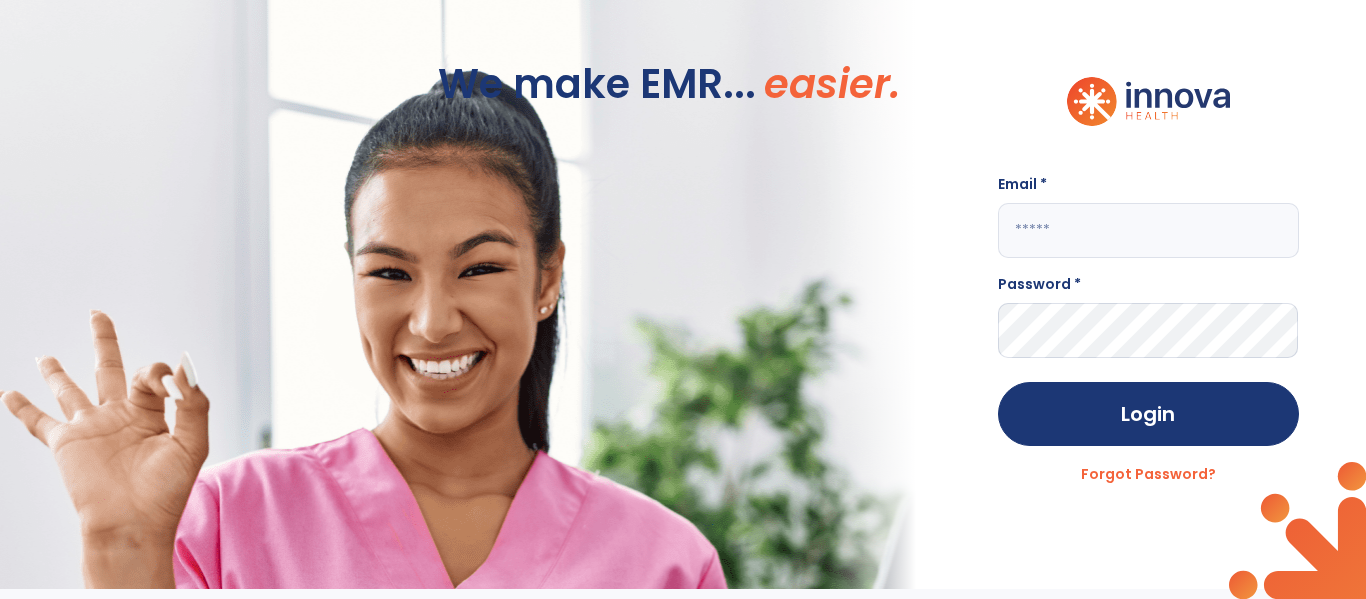 scroll, scrollTop: 0, scrollLeft: 0, axis: both 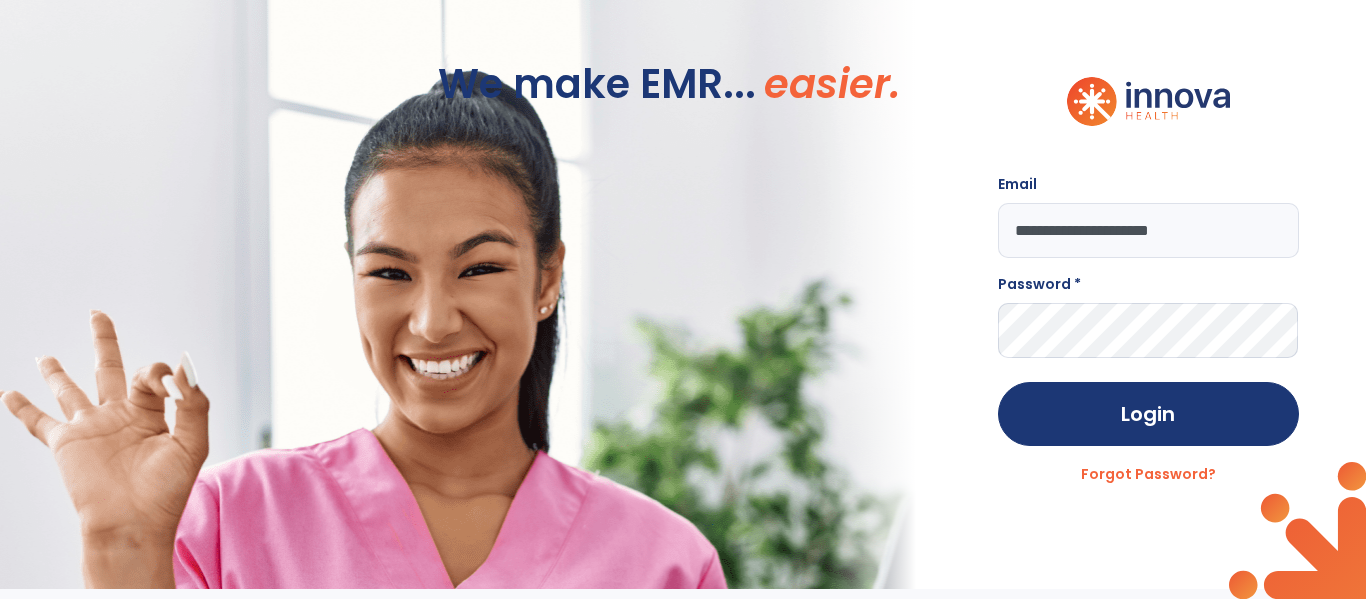 type on "**********" 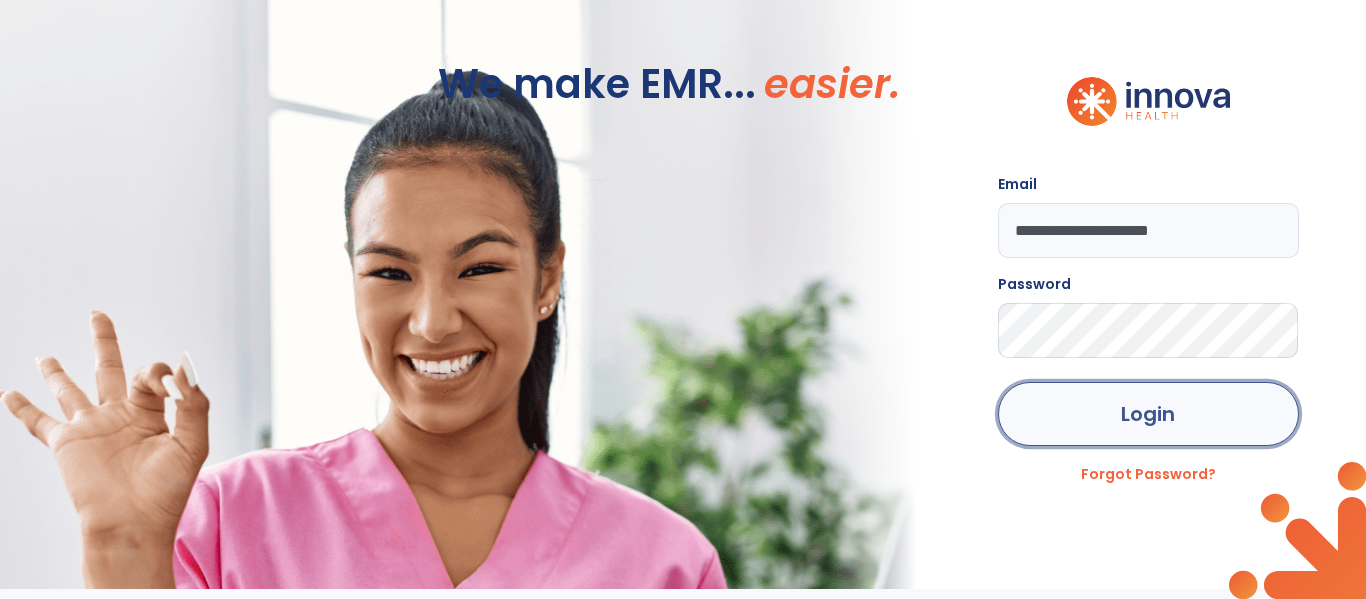 drag, startPoint x: 1164, startPoint y: 404, endPoint x: 1158, endPoint y: 392, distance: 13.416408 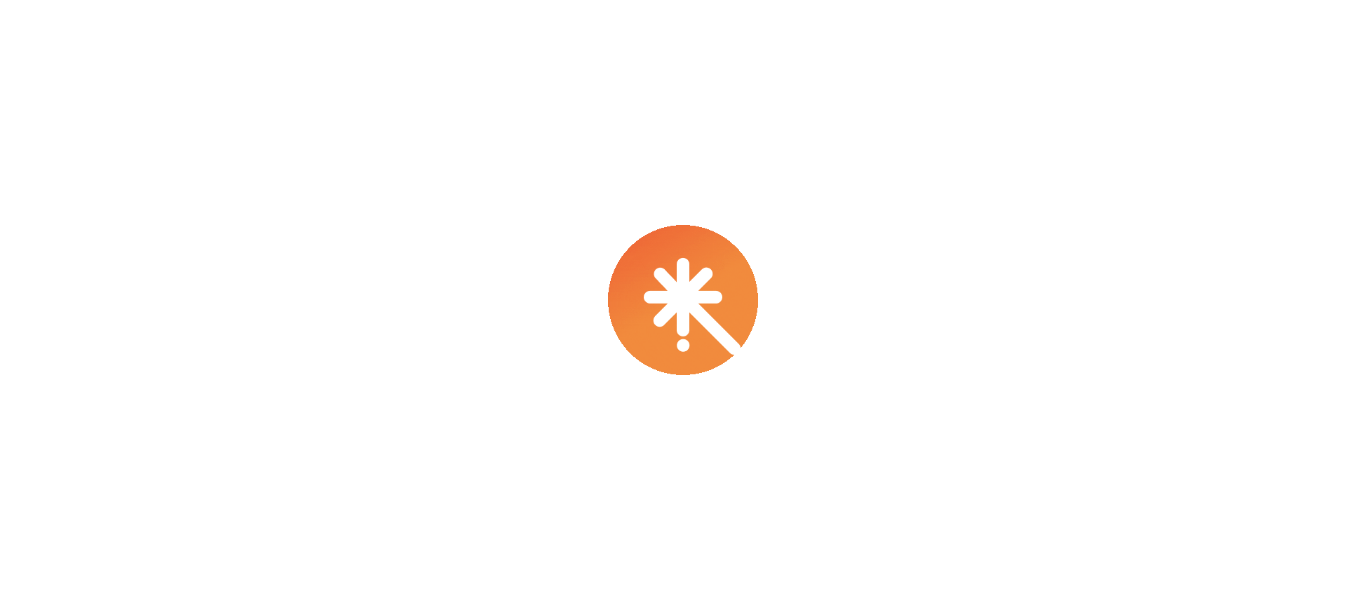scroll, scrollTop: 0, scrollLeft: 0, axis: both 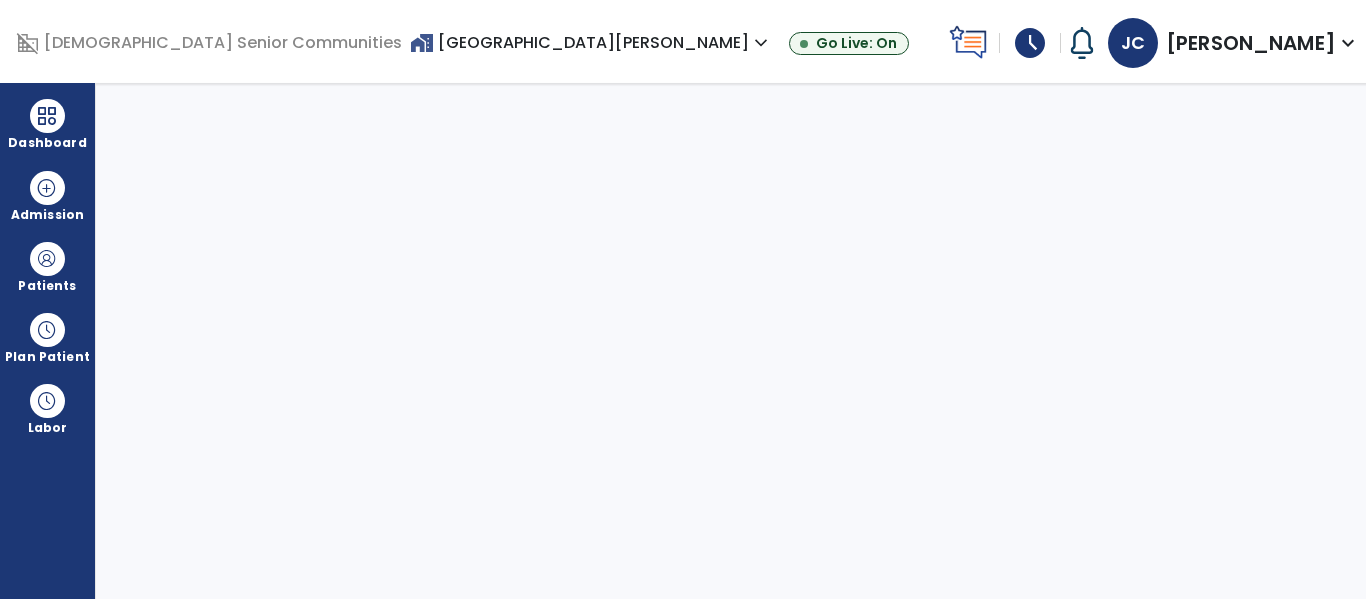 select on "****" 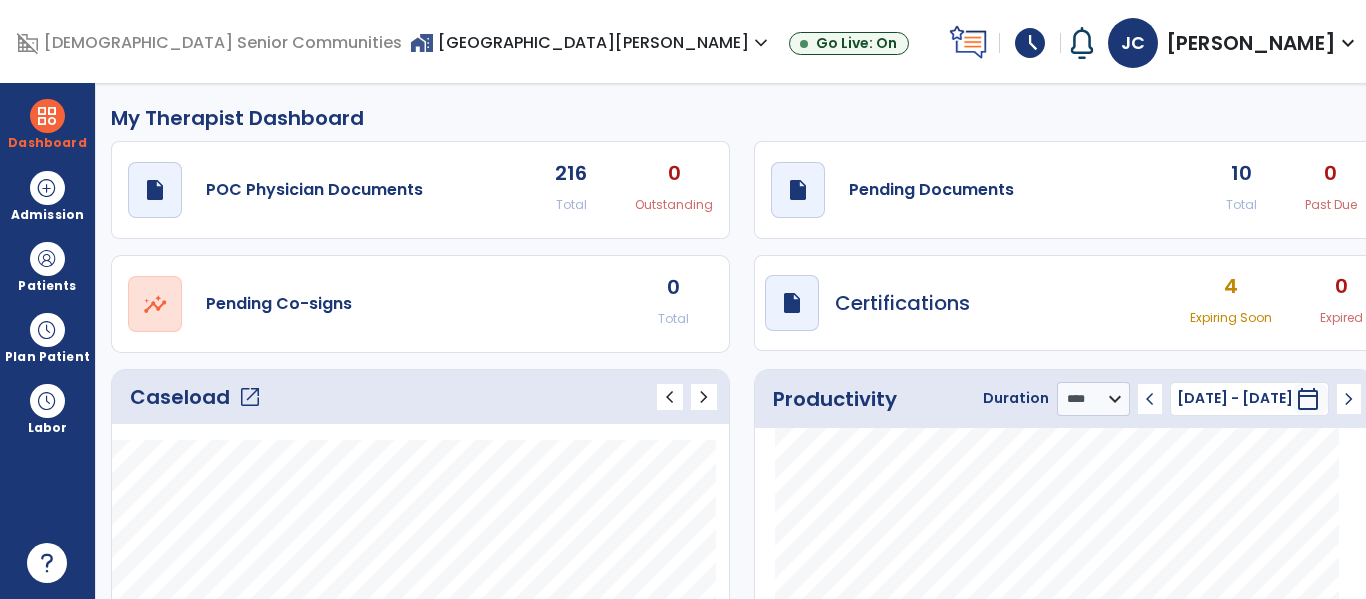 click on "Caseload   open_in_new" 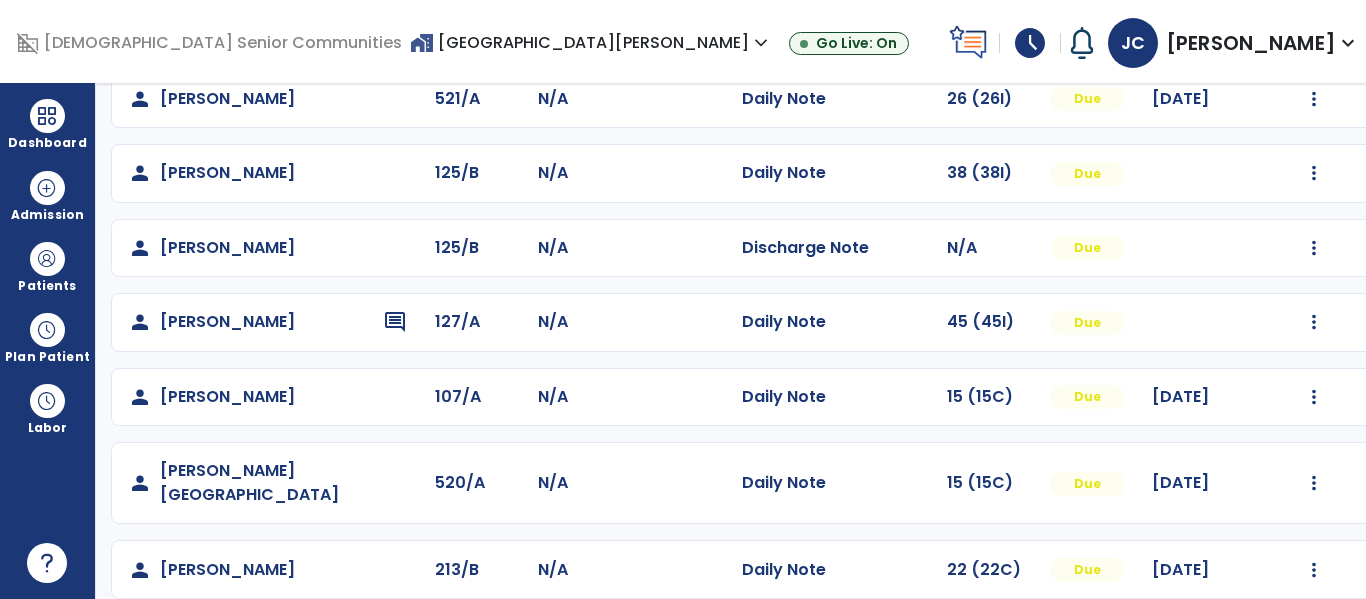 scroll, scrollTop: 485, scrollLeft: 0, axis: vertical 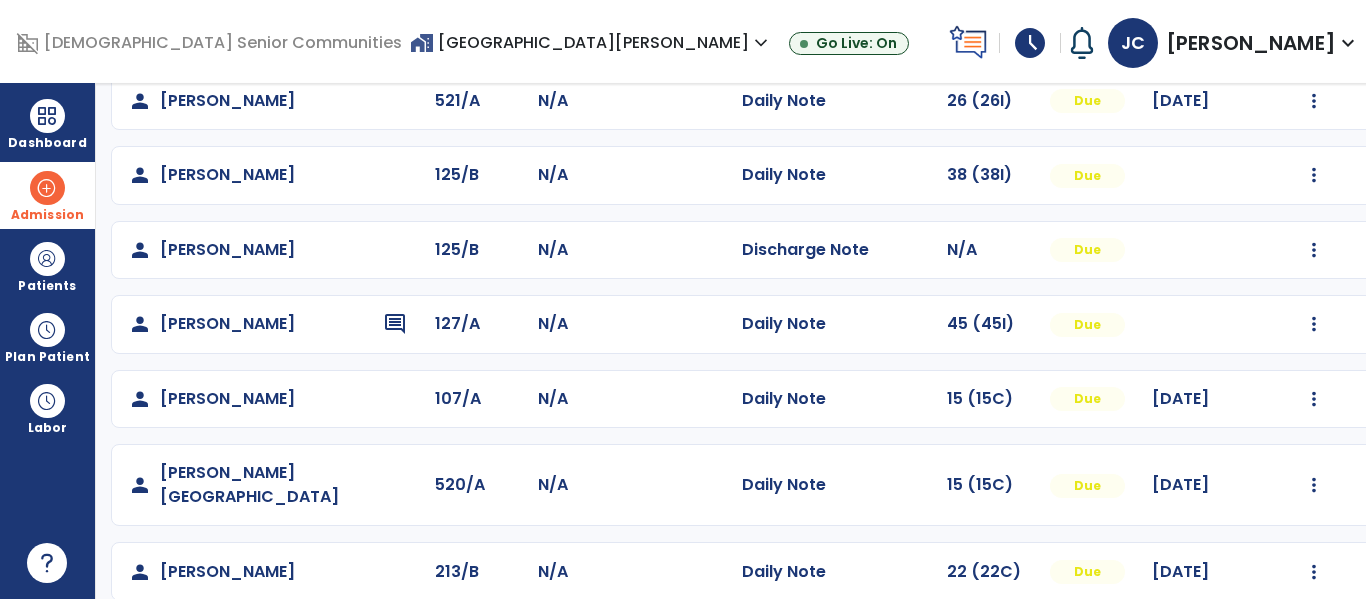 click on "Admission" at bounding box center (47, 195) 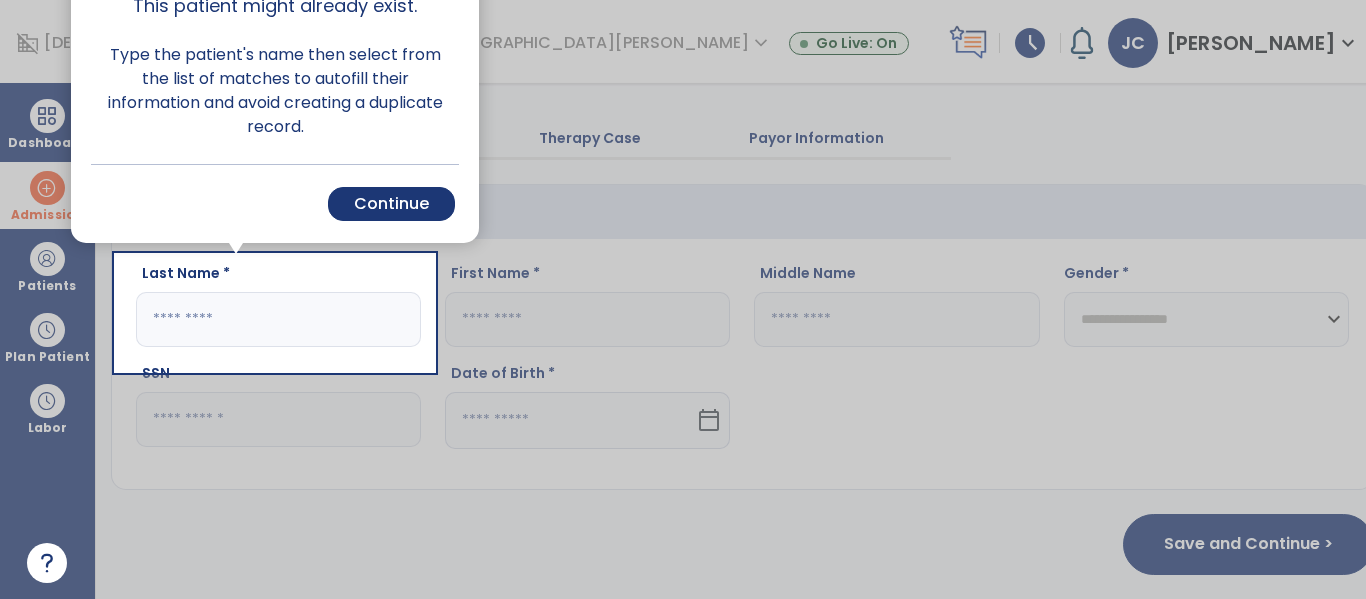 scroll, scrollTop: 29, scrollLeft: 0, axis: vertical 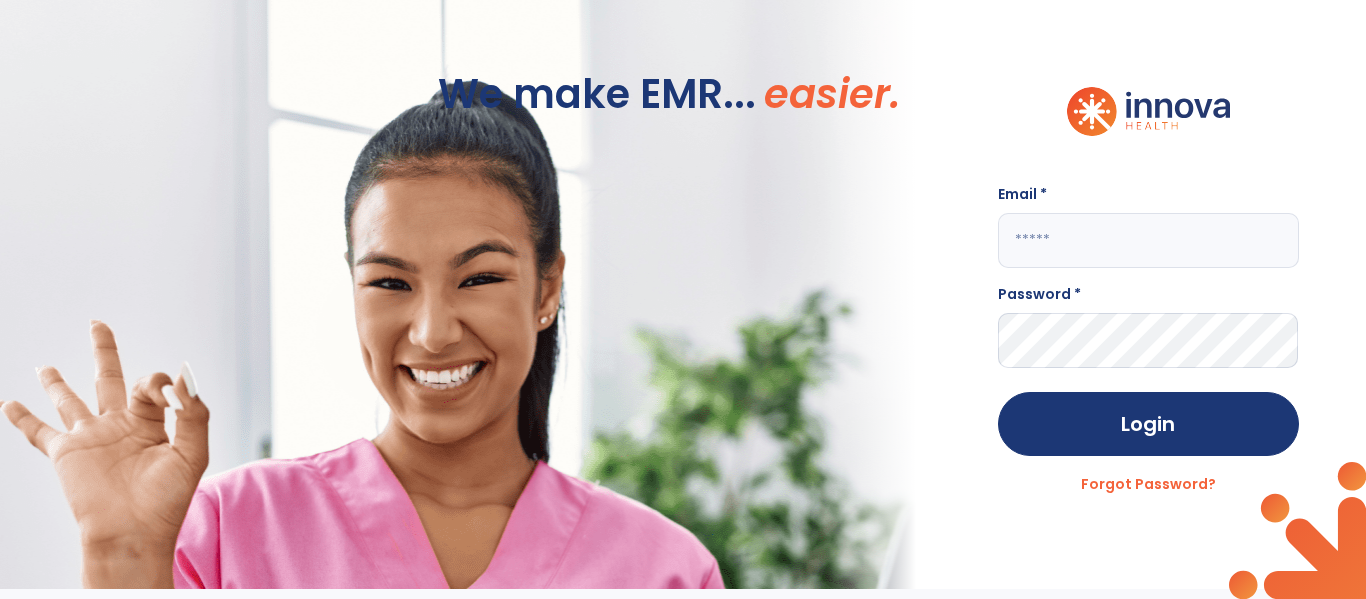 drag, startPoint x: 1141, startPoint y: 243, endPoint x: 1131, endPoint y: 250, distance: 12.206555 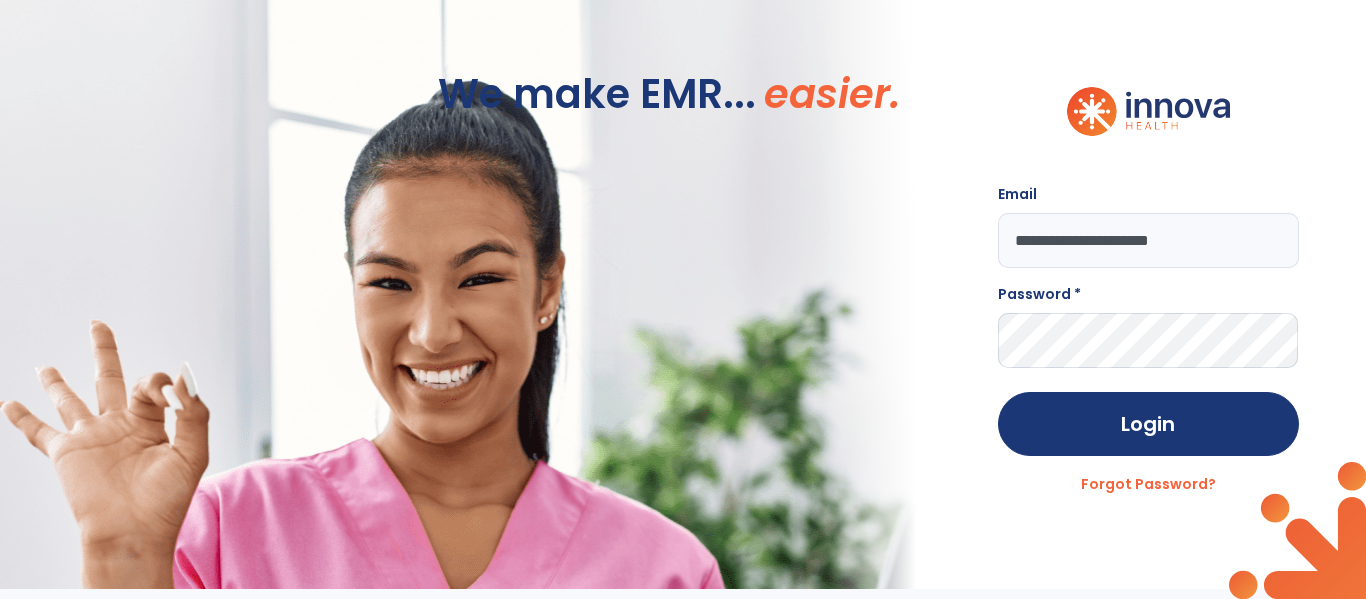 type on "**********" 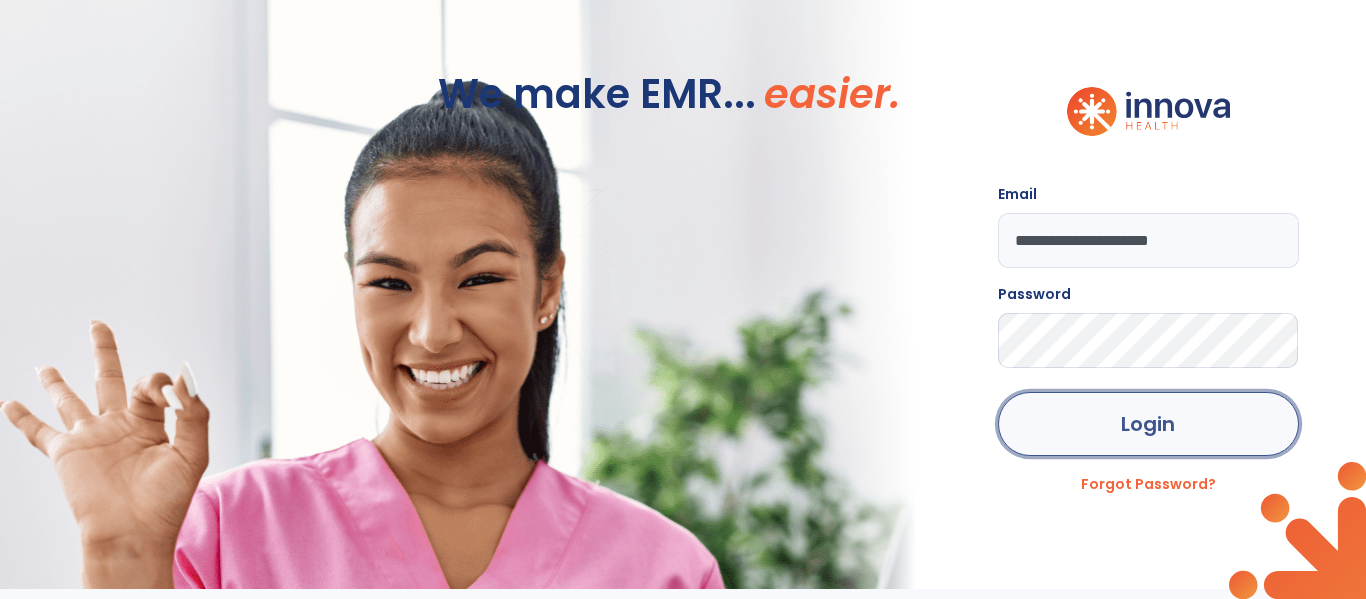 click on "Login" 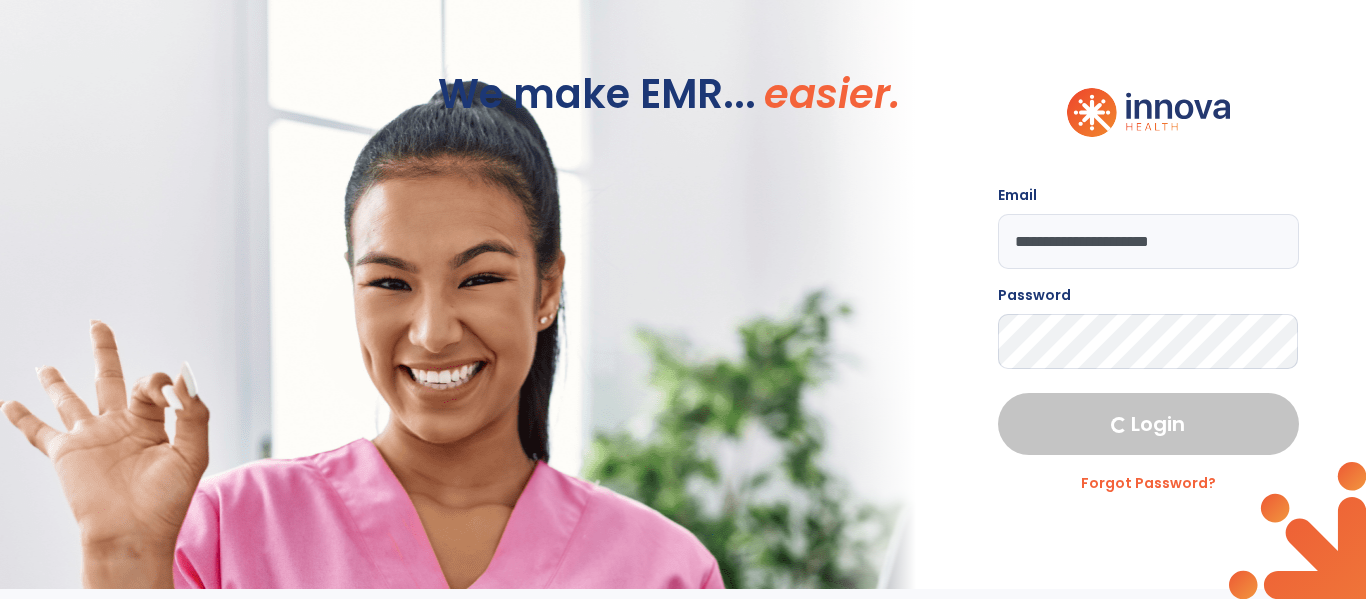 select on "****" 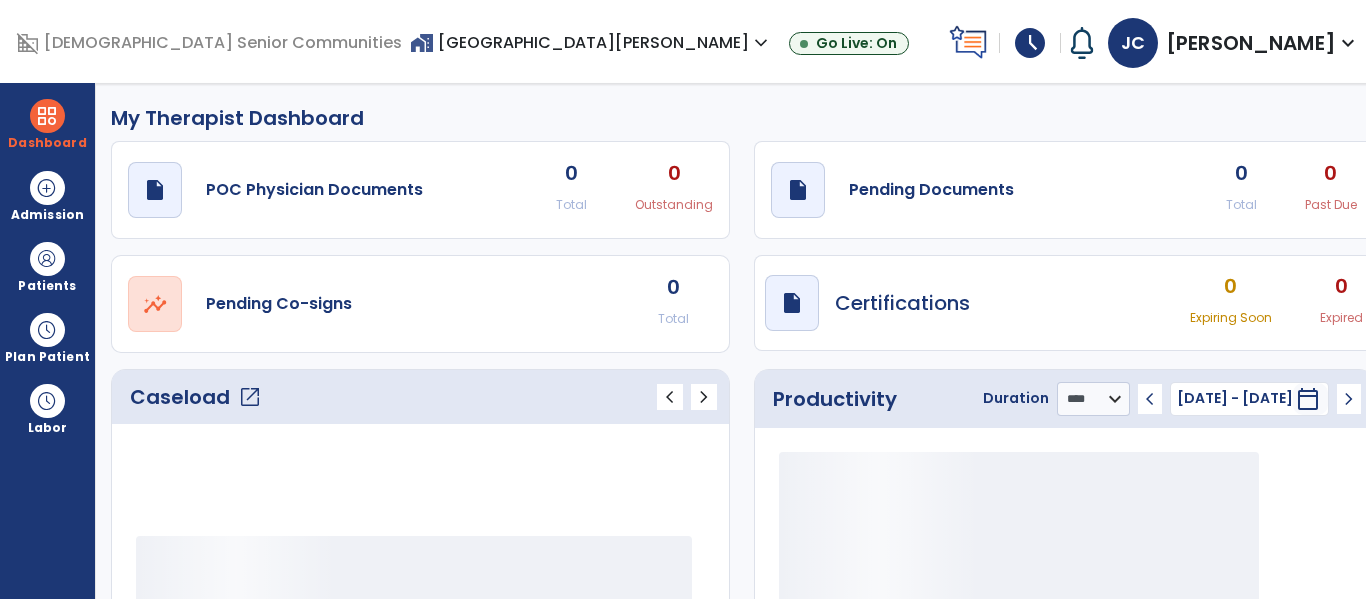 scroll, scrollTop: 0, scrollLeft: 0, axis: both 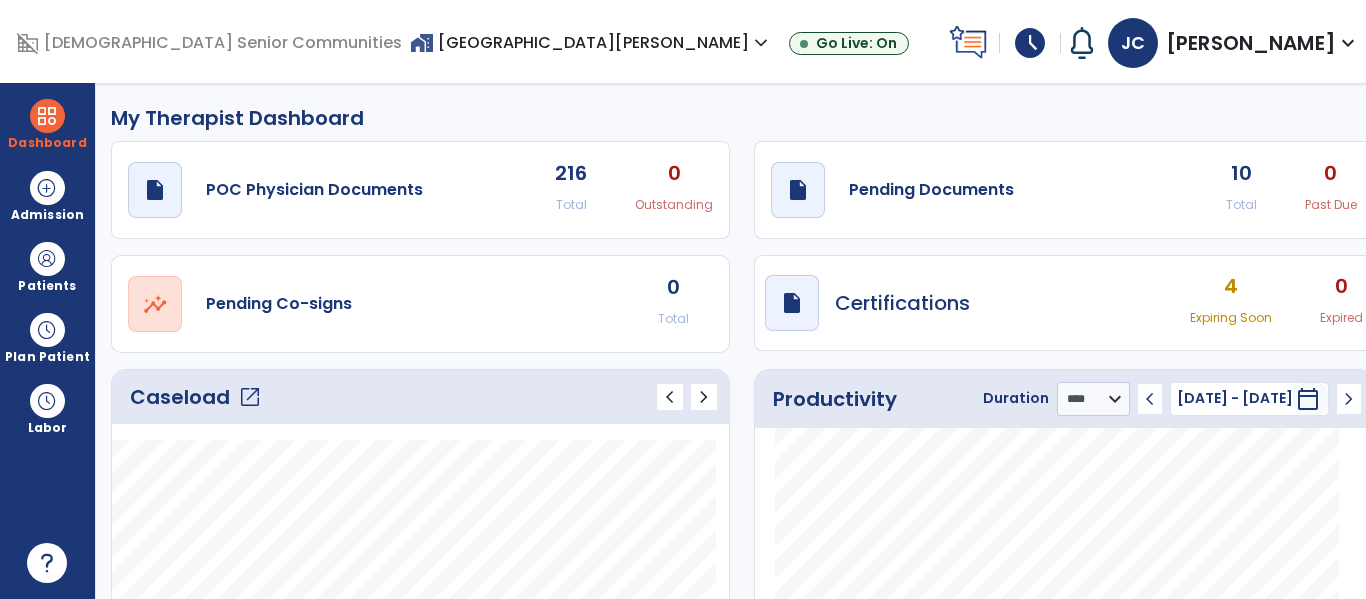 click on "Caseload   open_in_new" 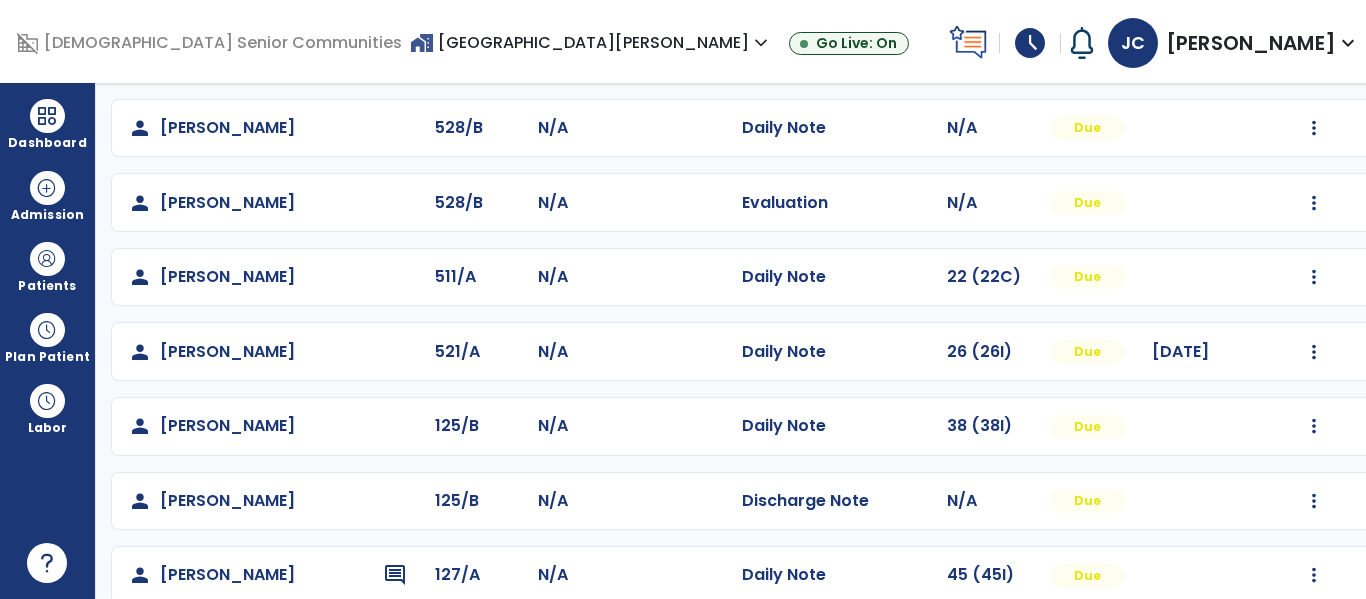 scroll, scrollTop: 231, scrollLeft: 0, axis: vertical 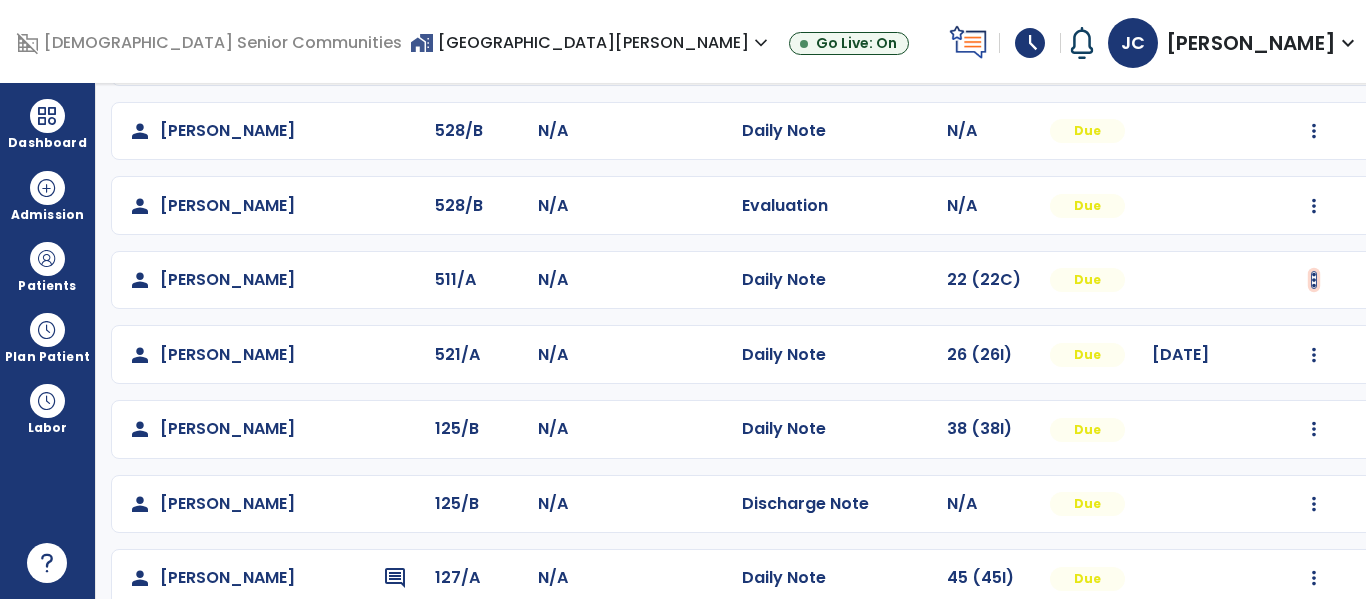 click at bounding box center [1314, 131] 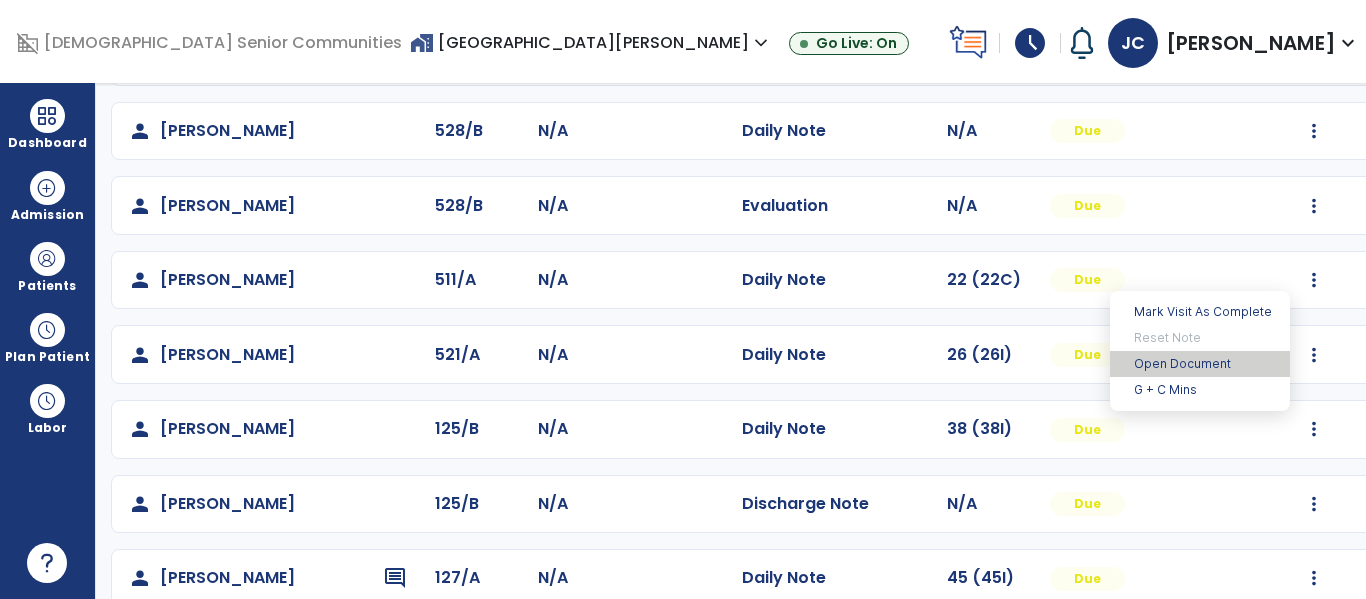 click on "Open Document" at bounding box center (1200, 364) 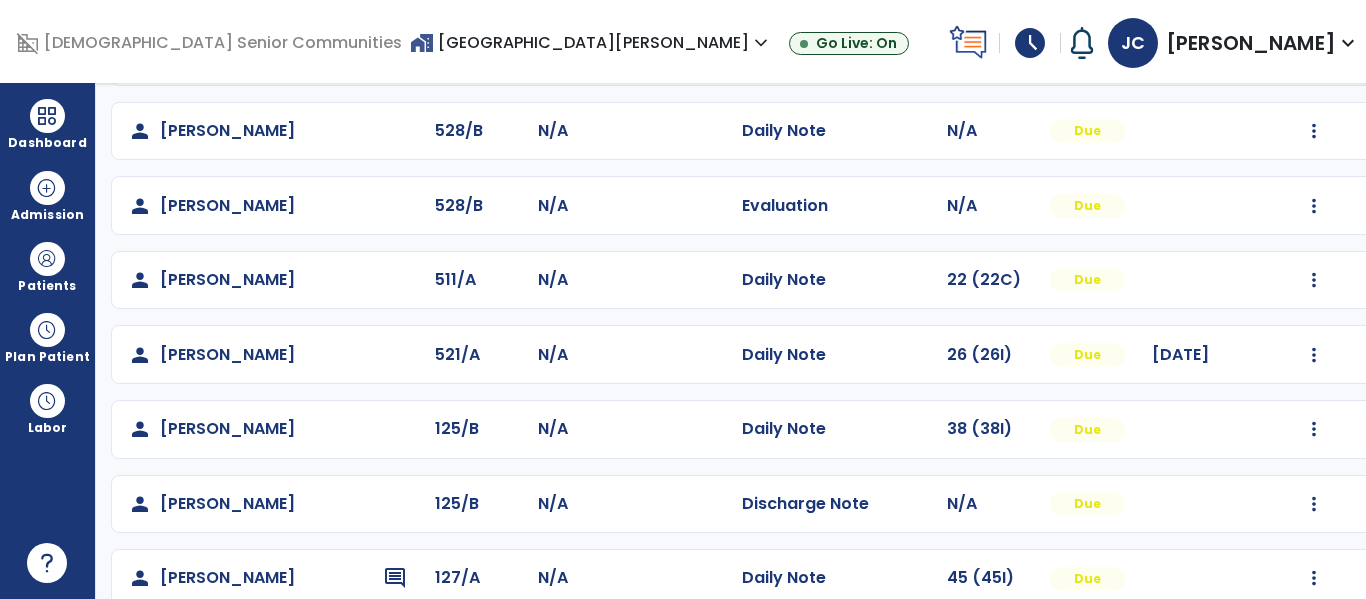 click on "**********" at bounding box center [742, 341] 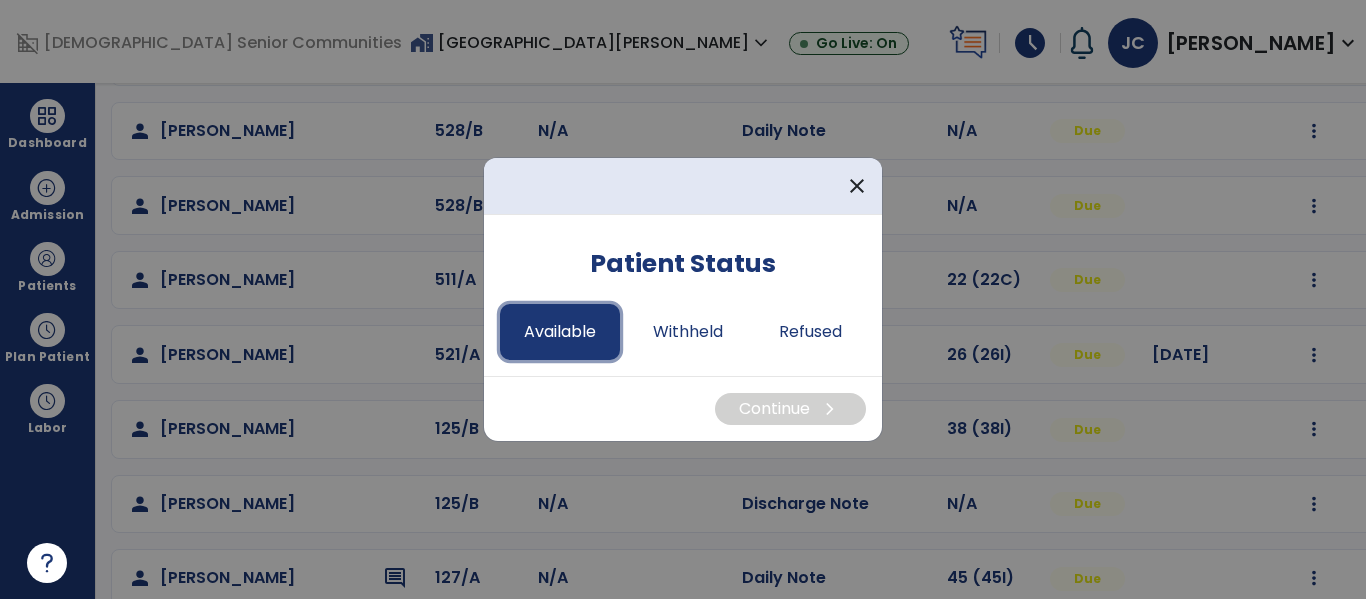 click on "Available" at bounding box center [560, 332] 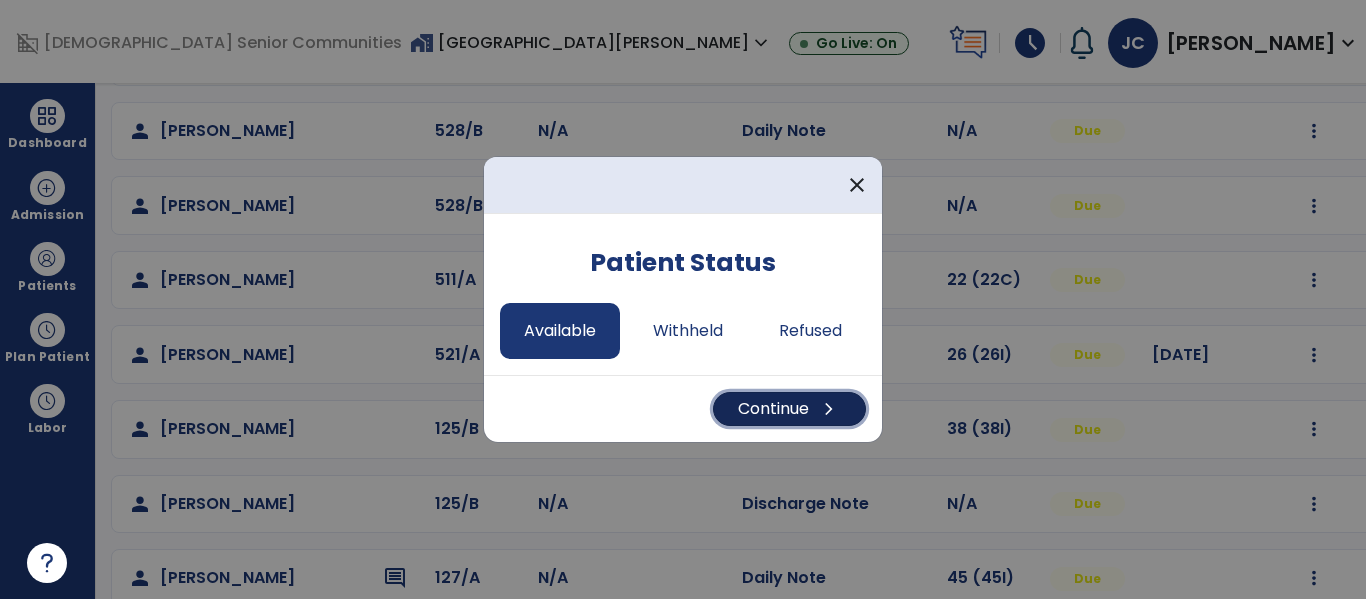 click on "Continue   chevron_right" at bounding box center [789, 409] 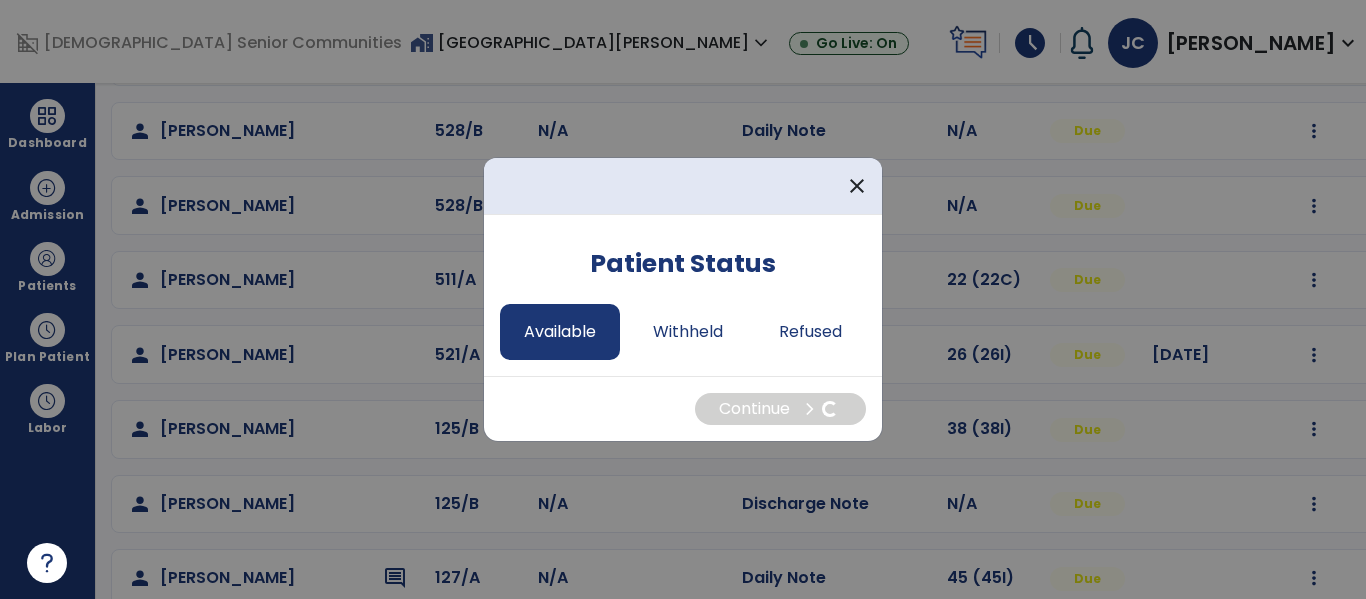 select on "*" 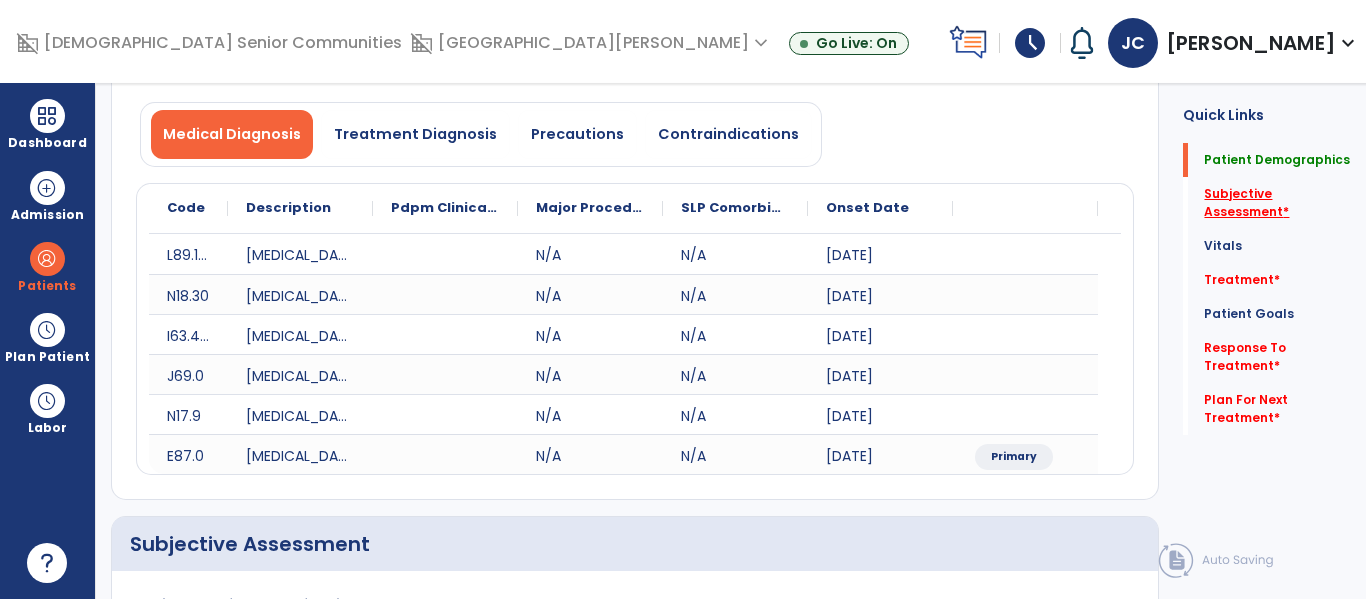 click on "Subjective Assessment   *" 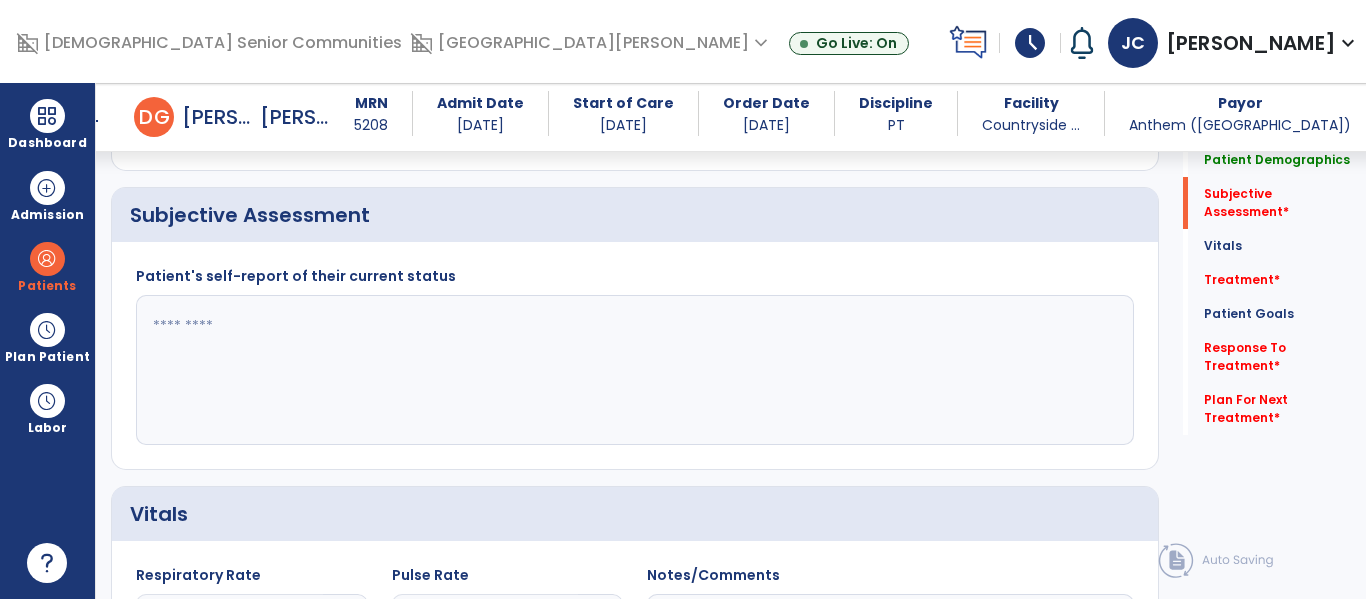 scroll, scrollTop: 547, scrollLeft: 0, axis: vertical 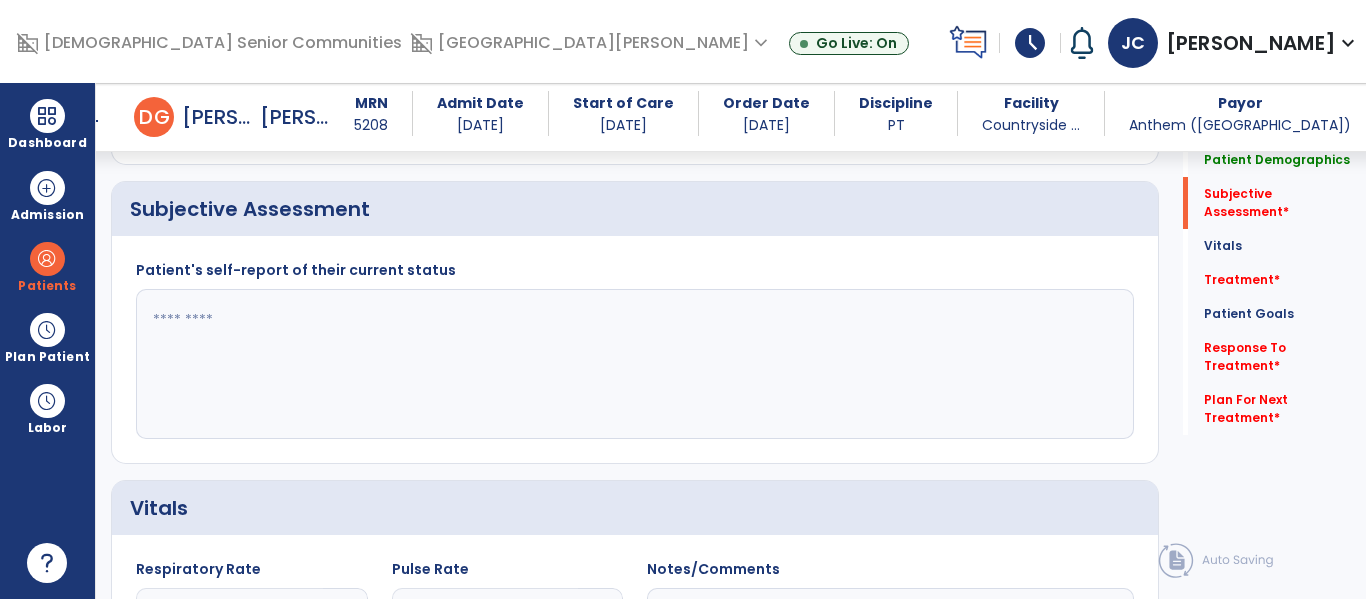 click 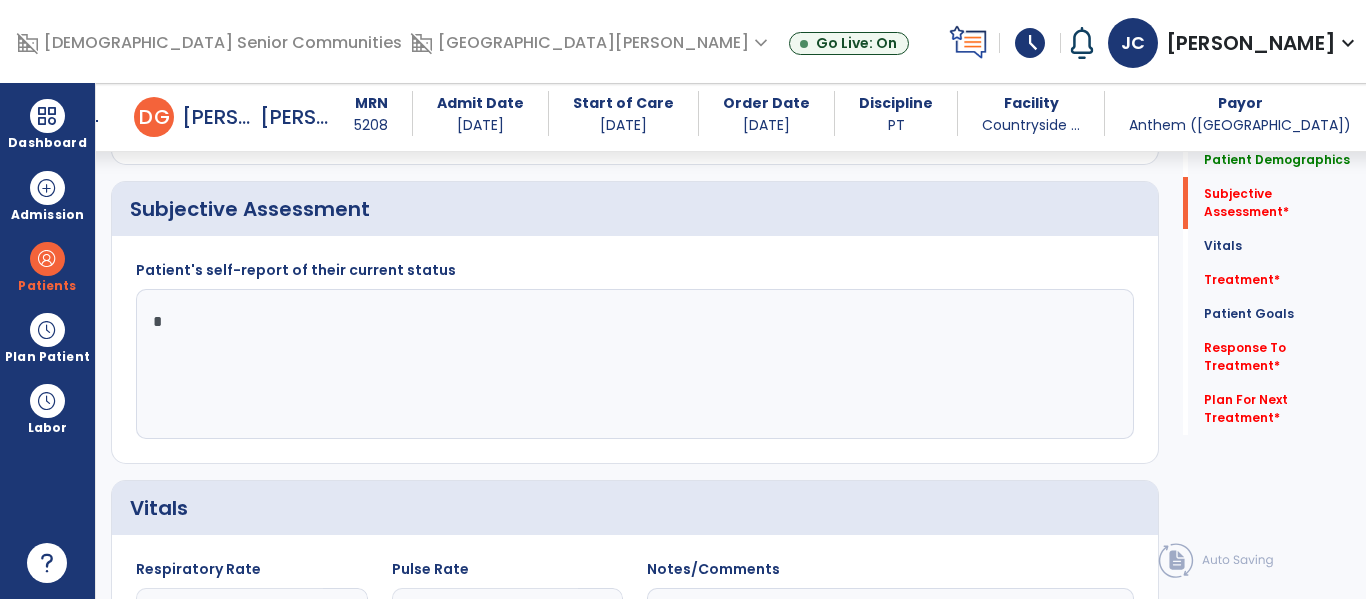 type on "**" 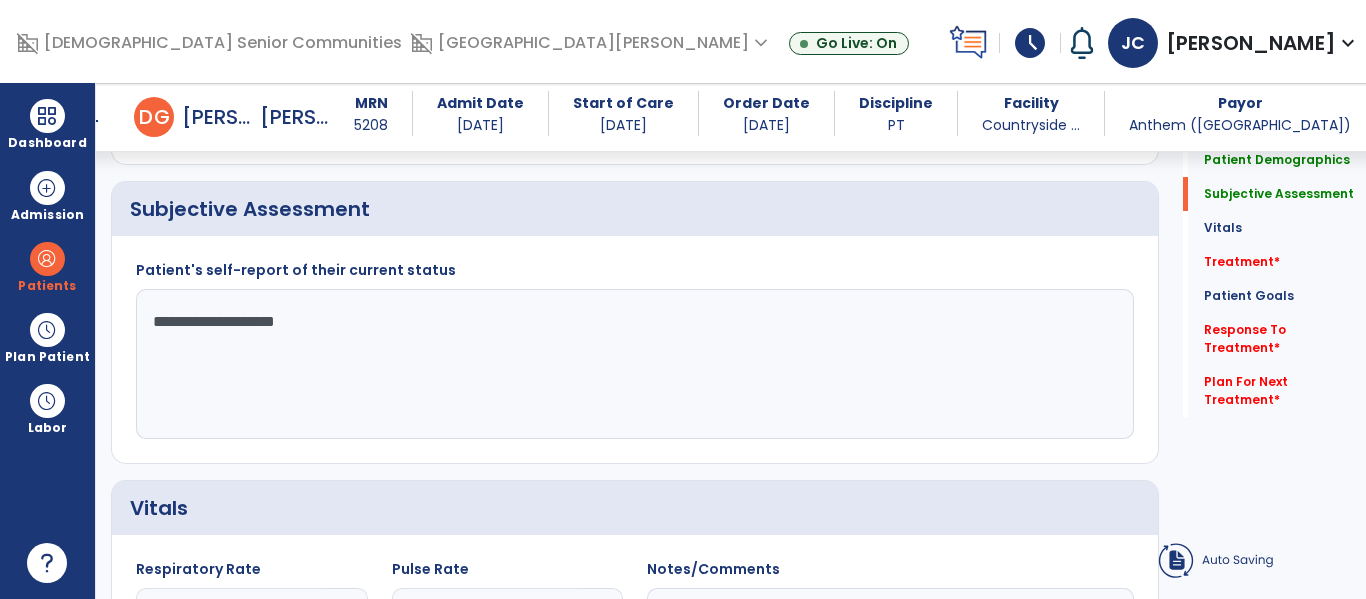 scroll, scrollTop: 545, scrollLeft: 0, axis: vertical 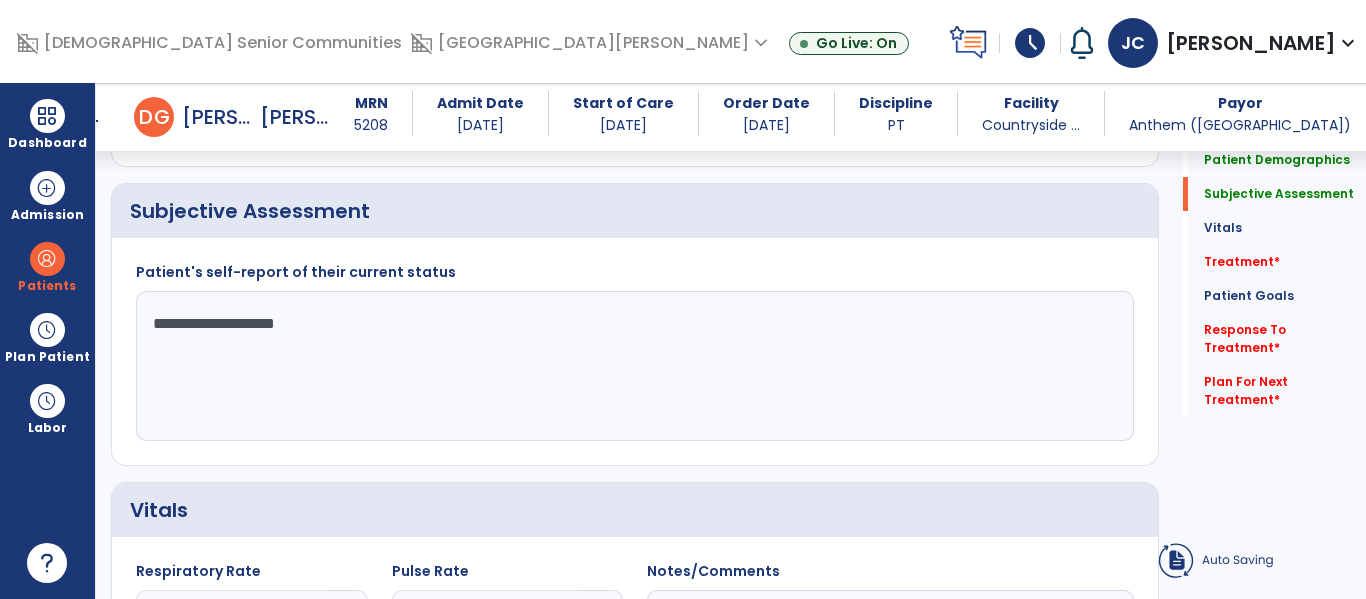 click on "**********" 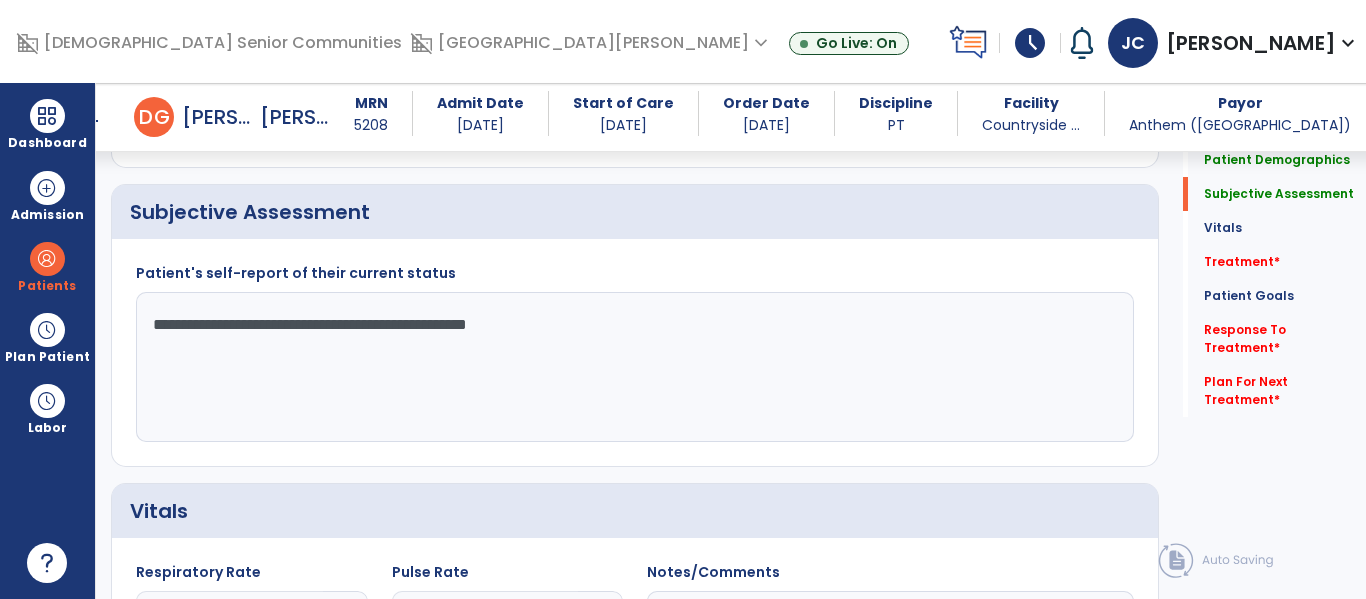 scroll, scrollTop: 542, scrollLeft: 0, axis: vertical 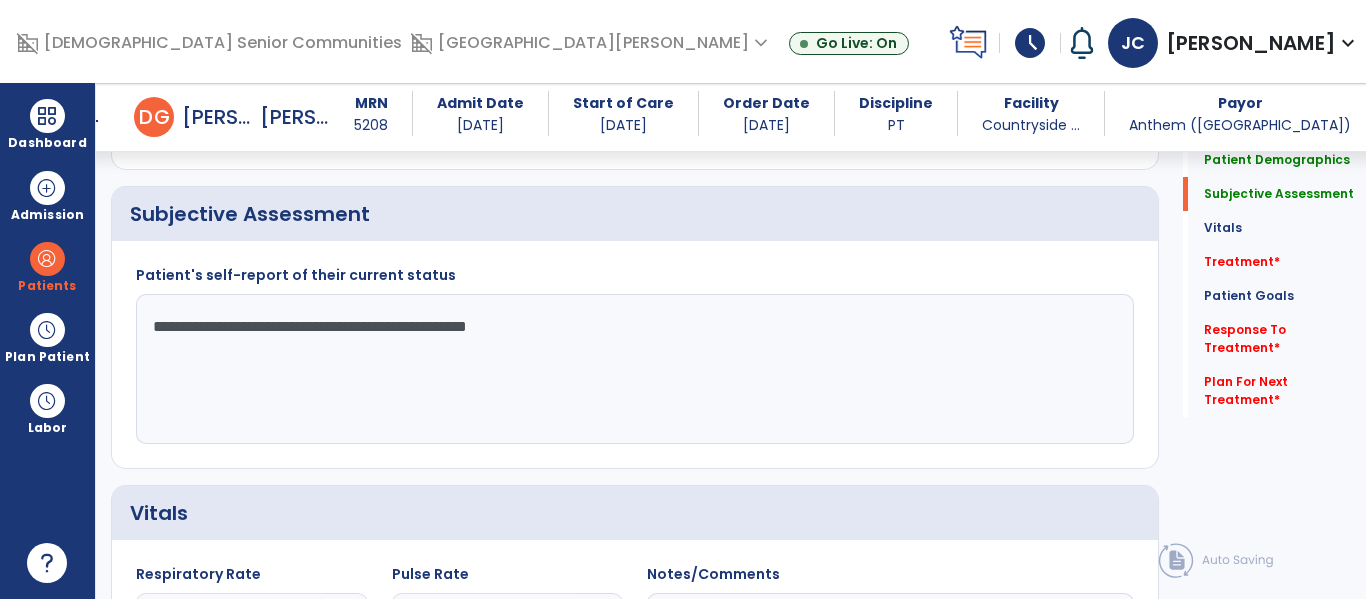 click on "**********" 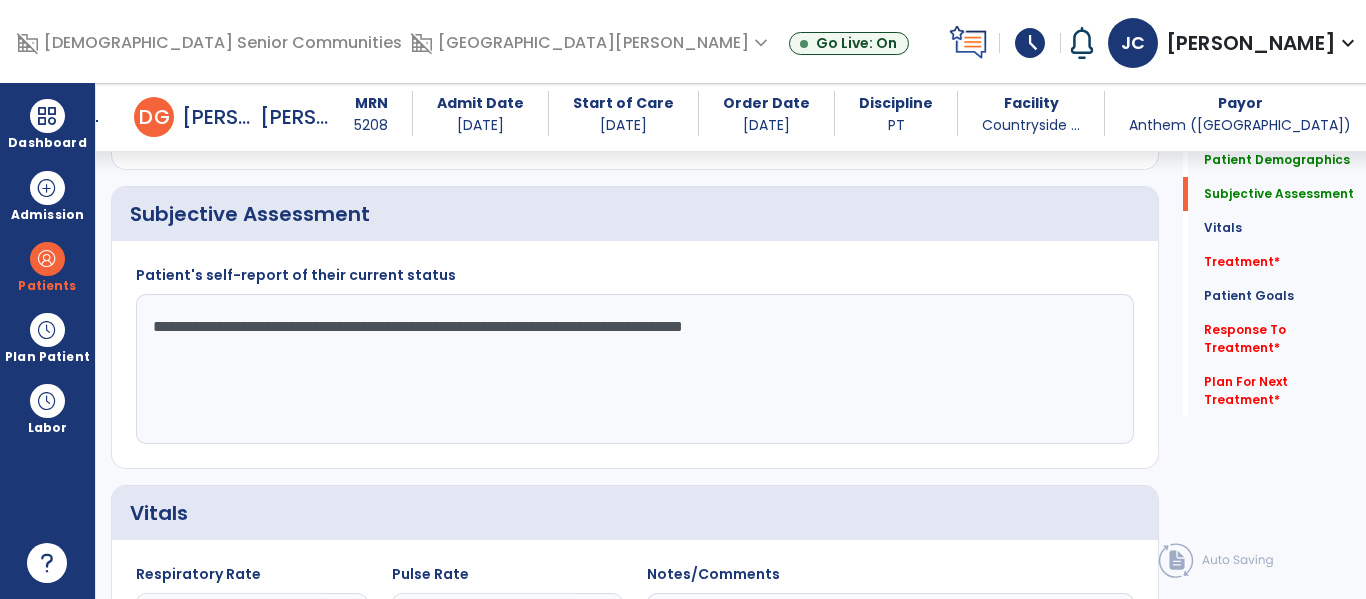 scroll, scrollTop: 541, scrollLeft: 0, axis: vertical 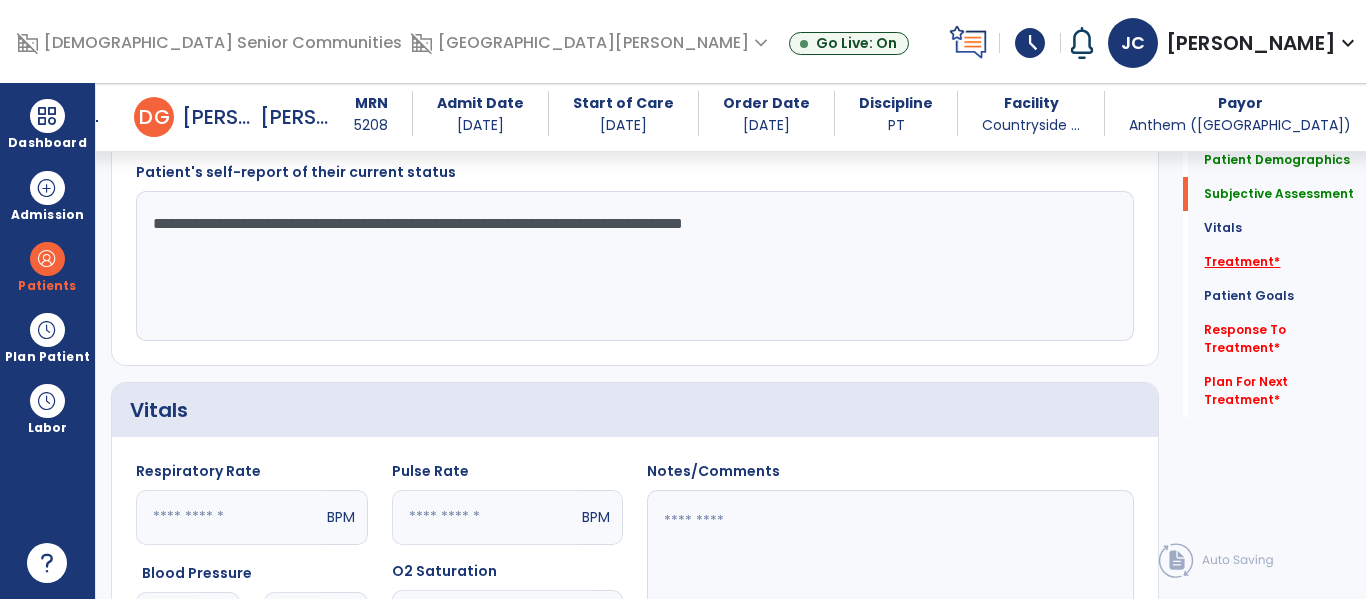 type on "**********" 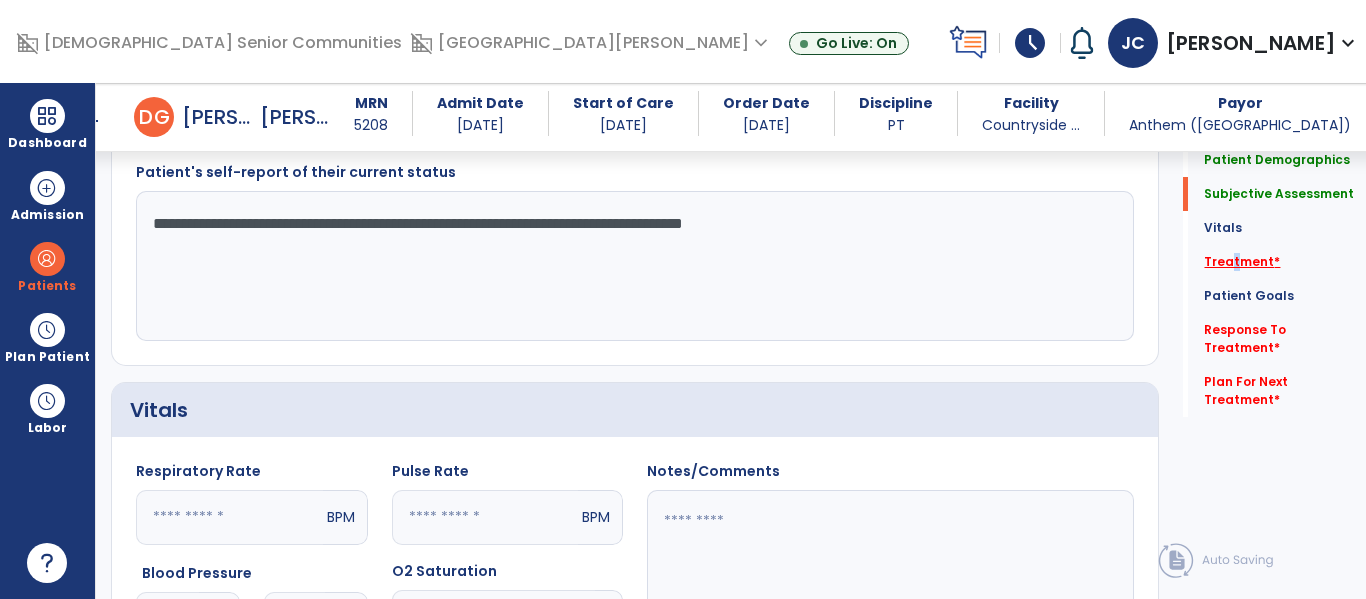 click on "Treatment   *" 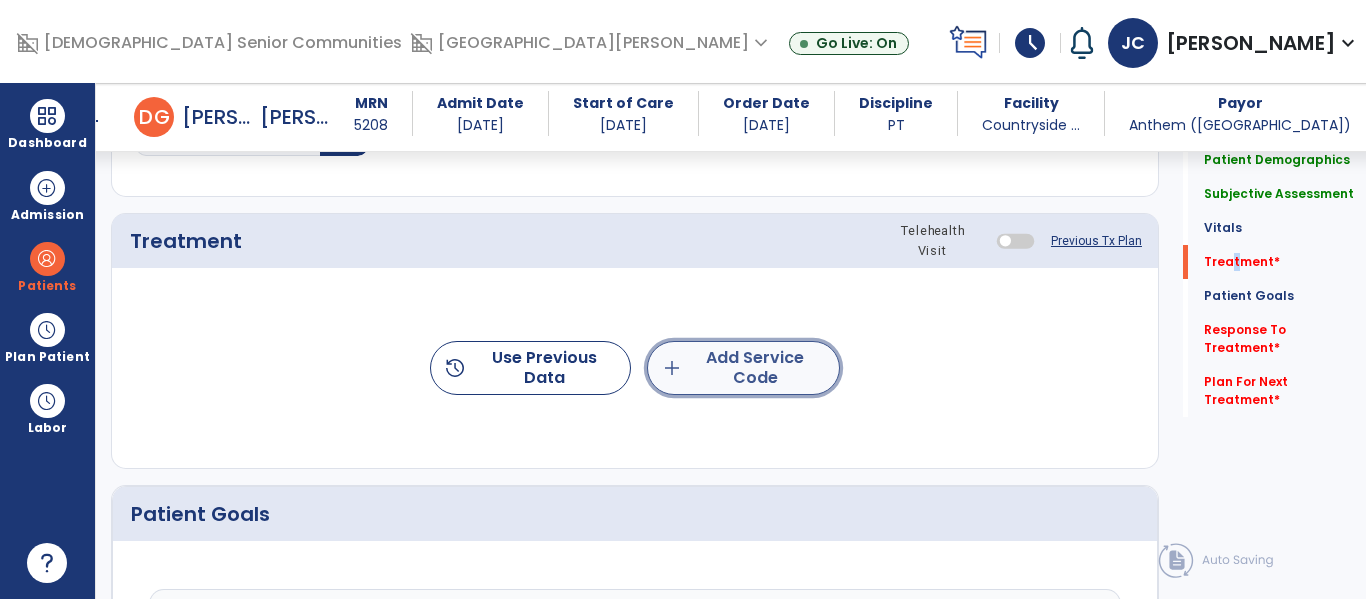 click on "add  Add Service Code" 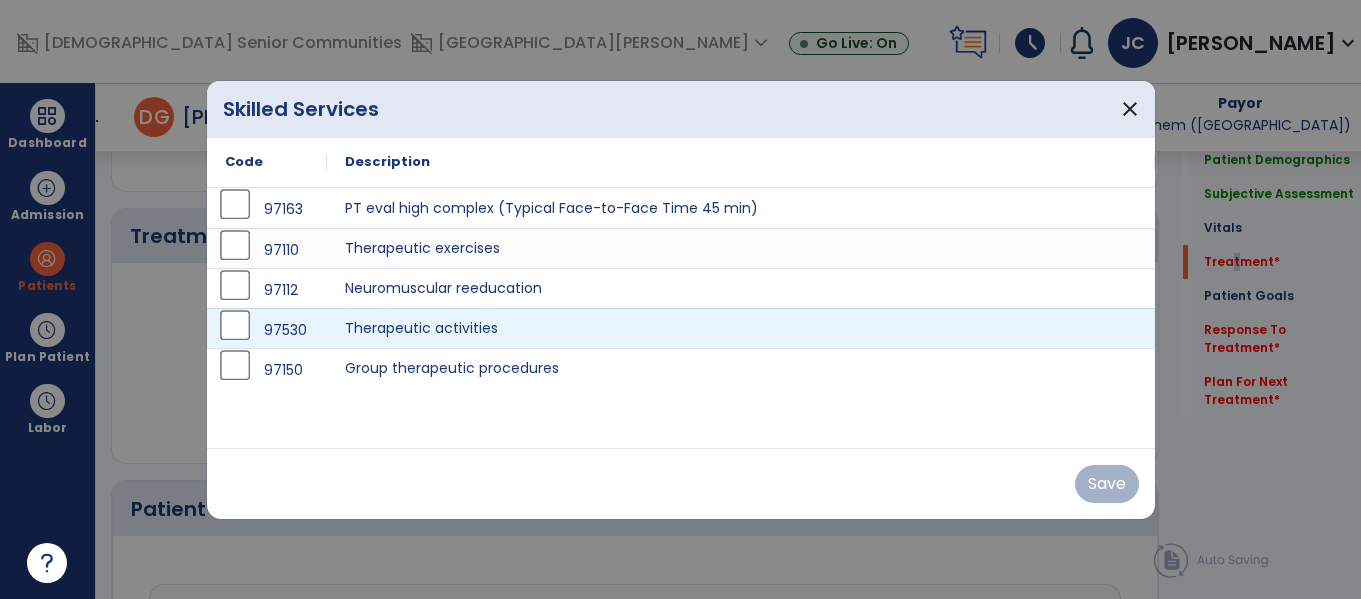 scroll, scrollTop: 1236, scrollLeft: 0, axis: vertical 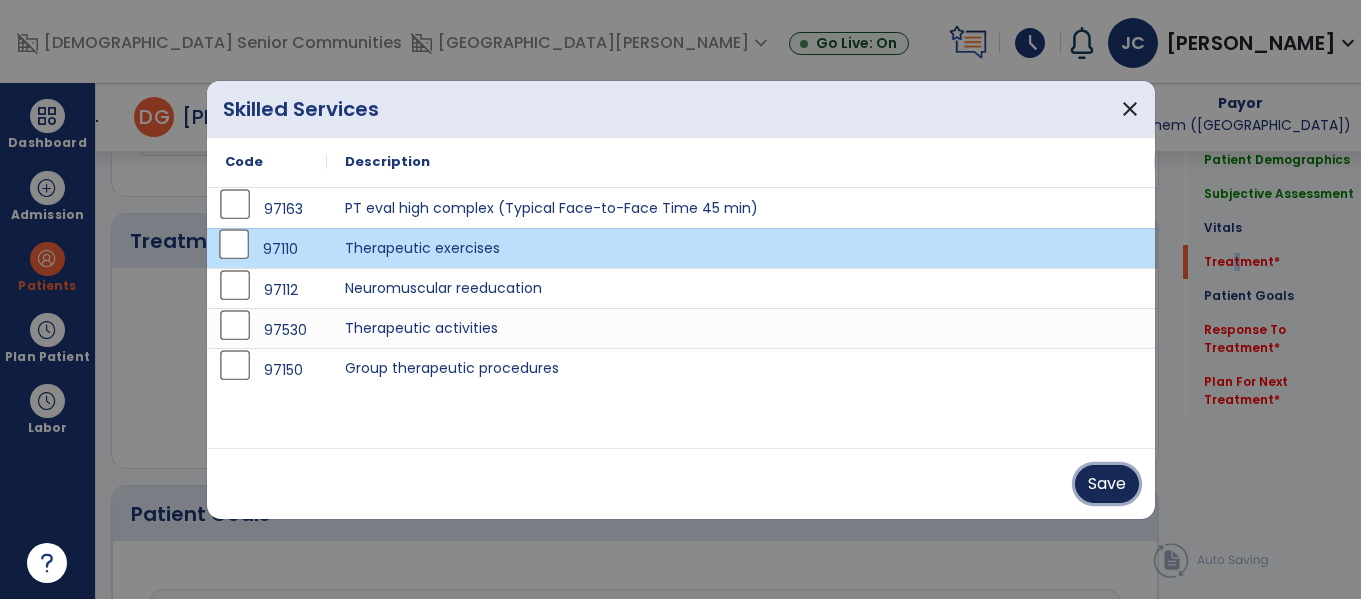 click on "Save" at bounding box center [1107, 484] 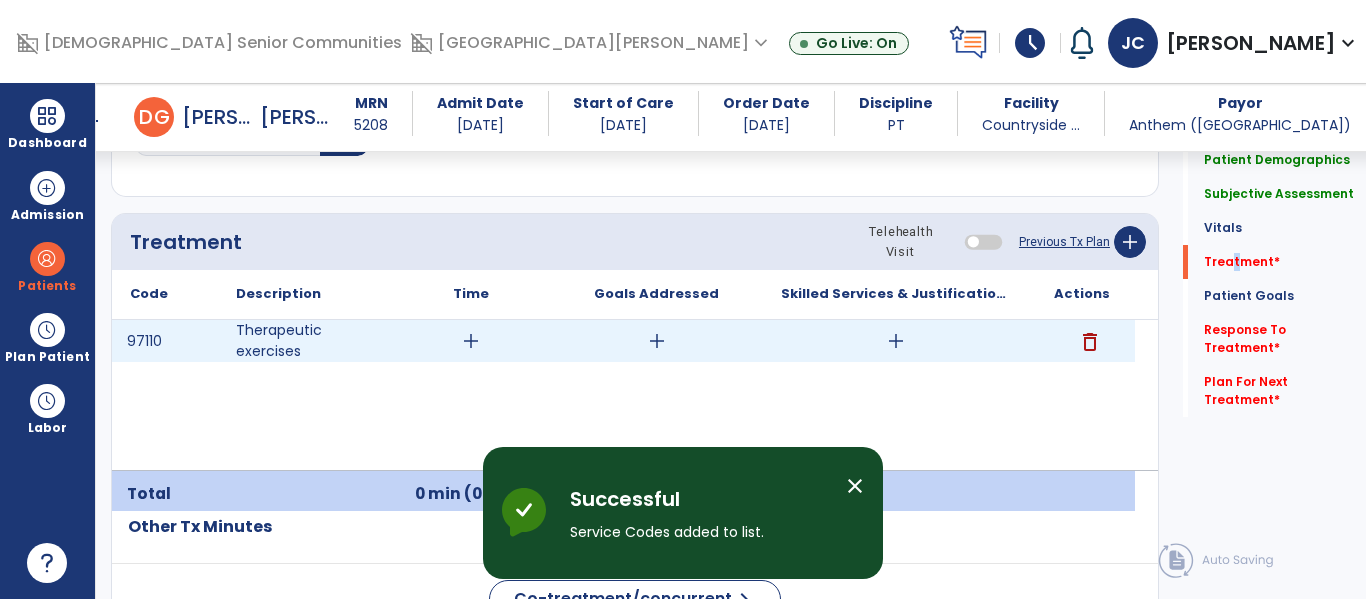 click on "add" at bounding box center (471, 341) 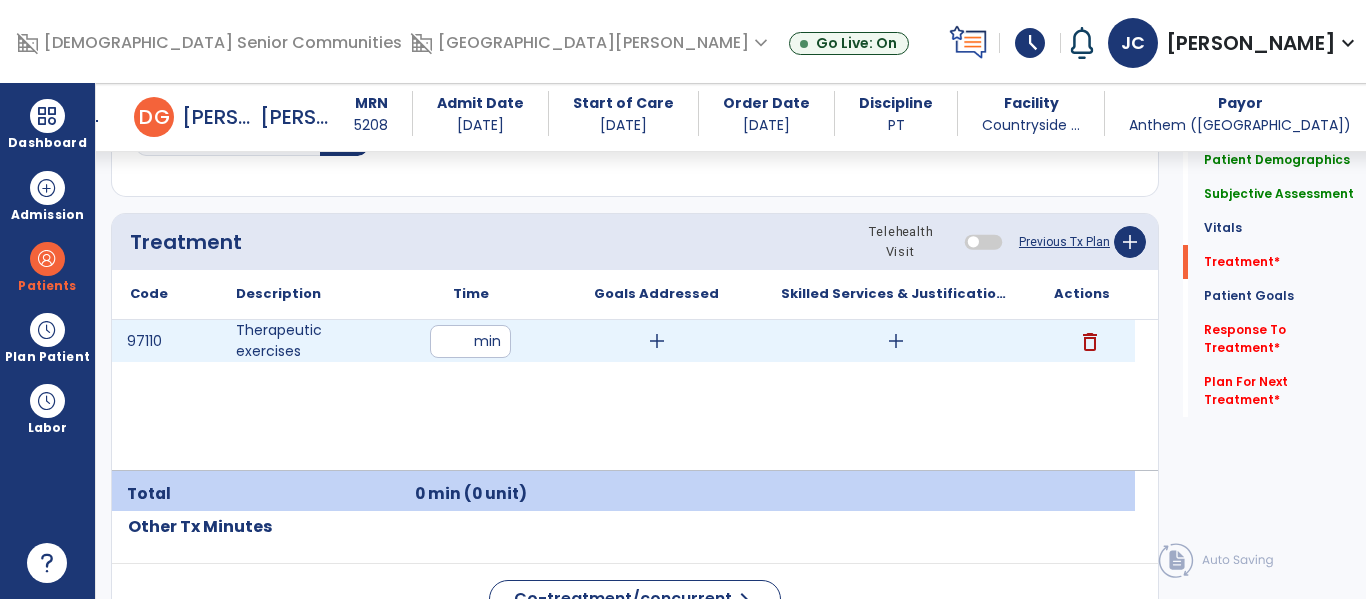 type on "**" 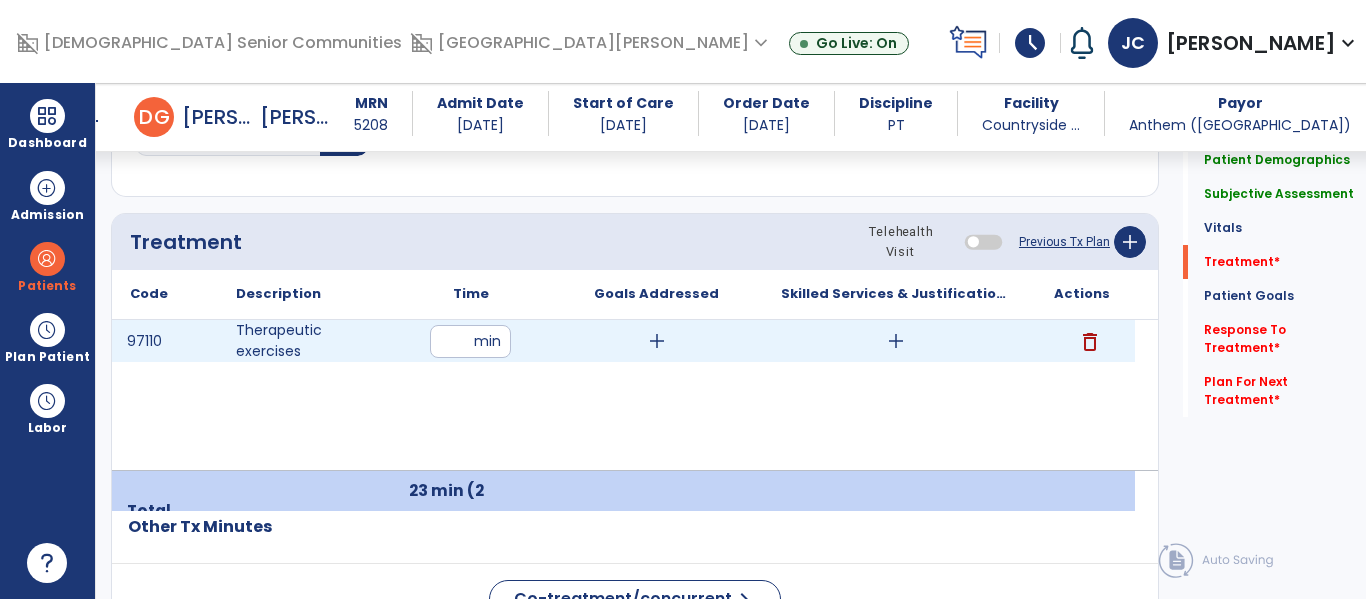 click on "add" at bounding box center (896, 341) 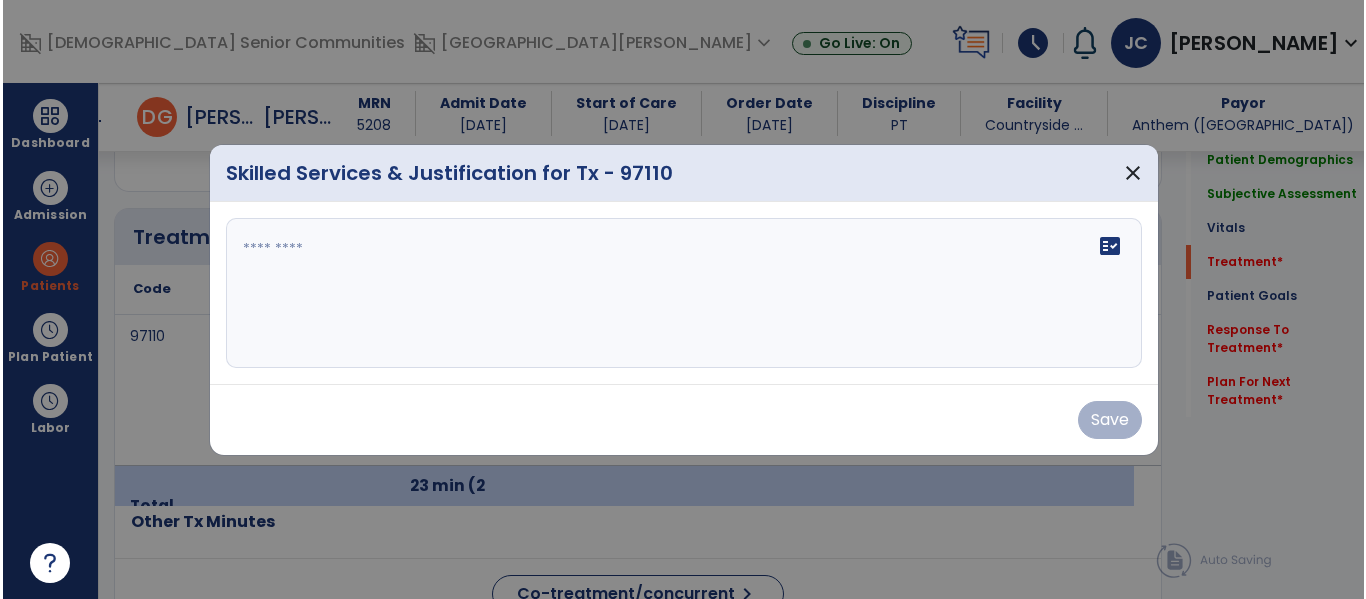 scroll, scrollTop: 1236, scrollLeft: 0, axis: vertical 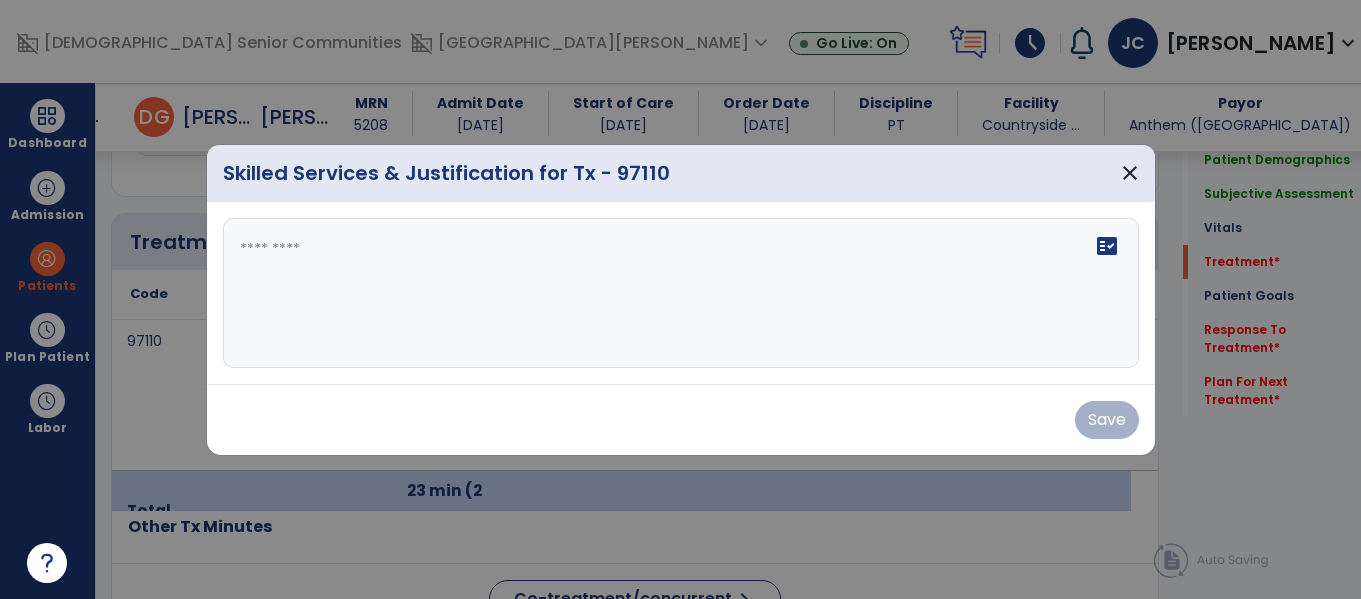 click on "fact_check" at bounding box center [681, 293] 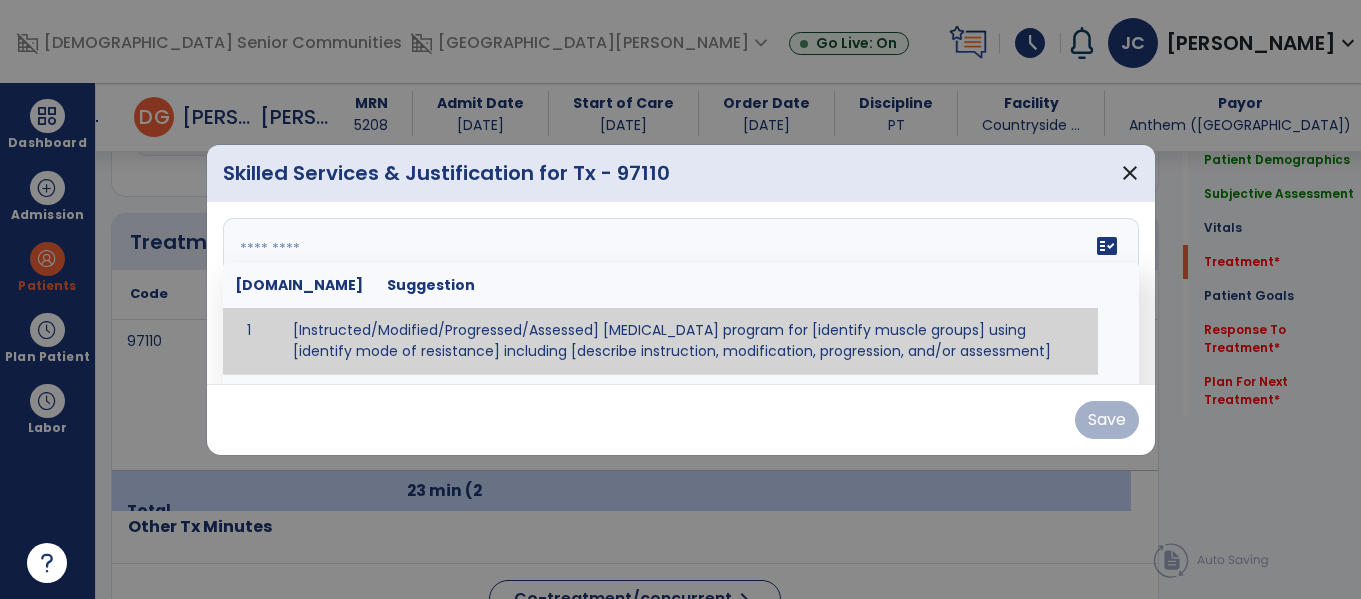 paste on "**********" 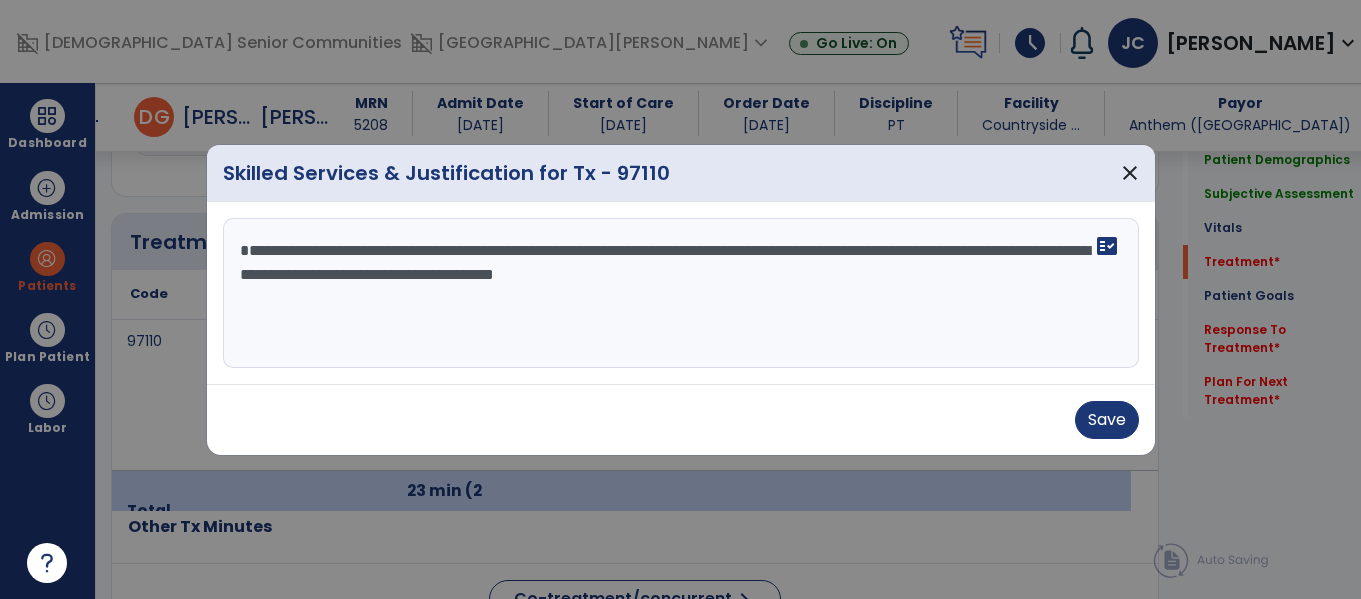 click on "**********" at bounding box center (681, 293) 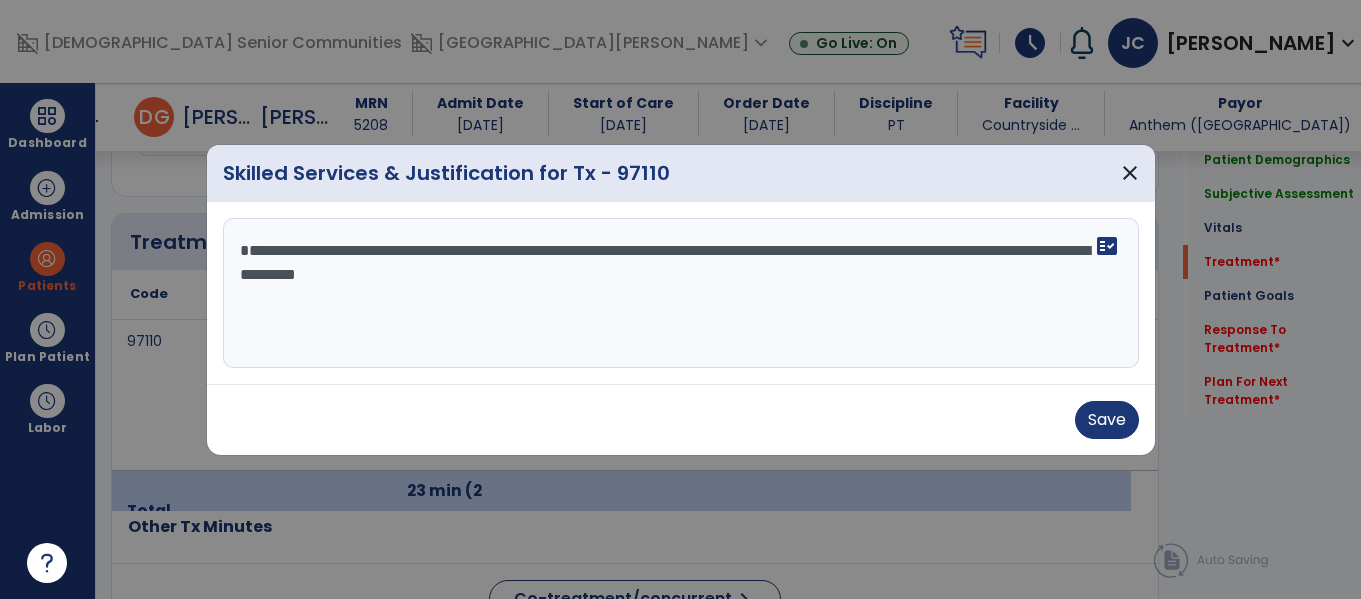 click at bounding box center [680, 299] 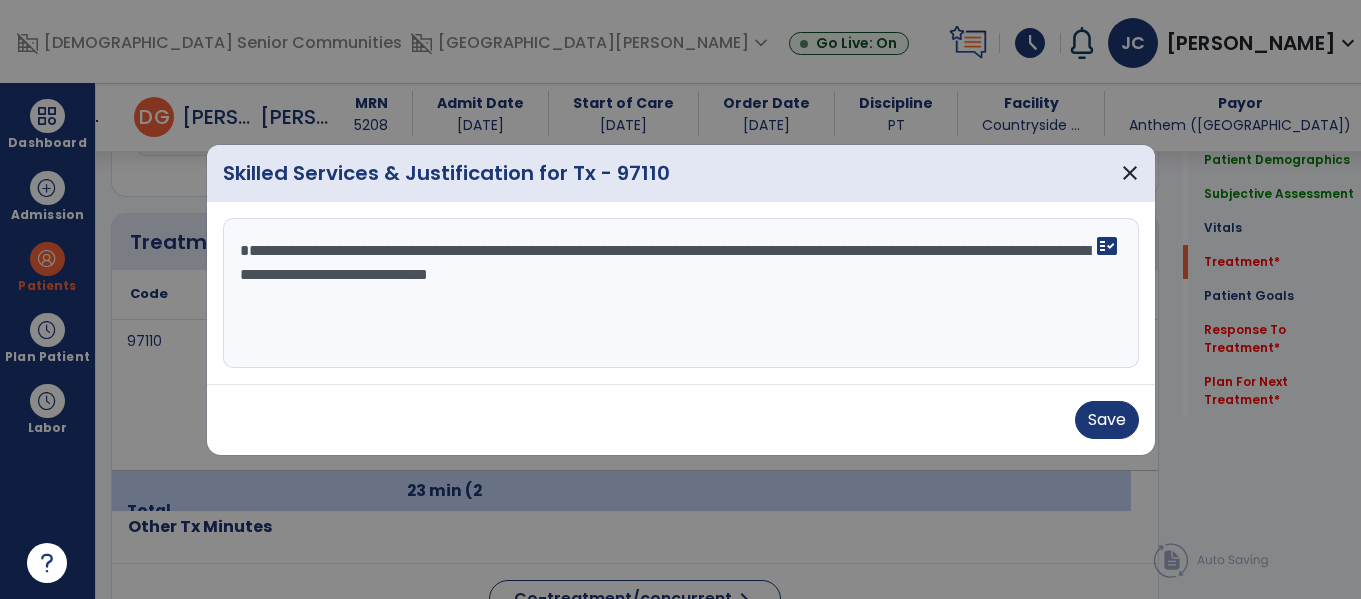 click on "**********" at bounding box center (681, 293) 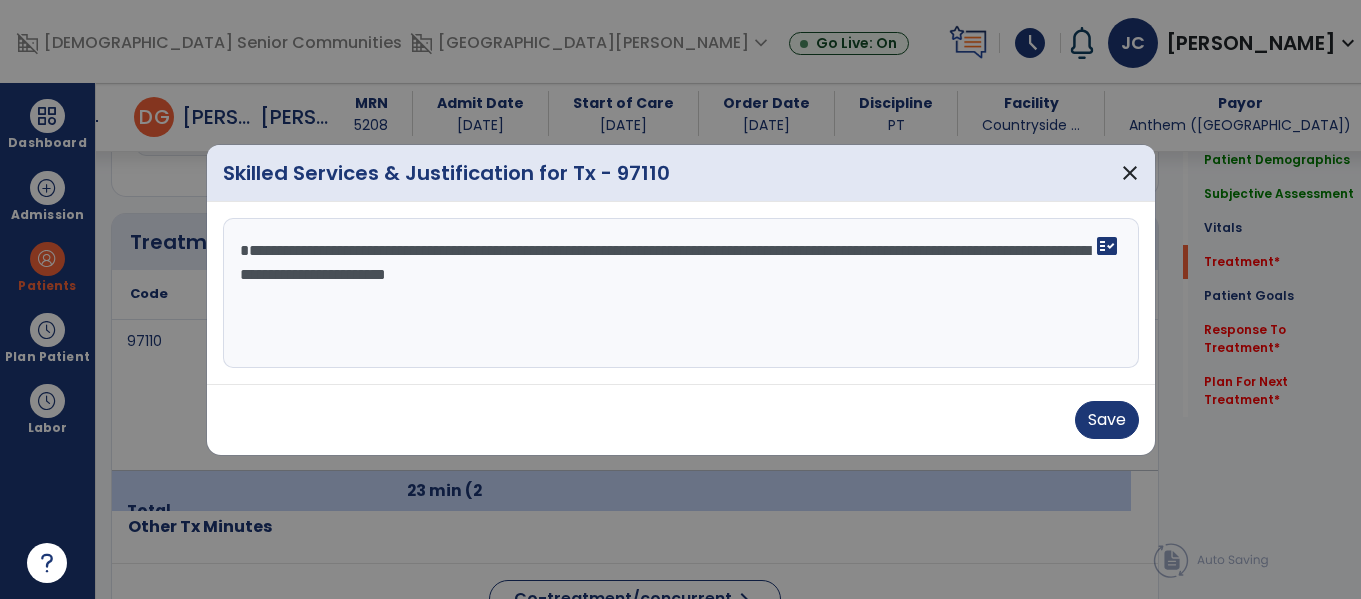 click on "**********" at bounding box center (681, 293) 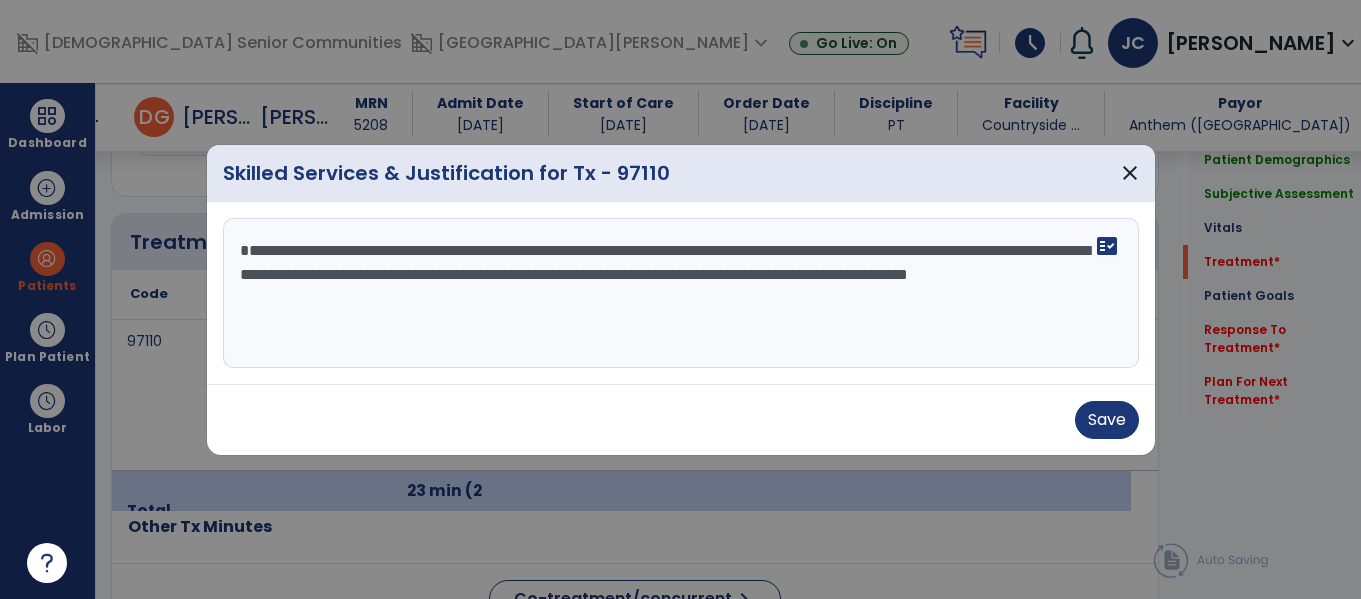 click on "**********" at bounding box center (681, 293) 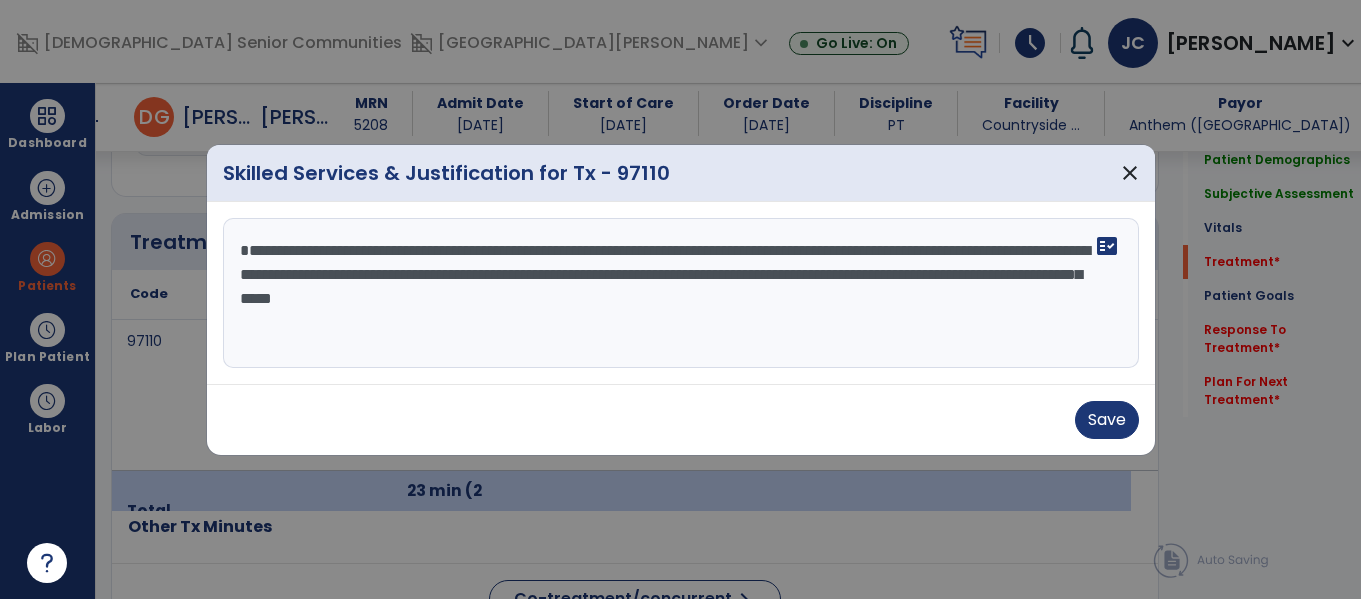 click on "**********" at bounding box center [681, 293] 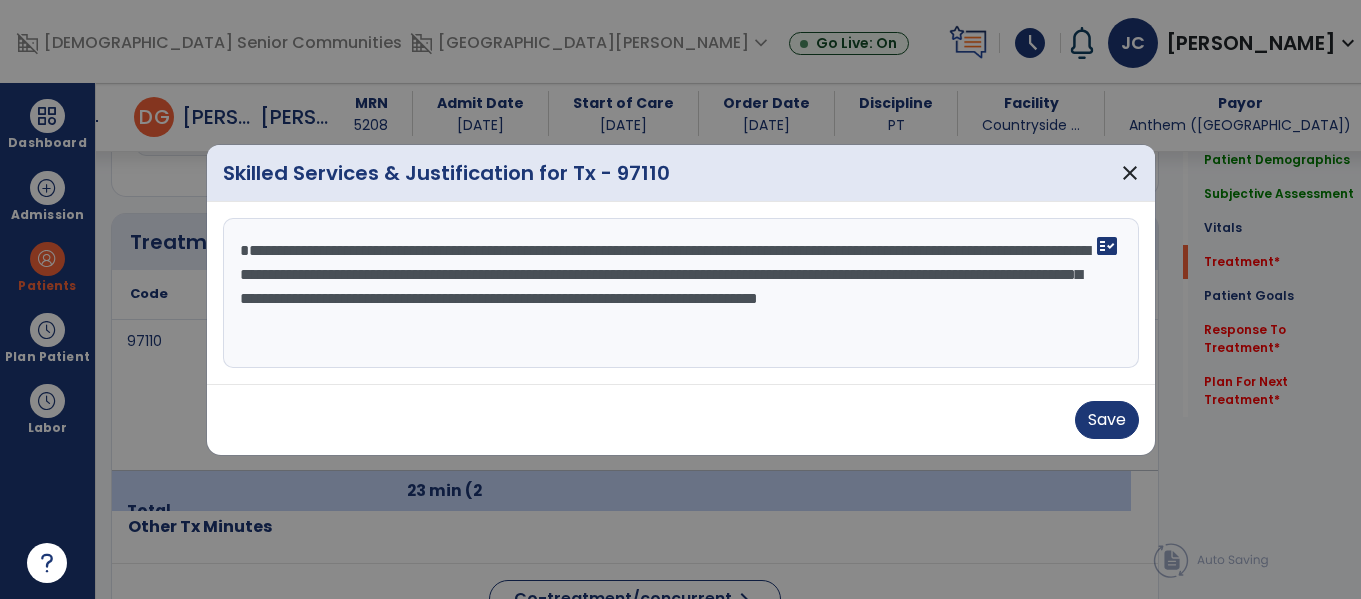 click on "**********" at bounding box center [681, 293] 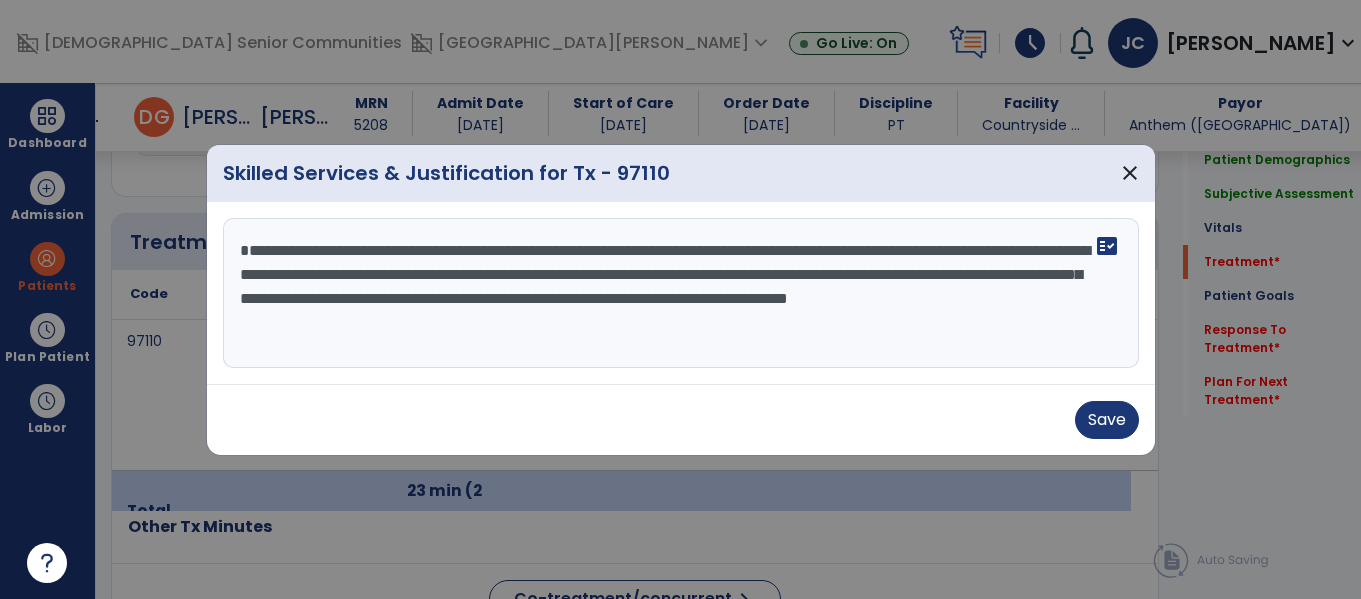 click on "**********" at bounding box center [681, 293] 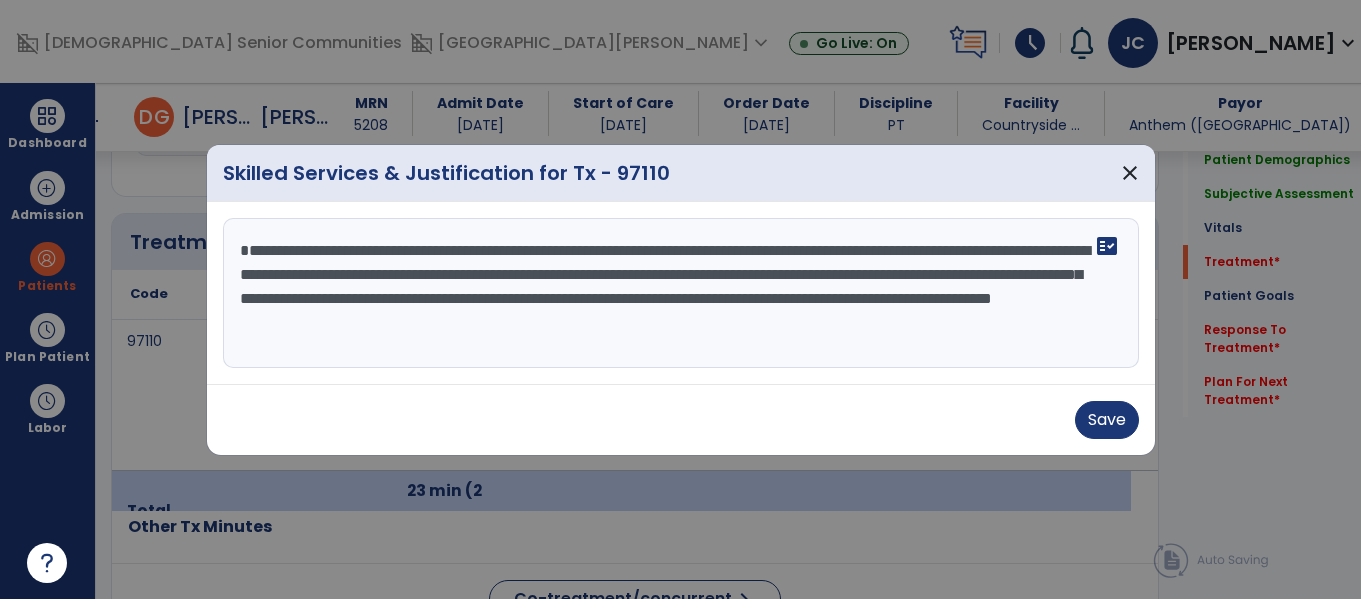 type on "**********" 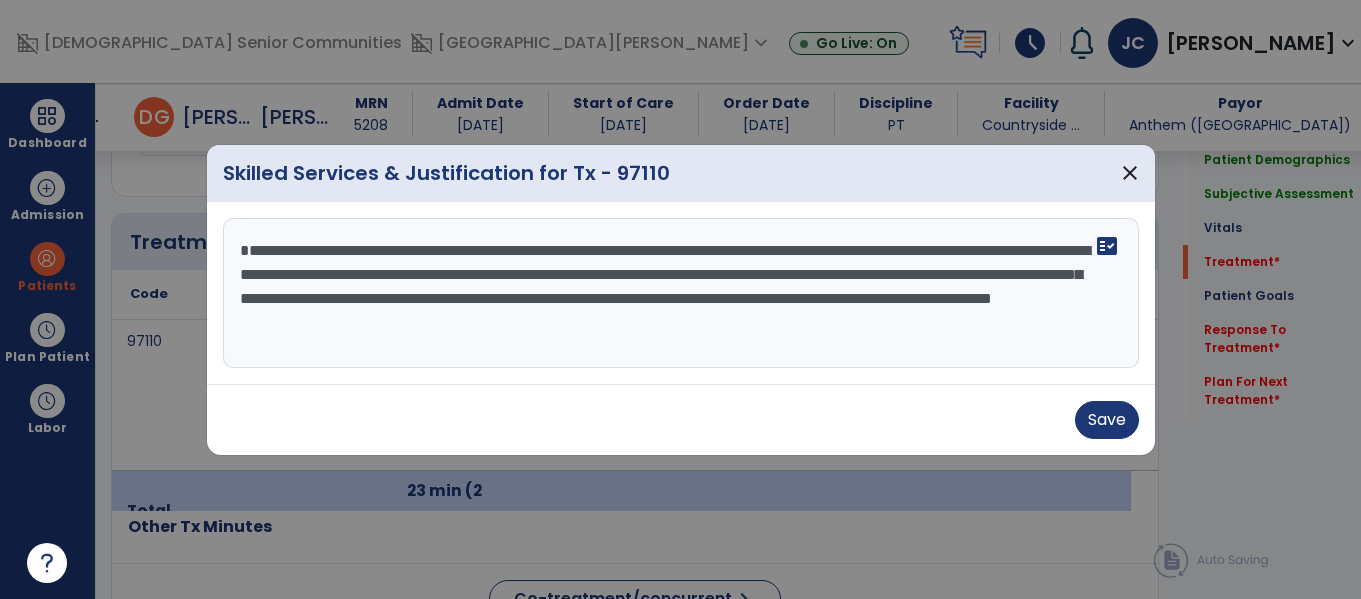 drag, startPoint x: 868, startPoint y: 324, endPoint x: 244, endPoint y: 250, distance: 628.3725 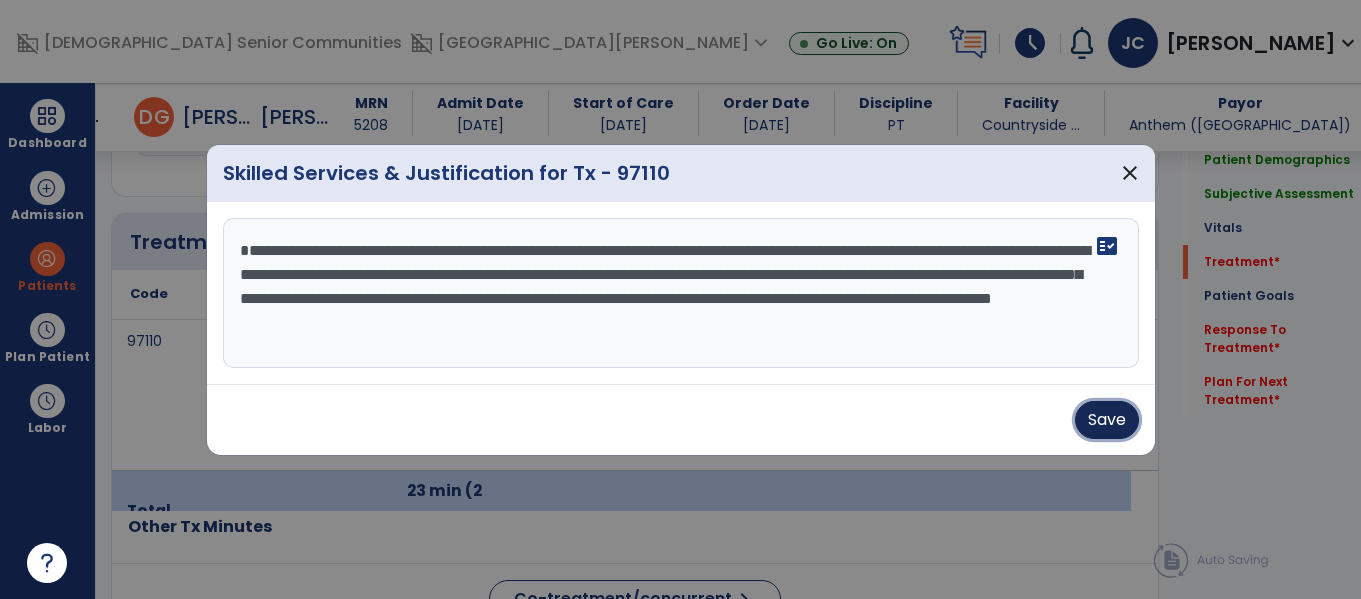click on "Save" at bounding box center (1107, 420) 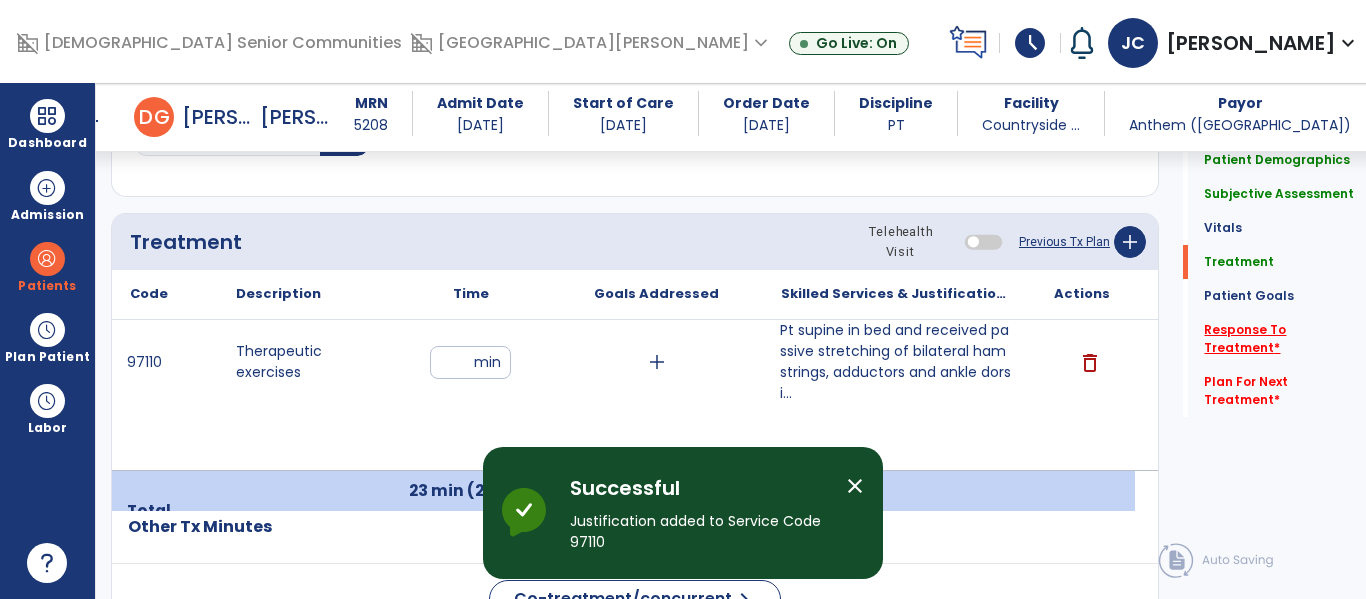 click on "Response To Treatment   *" 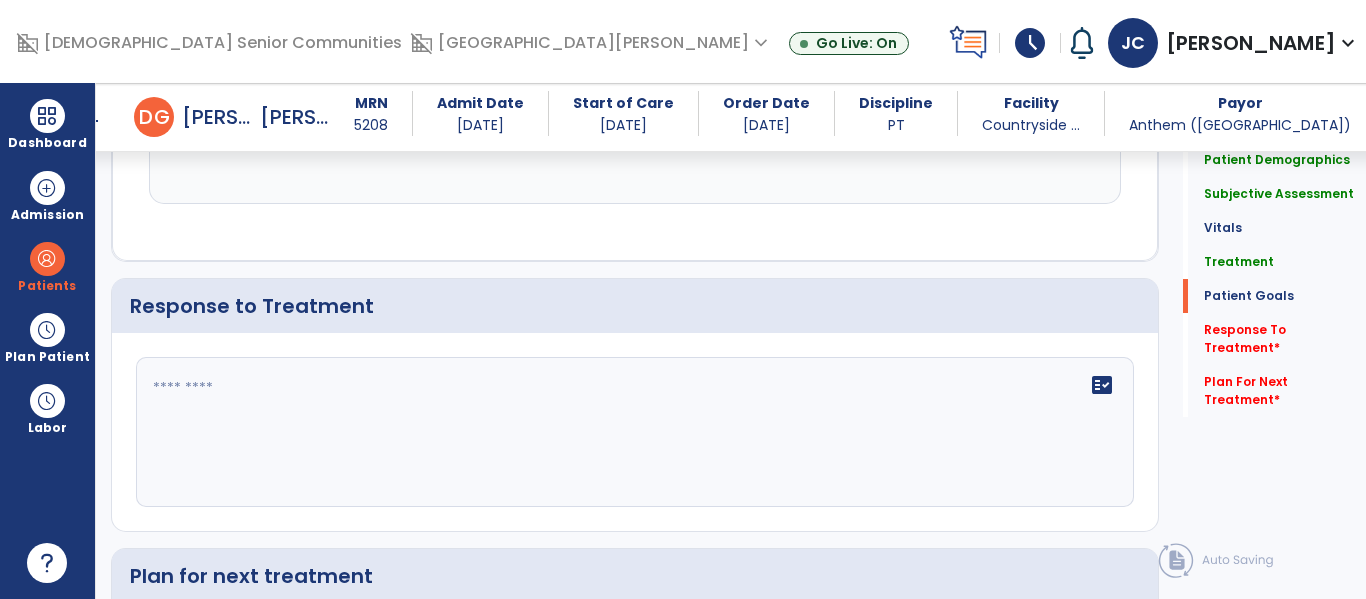scroll, scrollTop: 2431, scrollLeft: 0, axis: vertical 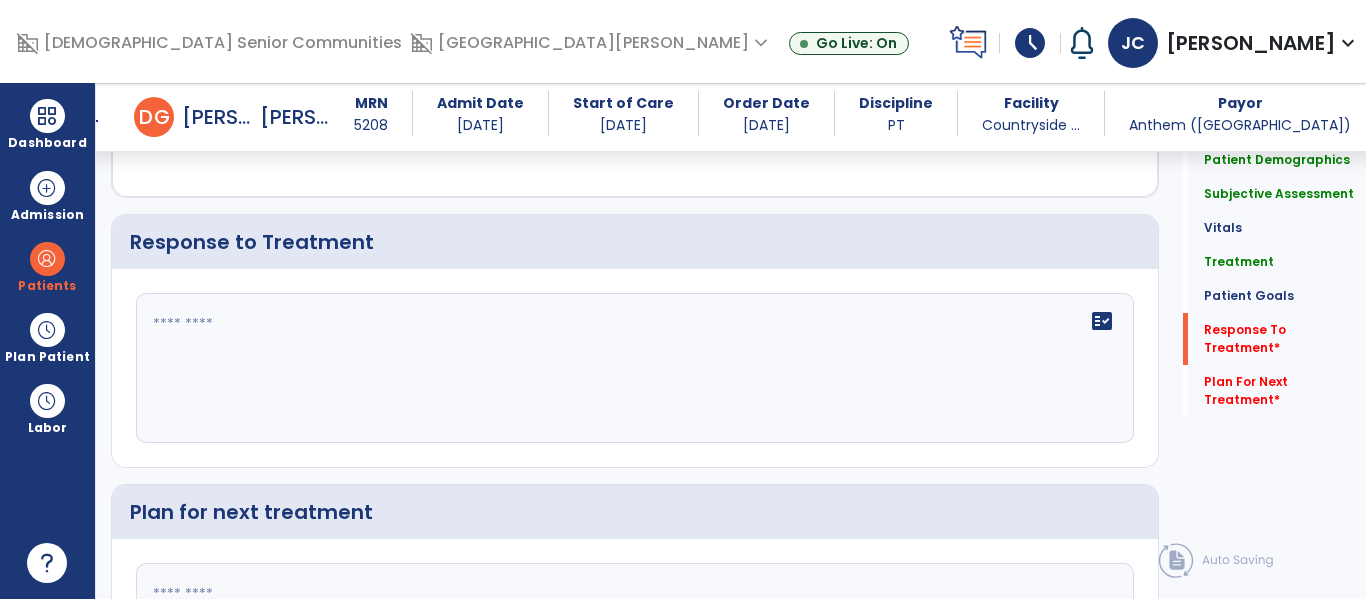 click on "fact_check" 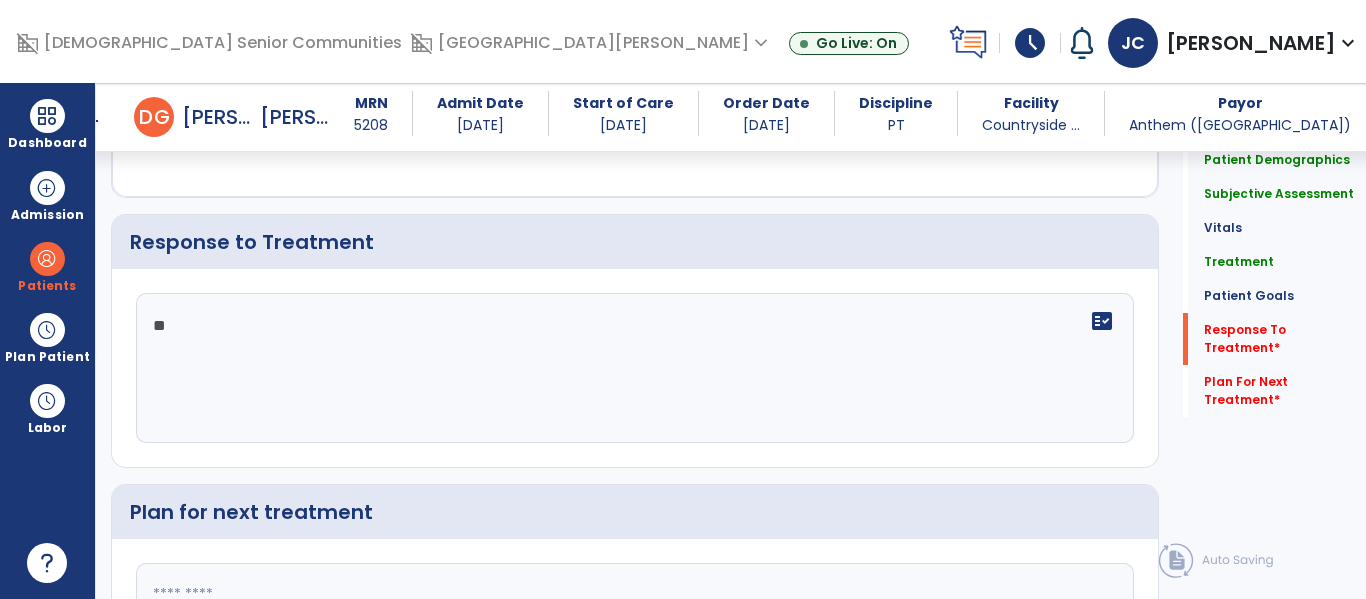 type on "*" 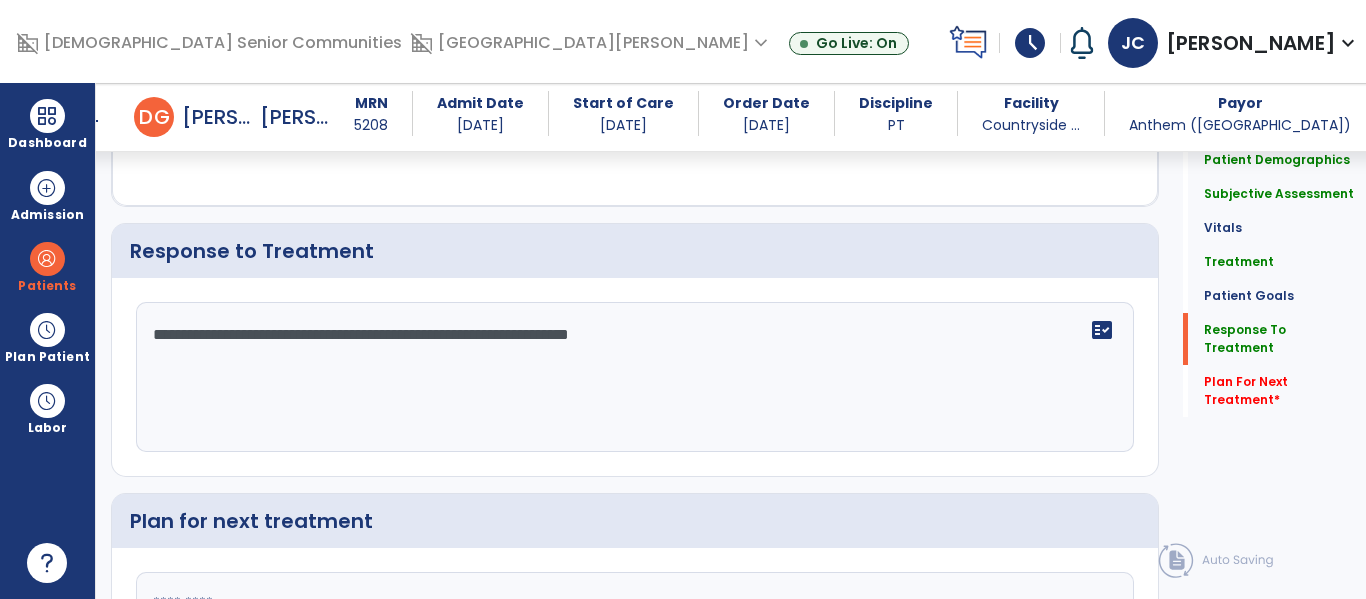 scroll, scrollTop: 2421, scrollLeft: 0, axis: vertical 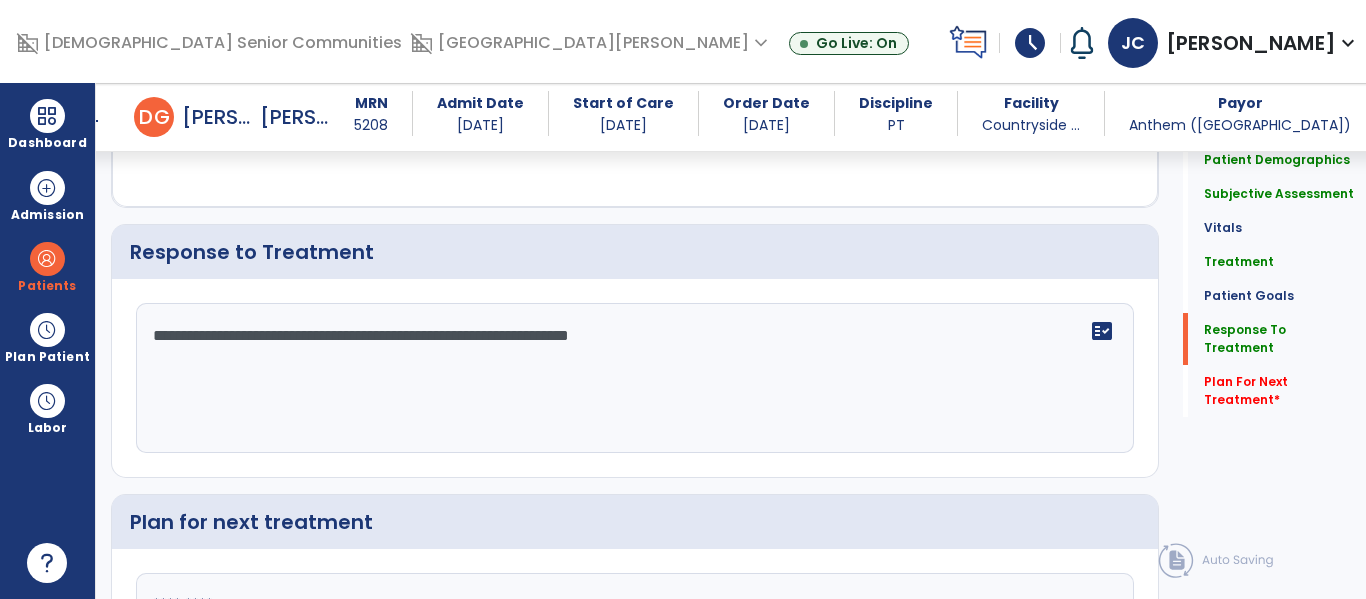 click on "**********" 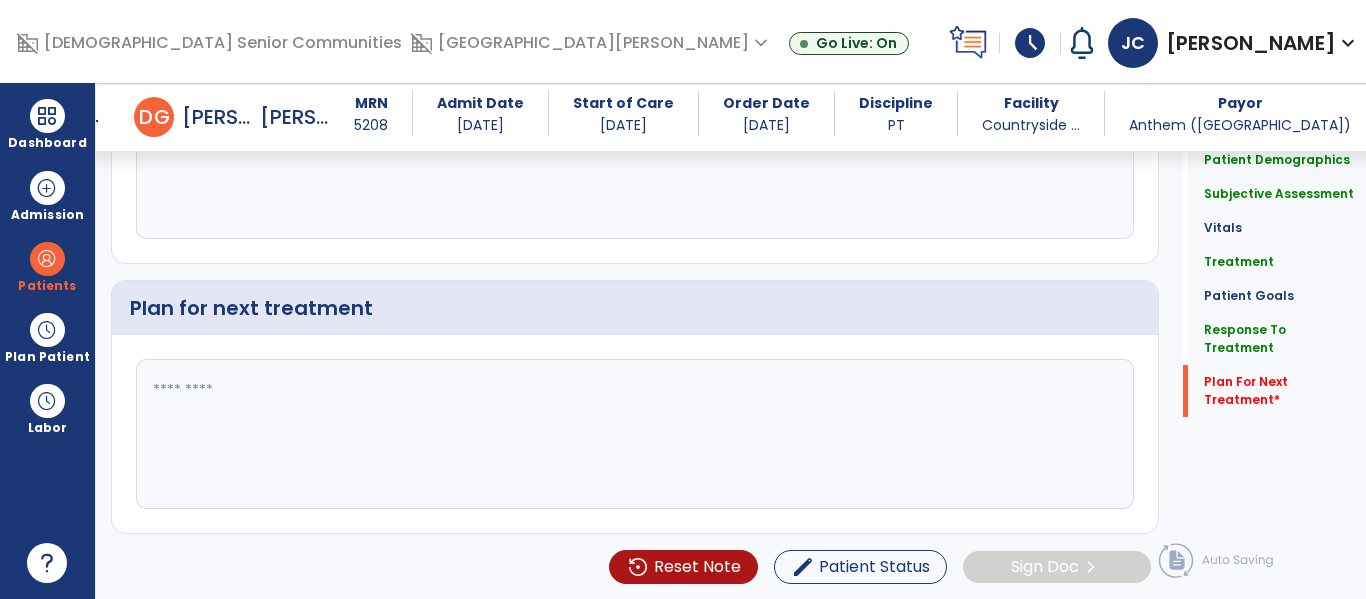 scroll, scrollTop: 2636, scrollLeft: 0, axis: vertical 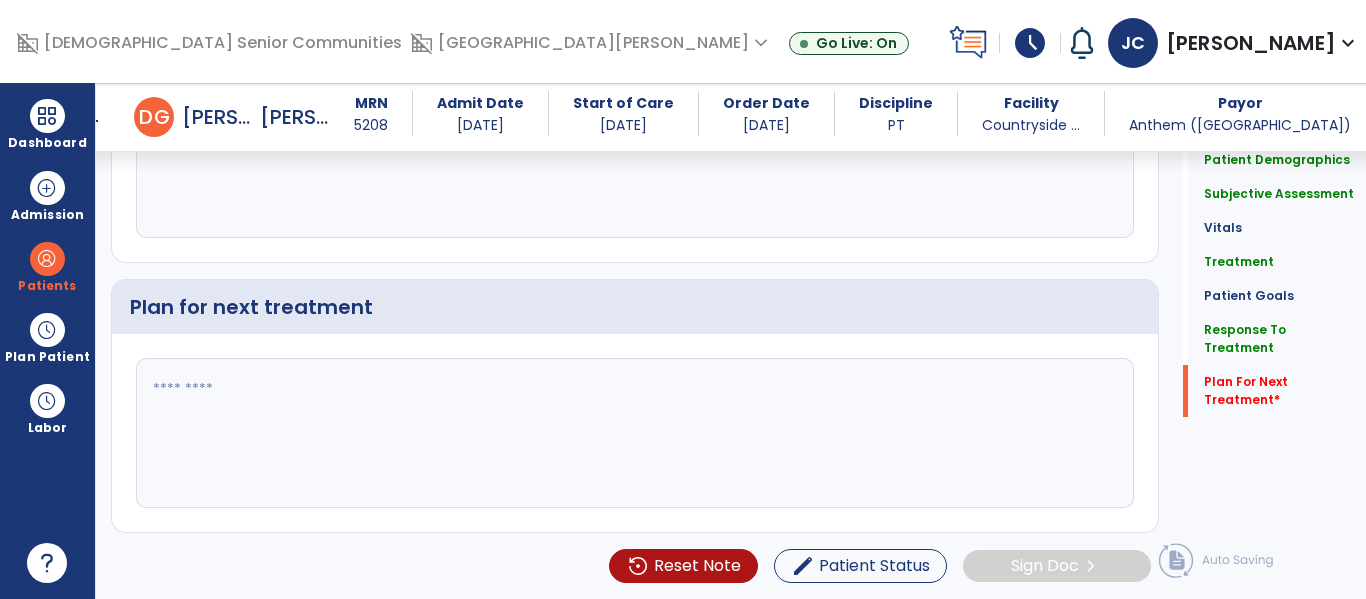 type on "**********" 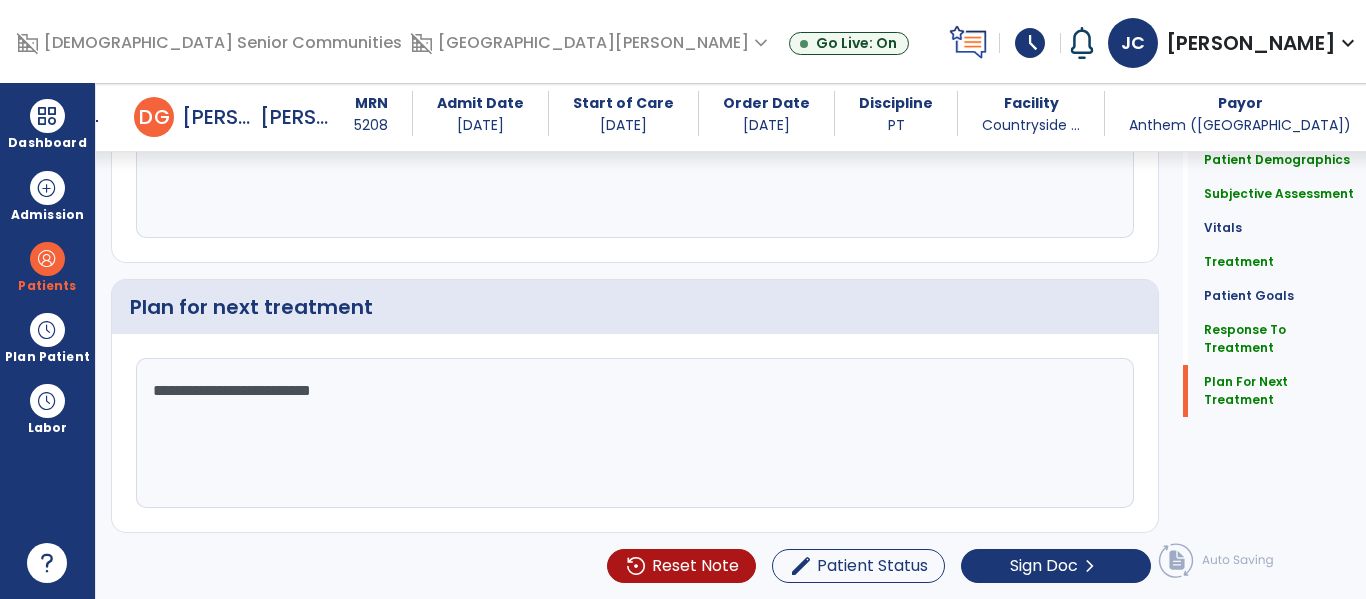 click on "**********" 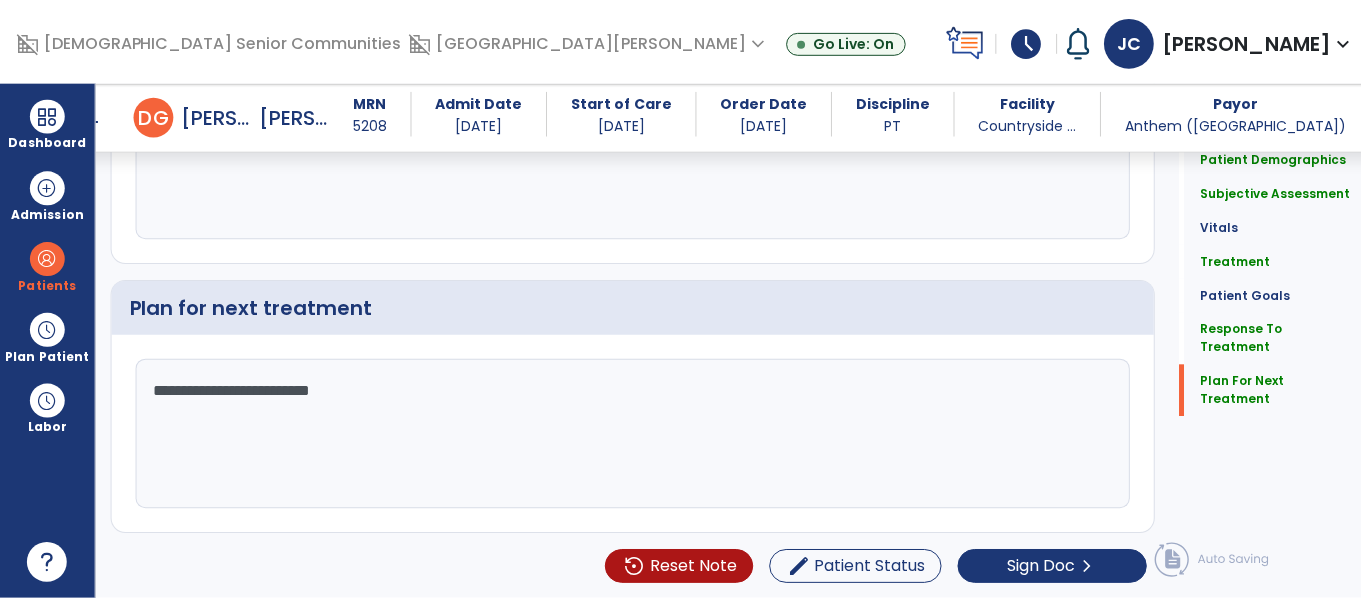 scroll, scrollTop: 2636, scrollLeft: 0, axis: vertical 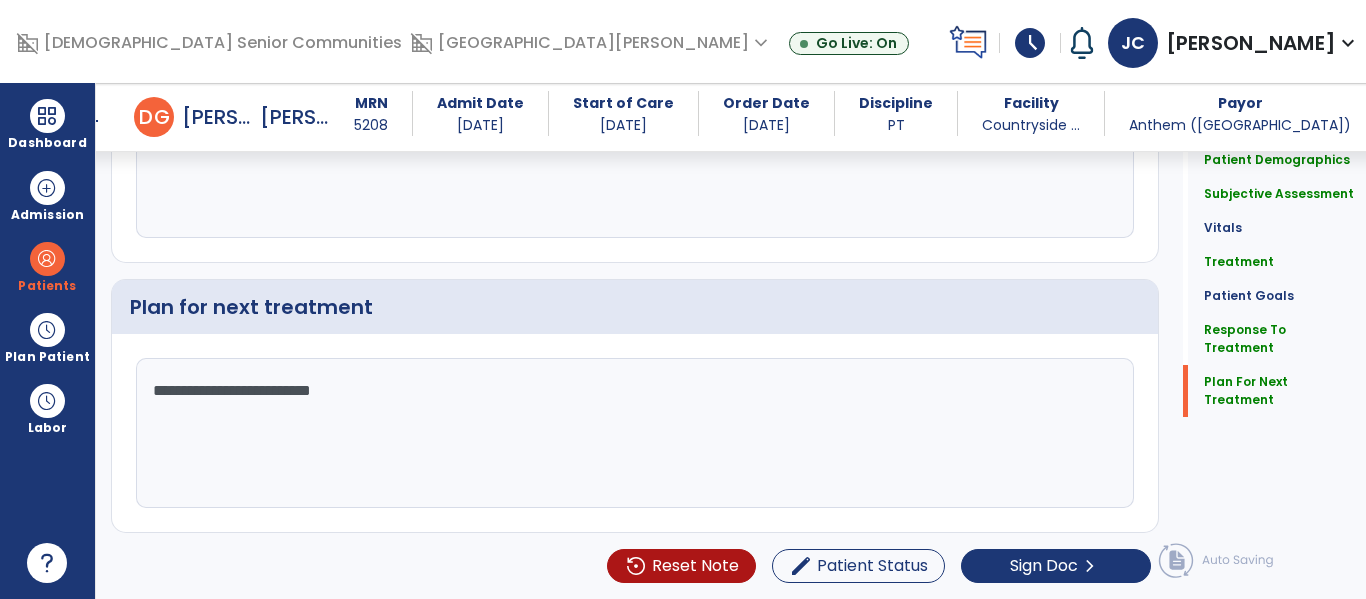 click on "**********" 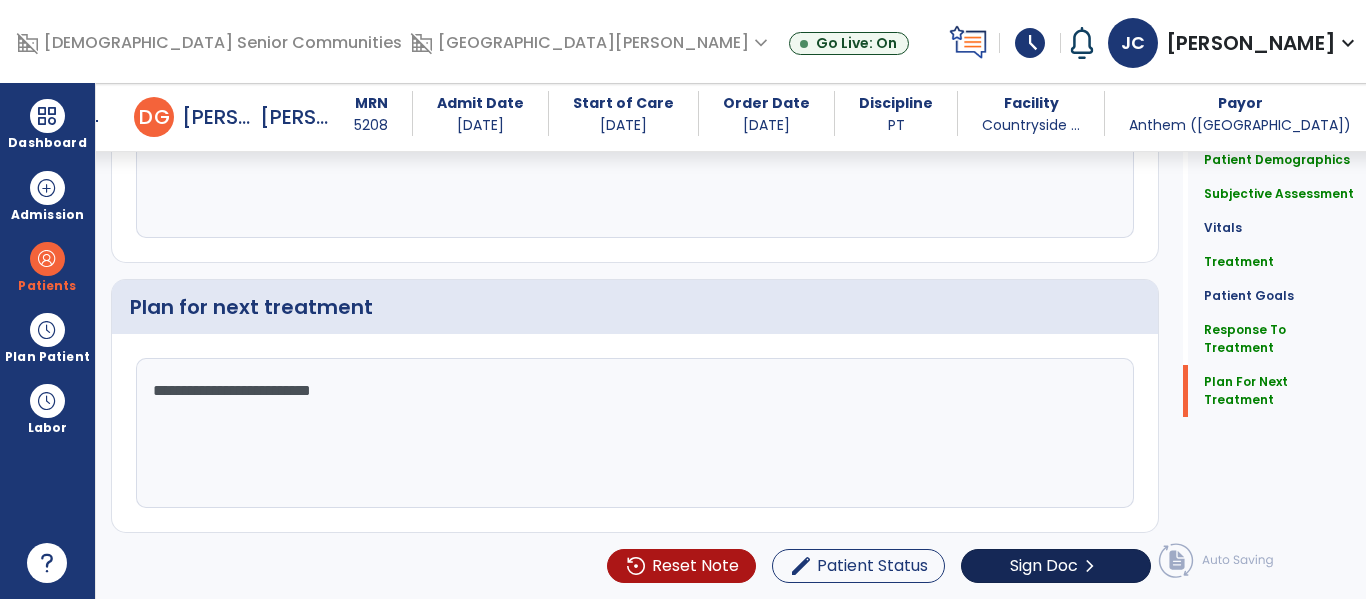 type on "**********" 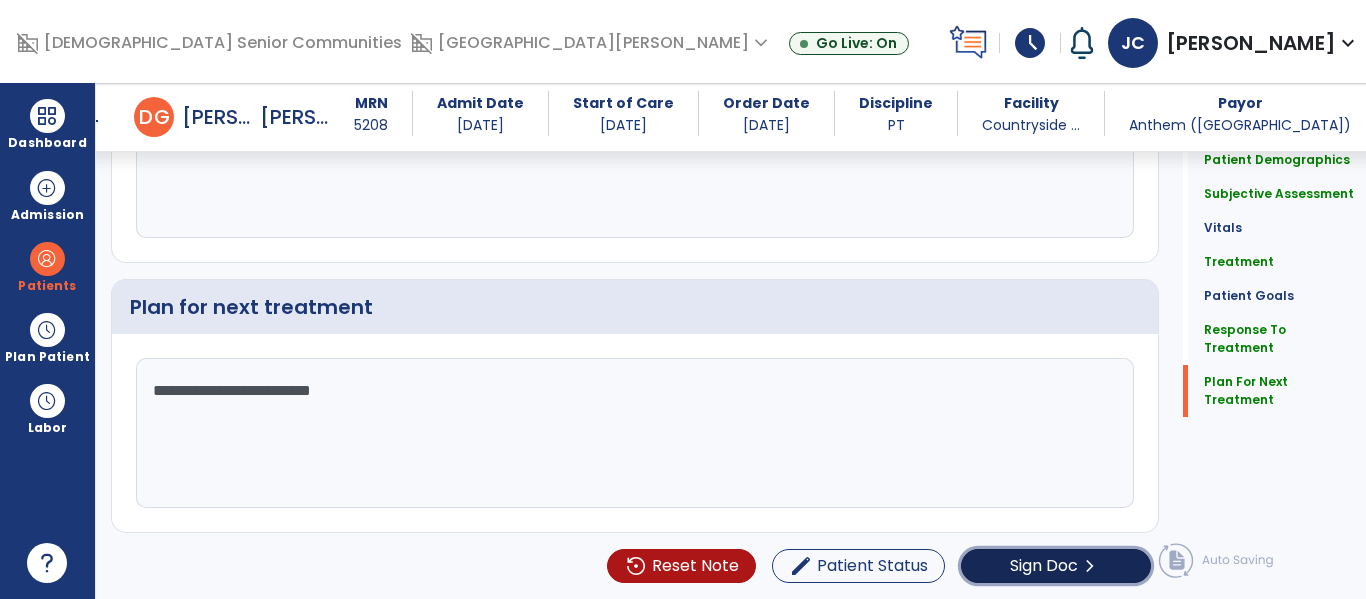 click on "Sign Doc" 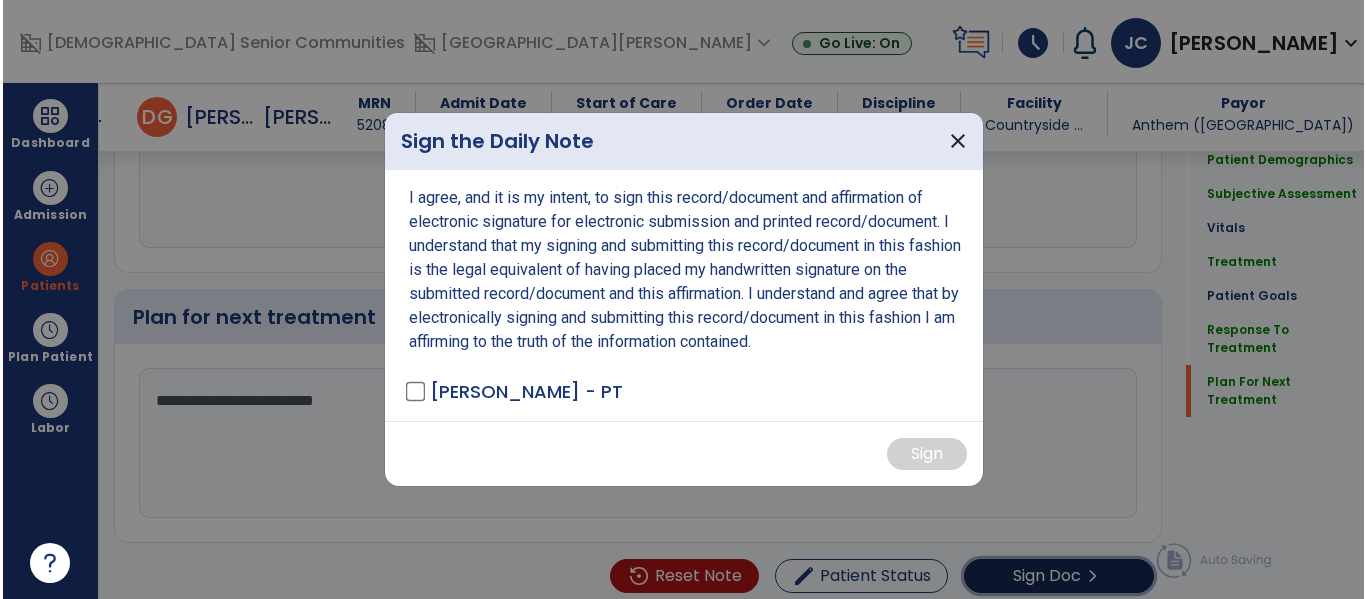 scroll, scrollTop: 2635, scrollLeft: 0, axis: vertical 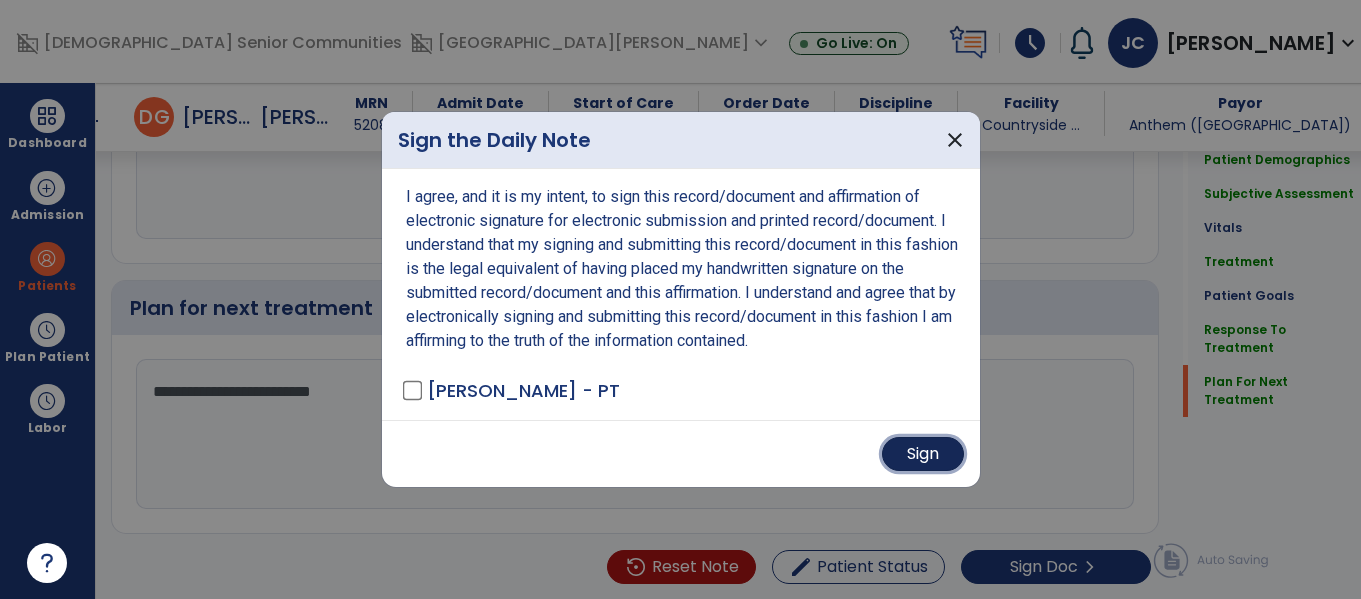 click on "Sign" at bounding box center [923, 454] 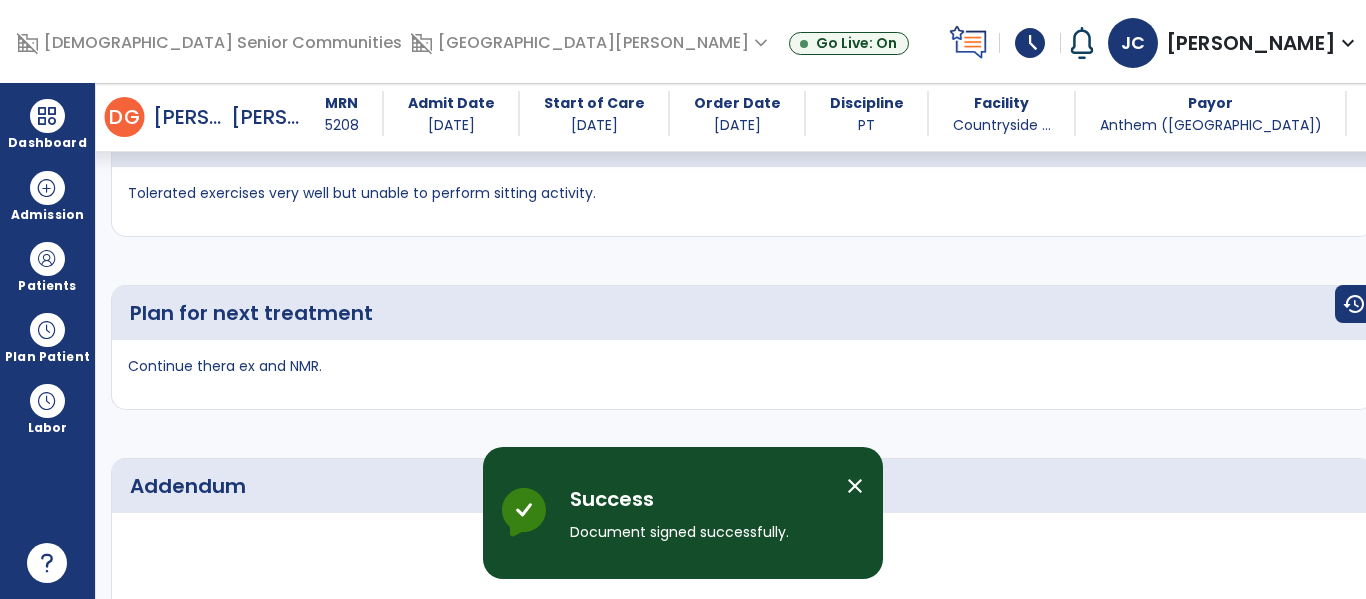 scroll, scrollTop: 3573, scrollLeft: 0, axis: vertical 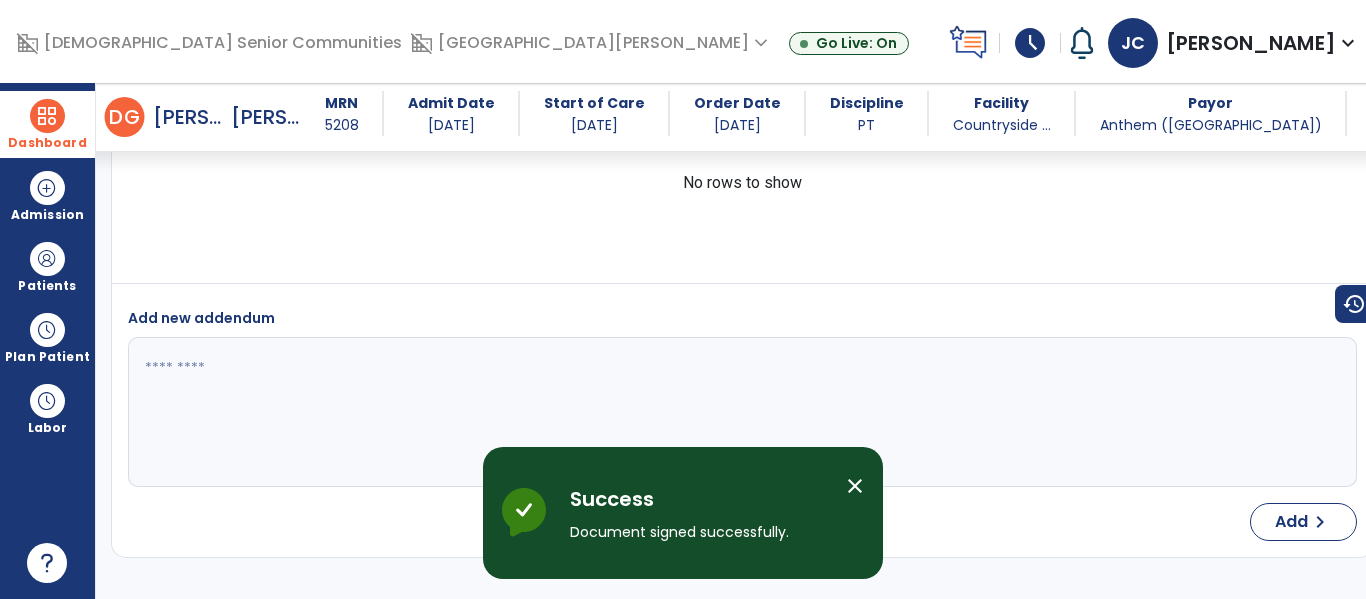 click at bounding box center (47, 116) 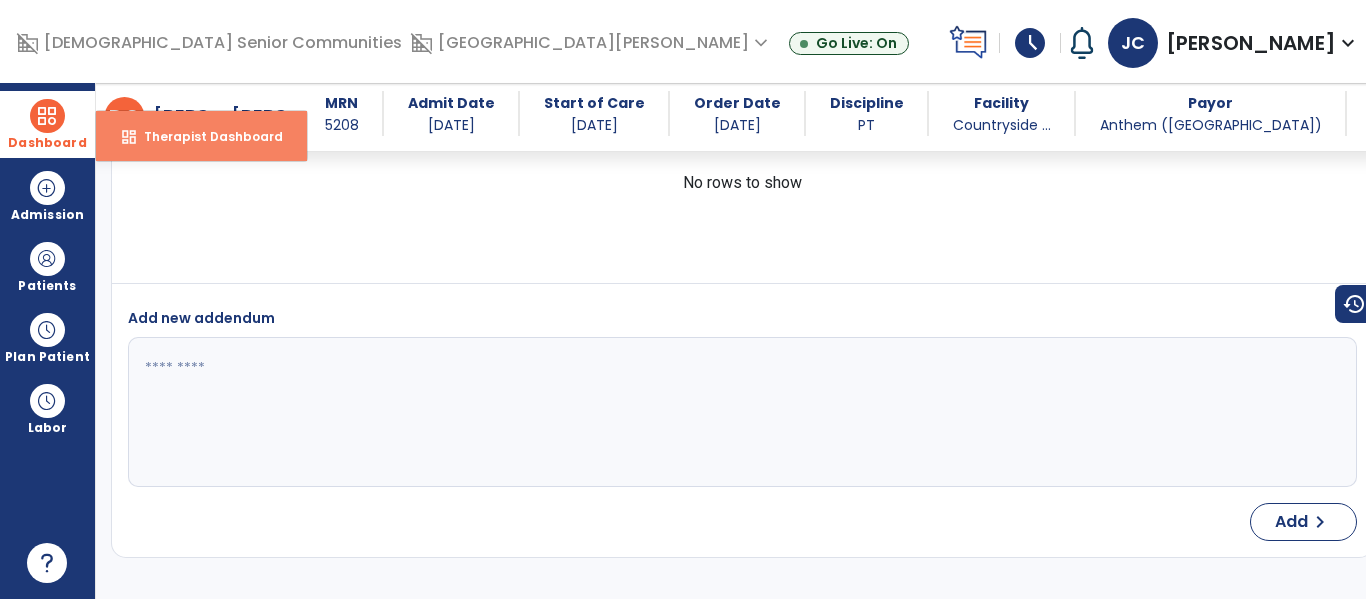 click on "Therapist Dashboard" at bounding box center (205, 136) 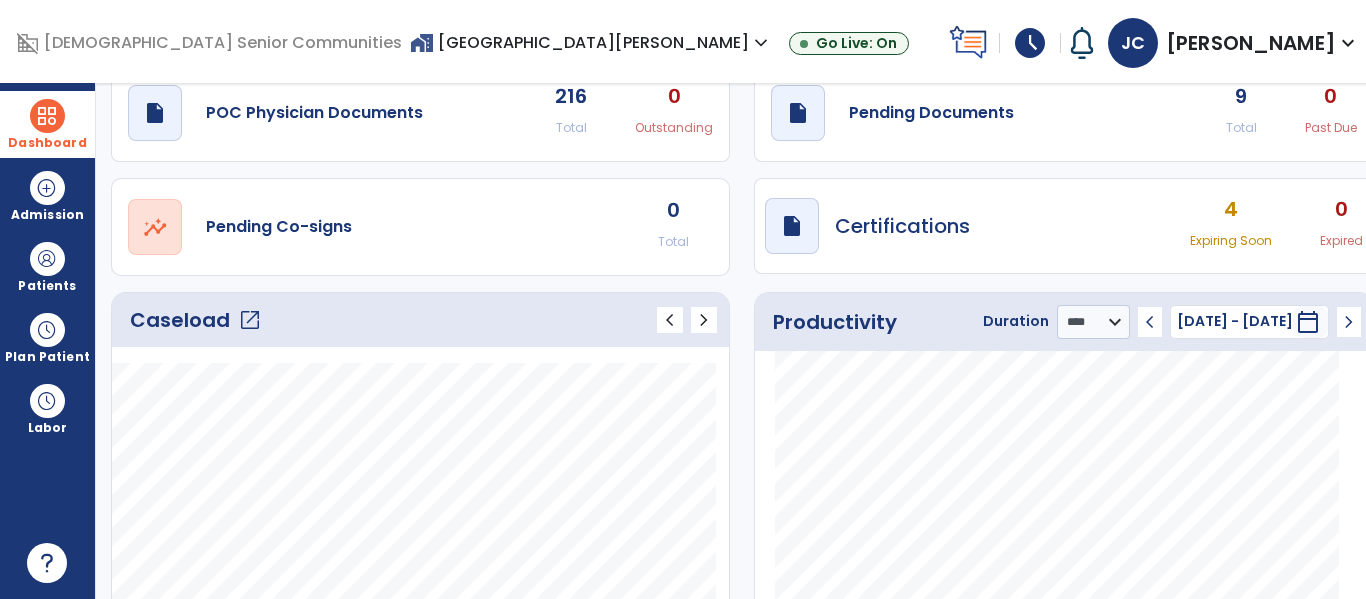 scroll, scrollTop: 58, scrollLeft: 0, axis: vertical 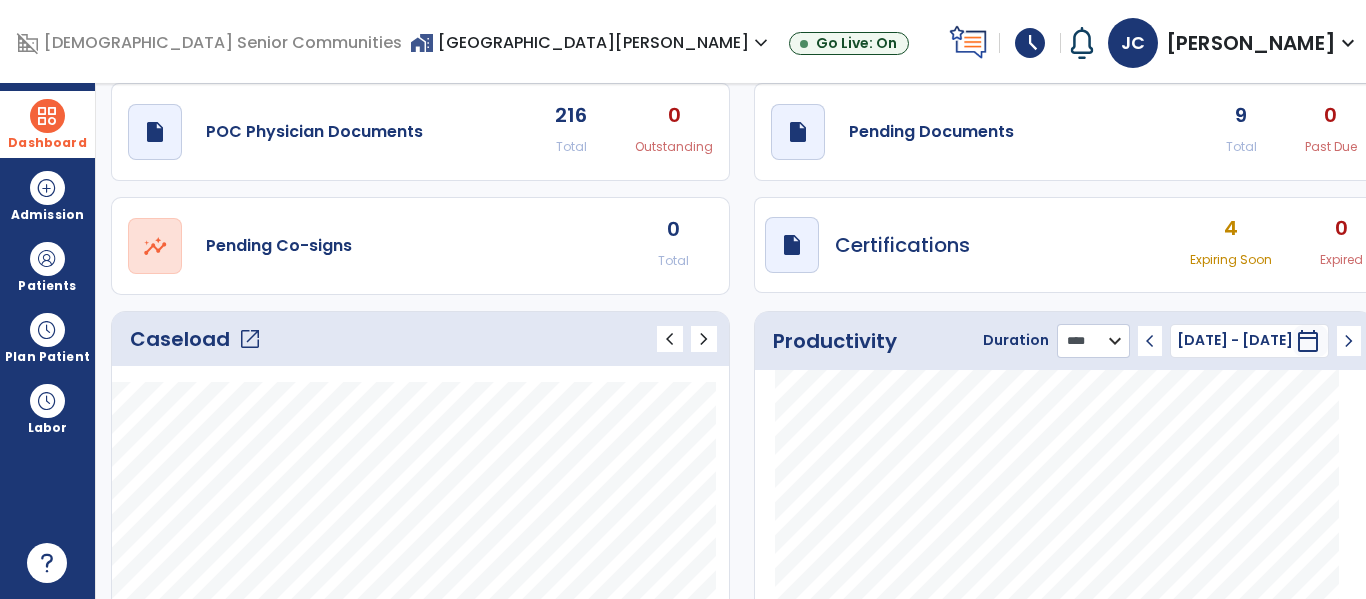 click on "******** **** ***" 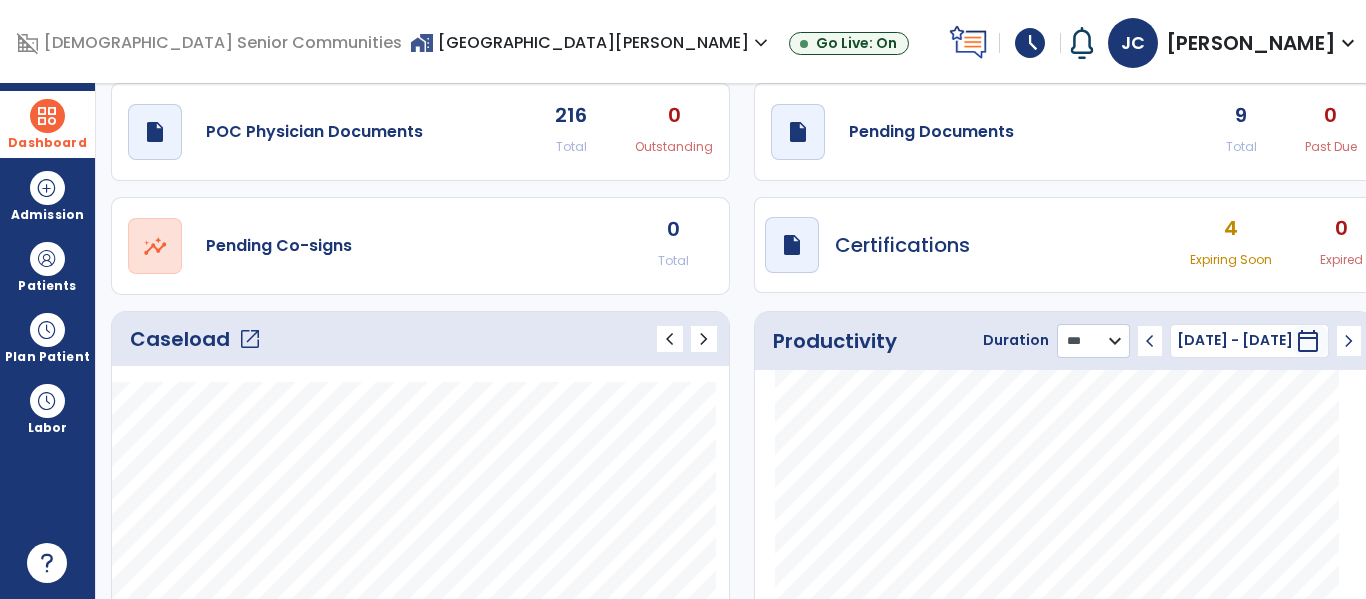 click on "******** **** ***" 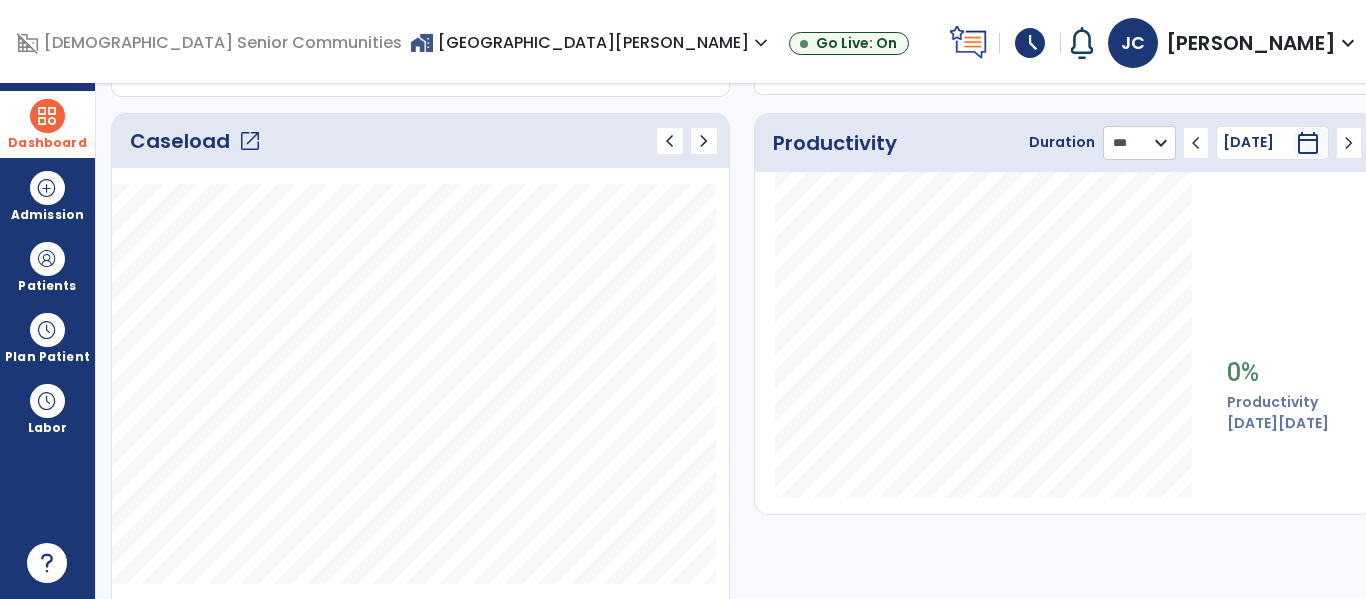 scroll, scrollTop: 0, scrollLeft: 0, axis: both 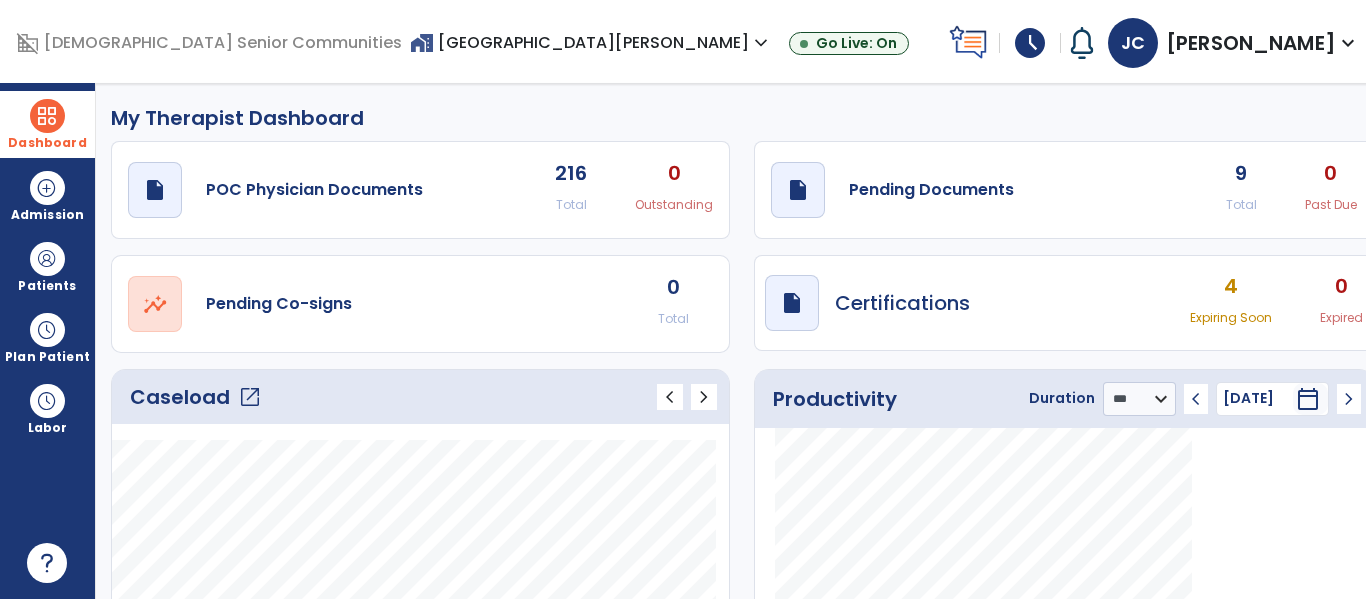 click at bounding box center [47, 116] 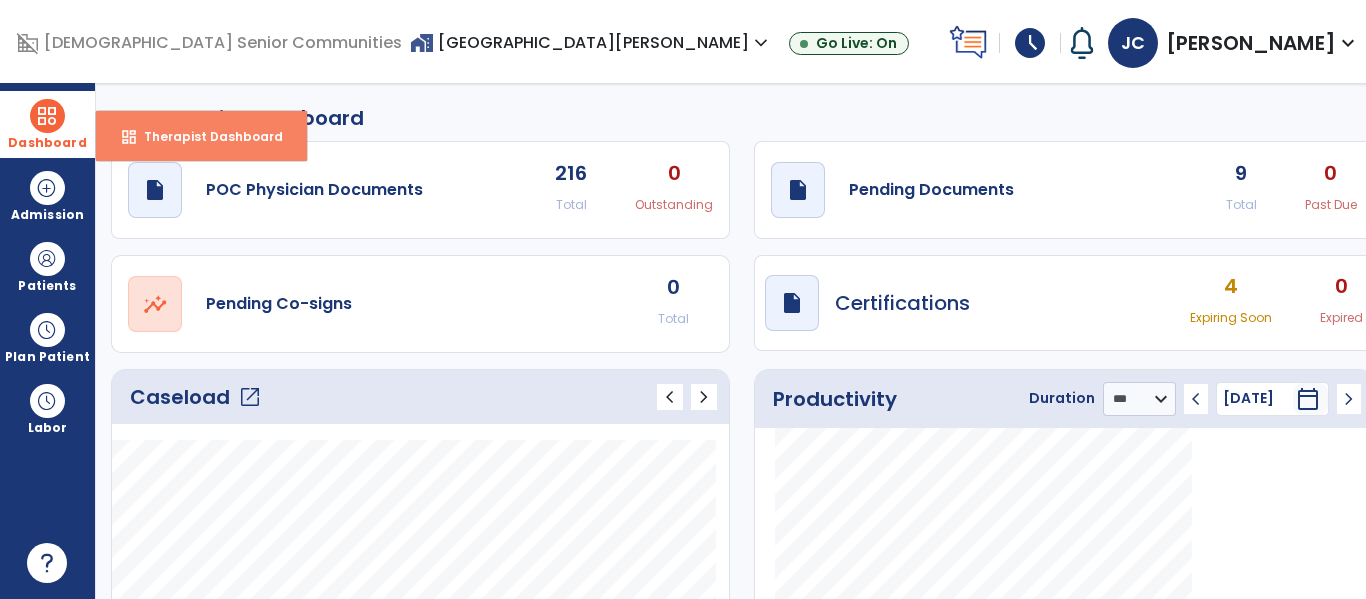 click on "Therapist Dashboard" at bounding box center (205, 136) 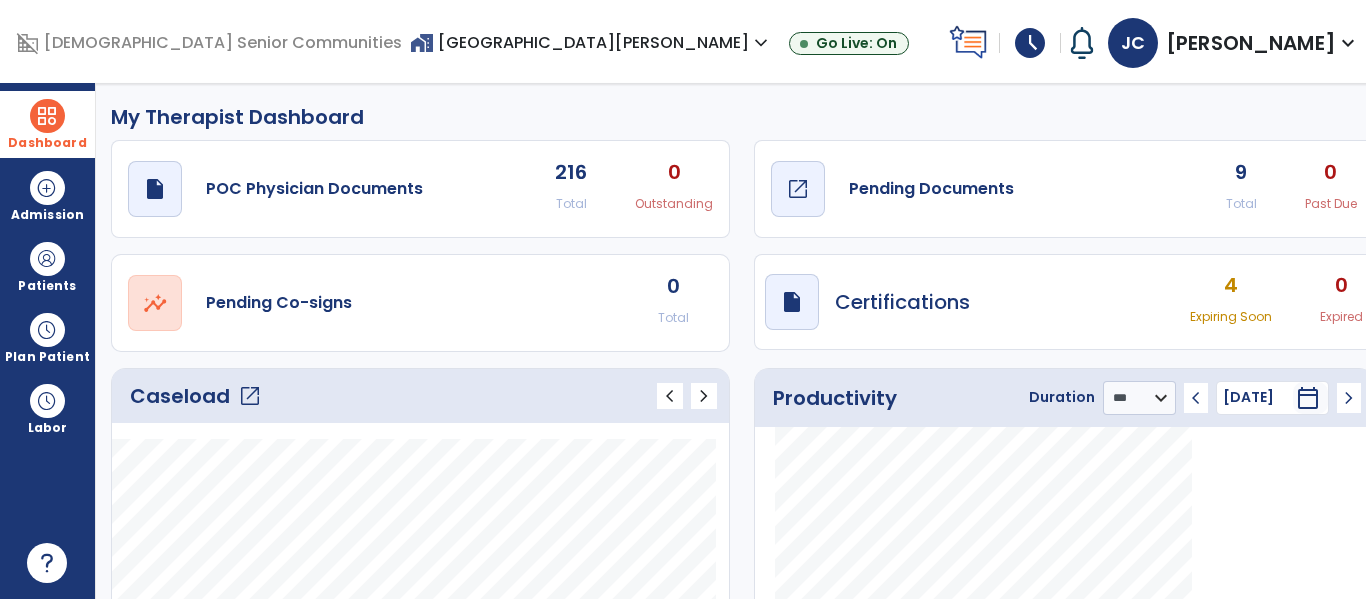 scroll, scrollTop: 2, scrollLeft: 0, axis: vertical 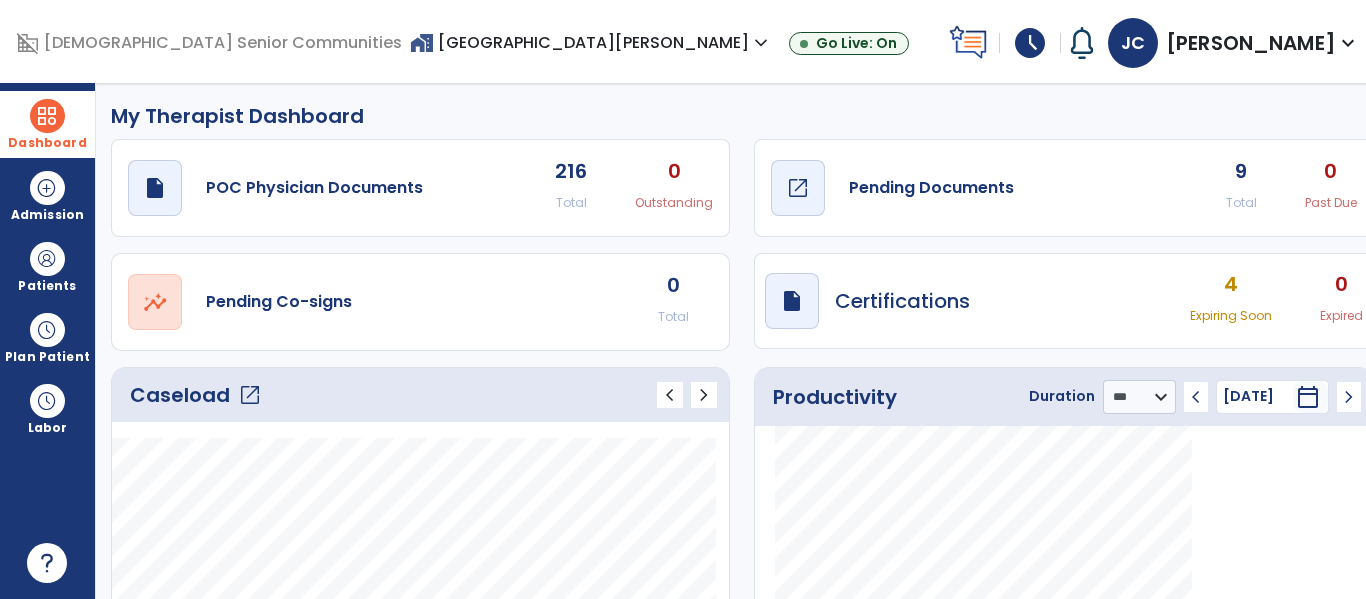 click on "Pending Documents" 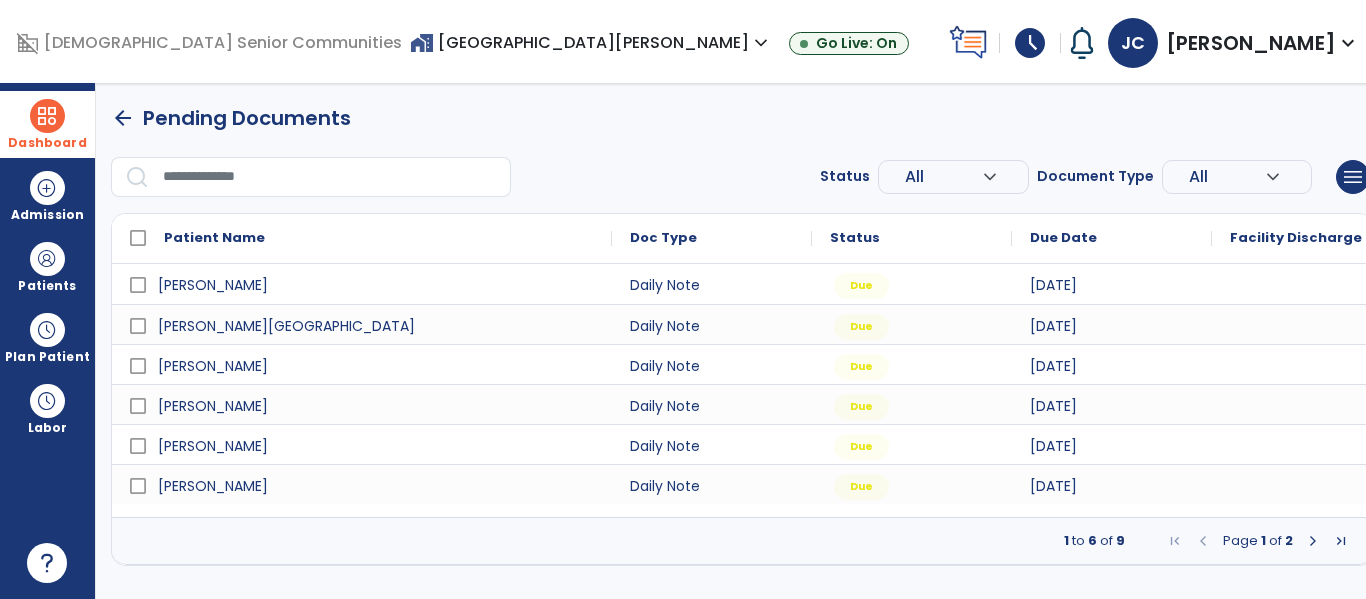 scroll, scrollTop: 0, scrollLeft: 0, axis: both 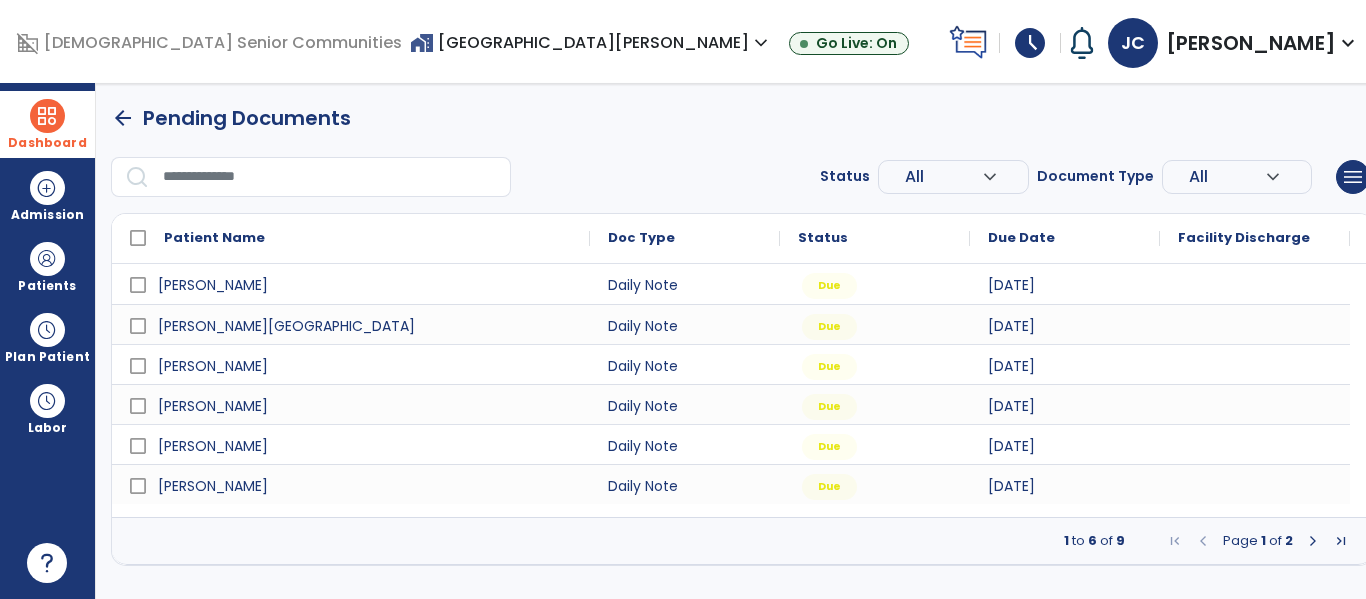 click at bounding box center [1313, 541] 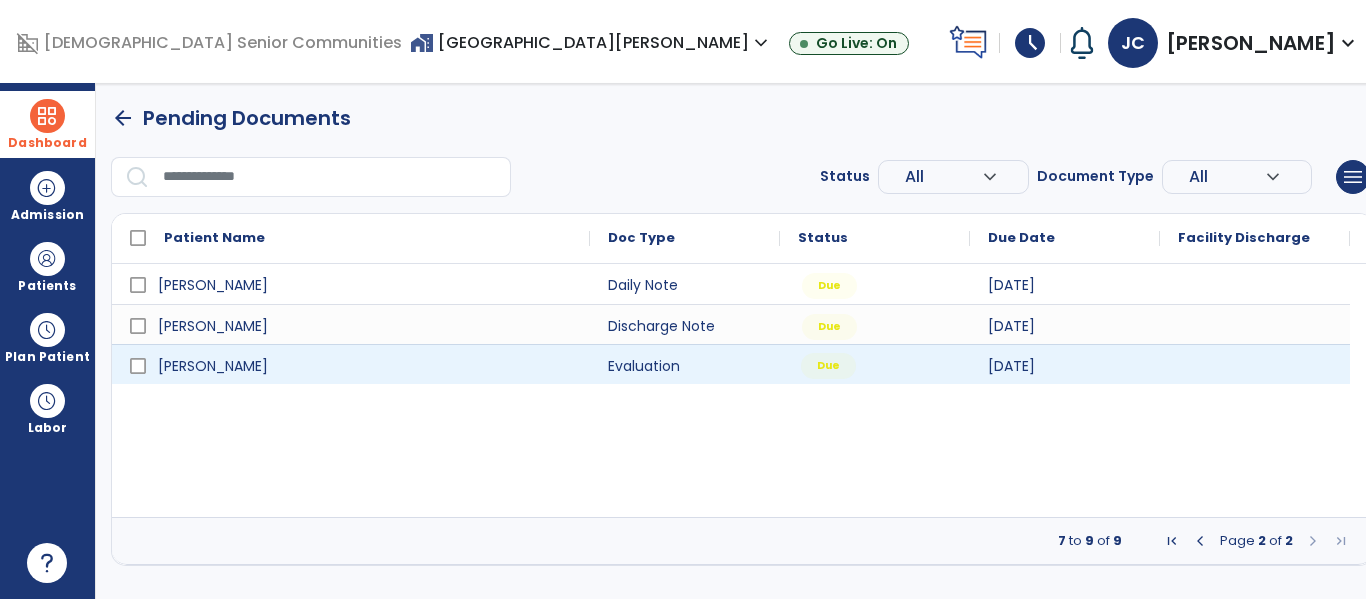 click on "Due" at bounding box center [828, 366] 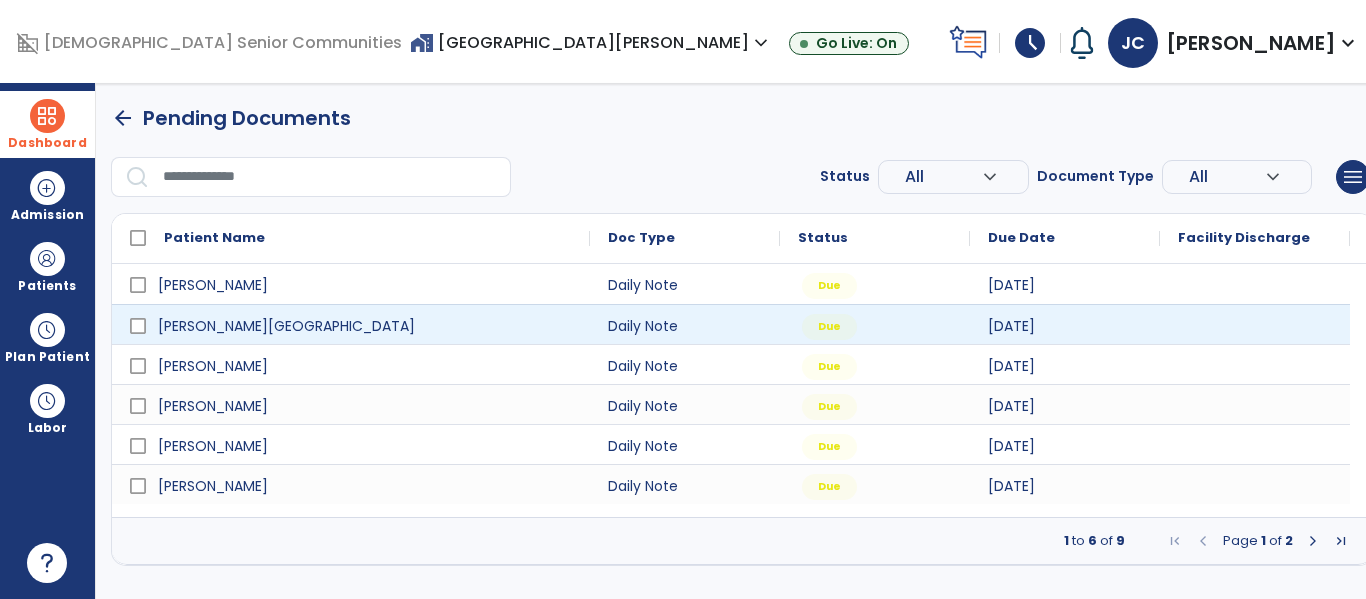 scroll, scrollTop: 0, scrollLeft: 0, axis: both 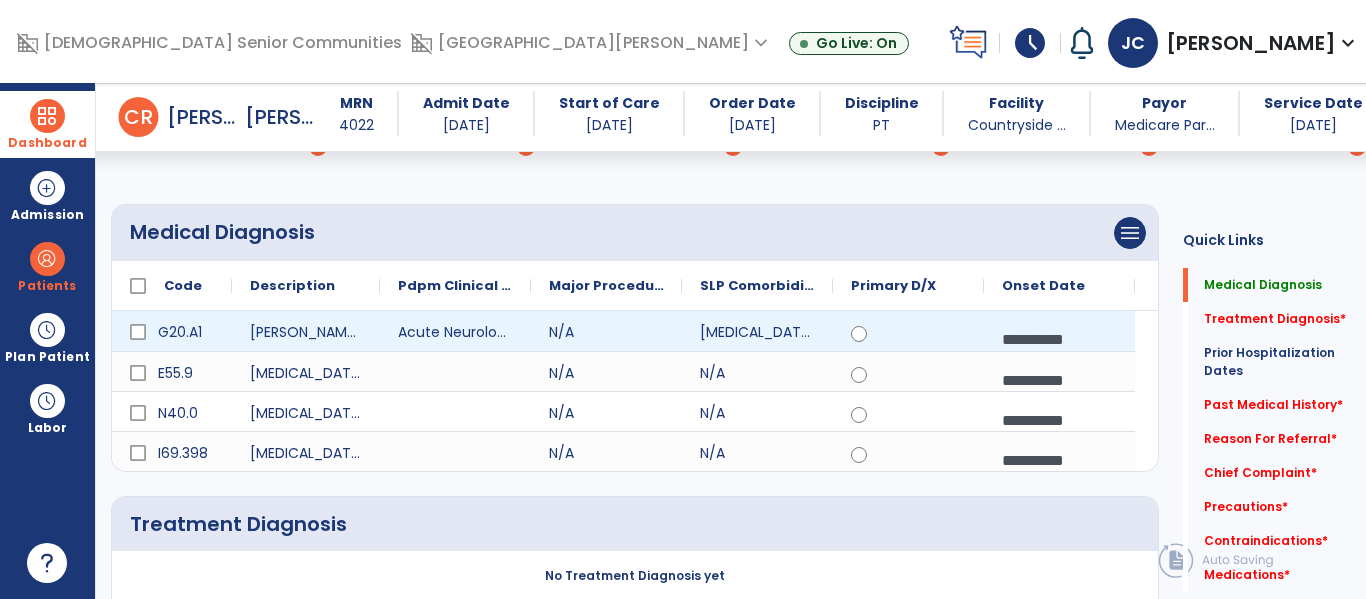 click on "**********" at bounding box center [1059, 339] 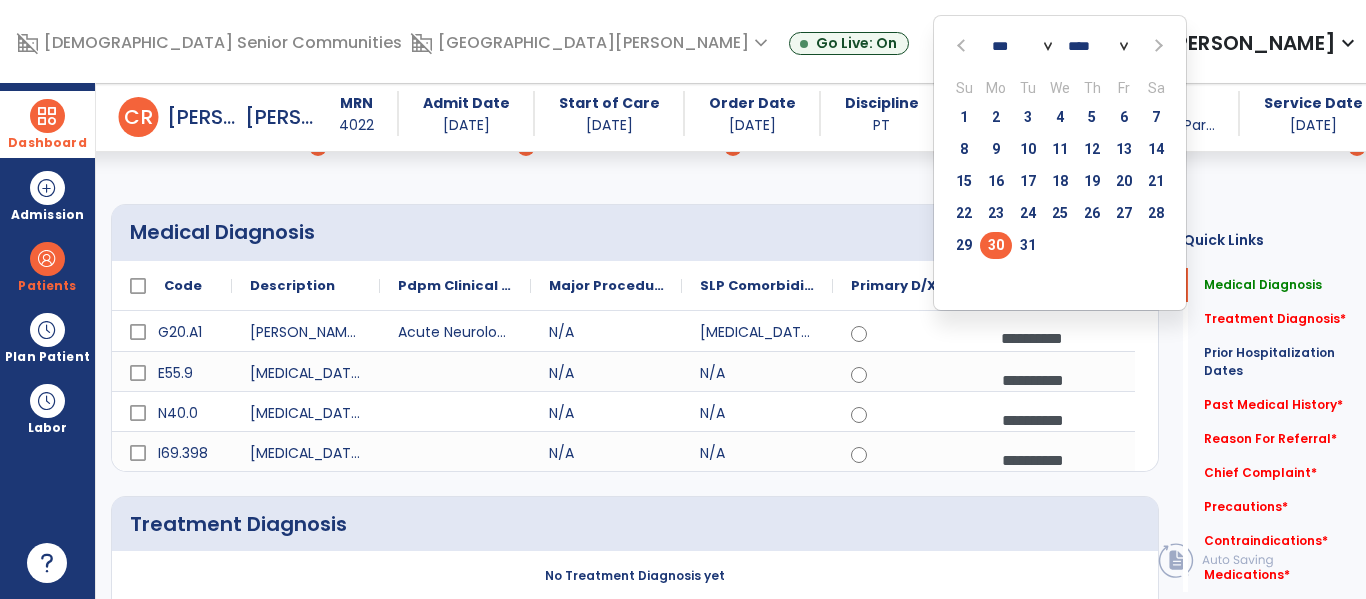click on "Medical Diagnosis      menu   Add Medical Diagnosis   Delete Medical Diagnosis
Code
Description
Pdpm Clinical Category" 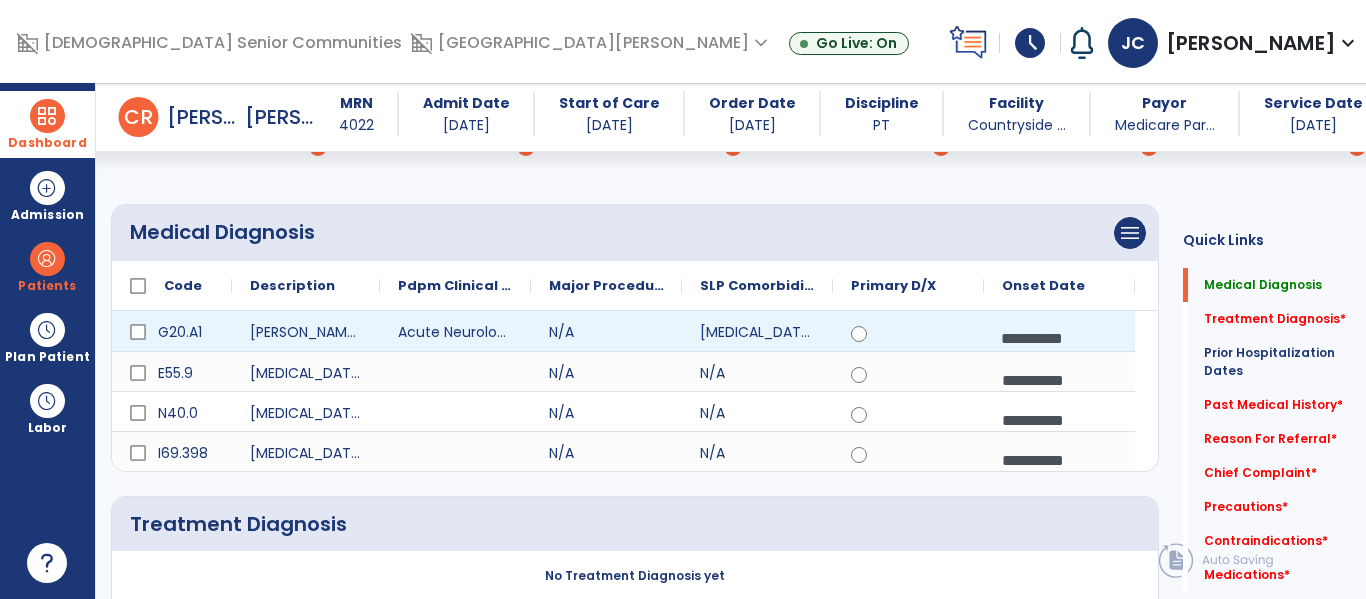 click on "**********" at bounding box center (1059, 338) 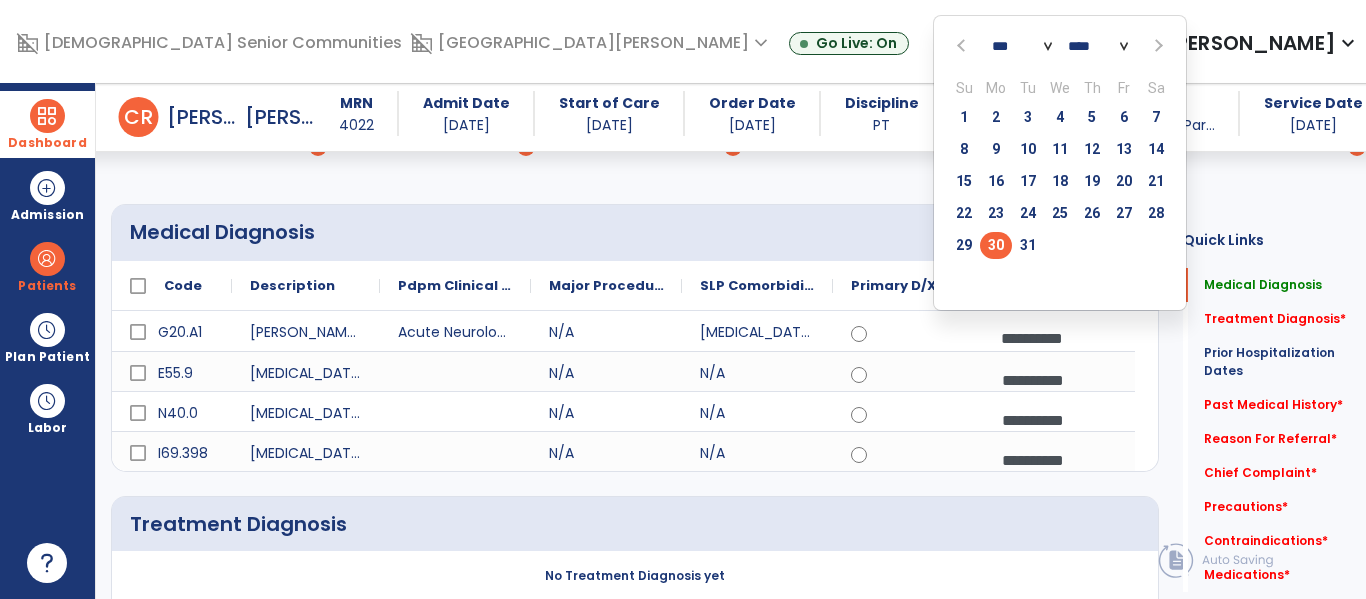 click on "*** *** *** *** *** *** *** *** *** *** *** ***" 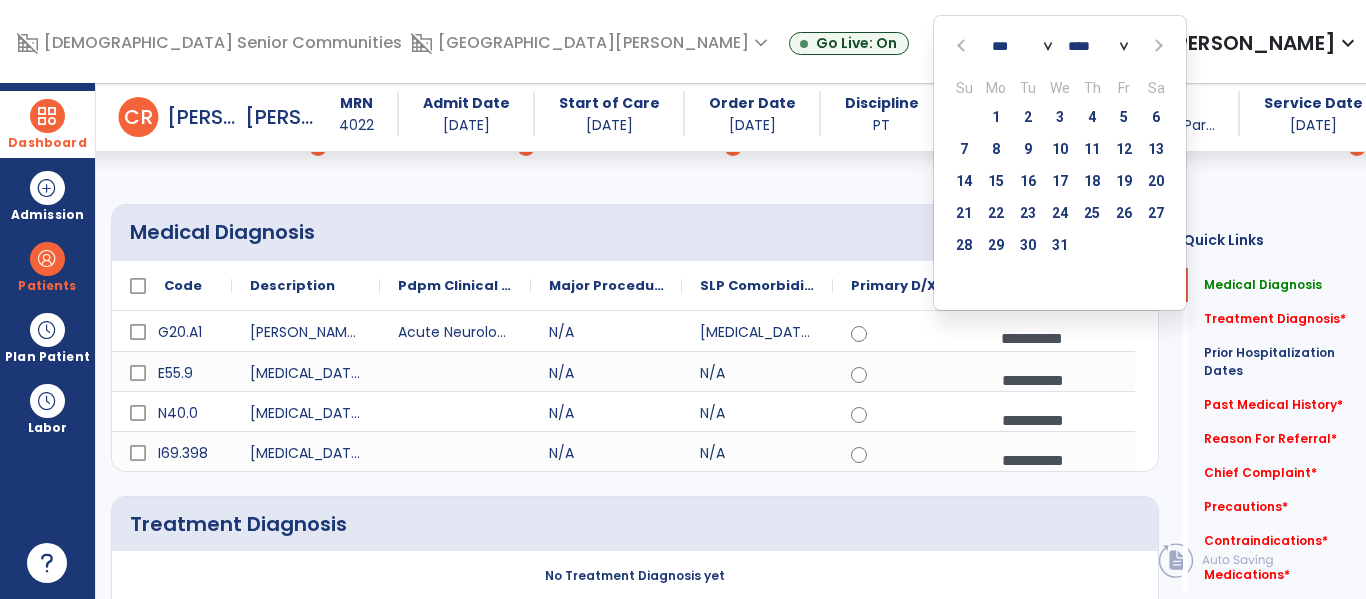 click on "**** **** **** **** **** **** **** **** **** **** **** **** **** **** **** **** **** **** **** **** **** **** **** **** **** **** **** **** **** **** **** **** **** **** **** **** **** **** **** **** **** **** **** **** **** **** **** **** **** **** **** **** **** **** **** **** **** **** **** **** **** **** **** **** **** **** **** **** **** **** **** **** **** **** **** **** **** **** **** **** **** **** **** **** **** **** **** **** **** **** **** **** **** **** **** **** **** **** **** **** **** **** **** **** **** **** **** **** **** **** **** **** **** **** **** **** **** **** **** **** **** **** **** **** **** ****" 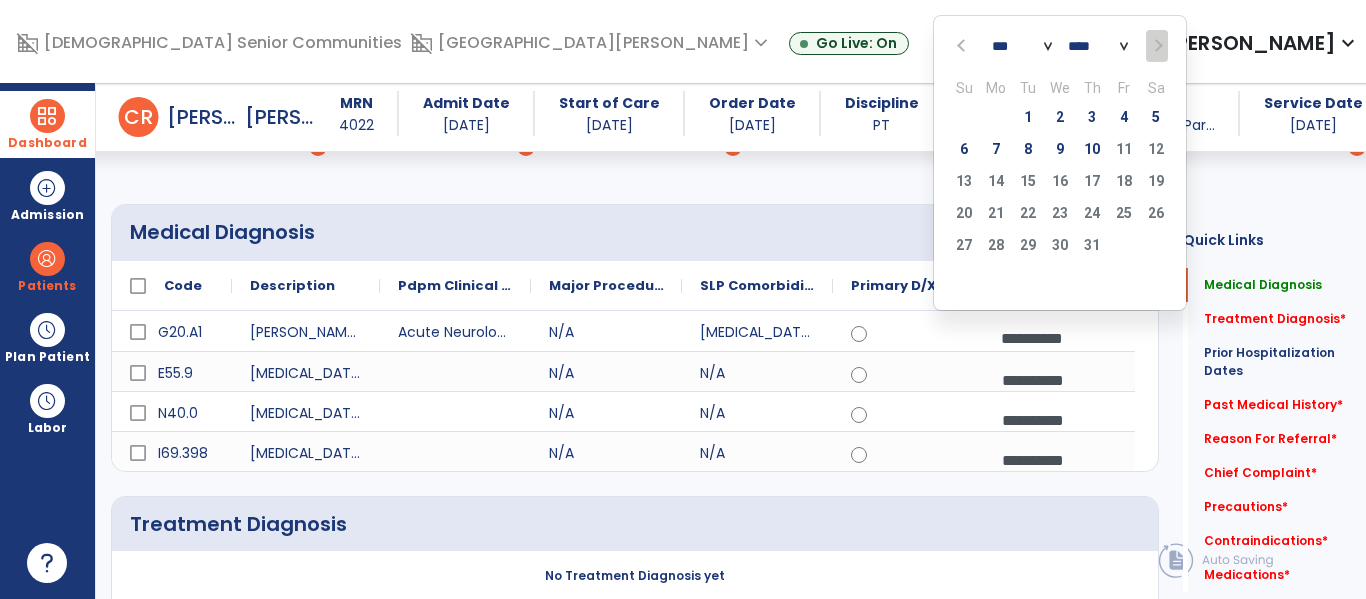 click on "Treatment Diagnosis" 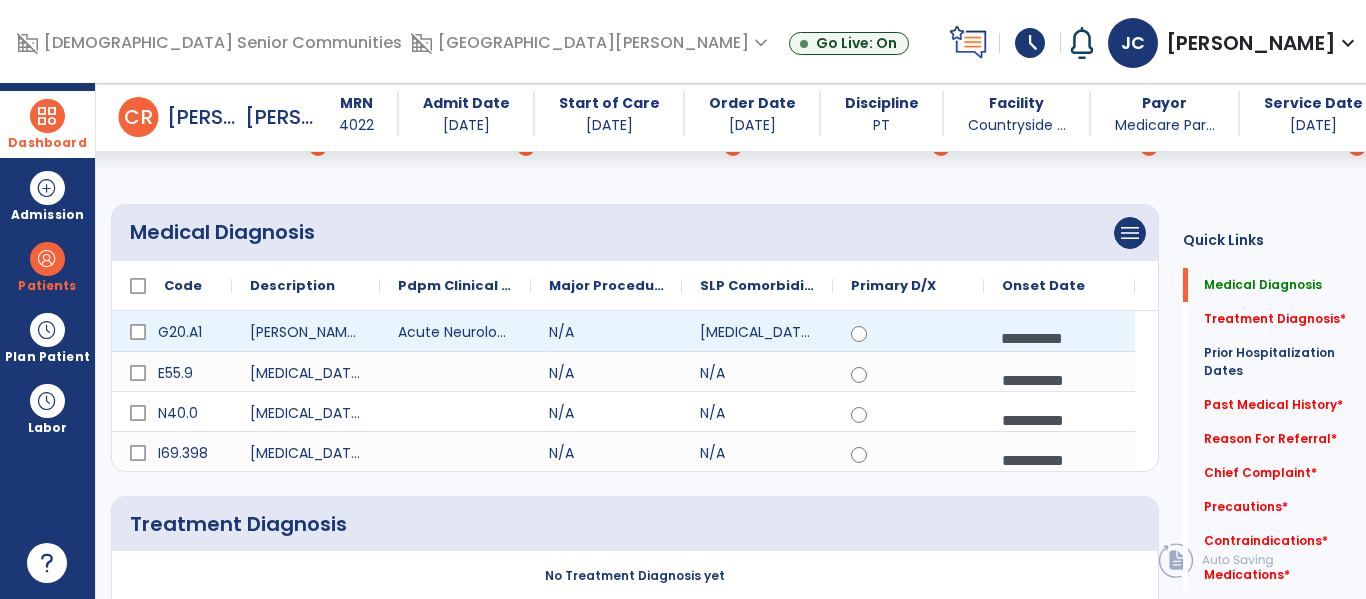 click on "**********" at bounding box center [1059, 338] 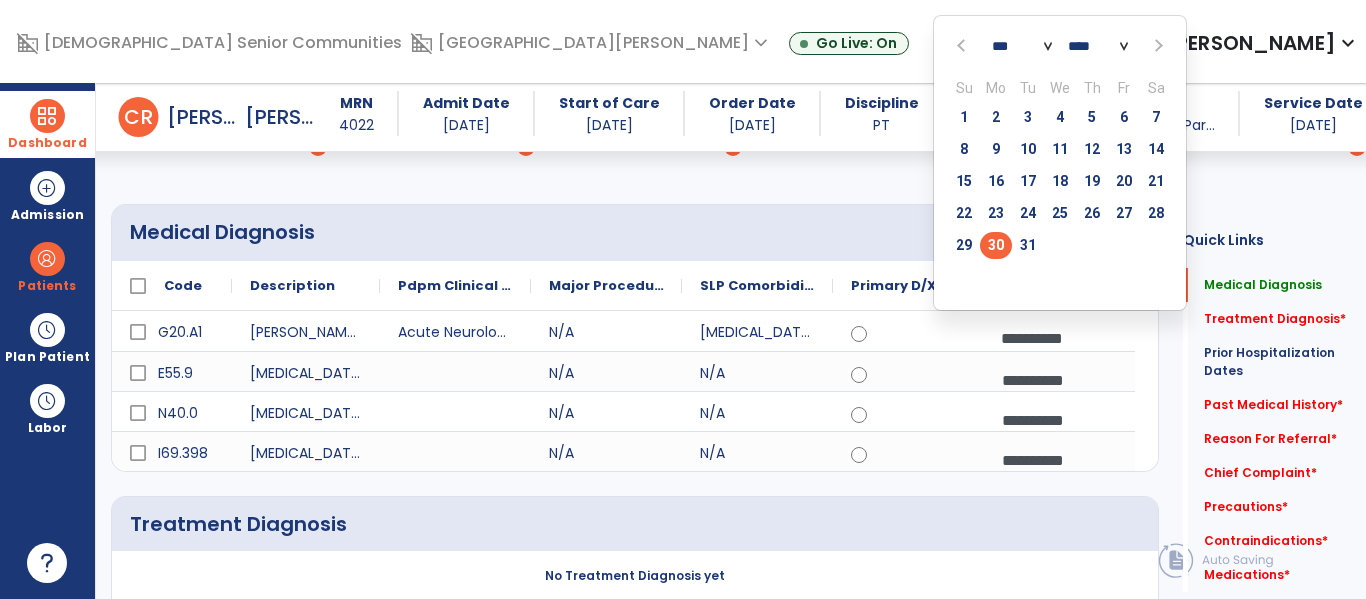 click on "*** *** *** *** *** *** *** *** *** *** *** ***" 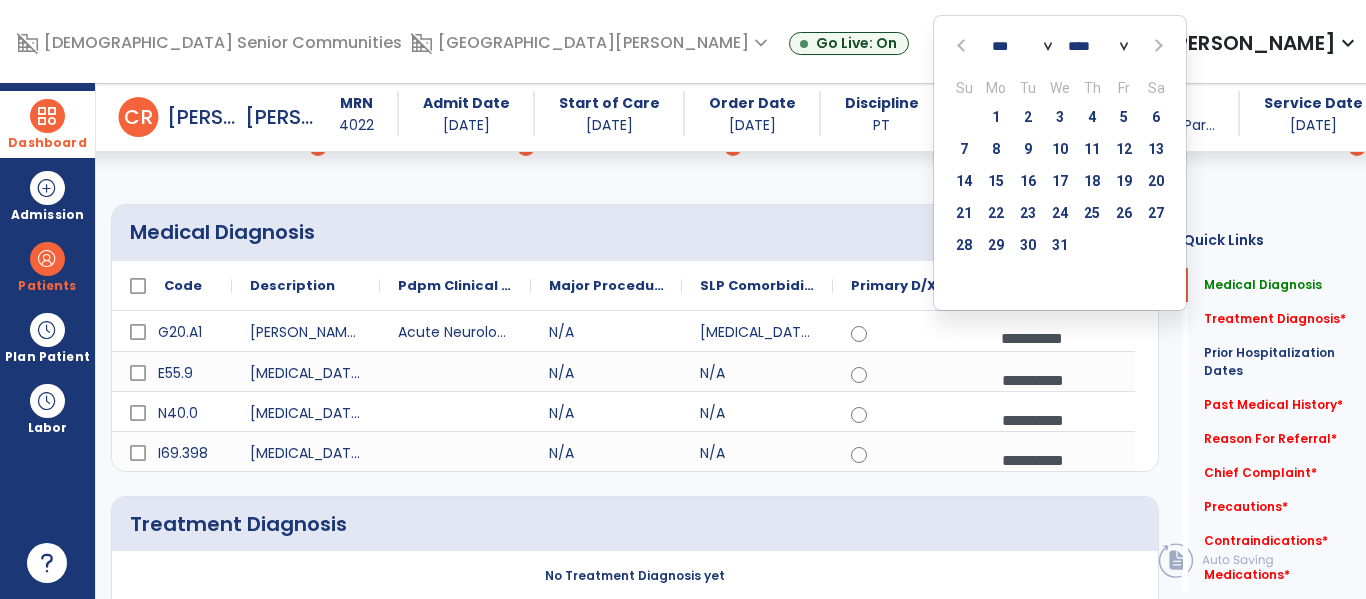 click on "**** **** **** **** **** **** **** **** **** **** **** **** **** **** **** **** **** **** **** **** **** **** **** **** **** **** **** **** **** **** **** **** **** **** **** **** **** **** **** **** **** **** **** **** **** **** **** **** **** **** **** **** **** **** **** **** **** **** **** **** **** **** **** **** **** **** **** **** **** **** **** **** **** **** **** **** **** **** **** **** **** **** **** **** **** **** **** **** **** **** **** **** **** **** **** **** **** **** **** **** **** **** **** **** **** **** **** **** **** **** **** **** **** **** **** **** **** **** **** **** **** **** **** **** **** ****" 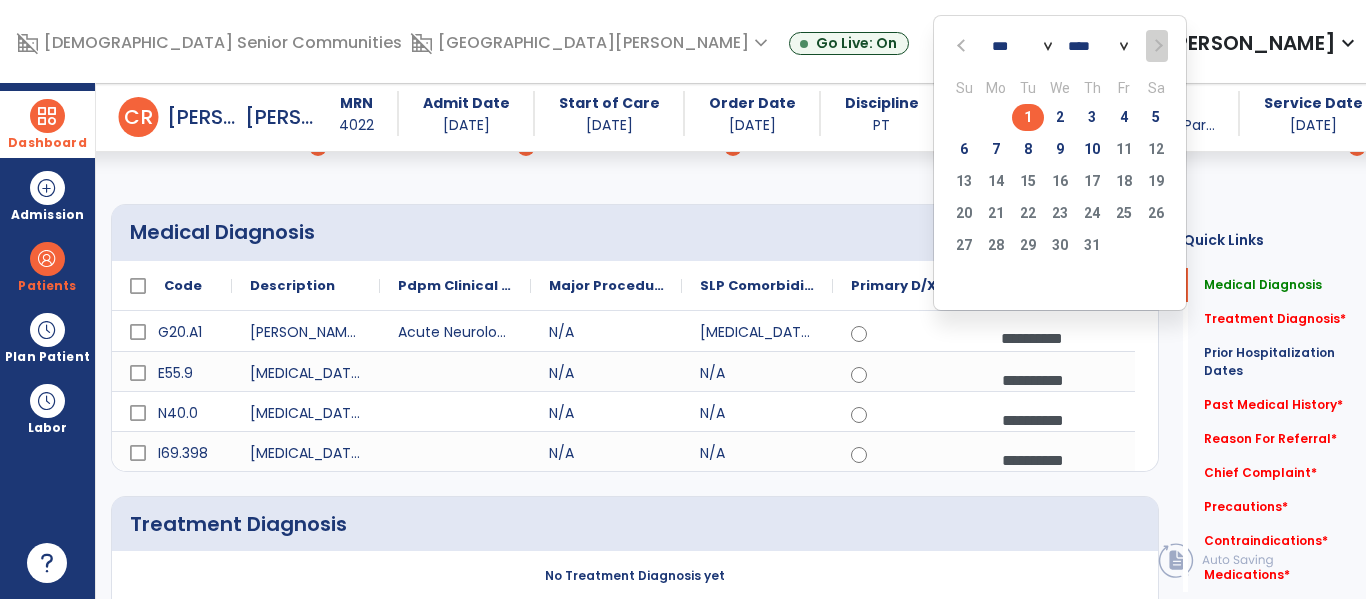 click on "1" 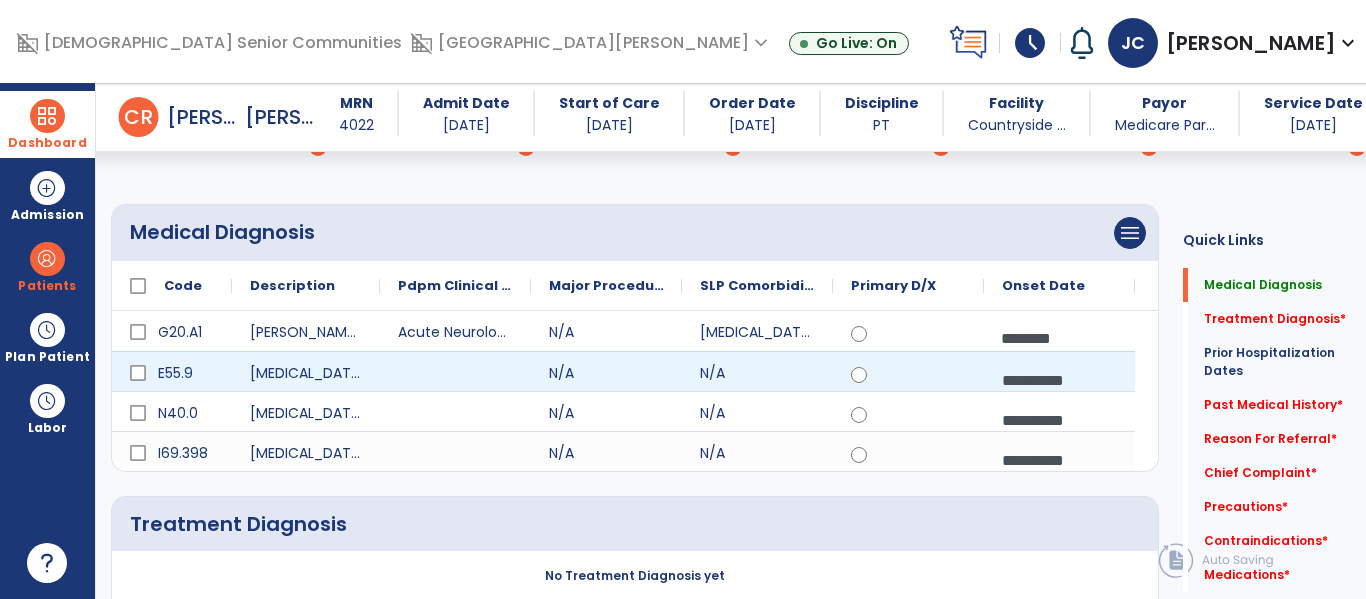 click on "**********" at bounding box center [1059, 380] 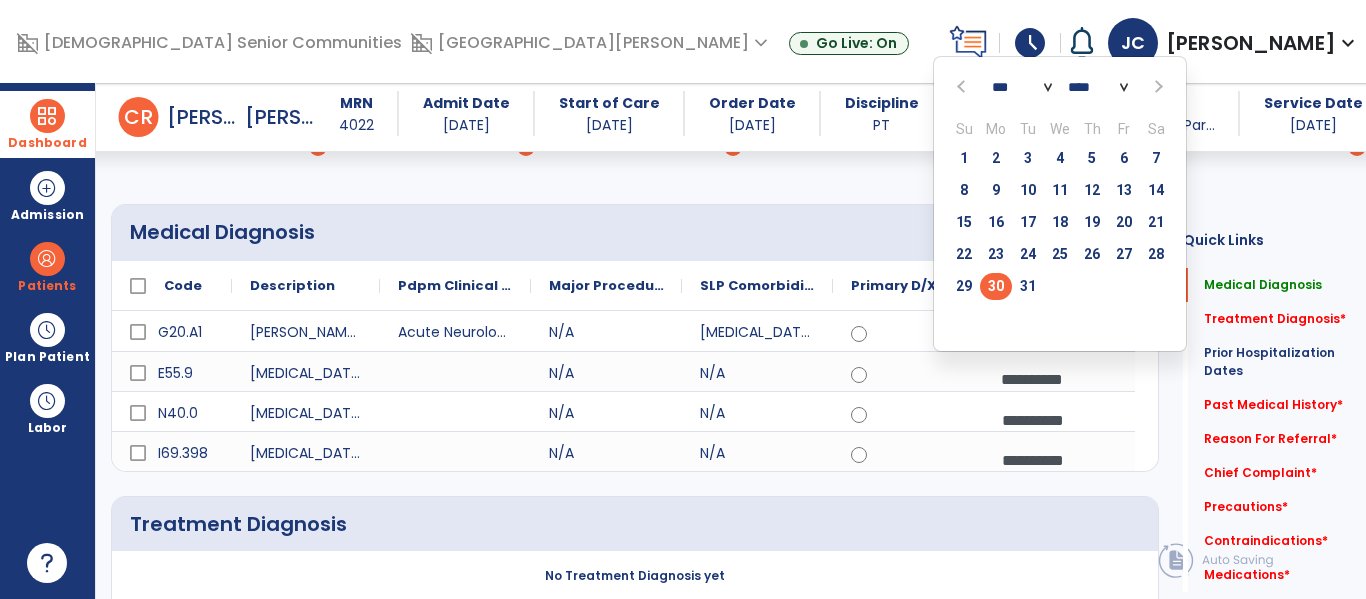 click on "*** *** *** *** *** *** *** *** *** *** *** ***" 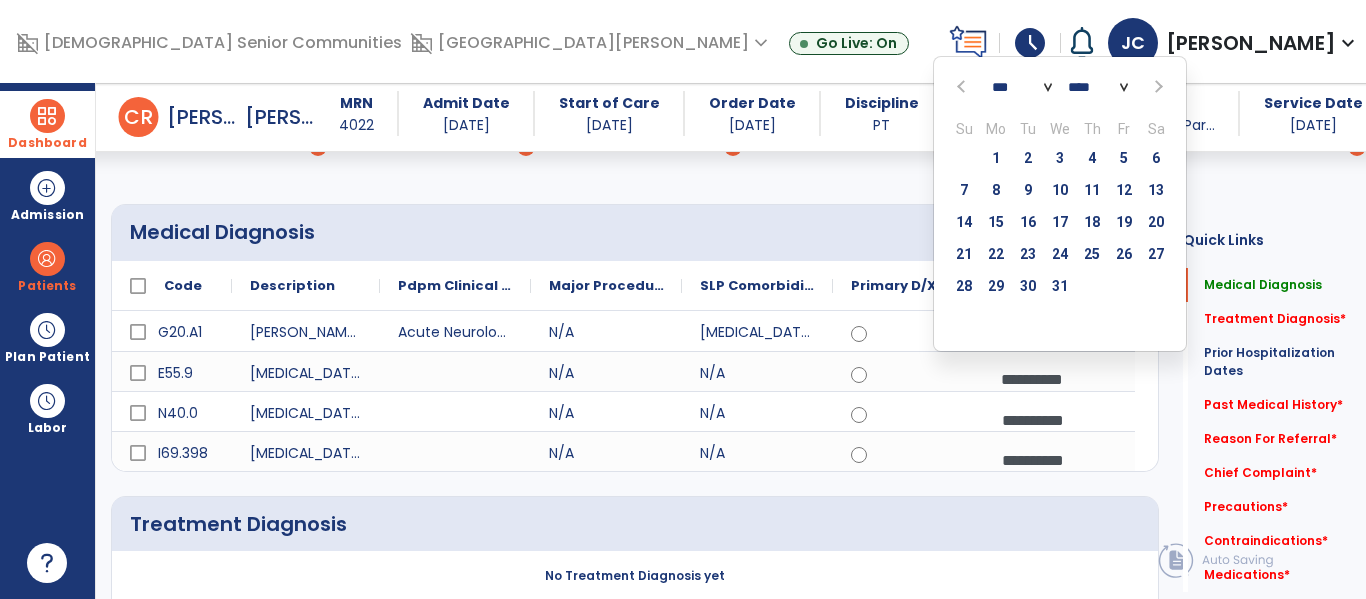 click on "**** **** **** **** **** **** **** **** **** **** **** **** **** **** **** **** **** **** **** **** **** **** **** **** **** **** **** **** **** **** **** **** **** **** **** **** **** **** **** **** **** **** **** **** **** **** **** **** **** **** **** **** **** **** **** **** **** **** **** **** **** **** **** **** **** **** **** **** **** **** **** **** **** **** **** **** **** **** **** **** **** **** **** **** **** **** **** **** **** **** **** **** **** **** **** **** **** **** **** **** **** **** **** **** **** **** **** **** **** **** **** **** **** **** **** **** **** **** **** **** **** **** **** **** **** ****" 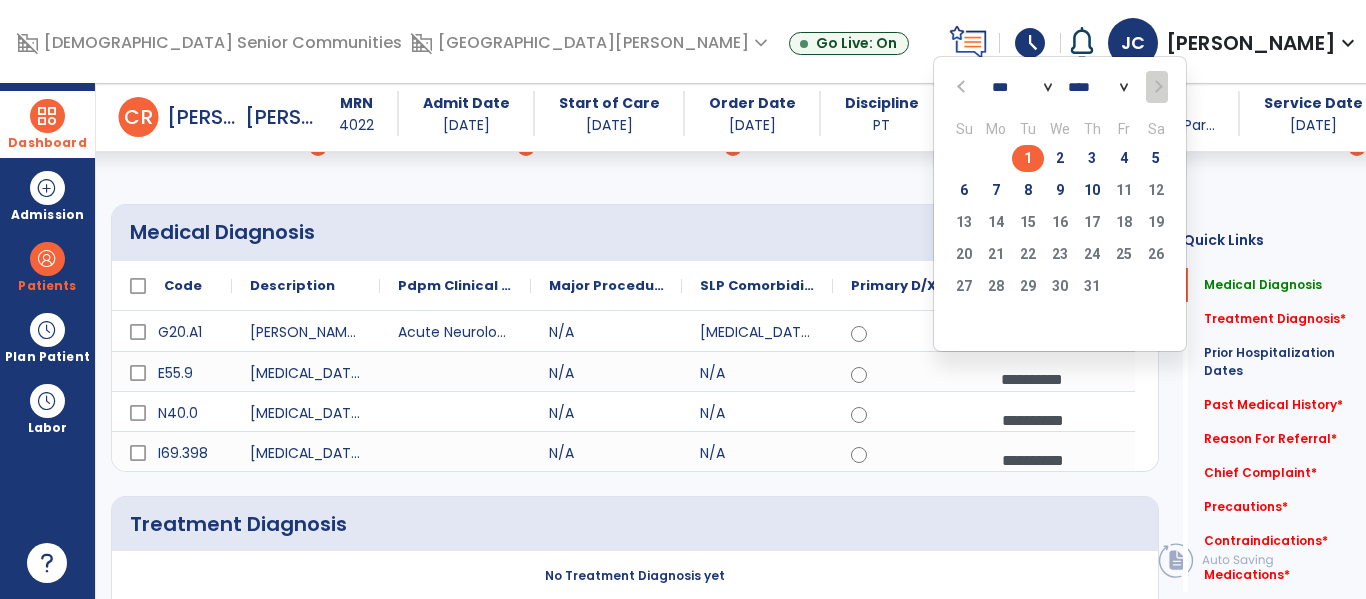 click on "1" 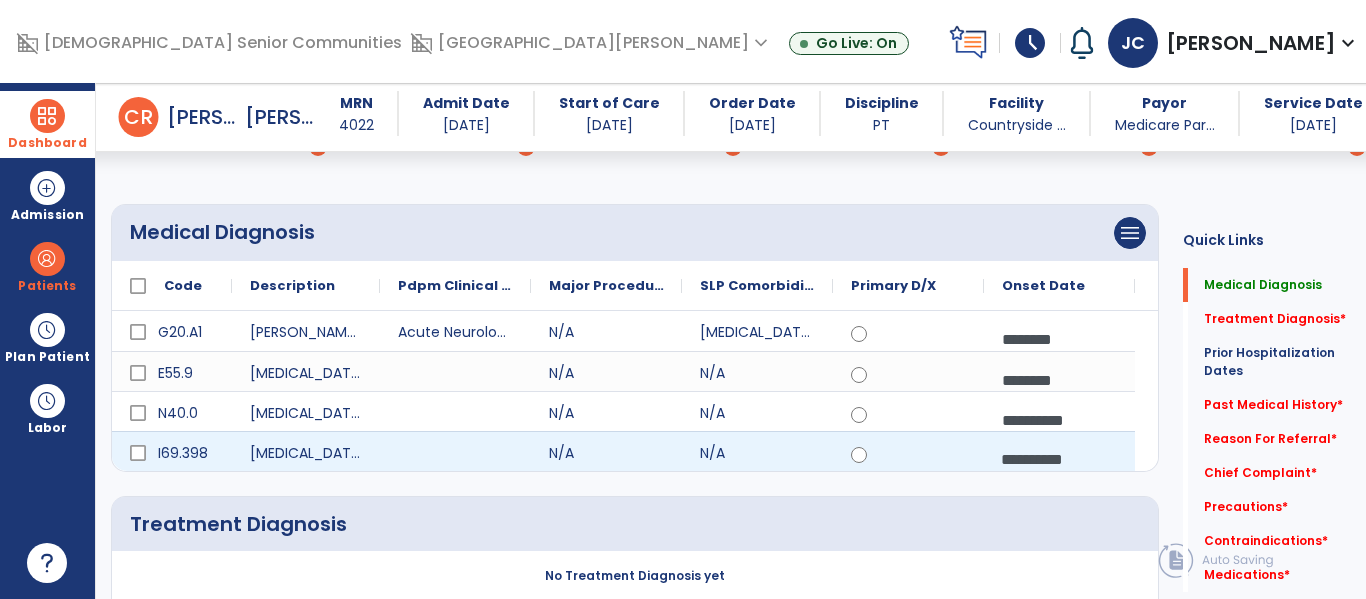 click on "**********" at bounding box center (1059, 459) 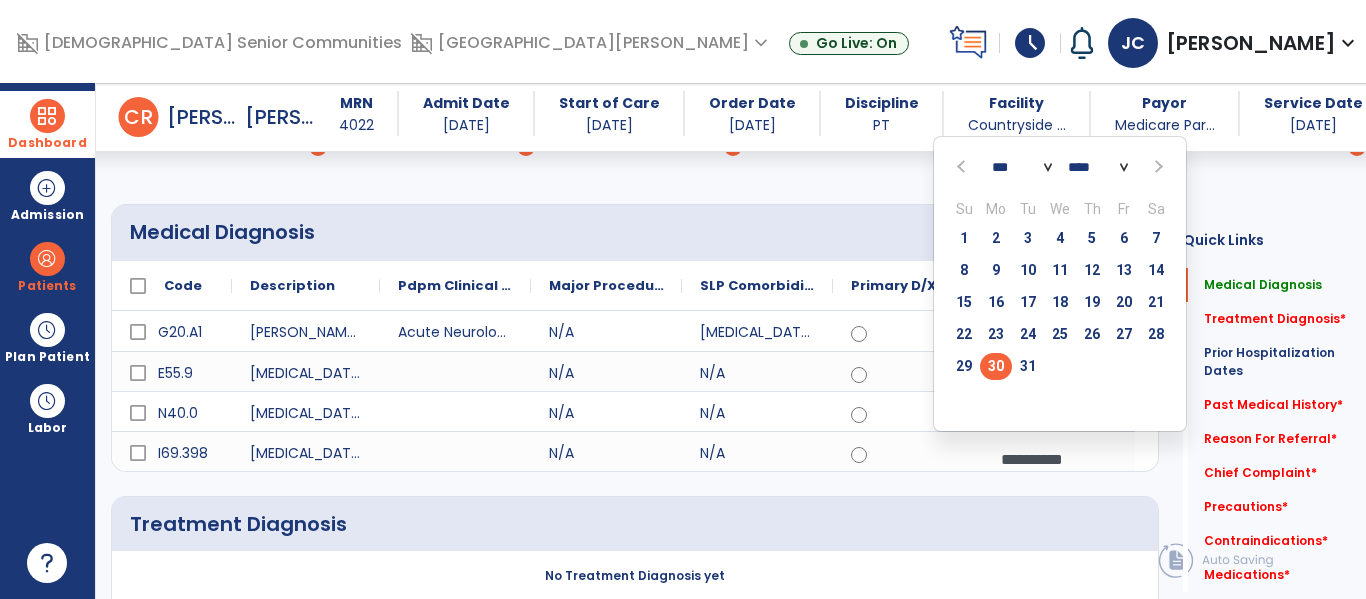 click on "*** *** *** *** *** *** *** *** *** *** *** ***" 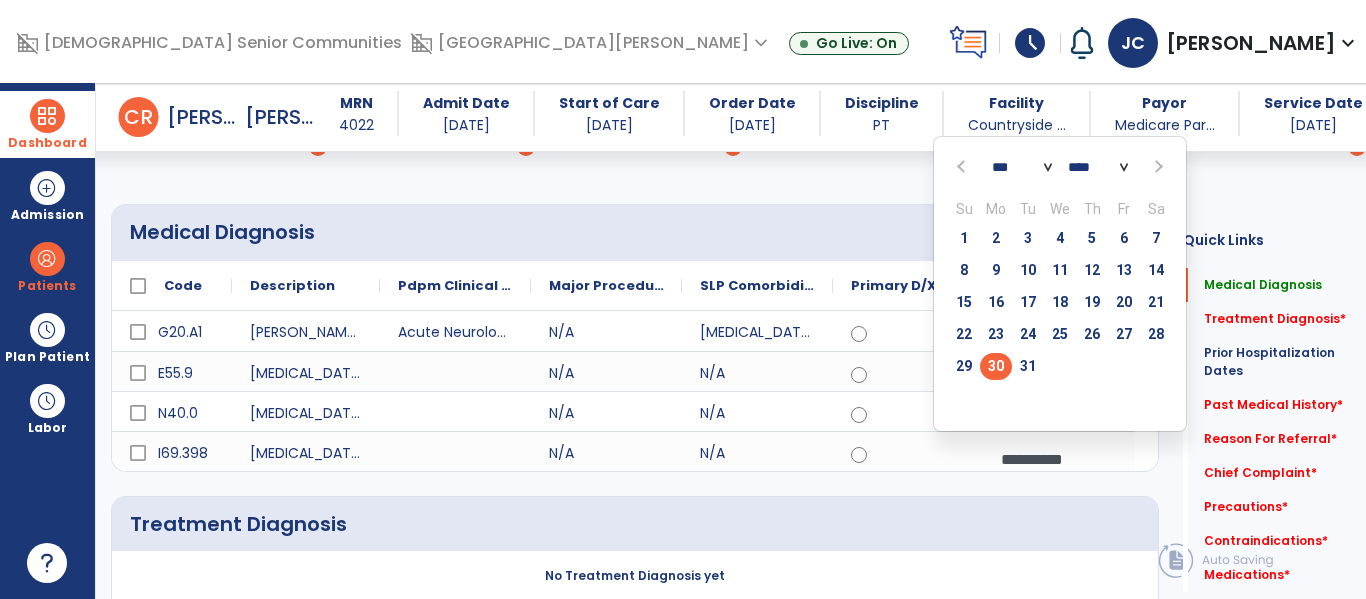 select on "*" 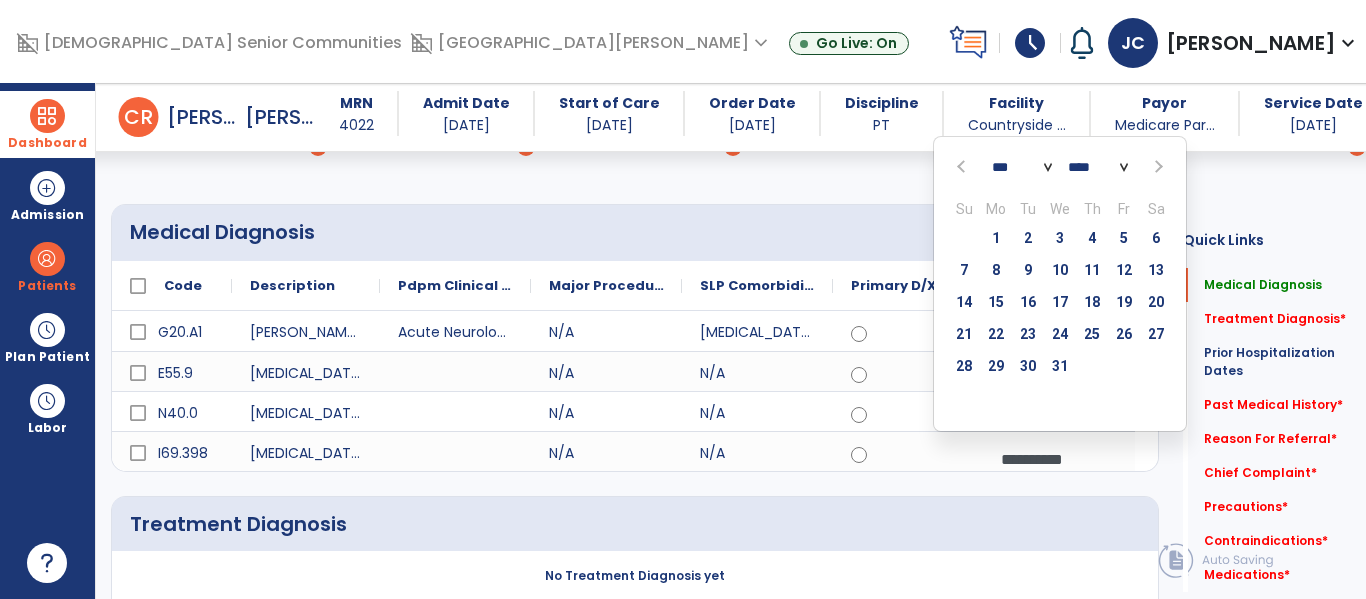 click on "**** **** **** **** **** **** **** **** **** **** **** **** **** **** **** **** **** **** **** **** **** **** **** **** **** **** **** **** **** **** **** **** **** **** **** **** **** **** **** **** **** **** **** **** **** **** **** **** **** **** **** **** **** **** **** **** **** **** **** **** **** **** **** **** **** **** **** **** **** **** **** **** **** **** **** **** **** **** **** **** **** **** **** **** **** **** **** **** **** **** **** **** **** **** **** **** **** **** **** **** **** **** **** **** **** **** **** **** **** **** **** **** **** **** **** **** **** **** **** **** **** **** **** **** **** ****" 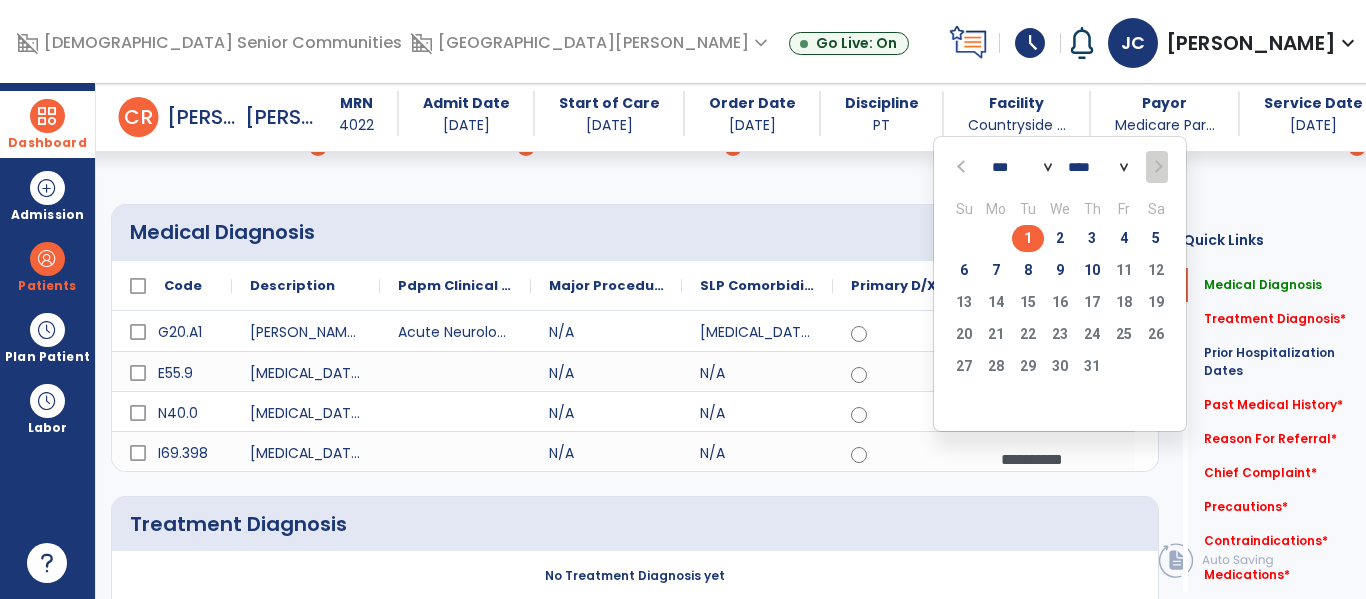 click on "1" 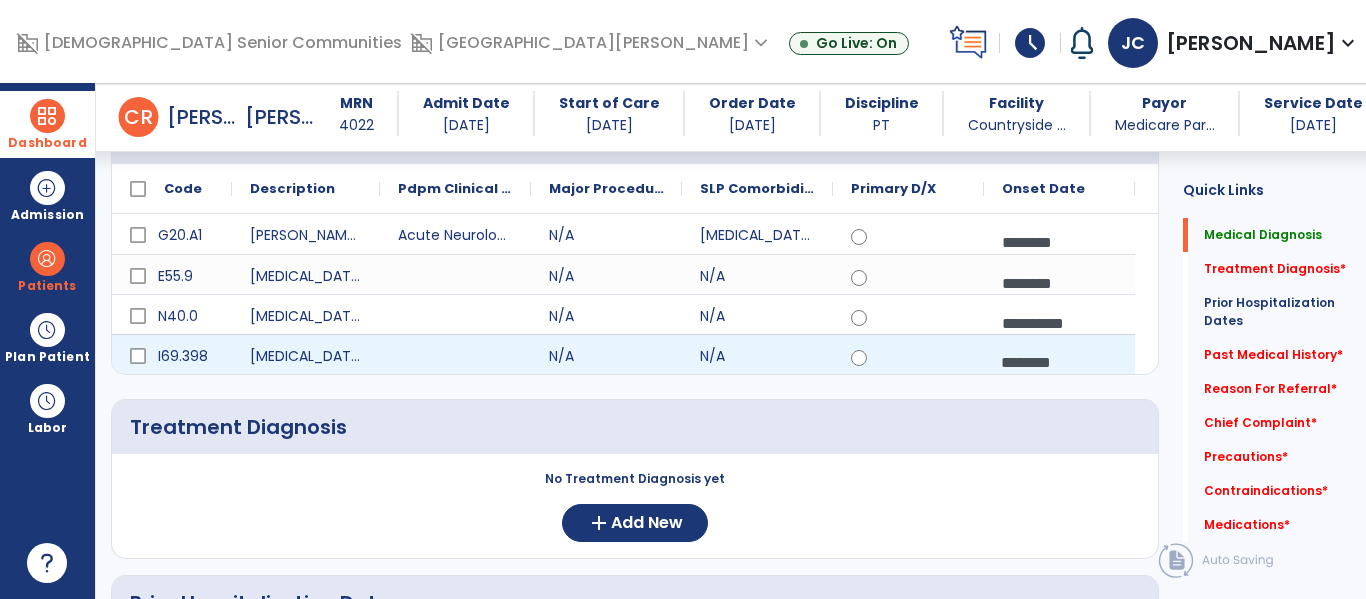 scroll, scrollTop: 220, scrollLeft: 0, axis: vertical 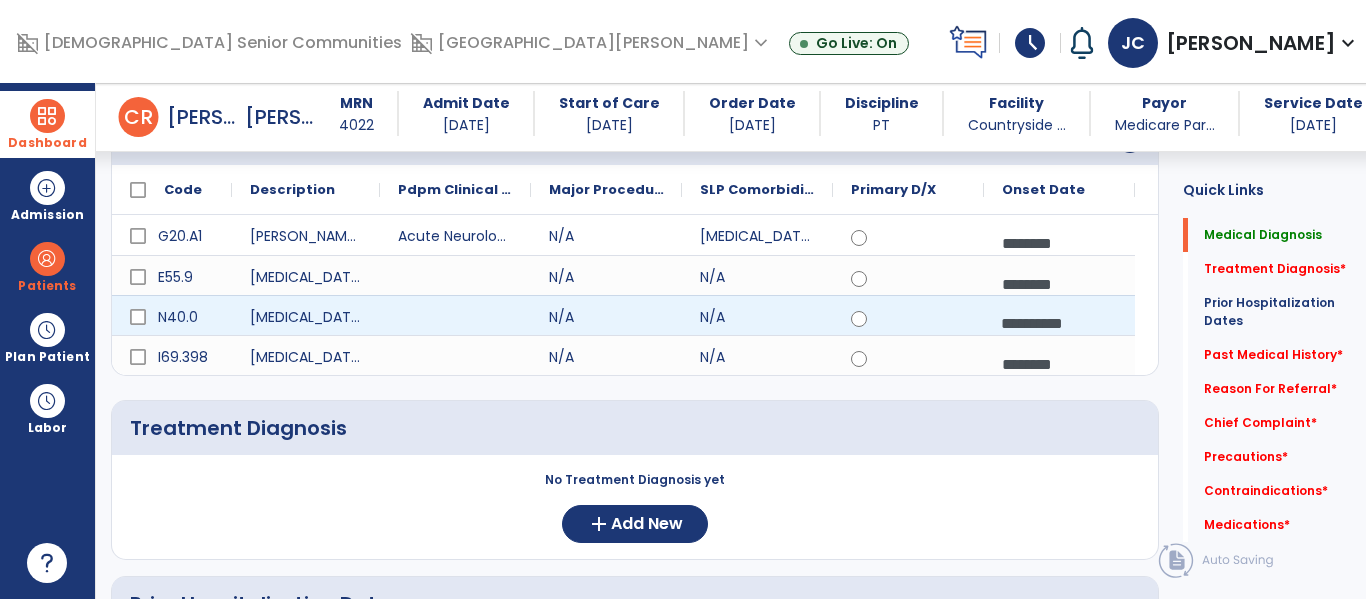 click on "**********" at bounding box center [1059, 323] 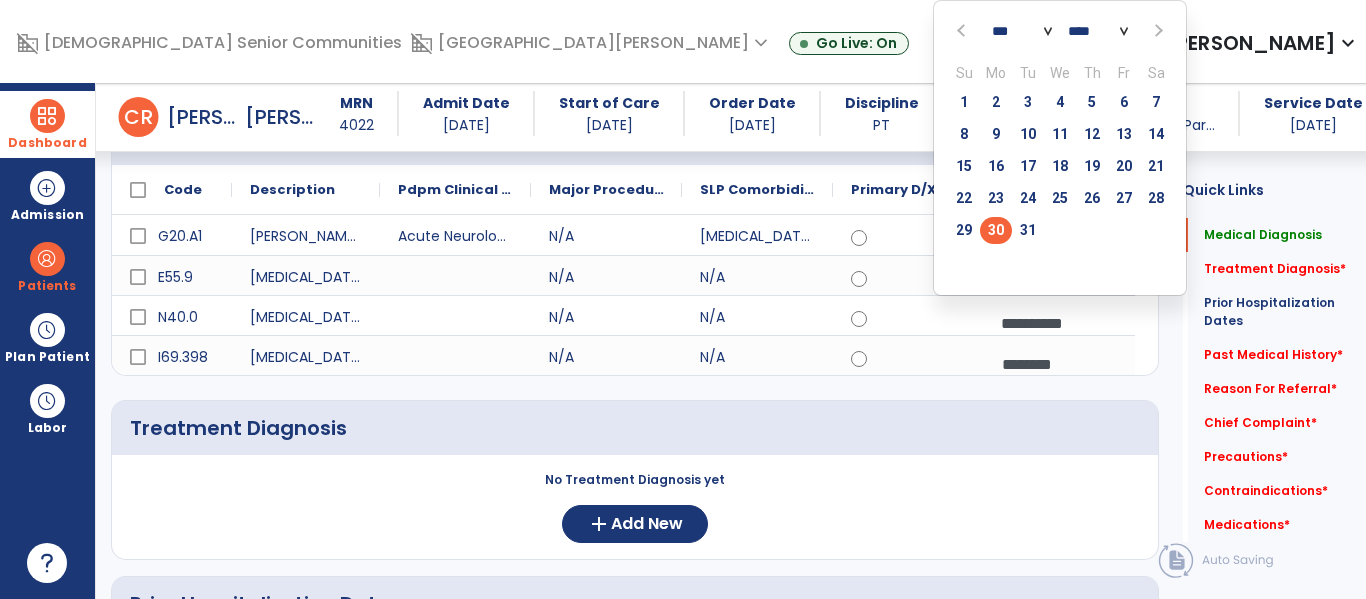 click on "*** *** *** *** *** *** *** *** *** *** *** ***" 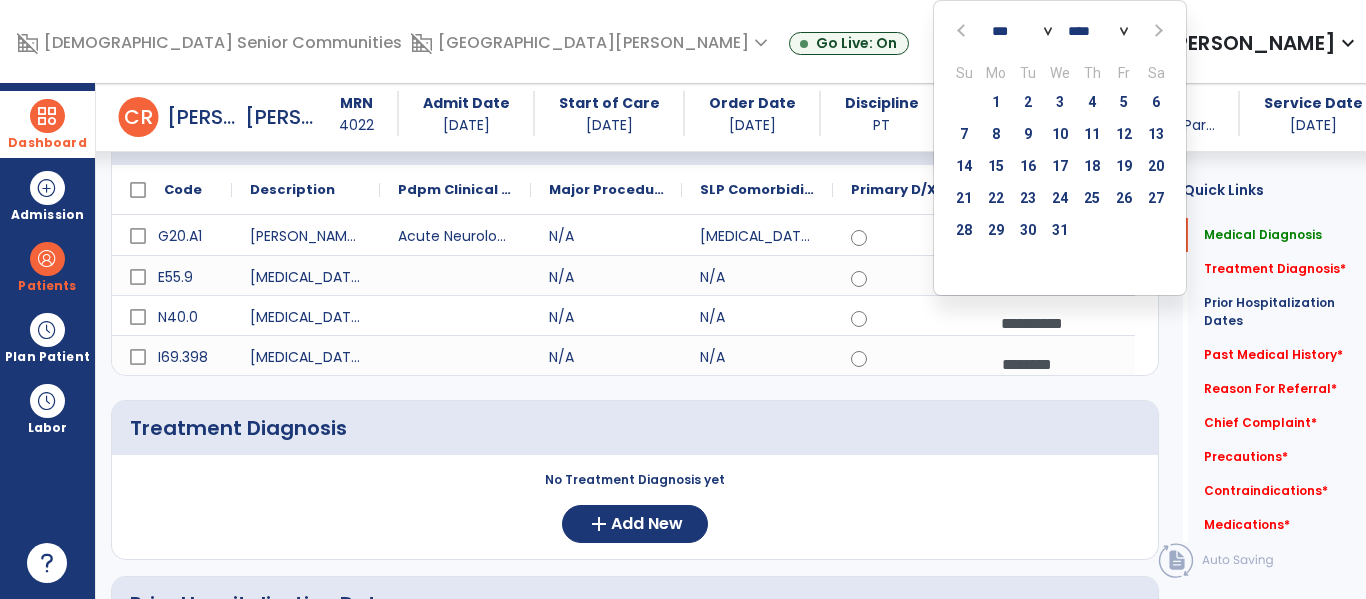 click on "**** **** **** **** **** **** **** **** **** **** **** **** **** **** **** **** **** **** **** **** **** **** **** **** **** **** **** **** **** **** **** **** **** **** **** **** **** **** **** **** **** **** **** **** **** **** **** **** **** **** **** **** **** **** **** **** **** **** **** **** **** **** **** **** **** **** **** **** **** **** **** **** **** **** **** **** **** **** **** **** **** **** **** **** **** **** **** **** **** **** **** **** **** **** **** **** **** **** **** **** **** **** **** **** **** **** **** **** **** **** **** **** **** **** **** **** **** **** **** **** **** **** **** **** **** ****" 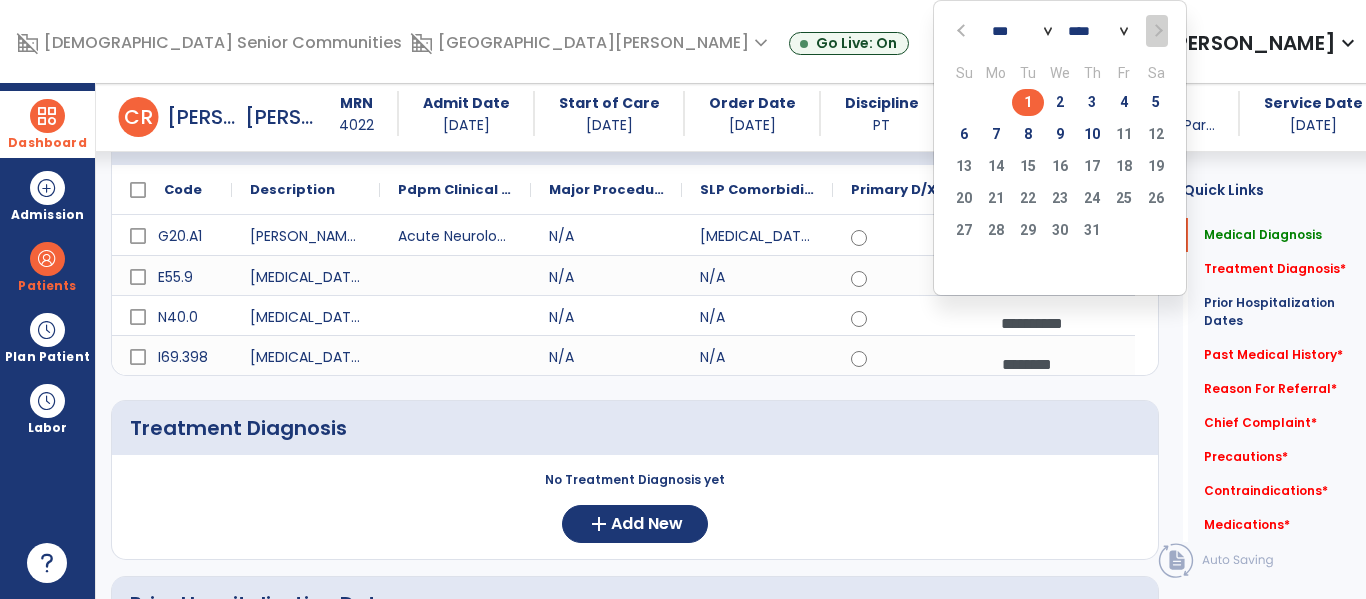 drag, startPoint x: 1035, startPoint y: 98, endPoint x: 1012, endPoint y: 291, distance: 194.36563 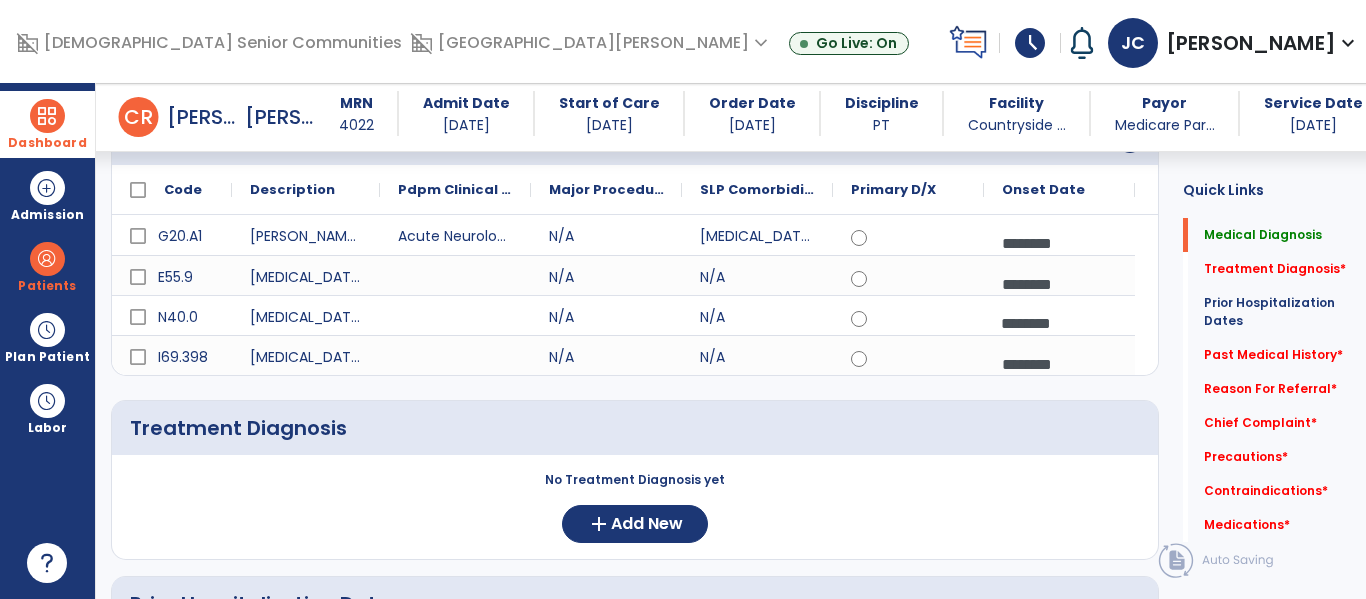 click on "No Treatment Diagnosis yet  add  Add New" 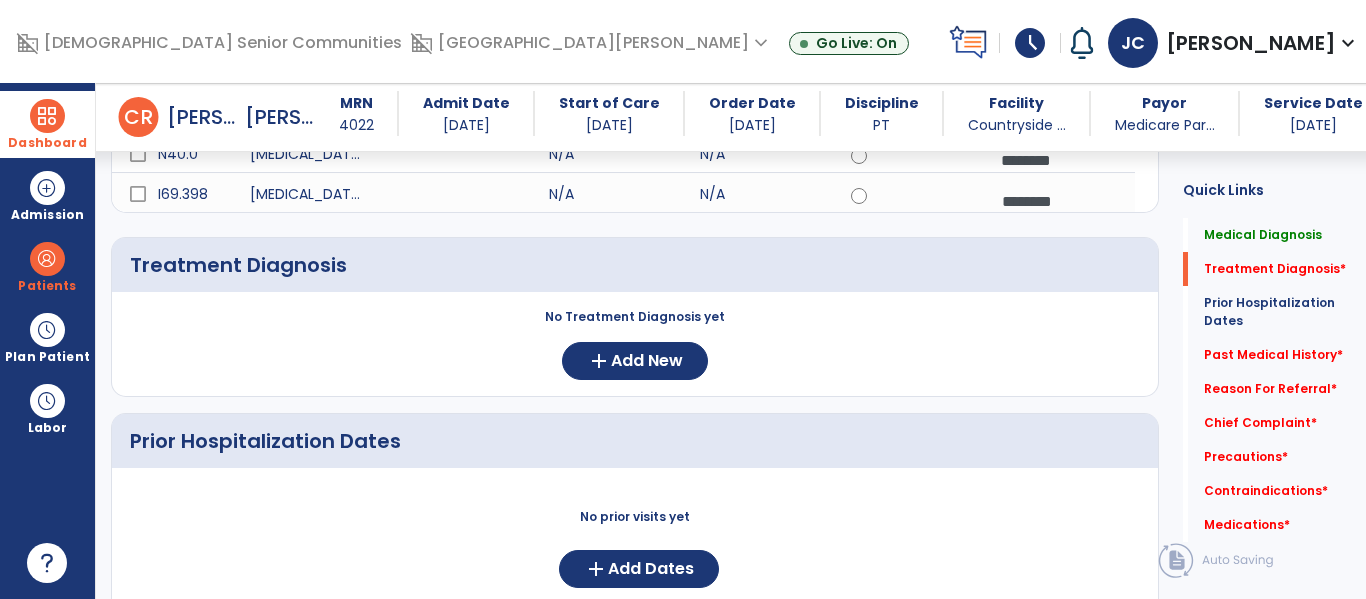 scroll, scrollTop: 415, scrollLeft: 0, axis: vertical 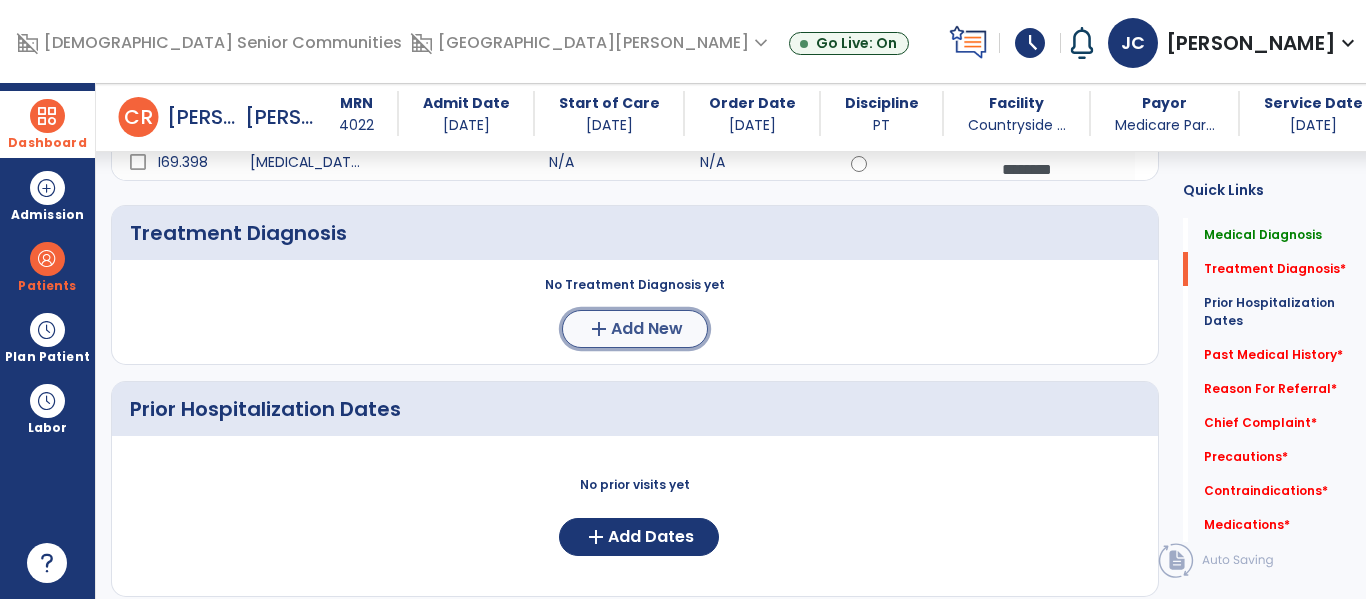 click on "Add New" 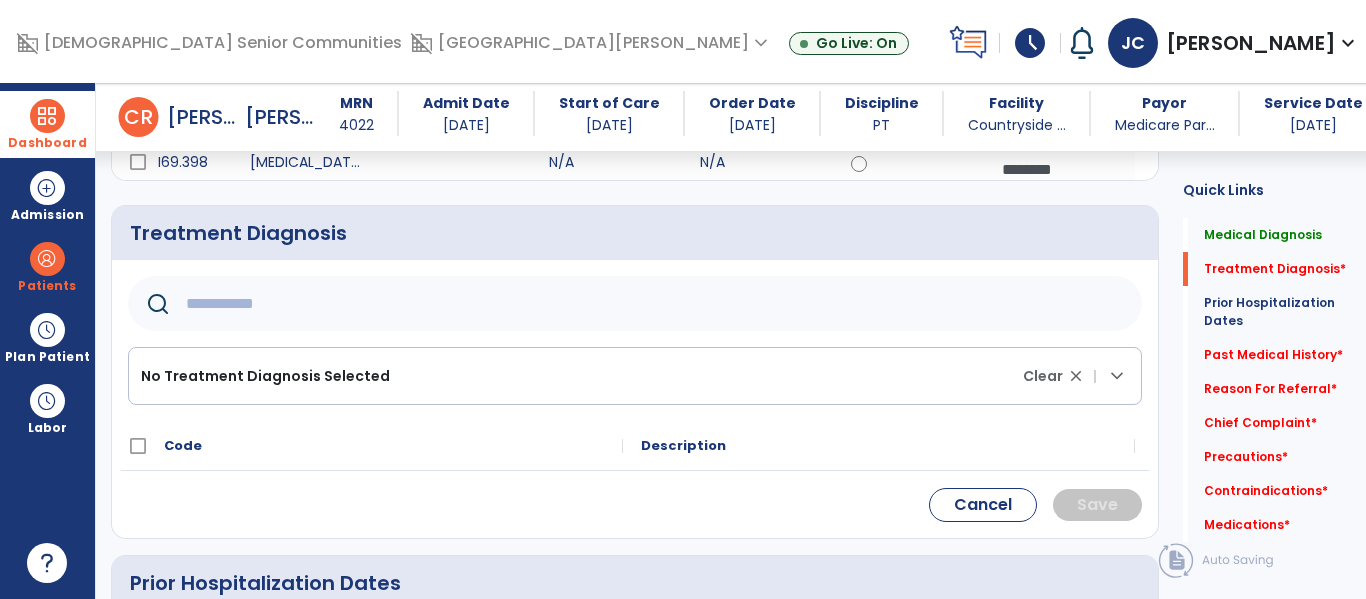 click 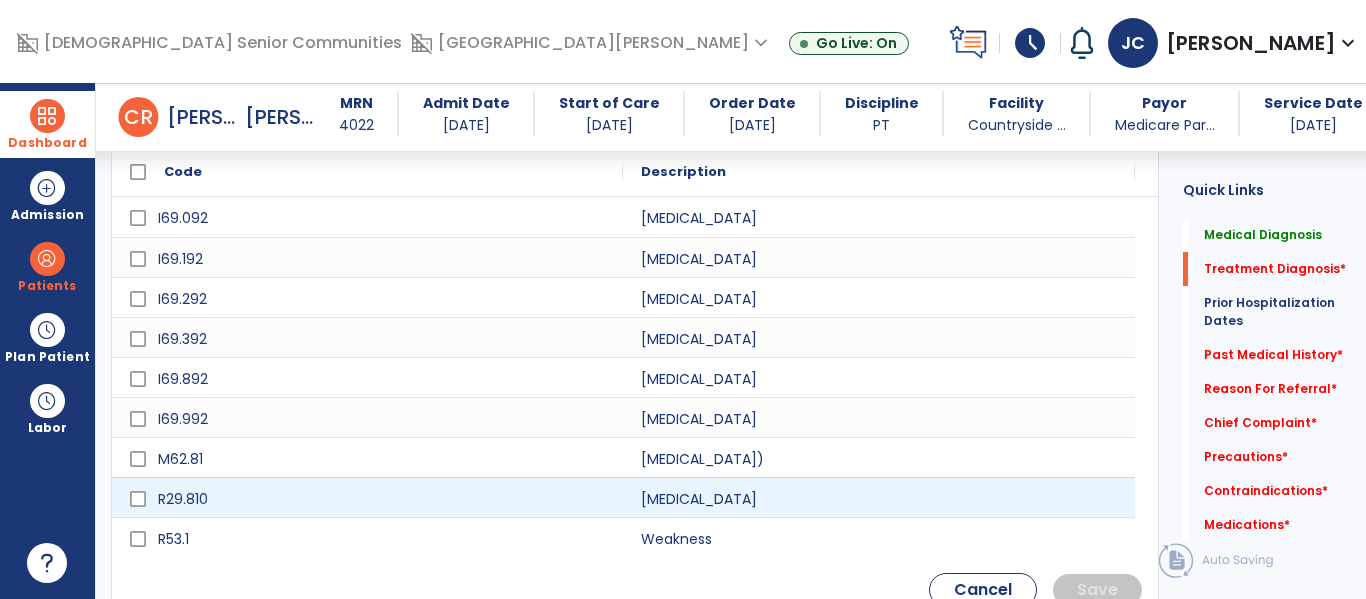 scroll, scrollTop: 718, scrollLeft: 0, axis: vertical 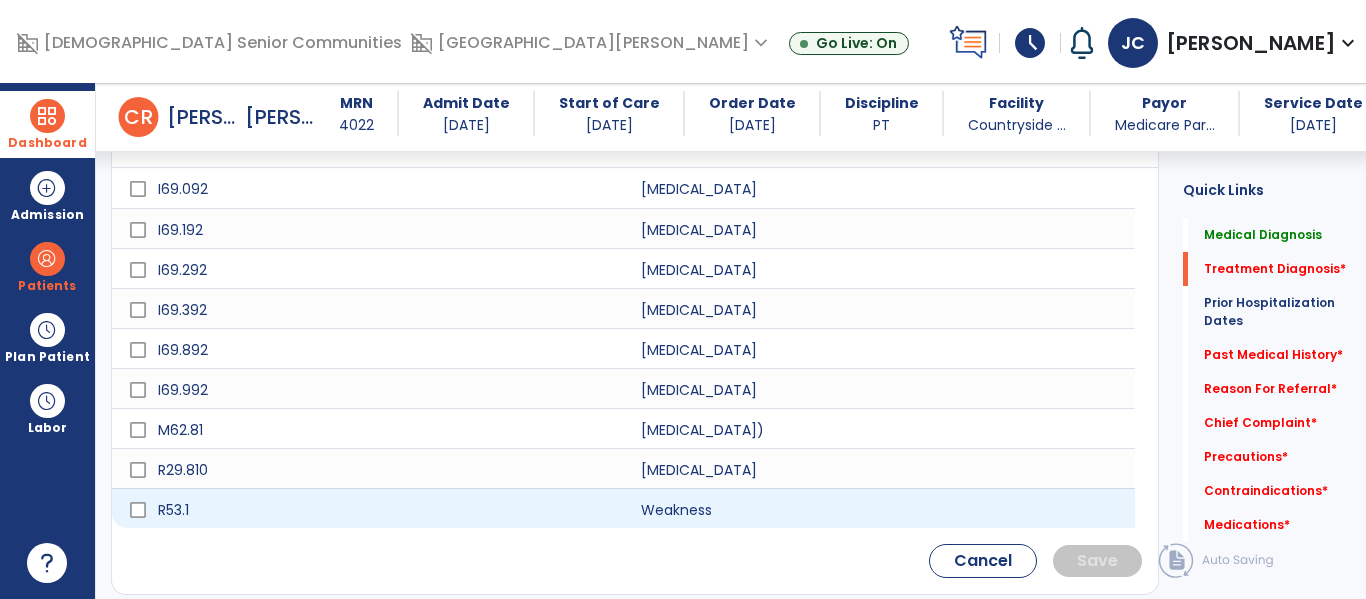 type on "********" 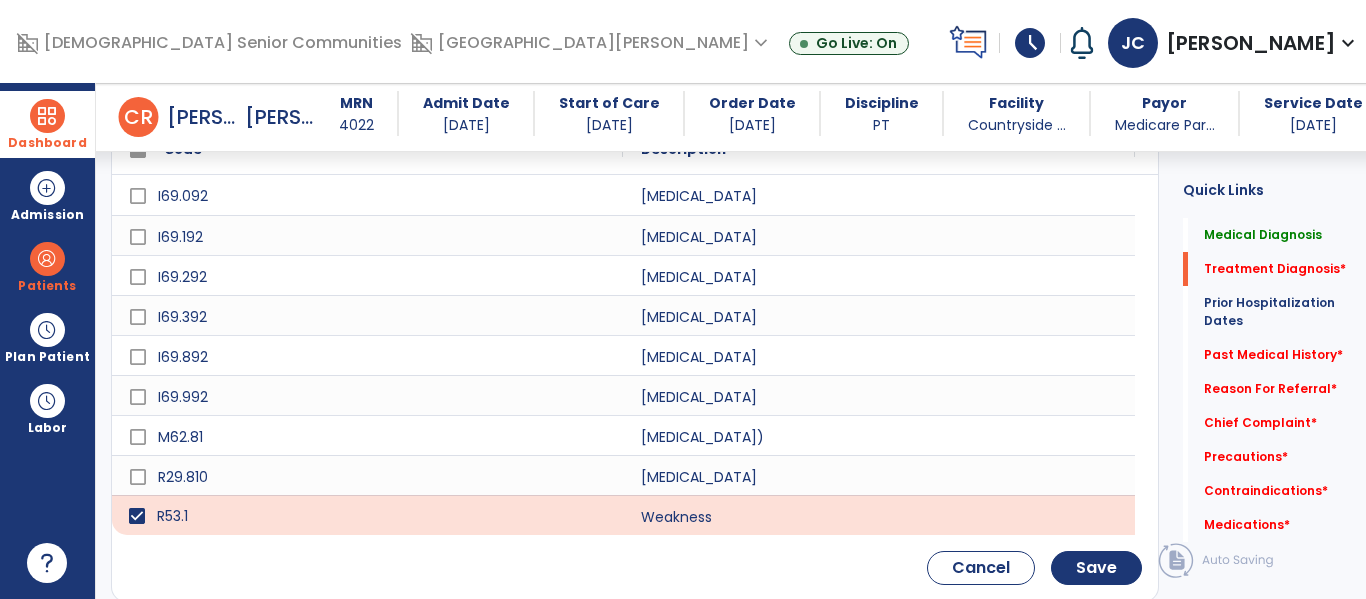 scroll, scrollTop: 717, scrollLeft: 0, axis: vertical 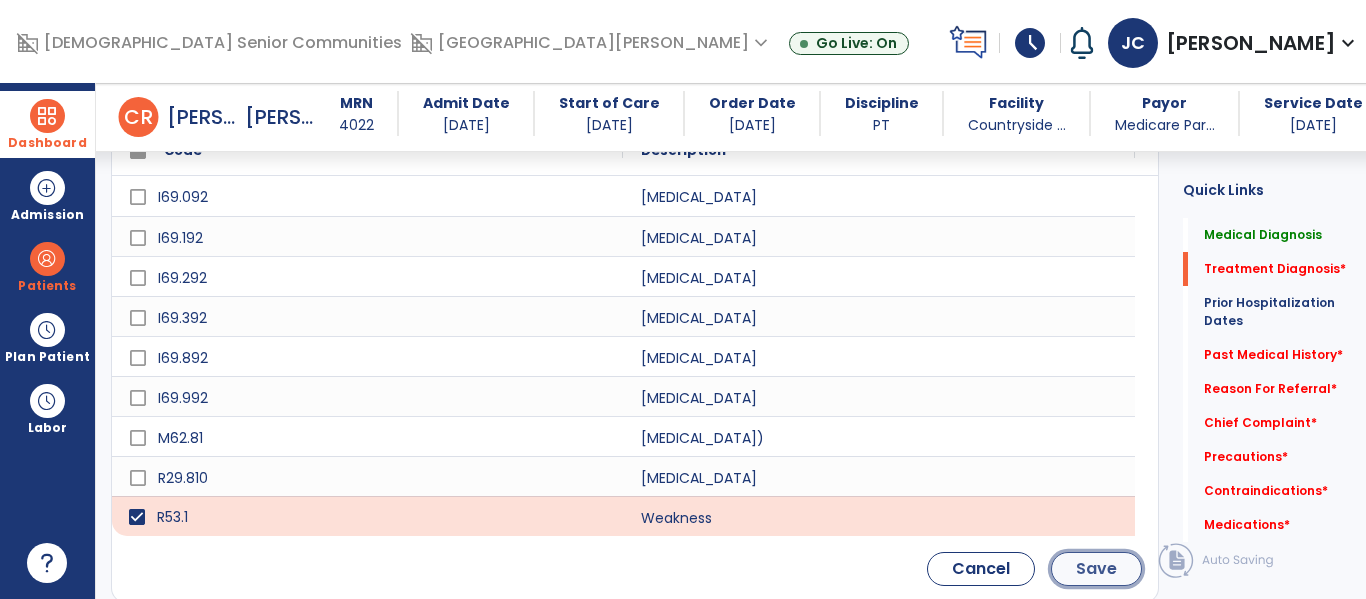 click on "Save" 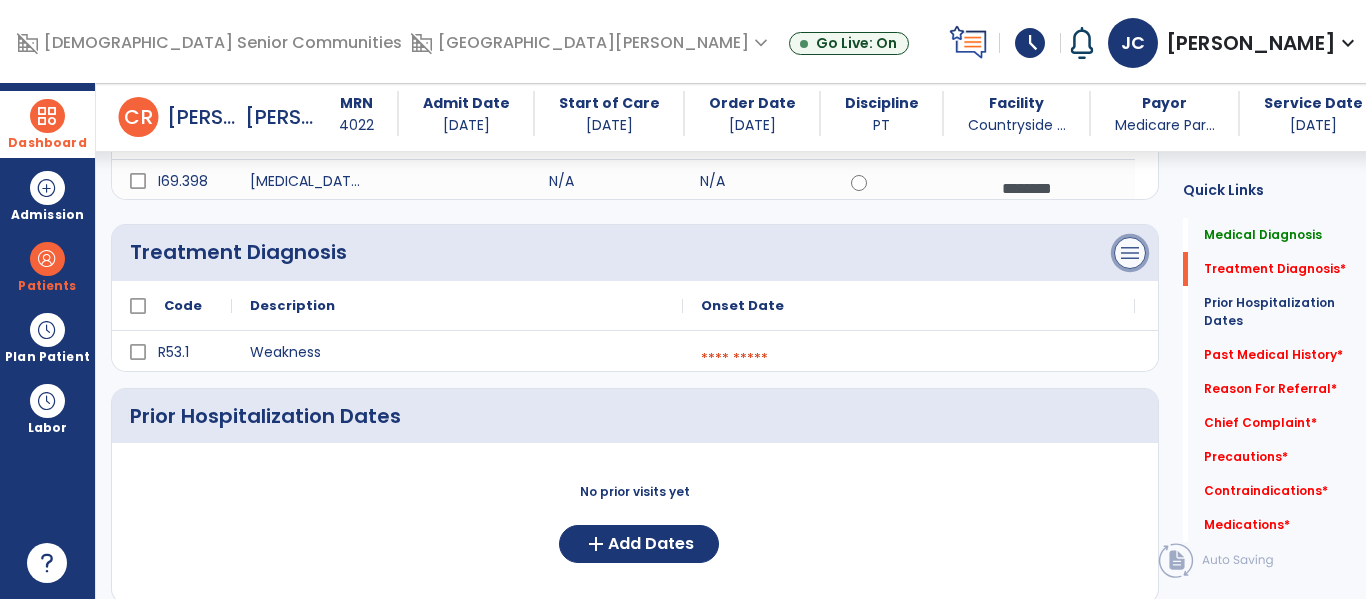 click on "menu" at bounding box center [1130, -39] 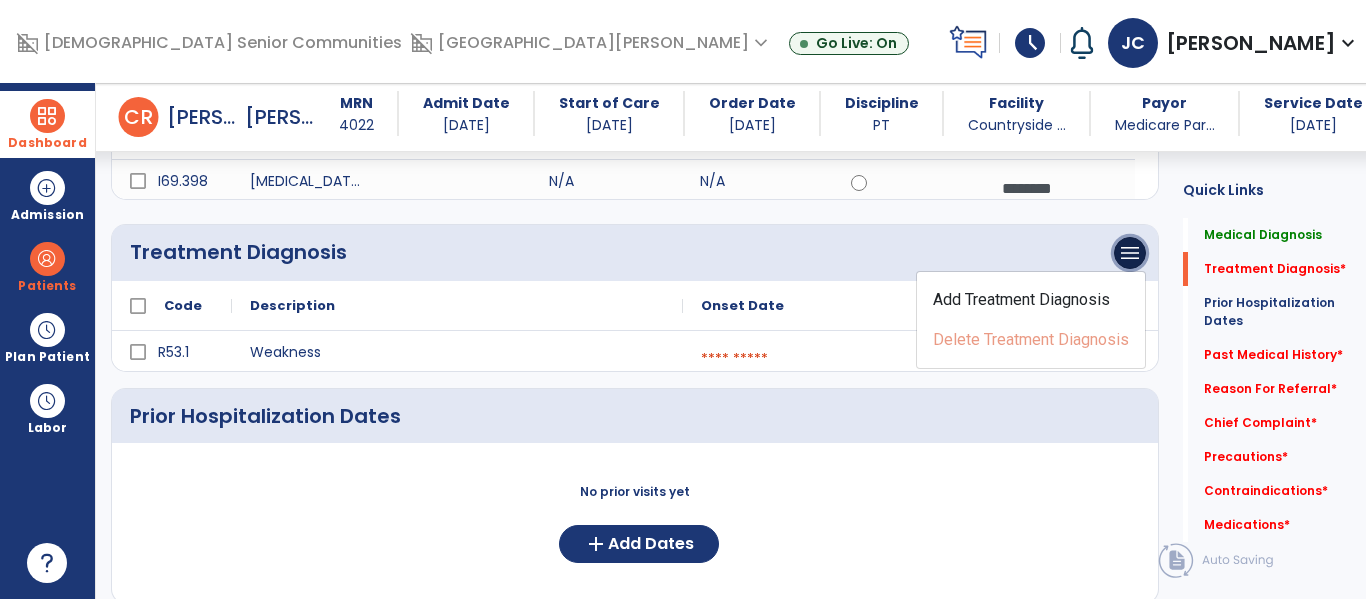 scroll, scrollTop: 398, scrollLeft: 0, axis: vertical 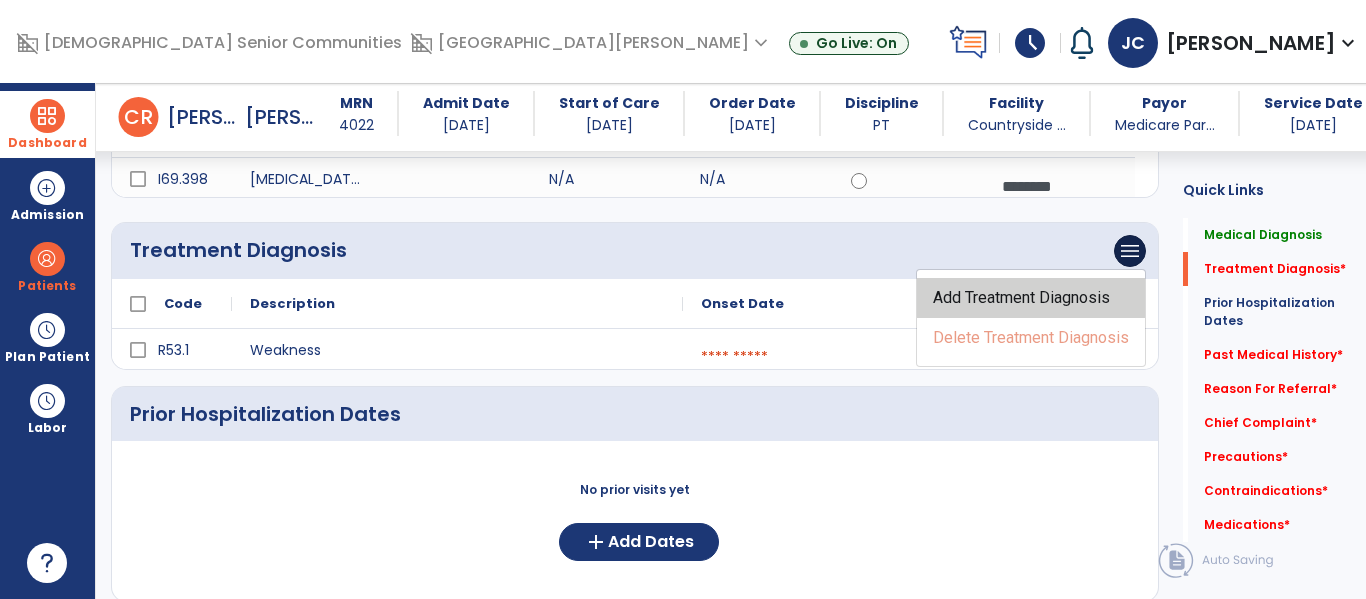 click on "Add Treatment Diagnosis" 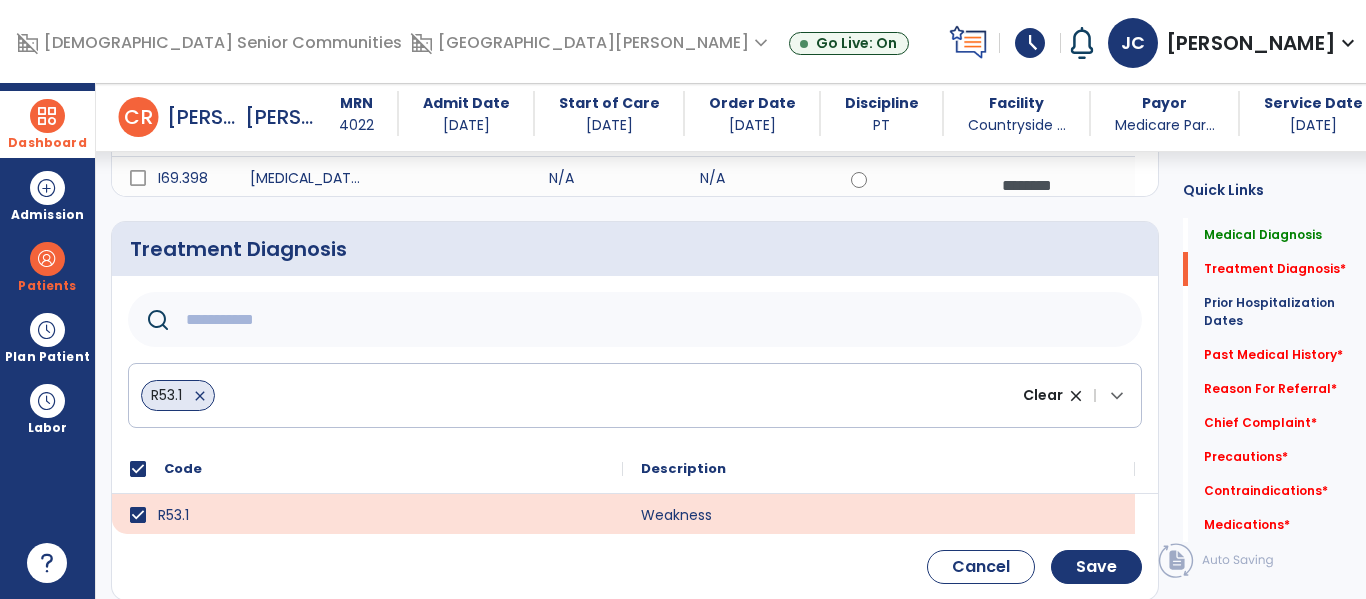 click 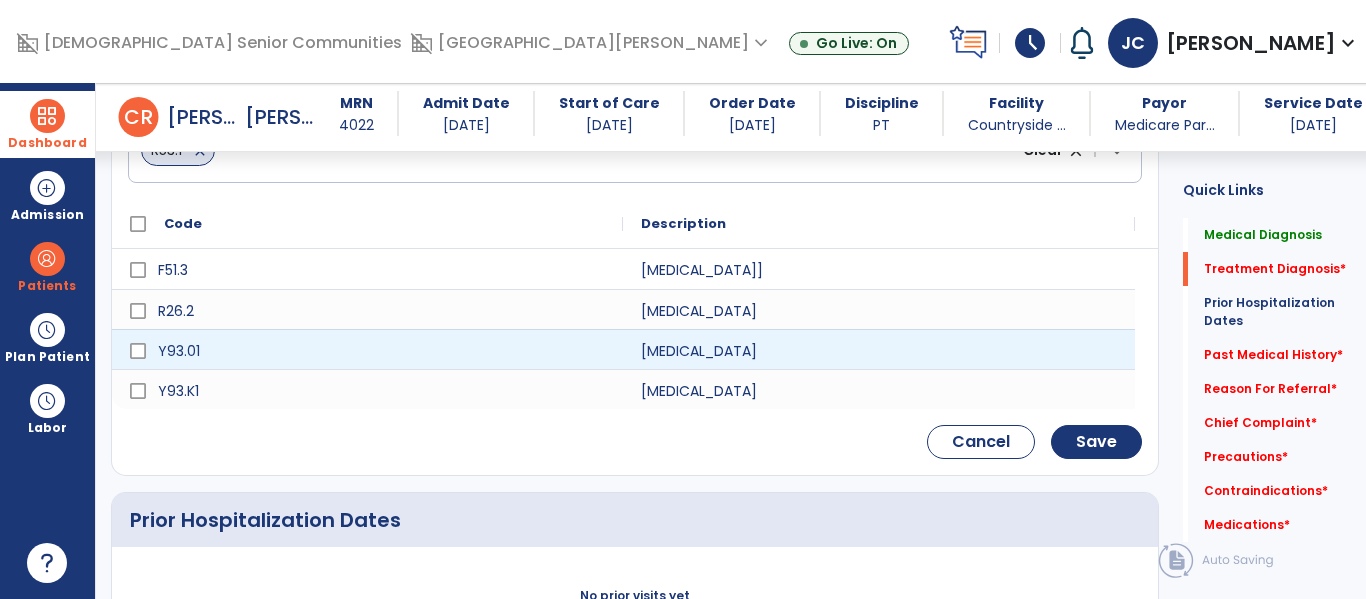 scroll, scrollTop: 641, scrollLeft: 0, axis: vertical 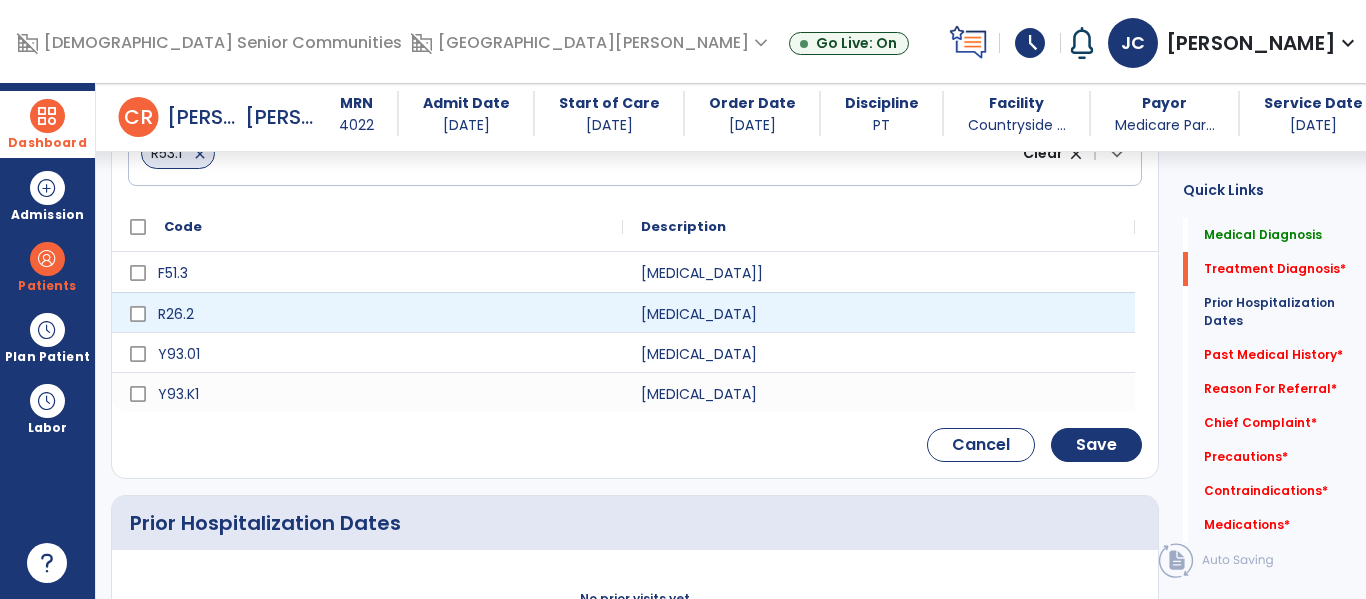 type on "*******" 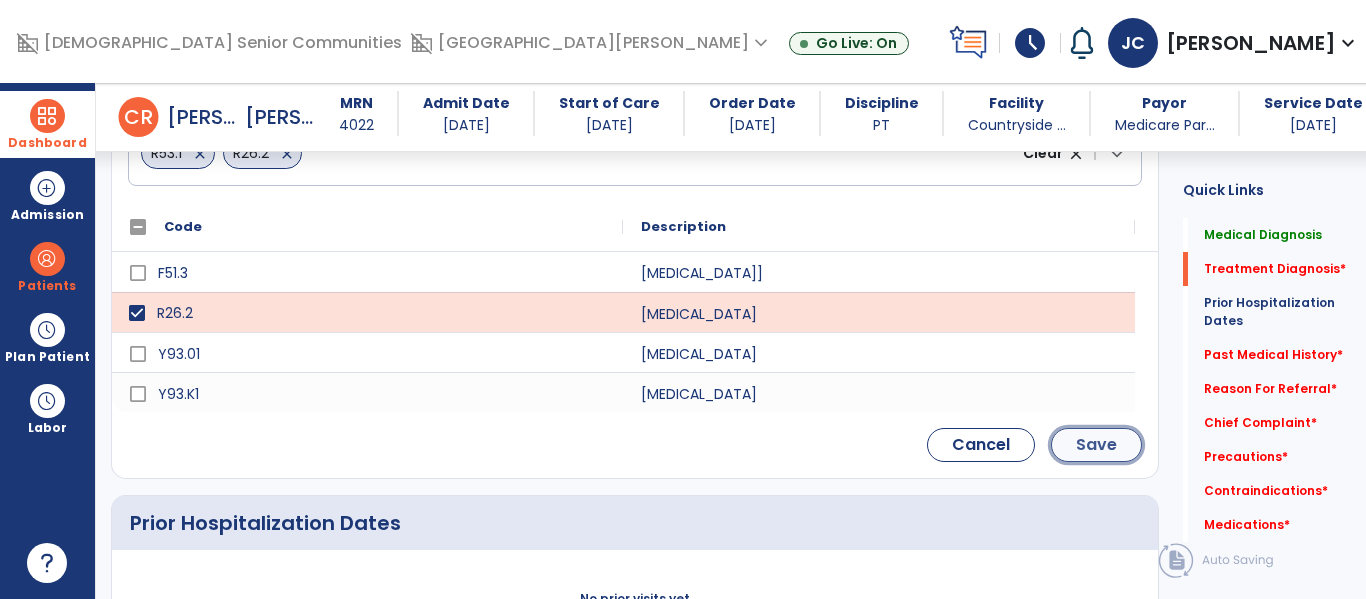 click on "Save" 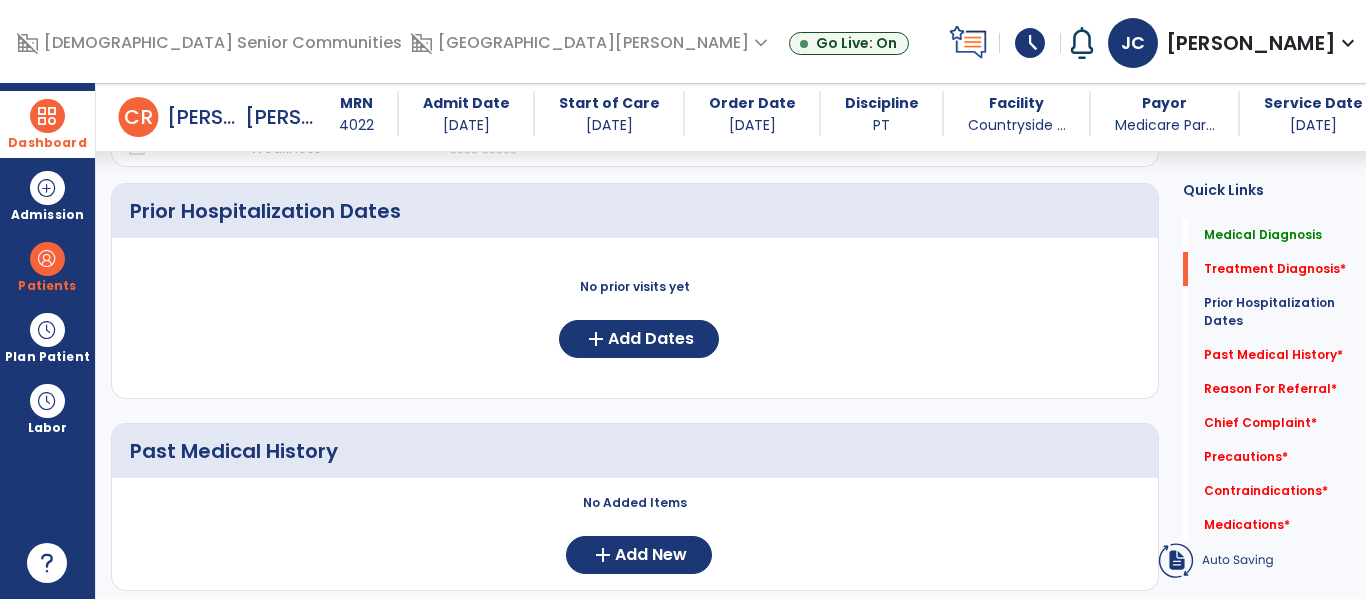 scroll, scrollTop: 475, scrollLeft: 0, axis: vertical 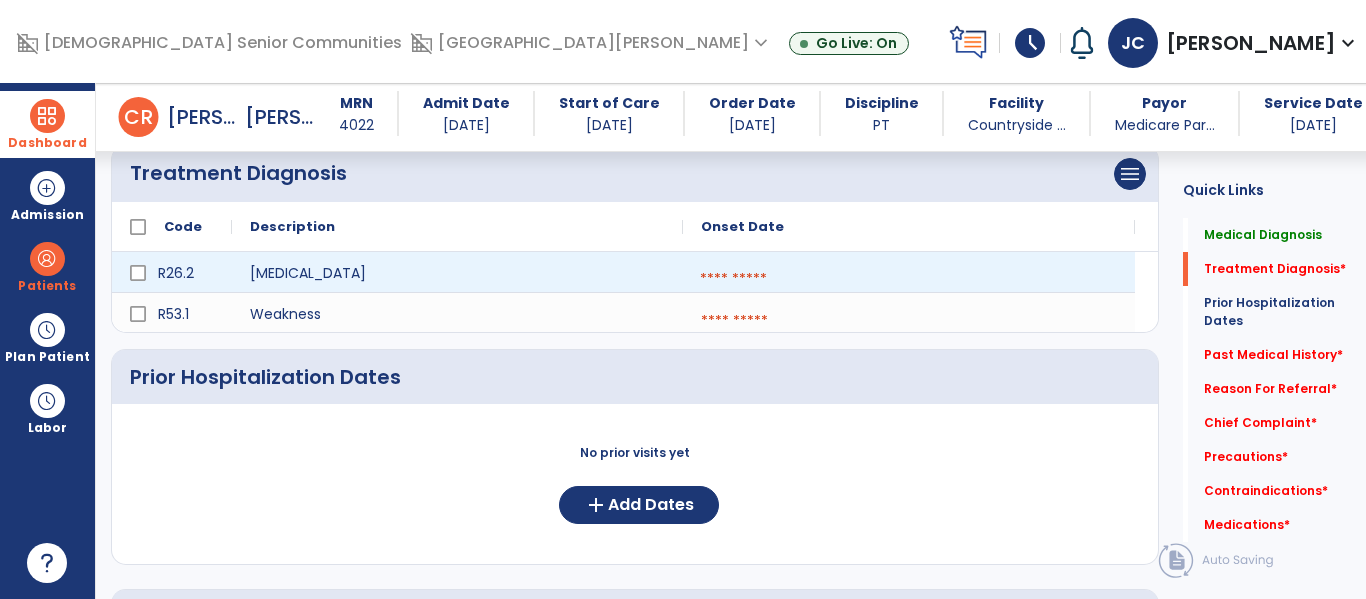 click at bounding box center (909, 279) 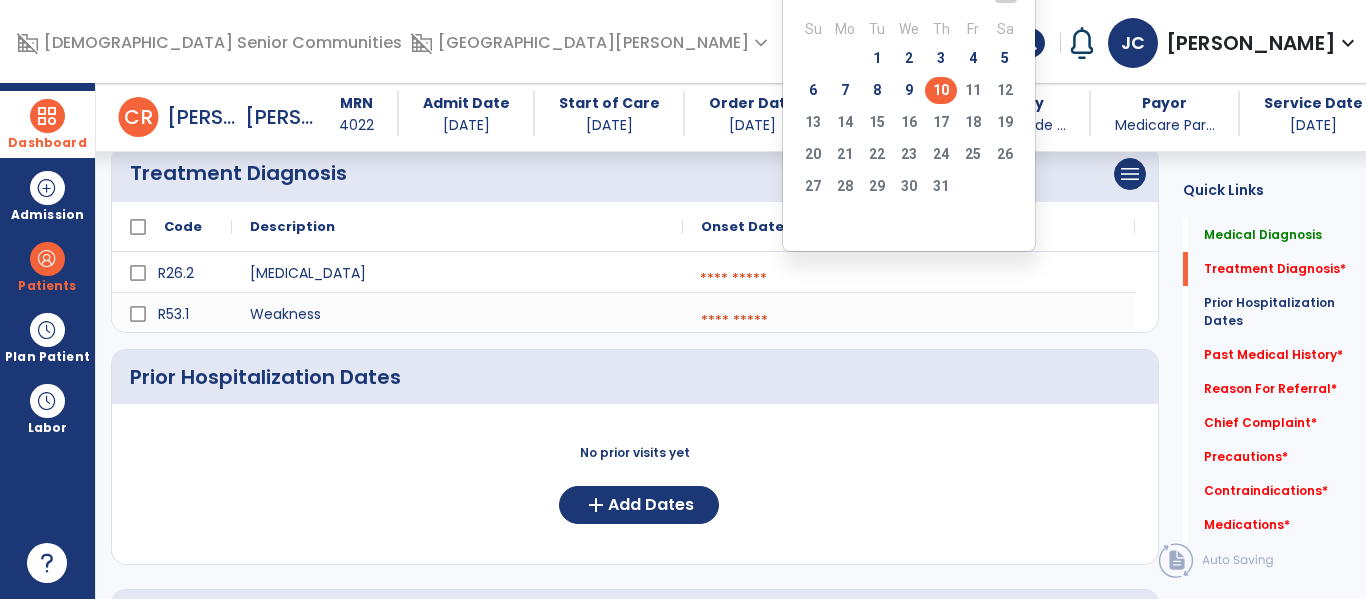 click on "10" 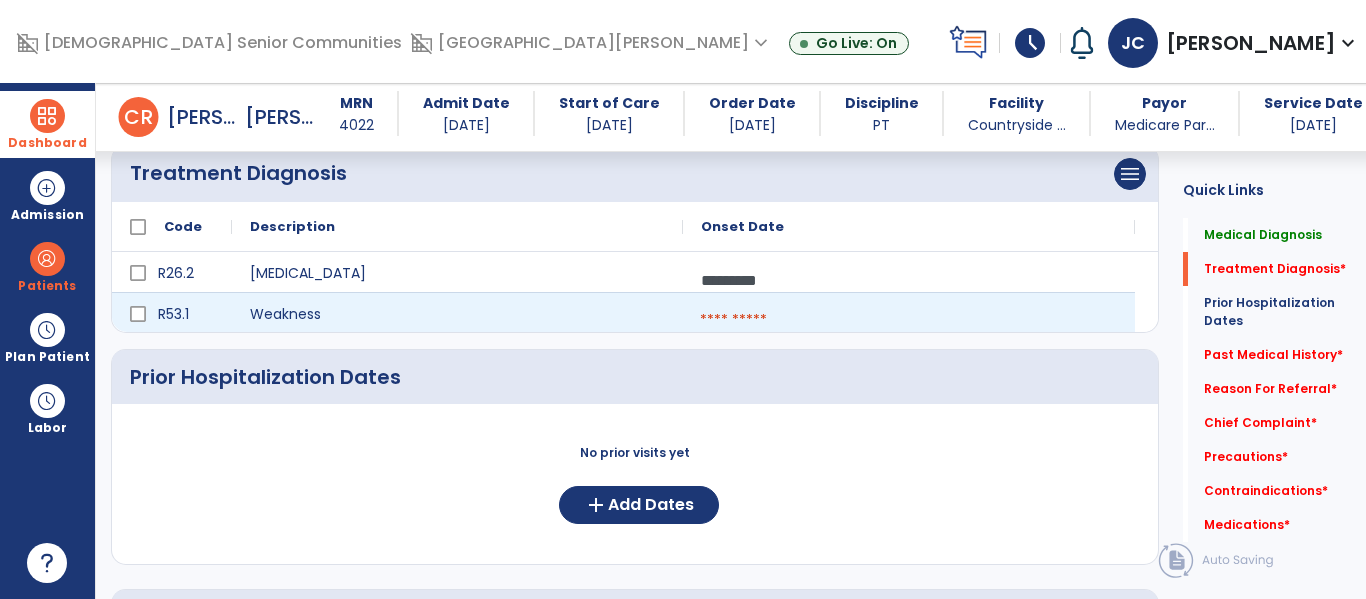 click at bounding box center (909, 320) 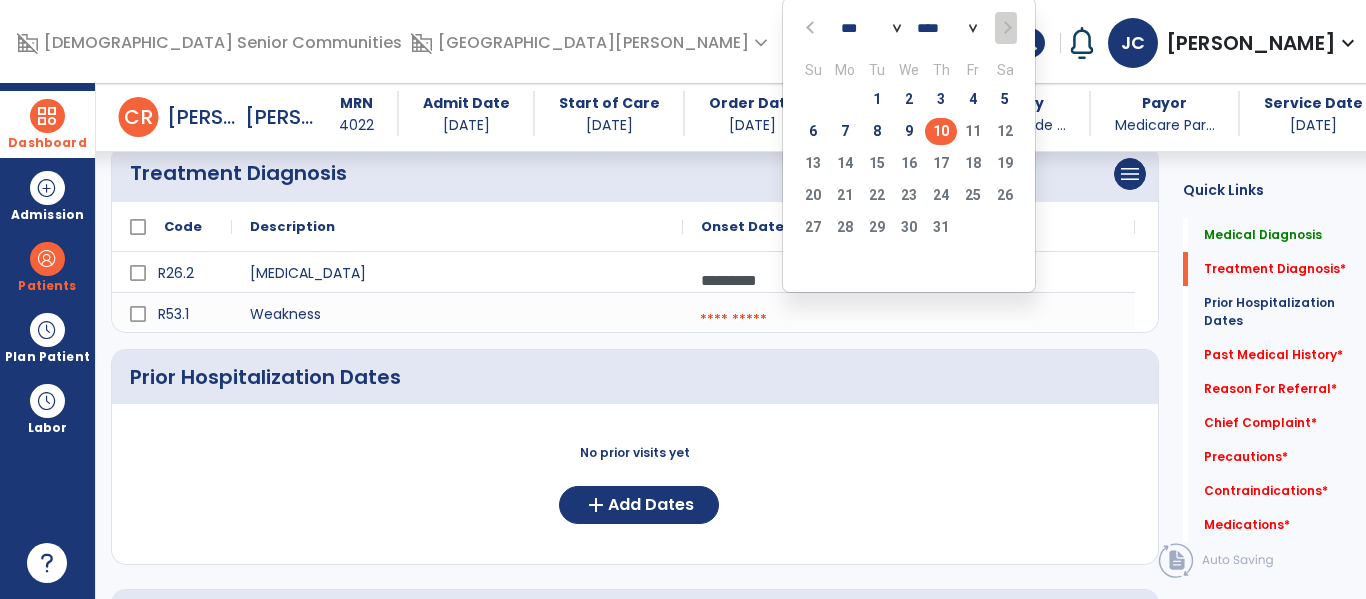 click on "10" 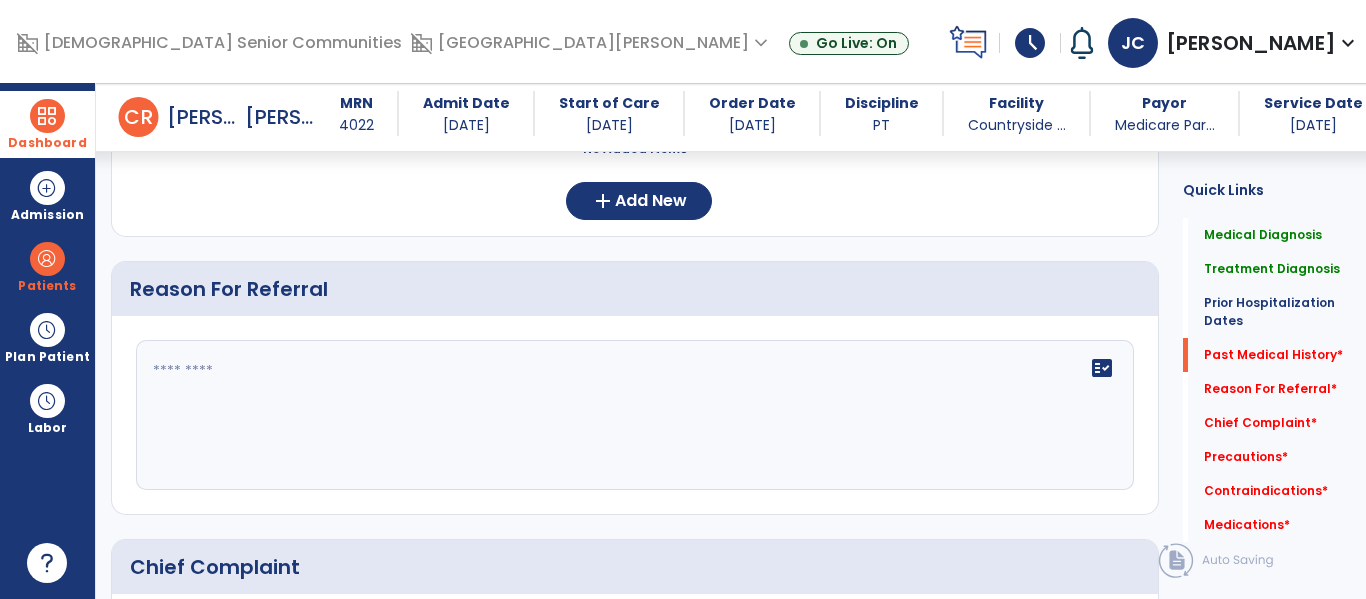 scroll, scrollTop: 996, scrollLeft: 0, axis: vertical 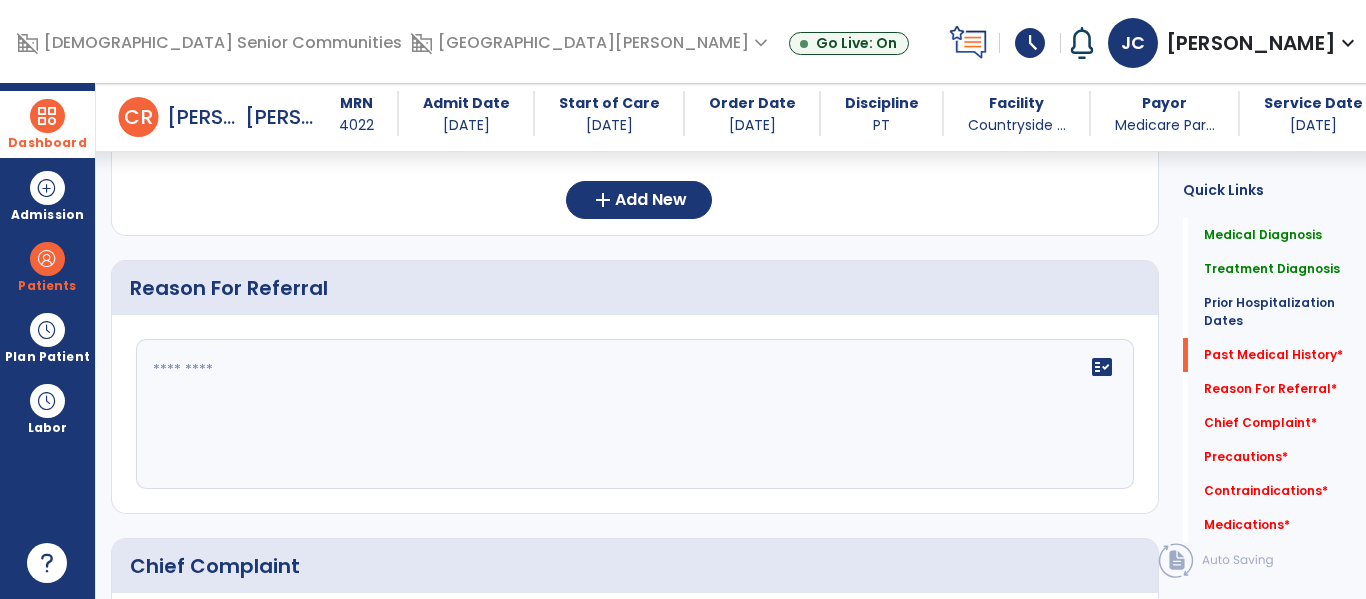 click 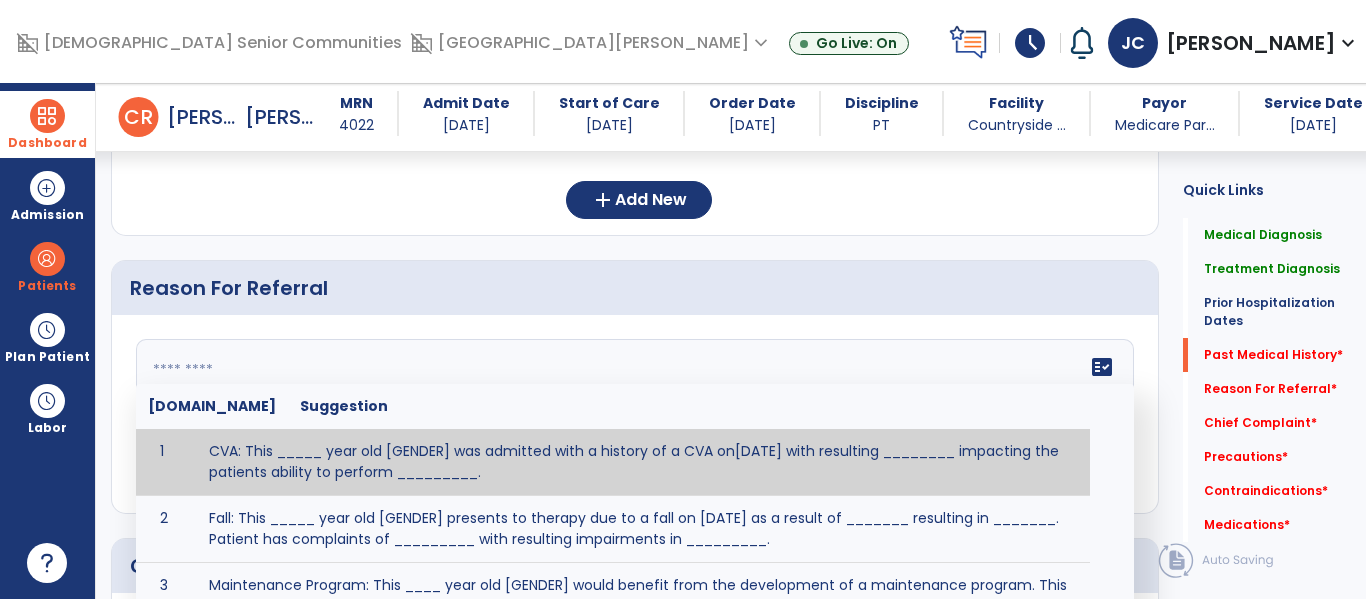 paste on "**********" 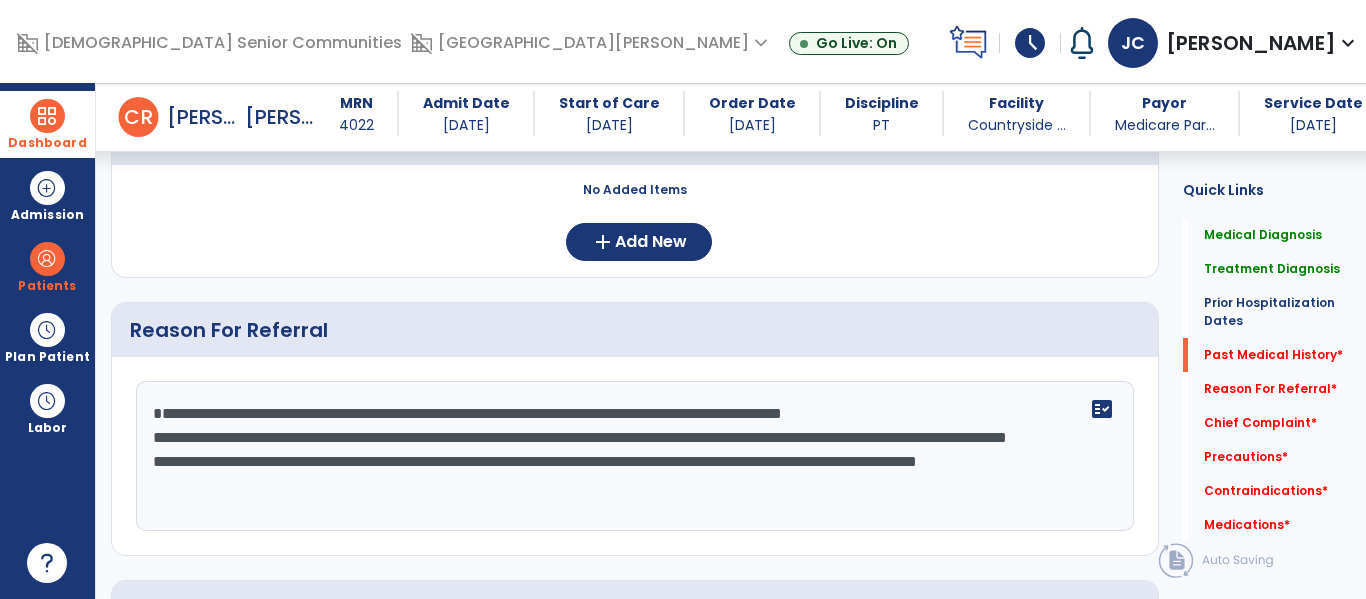 scroll, scrollTop: 939, scrollLeft: 0, axis: vertical 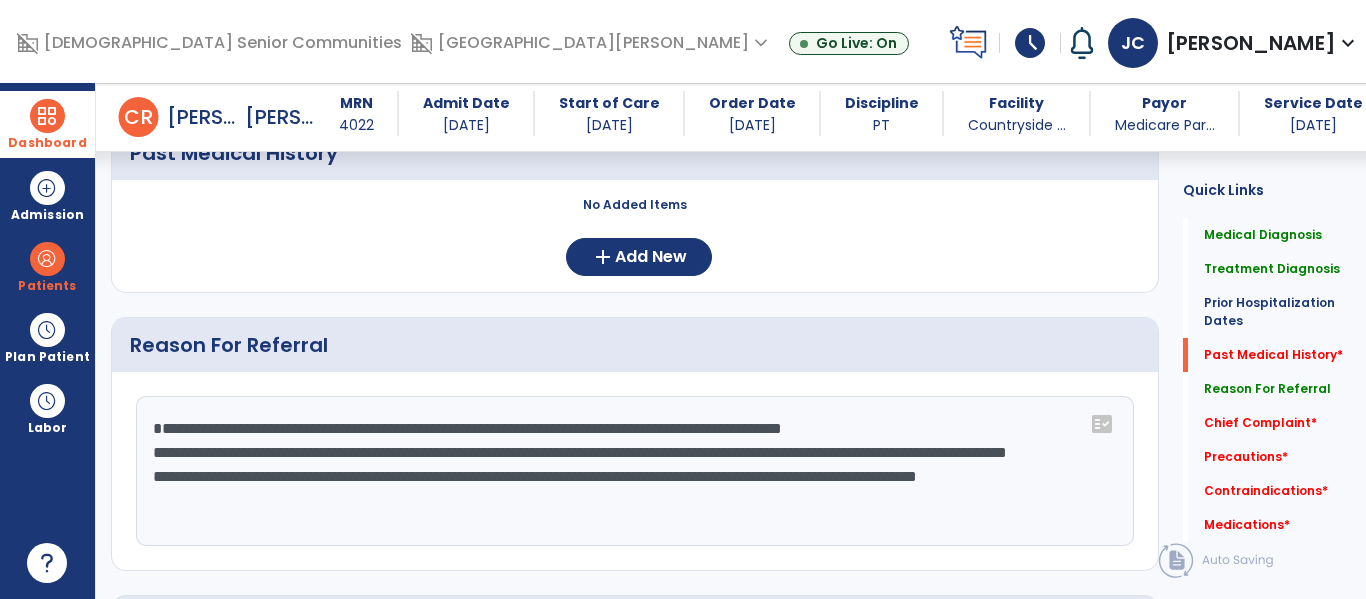 click on "**********" 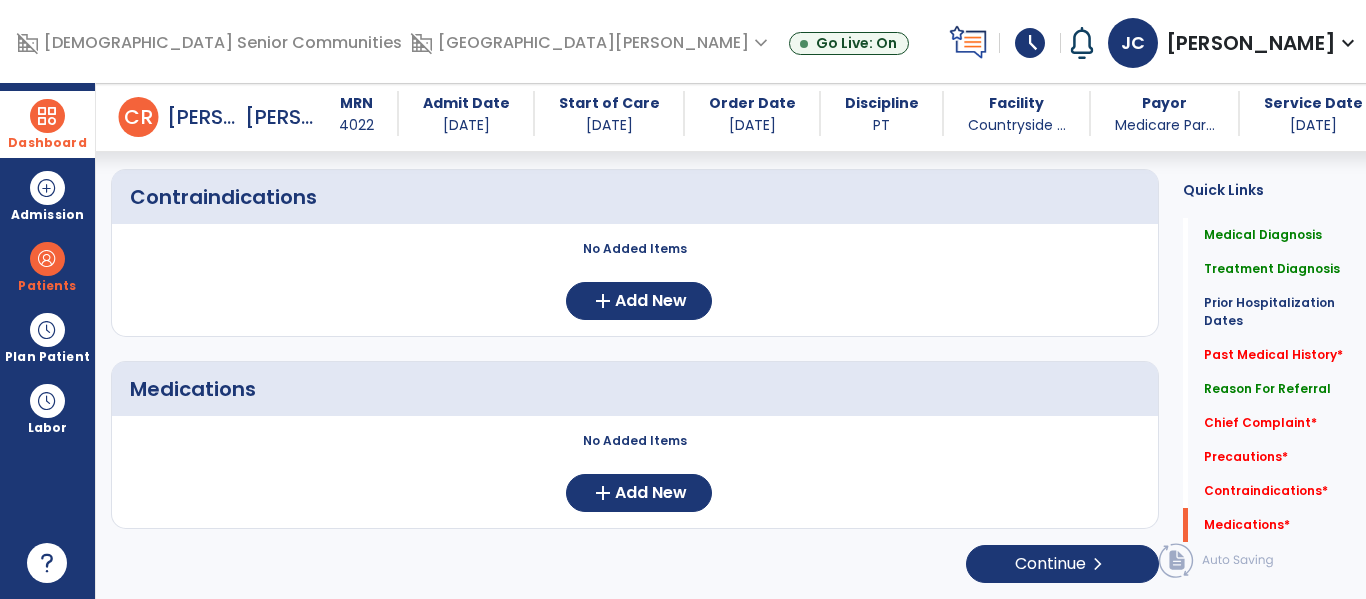 scroll, scrollTop: 1831, scrollLeft: 0, axis: vertical 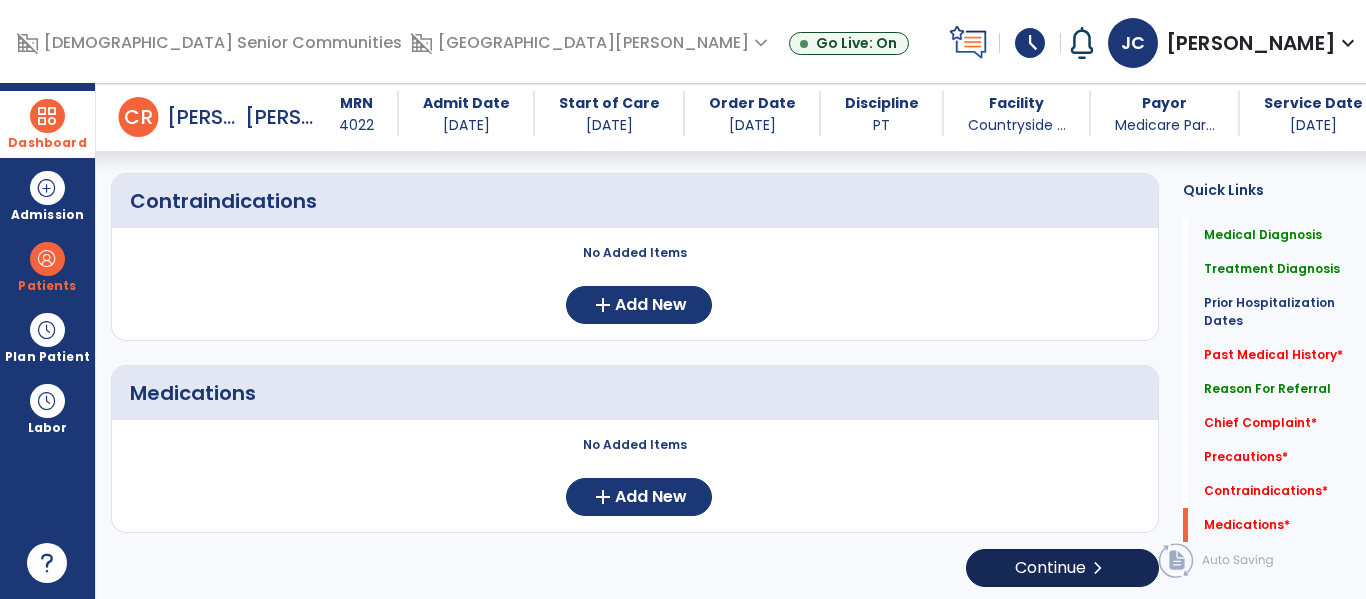 type on "**********" 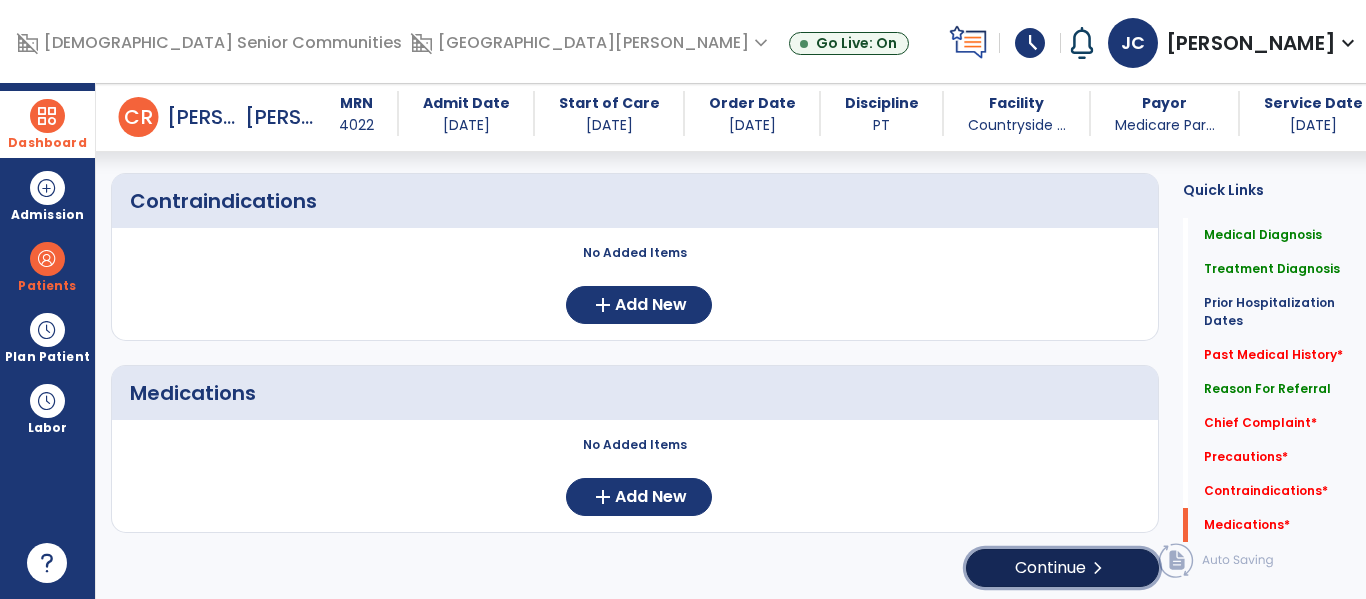 click on "Continue  chevron_right" 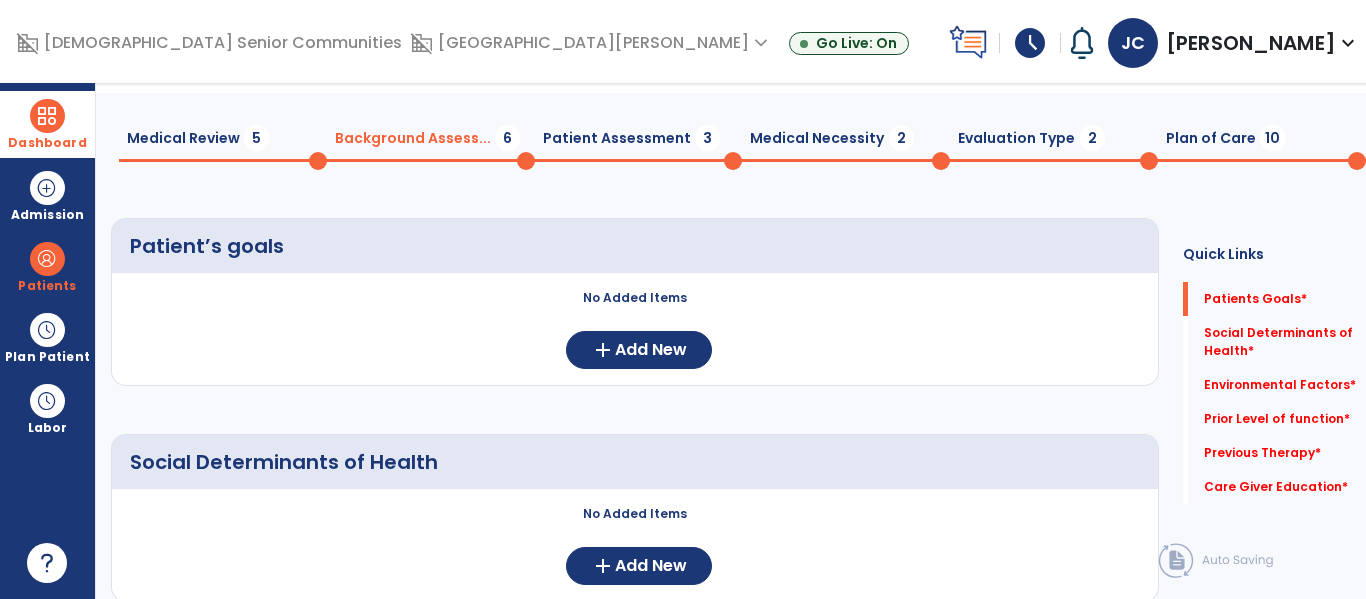 scroll, scrollTop: 0, scrollLeft: 0, axis: both 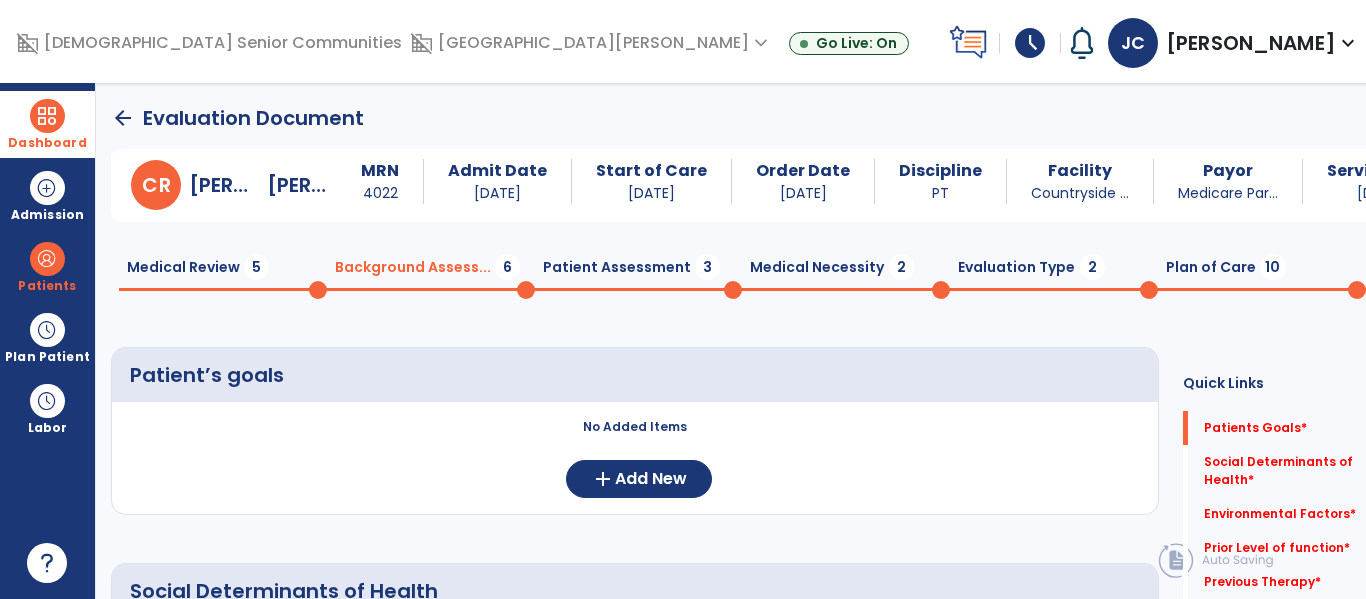 click on "Plan of Care  10" 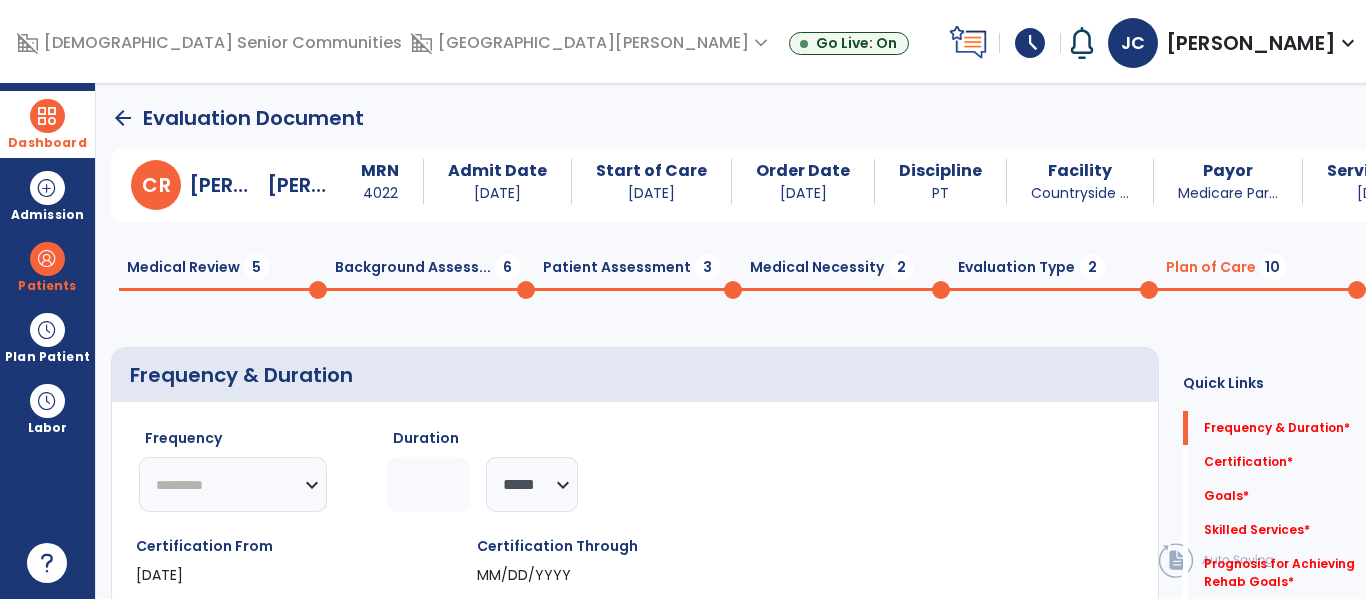 click on "********* ** ** ** ** ** ** **" 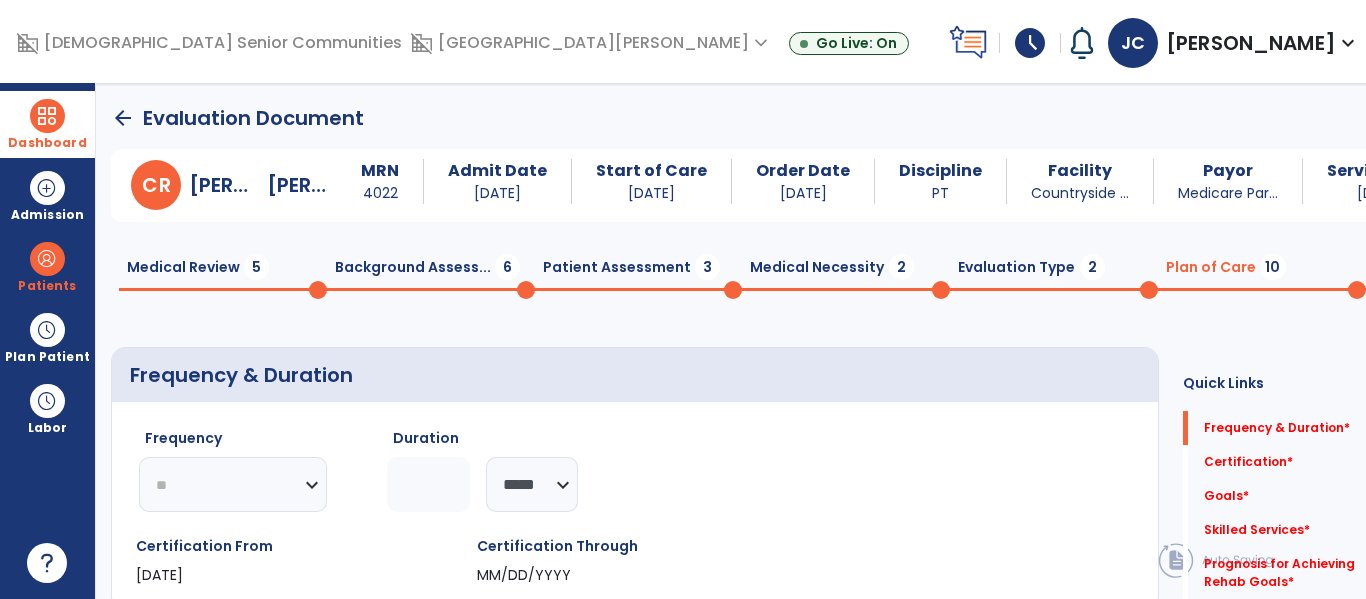 click on "********* ** ** ** ** ** ** **" 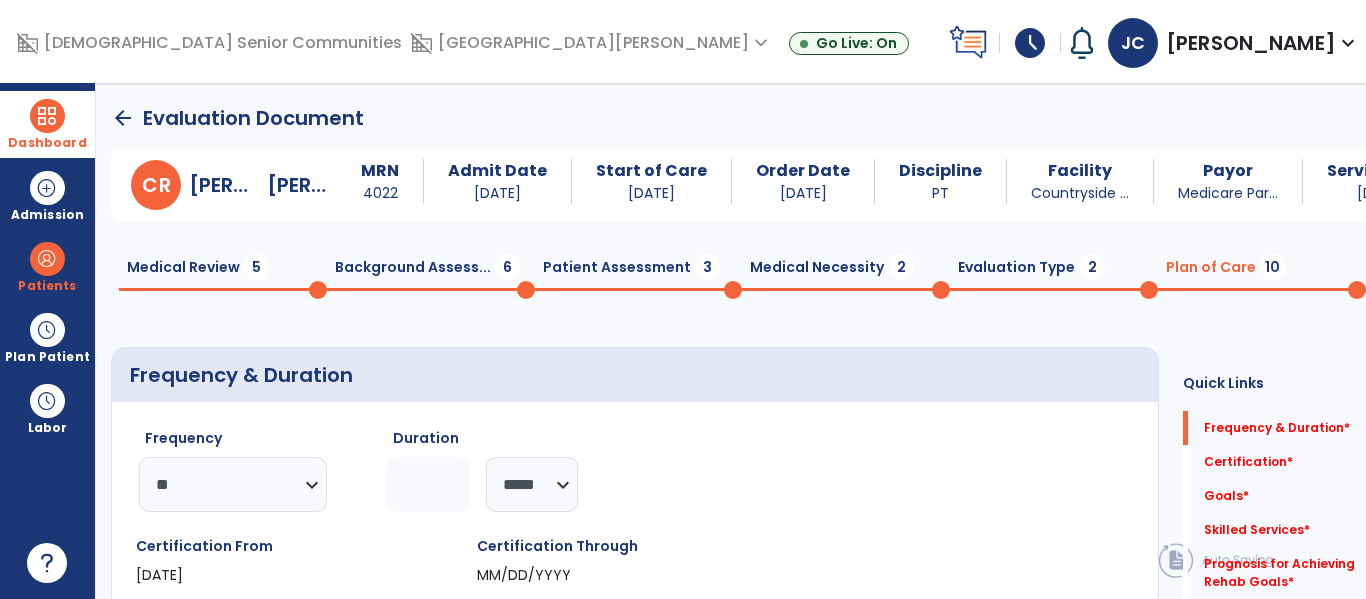 click 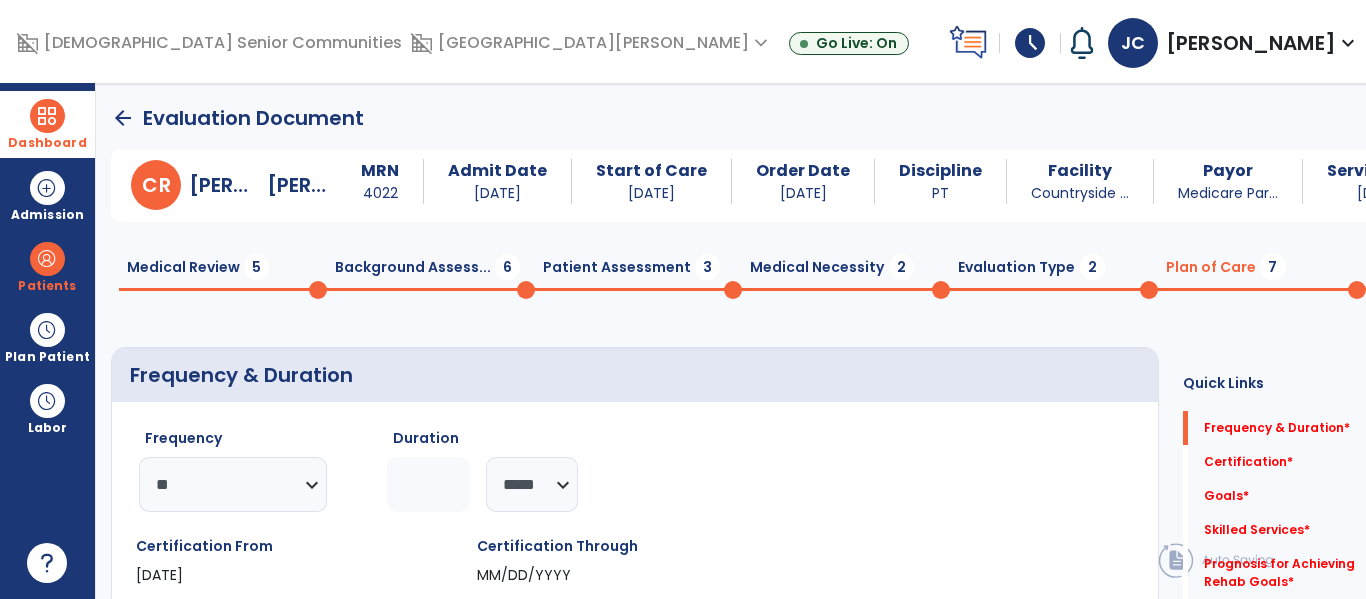 scroll, scrollTop: 1, scrollLeft: 0, axis: vertical 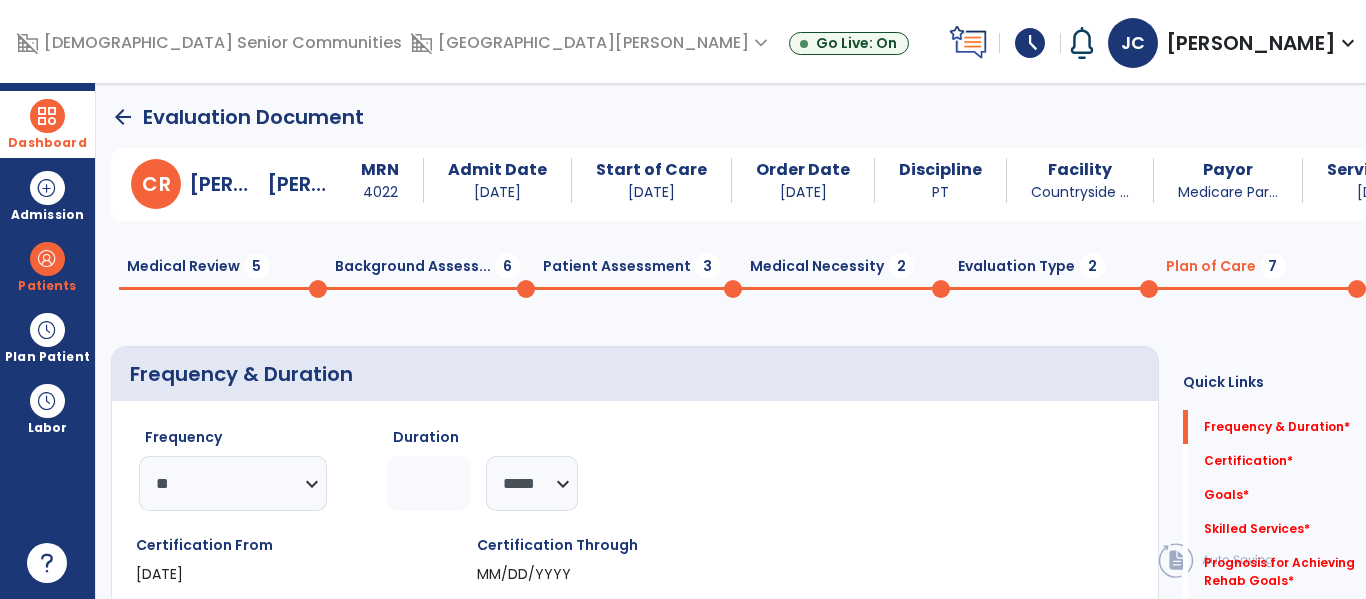 type on "*" 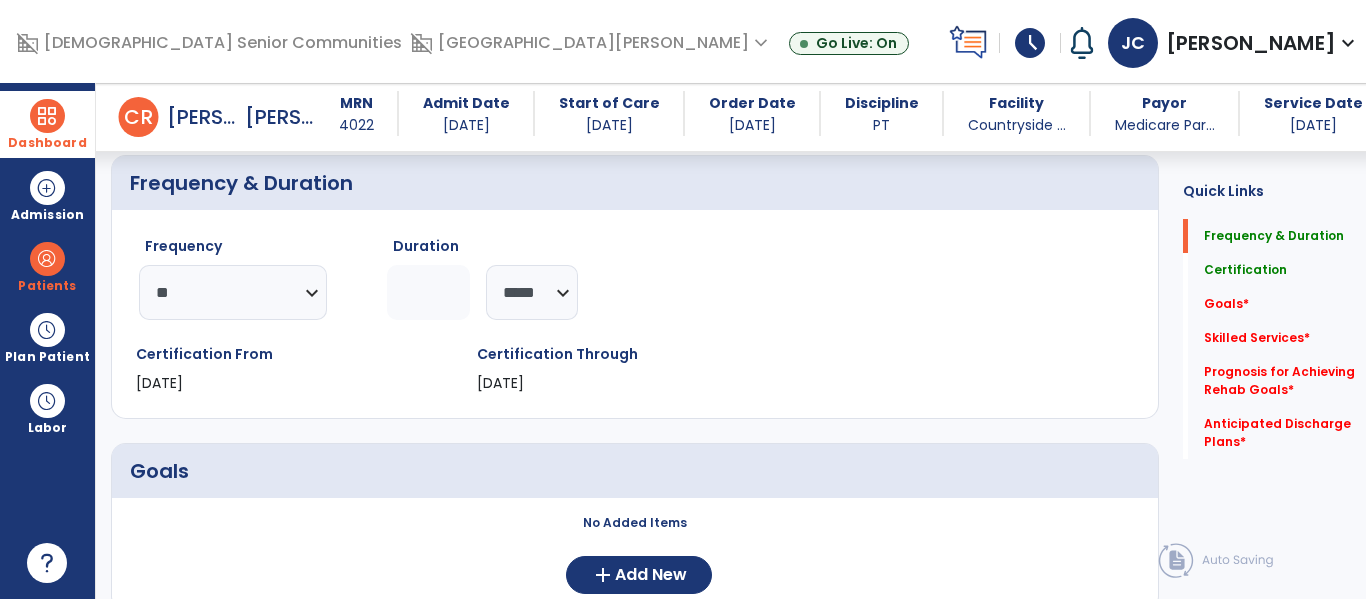 scroll, scrollTop: 175, scrollLeft: 0, axis: vertical 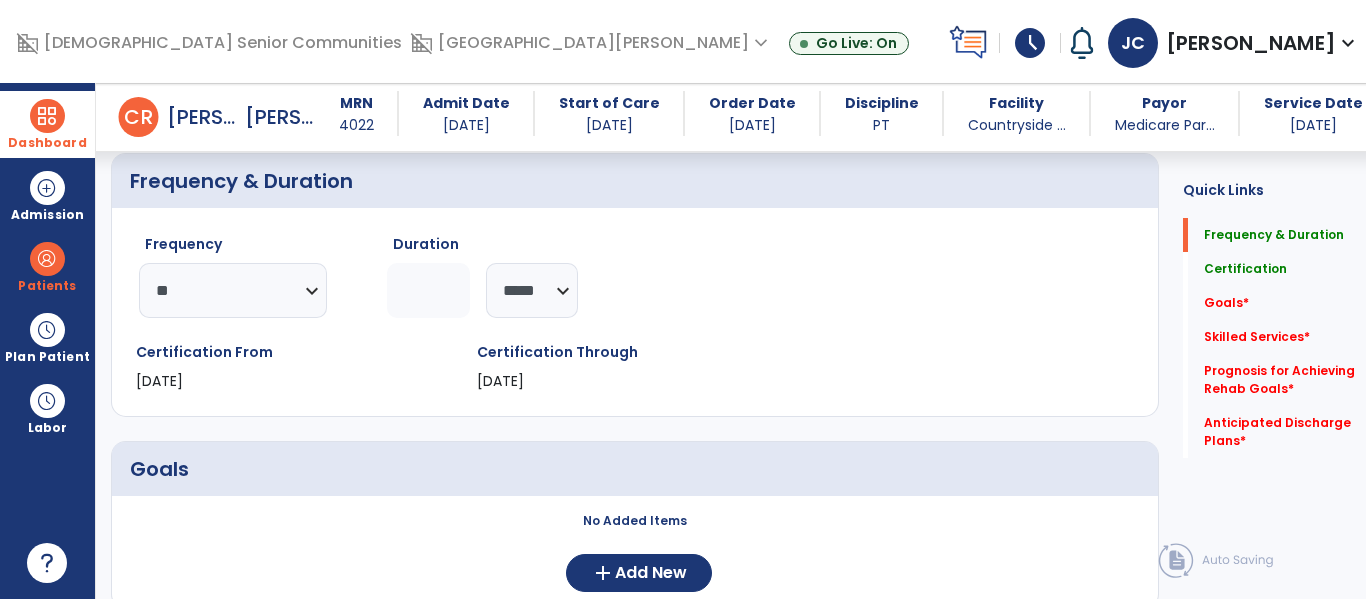 click on "*" 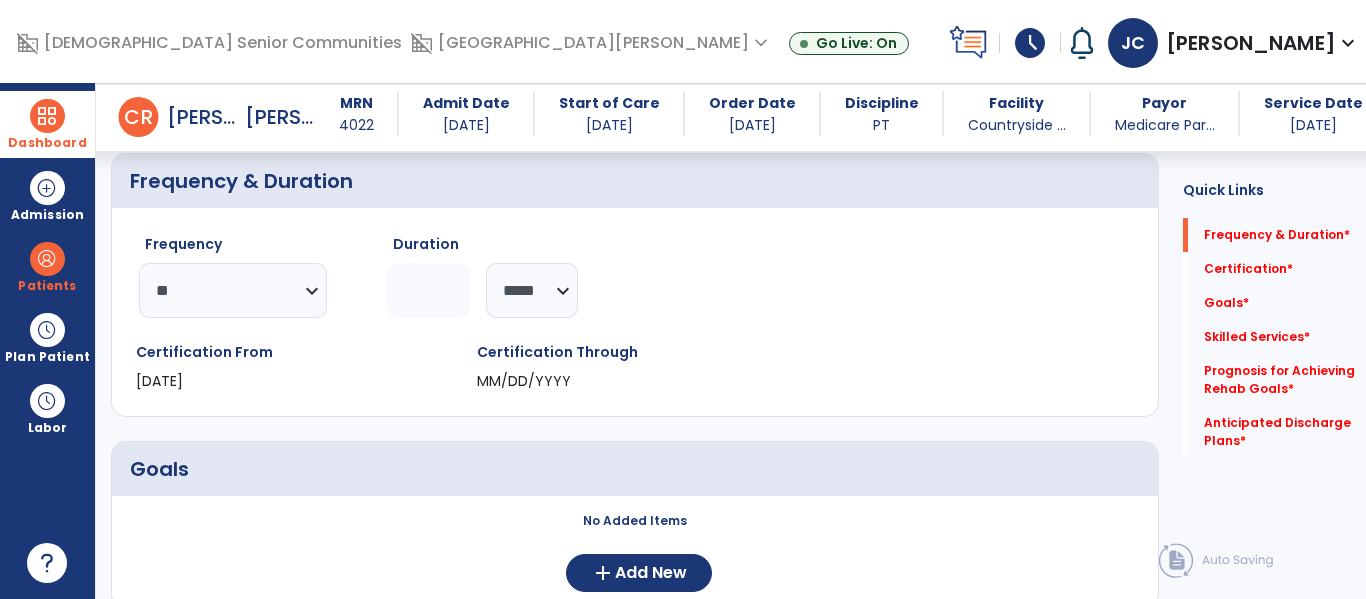 type on "*" 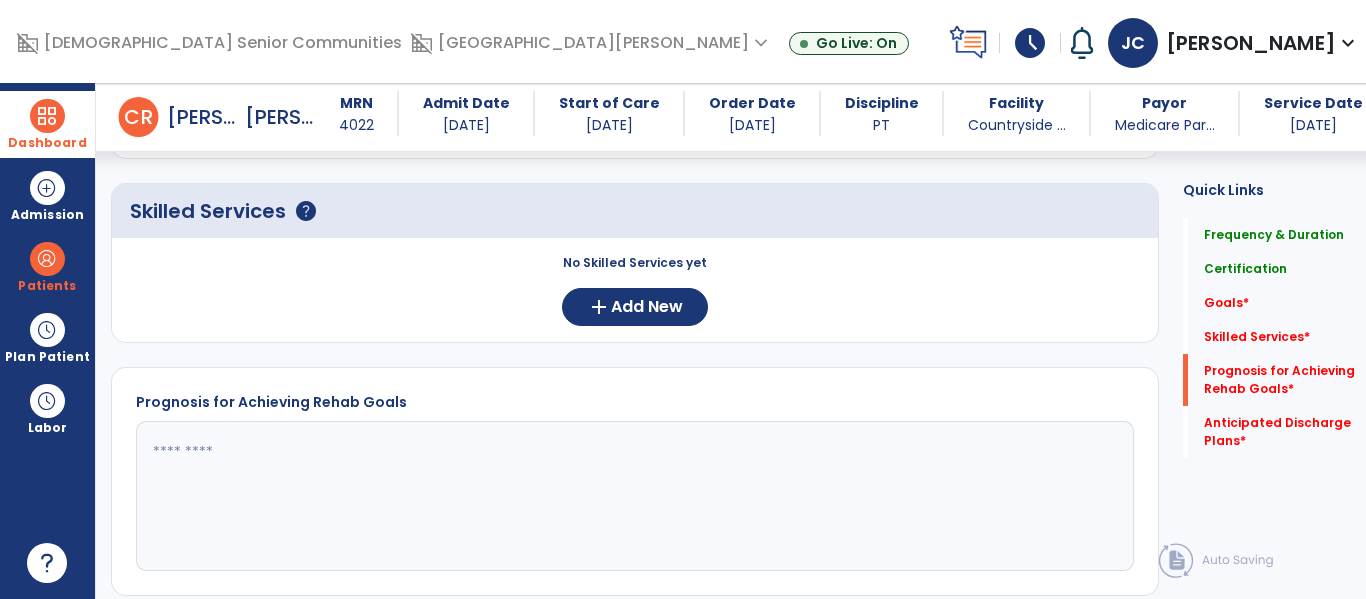 scroll, scrollTop: 971, scrollLeft: 0, axis: vertical 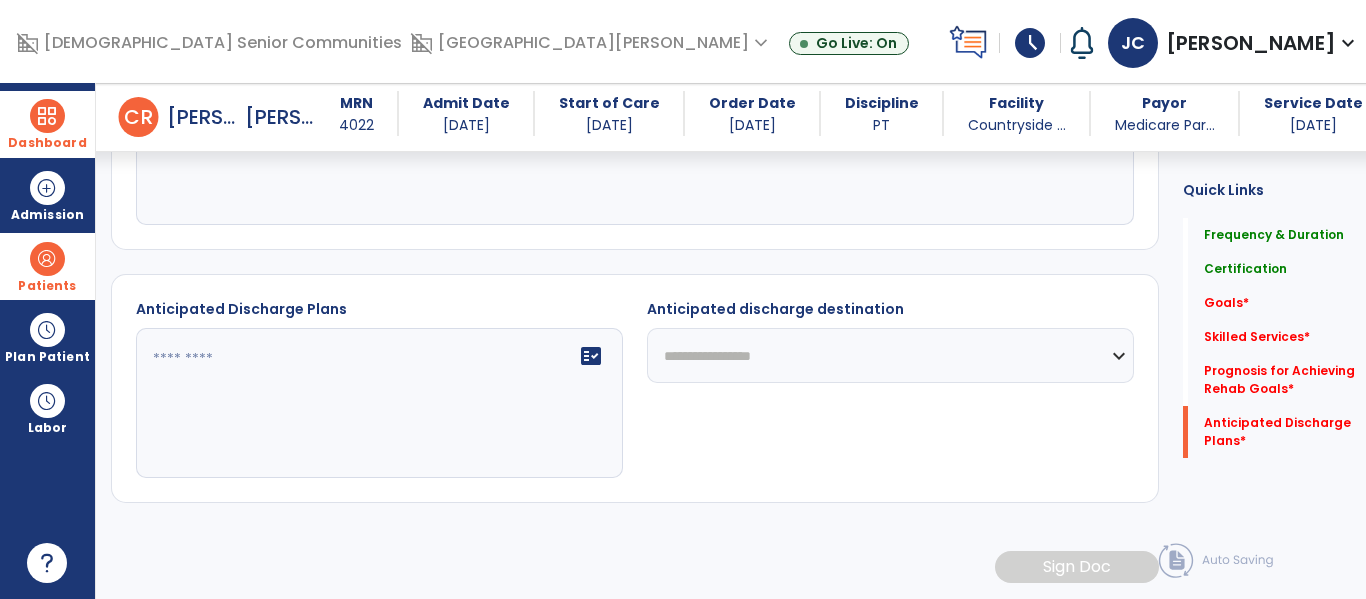 click at bounding box center [47, 259] 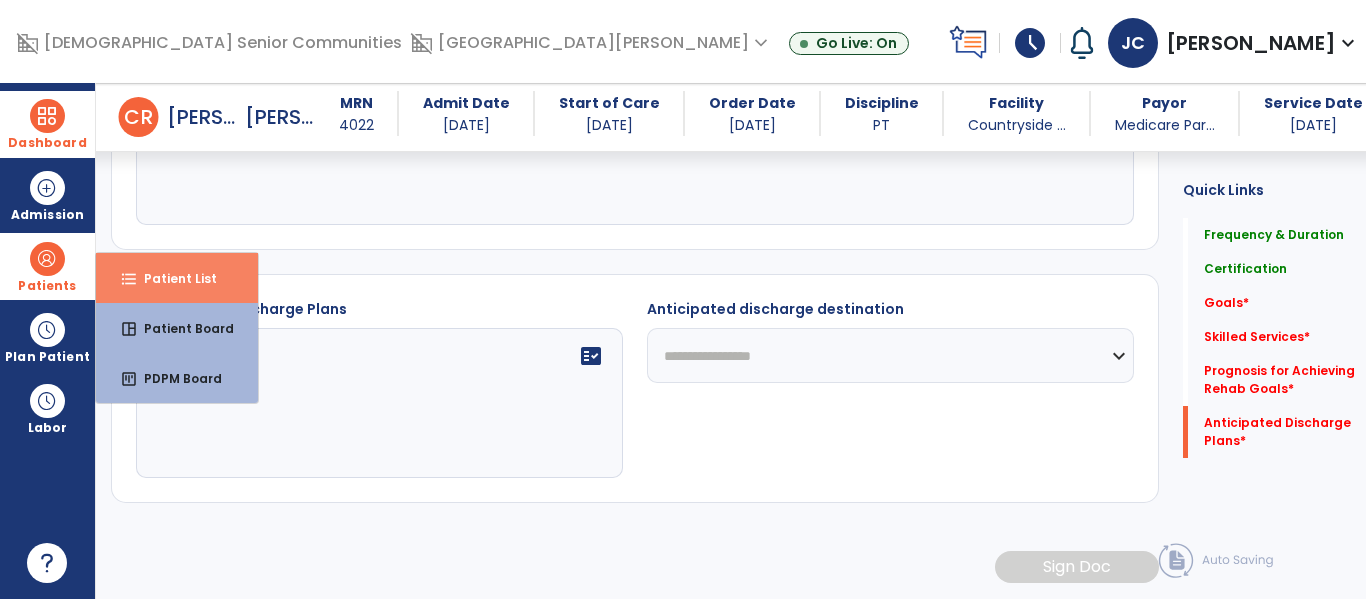click on "Patient List" at bounding box center [172, 278] 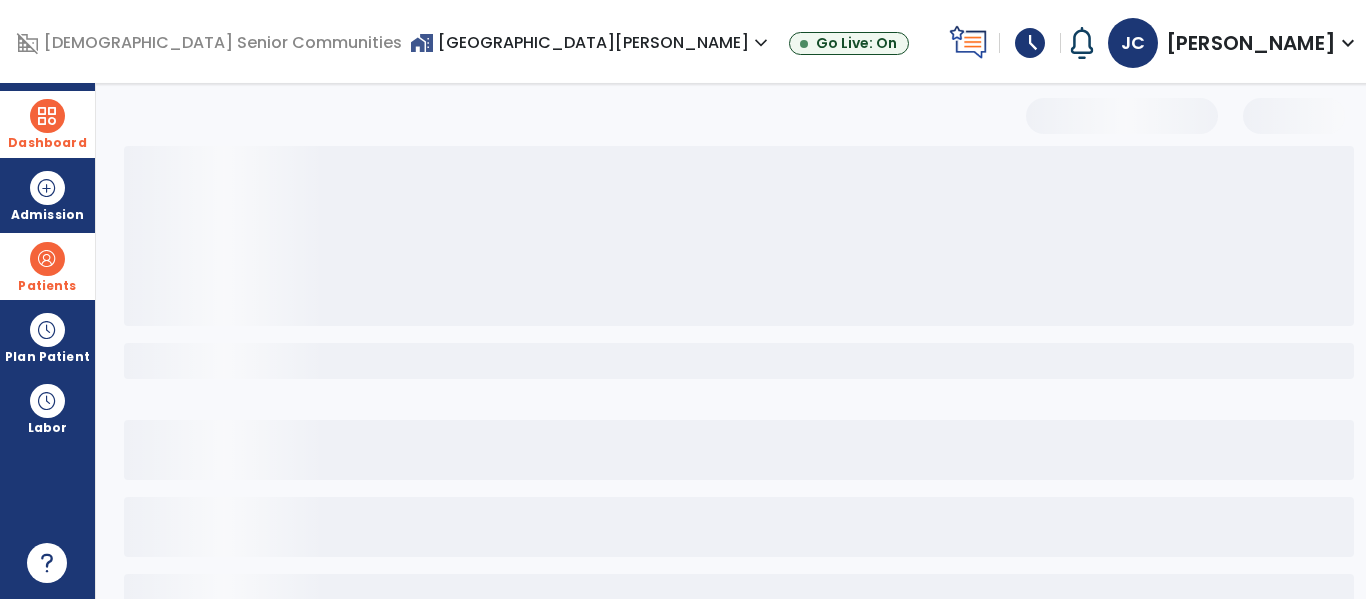 scroll, scrollTop: 144, scrollLeft: 0, axis: vertical 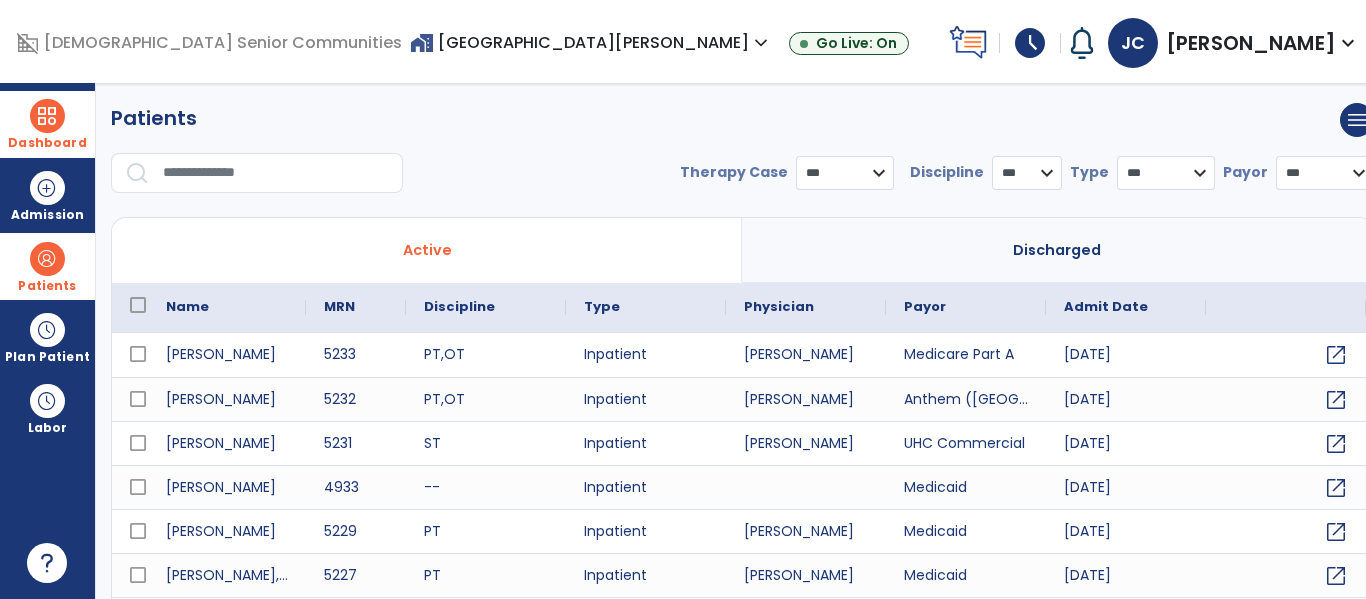 click at bounding box center [276, 173] 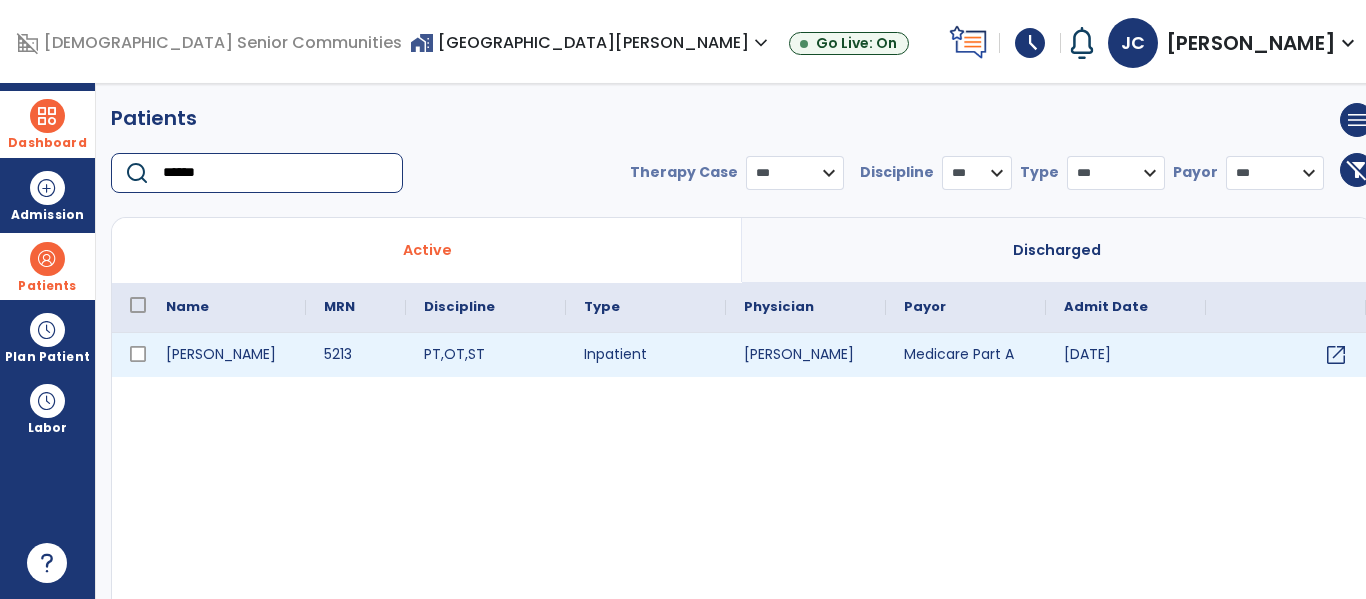 type on "******" 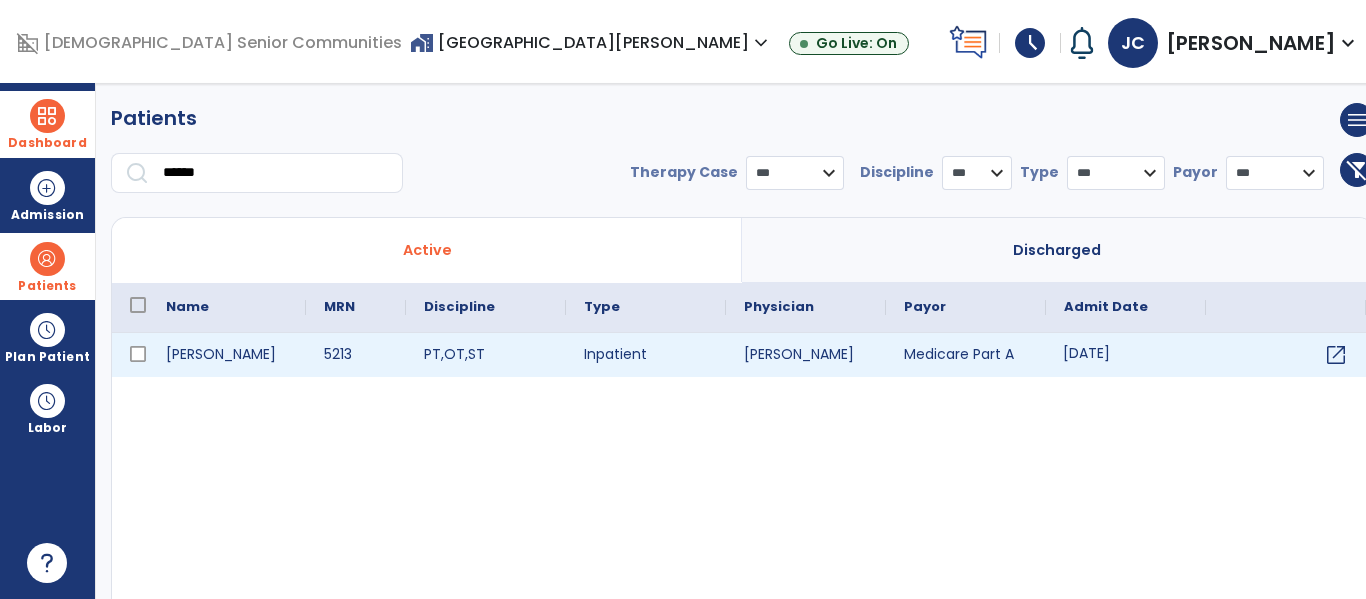 click on "06/17/2025" at bounding box center (1126, 355) 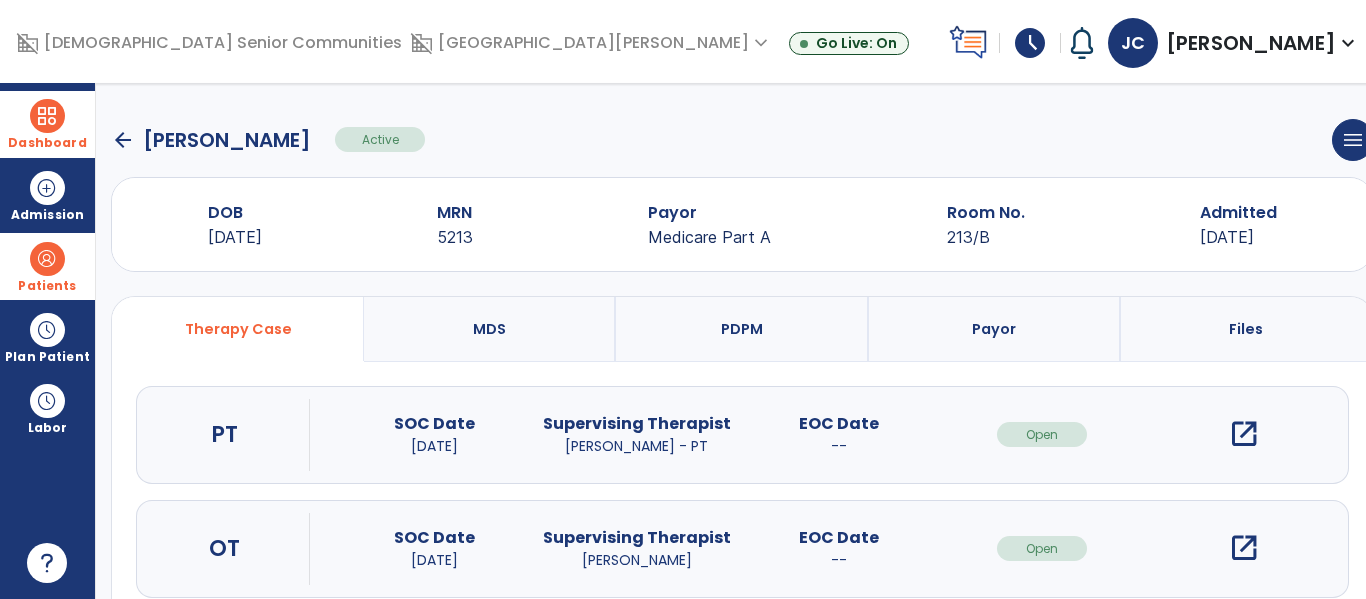 click on "open_in_new" at bounding box center (1244, 434) 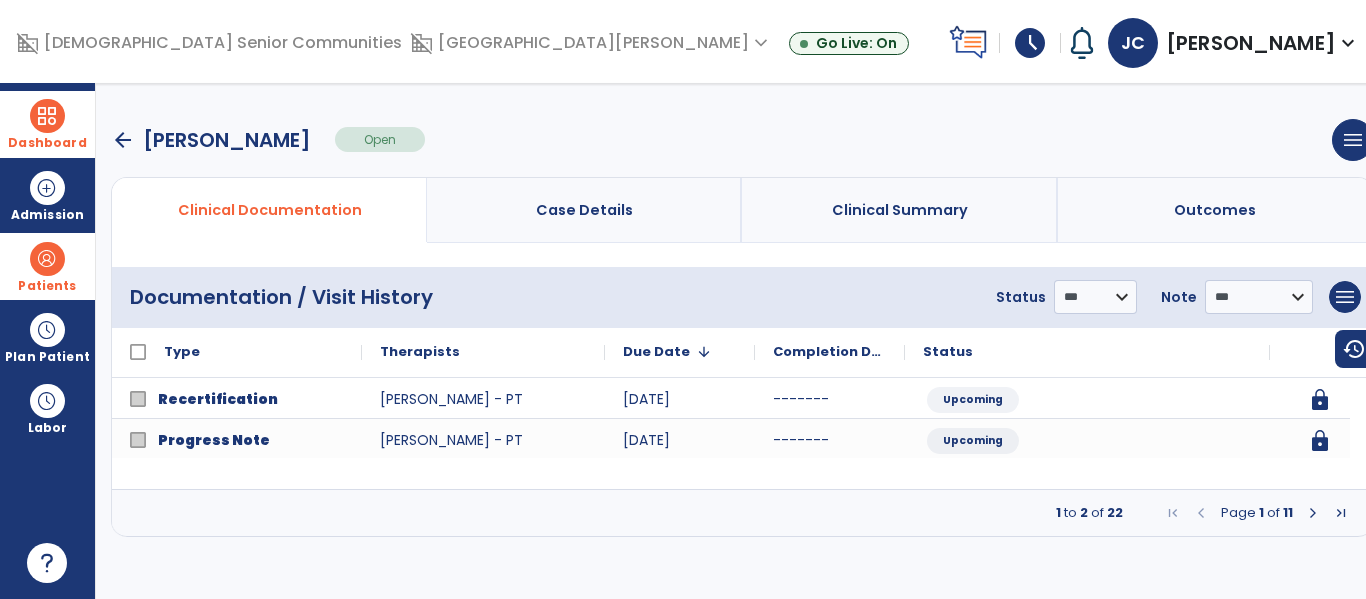 click at bounding box center [1313, 513] 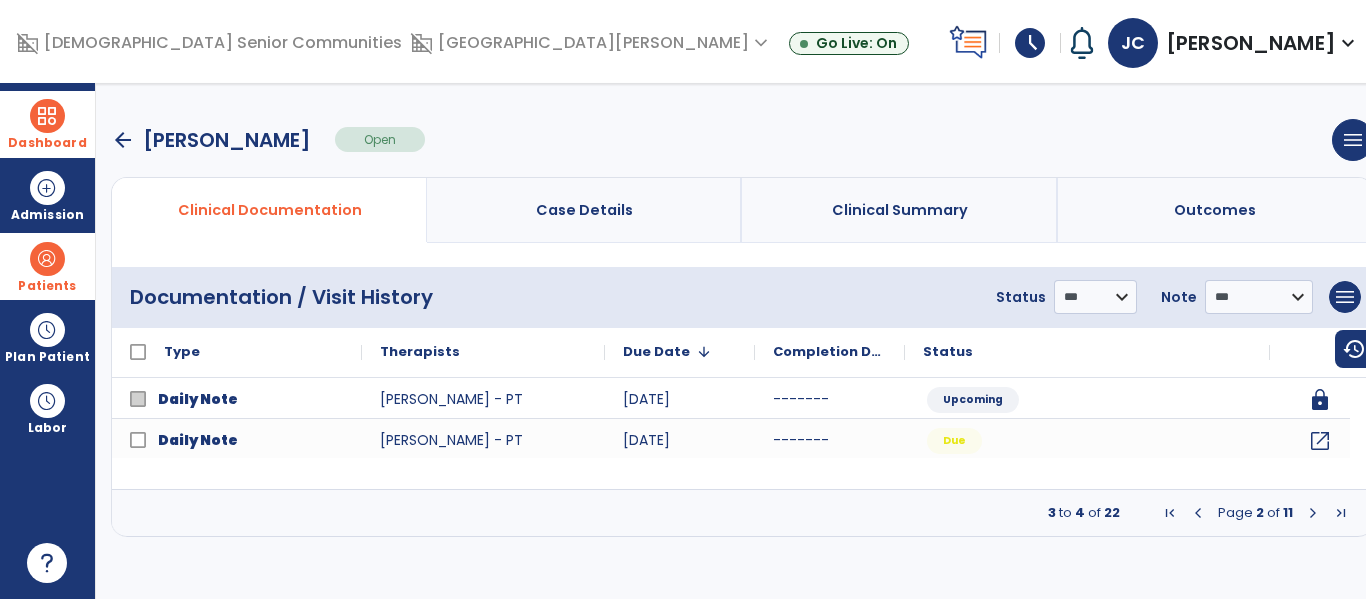 click at bounding box center (1313, 513) 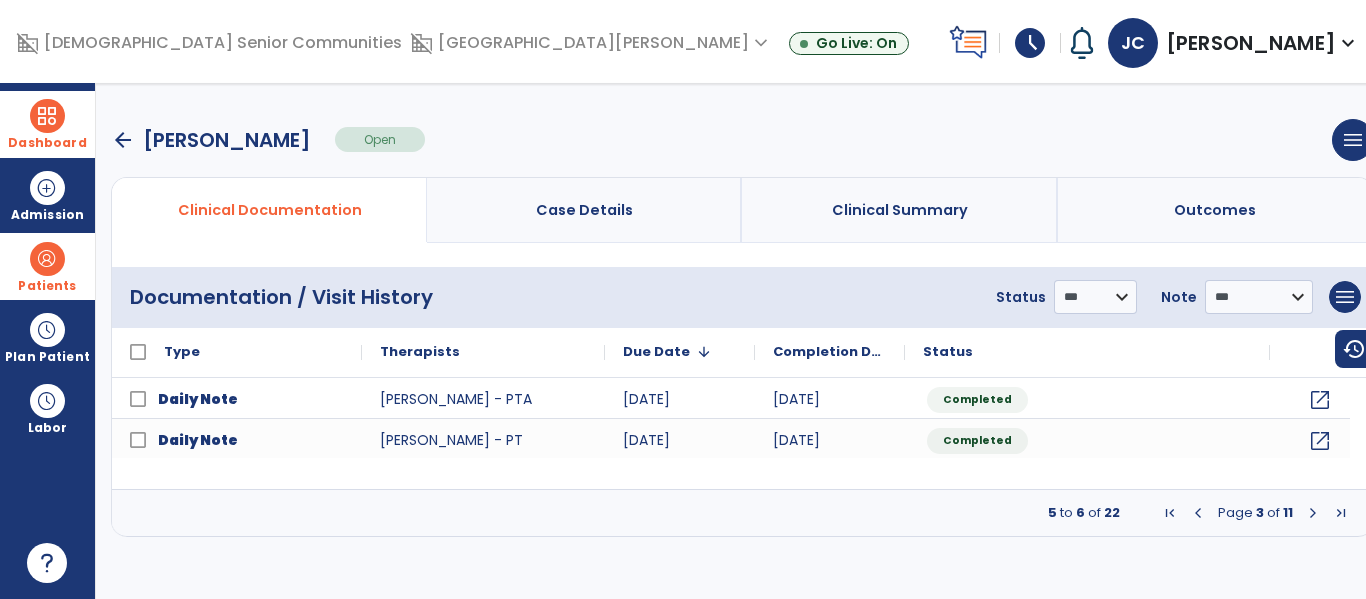 click at bounding box center [1313, 513] 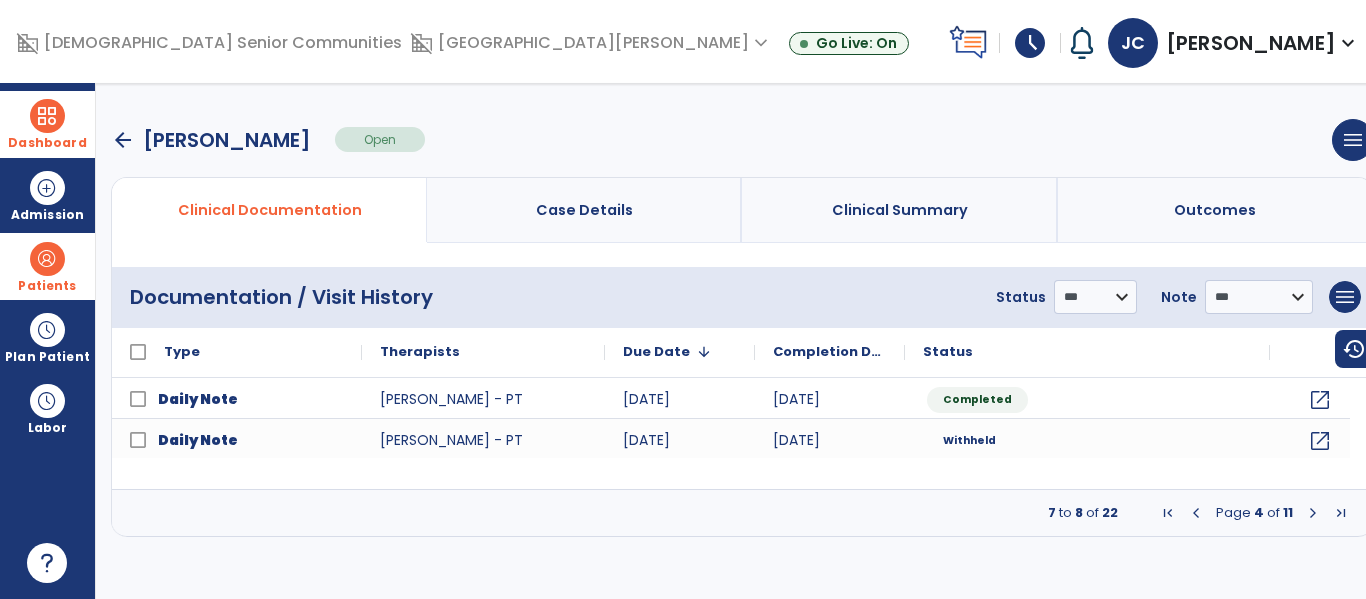 click at bounding box center [1313, 513] 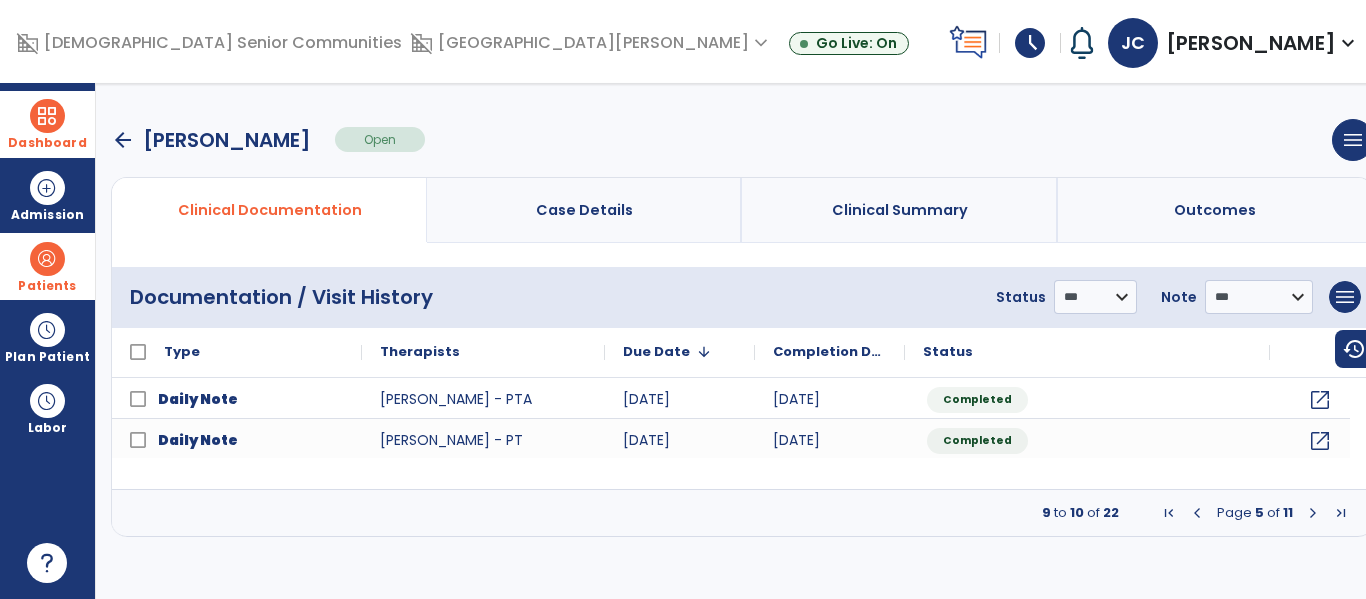 click at bounding box center [1313, 513] 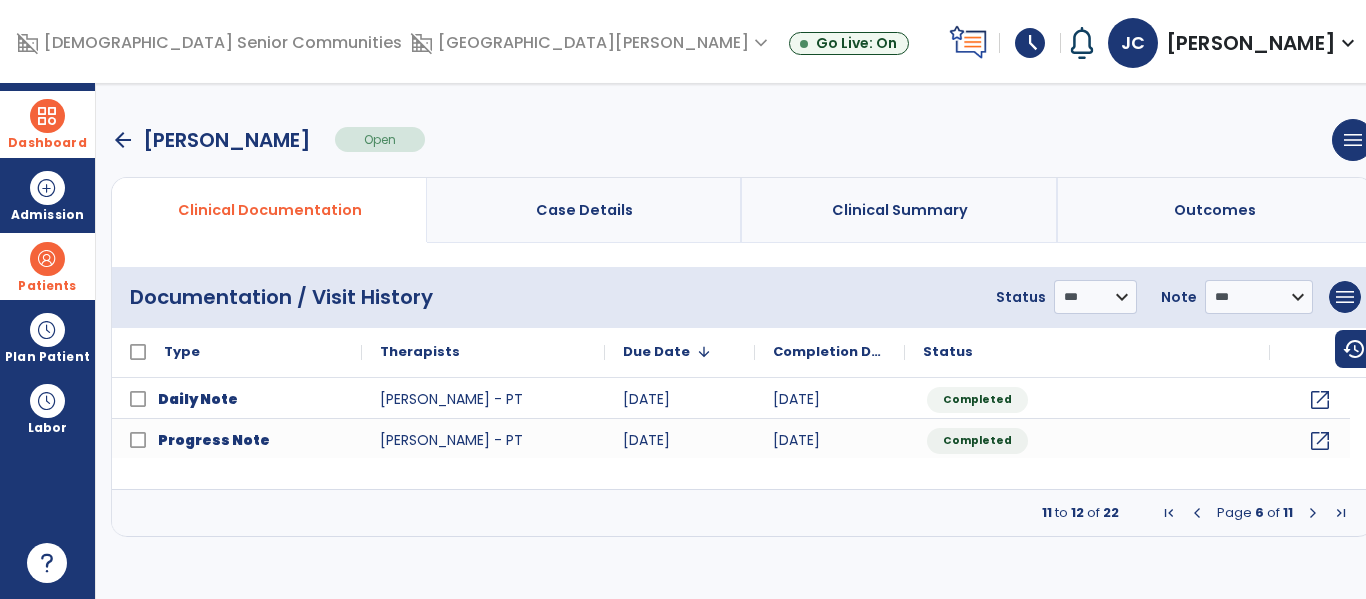 click at bounding box center (1341, 513) 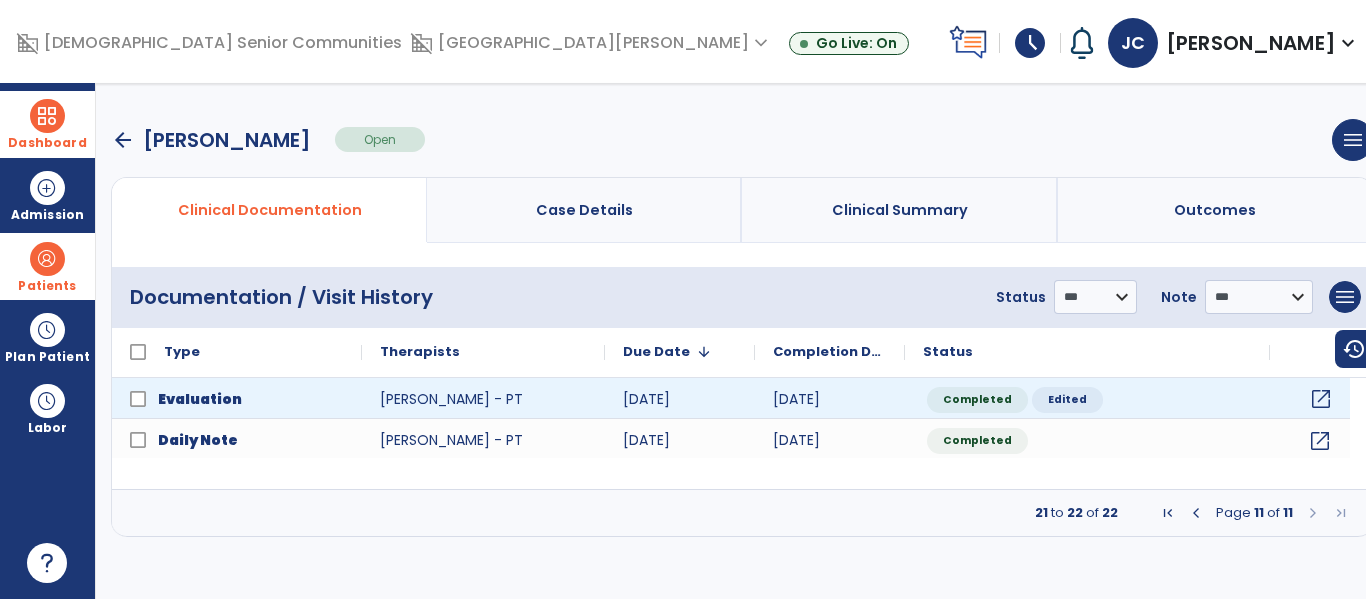 click on "open_in_new" 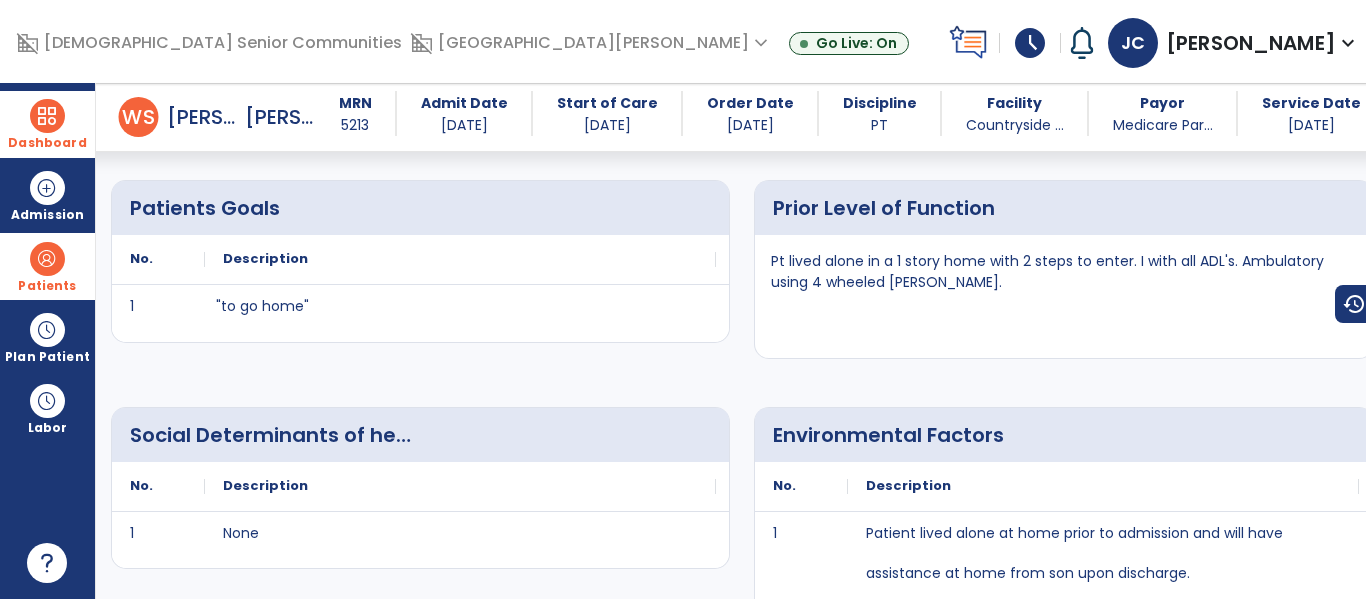 scroll, scrollTop: 1810, scrollLeft: 0, axis: vertical 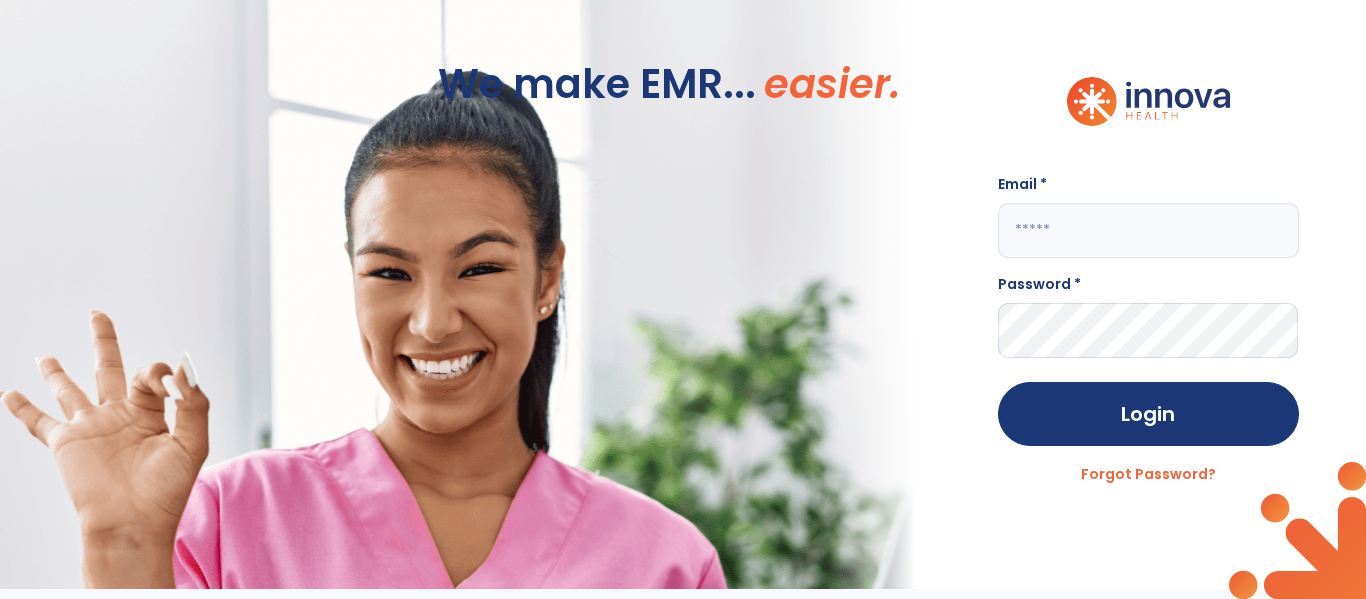 drag, startPoint x: 1126, startPoint y: 236, endPoint x: 1116, endPoint y: 225, distance: 14.866069 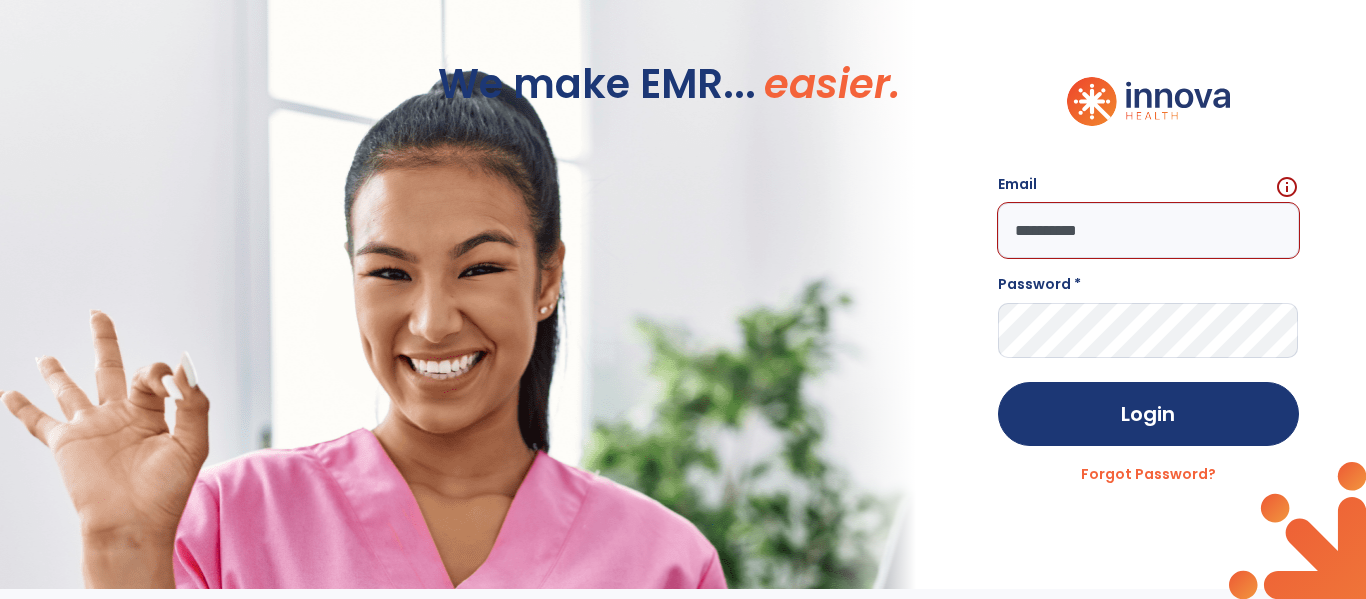 scroll, scrollTop: -1, scrollLeft: 0, axis: vertical 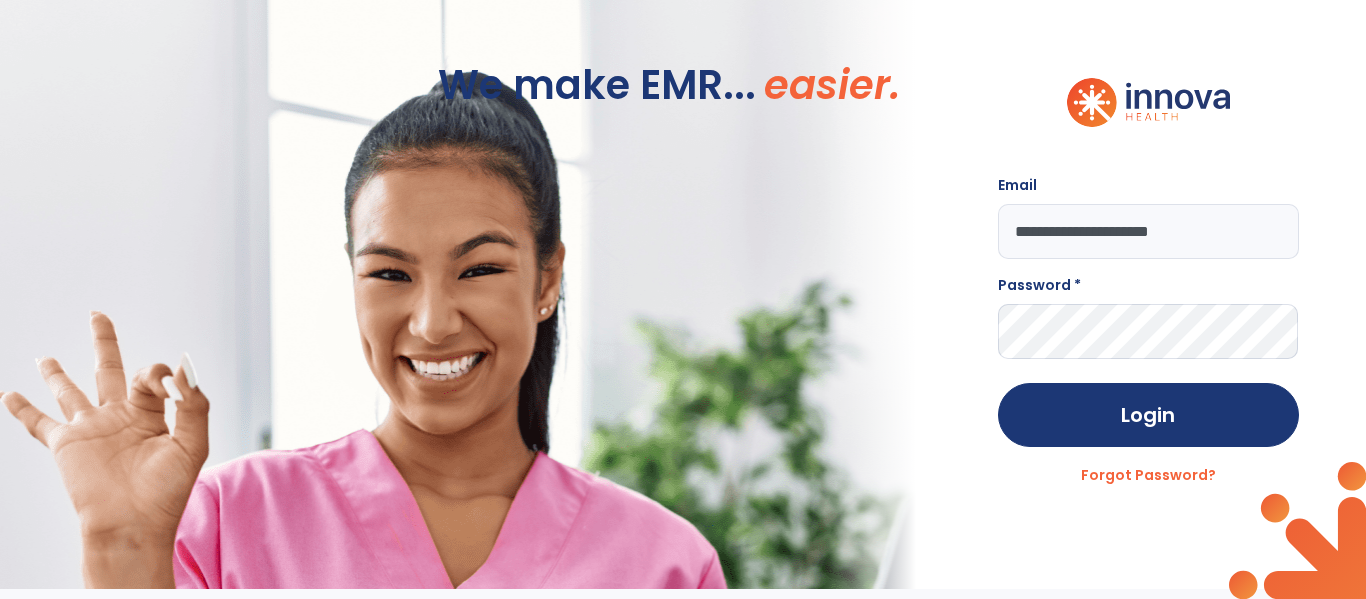 type on "**********" 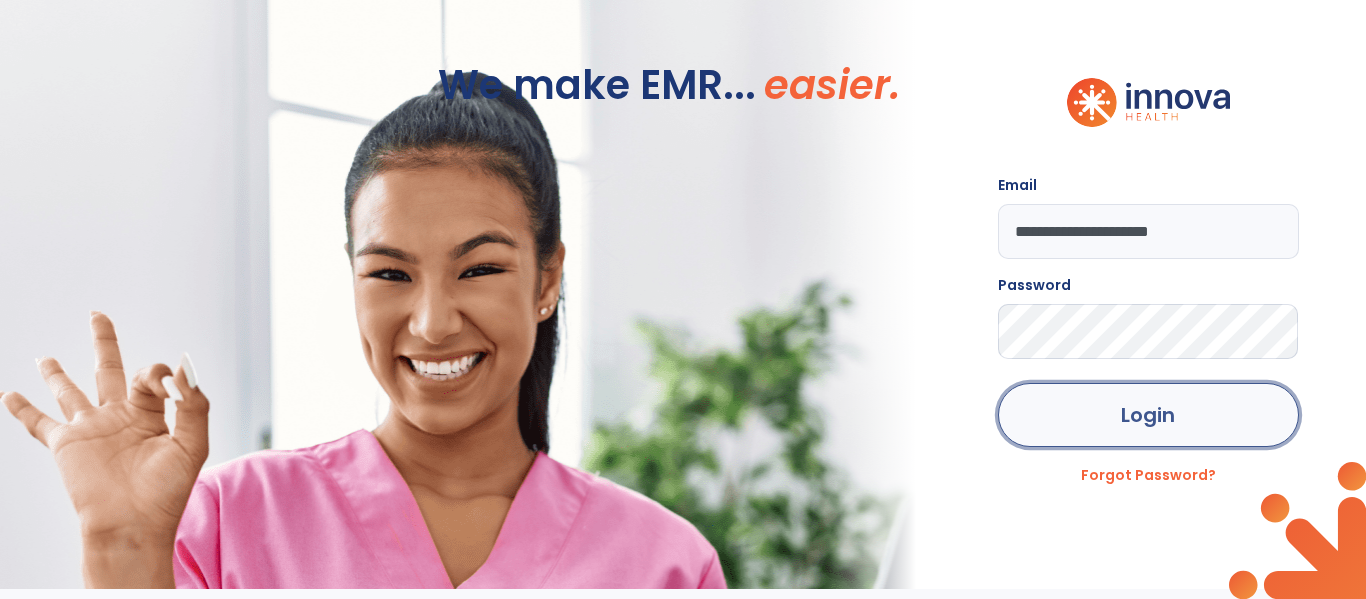 click on "Login" 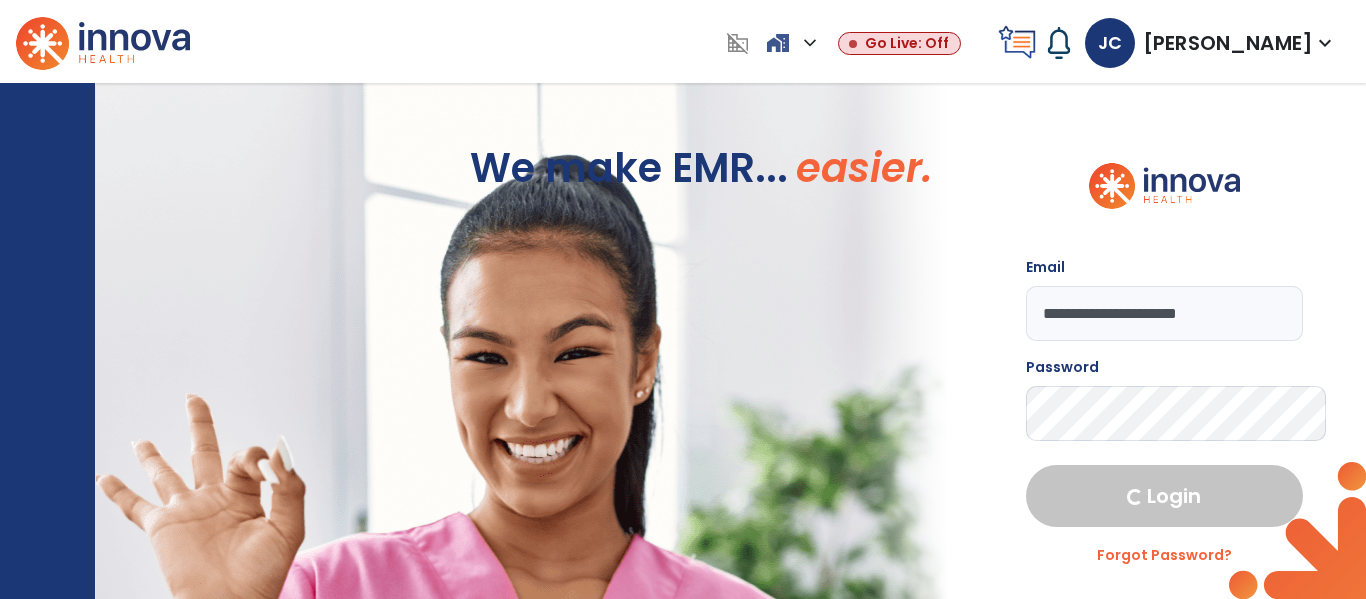 scroll, scrollTop: 0, scrollLeft: 0, axis: both 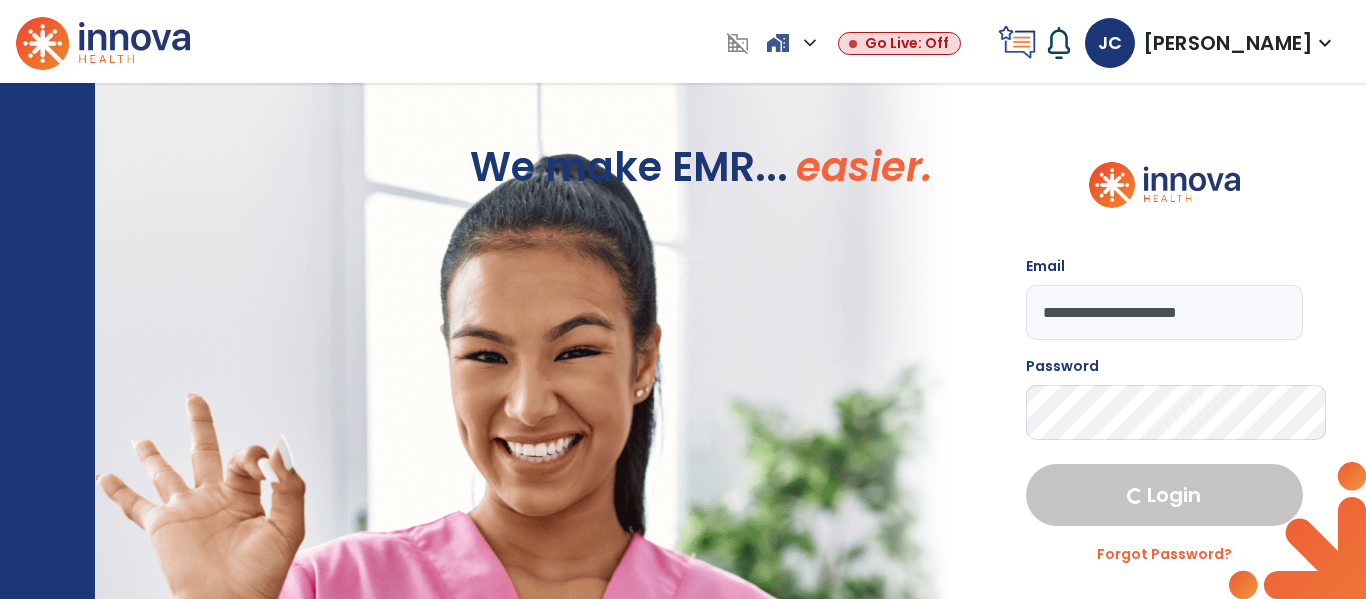 select on "****" 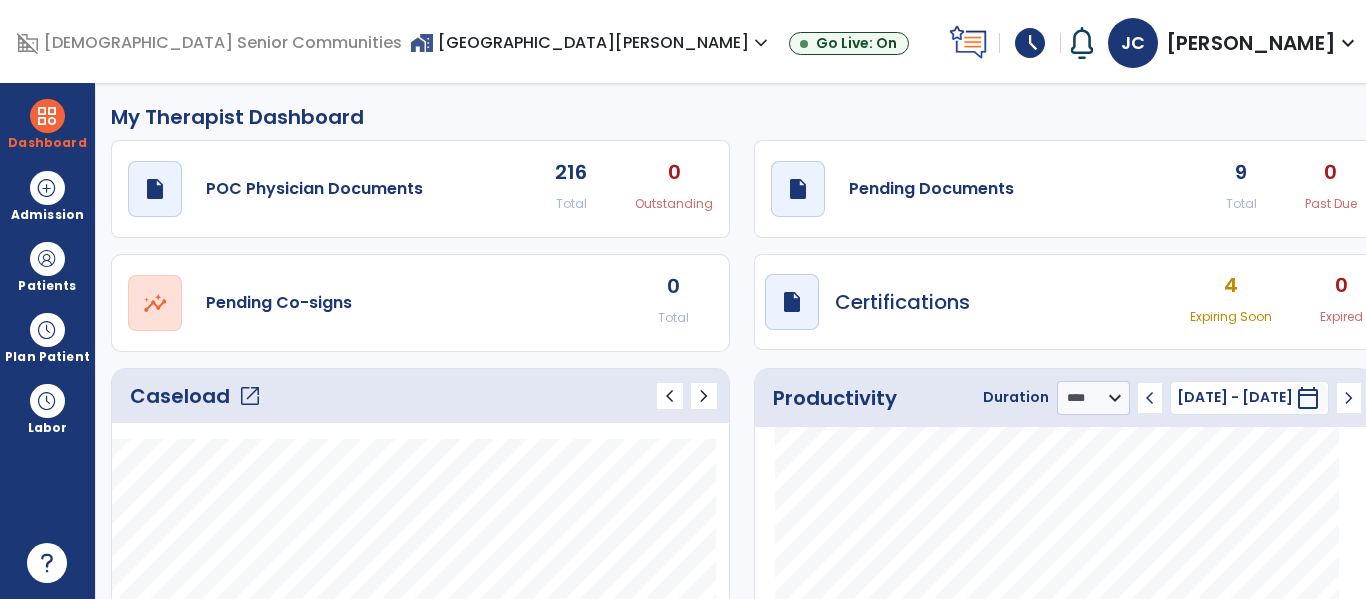 scroll, scrollTop: 0, scrollLeft: 0, axis: both 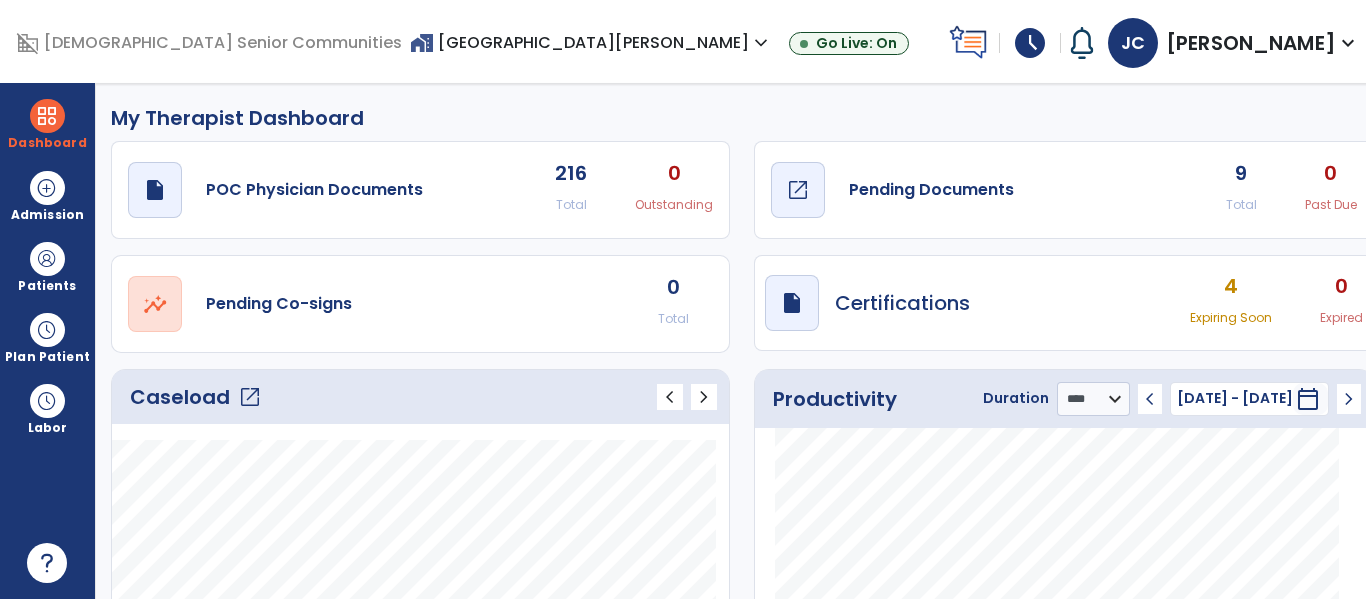 click on "Pending Documents" 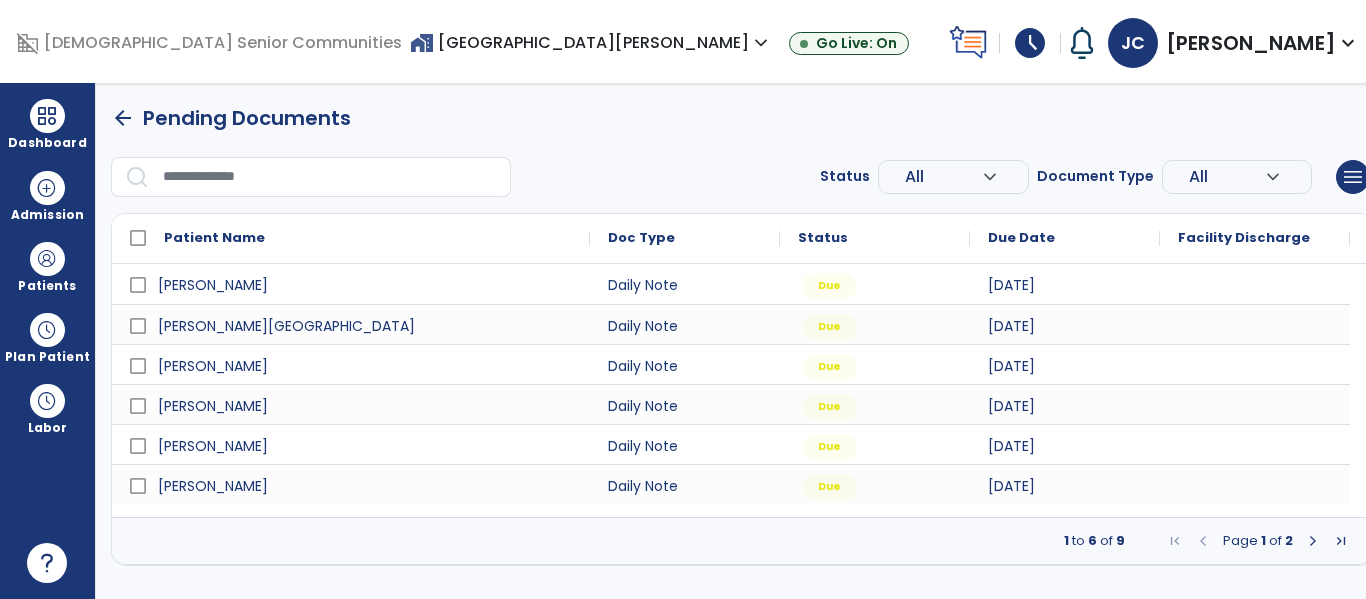 click at bounding box center (1313, 541) 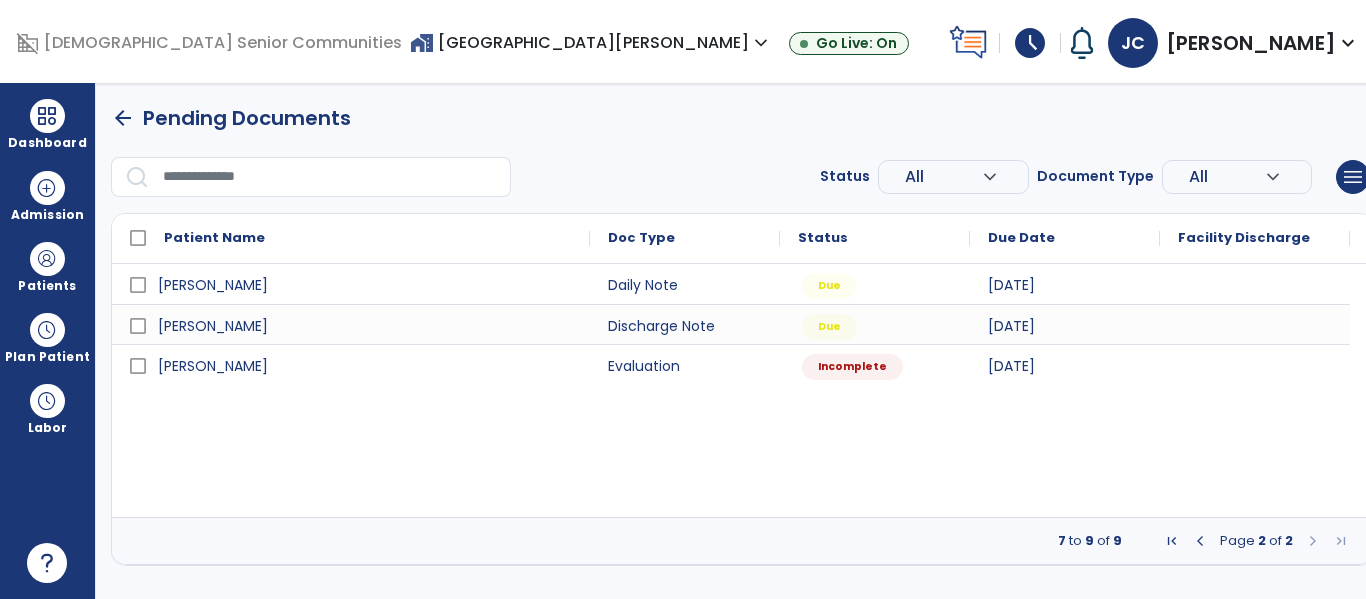 click on "arrow_back" at bounding box center [123, 118] 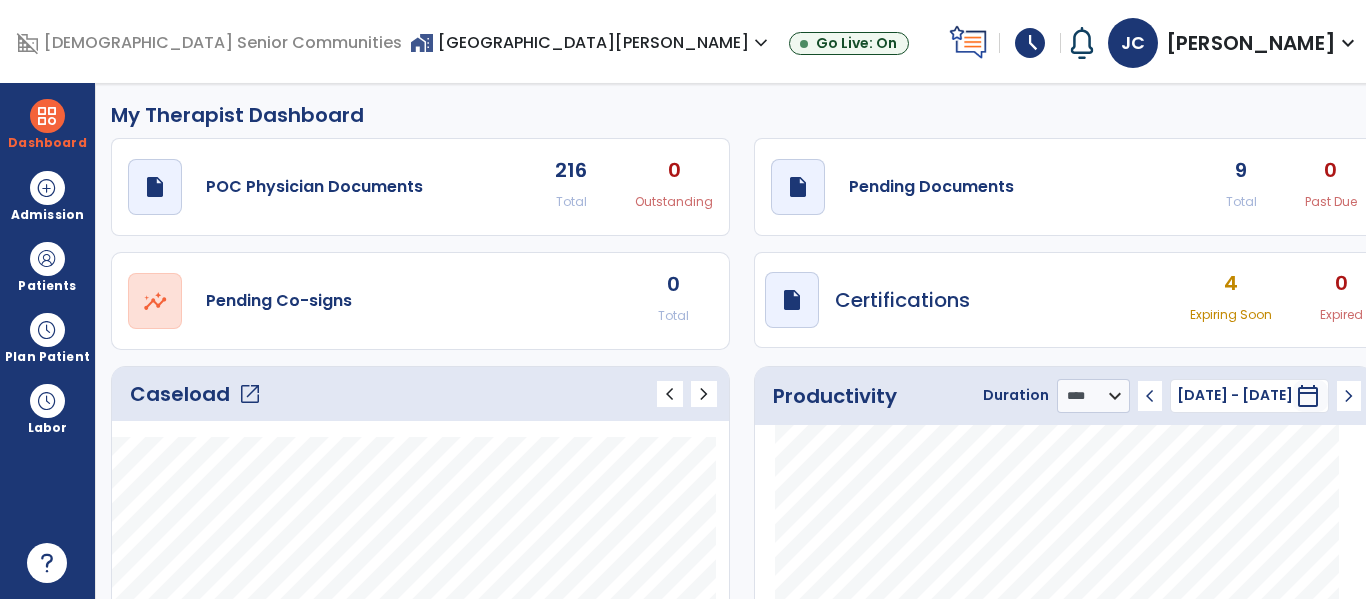 scroll, scrollTop: 0, scrollLeft: 0, axis: both 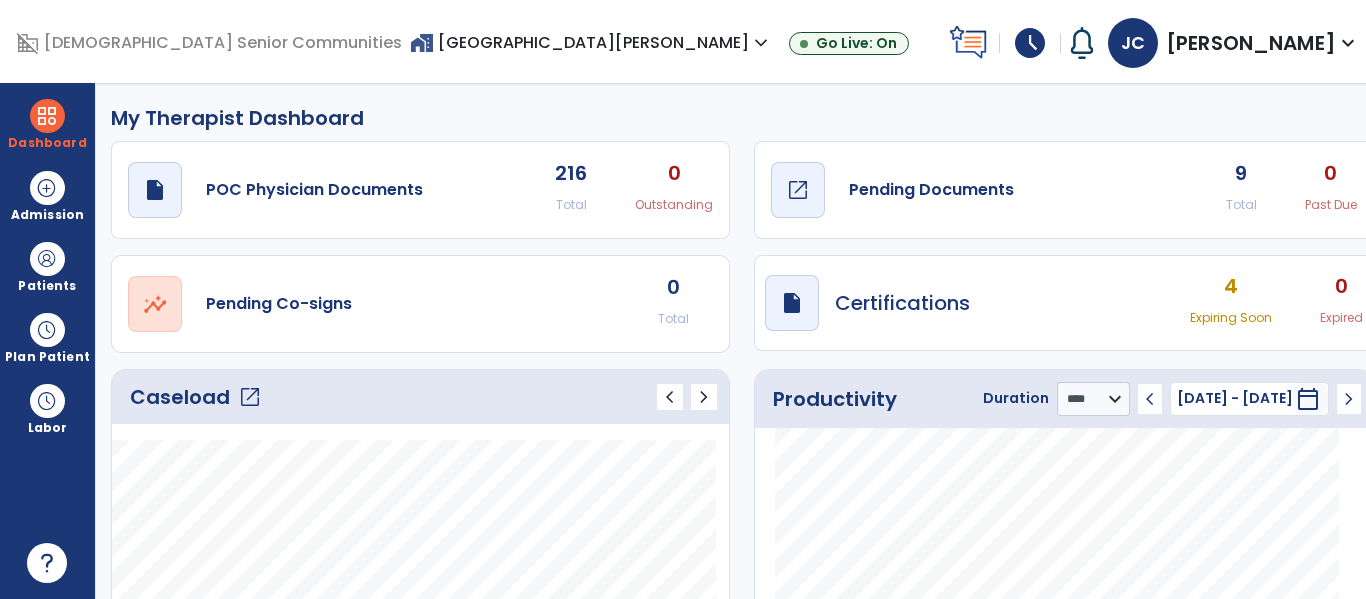 click on "Pending Documents" 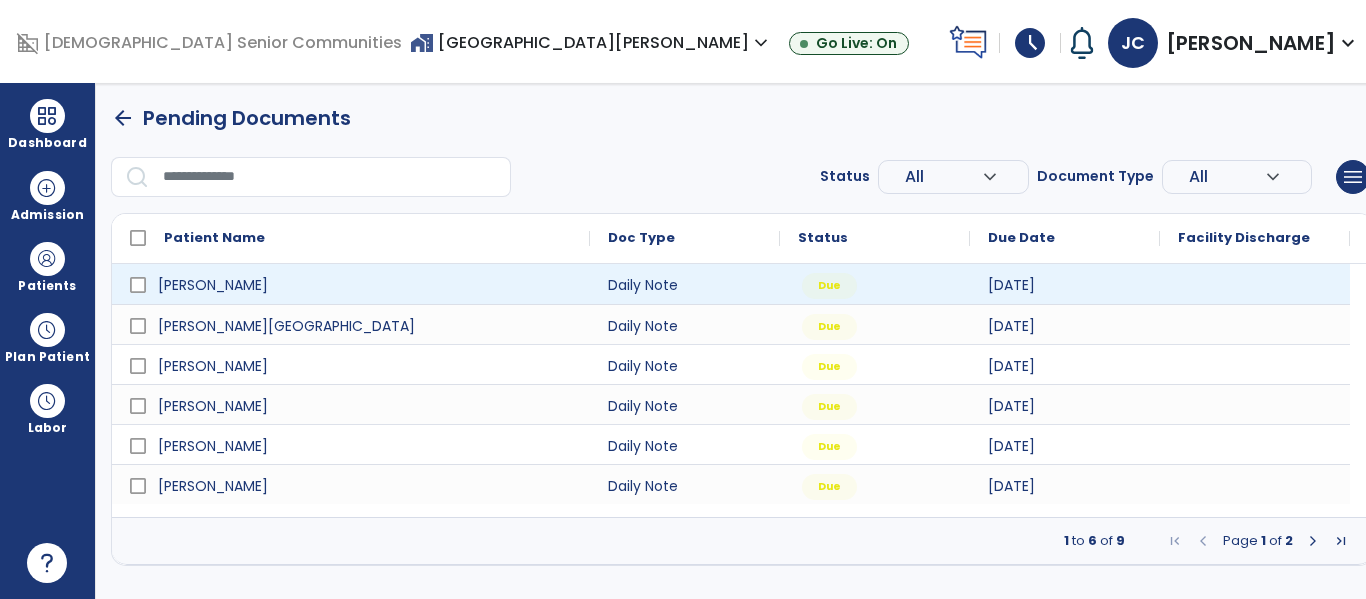 click at bounding box center (1255, 284) 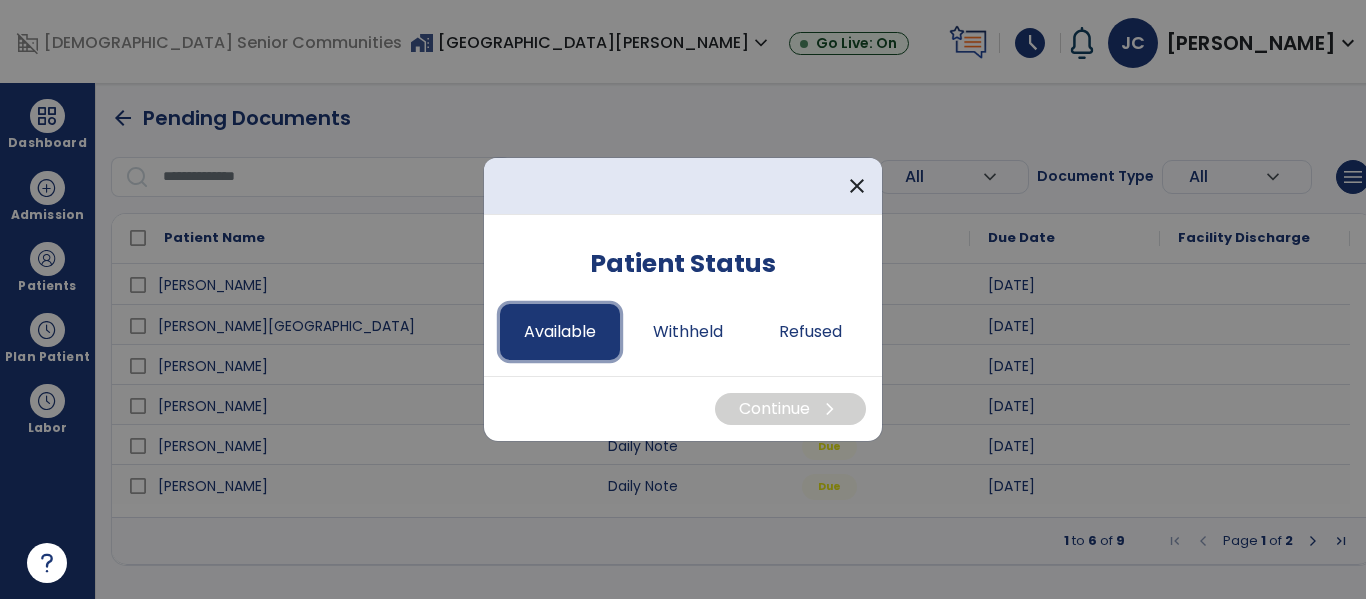 click on "Available" at bounding box center [560, 332] 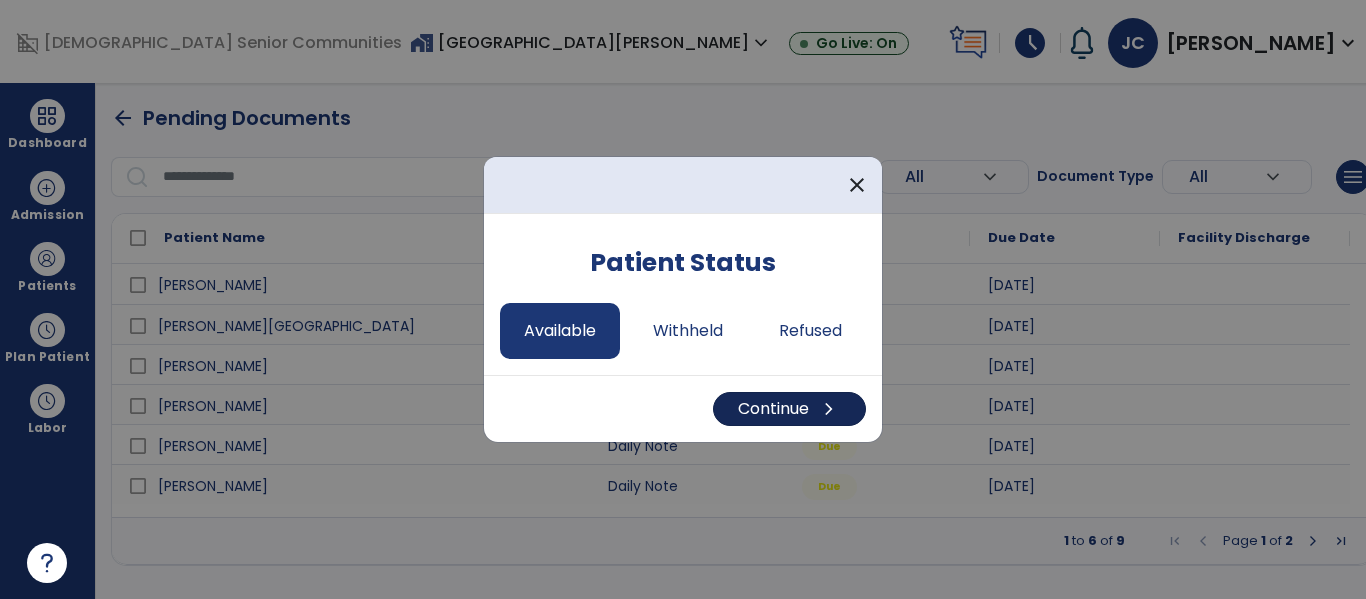 click on "Continue   chevron_right" at bounding box center [683, 408] 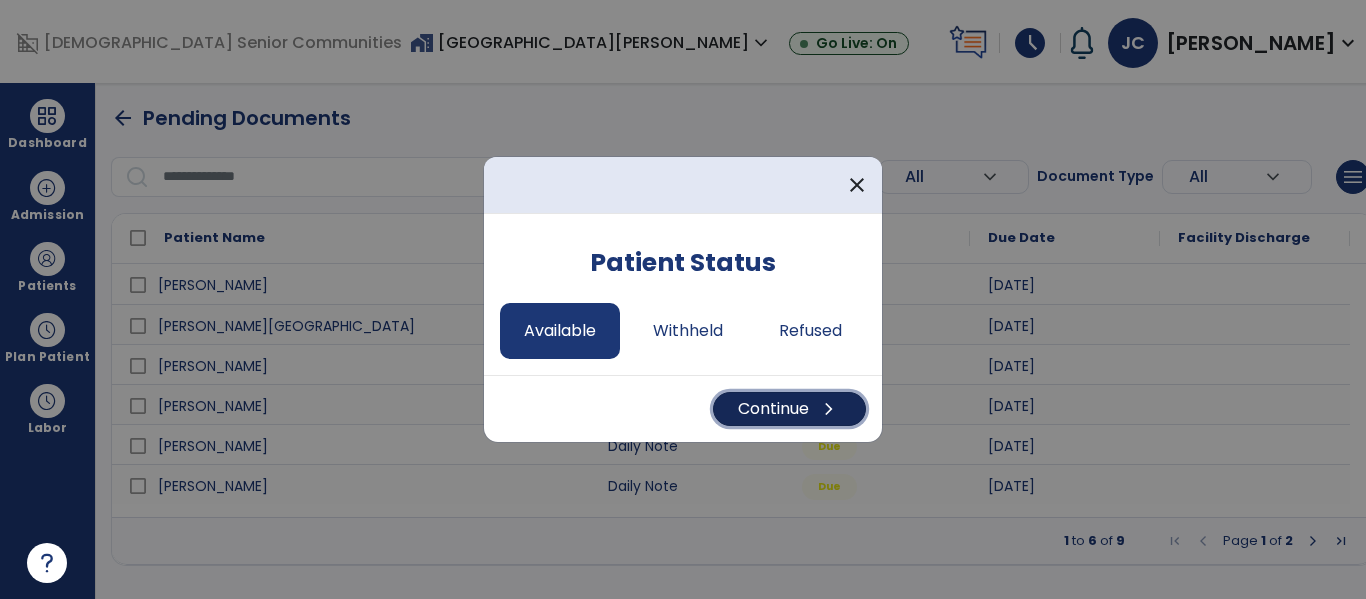 click on "Continue   chevron_right" at bounding box center (789, 409) 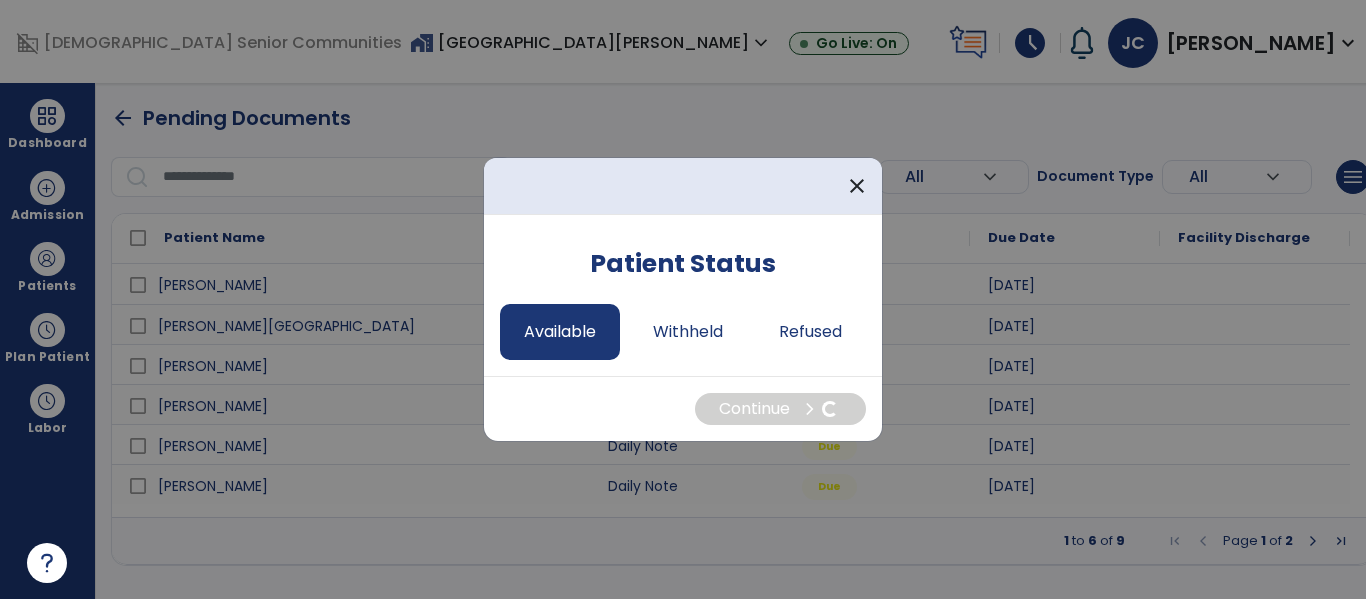 select on "*" 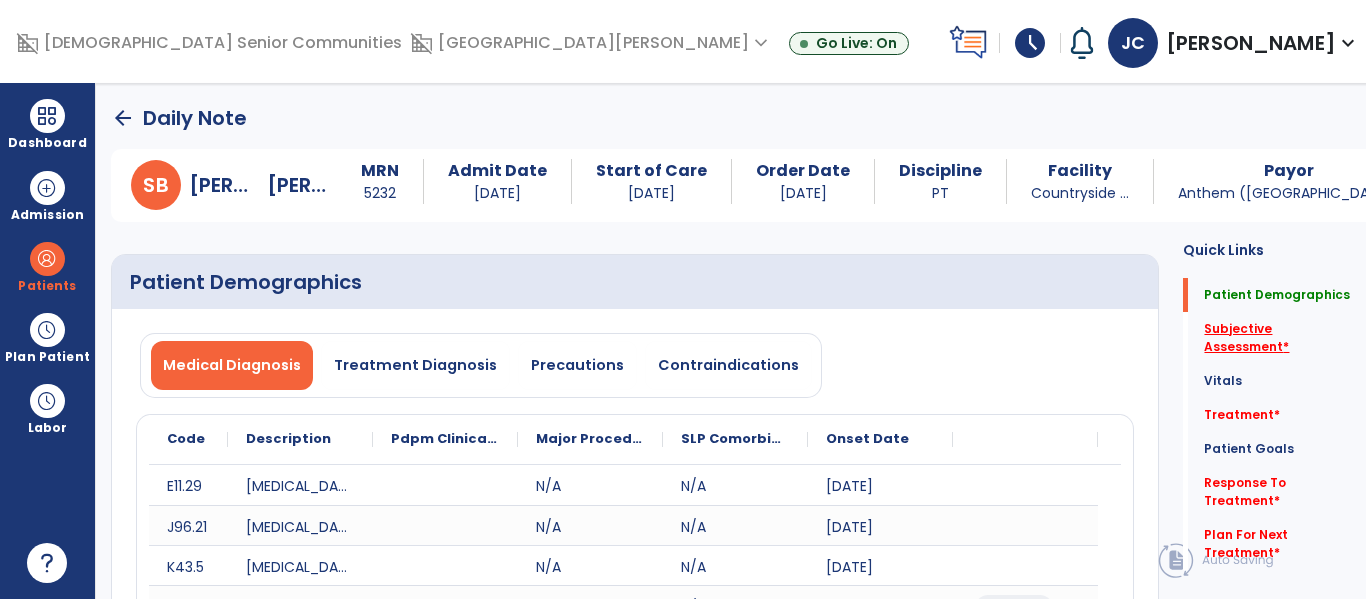 click on "Subjective Assessment   *" 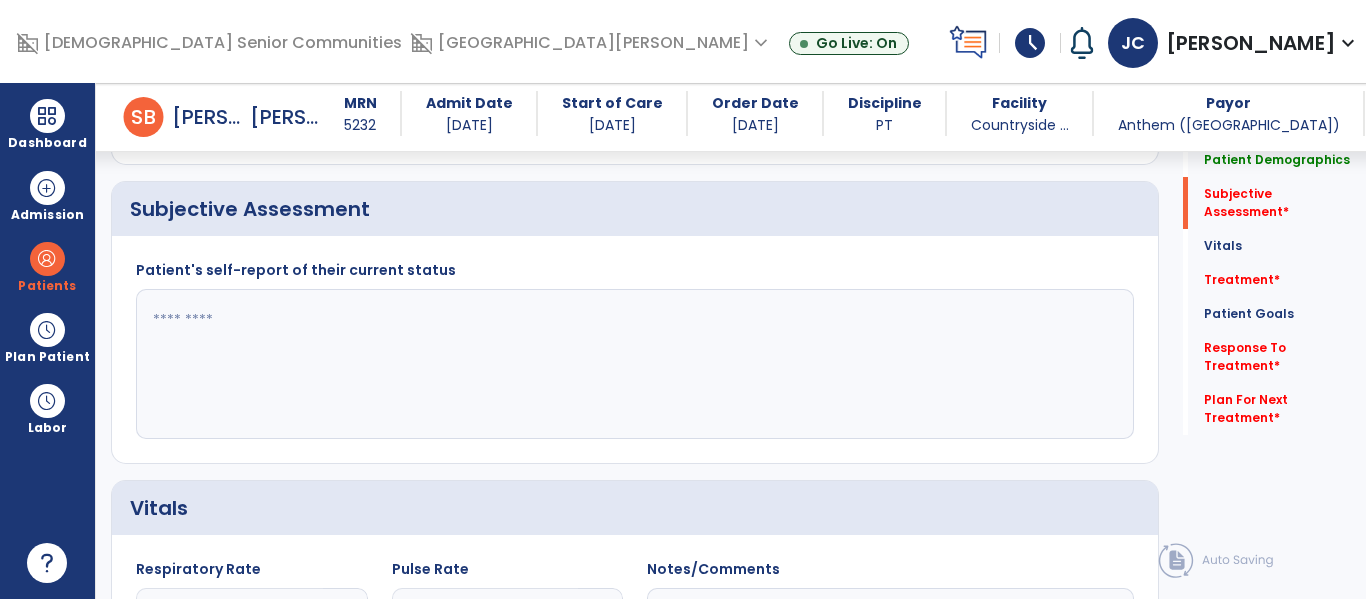 click 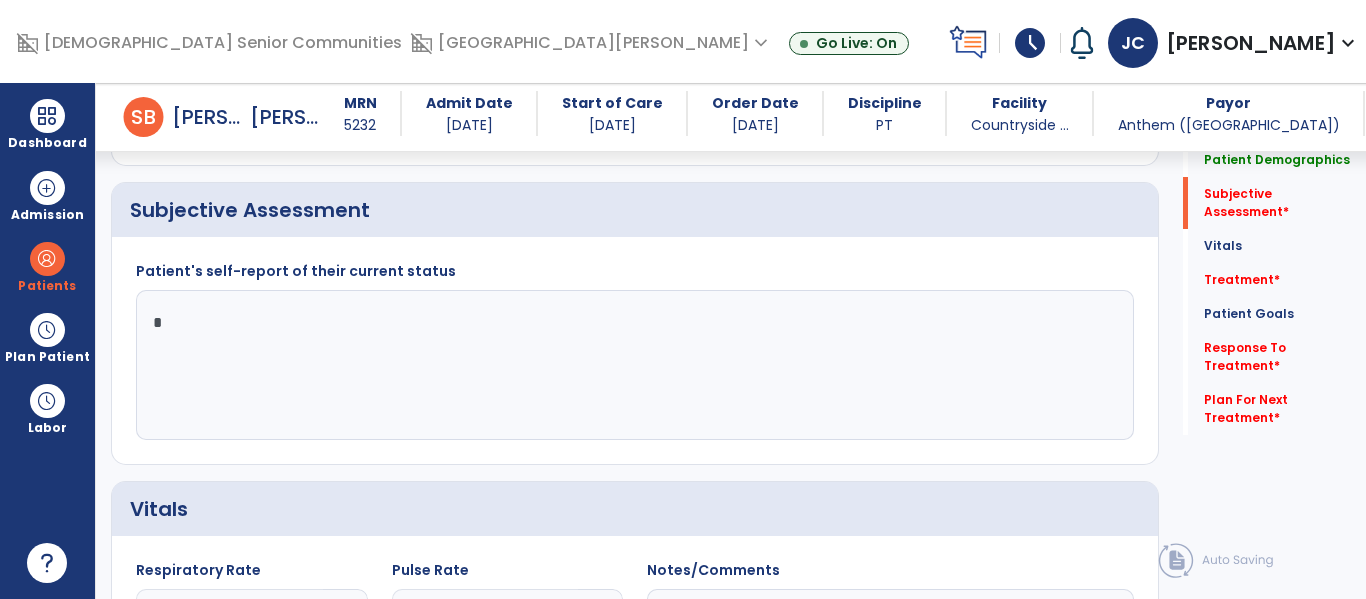 type on "**" 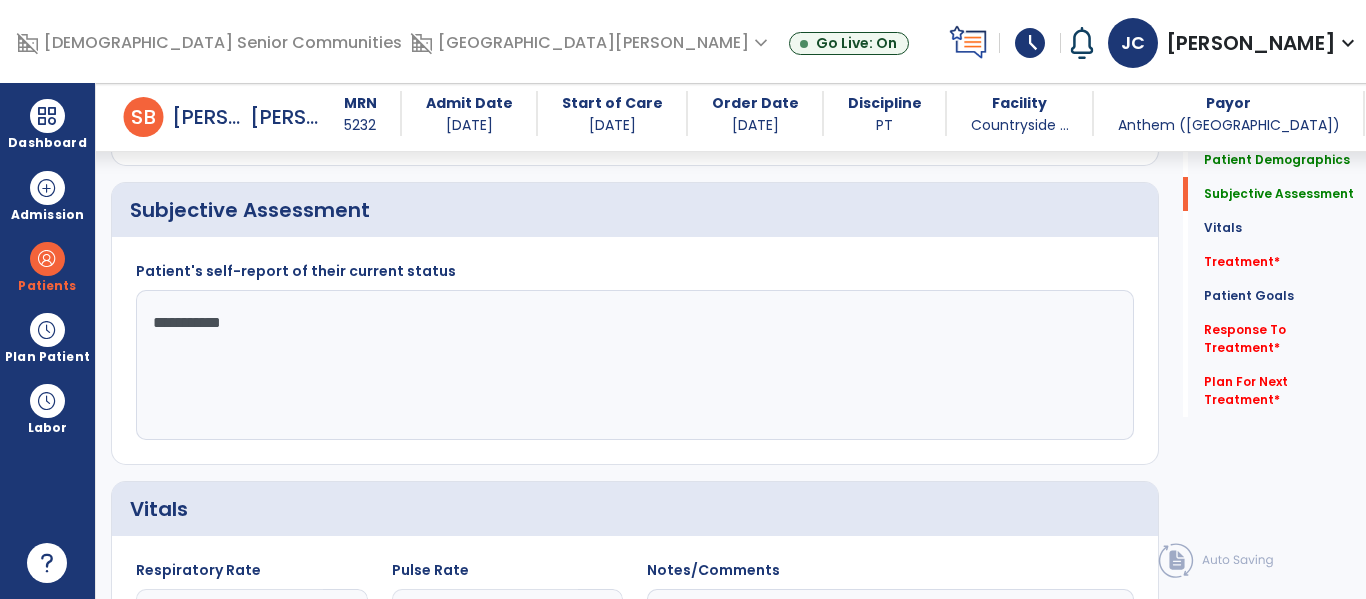 scroll, scrollTop: 467, scrollLeft: 0, axis: vertical 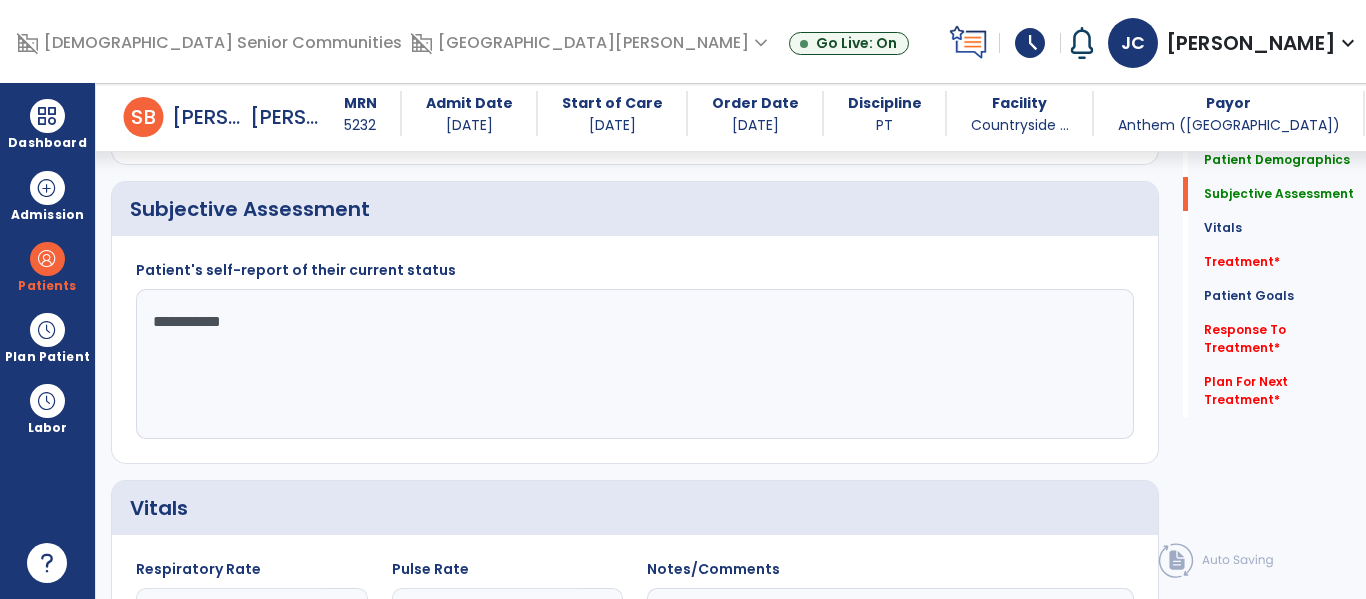 click on "**********" 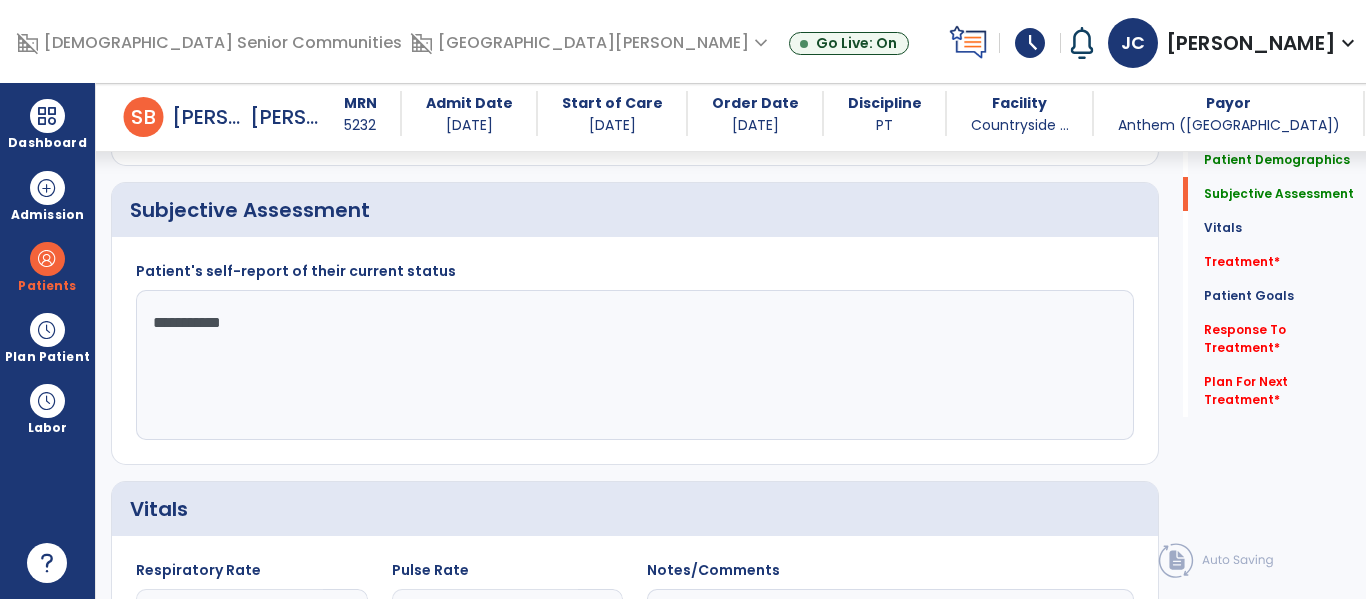 click on "**********" 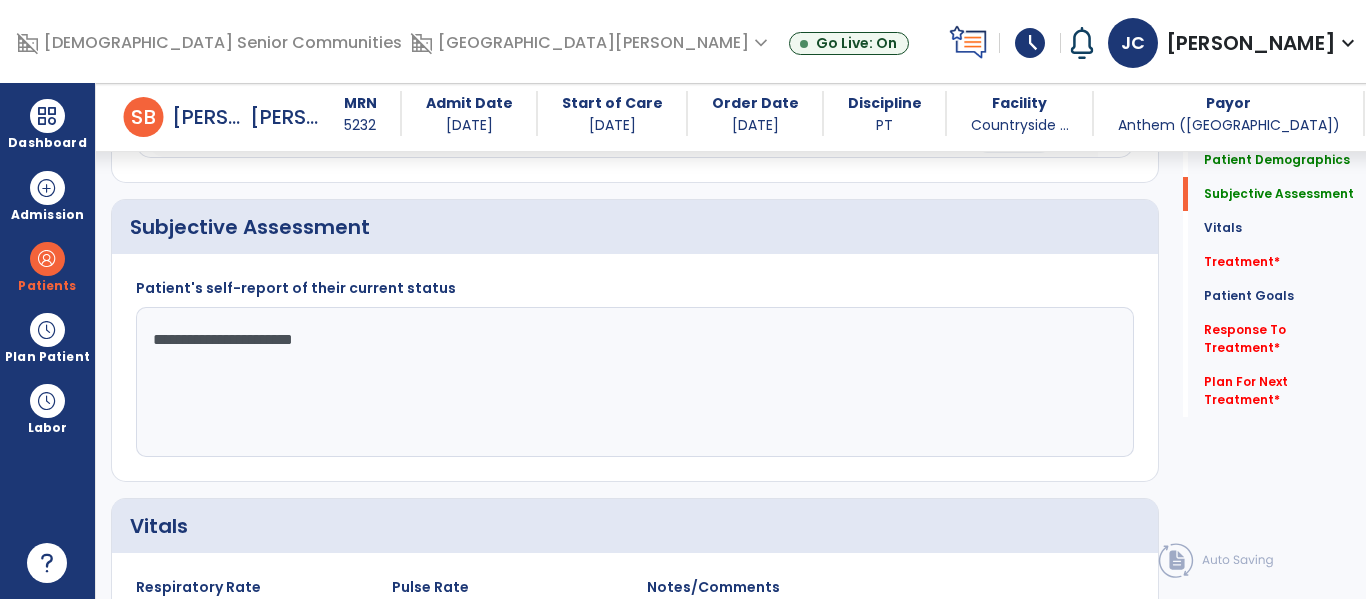 scroll, scrollTop: 448, scrollLeft: 0, axis: vertical 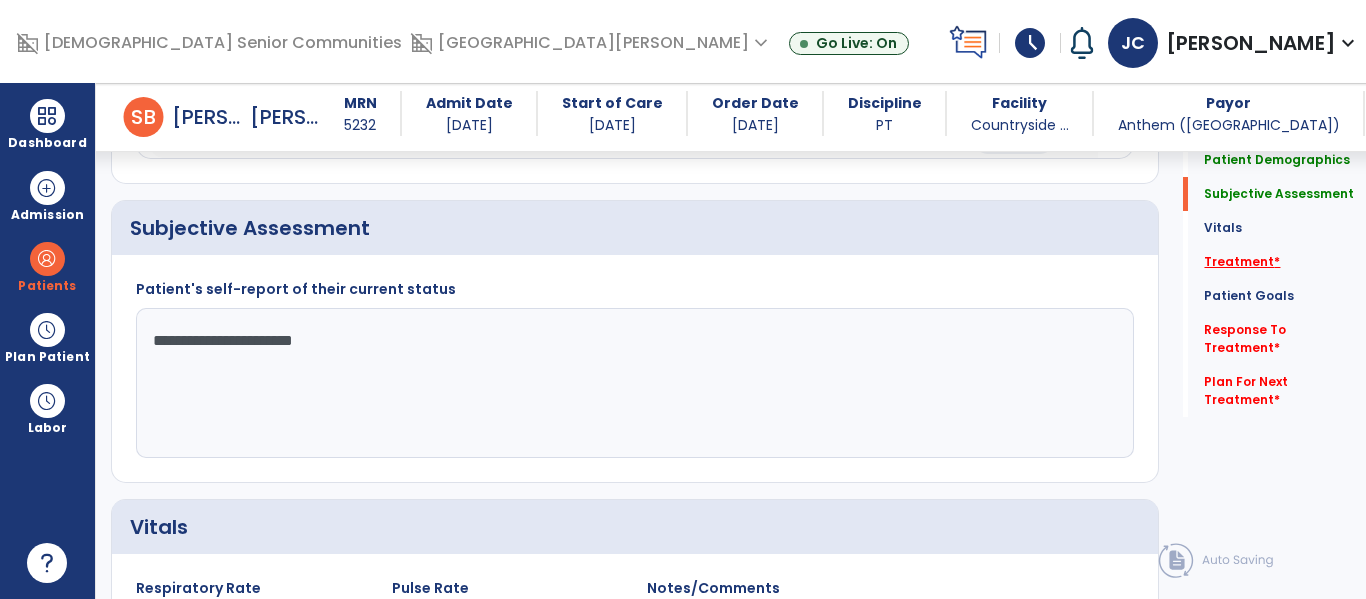 type on "**********" 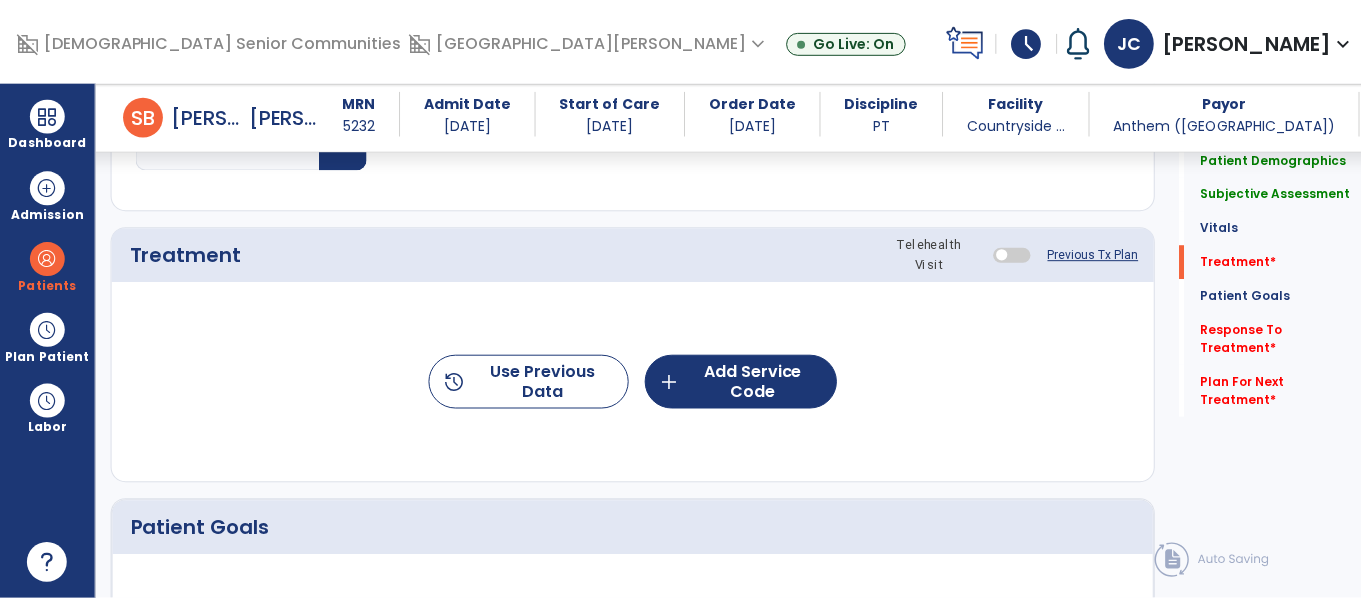 scroll, scrollTop: 1156, scrollLeft: 0, axis: vertical 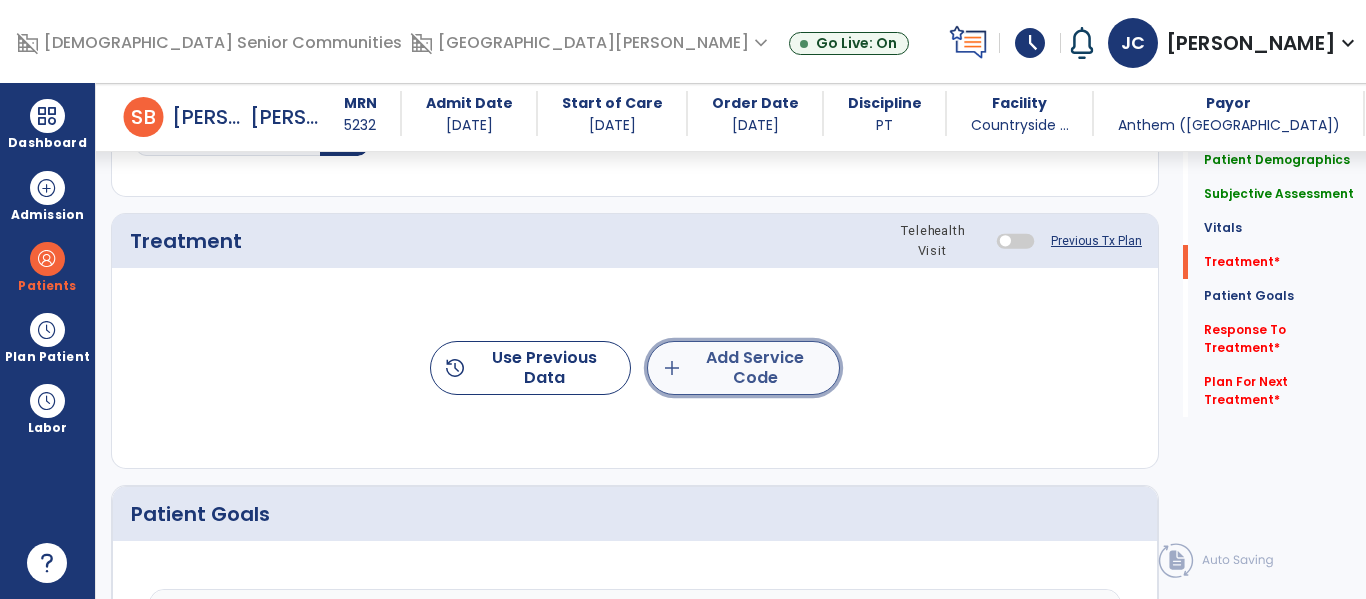 click on "add  Add Service Code" 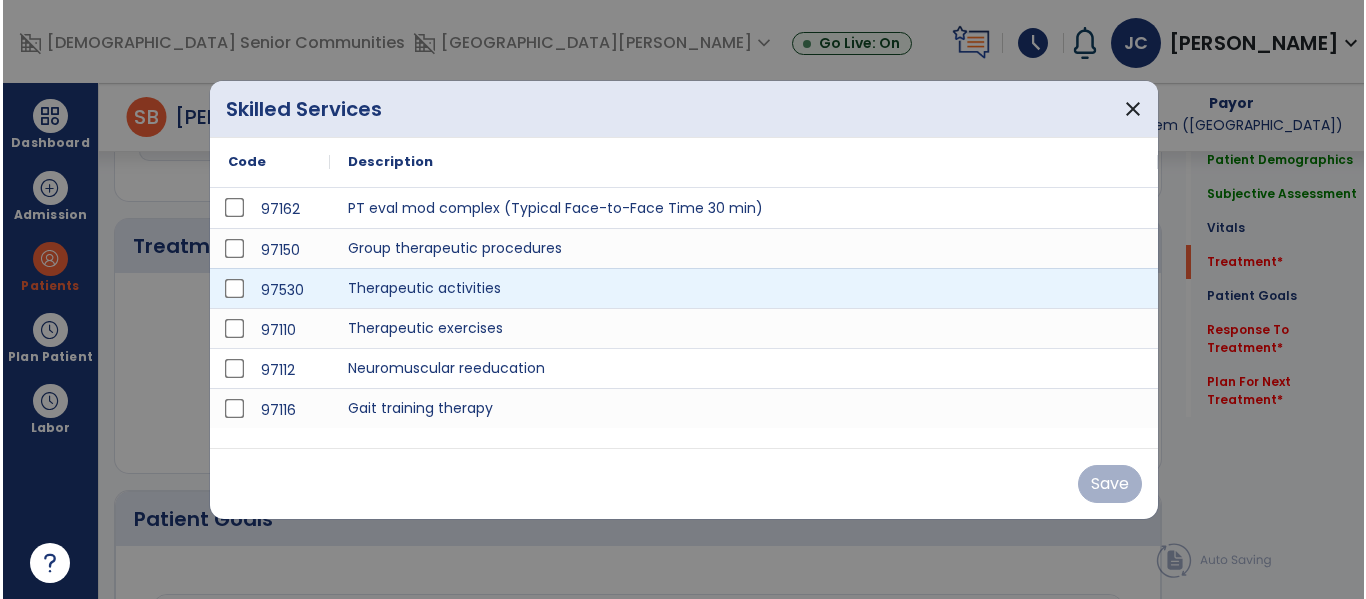 scroll, scrollTop: 1156, scrollLeft: 0, axis: vertical 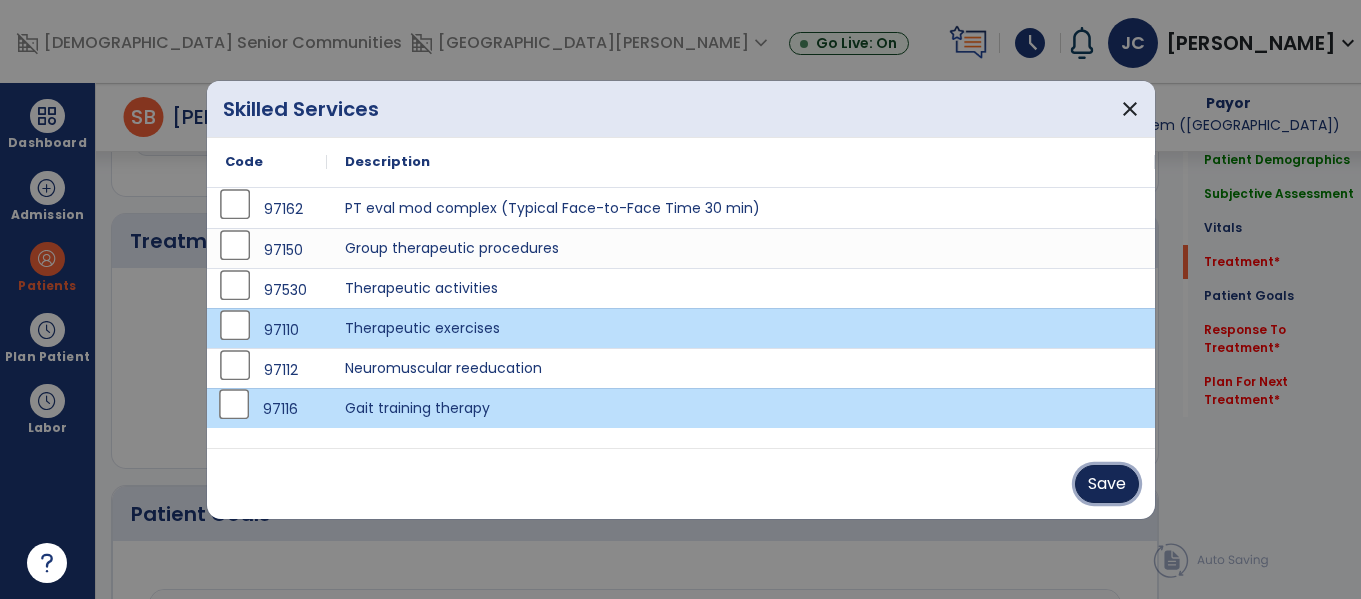 click on "Save" at bounding box center (1107, 484) 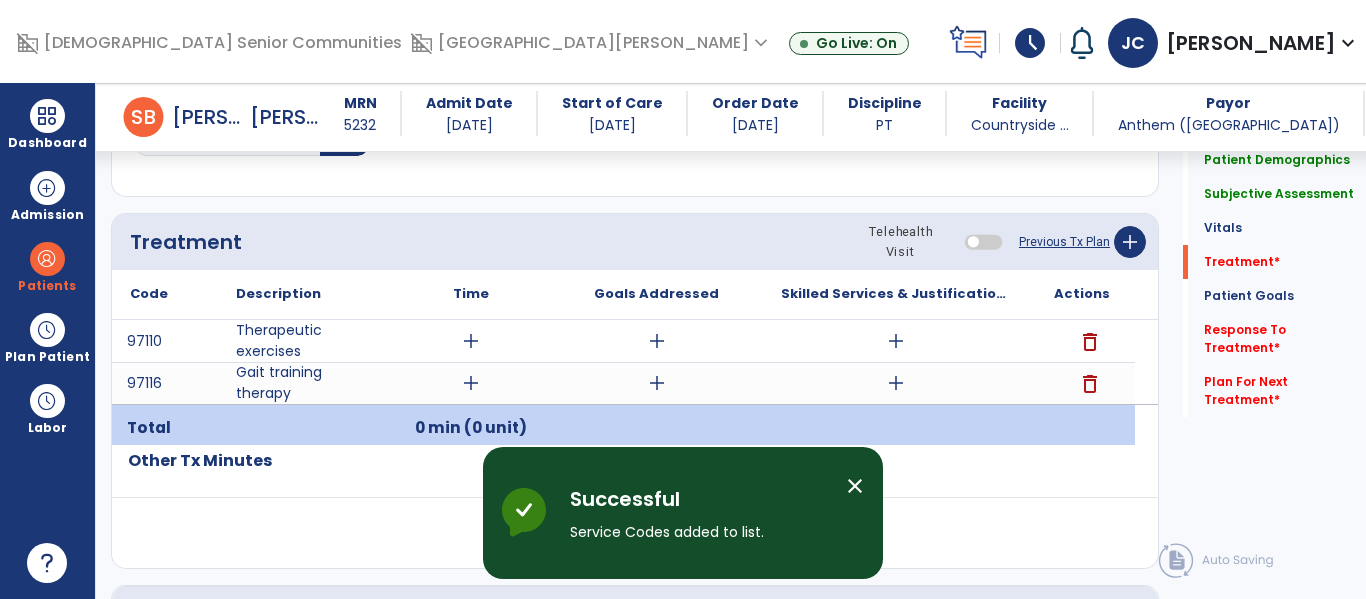 scroll, scrollTop: 1155, scrollLeft: 0, axis: vertical 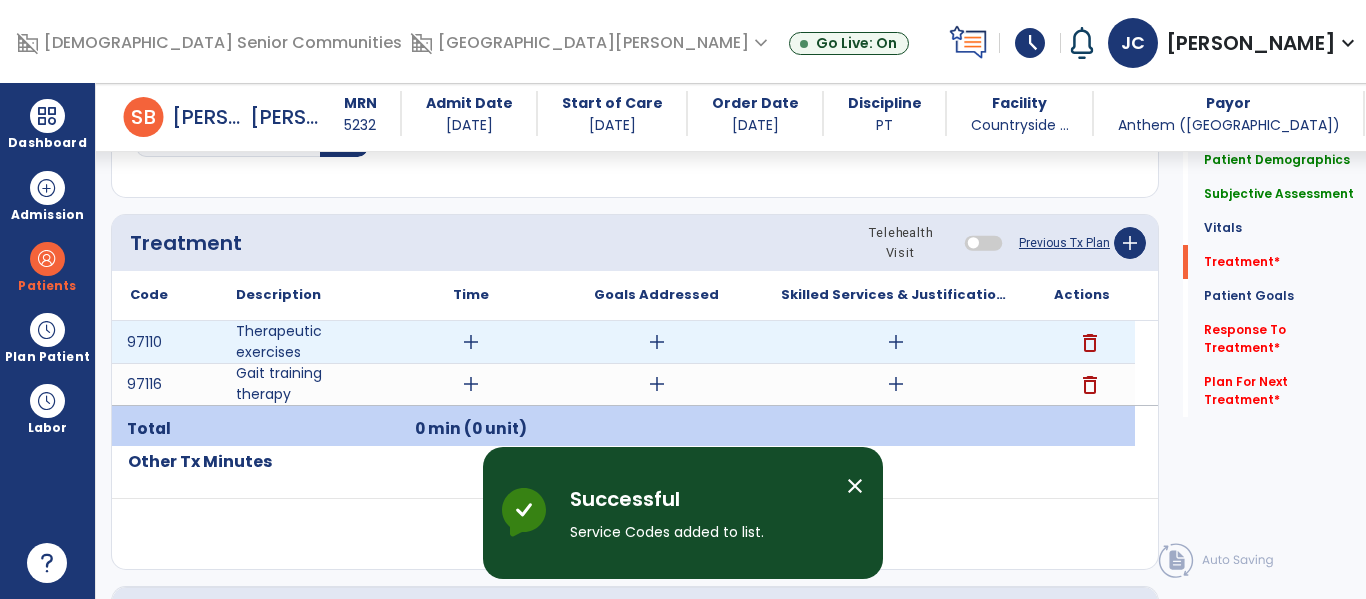 click on "add" at bounding box center [471, 342] 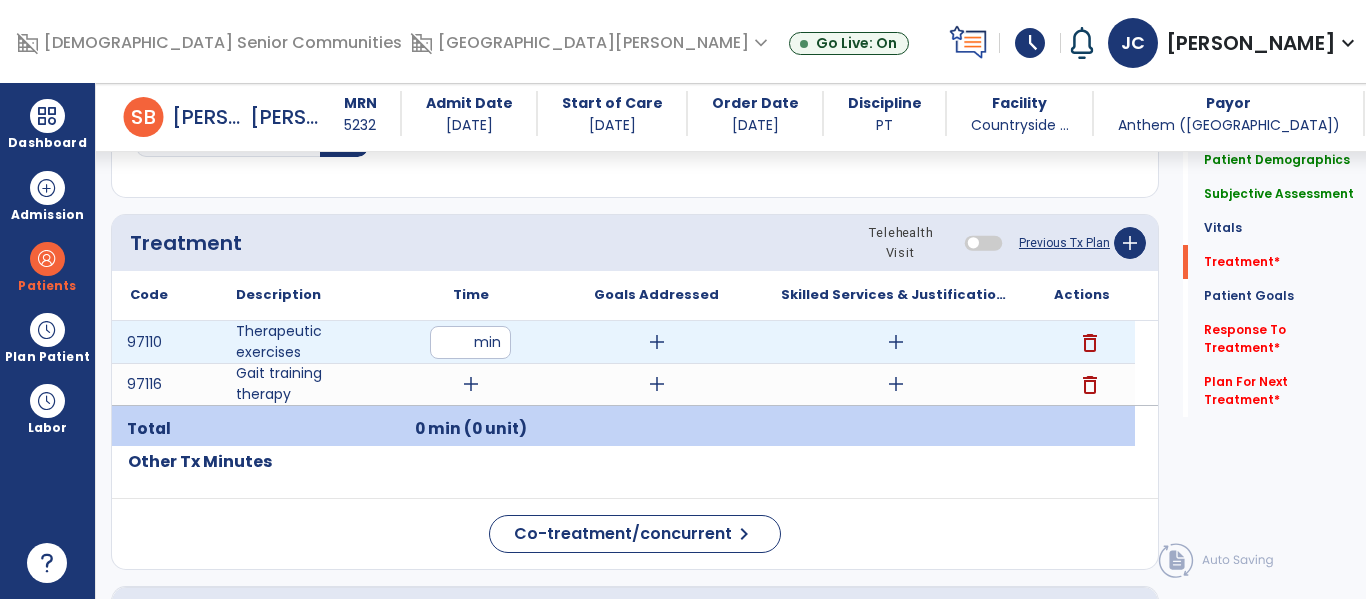 type on "**" 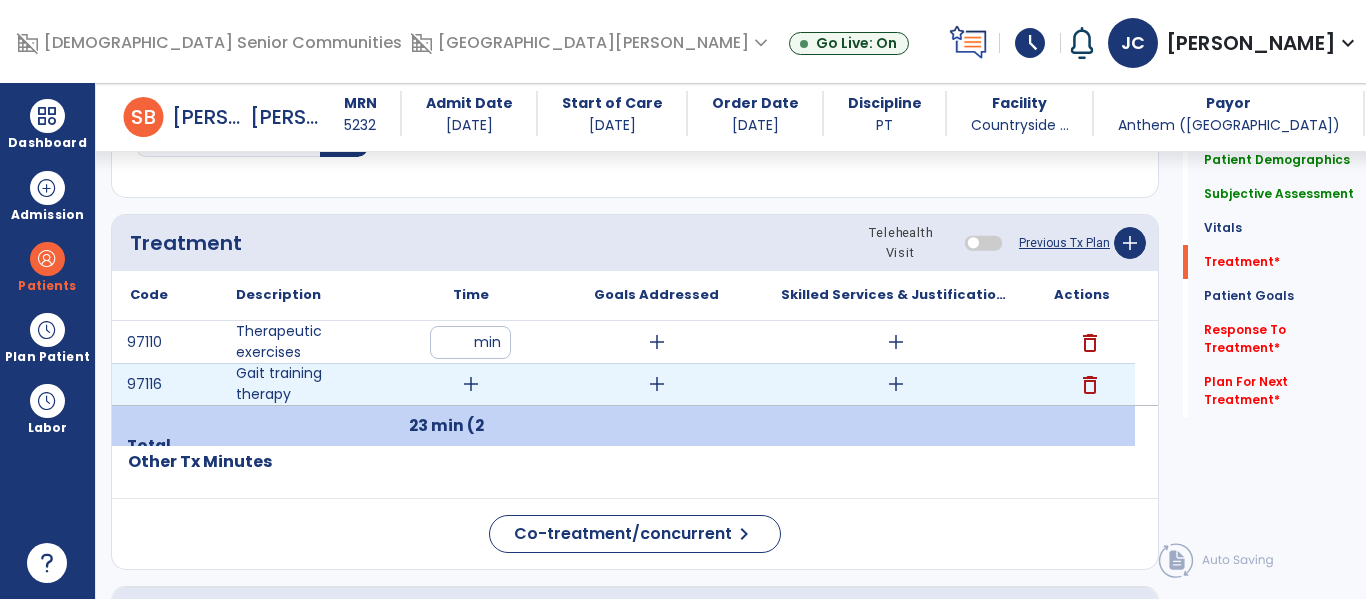 click on "add" at bounding box center (471, 384) 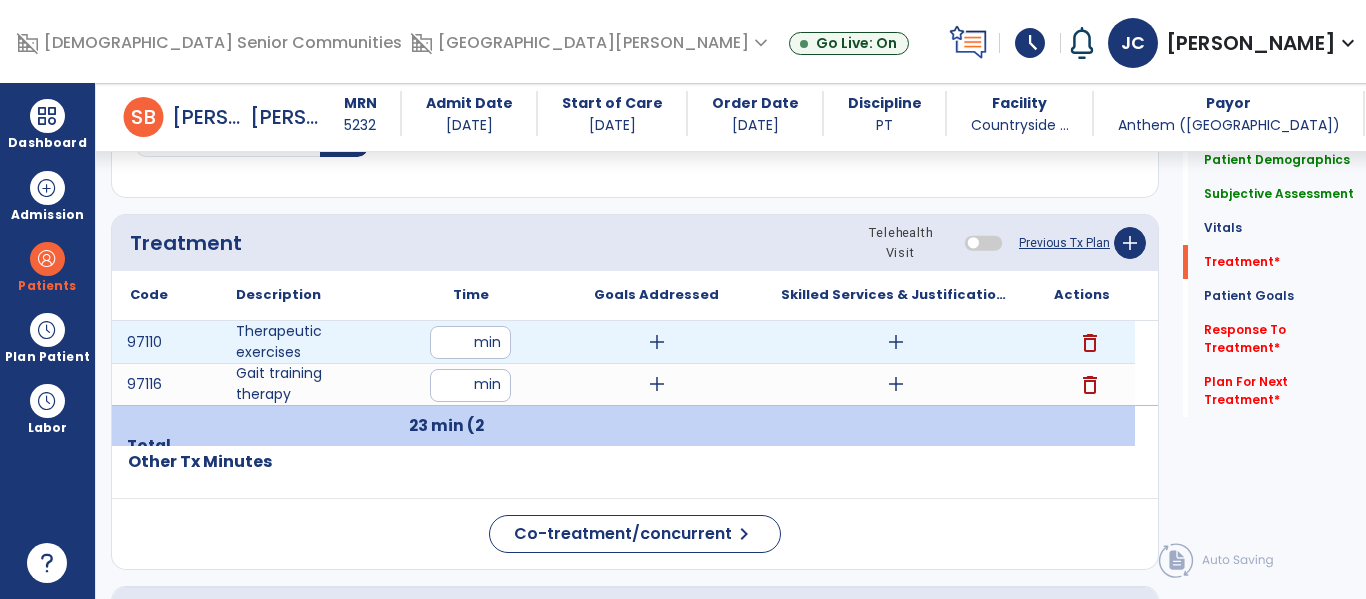 type on "**" 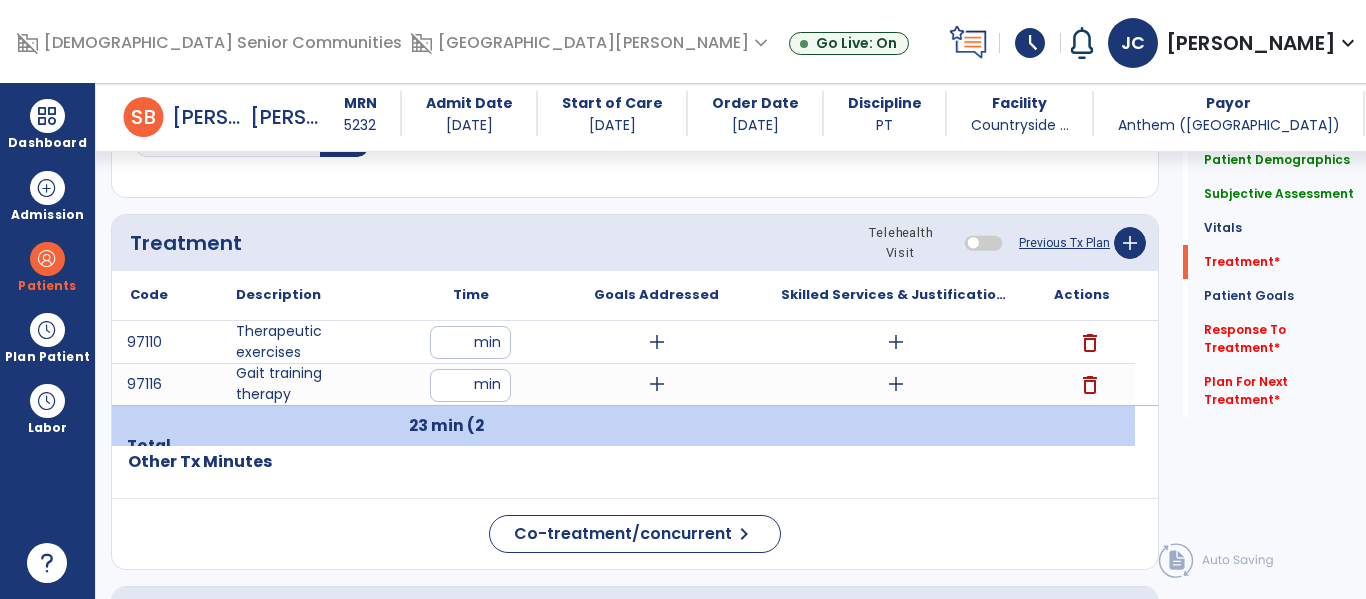 click on "Co-treatment/concurrent  chevron_right" 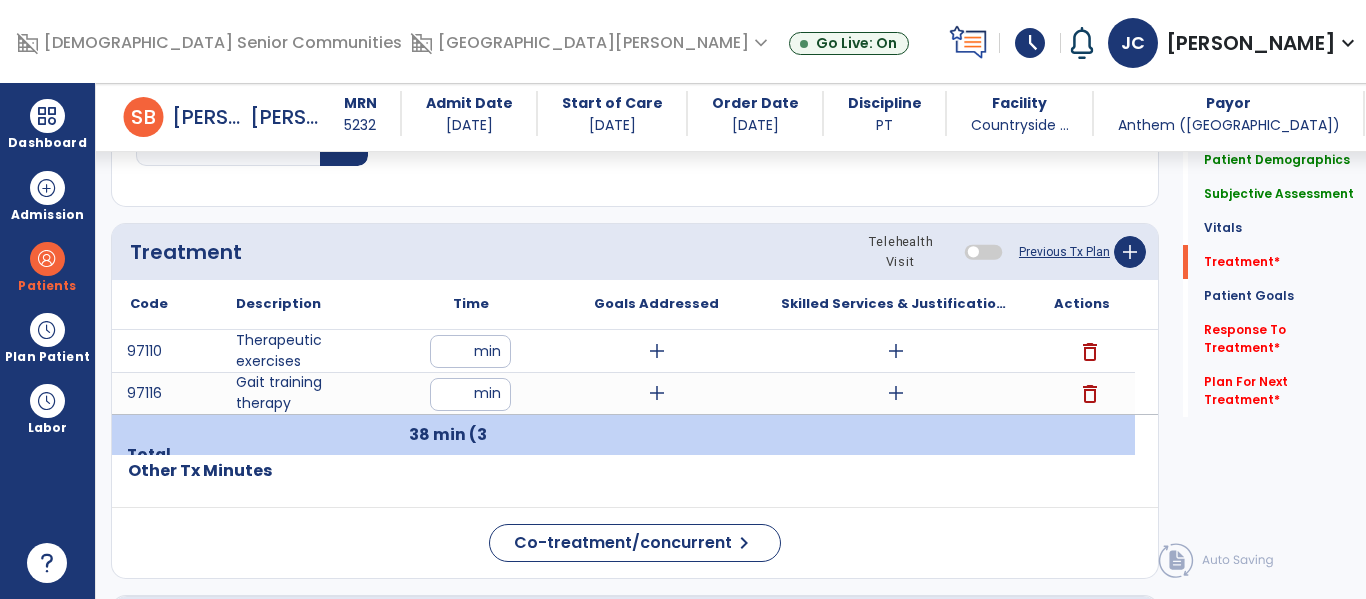 scroll, scrollTop: 1138, scrollLeft: 0, axis: vertical 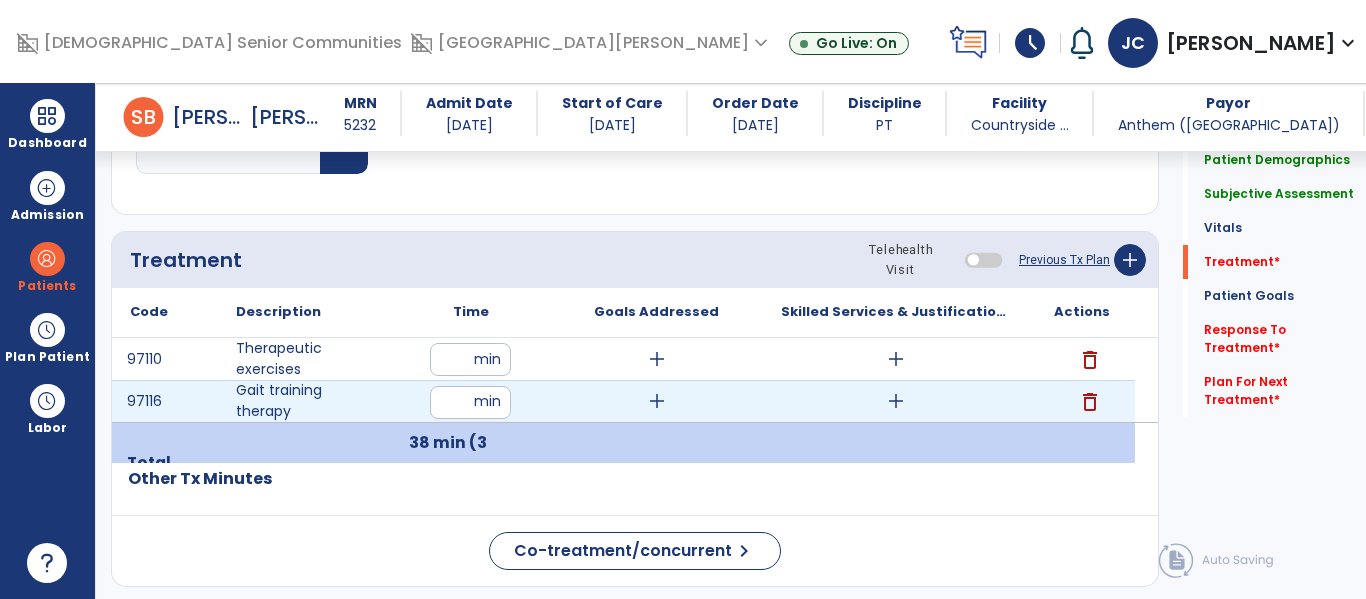 click on "**" at bounding box center [470, 402] 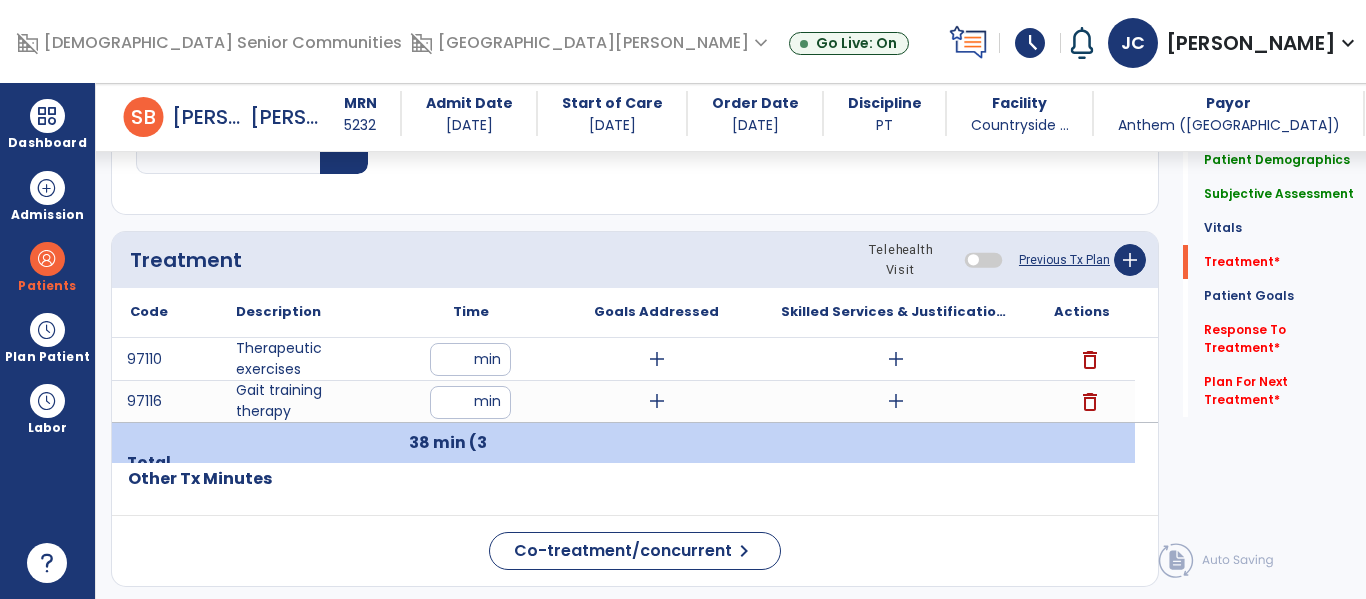 type on "**" 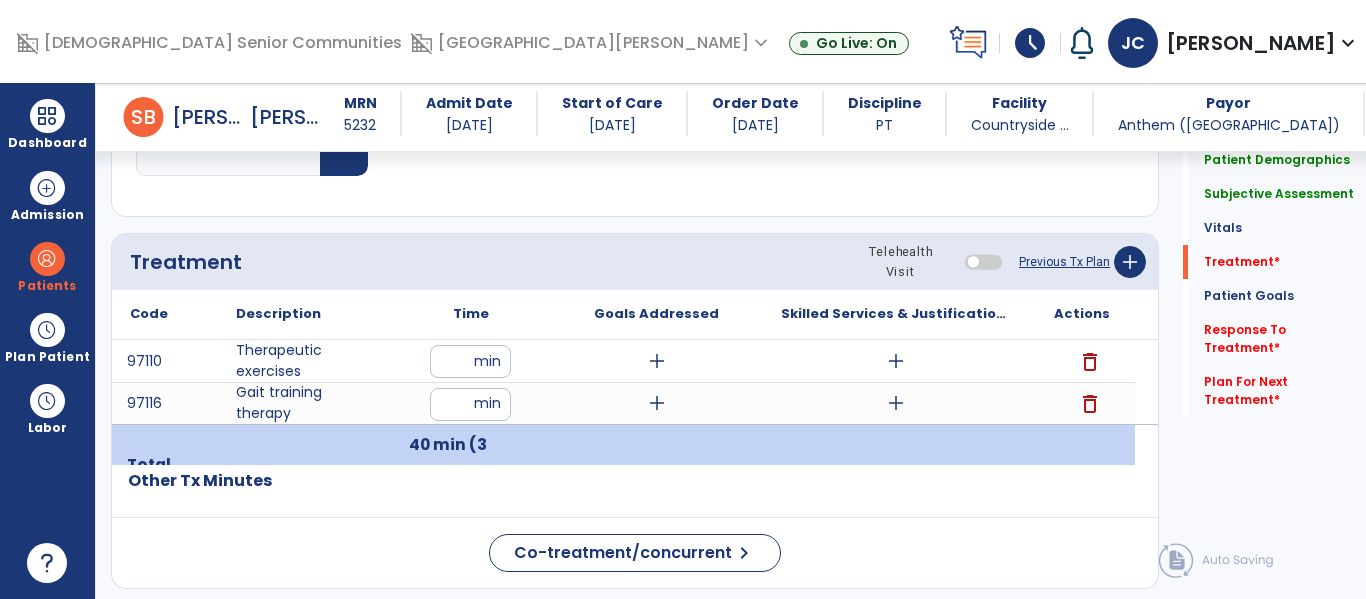 scroll, scrollTop: 1138, scrollLeft: 0, axis: vertical 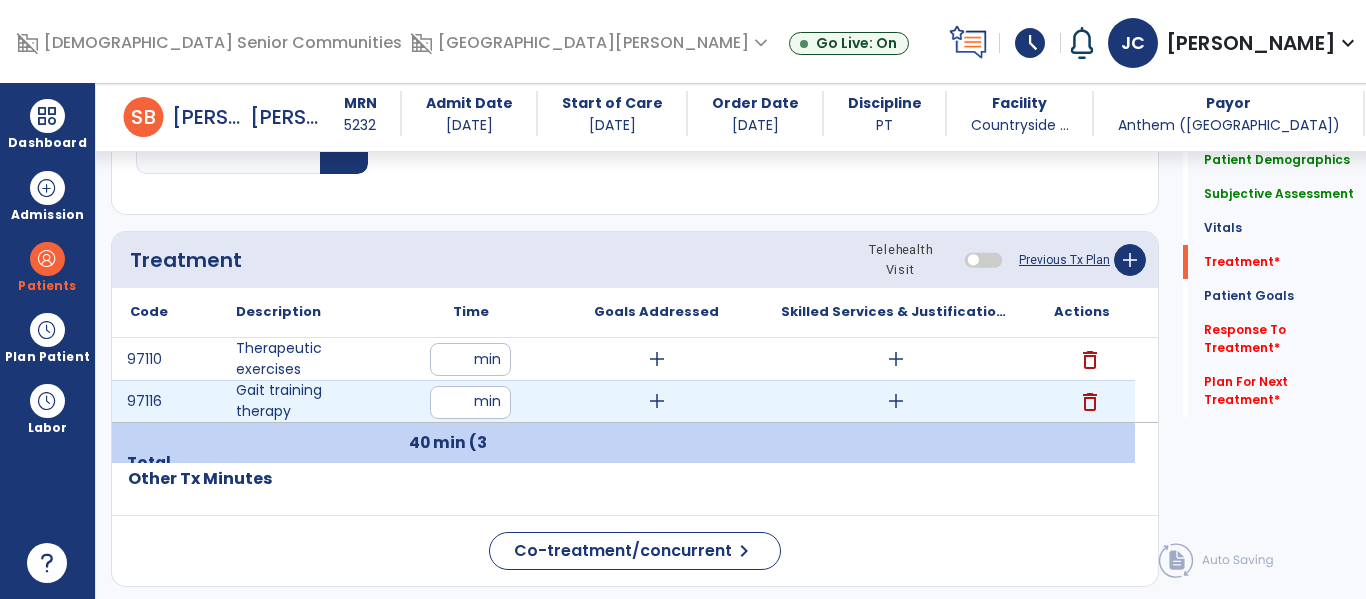 click on "**" at bounding box center [470, 402] 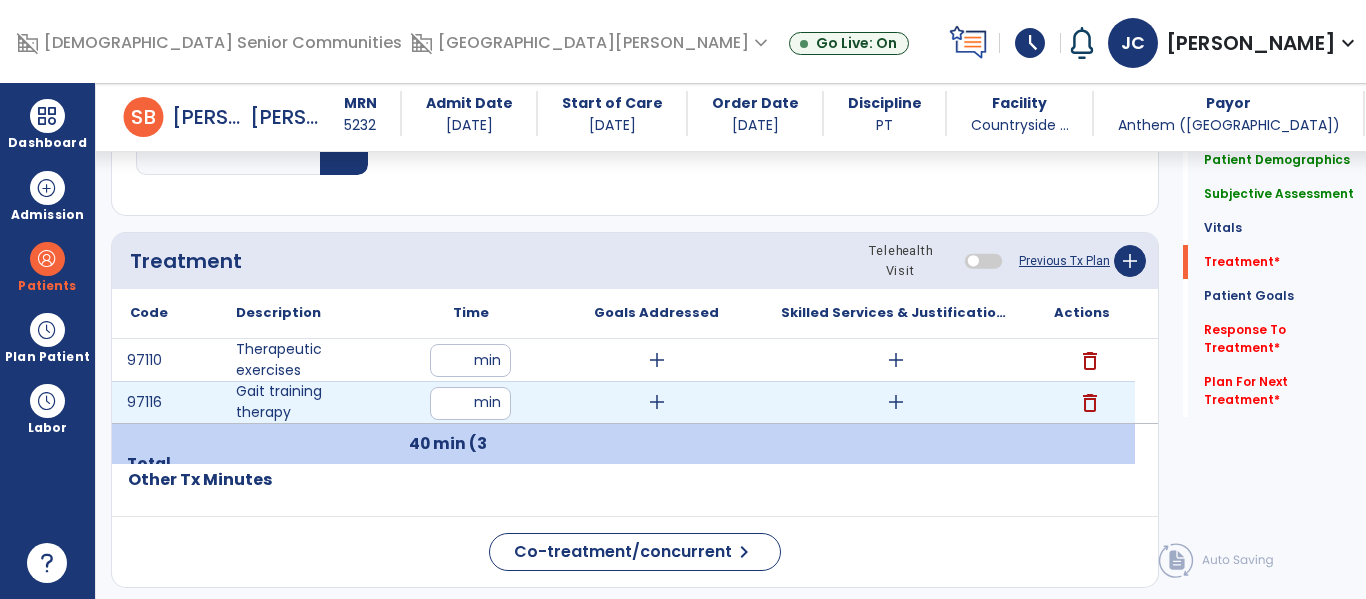 type on "**" 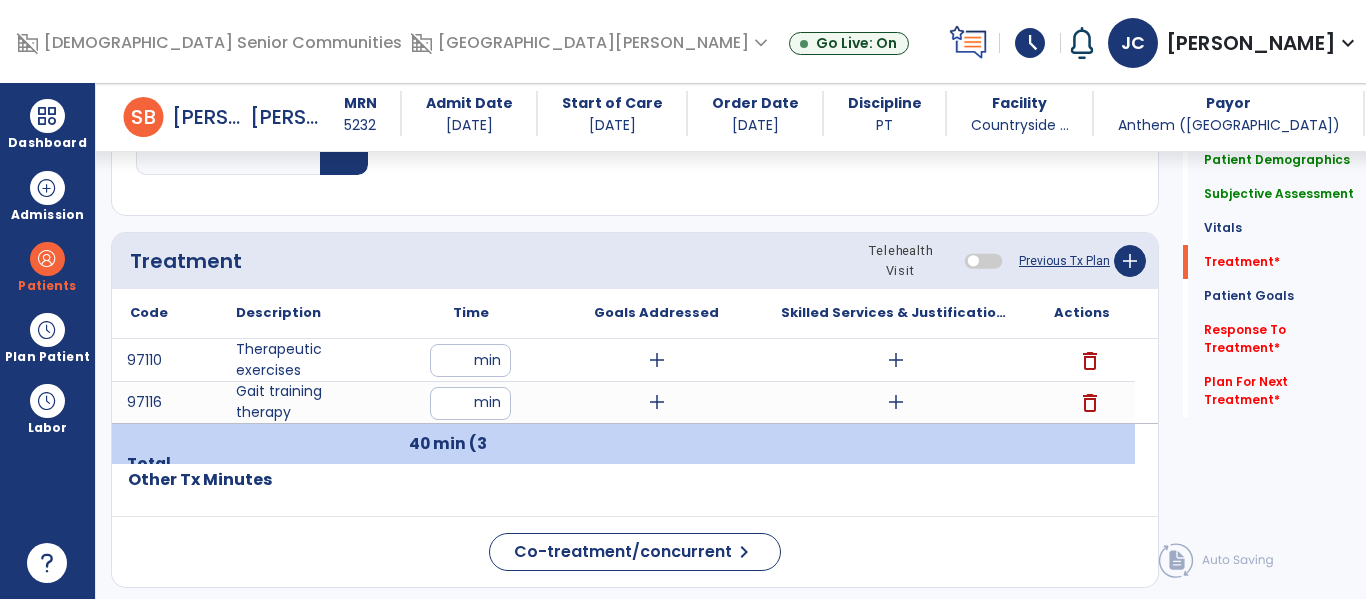 click 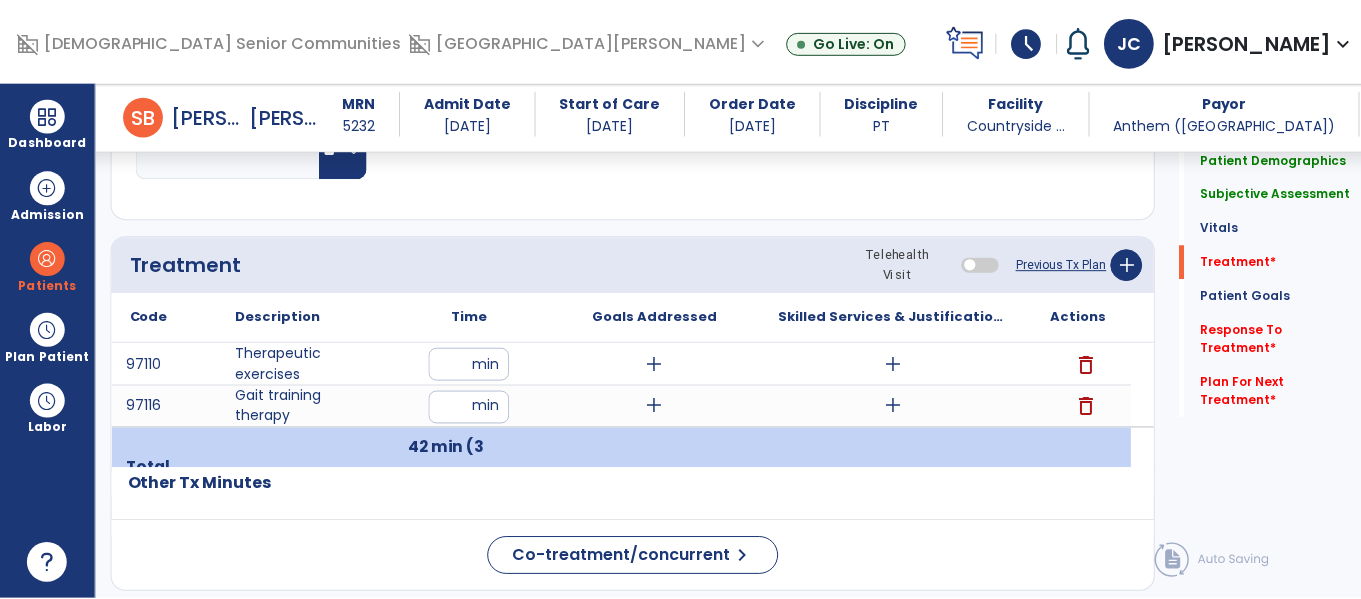scroll, scrollTop: 1132, scrollLeft: 0, axis: vertical 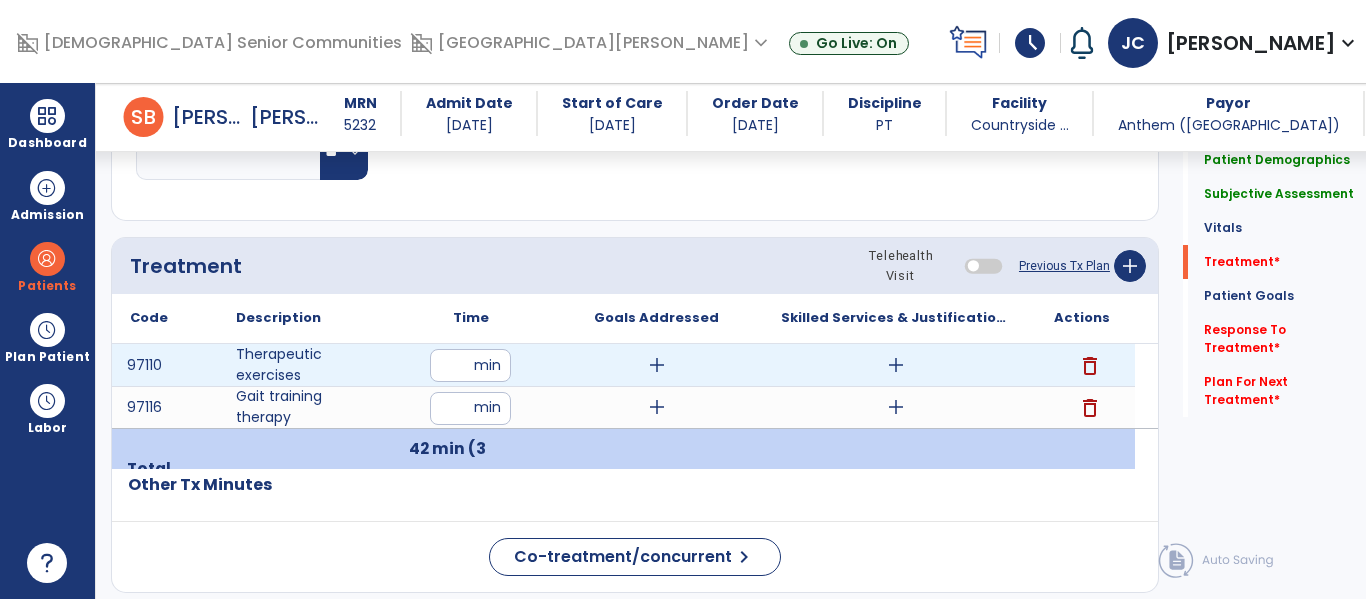 click on "add" at bounding box center (896, 365) 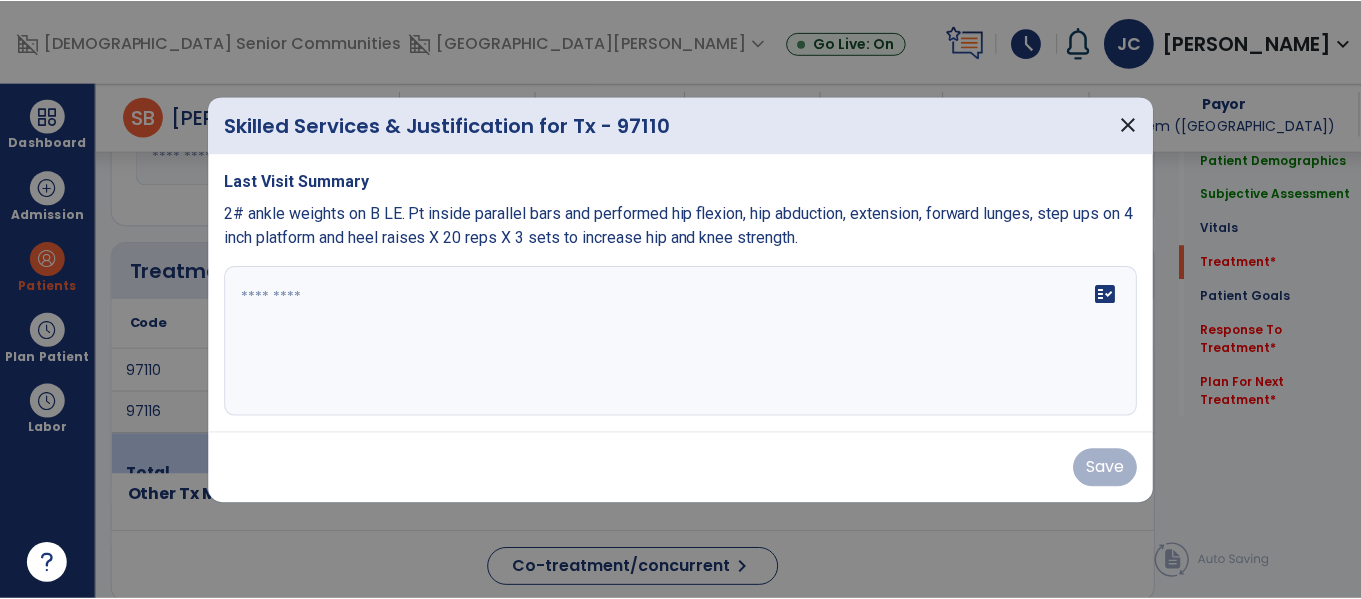 scroll, scrollTop: 1132, scrollLeft: 0, axis: vertical 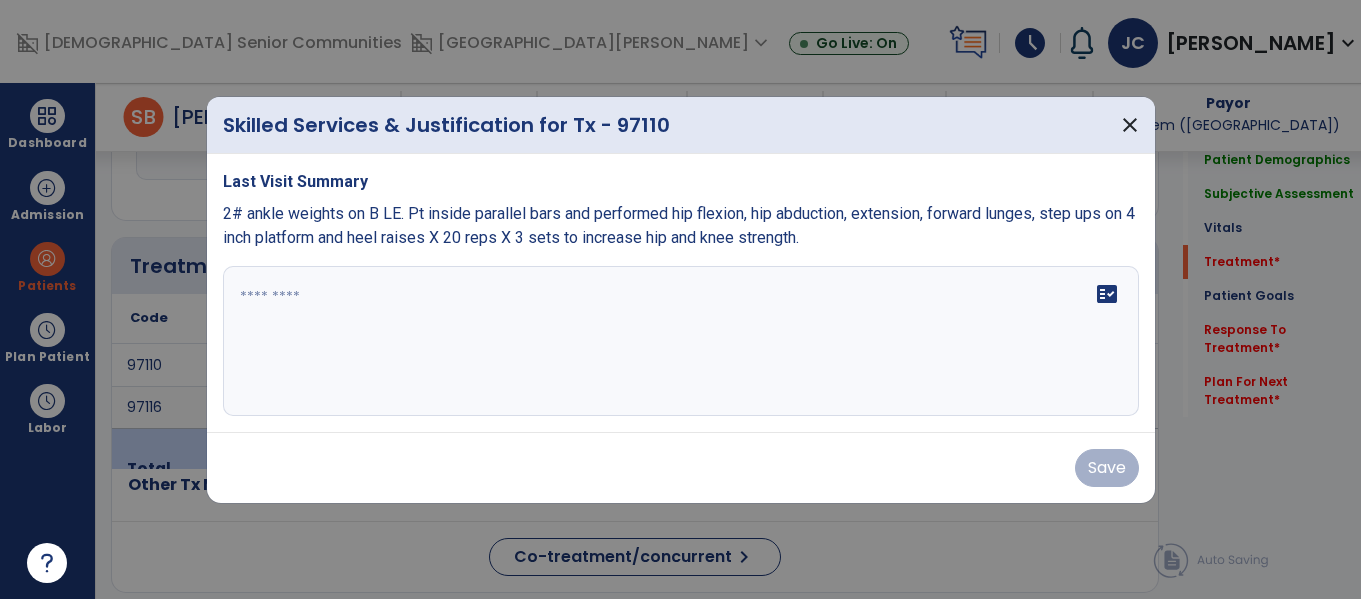 click on "fact_check" at bounding box center [681, 341] 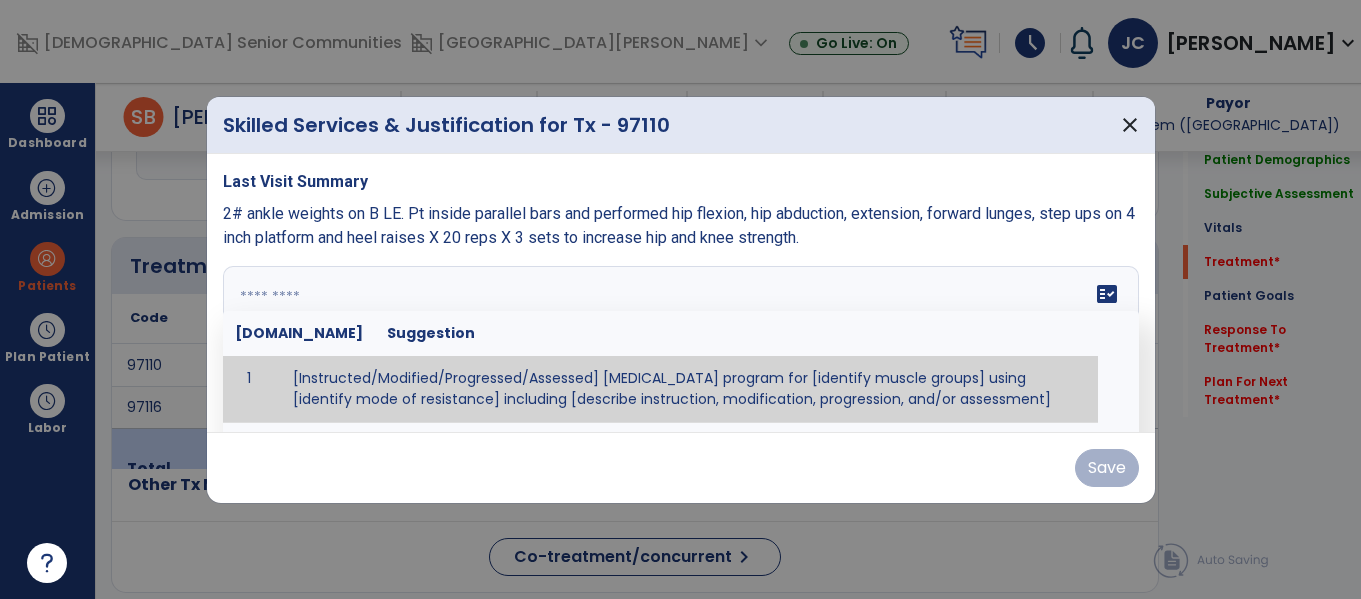 click at bounding box center (678, 341) 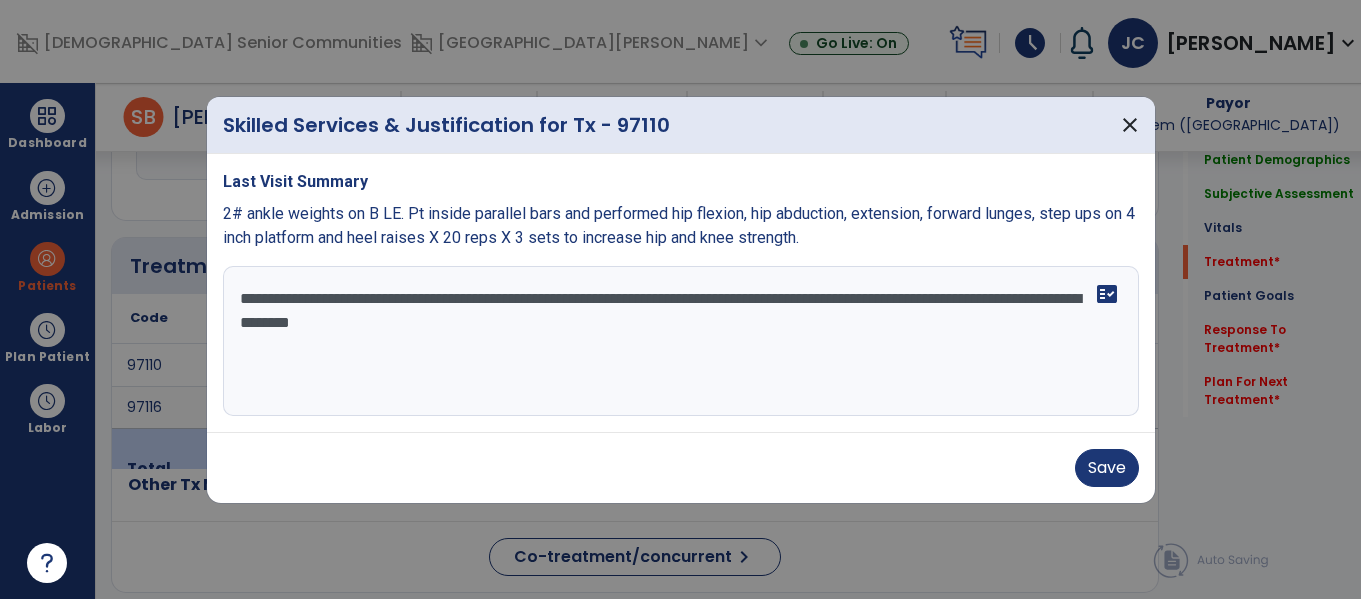 click on "**********" at bounding box center [681, 341] 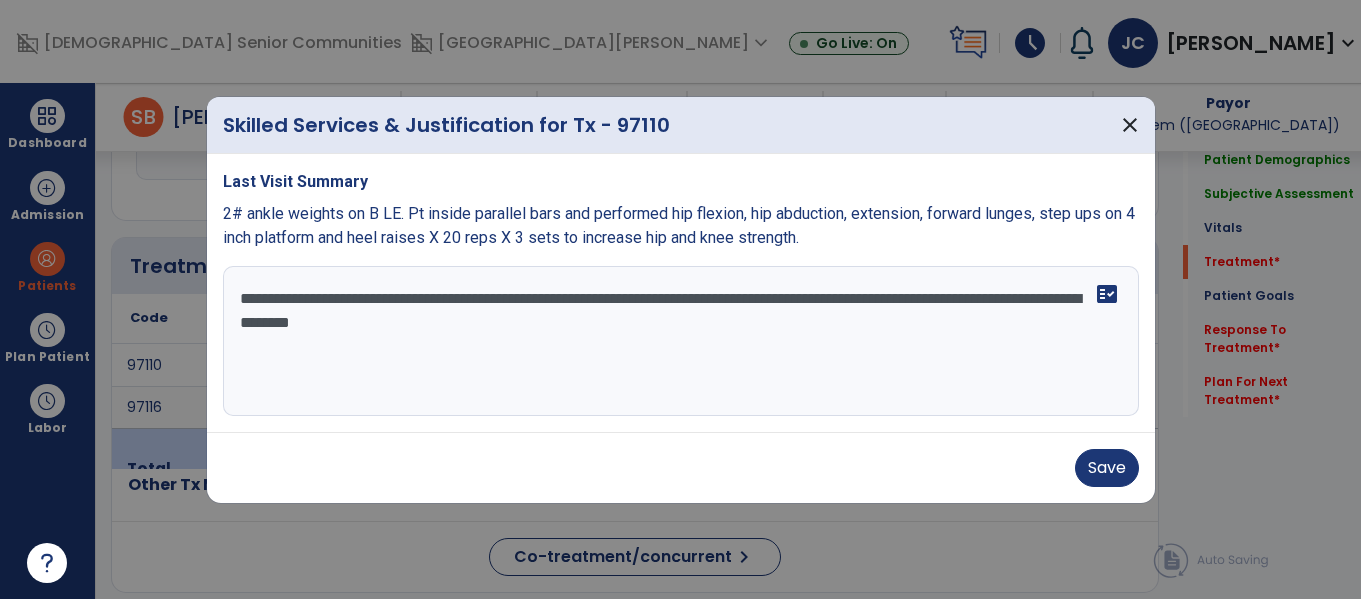 click on "**********" at bounding box center [681, 341] 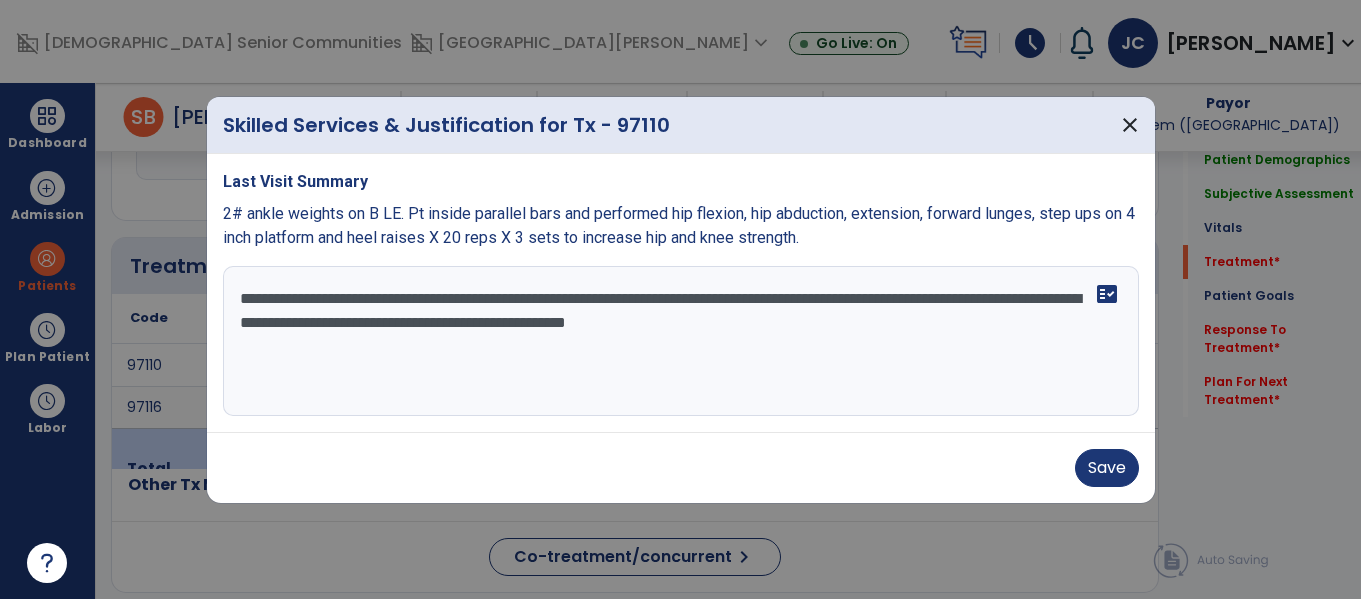 drag, startPoint x: 821, startPoint y: 320, endPoint x: 793, endPoint y: 318, distance: 28.071337 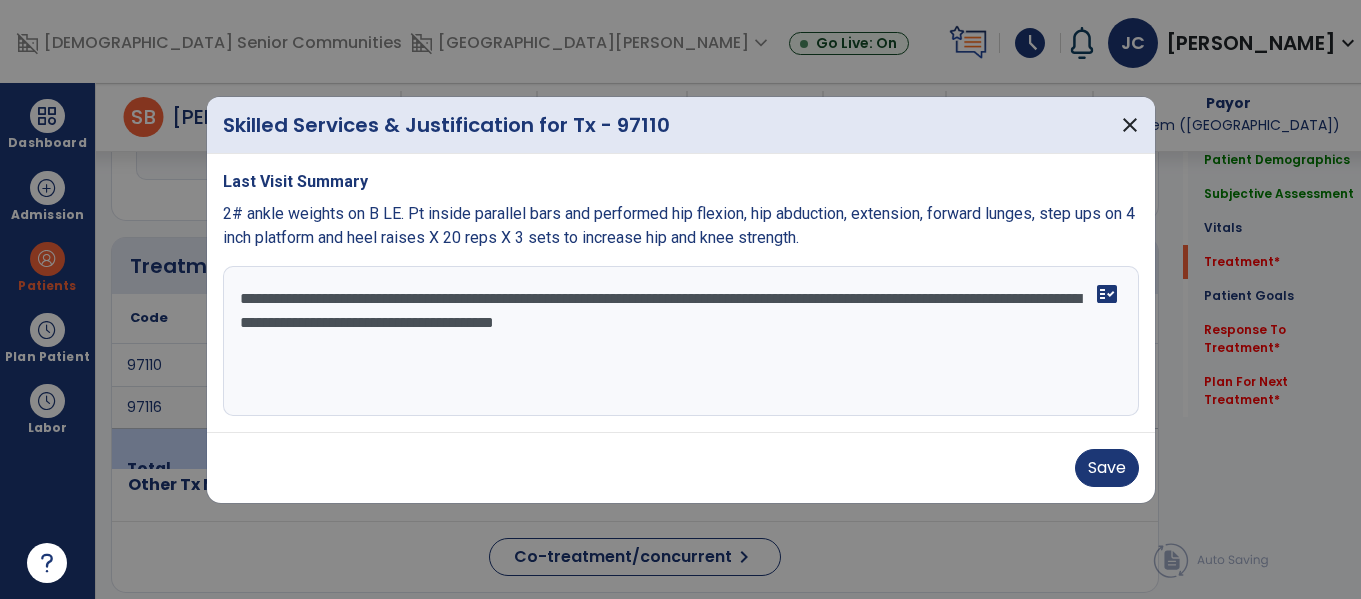 drag, startPoint x: 867, startPoint y: 411, endPoint x: 1026, endPoint y: 439, distance: 161.44658 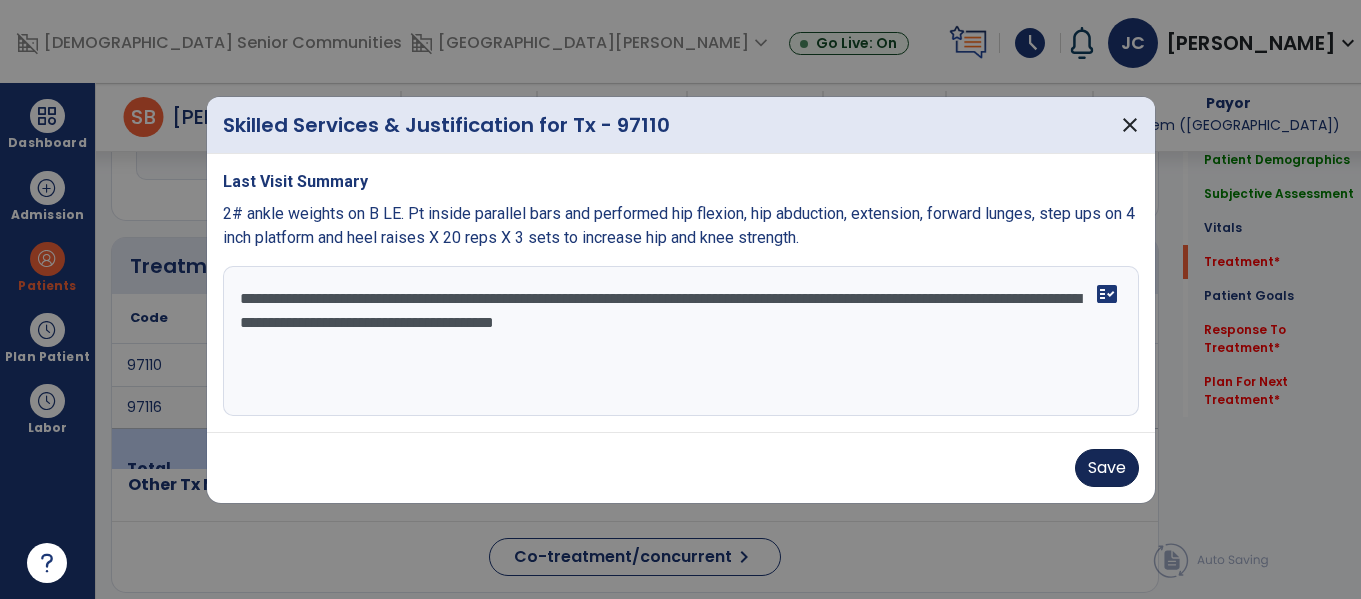 type on "**********" 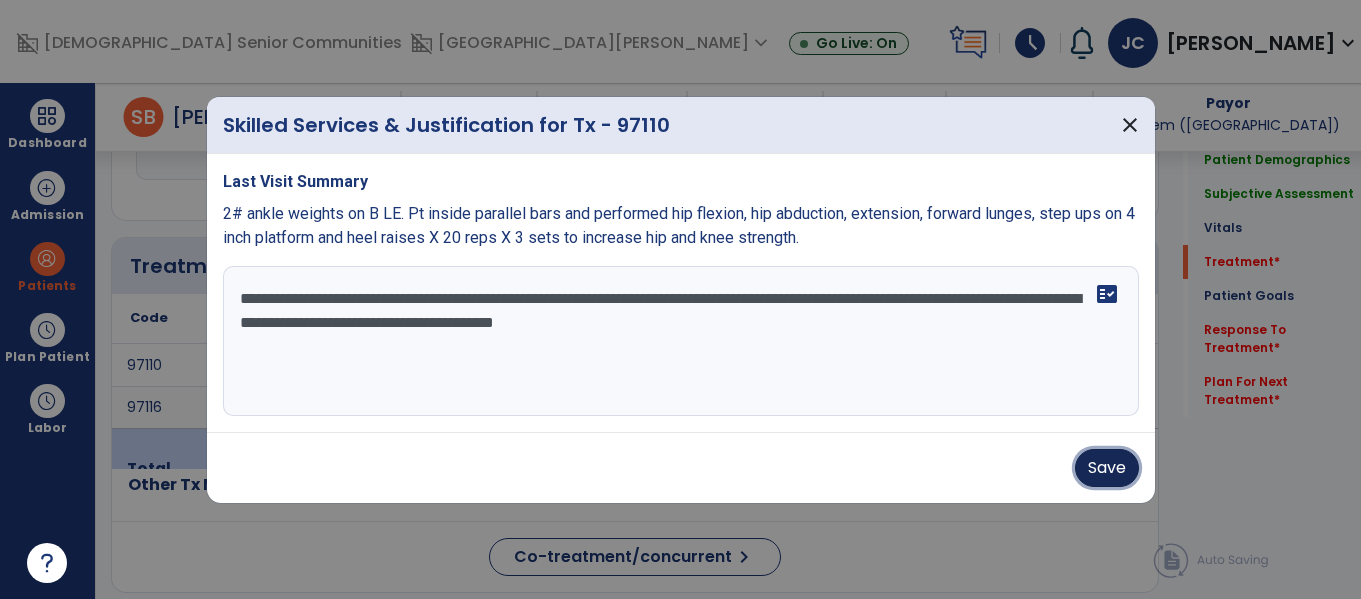 drag, startPoint x: 1107, startPoint y: 477, endPoint x: 933, endPoint y: 344, distance: 219.00912 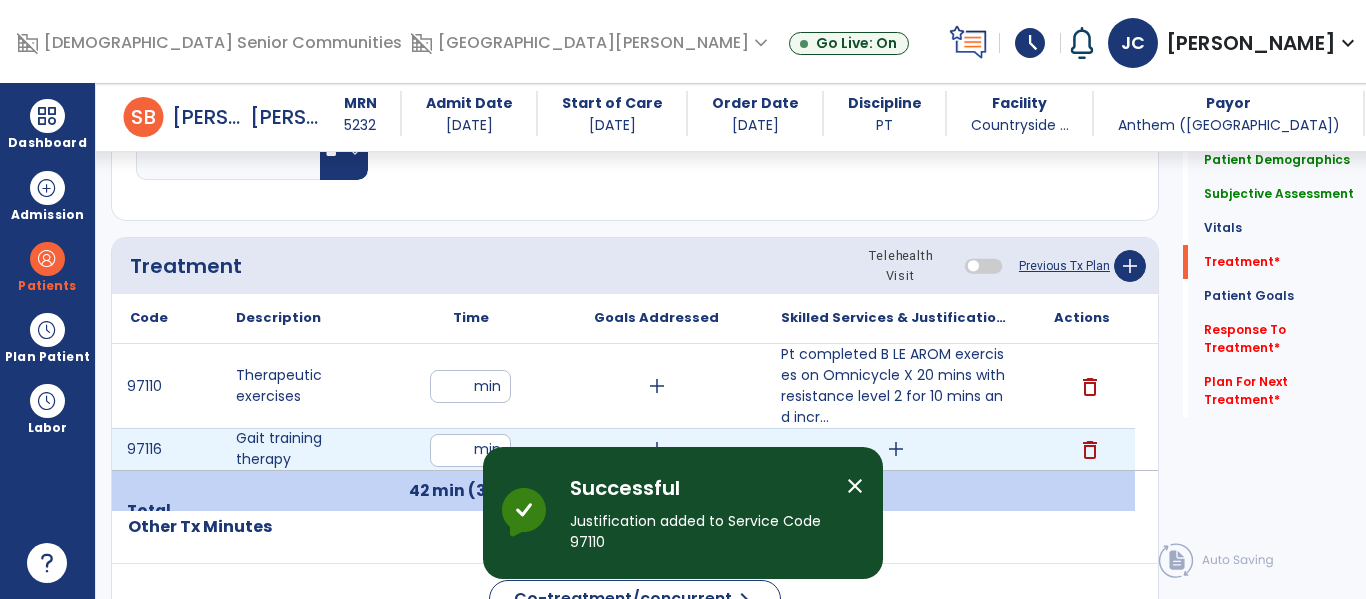 click on "add" at bounding box center (896, 449) 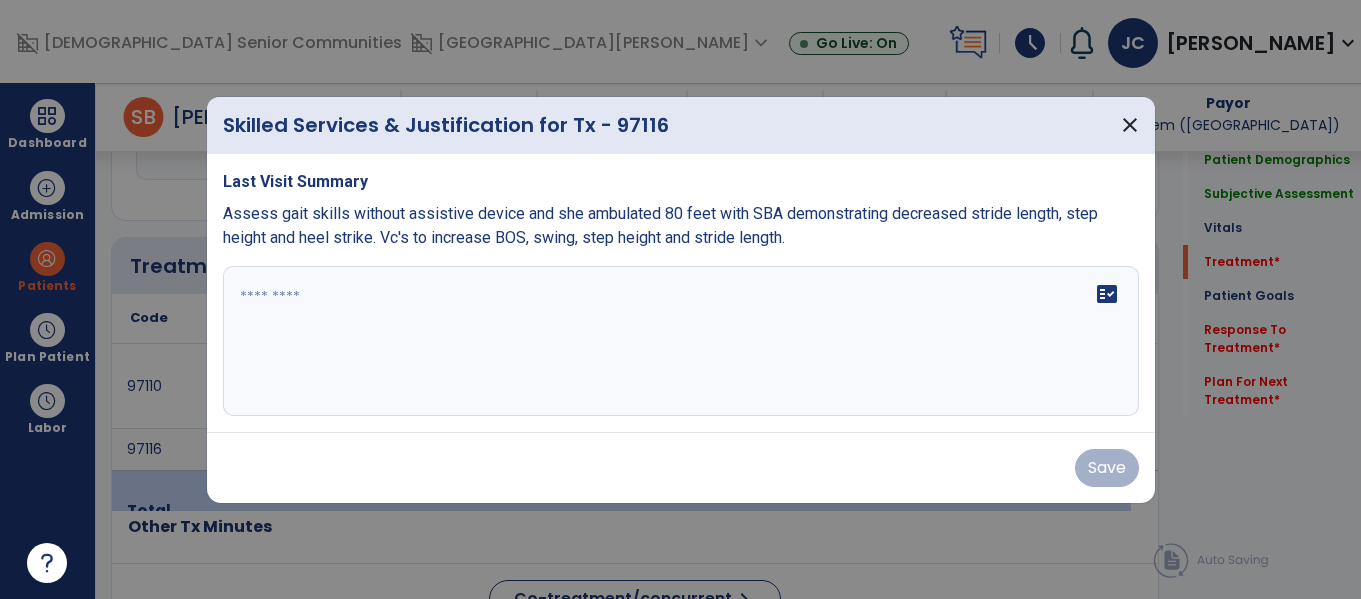 scroll, scrollTop: 1132, scrollLeft: 0, axis: vertical 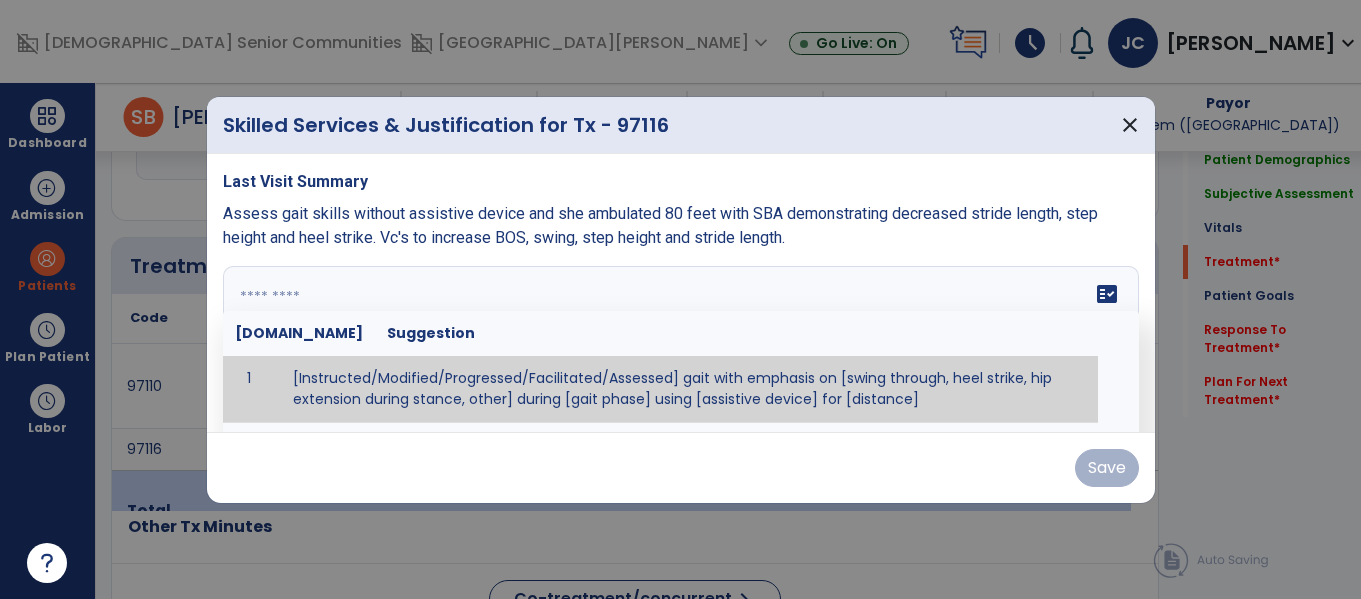 click on "fact_check  Sr.No Suggestion 1 [Instructed/Modified/Progressed/Facilitated/Assessed] gait with emphasis on [swing through, heel strike, hip extension during stance, other] during [gait phase] using [assistive device] for [distance] 2 [Instructed/Modified/Progressed/Facilitated/Assessed] use of [assistive device] and [NWB, PWB, step-to gait pattern, step through gait pattern] 3 [Instructed/Modified/Progressed/Facilitated/Assessed] patient's ability to [ascend/descend # of steps, perform directional changes, walk on even/uneven surfaces, pick-up objects off floor, velocity changes, other] using [assistive device]. 4 [Instructed/Modified/Progressed/Facilitated/Assessed] pre-gait activities including [identify exercise] in order to prepare for gait training. 5" at bounding box center (681, 341) 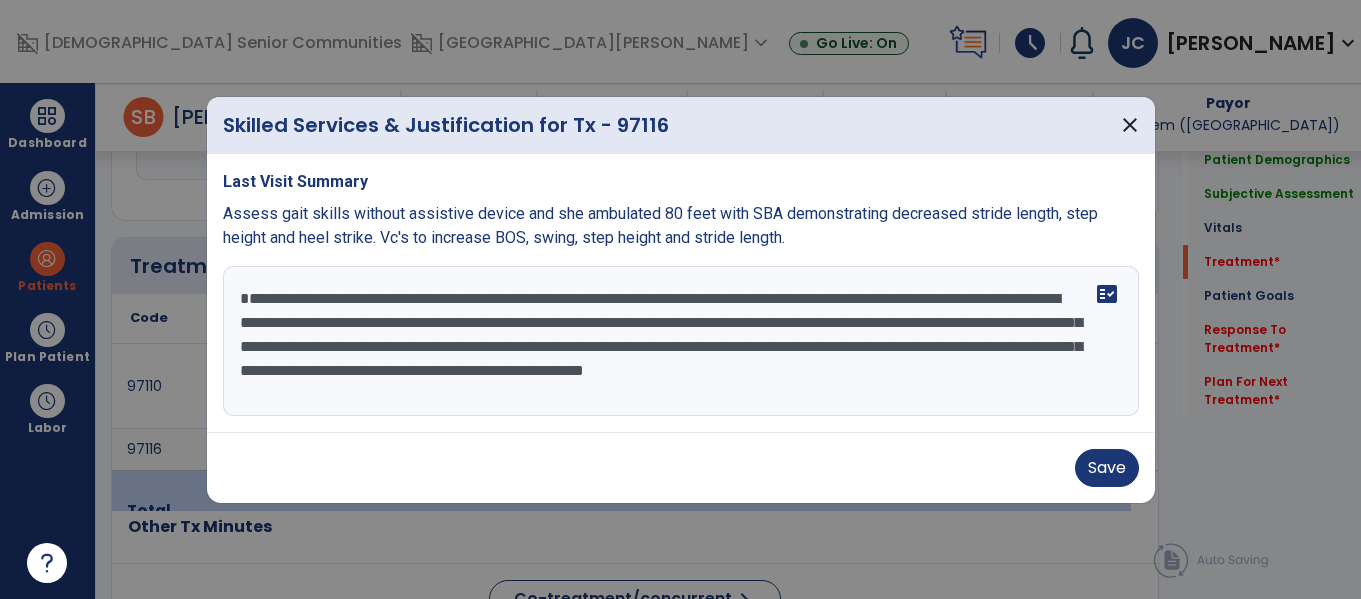 scroll, scrollTop: 40, scrollLeft: 0, axis: vertical 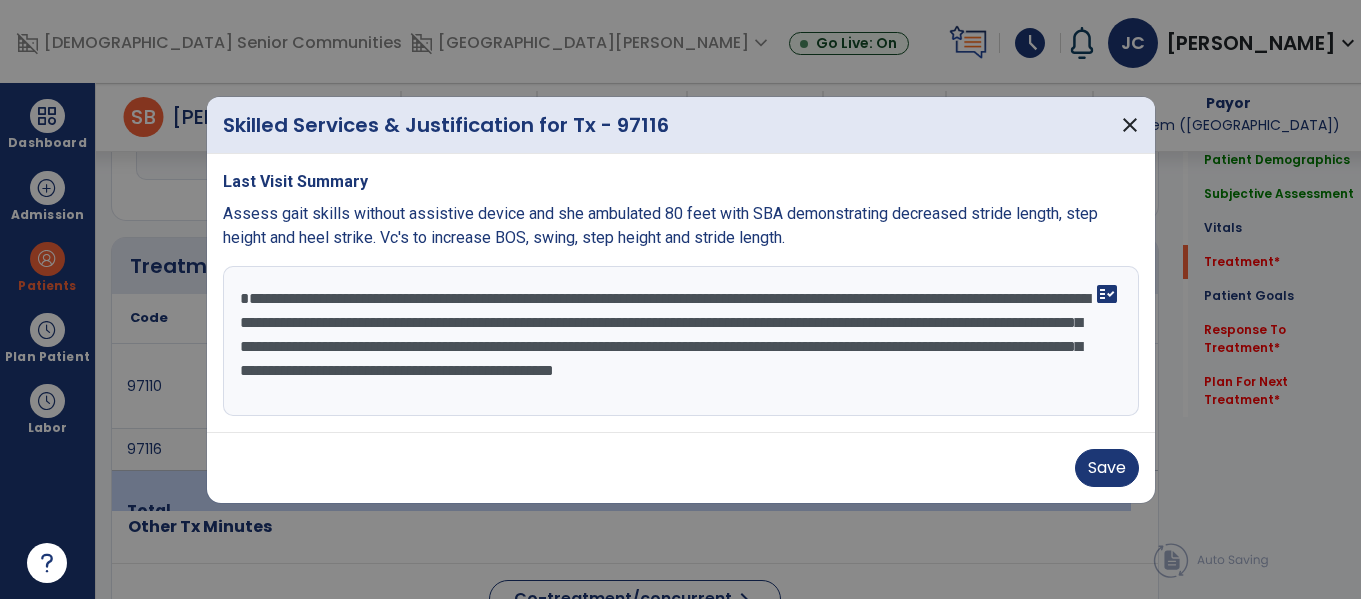 click on "**********" at bounding box center (681, 341) 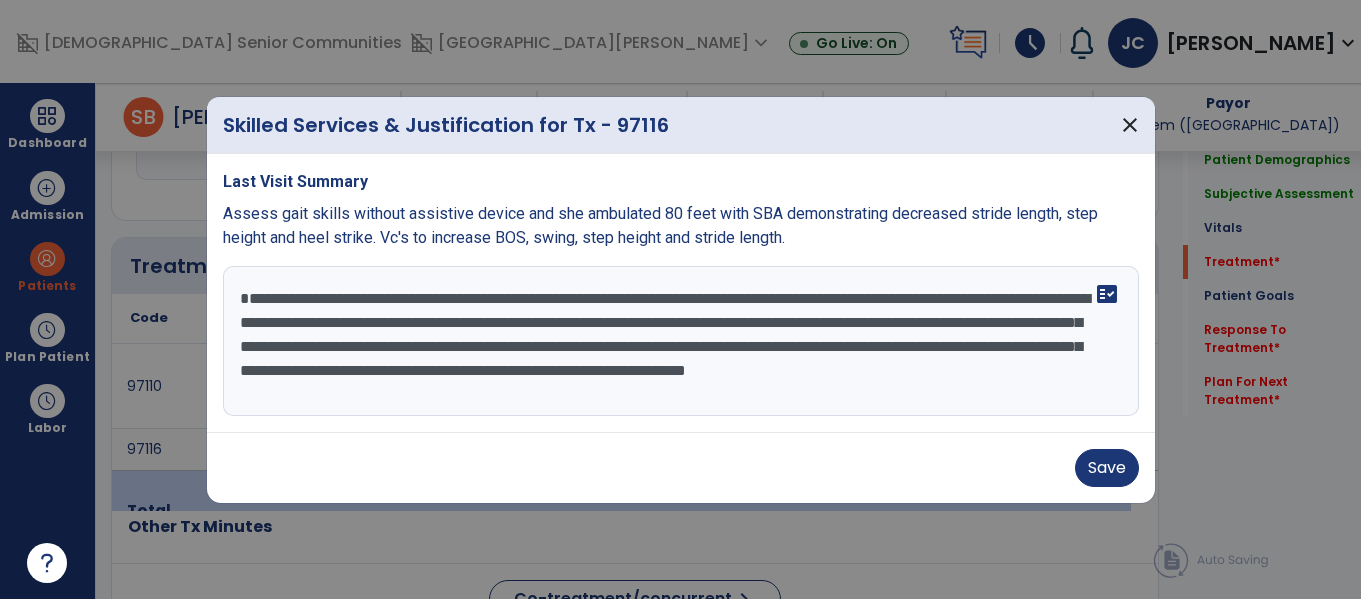 click at bounding box center [680, 299] 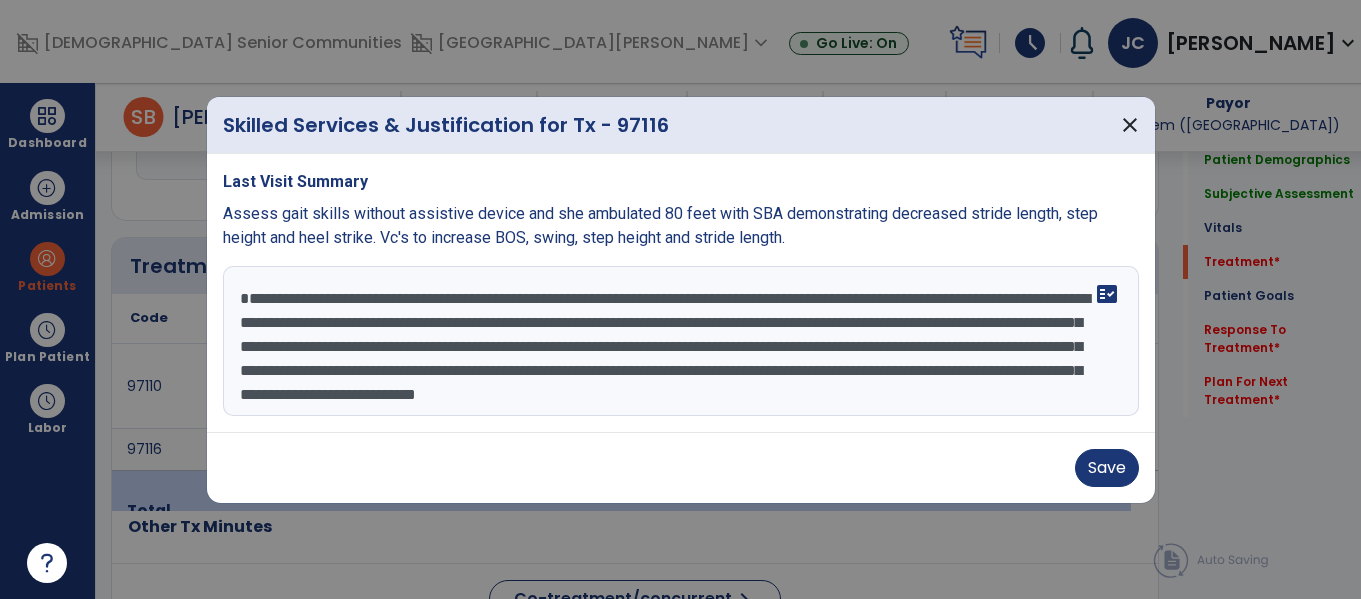 scroll, scrollTop: 39, scrollLeft: 0, axis: vertical 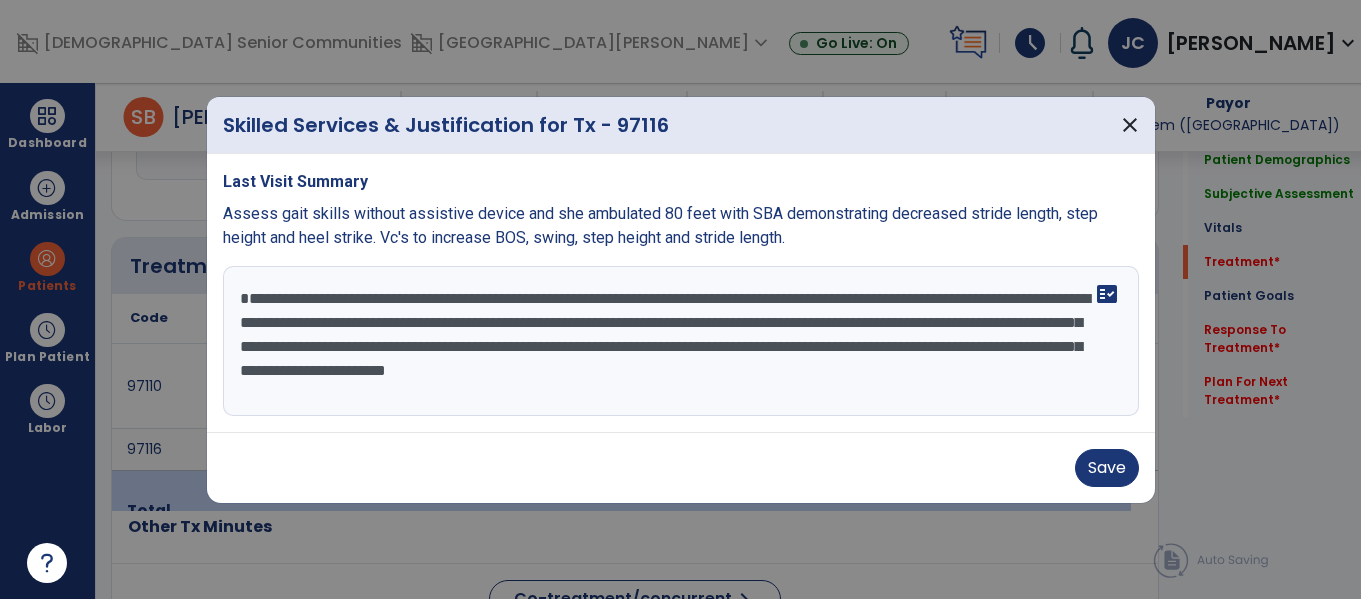drag, startPoint x: 574, startPoint y: 360, endPoint x: 601, endPoint y: 399, distance: 47.434166 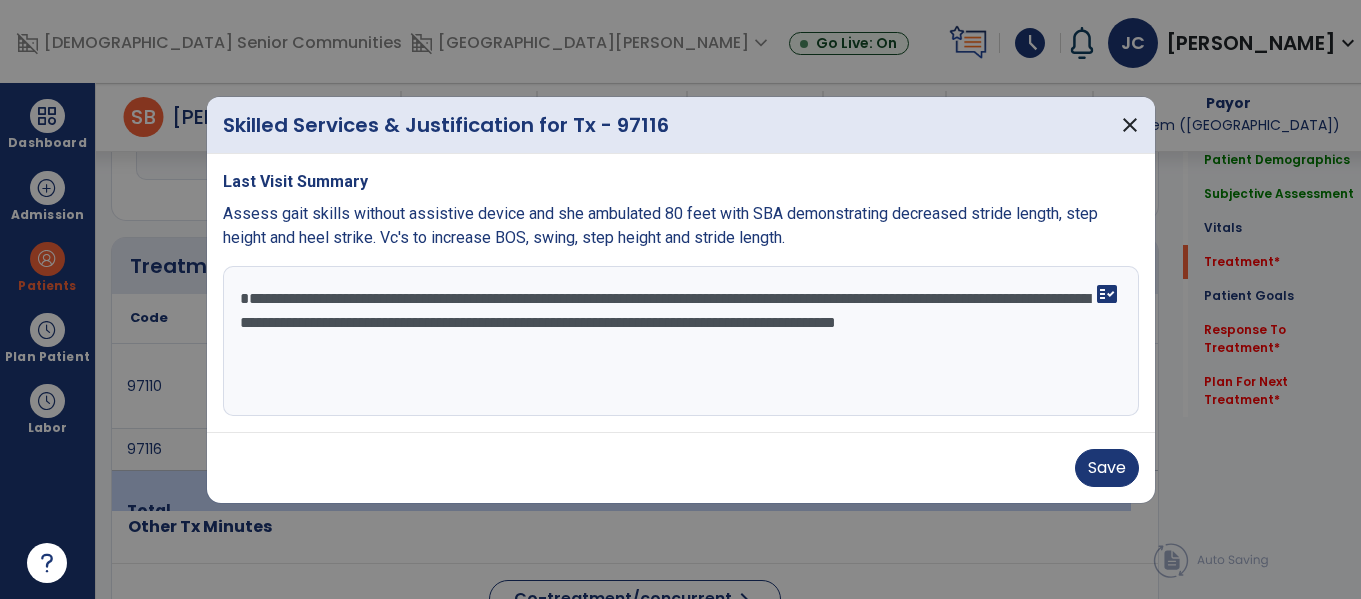scroll, scrollTop: 0, scrollLeft: 0, axis: both 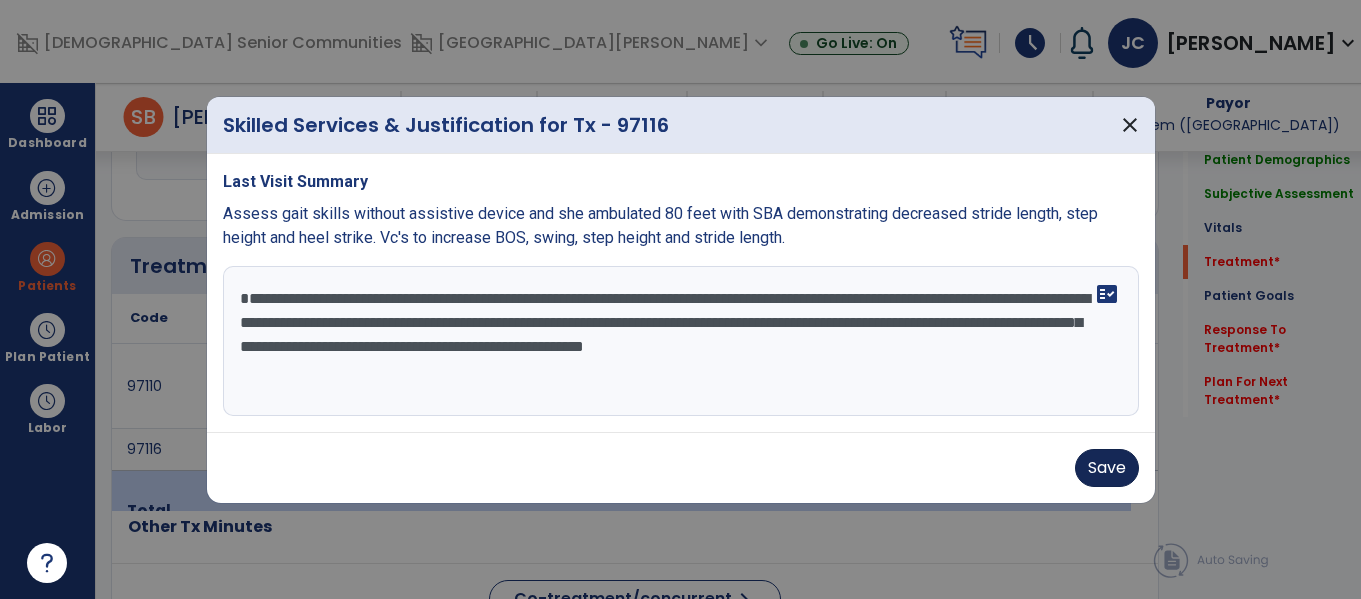 type on "**********" 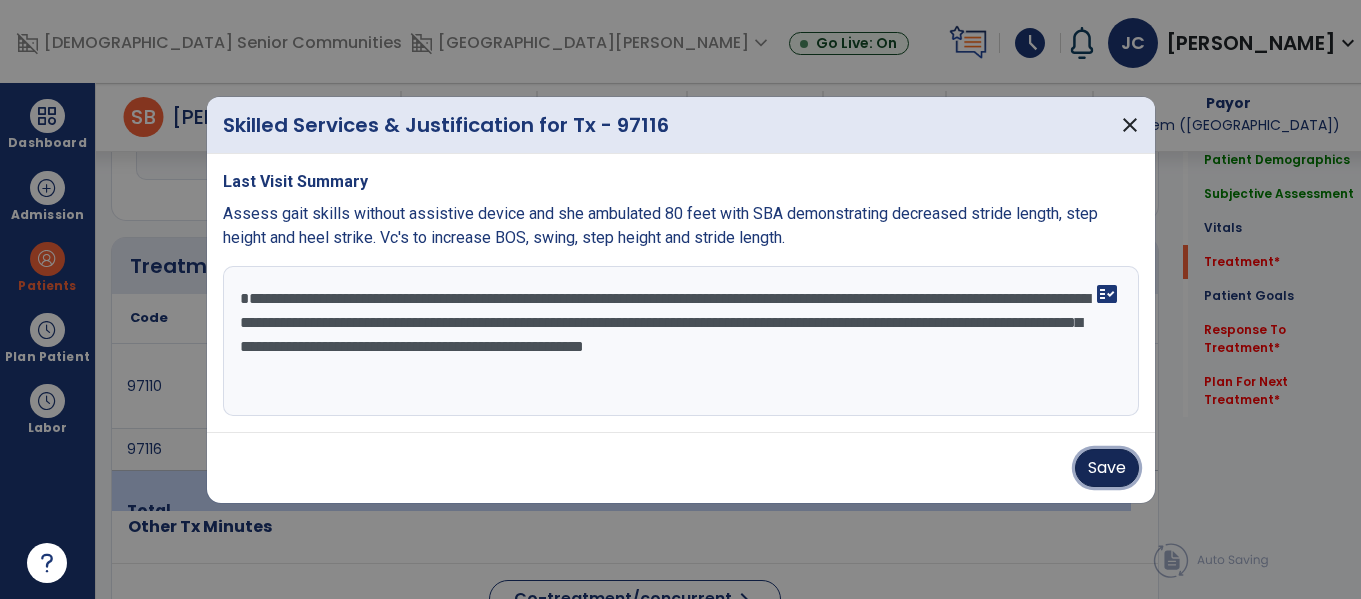 click on "Save" at bounding box center (1107, 468) 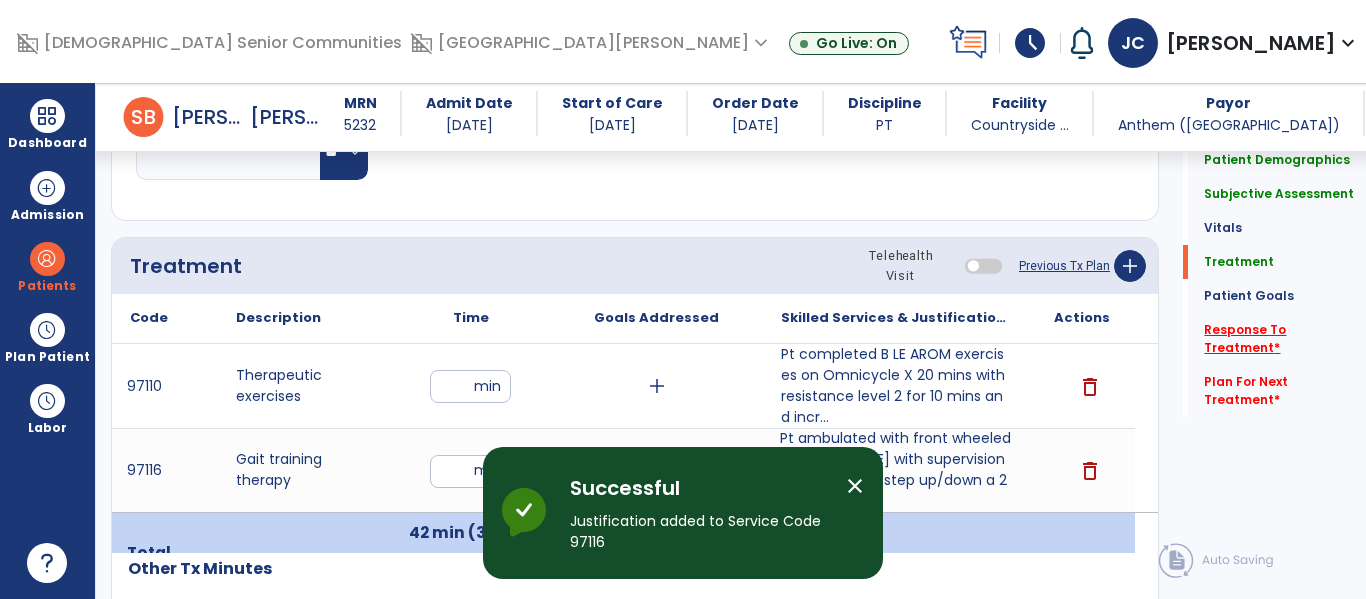 click on "Response To Treatment   *" 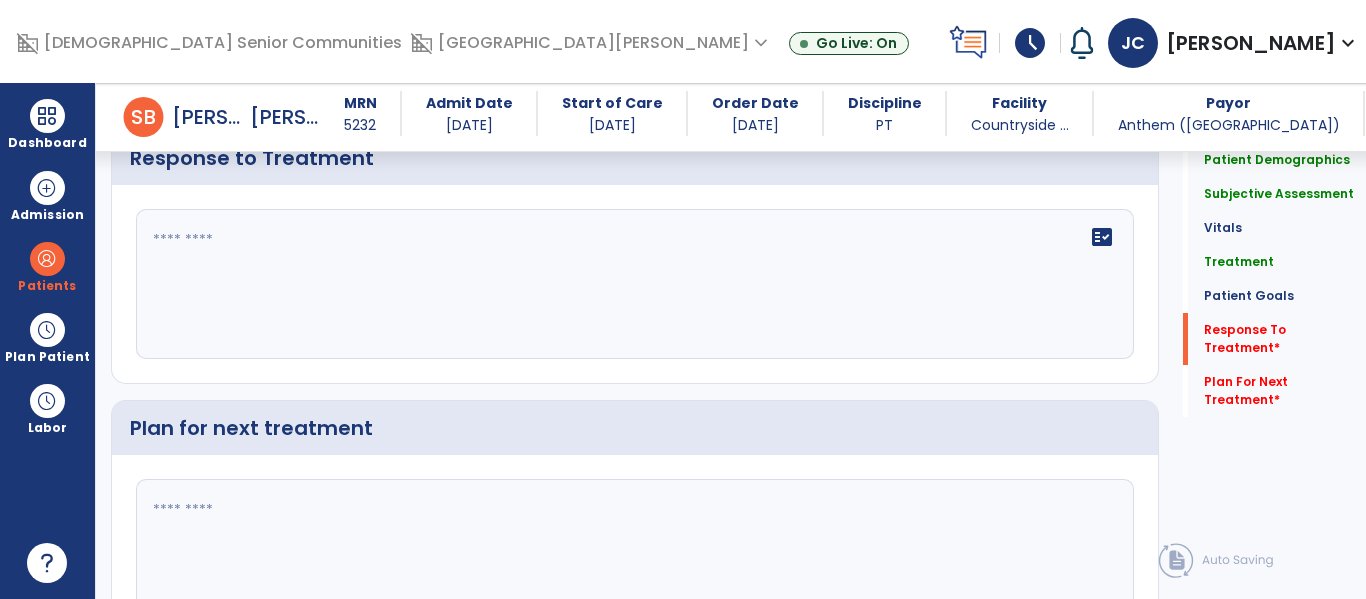 scroll, scrollTop: 3214, scrollLeft: 0, axis: vertical 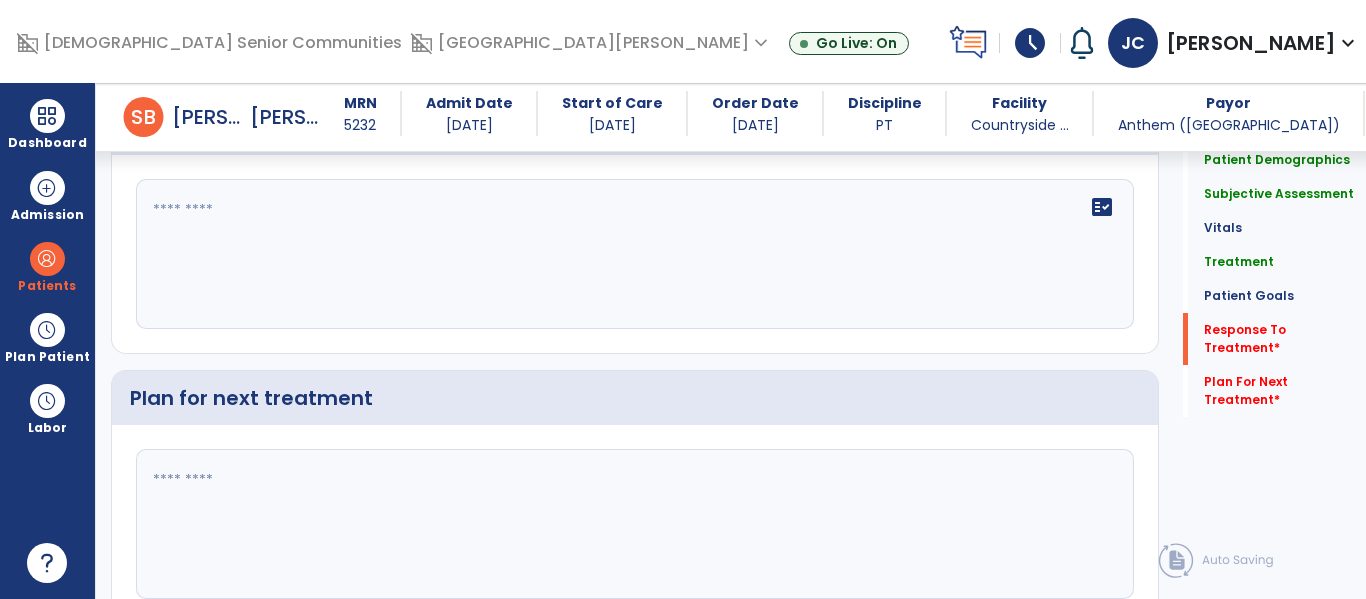 click on "fact_check" 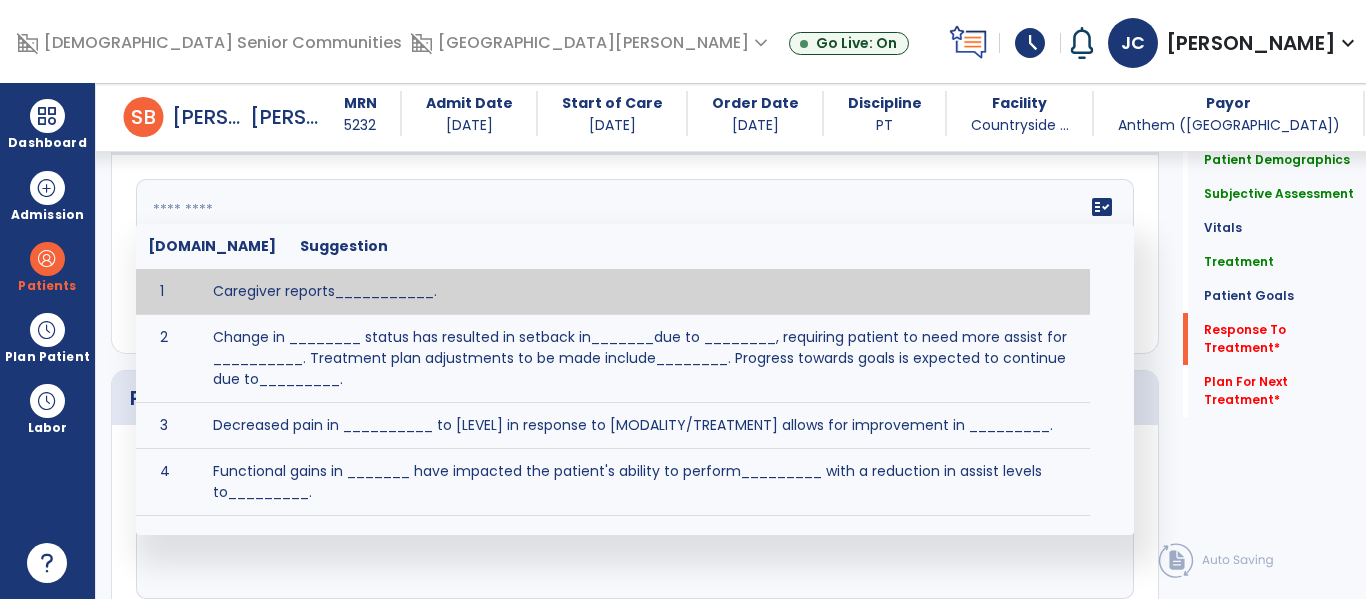 paste on "**********" 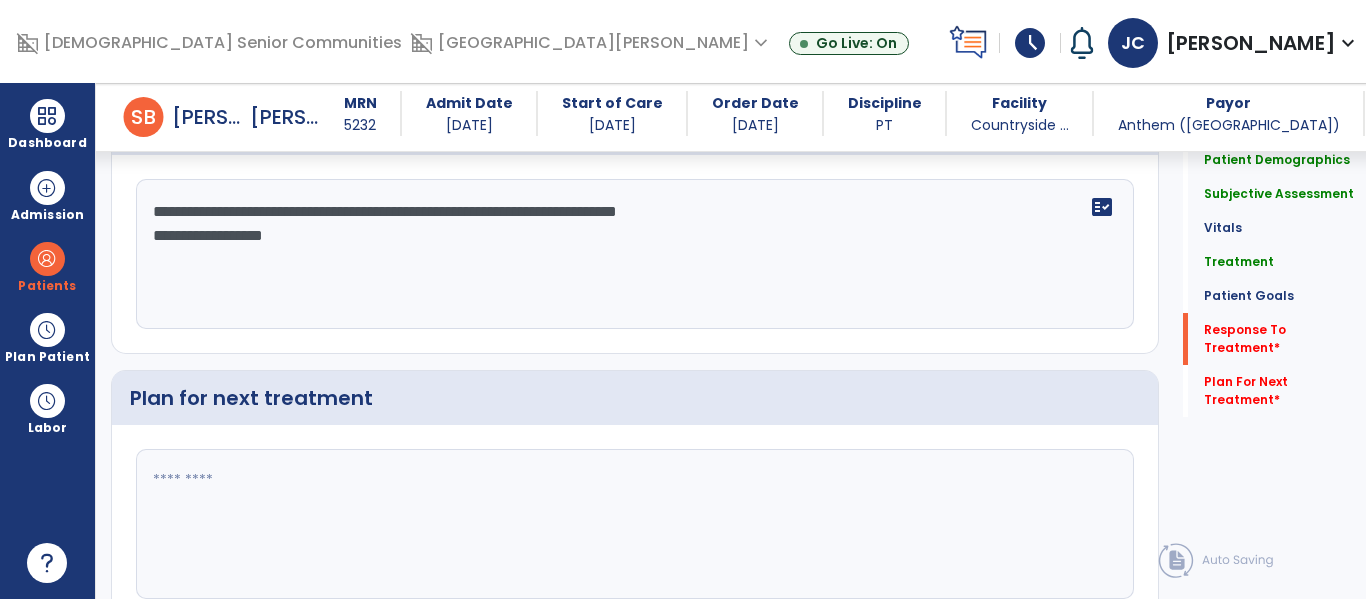 click on "**********" 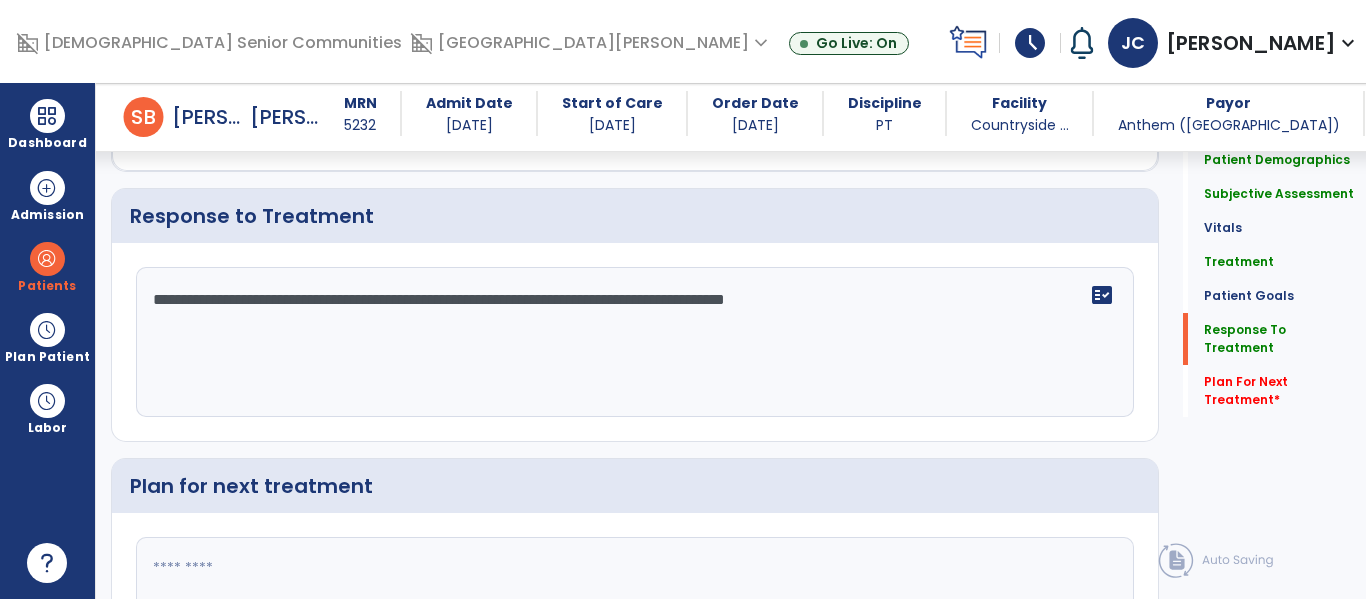 scroll, scrollTop: 3214, scrollLeft: 0, axis: vertical 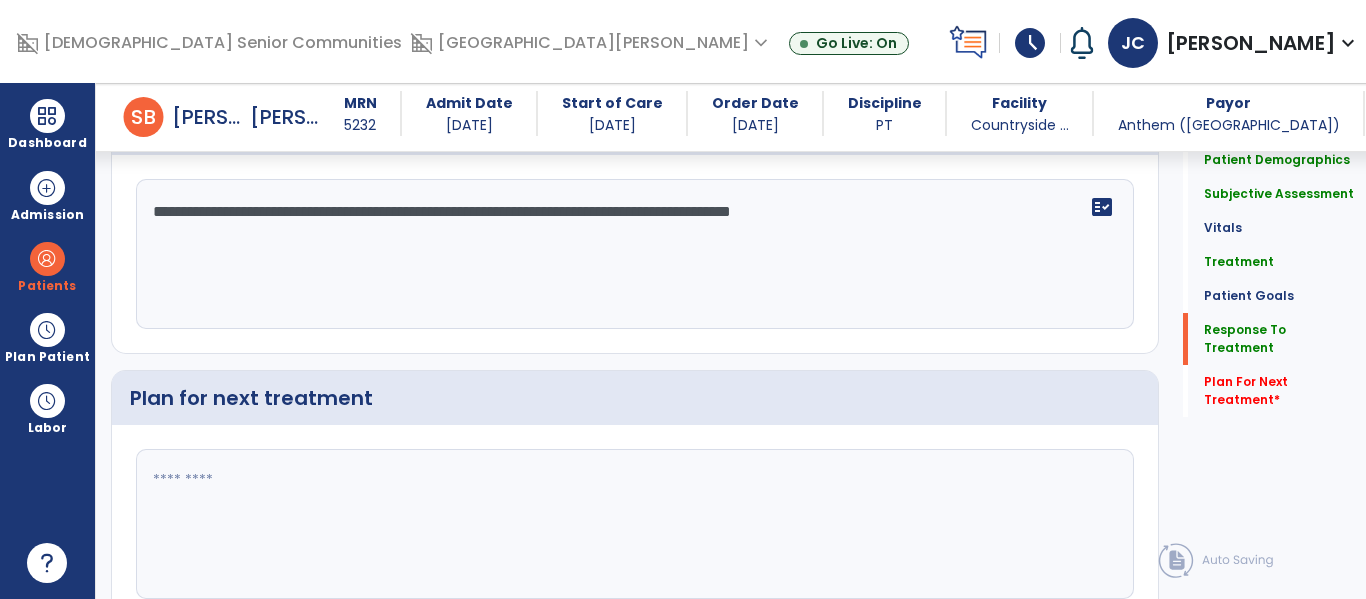 type on "**********" 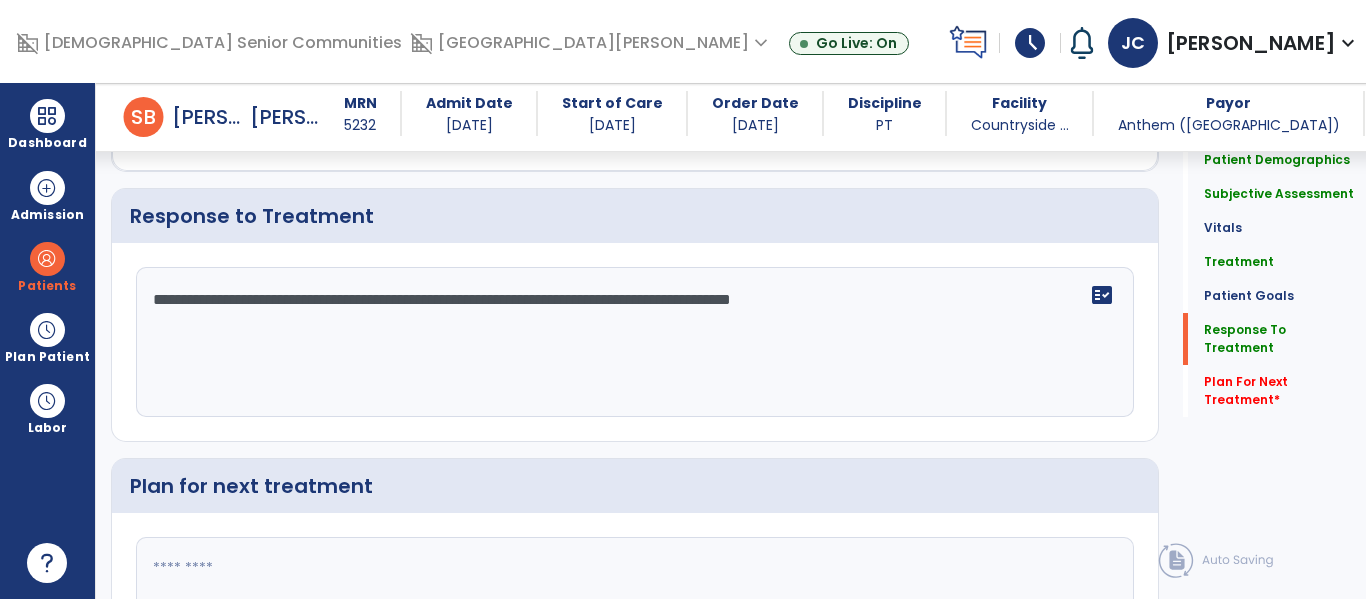 click 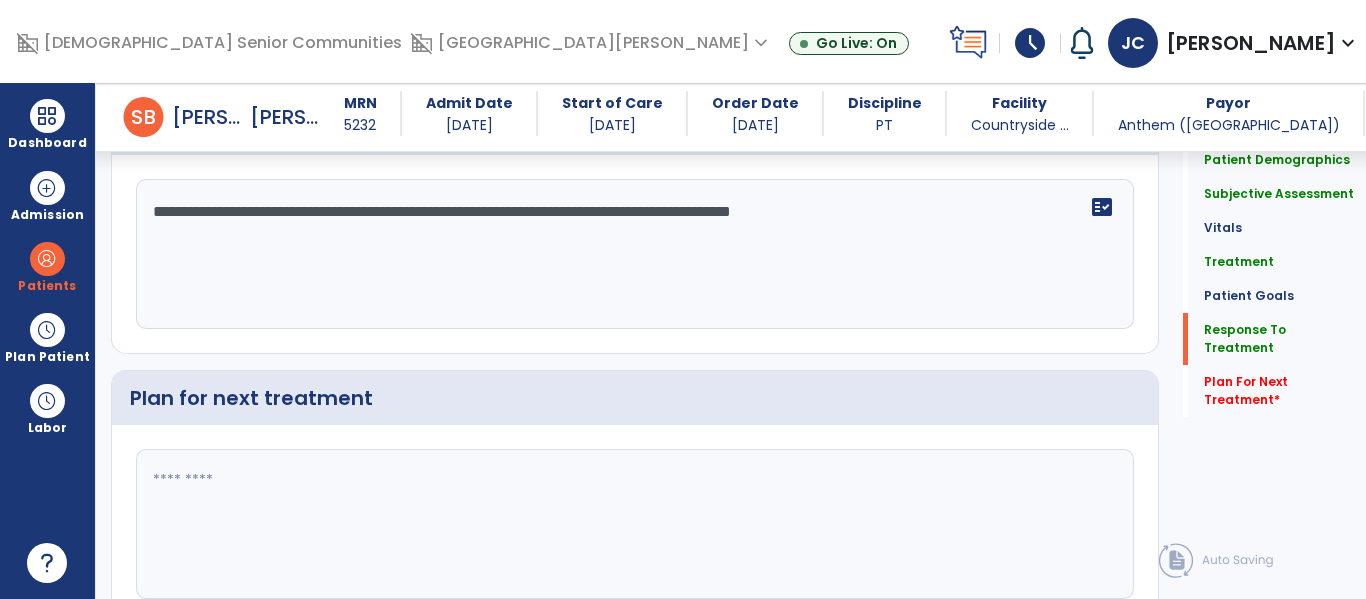 scroll, scrollTop: 3213, scrollLeft: 0, axis: vertical 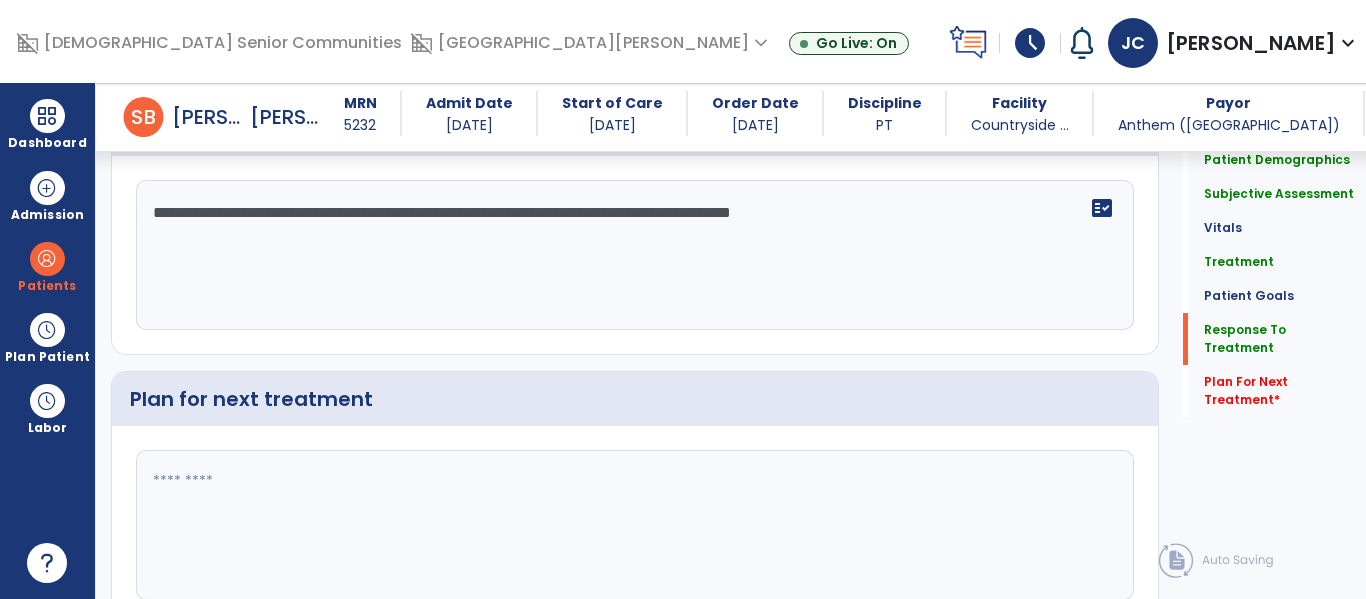 paste on "**********" 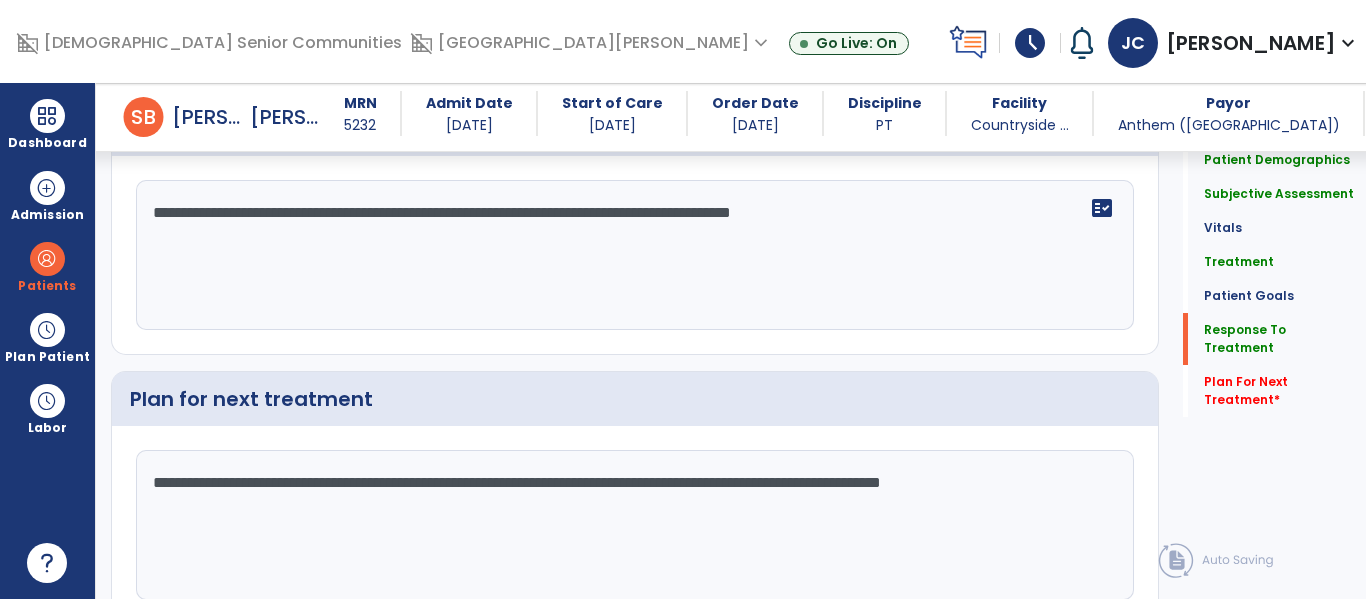 scroll, scrollTop: 3305, scrollLeft: 0, axis: vertical 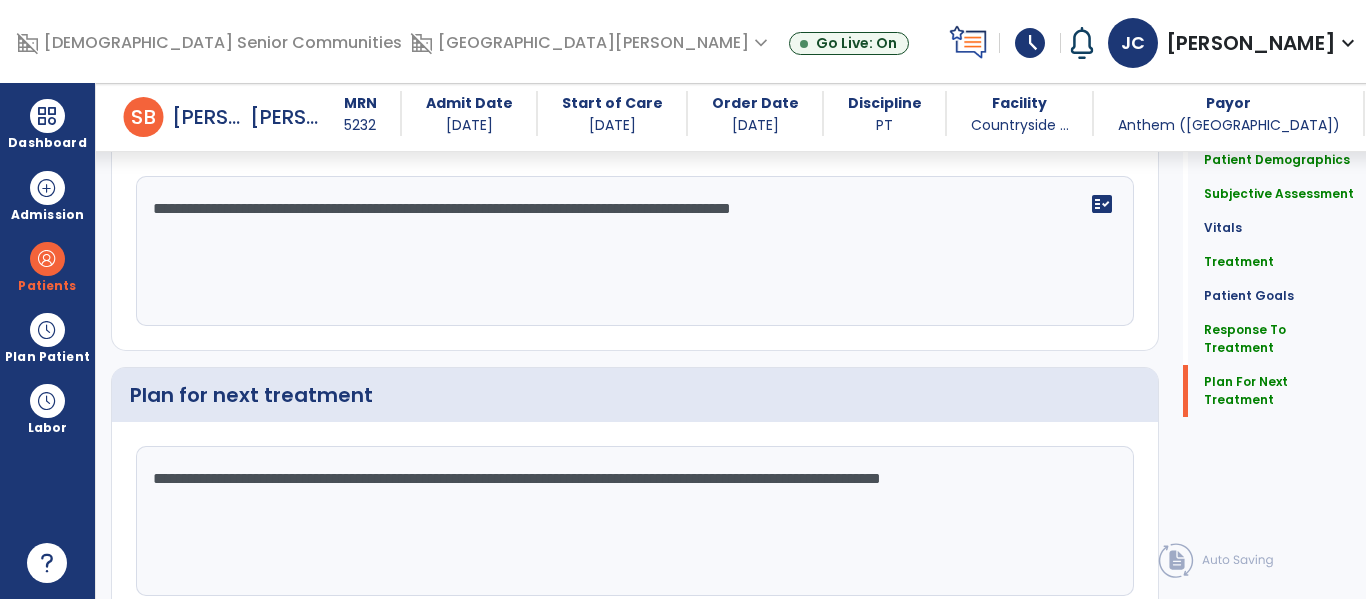 drag, startPoint x: 612, startPoint y: 451, endPoint x: 318, endPoint y: 433, distance: 294.5505 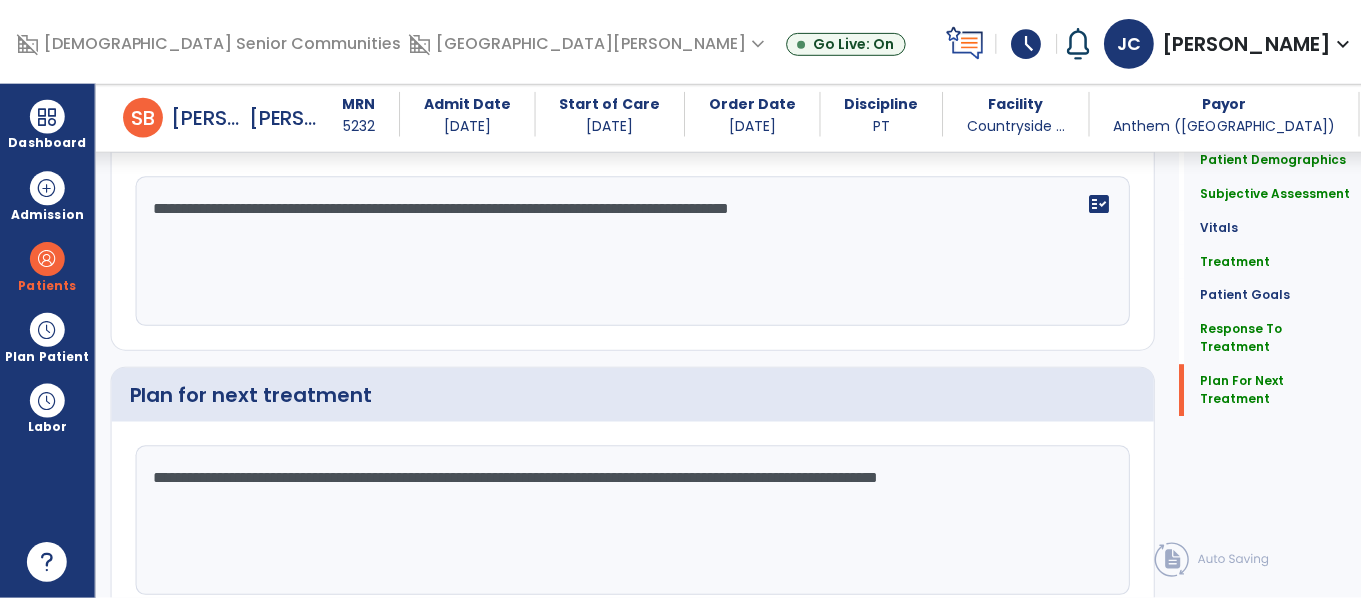 scroll, scrollTop: 3305, scrollLeft: 0, axis: vertical 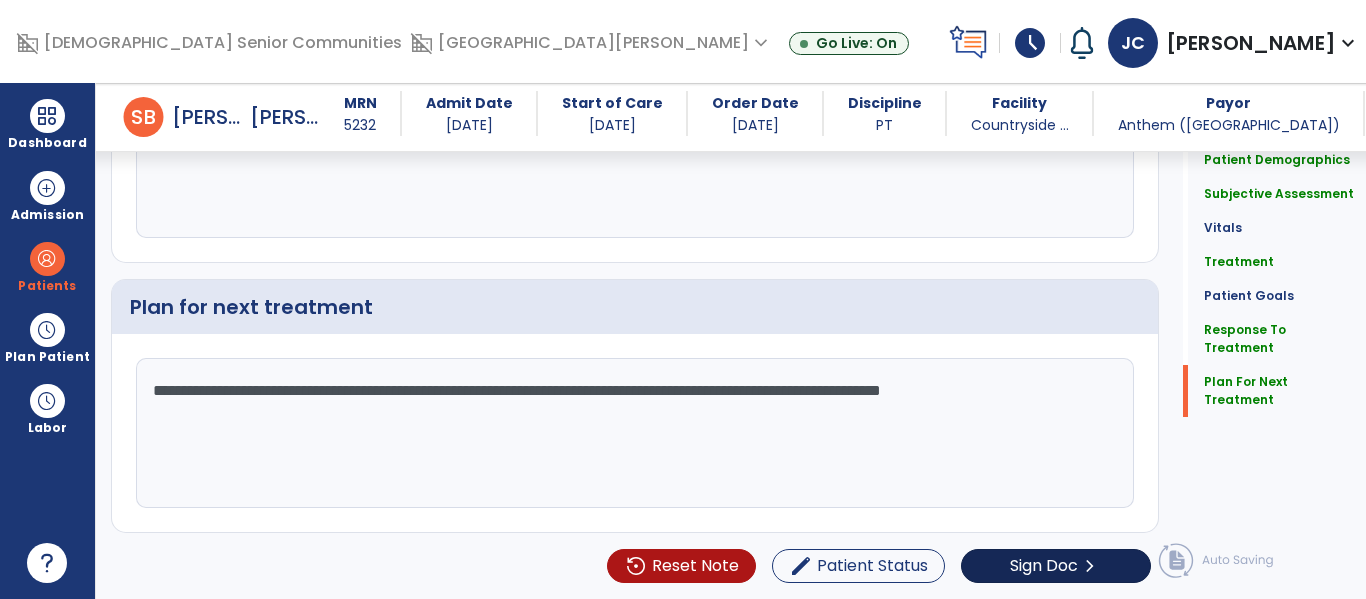 type on "**********" 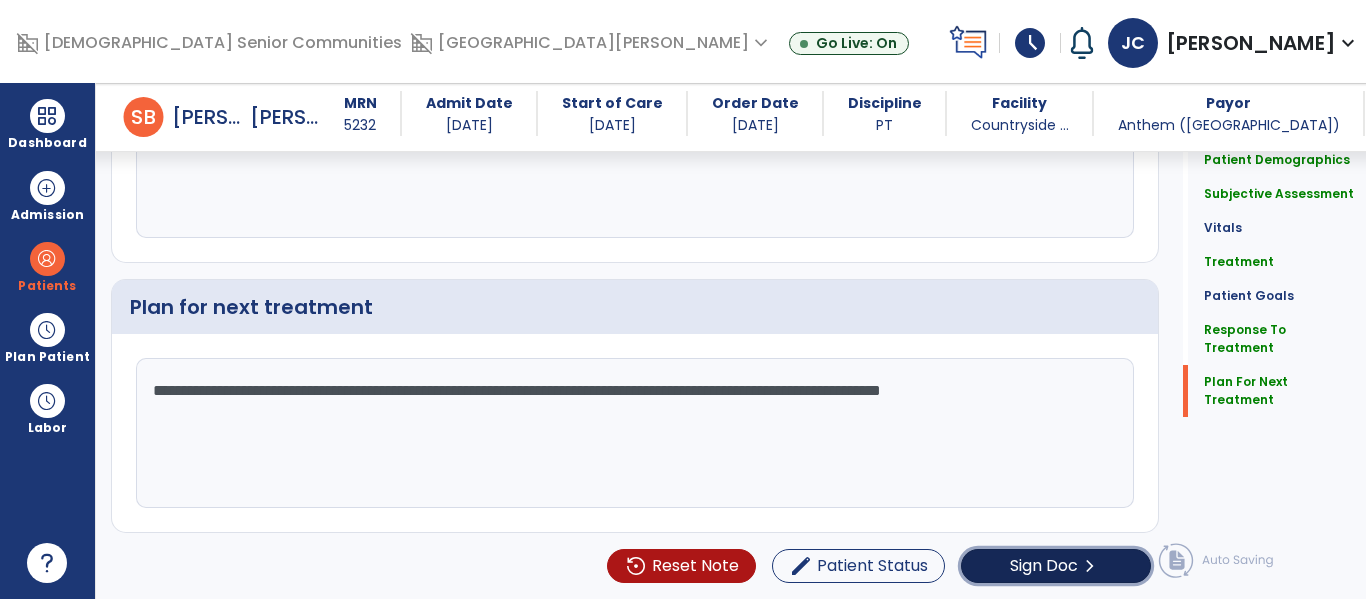 click on "Sign Doc" 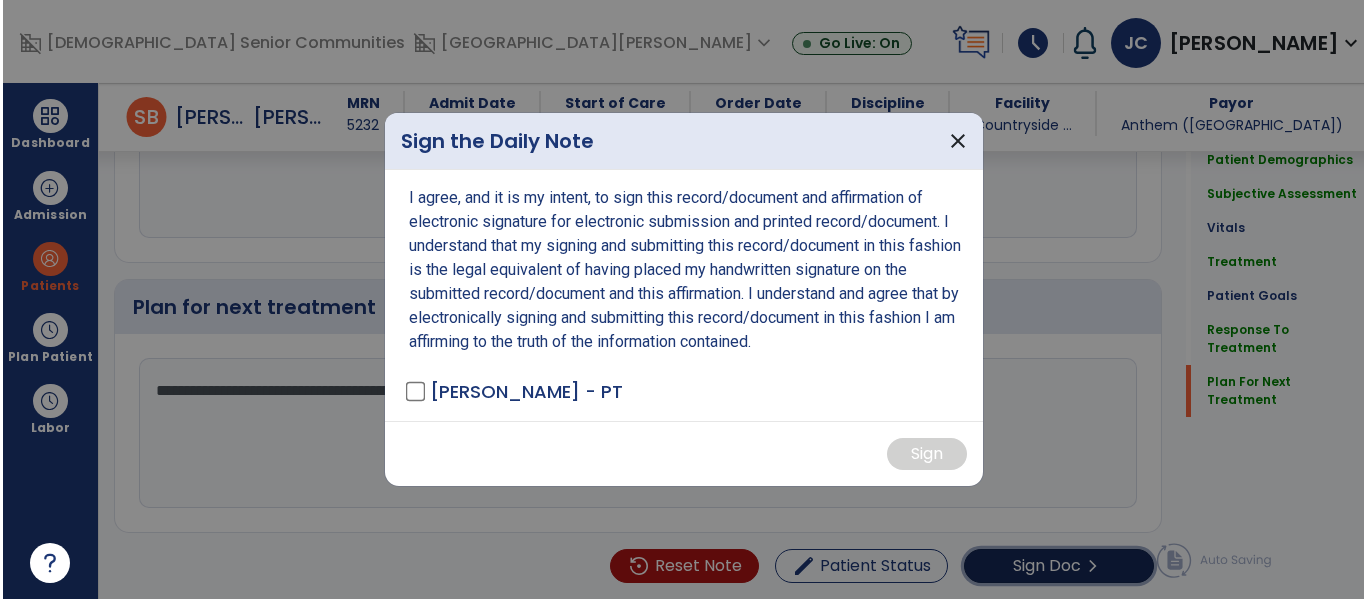 scroll, scrollTop: 3305, scrollLeft: 0, axis: vertical 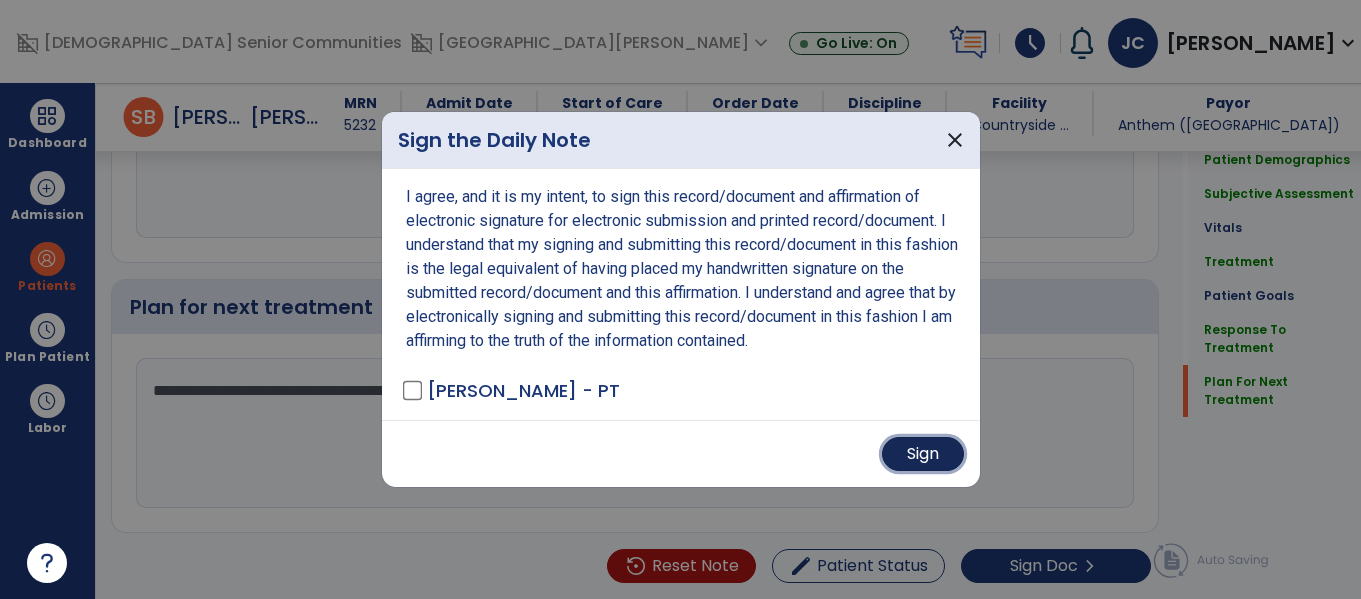 click on "Sign" at bounding box center (923, 454) 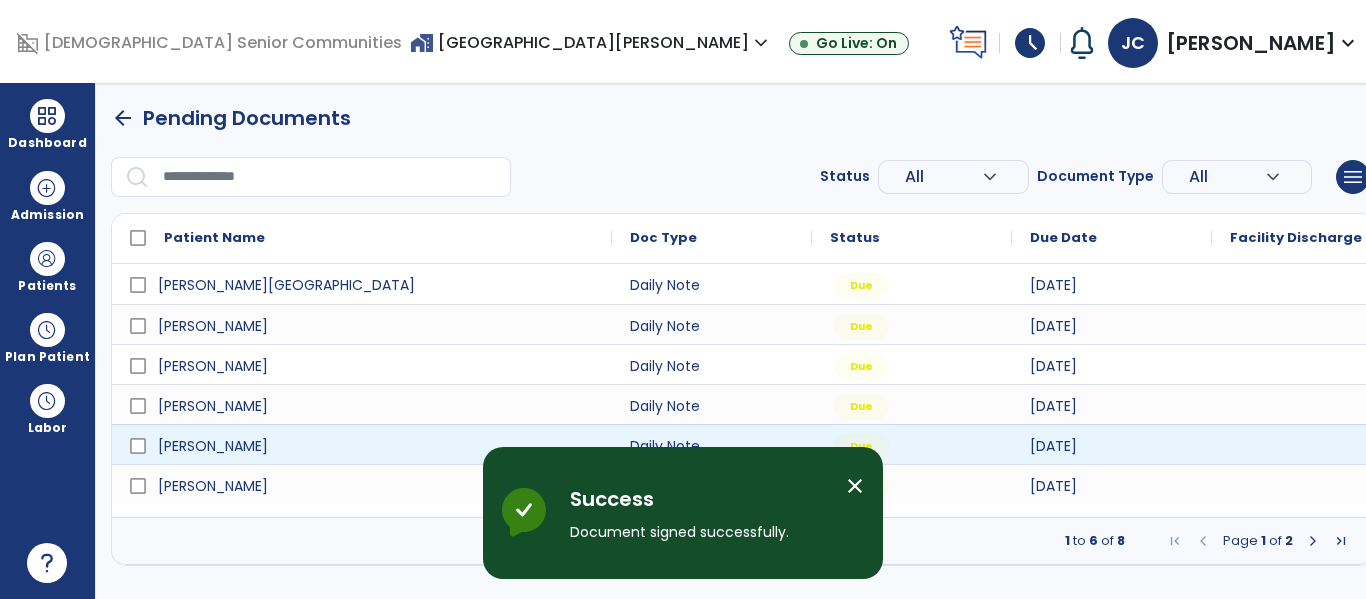 scroll, scrollTop: 0, scrollLeft: 0, axis: both 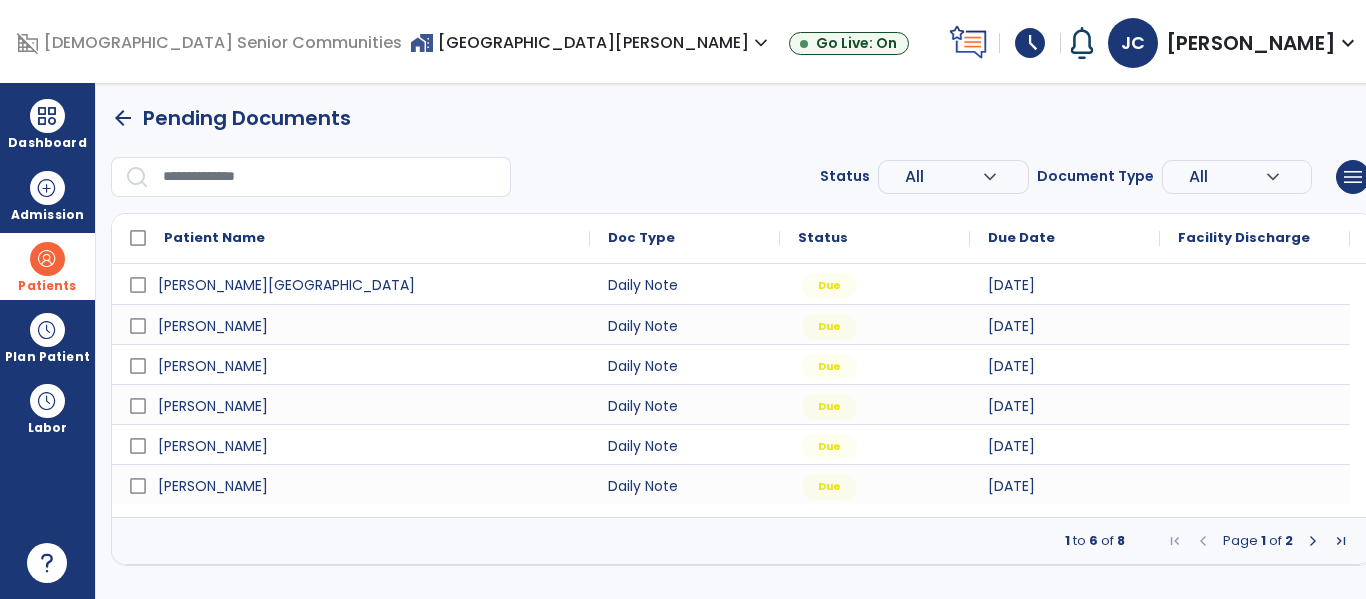 click at bounding box center [47, 259] 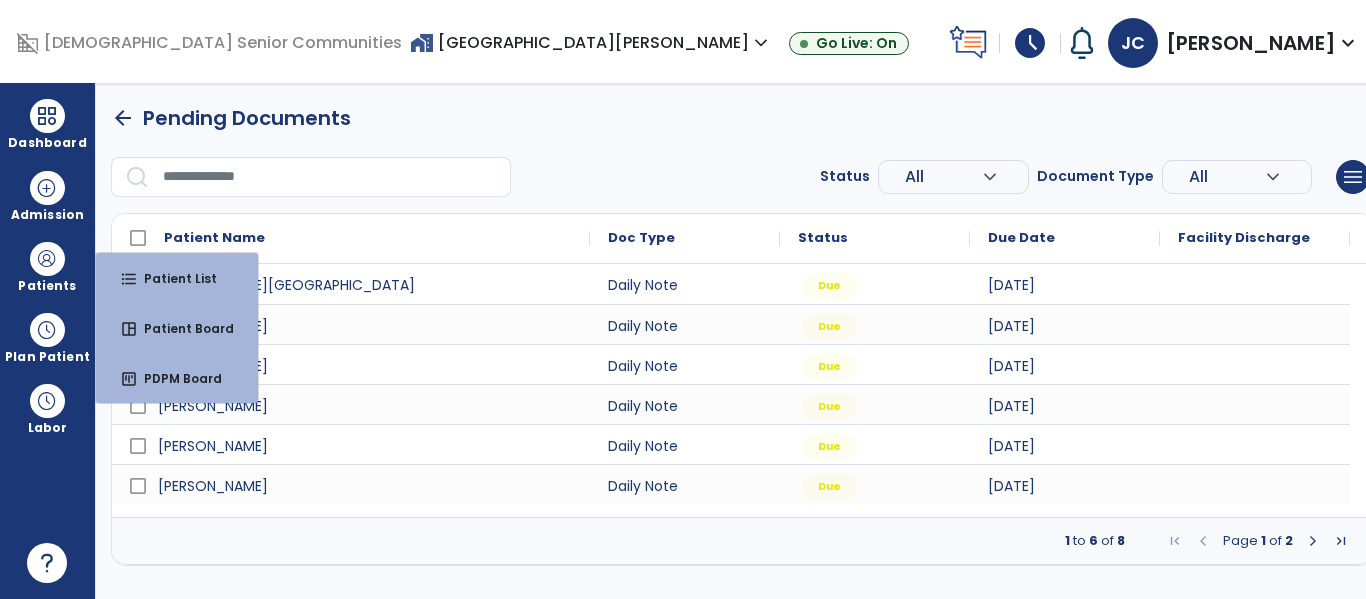 click at bounding box center [1313, 541] 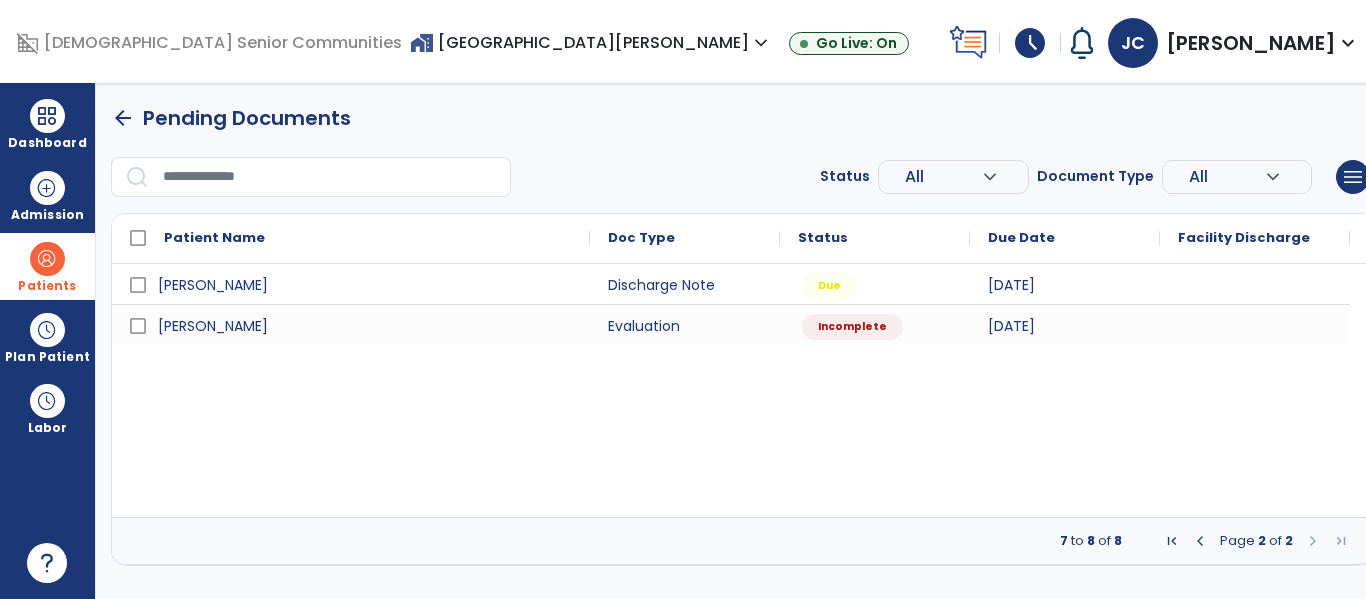 click at bounding box center [47, 259] 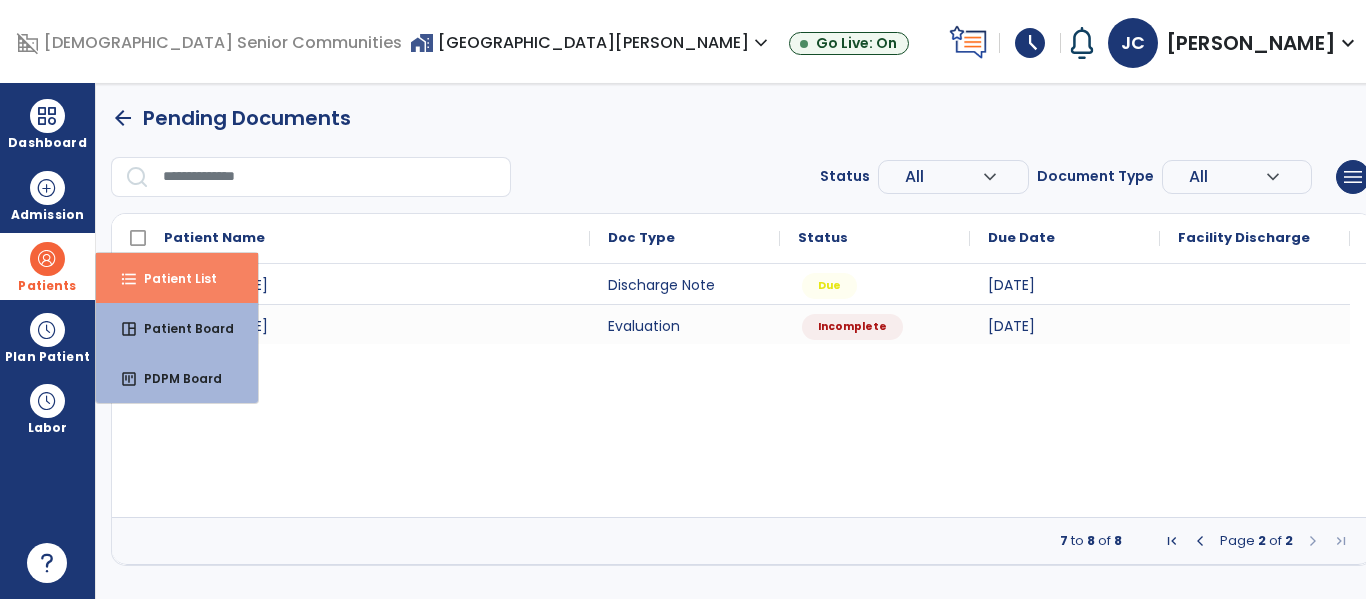 click on "Patient List" at bounding box center (172, 278) 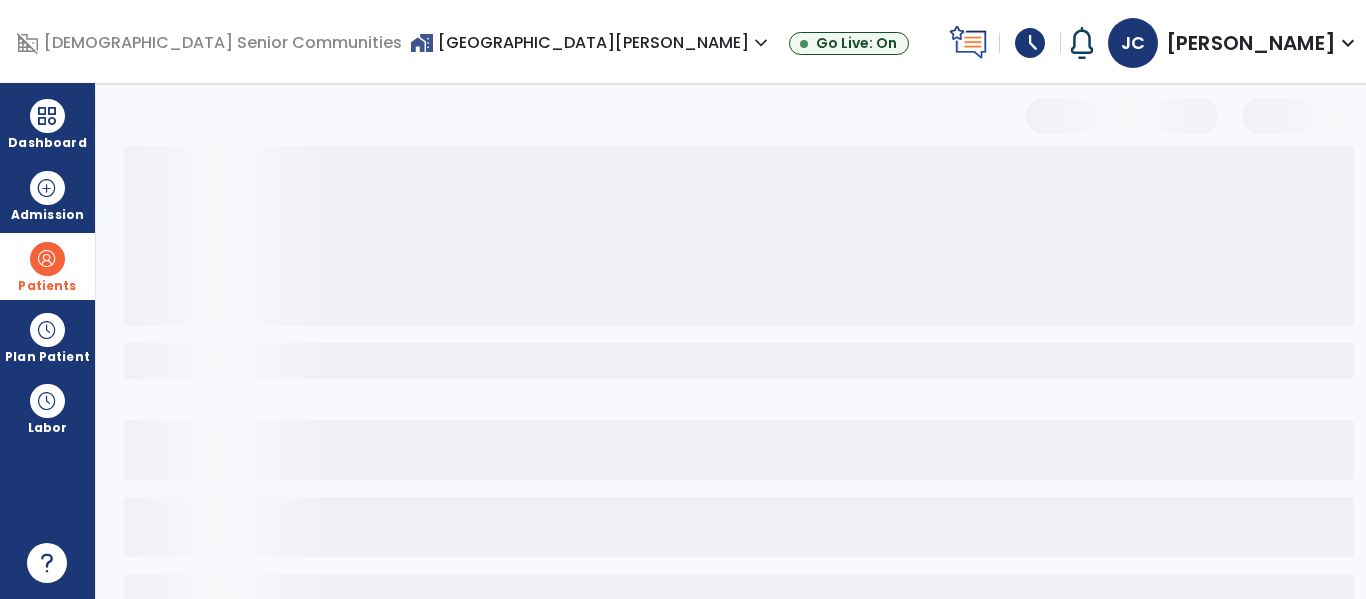 select on "***" 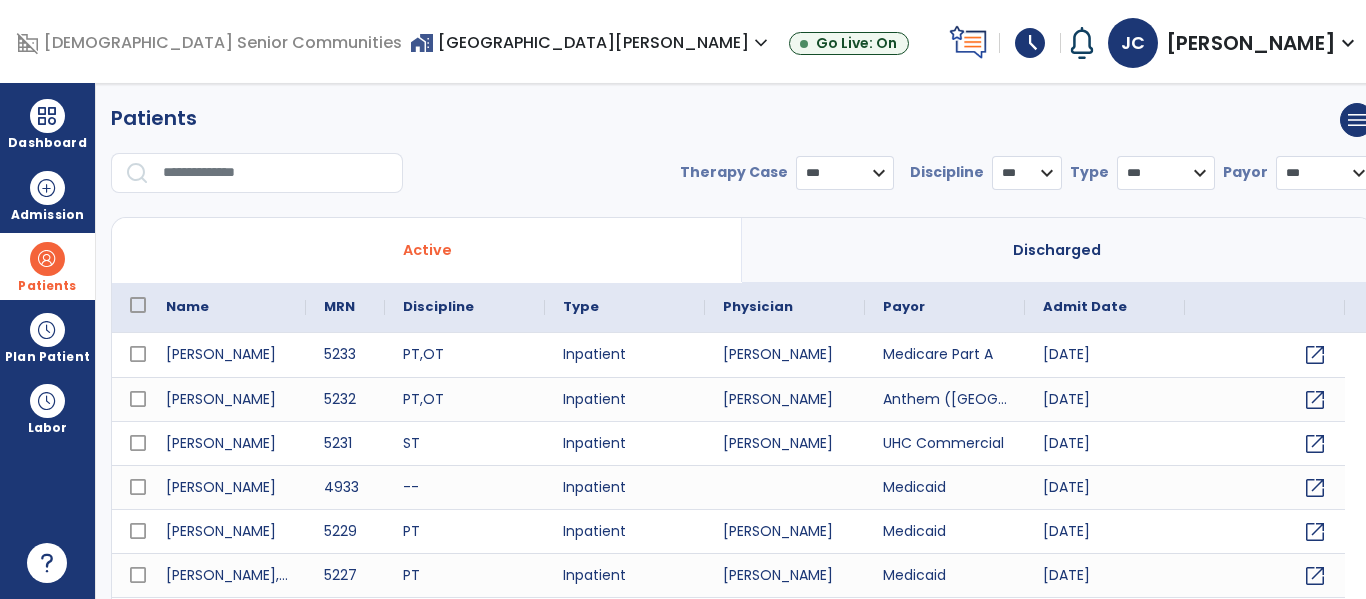 click at bounding box center (276, 173) 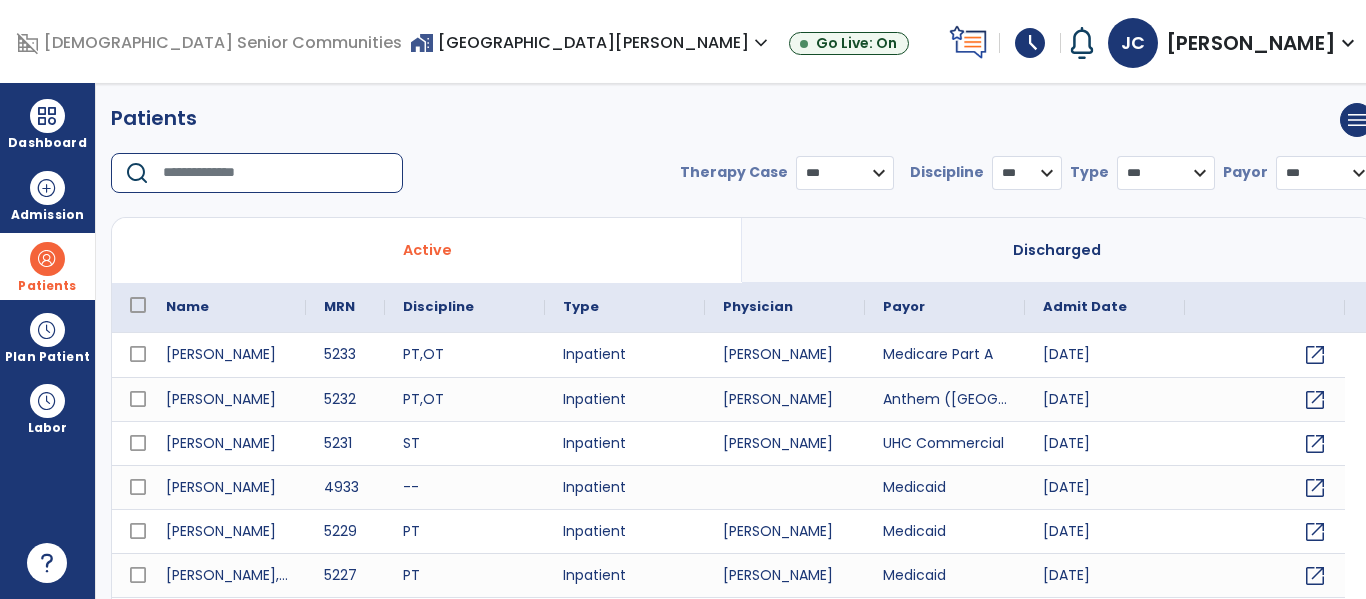 scroll, scrollTop: 1, scrollLeft: 0, axis: vertical 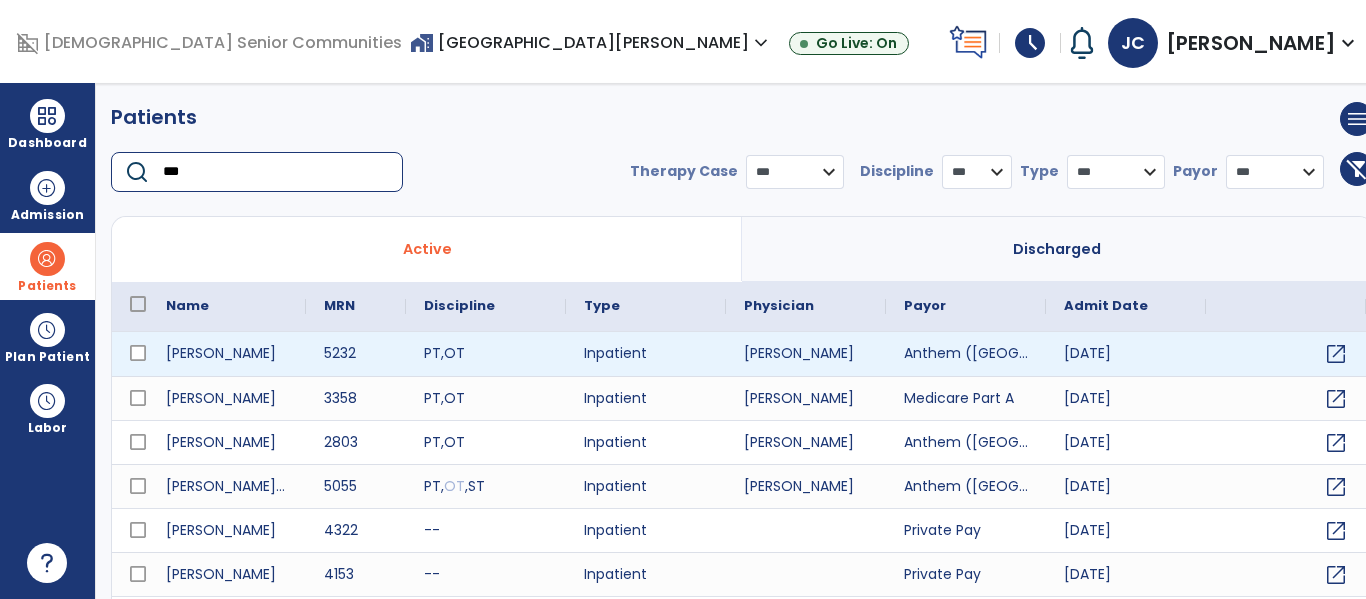 type on "***" 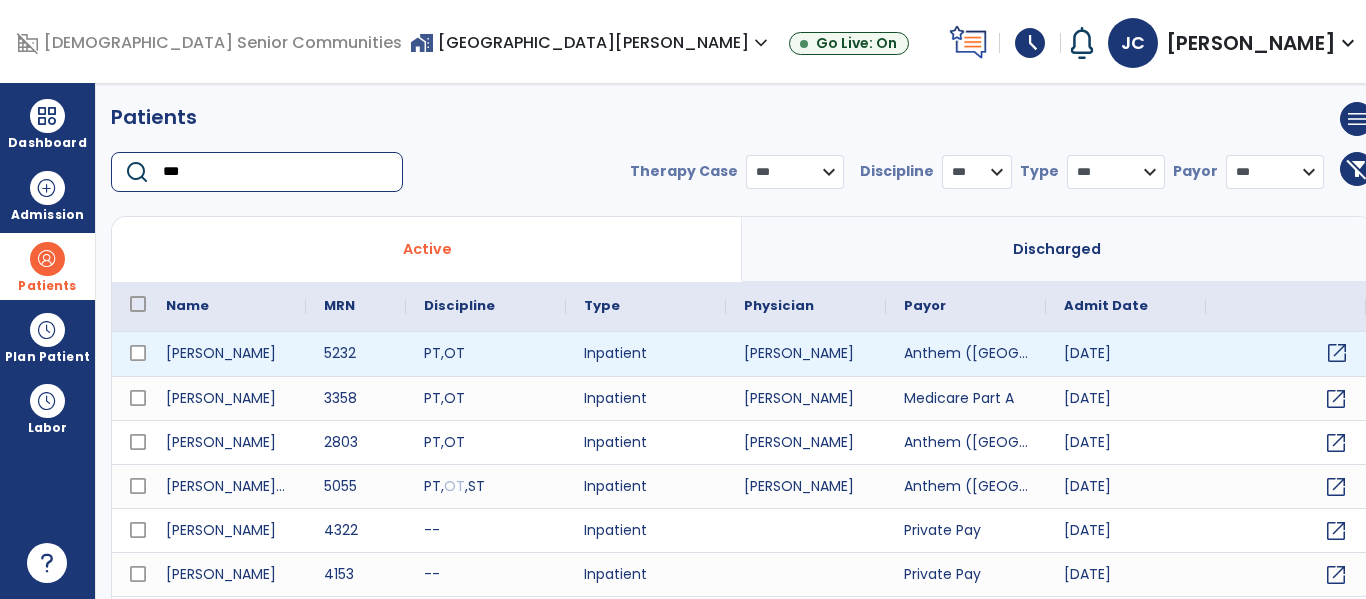 click on "open_in_new" at bounding box center (1337, 353) 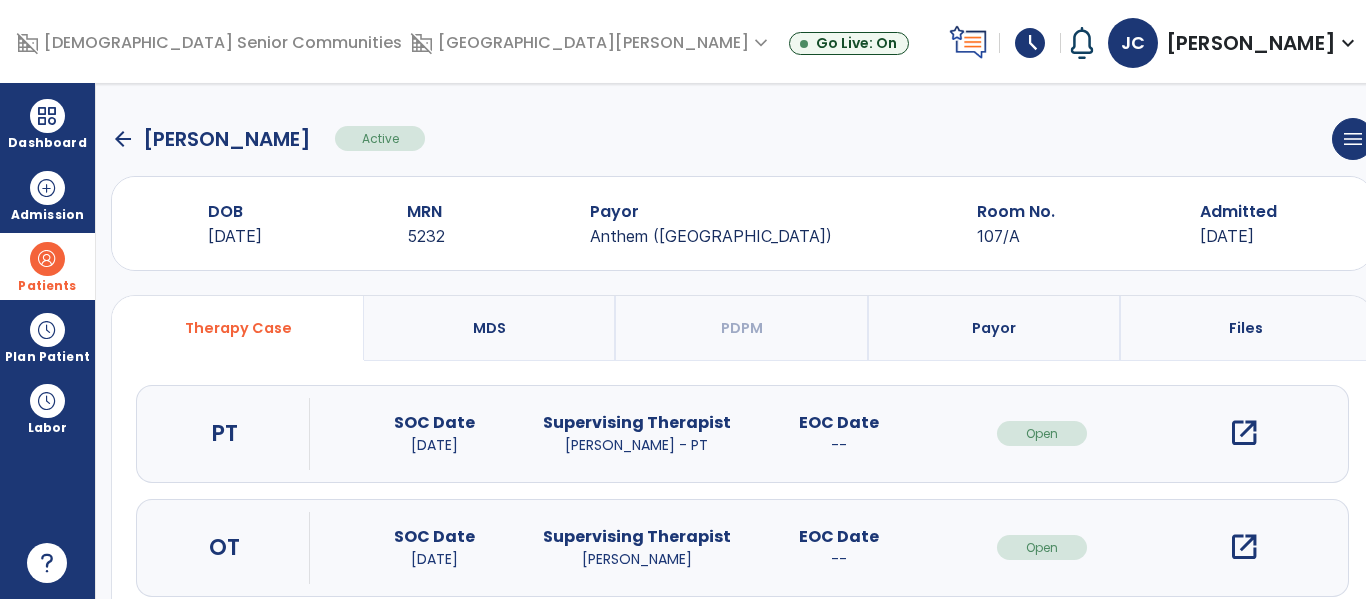scroll, scrollTop: 2, scrollLeft: 0, axis: vertical 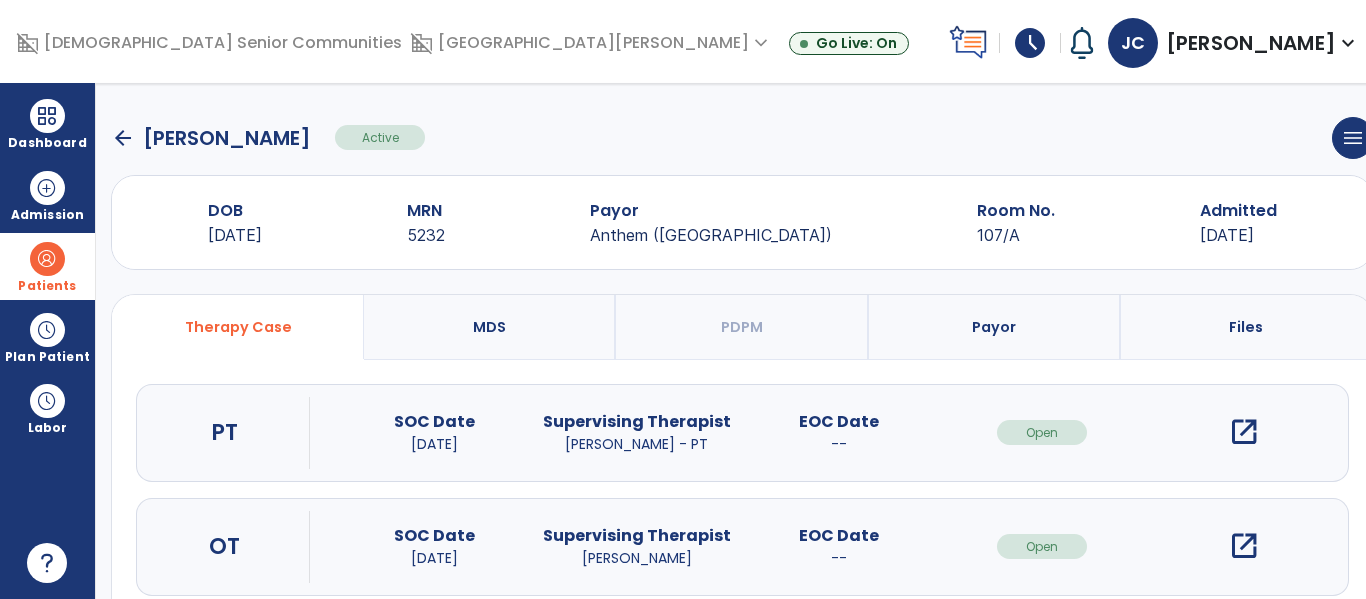 click on "open_in_new" at bounding box center (1244, 432) 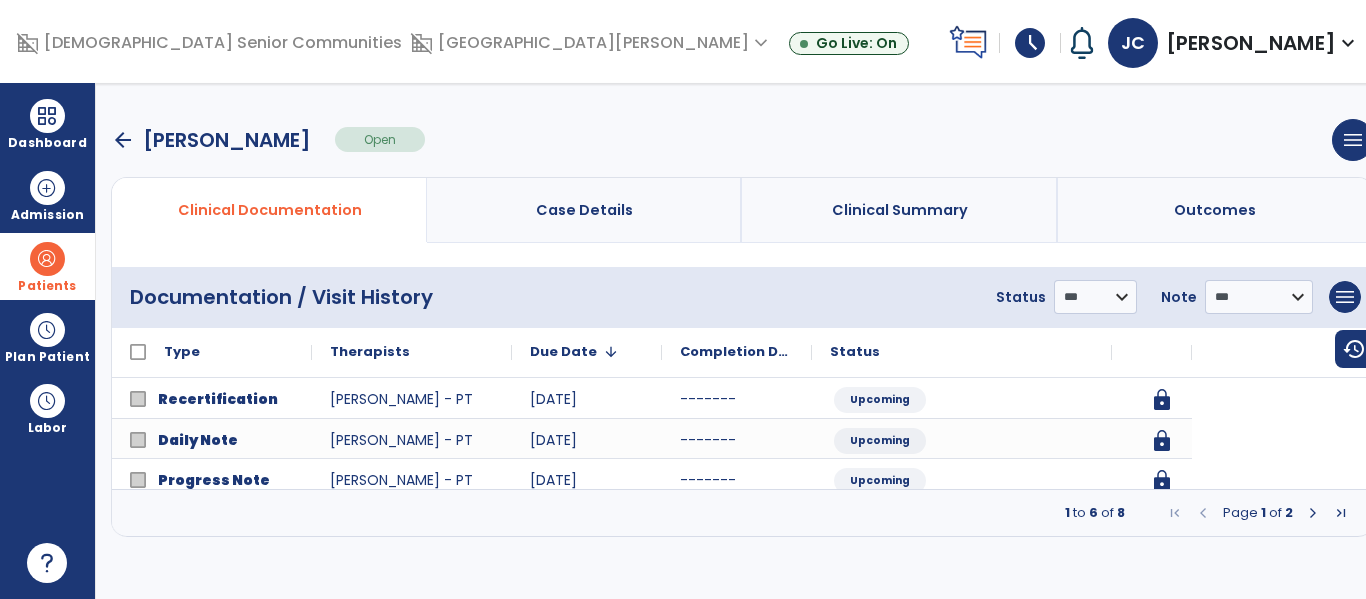 scroll, scrollTop: 0, scrollLeft: 0, axis: both 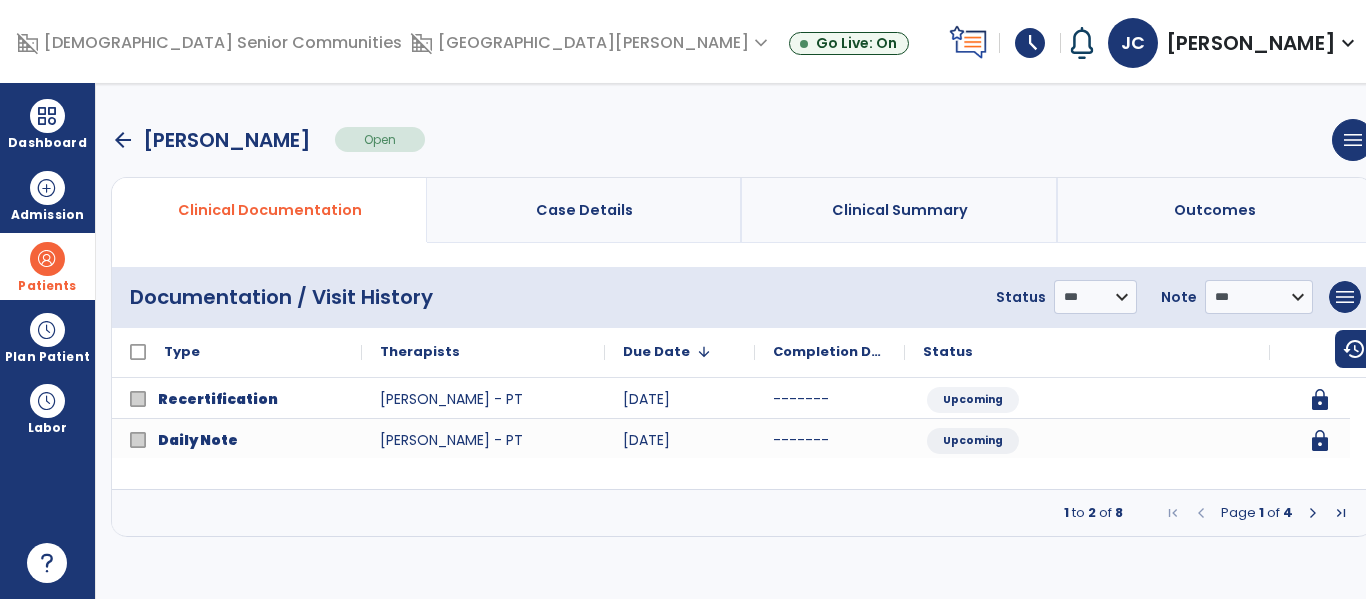 click at bounding box center [1313, 513] 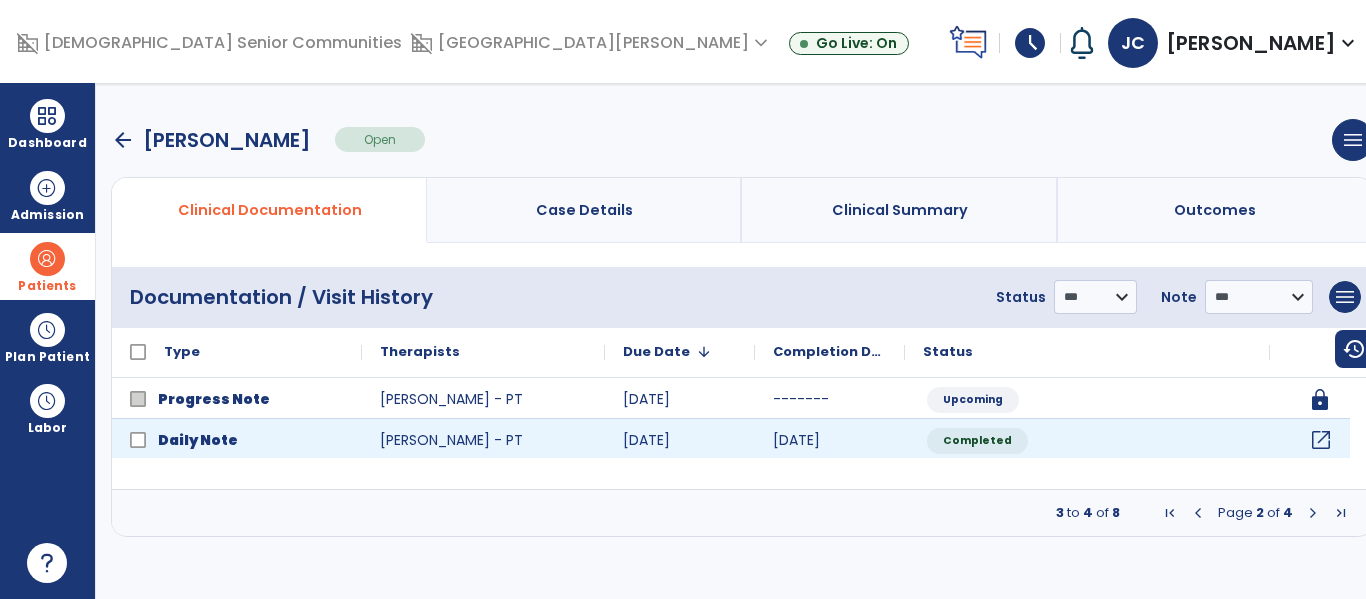 click on "open_in_new" 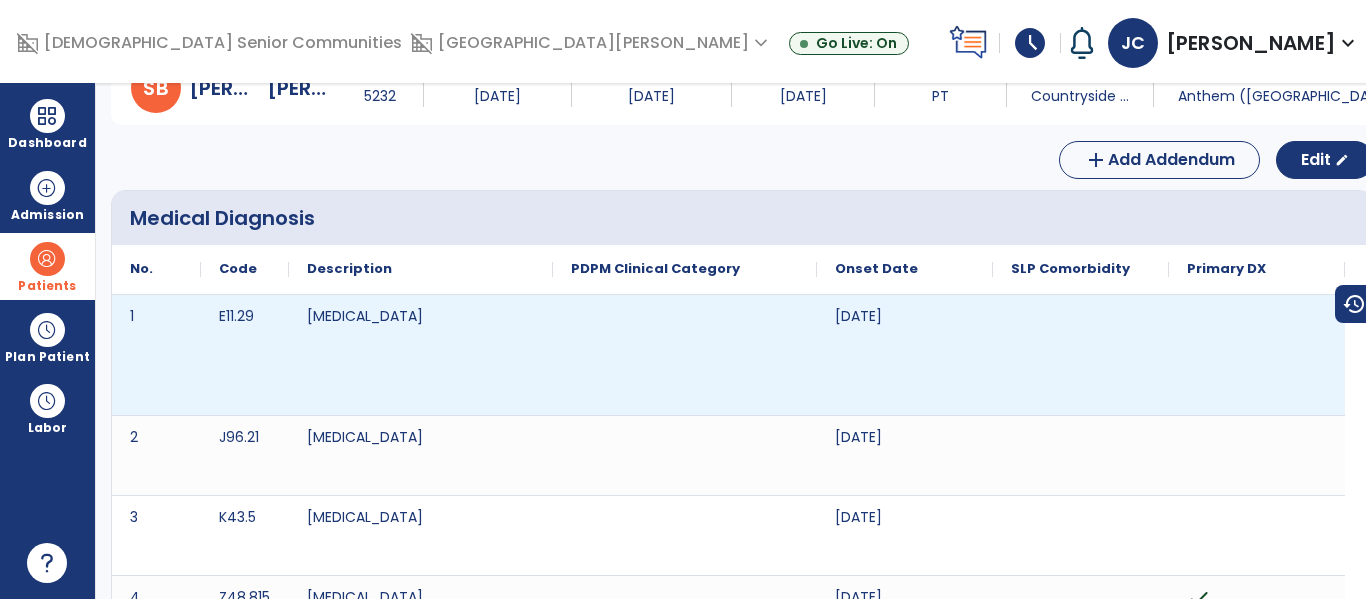 scroll, scrollTop: 28, scrollLeft: 0, axis: vertical 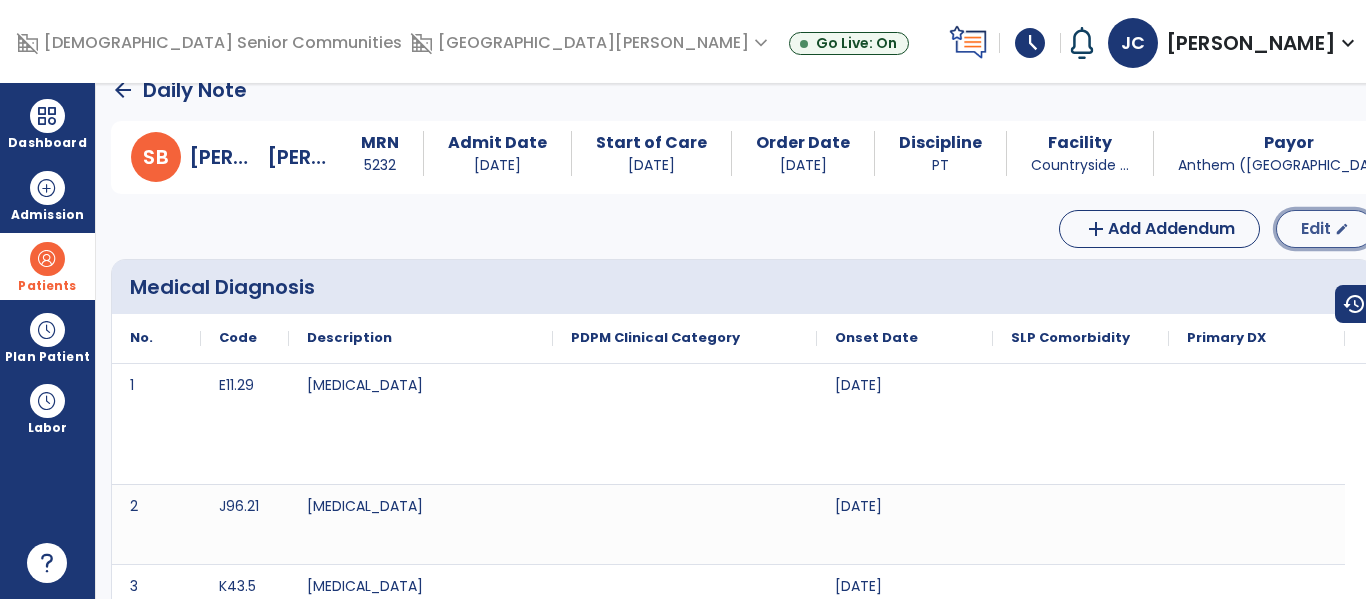 click on "Edit  edit" 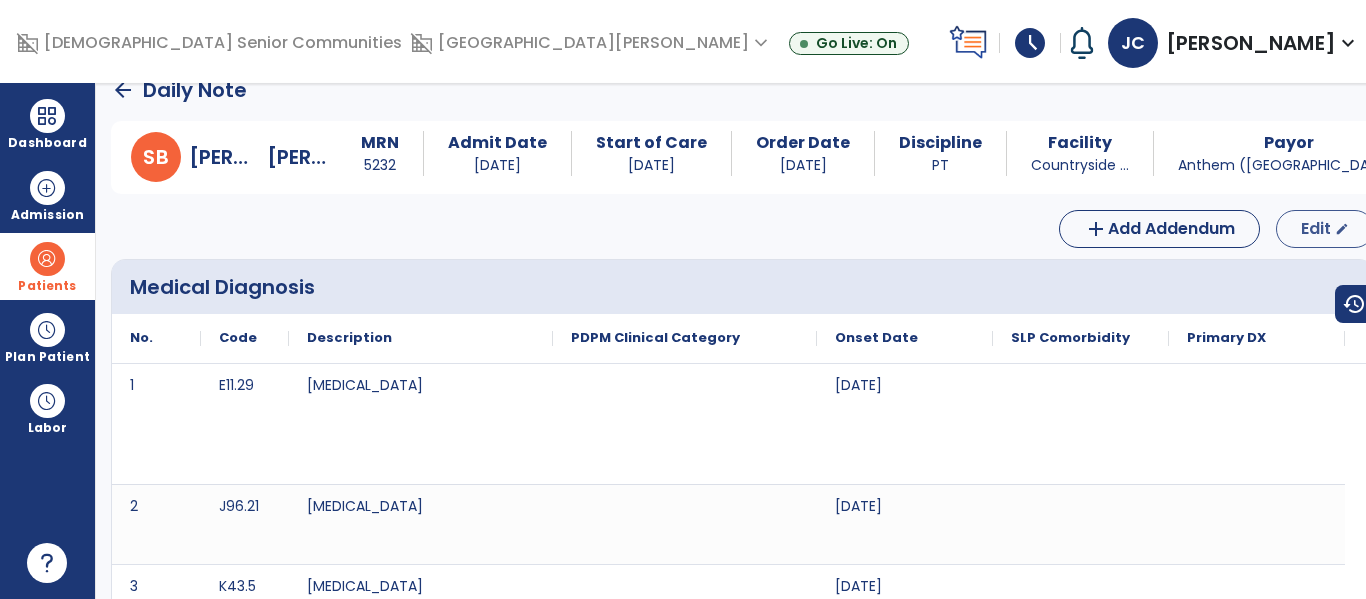 select on "*" 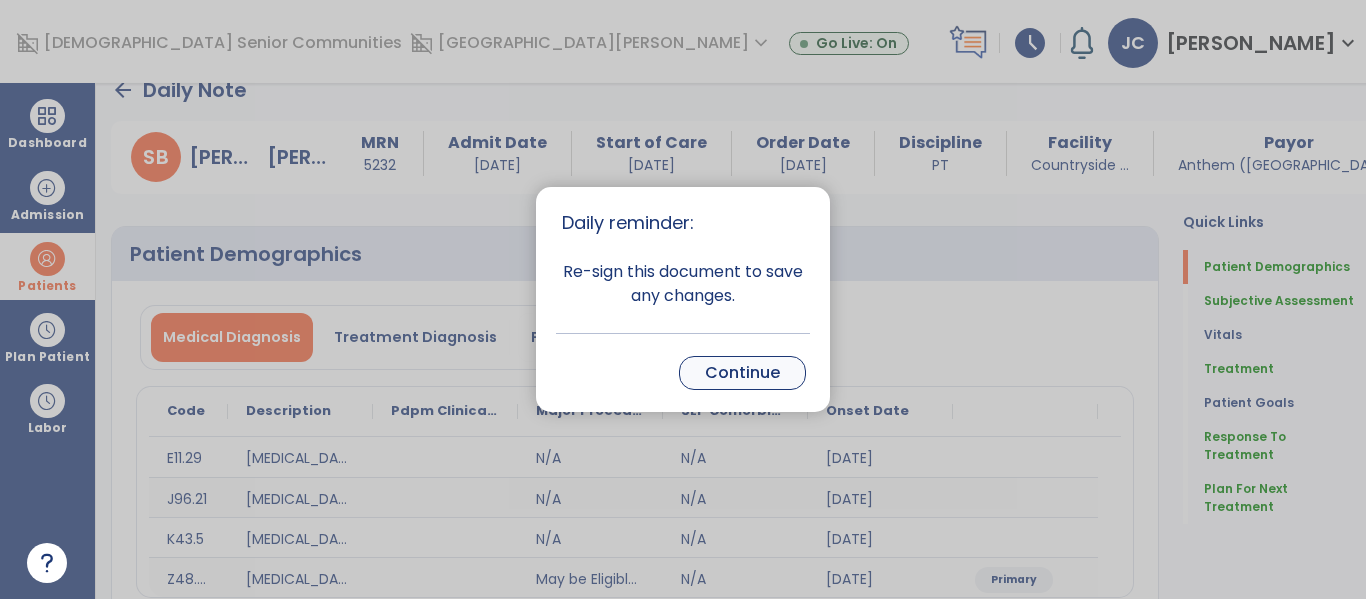 click on "Continue" at bounding box center (742, 373) 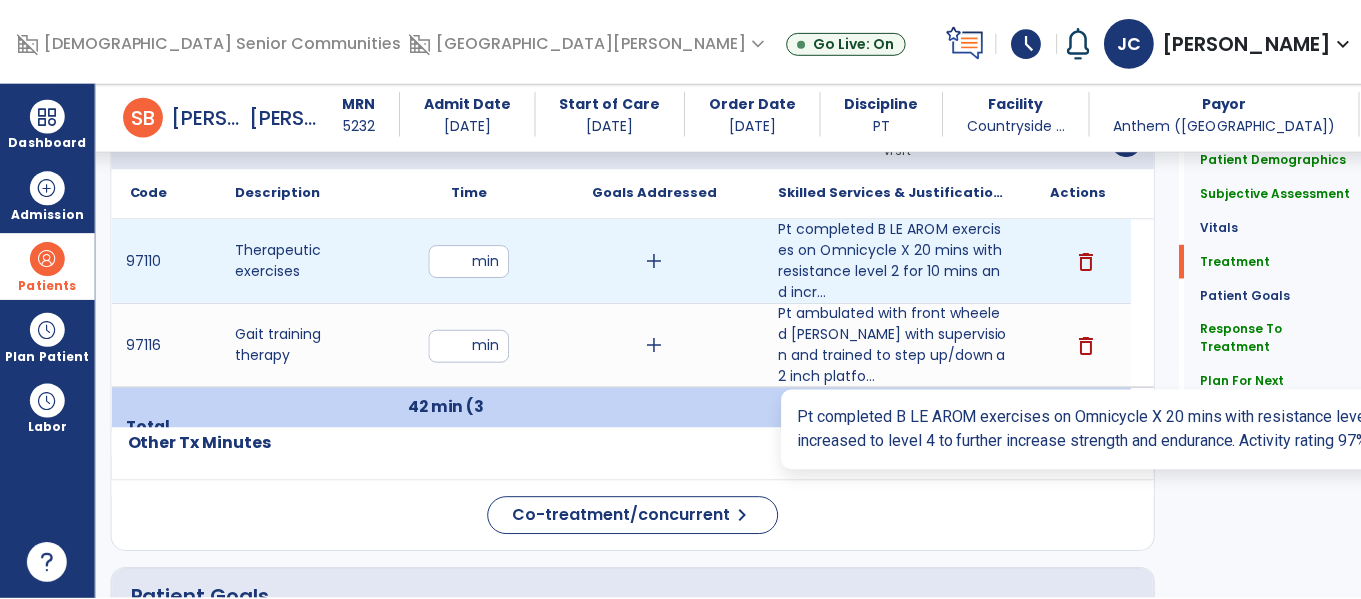 scroll, scrollTop: 1306, scrollLeft: 0, axis: vertical 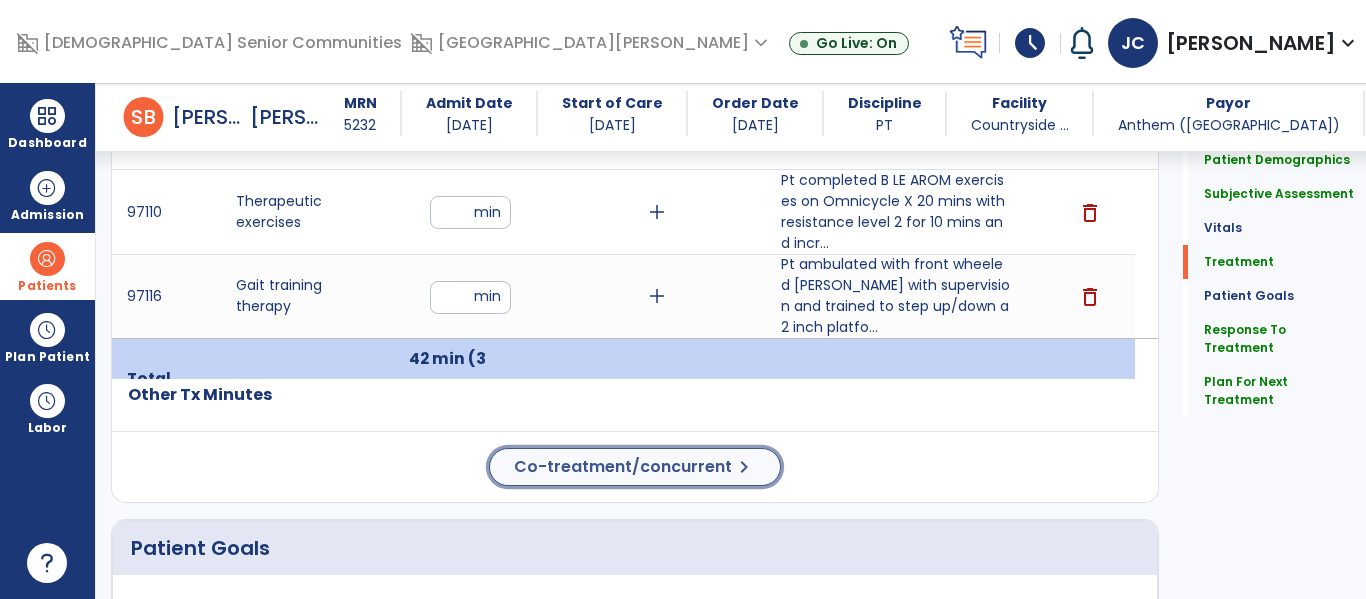 click on "Co-treatment/concurrent" 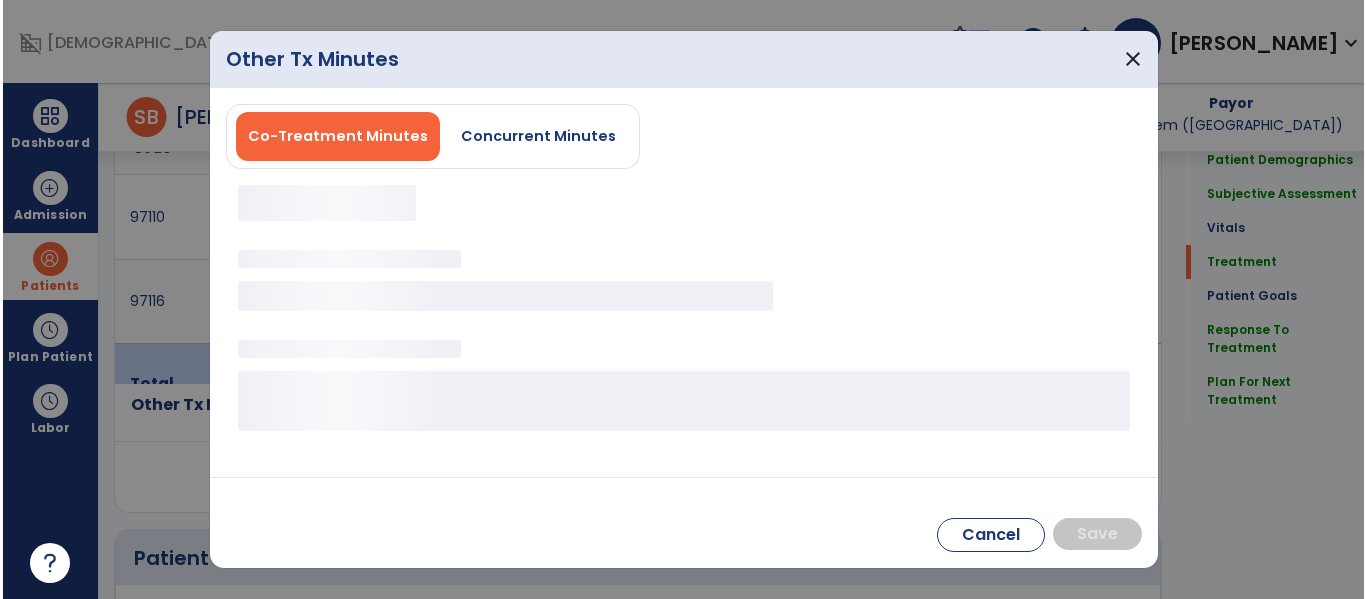 scroll, scrollTop: 1306, scrollLeft: 0, axis: vertical 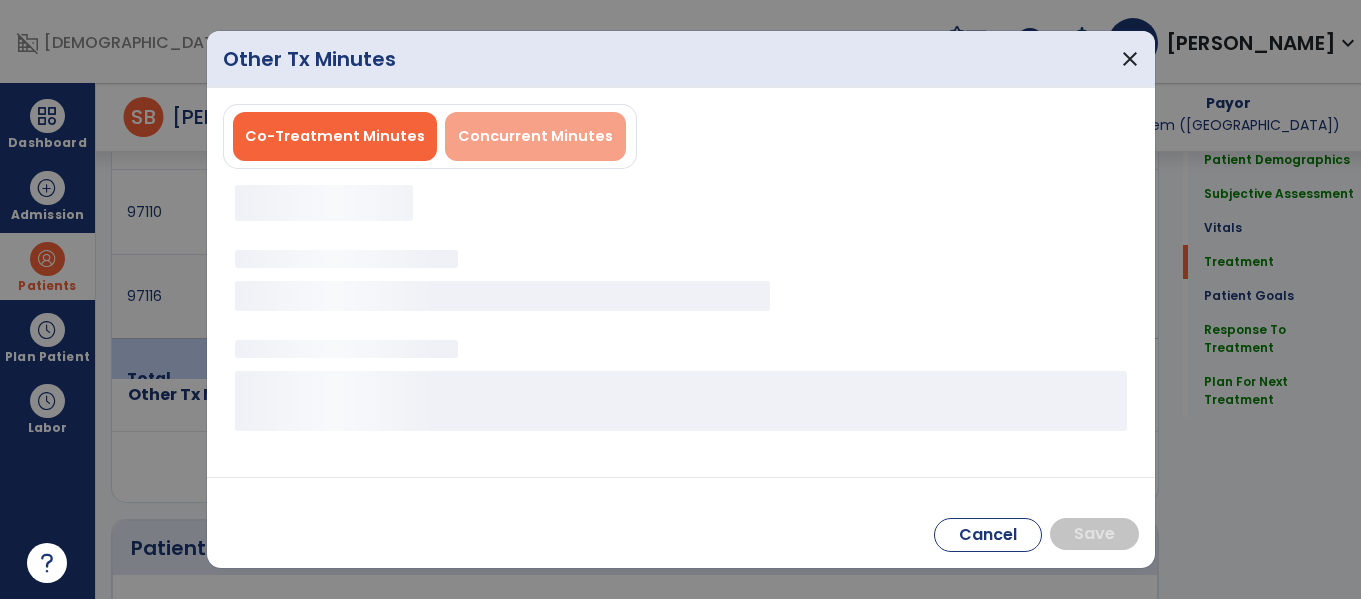 click on "Concurrent Minutes" at bounding box center (535, 136) 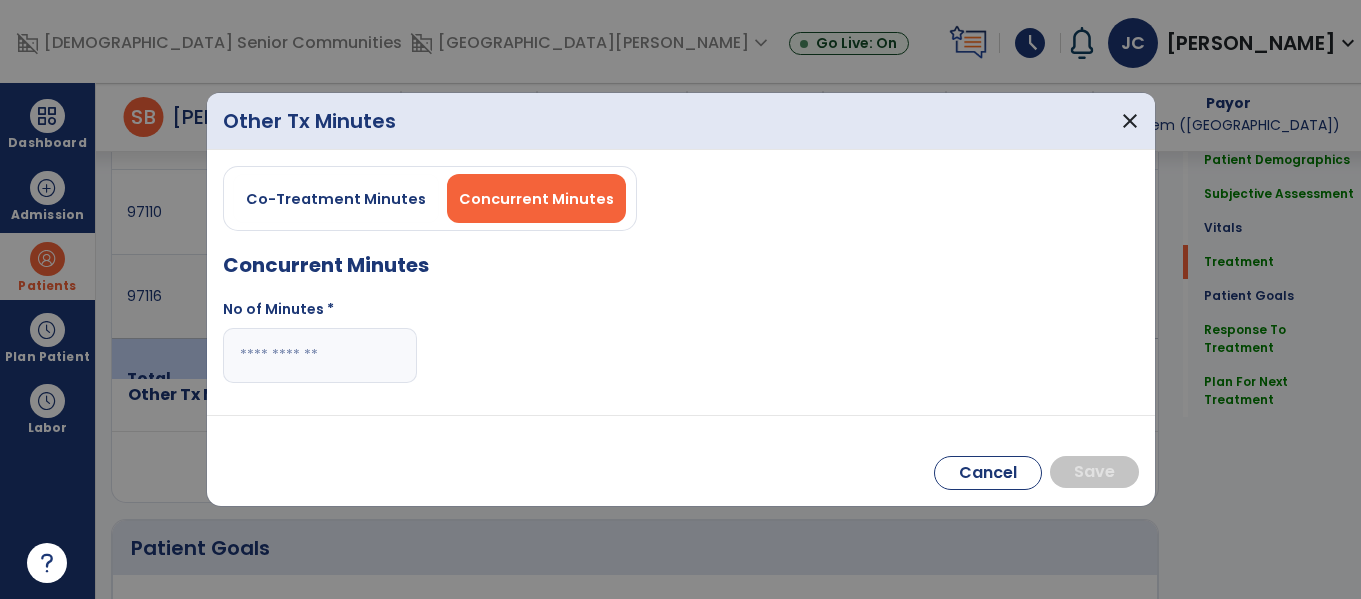 click at bounding box center (320, 355) 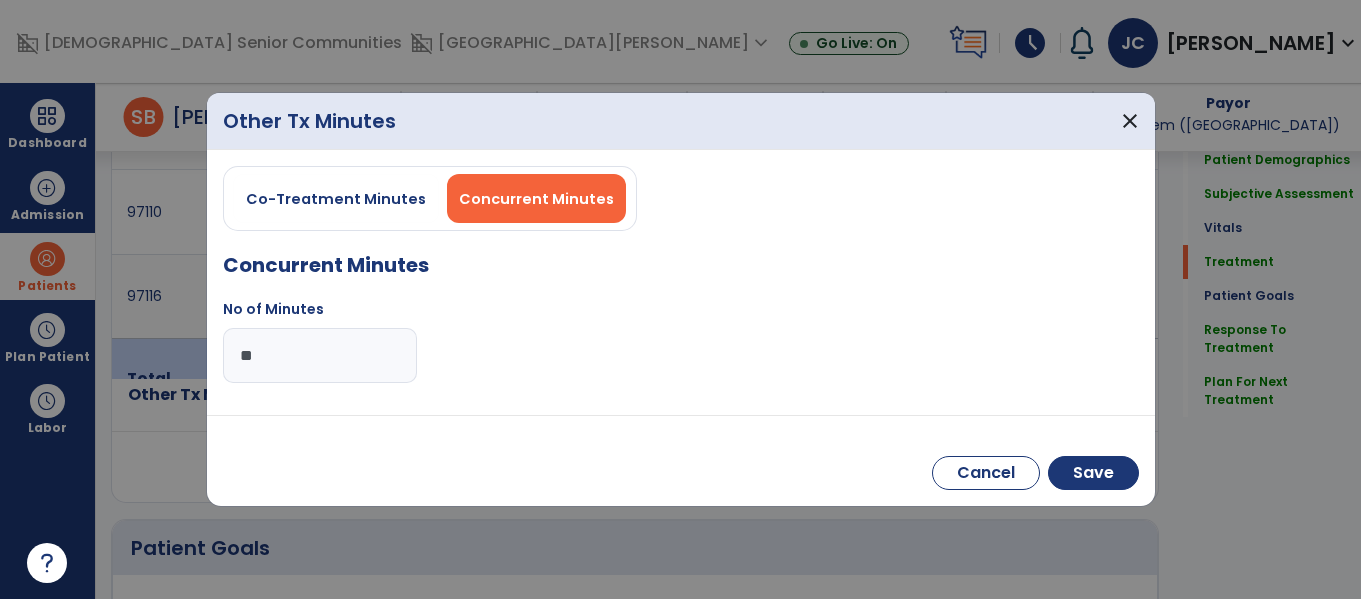 type on "**" 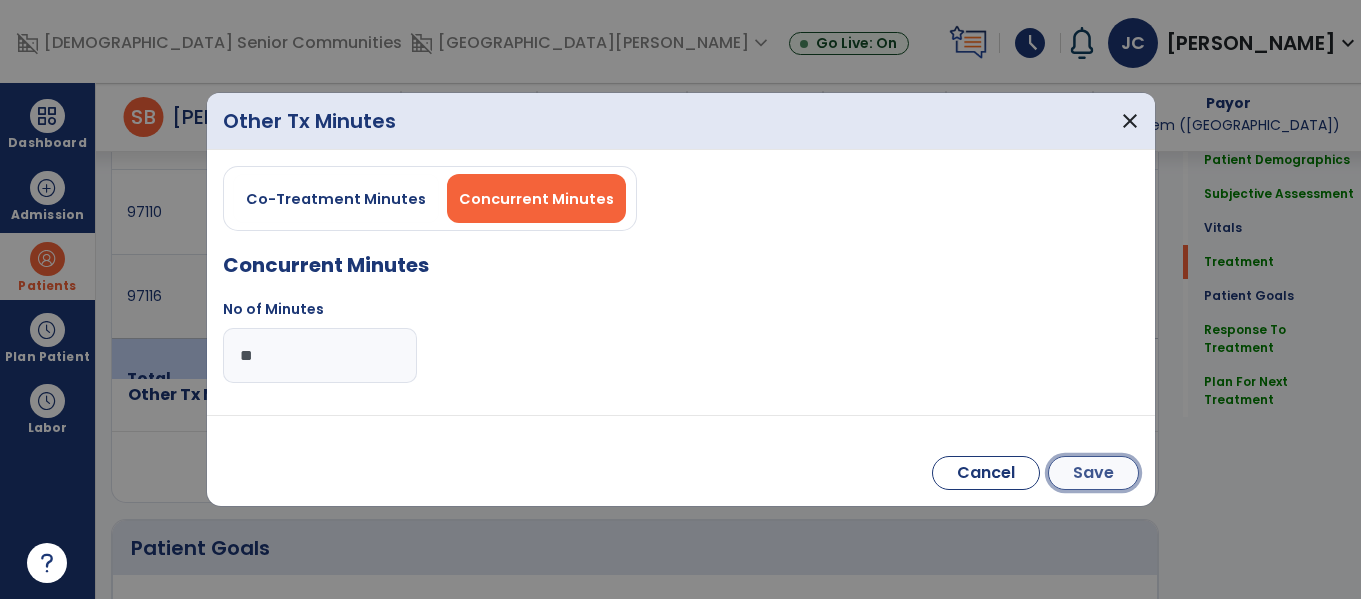click on "Save" at bounding box center (1093, 473) 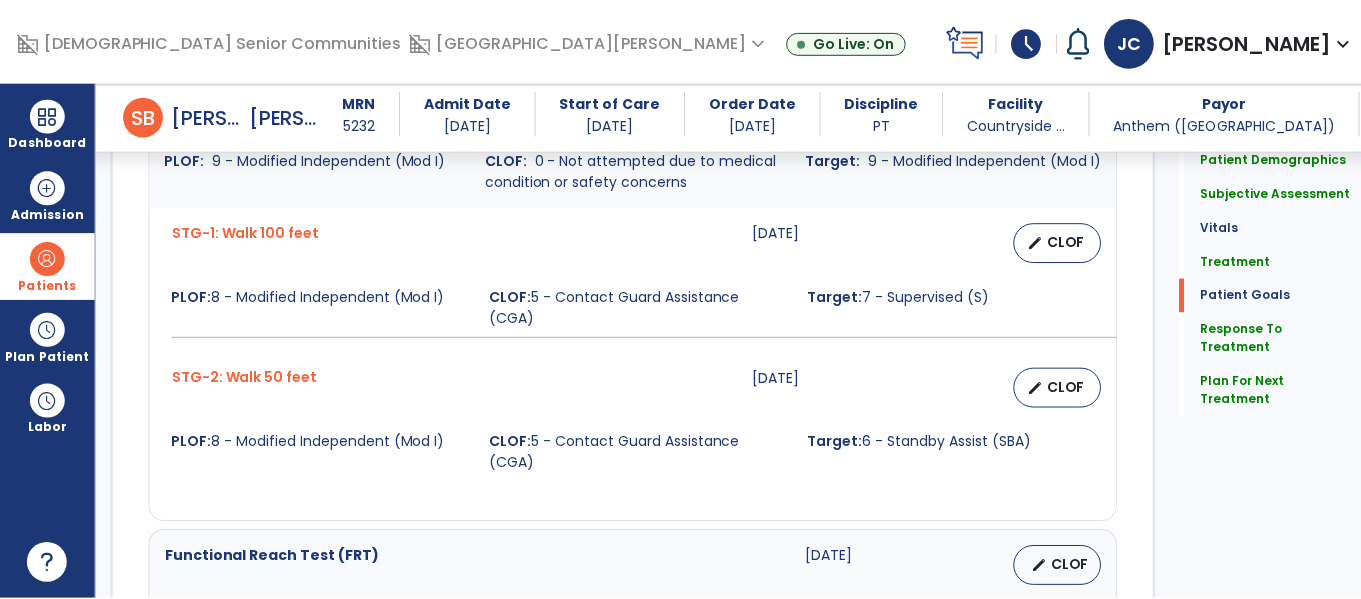 scroll, scrollTop: 3421, scrollLeft: 0, axis: vertical 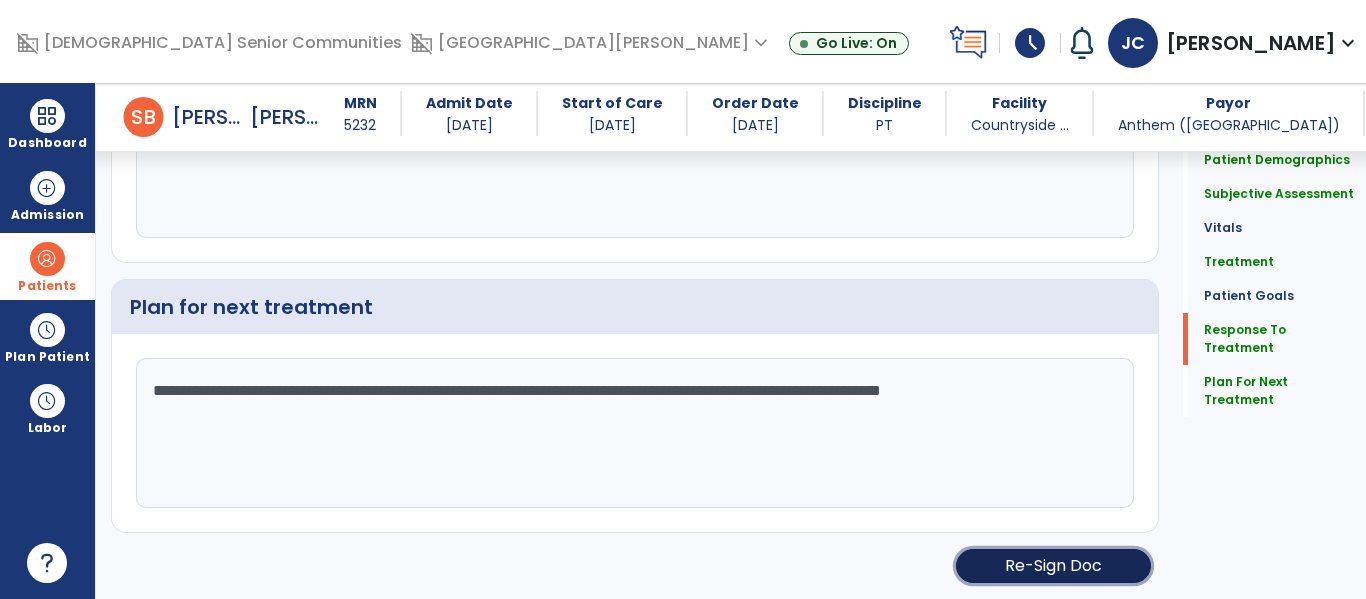click on "Re-Sign Doc" 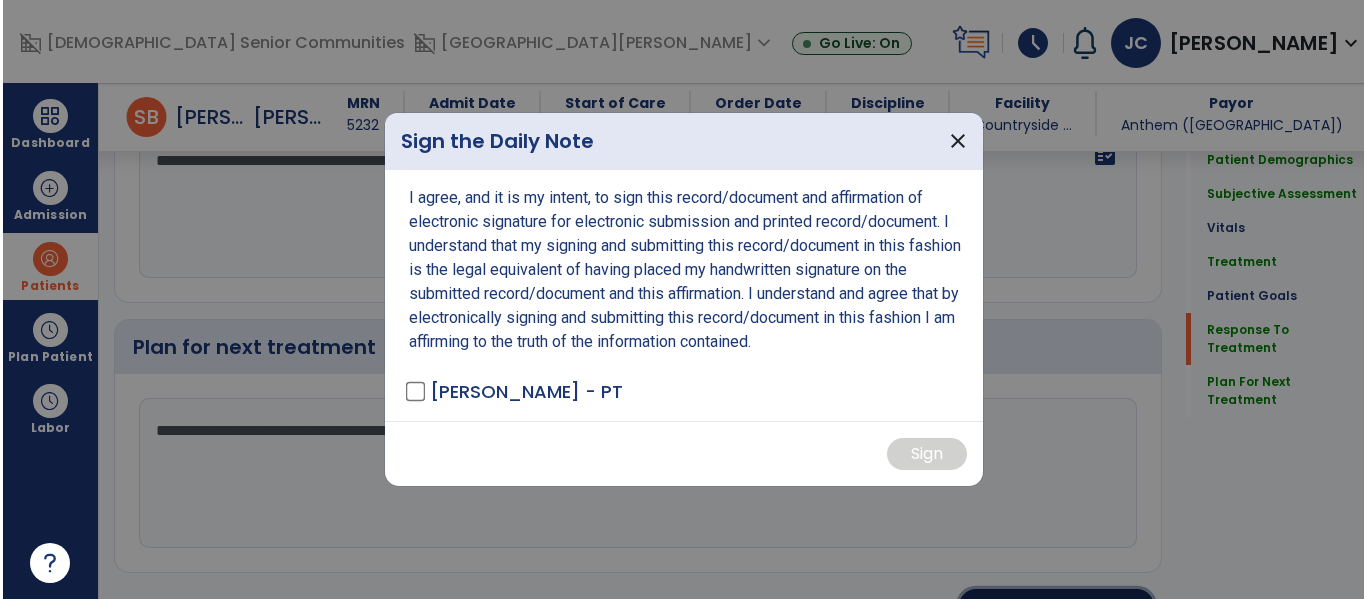 scroll, scrollTop: 3461, scrollLeft: 0, axis: vertical 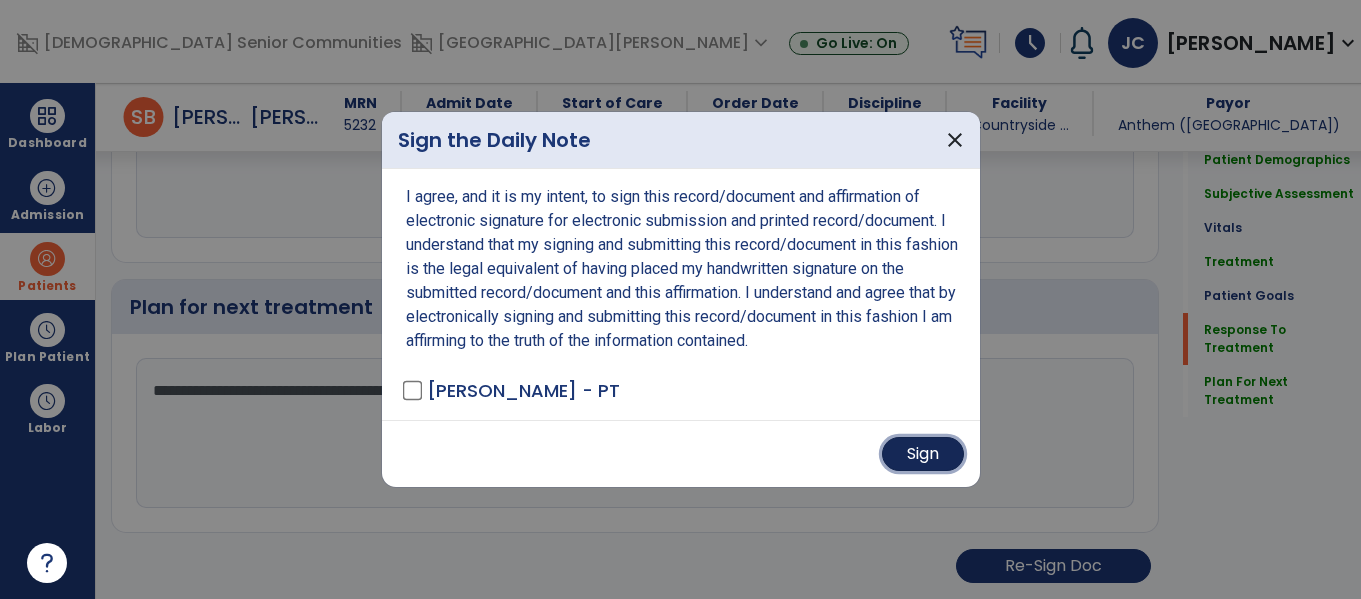 click on "Sign" at bounding box center [923, 454] 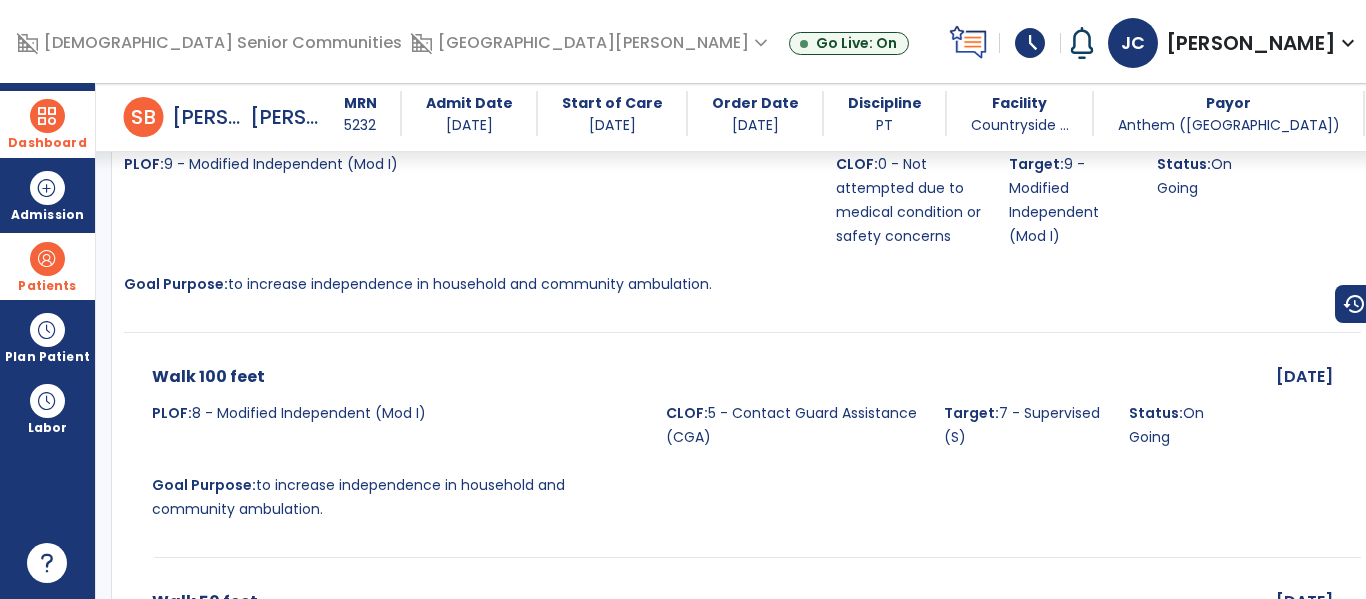 scroll, scrollTop: 3939, scrollLeft: 0, axis: vertical 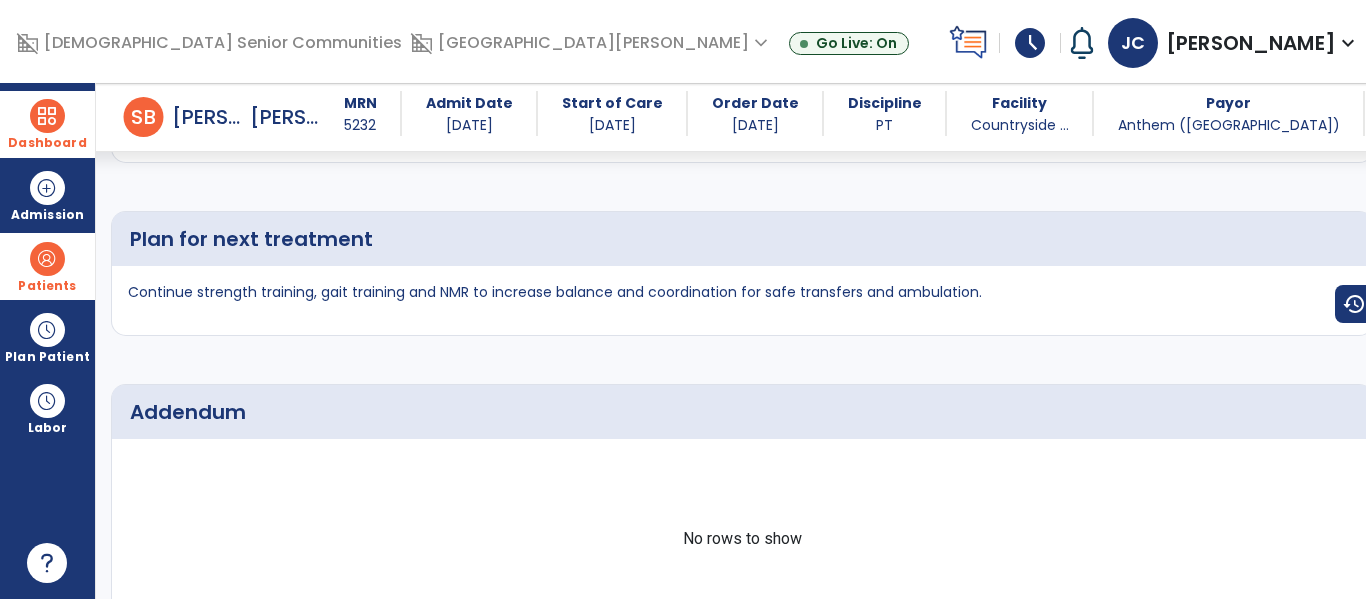 click at bounding box center [47, 116] 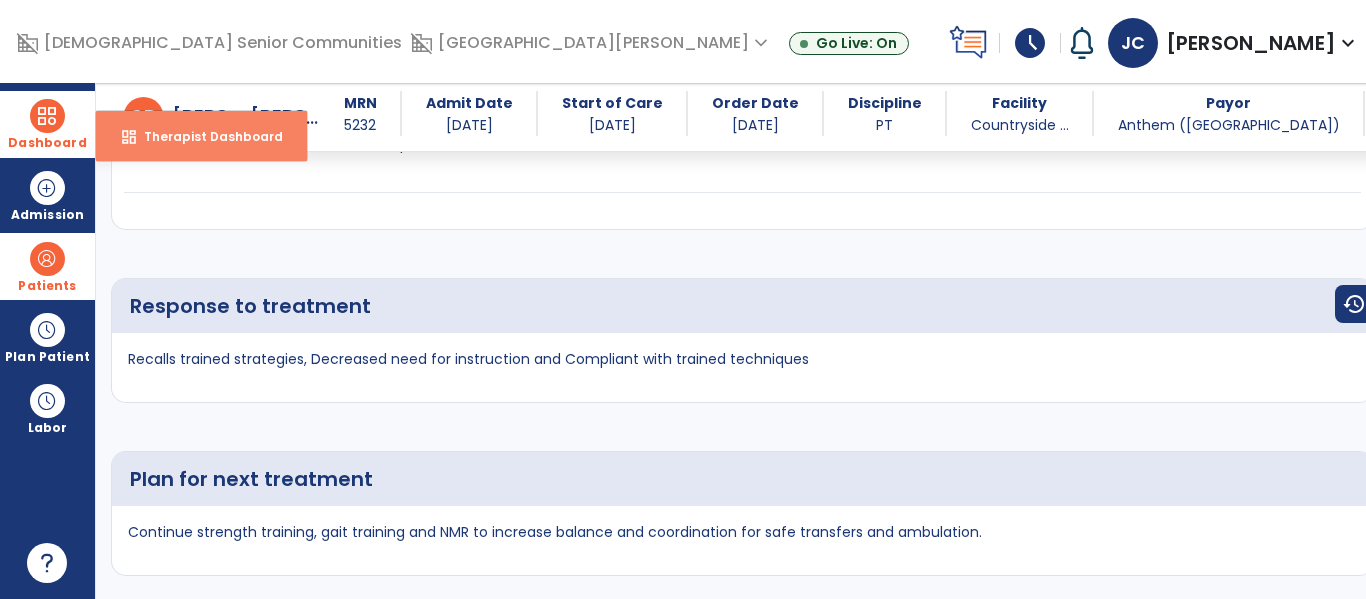 click on "dashboard  Therapist Dashboard" at bounding box center (201, 136) 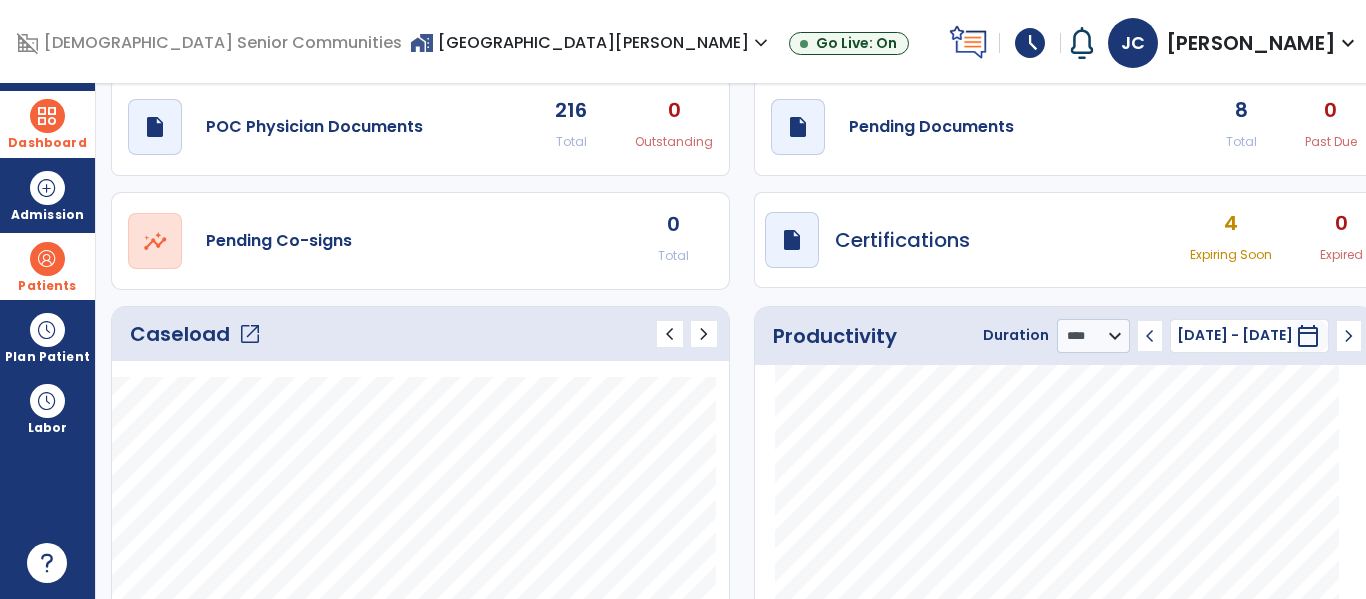 scroll, scrollTop: 65, scrollLeft: 0, axis: vertical 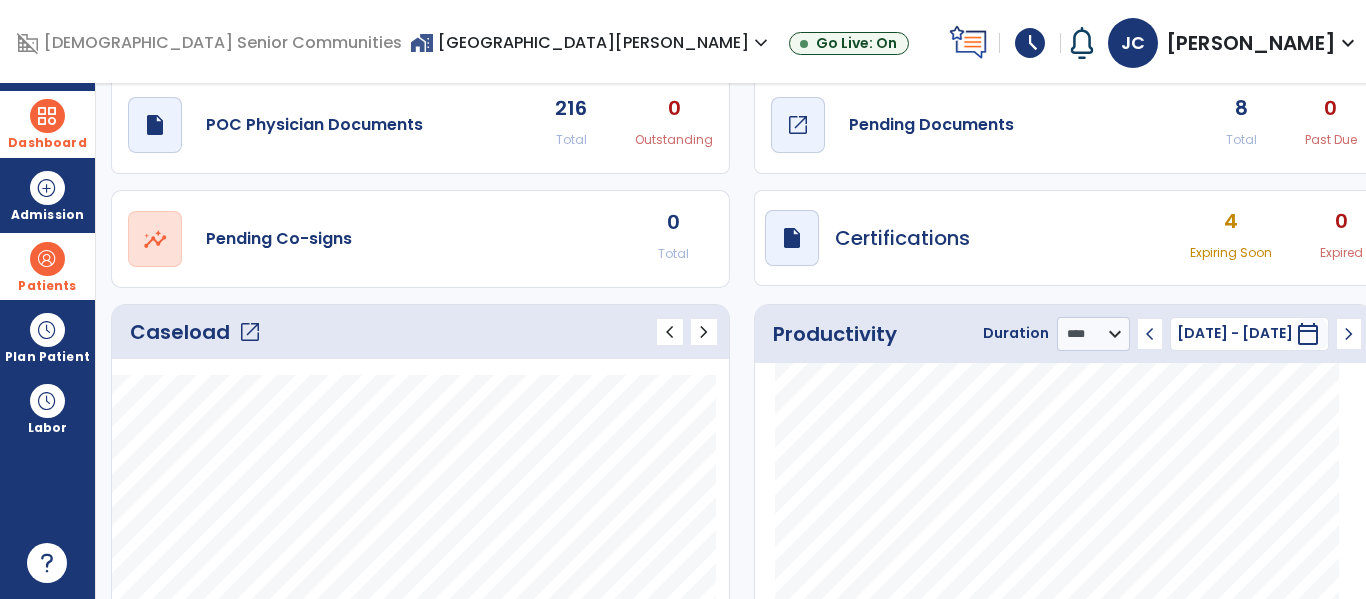 click on "Pending Documents" 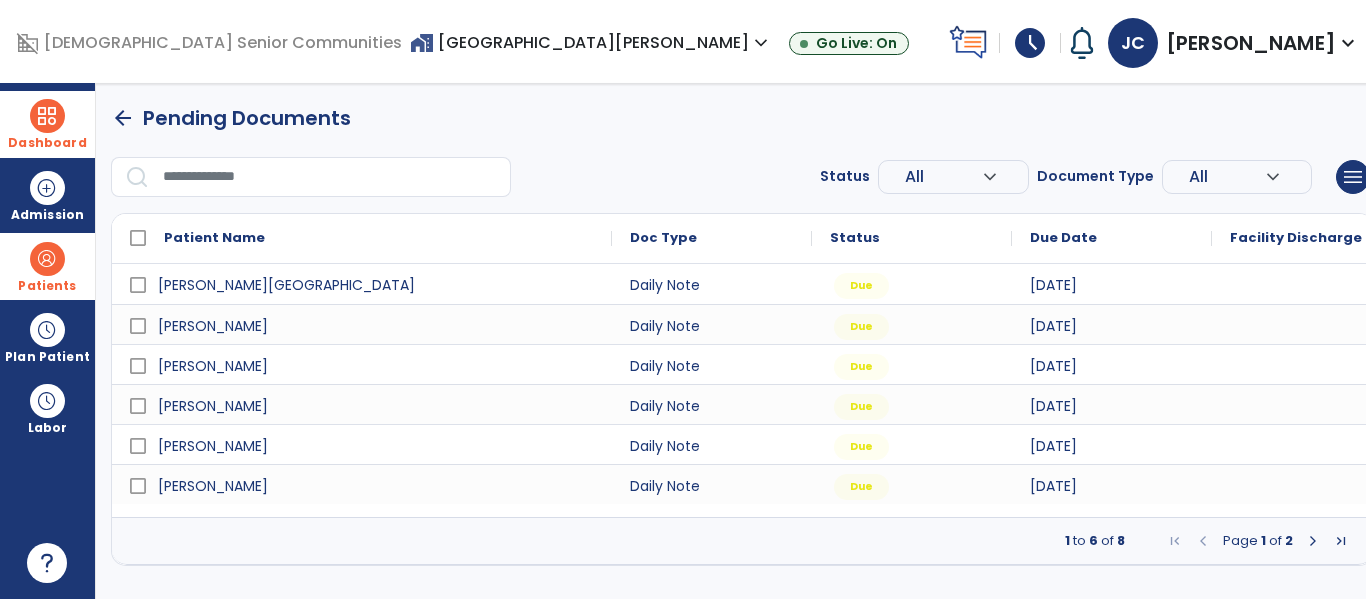 scroll, scrollTop: 0, scrollLeft: 0, axis: both 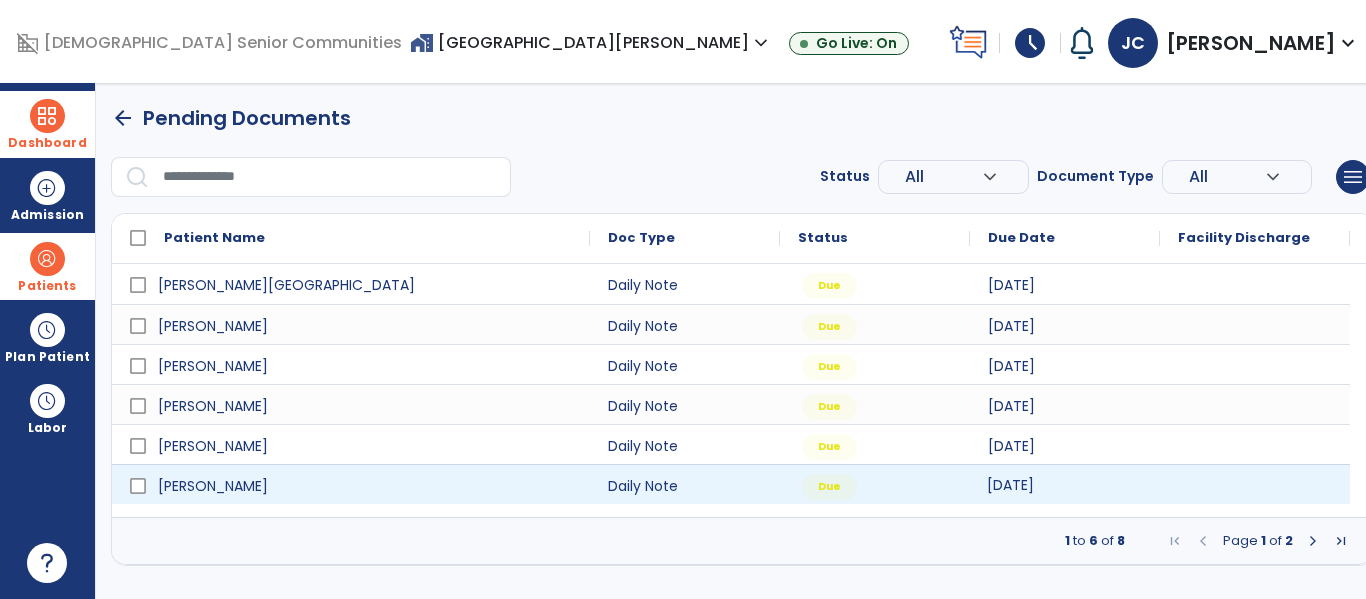 click on "07/10/2025" at bounding box center [1065, 484] 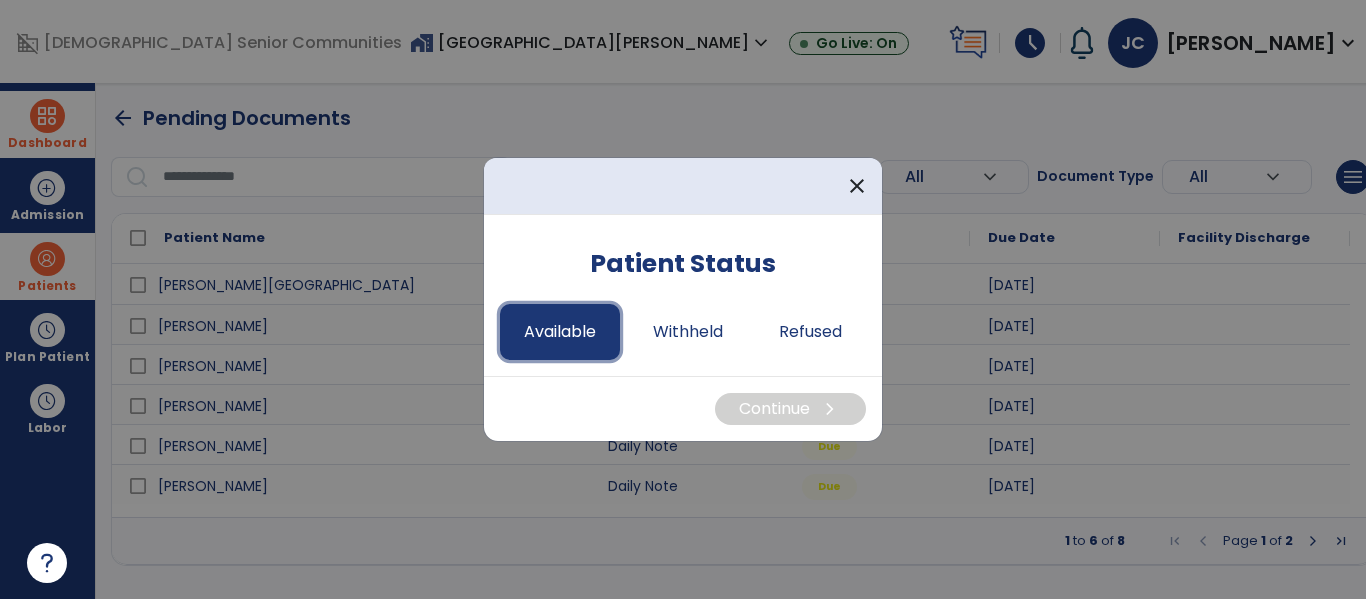 click on "Available" at bounding box center (560, 332) 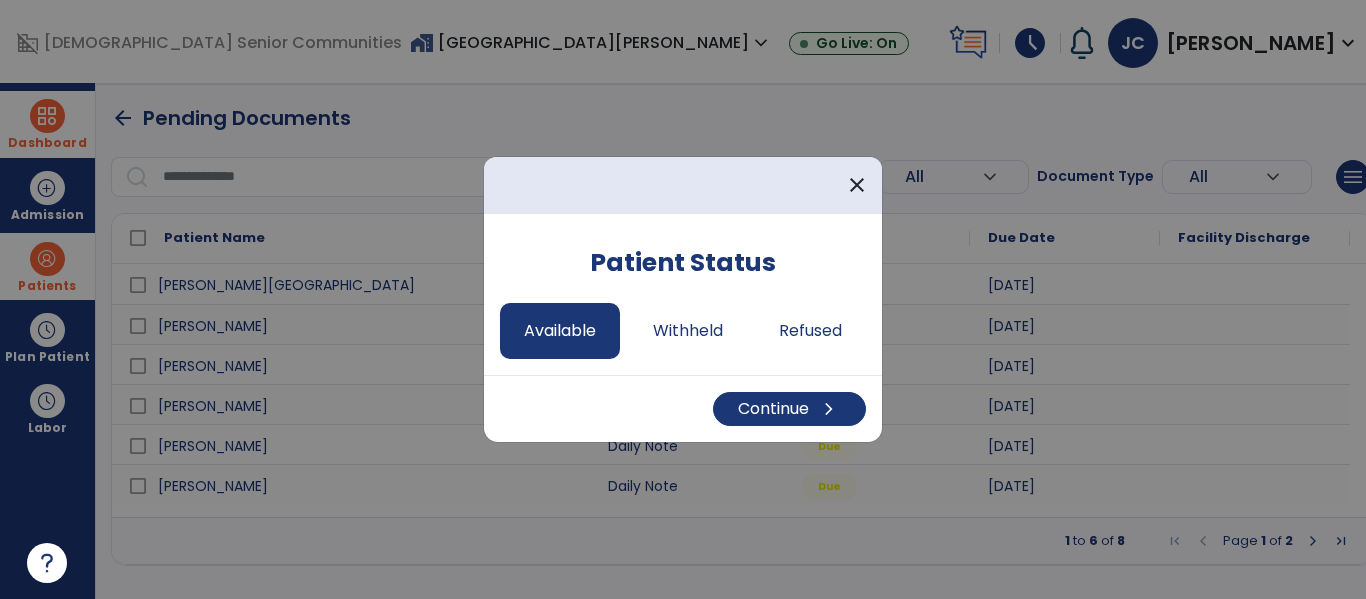 click on "Continue   chevron_right" at bounding box center [683, 408] 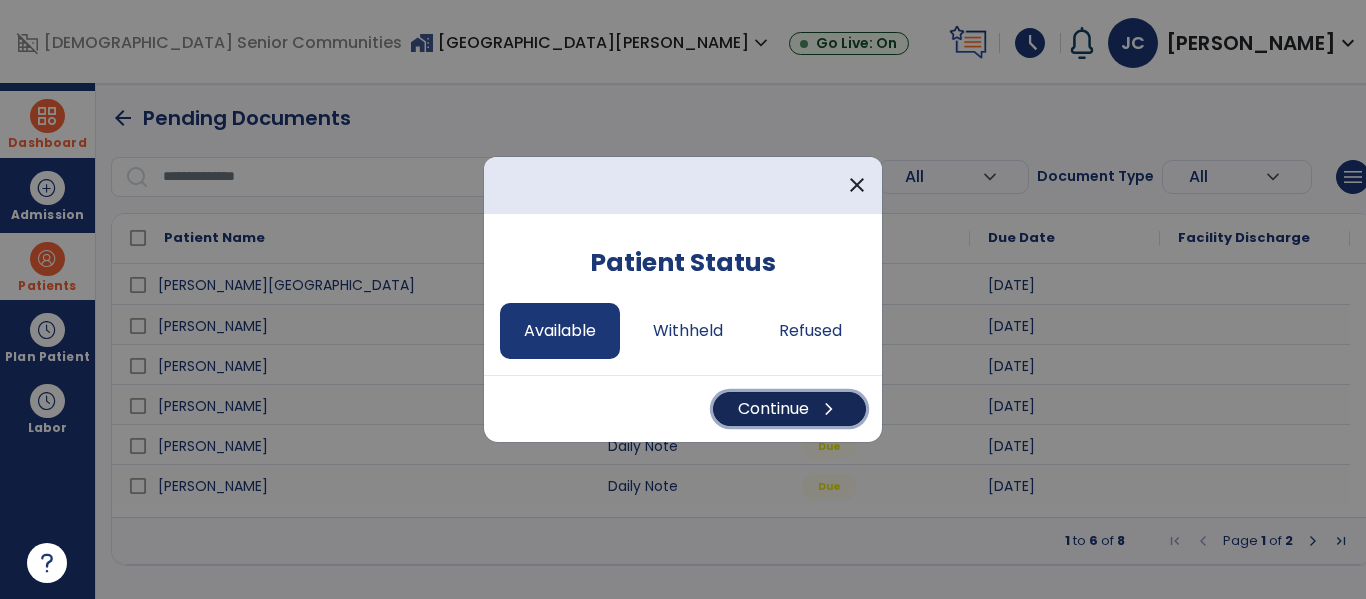 click on "Continue   chevron_right" at bounding box center (789, 409) 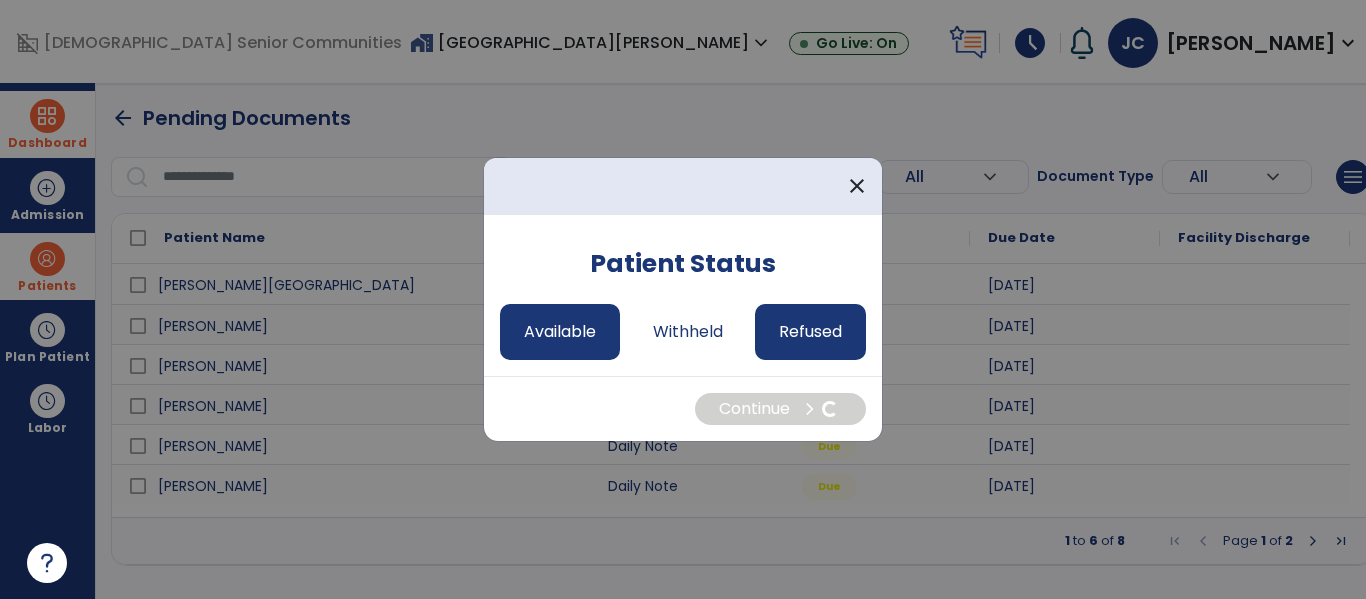select on "*" 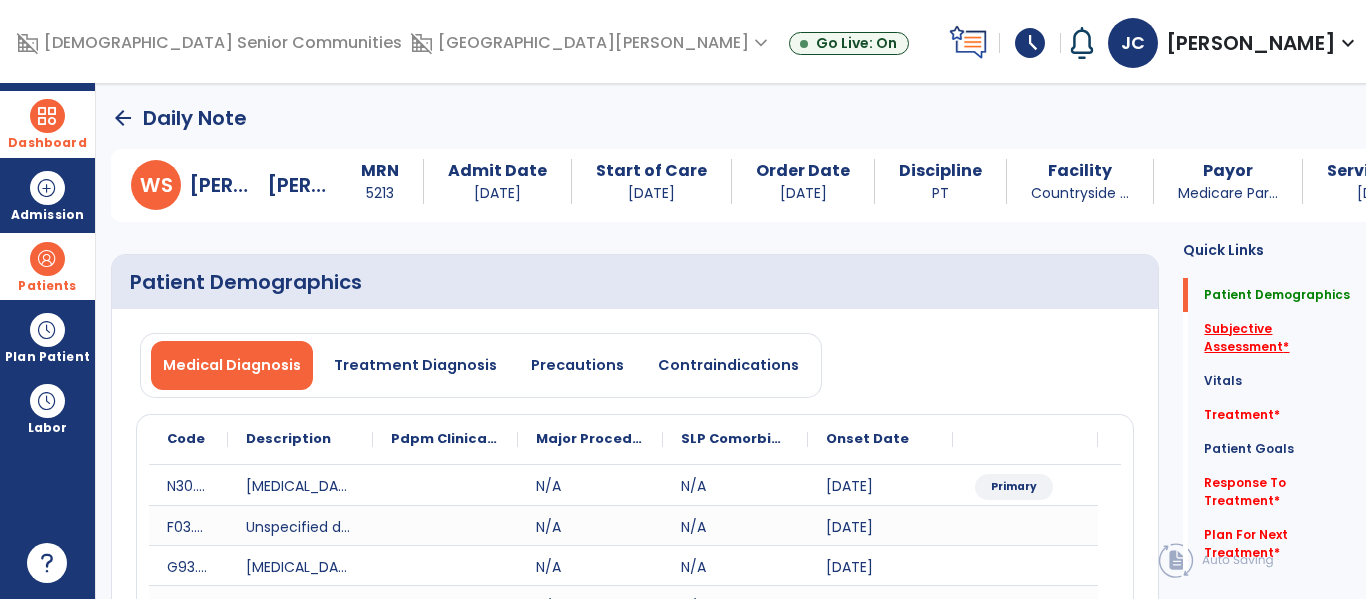 click on "Subjective Assessment   *" 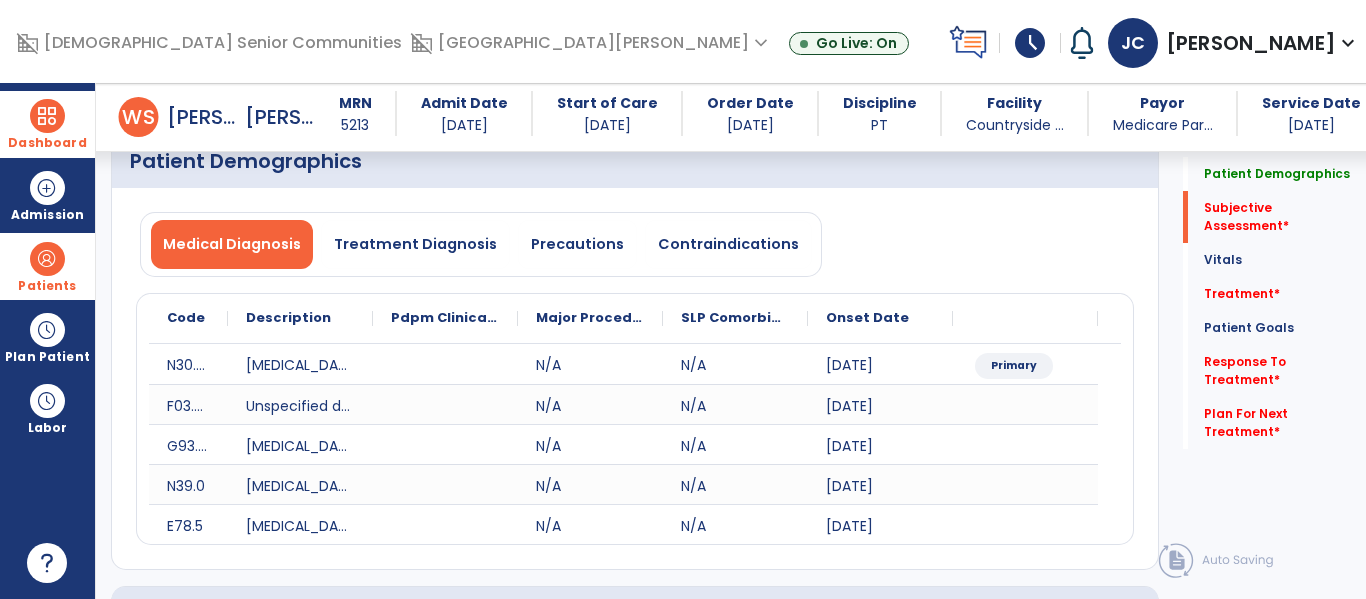 scroll, scrollTop: 507, scrollLeft: 0, axis: vertical 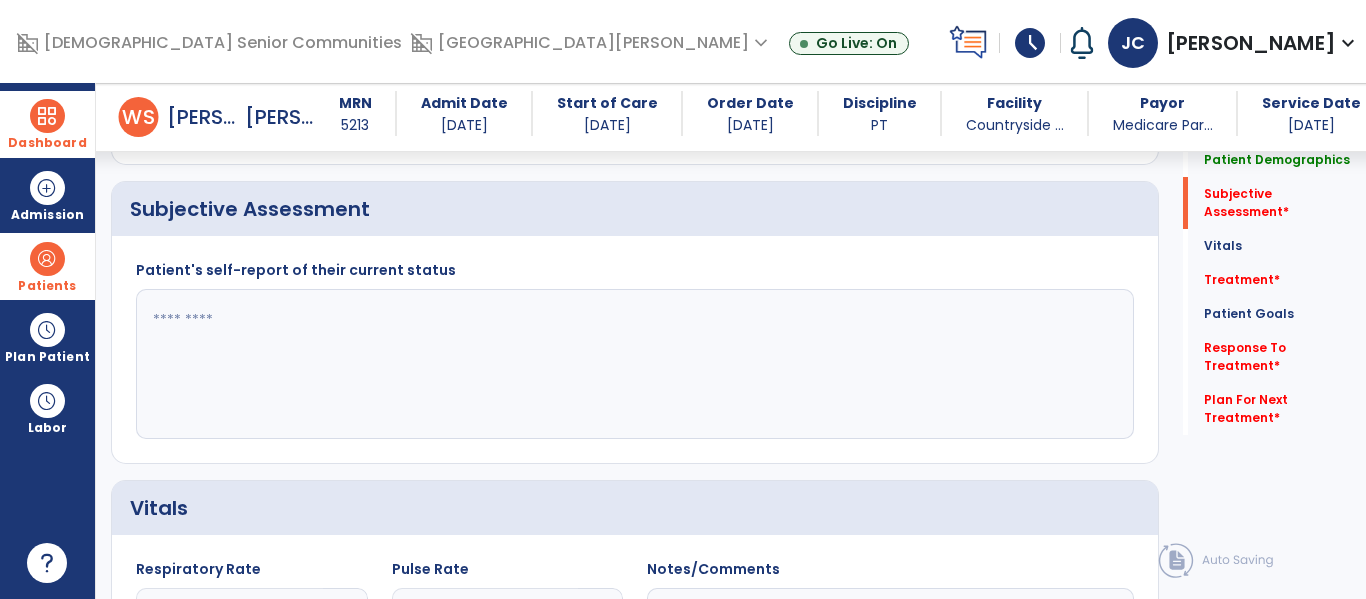 click 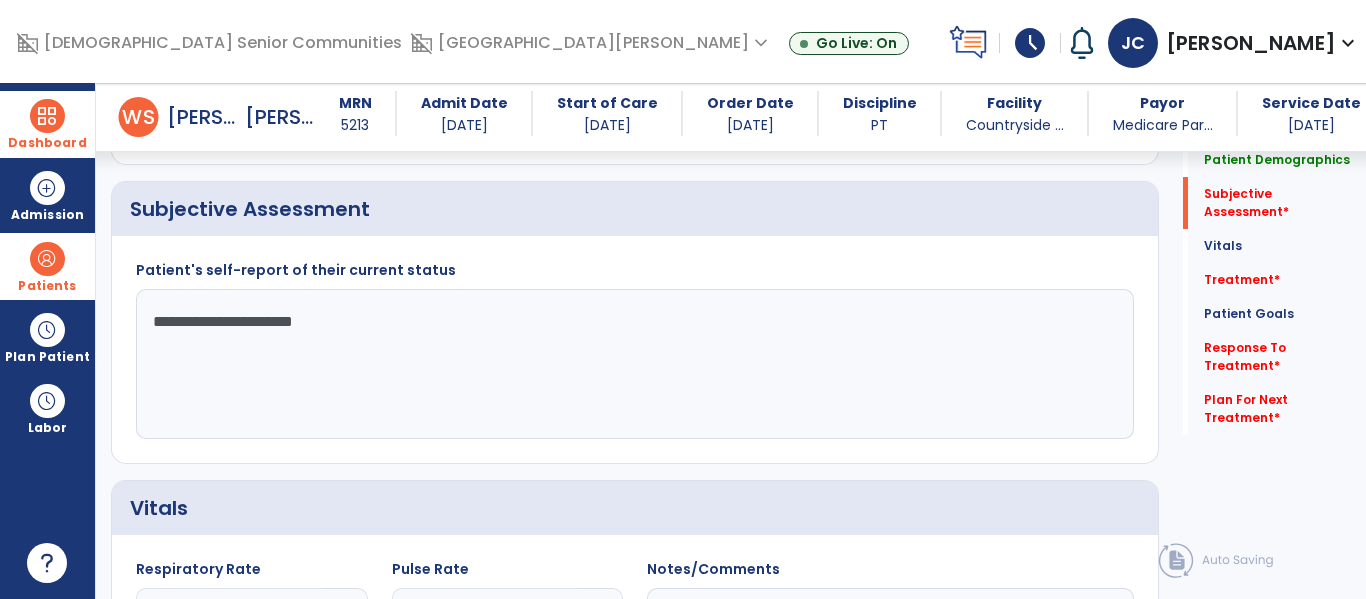 type on "**********" 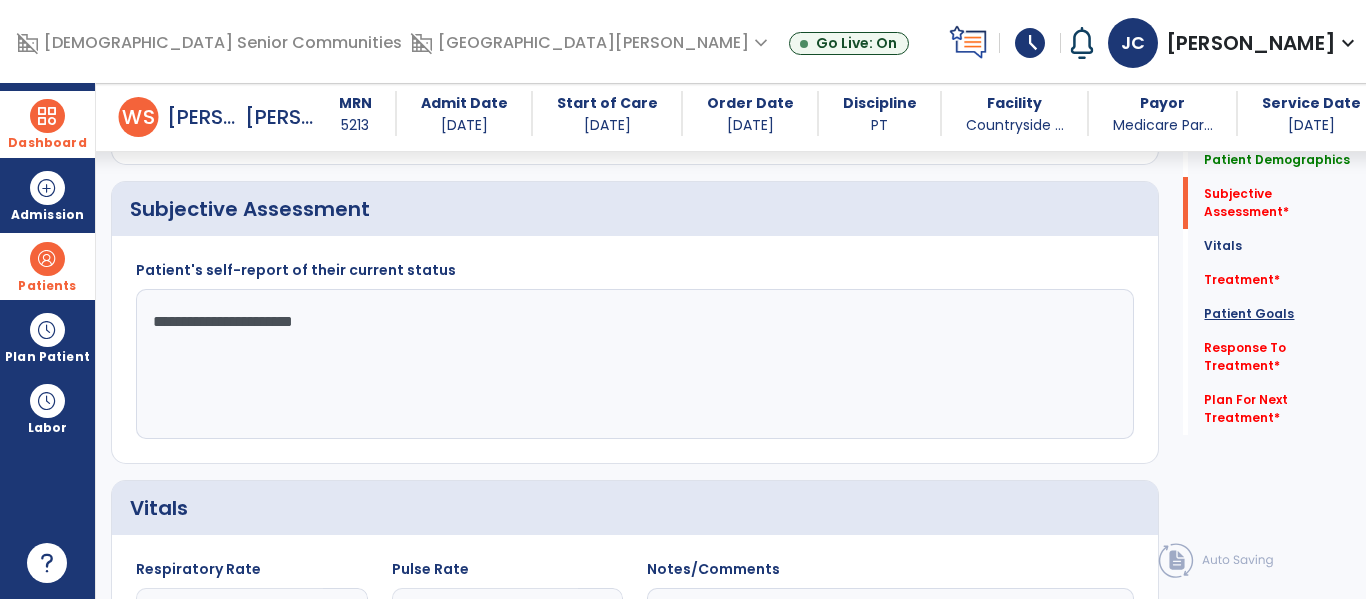 click on "Patient Goals" 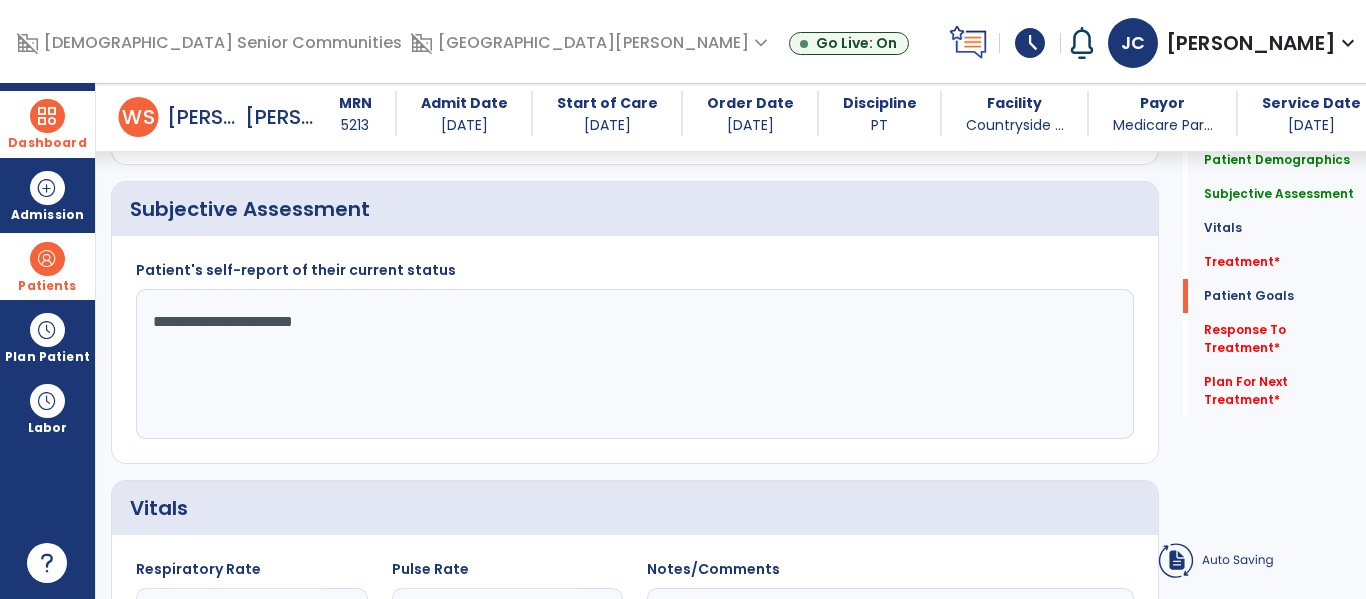 click on "Patient Goals   Patient Goals" 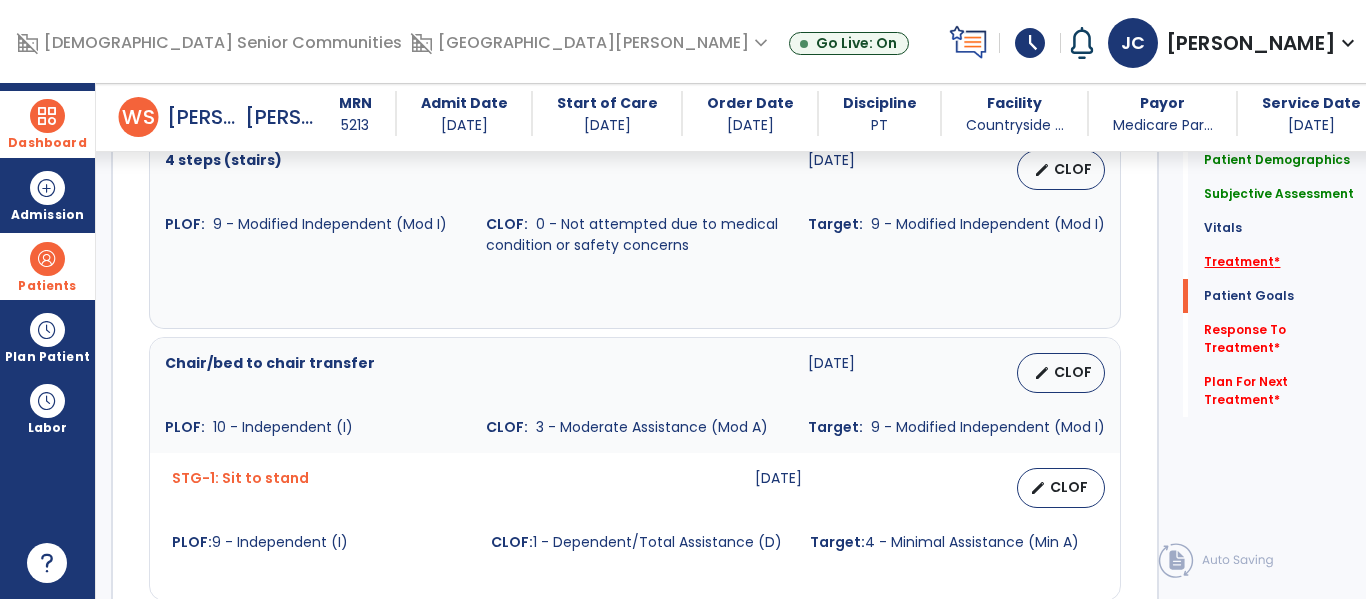 click on "Treatment   *" 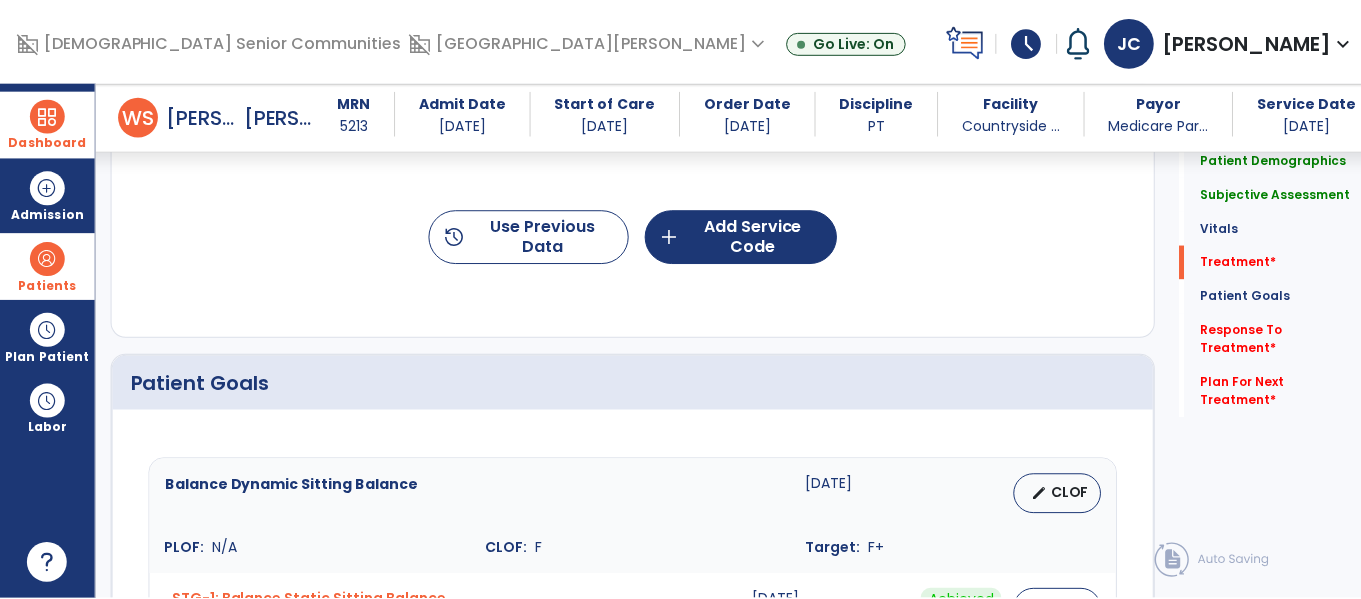 scroll, scrollTop: 1196, scrollLeft: 0, axis: vertical 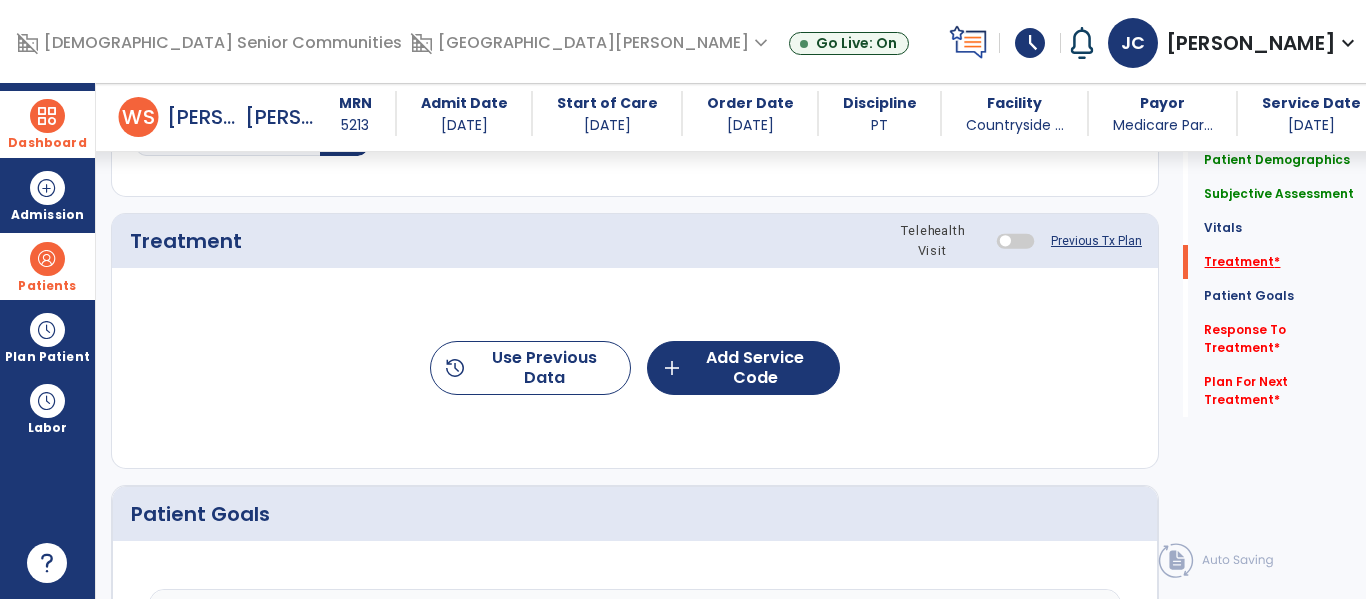 click on "Treatment   *" 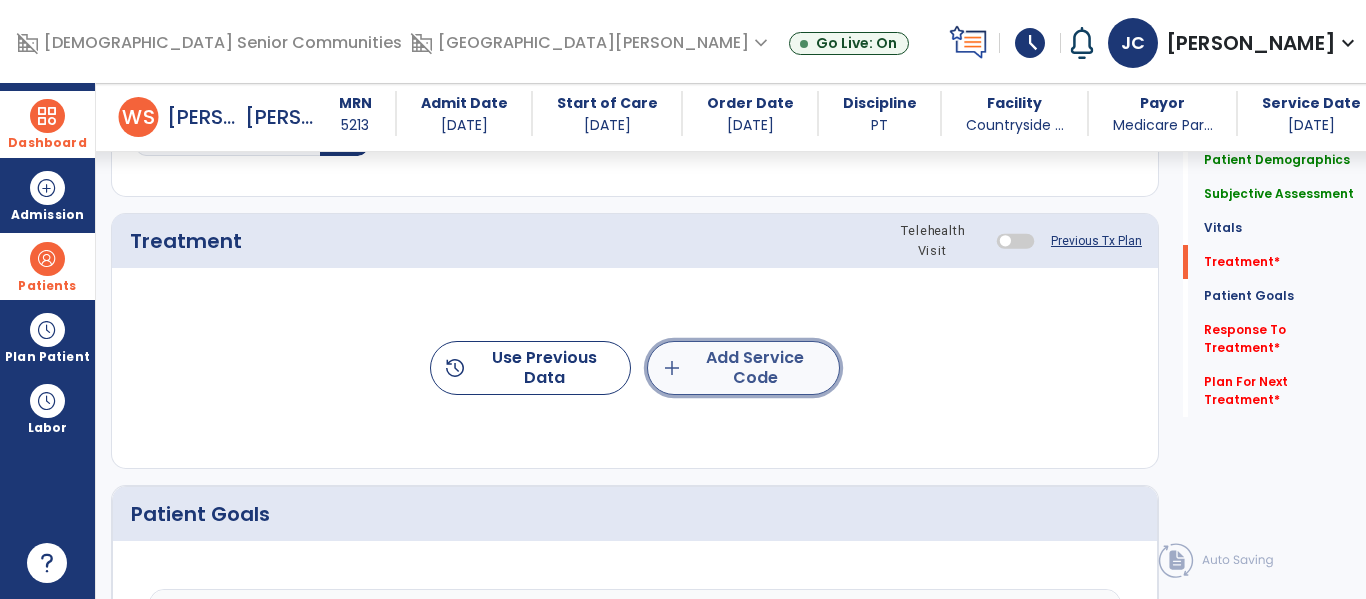 click on "add  Add Service Code" 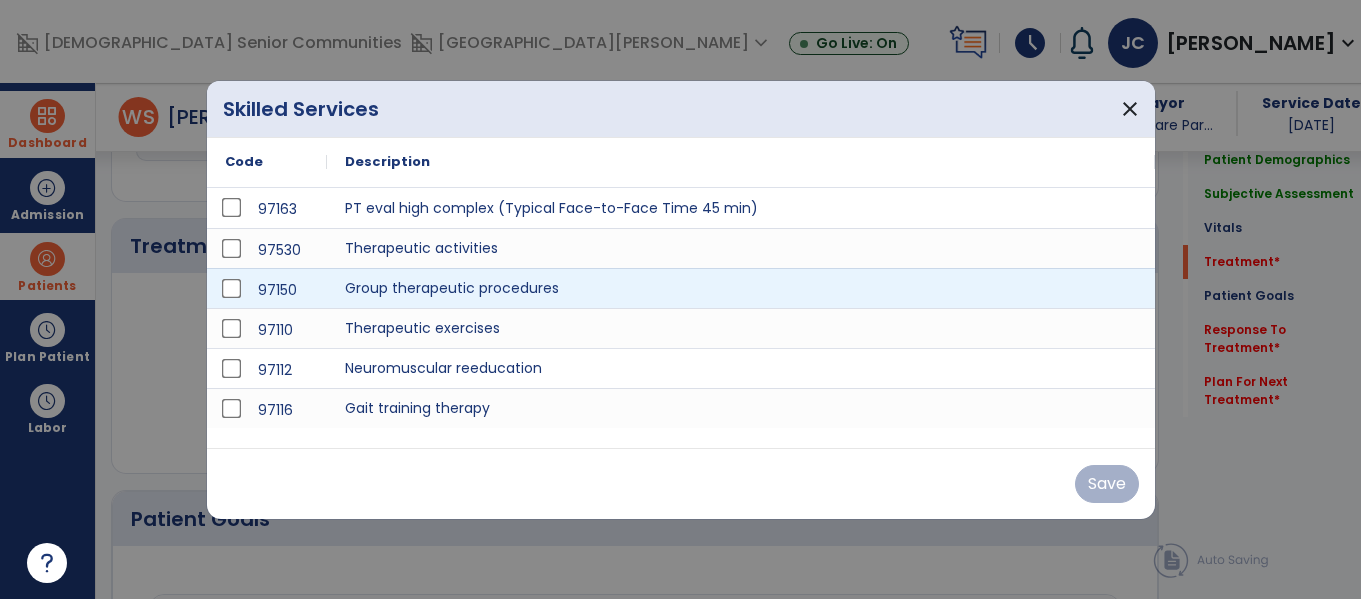 scroll, scrollTop: 1196, scrollLeft: 0, axis: vertical 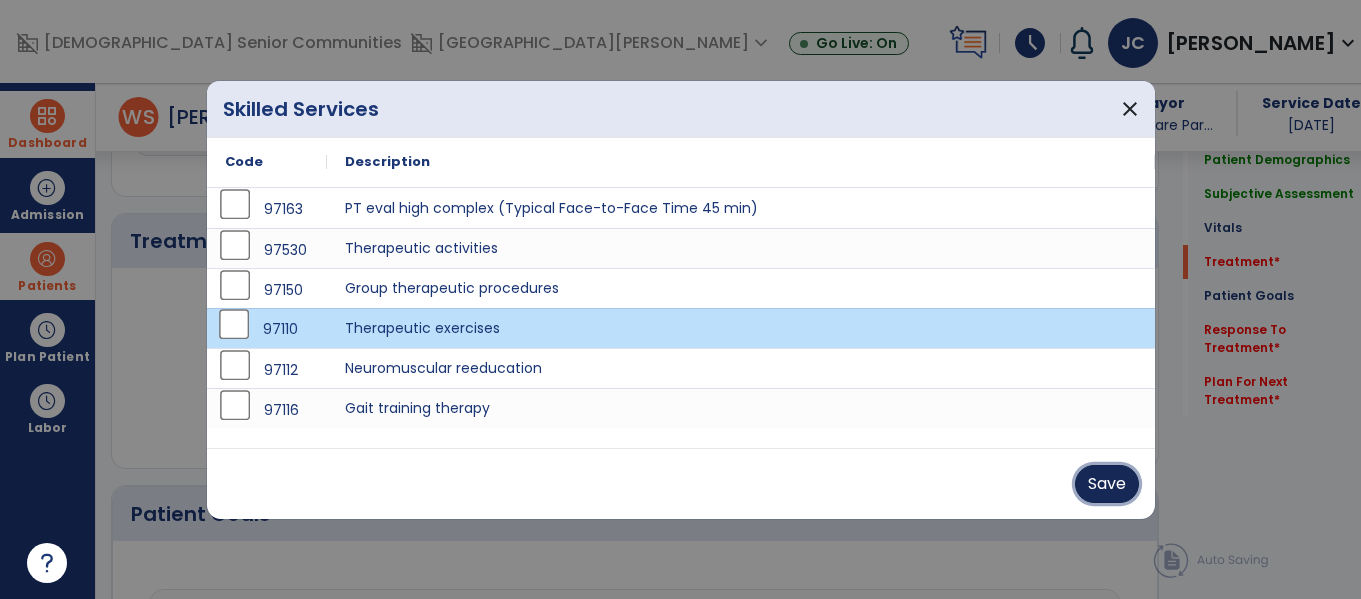 drag, startPoint x: 1112, startPoint y: 479, endPoint x: 1077, endPoint y: 458, distance: 40.81666 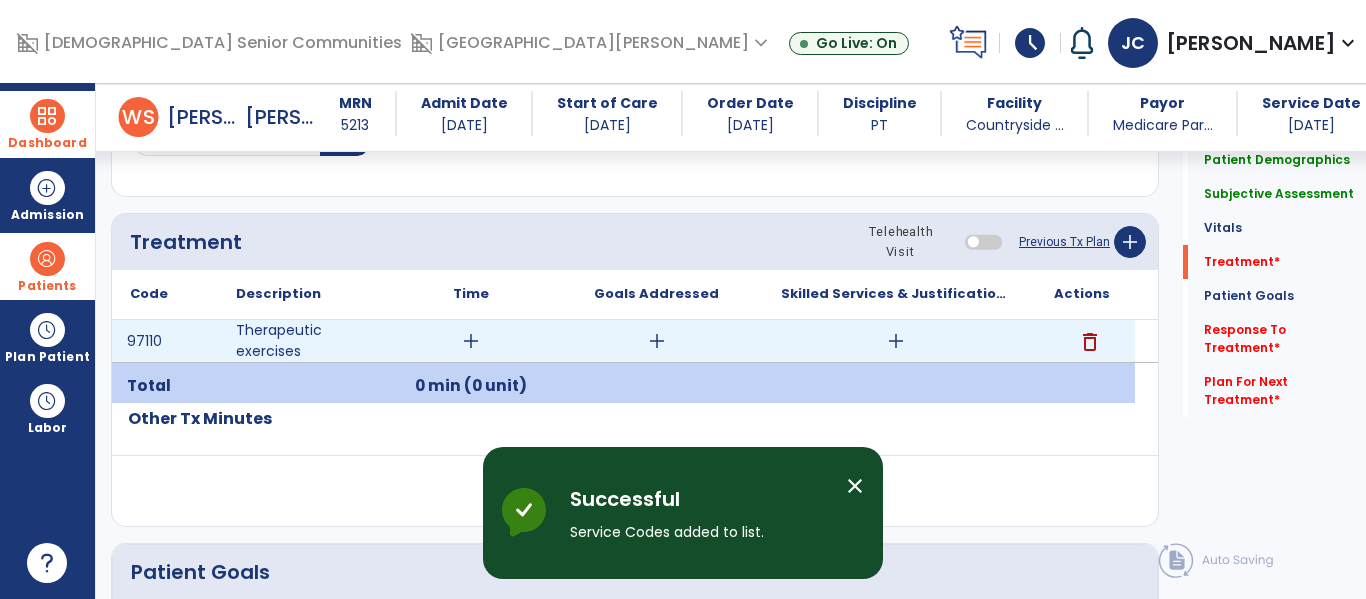 click on "add" at bounding box center [471, 341] 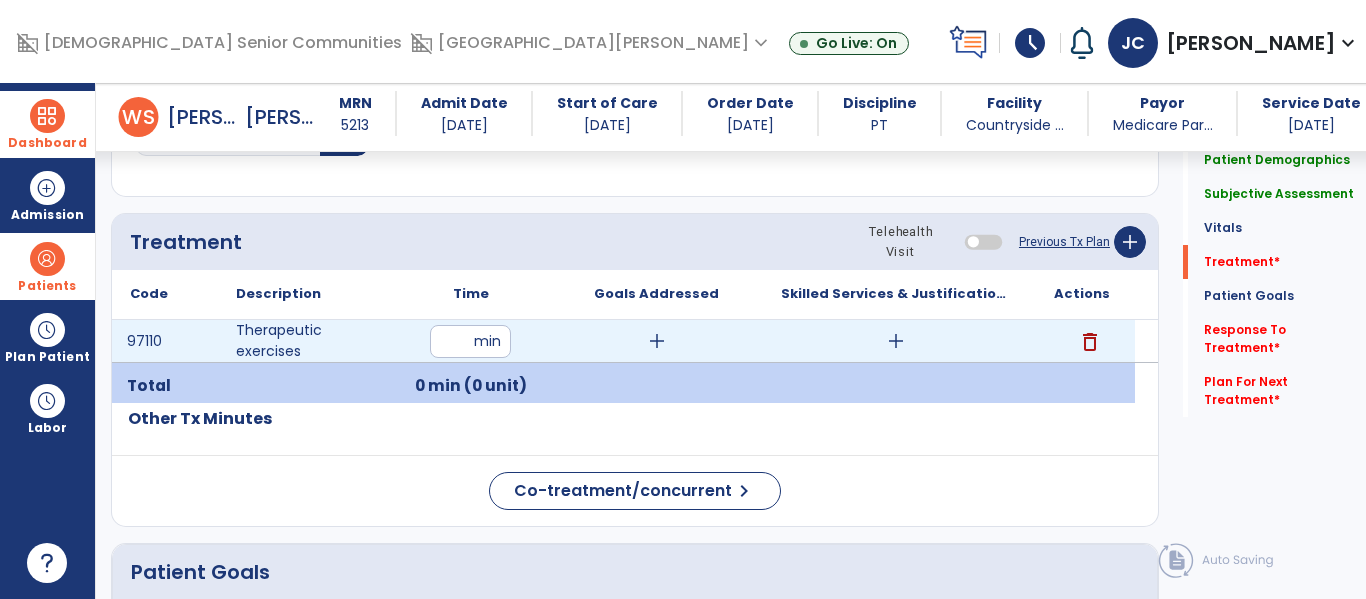 type on "**" 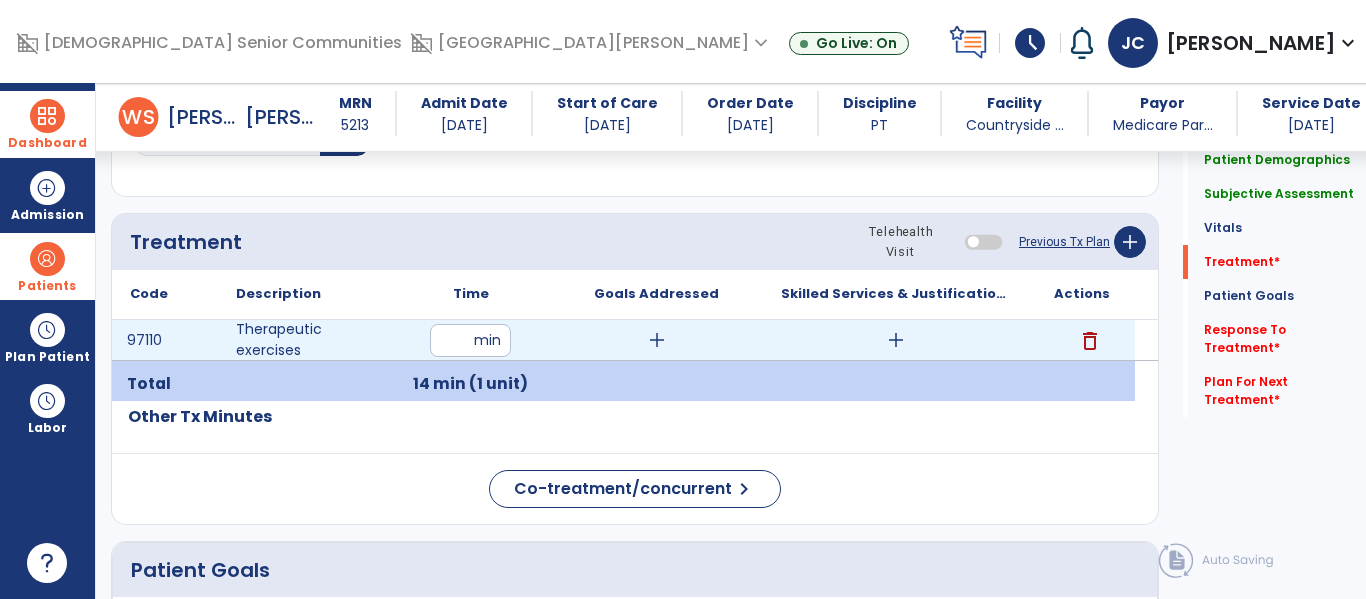 click on "add" at bounding box center (896, 340) 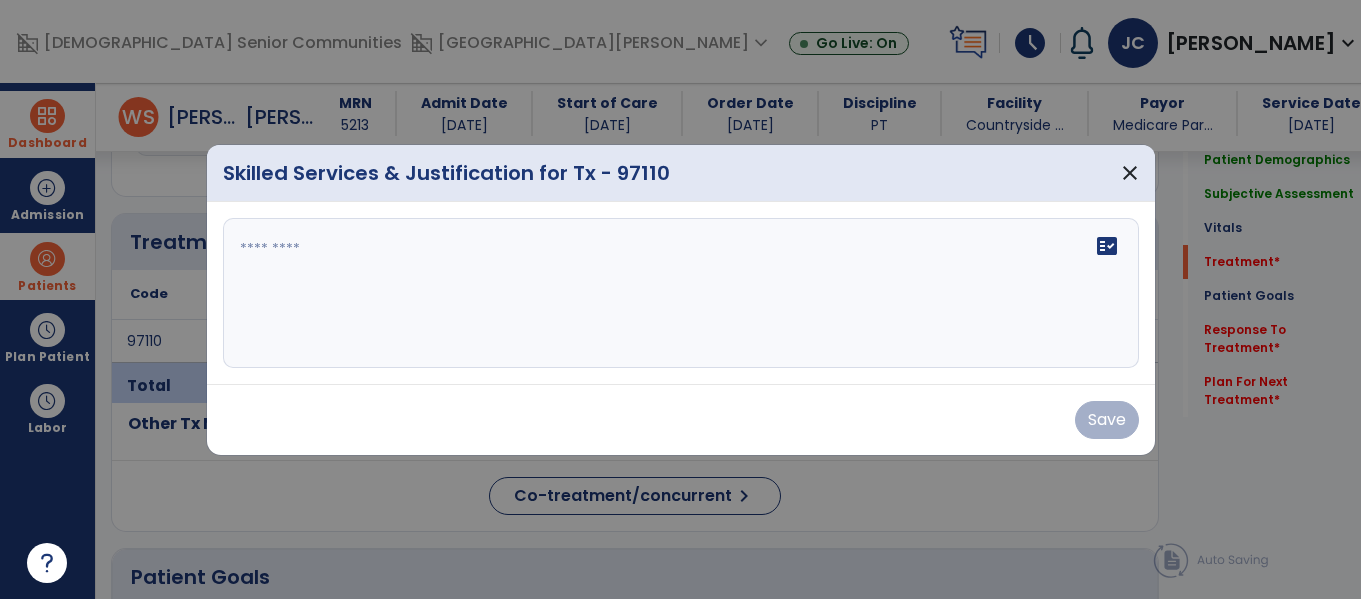 click on "fact_check" at bounding box center [681, 293] 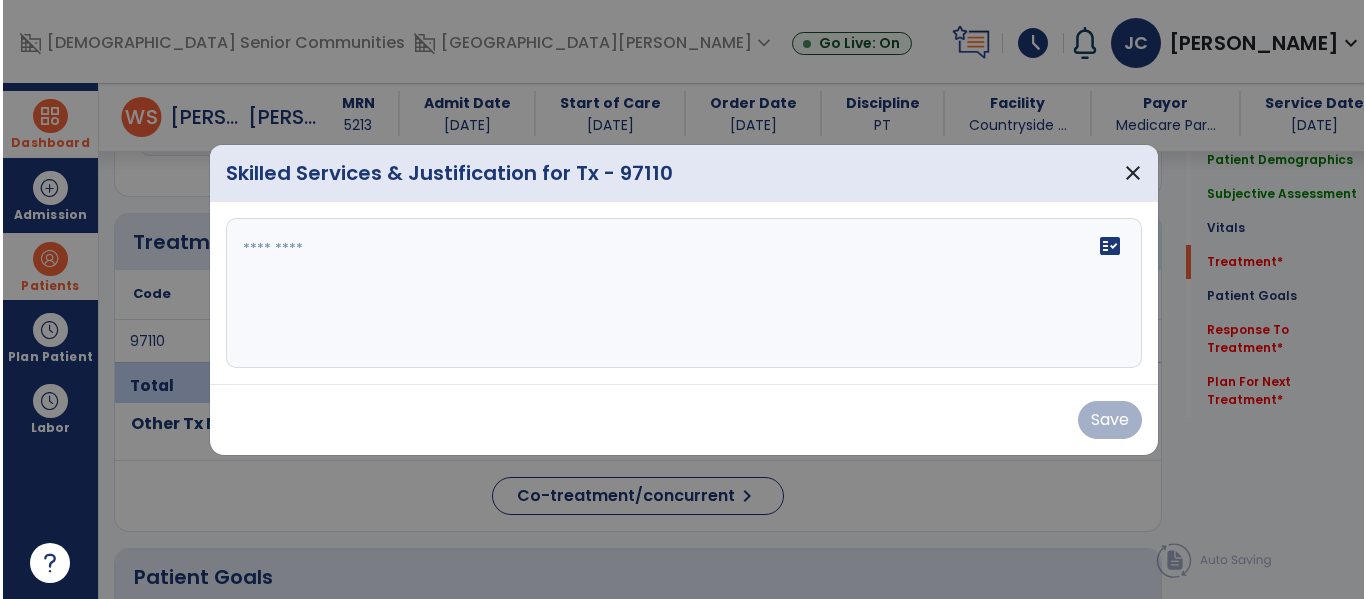 scroll, scrollTop: 1196, scrollLeft: 0, axis: vertical 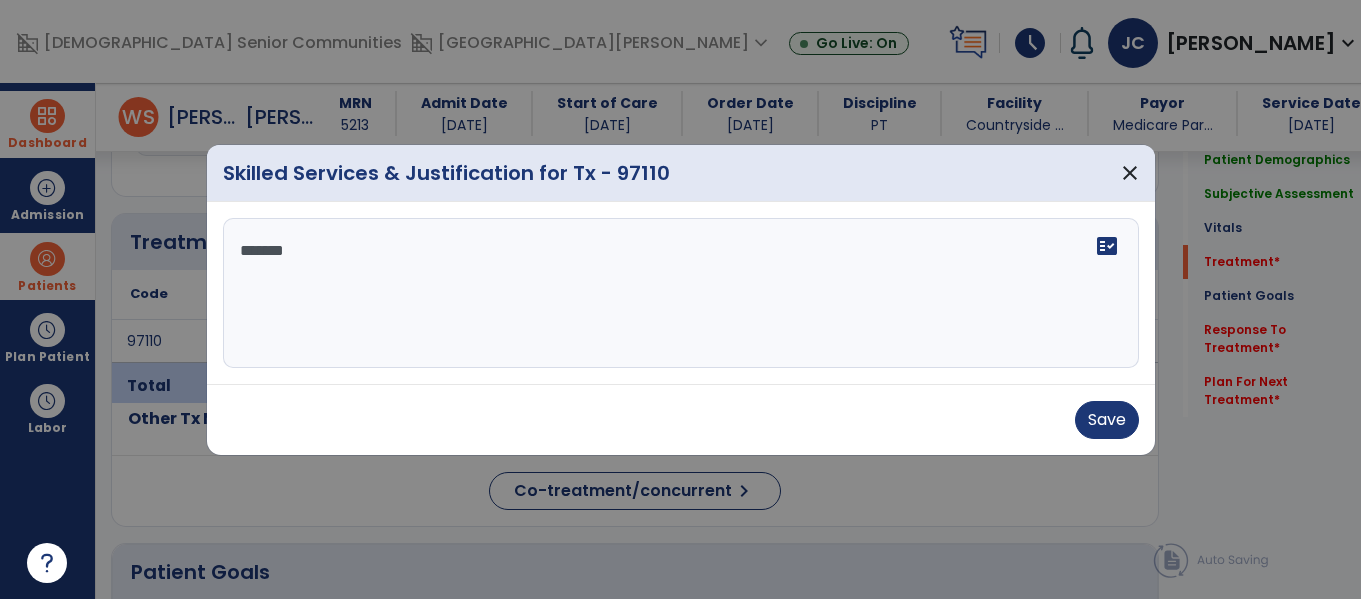 type on "********" 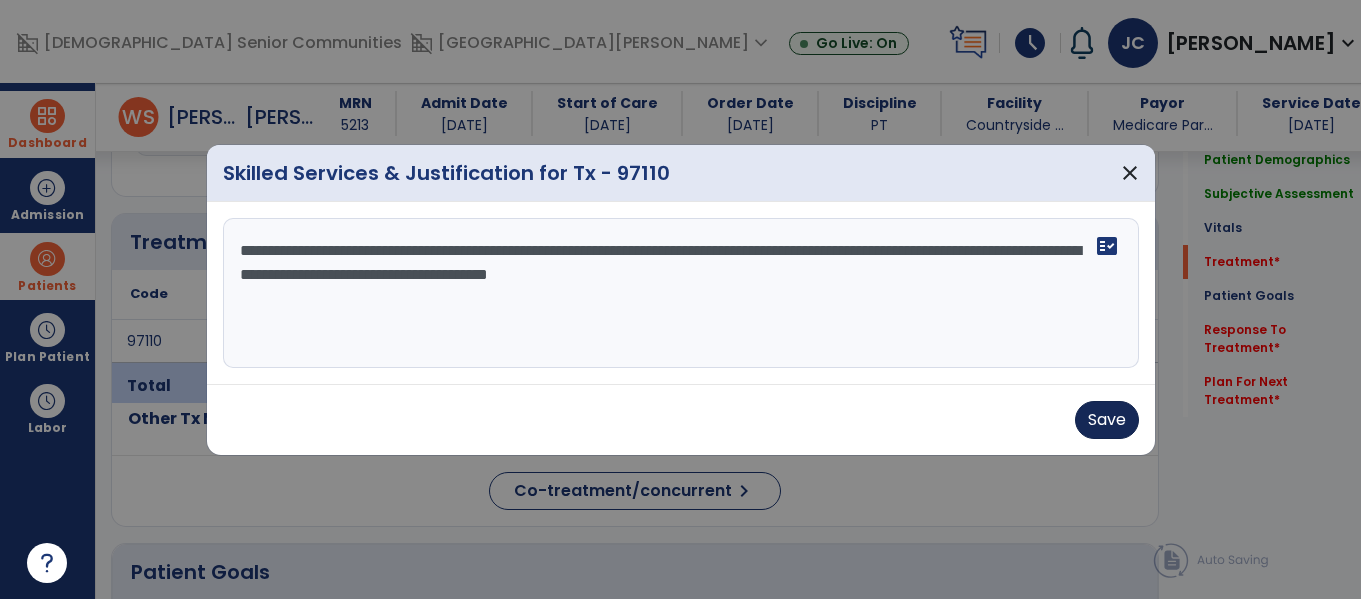 type on "**********" 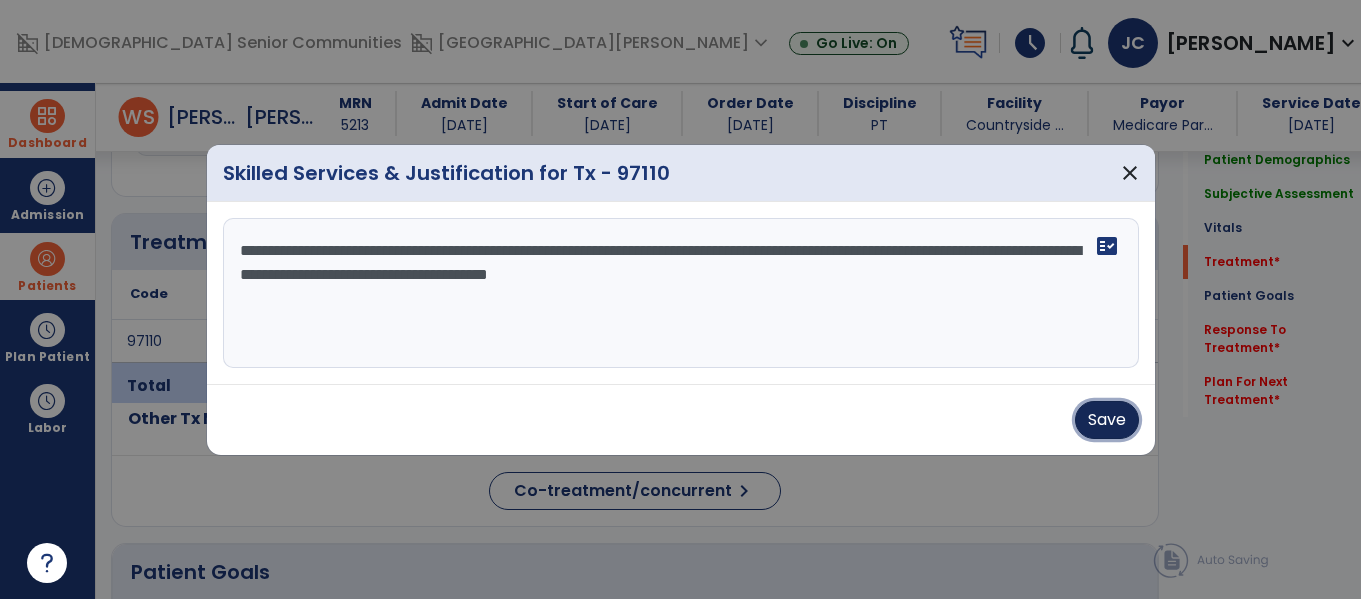 click on "Save" at bounding box center (1107, 420) 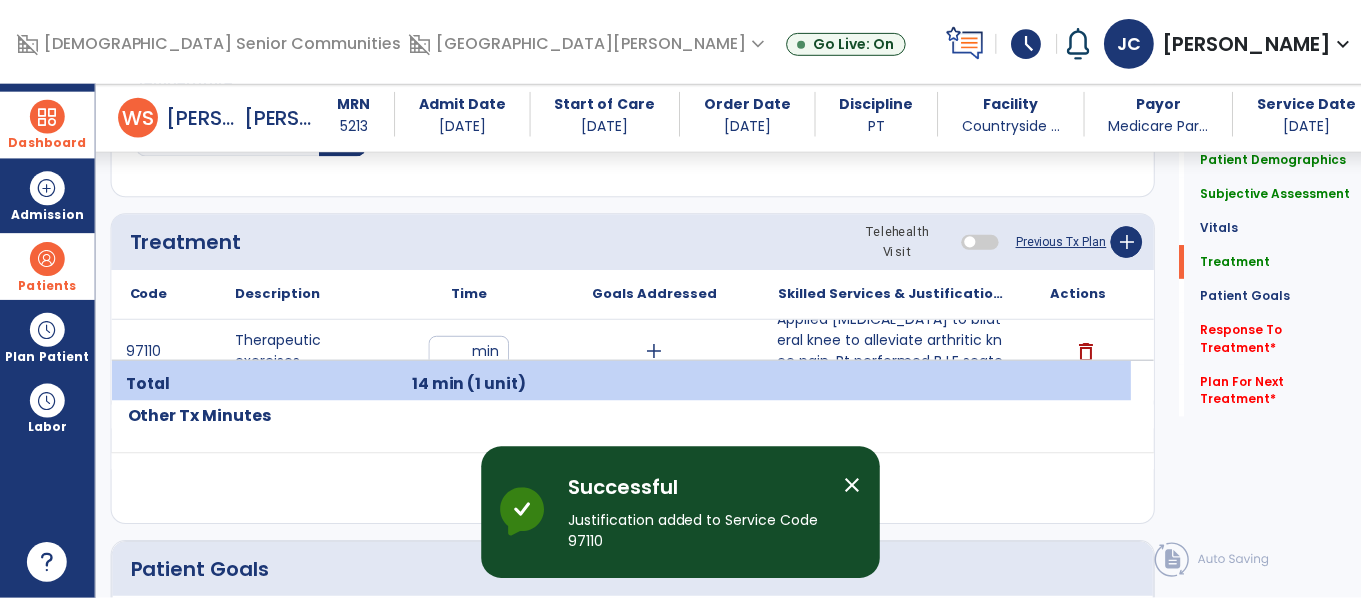 scroll, scrollTop: 1195, scrollLeft: 0, axis: vertical 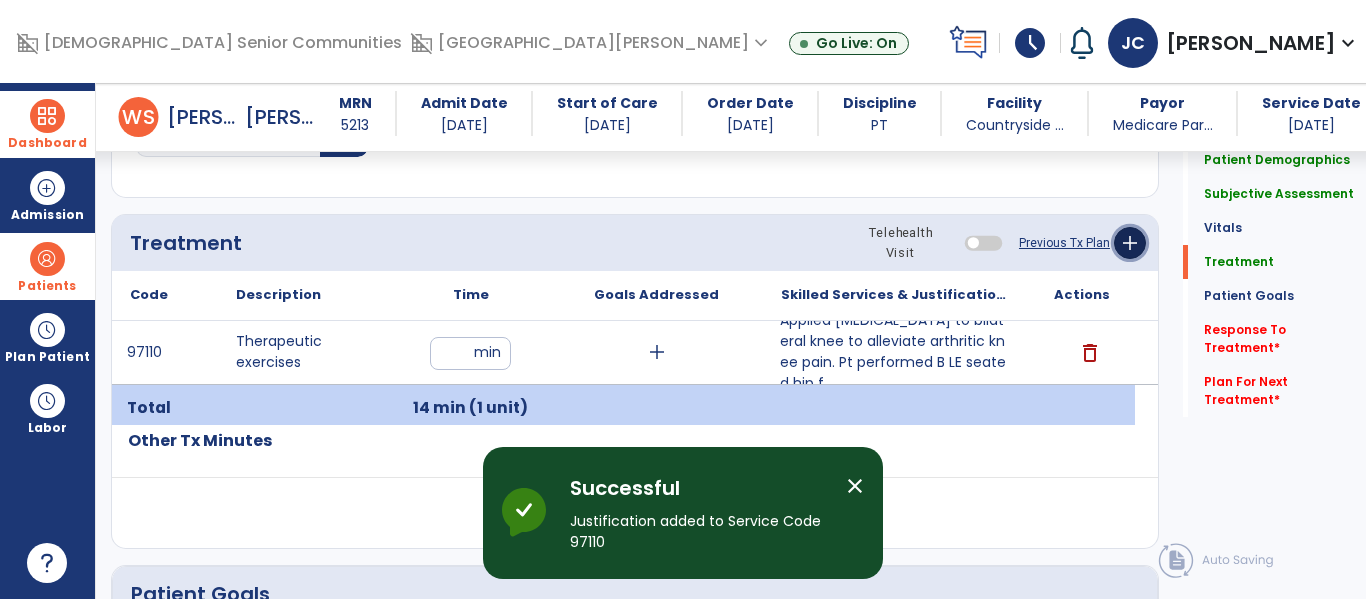 click on "add" 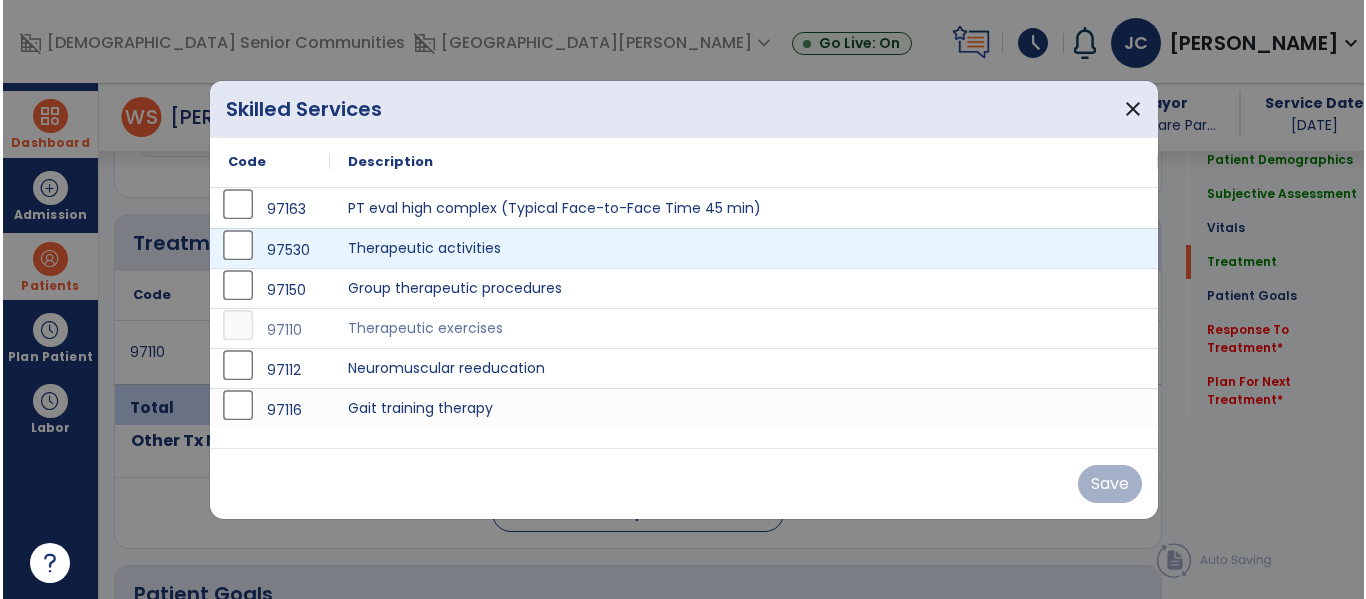 scroll, scrollTop: 1195, scrollLeft: 0, axis: vertical 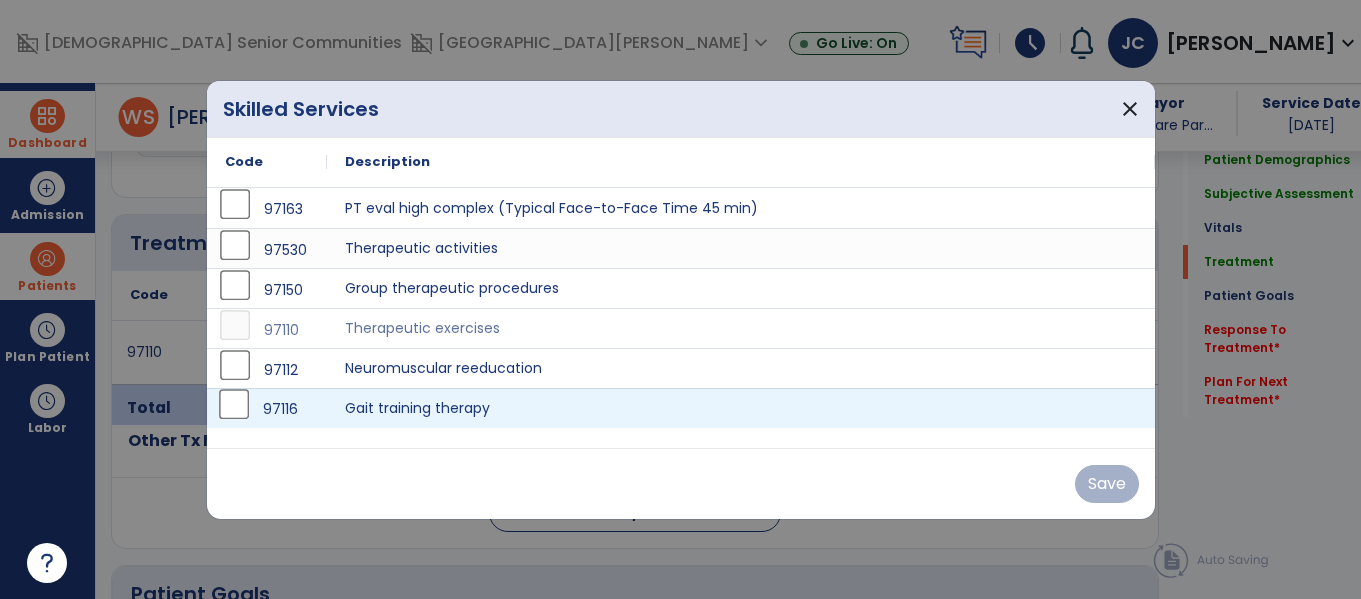 click on "97116" at bounding box center (267, 409) 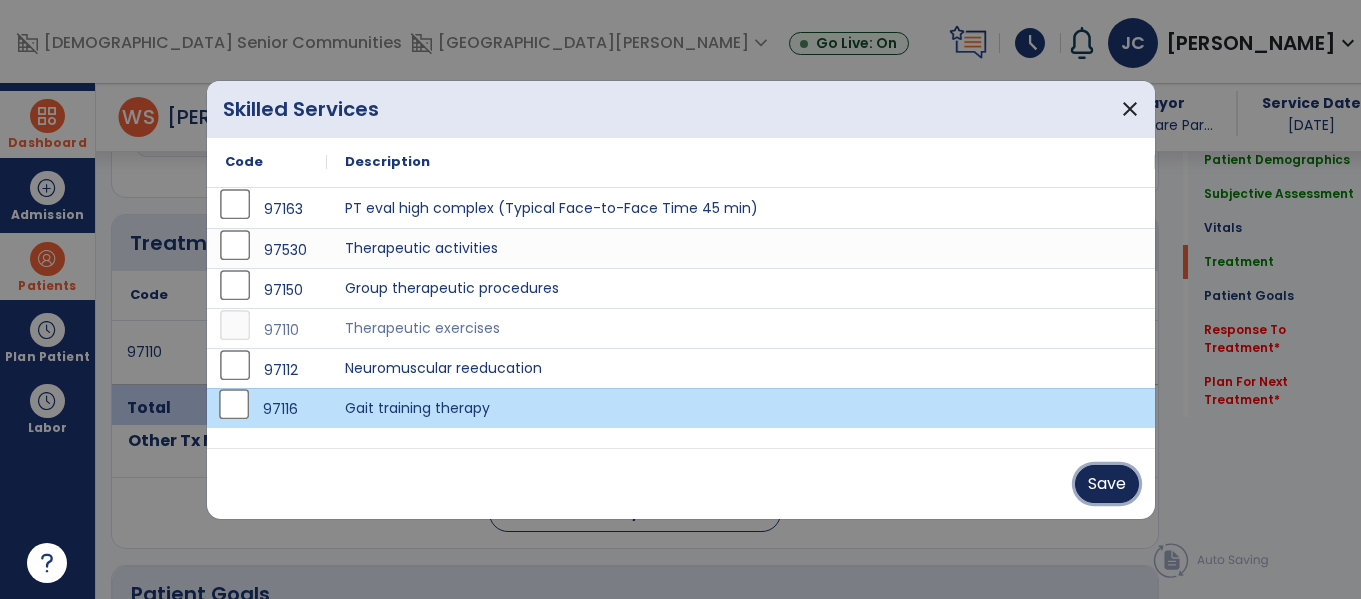 click on "Save" at bounding box center [1107, 484] 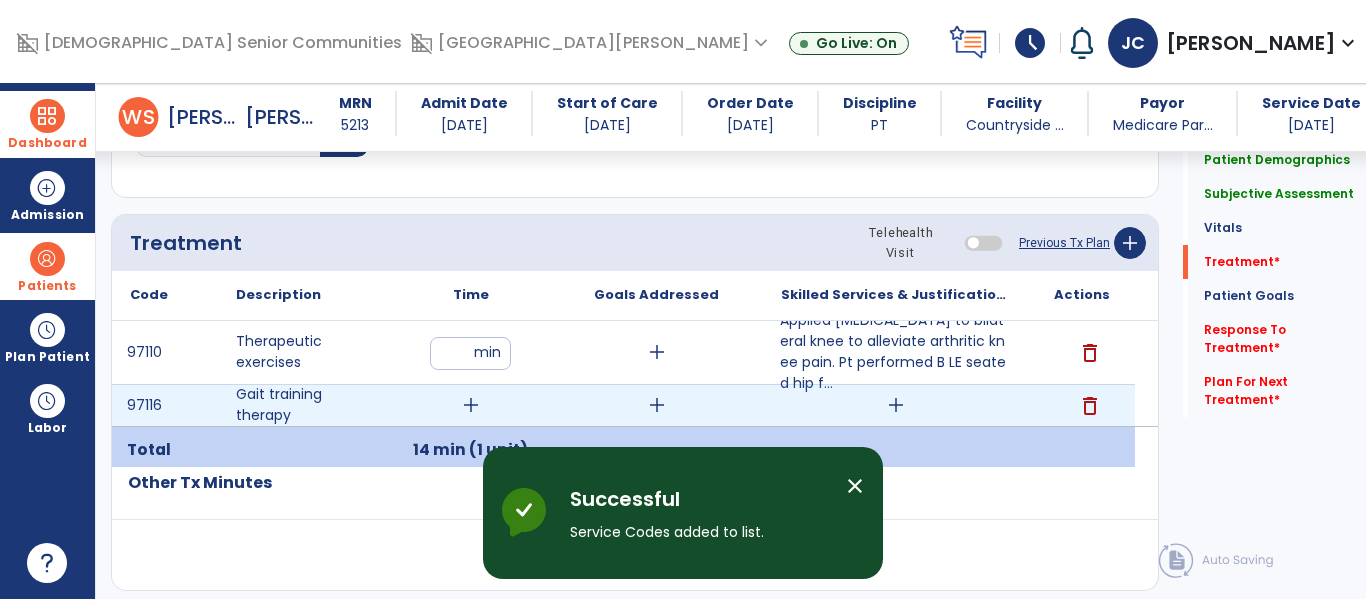 click on "add" at bounding box center [471, 405] 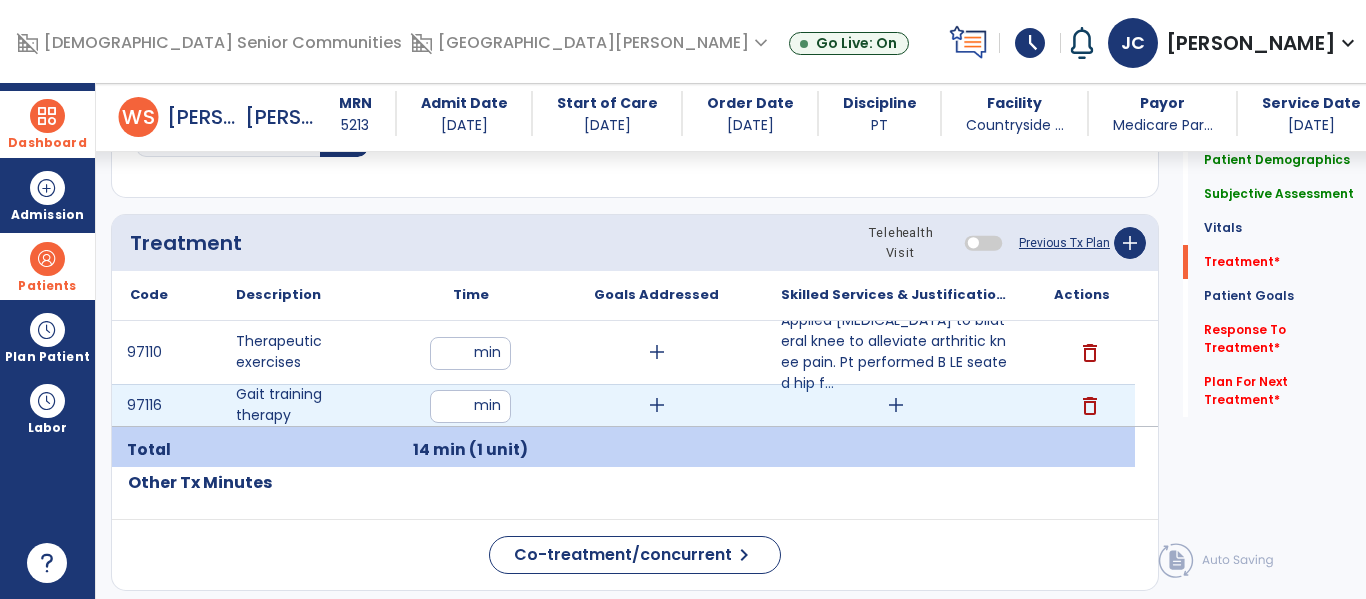 type on "**" 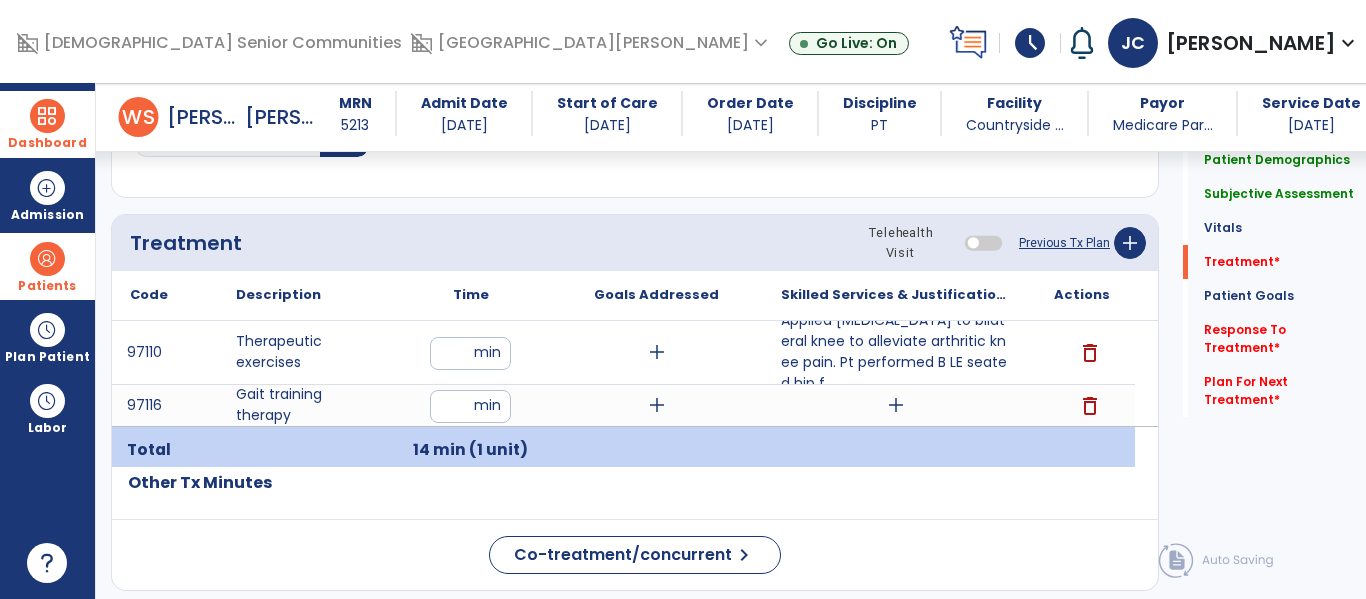 click on "Code
Description
Time" 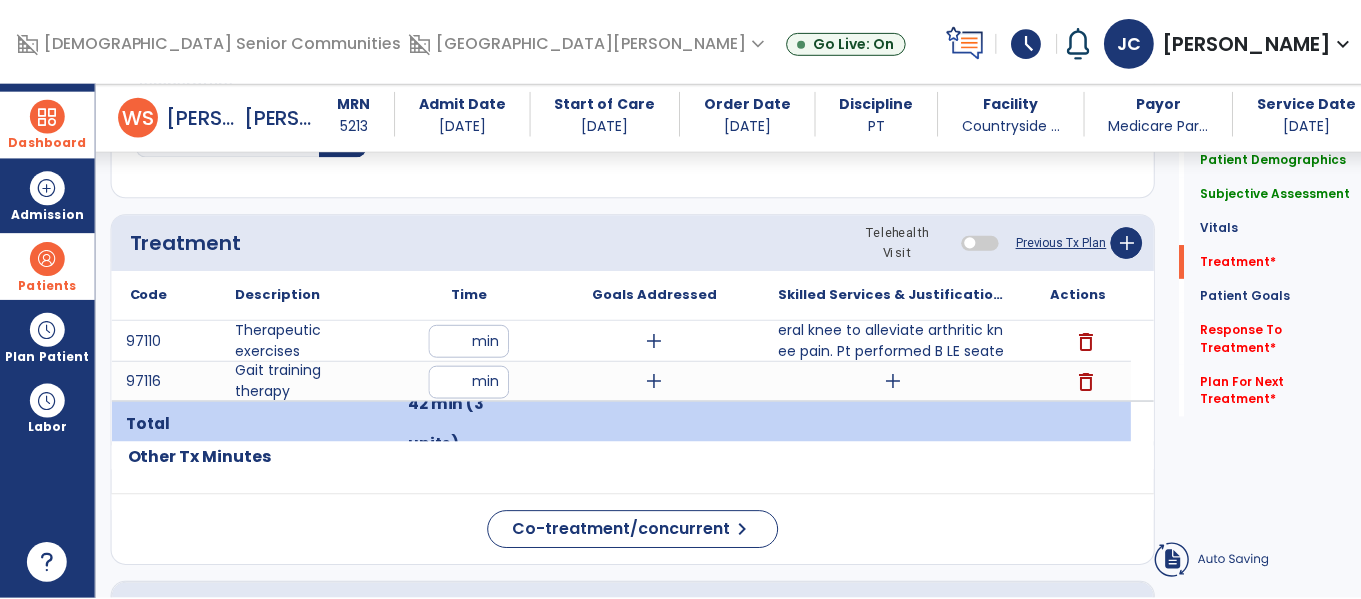 scroll, scrollTop: 1196, scrollLeft: 0, axis: vertical 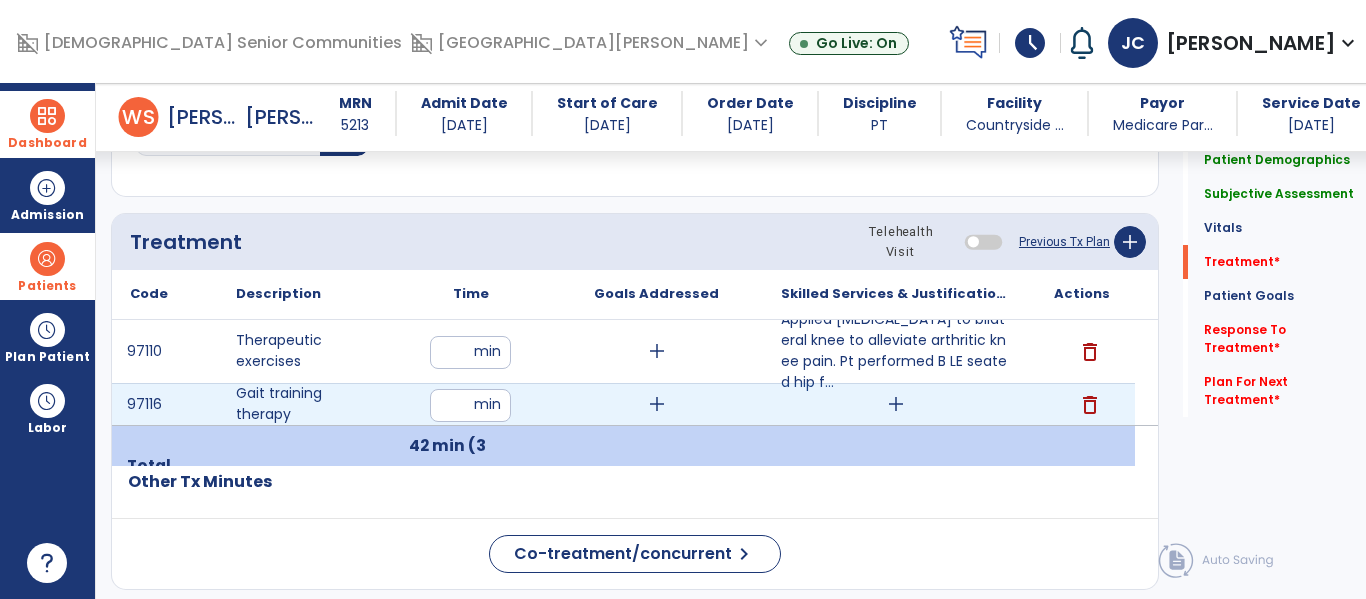 click on "add" at bounding box center (896, 404) 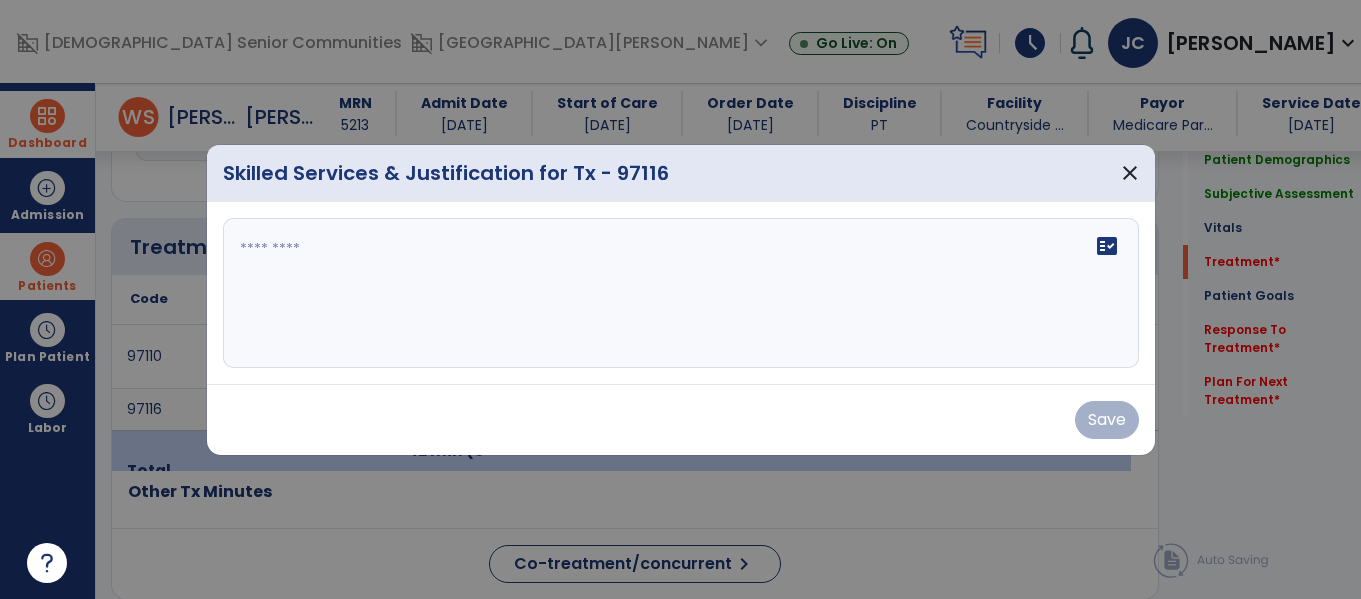 scroll, scrollTop: 1196, scrollLeft: 0, axis: vertical 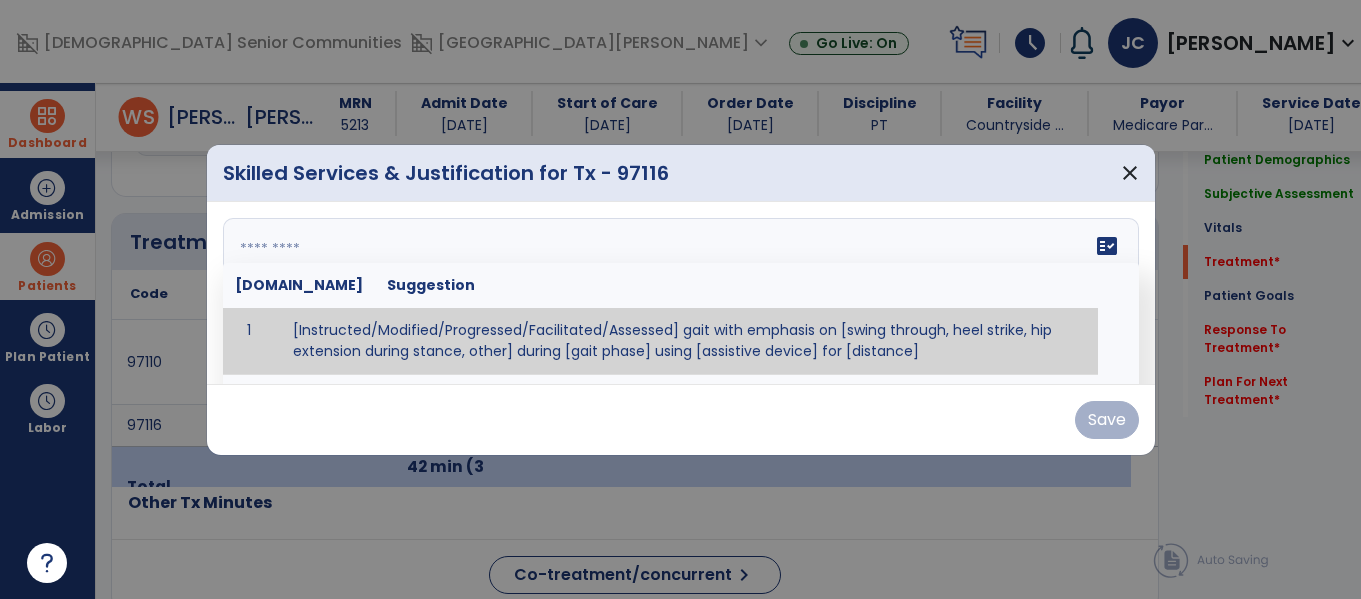 click at bounding box center [681, 293] 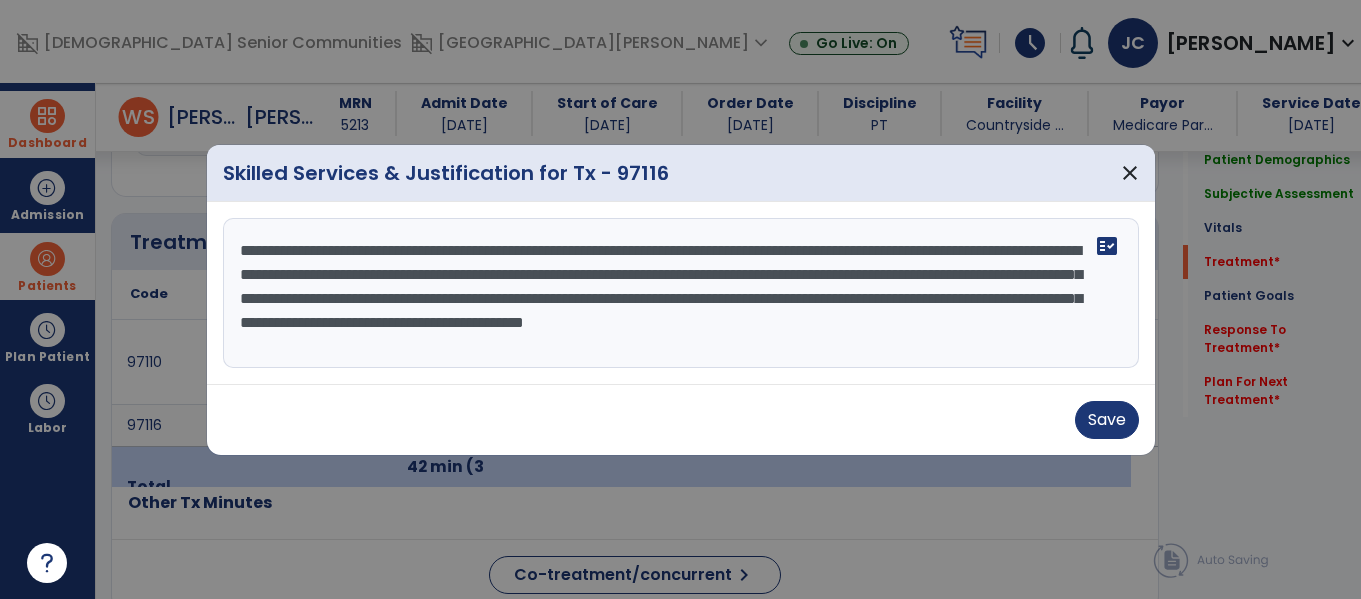 click on "**********" at bounding box center [681, 293] 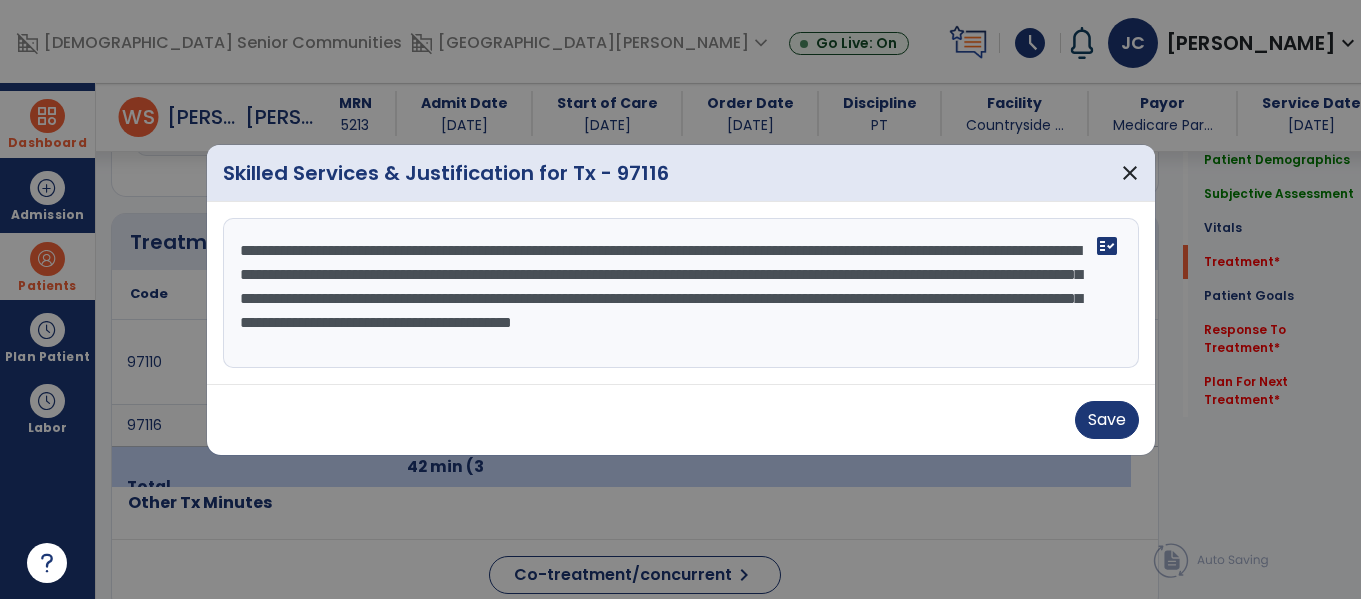 click at bounding box center (680, 299) 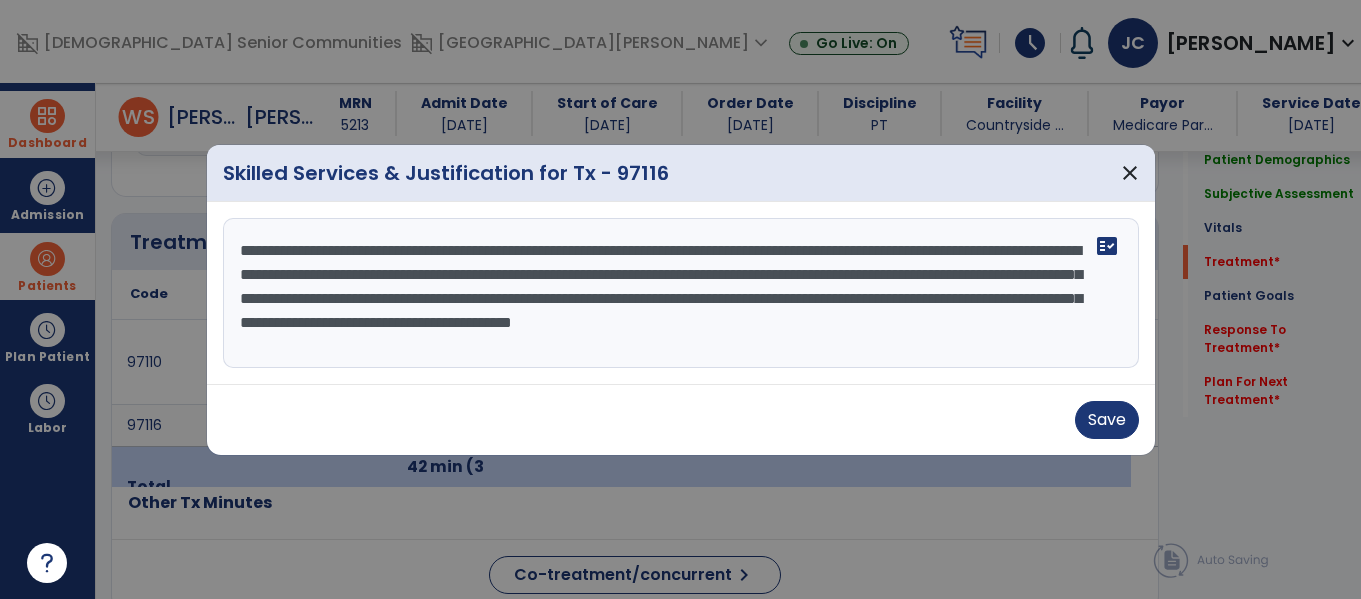 click at bounding box center (680, 299) 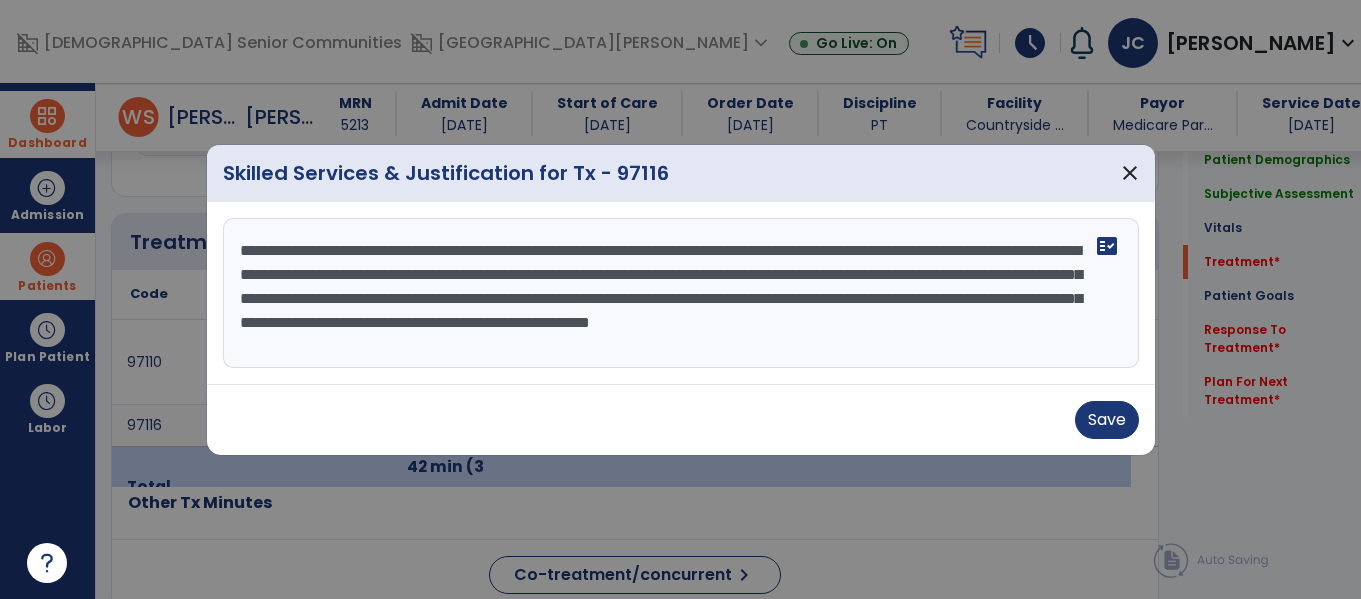 click on "**********" at bounding box center [681, 293] 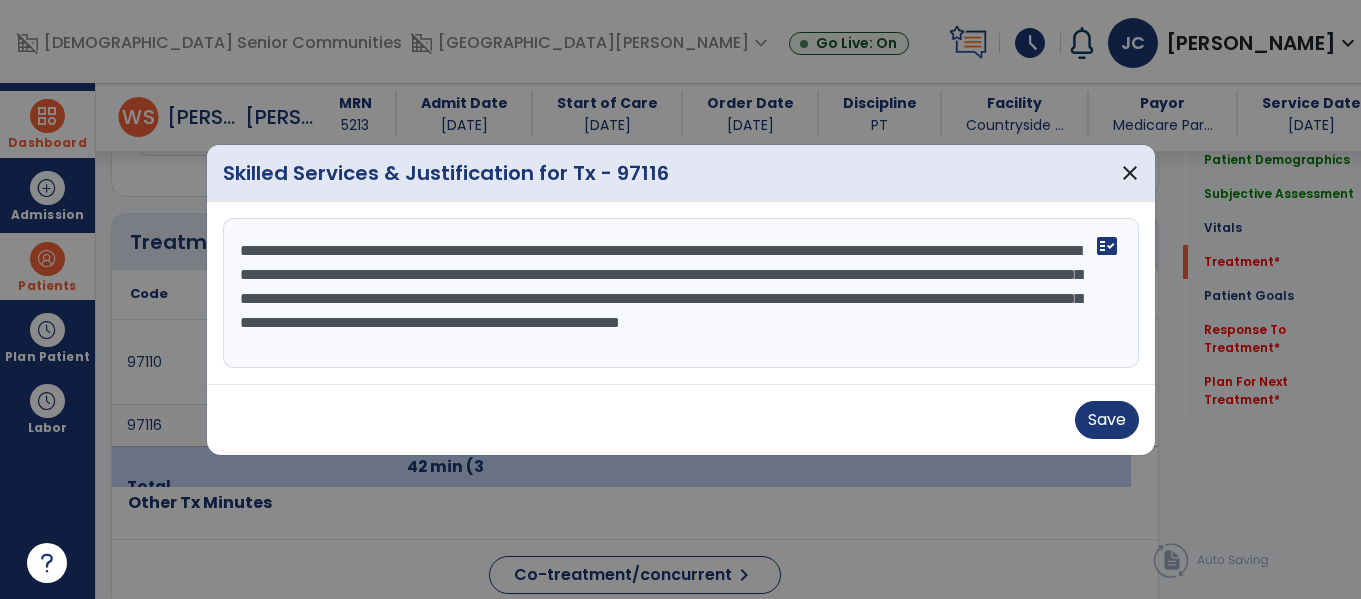 click on "**********" at bounding box center [681, 293] 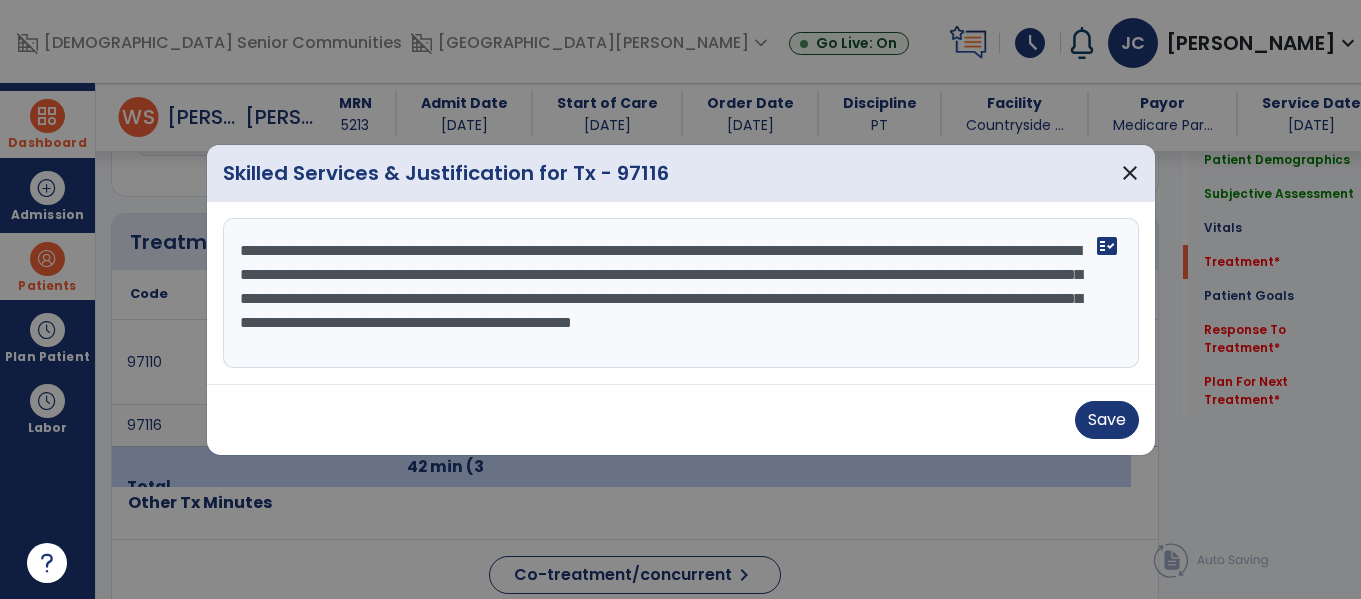 drag, startPoint x: 759, startPoint y: 272, endPoint x: 342, endPoint y: 294, distance: 417.57993 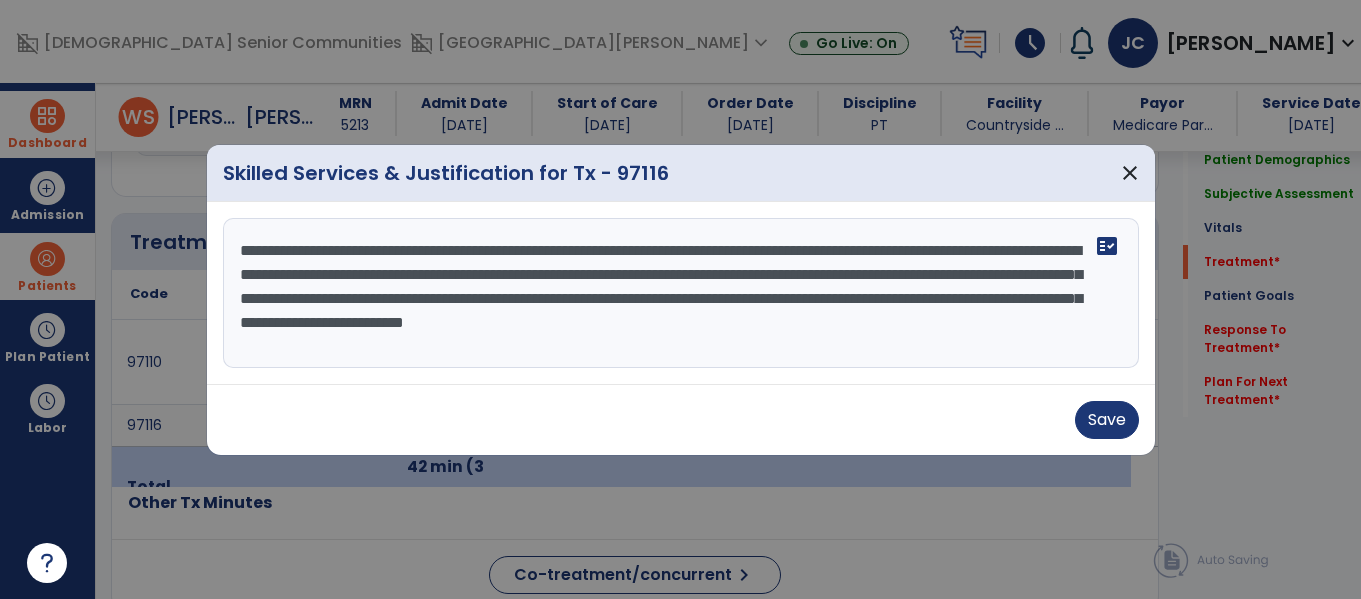 click on "**********" at bounding box center (681, 293) 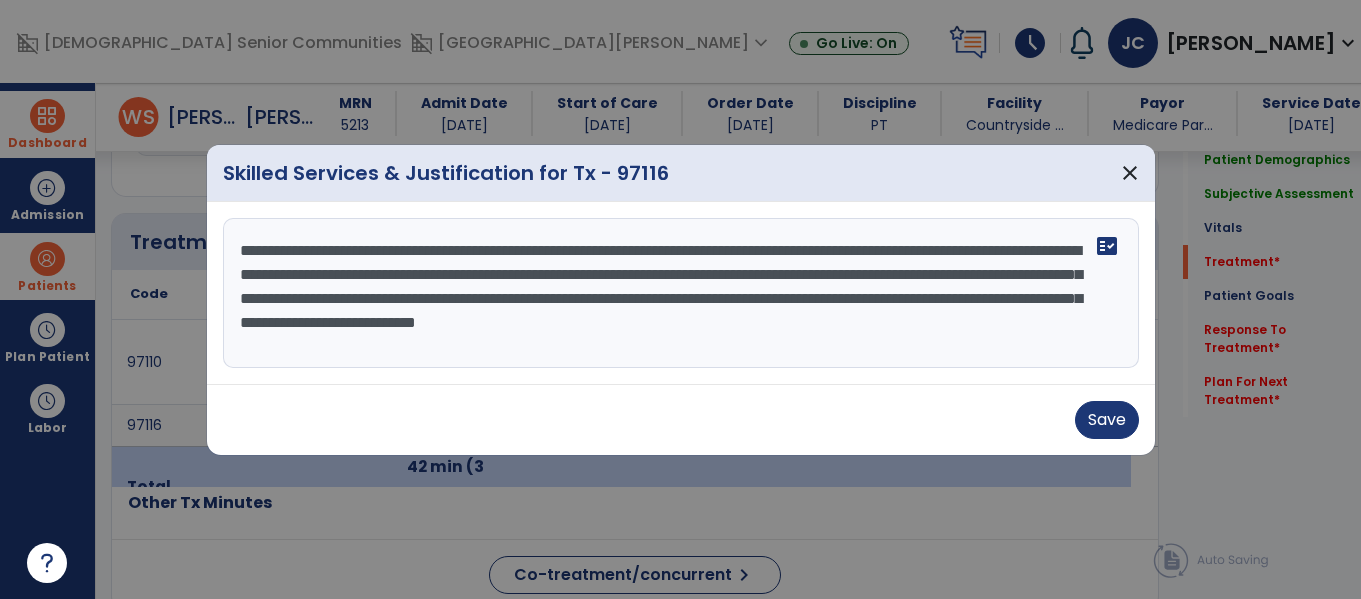 click on "**********" at bounding box center [681, 293] 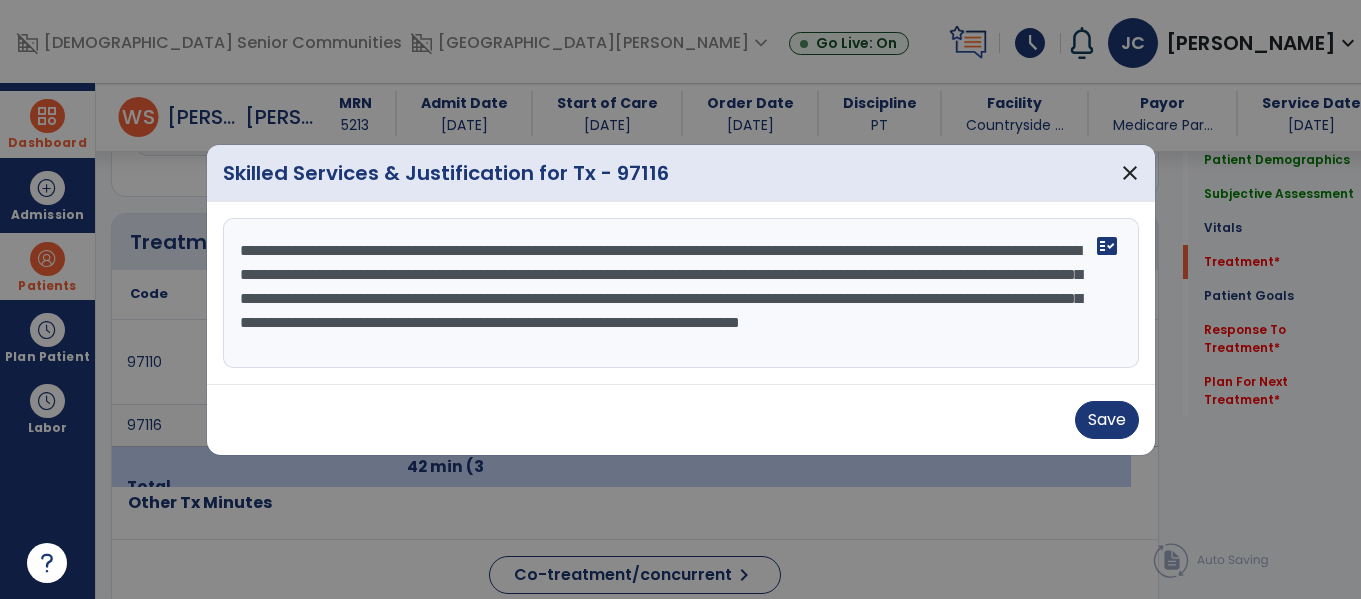 click on "**********" at bounding box center [681, 293] 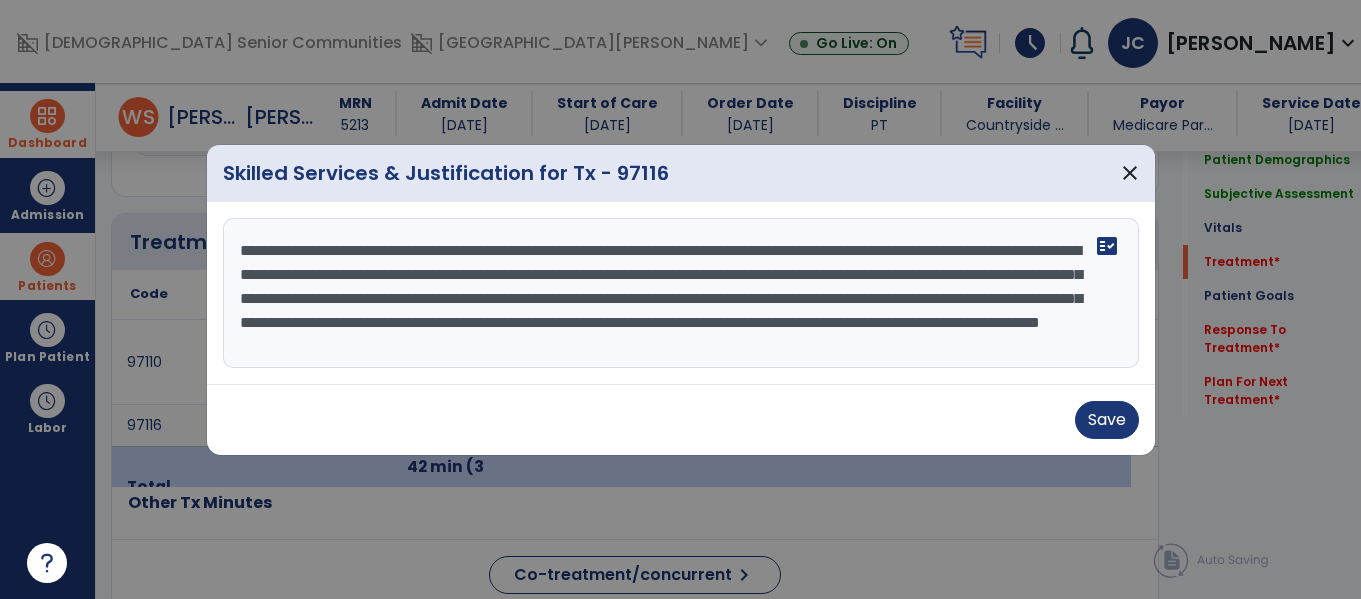 drag, startPoint x: 669, startPoint y: 344, endPoint x: 870, endPoint y: 345, distance: 201.00249 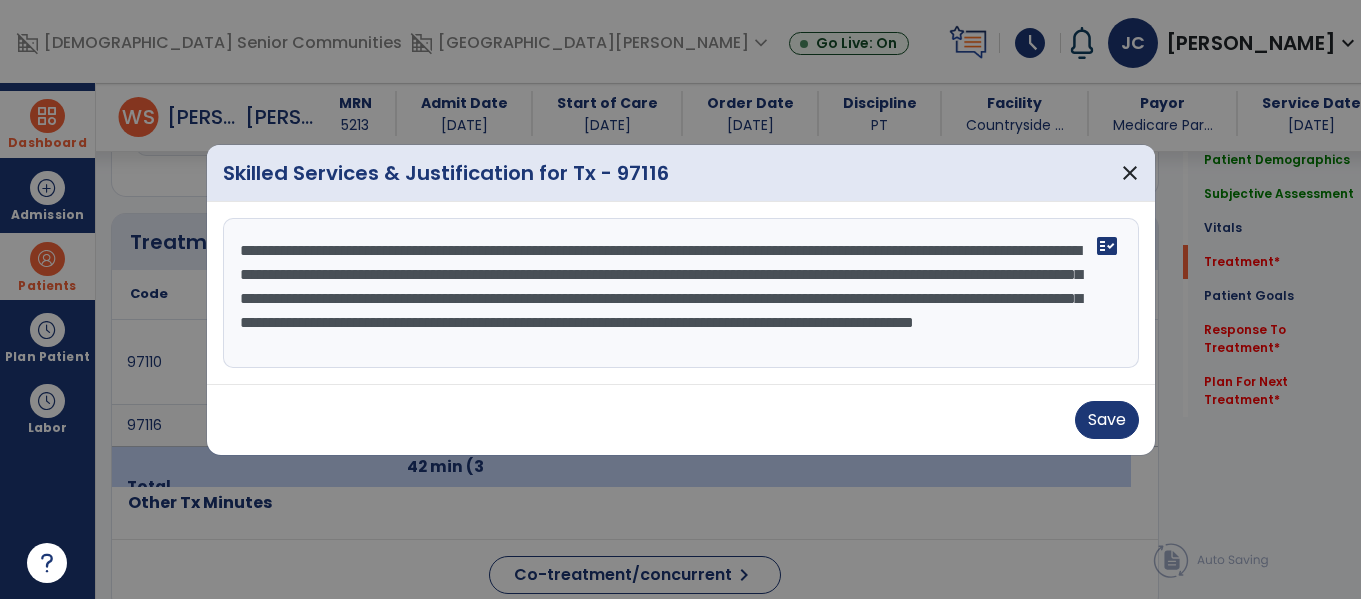 click on "**********" at bounding box center (681, 293) 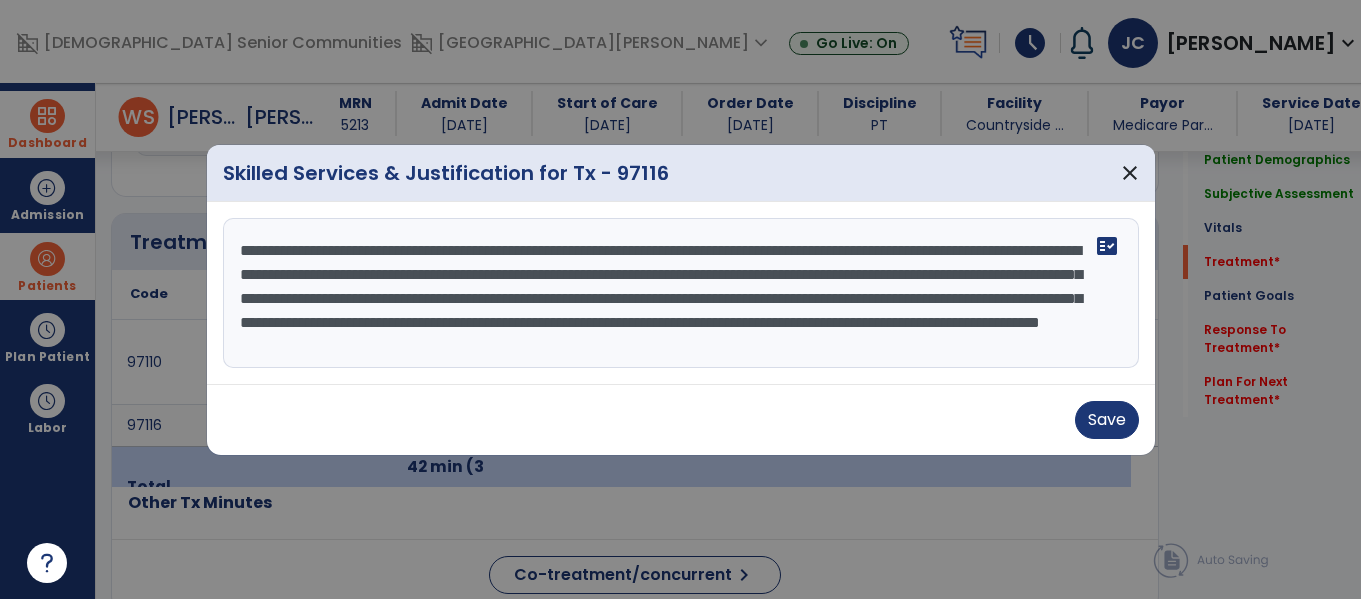 click on "**********" at bounding box center [681, 293] 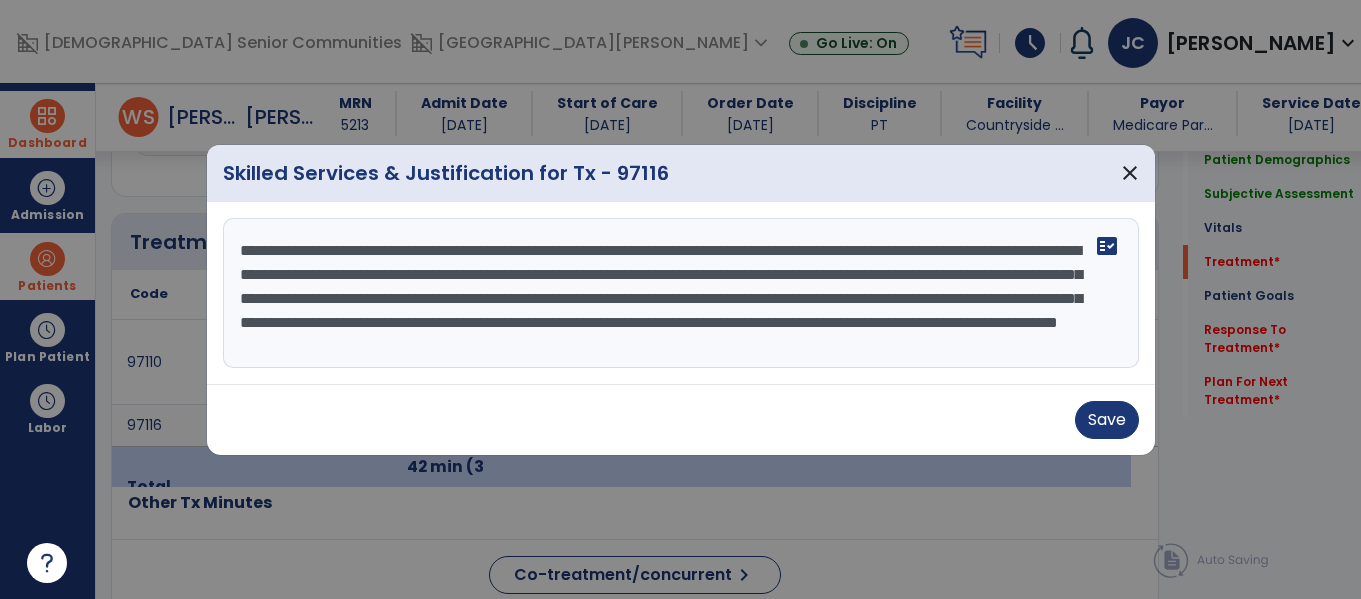 click on "**********" at bounding box center [681, 293] 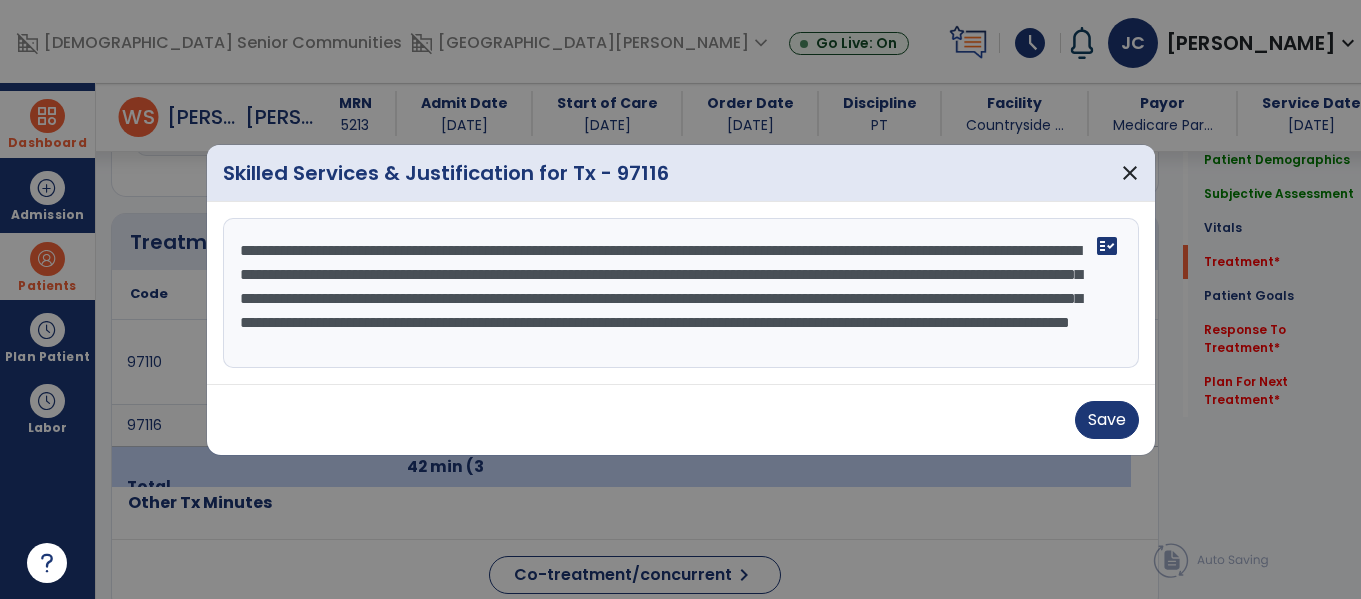 click on "**********" at bounding box center (681, 293) 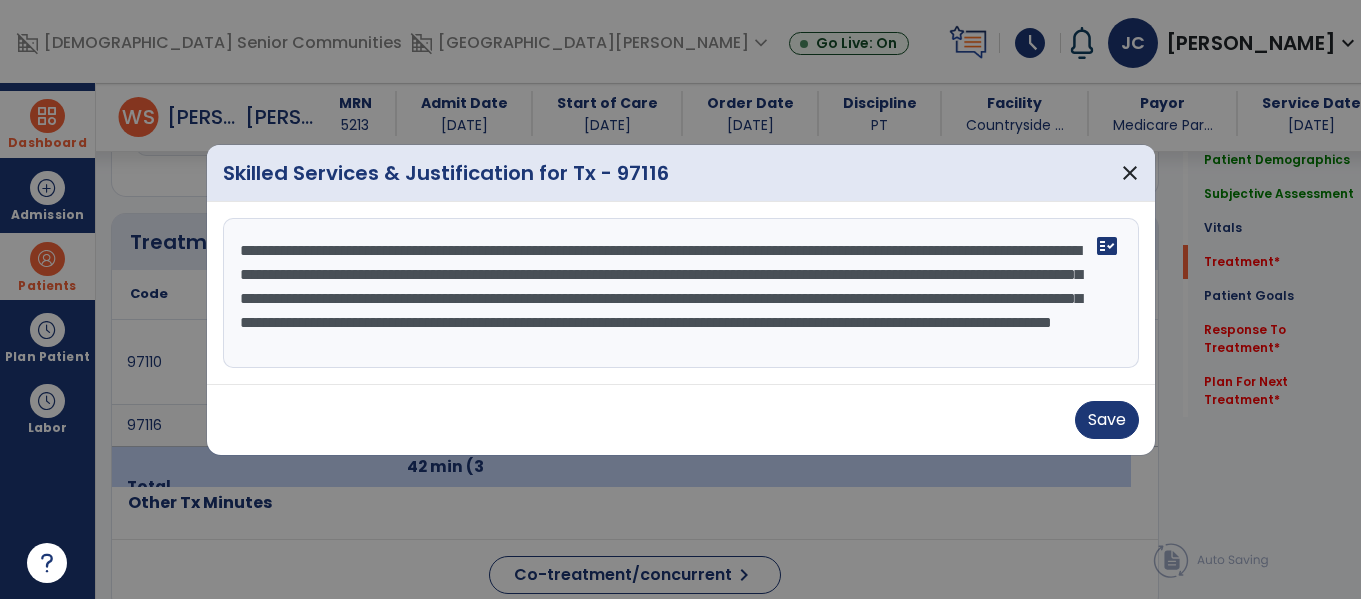 scroll, scrollTop: 24, scrollLeft: 0, axis: vertical 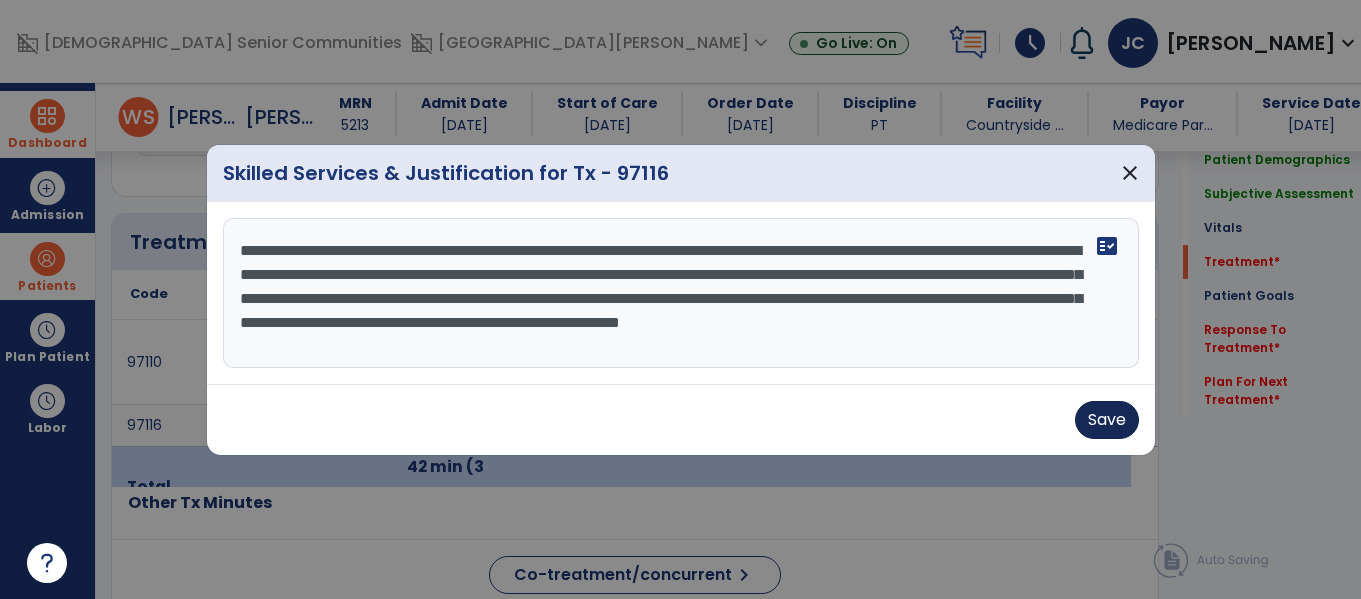 type on "**********" 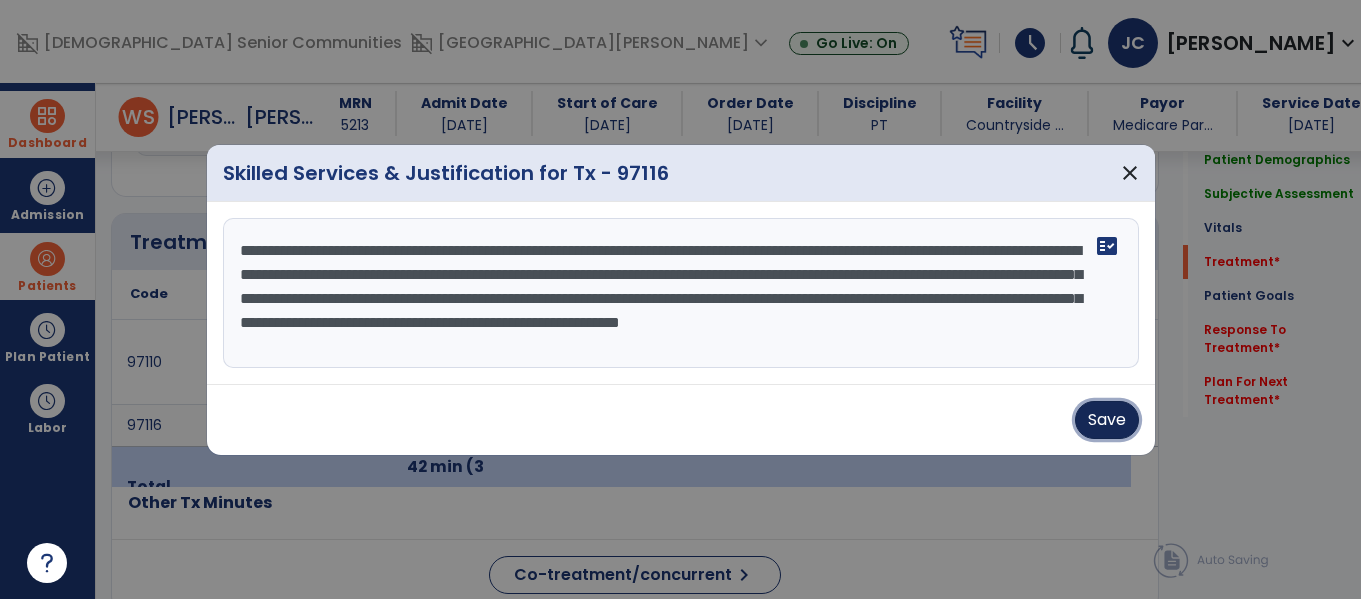 click on "Save" at bounding box center (1107, 420) 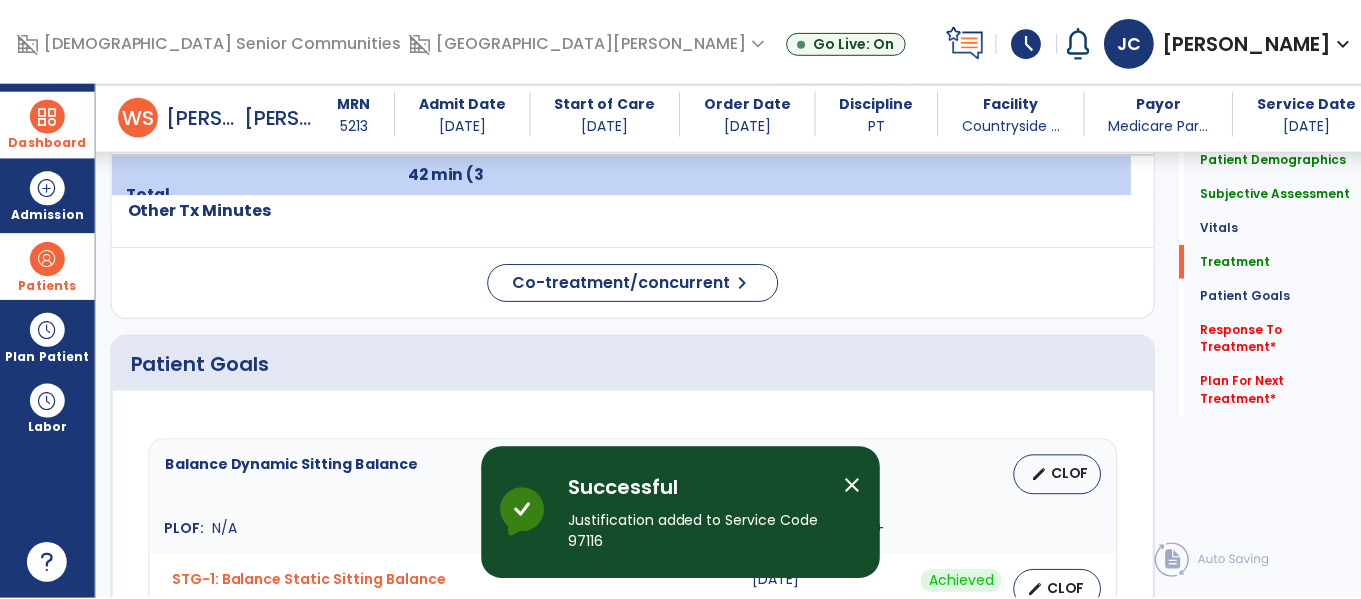 scroll, scrollTop: 1501, scrollLeft: 0, axis: vertical 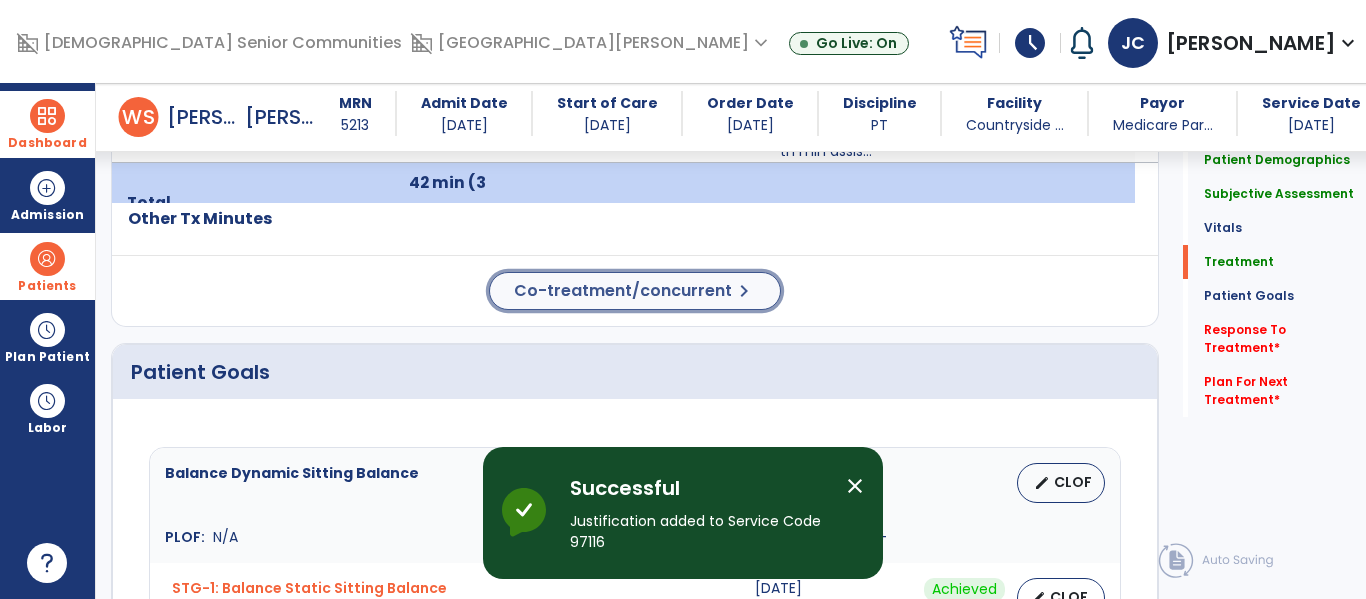 click on "Co-treatment/concurrent" 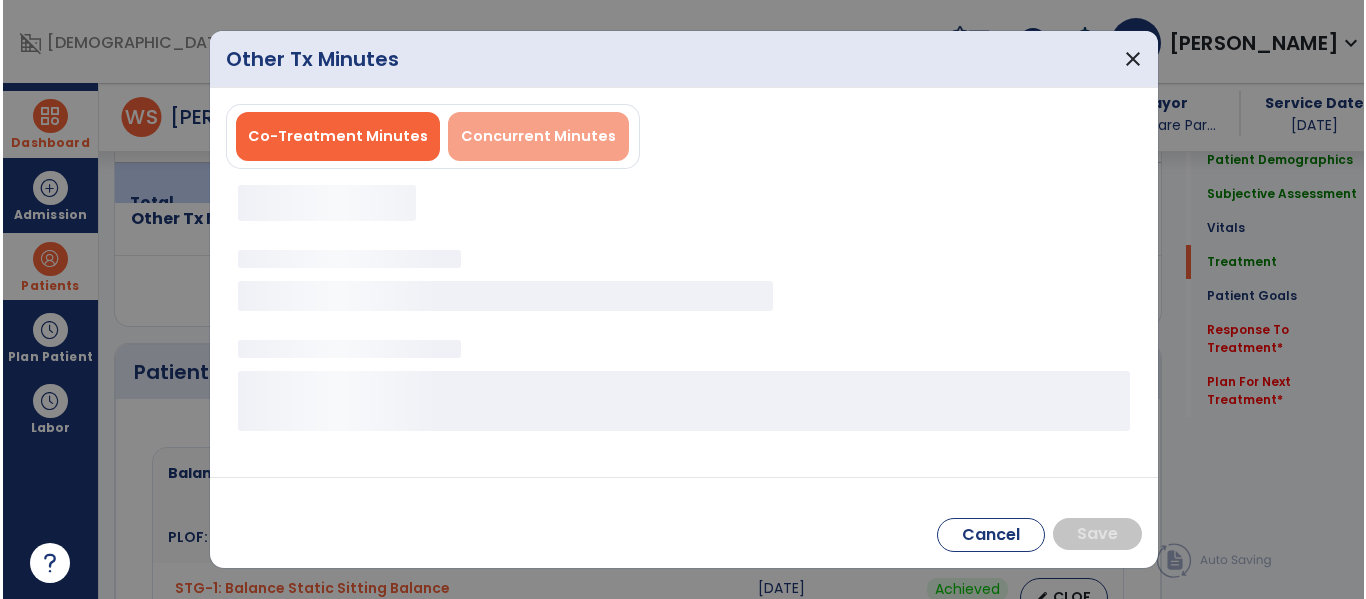 scroll, scrollTop: 1496, scrollLeft: 0, axis: vertical 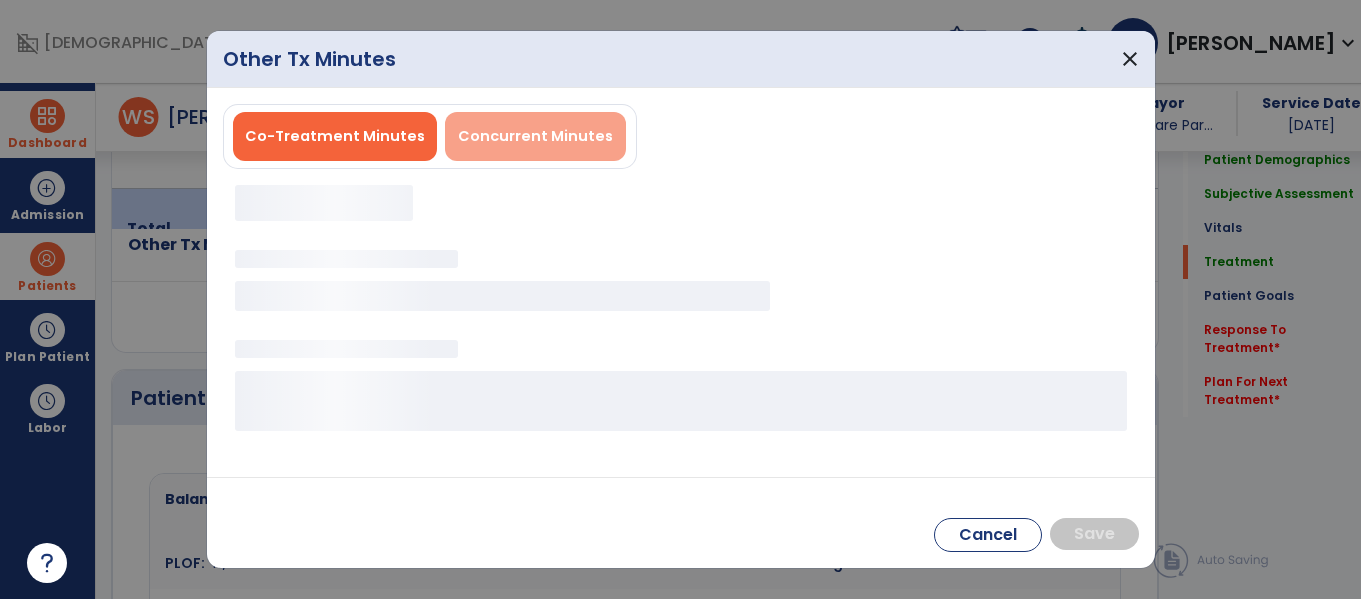 click on "Concurrent Minutes" at bounding box center [535, 136] 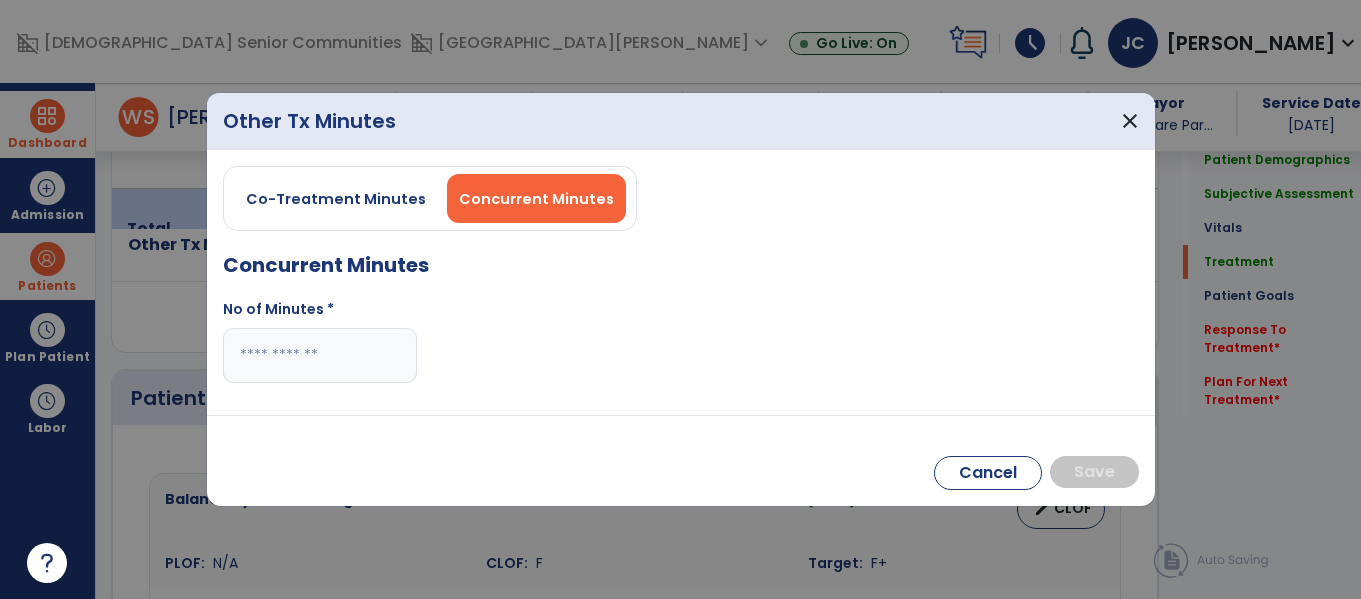 click at bounding box center [320, 355] 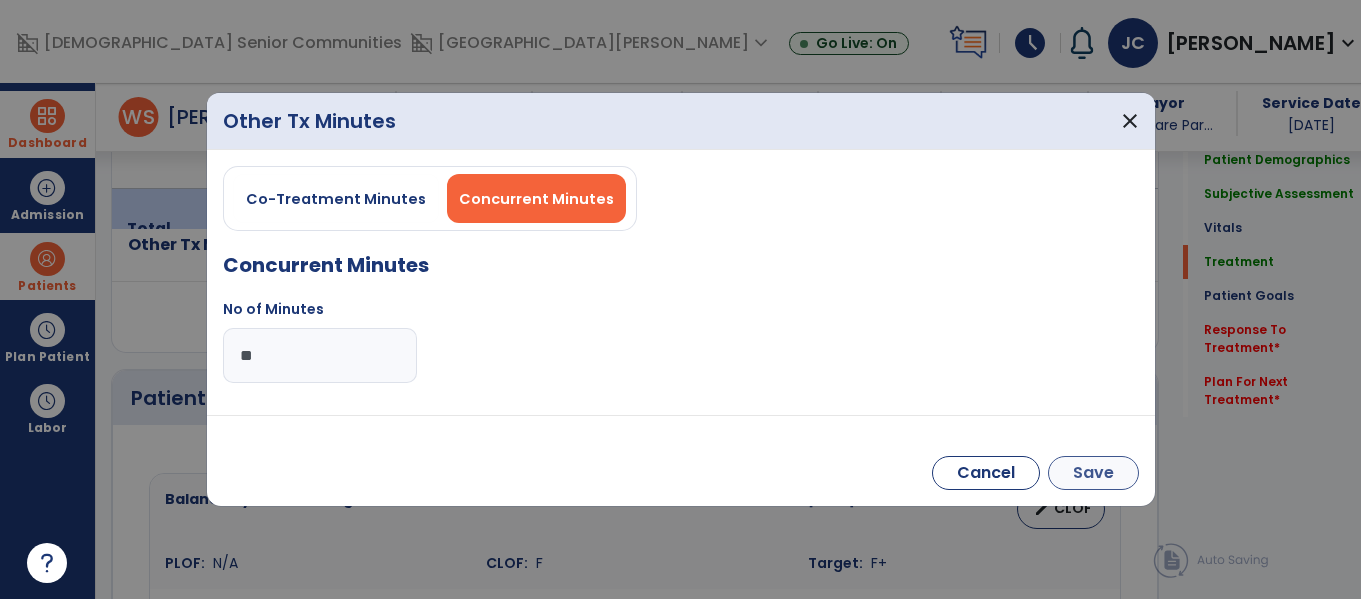 type on "**" 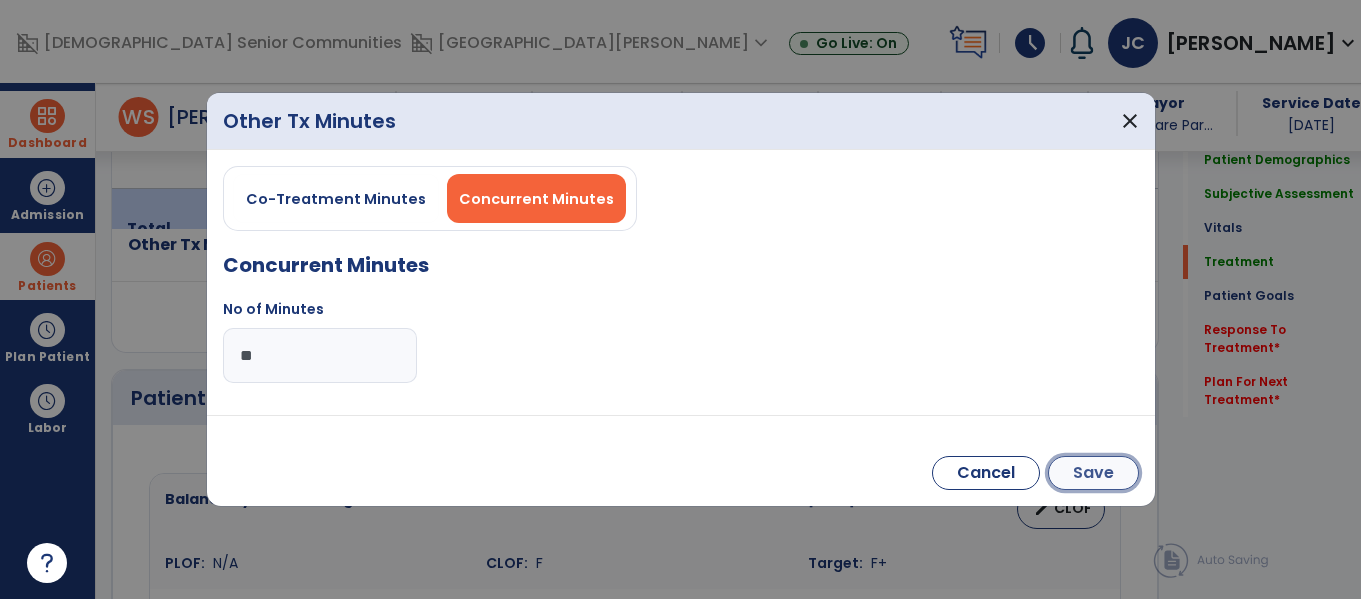 click on "Save" at bounding box center (1093, 473) 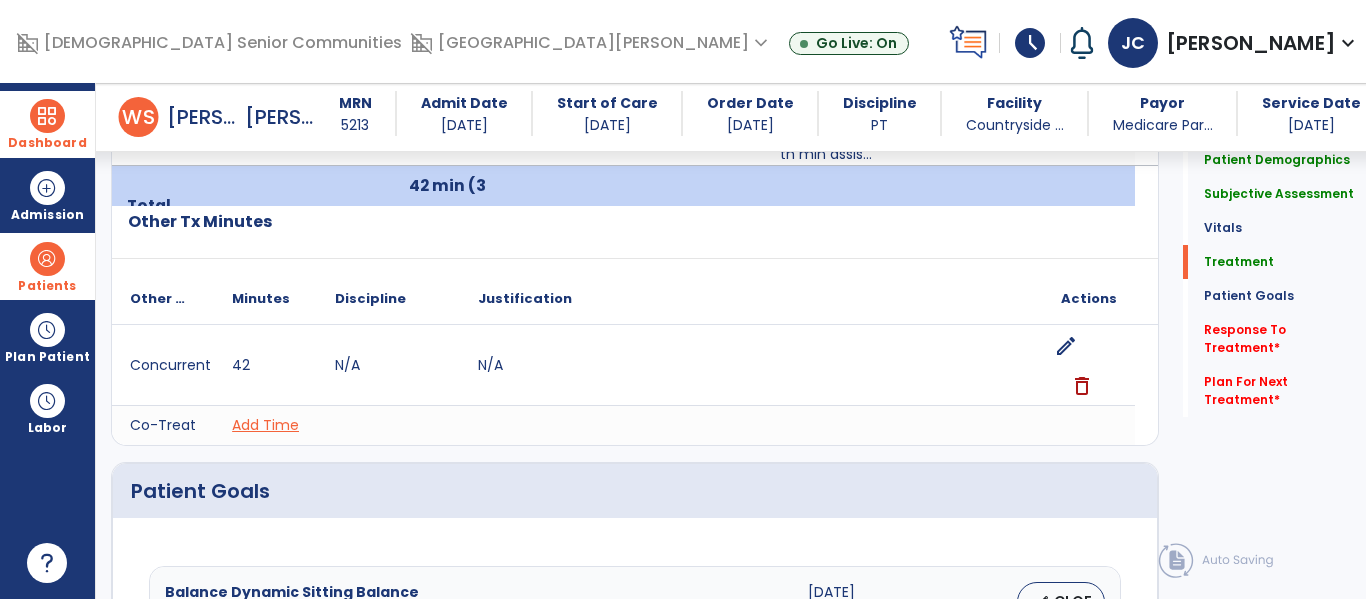scroll, scrollTop: 1499, scrollLeft: 0, axis: vertical 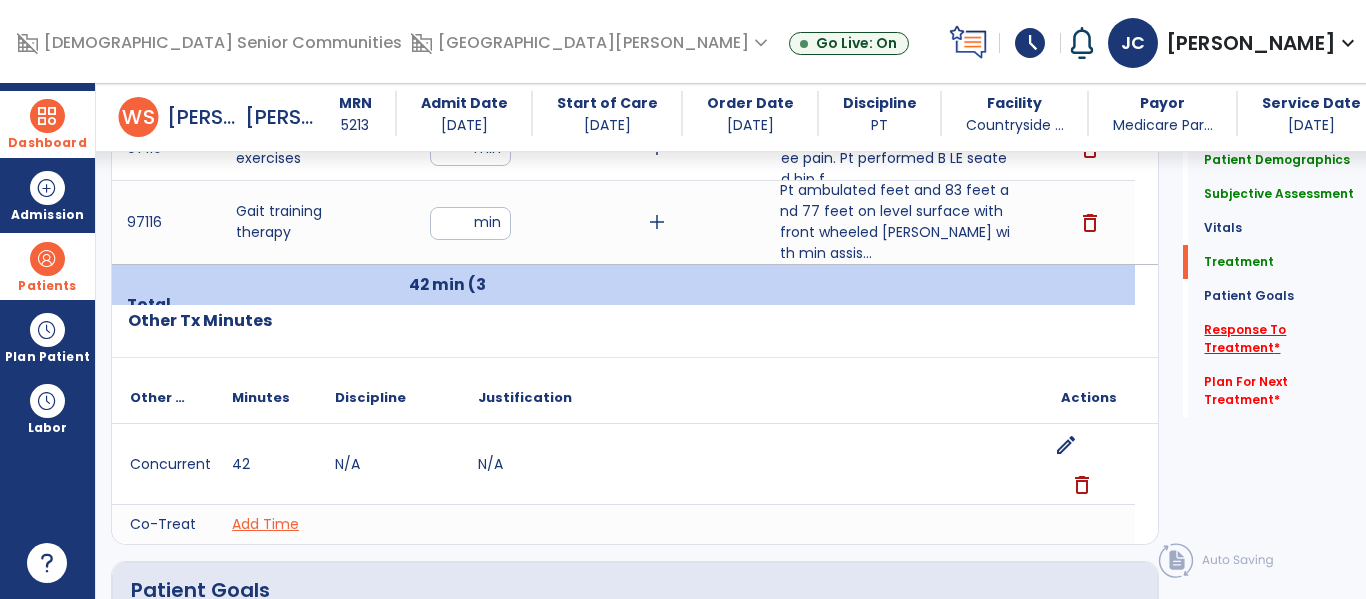 click on "Response To Treatment   *" 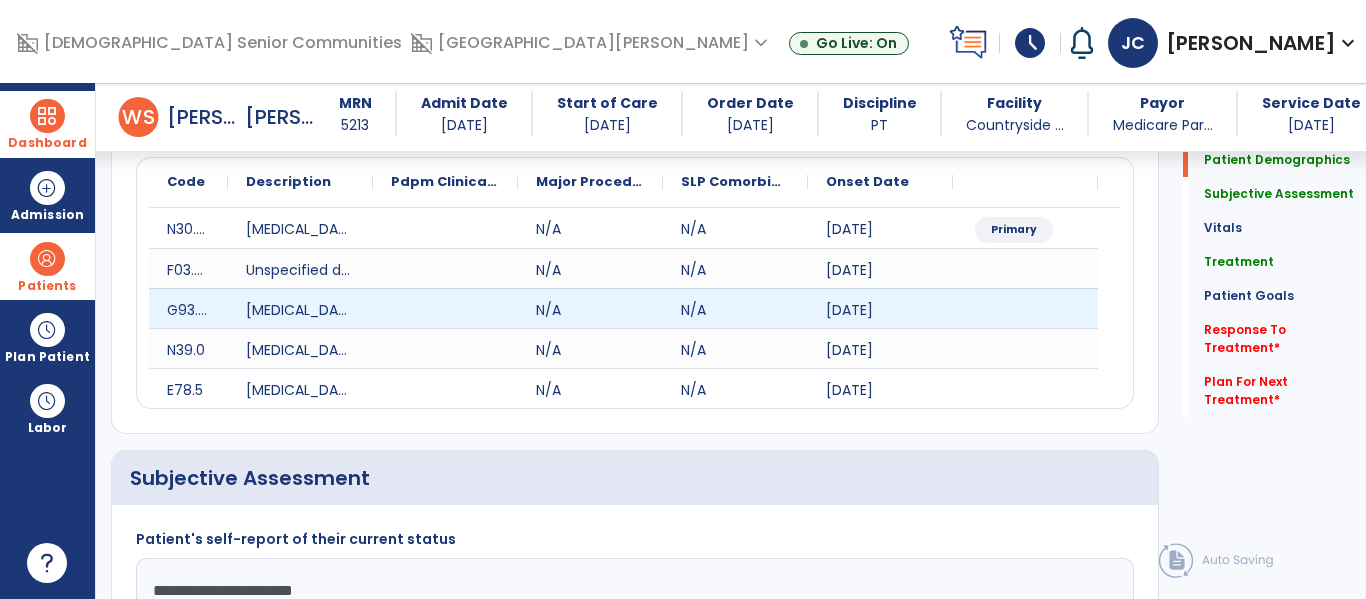 scroll, scrollTop: 0, scrollLeft: 0, axis: both 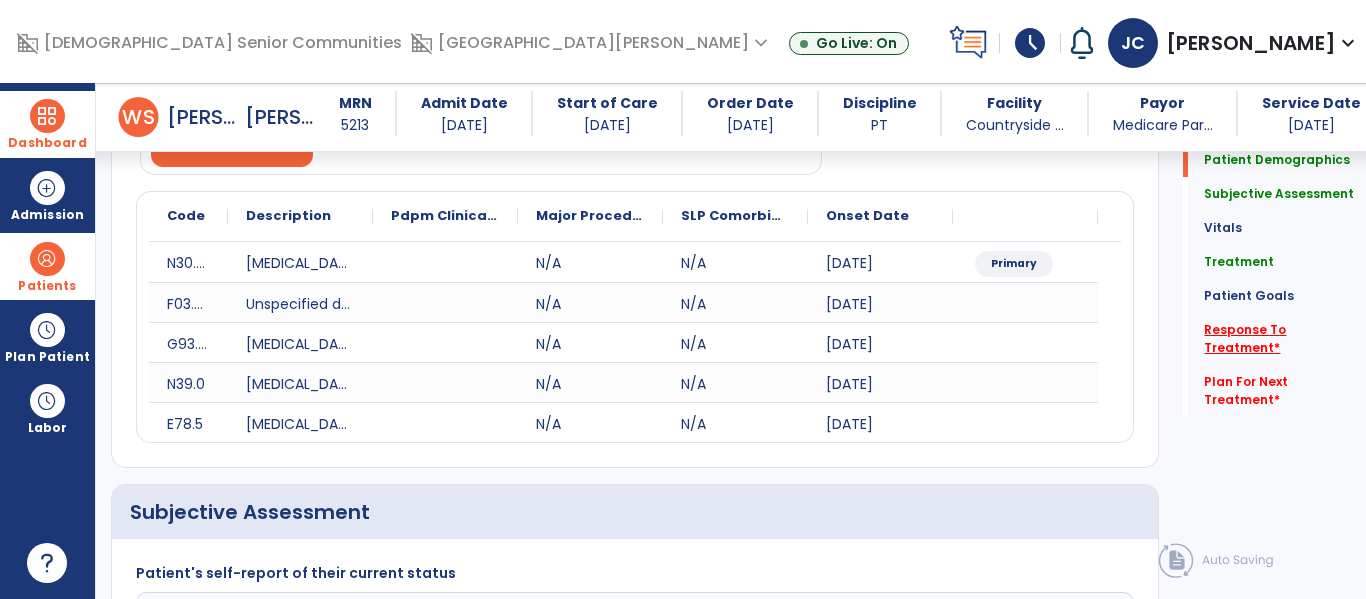 click on "Response To Treatment   *" 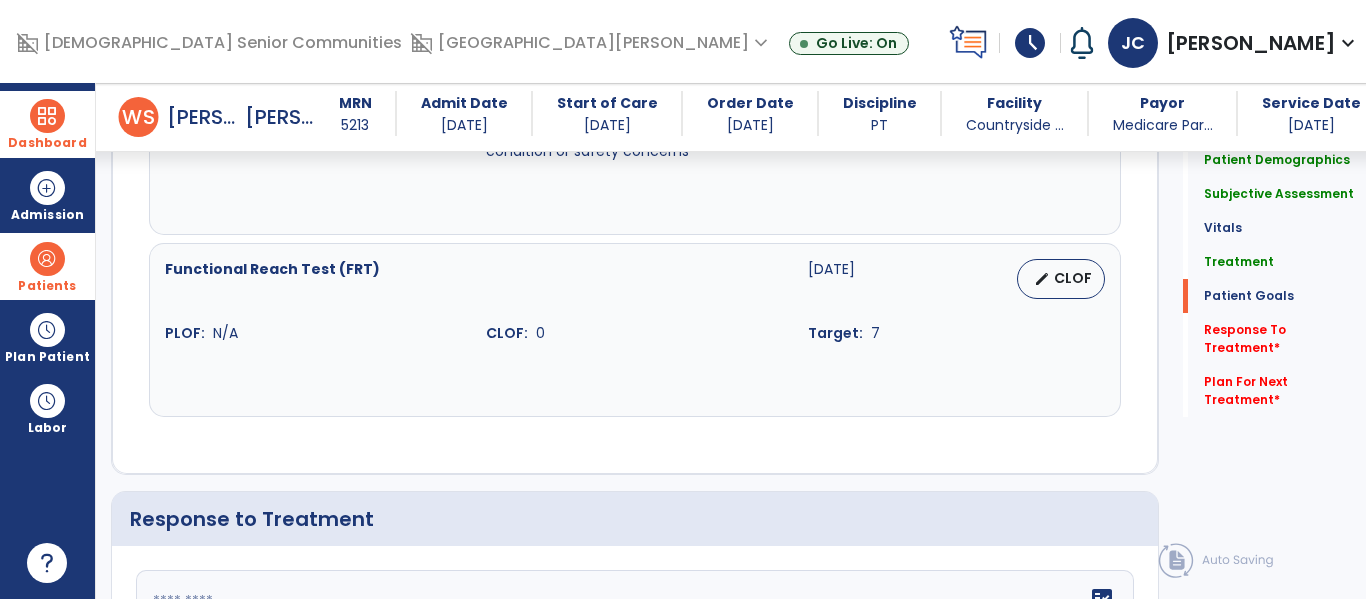 scroll, scrollTop: 4201, scrollLeft: 0, axis: vertical 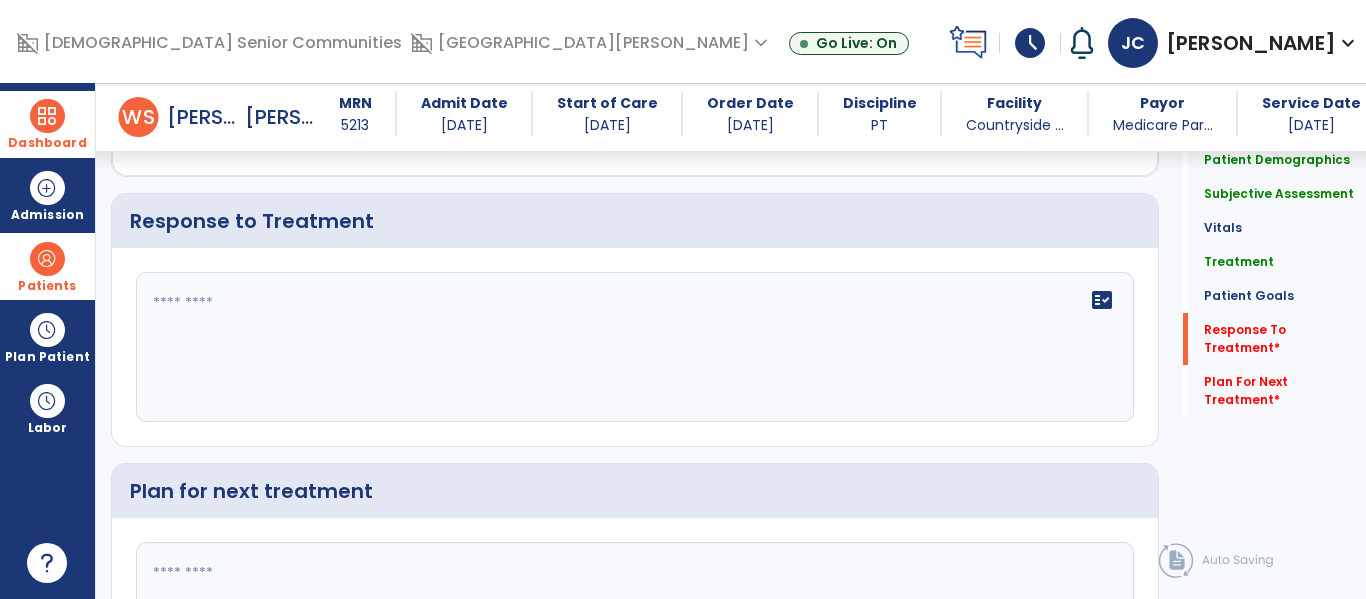click on "fact_check" 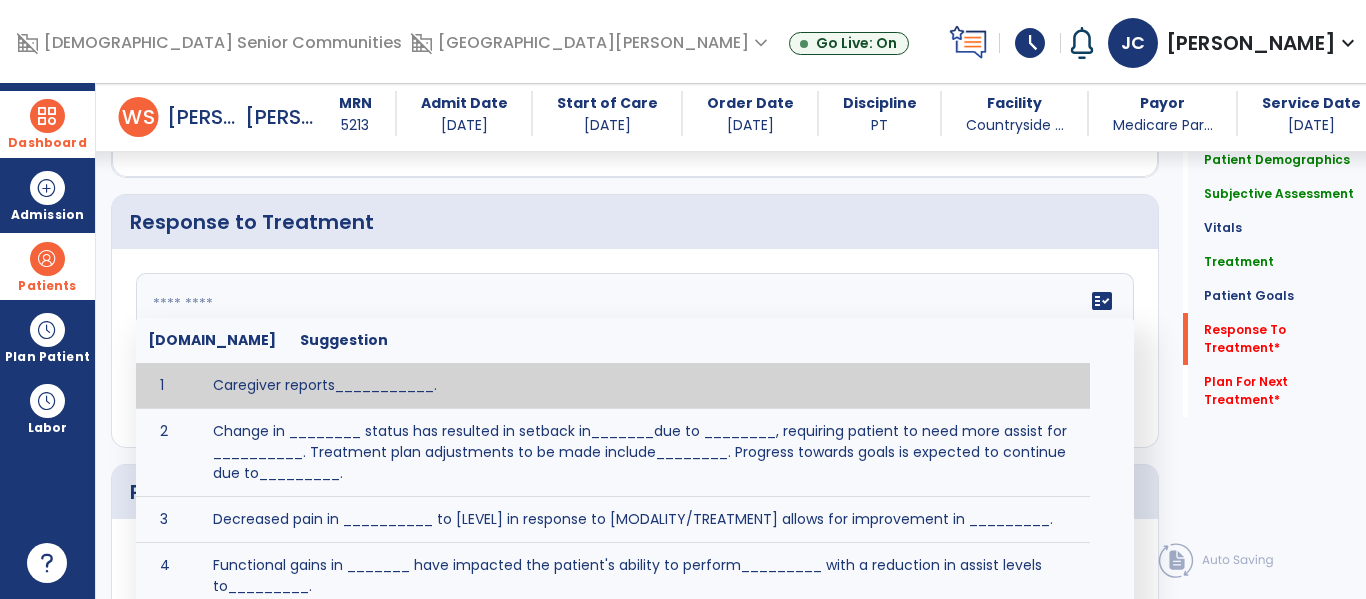 click on "fact_check  Sr.No Suggestion 1 Caregiver reports___________. 2 Change in ________ status has resulted in setback in_______due to ________, requiring patient to need more assist for __________.   Treatment plan adjustments to be made include________.  Progress towards goals is expected to continue due to_________. 3 Decreased pain in __________ to [LEVEL] in response to [MODALITY/TREATMENT] allows for improvement in _________. 4 Functional gains in _______ have impacted the patient's ability to perform_________ with a reduction in assist levels to_________. 5 Functional progress this week has been significant due to__________. 6 Gains in ________ have improved the patient's ability to perform ______with decreased levels of assist to___________. 7 Improvement in ________allows patient to tolerate higher levels of challenges in_________. 8 Pain in [AREA] has decreased to [LEVEL] in response to [TREATMENT/MODALITY], allowing fore ease in completing__________. 9 10 11 12 13 14 15 16 17 18 19 20 21" 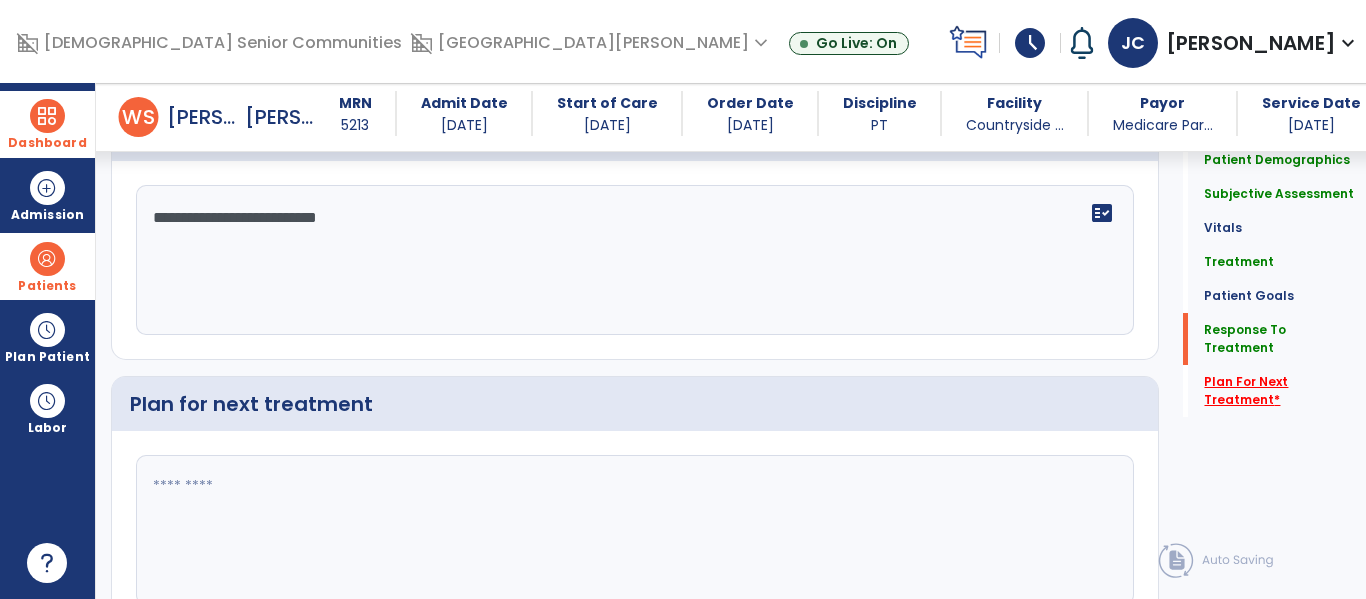 scroll, scrollTop: 4289, scrollLeft: 0, axis: vertical 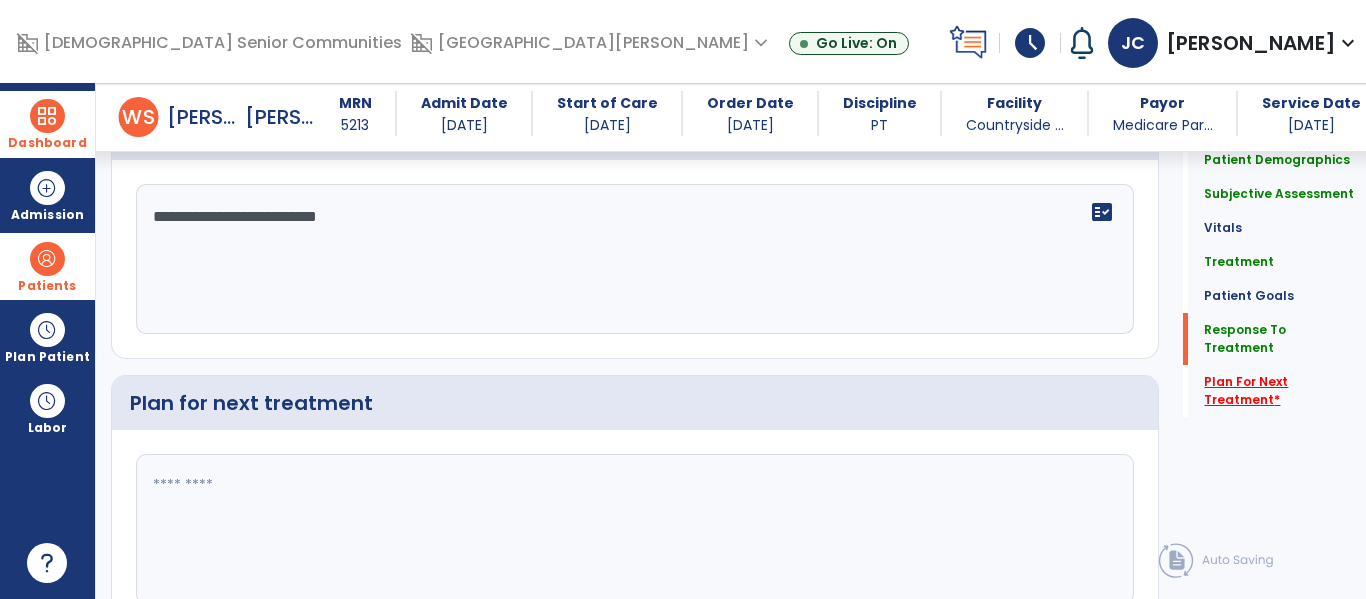 type on "**********" 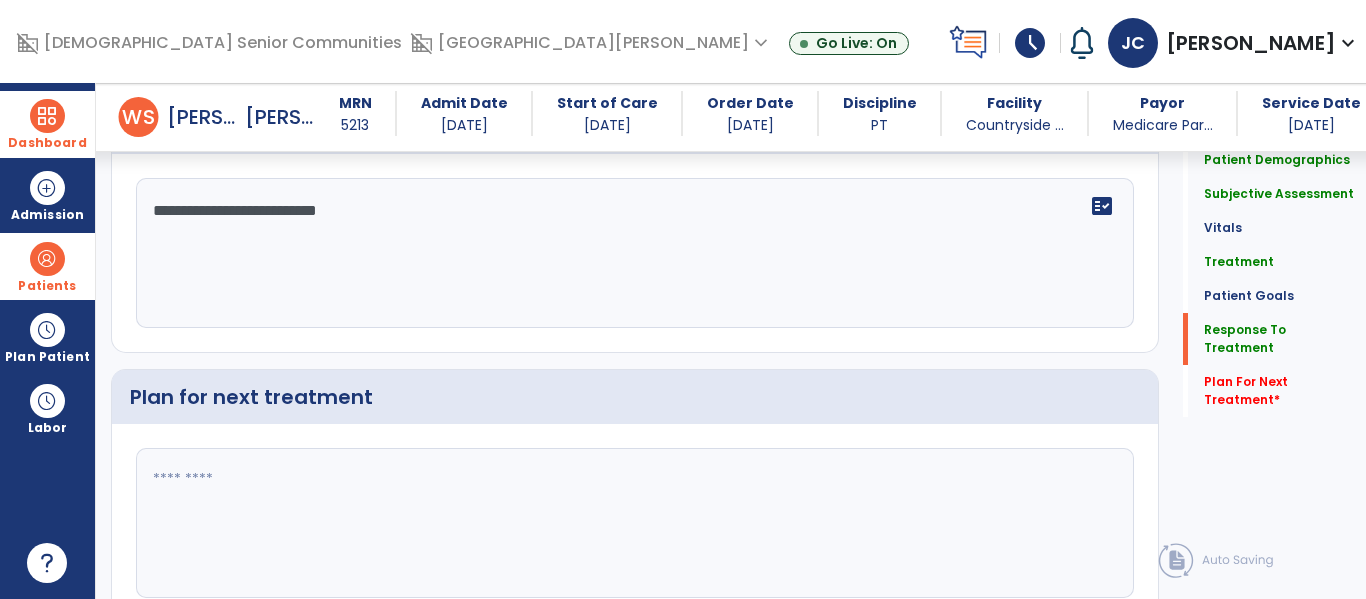 scroll, scrollTop: 4406, scrollLeft: 0, axis: vertical 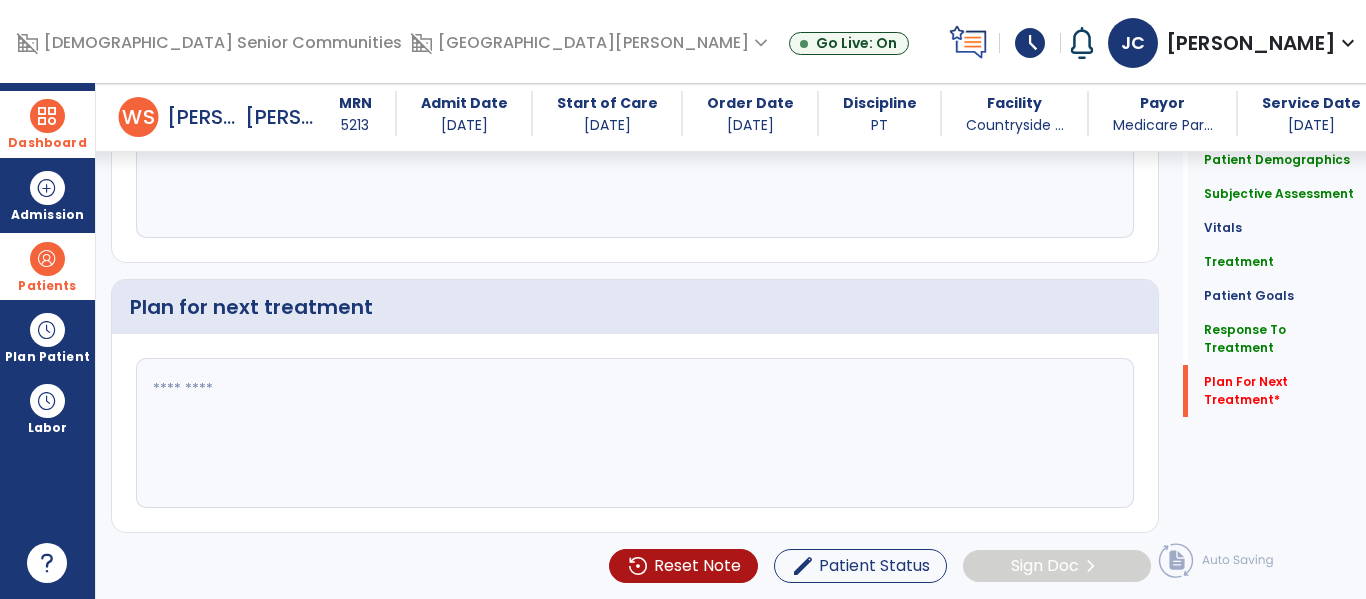 click 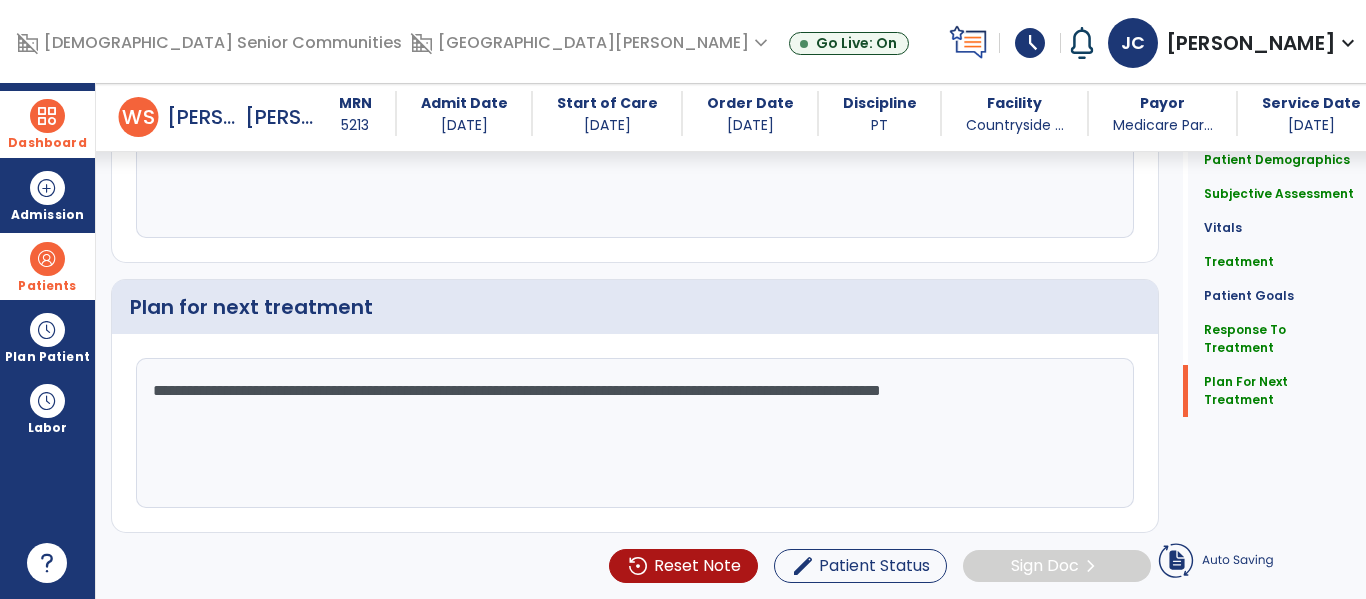 drag, startPoint x: 502, startPoint y: 391, endPoint x: 99, endPoint y: 373, distance: 403.4018 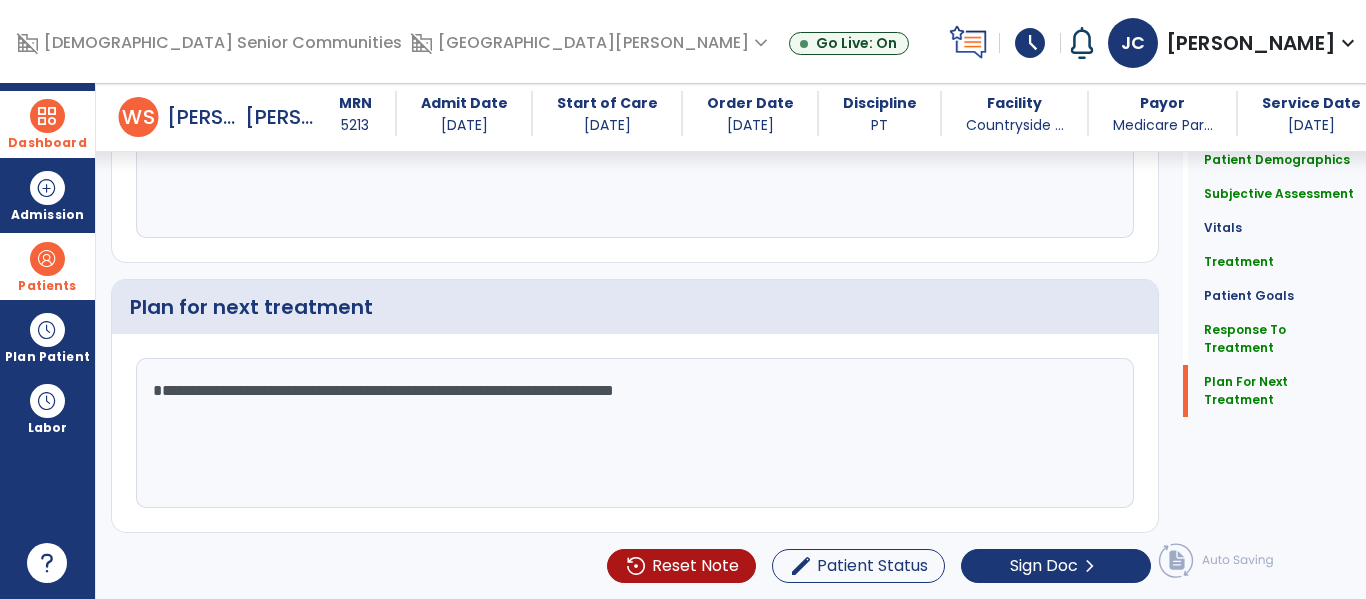 scroll, scrollTop: 4406, scrollLeft: 0, axis: vertical 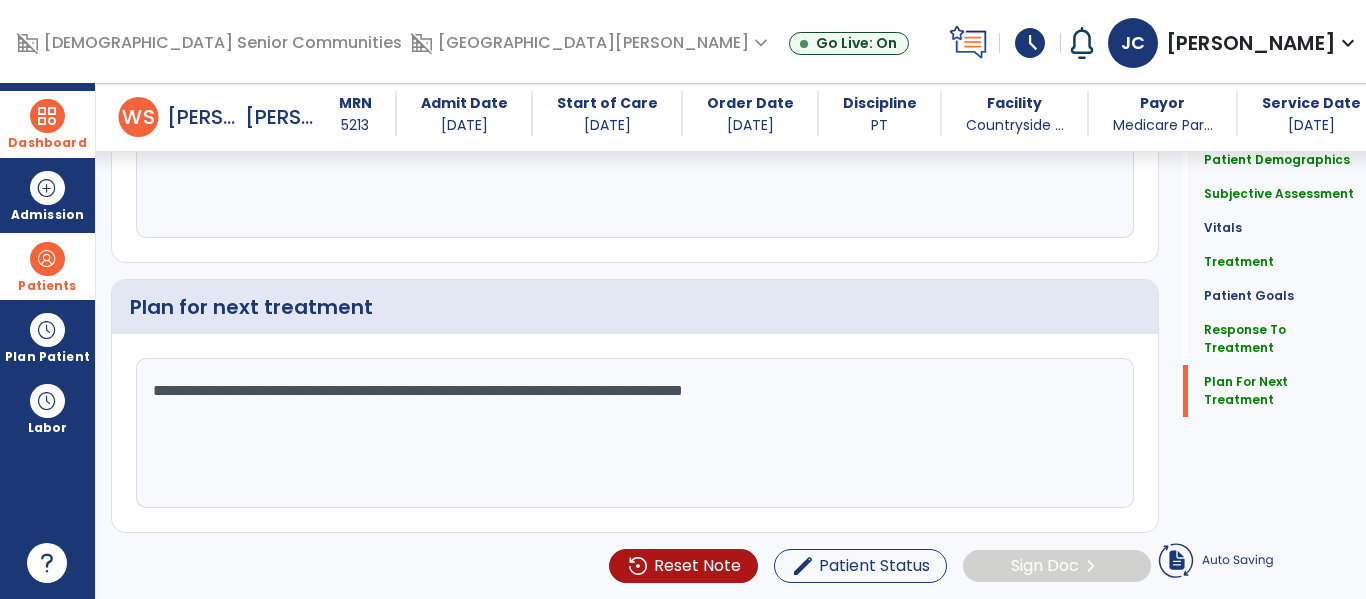 click on "**********" 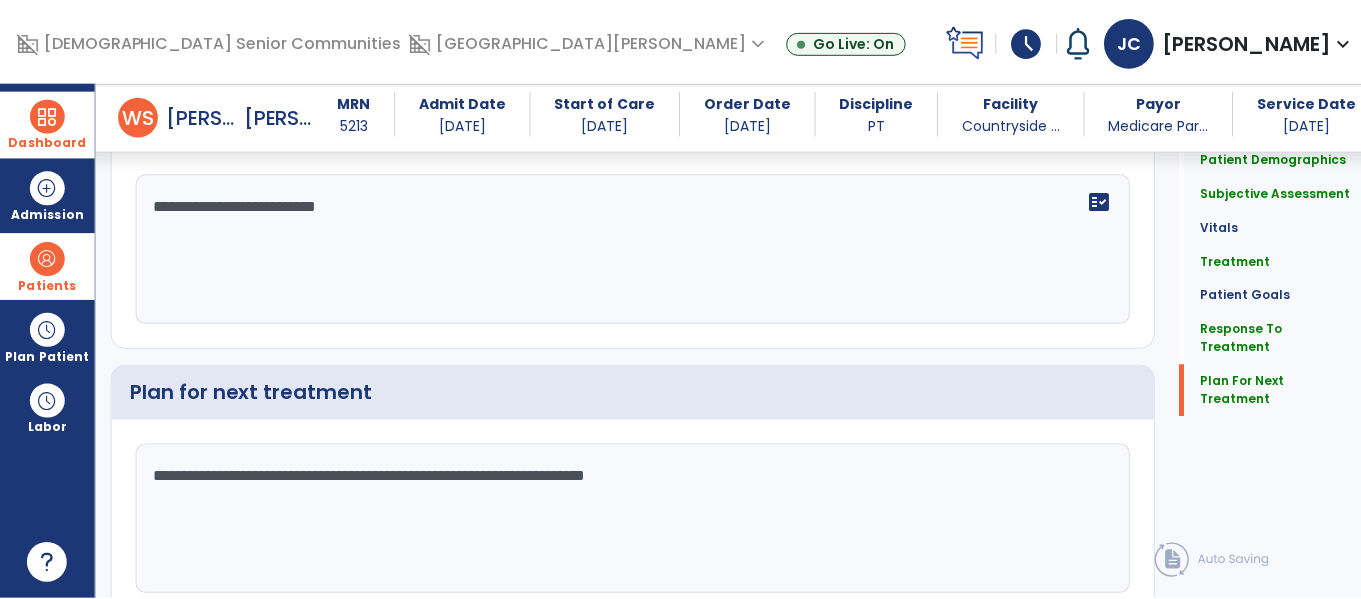 scroll, scrollTop: 4406, scrollLeft: 0, axis: vertical 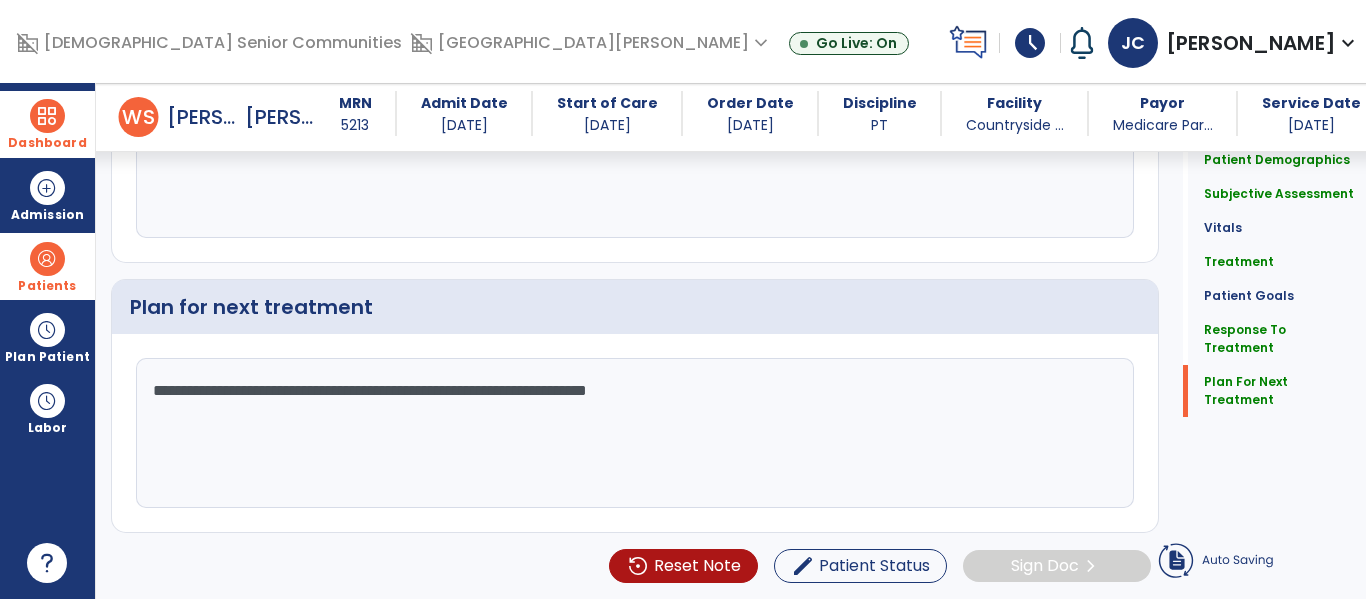 type on "**********" 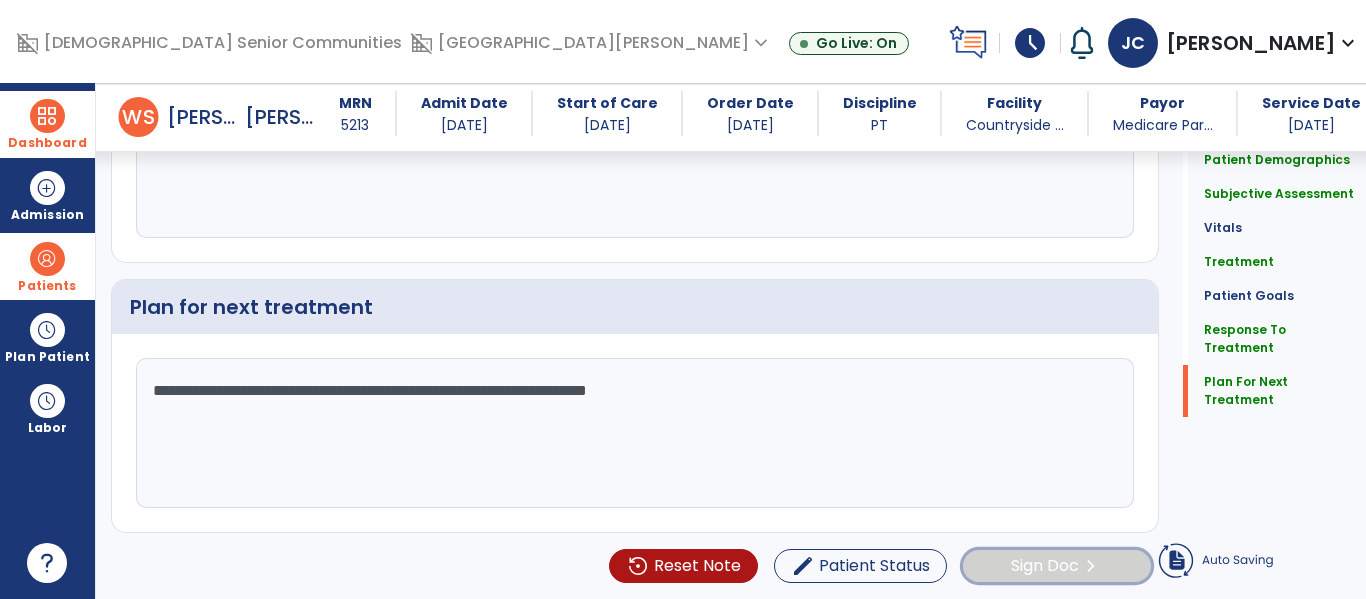 click on "Sign Doc" 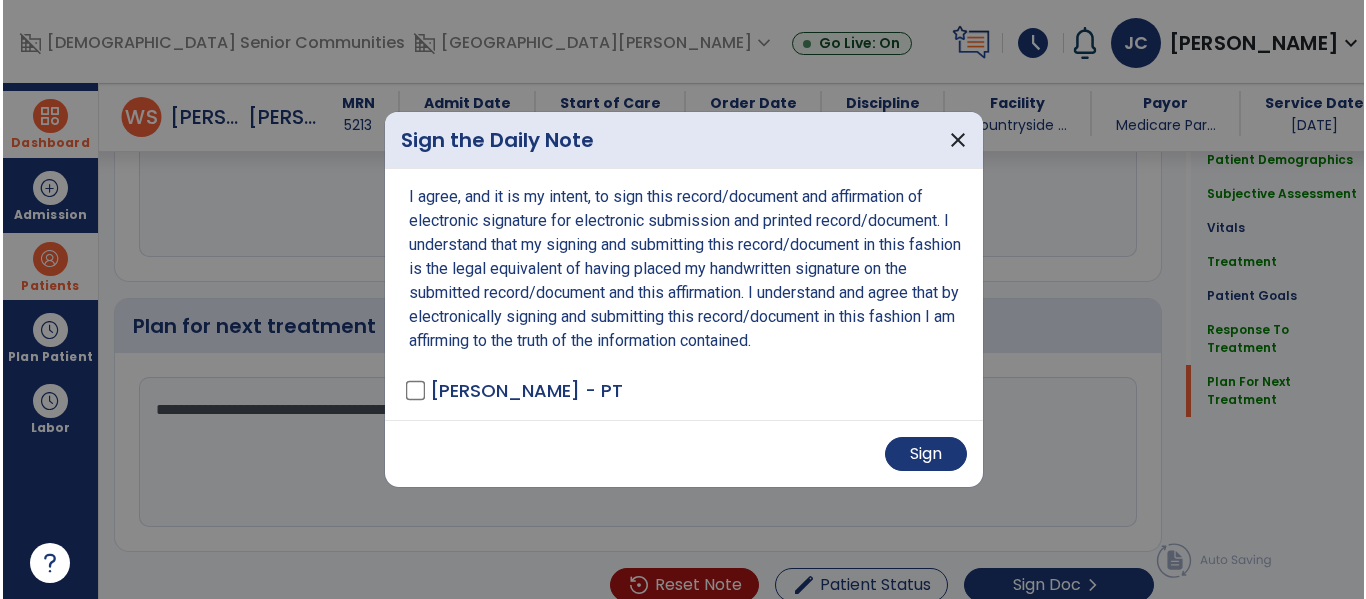 scroll, scrollTop: 4488, scrollLeft: 0, axis: vertical 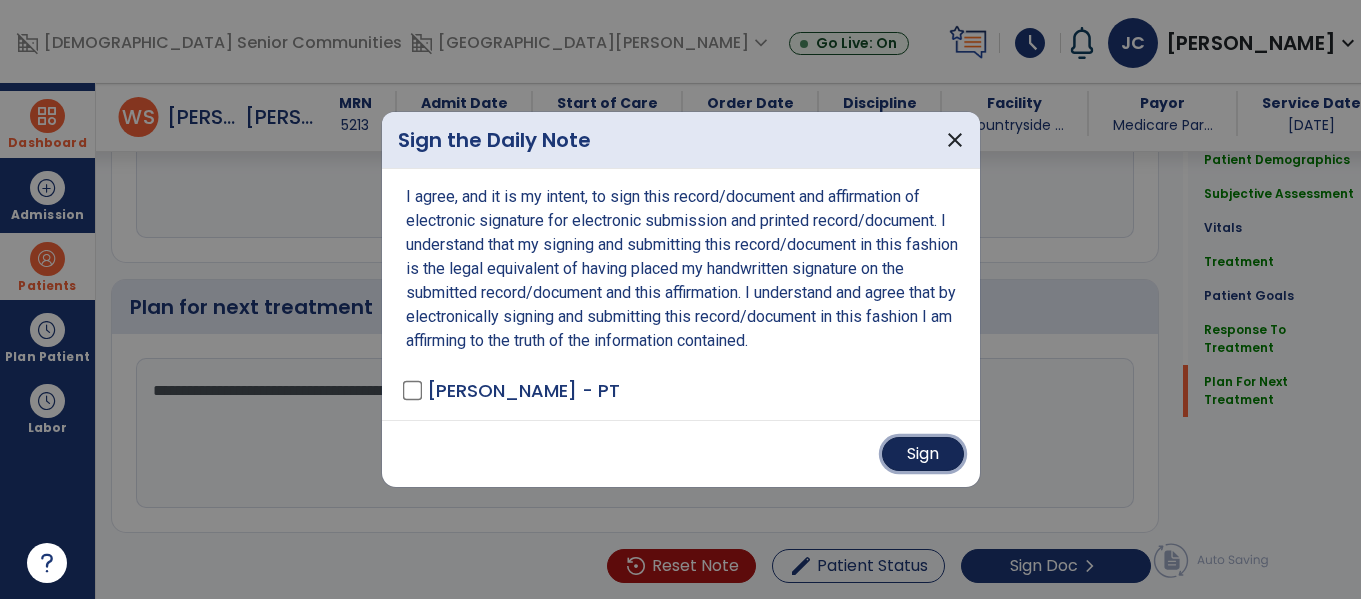 click on "Sign" at bounding box center (923, 454) 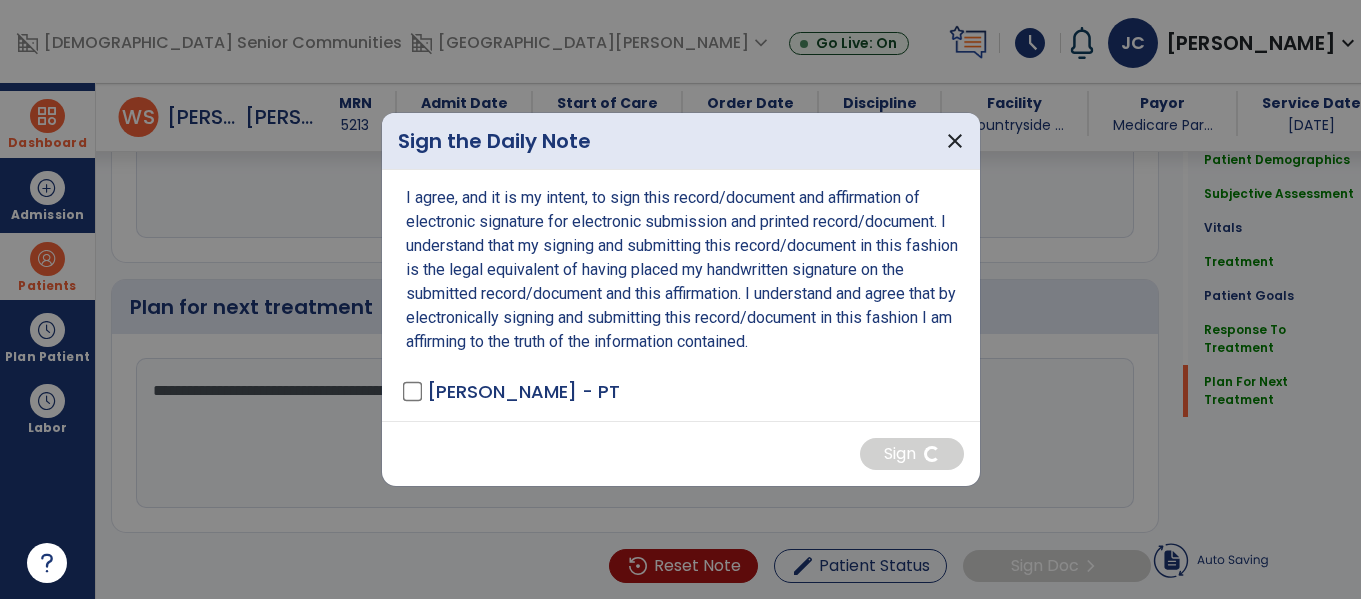 click at bounding box center [680, 299] 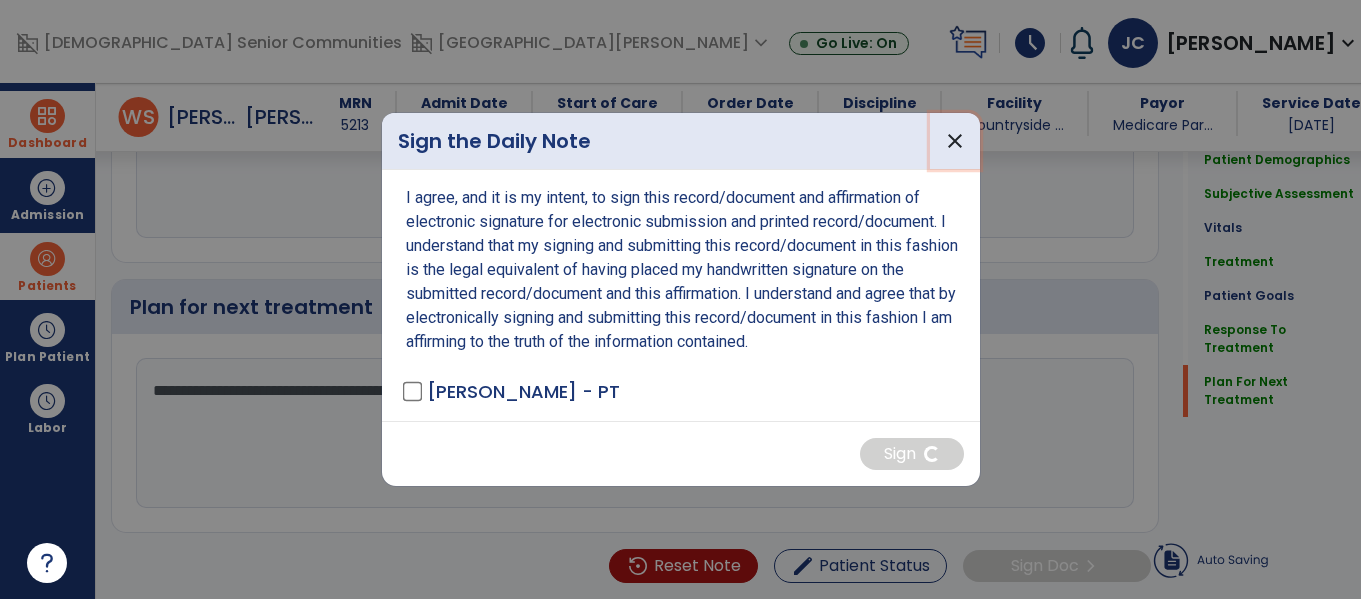 click on "close" at bounding box center [955, 141] 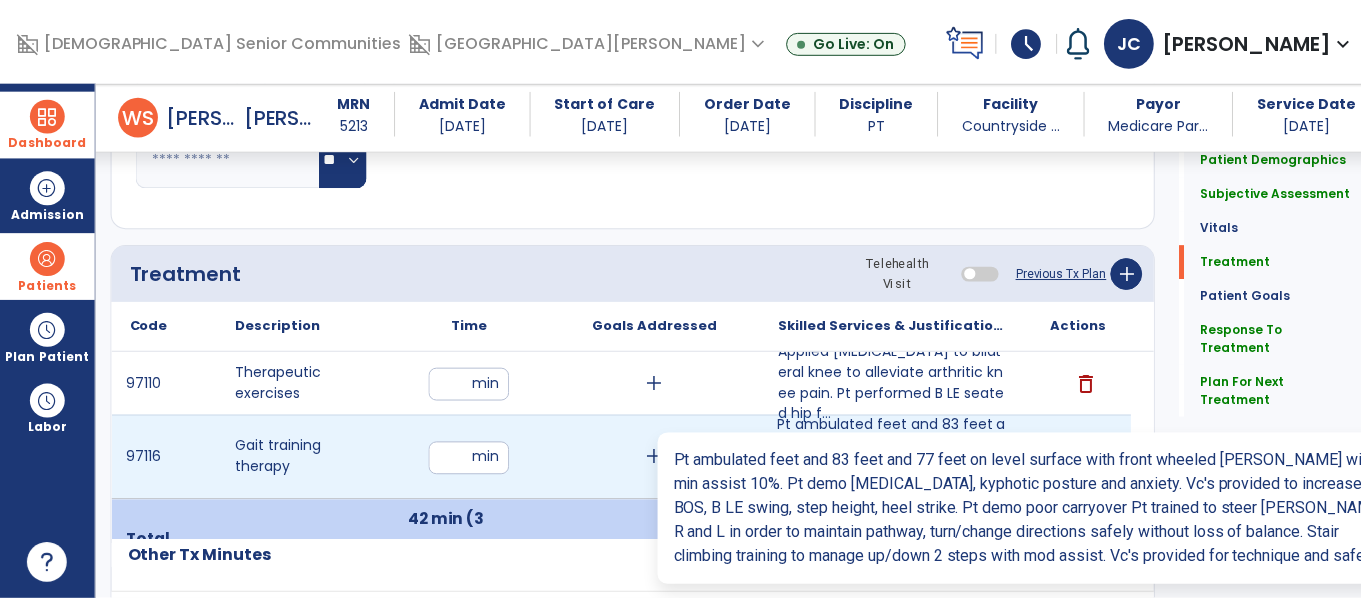 scroll, scrollTop: 1225, scrollLeft: 0, axis: vertical 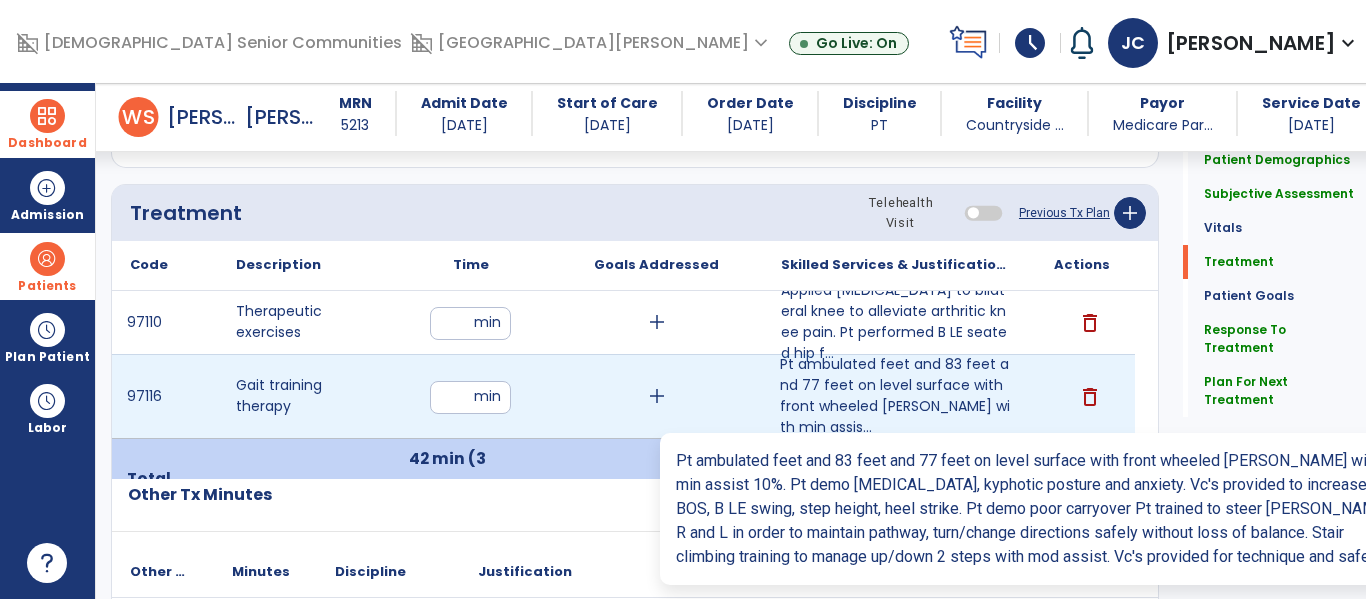 click on "Pt ambulated feet and 83 feet and 77  feet on level surface with front wheeled walker with min assis..." at bounding box center (896, 396) 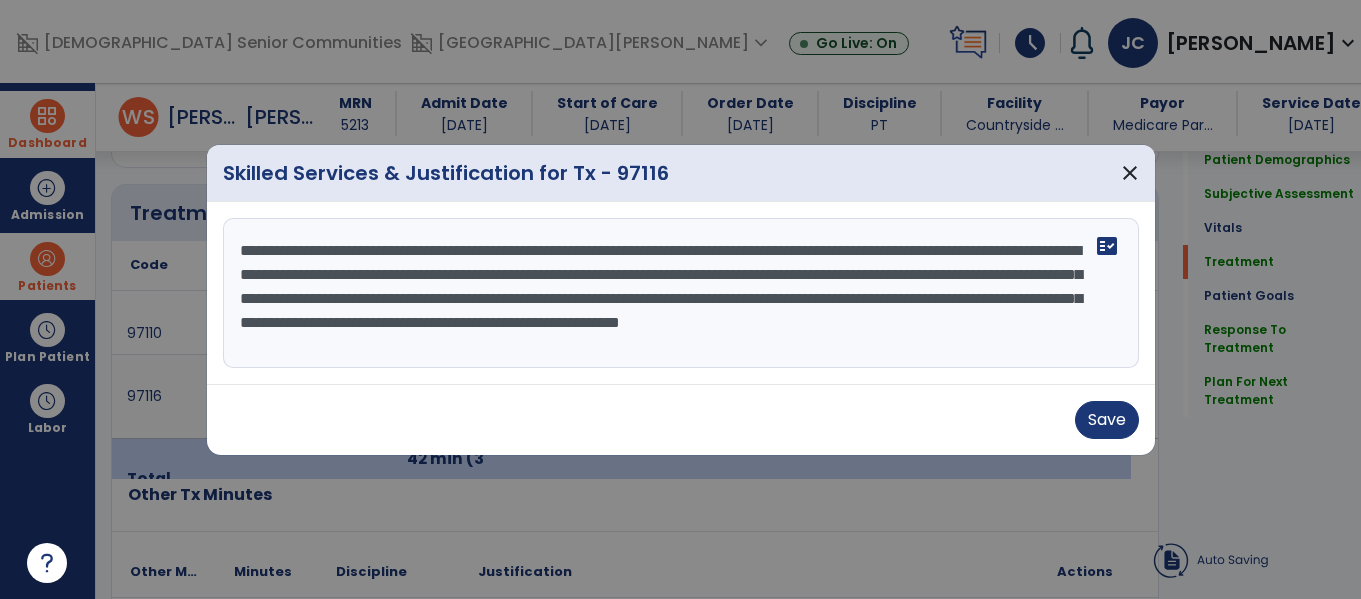 scroll, scrollTop: 1225, scrollLeft: 0, axis: vertical 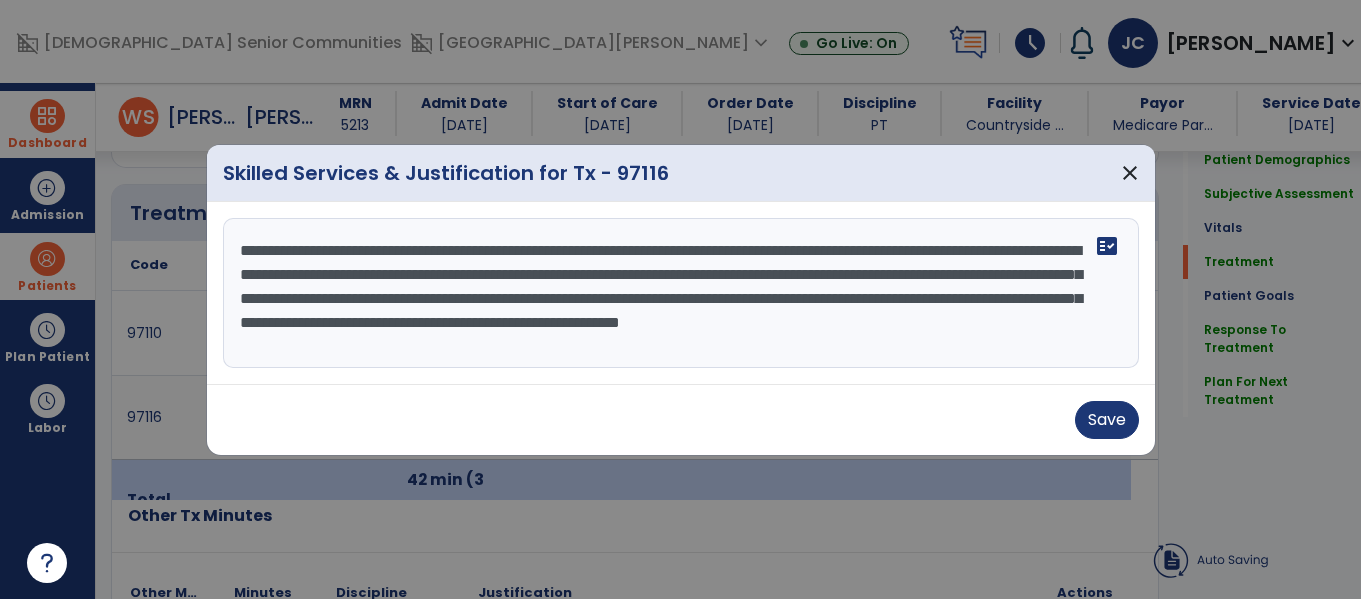 drag, startPoint x: 793, startPoint y: 351, endPoint x: 231, endPoint y: 210, distance: 579.4178 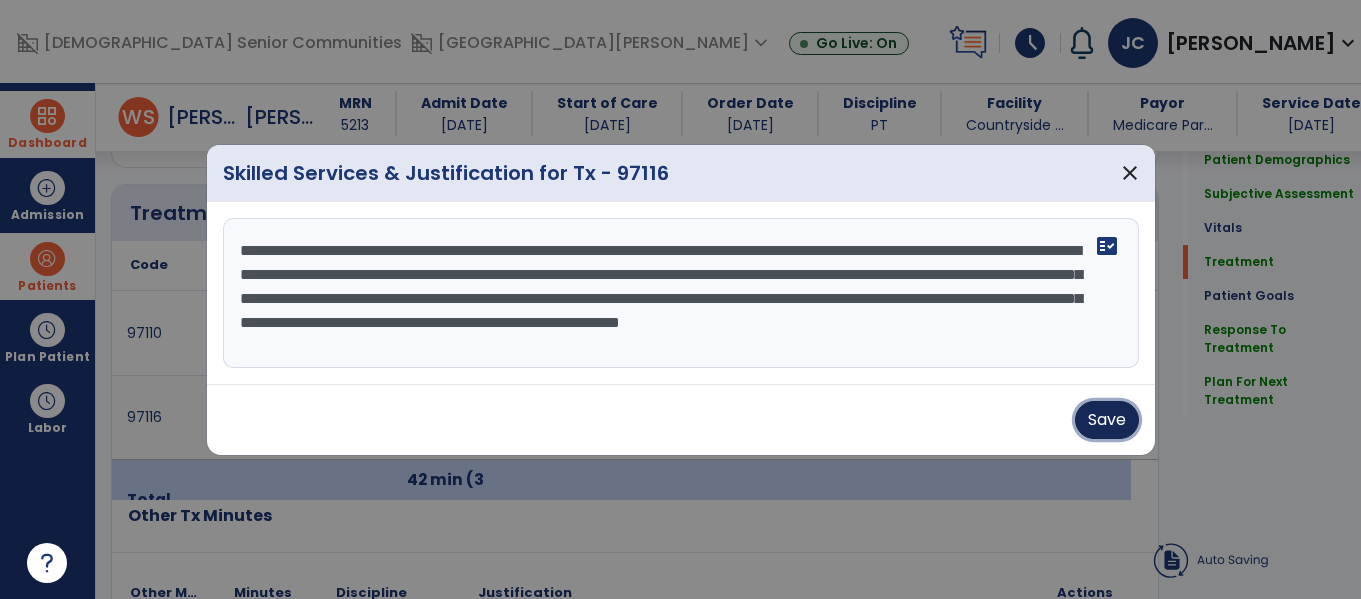 drag, startPoint x: 1110, startPoint y: 425, endPoint x: 1106, endPoint y: 410, distance: 15.524175 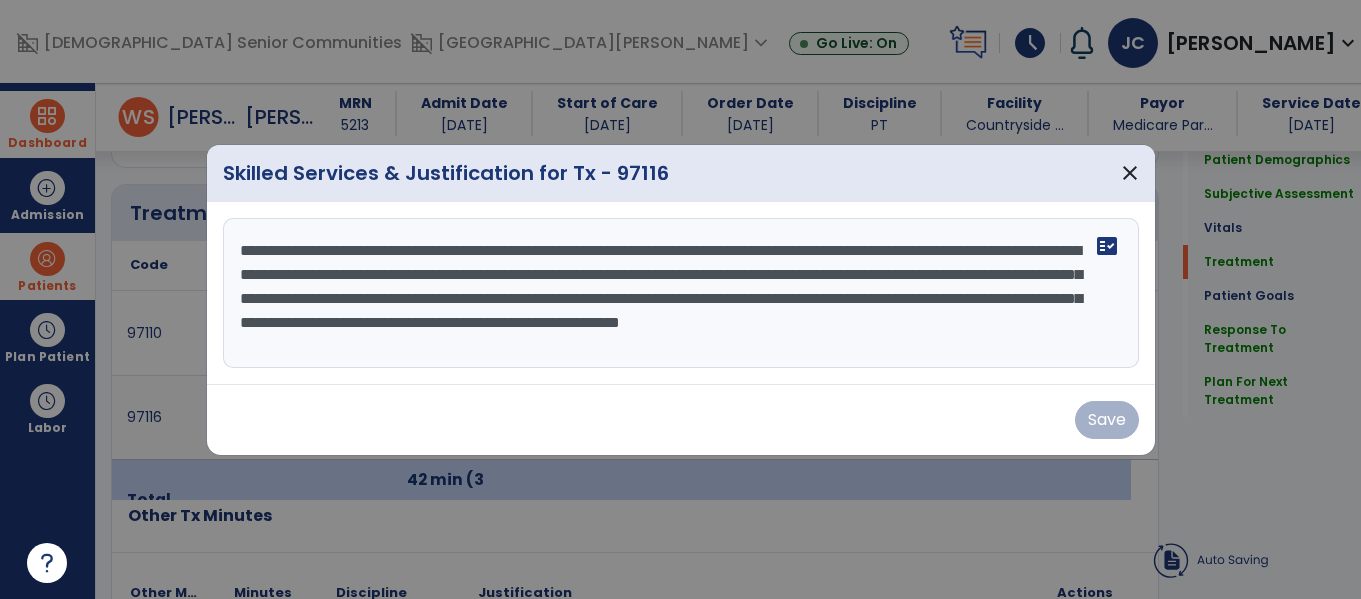 click on "Save" at bounding box center [681, 420] 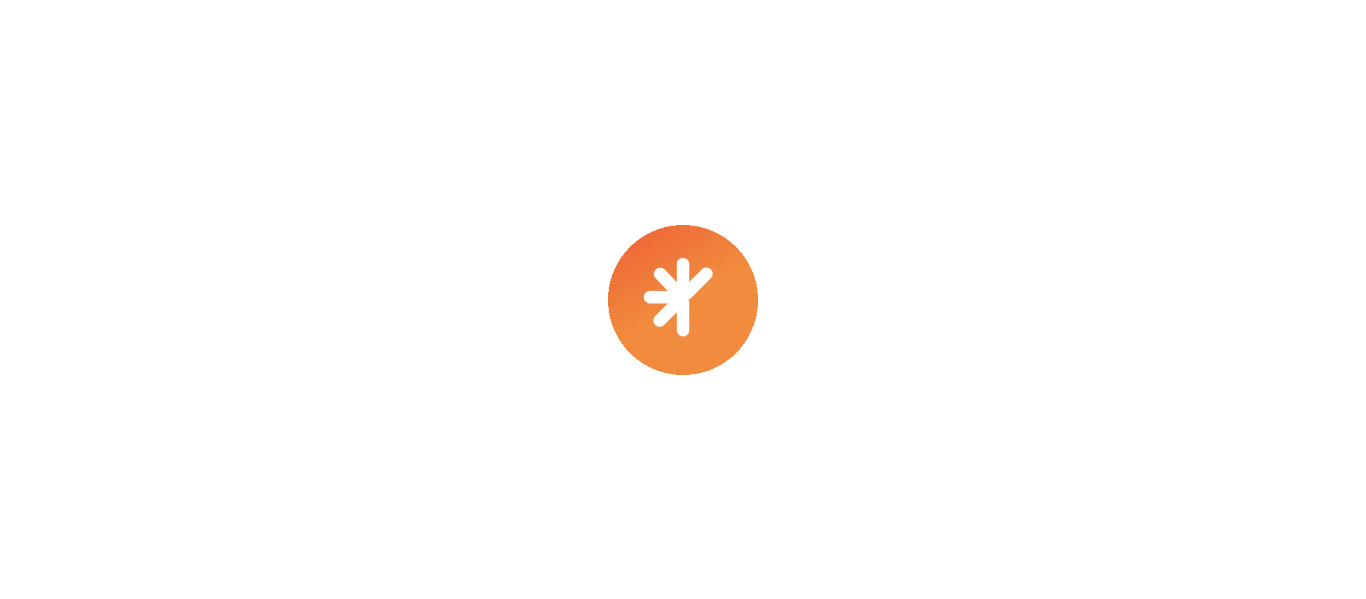 scroll, scrollTop: 0, scrollLeft: 0, axis: both 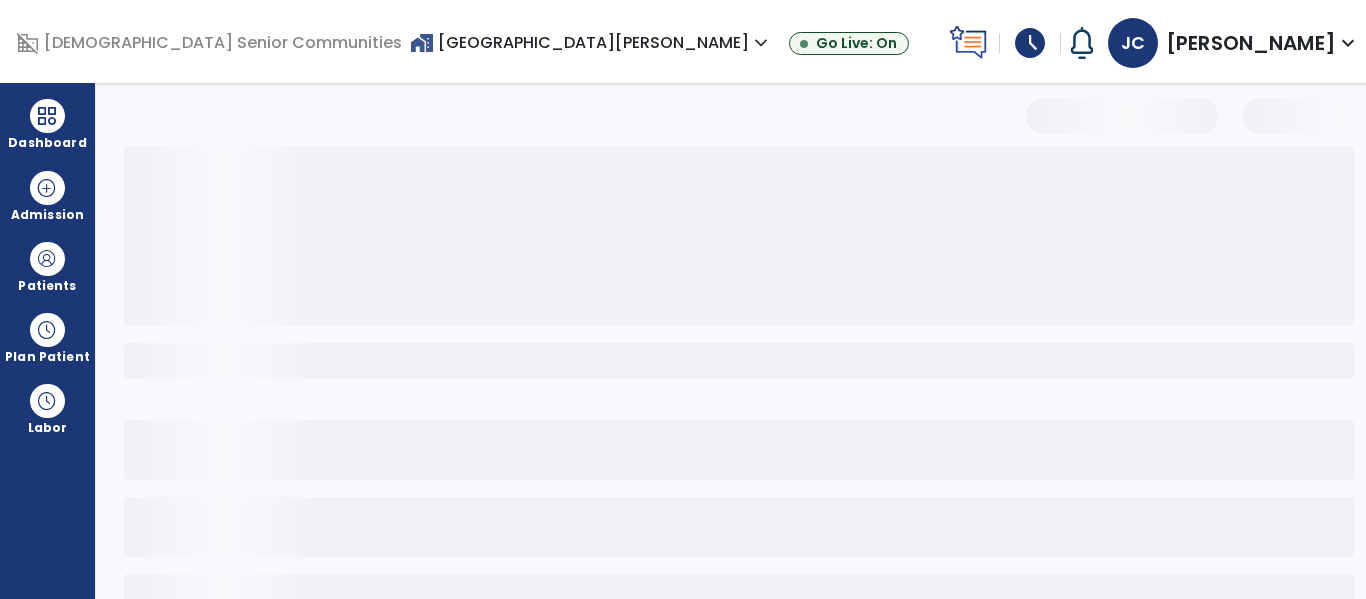 click on "domain_disabled   [DEMOGRAPHIC_DATA] Senior Communities   home_work   [GEOGRAPHIC_DATA][PERSON_NAME]   expand_more   [GEOGRAPHIC_DATA][PERSON_NAME]   Core-[GEOGRAPHIC_DATA][PERSON_NAME]   [GEOGRAPHIC_DATA][PERSON_NAME]   [GEOGRAPHIC_DATA][PERSON_NAME]  Show All Go Live: On schedule My Time:   [DATE]   Open your timecard  arrow_right Notifications  No Notifications yet   [PERSON_NAME], [PERSON_NAME]   expand_more   home   Home   person   Profile   help   Help   logout   Log out" at bounding box center (694, 41) 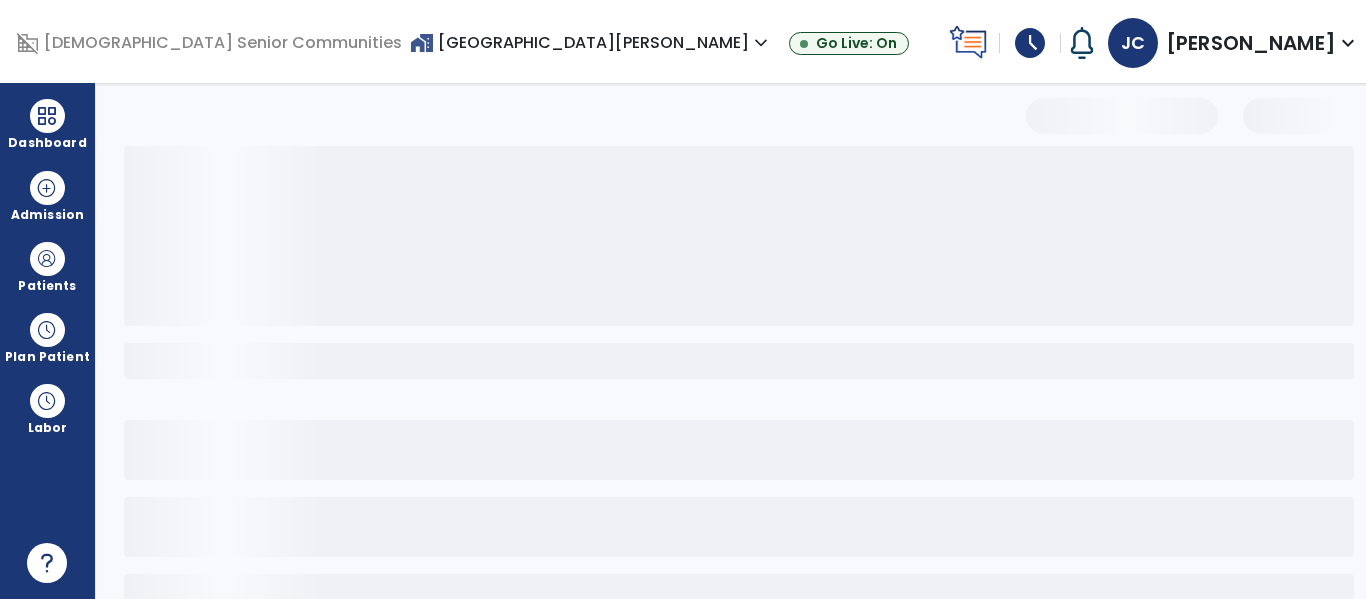 select on "*" 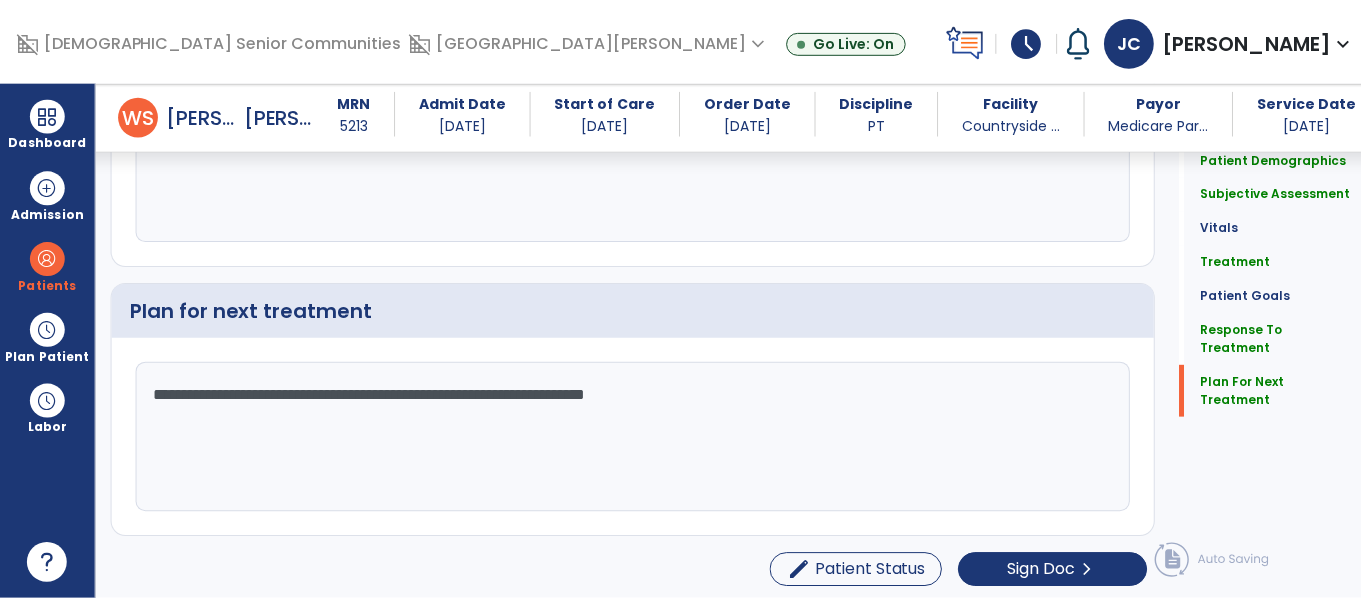 scroll, scrollTop: 4439, scrollLeft: 0, axis: vertical 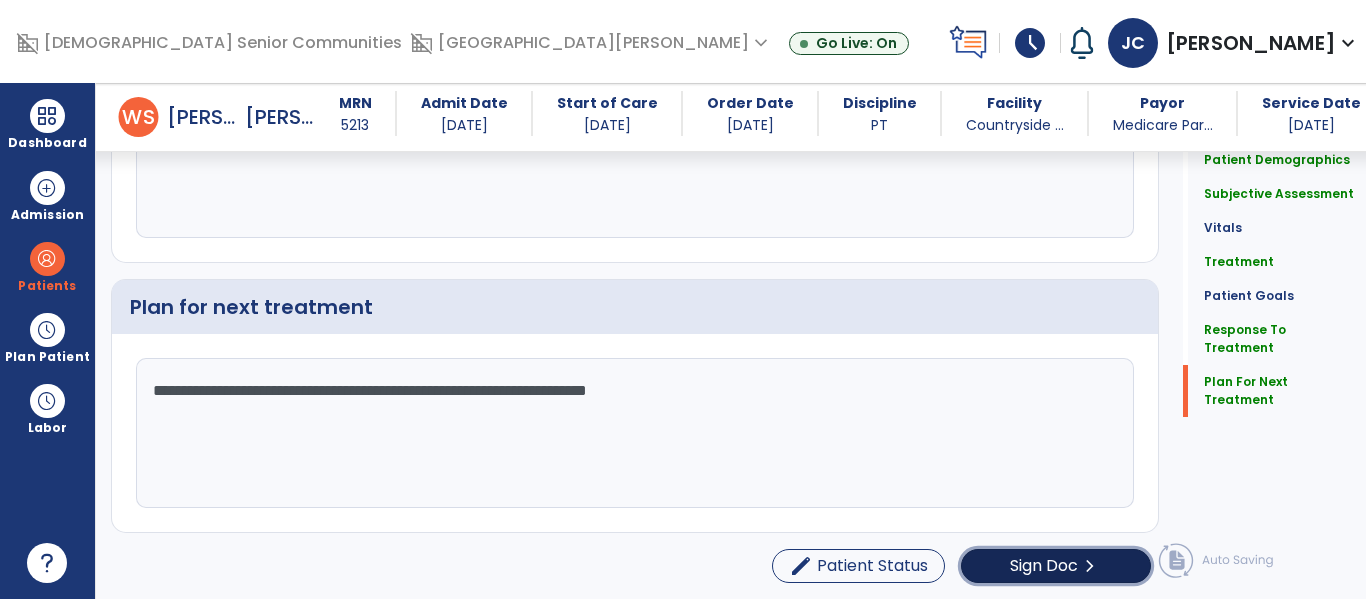 click on "Sign Doc" 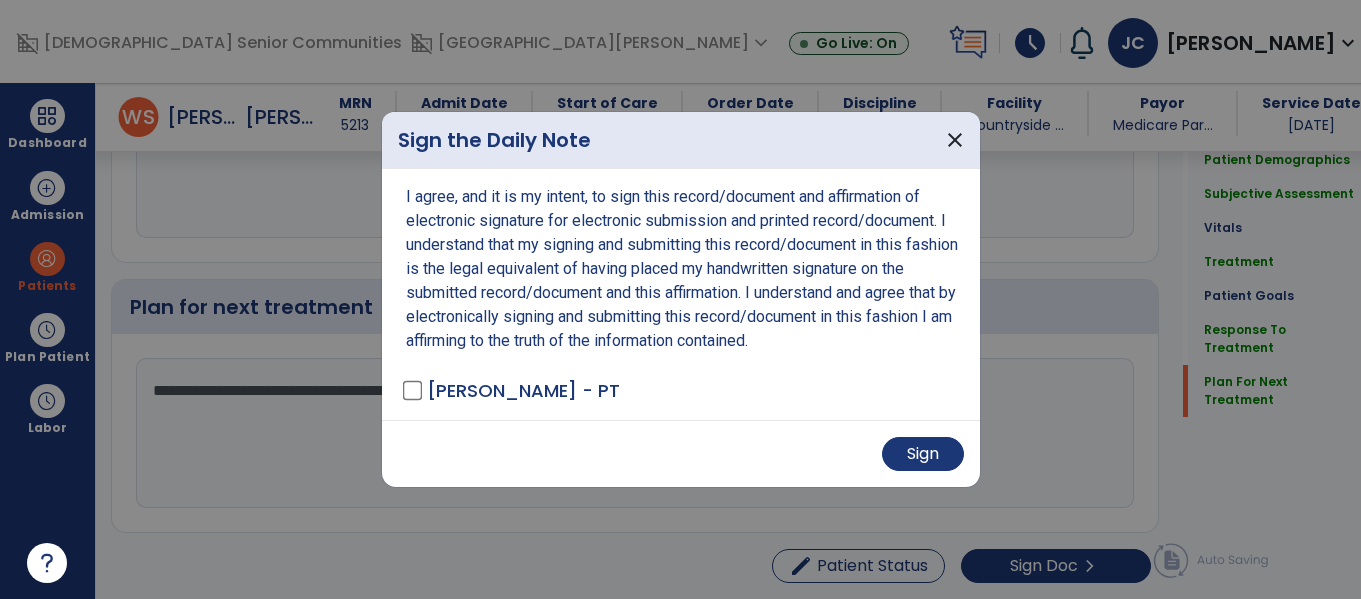 scroll, scrollTop: 4488, scrollLeft: 0, axis: vertical 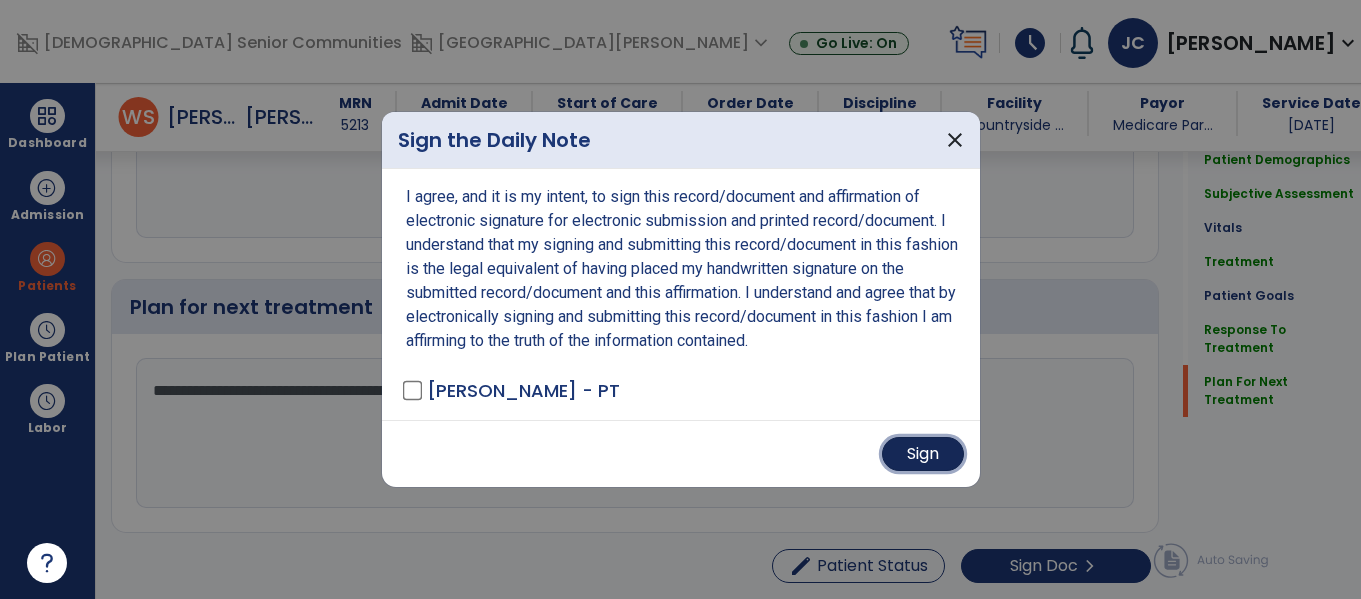 click on "Sign" at bounding box center [923, 454] 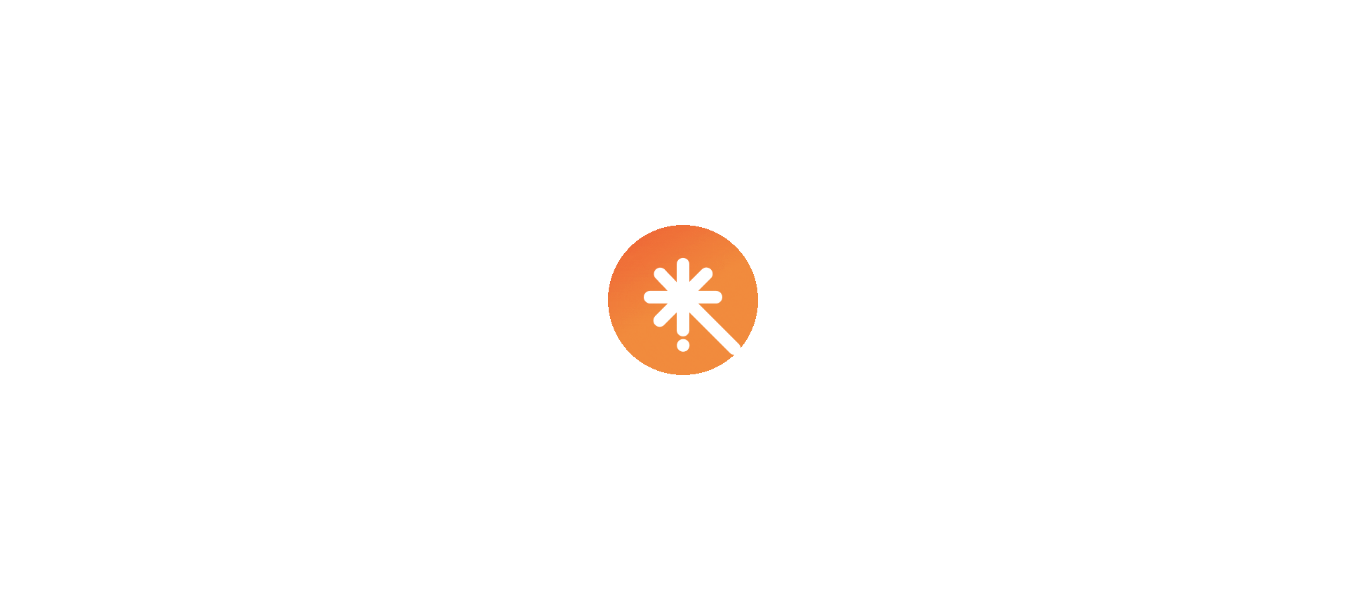 scroll, scrollTop: 0, scrollLeft: 0, axis: both 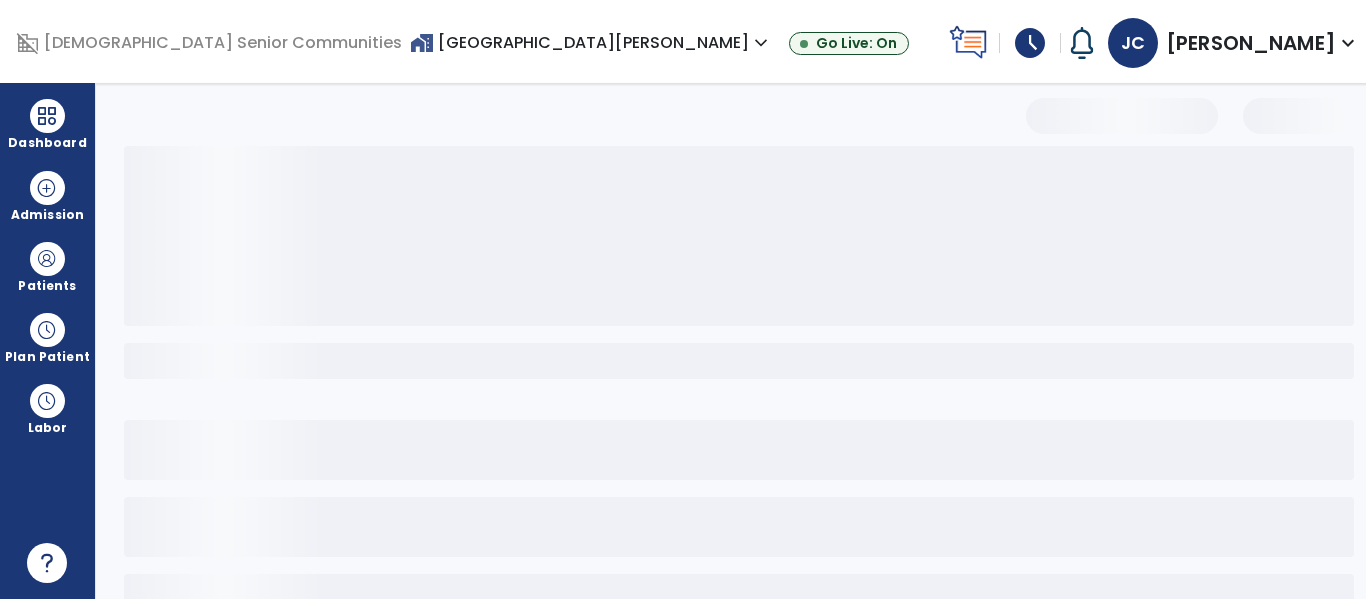 select on "*" 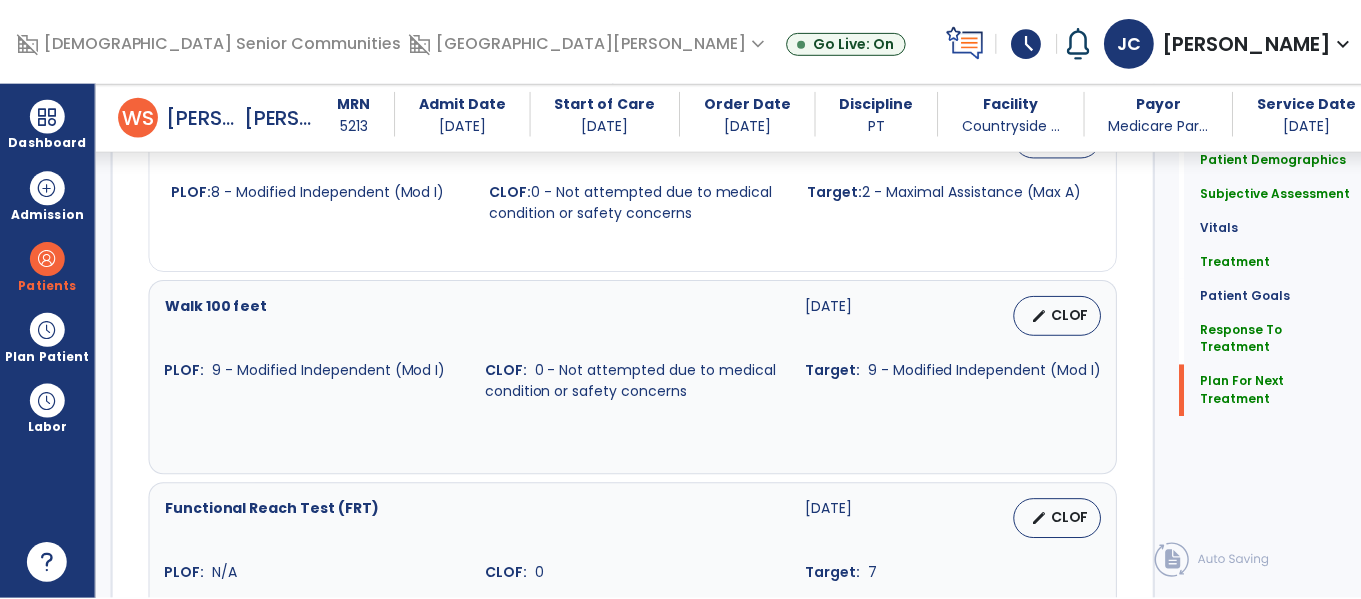 scroll, scrollTop: 4439, scrollLeft: 0, axis: vertical 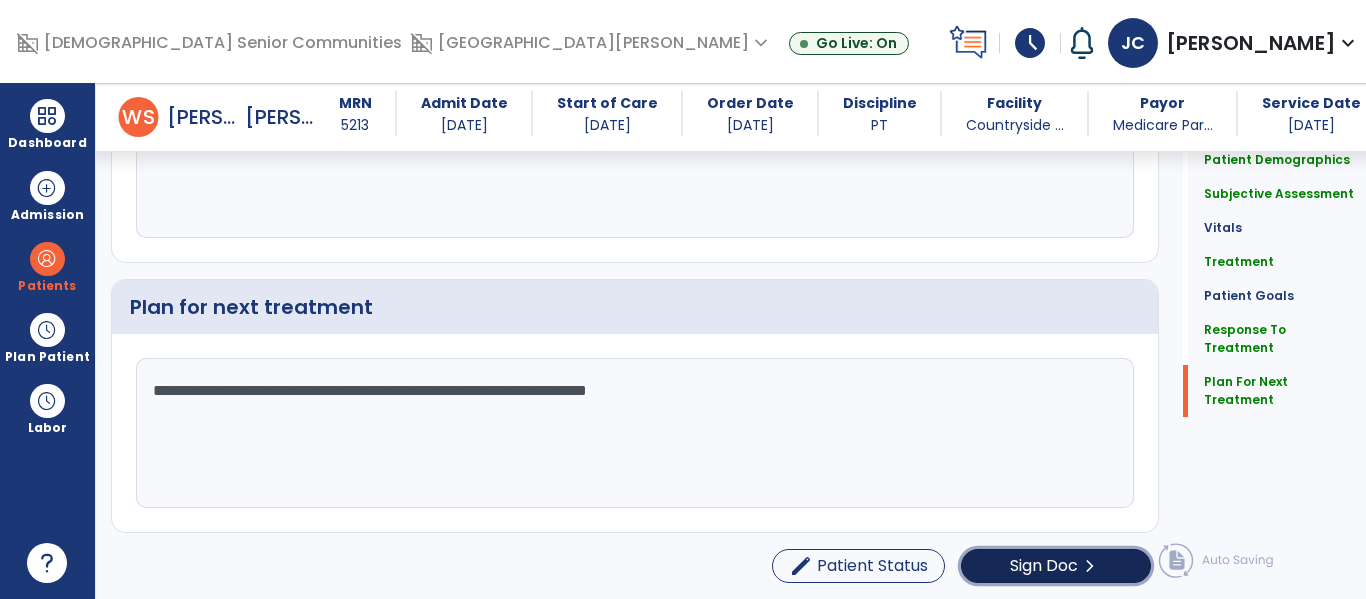 click on "Sign Doc" 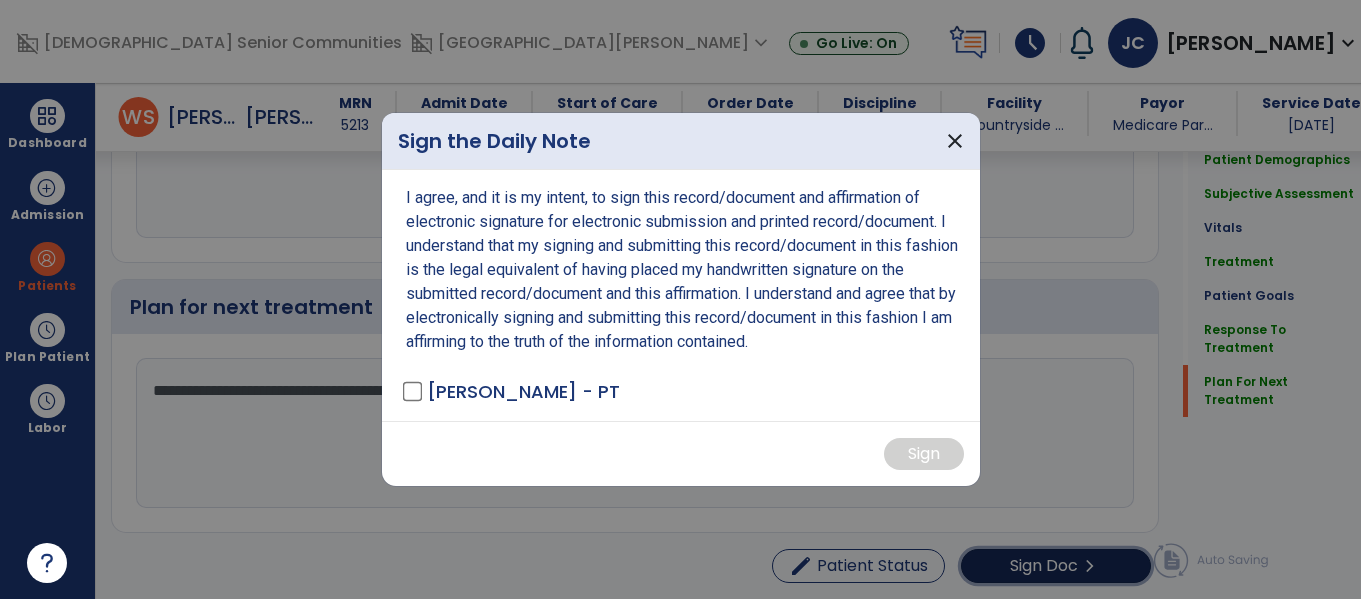 scroll, scrollTop: 4488, scrollLeft: 0, axis: vertical 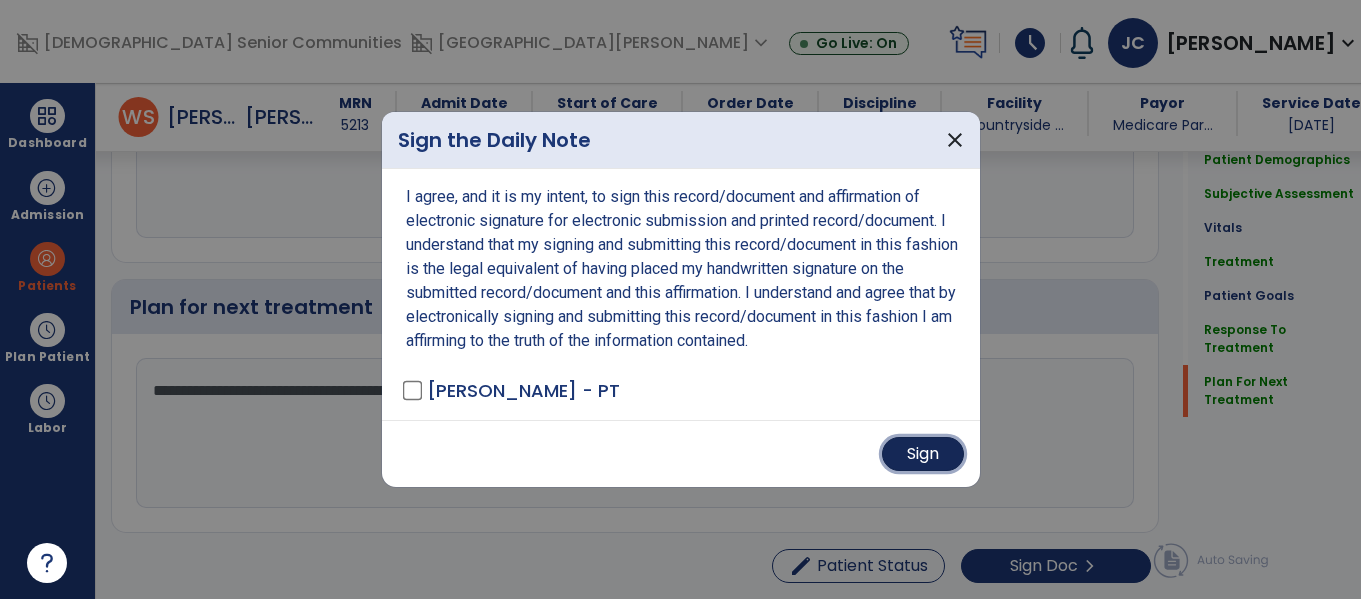 click on "Sign" at bounding box center [923, 454] 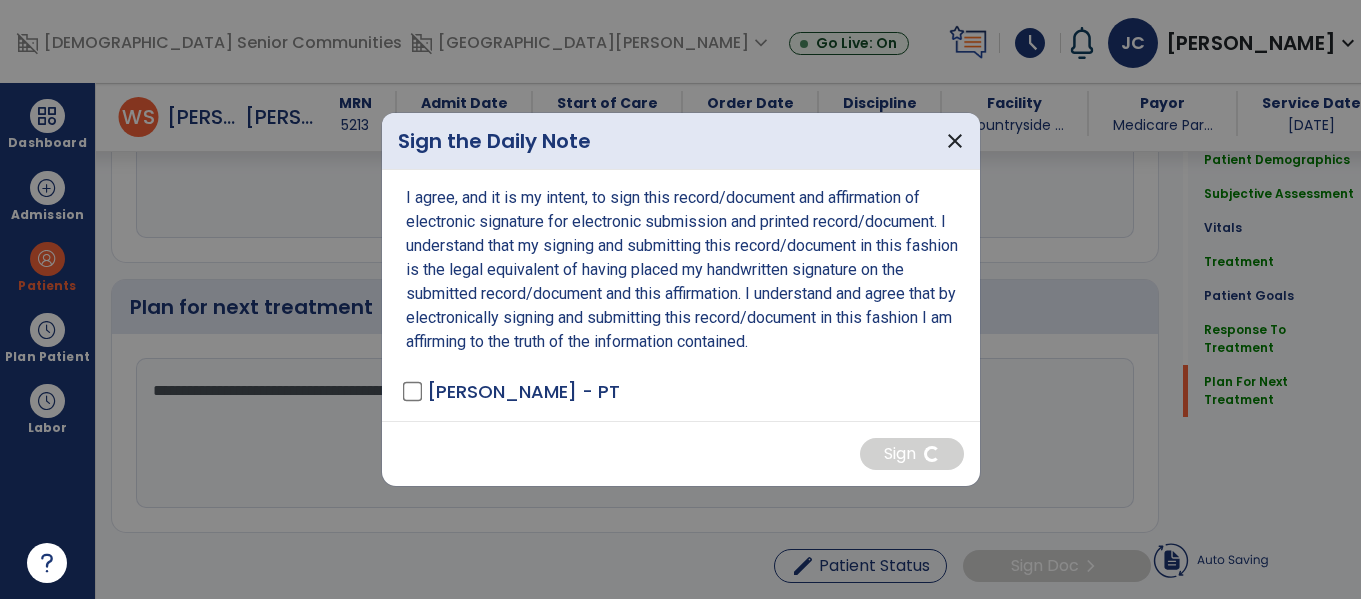click at bounding box center (680, 299) 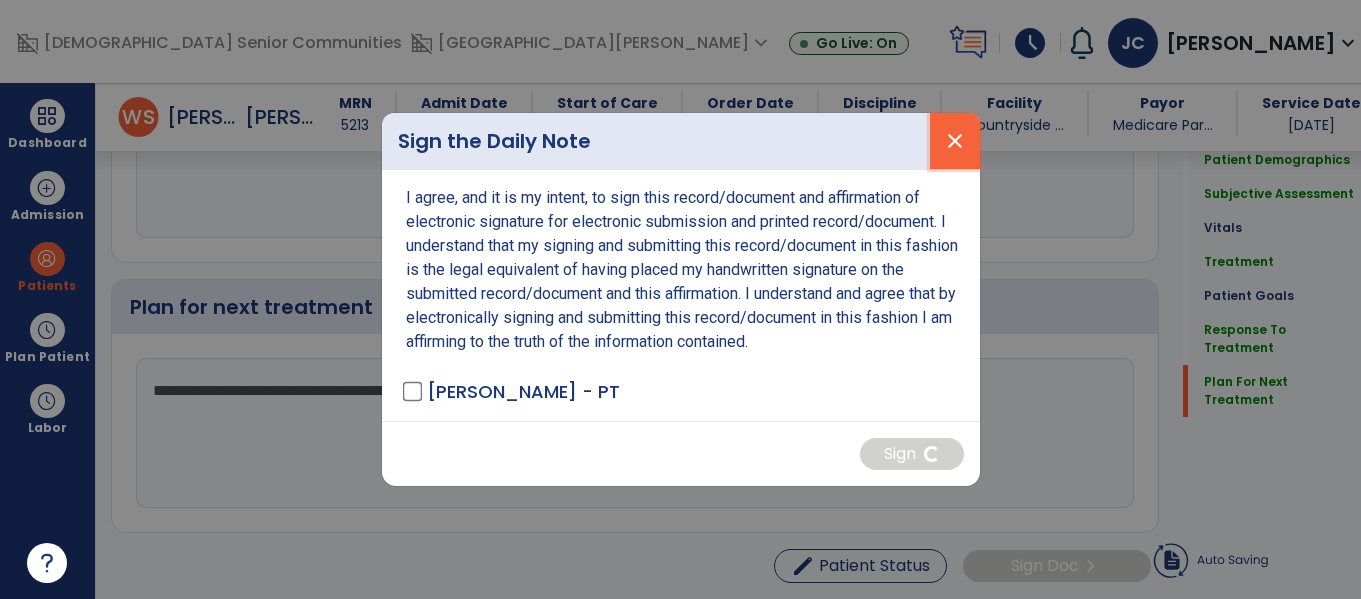 click on "close" at bounding box center (955, 141) 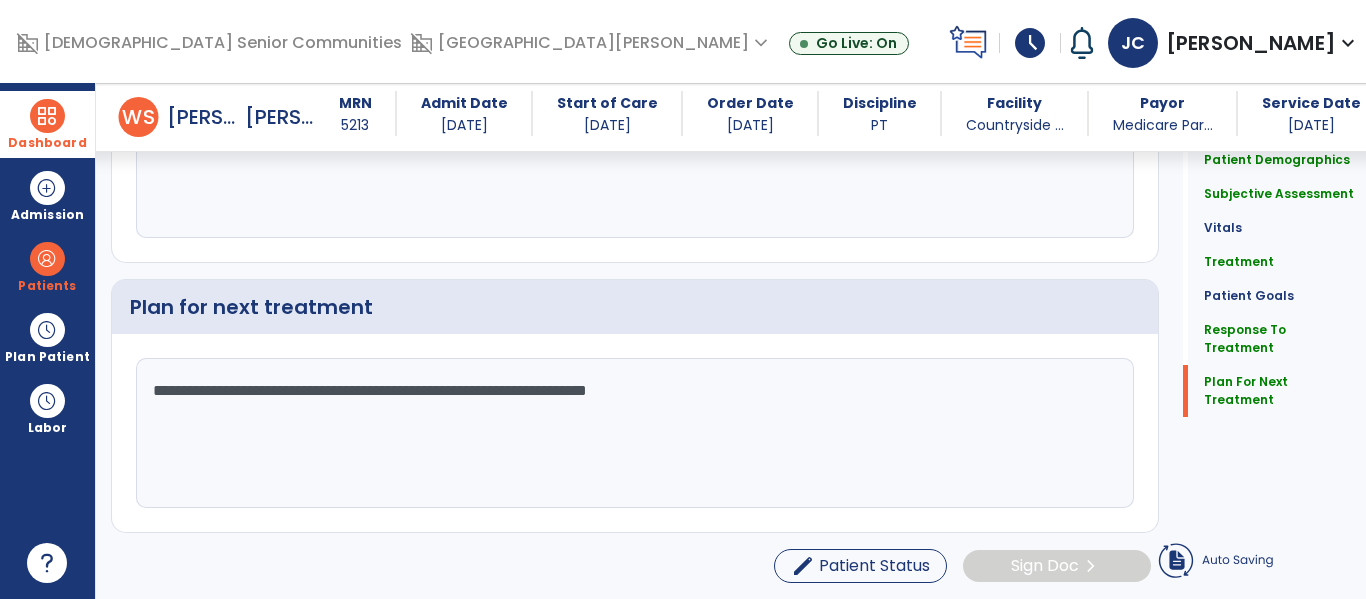 scroll, scrollTop: 4439, scrollLeft: 0, axis: vertical 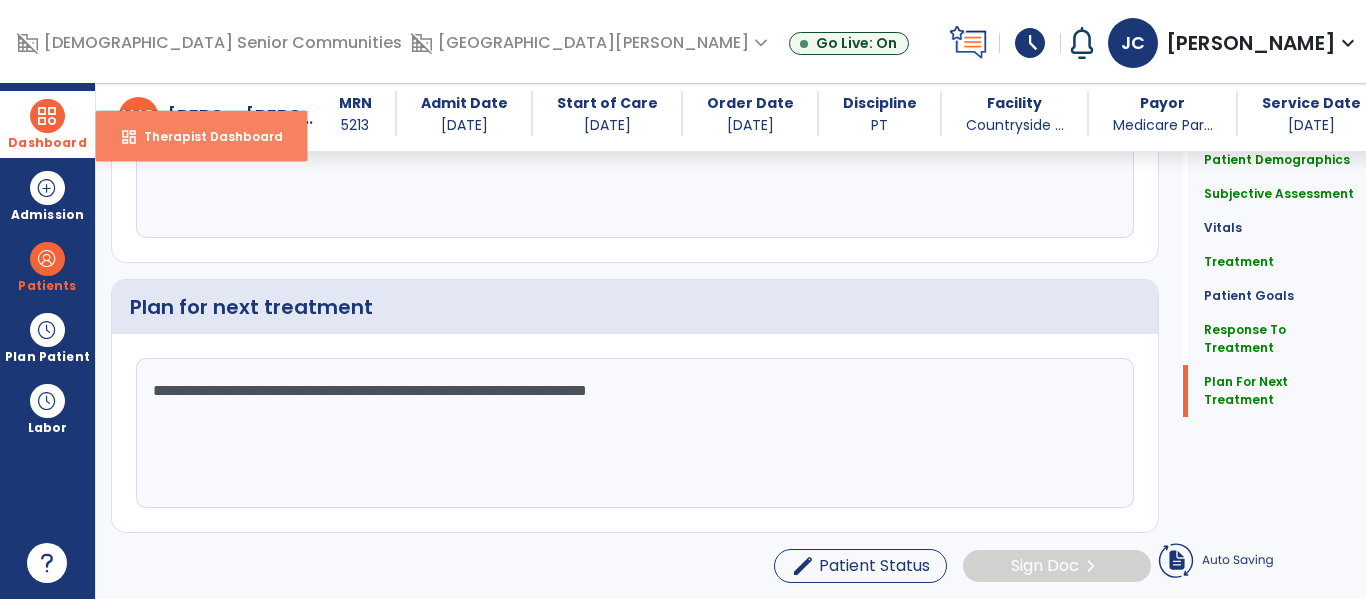 click on "Therapist Dashboard" at bounding box center [205, 136] 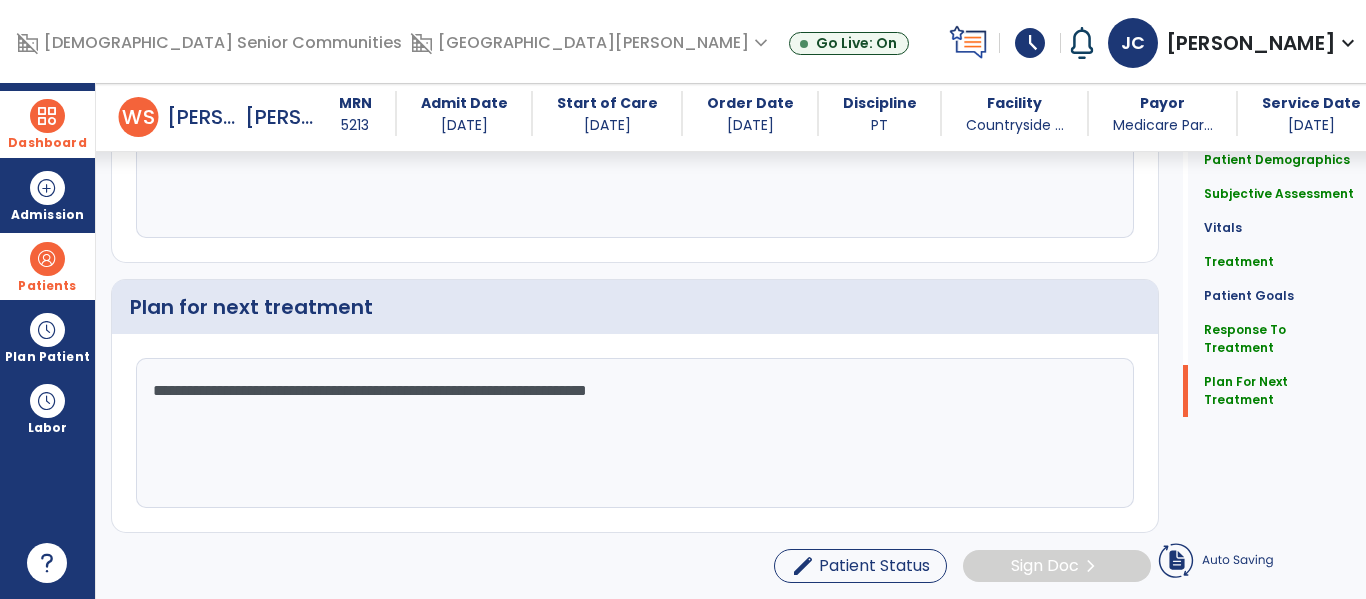 click at bounding box center [47, 259] 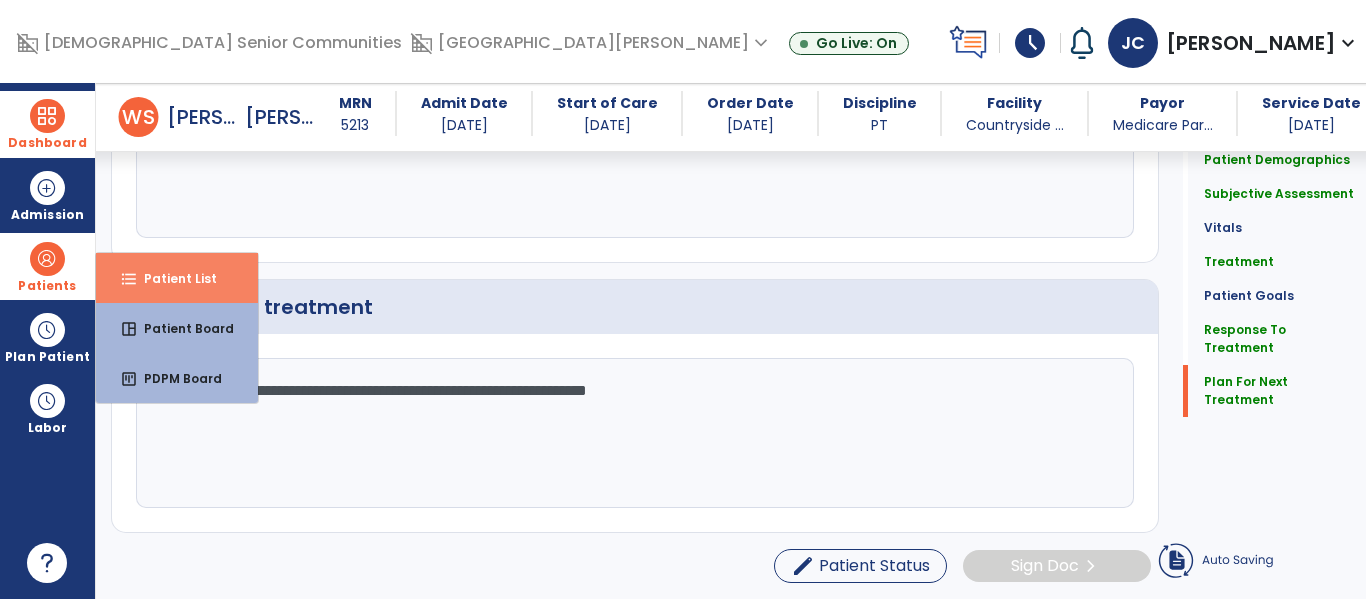 click on "Patient List" at bounding box center (172, 278) 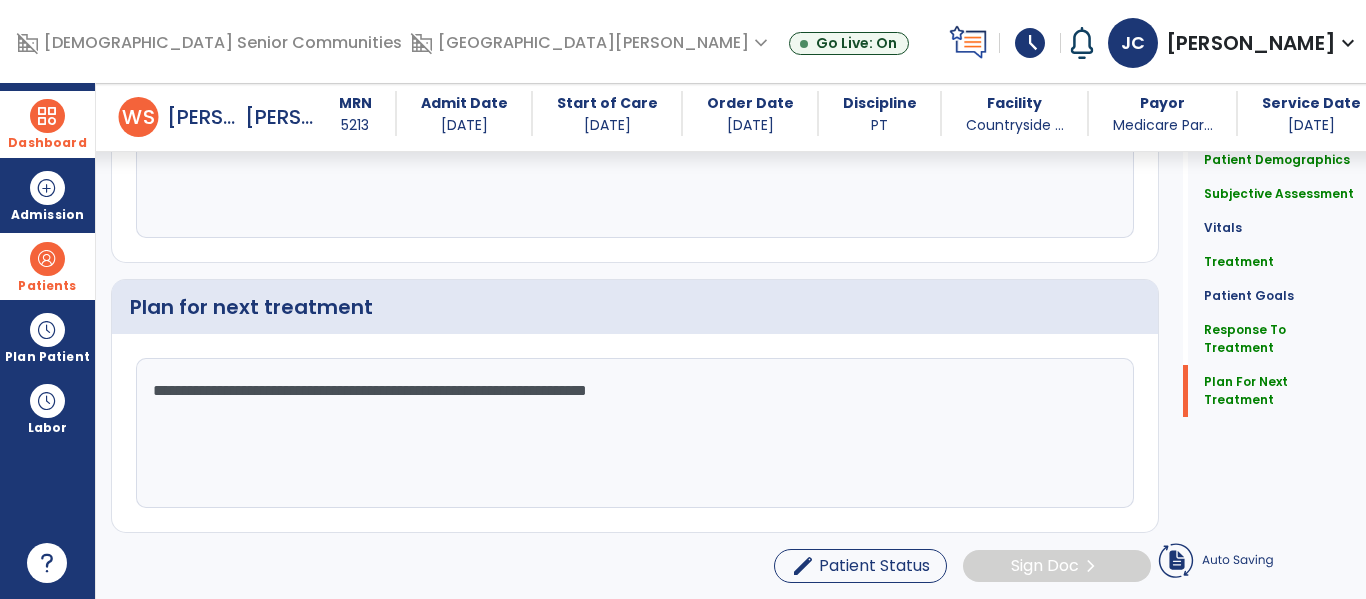 click on "Patients" at bounding box center [47, 266] 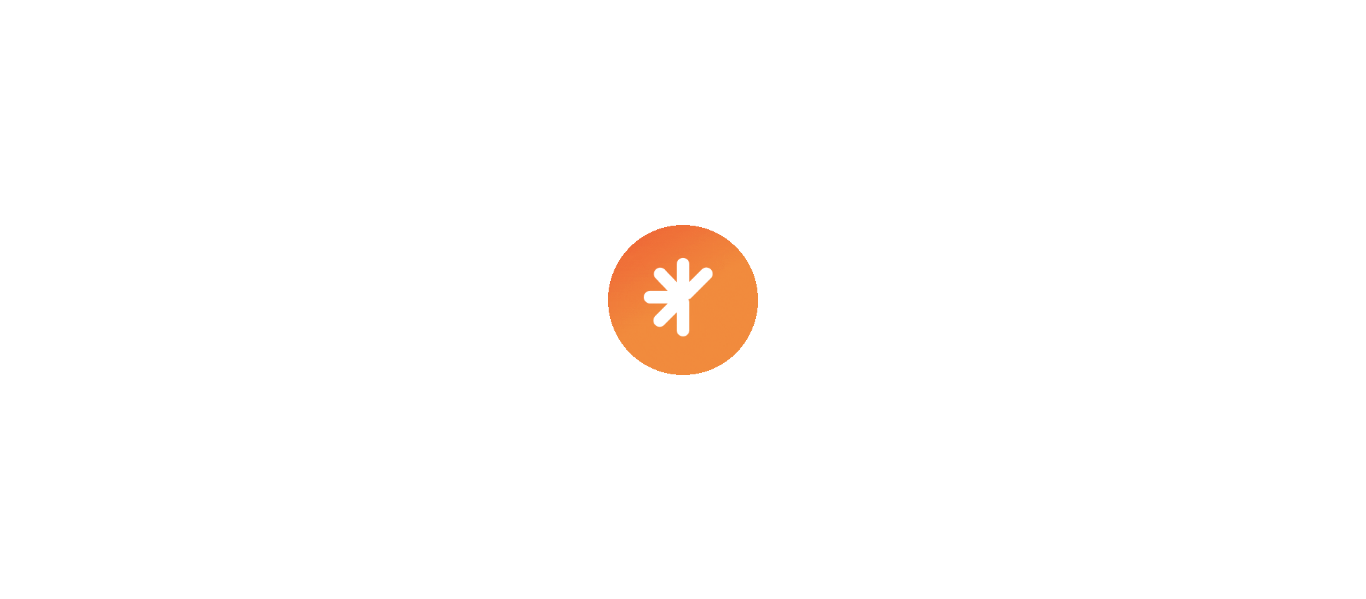 scroll, scrollTop: 0, scrollLeft: 0, axis: both 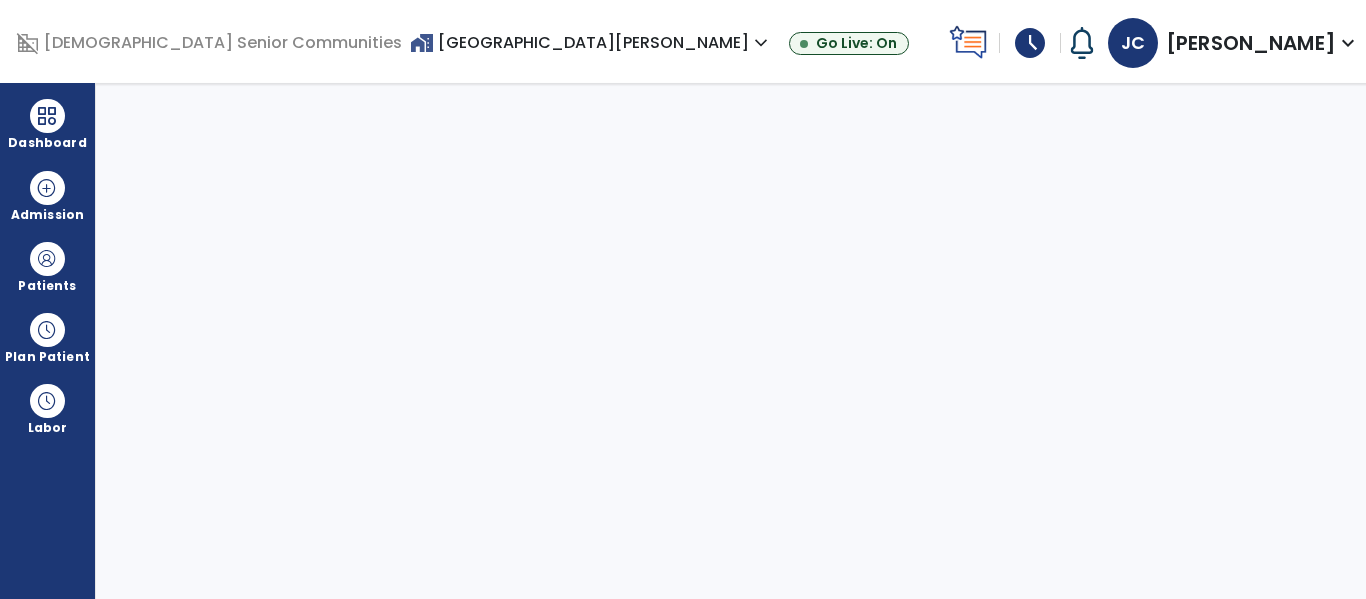 select on "****" 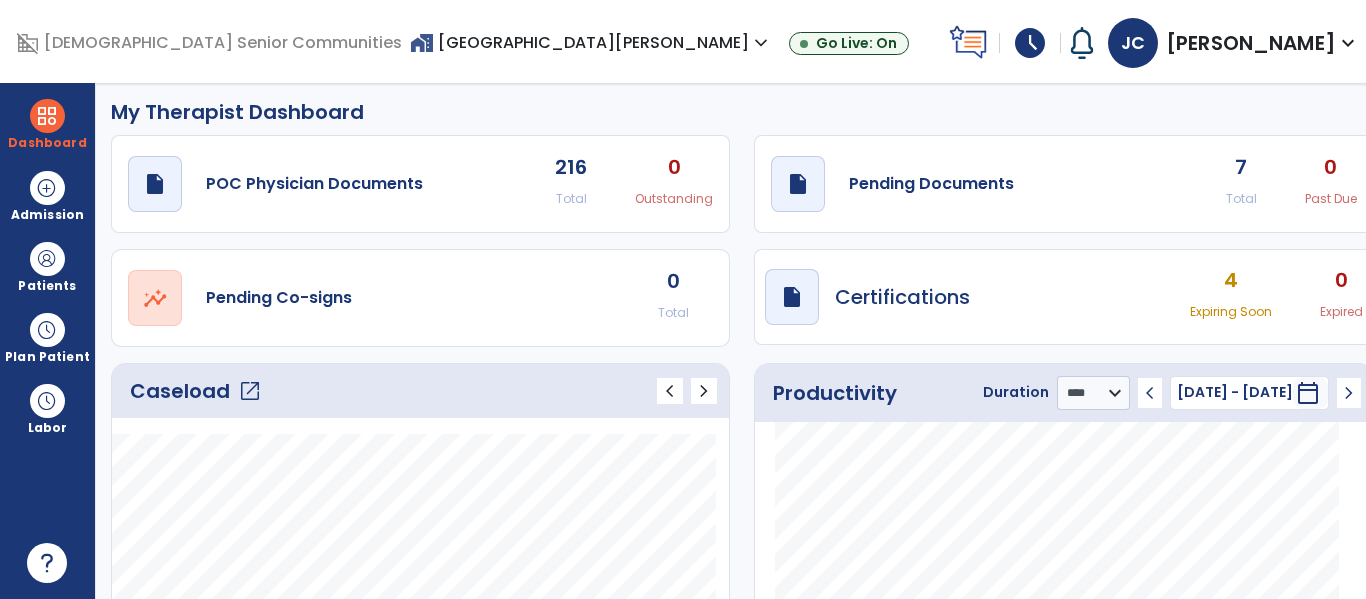scroll, scrollTop: 12, scrollLeft: 0, axis: vertical 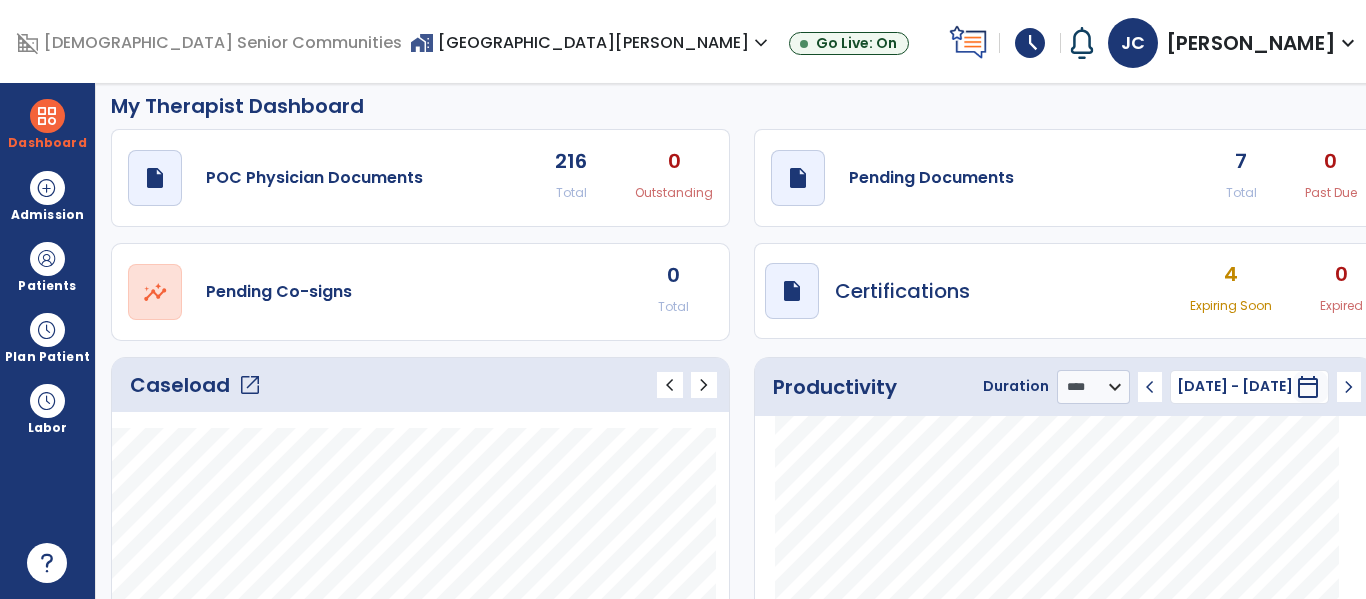 click on "Caseload   open_in_new" 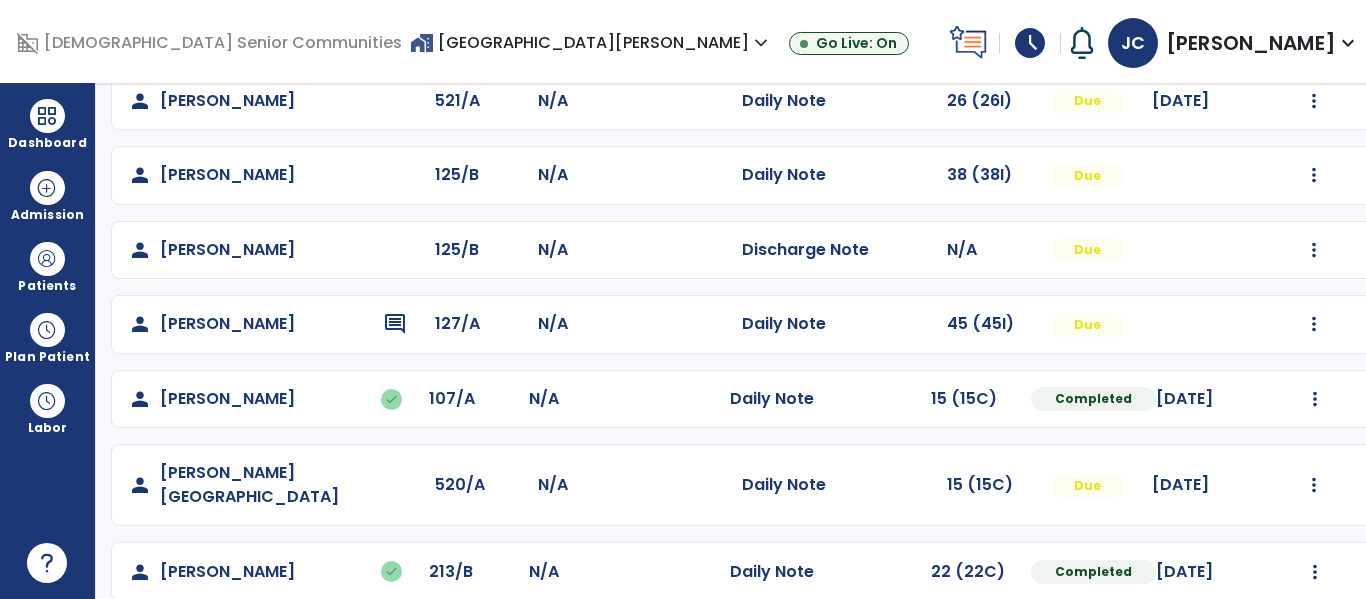 scroll, scrollTop: 487, scrollLeft: 0, axis: vertical 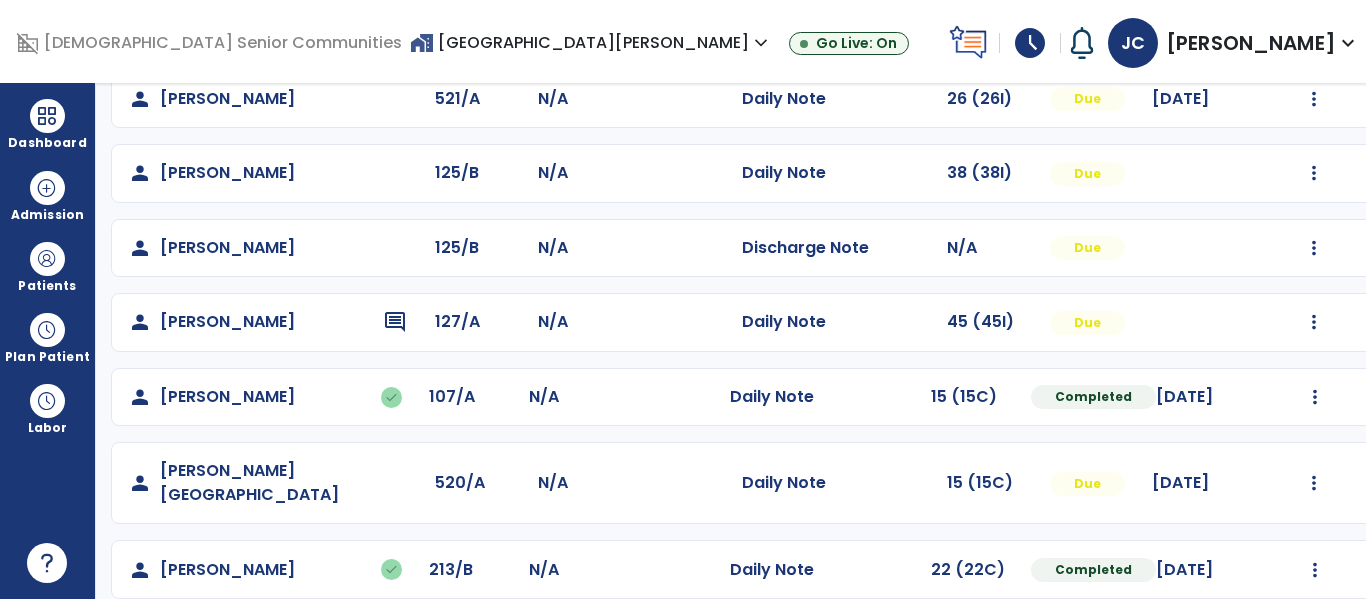 click on "[DATE]" 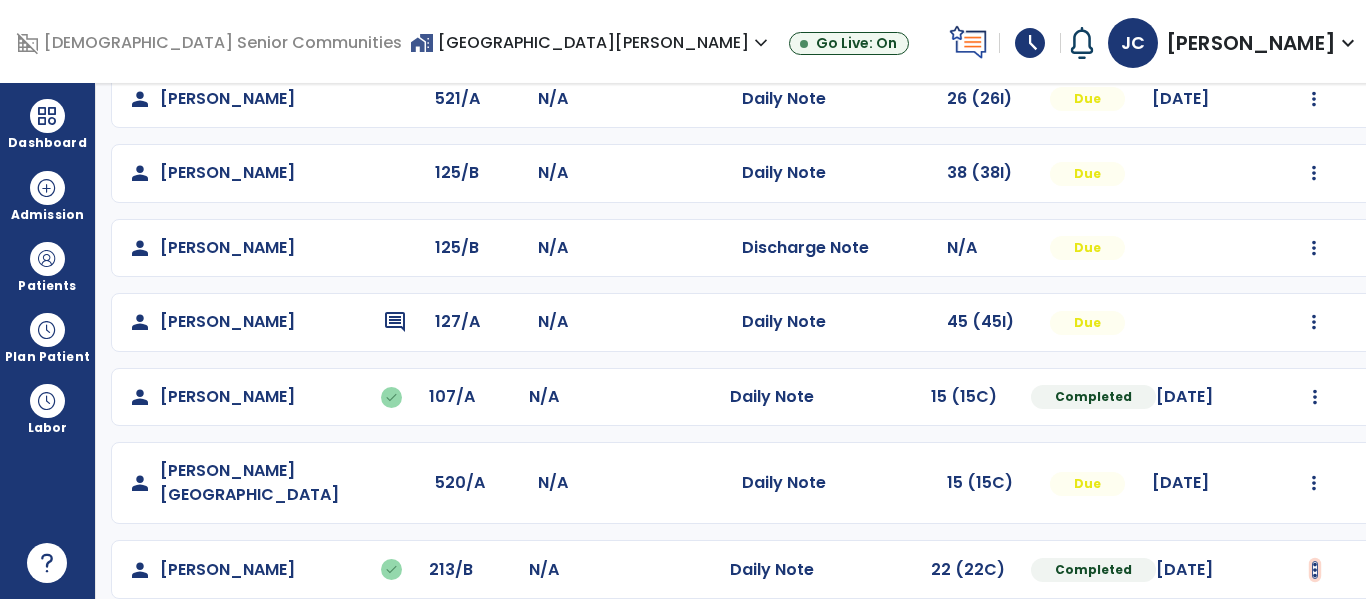 click at bounding box center [1314, -125] 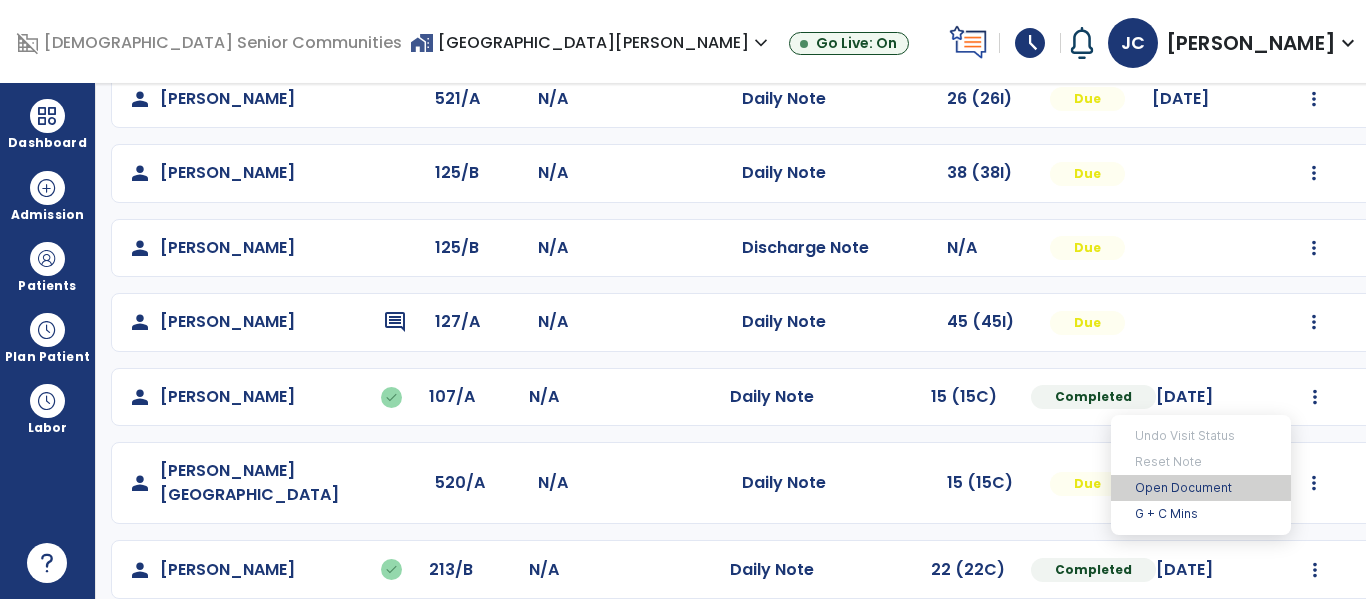 click on "Open Document" at bounding box center (1201, 488) 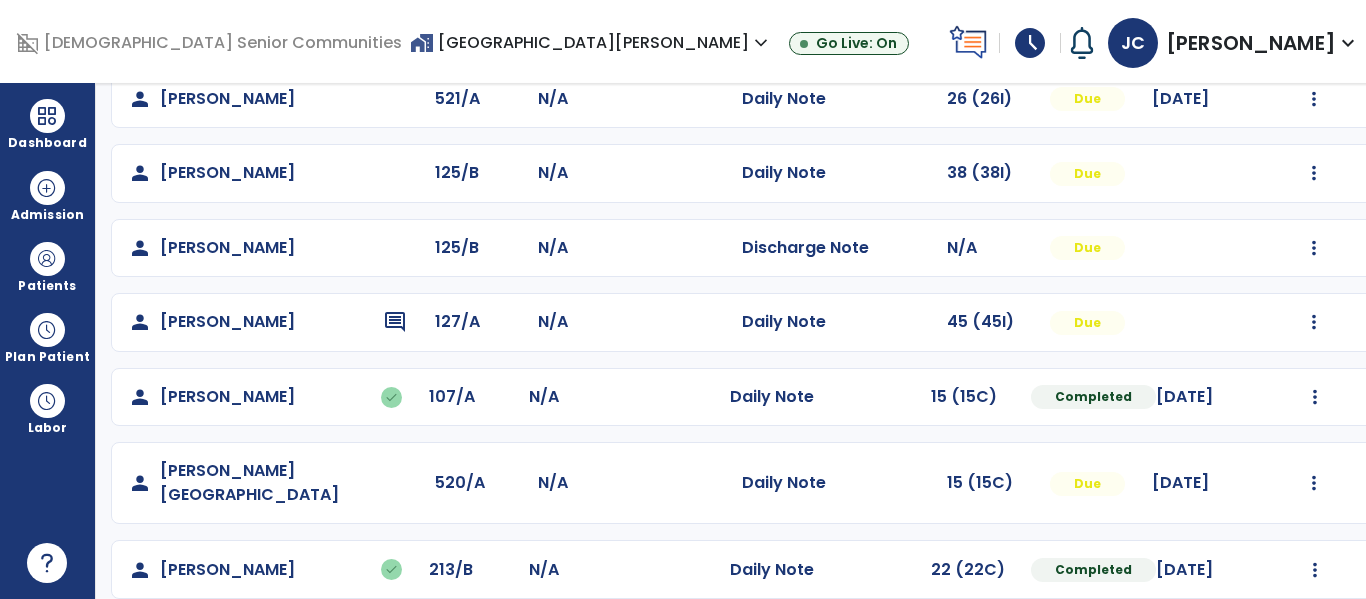 scroll, scrollTop: 486, scrollLeft: 0, axis: vertical 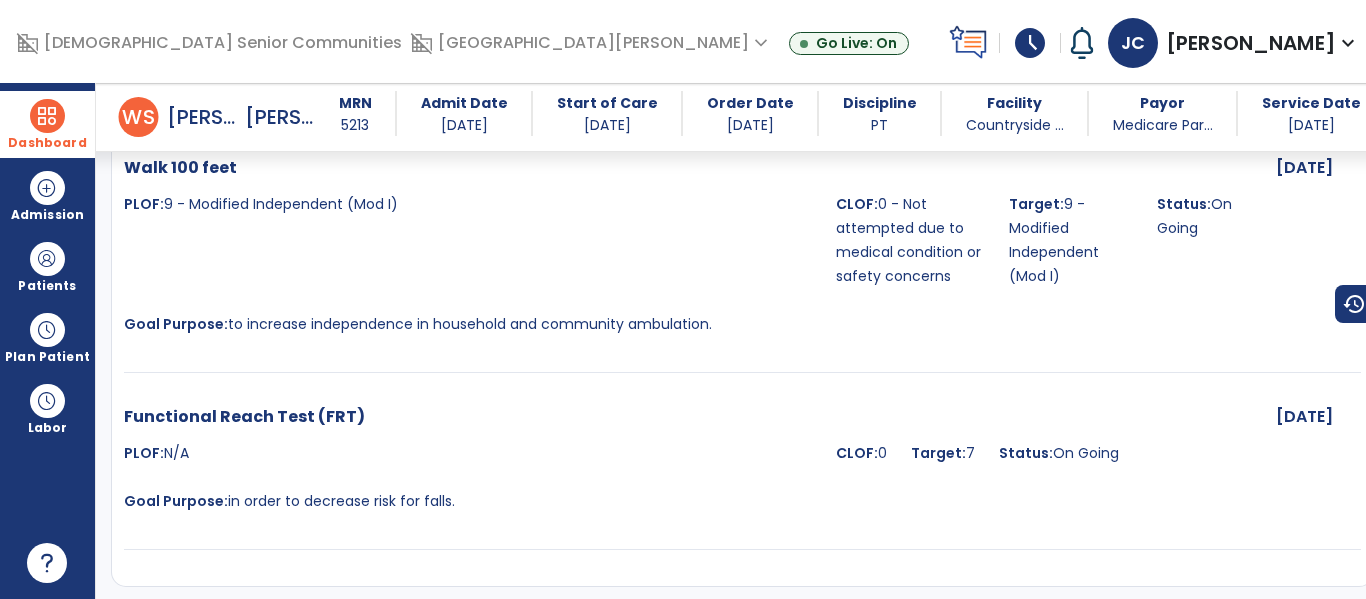click at bounding box center (47, 116) 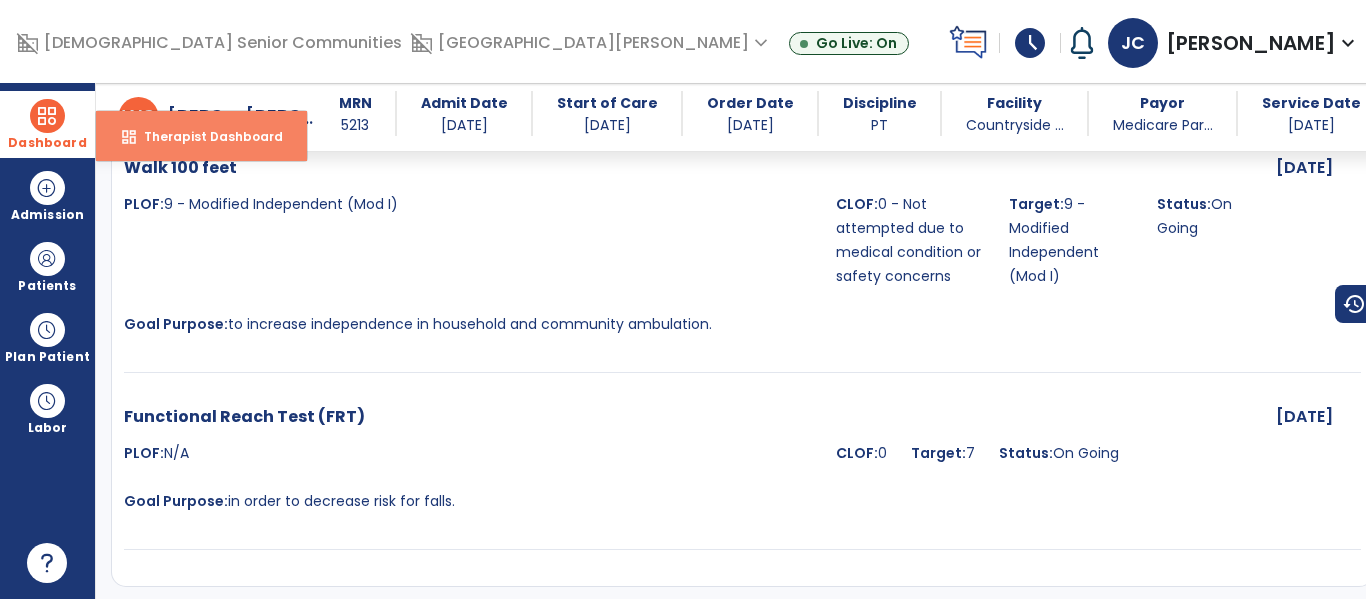 click on "dashboard  Therapist Dashboard" at bounding box center [201, 136] 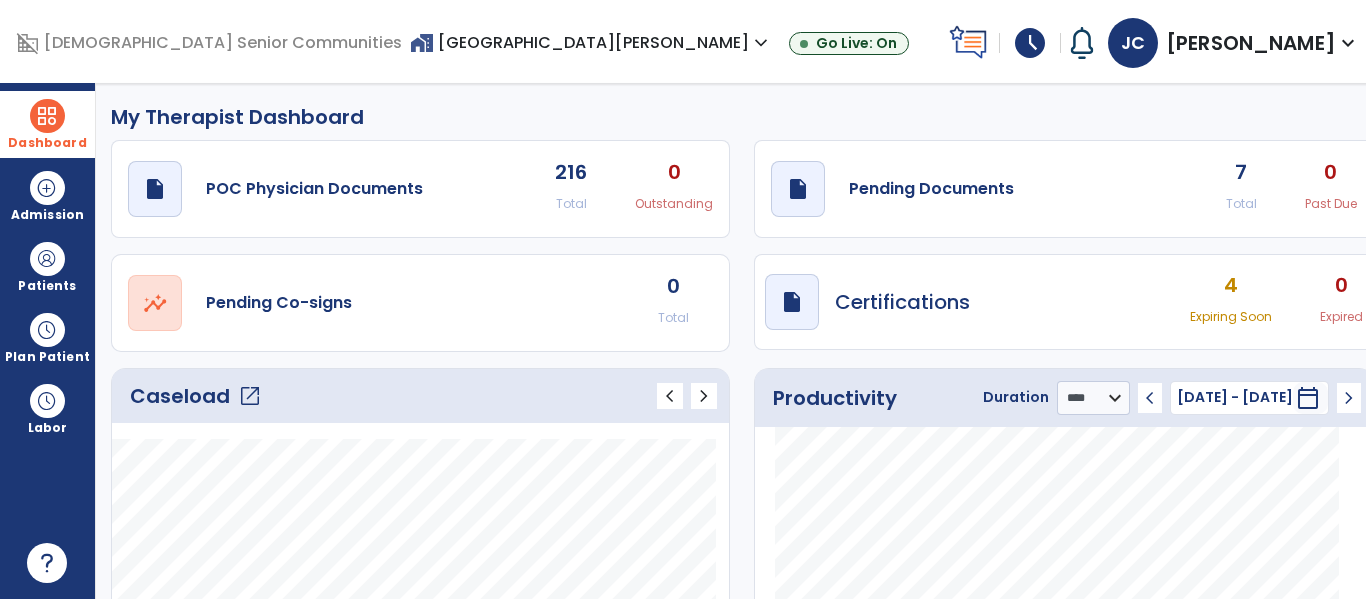 scroll, scrollTop: 0, scrollLeft: 0, axis: both 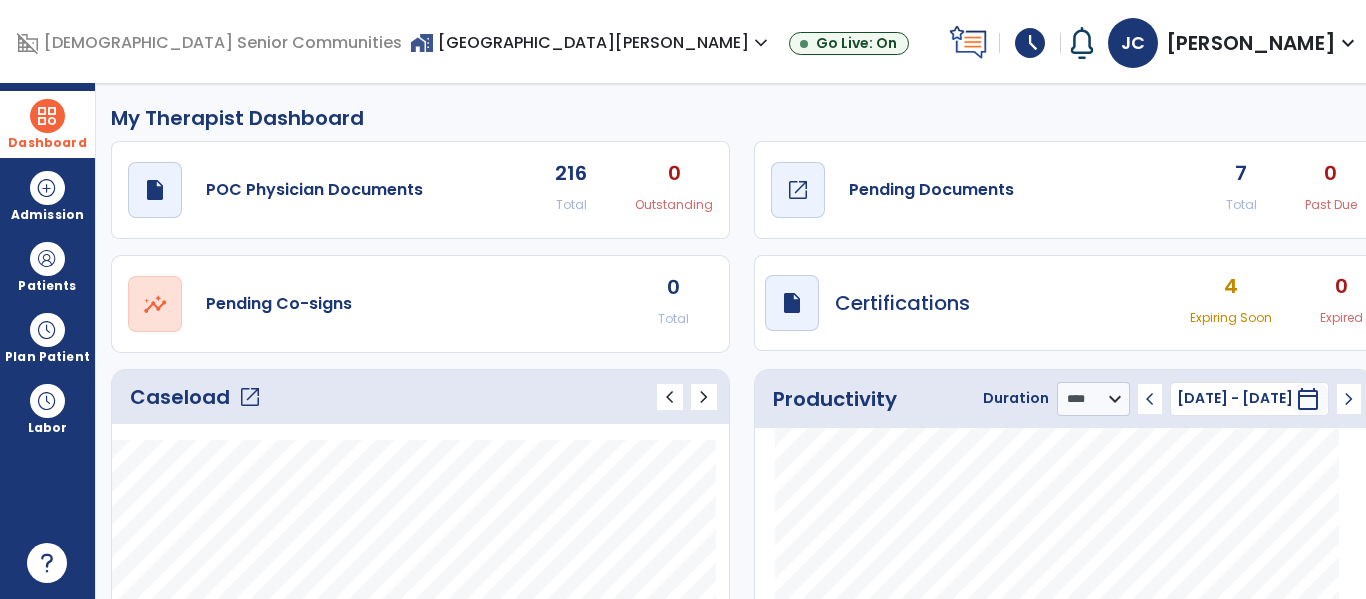 click on "Pending Documents" 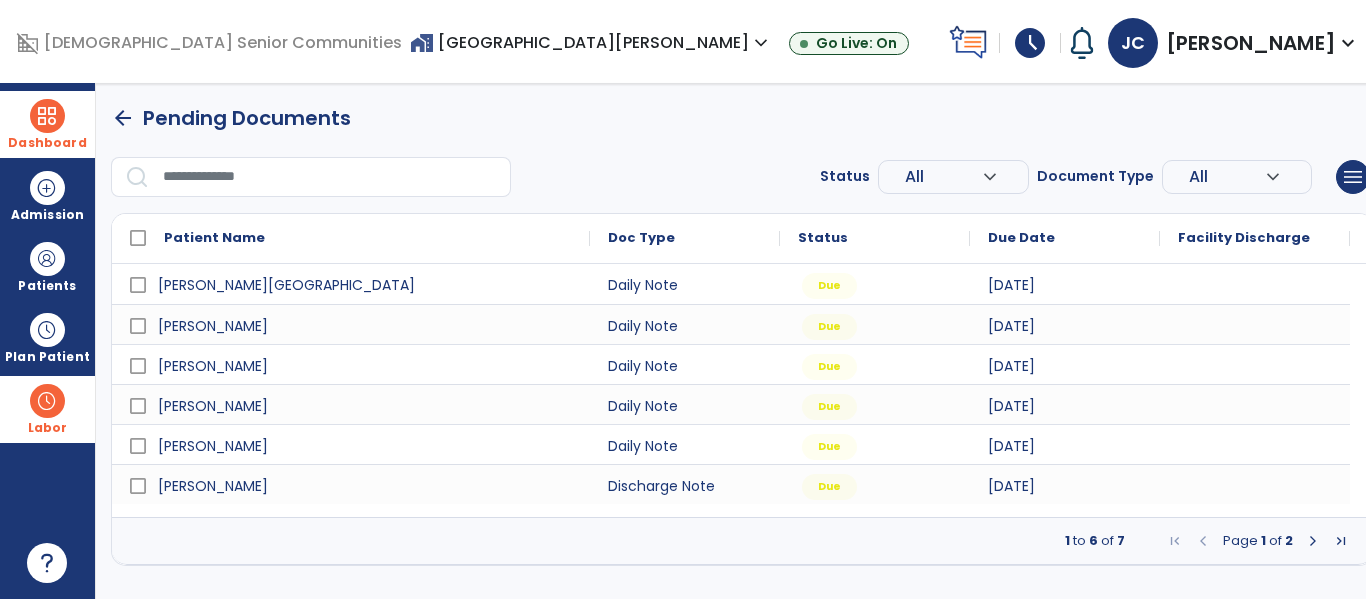 click at bounding box center (47, 401) 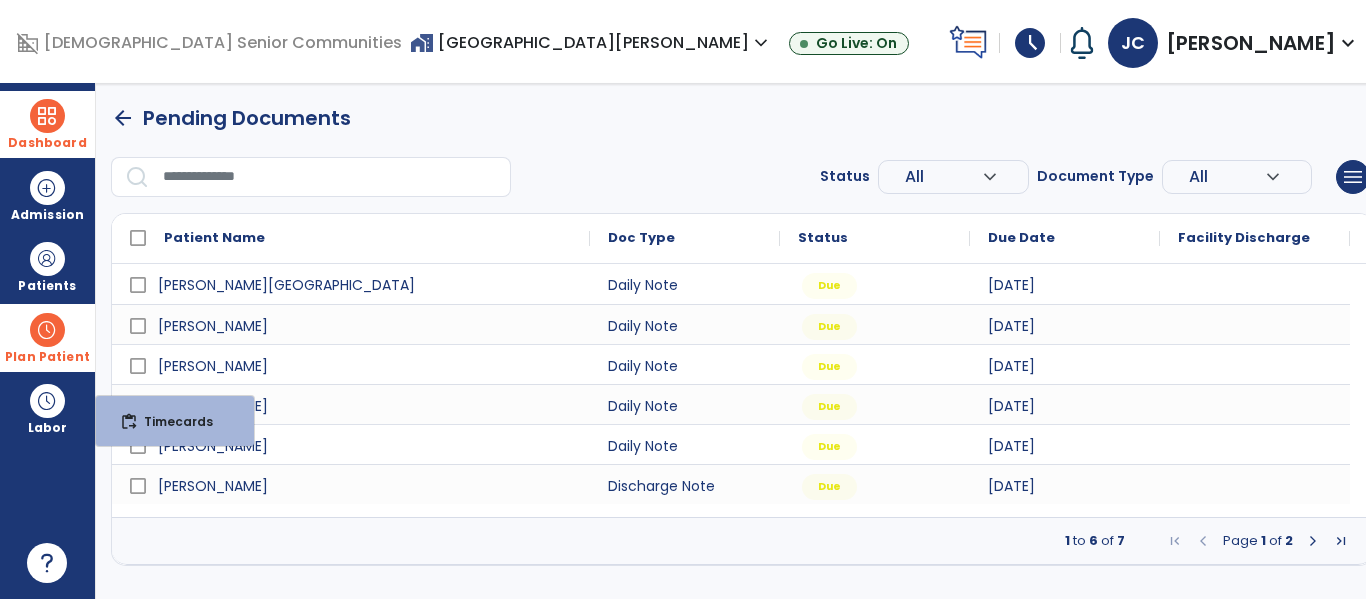 click at bounding box center (47, 330) 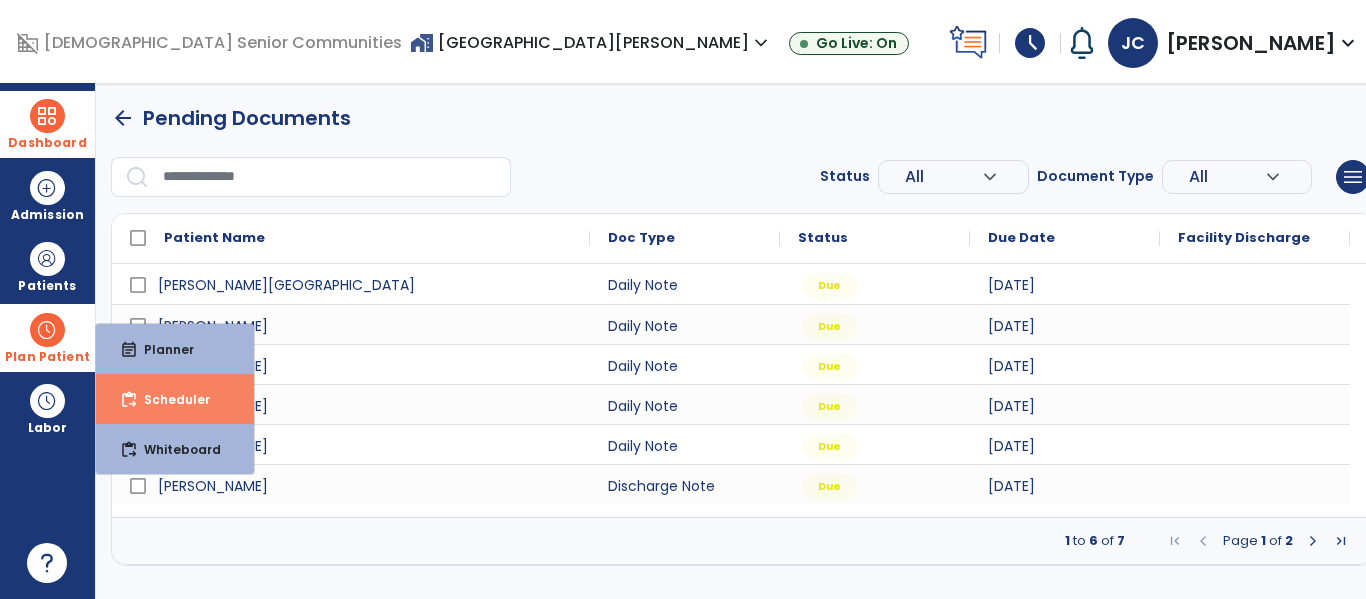 click on "content_paste_go  Scheduler" at bounding box center (175, 399) 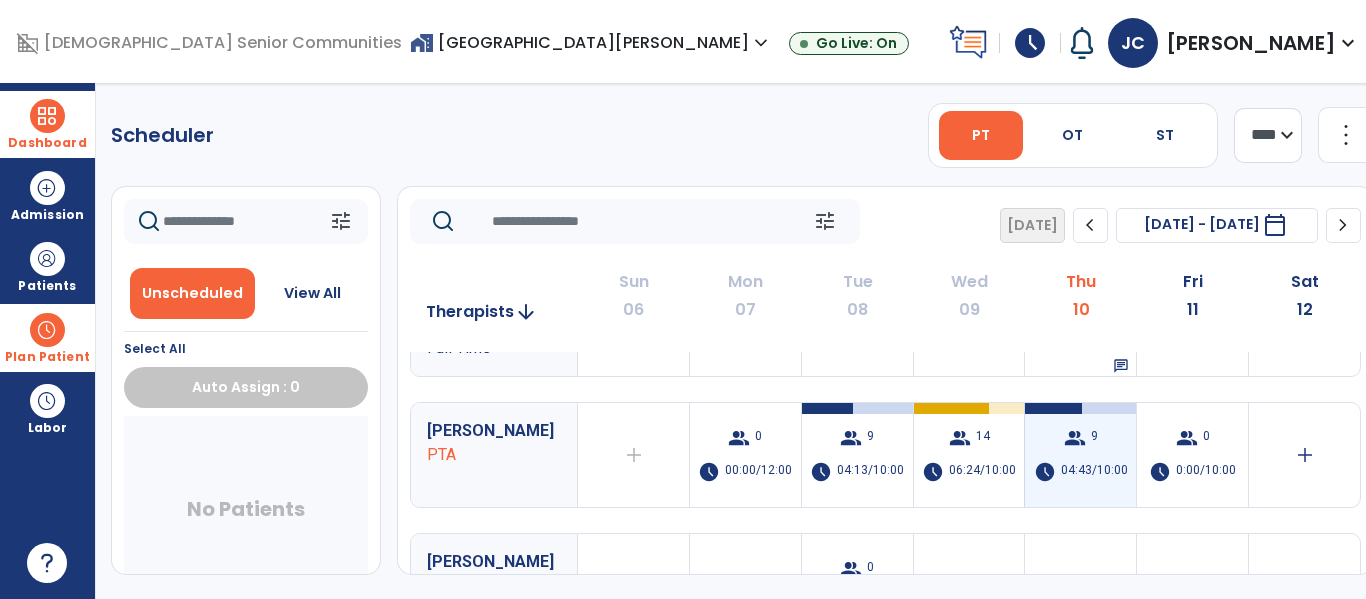 scroll, scrollTop: 213, scrollLeft: 0, axis: vertical 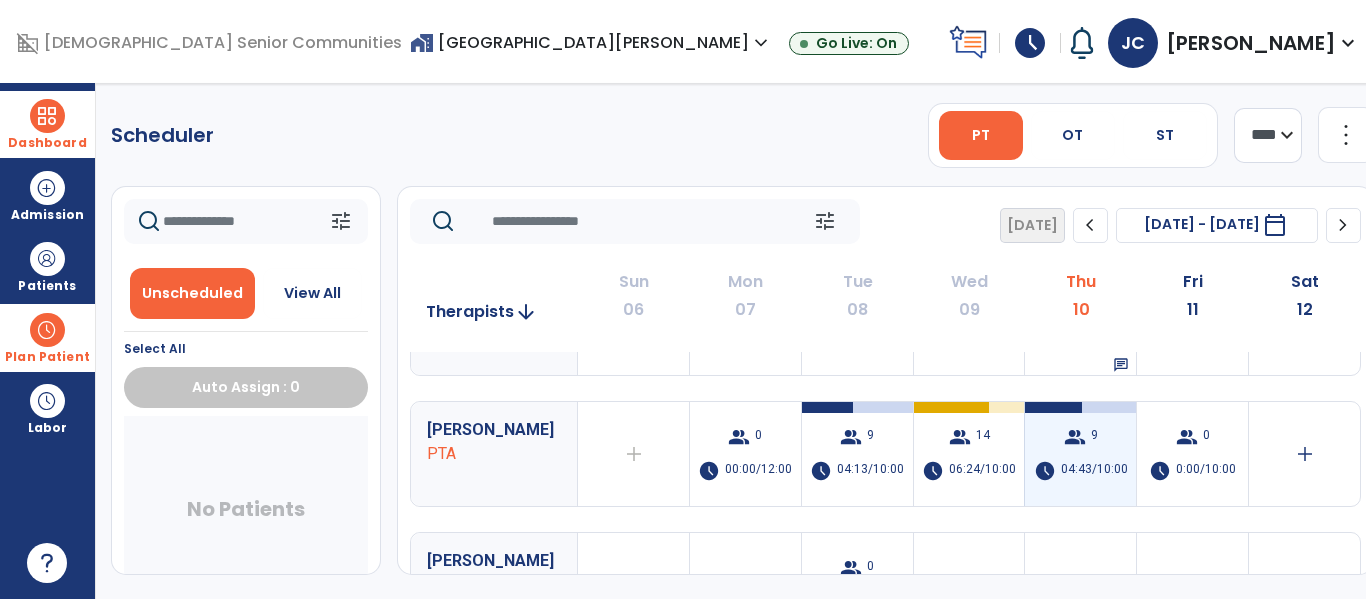 click on "group  9  schedule  04:43/10:00" at bounding box center [1080, 454] 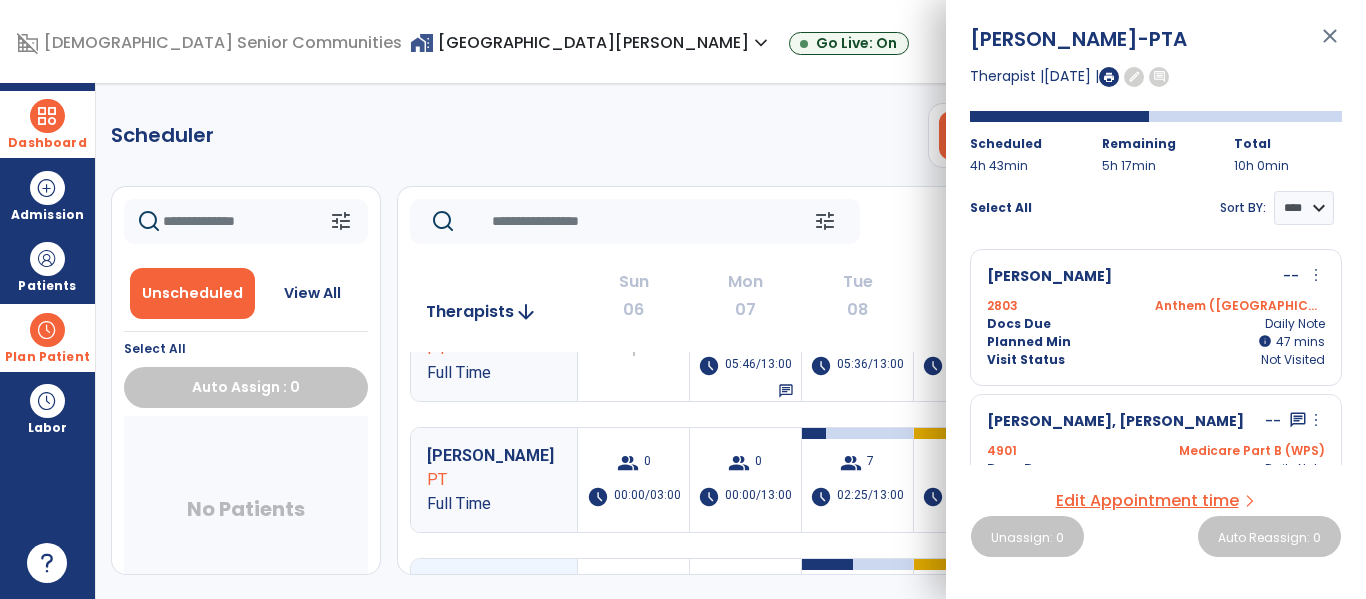 scroll, scrollTop: 0, scrollLeft: 0, axis: both 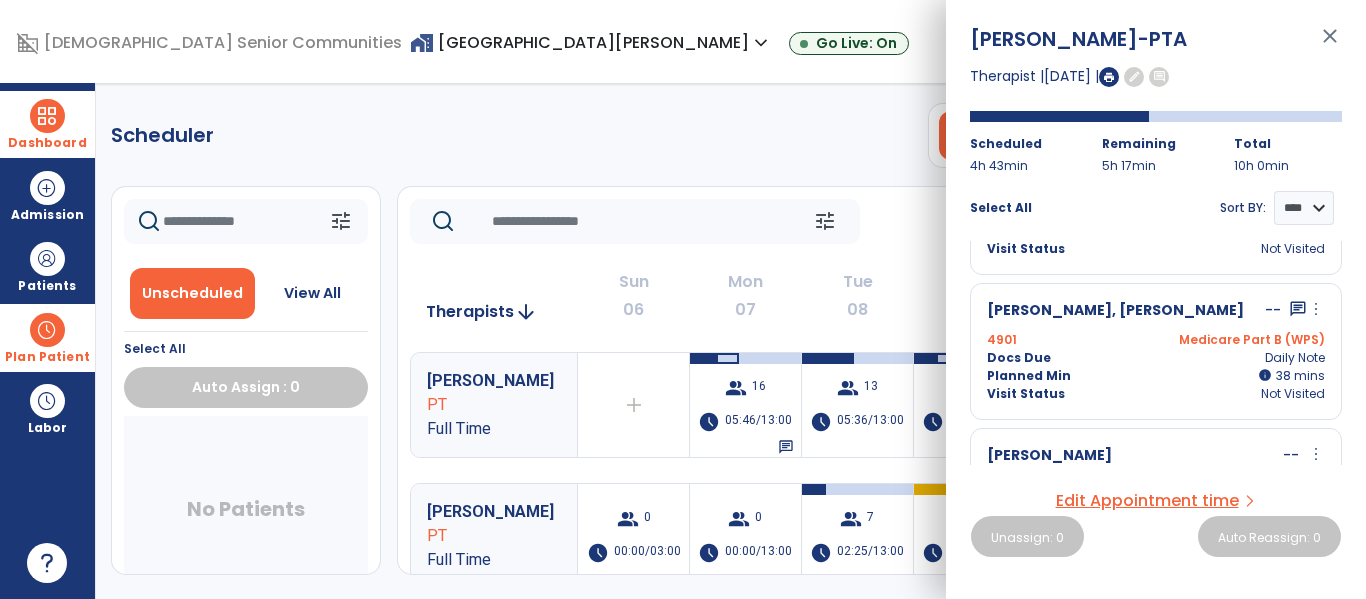 click on "close" at bounding box center (1330, 45) 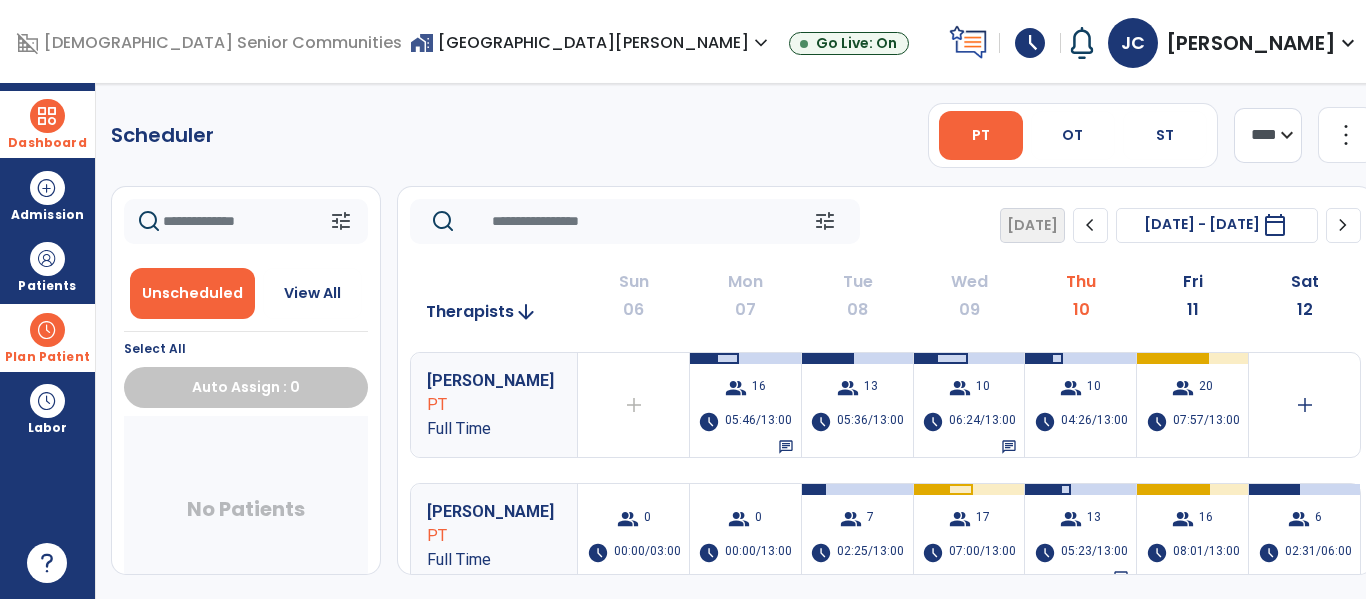 click at bounding box center (47, 116) 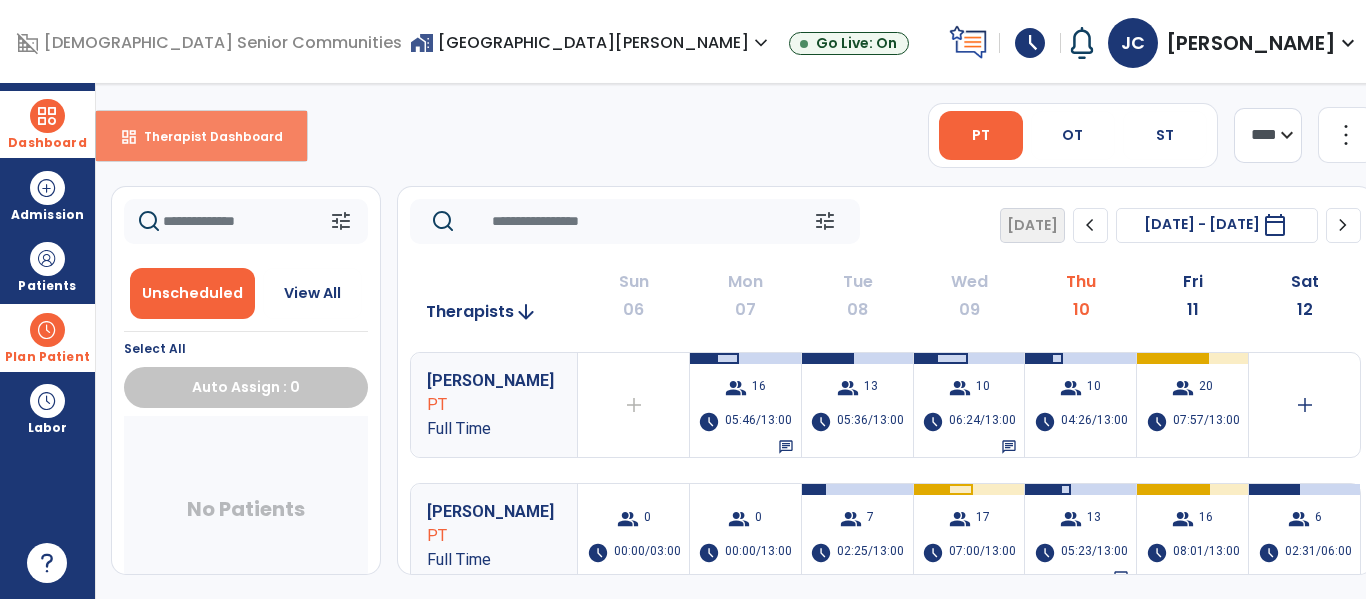 click on "Therapist Dashboard" at bounding box center (205, 136) 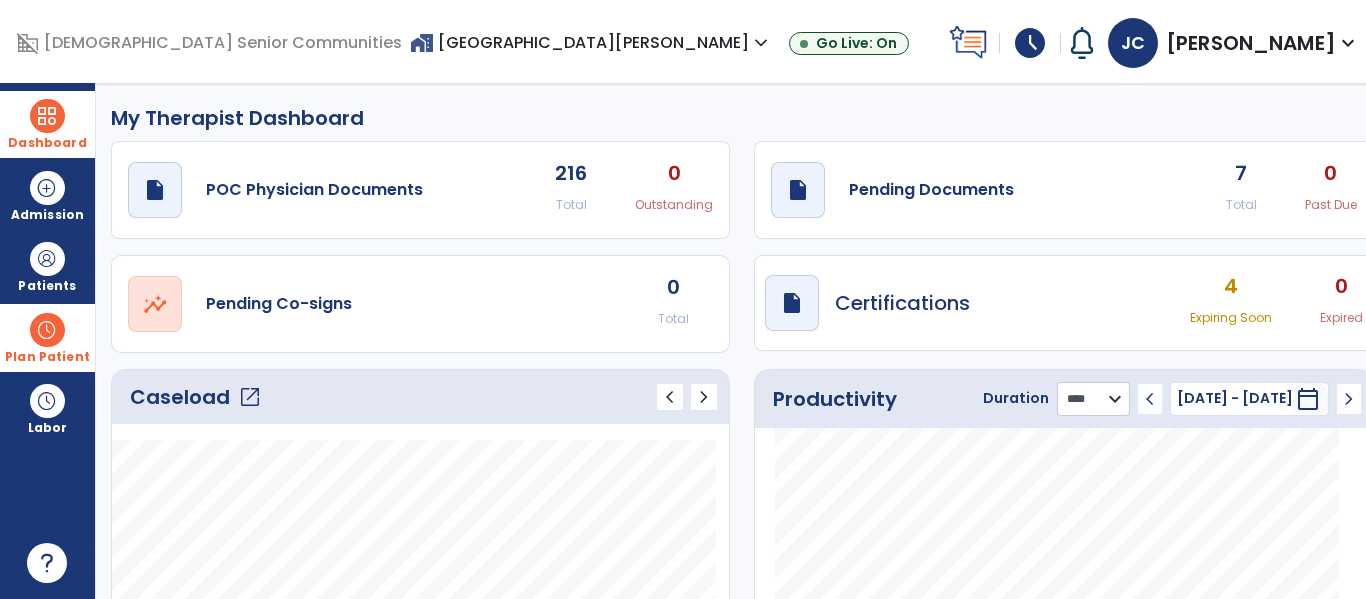 click on "******** **** ***" 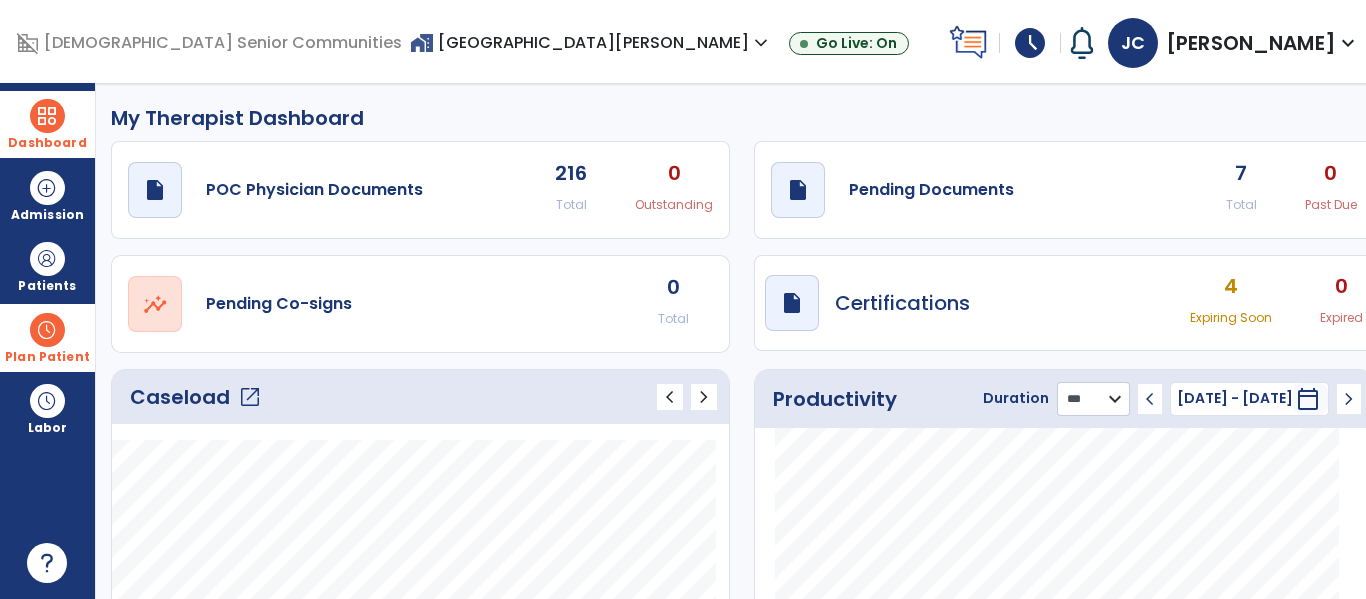 click on "******** **** ***" 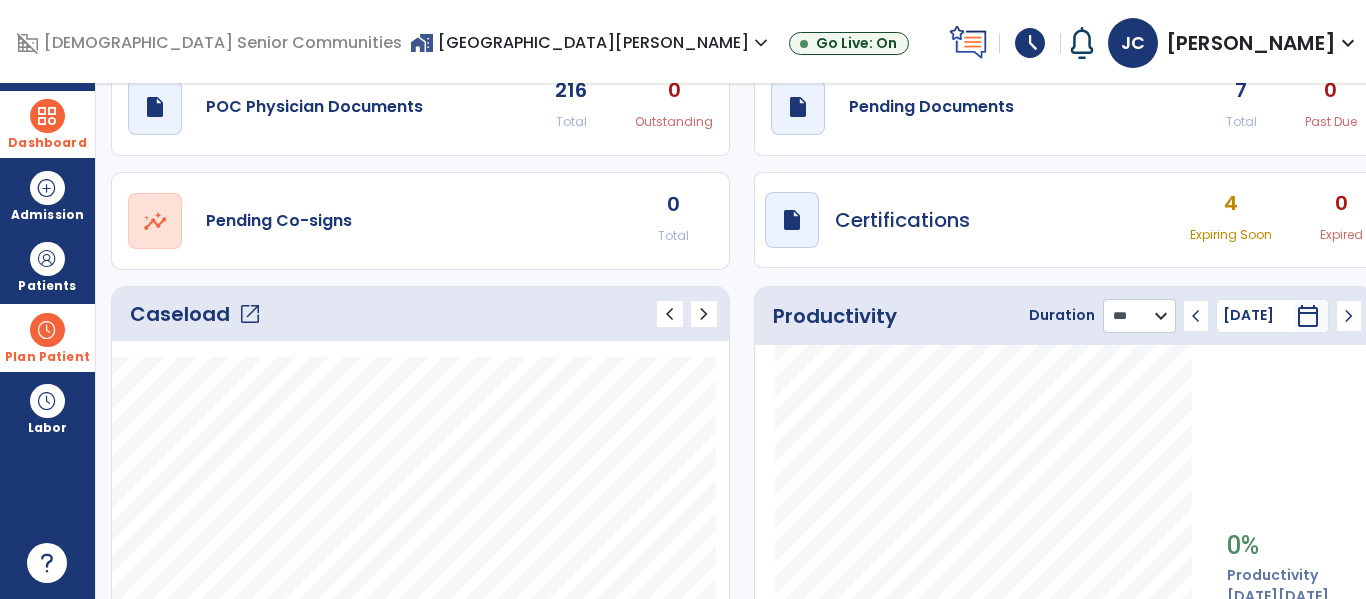 scroll, scrollTop: 0, scrollLeft: 0, axis: both 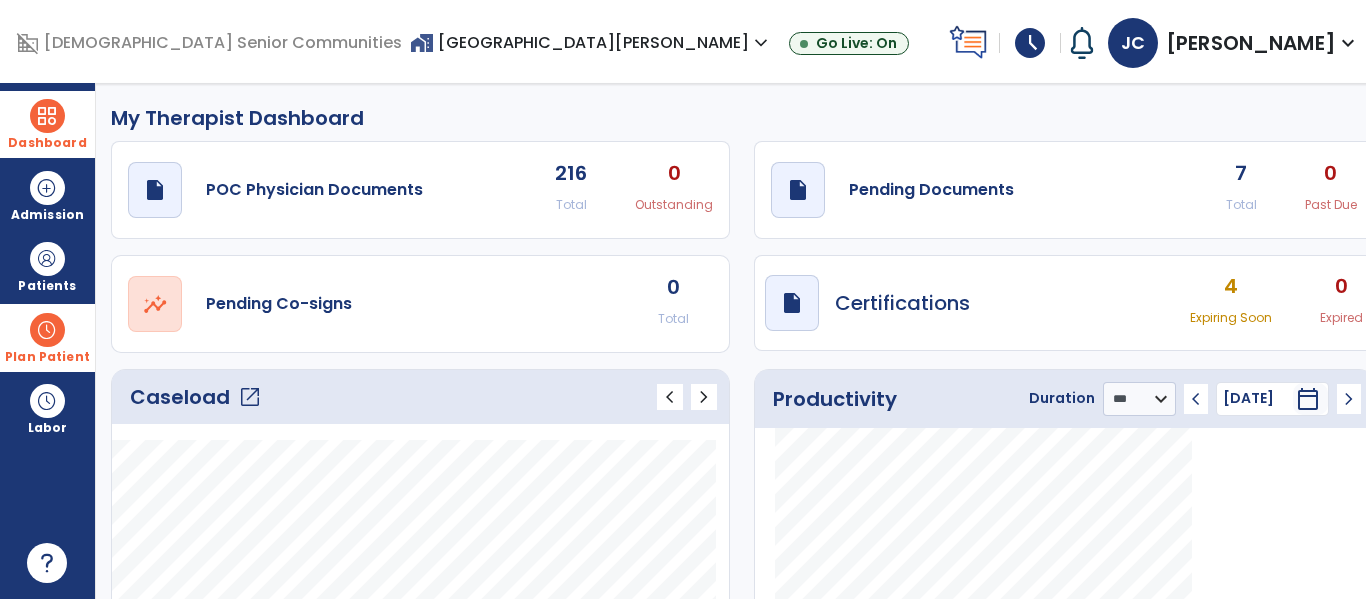 click on "Caseload   open_in_new" 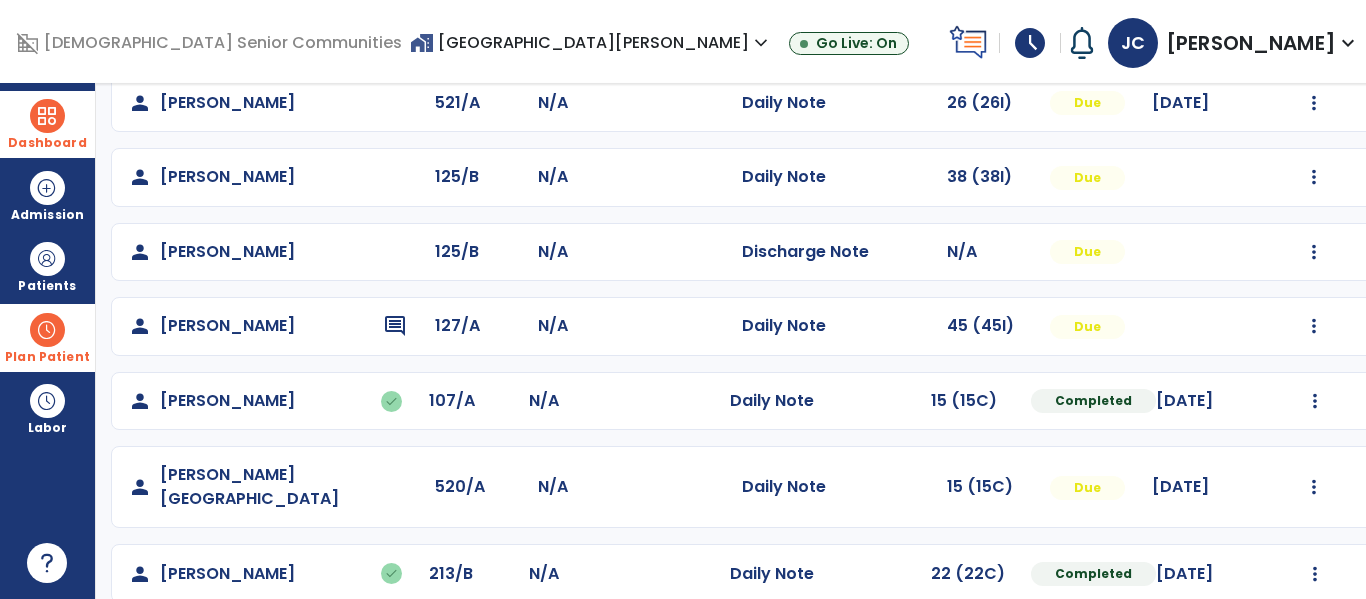 scroll, scrollTop: 487, scrollLeft: 0, axis: vertical 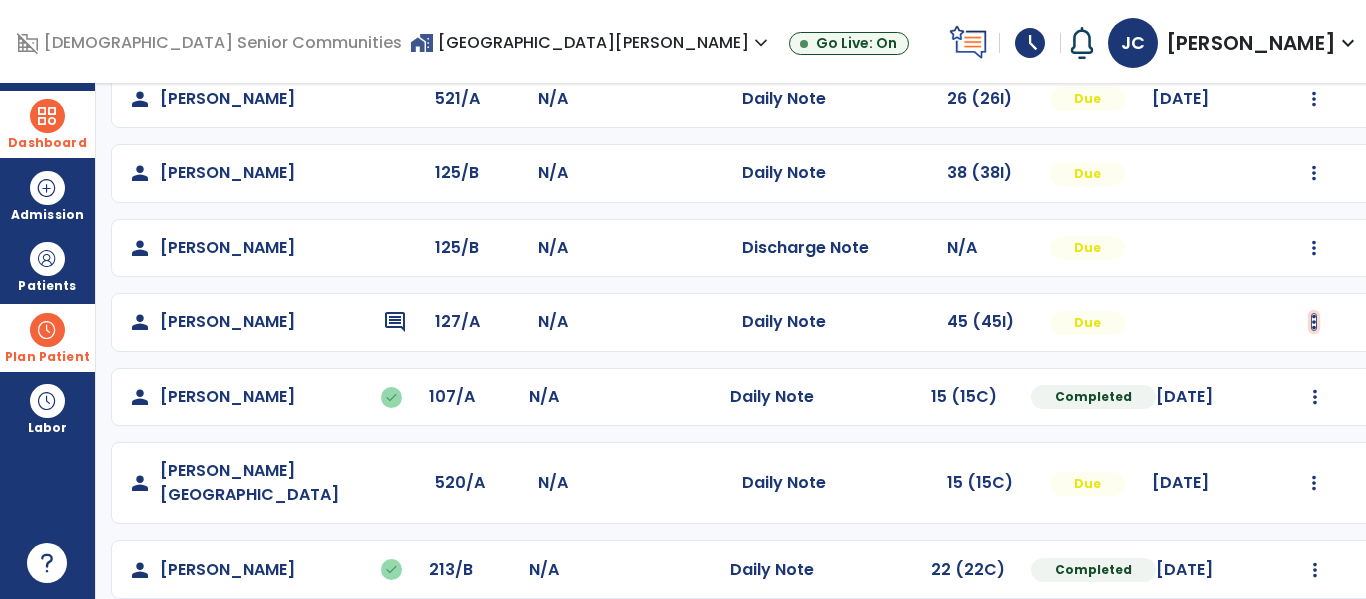 click at bounding box center [1314, -125] 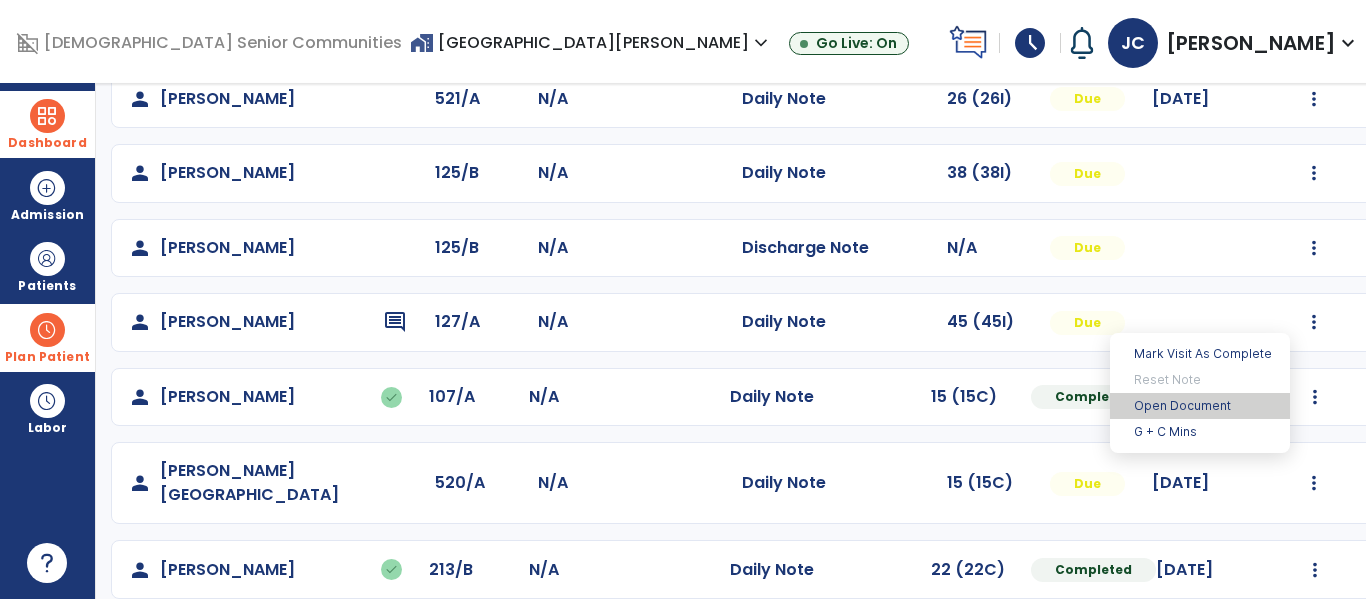 click on "Open Document" at bounding box center [1200, 406] 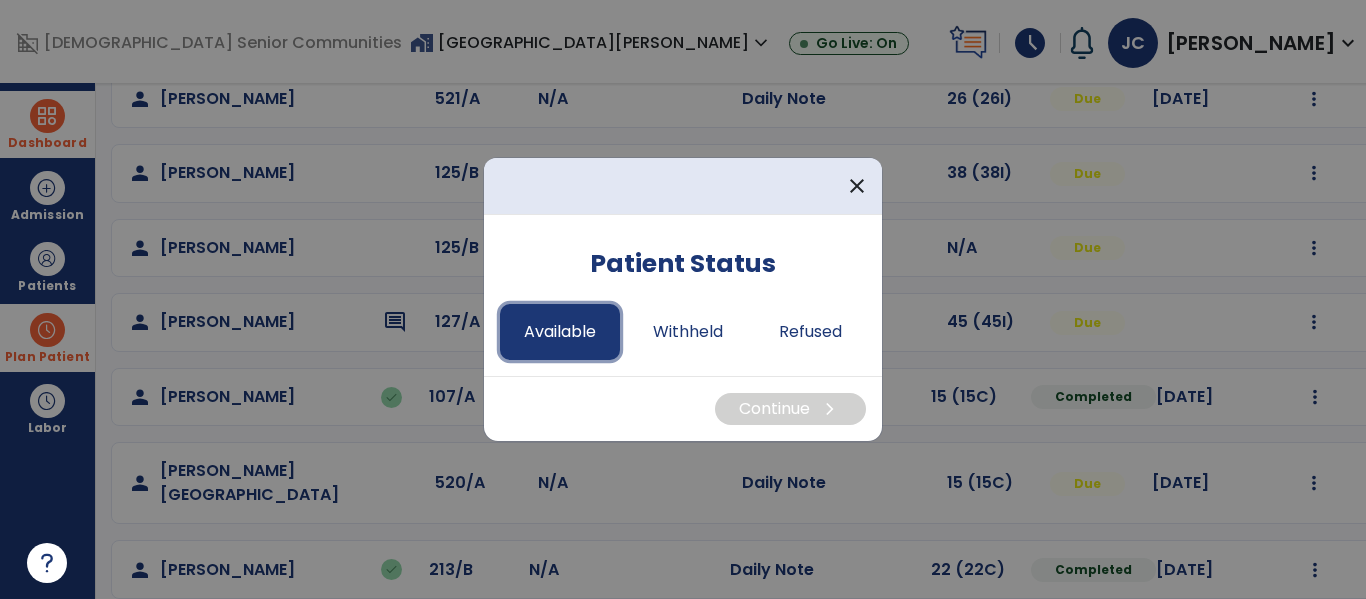 click on "Available" at bounding box center (560, 332) 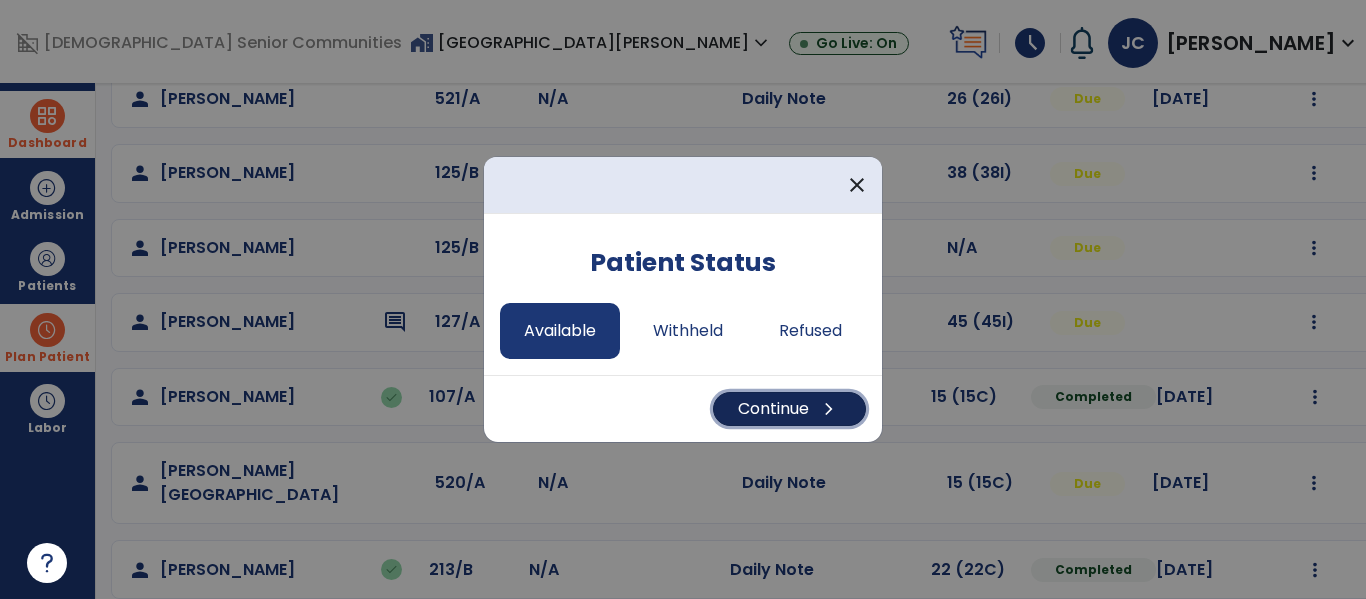 click on "Continue   chevron_right" at bounding box center (789, 409) 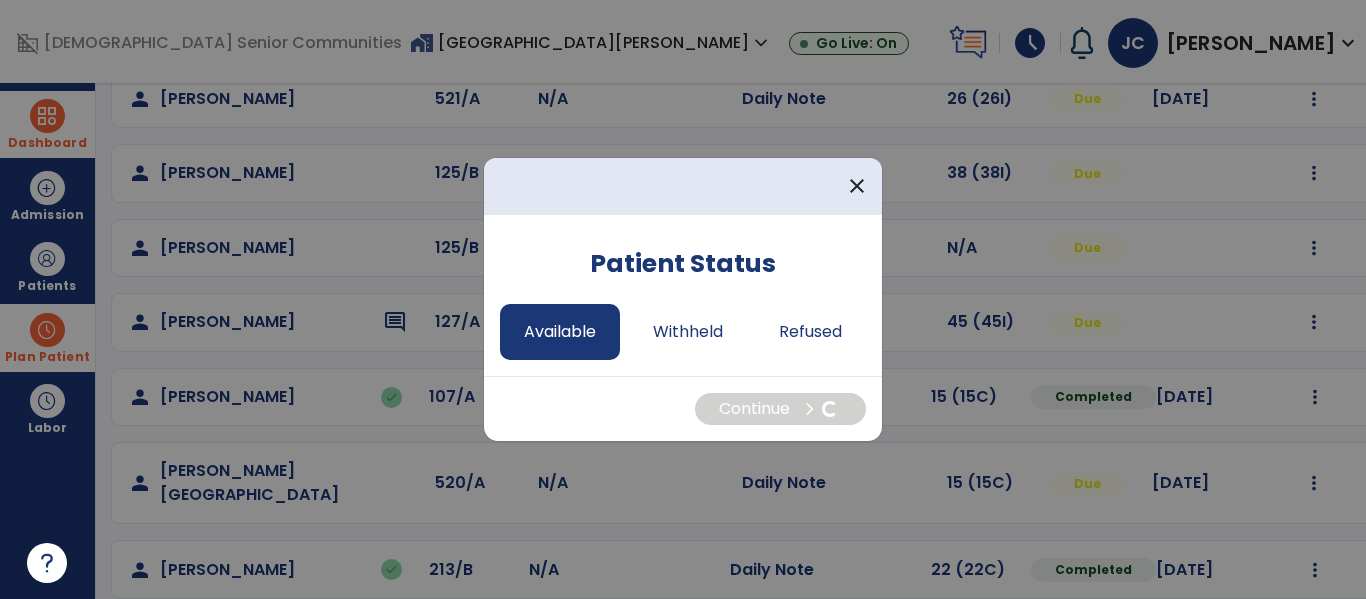 select on "*" 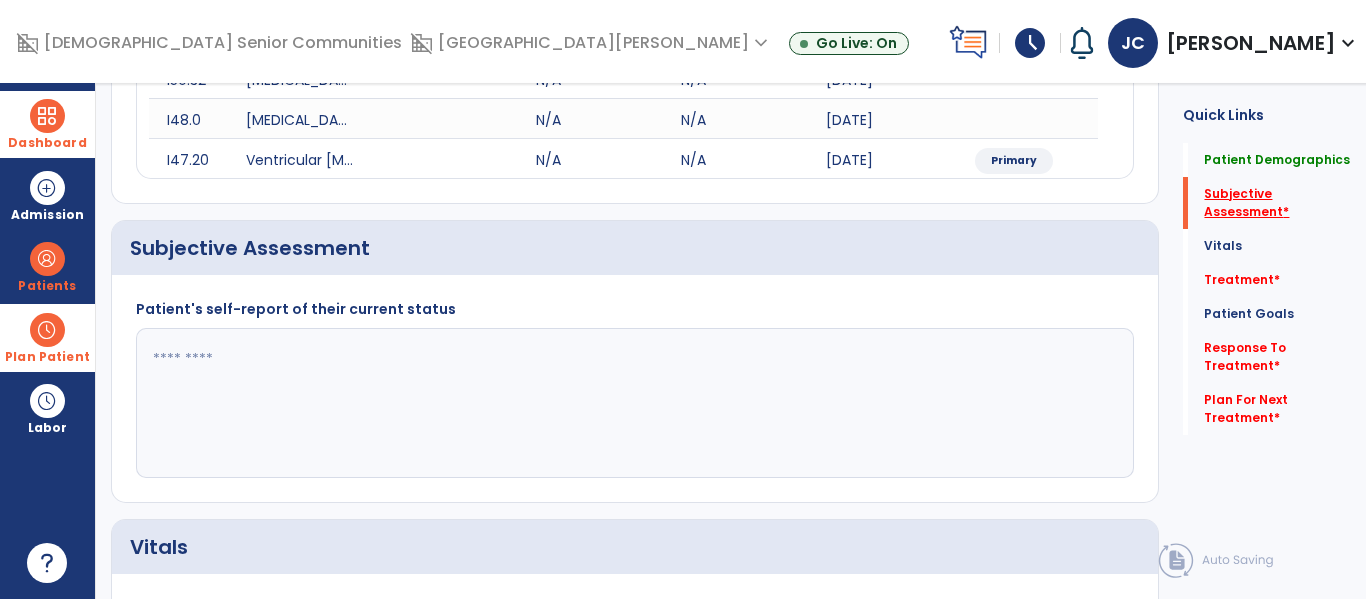 click on "Subjective Assessment   *" 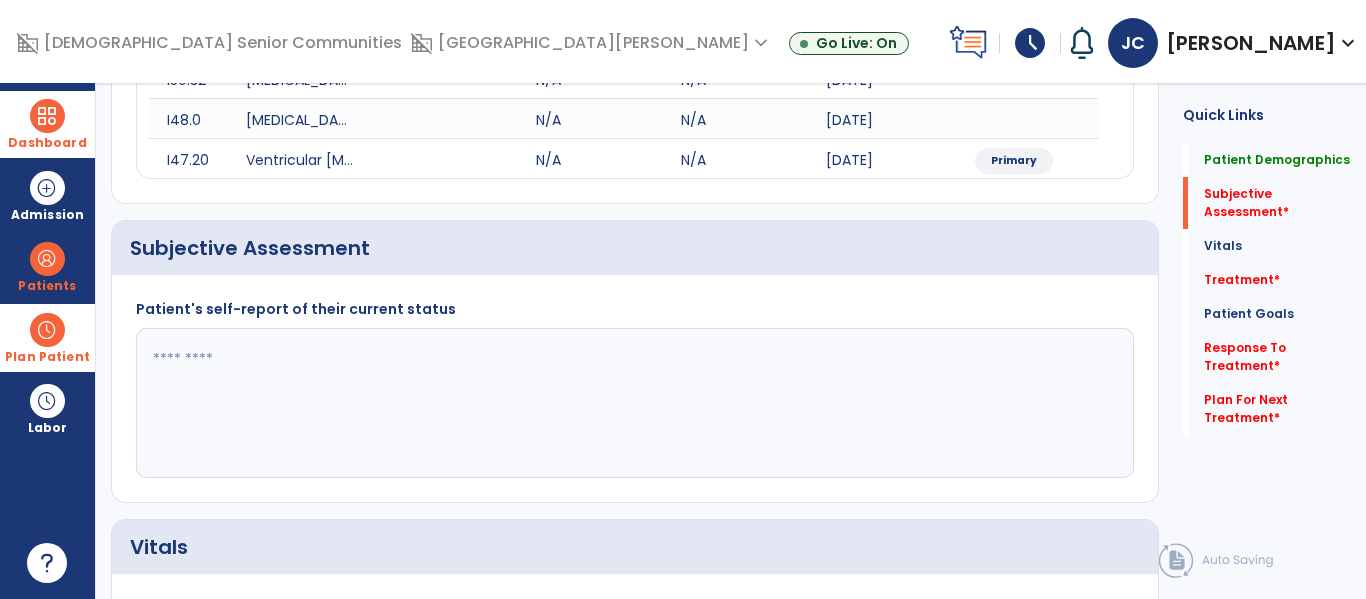 scroll, scrollTop: 507, scrollLeft: 0, axis: vertical 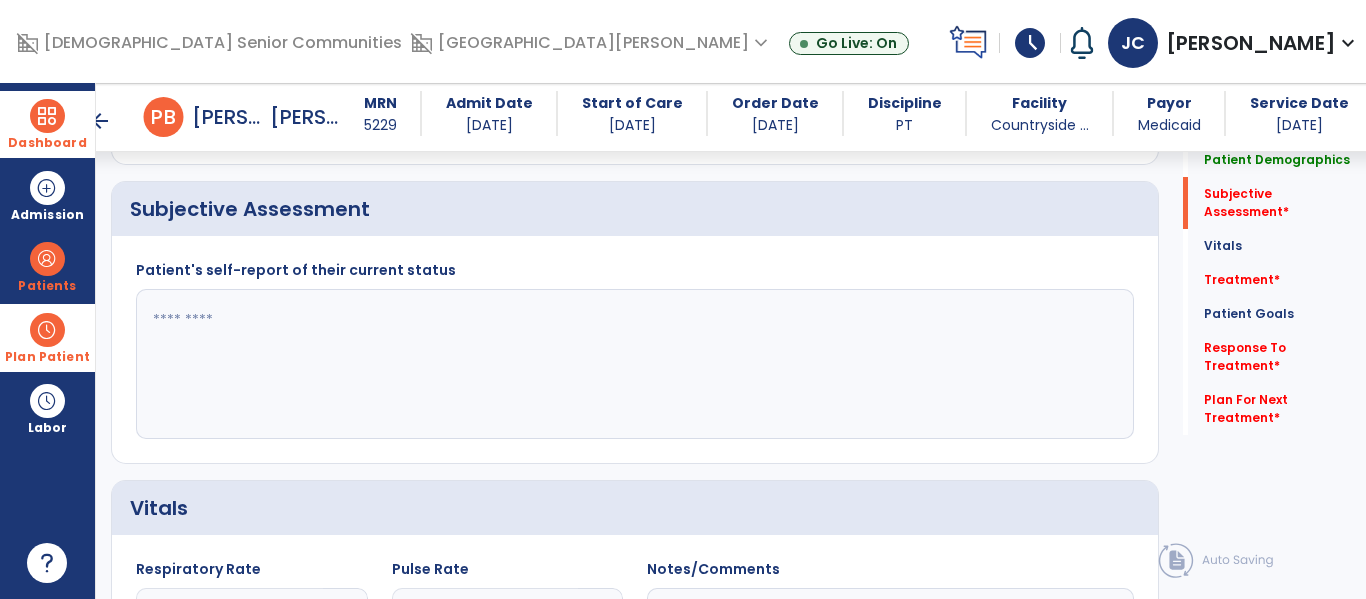 click 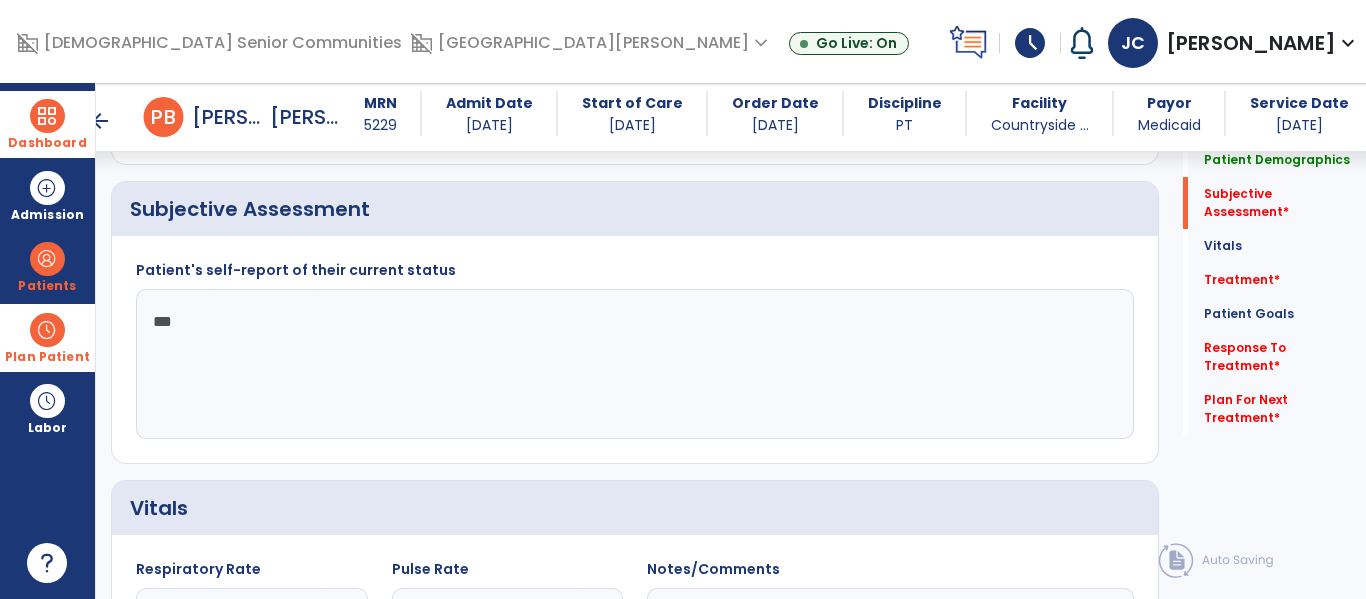 scroll, scrollTop: 506, scrollLeft: 0, axis: vertical 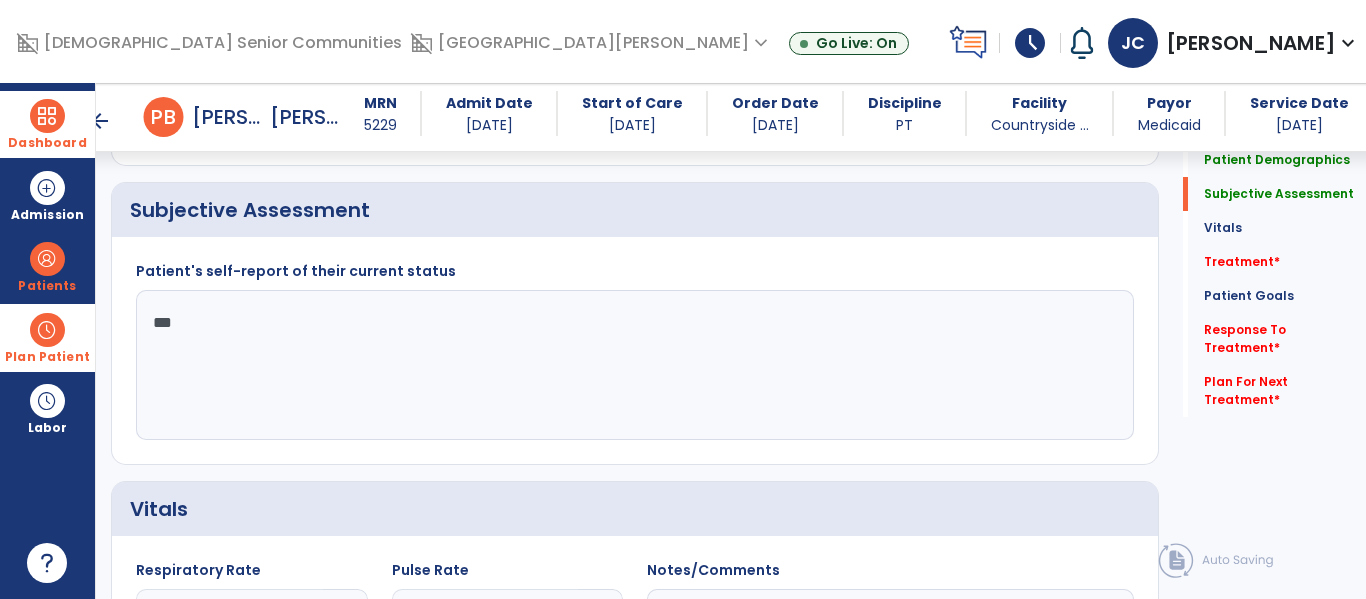 click on "**" 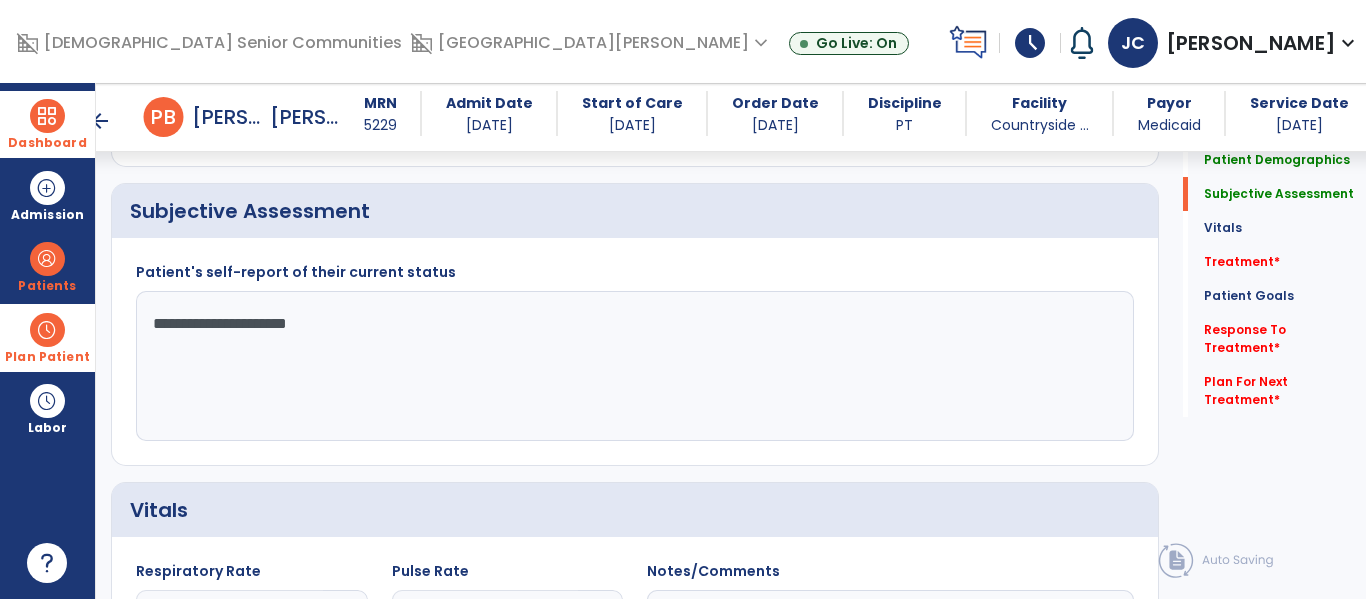 click on "**********" 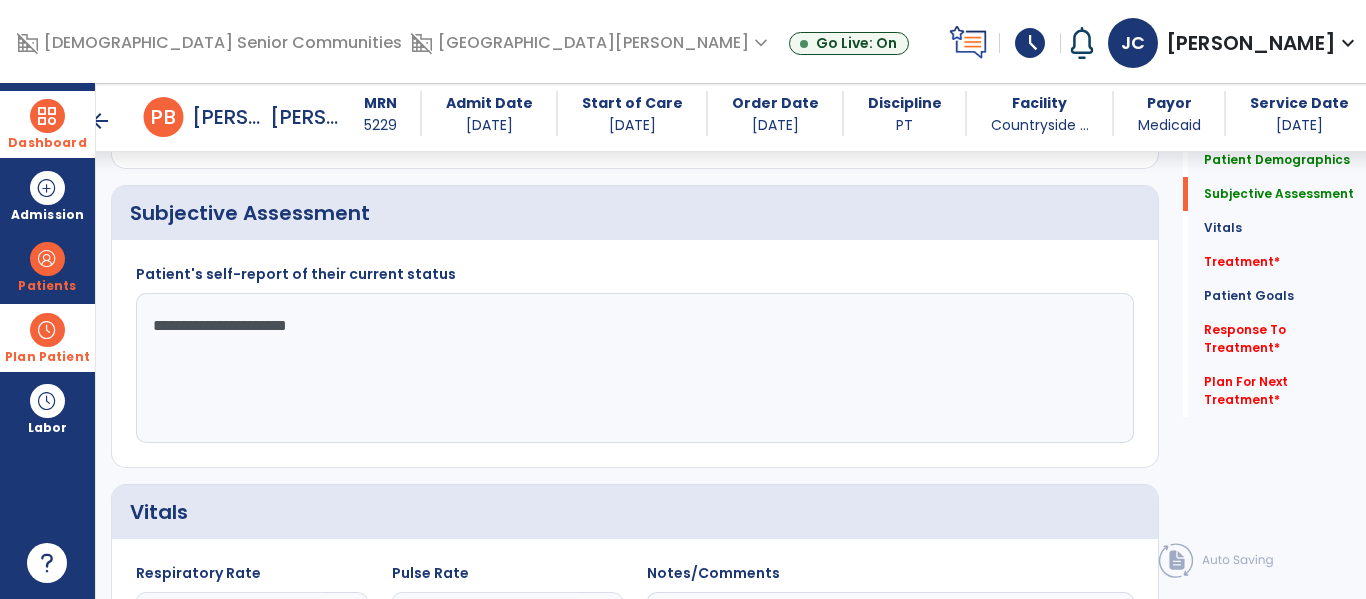 scroll, scrollTop: 505, scrollLeft: 0, axis: vertical 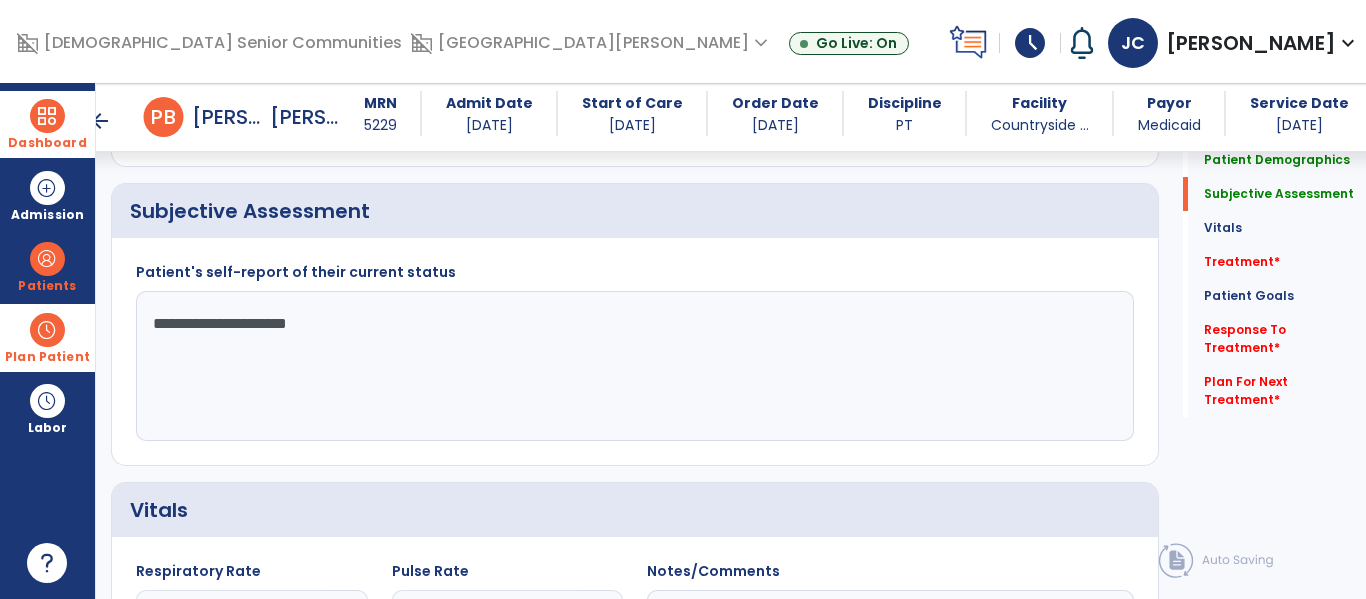 click on "**********" 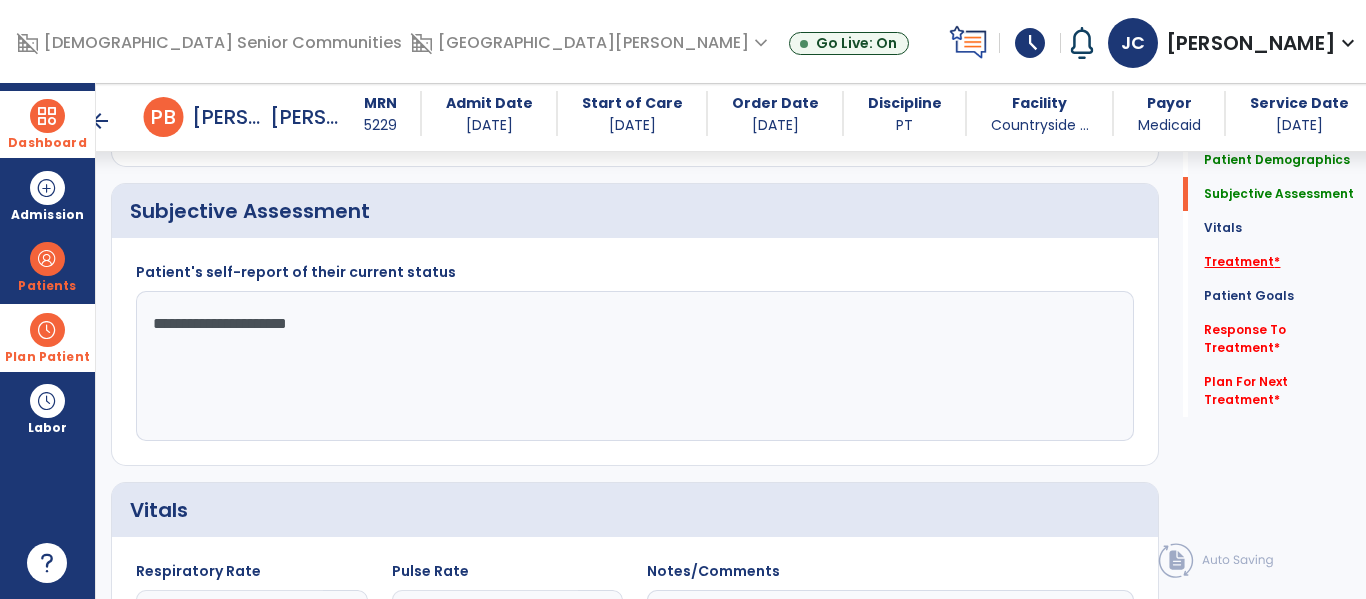 type on "**********" 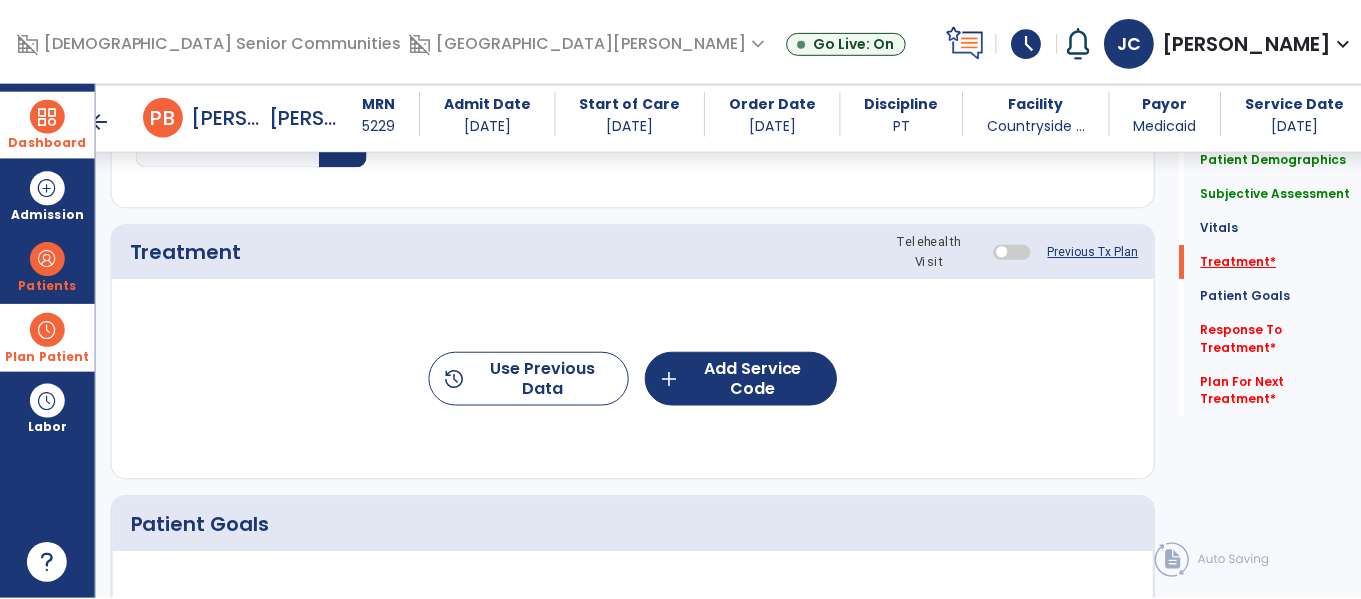 scroll, scrollTop: 1196, scrollLeft: 0, axis: vertical 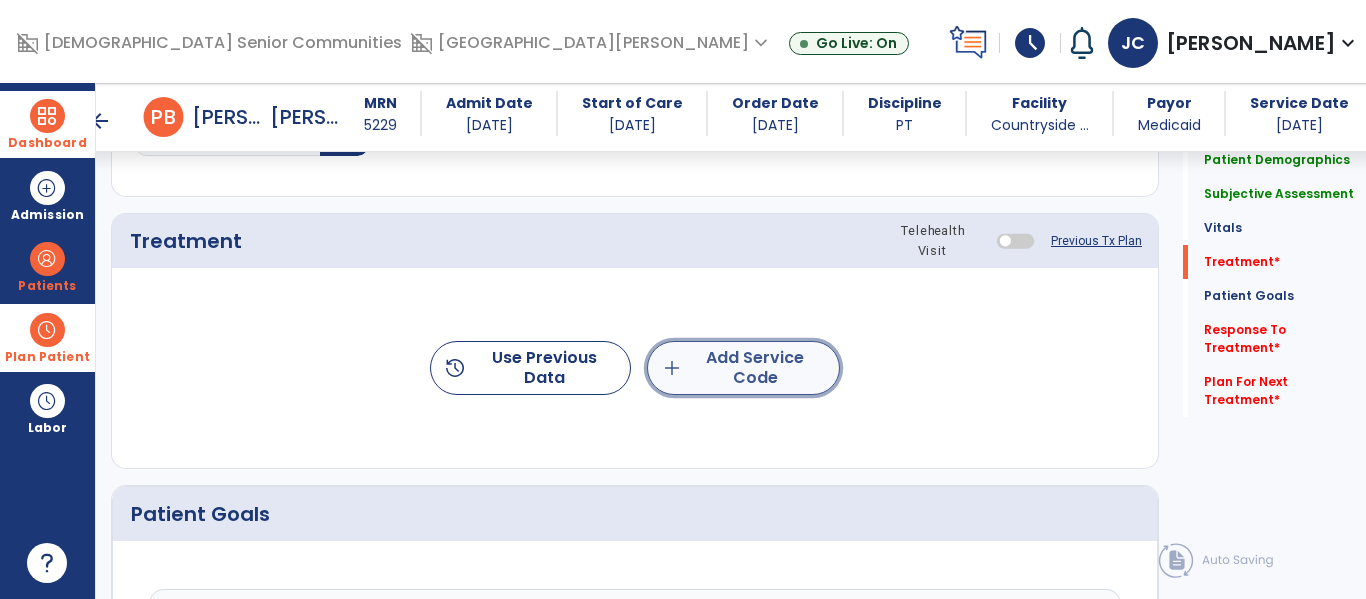 click on "add  Add Service Code" 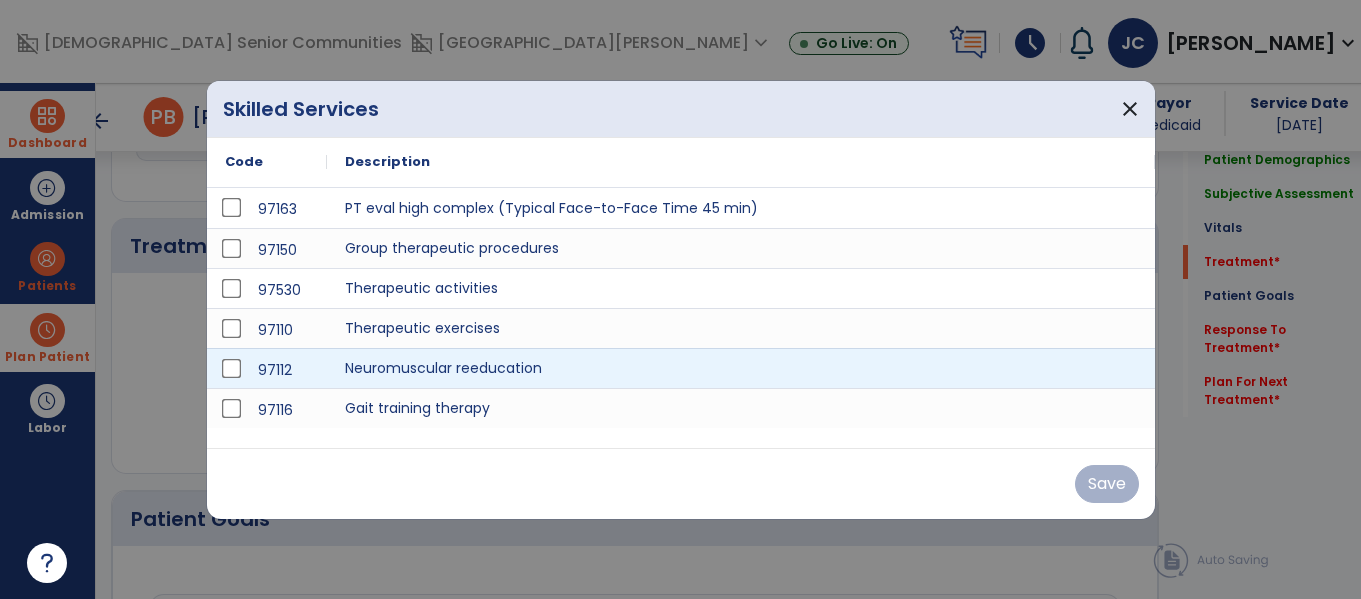 scroll, scrollTop: 1196, scrollLeft: 0, axis: vertical 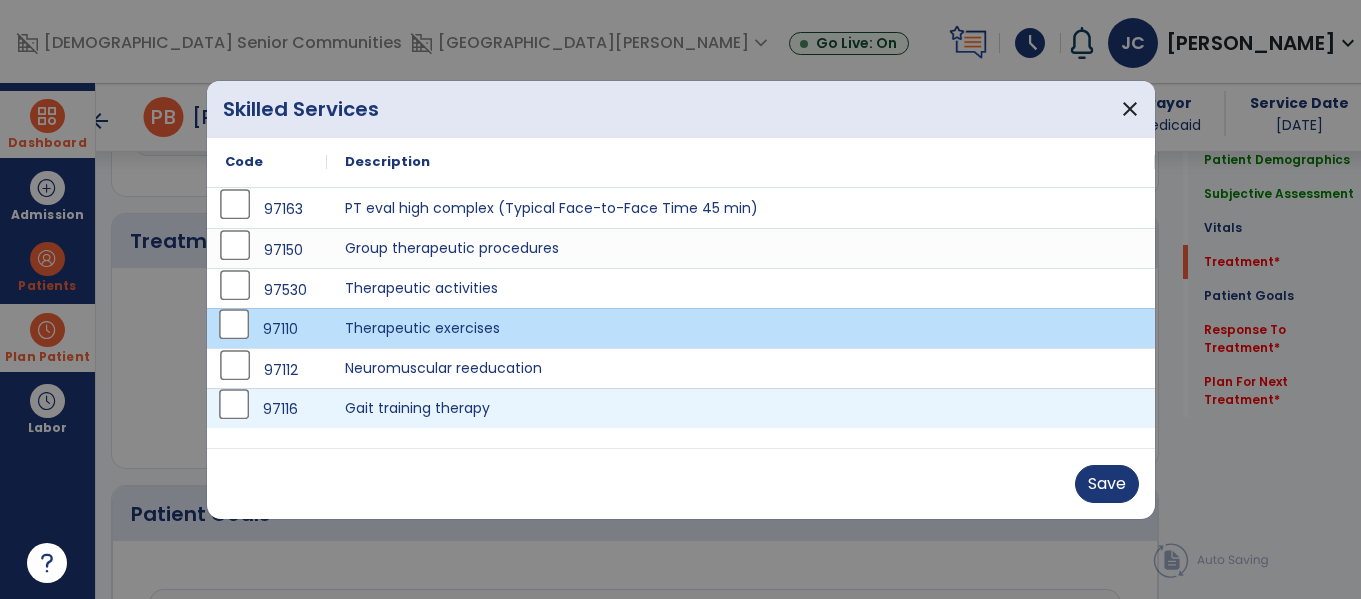 click on "97116" at bounding box center [267, 408] 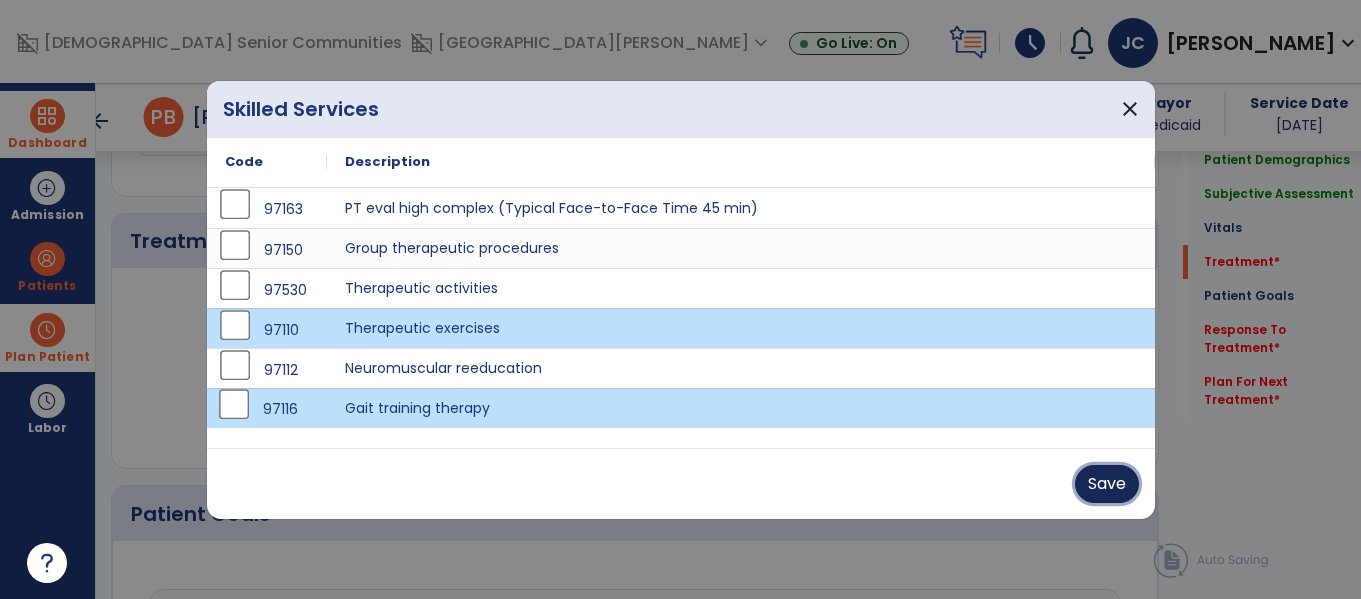 click on "Save" at bounding box center (1107, 484) 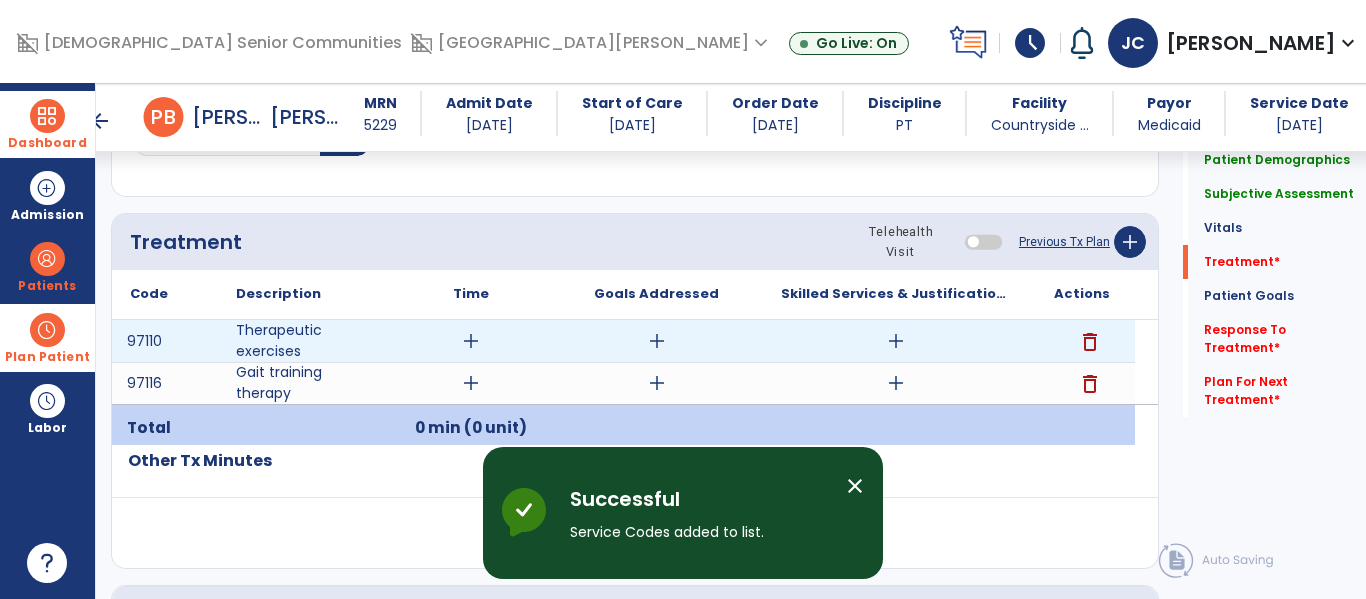 click on "add" at bounding box center [471, 341] 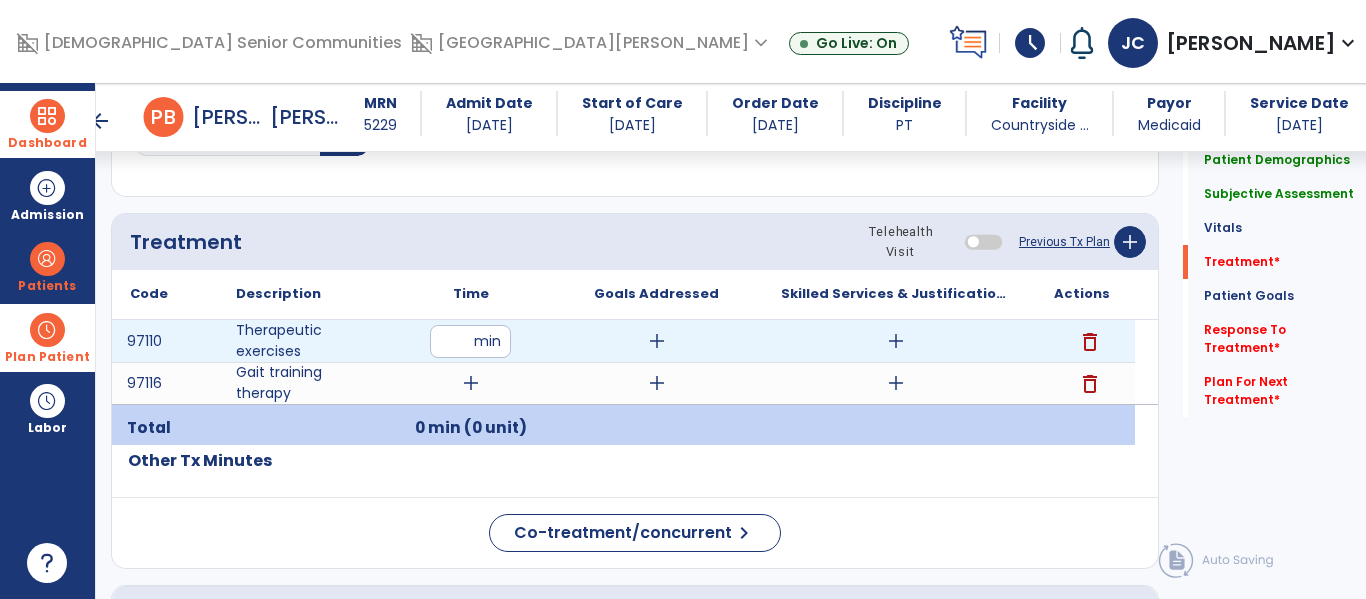 type on "**" 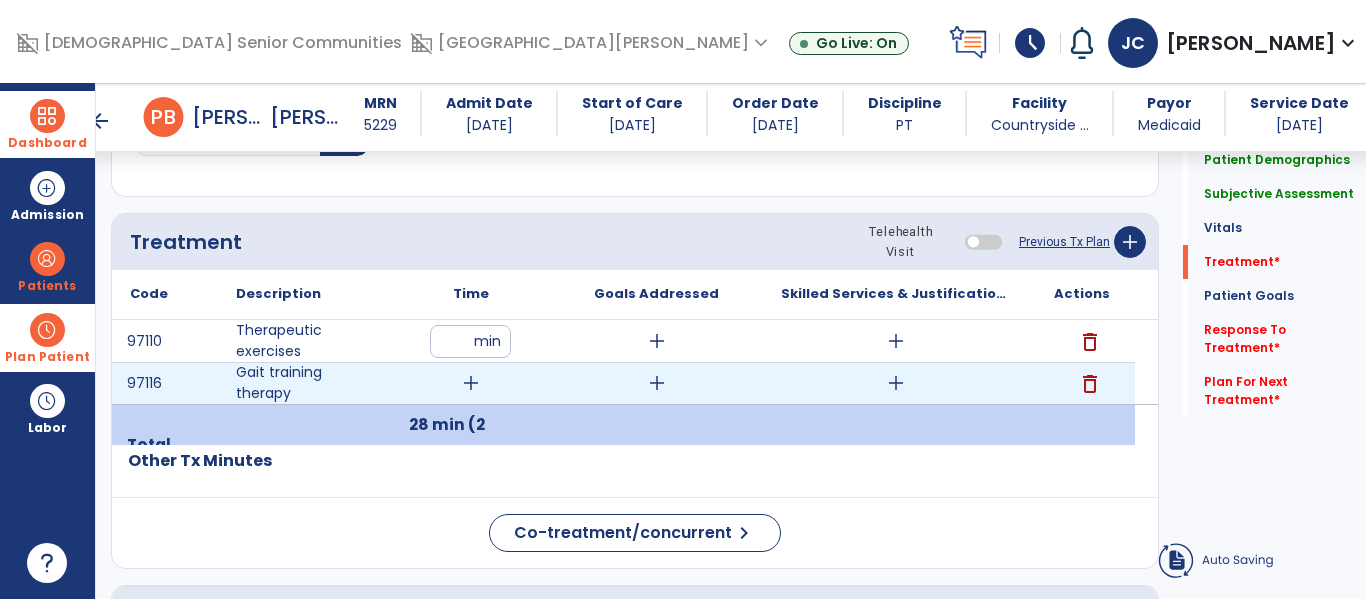 click on "add" at bounding box center (471, 383) 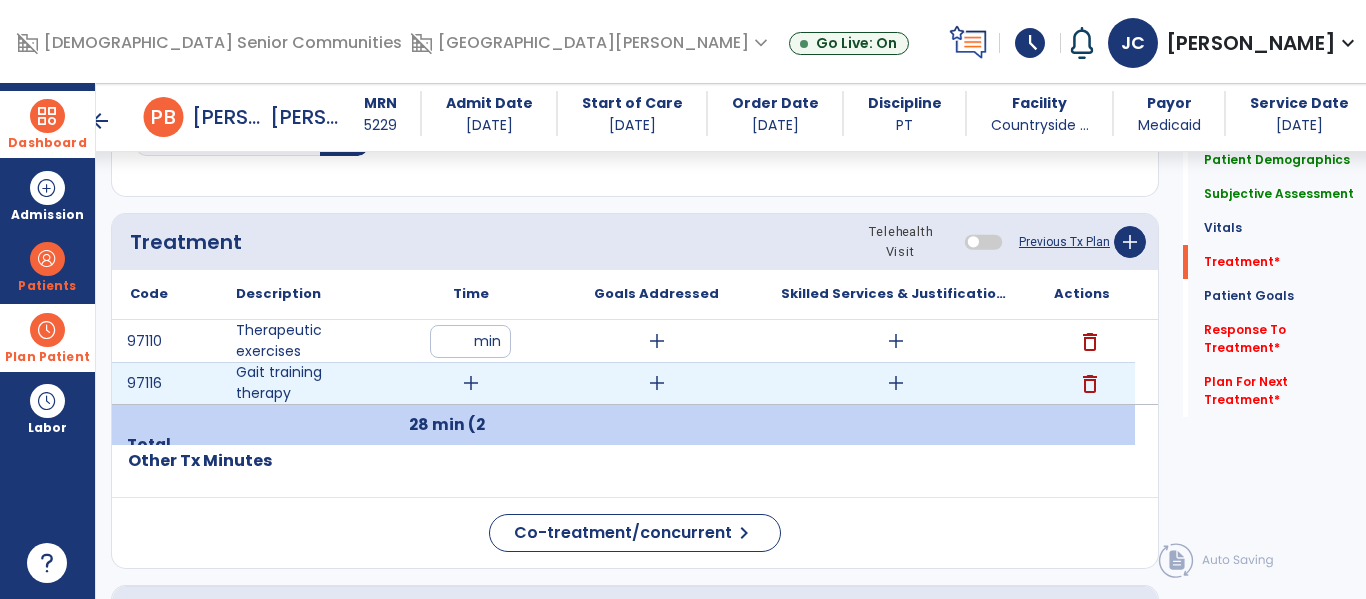 click on "add" at bounding box center (471, 383) 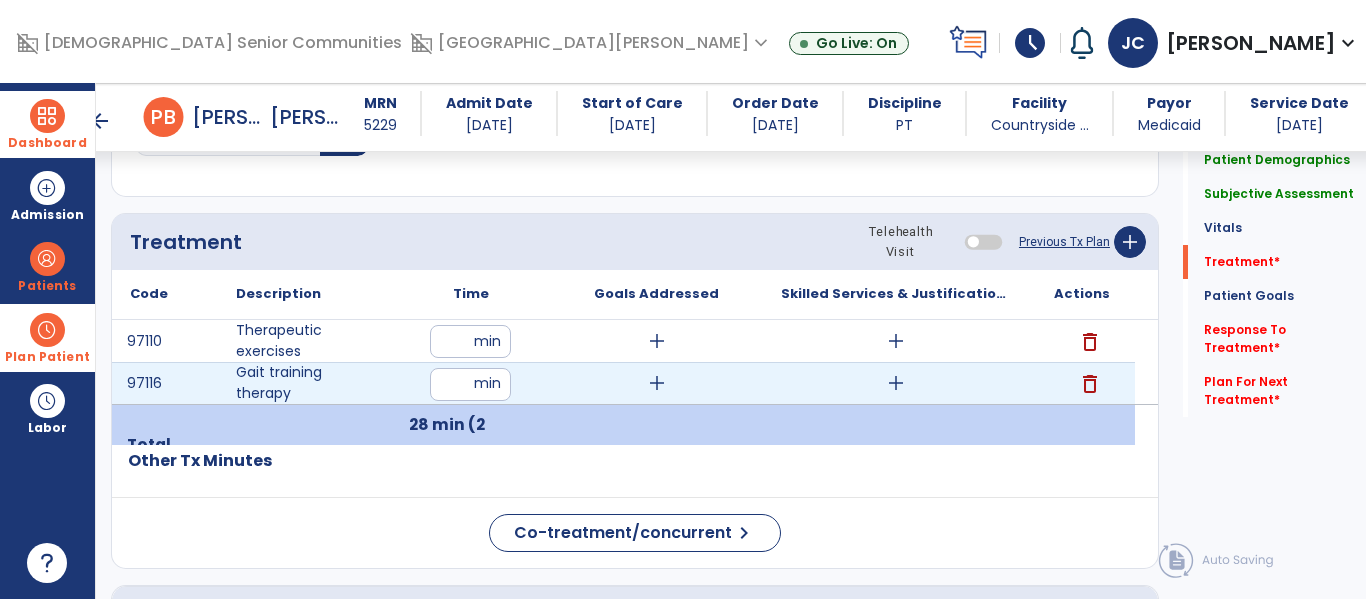 type on "**" 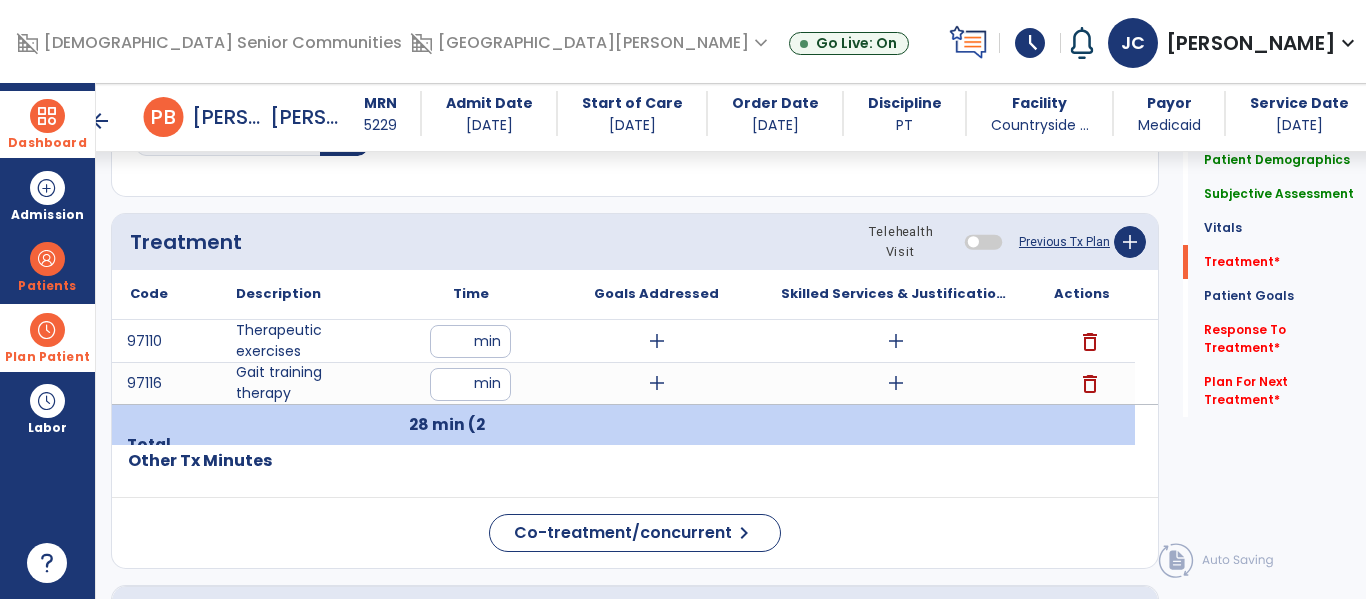 click 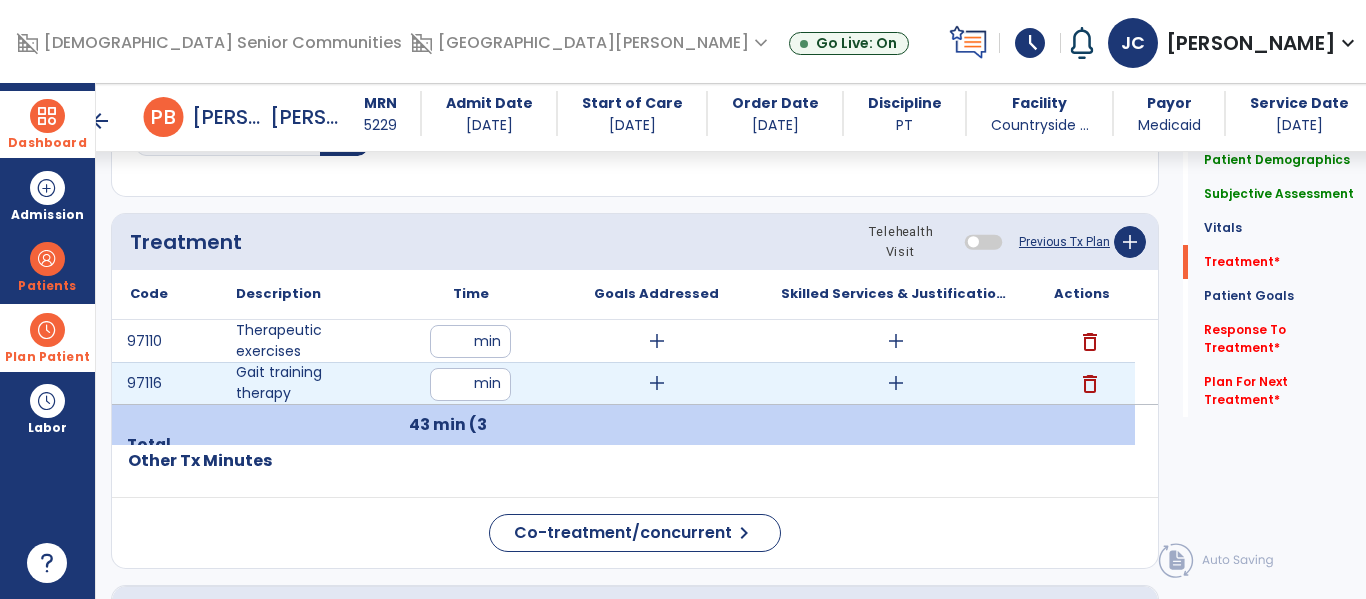 click on "**" at bounding box center (470, 384) 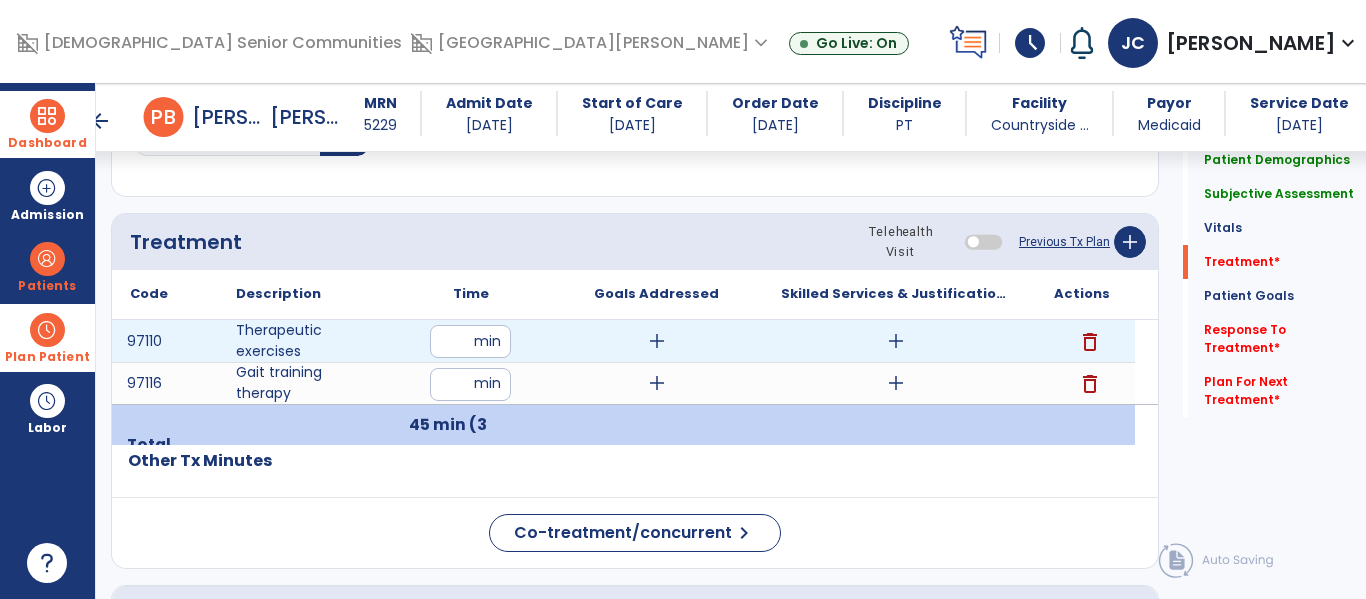 click on "add" at bounding box center (896, 341) 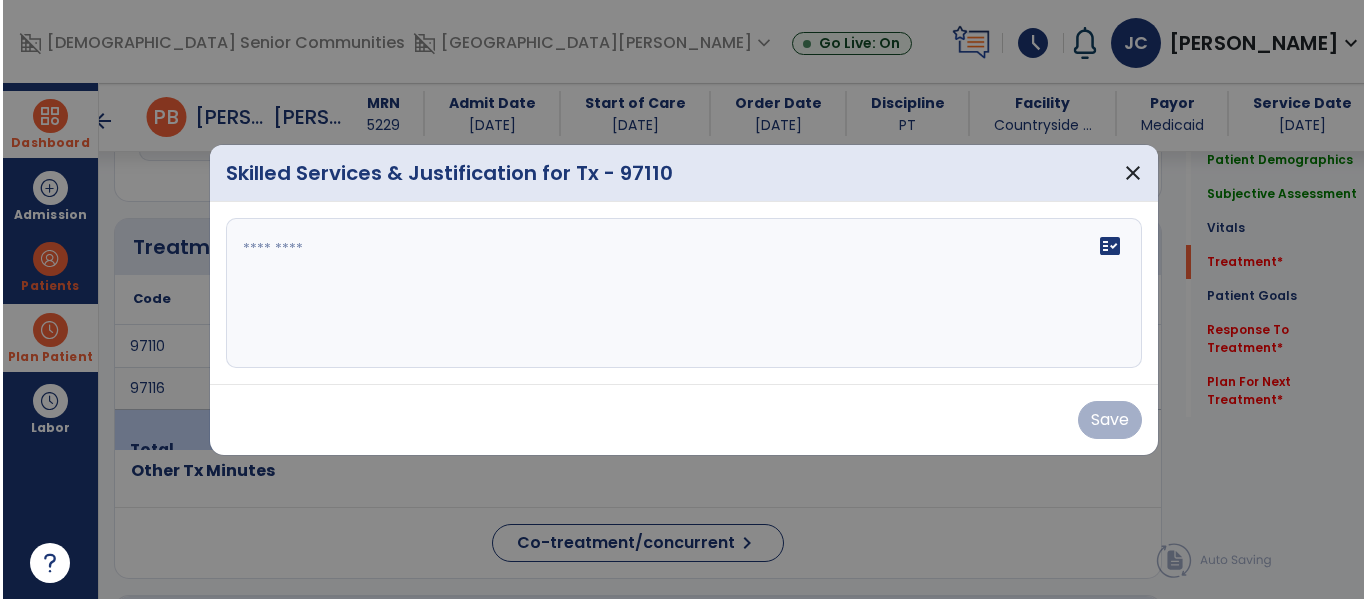 scroll, scrollTop: 1196, scrollLeft: 0, axis: vertical 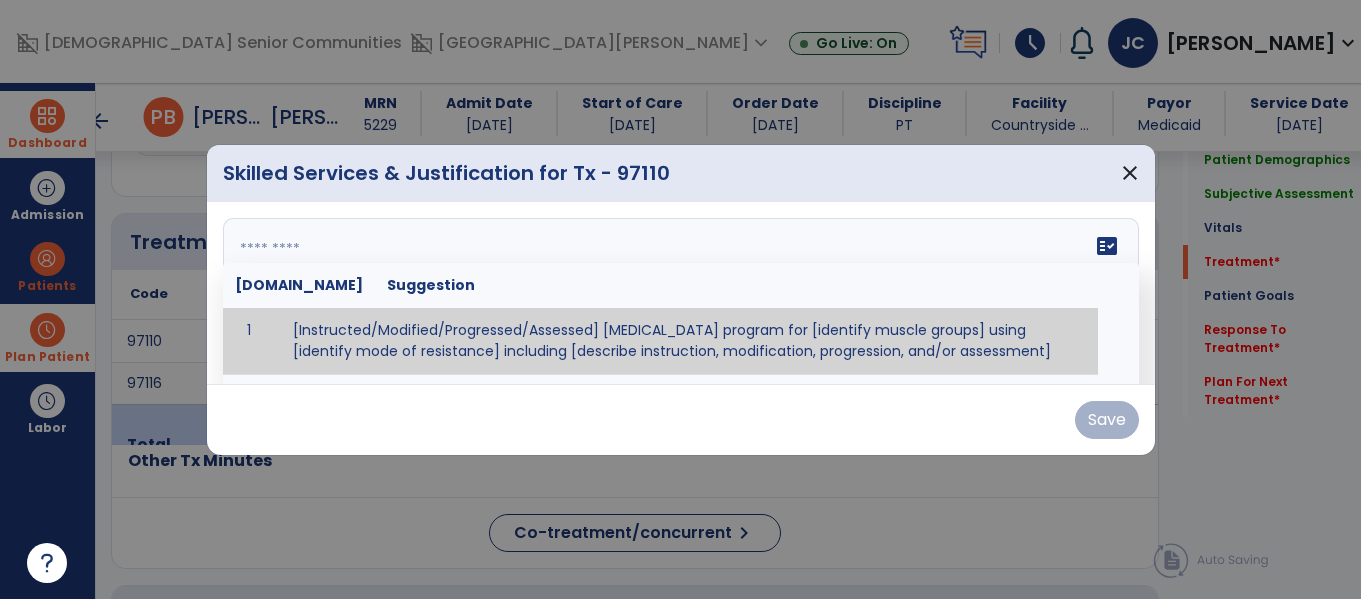 click on "fact_check  Sr.No Suggestion 1 [Instructed/Modified/Progressed/Assessed] resistive exercise program for [identify muscle groups] using [identify mode of resistance] including [describe instruction, modification, progression, and/or assessment] 2 [Instructed/Modified/Progressed/Assessed] aerobic exercise program using [identify equipment/mode] including [describe instruction, modification,progression, and/or assessment] 3 [Instructed/Modified/Progressed/Assessed] [PROM/A/AROM/AROM] program for [identify joint movements] using [contract-relax, over-pressure, inhibitory techniques, other] 4 [Assessed/Tested] aerobic capacity with administration of [aerobic capacity test]" at bounding box center (681, 293) 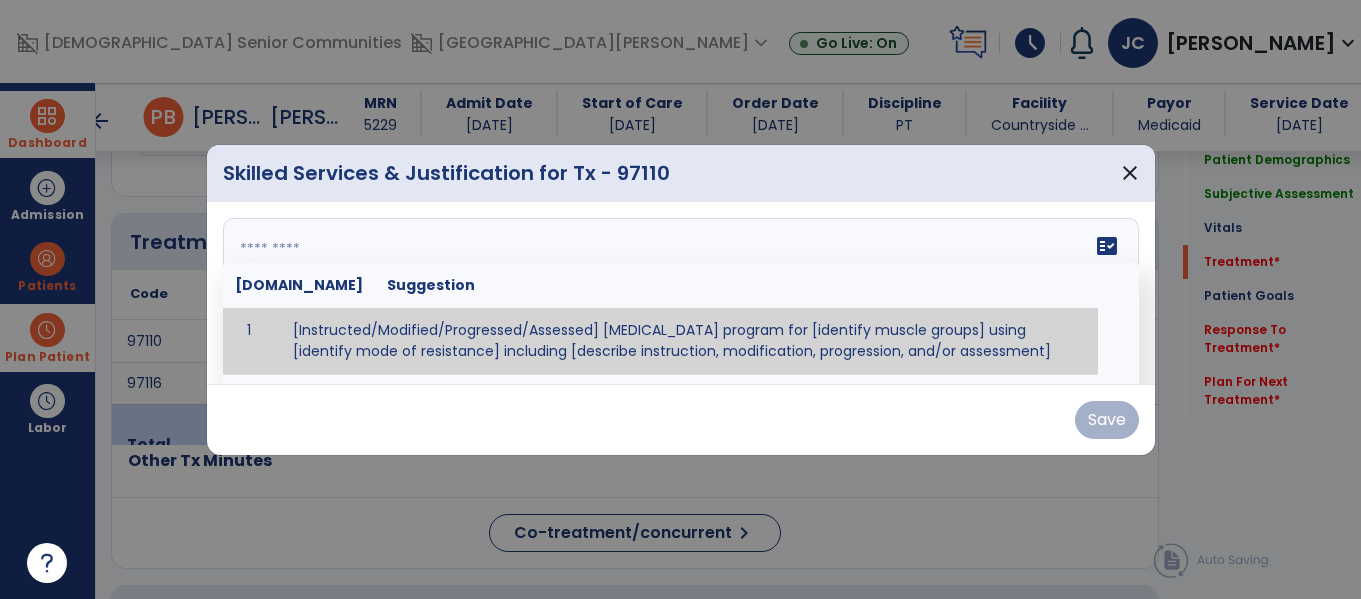 paste on "**********" 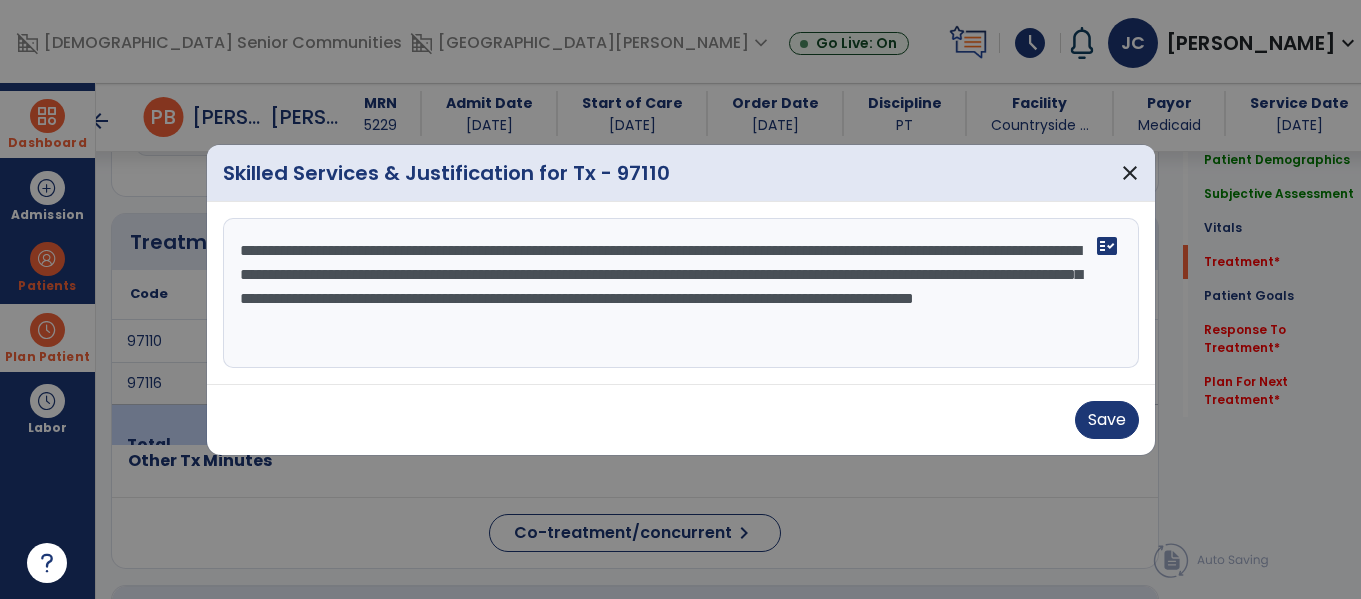 click on "**********" at bounding box center [681, 293] 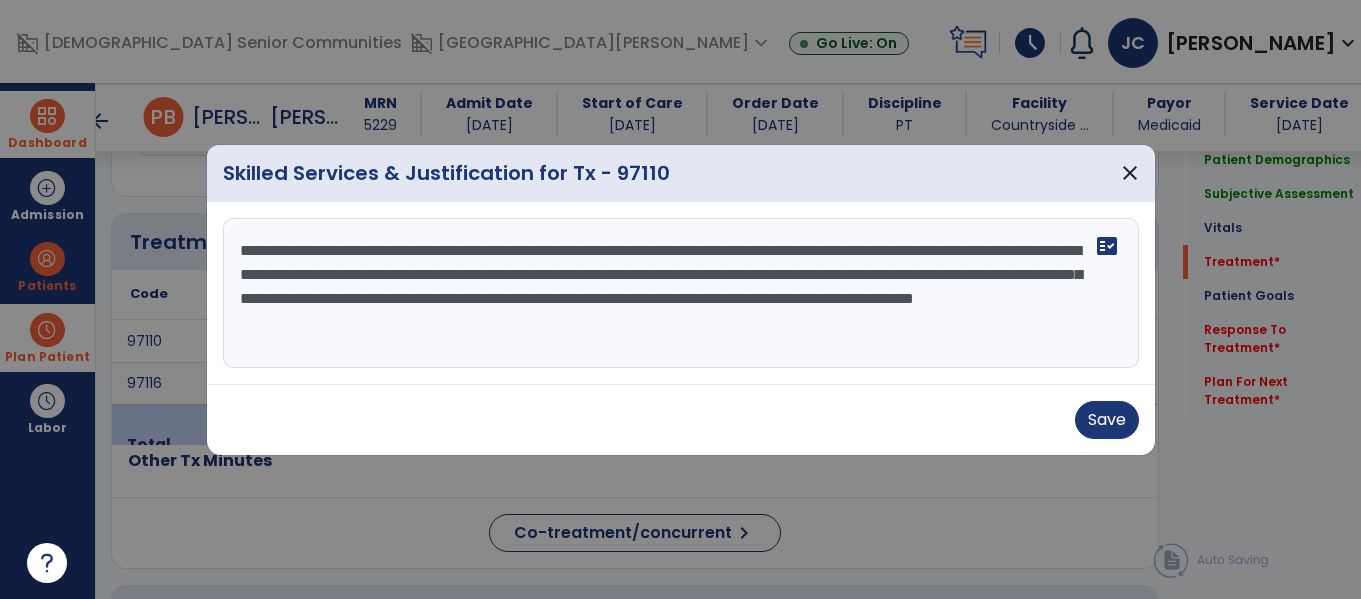 drag, startPoint x: 569, startPoint y: 272, endPoint x: 532, endPoint y: 270, distance: 37.054016 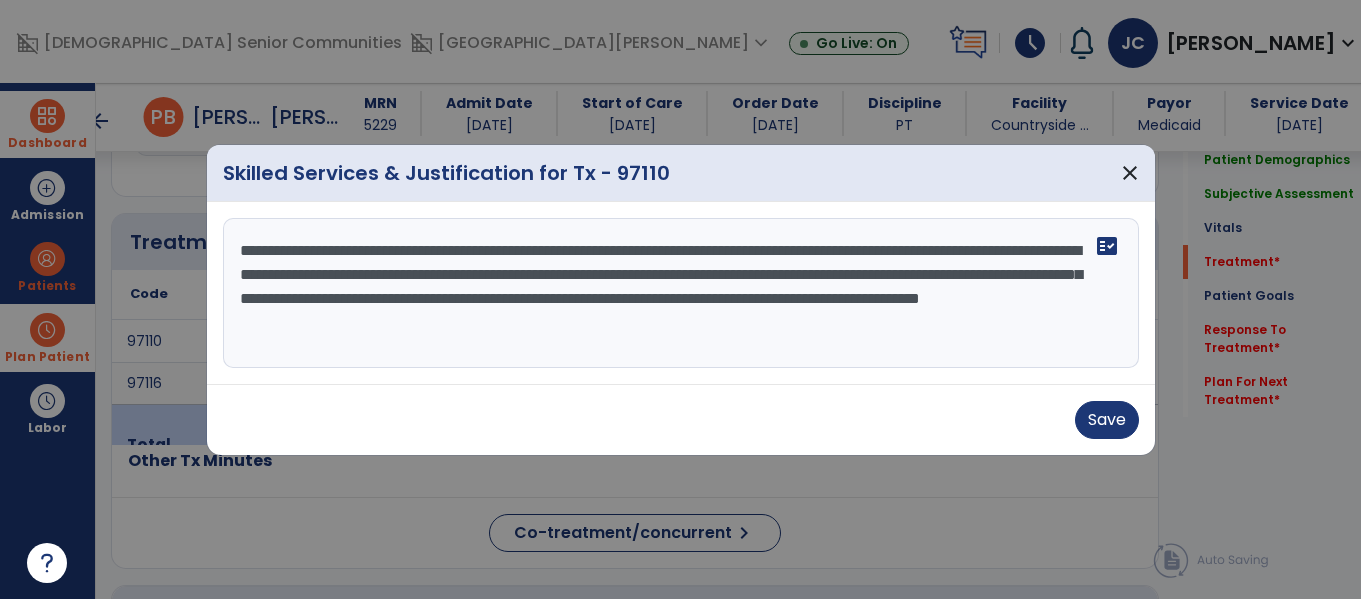 click on "**********" at bounding box center (681, 293) 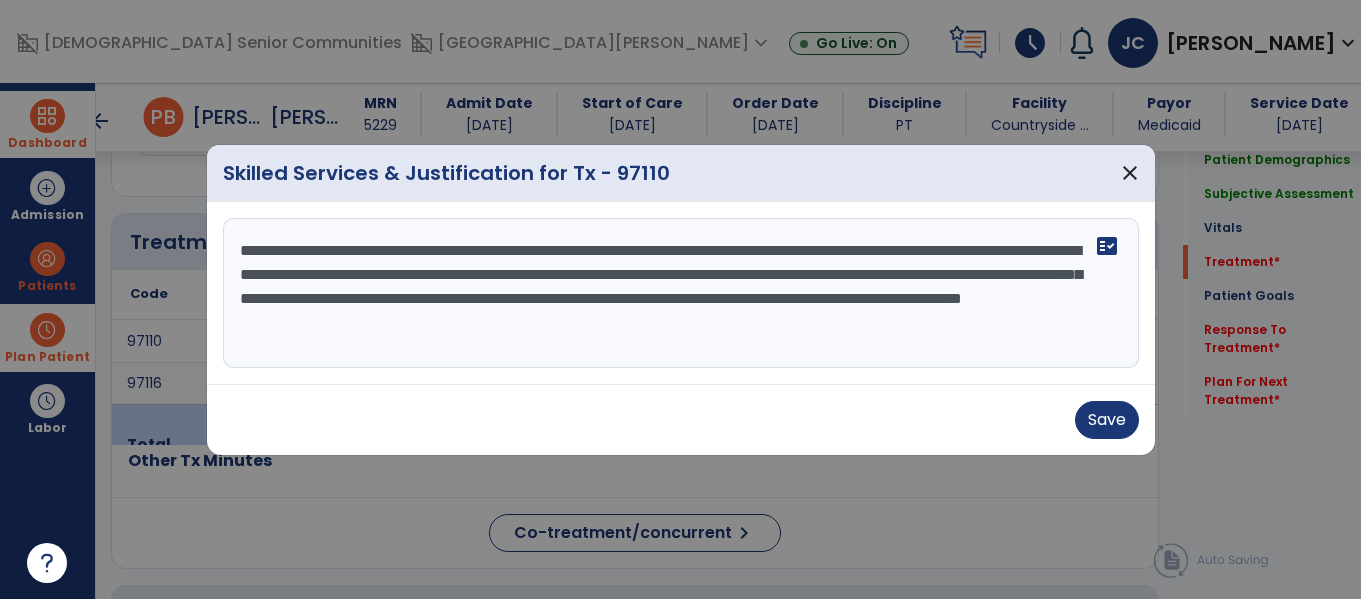 click on "**********" at bounding box center [681, 293] 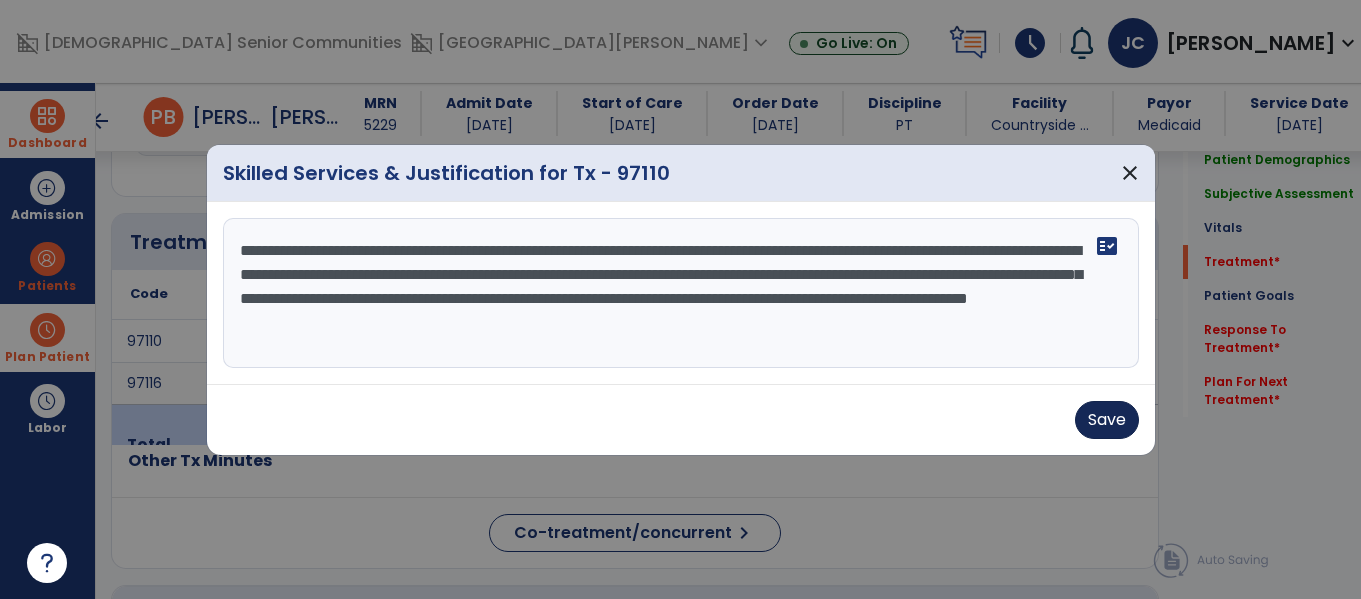 type on "**********" 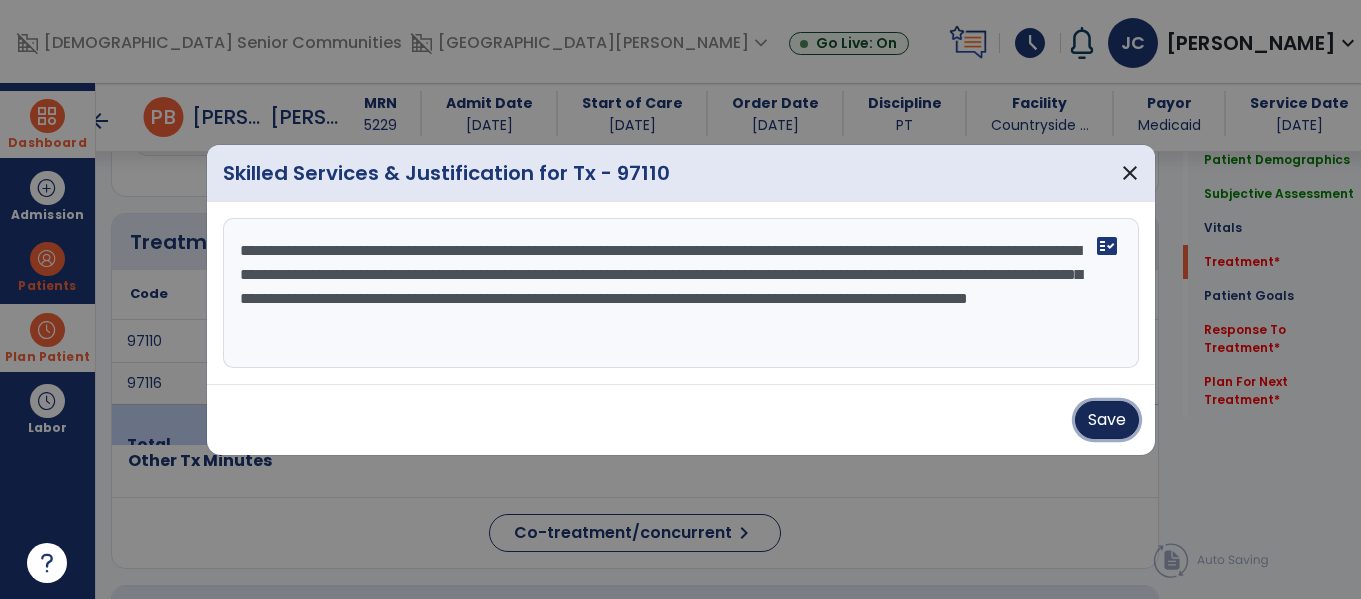 drag, startPoint x: 1112, startPoint y: 417, endPoint x: 1105, endPoint y: 406, distance: 13.038404 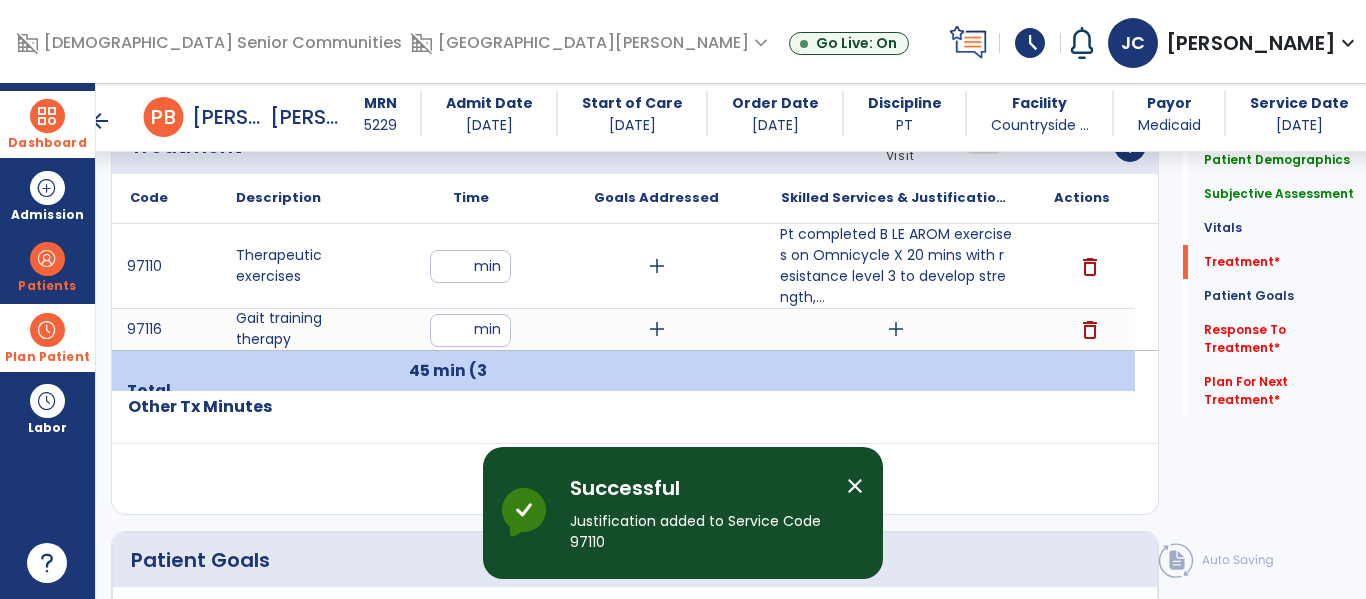 scroll, scrollTop: 1293, scrollLeft: 0, axis: vertical 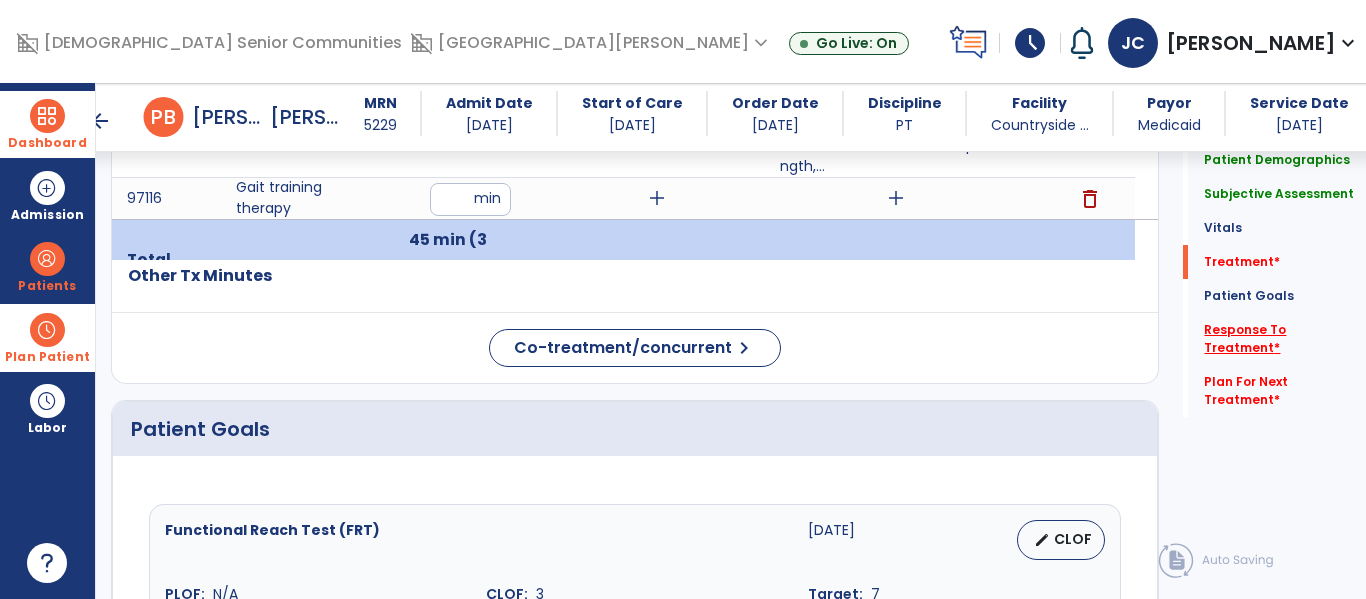 click on "Response To Treatment   *" 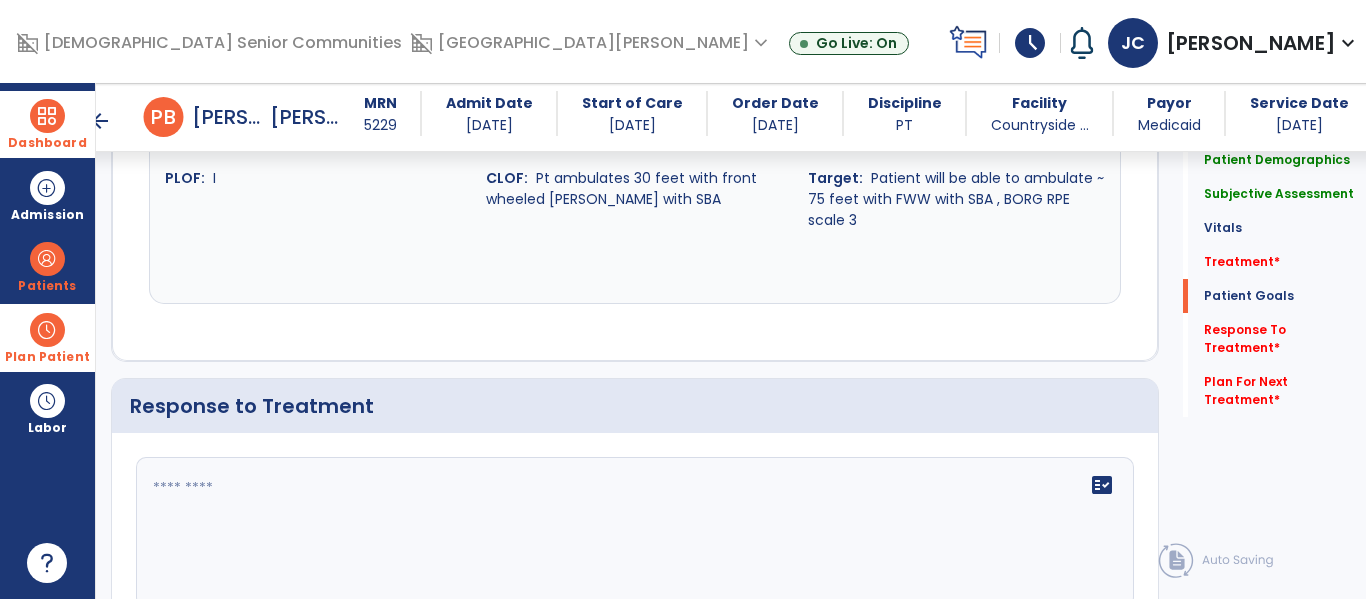 scroll, scrollTop: 3095, scrollLeft: 0, axis: vertical 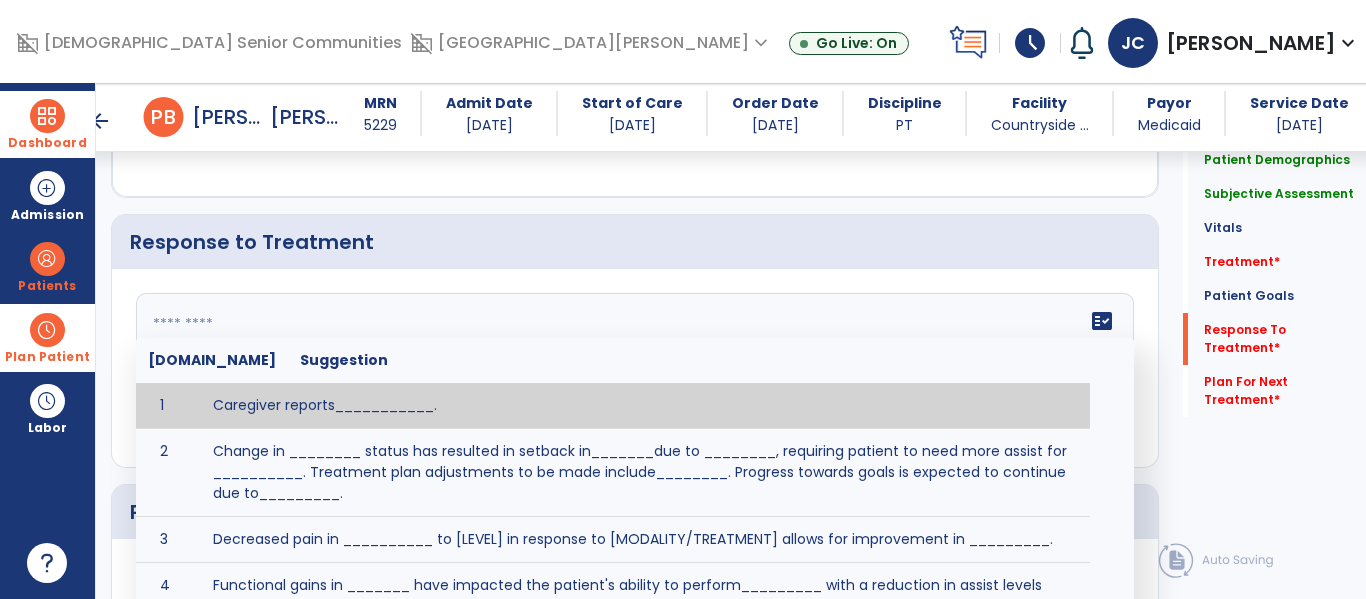 click on "fact_check  [DOMAIN_NAME] Suggestion 1 Caregiver reports___________. 2 Change in ________ status has resulted in setback in_______due to ________, requiring patient to need more assist for __________.   Treatment plan adjustments to be made include________.  Progress towards goals is expected to continue due to_________. 3 Decreased pain in __________ to [LEVEL] in response to [MODALITY/TREATMENT] allows for improvement in _________. 4 Functional gains in _______ have impacted the patient's ability to perform_________ with a reduction in assist levels to_________. 5 Functional progress this week has been significant due to__________. 6 Gains in ________ have improved the patient's ability to perform ______with decreased levels of assist to___________. 7 Improvement in ________allows patient to tolerate higher levels of challenges in_________. 8 Pain in [AREA] has decreased to [LEVEL] in response to [TREATMENT/MODALITY], allowing fore ease in completing__________. 9 10 11 12 13 14 15 16 17 18 19 20 21" 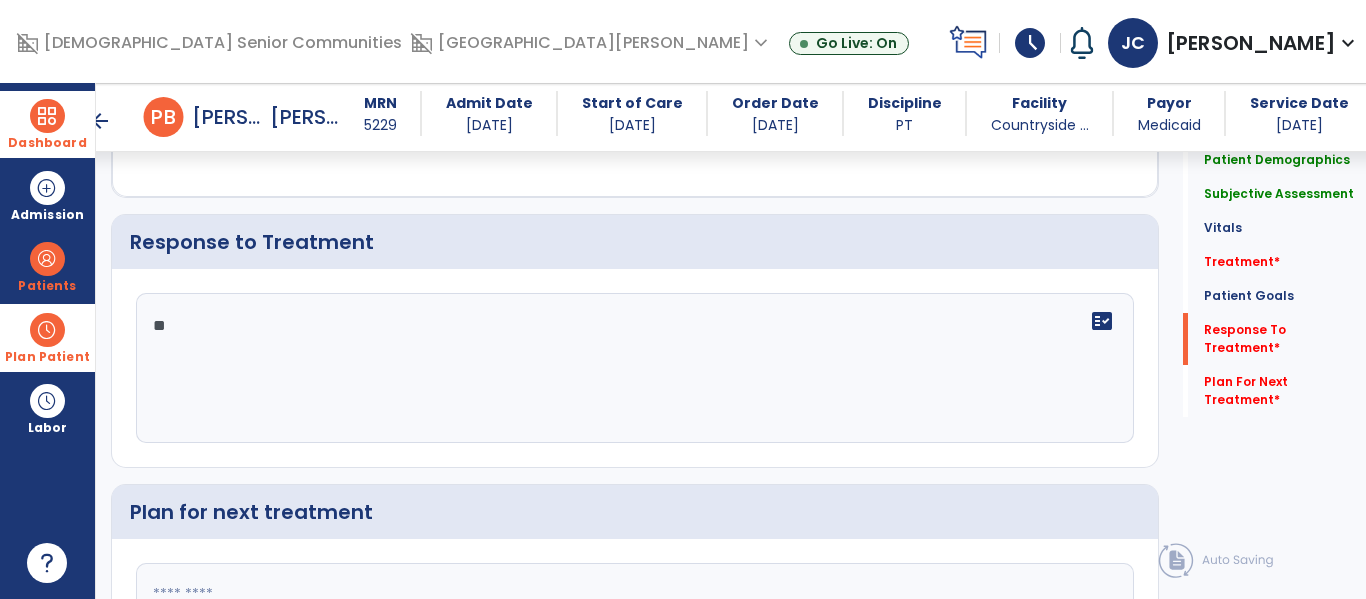 type on "*" 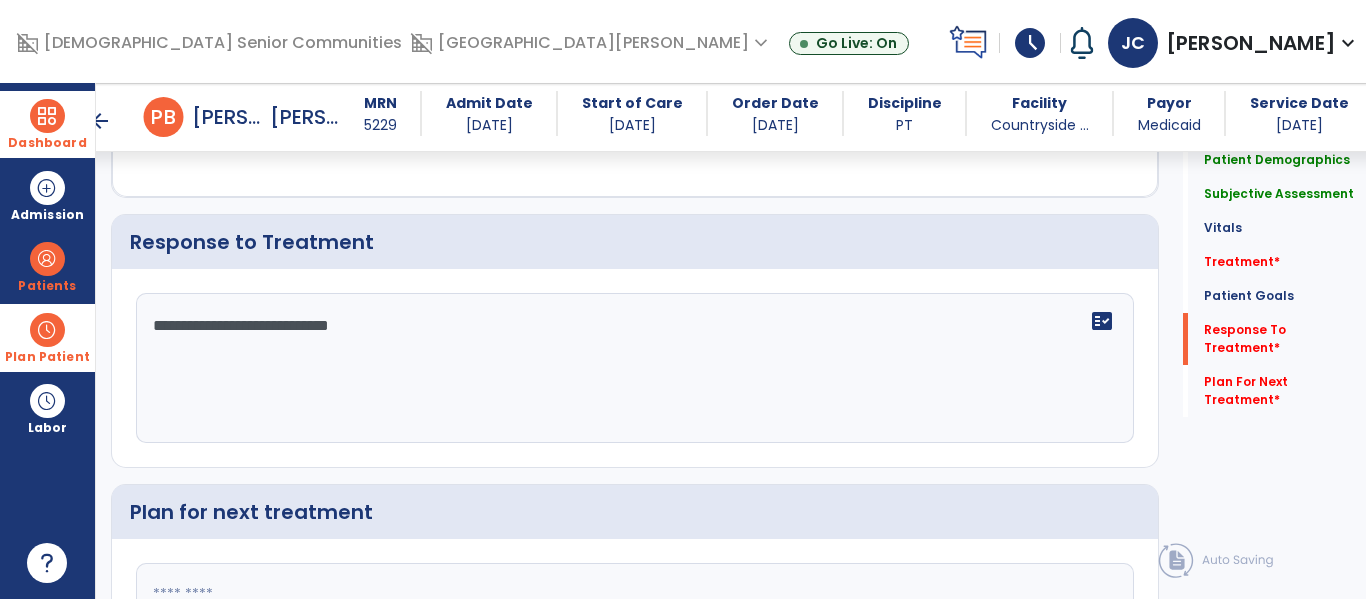 scroll, scrollTop: 3094, scrollLeft: 0, axis: vertical 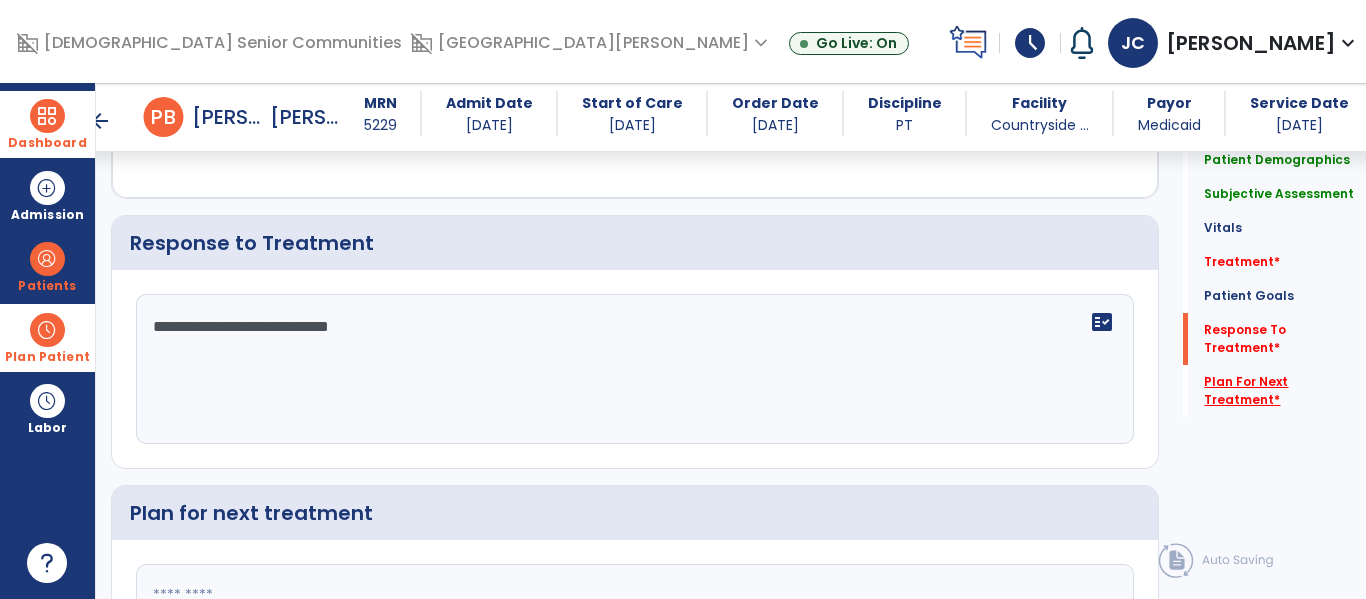 type on "**********" 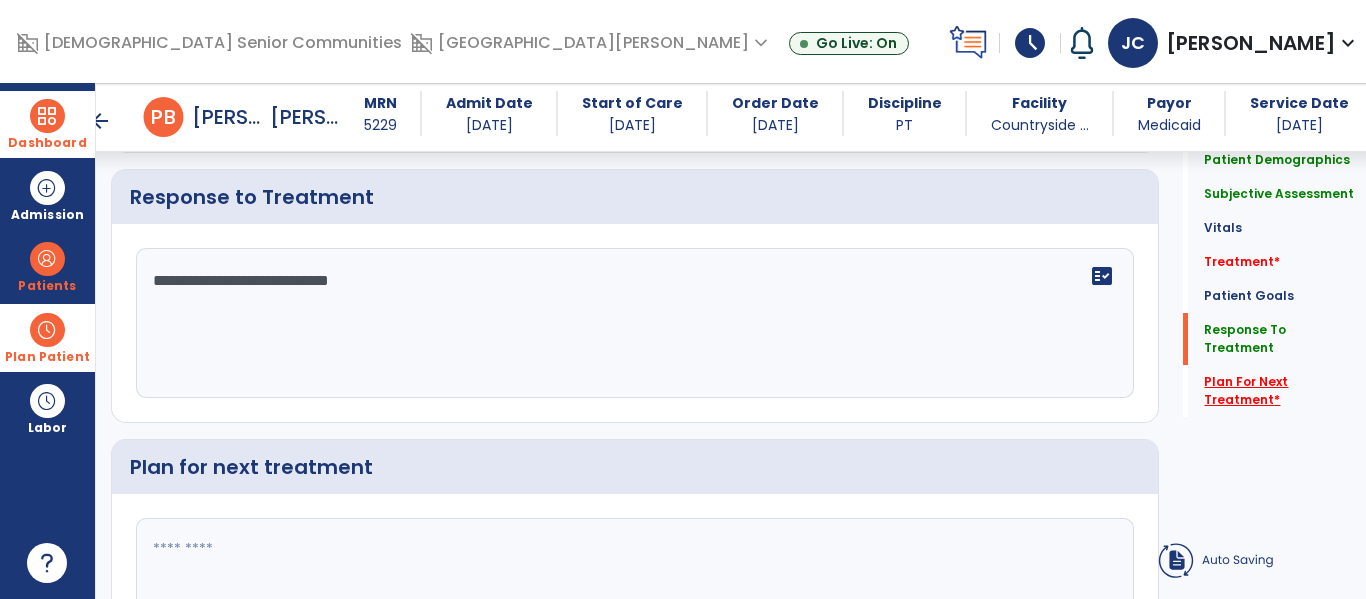 click on "Plan For Next Treatment   *" 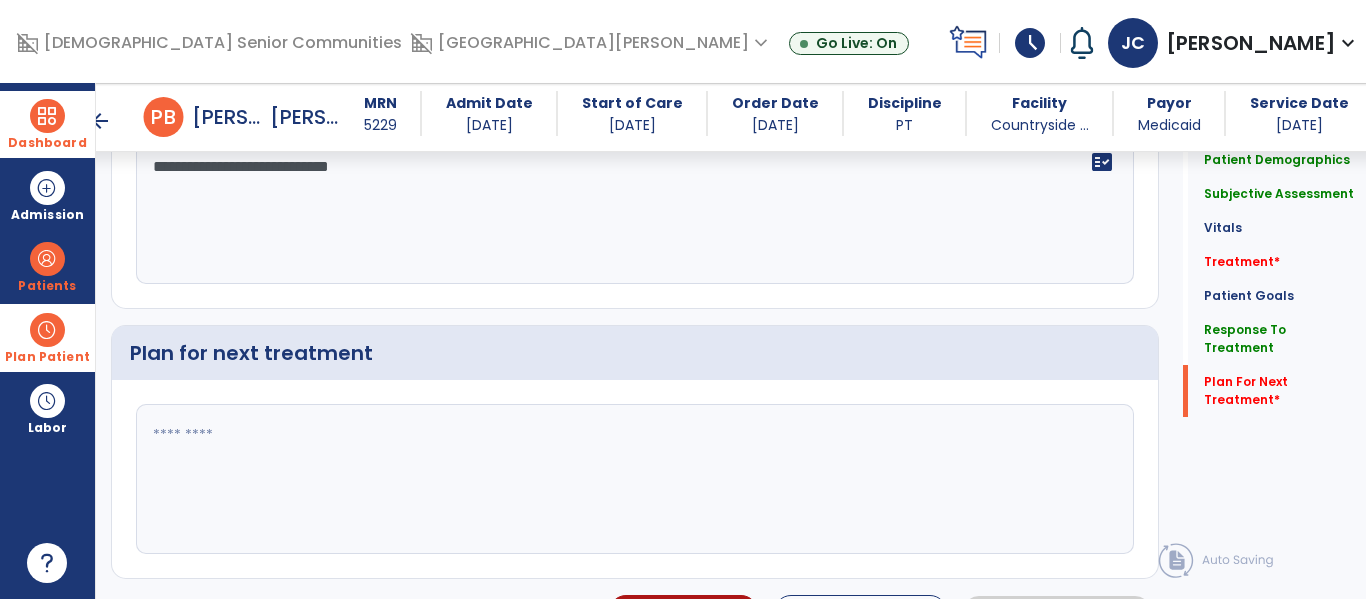 scroll, scrollTop: 3253, scrollLeft: 0, axis: vertical 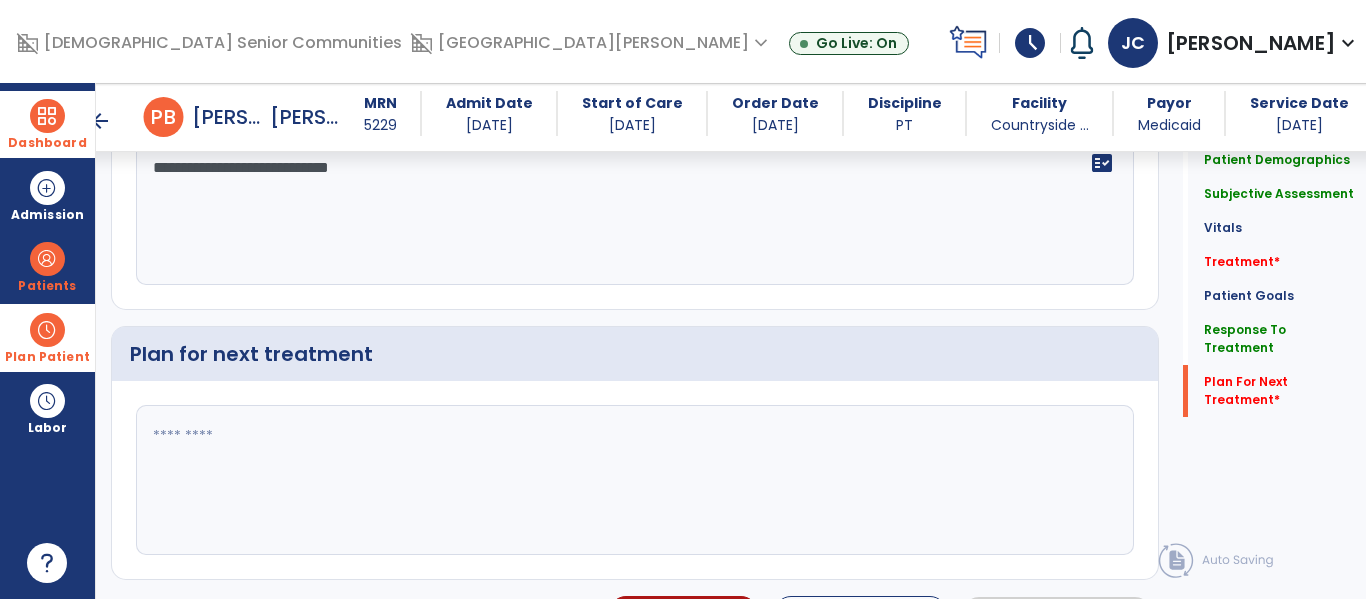 click 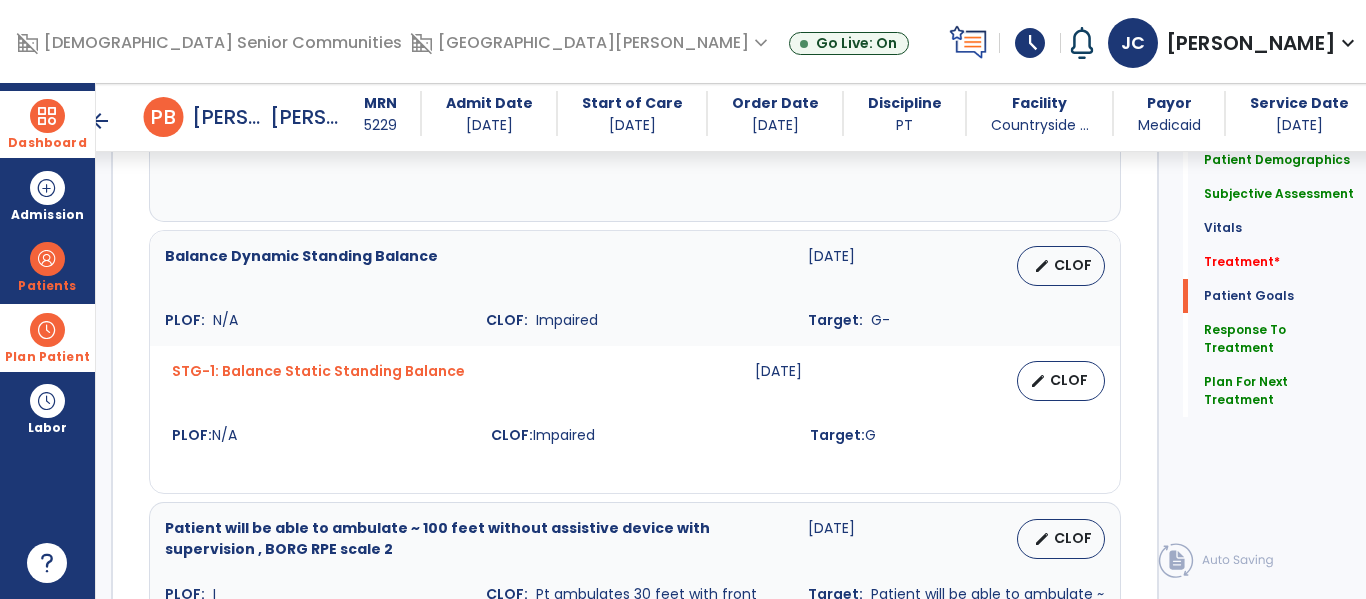 scroll, scrollTop: 2475, scrollLeft: 0, axis: vertical 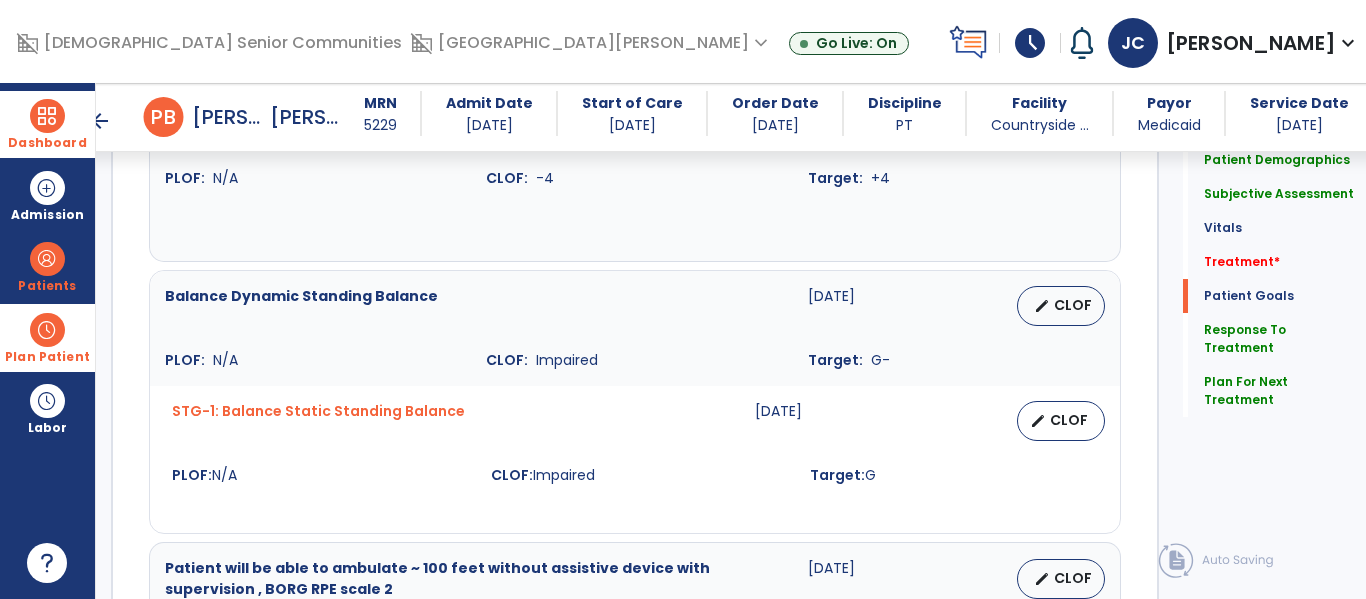 type on "**********" 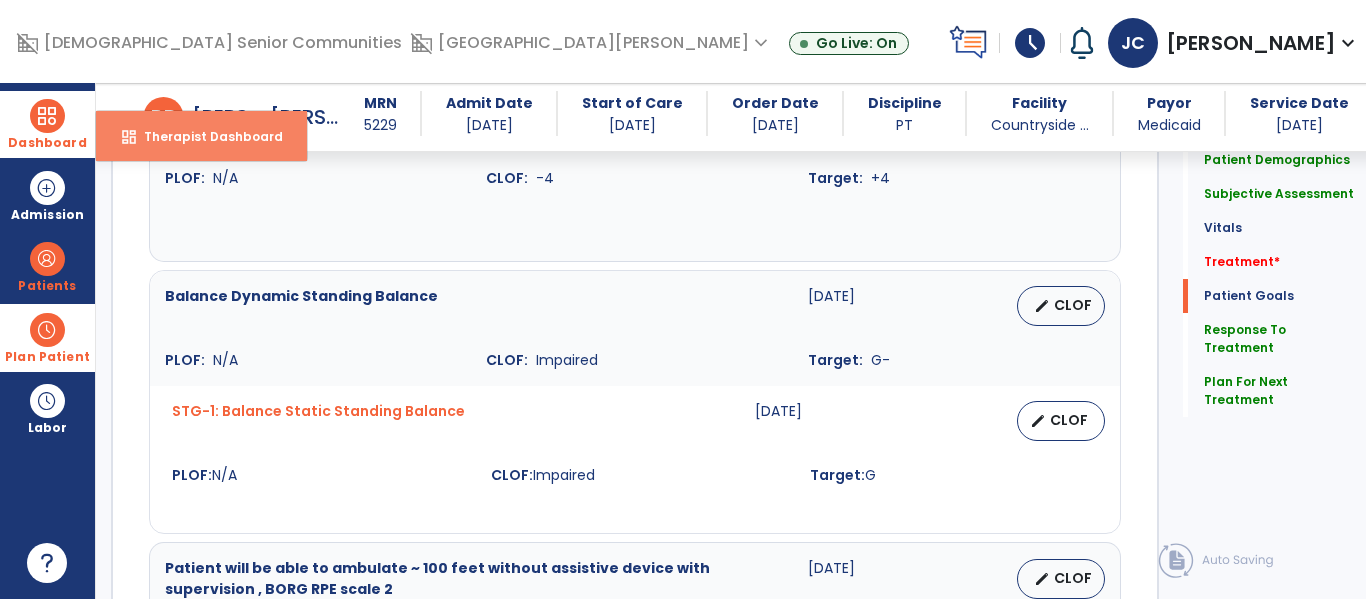 click on "dashboard  Therapist Dashboard" at bounding box center (201, 136) 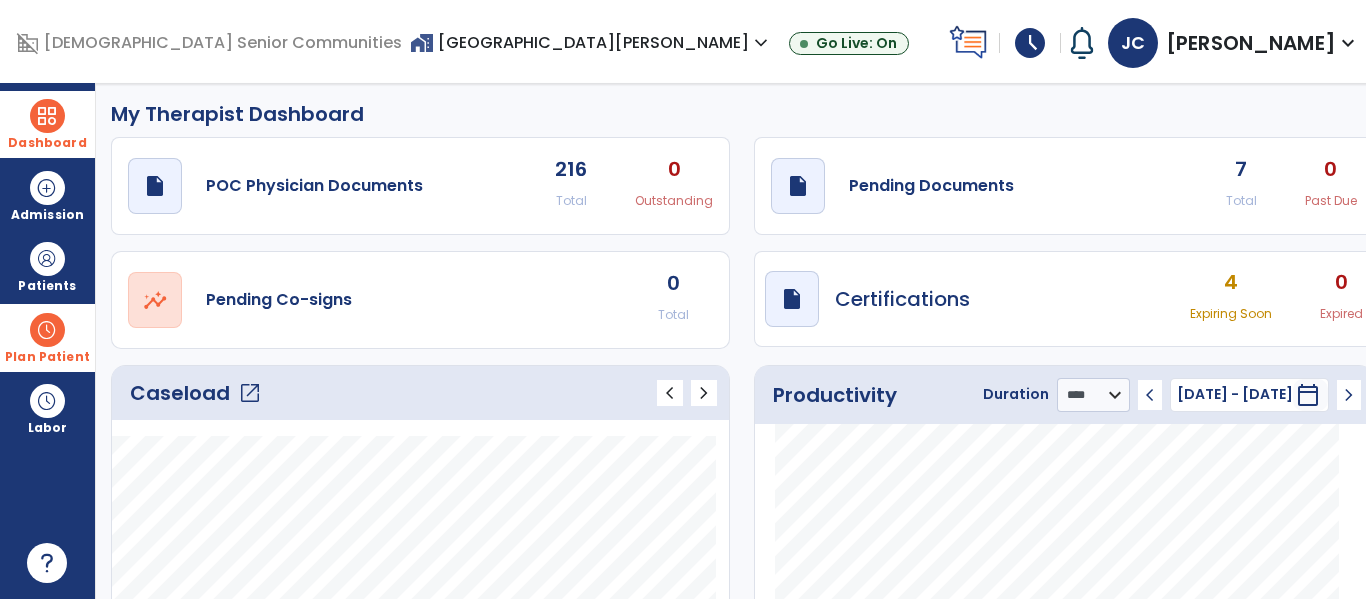 scroll, scrollTop: 0, scrollLeft: 0, axis: both 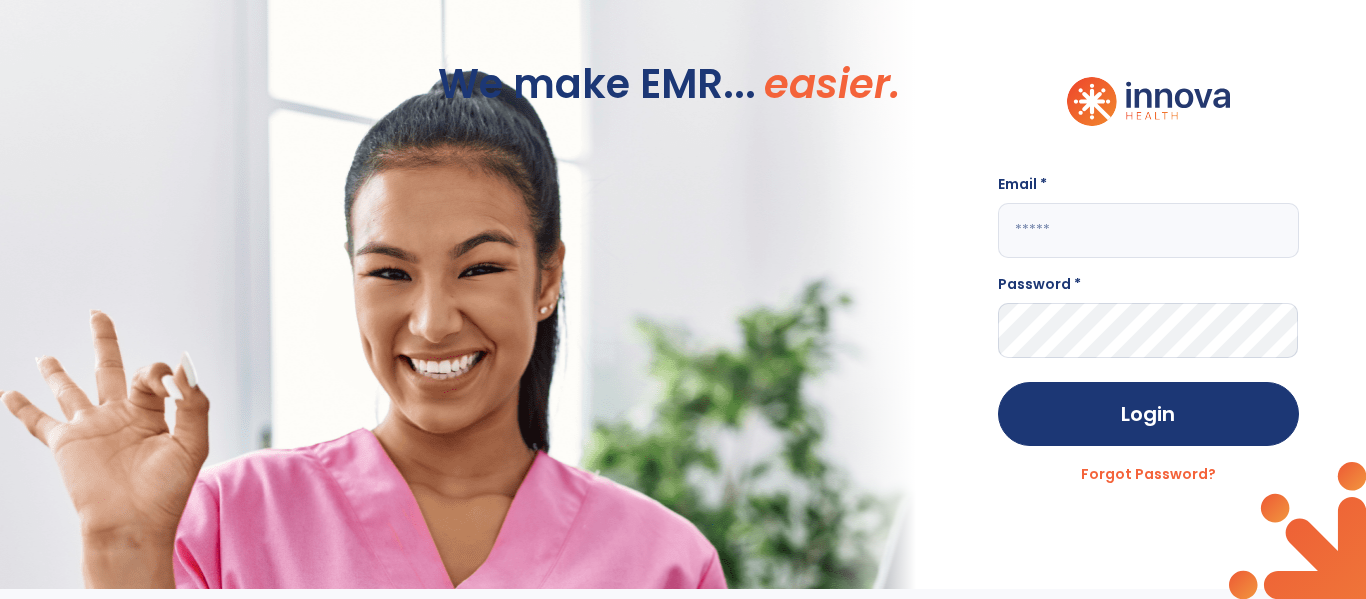 click 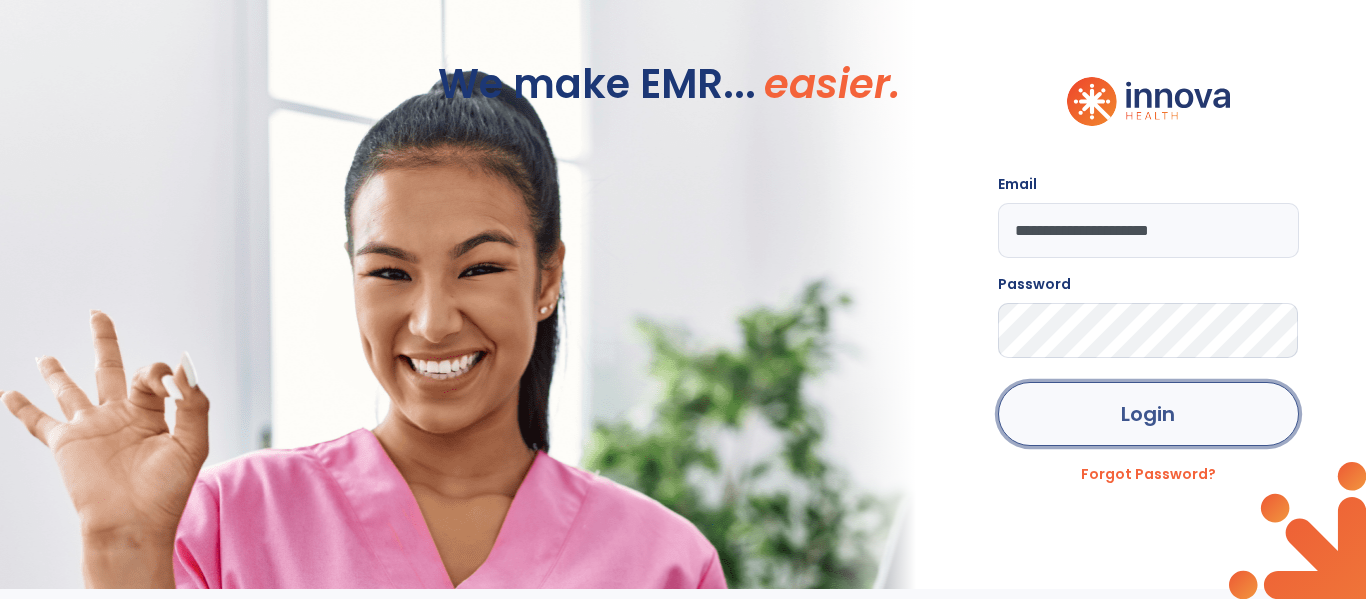 click on "Login" 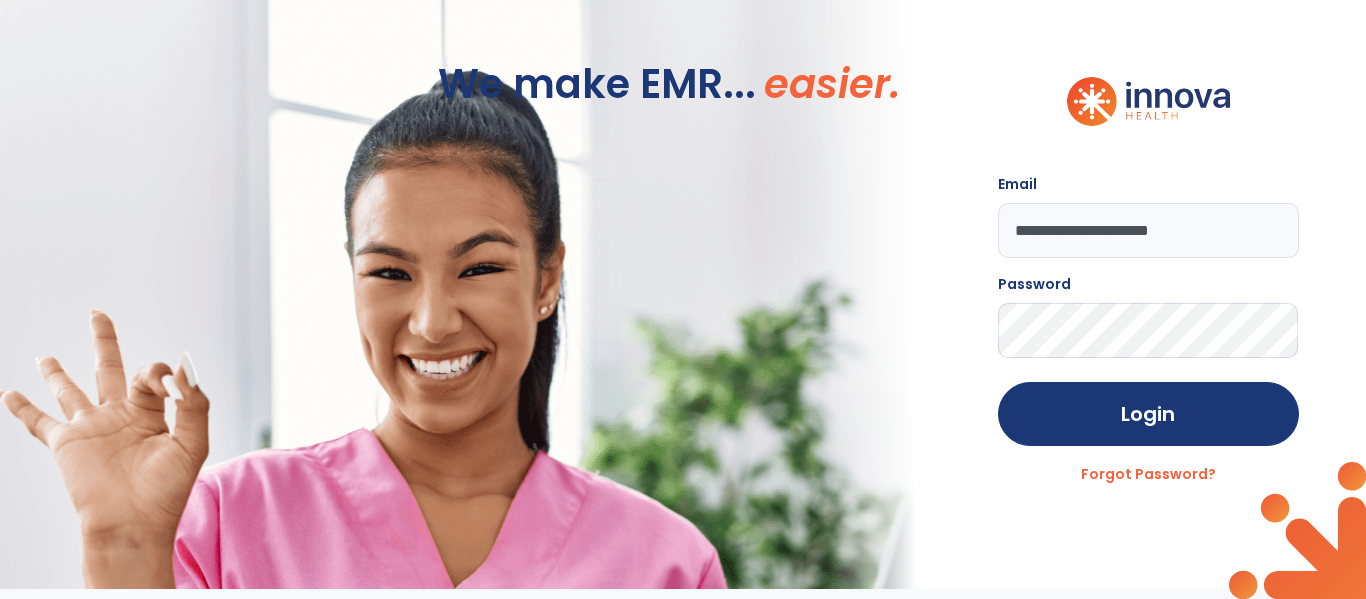 click on "**********" 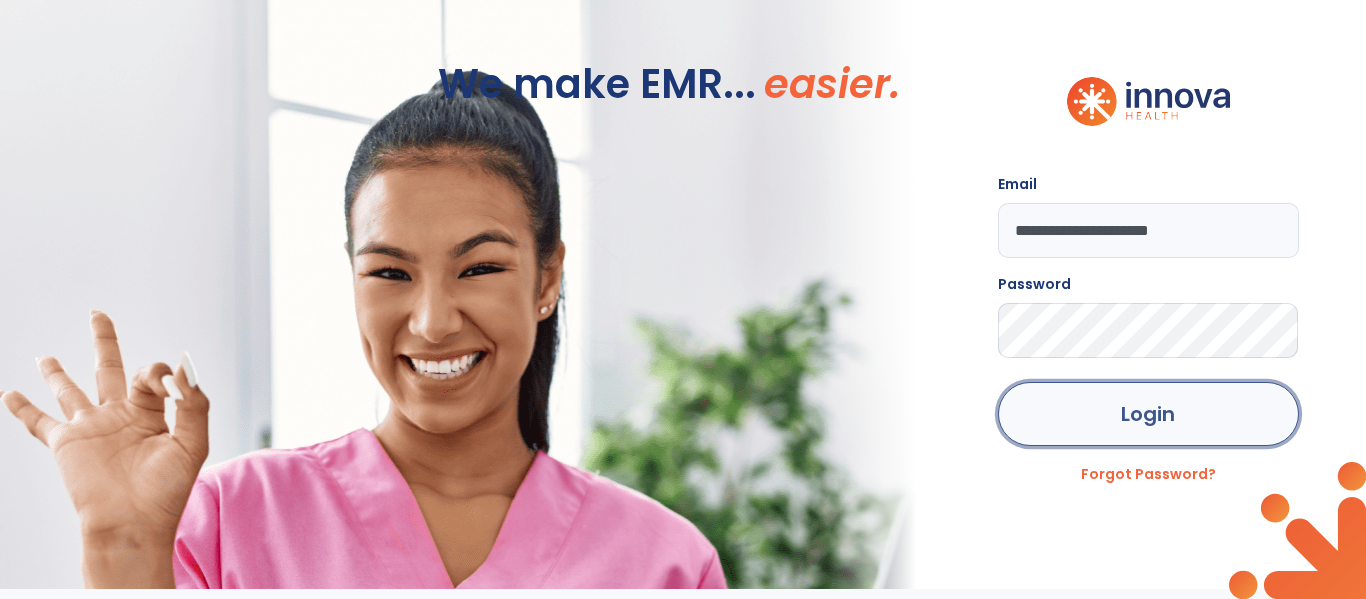 click on "Login" 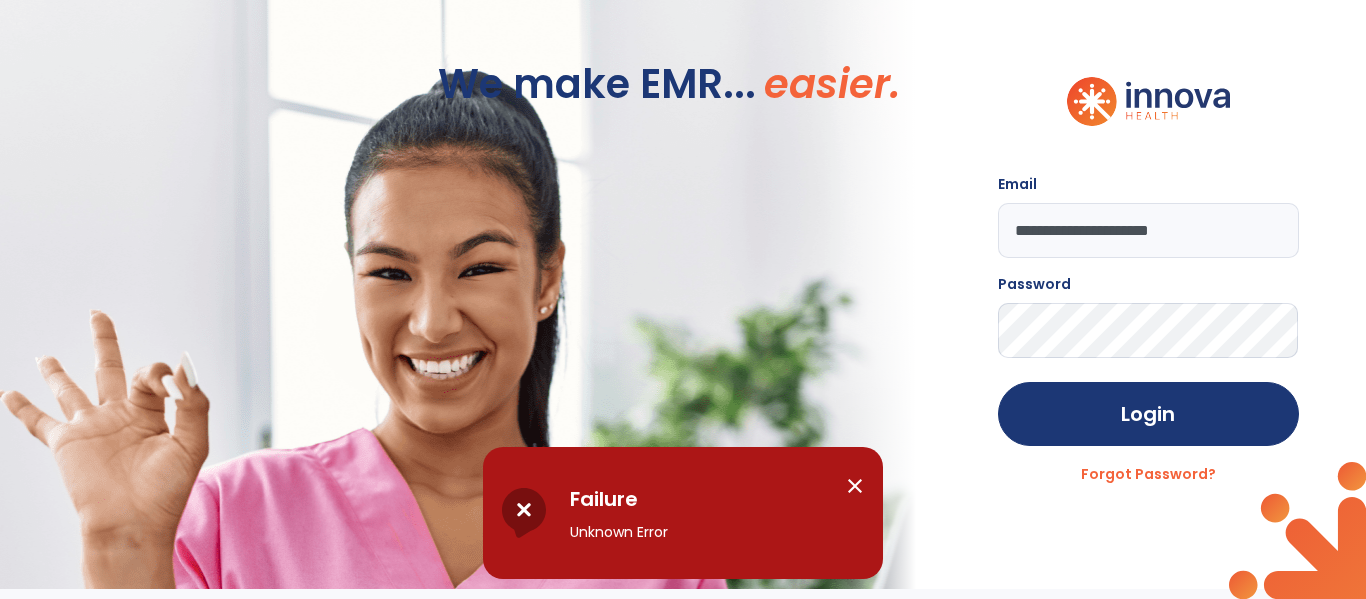 click on "**********" 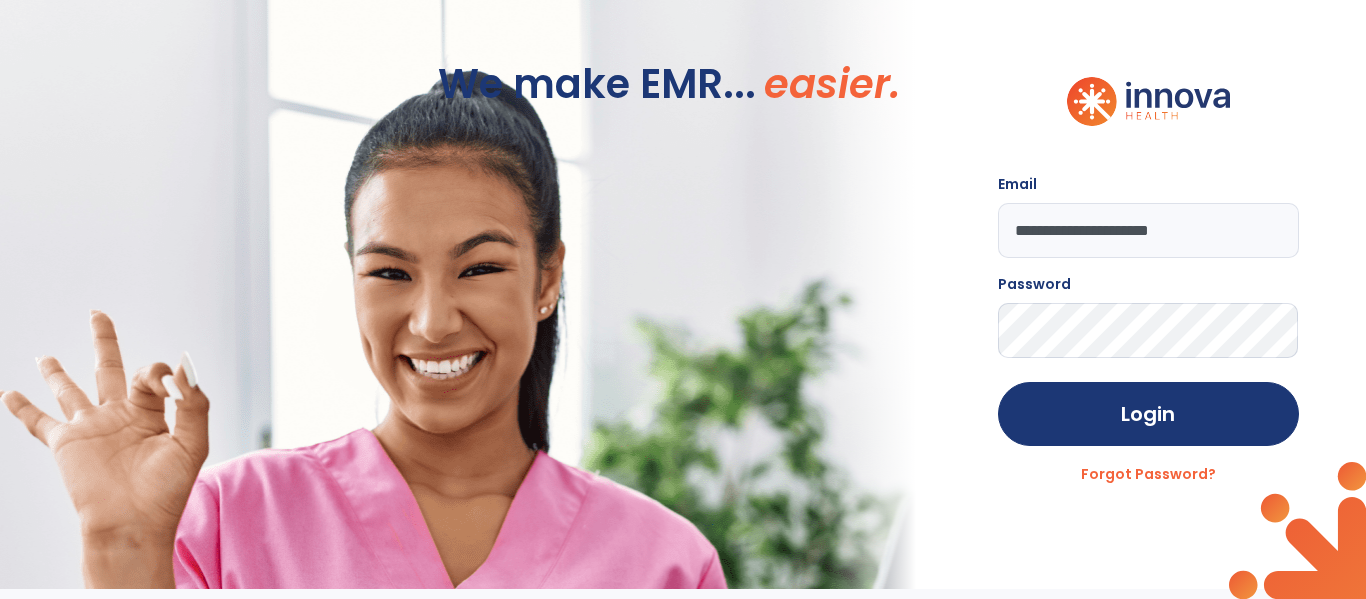 click on "**********" 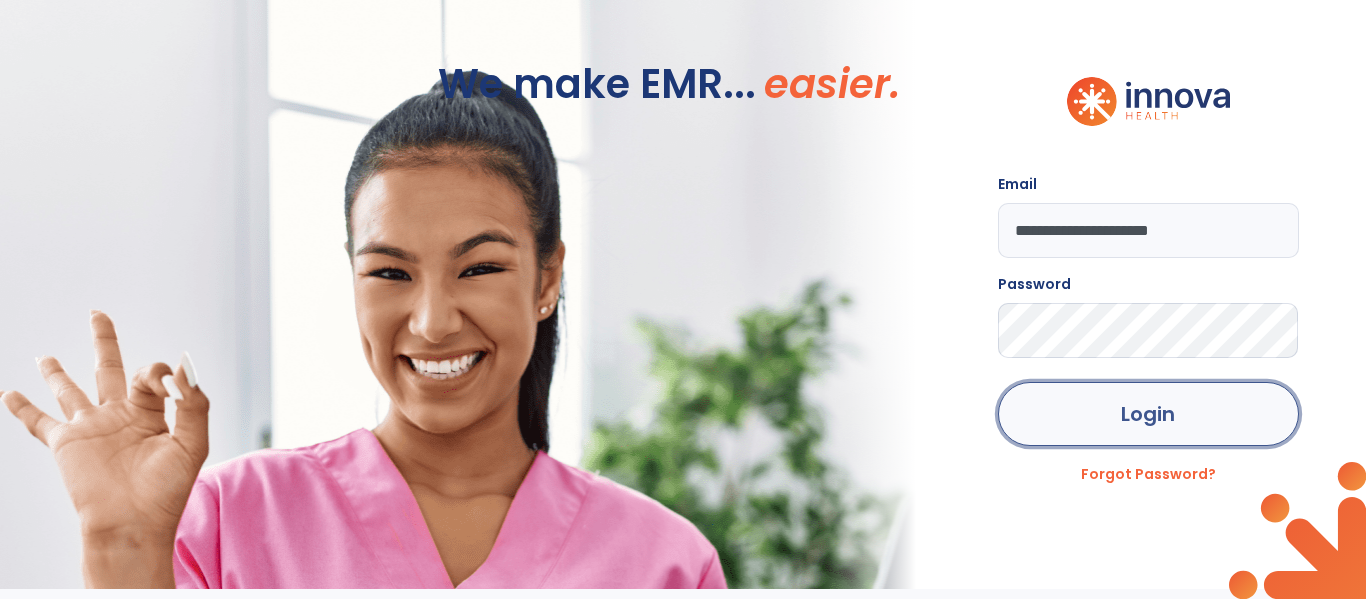 click on "Login" 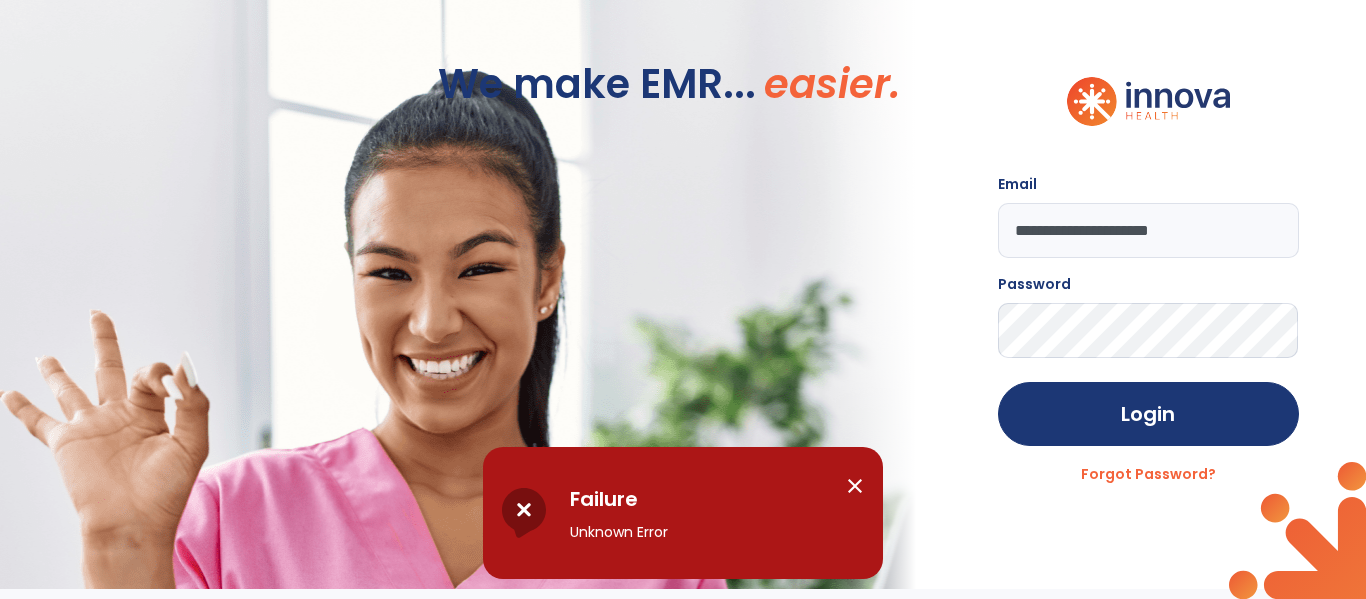 click on "Password" 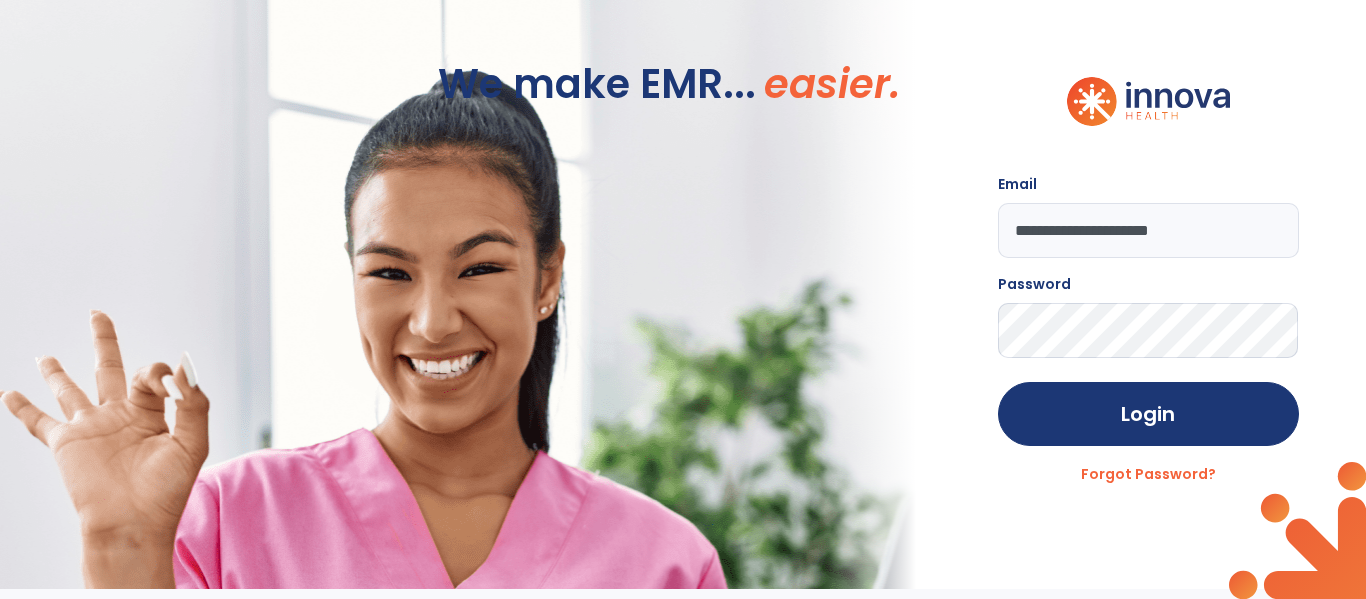 drag, startPoint x: 1257, startPoint y: 227, endPoint x: 856, endPoint y: 247, distance: 401.49844 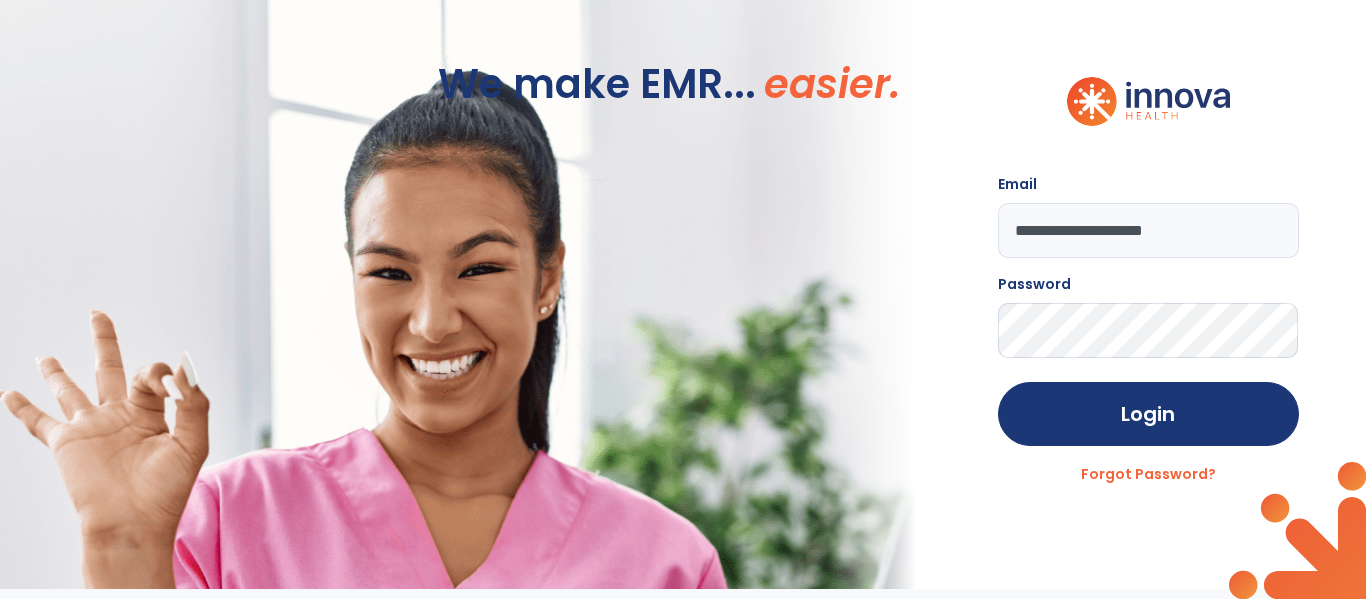 type on "**********" 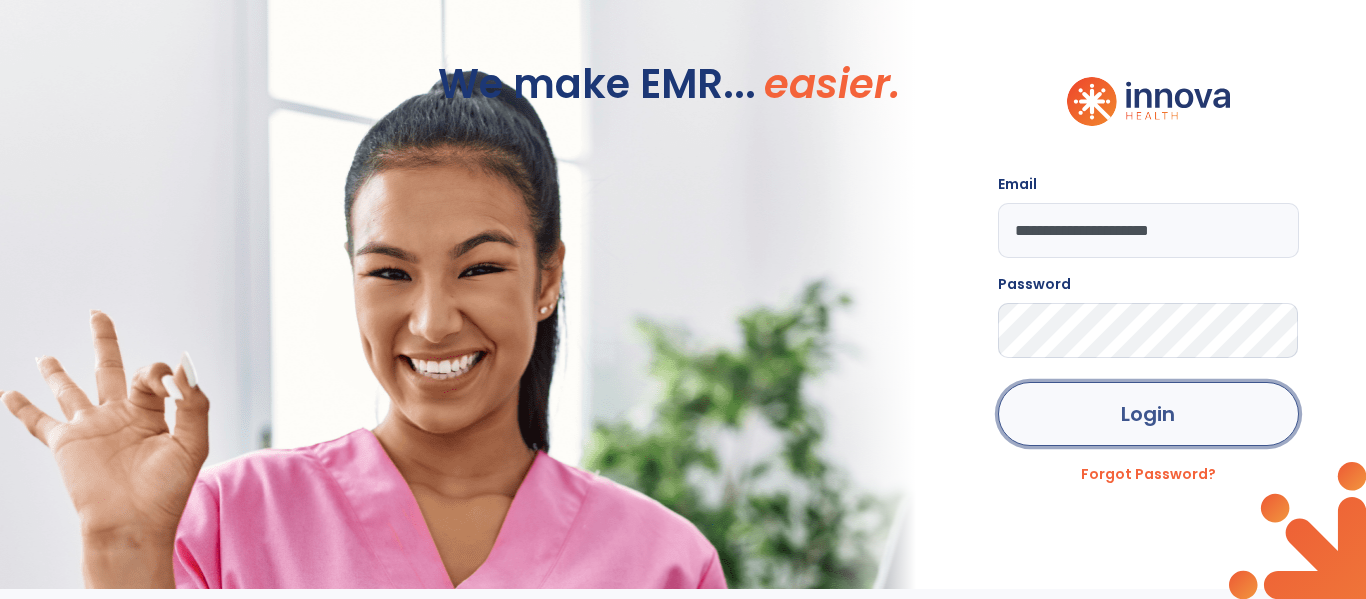 click on "Login" 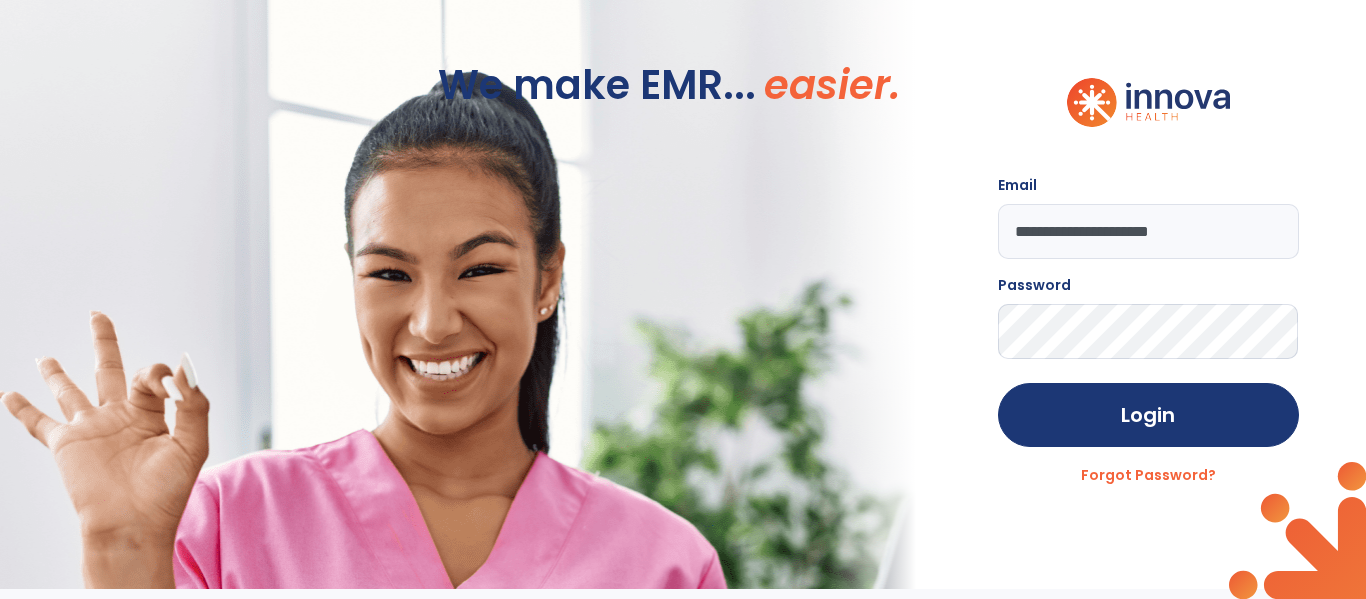 scroll, scrollTop: 0, scrollLeft: 0, axis: both 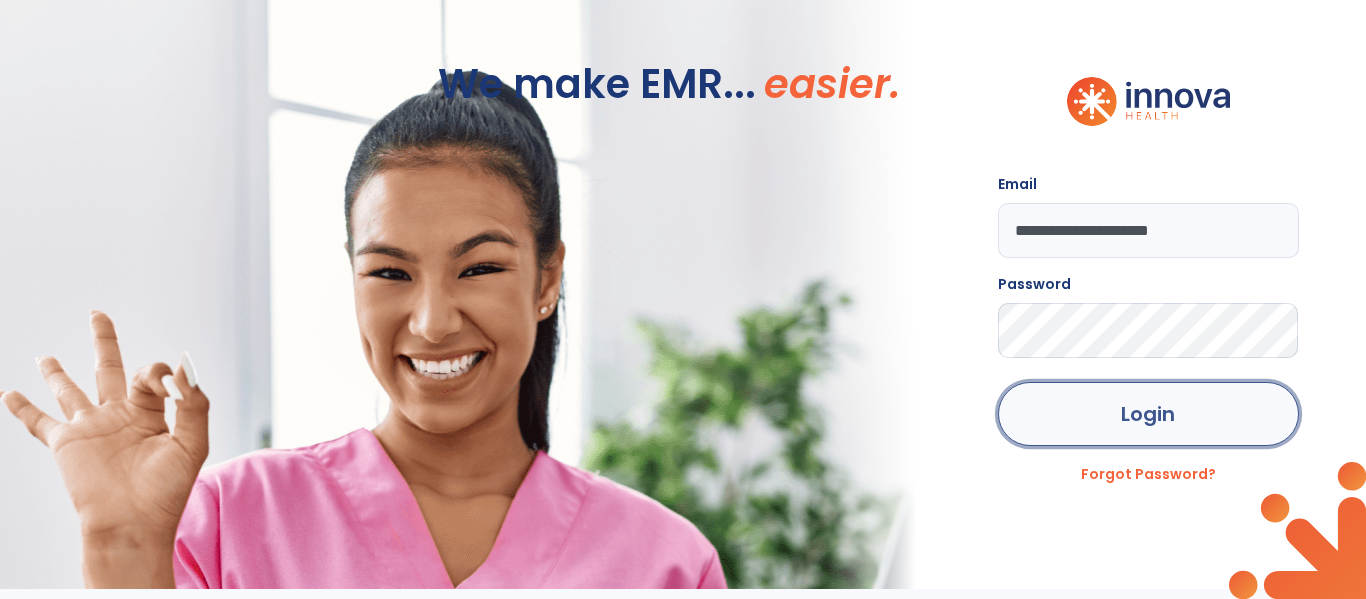 click on "Login" 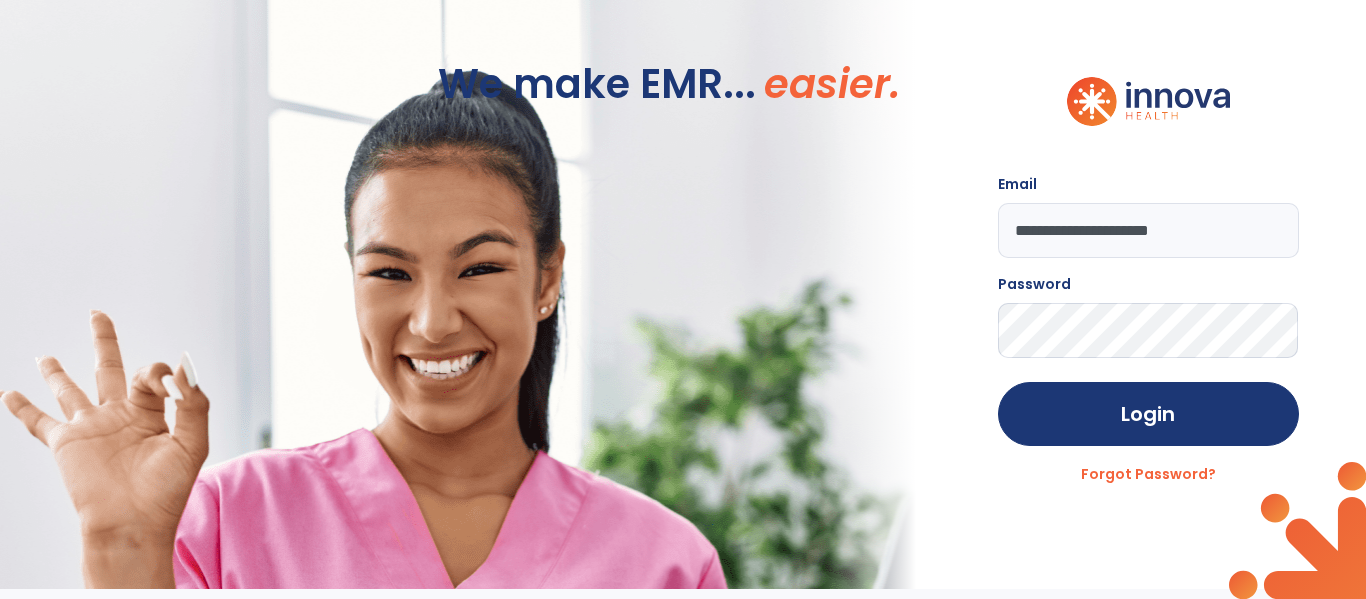 click on "**********" 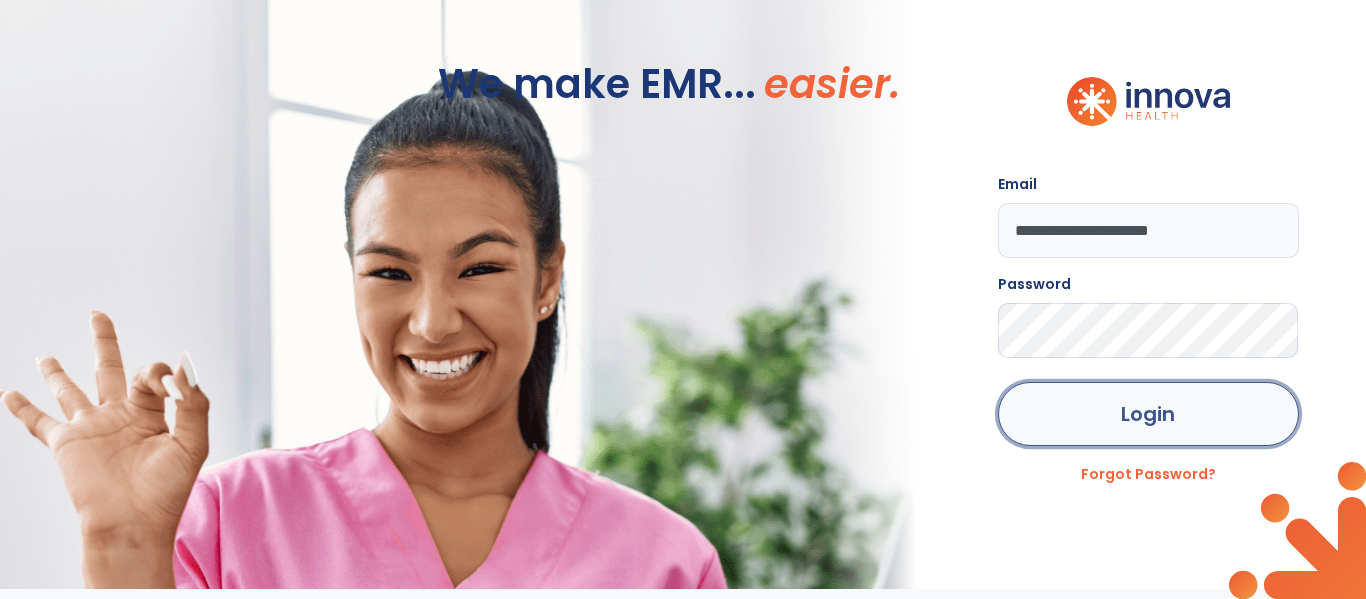 drag, startPoint x: 1188, startPoint y: 424, endPoint x: 1192, endPoint y: 414, distance: 10.770329 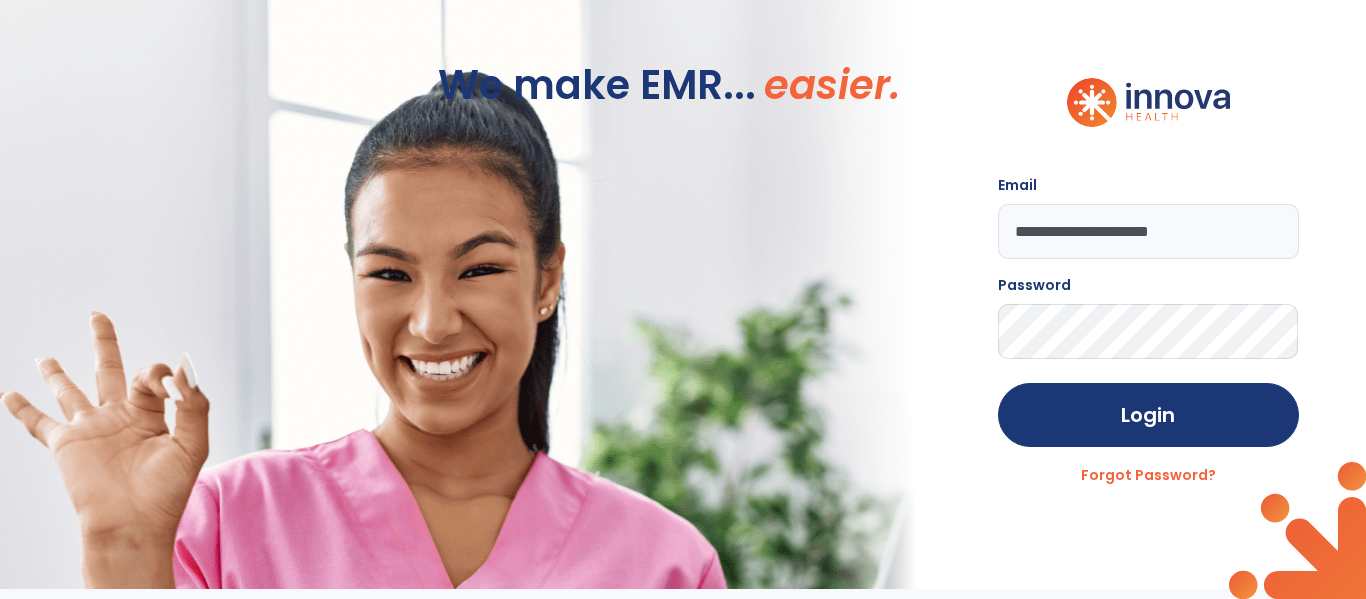 scroll, scrollTop: -2, scrollLeft: 0, axis: vertical 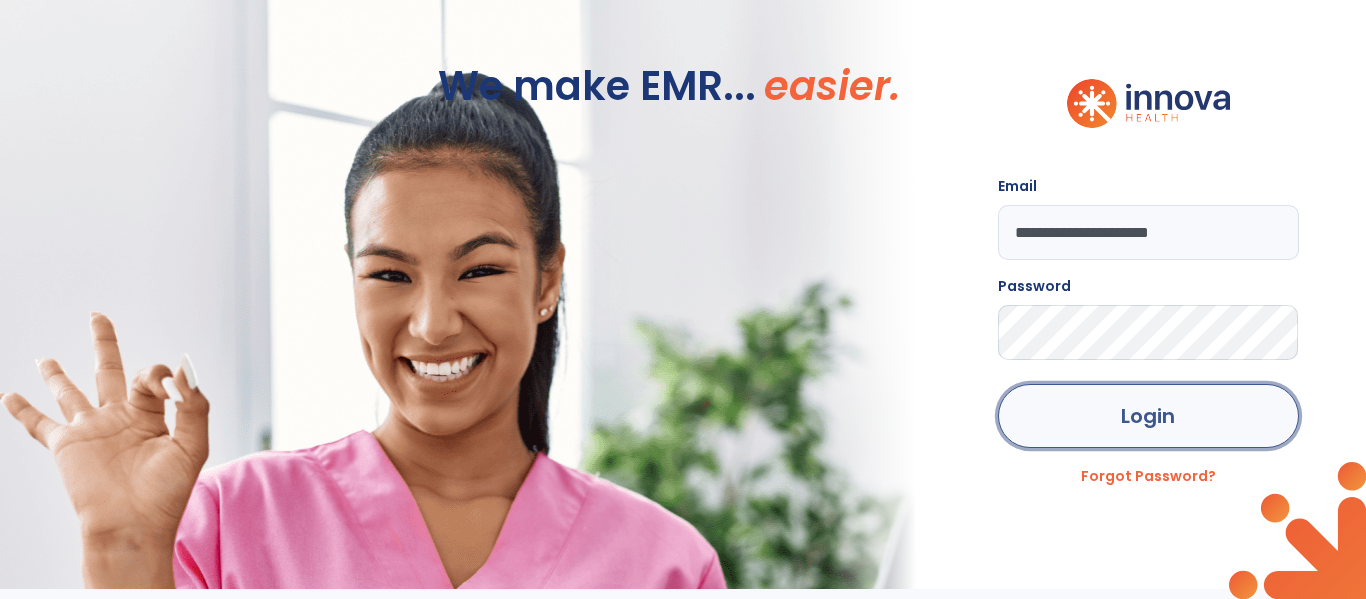 click on "Login" 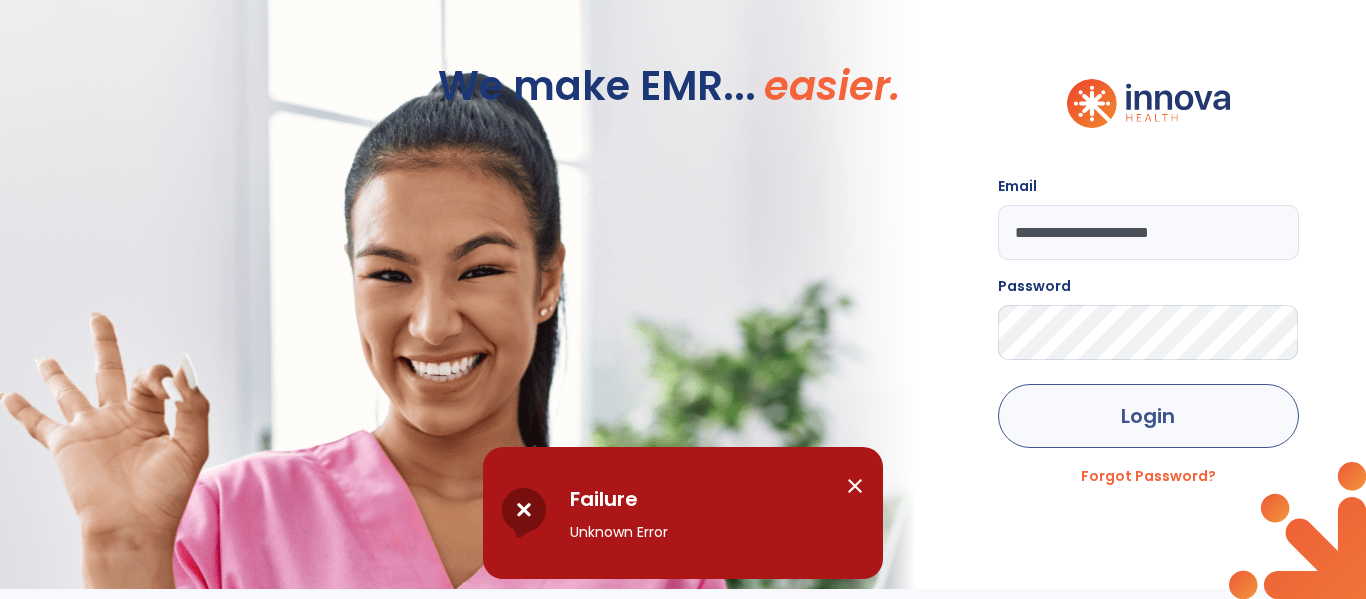 scroll, scrollTop: -1, scrollLeft: 0, axis: vertical 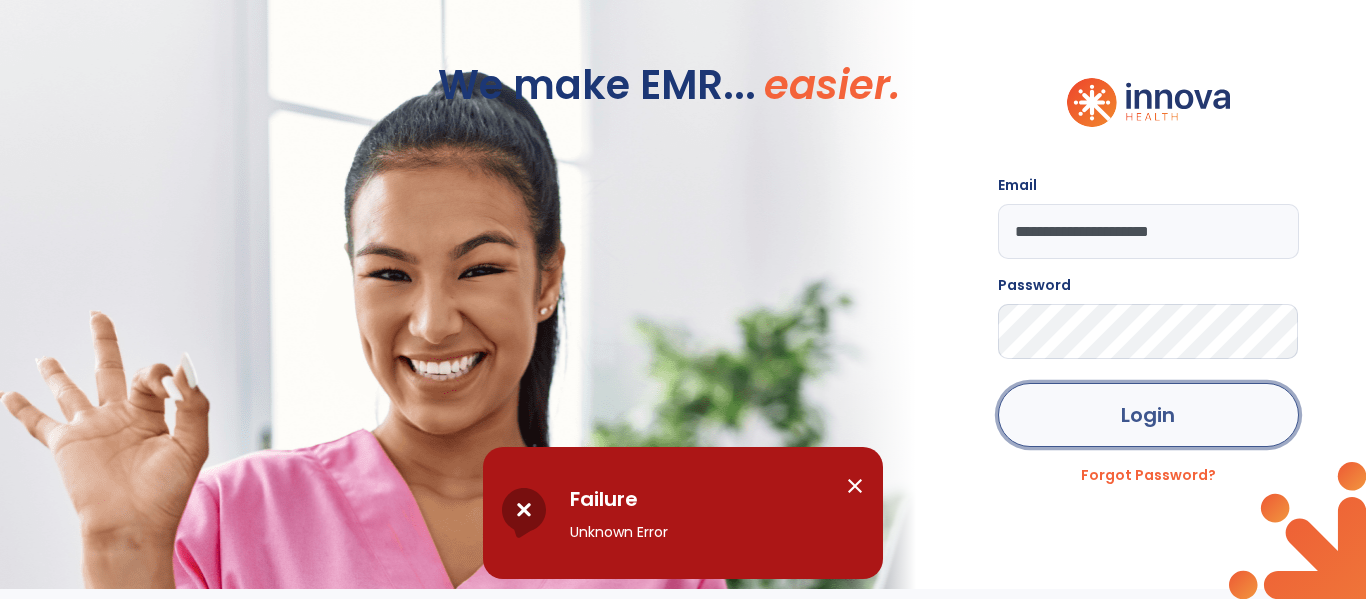 click on "Login" 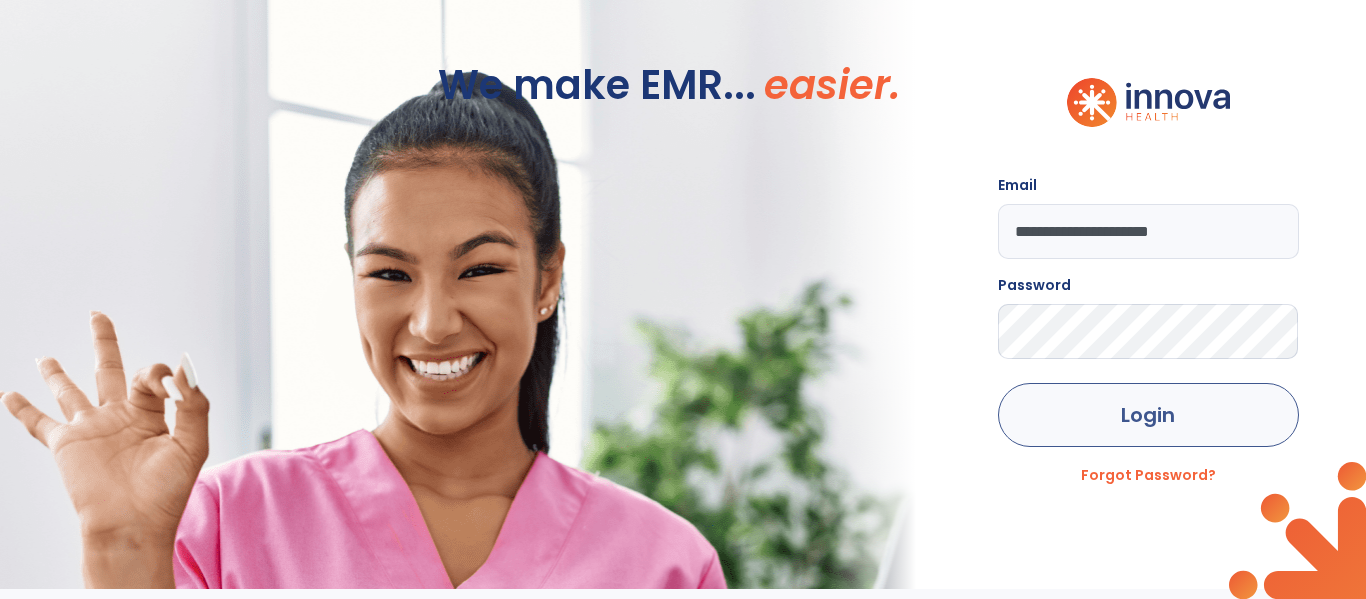 scroll, scrollTop: 0, scrollLeft: 0, axis: both 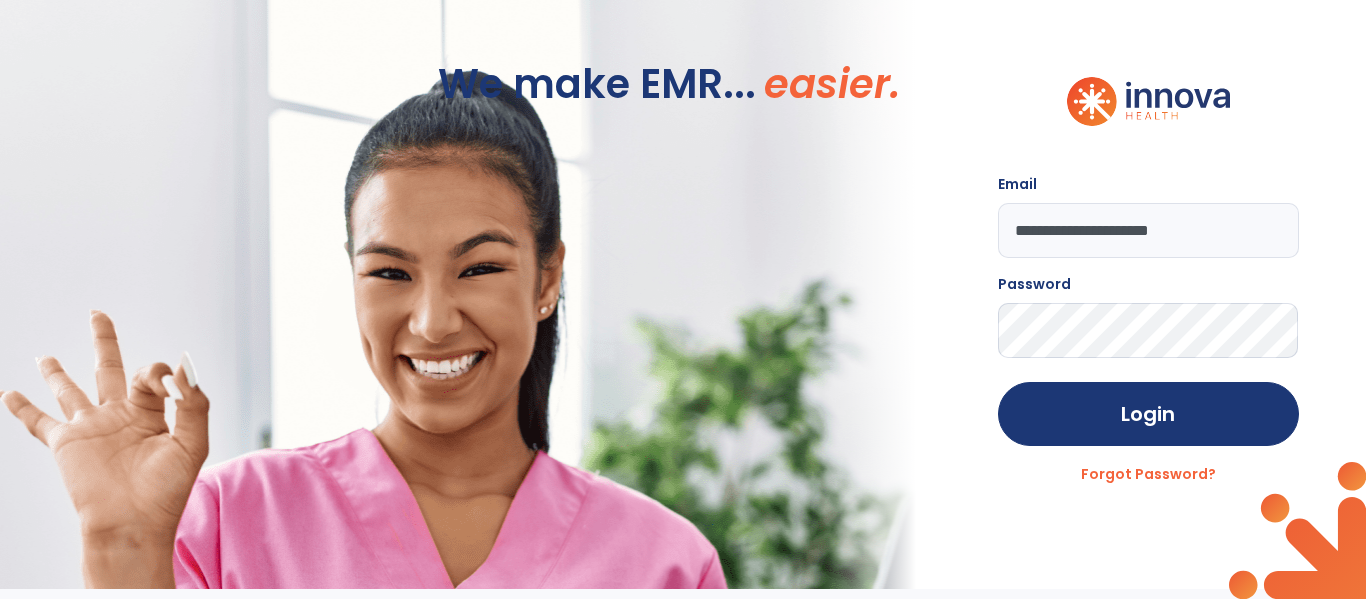 click on "We make EMR... easier." 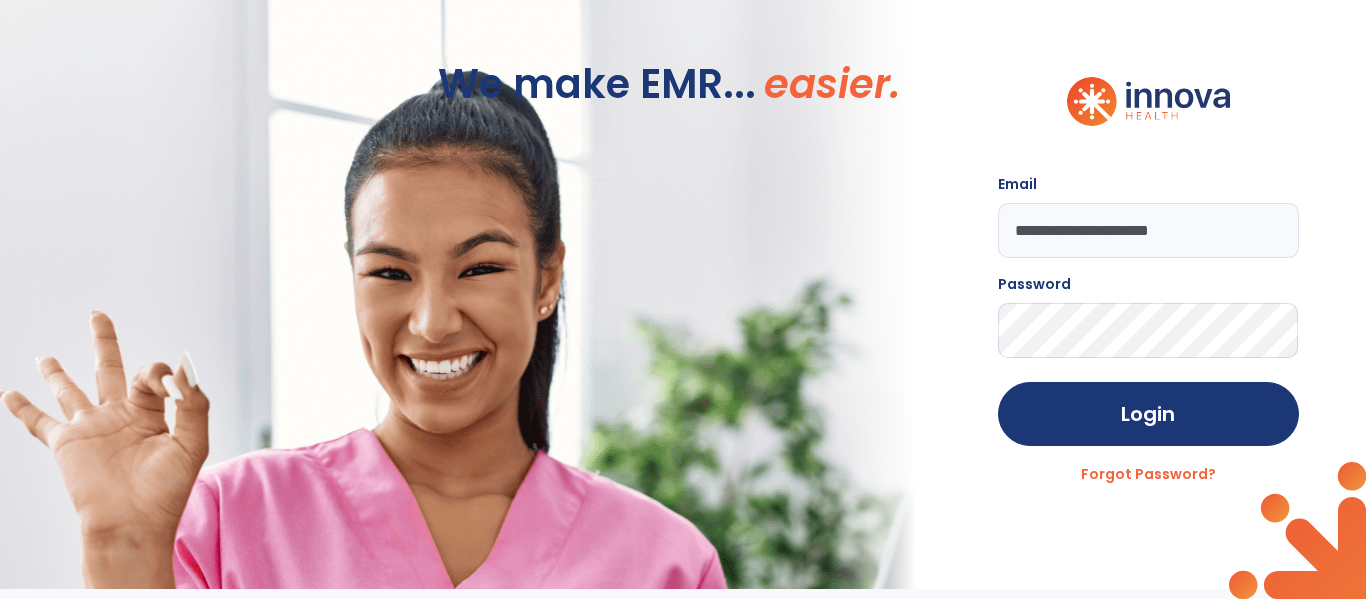 click on "We make EMR... easier." 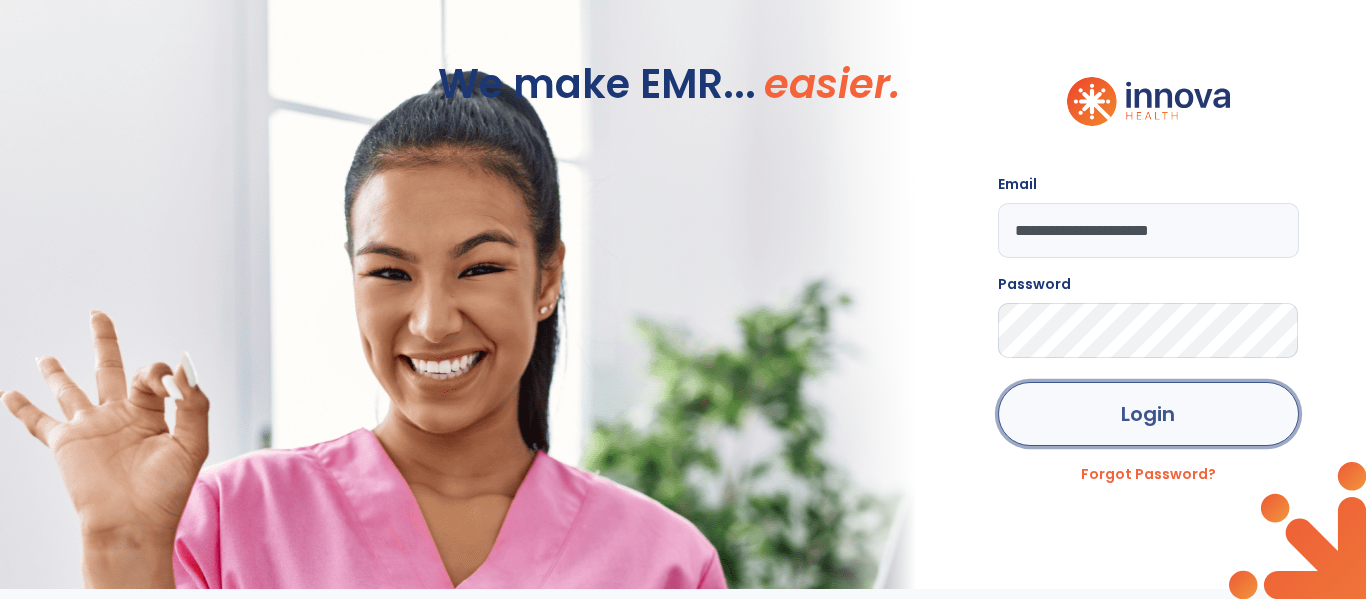 click on "Login" 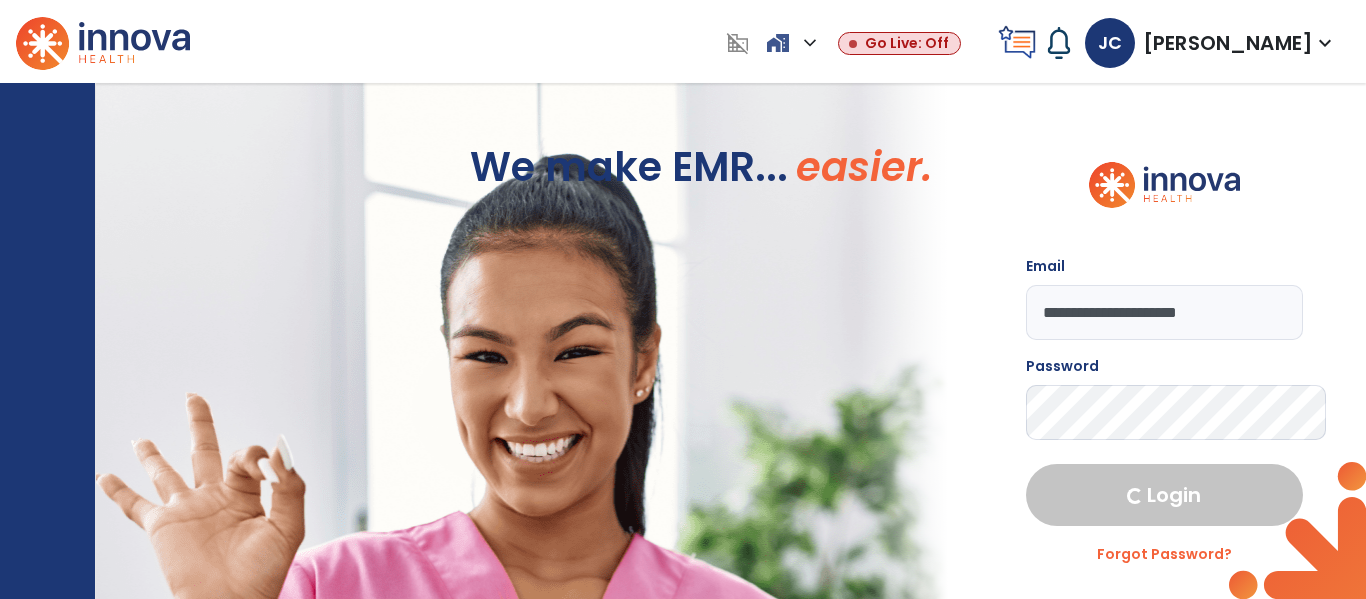 select on "****" 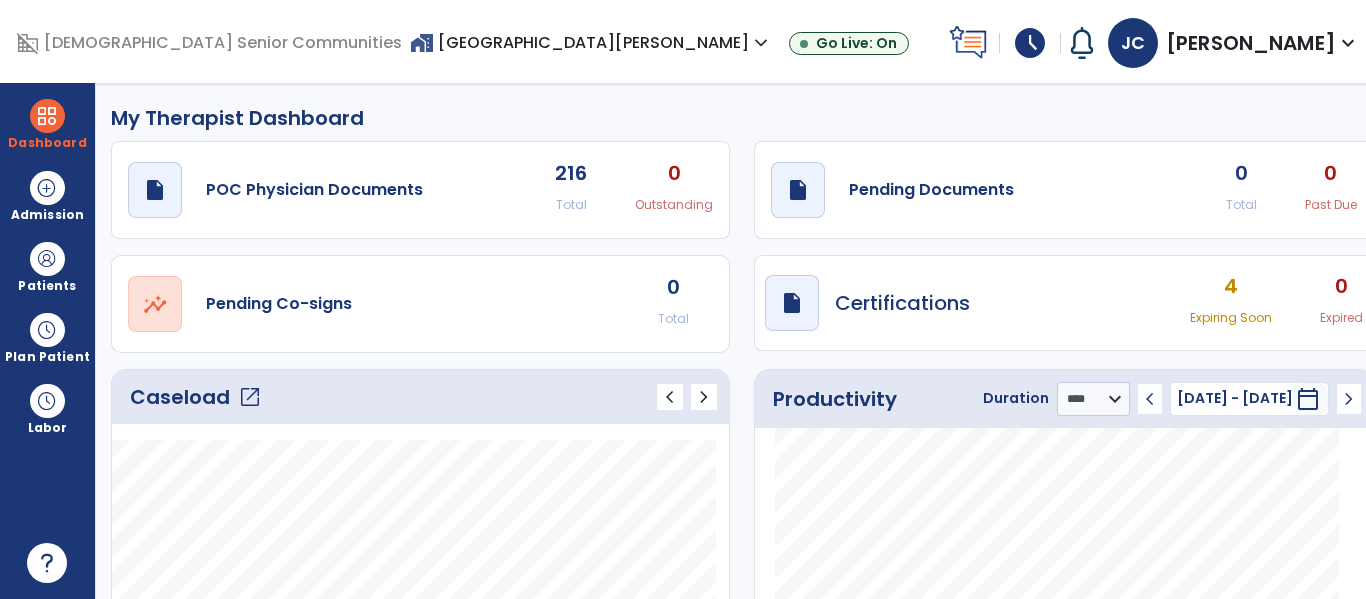 click on "Caseload   open_in_new" 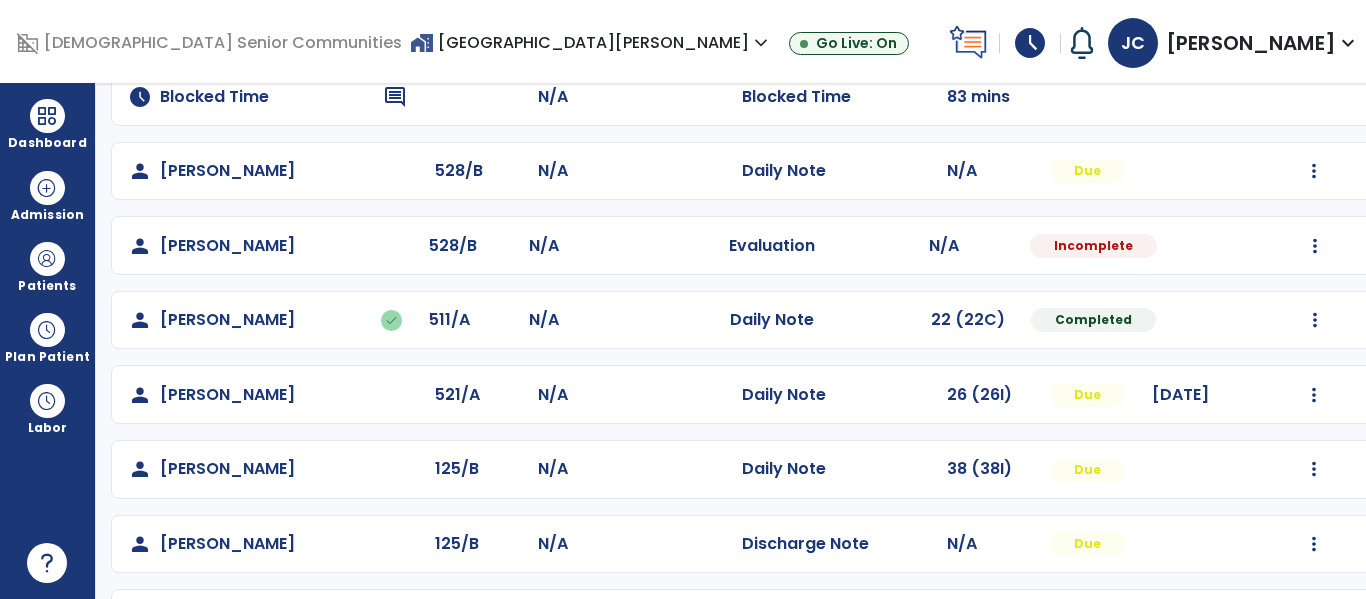 scroll, scrollTop: 190, scrollLeft: 0, axis: vertical 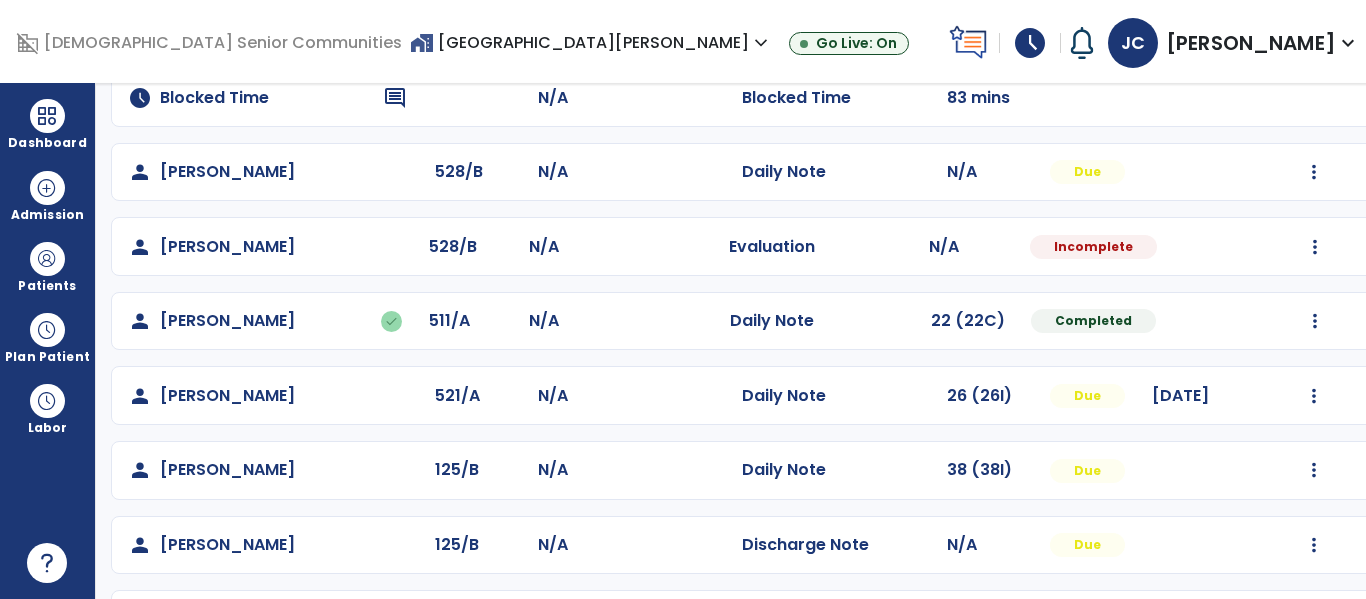 click on "Mark Visit As Complete   Reset Note   Open Document   G + C Mins" 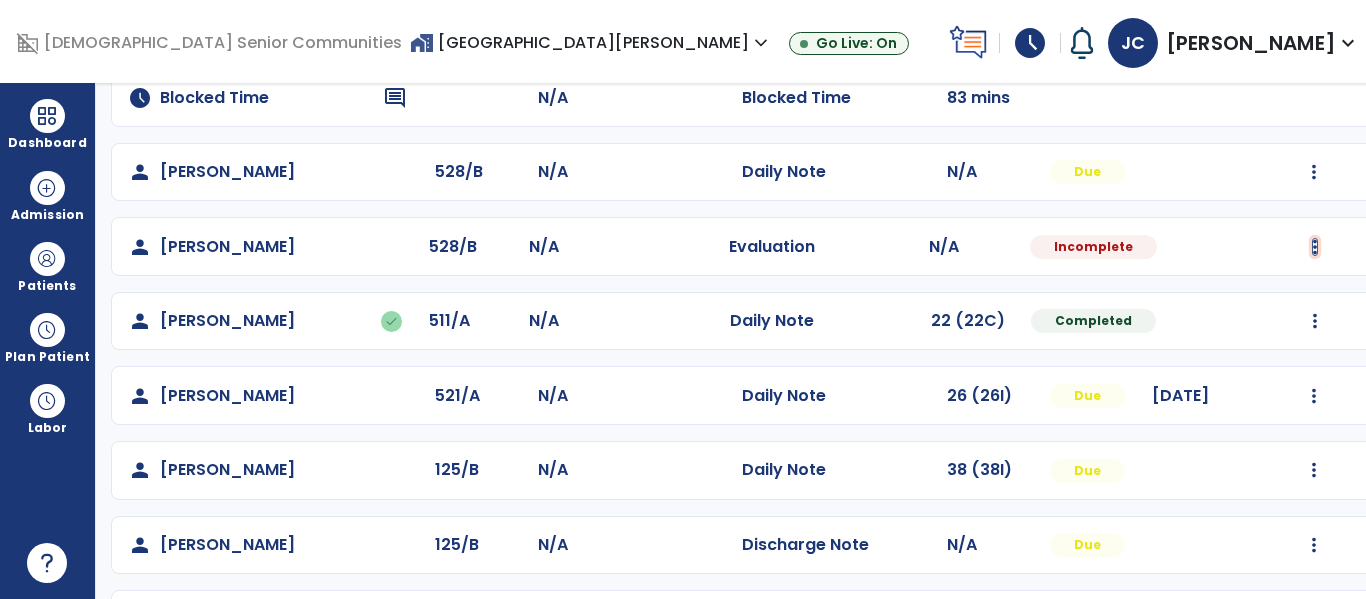 click at bounding box center (1314, 172) 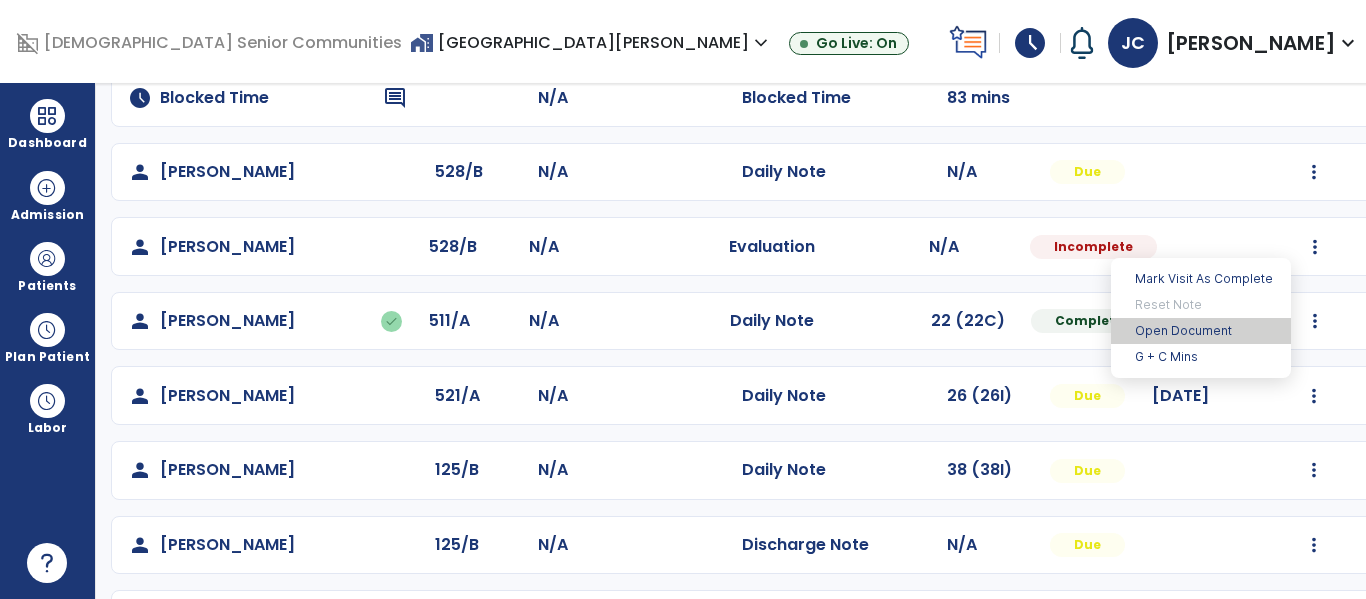 click on "Open Document" at bounding box center (1201, 331) 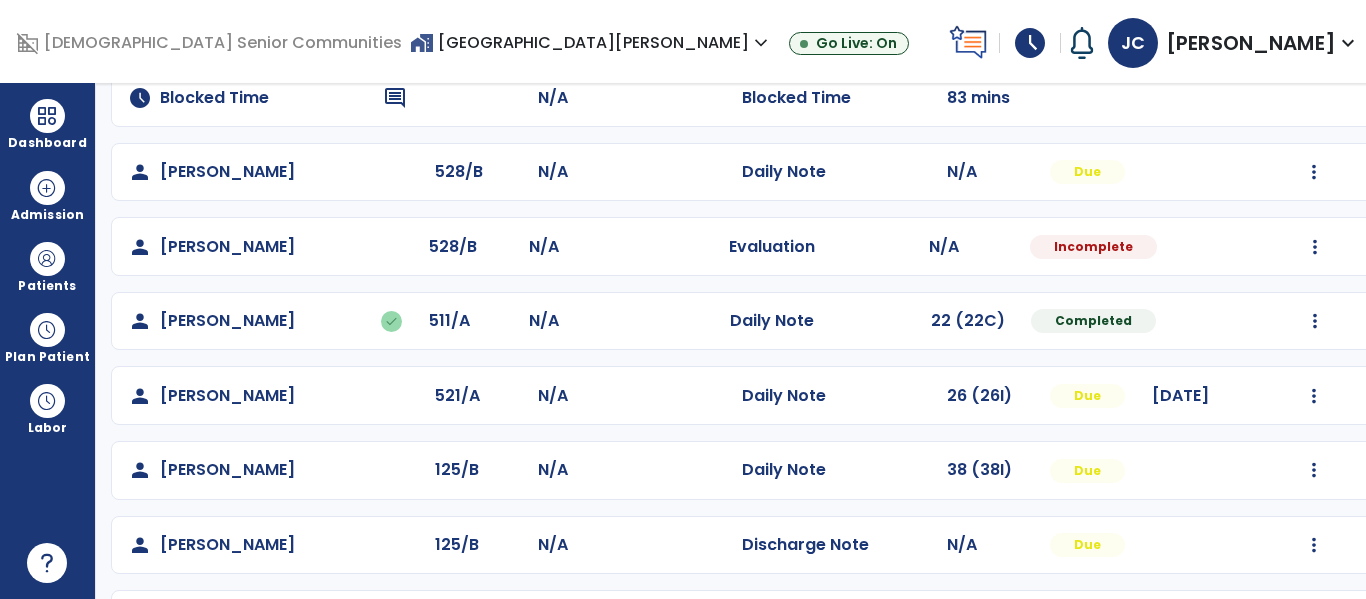scroll, scrollTop: 189, scrollLeft: 0, axis: vertical 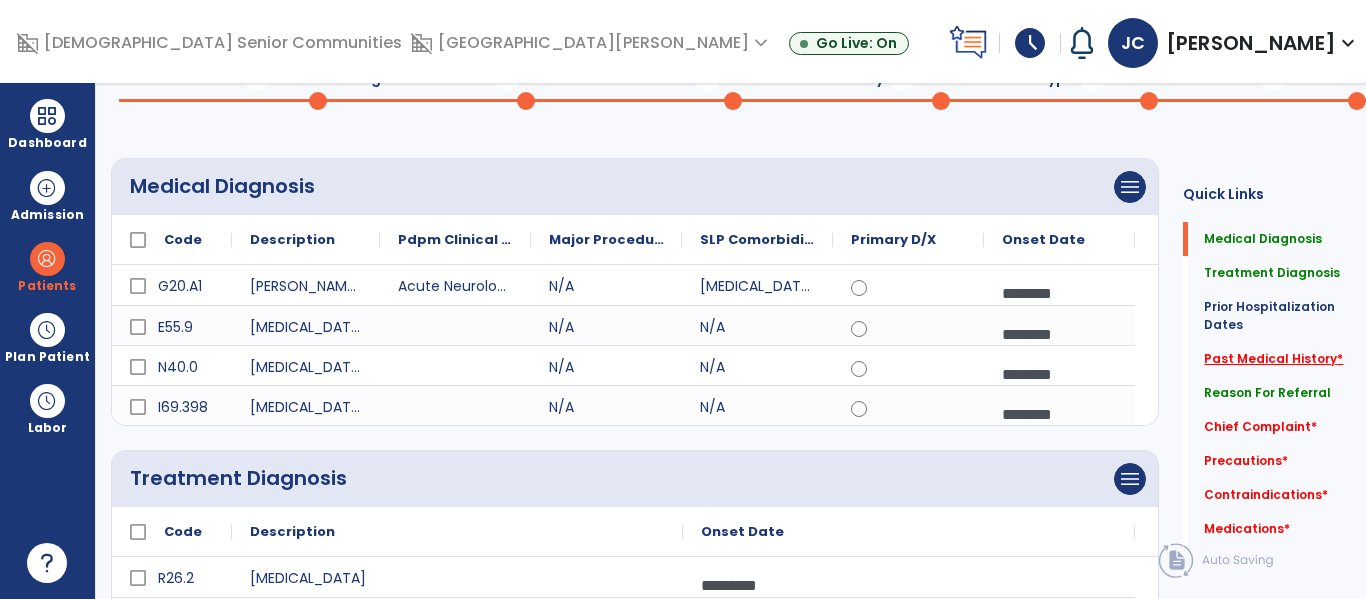 click on "Past Medical History   *" 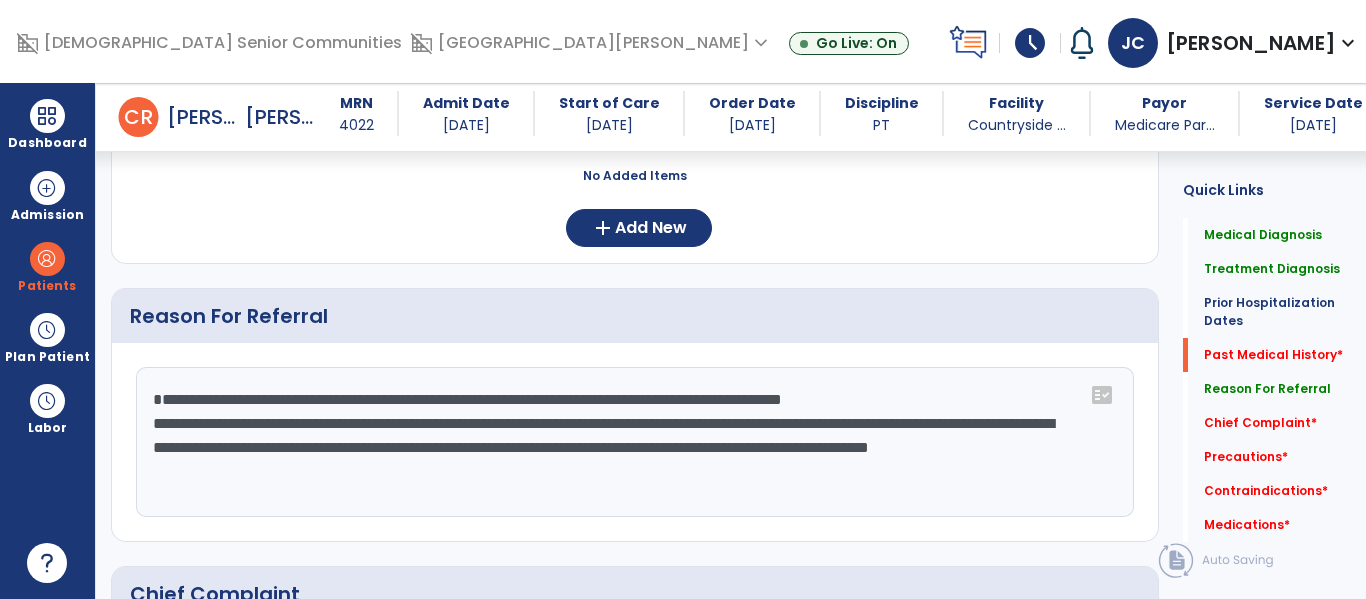 scroll, scrollTop: 970, scrollLeft: 0, axis: vertical 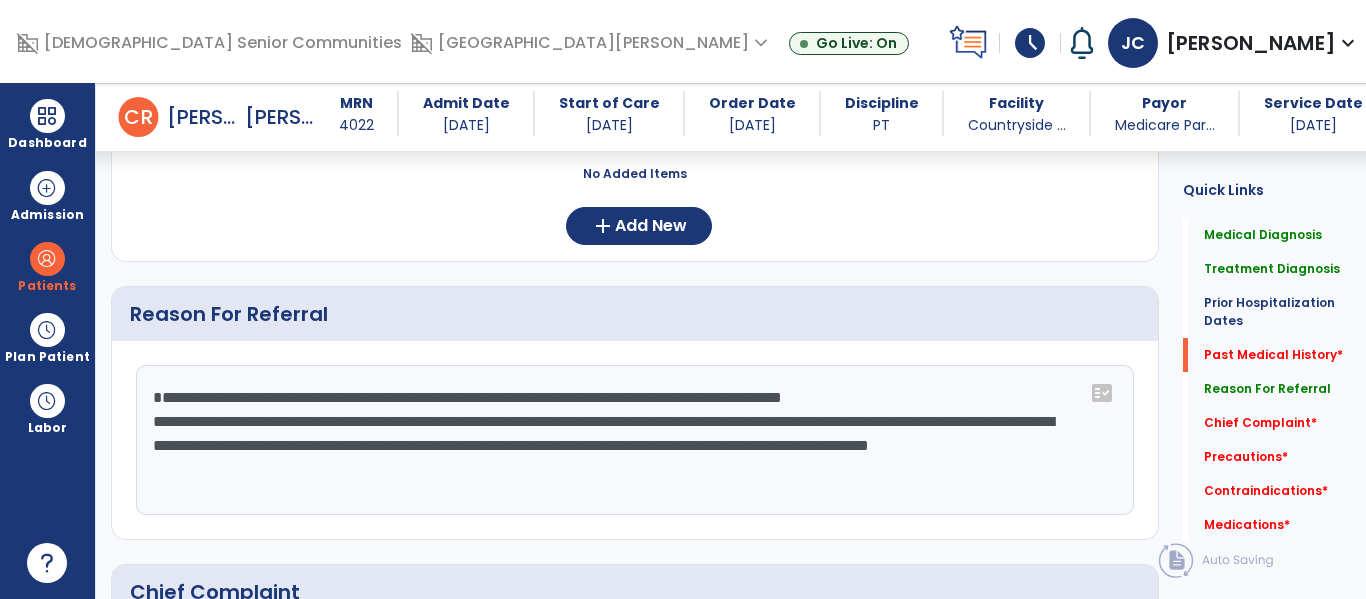click on "**********" 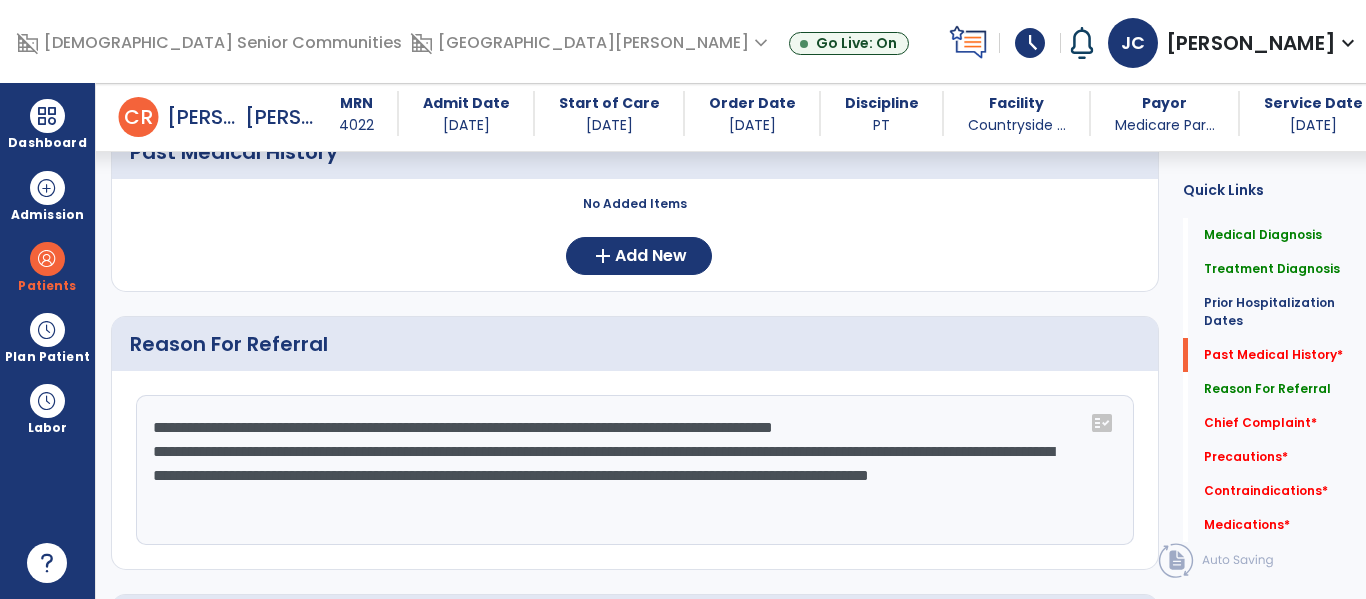scroll, scrollTop: 1042, scrollLeft: 0, axis: vertical 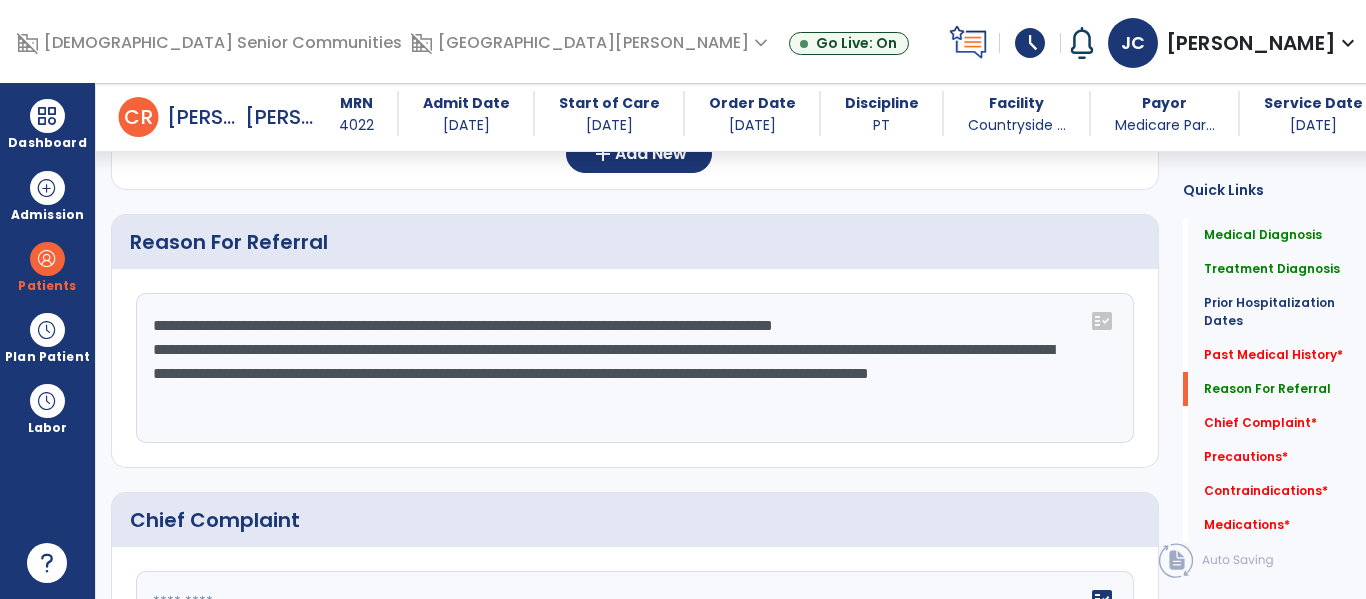 drag, startPoint x: 573, startPoint y: 356, endPoint x: 535, endPoint y: 364, distance: 38.832977 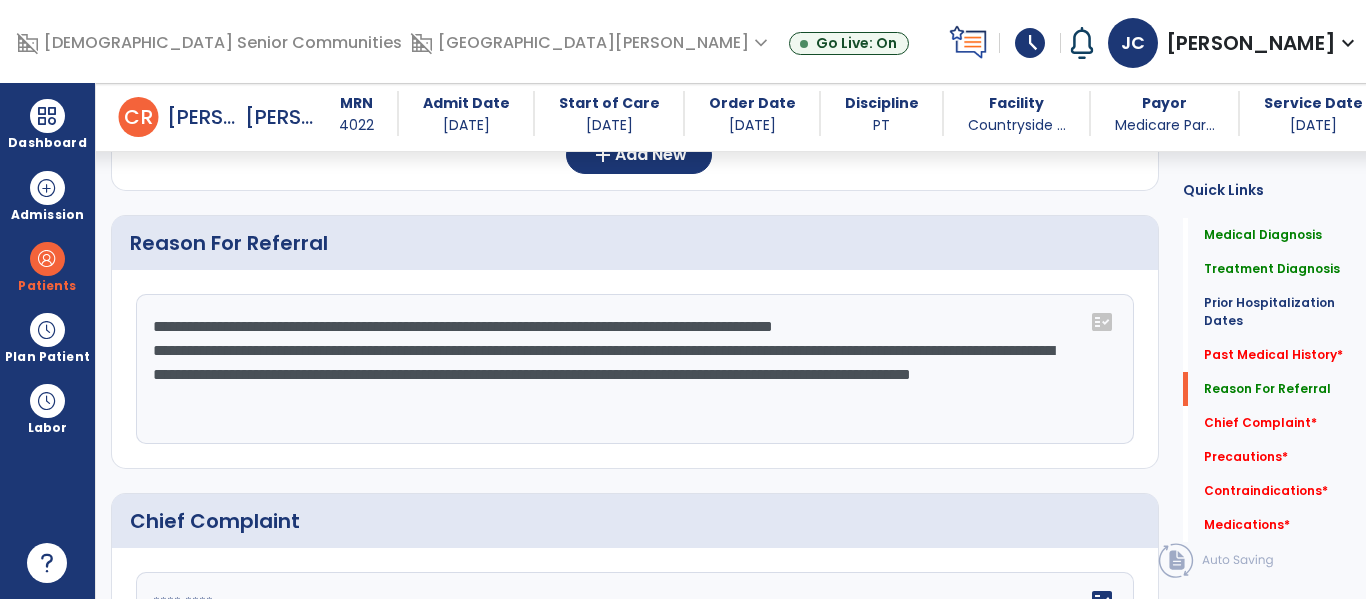 scroll, scrollTop: 1044, scrollLeft: 0, axis: vertical 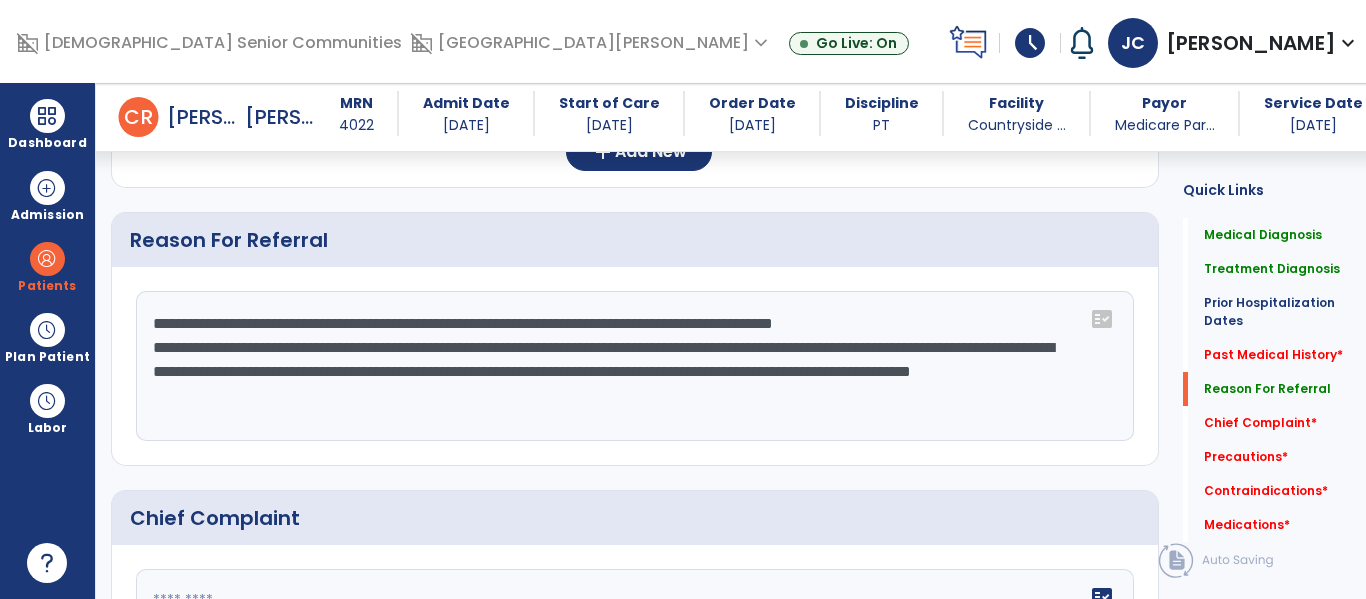 drag, startPoint x: 625, startPoint y: 344, endPoint x: 809, endPoint y: 371, distance: 185.97043 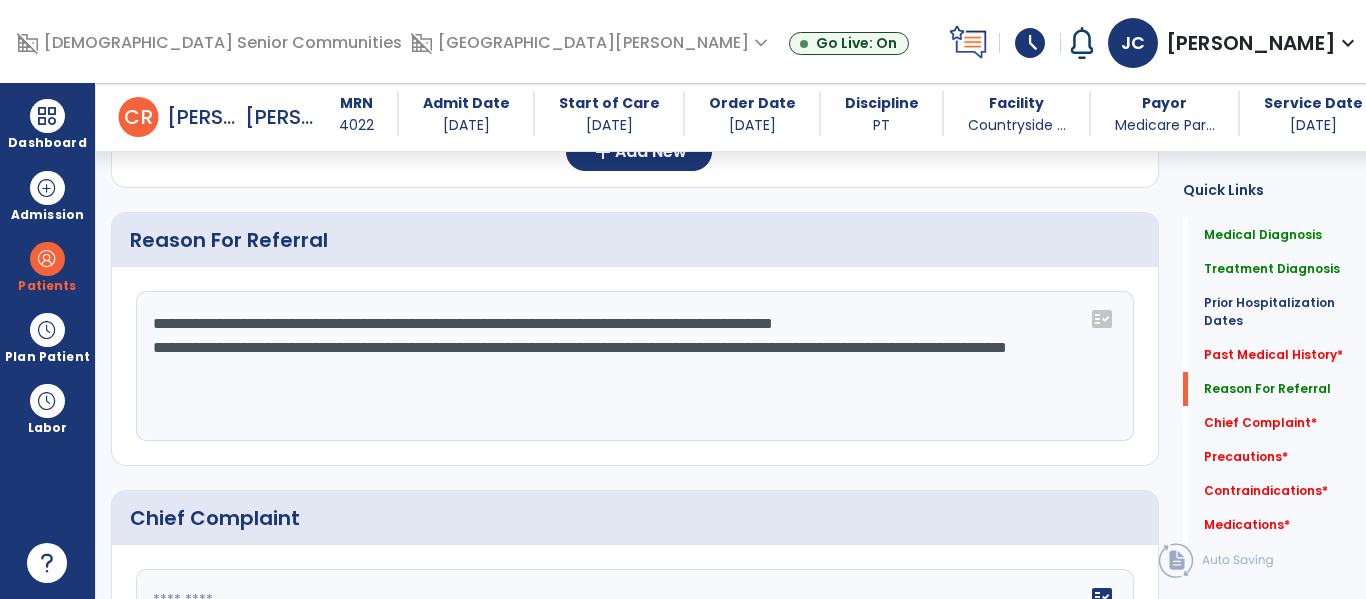 drag, startPoint x: 898, startPoint y: 321, endPoint x: 859, endPoint y: 342, distance: 44.294468 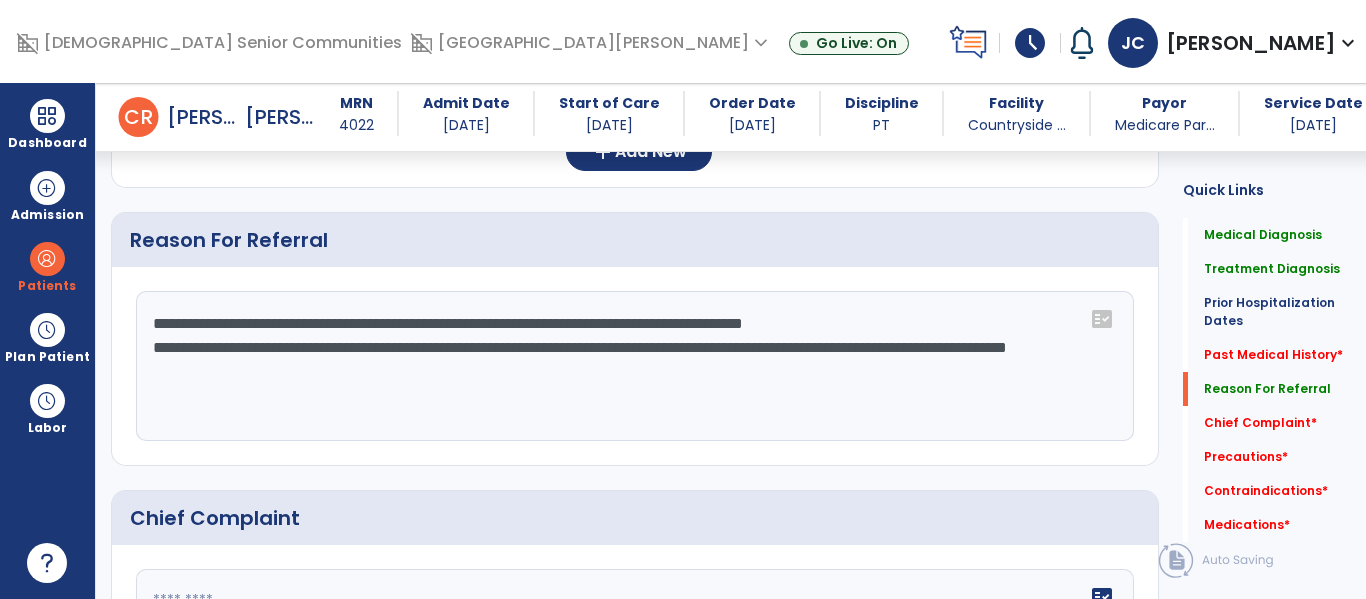 click on "**********" 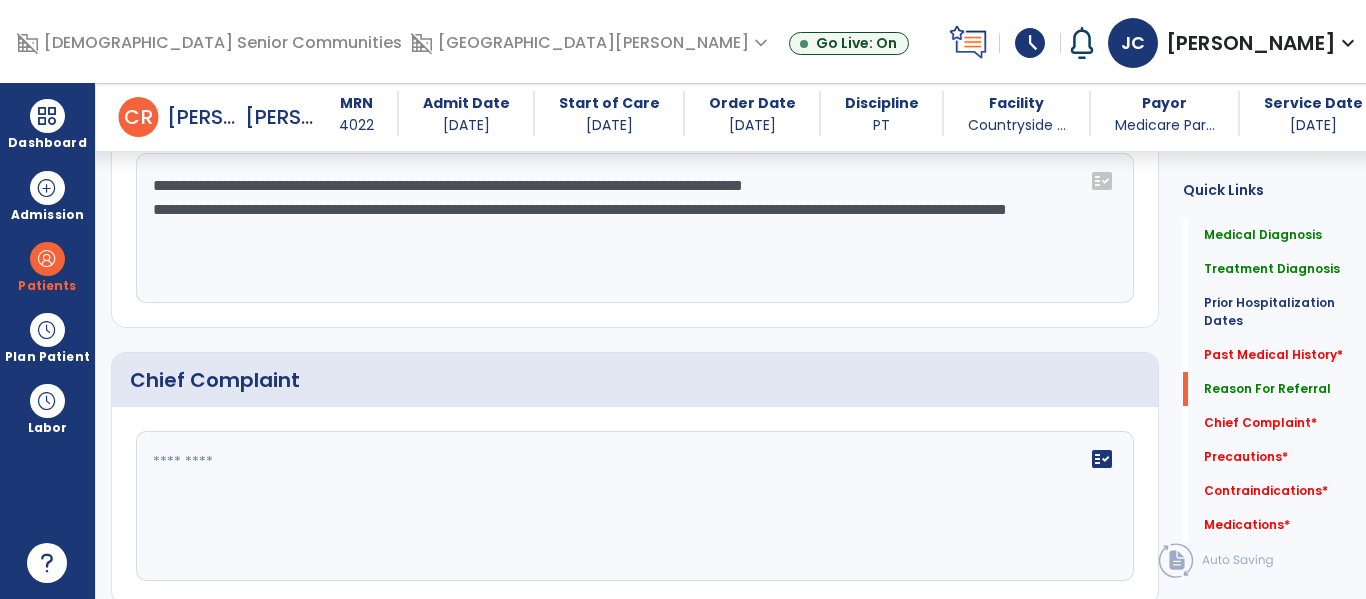 type on "**********" 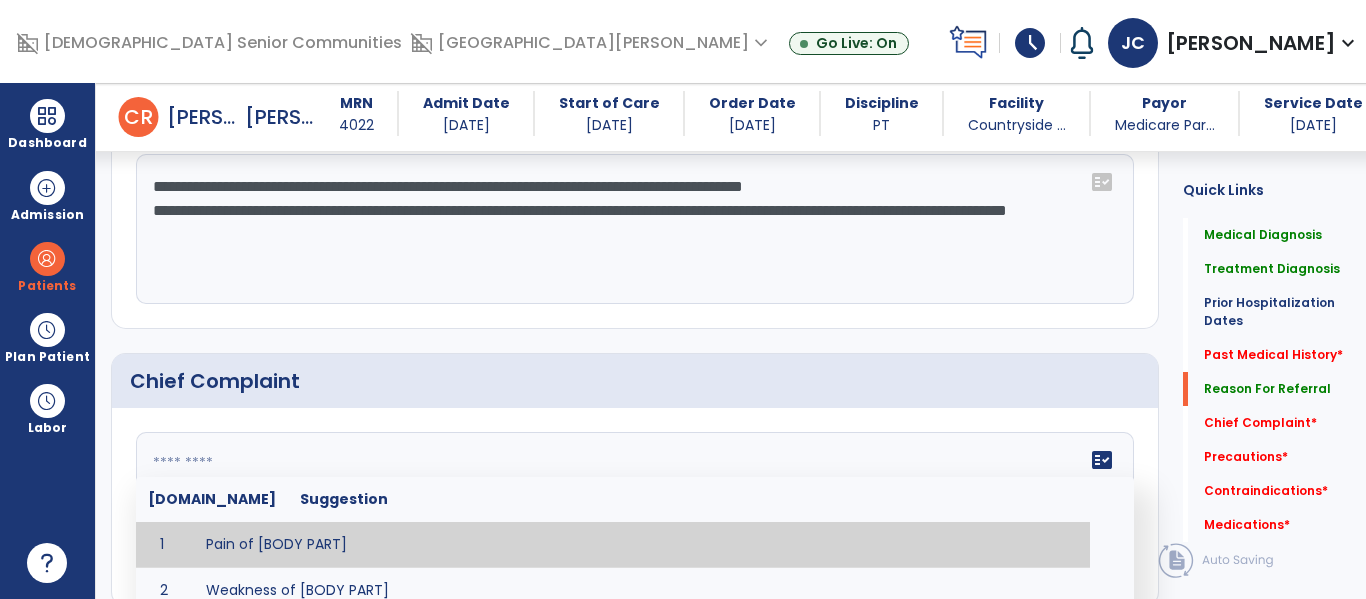 click 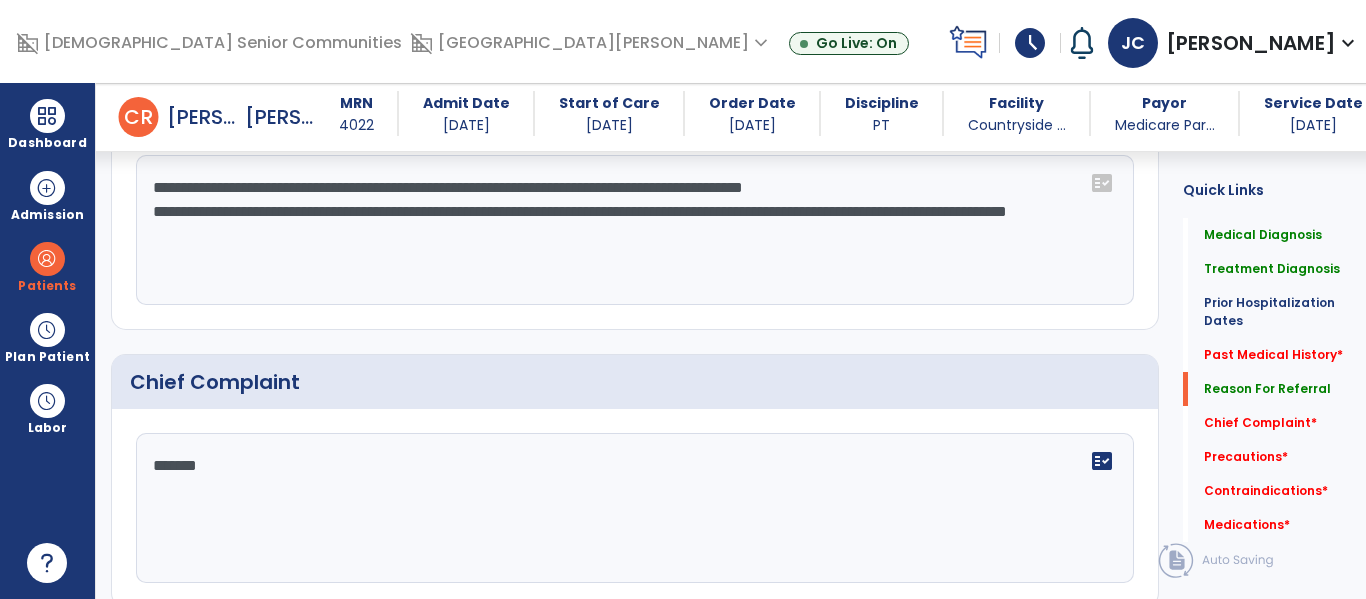 type on "********" 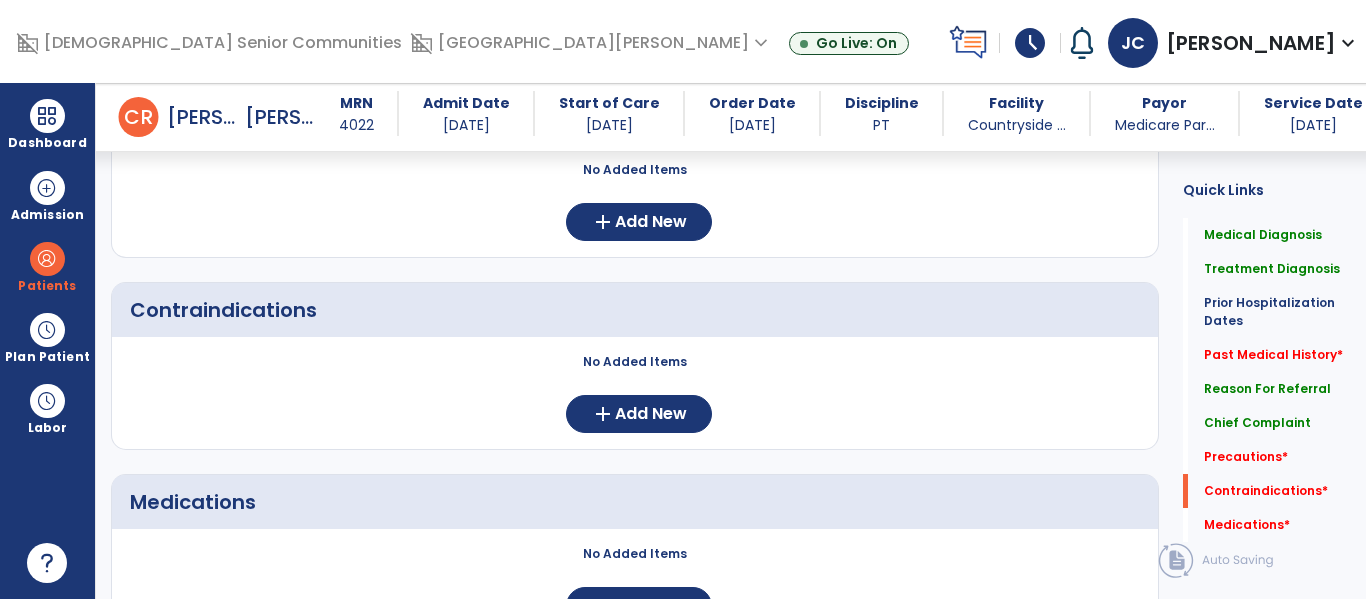 scroll, scrollTop: 1697, scrollLeft: 0, axis: vertical 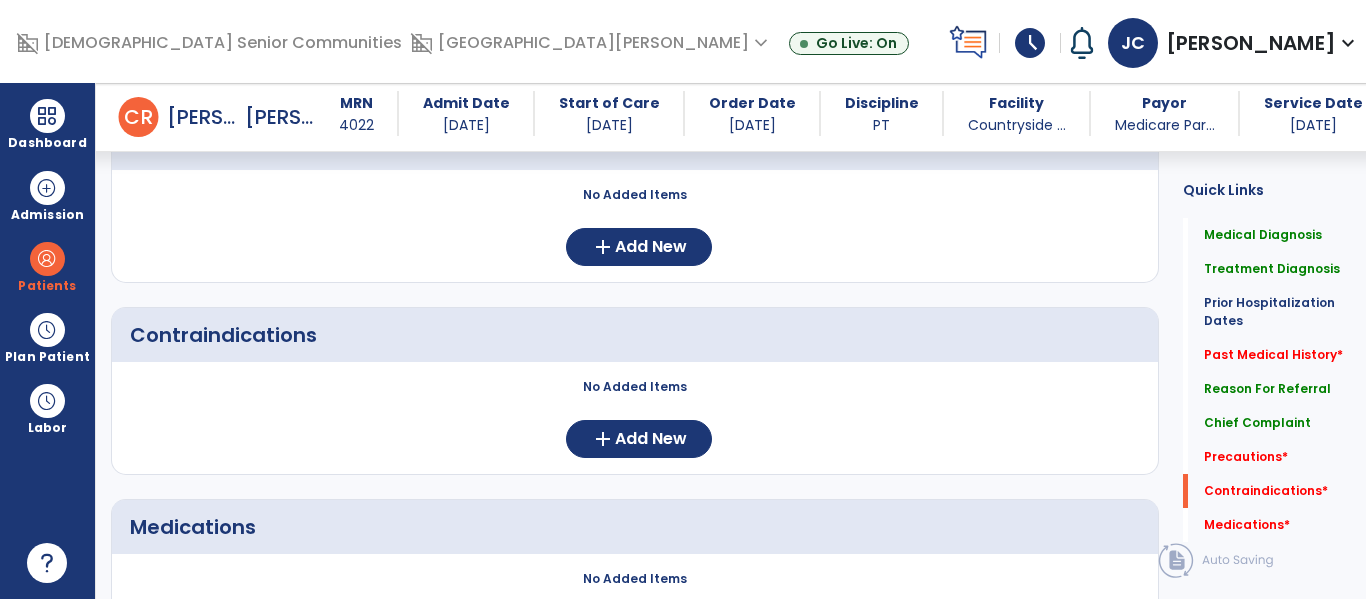 type on "**********" 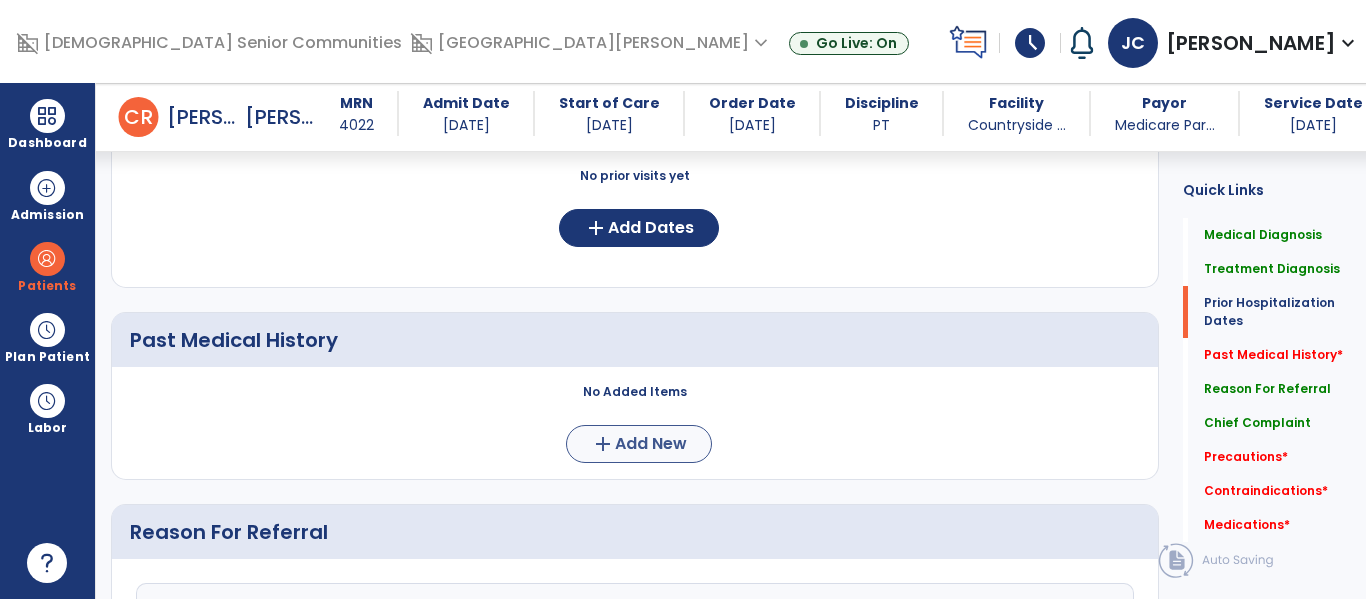 scroll, scrollTop: 766, scrollLeft: 0, axis: vertical 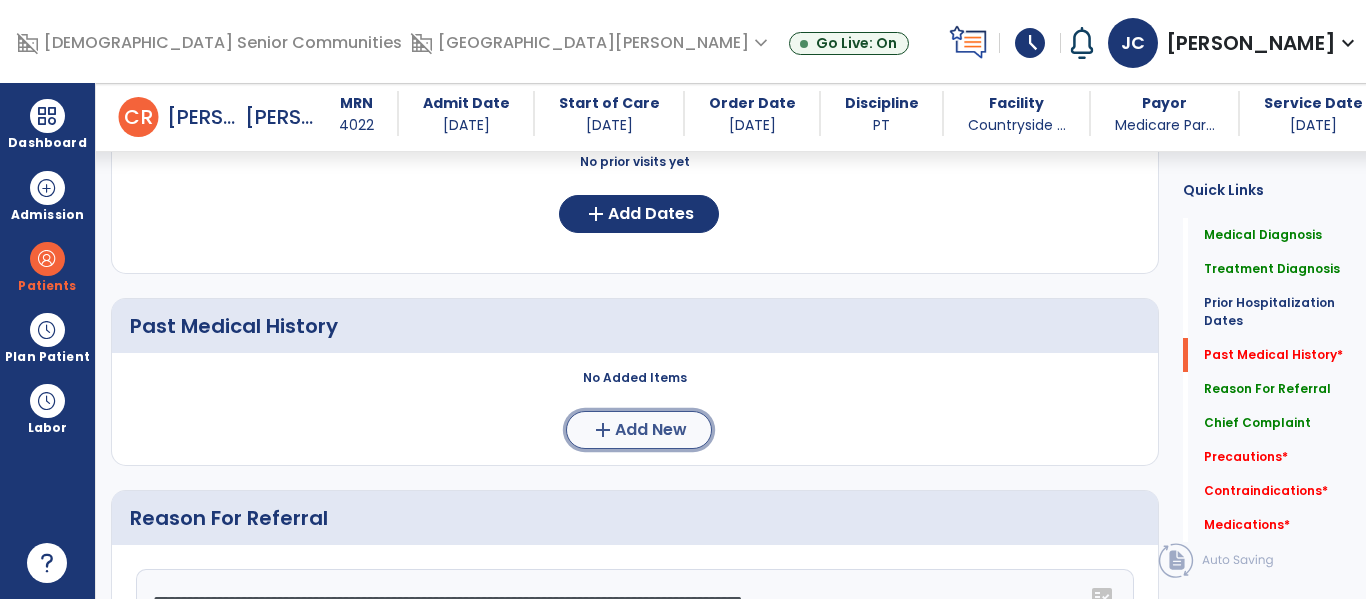 click on "Add New" 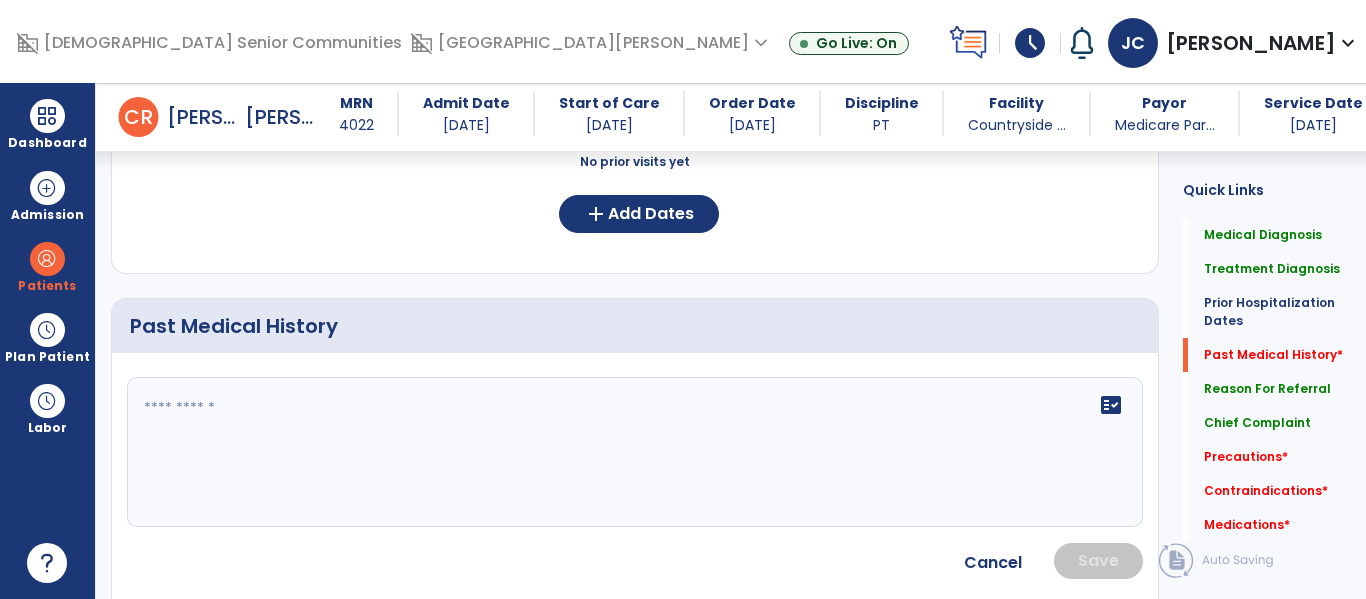 click on "fact_check" 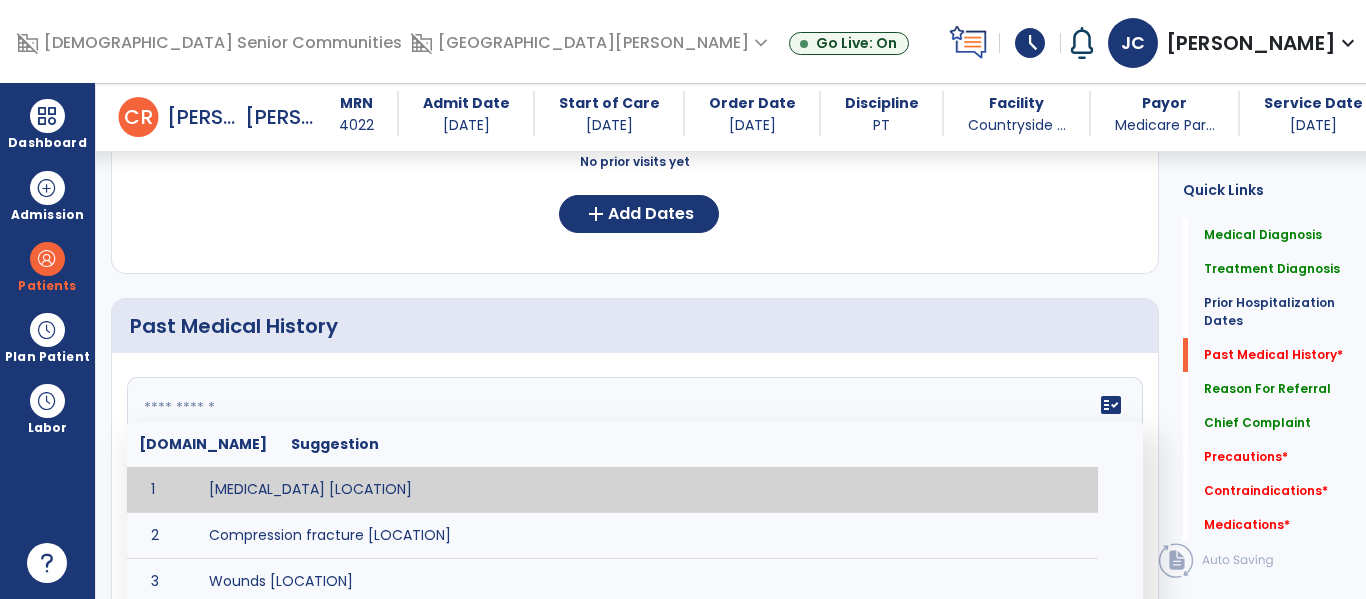 paste on "**********" 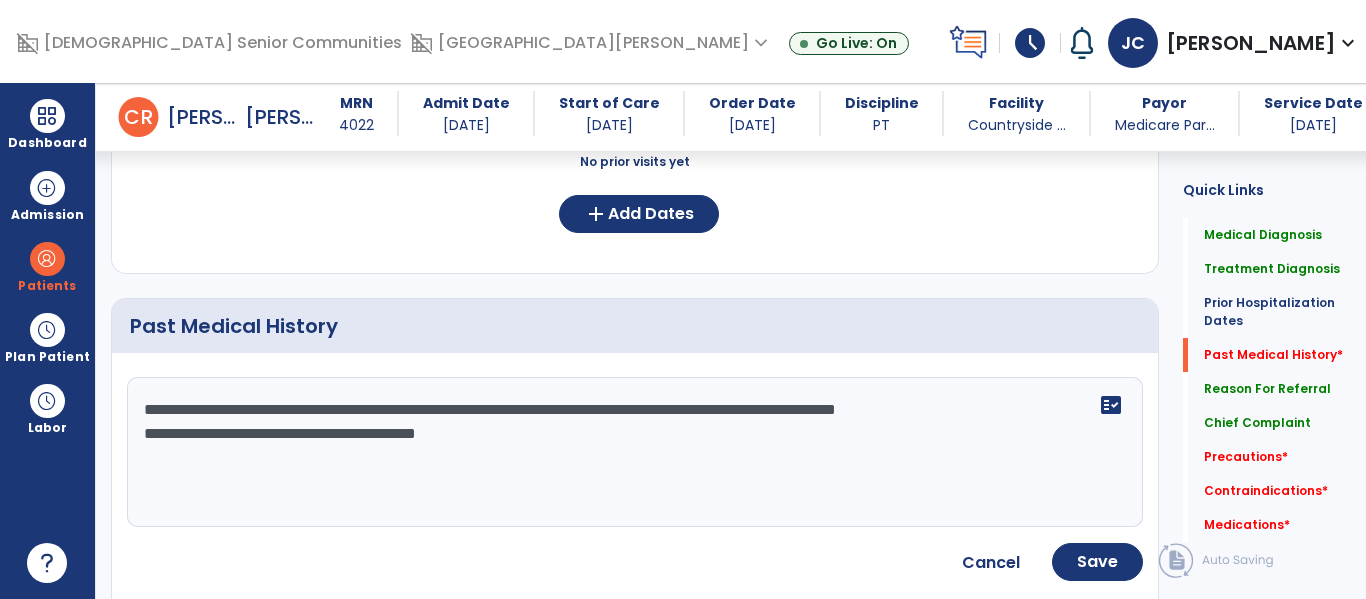click on "**********" 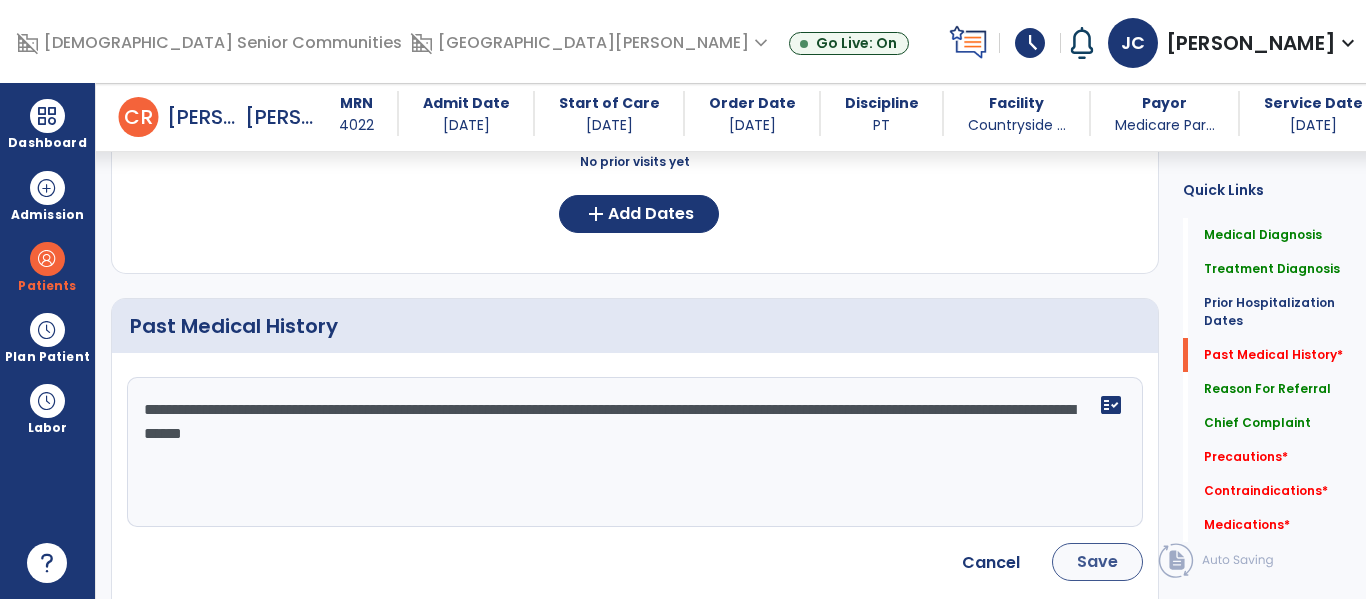 type on "**********" 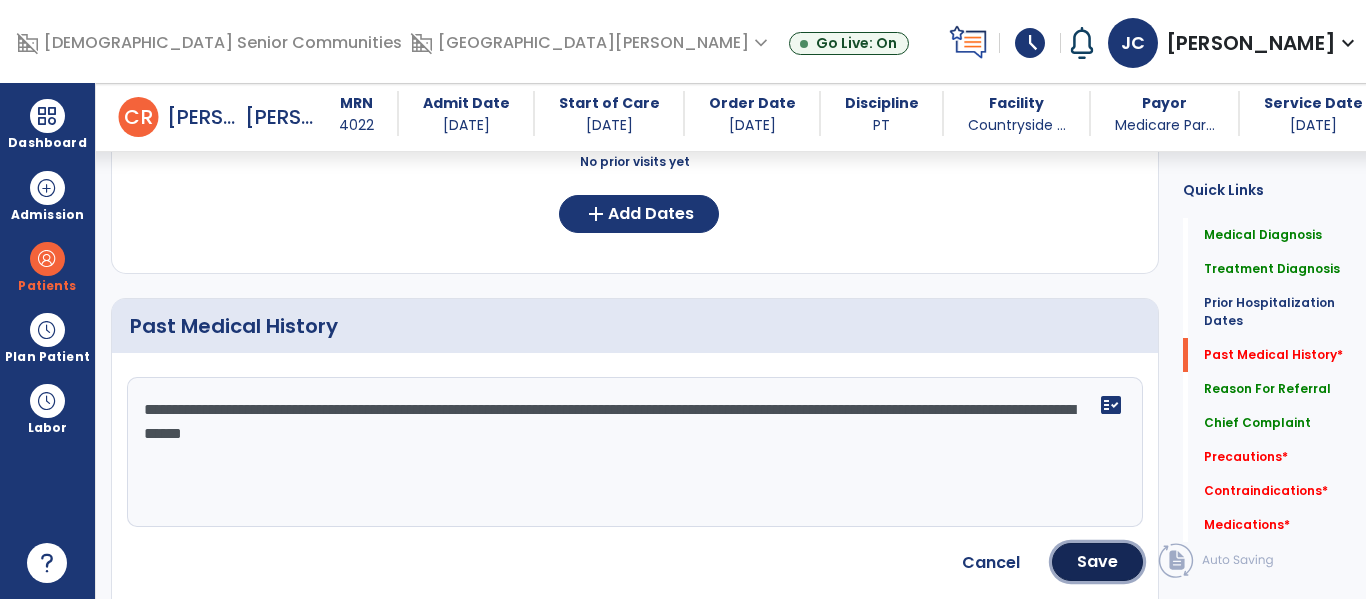 click on "Save" 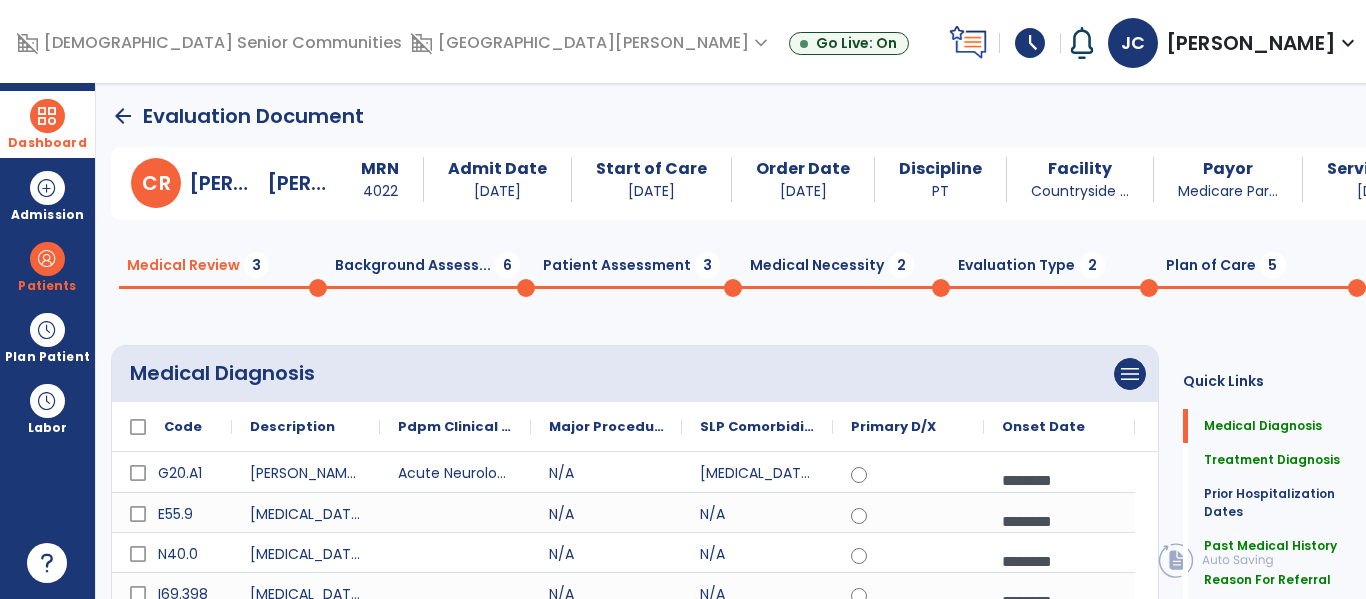 scroll, scrollTop: 3, scrollLeft: 0, axis: vertical 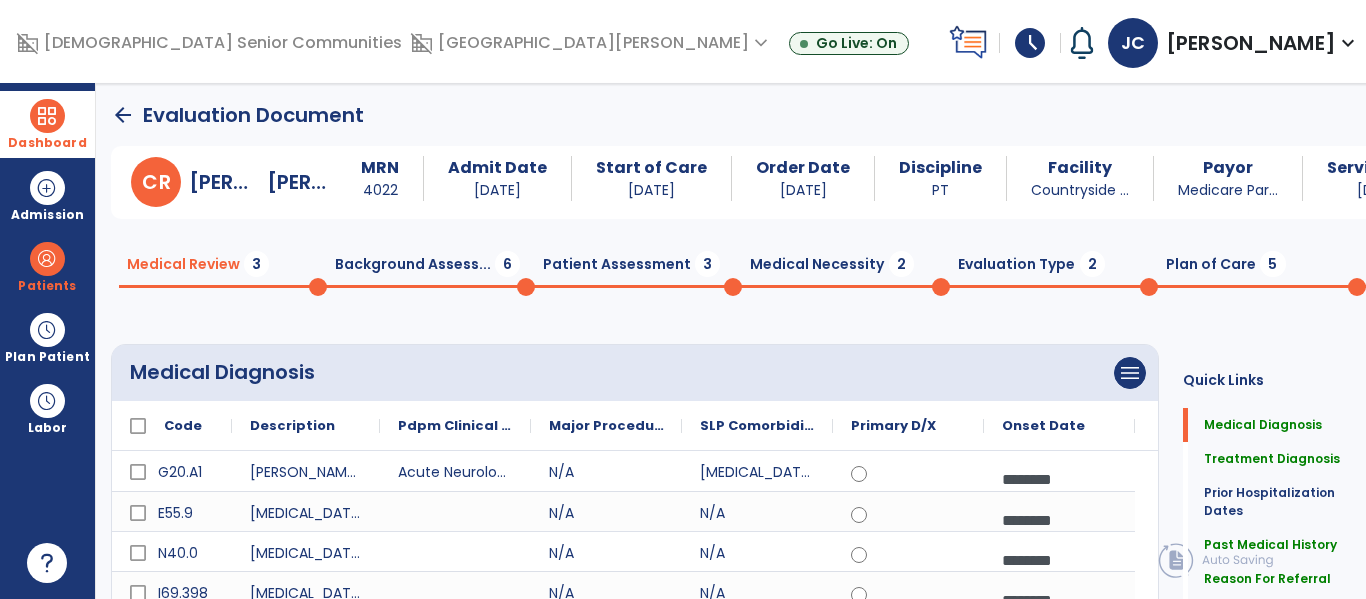 click at bounding box center (47, 116) 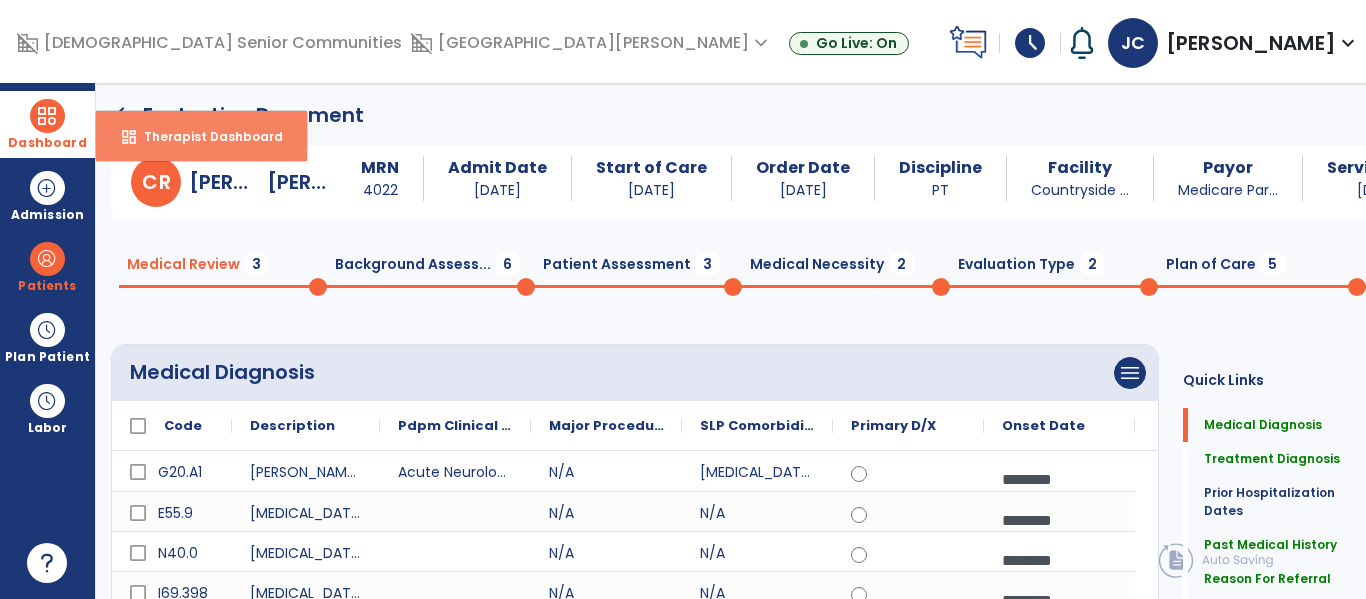 click on "dashboard  Therapist Dashboard" at bounding box center (201, 136) 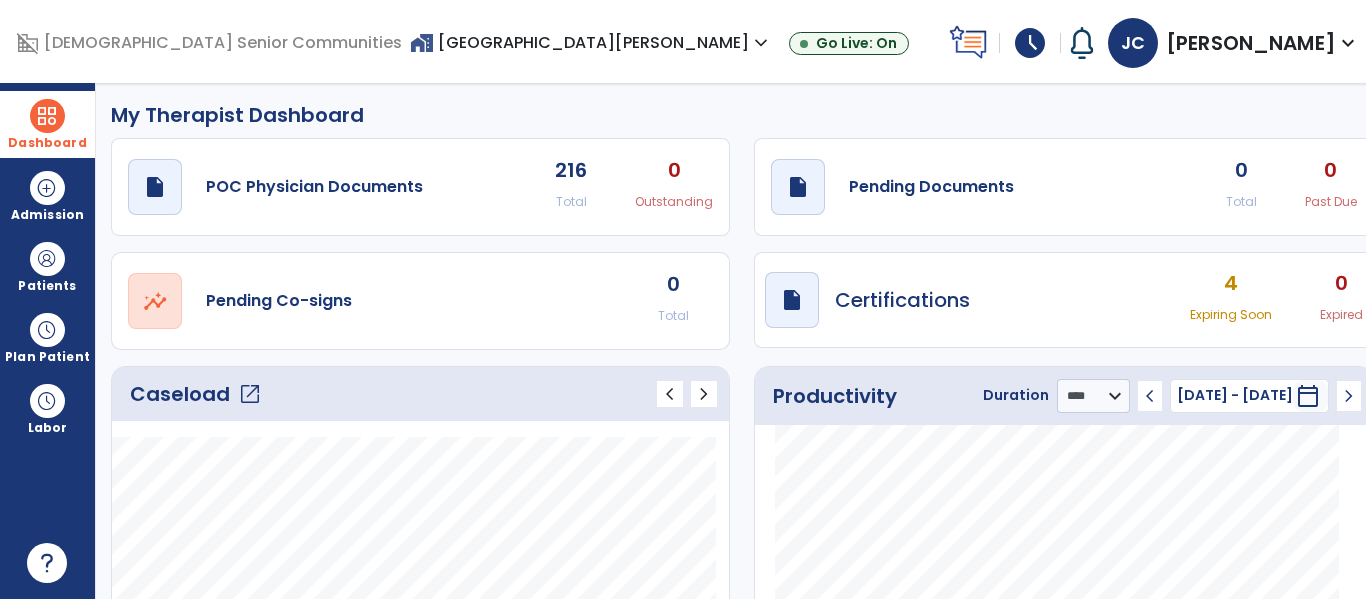 click on "Caseload   open_in_new" 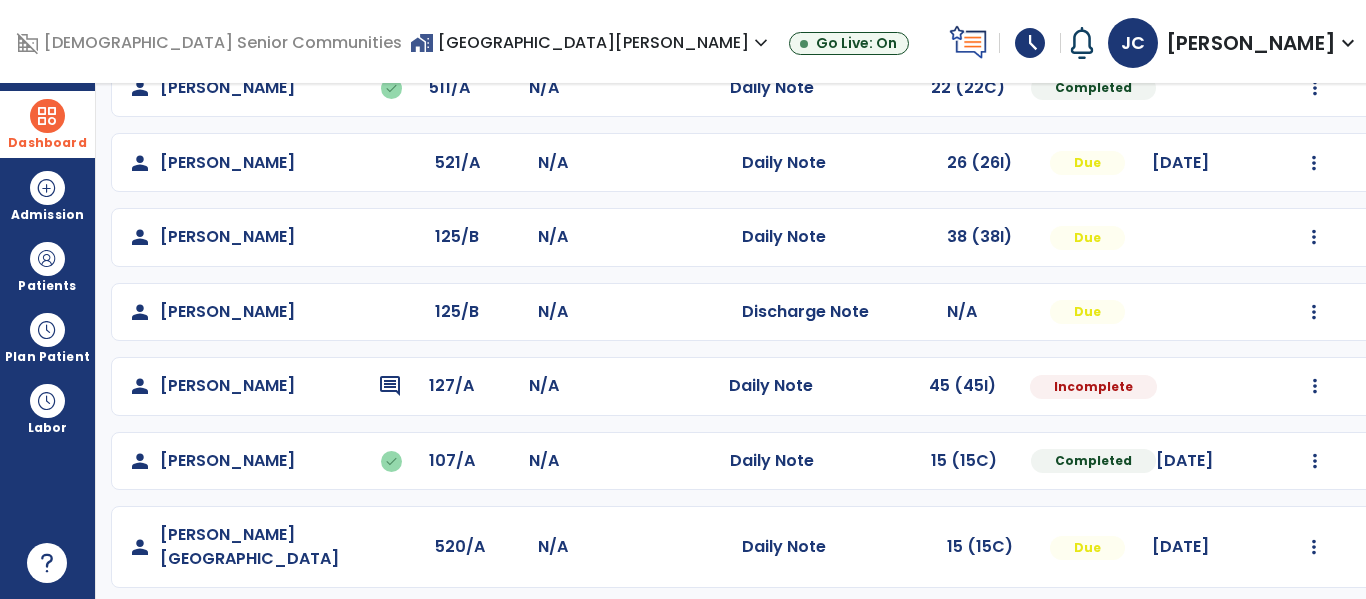 scroll, scrollTop: 403, scrollLeft: 0, axis: vertical 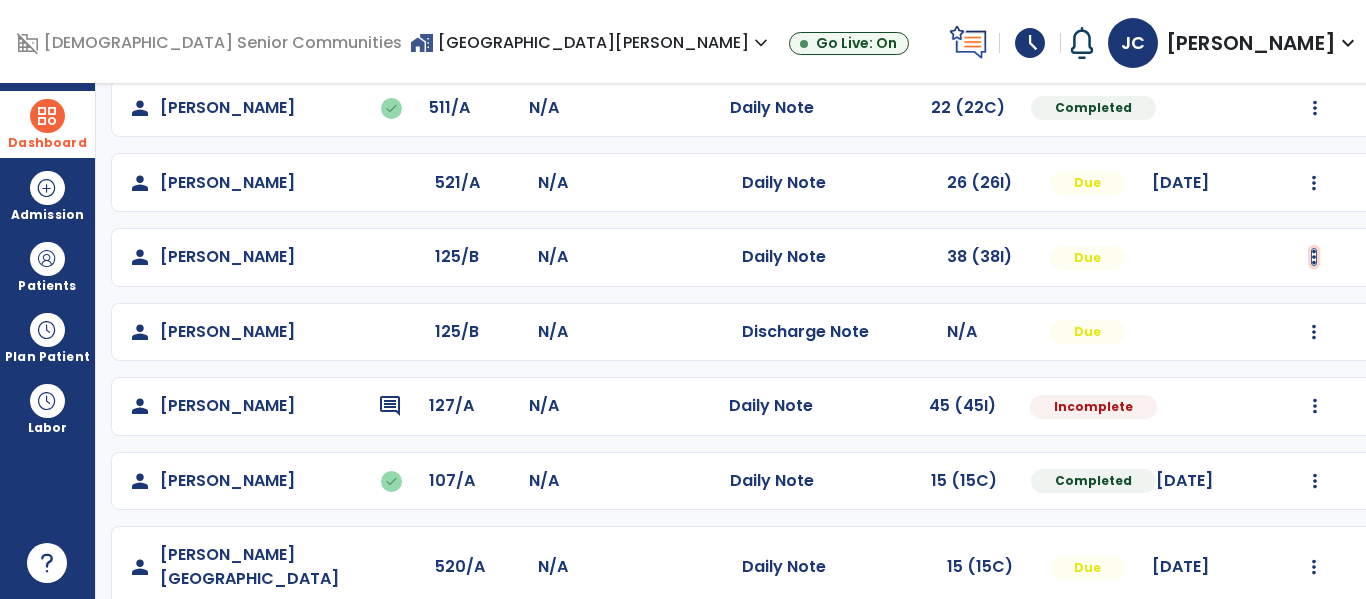 click at bounding box center (1314, -41) 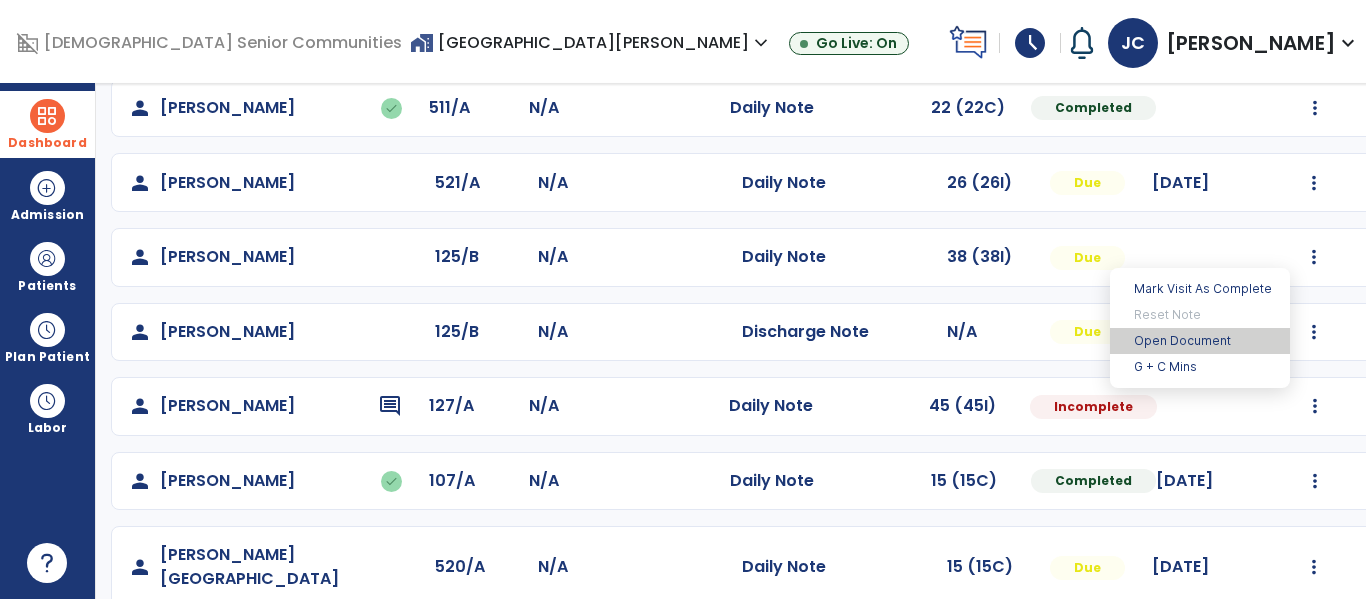 click on "Open Document" at bounding box center (1200, 341) 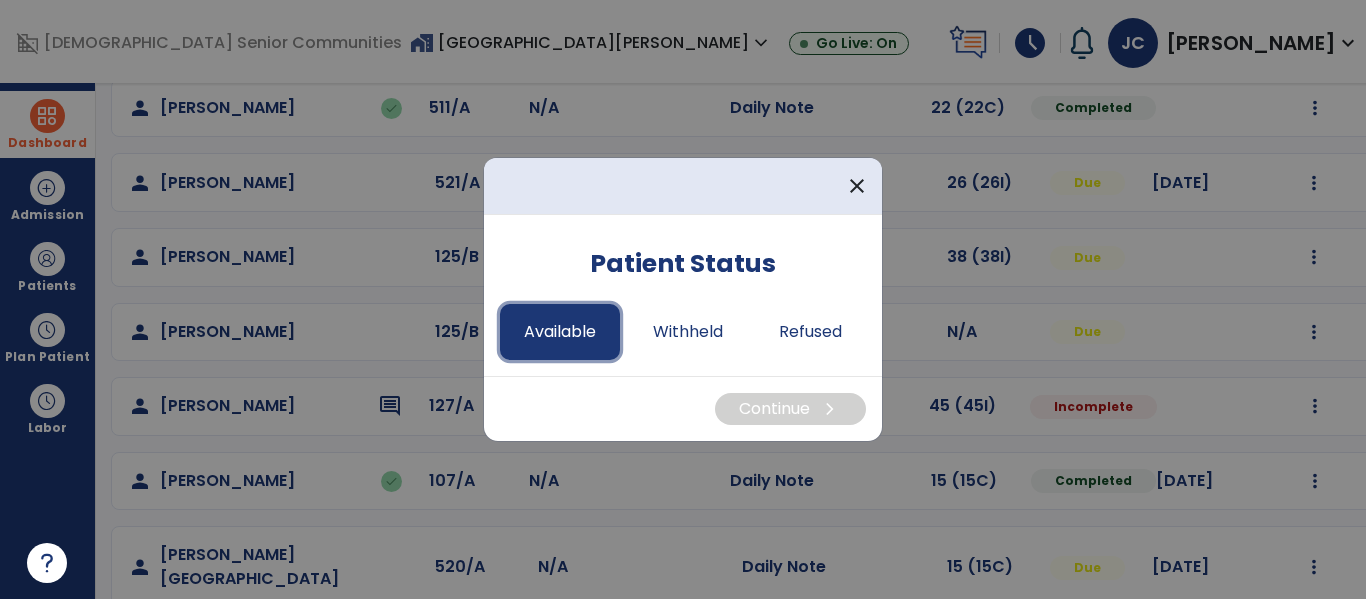 click on "Available" at bounding box center (560, 332) 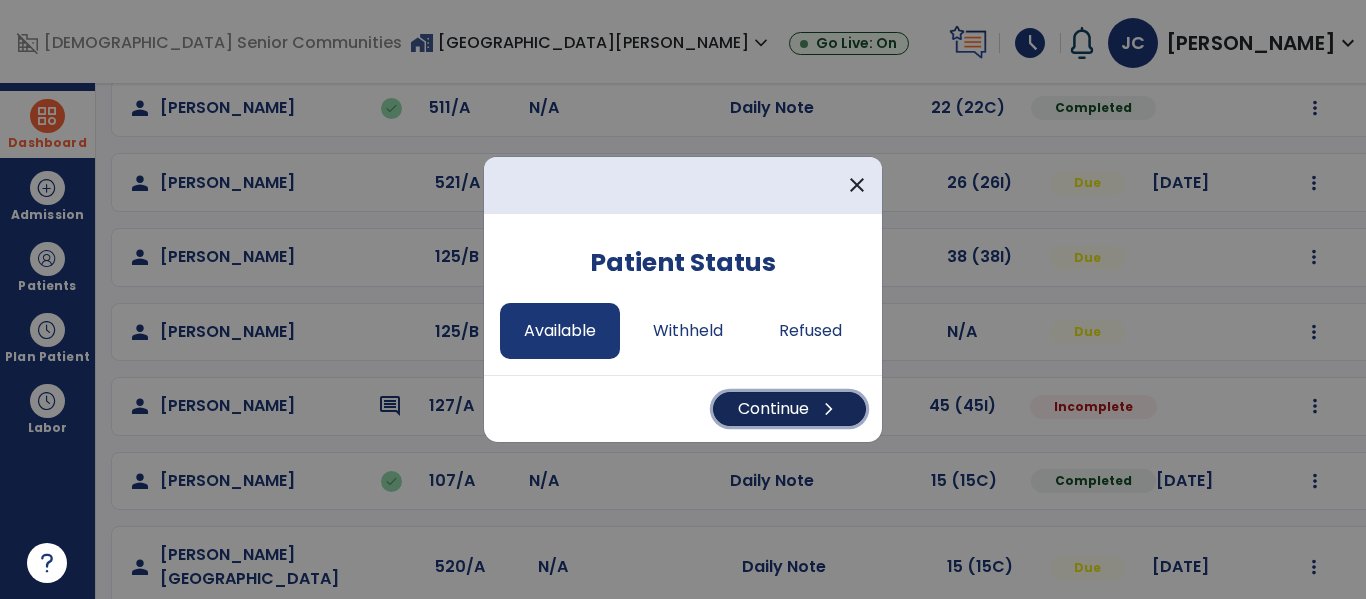 click on "Continue   chevron_right" at bounding box center [789, 409] 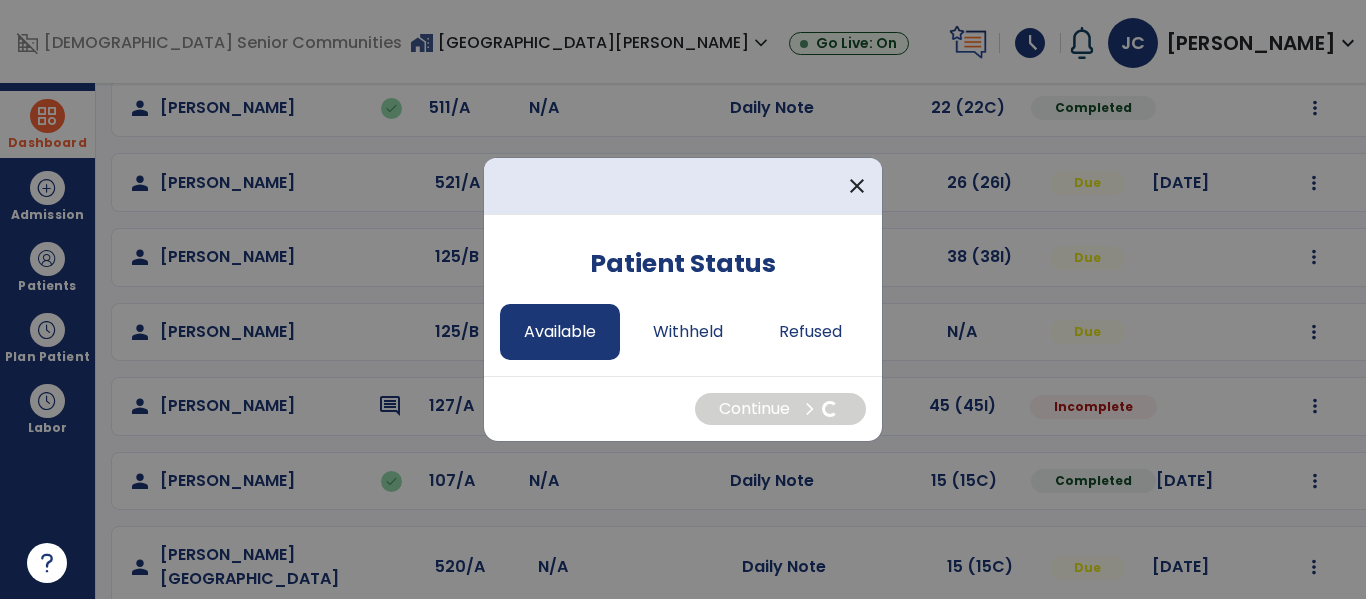 select on "*" 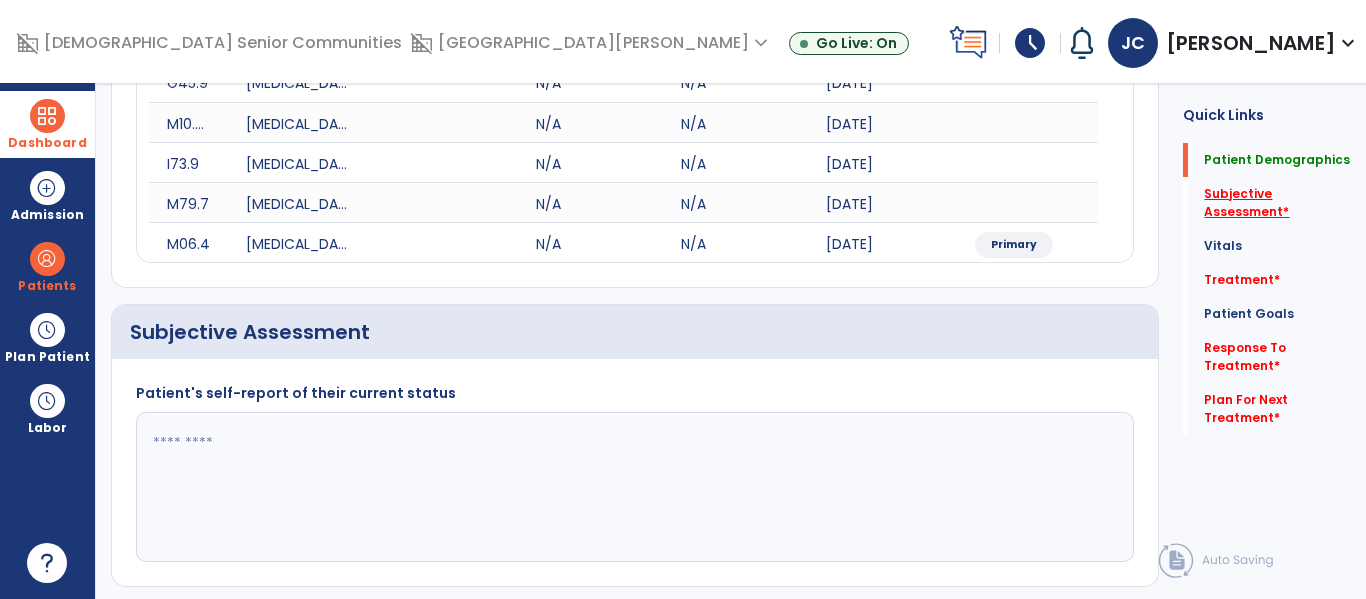 click on "Subjective Assessment   *" 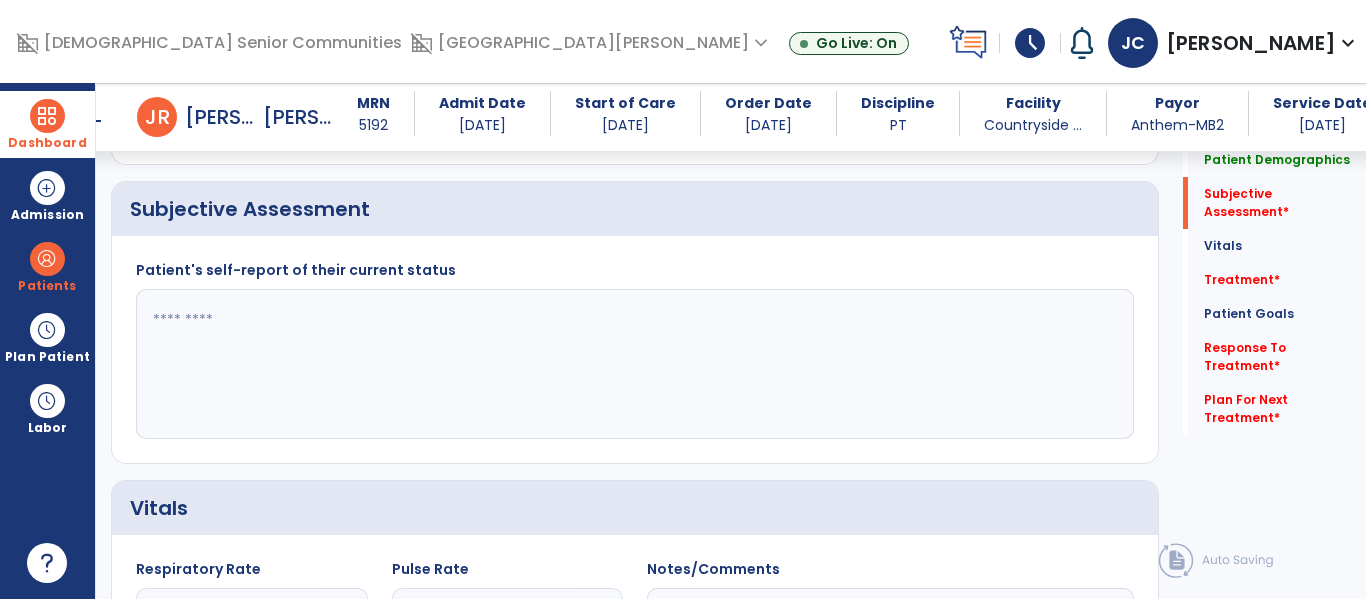 click 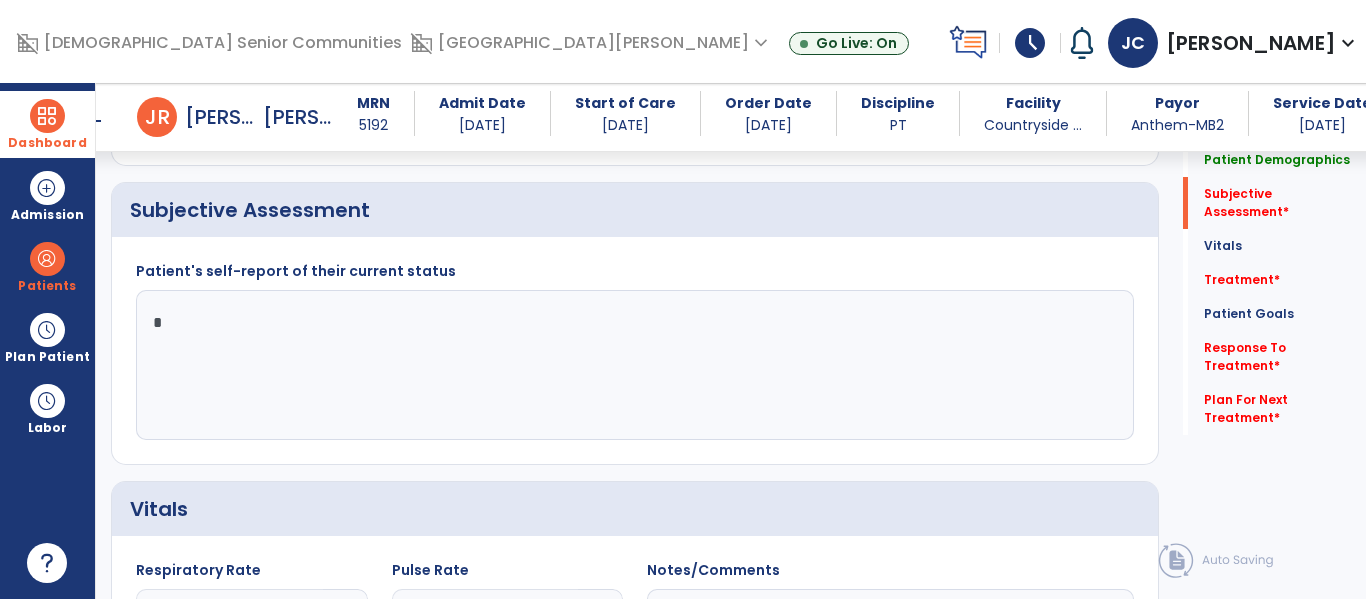 type on "**" 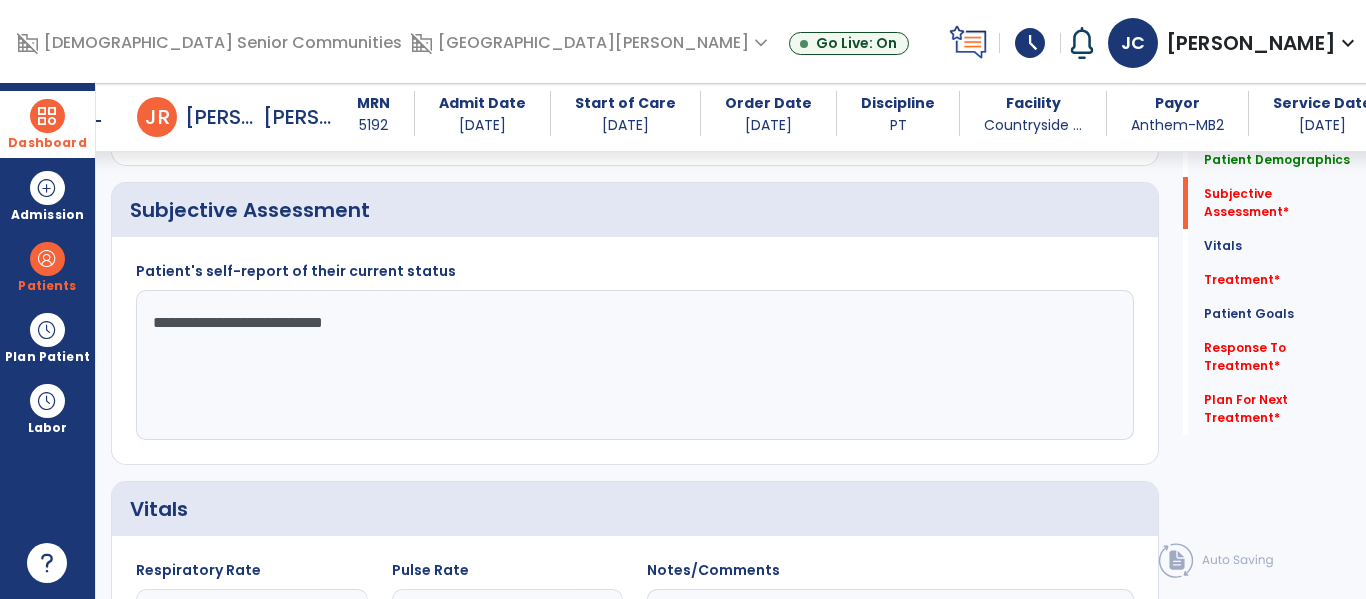 click on "**********" 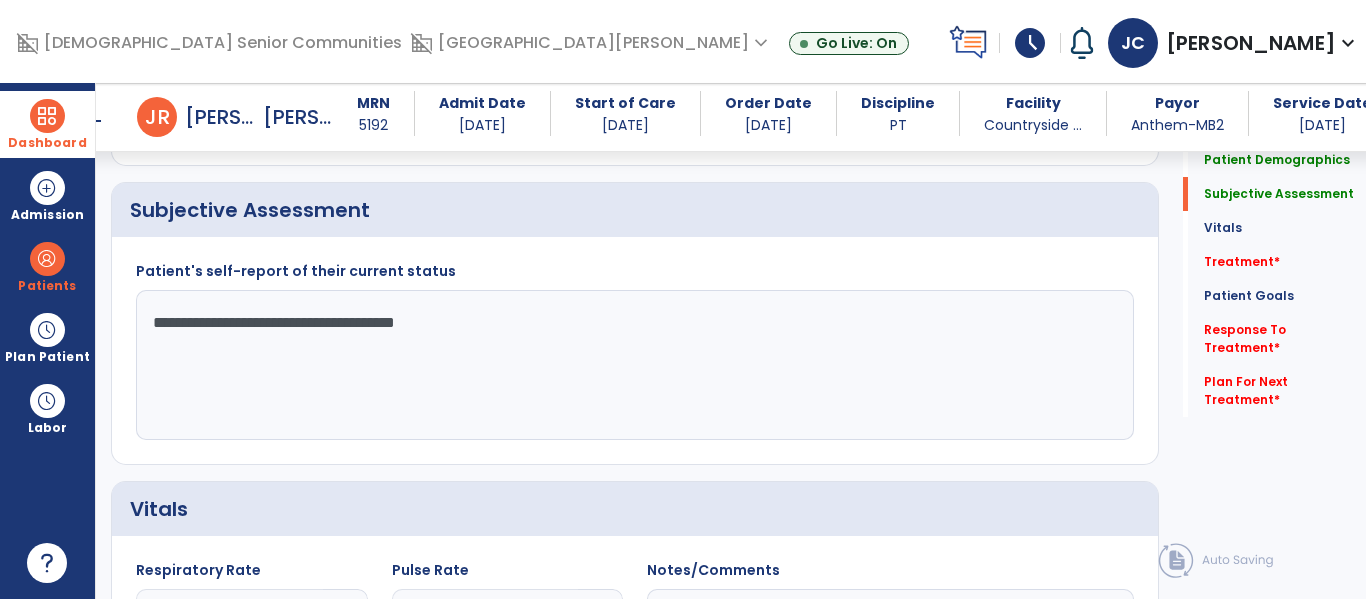 type on "**********" 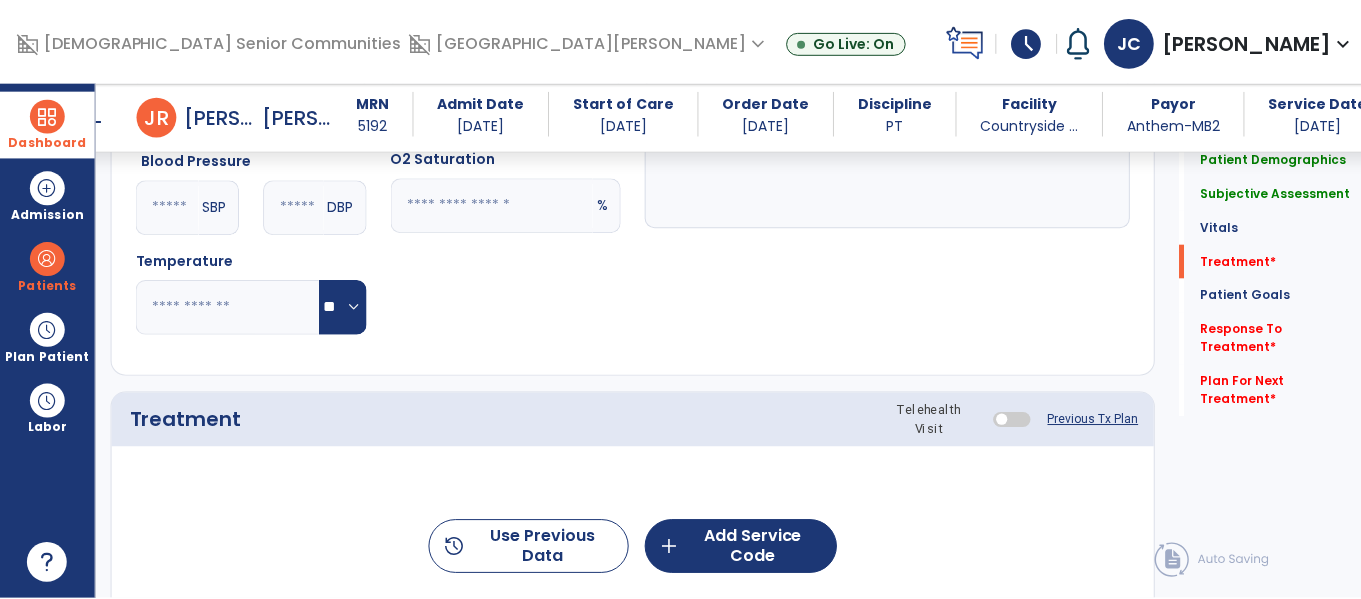 scroll, scrollTop: 1196, scrollLeft: 0, axis: vertical 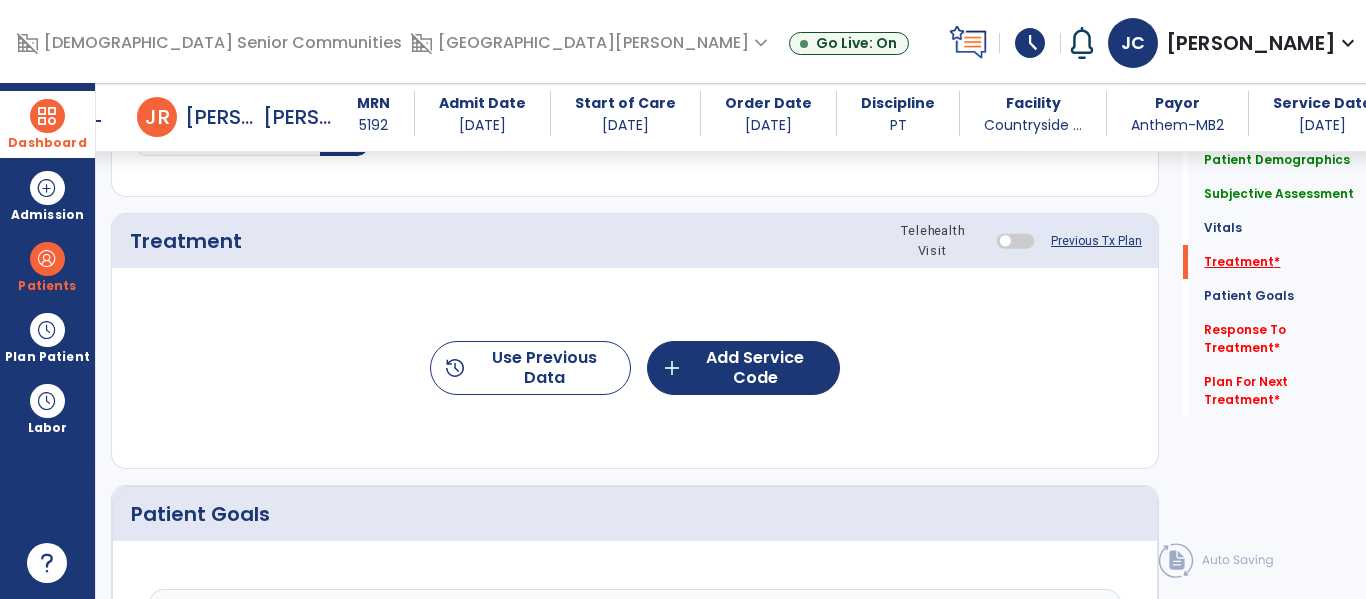 click on "Treatment   *" 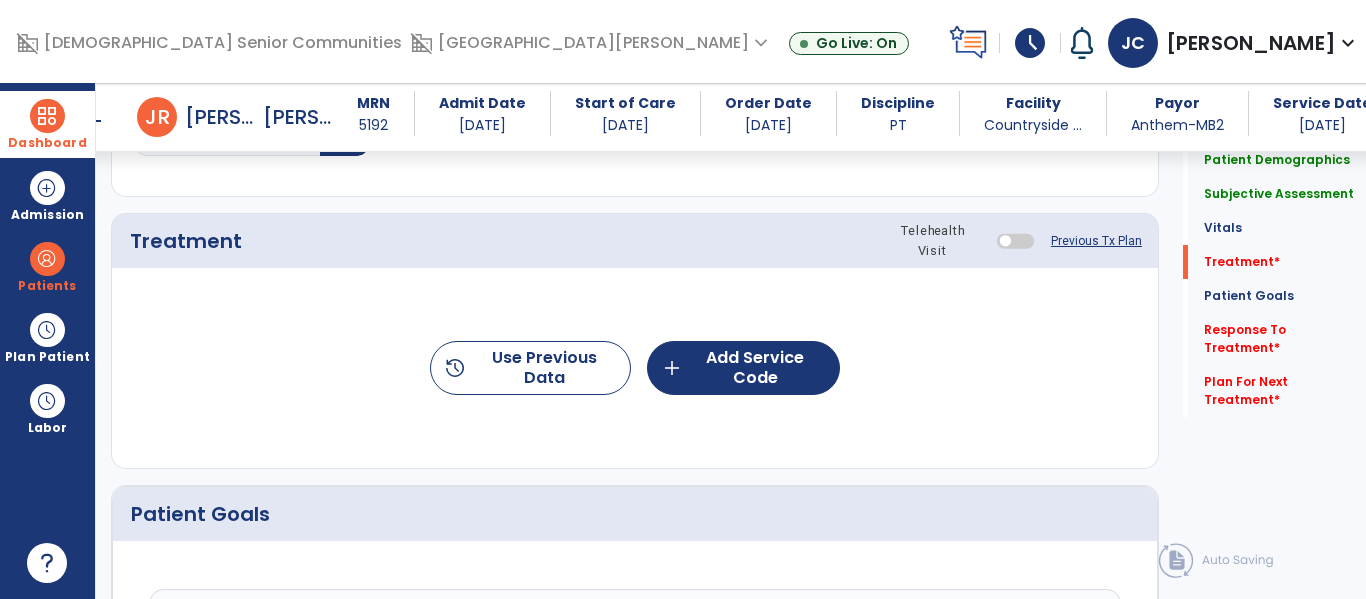 drag, startPoint x: 1217, startPoint y: 260, endPoint x: 1155, endPoint y: 273, distance: 63.348244 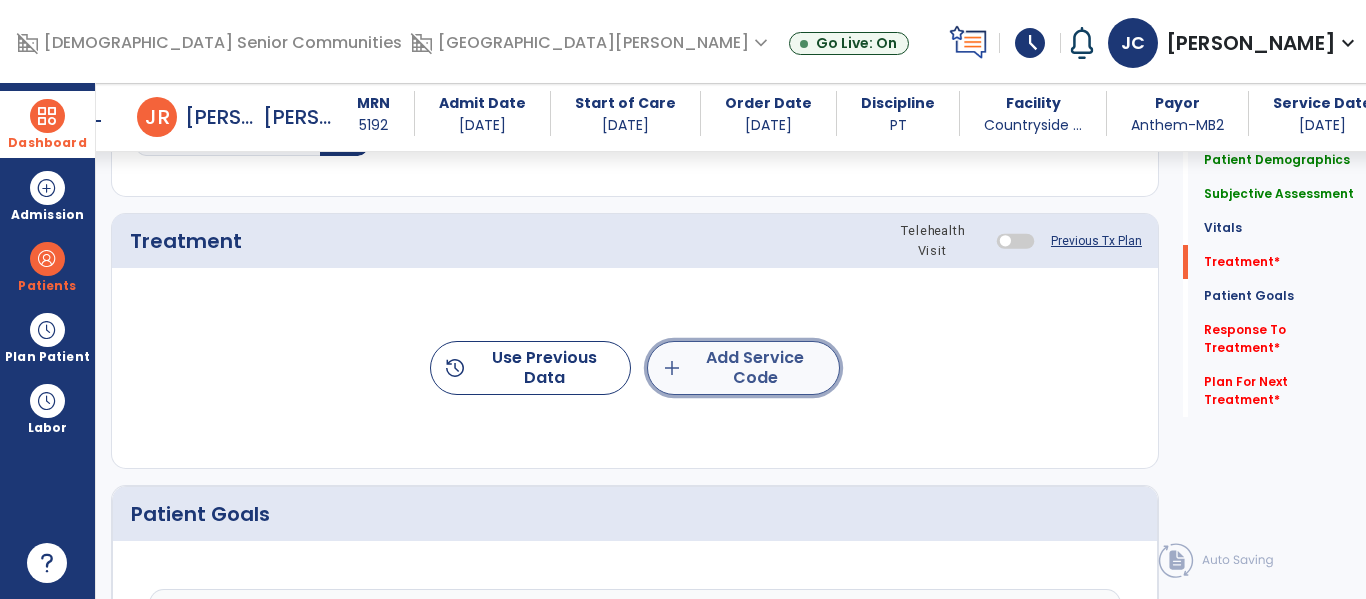 click on "add  Add Service Code" 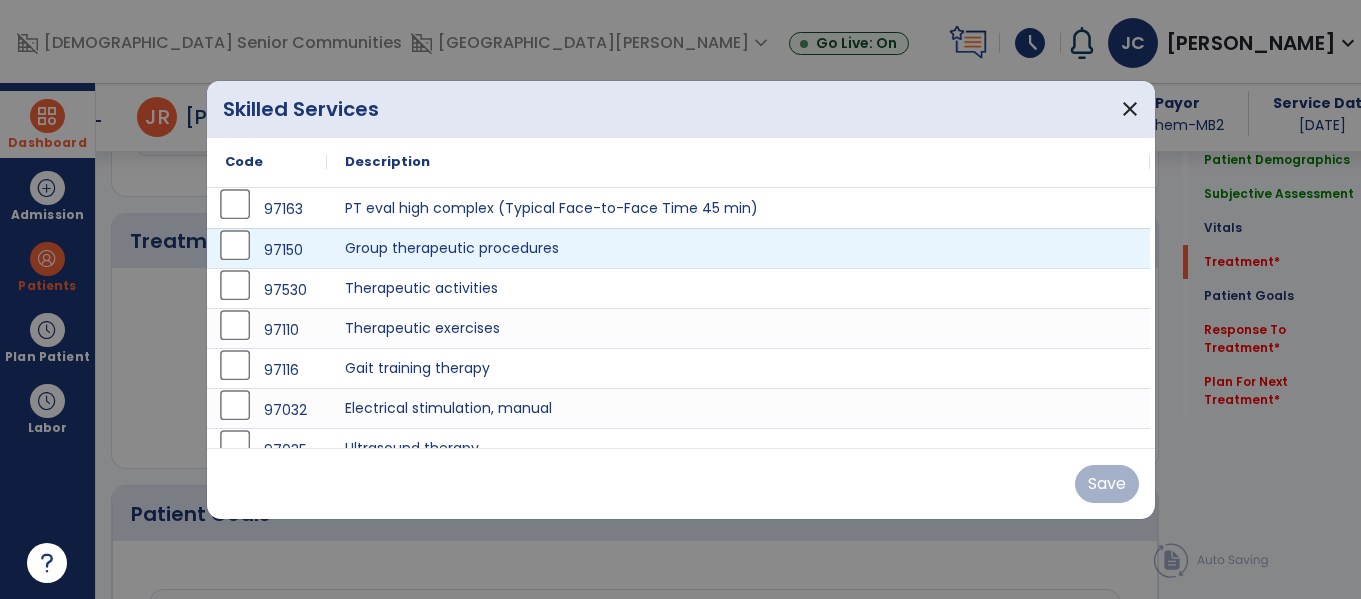 scroll, scrollTop: 1196, scrollLeft: 0, axis: vertical 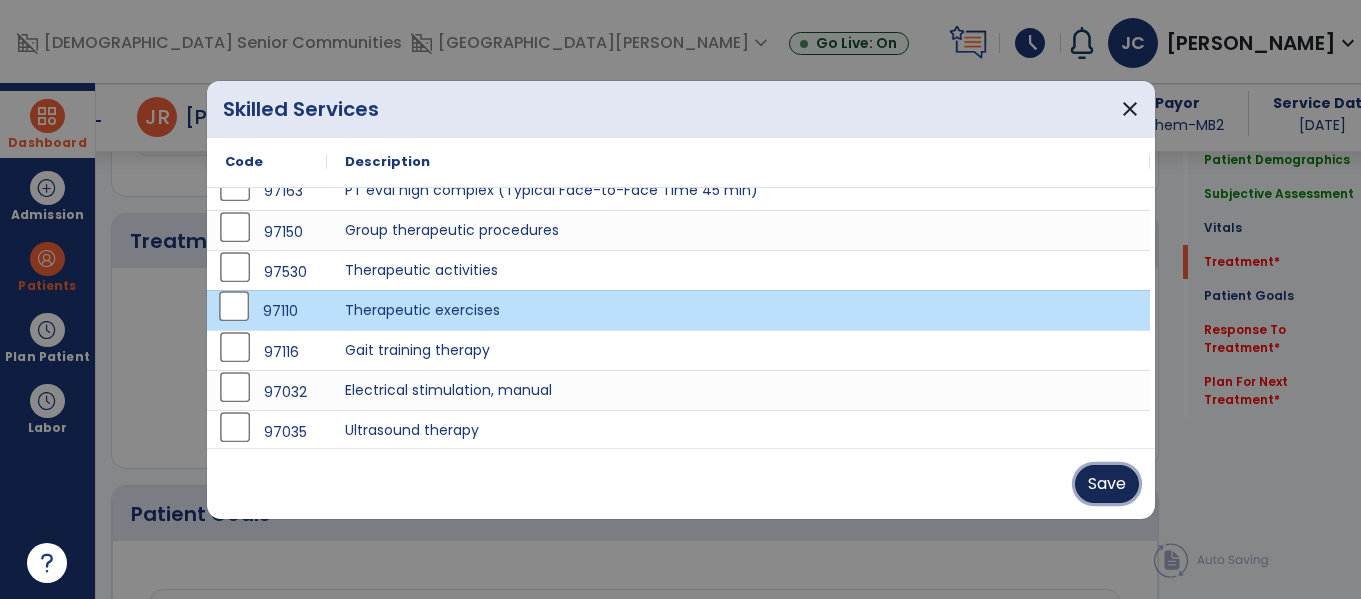 click on "Save" at bounding box center (1107, 484) 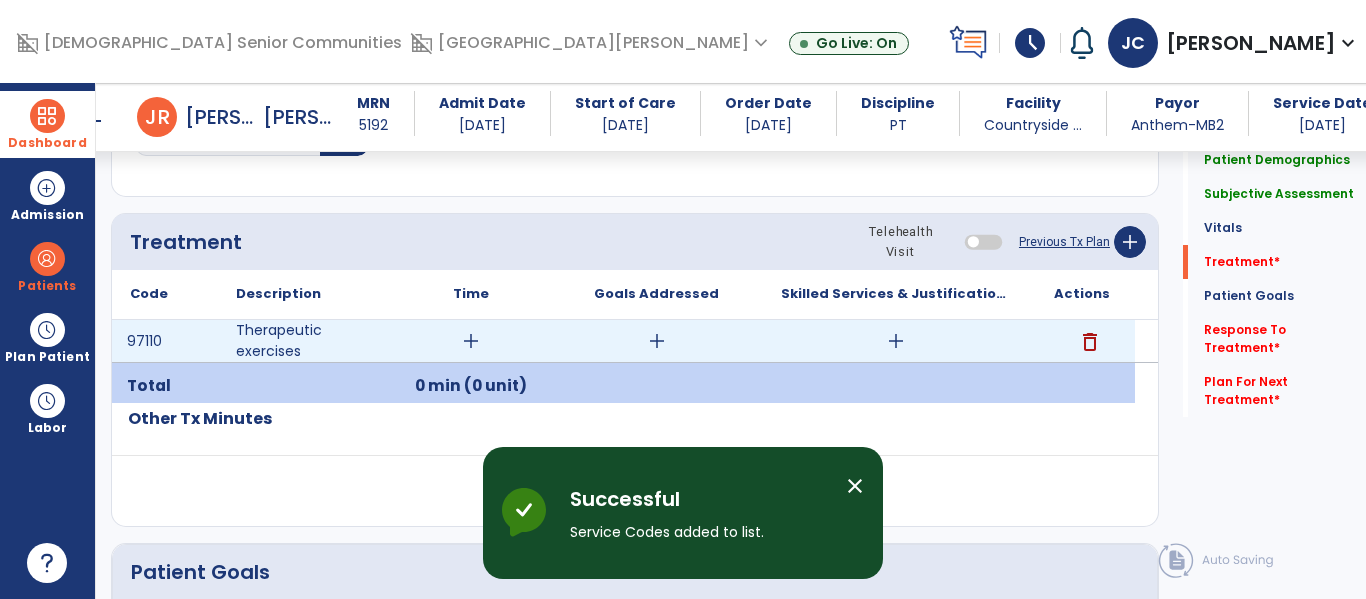 click on "add" at bounding box center (471, 341) 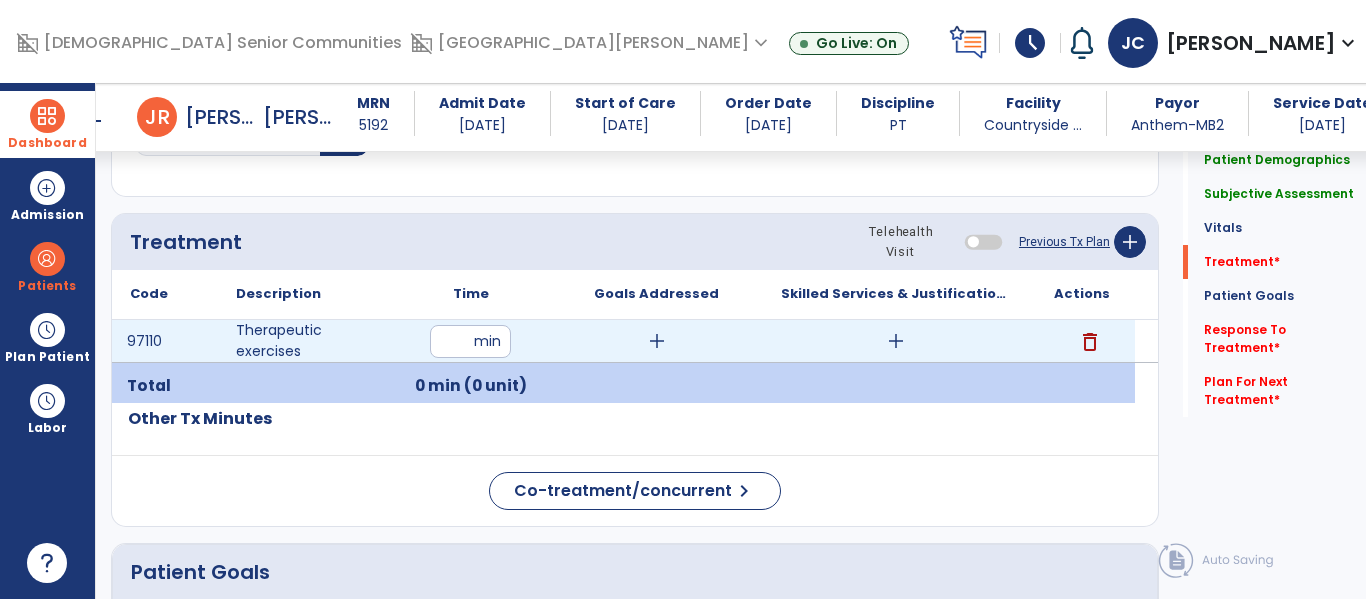 type on "**" 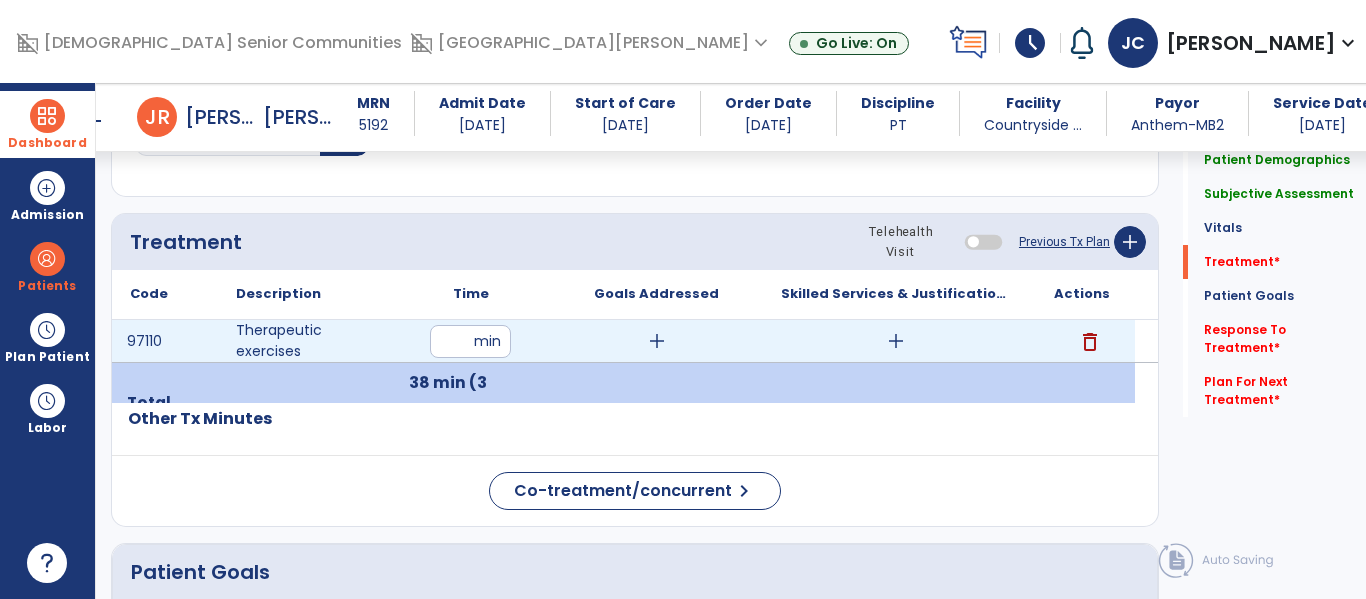 click on "add" at bounding box center [896, 341] 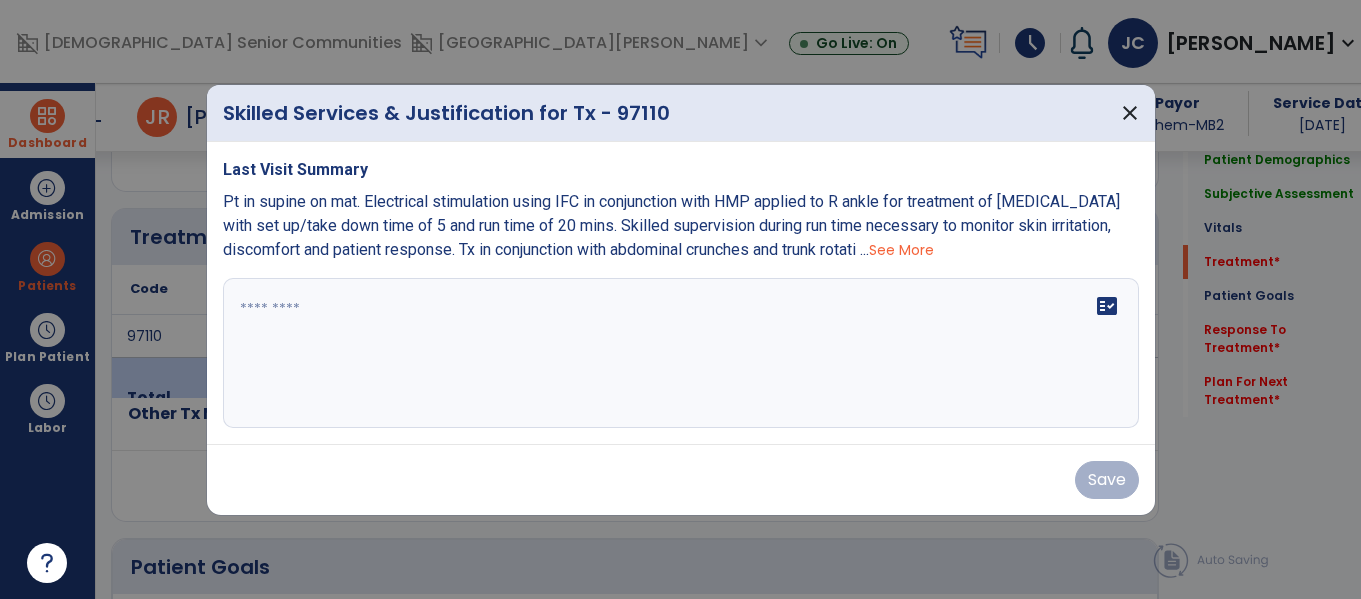 scroll, scrollTop: 1196, scrollLeft: 0, axis: vertical 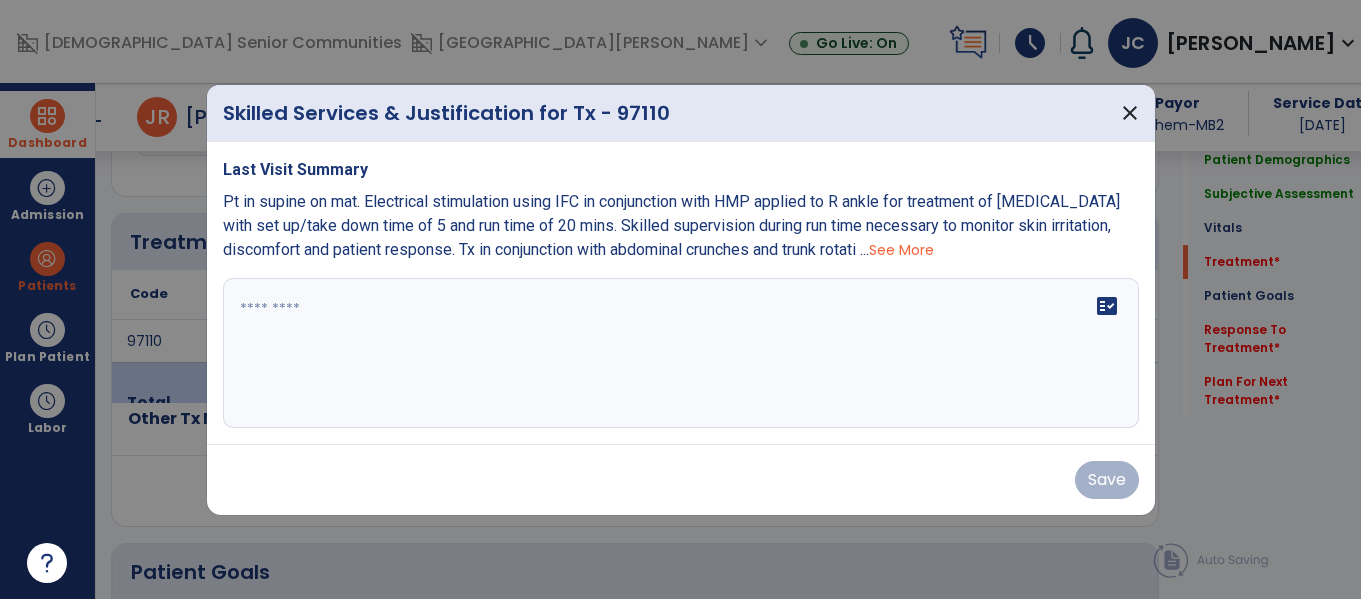 click on "fact_check" at bounding box center (681, 353) 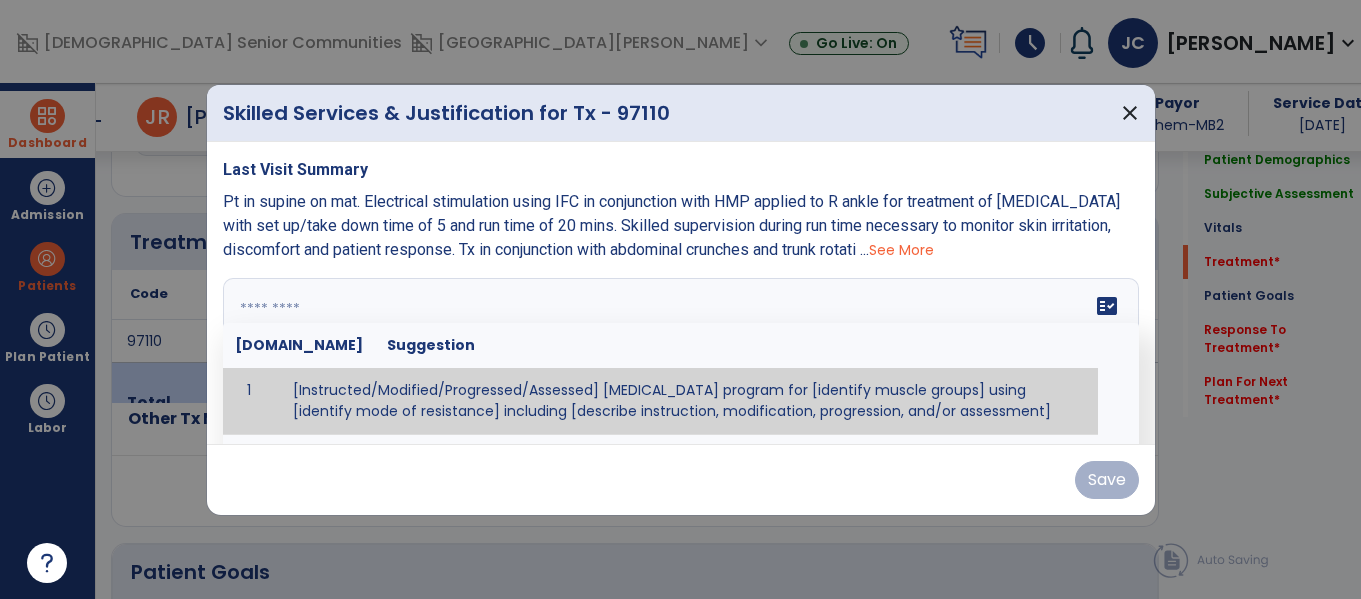 paste on "**********" 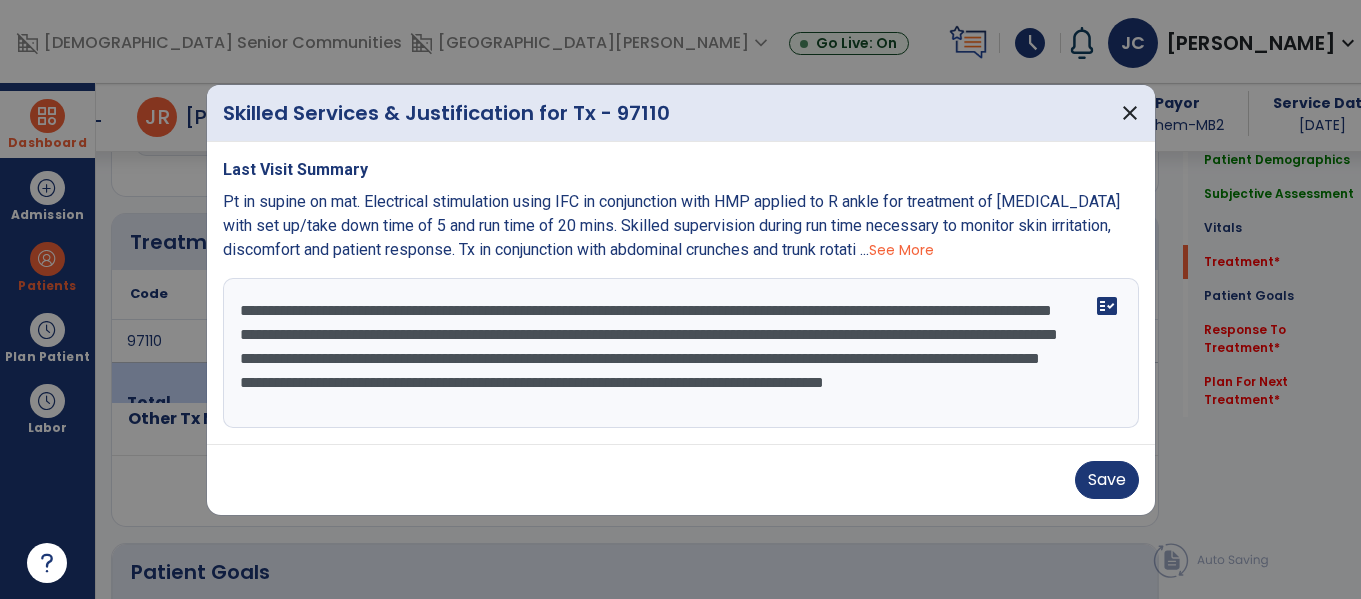 scroll, scrollTop: 40, scrollLeft: 0, axis: vertical 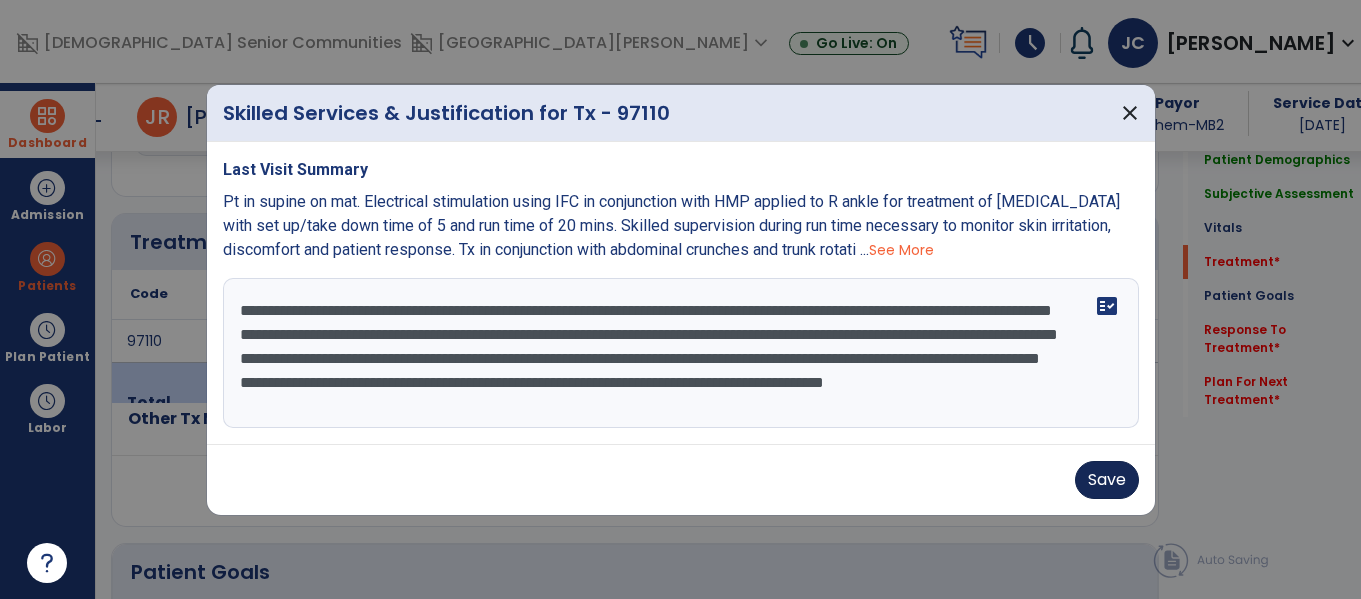 type on "**********" 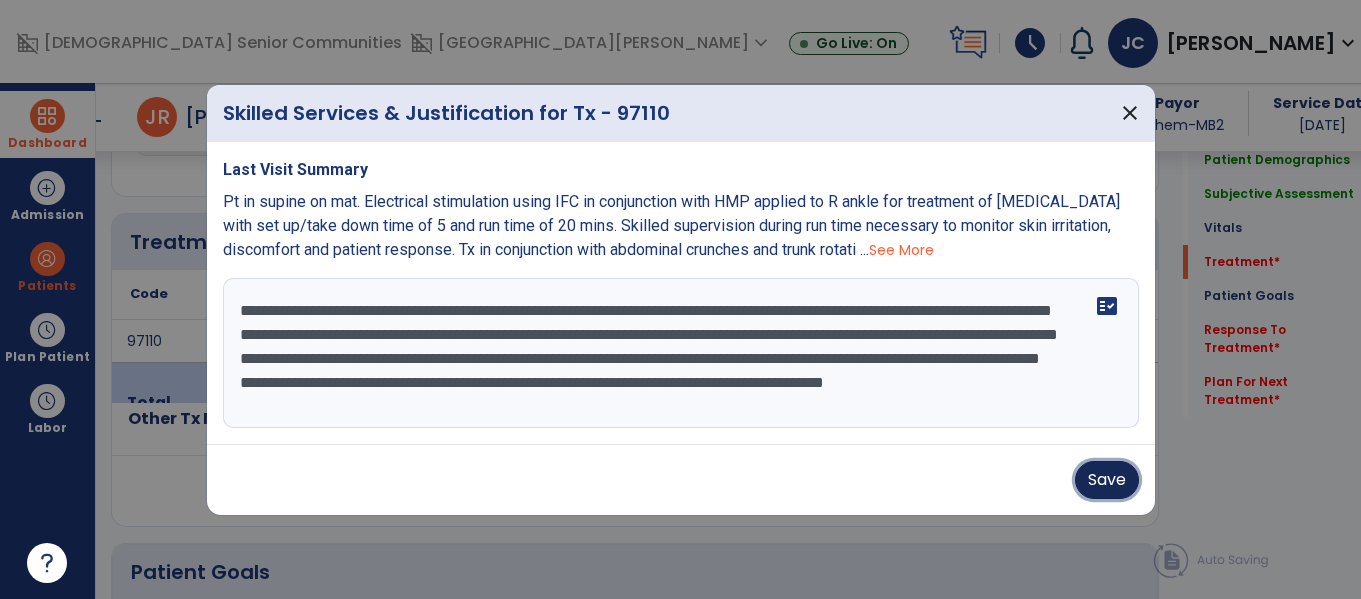drag, startPoint x: 1109, startPoint y: 479, endPoint x: 1099, endPoint y: 478, distance: 10.049875 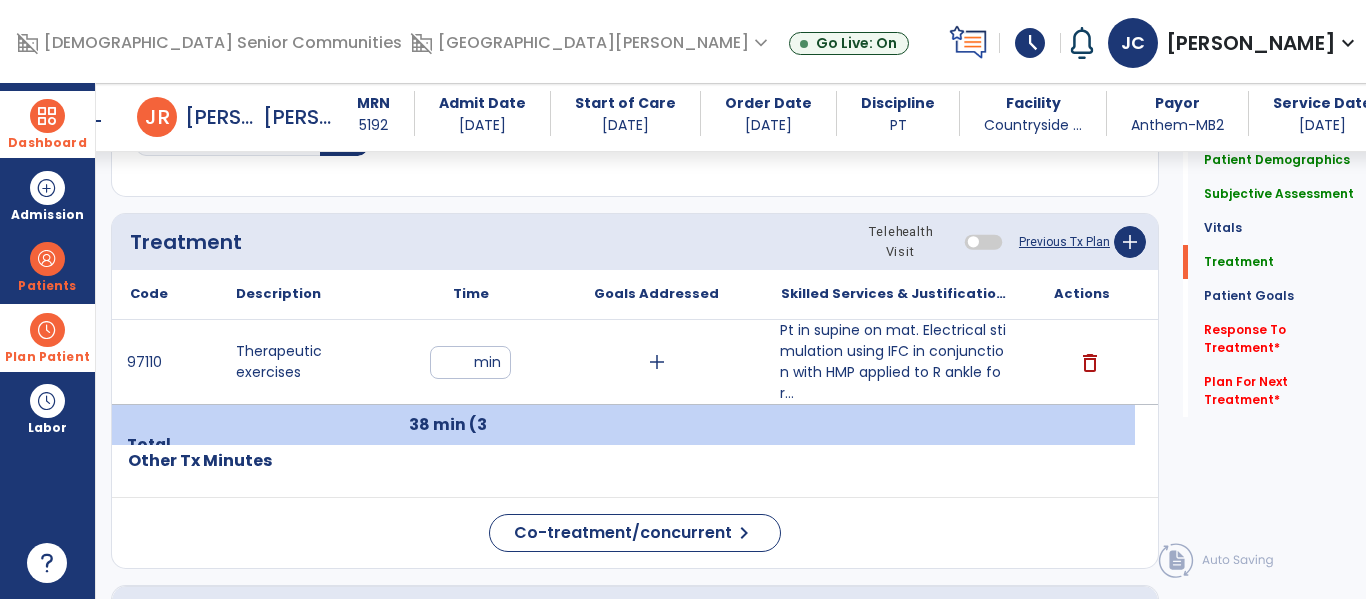 click on "Plan Patient" at bounding box center (47, 286) 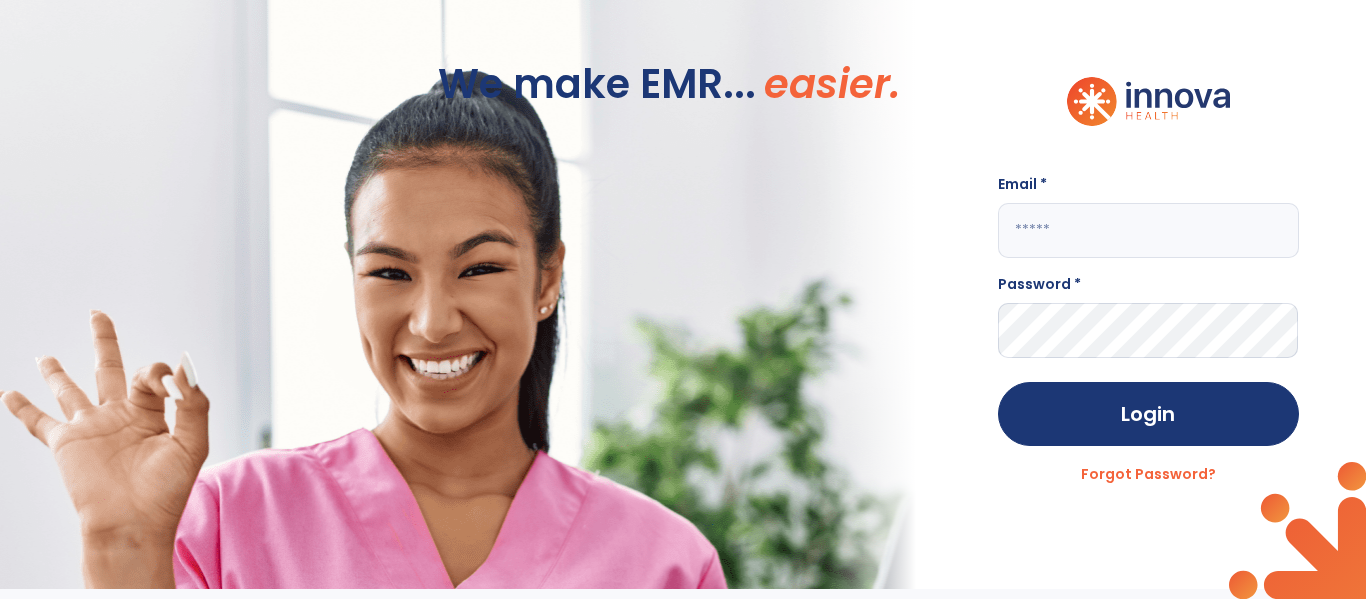 scroll, scrollTop: 0, scrollLeft: 0, axis: both 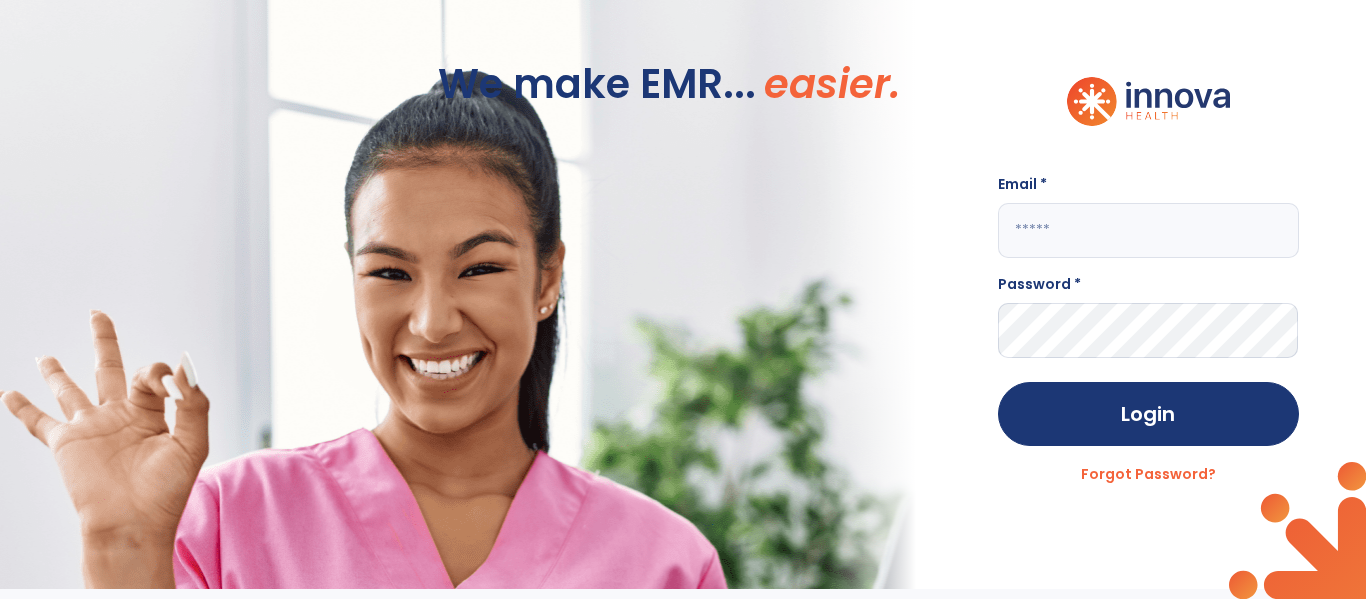 click 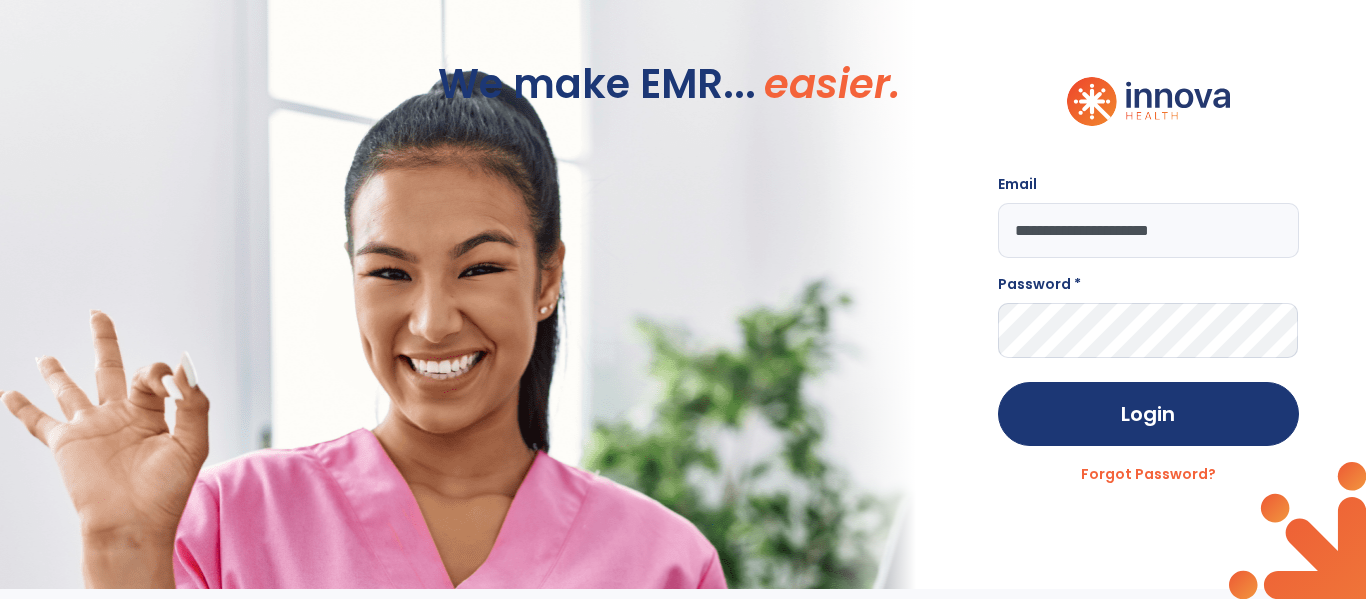 type on "**********" 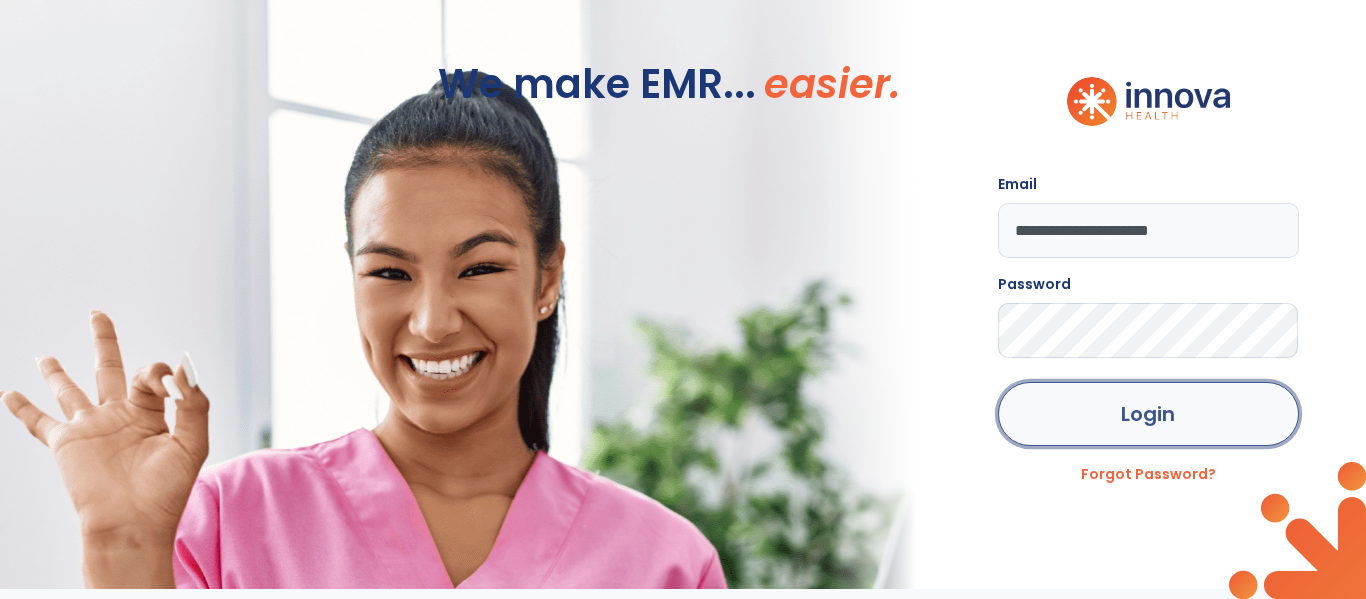 click on "Login" 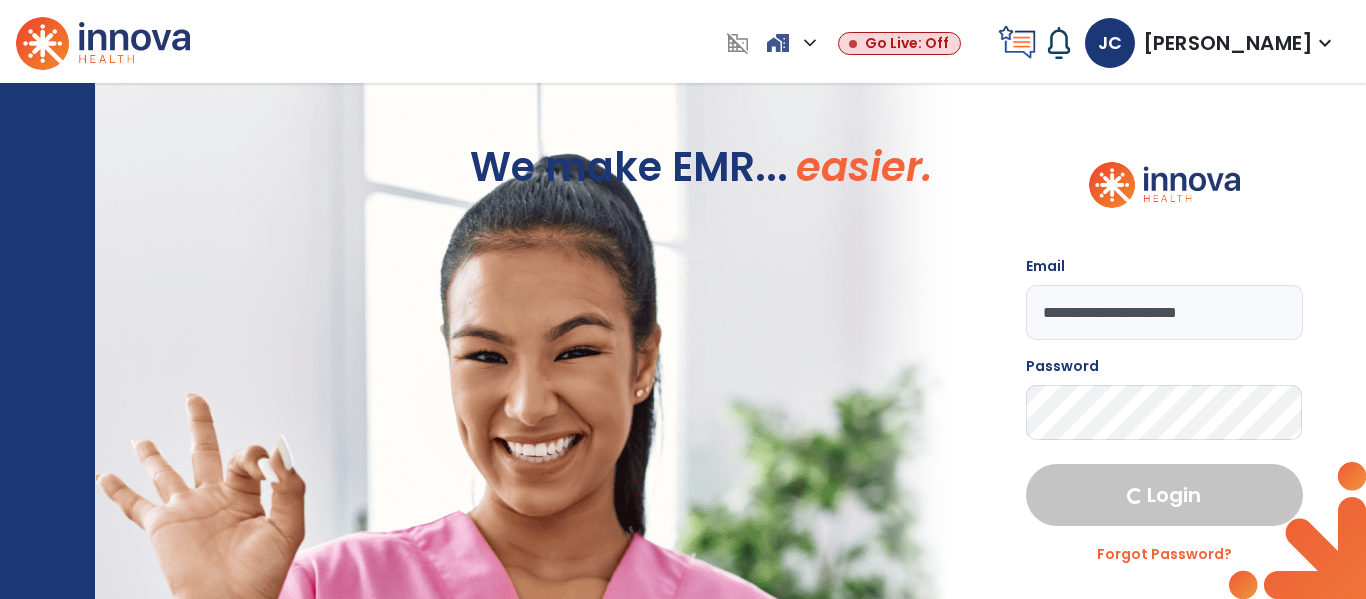 select on "****" 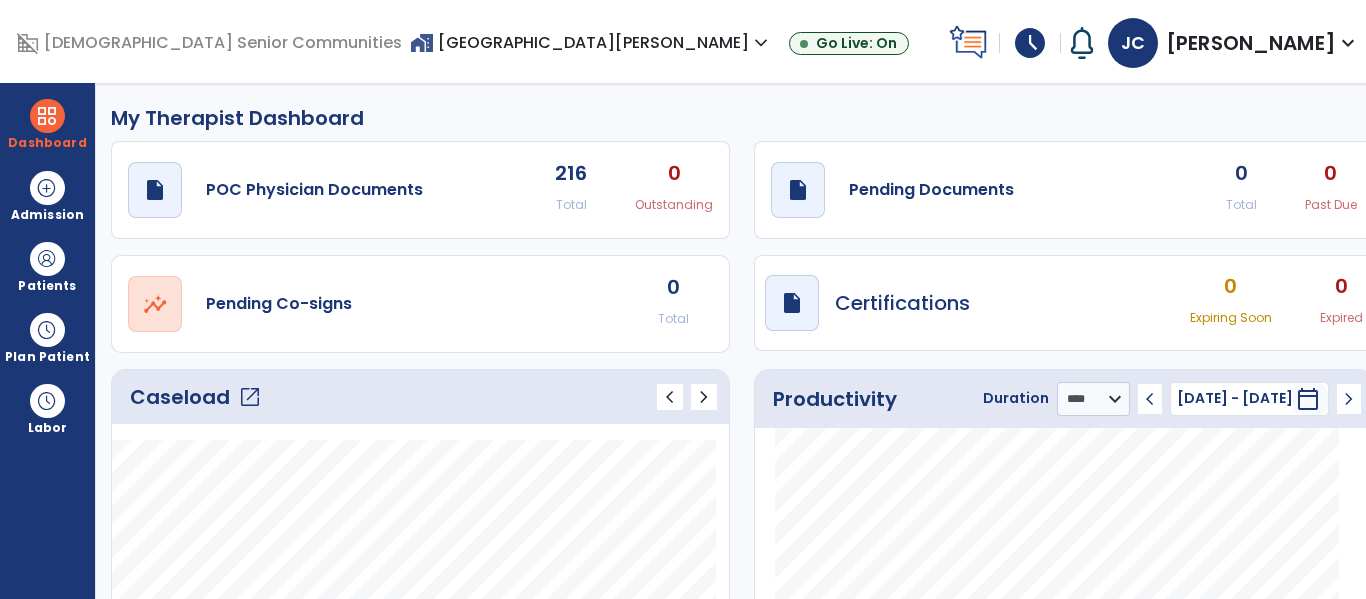 scroll, scrollTop: 1, scrollLeft: 0, axis: vertical 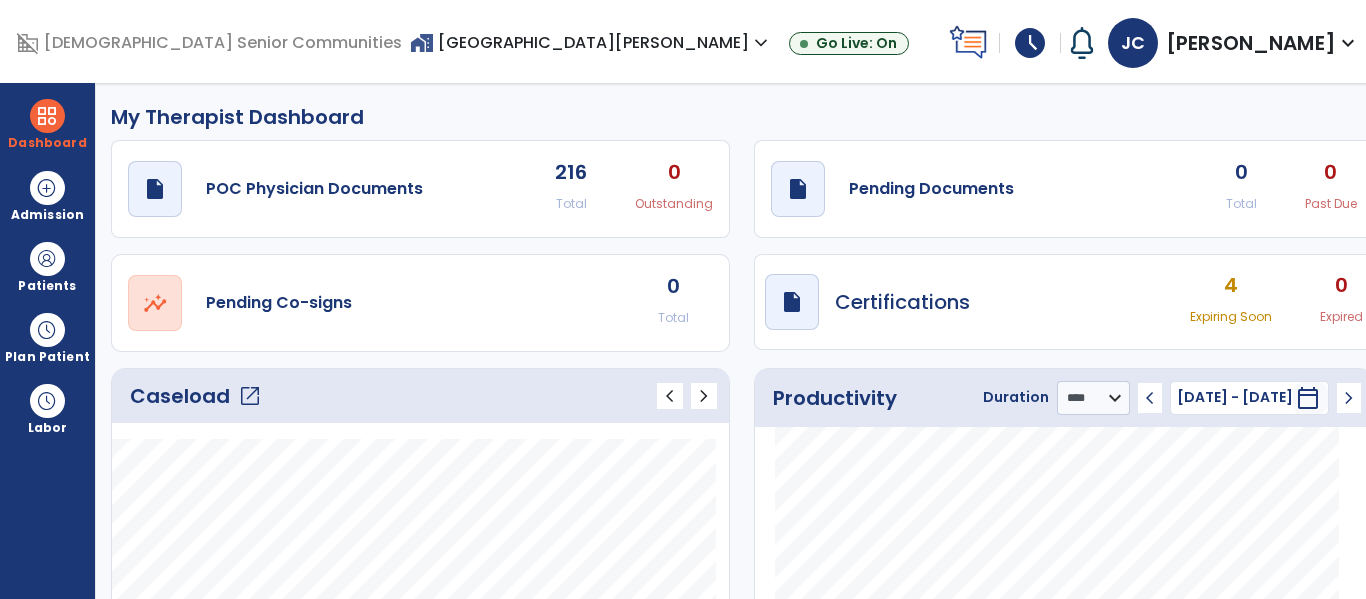 click on "Caseload   open_in_new" 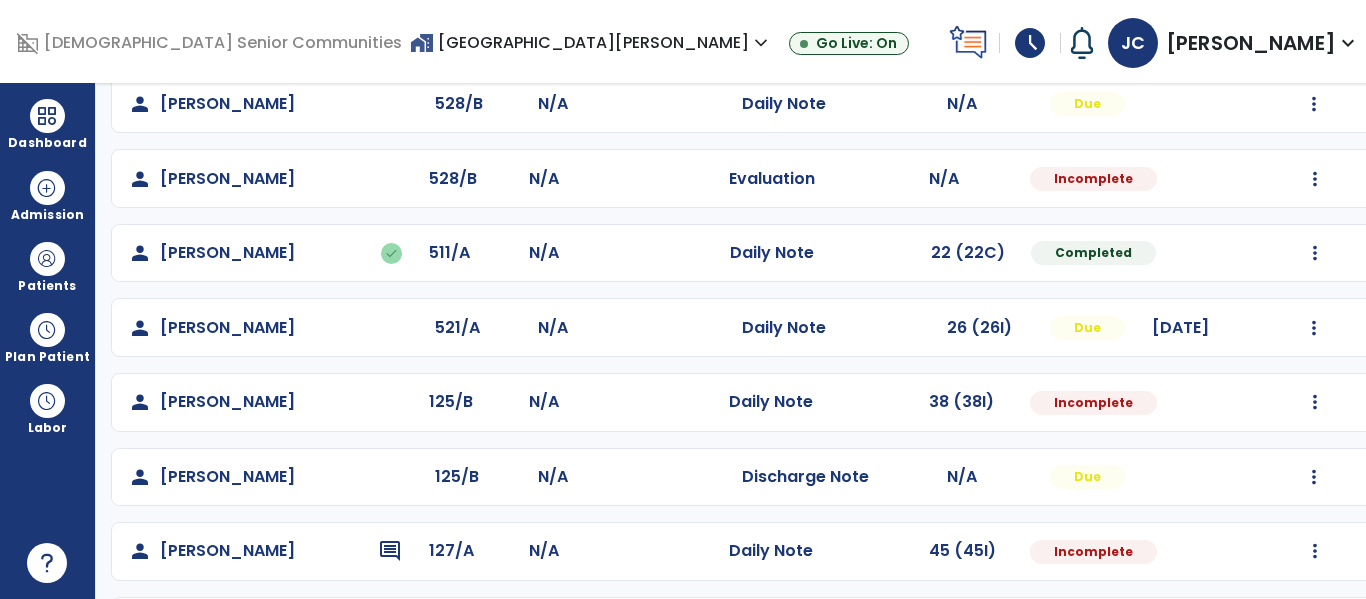 scroll, scrollTop: 279, scrollLeft: 0, axis: vertical 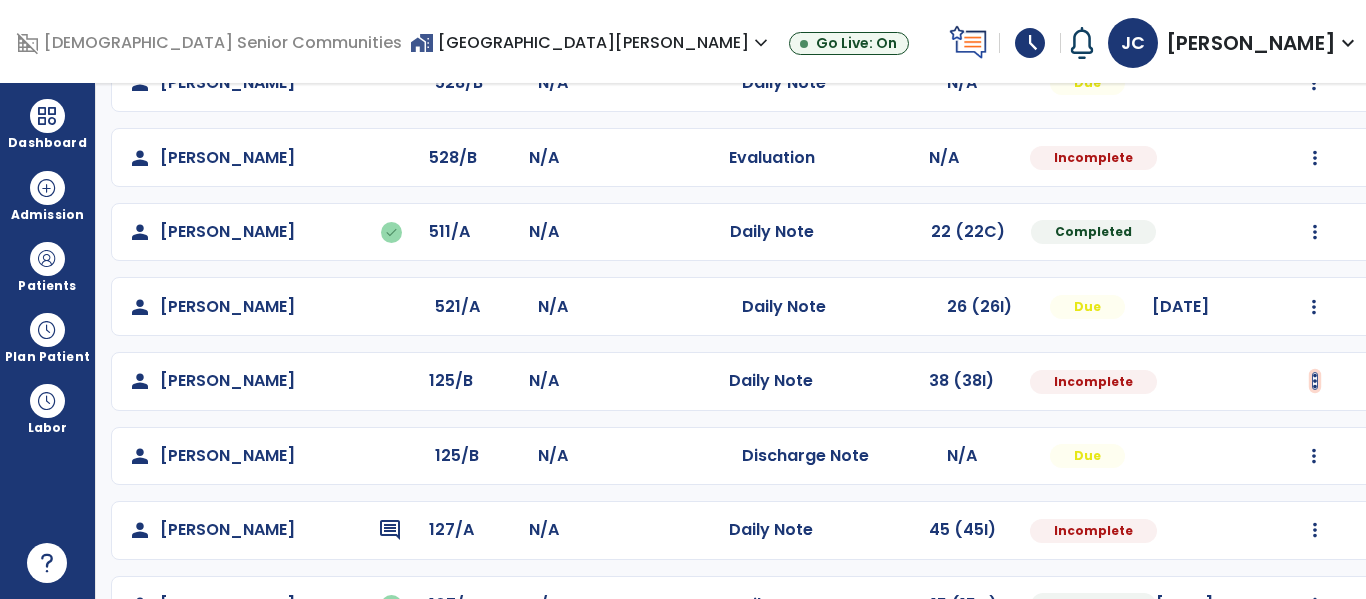 click at bounding box center (1314, 83) 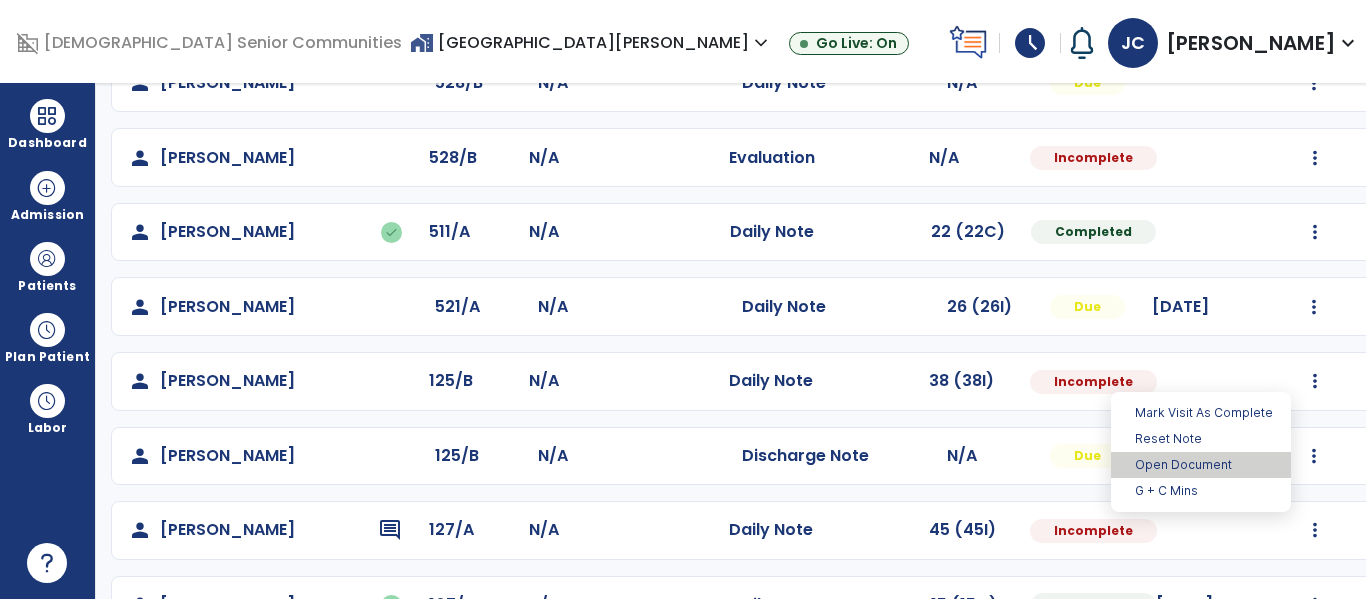 click on "Open Document" at bounding box center (1201, 465) 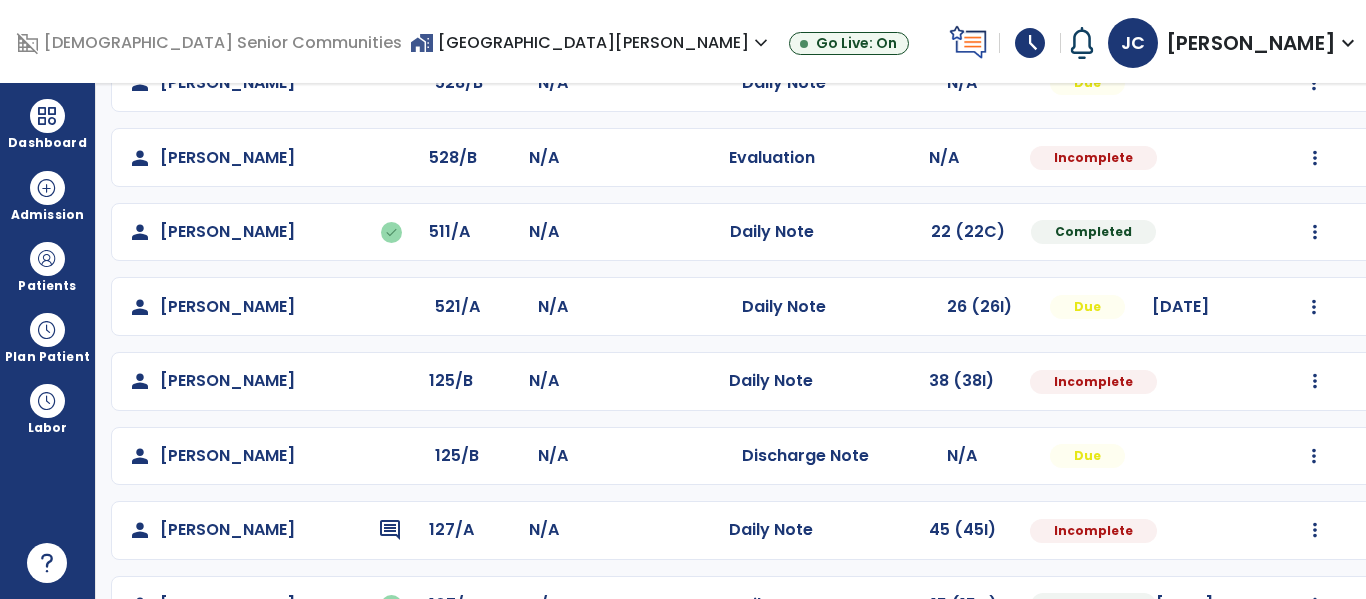 select on "*" 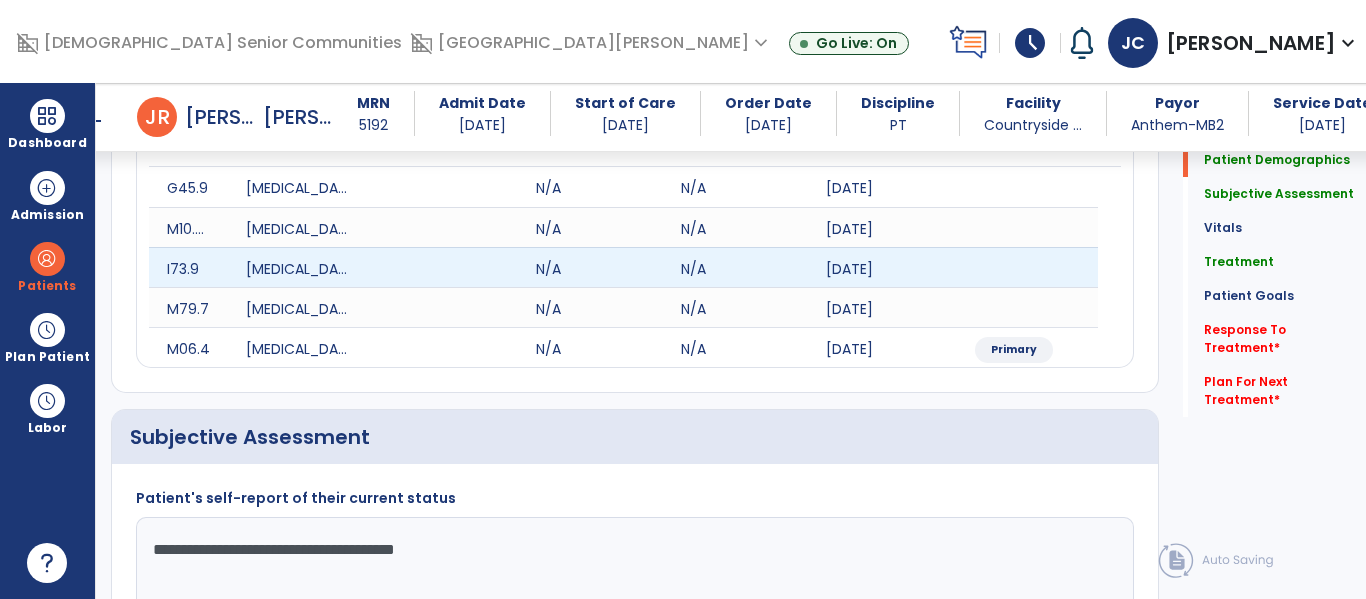 scroll, scrollTop: 277, scrollLeft: 0, axis: vertical 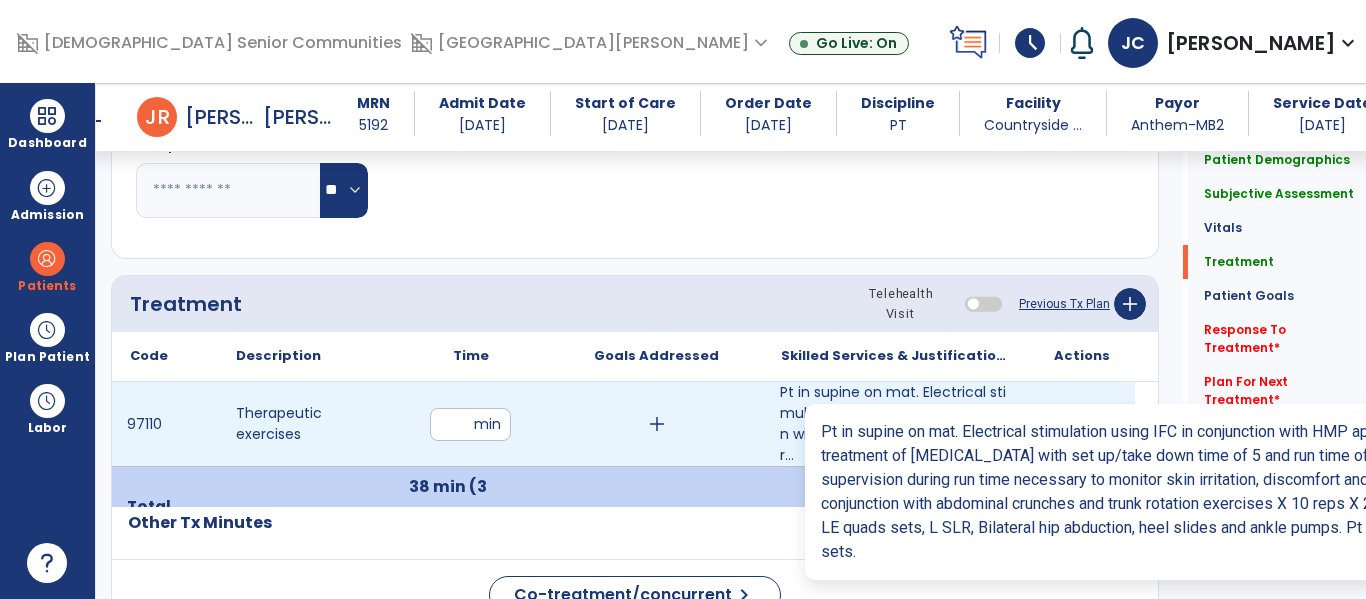 click on "Pt in supine on mat. Electrical stimulation using IFC in conjunction with HMP applied to R ankle for..." at bounding box center [896, 424] 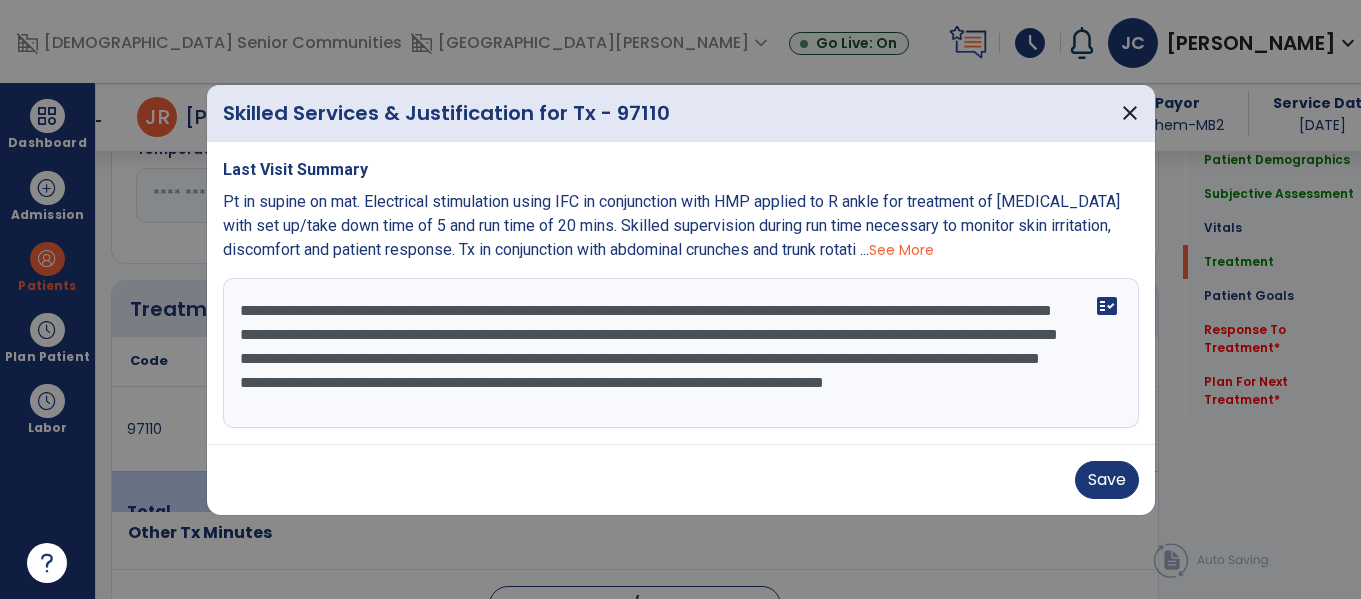 scroll, scrollTop: 1134, scrollLeft: 0, axis: vertical 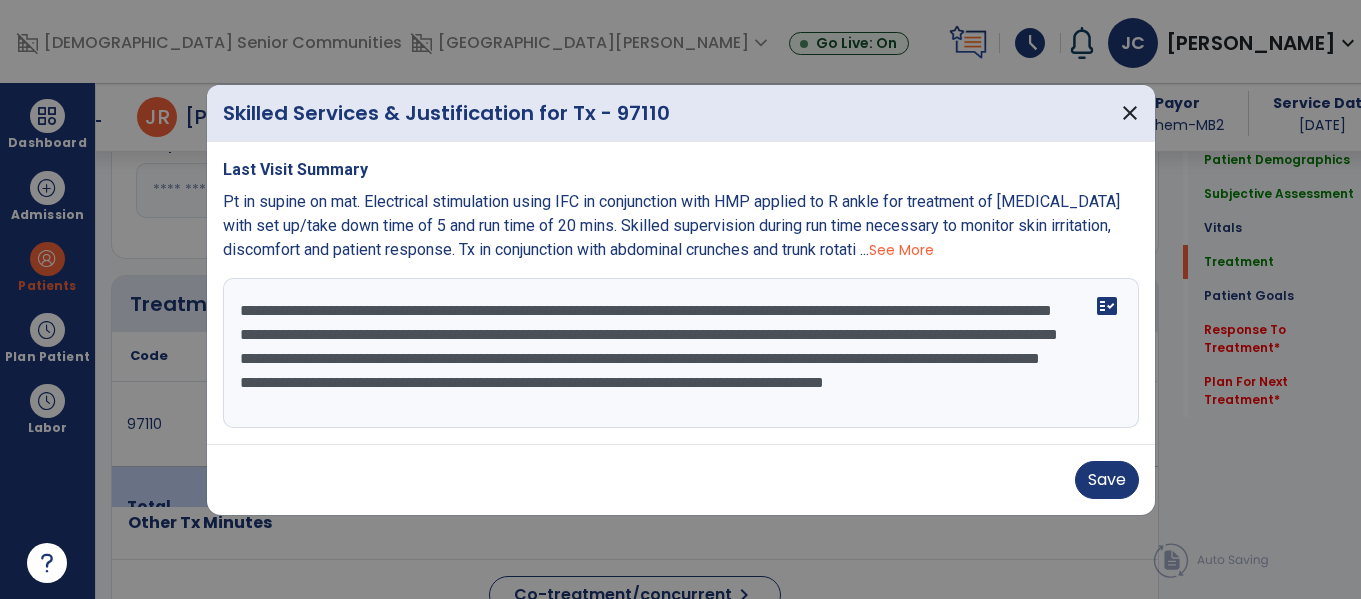 click on "**********" at bounding box center [681, 353] 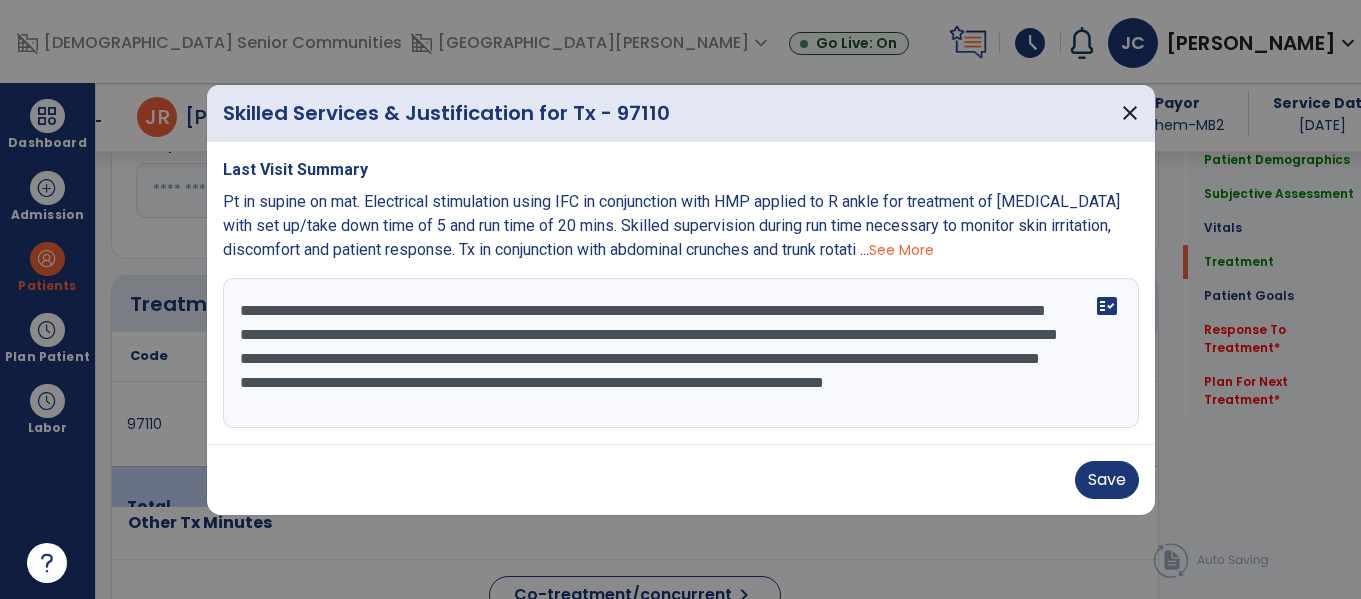click on "**********" at bounding box center (681, 353) 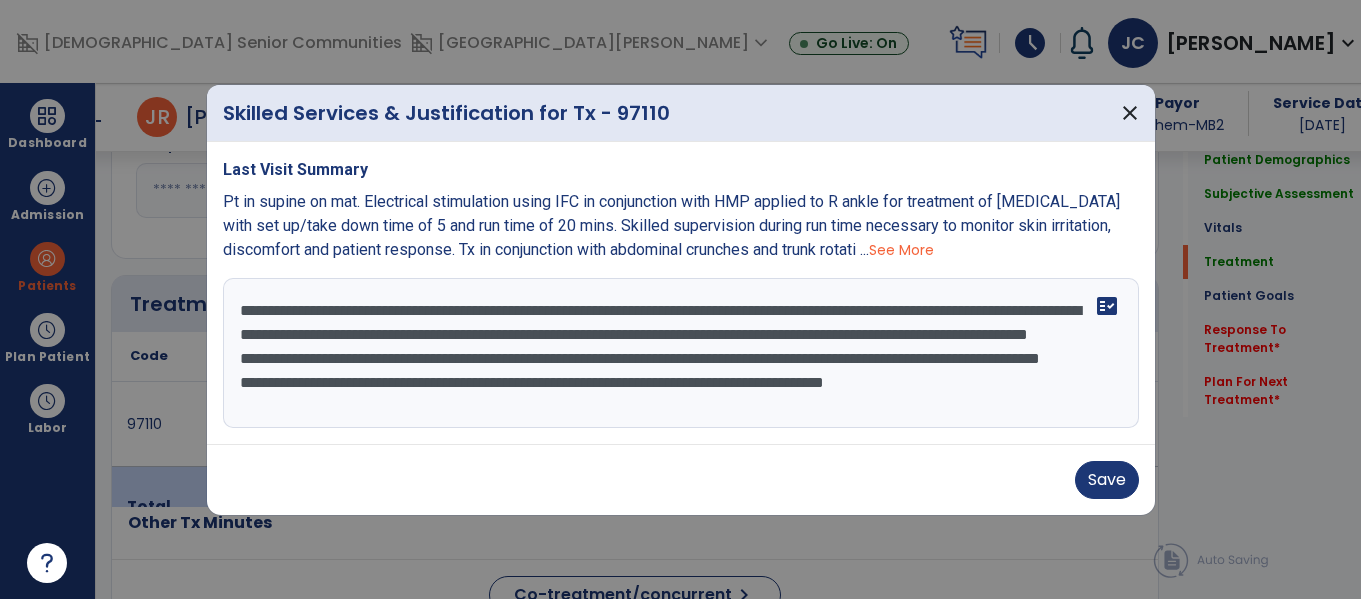 scroll, scrollTop: 24, scrollLeft: 0, axis: vertical 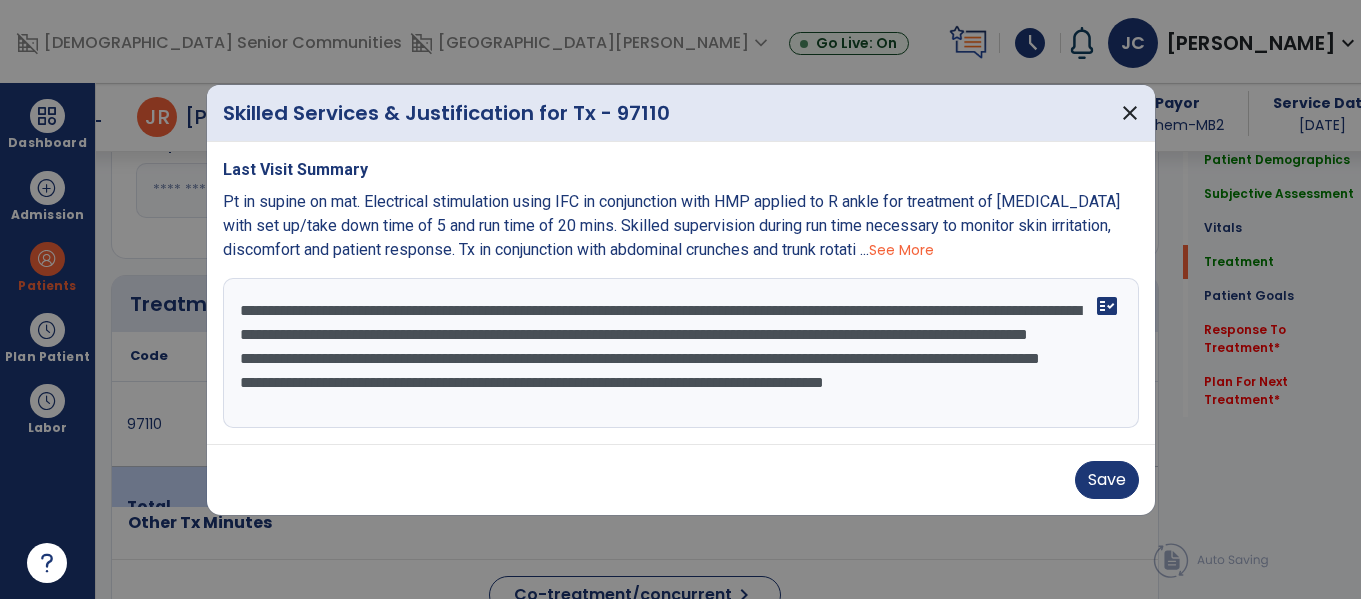click on "**********" at bounding box center (681, 353) 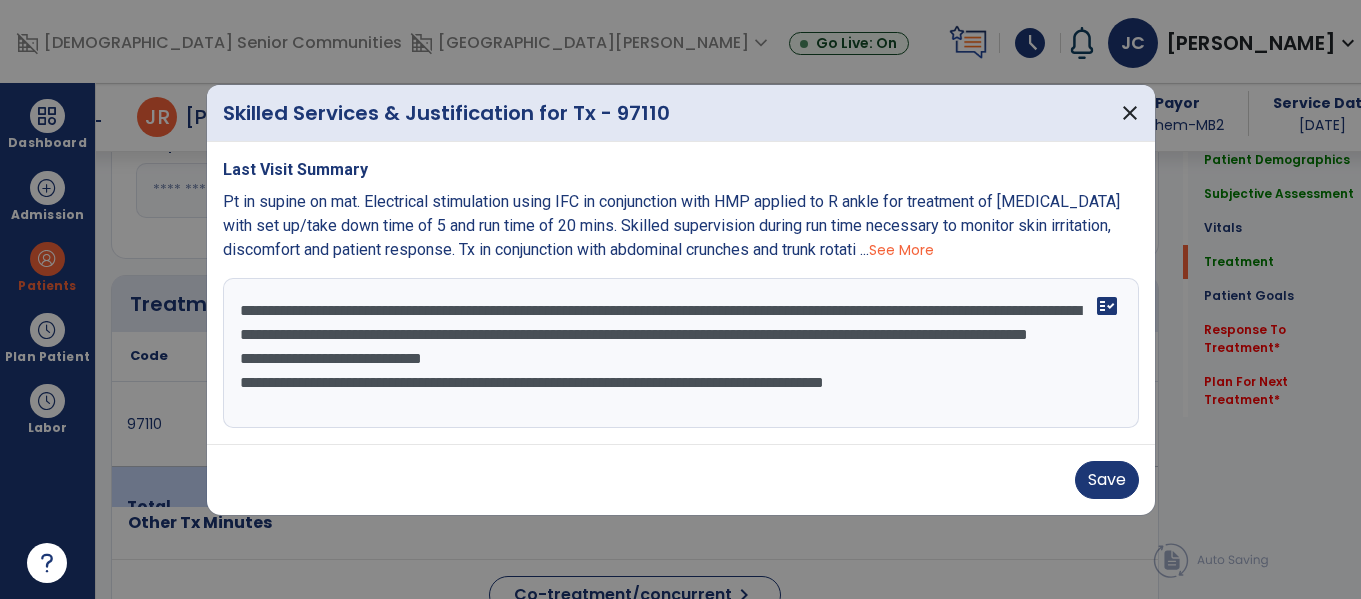 scroll, scrollTop: 0, scrollLeft: 0, axis: both 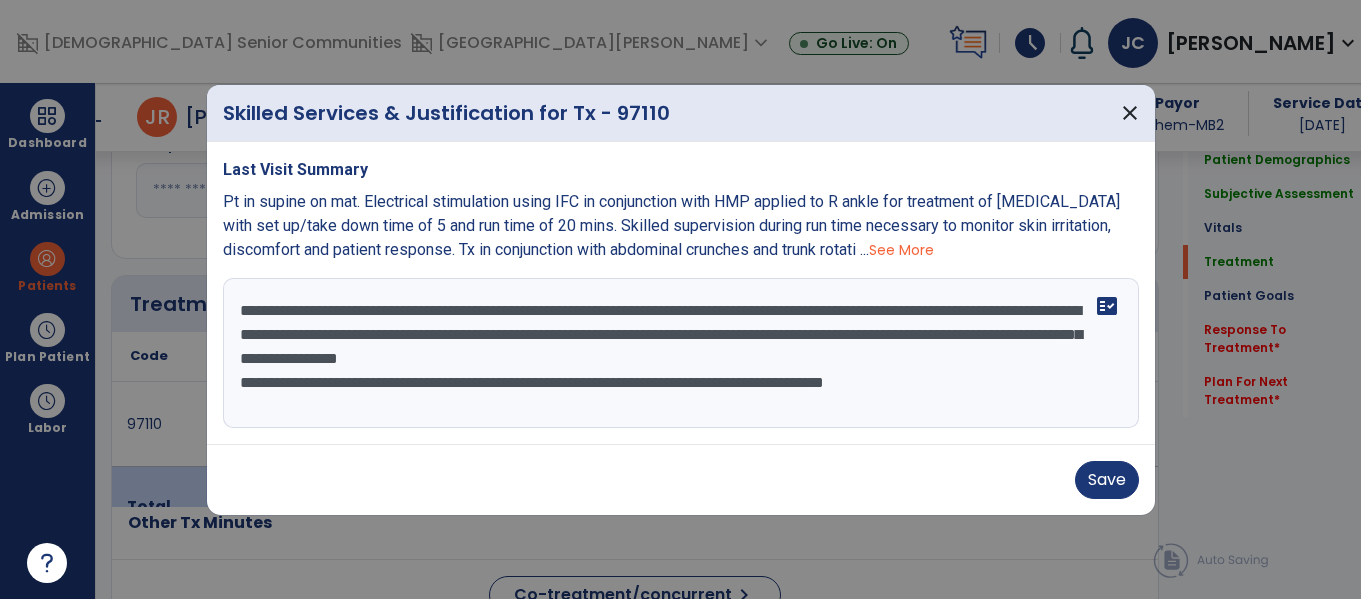 click on "**********" at bounding box center [681, 353] 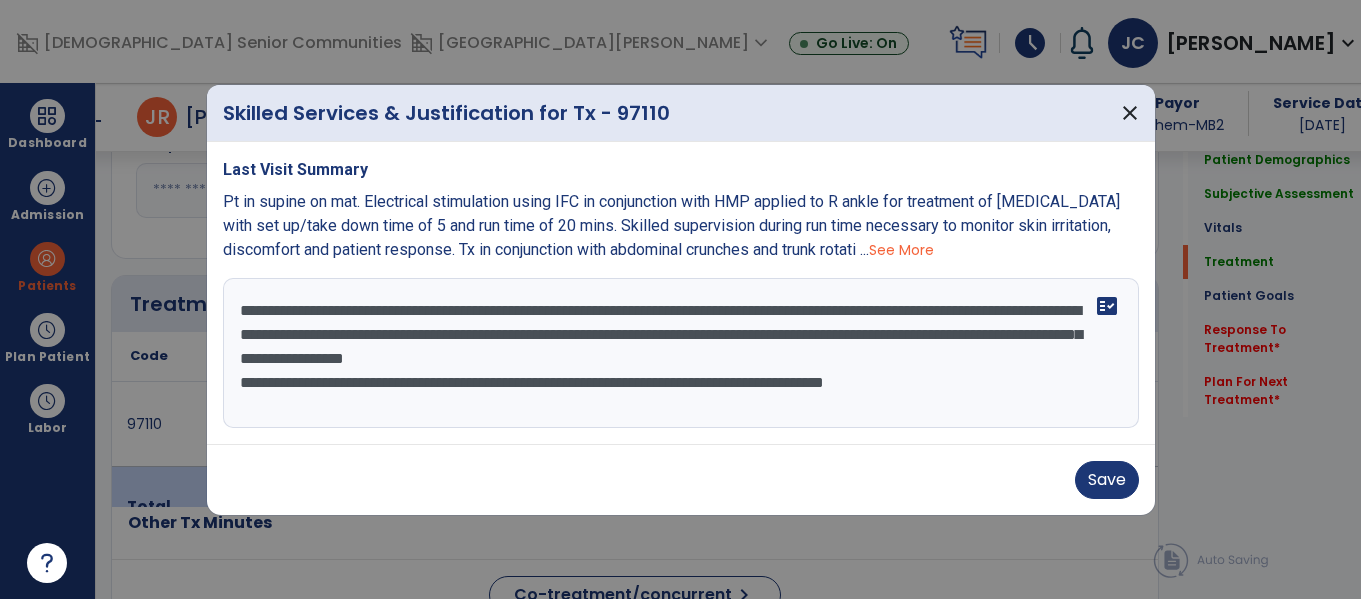 click on "**********" at bounding box center [681, 353] 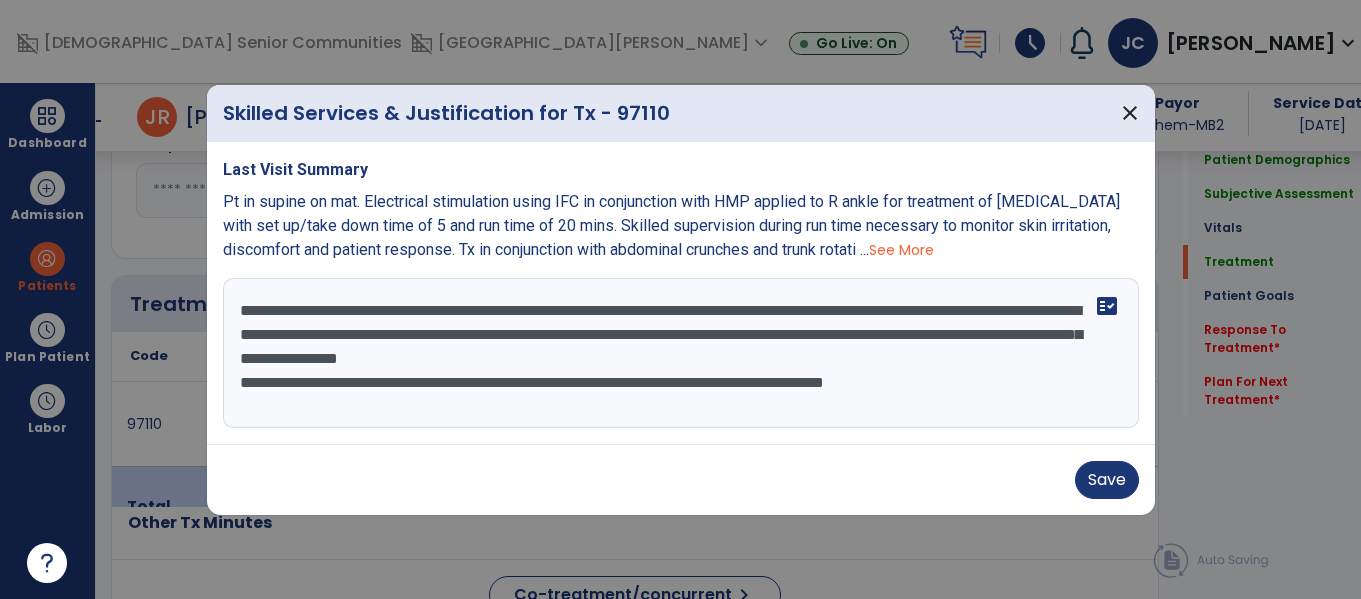 paste on "**********" 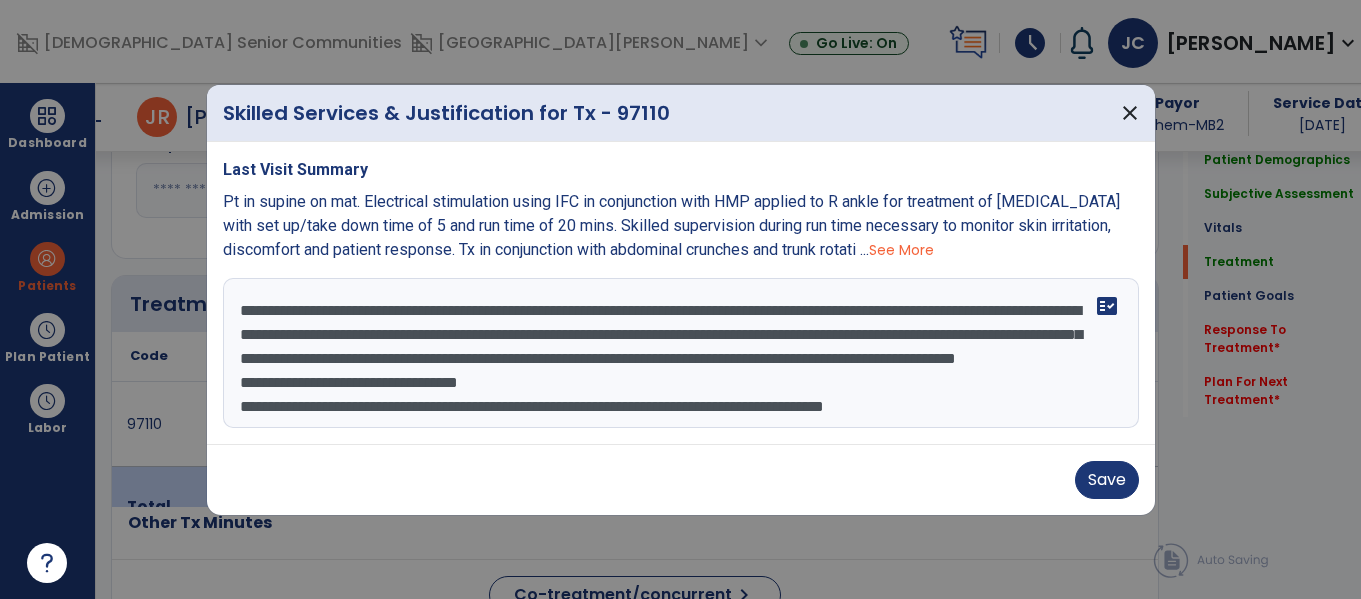 click on "**********" at bounding box center [681, 353] 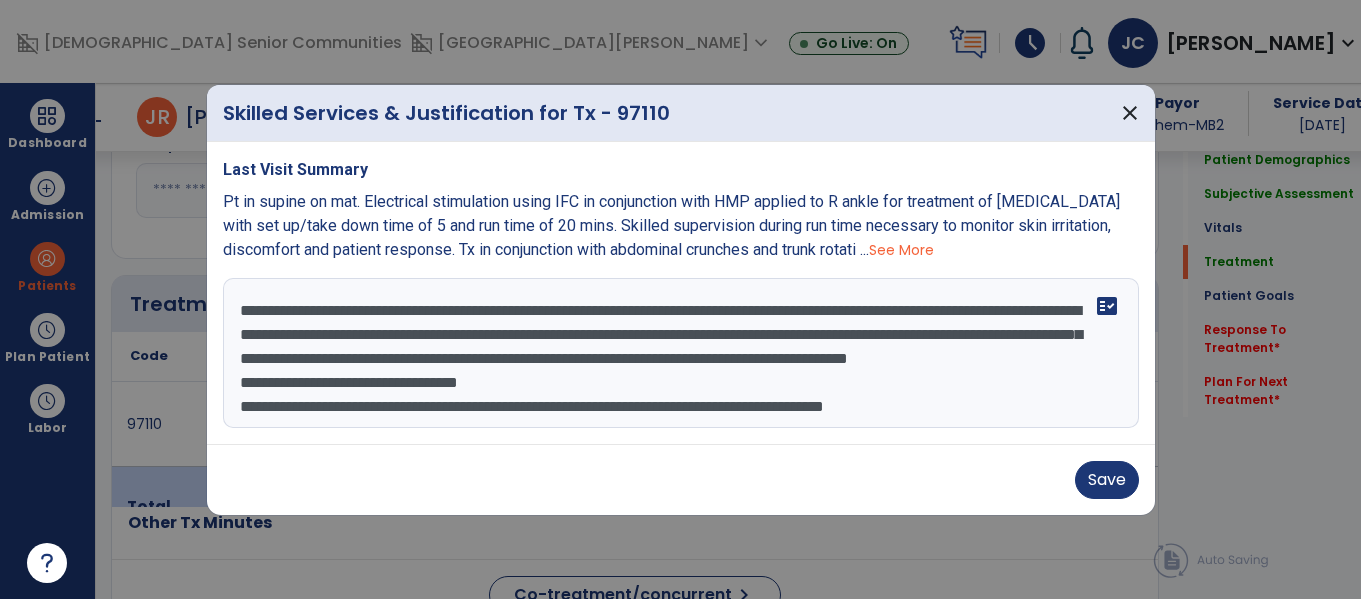 scroll, scrollTop: 0, scrollLeft: 0, axis: both 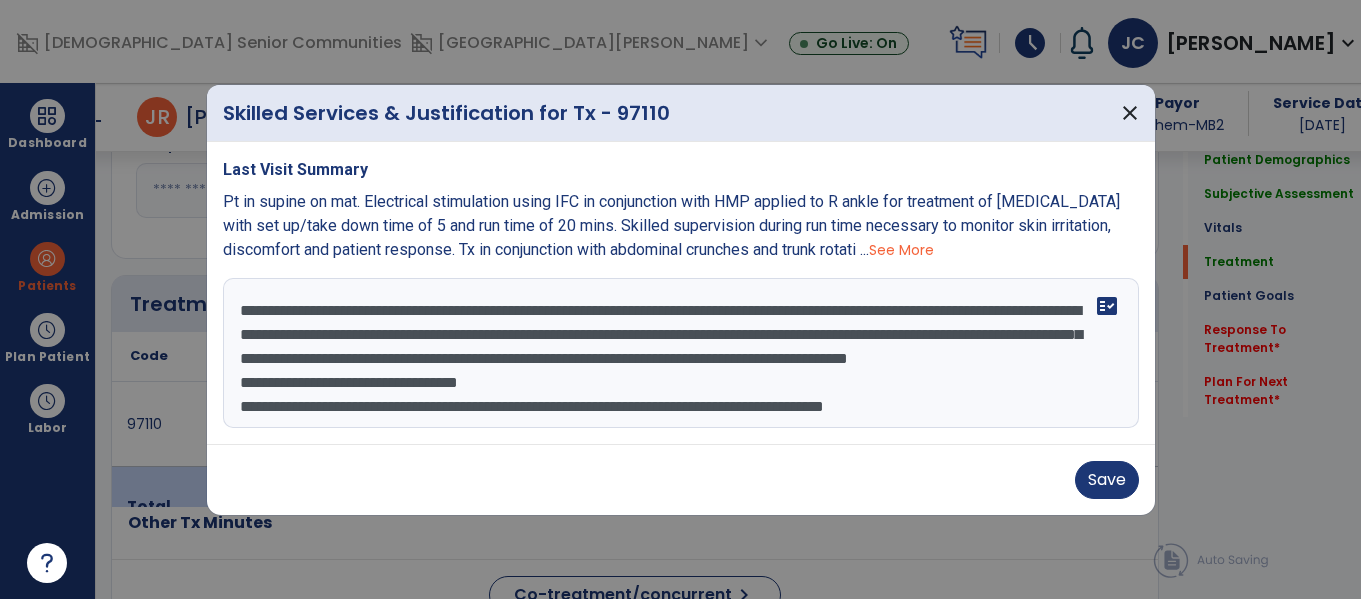 click on "See More" at bounding box center (901, 250) 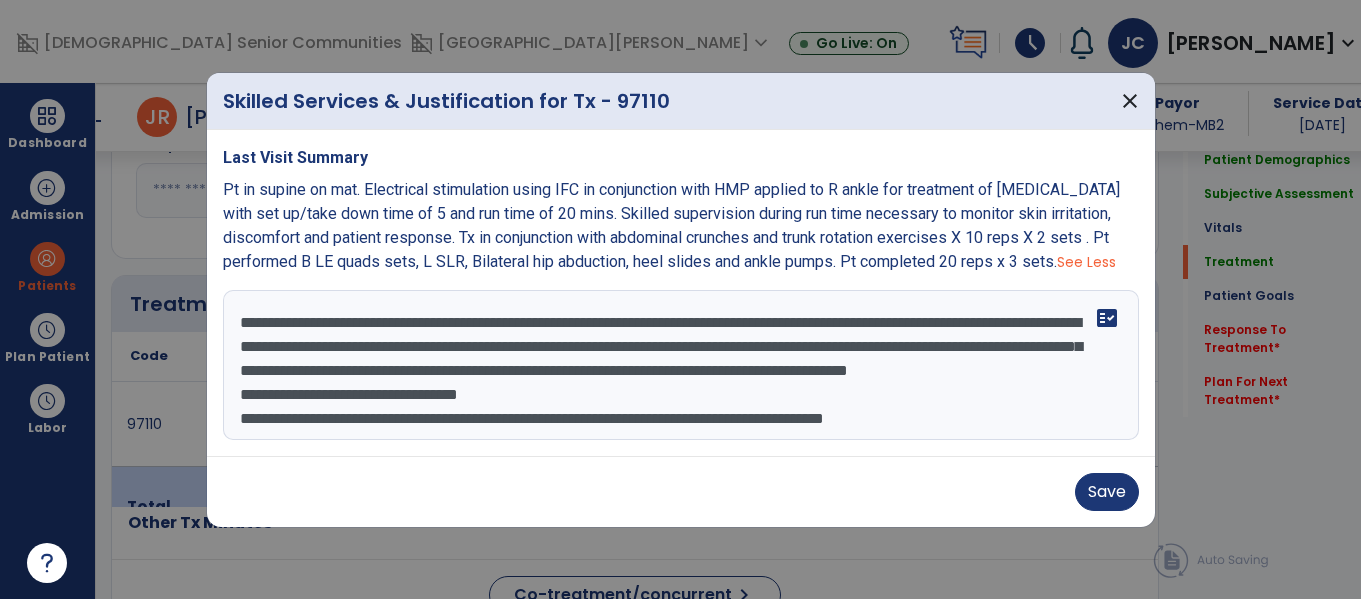 drag, startPoint x: 1037, startPoint y: 349, endPoint x: 1014, endPoint y: 357, distance: 24.351591 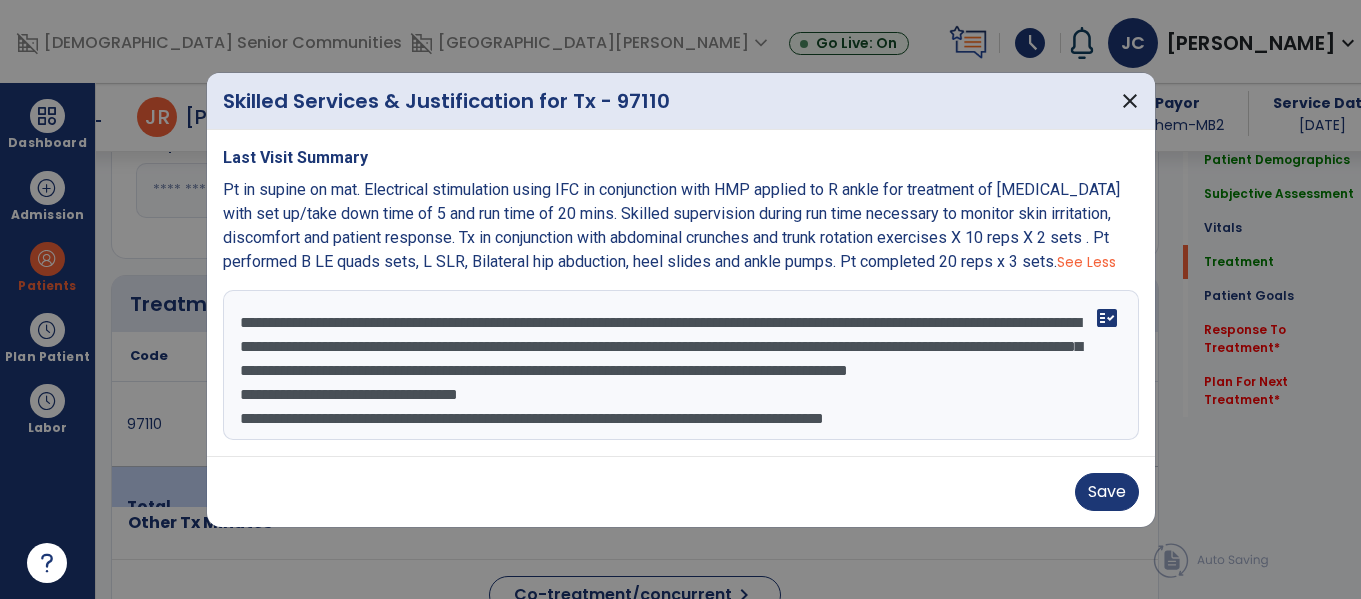 drag, startPoint x: 563, startPoint y: 374, endPoint x: 352, endPoint y: 402, distance: 212.84972 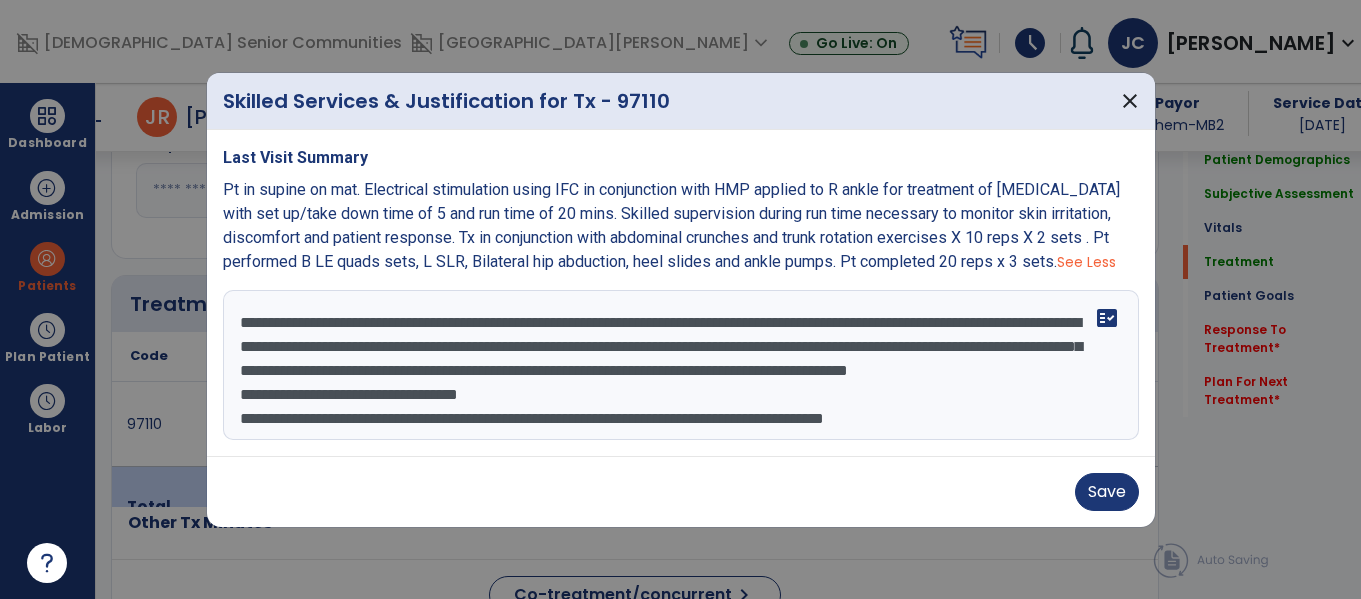 click on "**********" at bounding box center (681, 365) 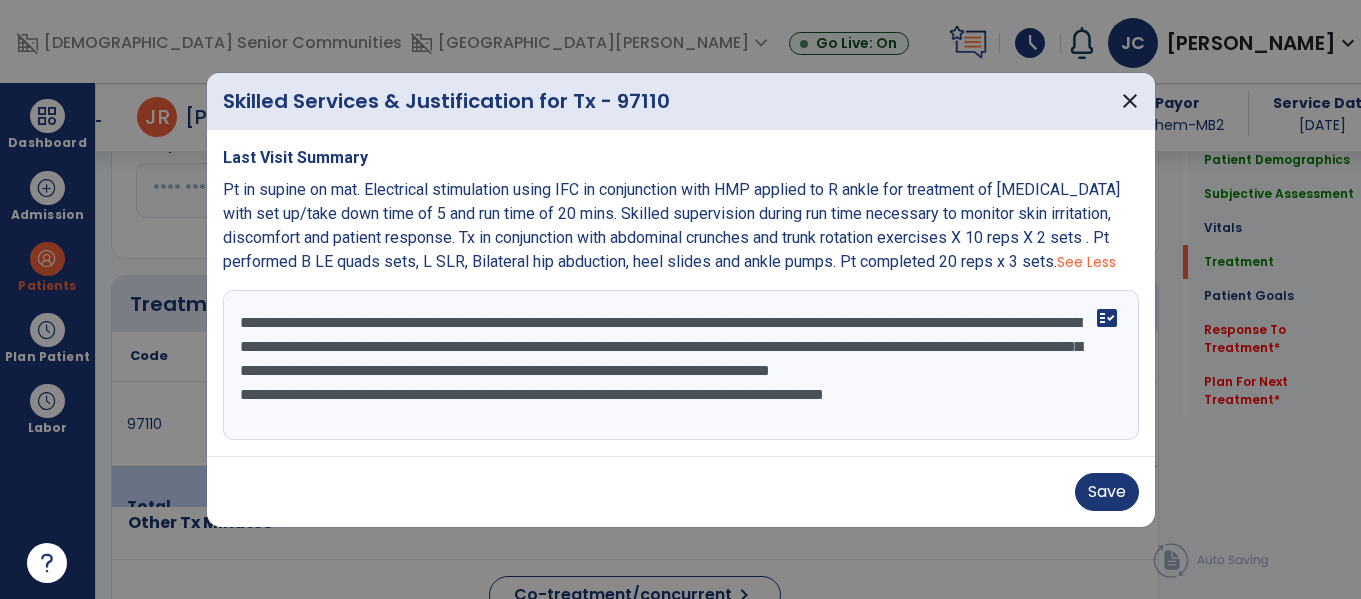 scroll, scrollTop: 0, scrollLeft: 0, axis: both 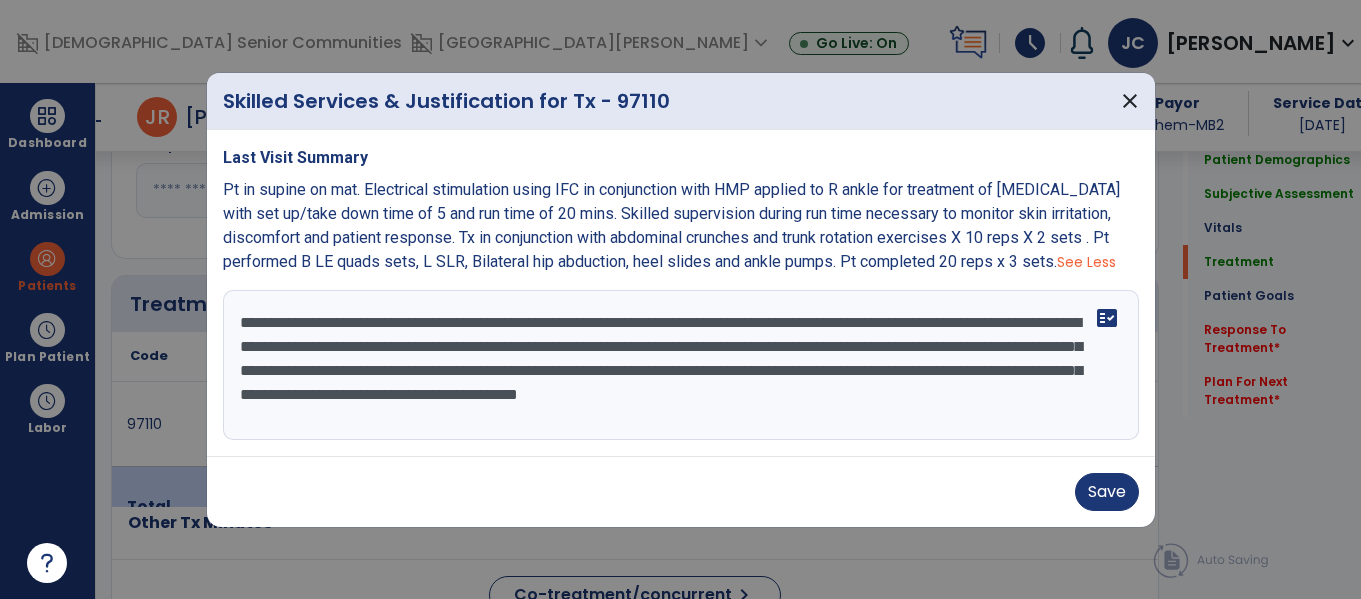 drag, startPoint x: 679, startPoint y: 399, endPoint x: 670, endPoint y: 407, distance: 12.0415945 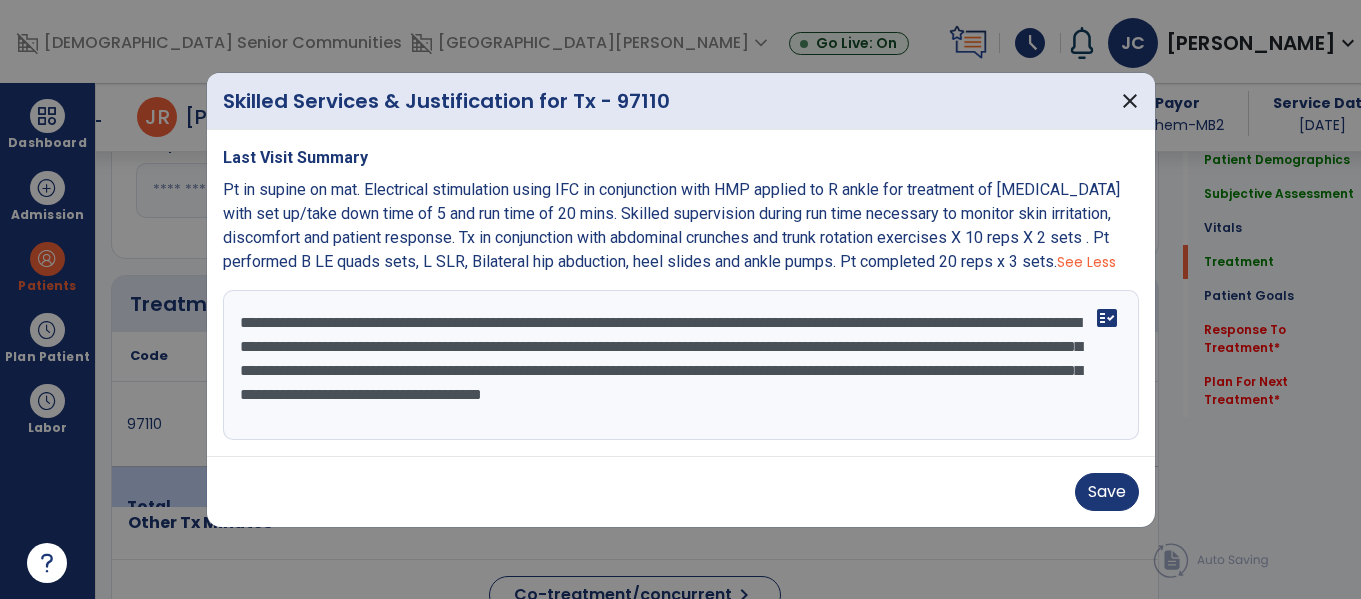 click on "**********" at bounding box center (681, 365) 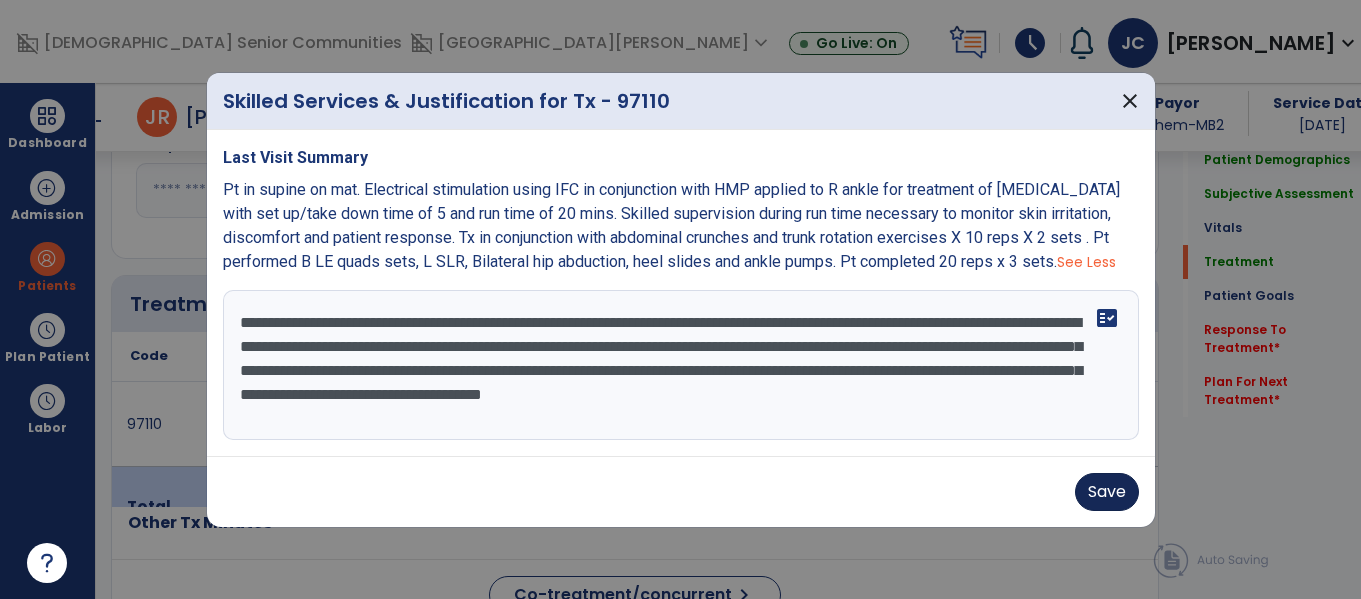 type on "**********" 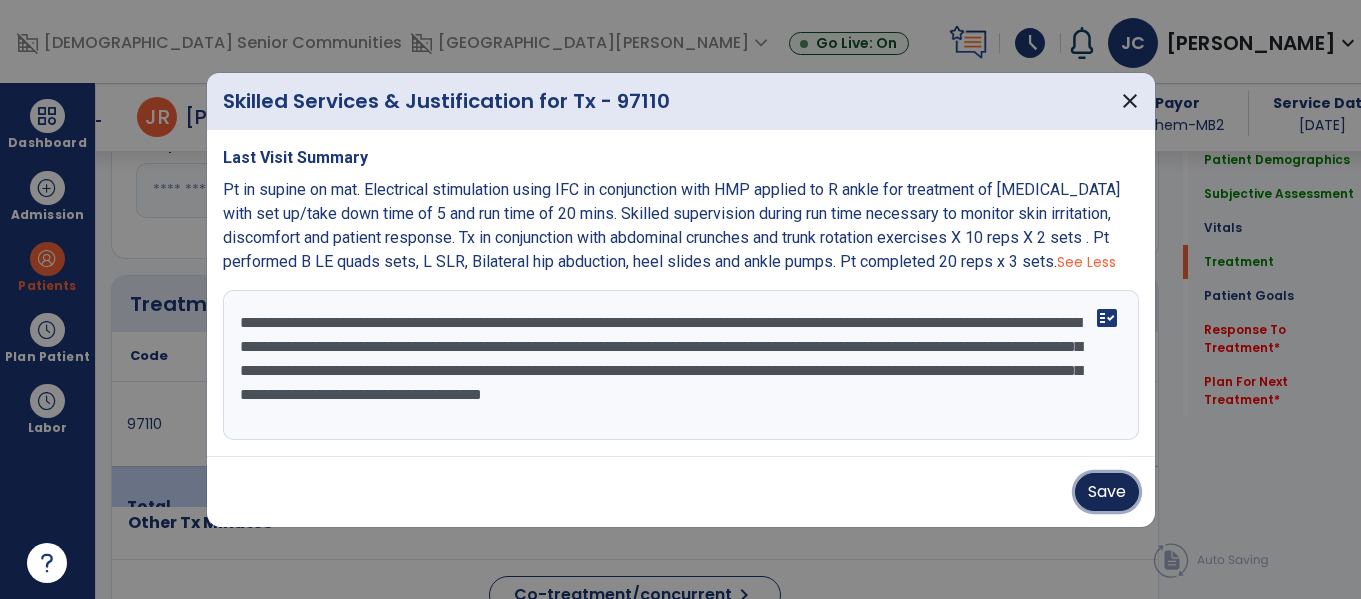 drag, startPoint x: 1123, startPoint y: 494, endPoint x: 1067, endPoint y: 443, distance: 75.74299 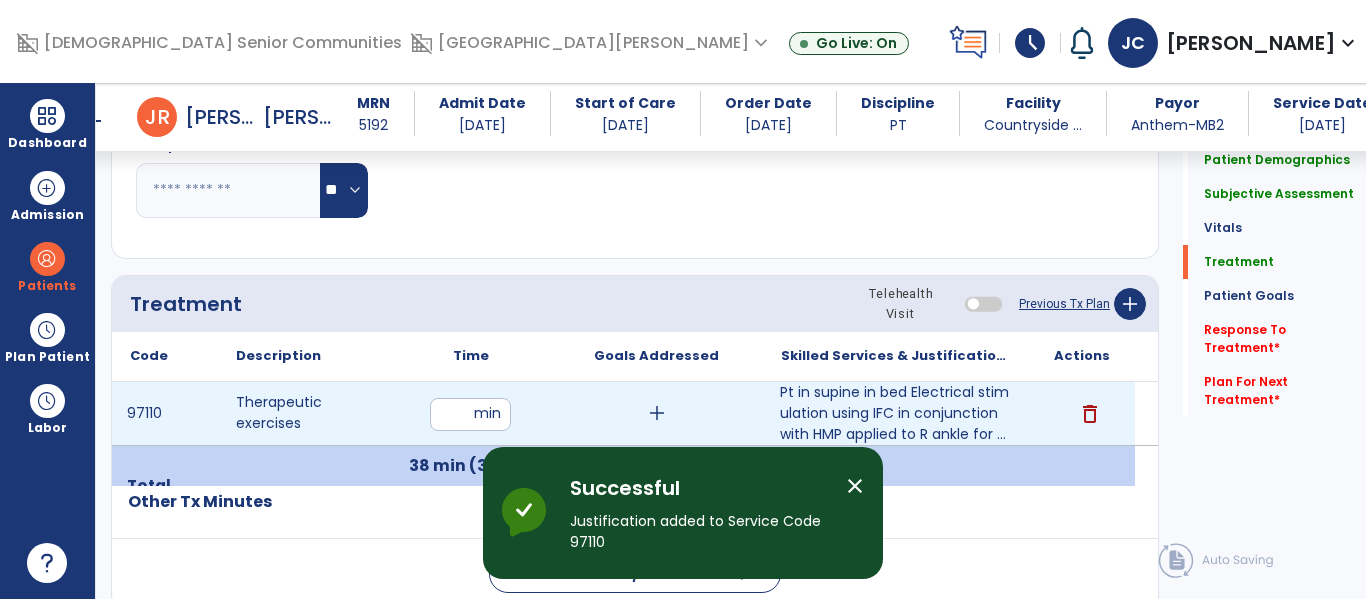 click on "**" at bounding box center (470, 414) 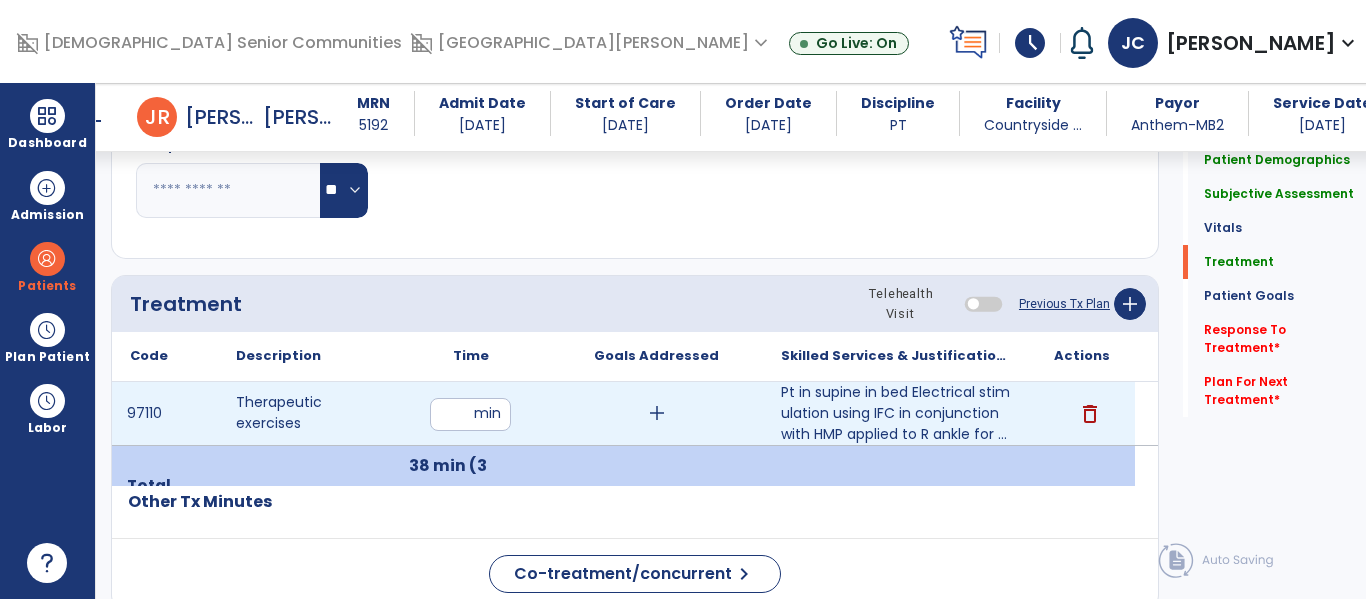 type on "*" 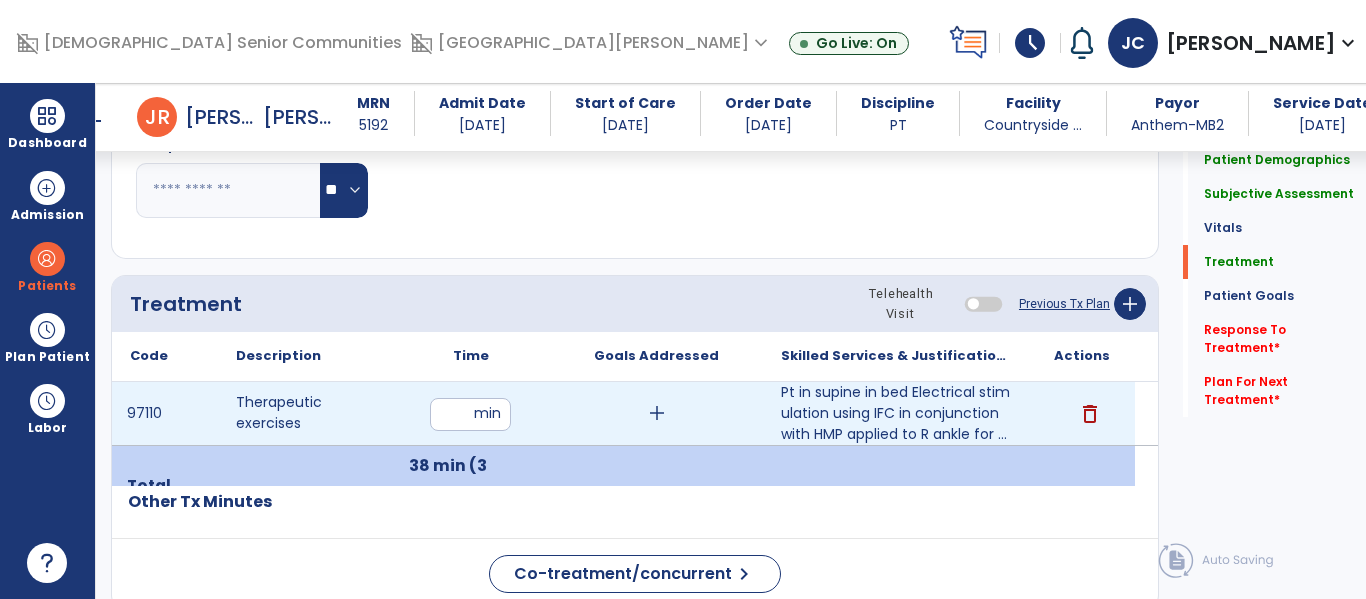 type on "**" 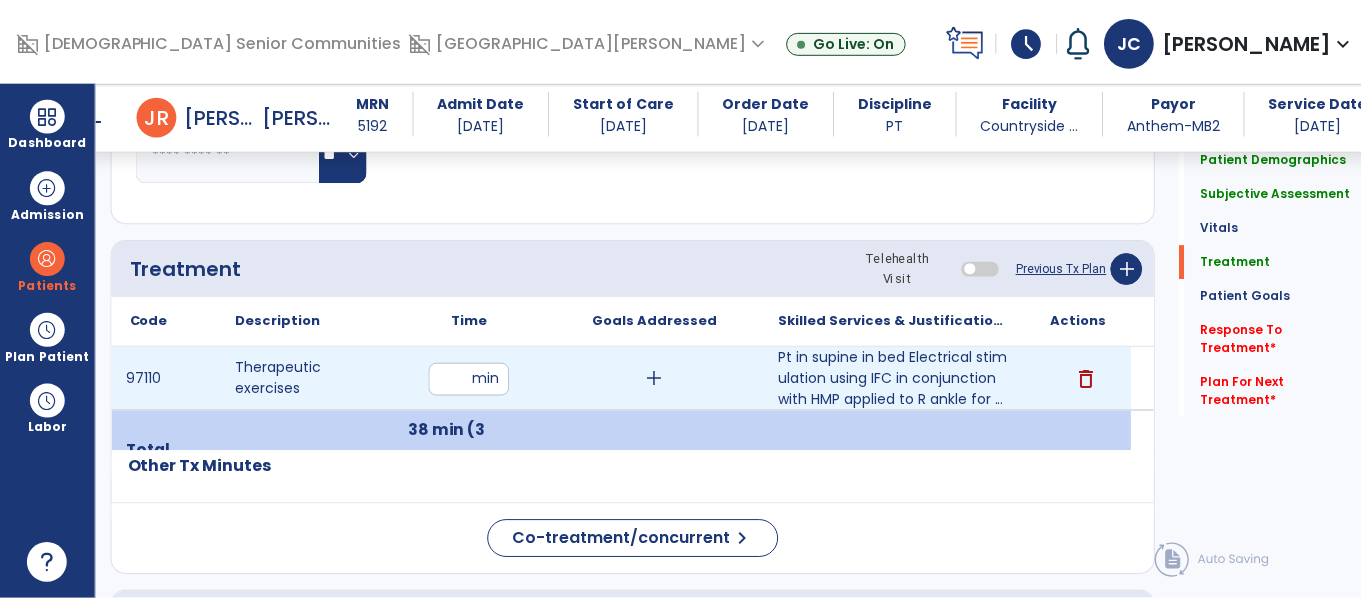 scroll, scrollTop: 1177, scrollLeft: 0, axis: vertical 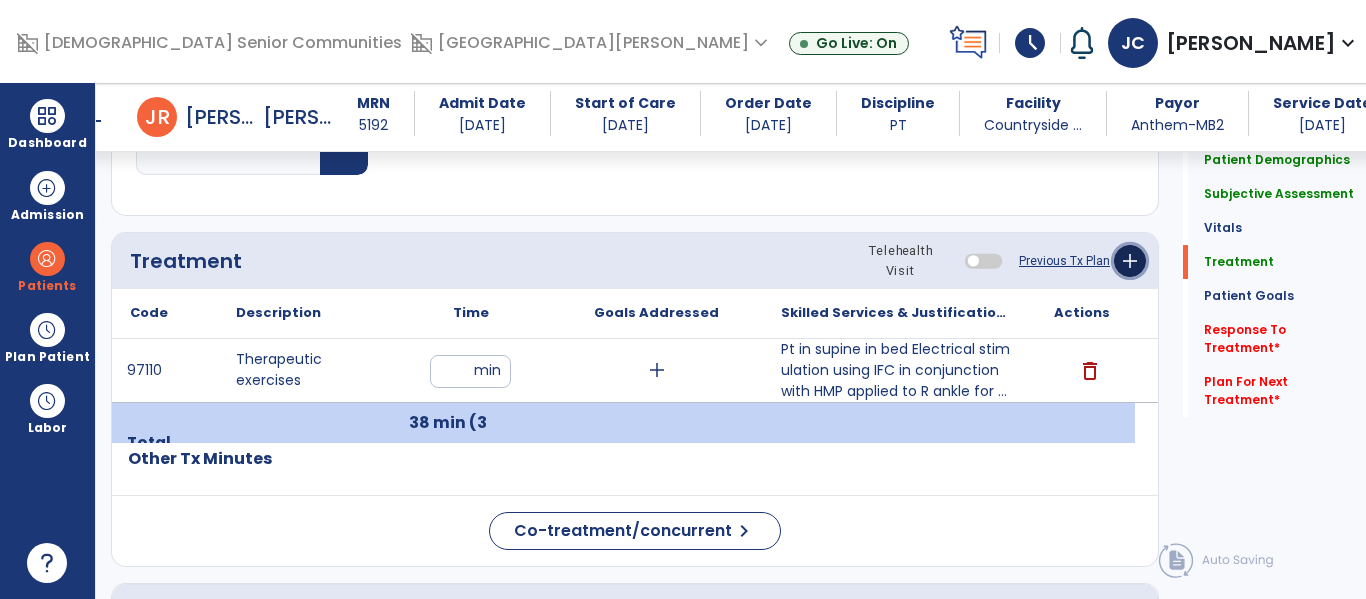 click on "add" 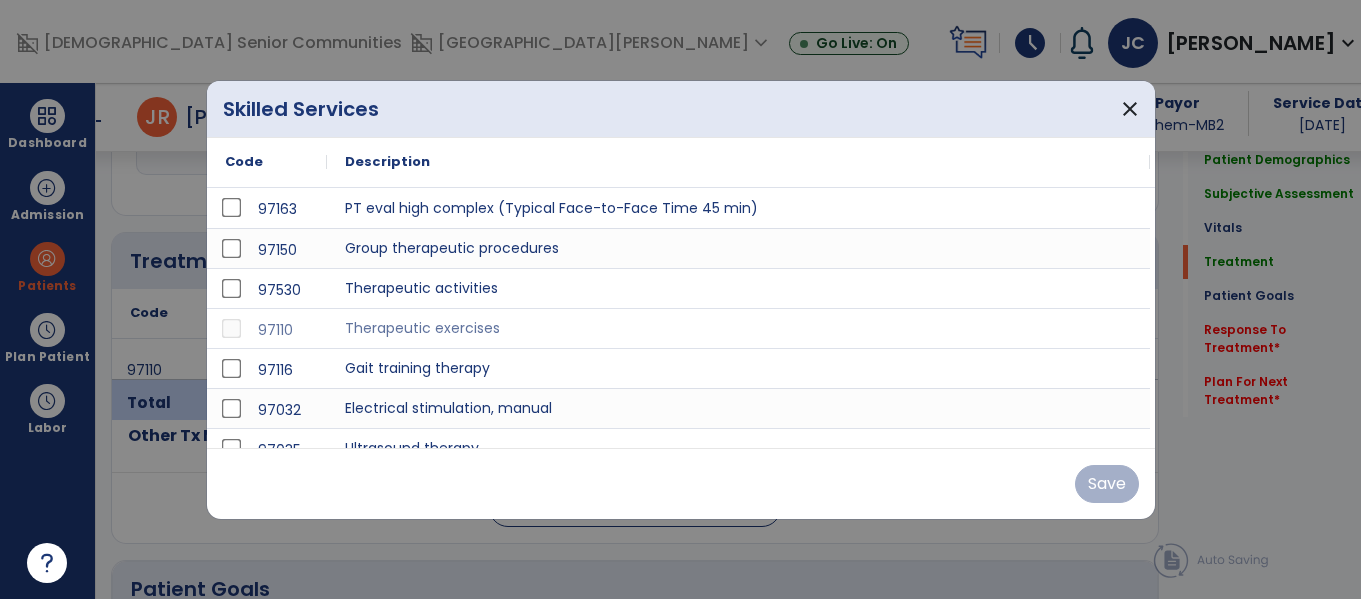 scroll, scrollTop: 1177, scrollLeft: 0, axis: vertical 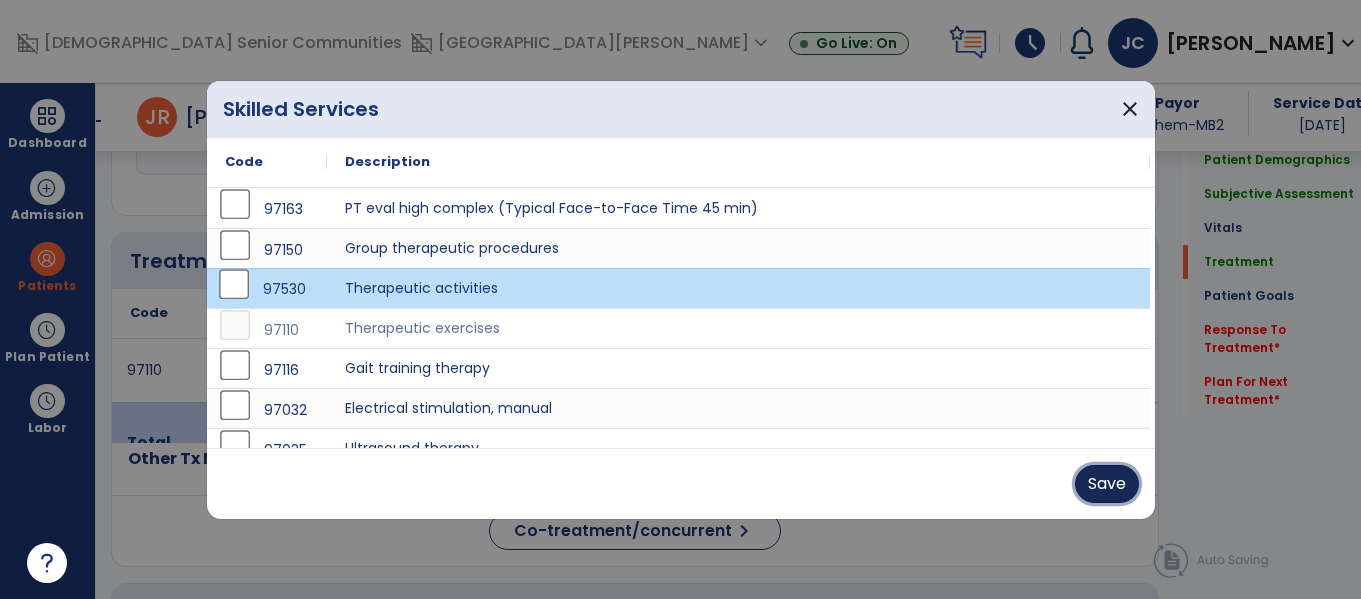 click on "Save" at bounding box center (1107, 484) 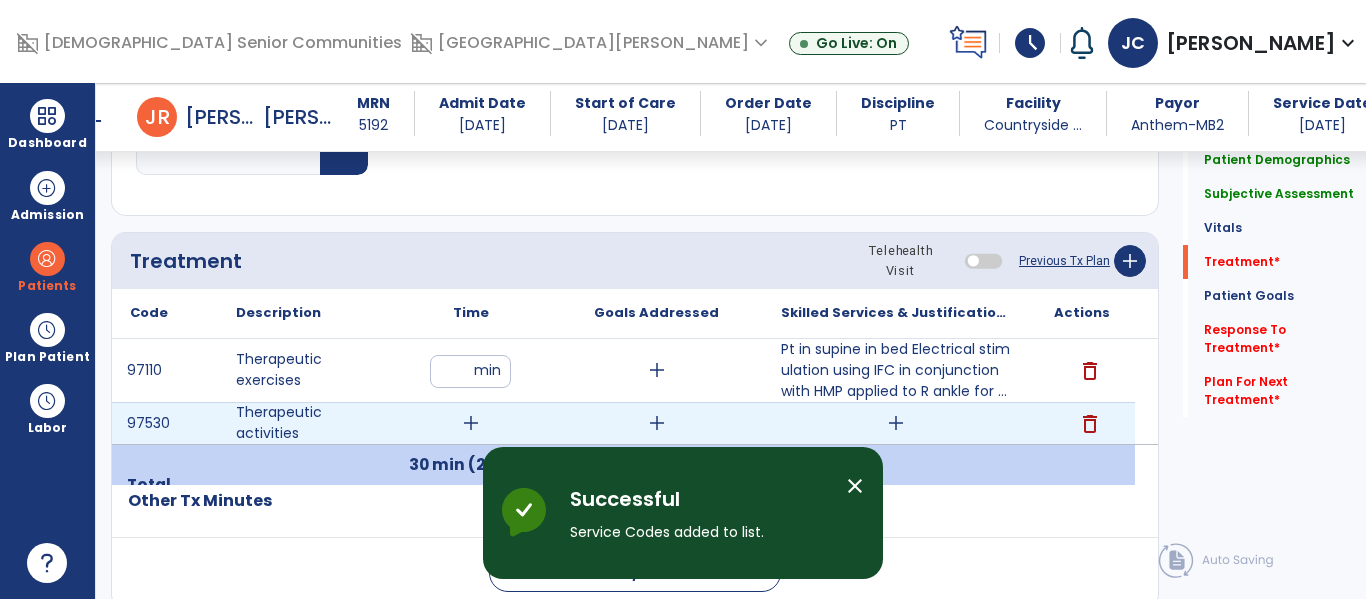 click on "add" at bounding box center [471, 423] 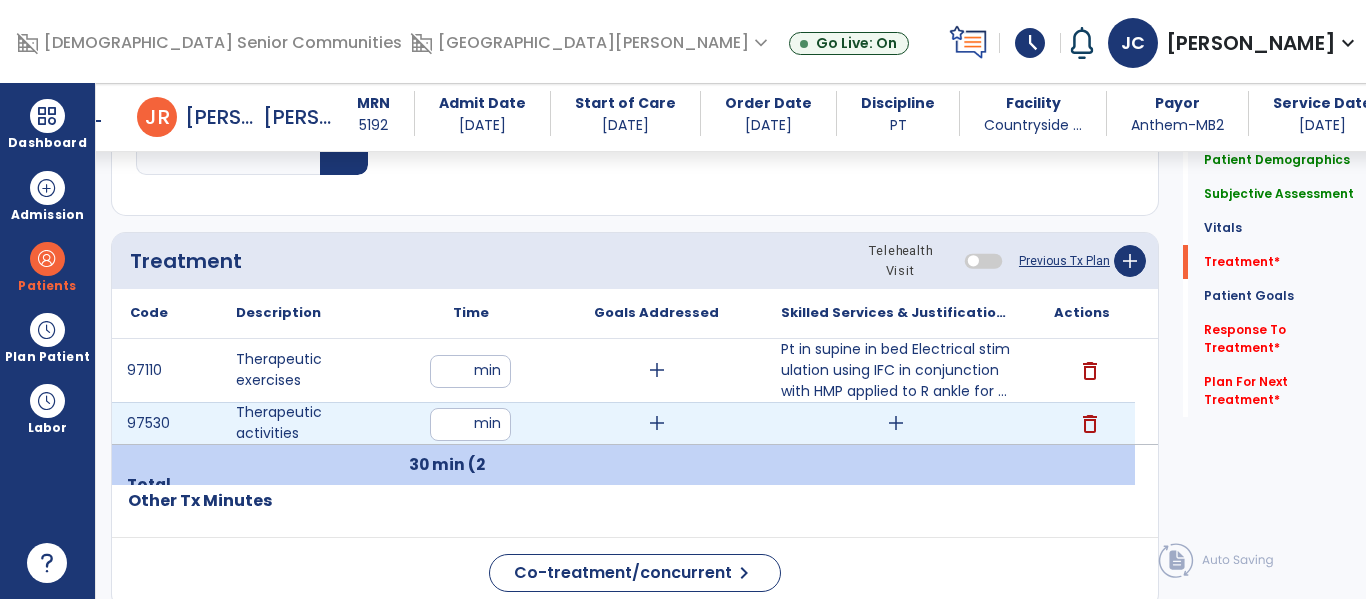type on "**" 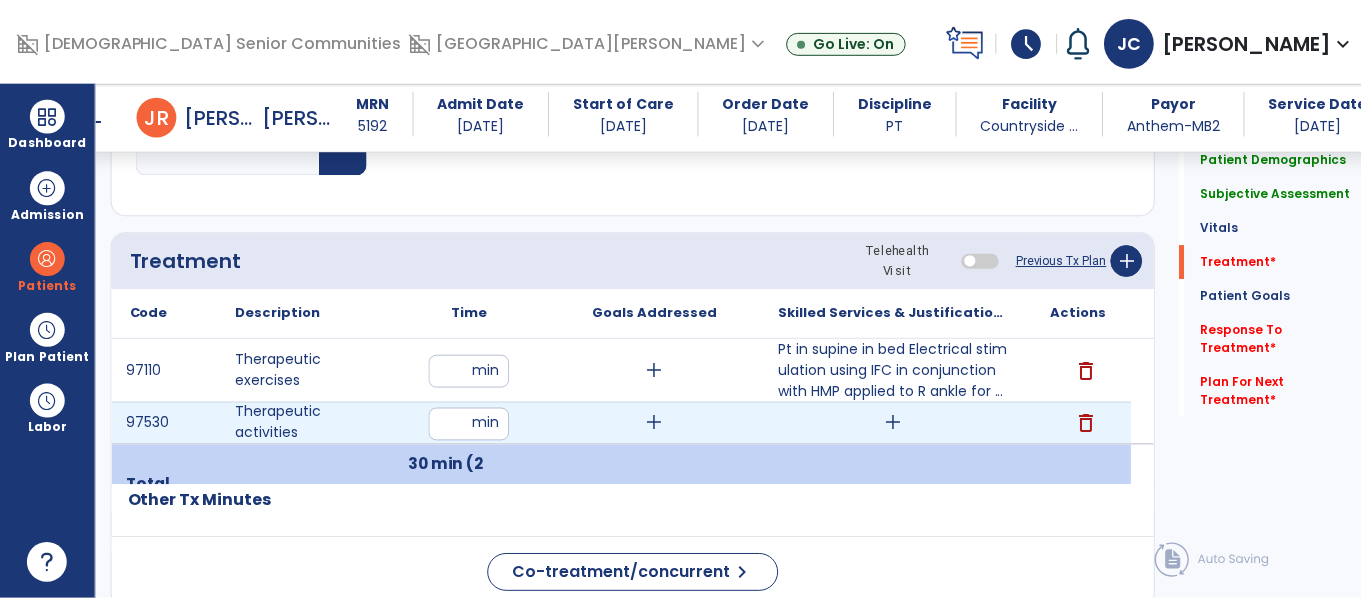 scroll, scrollTop: 1176, scrollLeft: 0, axis: vertical 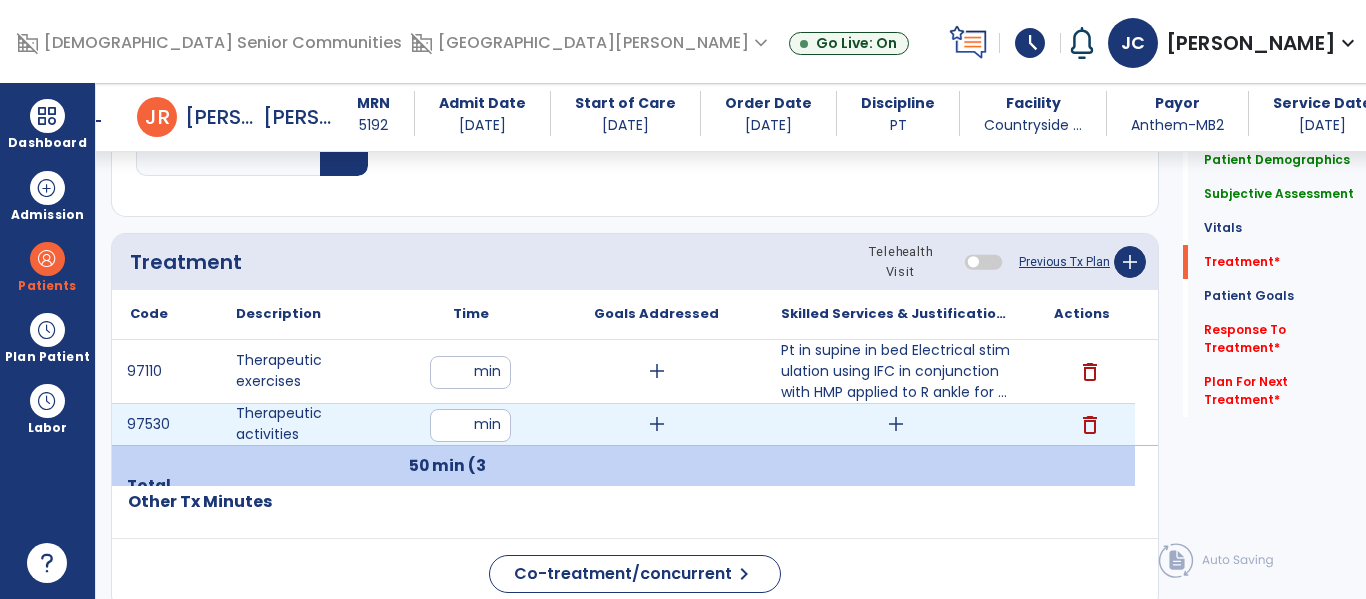 click on "add" at bounding box center [896, 424] 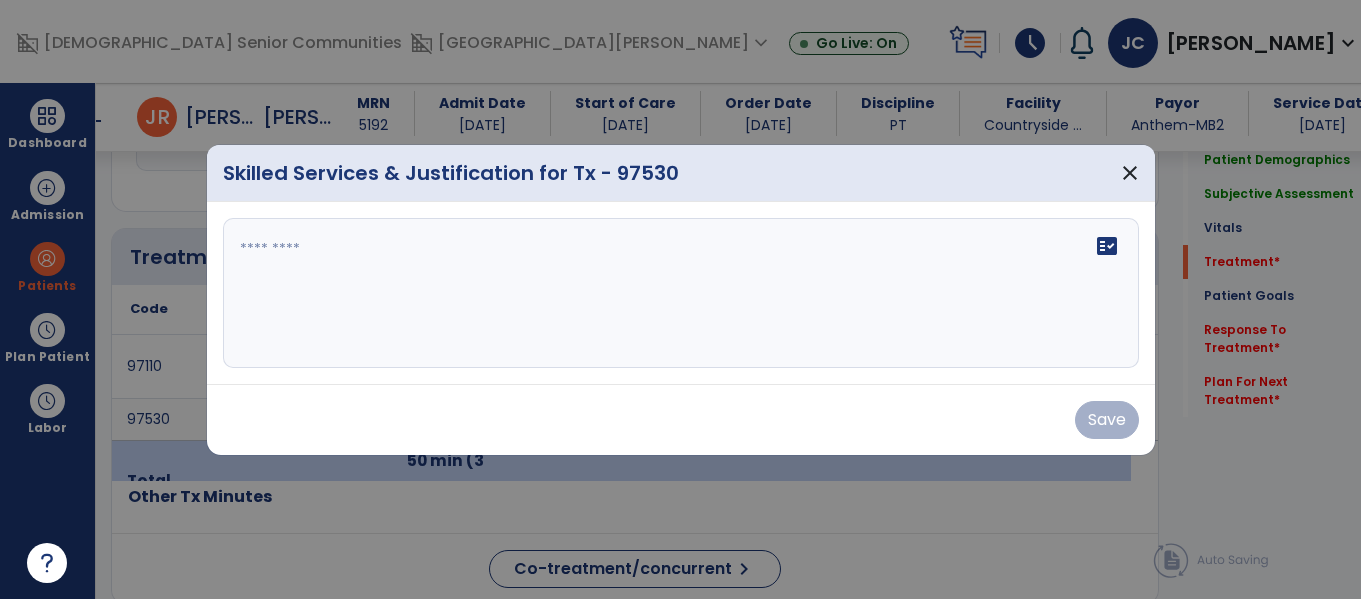 scroll, scrollTop: 1176, scrollLeft: 0, axis: vertical 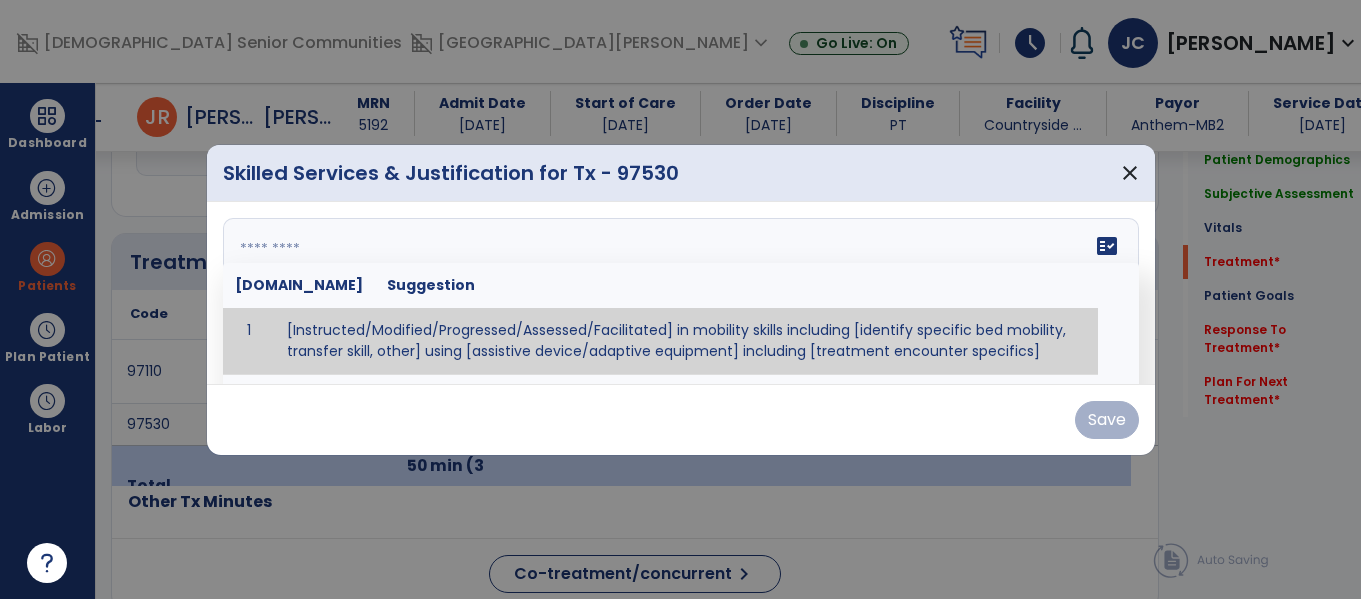 click on "fact_check  Sr.No Suggestion 1 [Instructed/Modified/Progressed/Assessed/Facilitated] in mobility skills including [identify specific bed mobility, transfer skill, other] using [assistive device/adaptive equipment] including [treatment encounter specifics]" at bounding box center (681, 293) 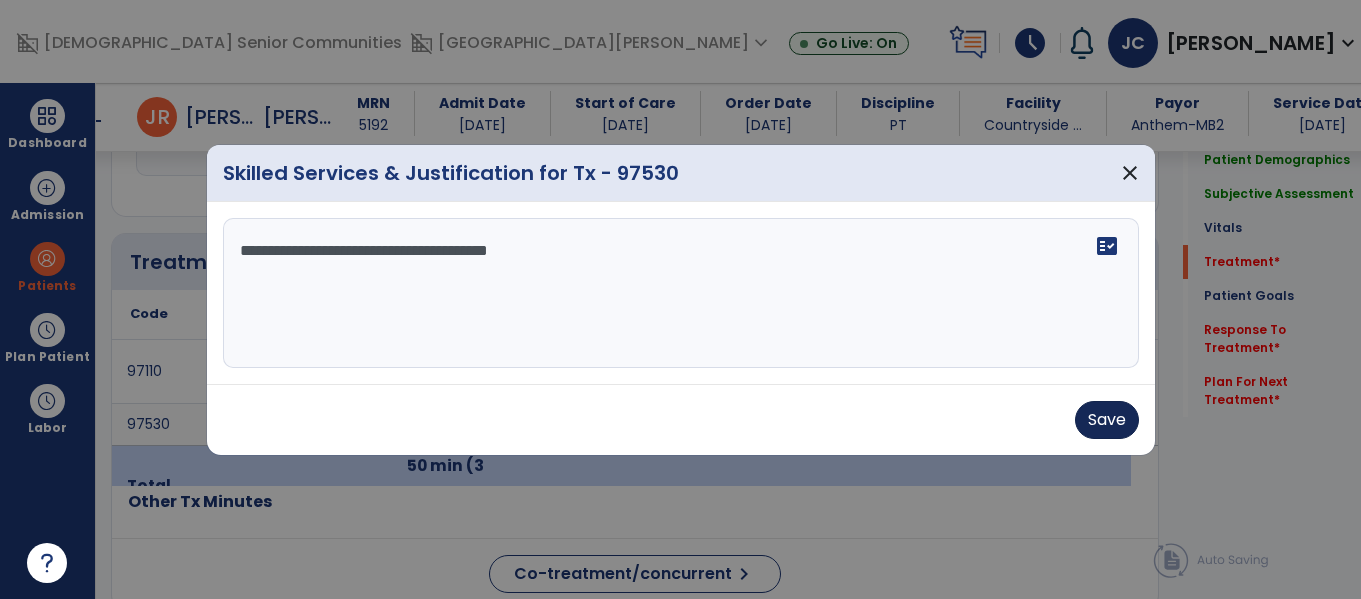 type on "**********" 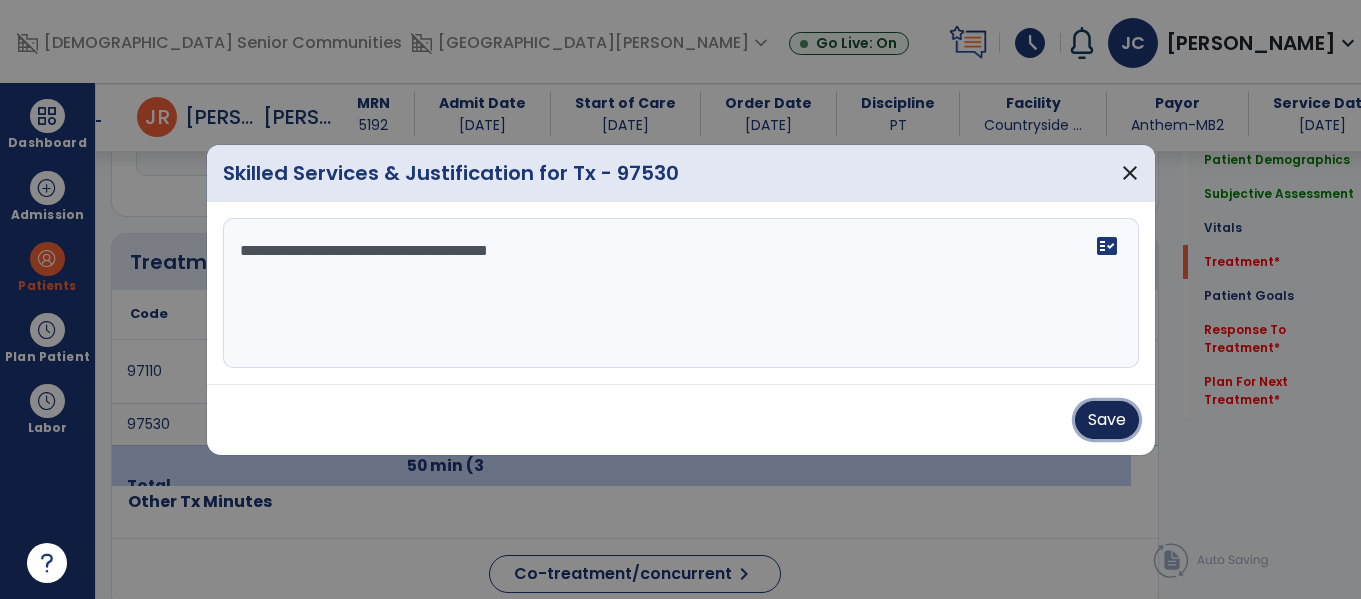 click on "Save" at bounding box center [1107, 420] 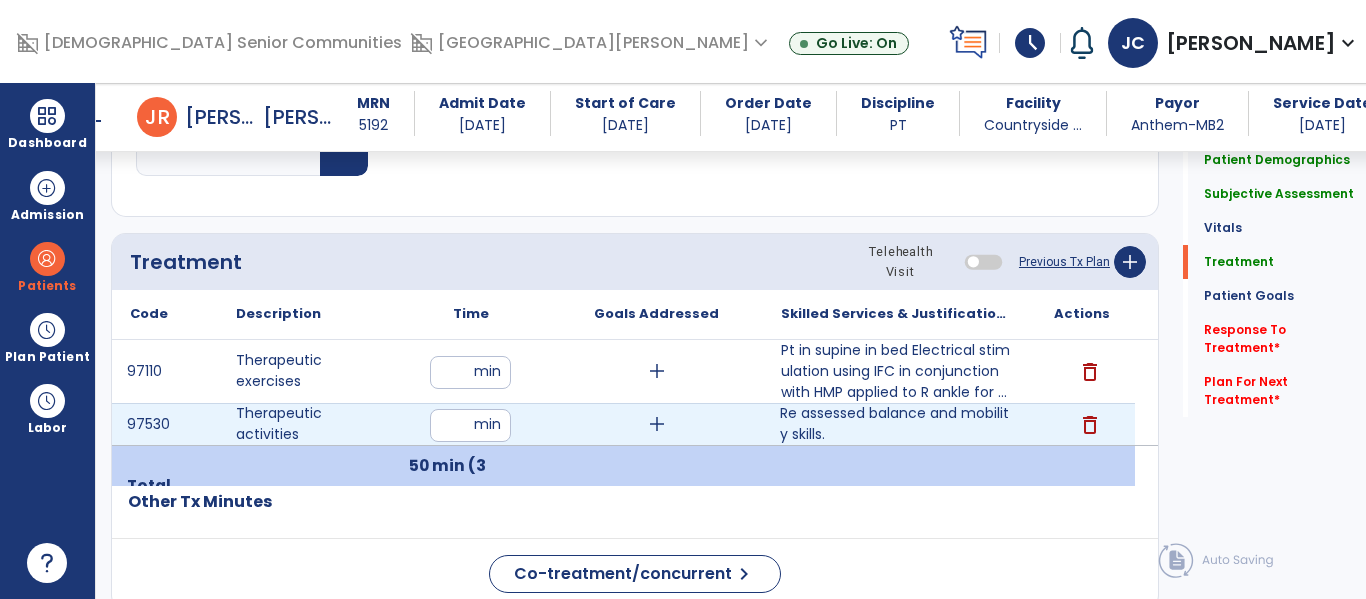 click on "Re assessed balance and mobility skills." at bounding box center [896, 424] 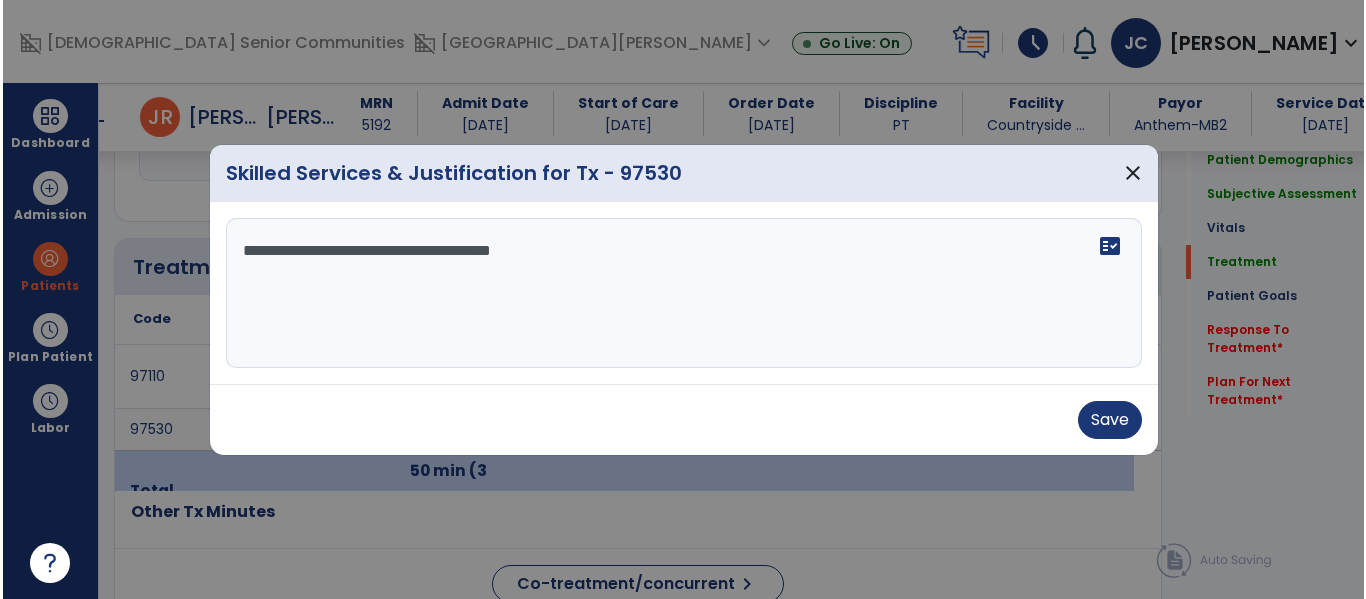 scroll, scrollTop: 1176, scrollLeft: 0, axis: vertical 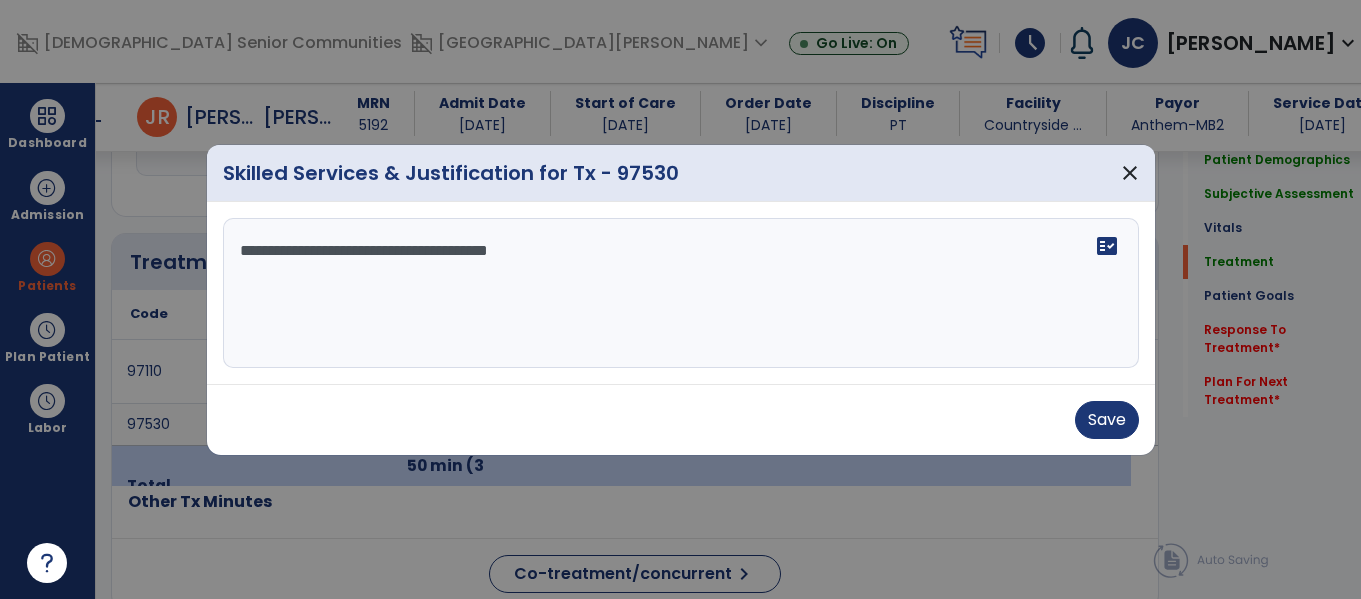 click on "**********" at bounding box center [681, 293] 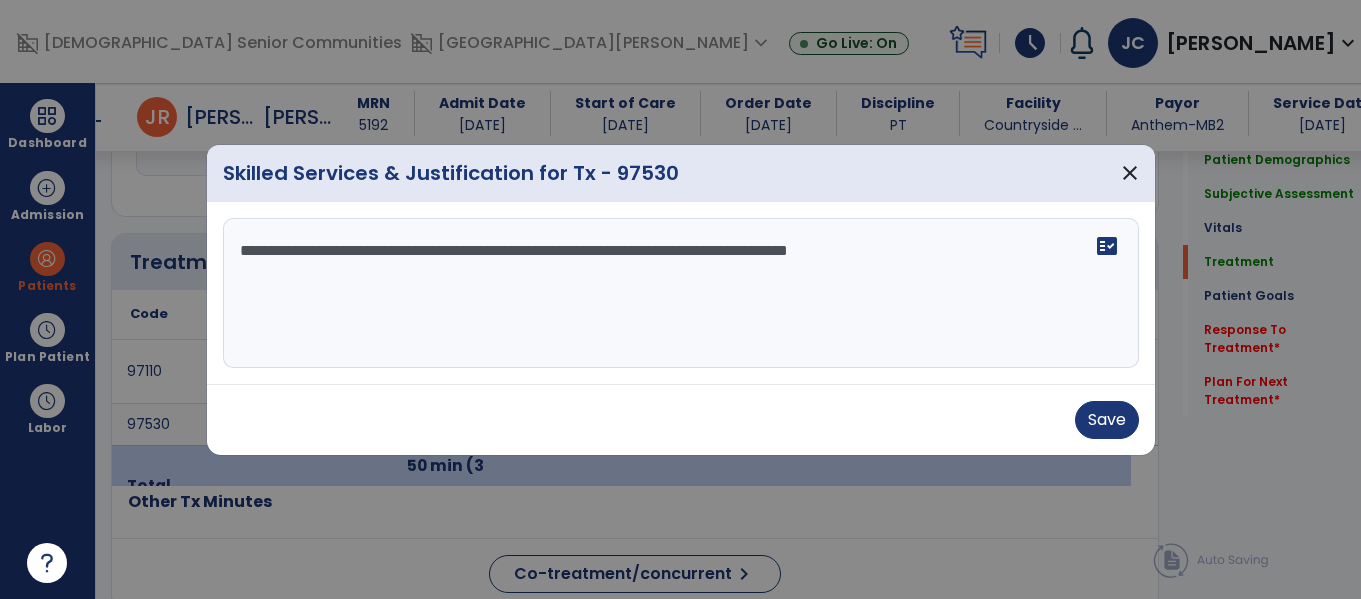 click on "**********" at bounding box center (681, 293) 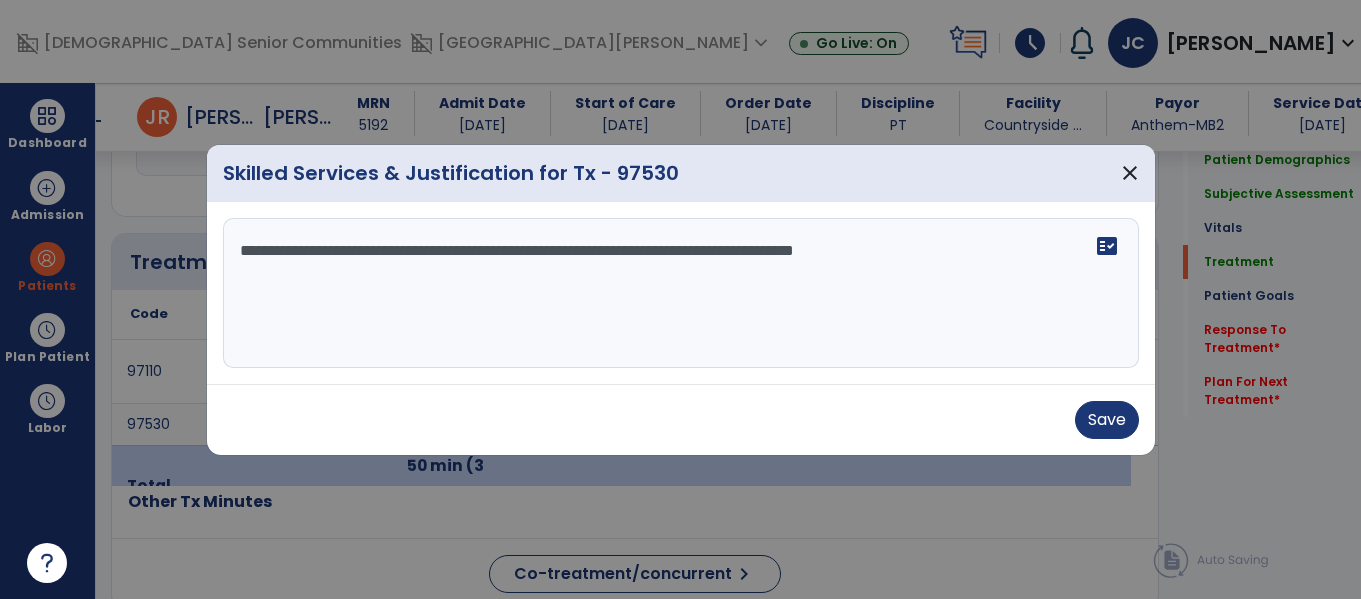 type on "**********" 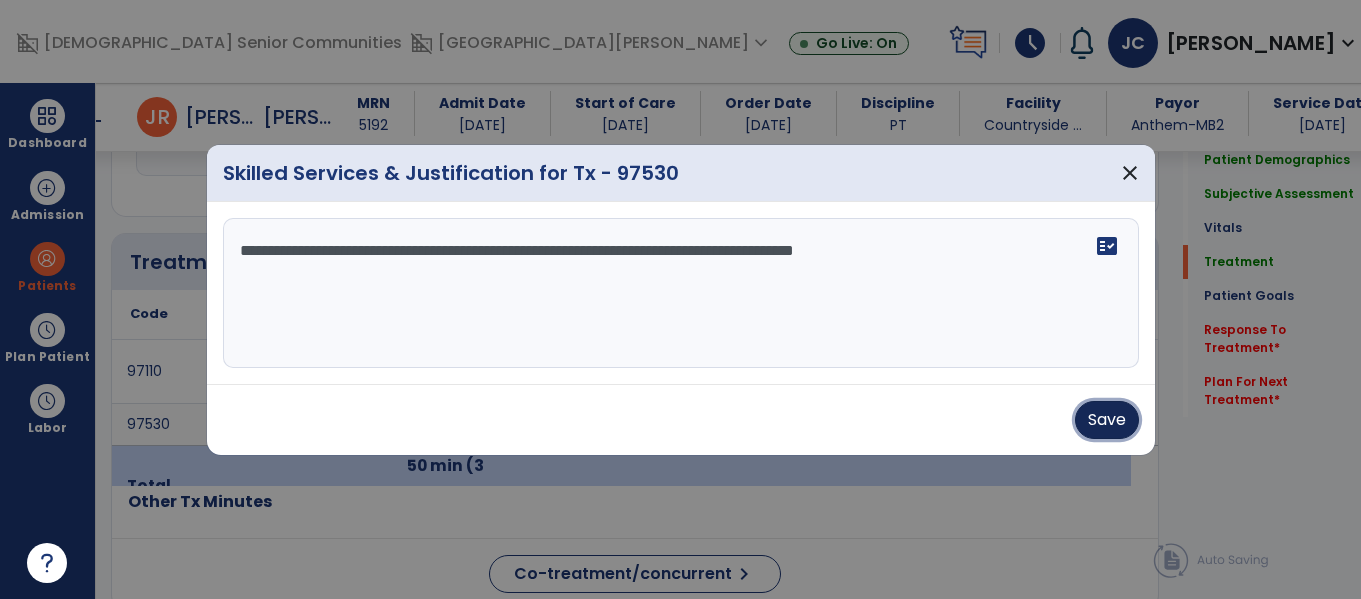 click on "Save" at bounding box center [1107, 420] 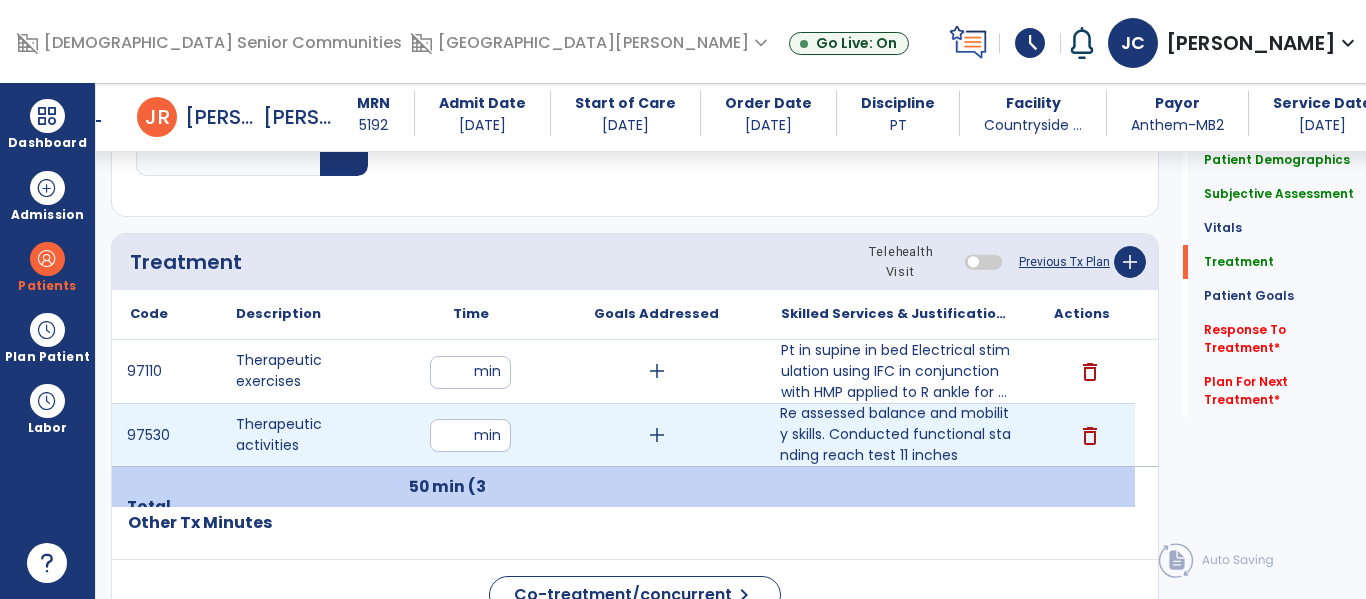click on "**" at bounding box center (470, 435) 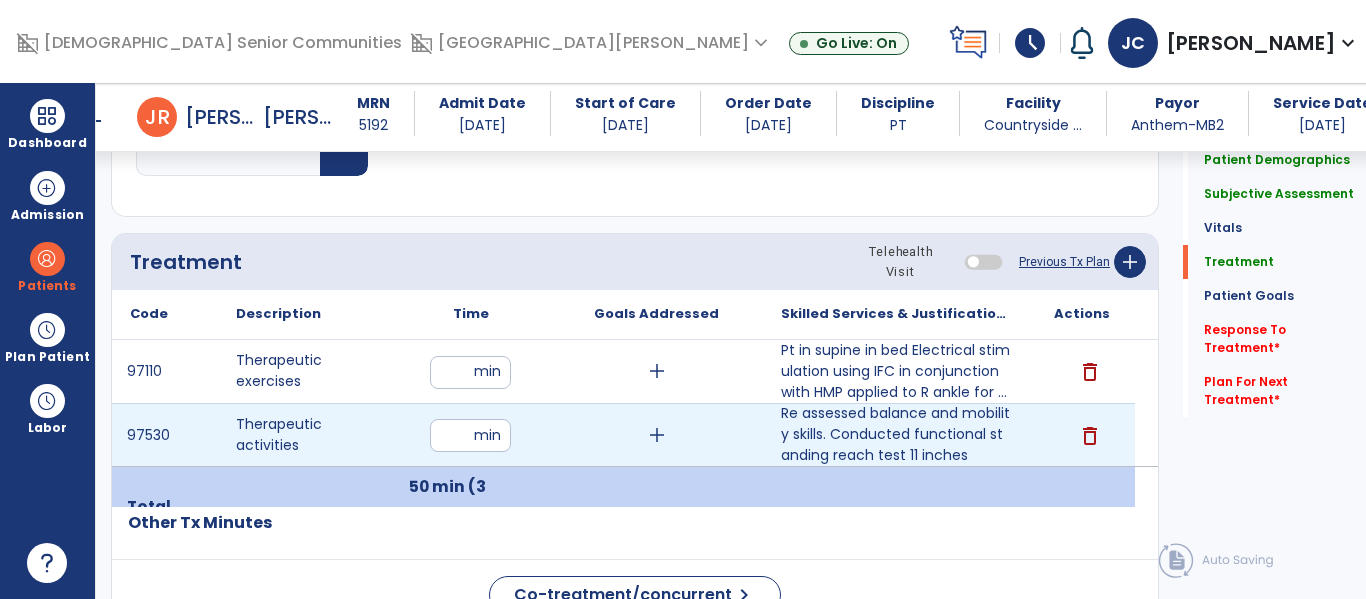 type on "*" 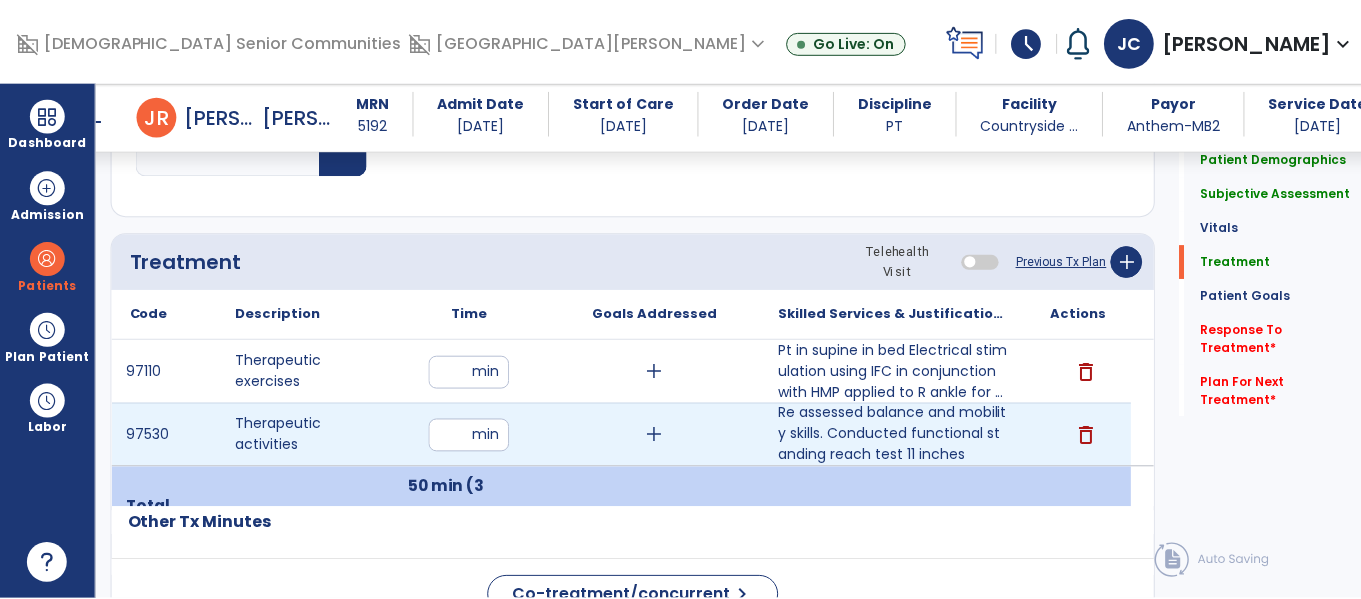 scroll, scrollTop: 1175, scrollLeft: 0, axis: vertical 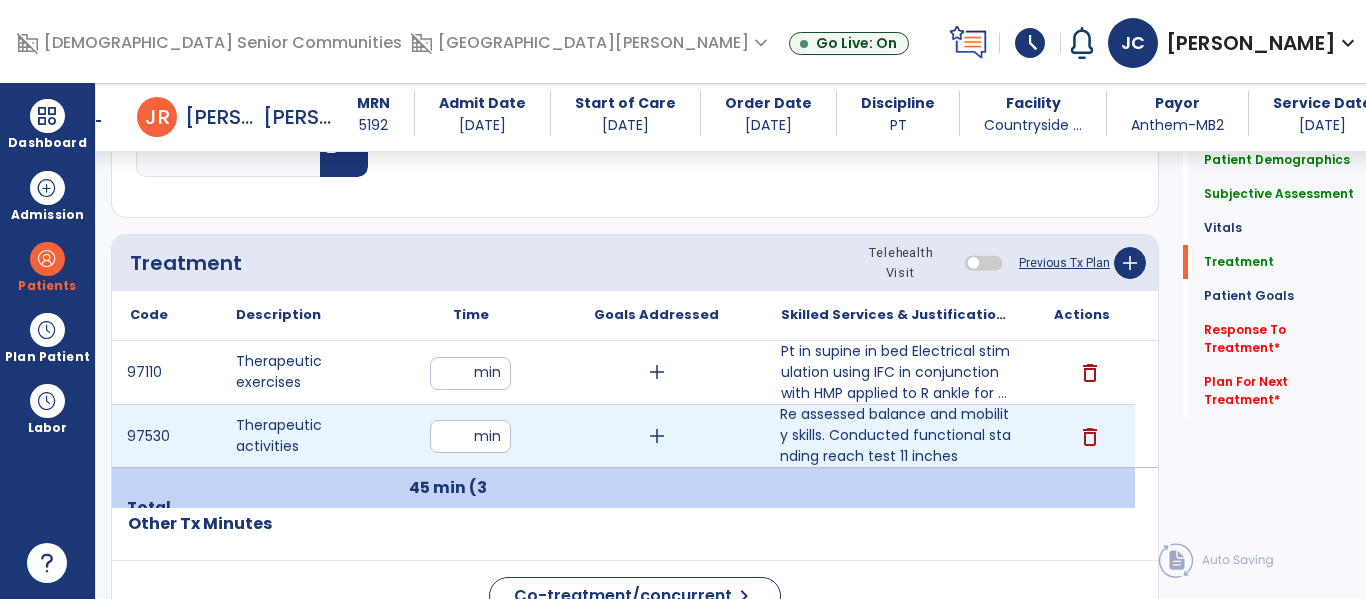 click on "Re assessed balance and mobility skills. Conducted functional standing reach test 11 inches" at bounding box center (896, 435) 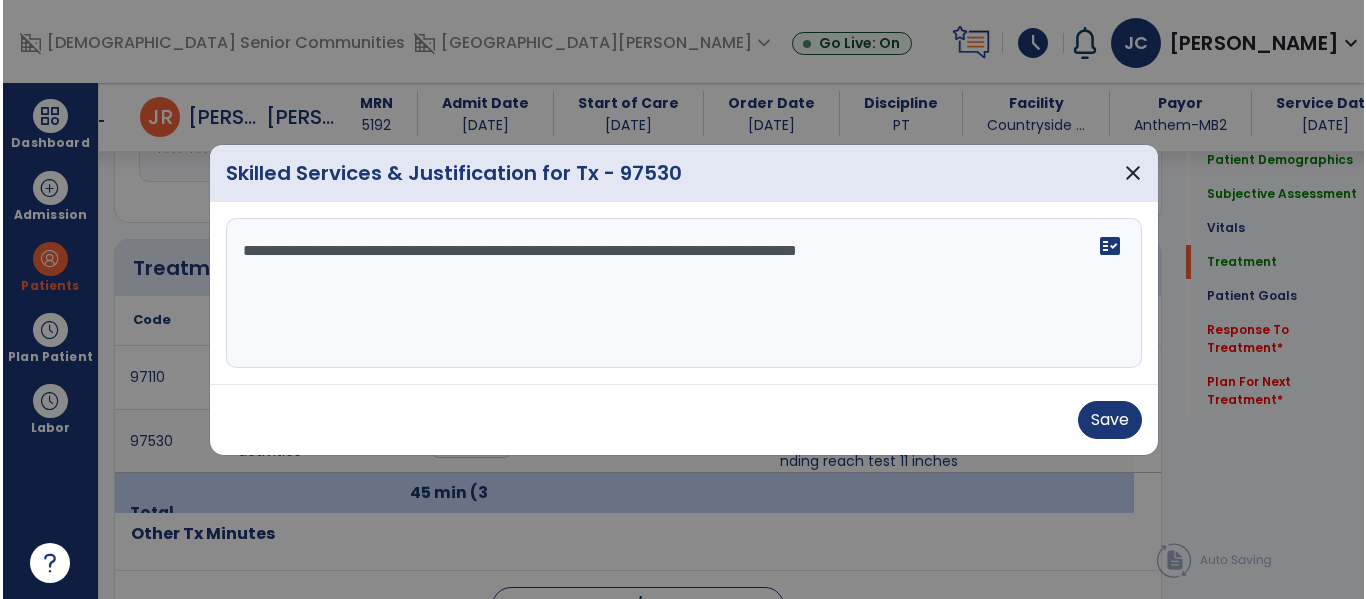 scroll, scrollTop: 1175, scrollLeft: 0, axis: vertical 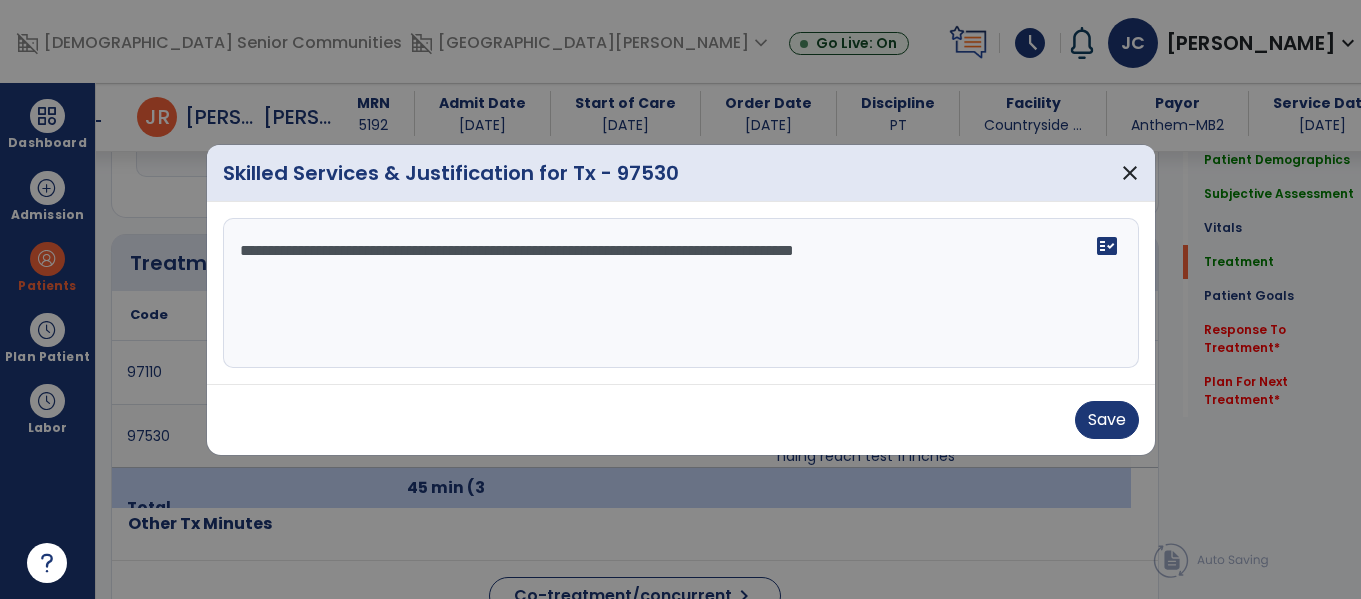 click on "**********" at bounding box center (681, 293) 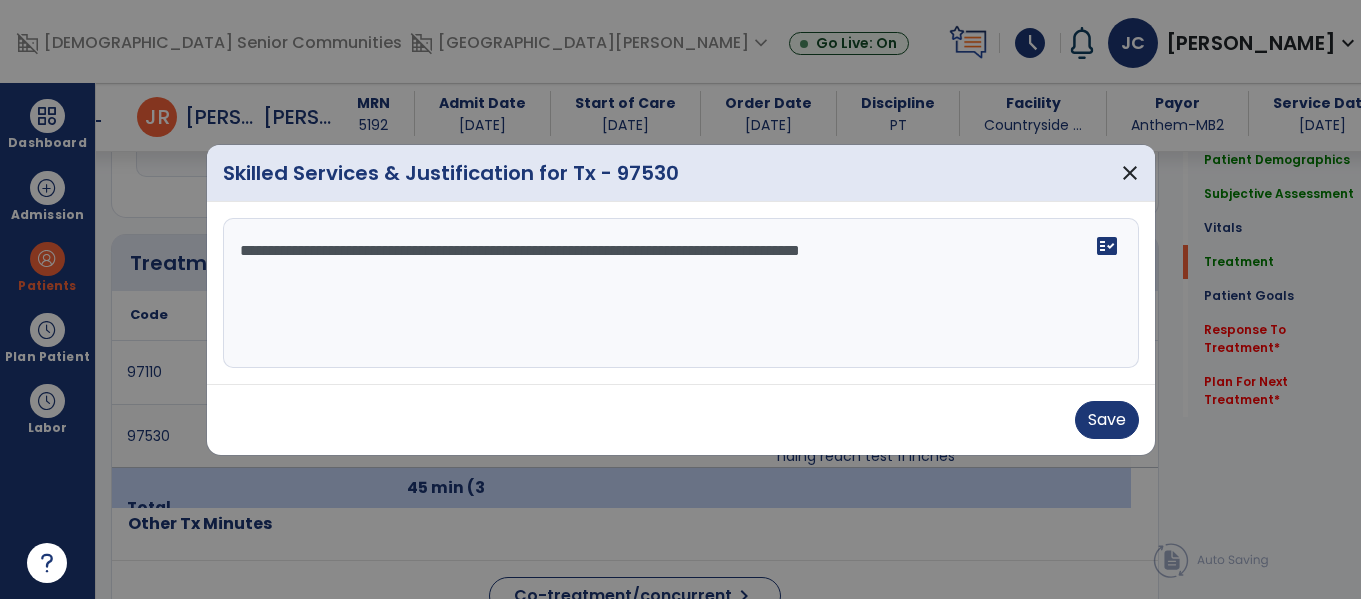 click on "**********" at bounding box center (681, 293) 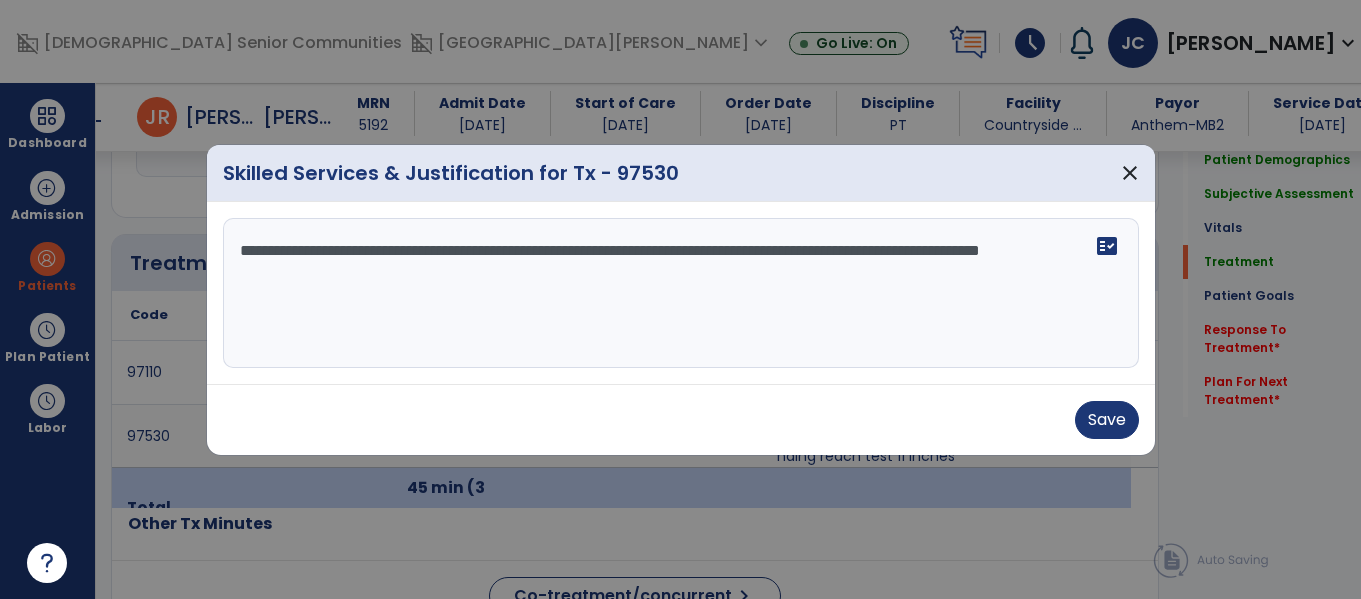 type on "**********" 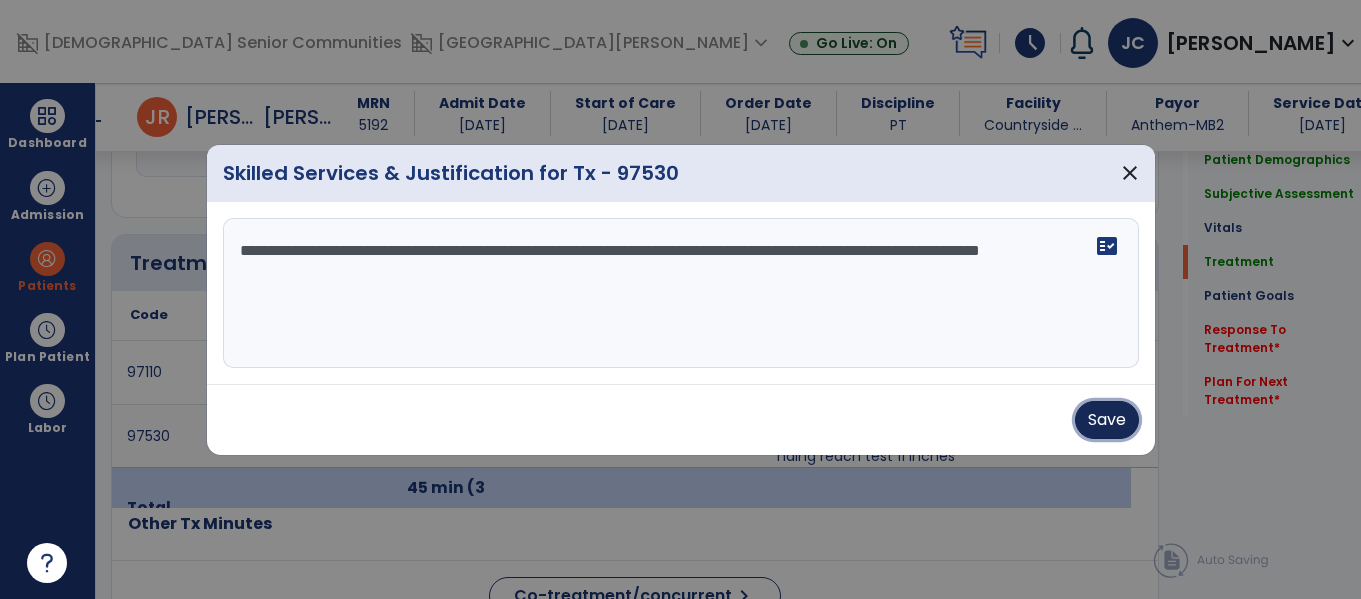 click on "Save" at bounding box center (1107, 420) 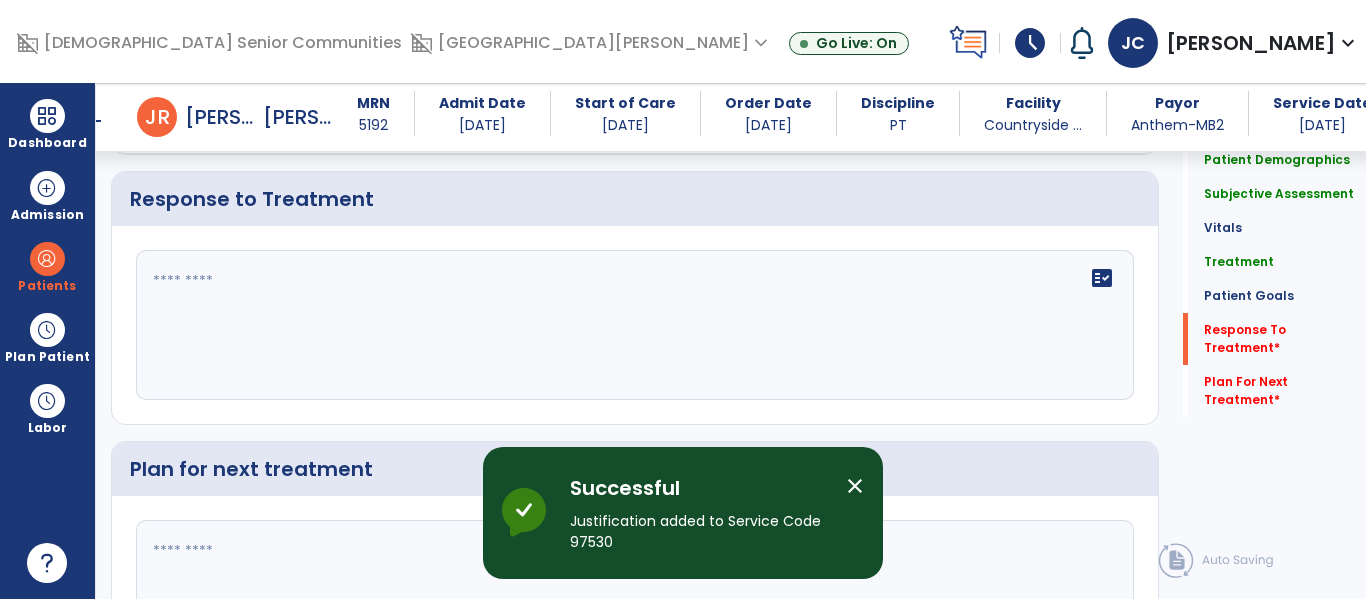 scroll, scrollTop: 2939, scrollLeft: 0, axis: vertical 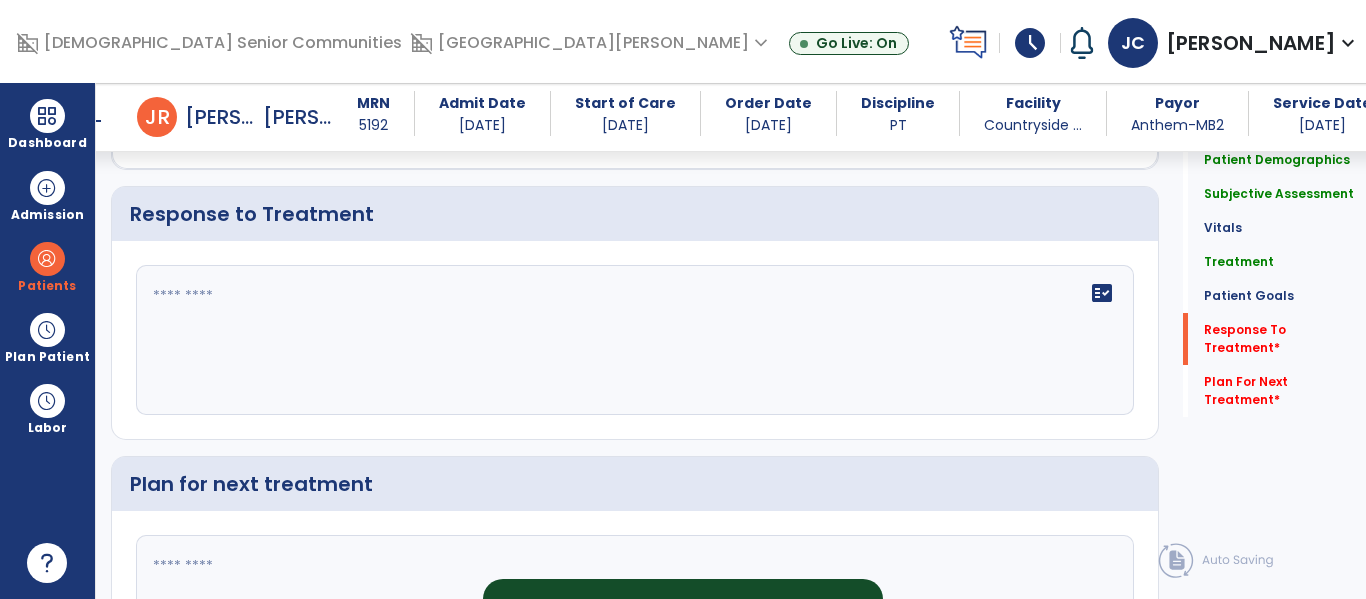 click on "fact_check" 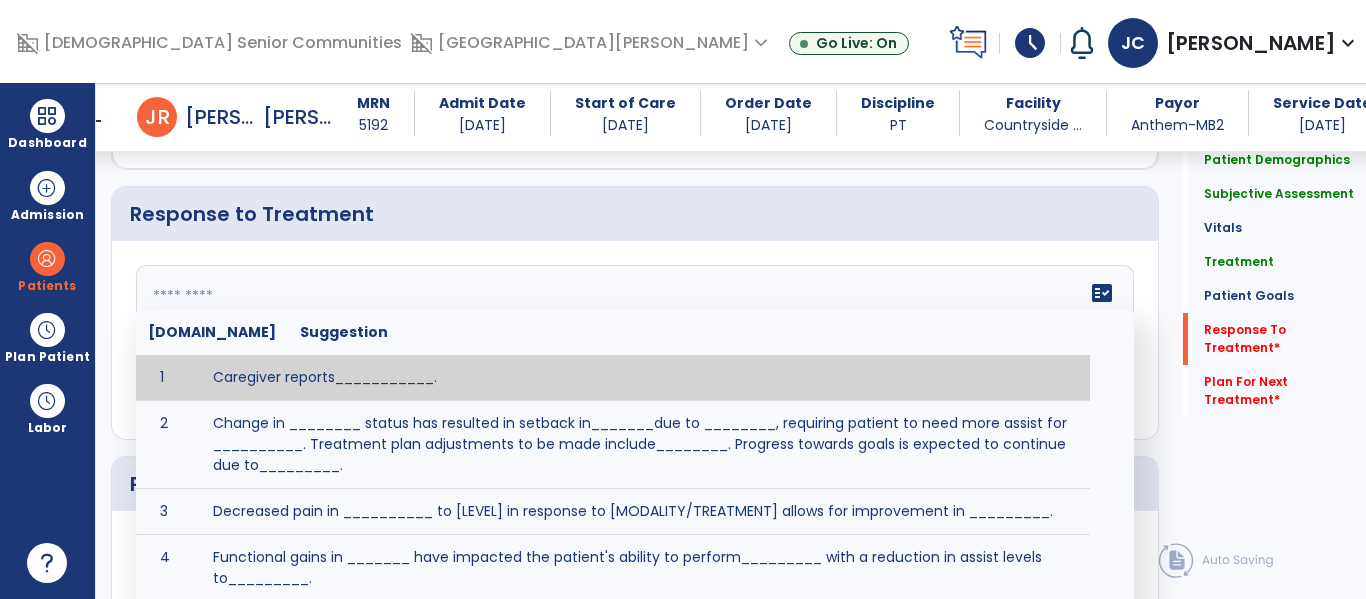 paste on "**********" 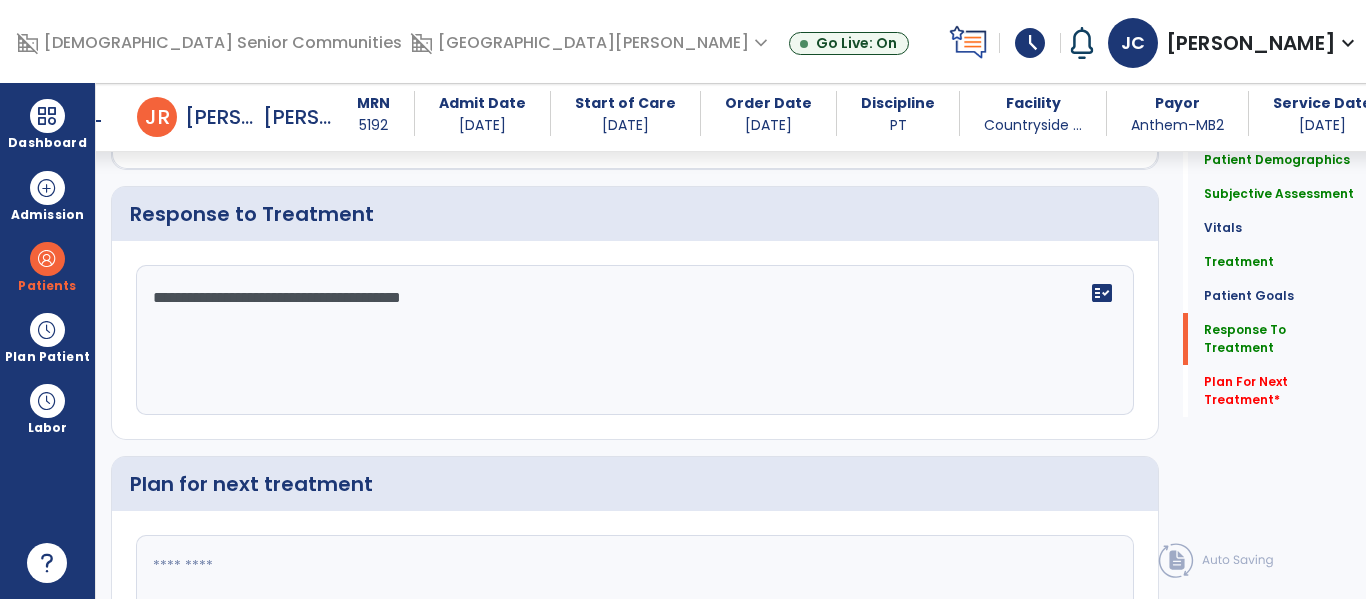 scroll, scrollTop: 2939, scrollLeft: 0, axis: vertical 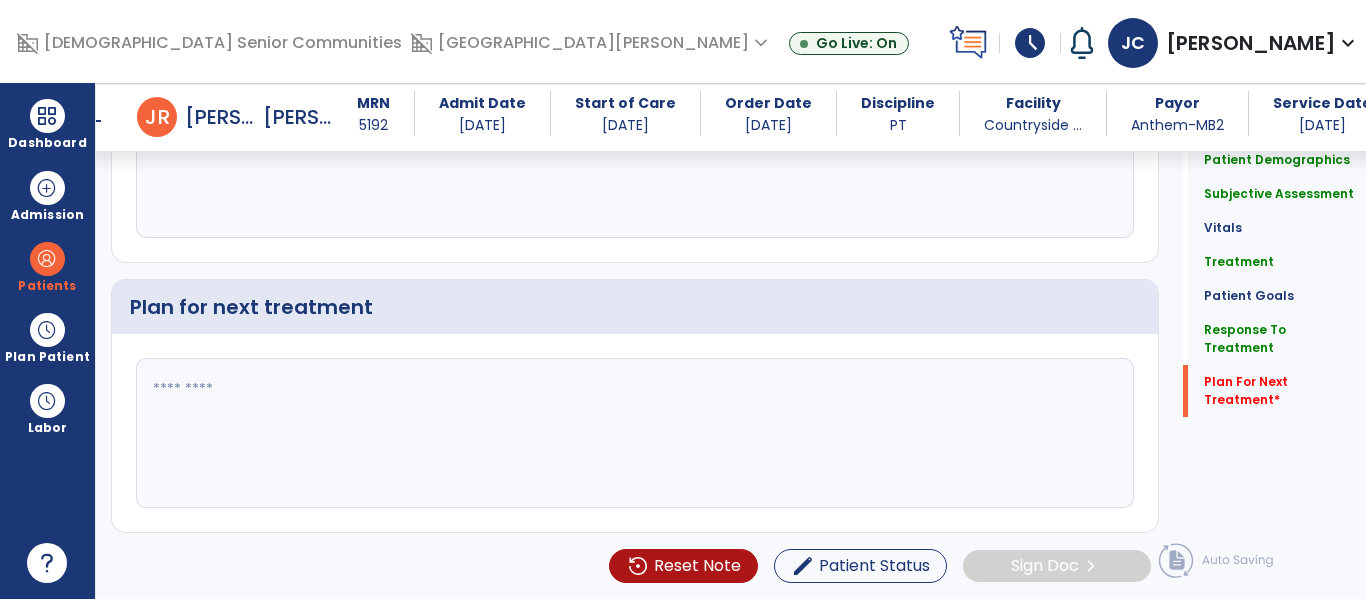 type on "**********" 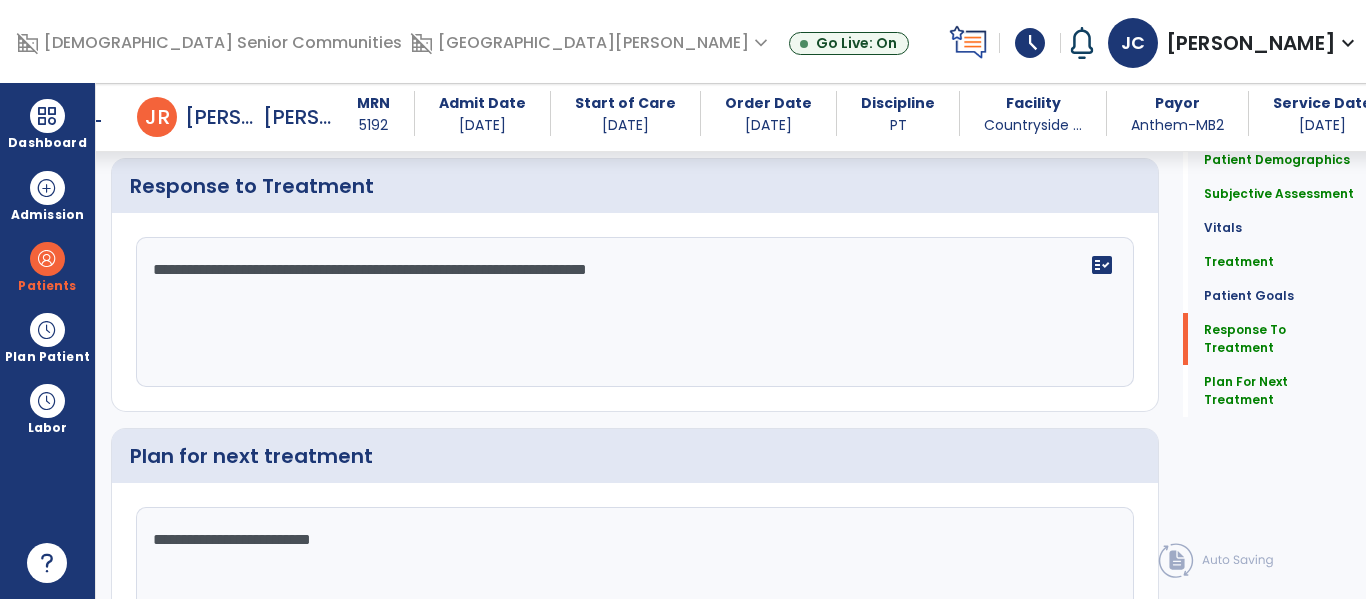 scroll, scrollTop: 2966, scrollLeft: 0, axis: vertical 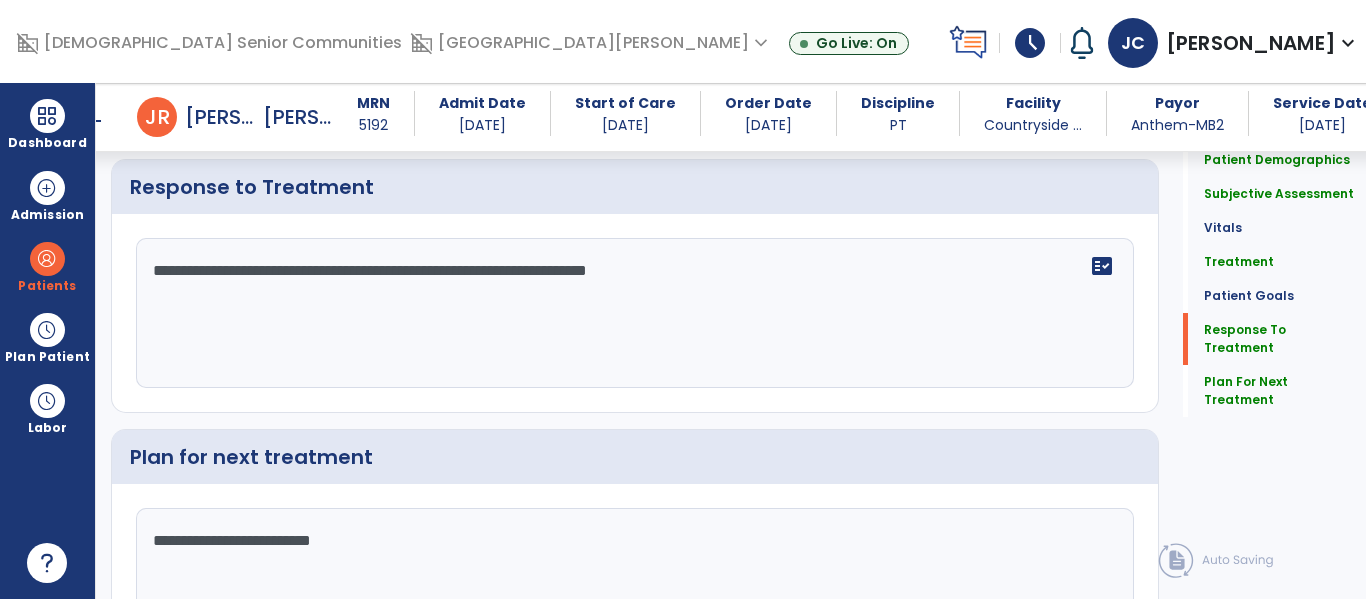 type on "**********" 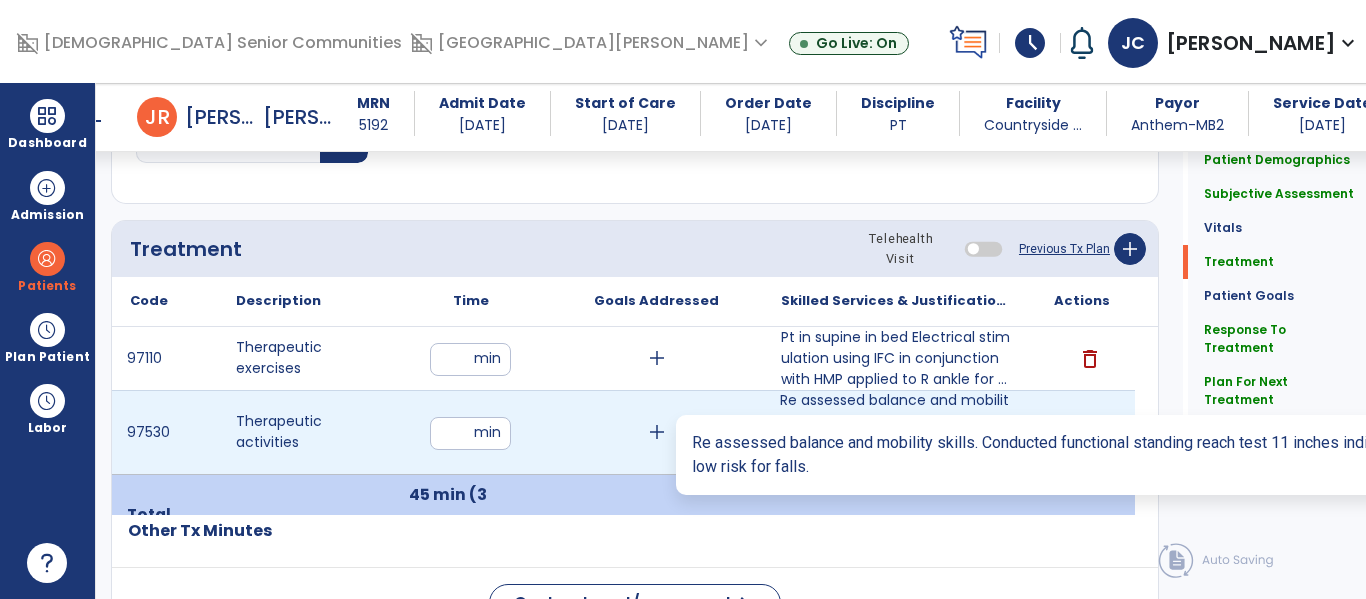 click on "Re assessed balance and mobility skills. Conducted functional standing reach test 11 inches indicati..." at bounding box center [896, 432] 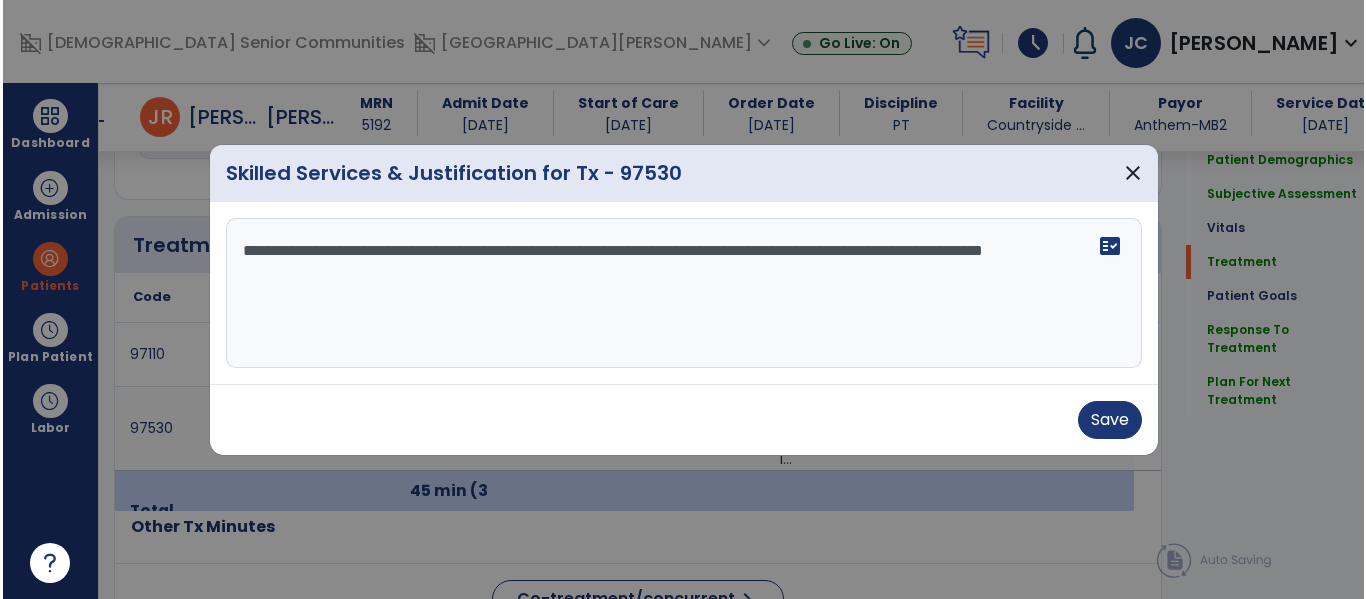 scroll, scrollTop: 1188, scrollLeft: 0, axis: vertical 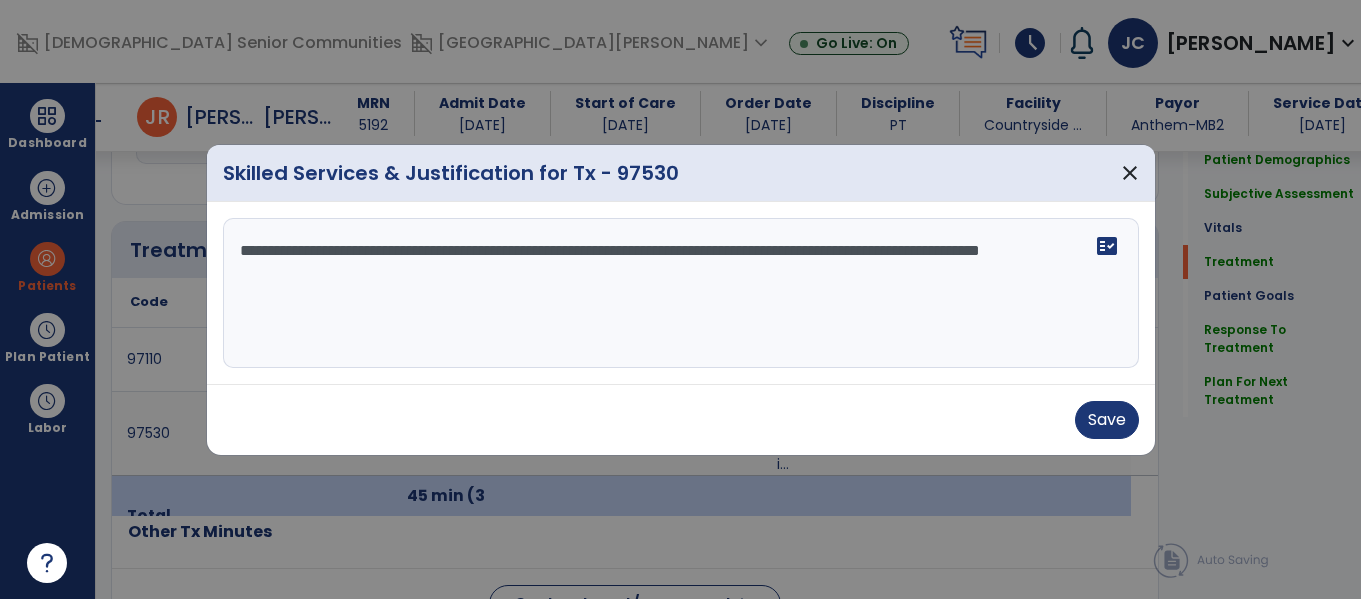 click on "**********" at bounding box center [681, 293] 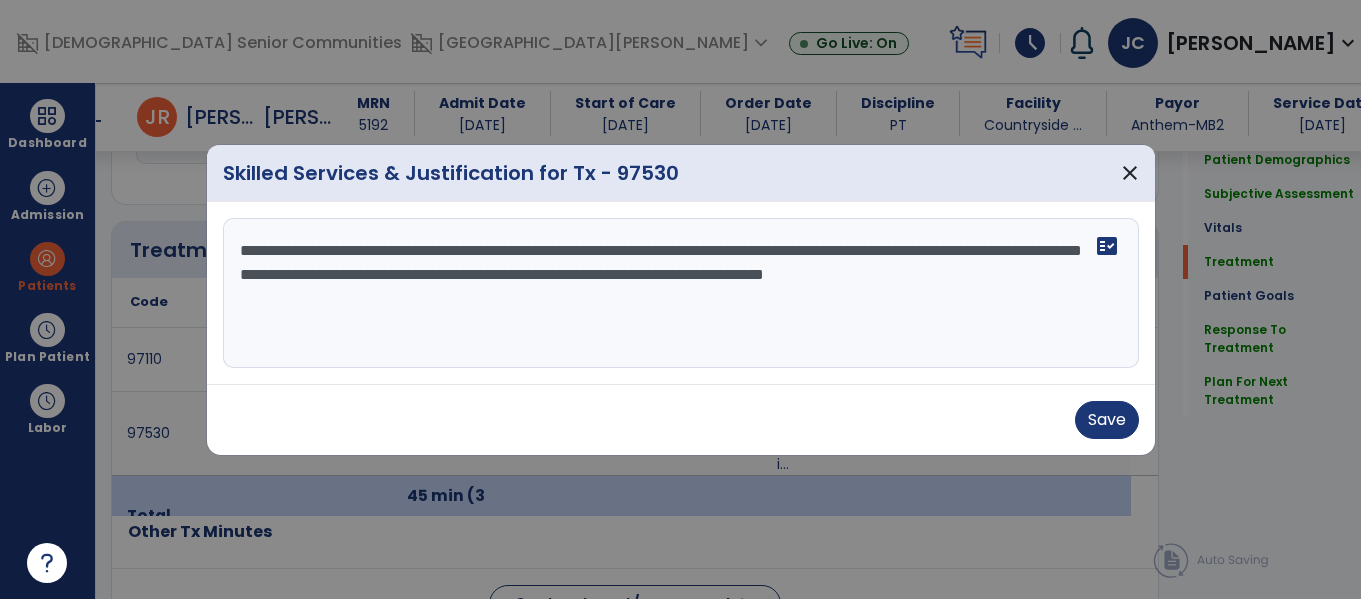 click on "**********" at bounding box center (681, 293) 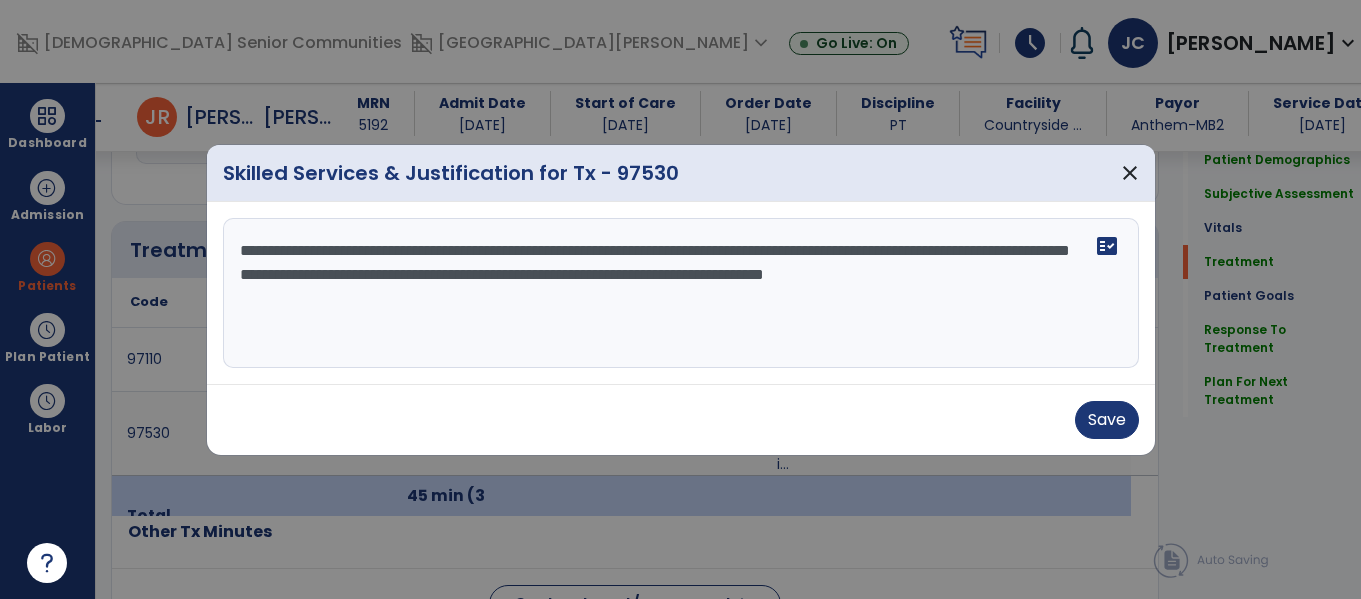 click on "**********" at bounding box center (681, 293) 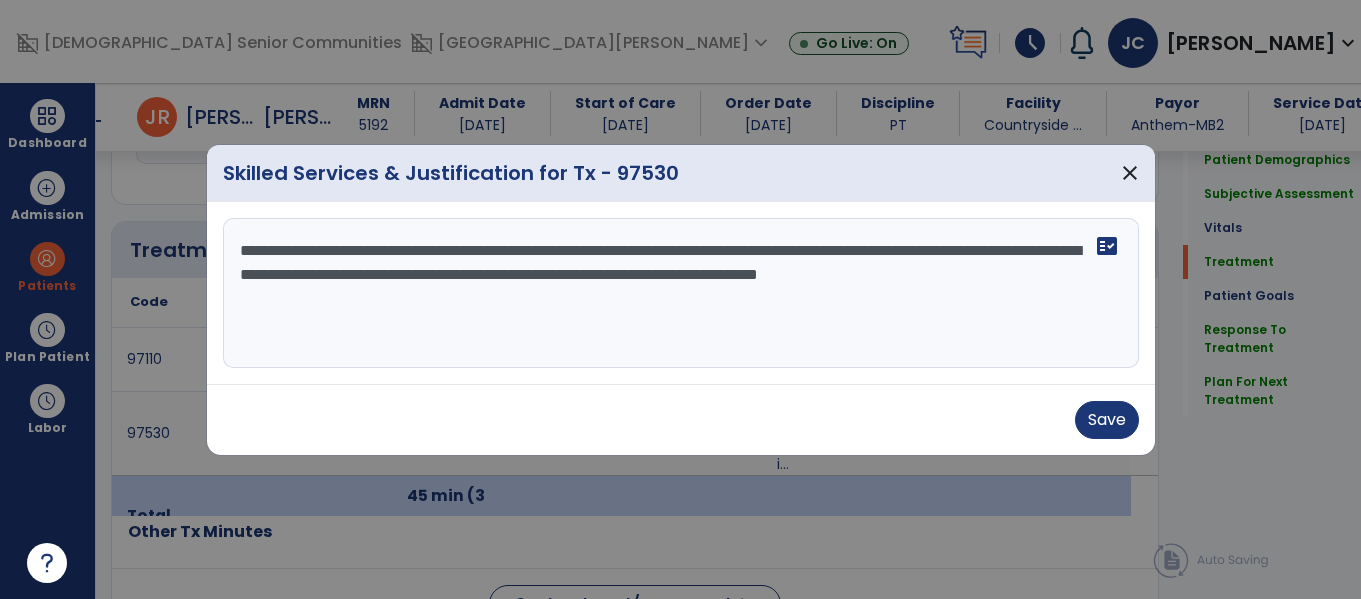 click on "**********" at bounding box center (681, 293) 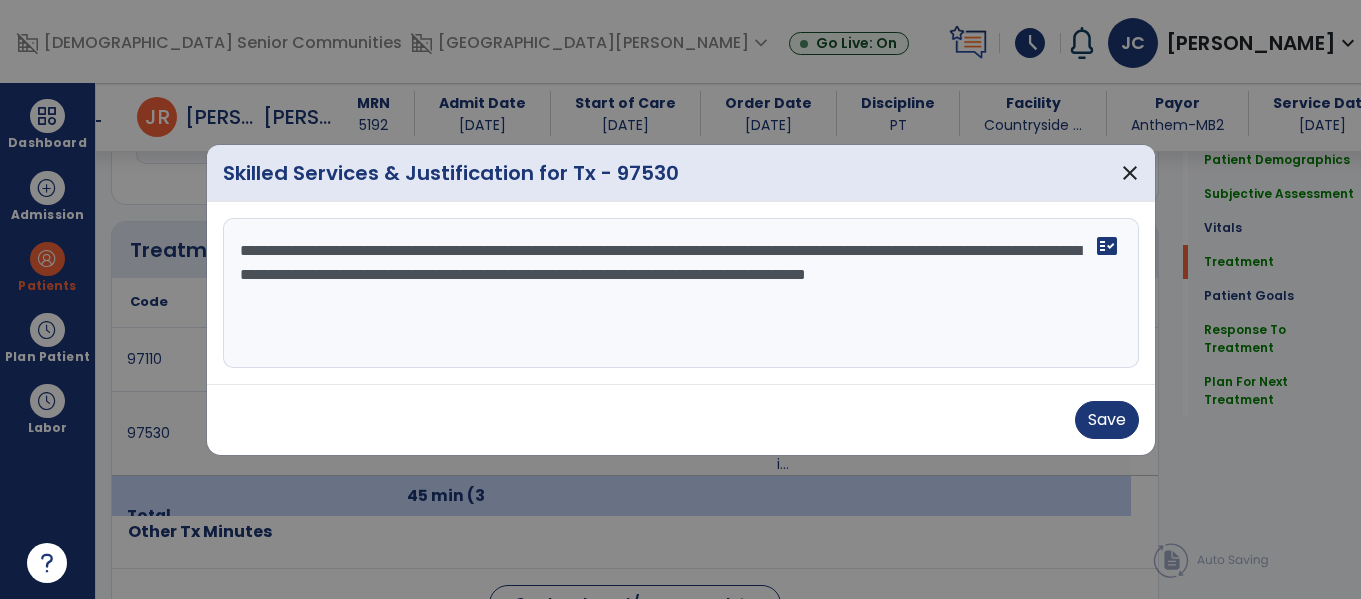 click on "**********" at bounding box center [681, 293] 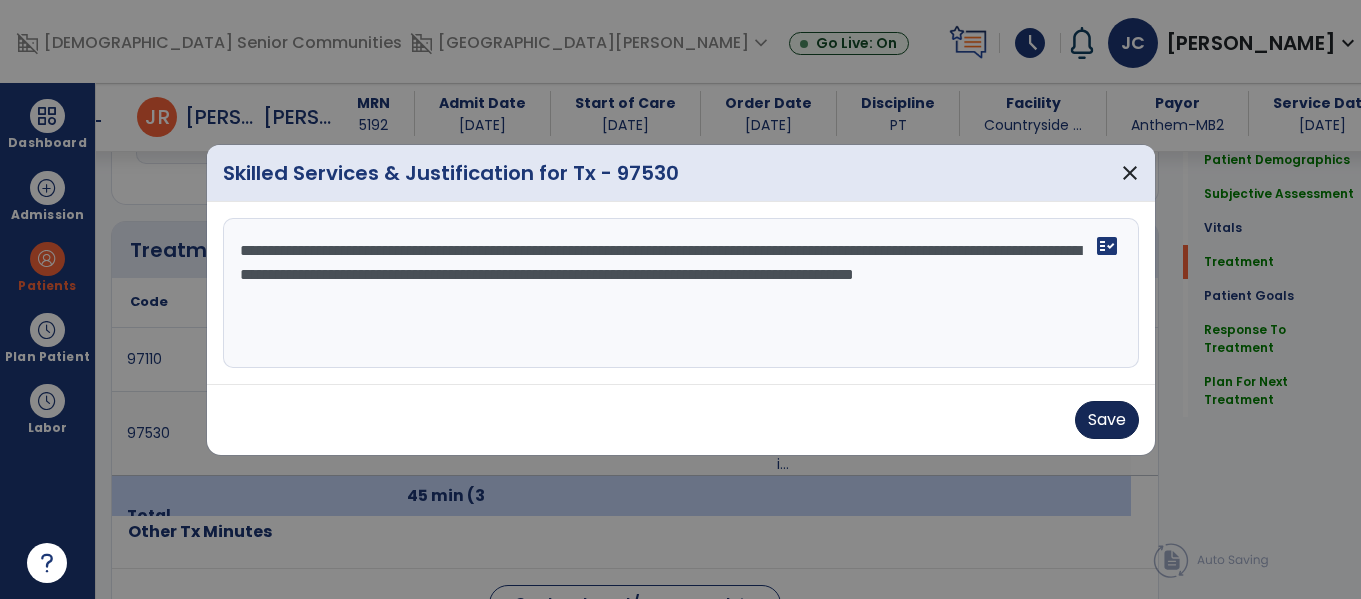 type on "**********" 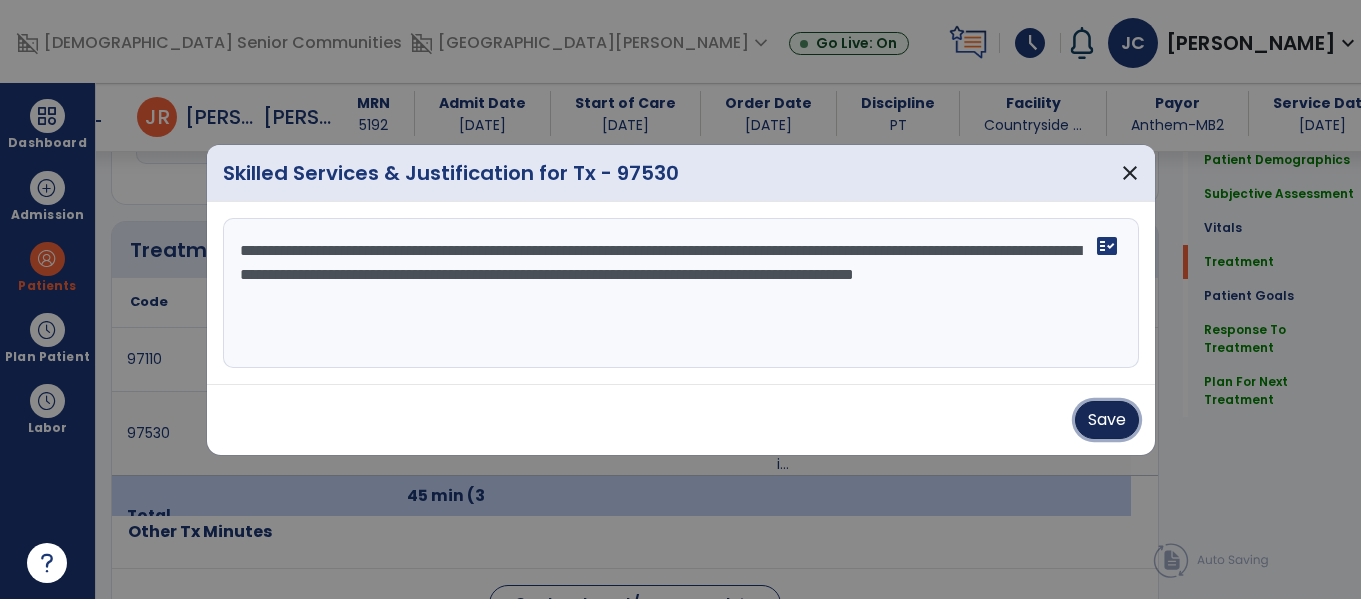 click on "Save" at bounding box center [1107, 420] 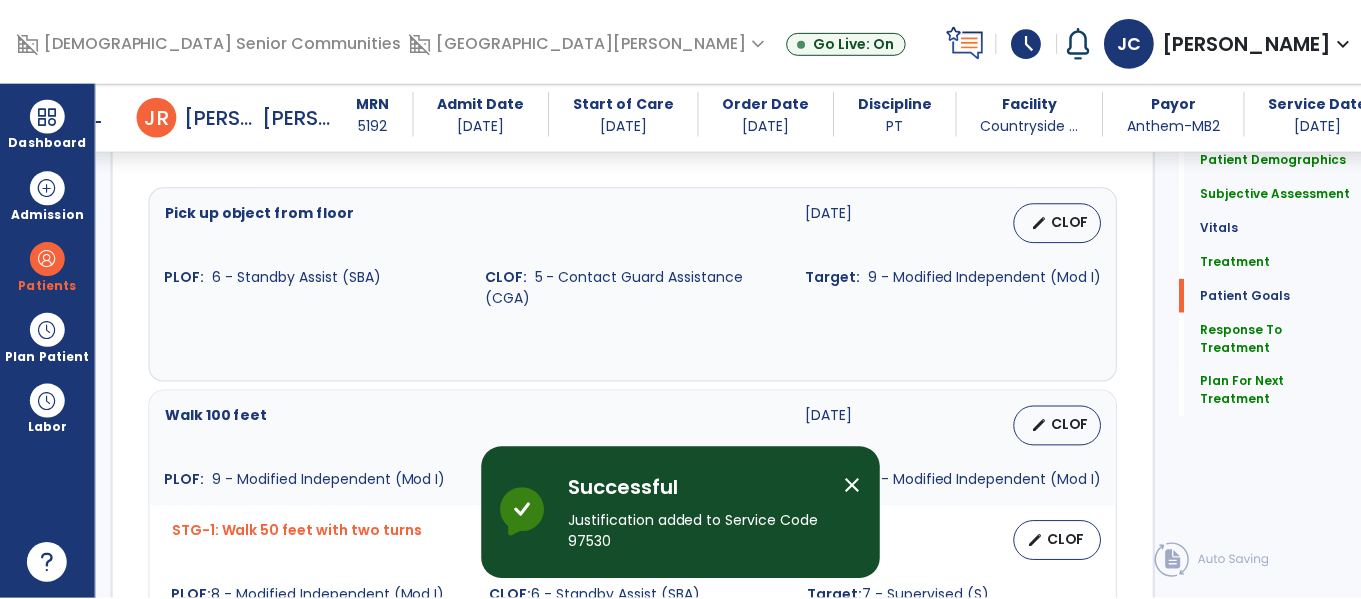 scroll, scrollTop: 1762, scrollLeft: 0, axis: vertical 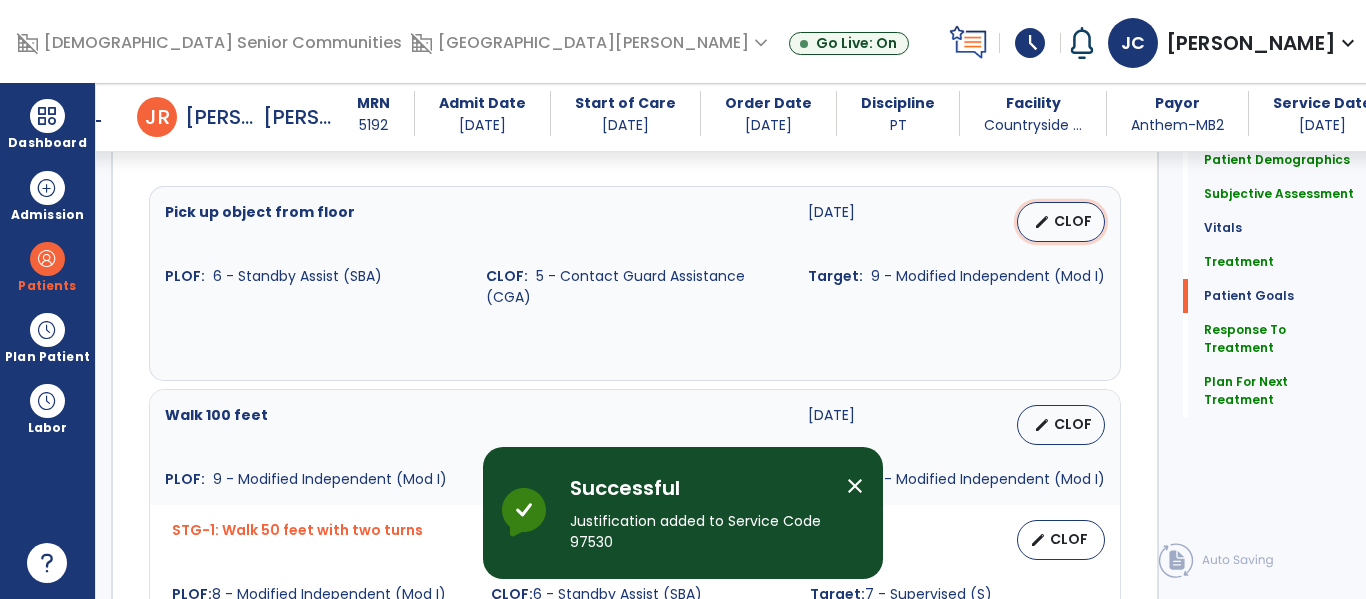click on "edit   CLOF" at bounding box center [1061, 222] 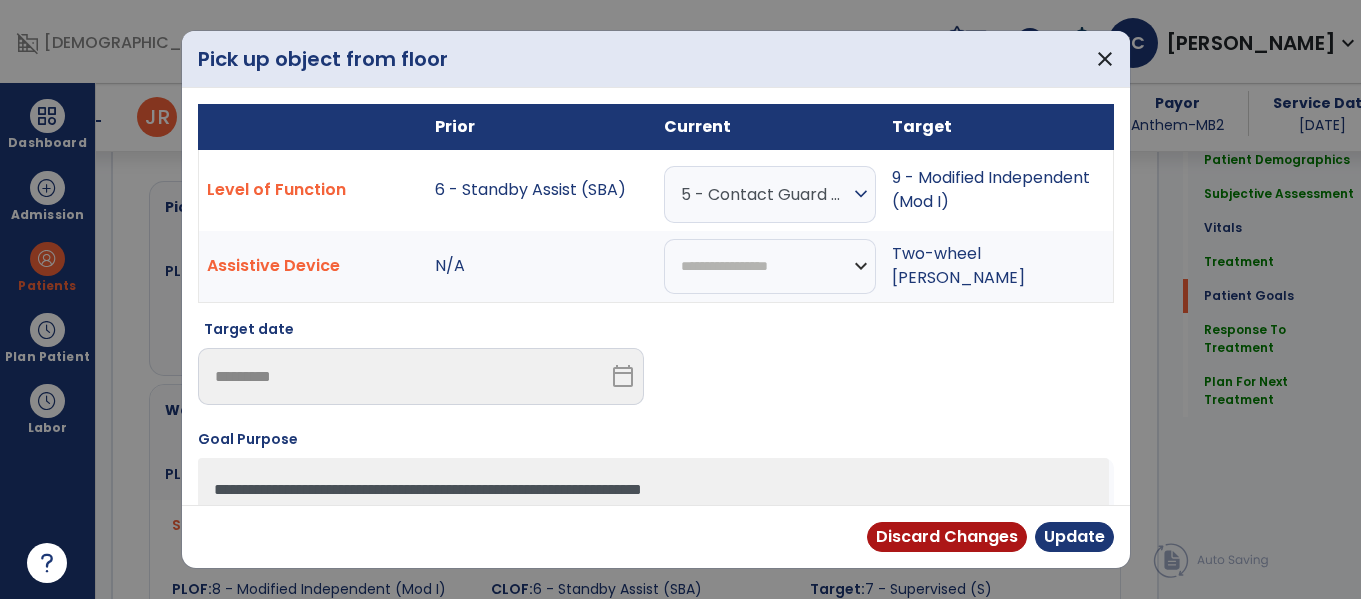 scroll, scrollTop: 1762, scrollLeft: 0, axis: vertical 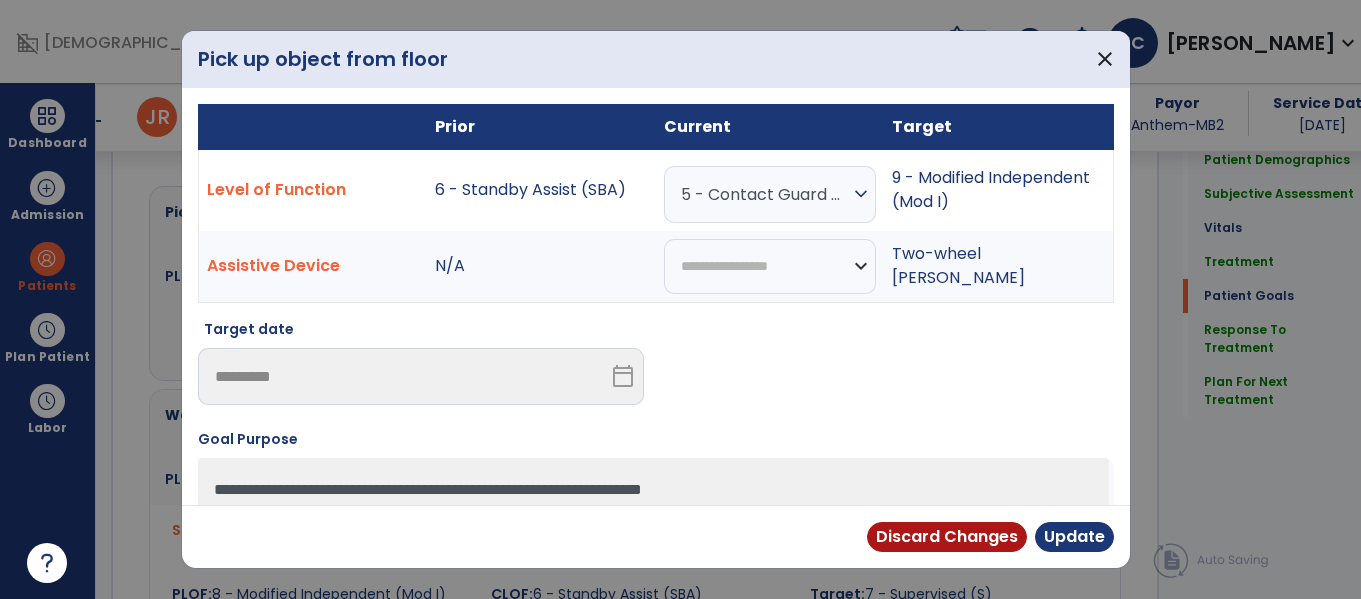 click on "5 - Contact Guard Assistance (CGA)" at bounding box center [765, 194] 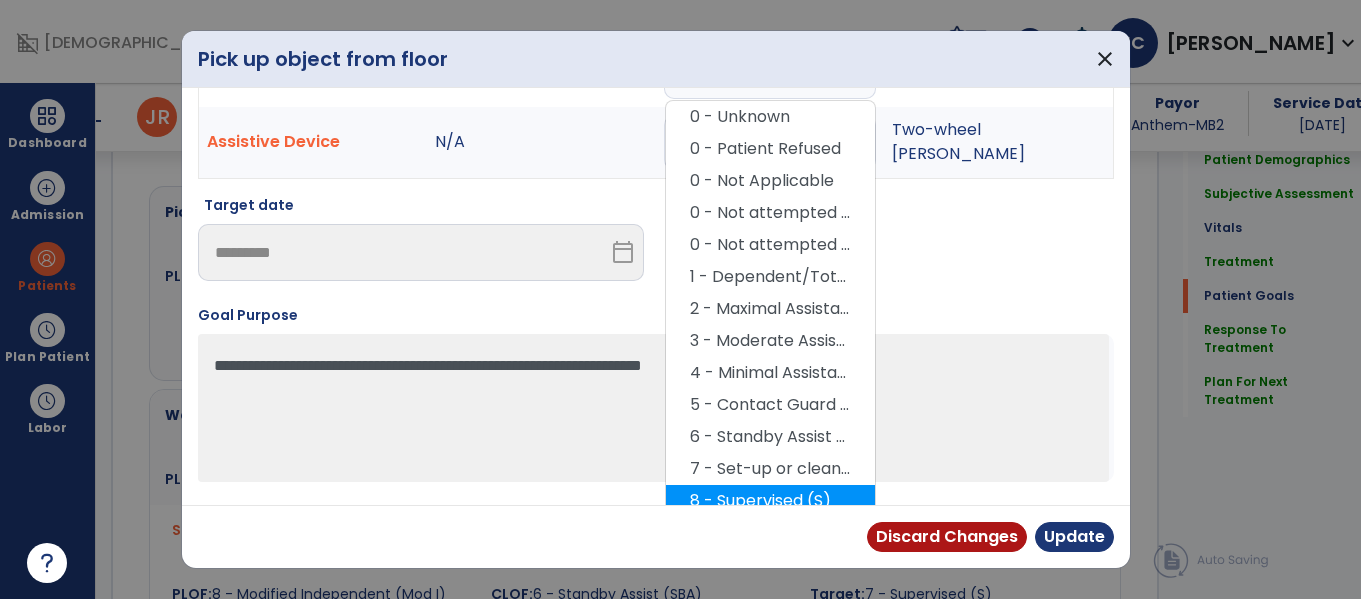 click on "8 - Supervised (S)" at bounding box center [770, 501] 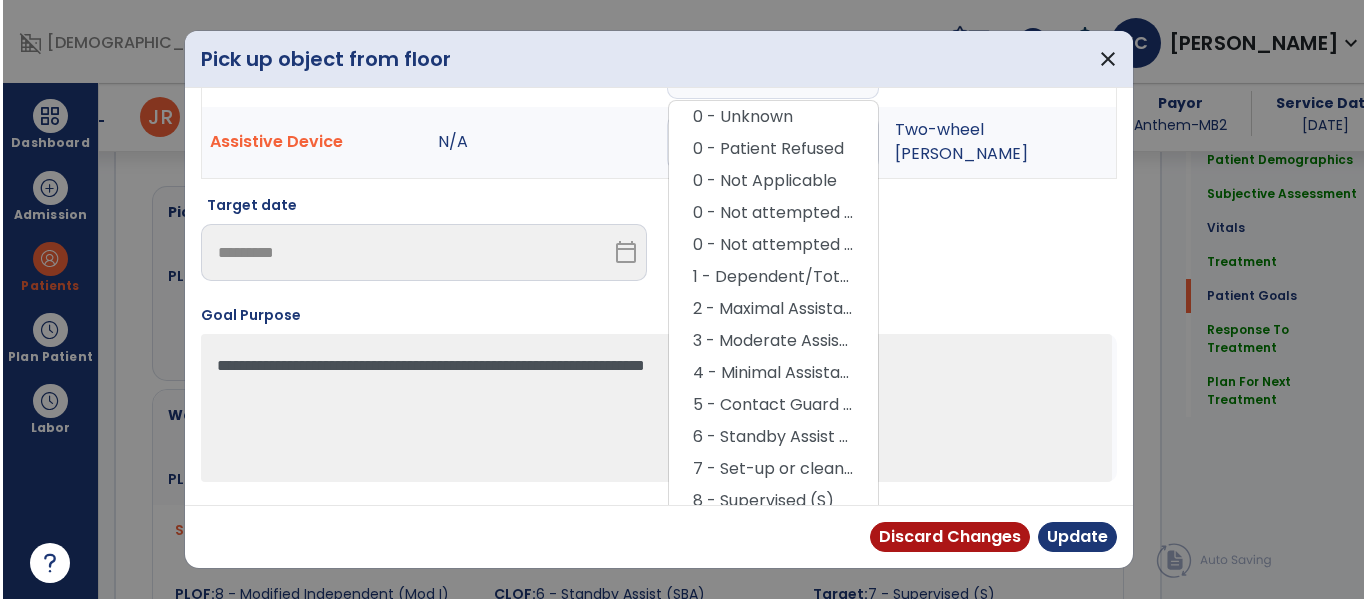 scroll, scrollTop: 117, scrollLeft: 0, axis: vertical 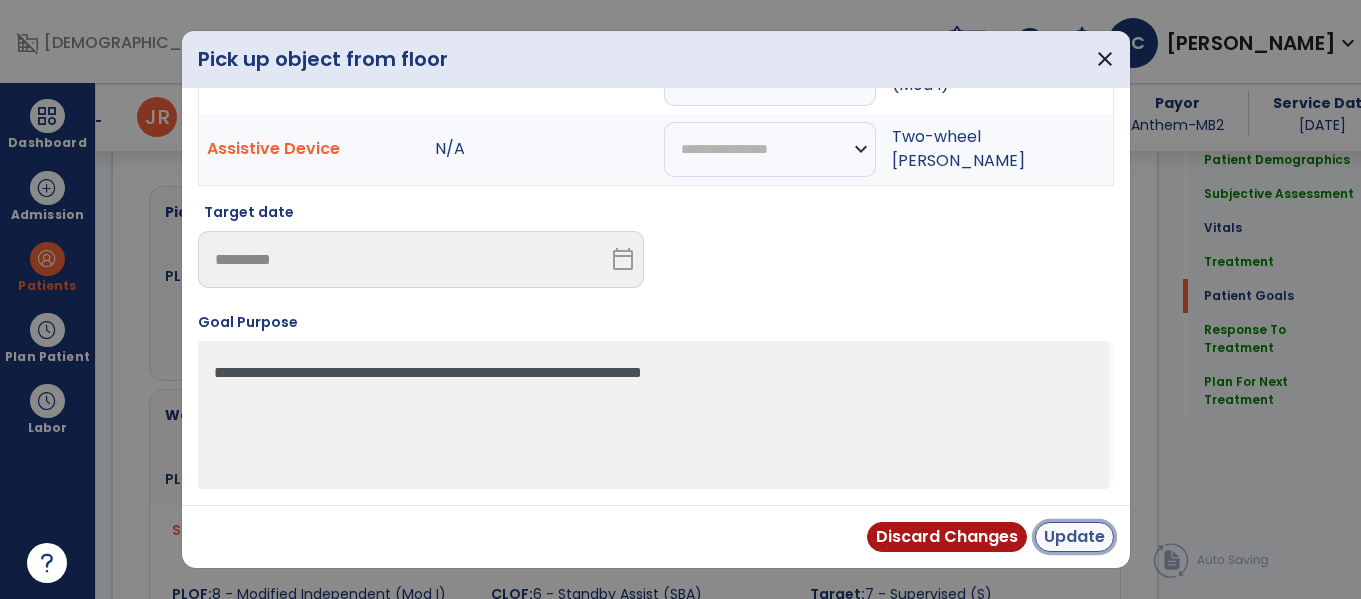 click on "Update" at bounding box center (1074, 537) 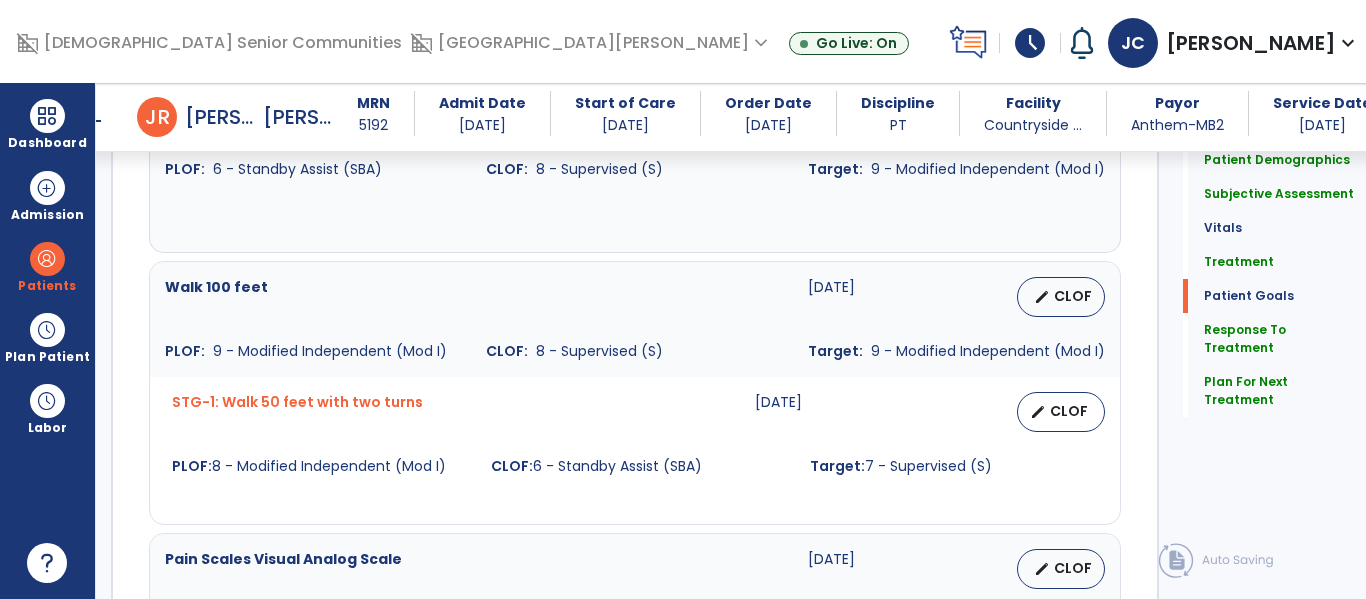 scroll, scrollTop: 1869, scrollLeft: 0, axis: vertical 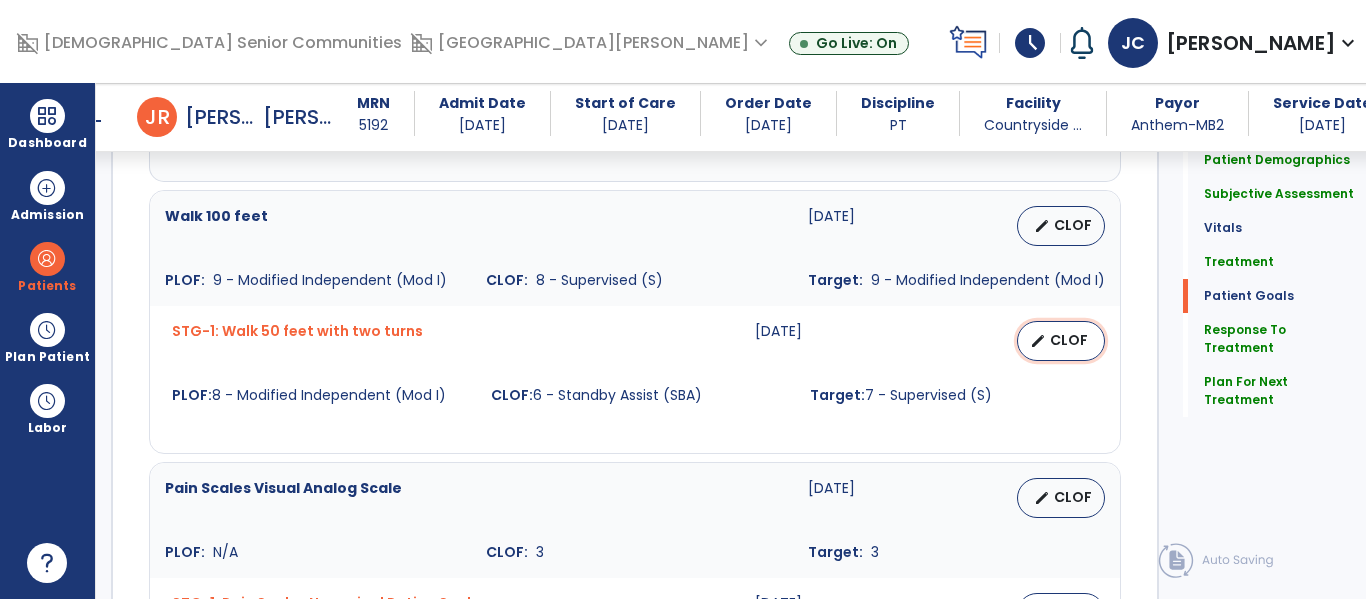 click on "edit   CLOF" at bounding box center [1061, 341] 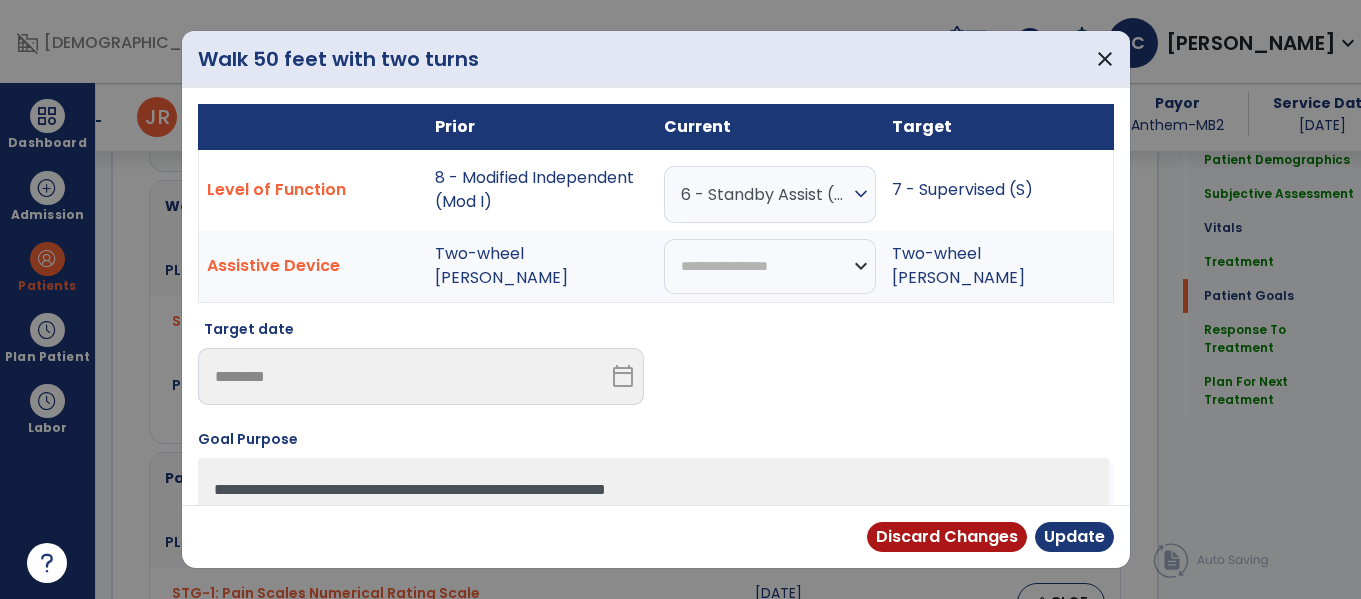 scroll, scrollTop: 1940, scrollLeft: 0, axis: vertical 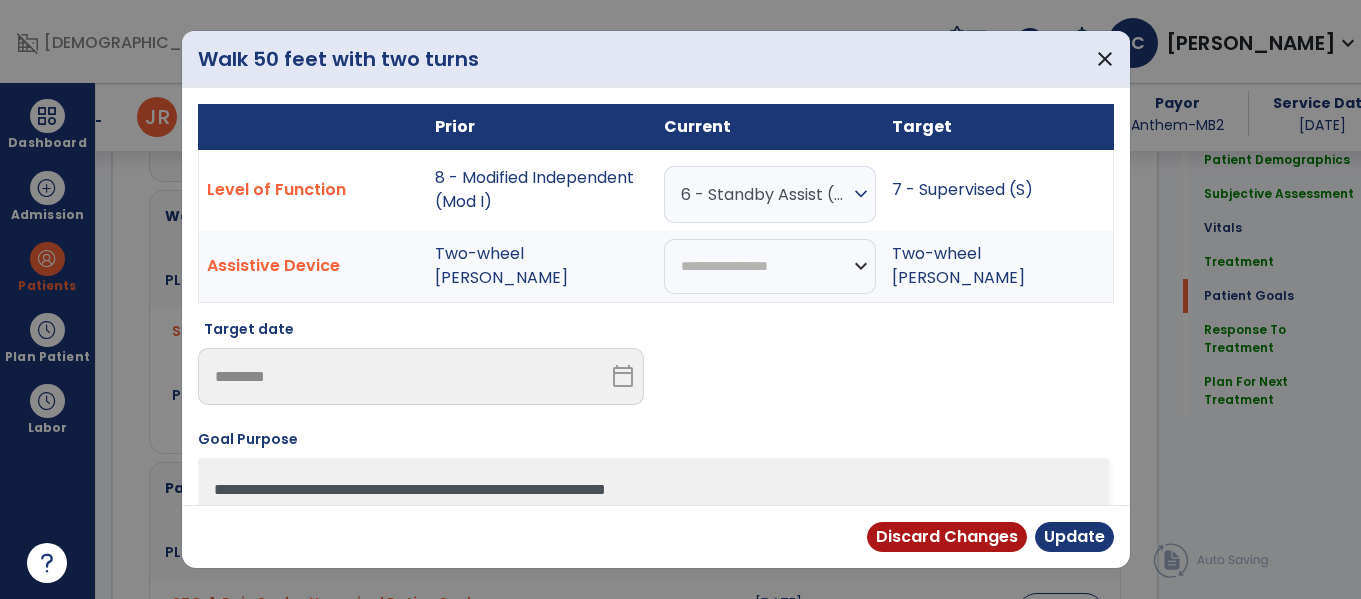 click on "6 - Standby Assist (SBA)" at bounding box center [765, 194] 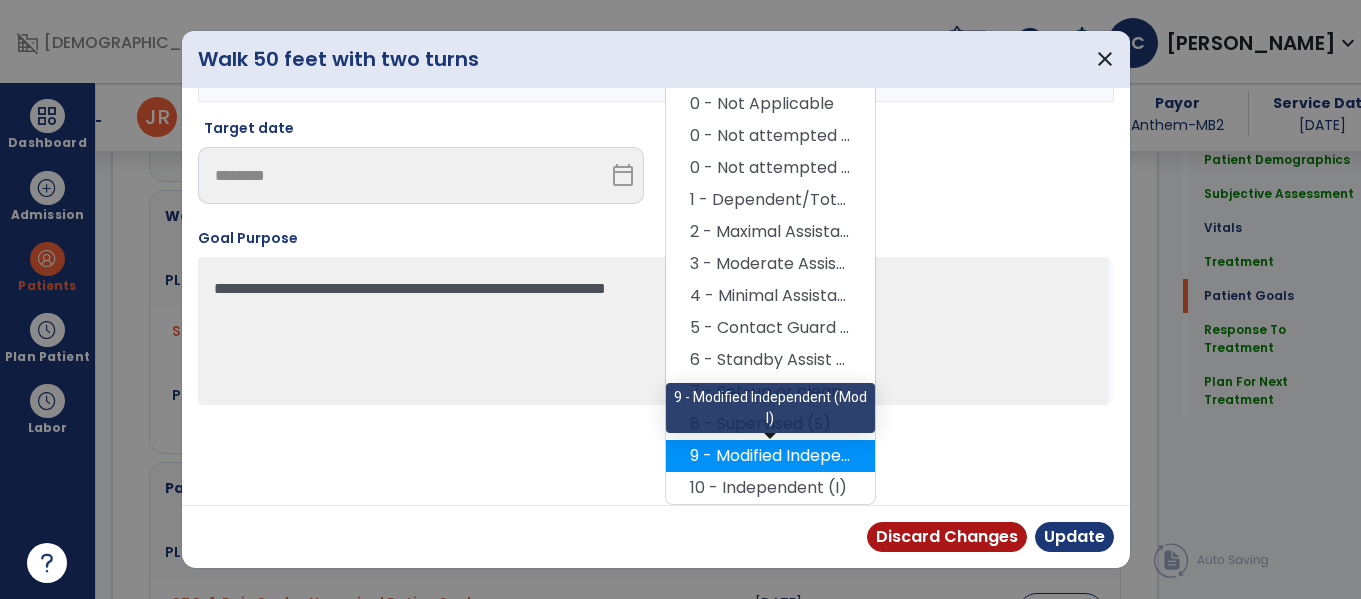 click on "9 - Modified Independent (Mod I)" at bounding box center (770, 456) 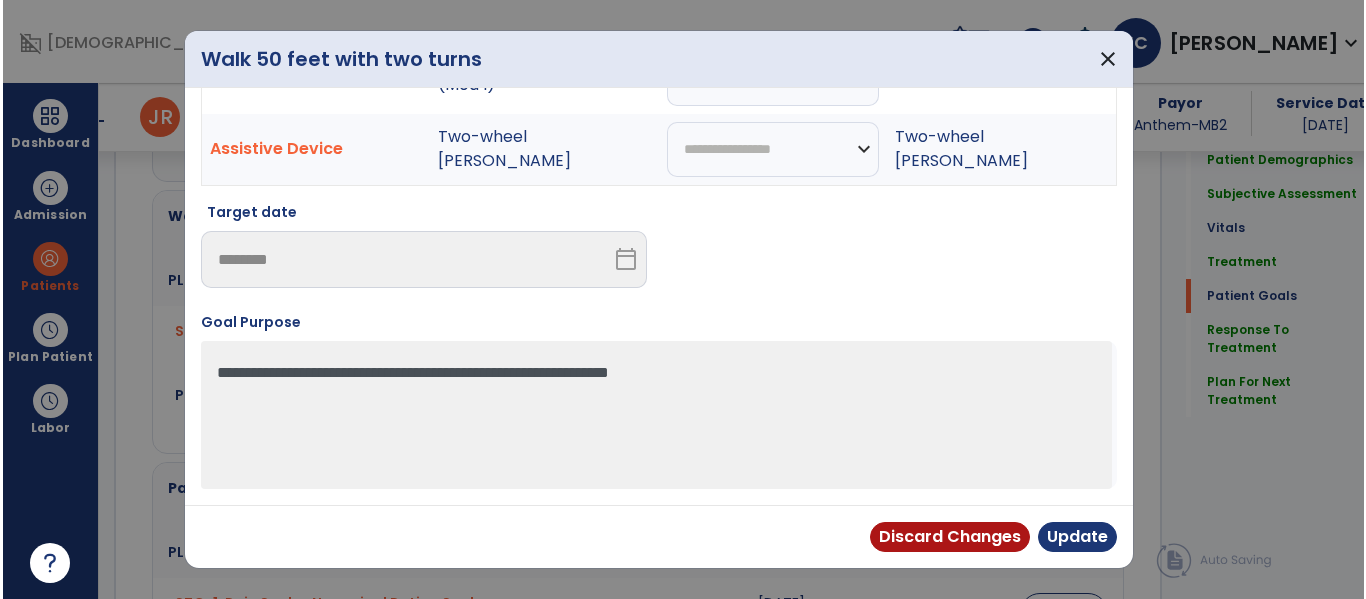 scroll, scrollTop: 117, scrollLeft: 0, axis: vertical 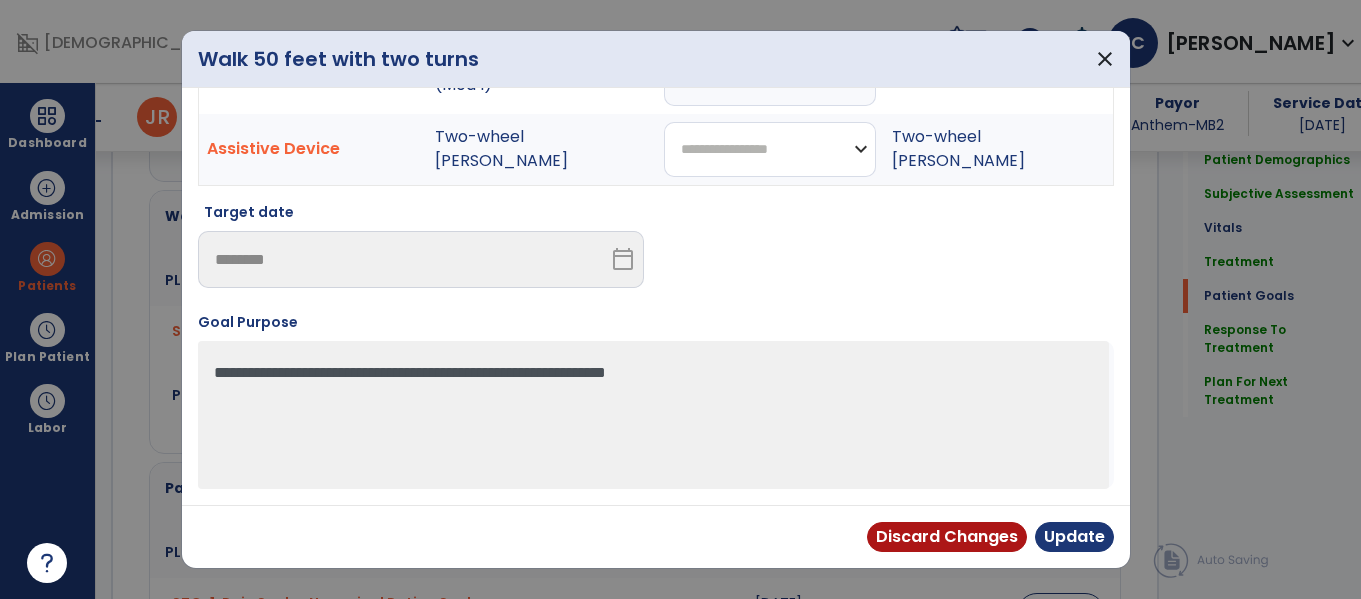 click on "**********" at bounding box center (770, 149) 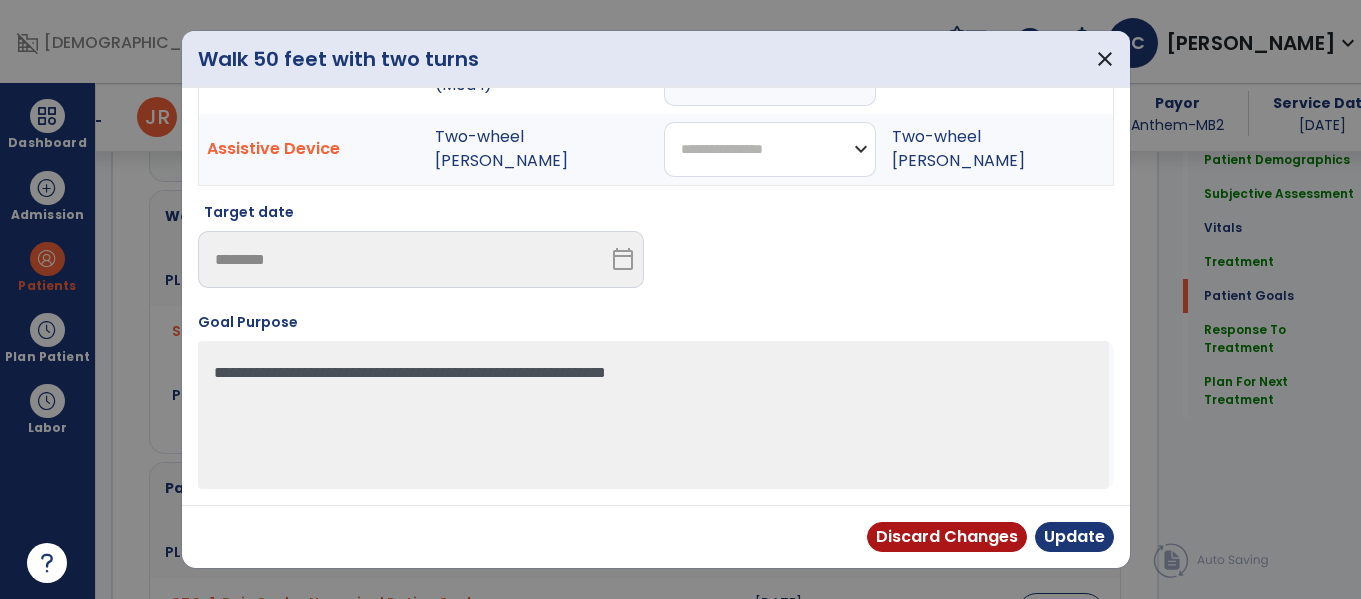 click on "**********" at bounding box center (770, 149) 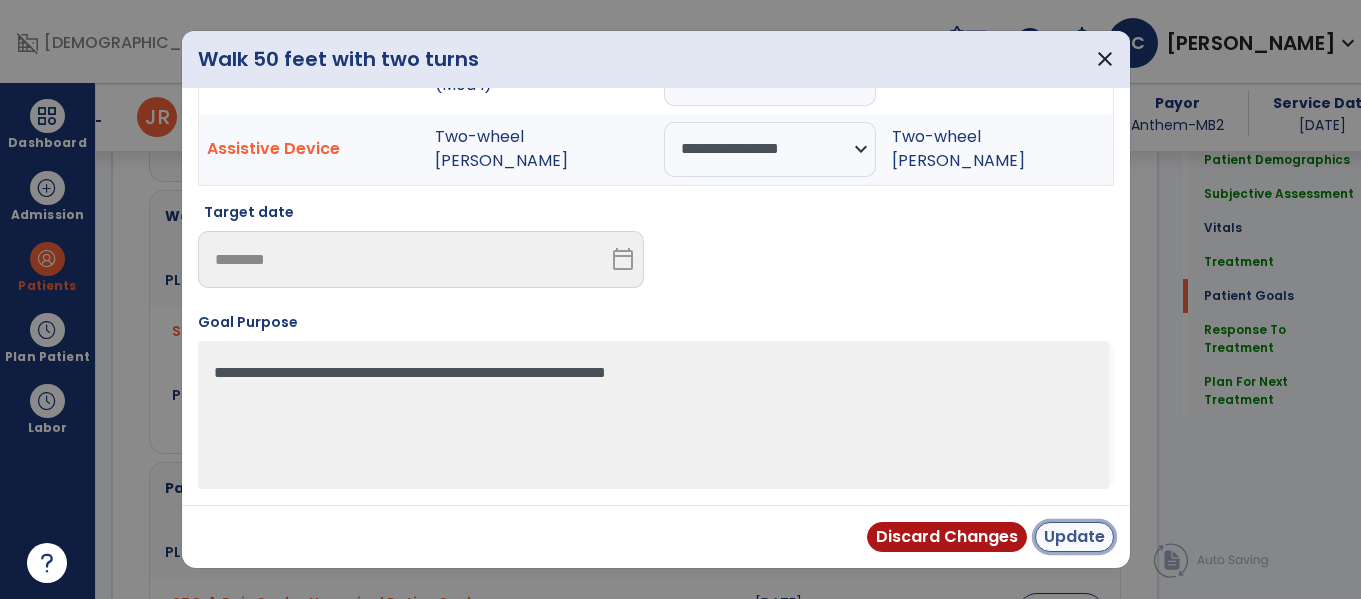 click on "Update" at bounding box center [1074, 537] 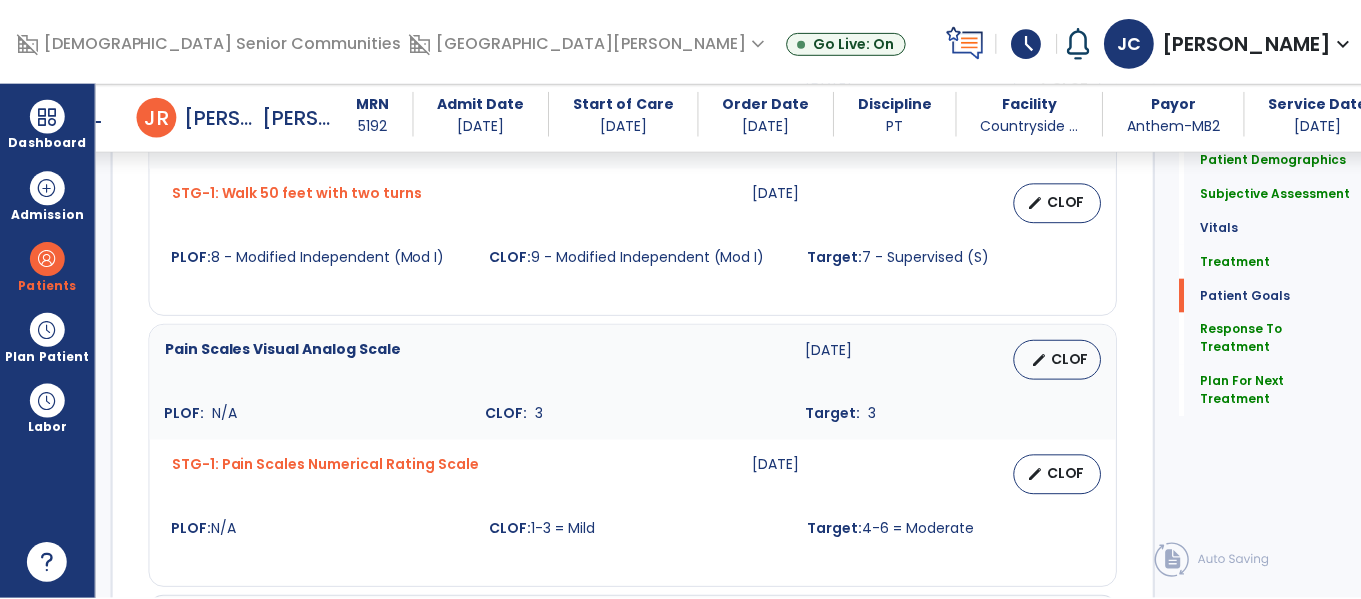 scroll, scrollTop: 2145, scrollLeft: 0, axis: vertical 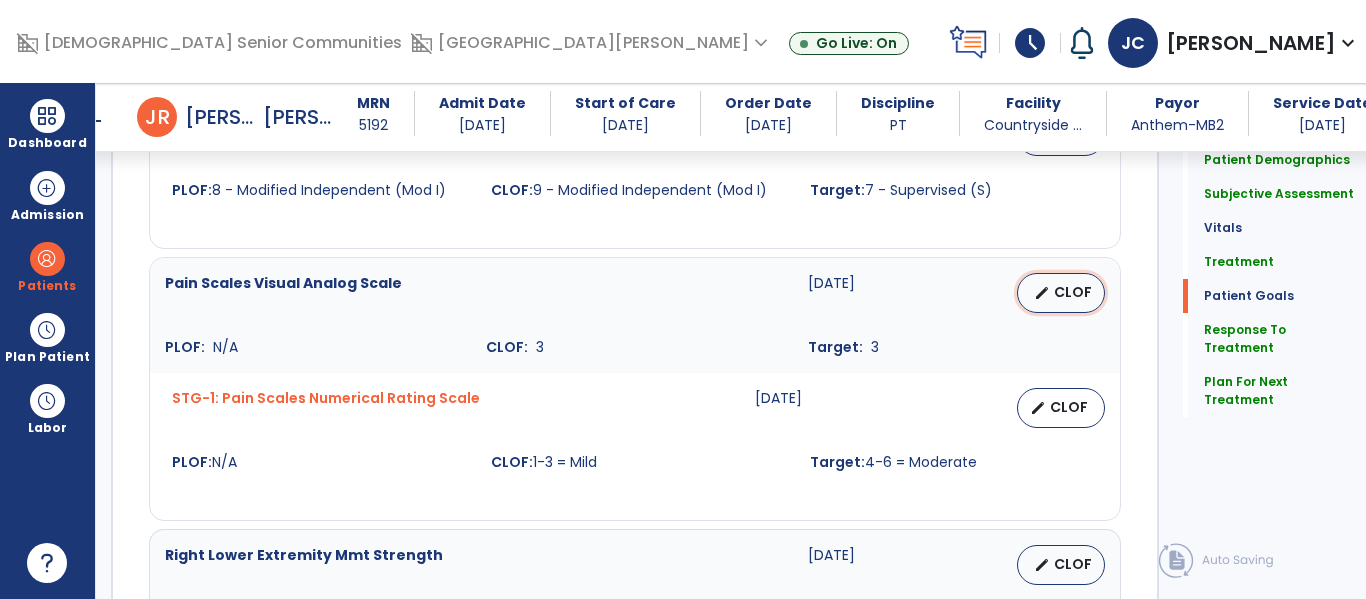 click on "CLOF" at bounding box center (1073, 292) 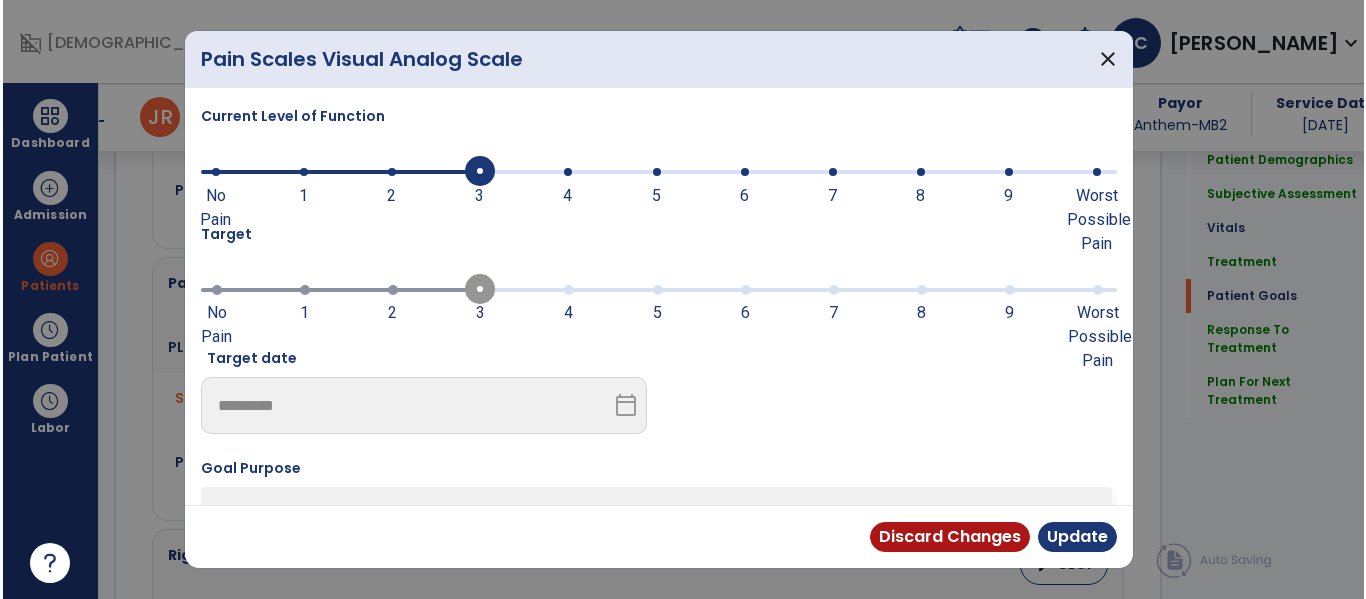 scroll, scrollTop: 2145, scrollLeft: 0, axis: vertical 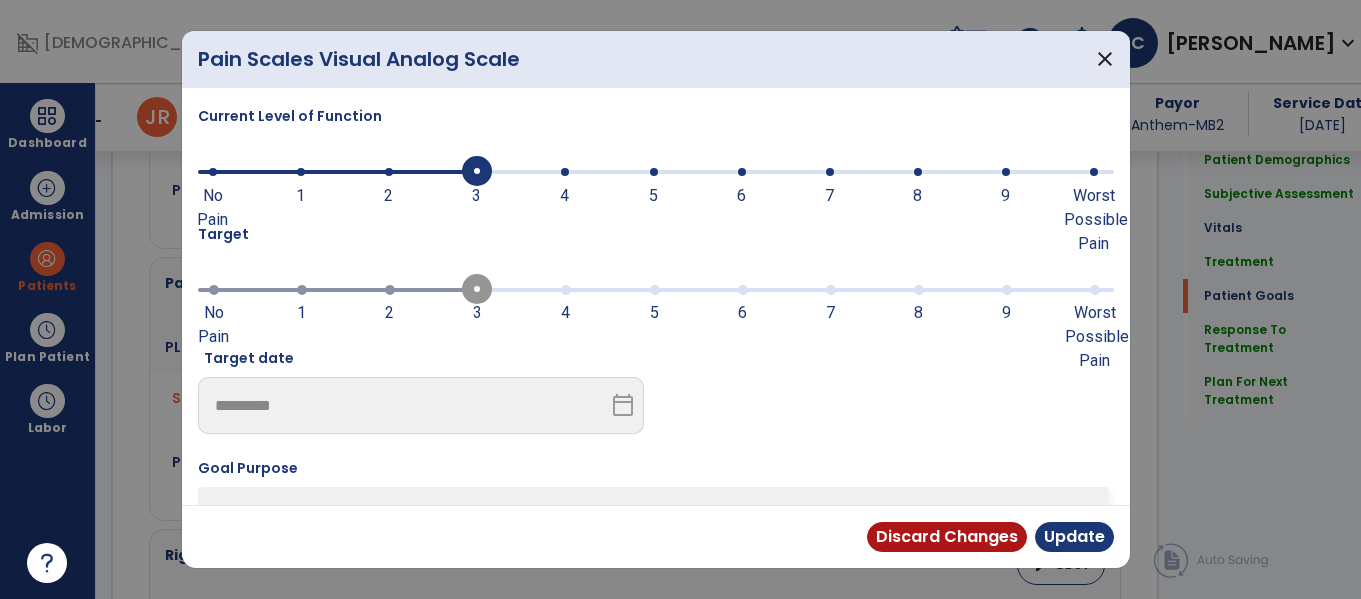 click at bounding box center (301, 172) 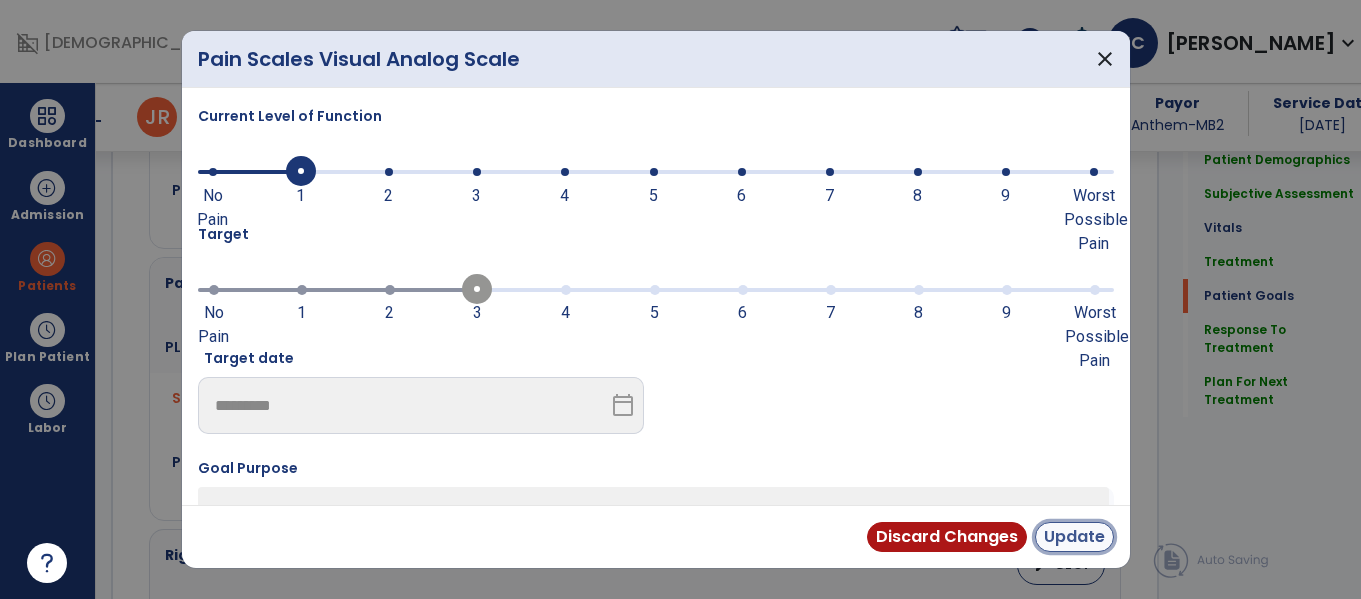 click on "Update" at bounding box center (1074, 537) 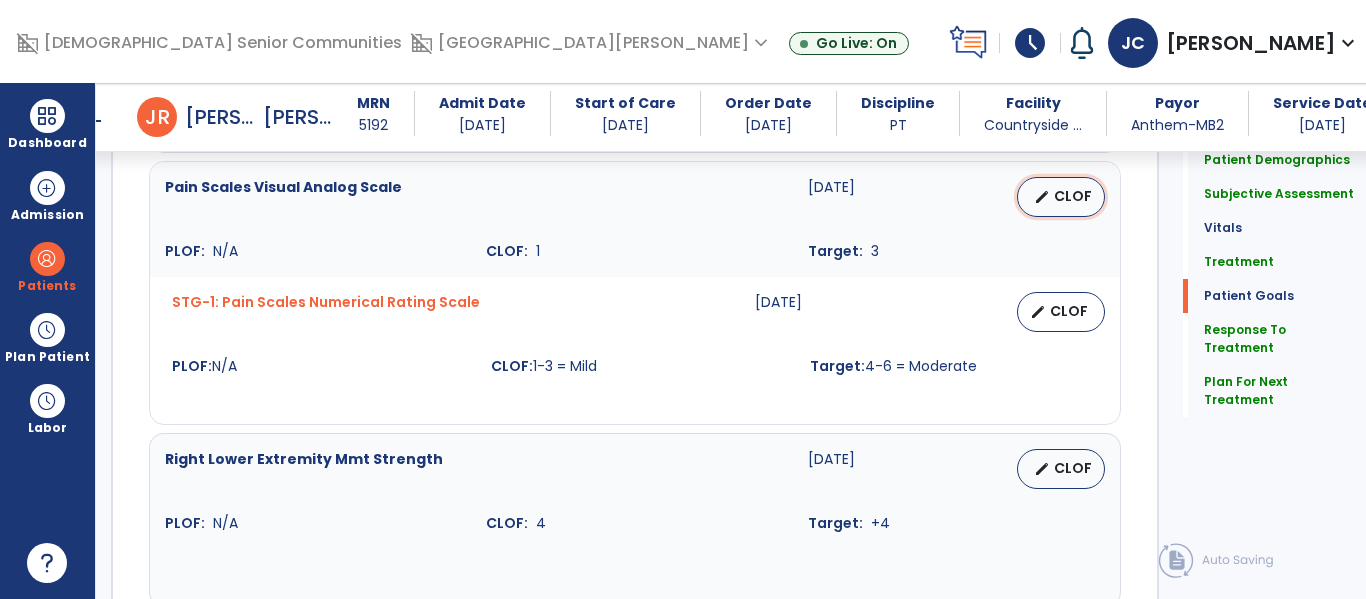 click on "edit" at bounding box center (1042, 197) 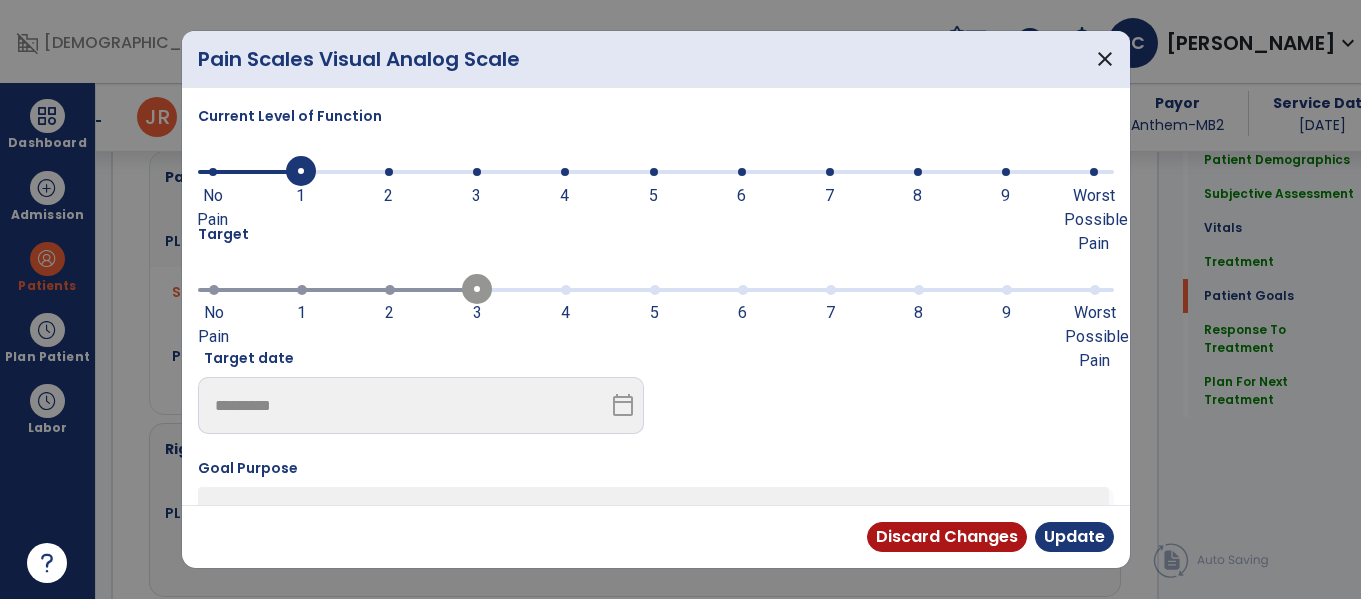 scroll, scrollTop: 2241, scrollLeft: 0, axis: vertical 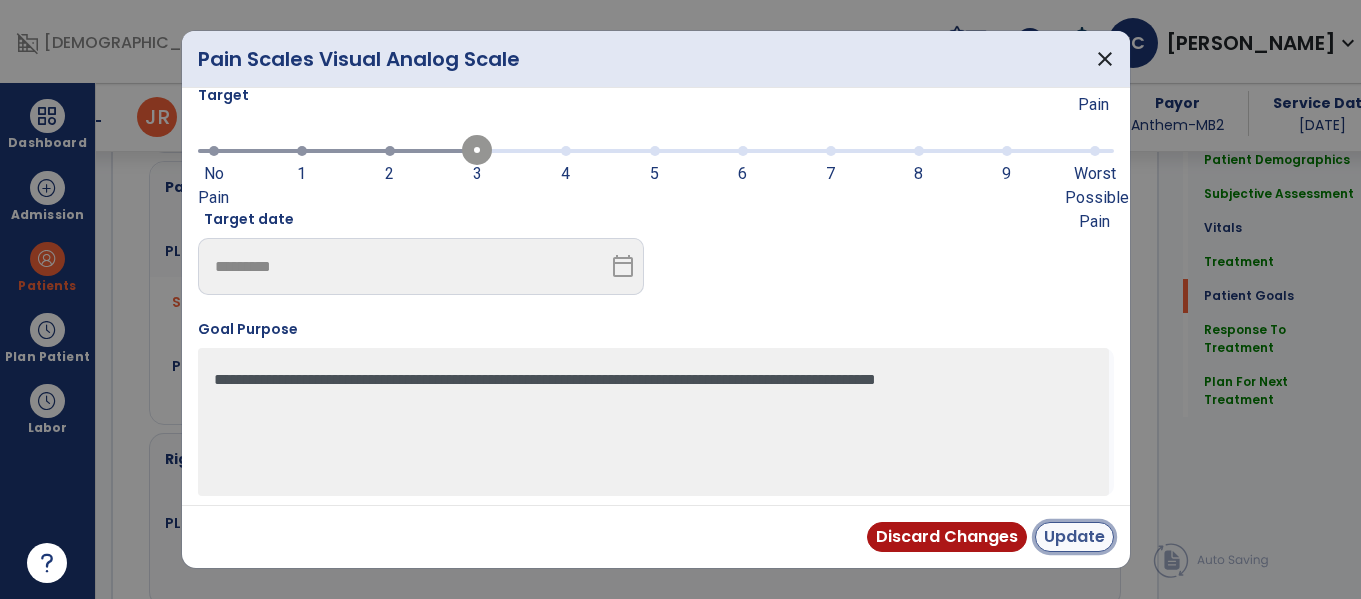 click on "Update" at bounding box center (1074, 537) 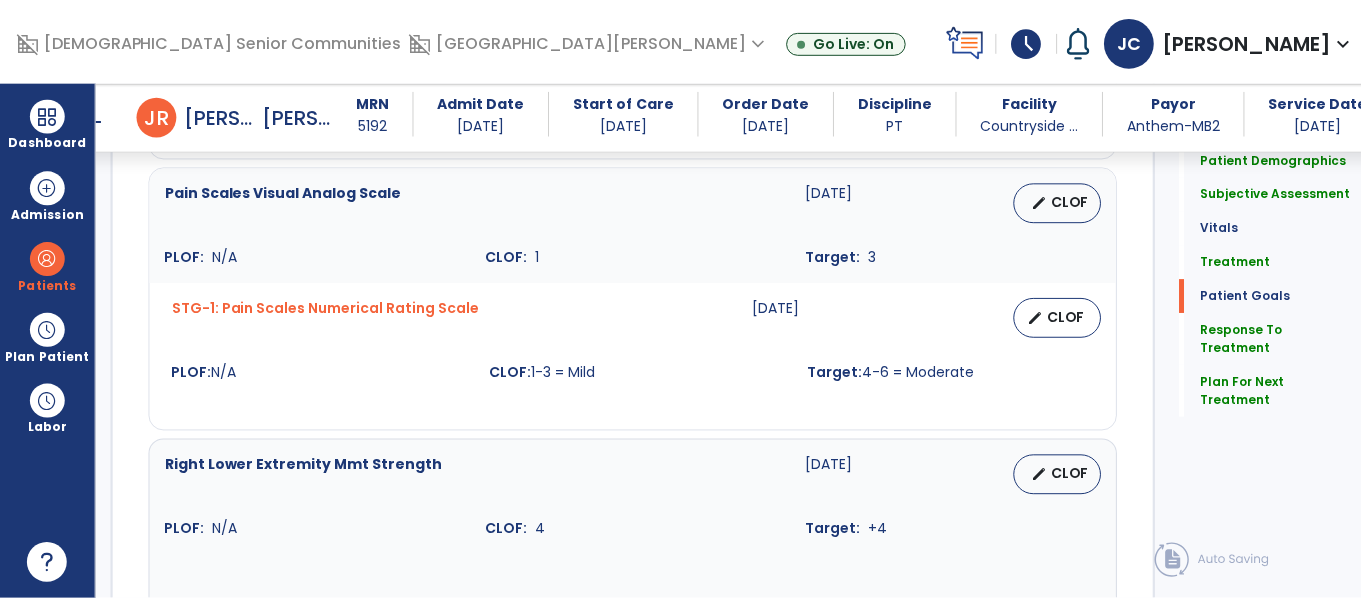 scroll, scrollTop: 2234, scrollLeft: 0, axis: vertical 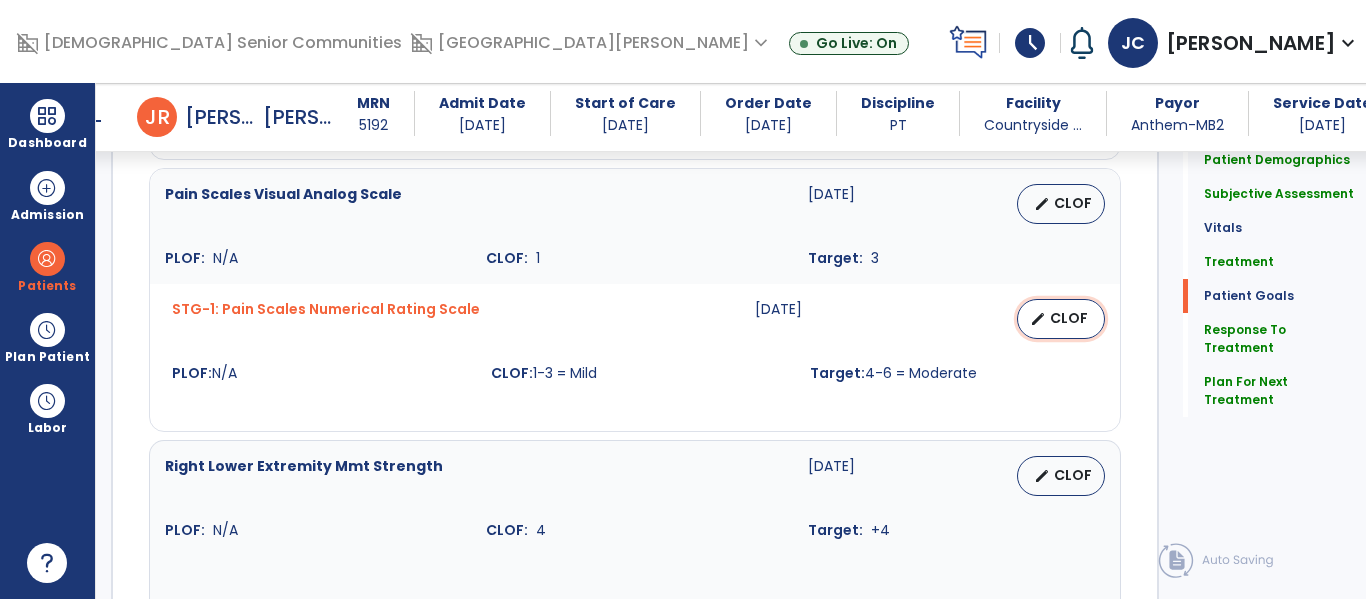 click on "CLOF" at bounding box center [1069, 318] 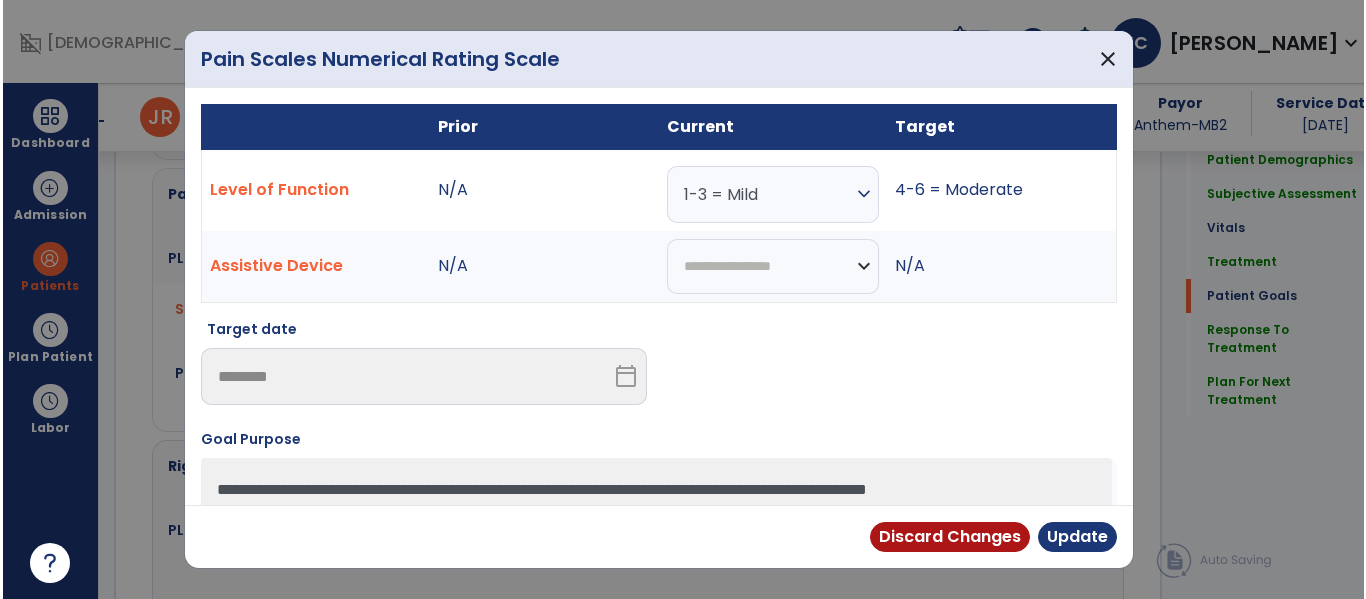 scroll, scrollTop: 2234, scrollLeft: 0, axis: vertical 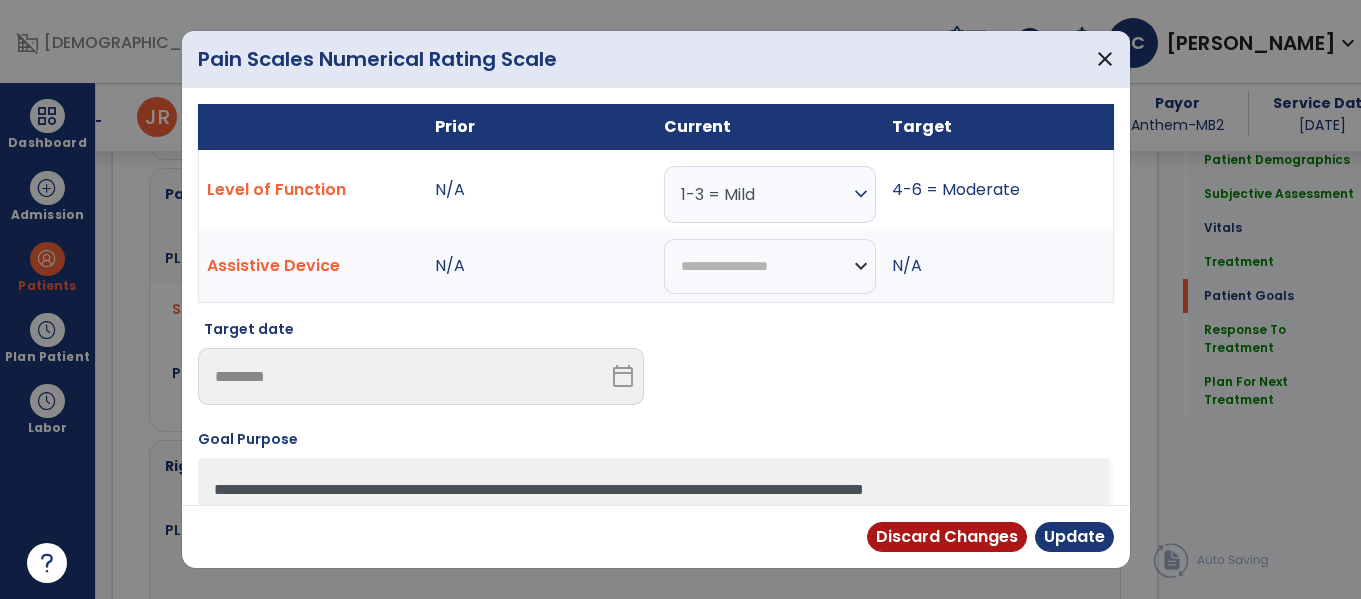 click on "1-3 = Mild" at bounding box center [765, 194] 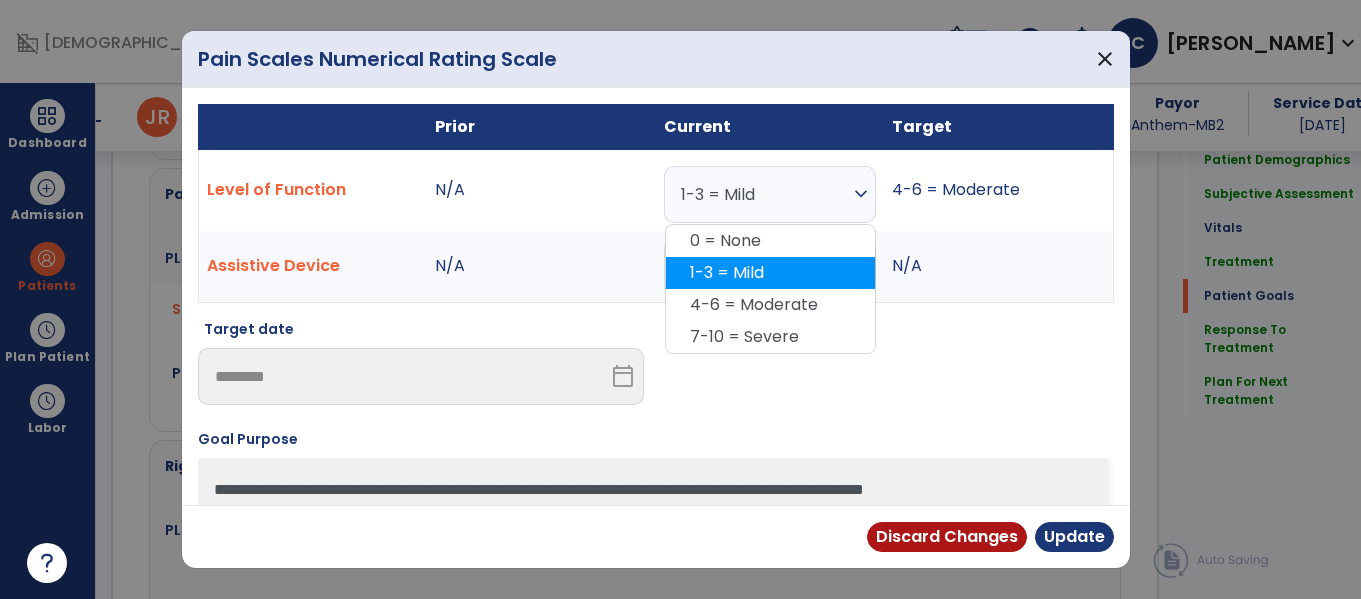click on "1-3 = Mild" at bounding box center (770, 273) 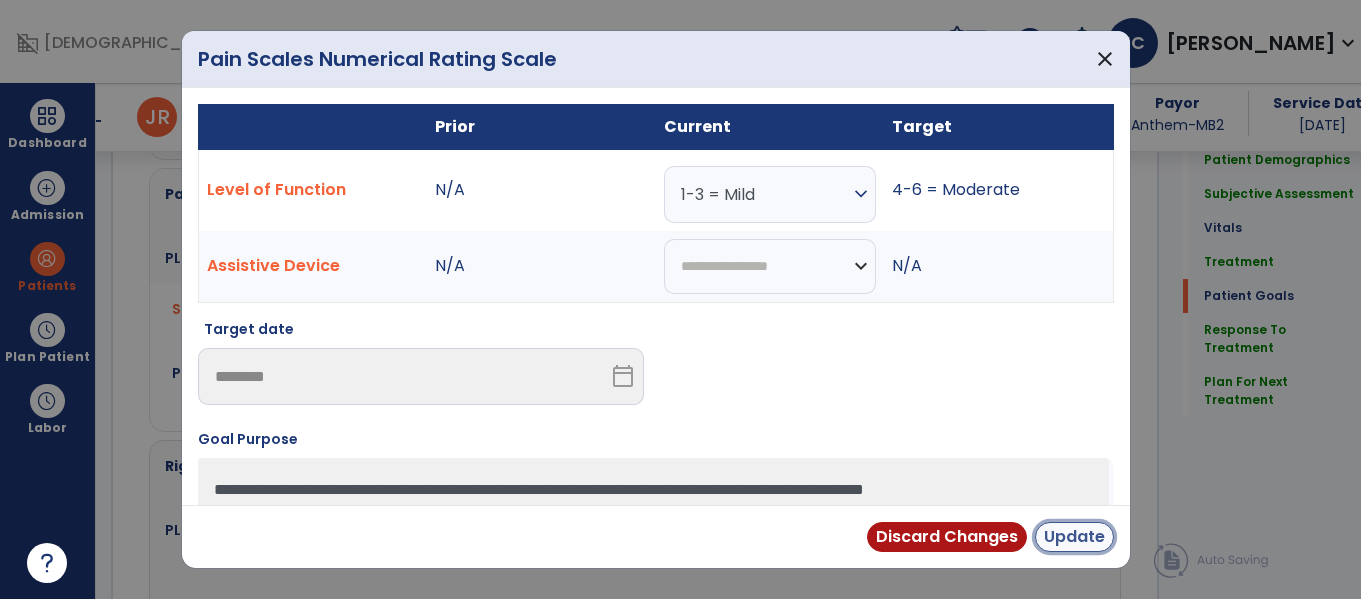 click on "Update" at bounding box center [1074, 537] 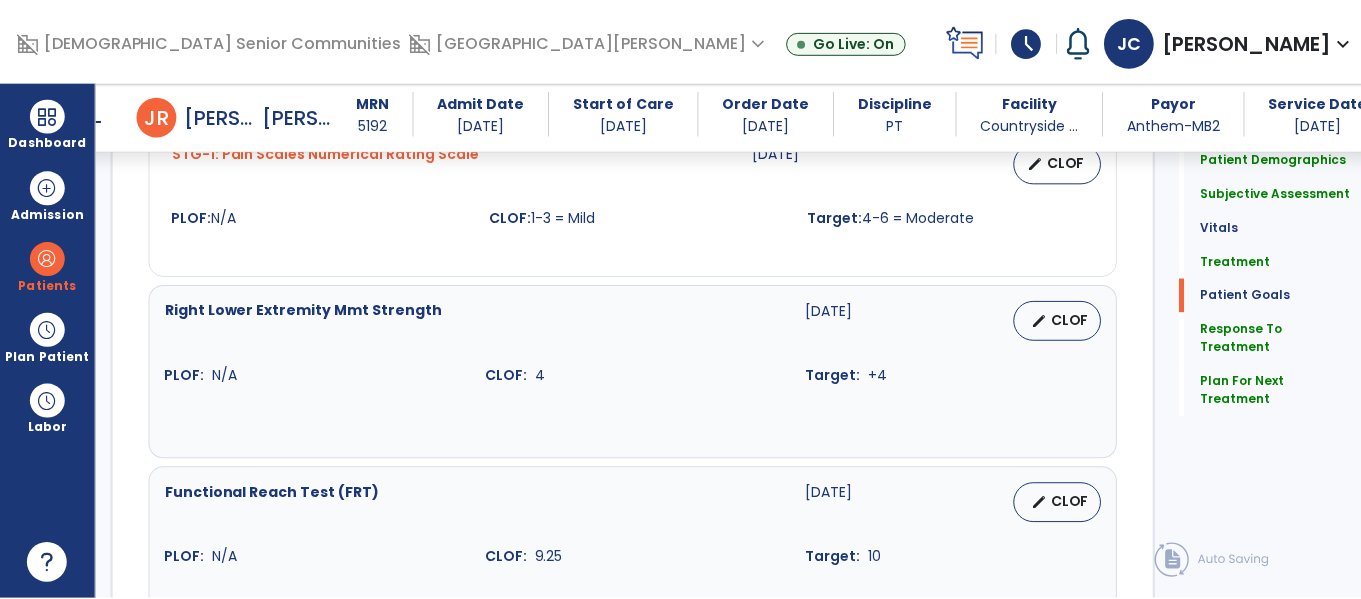 scroll, scrollTop: 2455, scrollLeft: 0, axis: vertical 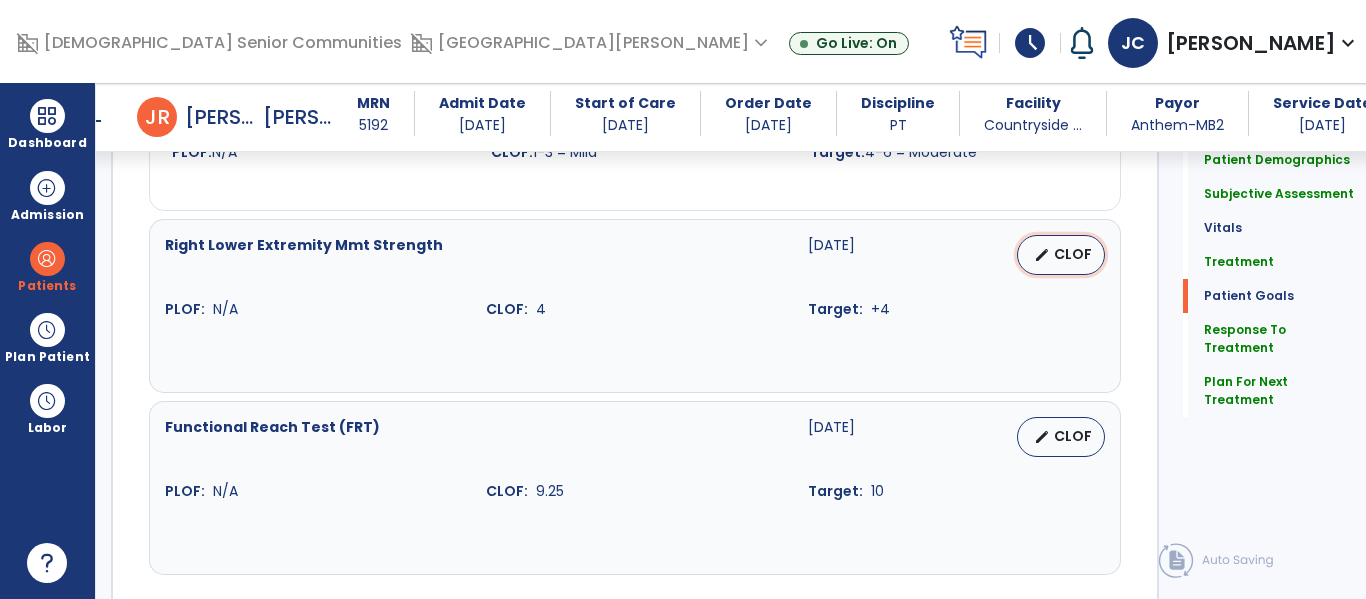click on "edit" at bounding box center (1042, 255) 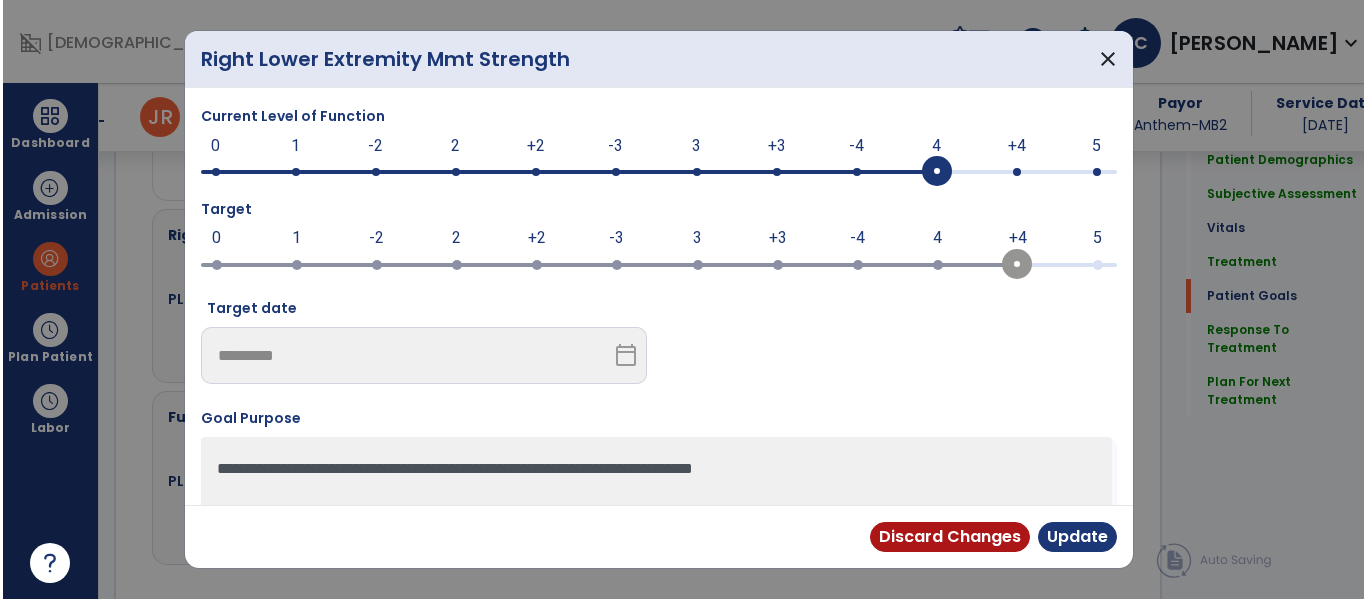 scroll, scrollTop: 2455, scrollLeft: 0, axis: vertical 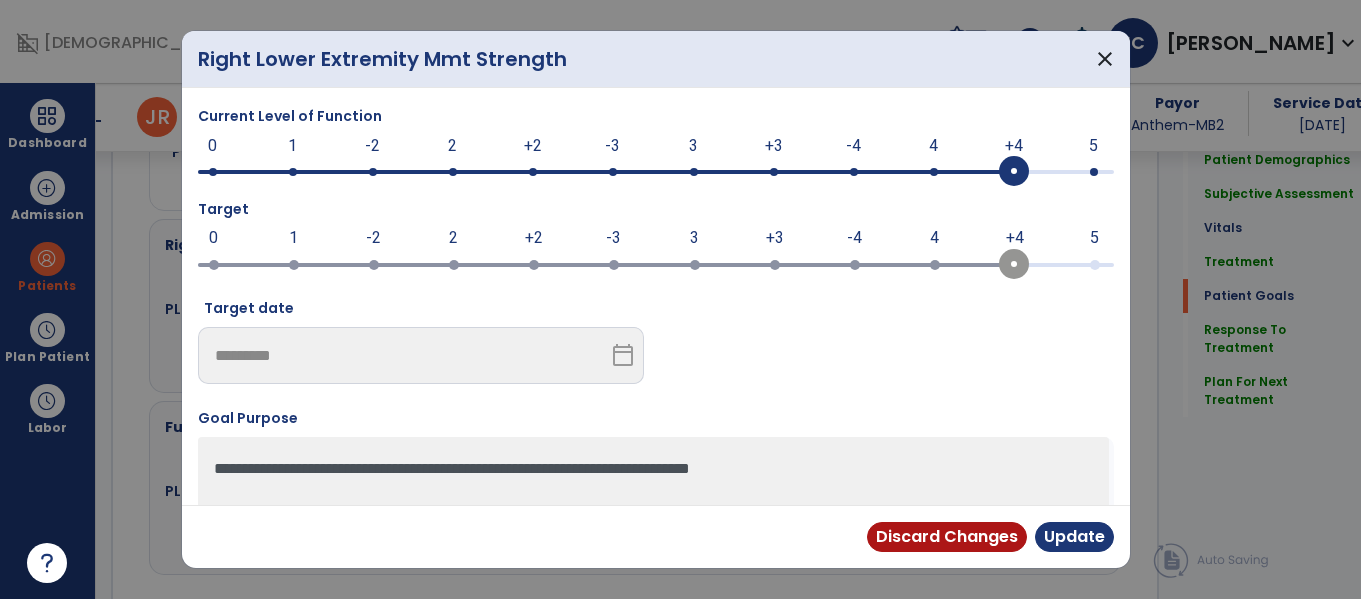 click at bounding box center [656, 170] 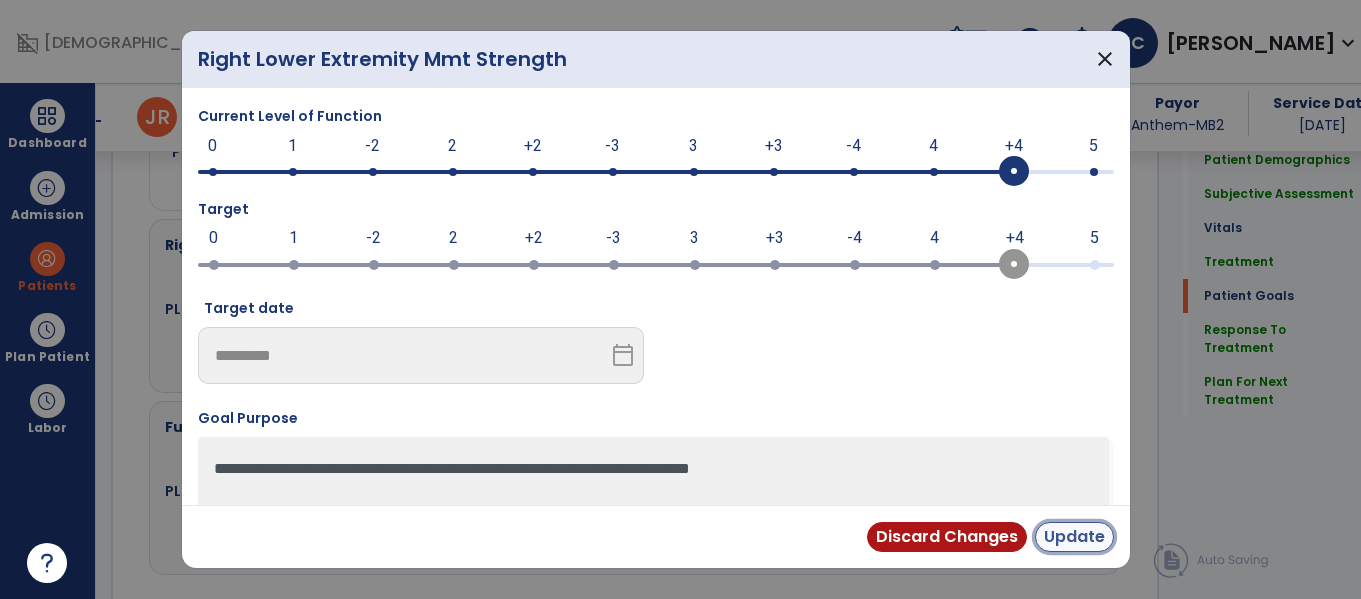 click on "Update" at bounding box center (1074, 537) 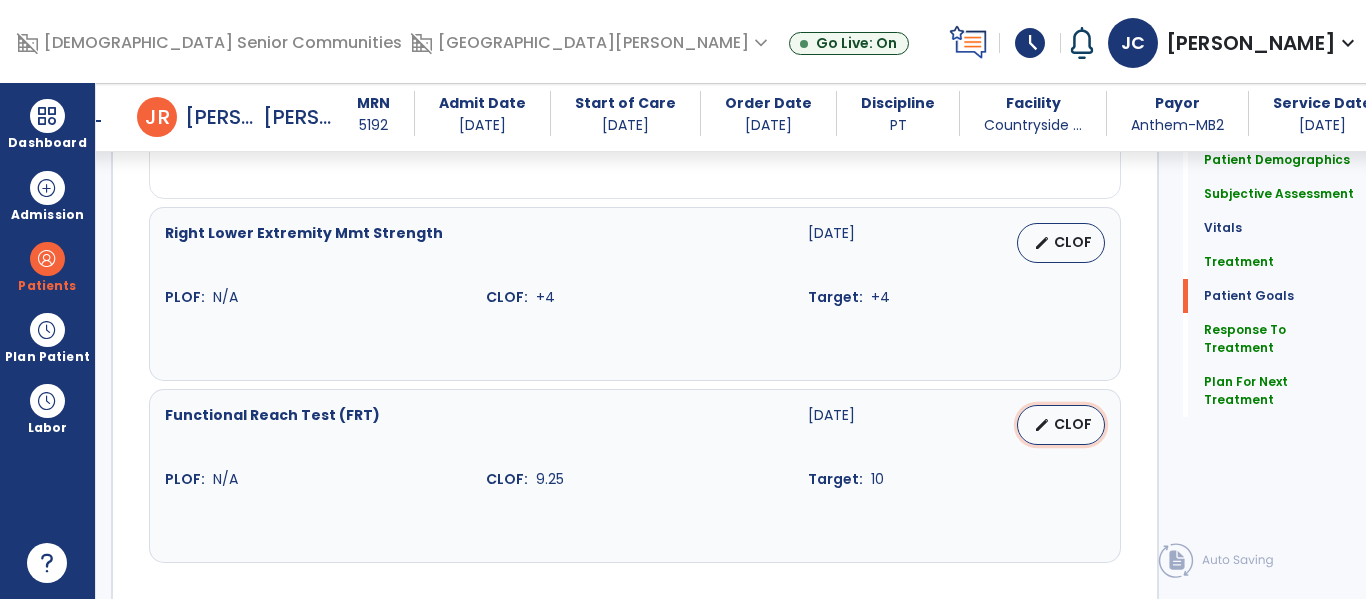click on "CLOF" at bounding box center (1073, 424) 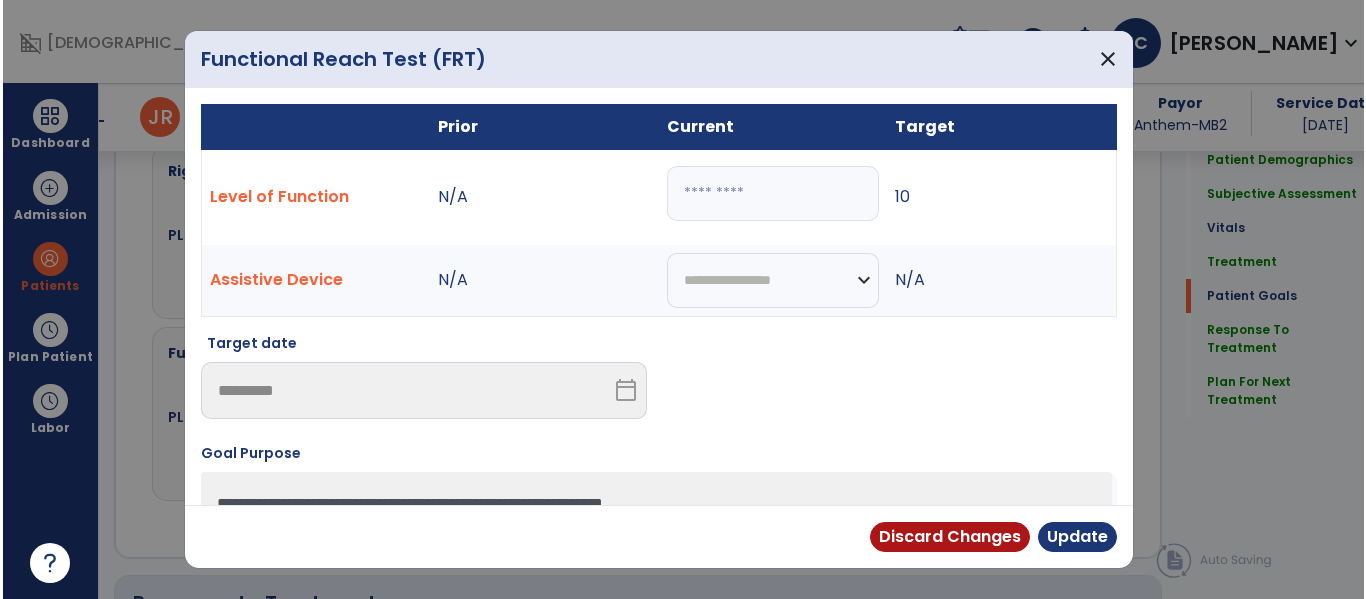 scroll, scrollTop: 2534, scrollLeft: 0, axis: vertical 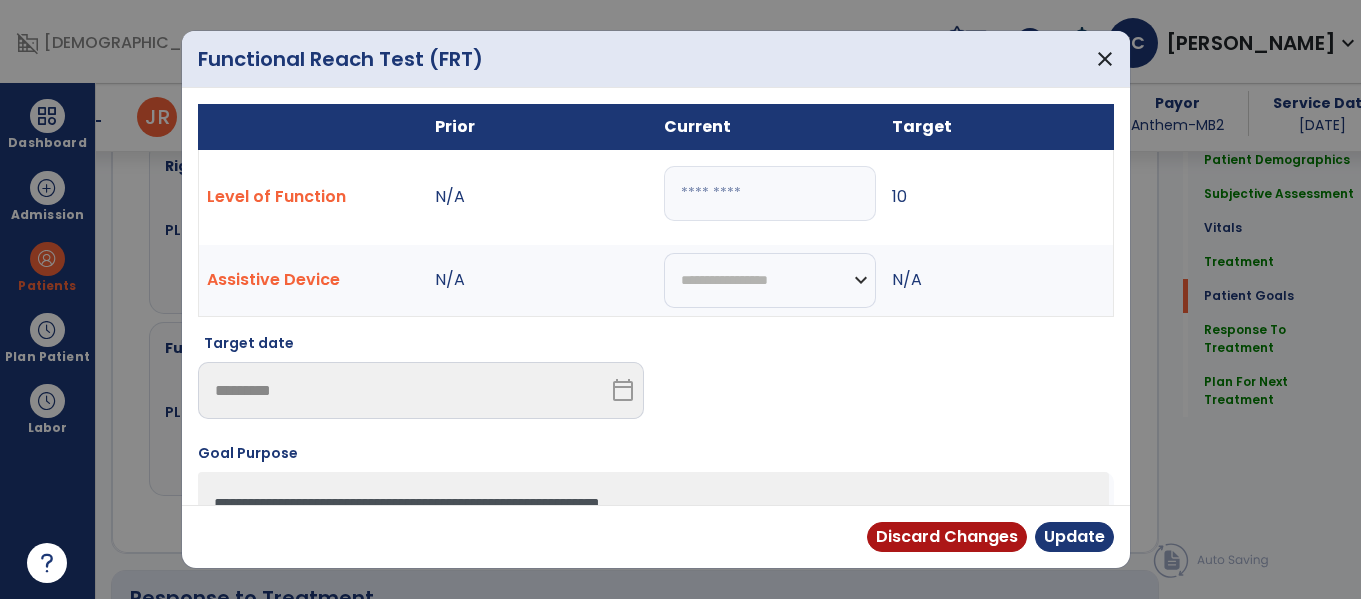 drag, startPoint x: 730, startPoint y: 188, endPoint x: 568, endPoint y: 196, distance: 162.19742 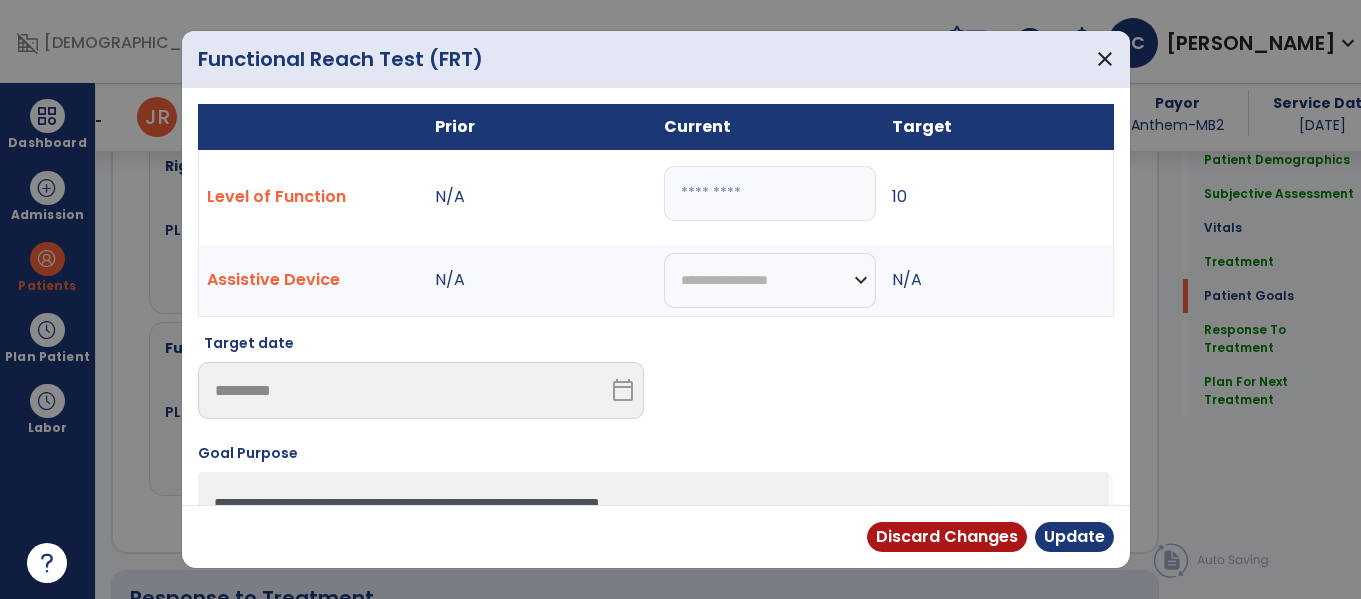 type on "**" 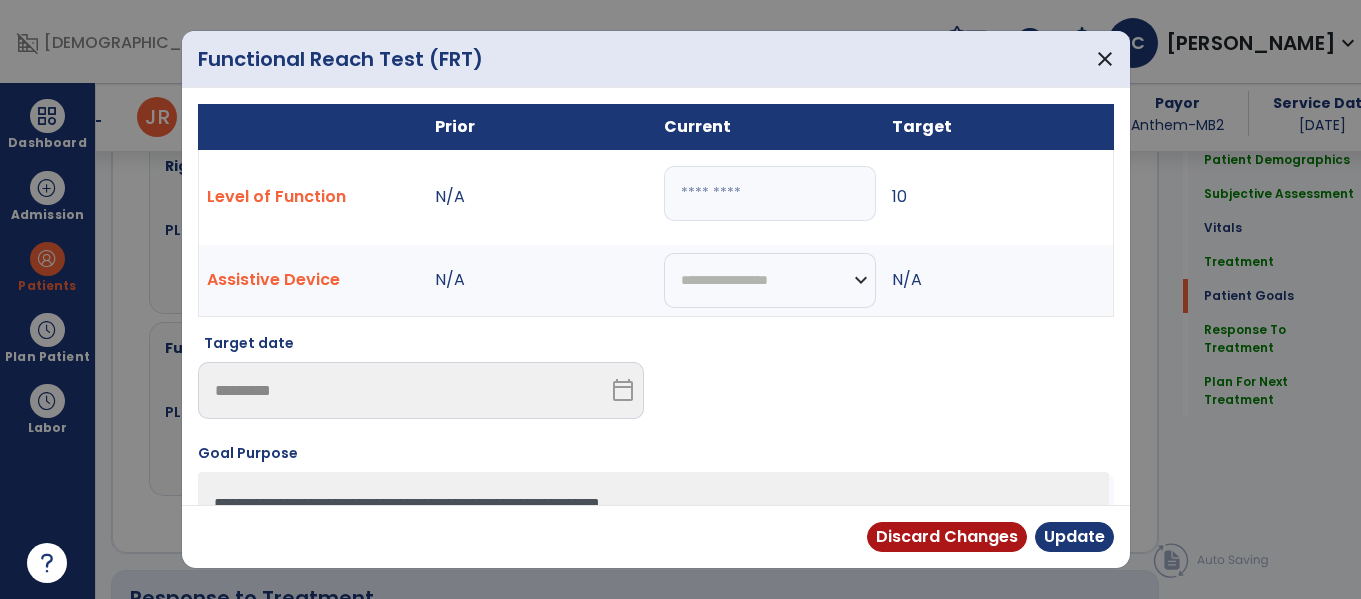 click on "**********" at bounding box center (656, 531) 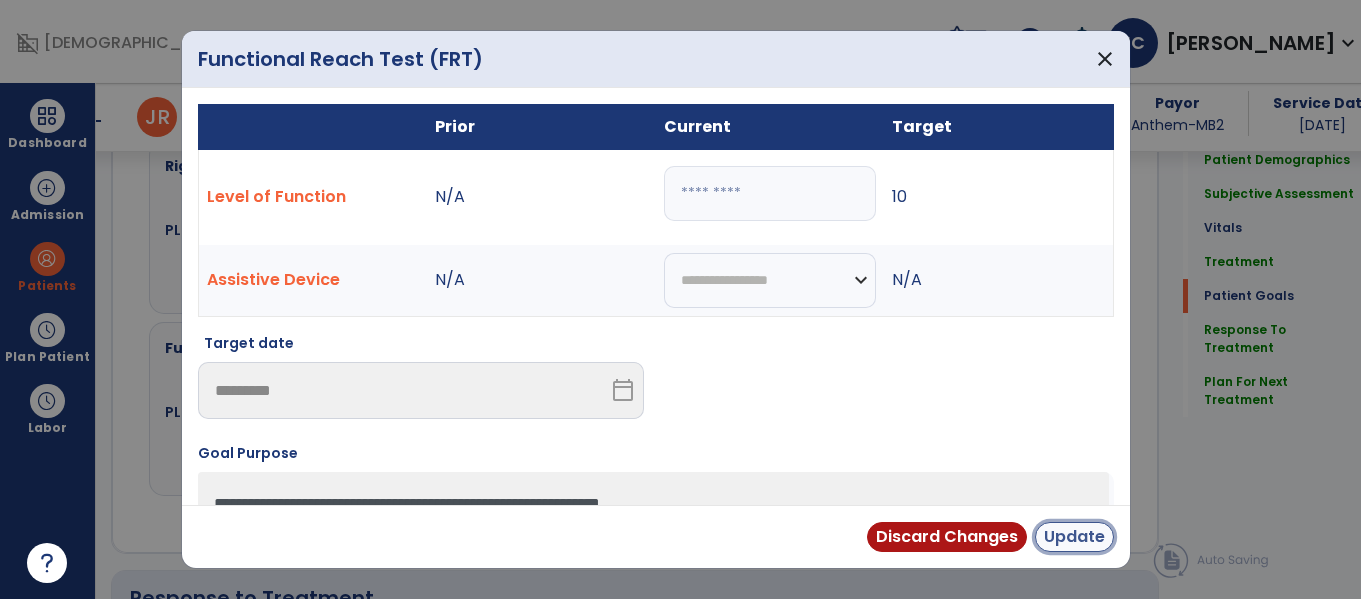 click on "Update" at bounding box center (1074, 537) 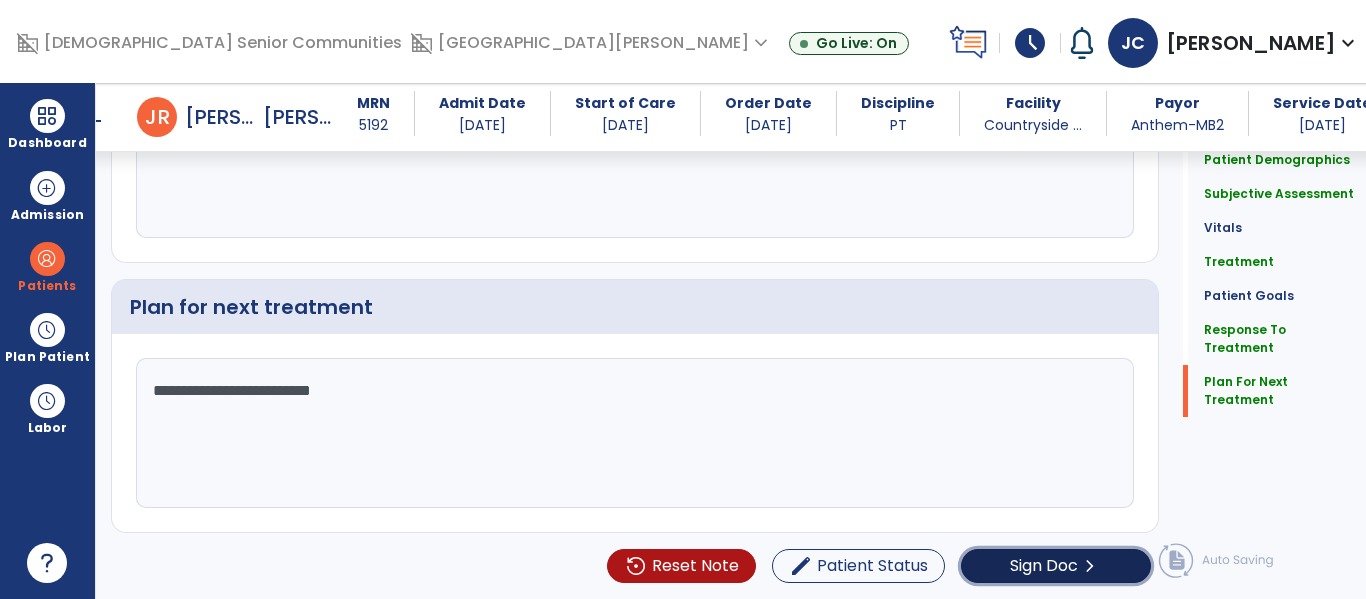 click on "Sign Doc" 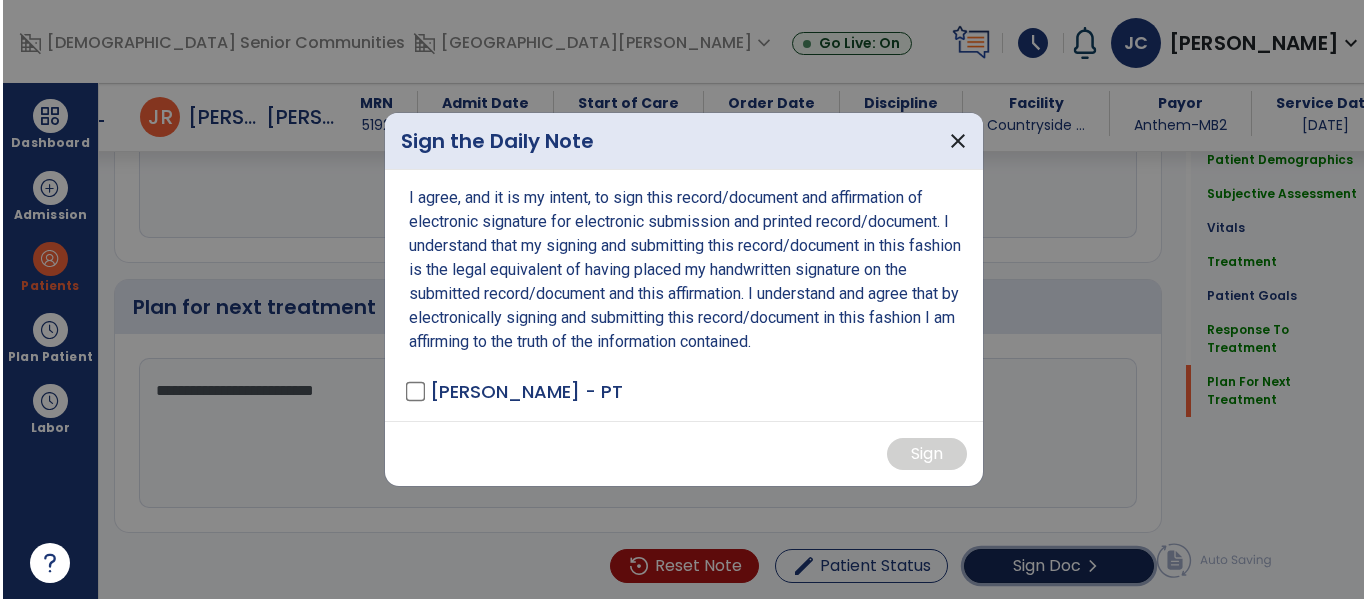 scroll, scrollTop: 3130, scrollLeft: 0, axis: vertical 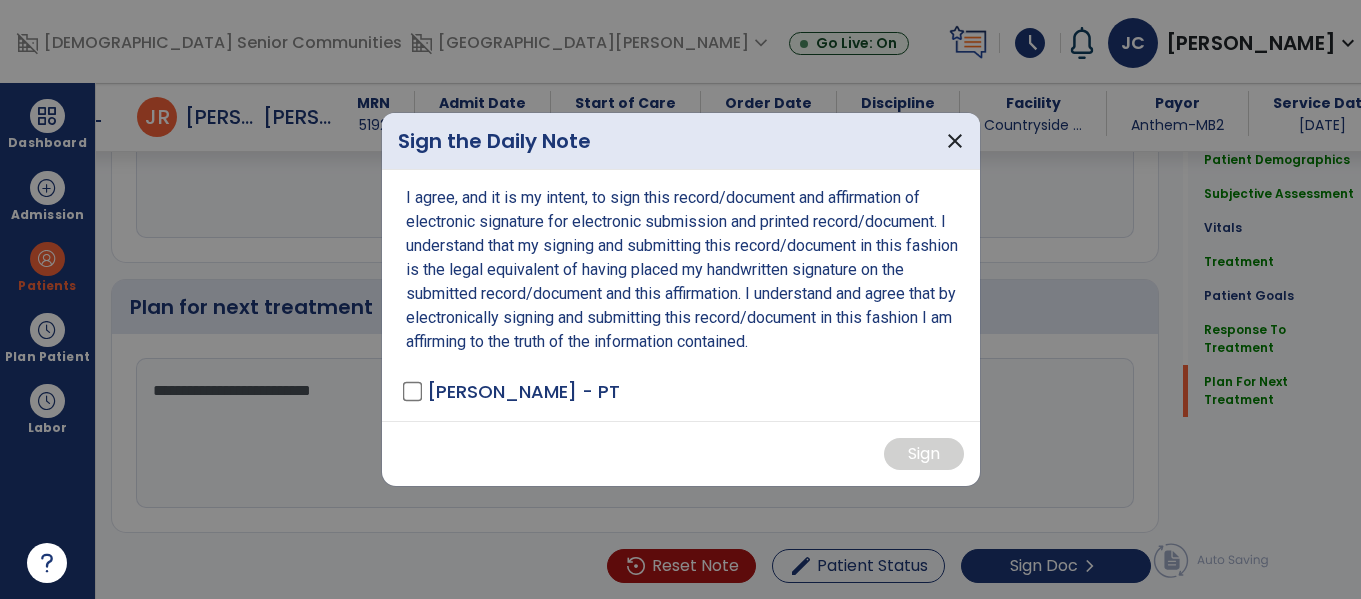 click on "Campos, John  - PT" at bounding box center [513, 391] 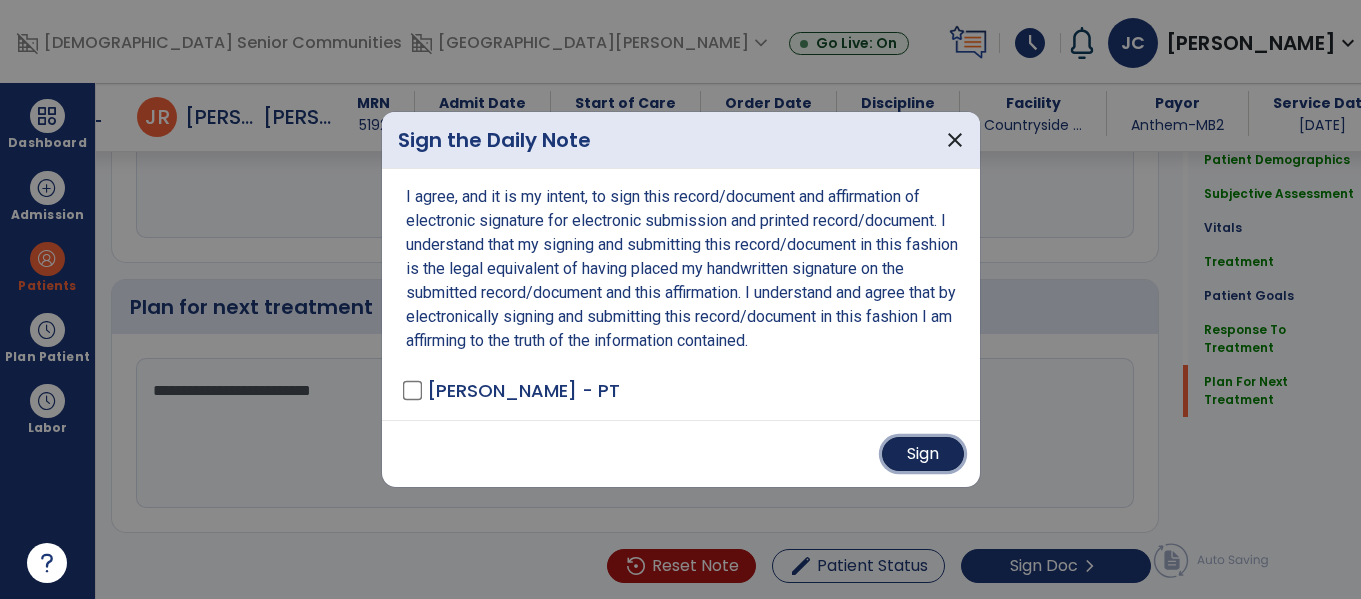 click on "Sign" at bounding box center (923, 454) 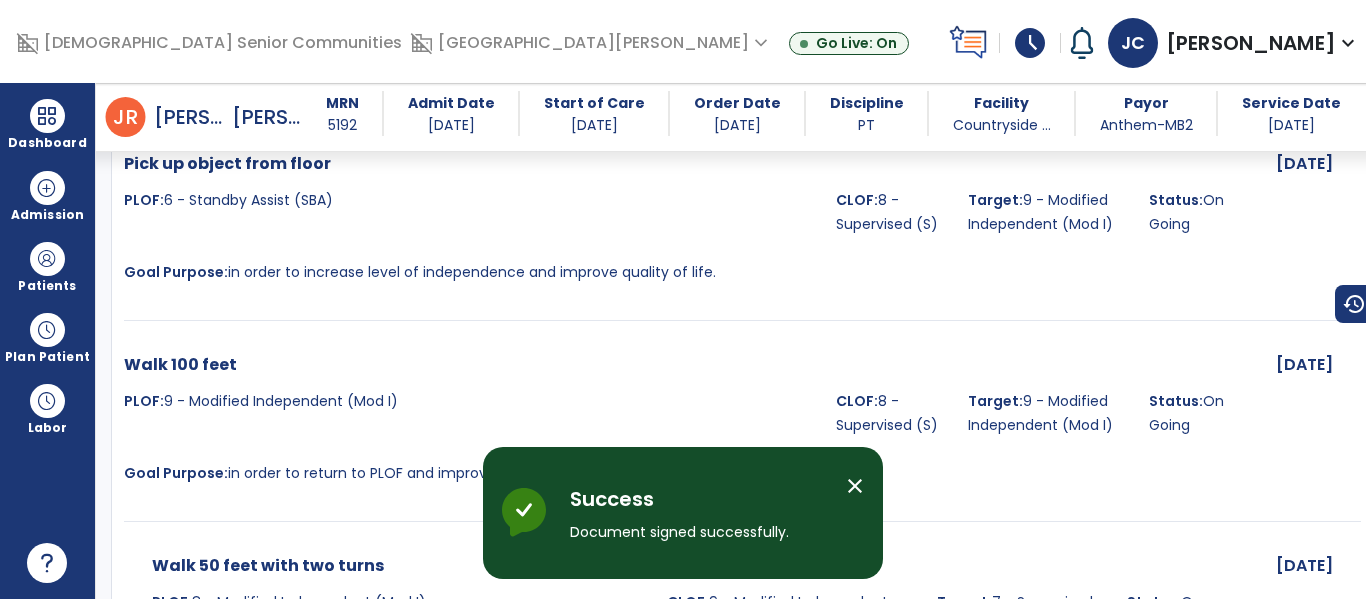 scroll, scrollTop: 2482, scrollLeft: 0, axis: vertical 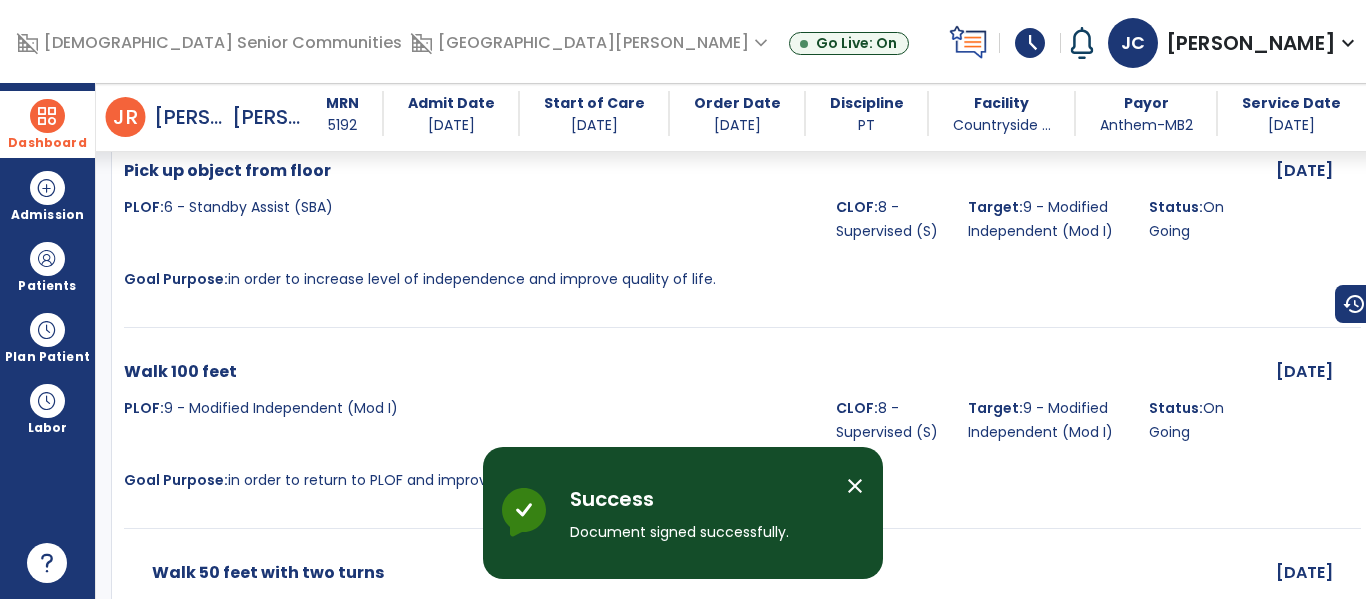 drag, startPoint x: 34, startPoint y: 118, endPoint x: 50, endPoint y: 126, distance: 17.888544 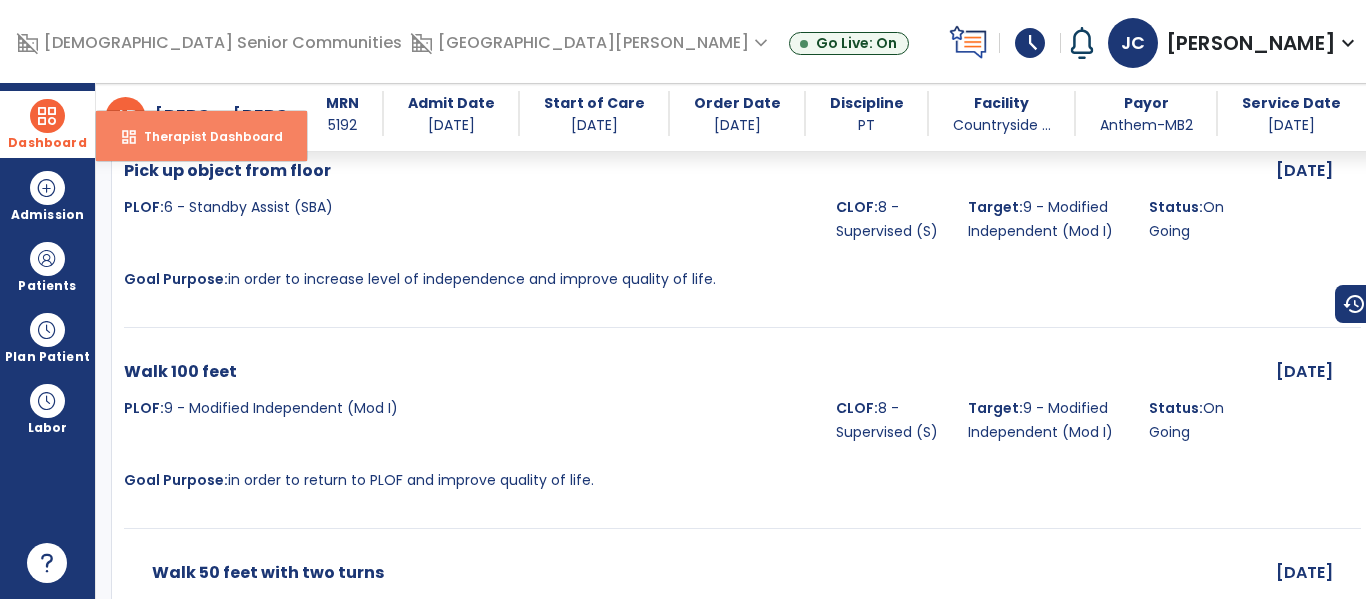 click on "Therapist Dashboard" at bounding box center (205, 136) 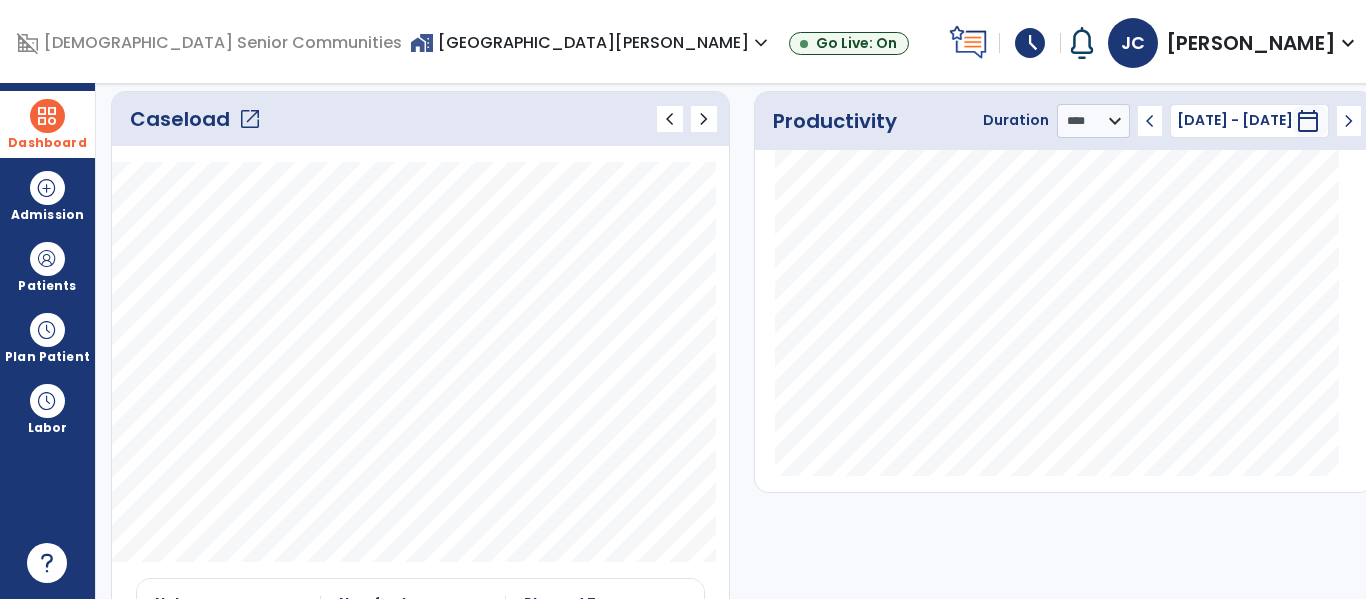 scroll, scrollTop: 0, scrollLeft: 0, axis: both 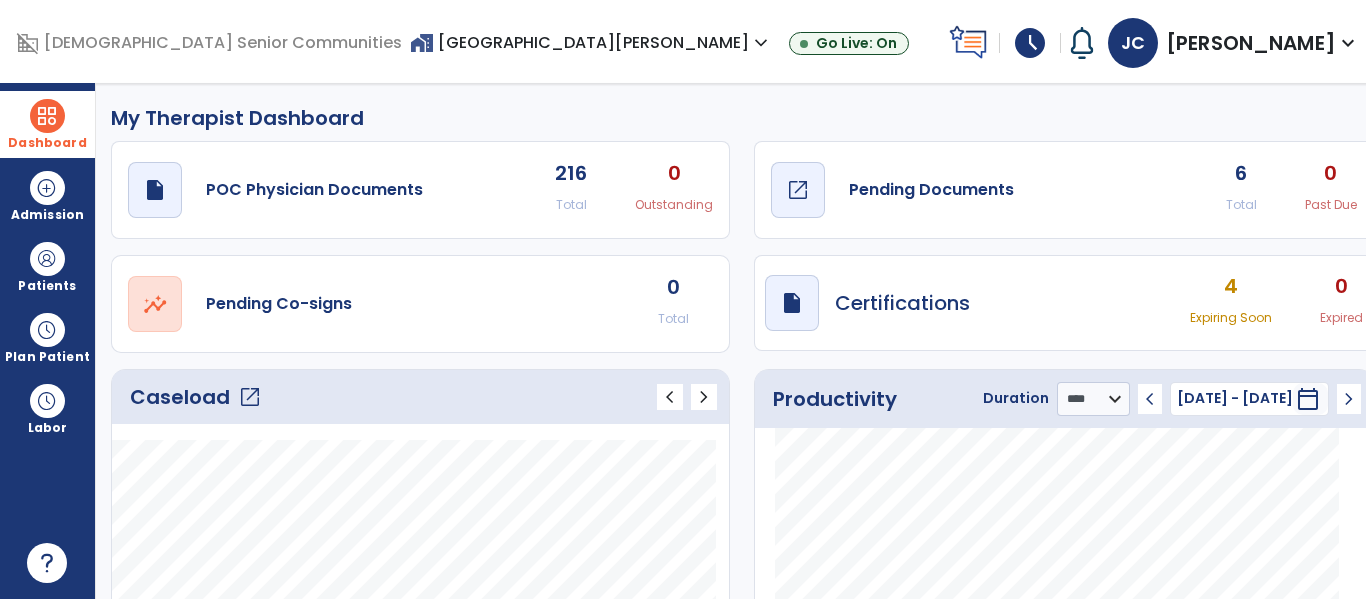click on "Pending Documents" 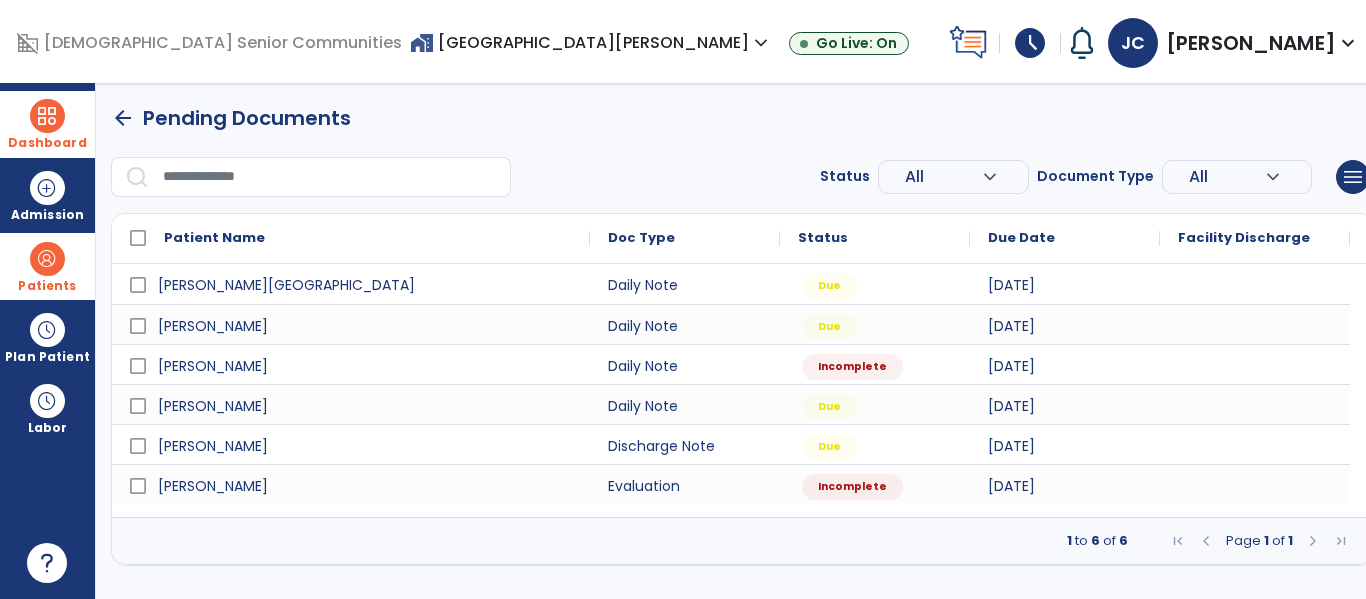 click at bounding box center [47, 259] 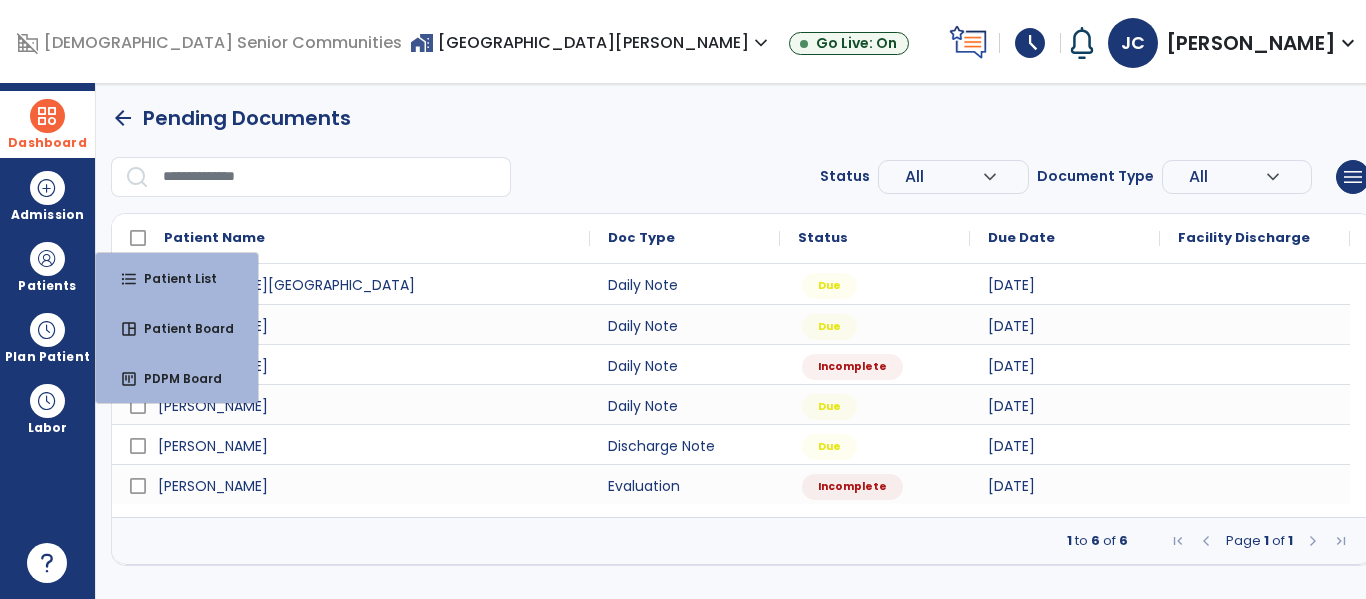 click at bounding box center [47, 116] 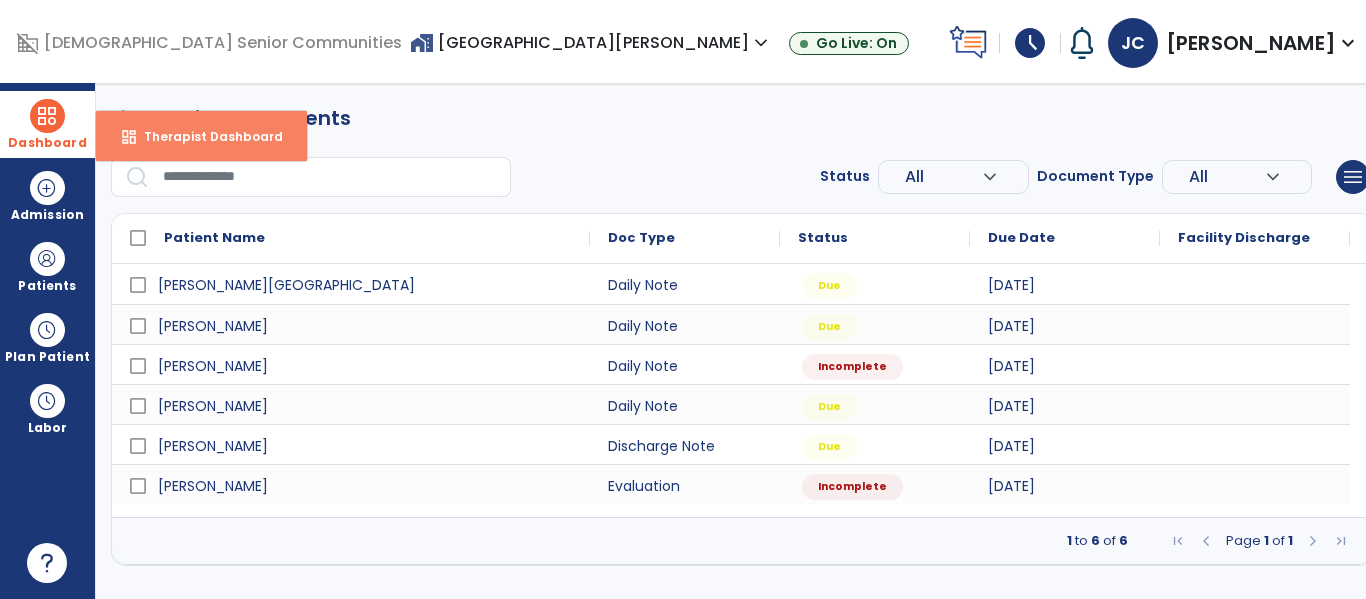 click on "dashboard  Therapist Dashboard" at bounding box center (201, 136) 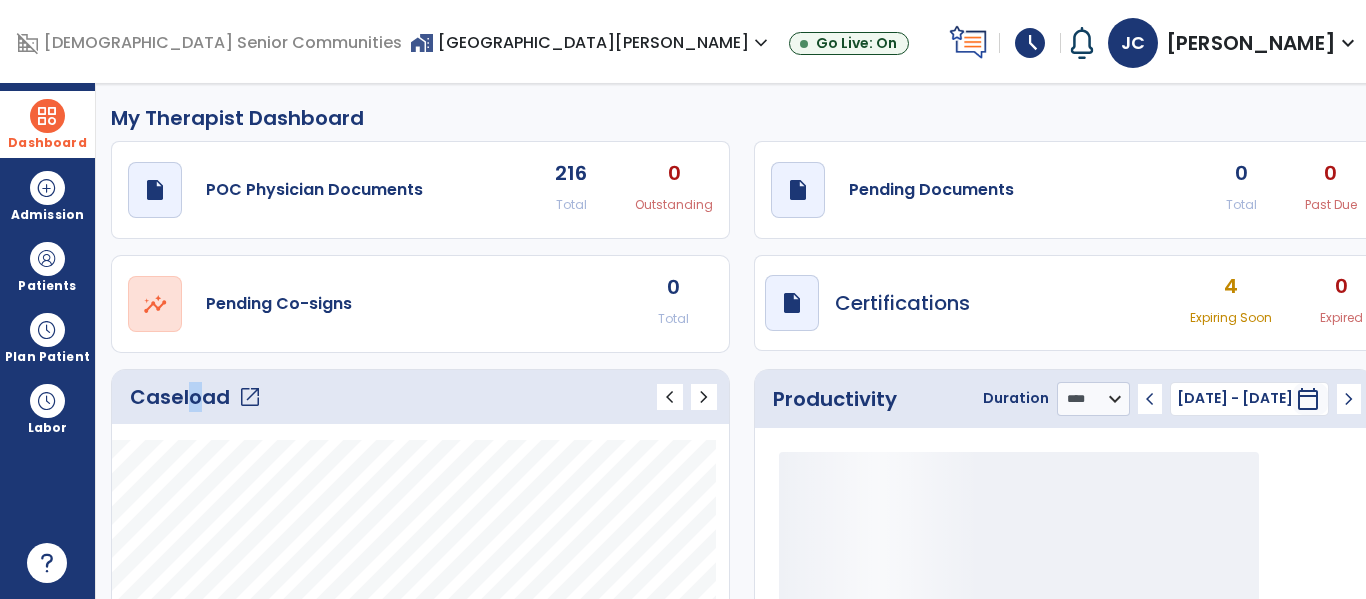 click on "Caseload   open_in_new" 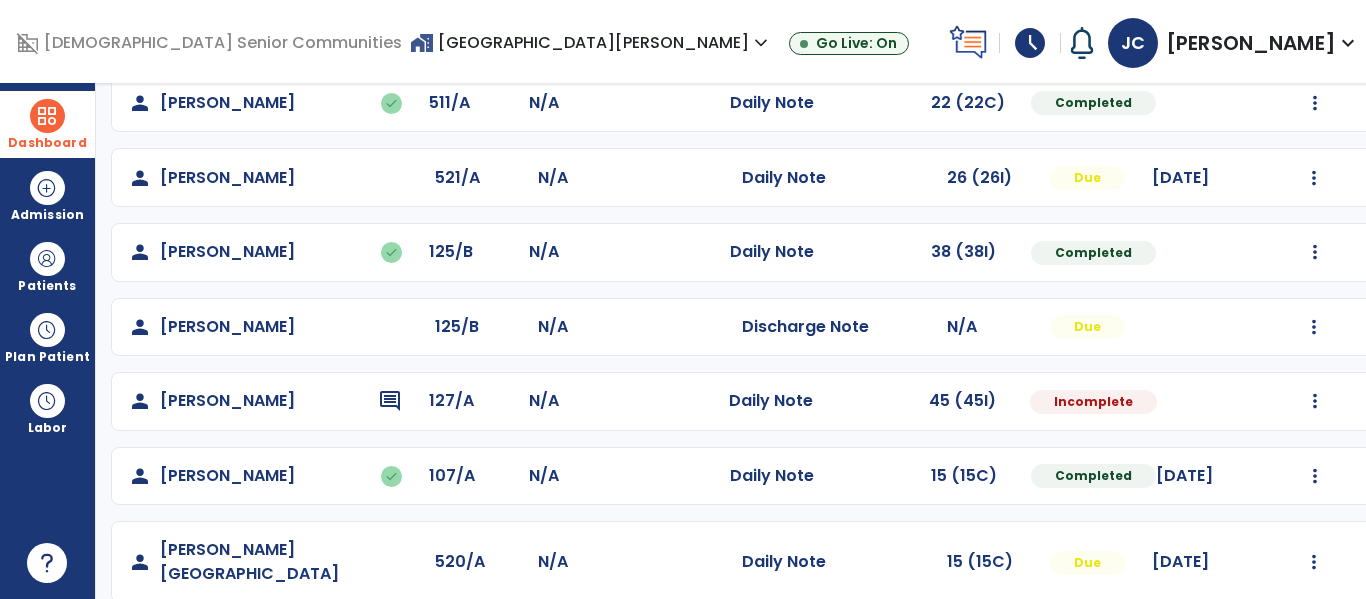 scroll, scrollTop: 406, scrollLeft: 0, axis: vertical 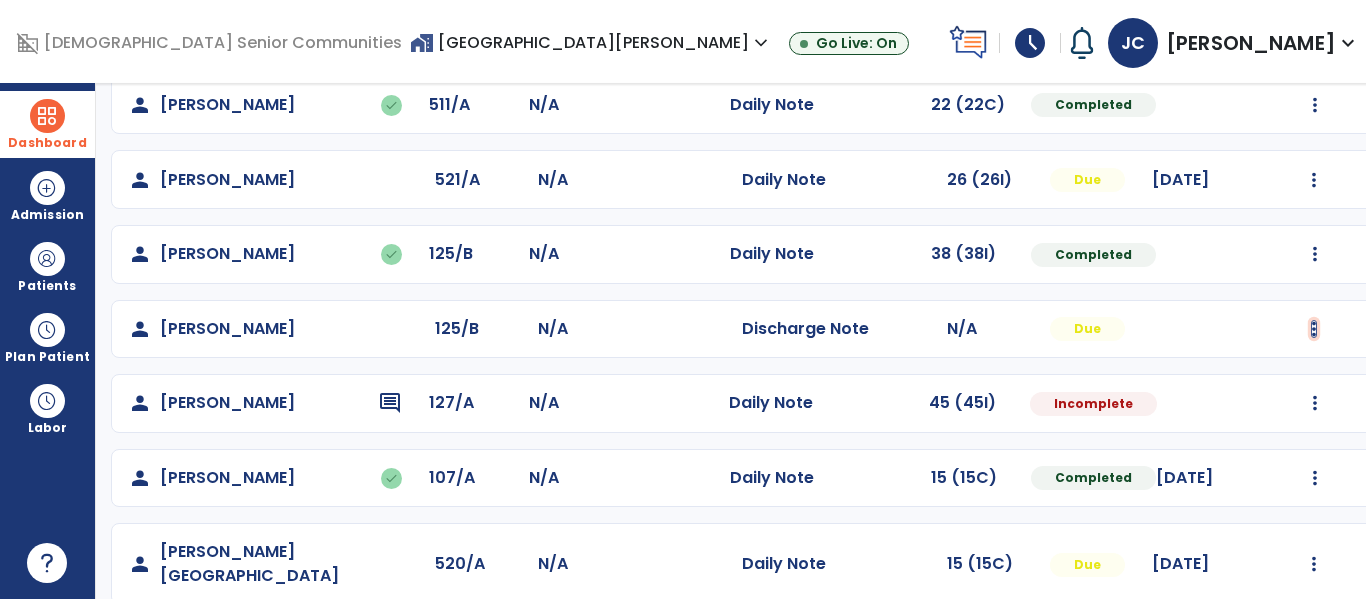 click at bounding box center (1314, -44) 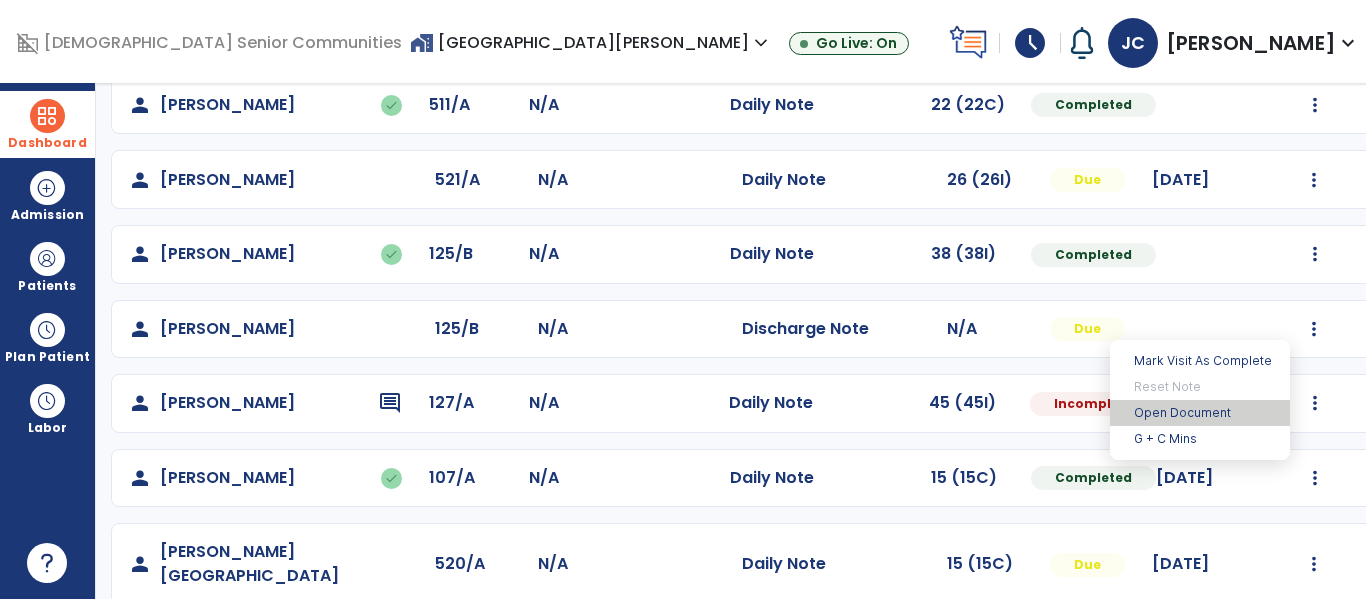 click on "Open Document" at bounding box center (1200, 413) 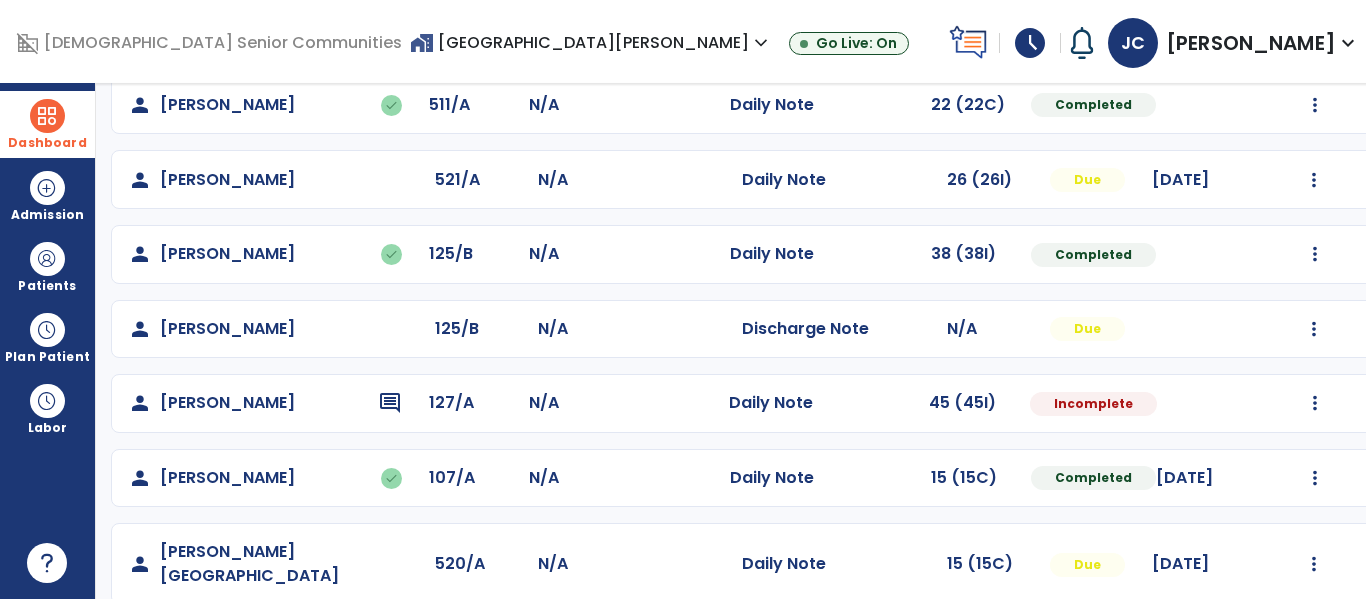 scroll, scrollTop: 405, scrollLeft: 0, axis: vertical 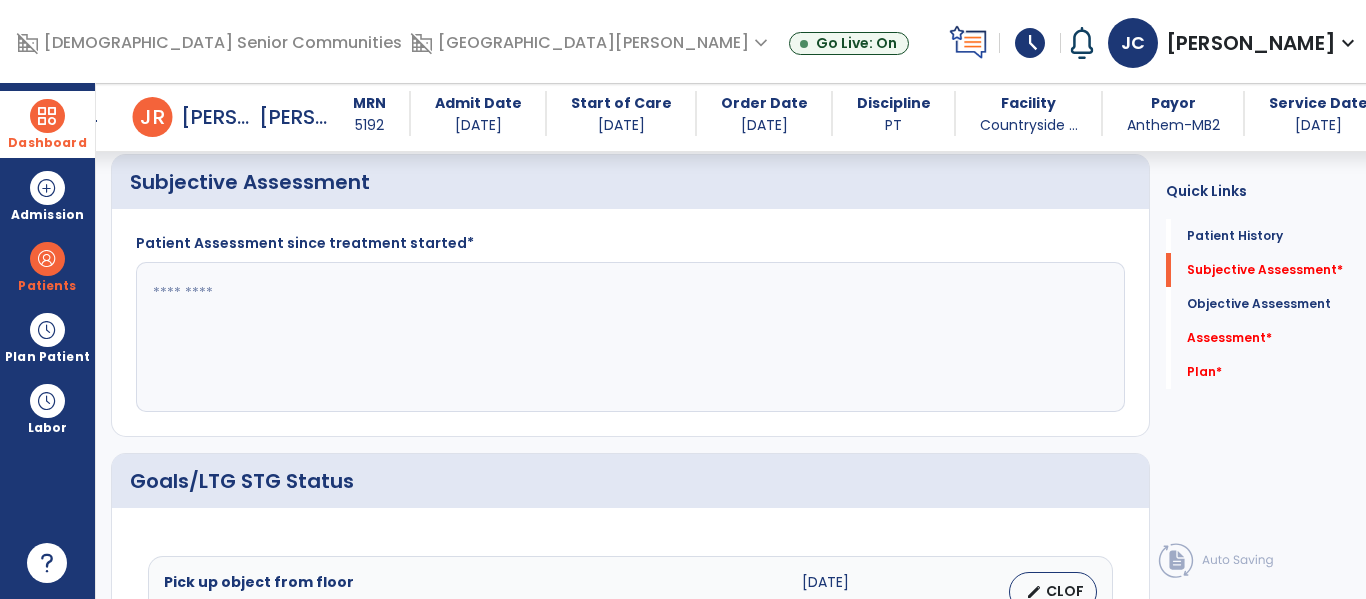 click 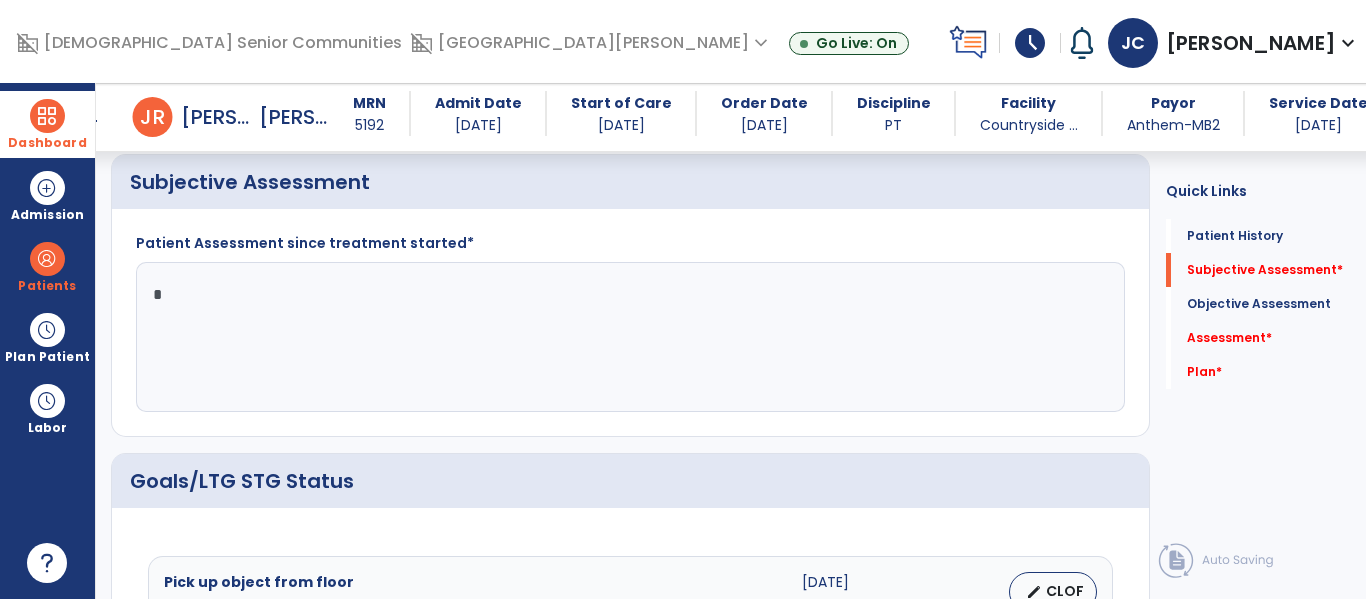 type on "**" 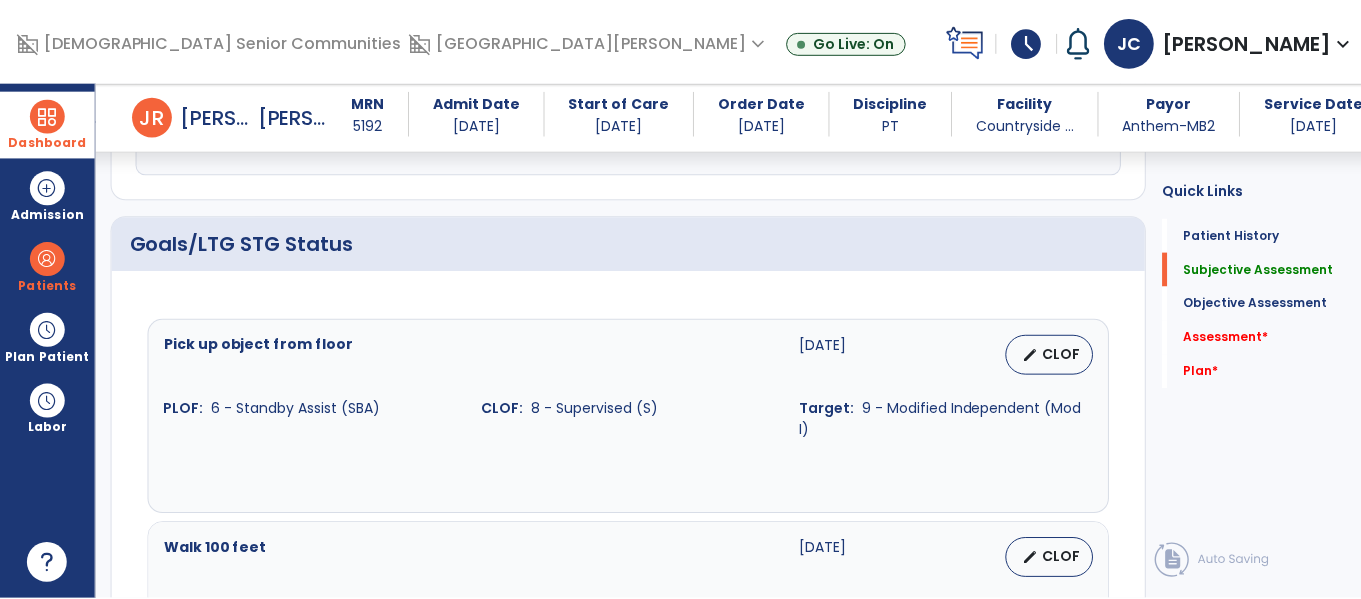 scroll, scrollTop: 794, scrollLeft: 0, axis: vertical 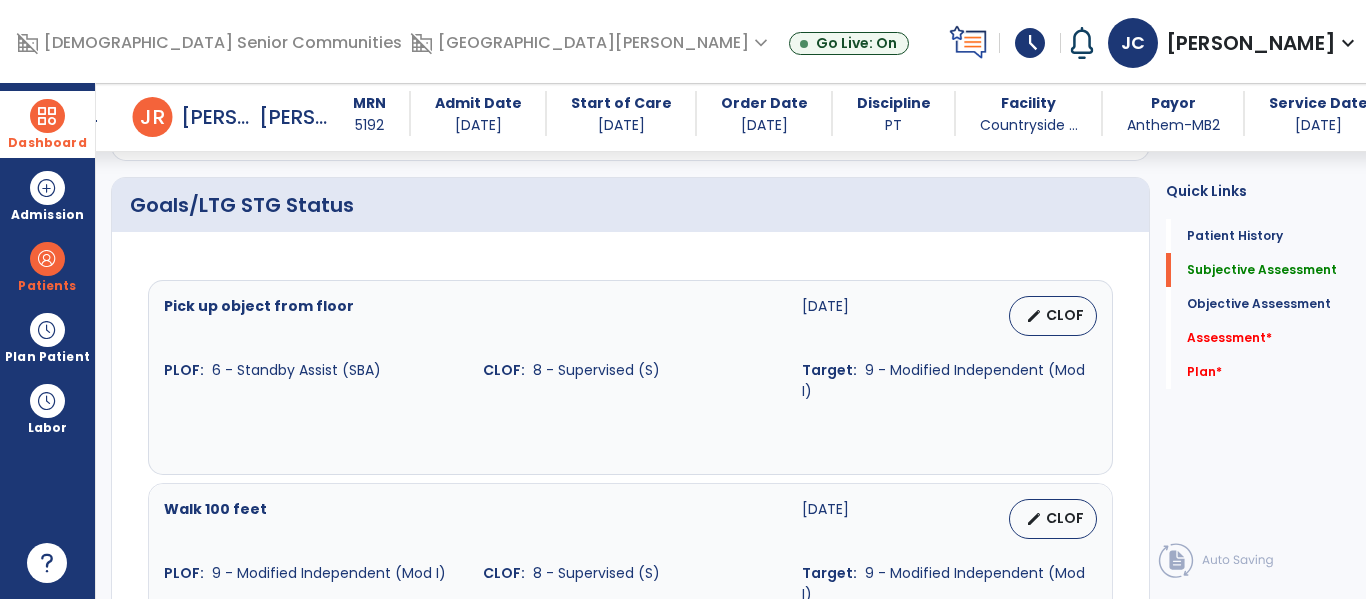 type on "**********" 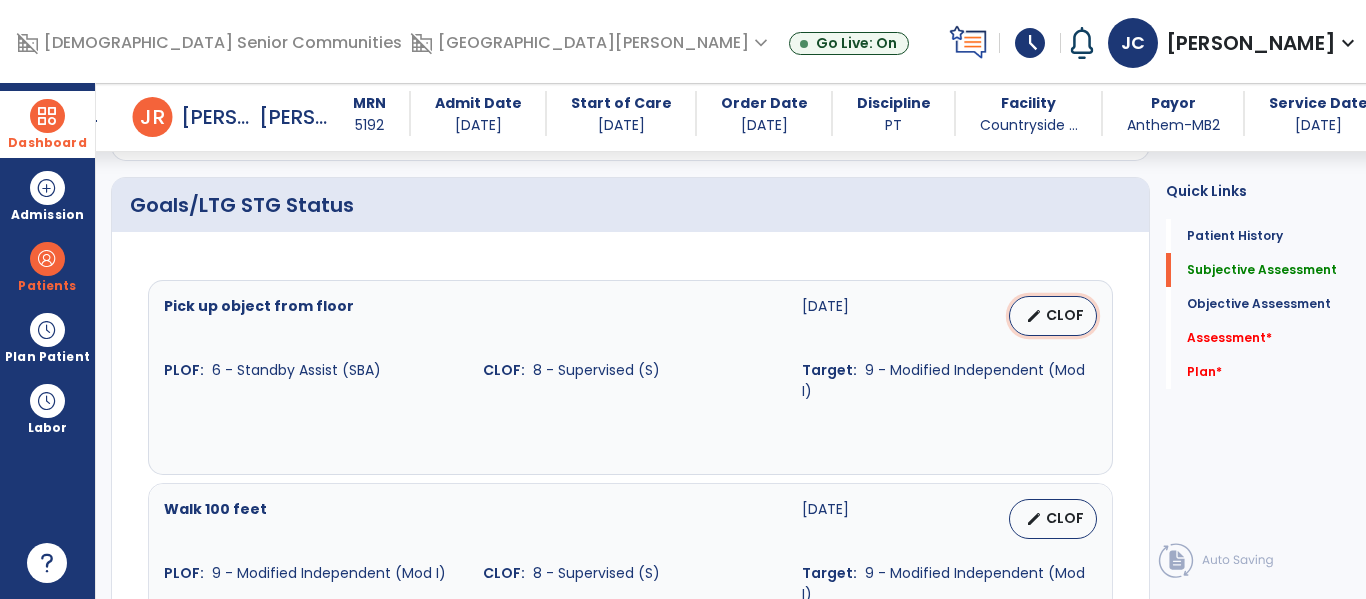 click on "edit   CLOF" at bounding box center (1053, 316) 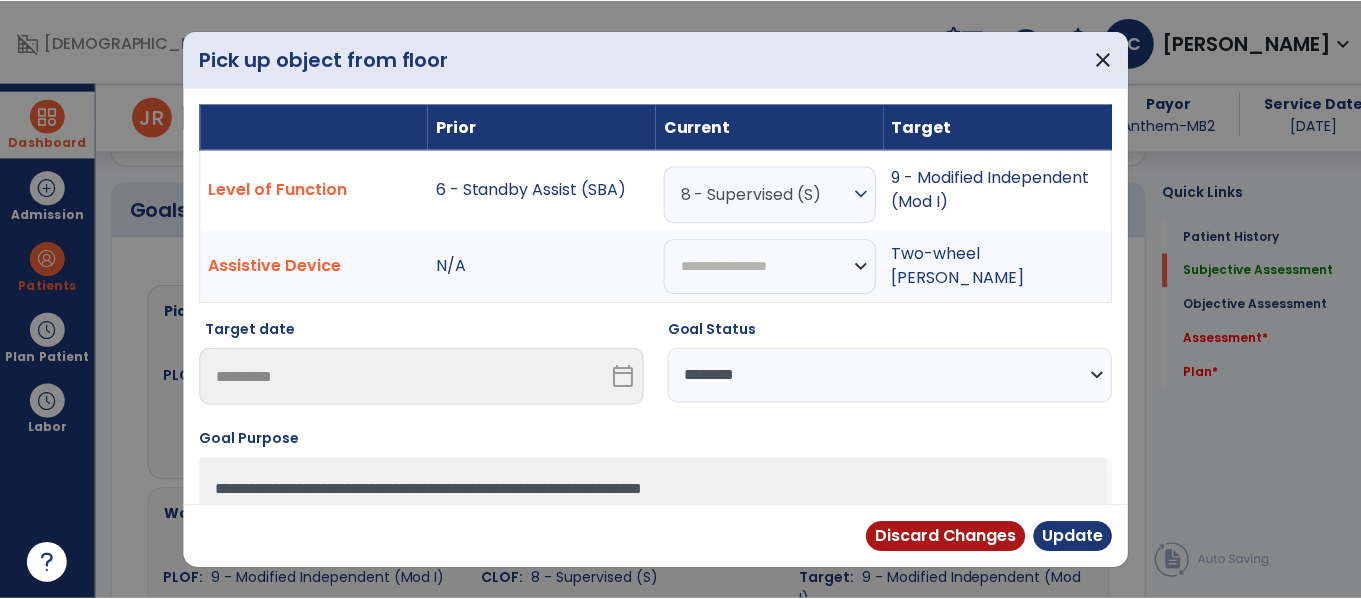 scroll, scrollTop: 794, scrollLeft: 0, axis: vertical 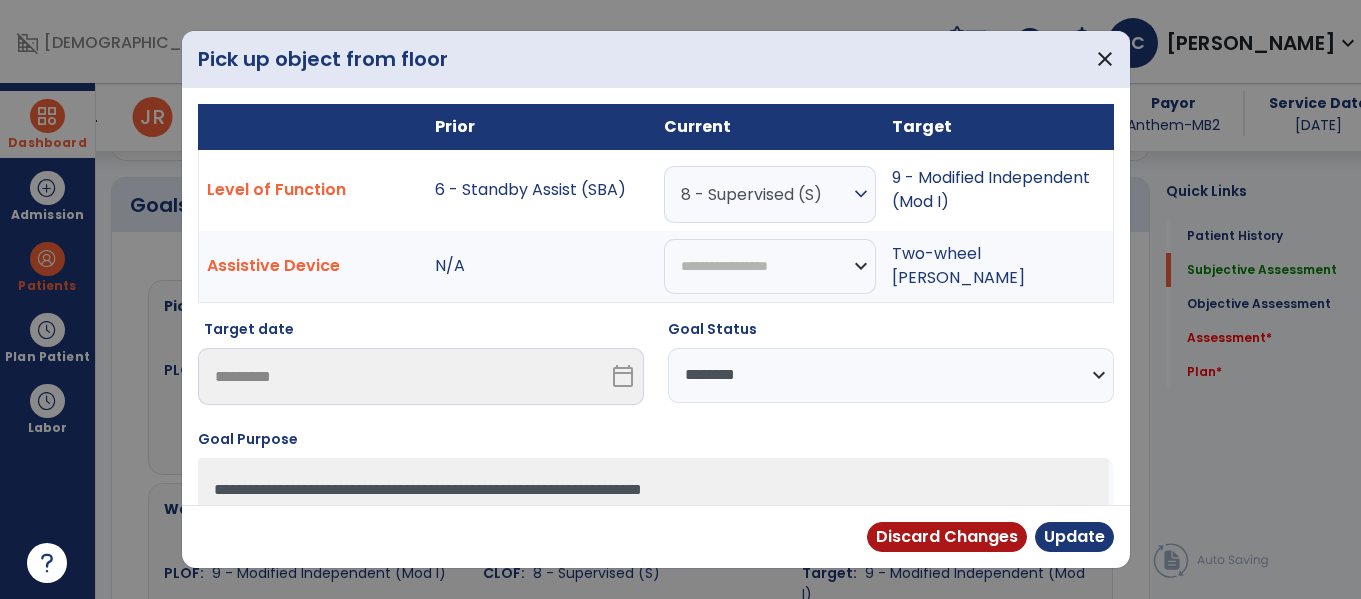 click on "**********" at bounding box center (891, 375) 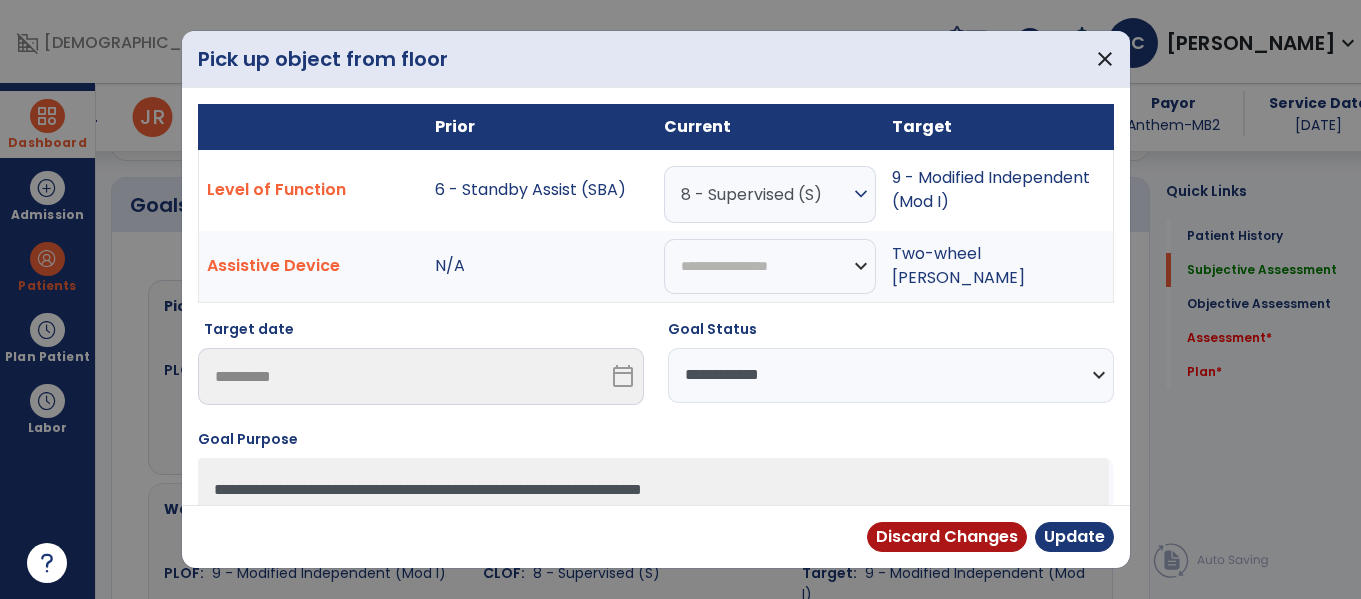 click on "**********" at bounding box center (891, 375) 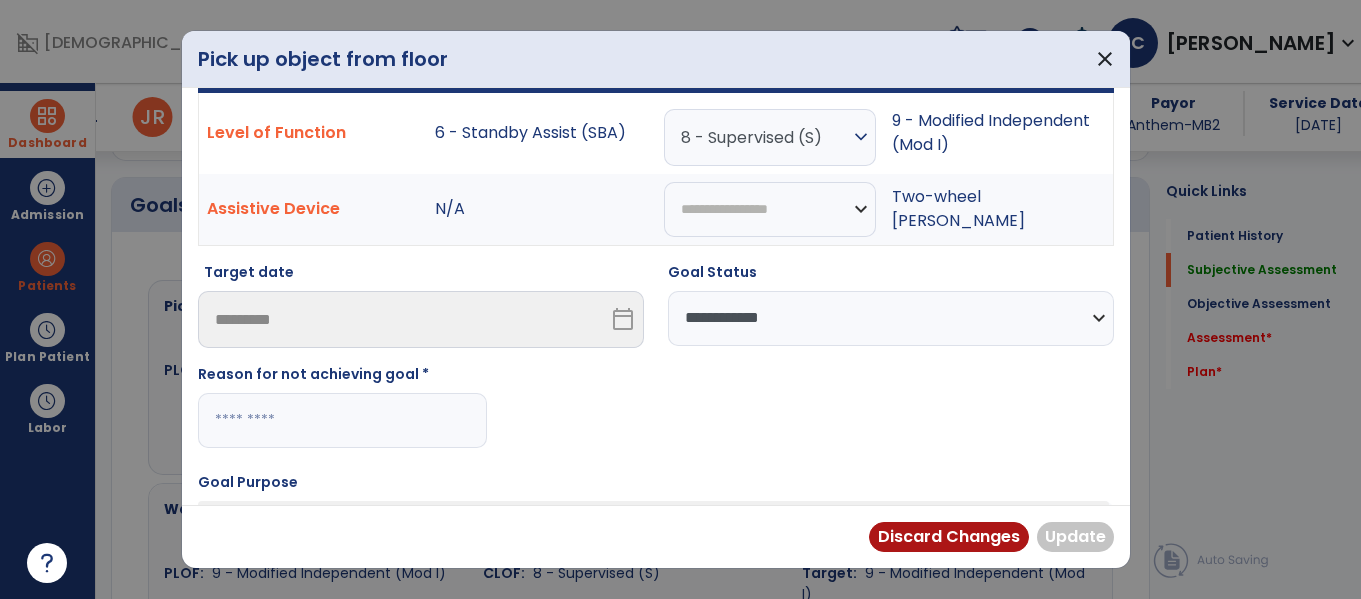click at bounding box center (342, 420) 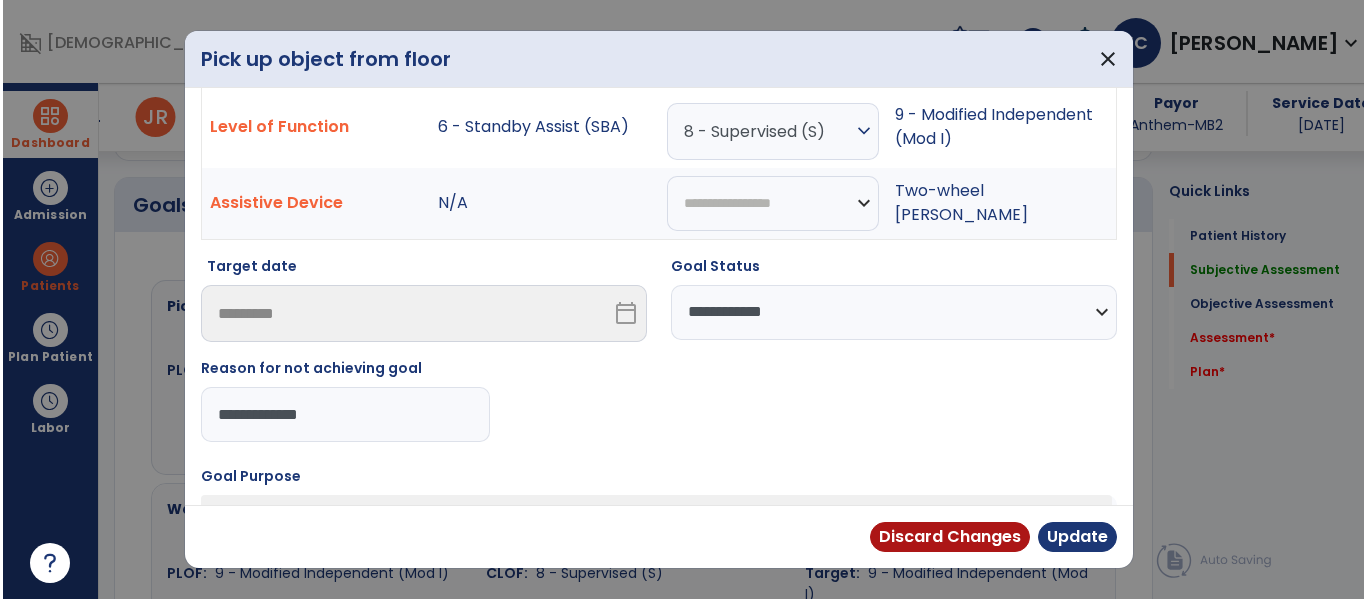 scroll, scrollTop: 64, scrollLeft: 0, axis: vertical 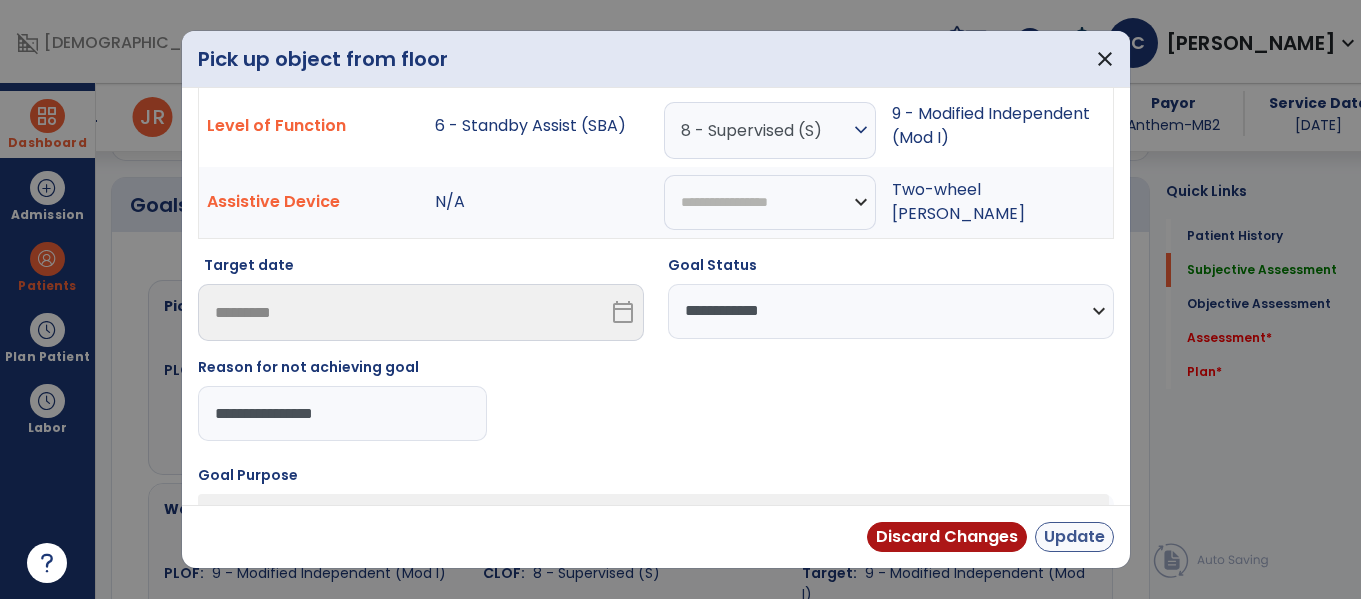 type on "**********" 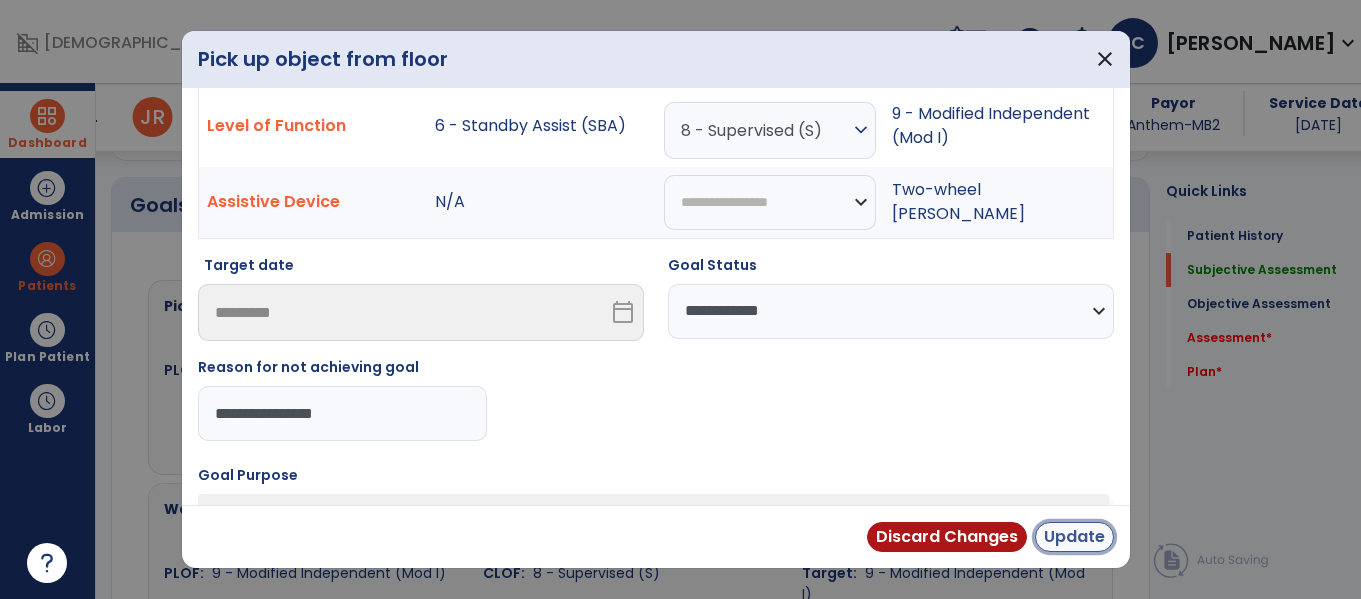 click on "Update" at bounding box center [1074, 537] 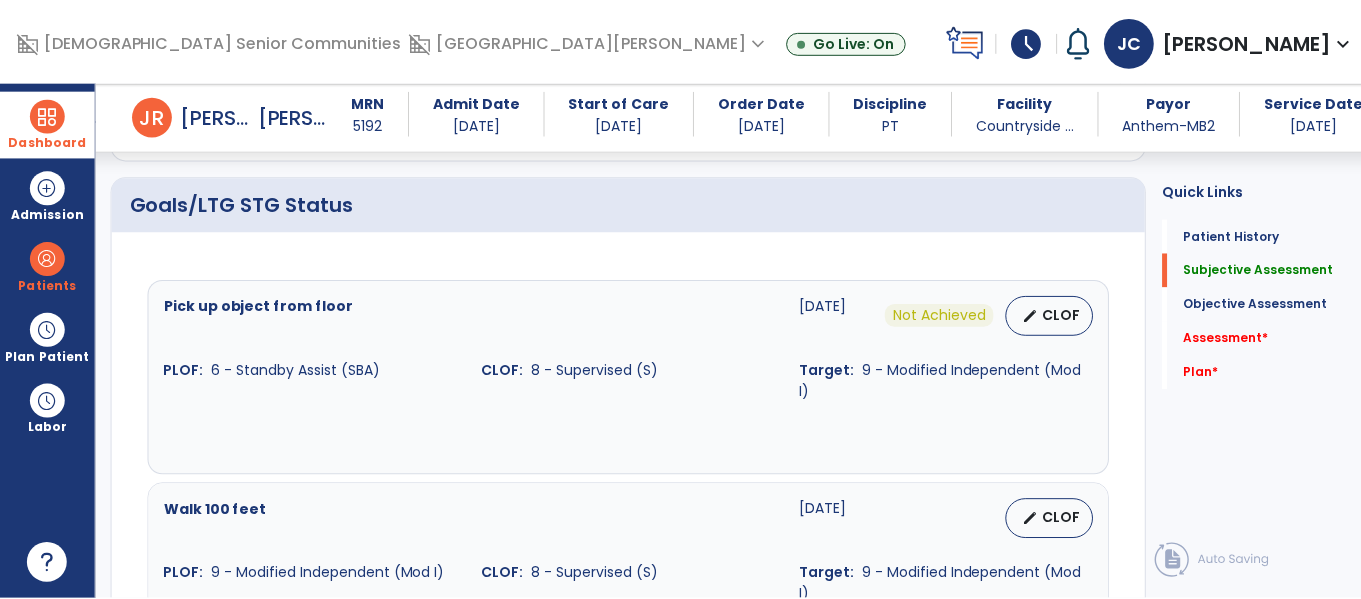 scroll, scrollTop: 969, scrollLeft: 0, axis: vertical 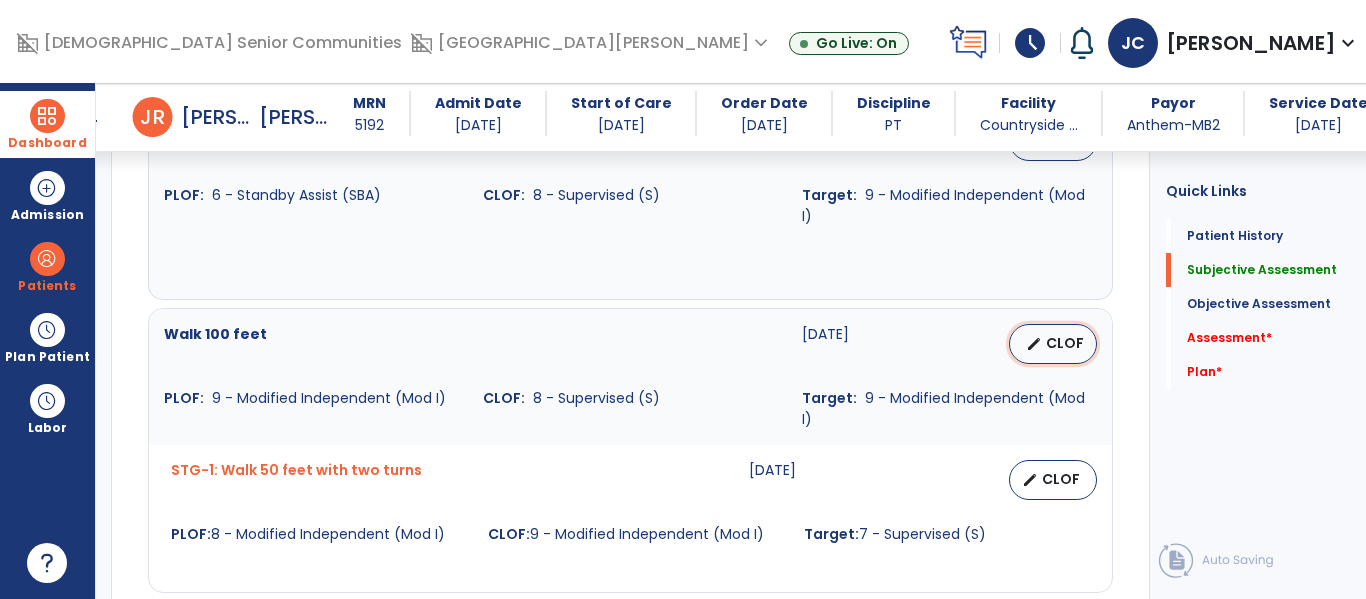 click on "edit   CLOF" at bounding box center (1053, 344) 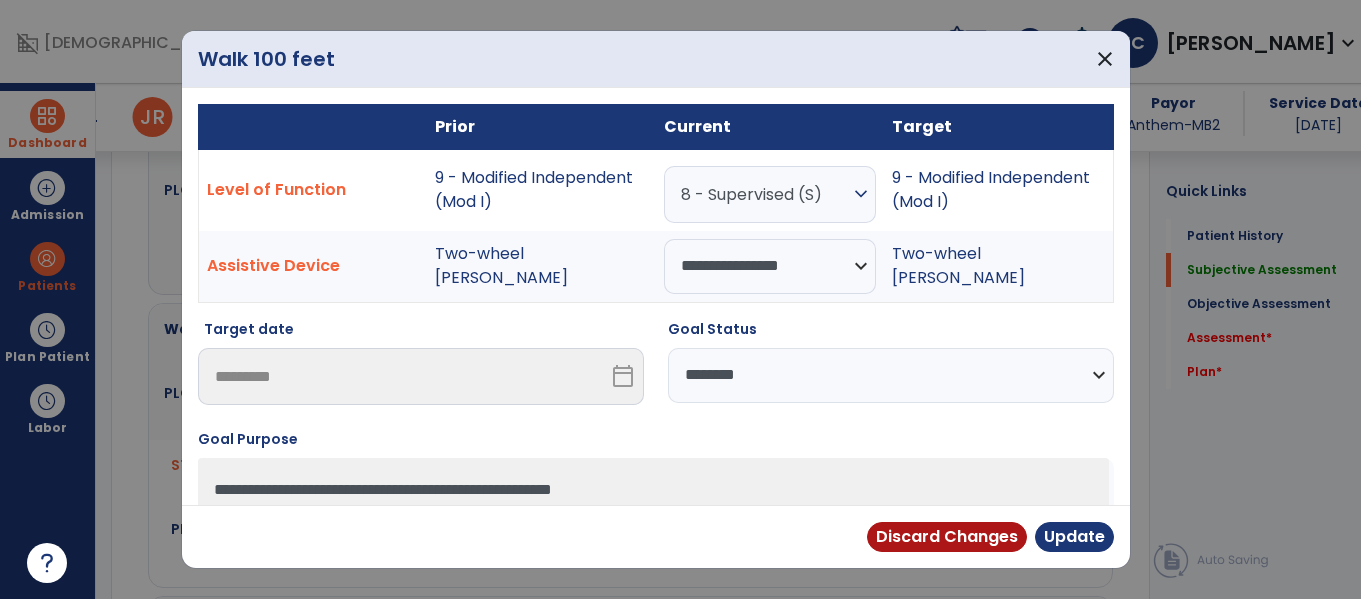 scroll, scrollTop: 969, scrollLeft: 0, axis: vertical 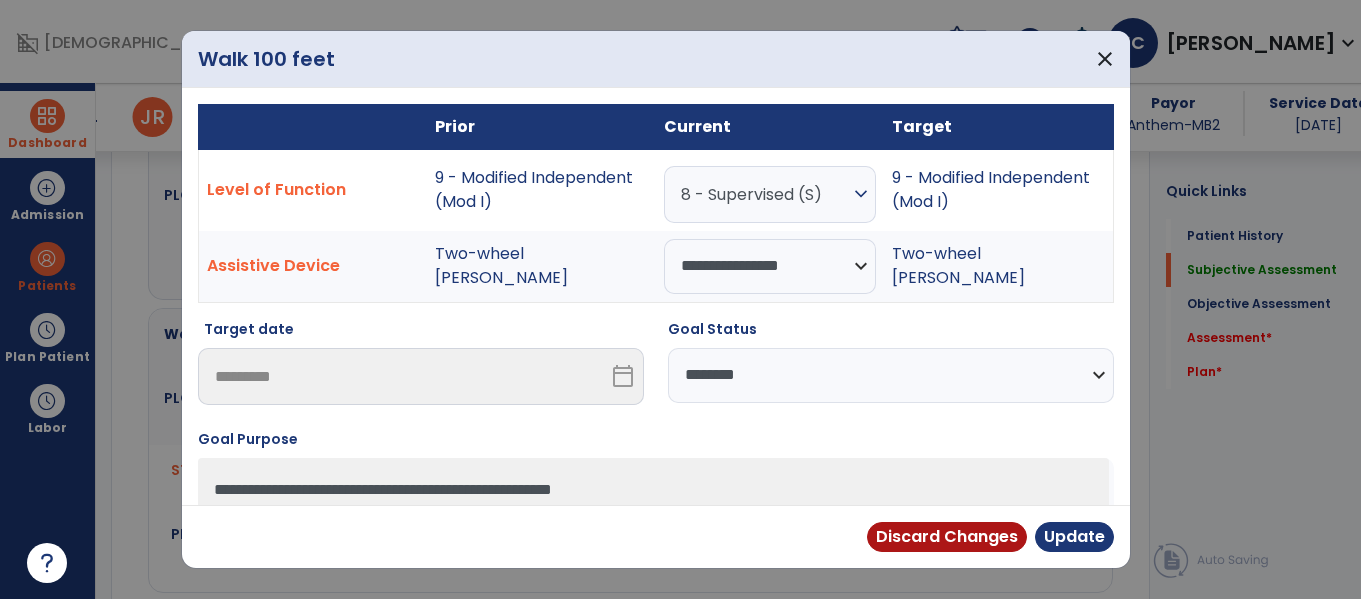 click on "**********" at bounding box center (891, 375) 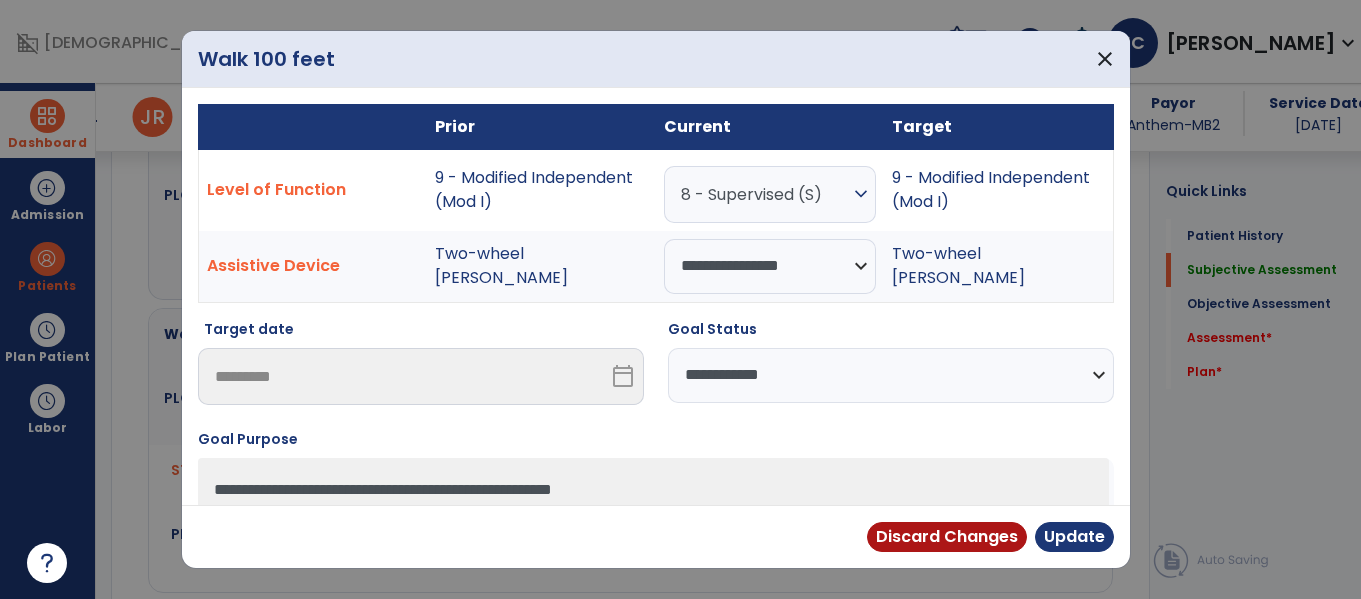 click on "**********" at bounding box center [891, 375] 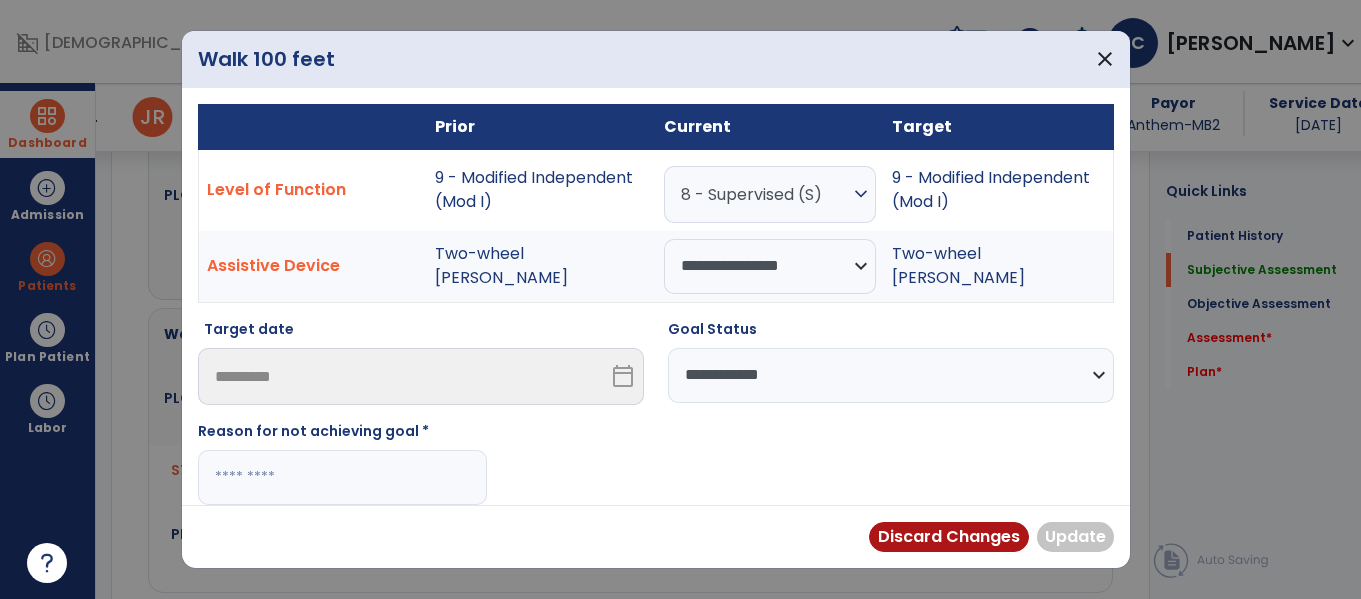 click at bounding box center [342, 477] 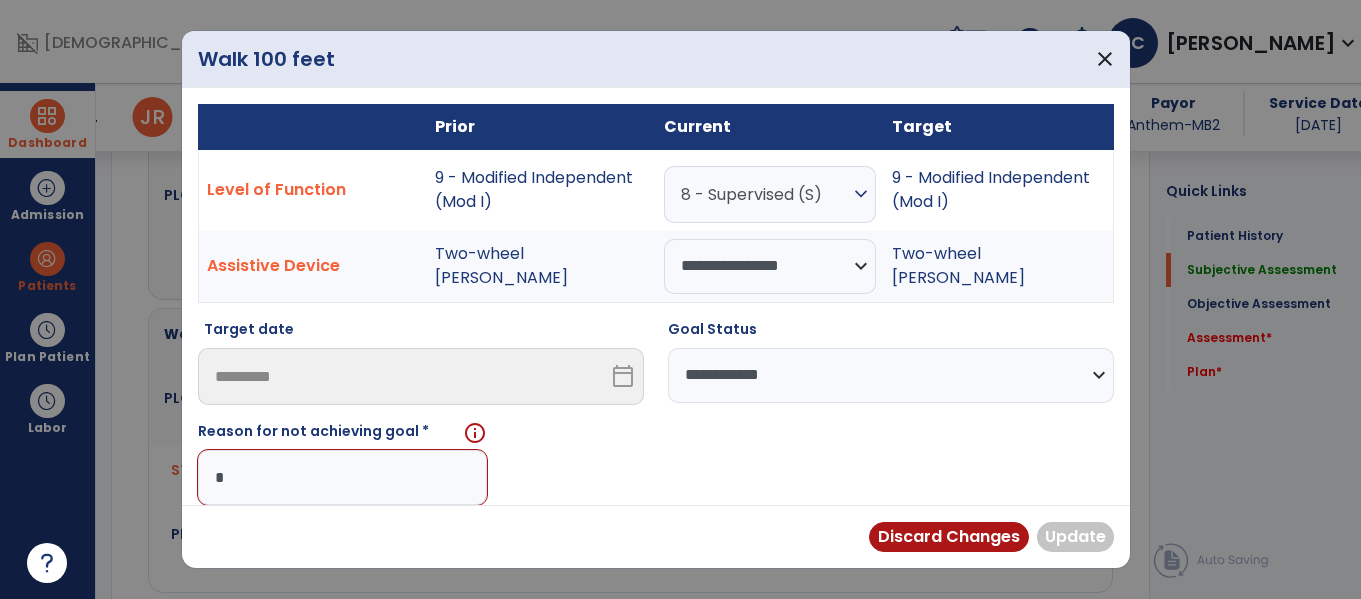 type on "**" 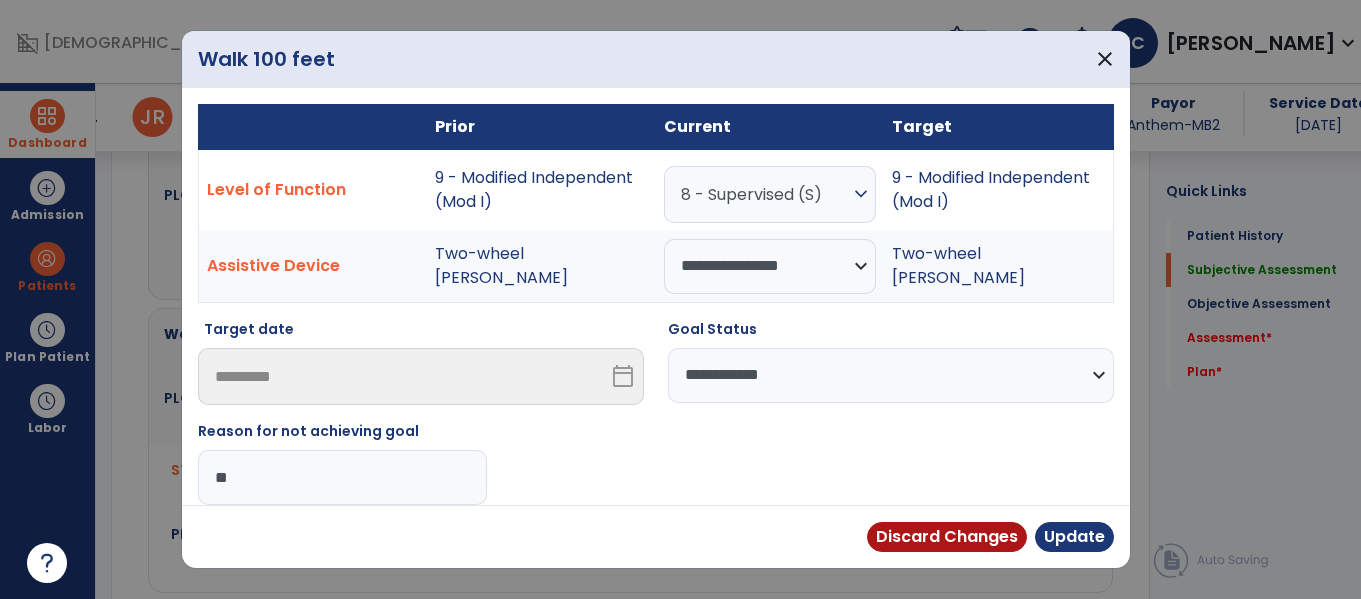 type on "*" 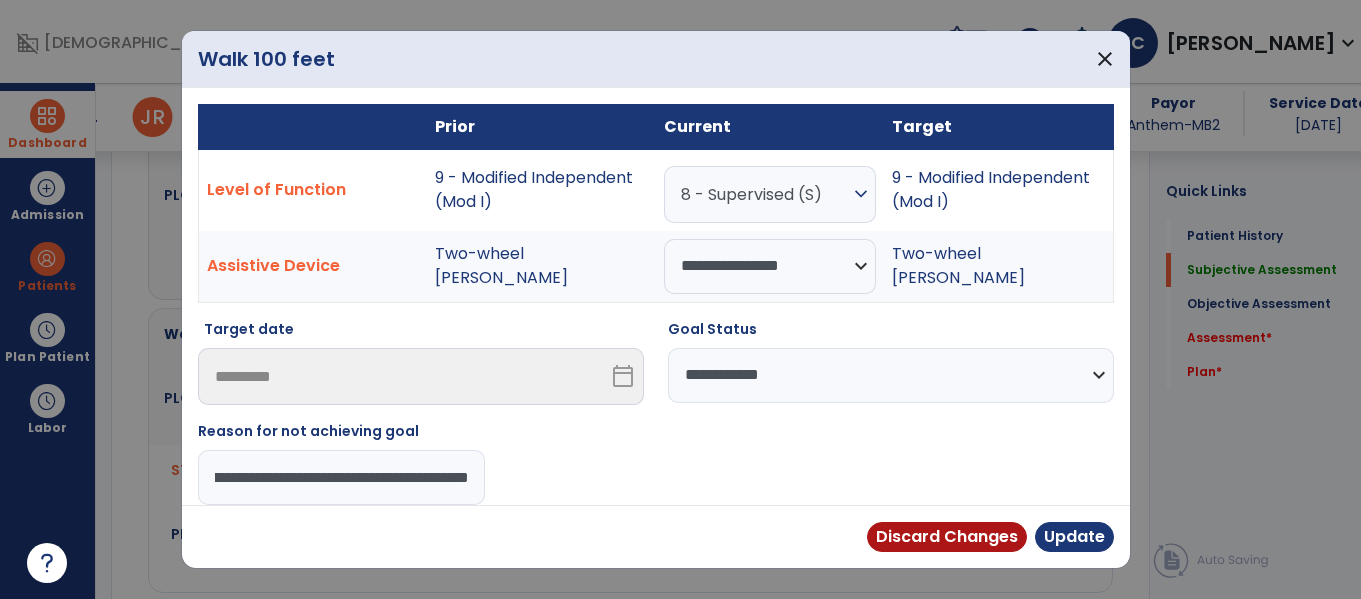 scroll, scrollTop: 0, scrollLeft: 201, axis: horizontal 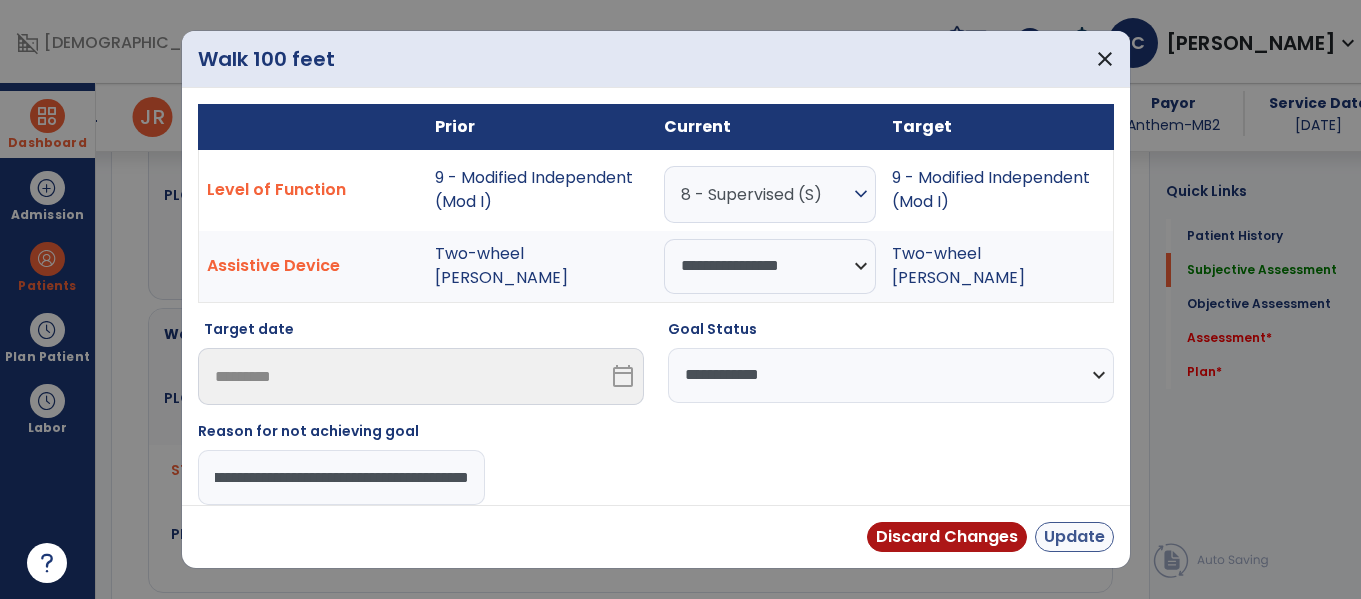 type on "**********" 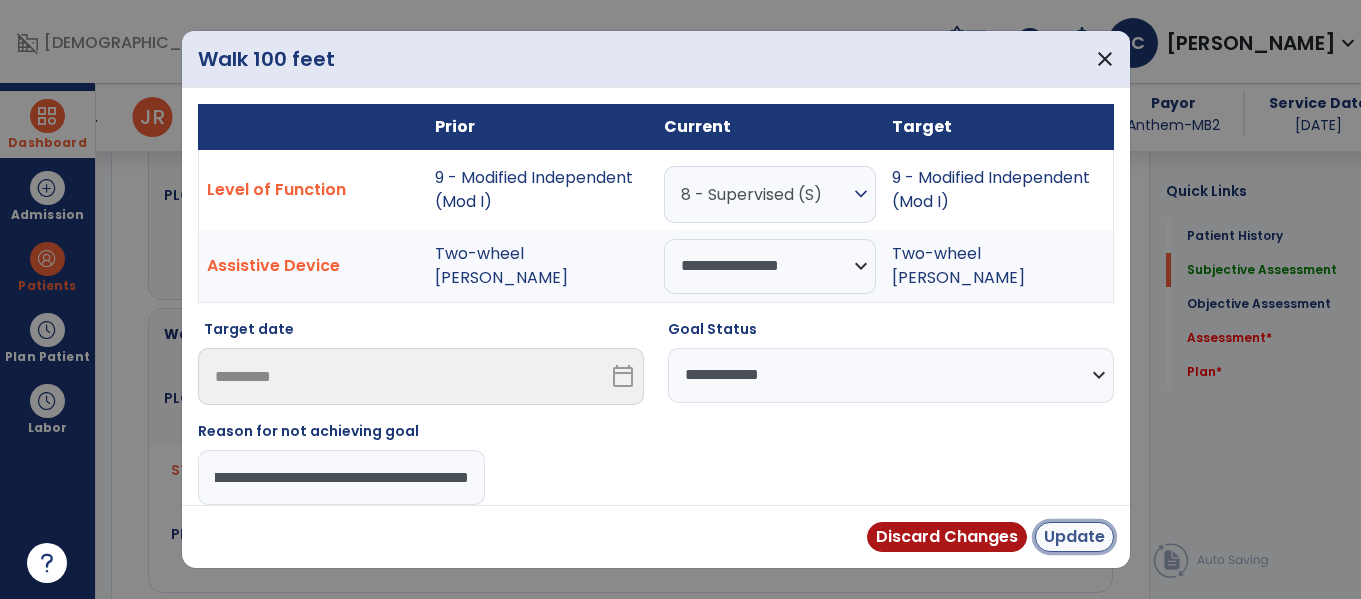 click on "Update" at bounding box center (1074, 537) 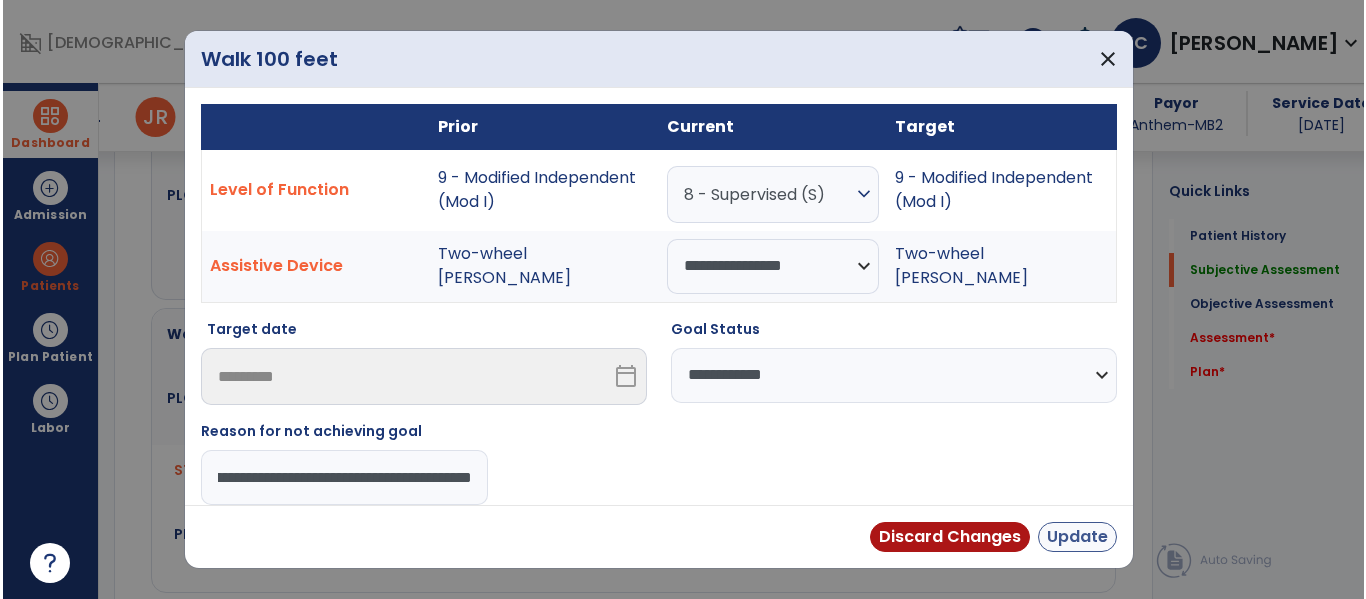 scroll, scrollTop: 0, scrollLeft: 0, axis: both 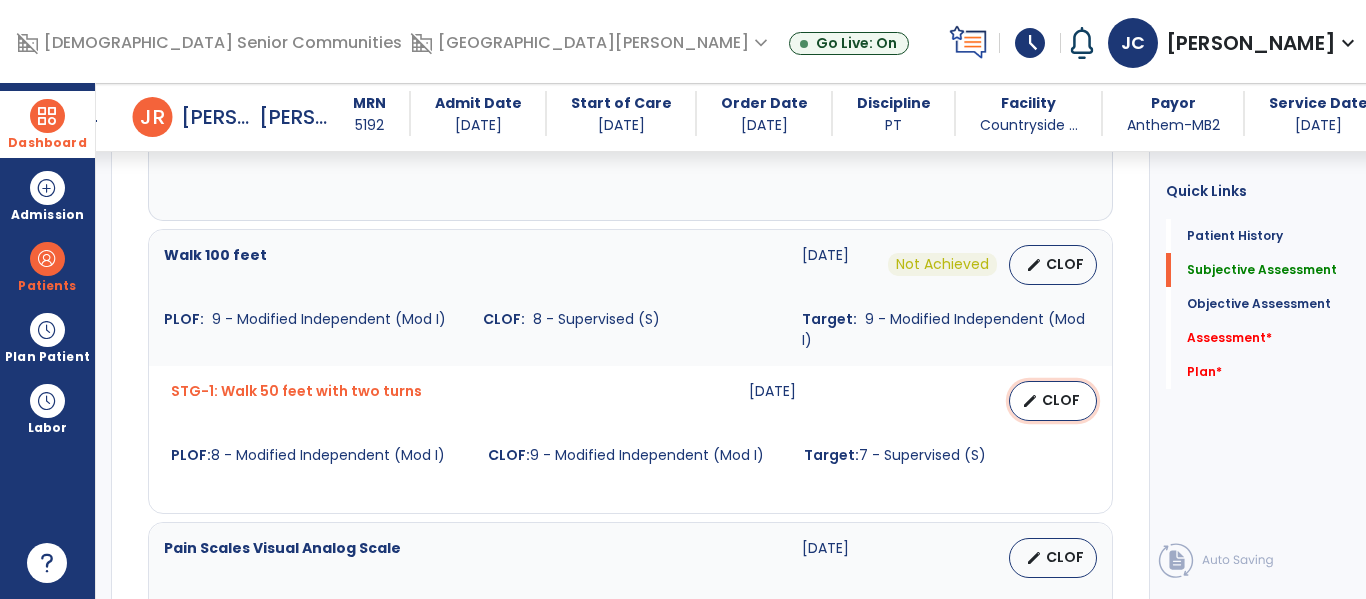 click on "CLOF" at bounding box center [1061, 400] 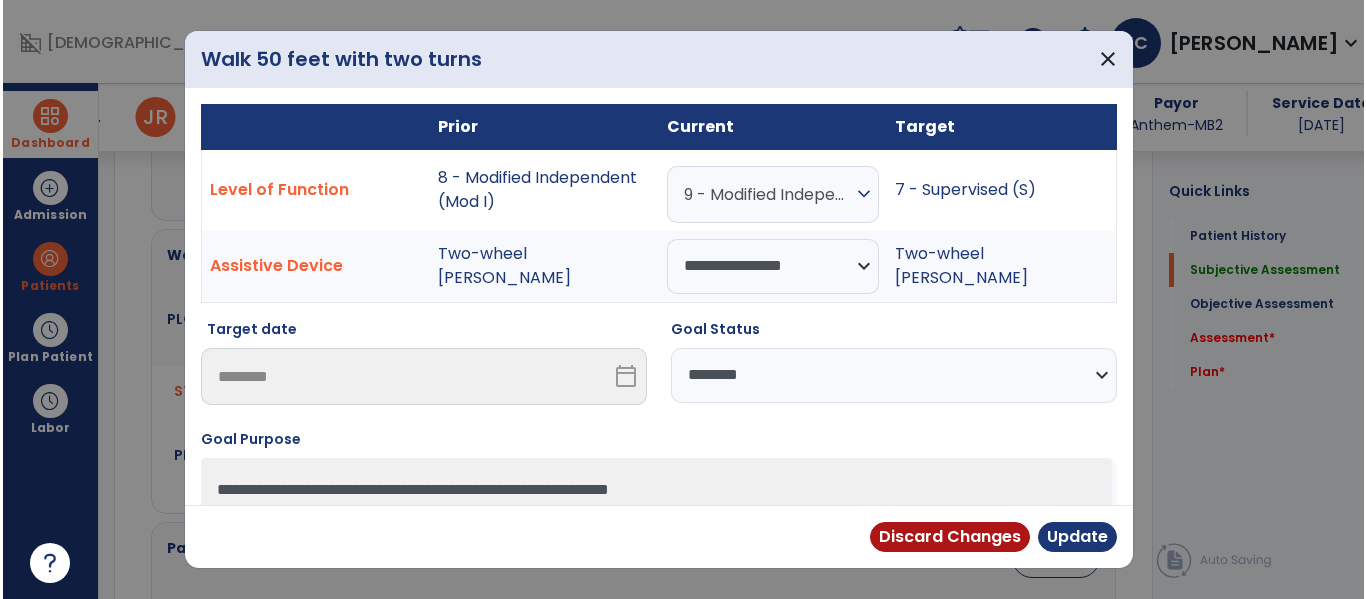 scroll, scrollTop: 1048, scrollLeft: 0, axis: vertical 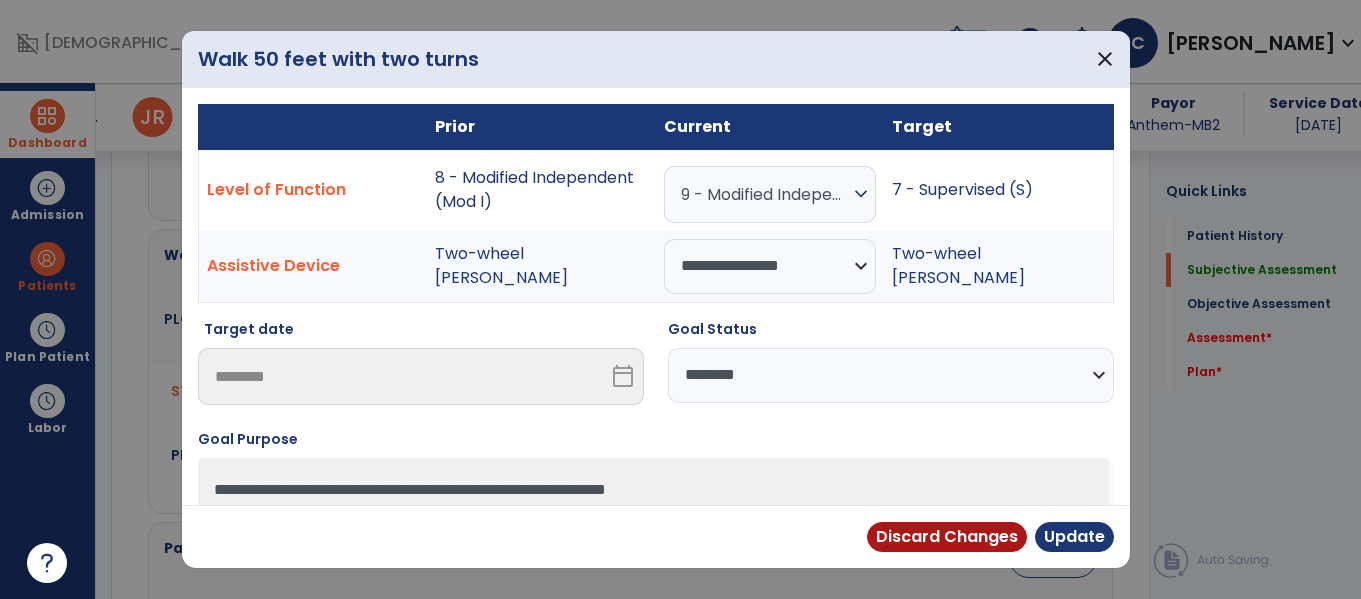 click on "**********" at bounding box center [891, 375] 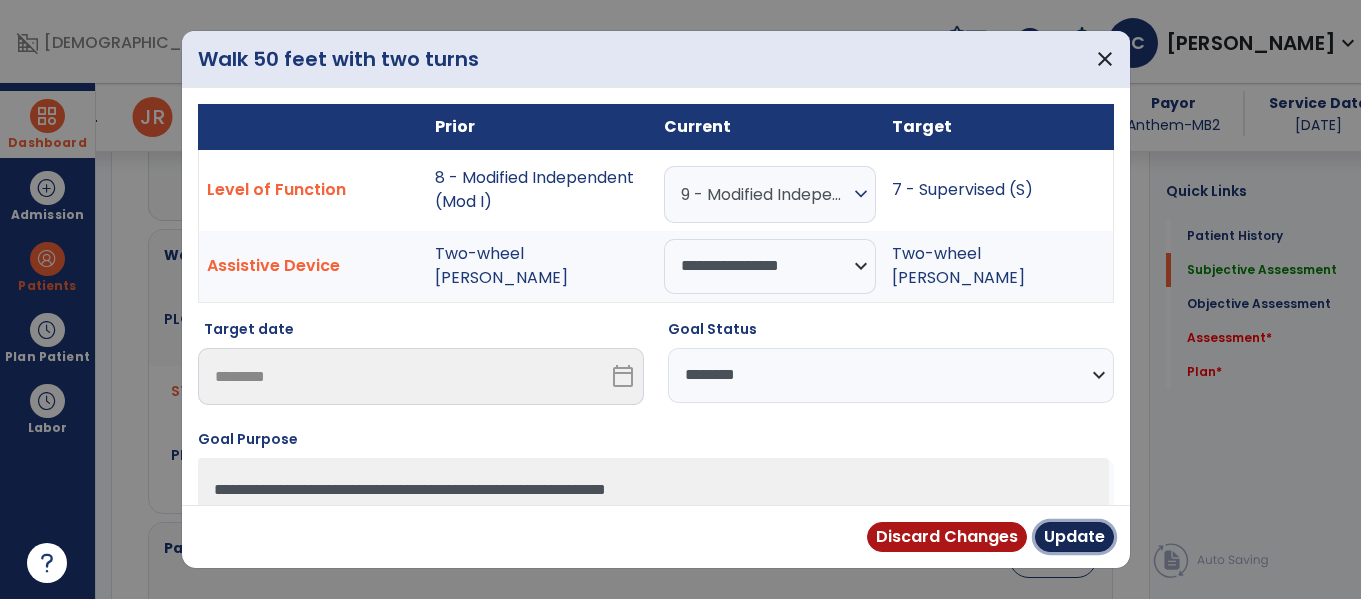 click on "Update" at bounding box center (1074, 537) 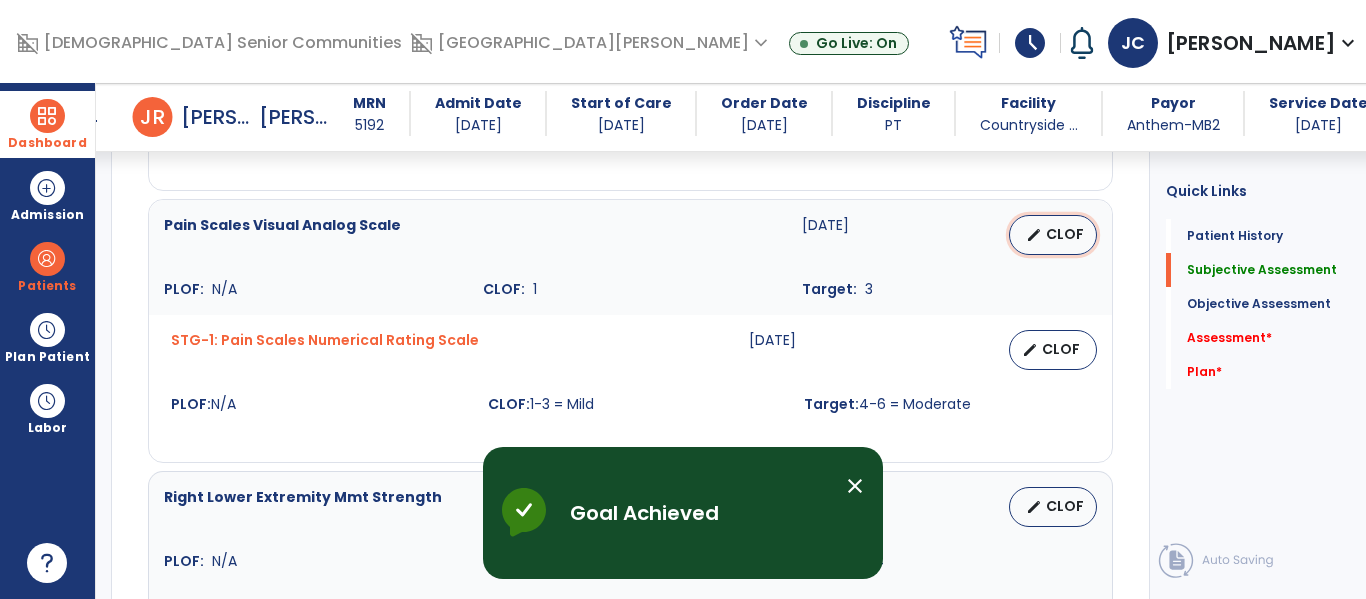 click on "CLOF" at bounding box center (1065, 234) 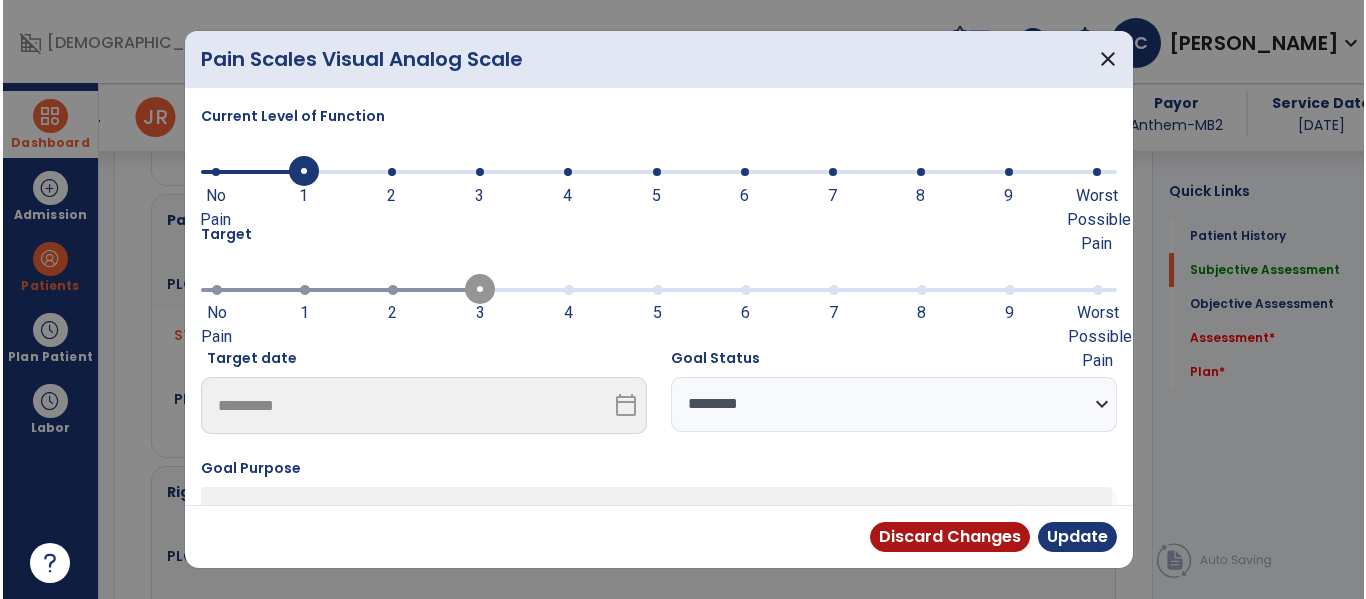 scroll, scrollTop: 1371, scrollLeft: 0, axis: vertical 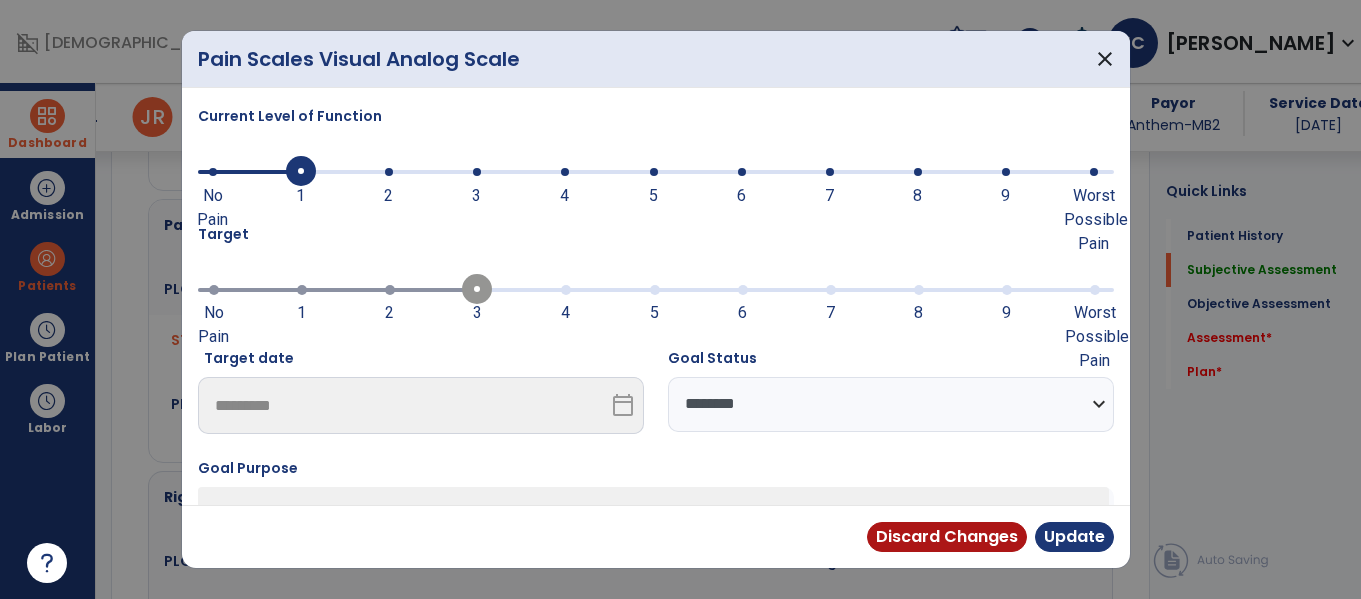 click on "**********" at bounding box center (891, 404) 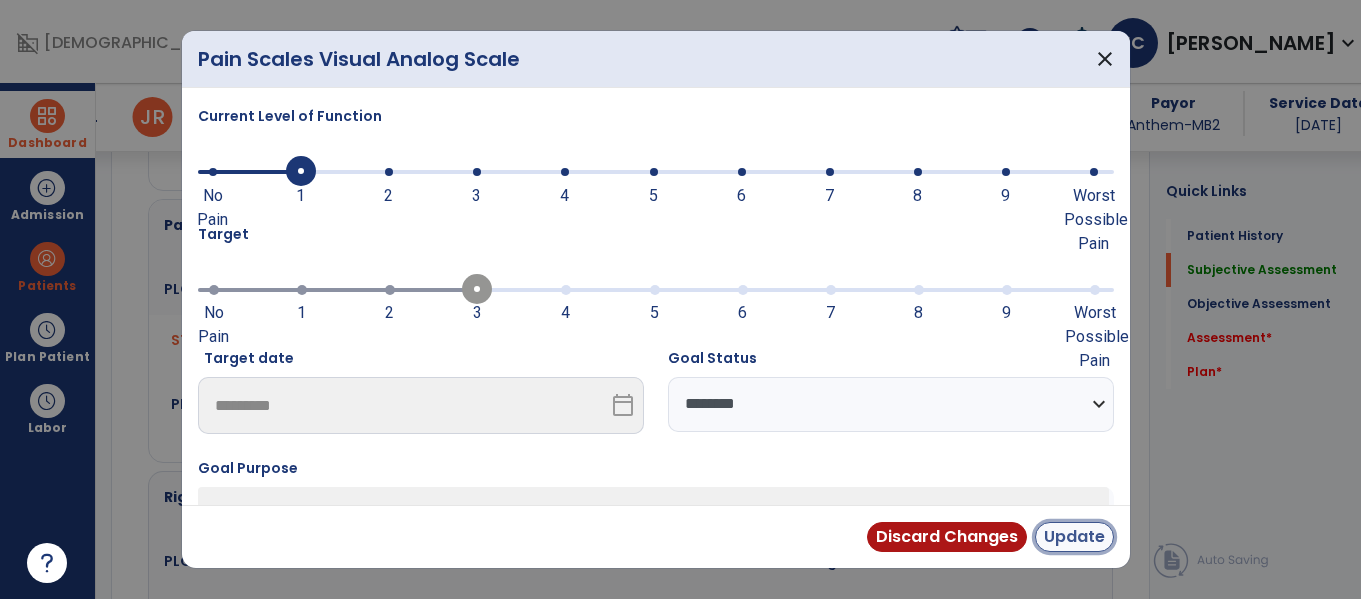 click on "Update" at bounding box center [1074, 537] 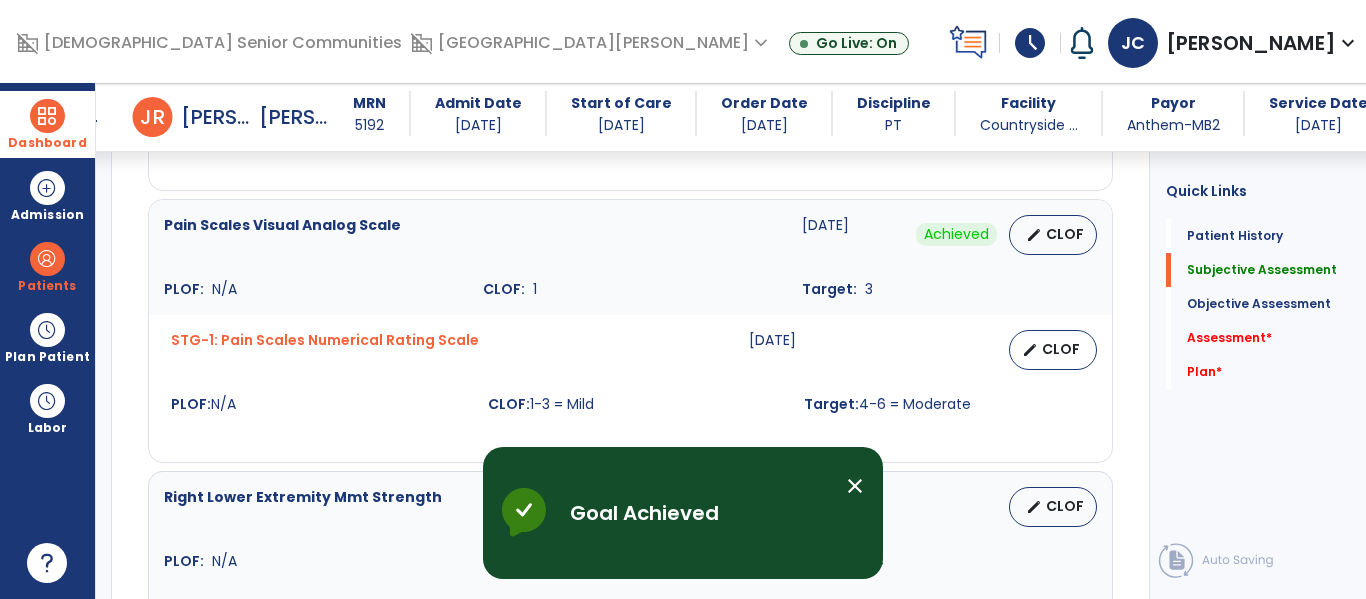 scroll, scrollTop: 1512, scrollLeft: 0, axis: vertical 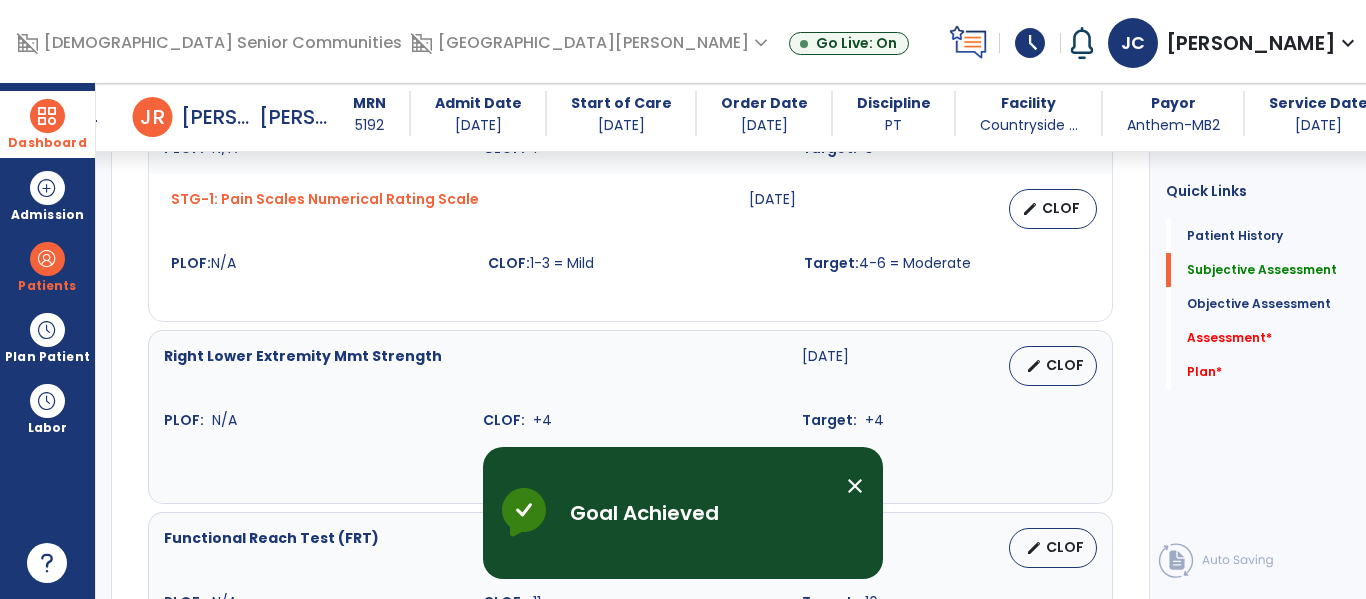 click on "STG-1: Pain Scales  Numerical Rating Scale  07-08-2025   edit   CLOF PLOF:  N/A  CLOF:  1-3 = Mild  Target:  4-6 = Moderate" at bounding box center [630, 231] 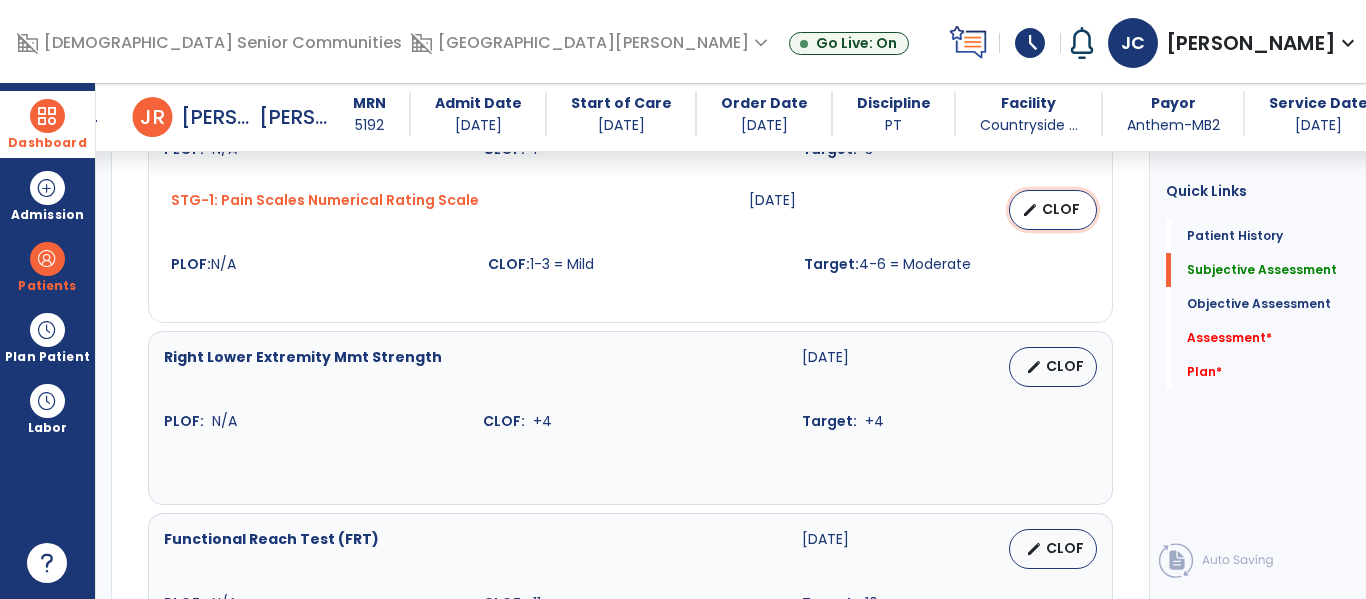click on "edit   CLOF" at bounding box center (1053, 210) 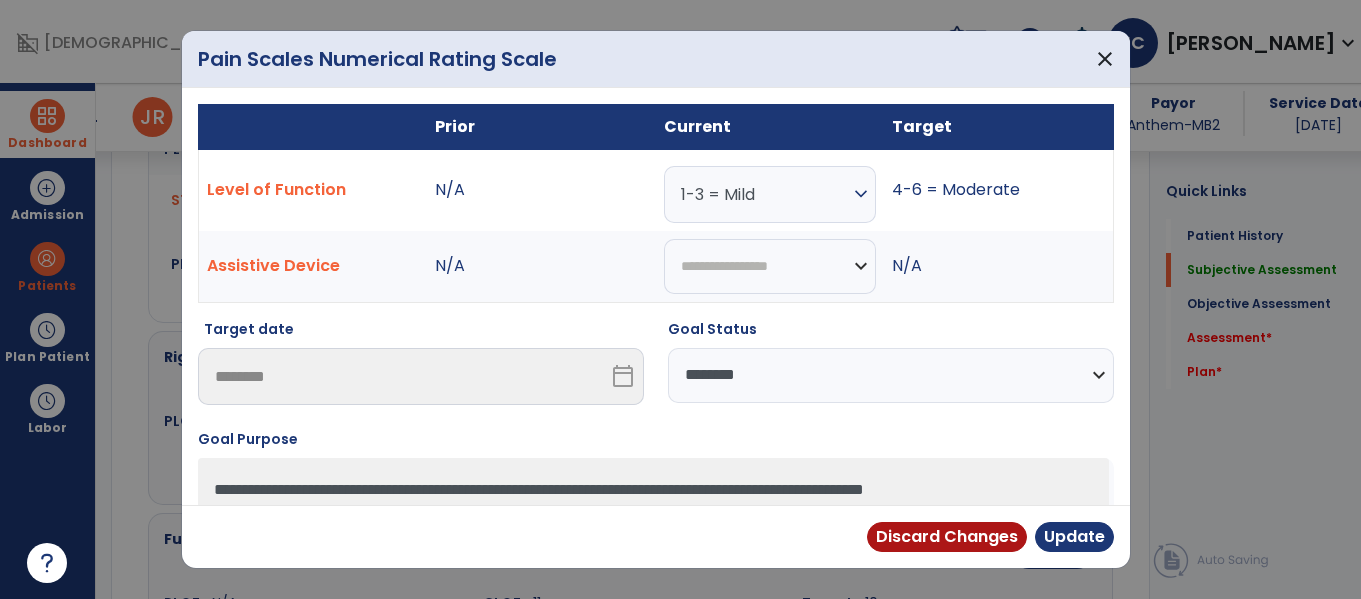 scroll, scrollTop: 1511, scrollLeft: 0, axis: vertical 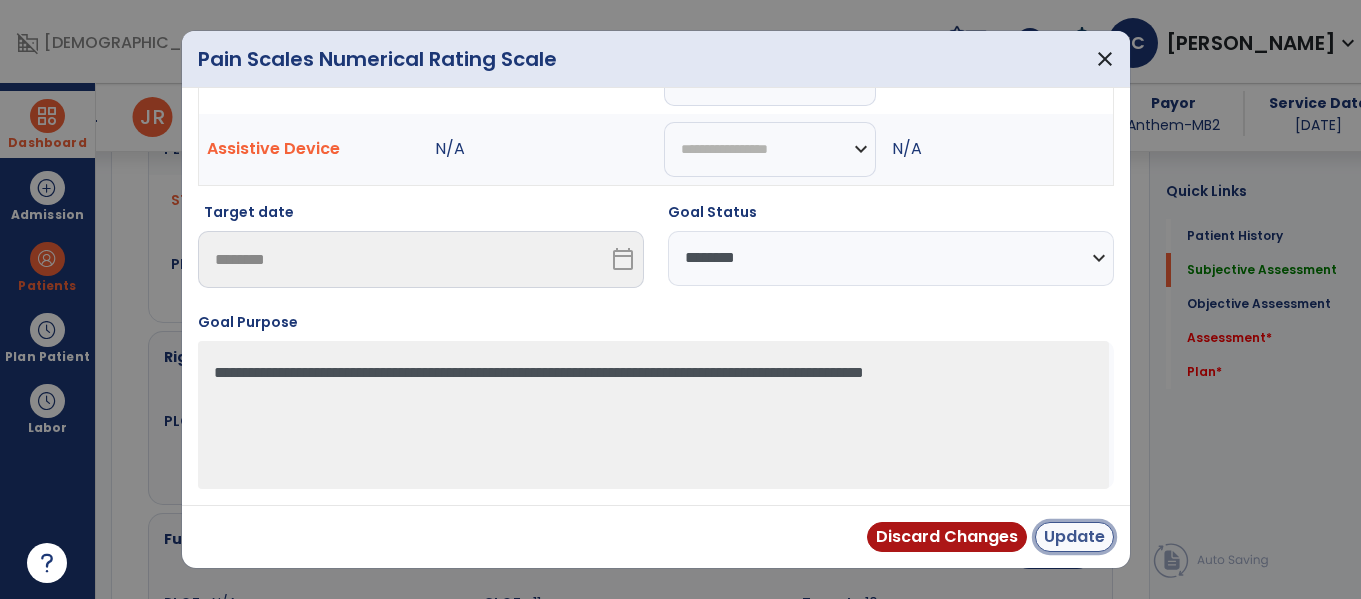 click on "Update" at bounding box center (1074, 537) 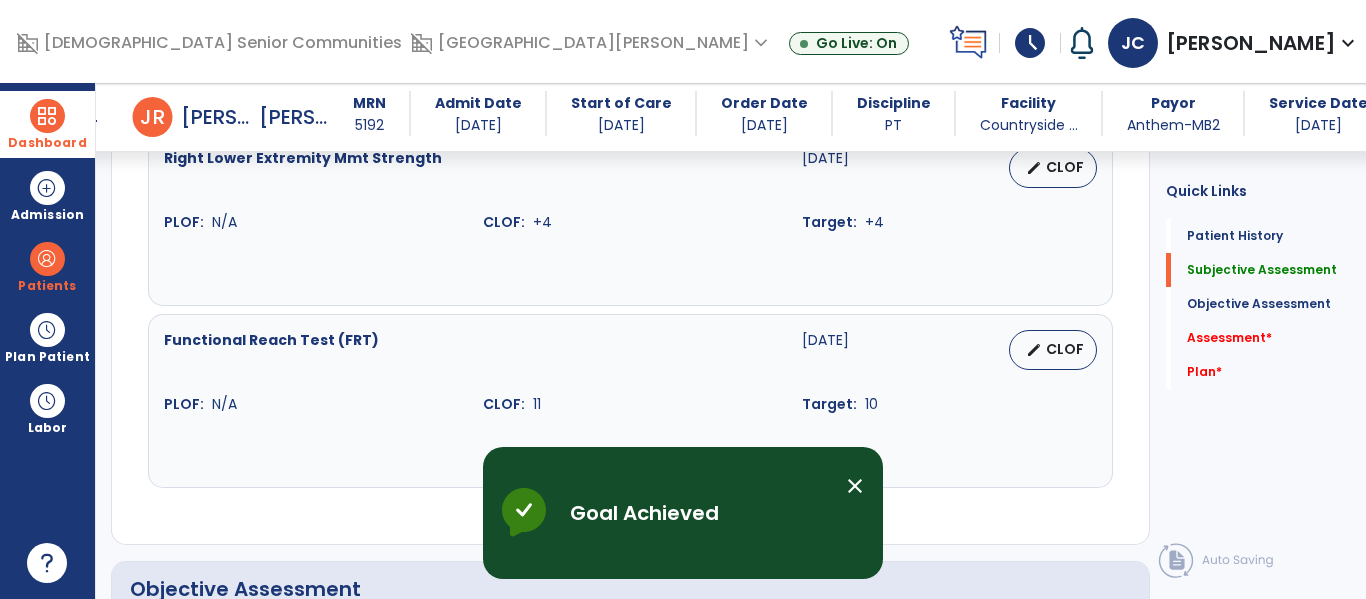 click on "Right Lower Extremity Mmt Strength  07-18-2025   edit   CLOF PLOF:    N/A CLOF:    +4 Target:    +4" at bounding box center [630, 190] 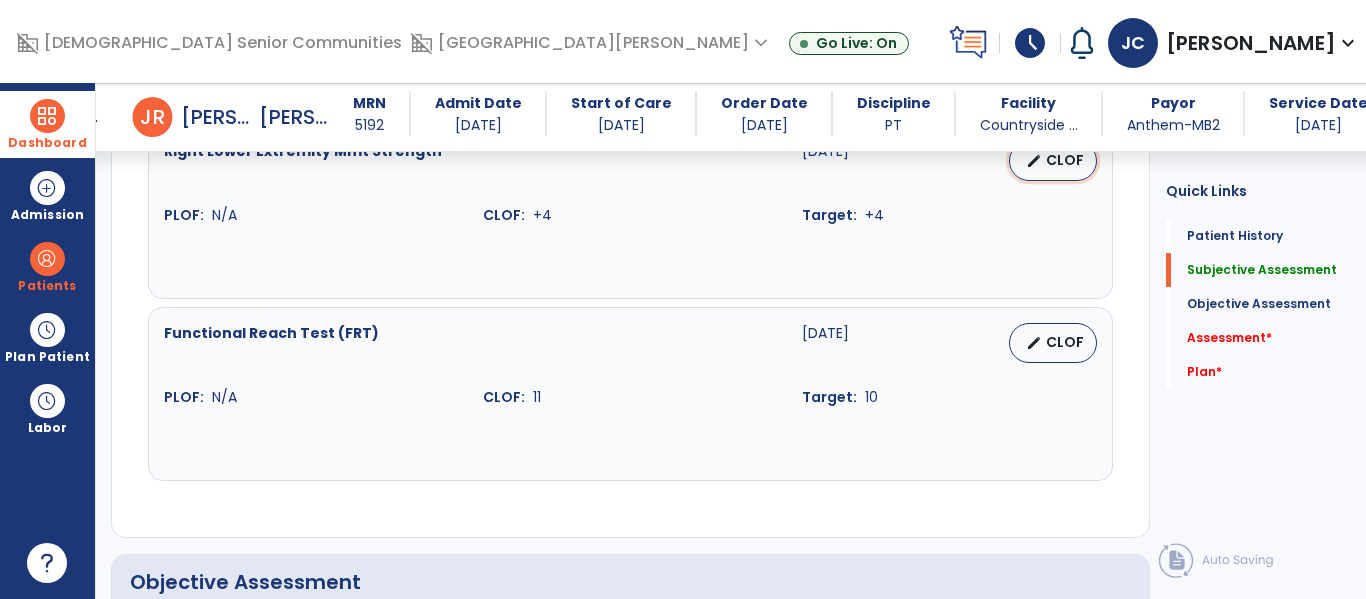 click on "Right Lower Extremity Mmt Strength  07-18-2025   edit   CLOF PLOF:    N/A CLOF:    +4 Target:    +4" at bounding box center (630, 183) 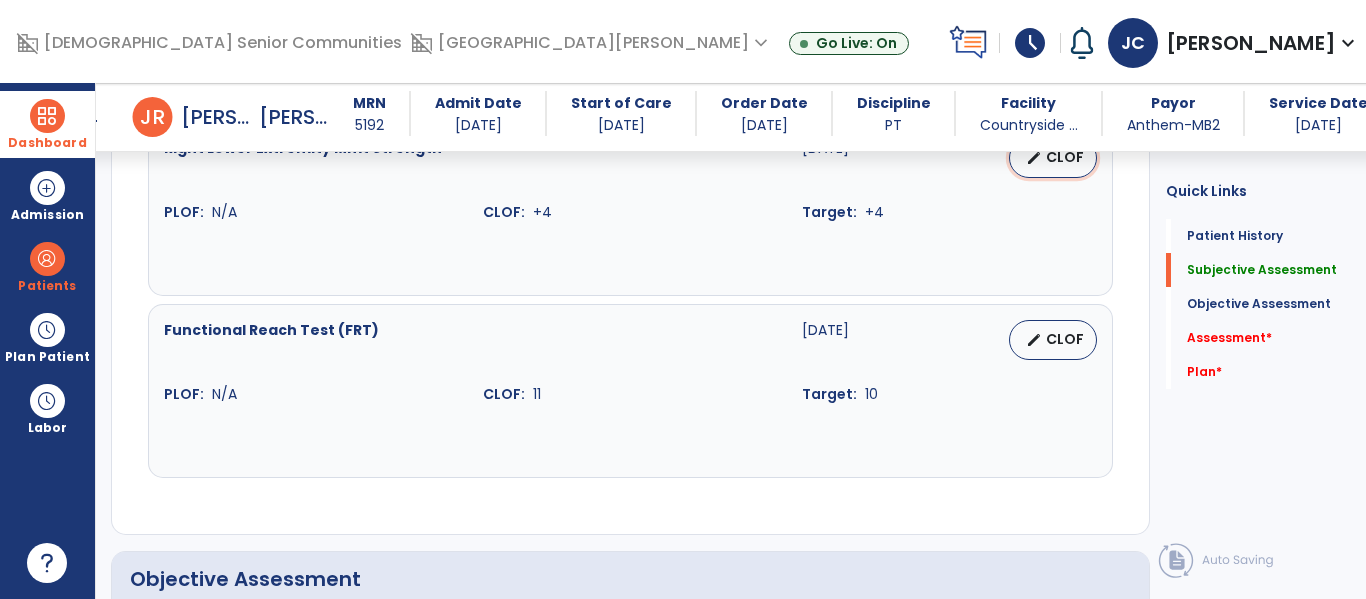 click on "edit   CLOF" at bounding box center [1053, 158] 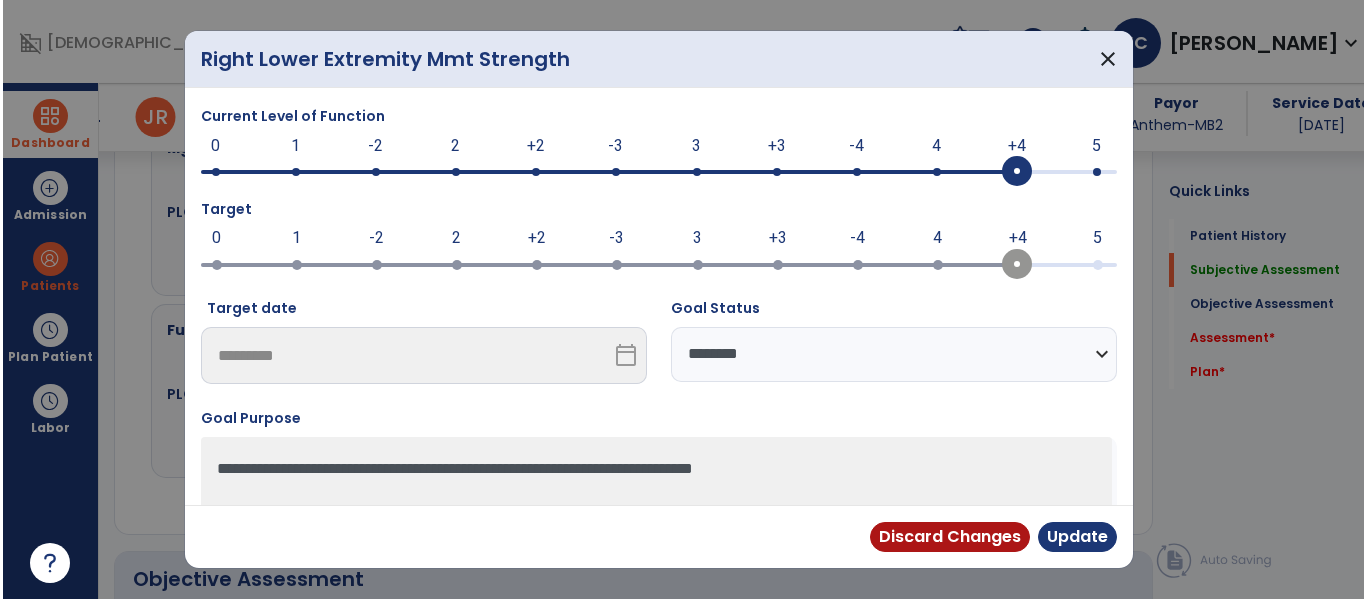 scroll, scrollTop: 1720, scrollLeft: 0, axis: vertical 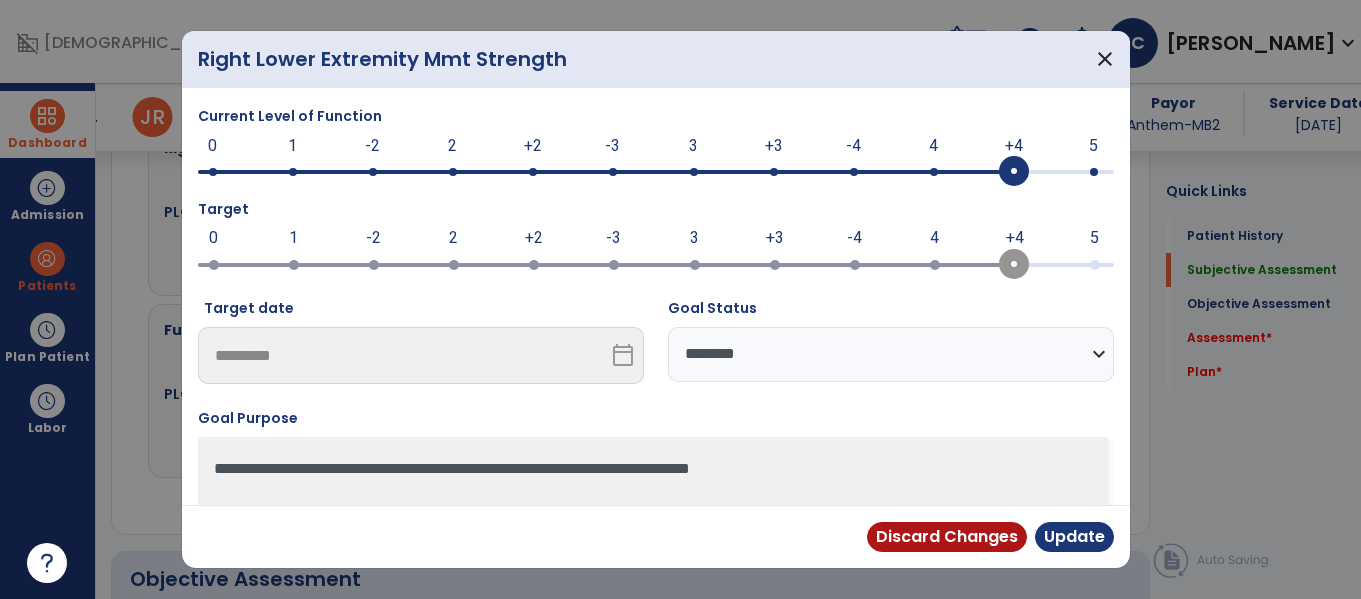 click on "**********" at bounding box center [891, 354] 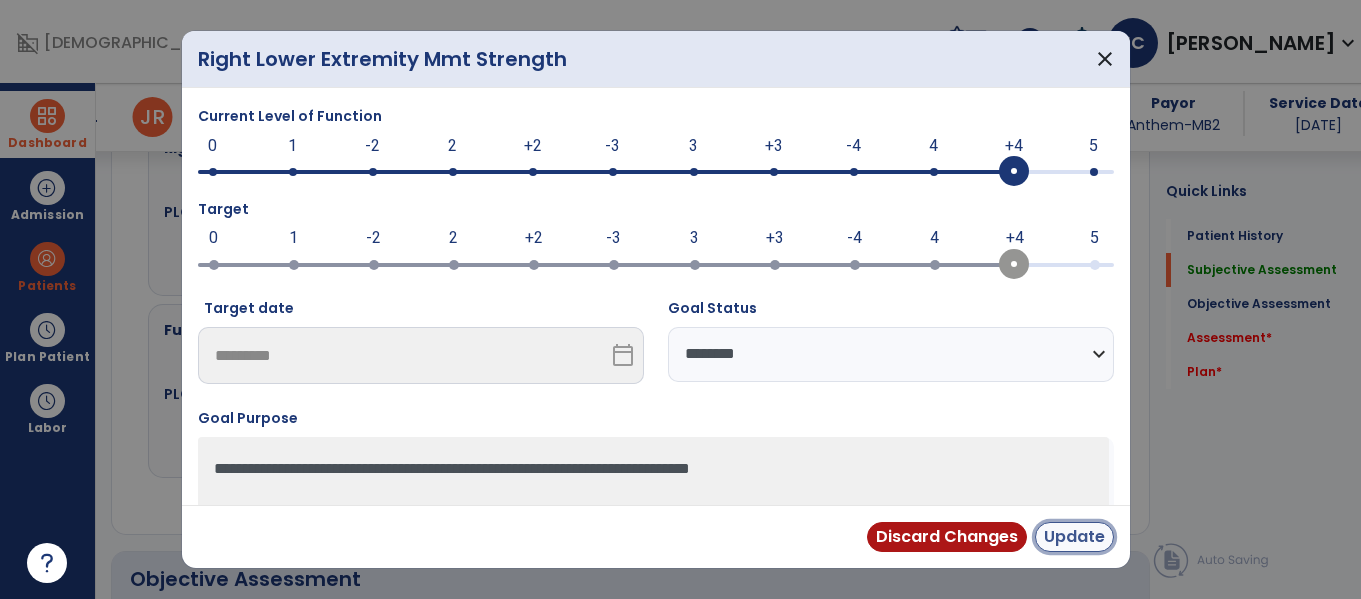 click on "Update" at bounding box center (1074, 537) 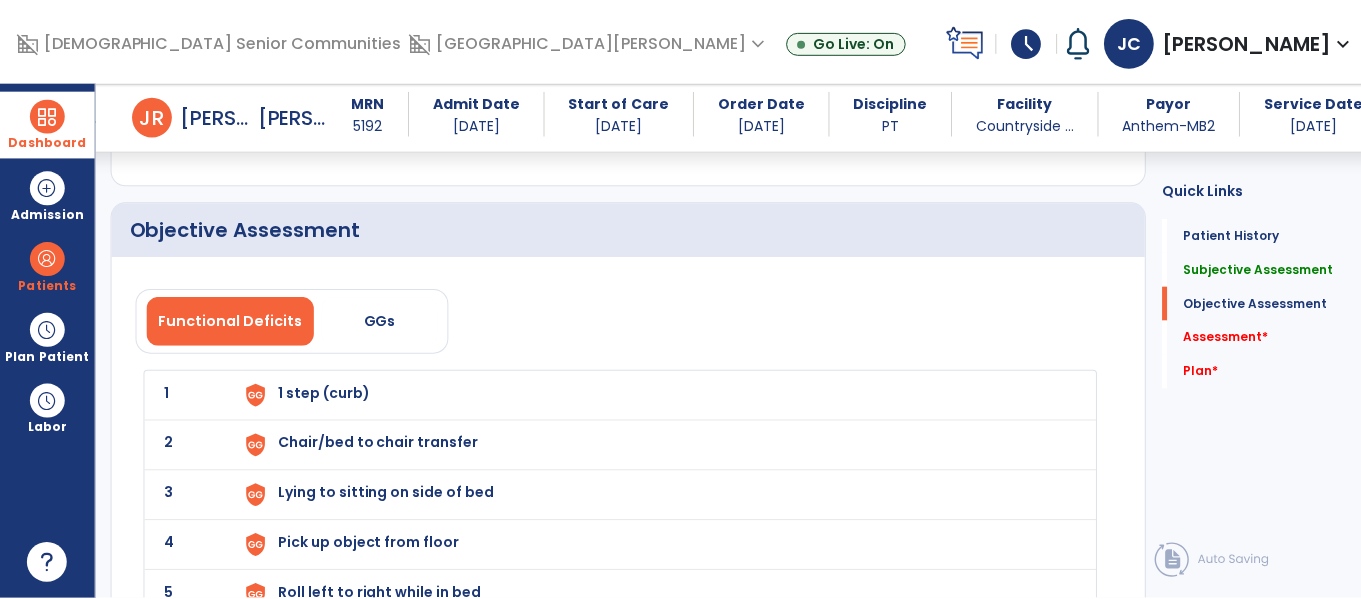 scroll, scrollTop: 2068, scrollLeft: 0, axis: vertical 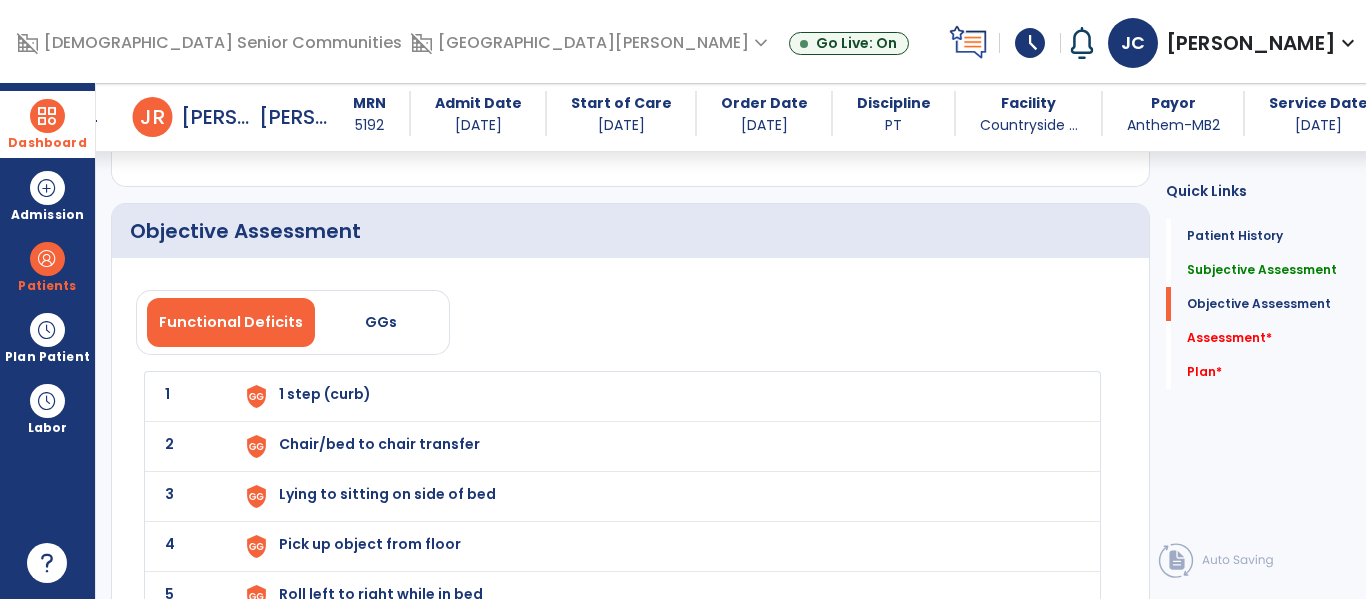click on "1 step (curb)" at bounding box center (657, 396) 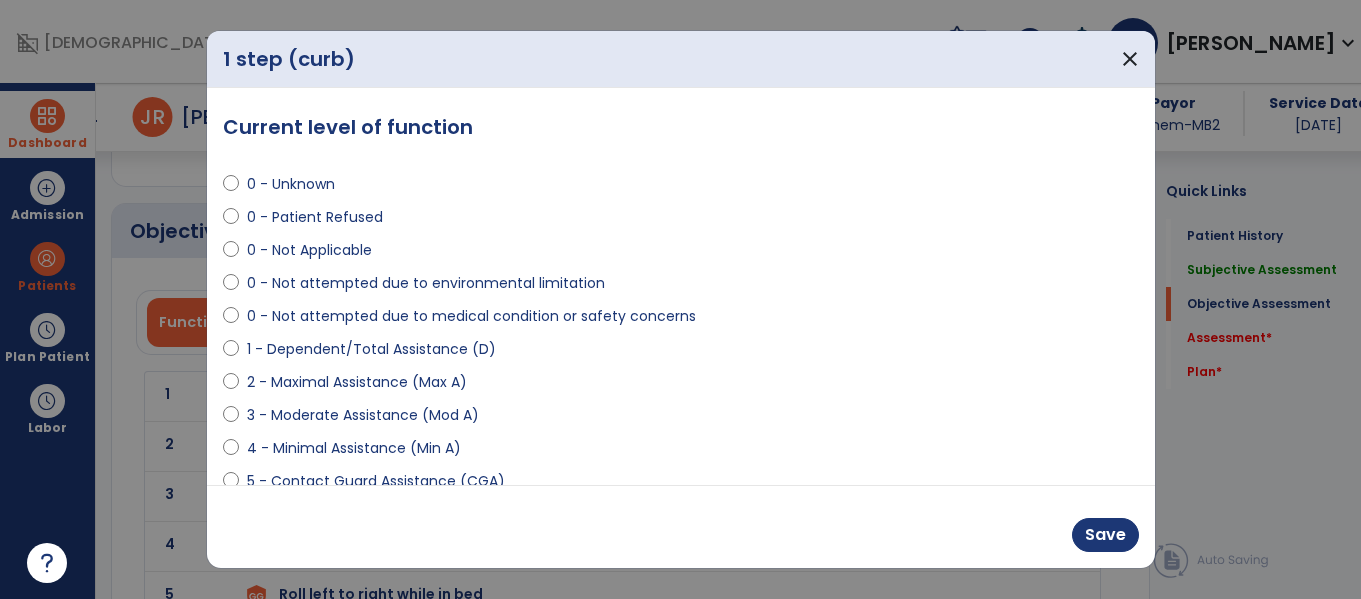 scroll, scrollTop: 2068, scrollLeft: 0, axis: vertical 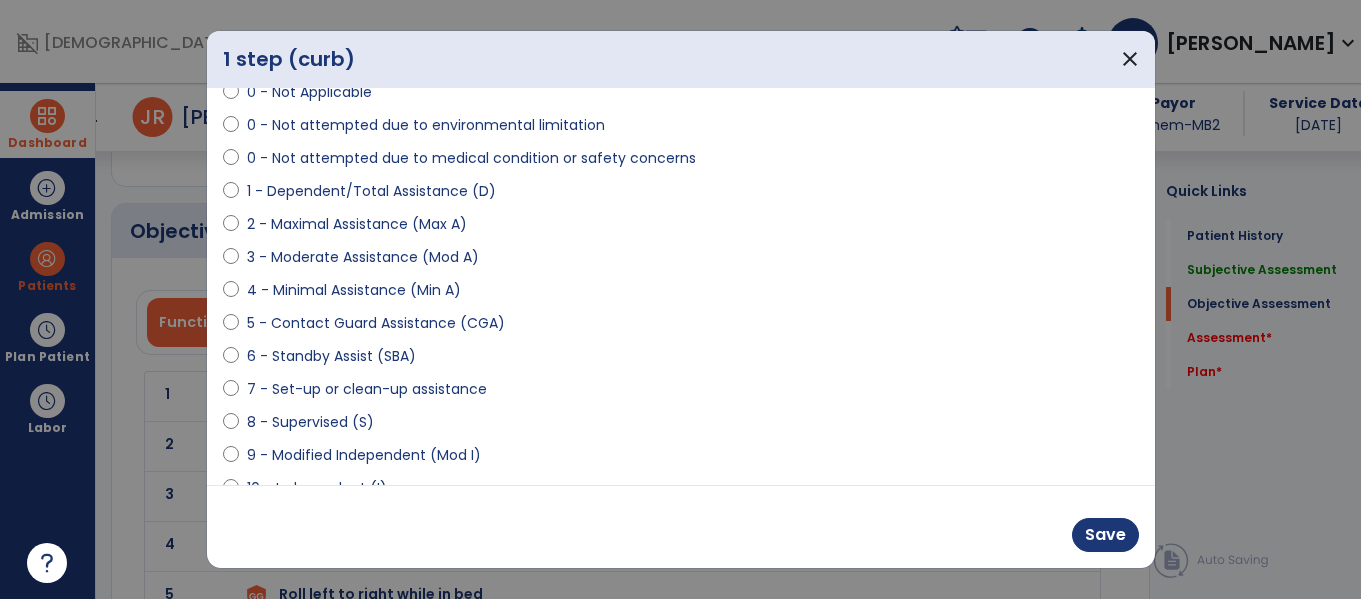 click on "8 - Supervised (S)" at bounding box center [310, 422] 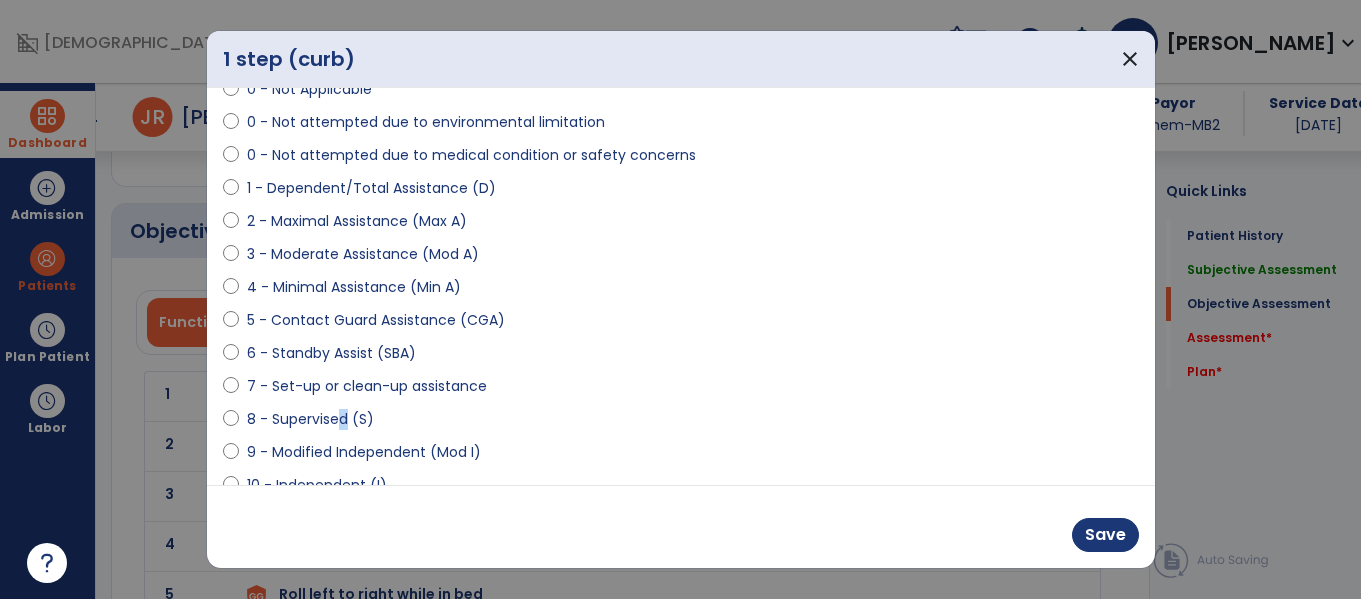scroll, scrollTop: 164, scrollLeft: 0, axis: vertical 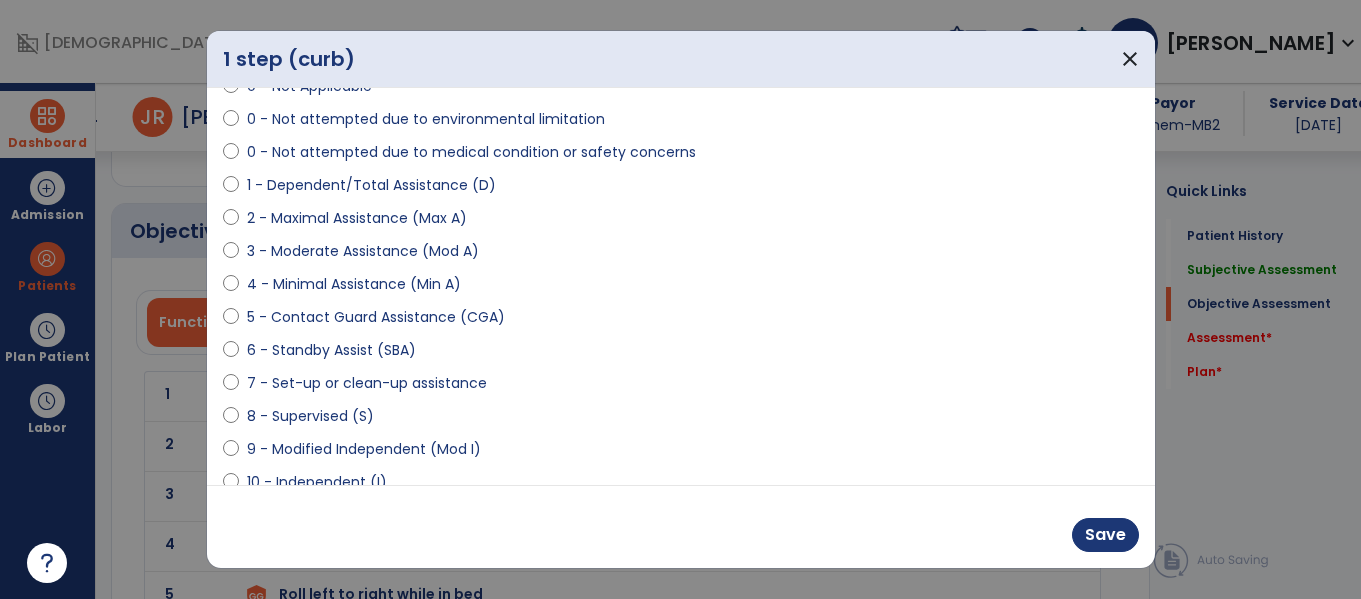 click on "9 - Modified Independent (Mod I)" at bounding box center (364, 449) 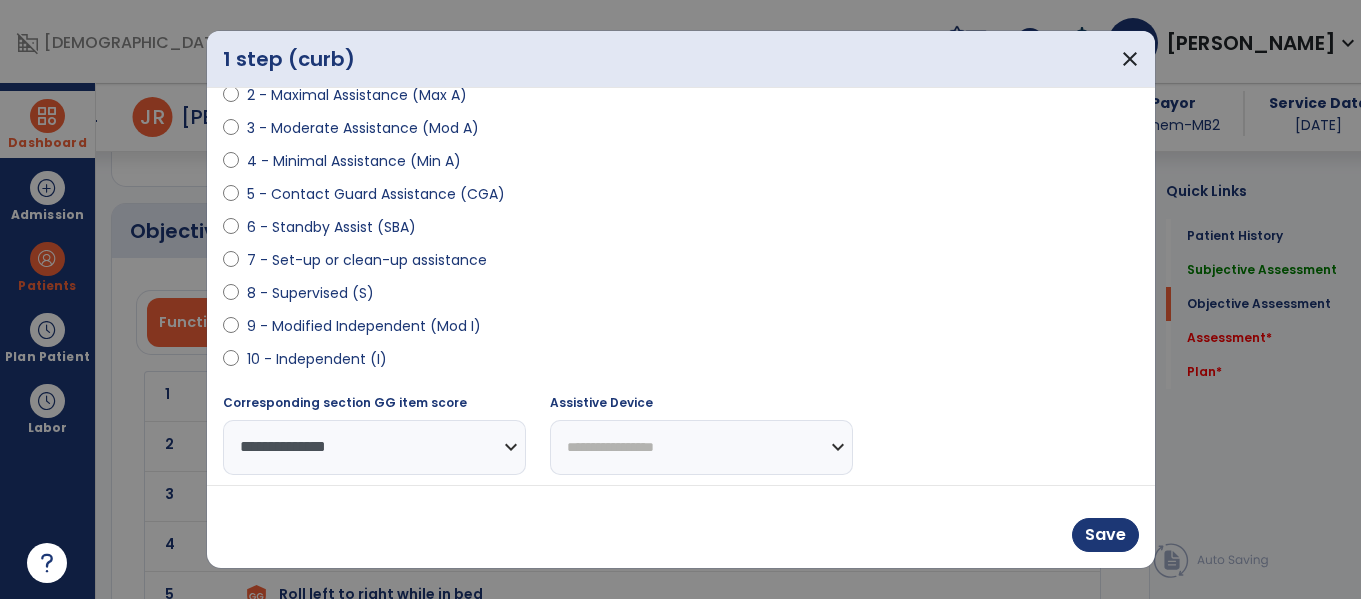 drag, startPoint x: 660, startPoint y: 440, endPoint x: 693, endPoint y: 390, distance: 59.908264 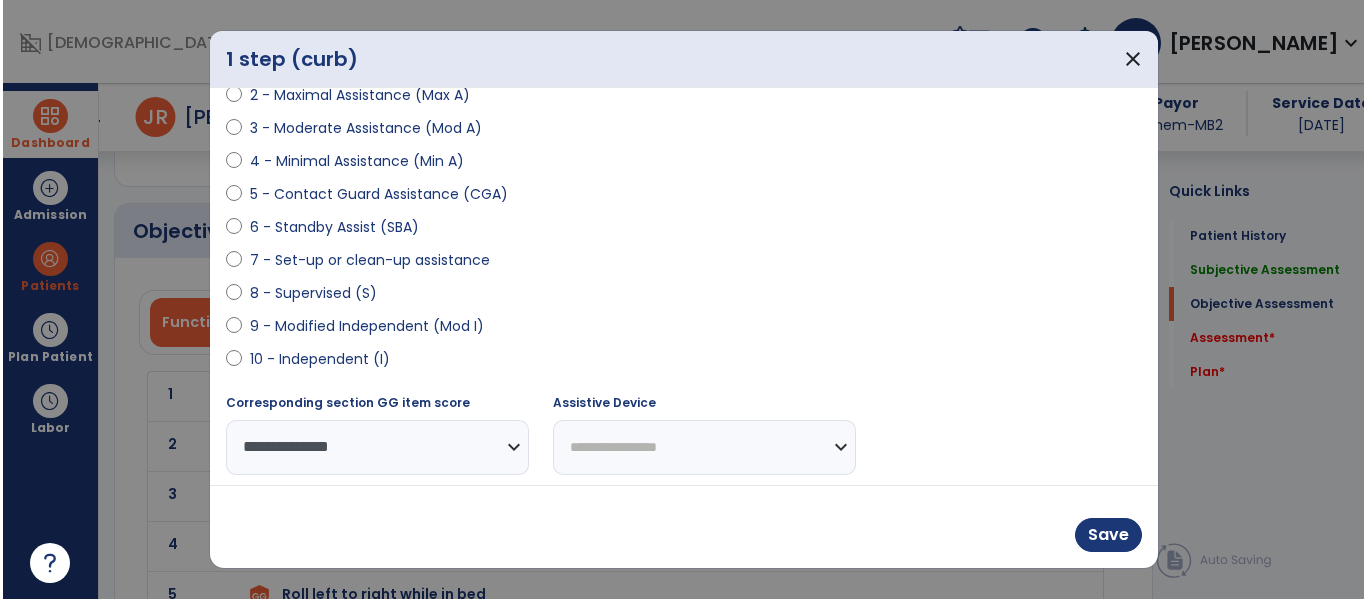 scroll, scrollTop: 289, scrollLeft: 0, axis: vertical 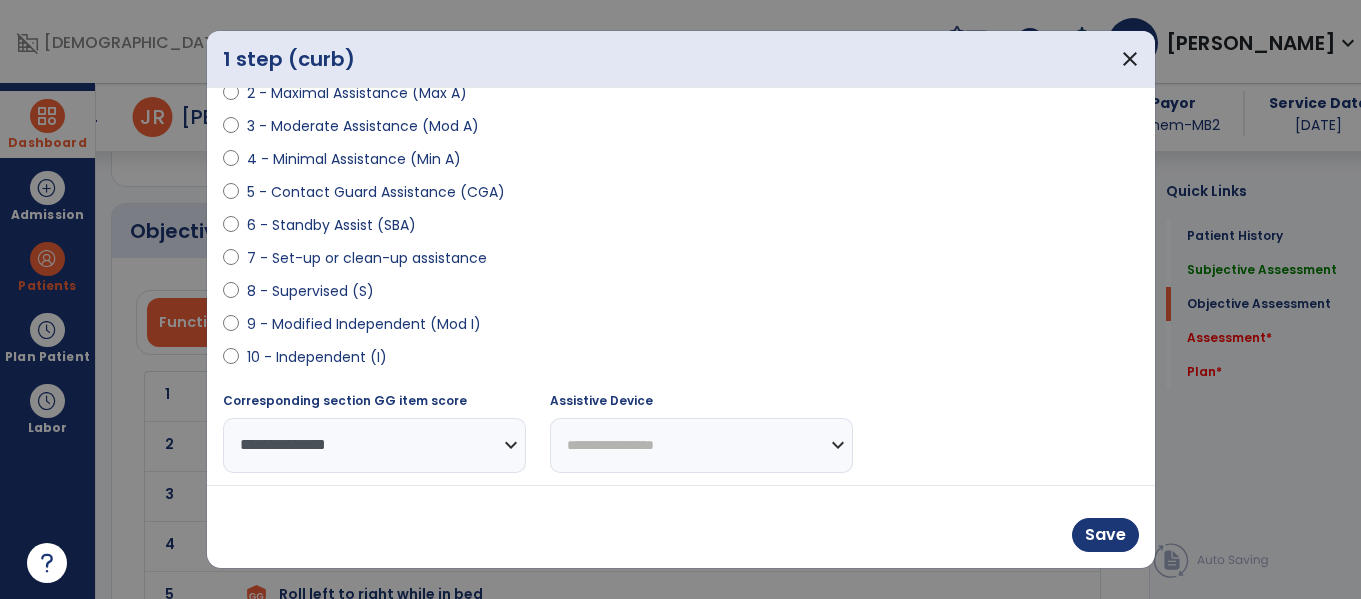 click on "**********" at bounding box center (701, 445) 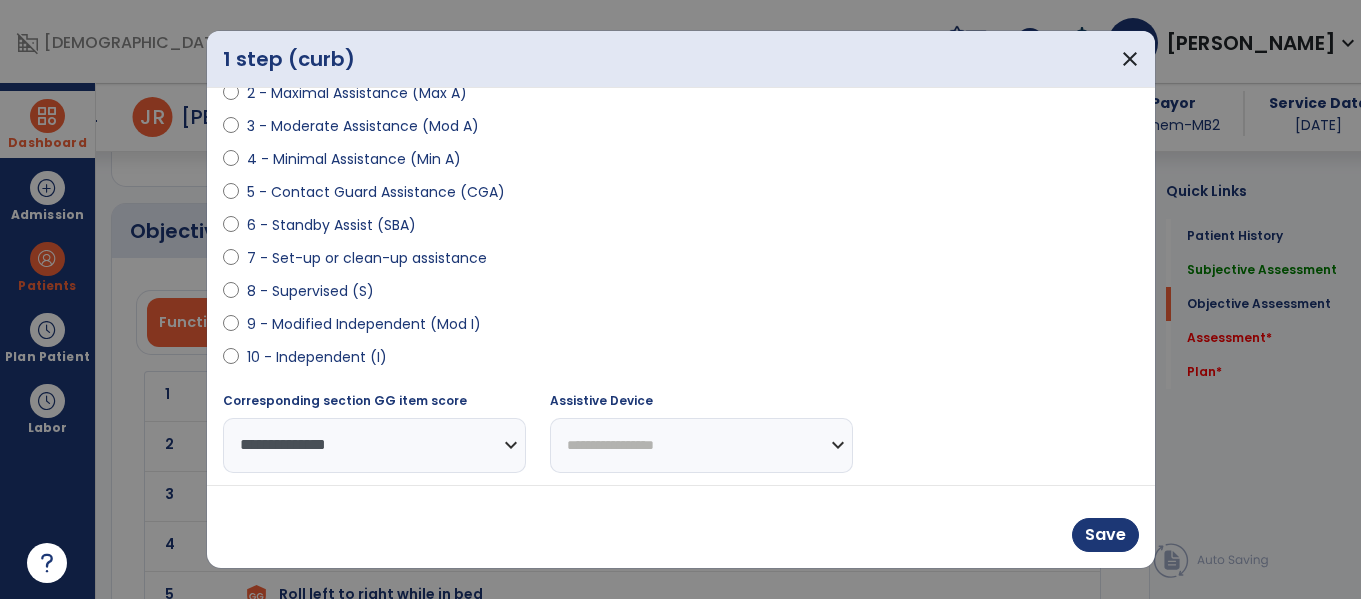 select on "**********" 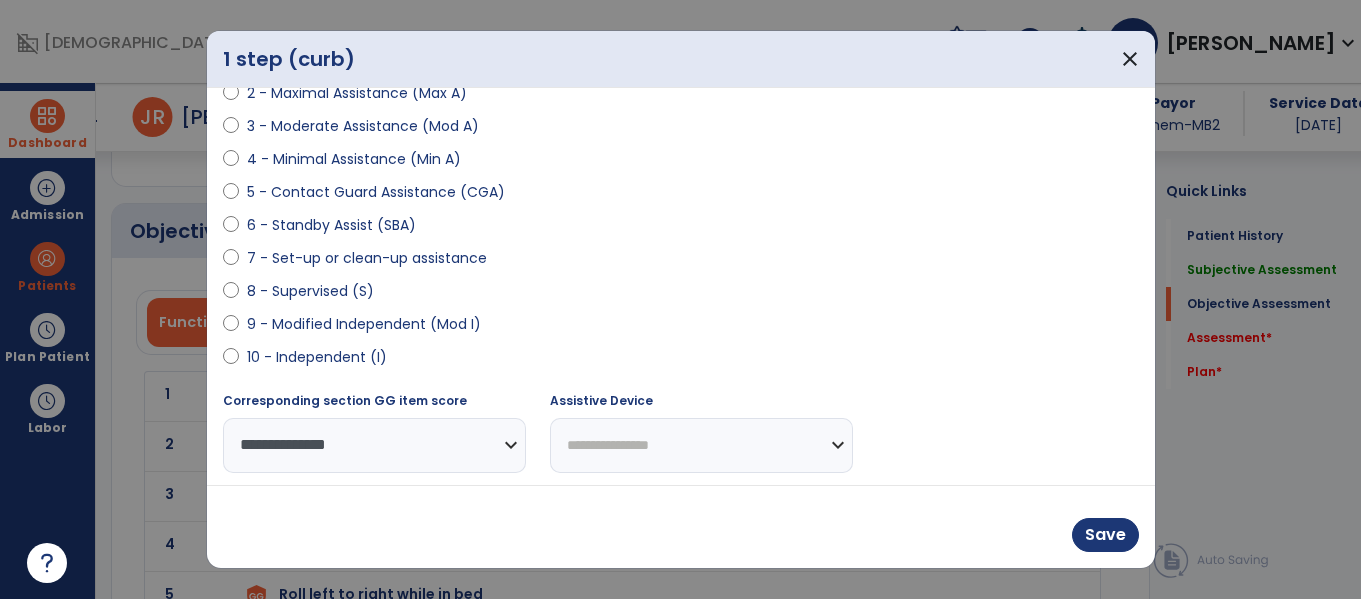 click on "**********" at bounding box center [701, 445] 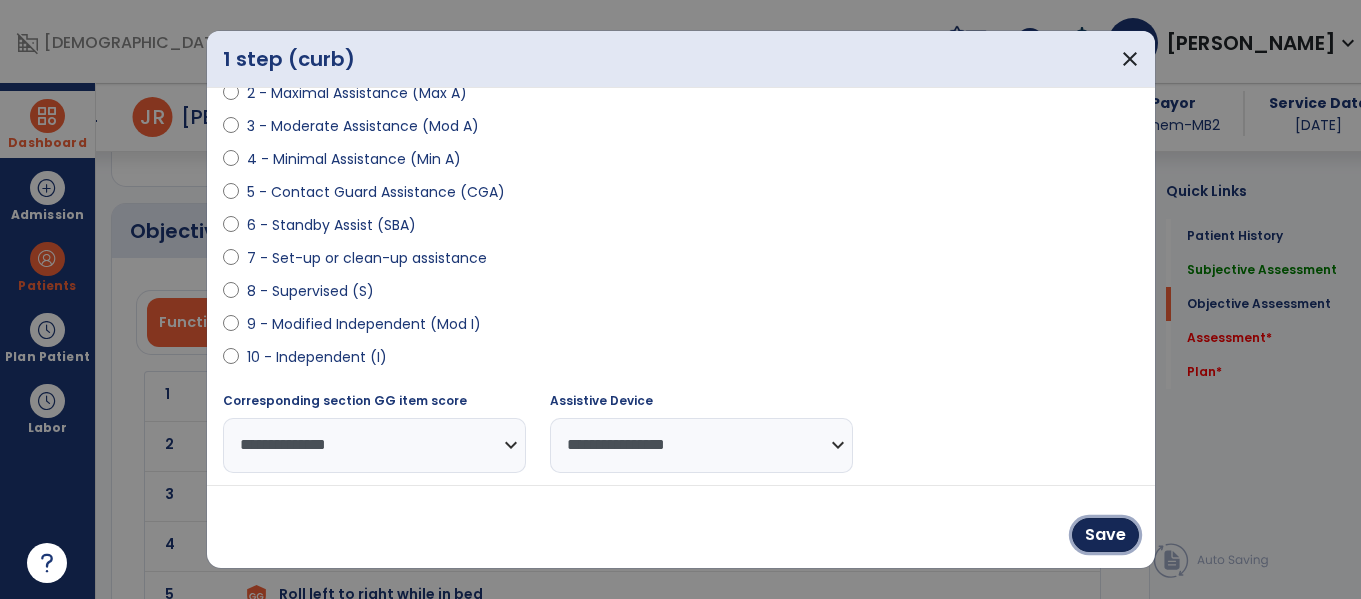 drag, startPoint x: 1100, startPoint y: 535, endPoint x: 1070, endPoint y: 505, distance: 42.426407 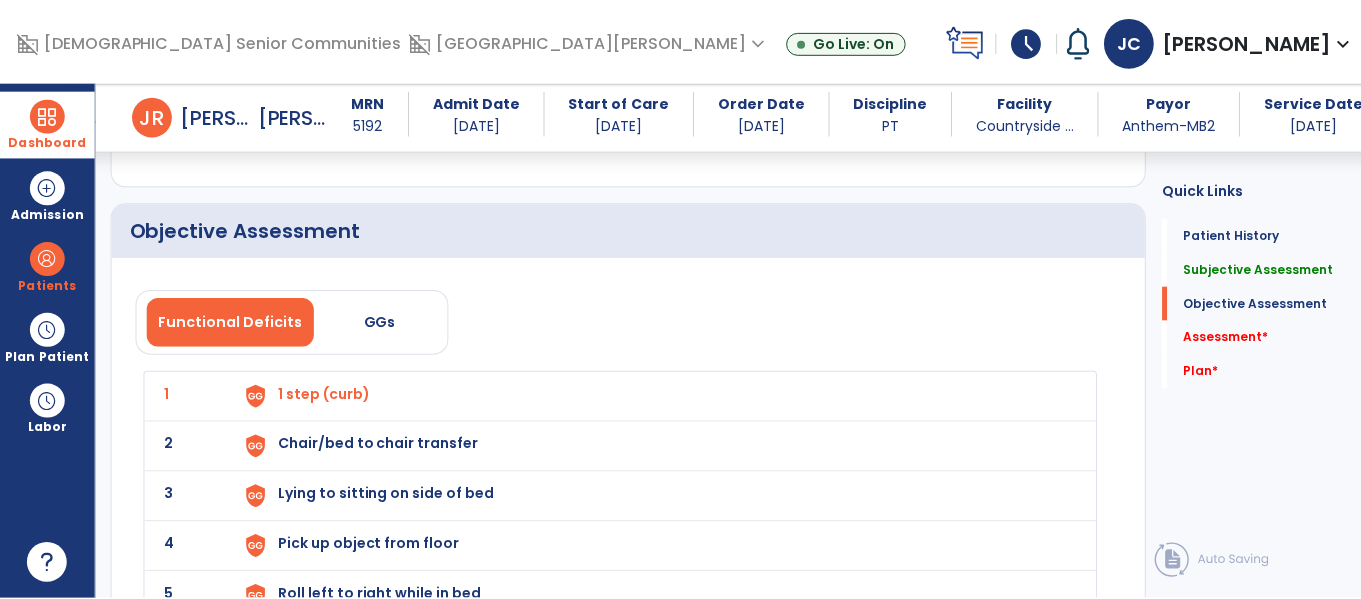 scroll, scrollTop: 2071, scrollLeft: 0, axis: vertical 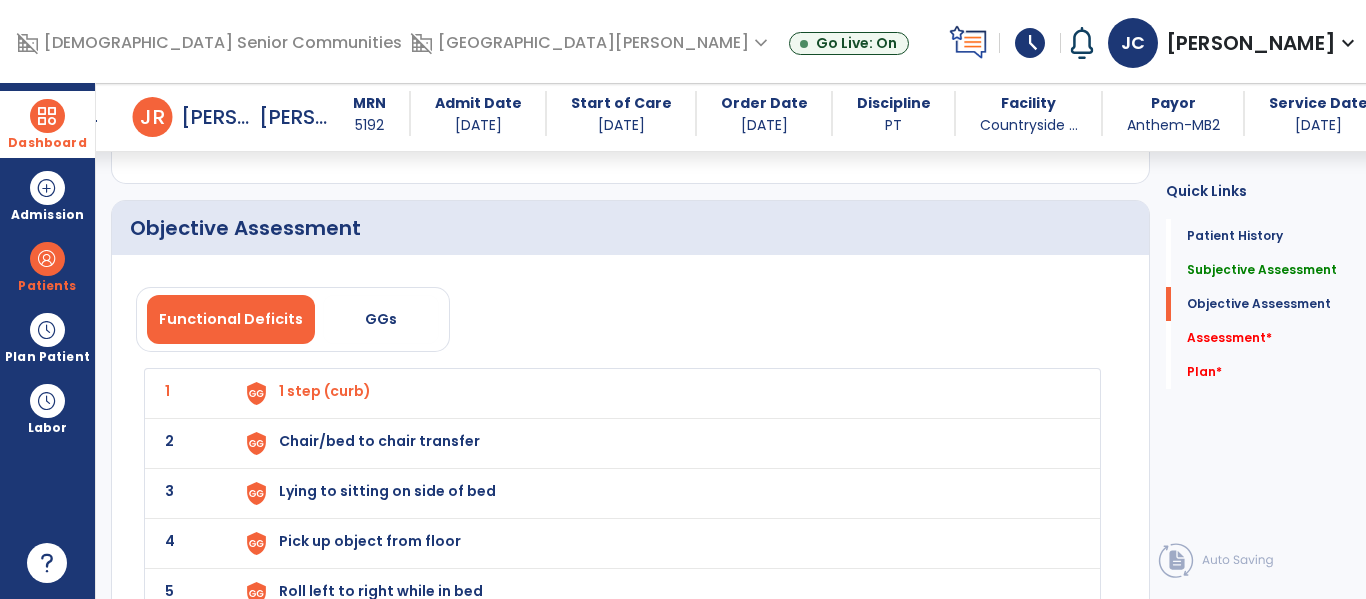 click on "Chair/bed to chair transfer" at bounding box center [657, 393] 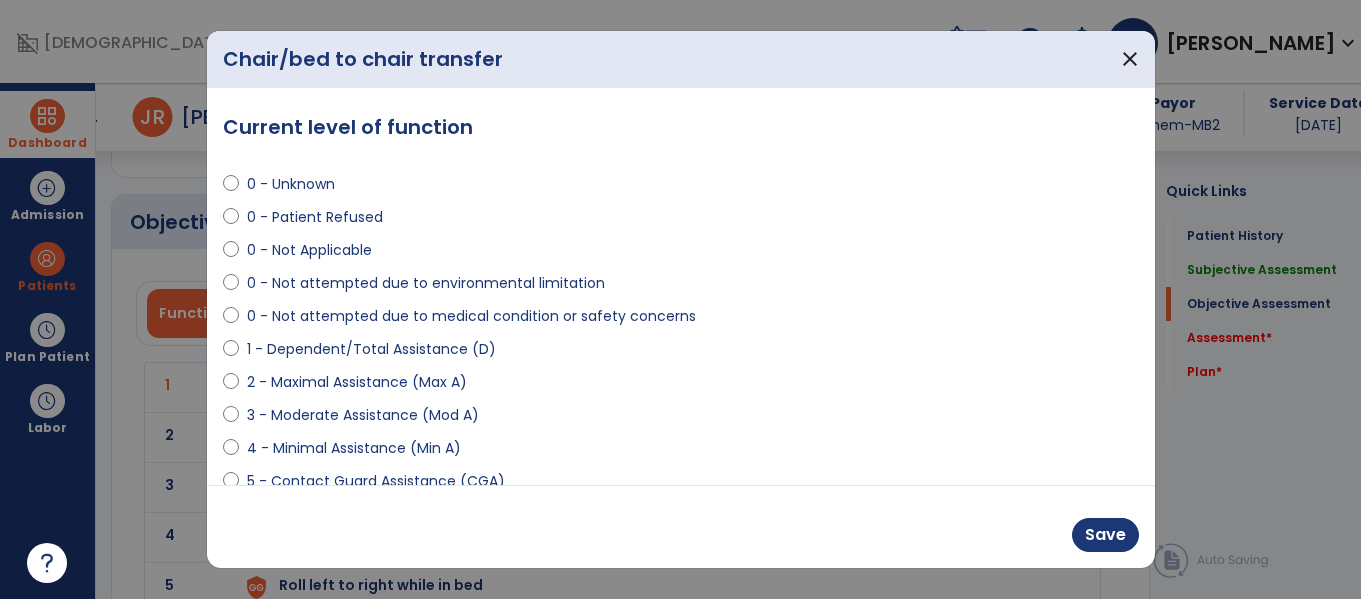 scroll, scrollTop: 2072, scrollLeft: 0, axis: vertical 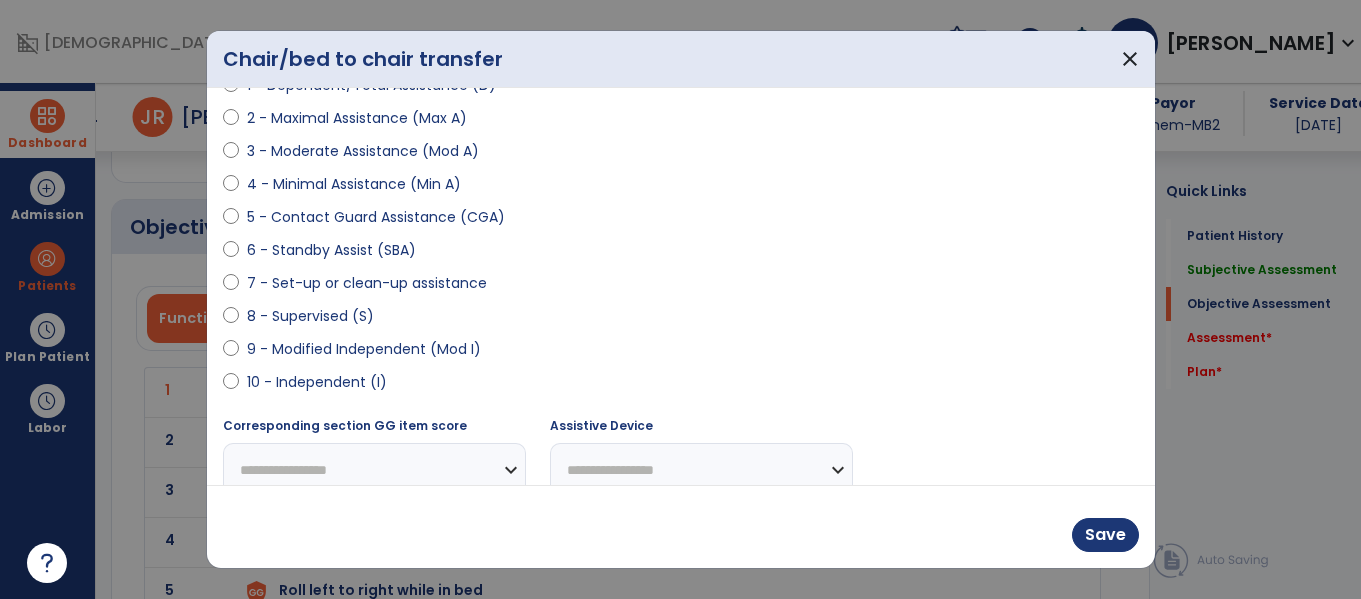 click on "8 - Supervised (S)" at bounding box center [681, 320] 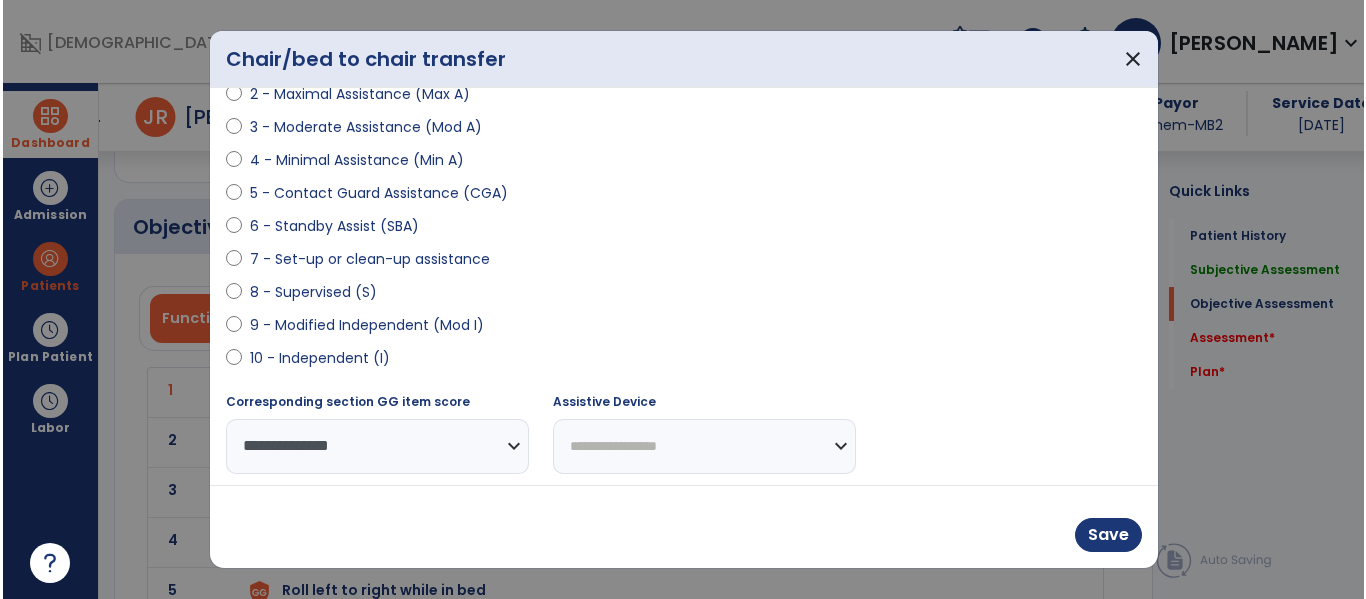 scroll, scrollTop: 287, scrollLeft: 0, axis: vertical 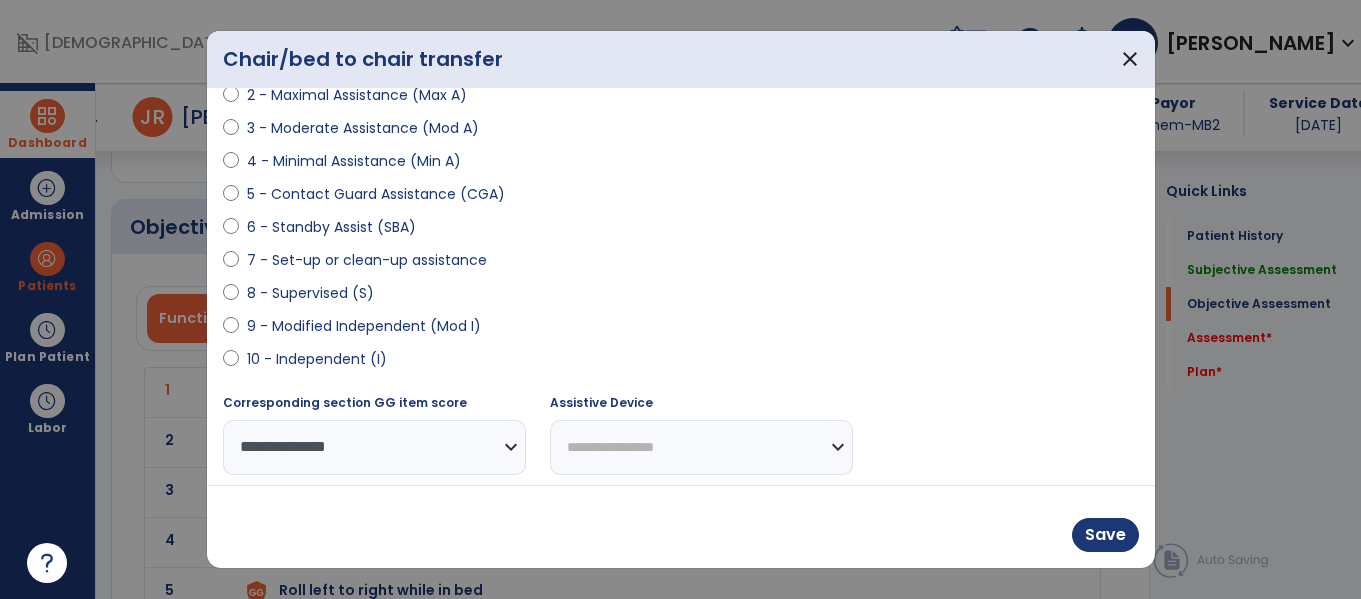 click on "**********" at bounding box center (701, 447) 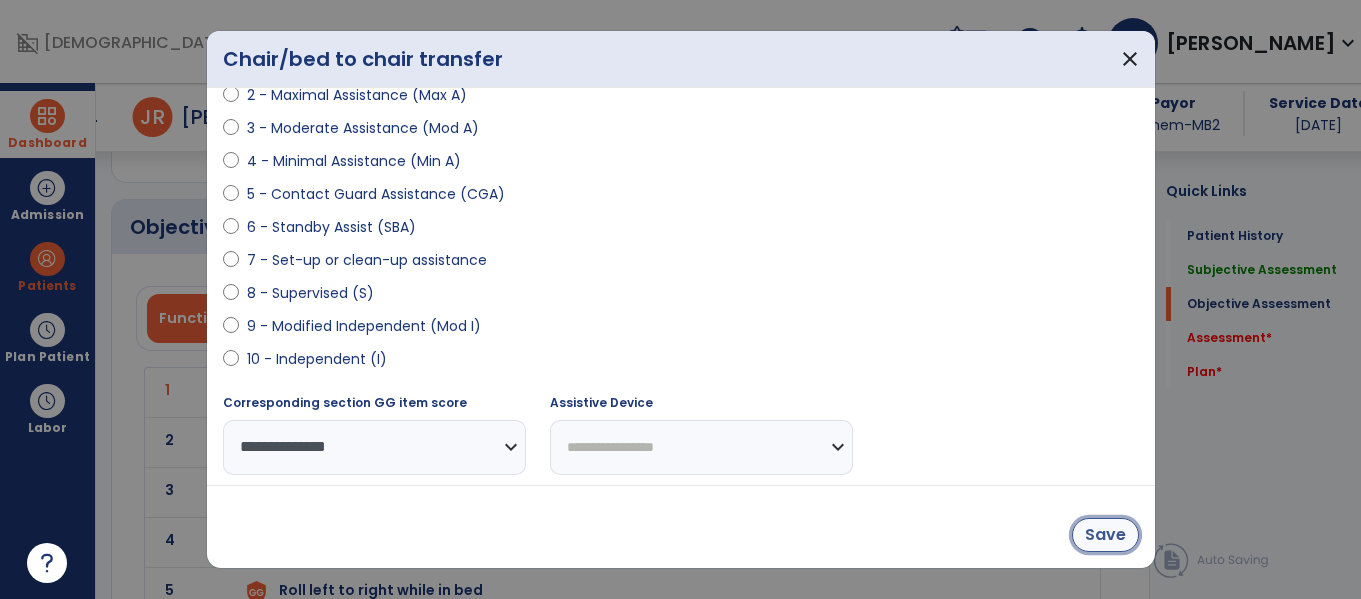 click on "Save" at bounding box center [1105, 535] 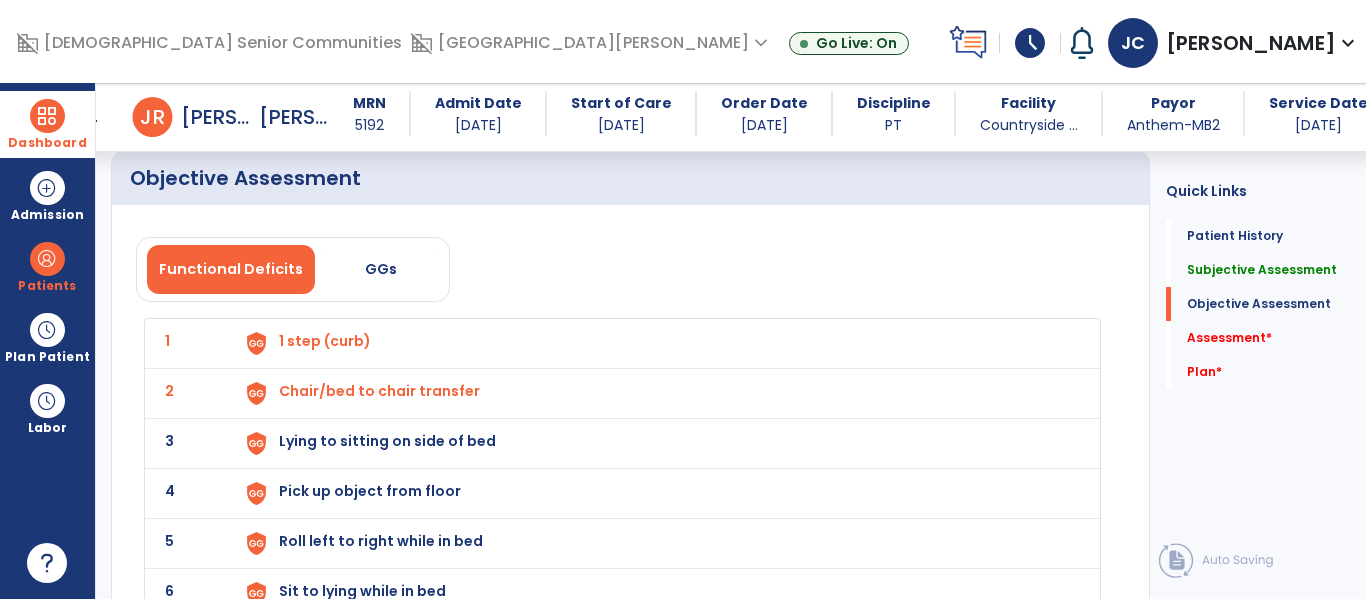 click on "Lying to sitting on side of bed" at bounding box center (657, 343) 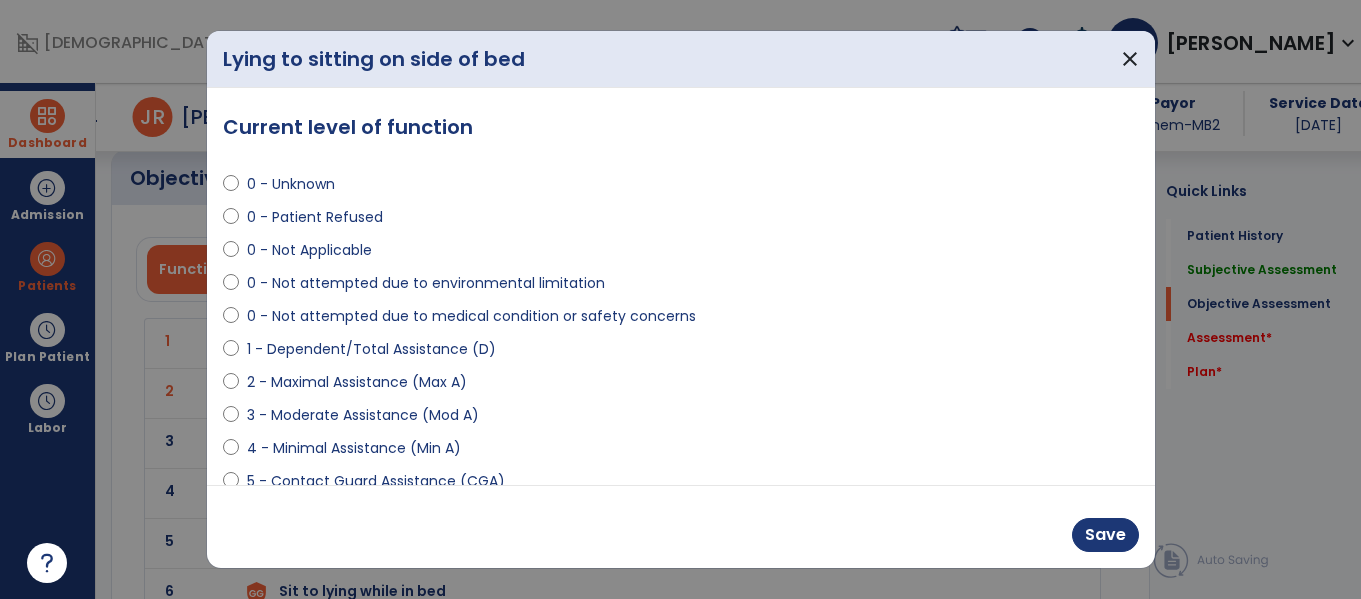 scroll, scrollTop: 2121, scrollLeft: 0, axis: vertical 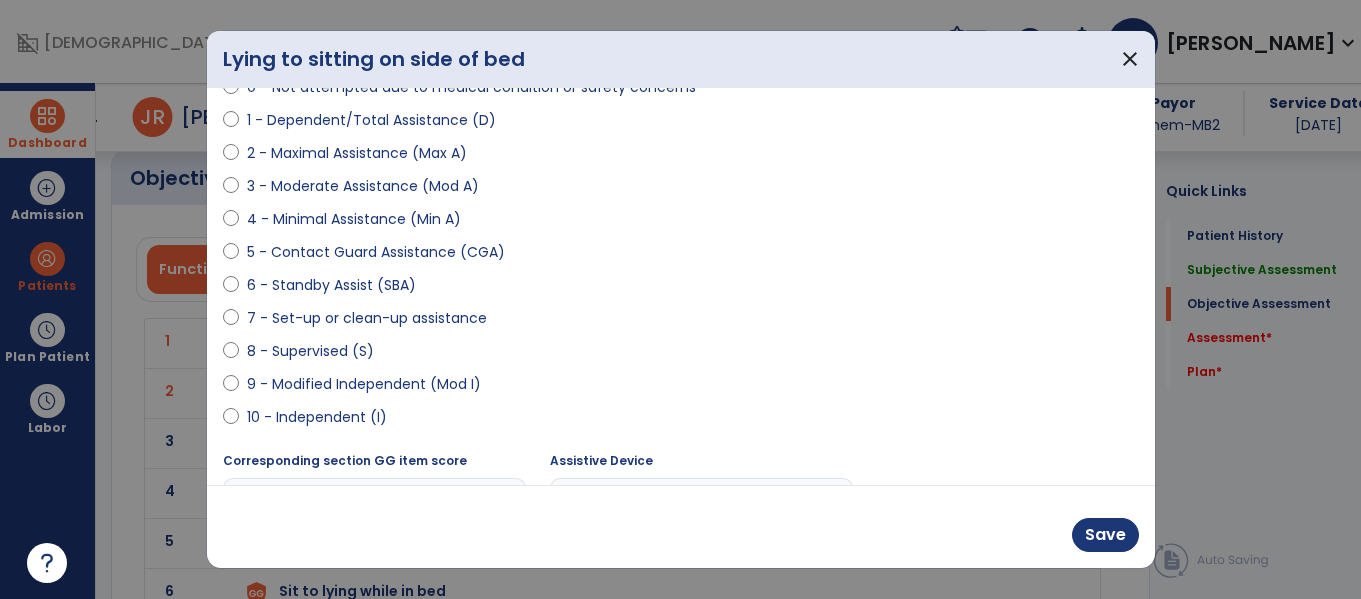click on "9 - Modified Independent (Mod I)" at bounding box center [364, 384] 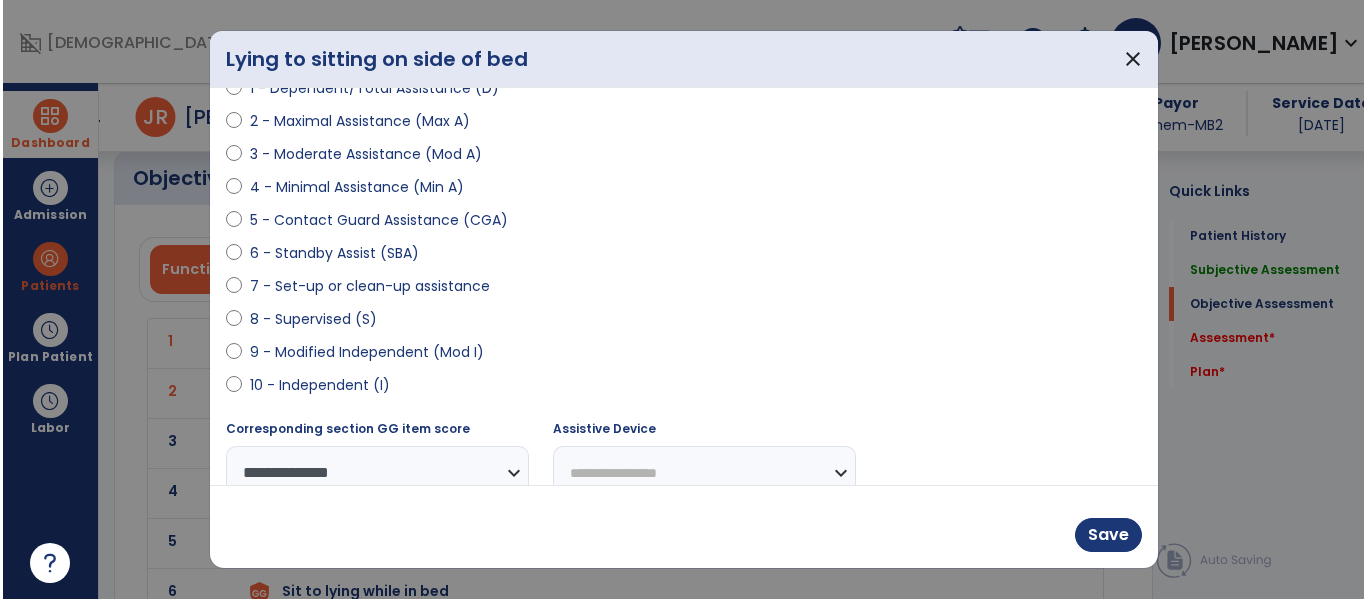 scroll, scrollTop: 293, scrollLeft: 0, axis: vertical 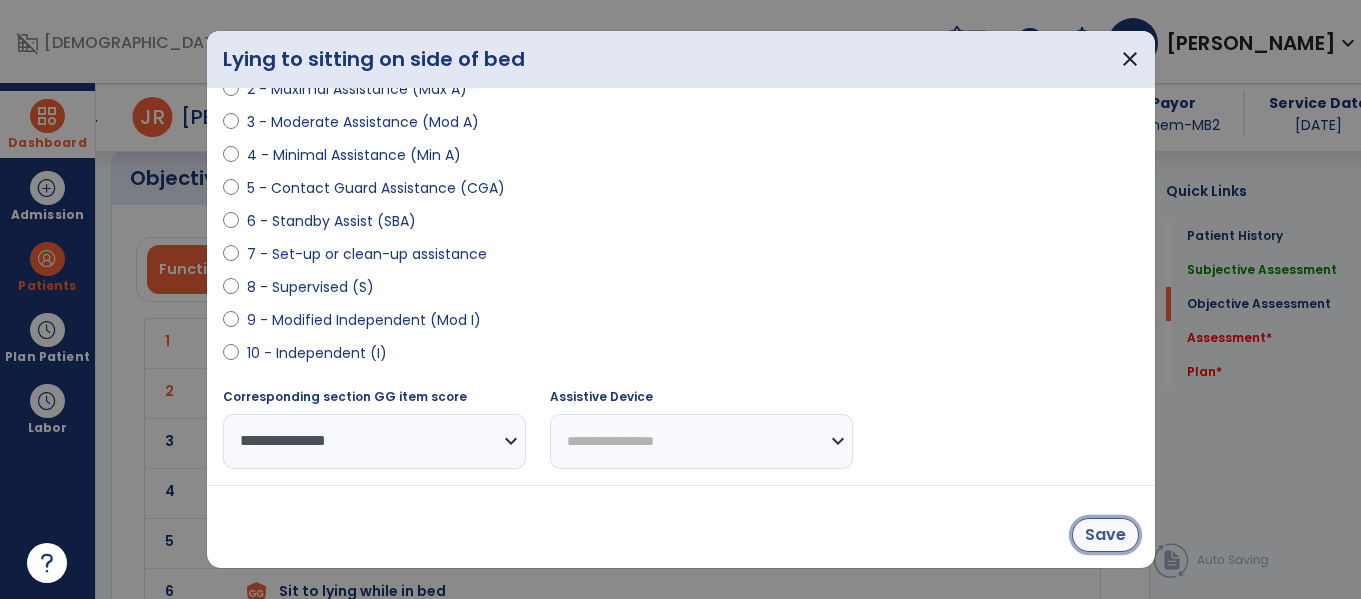 click on "Save" at bounding box center (1105, 535) 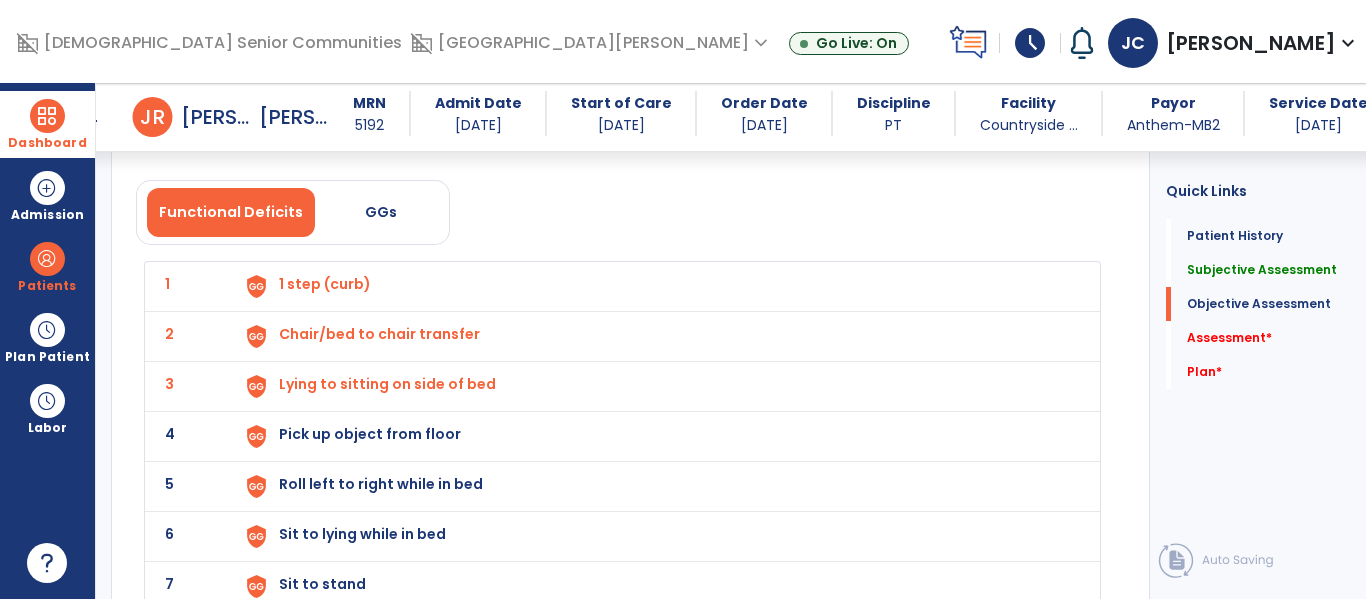 click on "Pick up object from floor" at bounding box center [657, 286] 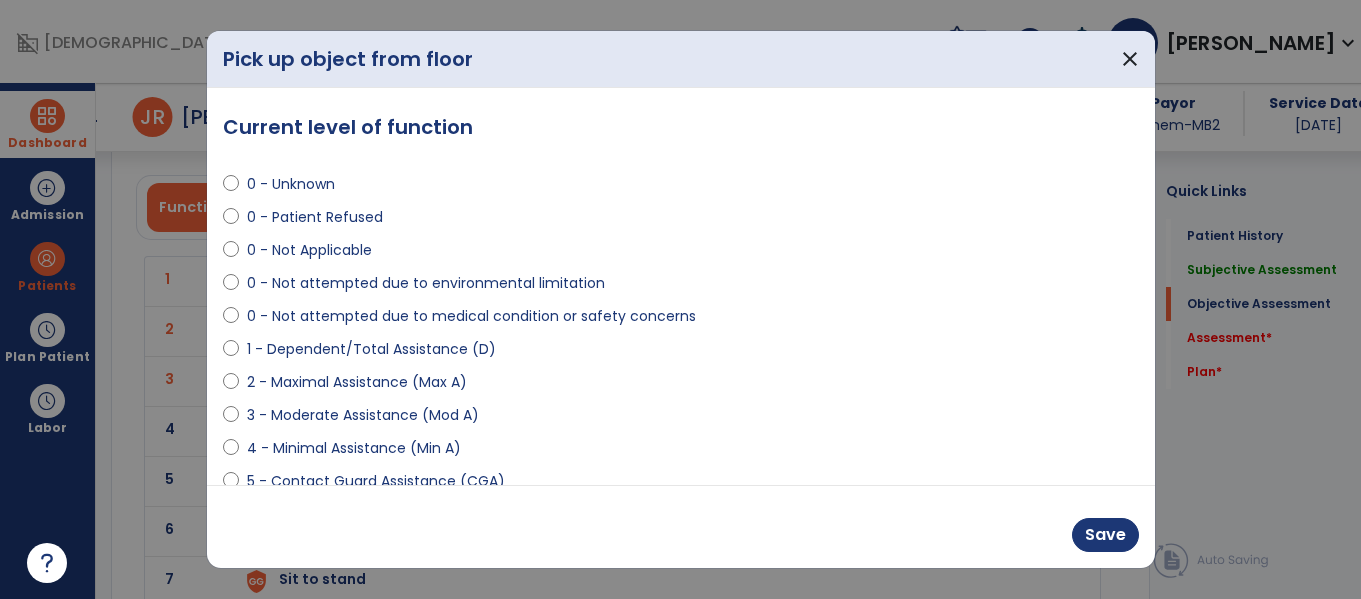 scroll, scrollTop: 2178, scrollLeft: 0, axis: vertical 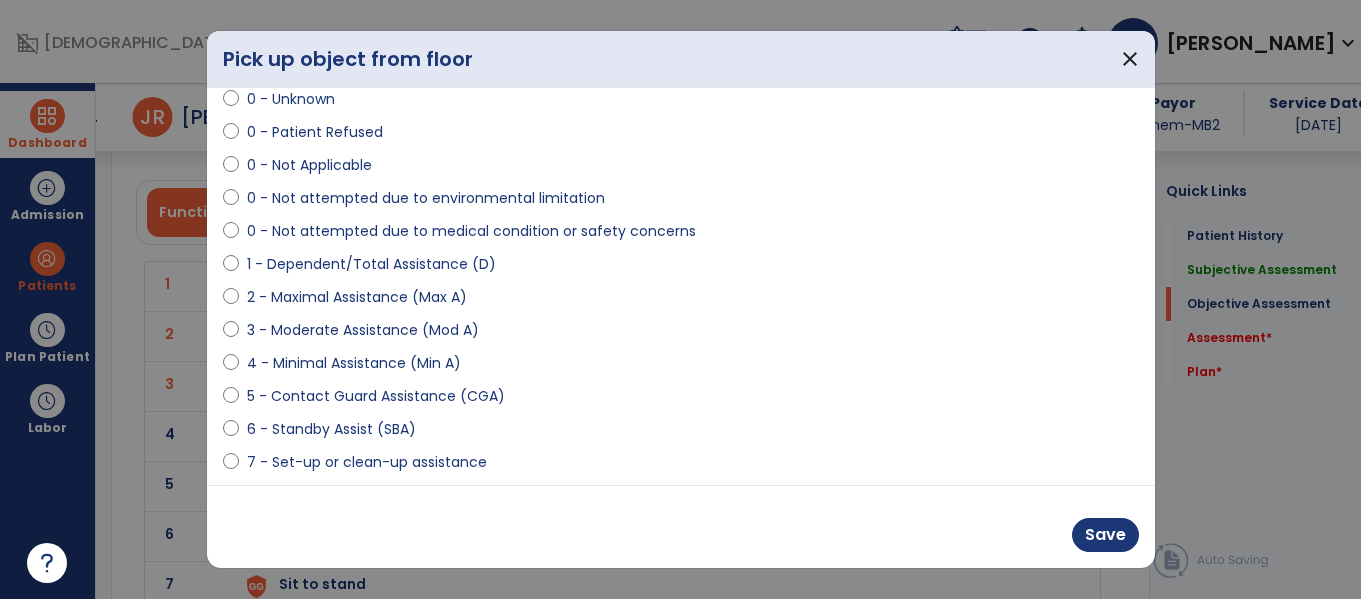 click on "7 - Set-up or clean-up assistance" at bounding box center (367, 462) 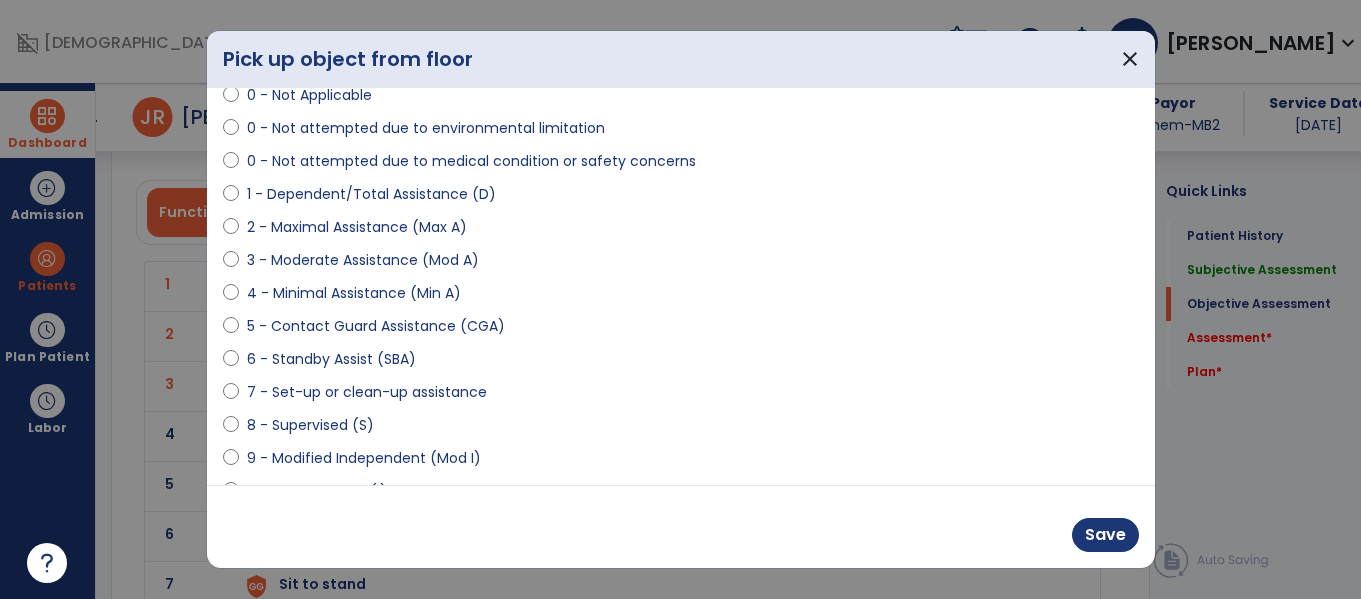 click on "8 - Supervised (S)" at bounding box center (310, 425) 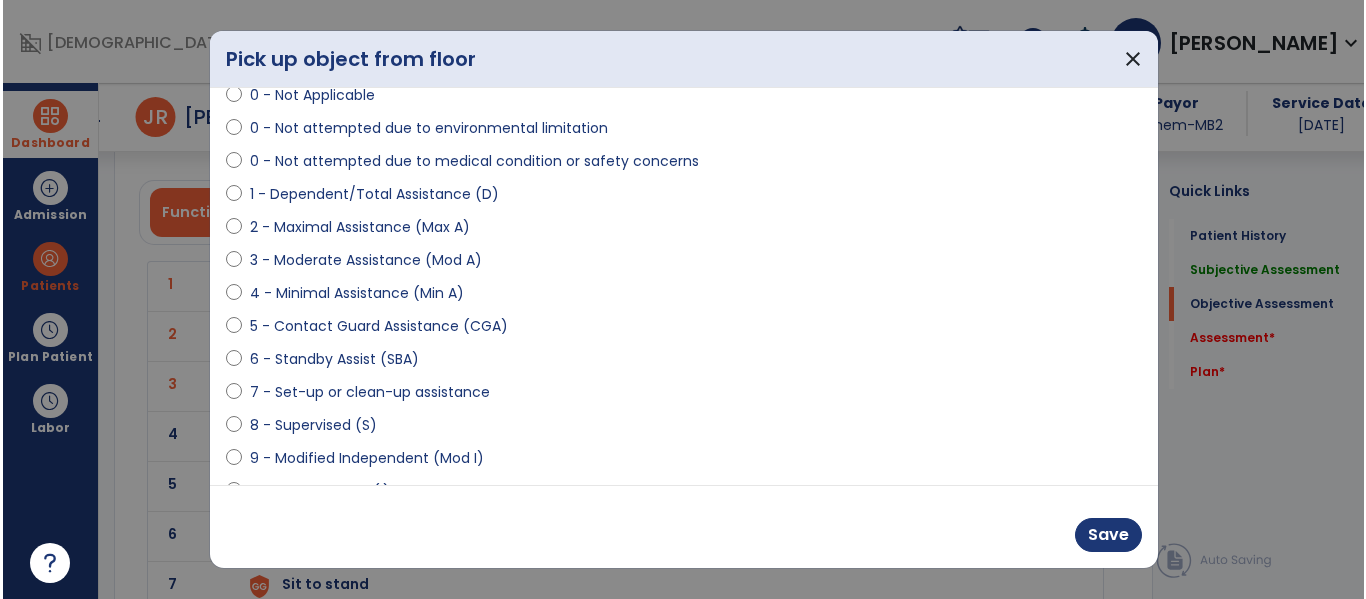 scroll, scrollTop: 154, scrollLeft: 0, axis: vertical 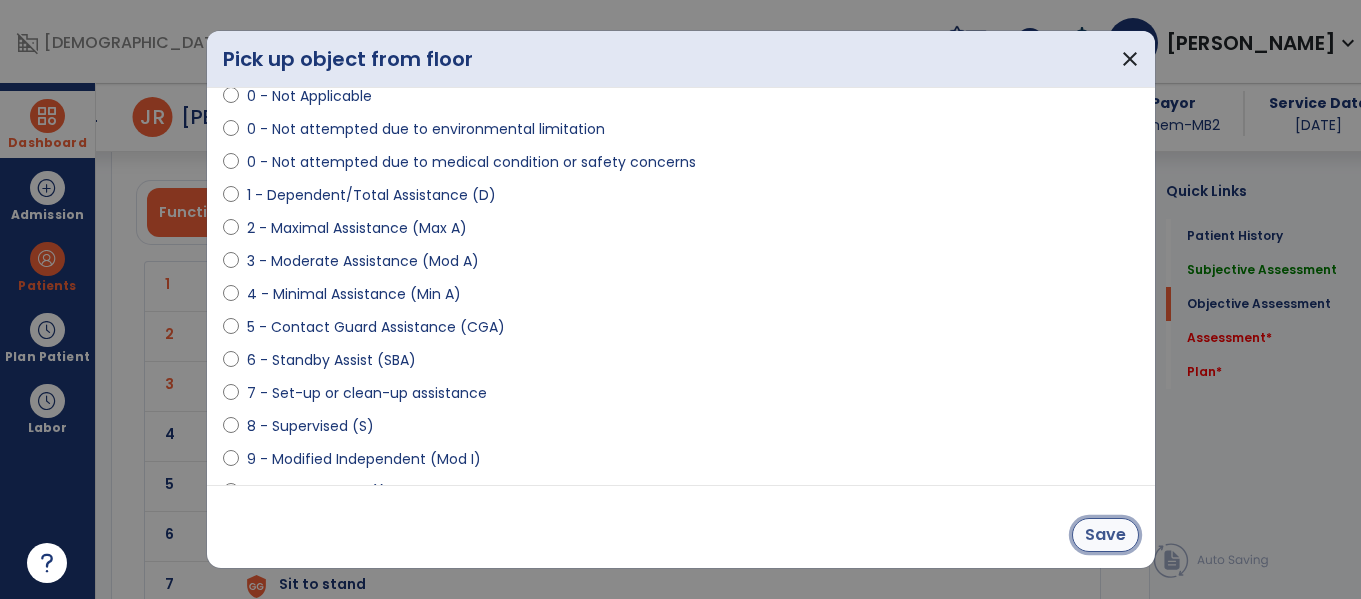 click on "Save" at bounding box center (1105, 535) 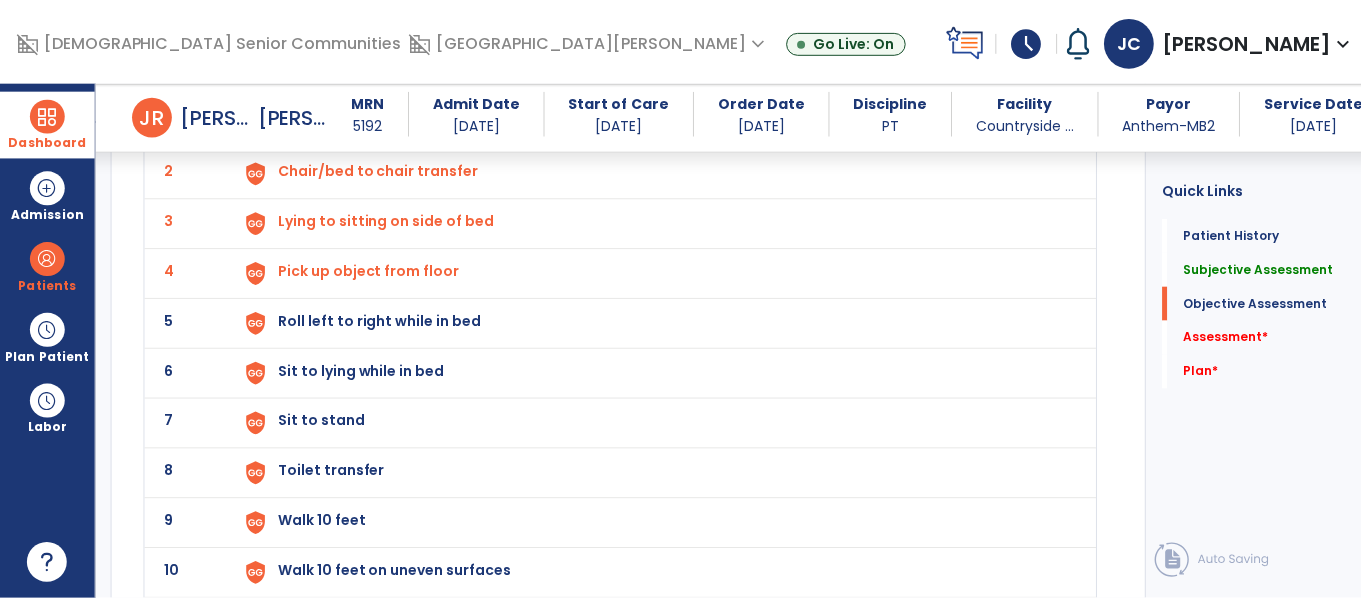 scroll, scrollTop: 2352, scrollLeft: 0, axis: vertical 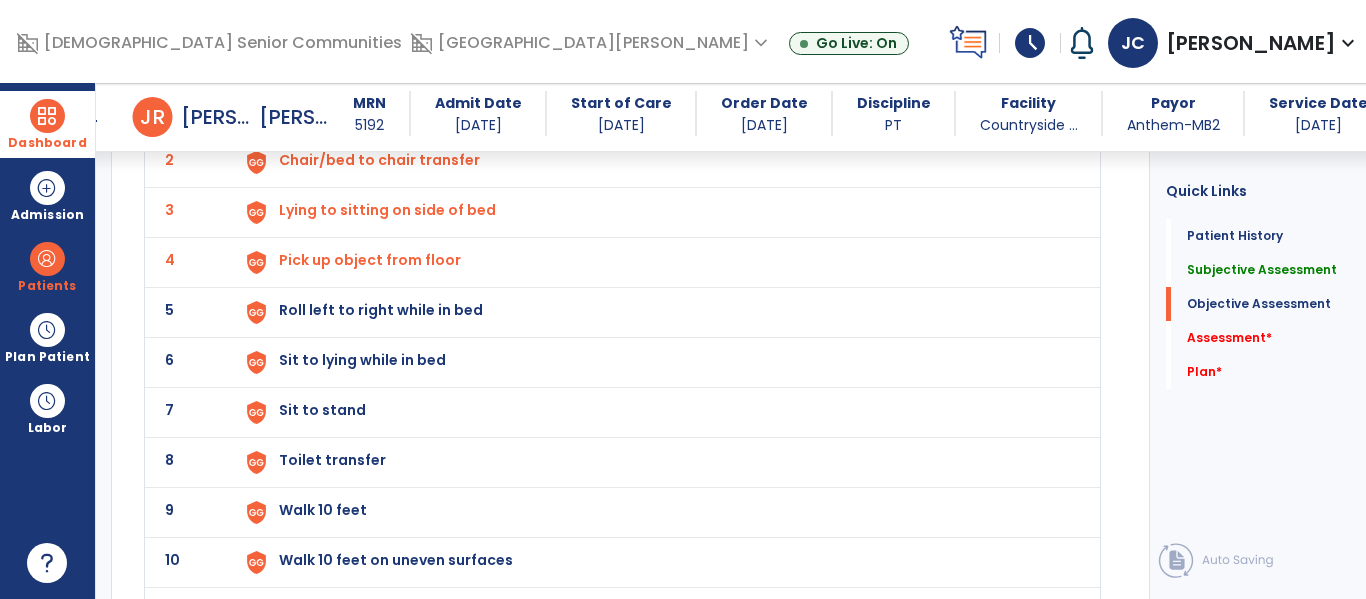 click on "Roll left to right while in bed" at bounding box center [657, 112] 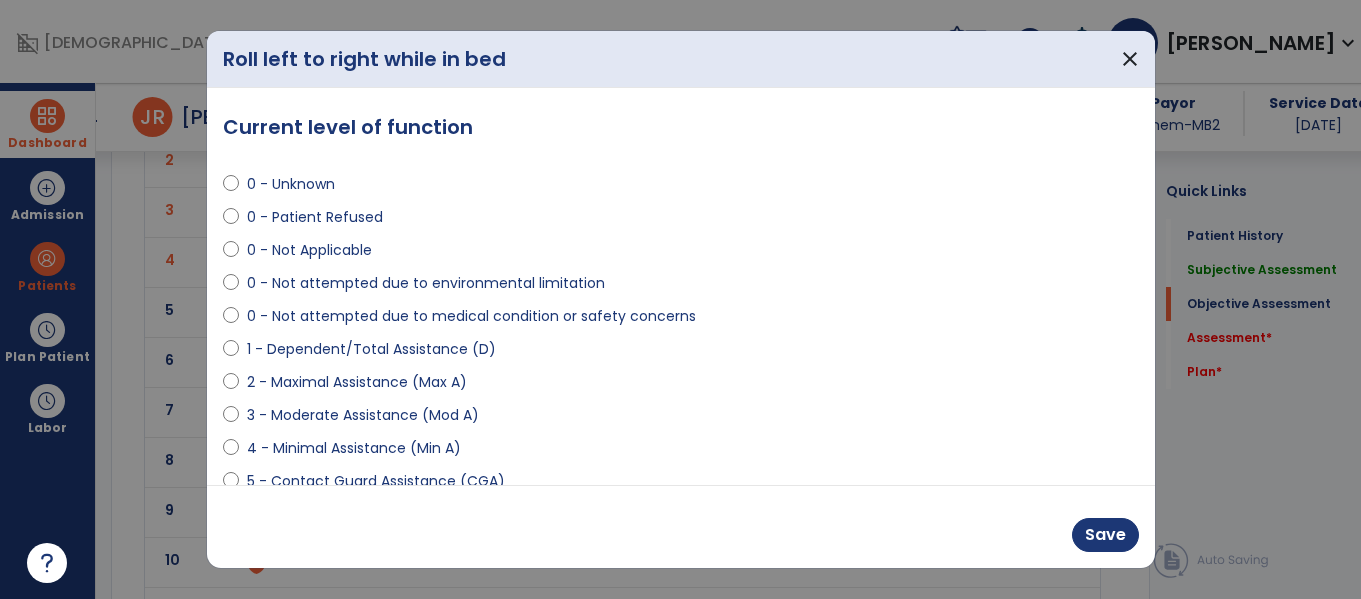 scroll, scrollTop: 2352, scrollLeft: 0, axis: vertical 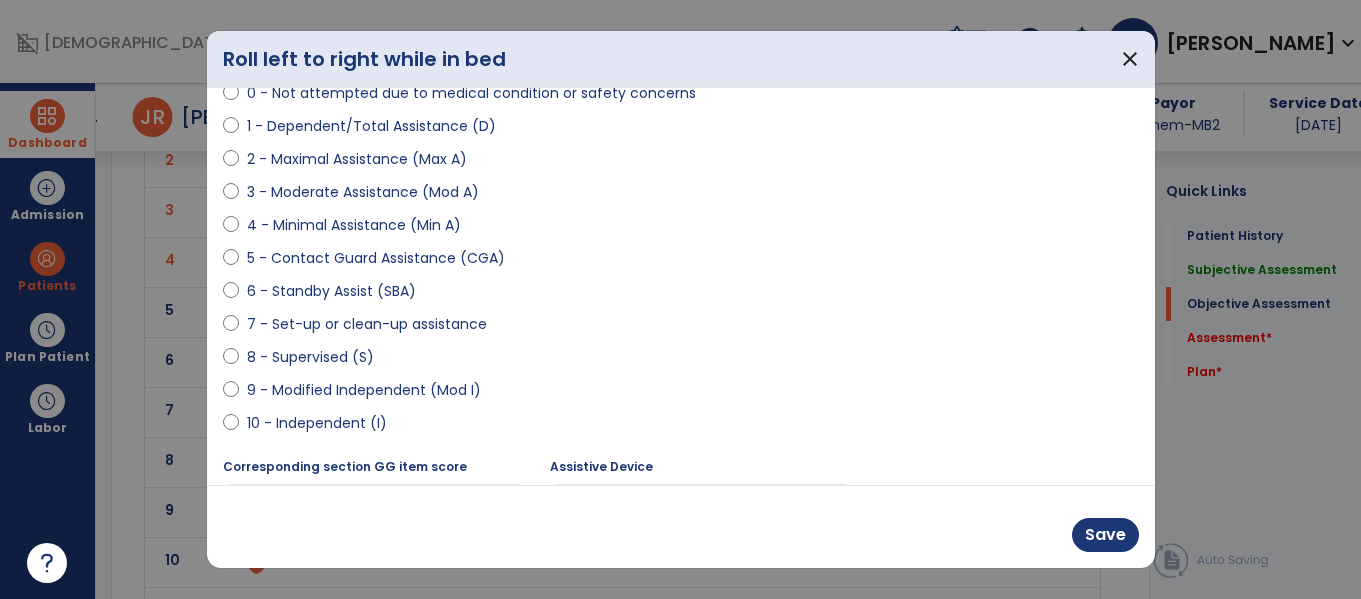 click on "9 - Modified Independent (Mod I)" at bounding box center (364, 390) 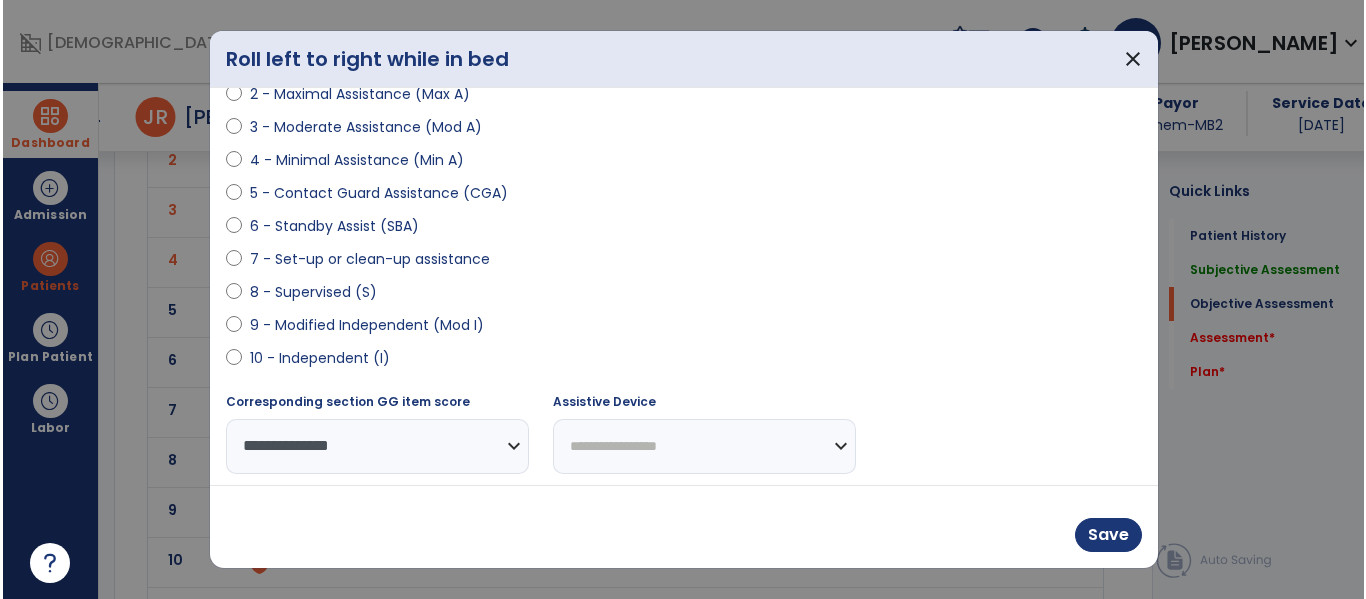 scroll, scrollTop: 287, scrollLeft: 0, axis: vertical 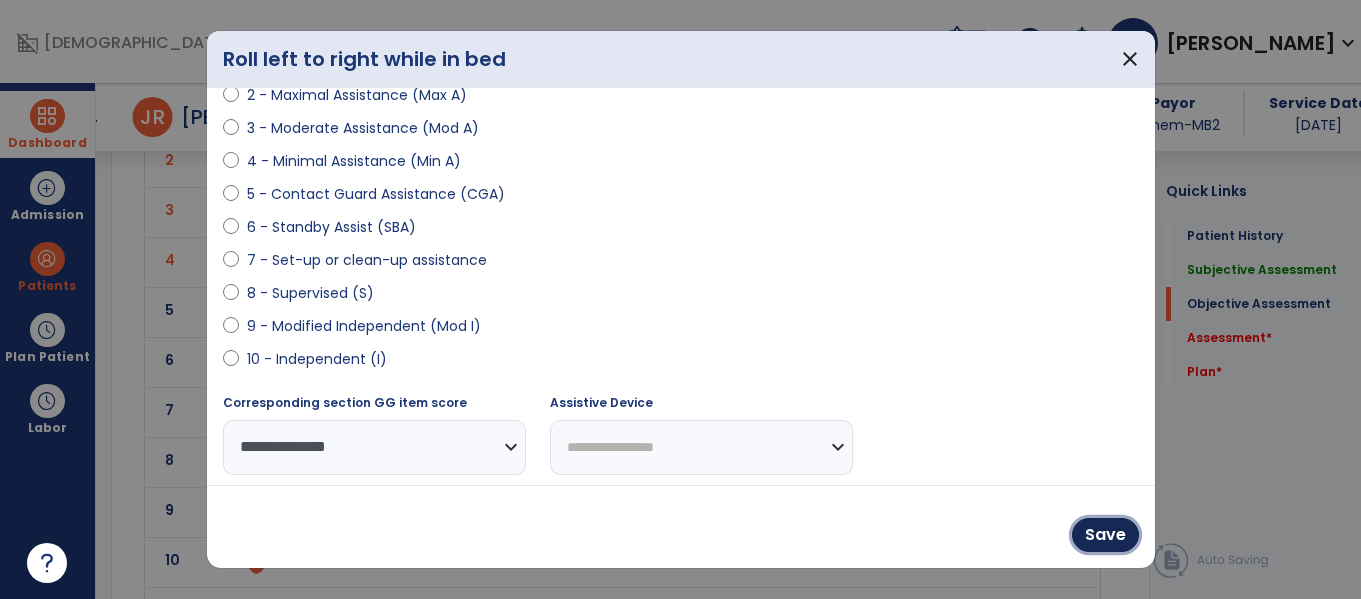 drag, startPoint x: 1110, startPoint y: 536, endPoint x: 1089, endPoint y: 512, distance: 31.890438 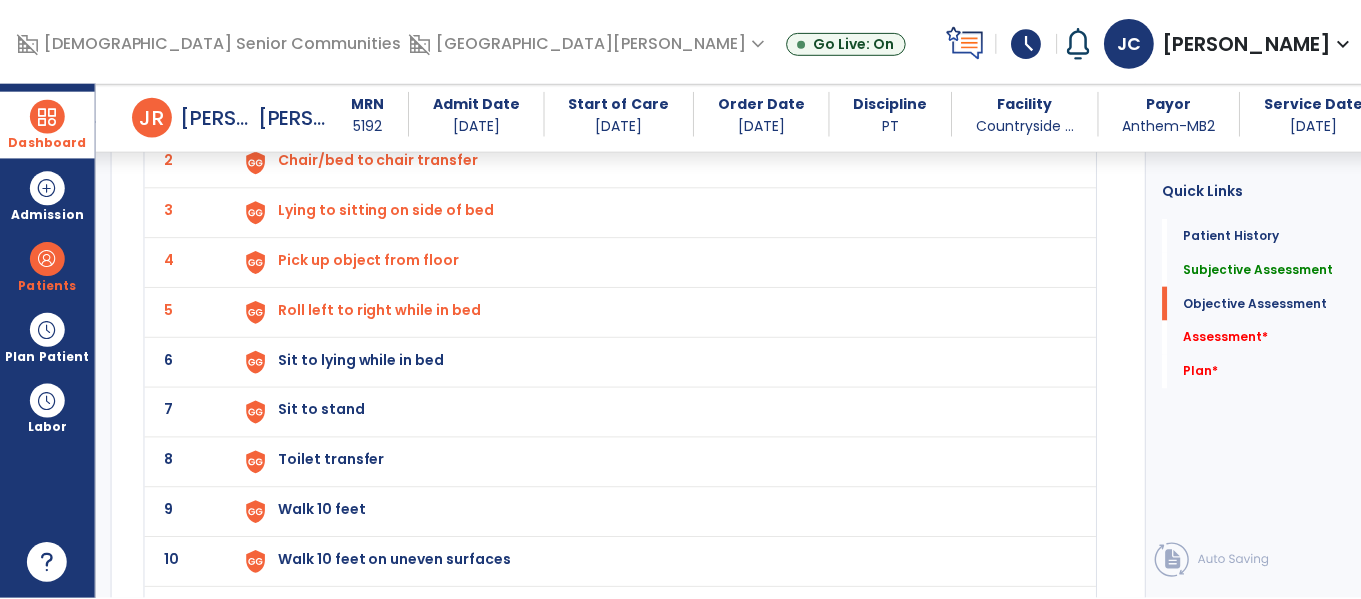 scroll, scrollTop: 2351, scrollLeft: 0, axis: vertical 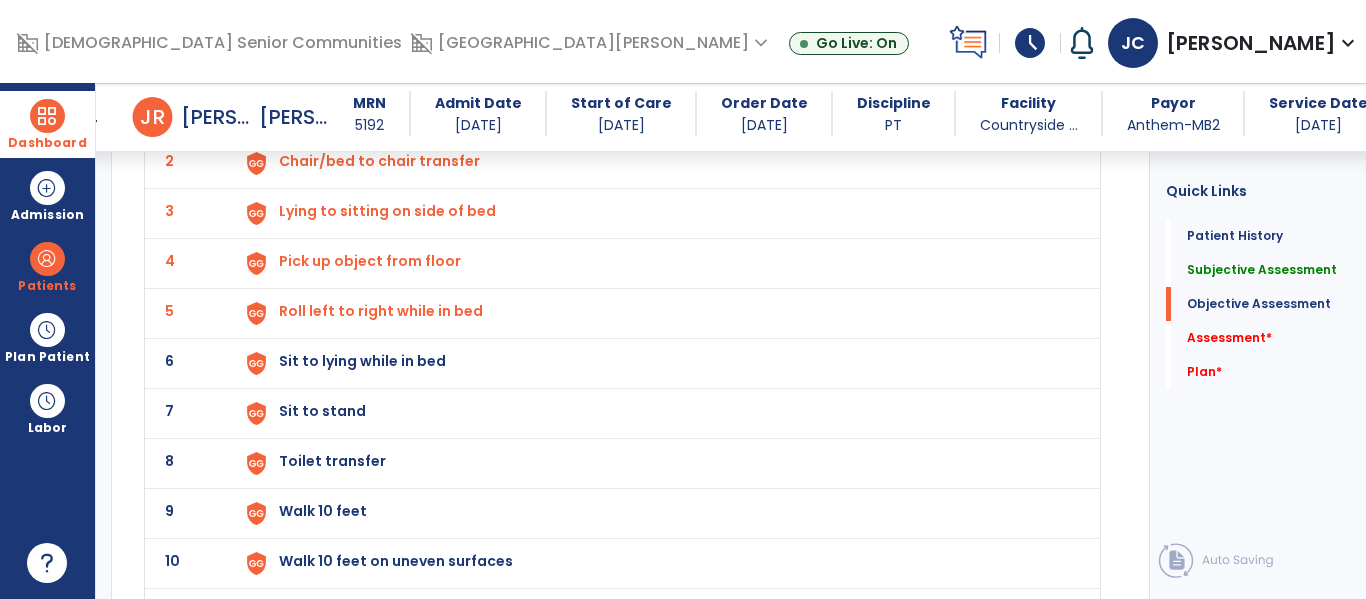 click on "Sit to lying while in bed" at bounding box center (657, 113) 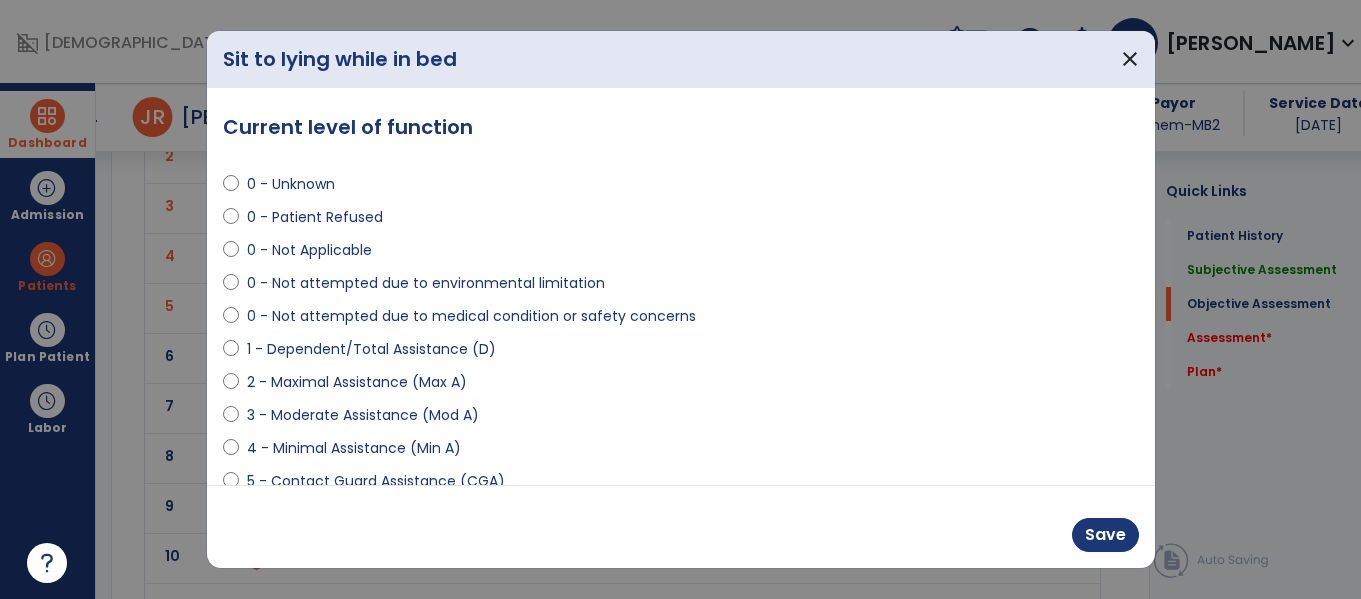 scroll, scrollTop: 2351, scrollLeft: 0, axis: vertical 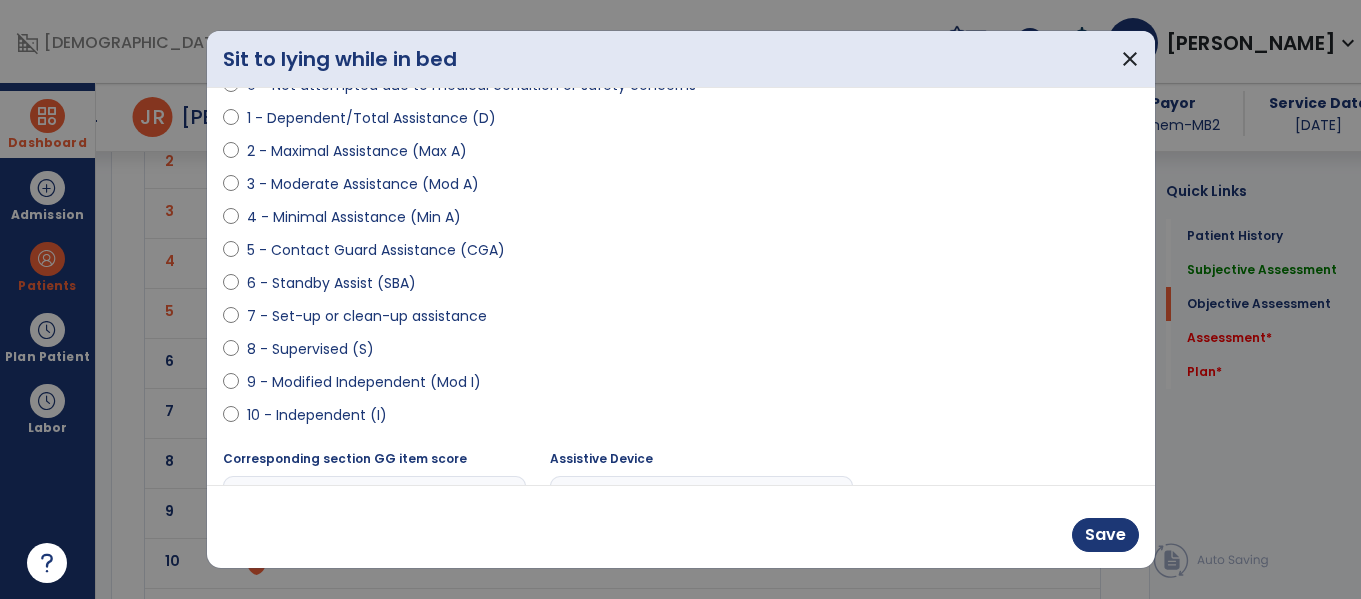click on "9 - Modified Independent (Mod I)" at bounding box center (364, 382) 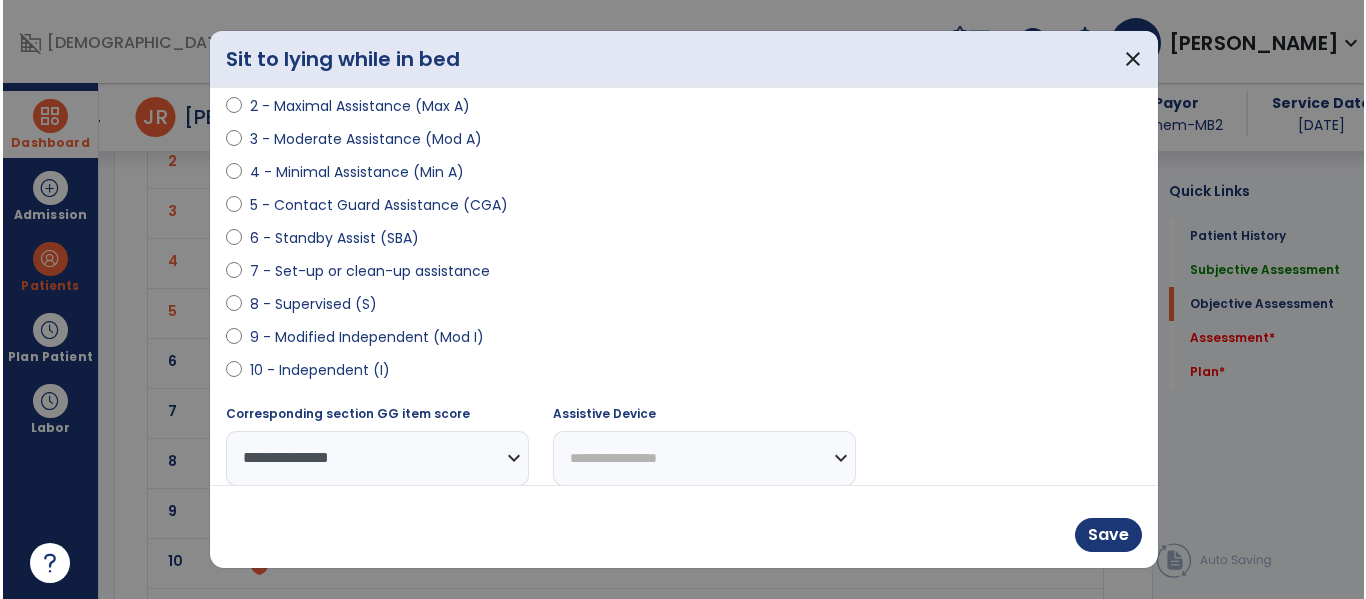 scroll, scrollTop: 293, scrollLeft: 0, axis: vertical 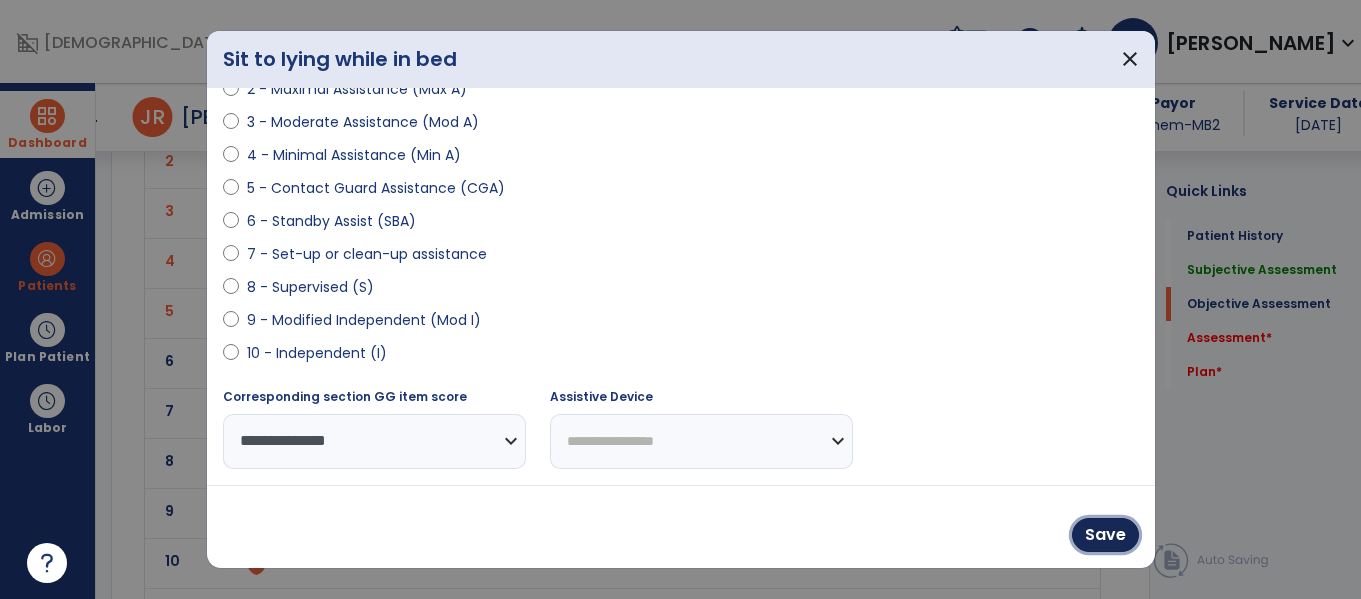 drag, startPoint x: 1115, startPoint y: 532, endPoint x: 1106, endPoint y: 515, distance: 19.235384 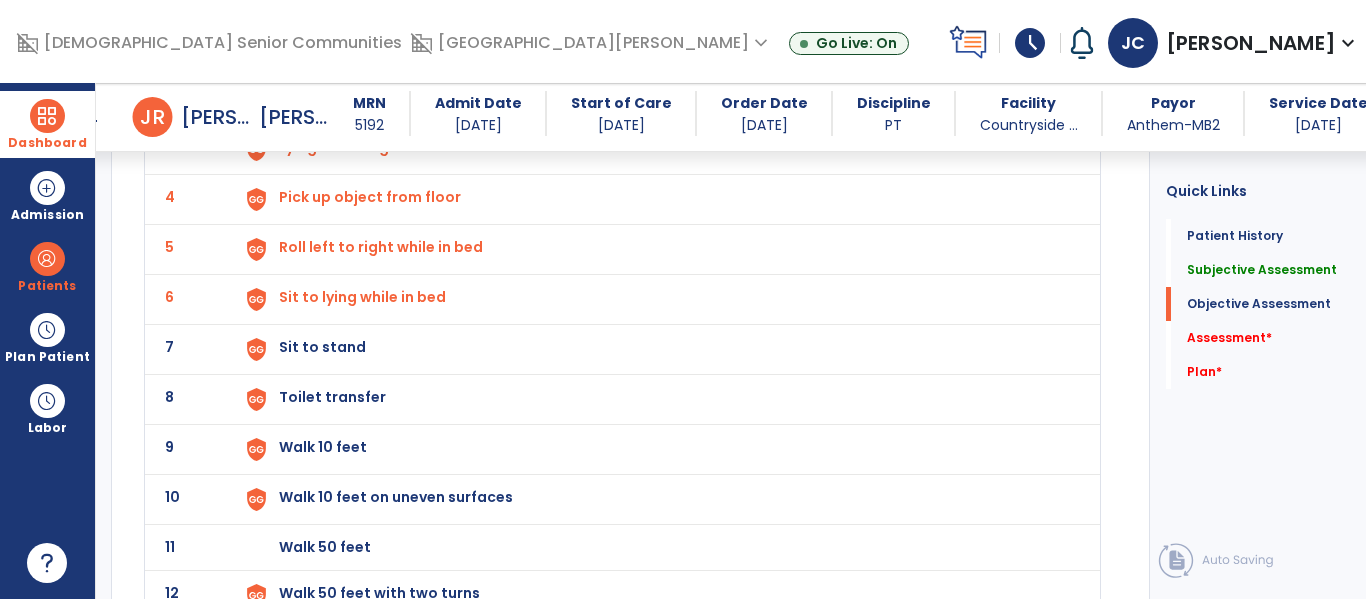 click on "Sit to stand" at bounding box center [657, 49] 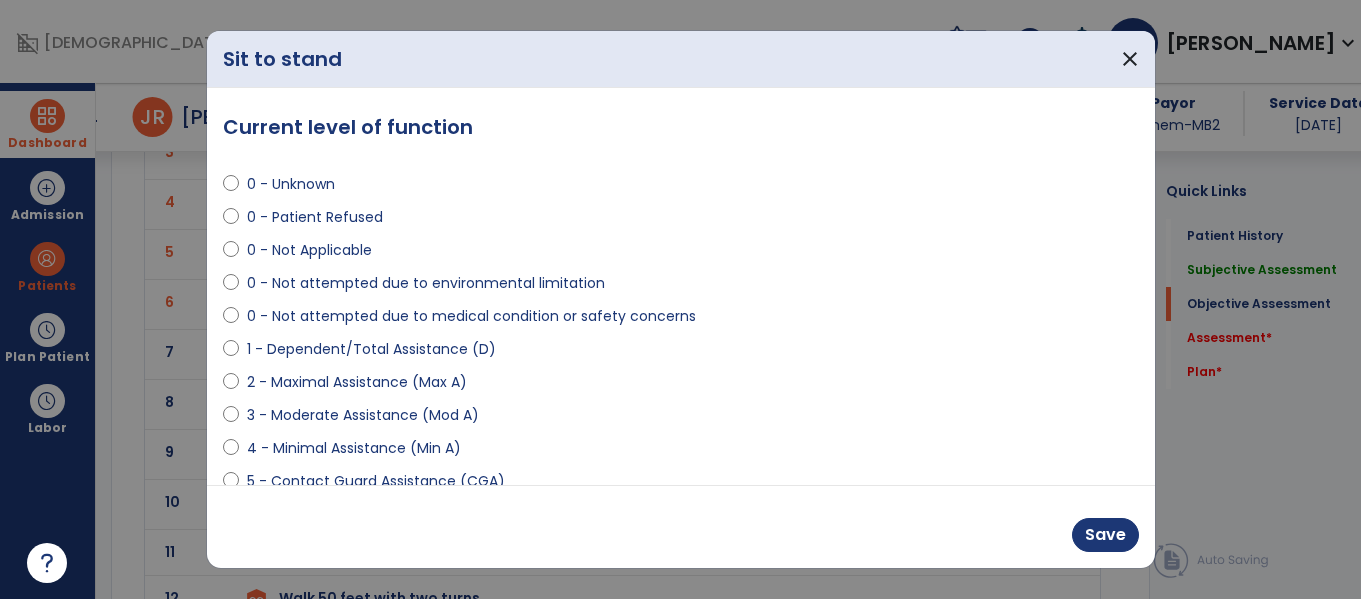 scroll, scrollTop: 2415, scrollLeft: 0, axis: vertical 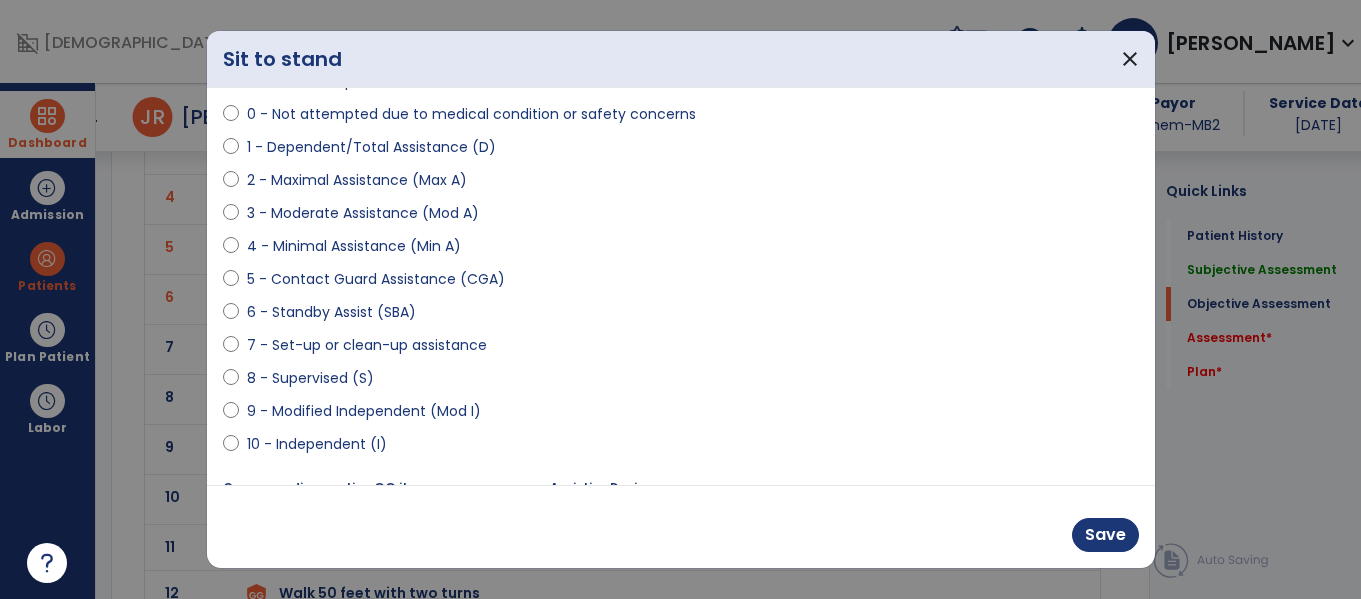 click on "9 - Modified Independent (Mod I)" at bounding box center (364, 411) 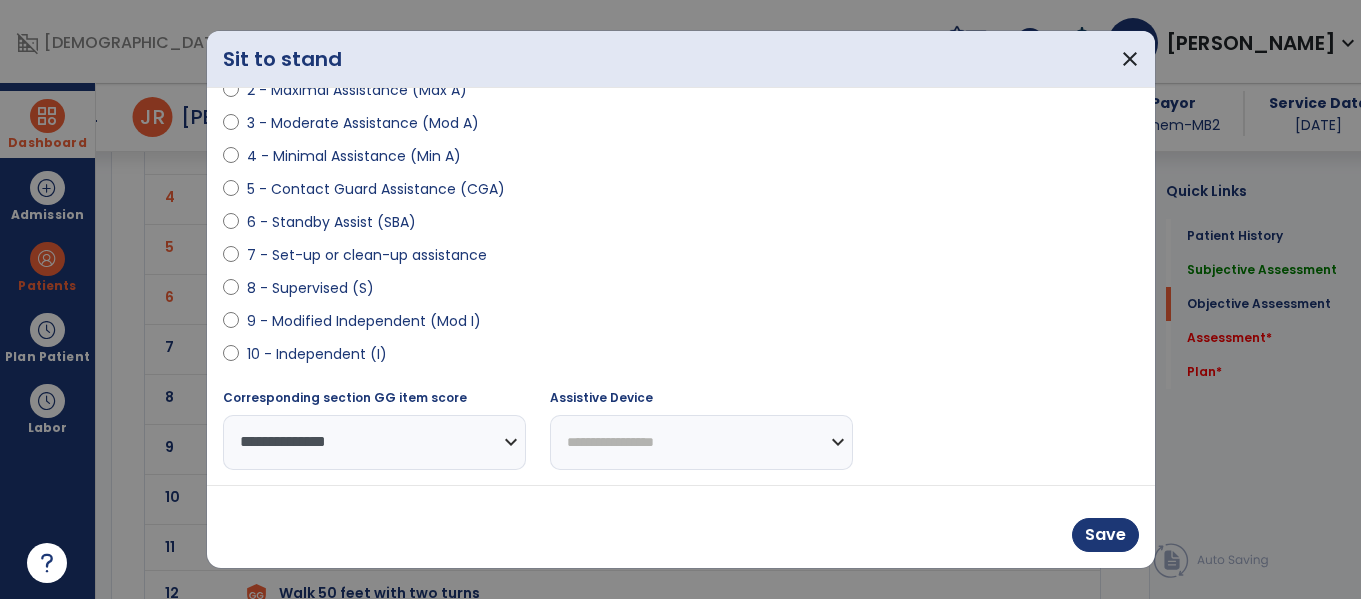 scroll, scrollTop: 293, scrollLeft: 0, axis: vertical 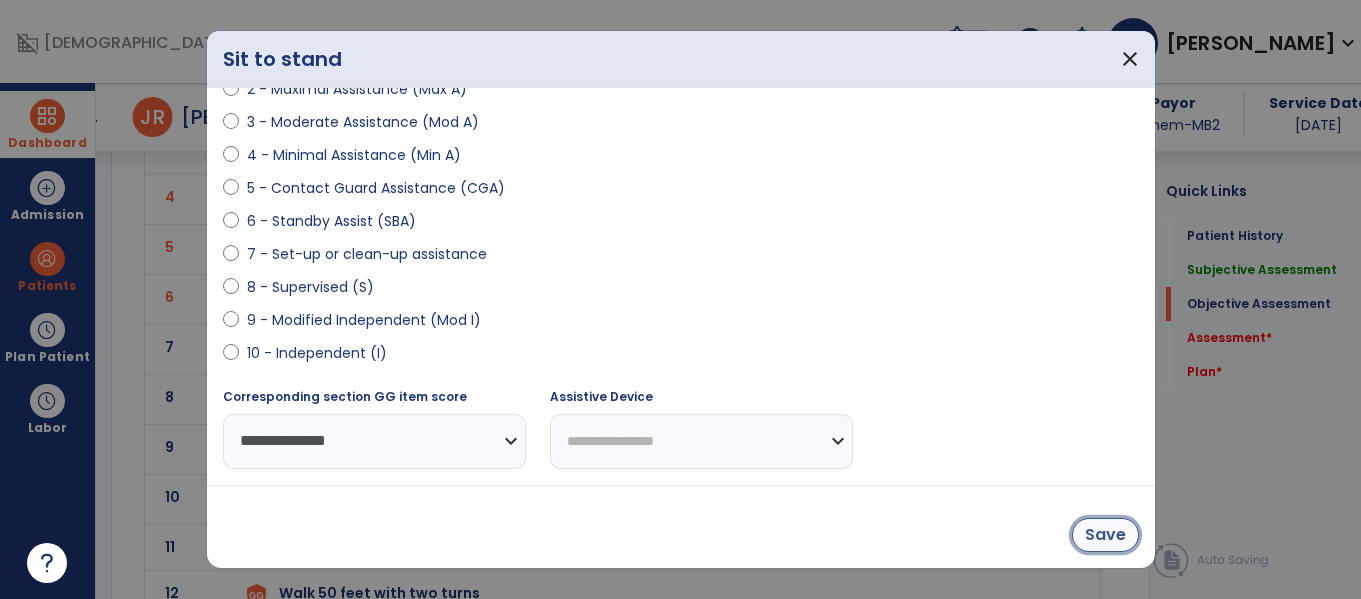 click on "Save" at bounding box center (1105, 535) 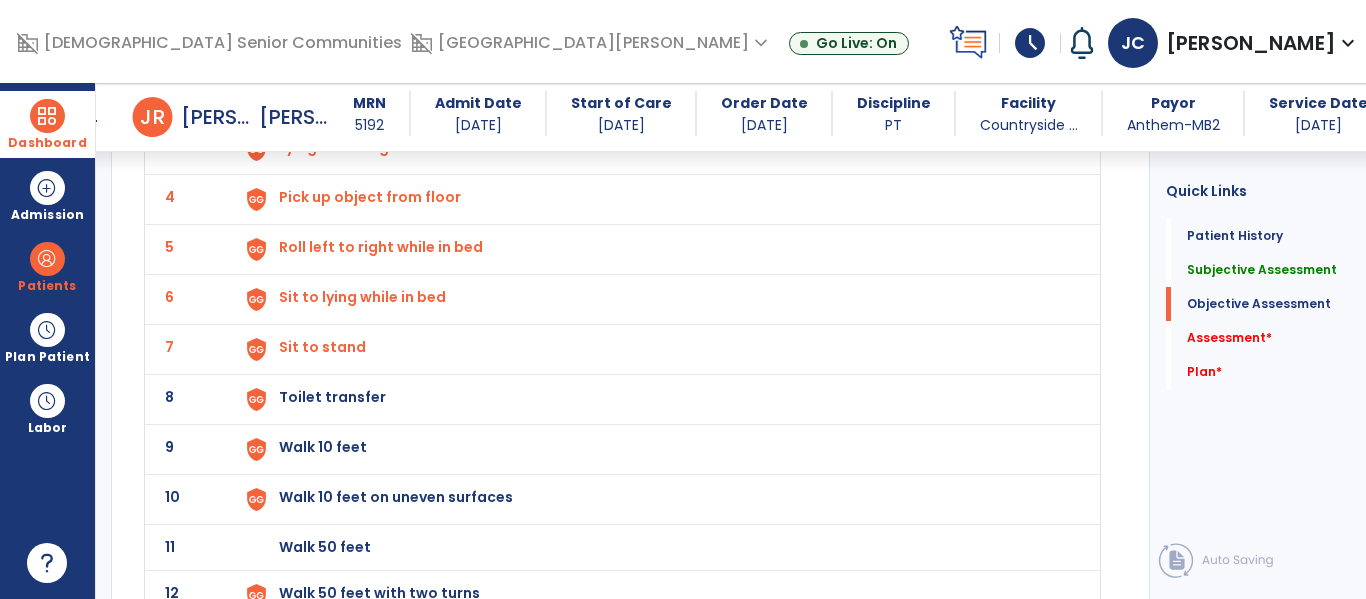 click on "Toilet transfer" at bounding box center [657, 49] 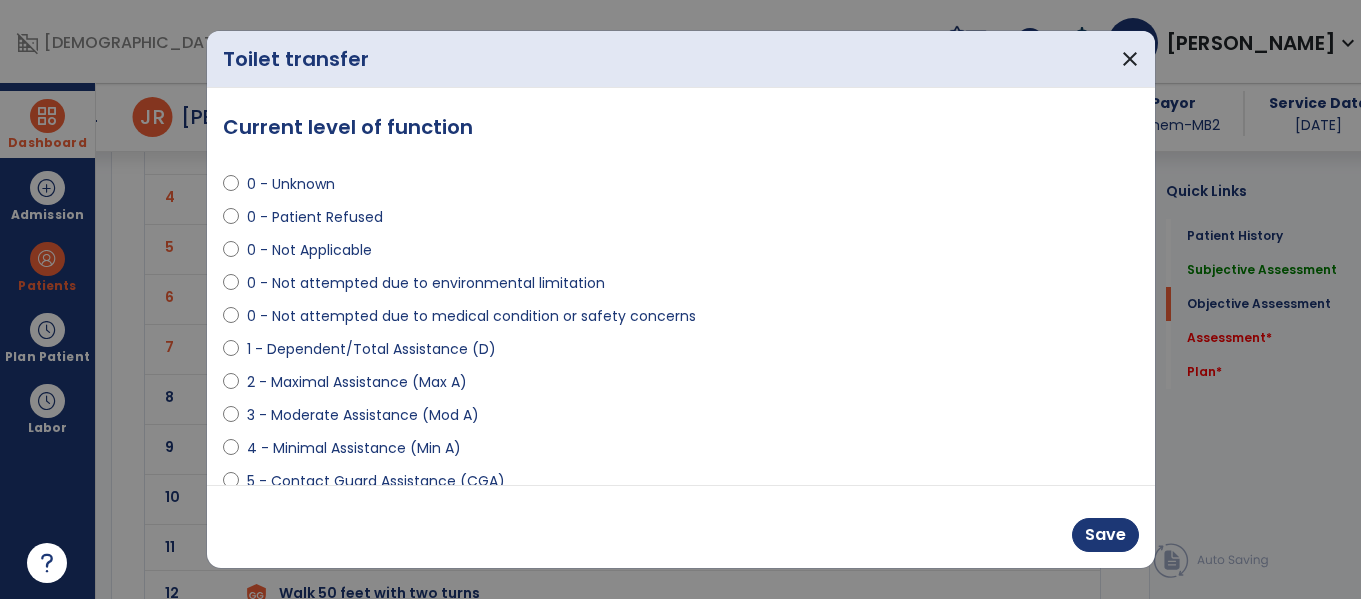 scroll, scrollTop: 2415, scrollLeft: 0, axis: vertical 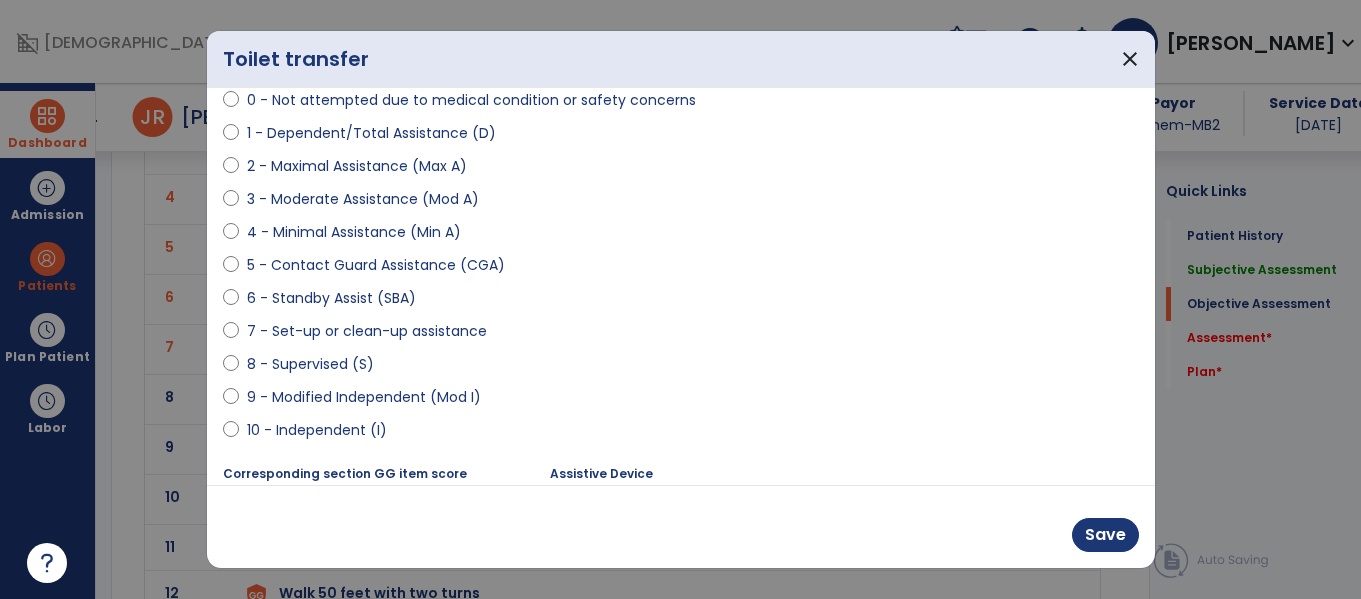 click on "9 - Modified Independent (Mod I)" at bounding box center (364, 397) 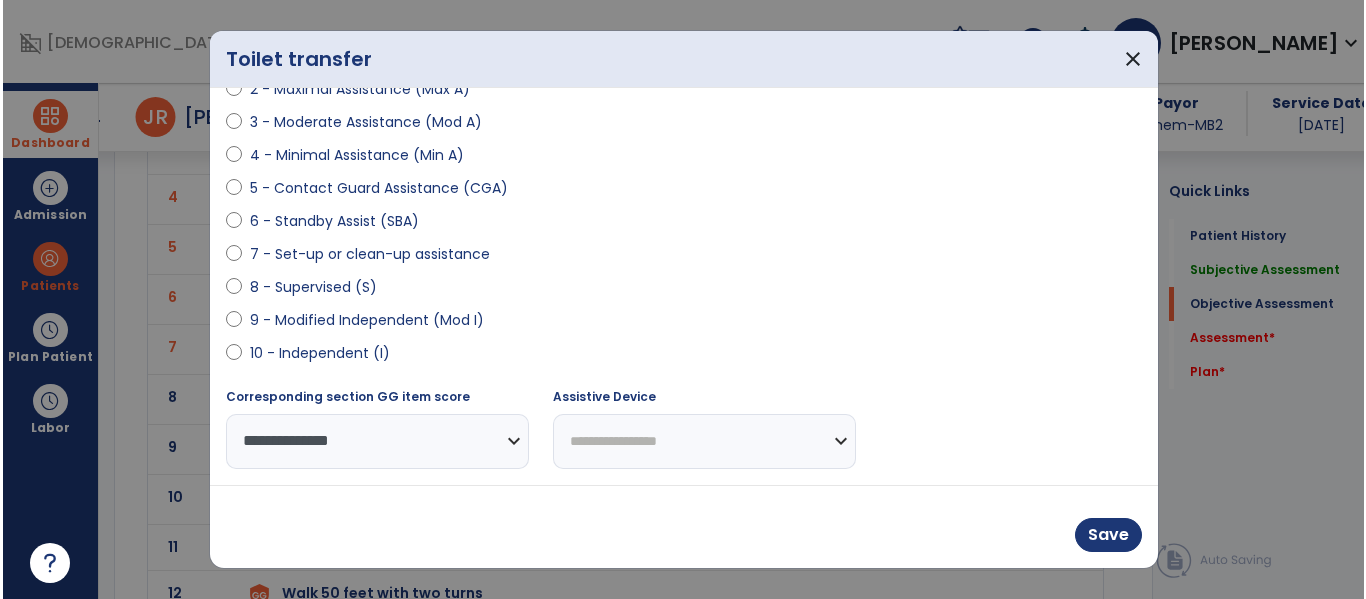 scroll, scrollTop: 292, scrollLeft: 0, axis: vertical 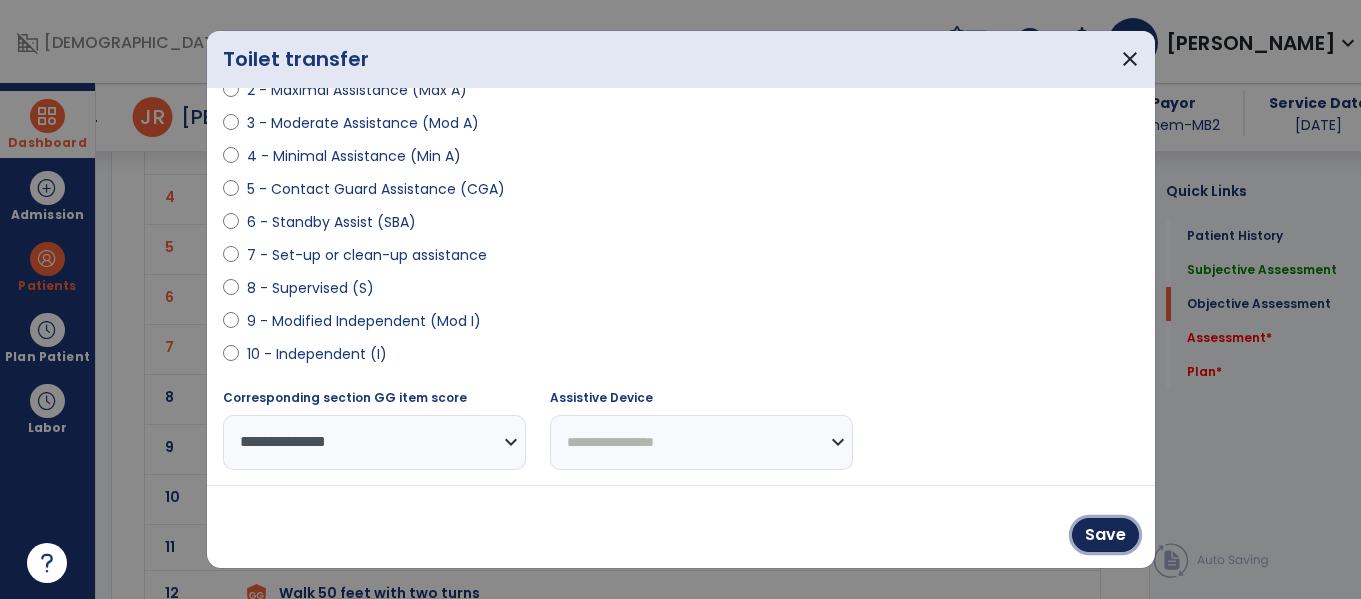 drag, startPoint x: 1121, startPoint y: 545, endPoint x: 1105, endPoint y: 507, distance: 41.231056 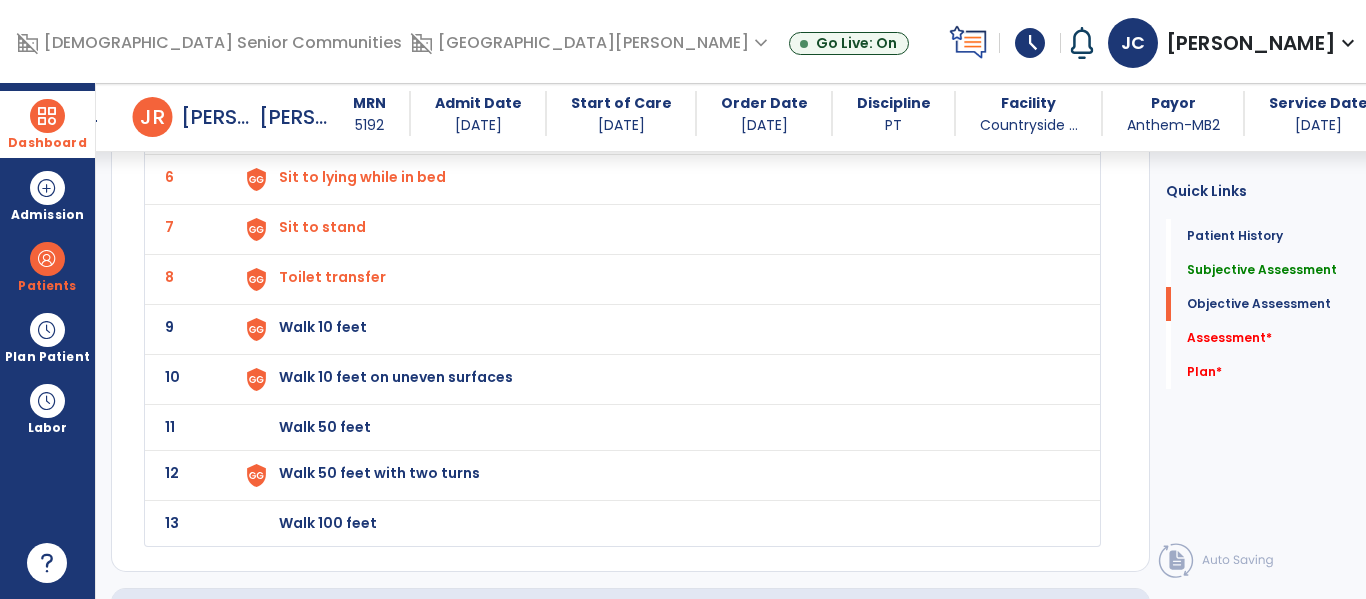 click on "Walk 10 feet" at bounding box center (657, -71) 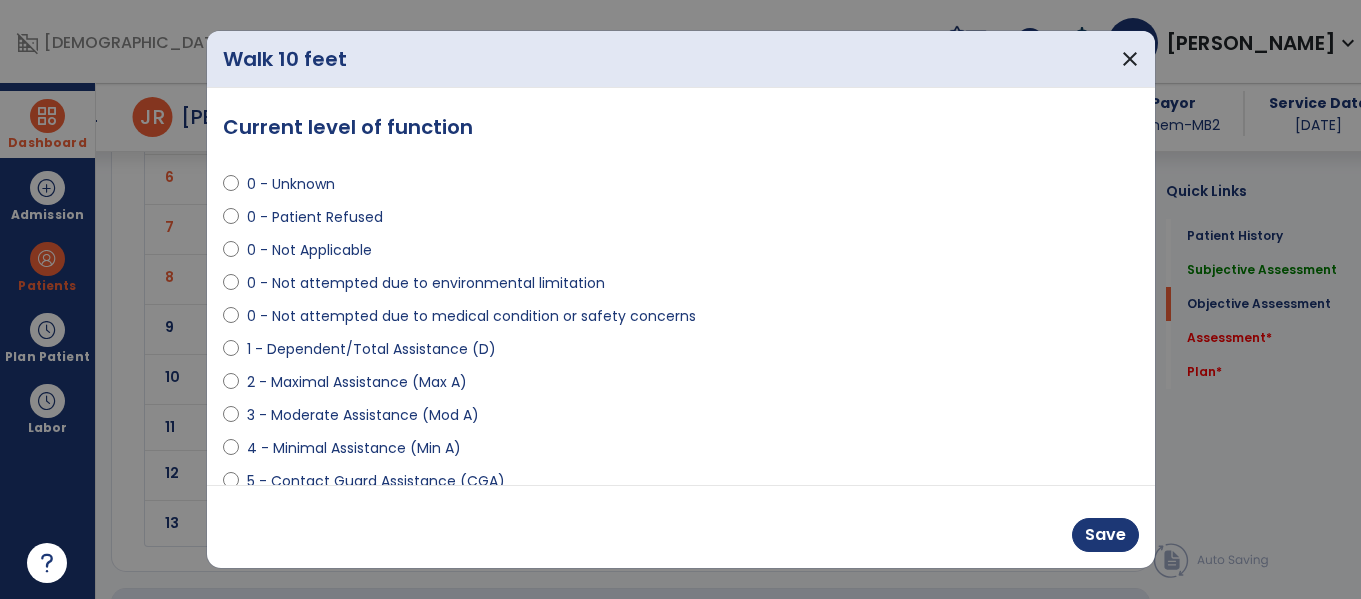 scroll, scrollTop: 2535, scrollLeft: 0, axis: vertical 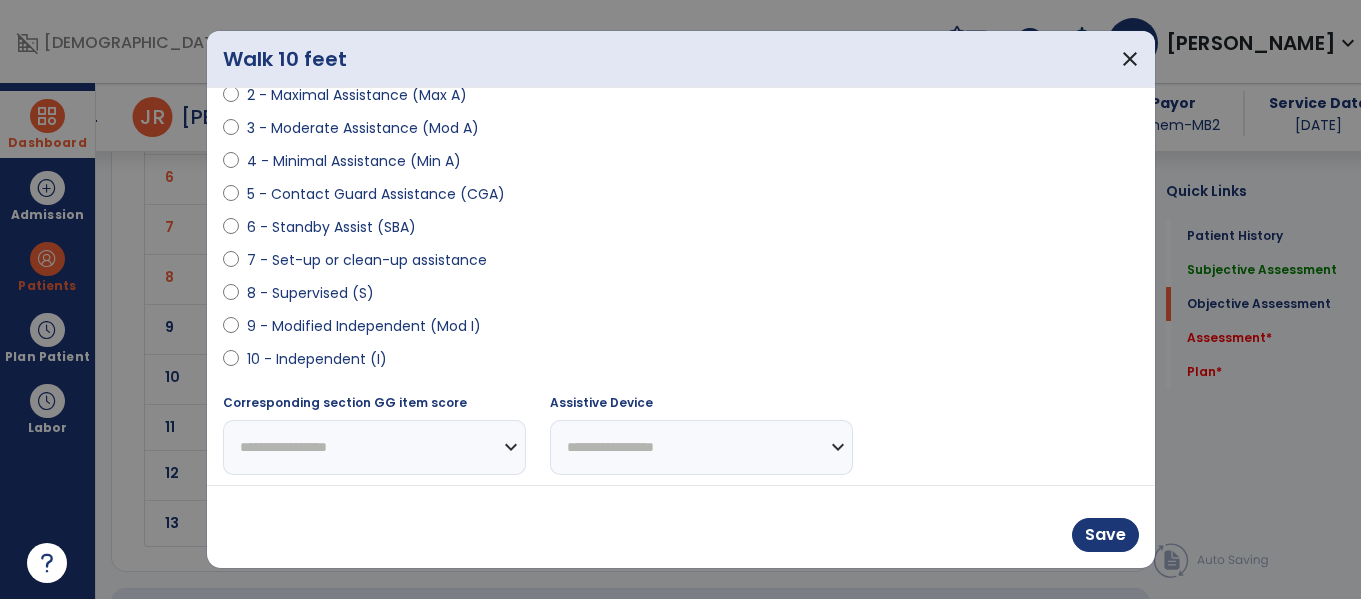 click on "9 - Modified Independent (Mod I)" at bounding box center [364, 326] 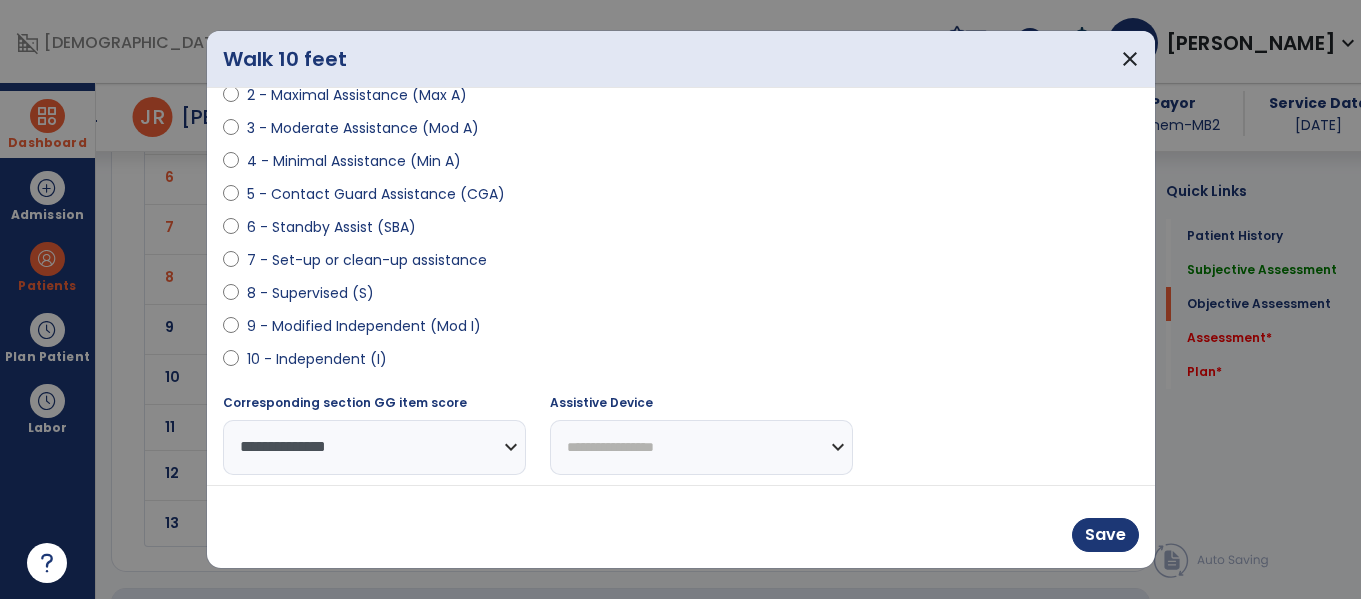 click on "**********" at bounding box center [701, 447] 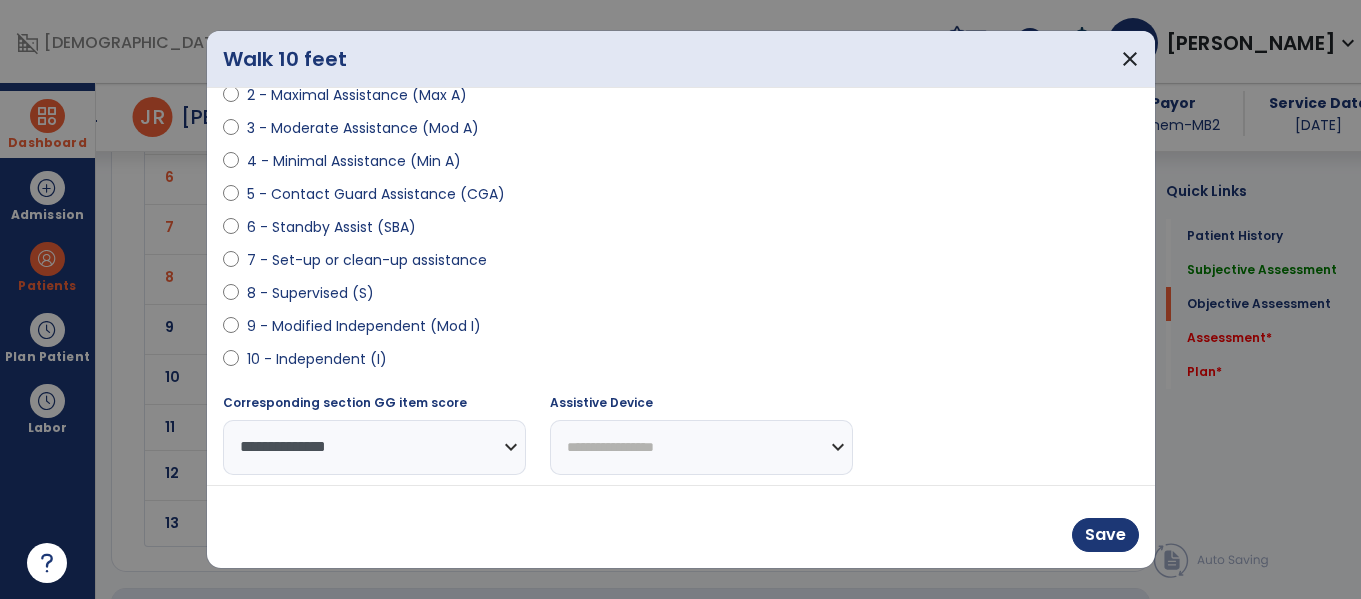 select on "**********" 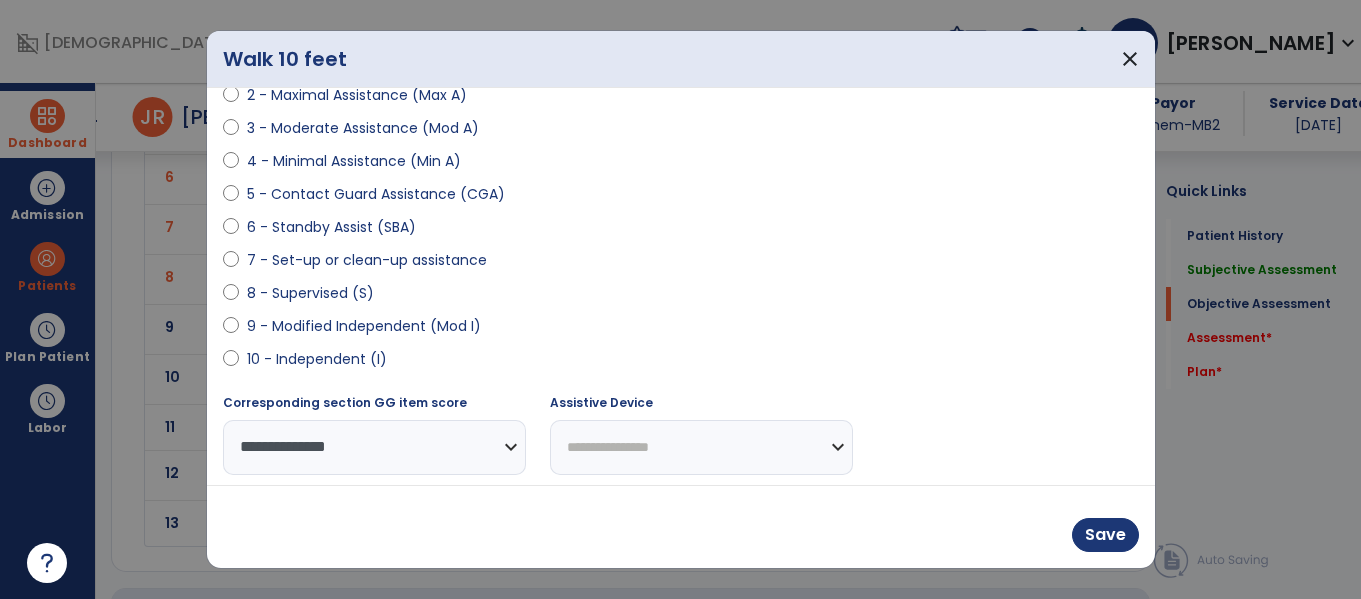 click on "**********" at bounding box center [701, 447] 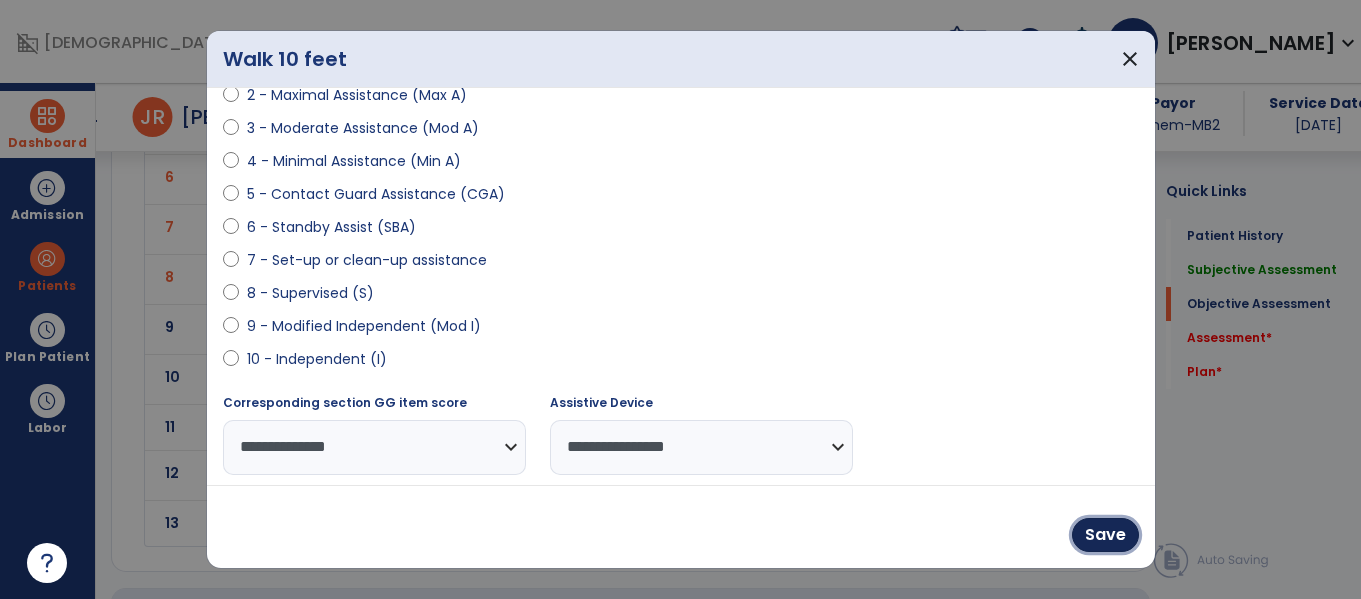 drag, startPoint x: 1112, startPoint y: 534, endPoint x: 1032, endPoint y: 434, distance: 128.06248 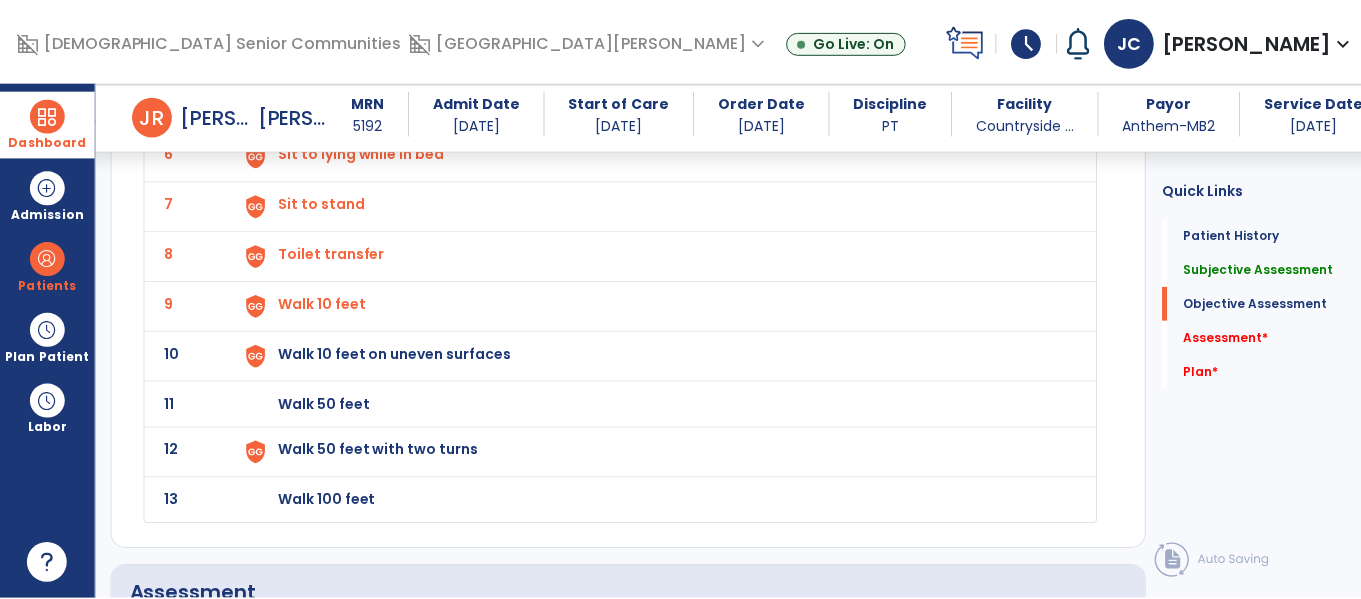 scroll, scrollTop: 2569, scrollLeft: 0, axis: vertical 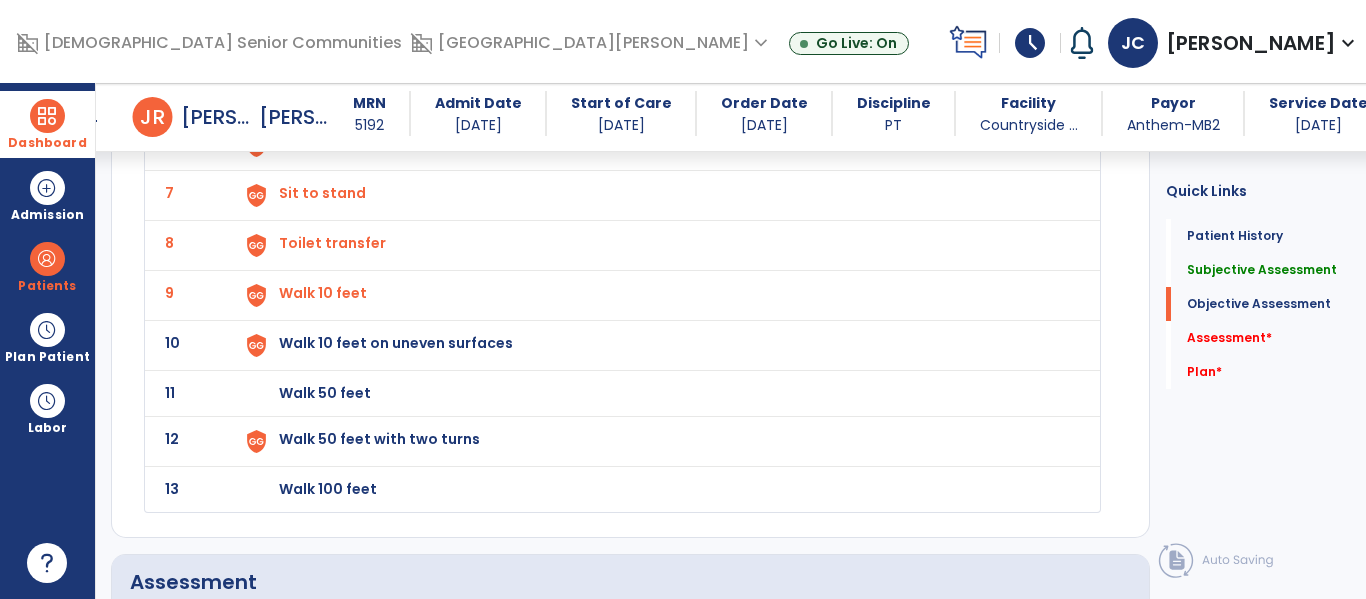 click on "Walk 10 feet on uneven surfaces" at bounding box center (657, -105) 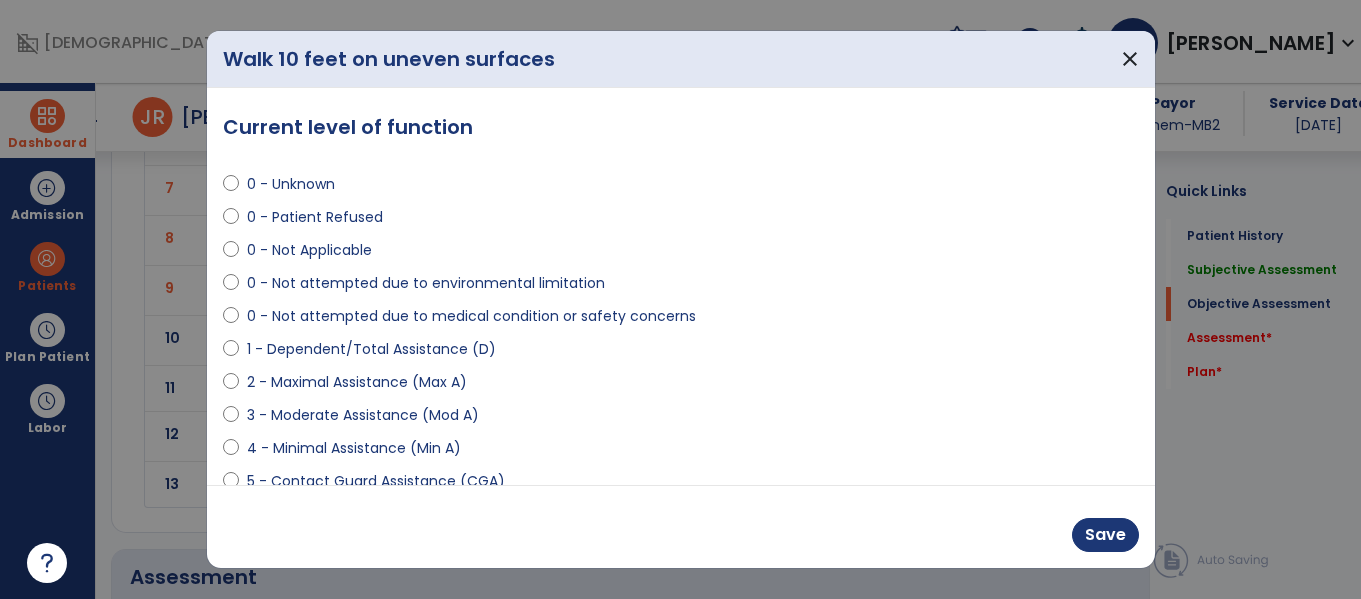 scroll, scrollTop: 2569, scrollLeft: 0, axis: vertical 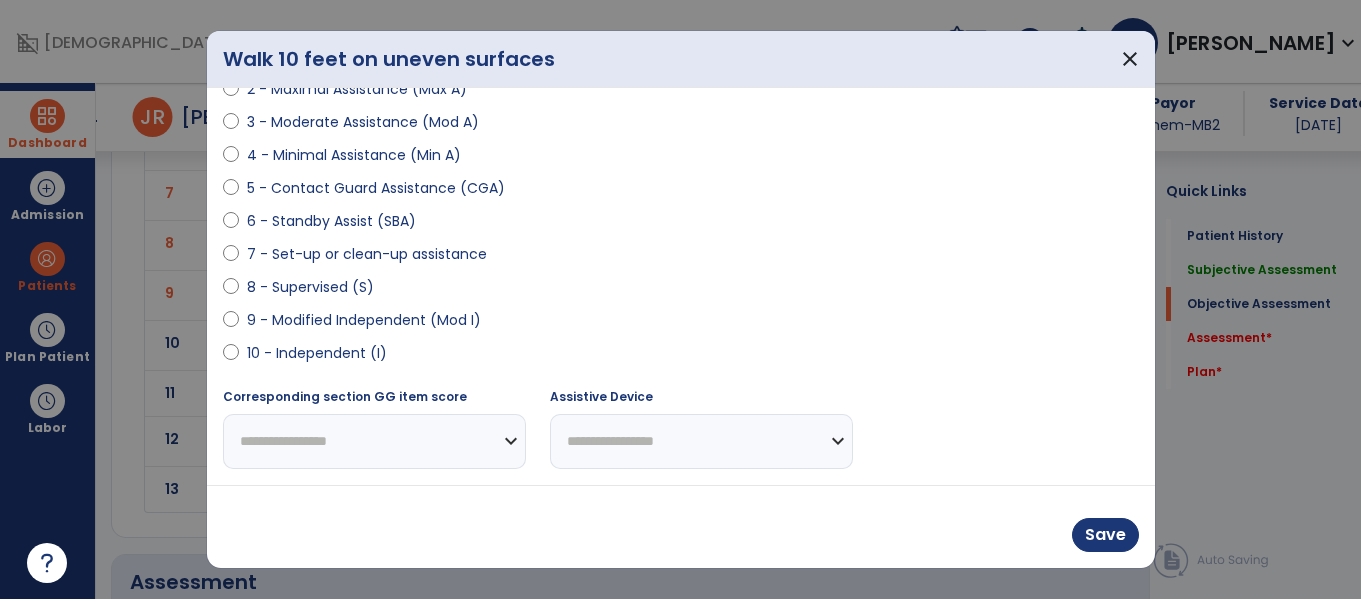 click on "9 - Modified Independent (Mod I)" at bounding box center [364, 320] 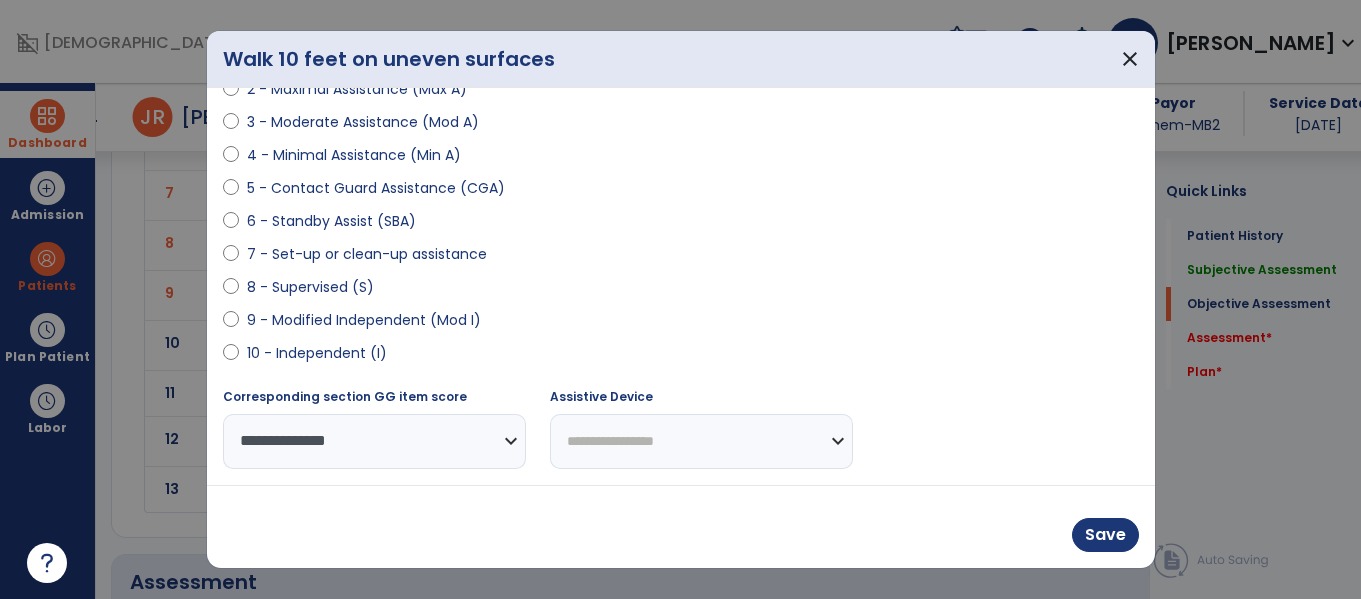 click on "**********" at bounding box center [701, 441] 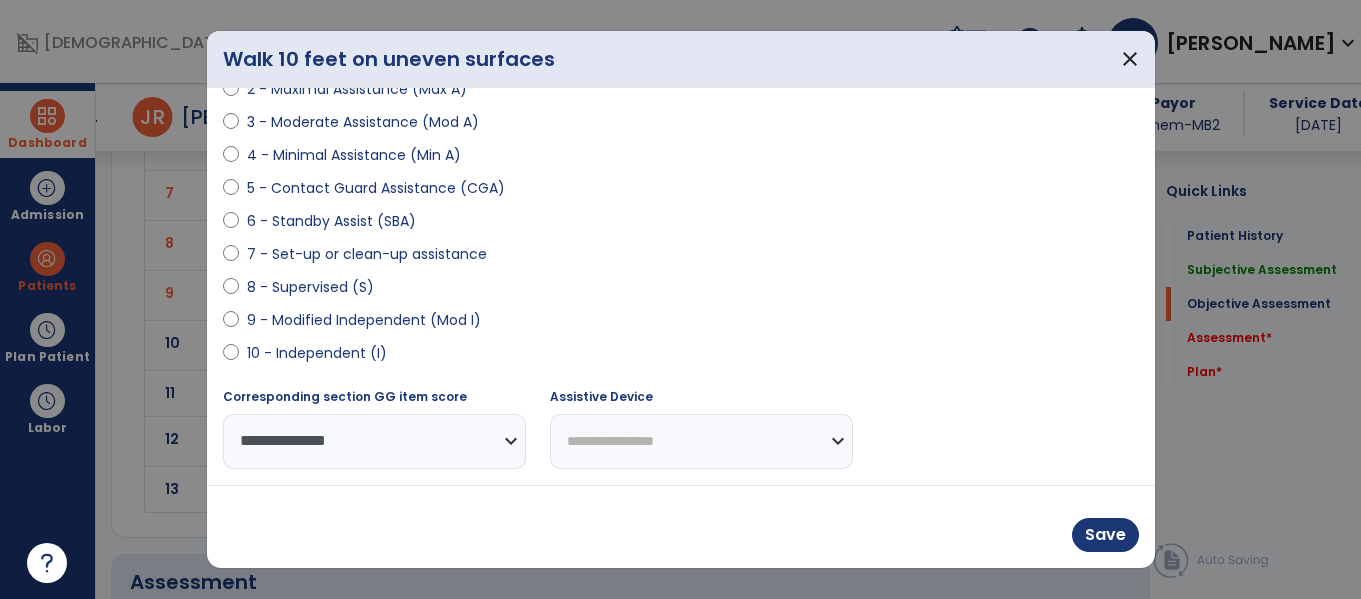 select on "**********" 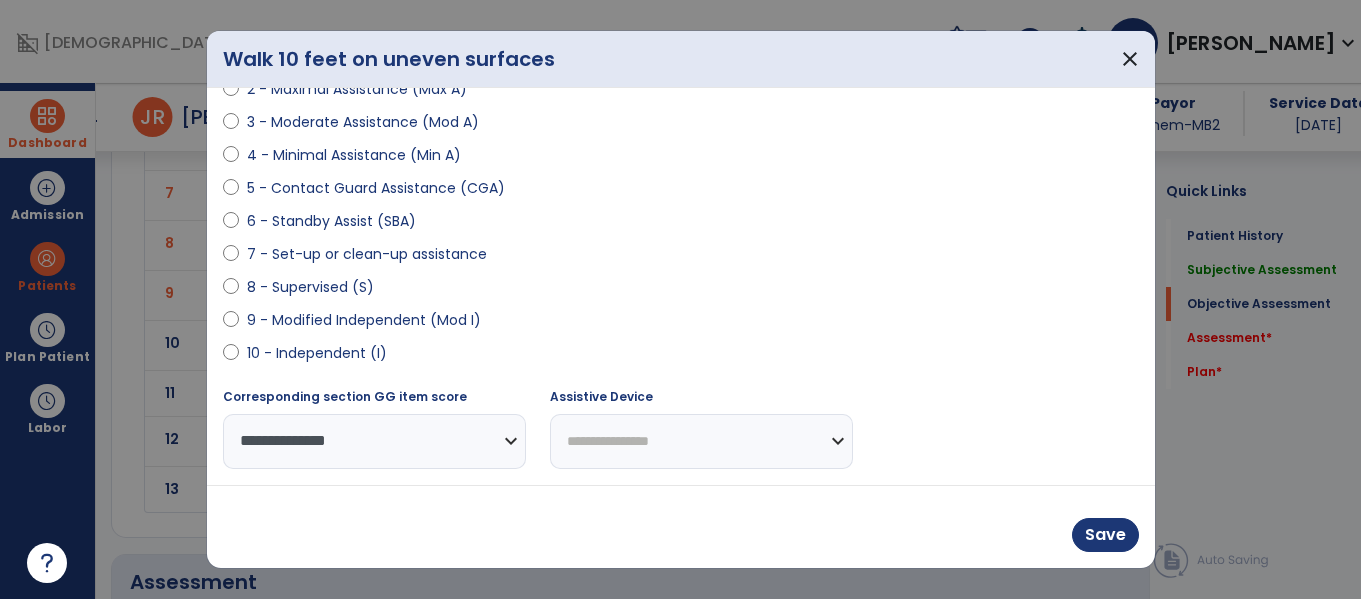 click on "**********" at bounding box center [701, 441] 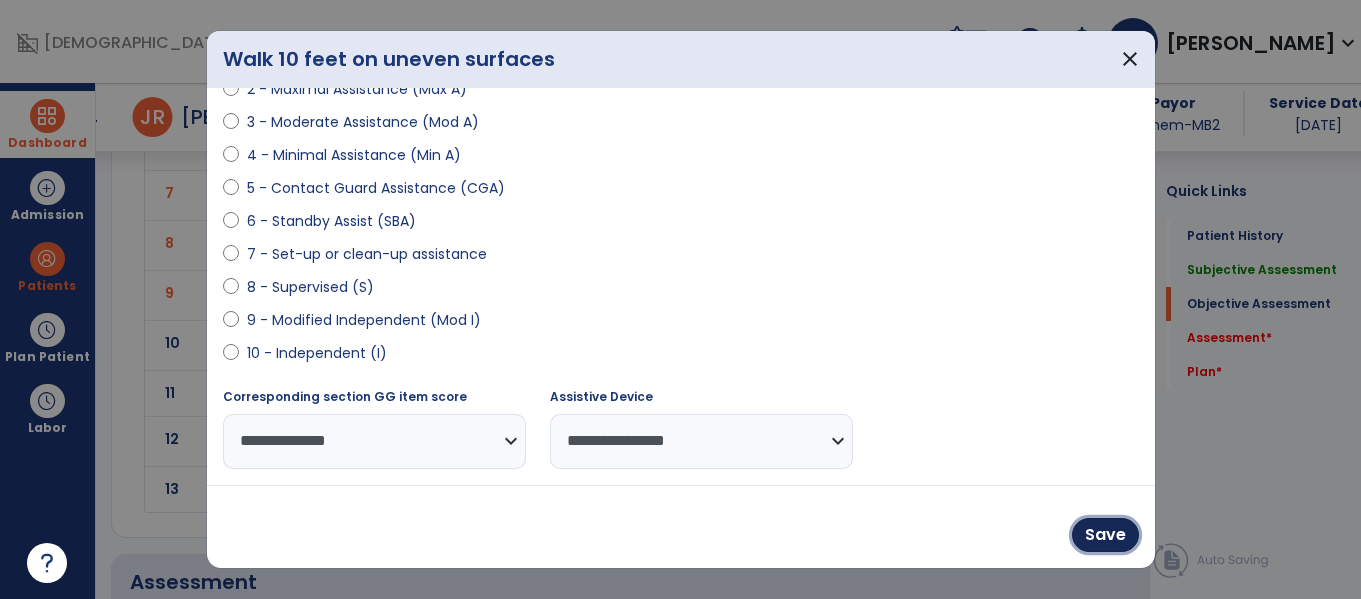 drag, startPoint x: 1087, startPoint y: 526, endPoint x: 1040, endPoint y: 437, distance: 100.6479 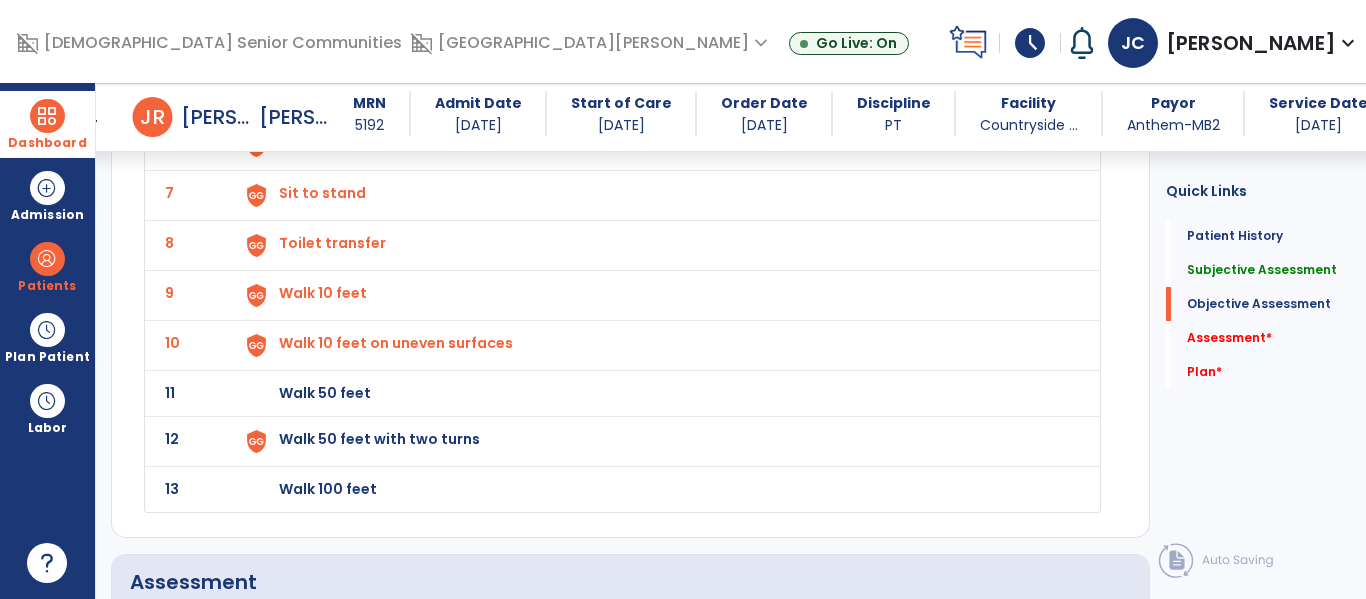 click on "Walk 50 feet" at bounding box center [657, -105] 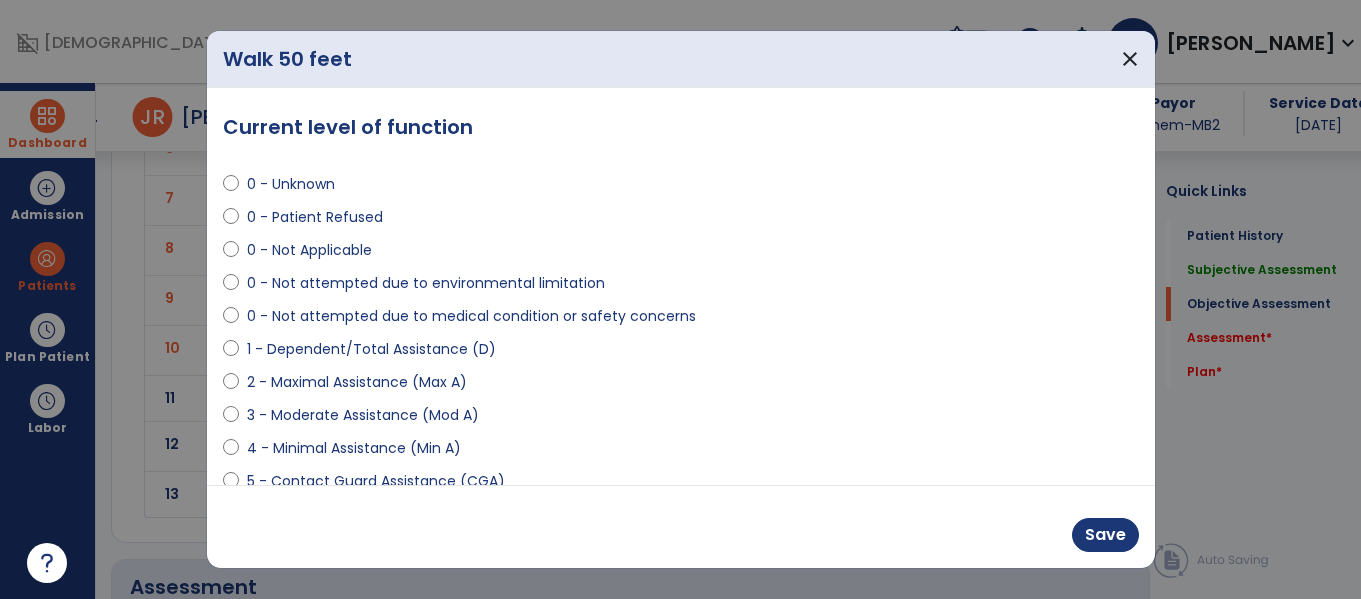 scroll, scrollTop: 2569, scrollLeft: 0, axis: vertical 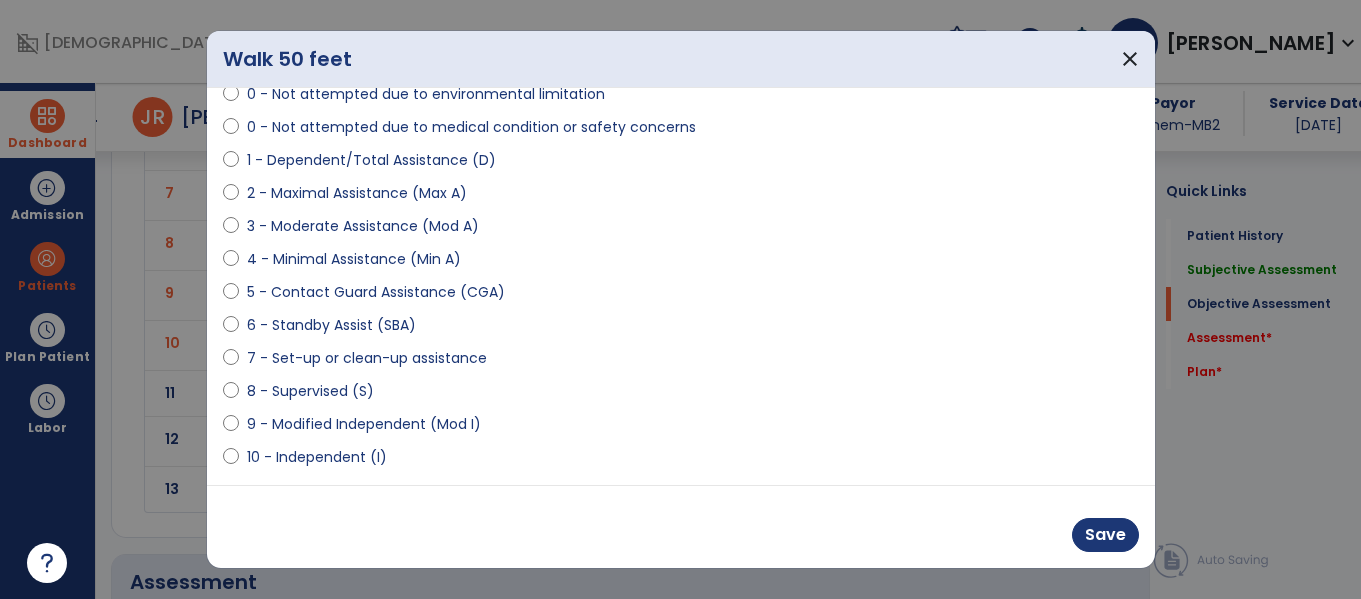 click on "9 - Modified Independent (Mod I)" at bounding box center [364, 424] 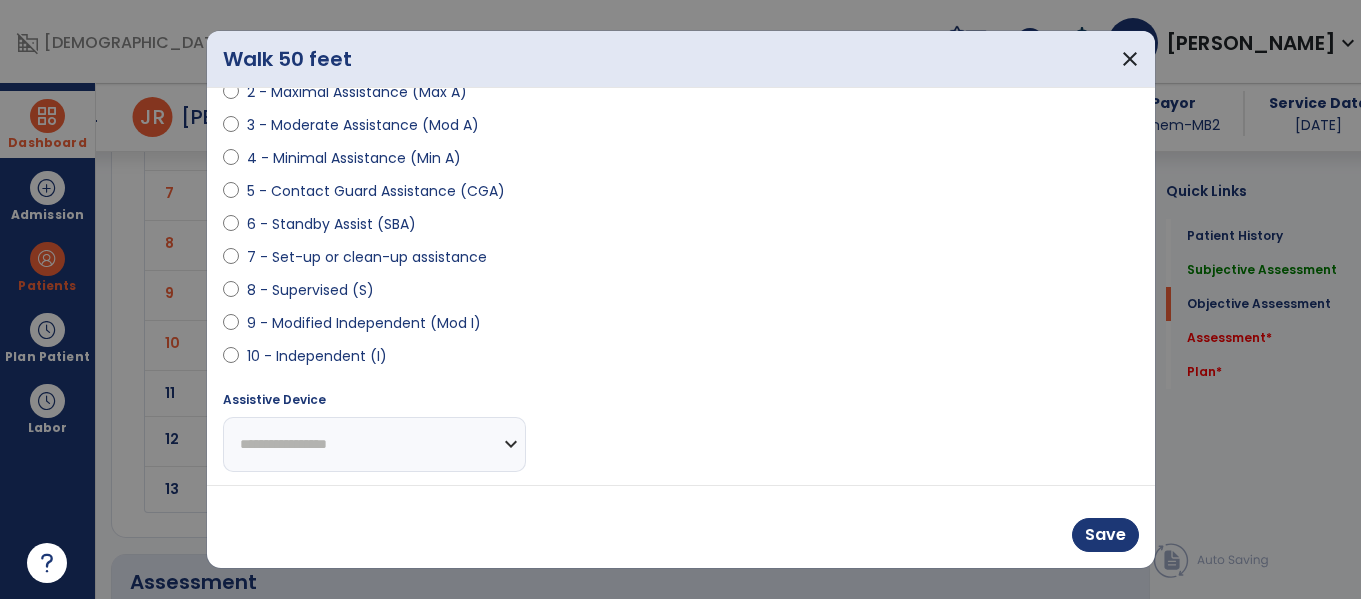 scroll, scrollTop: 293, scrollLeft: 0, axis: vertical 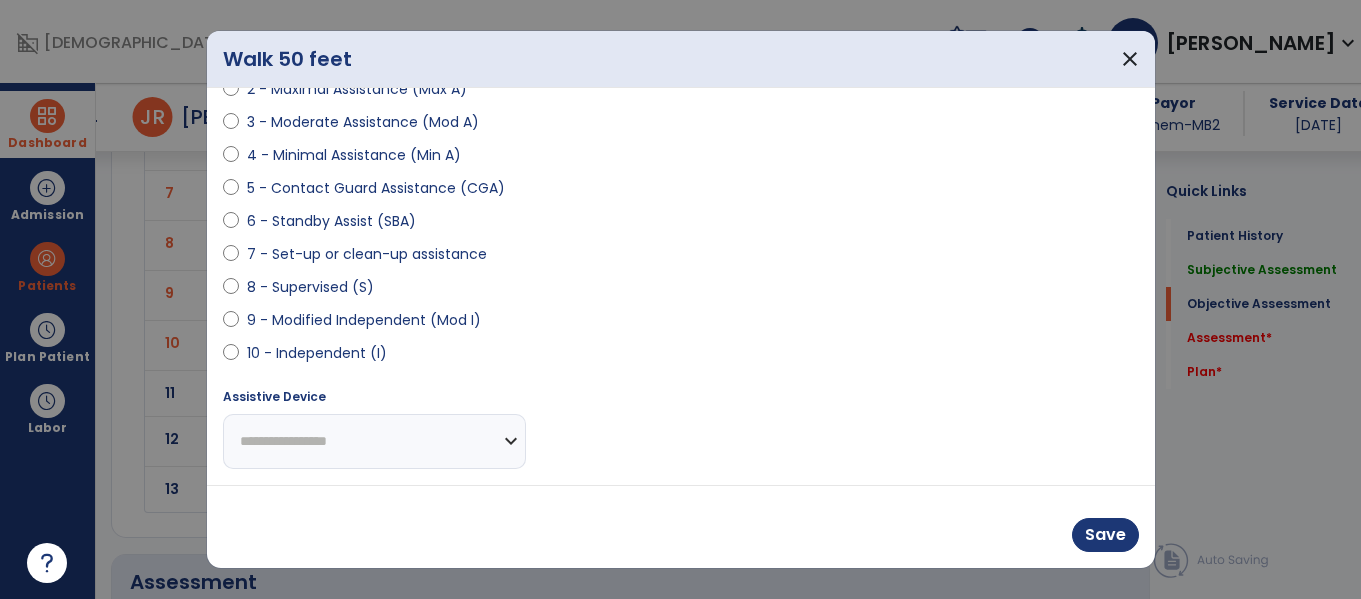 click on "**********" at bounding box center [374, 441] 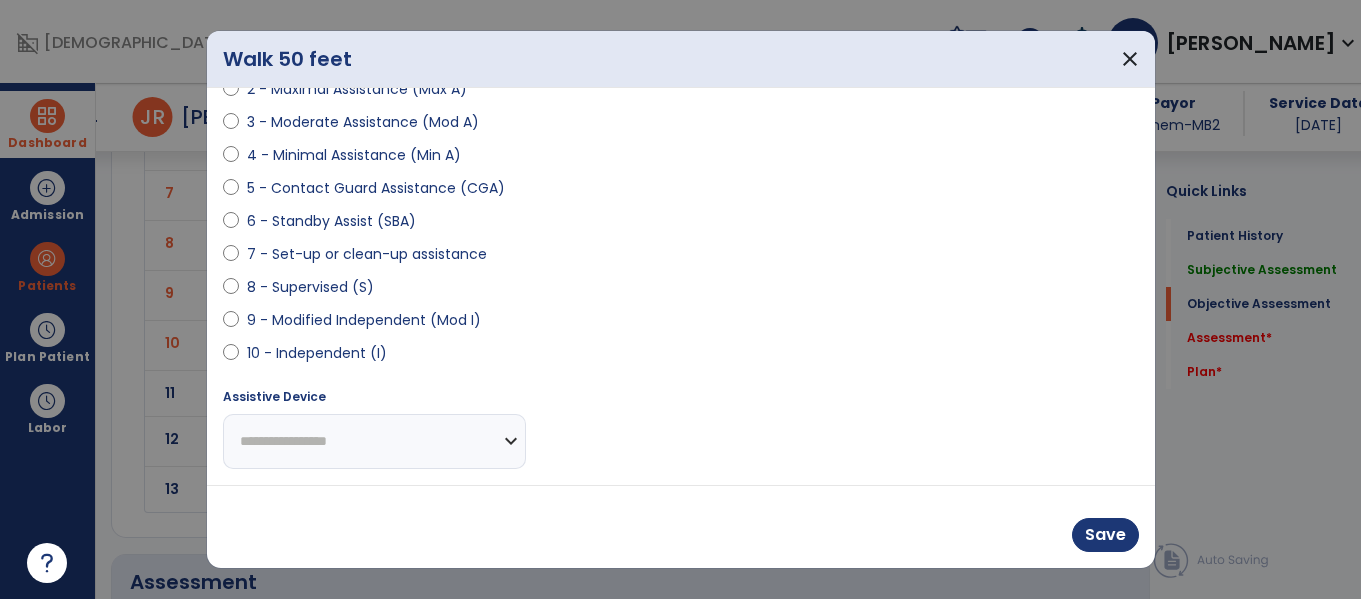 select on "**********" 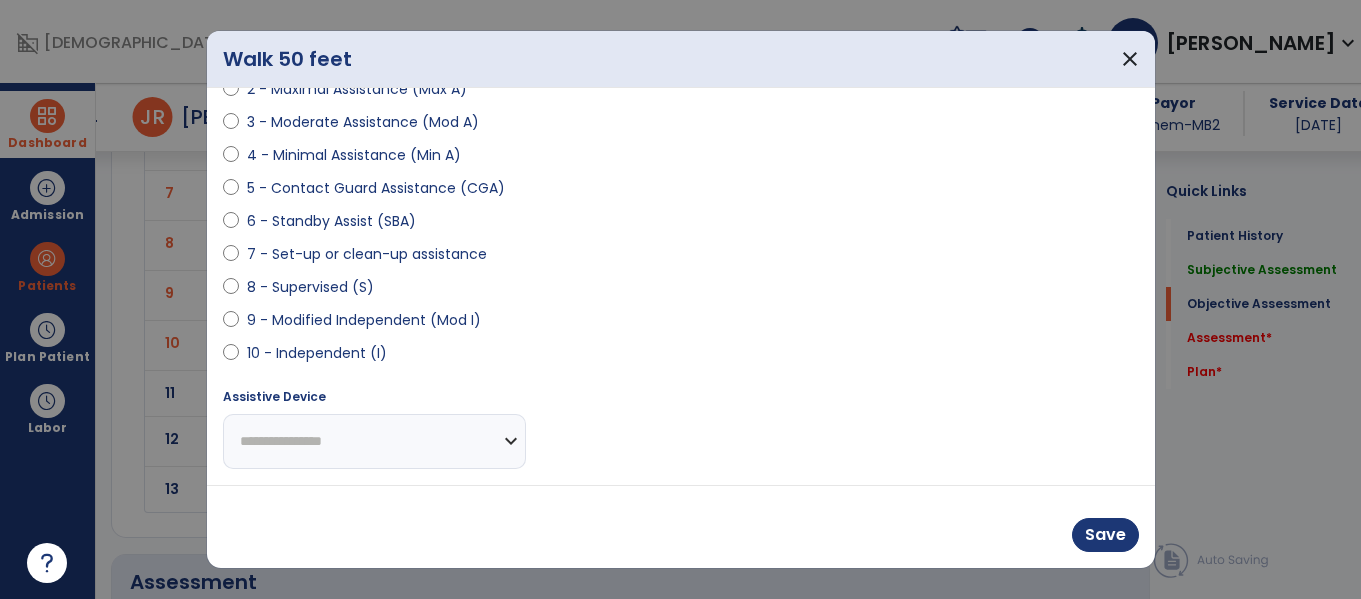 click on "**********" at bounding box center (374, 441) 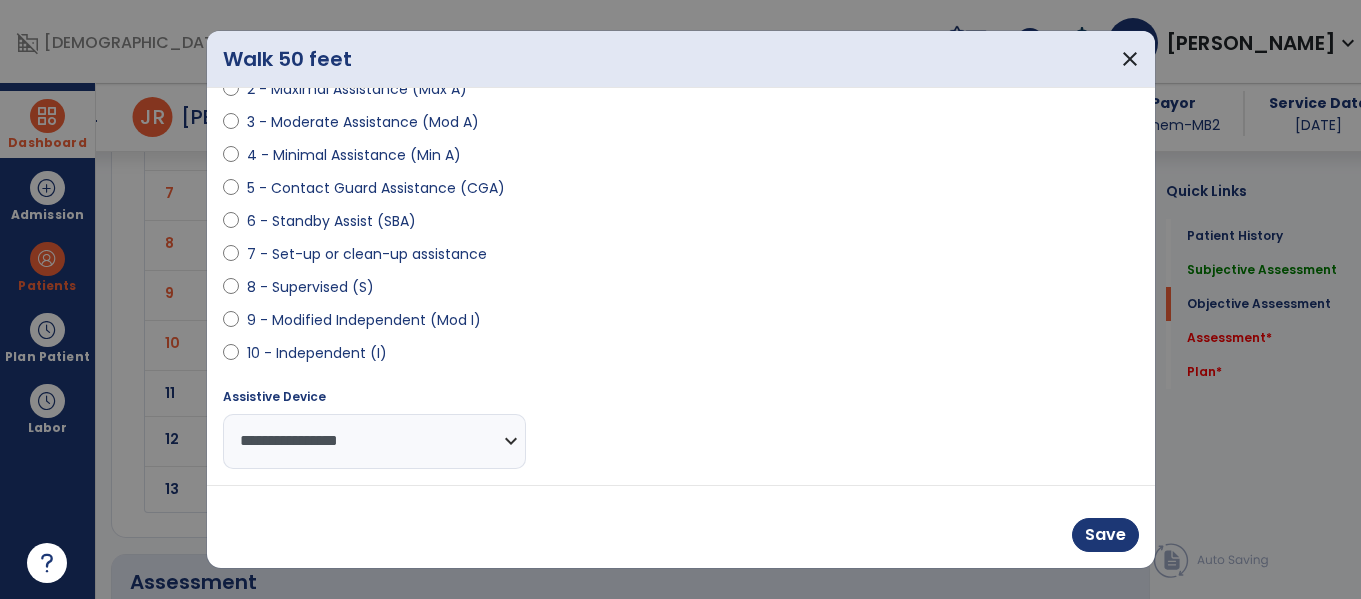 click on "Save" at bounding box center [681, 526] 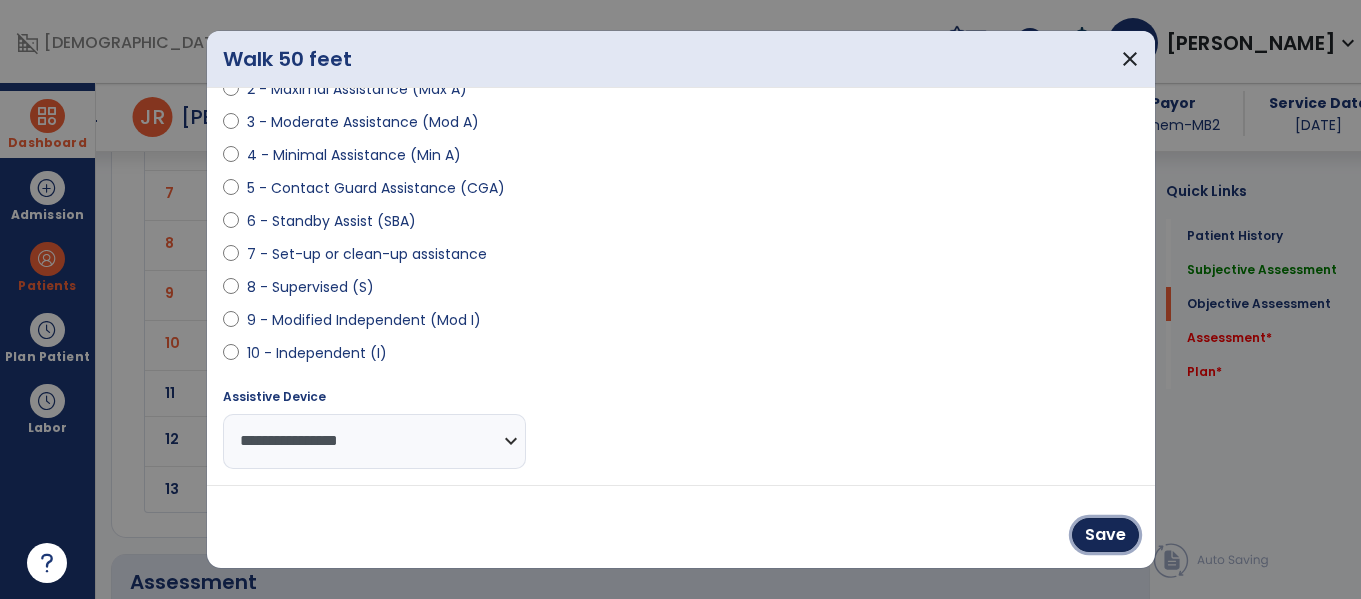 drag, startPoint x: 1123, startPoint y: 524, endPoint x: 1047, endPoint y: 431, distance: 120.10412 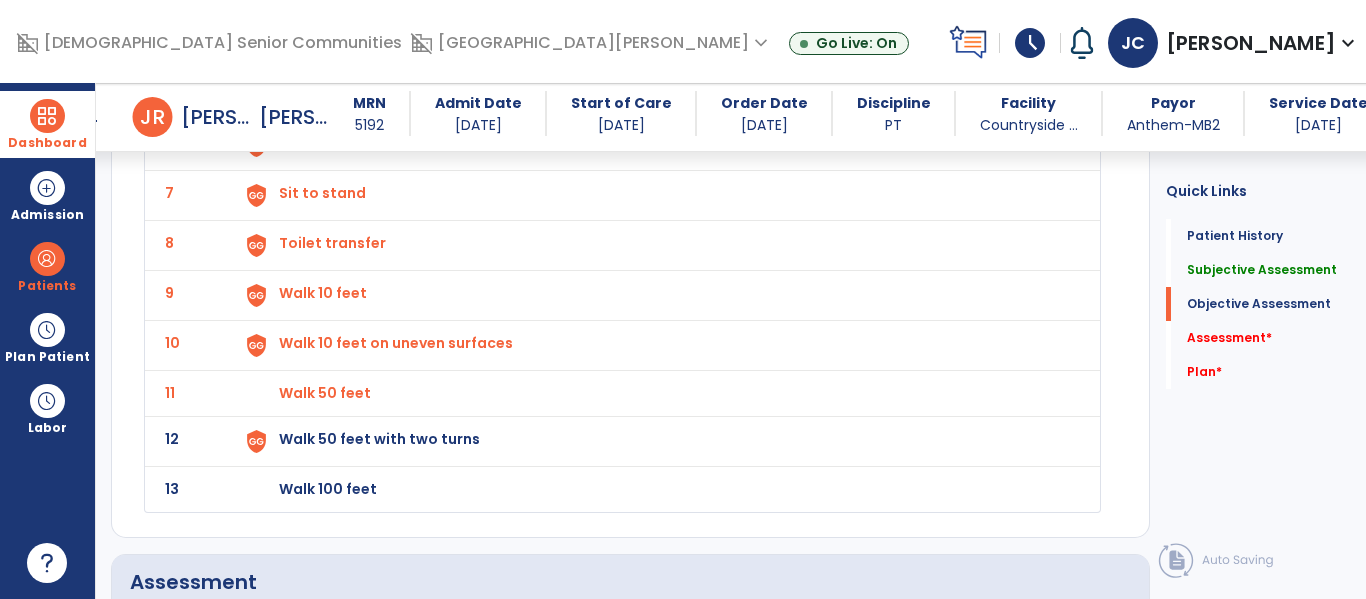 click on "Walk 50 feet with two turns" at bounding box center (657, -105) 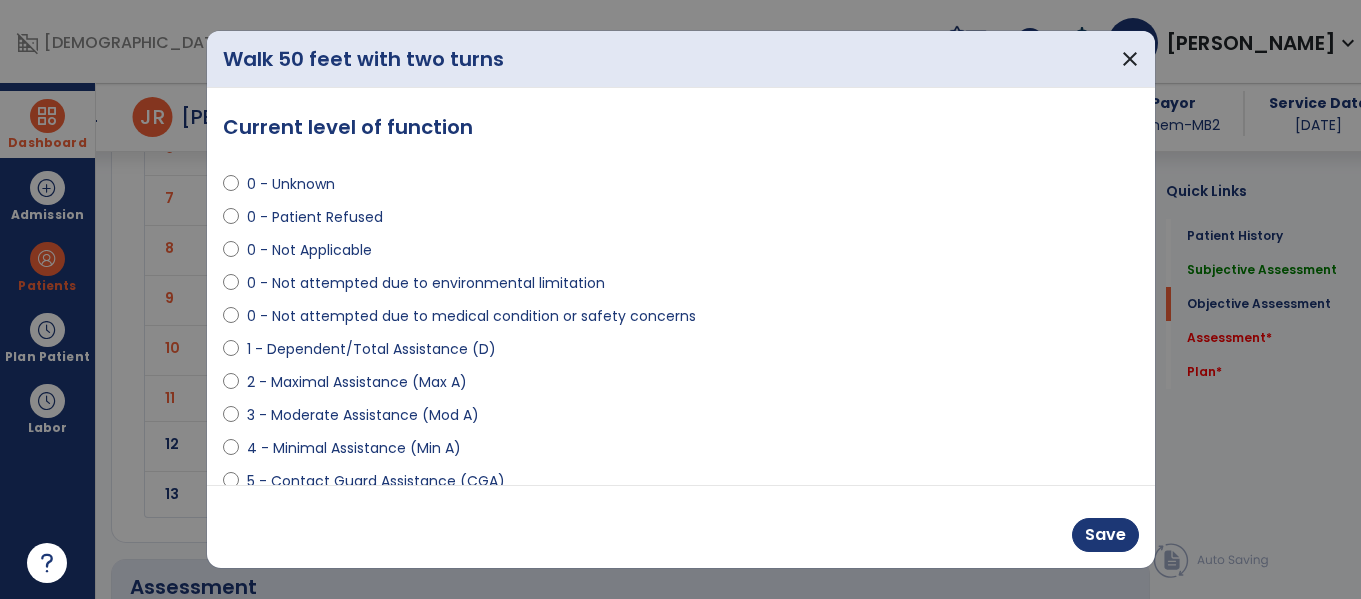 scroll, scrollTop: 2569, scrollLeft: 0, axis: vertical 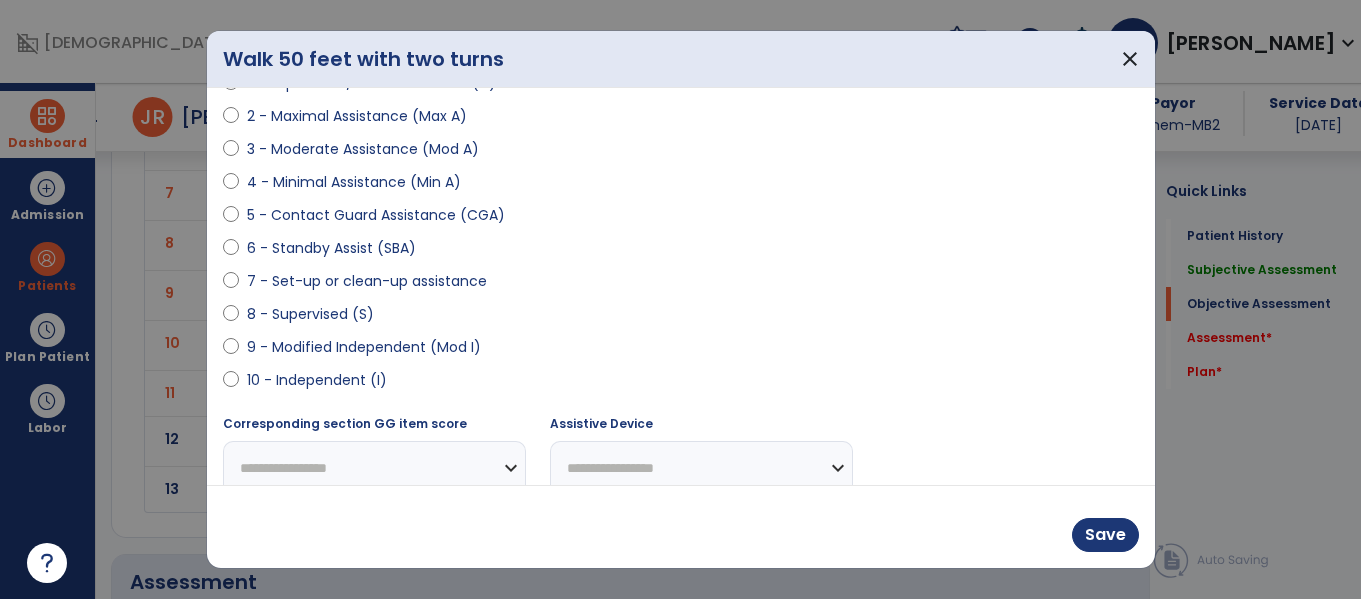 click on "9 - Modified Independent (Mod I)" at bounding box center [364, 347] 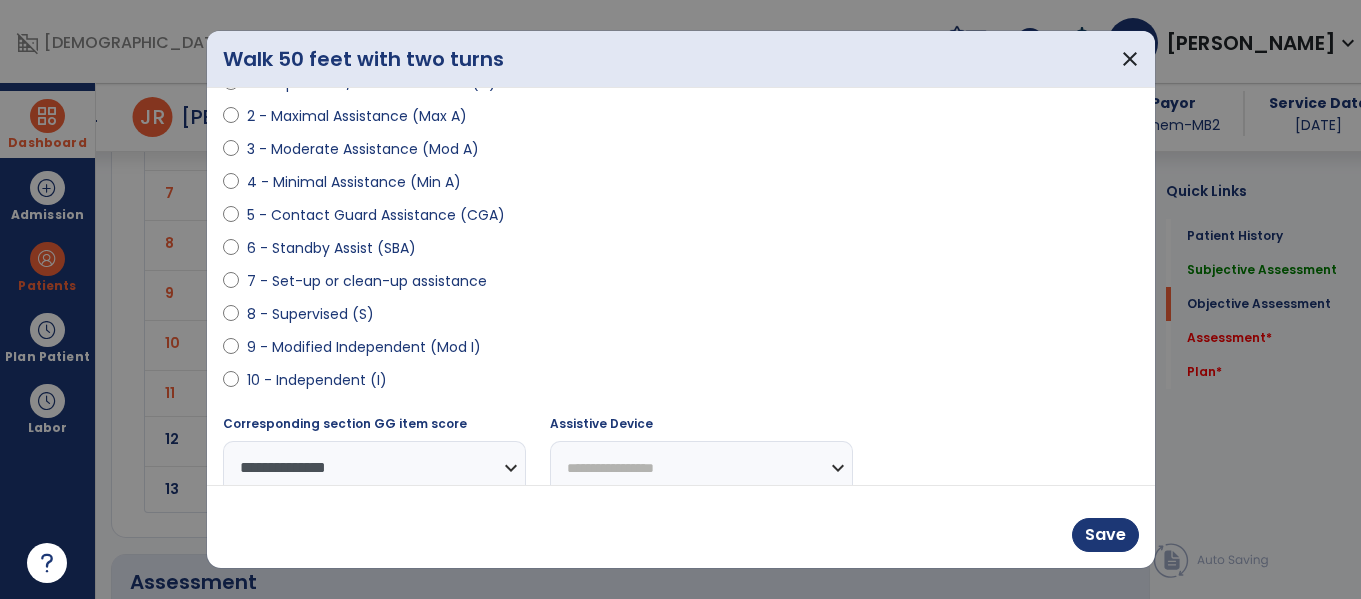 click on "**********" at bounding box center [701, 468] 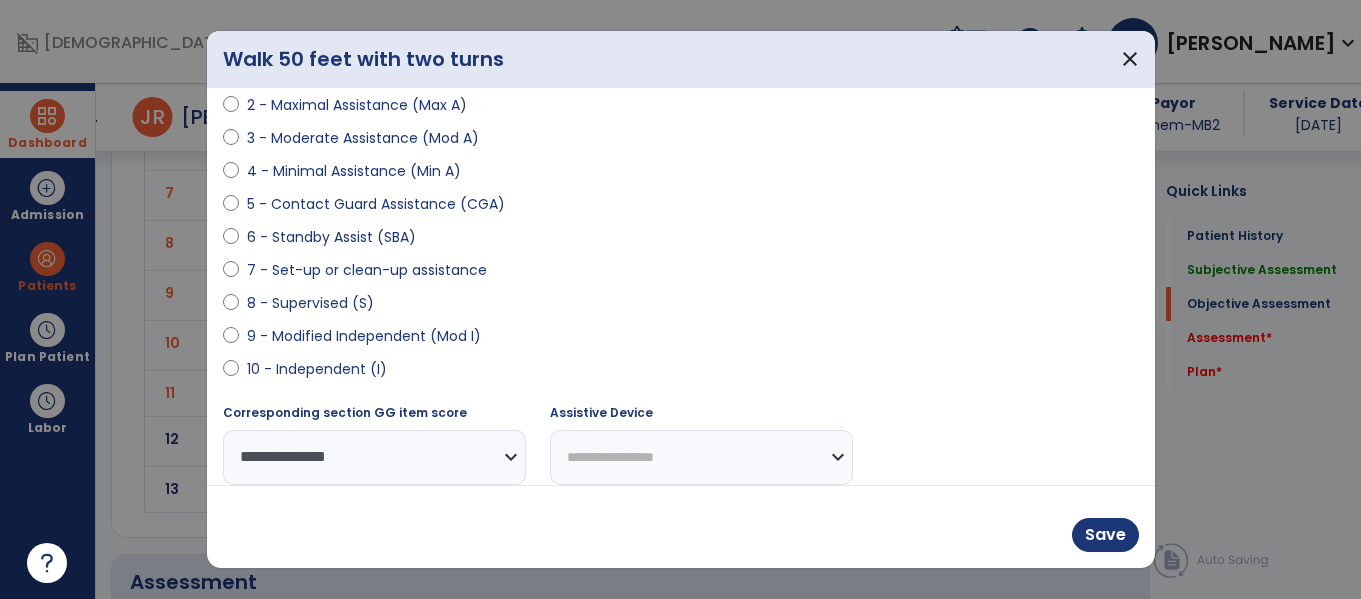 select on "**********" 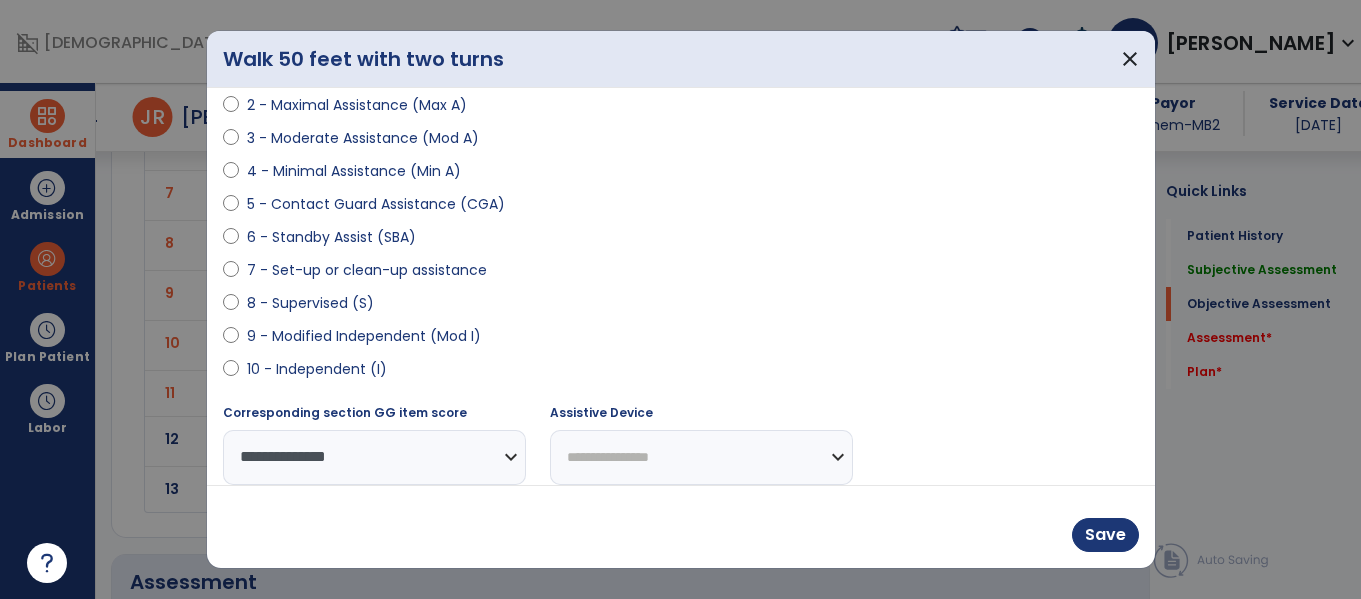 click on "**********" at bounding box center [701, 457] 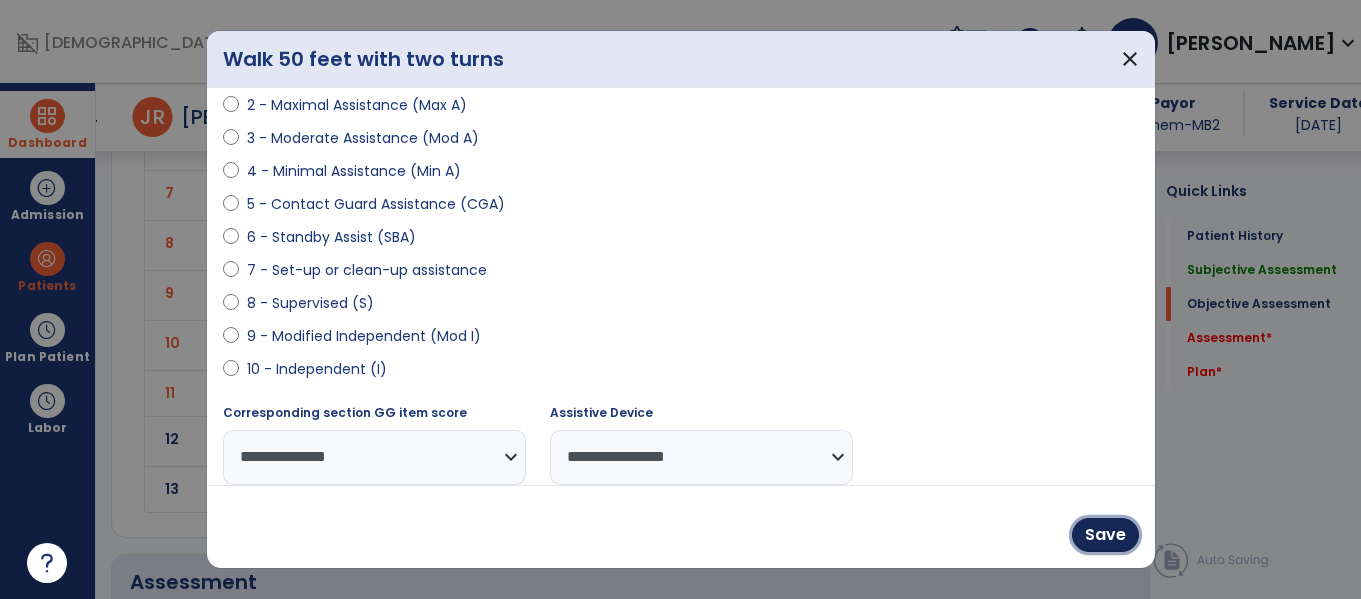 drag, startPoint x: 1110, startPoint y: 534, endPoint x: 1078, endPoint y: 466, distance: 75.153175 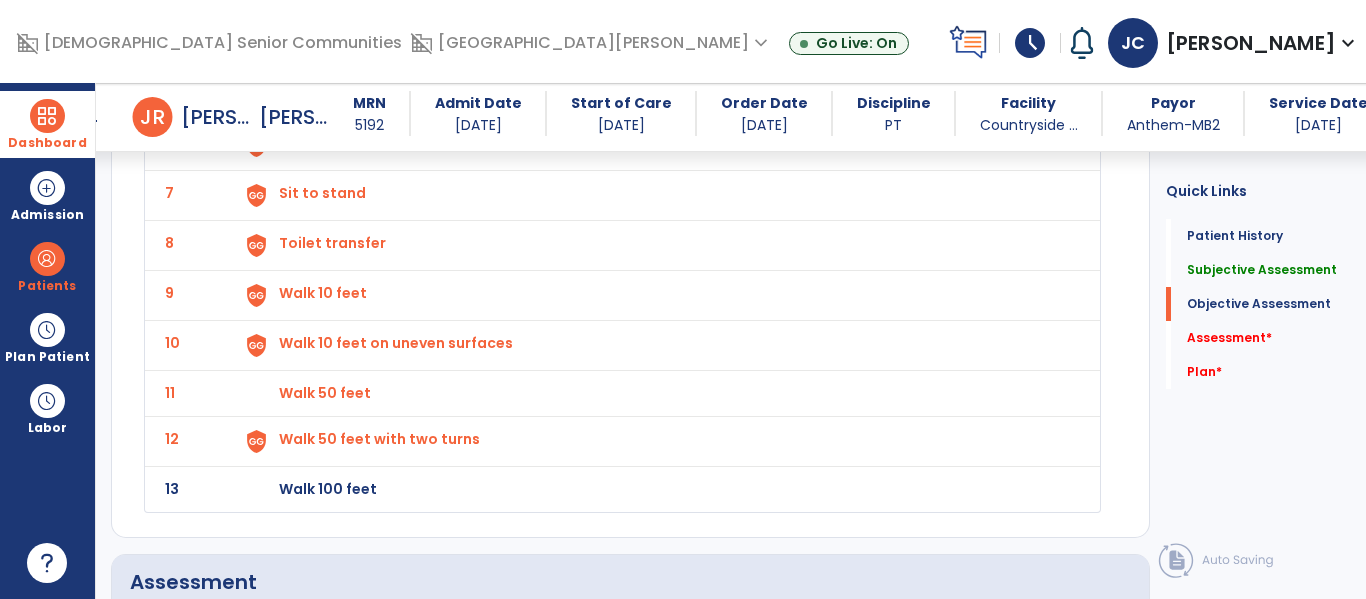 click on "Walk 100 feet" at bounding box center (657, -105) 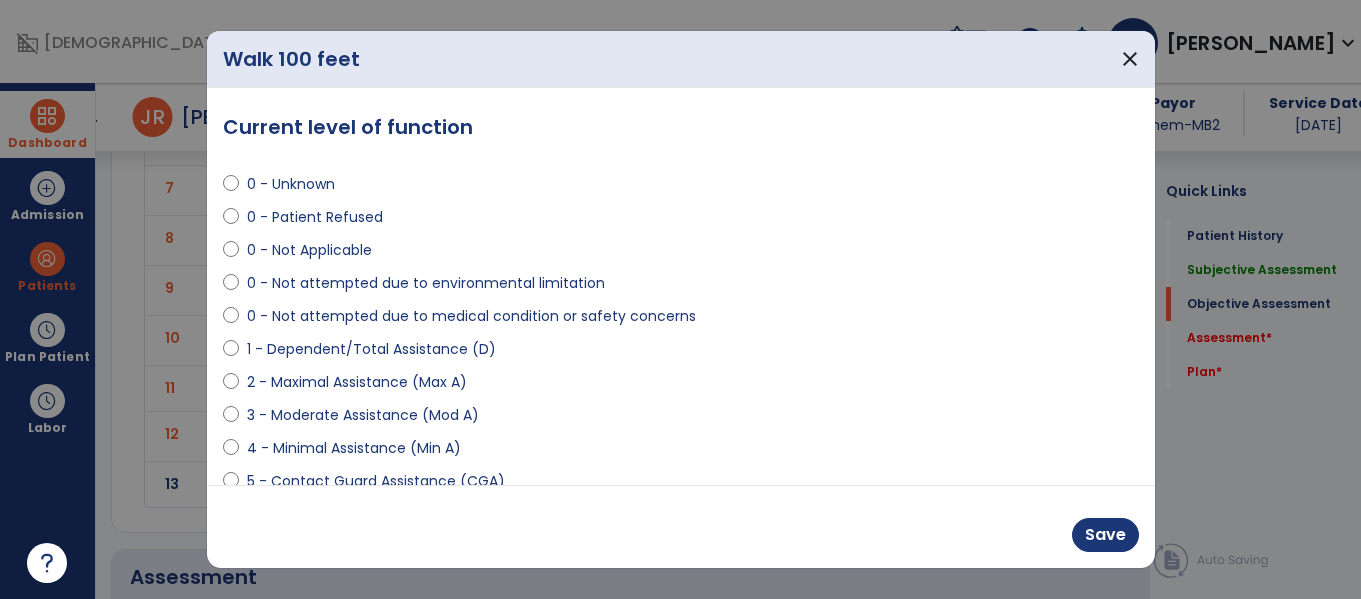 scroll, scrollTop: 2569, scrollLeft: 0, axis: vertical 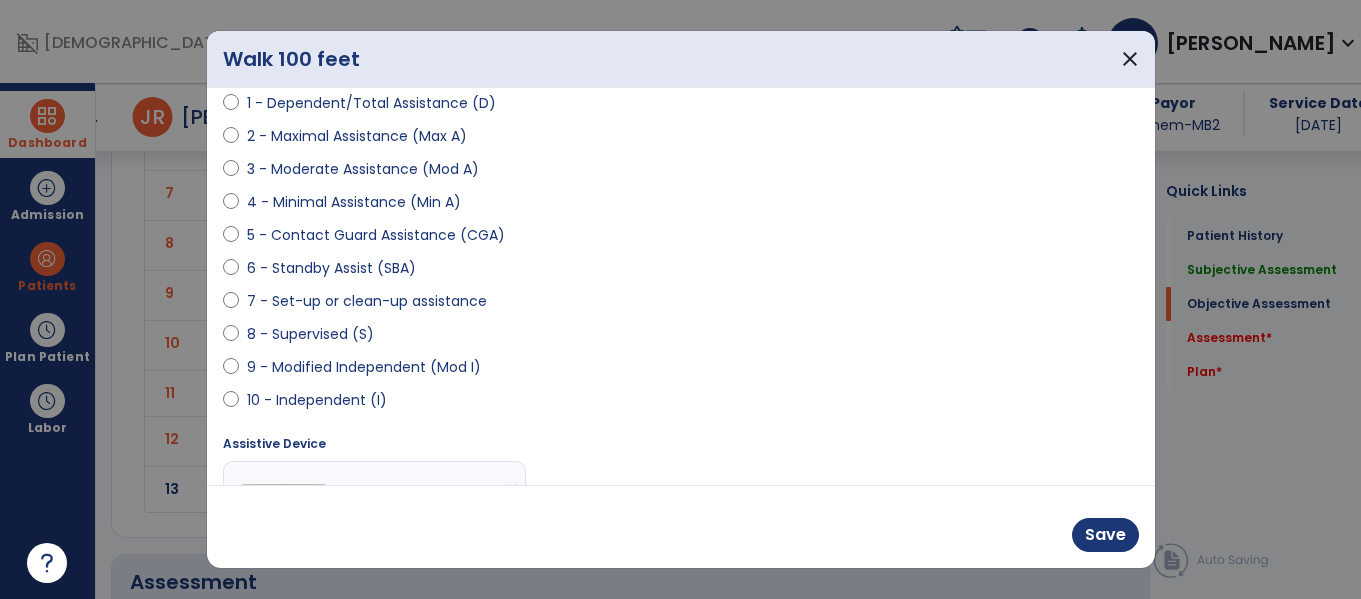 click on "8 - Supervised (S)" at bounding box center [310, 334] 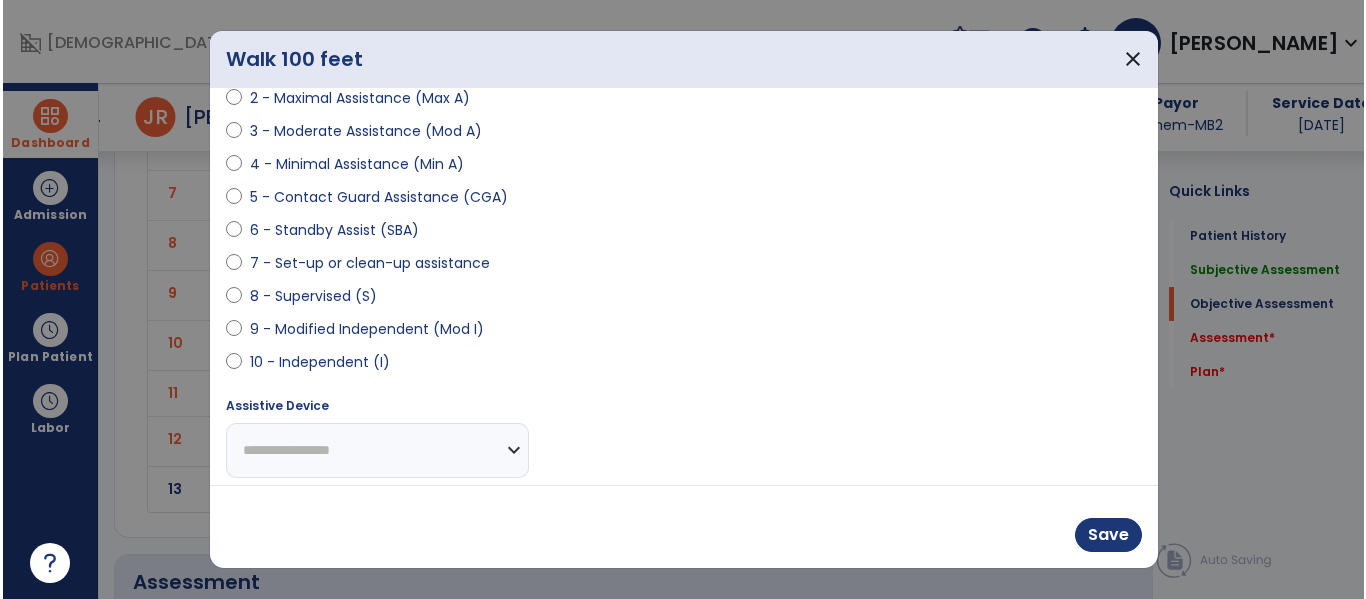 scroll, scrollTop: 293, scrollLeft: 0, axis: vertical 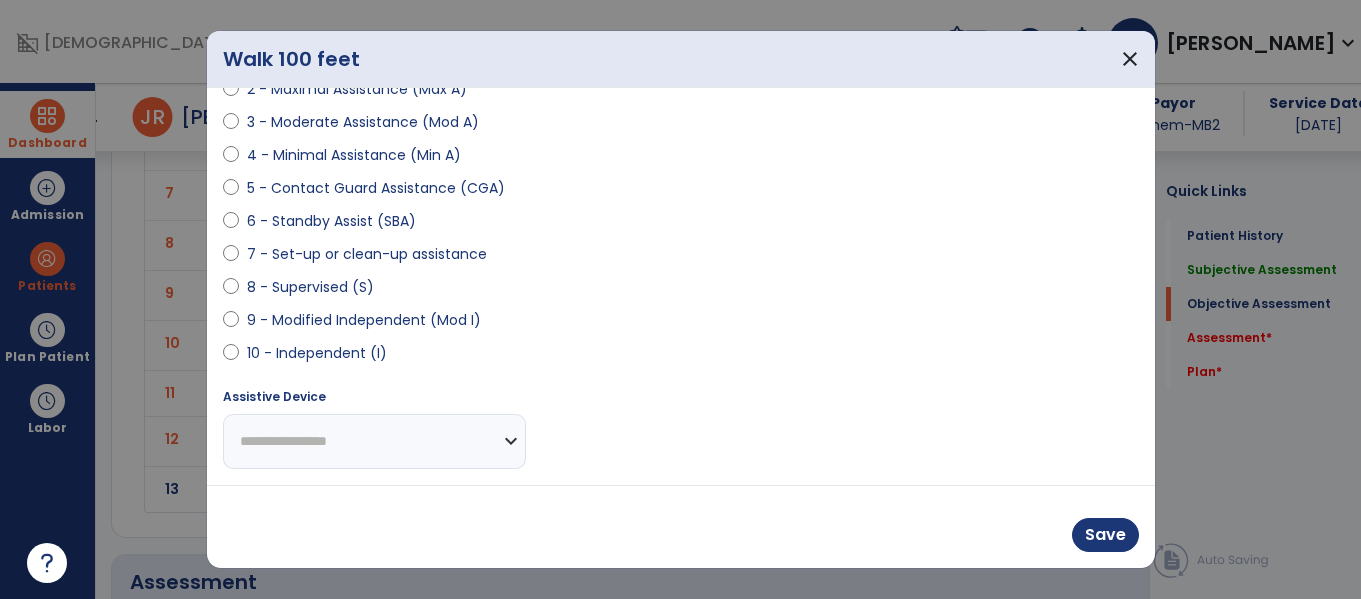 click on "**********" at bounding box center [374, 441] 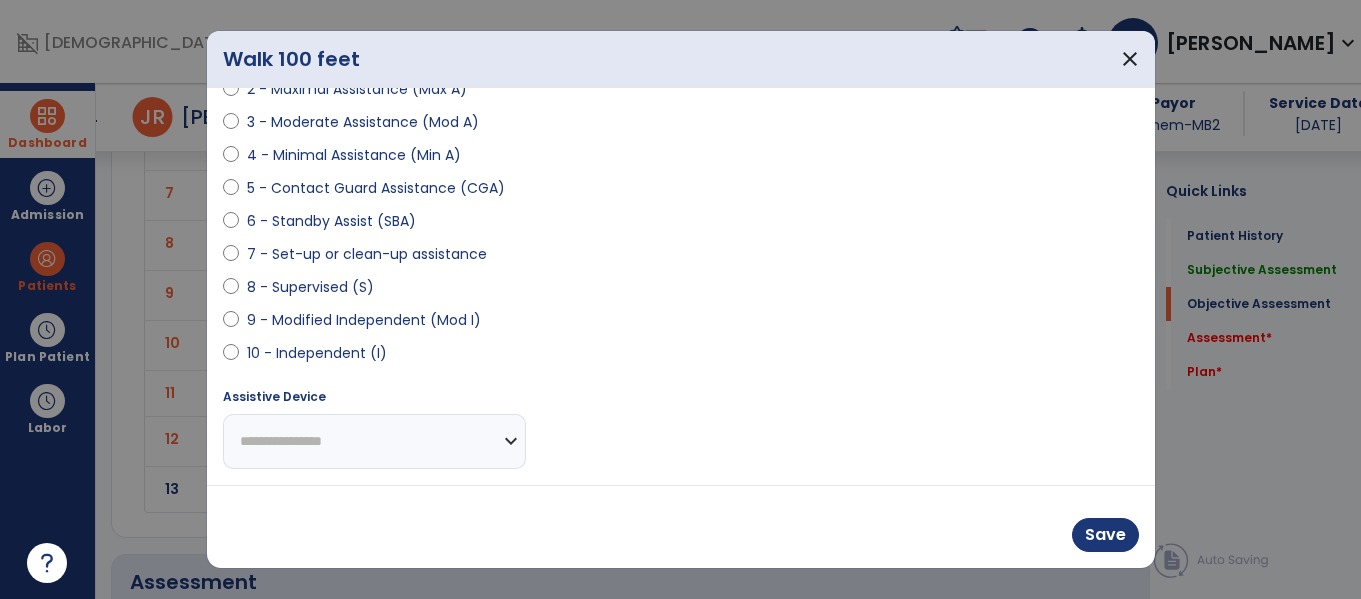 click on "**********" at bounding box center (374, 441) 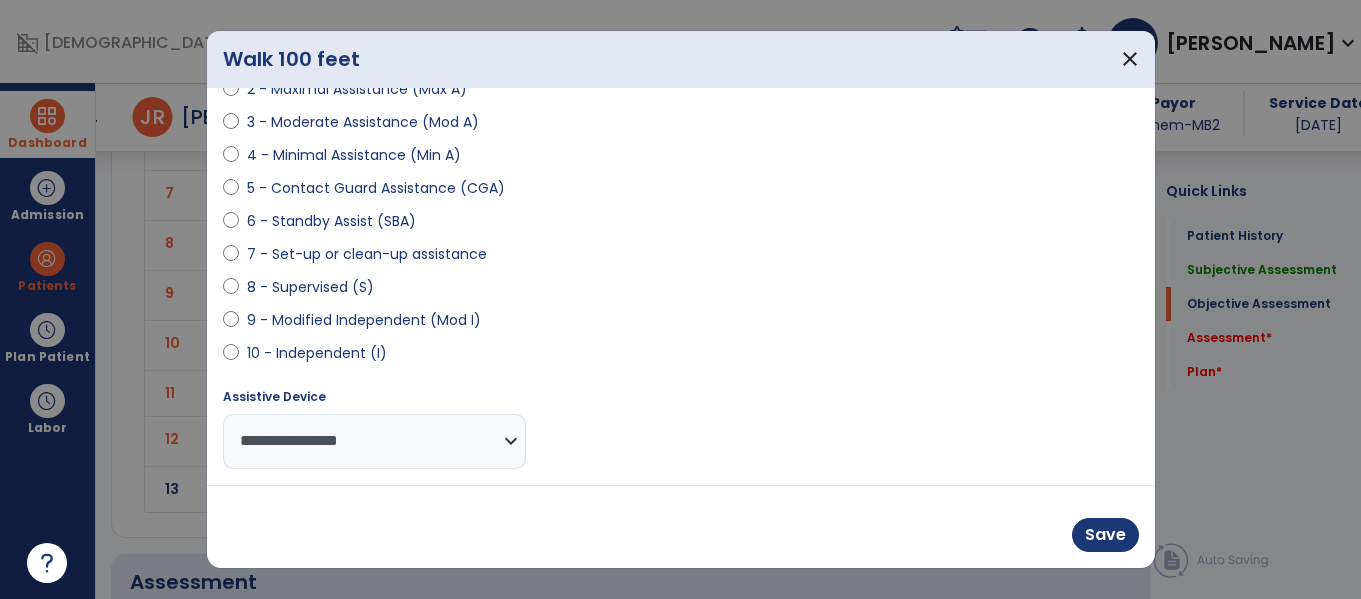 drag, startPoint x: 722, startPoint y: 315, endPoint x: 741, endPoint y: 328, distance: 23.021729 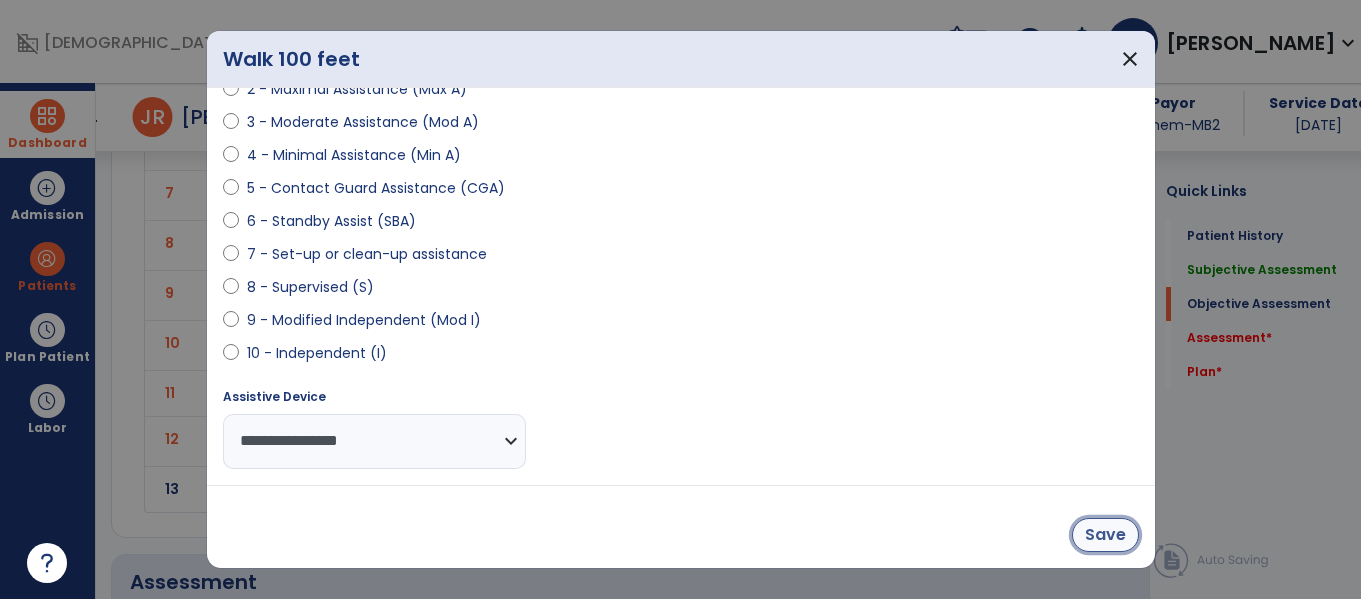 click on "Save" at bounding box center (1105, 535) 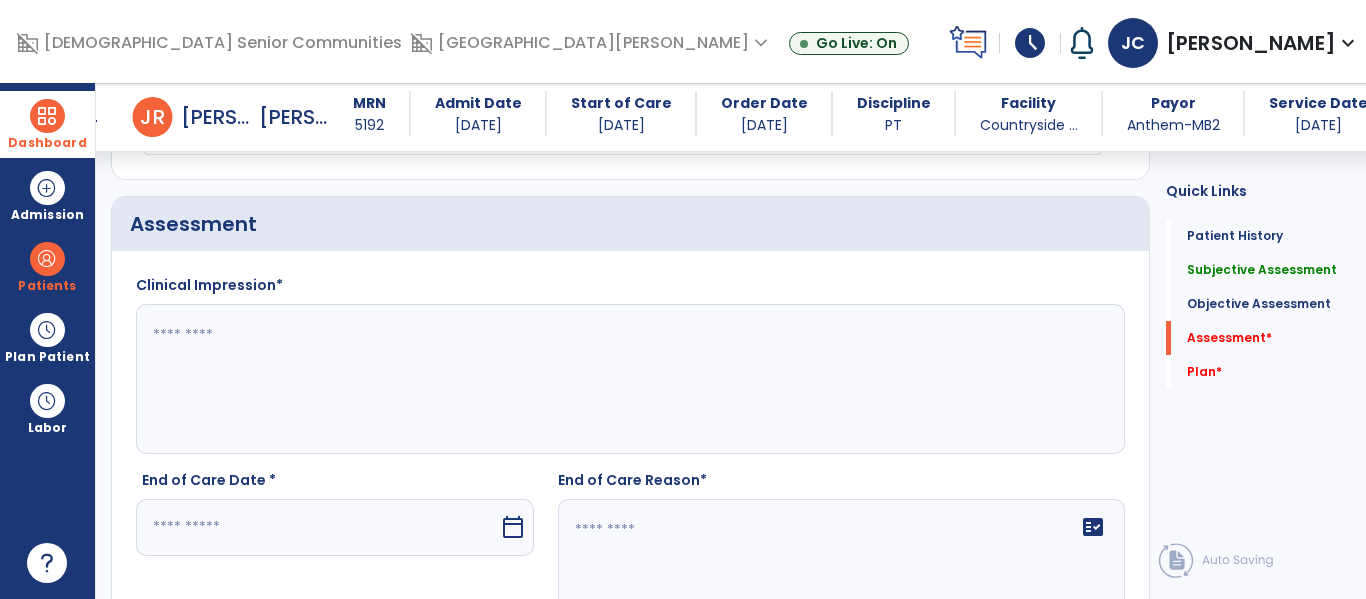 scroll, scrollTop: 2928, scrollLeft: 0, axis: vertical 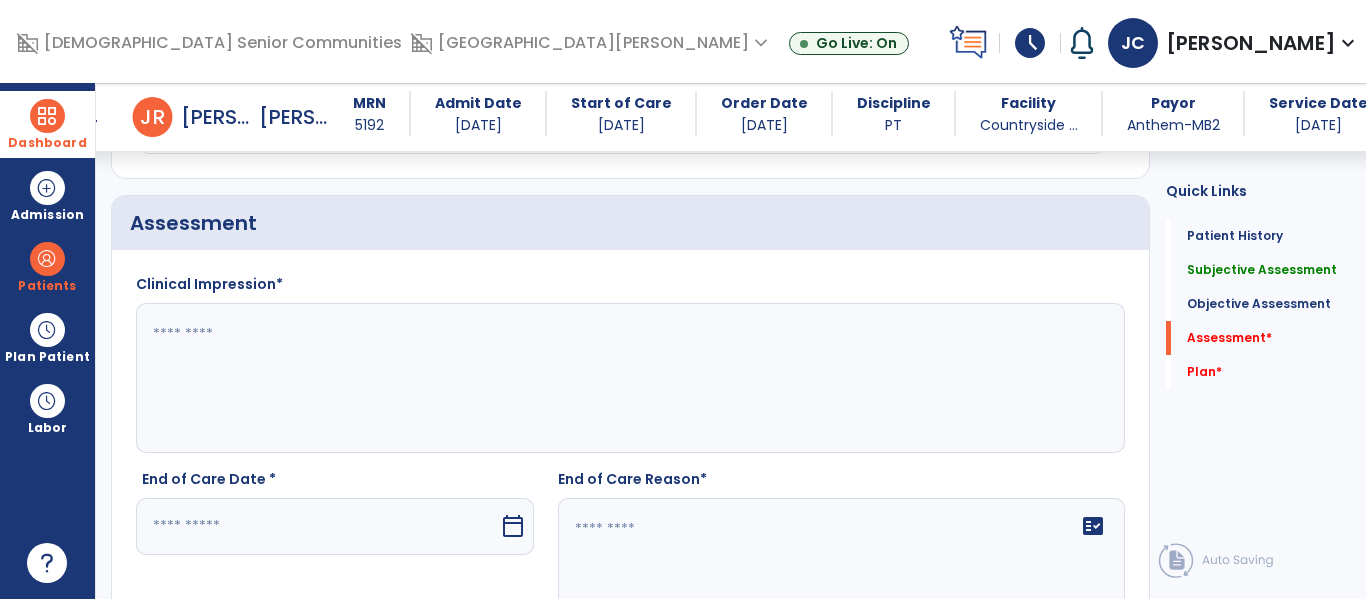 click 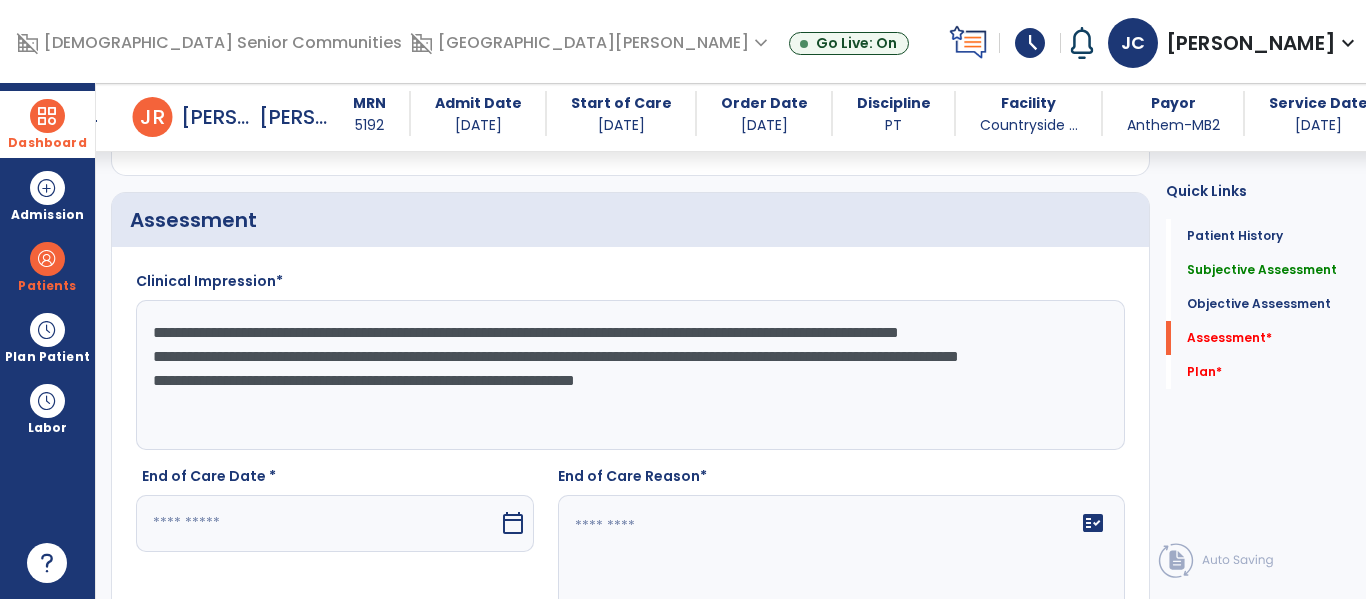 scroll, scrollTop: 2932, scrollLeft: 0, axis: vertical 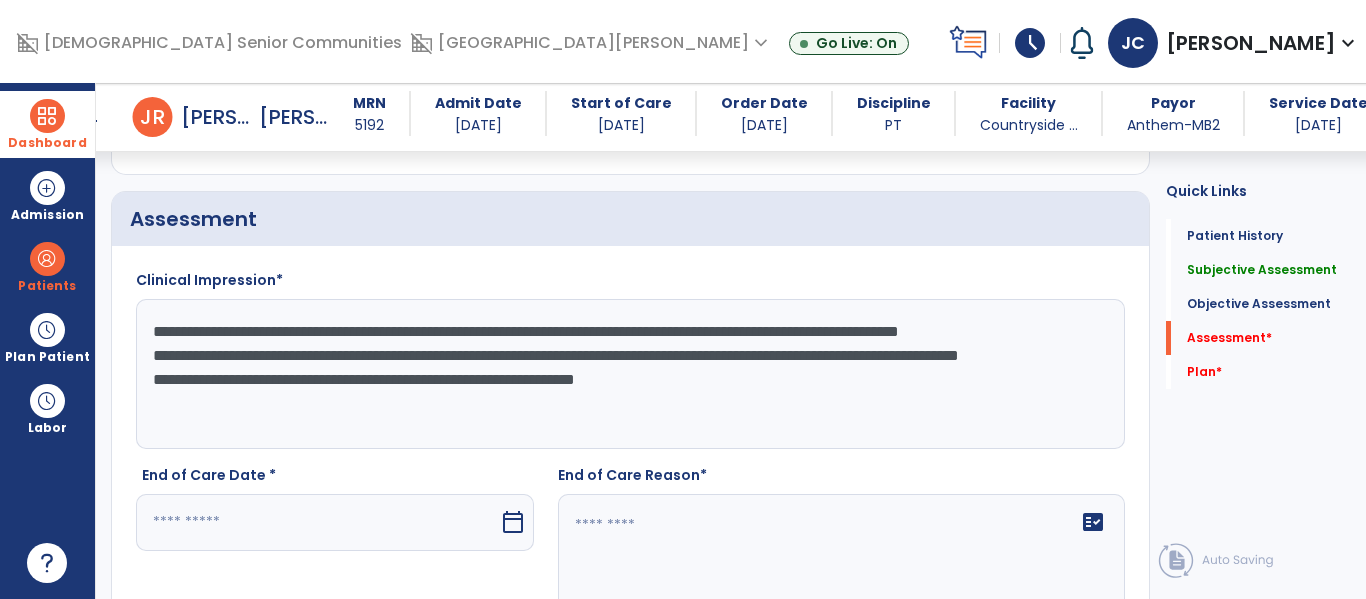click on "**********" 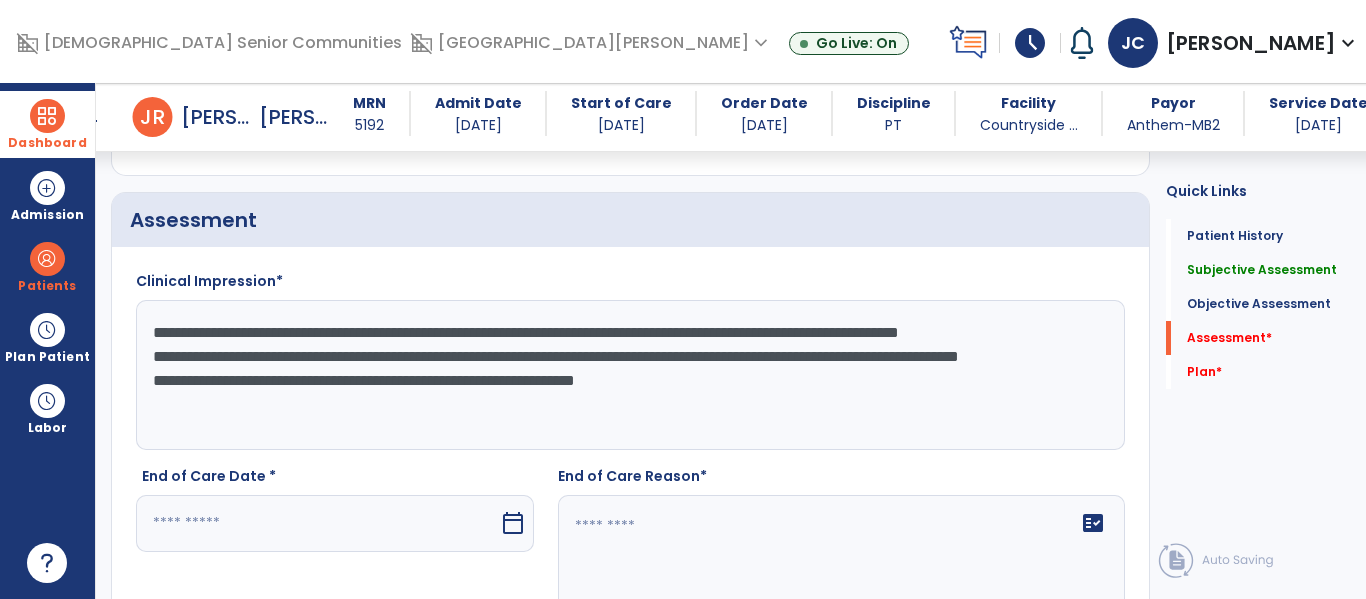 scroll, scrollTop: 2930, scrollLeft: 0, axis: vertical 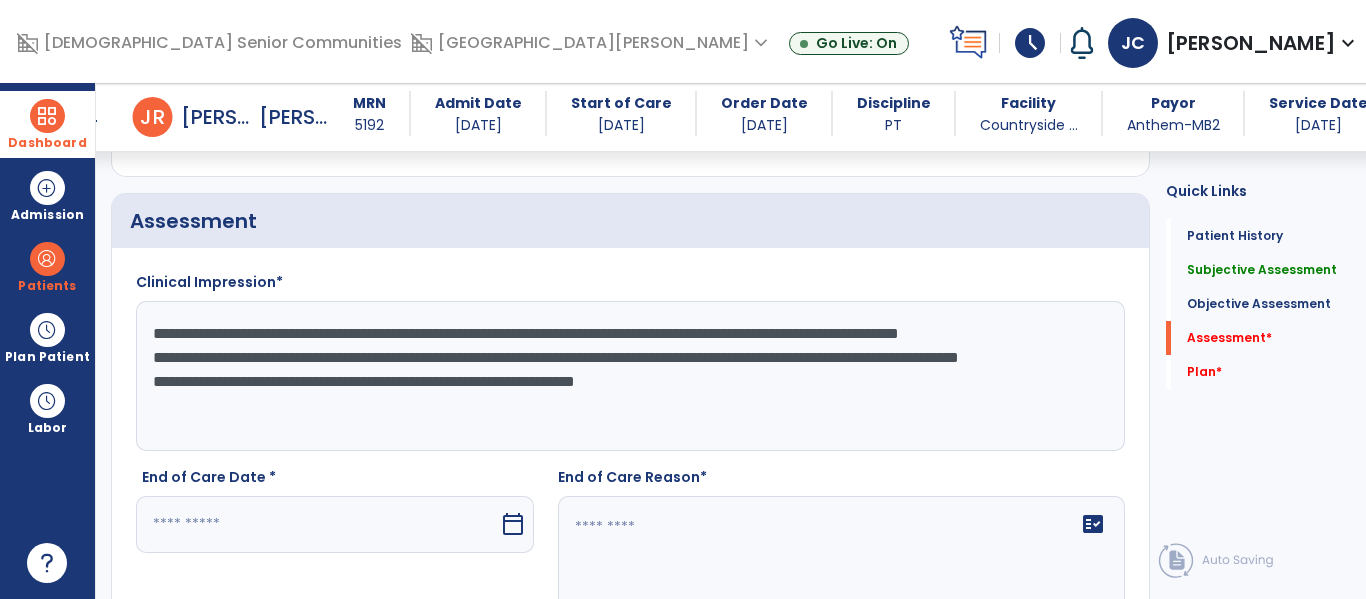 click on "**********" 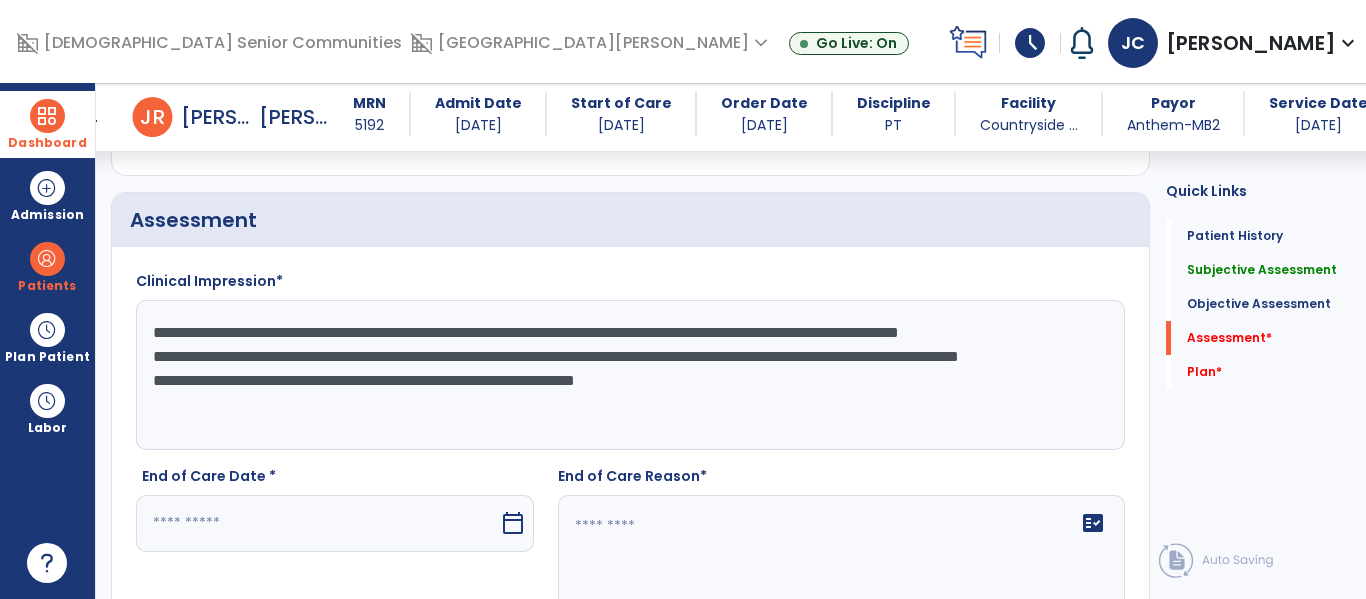 click on "**********" 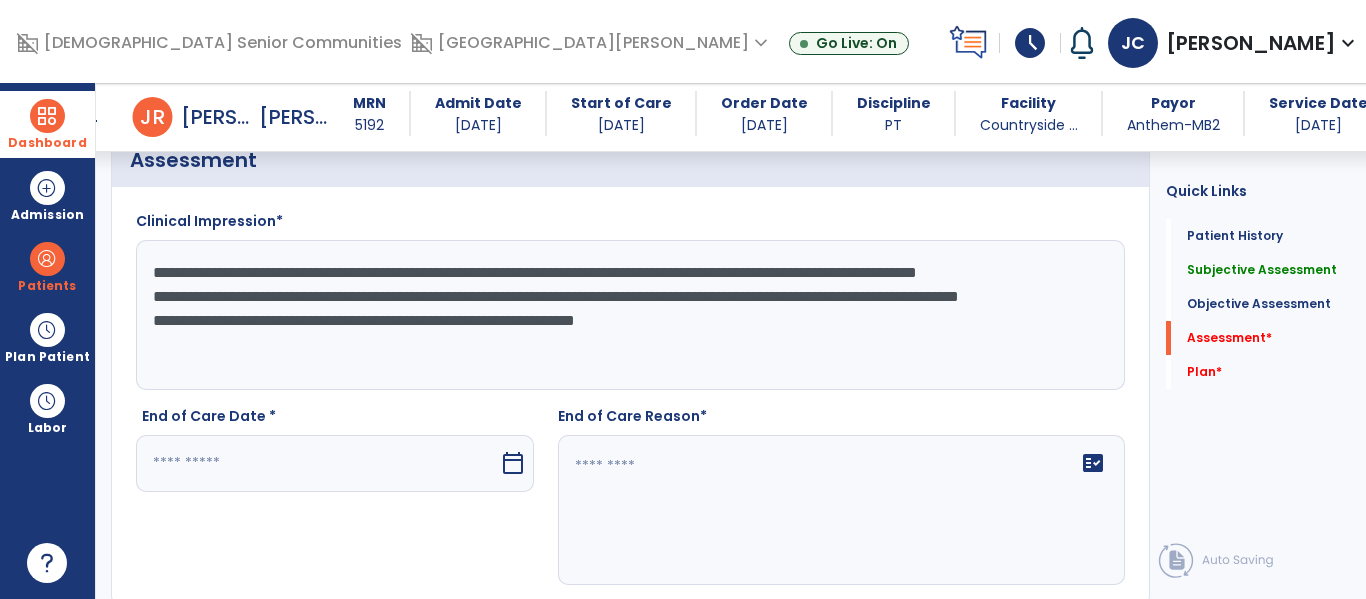 scroll, scrollTop: 2994, scrollLeft: 0, axis: vertical 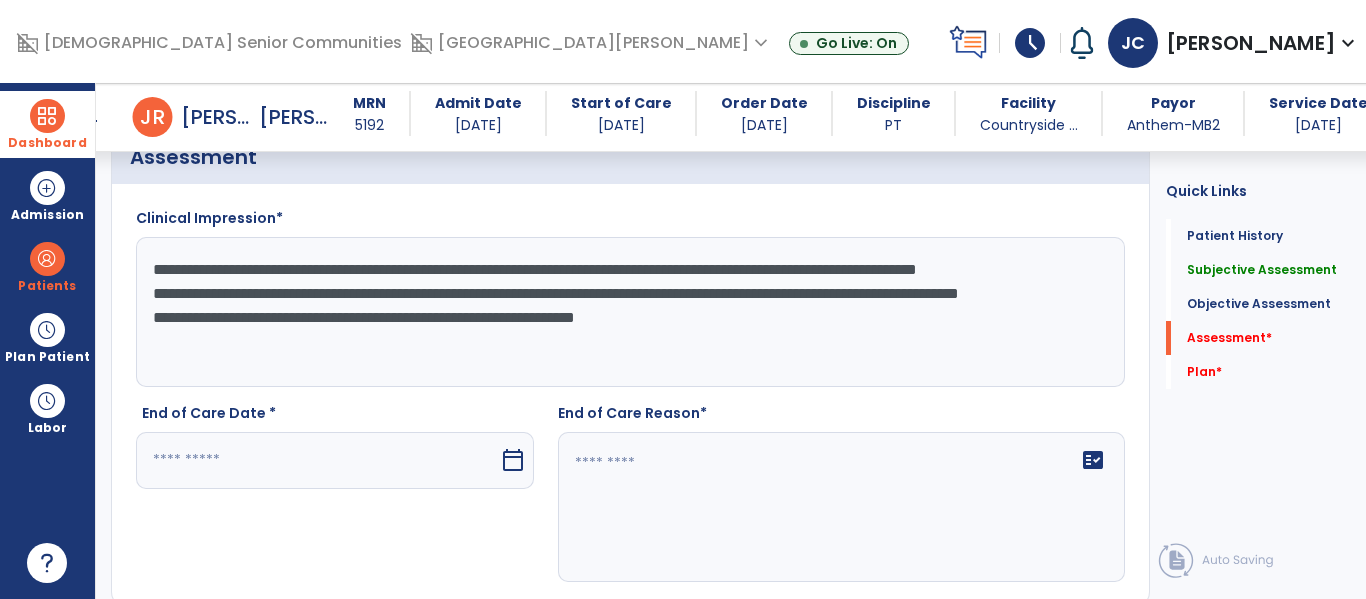 click on "**********" 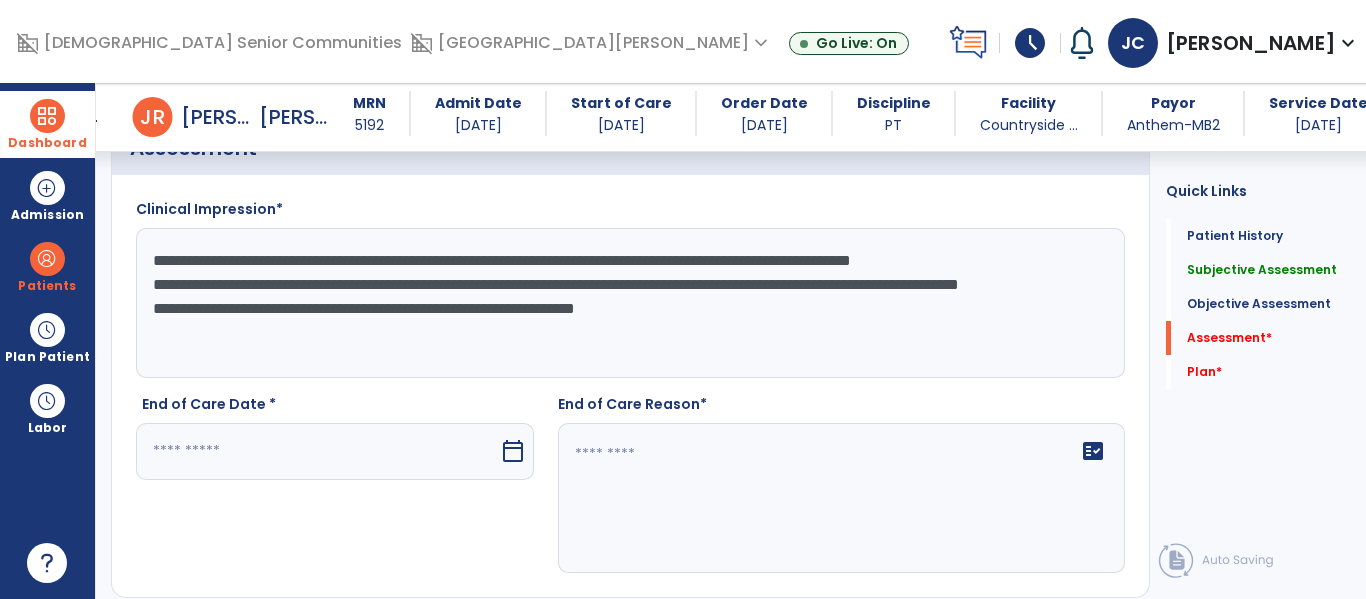 scroll, scrollTop: 3002, scrollLeft: 0, axis: vertical 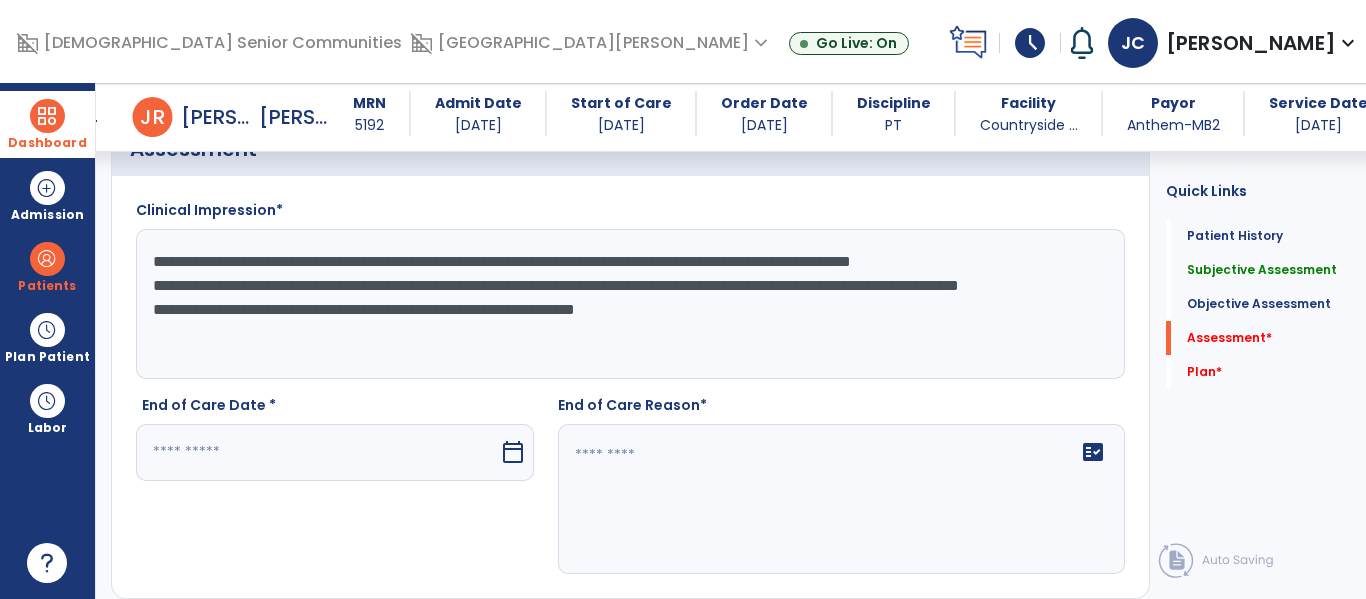 click on "**********" 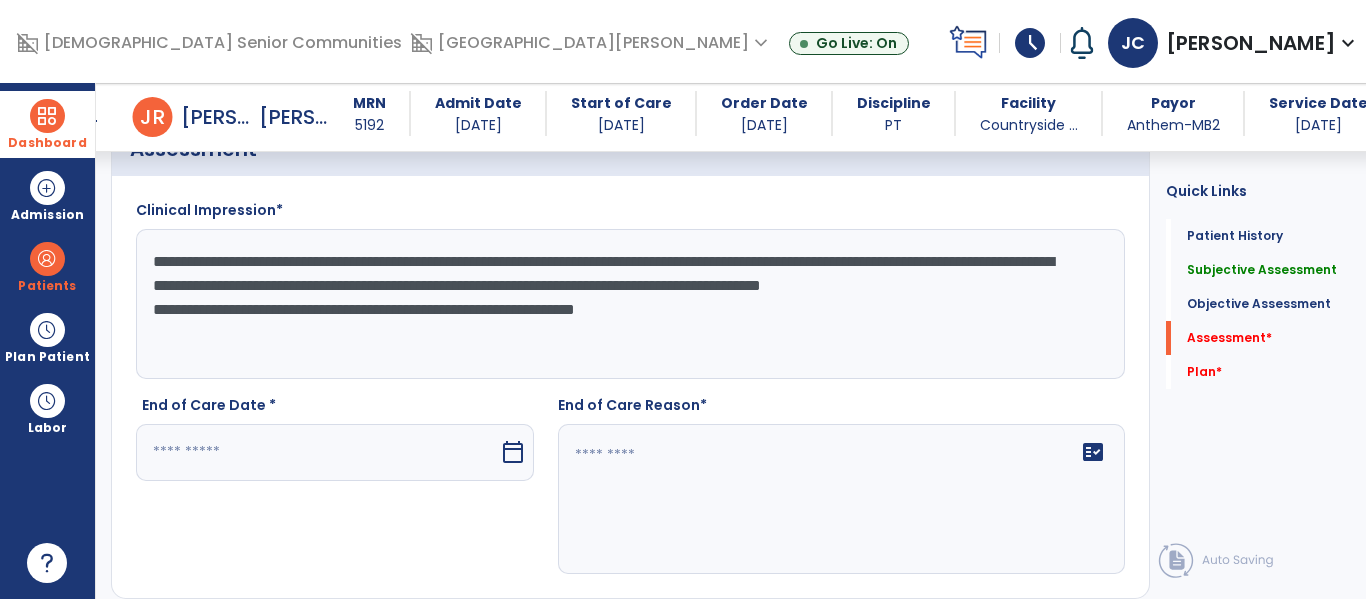 scroll, scrollTop: 3002, scrollLeft: 0, axis: vertical 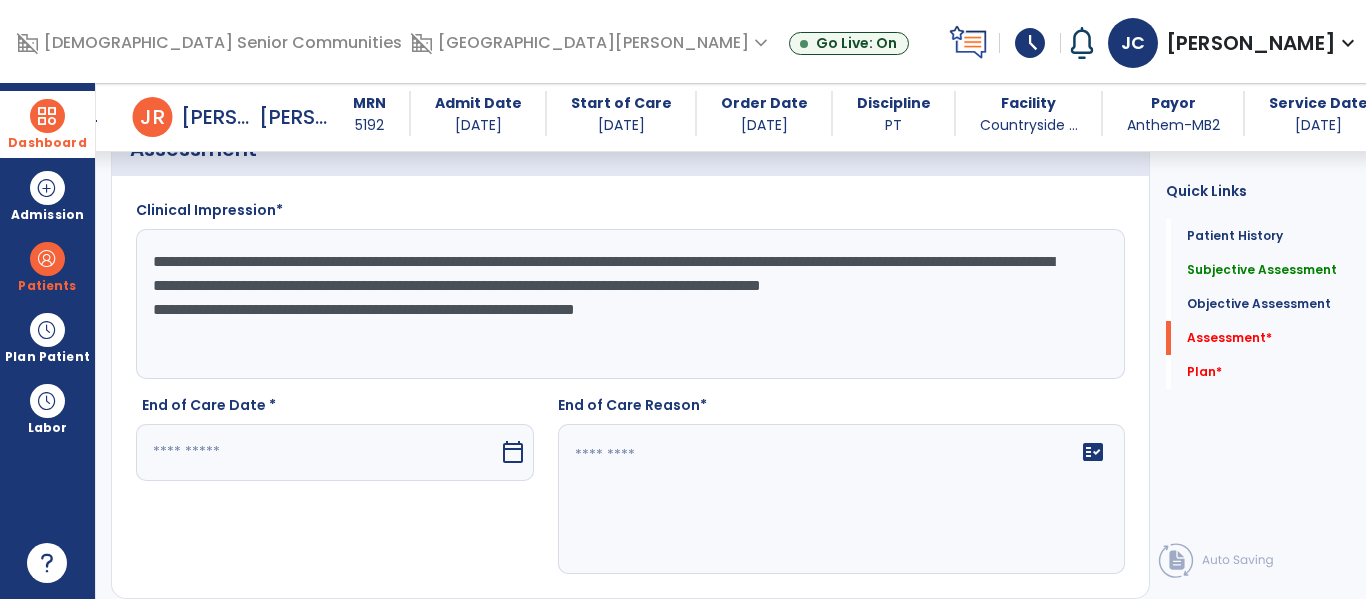 click on "**********" 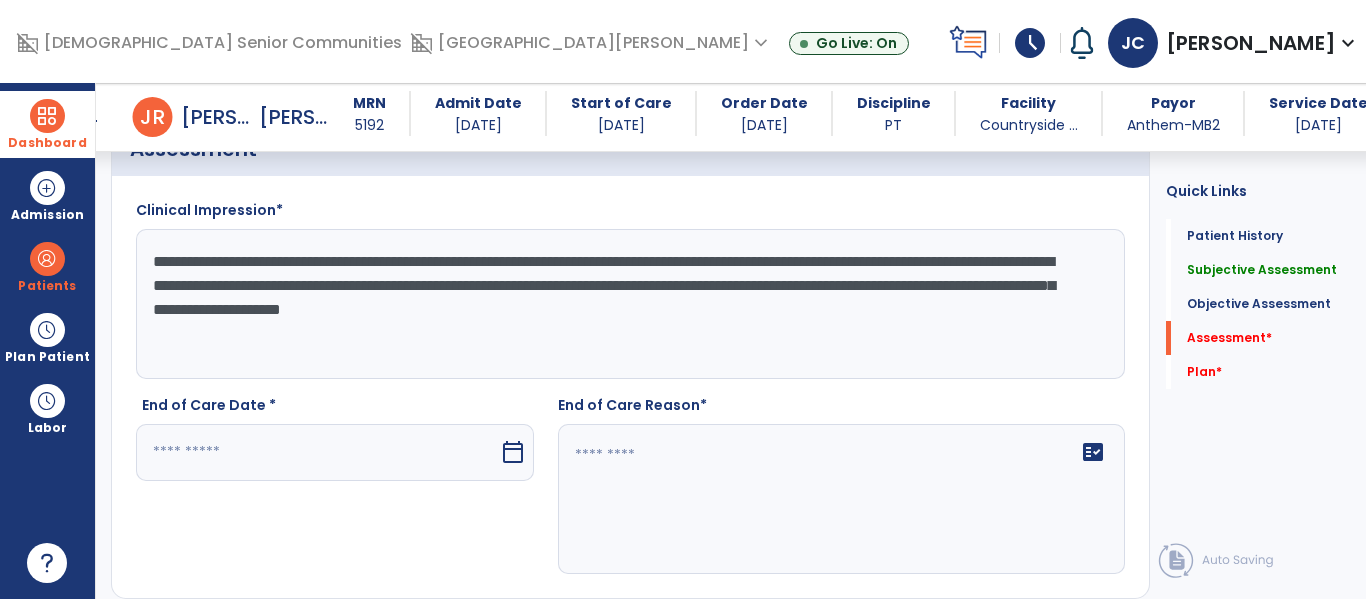 type on "**********" 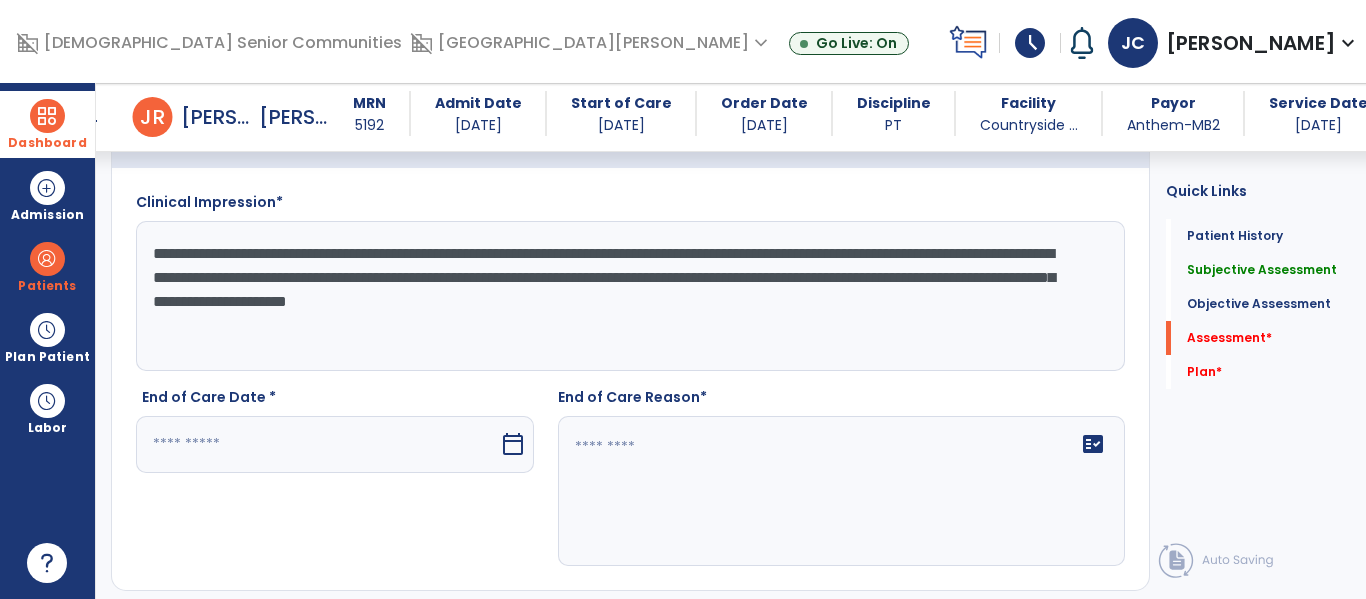 scroll, scrollTop: 3013, scrollLeft: 0, axis: vertical 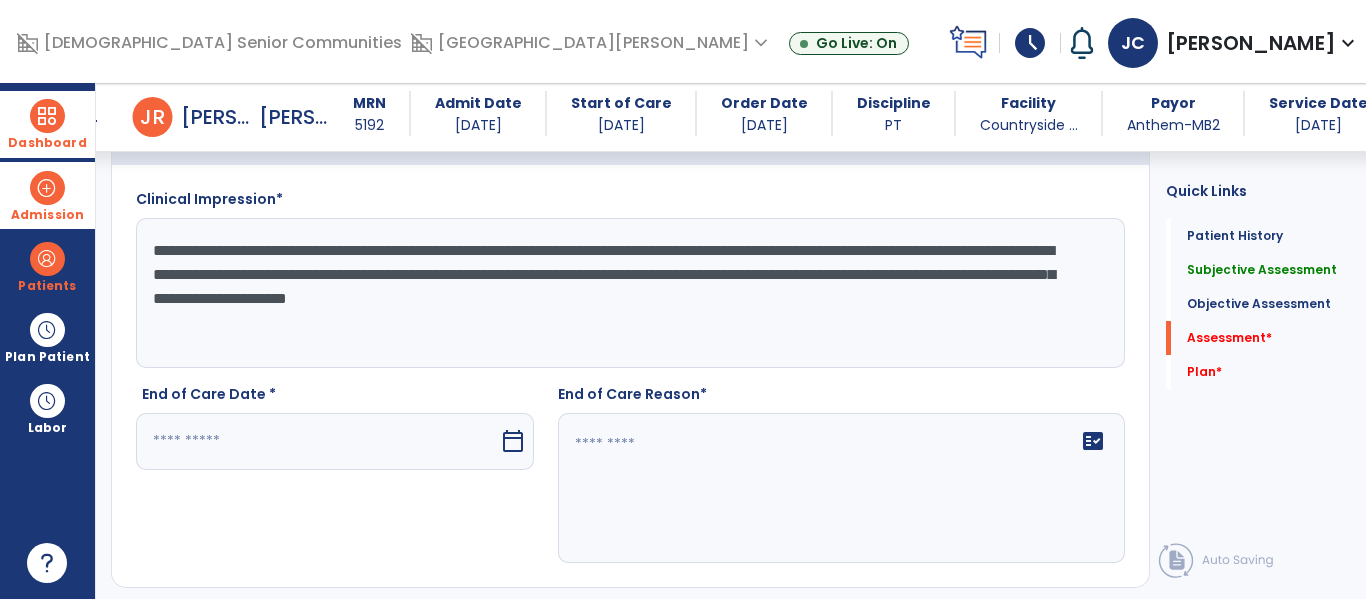 click on "Admission" at bounding box center [47, 195] 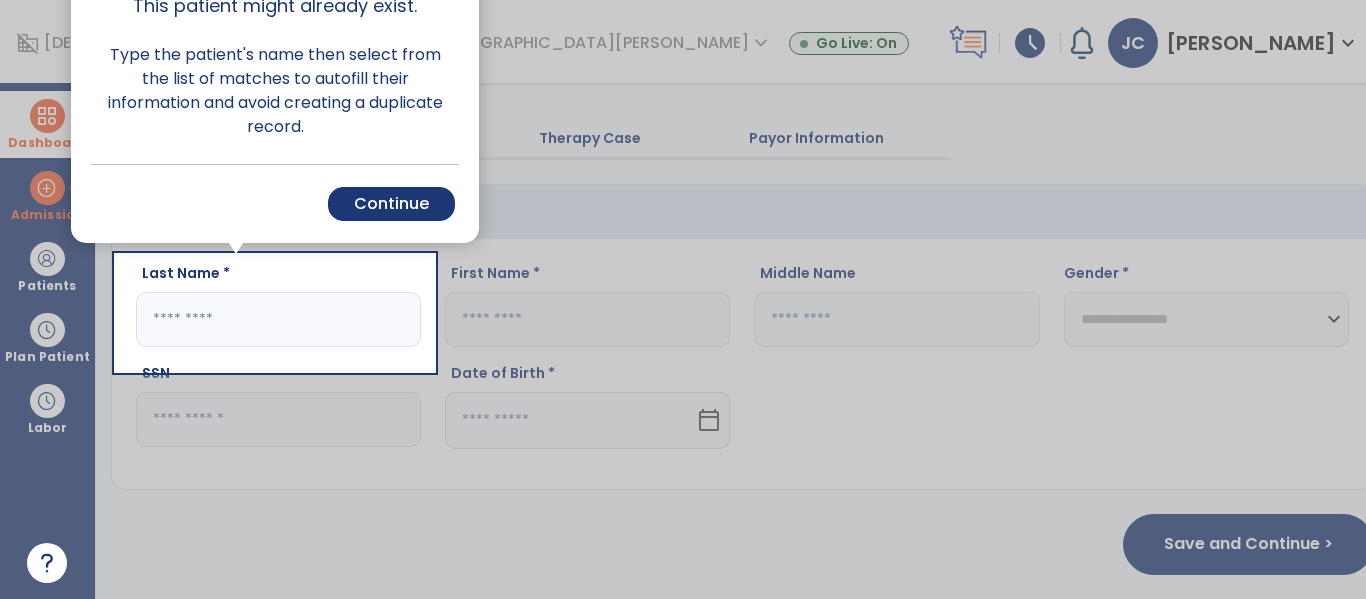 scroll, scrollTop: 29, scrollLeft: 0, axis: vertical 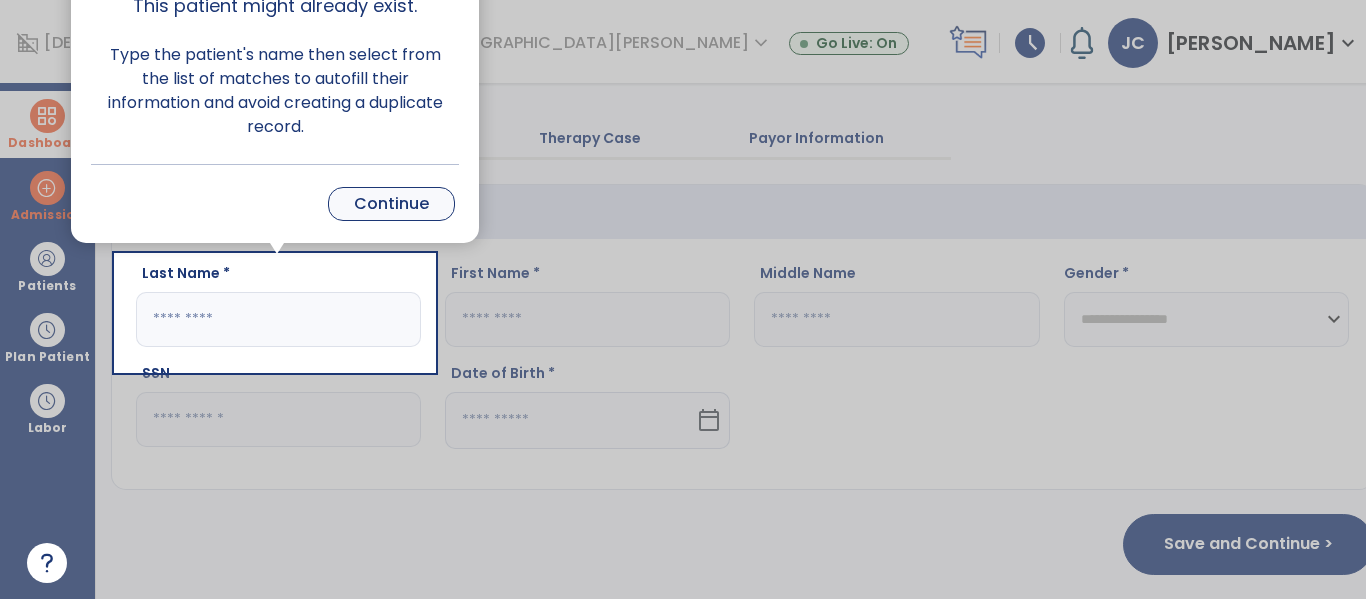 drag, startPoint x: 415, startPoint y: 221, endPoint x: 408, endPoint y: 210, distance: 13.038404 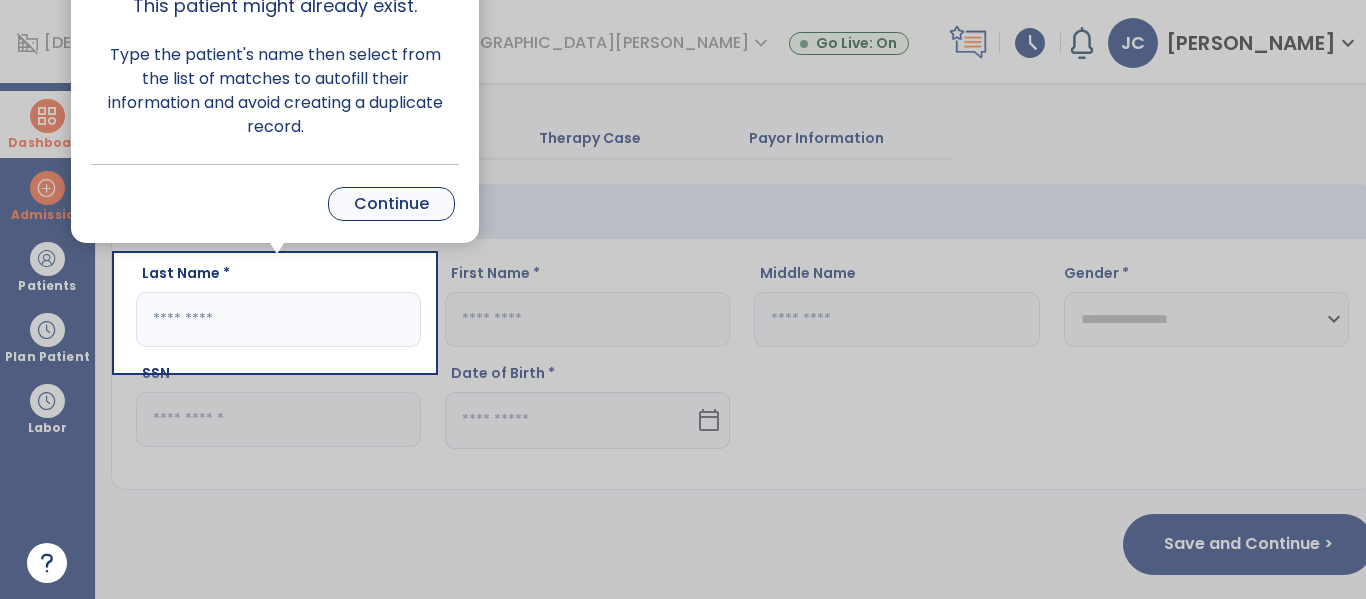 click on "Cancel
Back
Continue" at bounding box center [275, 203] 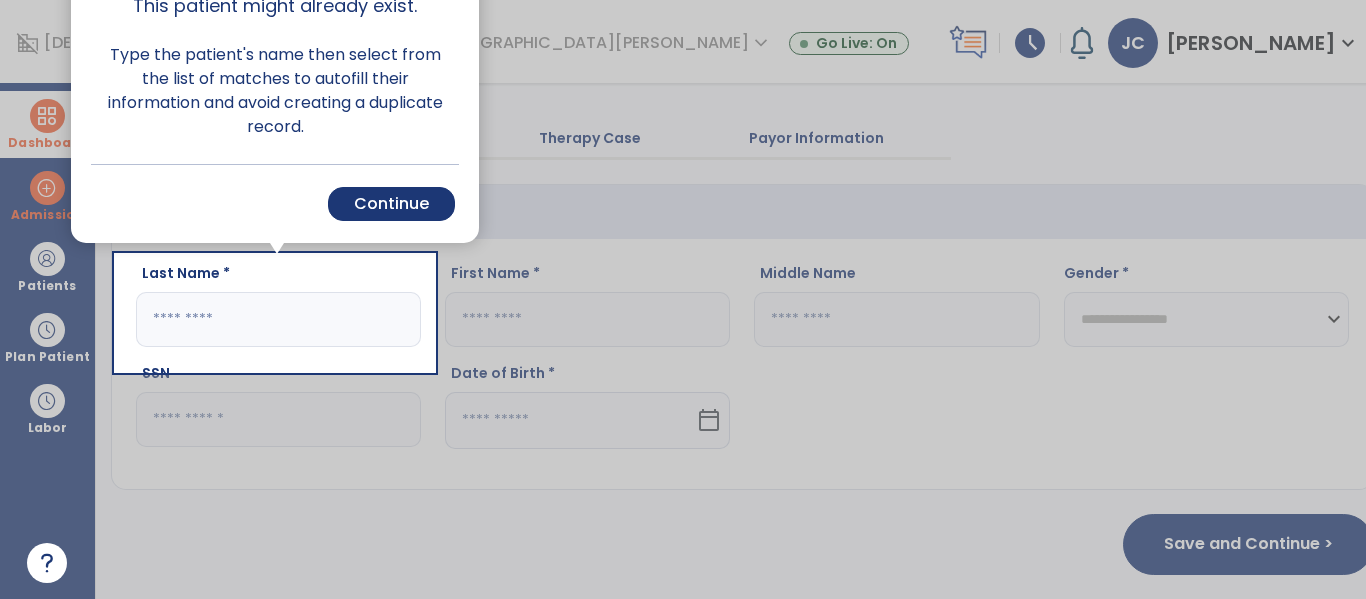 click on "Continue" at bounding box center [391, 204] 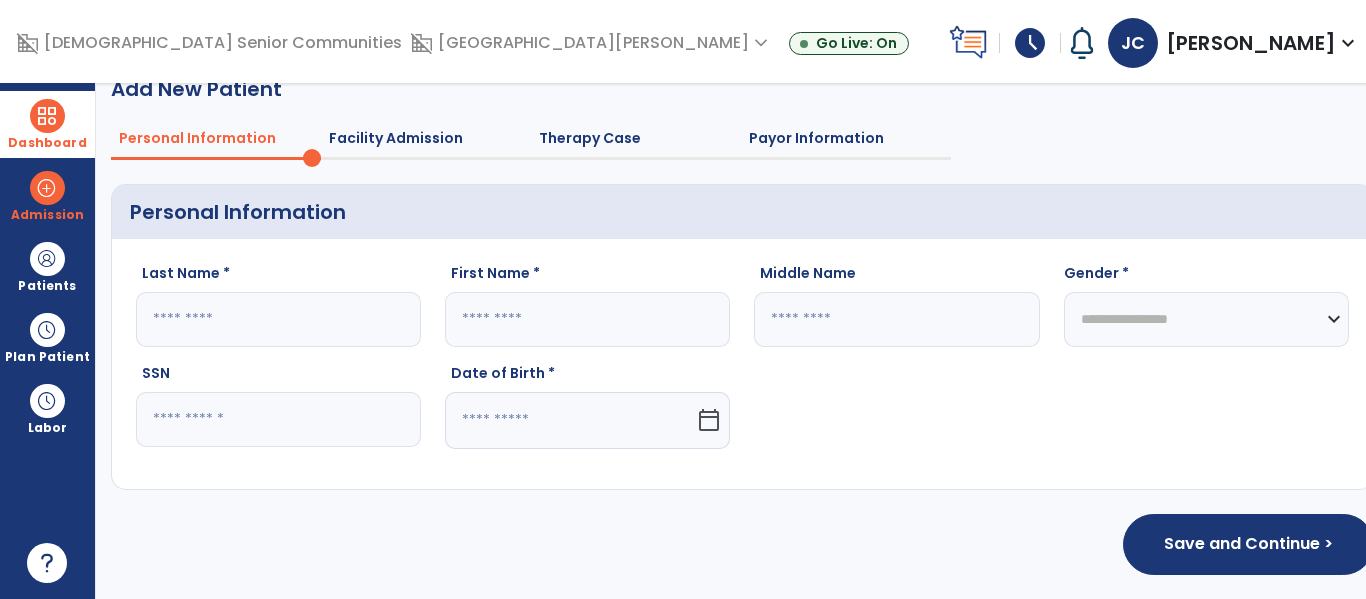 click at bounding box center [47, 116] 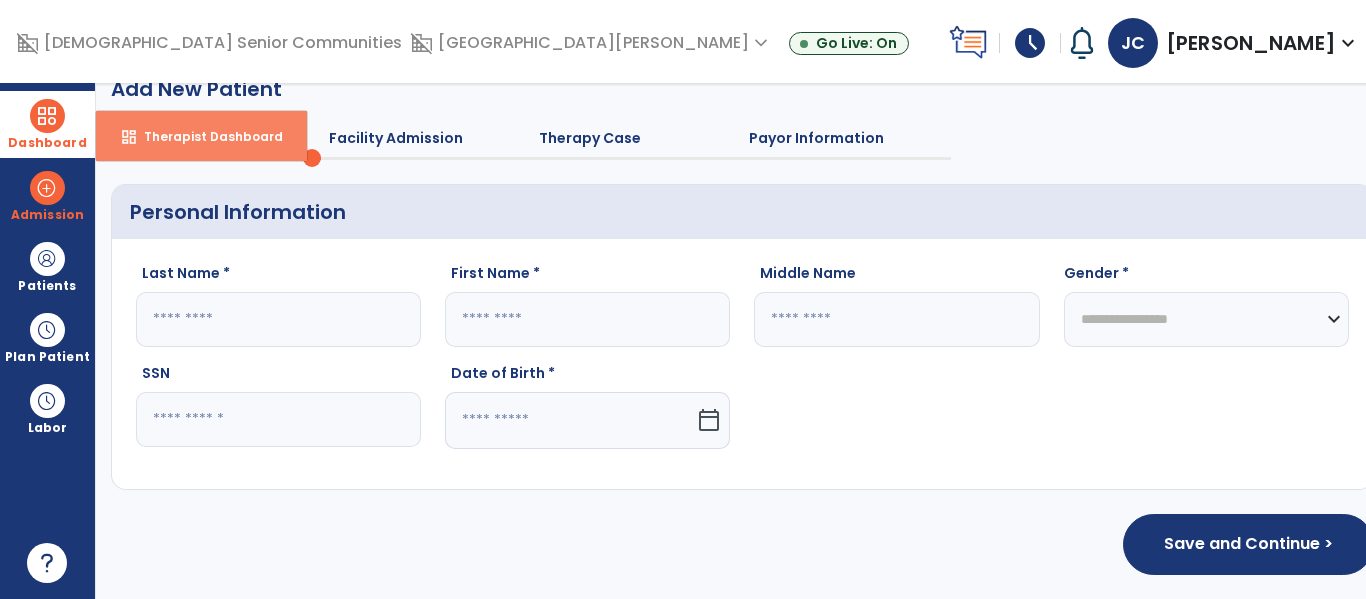 click on "Therapist Dashboard" at bounding box center (205, 136) 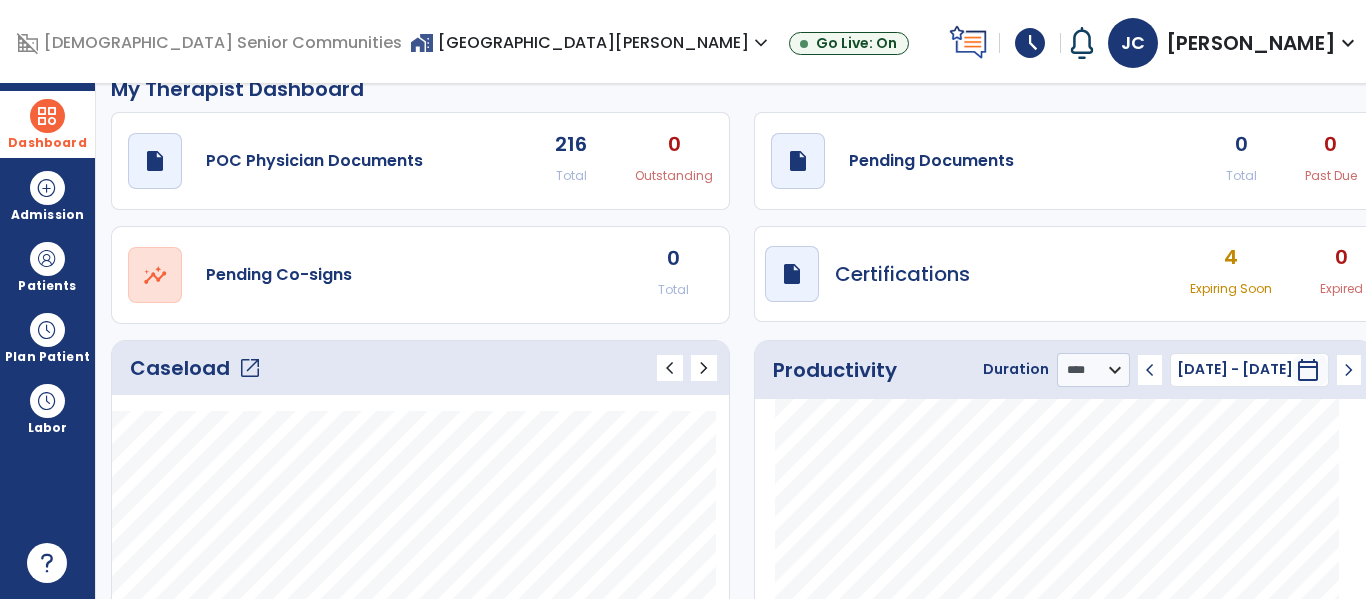 click on "Caseload   open_in_new" 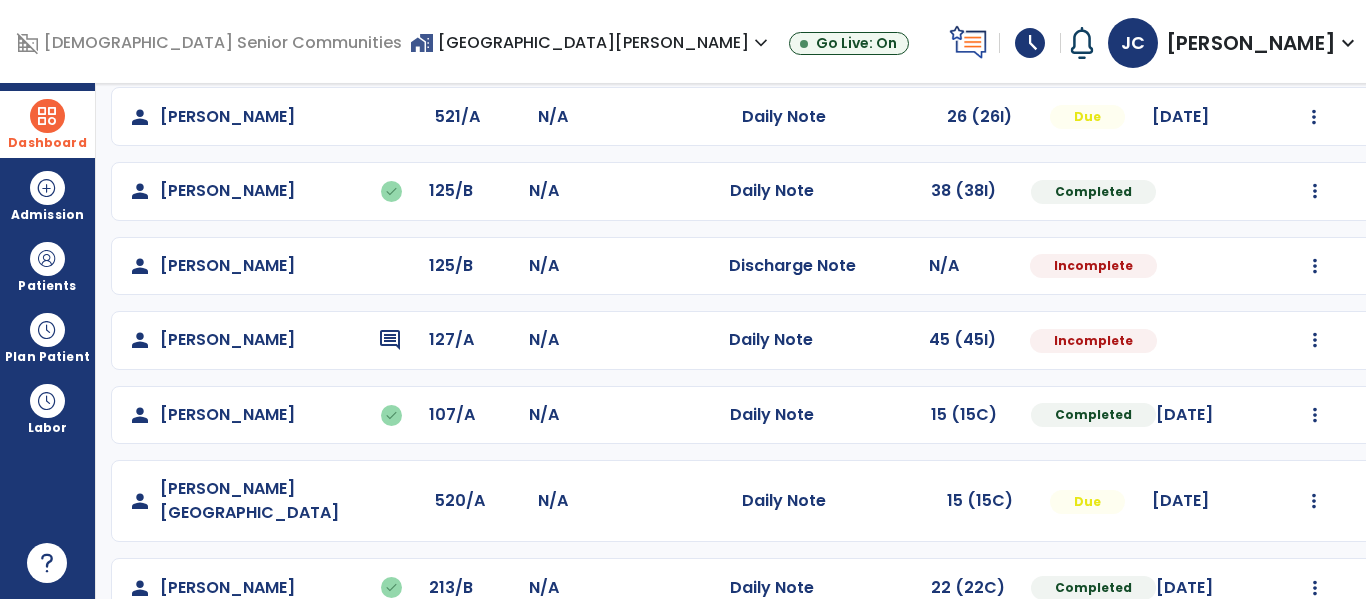 scroll, scrollTop: 470, scrollLeft: 0, axis: vertical 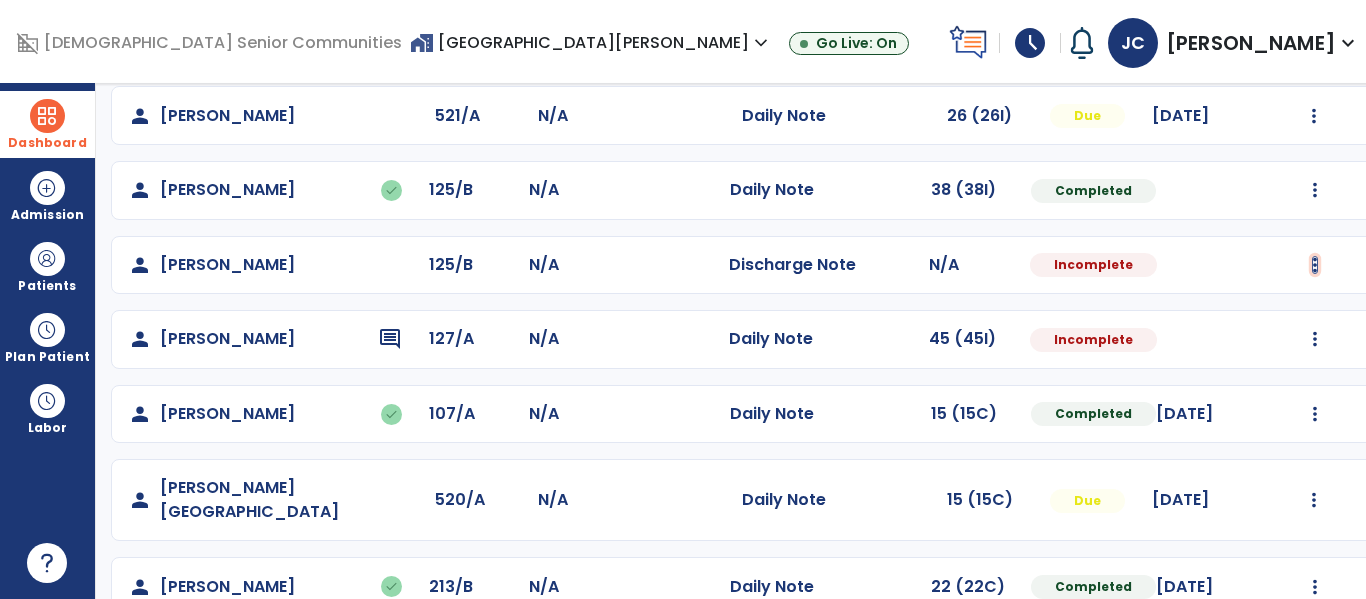 click at bounding box center (1314, -108) 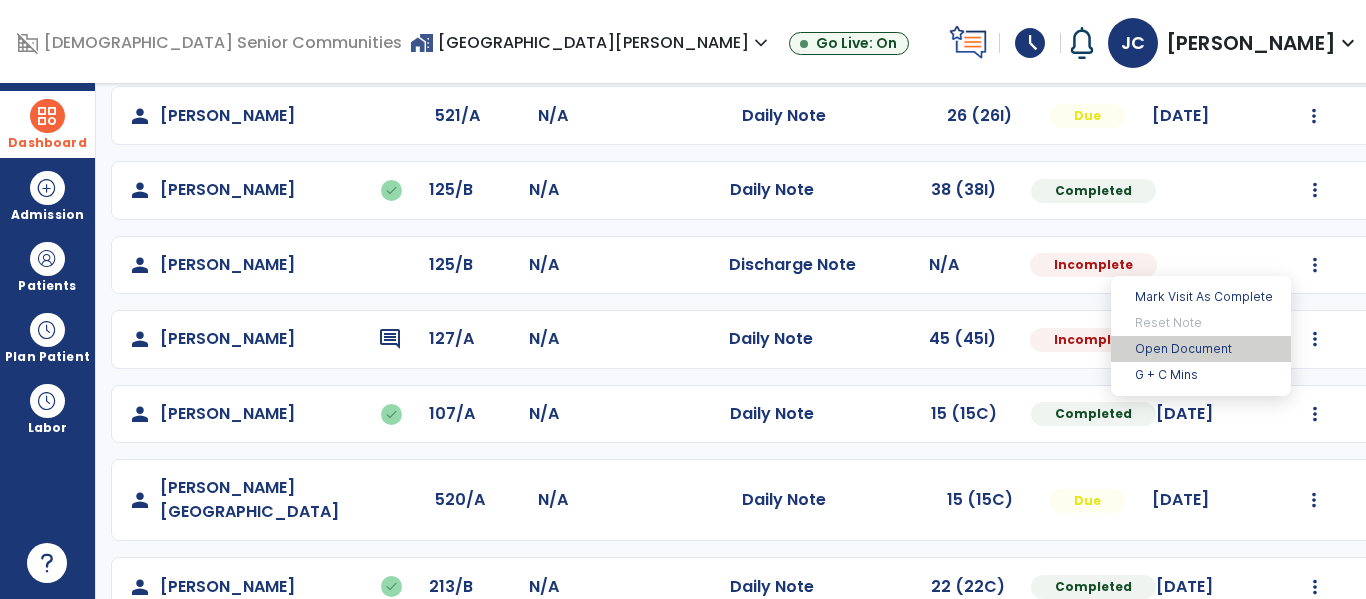 click on "Open Document" at bounding box center [1201, 349] 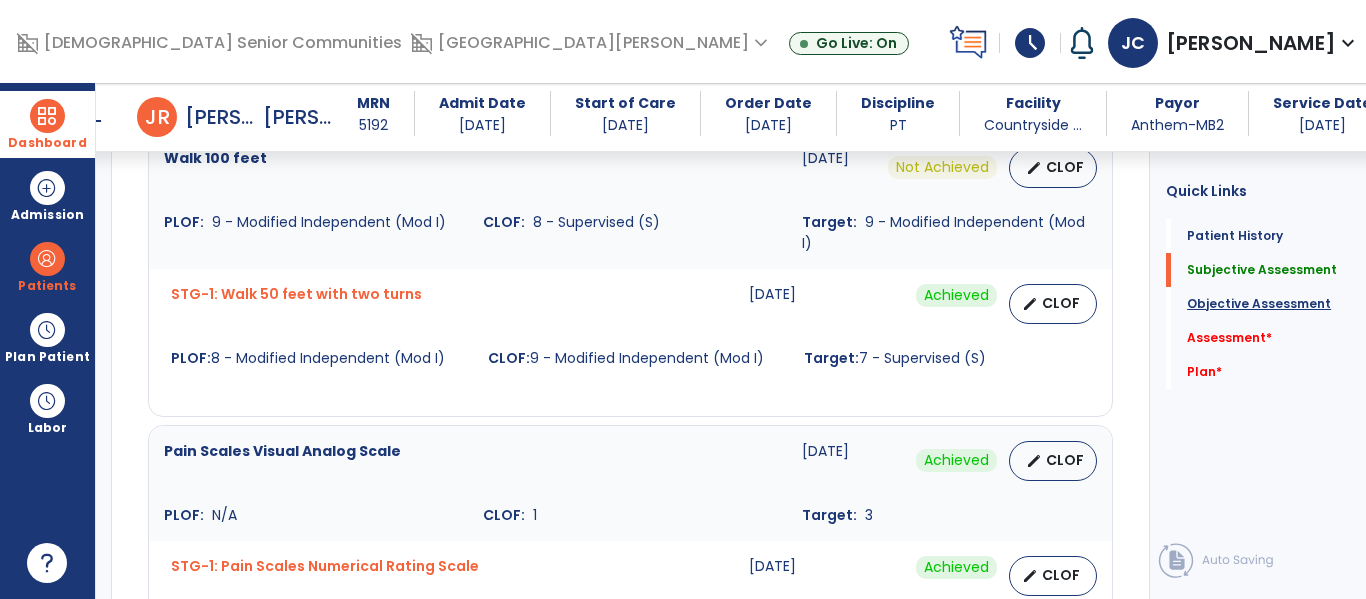 scroll, scrollTop: 1146, scrollLeft: 0, axis: vertical 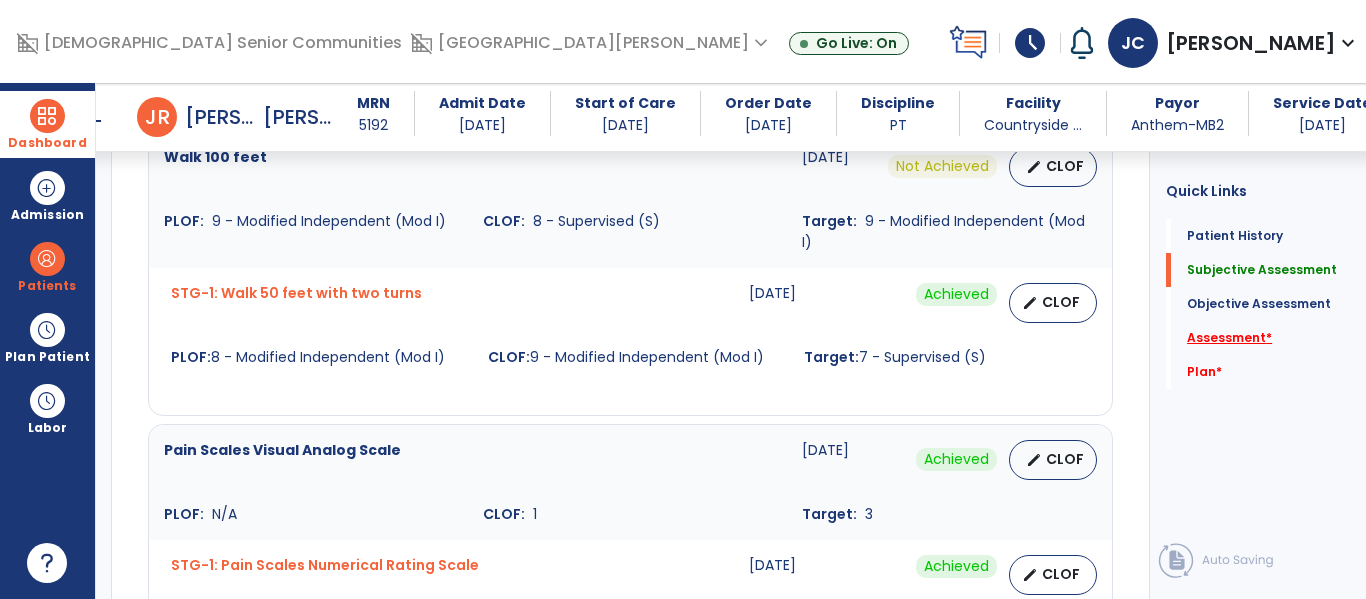 click on "Assessment   *" 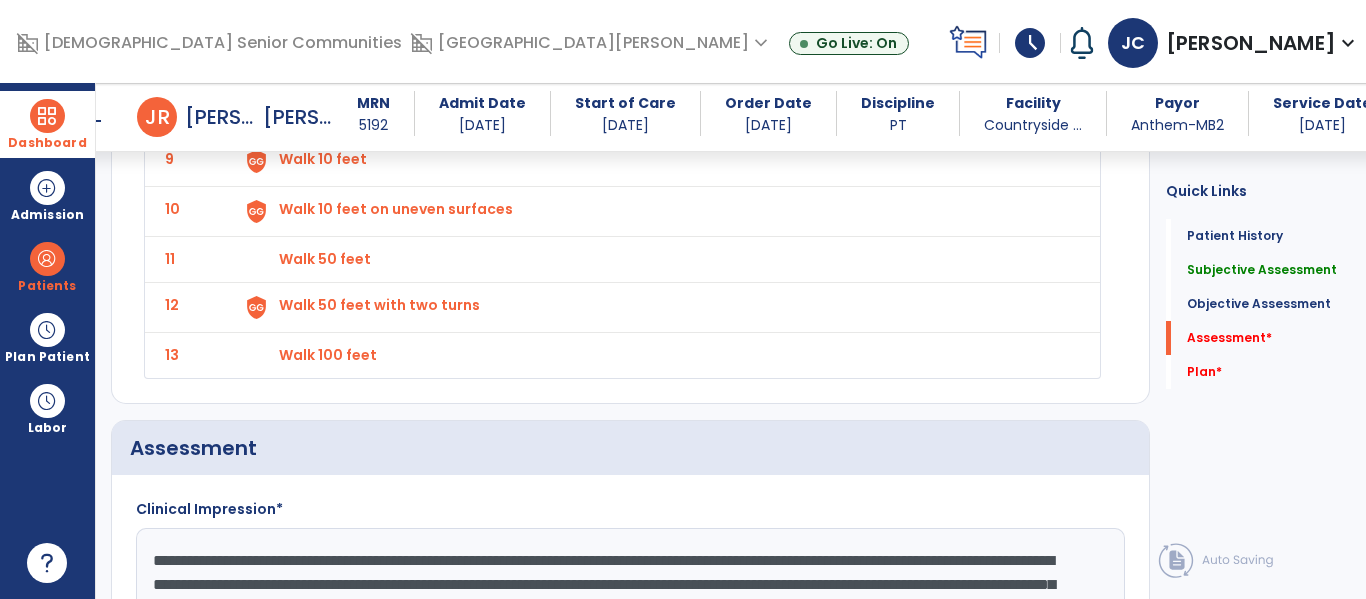 scroll, scrollTop: 2969, scrollLeft: 0, axis: vertical 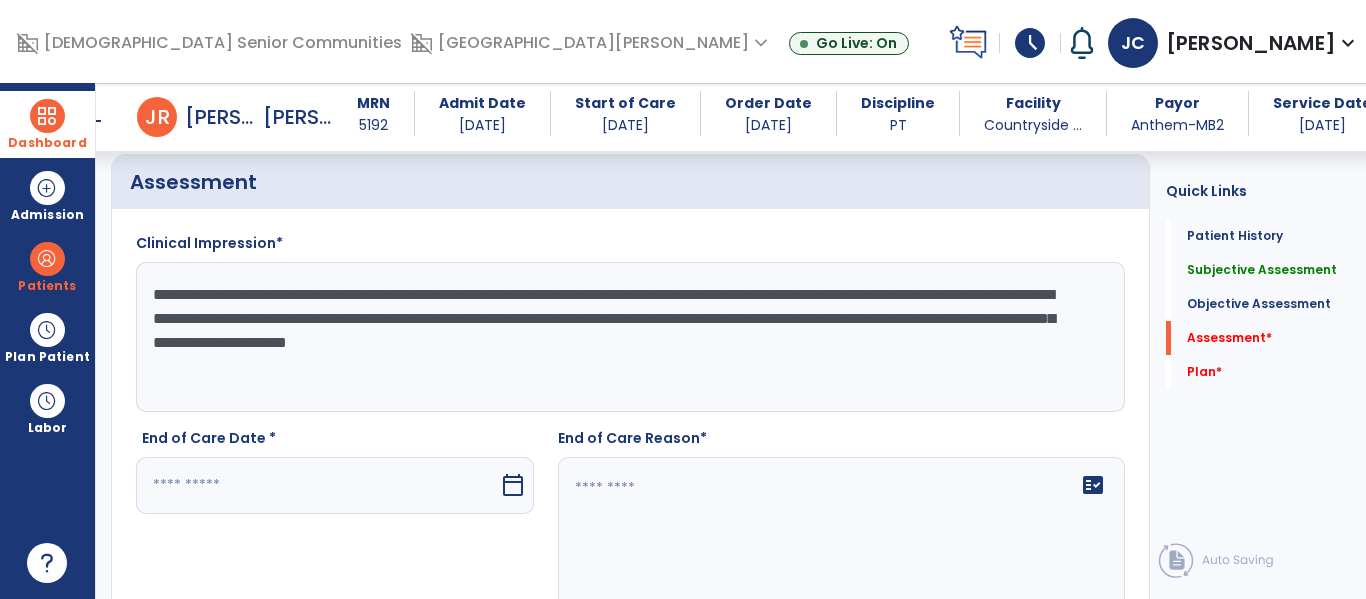 click on "**********" 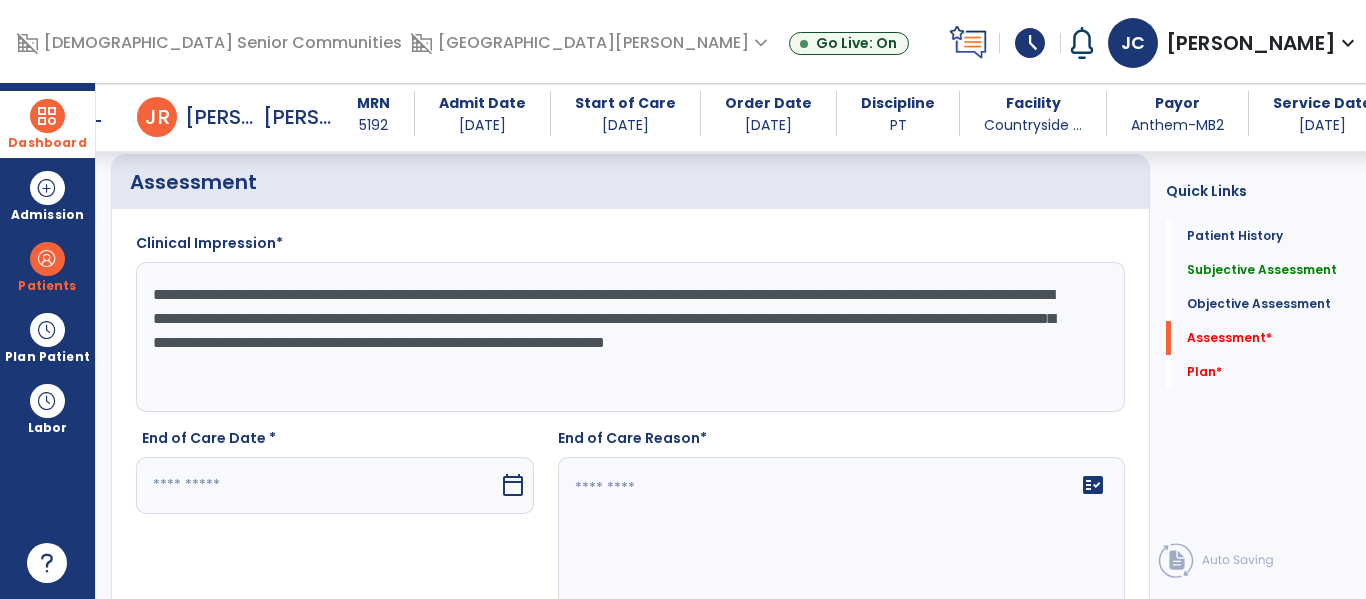click on "**********" 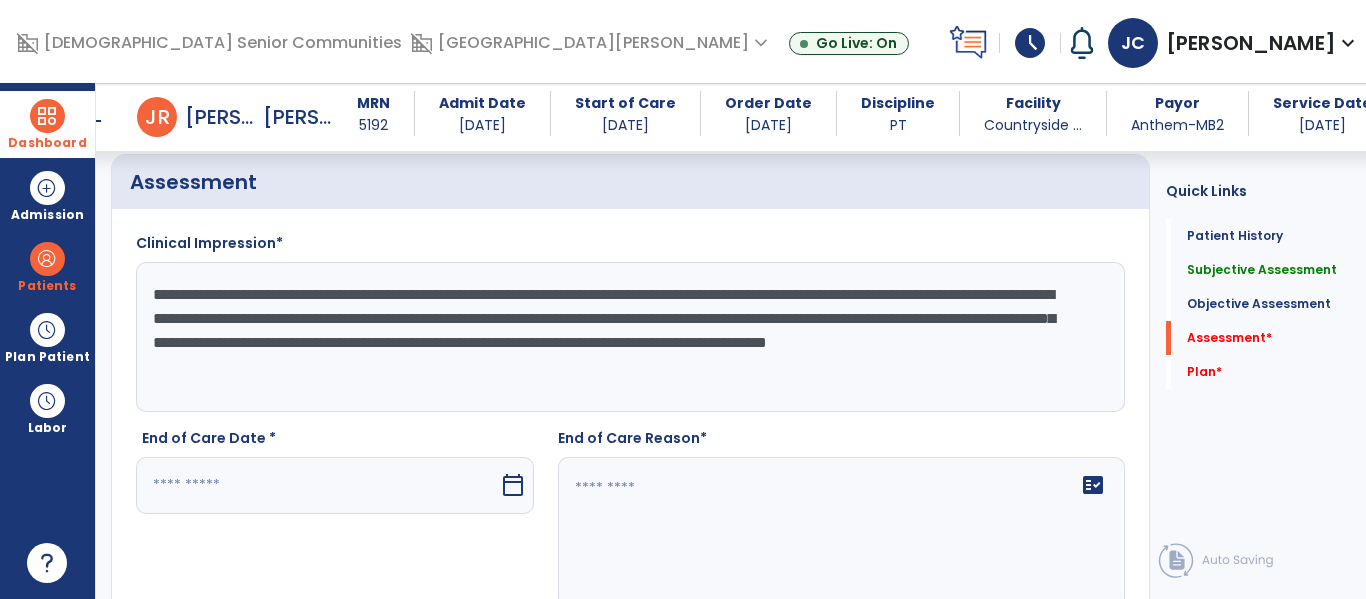 drag, startPoint x: 456, startPoint y: 340, endPoint x: 834, endPoint y: 341, distance: 378.0013 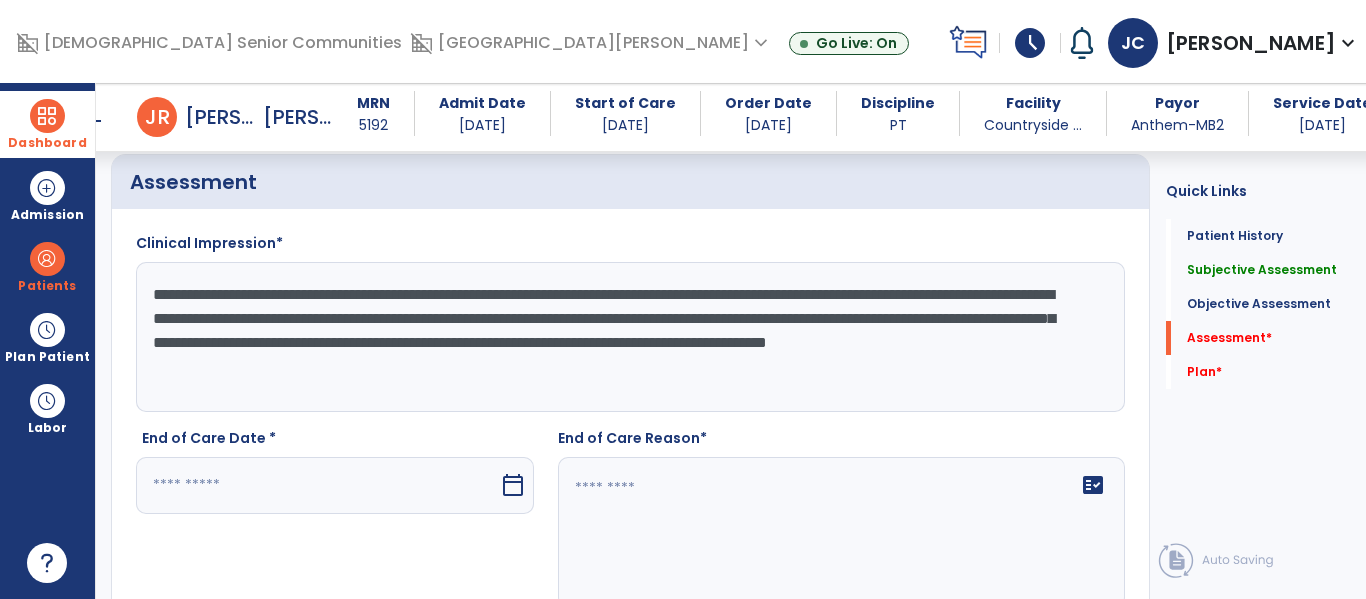 click on "**********" 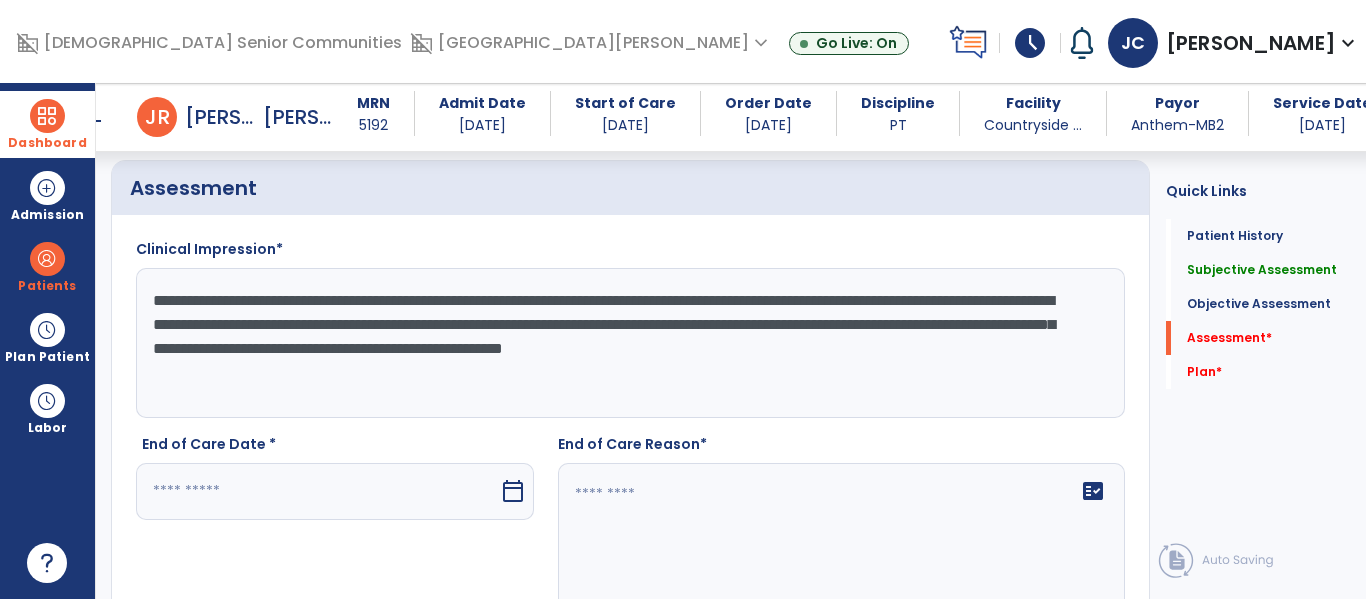 scroll, scrollTop: 2961, scrollLeft: 0, axis: vertical 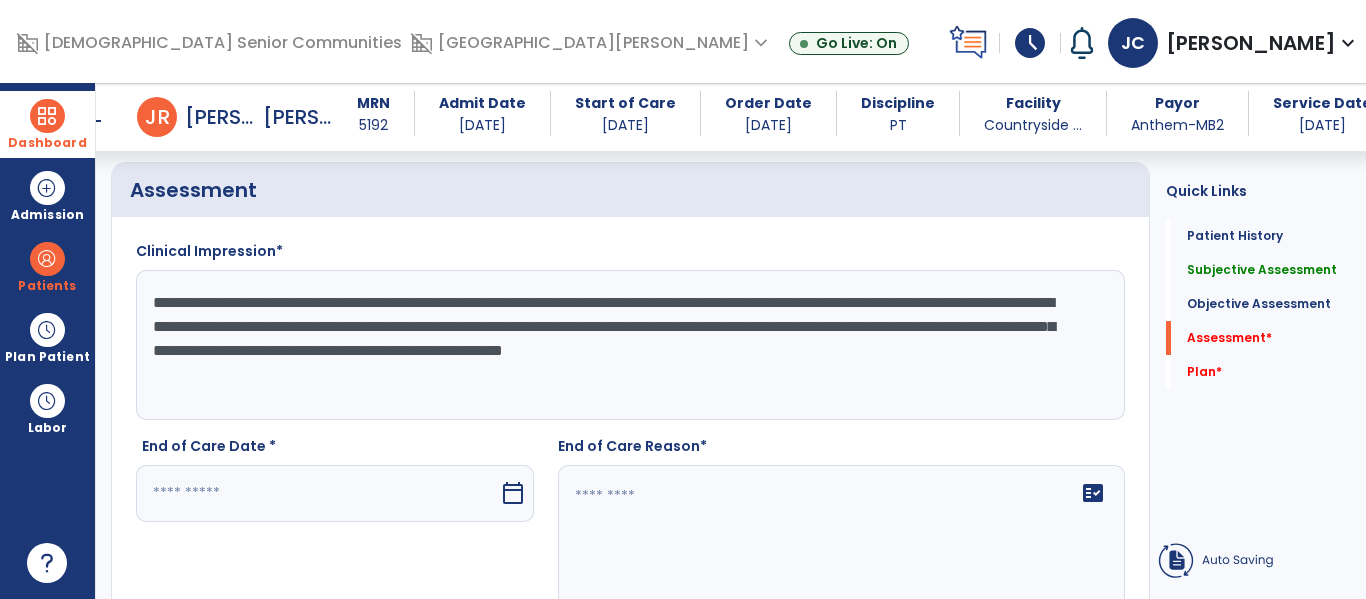 click on "**********" 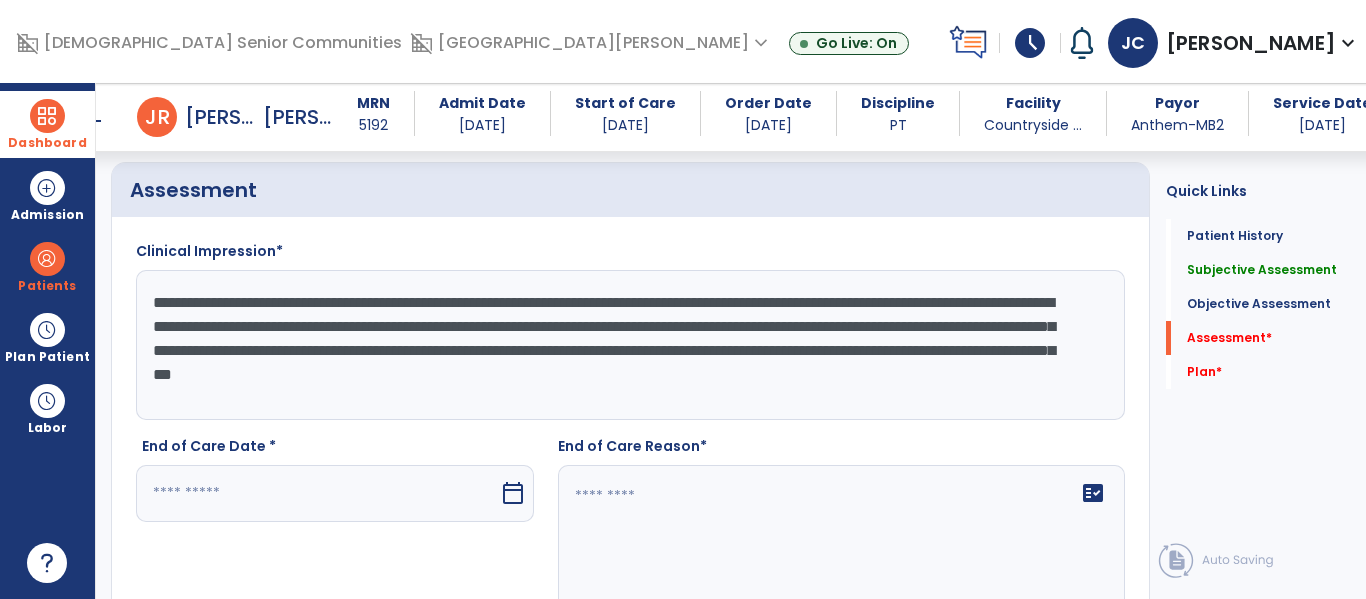 scroll, scrollTop: 2962, scrollLeft: 0, axis: vertical 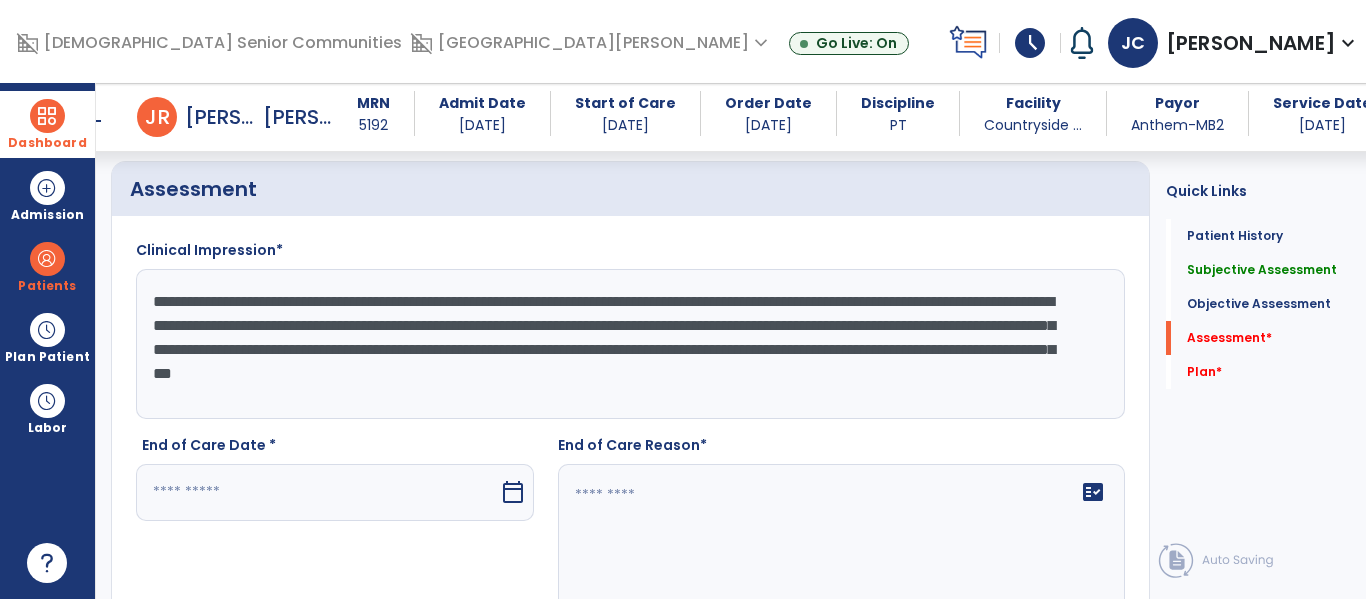 drag, startPoint x: 722, startPoint y: 373, endPoint x: 689, endPoint y: 400, distance: 42.638012 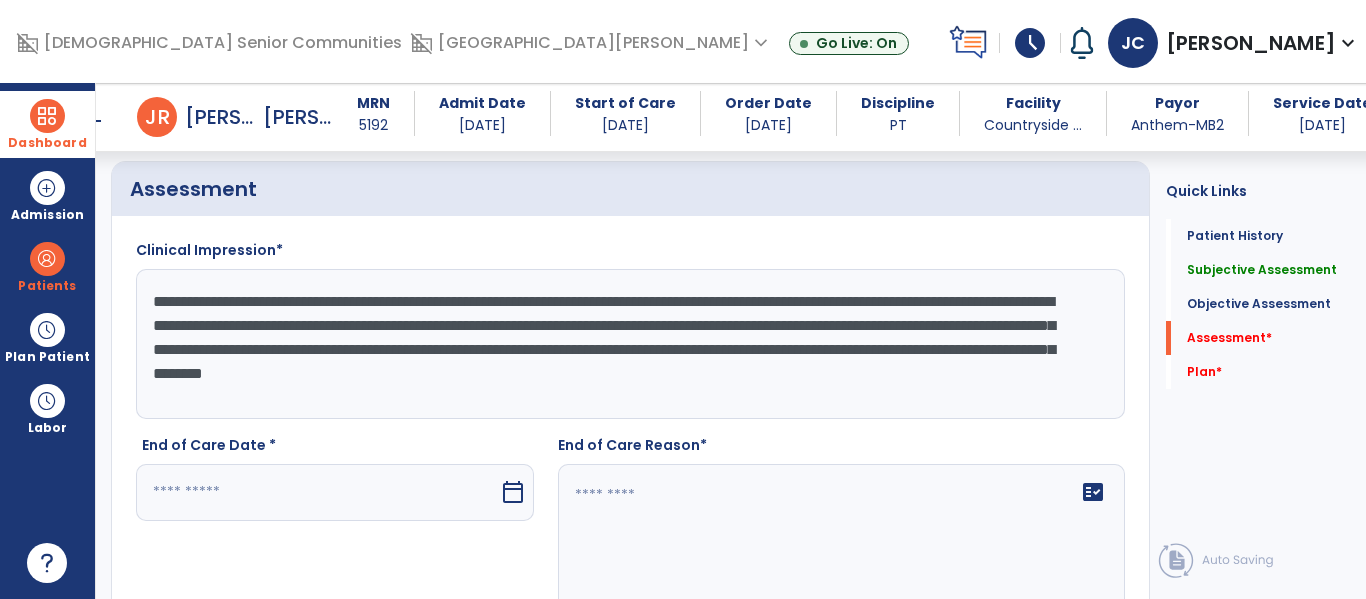 click on "**********" 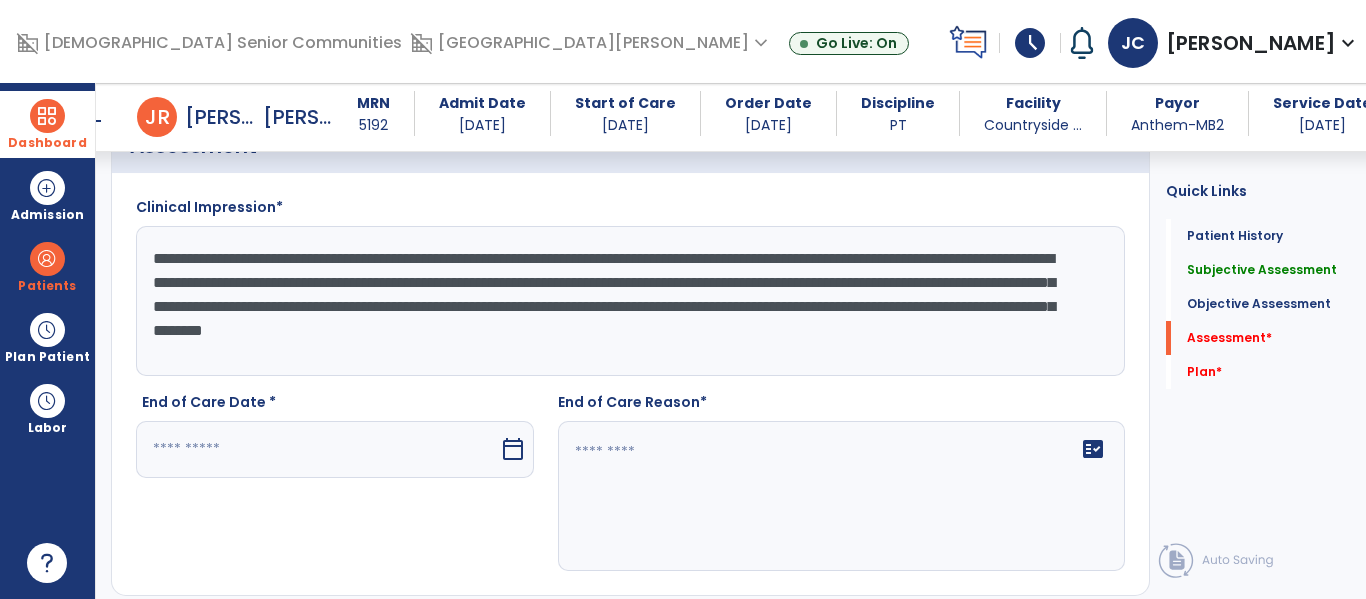 type on "**********" 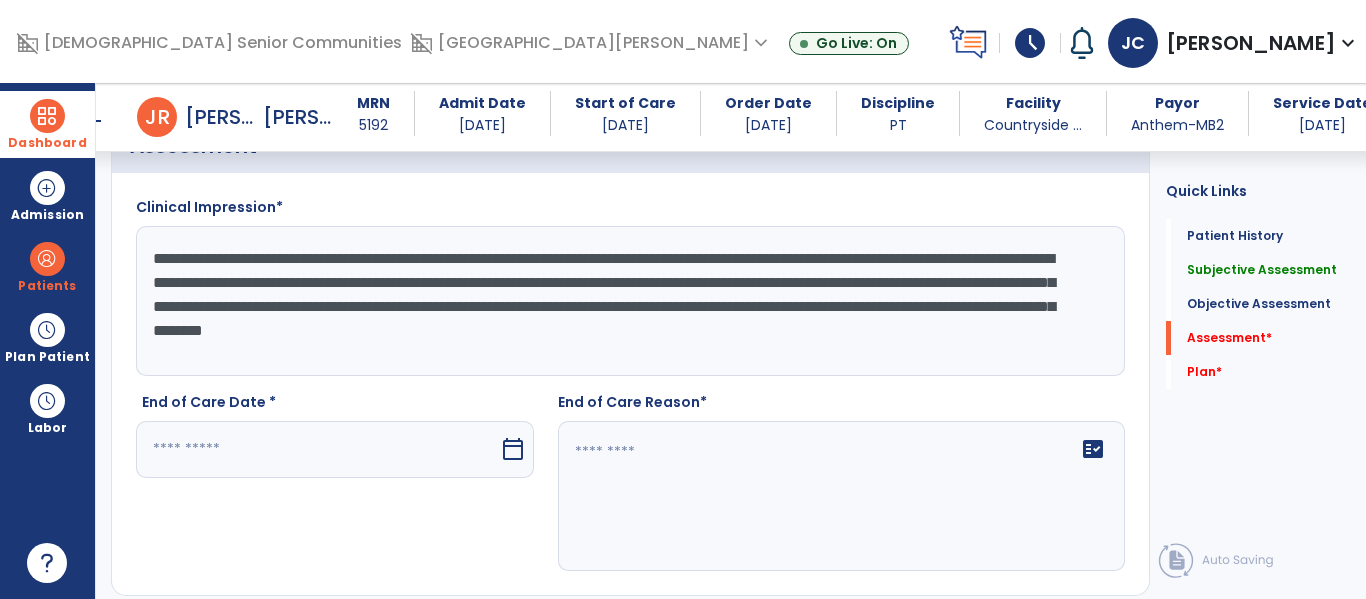 click at bounding box center (317, 449) 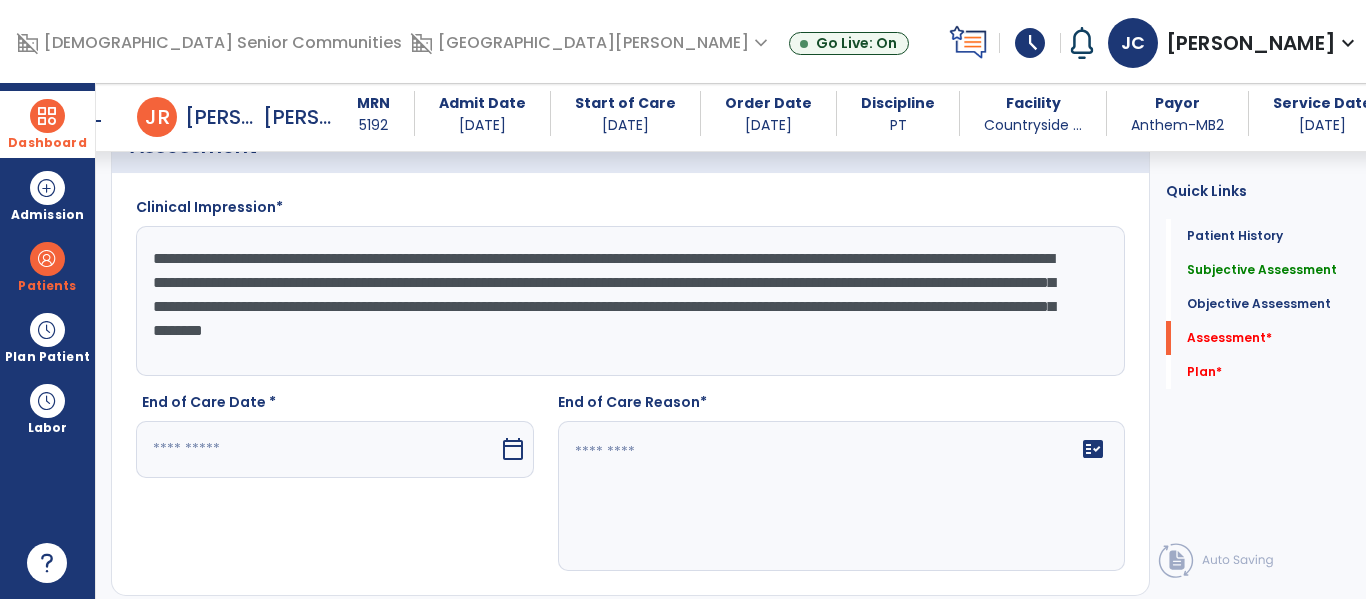 scroll, scrollTop: 3280, scrollLeft: 0, axis: vertical 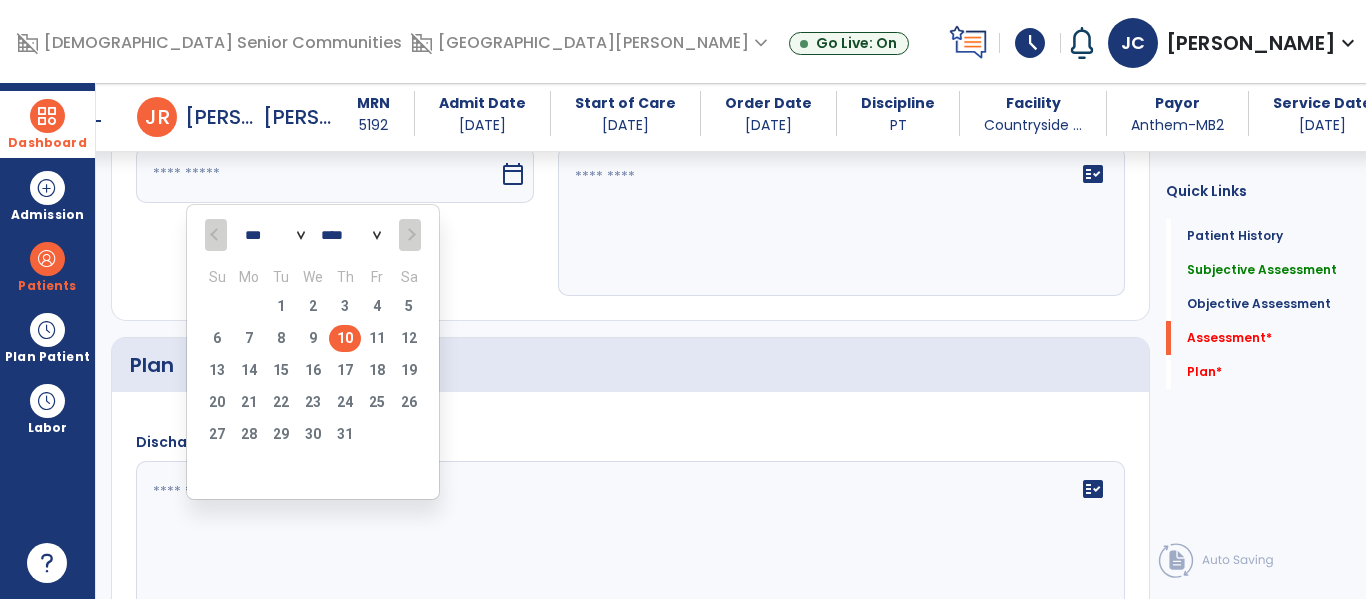 click on "10" at bounding box center (345, 338) 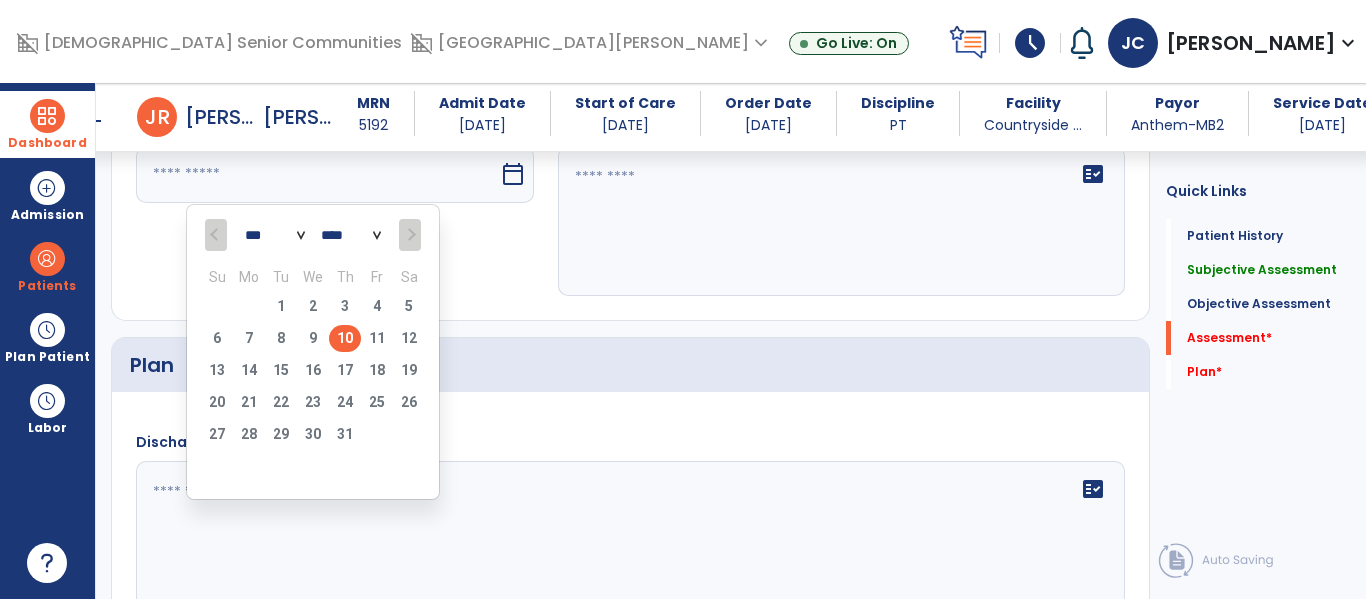 type on "*********" 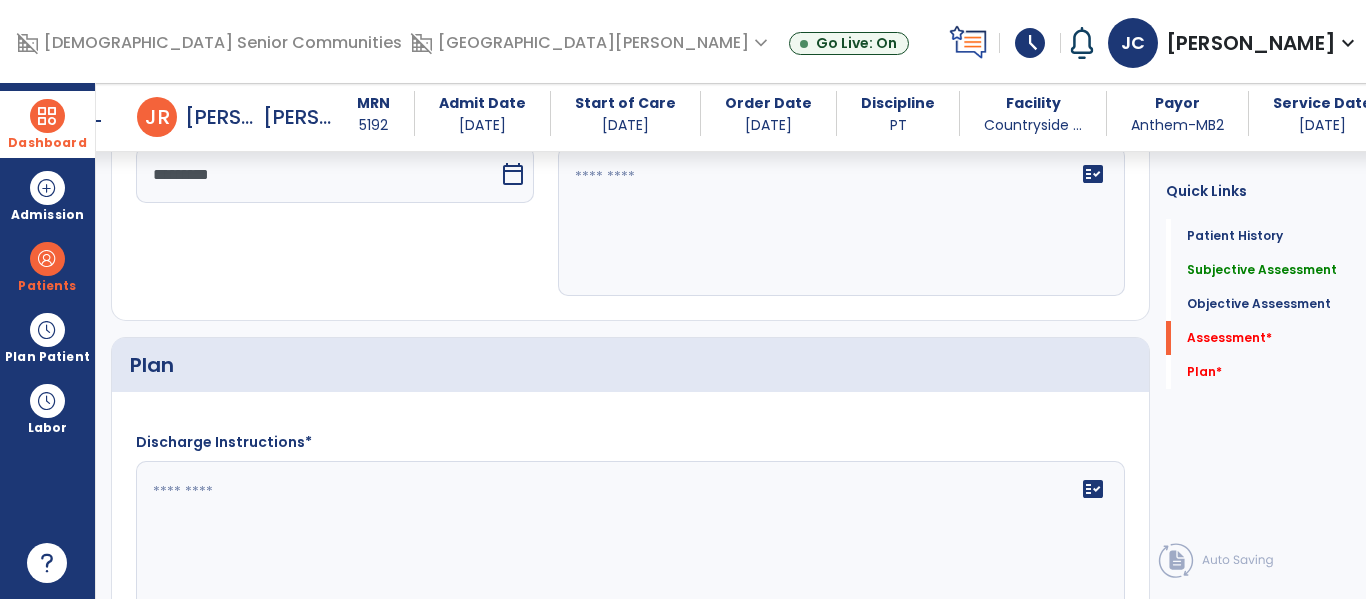 scroll, scrollTop: 3108, scrollLeft: 0, axis: vertical 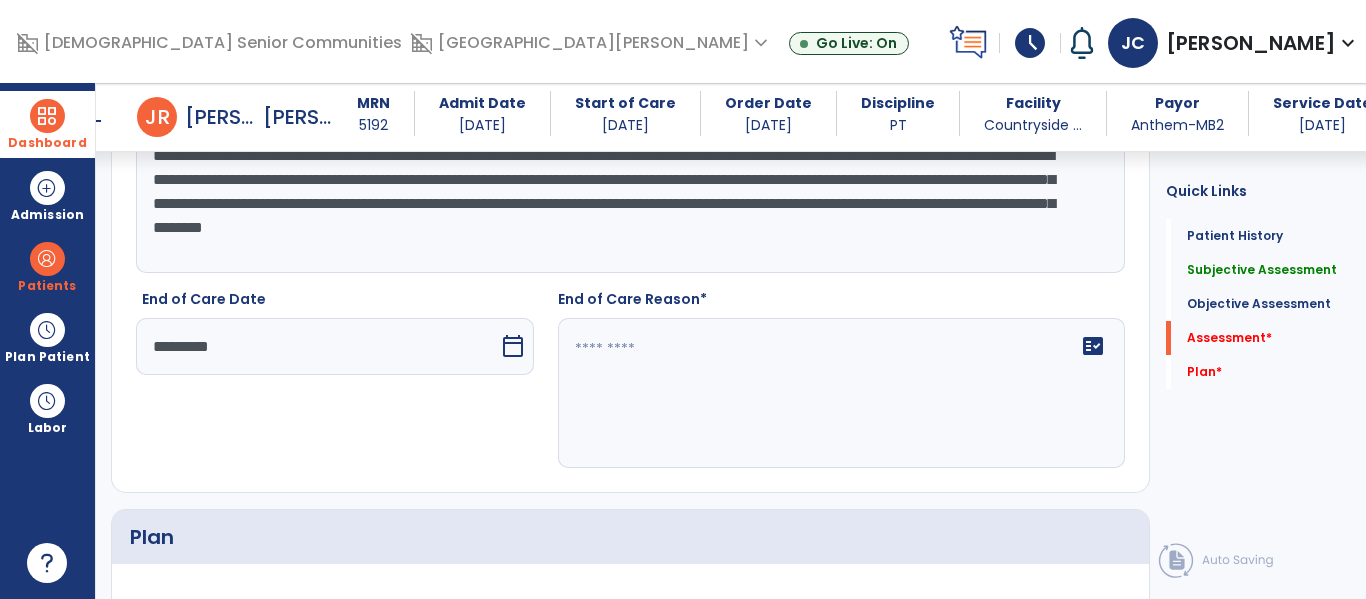 click 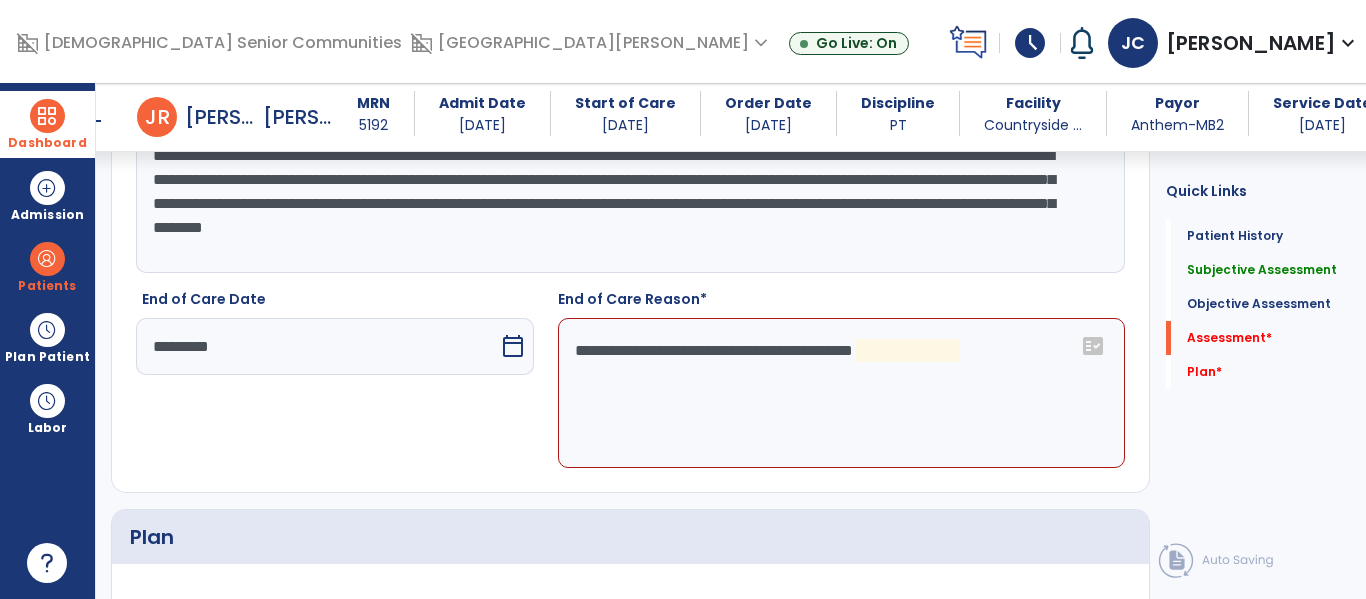 click on "**********" 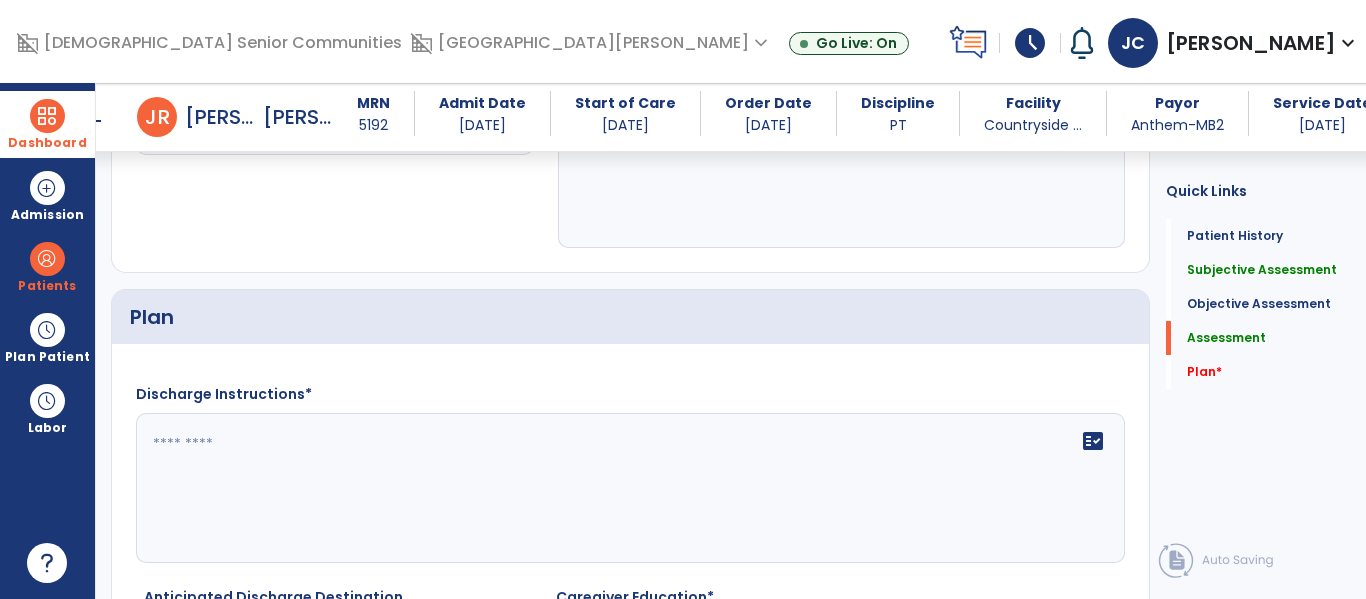 scroll, scrollTop: 3327, scrollLeft: 0, axis: vertical 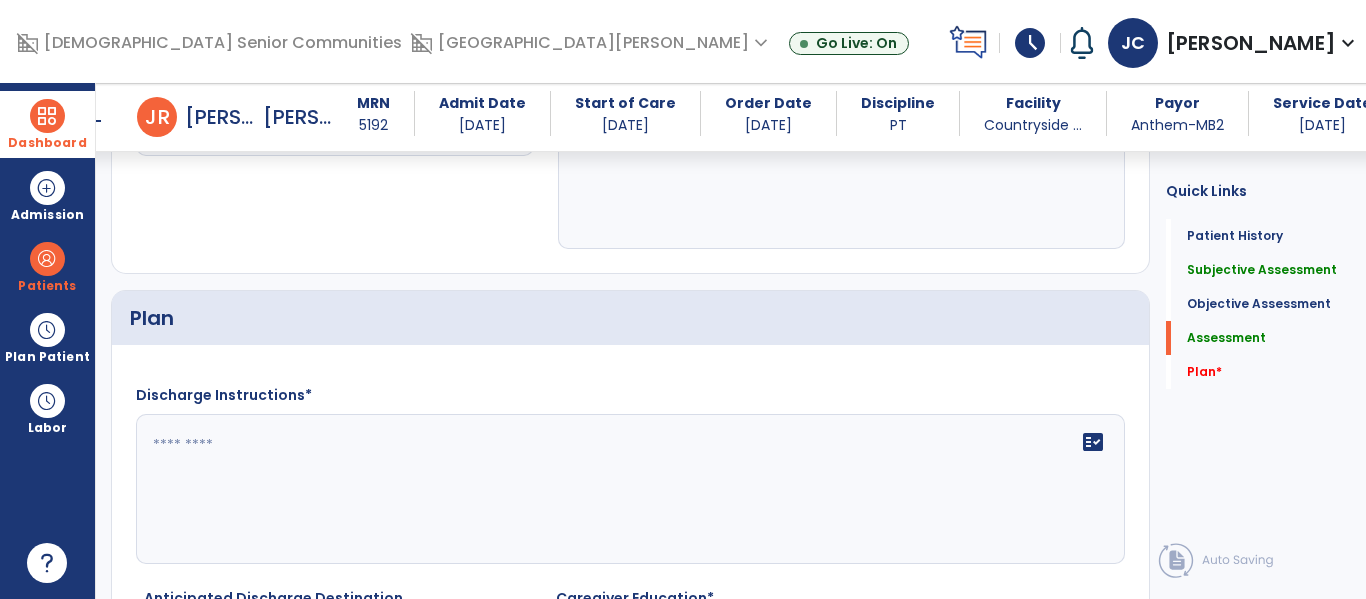 type on "**********" 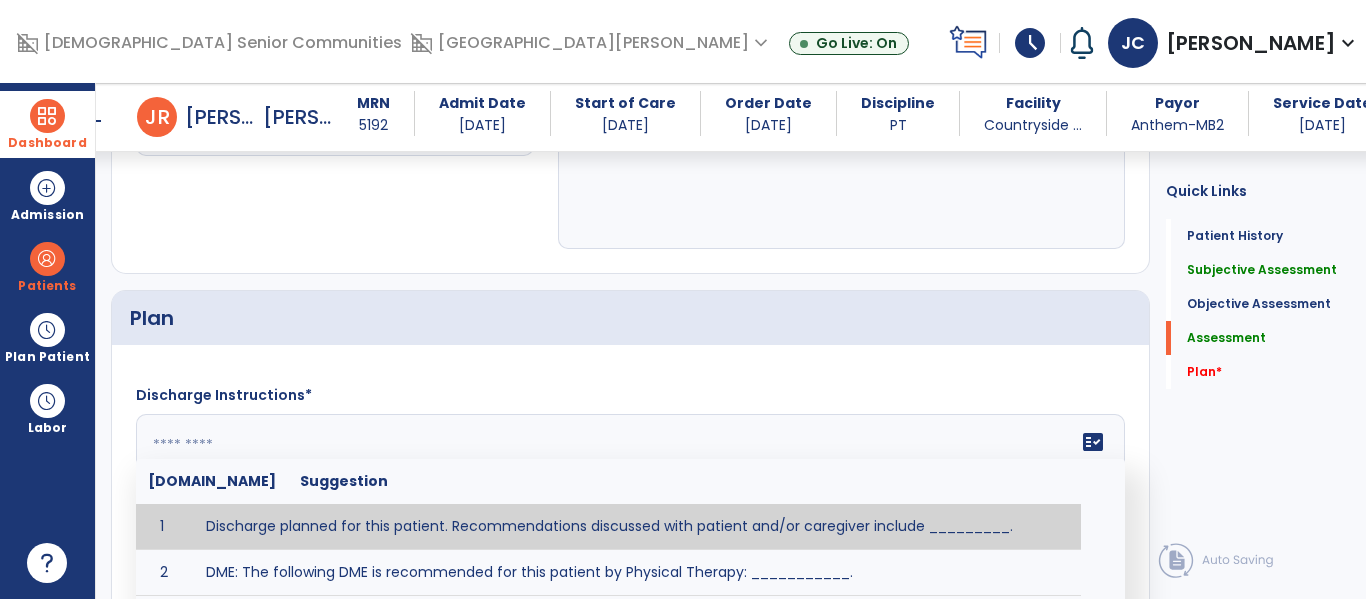 scroll, scrollTop: 3367, scrollLeft: 0, axis: vertical 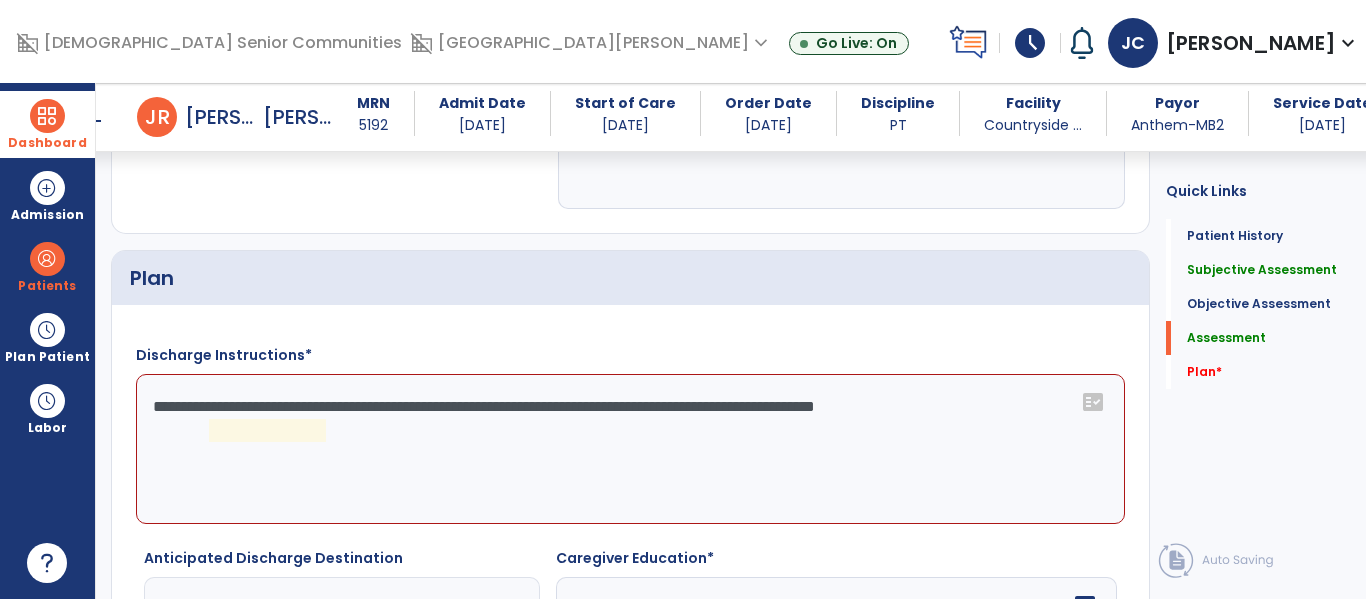 drag, startPoint x: 586, startPoint y: 410, endPoint x: 889, endPoint y: 399, distance: 303.19962 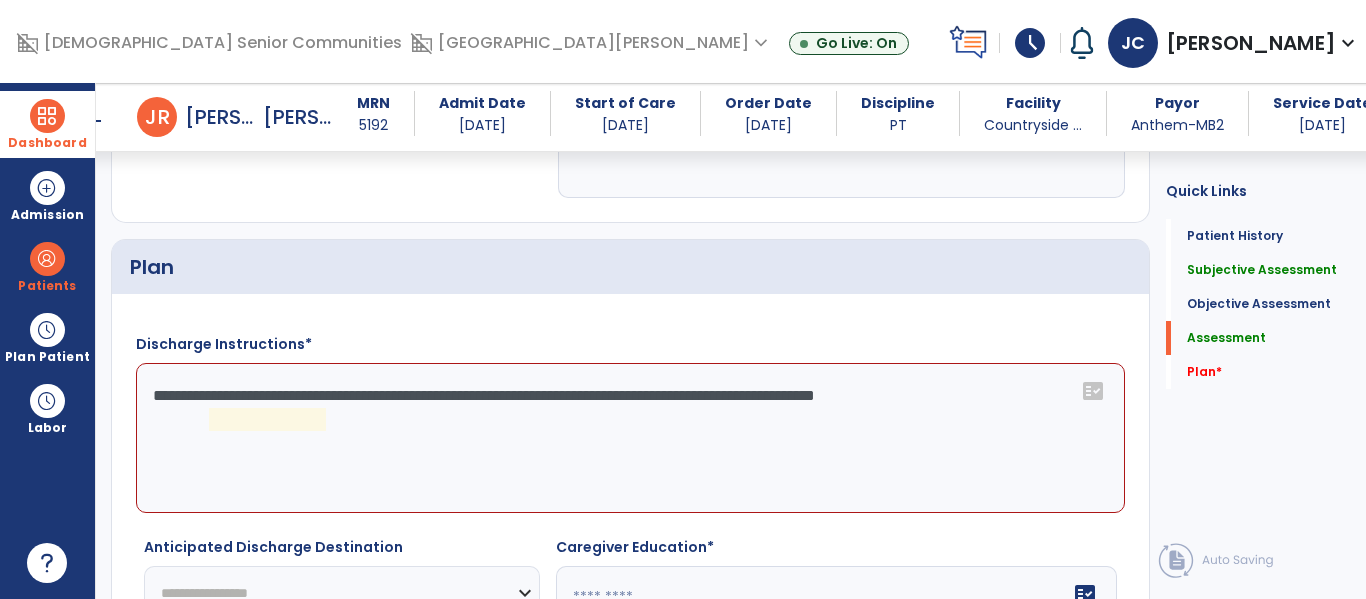 click on "**********" 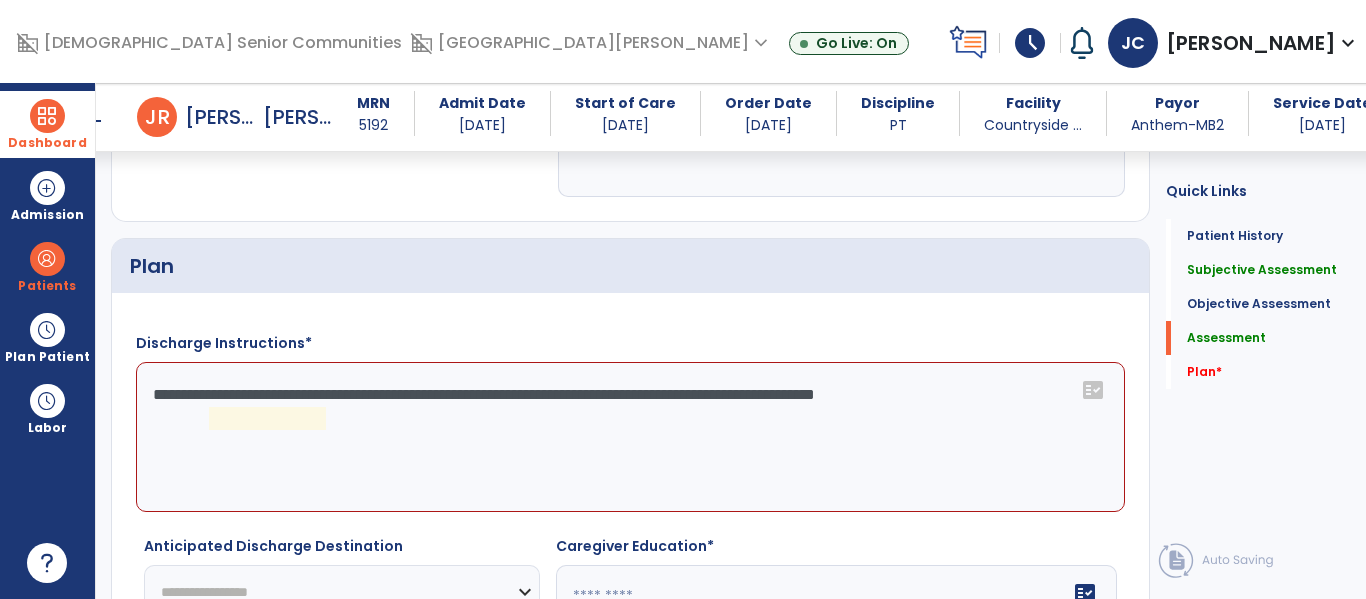 drag, startPoint x: 595, startPoint y: 390, endPoint x: 893, endPoint y: 394, distance: 298.02686 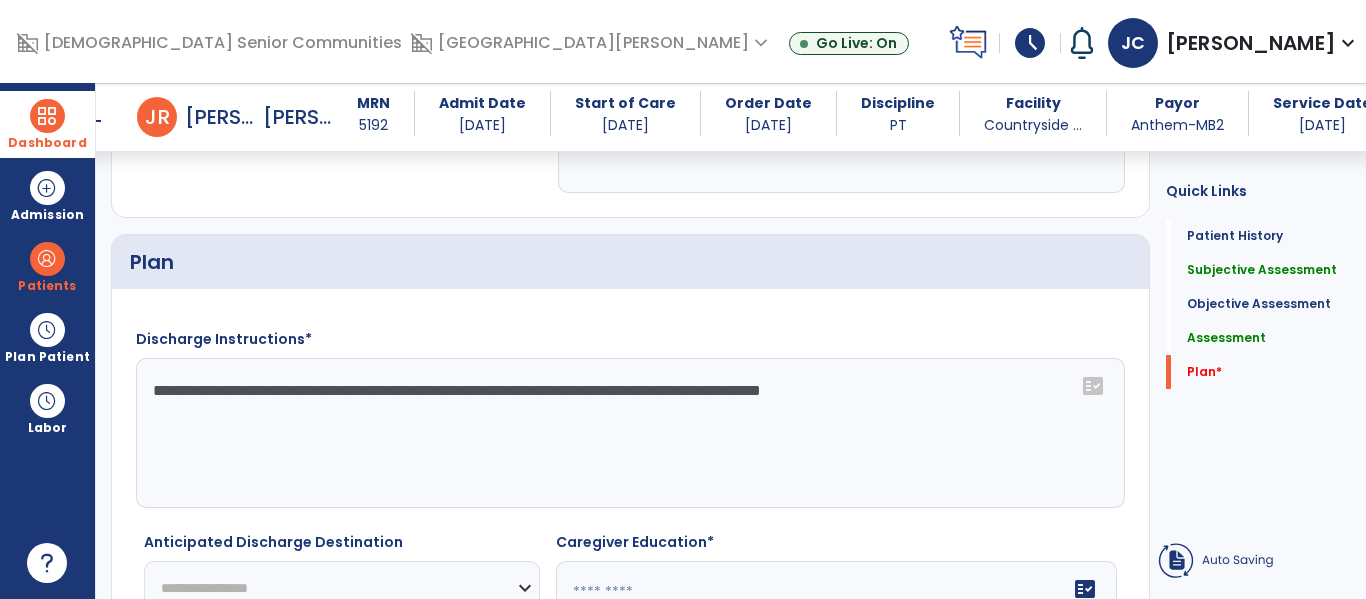 scroll, scrollTop: 3384, scrollLeft: 0, axis: vertical 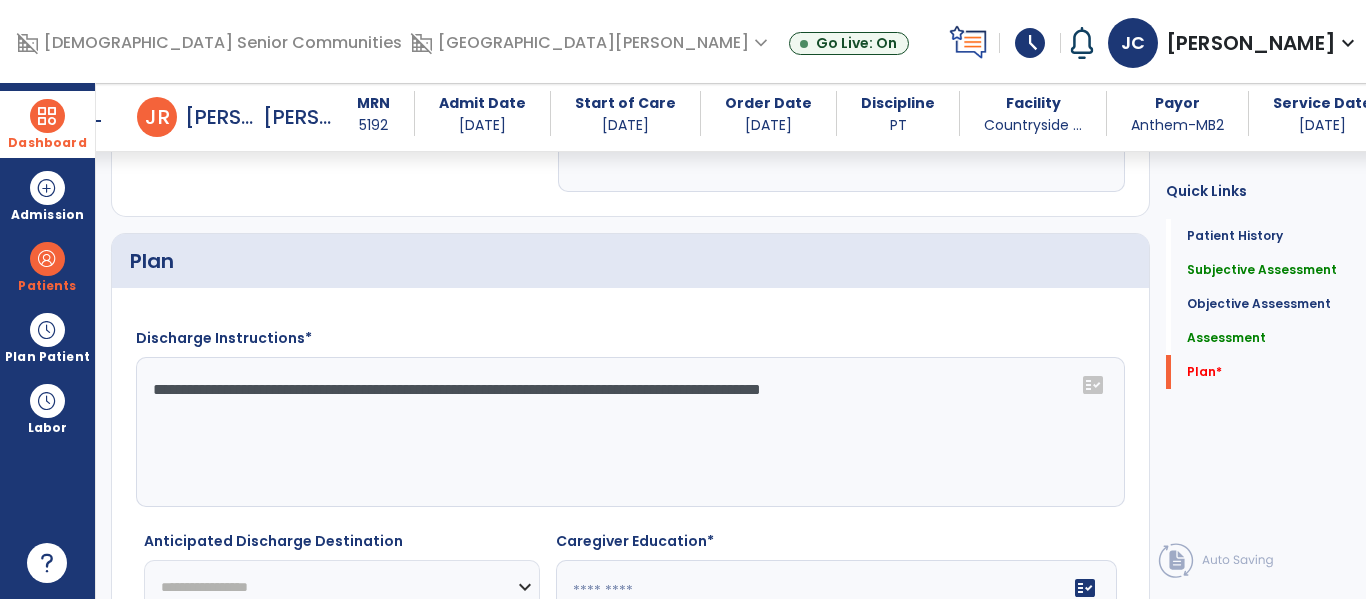 click on "**********" 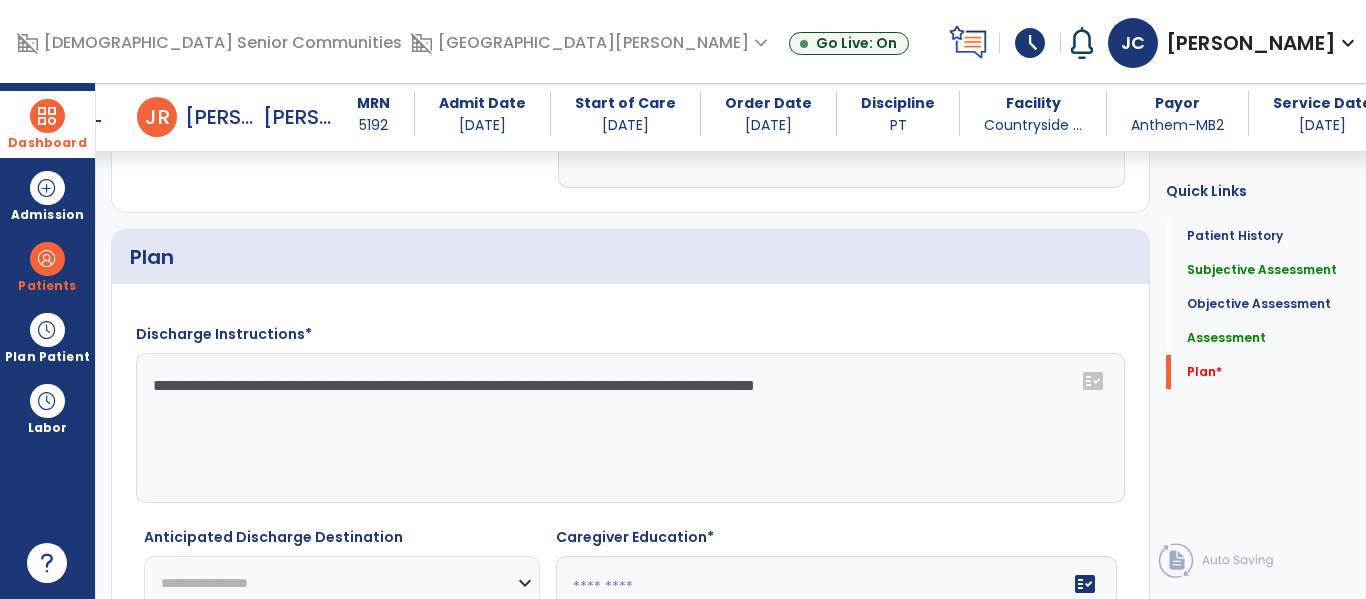 scroll, scrollTop: 3389, scrollLeft: 0, axis: vertical 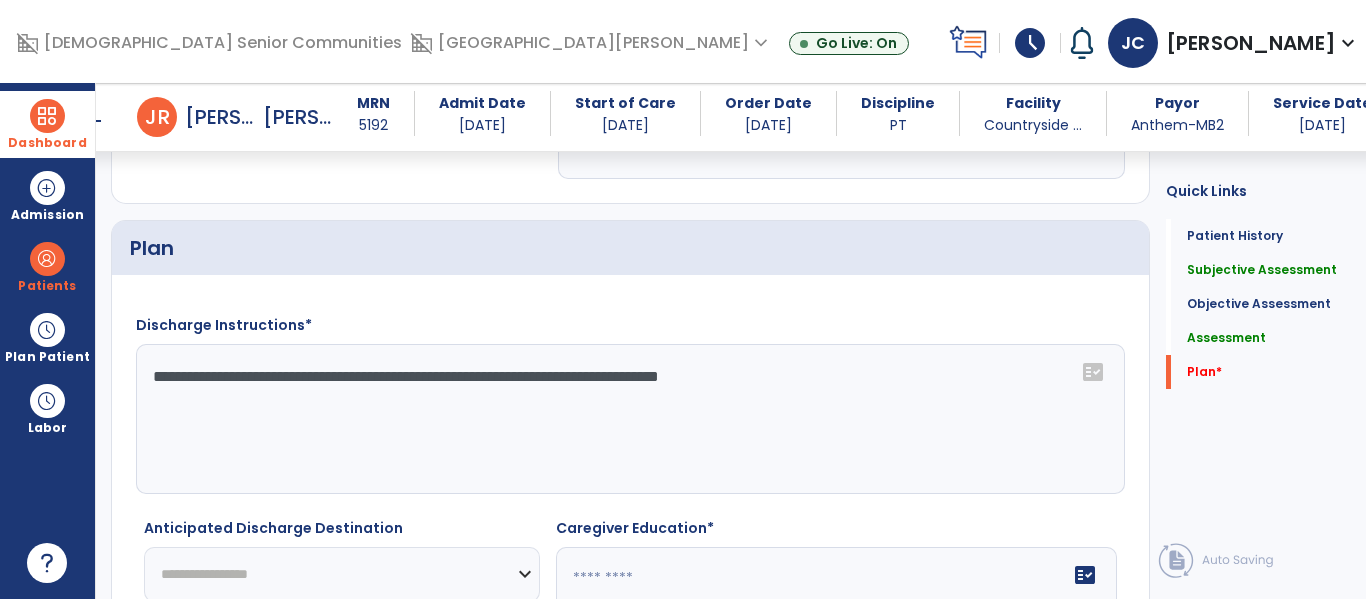 click on "**********" 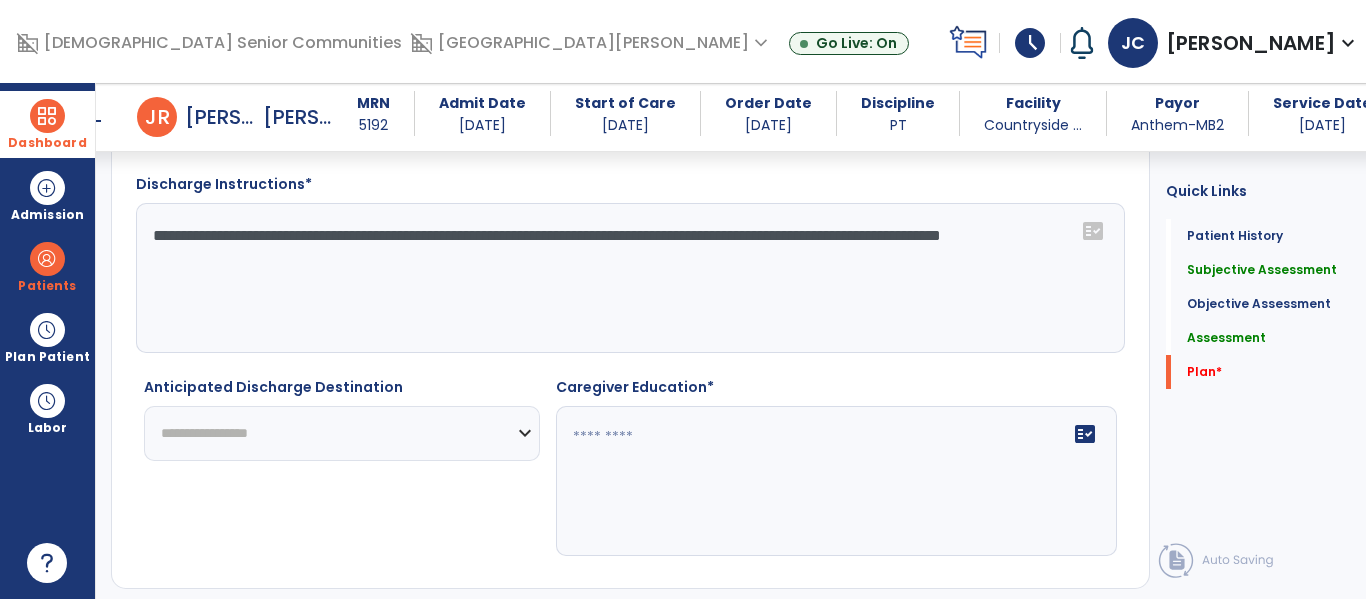 scroll, scrollTop: 3600, scrollLeft: 0, axis: vertical 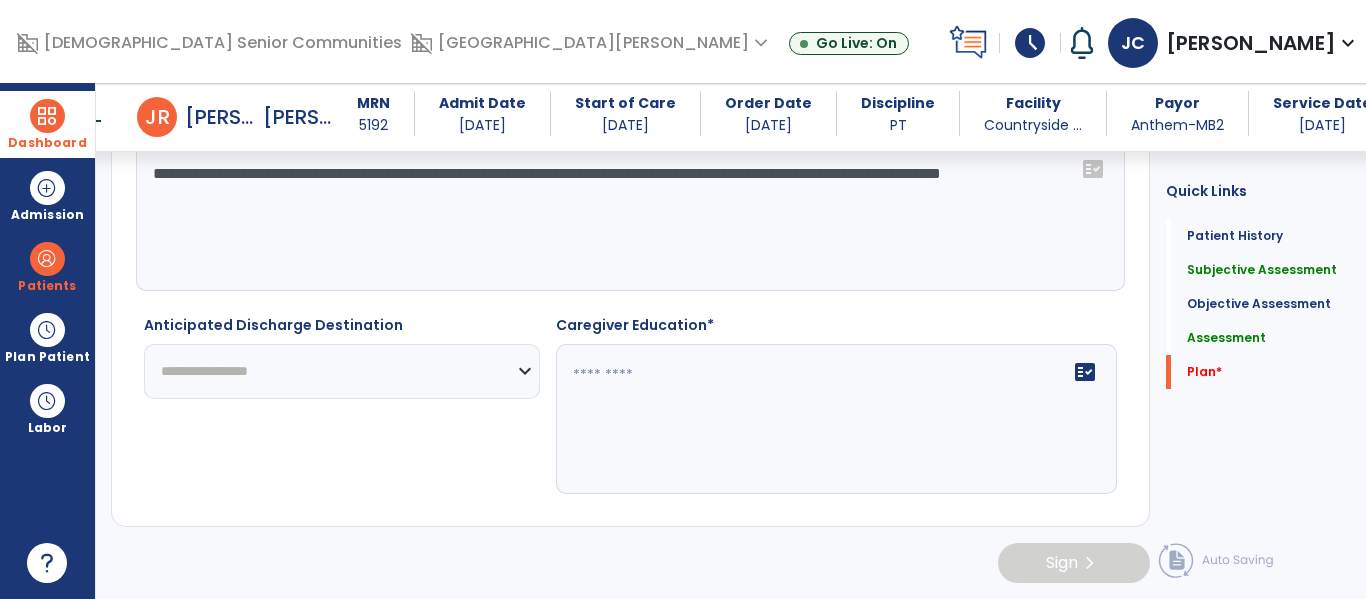 type on "**********" 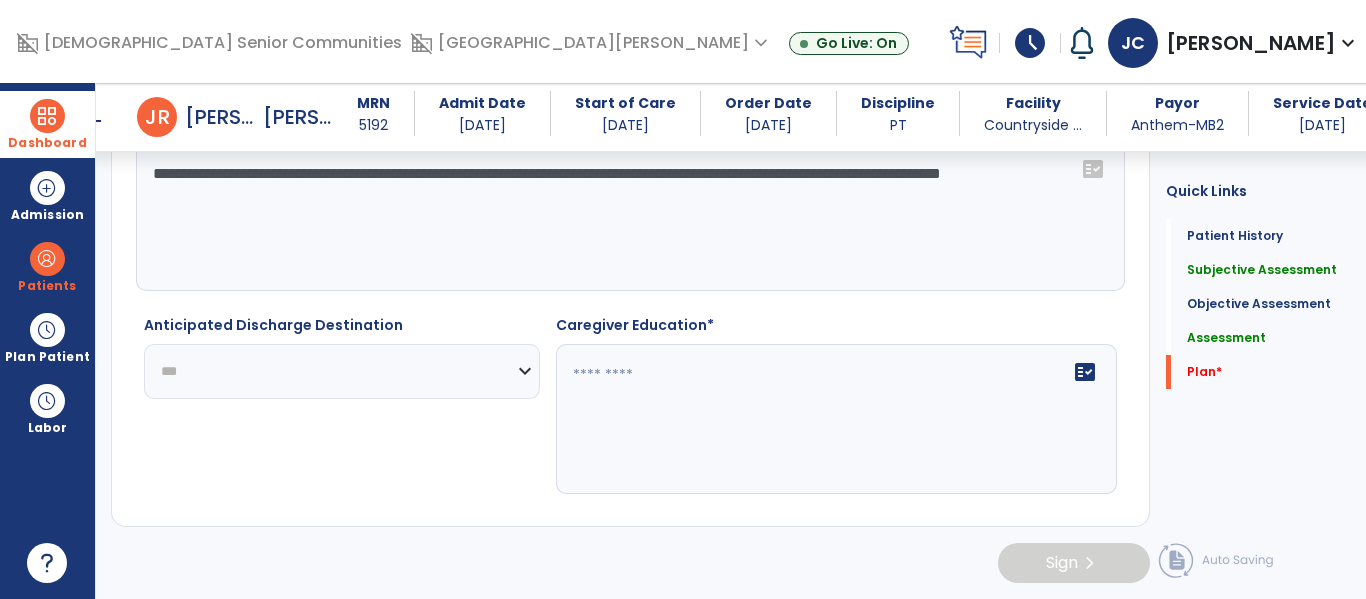 click on "**********" 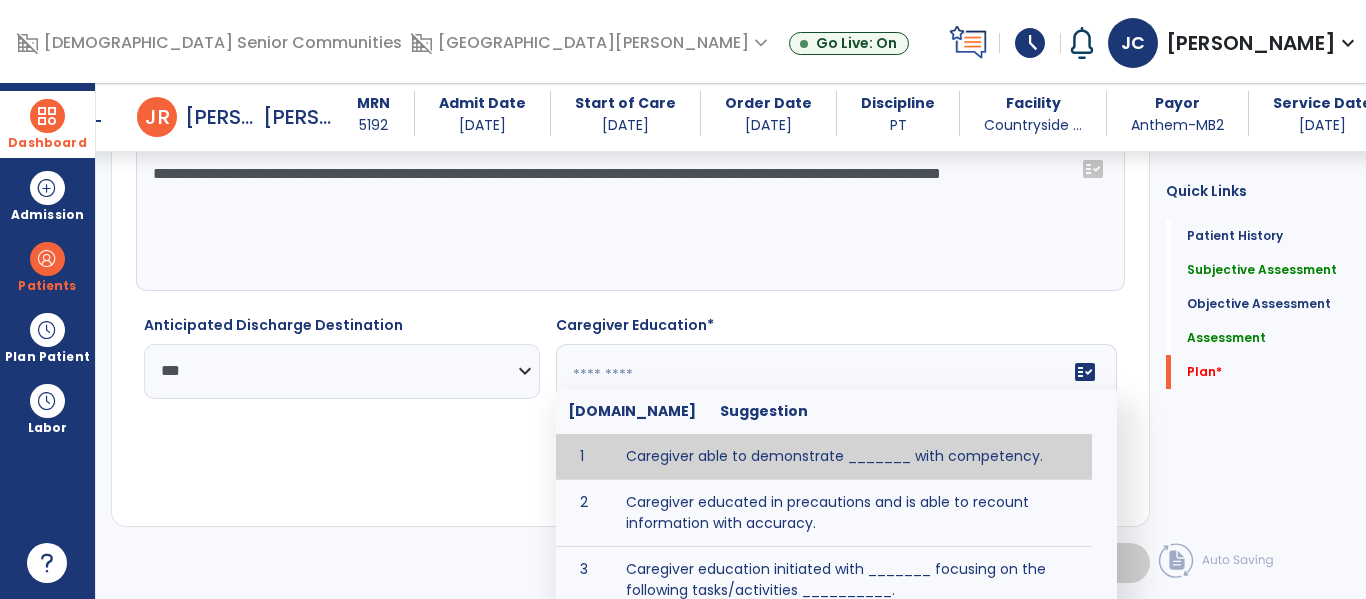 click on "fact_check  Sr.No Suggestion 1 Caregiver able to demonstrate _______ with competency. 2 Caregiver educated in precautions and is able to recount information with accuracy. 3 Caregiver education initiated with _______ focusing on the following tasks/activities __________. 4 Home exercise program initiated with caregiver focusing on __________. 5 Patient educated in precautions and is able to recount information with [VALUE]% accuracy." 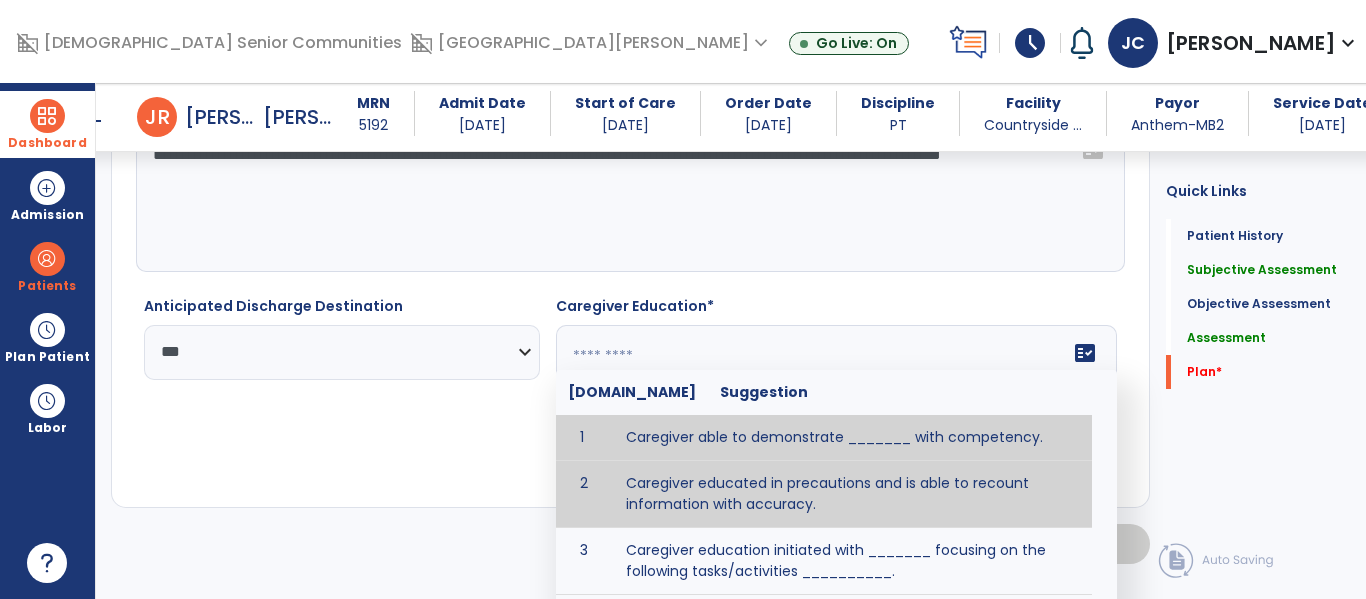 scroll, scrollTop: 3658, scrollLeft: 0, axis: vertical 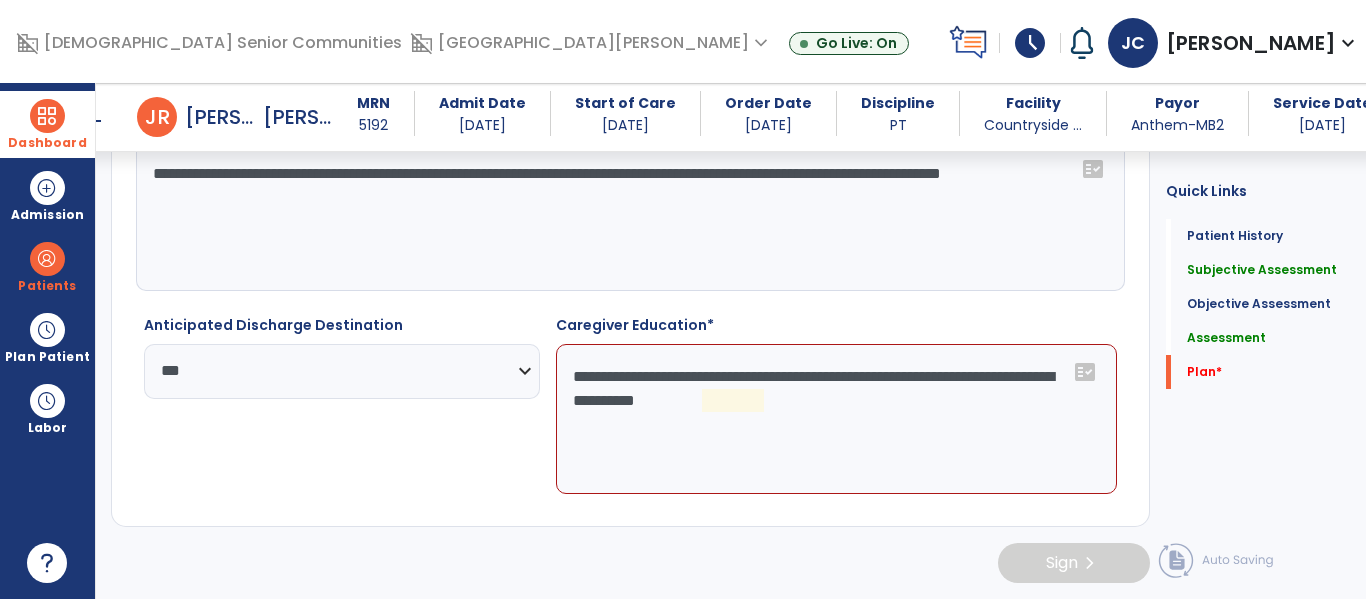 click on "**********" 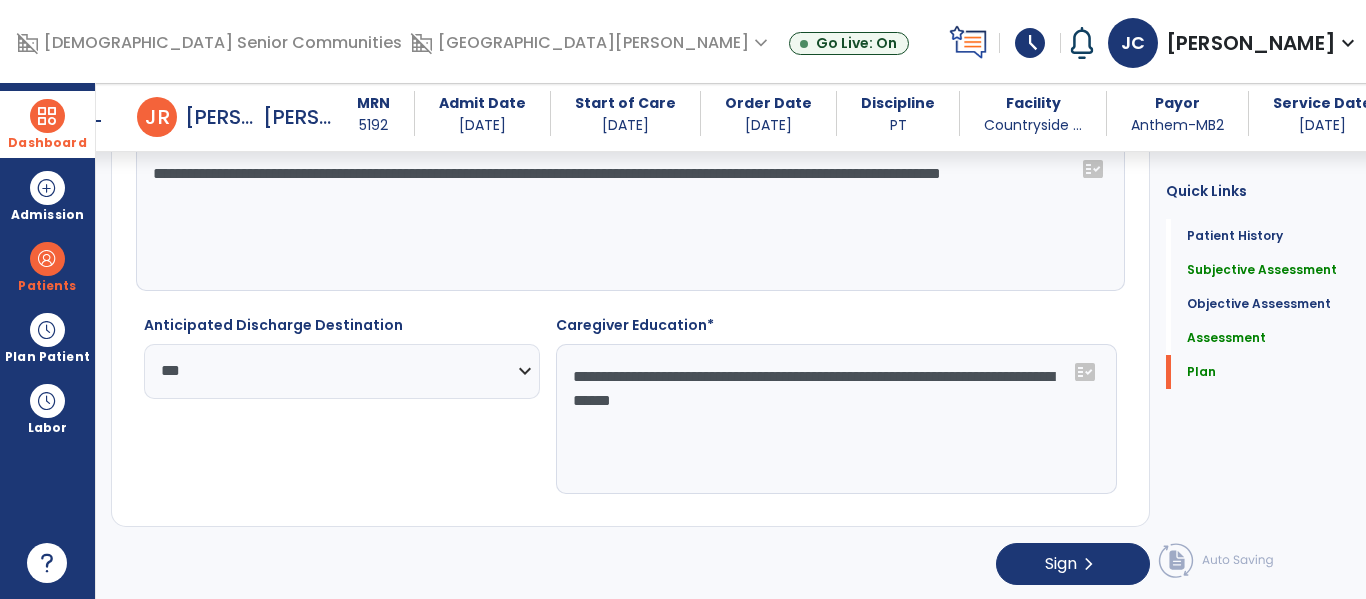 type on "**********" 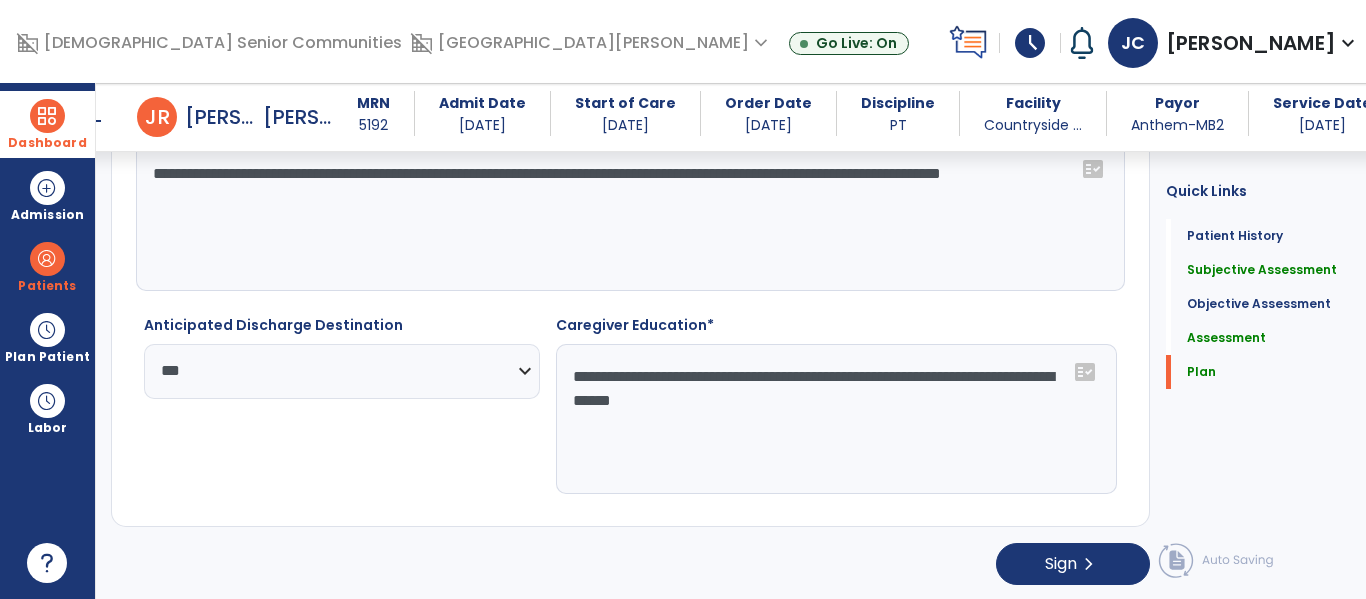 click on "Patient Demographics  Medical Diagnosis   Treatment Diagnosis
Code
Description
Pdpm Clinical Category
N/A" 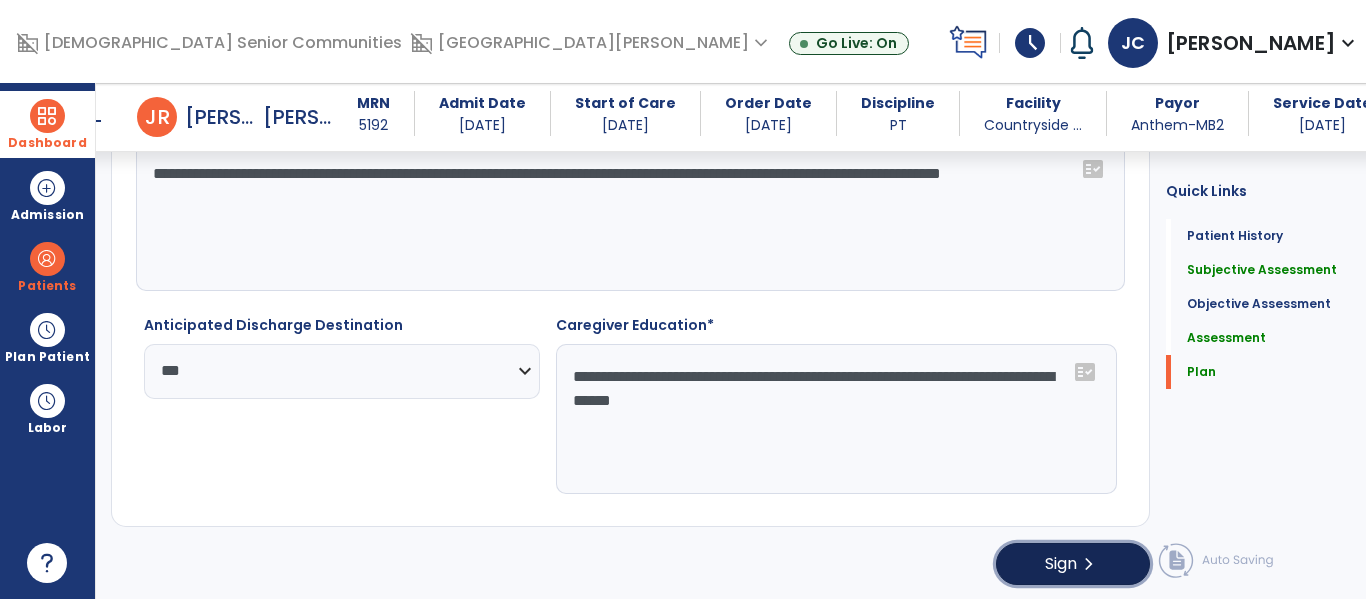 click on "Sign" 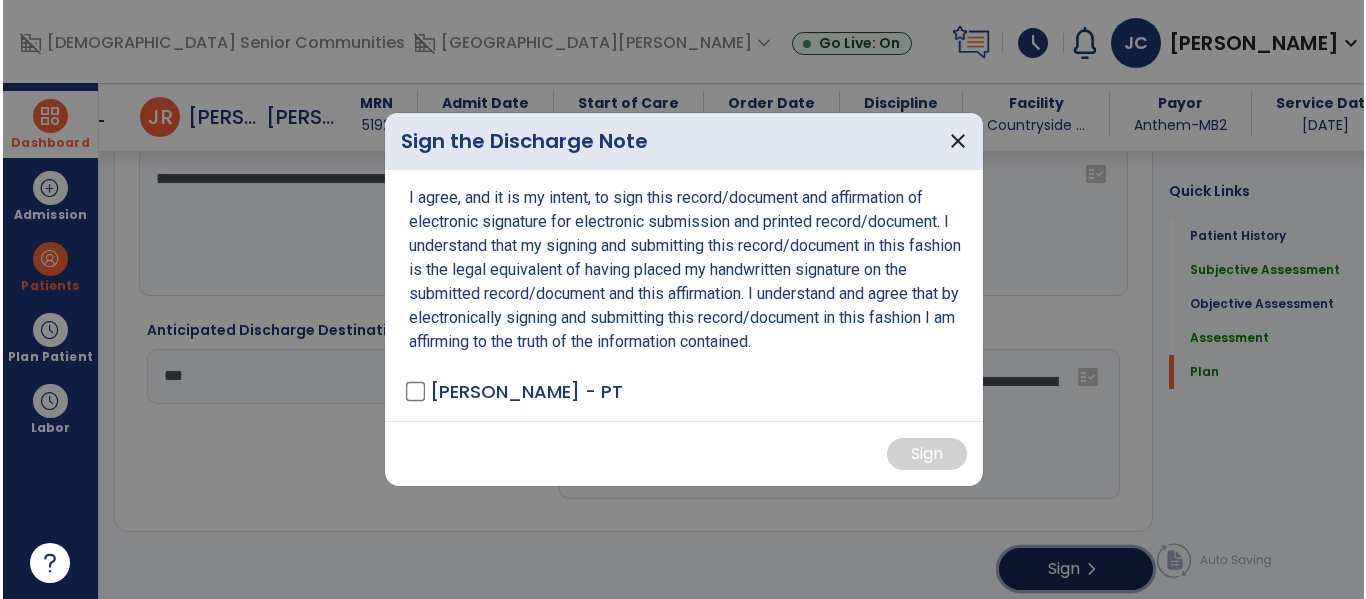 scroll, scrollTop: 3600, scrollLeft: 0, axis: vertical 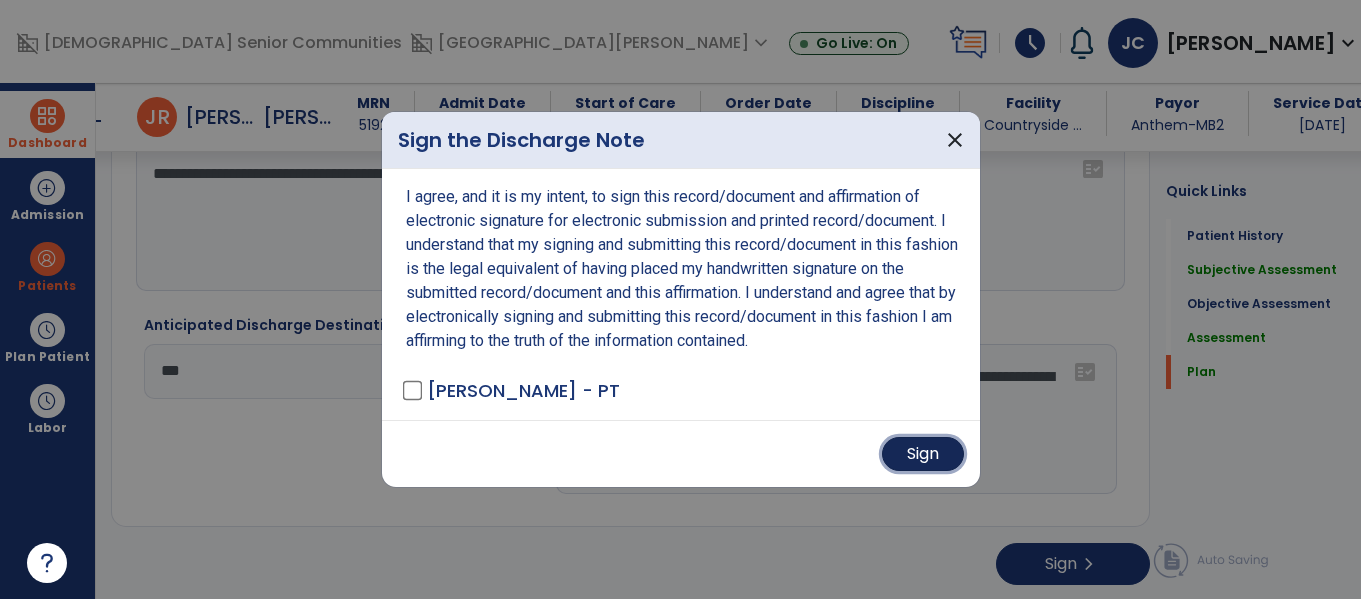 click on "Sign" at bounding box center (923, 454) 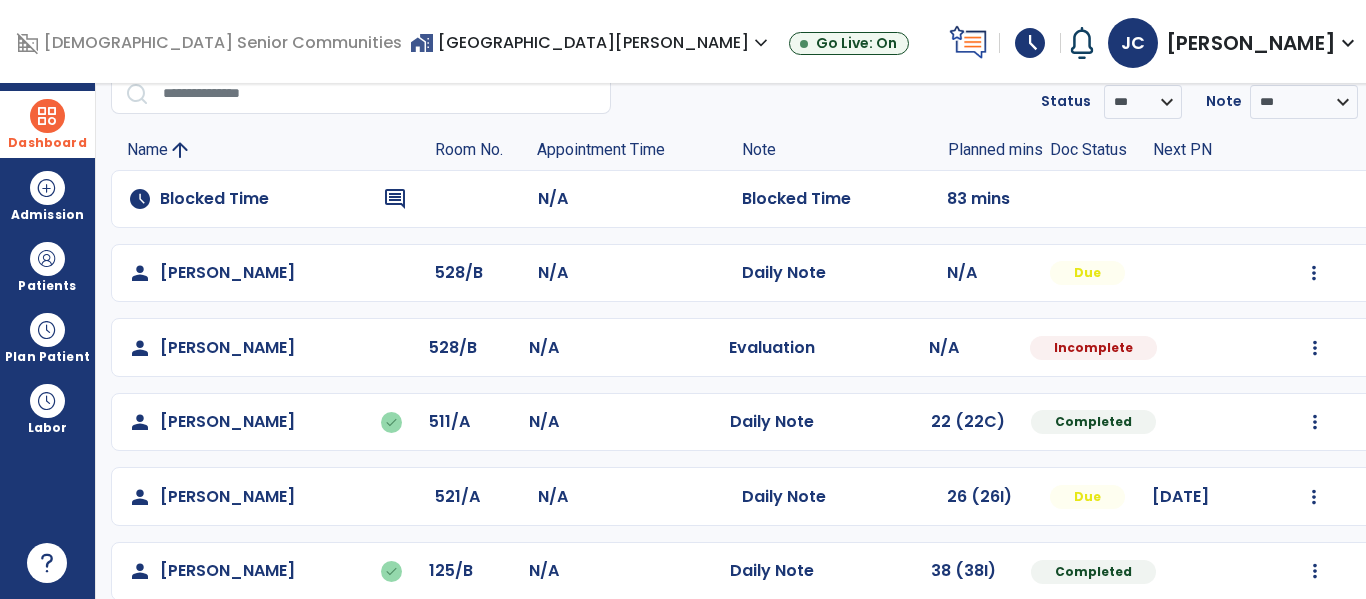 scroll, scrollTop: 0, scrollLeft: 0, axis: both 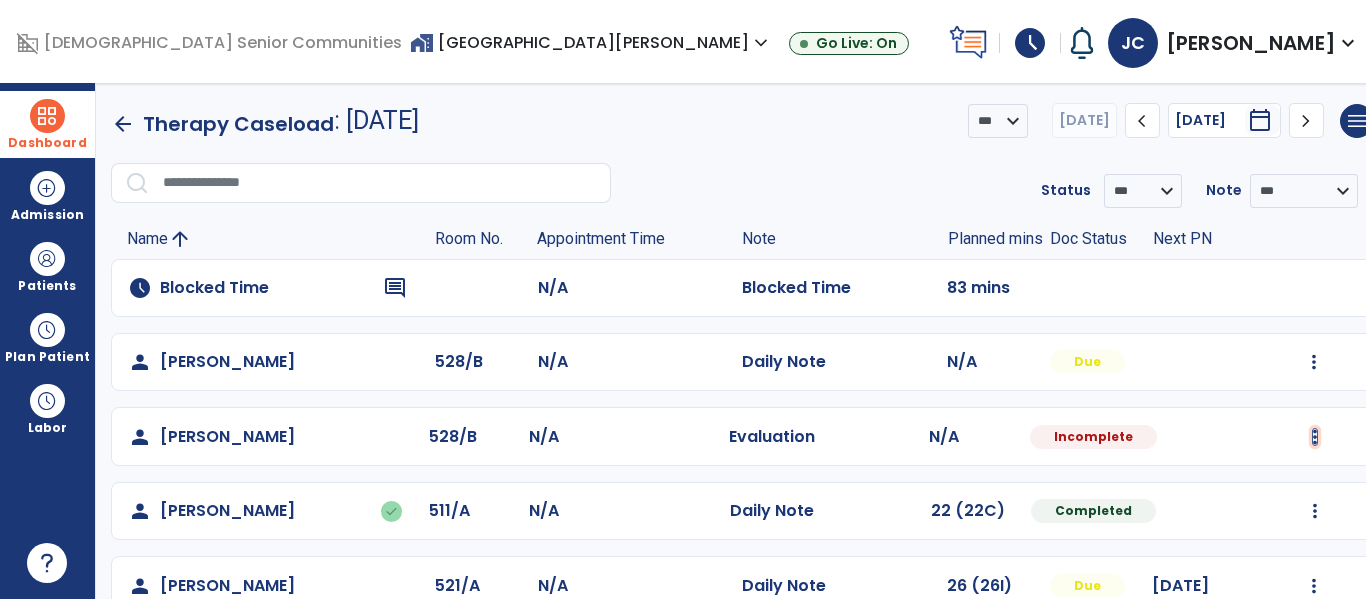 click at bounding box center (1314, 362) 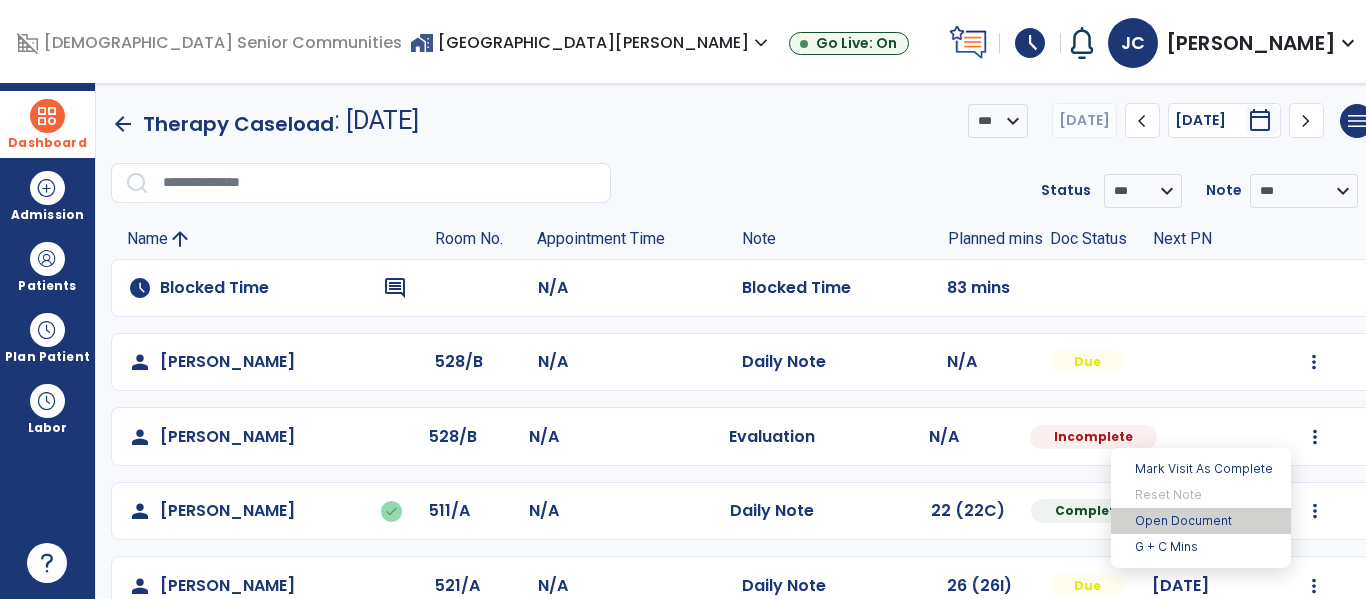 click on "Open Document" at bounding box center (1201, 521) 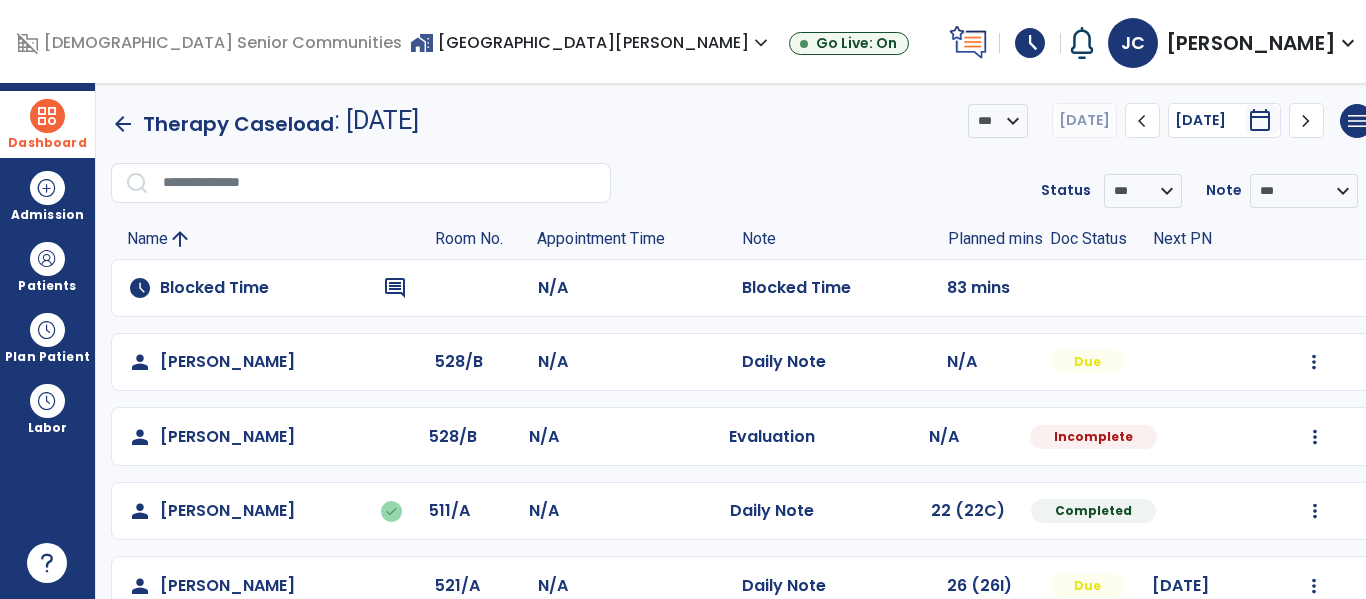 scroll, scrollTop: 1, scrollLeft: 0, axis: vertical 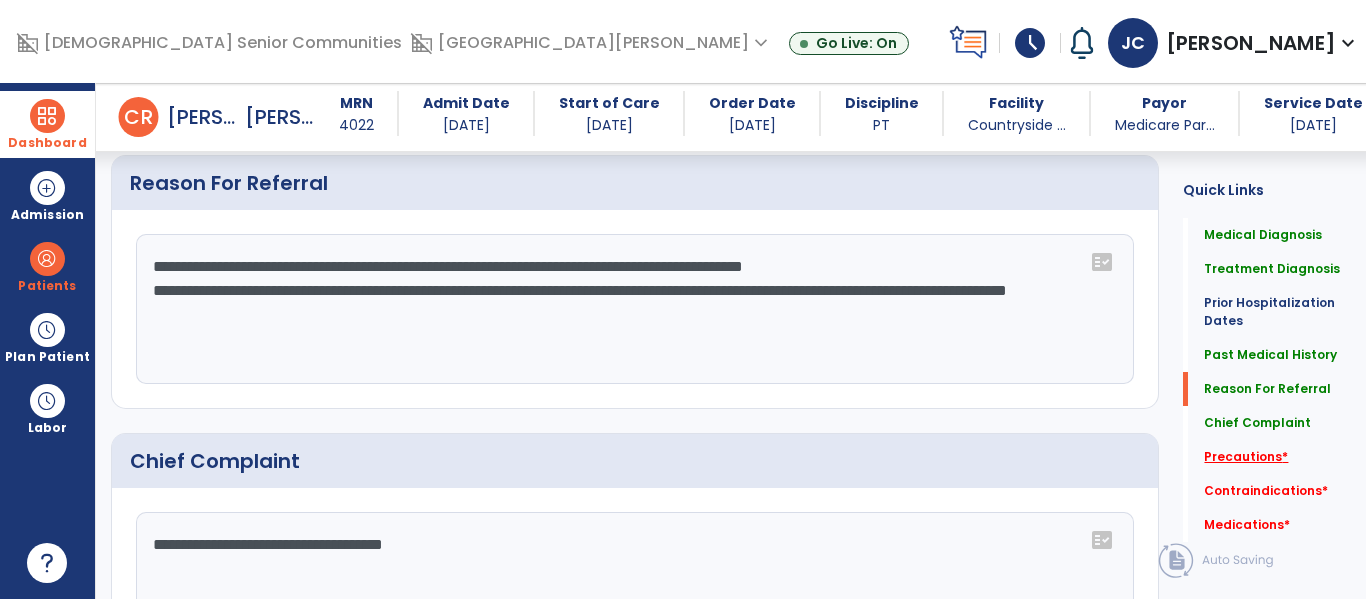 click on "Precautions   *" 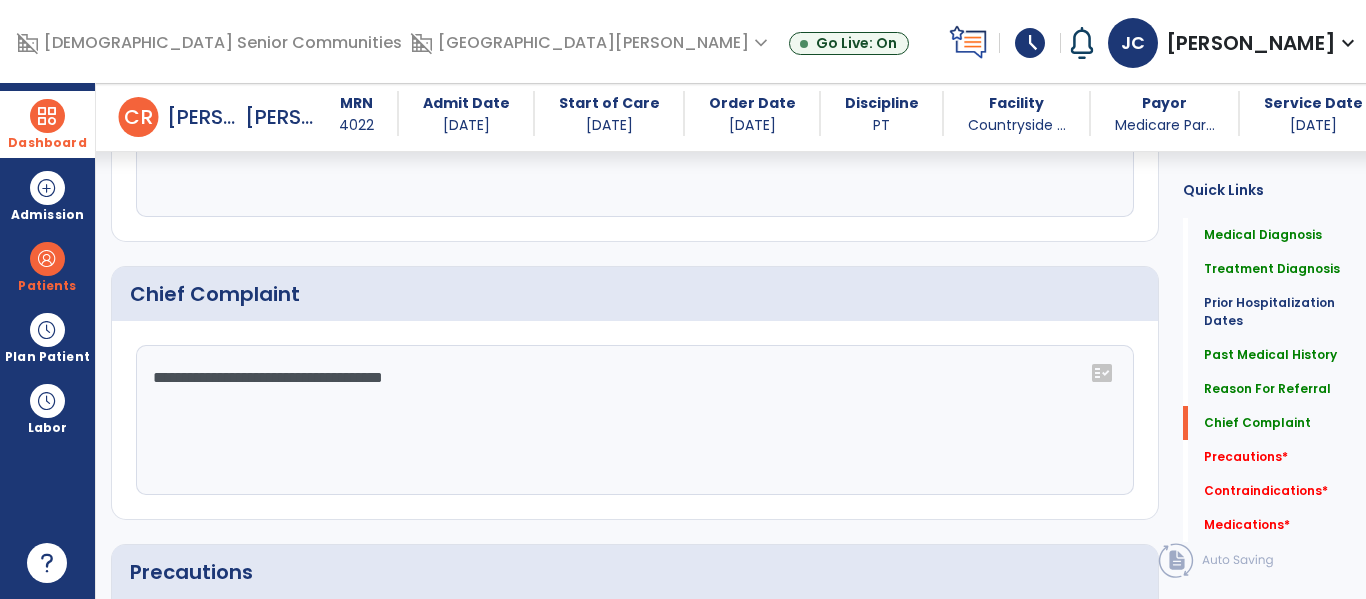 scroll, scrollTop: 1592, scrollLeft: 0, axis: vertical 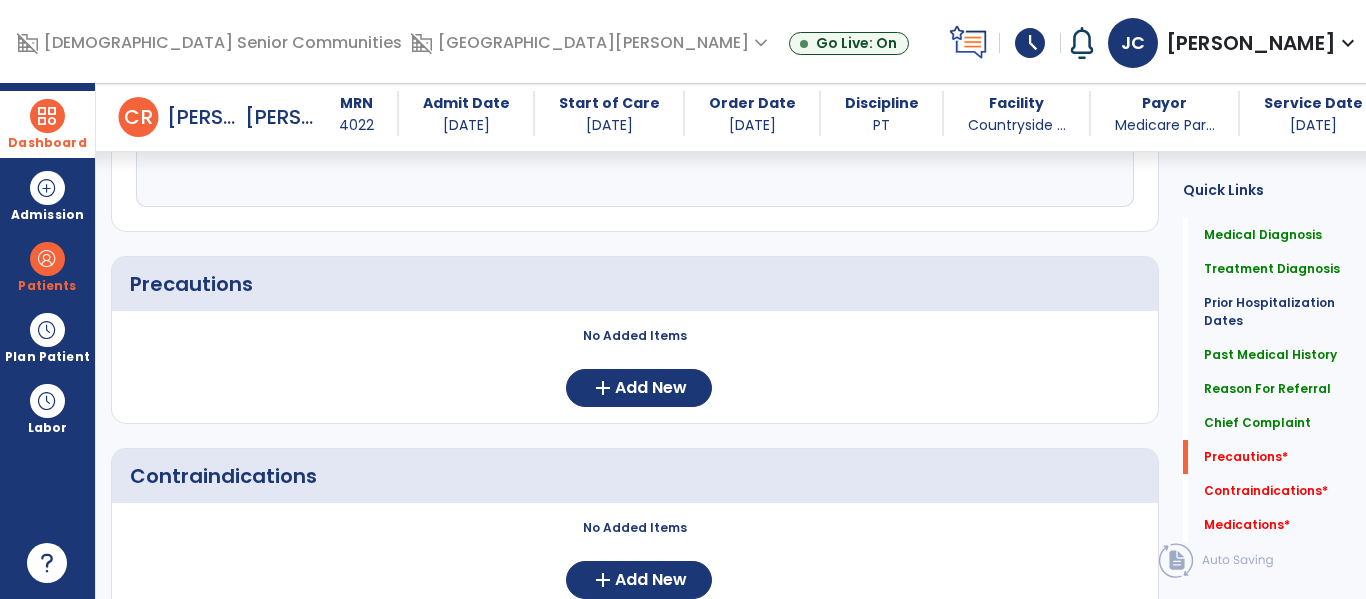 click on "No Added Items  add  Add New" 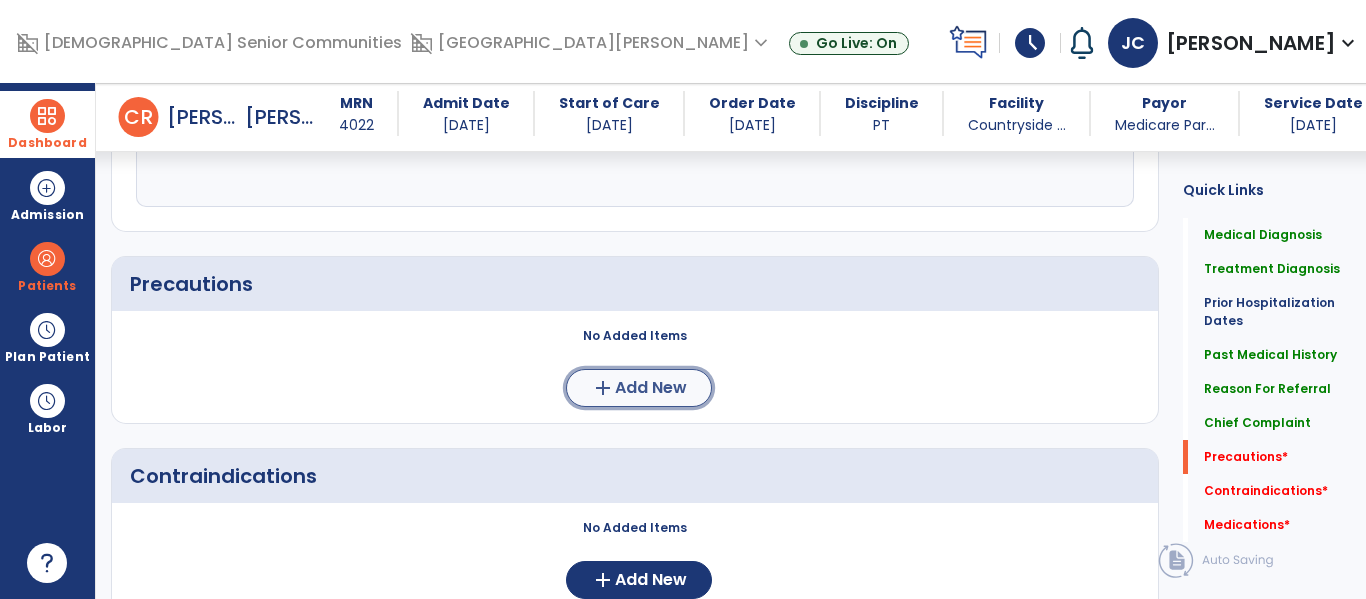 click on "Add New" 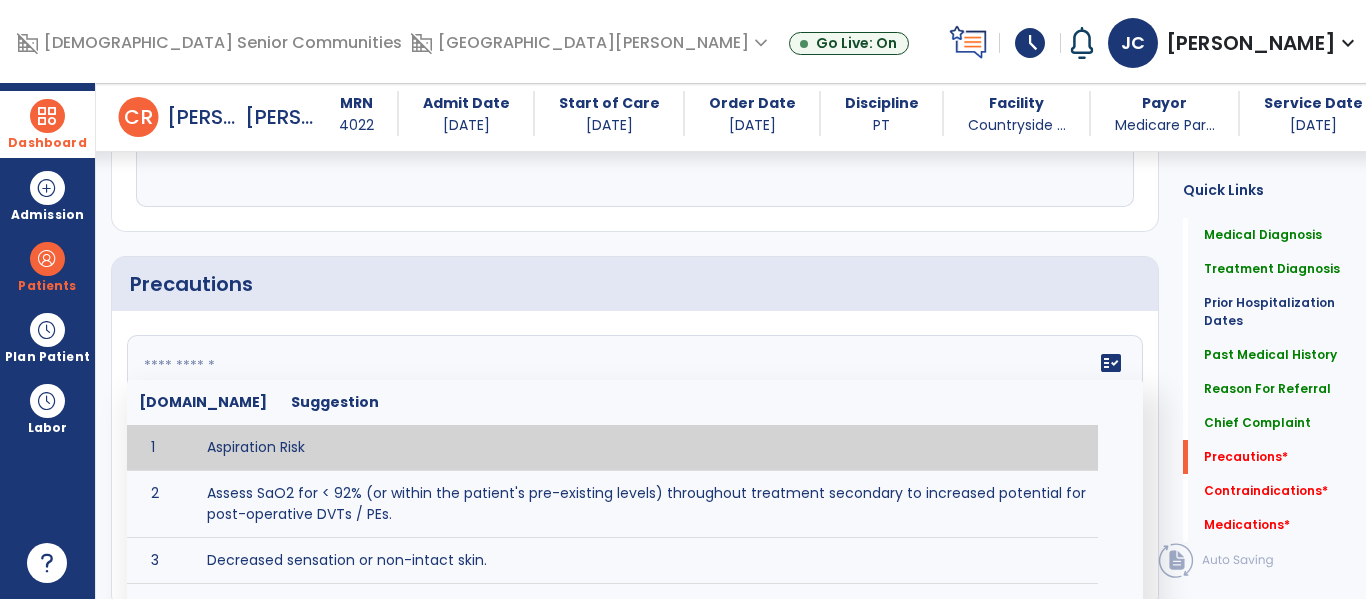 drag, startPoint x: 269, startPoint y: 376, endPoint x: 278, endPoint y: 392, distance: 18.35756 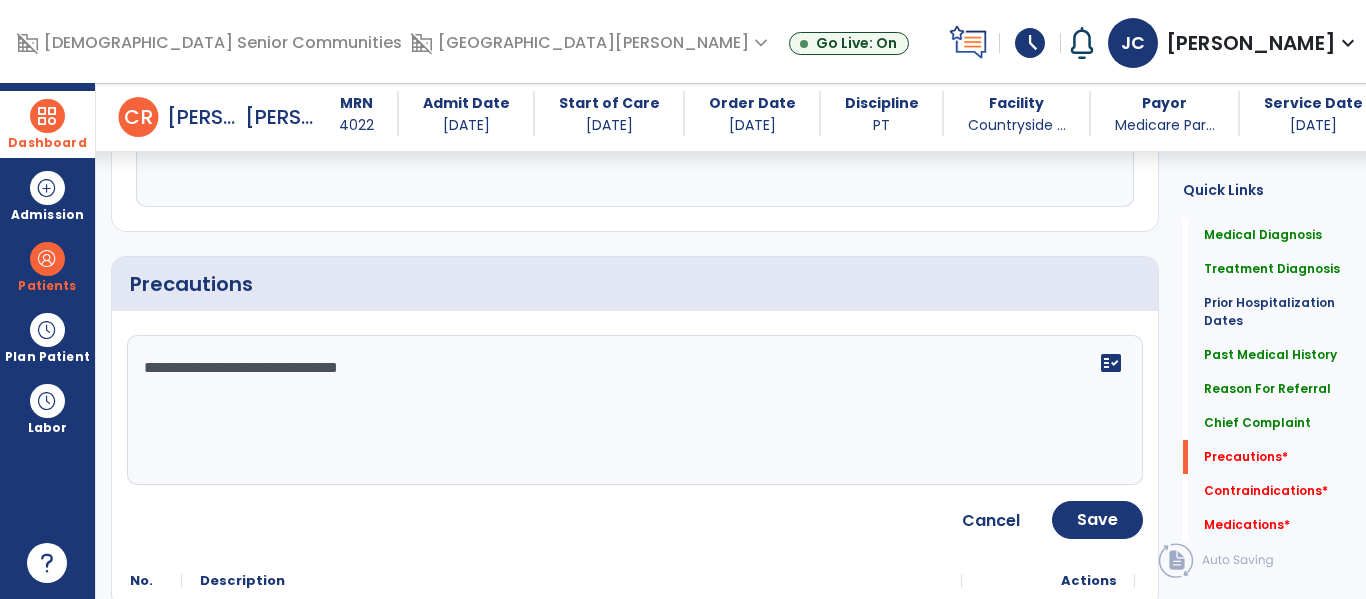 scroll, scrollTop: 1595, scrollLeft: 0, axis: vertical 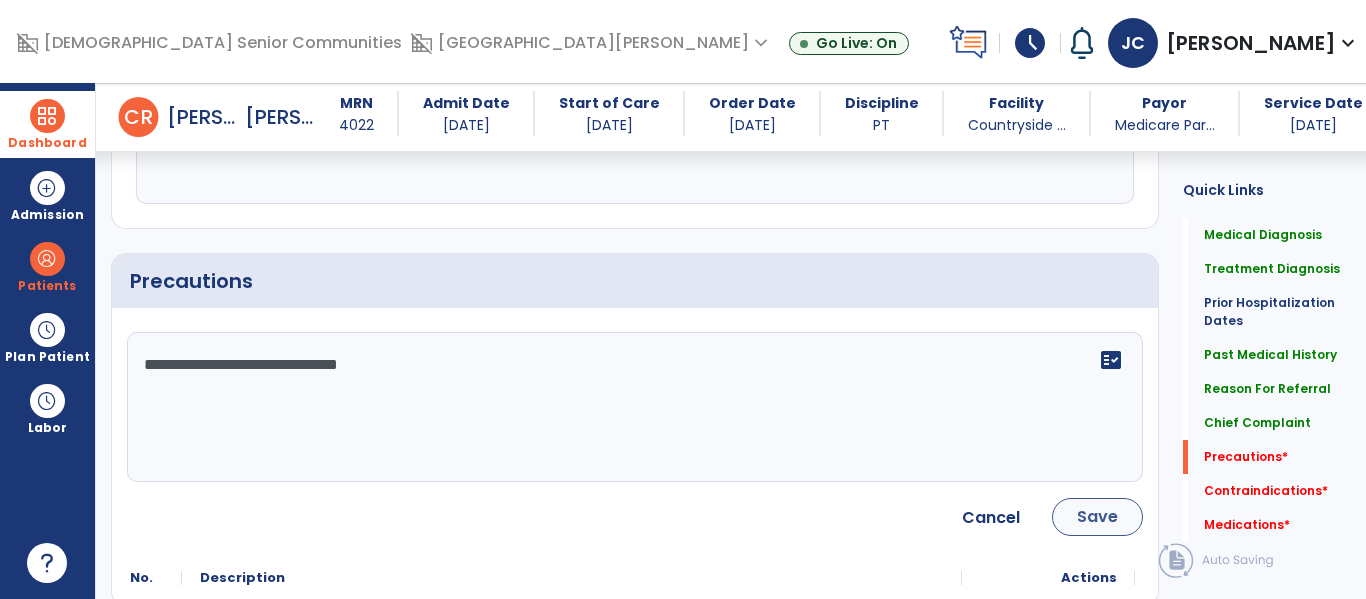 type on "**********" 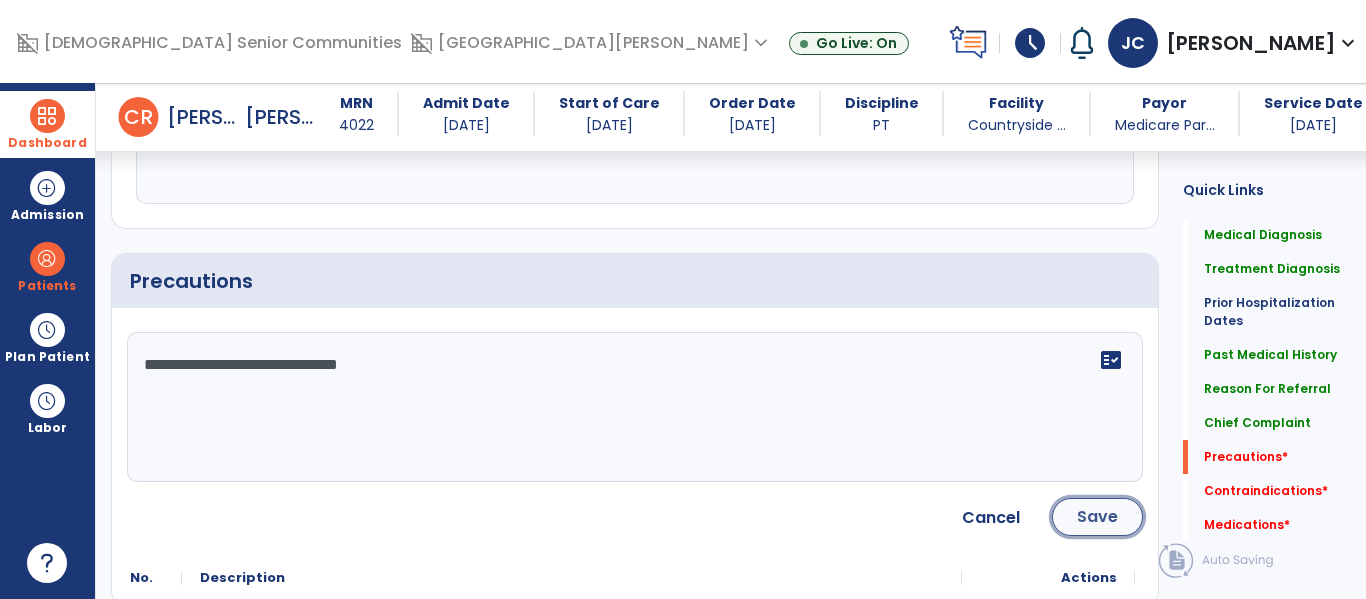 click on "Save" 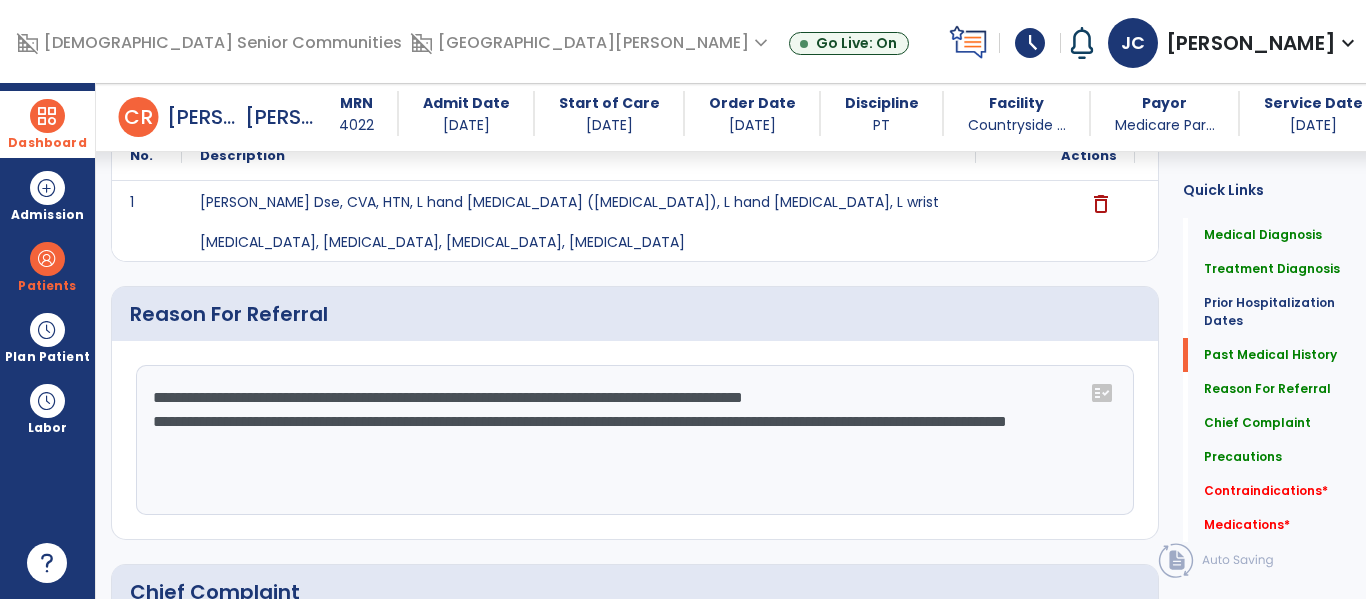scroll, scrollTop: 1047, scrollLeft: 0, axis: vertical 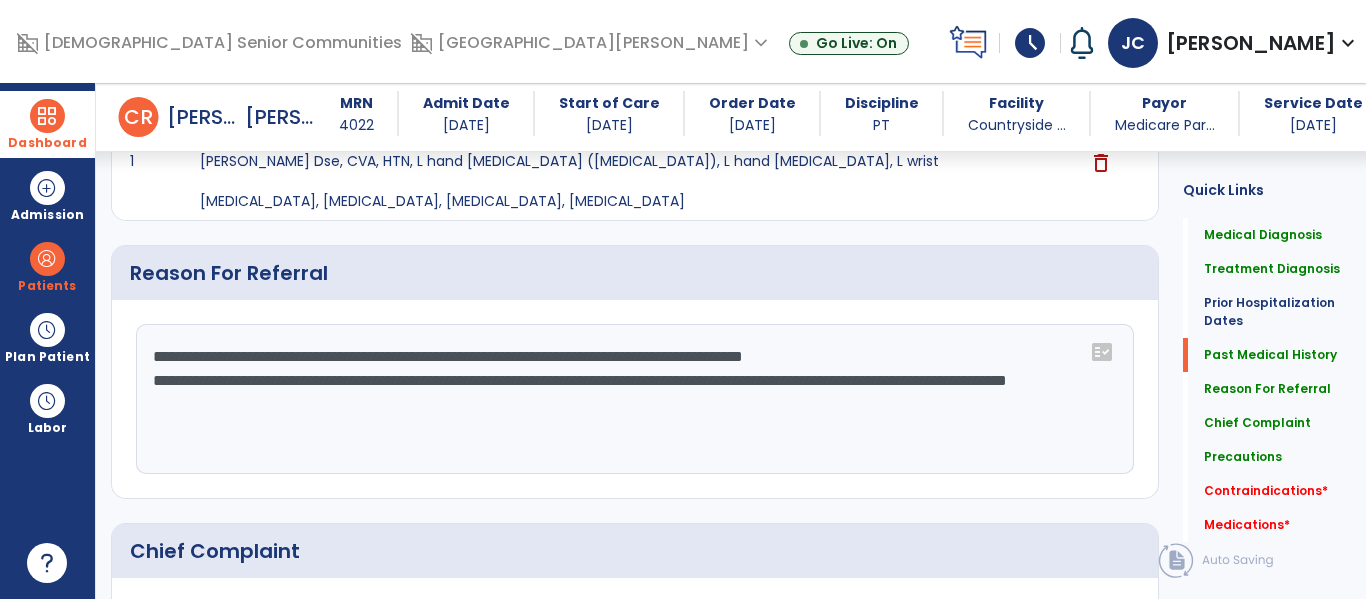 click on "**********" 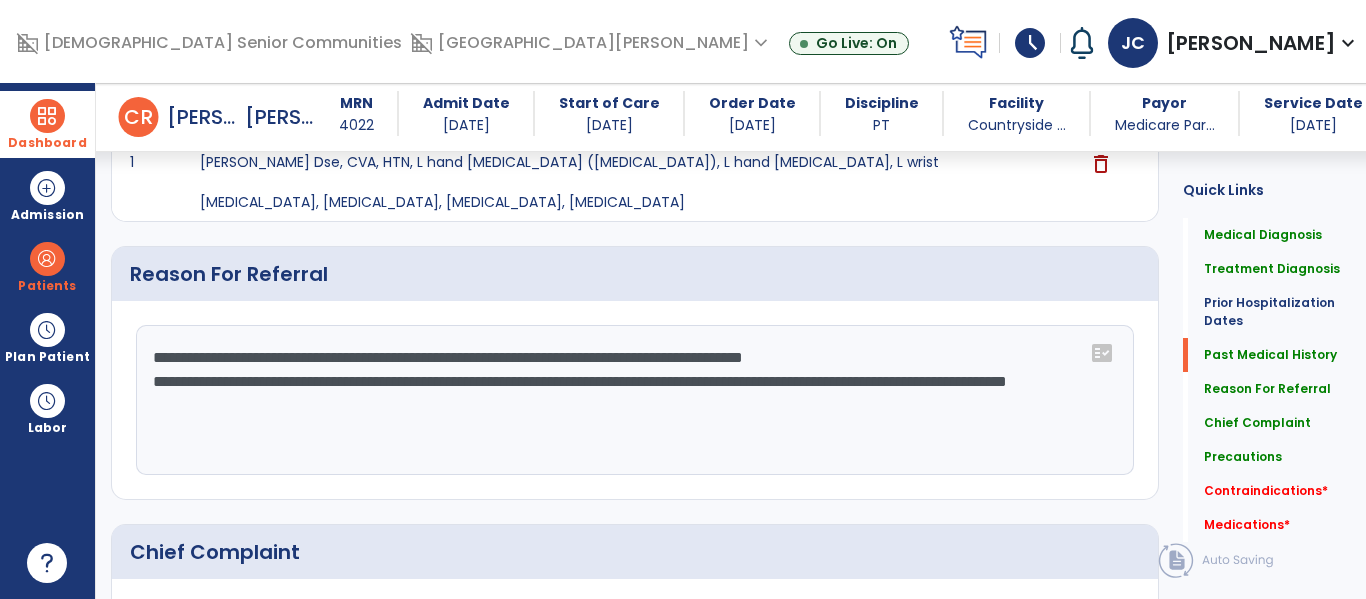 scroll, scrollTop: 1045, scrollLeft: 0, axis: vertical 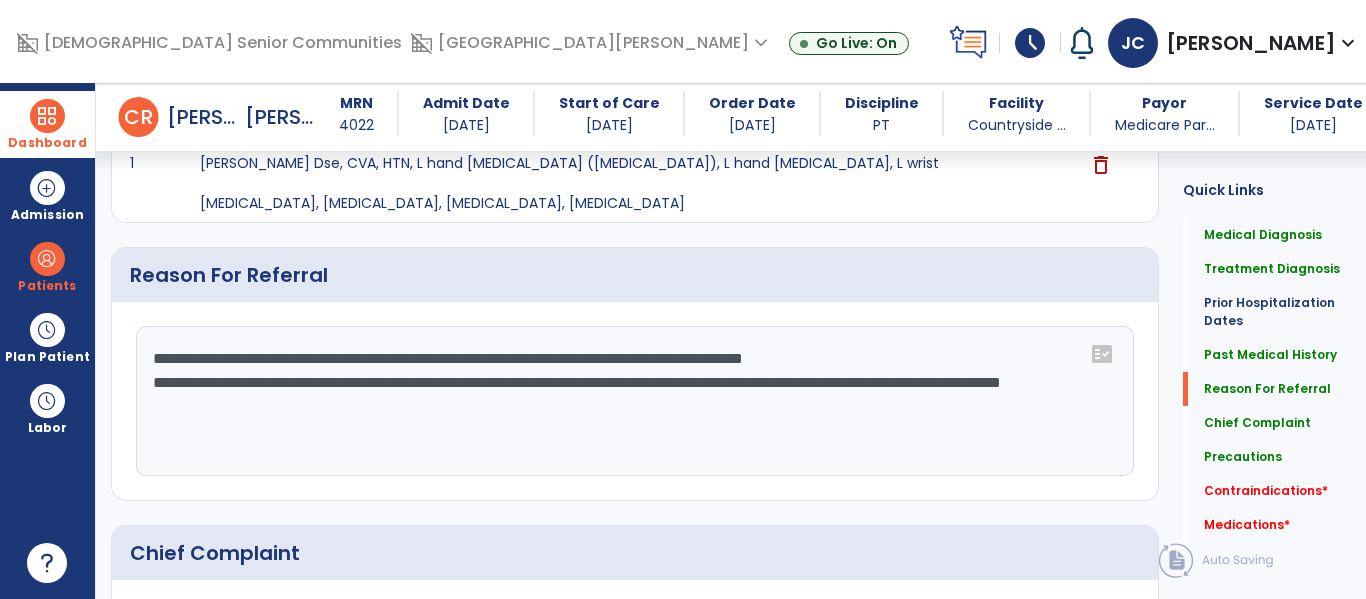 click on "**********" 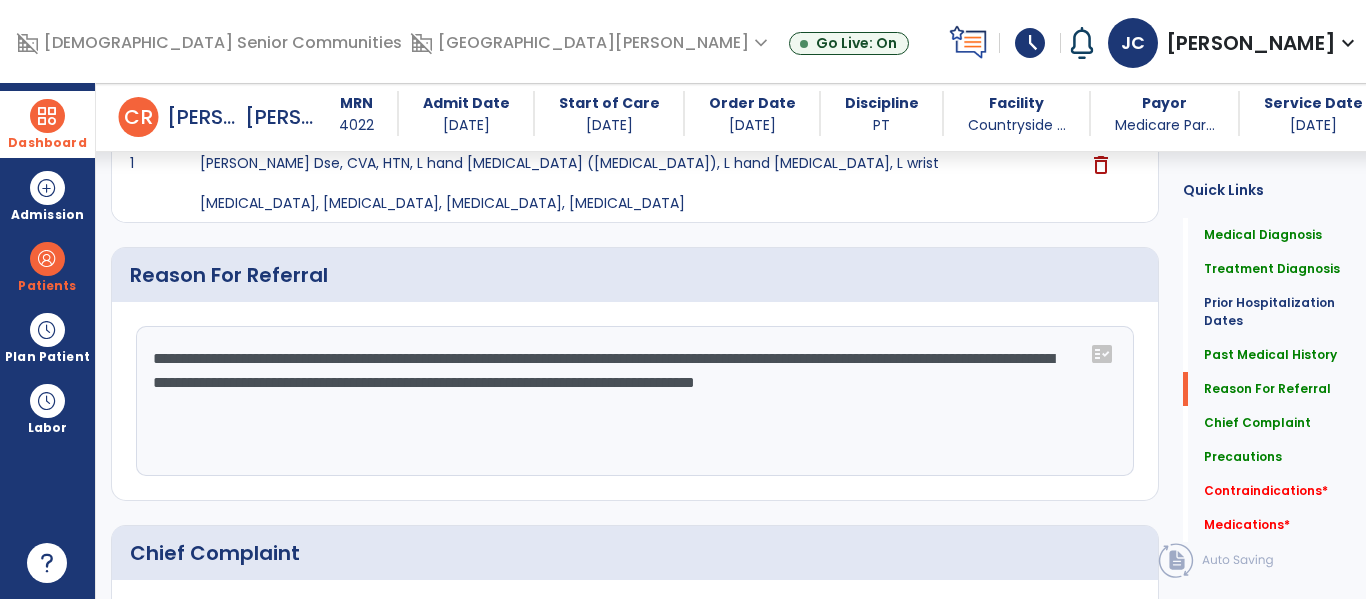 drag, startPoint x: 886, startPoint y: 386, endPoint x: 871, endPoint y: 390, distance: 15.524175 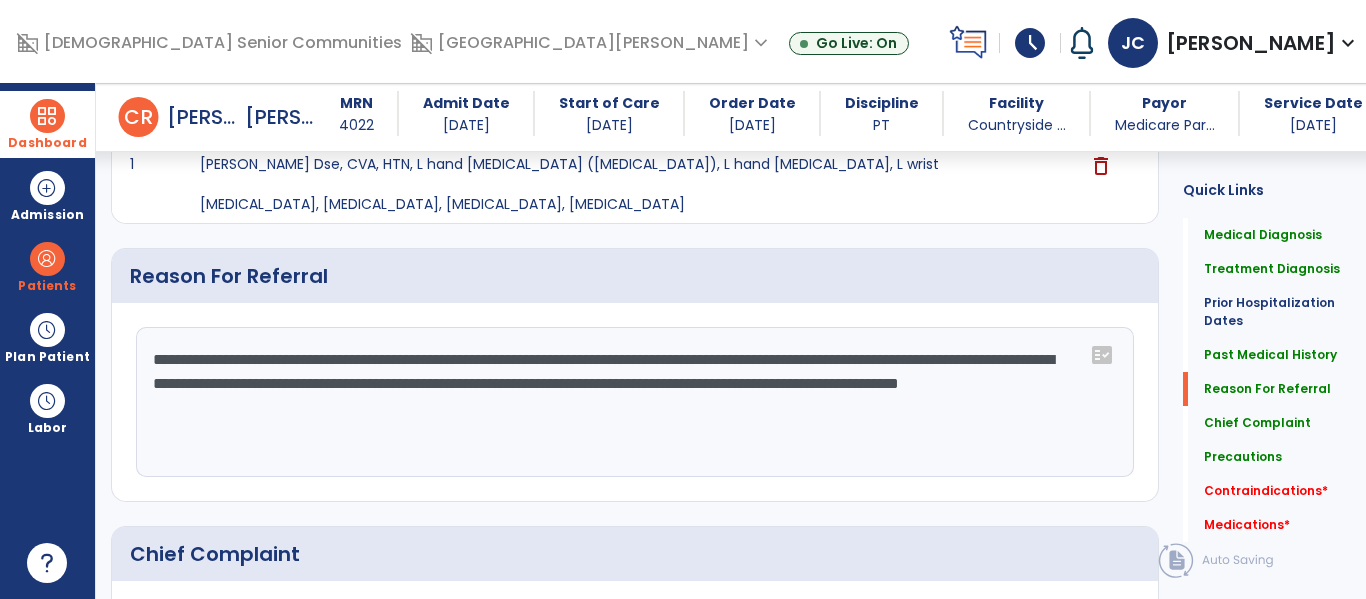scroll, scrollTop: 1043, scrollLeft: 0, axis: vertical 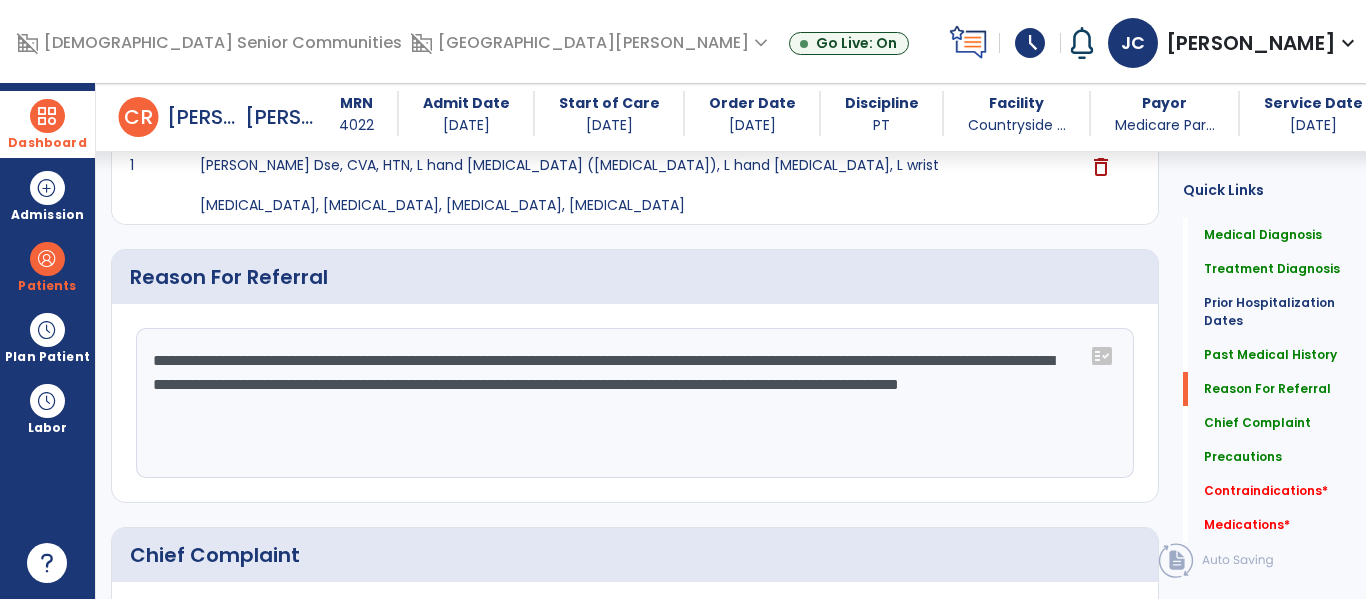 click on "**********" 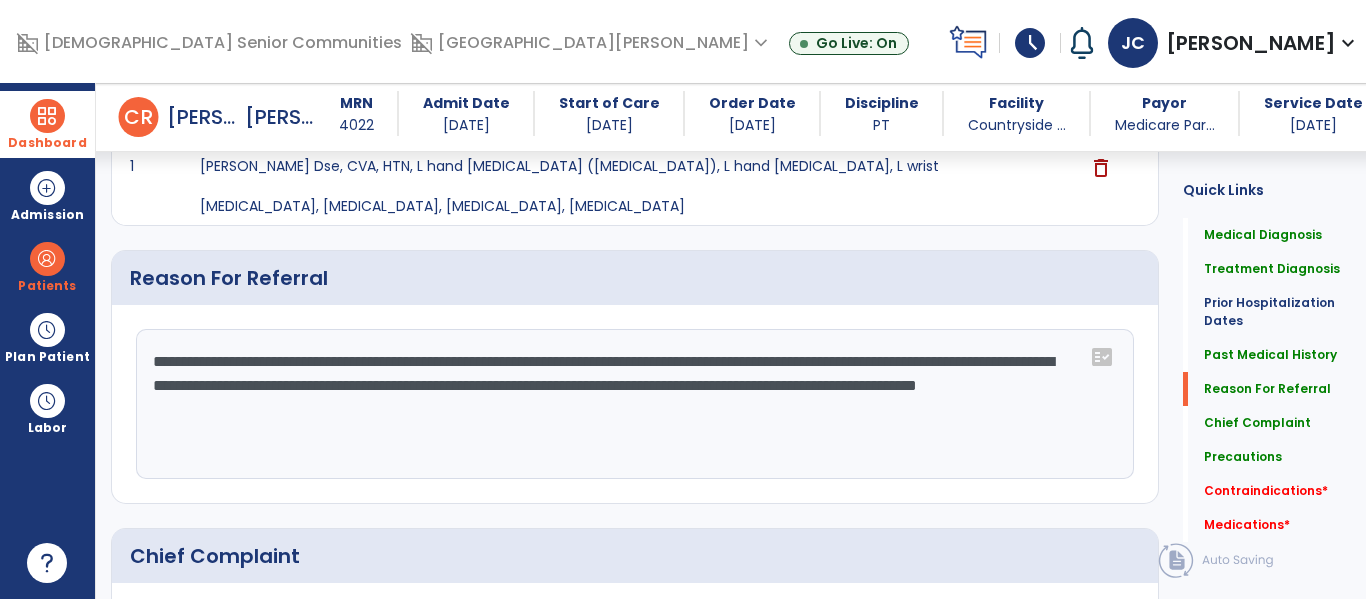 scroll, scrollTop: 1041, scrollLeft: 0, axis: vertical 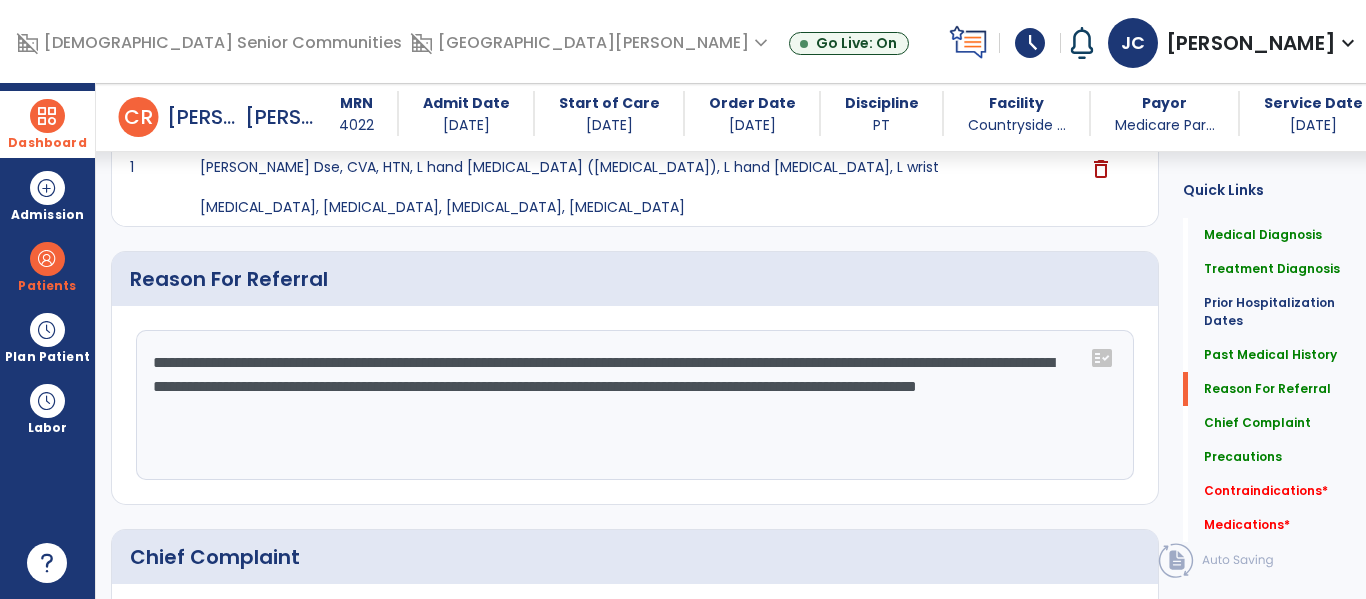 drag, startPoint x: 386, startPoint y: 414, endPoint x: 375, endPoint y: 415, distance: 11.045361 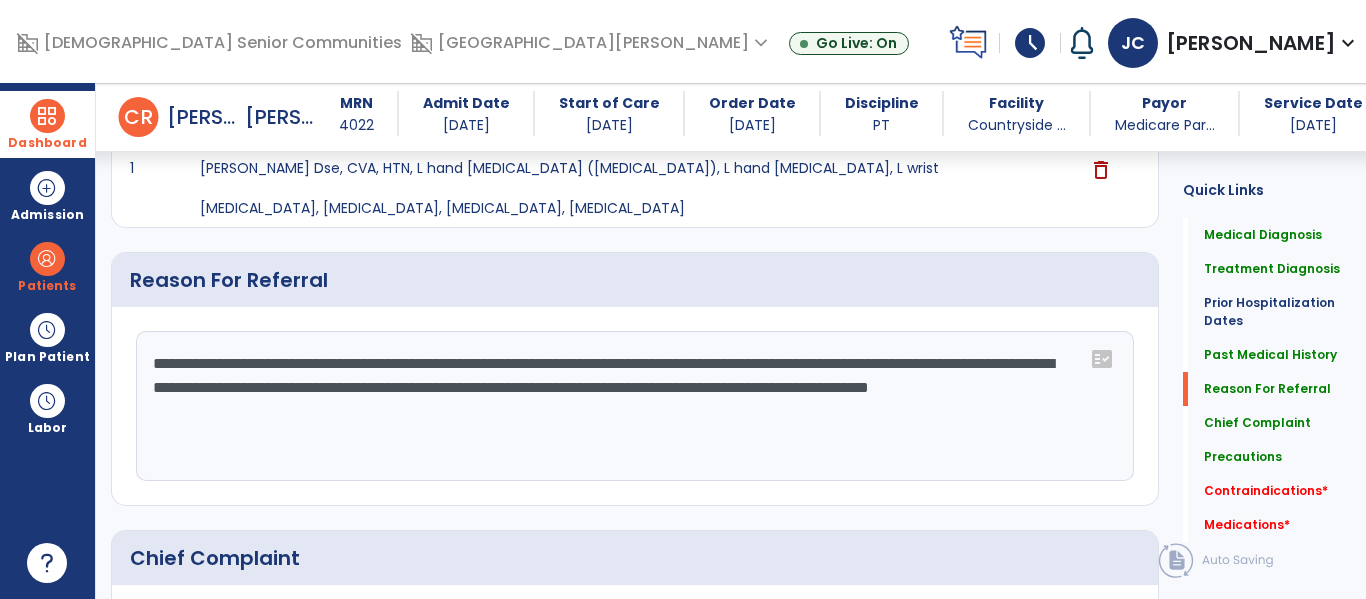 scroll, scrollTop: 1037, scrollLeft: 0, axis: vertical 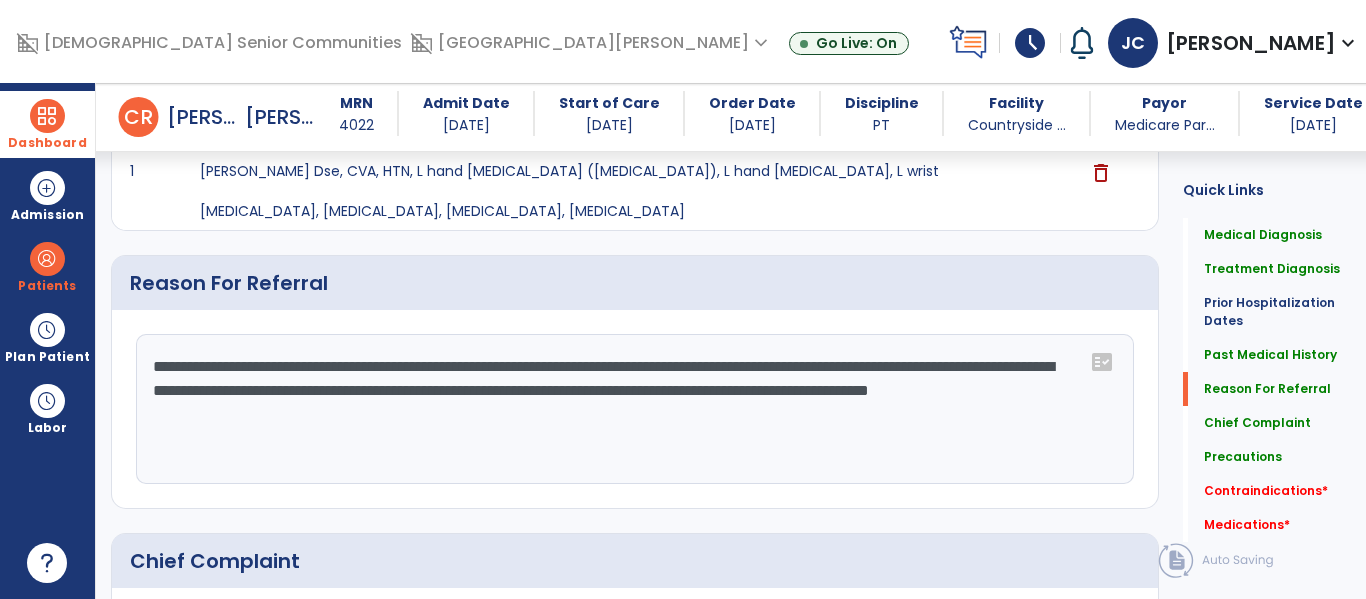 click on "**********" 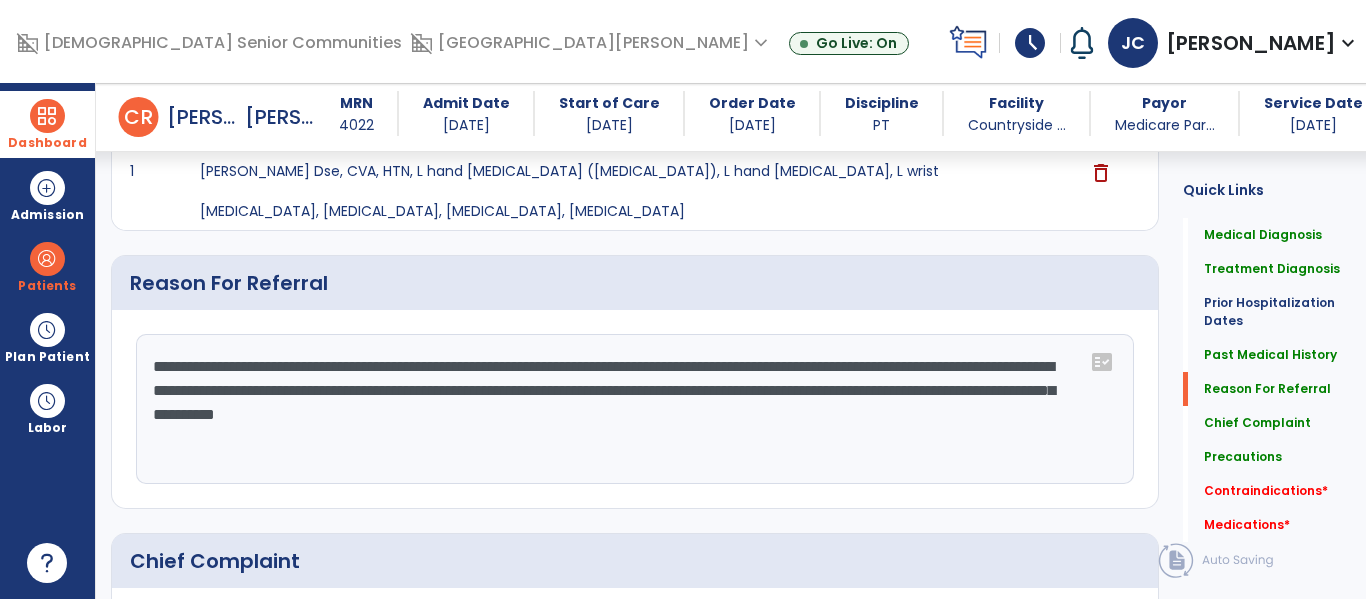 type on "**********" 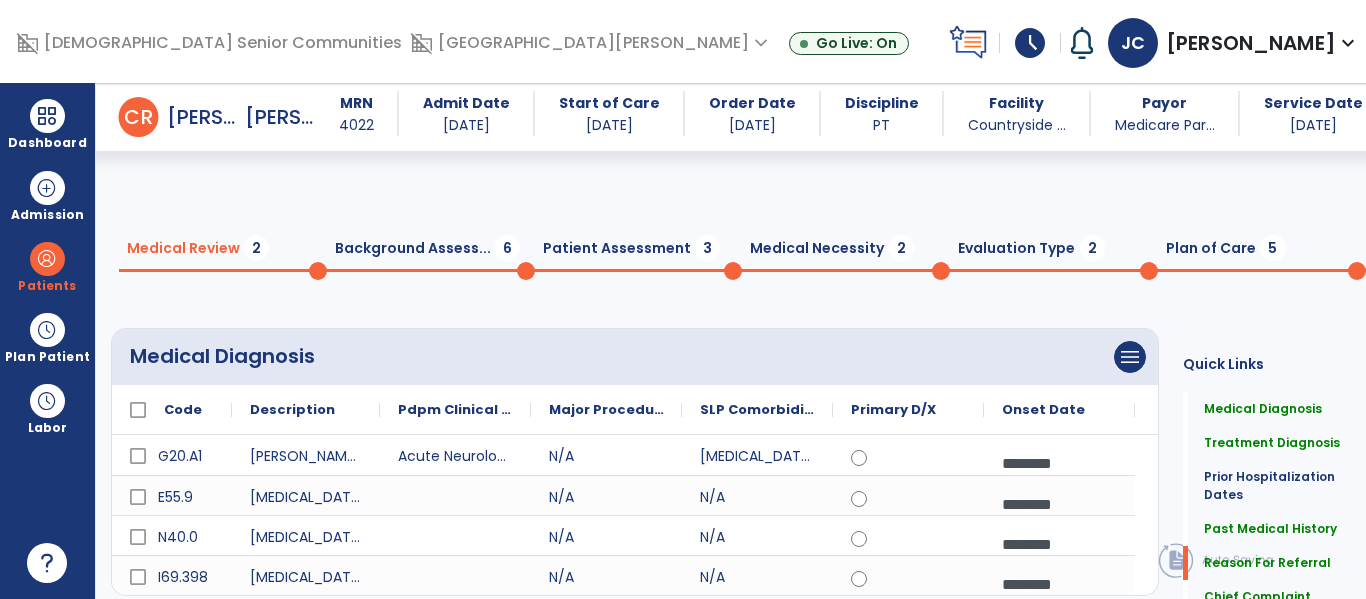 scroll, scrollTop: 0, scrollLeft: 0, axis: both 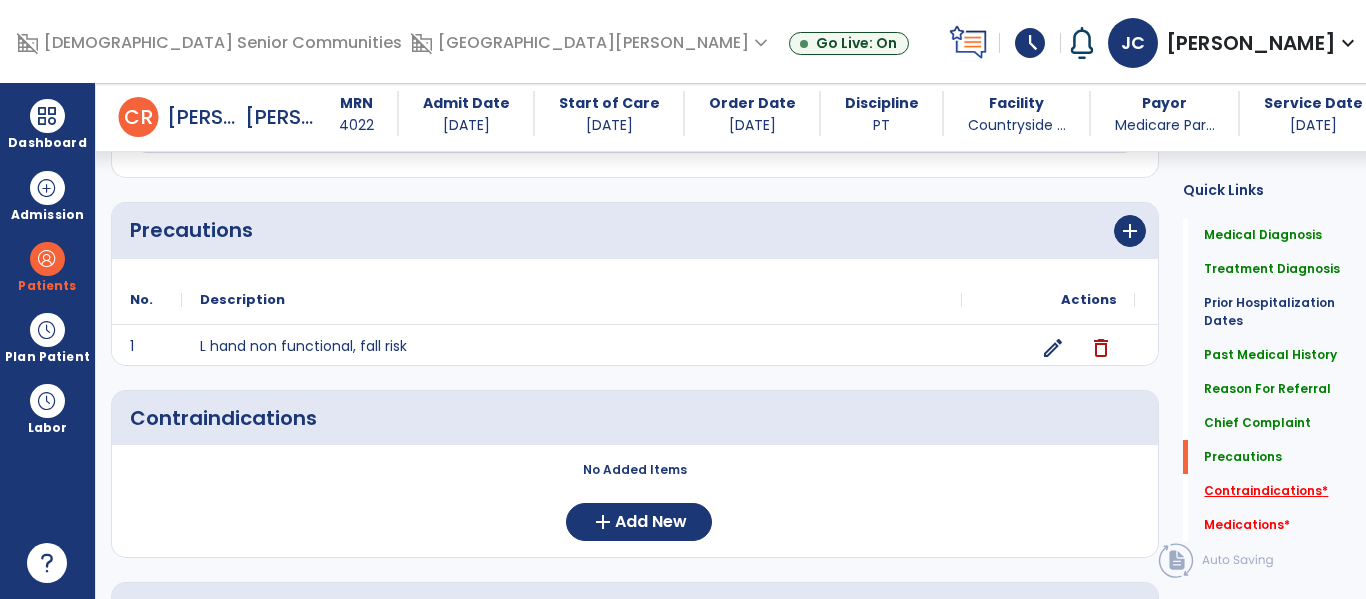 type on "**********" 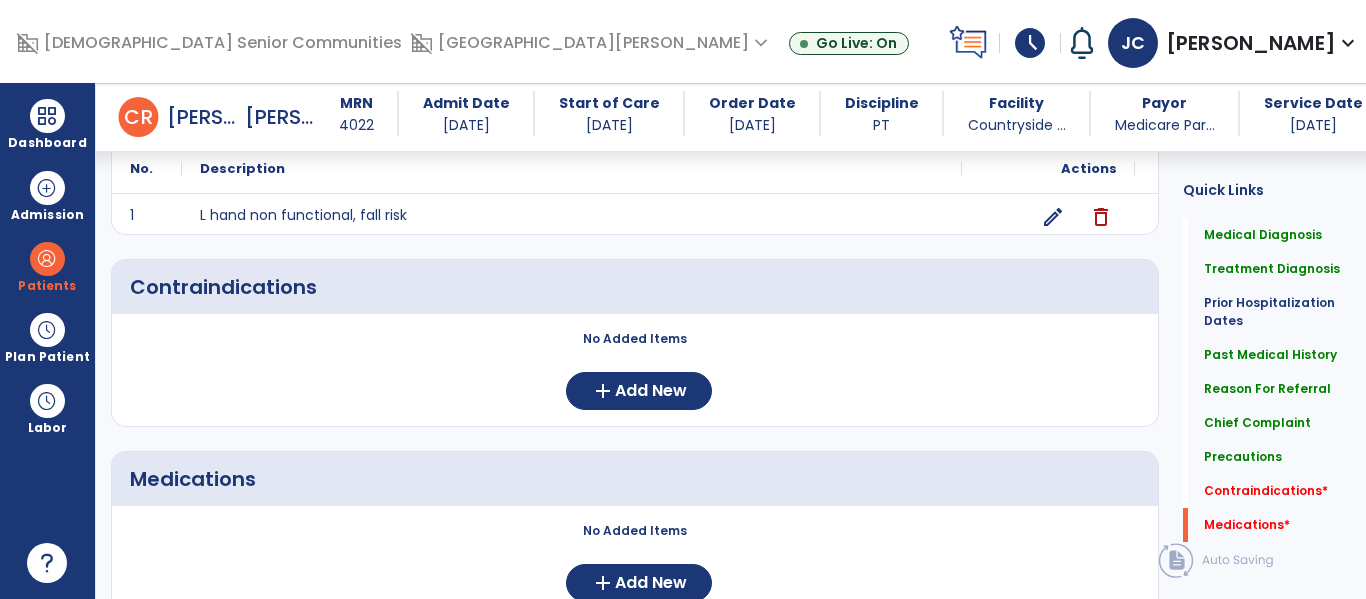 scroll, scrollTop: 1780, scrollLeft: 0, axis: vertical 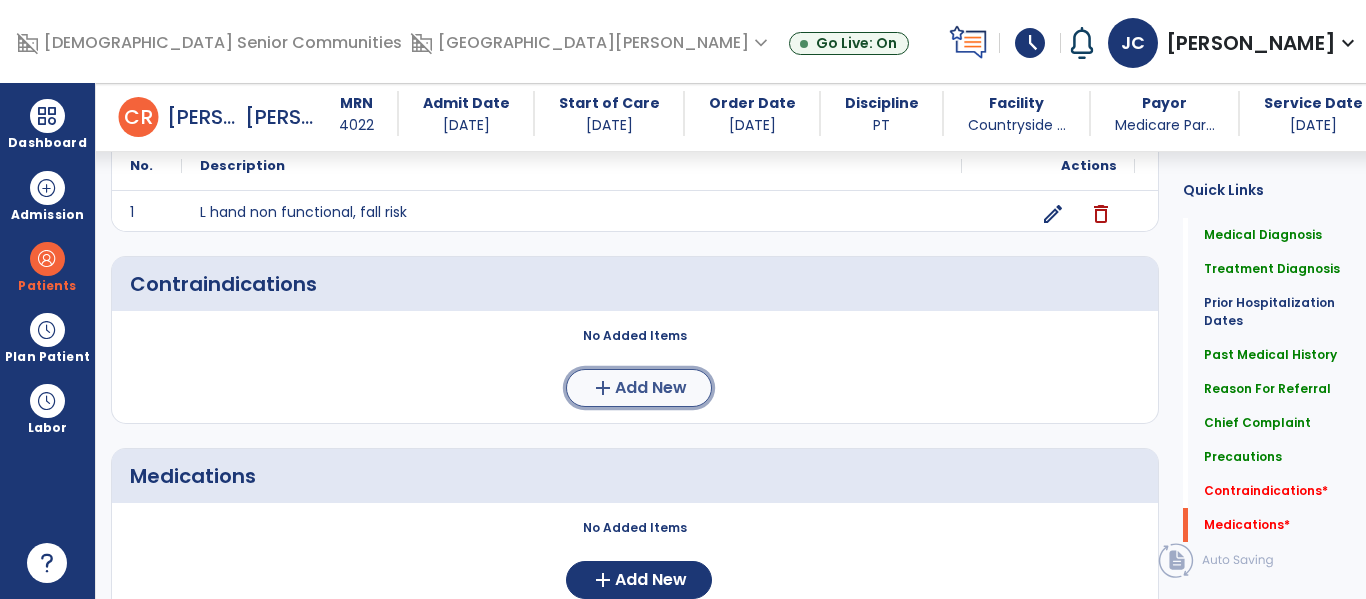 click on "Add New" 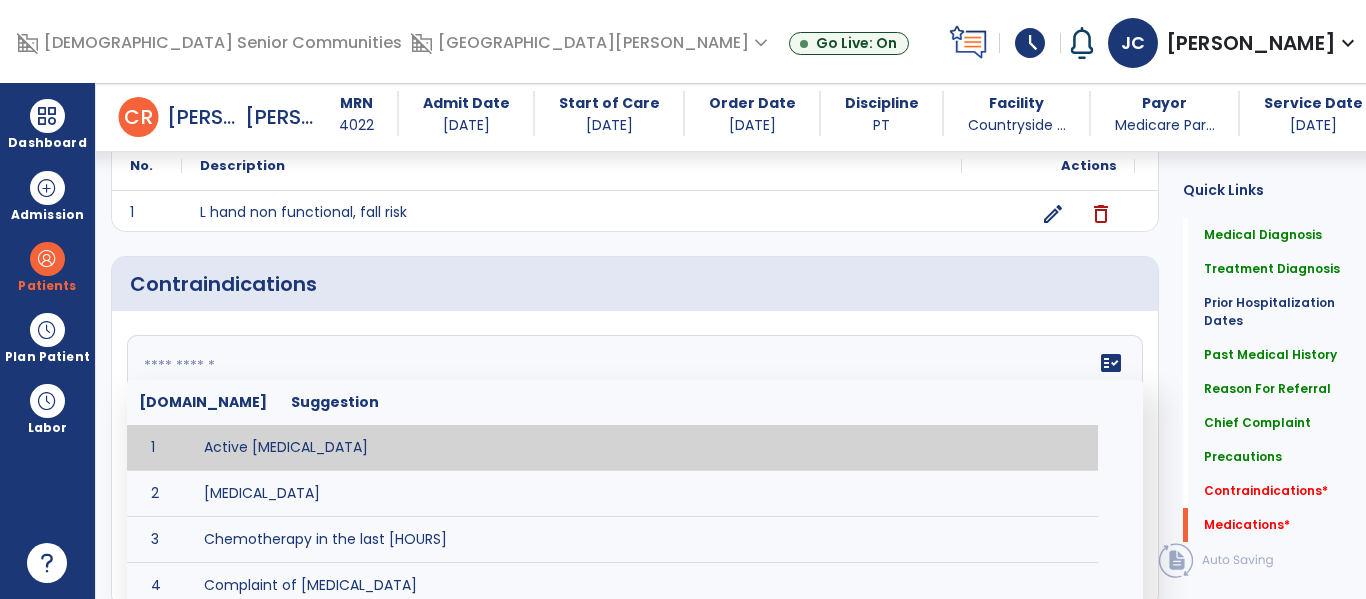 drag, startPoint x: 286, startPoint y: 384, endPoint x: 267, endPoint y: 390, distance: 19.924858 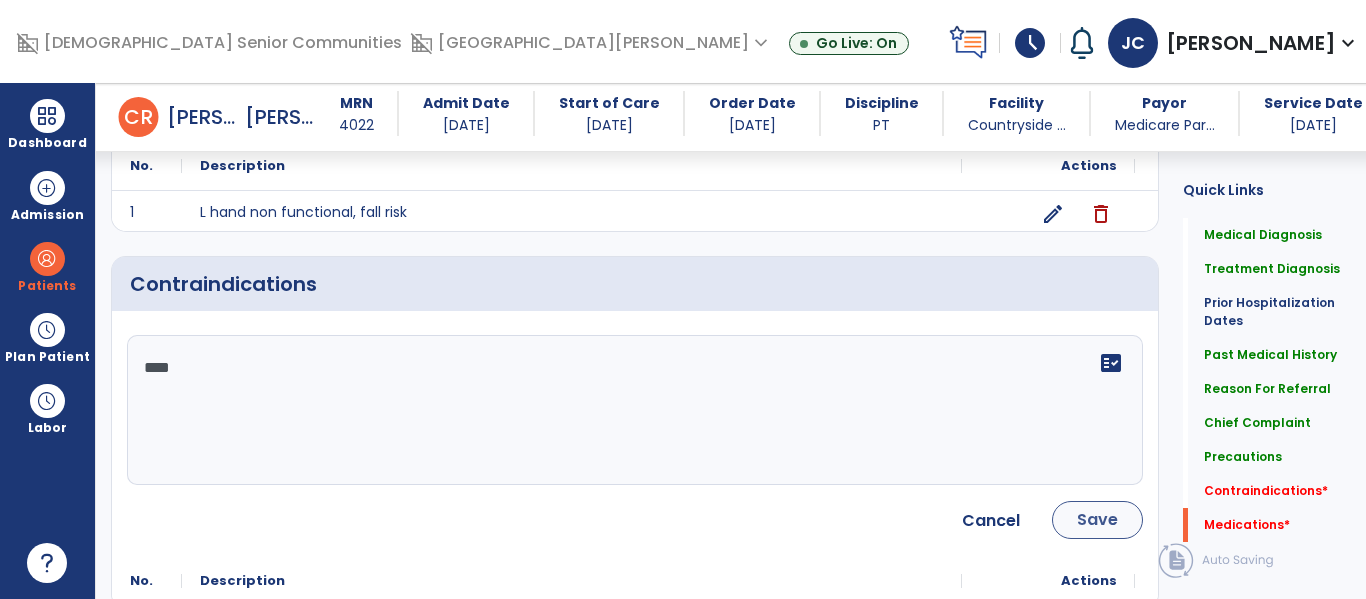 type on "****" 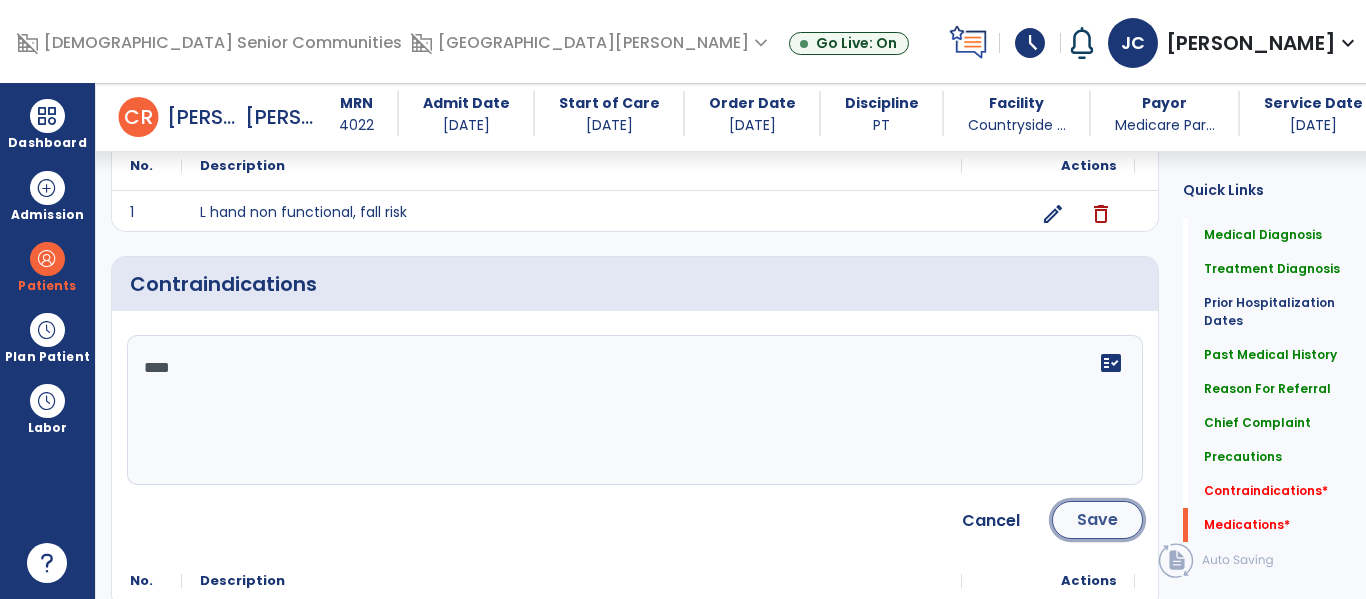 click on "Save" 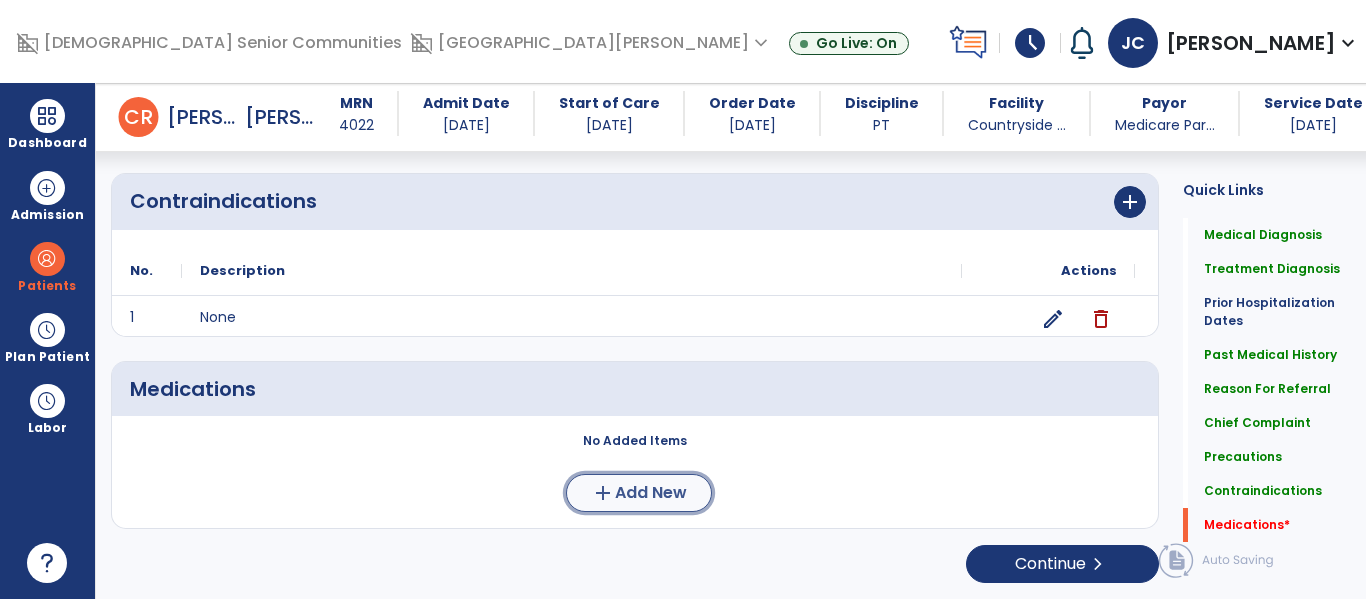 click on "Add New" 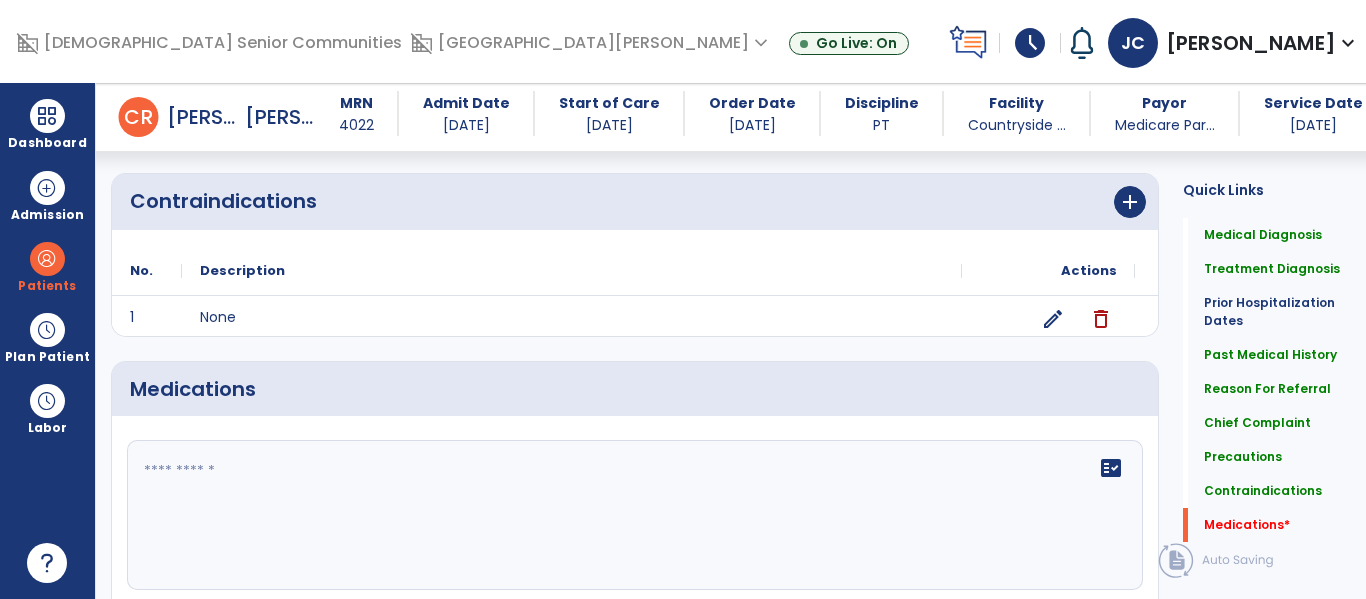 click 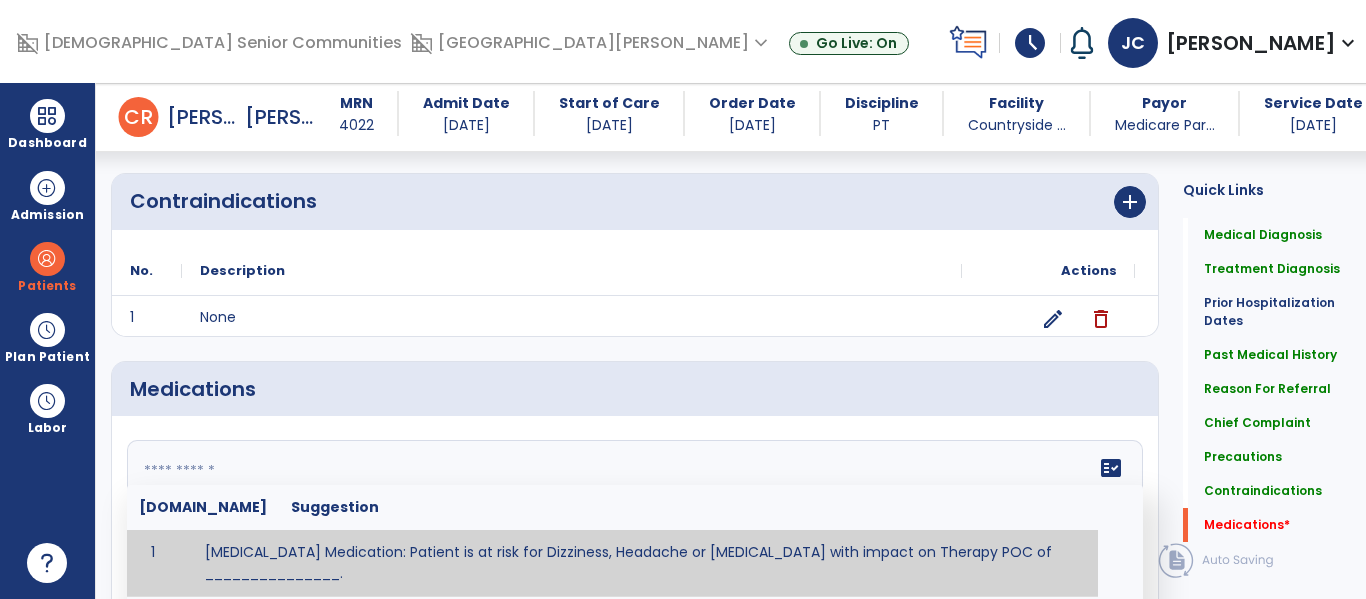 scroll, scrollTop: 1862, scrollLeft: 0, axis: vertical 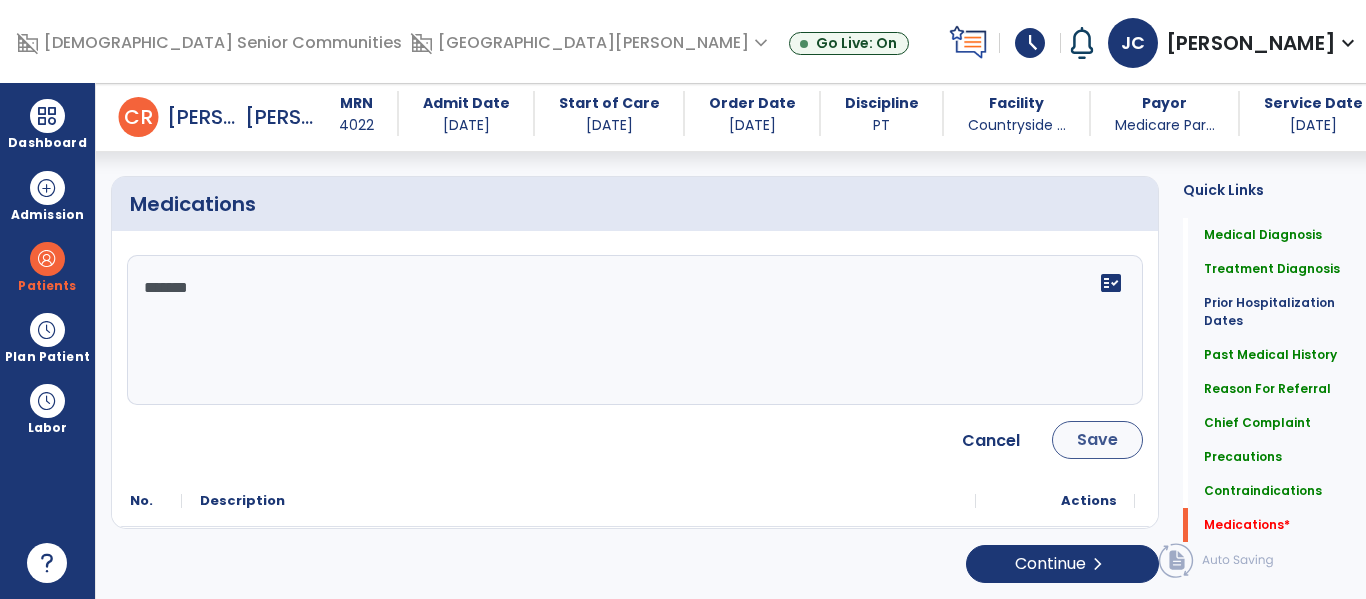type on "*******" 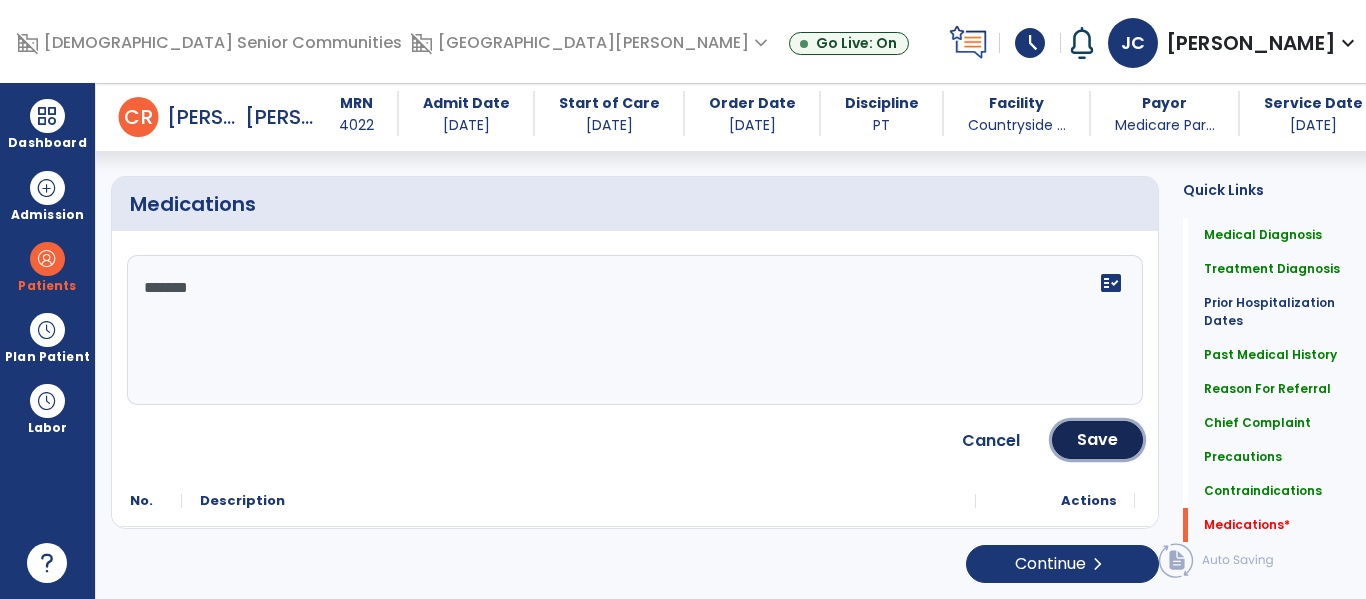click on "Save" 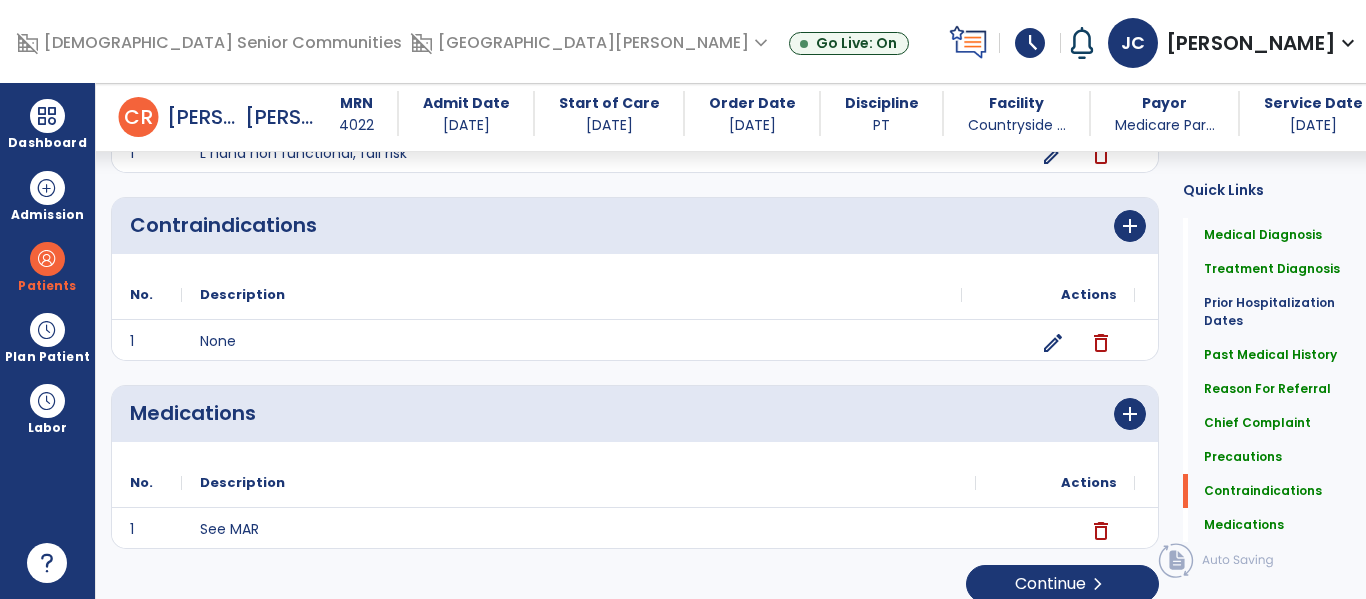 scroll, scrollTop: 1858, scrollLeft: 0, axis: vertical 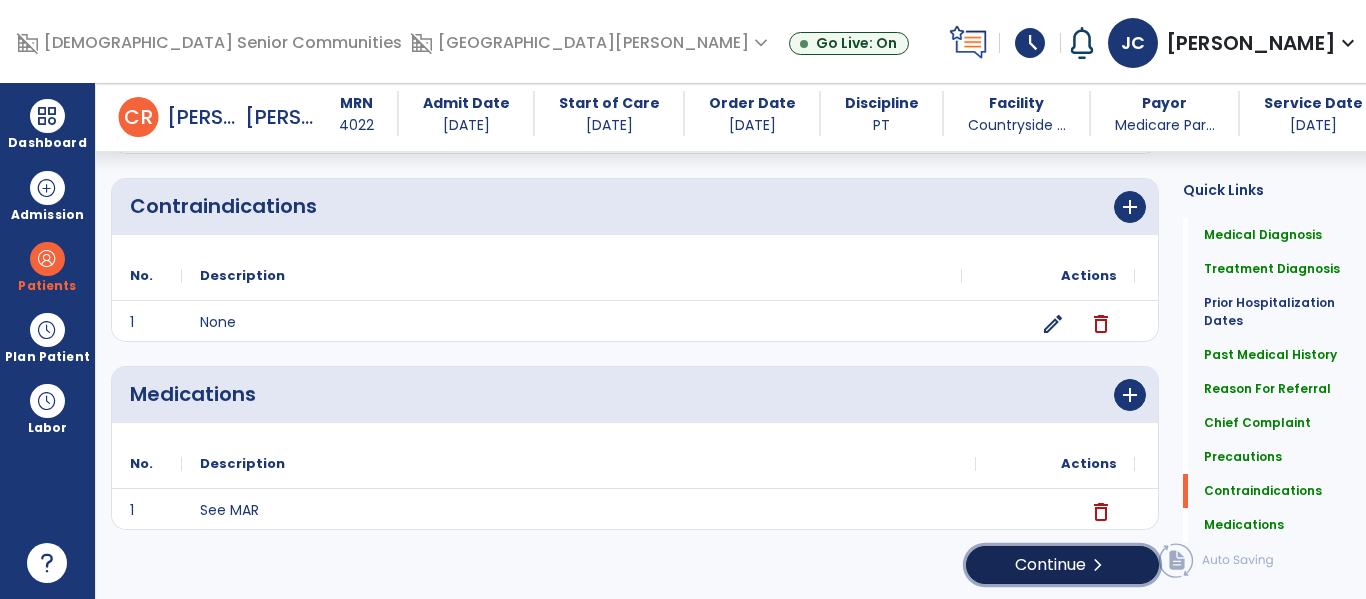 click on "Continue  chevron_right" 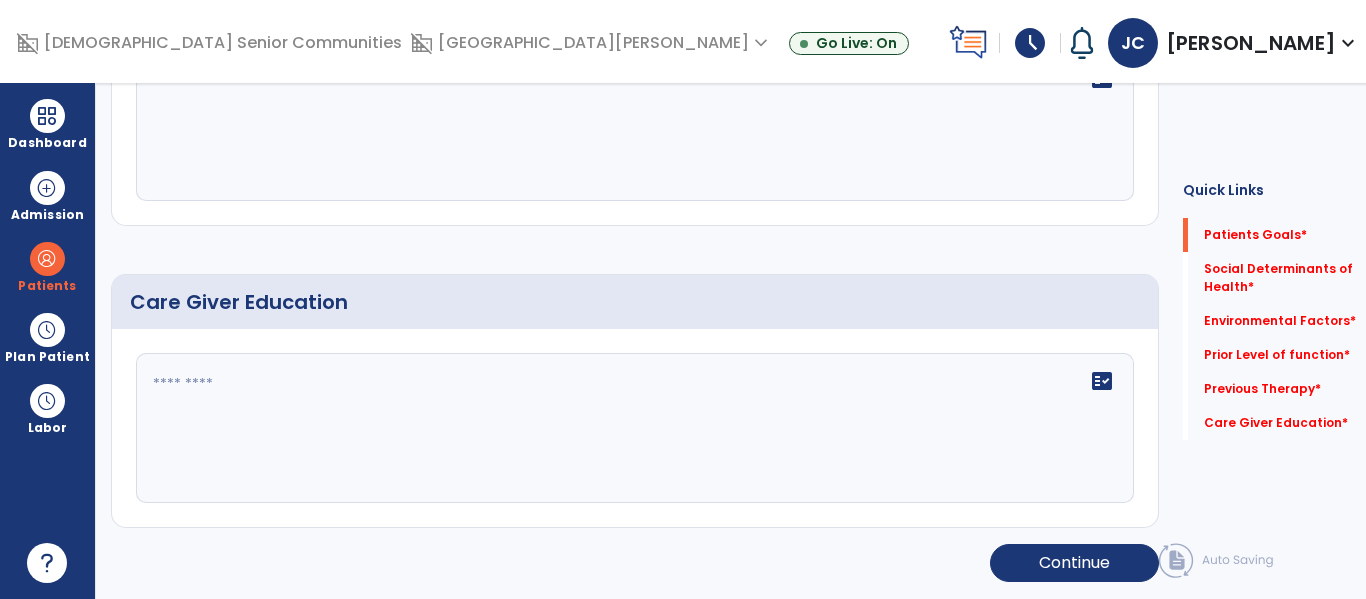 scroll, scrollTop: 0, scrollLeft: 0, axis: both 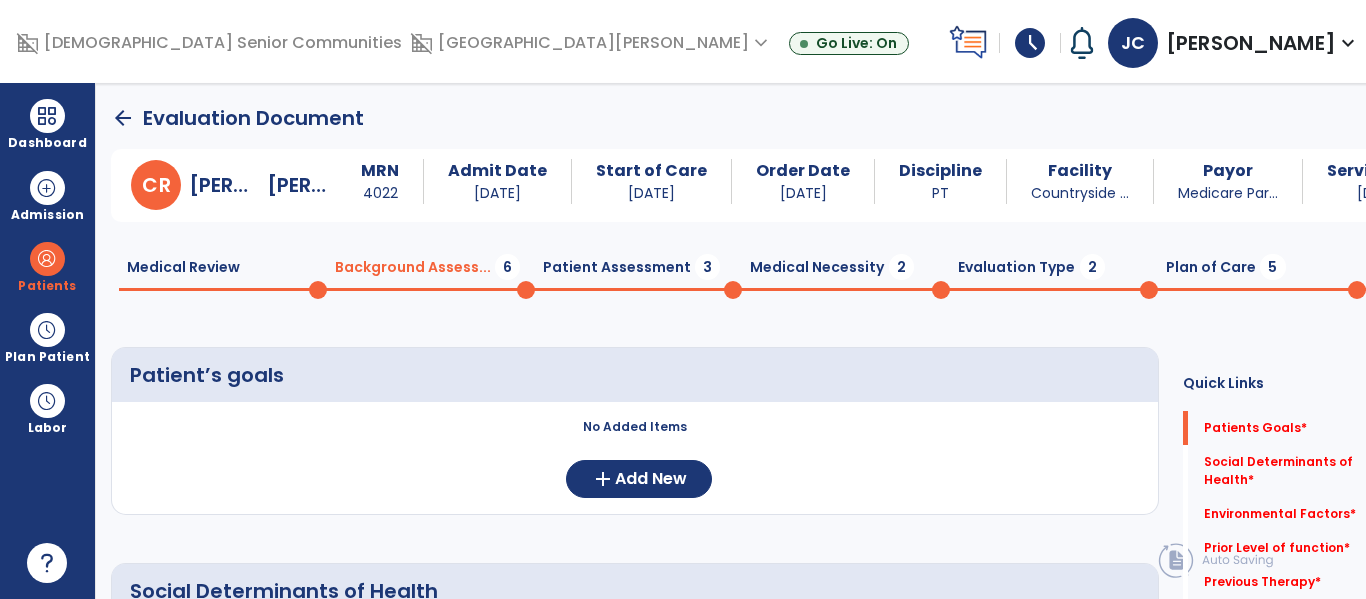 click on "No Added Items  add  Add New" 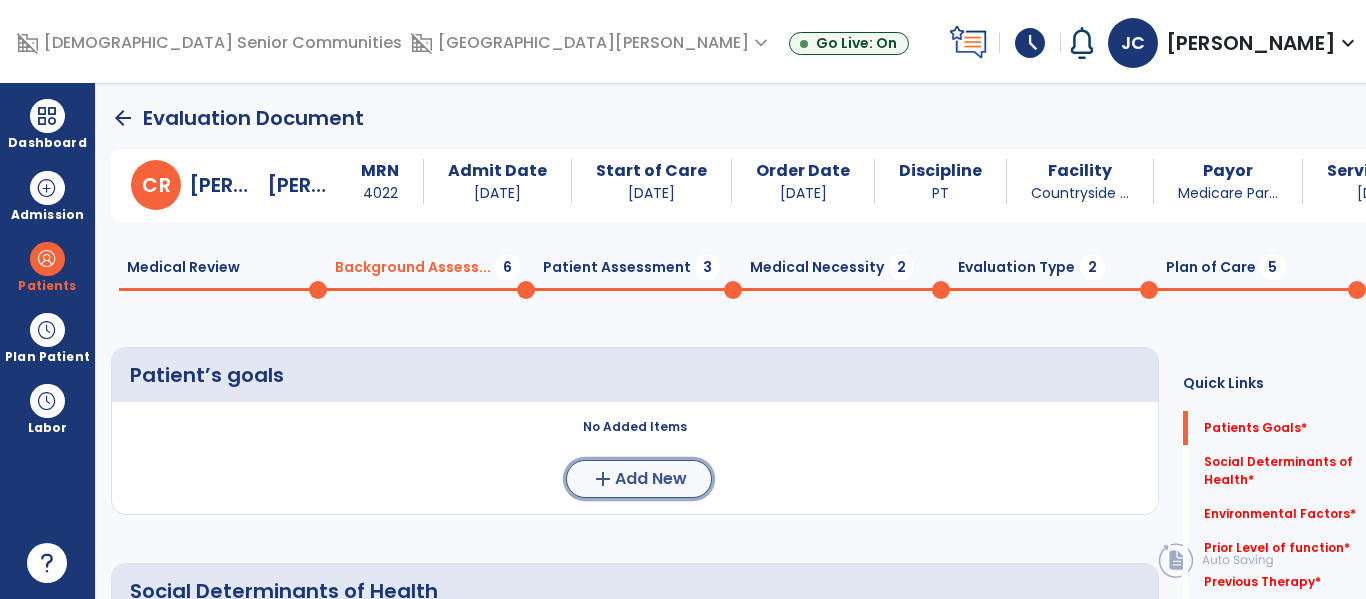 click on "add" 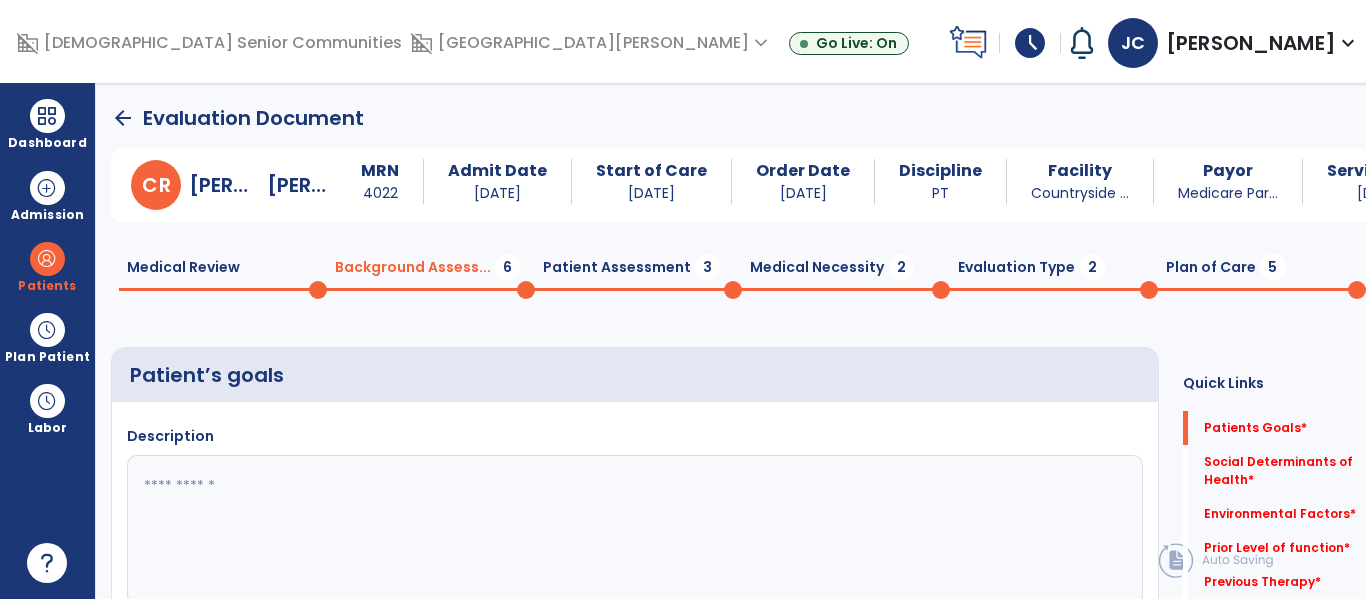 click 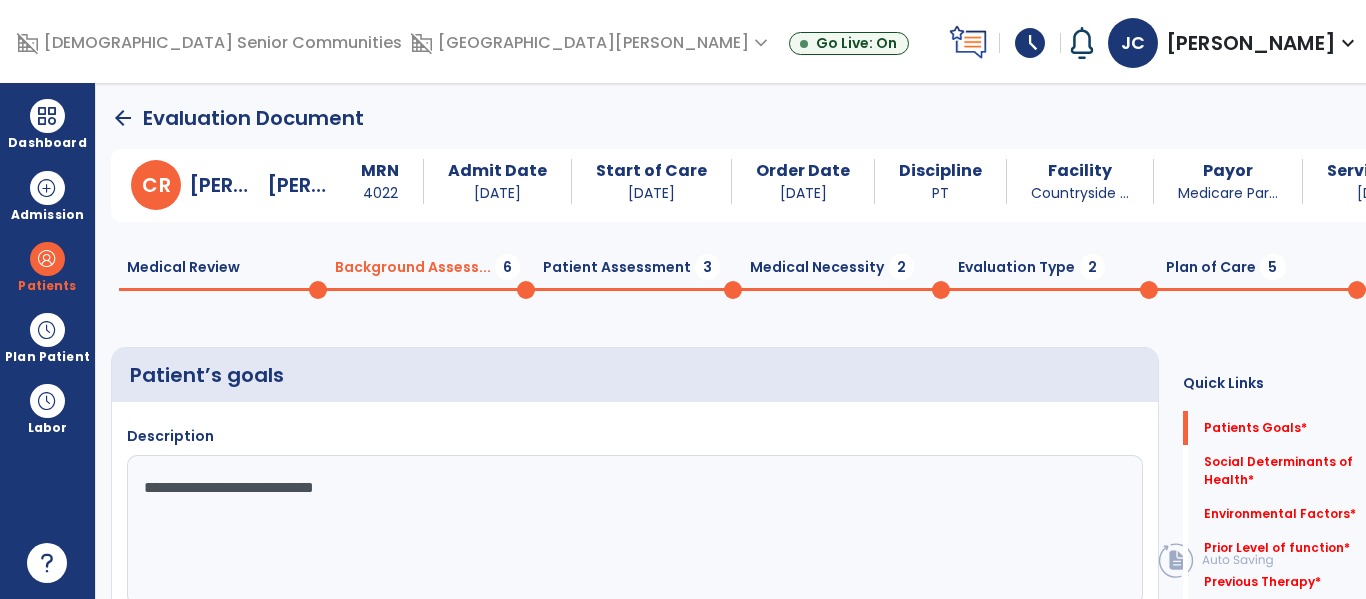 click on "**********" 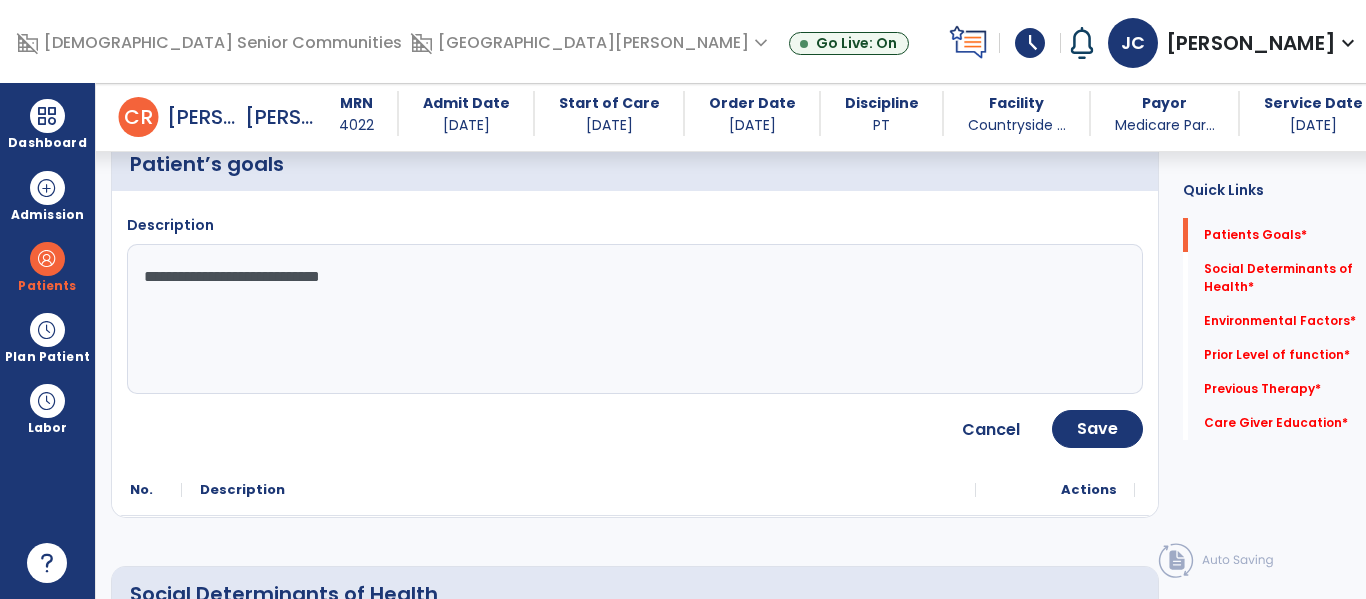 scroll, scrollTop: 194, scrollLeft: 0, axis: vertical 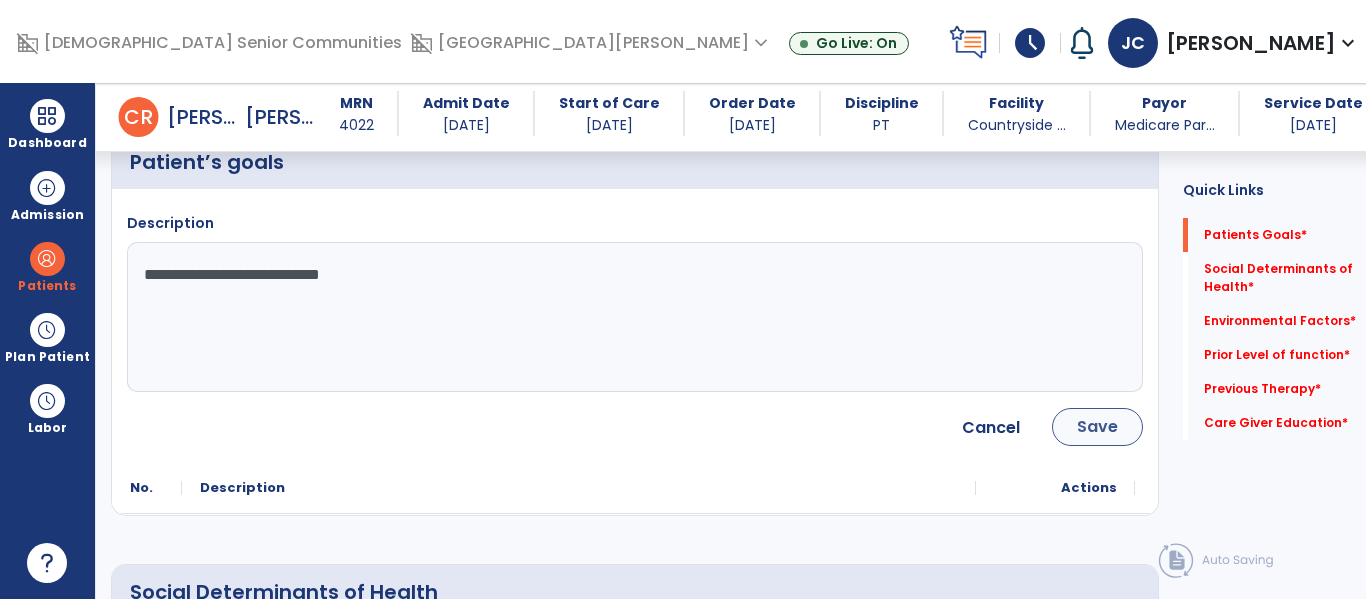 type on "**********" 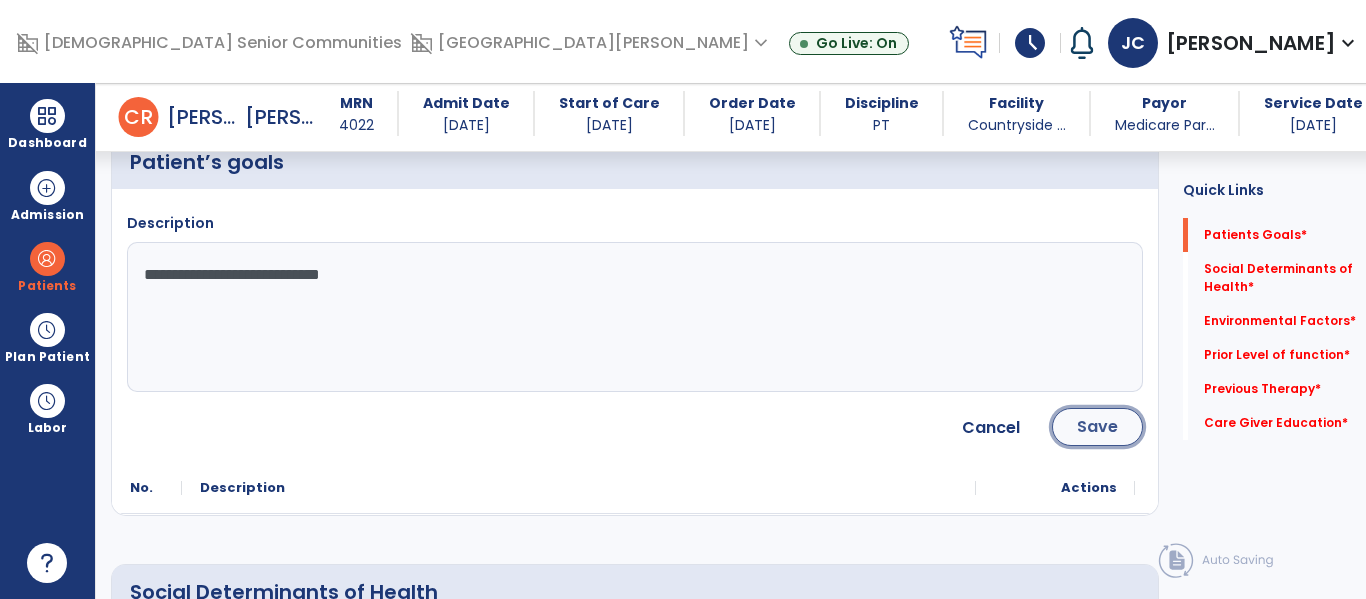 click on "Save" 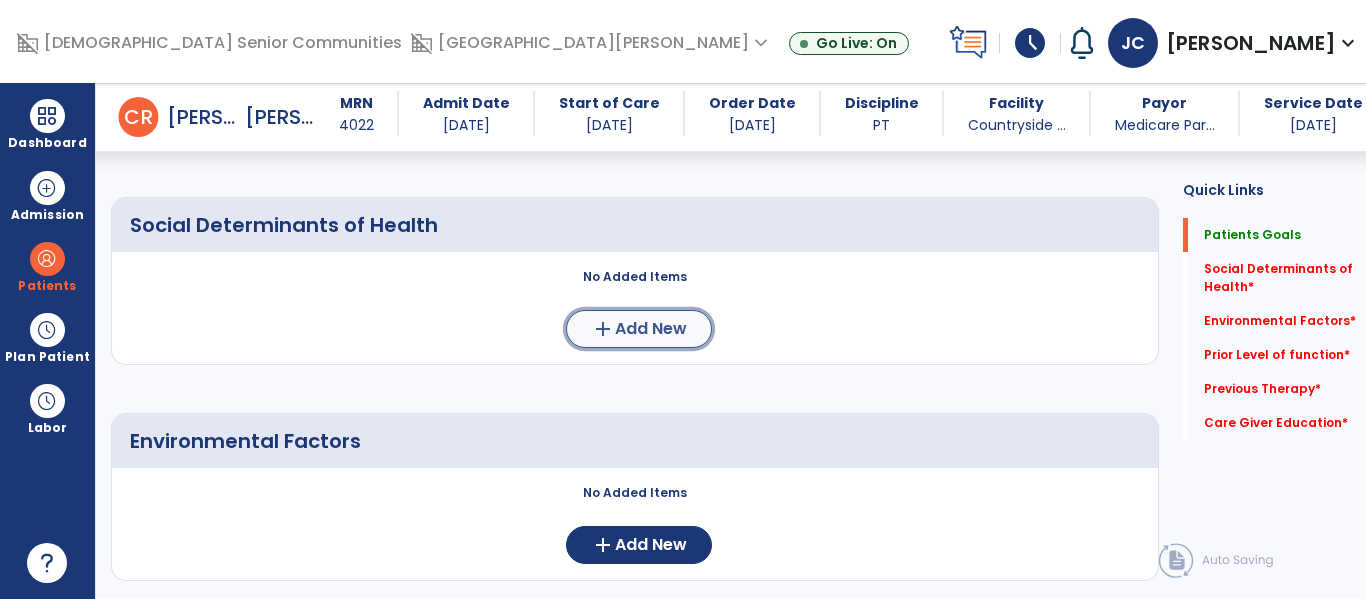 click on "Add New" 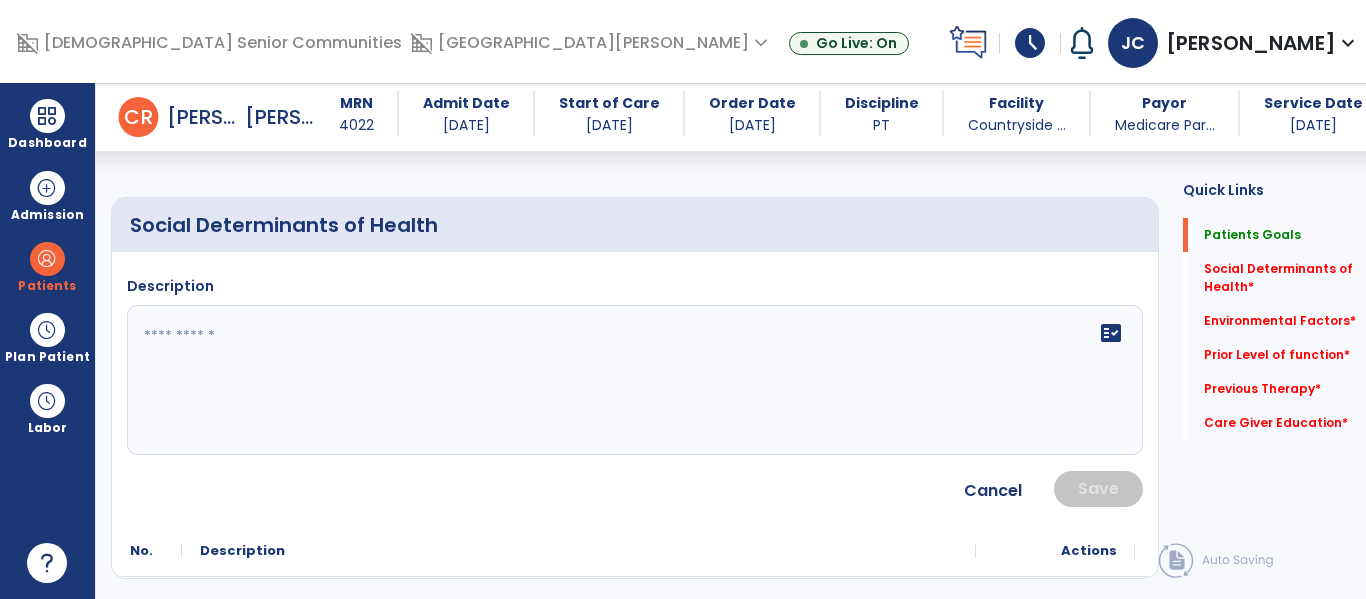 scroll, scrollTop: 345, scrollLeft: 0, axis: vertical 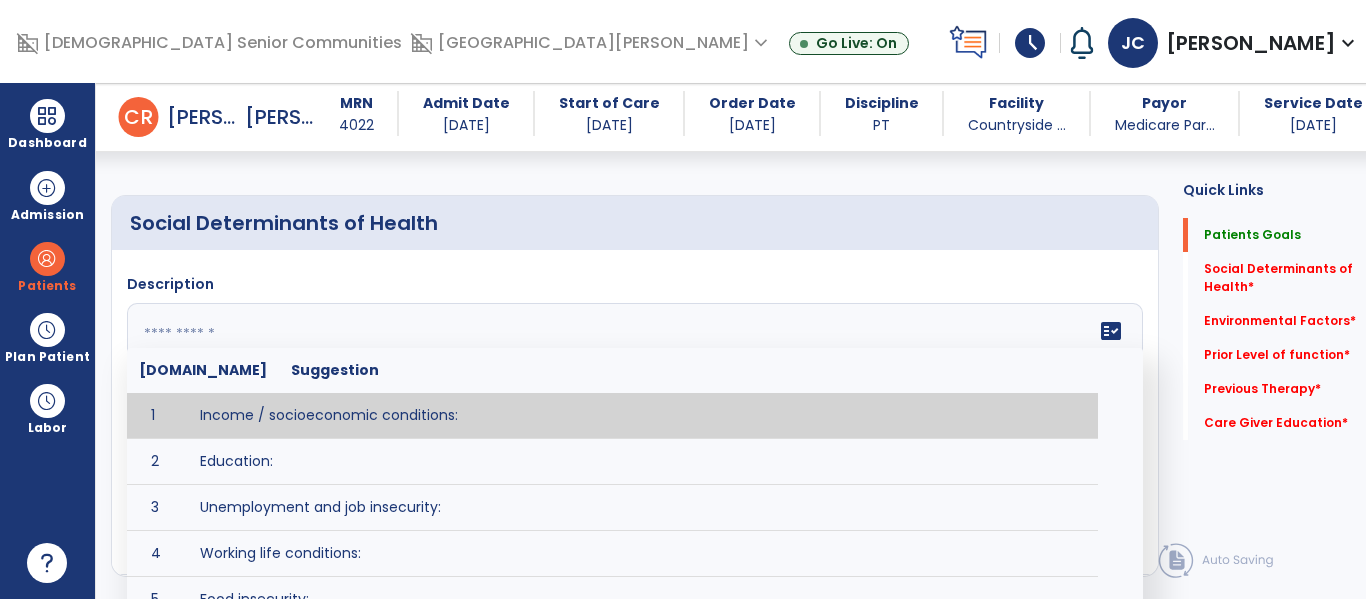 click on "fact_check  [DOMAIN_NAME] Suggestion 1 Income / socioeconomic conditions:  2 Education:  3 Unemployment and job insecurity:  4 Working life conditions:  5 Food insecurity:  6 Housing, basic amenities and the environment:  7 Early childhood development:  8 Social inclusion and non-discrimination: 9 Structural conflict: 10 Access to affordable health services of decent quality:" 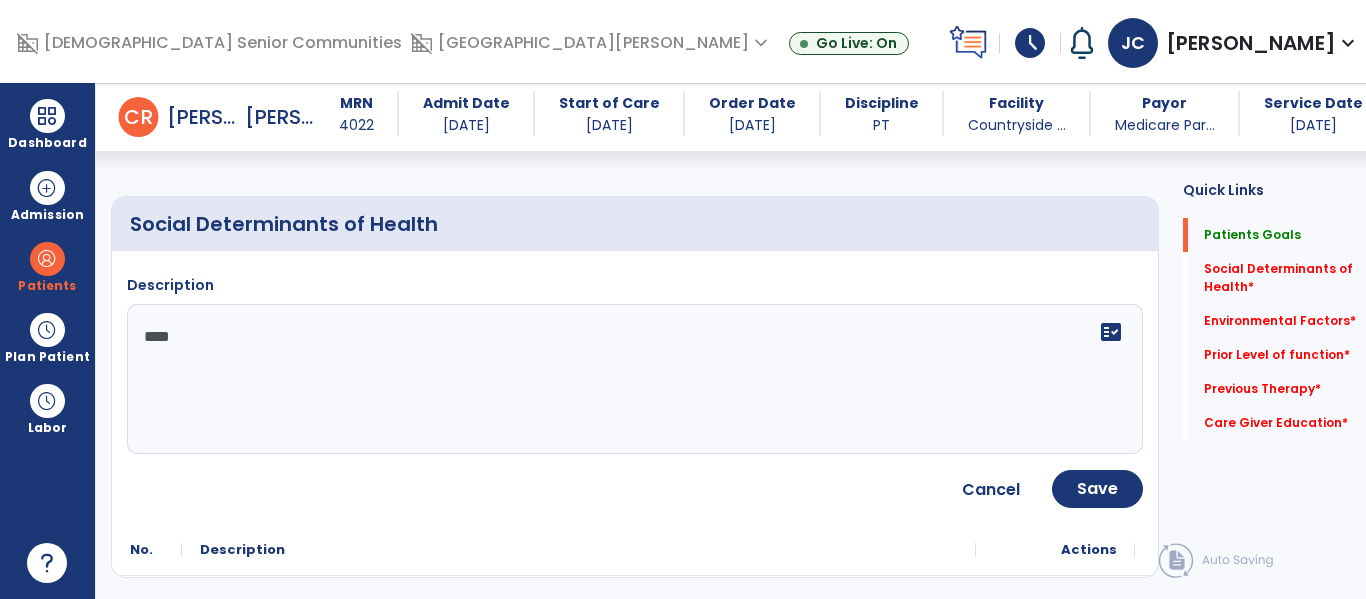 scroll, scrollTop: 343, scrollLeft: 0, axis: vertical 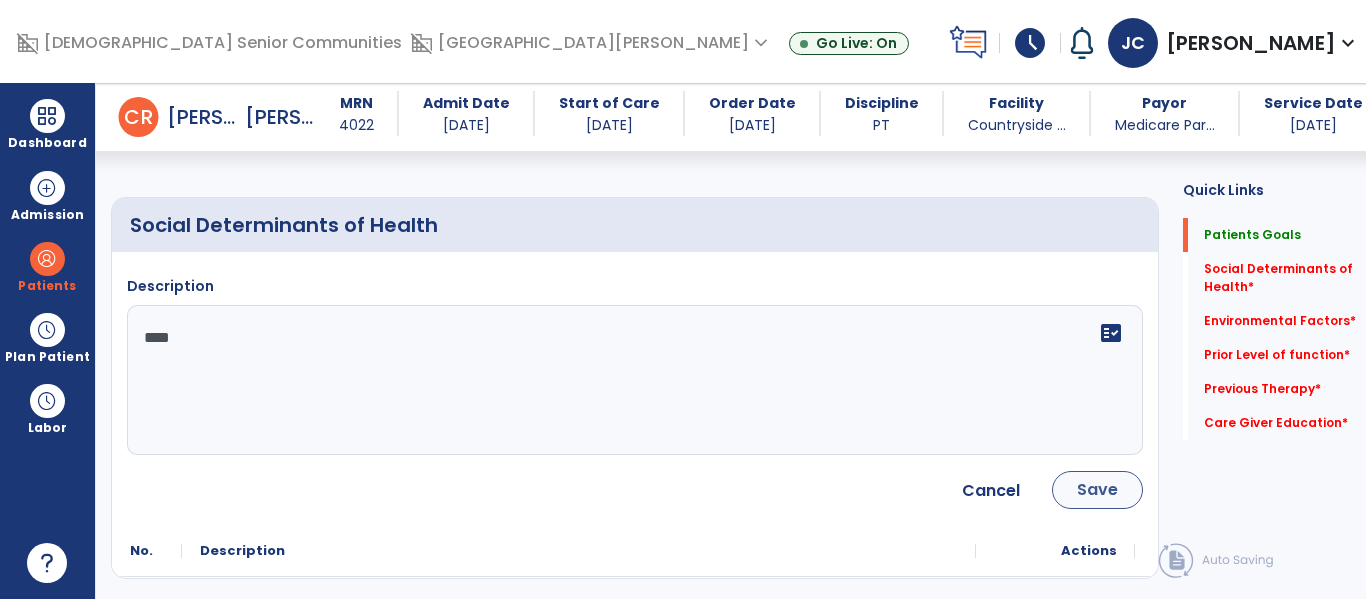 type on "****" 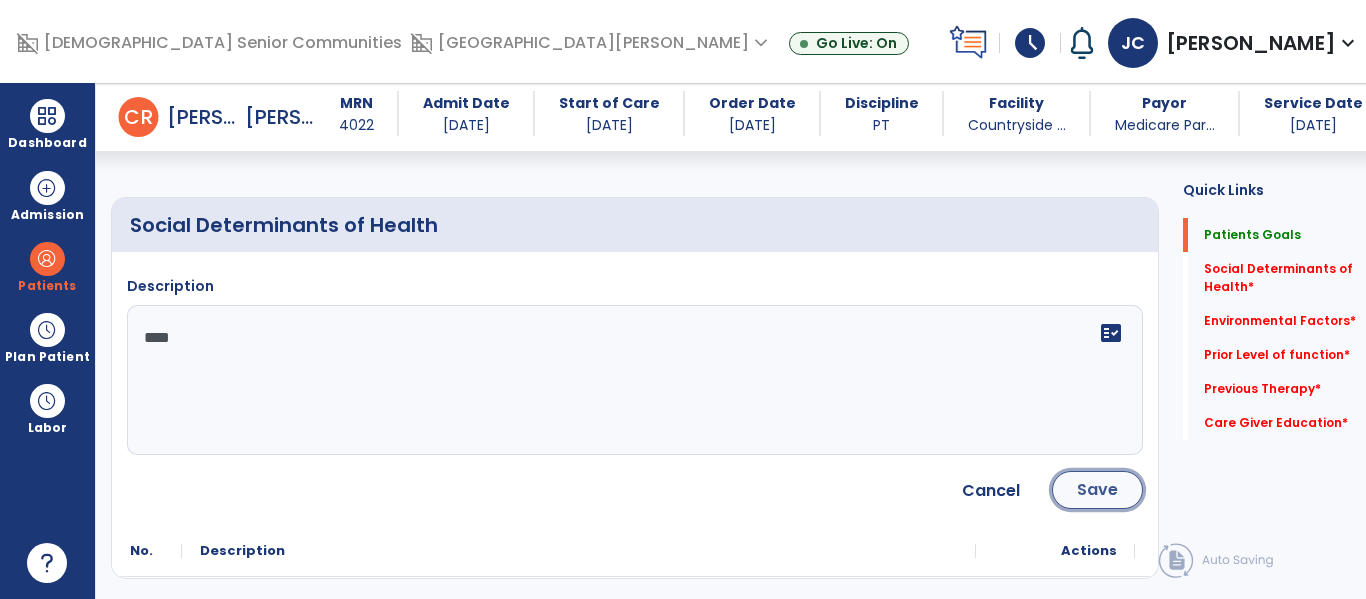 click on "Save" 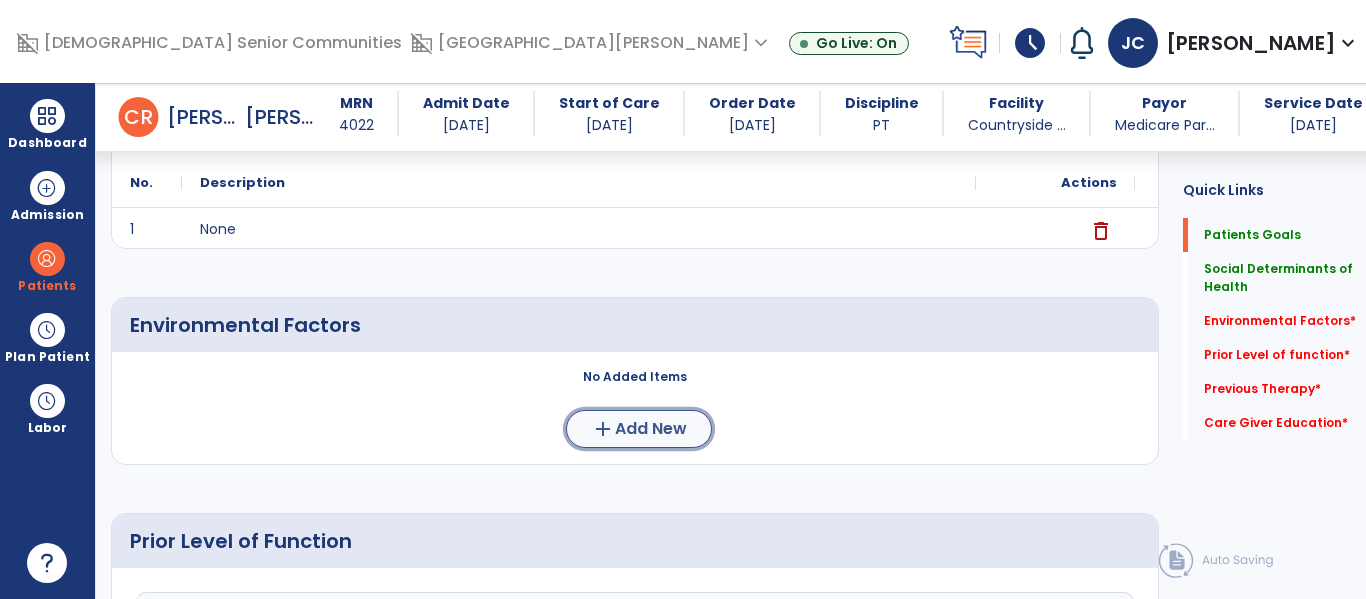 click on "Add New" 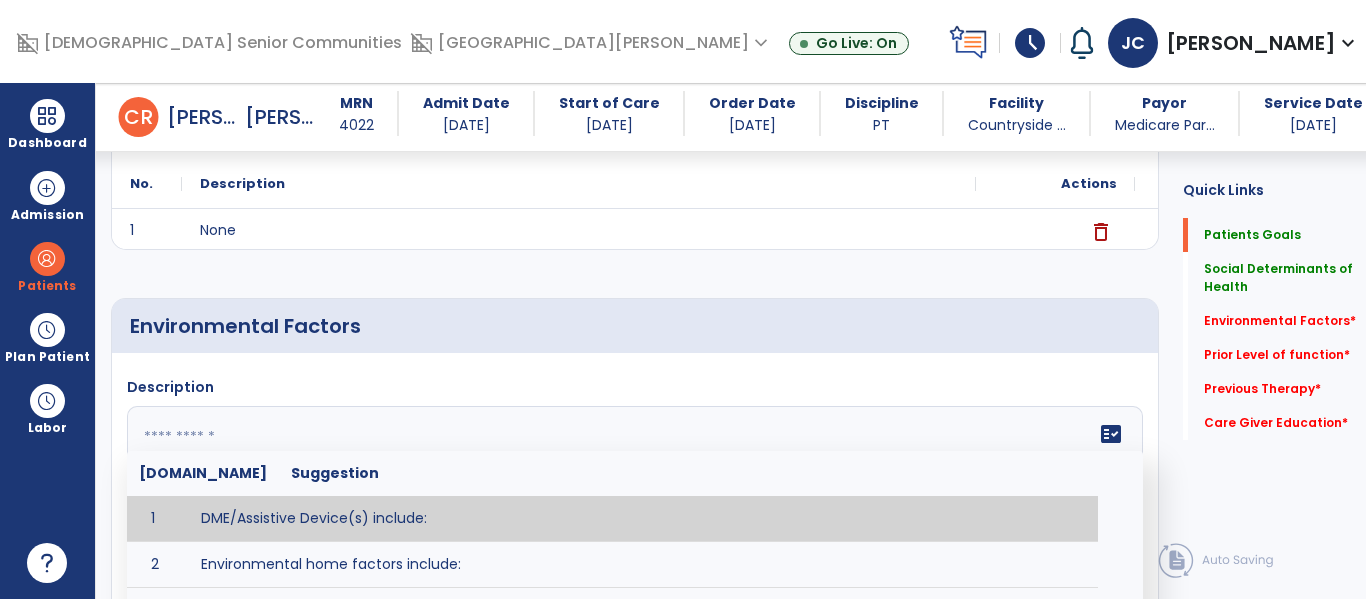 click on "fact_check  [DOMAIN_NAME] Suggestion 1 DME/Assistive Device(s) include:  2 Environmental home factors include:  3 Patient requires assistance from [CAREGIVER] for [HOURS] for [ACTIVITIES/ADL'S]. 4 Patient did not use assistive devices or DME at home. 5 Patient had meals on wheels. 6 Patient has caregiver help at home who will be able to provide assistance upon discharge. 7 Patient lived alone at home prior to admission and will [HAVE or HAVE NOT] assistance at home from [CAREGIVER] upon discharge. 8 Patient lives alone. 9 Patient lives with caregiver who provides support/aid for ____________. 10 Patient lives with spouse/significant other. 11 Patient needs to clime [NUMBER] stairs [WITH/WITHOUT] railing in order to reach [ROOM]. 12 Patient uses adaptive equipment at home including [EQUIPMENT] and has the following home modifications __________. 13 Patient was able to complete community activities (driving, shopping, community ambulation, etc.) independently. 14 15 16 17" 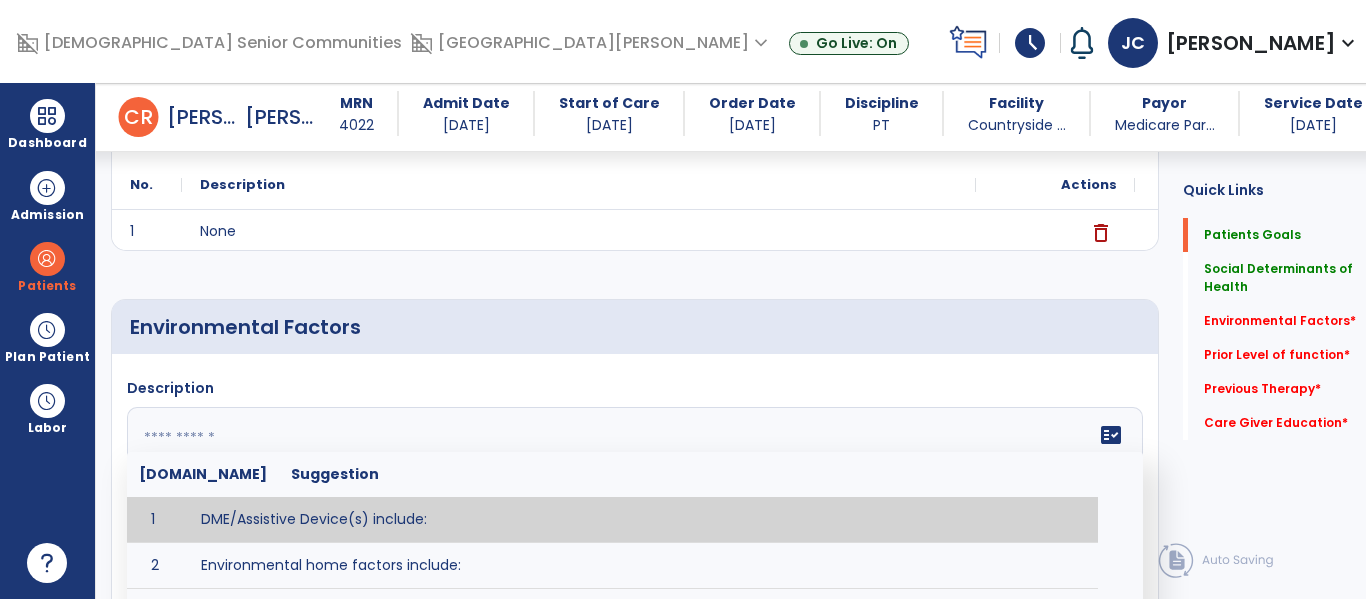 paste on "**********" 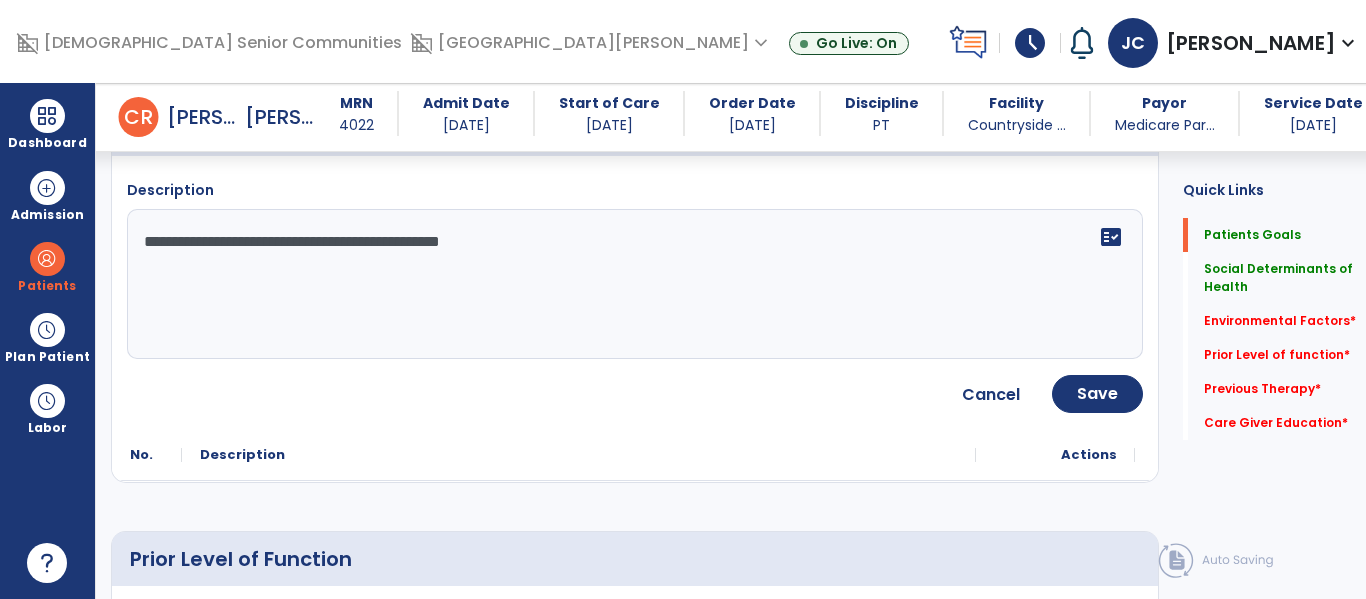 scroll, scrollTop: 652, scrollLeft: 0, axis: vertical 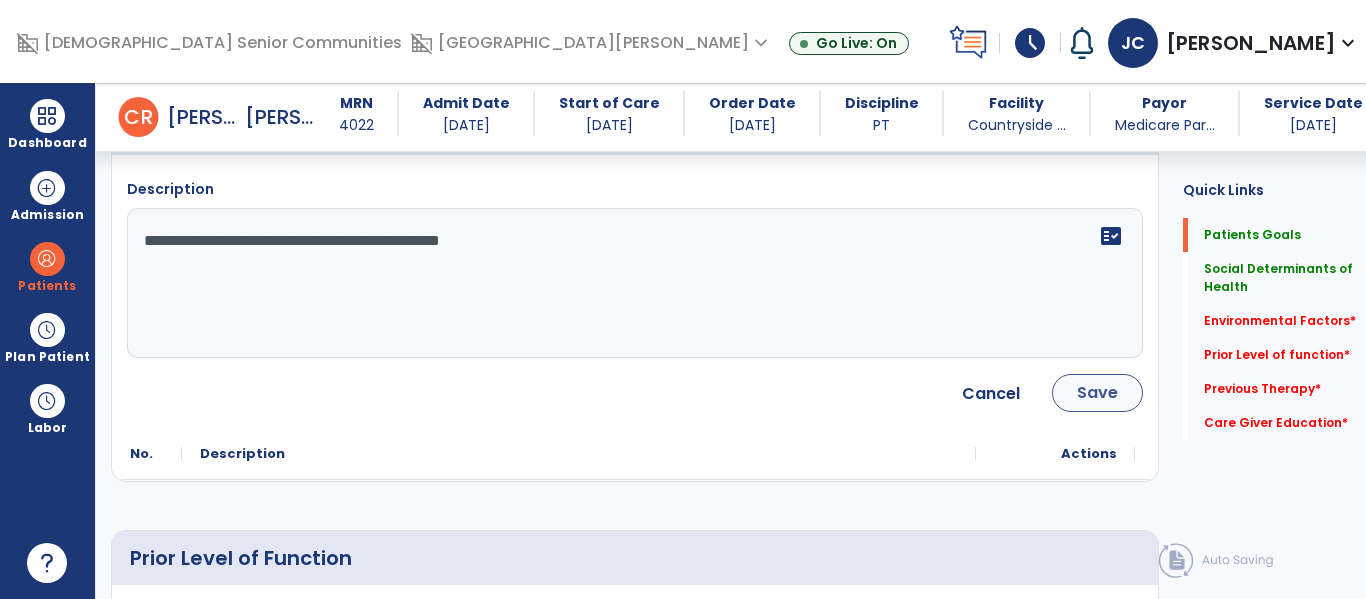 type on "**********" 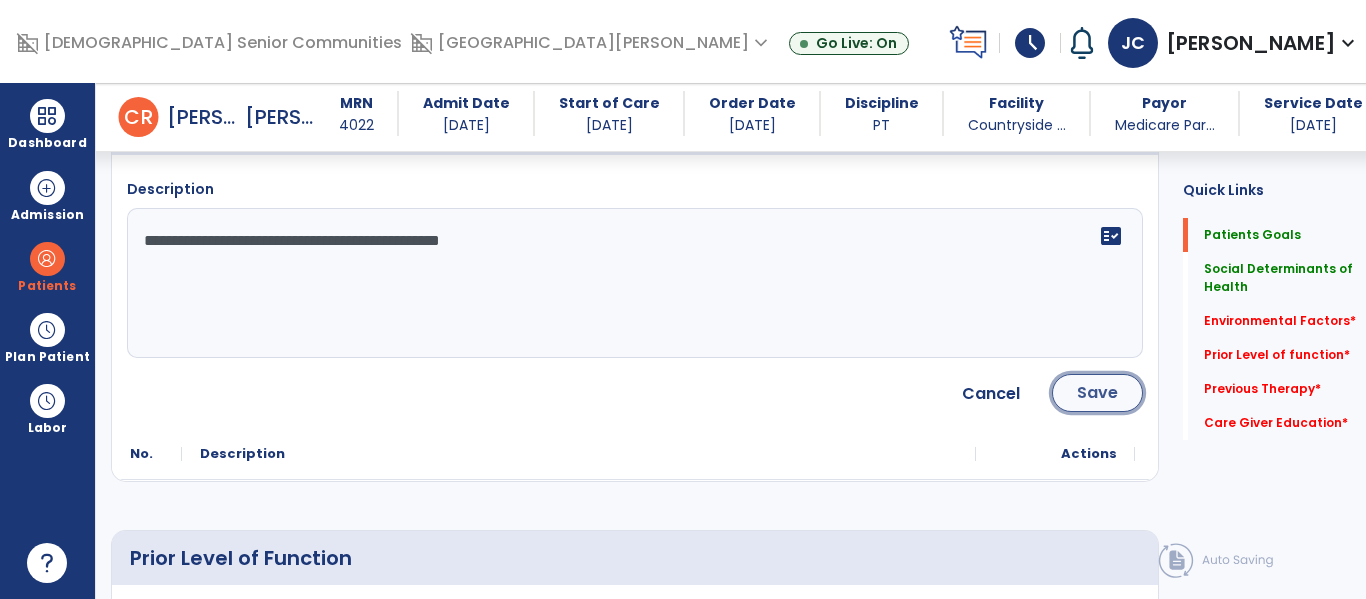 click on "Save" 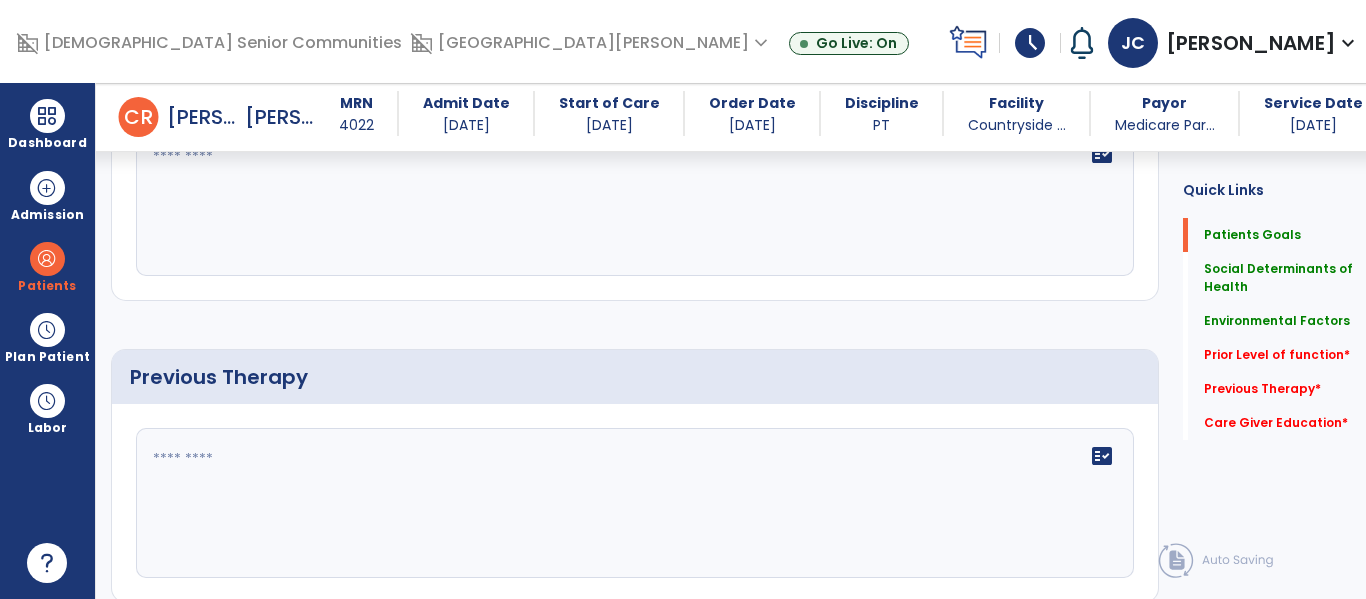 scroll, scrollTop: 915, scrollLeft: 0, axis: vertical 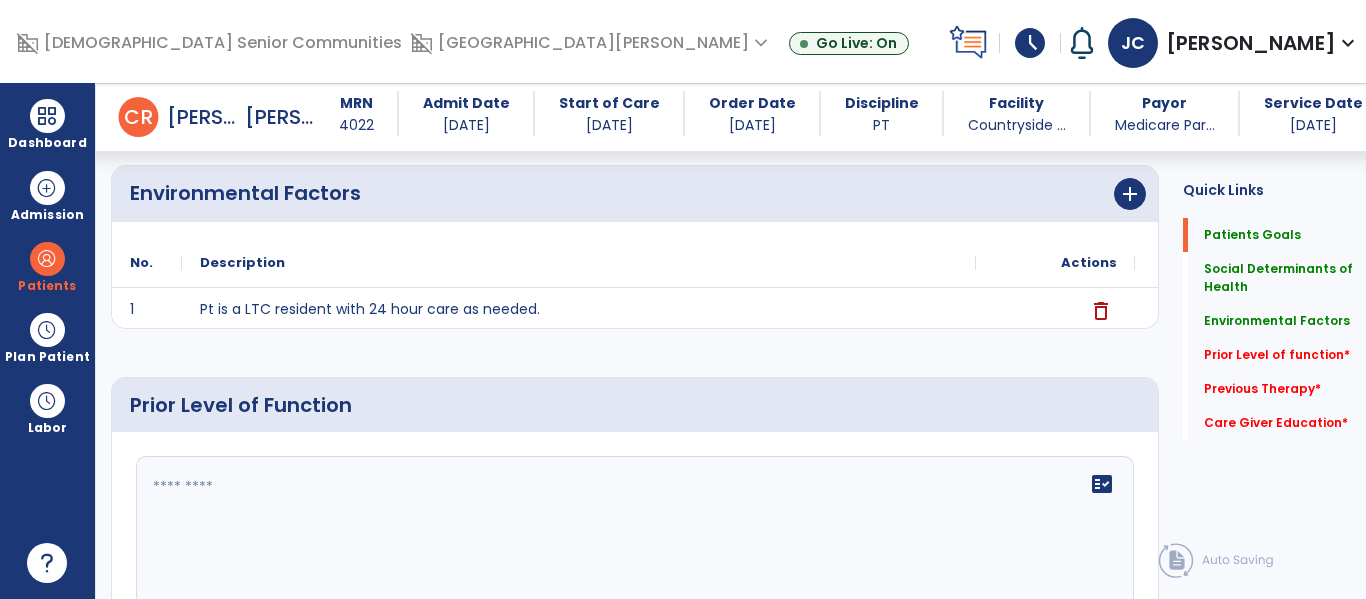 click on "fact_check" 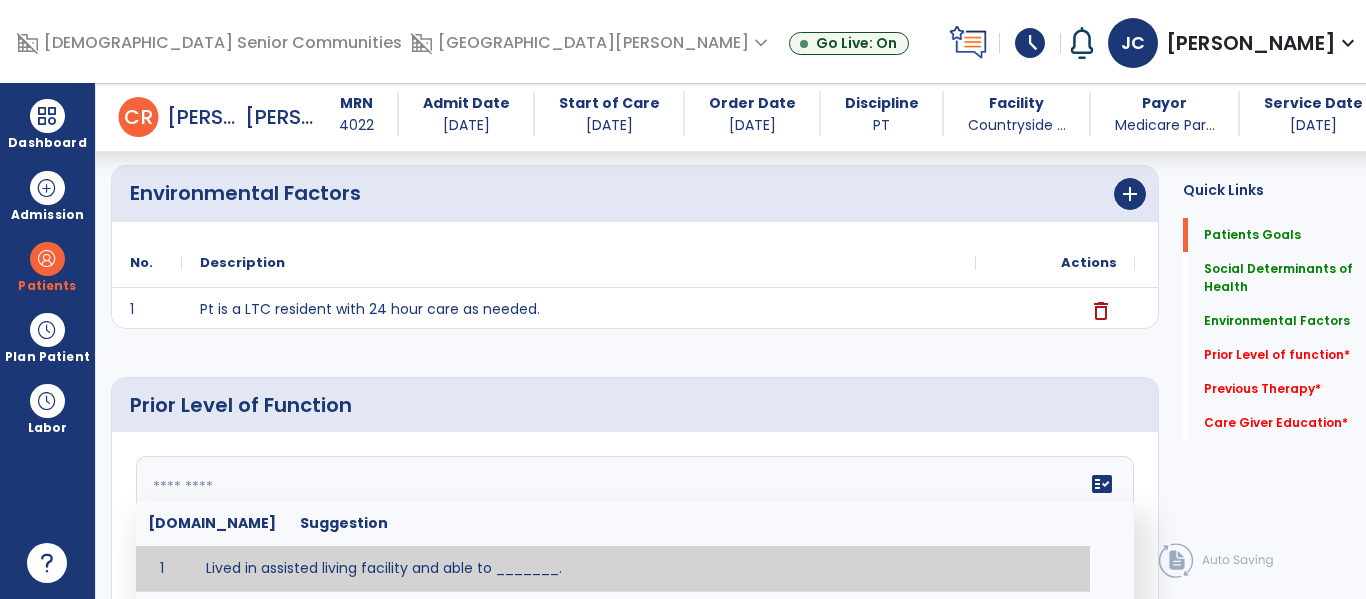 scroll, scrollTop: 588, scrollLeft: 0, axis: vertical 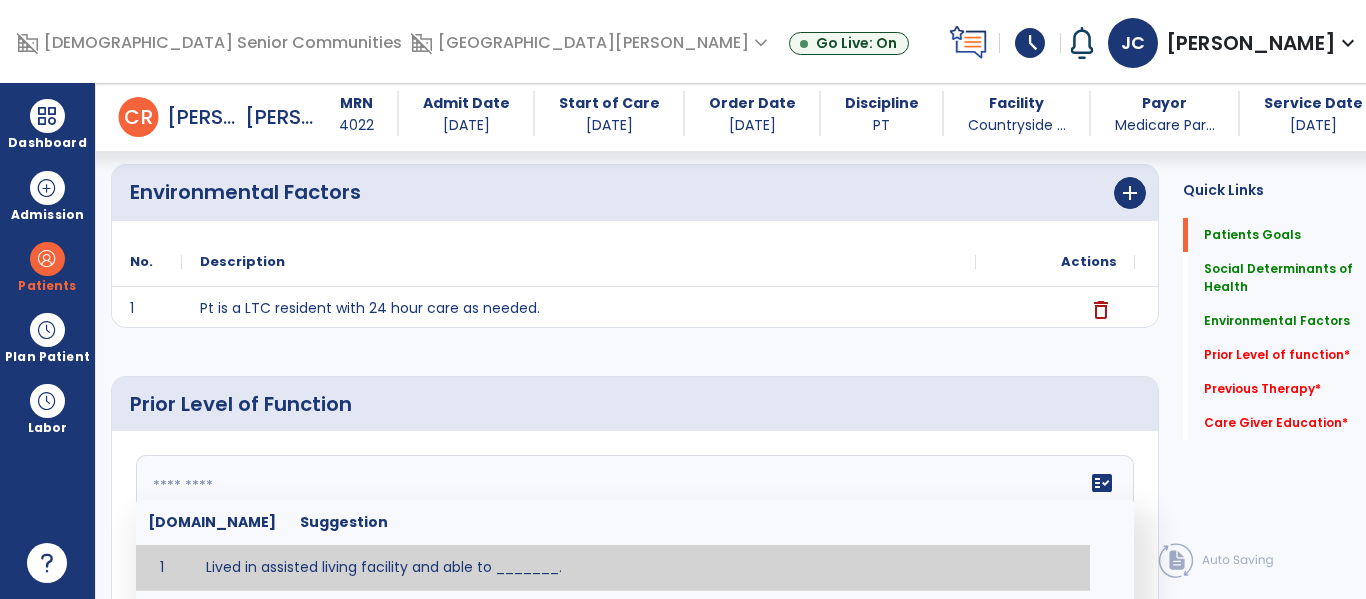 paste on "**********" 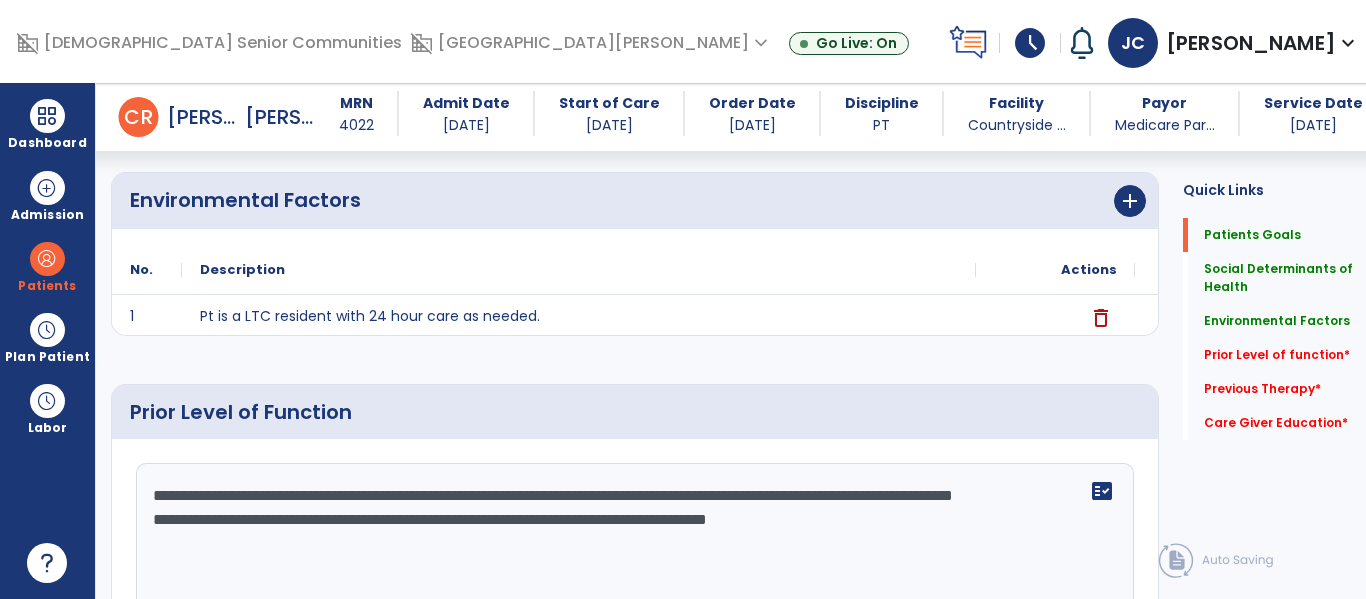 scroll, scrollTop: 576, scrollLeft: 0, axis: vertical 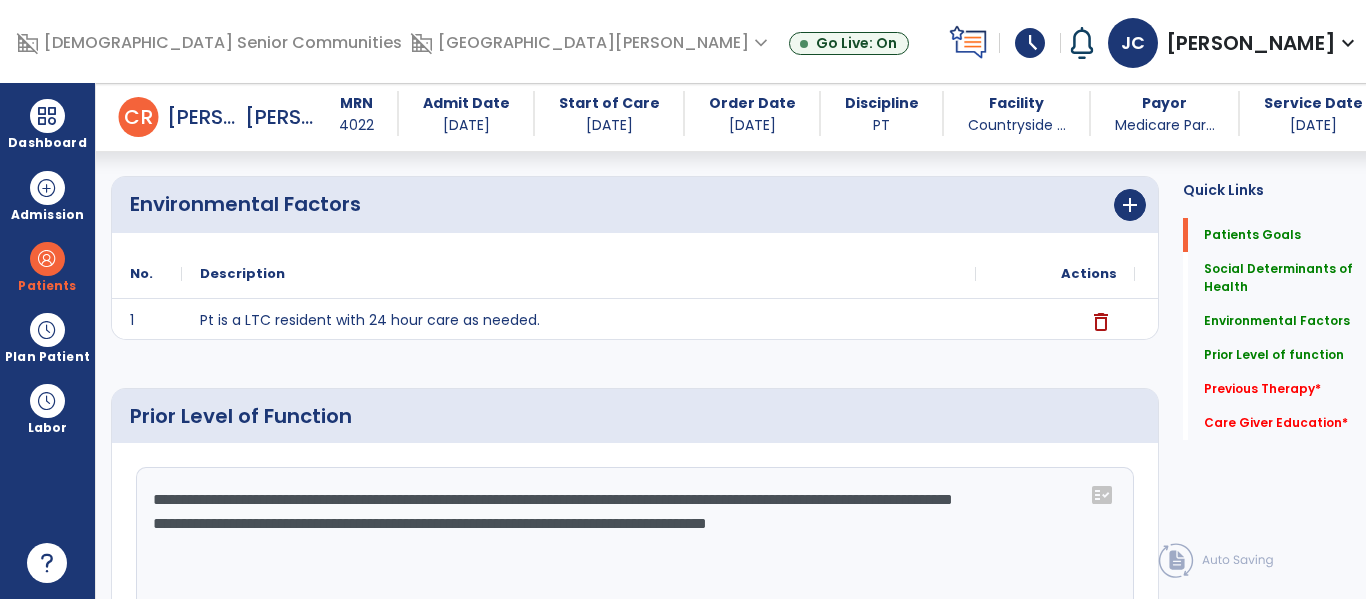 drag, startPoint x: 799, startPoint y: 497, endPoint x: 779, endPoint y: 499, distance: 20.09975 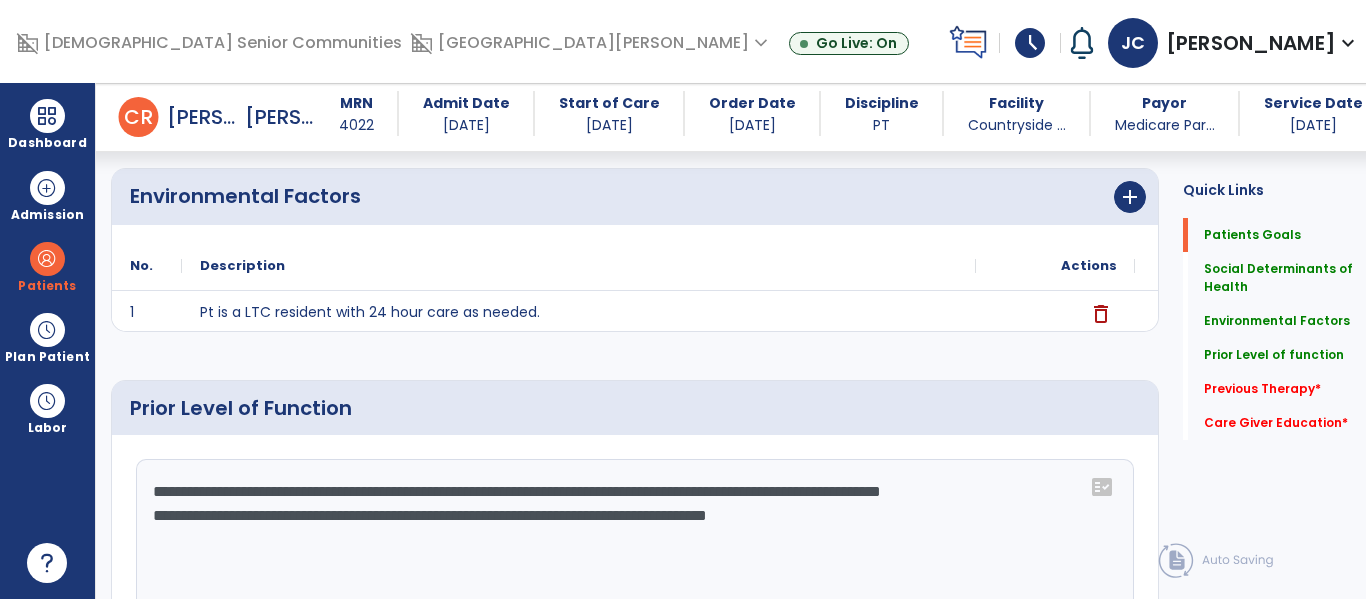 scroll, scrollTop: 585, scrollLeft: 0, axis: vertical 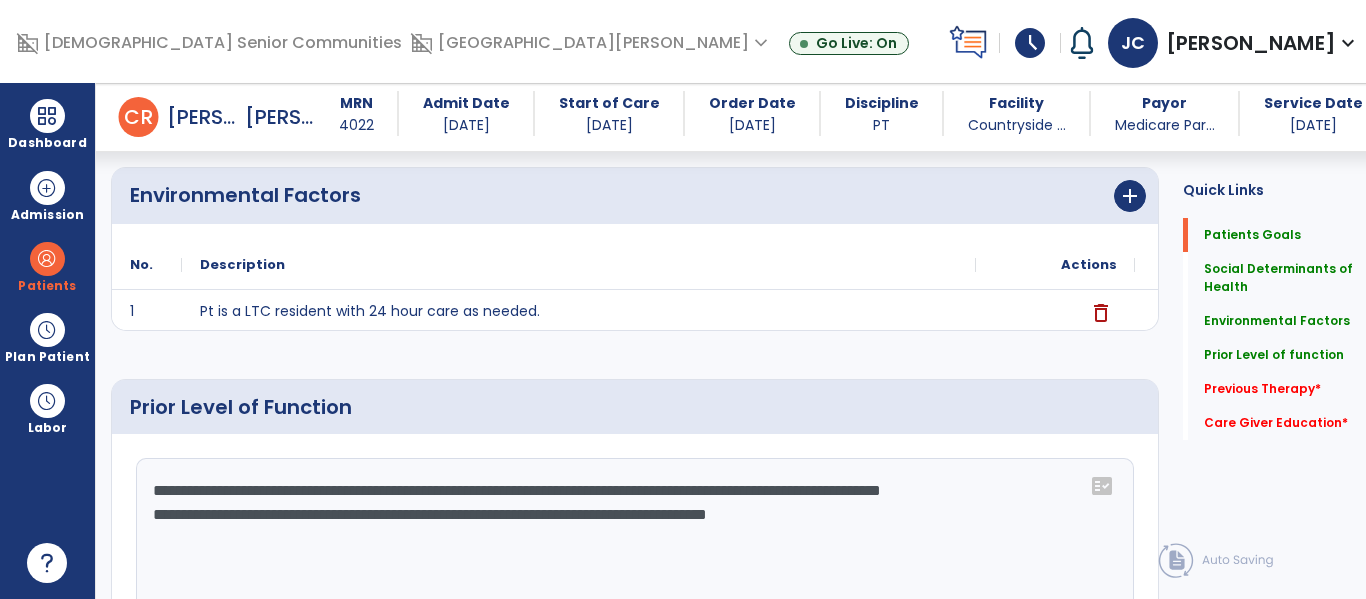 click on "**********" 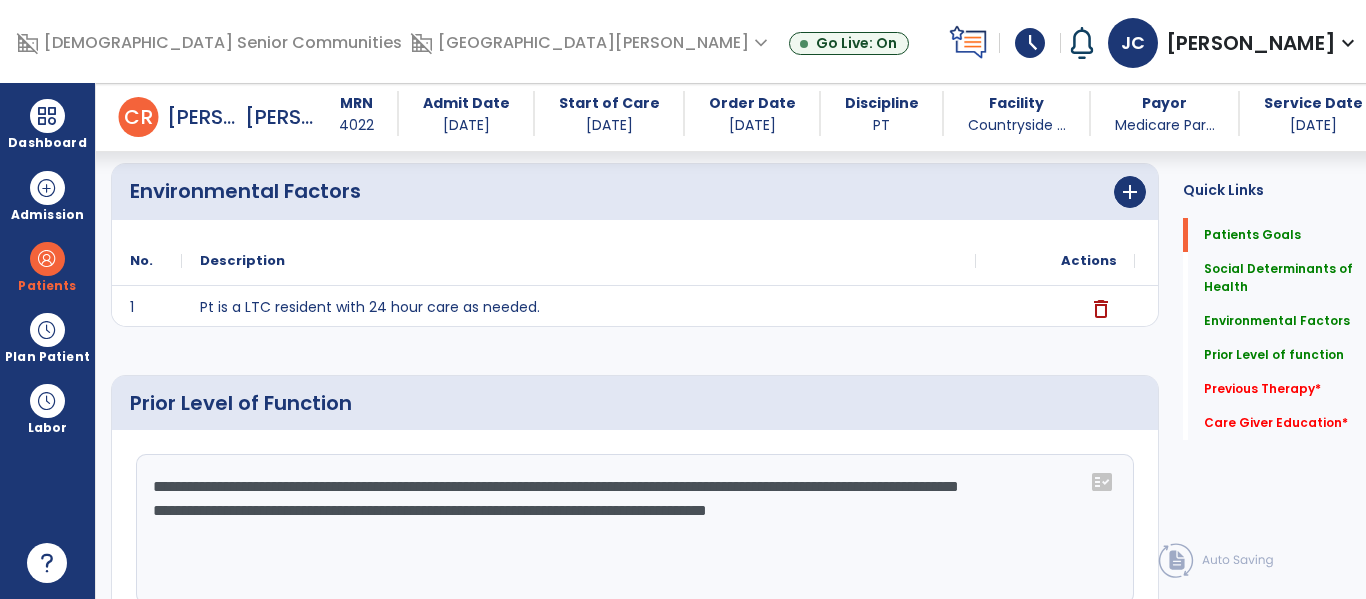 scroll, scrollTop: 593, scrollLeft: 0, axis: vertical 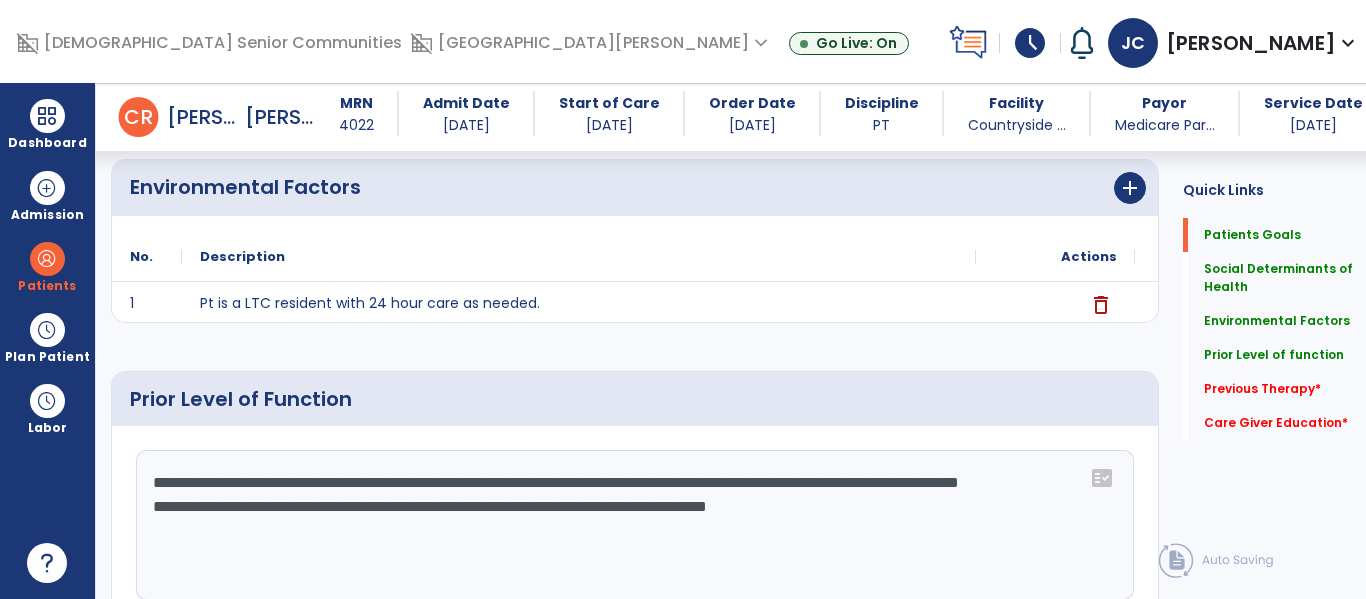 click on "**********" 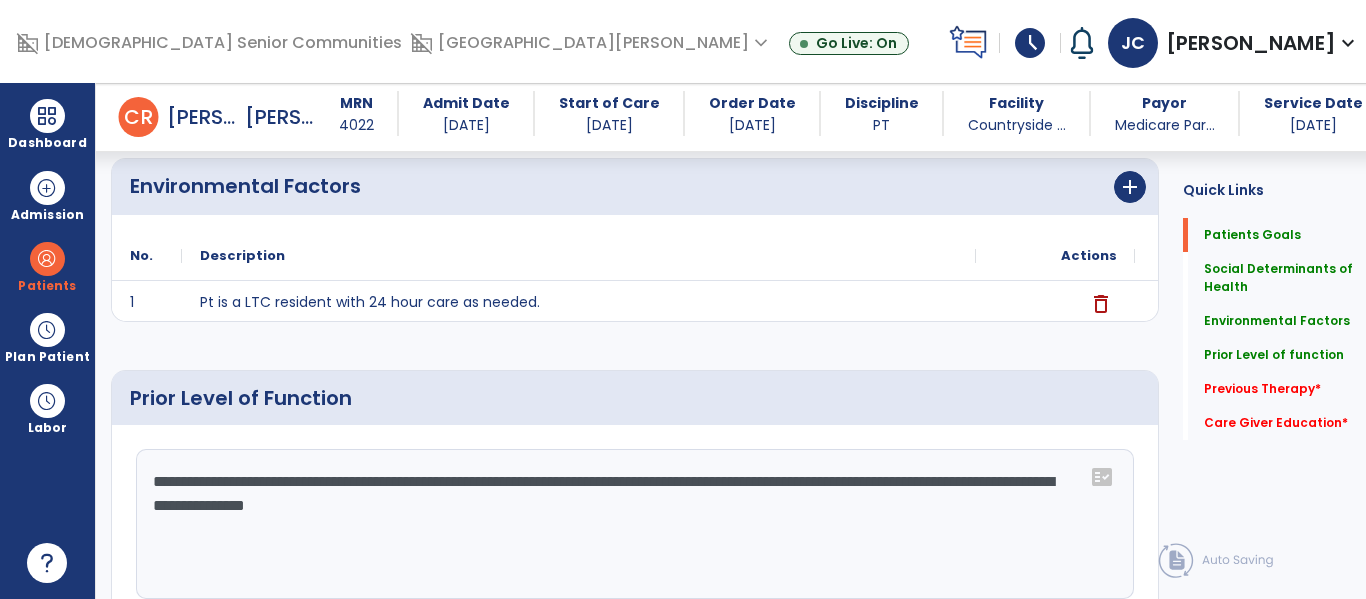 scroll, scrollTop: 595, scrollLeft: 0, axis: vertical 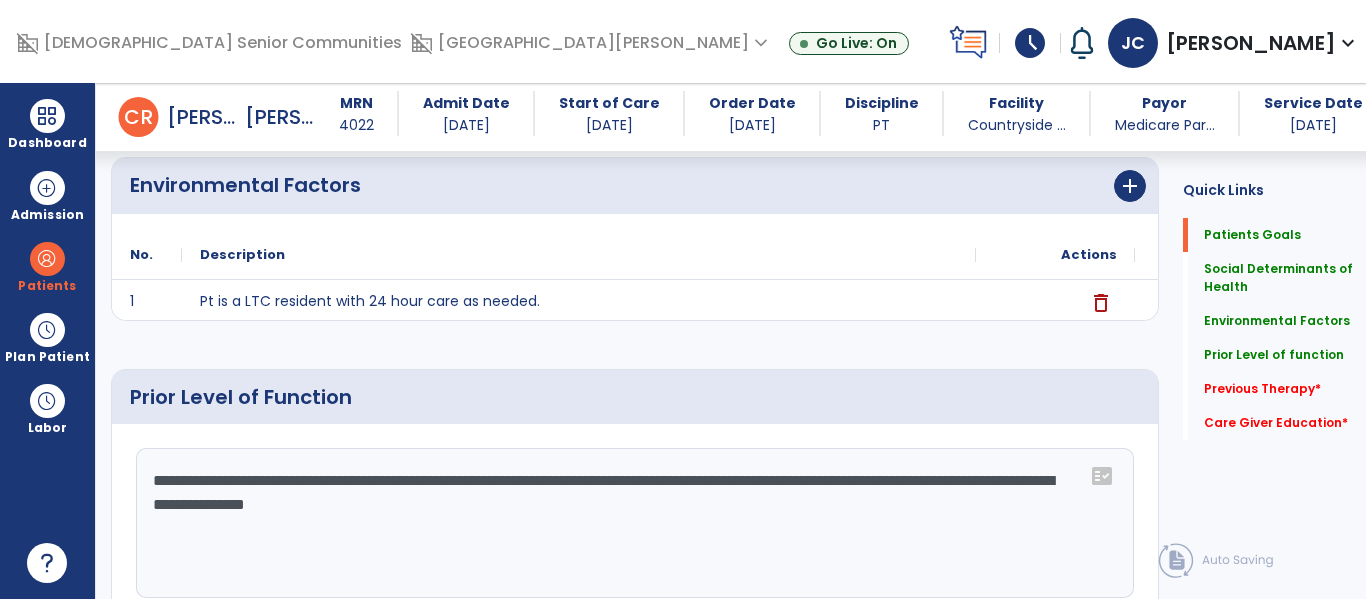 click on "**********" 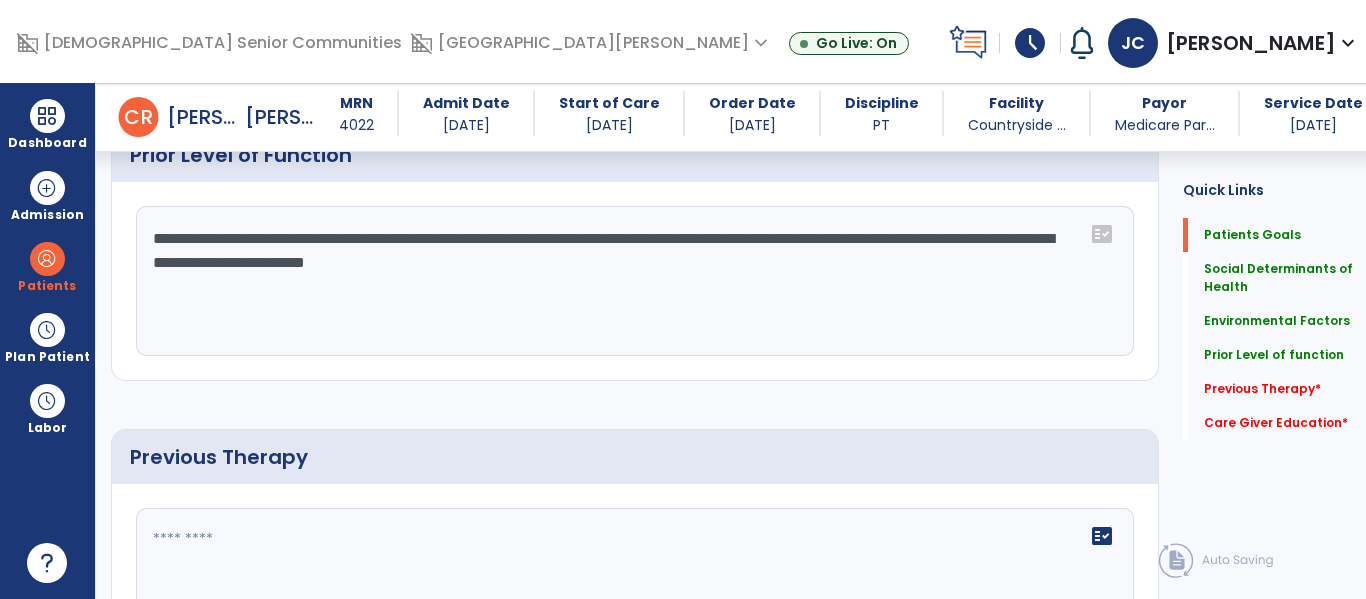 click on "**********" 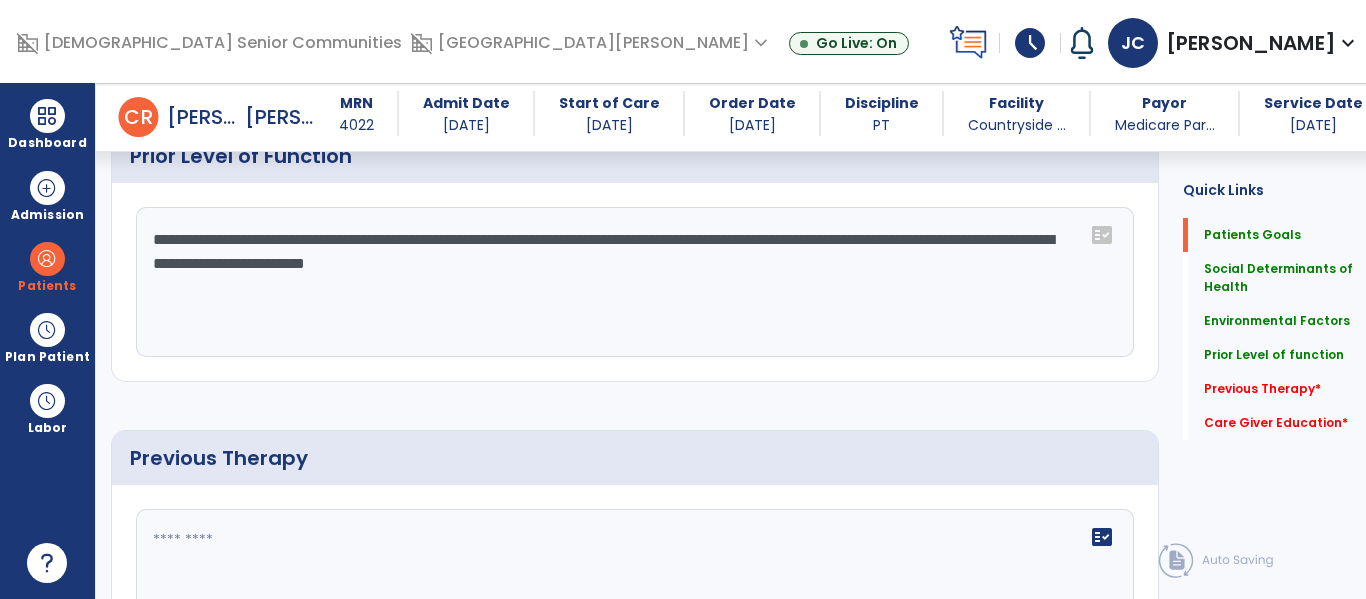 scroll, scrollTop: 835, scrollLeft: 0, axis: vertical 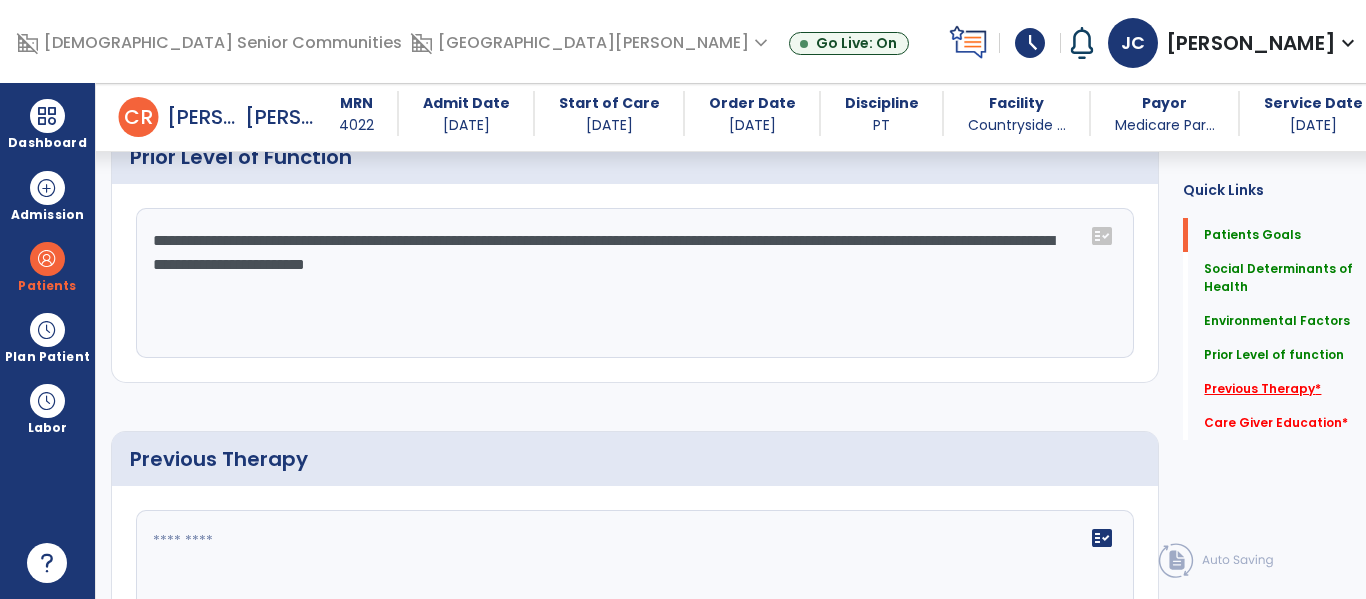 type on "**********" 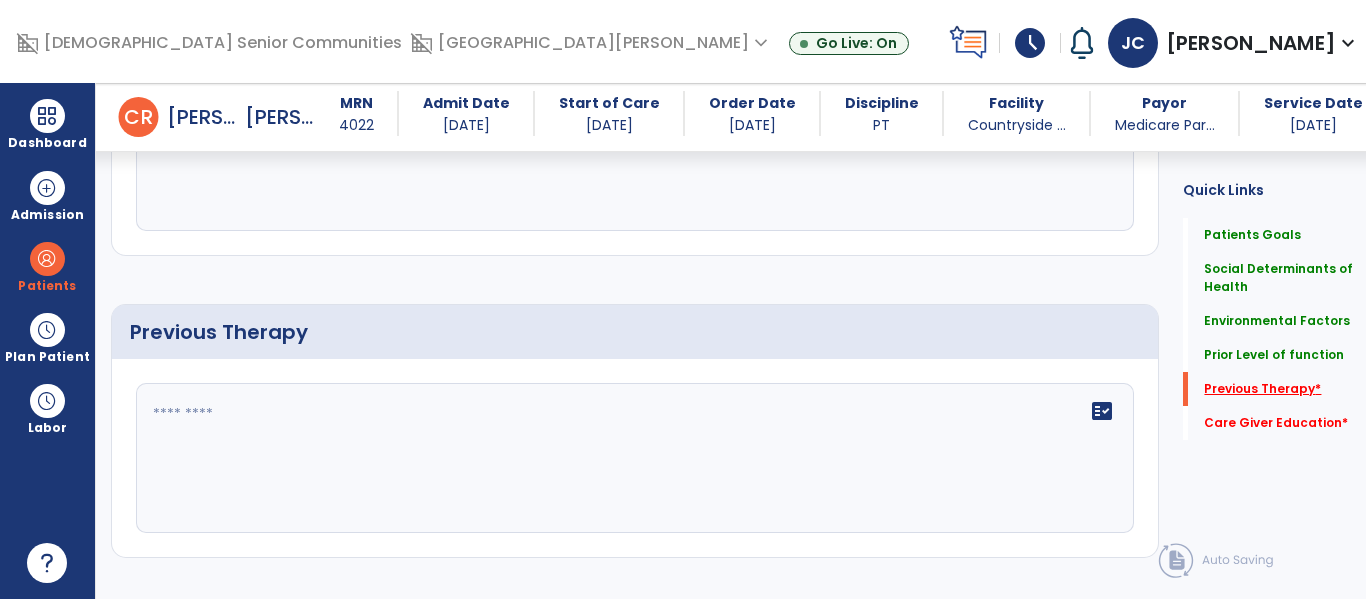 scroll, scrollTop: 1080, scrollLeft: 0, axis: vertical 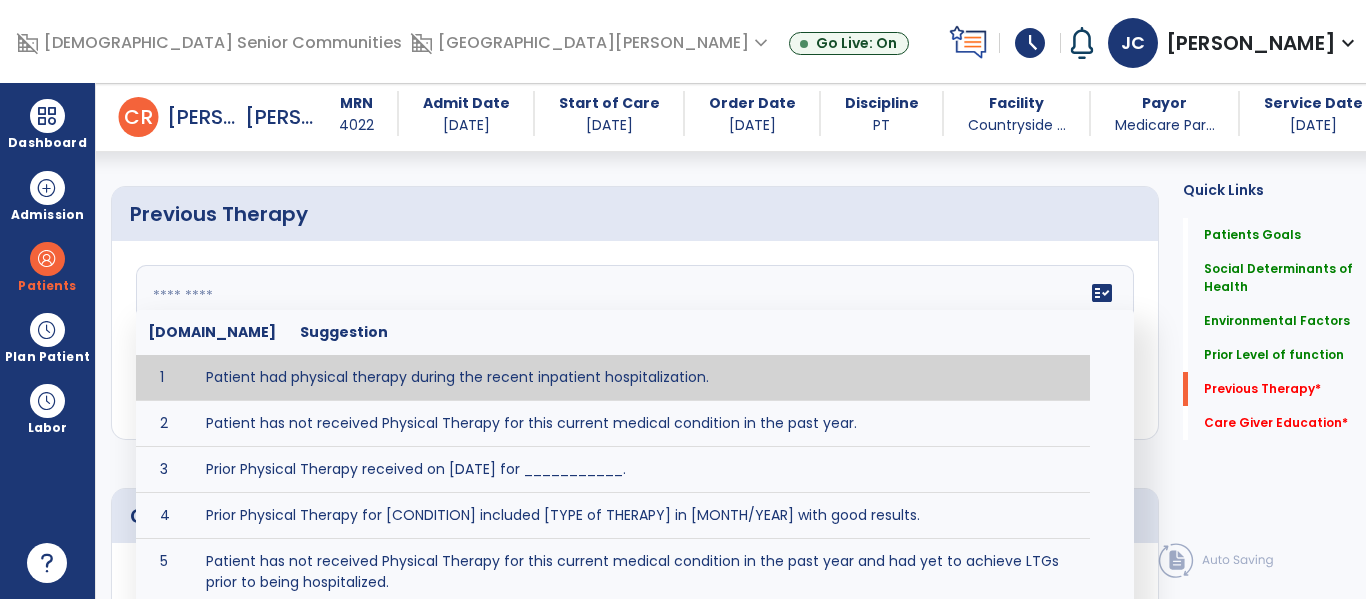 click on "fact_check  [DOMAIN_NAME] Suggestion 1 Patient had physical therapy during the recent inpatient hospitalization. 2 Patient has not received Physical Therapy for this current medical condition in the past year. 3 Prior Physical Therapy received on [DATE] for ___________. 4 Prior Physical Therapy for [CONDITION] included [TYPE of THERAPY] in [MONTH/YEAR] with good results. 5 Patient has not received Physical Therapy for this current medical condition in the past year and had yet to achieve LTGs prior to being hospitalized. 6 Prior to this recent hospitalization, the patient had been on therapy case load for [TIME]and was still working to achieve LTGs before being hospitalized." 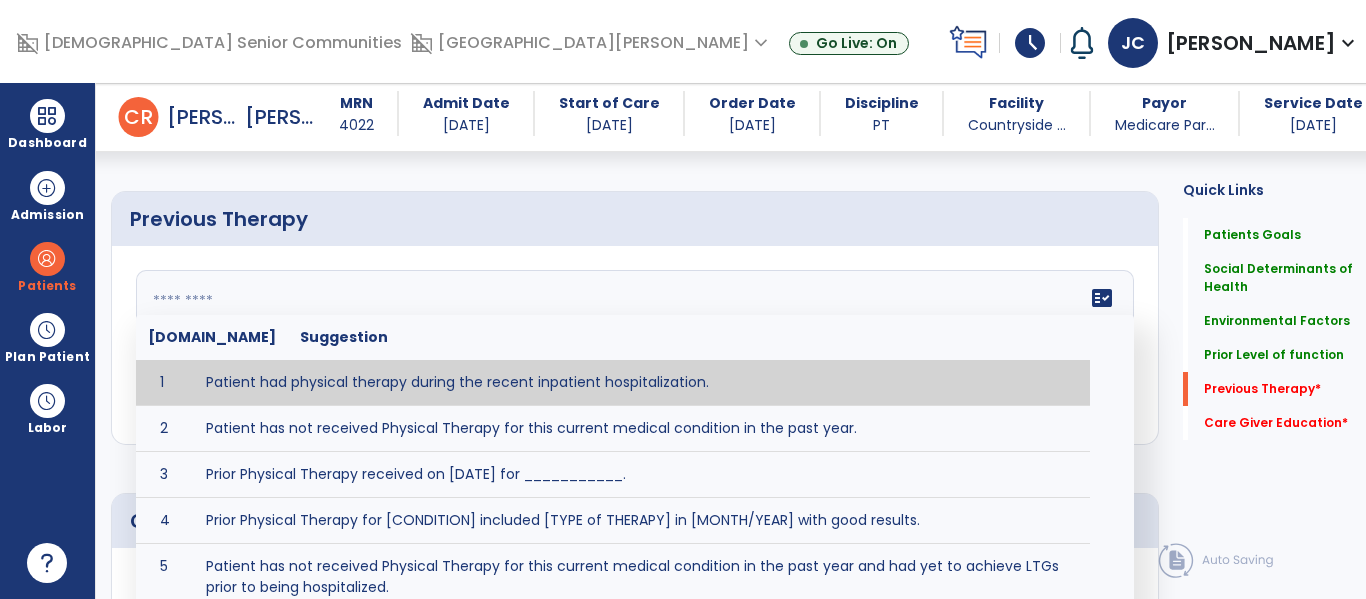 scroll, scrollTop: 1074, scrollLeft: 0, axis: vertical 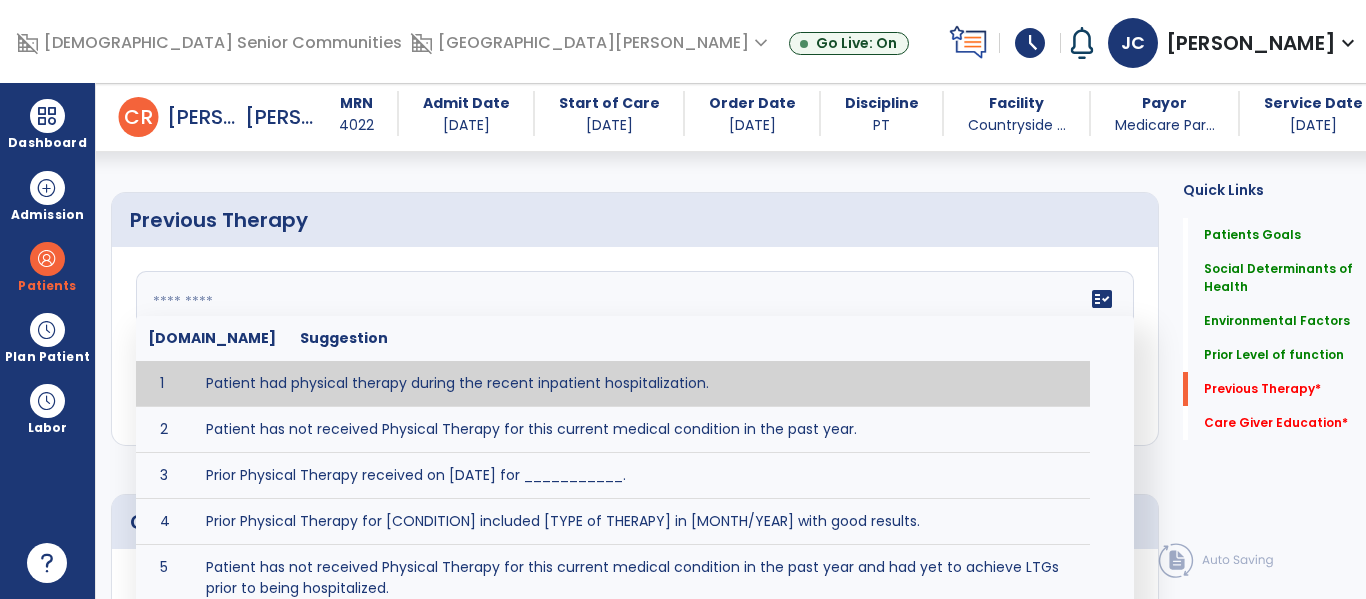 click 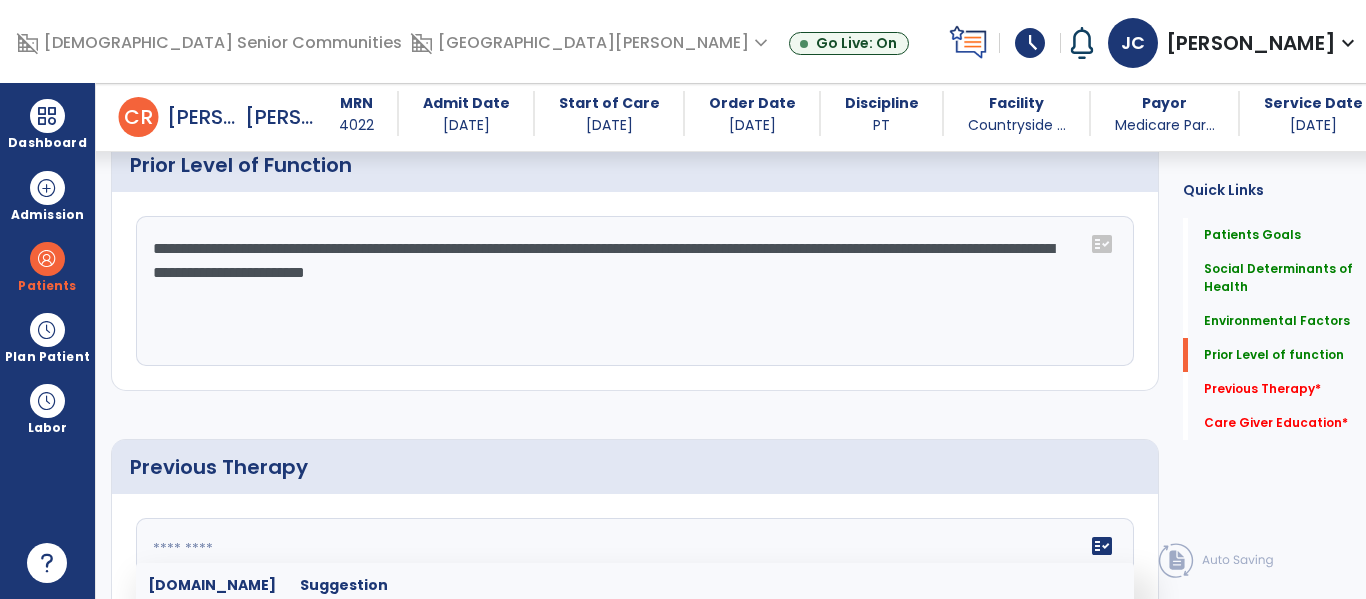 scroll, scrollTop: 828, scrollLeft: 0, axis: vertical 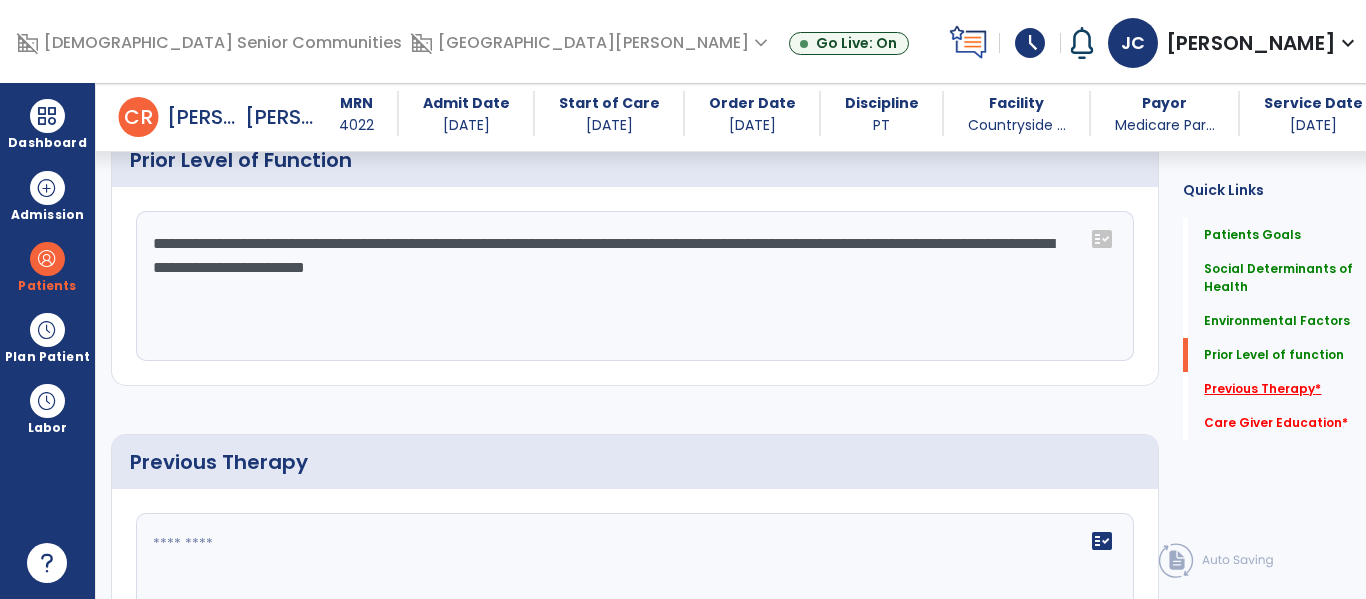 click on "Previous Therapy   *" 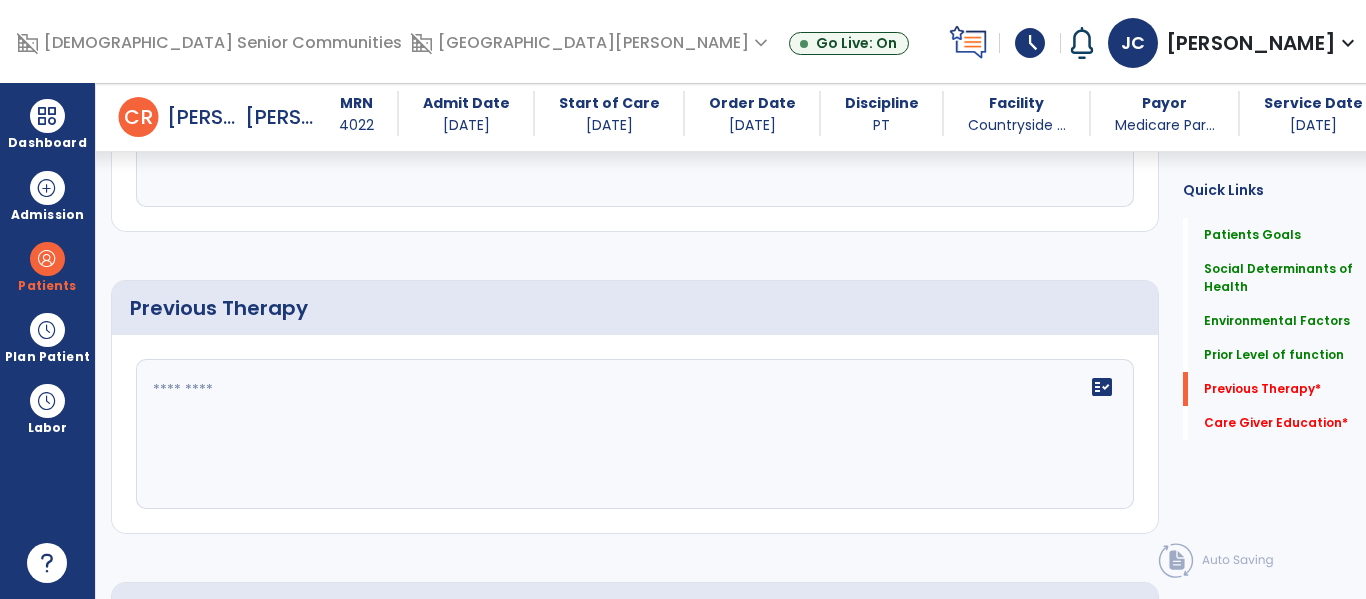scroll, scrollTop: 1080, scrollLeft: 0, axis: vertical 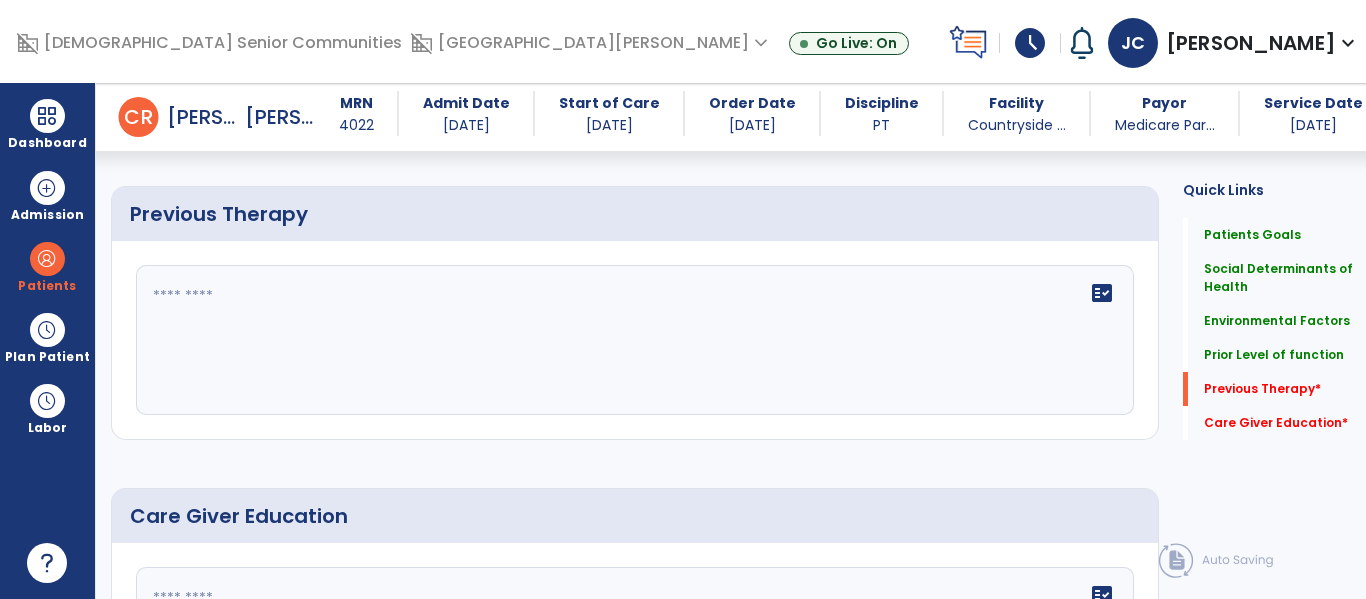 click on "fact_check" 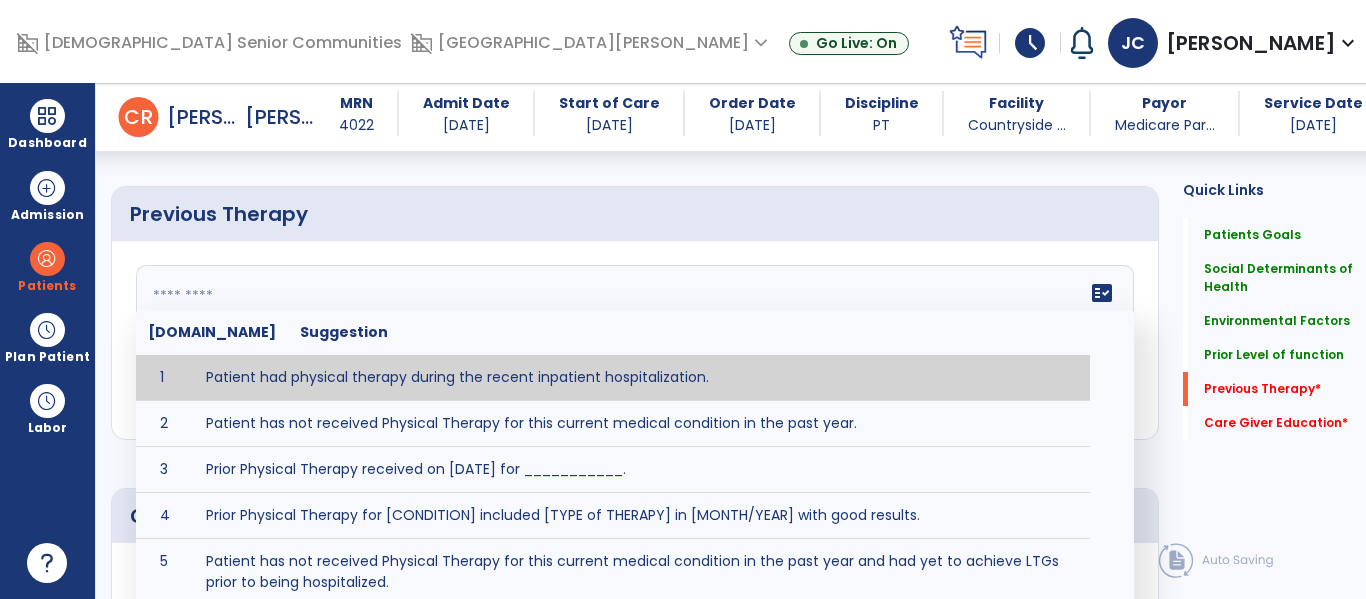 scroll, scrollTop: 1079, scrollLeft: 0, axis: vertical 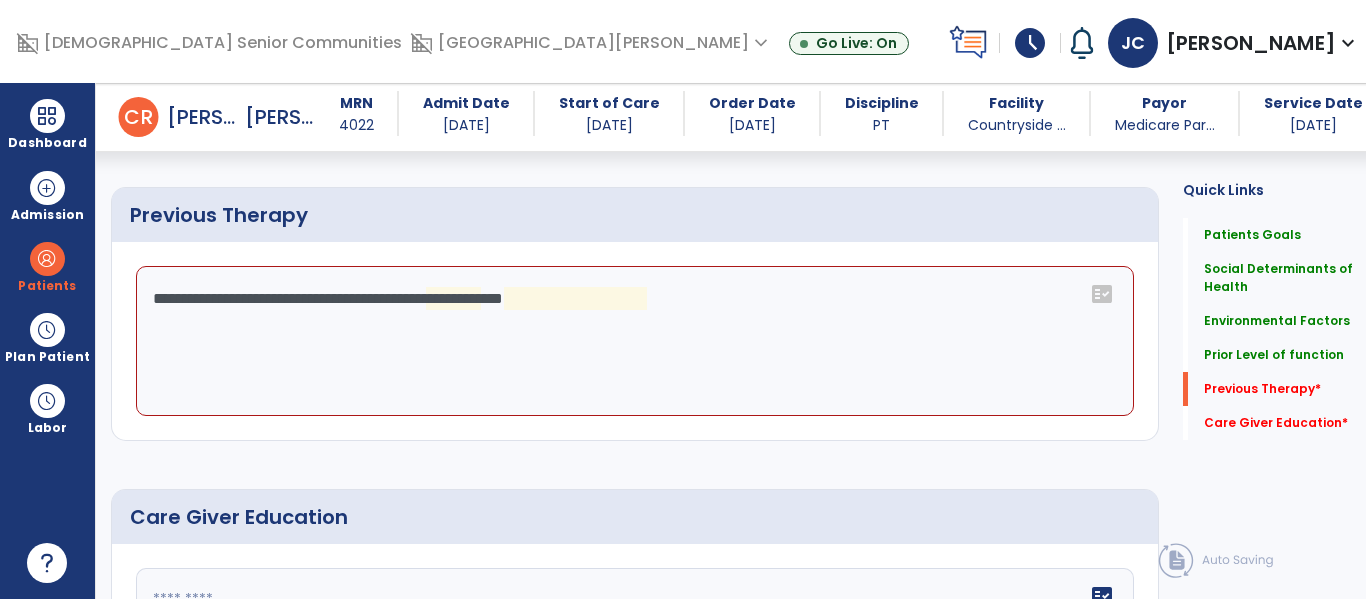 click on "**********" 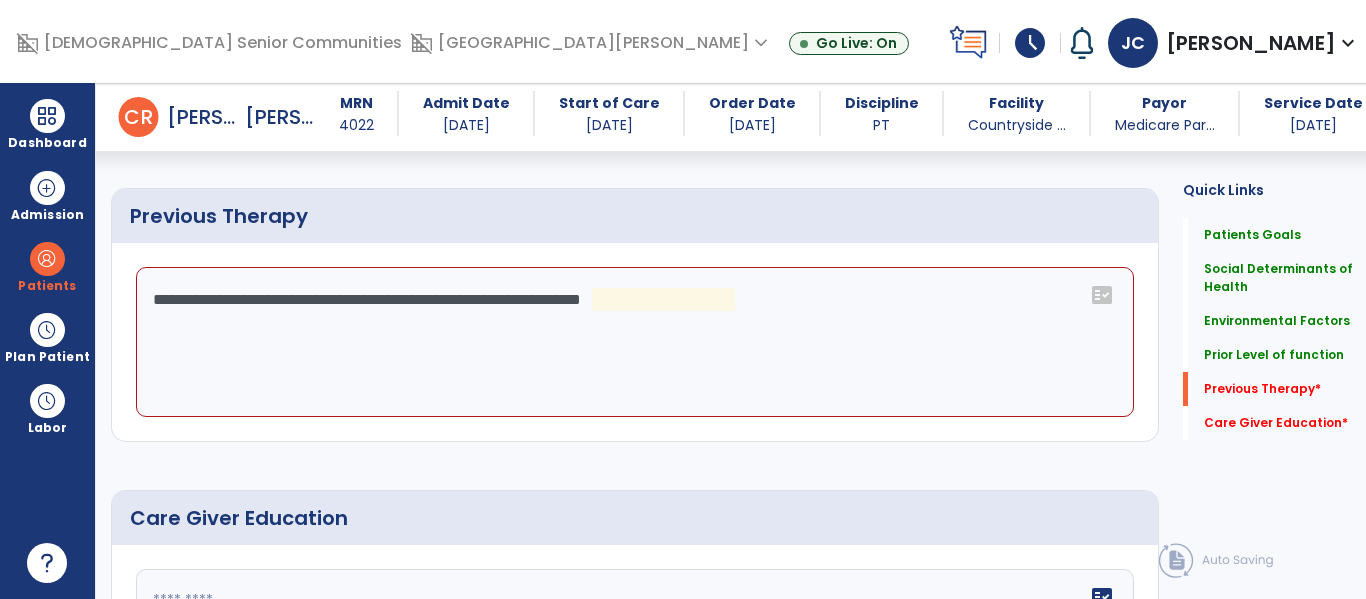 scroll, scrollTop: 1076, scrollLeft: 0, axis: vertical 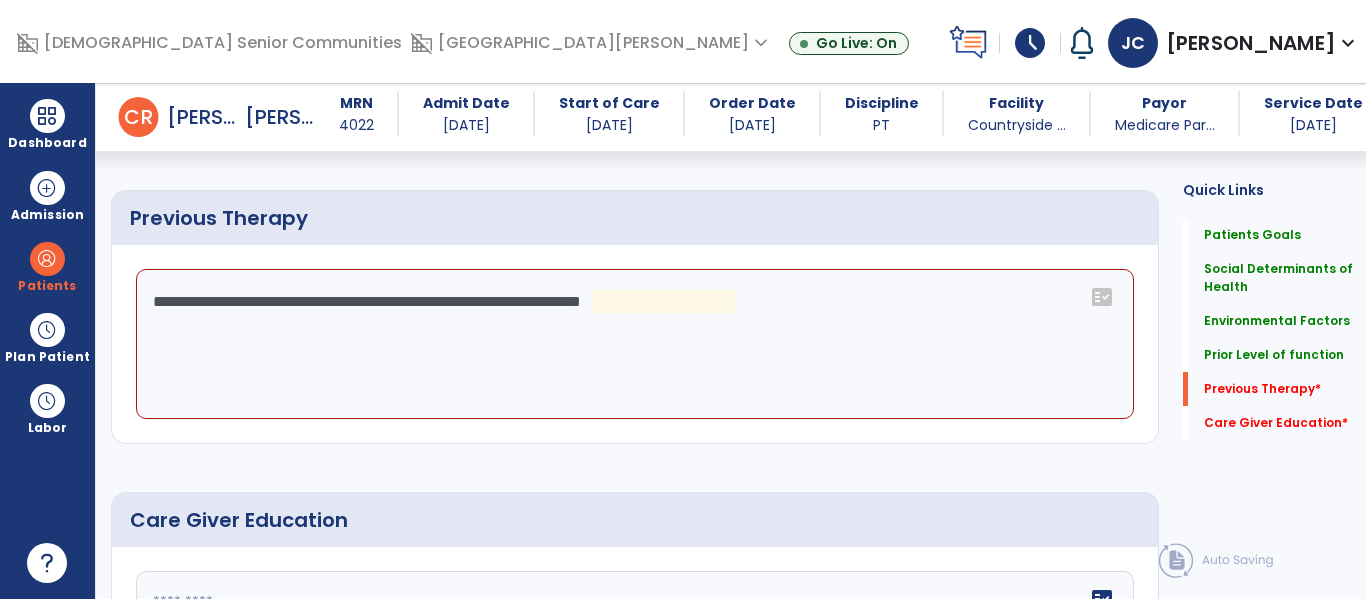 click on "**********" 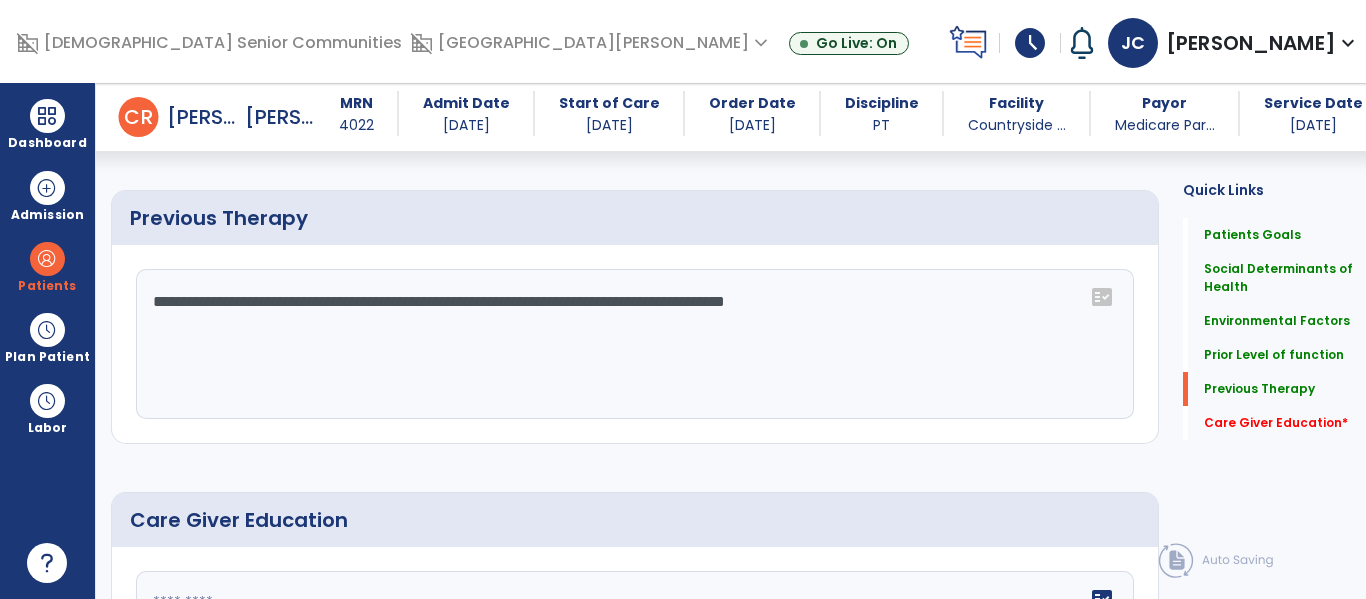 scroll, scrollTop: 1075, scrollLeft: 0, axis: vertical 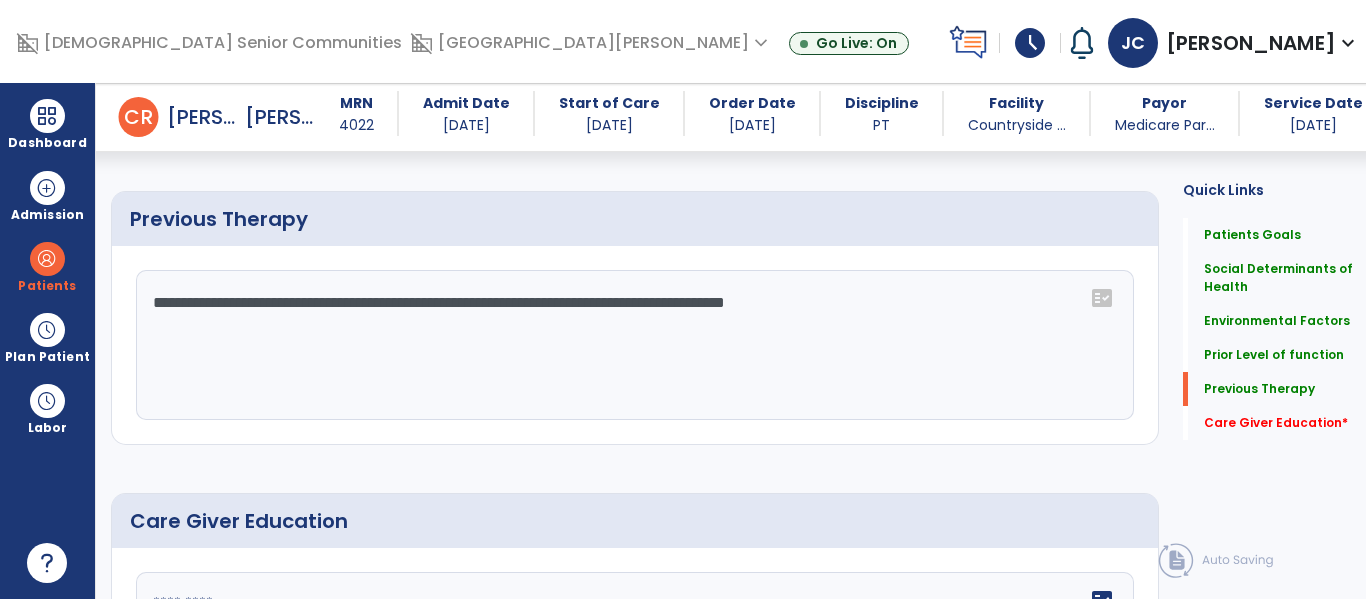 click on "**********" 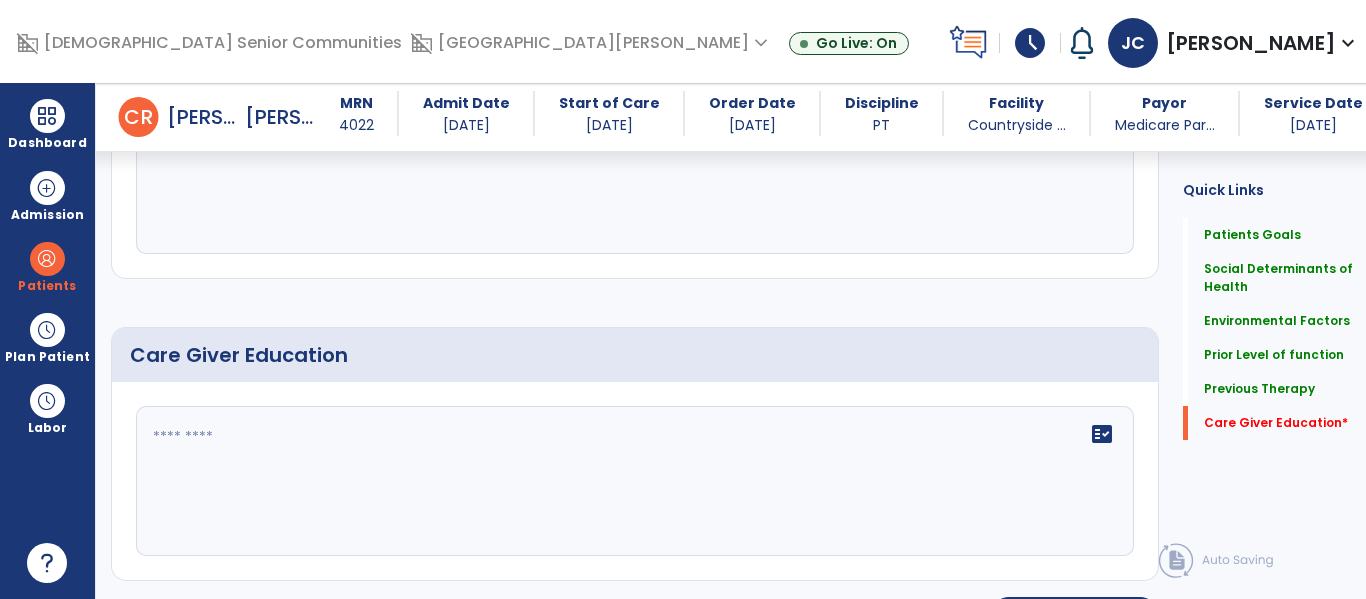 type on "**********" 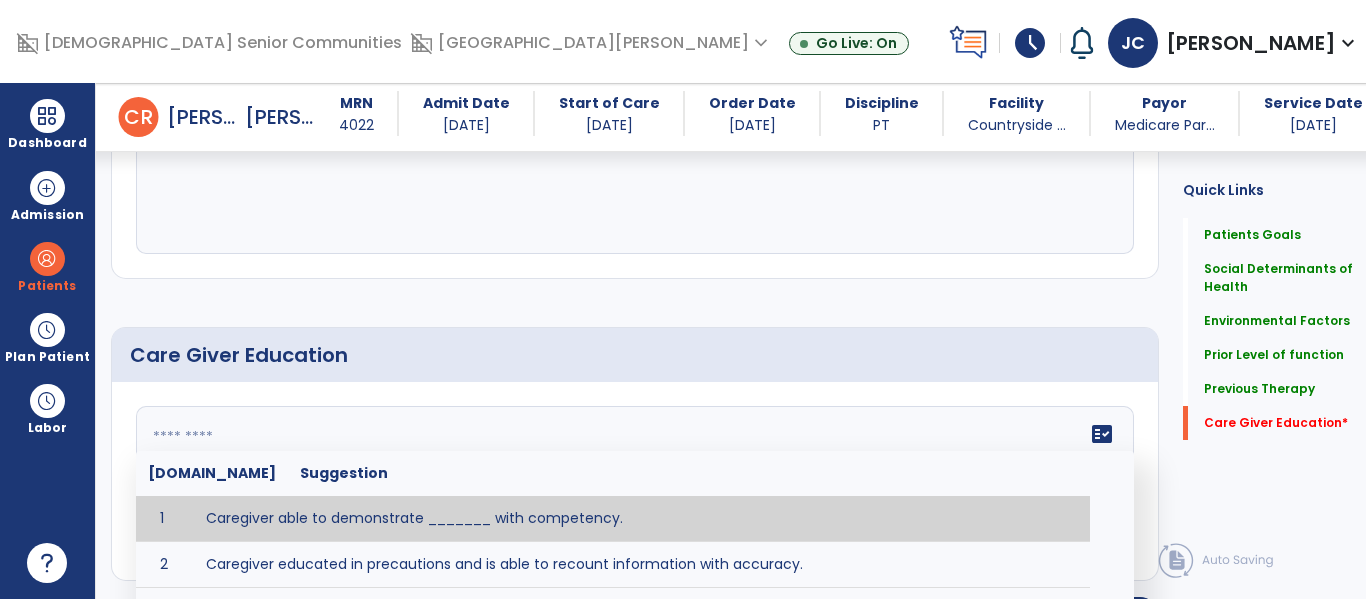 click 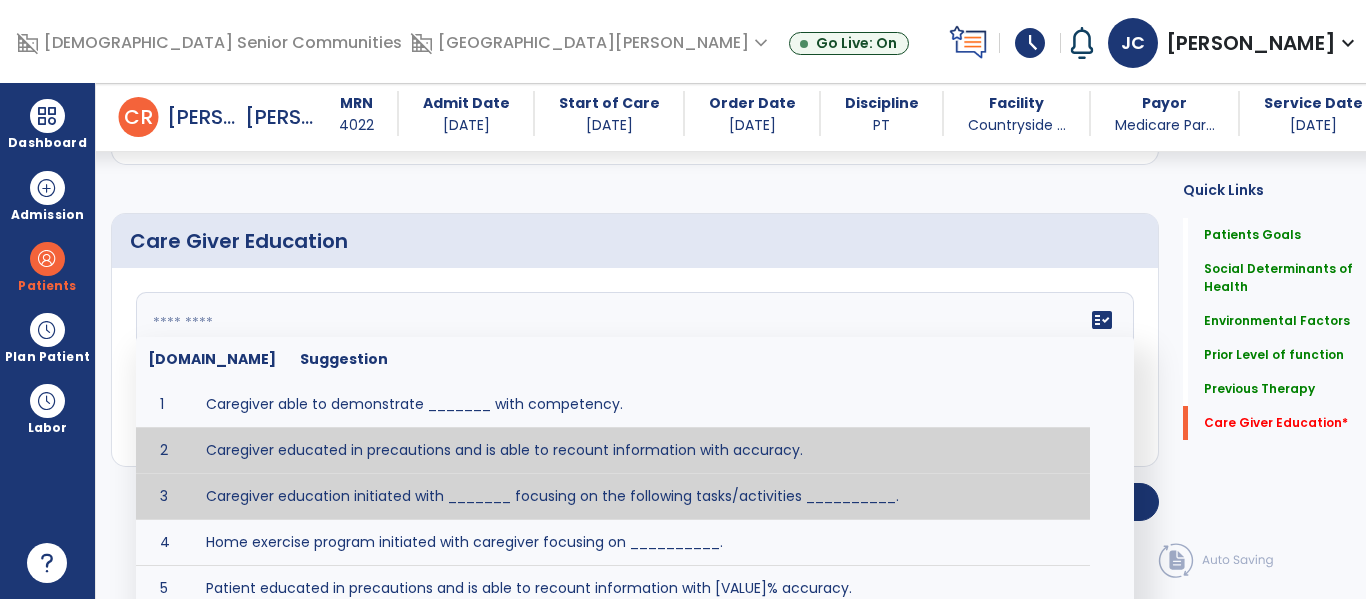 type on "**********" 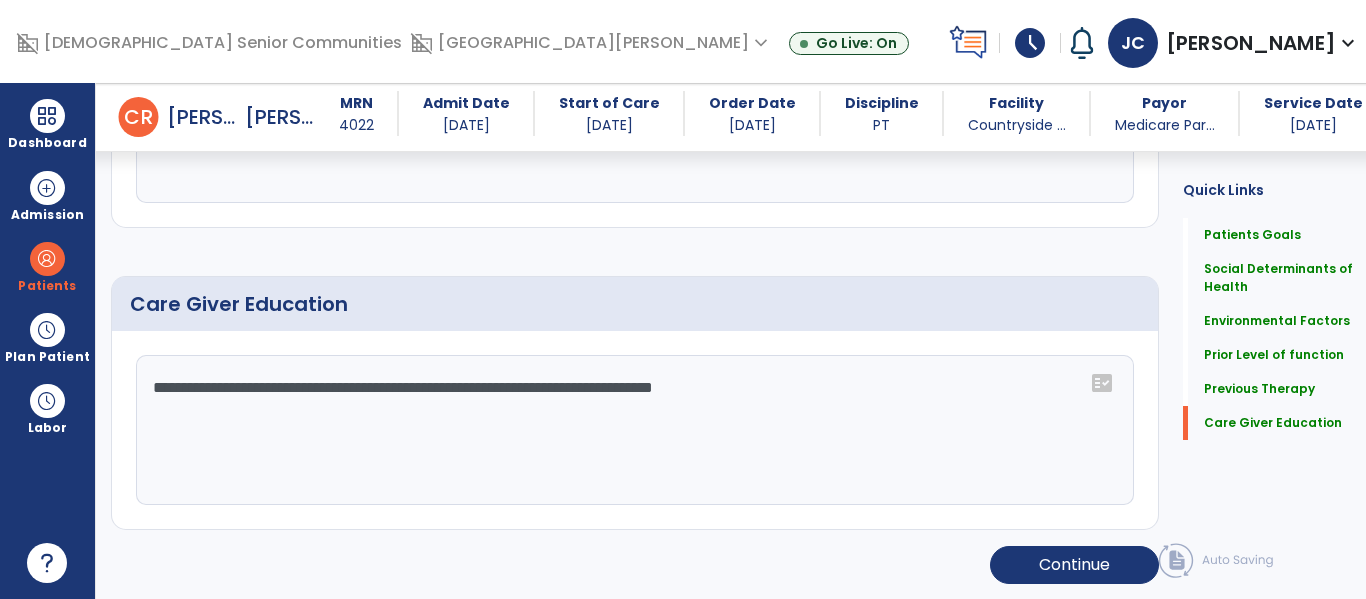 scroll, scrollTop: 1293, scrollLeft: 0, axis: vertical 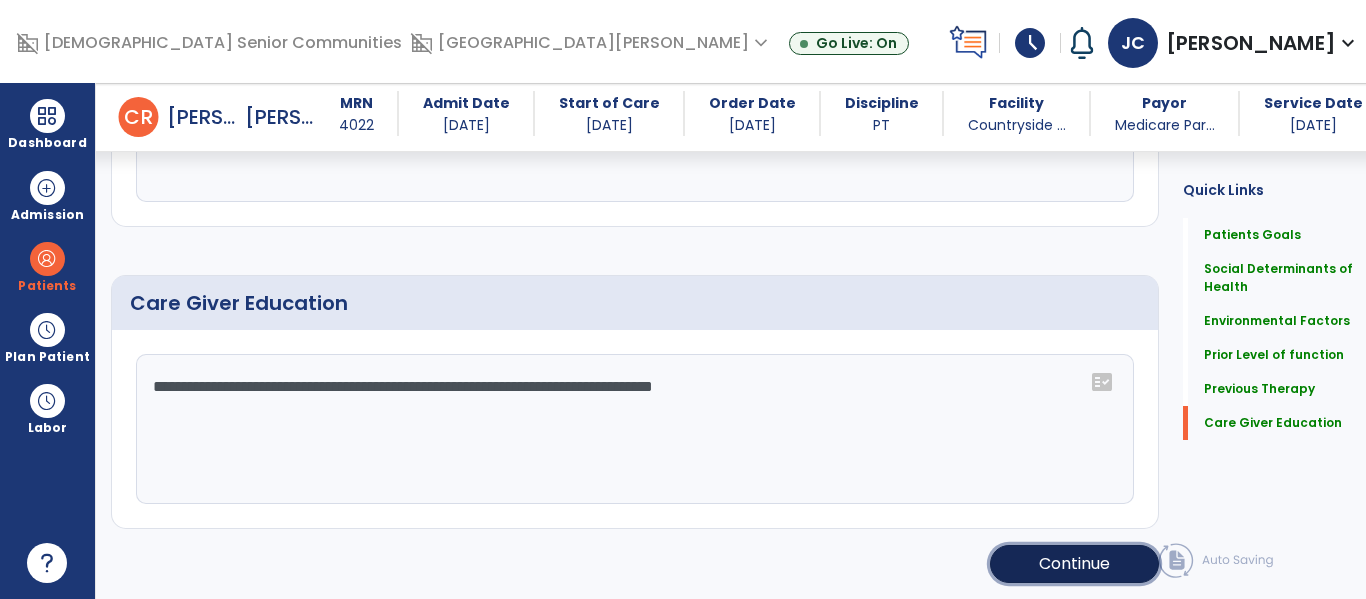 click on "Continue" 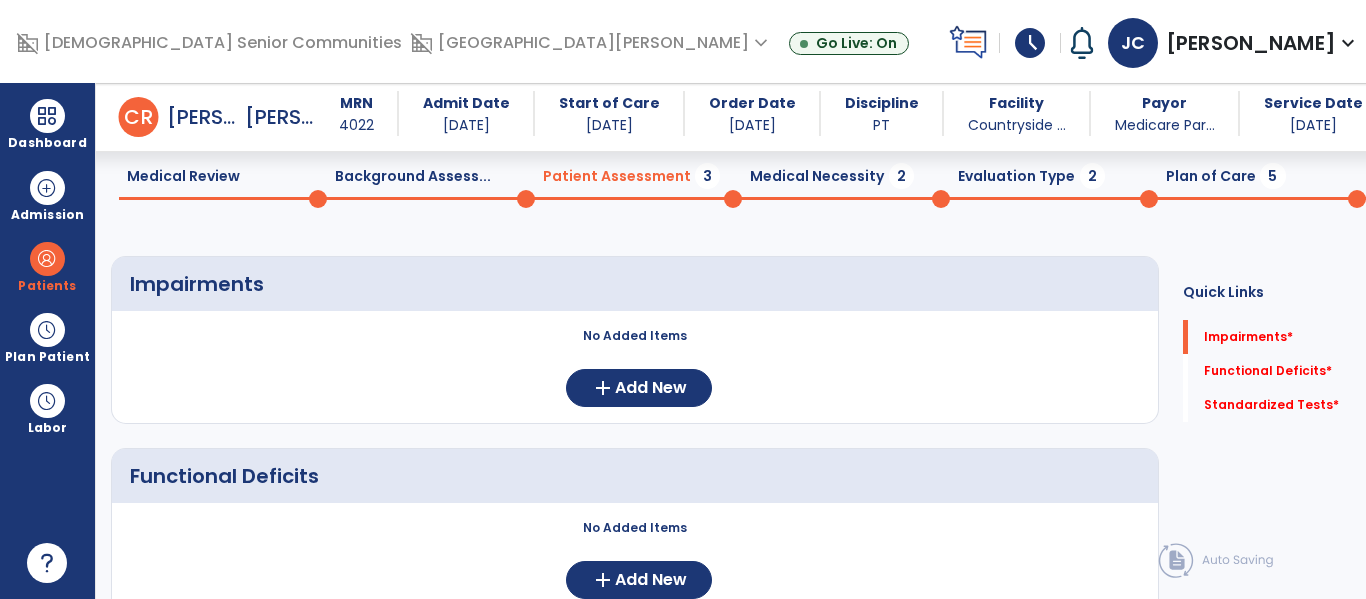 scroll, scrollTop: 0, scrollLeft: 0, axis: both 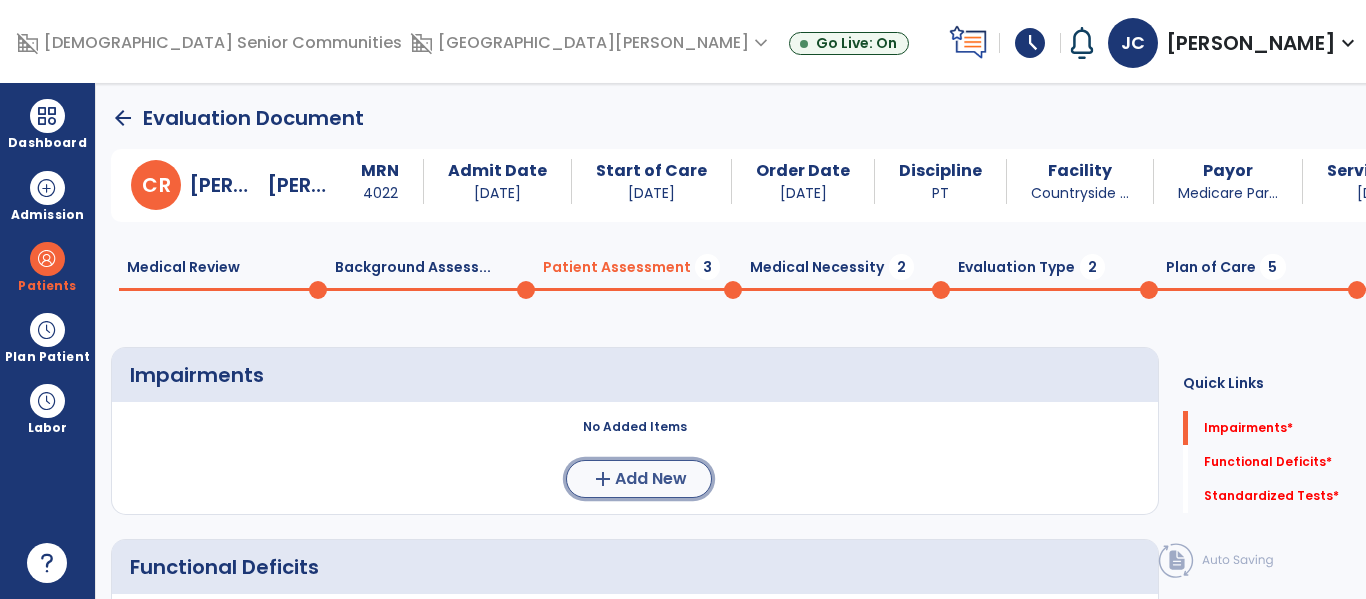 click on "add  Add New" 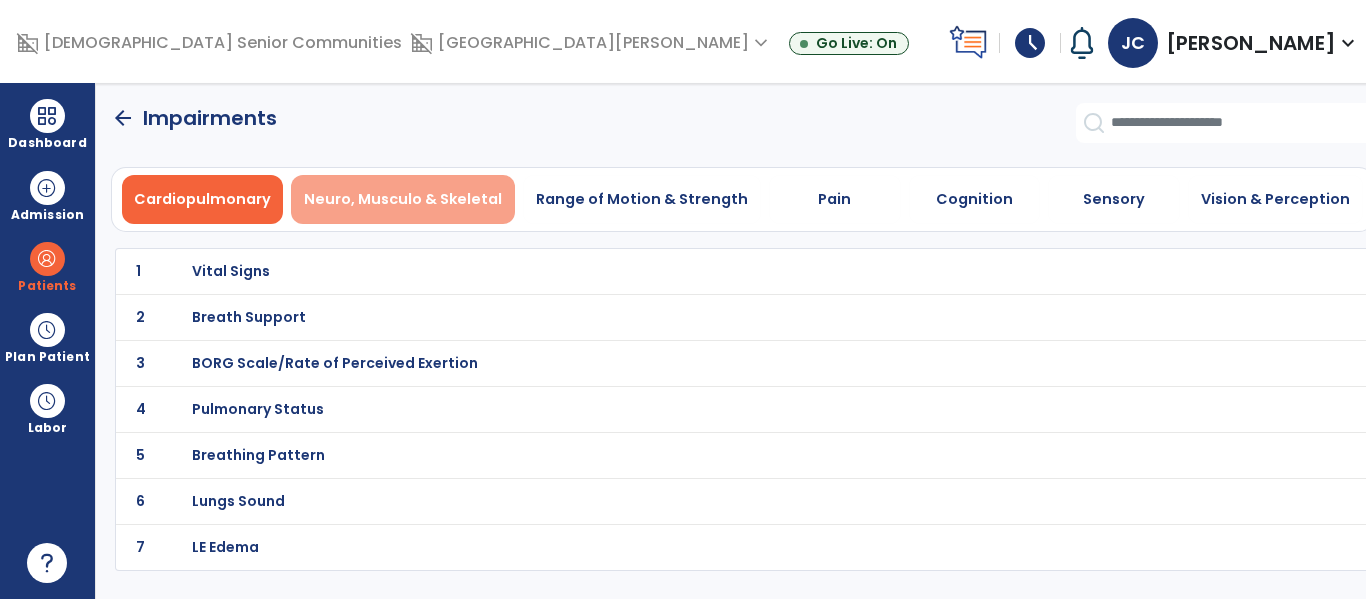 click on "Neuro, Musculo & Skeletal" at bounding box center [403, 199] 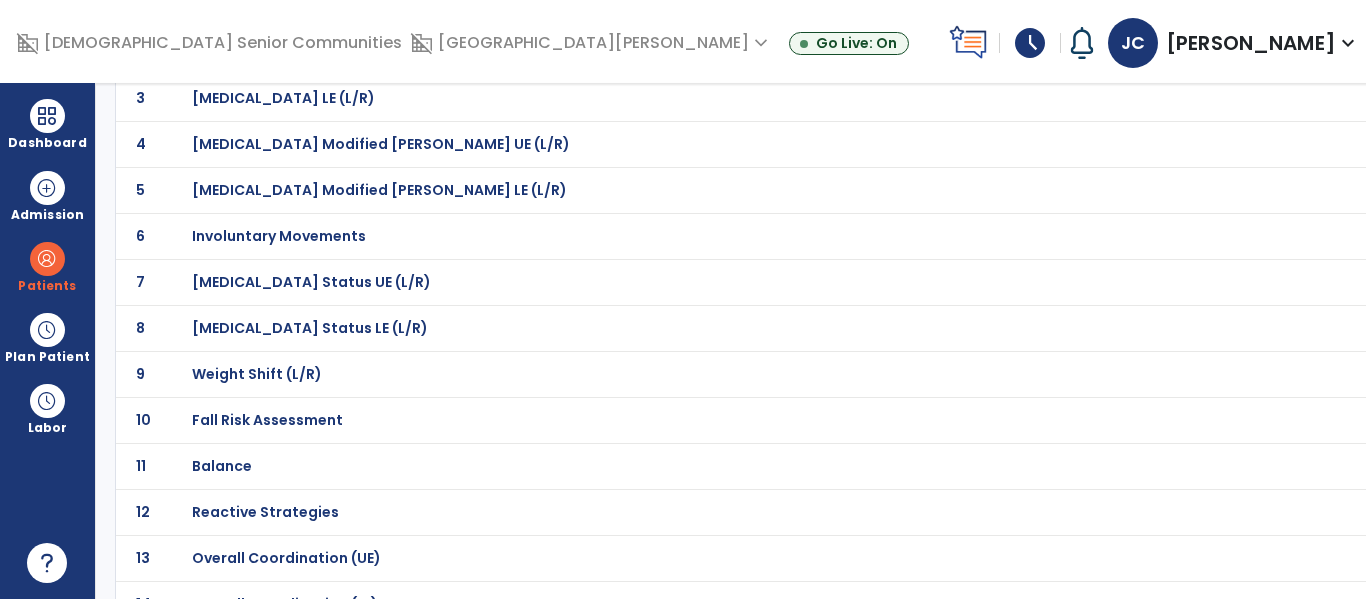scroll, scrollTop: 267, scrollLeft: 0, axis: vertical 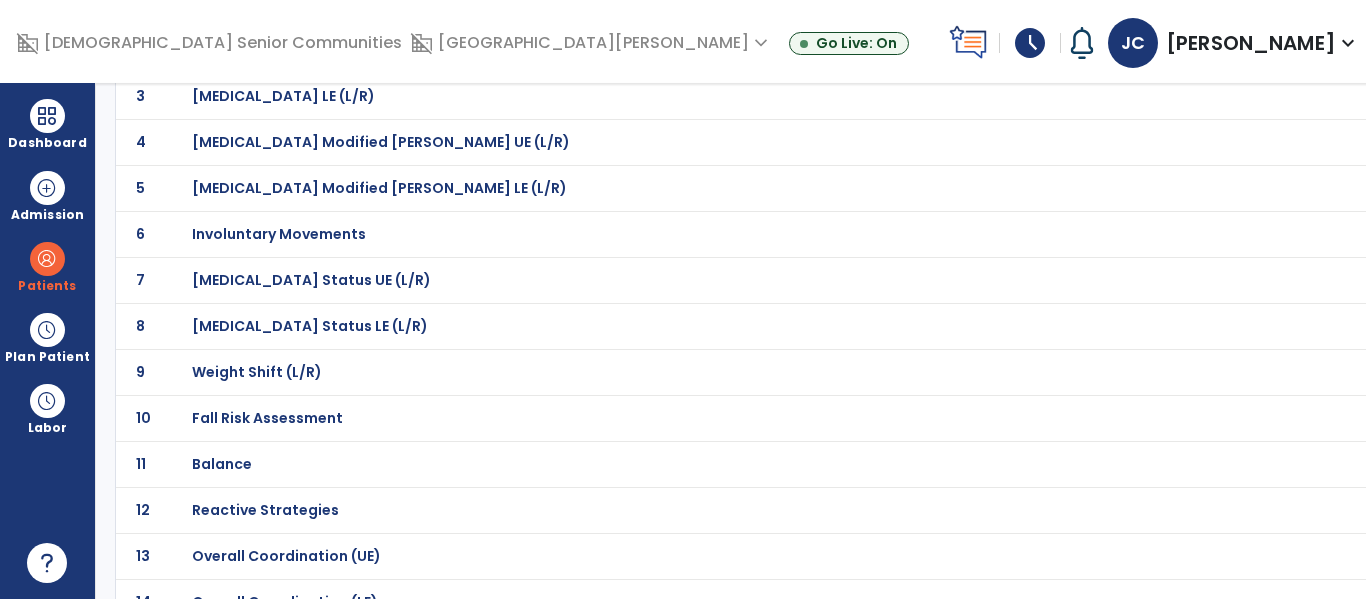 click on "Fall Risk Assessment" at bounding box center [698, 4] 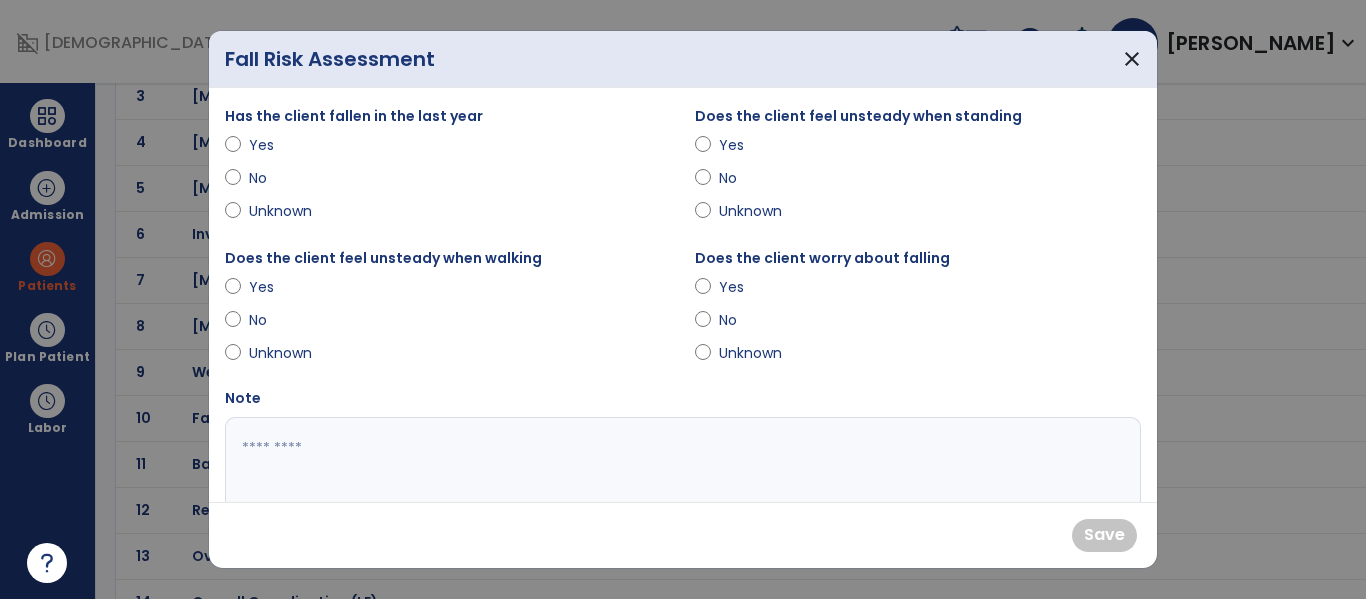 scroll, scrollTop: 1, scrollLeft: 0, axis: vertical 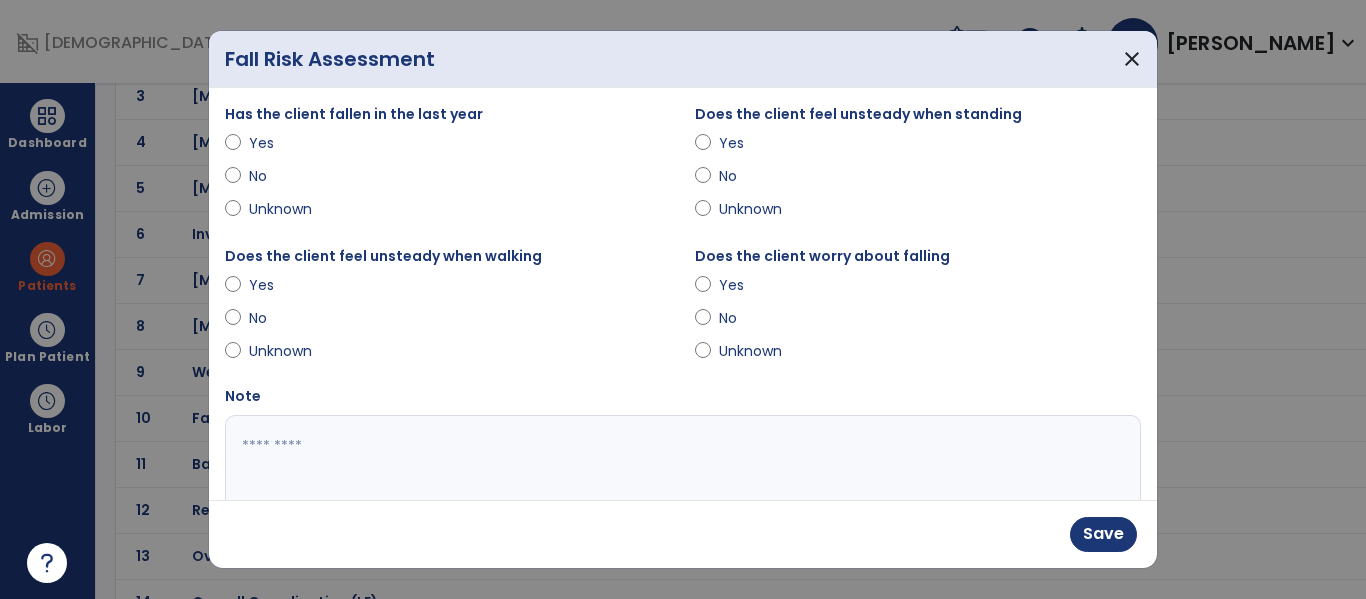 click on "Yes" at bounding box center (918, 289) 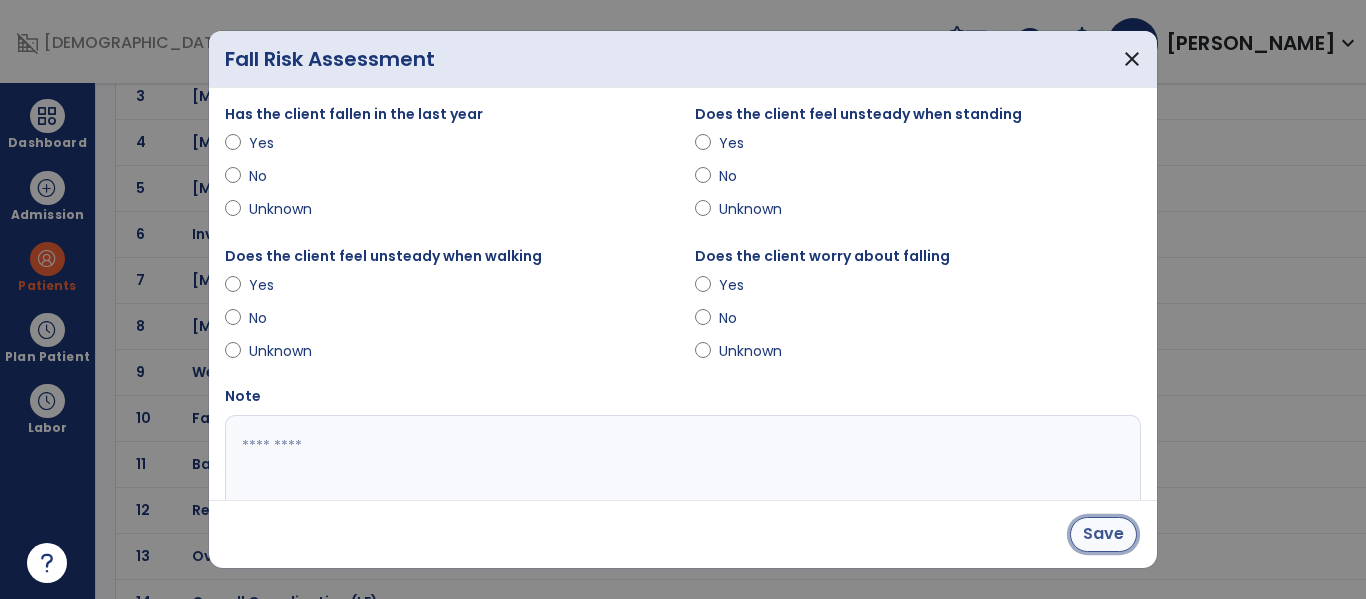 click on "Save" at bounding box center (1103, 534) 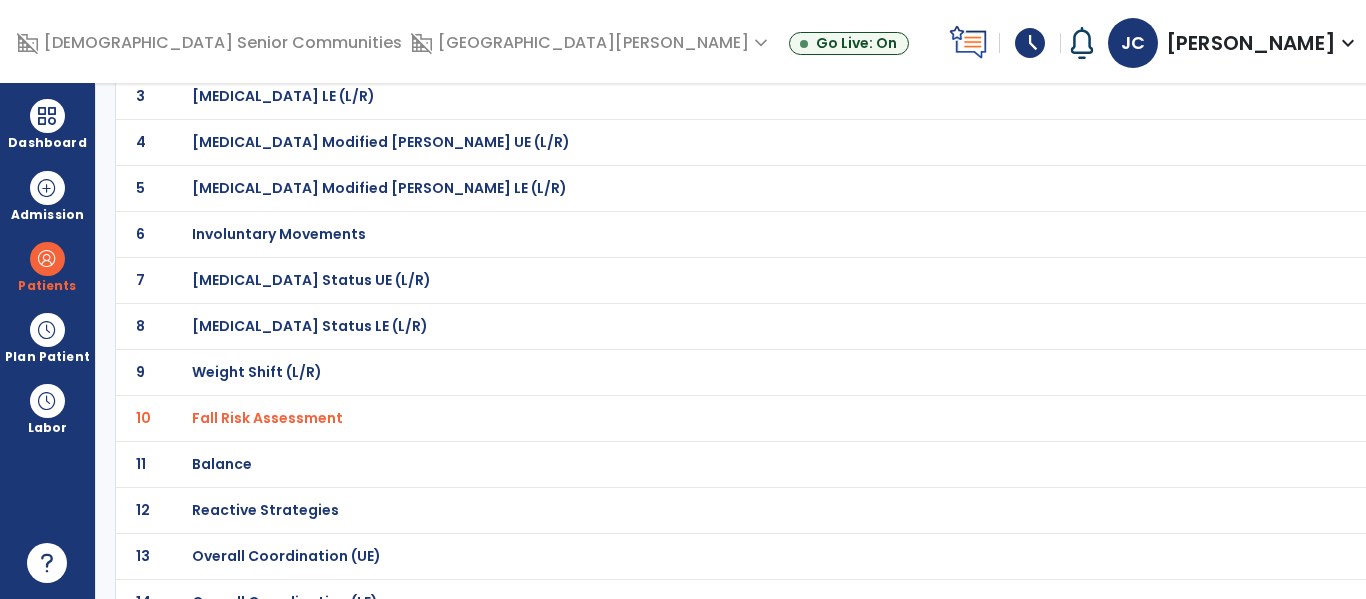 click on "Balance" at bounding box center (698, 4) 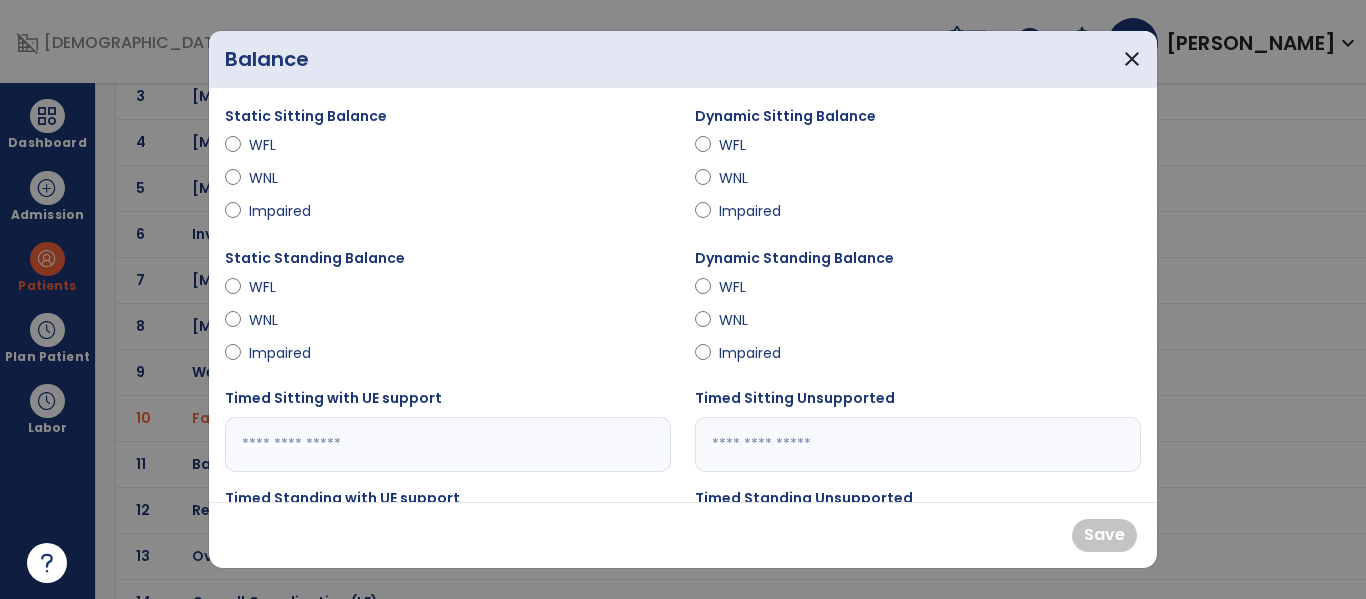 scroll, scrollTop: 1, scrollLeft: 0, axis: vertical 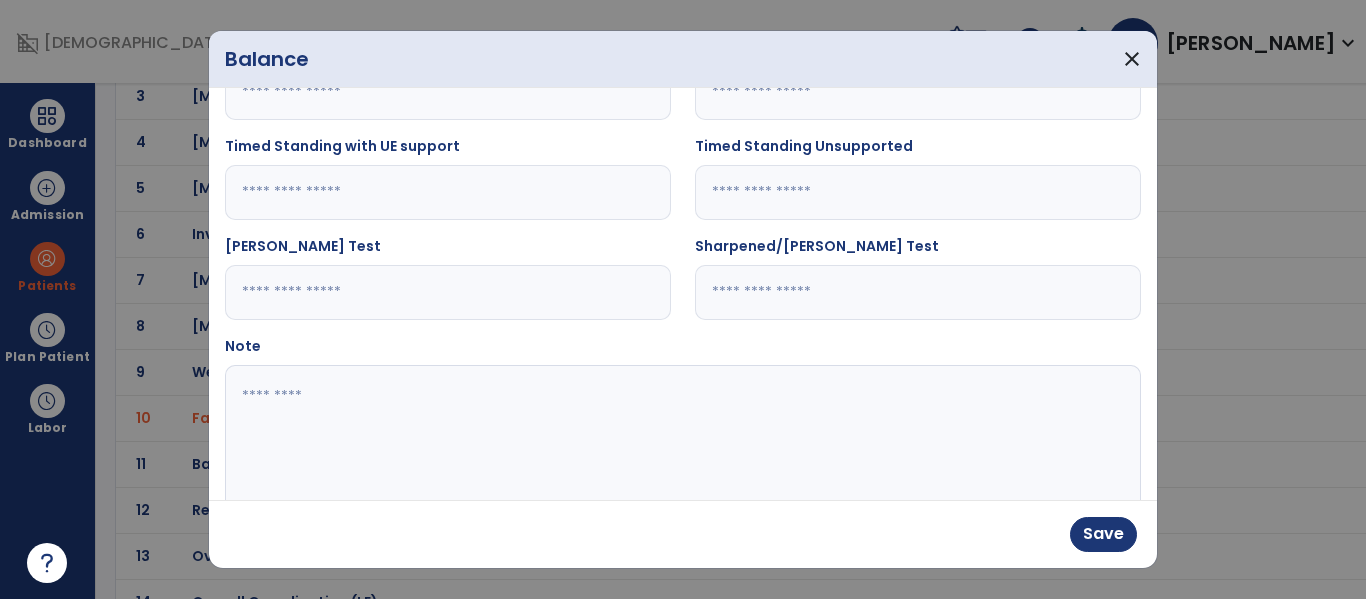 click at bounding box center (680, 440) 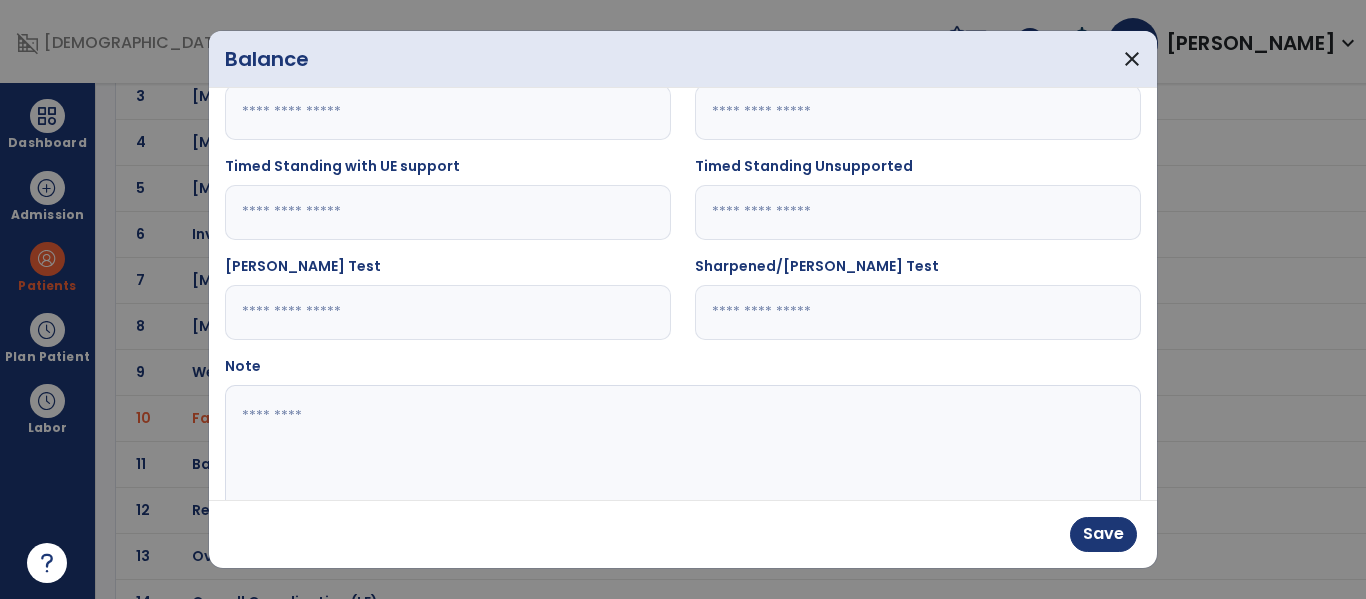 scroll, scrollTop: 330, scrollLeft: 0, axis: vertical 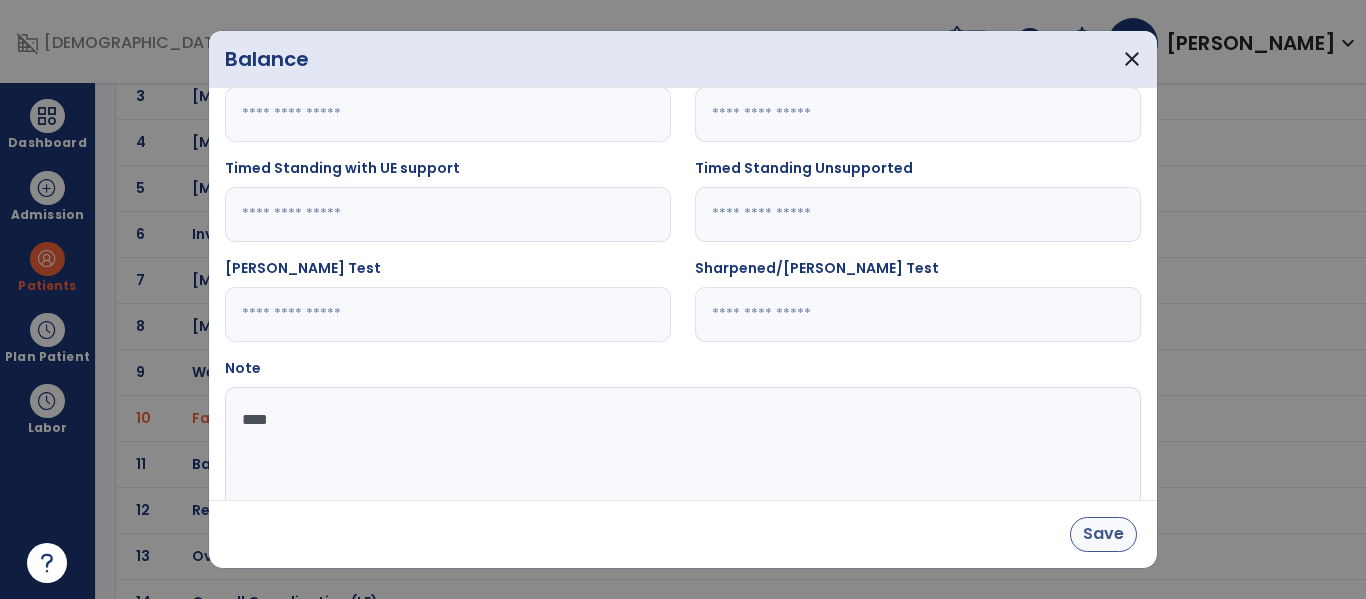 type on "****" 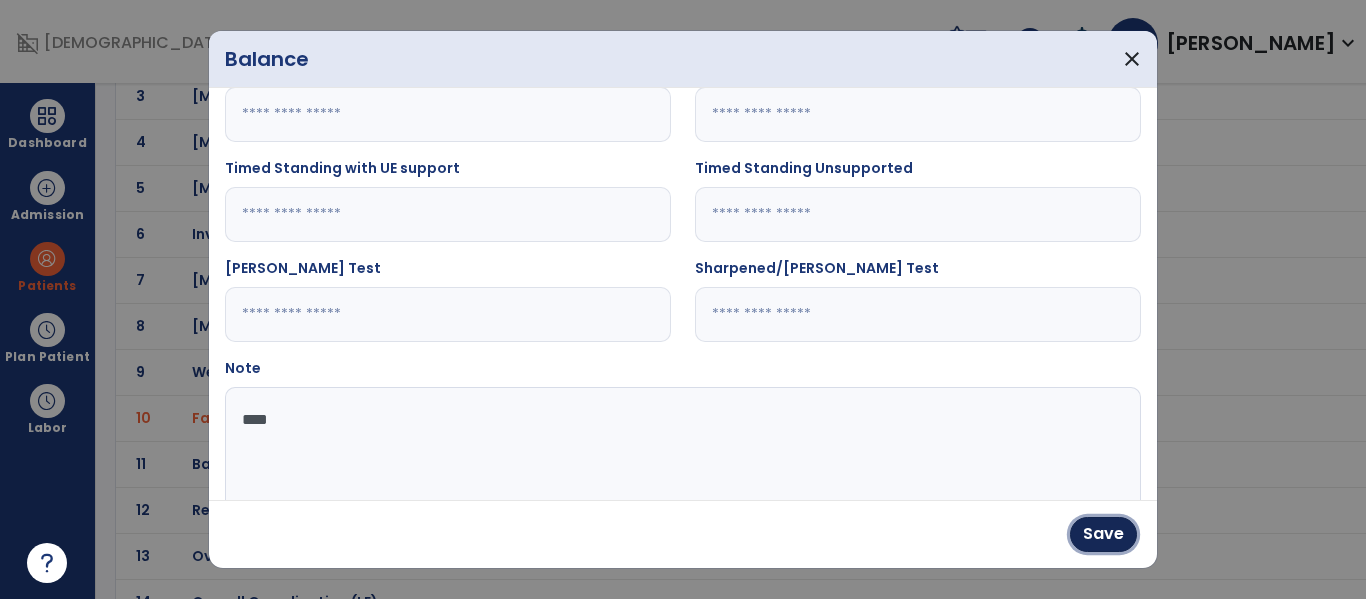 click on "Save" at bounding box center [1103, 534] 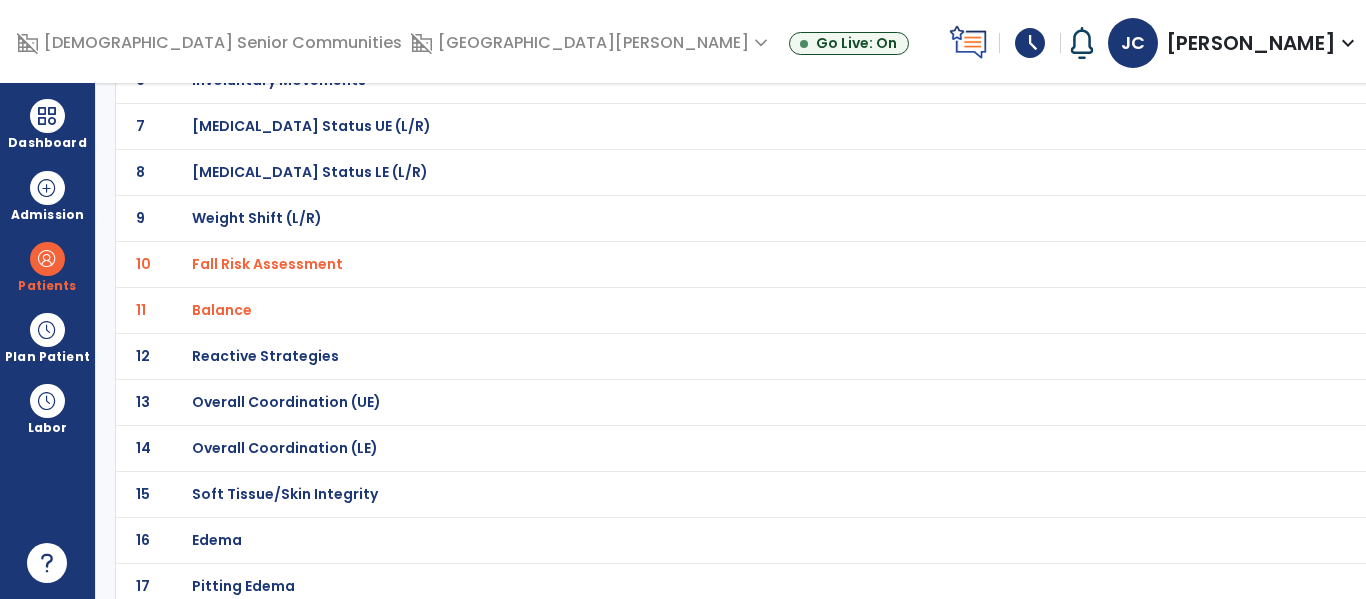 scroll, scrollTop: 419, scrollLeft: 0, axis: vertical 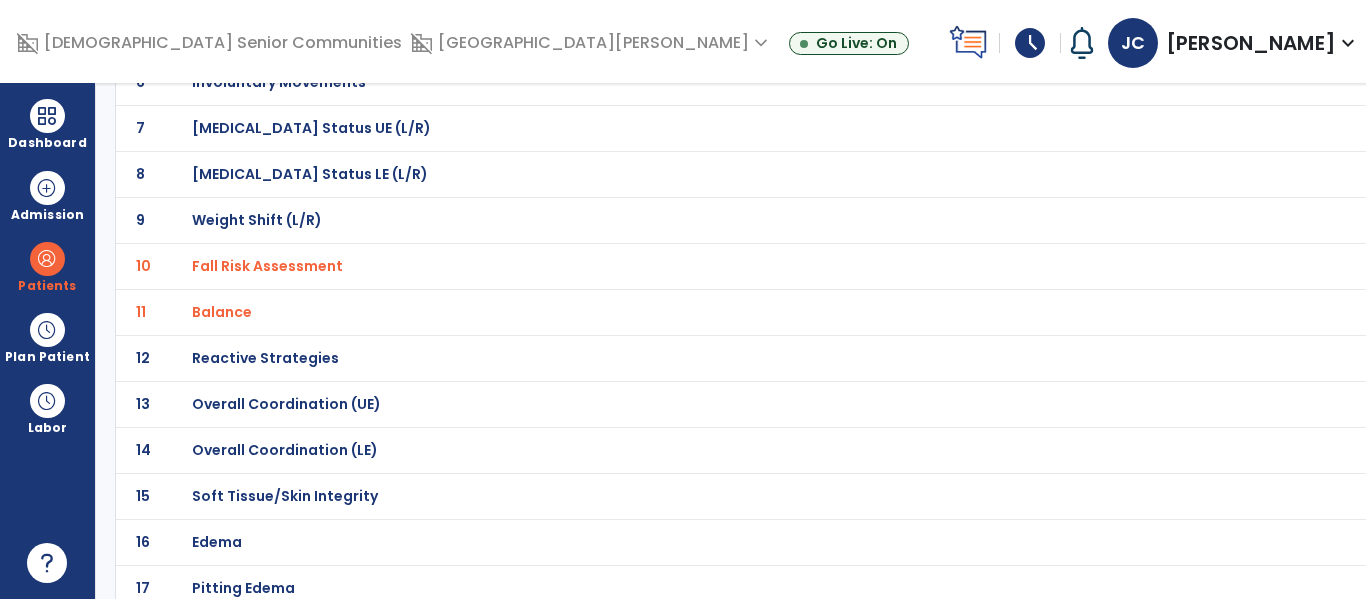 click on "12 Reactive Strategies" 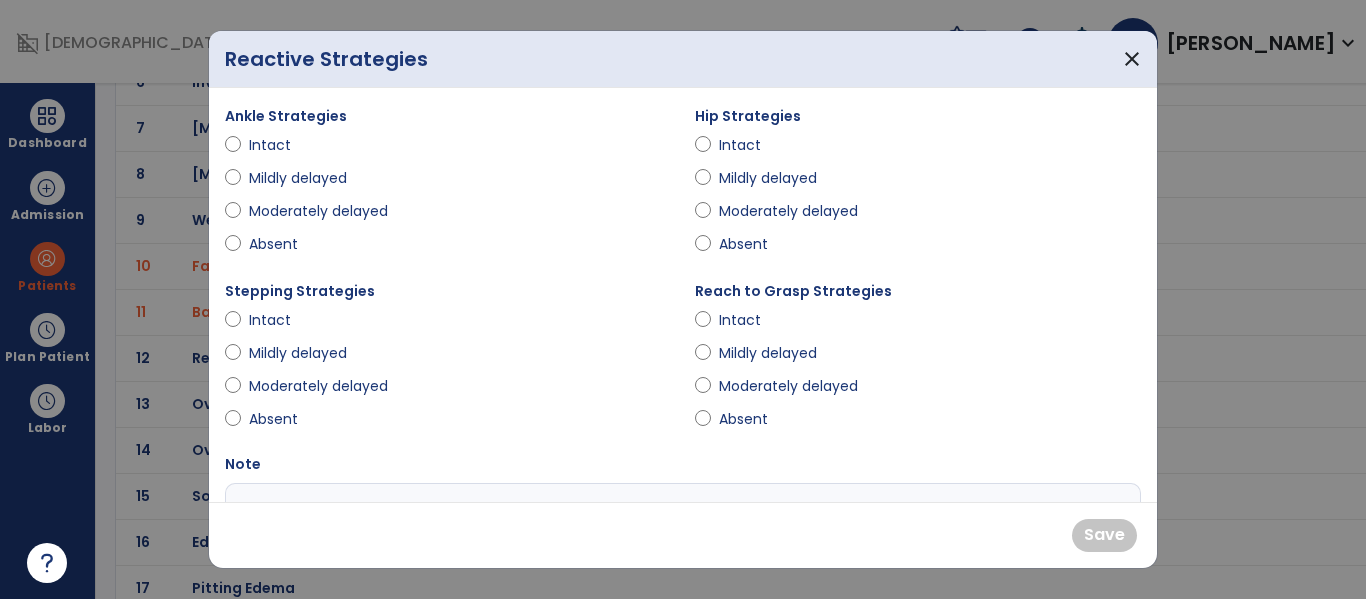 click on "Moderately delayed" at bounding box center [318, 211] 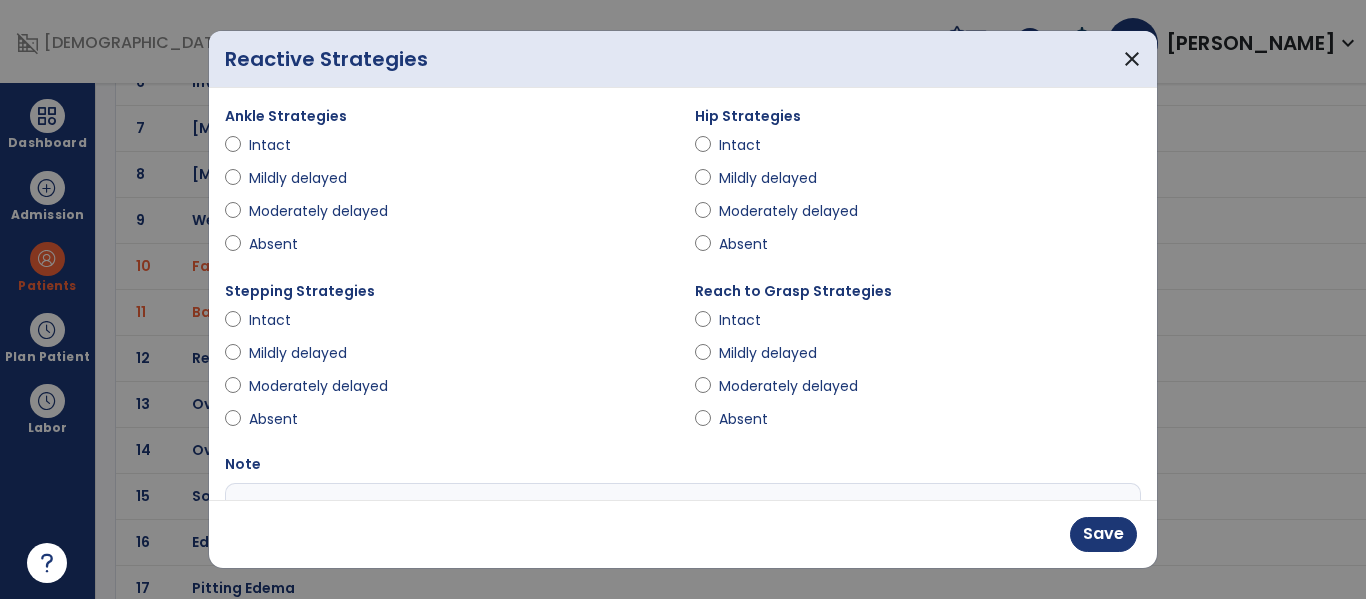 click on "Mildly delayed" at bounding box center [298, 353] 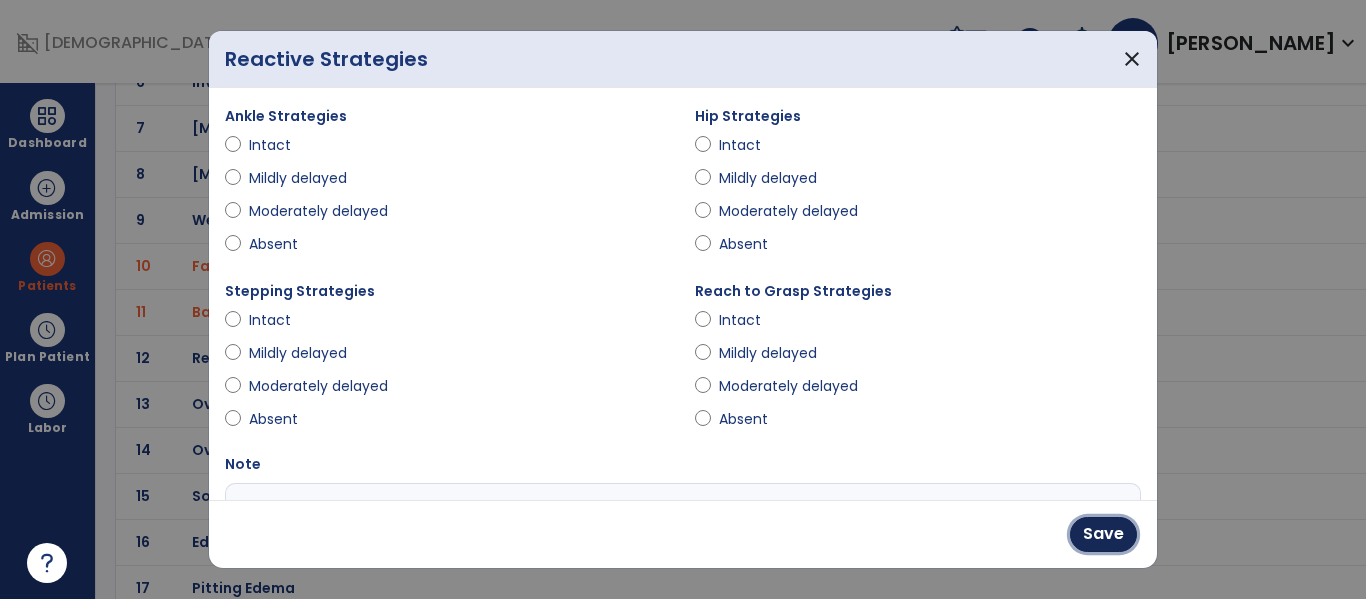 drag, startPoint x: 1098, startPoint y: 546, endPoint x: 1081, endPoint y: 530, distance: 23.345236 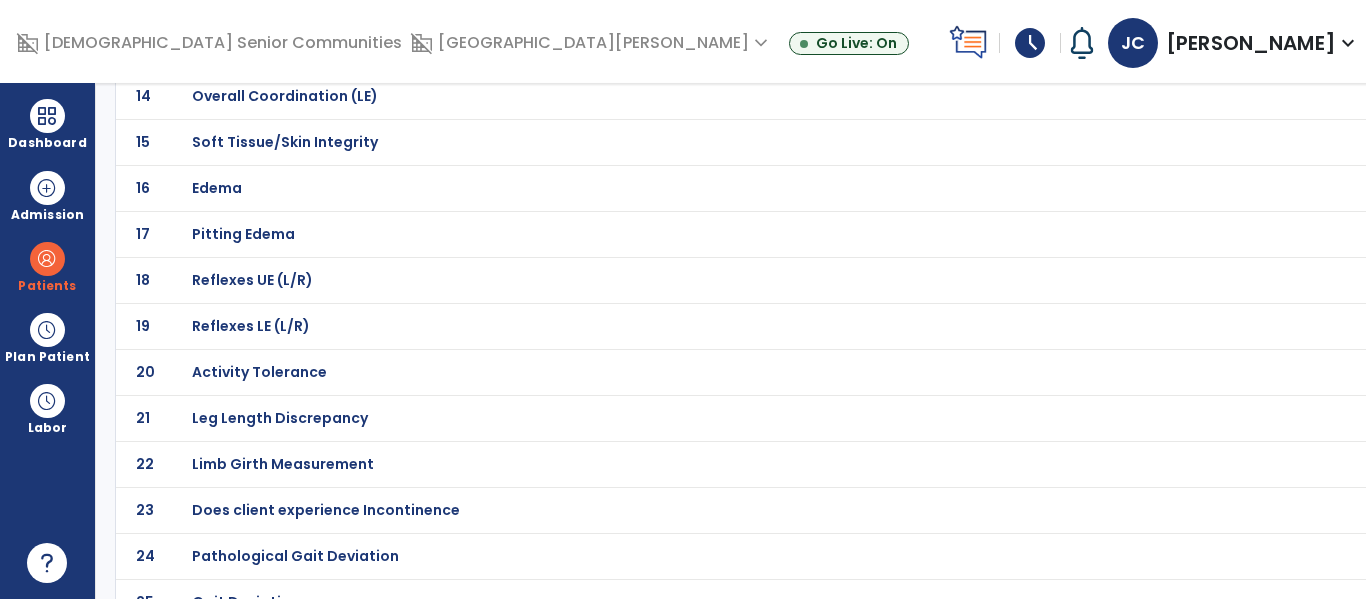 scroll, scrollTop: 800, scrollLeft: 0, axis: vertical 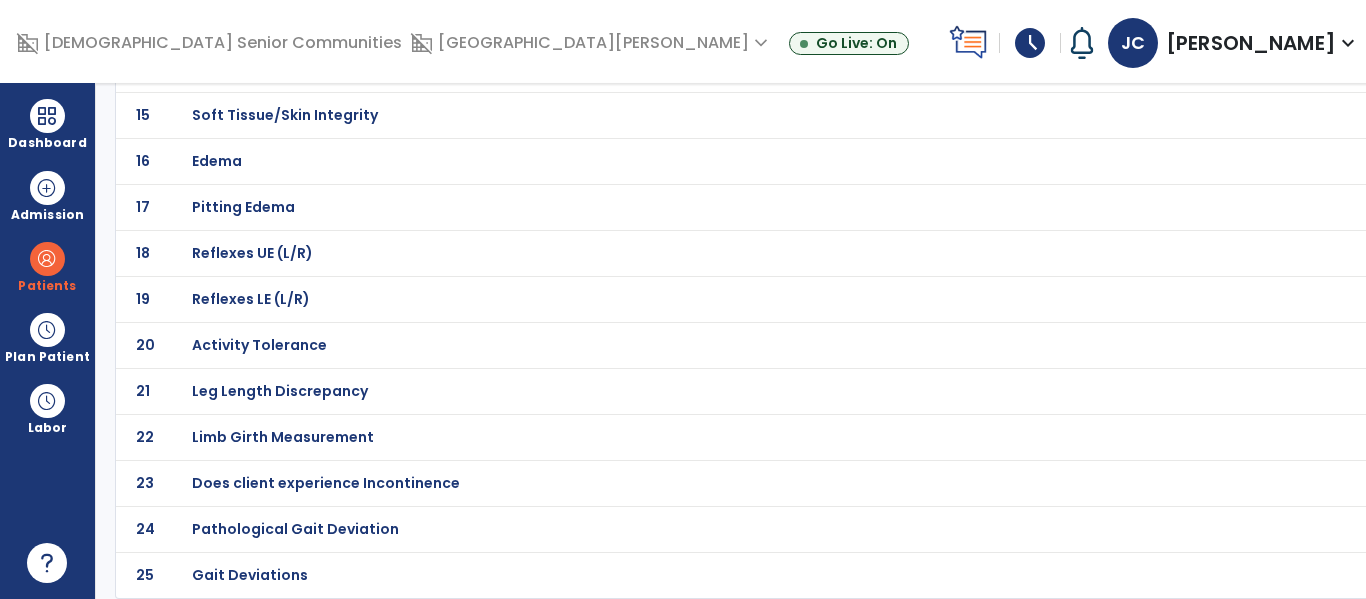click on "Pathological Gait Deviation" at bounding box center [698, -529] 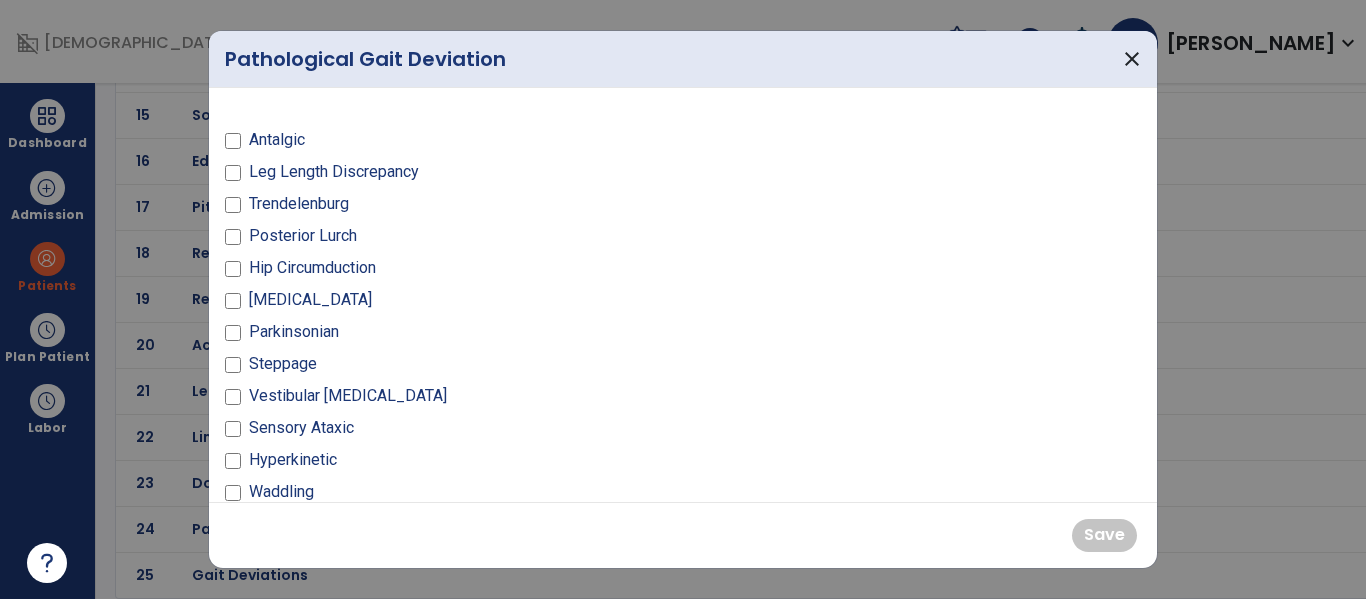 click on "Parkinsonian" at bounding box center [294, 332] 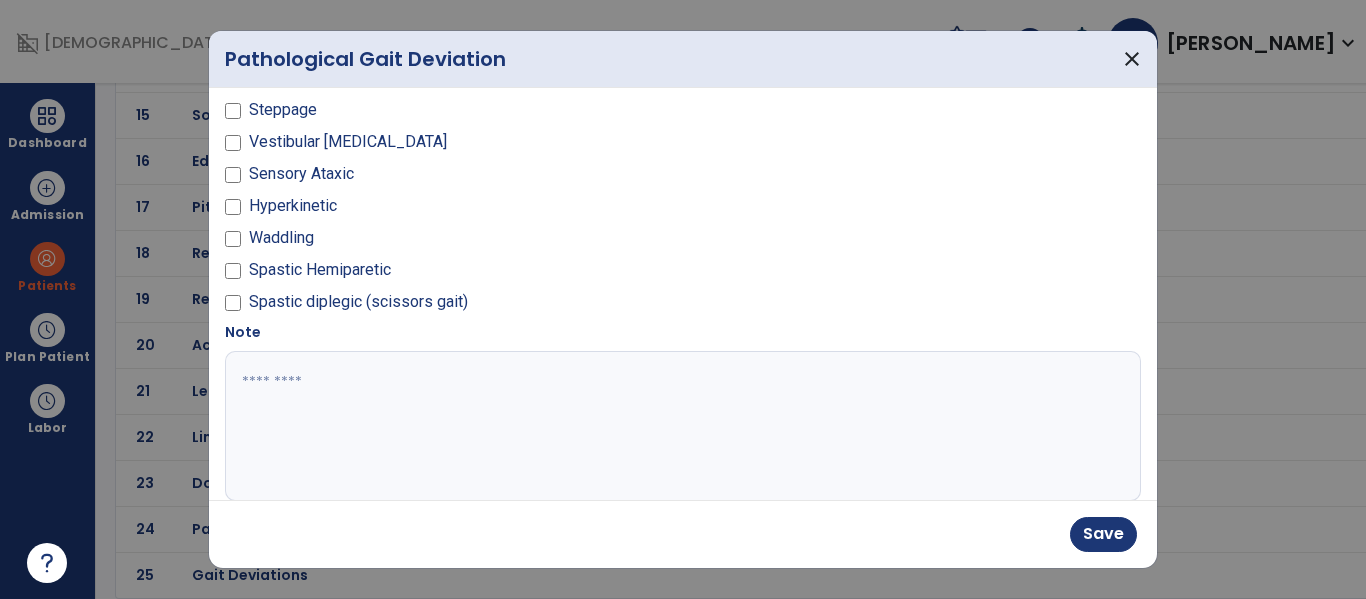 scroll, scrollTop: 287, scrollLeft: 0, axis: vertical 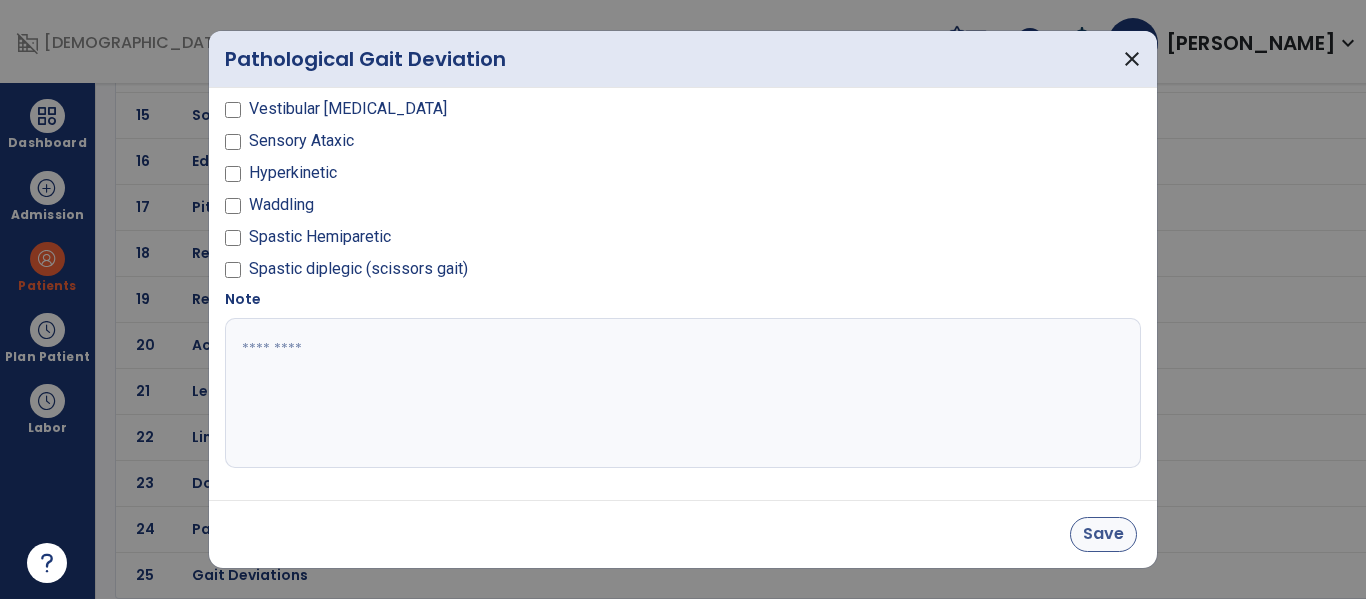 drag, startPoint x: 1059, startPoint y: 535, endPoint x: 1074, endPoint y: 529, distance: 16.155495 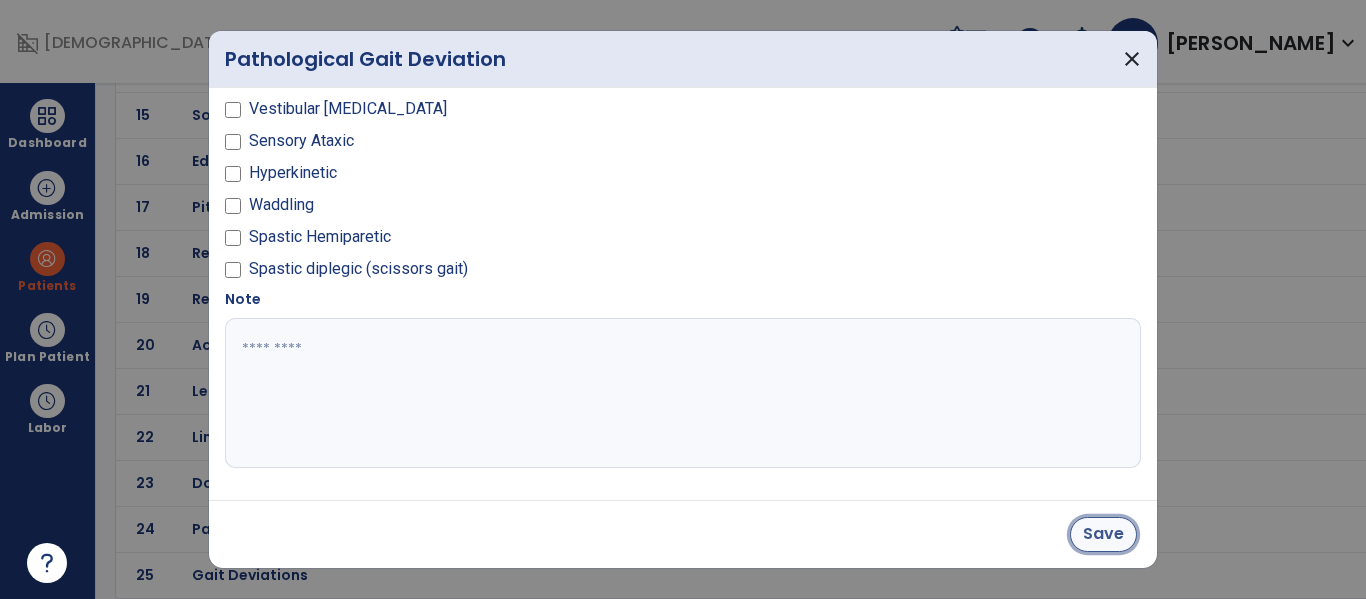 click on "Save" at bounding box center (1103, 534) 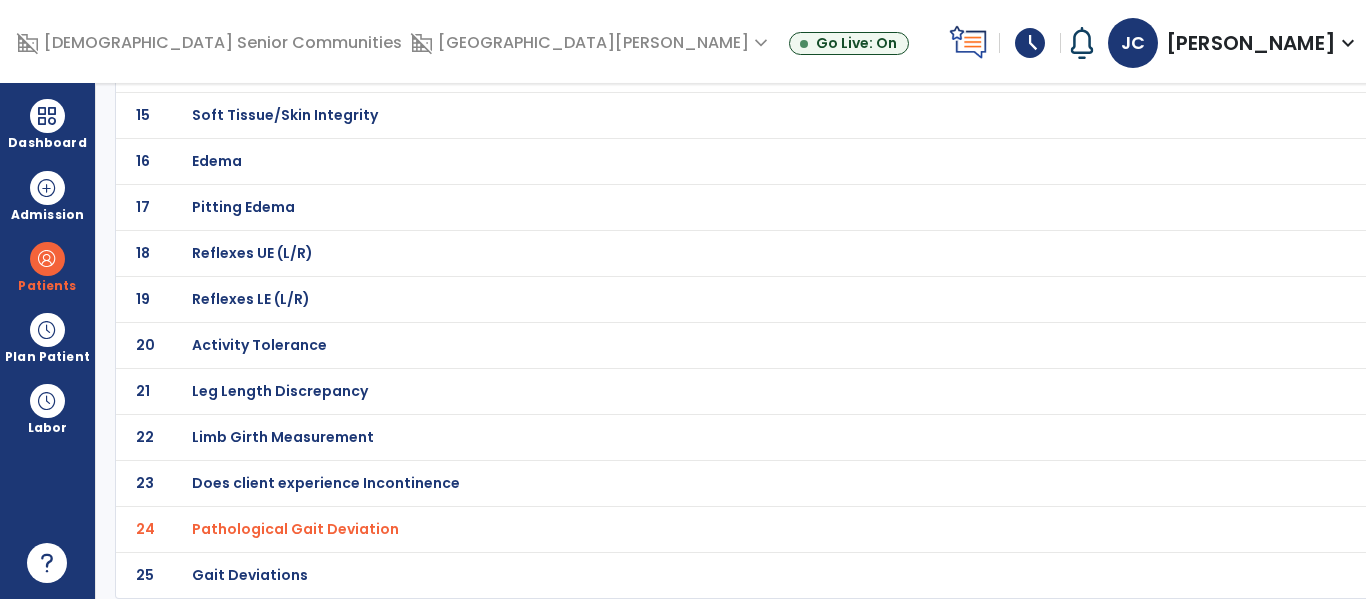 click on "Gait Deviations" at bounding box center [698, -529] 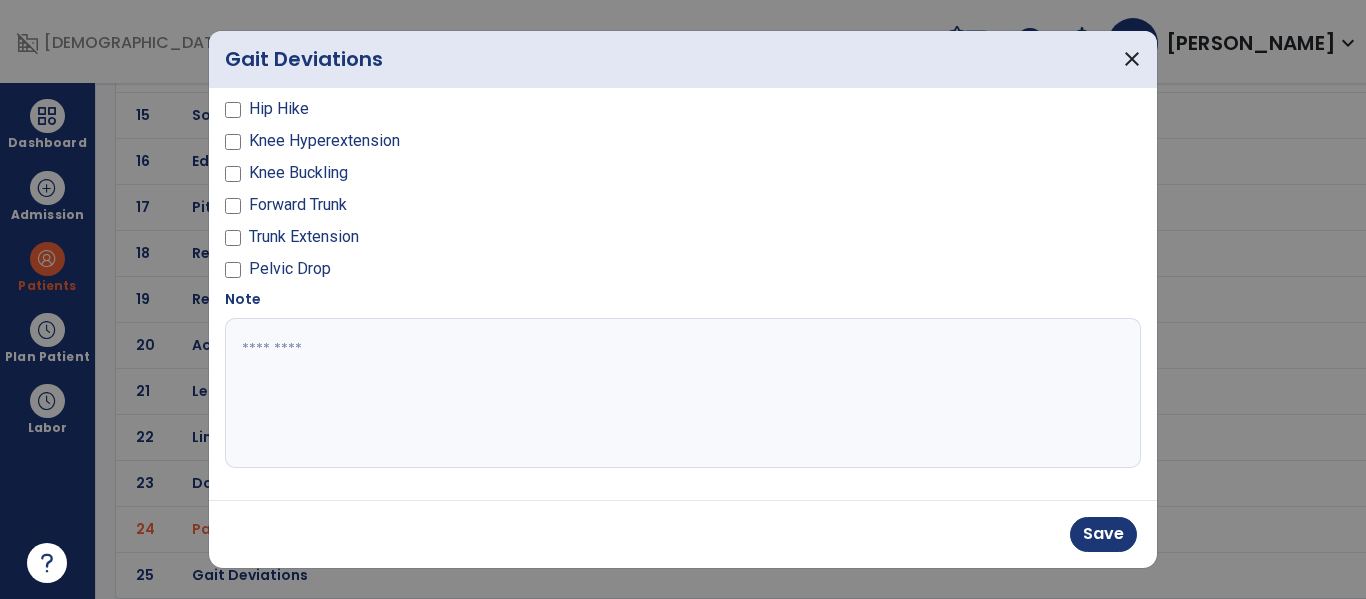 click at bounding box center [680, 393] 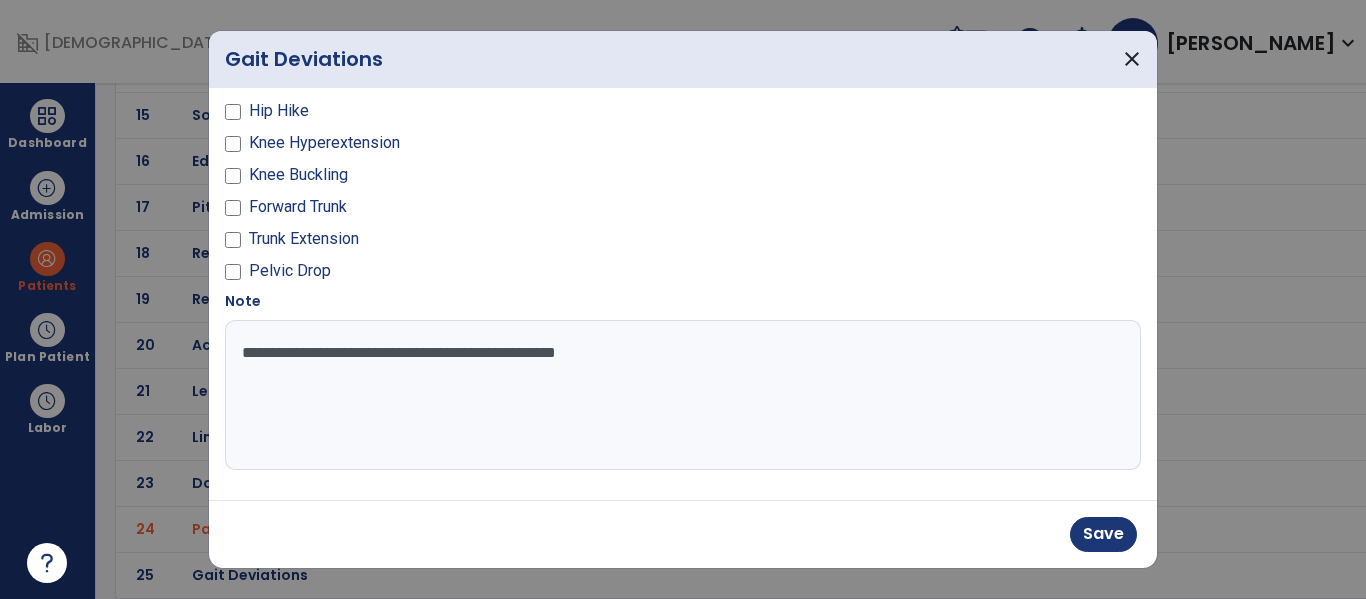 scroll, scrollTop: 156, scrollLeft: 0, axis: vertical 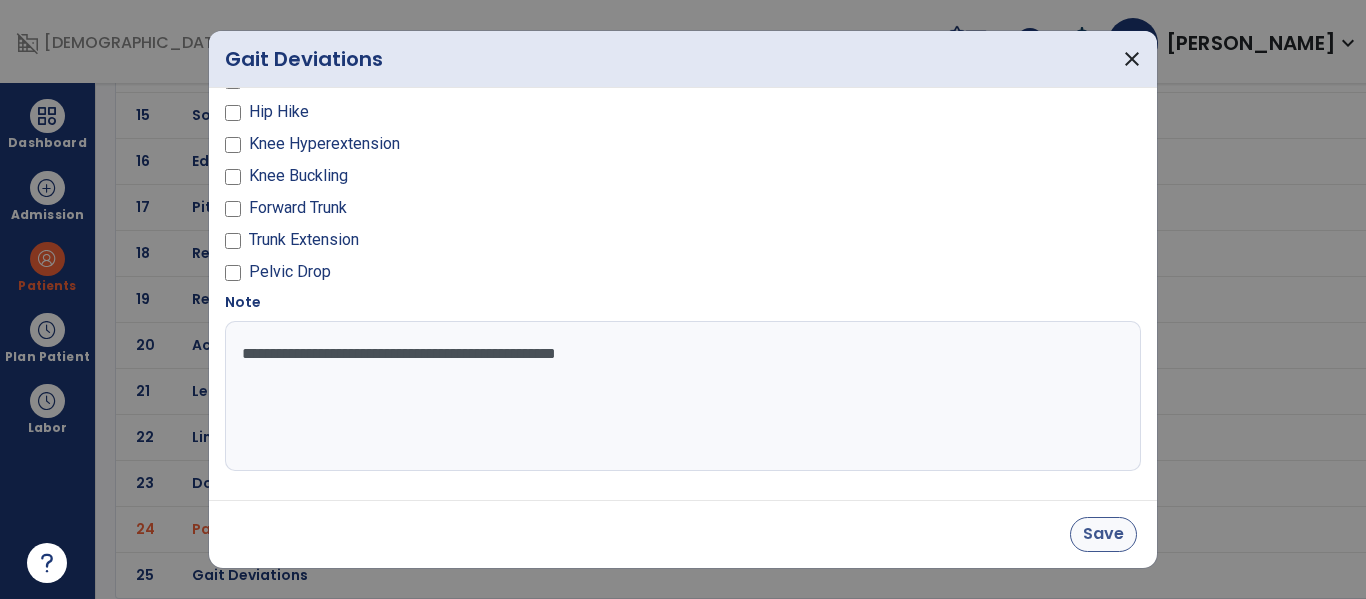 type on "**********" 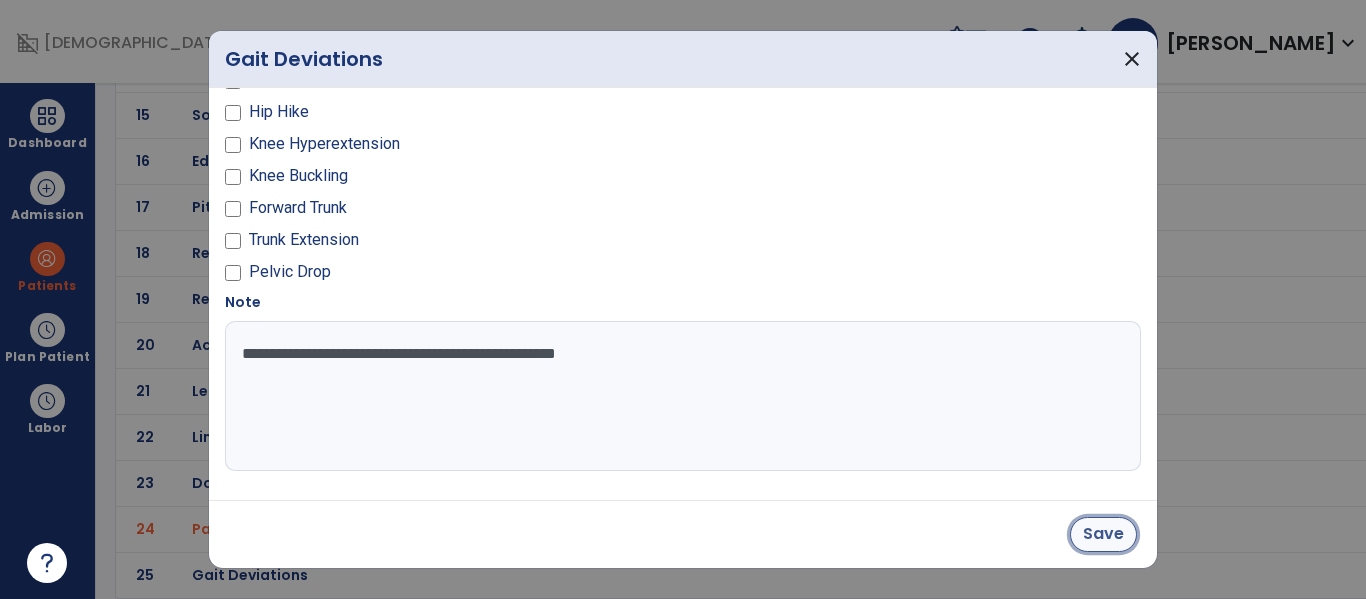 click on "Save" at bounding box center (1103, 534) 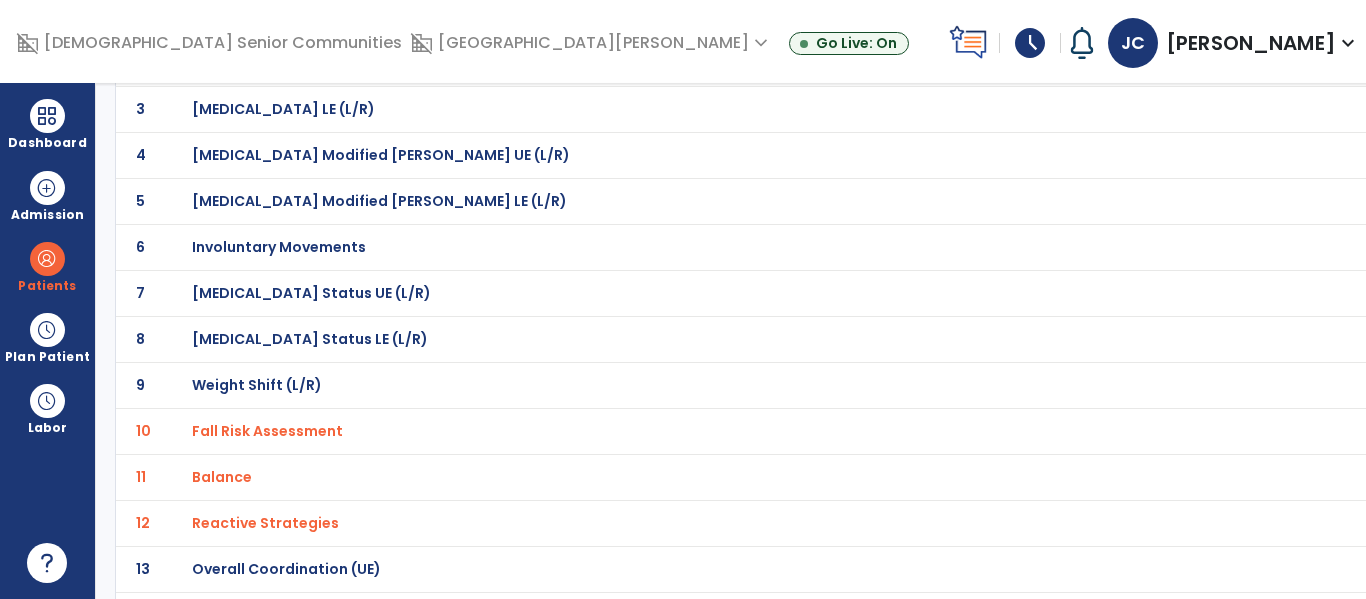 scroll, scrollTop: 0, scrollLeft: 0, axis: both 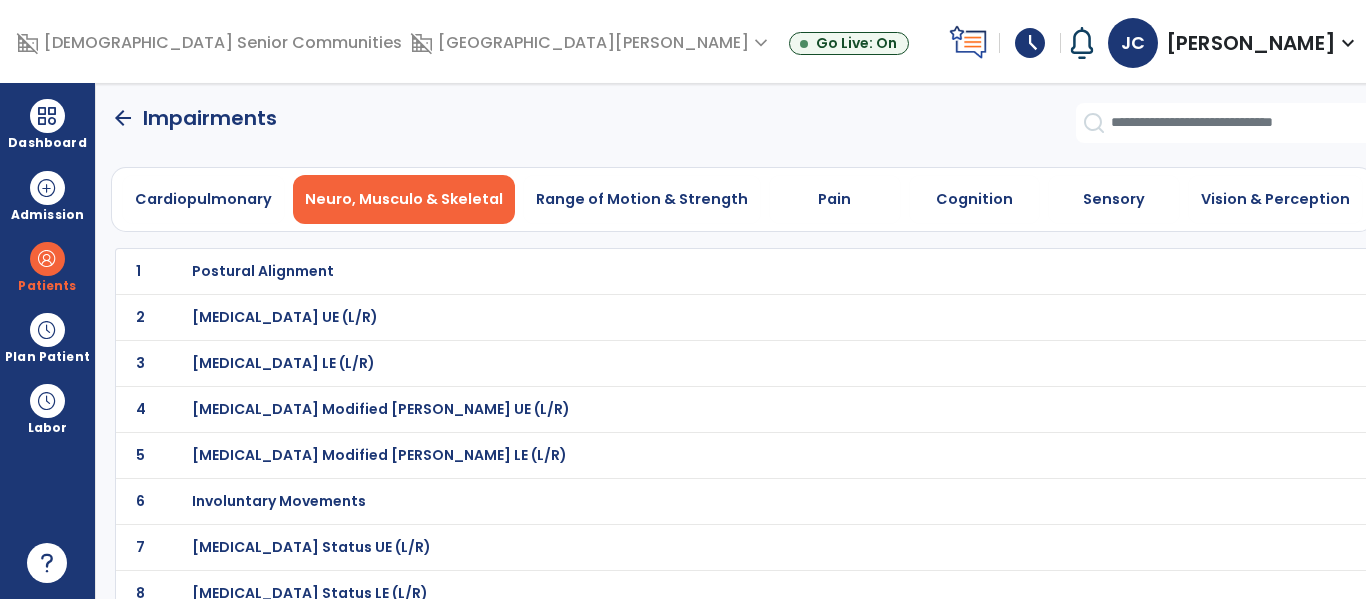 click on "Cardiopulmonary   Neuro, Musculo & Skeletal   Range of Motion & Strength   Pain   Cognition   Sensory   Vision & Perception" 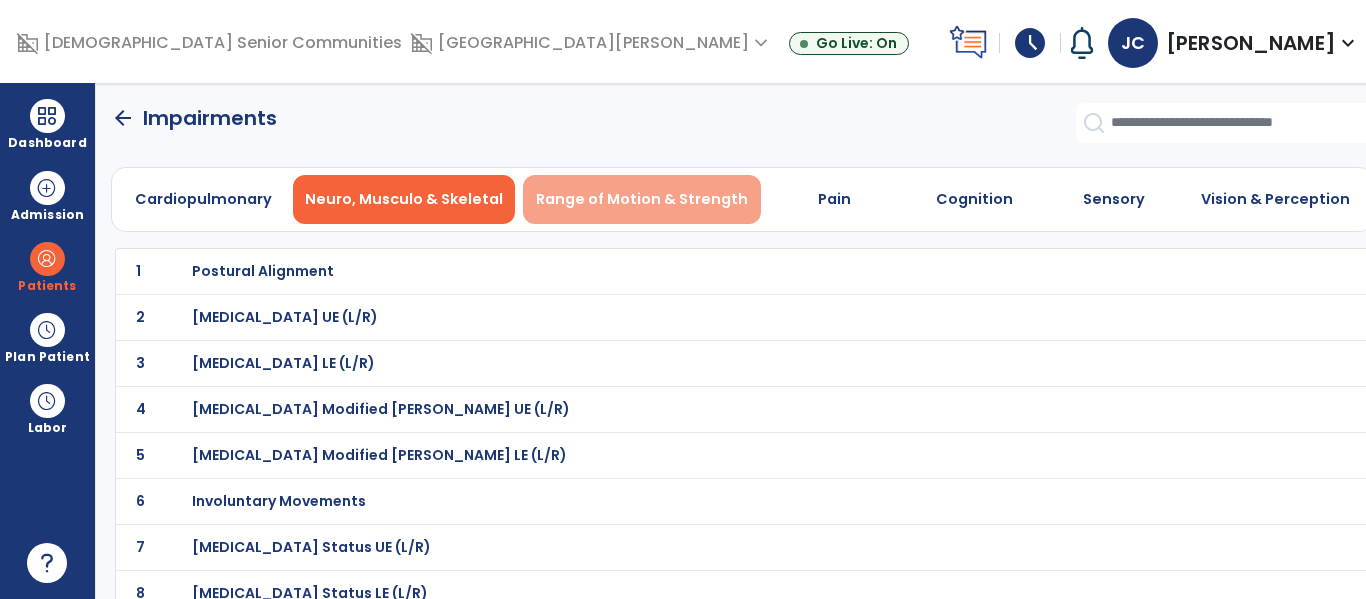 click on "Range of Motion & Strength" at bounding box center [642, 199] 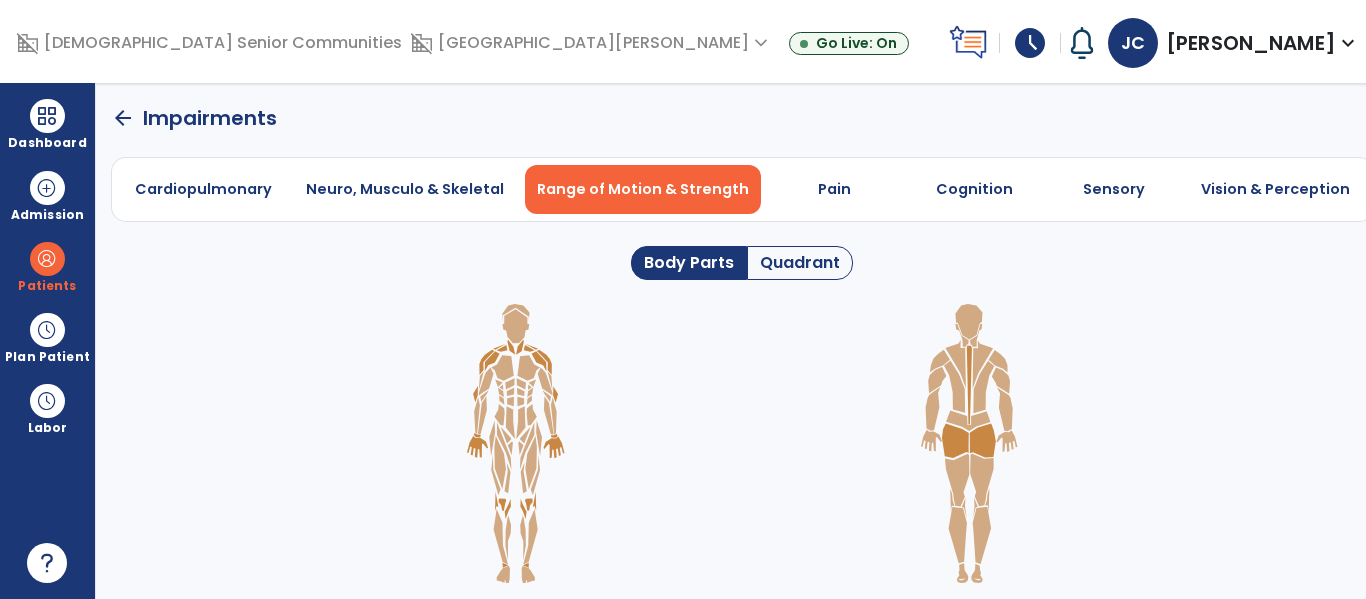 click 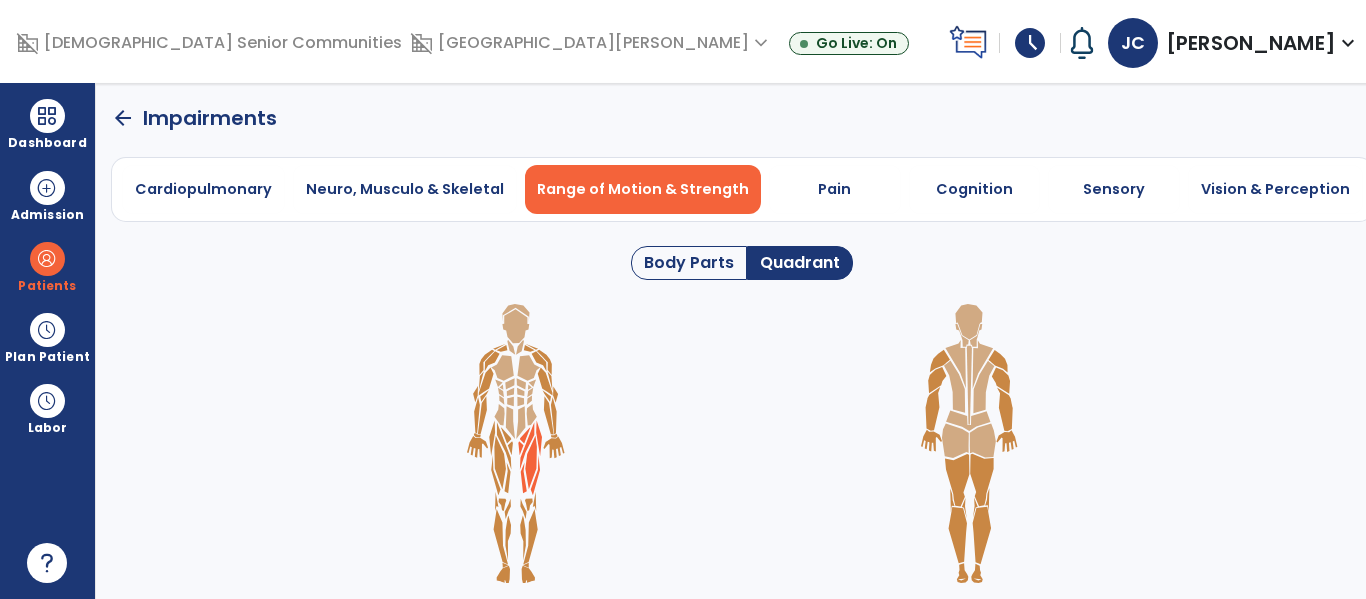 click 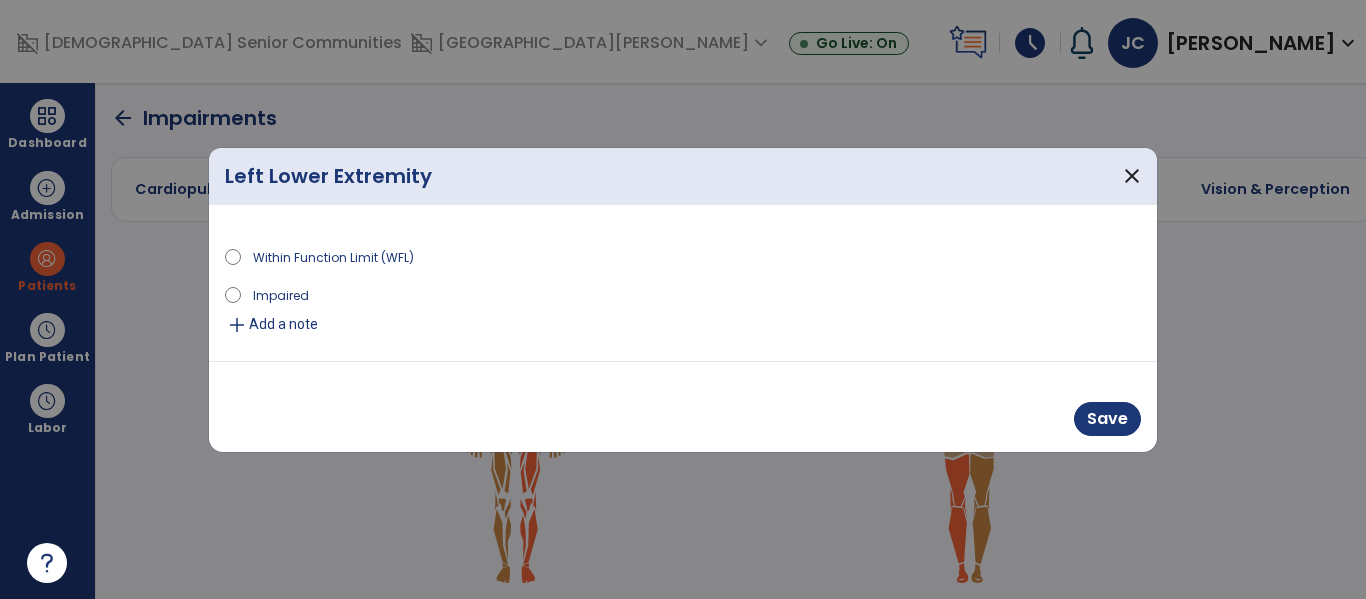 click on "Impaired" at bounding box center [281, 294] 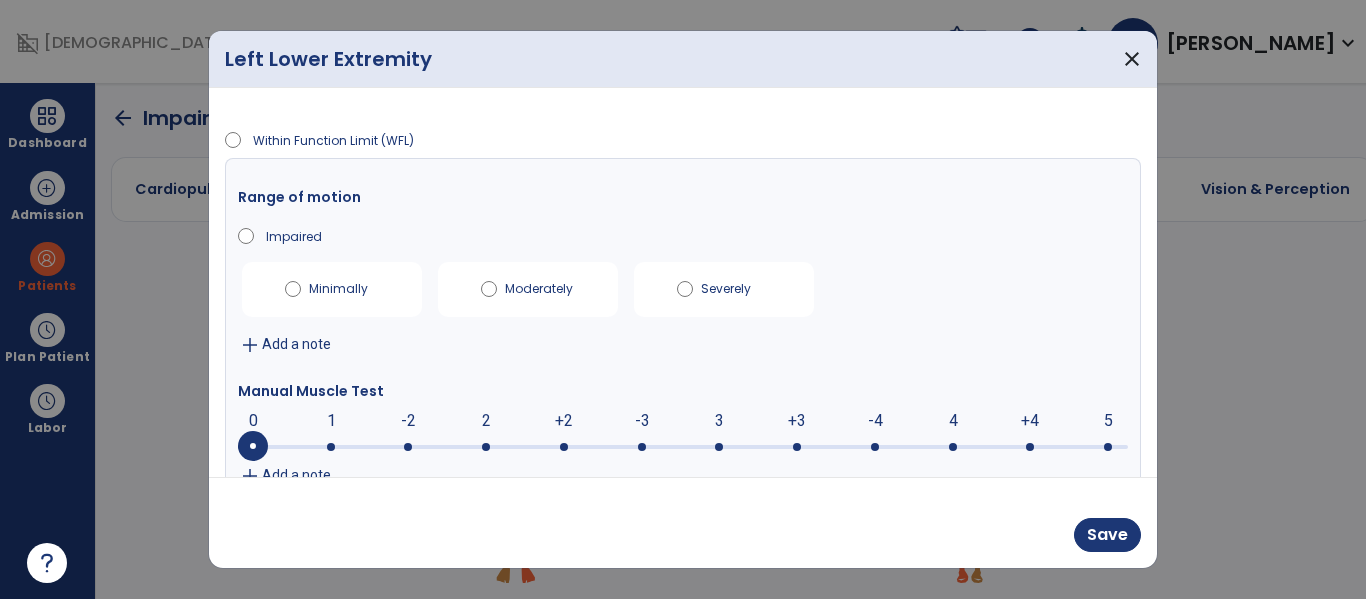 drag, startPoint x: 796, startPoint y: 445, endPoint x: 808, endPoint y: 453, distance: 14.422205 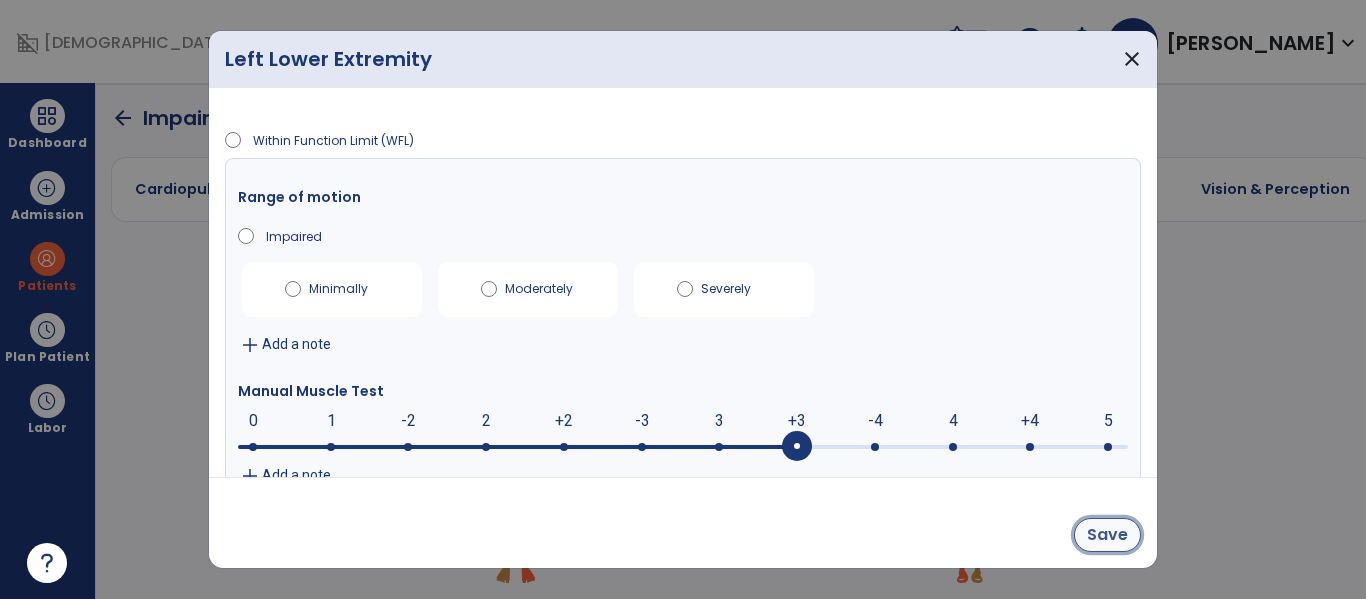 click on "Save" at bounding box center [1107, 535] 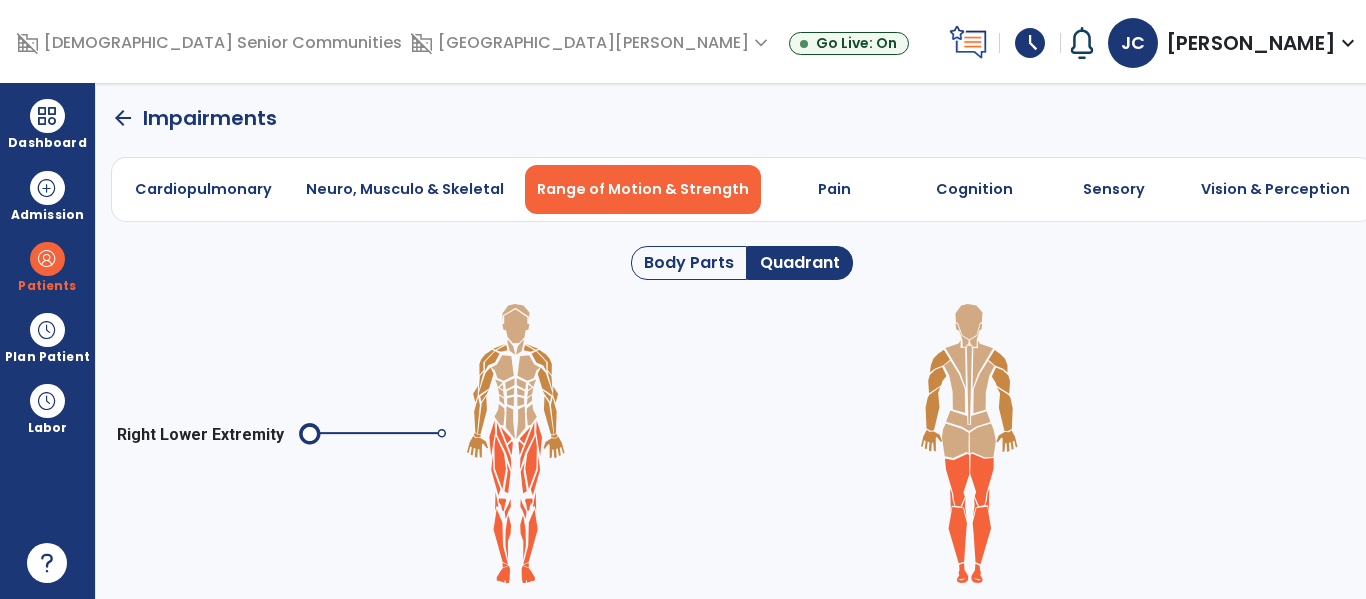 click 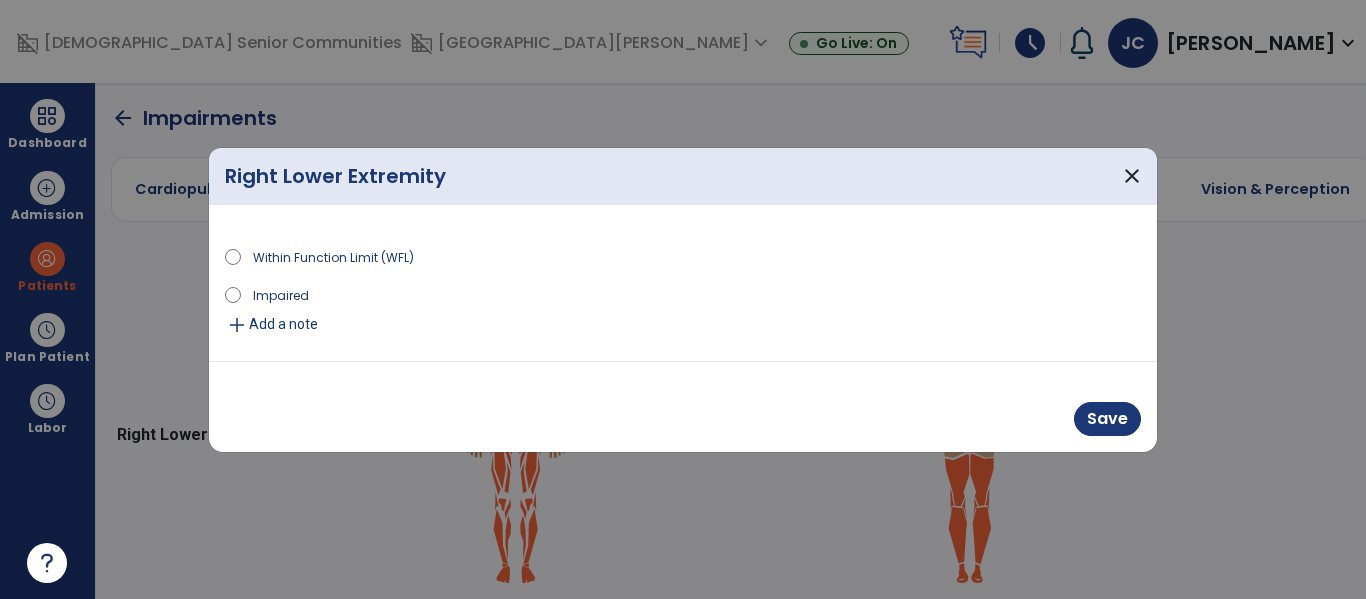 click on "Impaired" at bounding box center (683, 298) 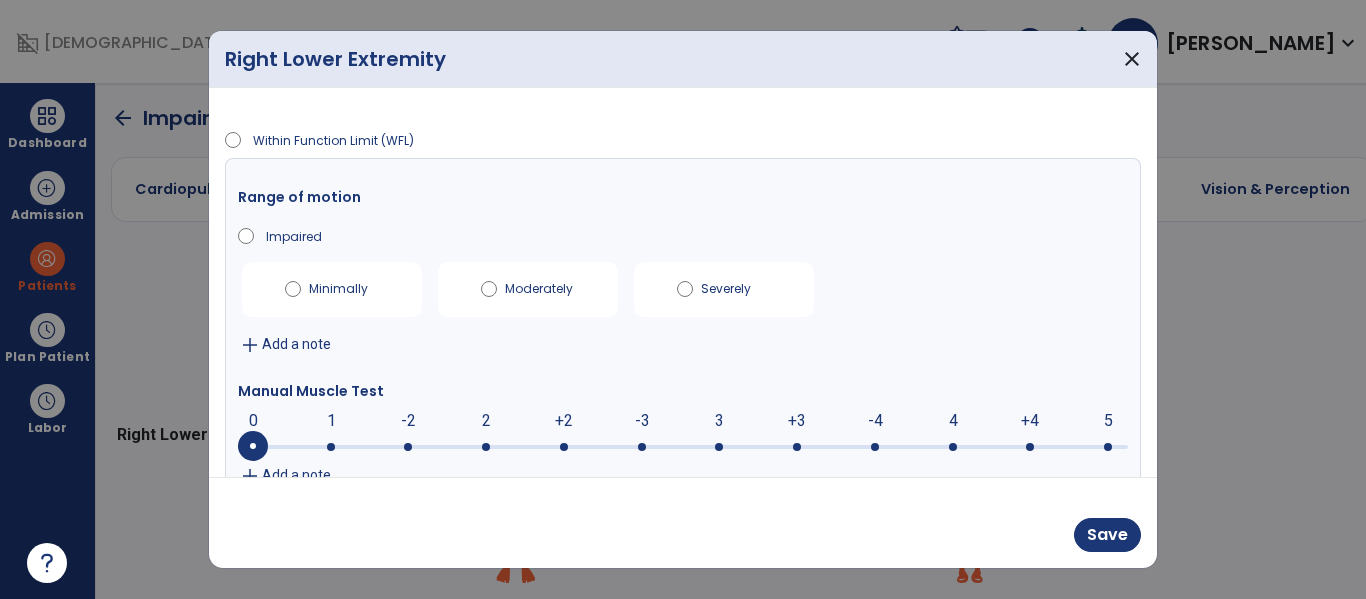 click at bounding box center (683, 445) 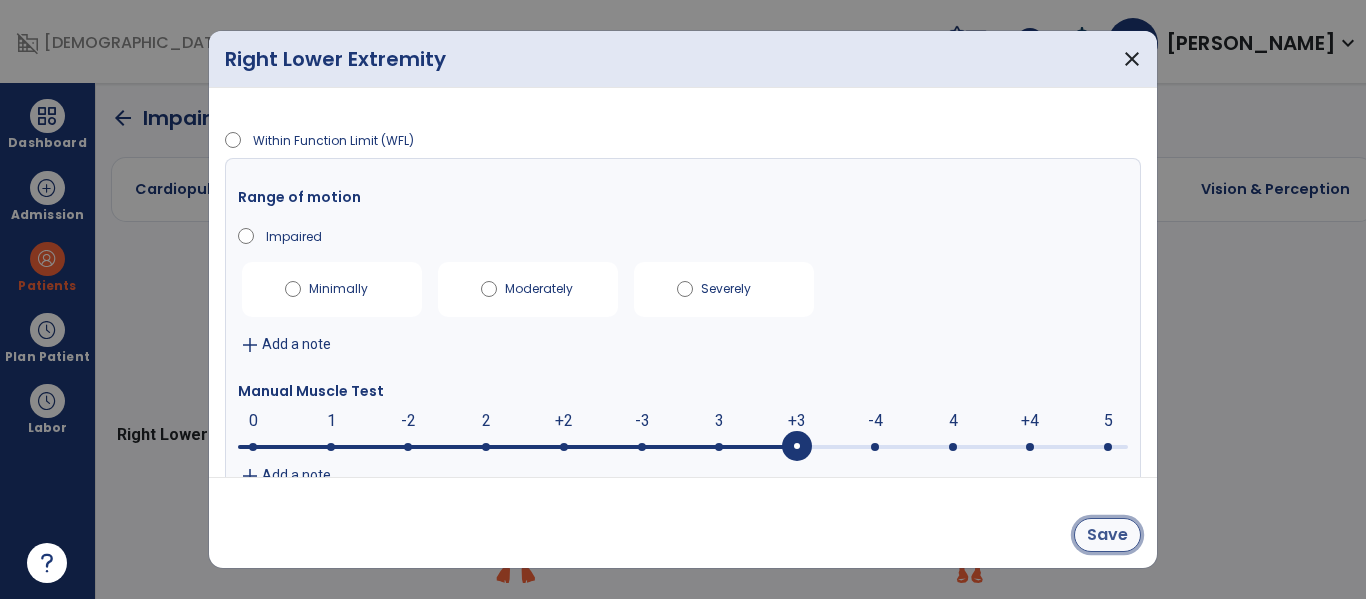 click on "Save" at bounding box center [1107, 535] 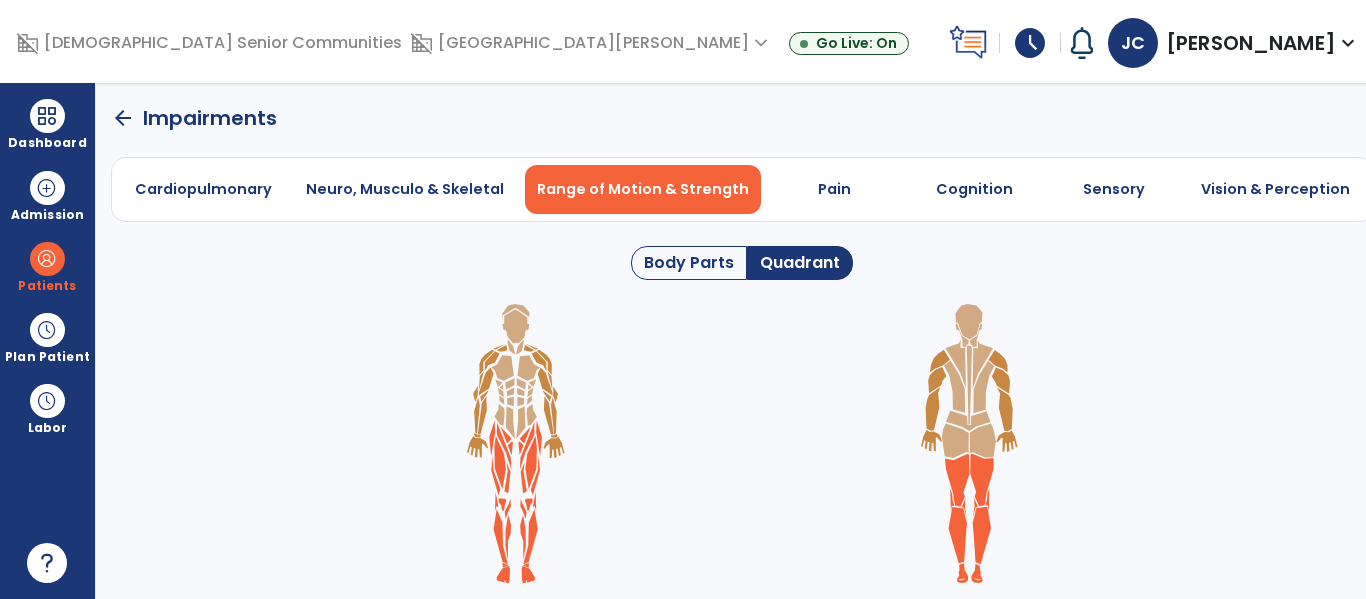 click on "arrow_back" 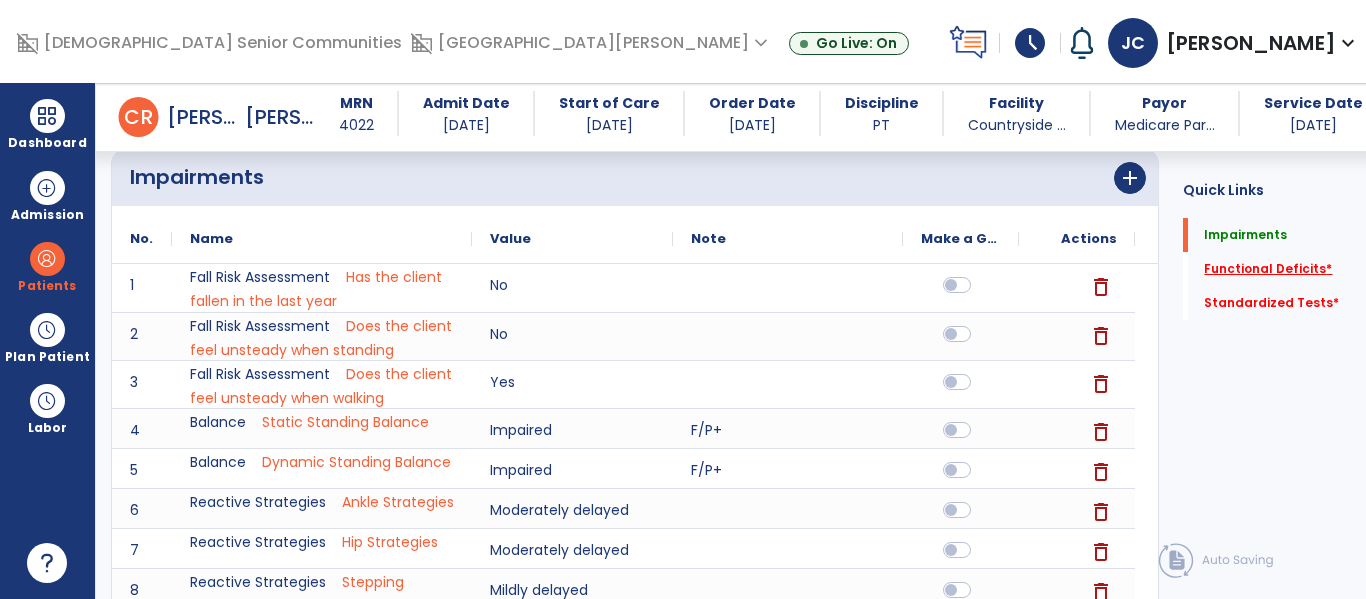 click on "Functional Deficits   *" 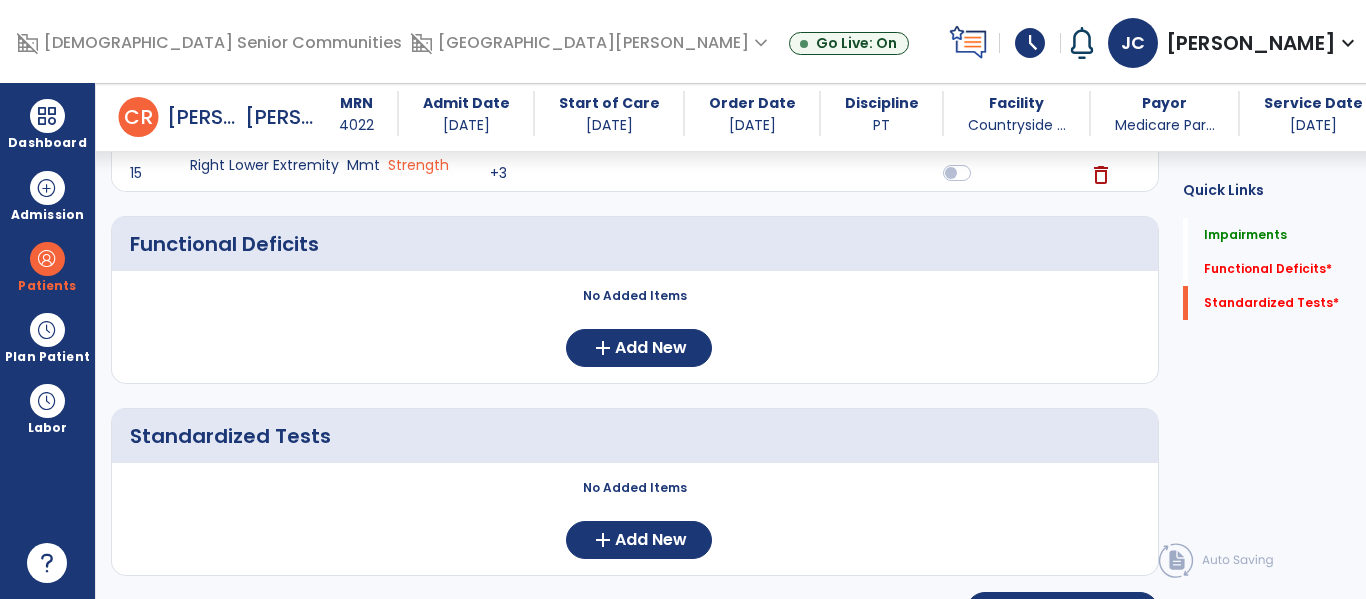 scroll, scrollTop: 953, scrollLeft: 0, axis: vertical 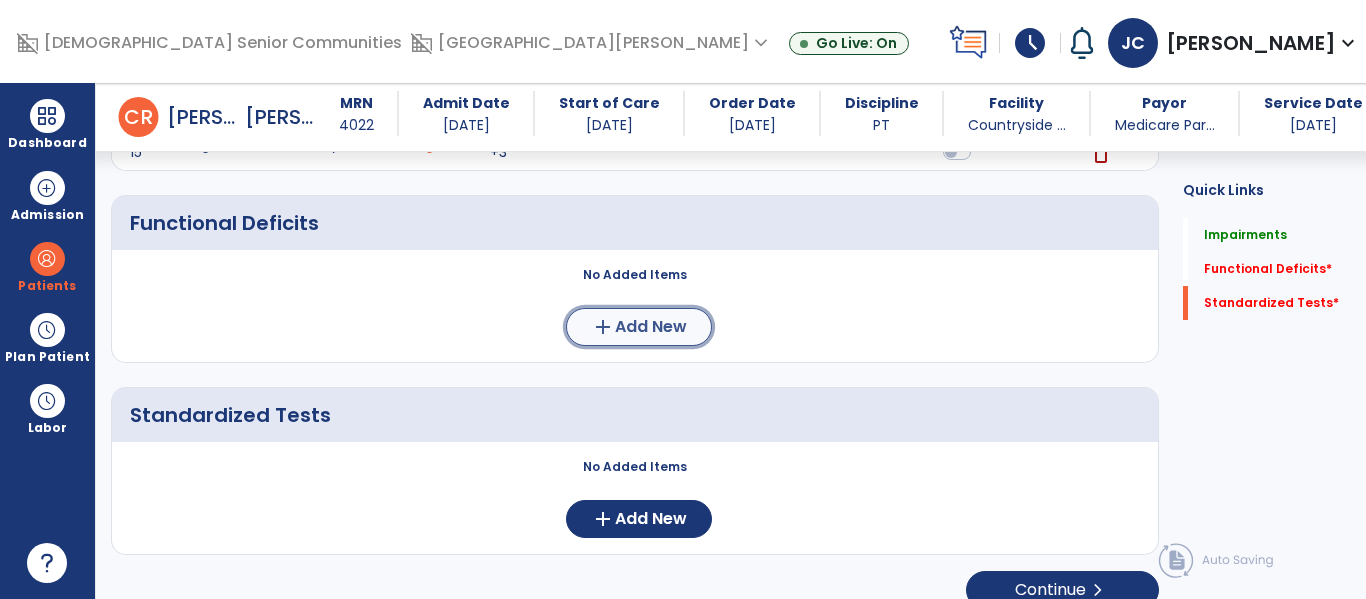 click on "Add New" 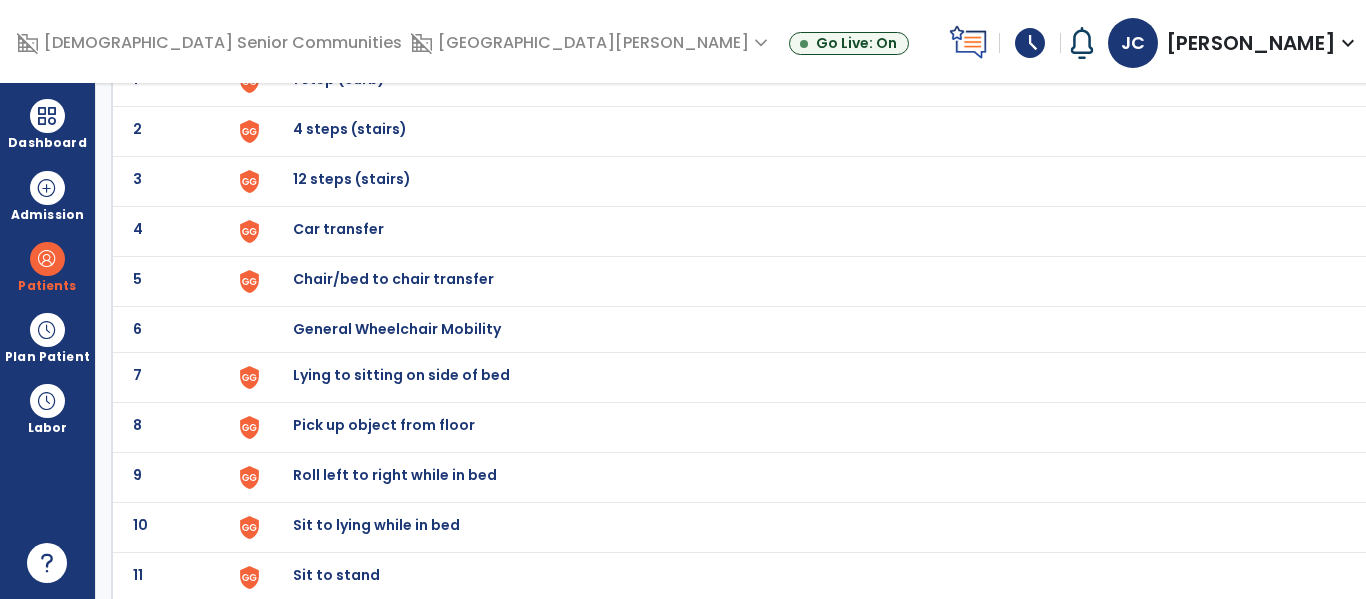 scroll, scrollTop: 182, scrollLeft: 0, axis: vertical 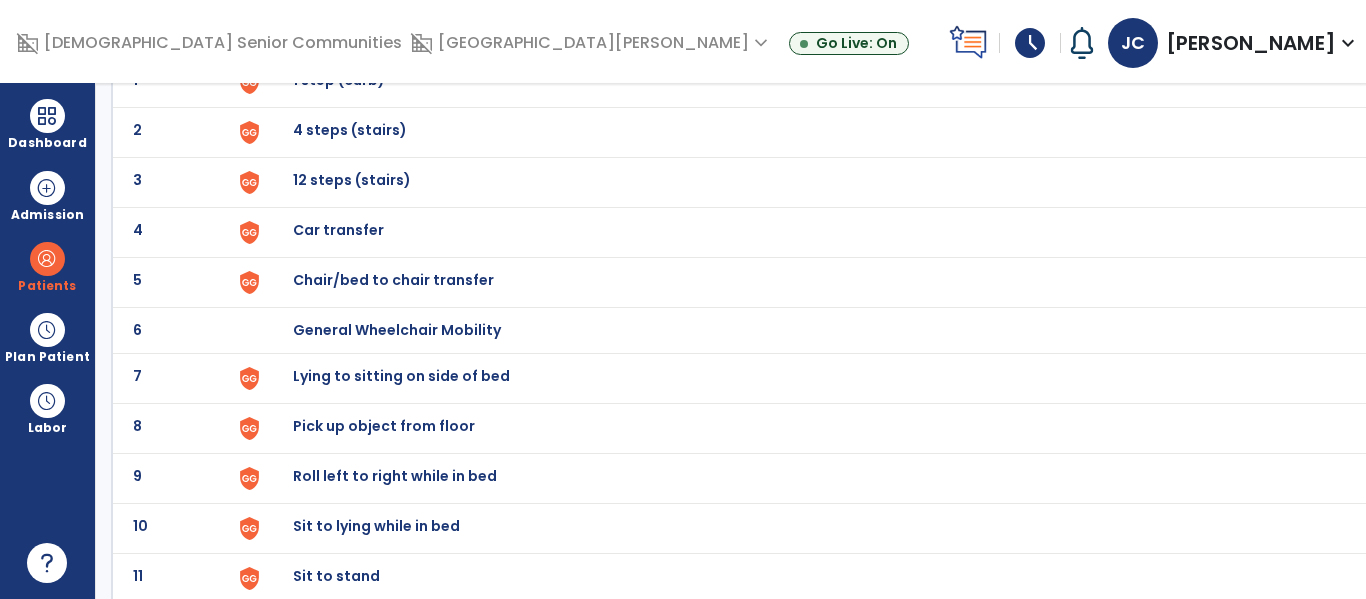 click on "Chair/bed to chair transfer" at bounding box center [802, 82] 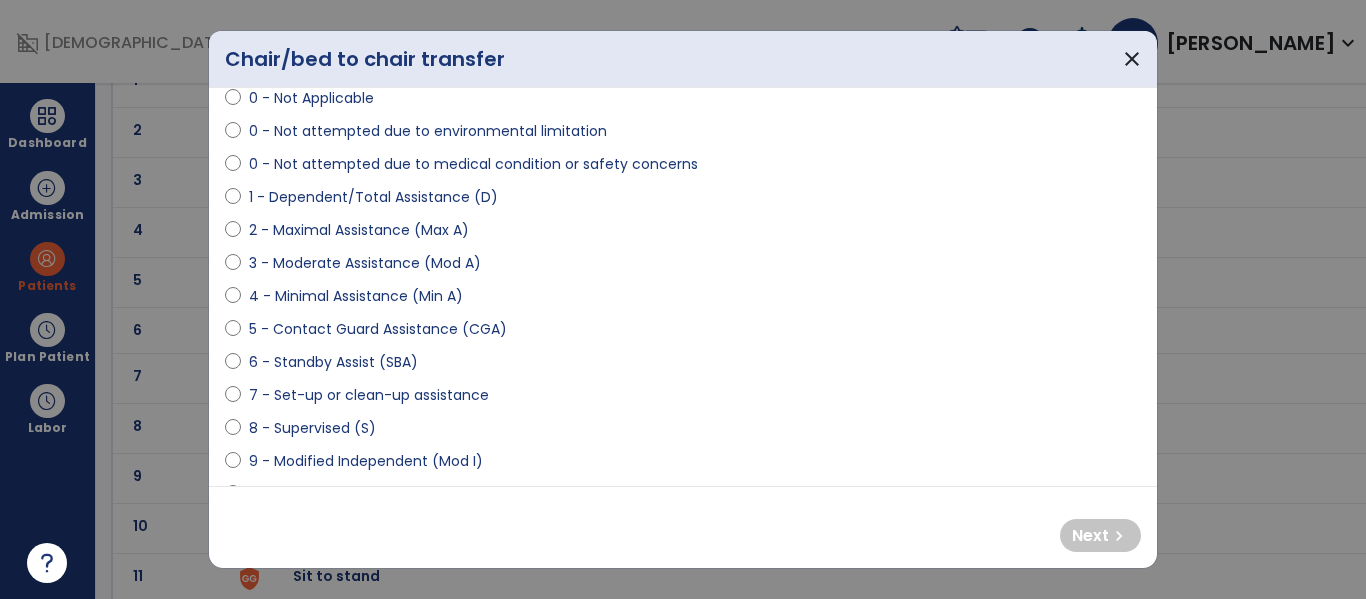 scroll, scrollTop: 145, scrollLeft: 0, axis: vertical 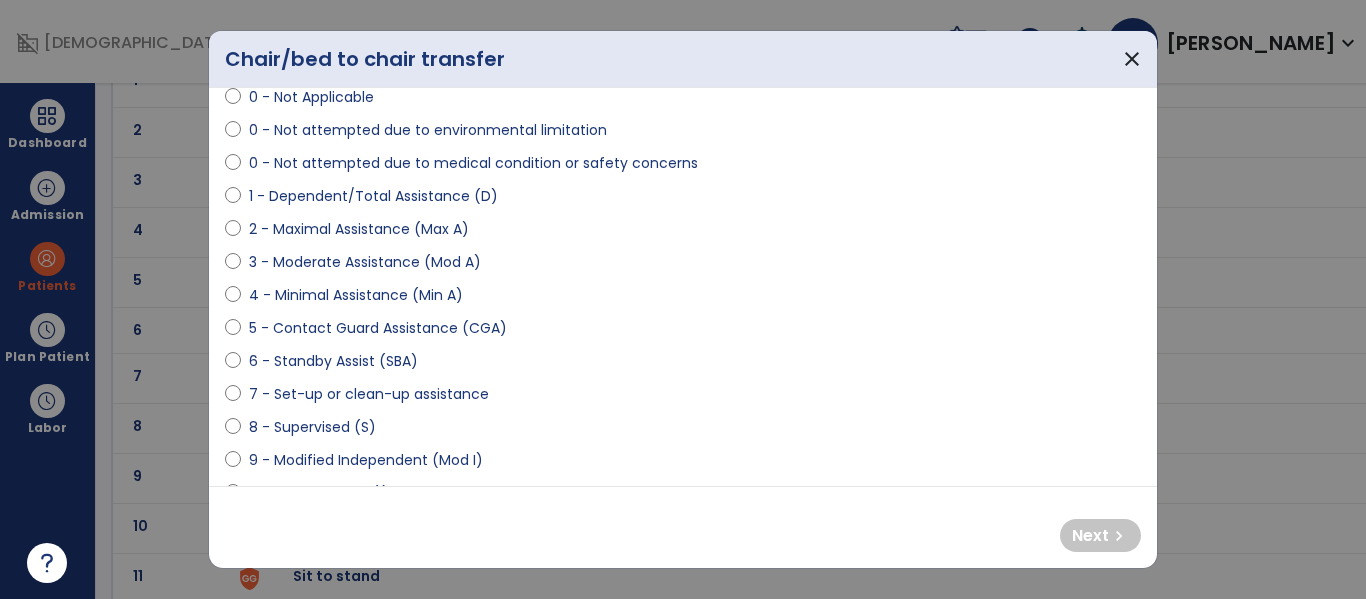 click on "5 - Contact Guard Assistance (CGA)" at bounding box center [378, 328] 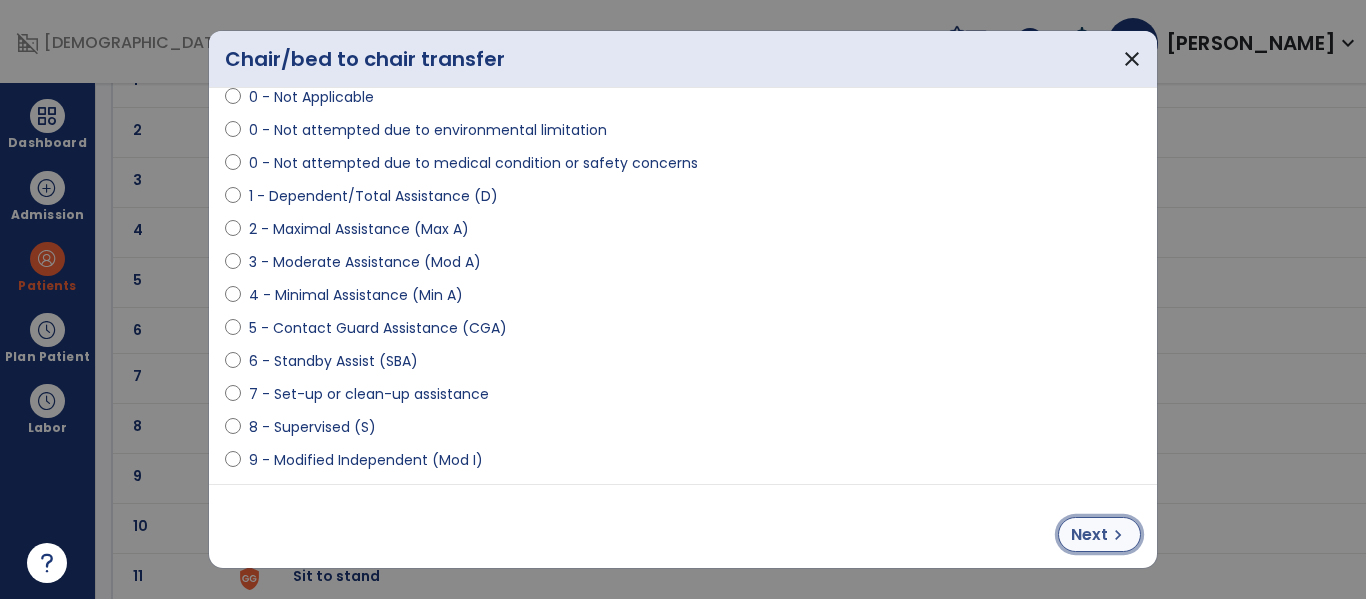 click on "Next" at bounding box center (1089, 535) 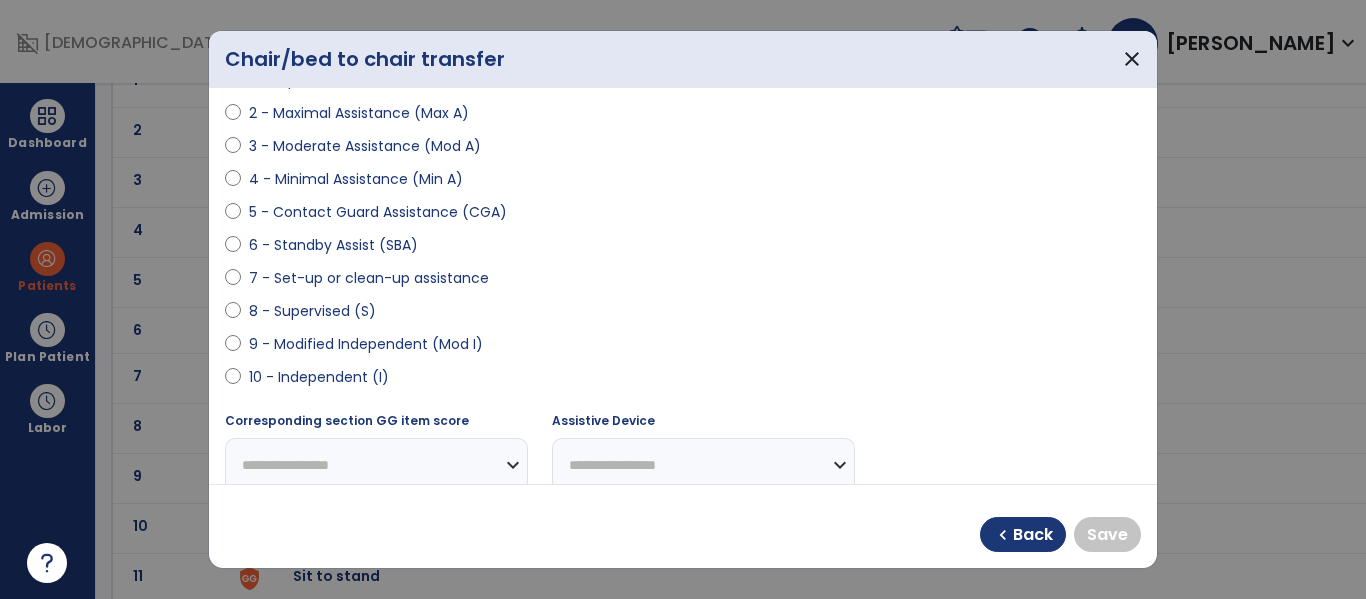 scroll, scrollTop: 300, scrollLeft: 0, axis: vertical 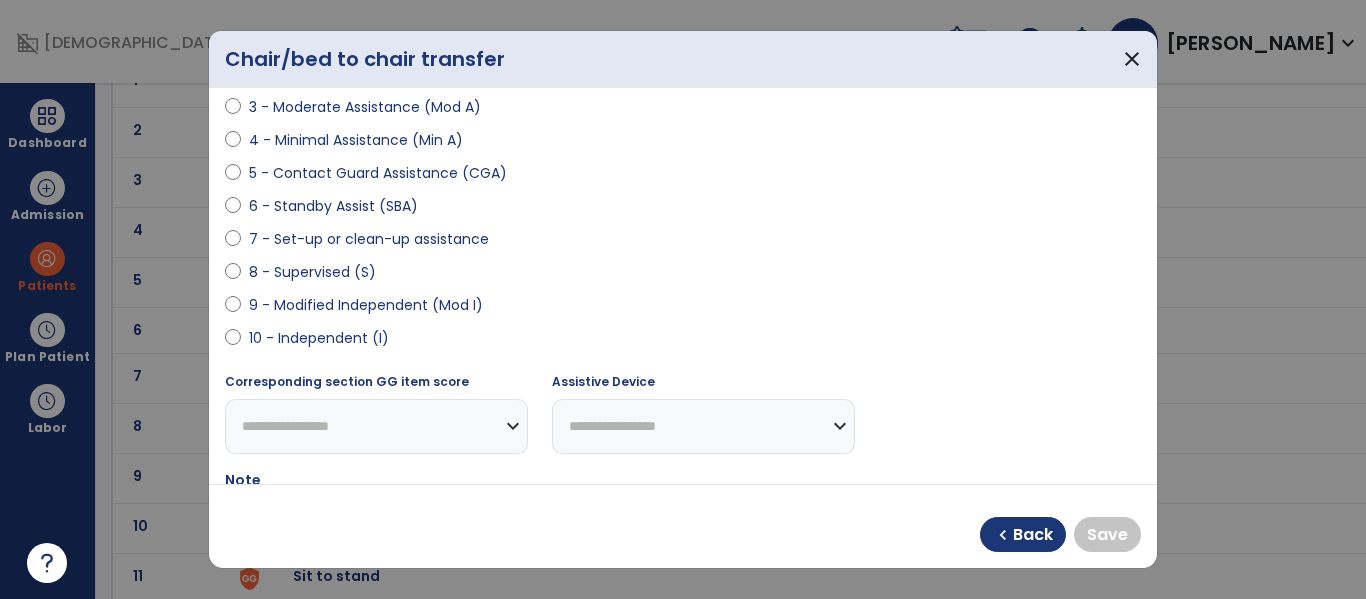 click on "9 - Modified Independent (Mod I)" at bounding box center (366, 305) 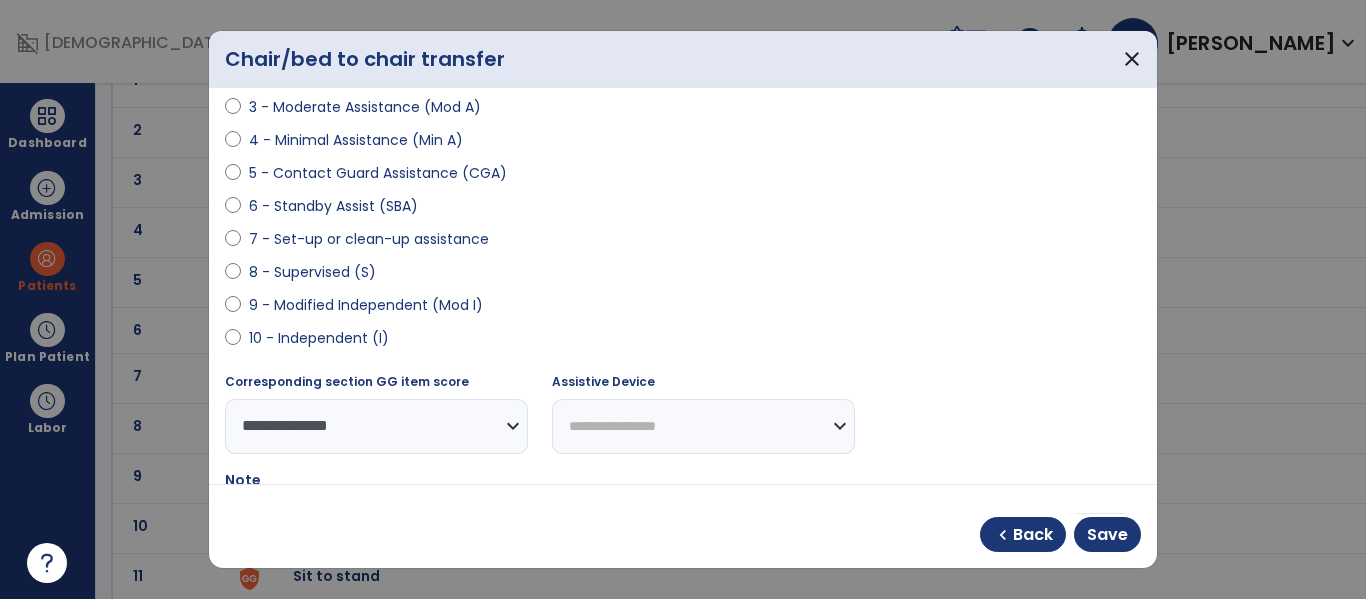 click on "**********" at bounding box center [703, 426] 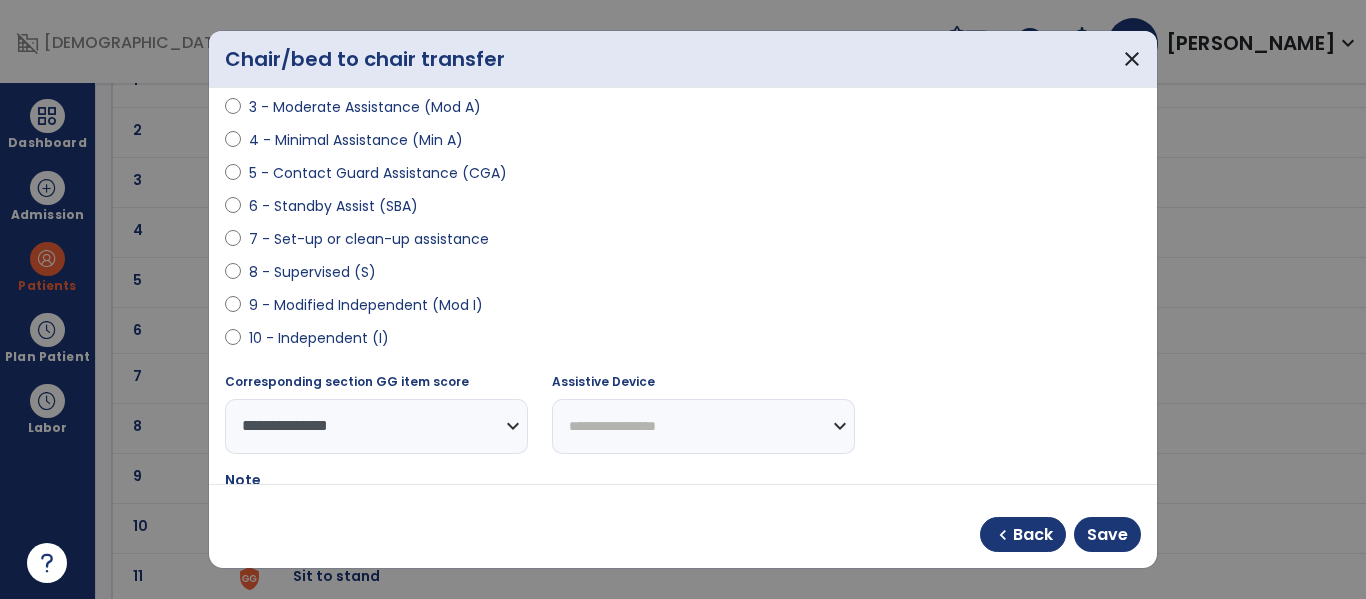 click on "0 - Unknown 0 - Patient Refused 0 - Not Applicable 0 - Not attempted due to environmental limitation 0 - Not attempted due to medical condition or safety concerns 1 - Dependent/Total Assistance (D) 2 - Maximal Assistance (Max A) 3 - Moderate Assistance (Mod A) 4 - Minimal Assistance (Min A) 5 - Contact Guard Assistance (CGA) 6 - Standby Assist (SBA) 7 - Set-up or clean-up assistance 8 - Supervised (S) 9 - Modified Independent (Mod I) 10 - Independent (I)" at bounding box center (683, 99) 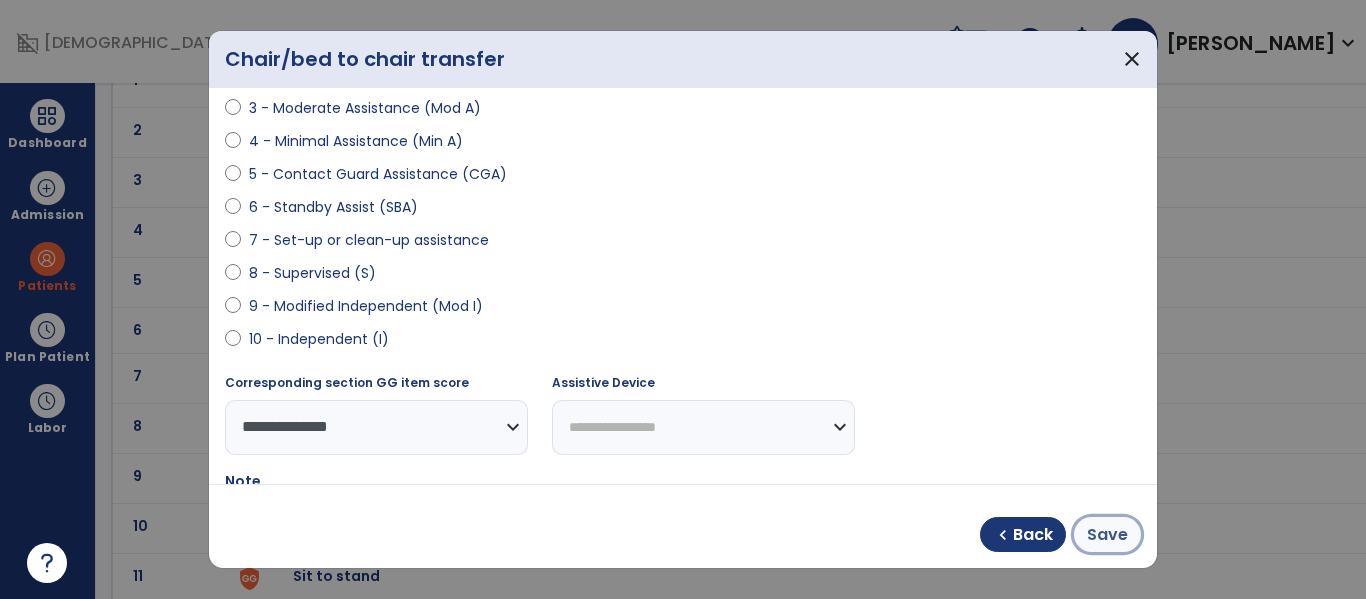 click on "Save" at bounding box center [1107, 535] 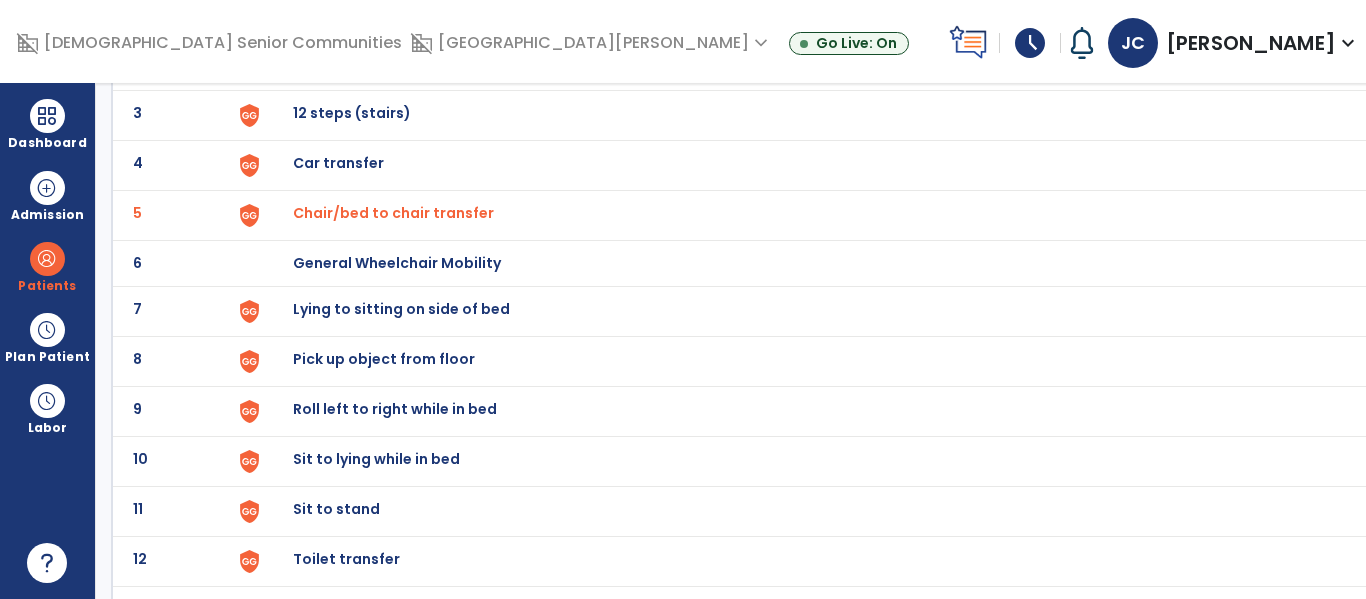 scroll, scrollTop: 246, scrollLeft: 0, axis: vertical 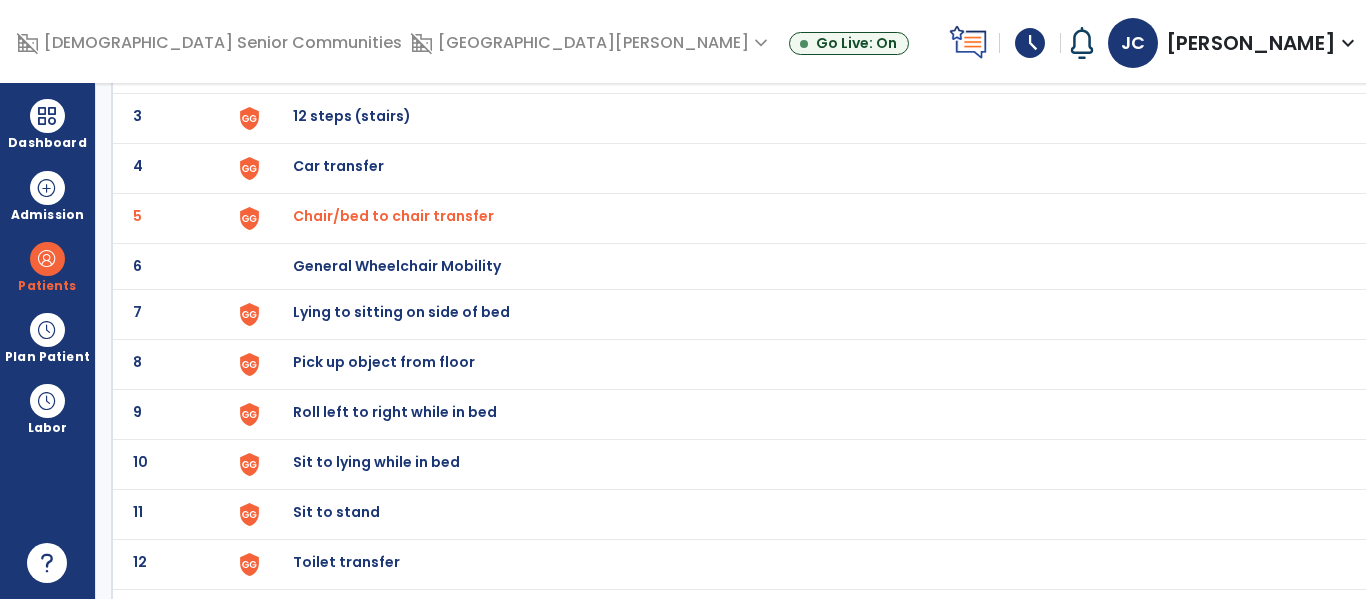 click on "Lying to sitting on side of bed" at bounding box center [802, 18] 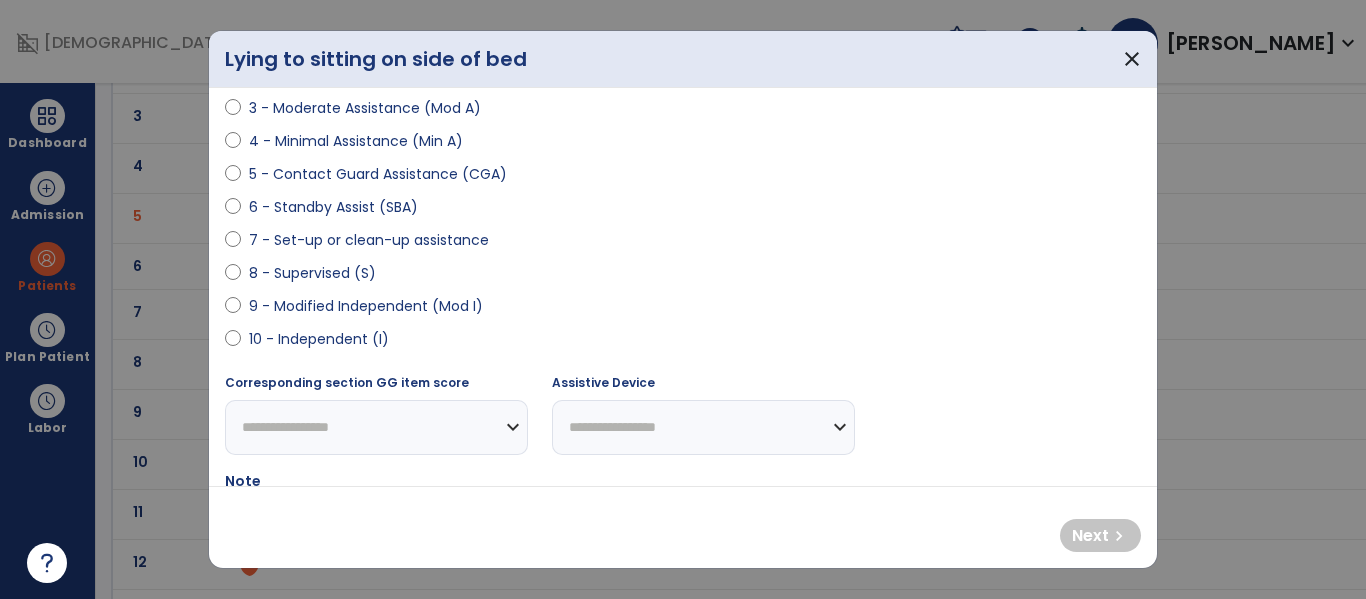 scroll, scrollTop: 293, scrollLeft: 0, axis: vertical 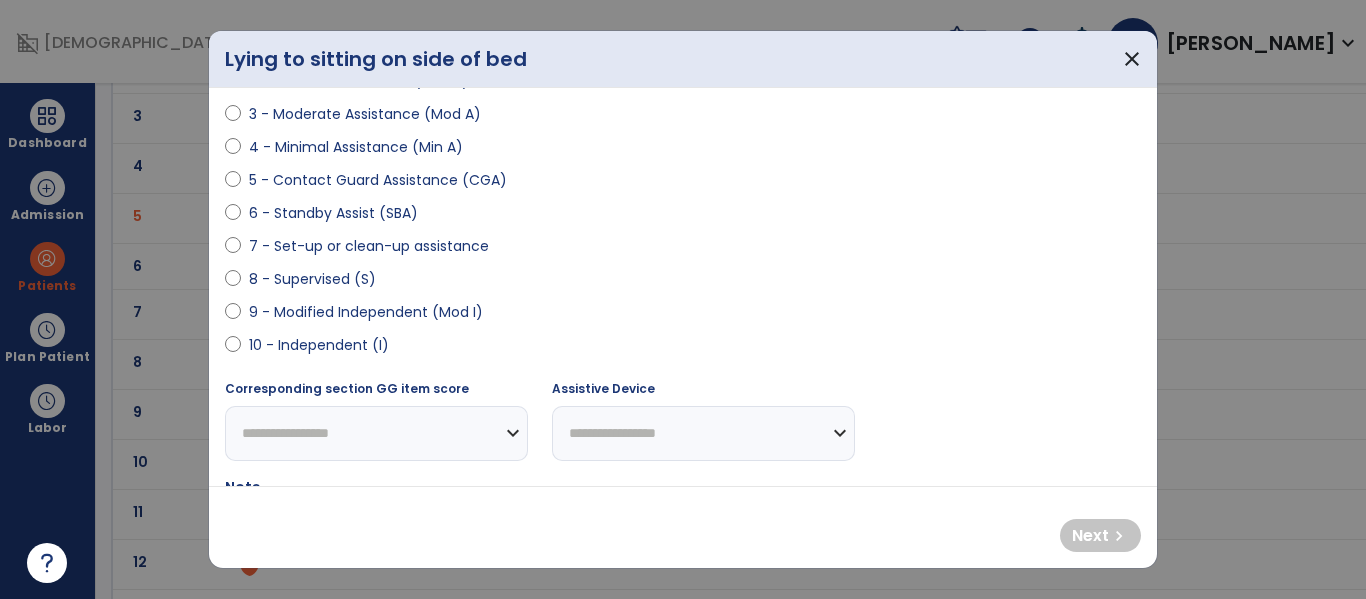 click on "9 - Modified Independent (Mod I)" at bounding box center (366, 312) 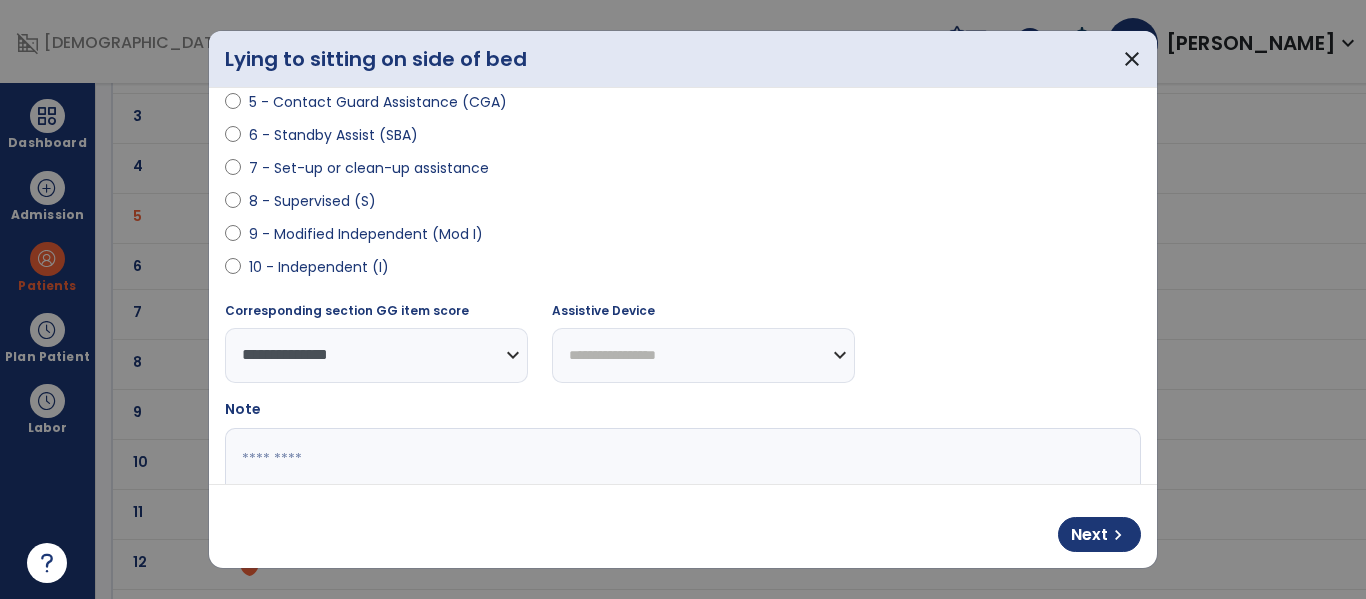scroll, scrollTop: 385, scrollLeft: 0, axis: vertical 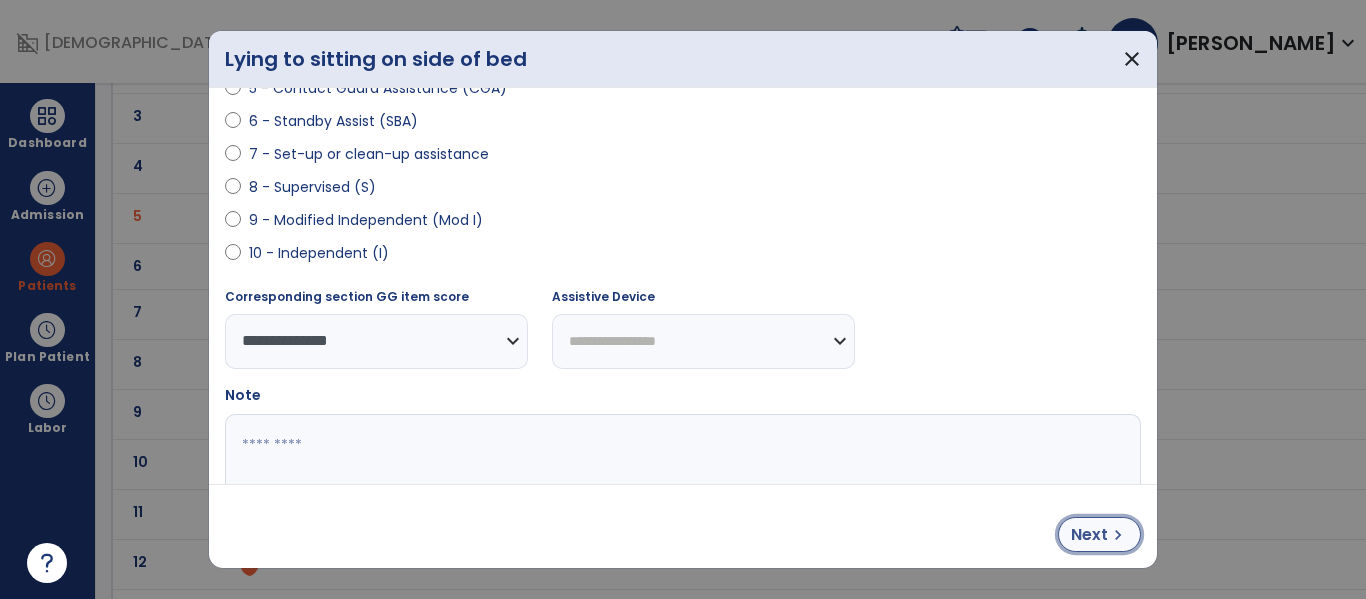 click on "Next" at bounding box center (1089, 535) 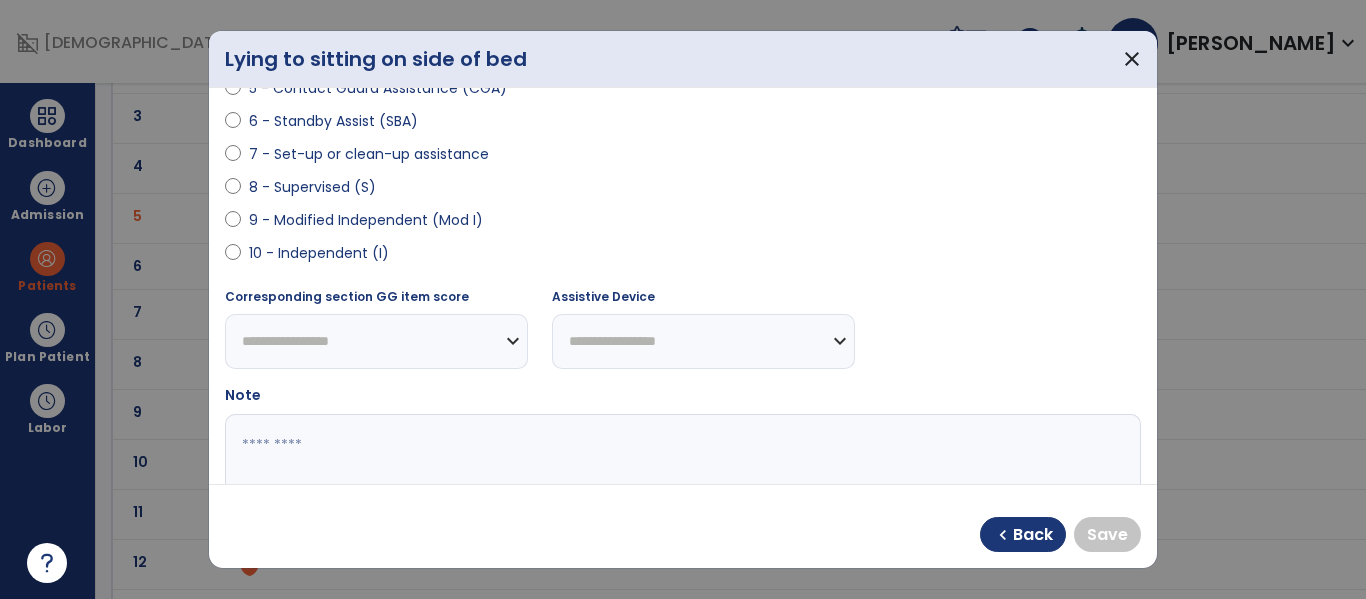 click on "9 - Modified Independent (Mod I)" at bounding box center [366, 220] 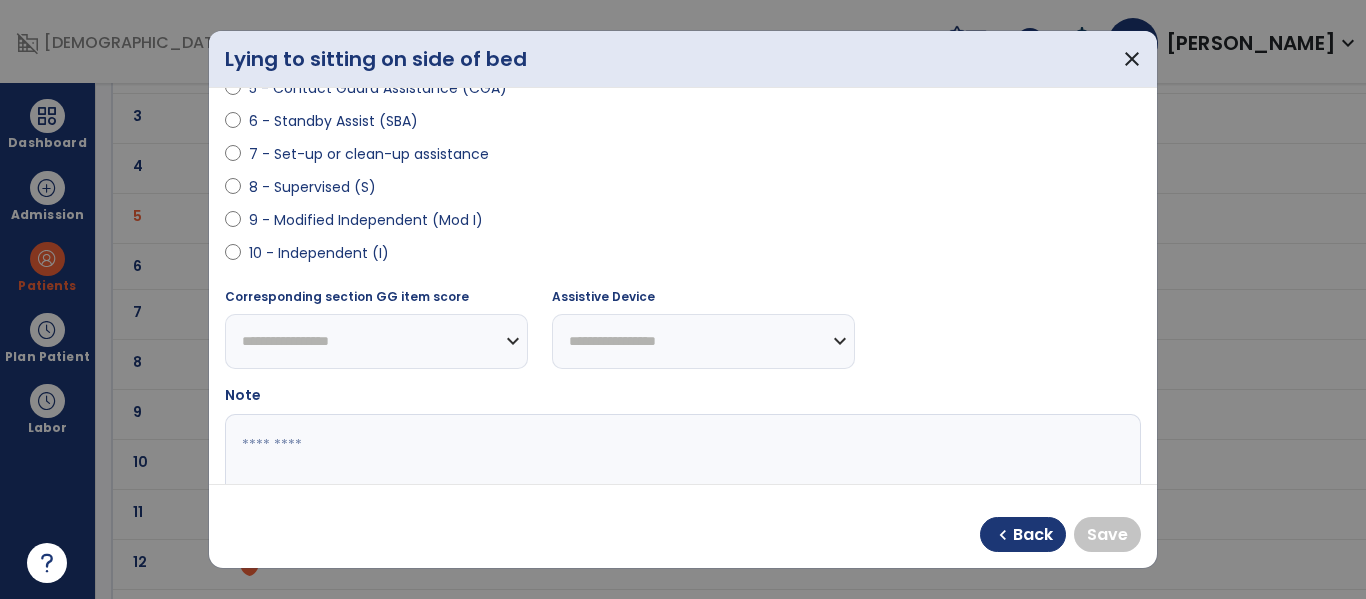 select on "**********" 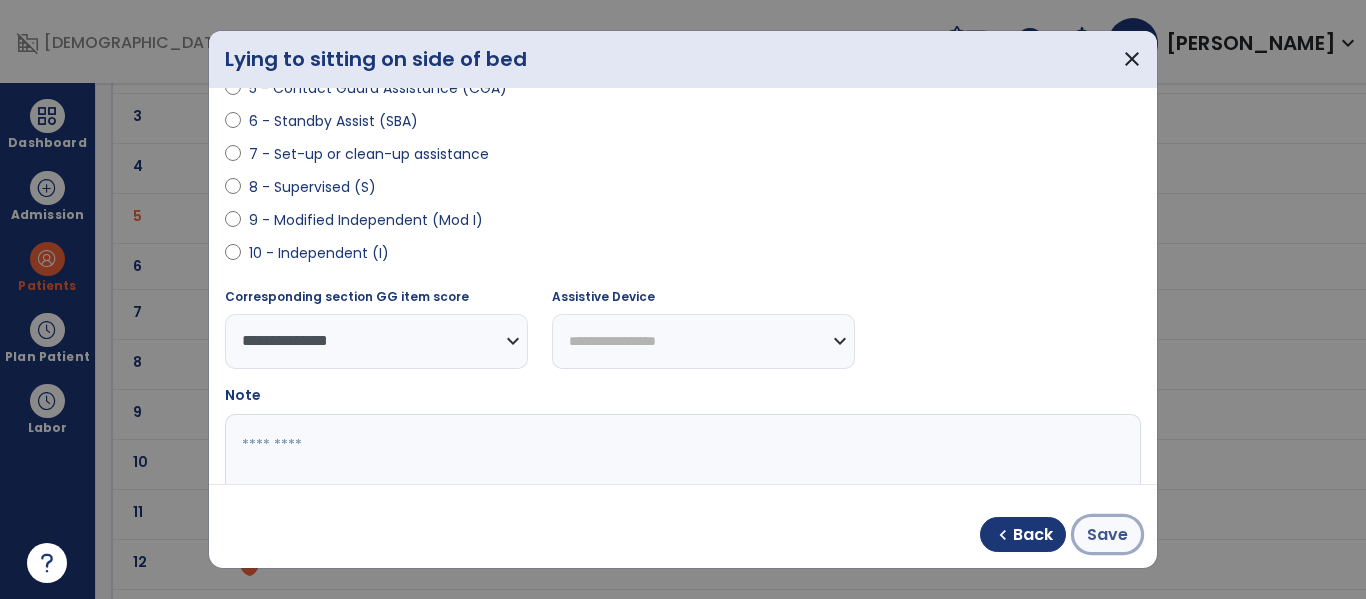 click on "Save" at bounding box center (1107, 535) 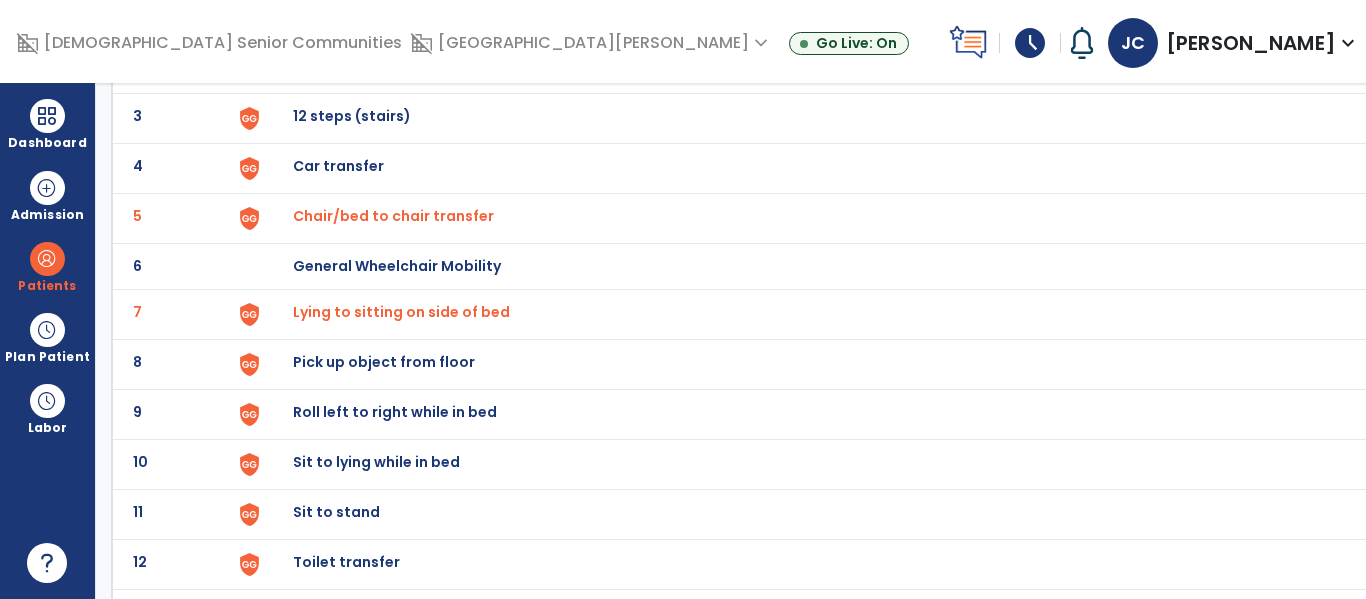 click on "Pick up object from floor" at bounding box center [802, 18] 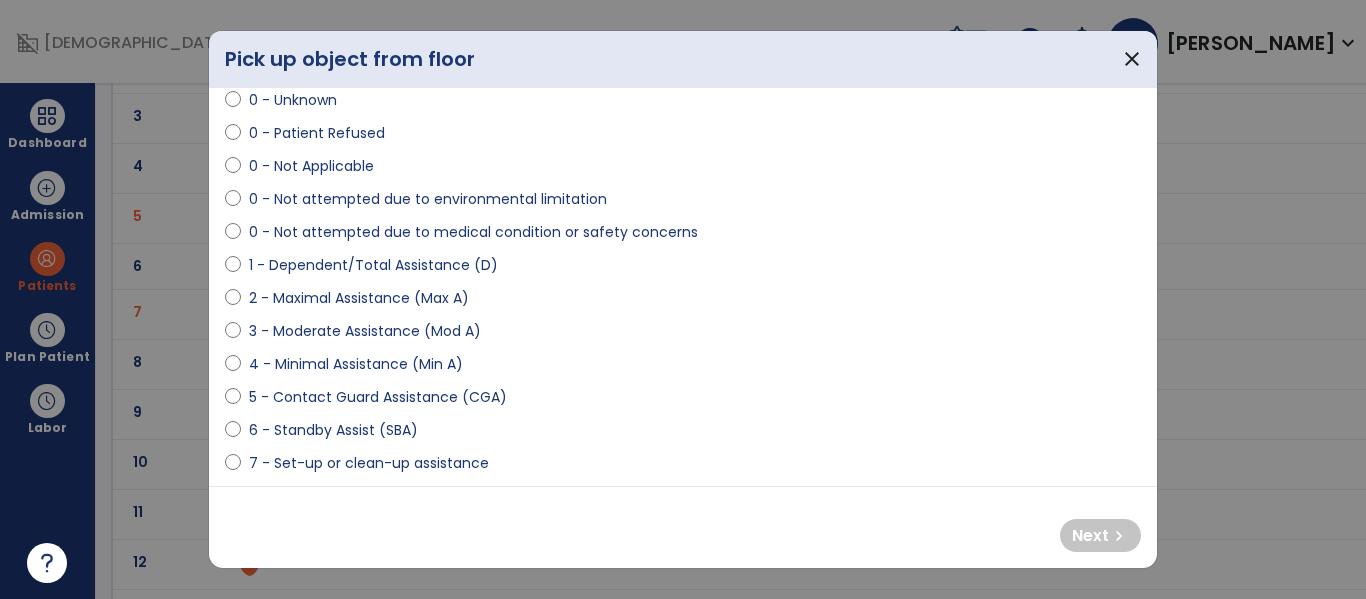 scroll, scrollTop: 82, scrollLeft: 0, axis: vertical 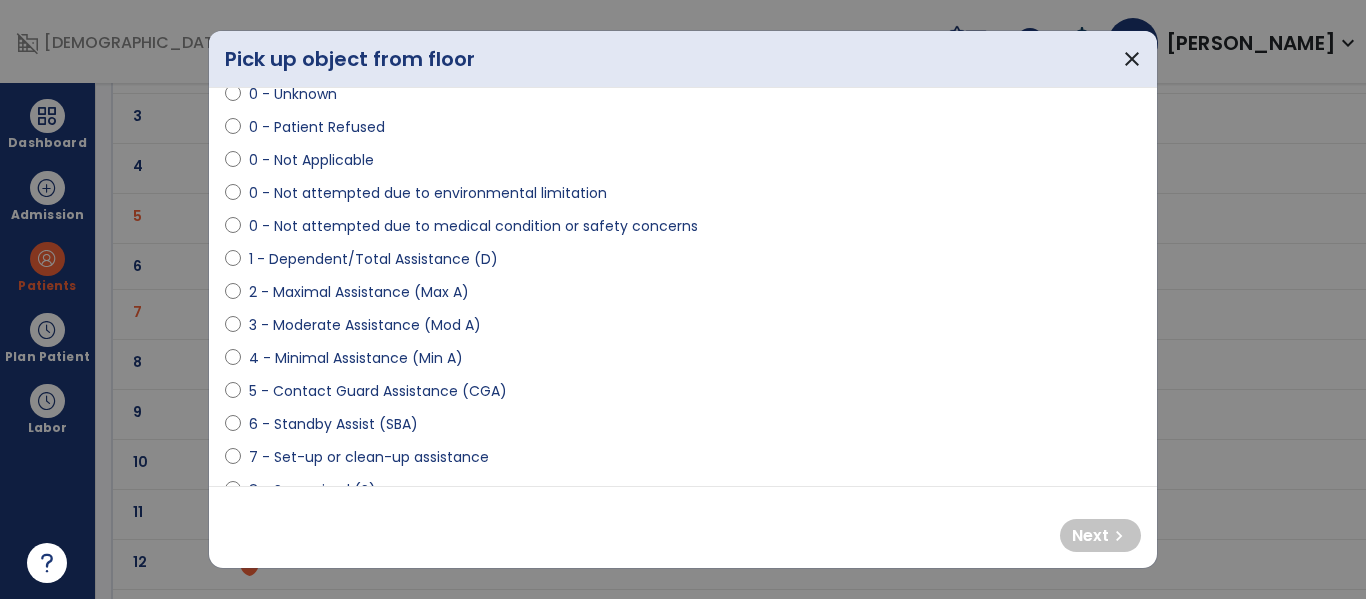 click on "4 - Minimal Assistance (Min A)" at bounding box center [356, 358] 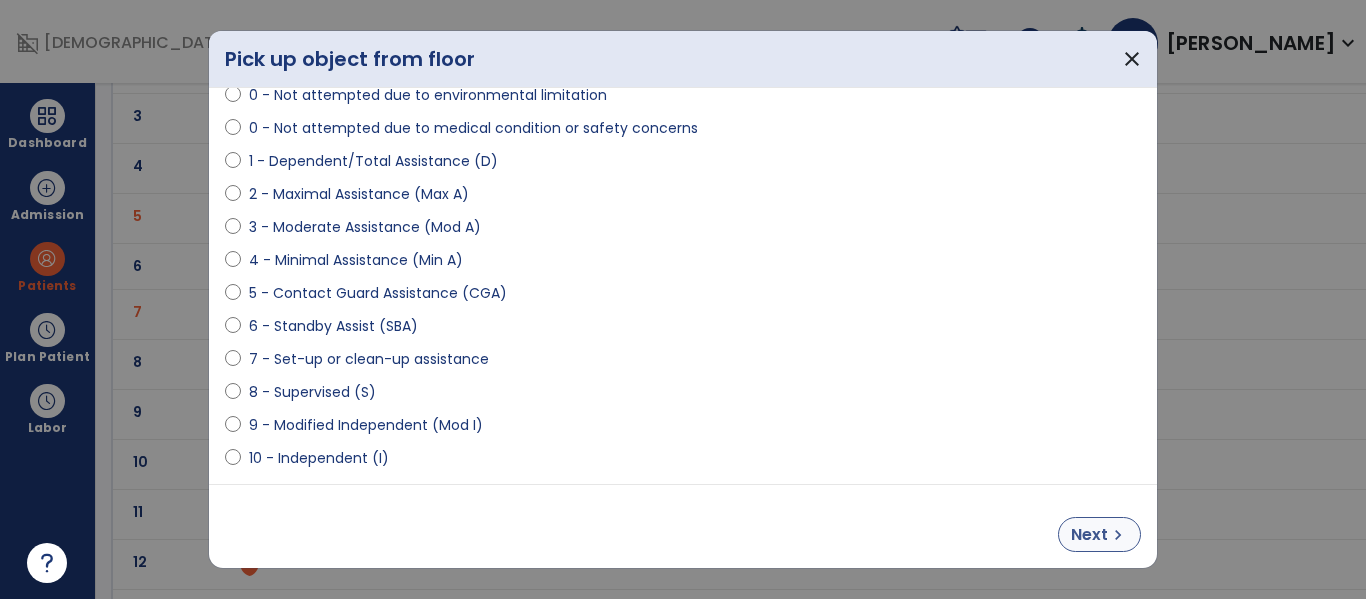 scroll, scrollTop: 182, scrollLeft: 0, axis: vertical 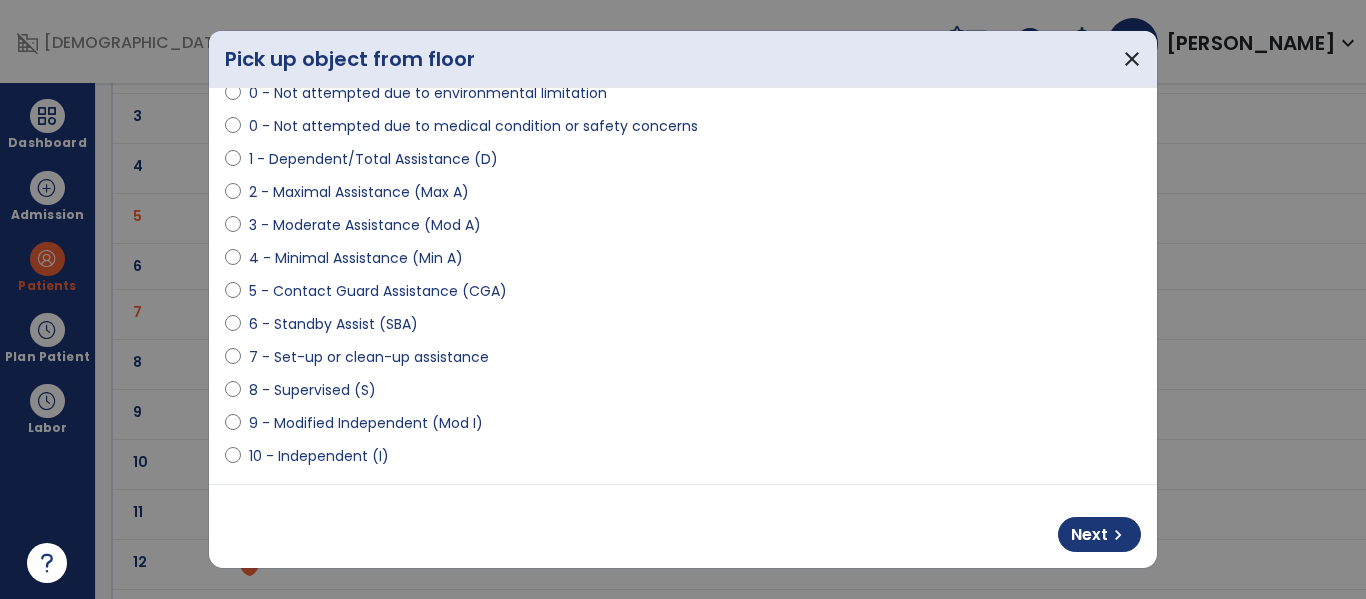 click on "Next  chevron_right" at bounding box center (683, 526) 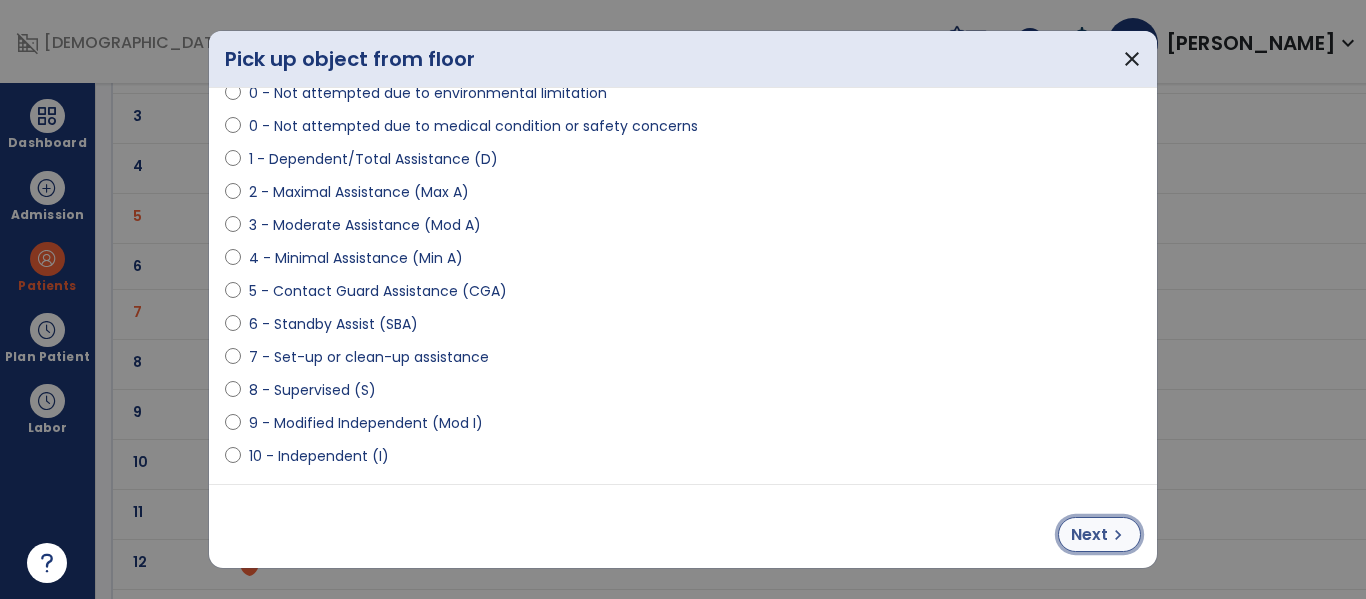 click on "Next" at bounding box center [1089, 535] 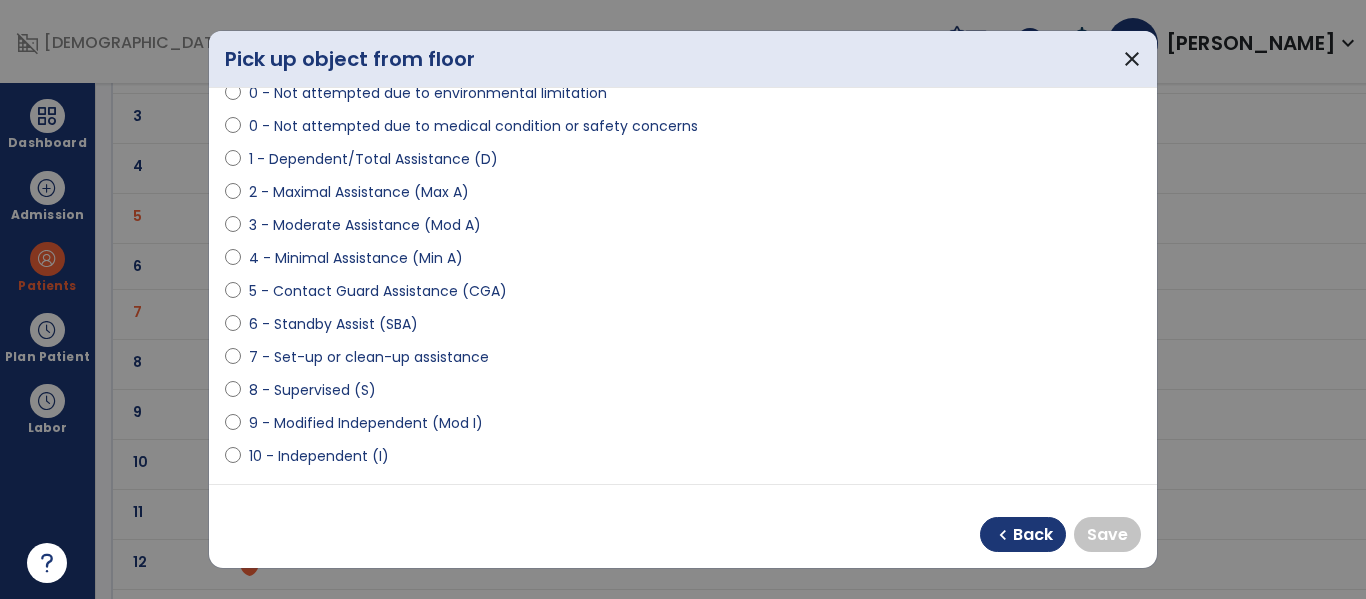 click on "6 - Standby Assist (SBA)" at bounding box center (333, 324) 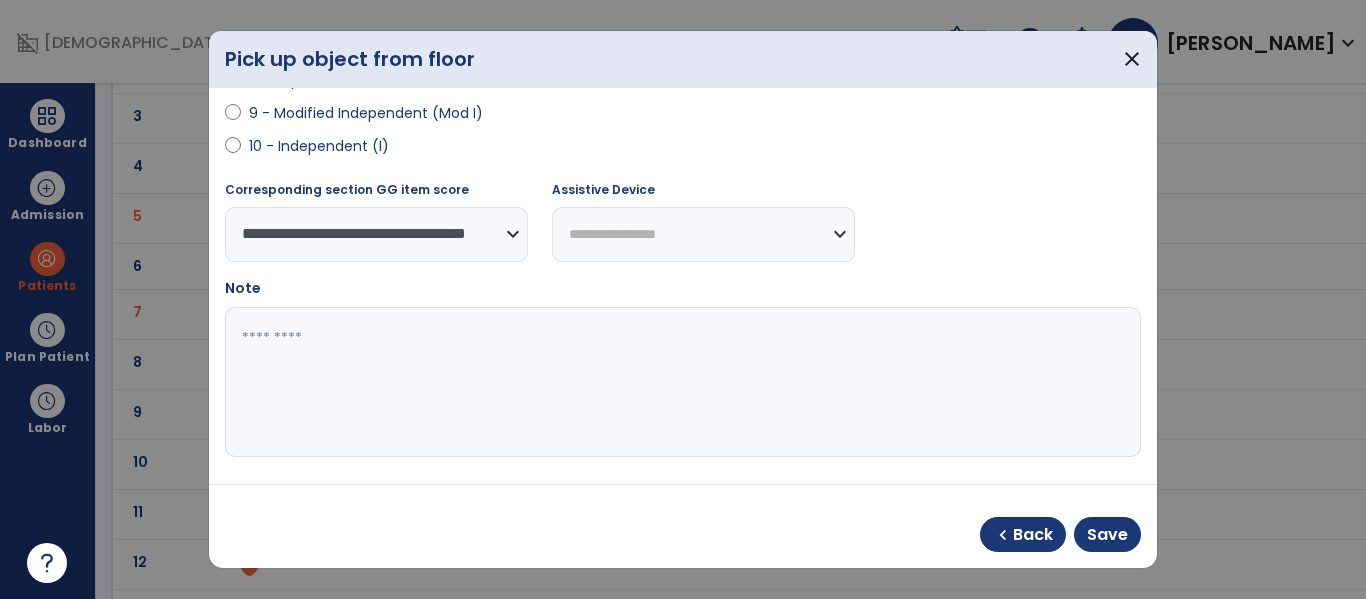 scroll, scrollTop: 491, scrollLeft: 0, axis: vertical 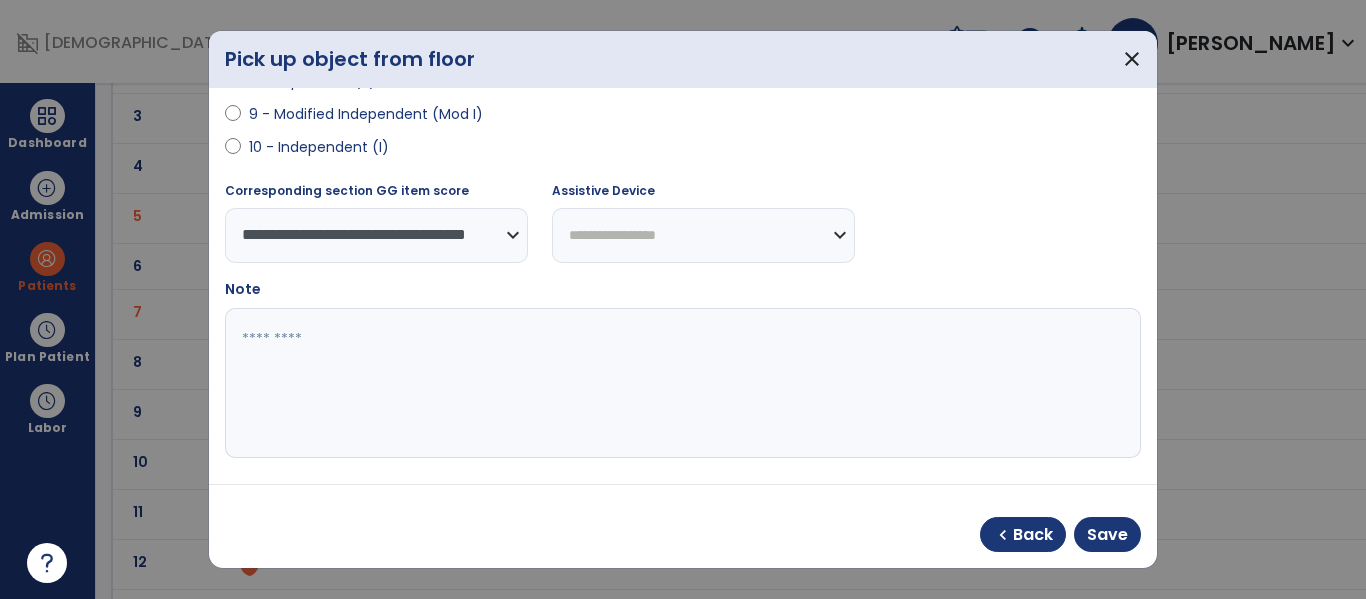 click on "**********" at bounding box center [703, 235] 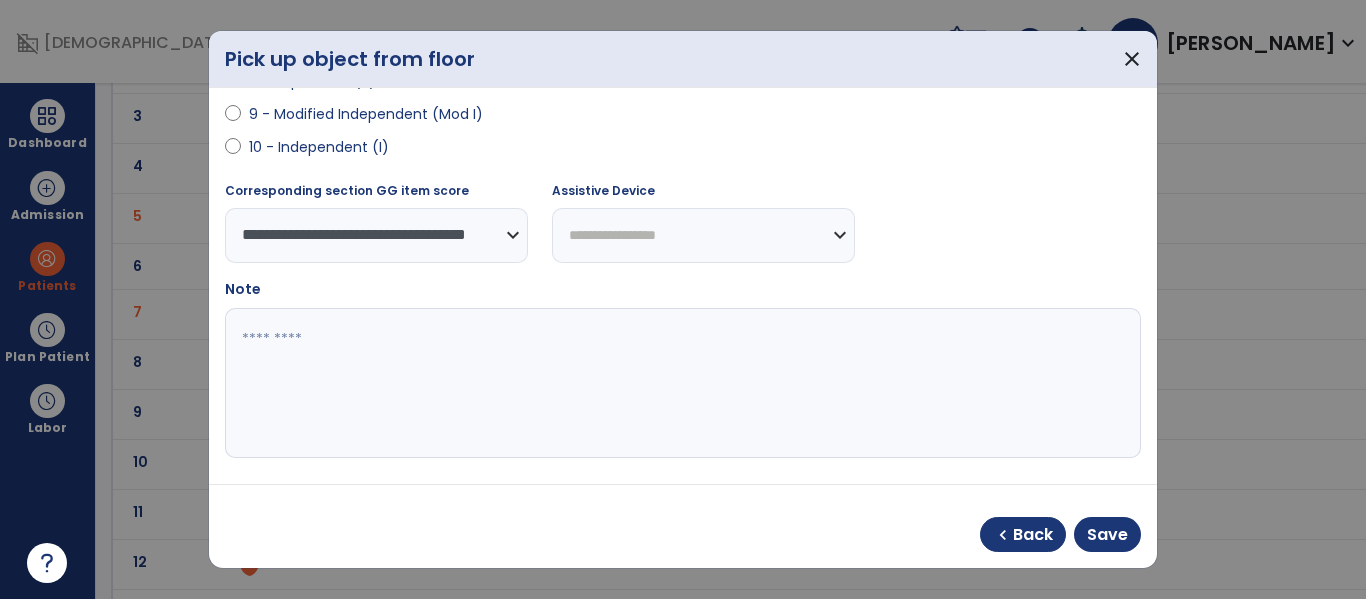 select on "**********" 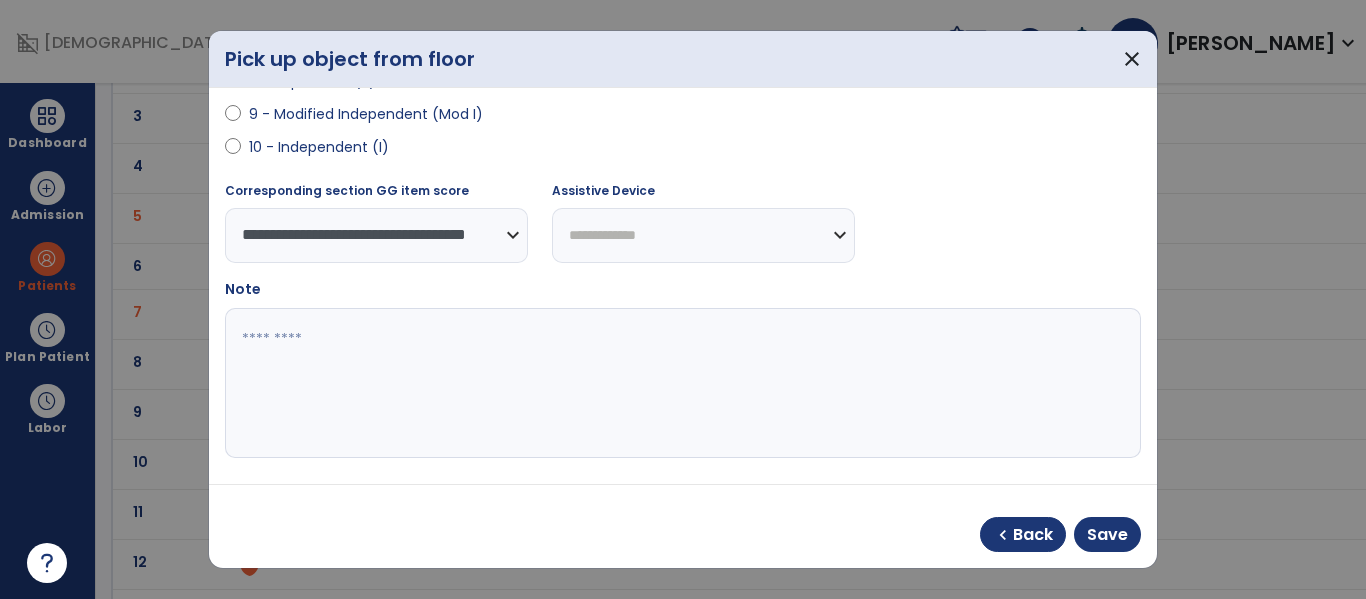 click on "**********" at bounding box center [703, 235] 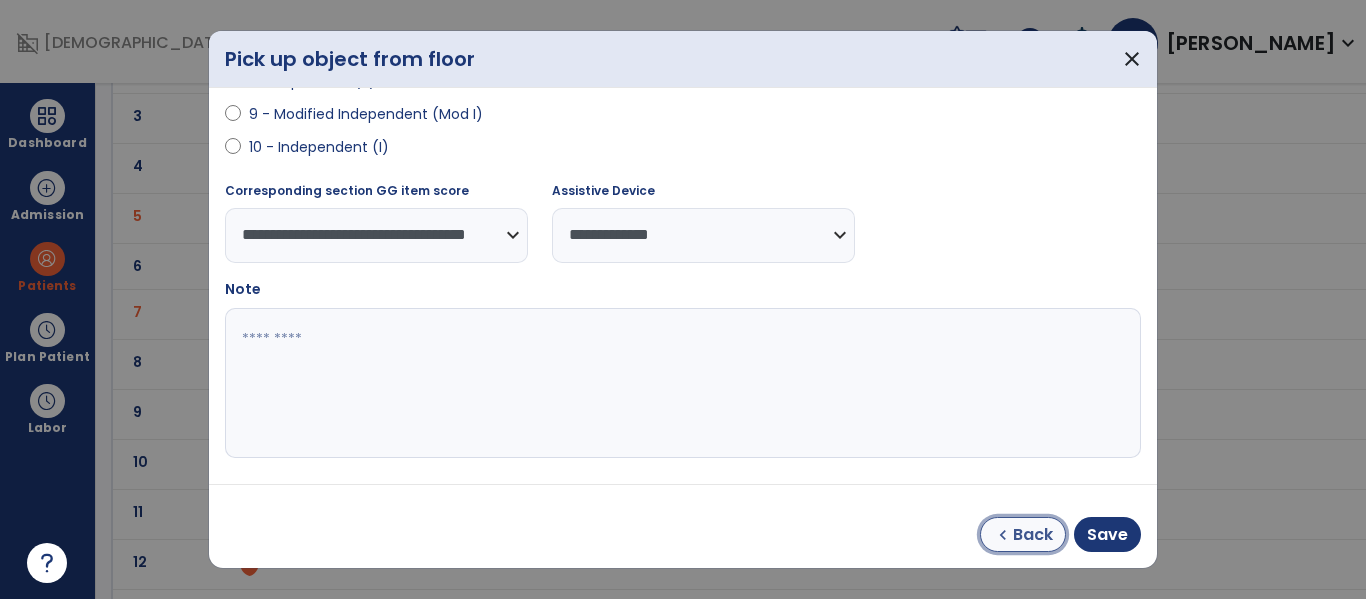 click on "Back" at bounding box center [1033, 535] 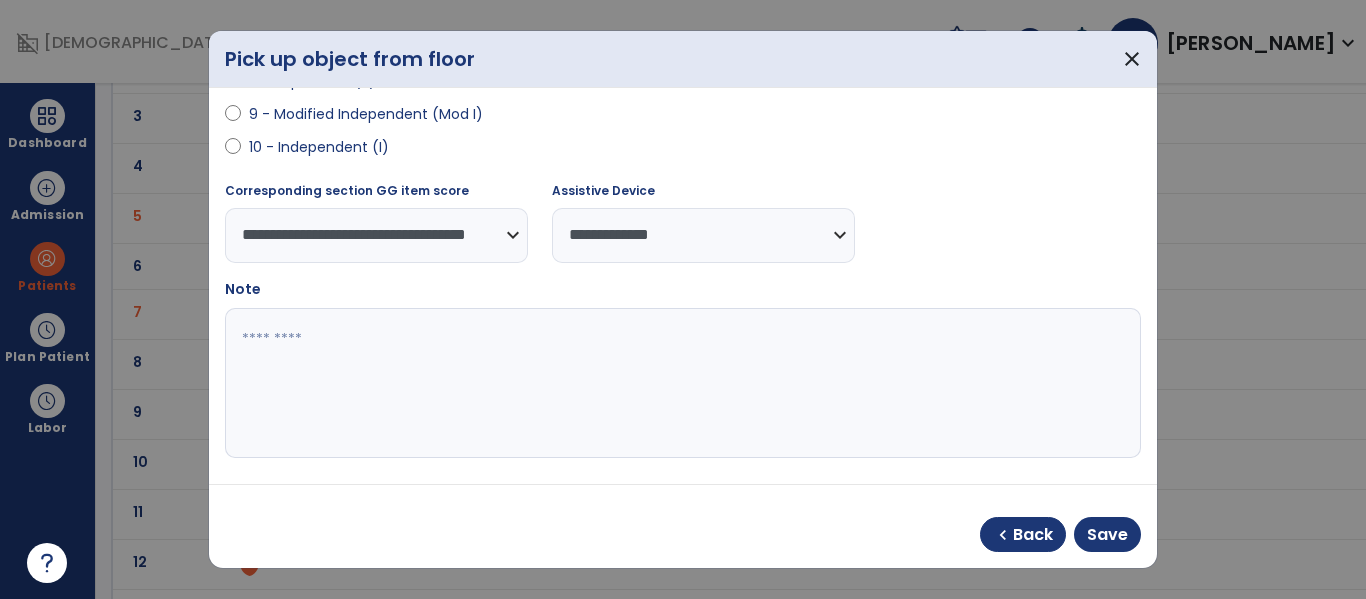 select on "**********" 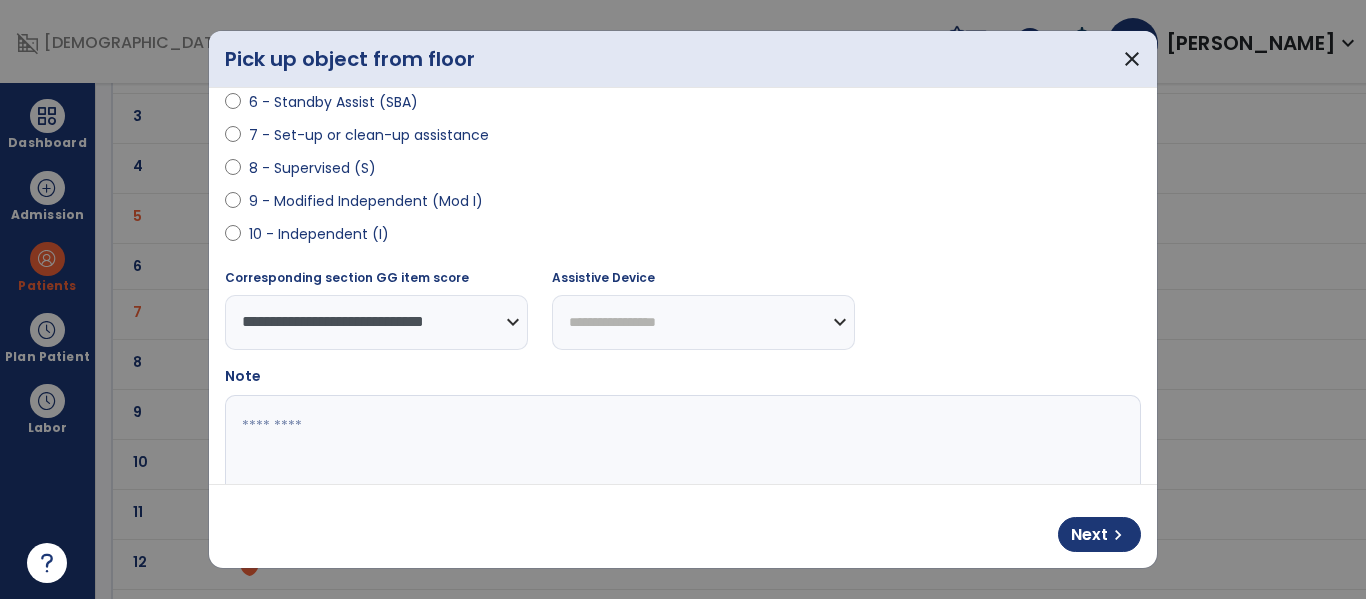 scroll, scrollTop: 401, scrollLeft: 0, axis: vertical 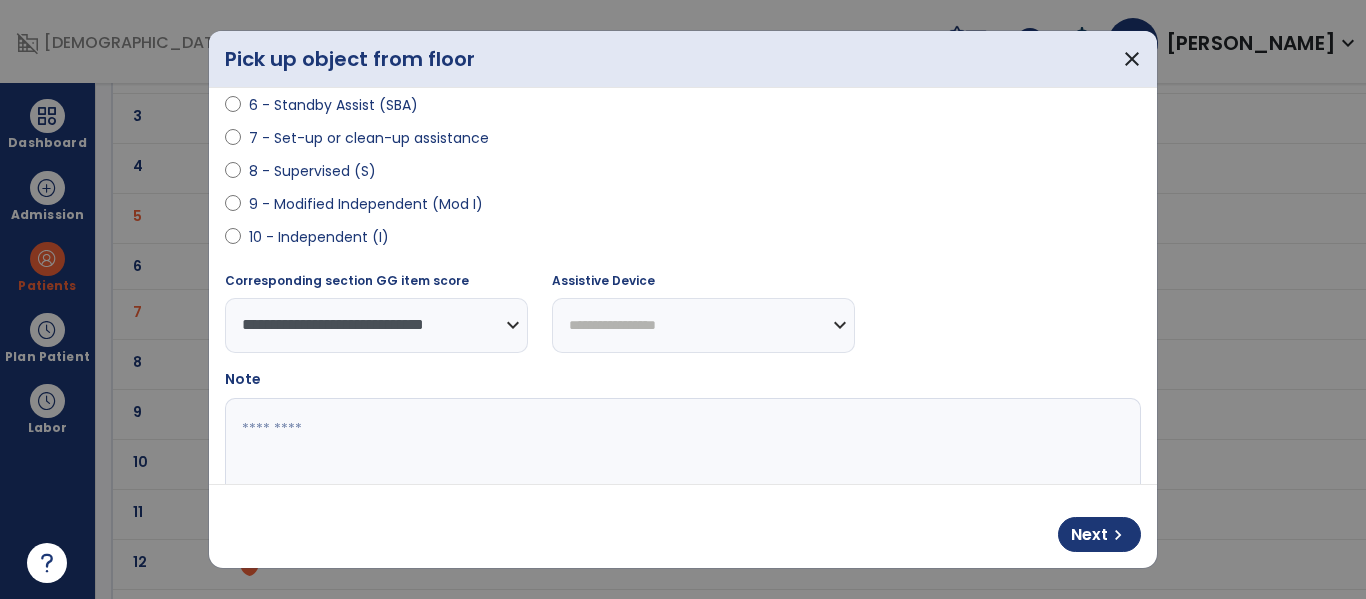 click on "**********" at bounding box center [703, 325] 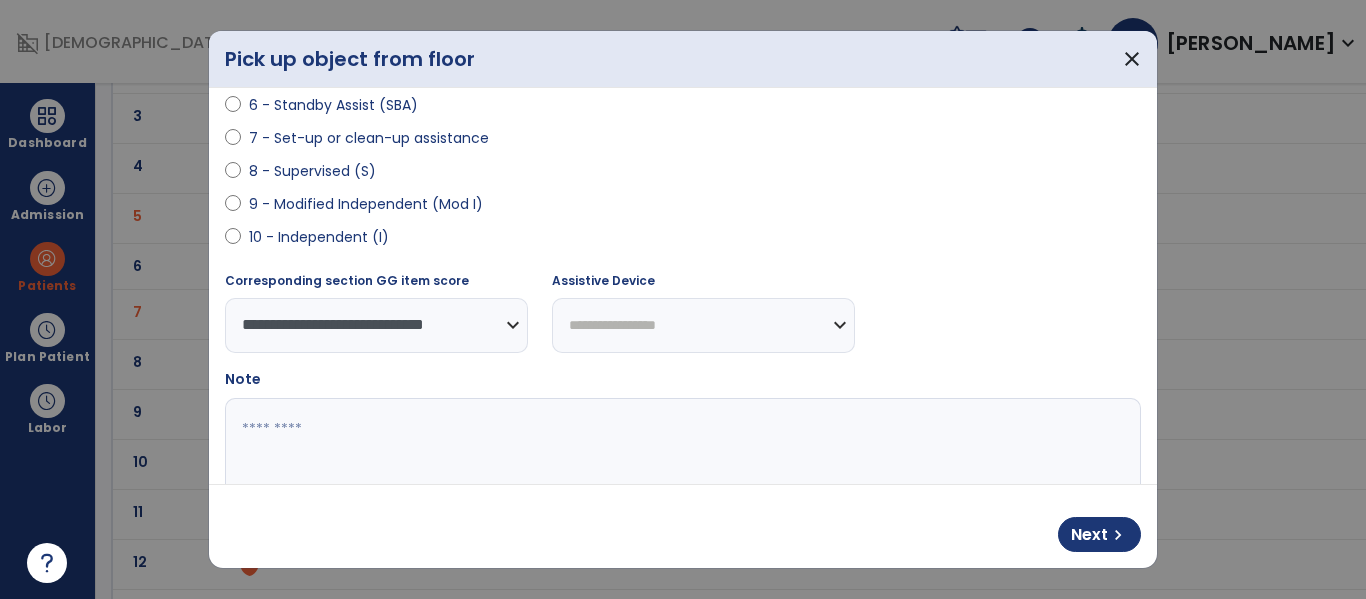 click on "**********" at bounding box center [703, 325] 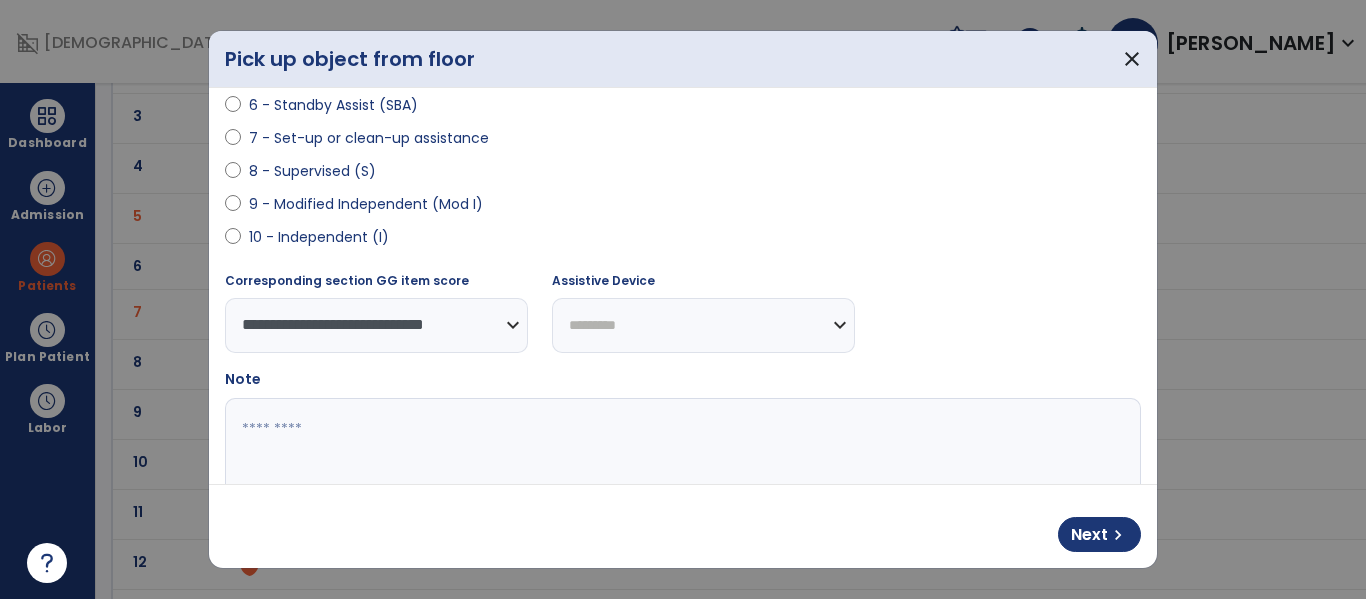 click on "**********" at bounding box center (703, 325) 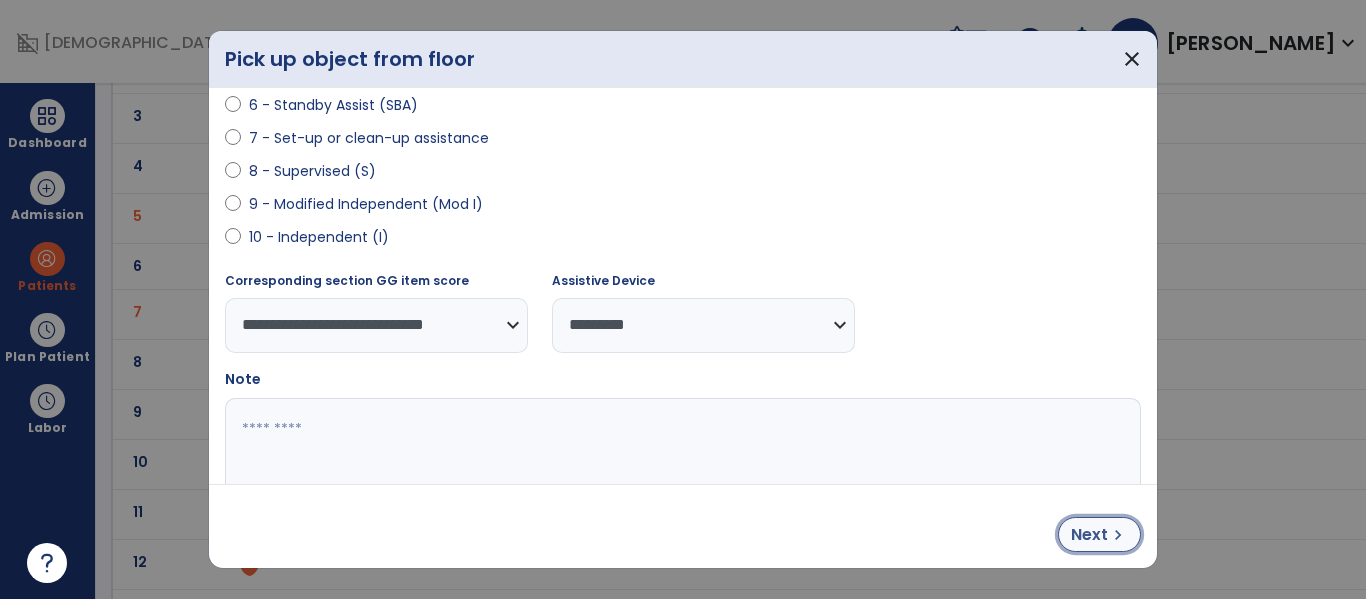 click on "Next" at bounding box center (1089, 535) 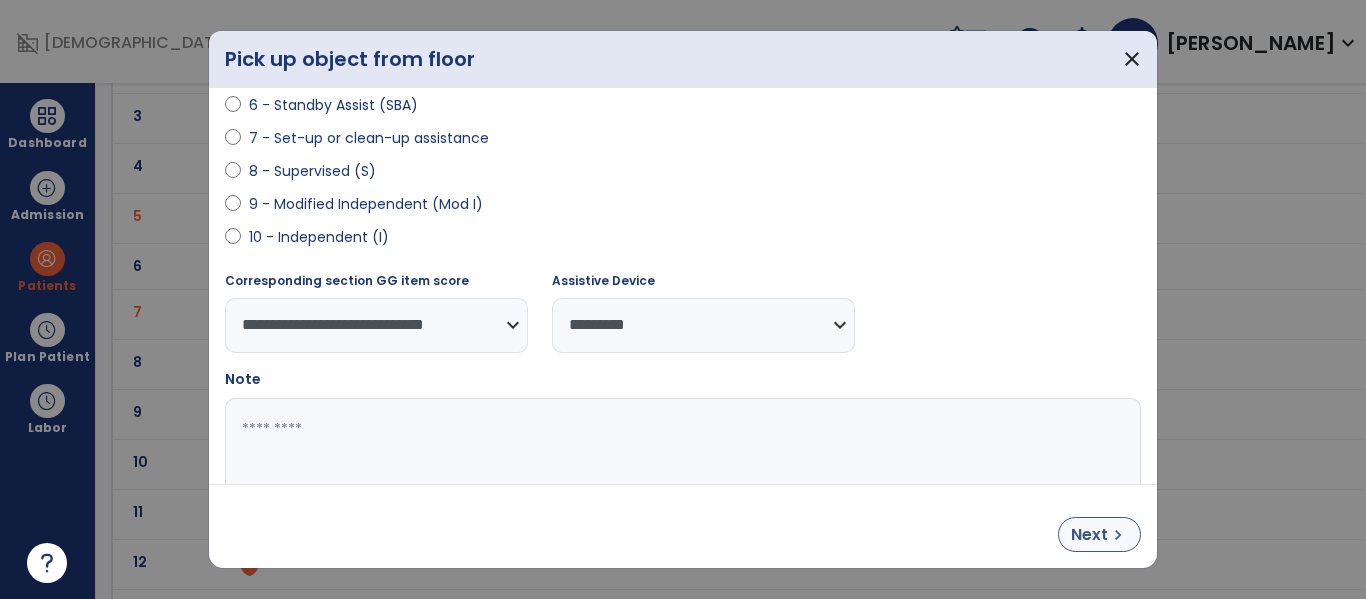 select on "**********" 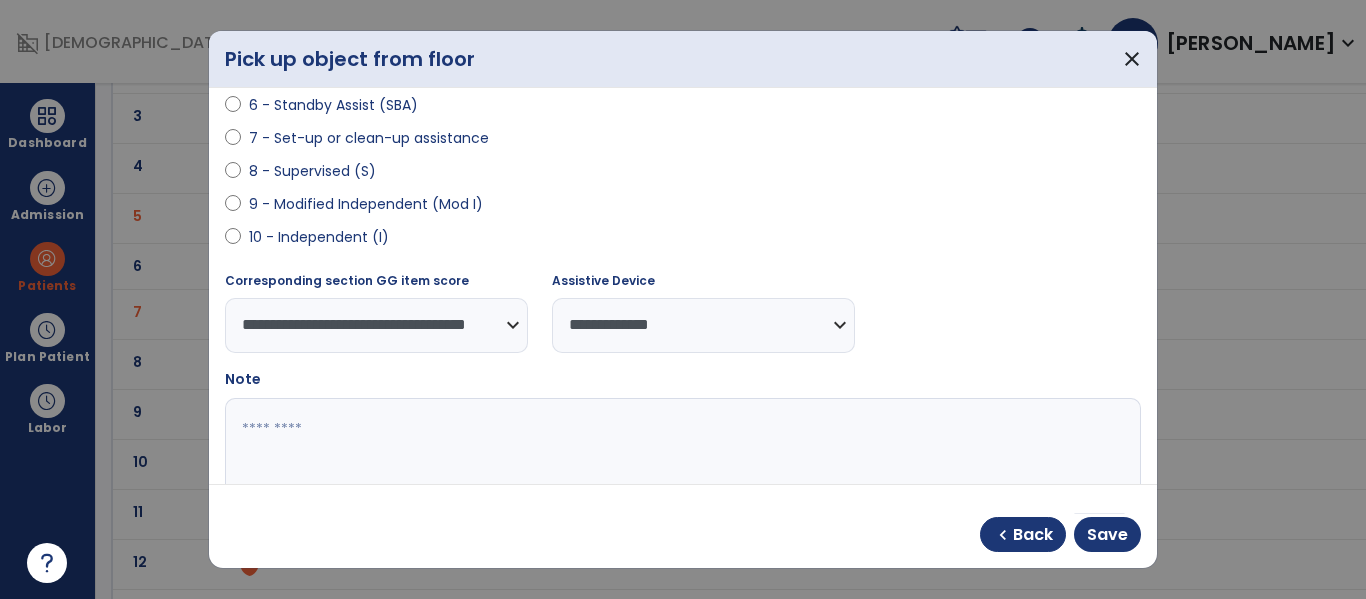 click on "**********" at bounding box center (703, 325) 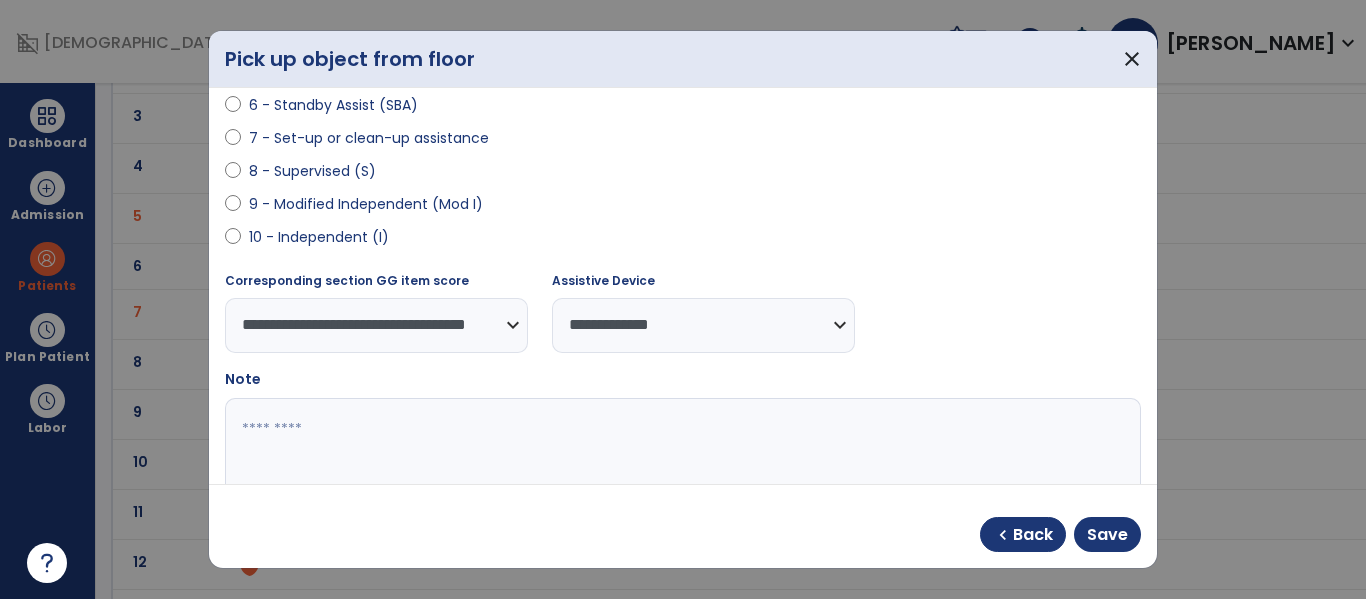 select on "*********" 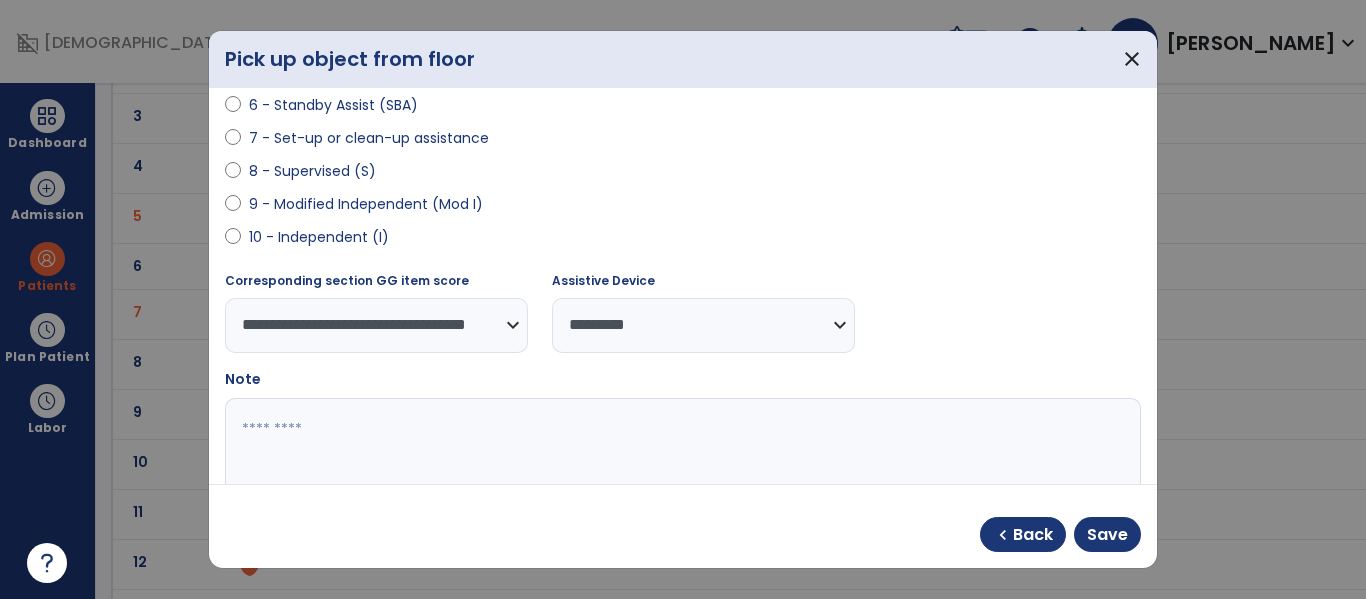 click on "**********" at bounding box center (703, 325) 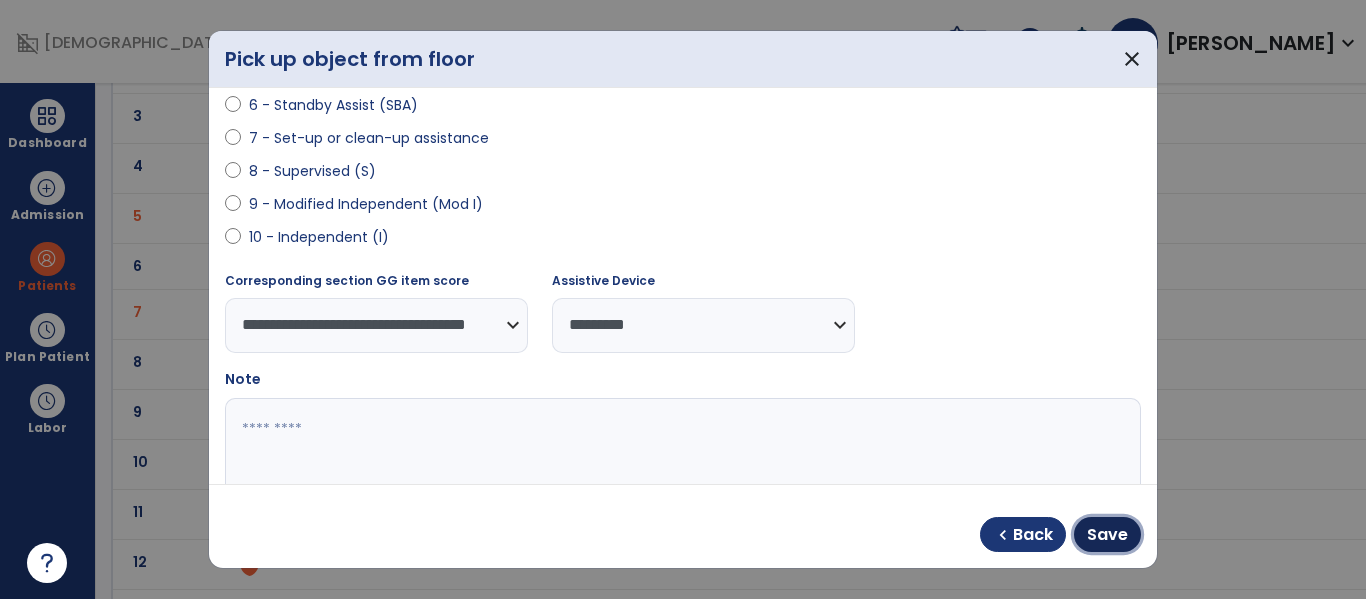 drag, startPoint x: 1105, startPoint y: 527, endPoint x: 1093, endPoint y: 518, distance: 15 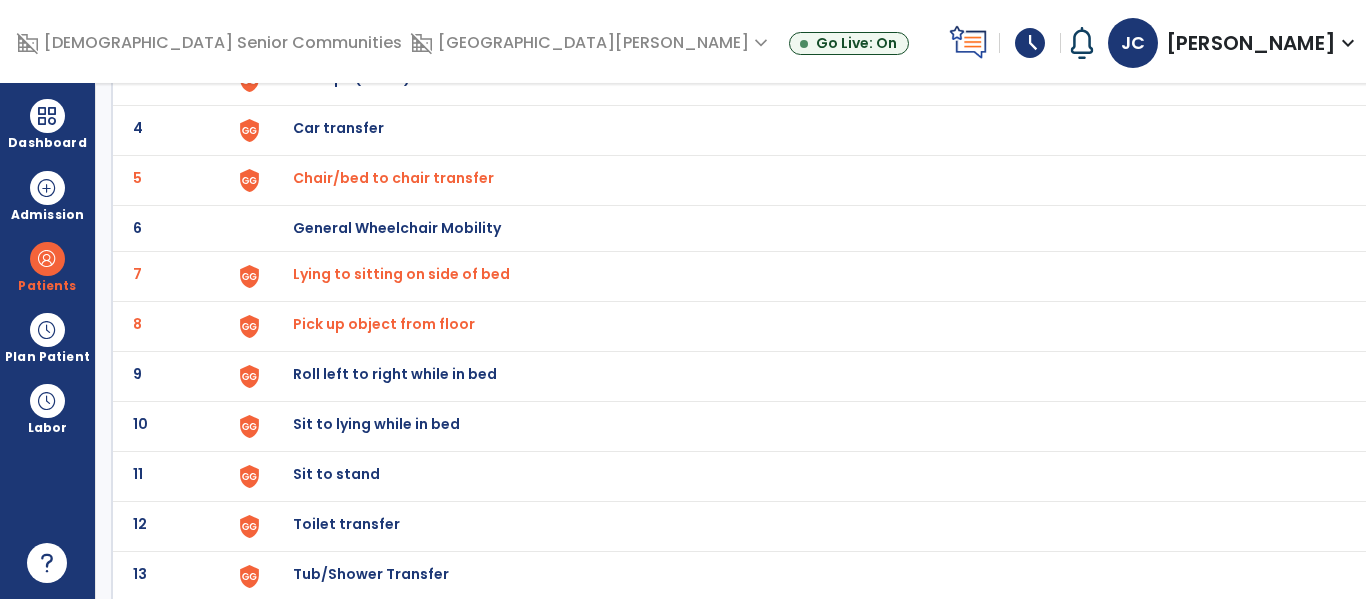 scroll, scrollTop: 286, scrollLeft: 0, axis: vertical 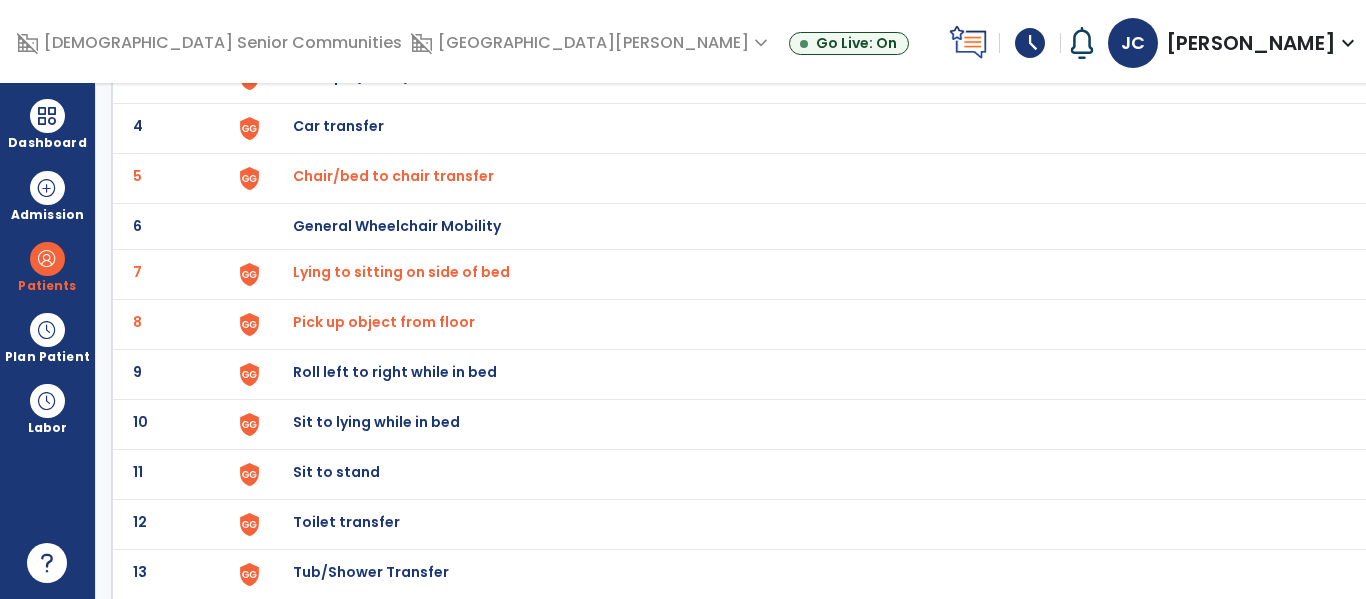 click on "Roll left to right while in bed" at bounding box center (802, -22) 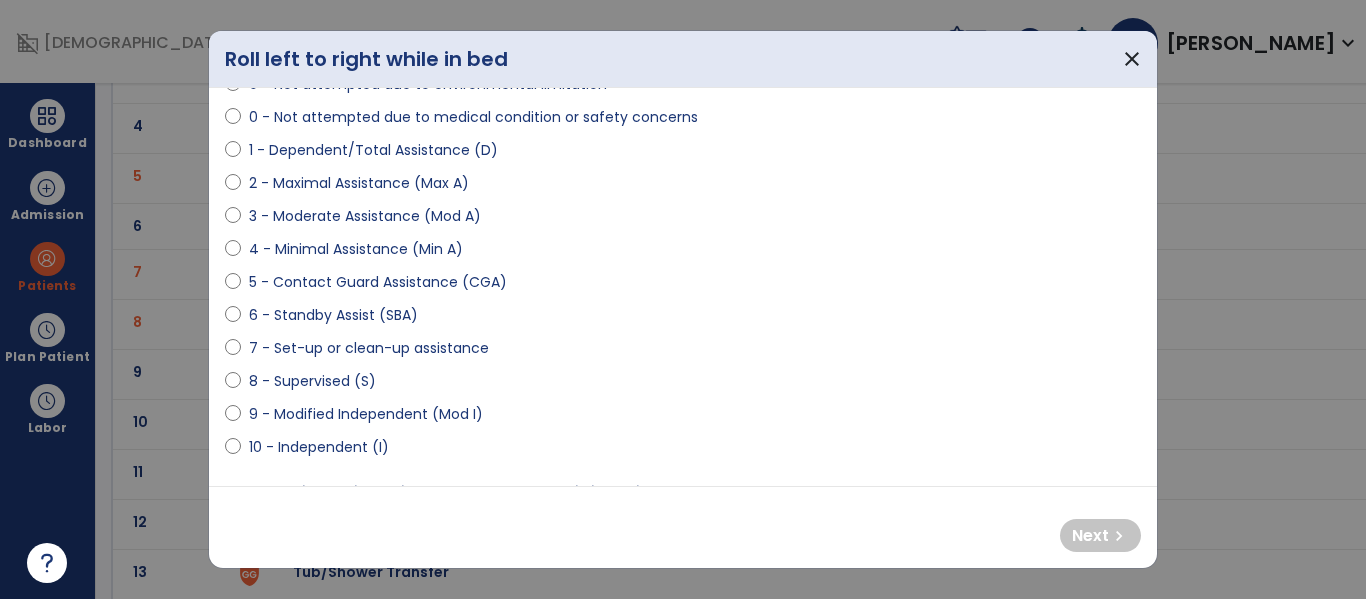 click on "9 - Modified Independent (Mod I)" at bounding box center [366, 414] 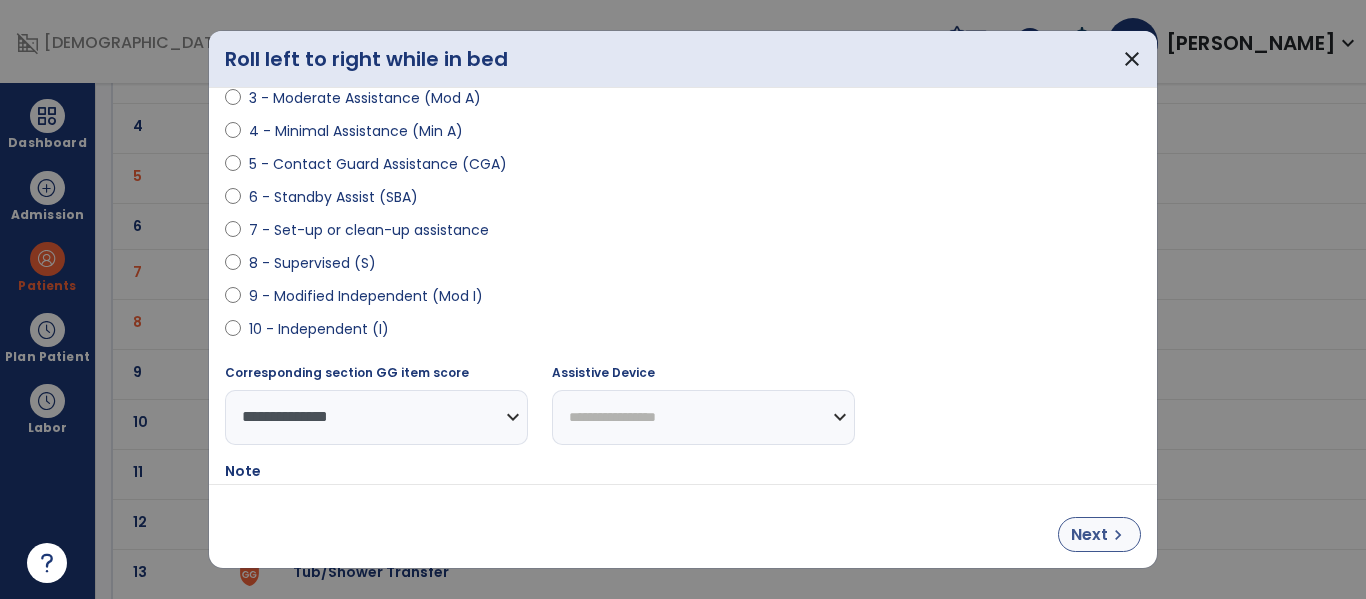 scroll, scrollTop: 311, scrollLeft: 0, axis: vertical 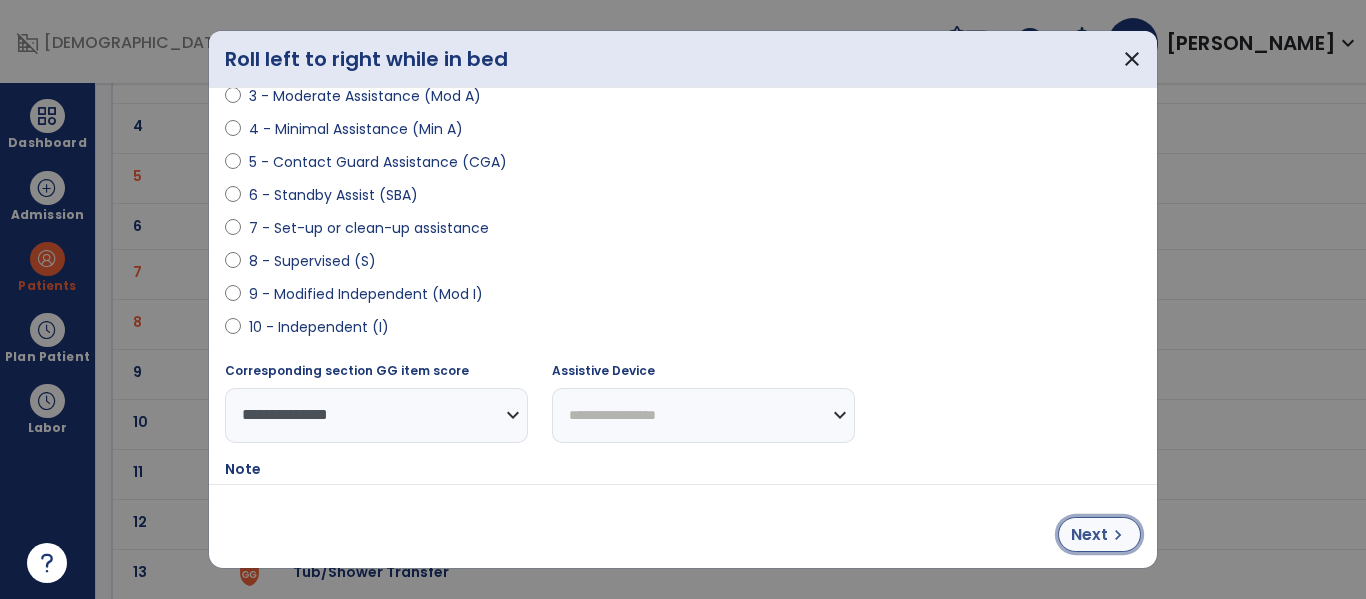 click on "chevron_right" at bounding box center (1118, 535) 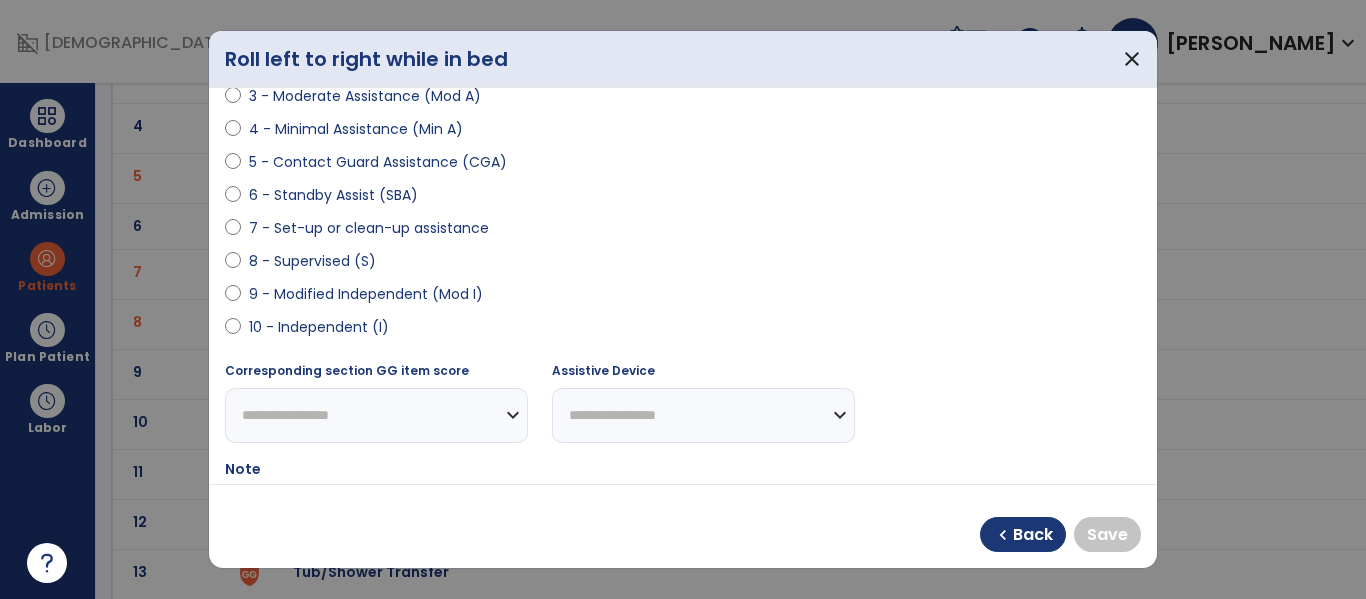 click on "9 - Modified Independent (Mod I)" at bounding box center [683, 298] 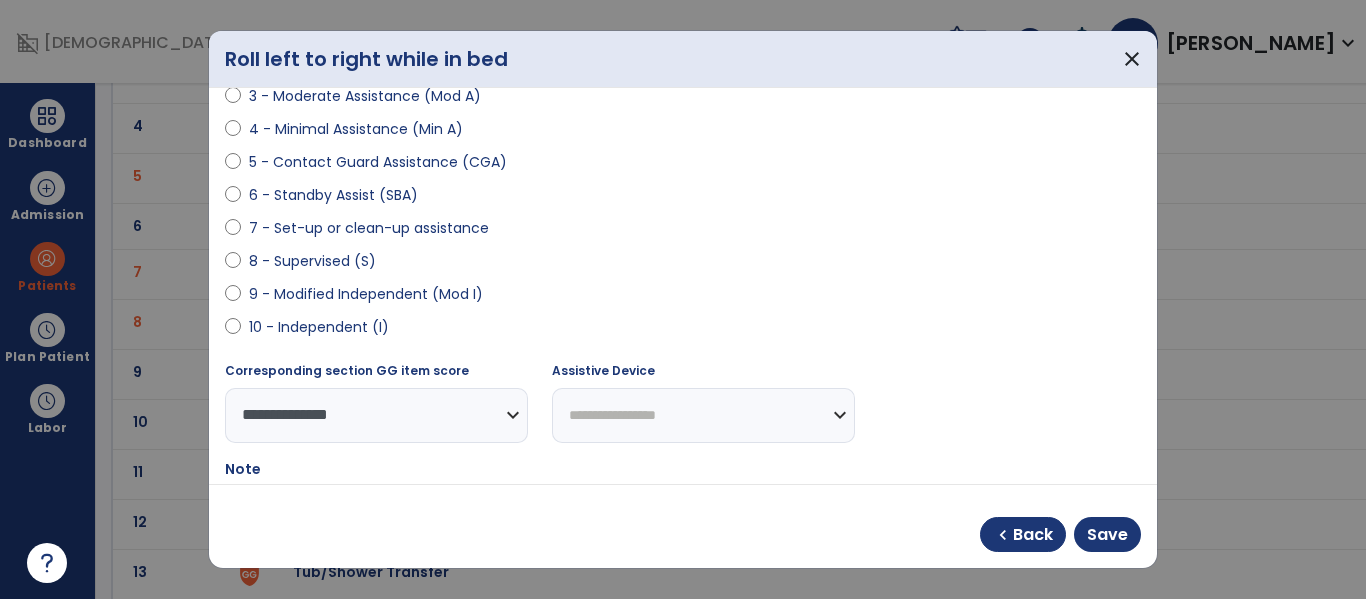 click on "chevron_left  Back Save" at bounding box center [683, 526] 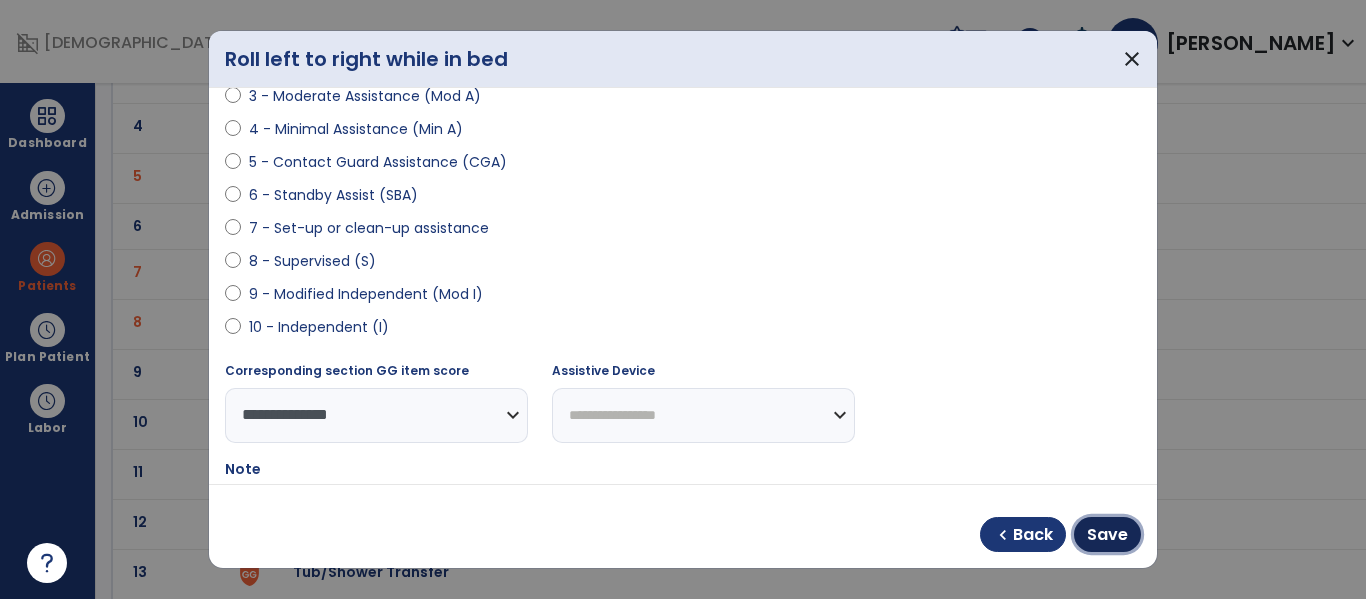 click on "Save" at bounding box center (1107, 534) 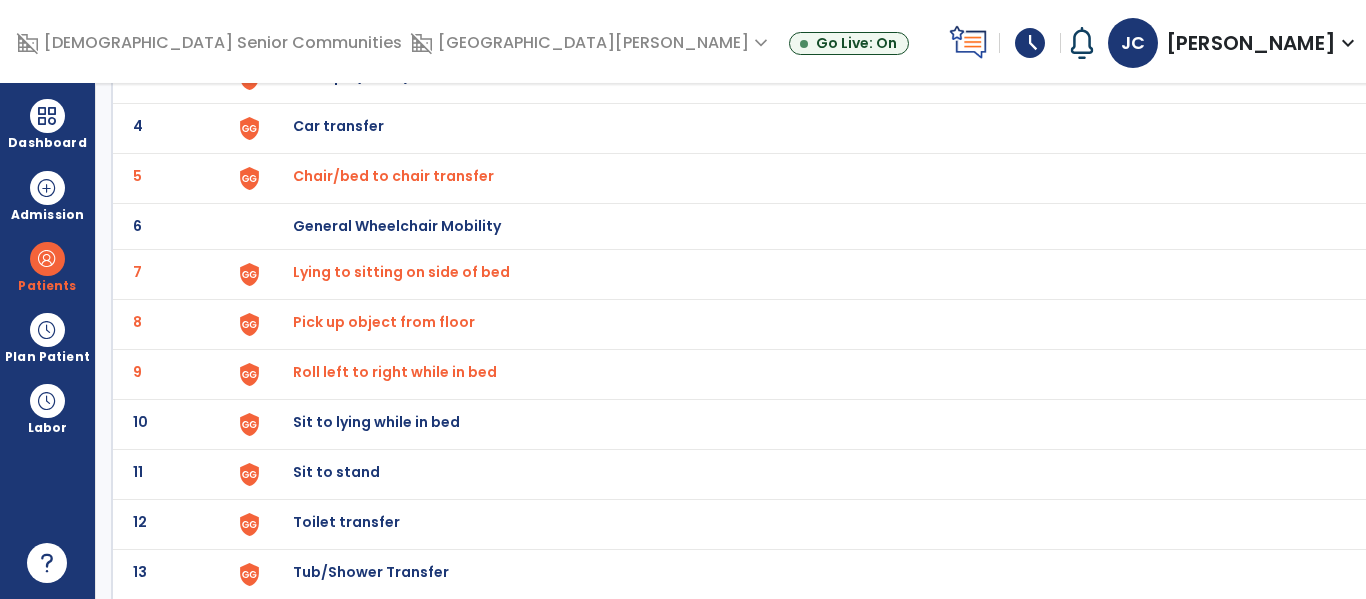scroll, scrollTop: 286, scrollLeft: 0, axis: vertical 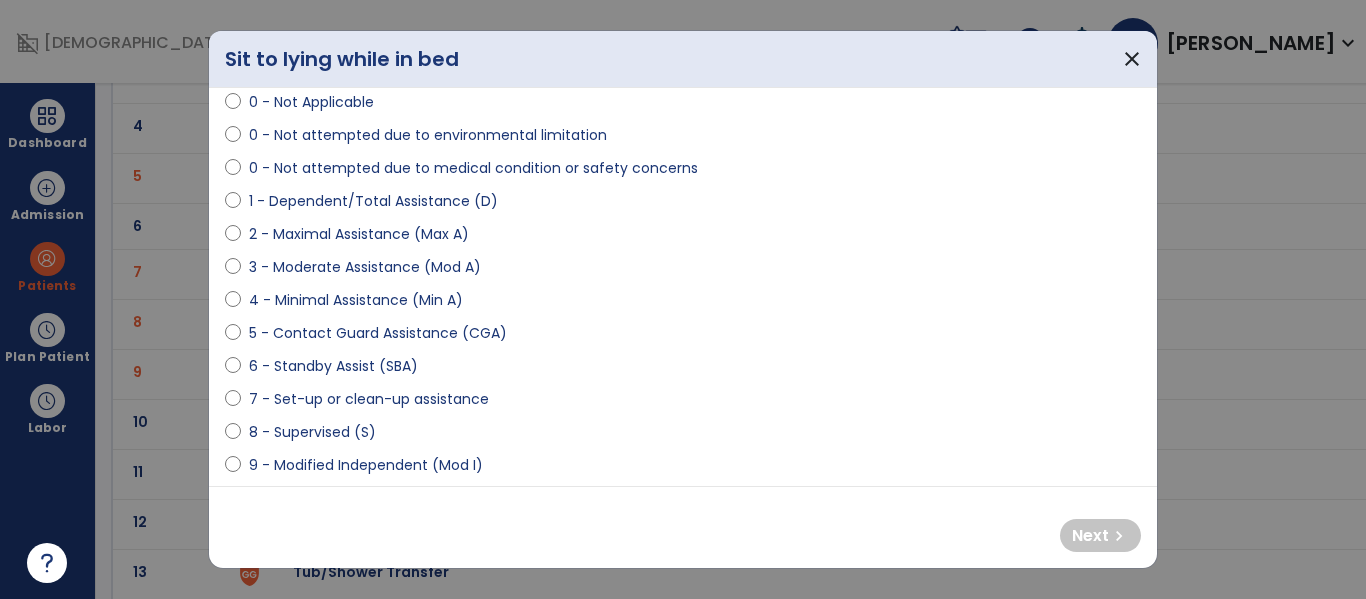 click on "9 - Modified Independent (Mod I)" at bounding box center (366, 465) 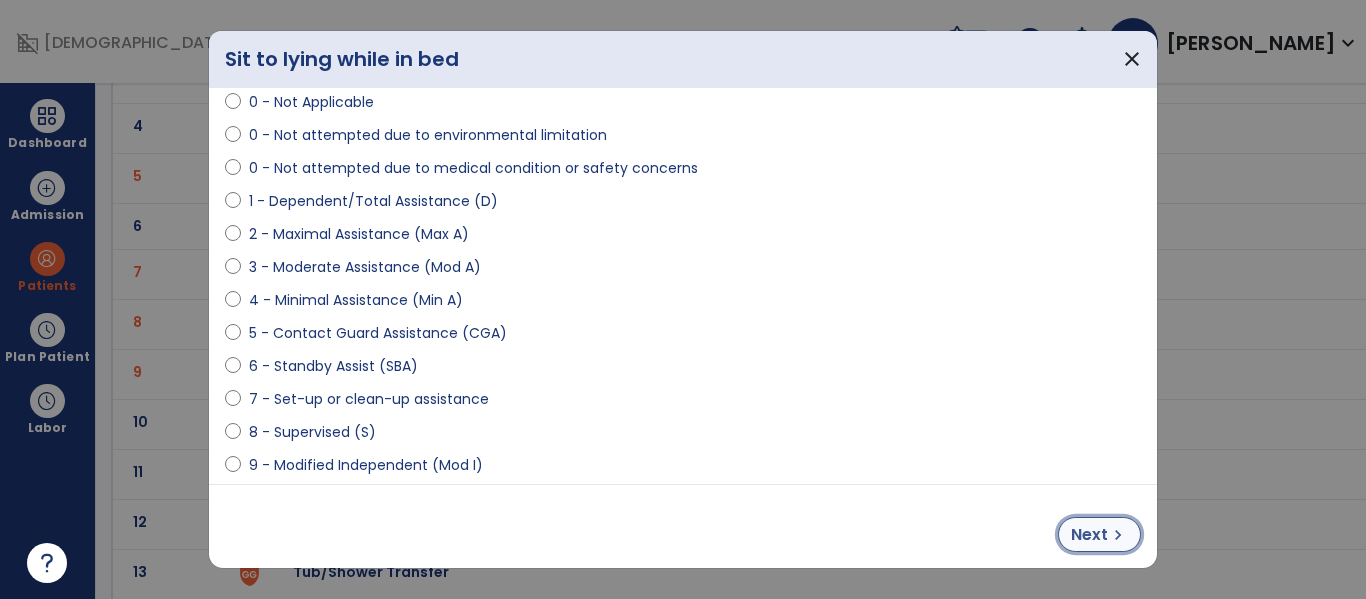 click on "chevron_right" at bounding box center (1118, 535) 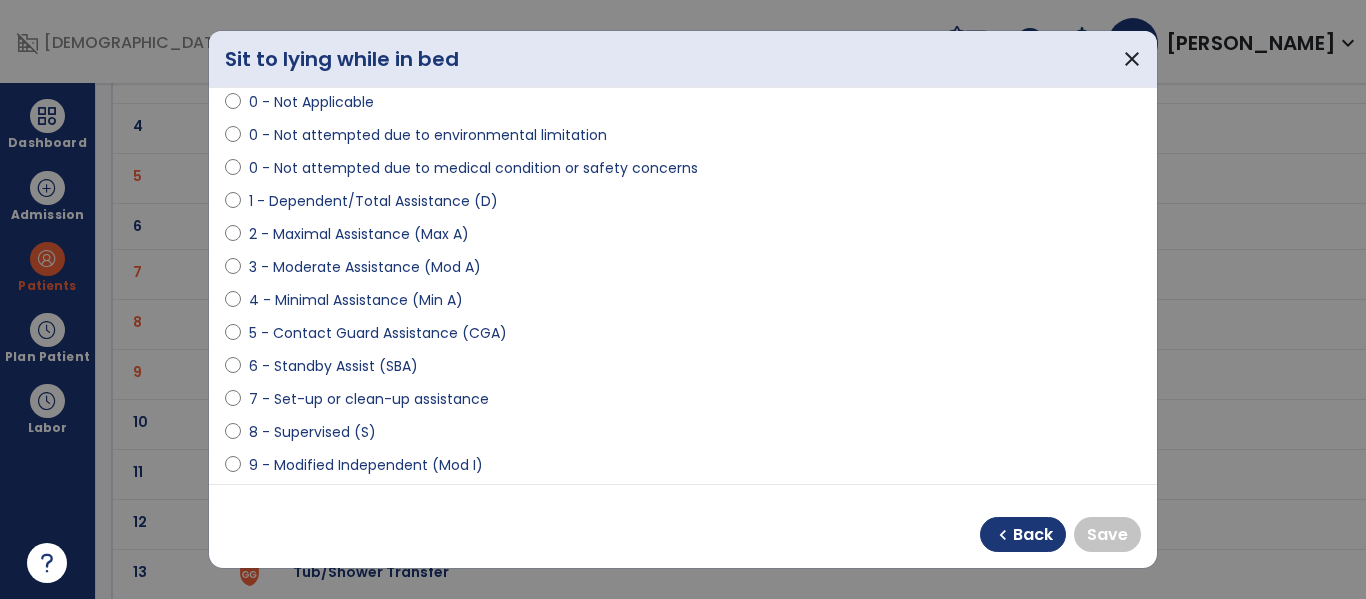 click on "0 - Unknown 0 - Patient Refused 0 - Not Applicable 0 - Not attempted due to environmental limitation 0 - Not attempted due to medical condition or safety concerns 1 - Dependent/Total Assistance (D) 2 - Maximal Assistance (Max A) 3 - Moderate Assistance (Mod A) 4 - Minimal Assistance (Min A) 5 - Contact Guard Assistance (CGA) 6 - Standby Assist (SBA) 7 - Set-up or clean-up assistance 8 - Supervised (S) 9 - Modified Independent (Mod I) 10 - Independent (I)" at bounding box center [683, 259] 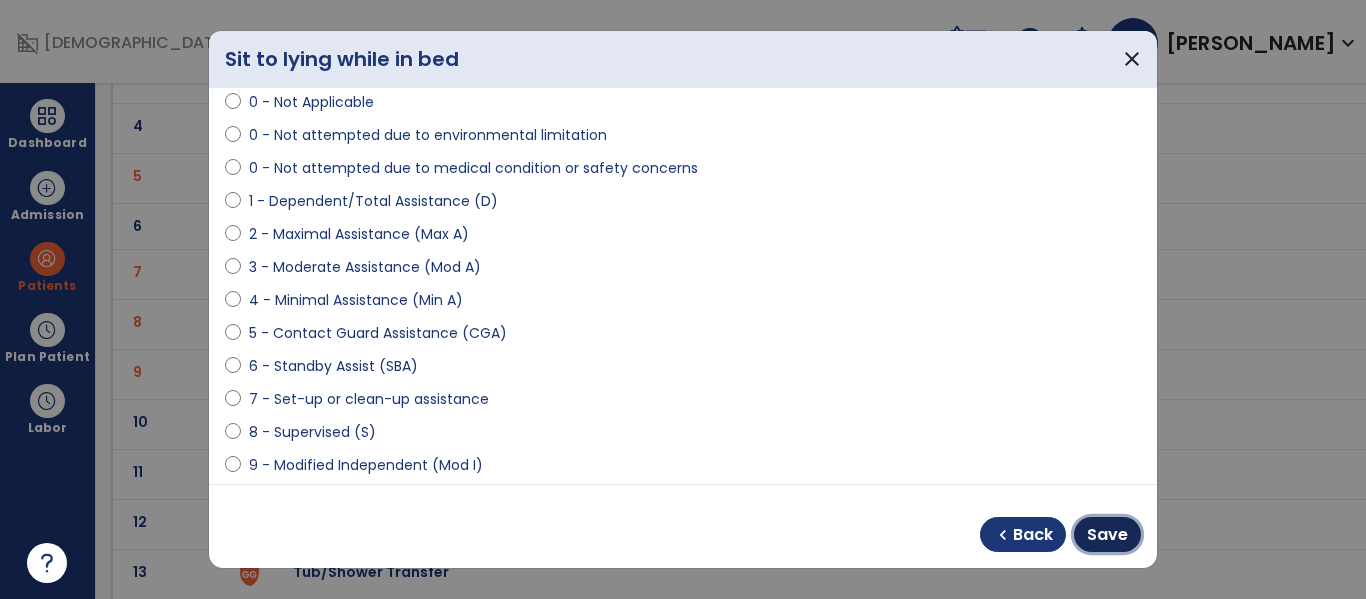 click on "Save" at bounding box center (1107, 535) 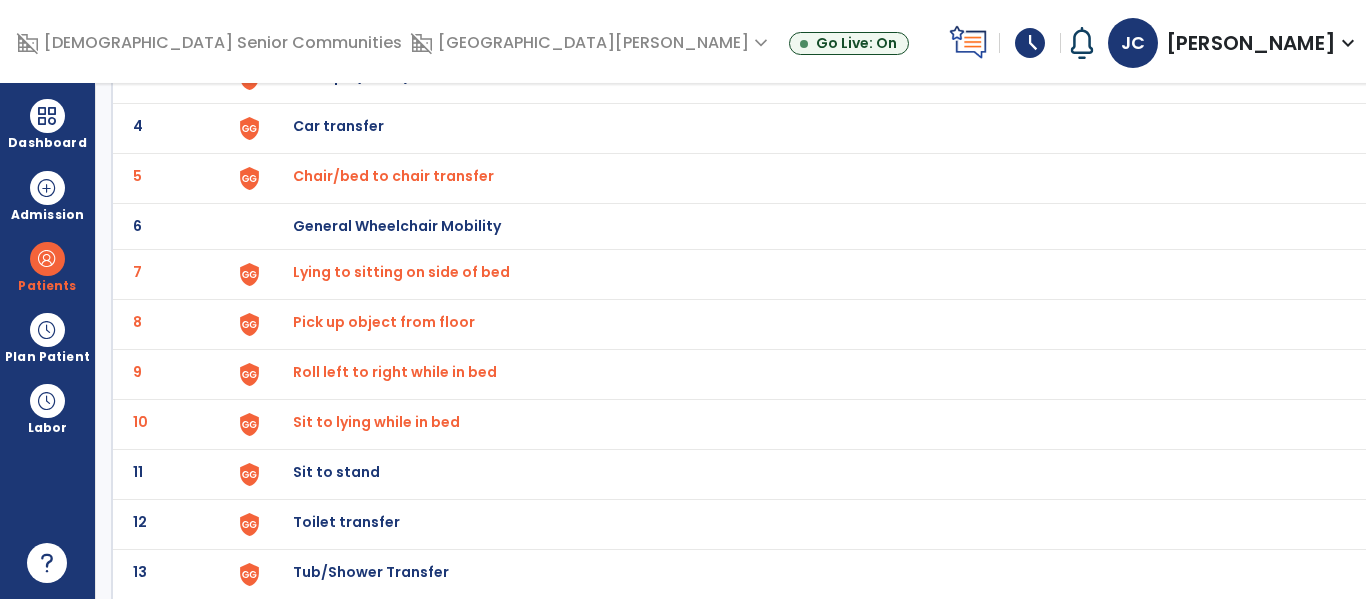click on "Sit to stand" at bounding box center [802, -22] 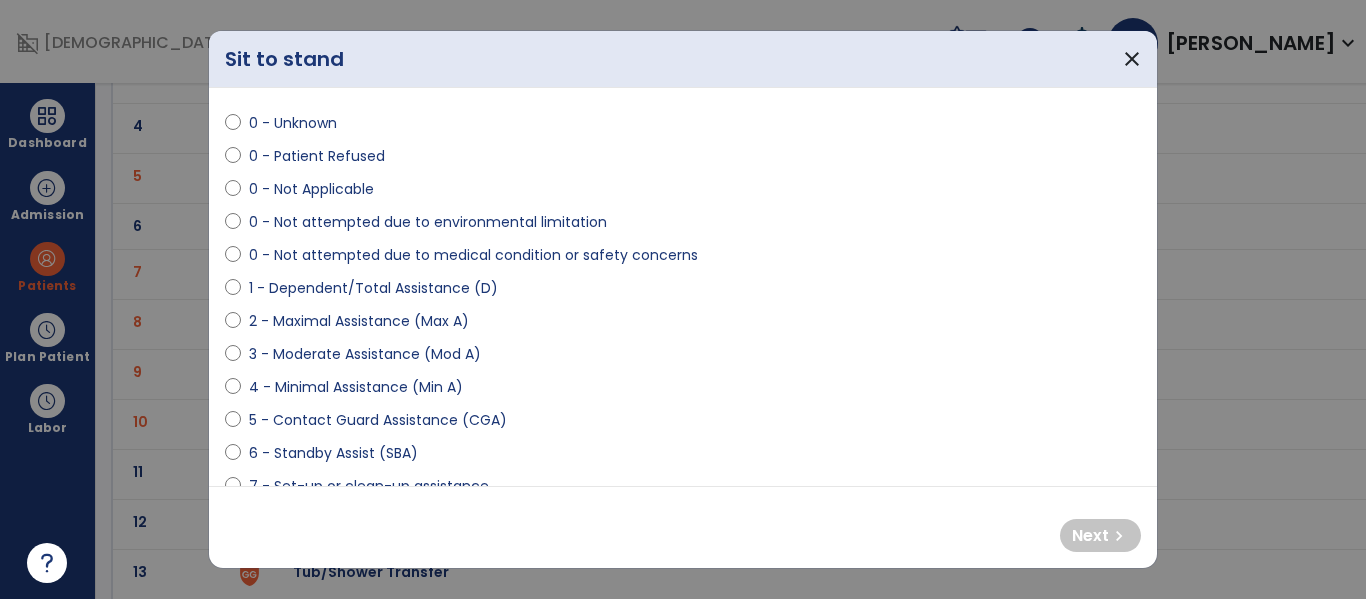 scroll, scrollTop: 65, scrollLeft: 0, axis: vertical 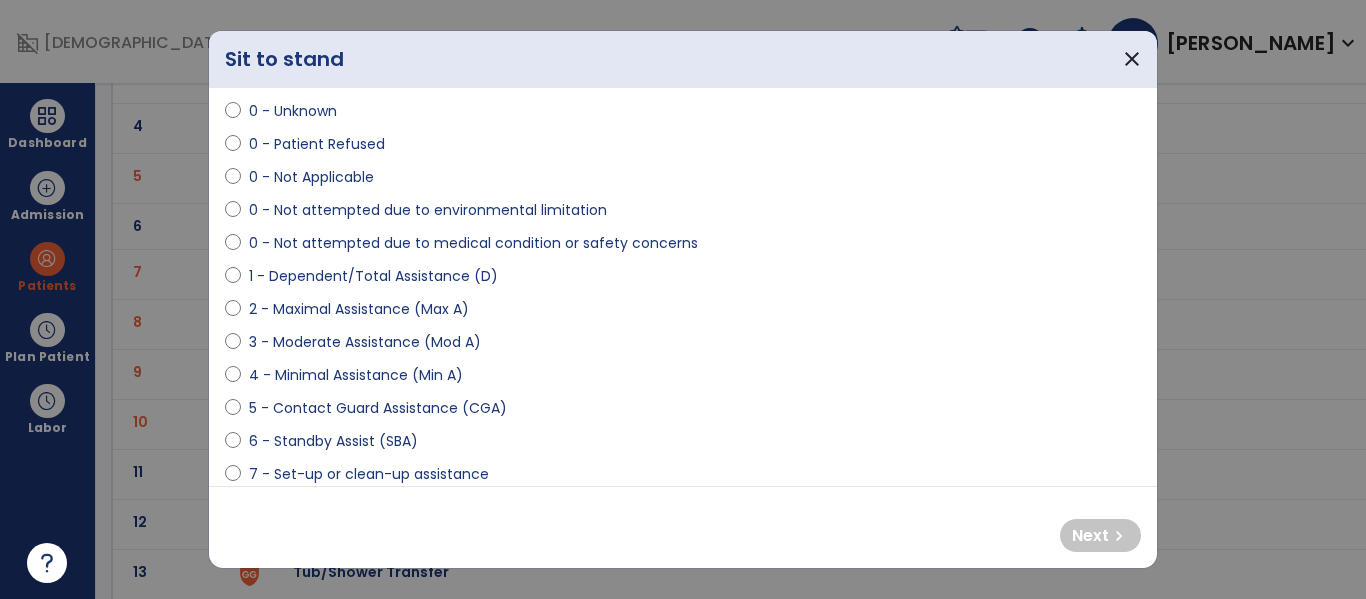 click on "5 - Contact Guard Assistance (CGA)" at bounding box center (378, 408) 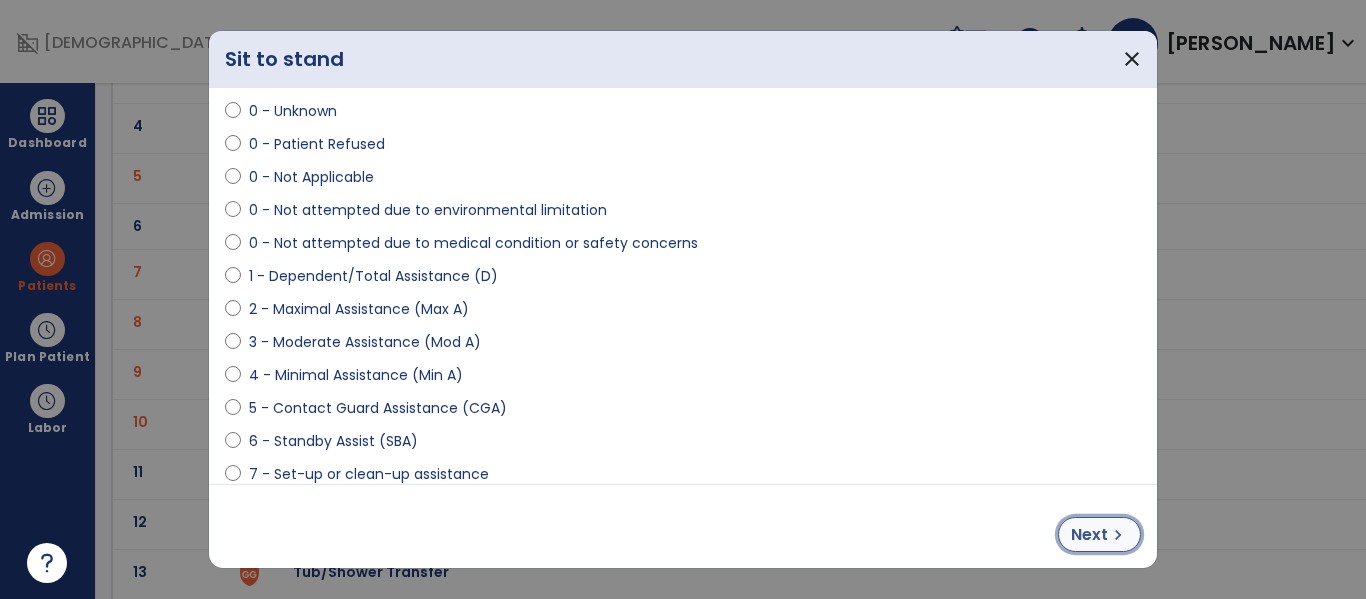 click on "Next" at bounding box center [1089, 535] 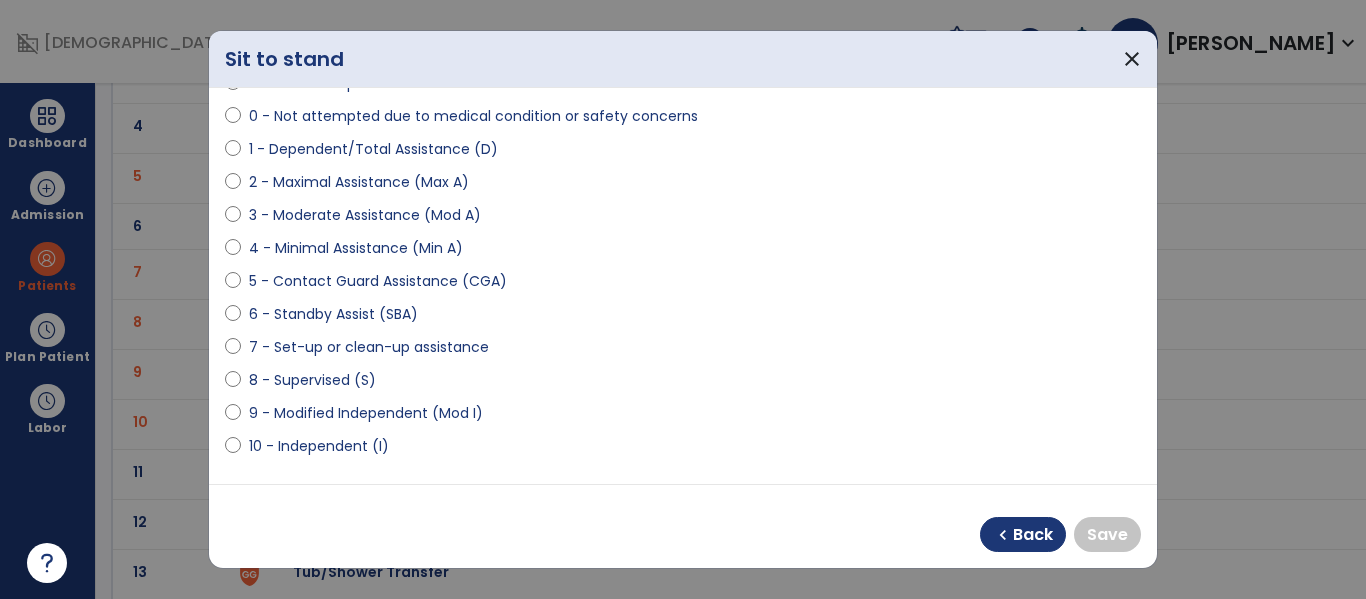 click on "9 - Modified Independent (Mod I)" at bounding box center [366, 413] 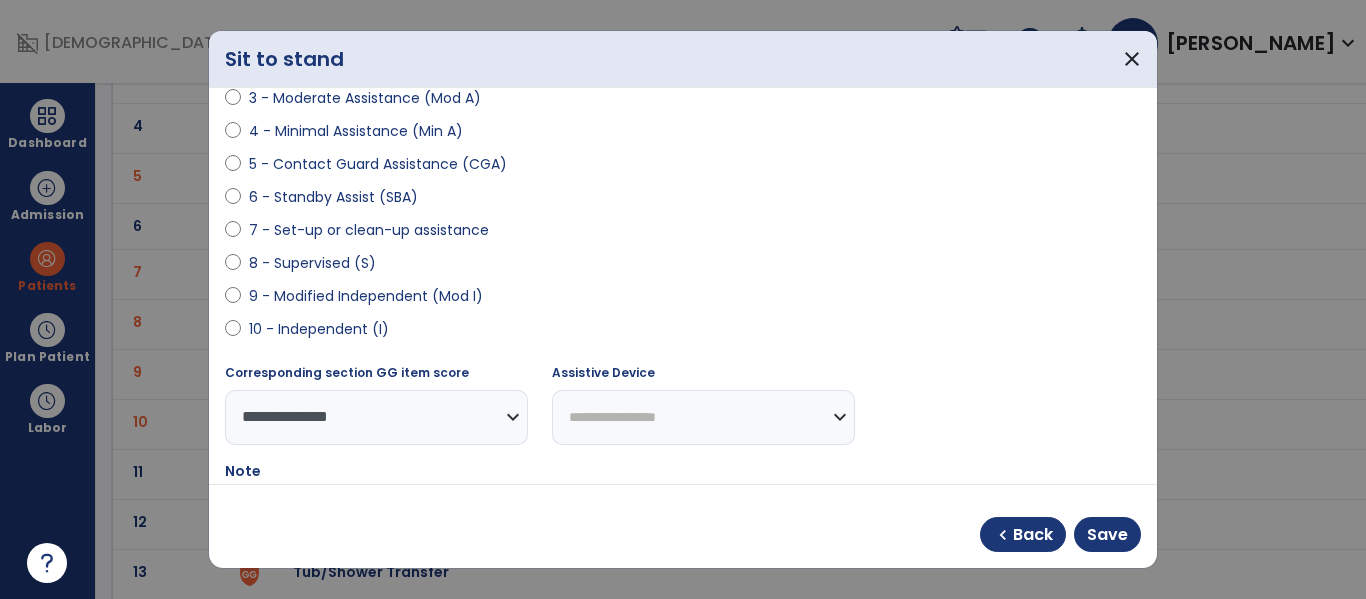 scroll, scrollTop: 328, scrollLeft: 0, axis: vertical 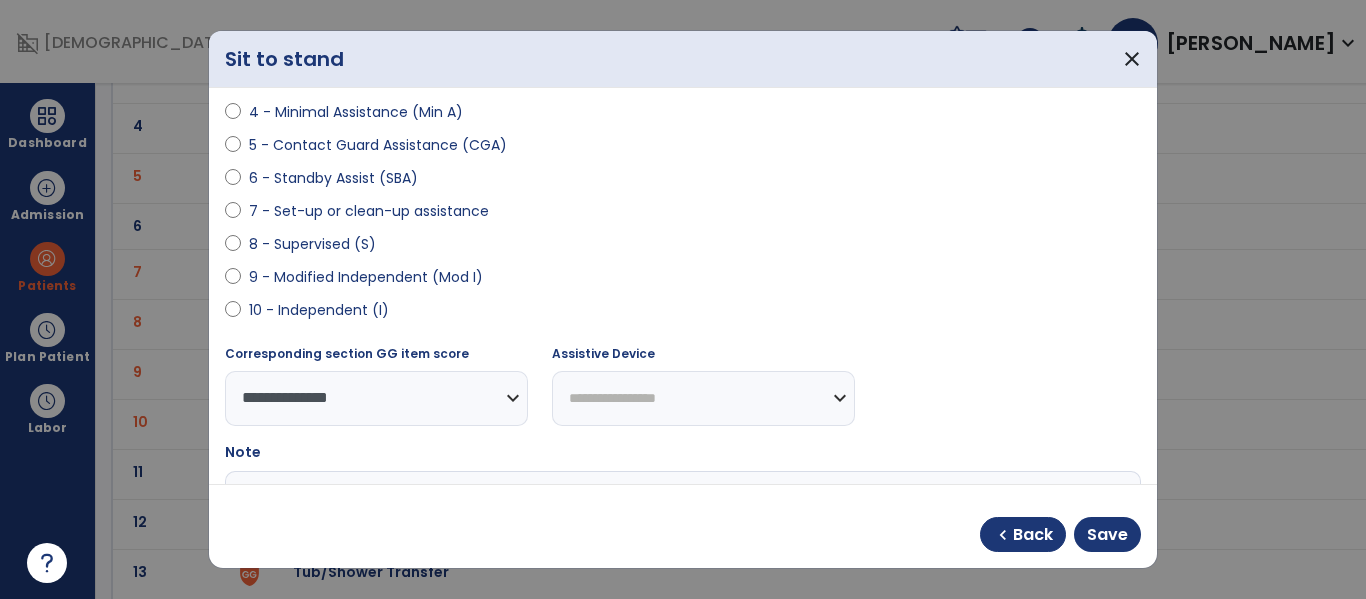 click on "**********" at bounding box center [703, 398] 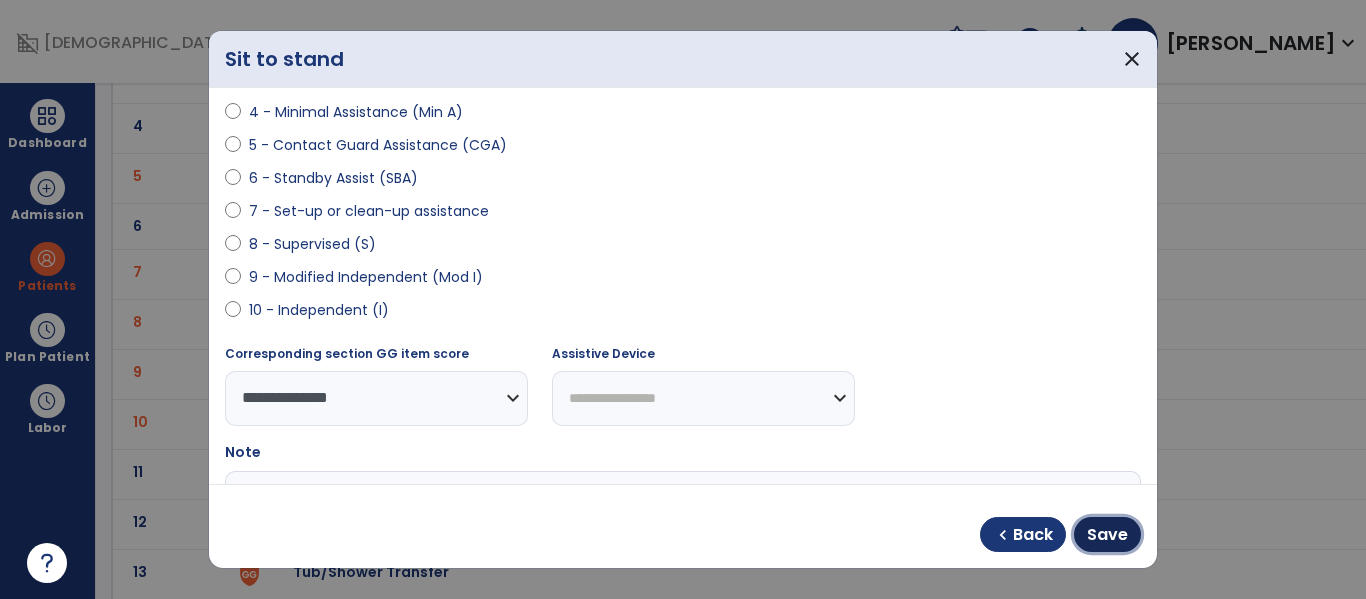 drag, startPoint x: 1127, startPoint y: 523, endPoint x: 1095, endPoint y: 460, distance: 70.66116 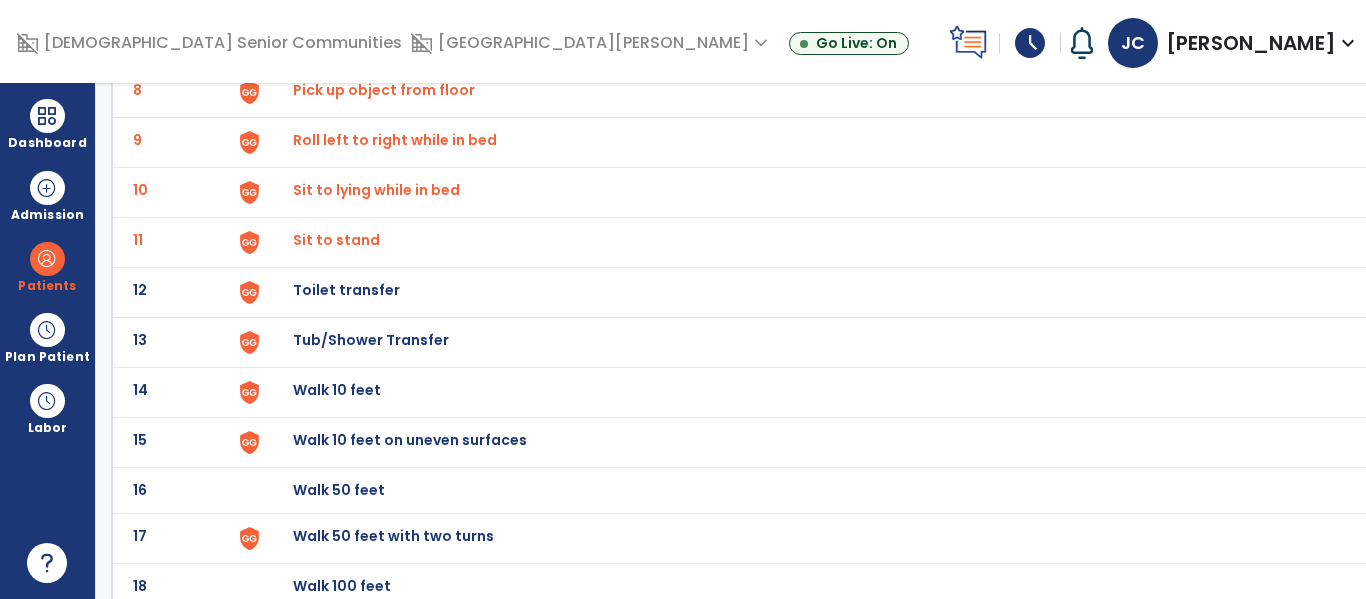 scroll, scrollTop: 530, scrollLeft: 0, axis: vertical 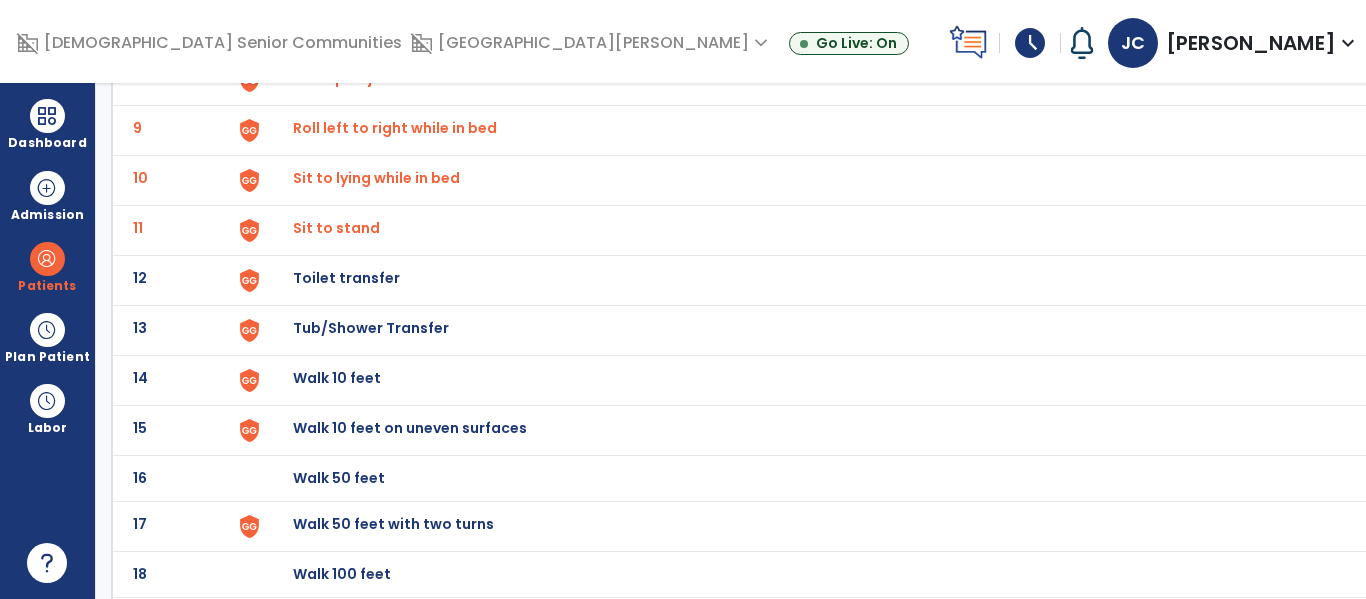 click on "Toilet transfer" at bounding box center (802, -266) 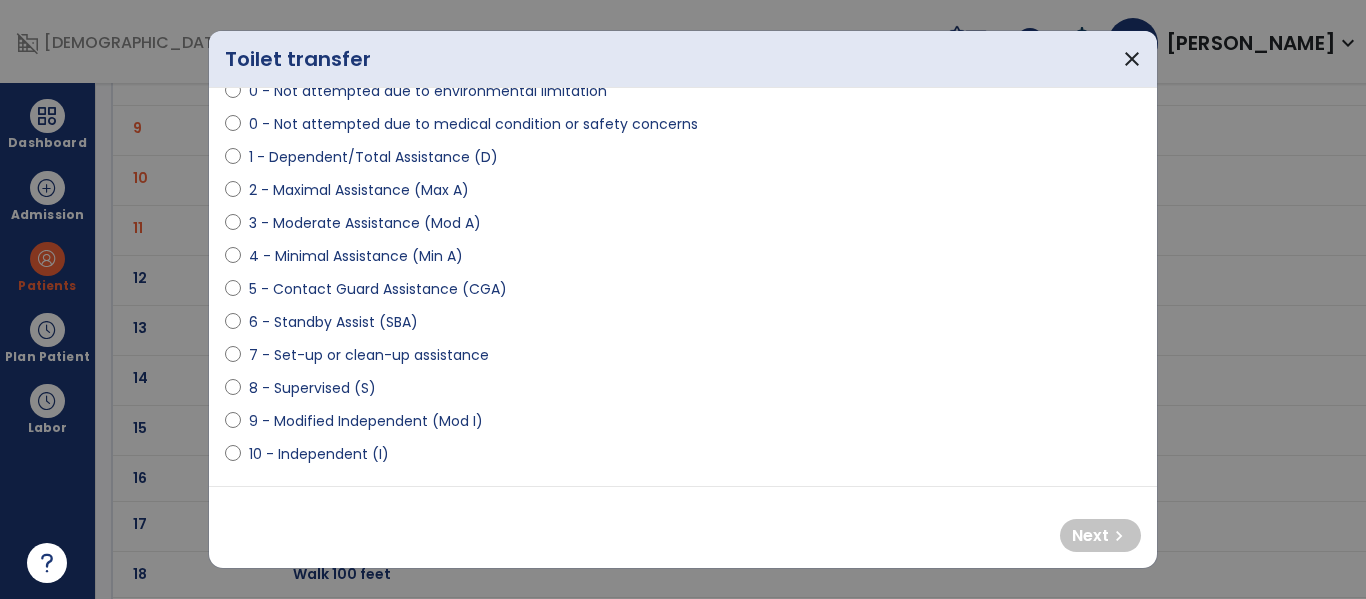 scroll, scrollTop: 181, scrollLeft: 0, axis: vertical 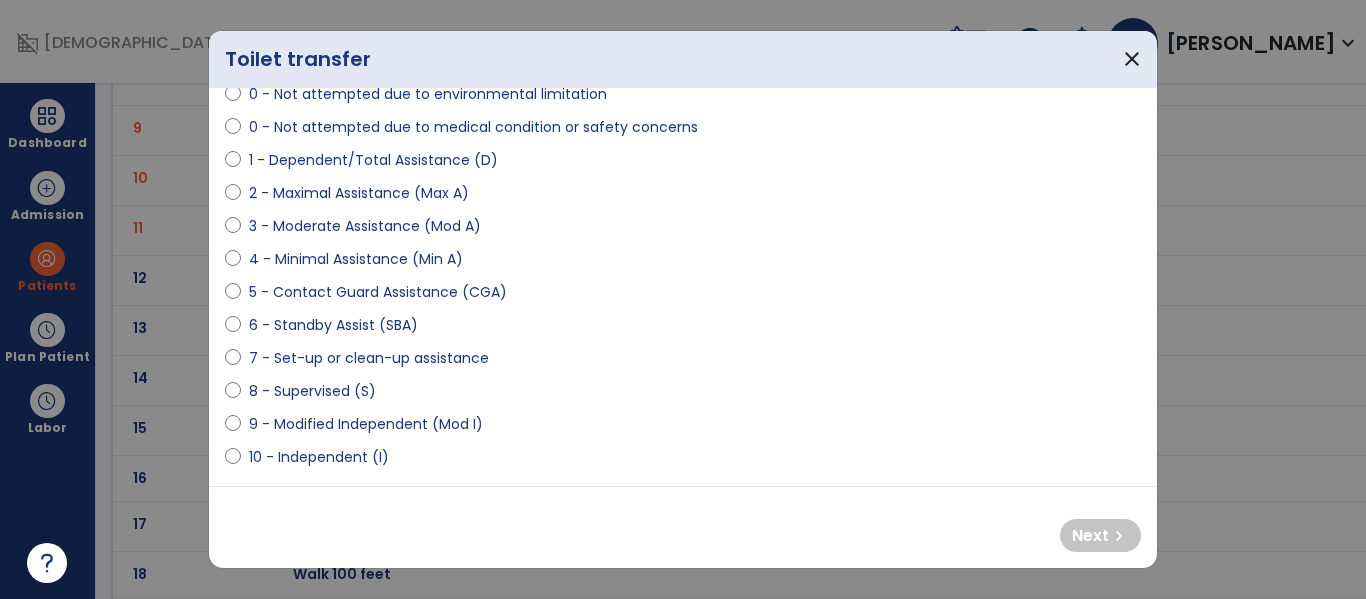 click on "6 - Standby Assist (SBA)" at bounding box center (333, 325) 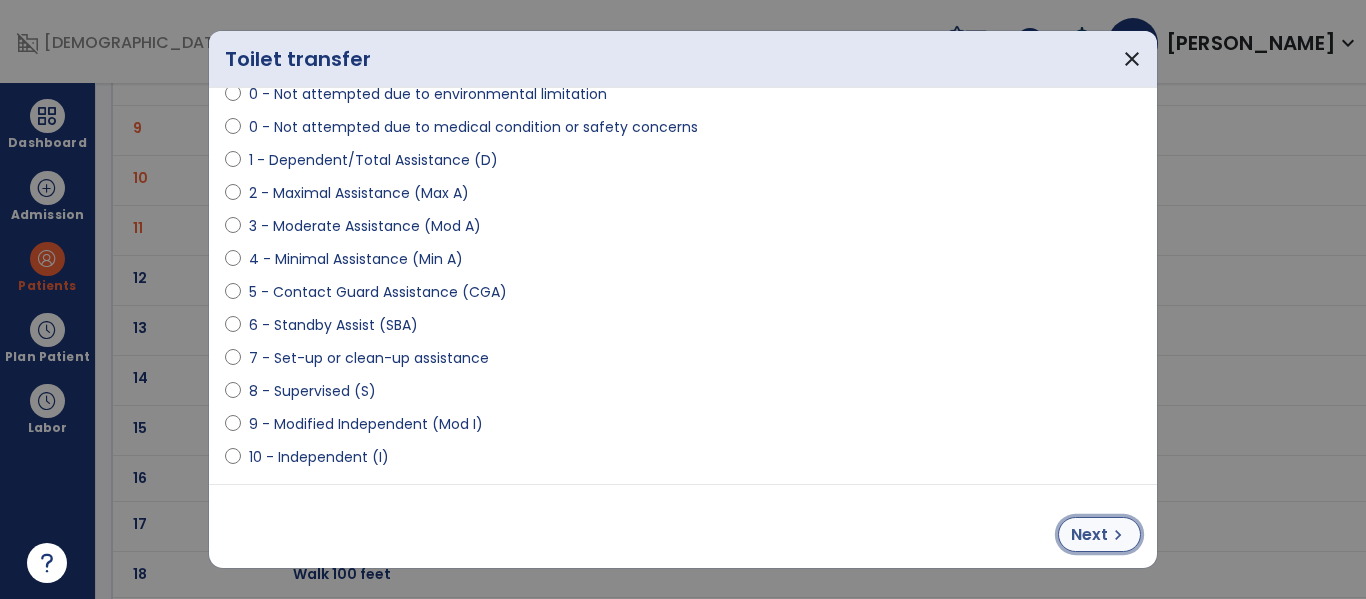 click on "Next" at bounding box center (1089, 535) 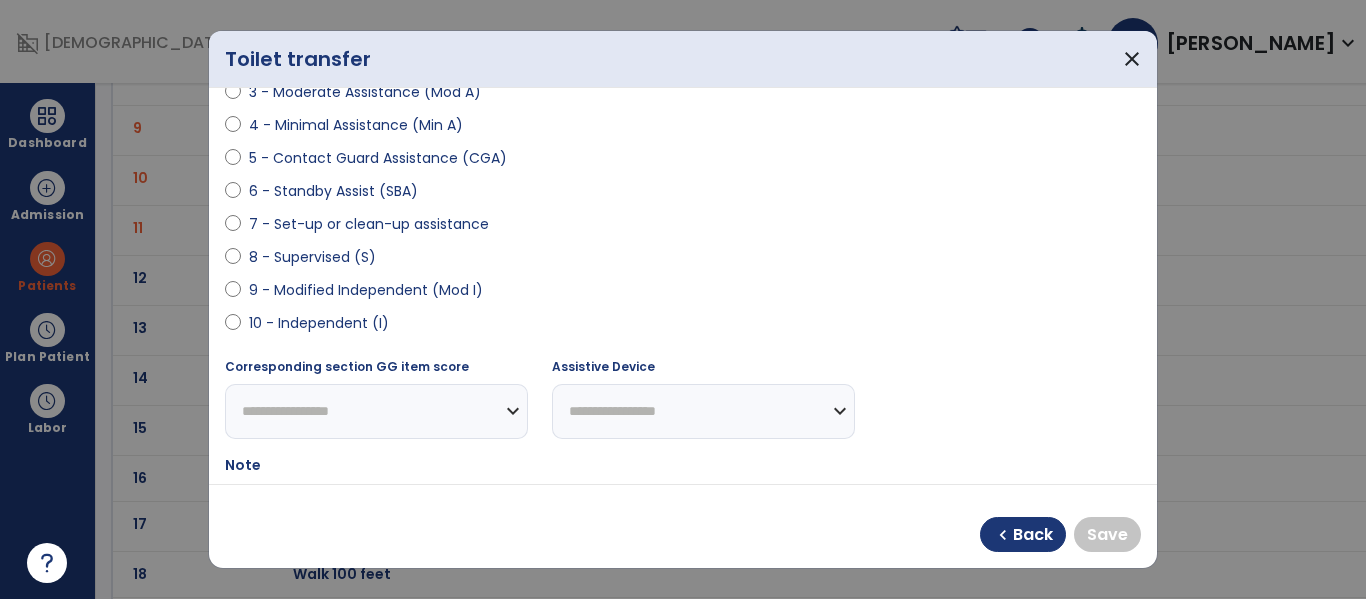 scroll, scrollTop: 303, scrollLeft: 0, axis: vertical 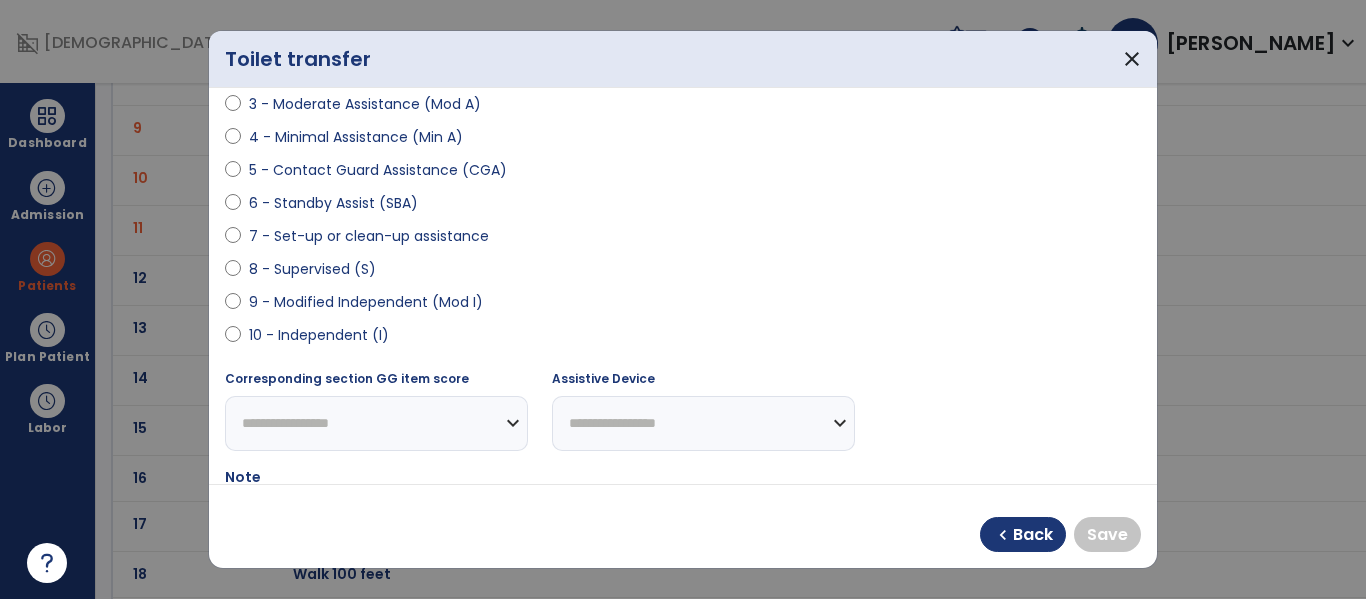 click on "9 - Modified Independent (Mod I)" at bounding box center (683, 306) 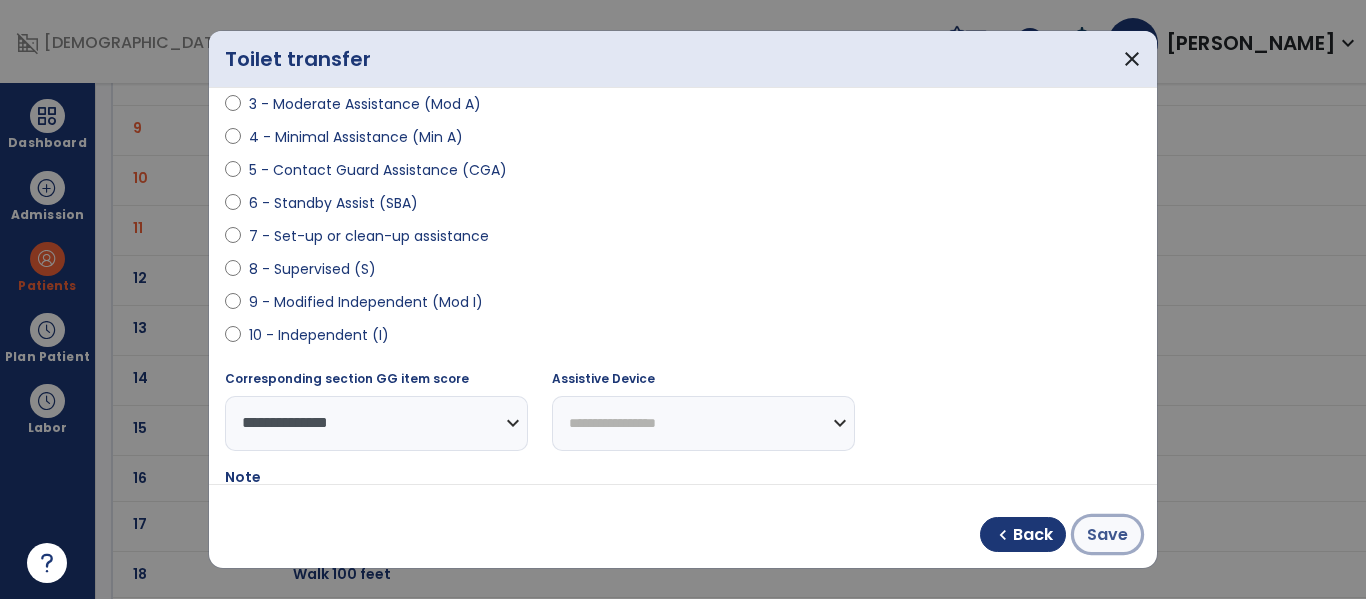 click on "Save" at bounding box center (1107, 535) 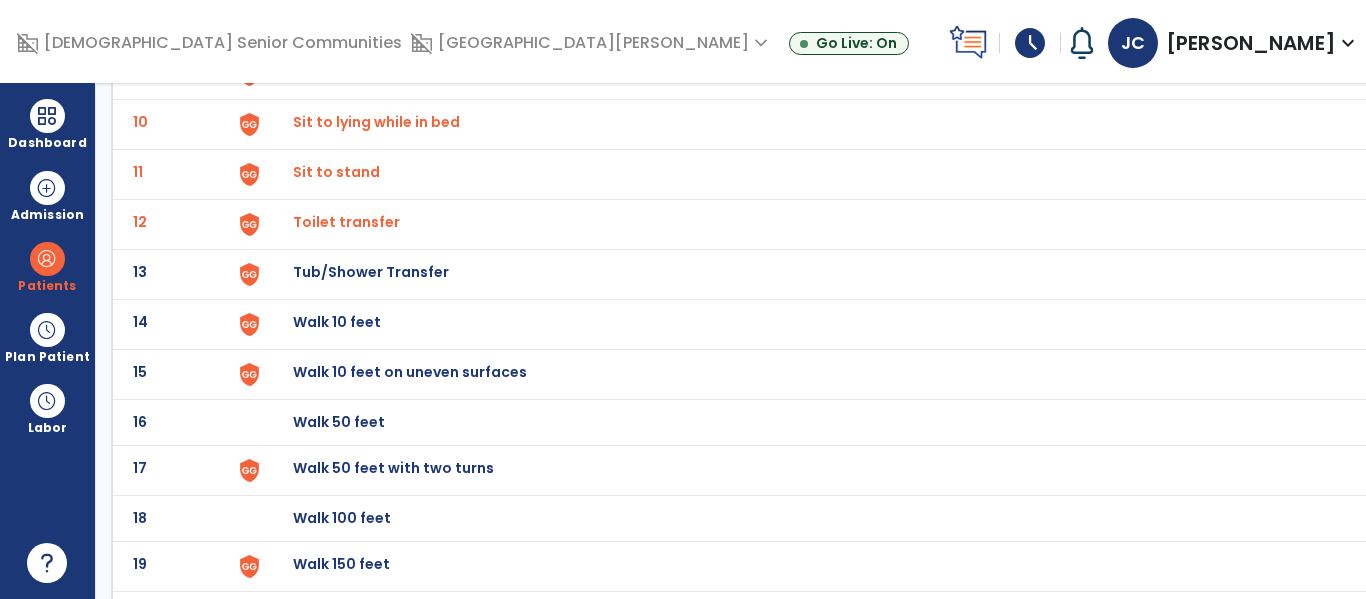 scroll, scrollTop: 591, scrollLeft: 0, axis: vertical 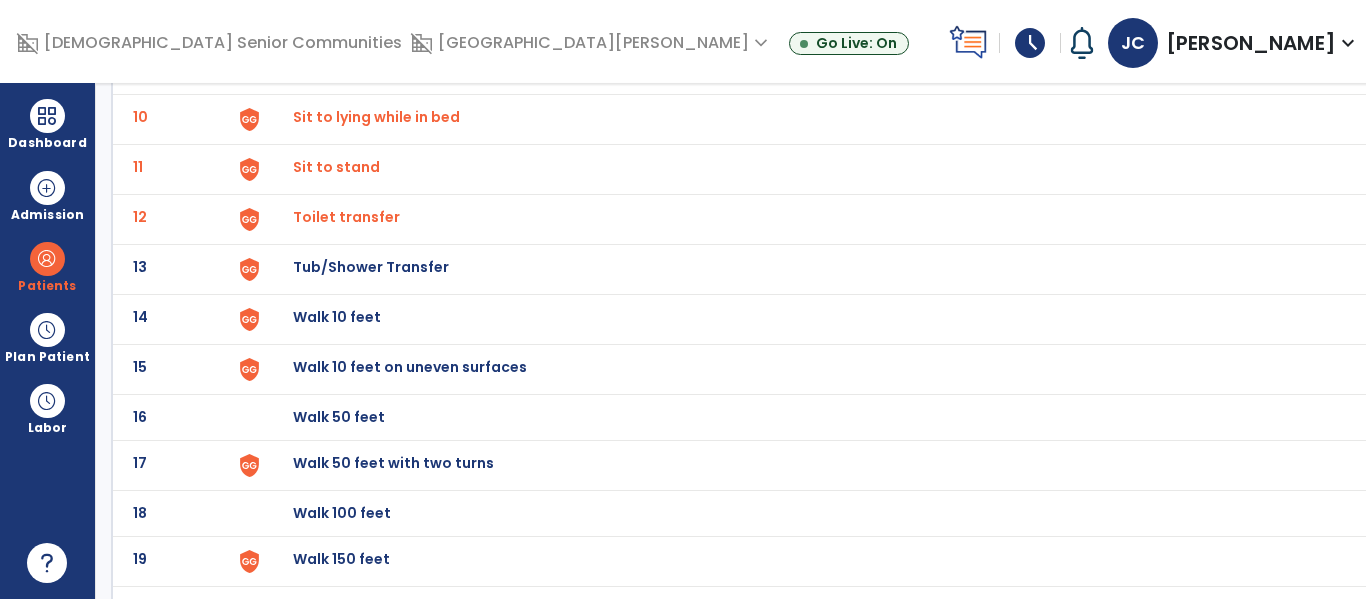 click on "Walk 10 feet" at bounding box center [802, -327] 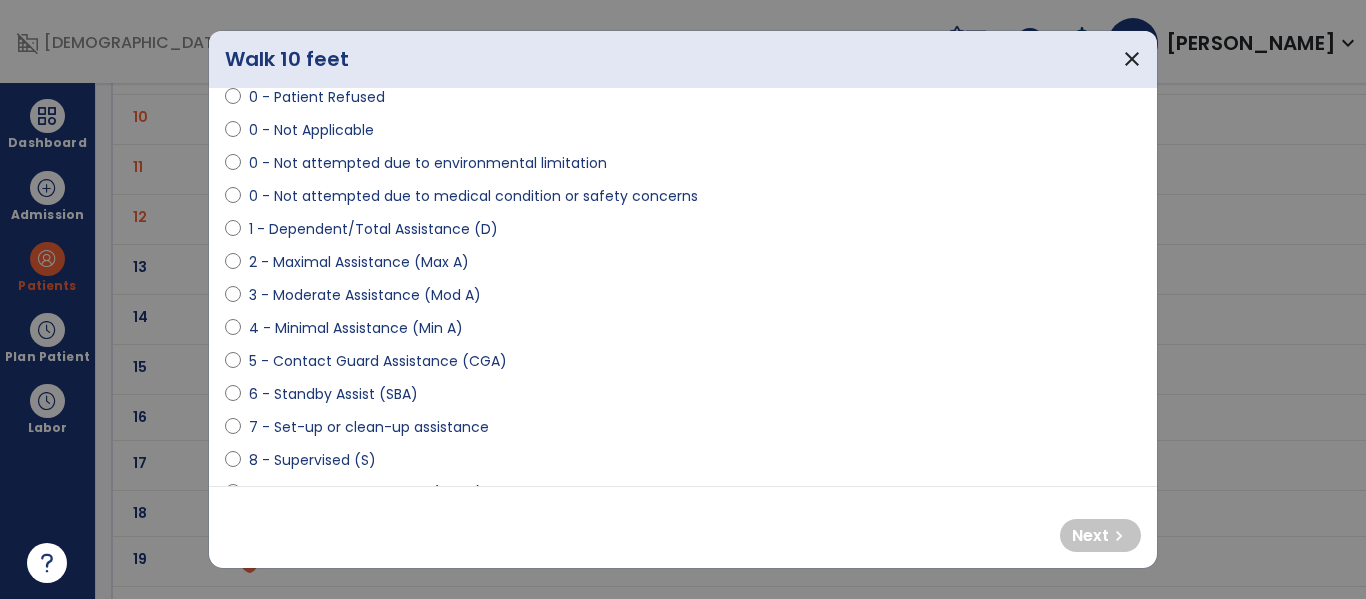 click on "5 - Contact Guard Assistance (CGA)" at bounding box center [378, 361] 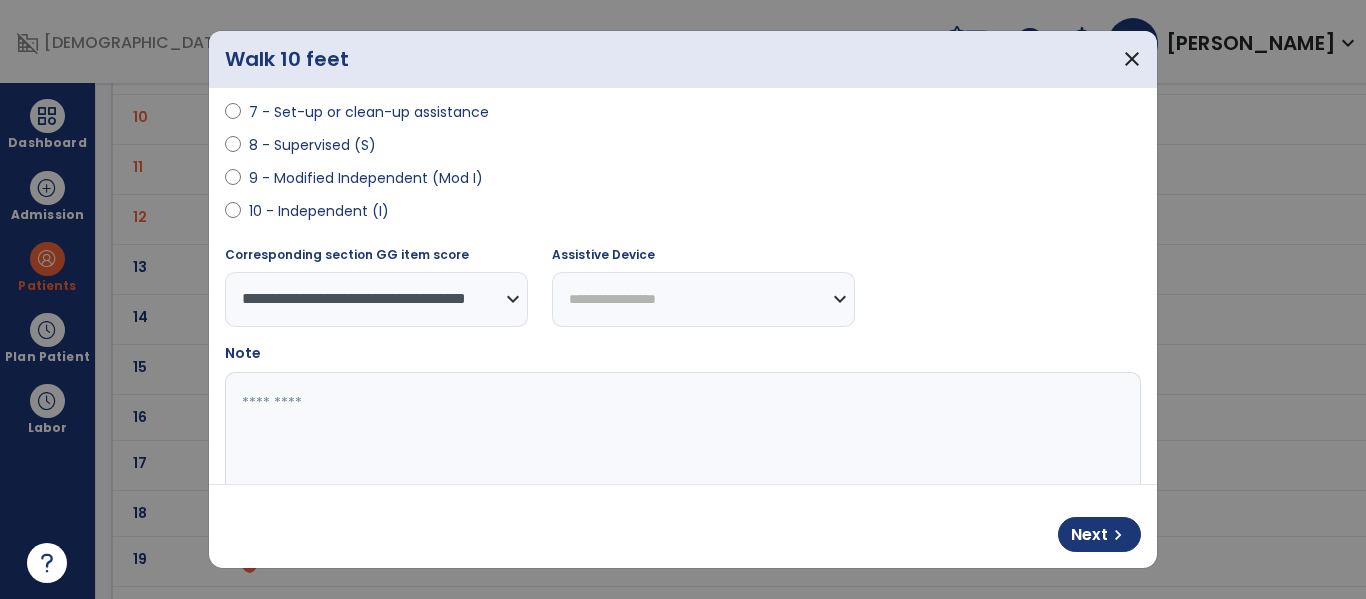 scroll, scrollTop: 423, scrollLeft: 0, axis: vertical 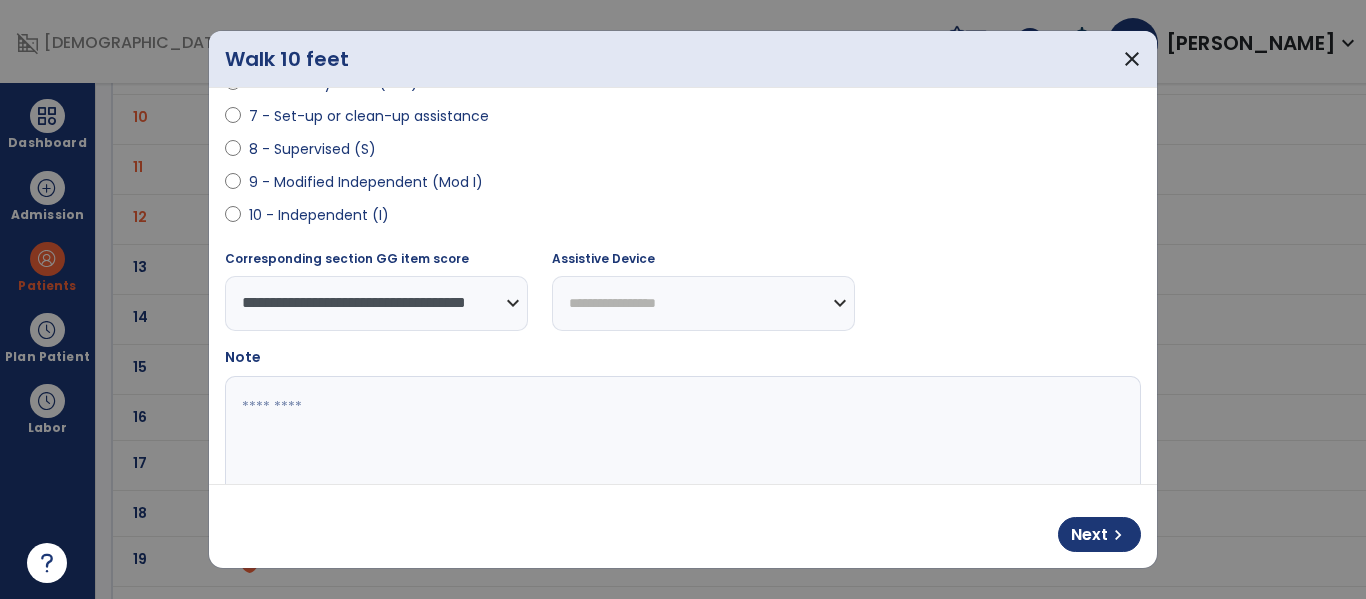 click on "**********" at bounding box center (703, 303) 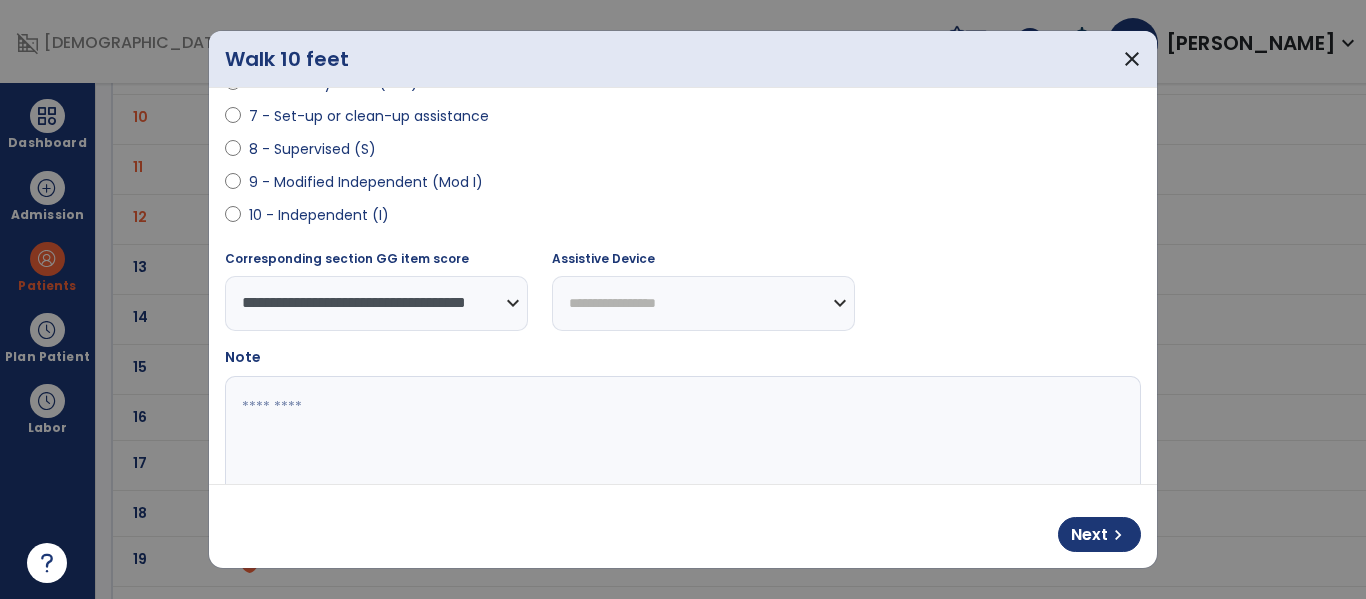 select on "*********" 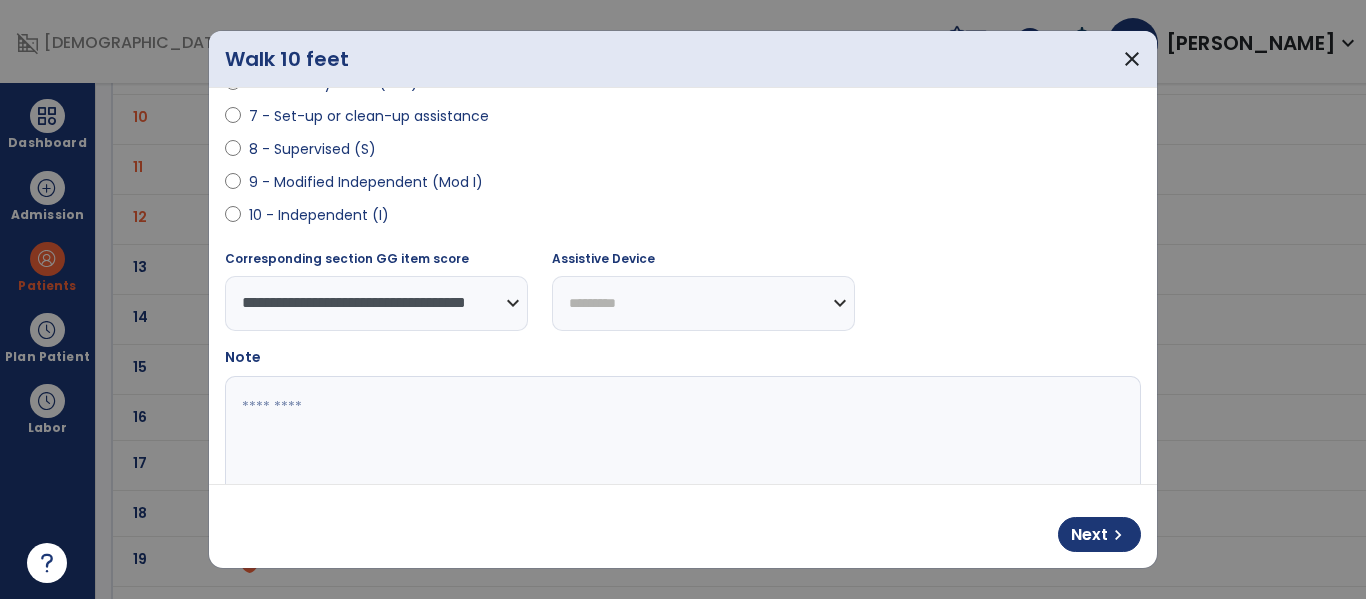 click on "**********" at bounding box center [703, 303] 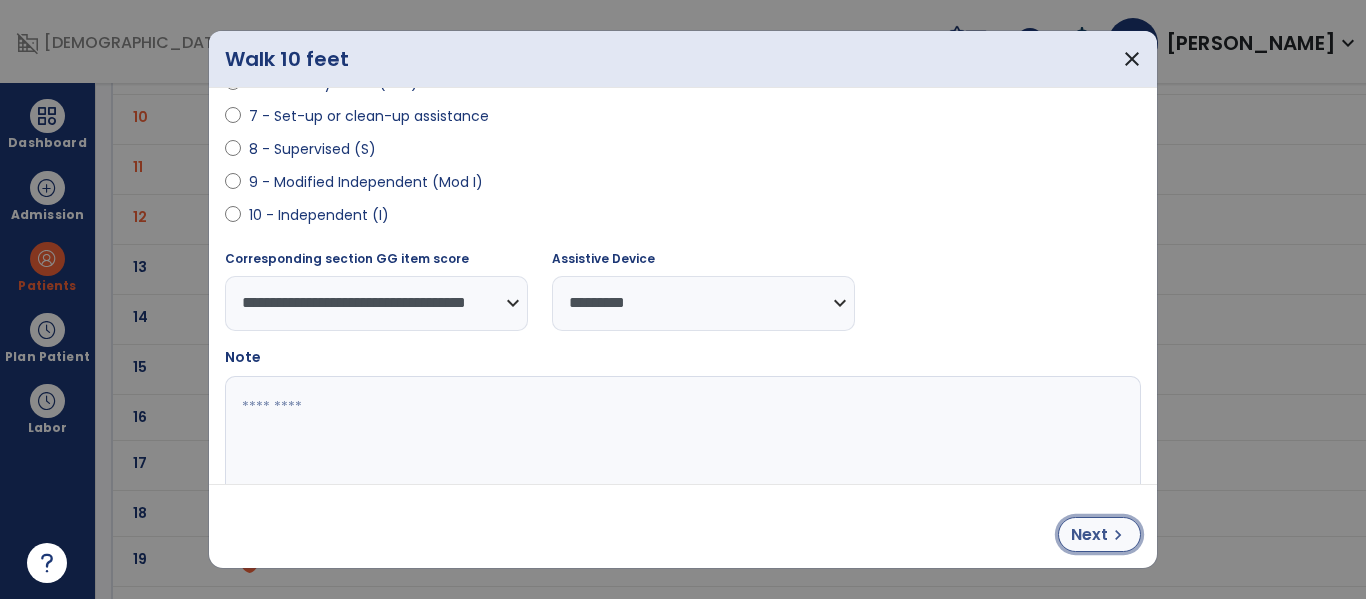 click on "Next" at bounding box center (1089, 535) 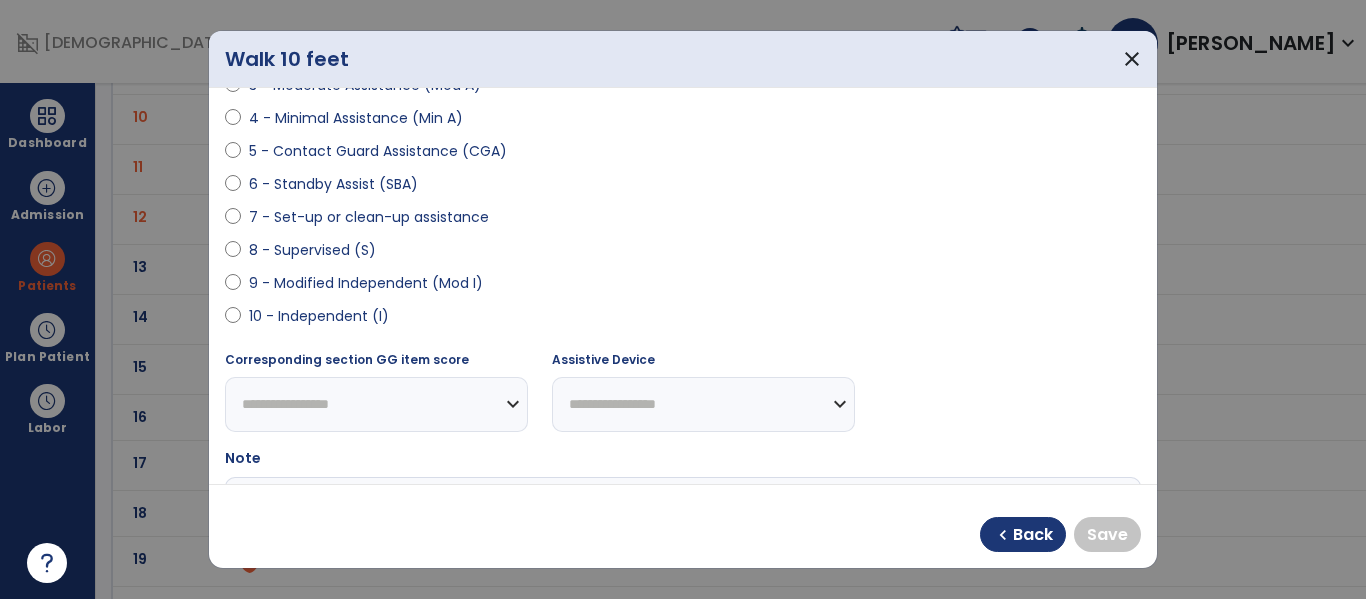 scroll, scrollTop: 384, scrollLeft: 0, axis: vertical 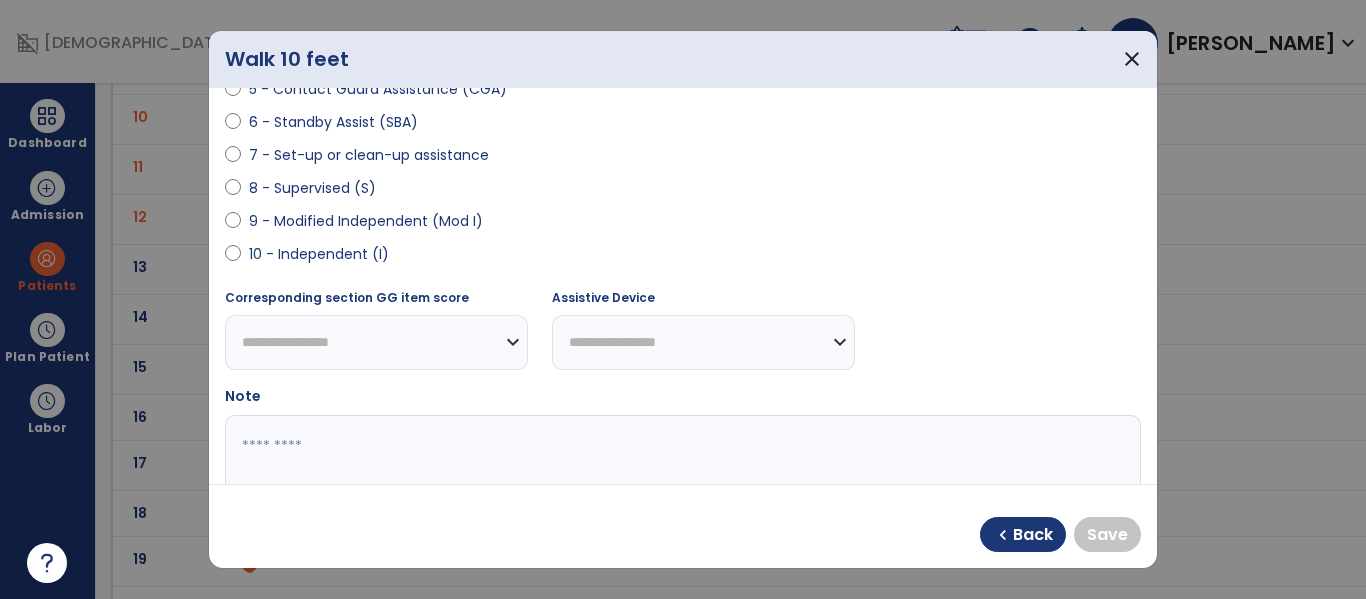 click on "8 - Supervised (S)" at bounding box center (312, 188) 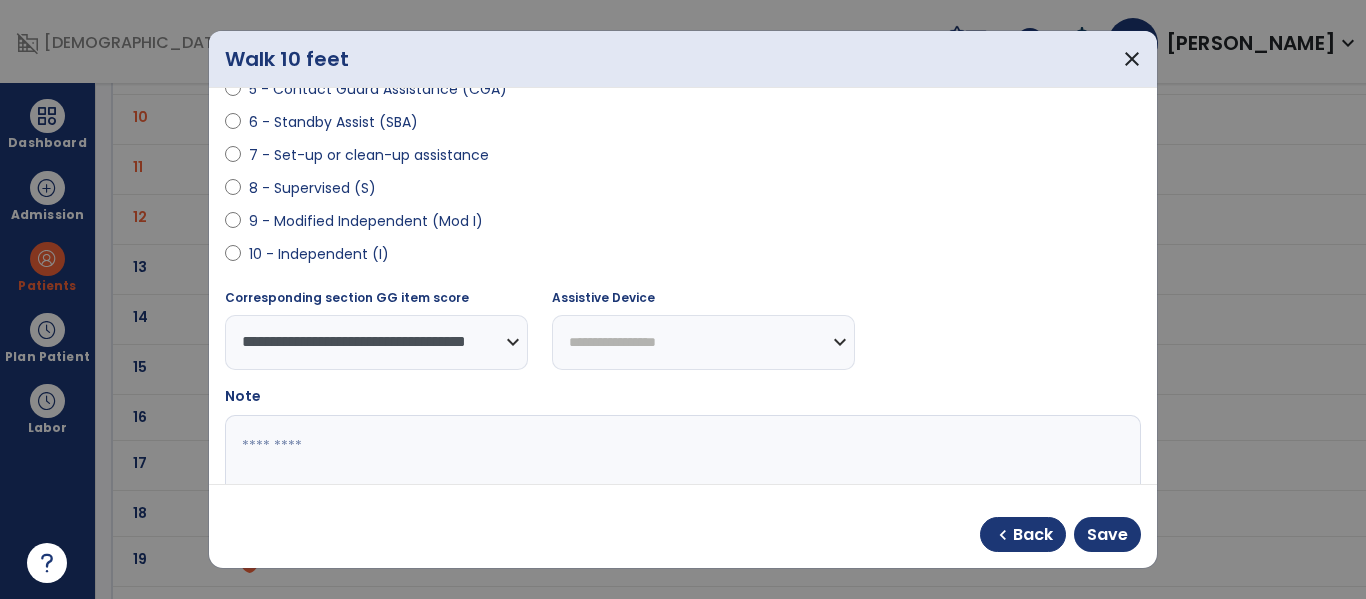 click on "**********" at bounding box center [683, 435] 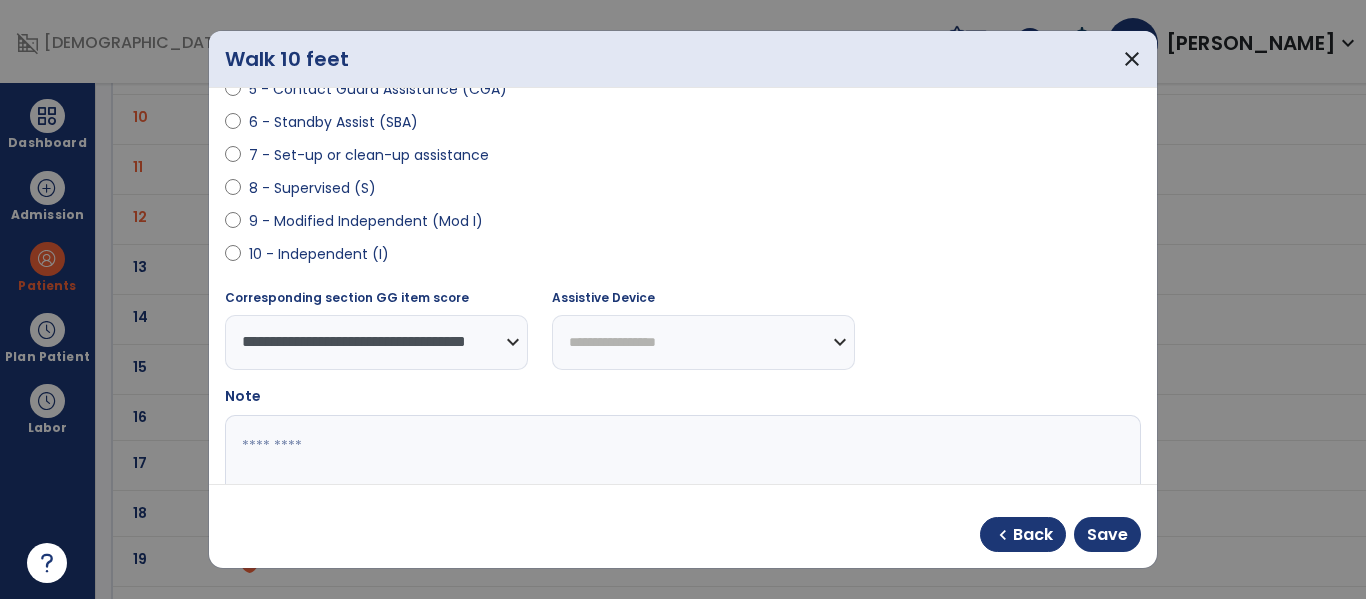 select on "*********" 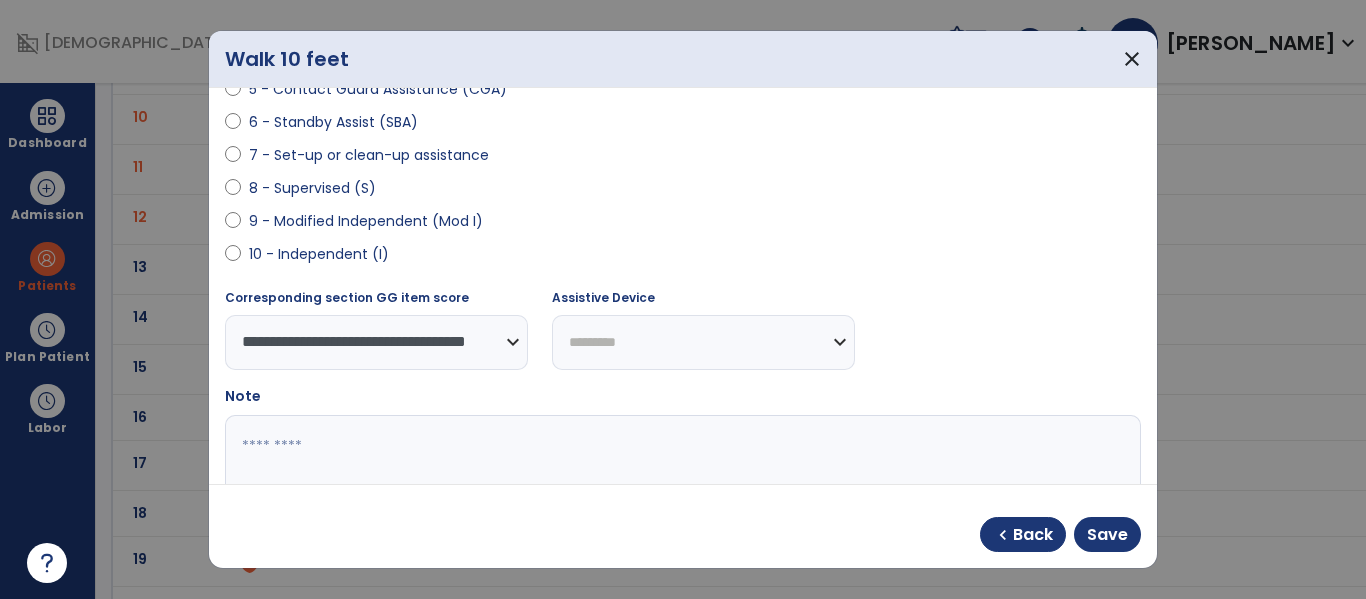 click on "**********" at bounding box center (703, 342) 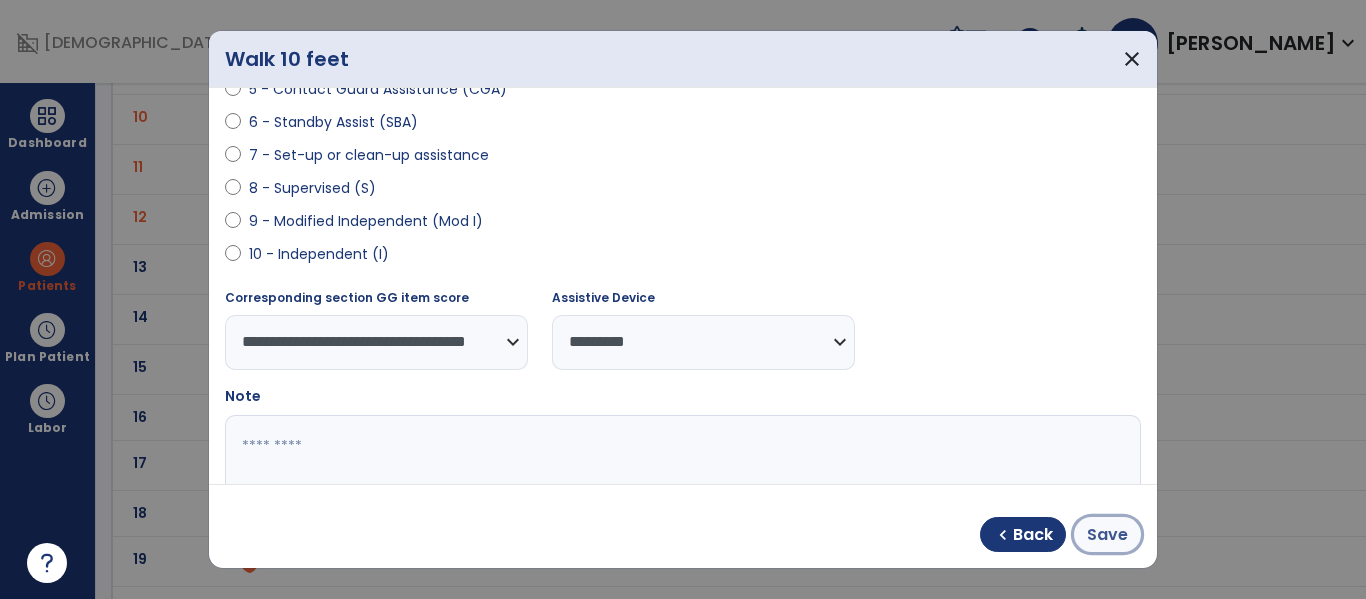 click on "Save" at bounding box center (1107, 535) 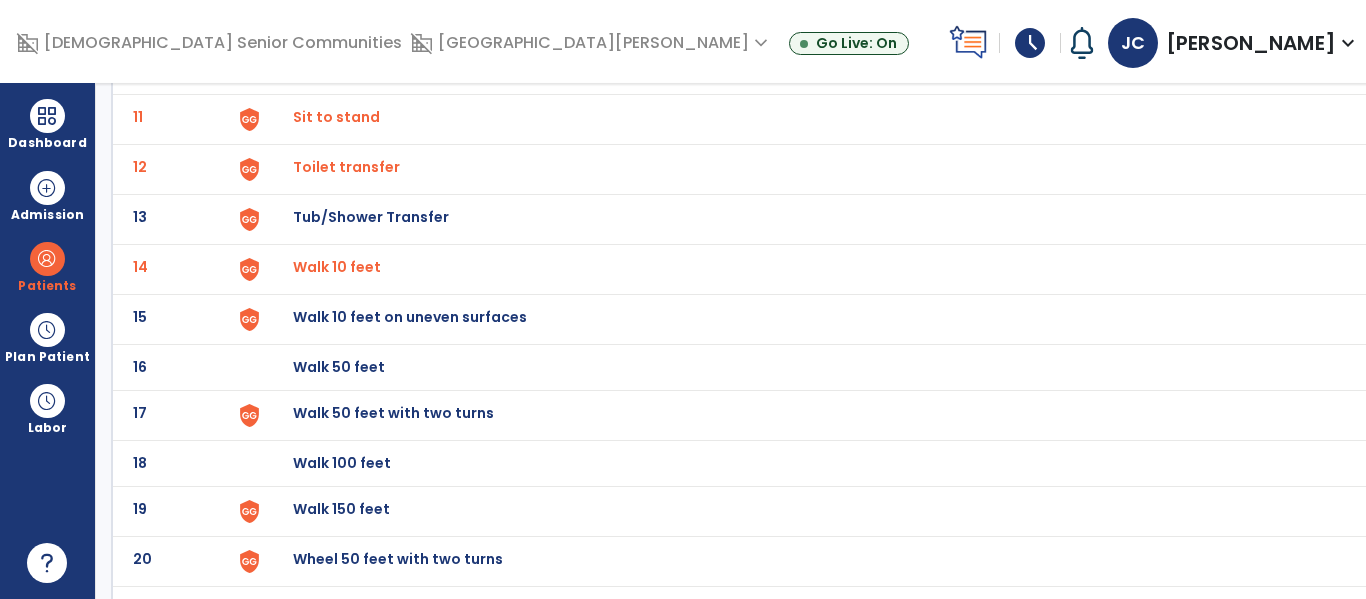 scroll, scrollTop: 657, scrollLeft: 0, axis: vertical 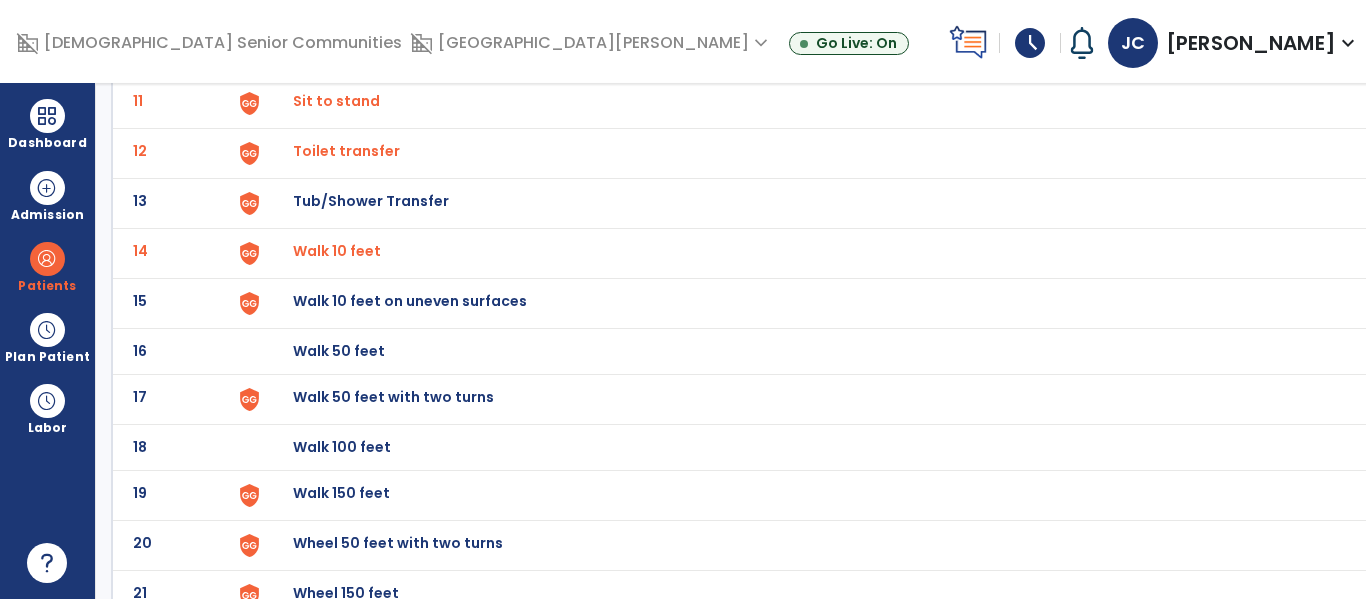 click on "Walk 10 feet on uneven surfaces" at bounding box center (802, -393) 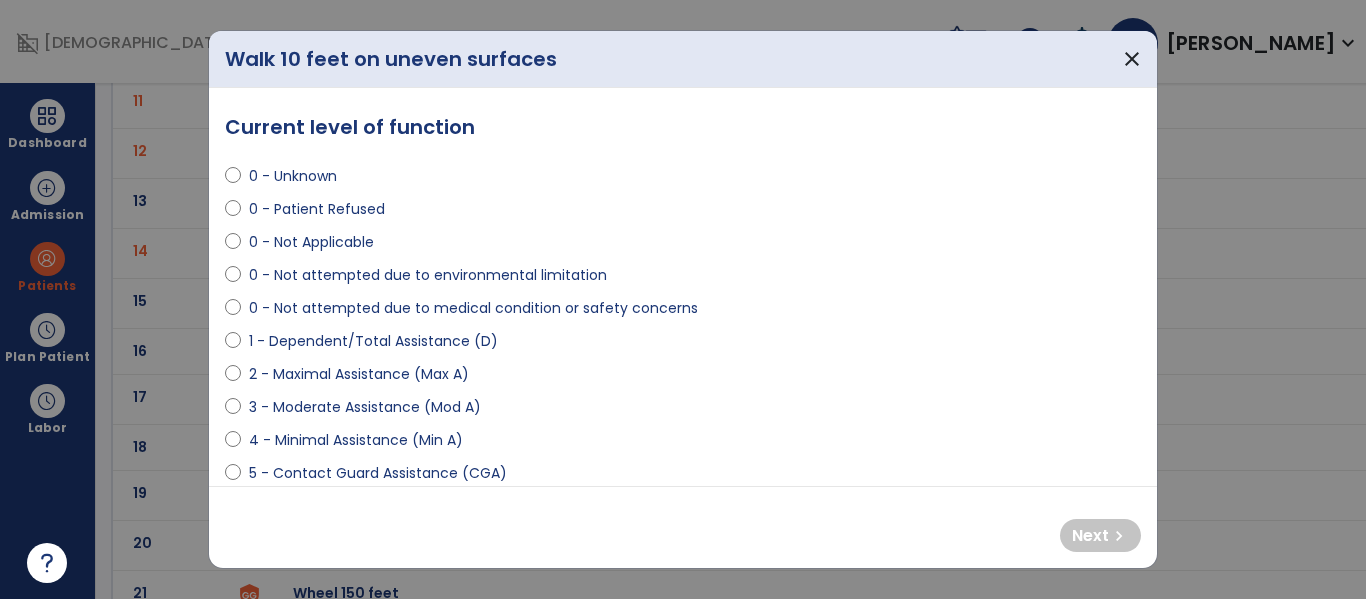 scroll, scrollTop: 1, scrollLeft: 0, axis: vertical 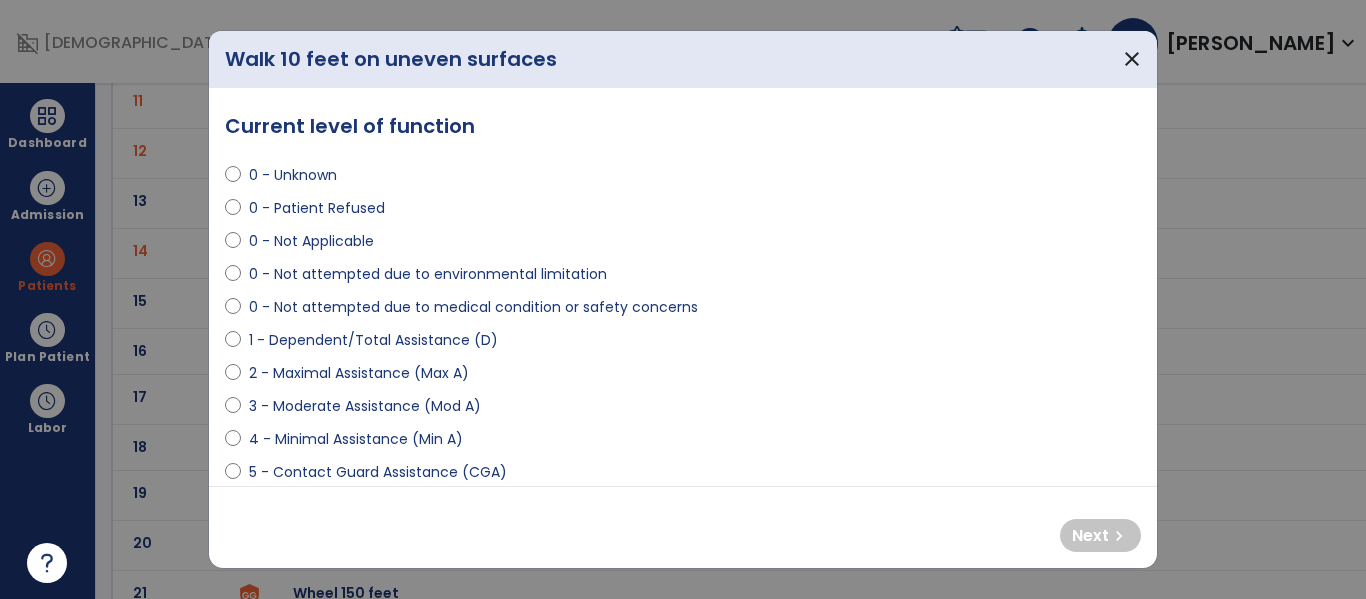 click on "0 - Not attempted due to environmental limitation" at bounding box center [428, 274] 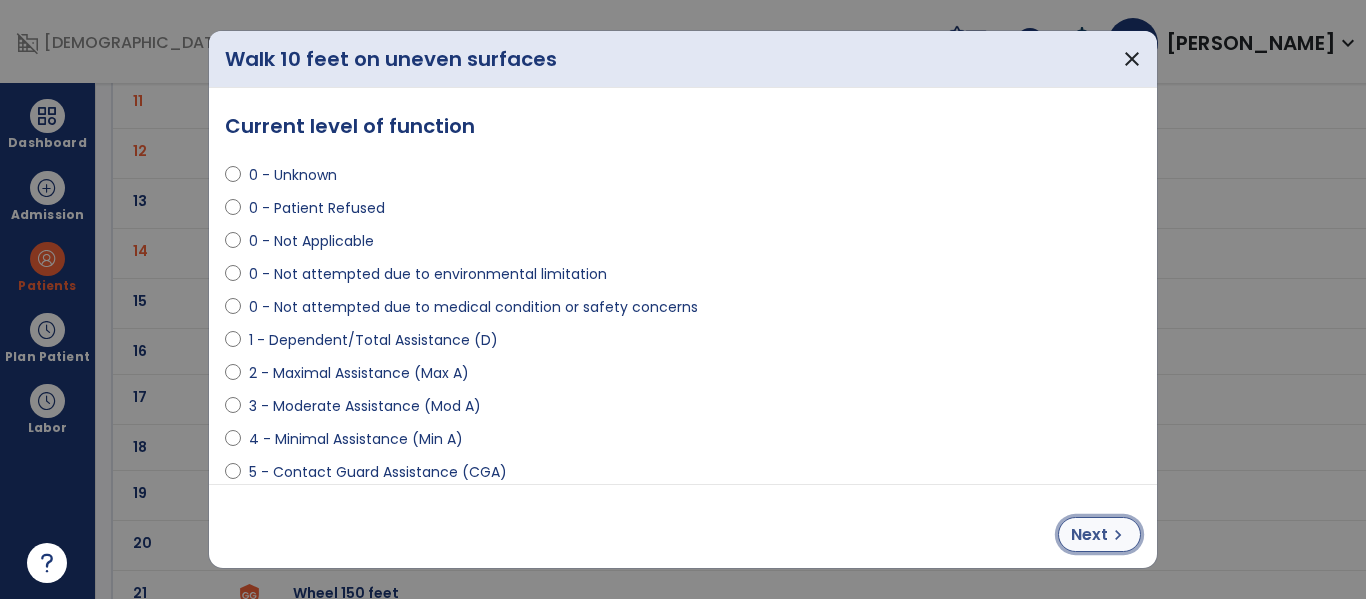 click on "Next" at bounding box center [1089, 535] 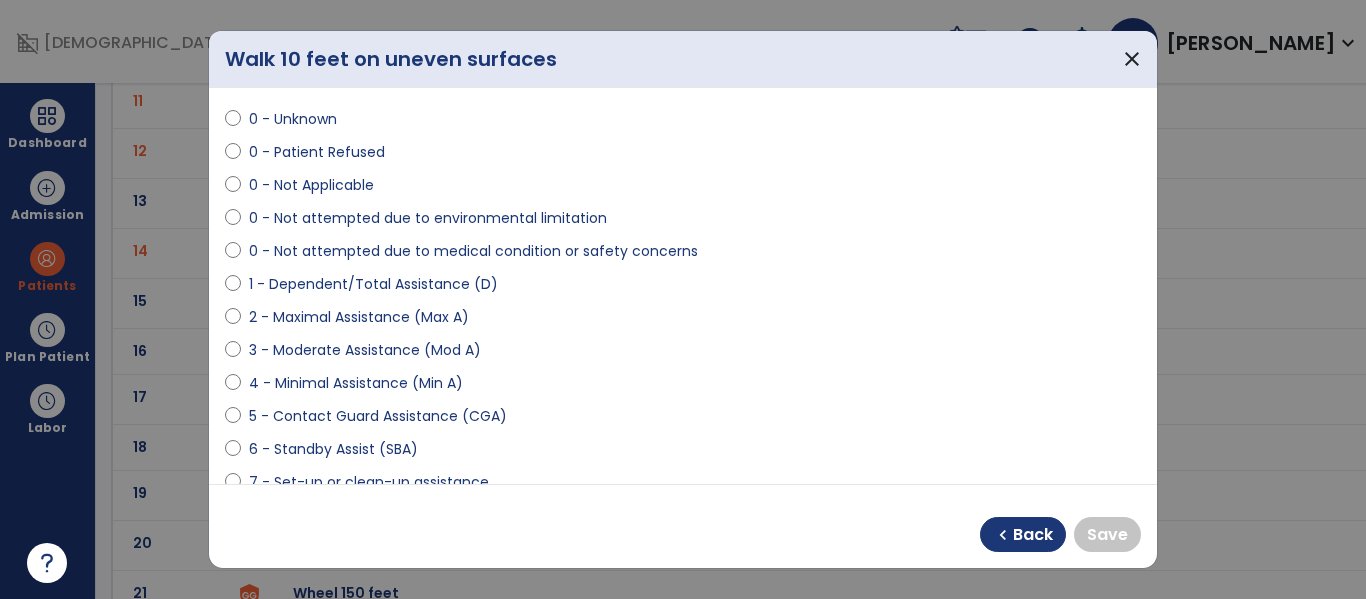 scroll, scrollTop: 192, scrollLeft: 0, axis: vertical 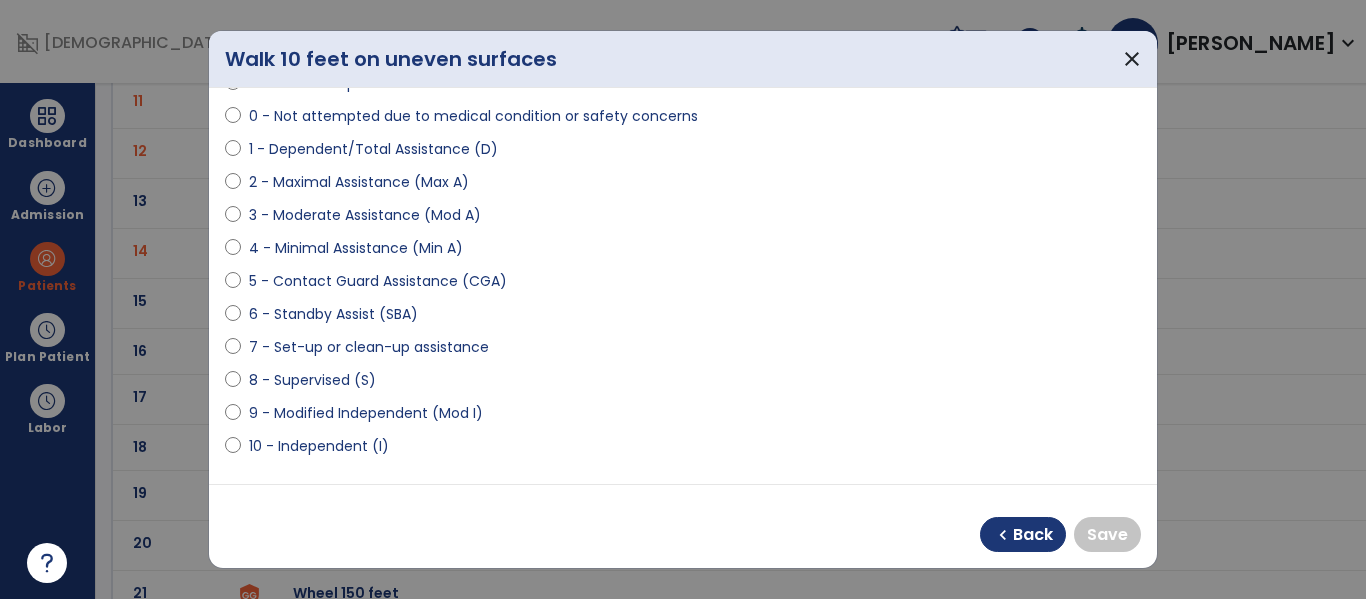 click on "8 - Supervised (S)" at bounding box center [312, 380] 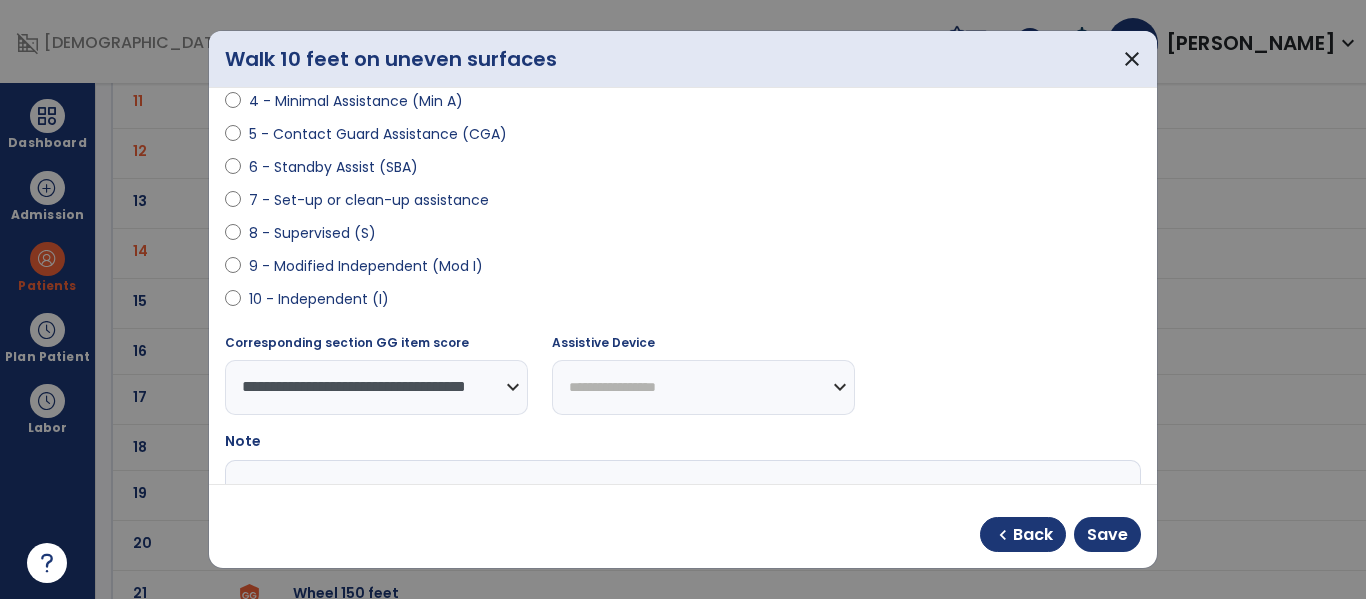 scroll, scrollTop: 366, scrollLeft: 0, axis: vertical 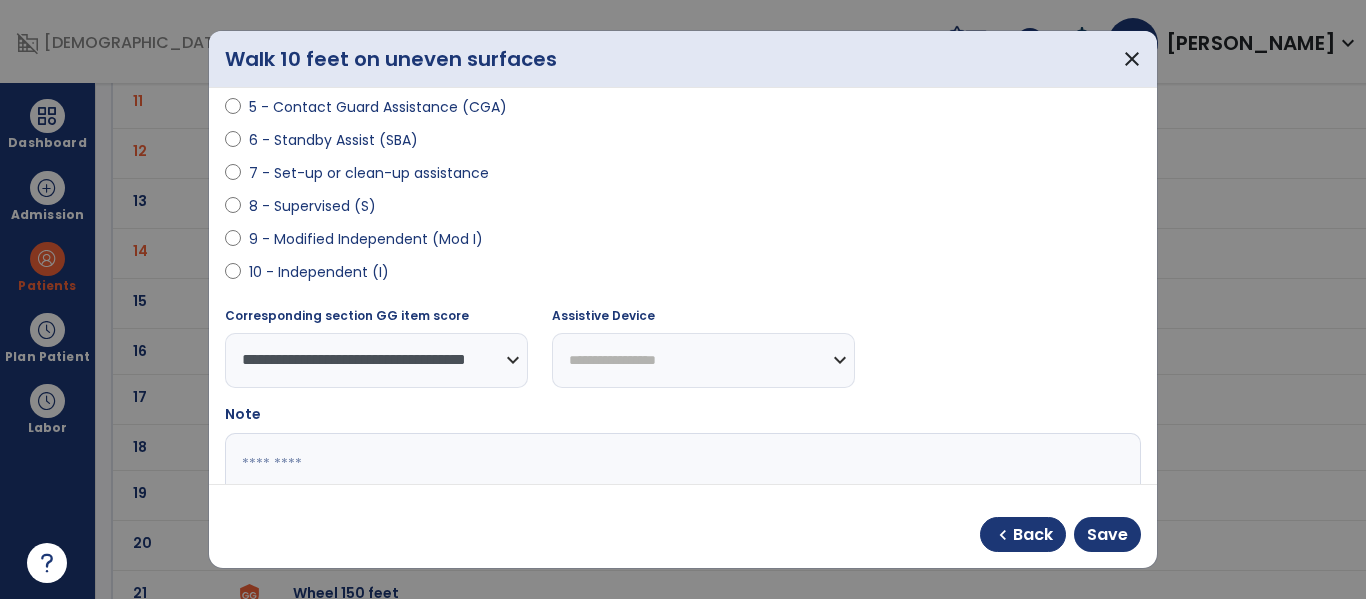 click on "**********" at bounding box center [703, 360] 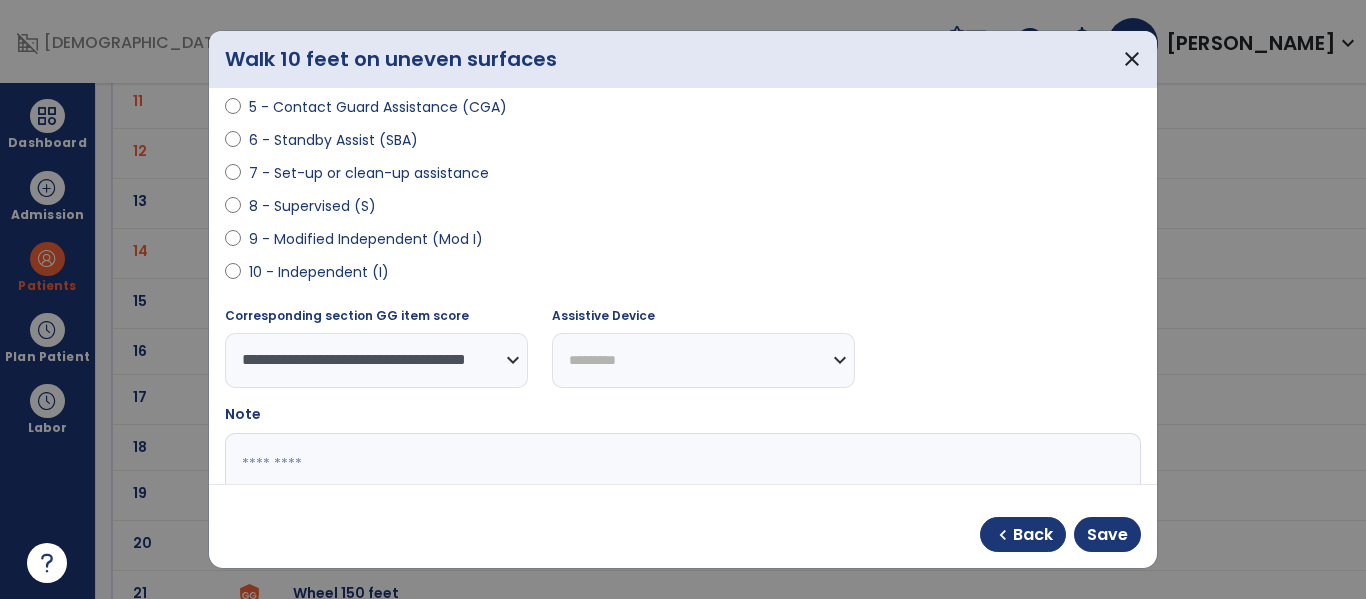 click on "**********" at bounding box center [703, 360] 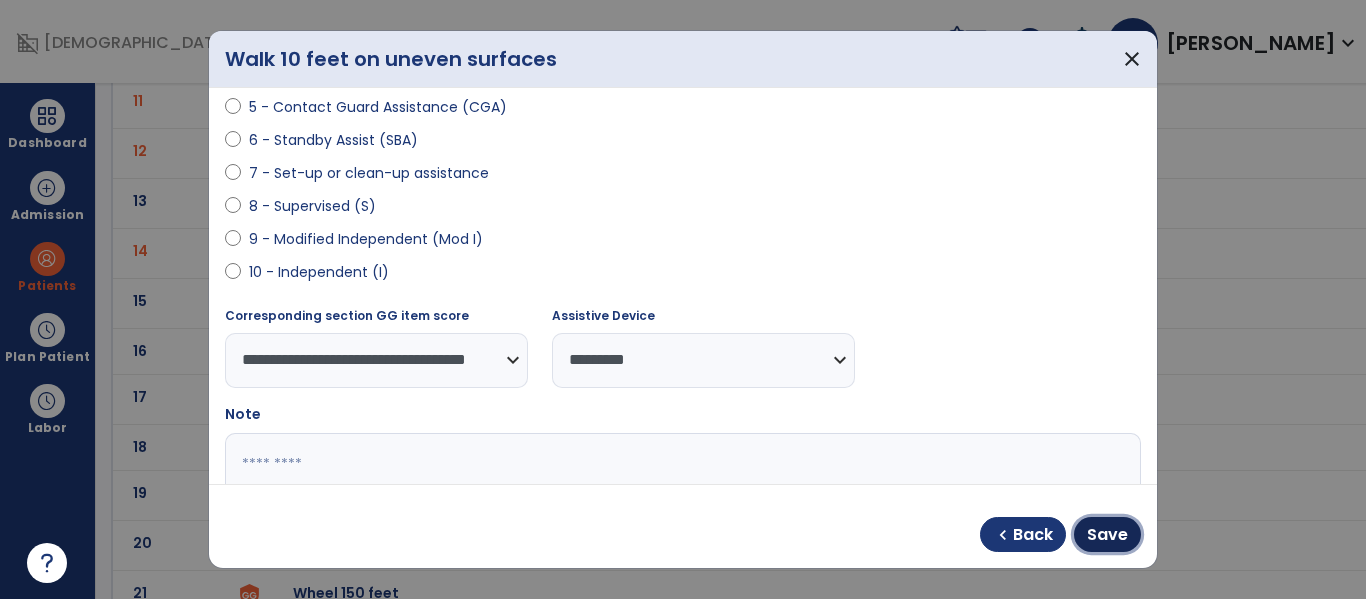 drag, startPoint x: 1131, startPoint y: 529, endPoint x: 952, endPoint y: 373, distance: 237.43842 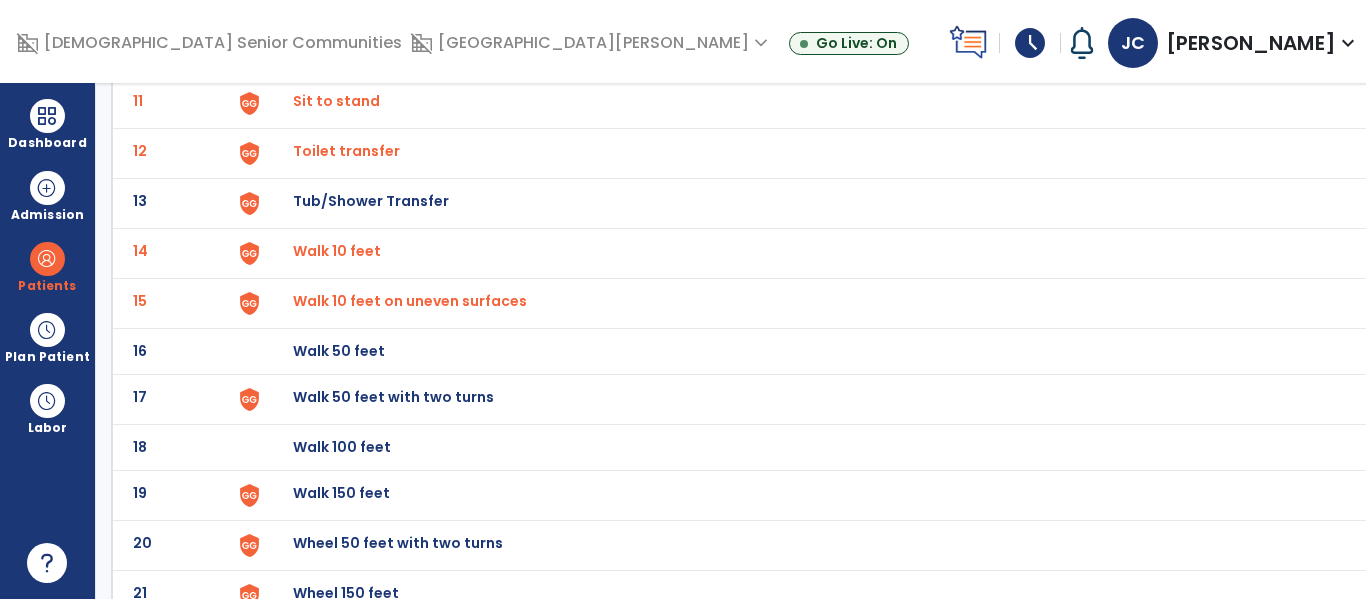click on "Walk 50 feet" at bounding box center [802, -393] 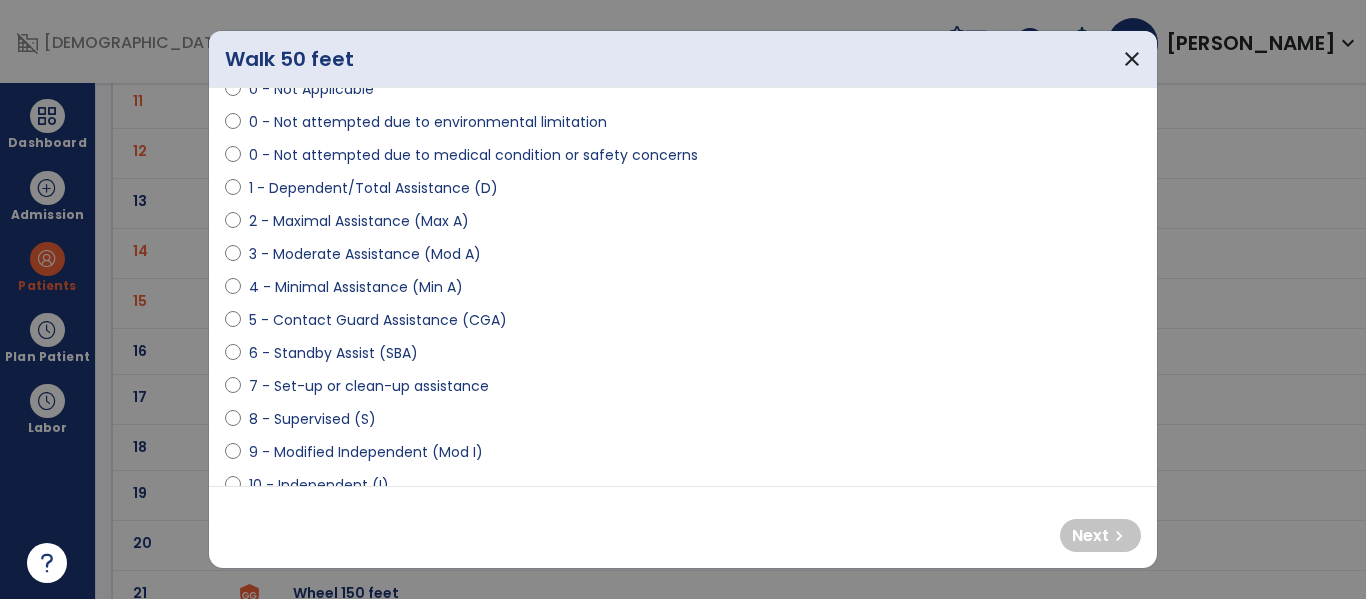 scroll, scrollTop: 155, scrollLeft: 0, axis: vertical 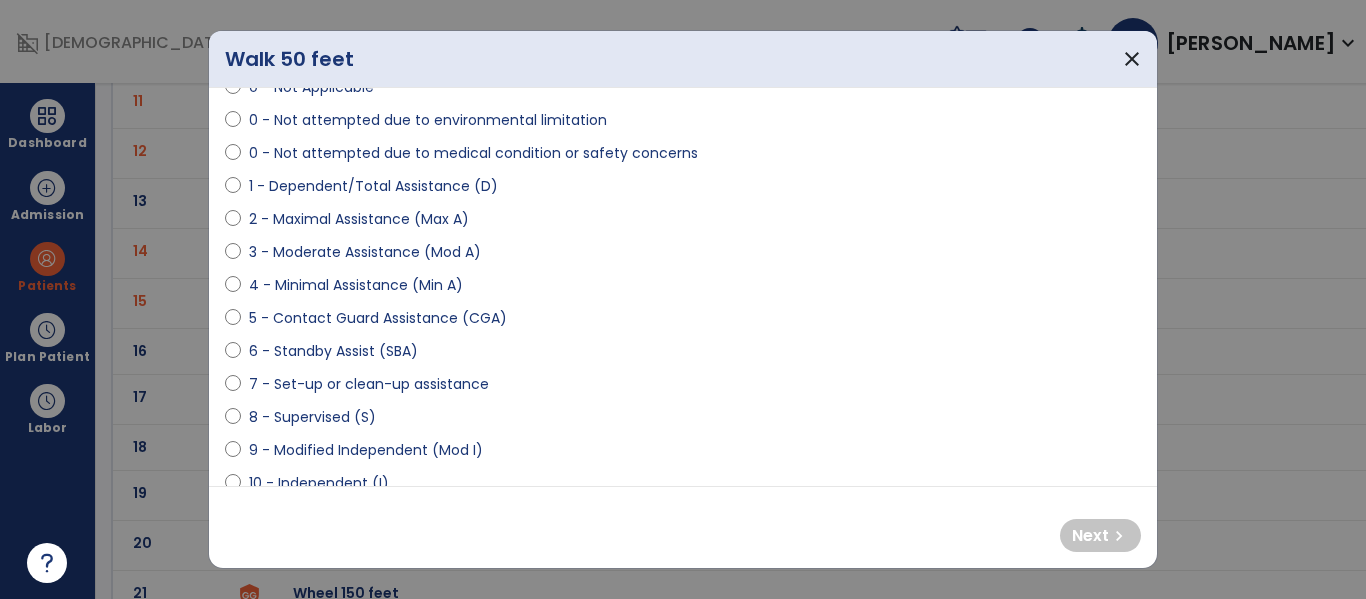 click on "5 - Contact Guard Assistance (CGA)" at bounding box center [378, 318] 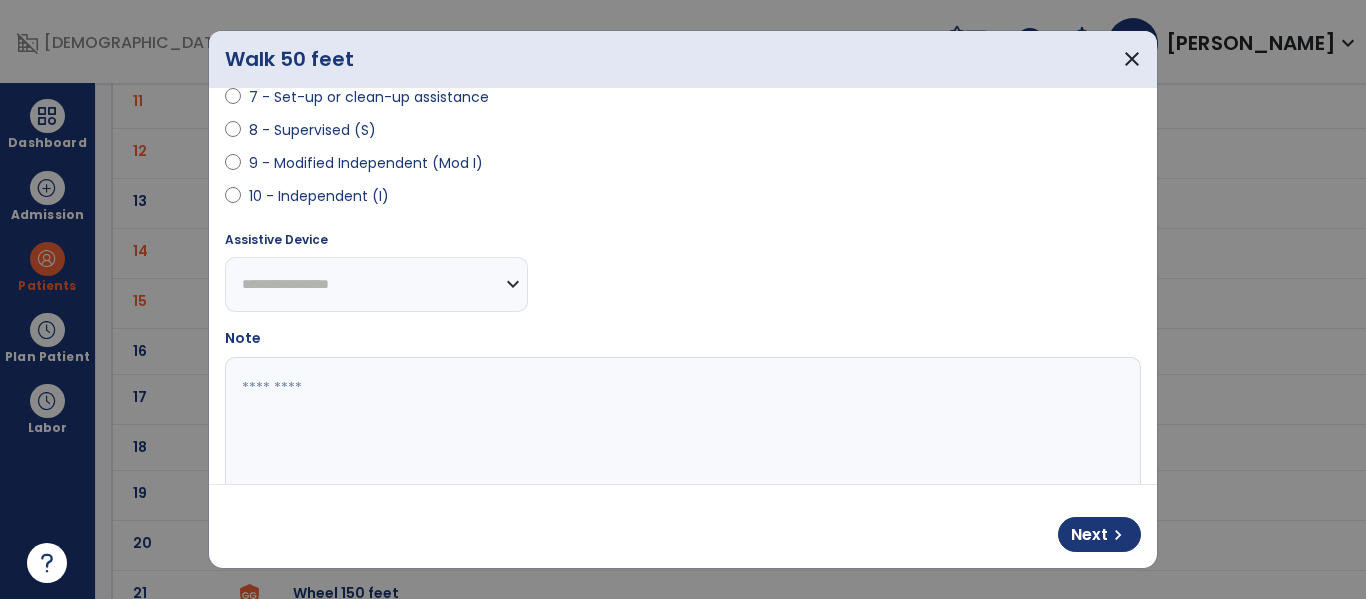 scroll, scrollTop: 449, scrollLeft: 0, axis: vertical 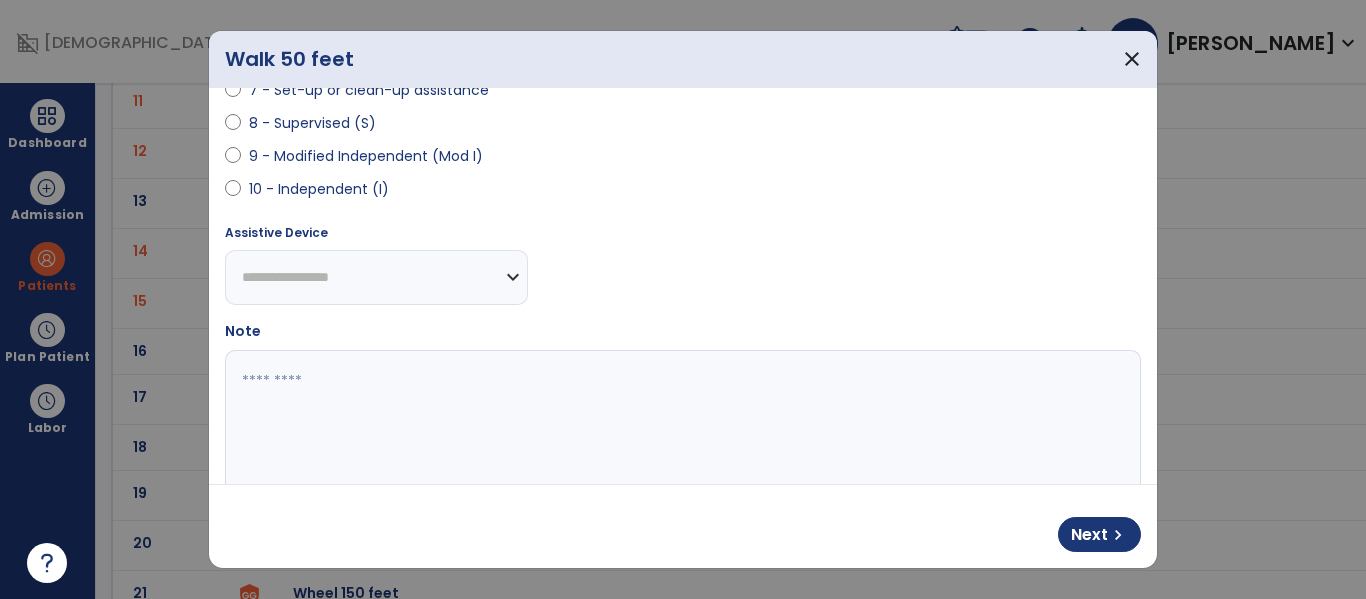 click on "**********" at bounding box center (376, 277) 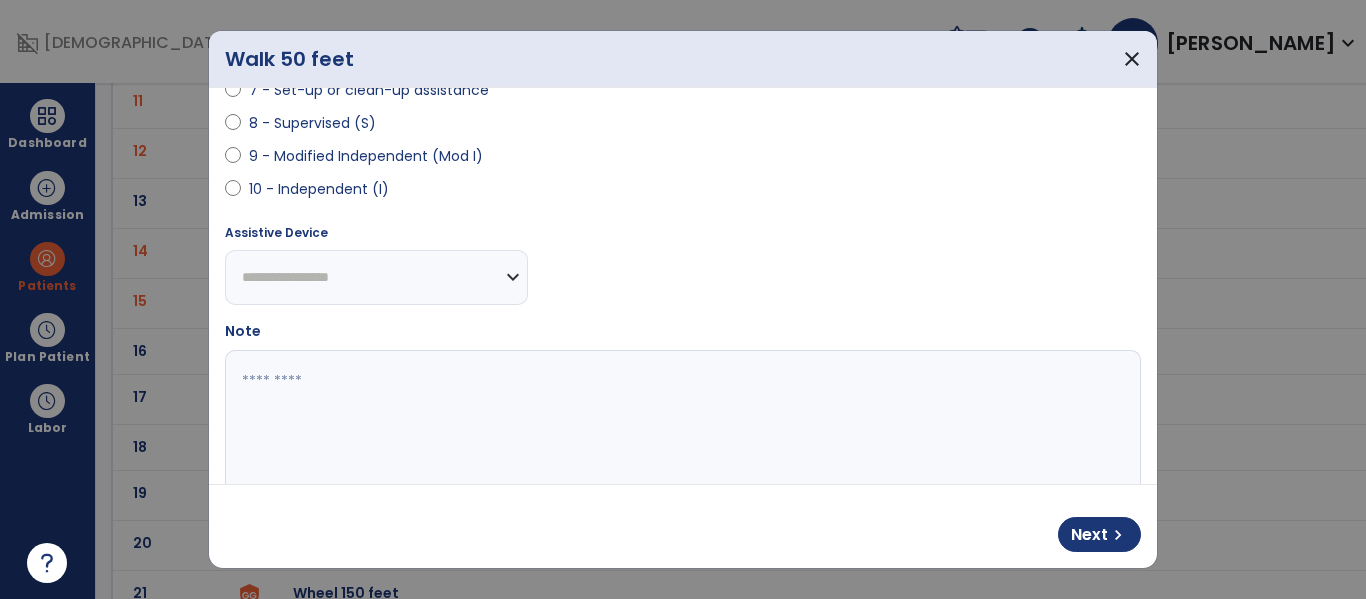 select on "*********" 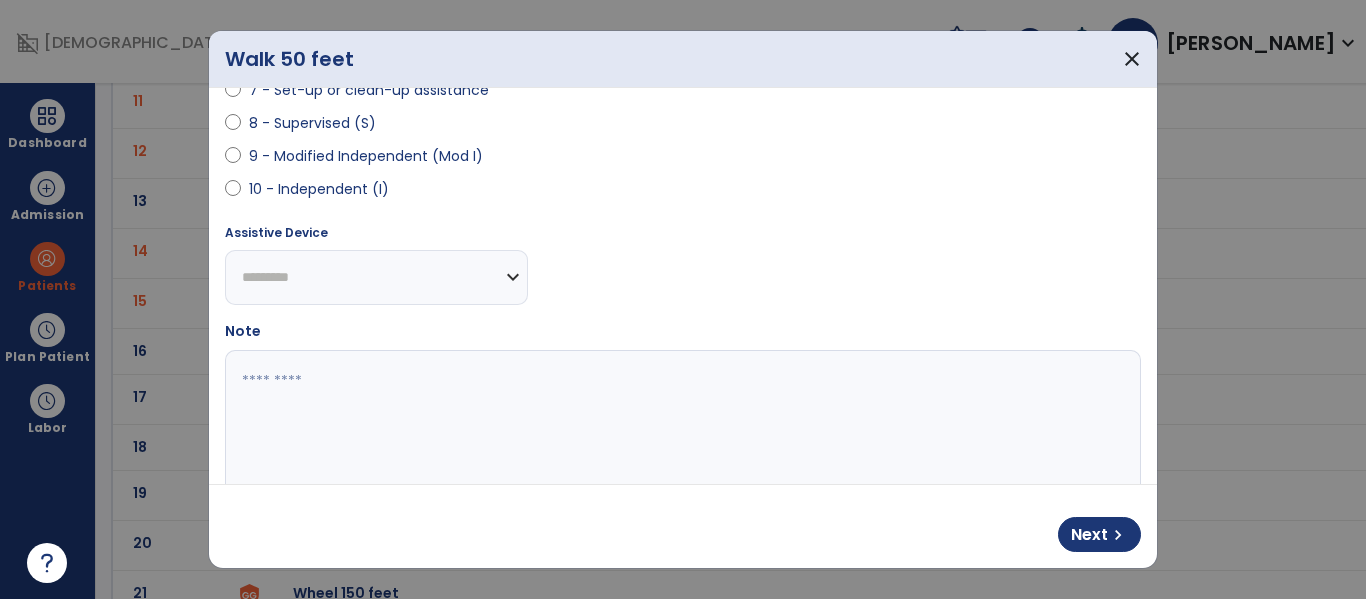 click on "**********" at bounding box center (376, 277) 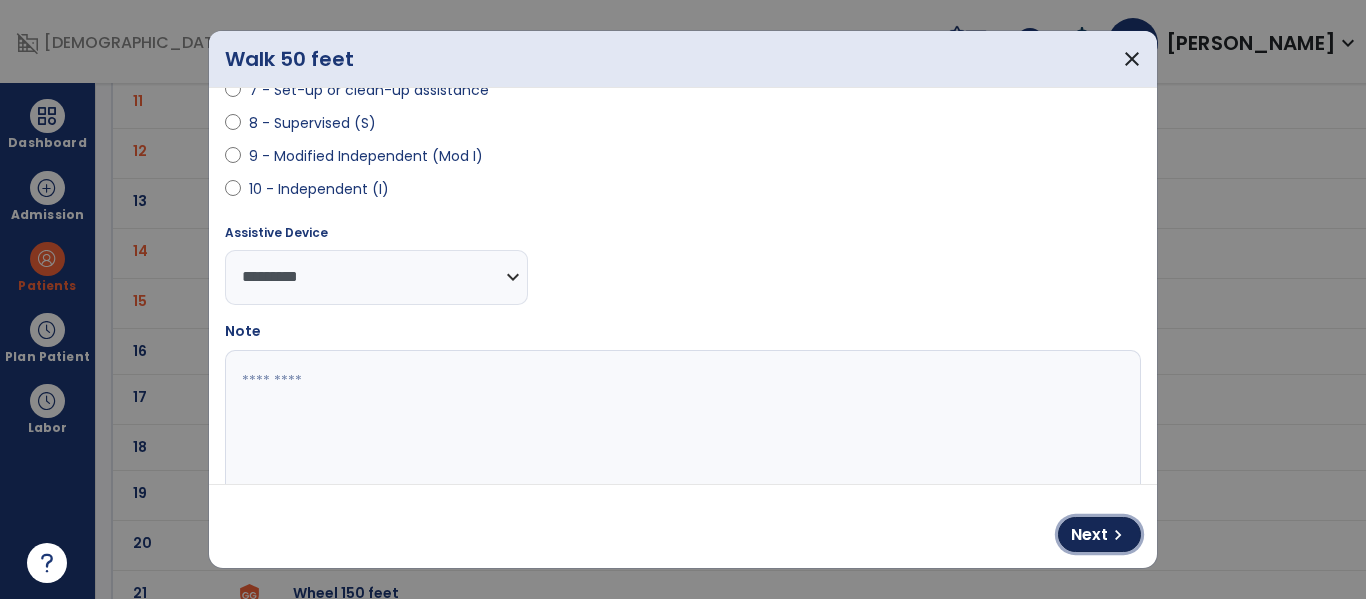 drag, startPoint x: 1104, startPoint y: 538, endPoint x: 1069, endPoint y: 498, distance: 53.15073 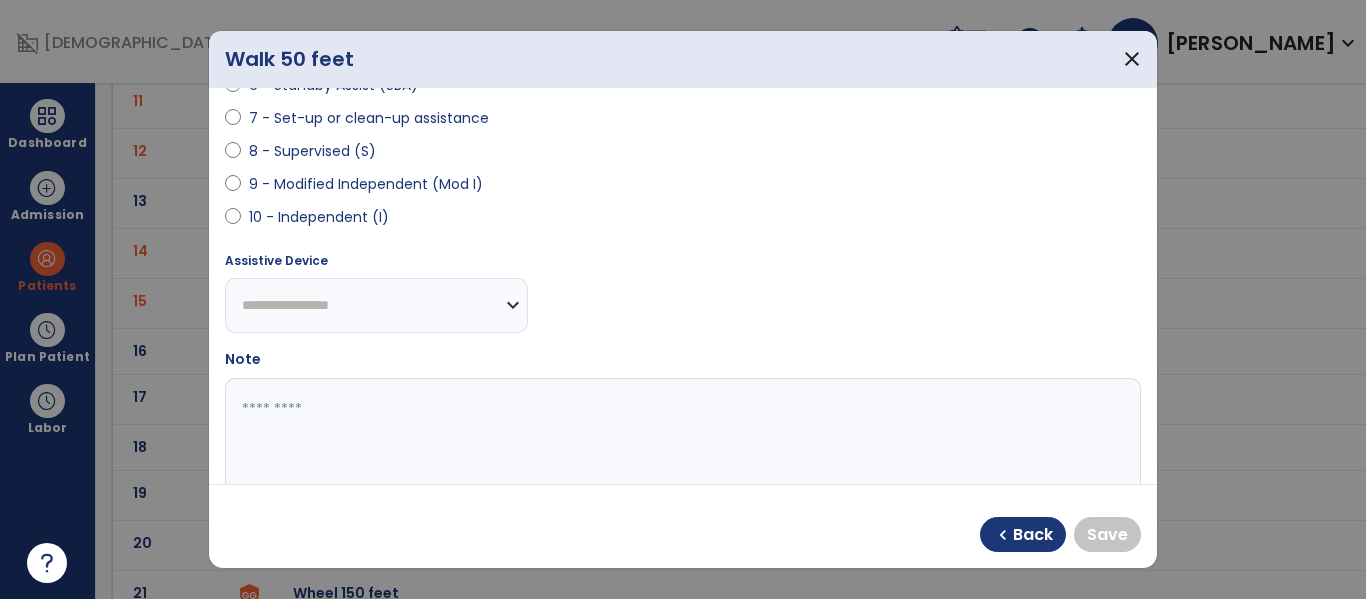 scroll, scrollTop: 420, scrollLeft: 0, axis: vertical 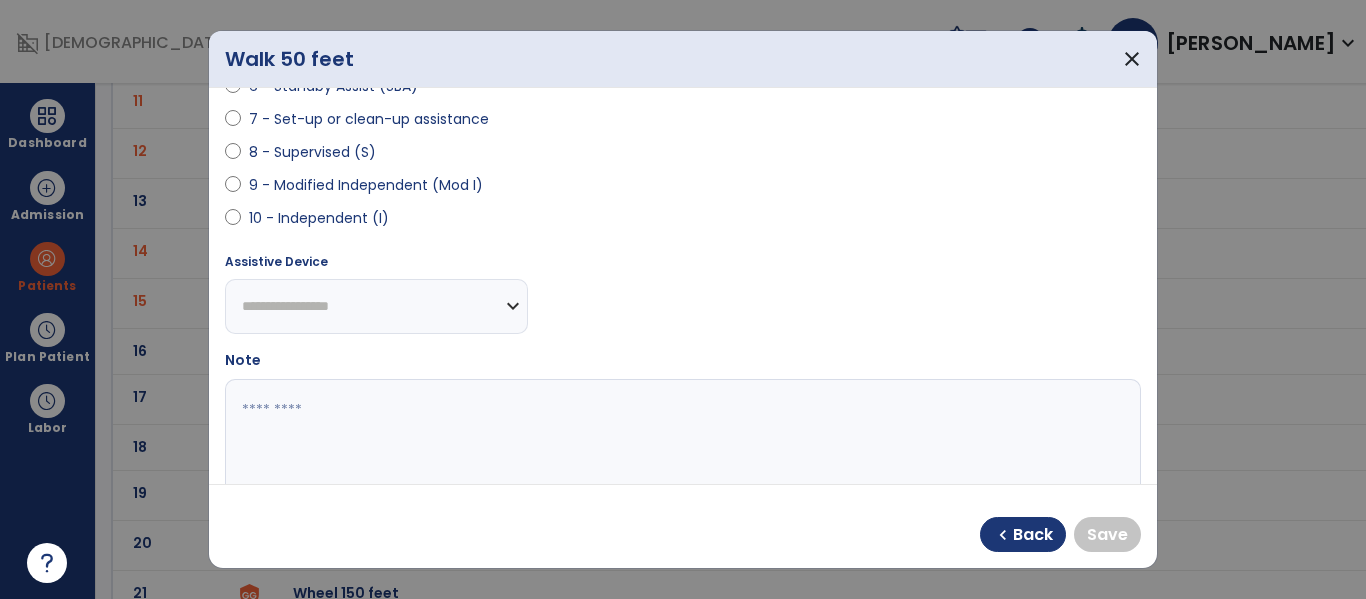 click on "8 - Supervised (S)" at bounding box center [312, 152] 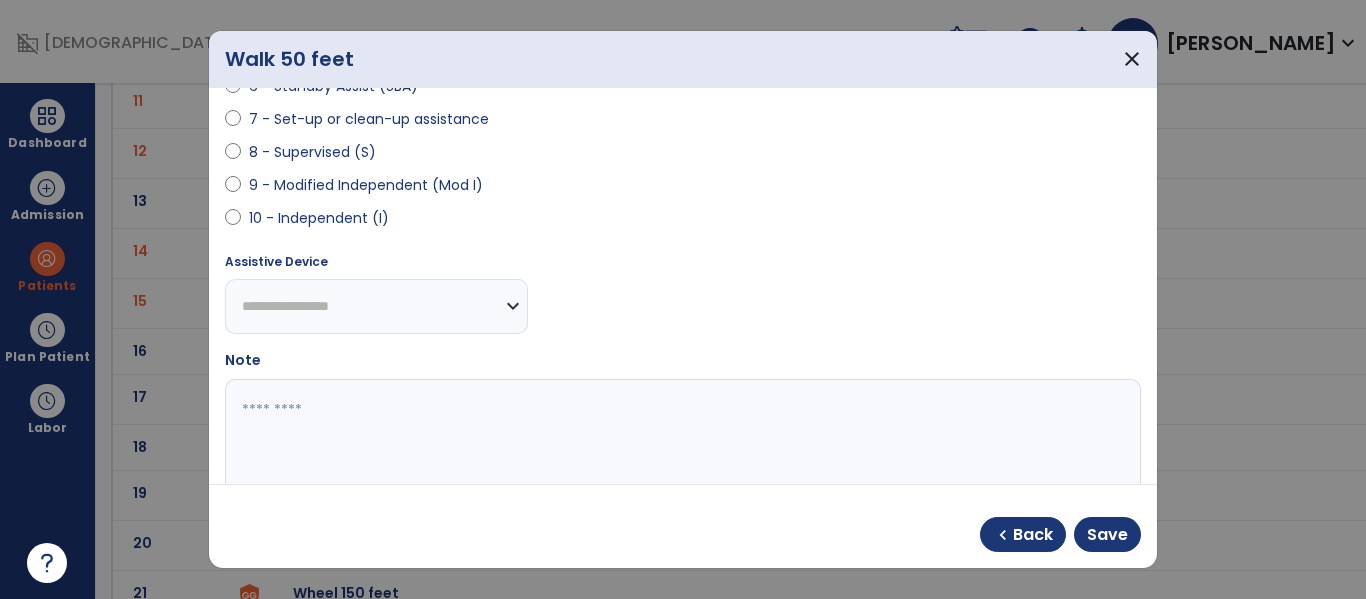 click on "**********" at bounding box center (376, 306) 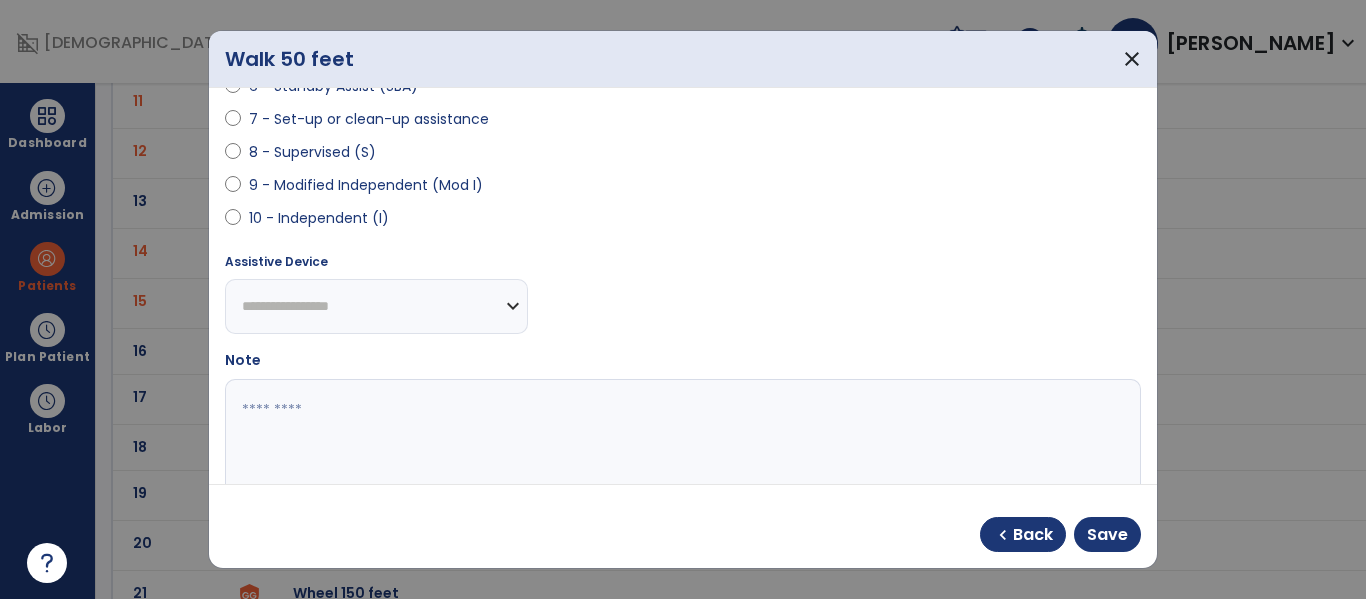 select on "*********" 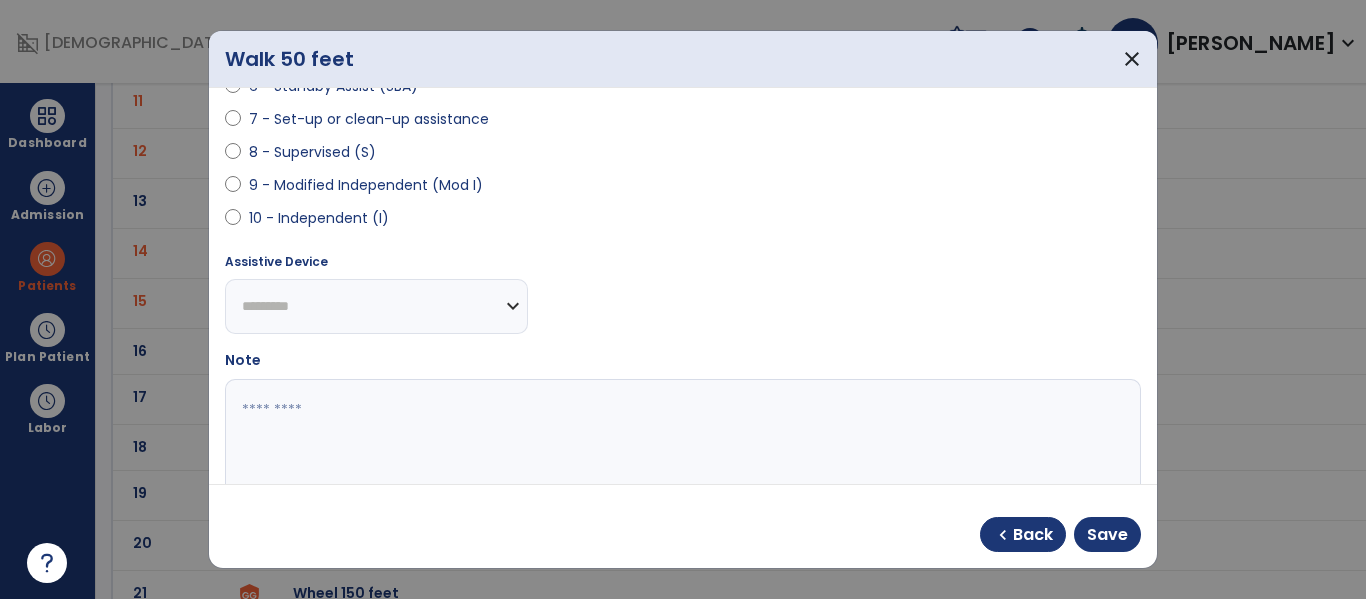 click on "**********" at bounding box center (376, 306) 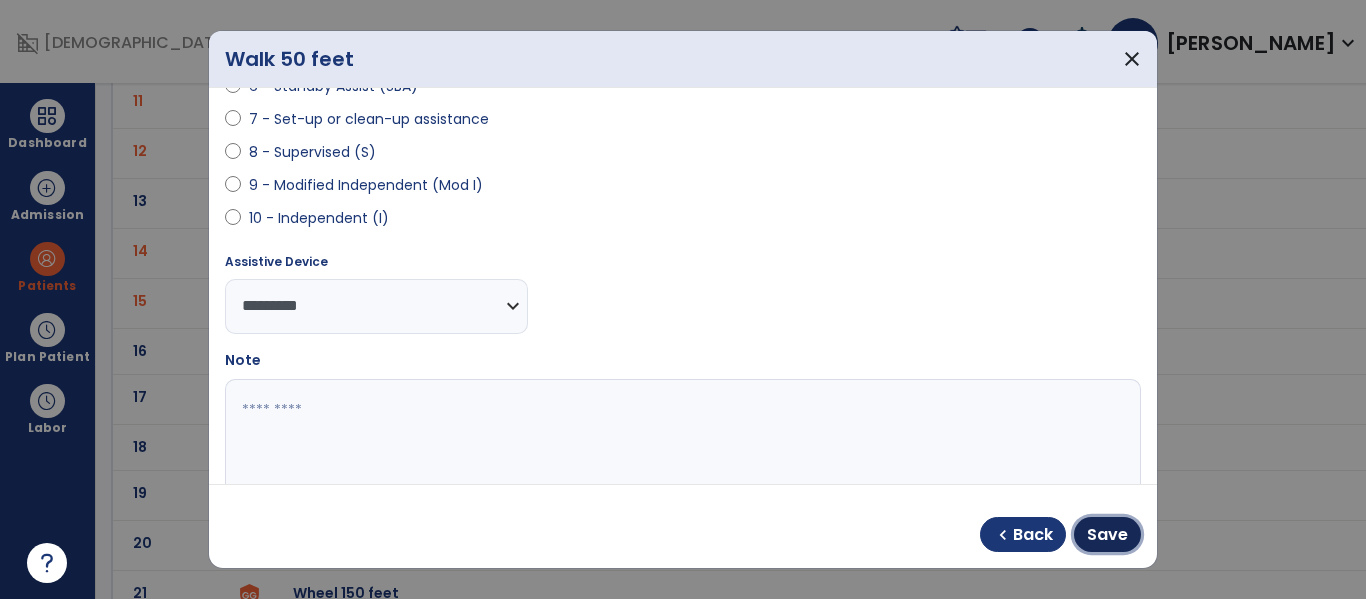 drag, startPoint x: 1106, startPoint y: 531, endPoint x: 977, endPoint y: 431, distance: 163.2207 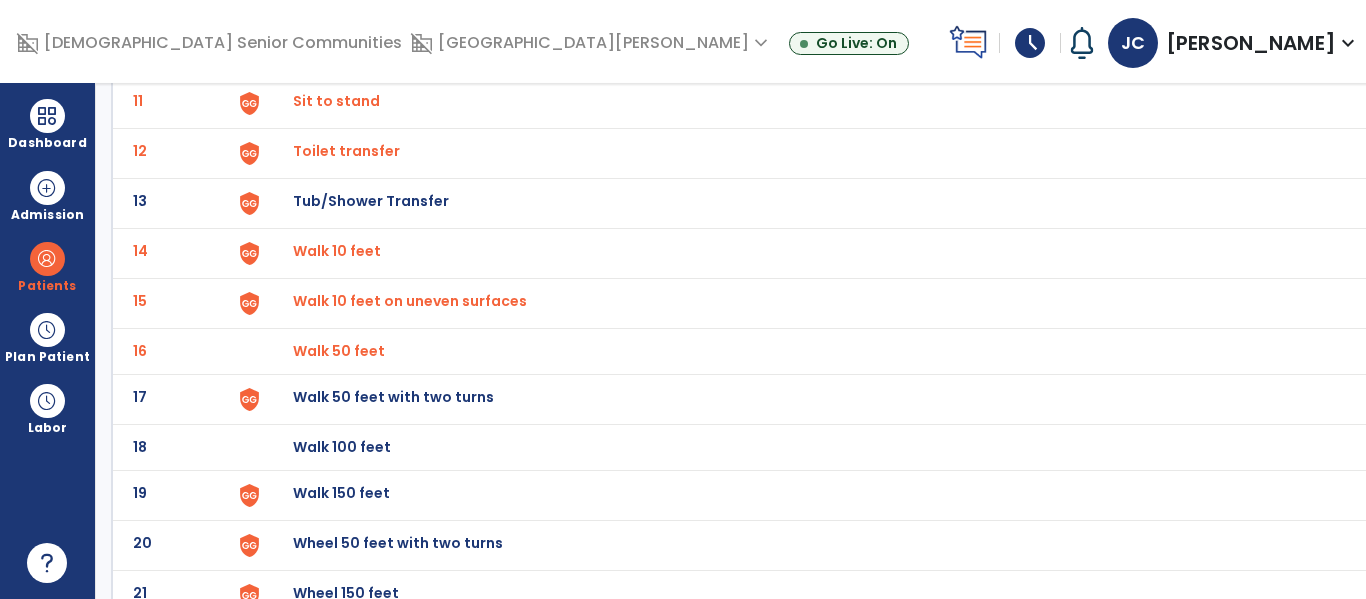 click on "Walk 50 feet with two turns" at bounding box center (802, -393) 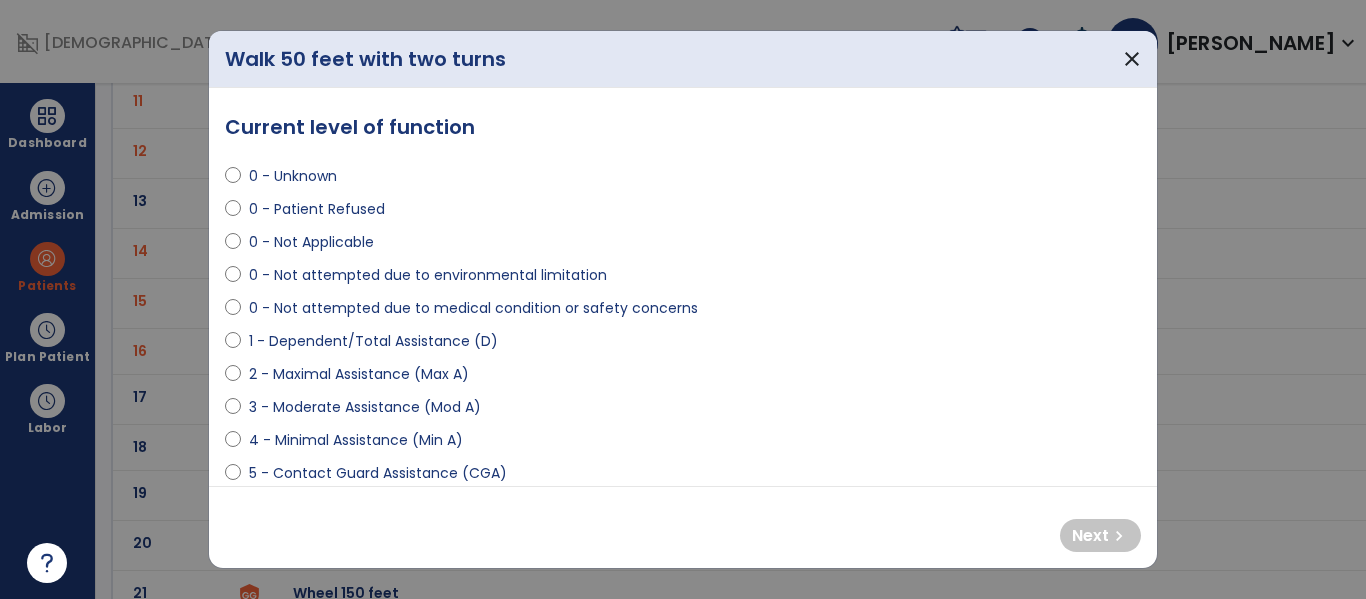 click on "5 - Contact Guard Assistance (CGA)" at bounding box center [683, 477] 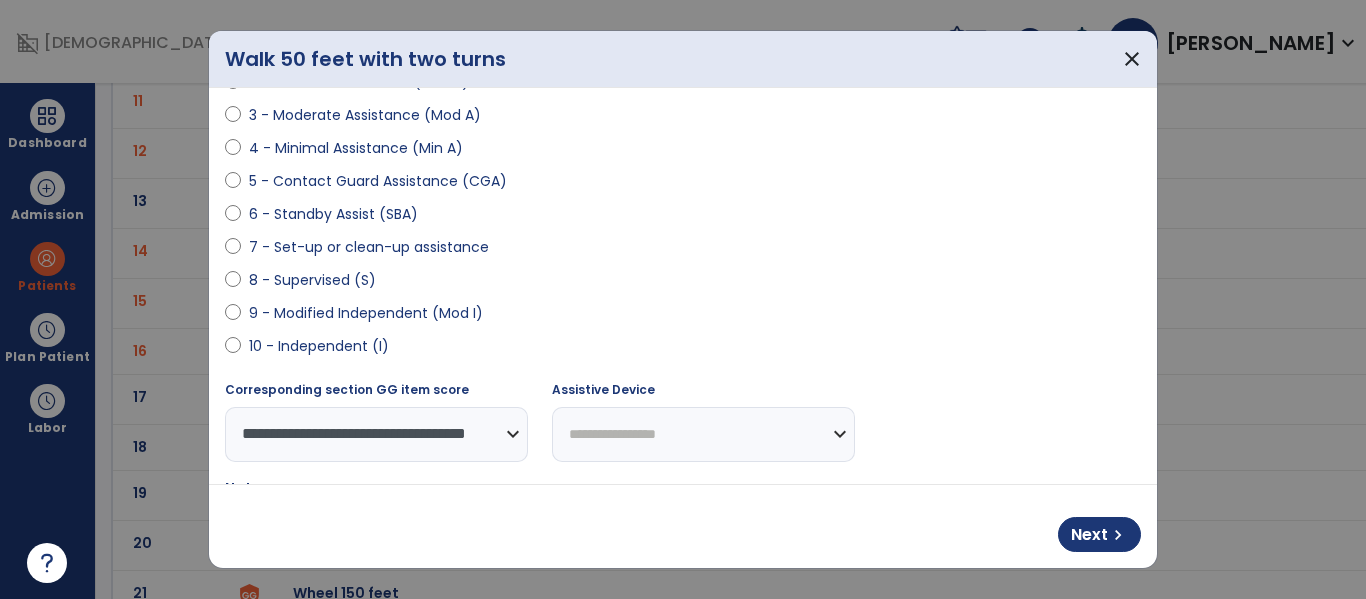 scroll, scrollTop: 290, scrollLeft: 0, axis: vertical 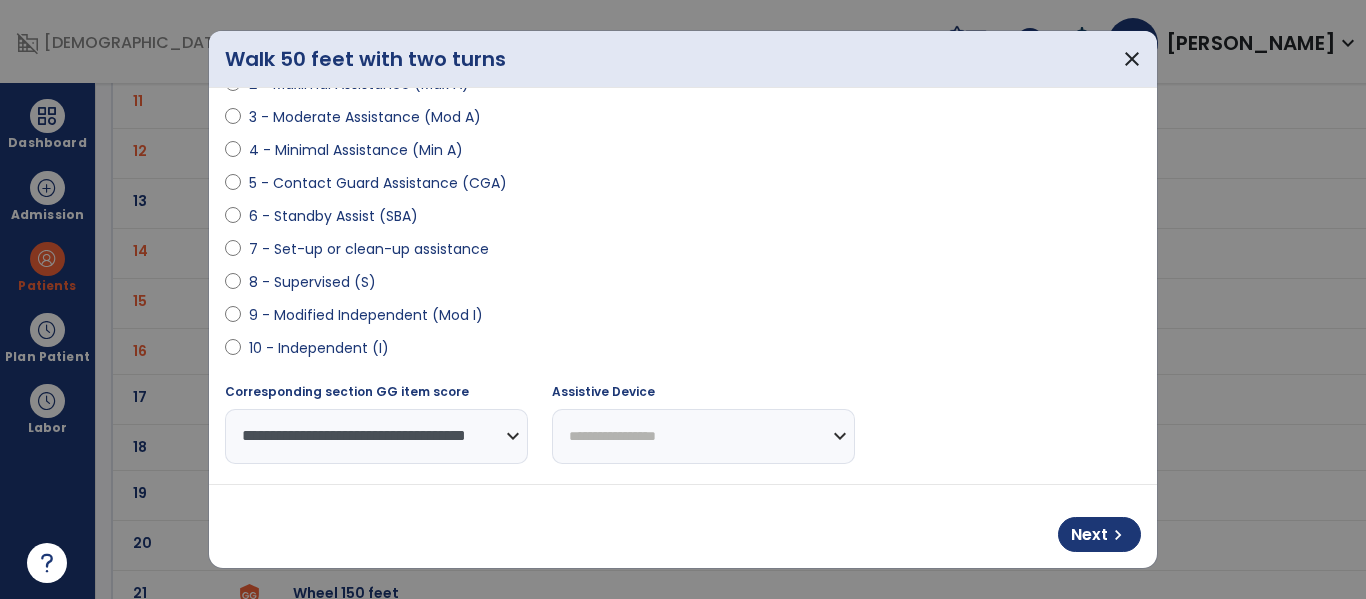 drag, startPoint x: 748, startPoint y: 442, endPoint x: 732, endPoint y: 423, distance: 24.839485 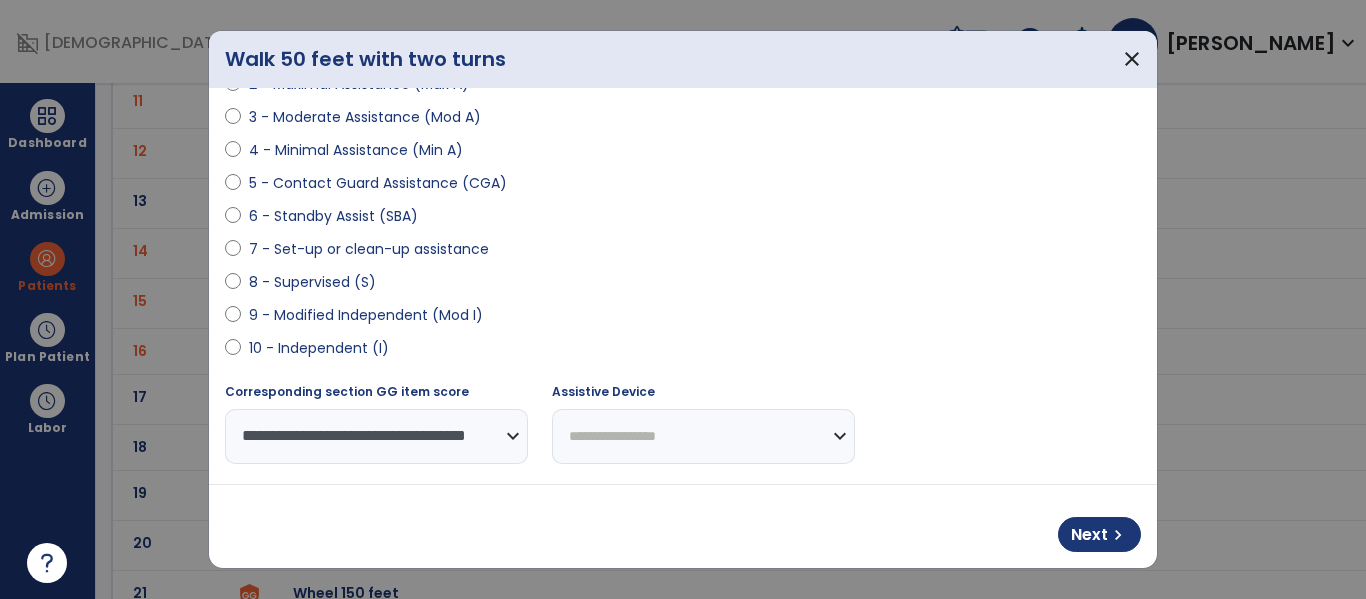 select on "*********" 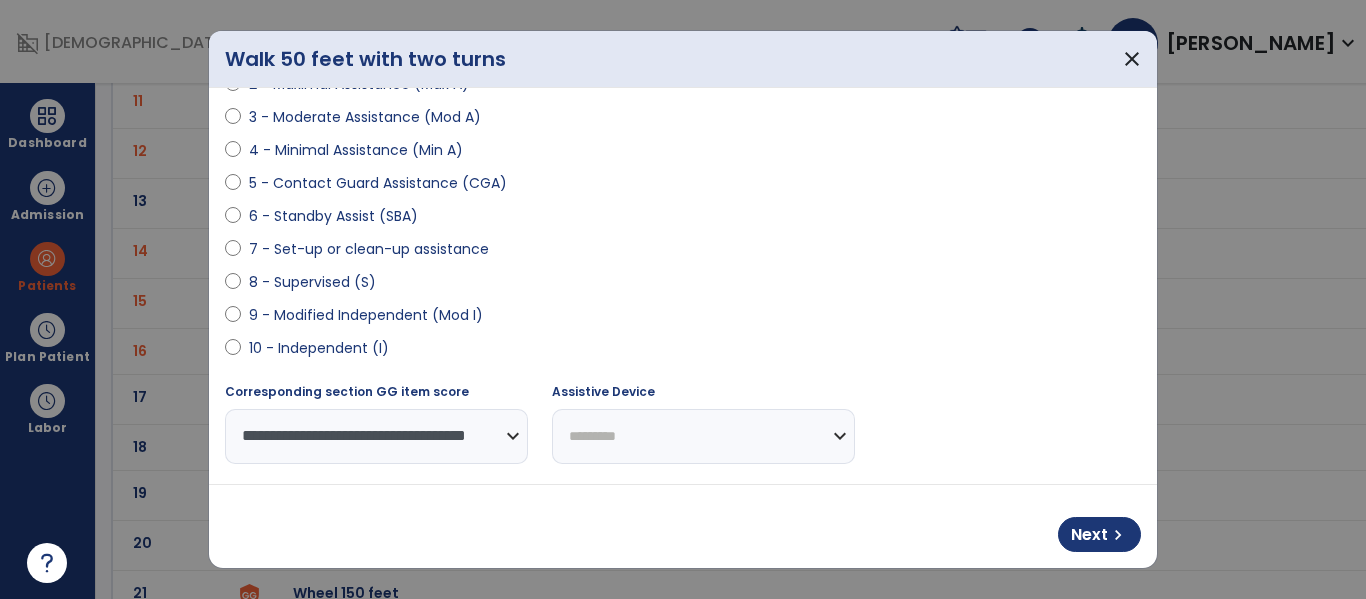 click on "**********" at bounding box center (703, 436) 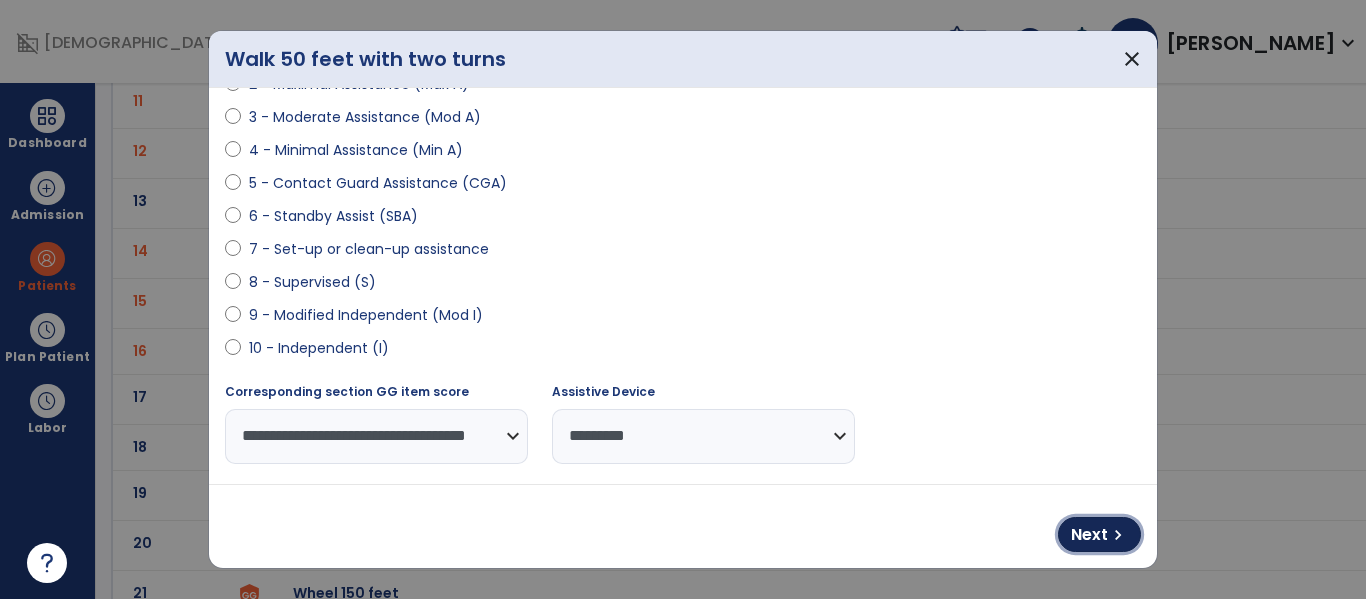 drag, startPoint x: 1062, startPoint y: 535, endPoint x: 1025, endPoint y: 503, distance: 48.9183 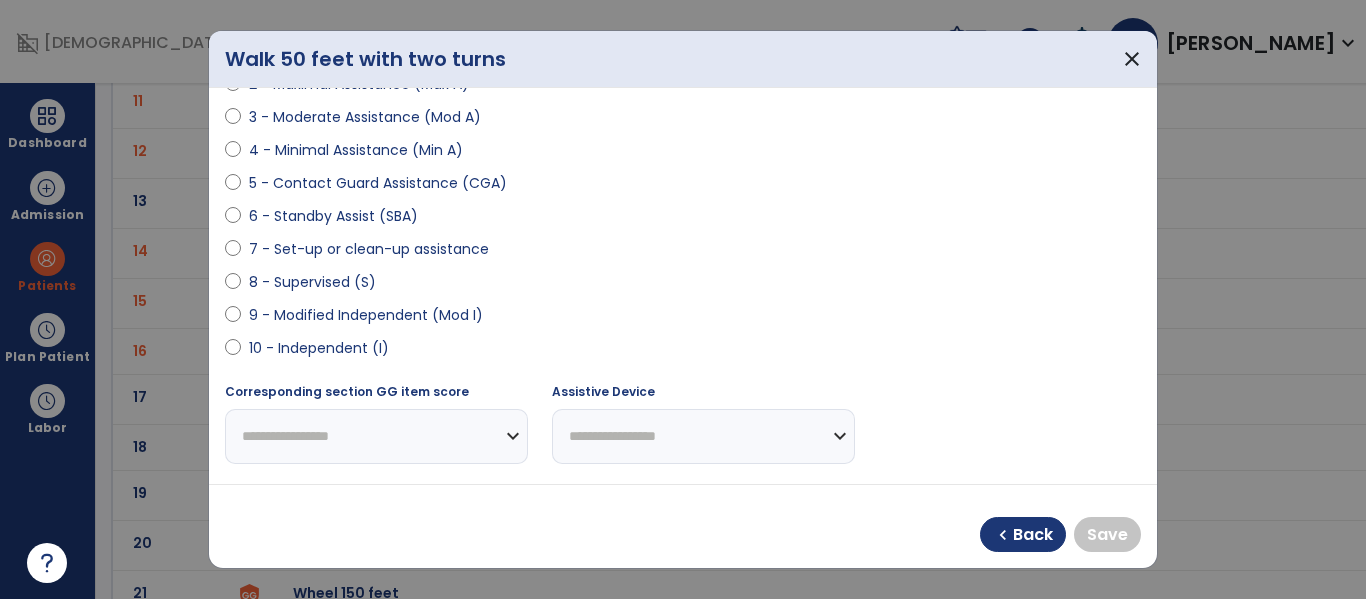 click on "8 - Supervised (S)" at bounding box center (312, 282) 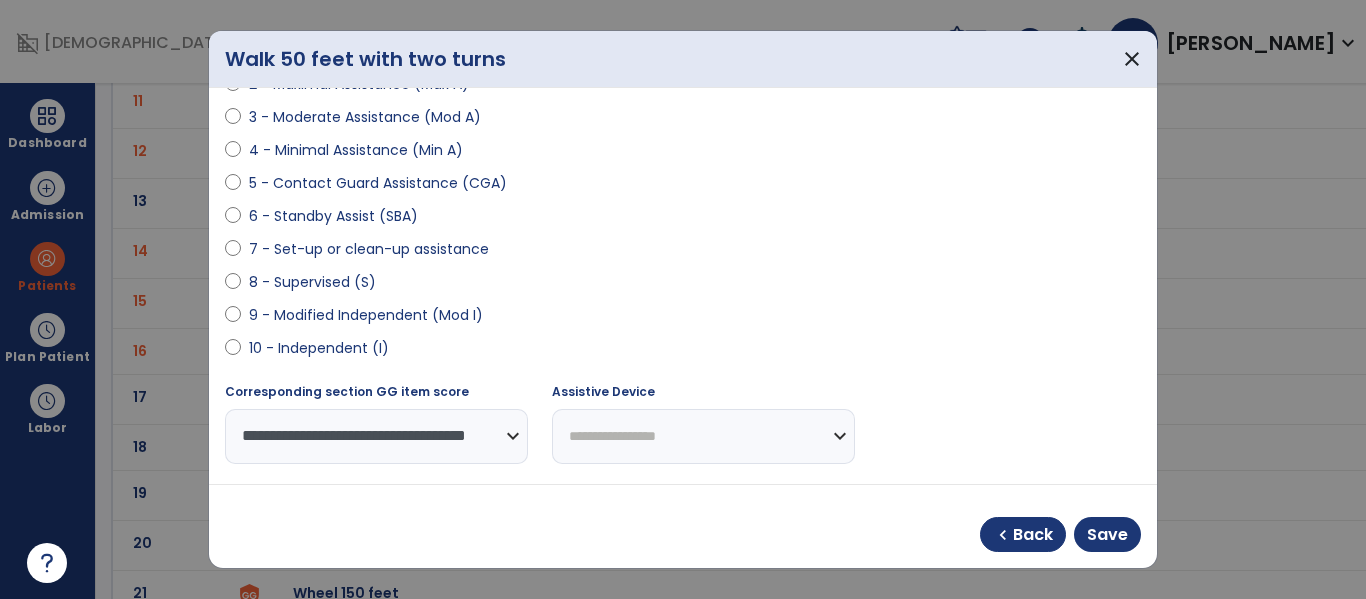 click on "**********" at bounding box center [703, 436] 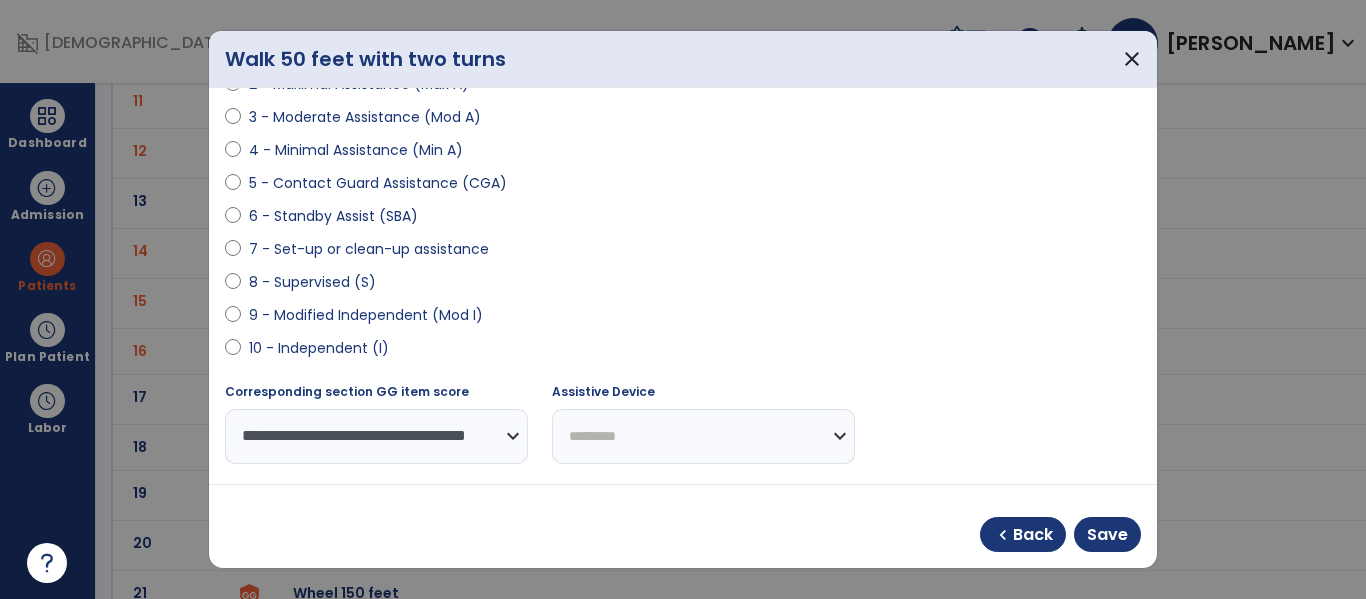 click on "**********" at bounding box center (703, 436) 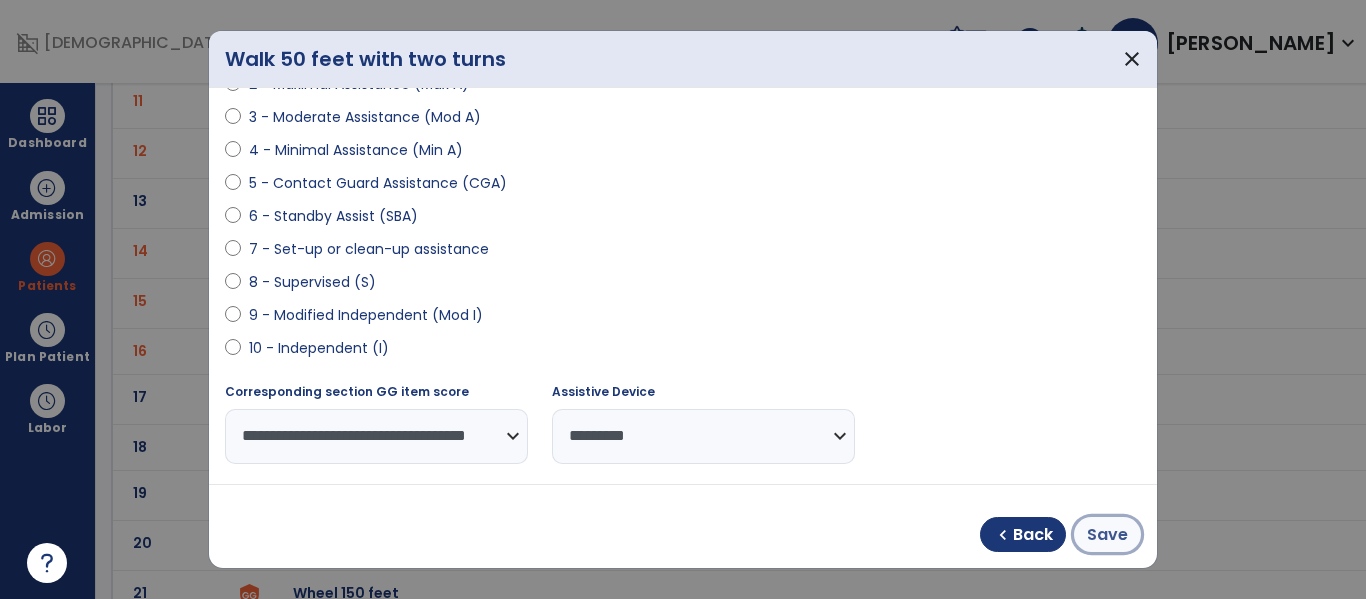 click on "Save" at bounding box center [1107, 535] 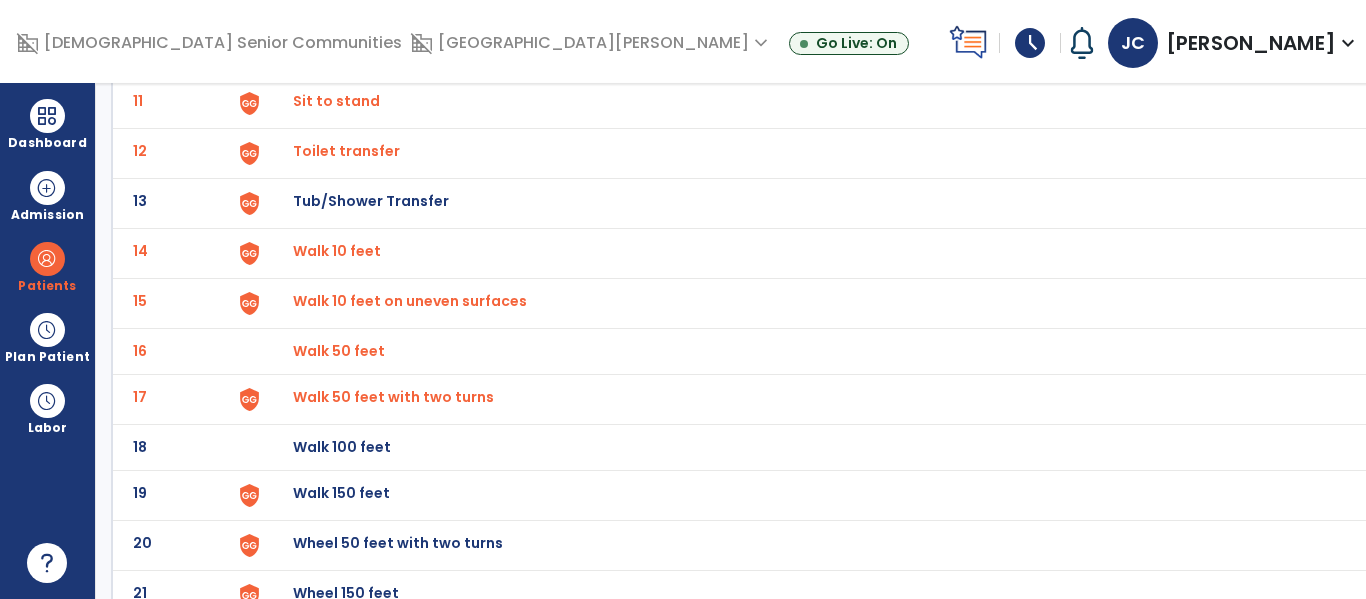 click on "Walk 100 feet" at bounding box center [802, -393] 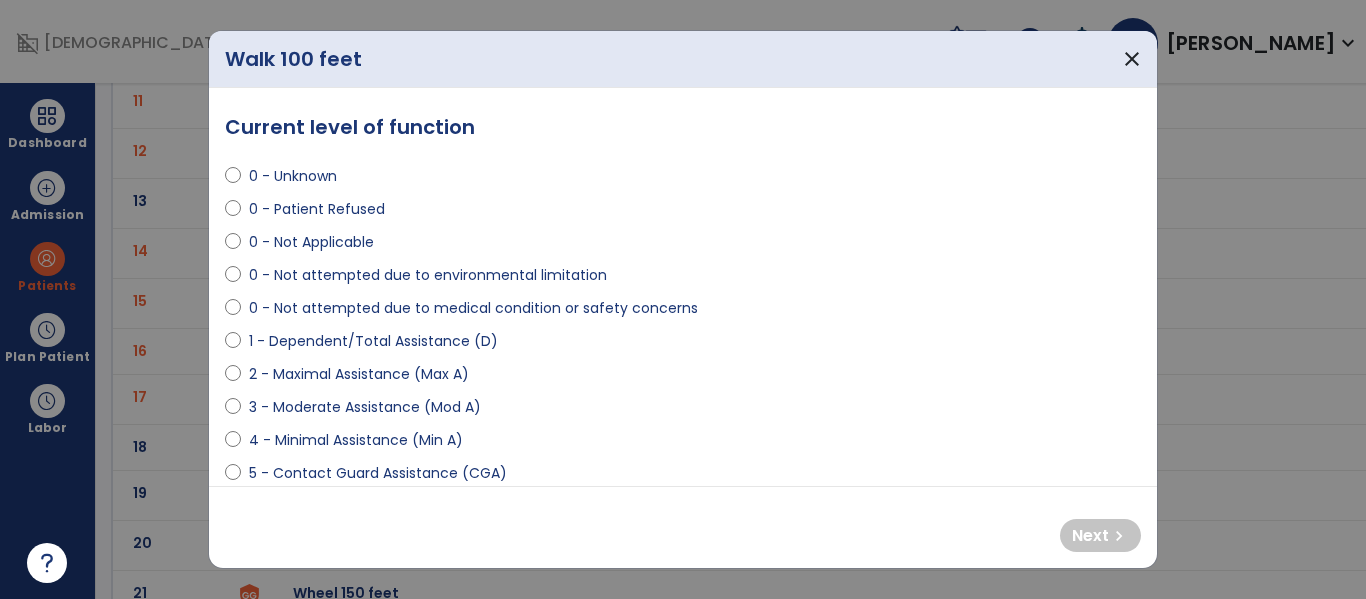 click on "0 - Not attempted due to medical condition or safety concerns" at bounding box center [473, 308] 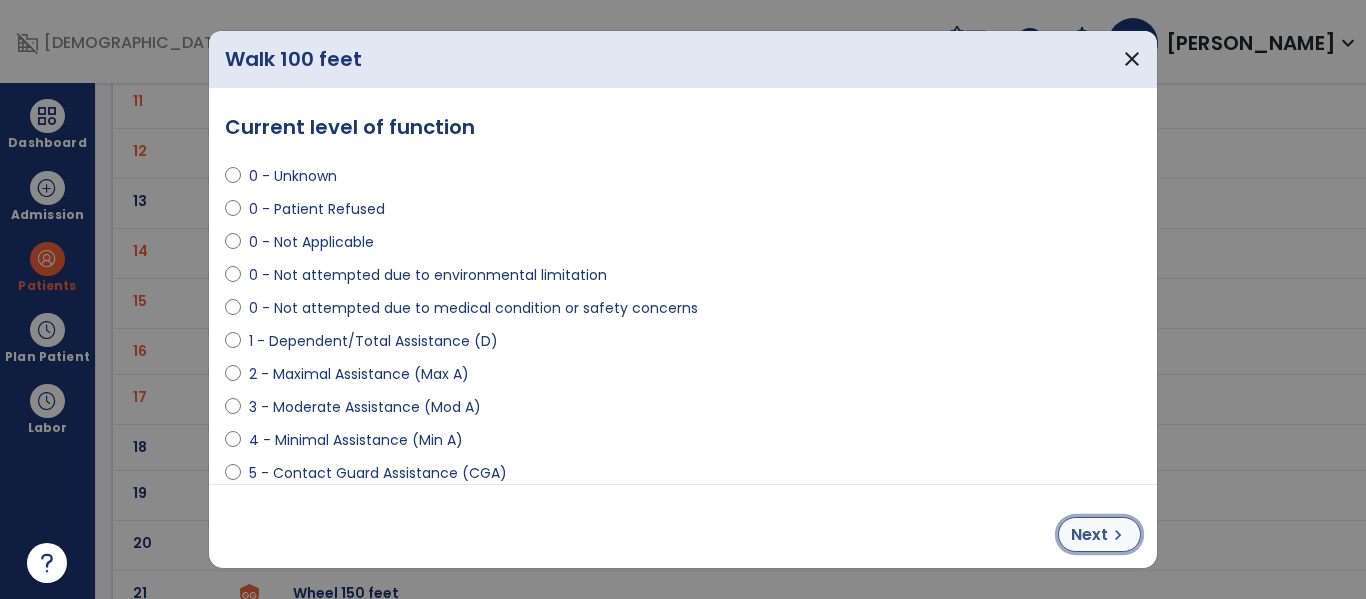 click on "Next" at bounding box center [1089, 535] 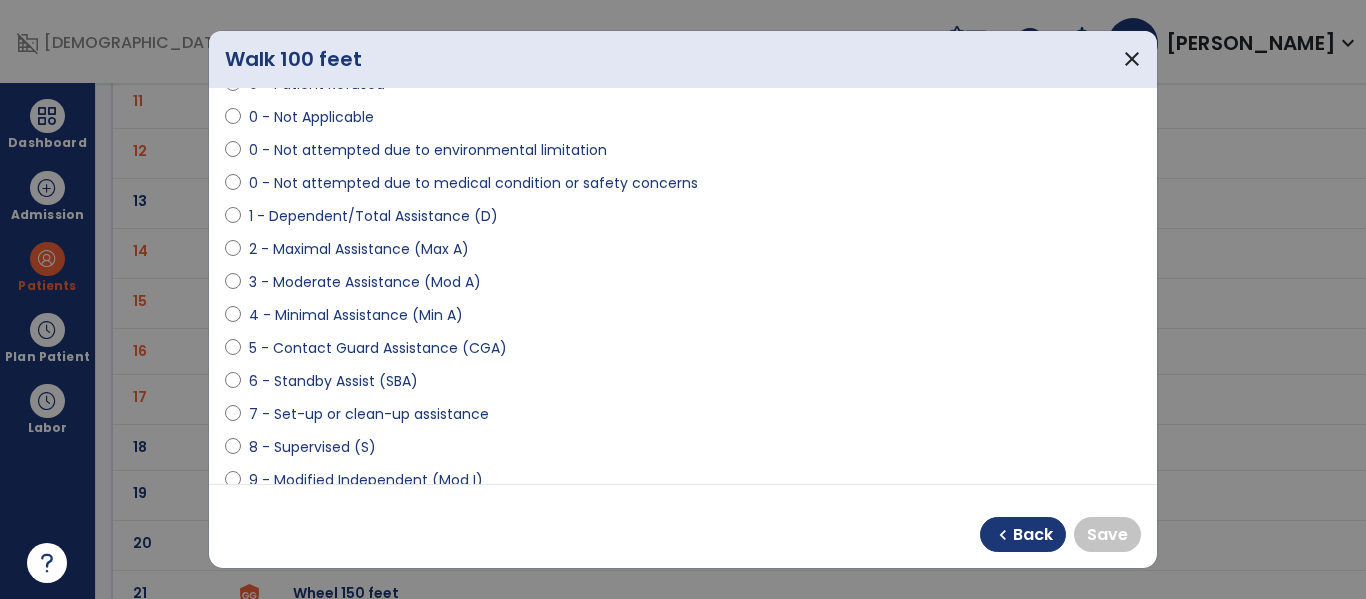 scroll, scrollTop: 130, scrollLeft: 0, axis: vertical 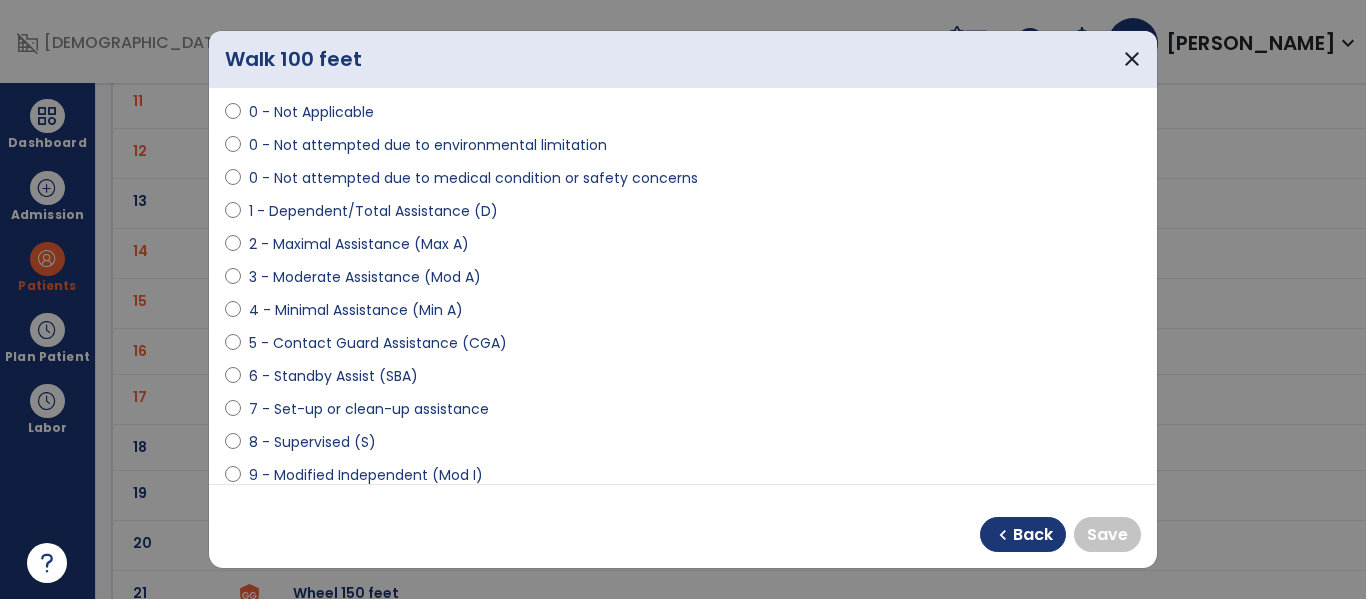 click on "8 - Supervised (S)" at bounding box center [312, 442] 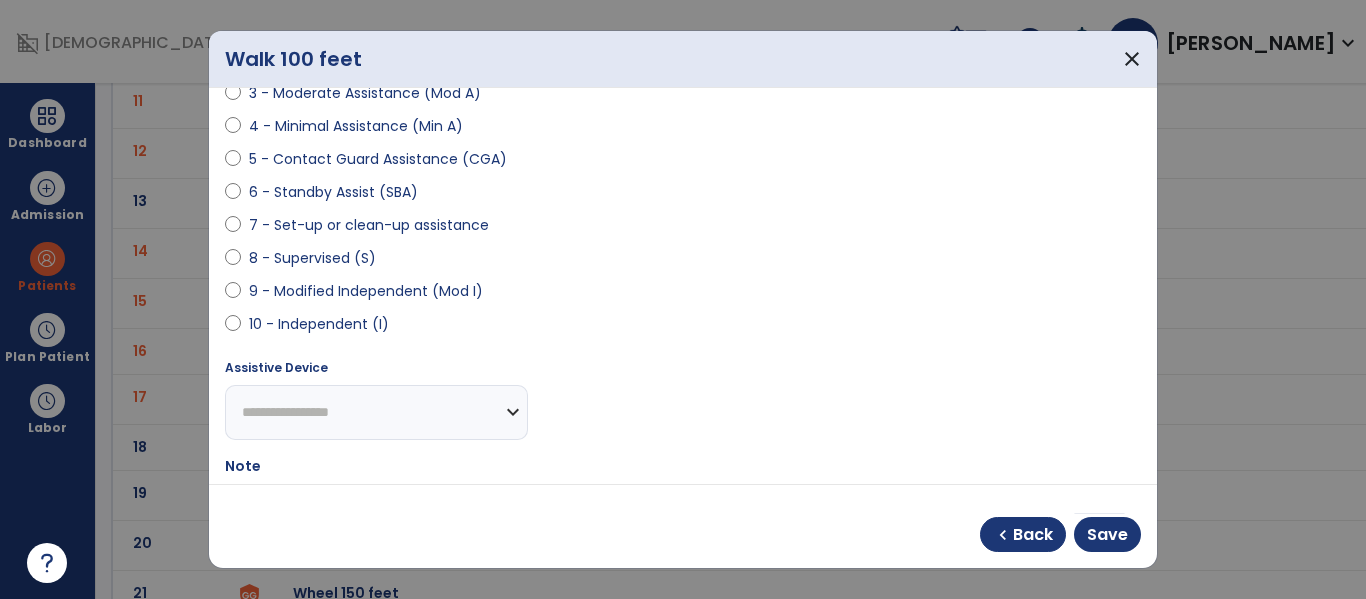 scroll, scrollTop: 322, scrollLeft: 0, axis: vertical 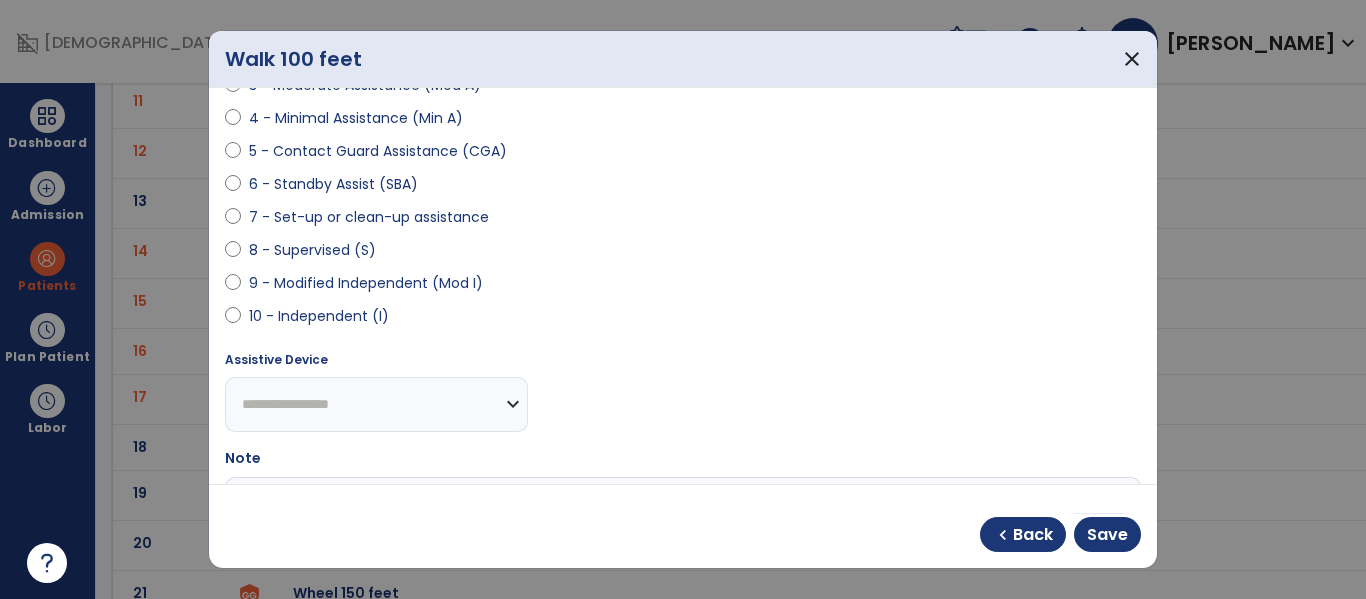 click on "**********" at bounding box center (376, 404) 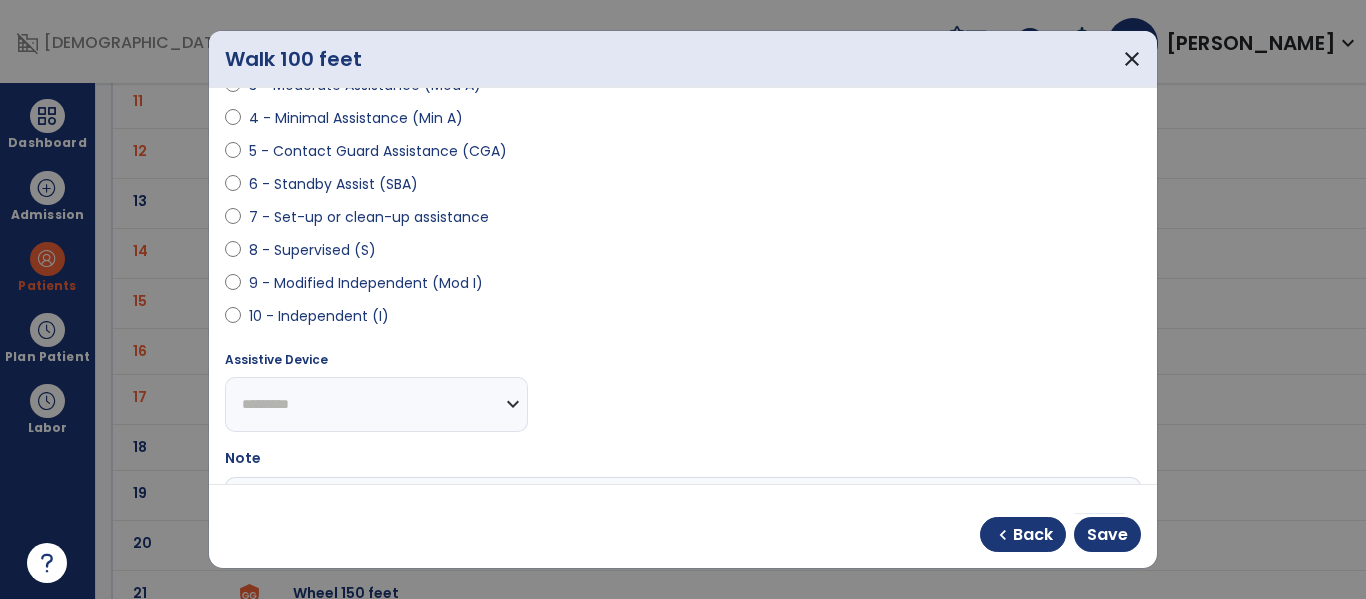click on "**********" at bounding box center (376, 404) 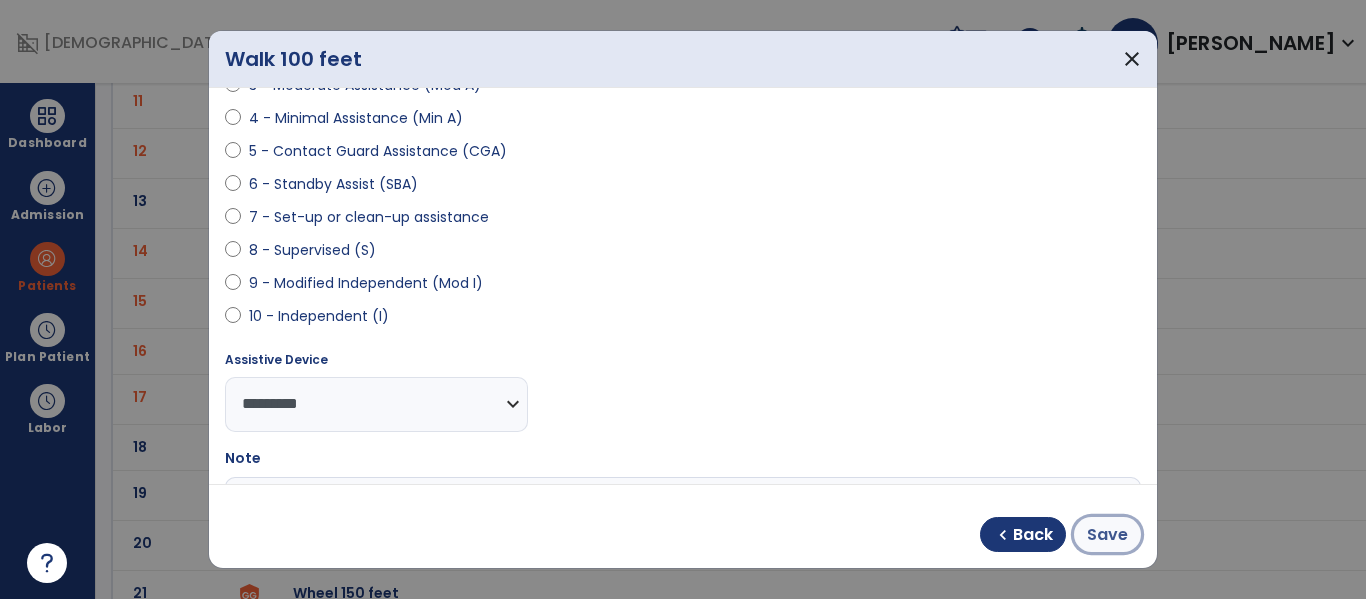 click on "Save" at bounding box center [1107, 535] 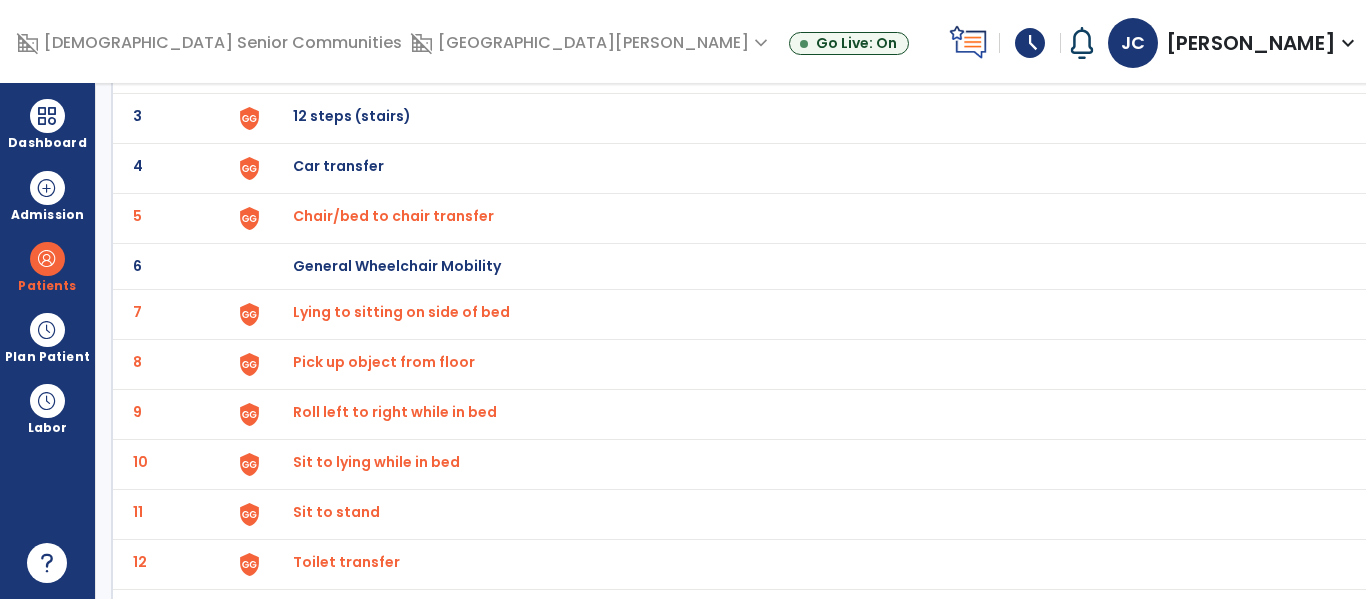 scroll, scrollTop: 0, scrollLeft: 0, axis: both 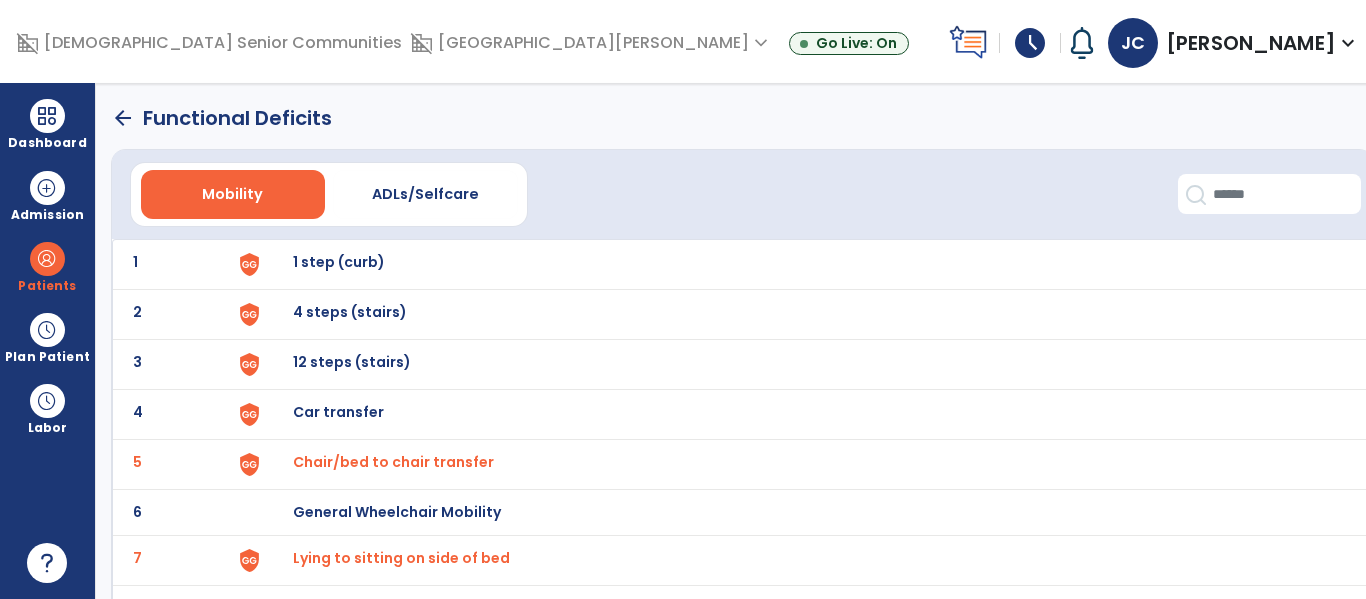 click on "arrow_back" 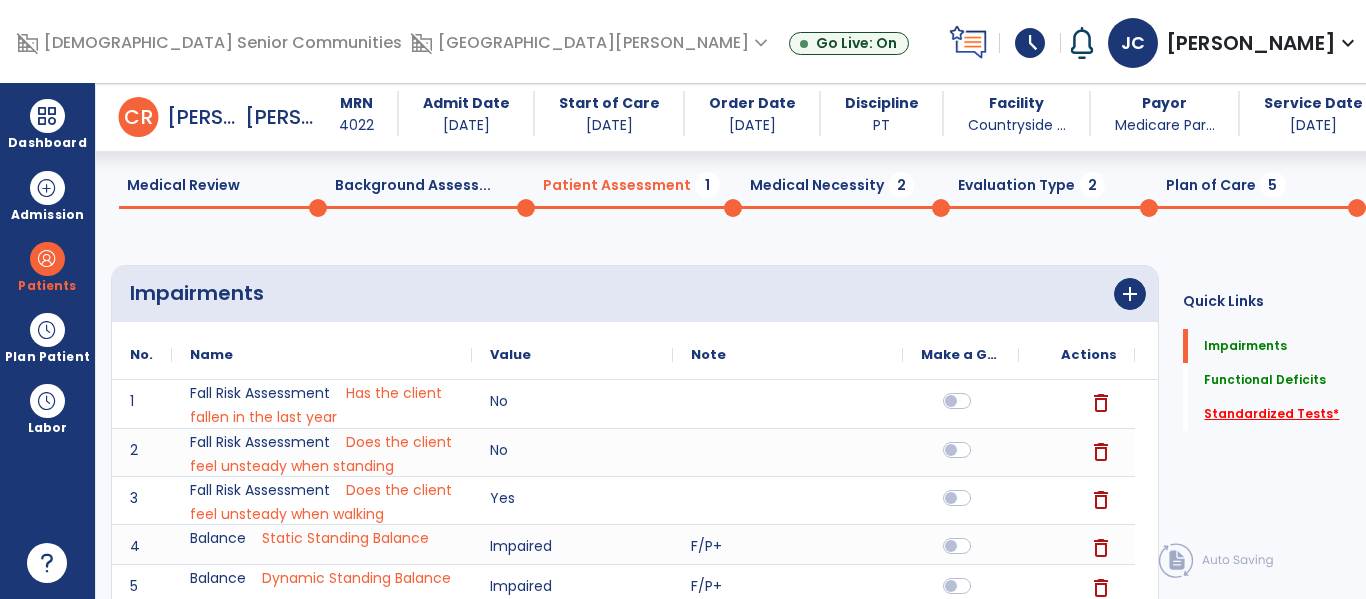 click on "Standardized Tests   *" 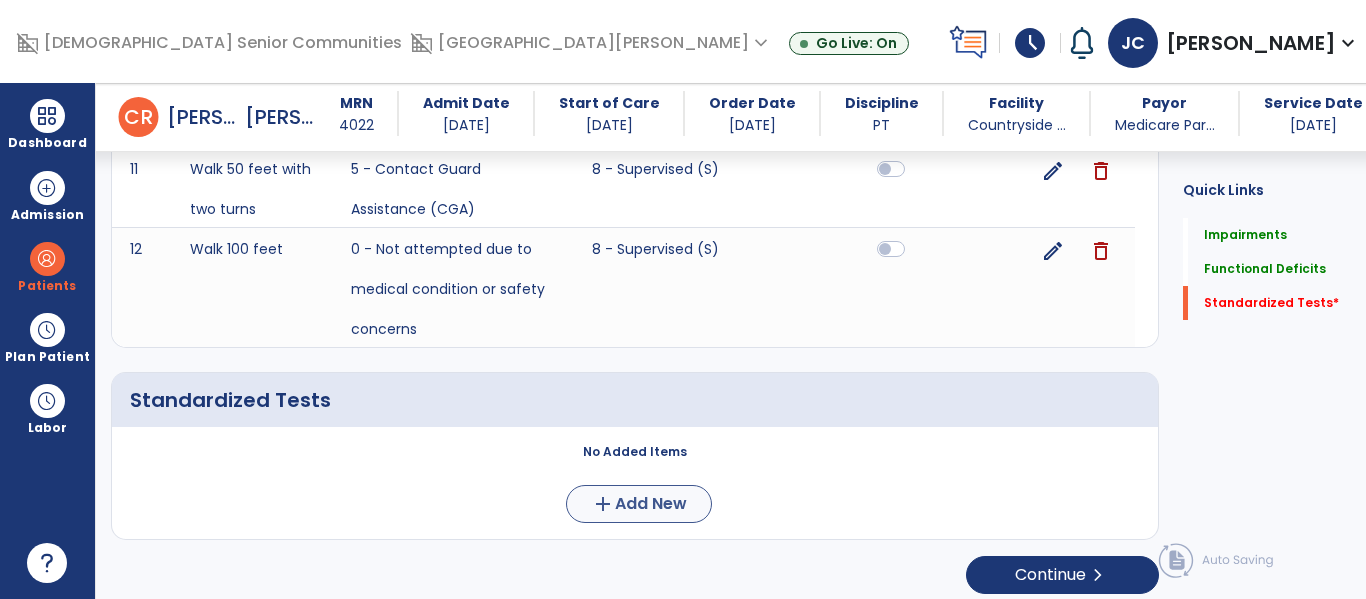 scroll, scrollTop: 1915, scrollLeft: 0, axis: vertical 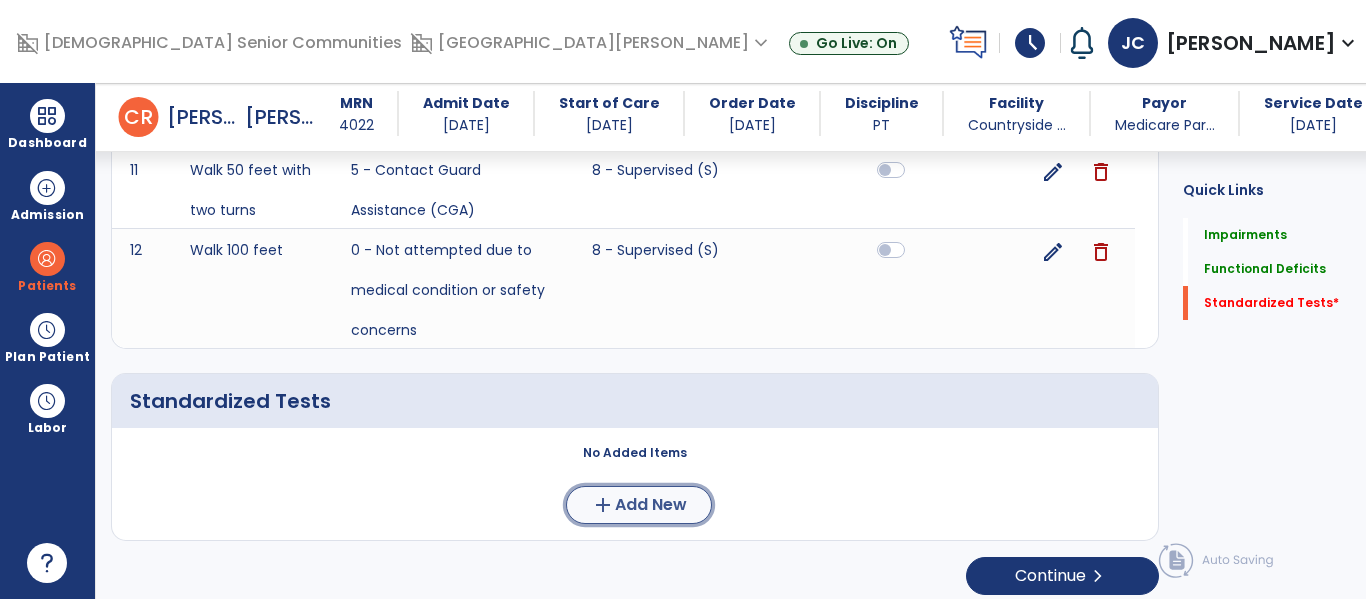 click on "Add New" 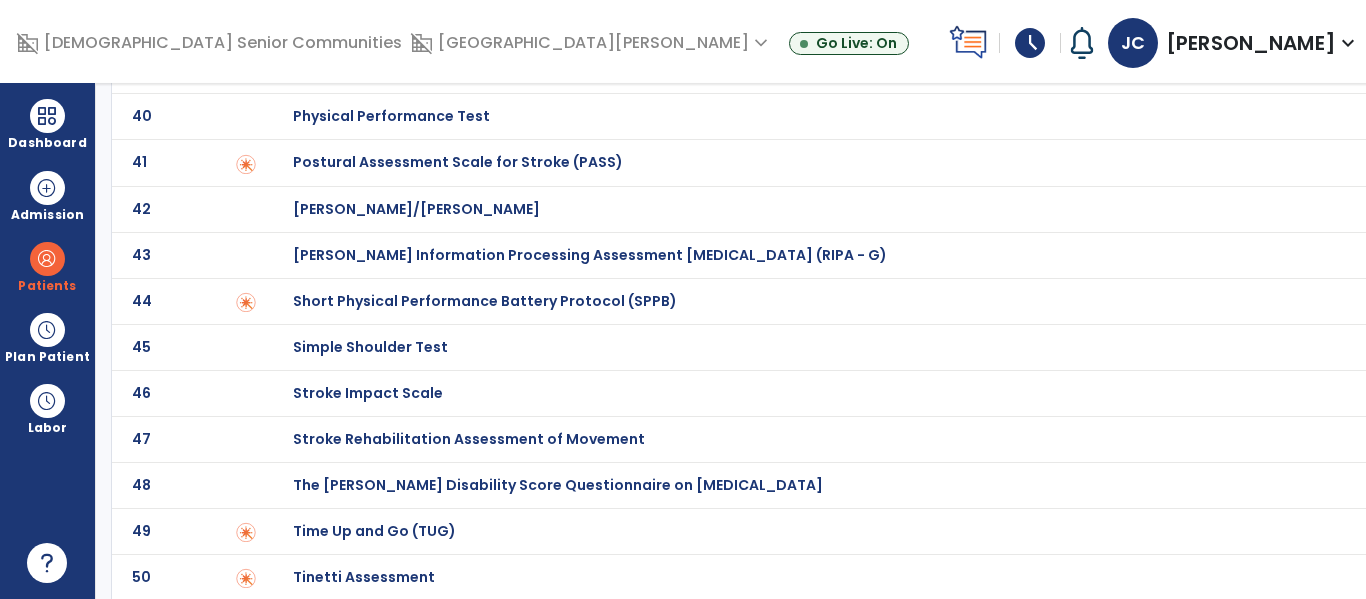 scroll, scrollTop: 1926, scrollLeft: 0, axis: vertical 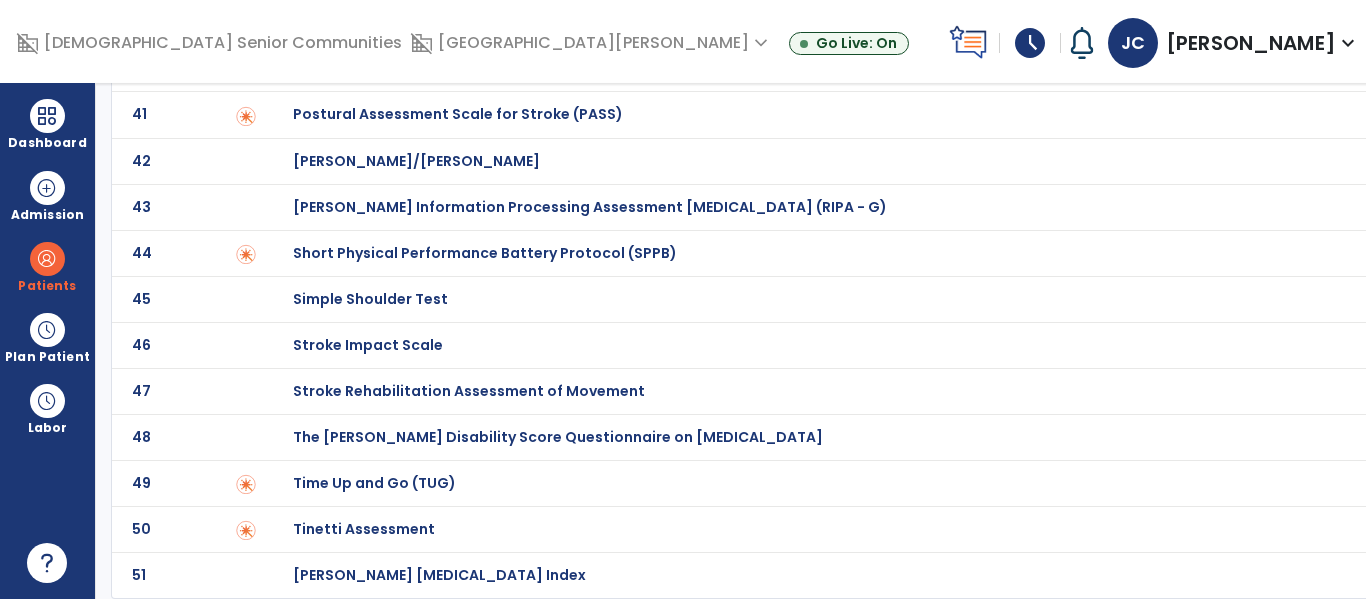 click on "Time Up and Go (TUG)" at bounding box center [803, -1726] 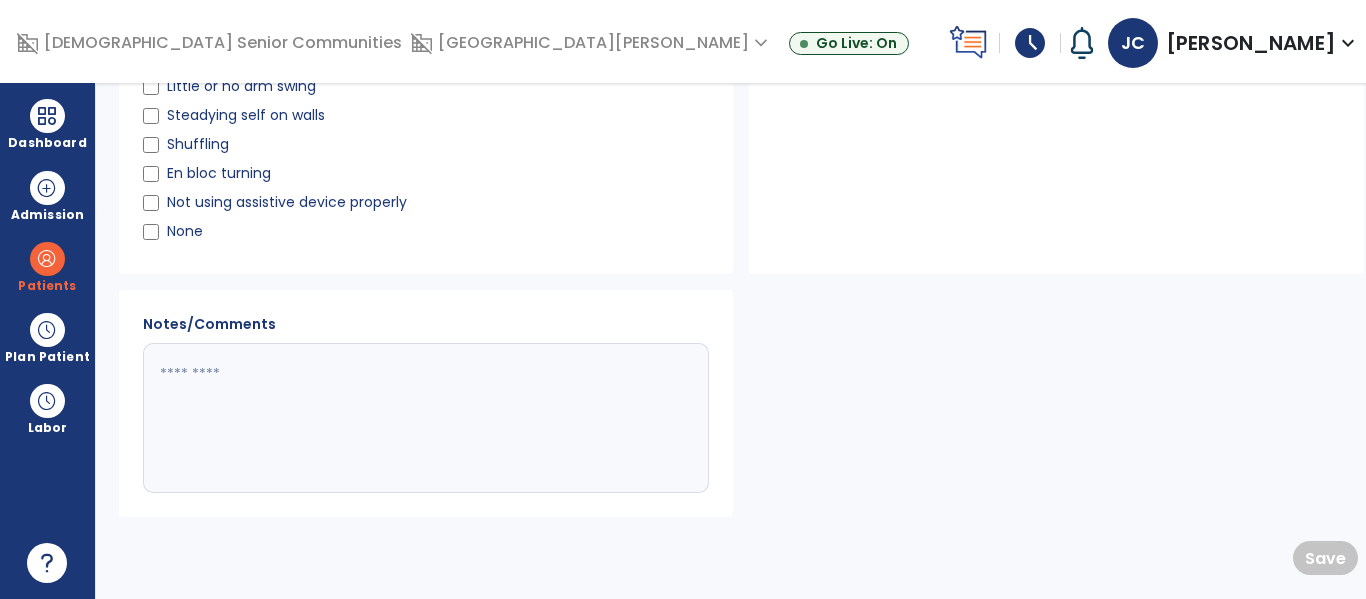 scroll, scrollTop: 0, scrollLeft: 0, axis: both 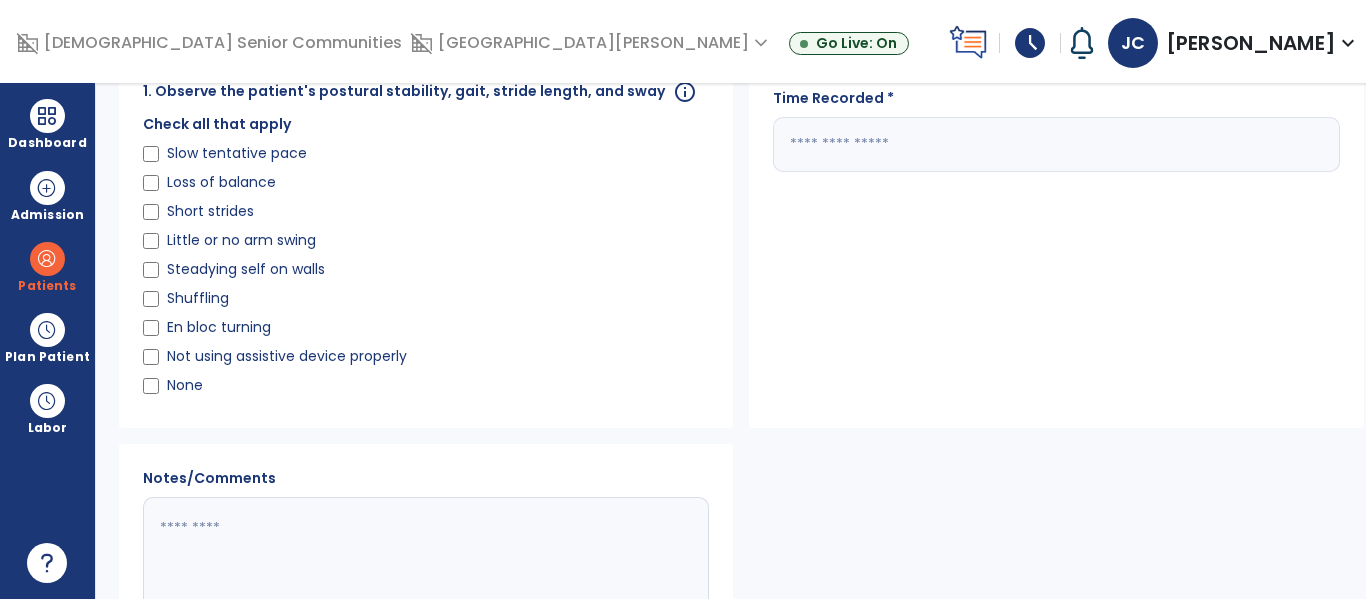 click 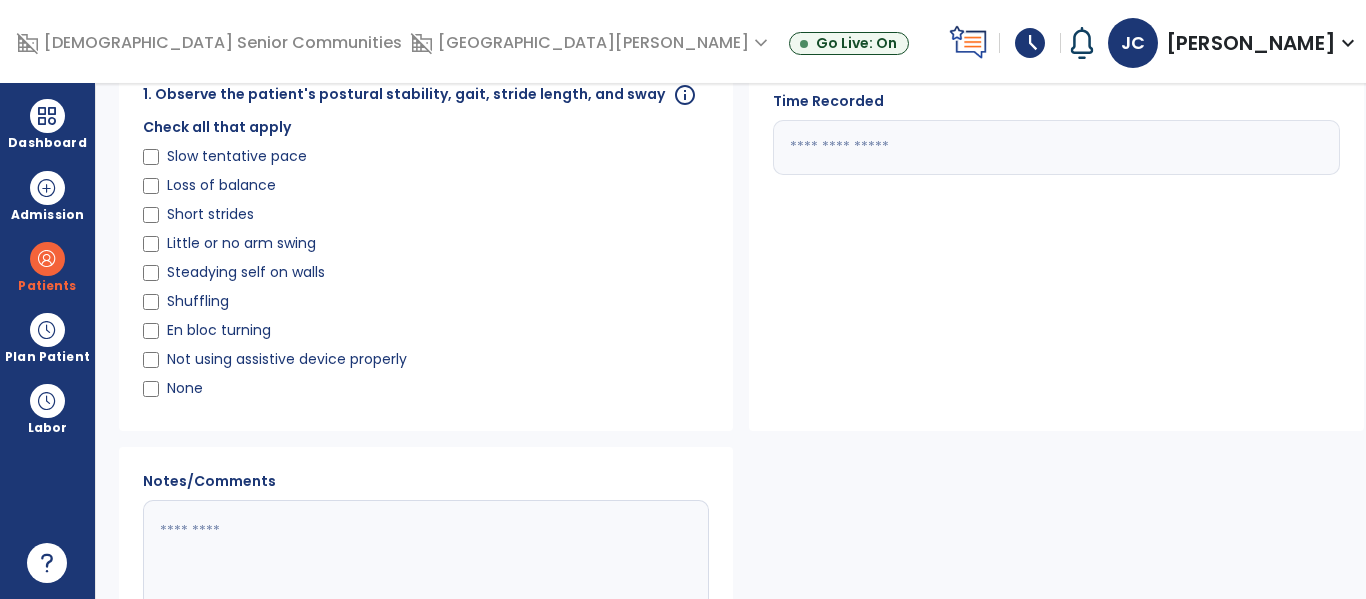 type on "**" 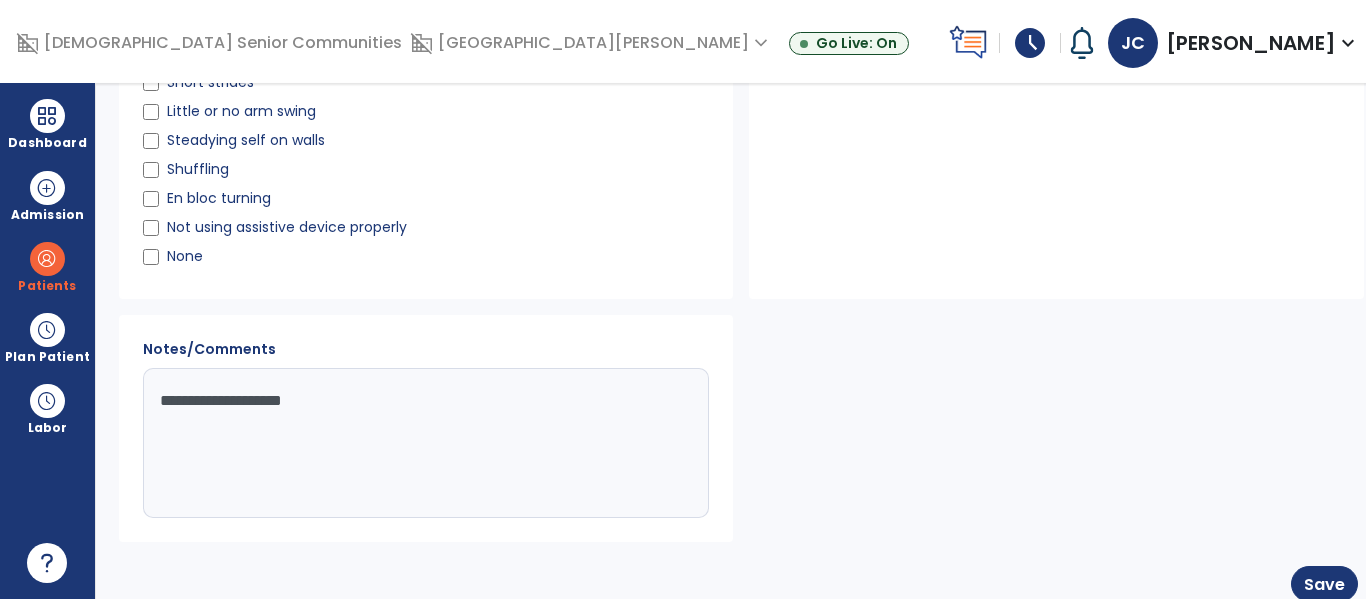 scroll, scrollTop: 257, scrollLeft: 0, axis: vertical 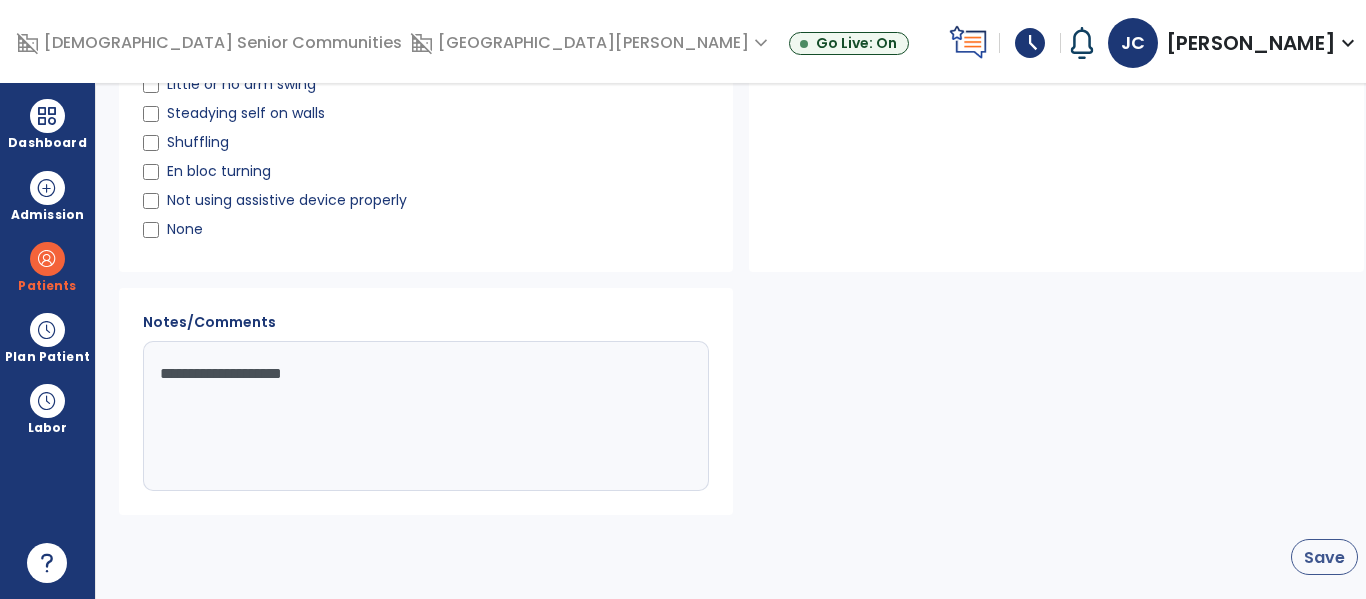 type on "**********" 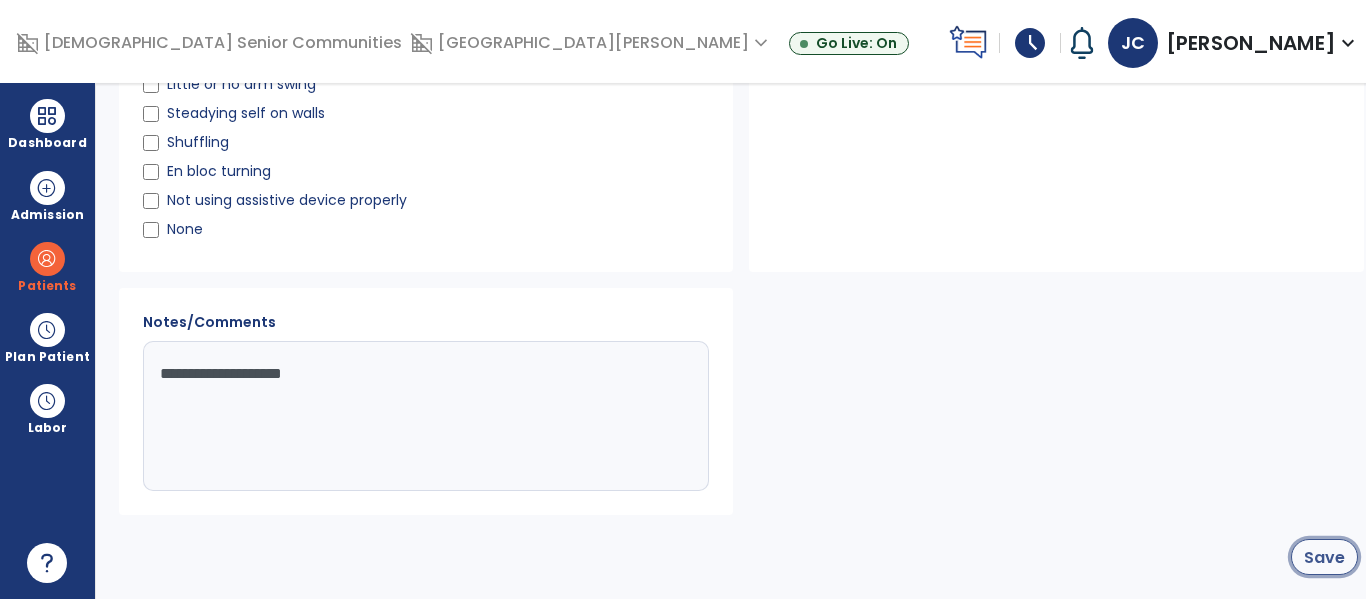 click on "Save" 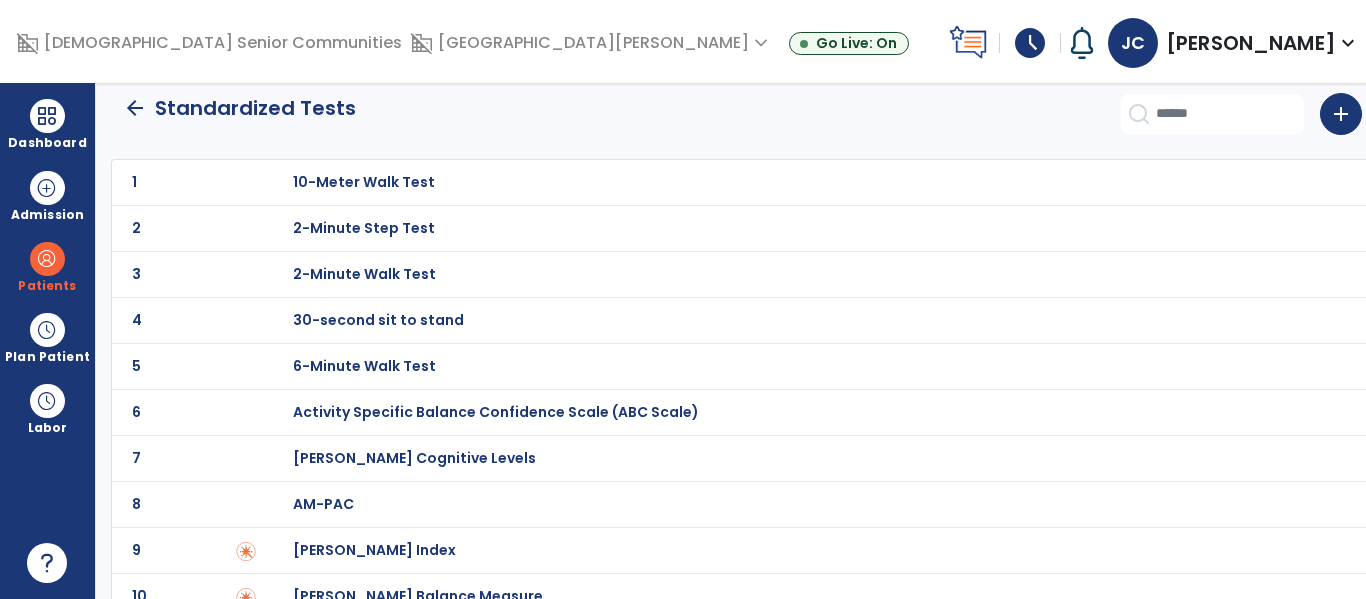 scroll, scrollTop: 19, scrollLeft: 0, axis: vertical 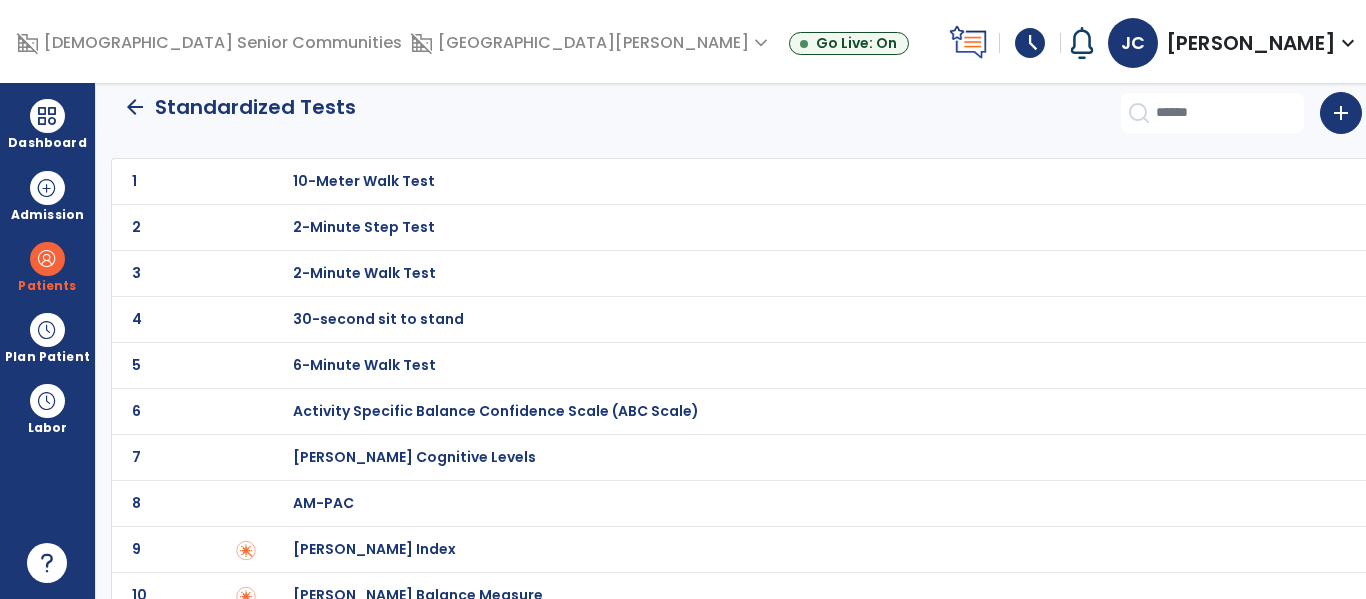 click on "arrow_back" 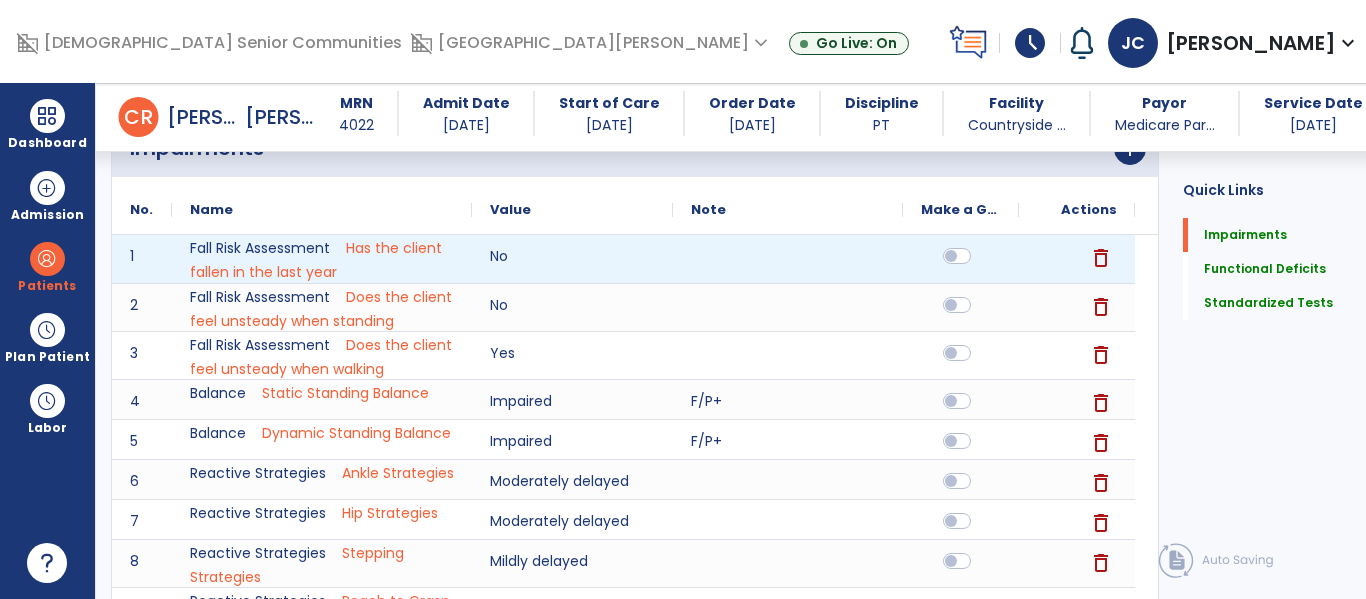 scroll, scrollTop: 211, scrollLeft: 0, axis: vertical 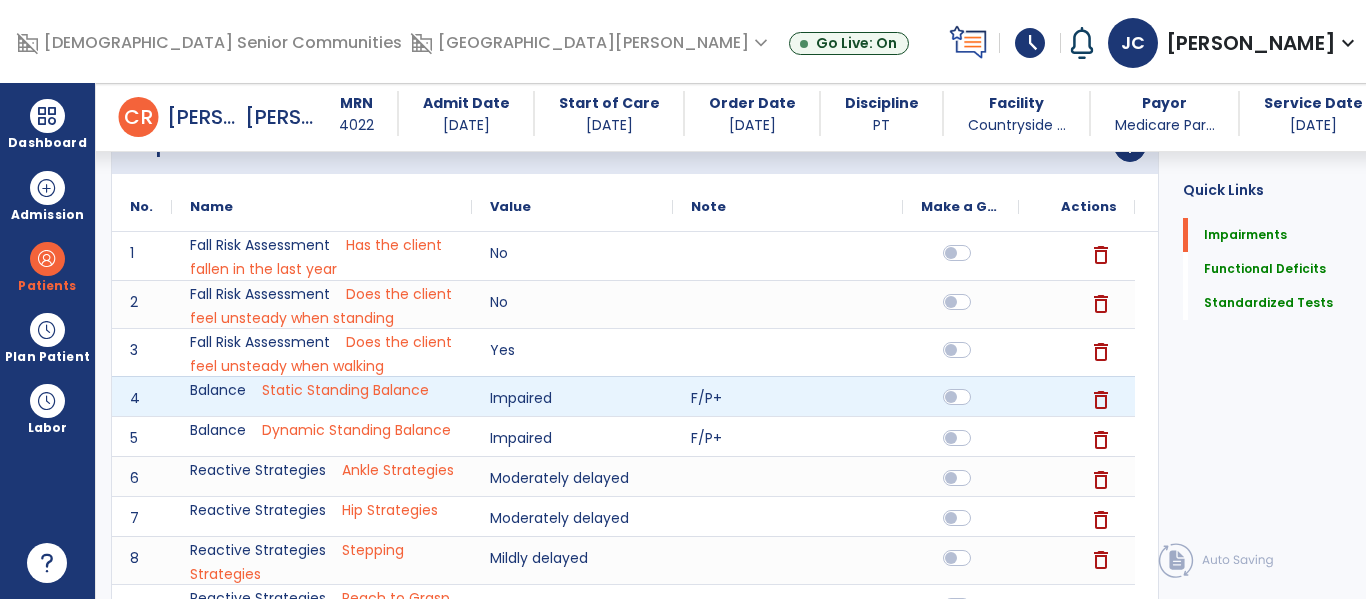drag, startPoint x: 947, startPoint y: 399, endPoint x: 953, endPoint y: 418, distance: 19.924858 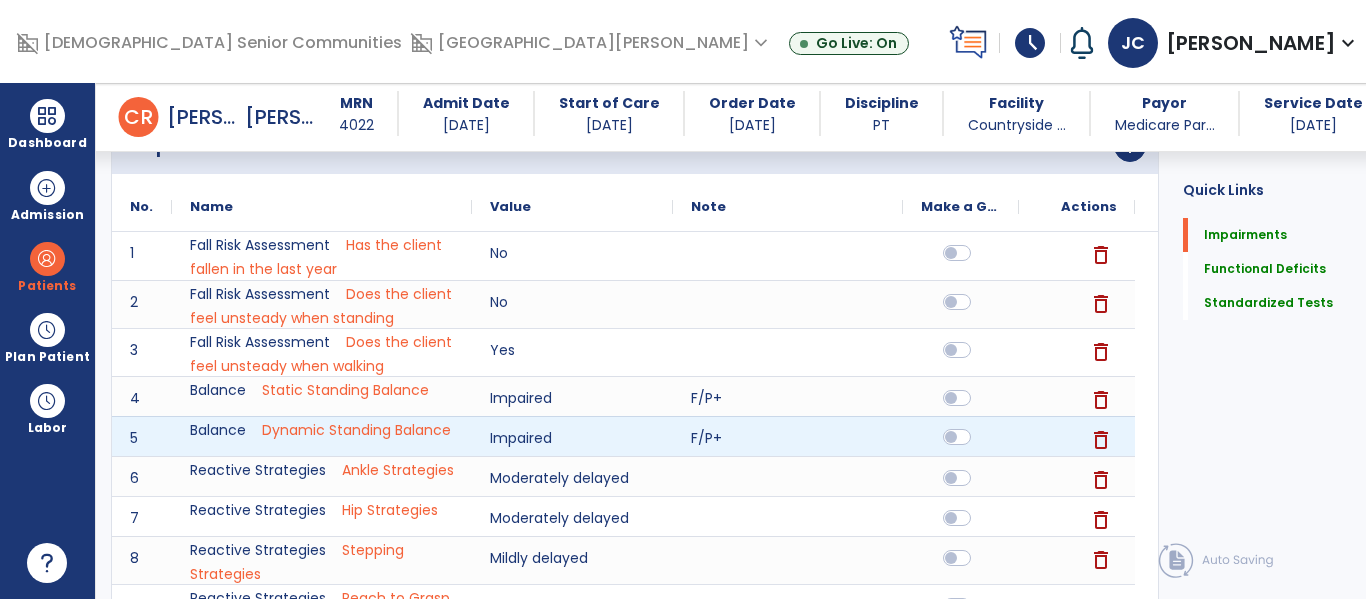 click 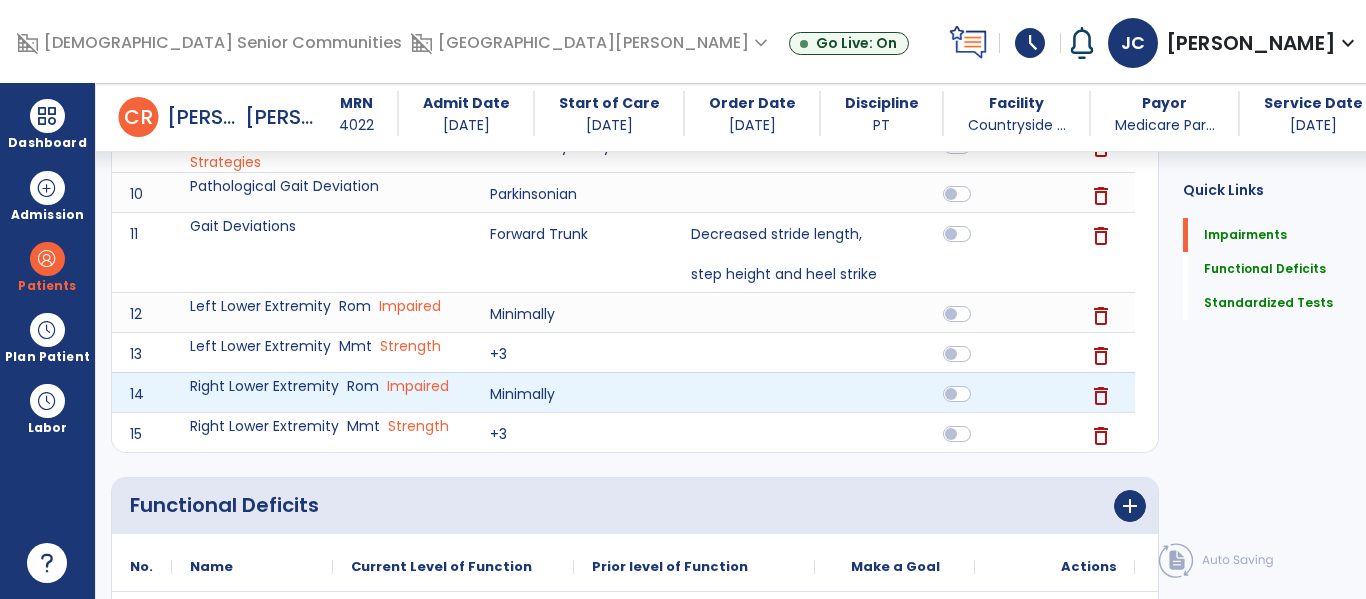 scroll, scrollTop: 698, scrollLeft: 0, axis: vertical 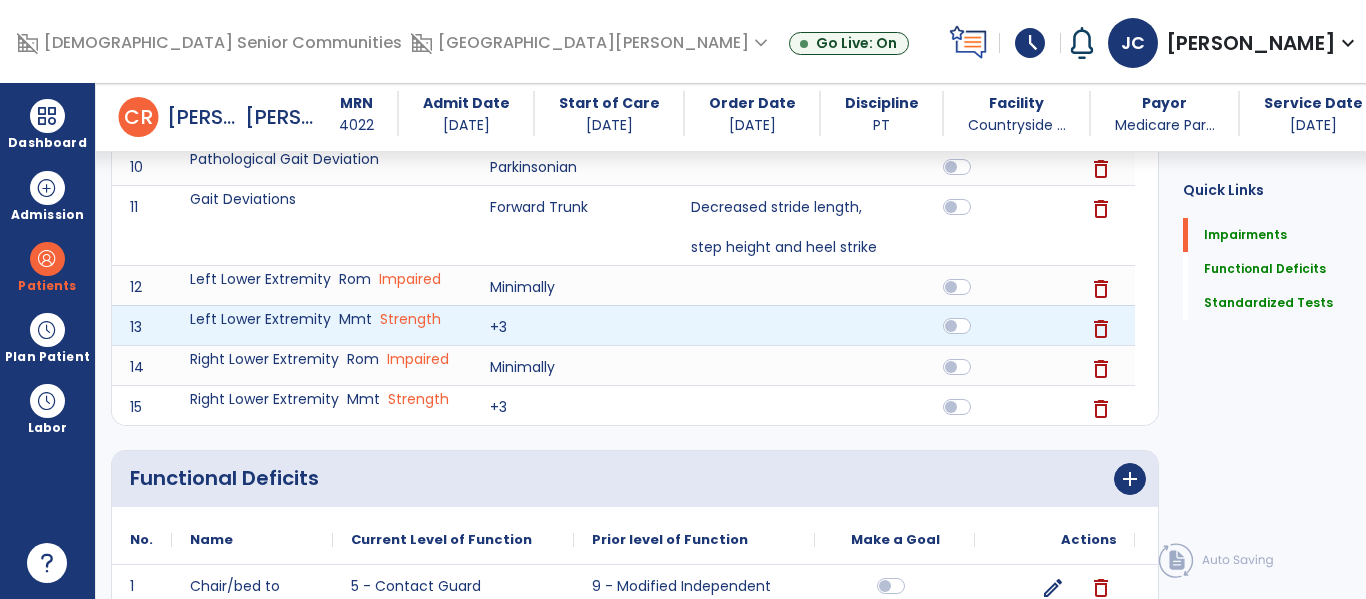 click 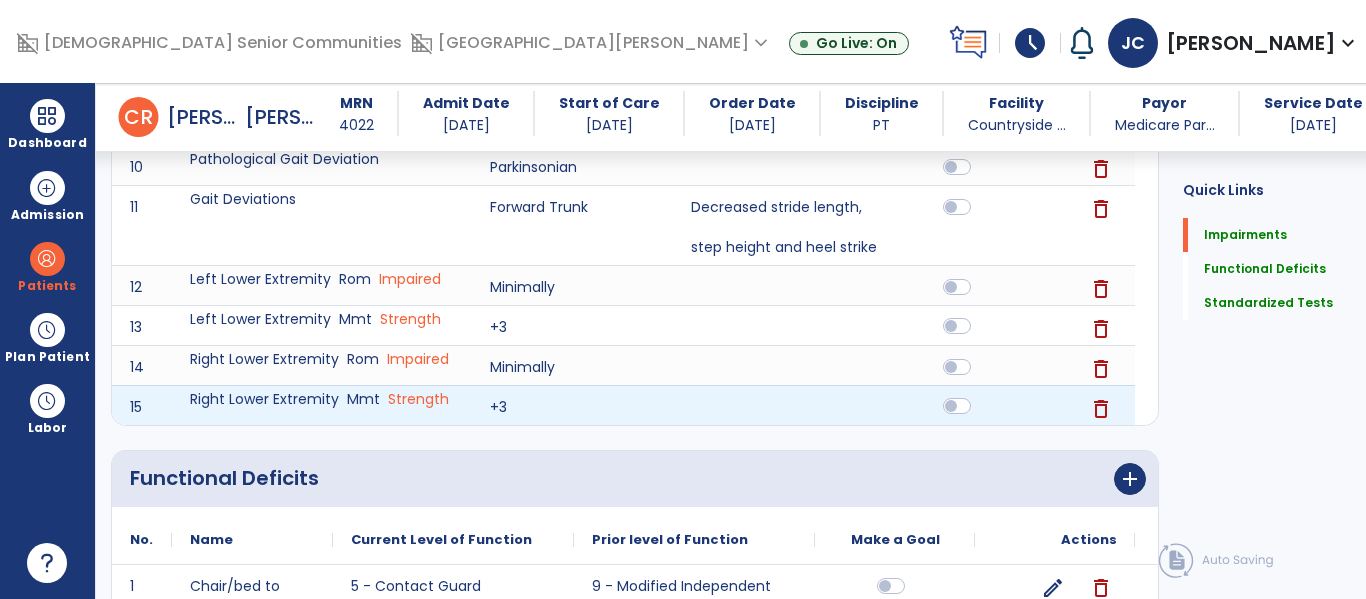 click 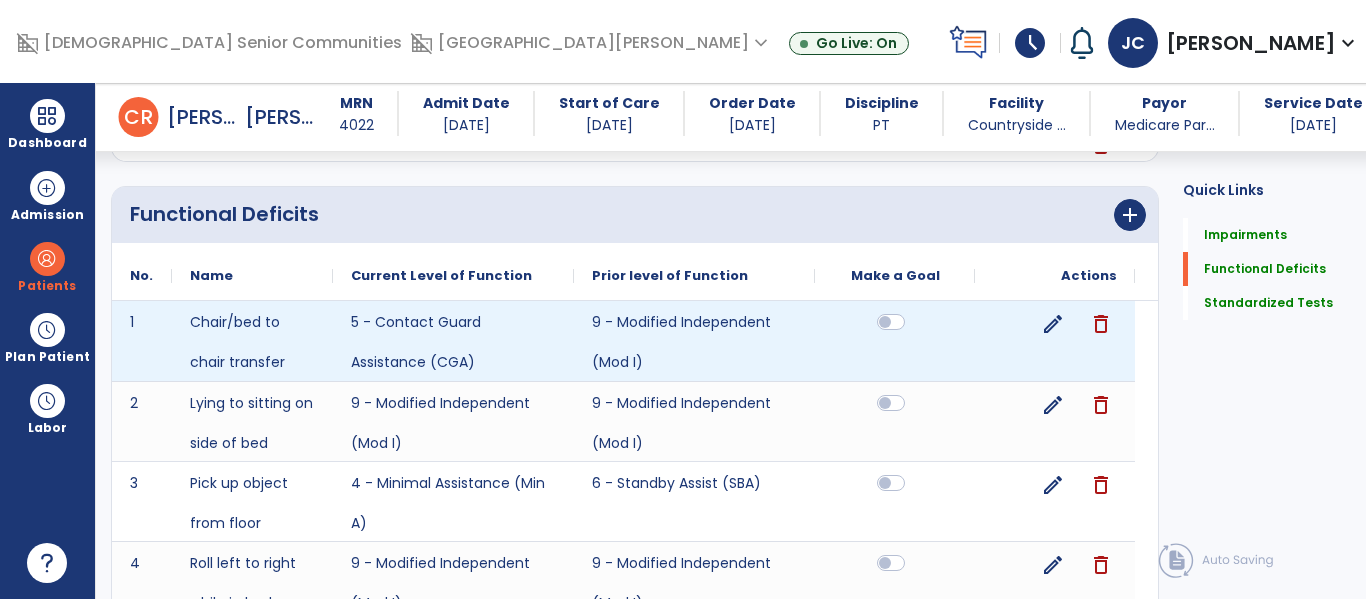 scroll, scrollTop: 1039, scrollLeft: 0, axis: vertical 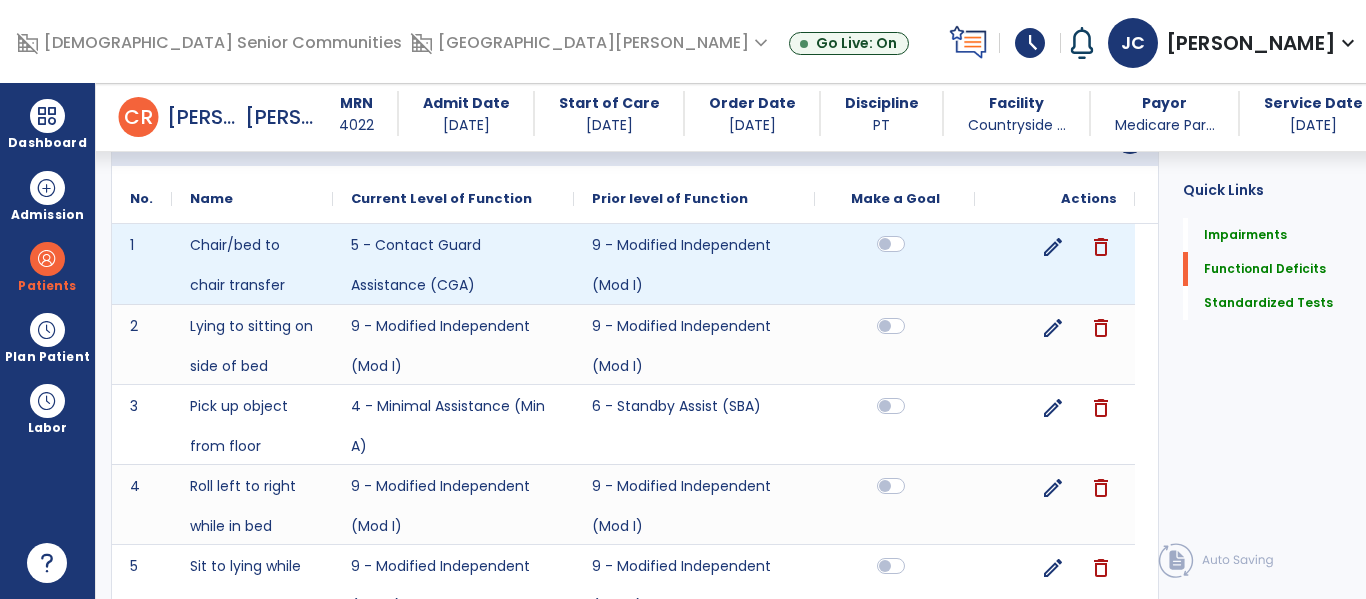 click 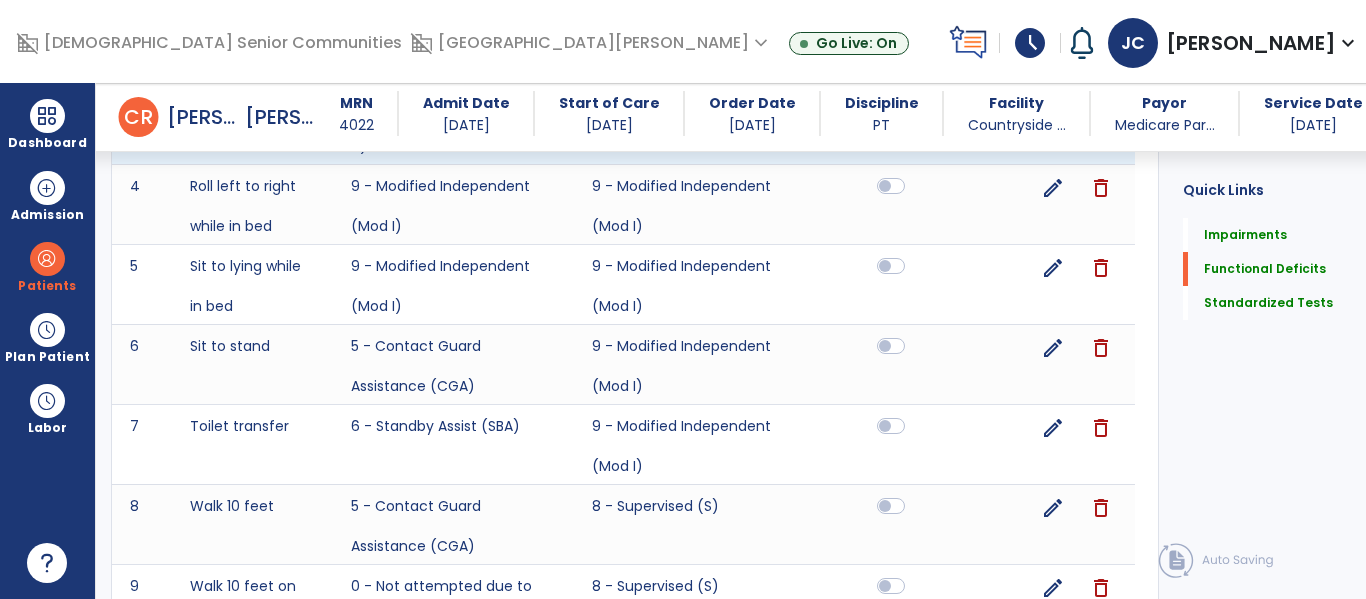 scroll, scrollTop: 1387, scrollLeft: 0, axis: vertical 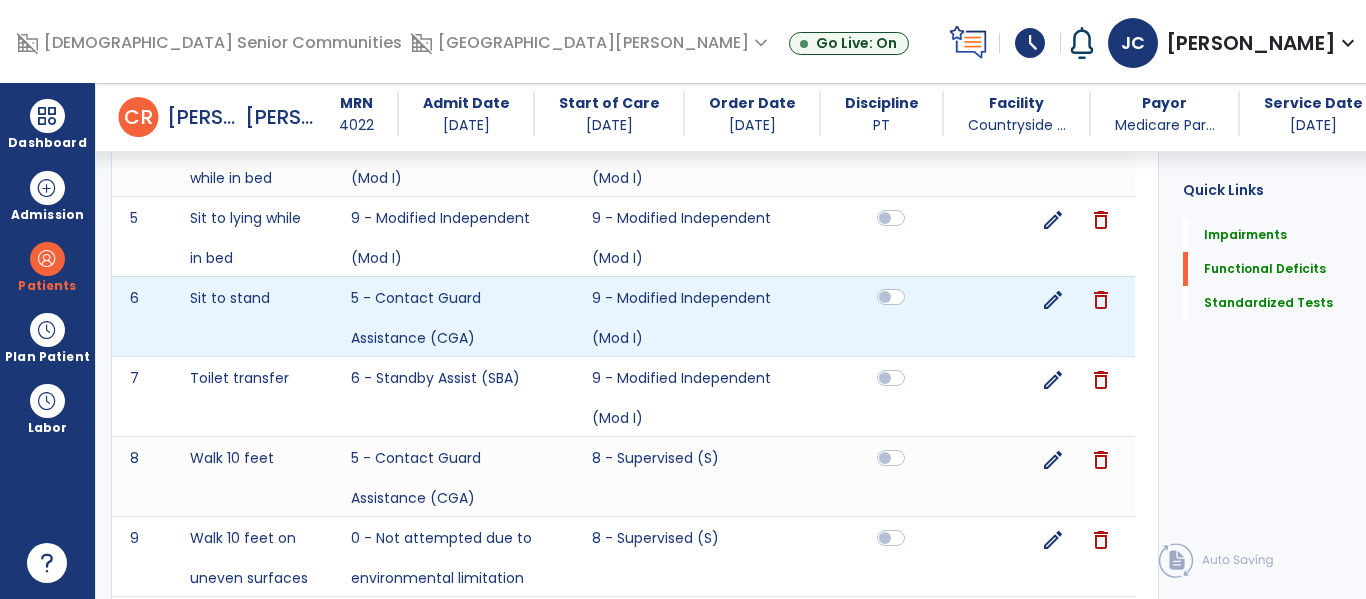 click 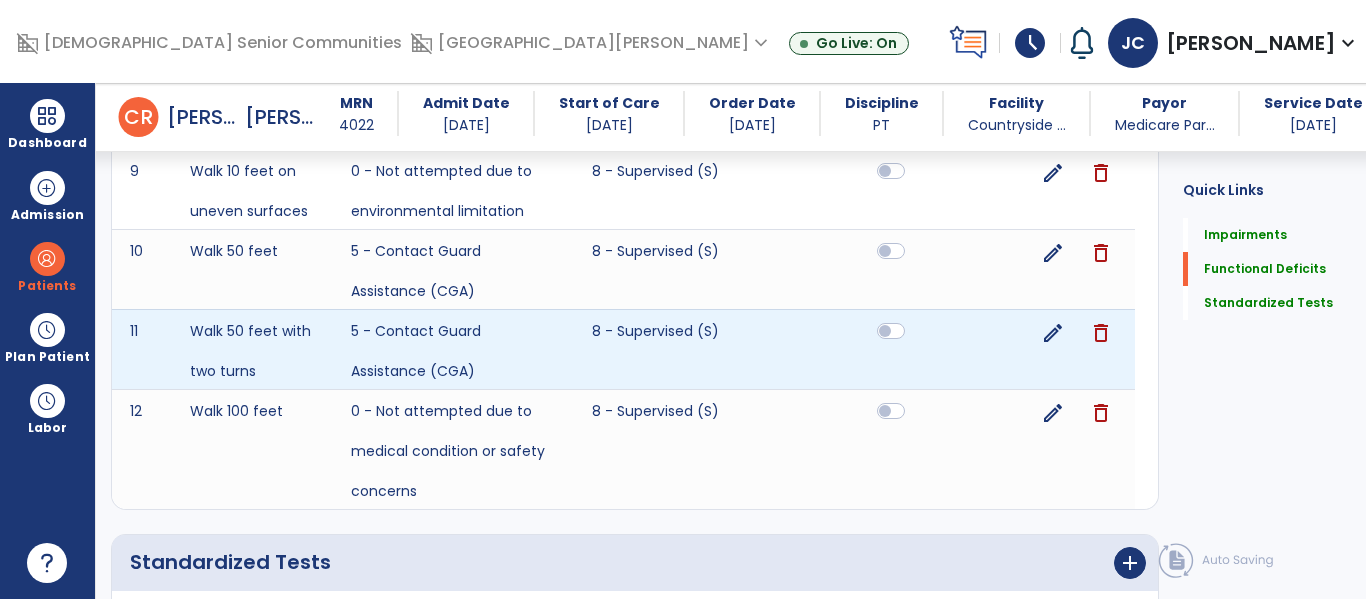 scroll, scrollTop: 1752, scrollLeft: 0, axis: vertical 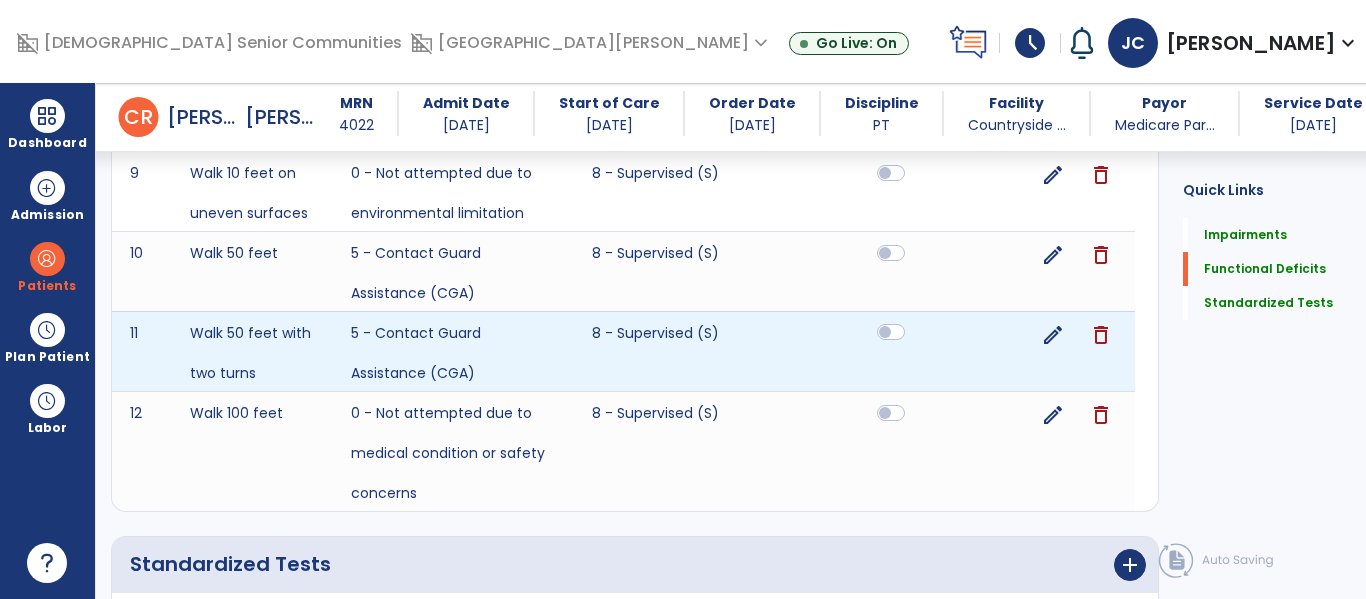 click 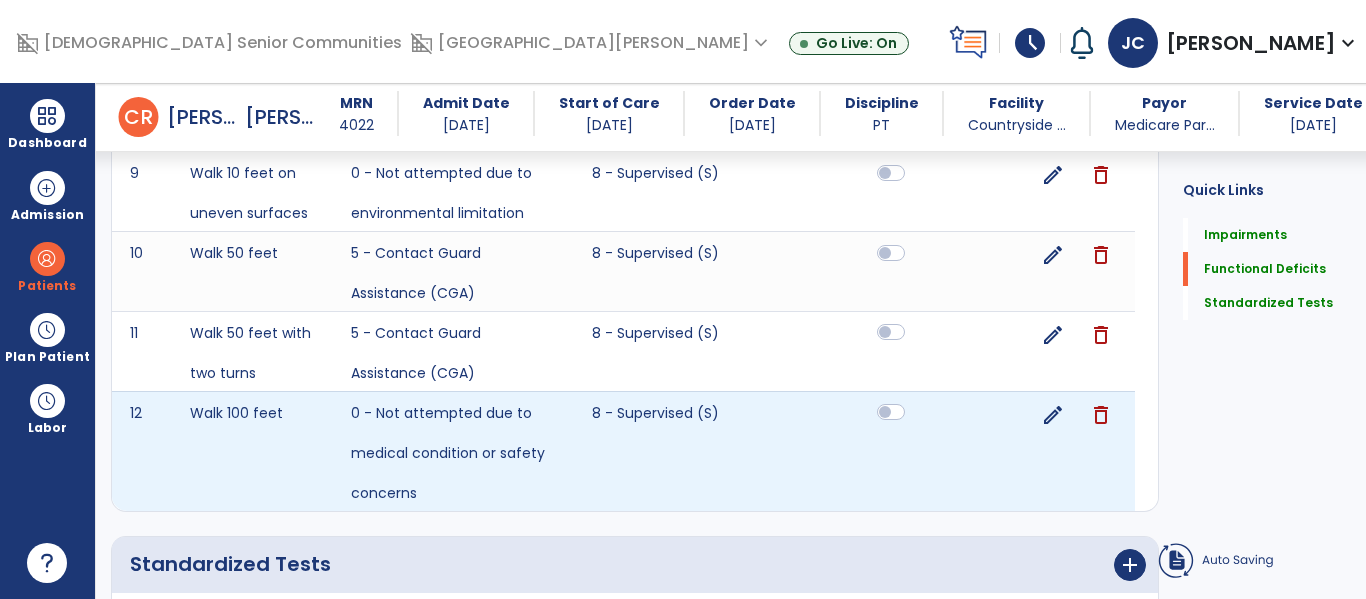 click 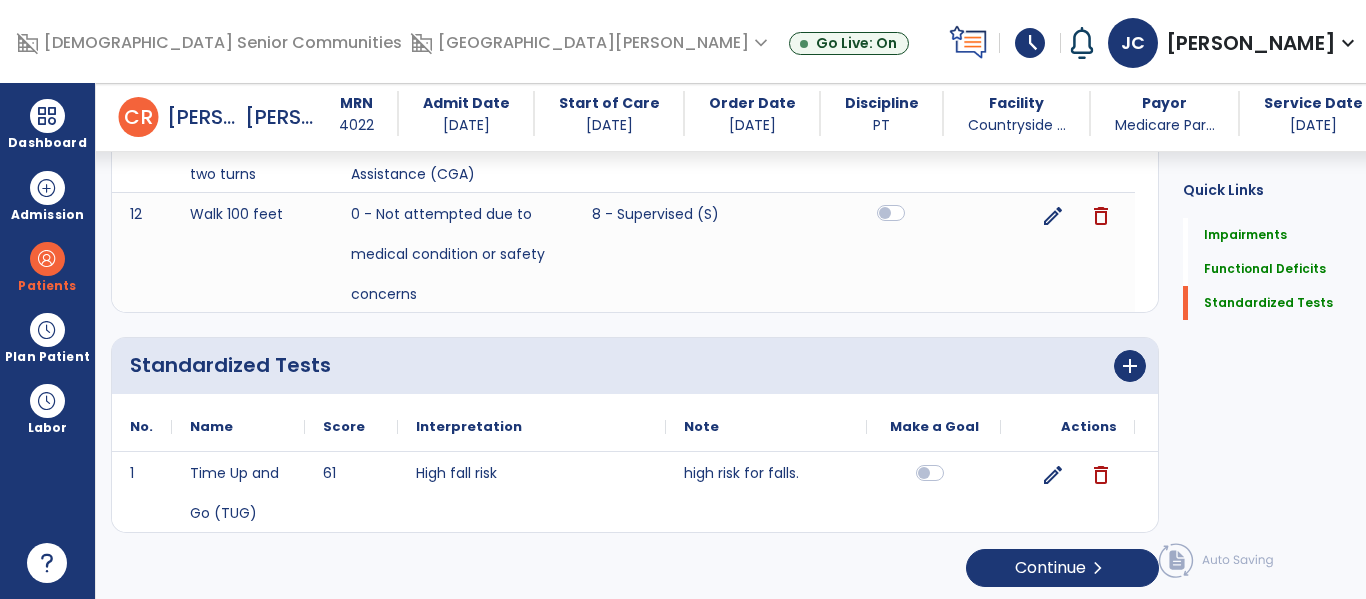 scroll, scrollTop: 1950, scrollLeft: 0, axis: vertical 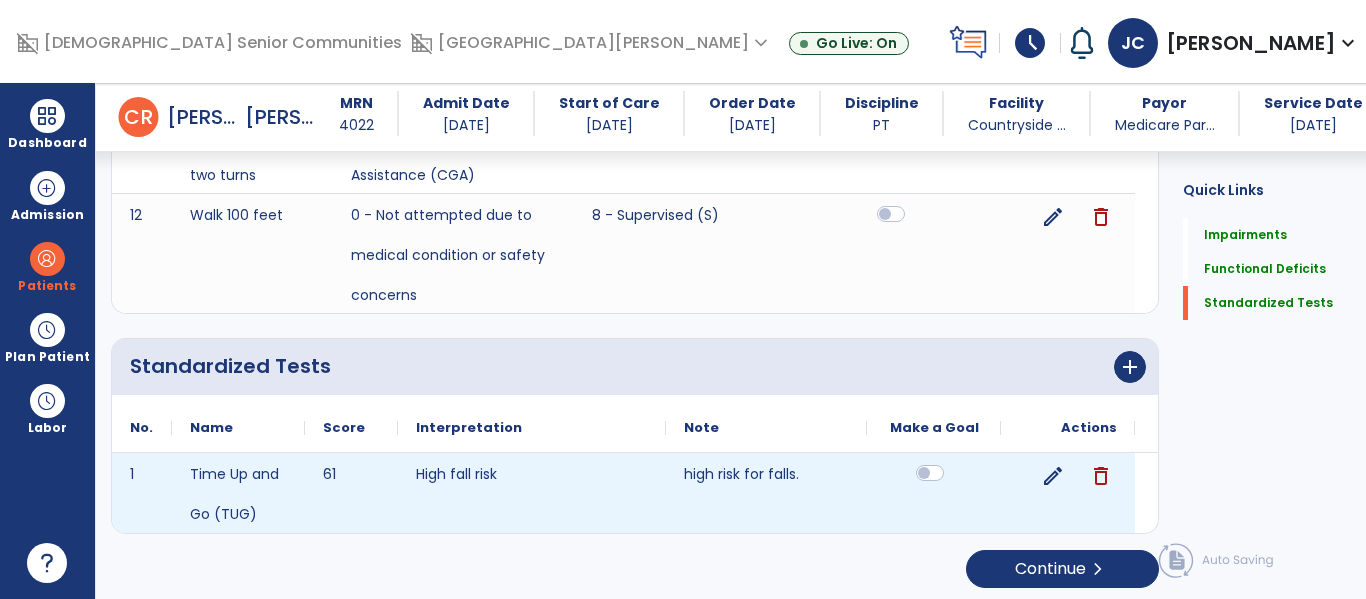 click 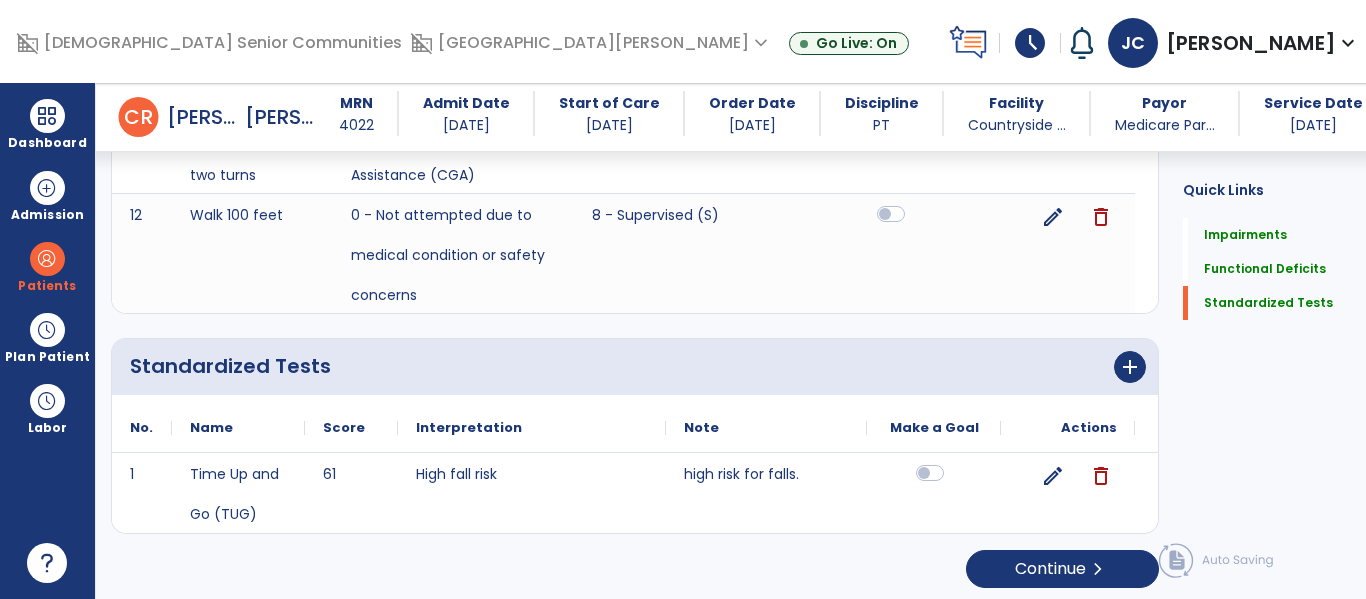 scroll, scrollTop: 1955, scrollLeft: 0, axis: vertical 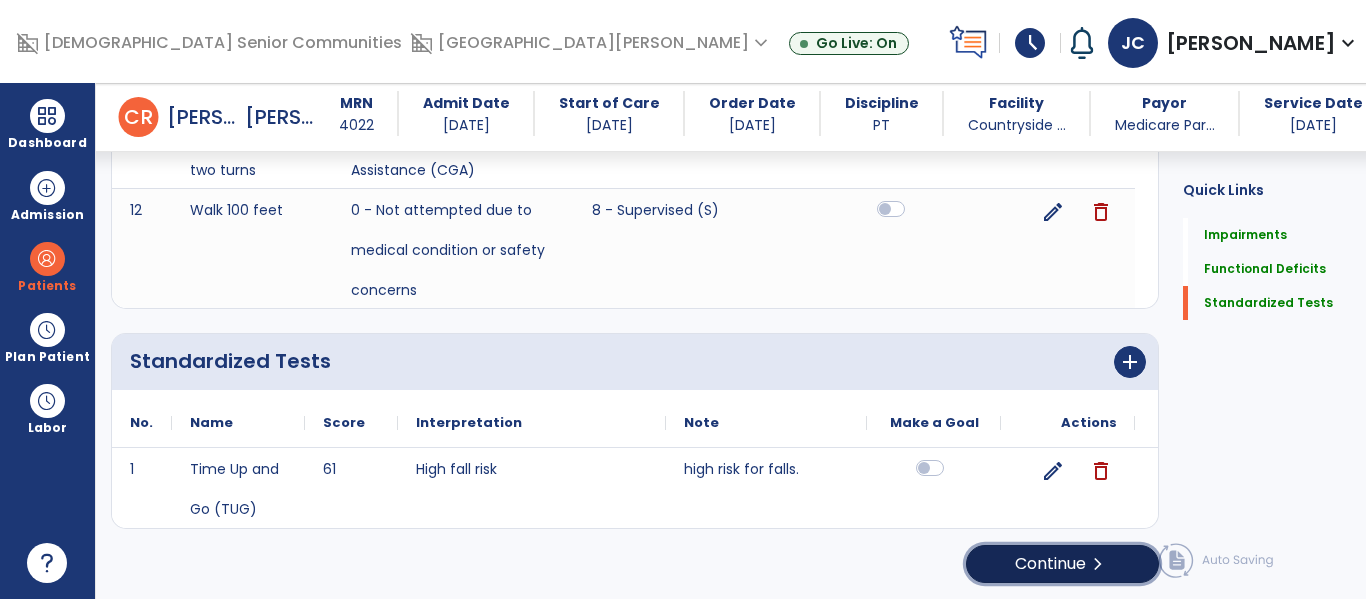 click on "Continue  chevron_right" 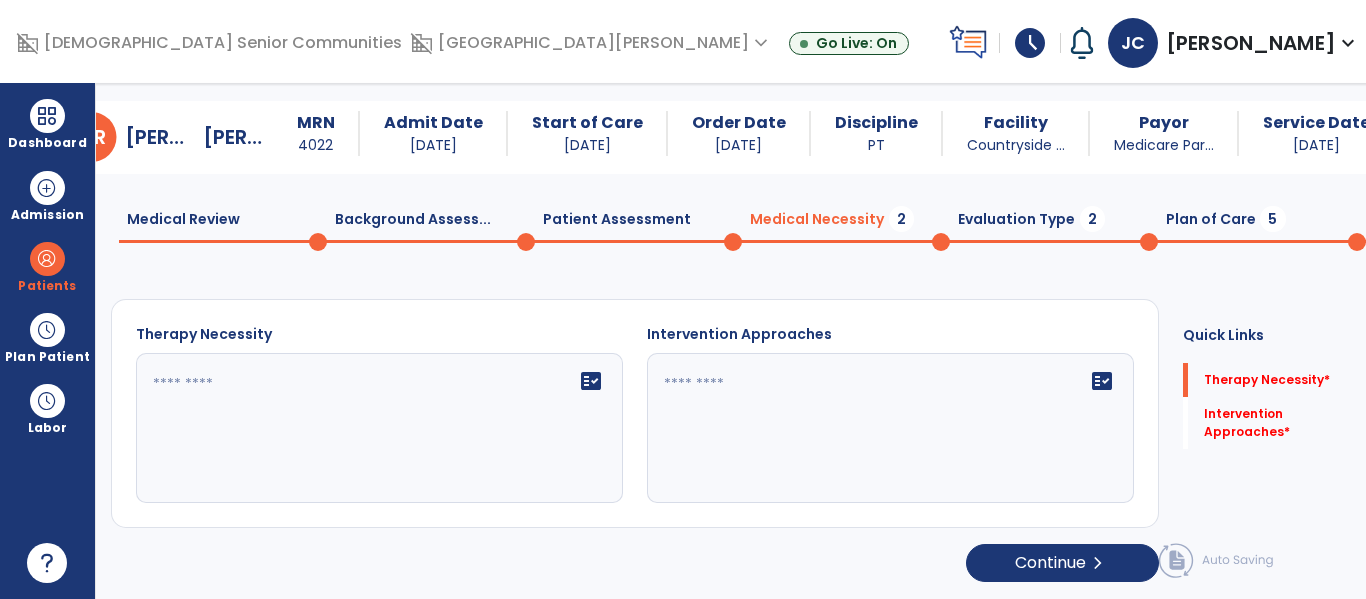 scroll, scrollTop: 29, scrollLeft: 0, axis: vertical 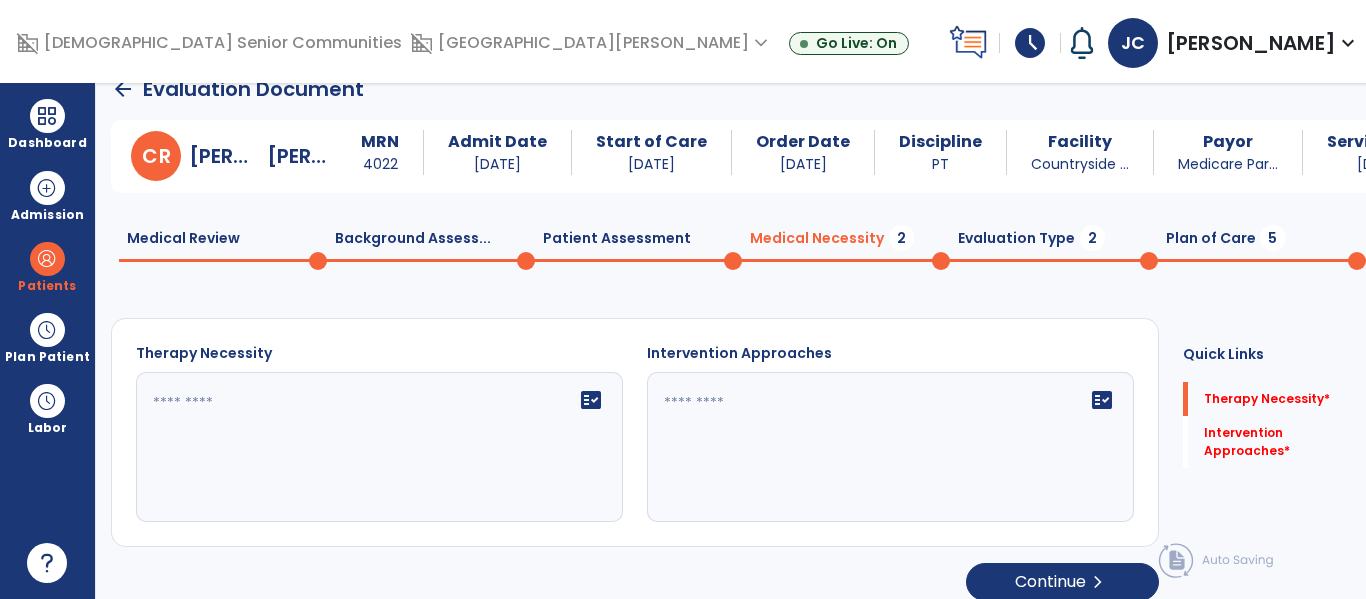 click on "fact_check" 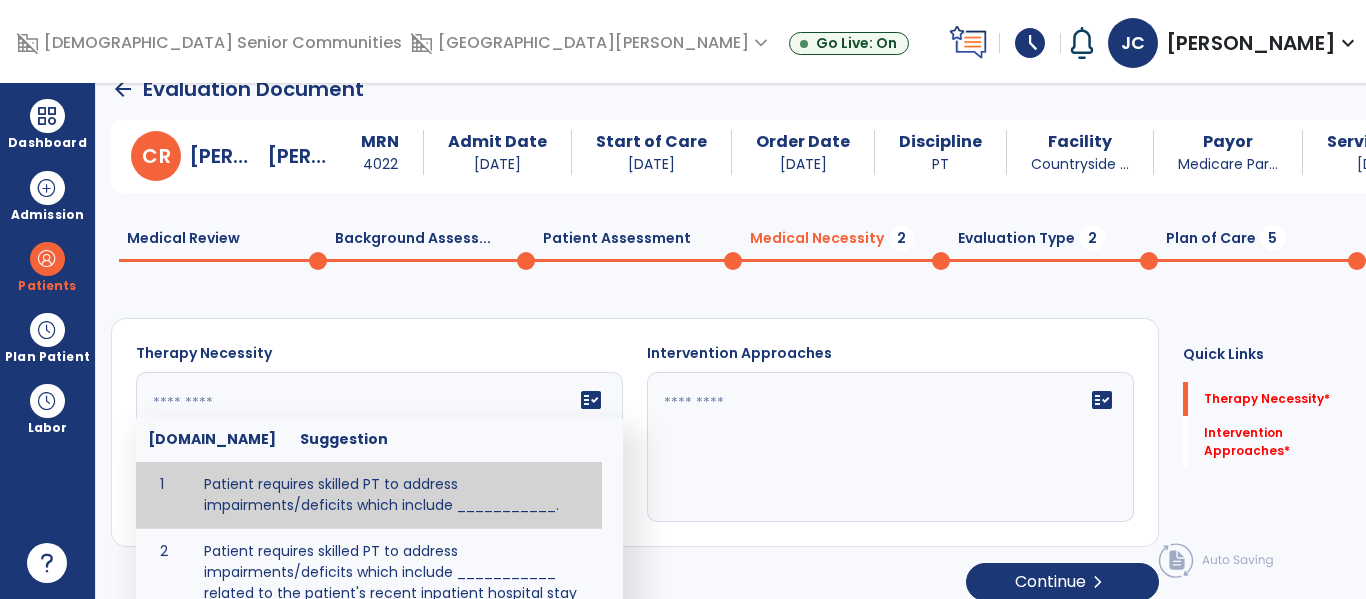 paste on "**********" 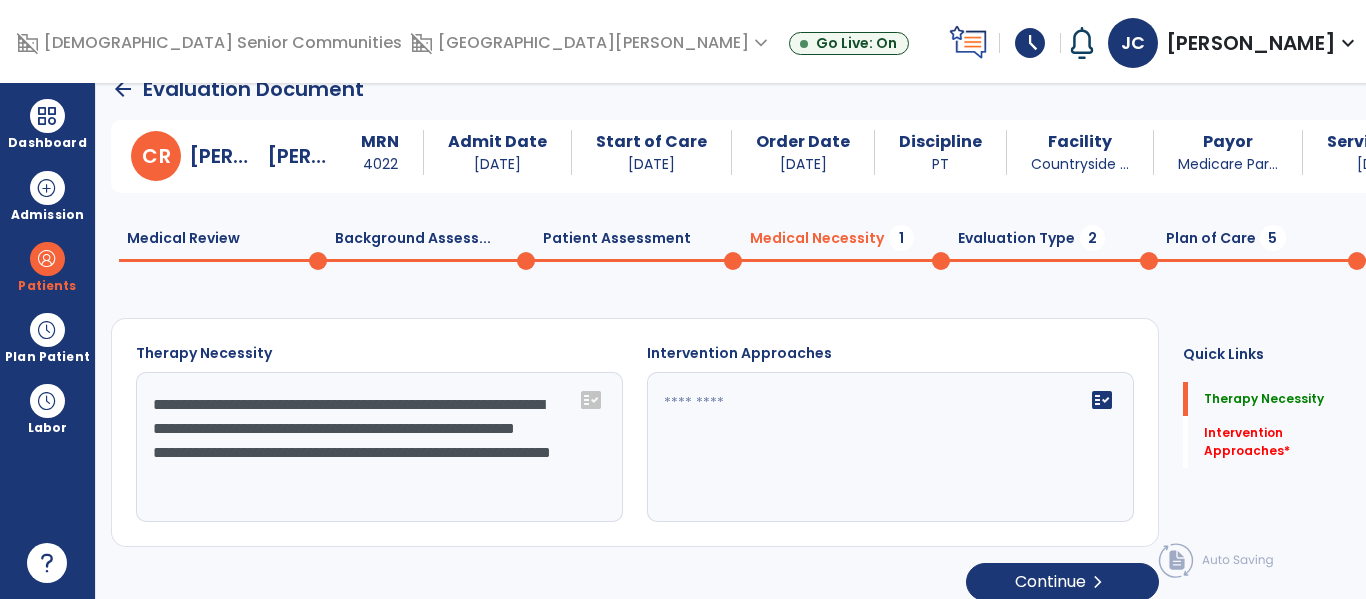 click on "**********" 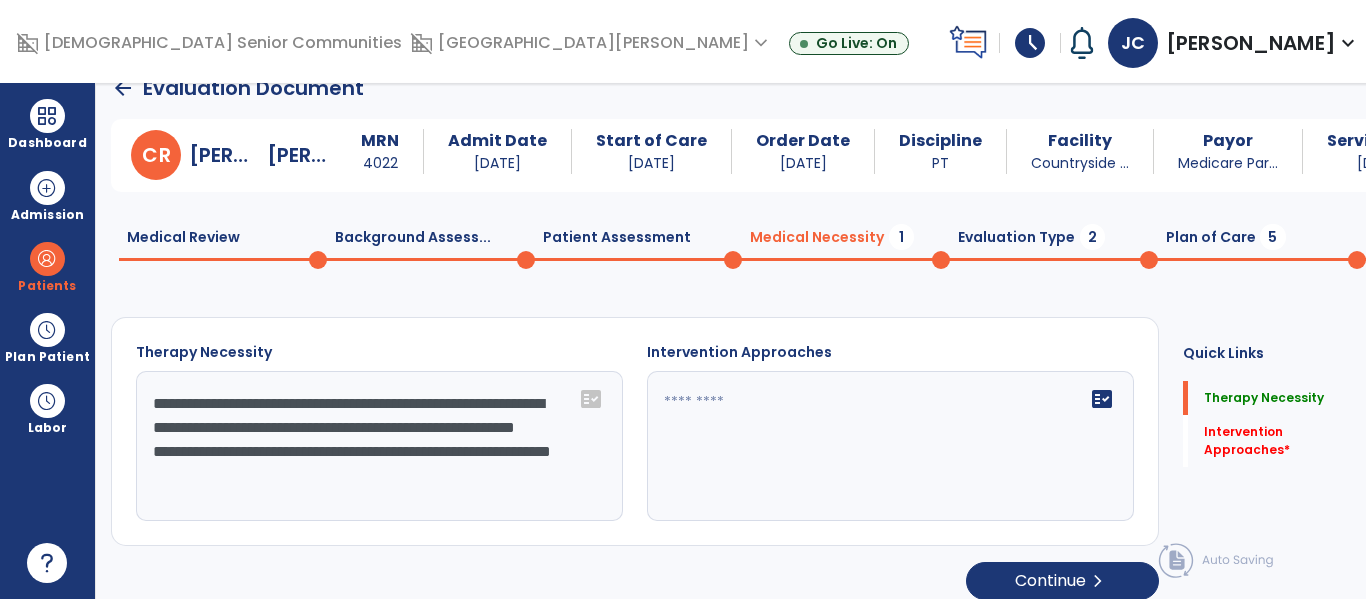 click on "**********" 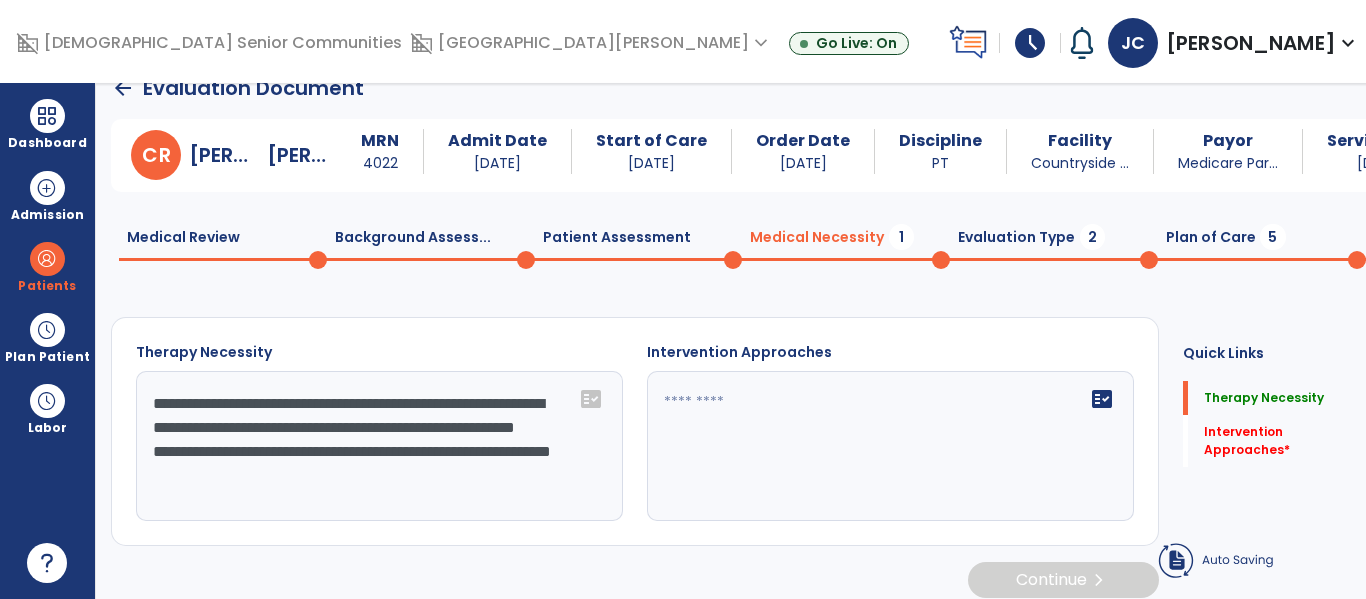click on "**********" 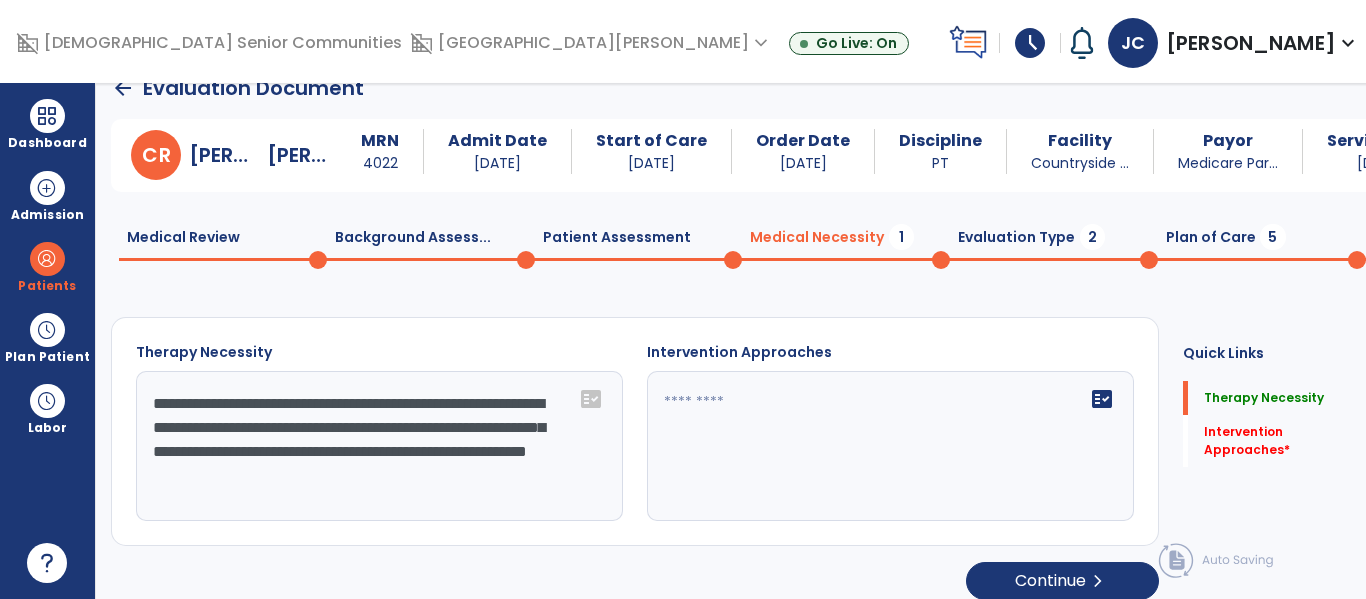 type on "**********" 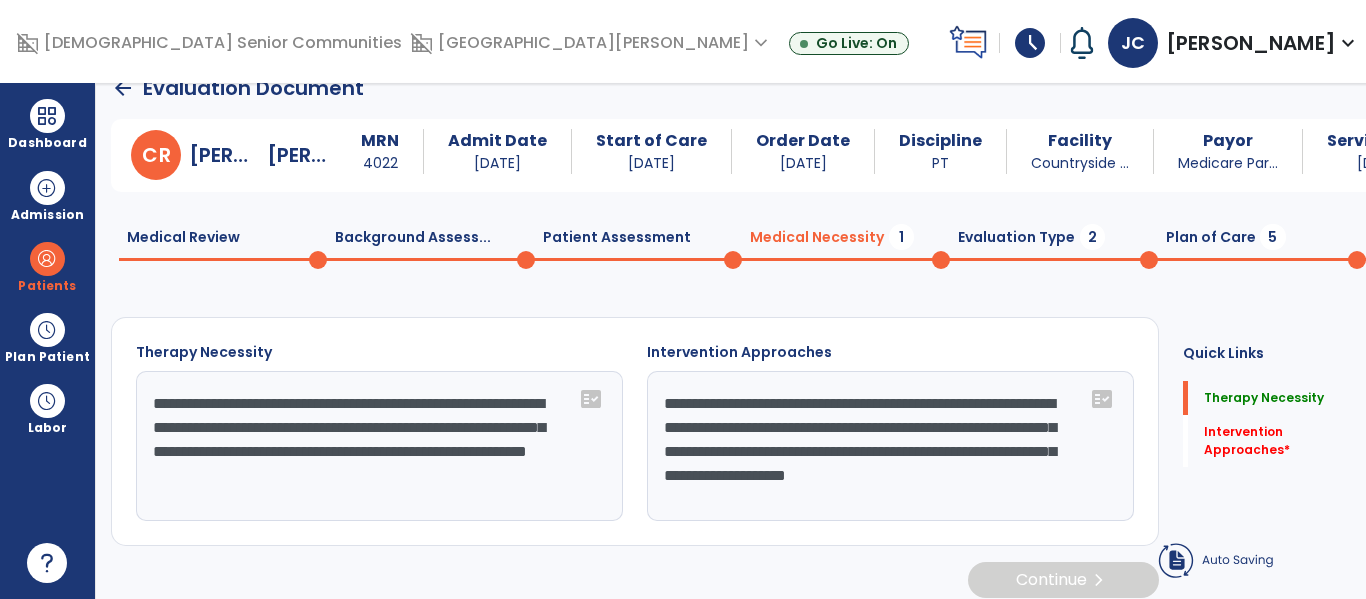 type on "**********" 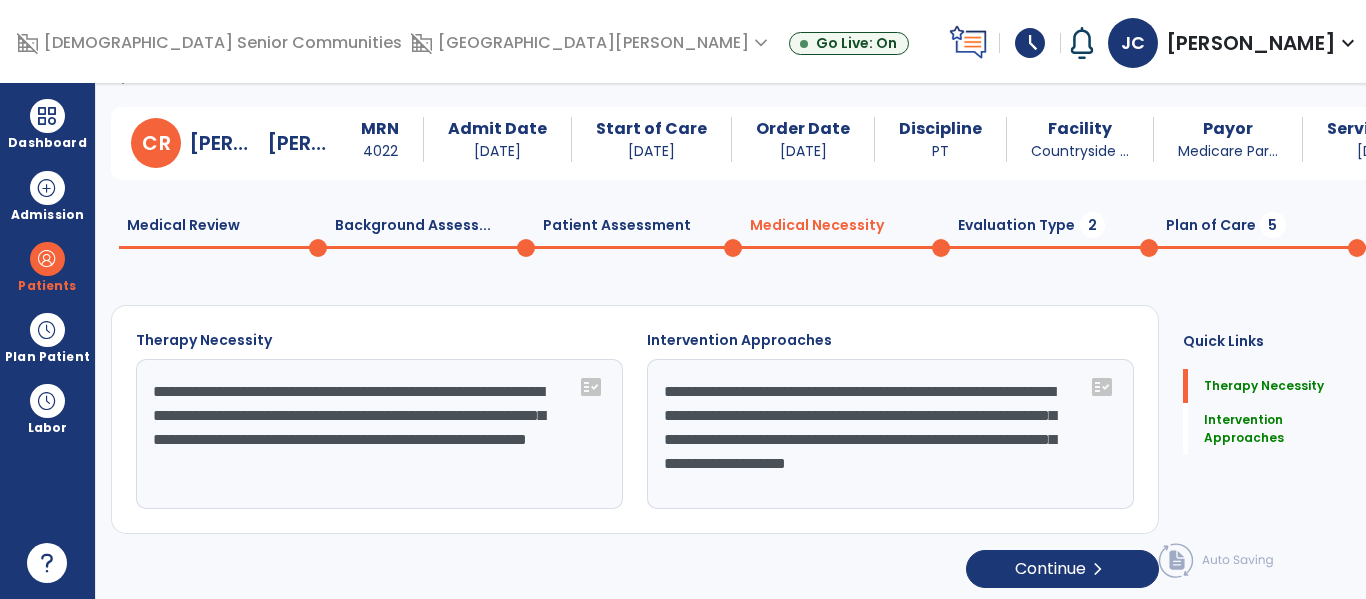 scroll, scrollTop: 47, scrollLeft: 0, axis: vertical 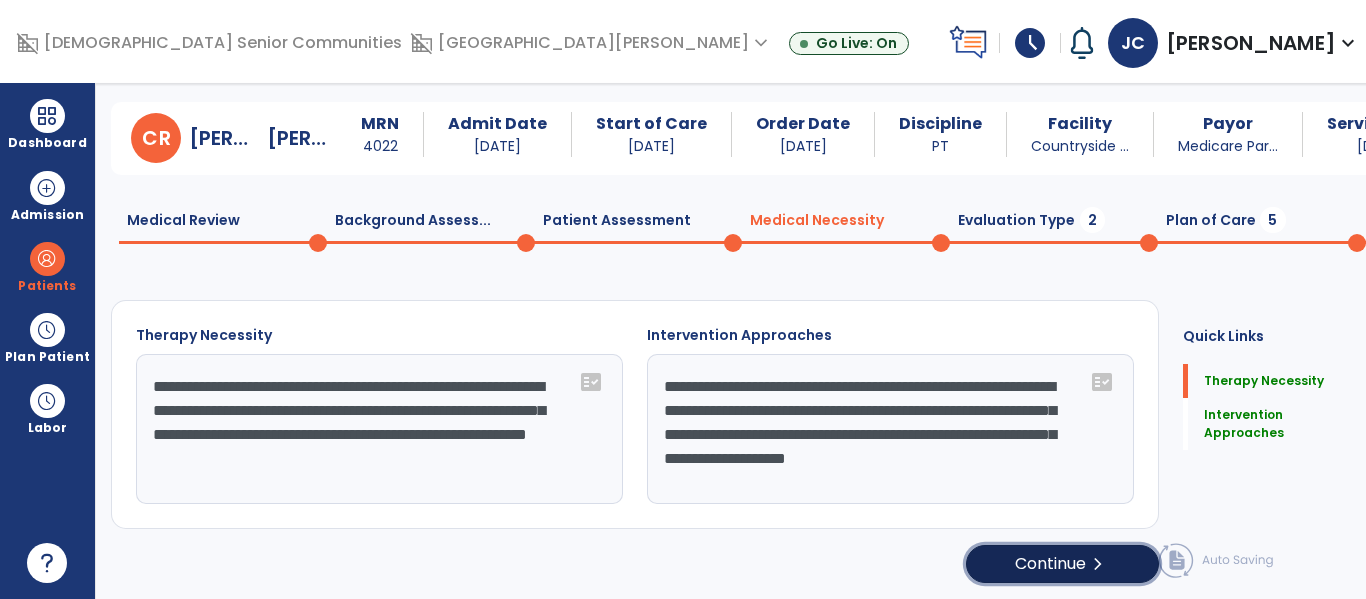 click on "Continue  chevron_right" 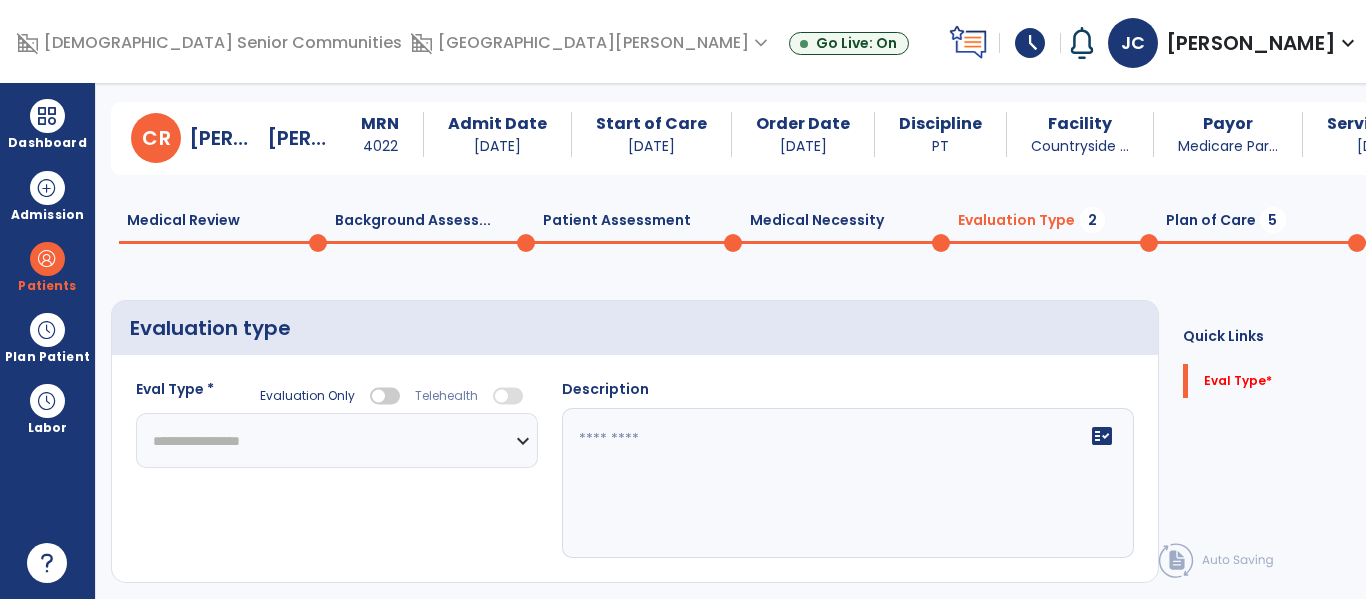 click on "**********" 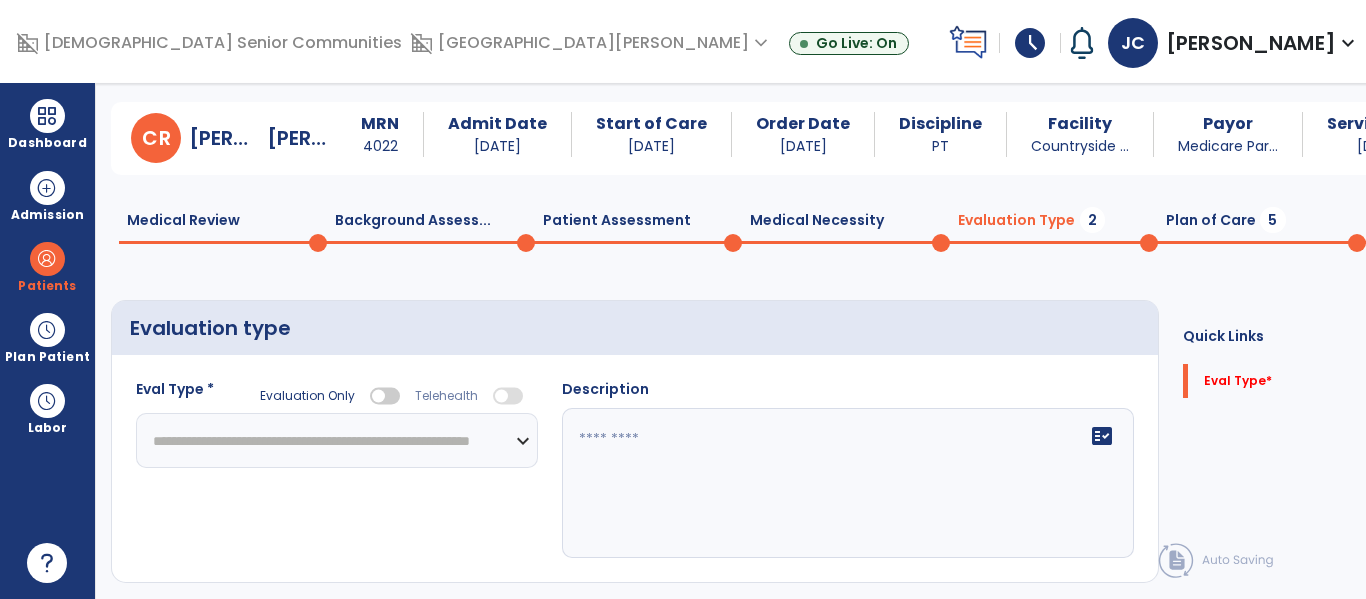 click on "**********" 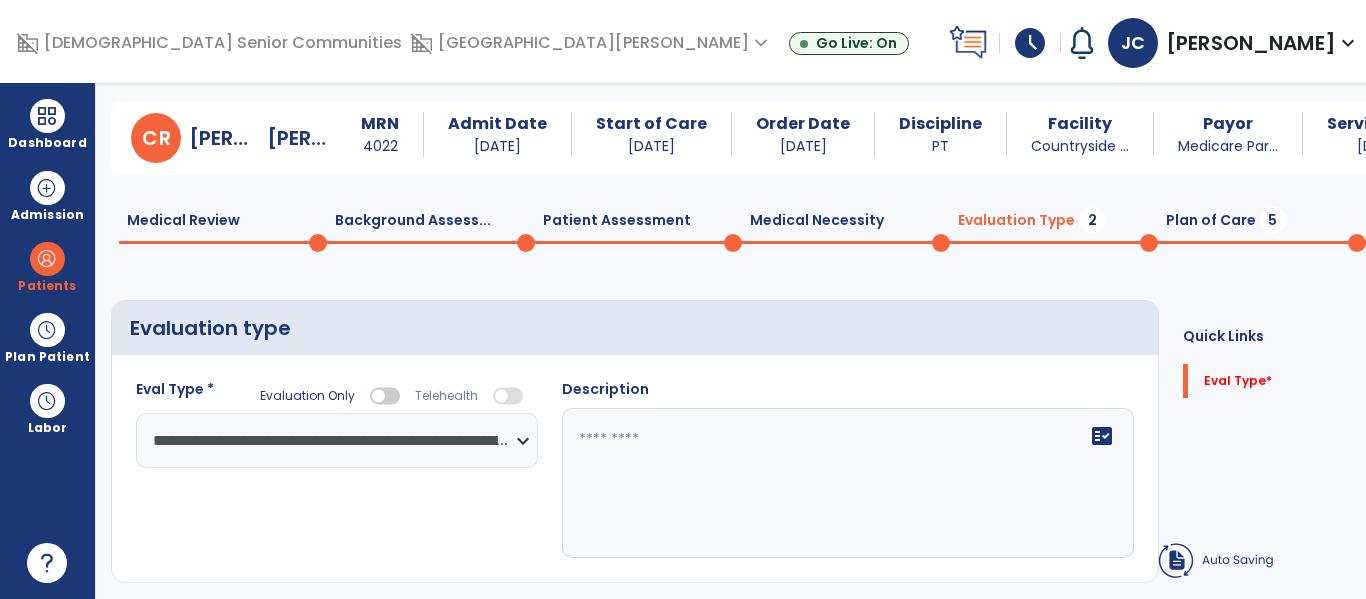 click 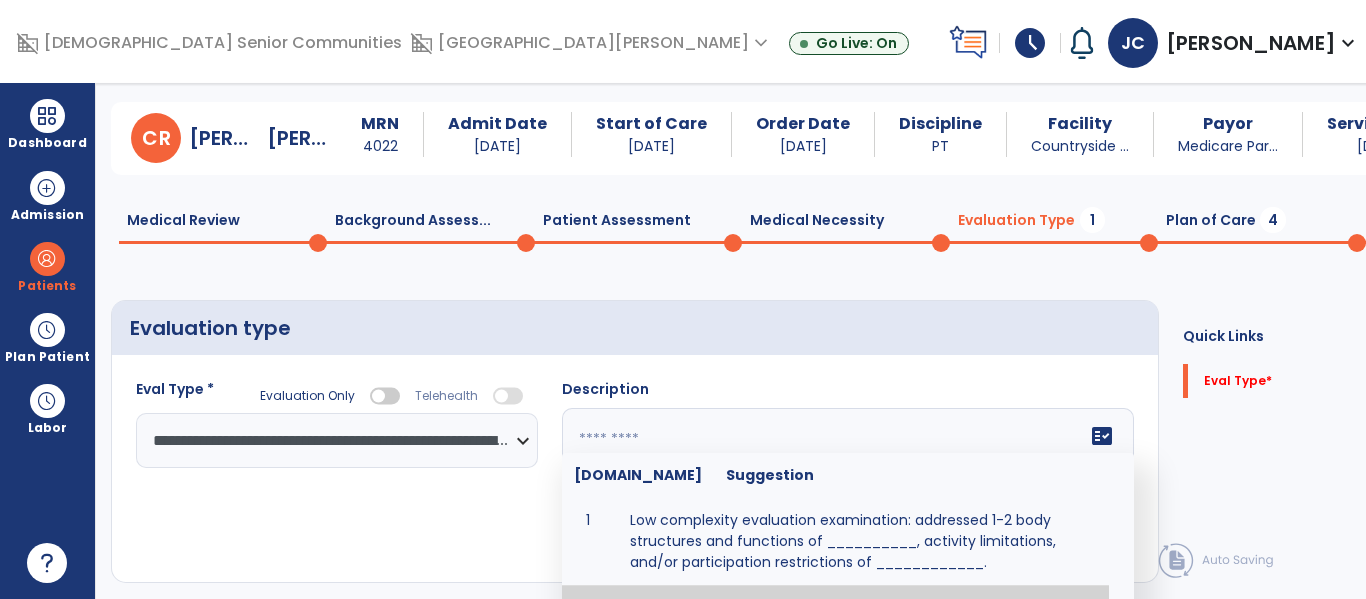 click 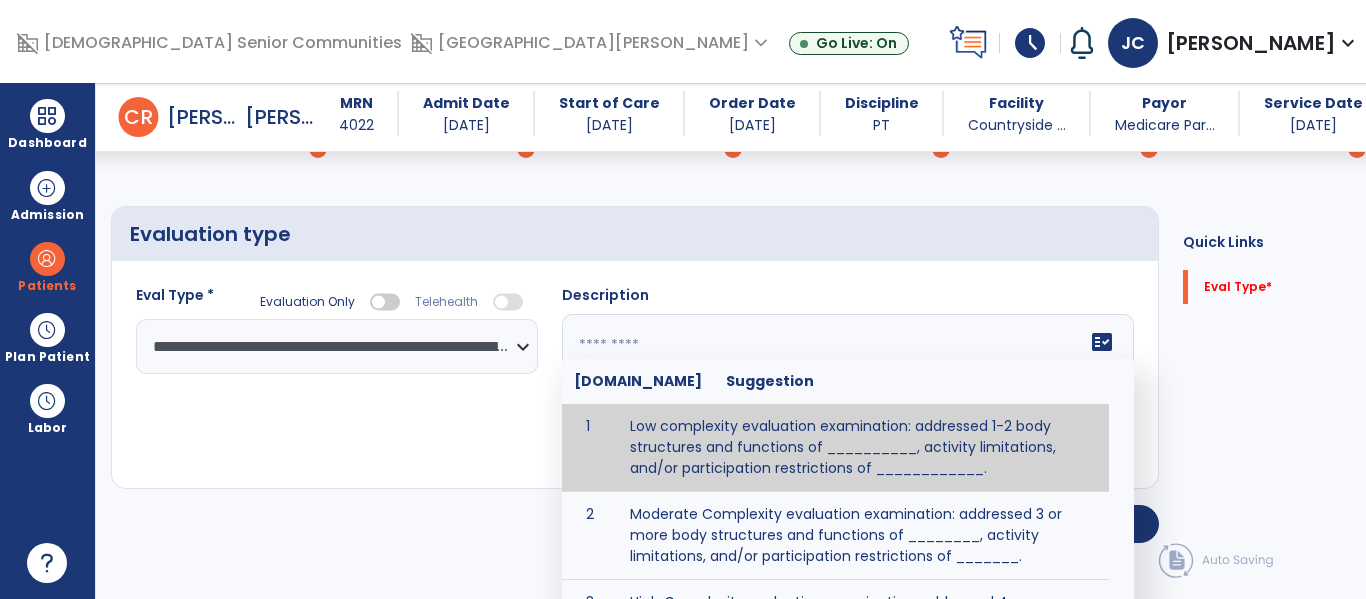 paste on "**********" 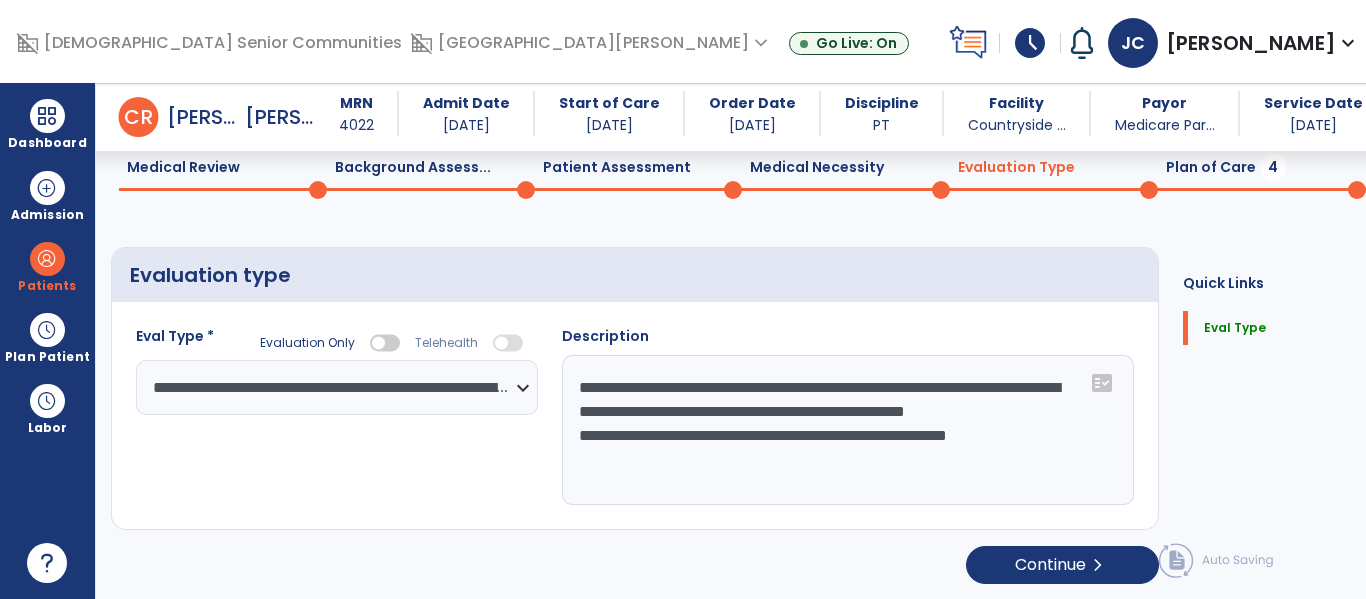 scroll, scrollTop: 82, scrollLeft: 0, axis: vertical 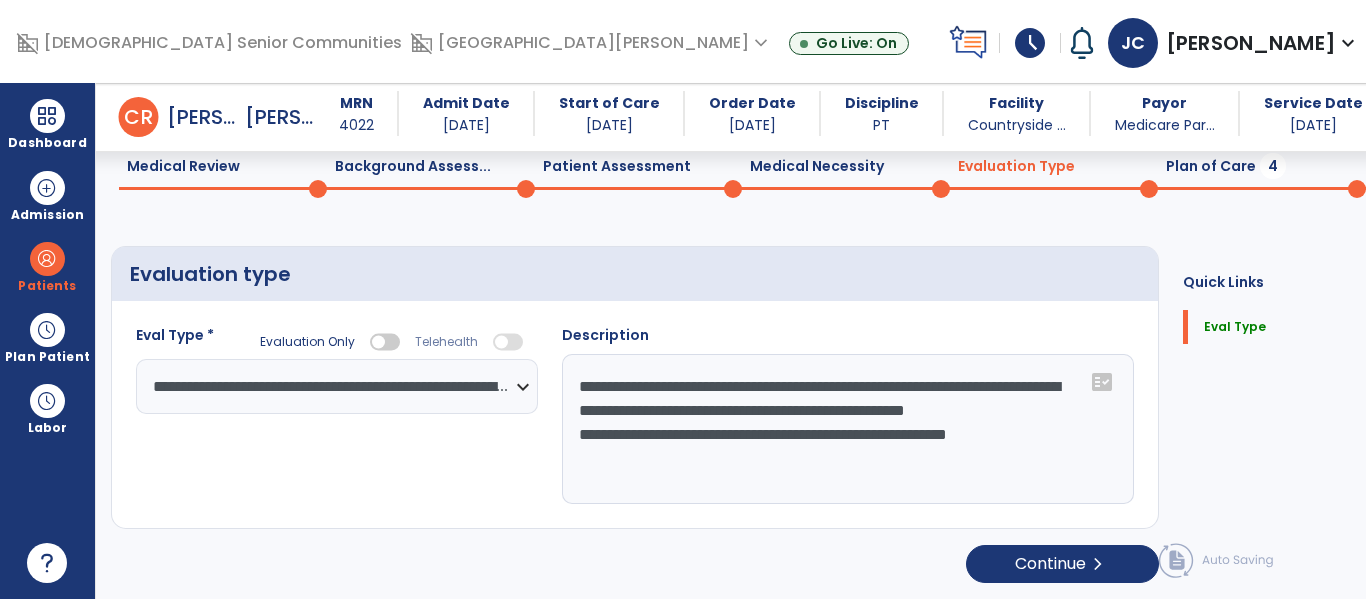 drag, startPoint x: 612, startPoint y: 436, endPoint x: 600, endPoint y: 424, distance: 16.970562 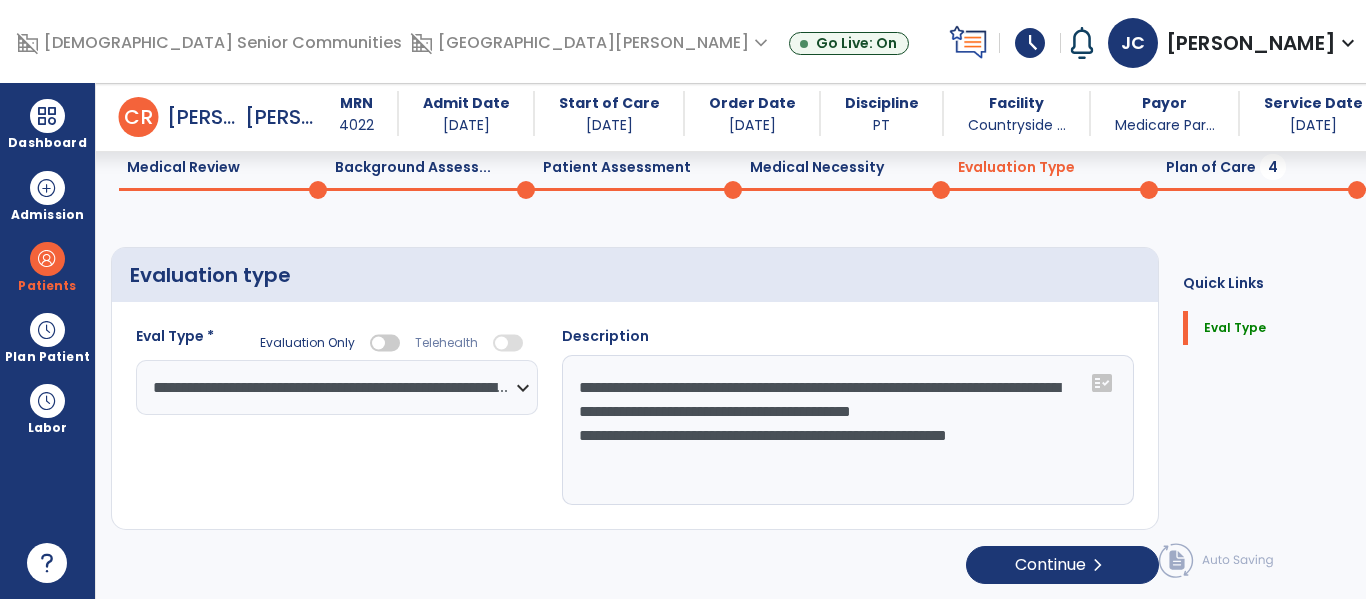scroll, scrollTop: 80, scrollLeft: 0, axis: vertical 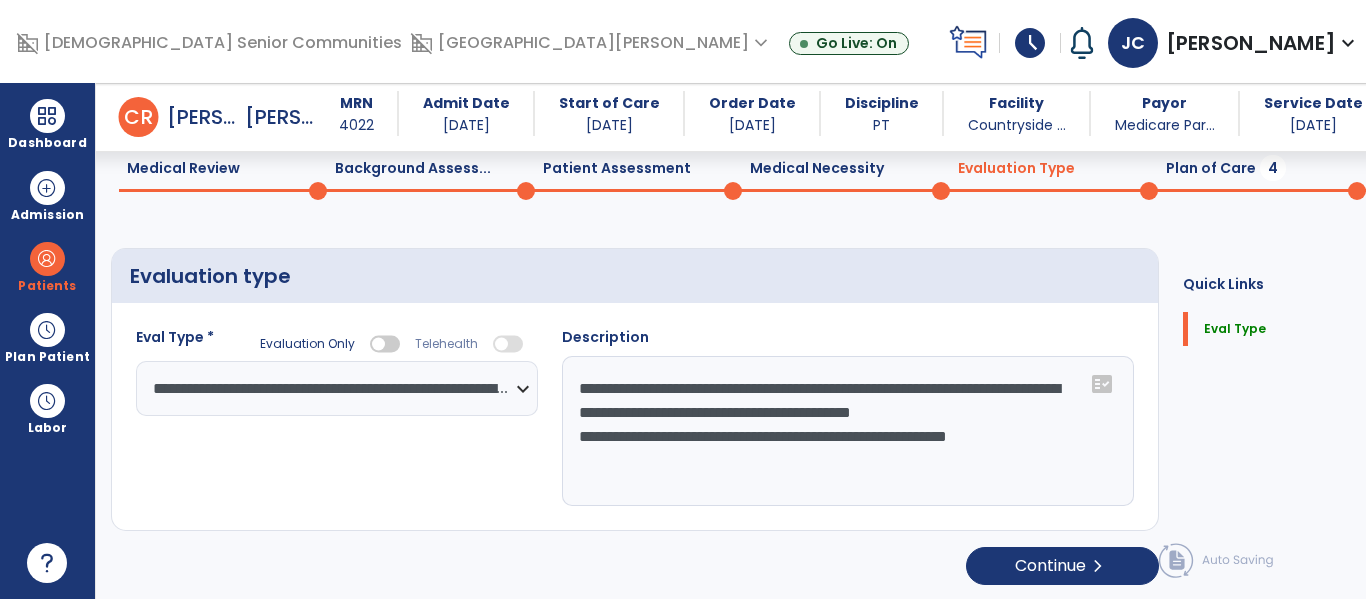 click on "**********" 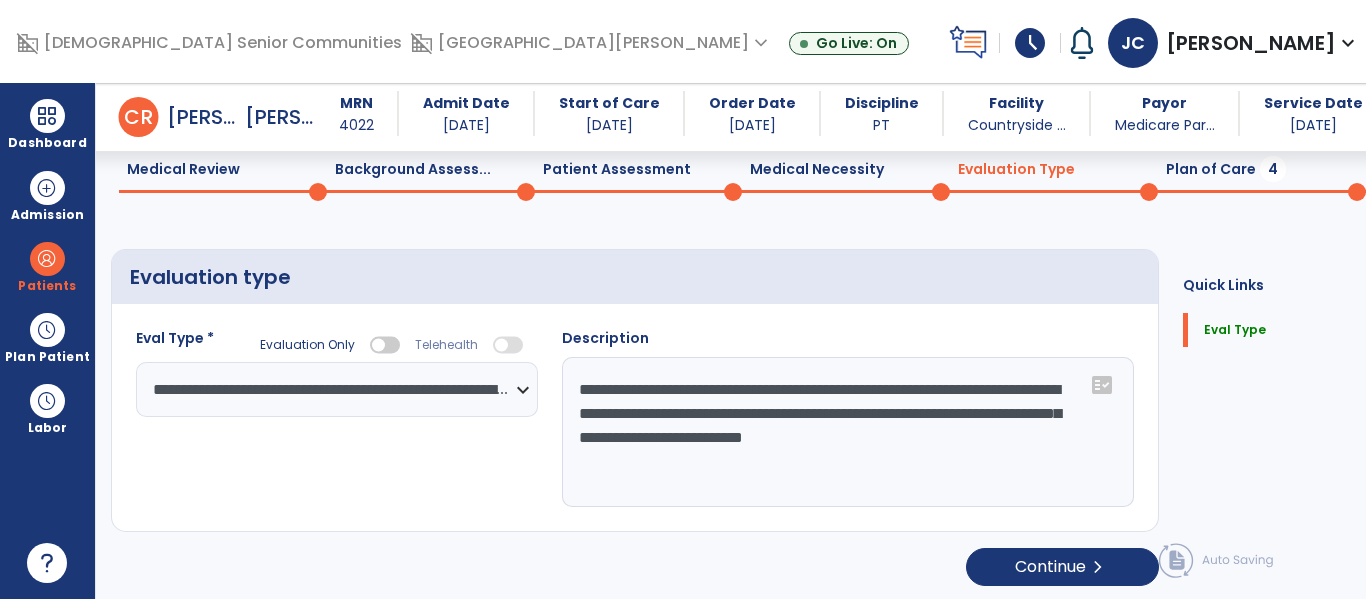 scroll, scrollTop: 77, scrollLeft: 0, axis: vertical 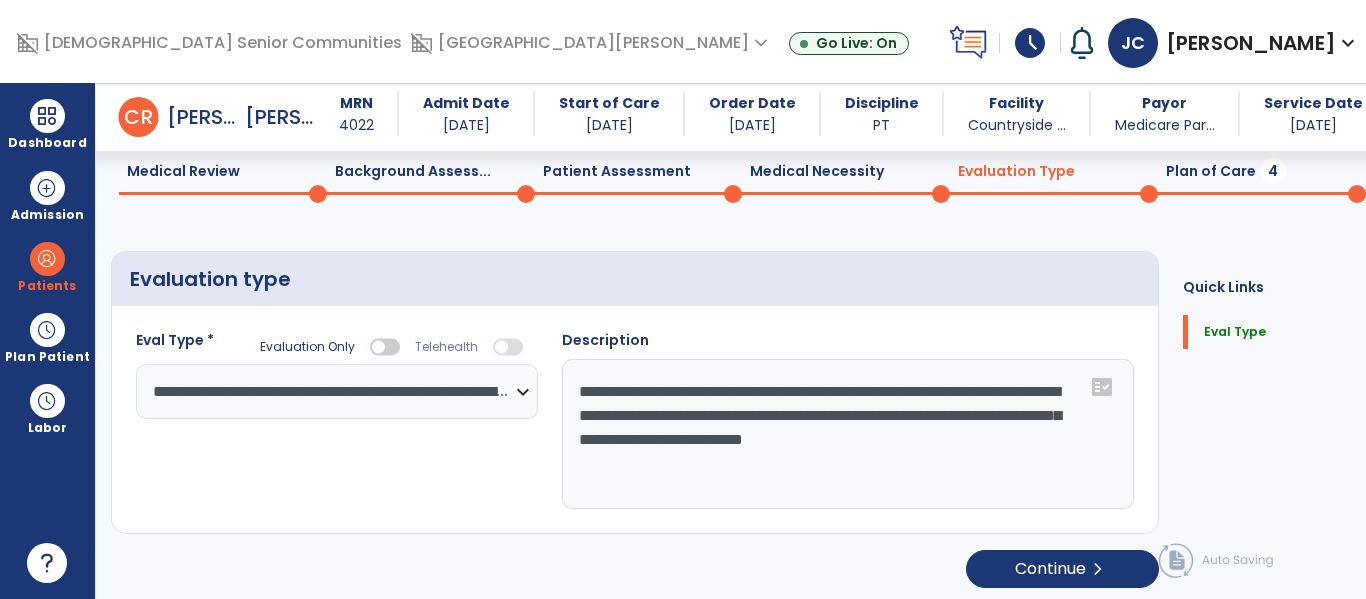 click on "**********" 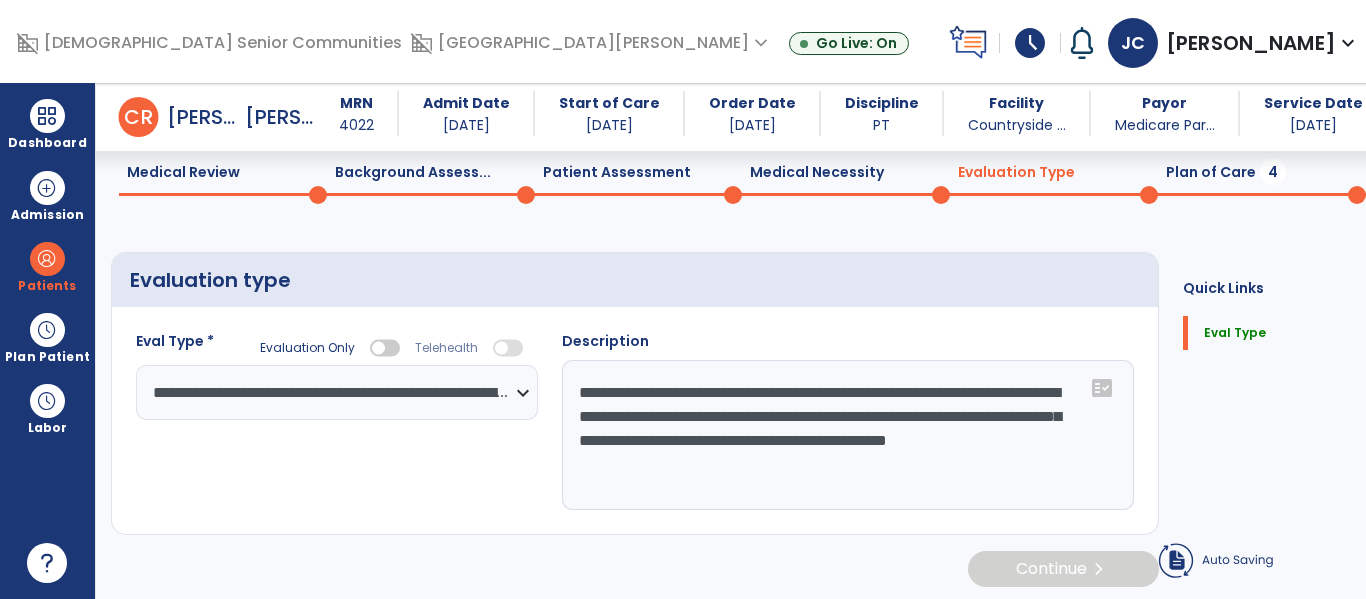 click on "**********" at bounding box center [742, 341] 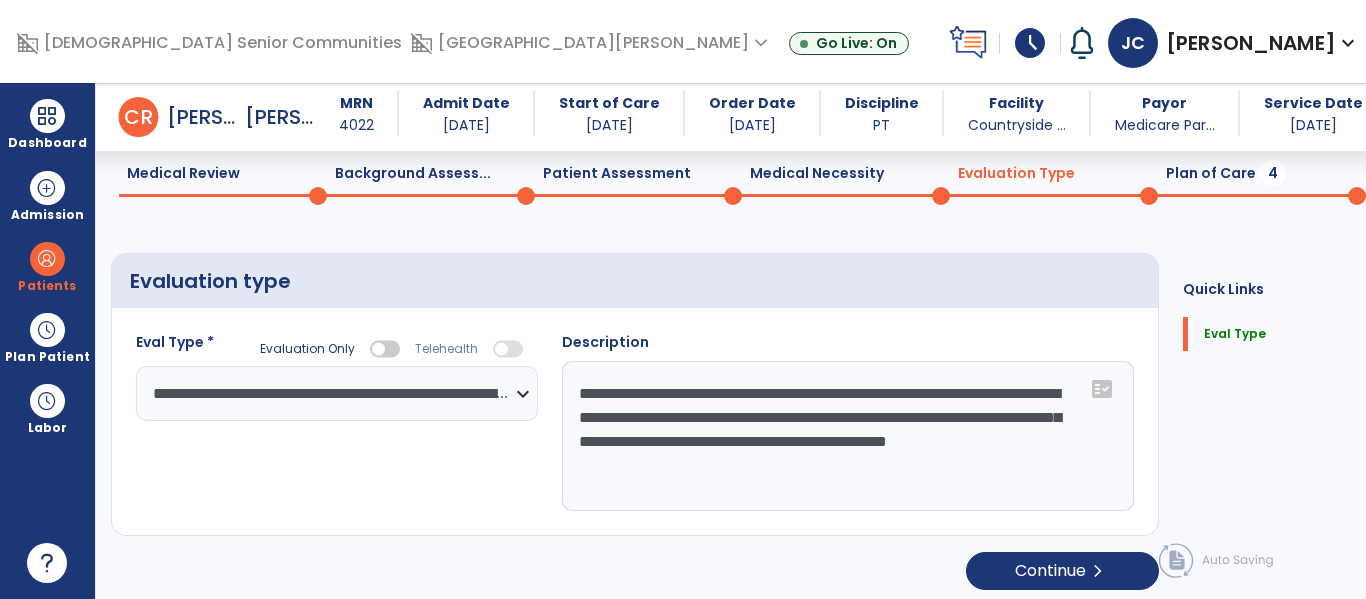 click on "**********" 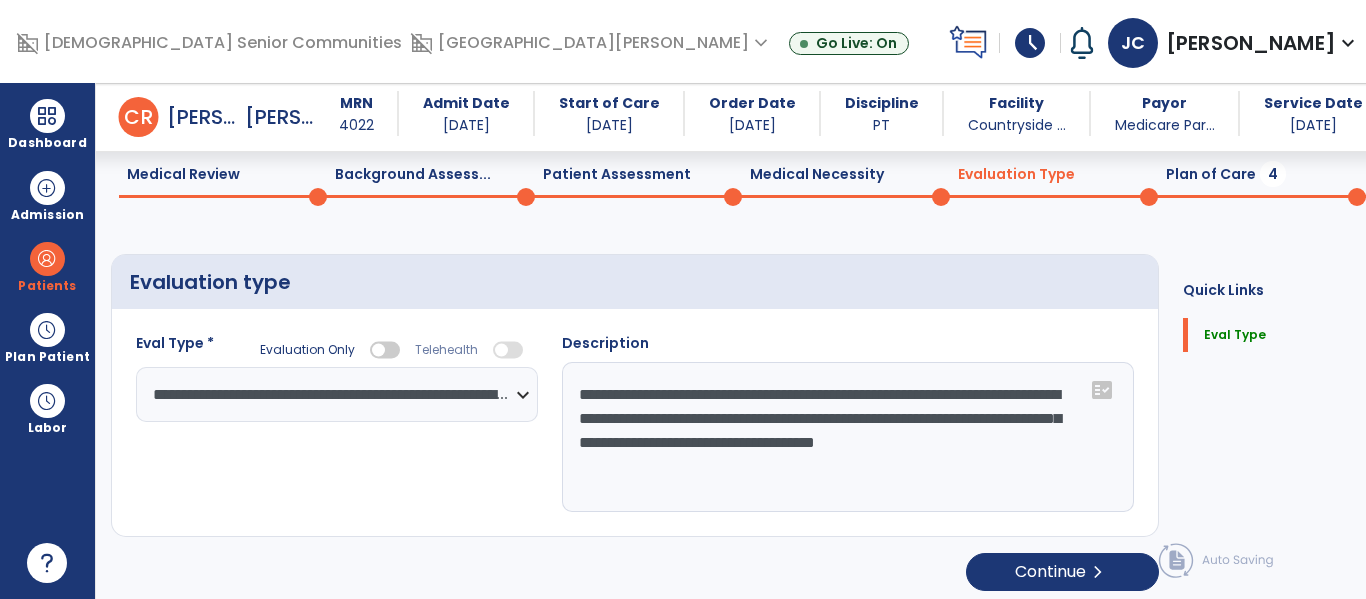 scroll, scrollTop: 82, scrollLeft: 0, axis: vertical 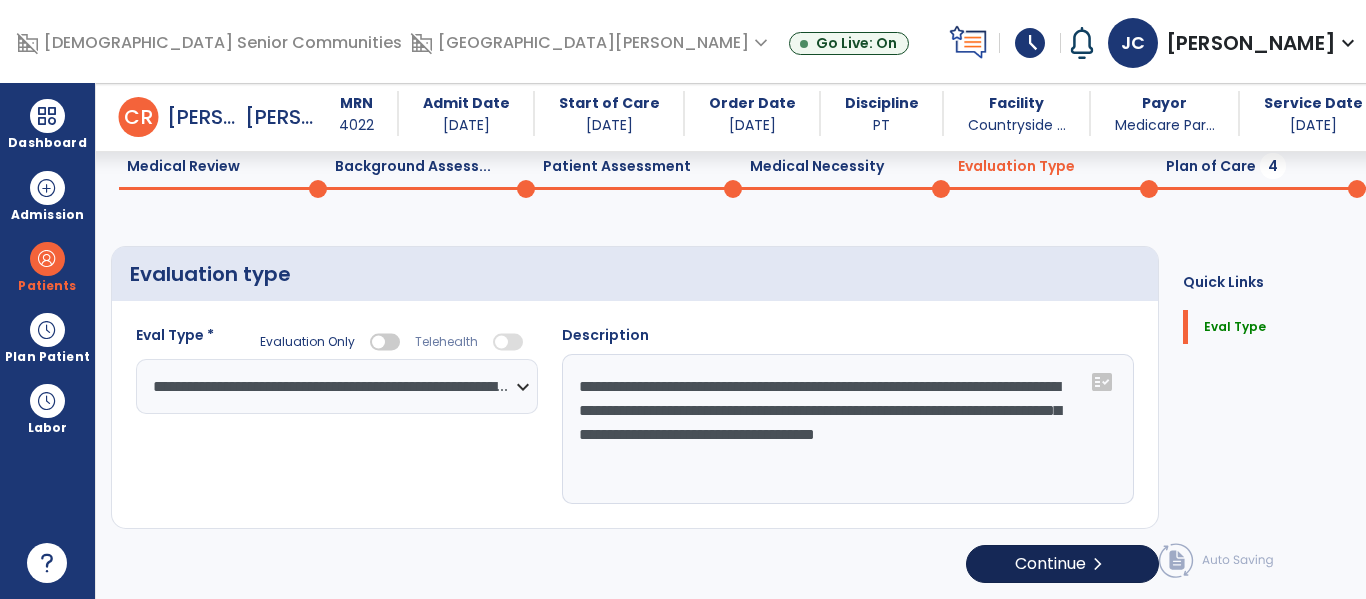 type on "**********" 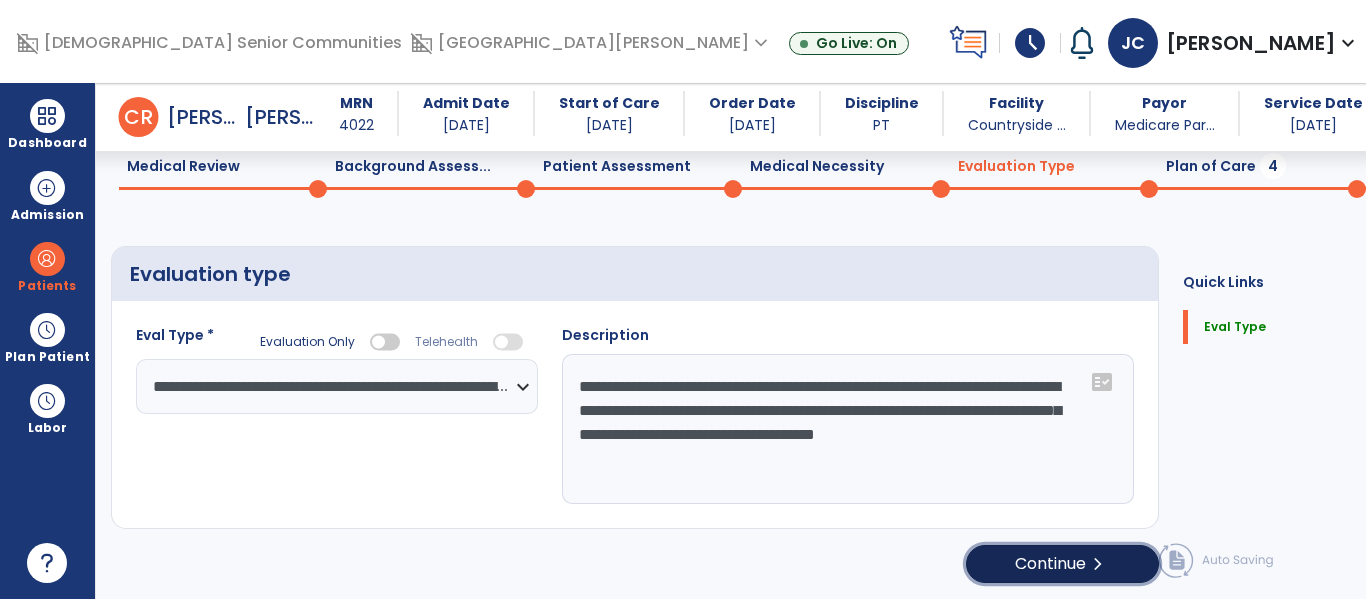 click on "Continue  chevron_right" 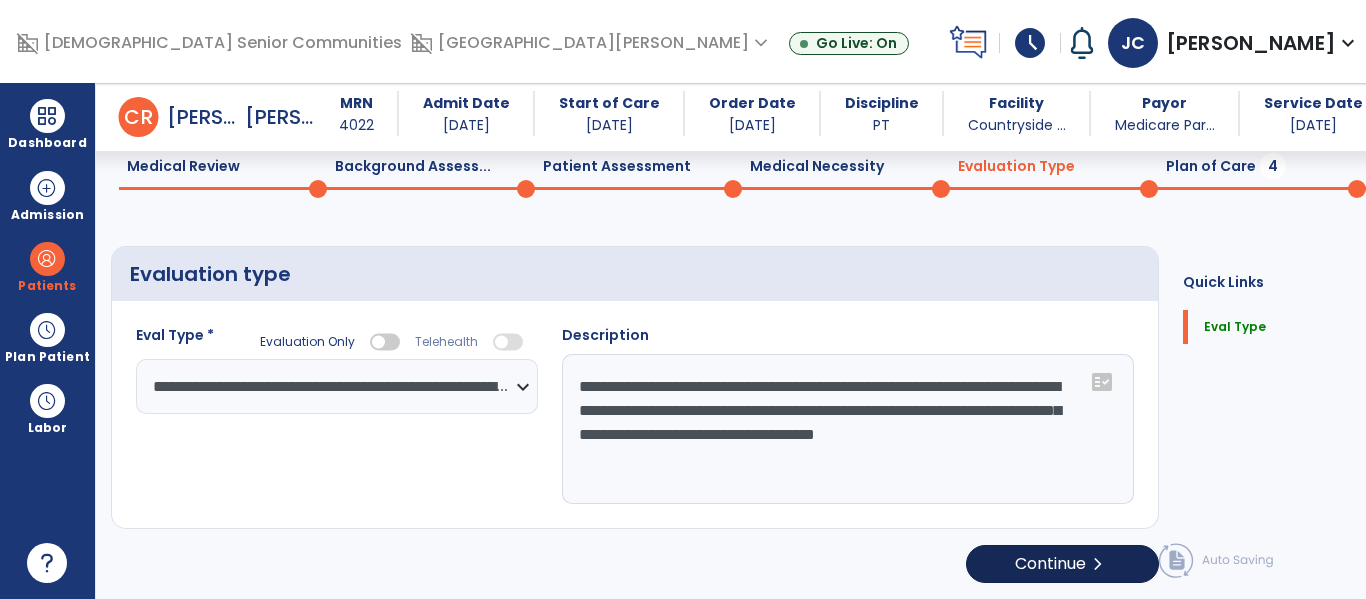 select on "**" 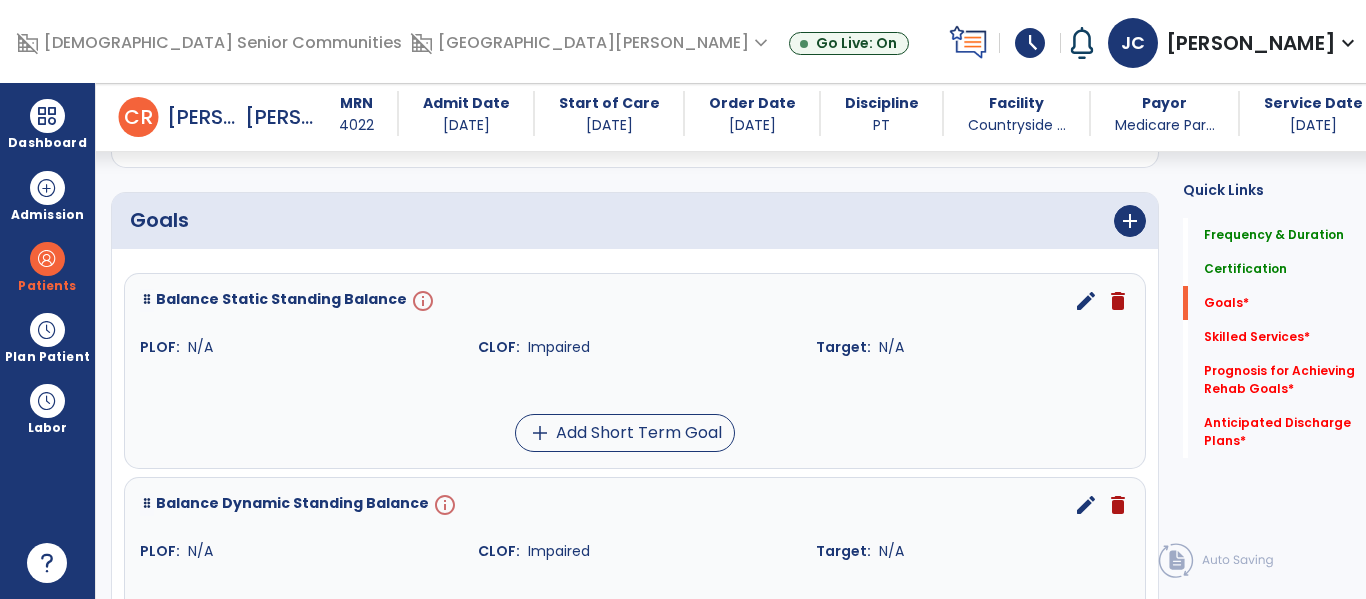 scroll, scrollTop: 423, scrollLeft: 0, axis: vertical 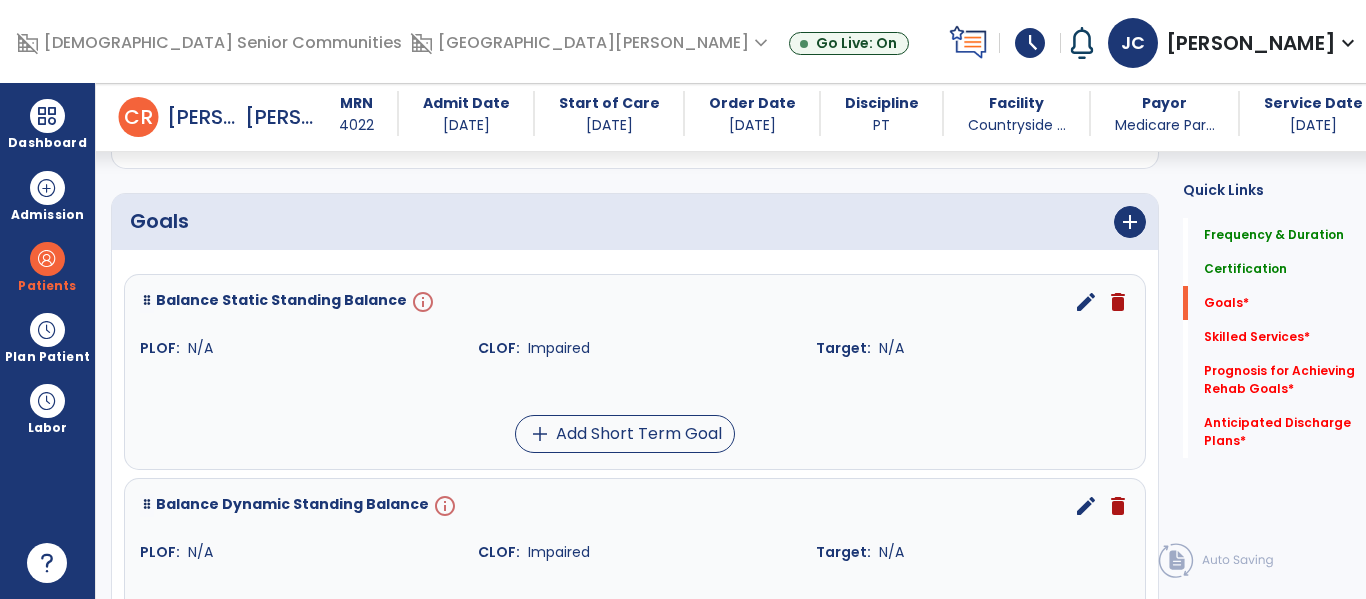 click on "edit" at bounding box center (1086, 302) 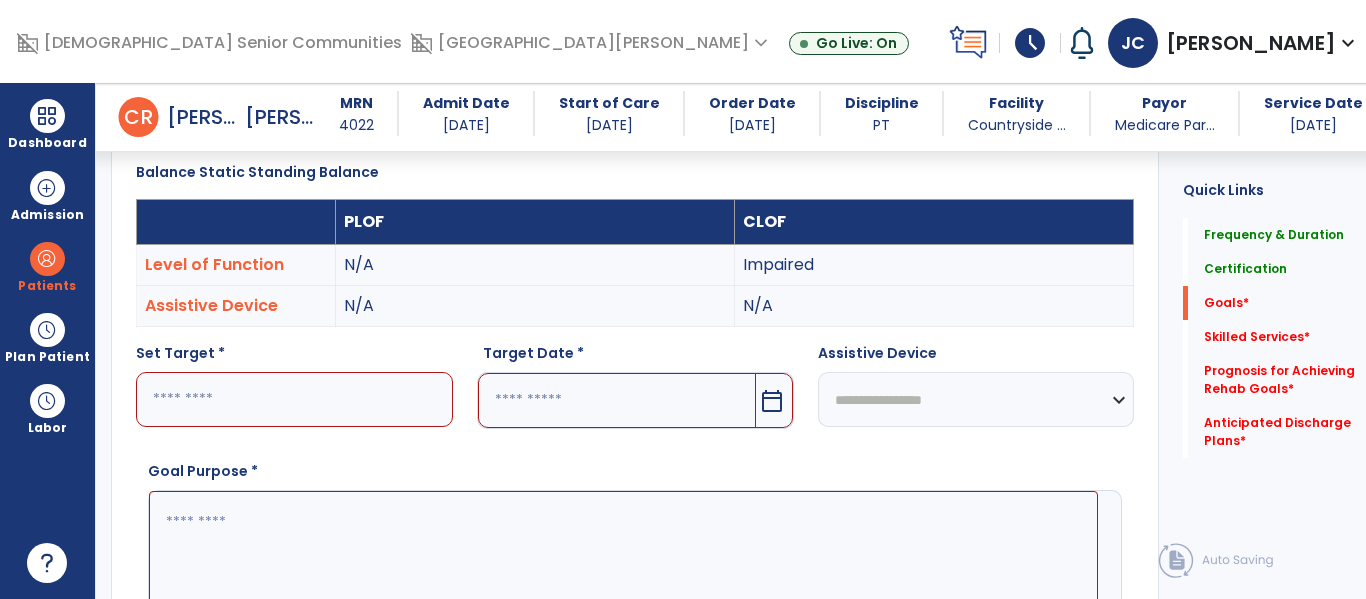 scroll, scrollTop: 534, scrollLeft: 0, axis: vertical 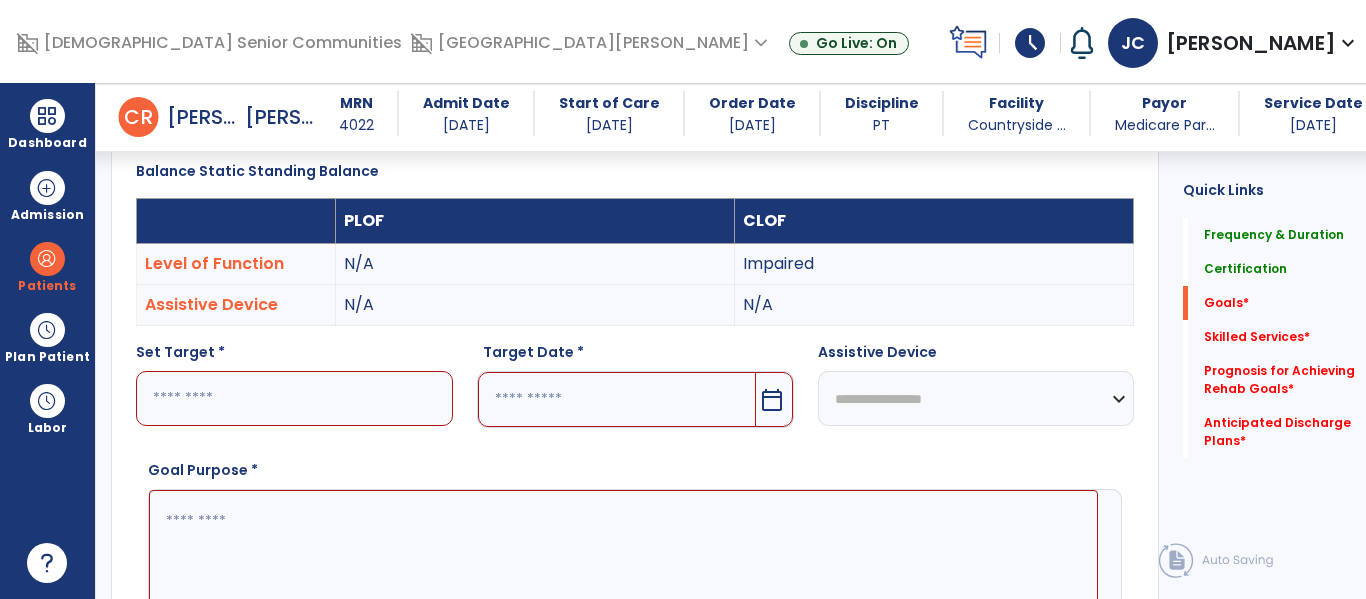 click at bounding box center (294, 398) 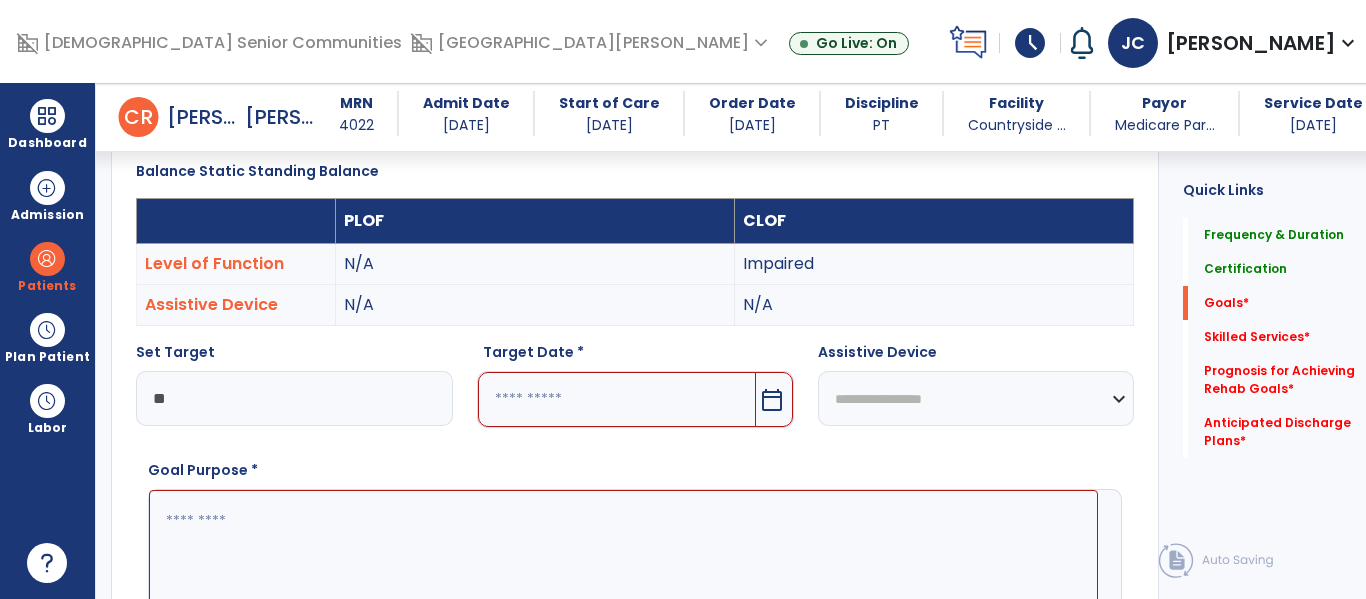 type on "**" 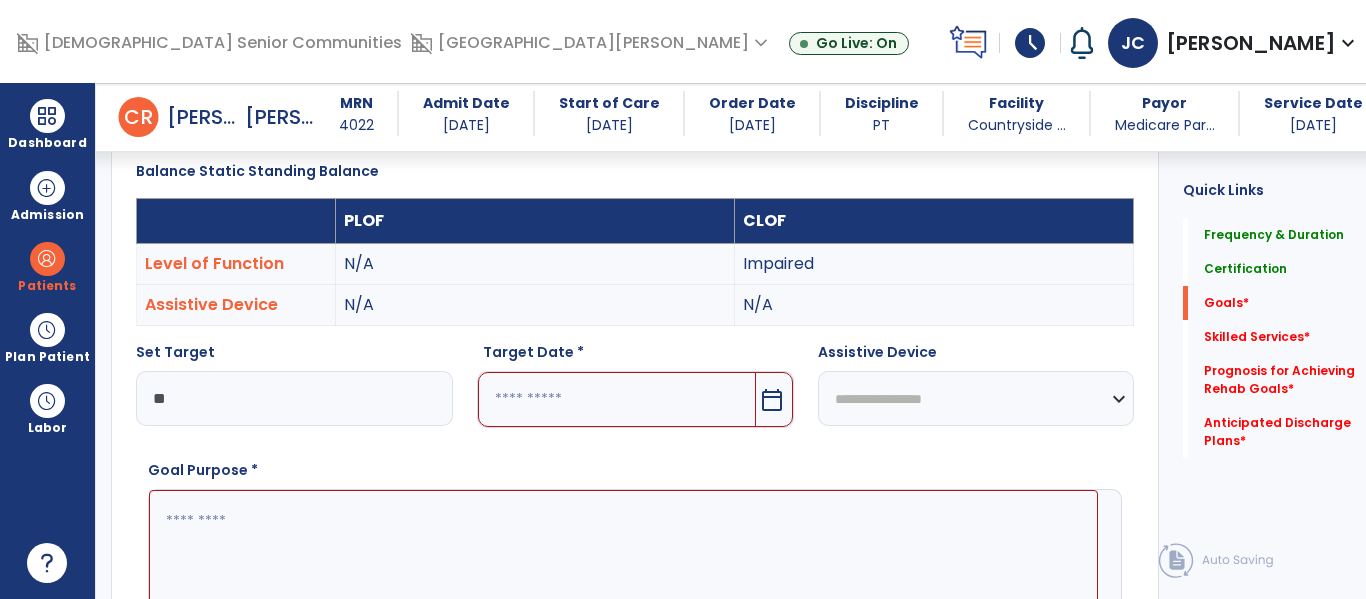 click at bounding box center (617, 399) 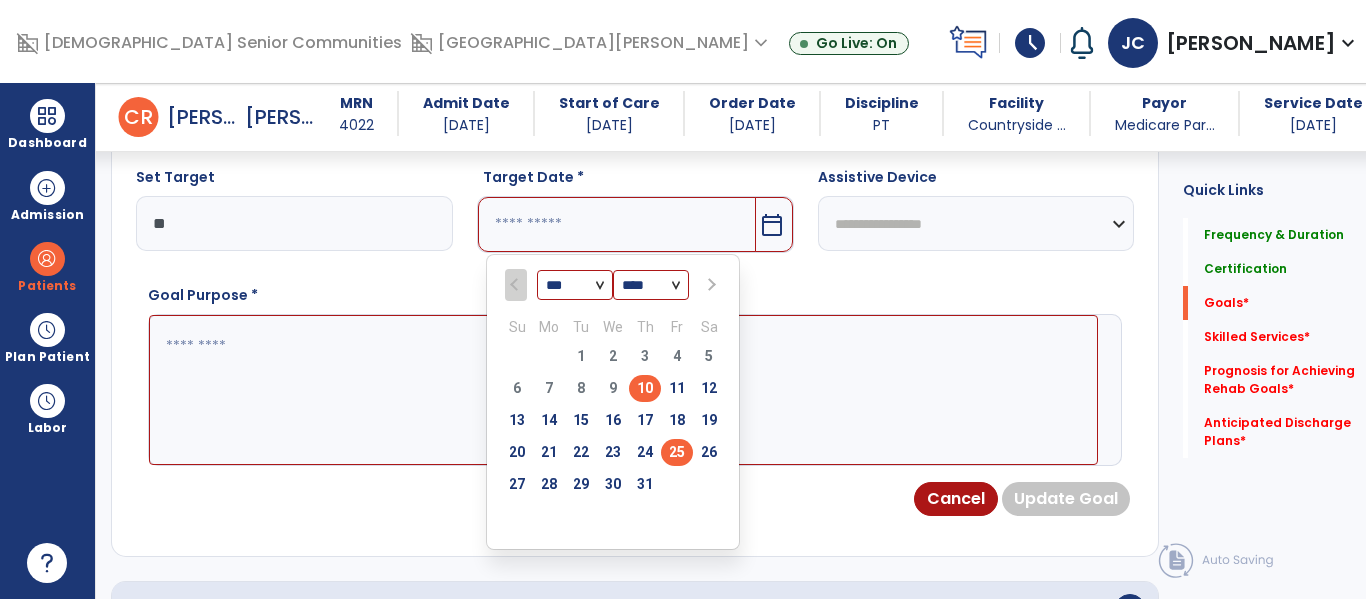 scroll, scrollTop: 712, scrollLeft: 0, axis: vertical 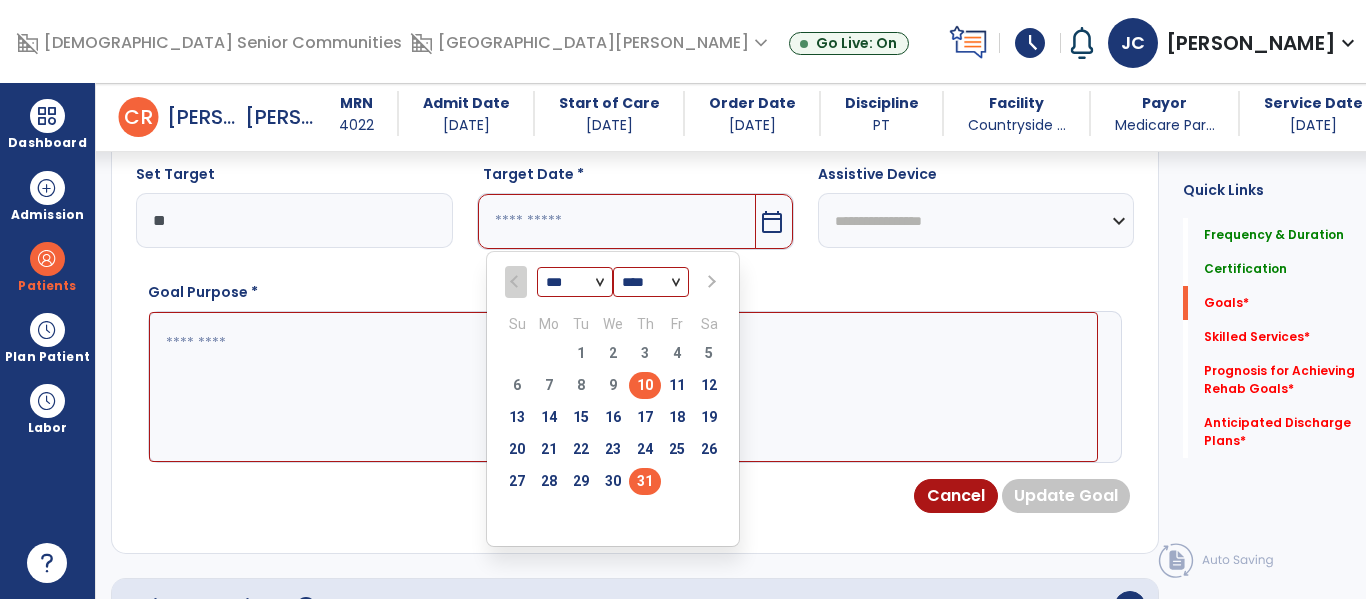 click on "31" at bounding box center (645, 481) 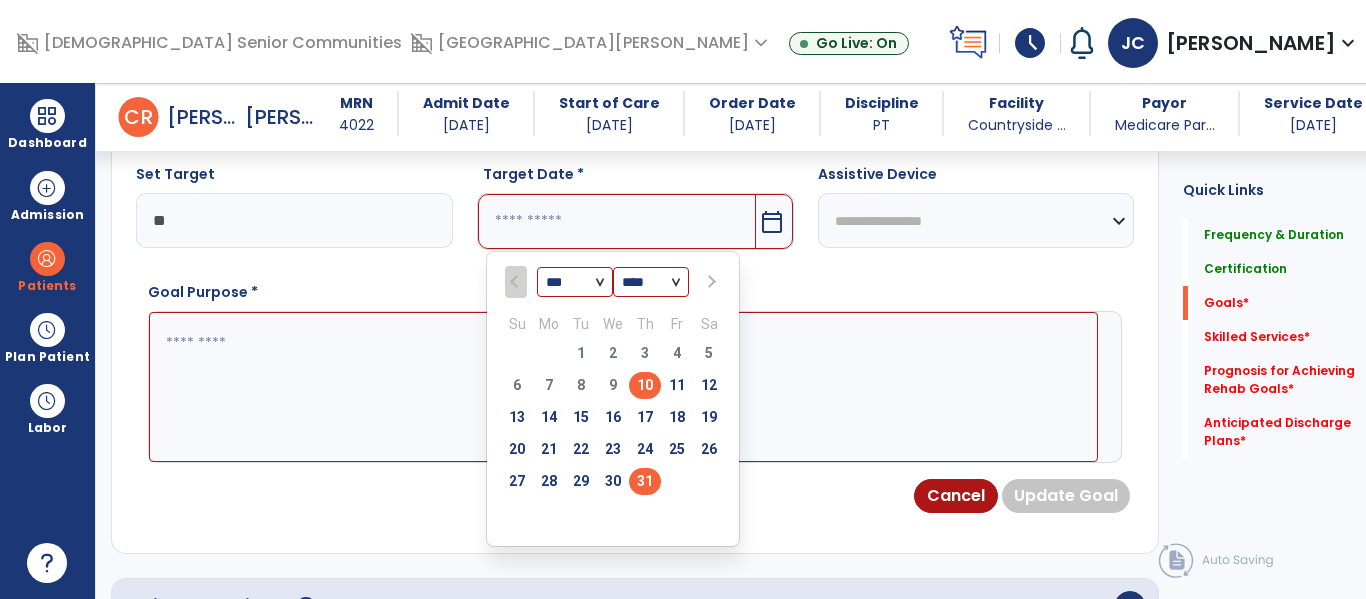 type on "*********" 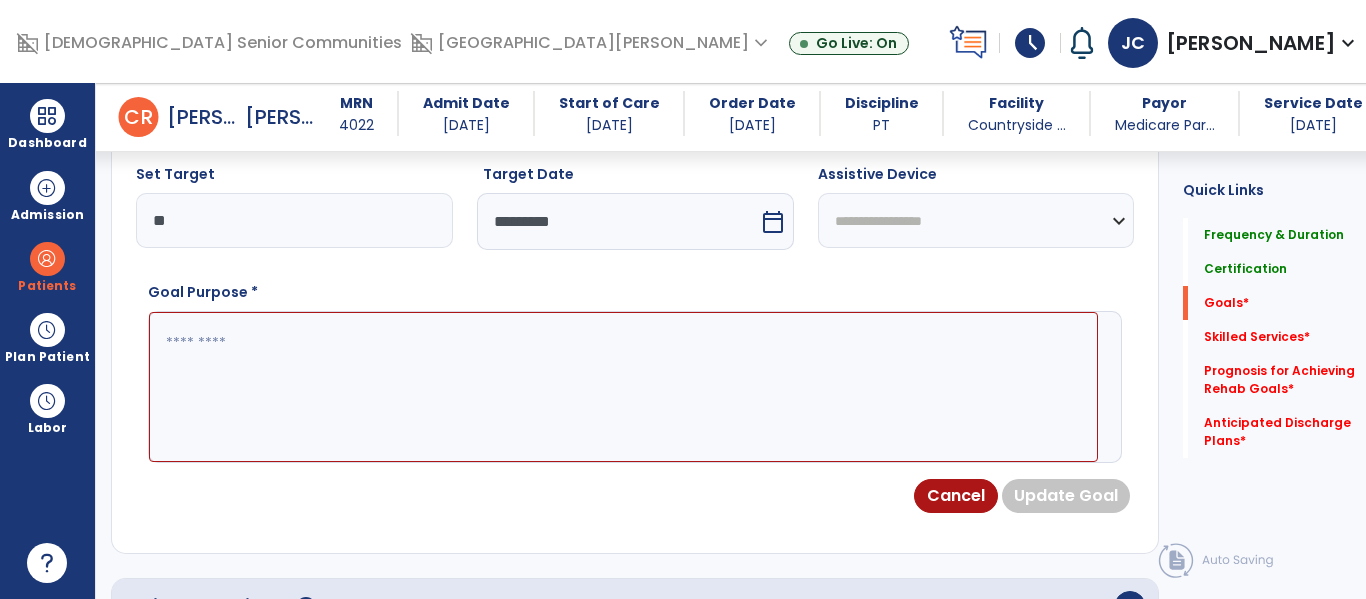 click at bounding box center (623, 387) 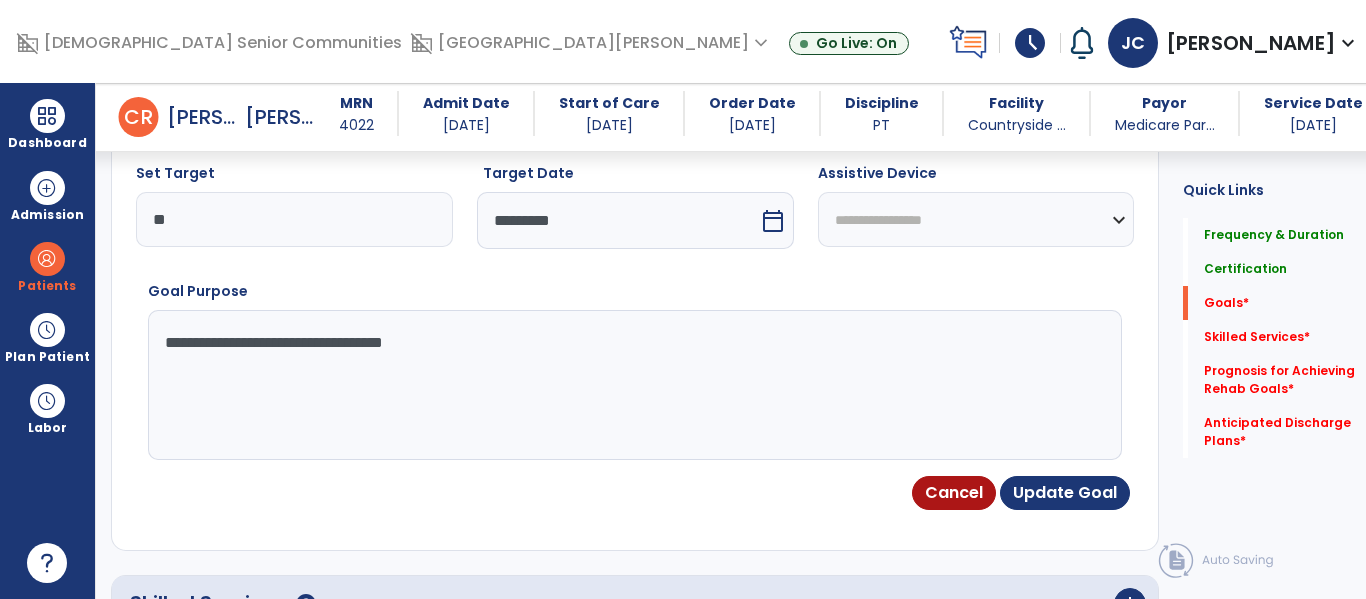 scroll, scrollTop: 735, scrollLeft: 0, axis: vertical 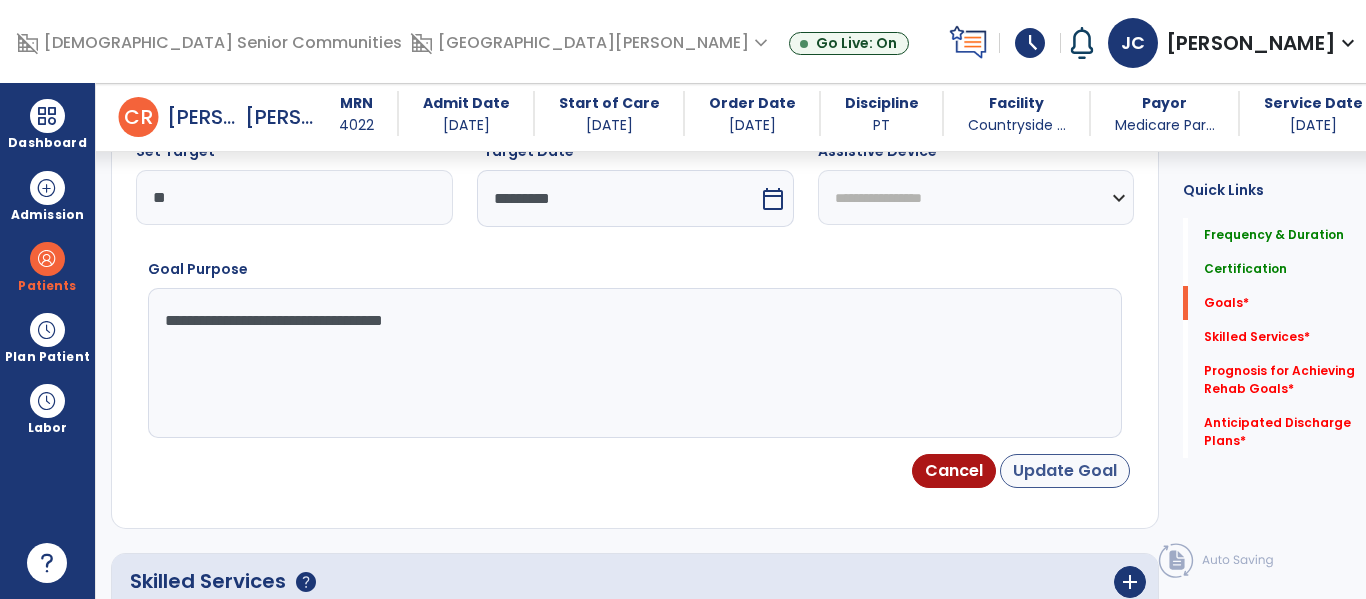 type on "**********" 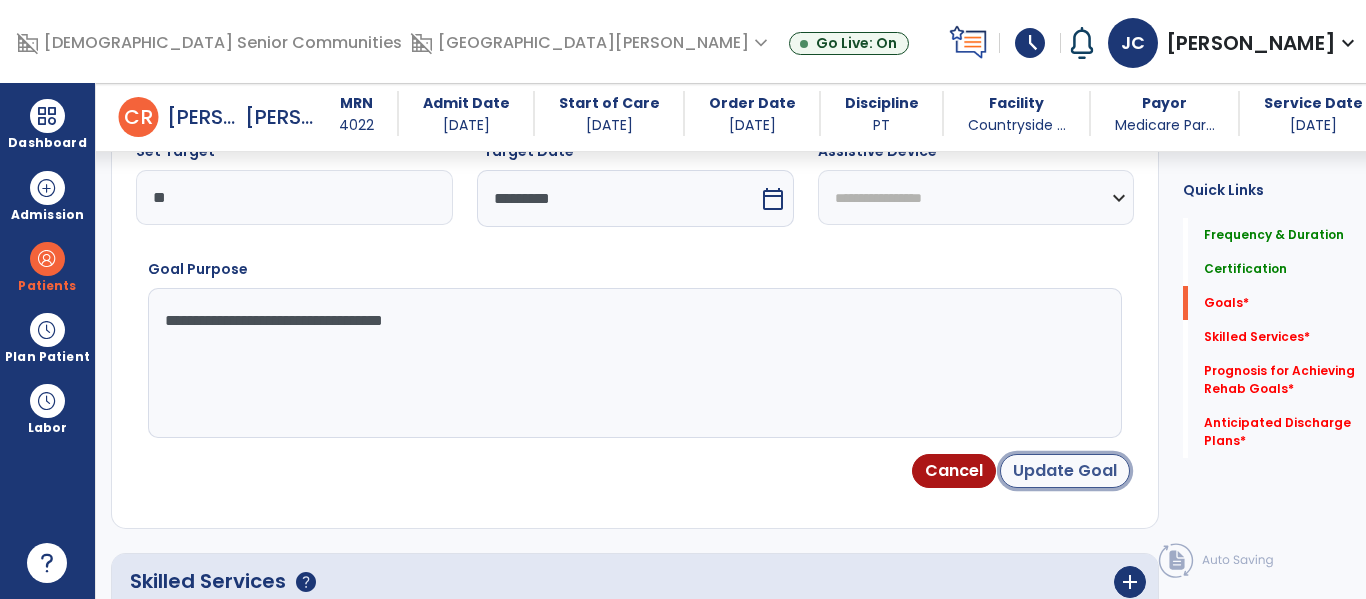 click on "Update Goal" at bounding box center [1065, 471] 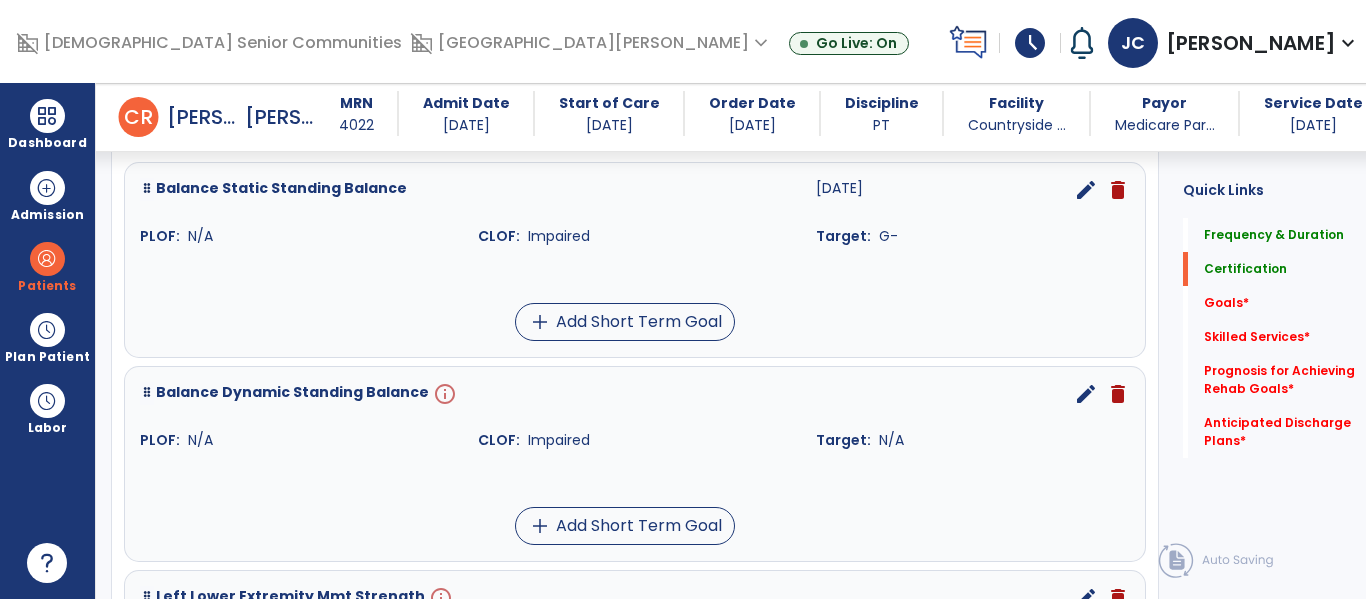 scroll, scrollTop: 529, scrollLeft: 0, axis: vertical 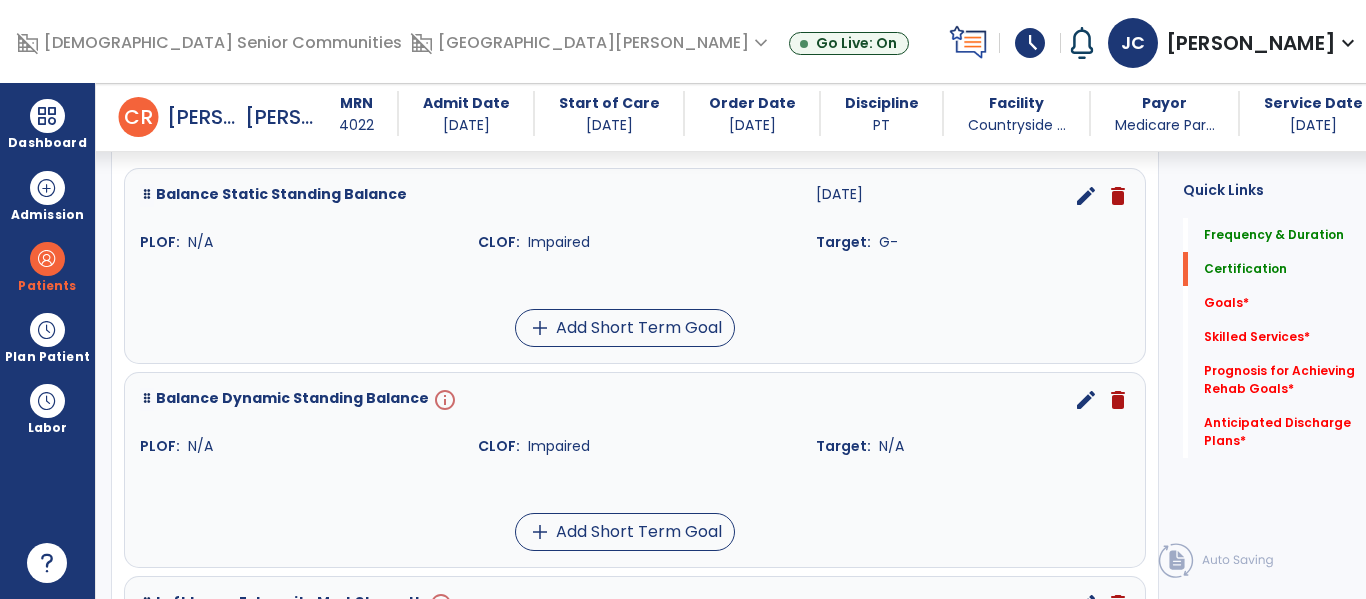 click on "edit" at bounding box center (1086, 400) 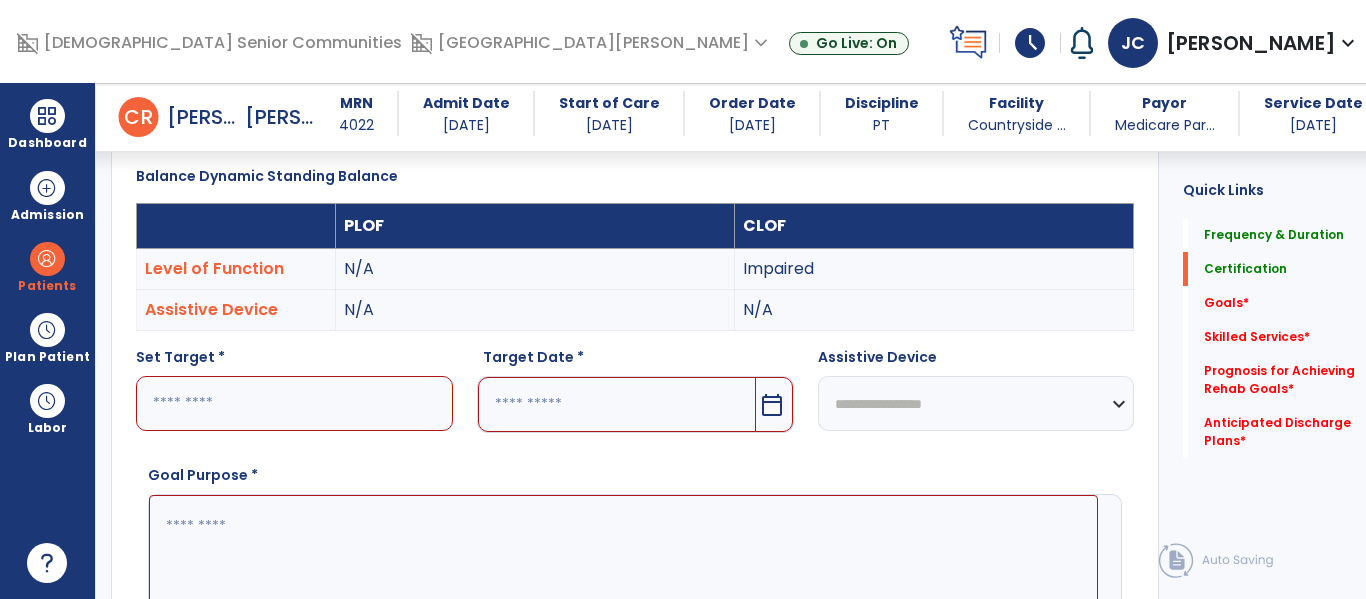 scroll, scrollTop: 530, scrollLeft: 0, axis: vertical 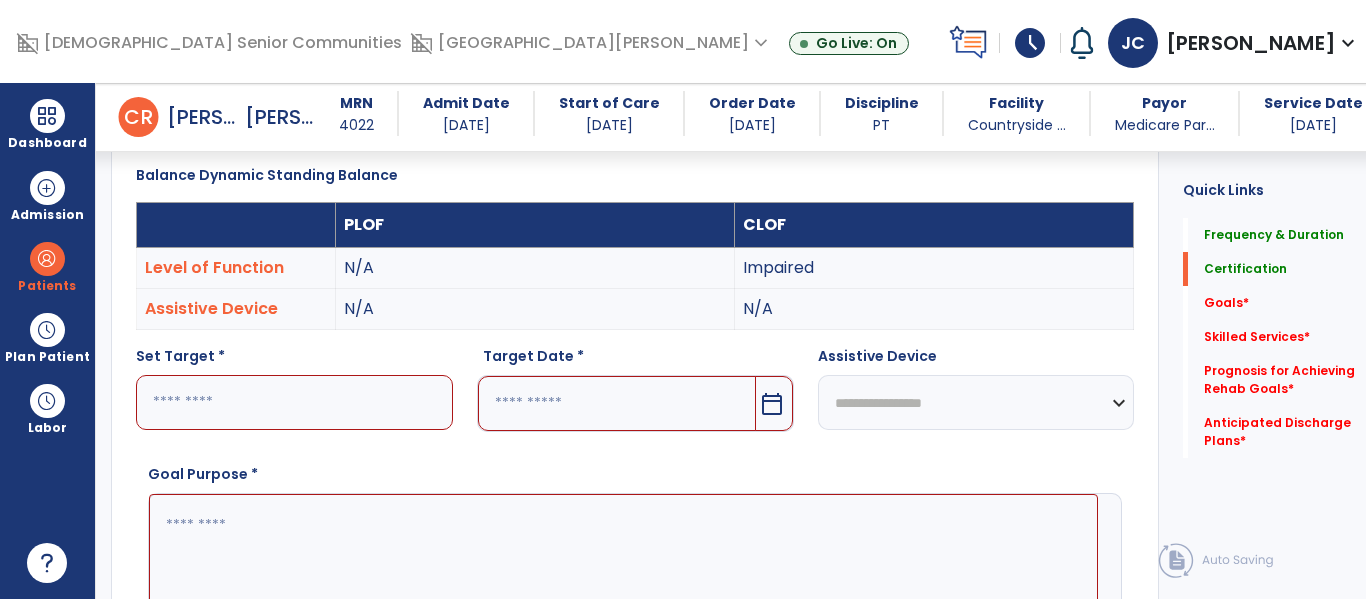 click at bounding box center (294, 402) 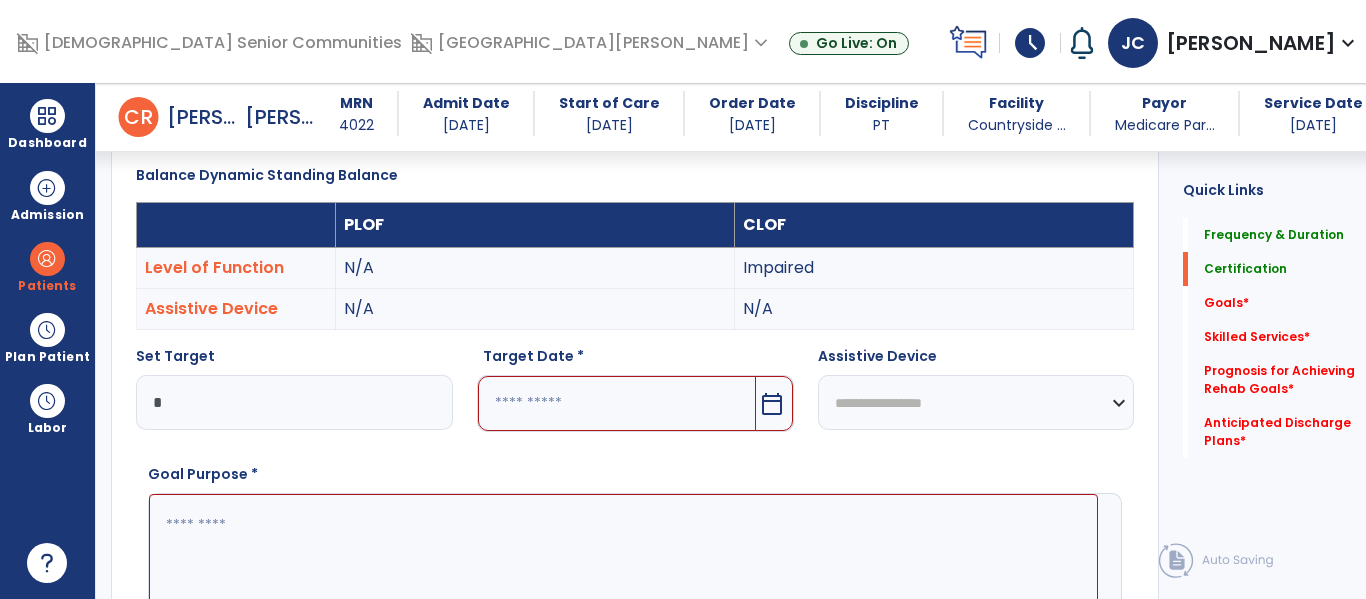 type on "*" 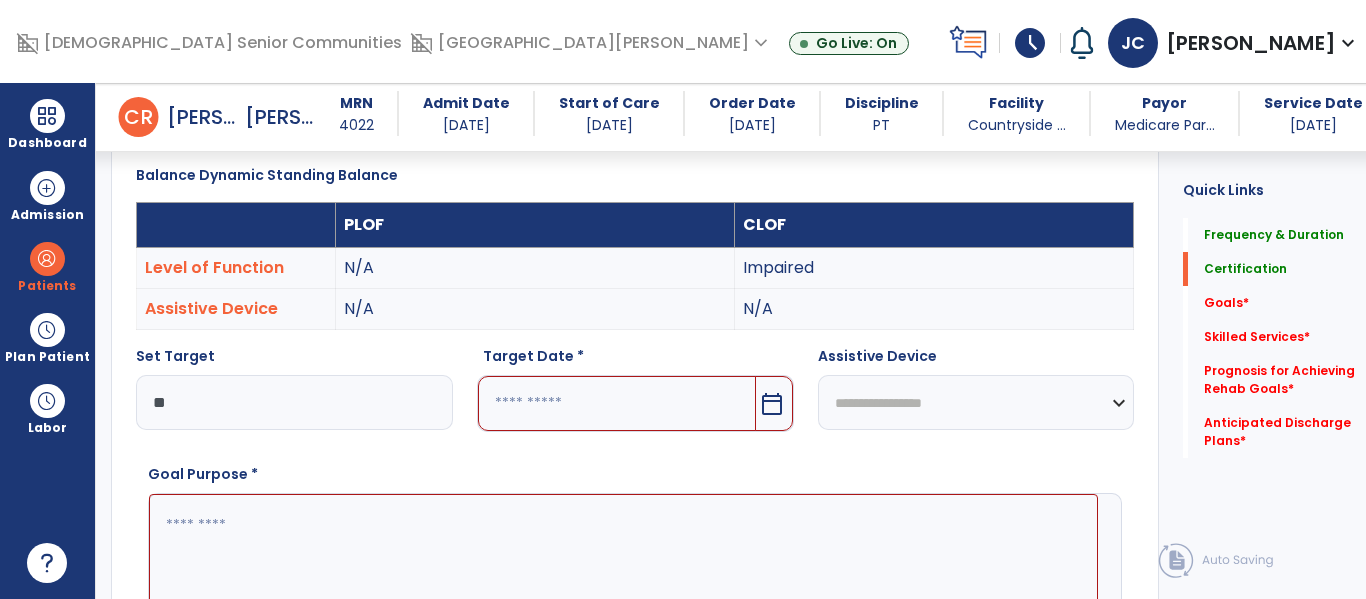 type on "**" 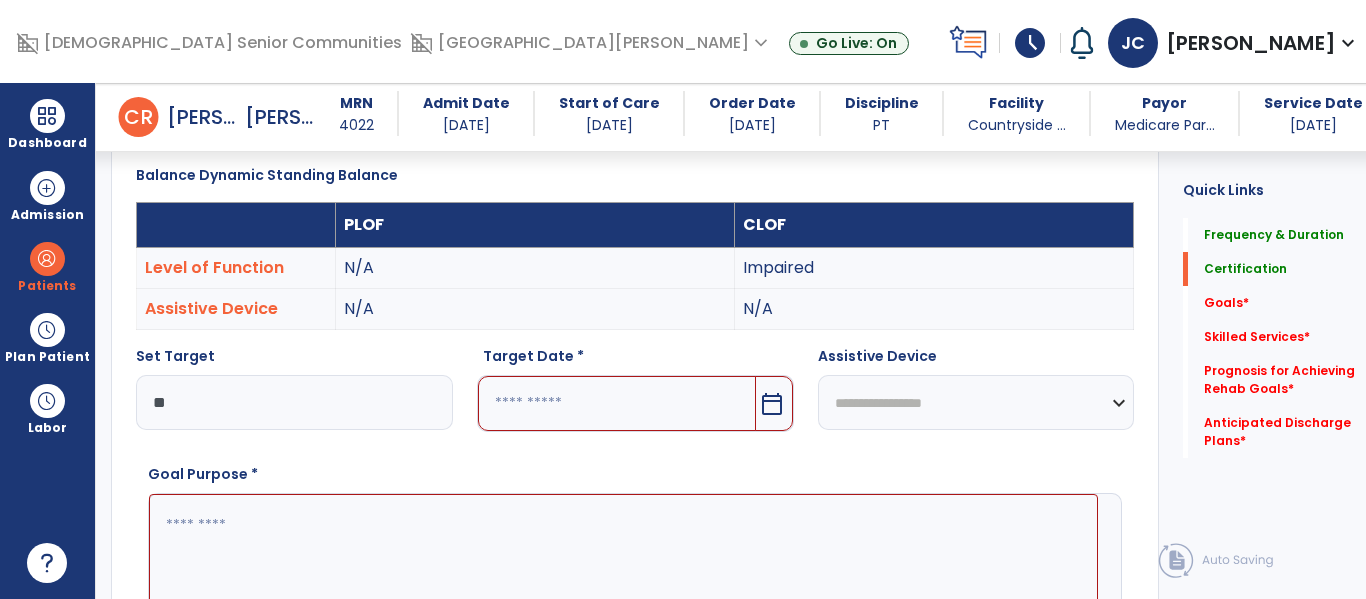 click at bounding box center (617, 403) 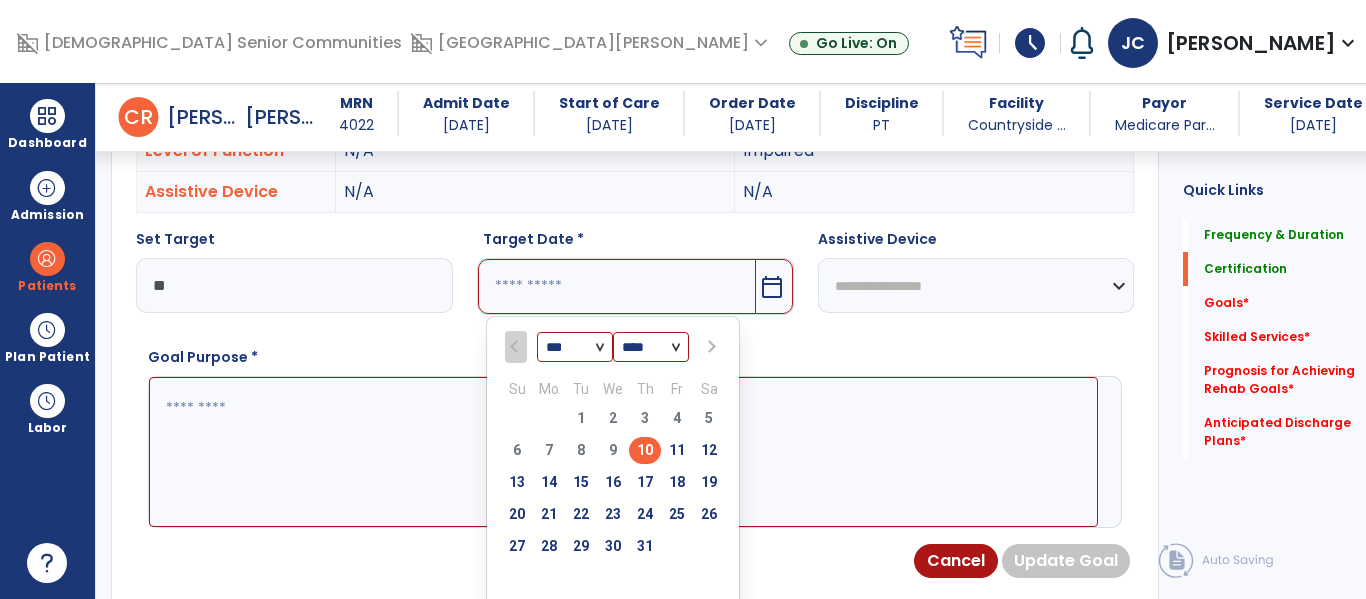 scroll, scrollTop: 643, scrollLeft: 0, axis: vertical 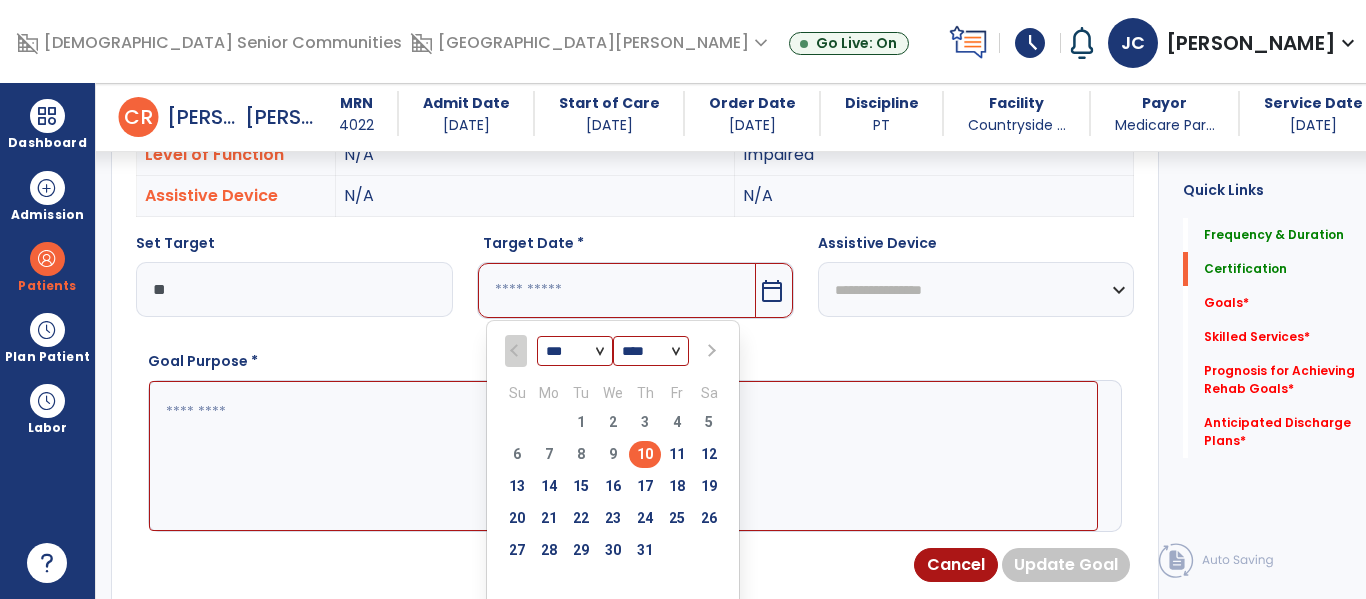 click at bounding box center (710, 351) 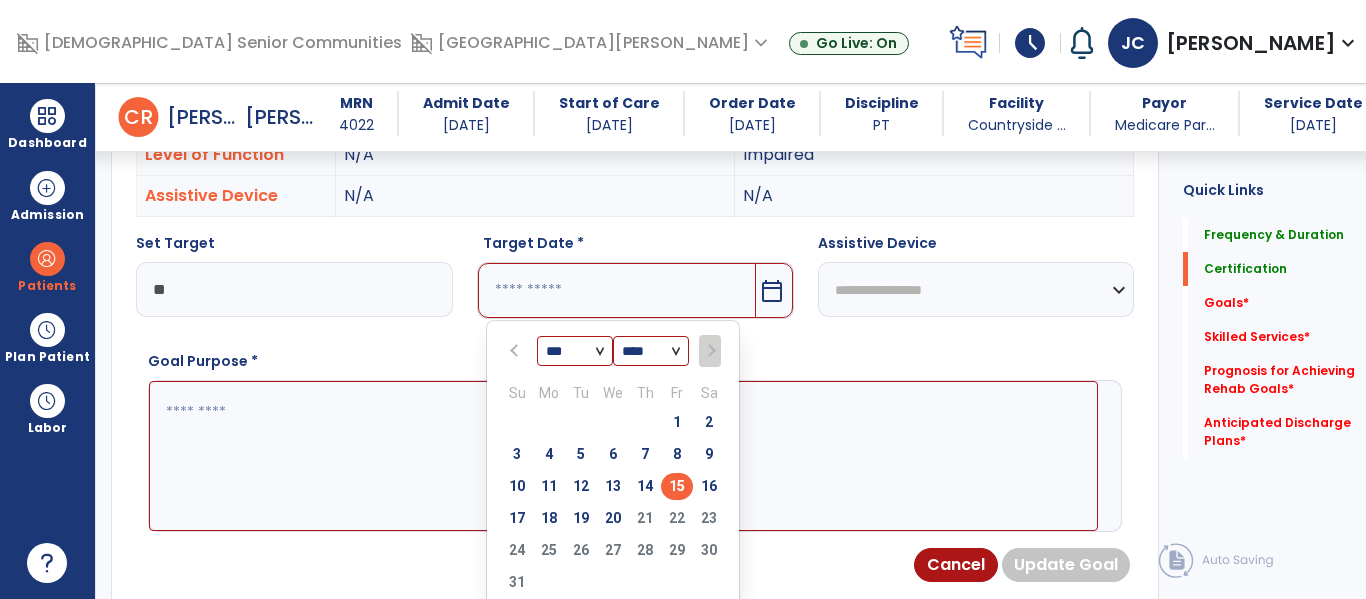 click on "15" at bounding box center (677, 486) 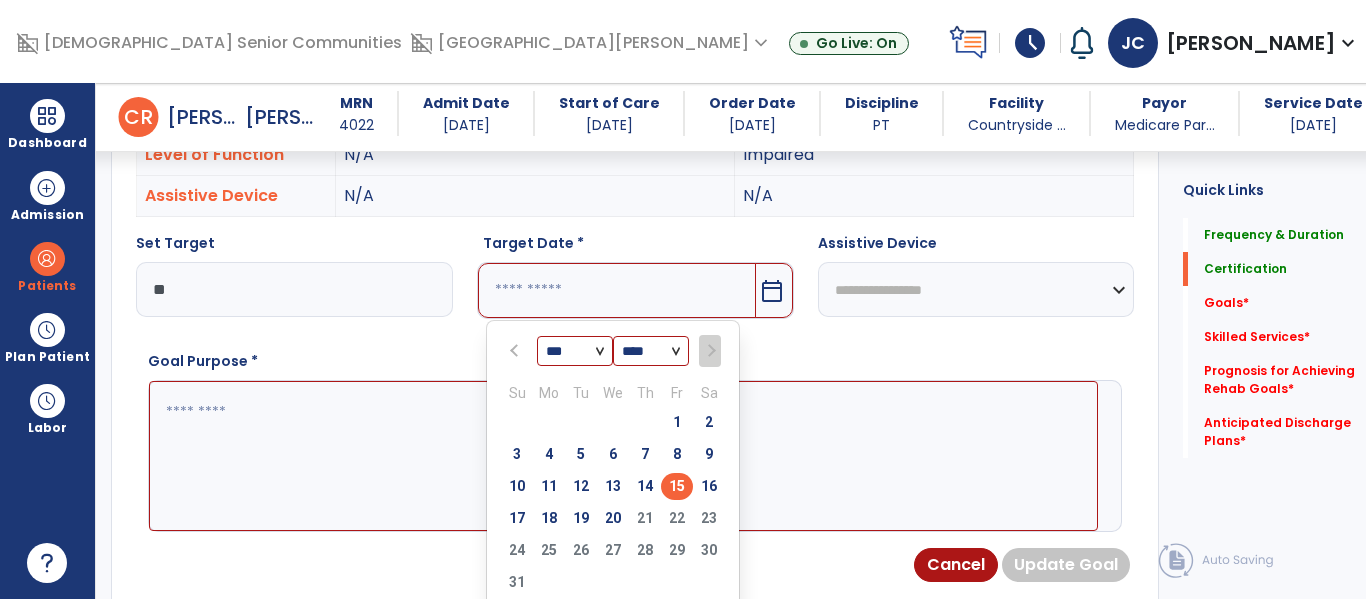 type on "*********" 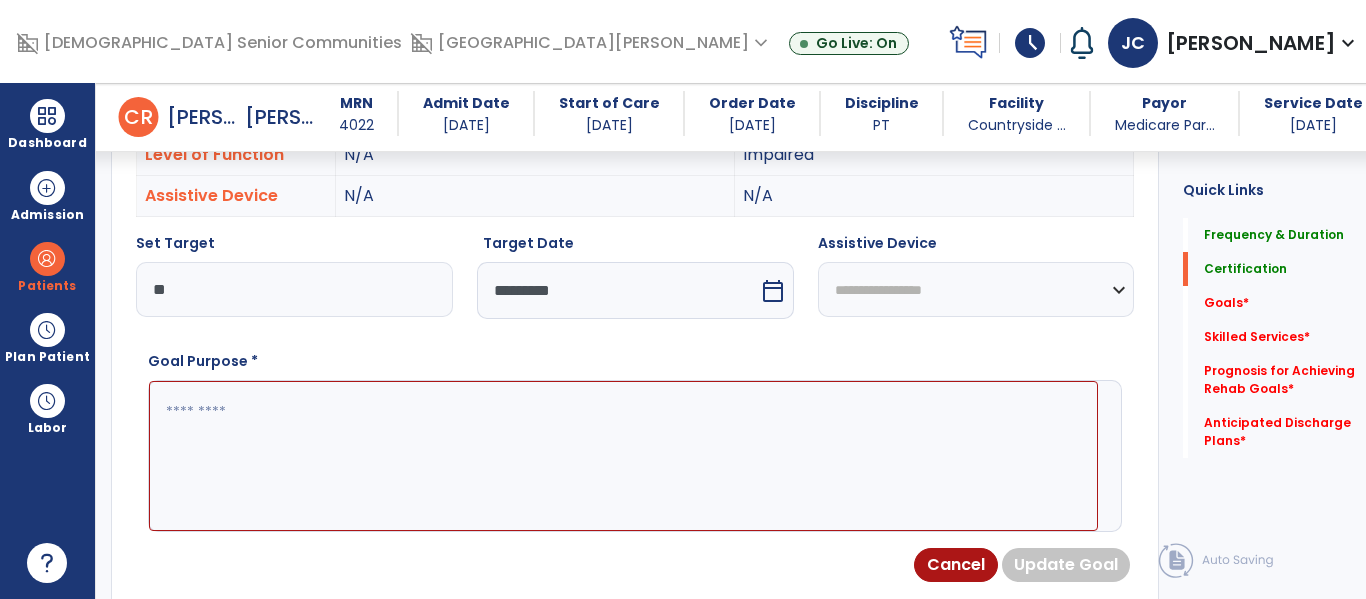 click at bounding box center (623, 456) 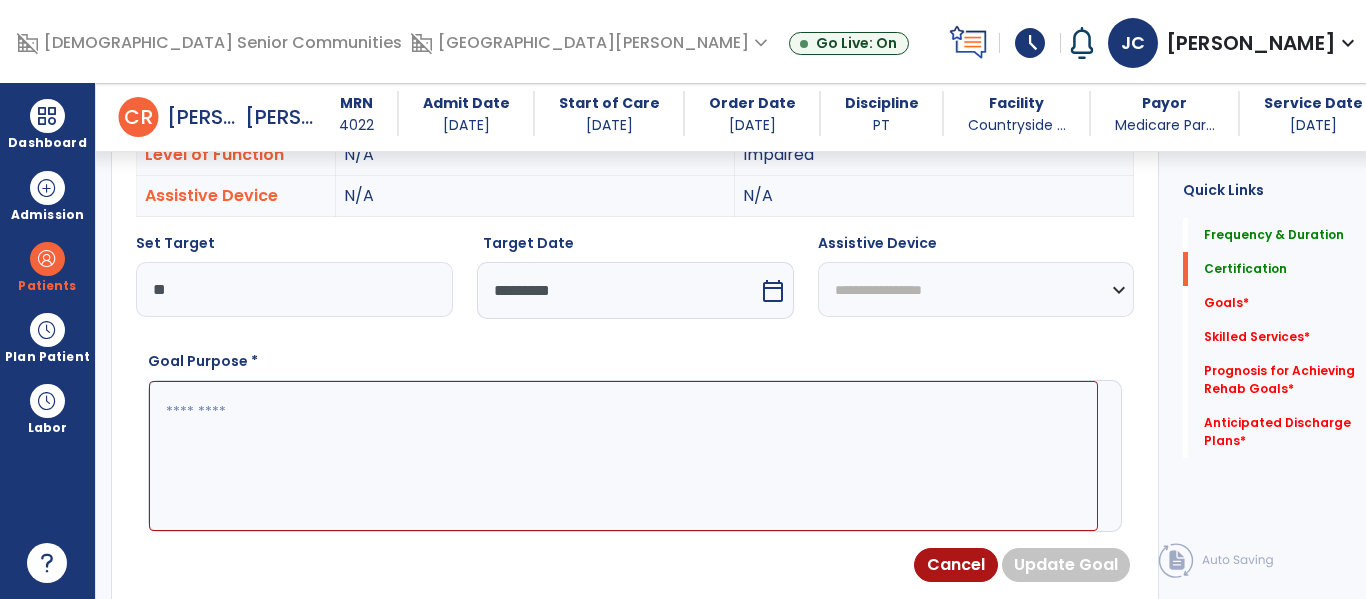 paste on "**********" 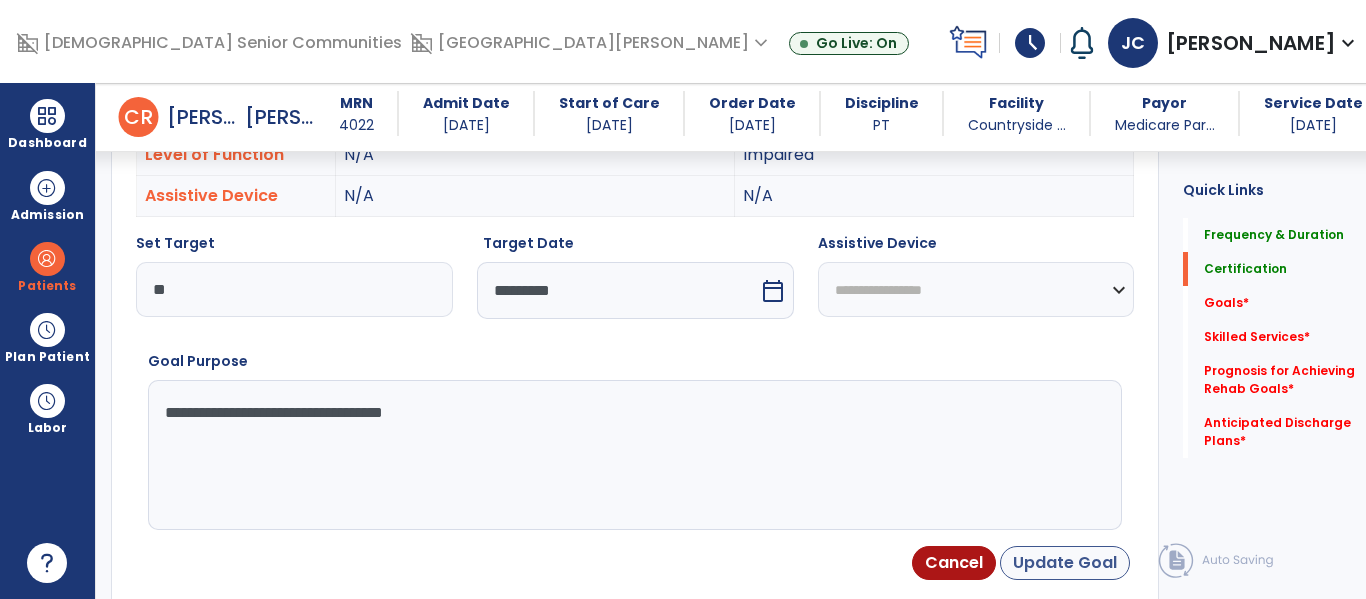 type on "**********" 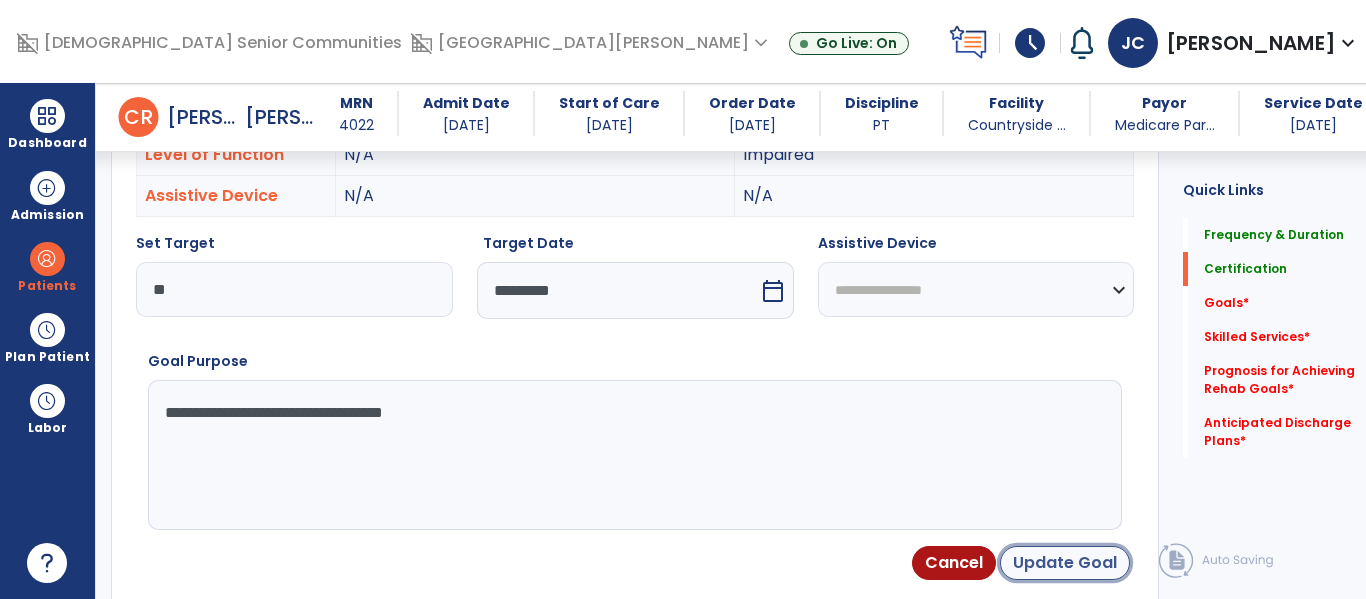 click on "Update Goal" at bounding box center [1065, 563] 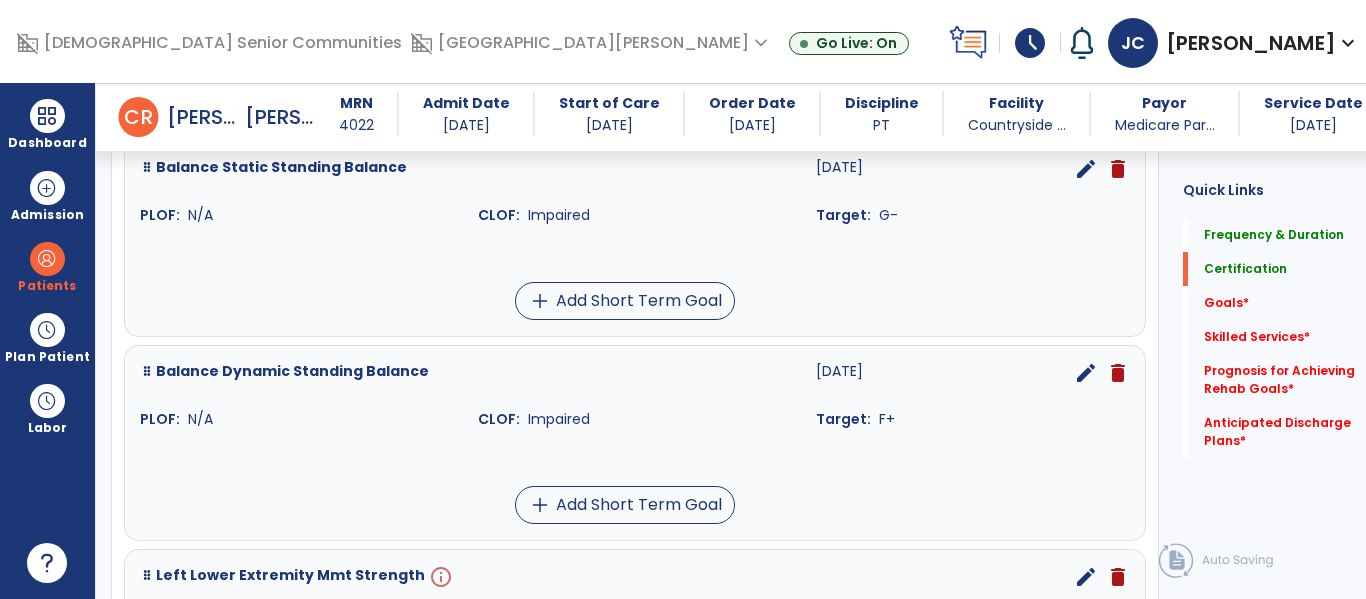scroll, scrollTop: 543, scrollLeft: 0, axis: vertical 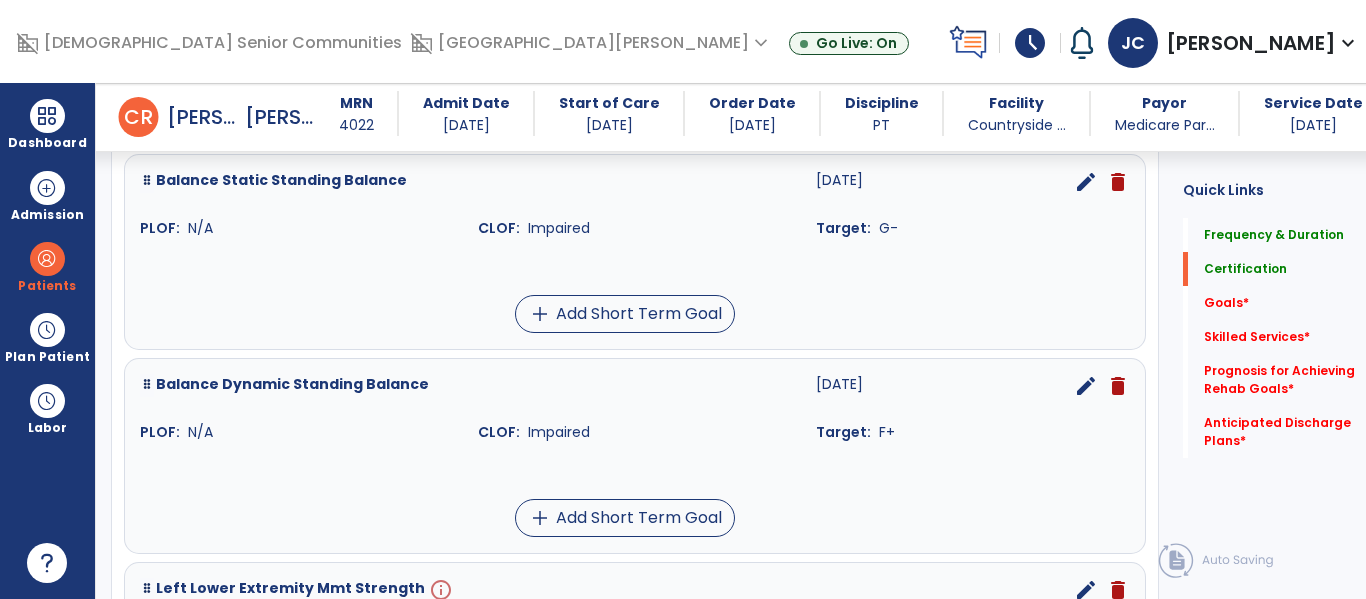 click on "arrow_back   Evaluation Document   arrow_back      C  R  Campbell,   Ronnie  MRN 4022 Admit Date 05/28/2021 Start of Care 07/10/2025 Order Date 07/10/2025 Discipline PT Facility Countryside ... Payor Medicare Par... Service Date 07/10/2025  Medical Review  0  Background Assess...  0  Patient Assessment  0  Medical Necessity  0  Evaluation Type  0  Plan of Care  4 Frequency & Duration  Frequency  ********* ** ** ** ** ** ** **  Duration  * ******** ***** Certification From 07/10/2025 Certification Through 08/20/2025 Goals      add  Balance  Static Standing Balance  07-31-2025  edit delete PLOF:    N/A CLOF:    Impaired Target:    G- add  Add Short Term Goal  Balance  Dynamic Standing Balance  08-15-2025  edit delete PLOF:    N/A CLOF:    Impaired Target:    F+ add  Add Short Term Goal  Left Lower Extremity Mmt Strength  info     edit delete PLOF:    N/A CLOF:    +3 Target:    N/A add  Add Short Term Goal  Right Lower Extremity Mmt Strength  info     edit delete PLOF:    N/A CLOF:    +3" at bounding box center [742, 341] 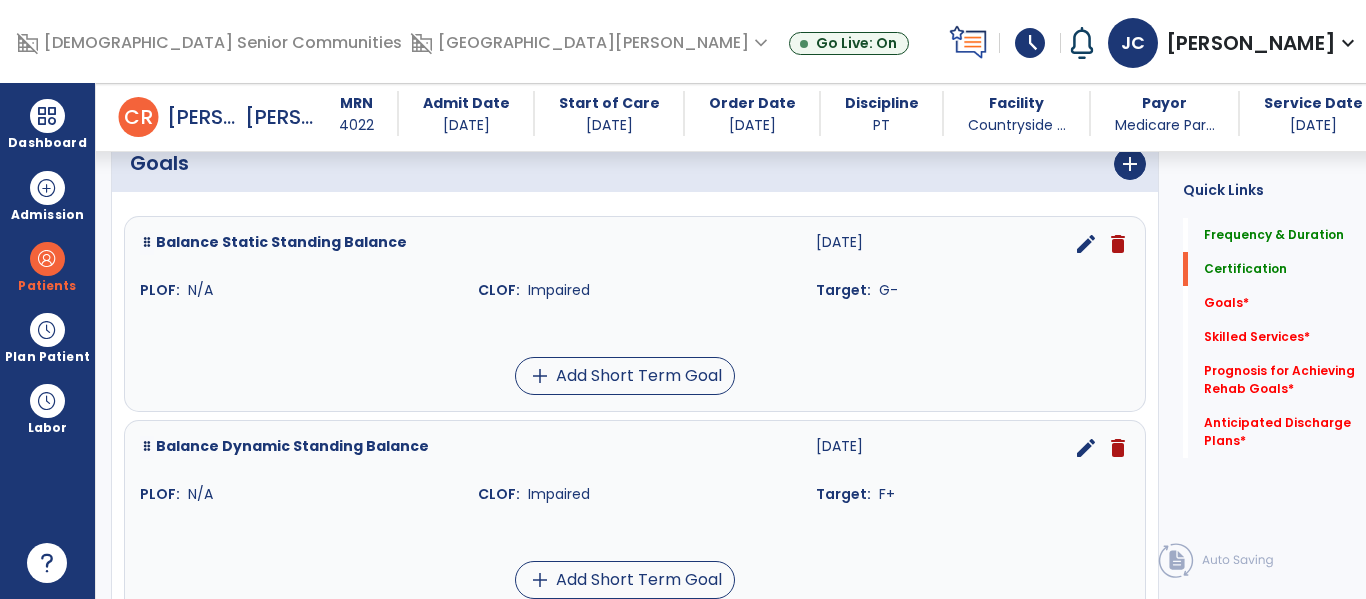 scroll, scrollTop: 503, scrollLeft: 0, axis: vertical 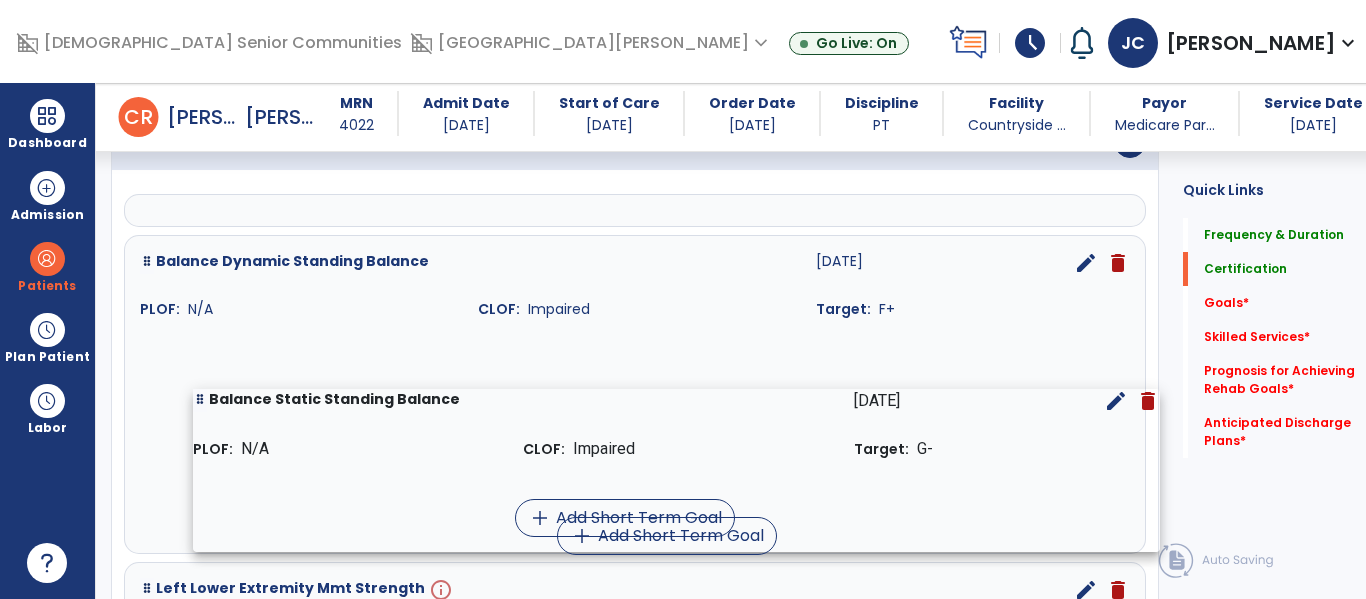 drag, startPoint x: 278, startPoint y: 217, endPoint x: 327, endPoint y: 385, distance: 175 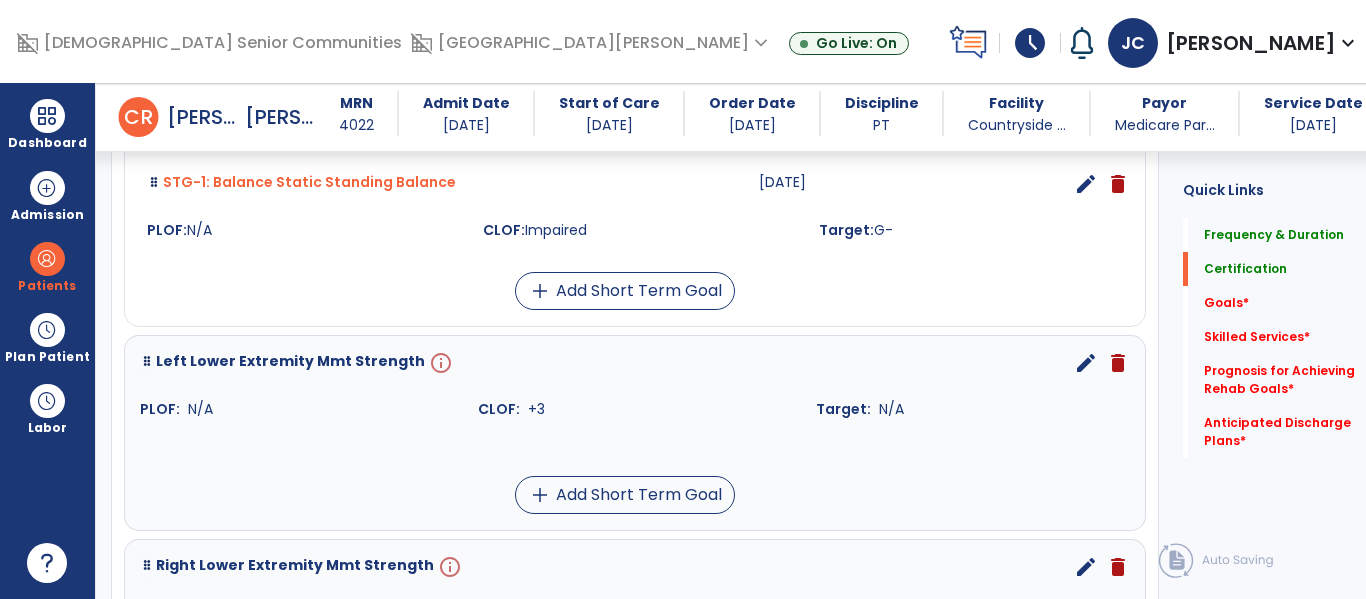 click on "edit" at bounding box center [1086, 363] 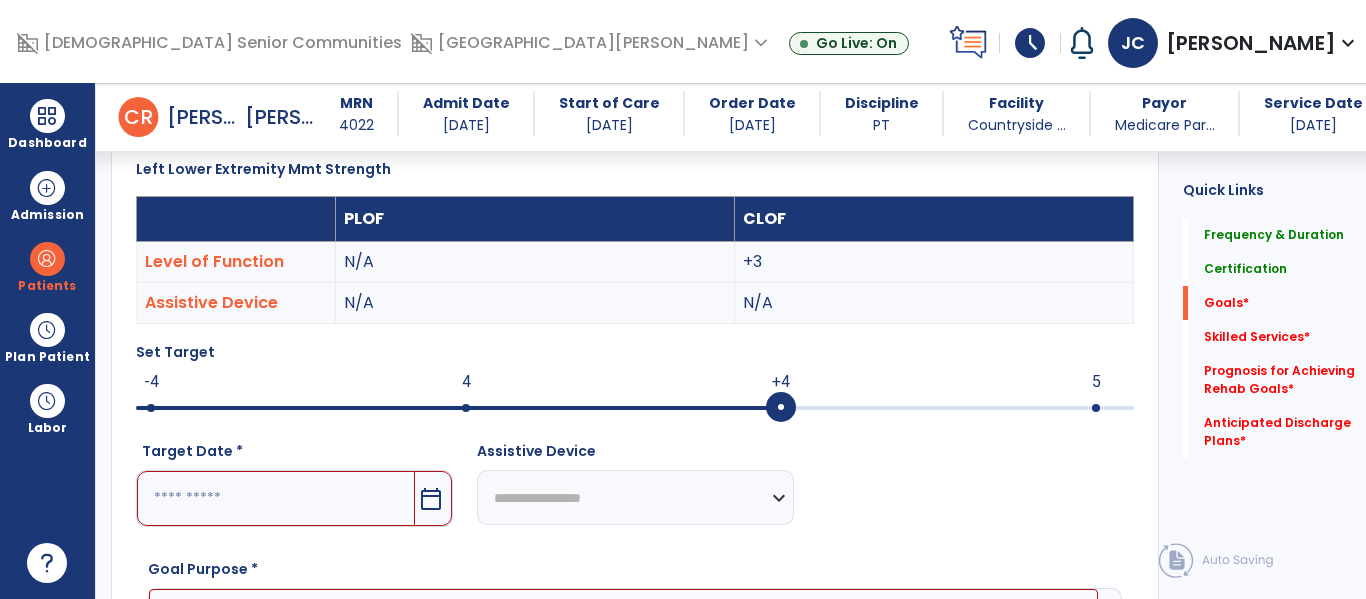 scroll, scrollTop: 534, scrollLeft: 0, axis: vertical 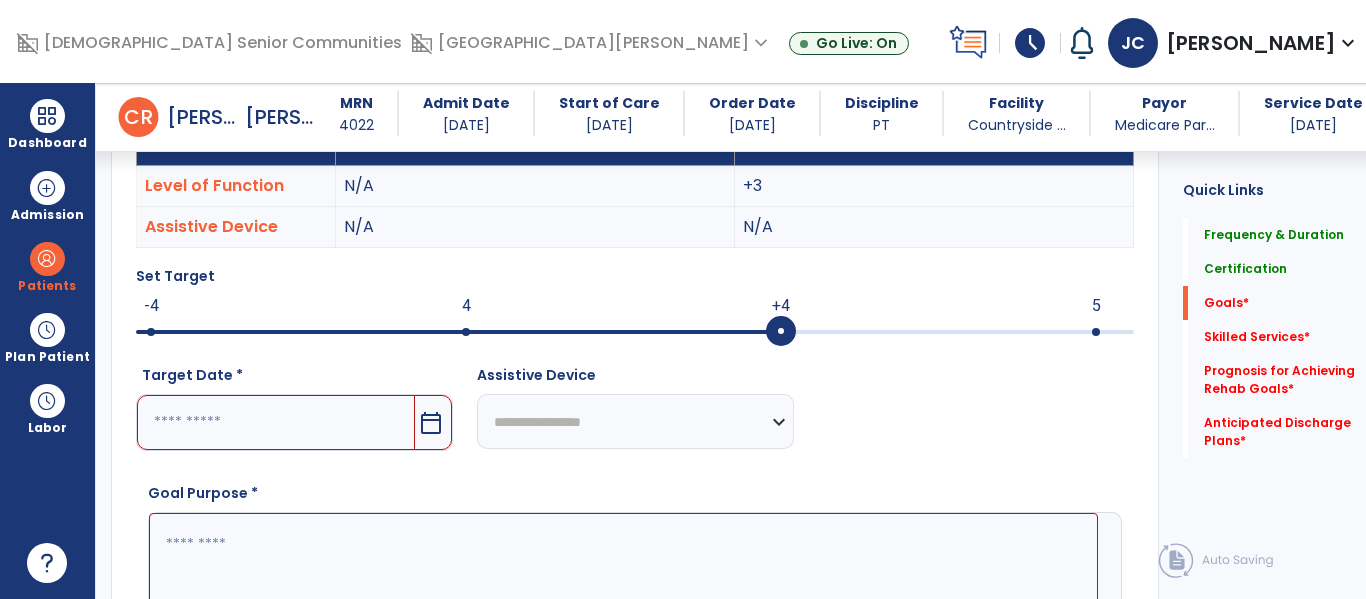 click at bounding box center [276, 422] 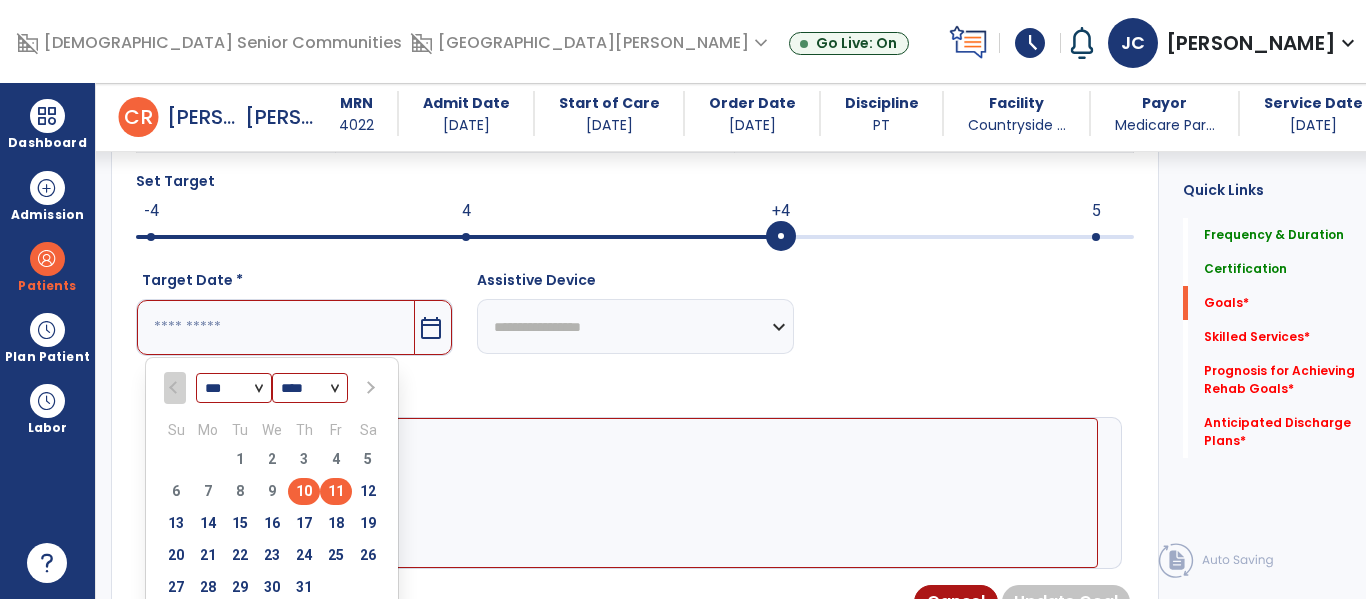 scroll, scrollTop: 737, scrollLeft: 0, axis: vertical 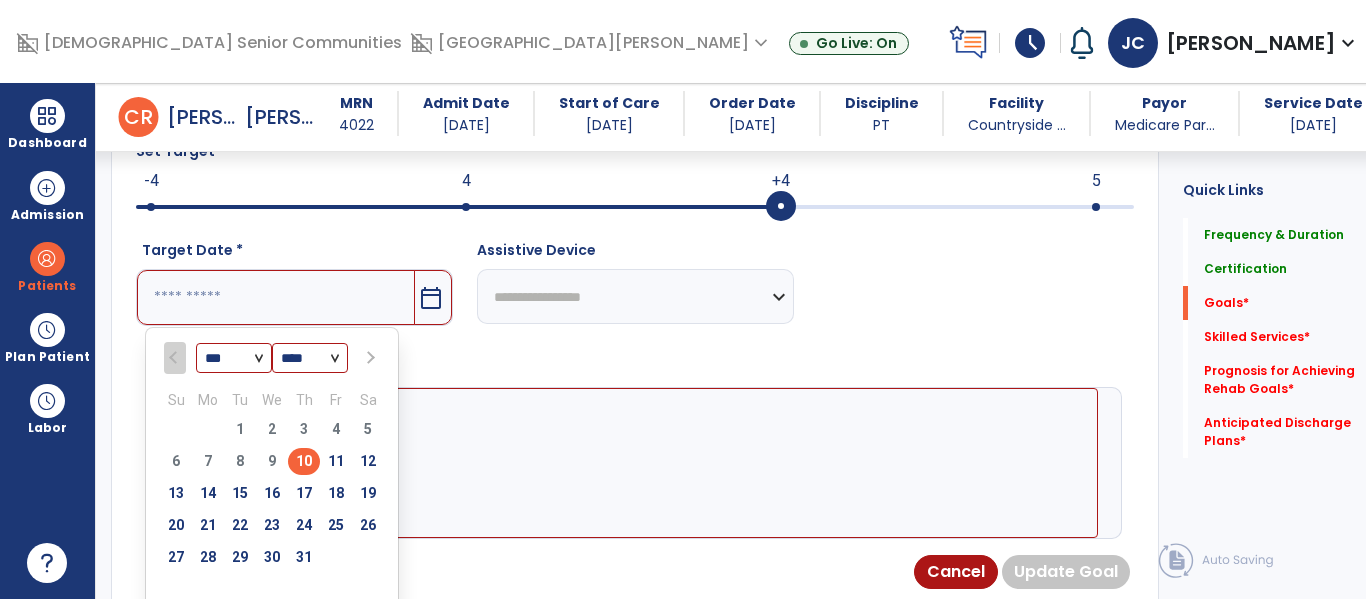 click at bounding box center (368, 358) 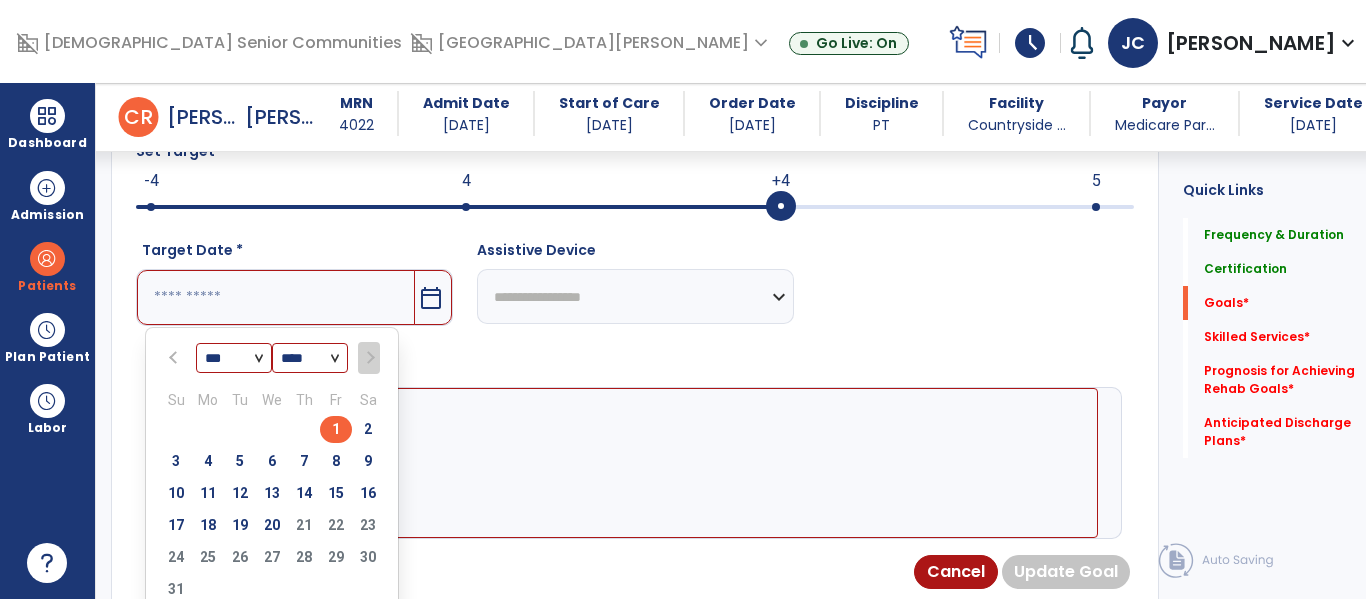 click on "1" at bounding box center [336, 429] 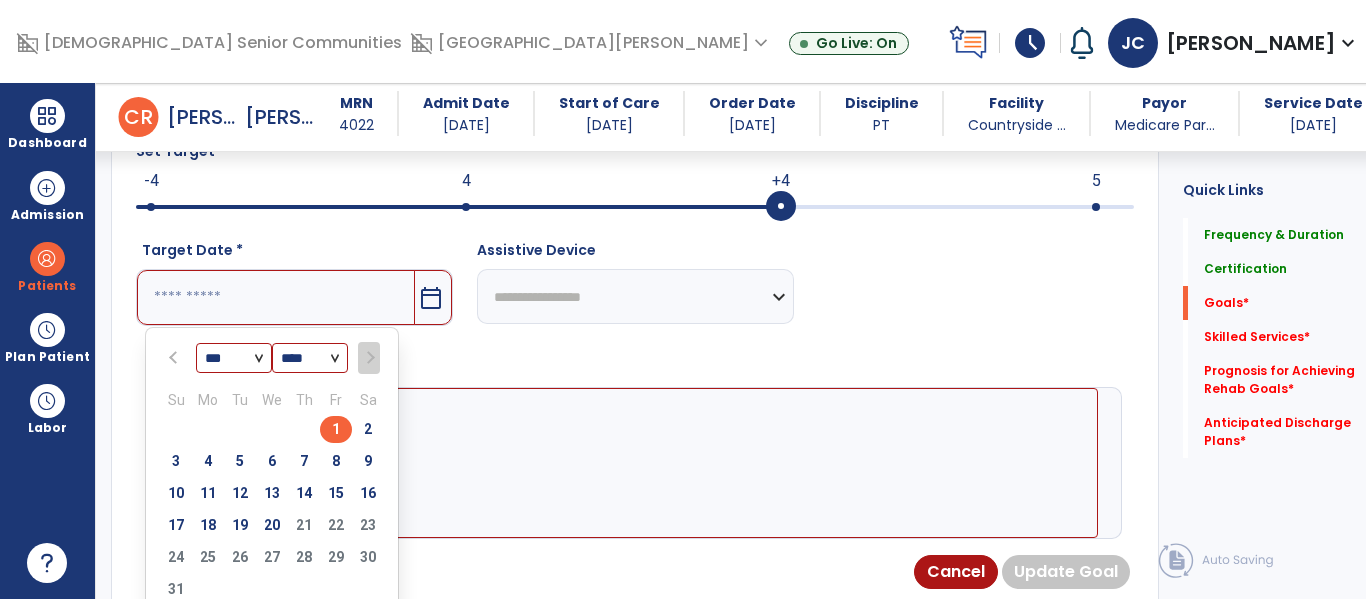 type on "********" 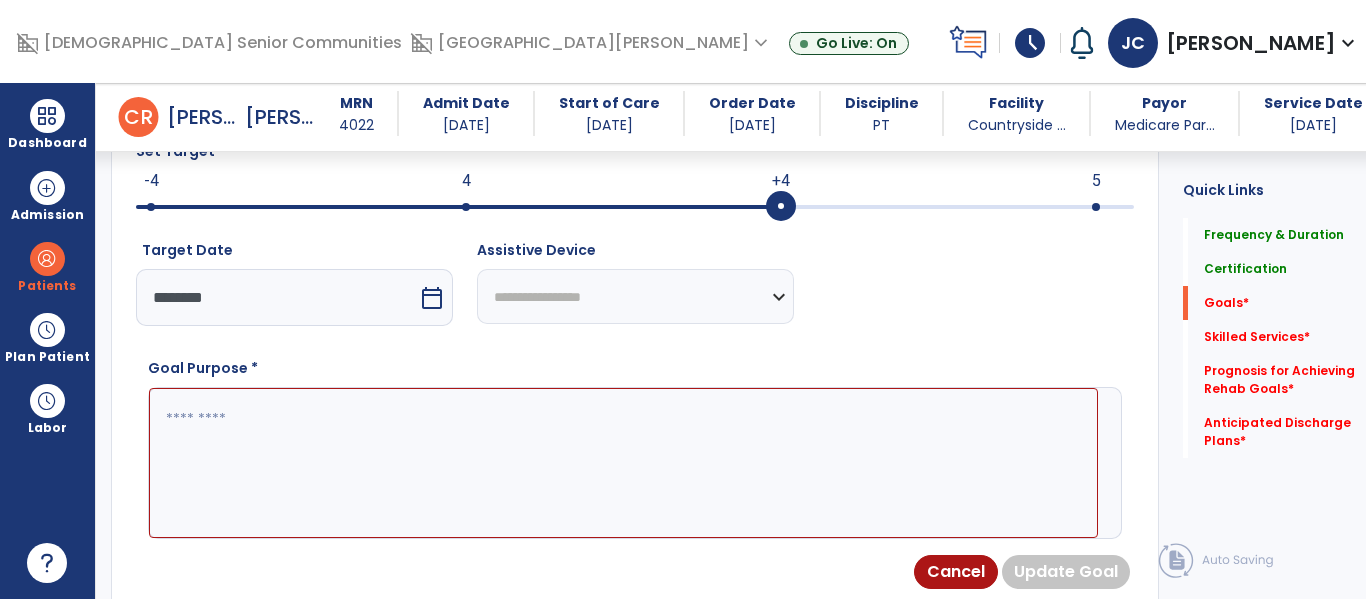 click at bounding box center [623, 463] 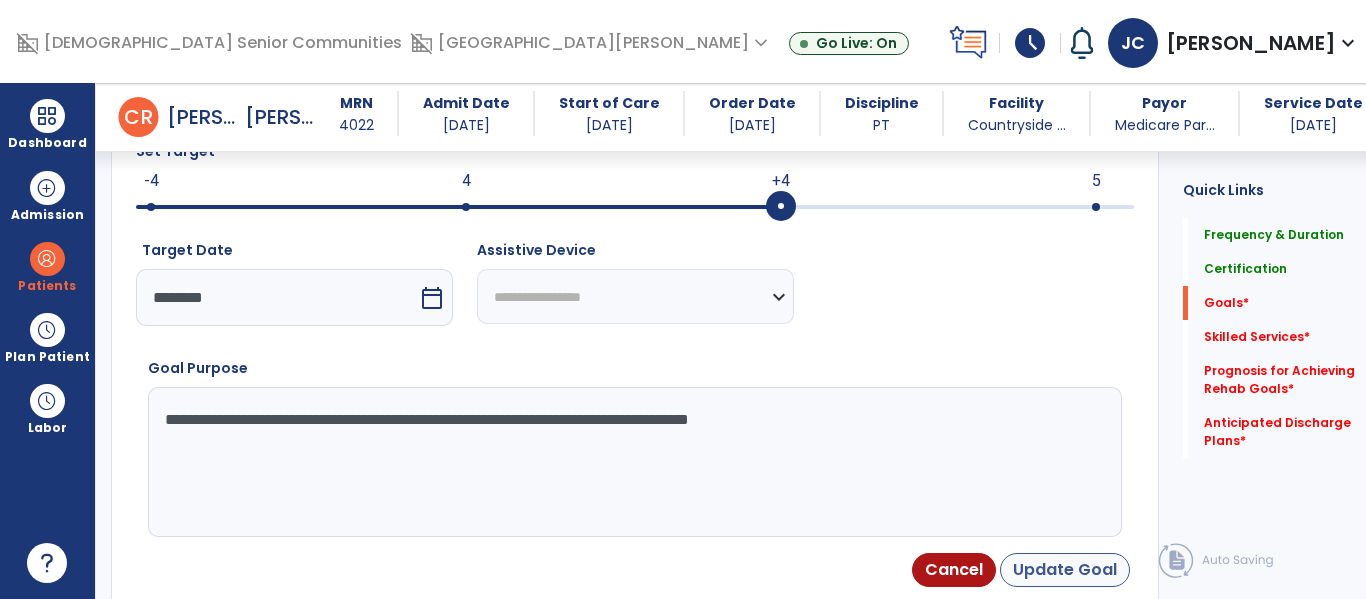 type on "**********" 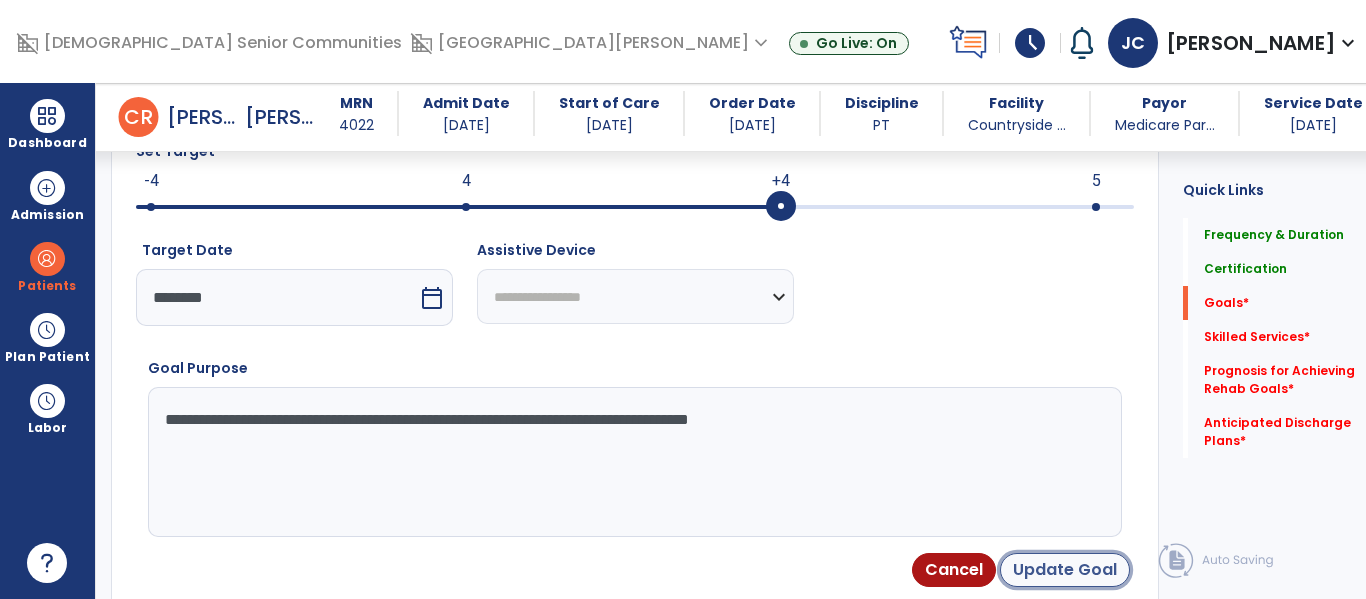 click on "Update Goal" at bounding box center [1065, 570] 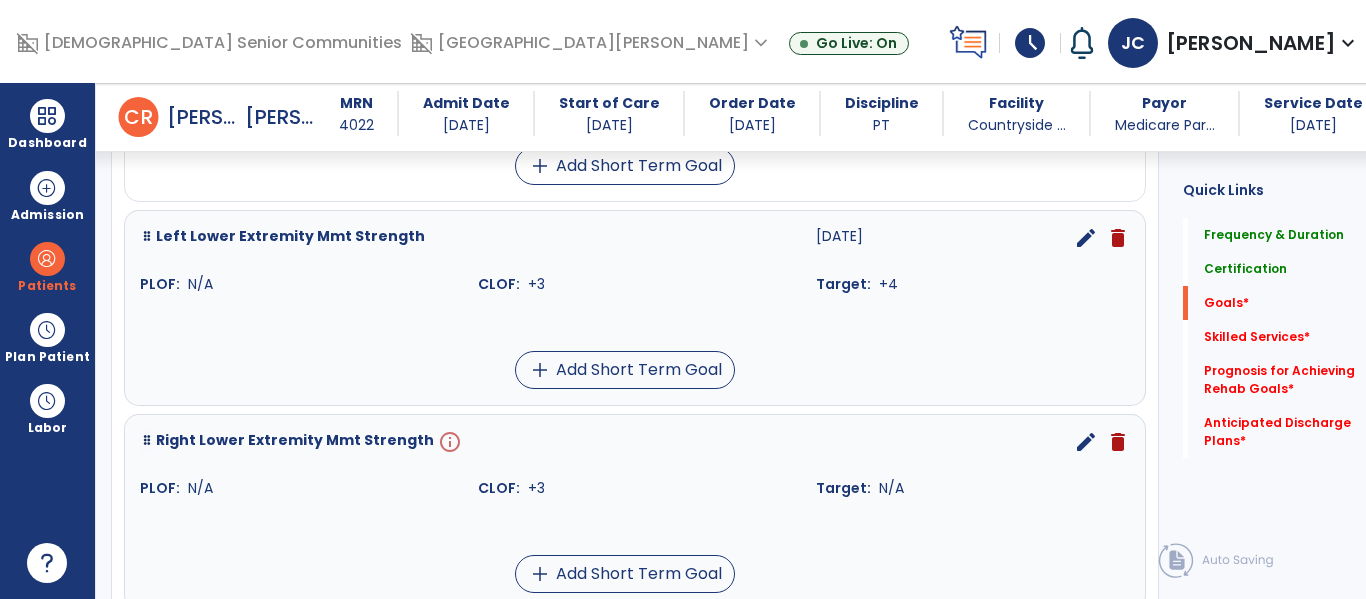 scroll, scrollTop: 764, scrollLeft: 0, axis: vertical 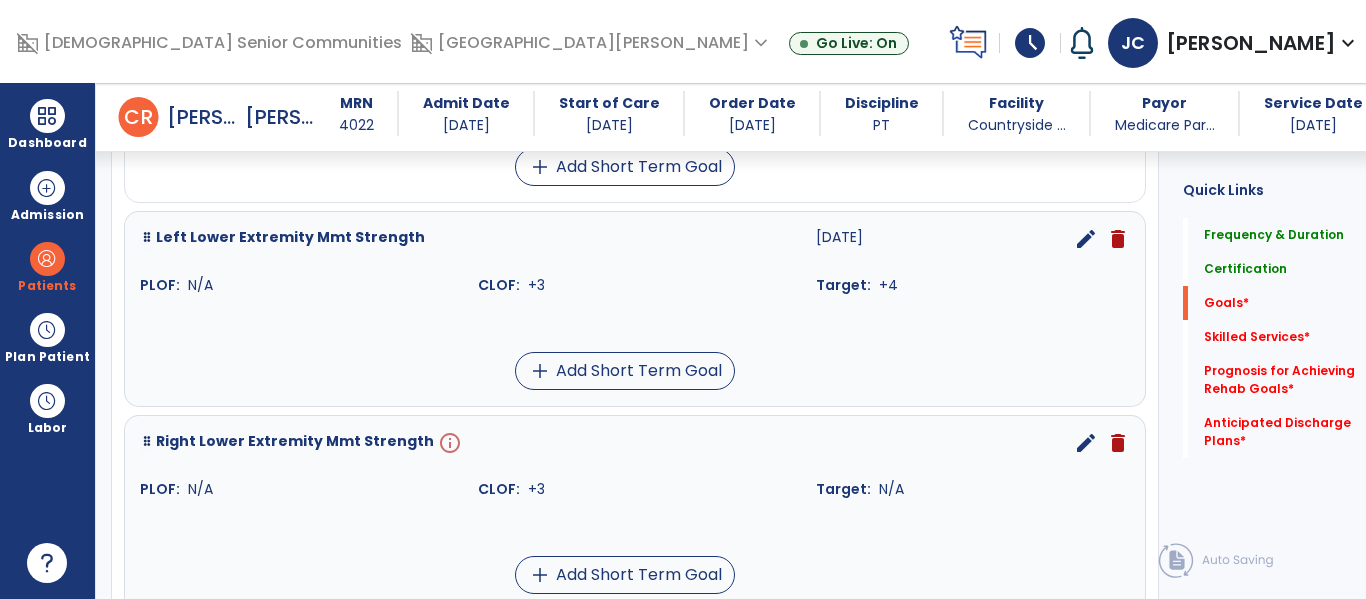 click on "edit" at bounding box center (1086, 443) 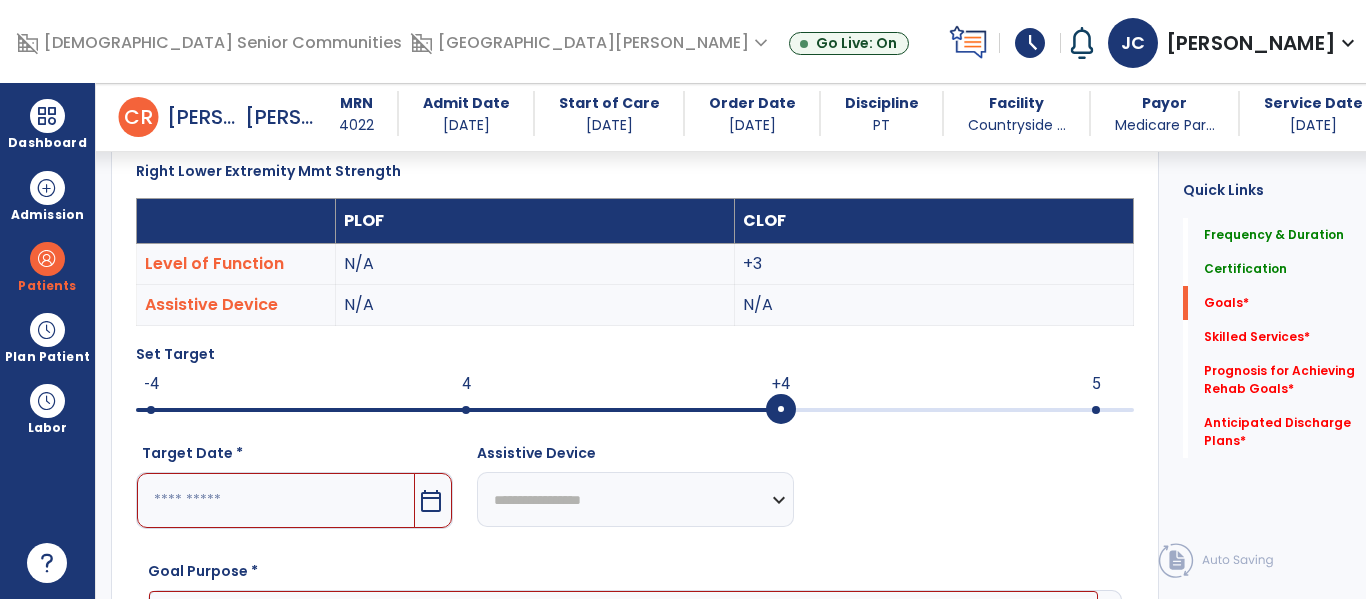click at bounding box center (276, 500) 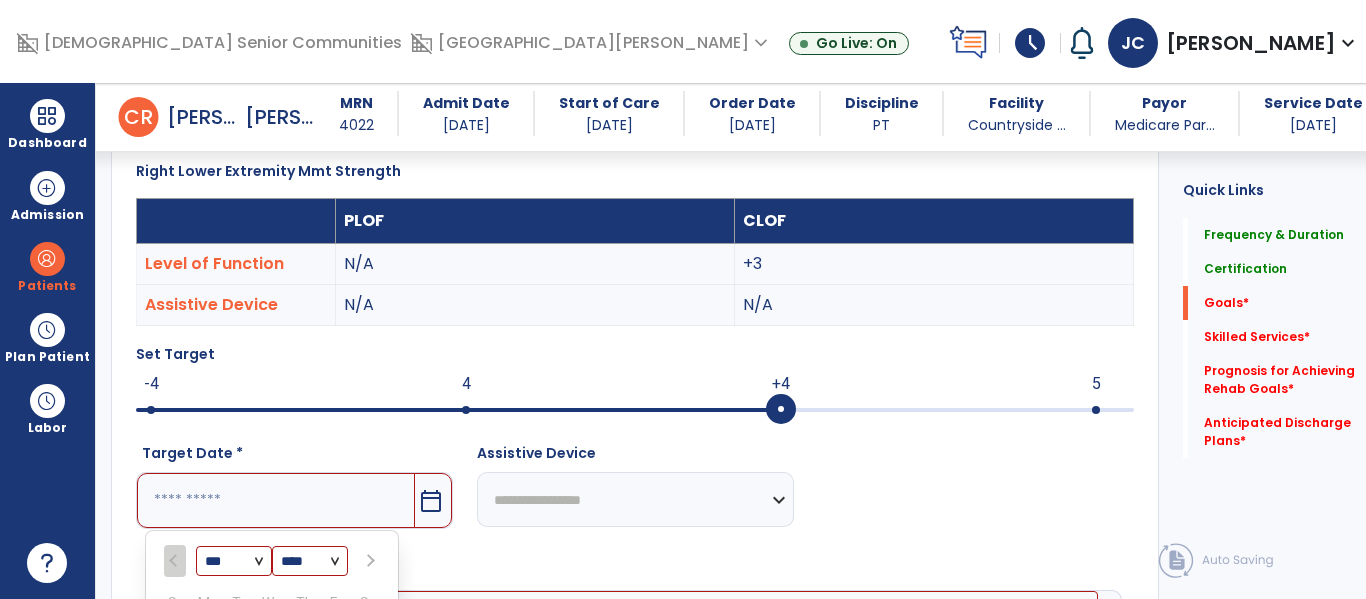scroll, scrollTop: 861, scrollLeft: 0, axis: vertical 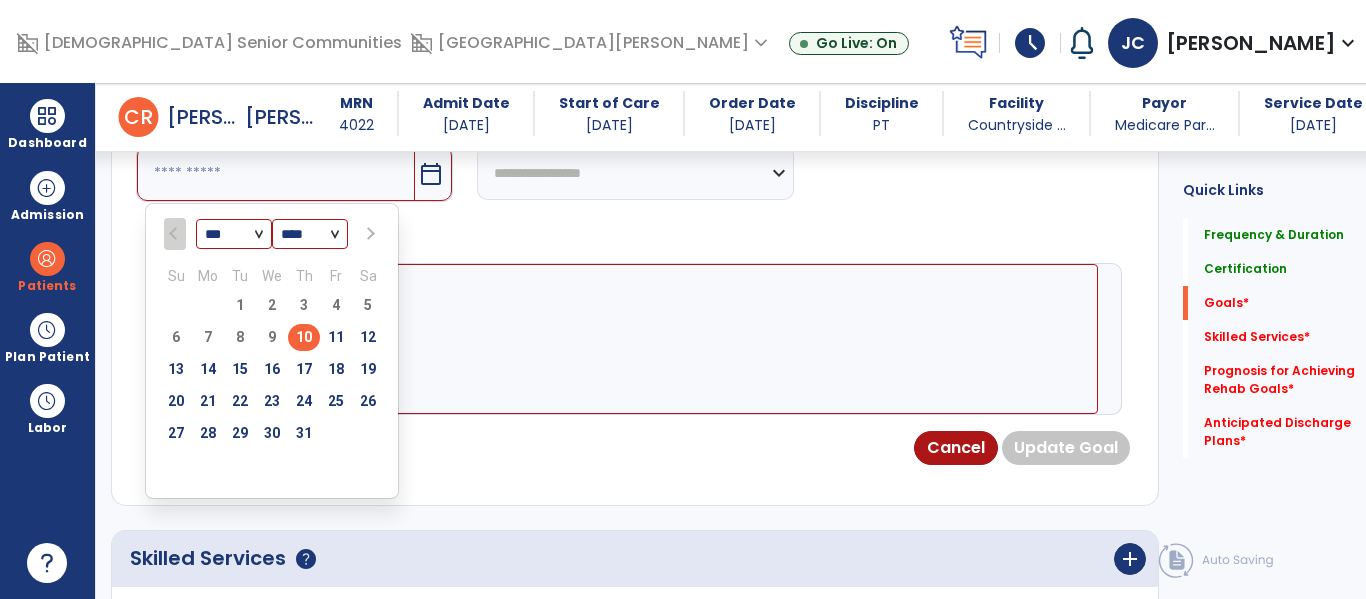 click at bounding box center (368, 234) 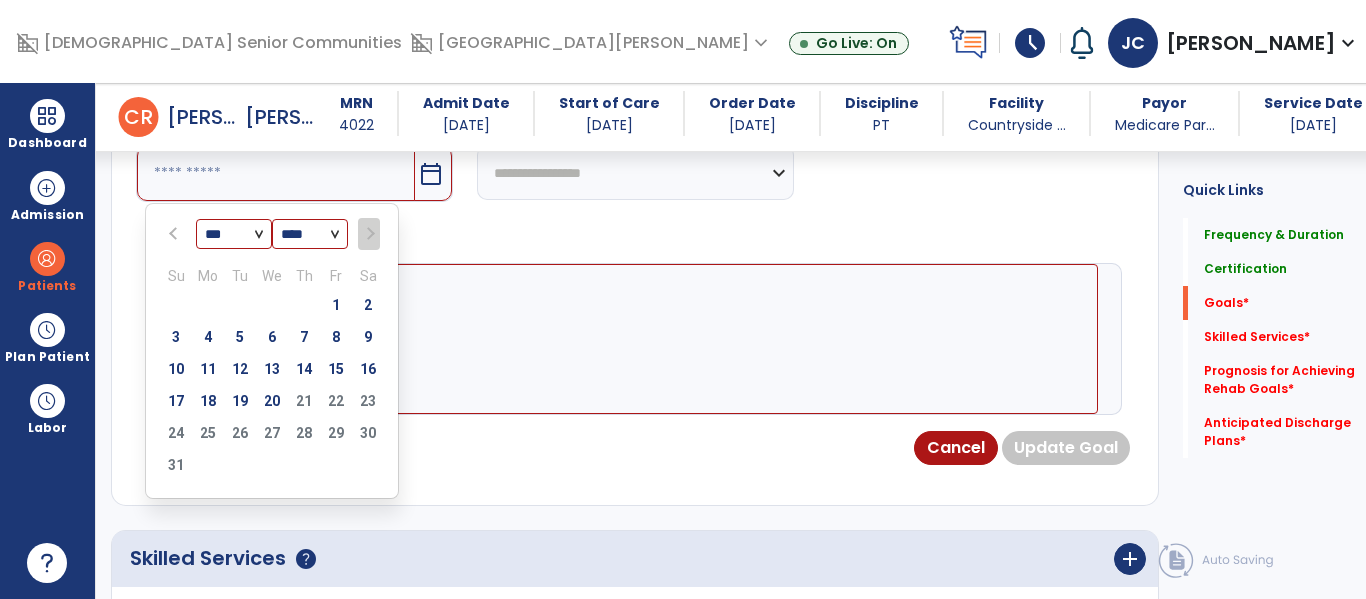 click on "Fr" at bounding box center (336, 276) 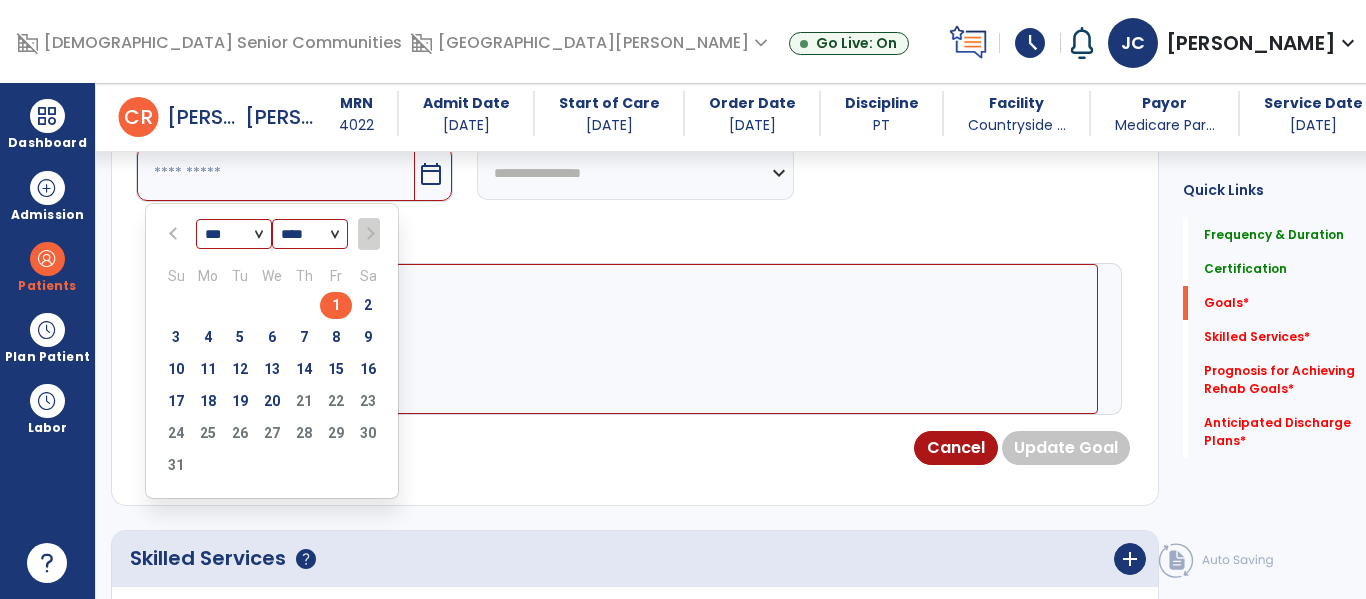 click on "1" at bounding box center [336, 305] 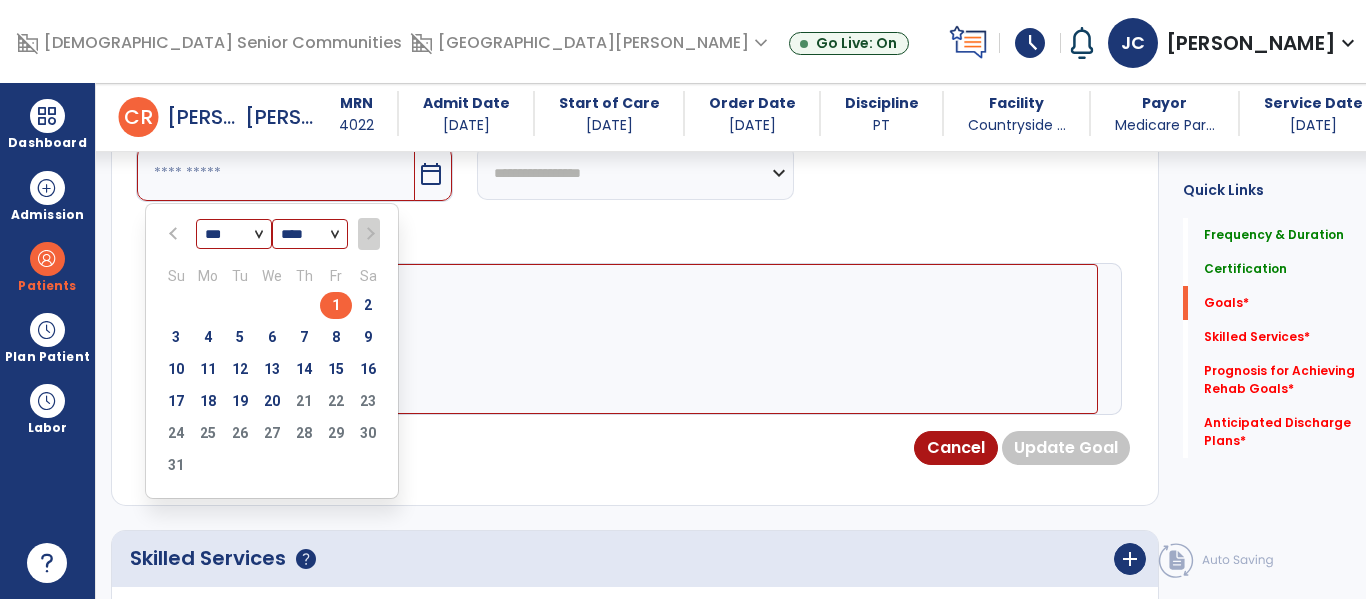 type on "********" 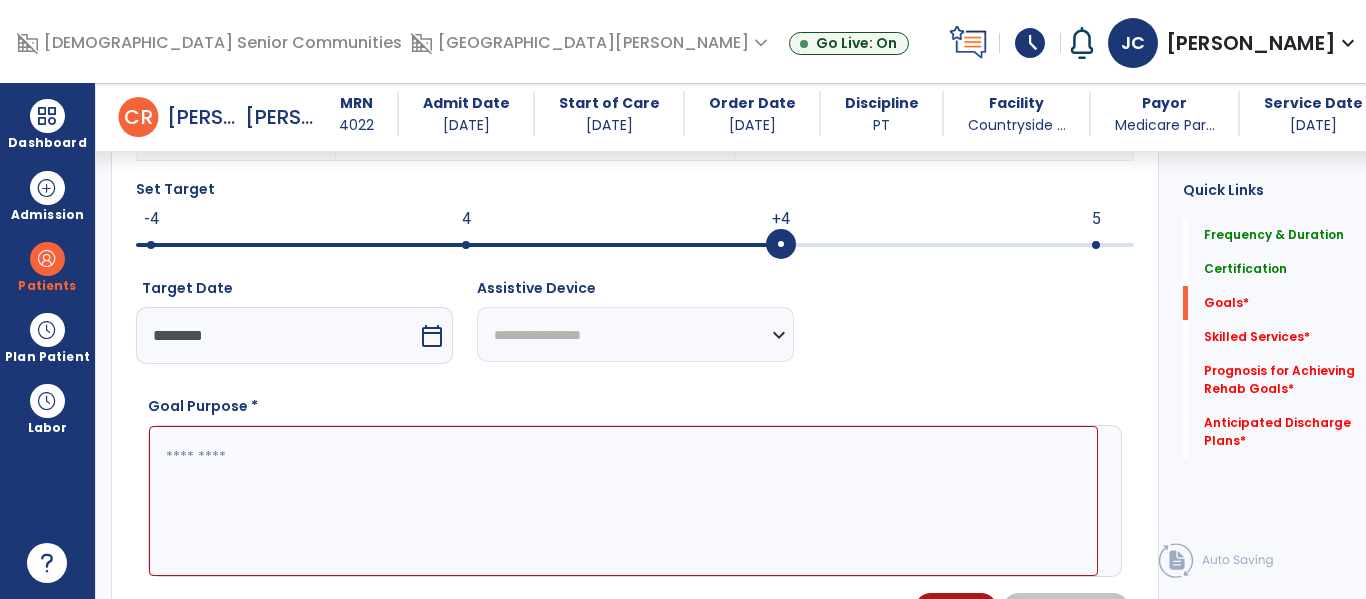 click at bounding box center [623, 501] 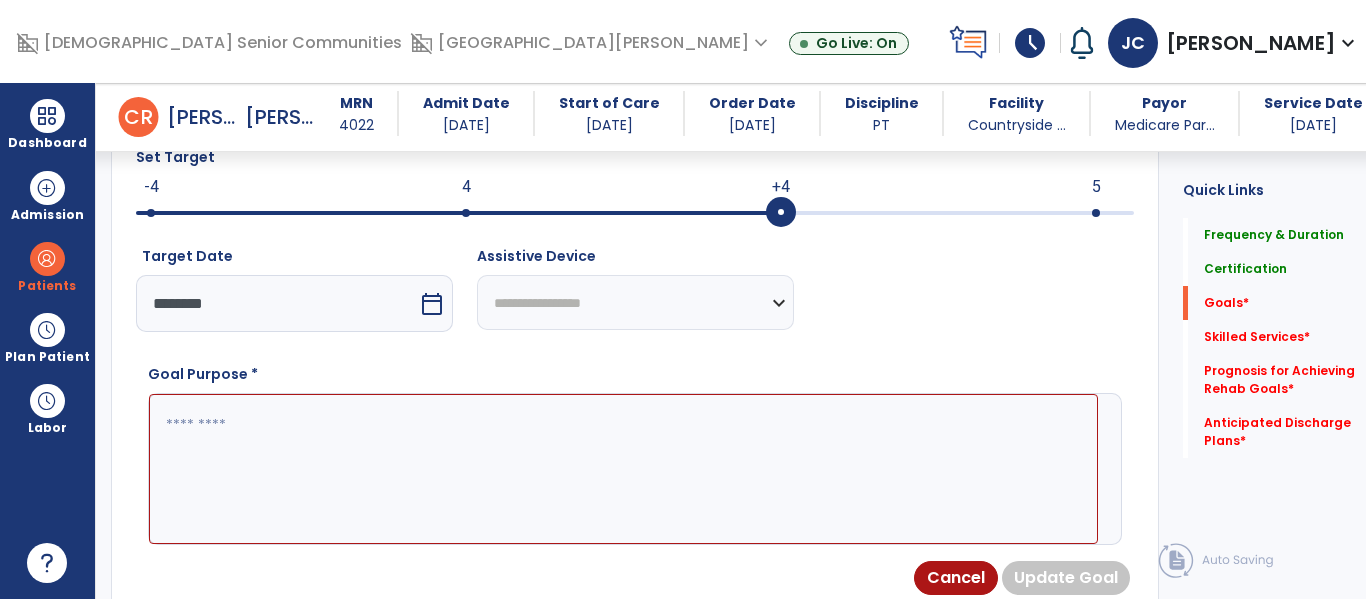 paste on "**********" 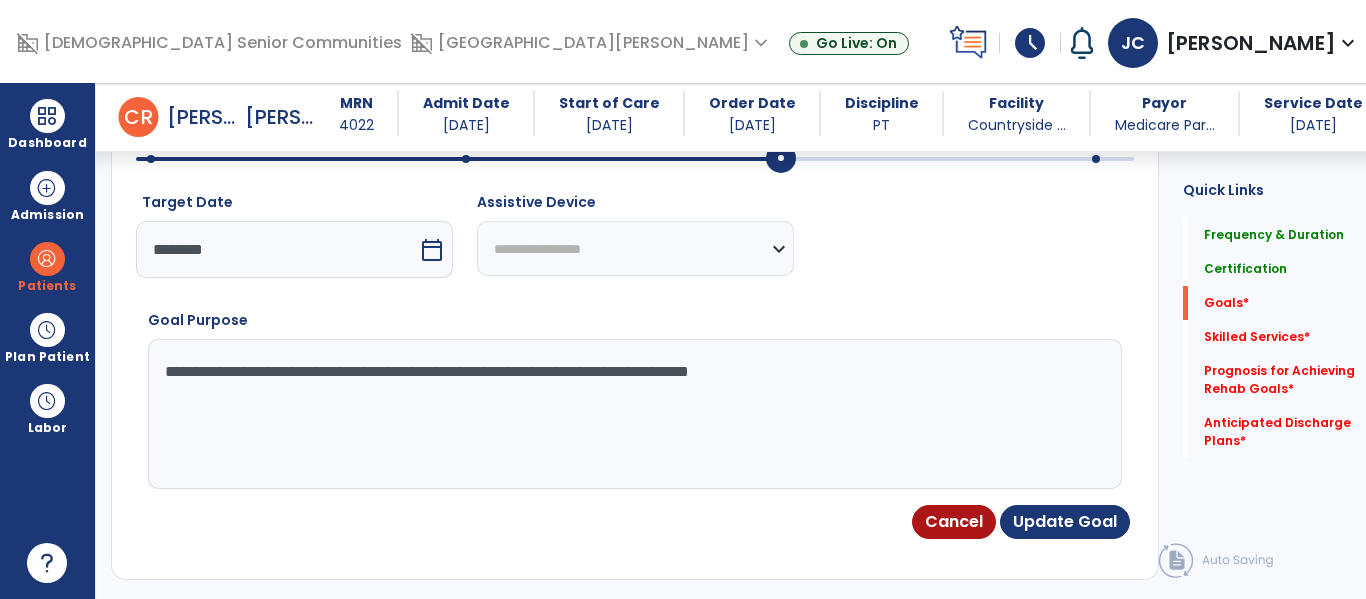 type on "**********" 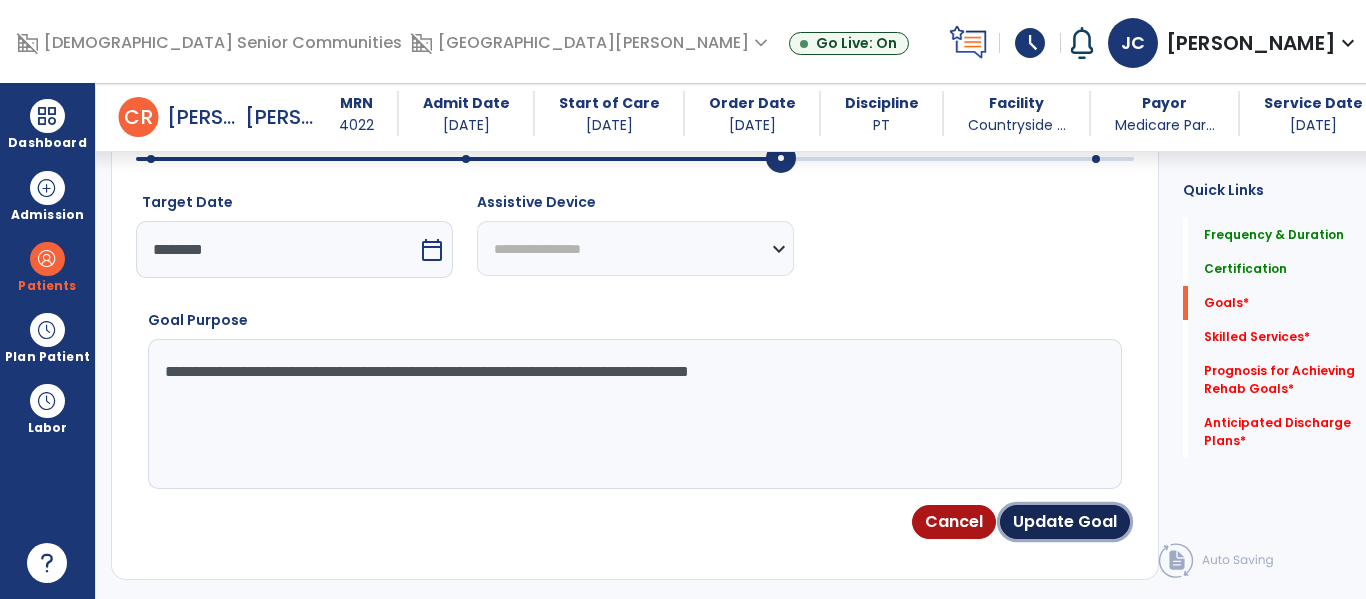 click on "Update Goal" at bounding box center [1065, 522] 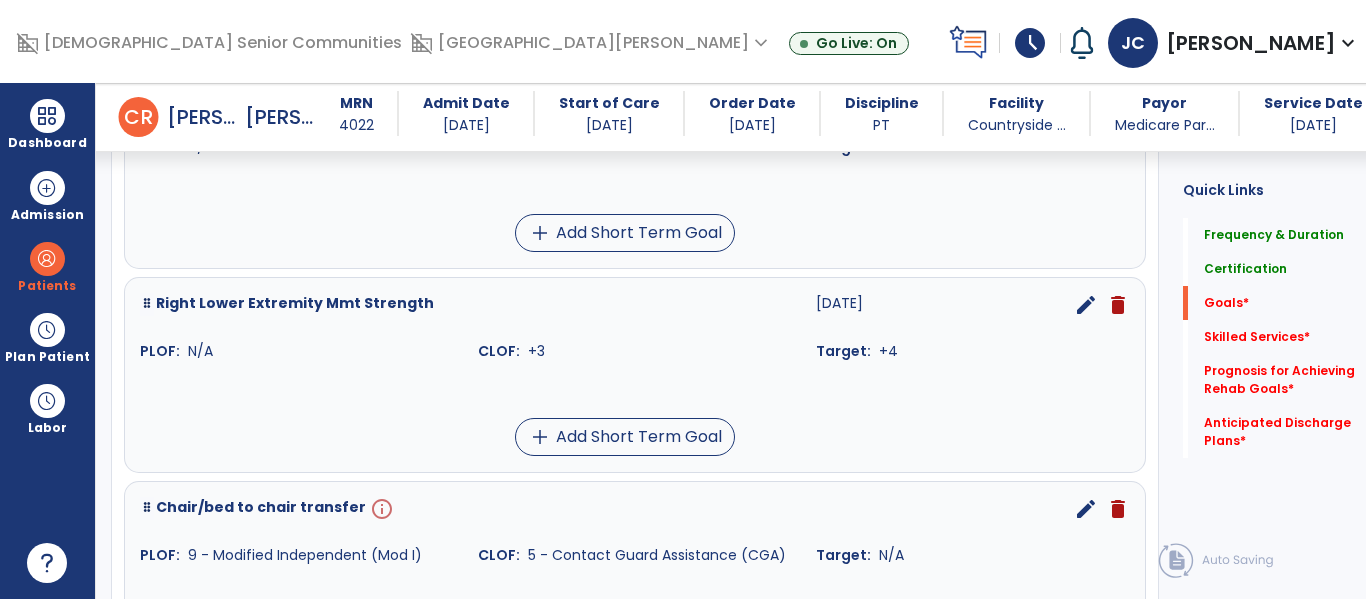 scroll, scrollTop: 952, scrollLeft: 0, axis: vertical 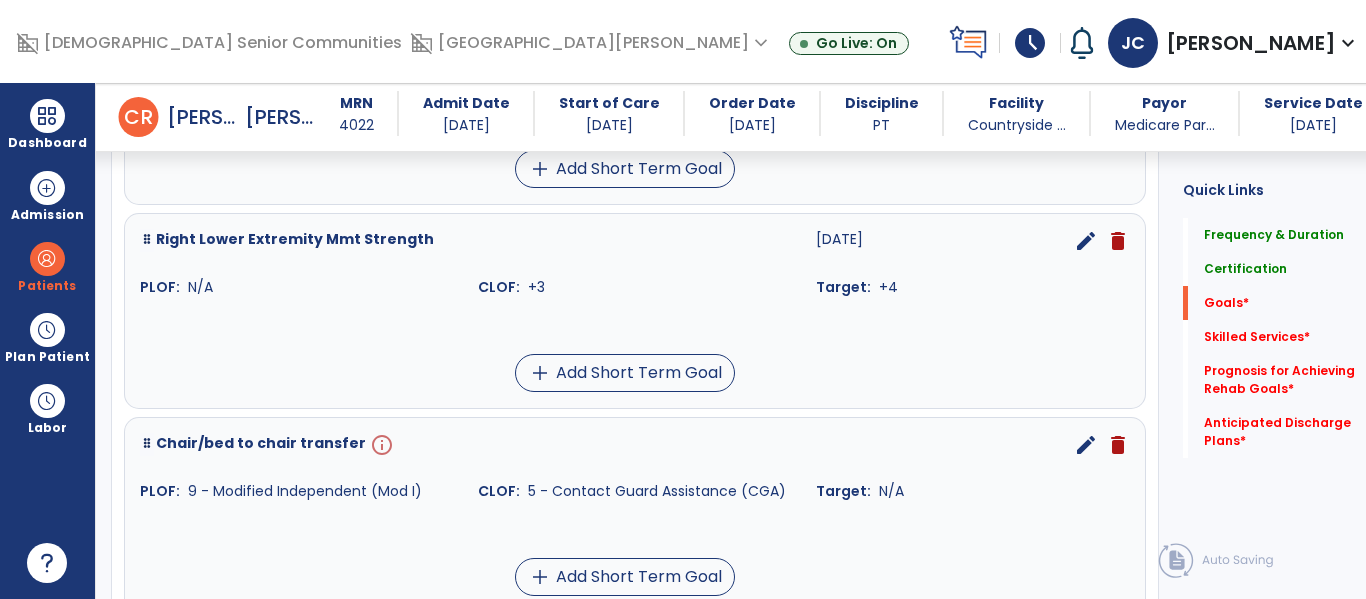 click on "edit" at bounding box center (1086, 445) 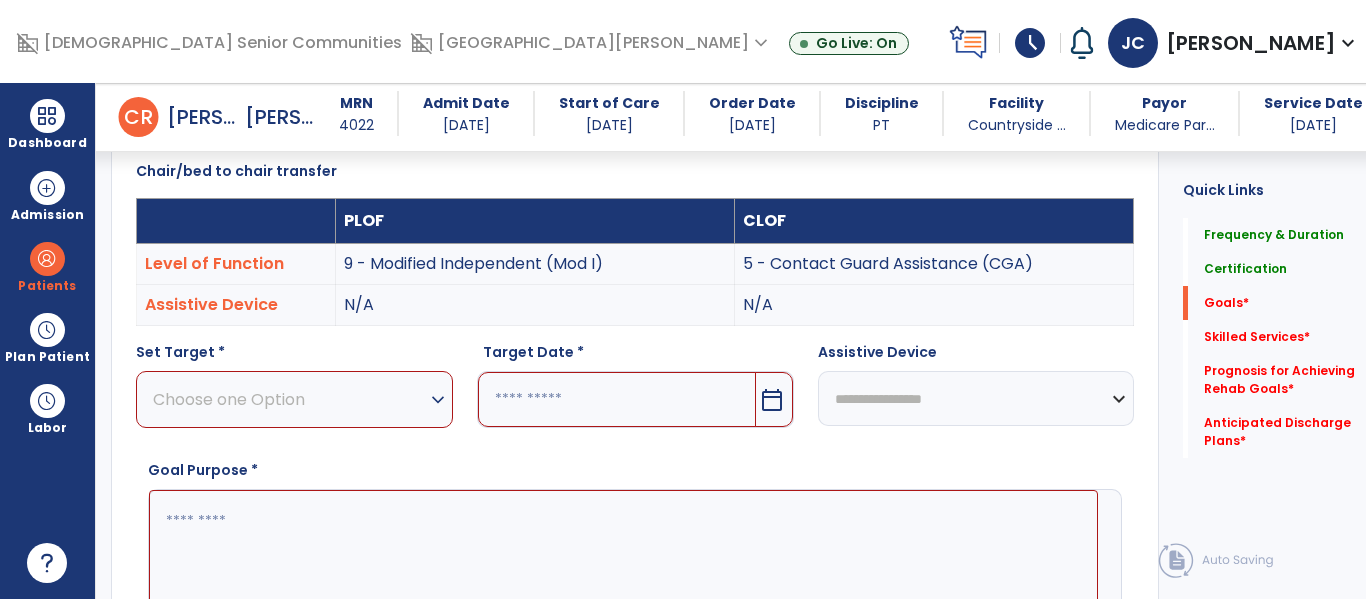 scroll, scrollTop: 536, scrollLeft: 0, axis: vertical 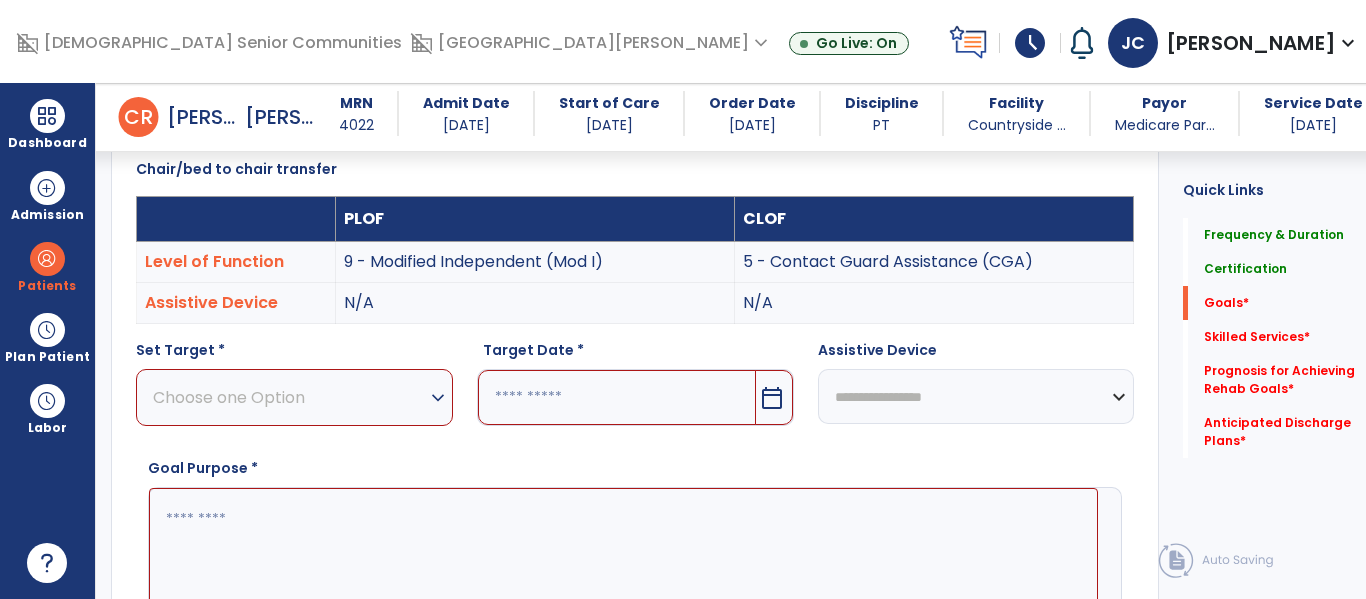 click on "Choose one Option" at bounding box center (289, 397) 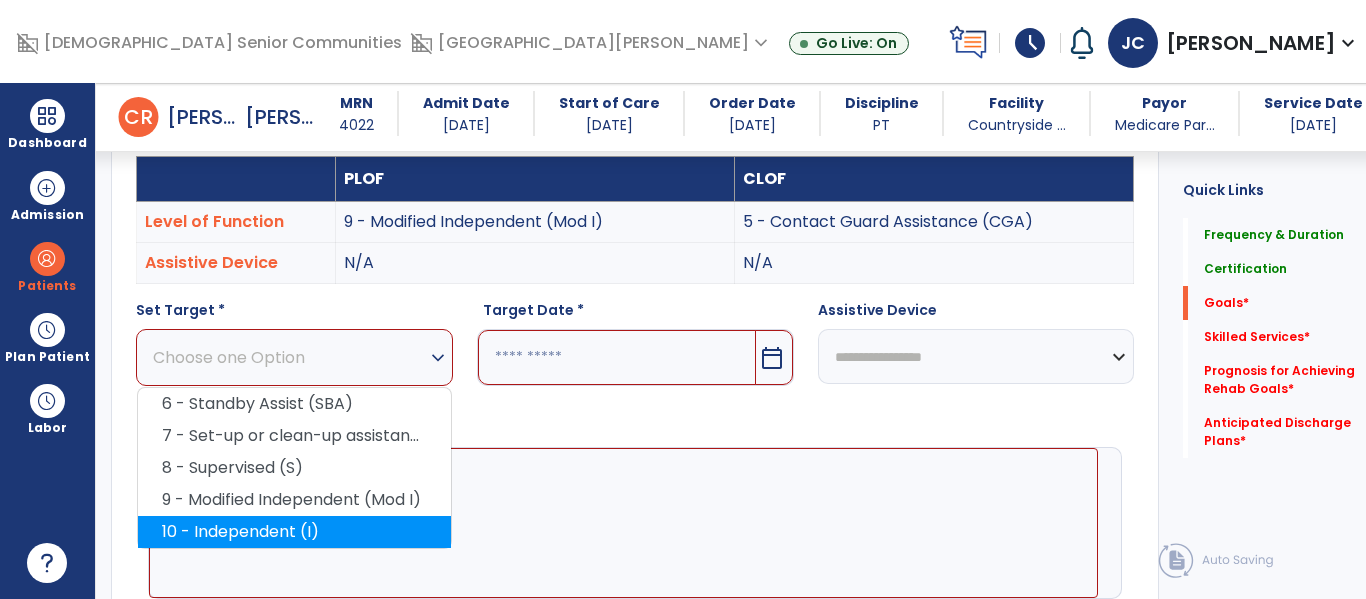 scroll, scrollTop: 577, scrollLeft: 0, axis: vertical 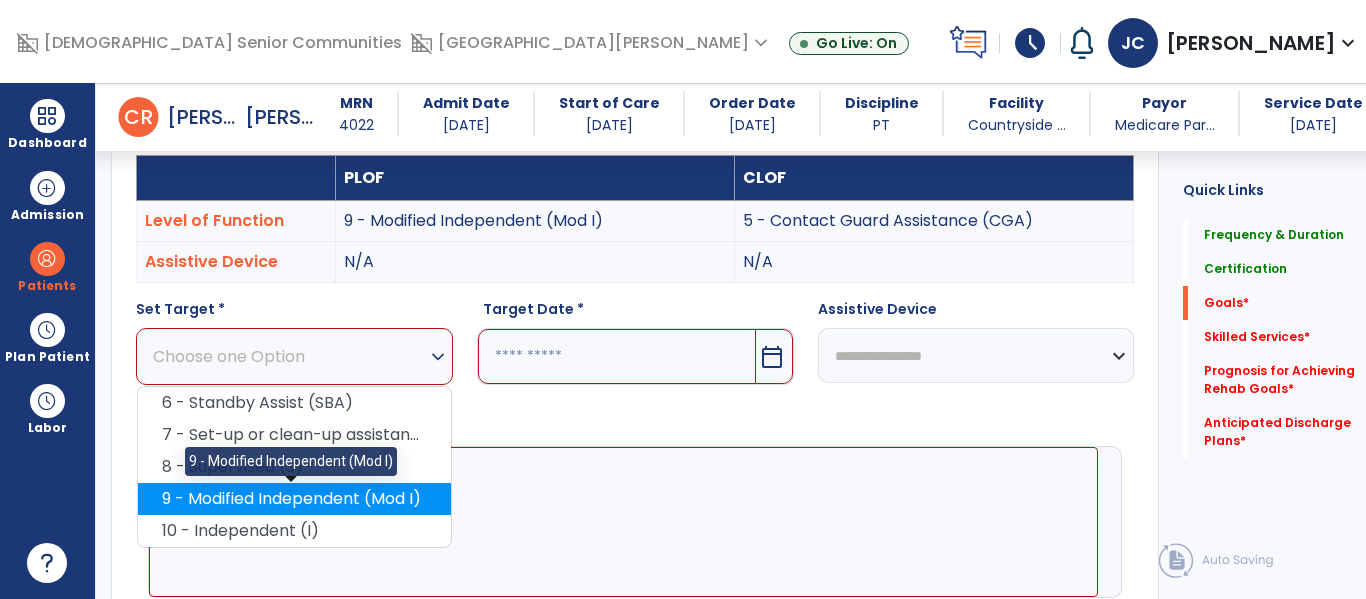 click on "9 - Modified Independent (Mod I)" at bounding box center [294, 499] 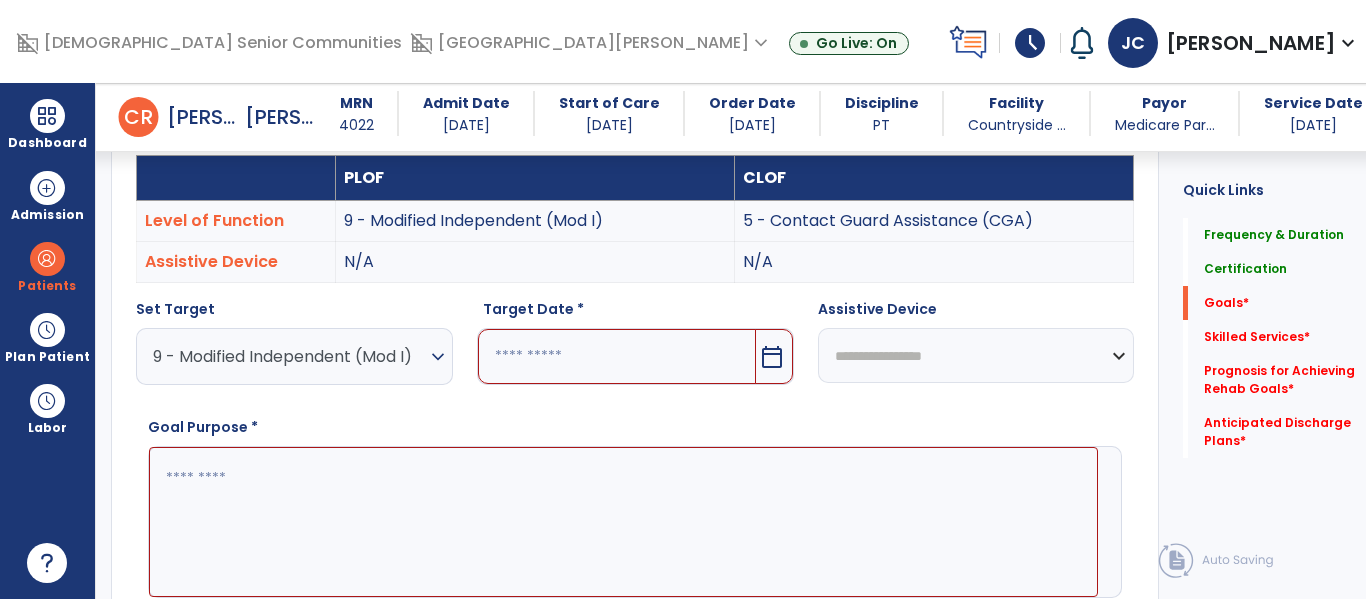 click at bounding box center (617, 356) 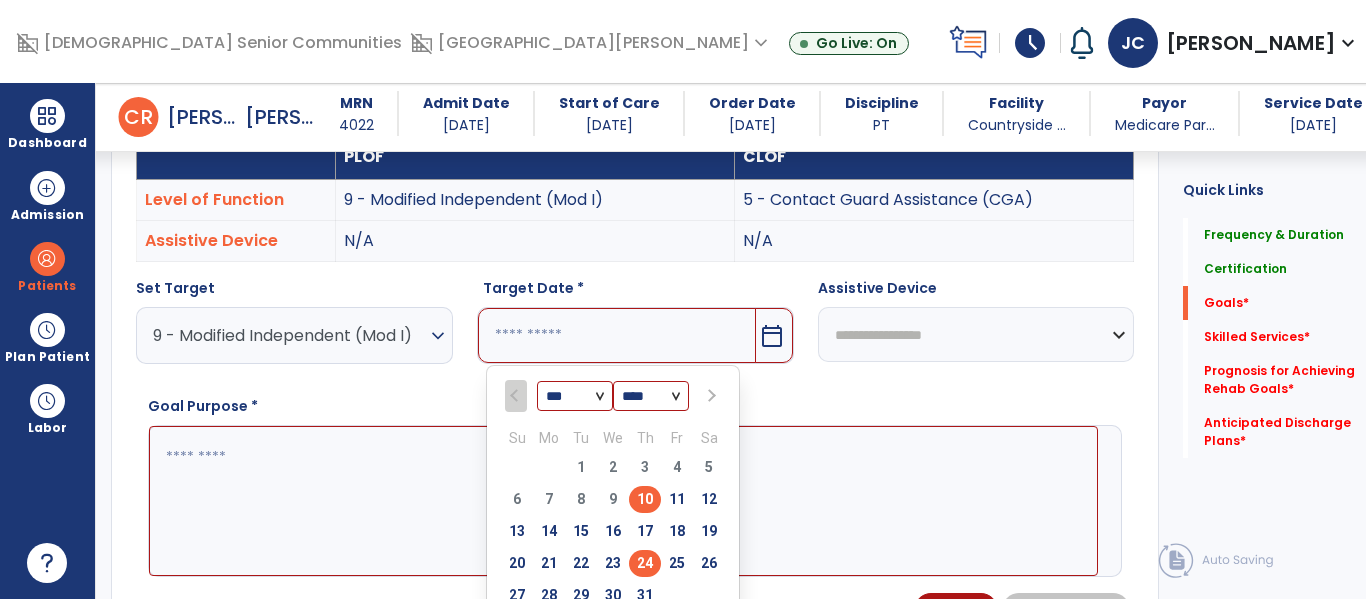 scroll, scrollTop: 608, scrollLeft: 0, axis: vertical 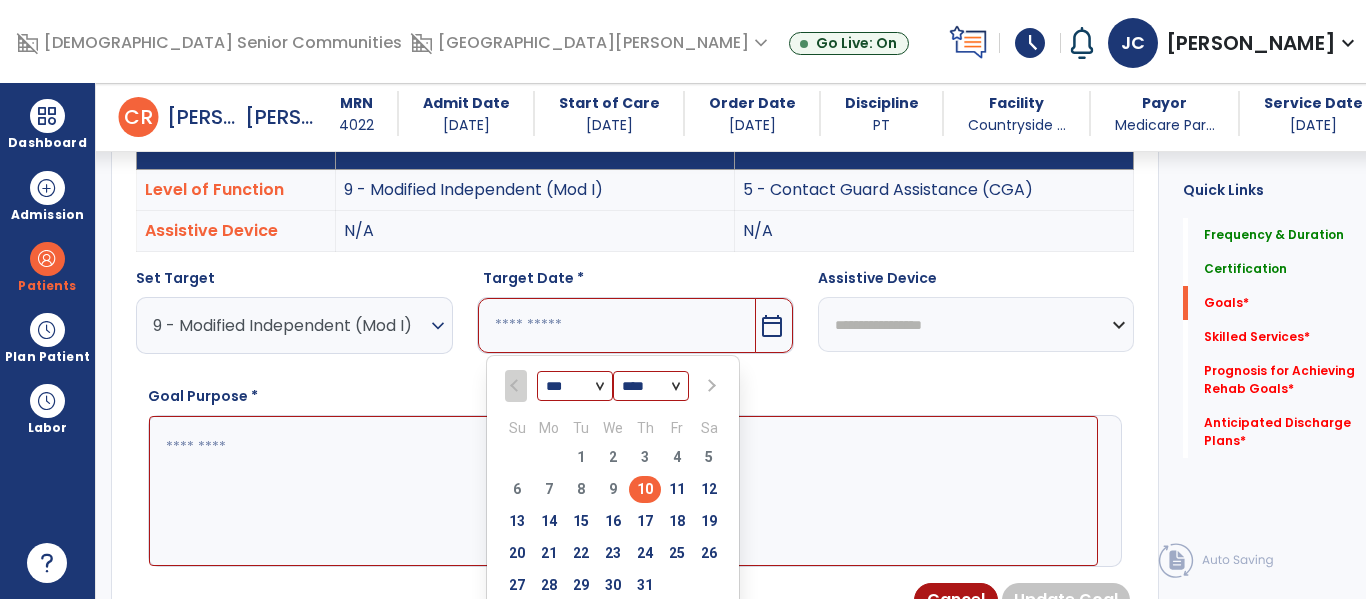 click on "24" at bounding box center (645, 556) 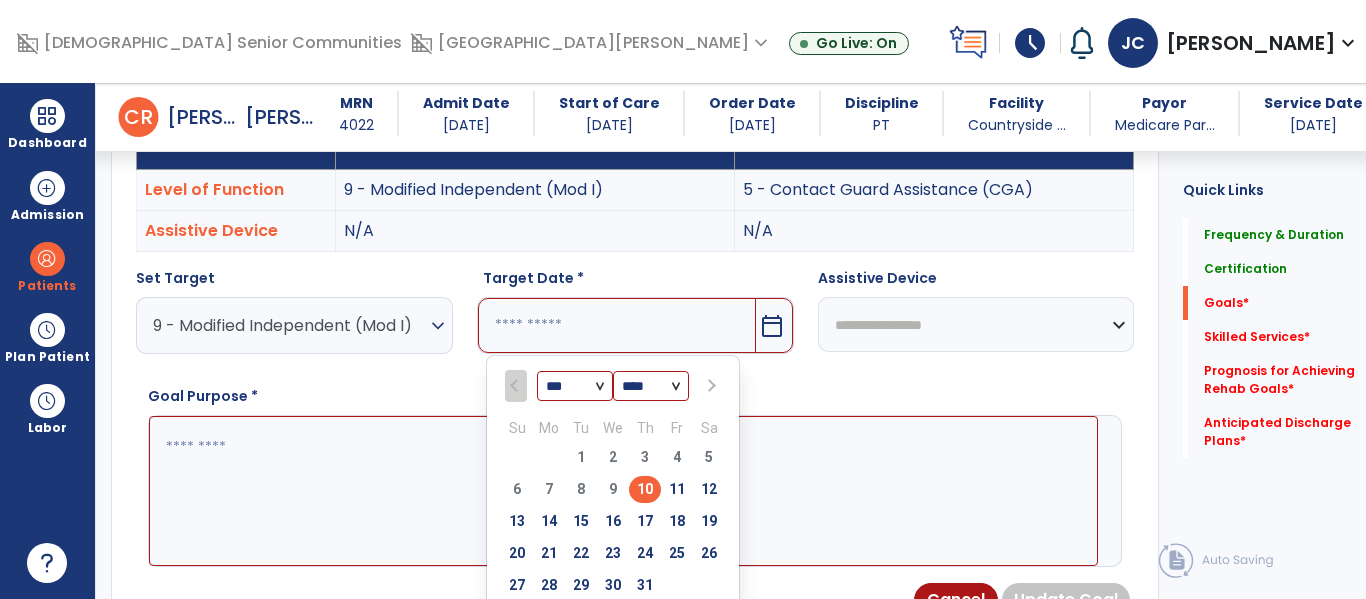 type on "*********" 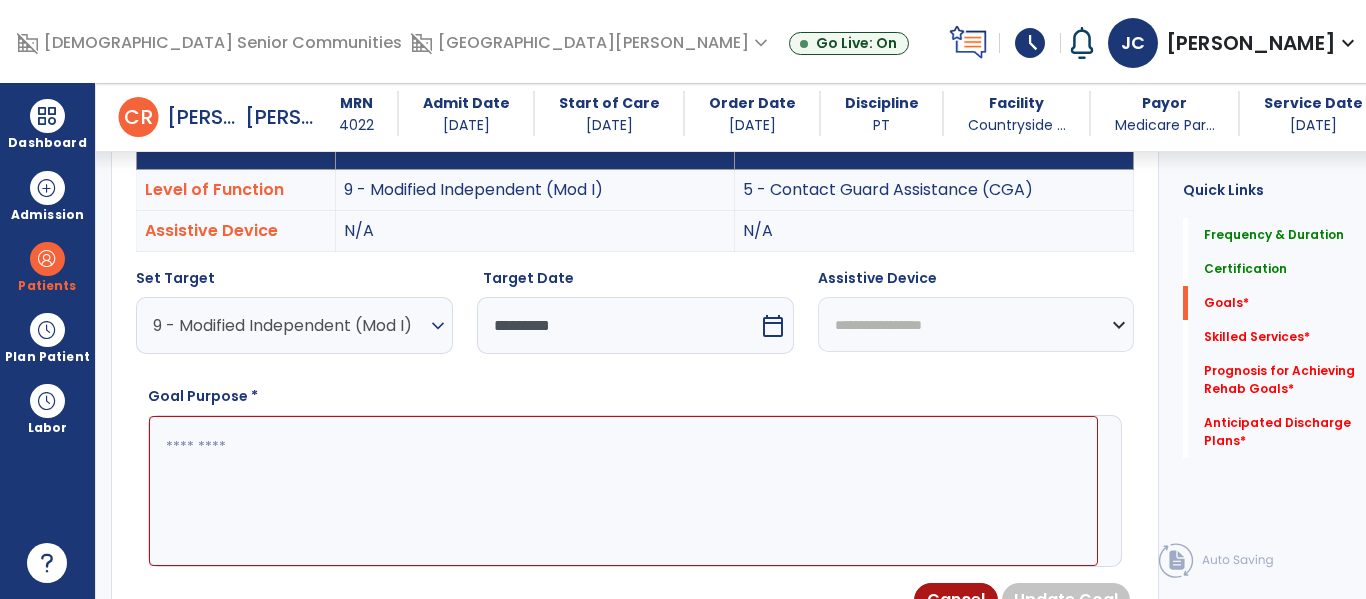 click at bounding box center [623, 491] 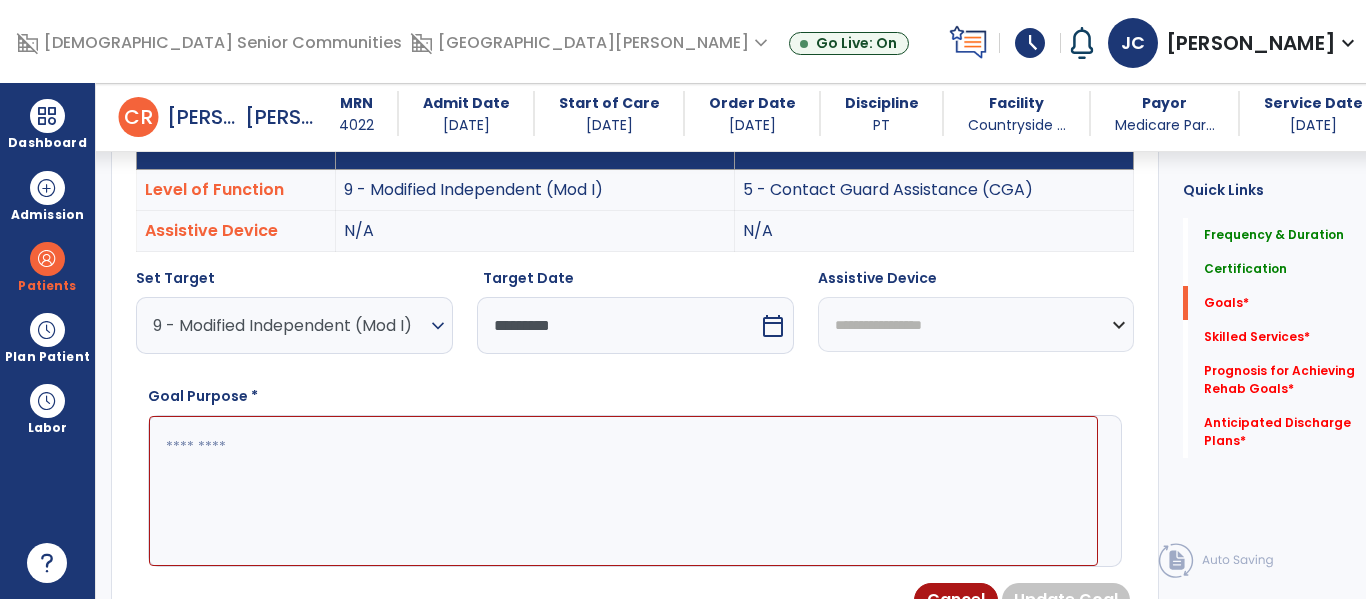 click at bounding box center (623, 491) 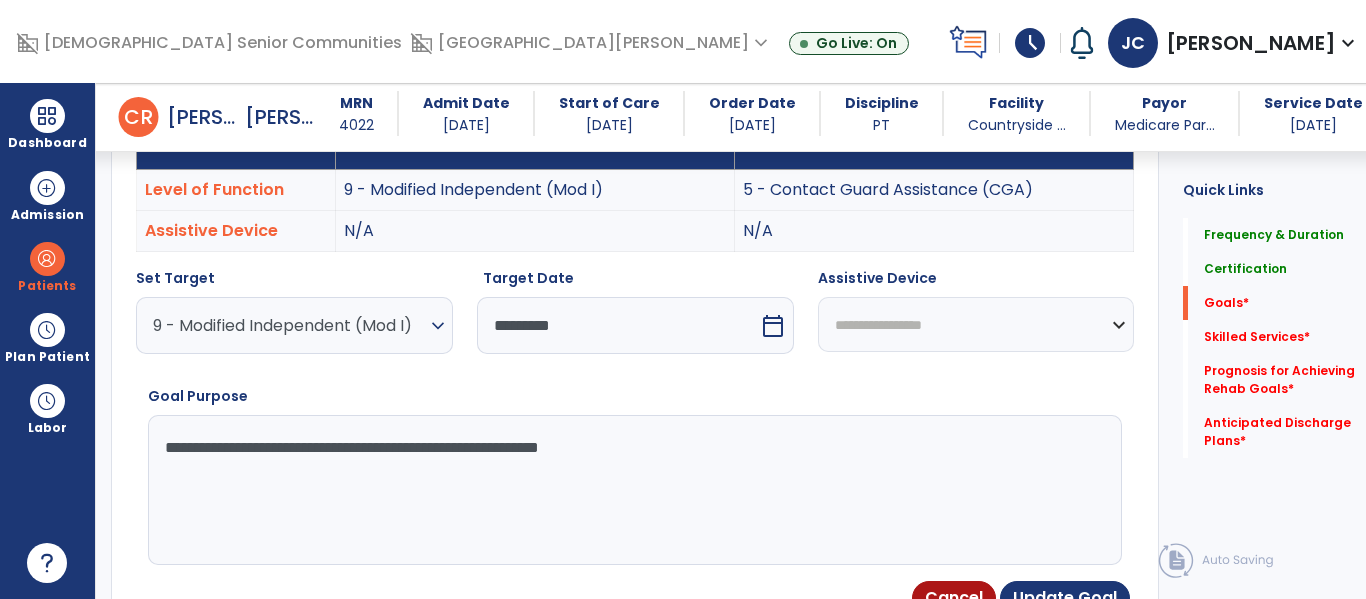 click on "**********" at bounding box center [623, 490] 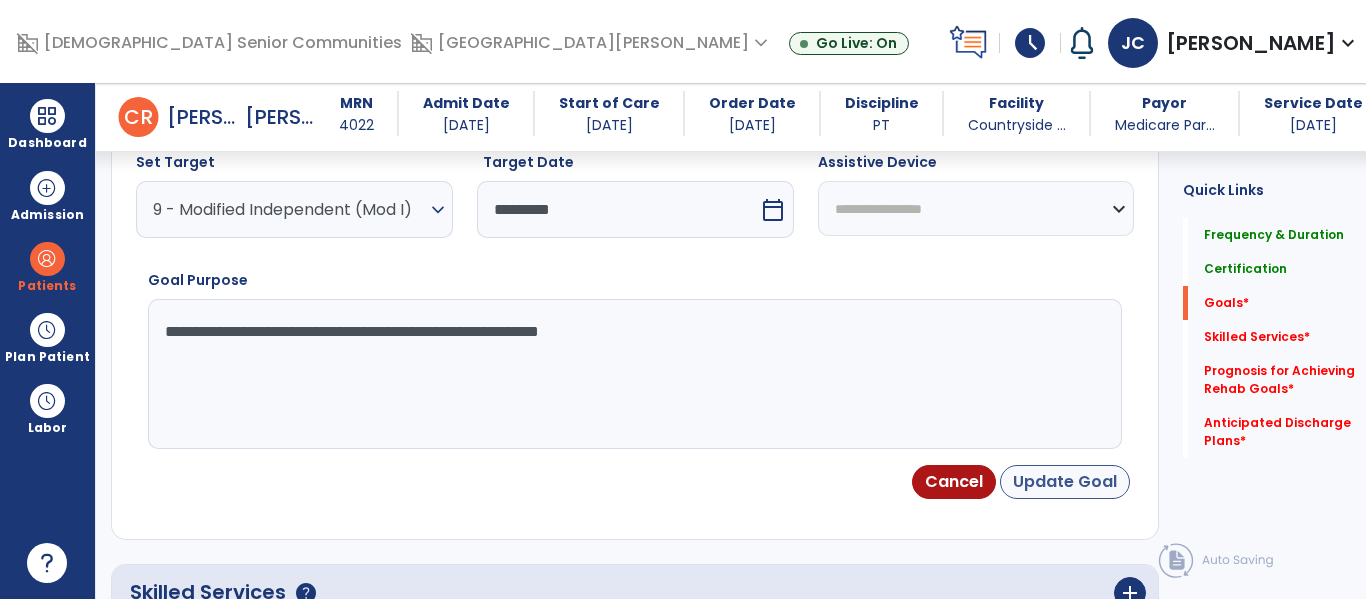 type on "**********" 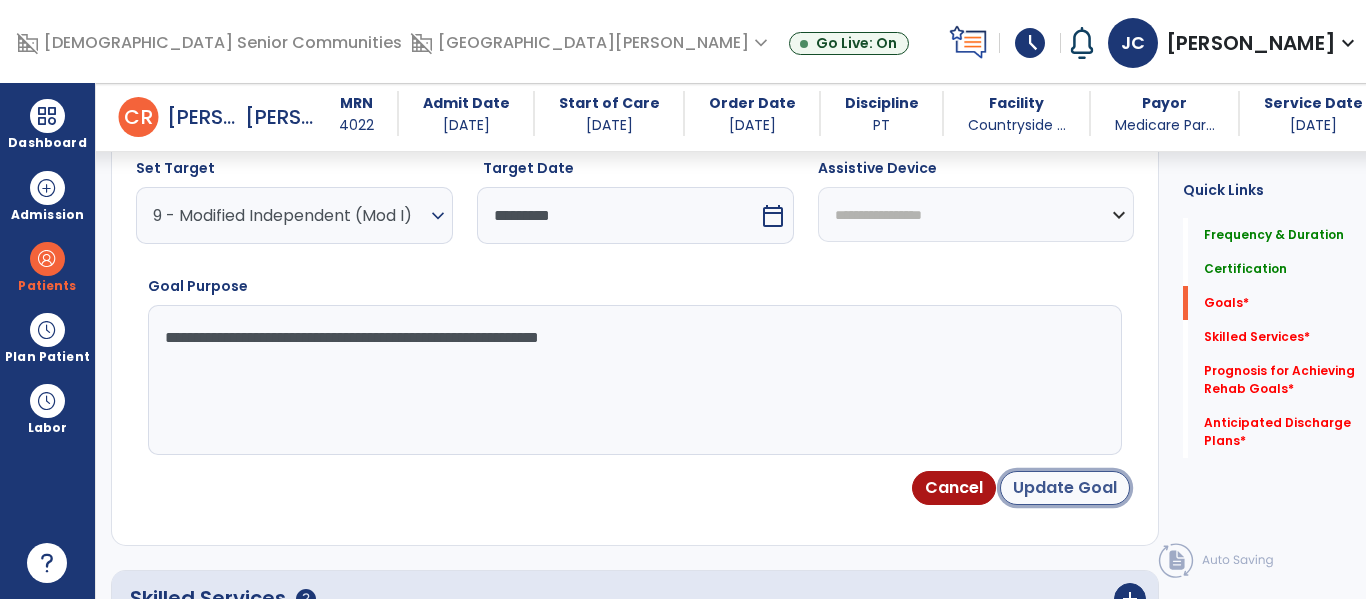 click on "Update Goal" at bounding box center (1065, 488) 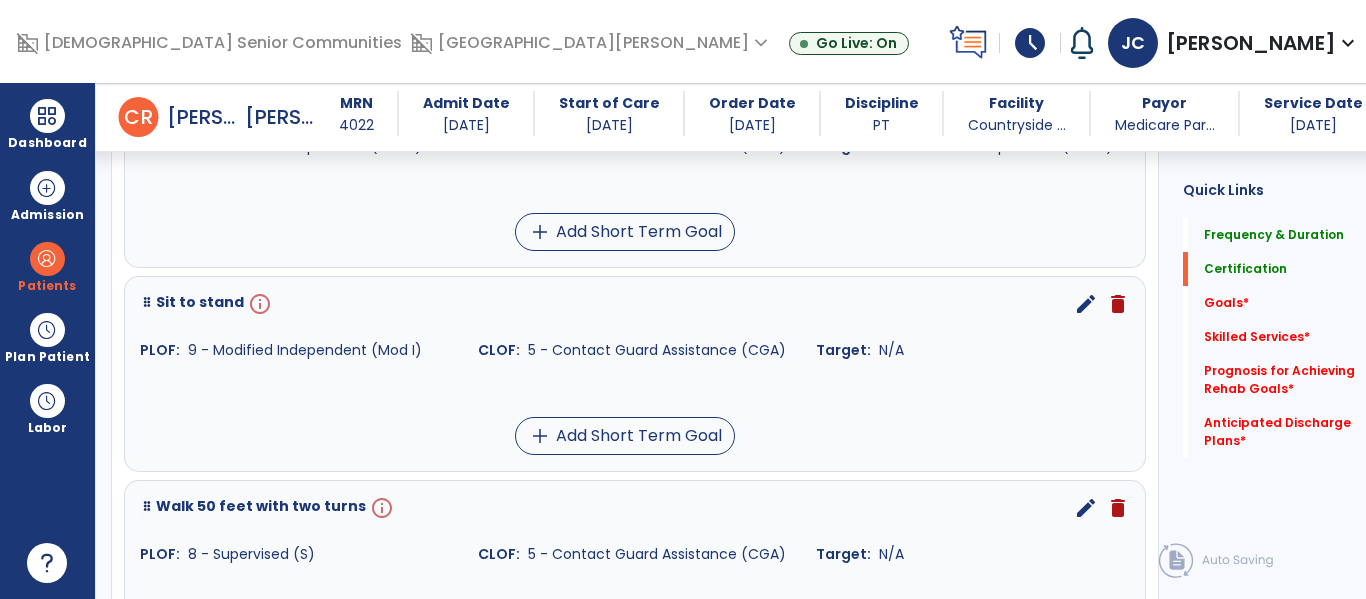 click on "edit" at bounding box center (1086, 304) 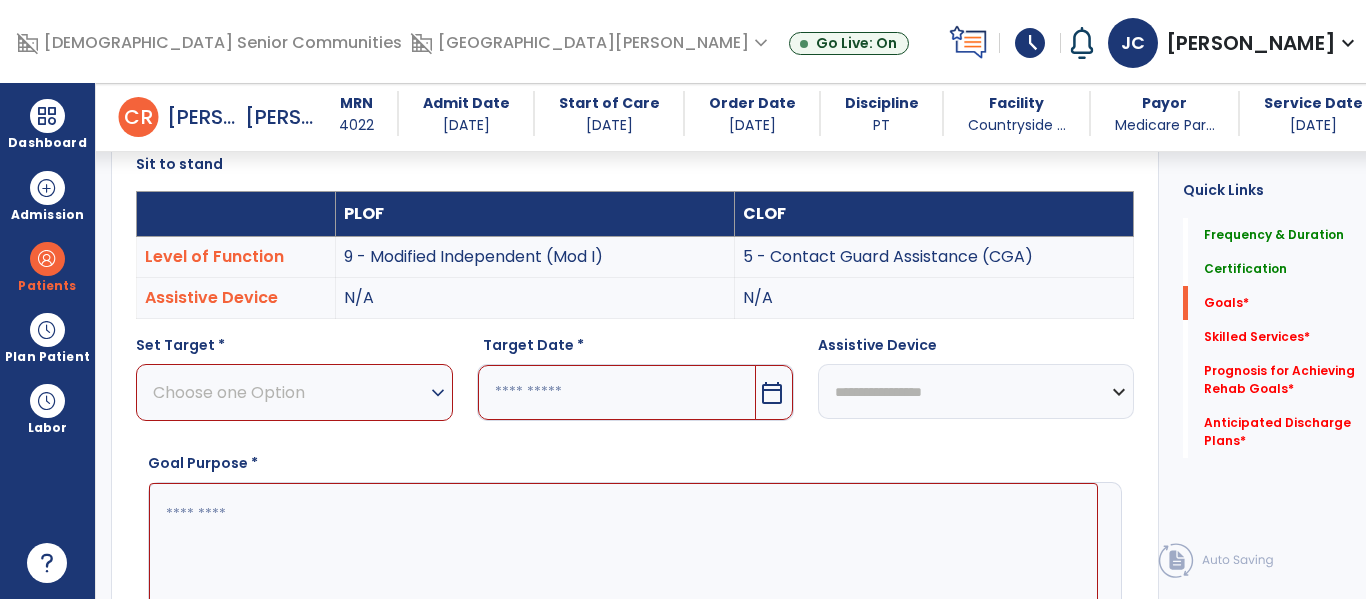 scroll, scrollTop: 534, scrollLeft: 0, axis: vertical 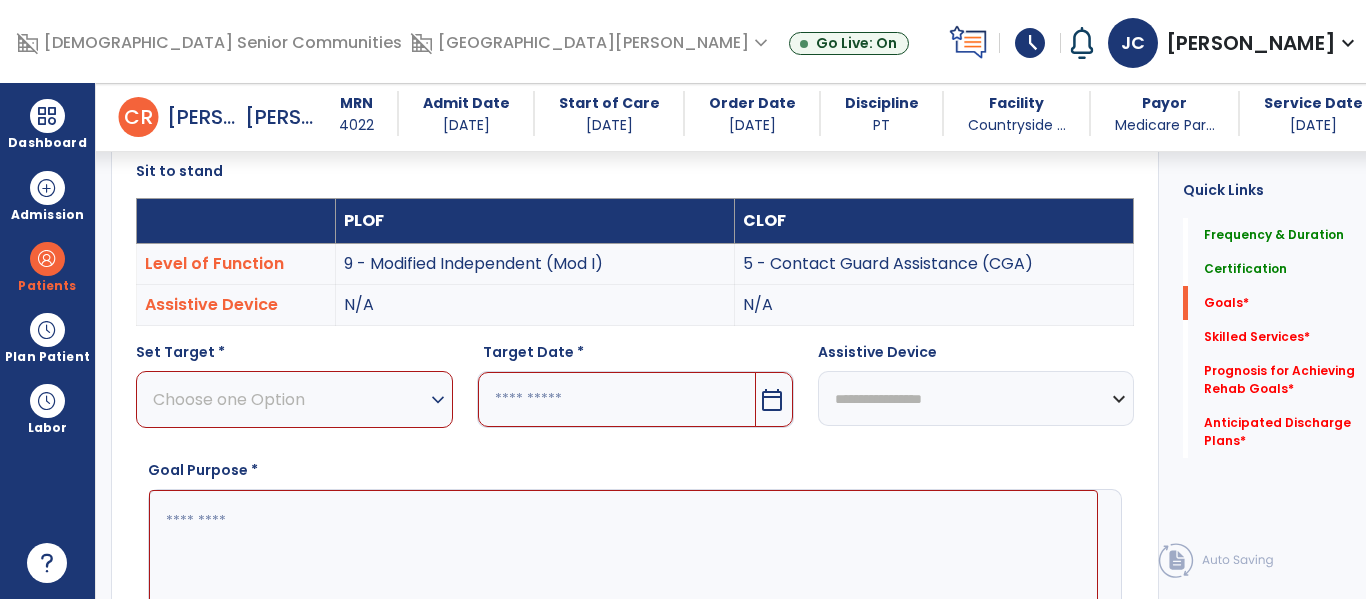 click on "Choose one Option" at bounding box center (289, 399) 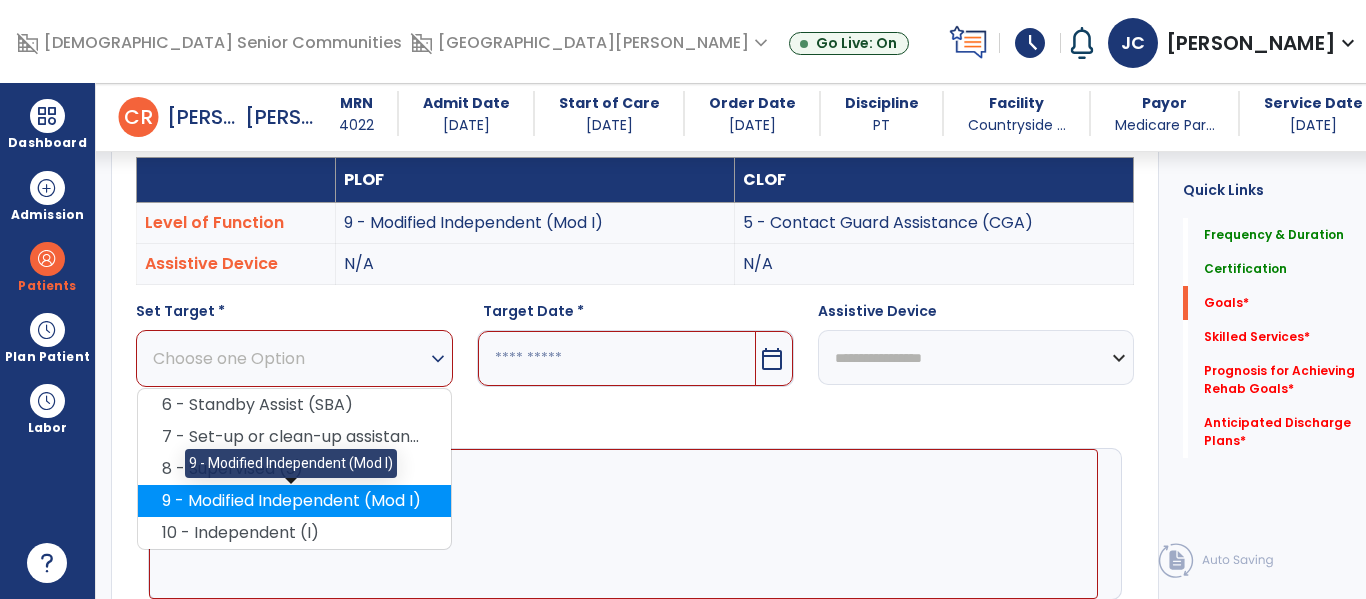 click on "9 - Modified Independent (Mod I)" at bounding box center [294, 501] 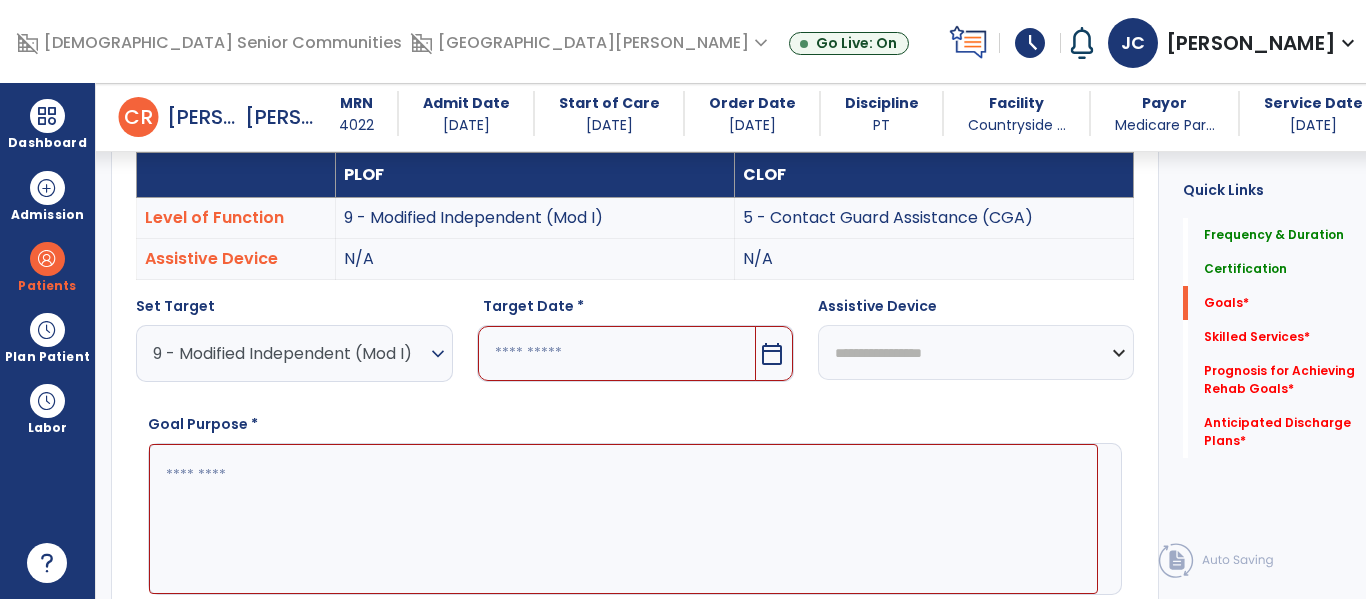 click at bounding box center (617, 353) 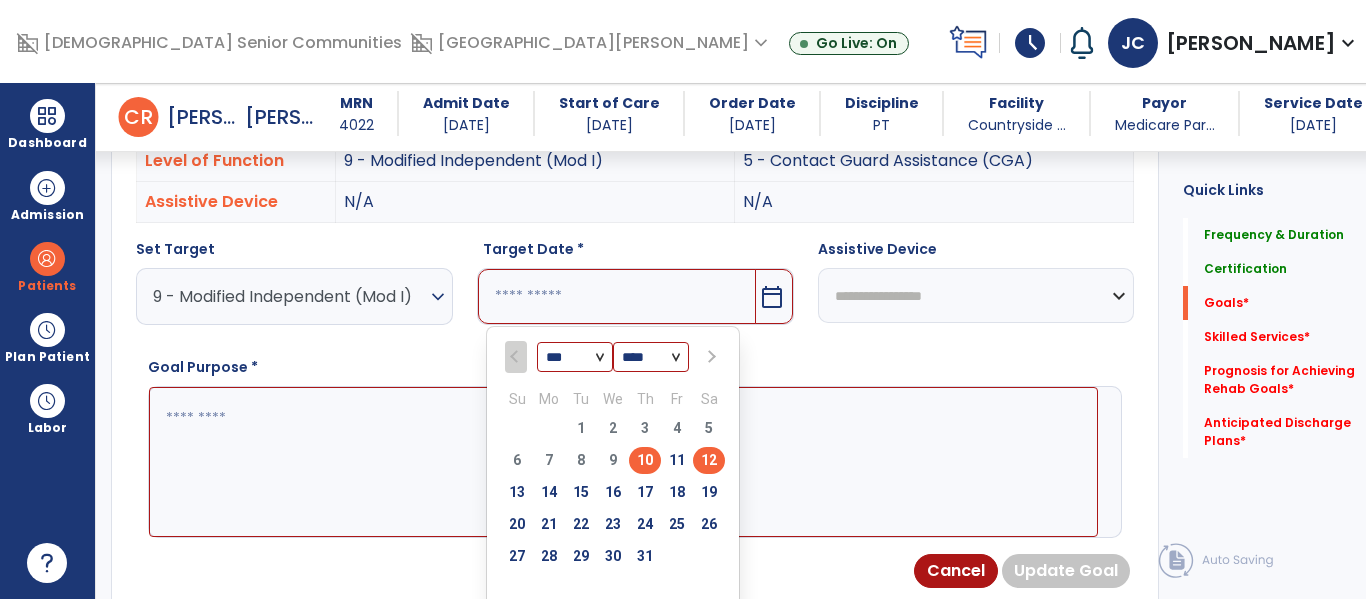 scroll, scrollTop: 667, scrollLeft: 0, axis: vertical 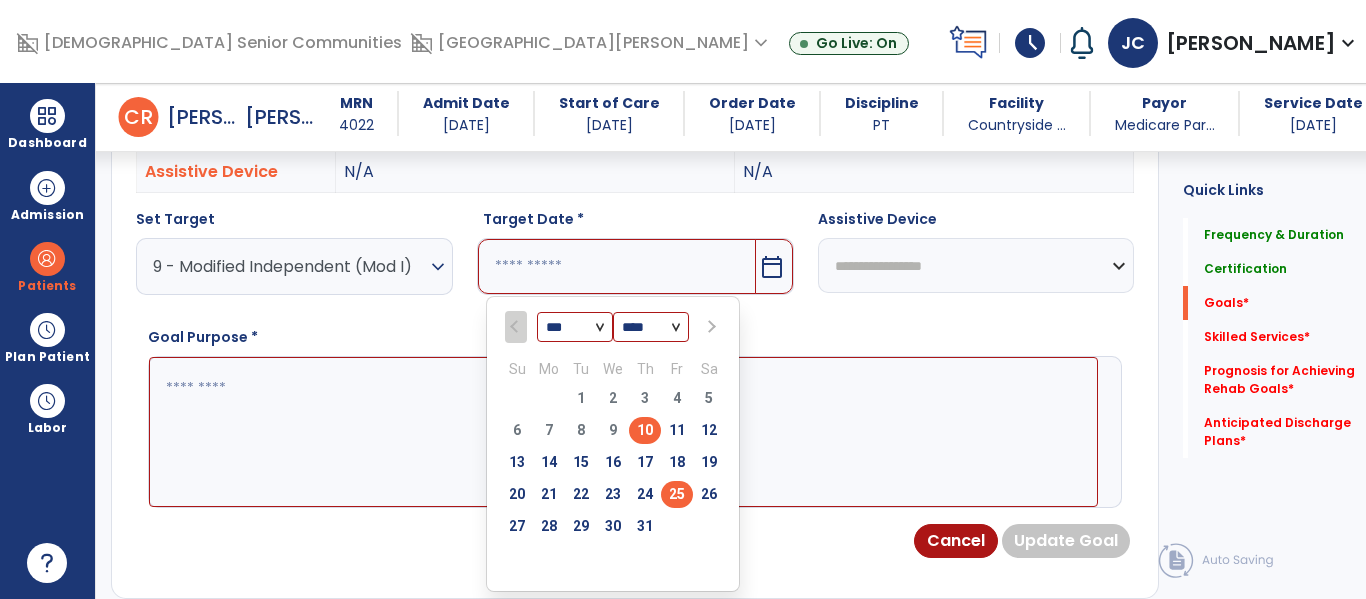 click on "25" at bounding box center (677, 494) 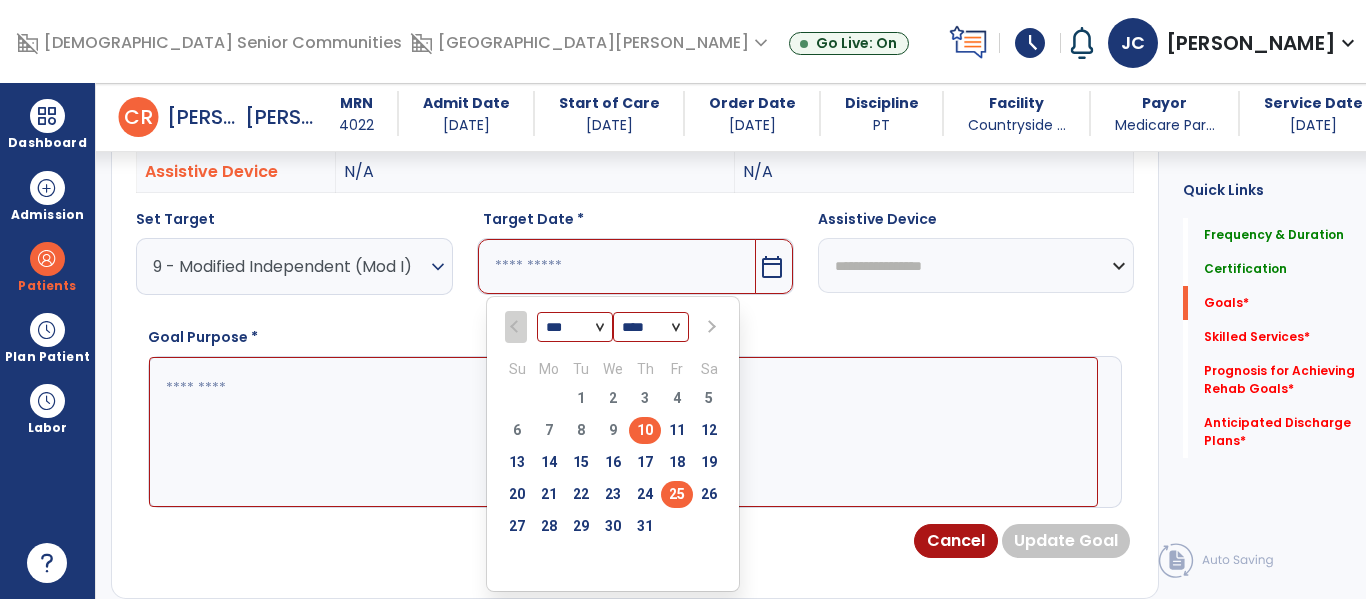type on "*********" 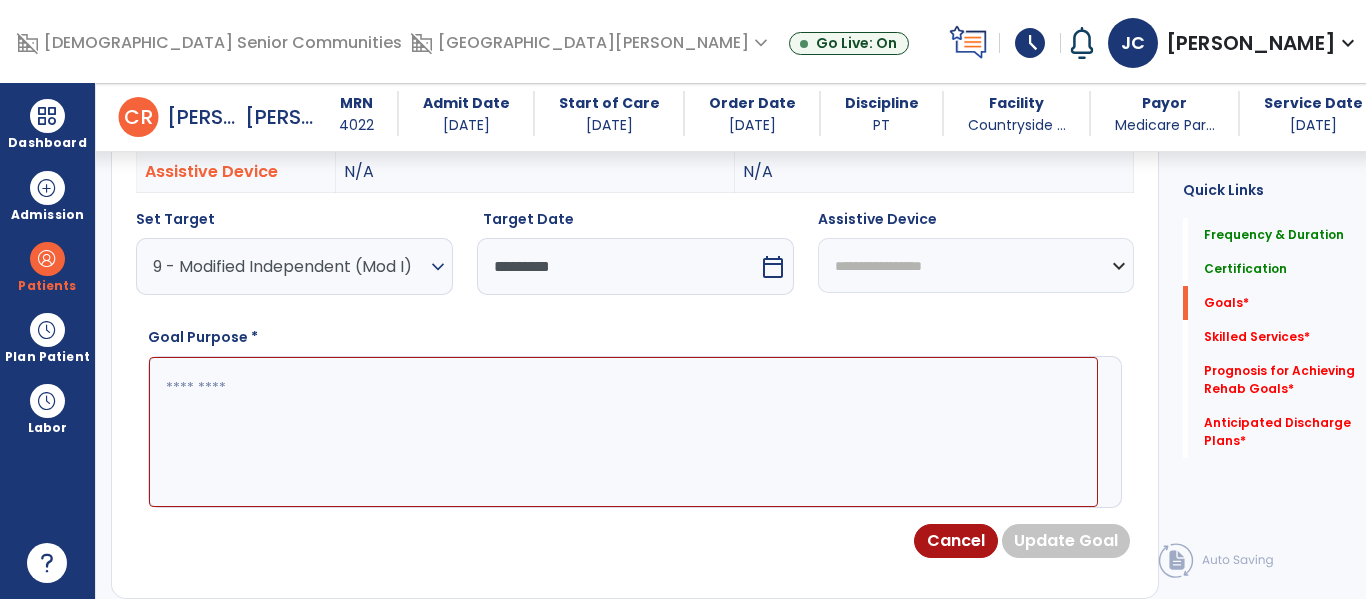 click at bounding box center [623, 432] 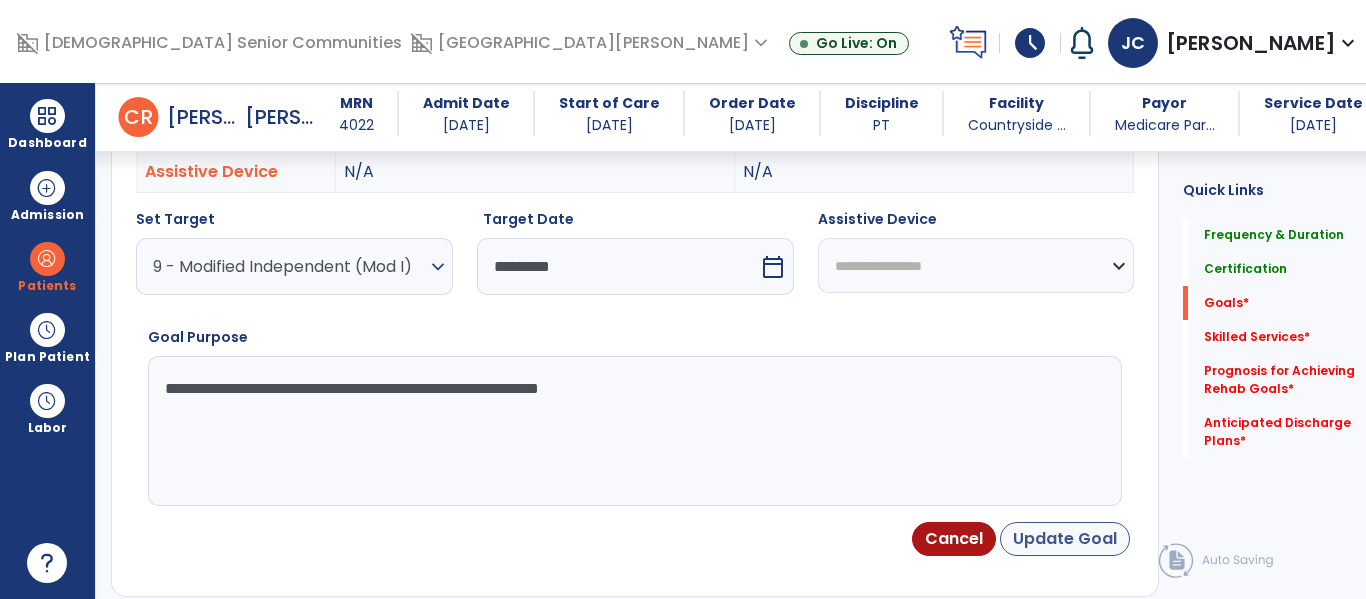 type on "**********" 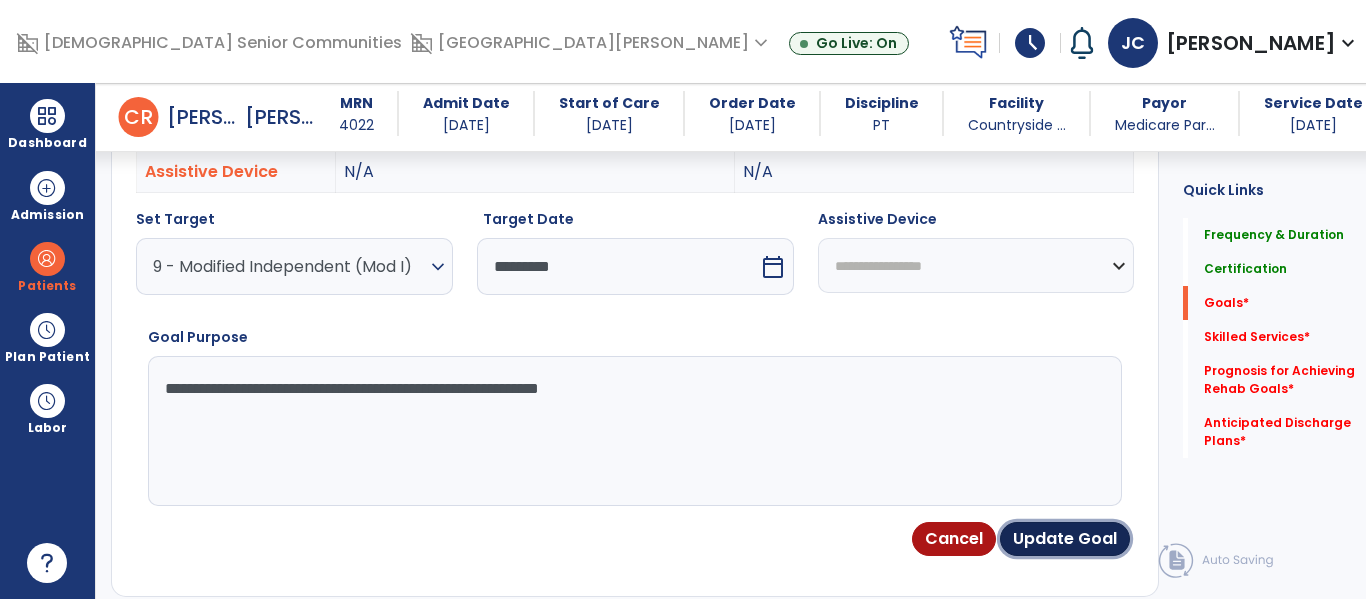 drag, startPoint x: 1044, startPoint y: 537, endPoint x: 952, endPoint y: 476, distance: 110.38569 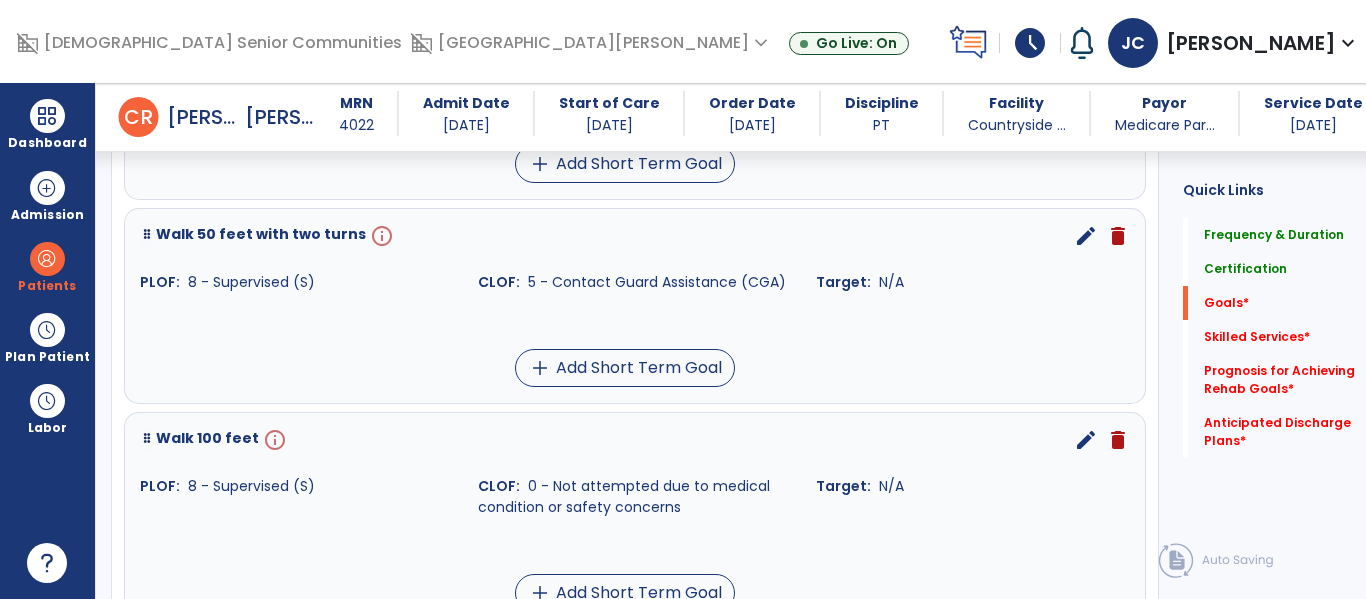 scroll, scrollTop: 1584, scrollLeft: 0, axis: vertical 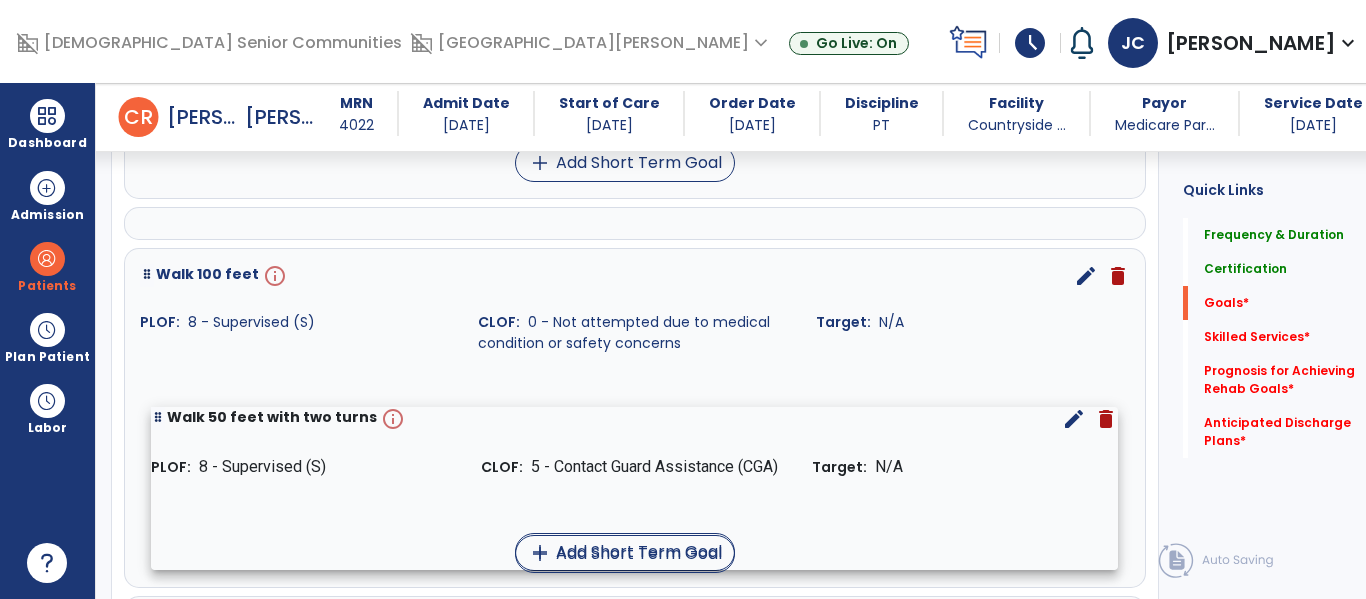 drag, startPoint x: 273, startPoint y: 230, endPoint x: 284, endPoint y: 414, distance: 184.3285 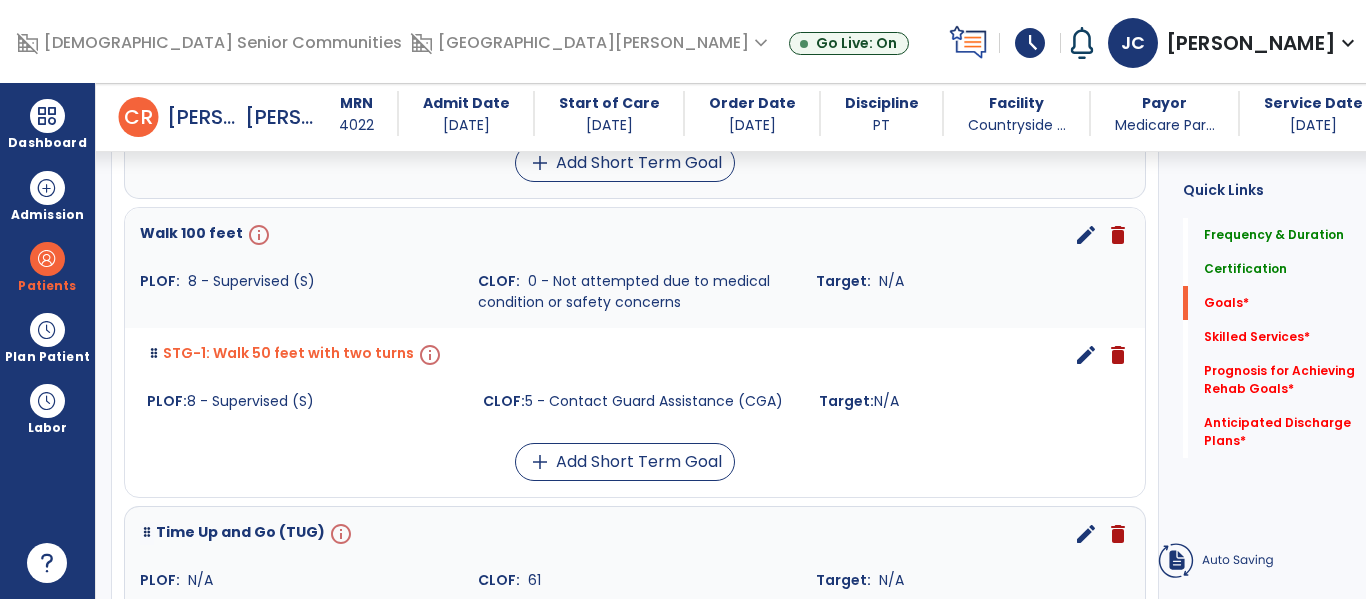 click on "edit" at bounding box center (1086, 235) 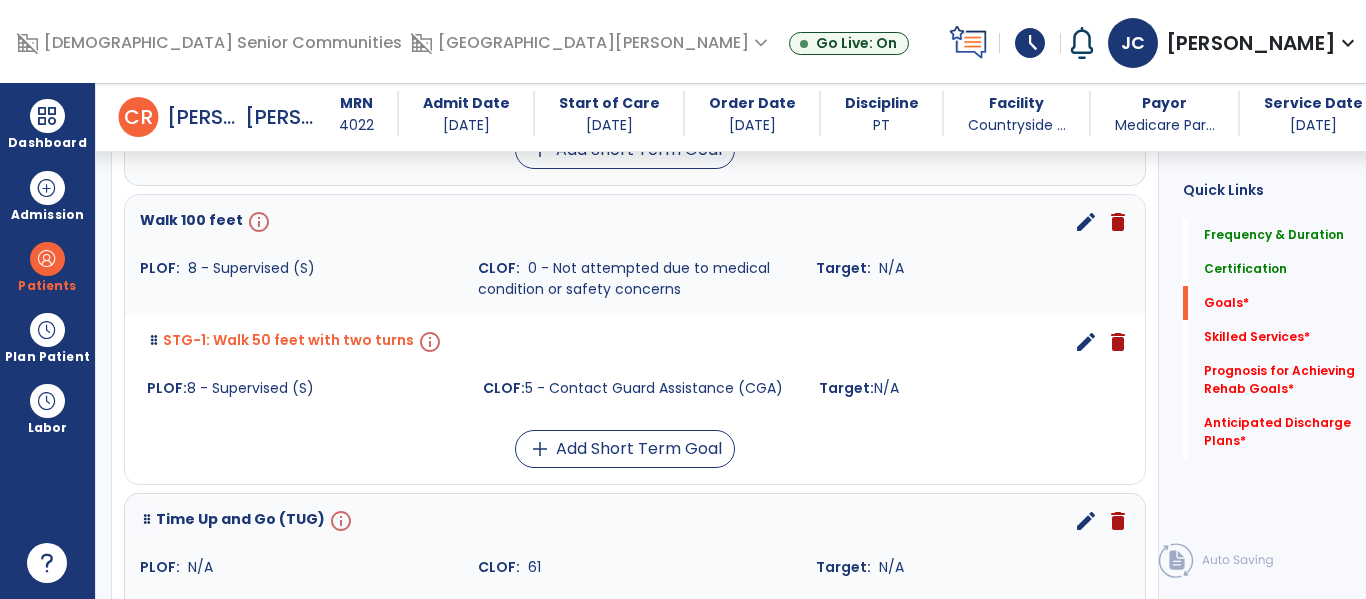 click on "edit" at bounding box center [1086, 222] 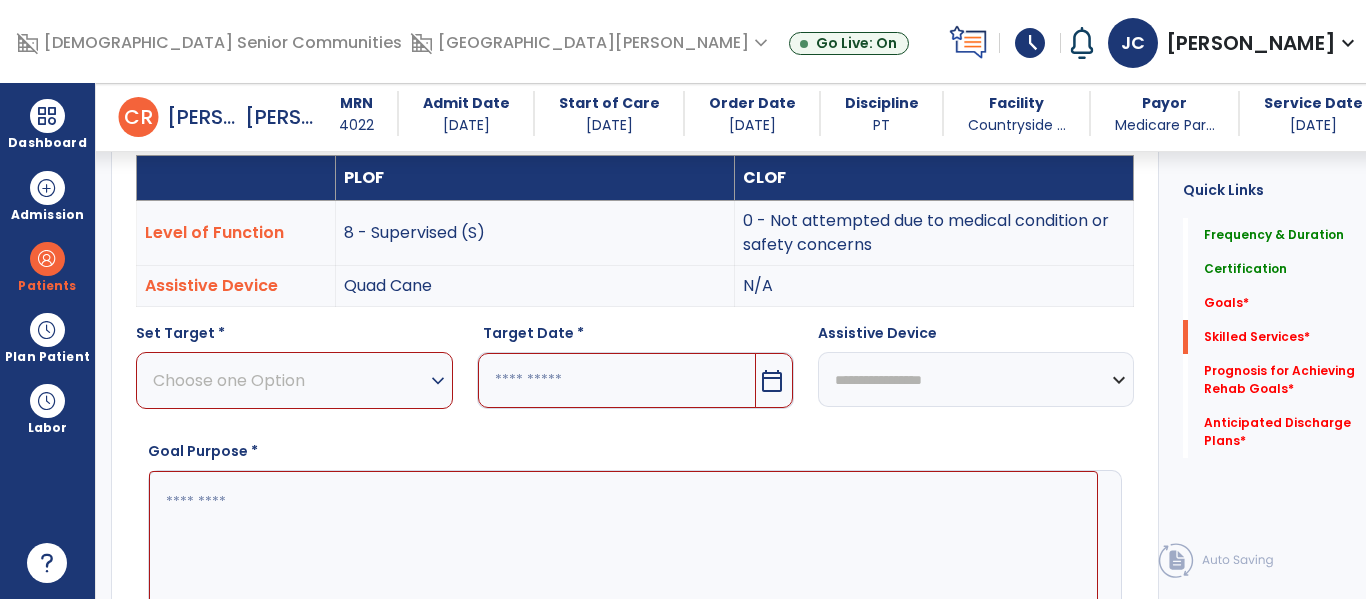 scroll, scrollTop: 534, scrollLeft: 0, axis: vertical 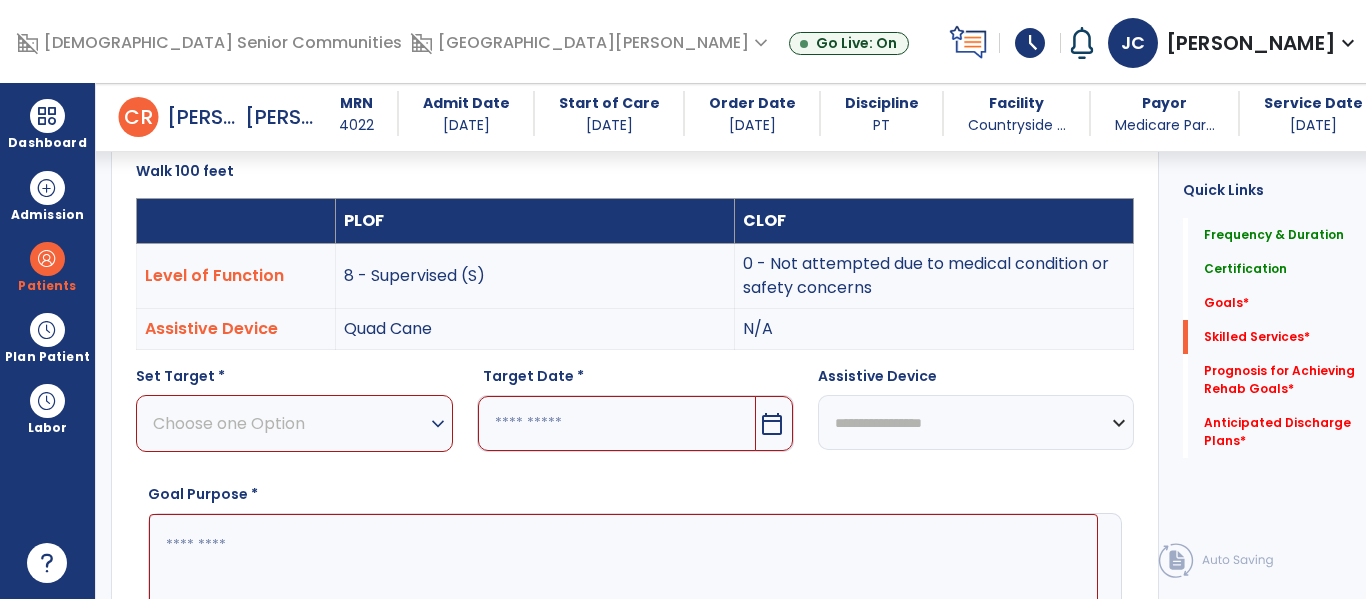 click on "Choose one Option" at bounding box center (289, 423) 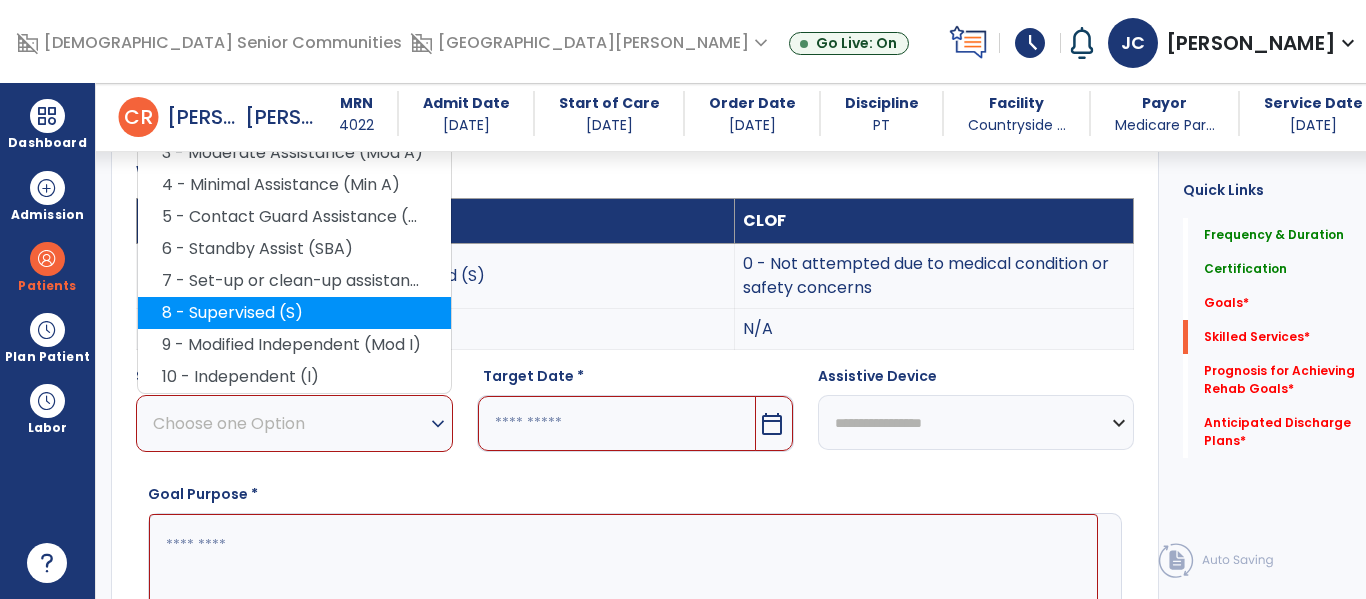 click on "8 - Supervised (S)" at bounding box center (294, 313) 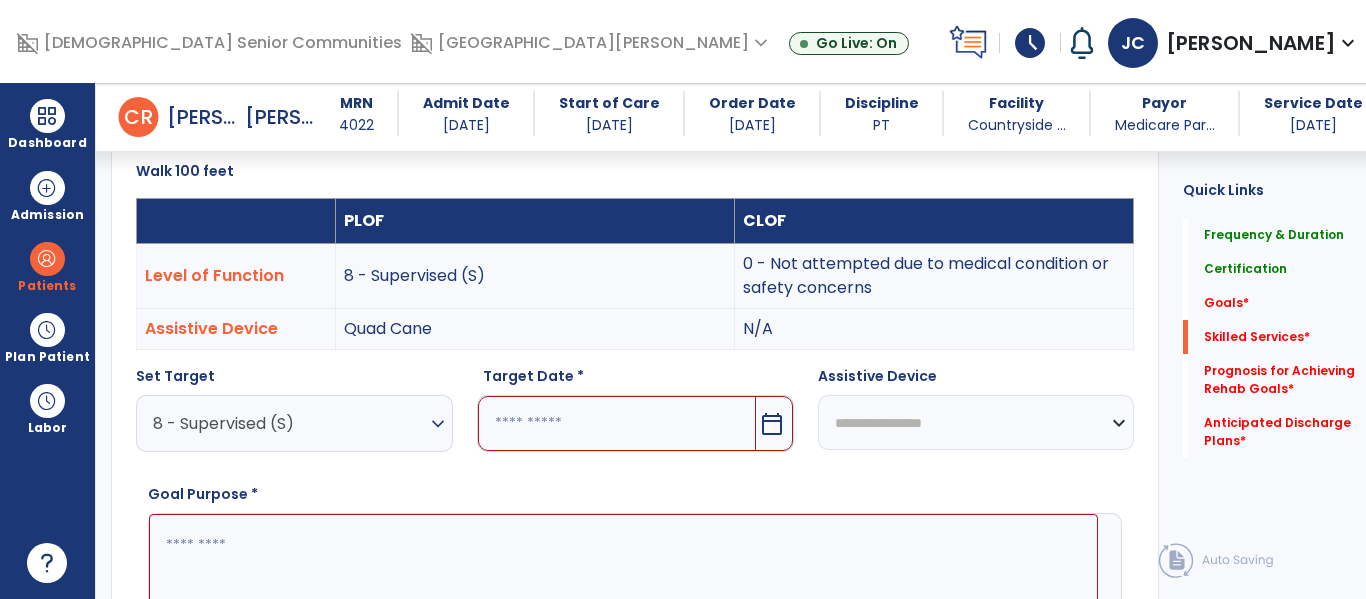click at bounding box center [617, 423] 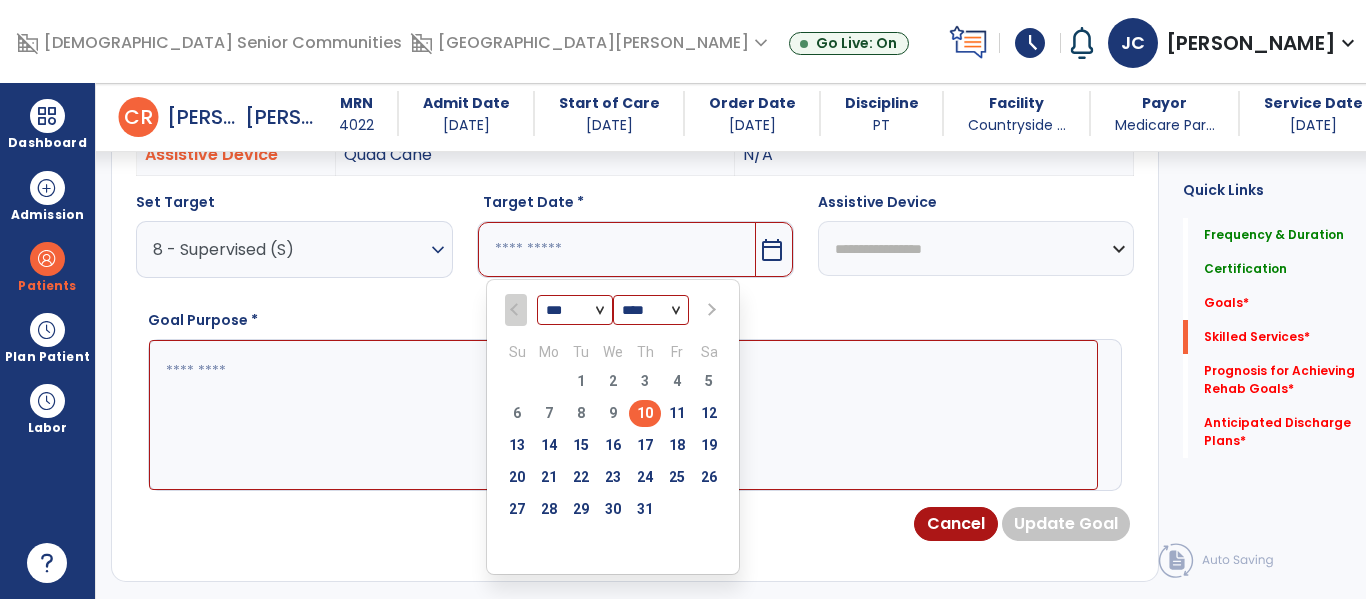 scroll, scrollTop: 715, scrollLeft: 0, axis: vertical 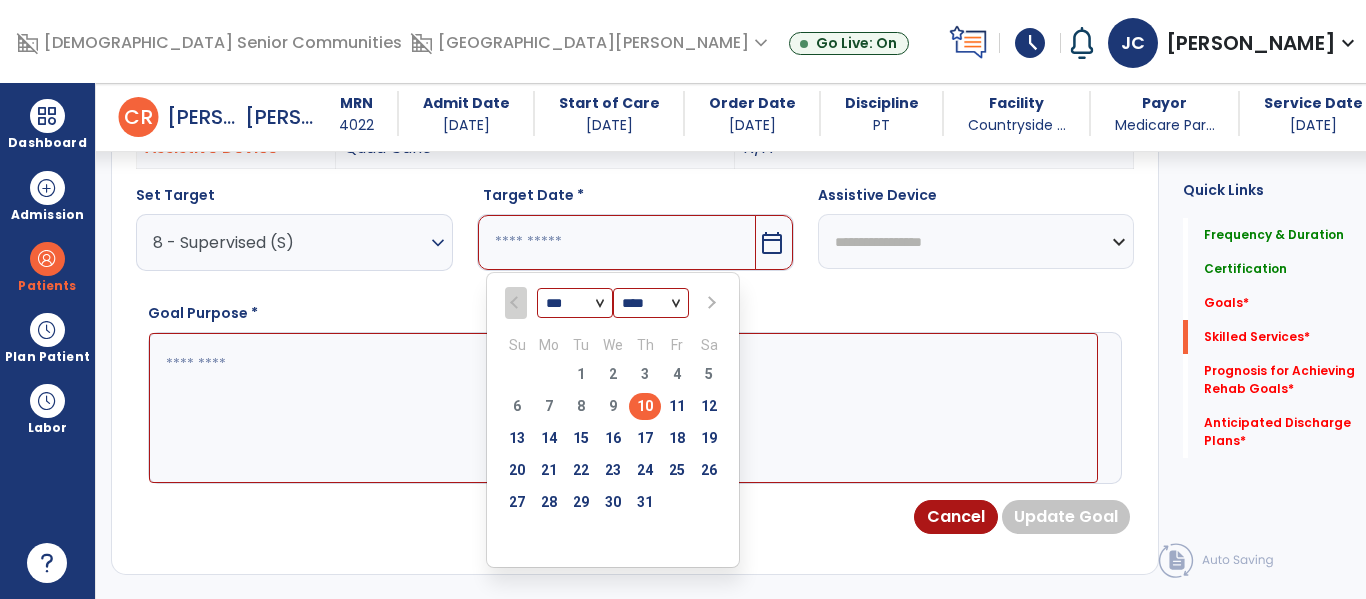 click at bounding box center [710, 303] 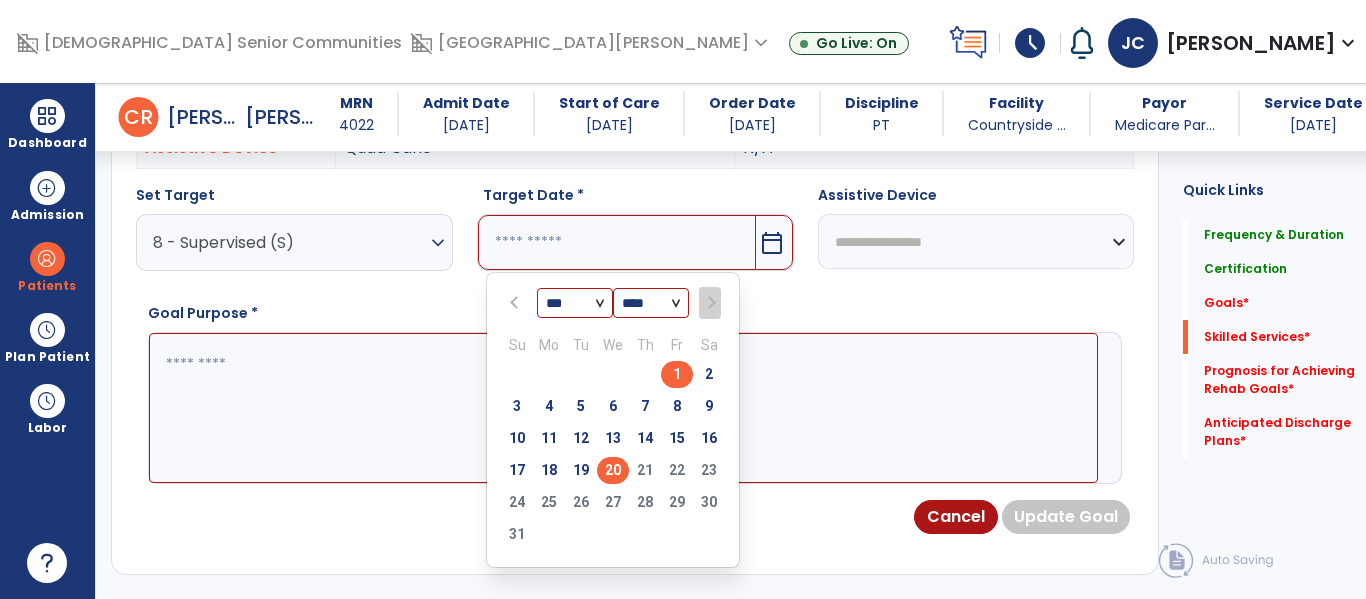 click on "20" at bounding box center (613, 470) 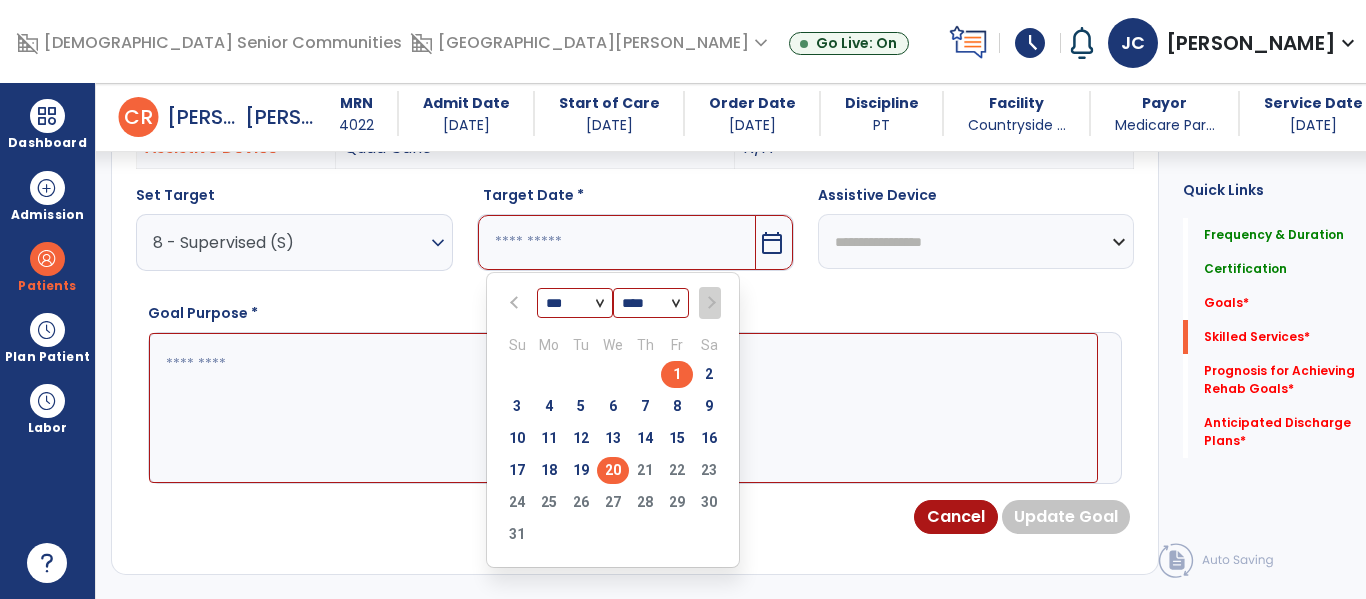 type on "*********" 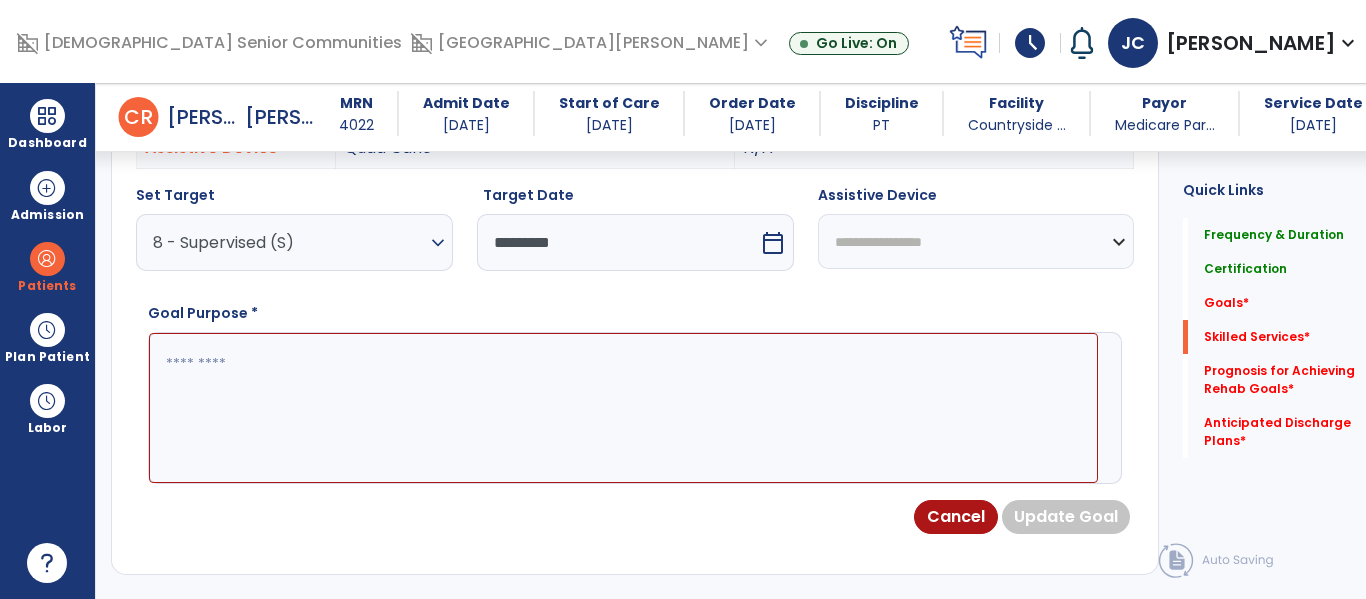 click on "**********" at bounding box center (976, 241) 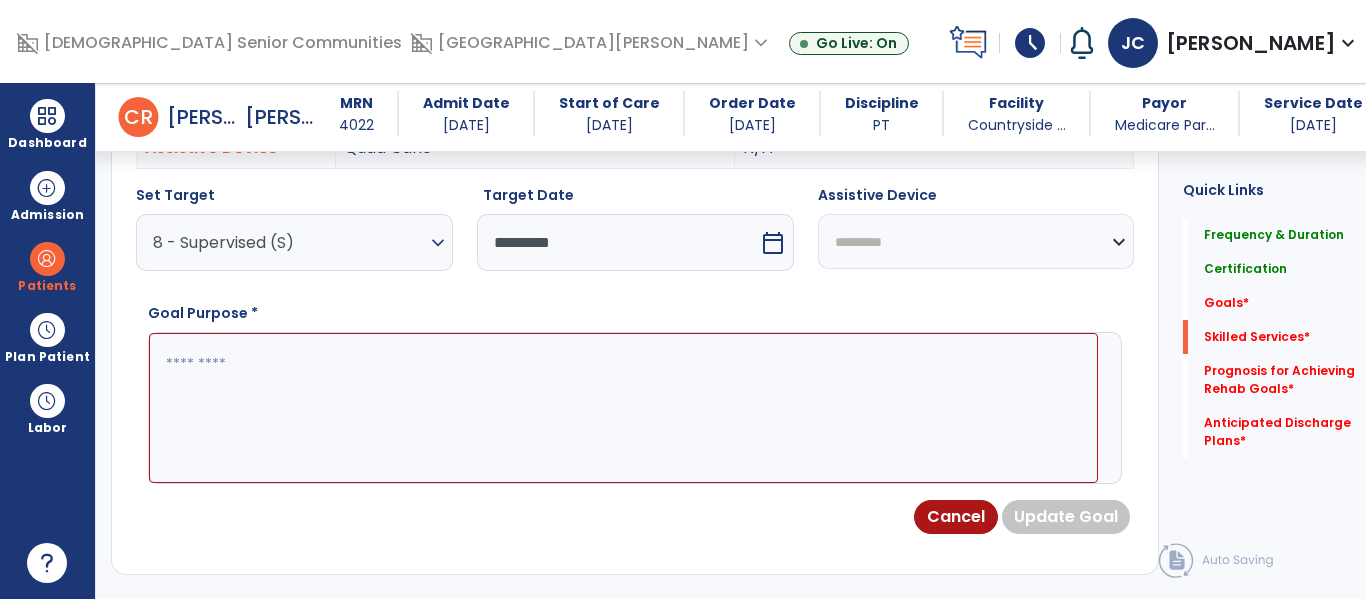 click on "**********" at bounding box center (976, 241) 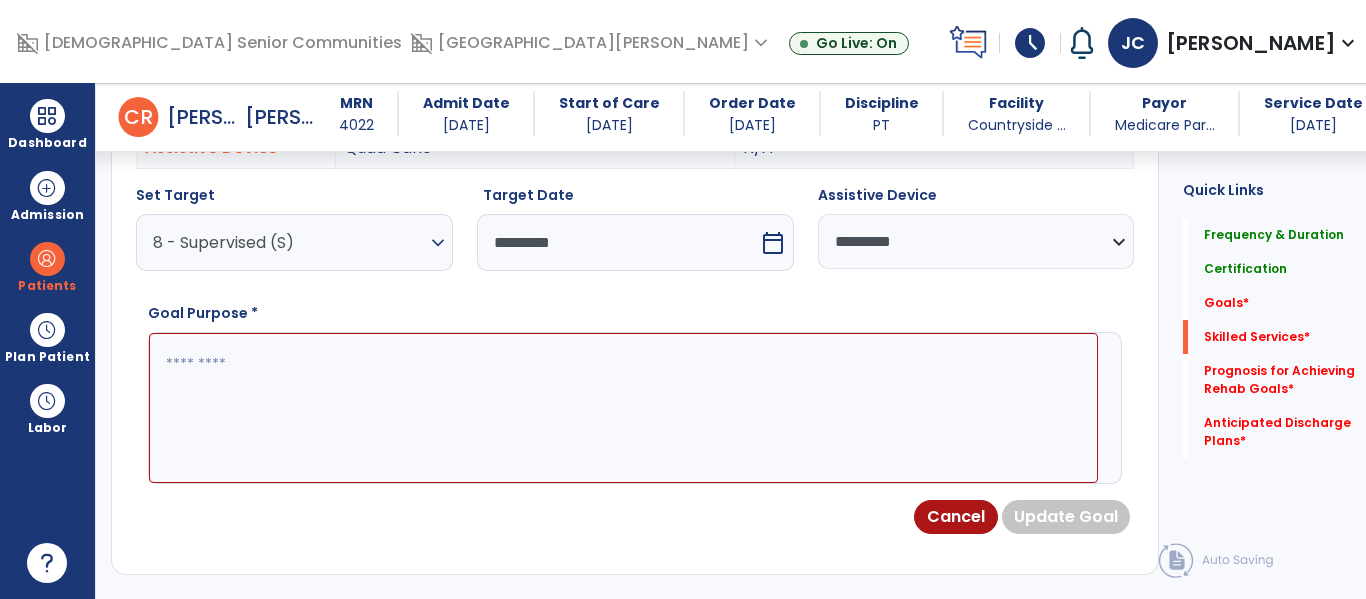 click at bounding box center (623, 408) 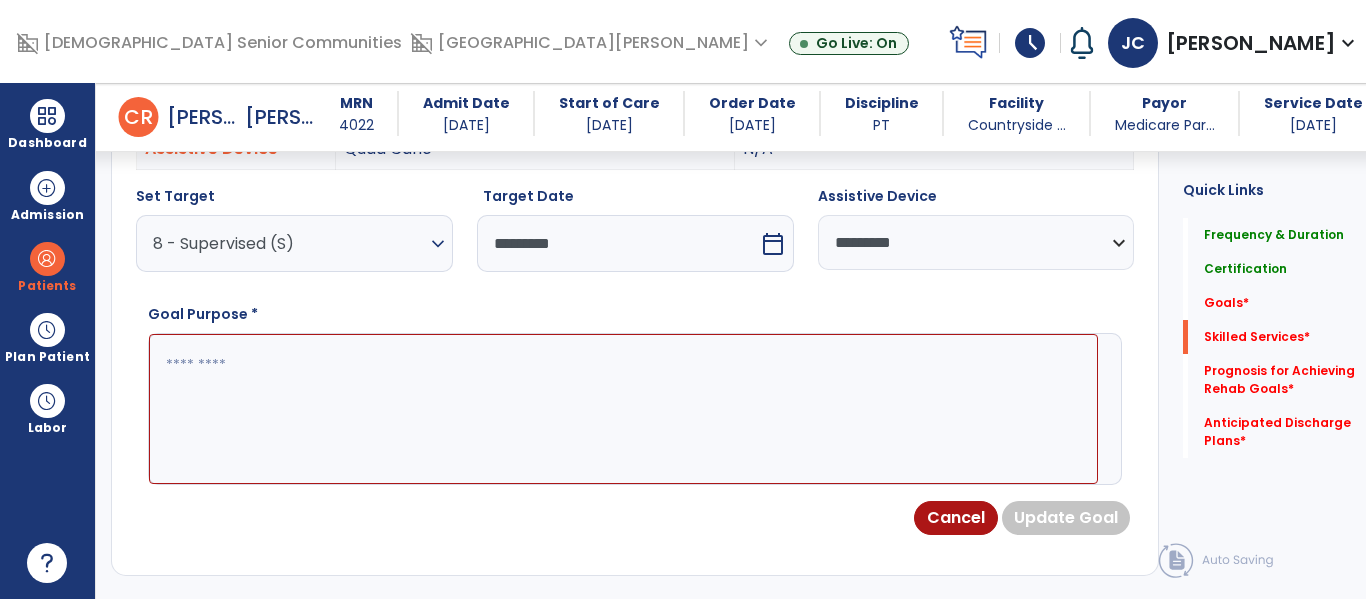 paste on "**********" 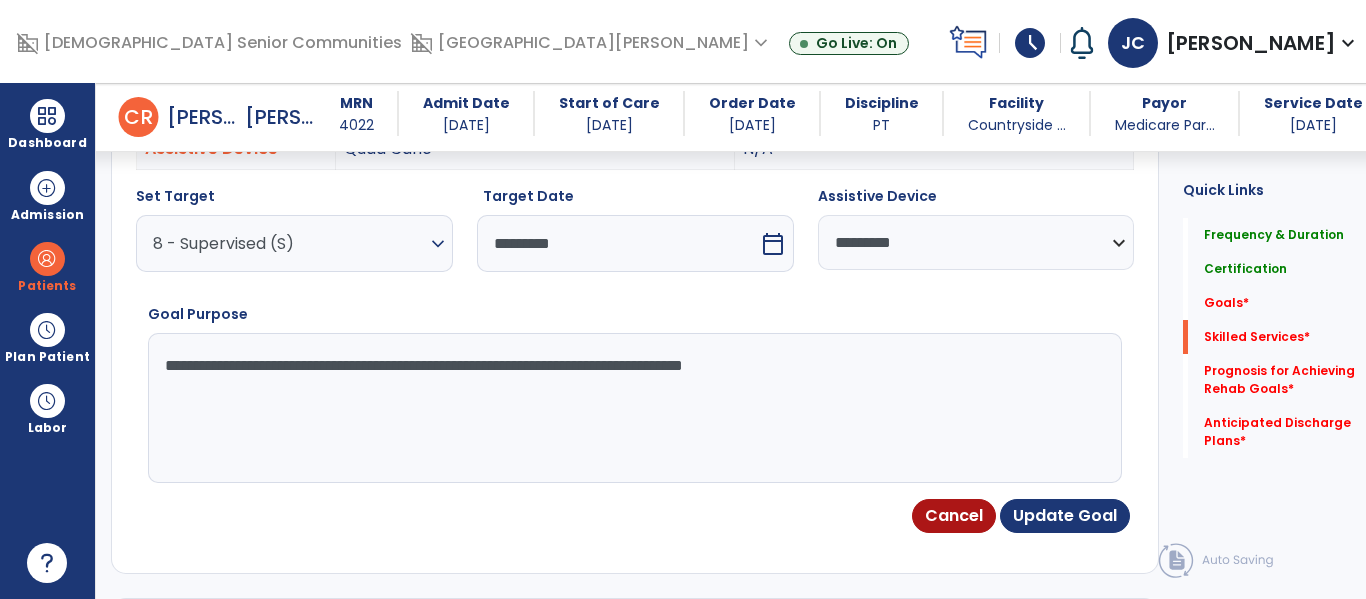 scroll, scrollTop: 713, scrollLeft: 0, axis: vertical 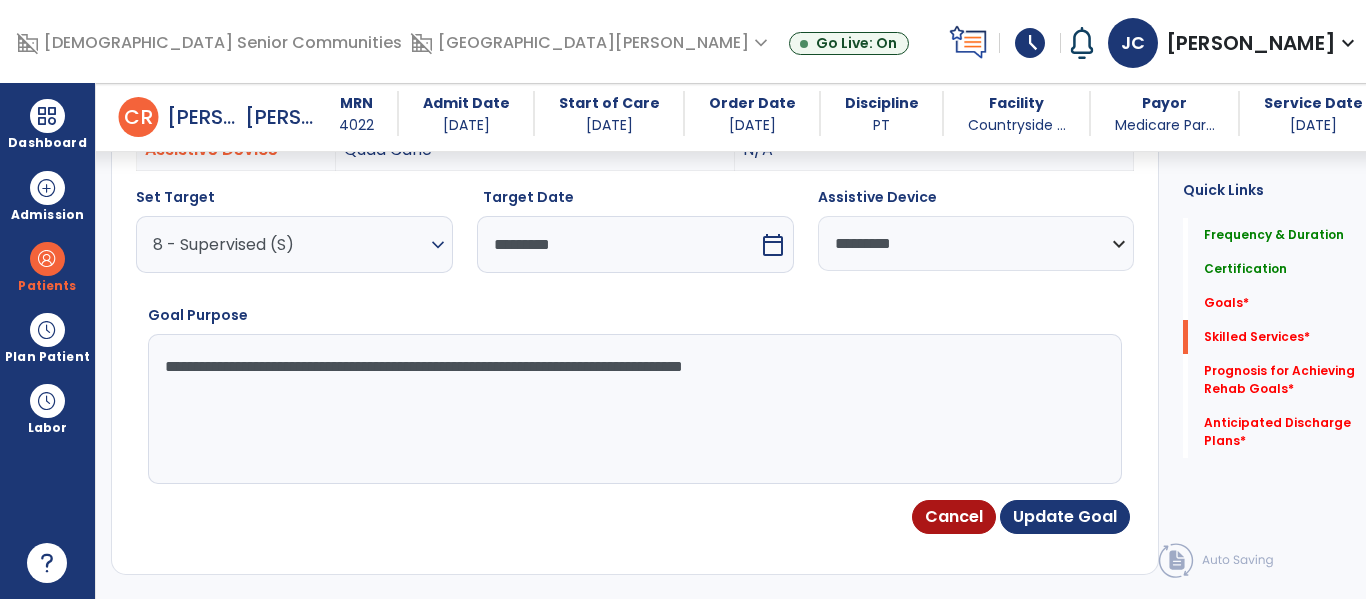 drag, startPoint x: 478, startPoint y: 370, endPoint x: 849, endPoint y: 355, distance: 371.3031 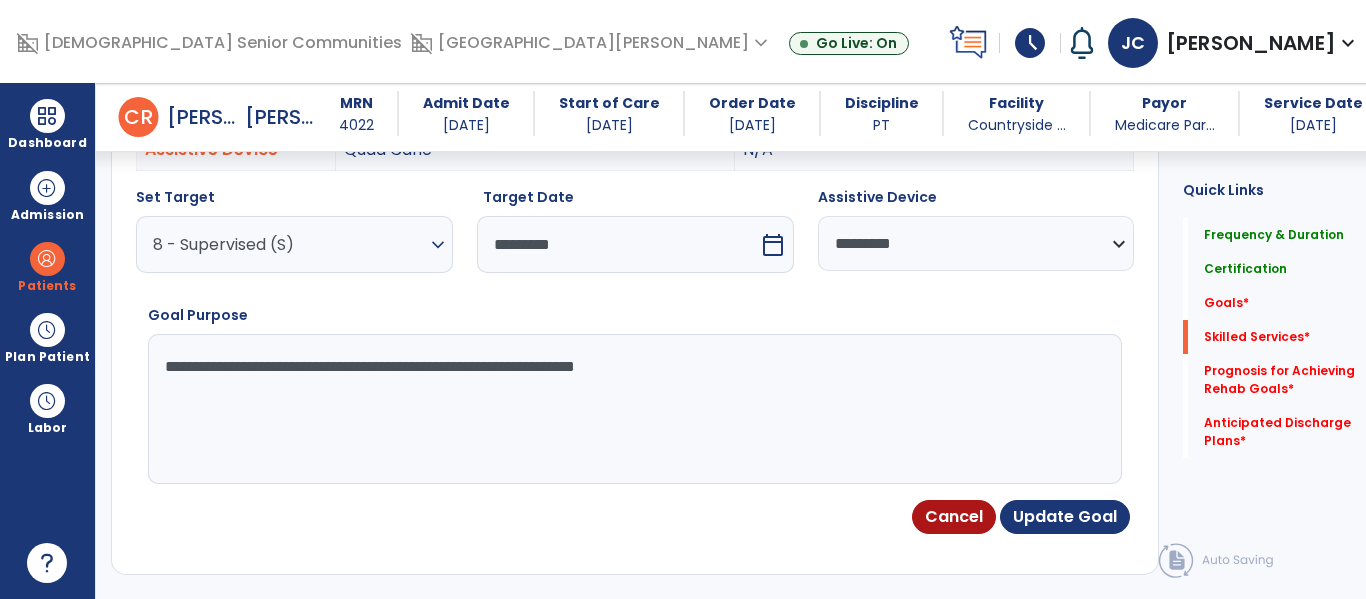 scroll, scrollTop: 712, scrollLeft: 0, axis: vertical 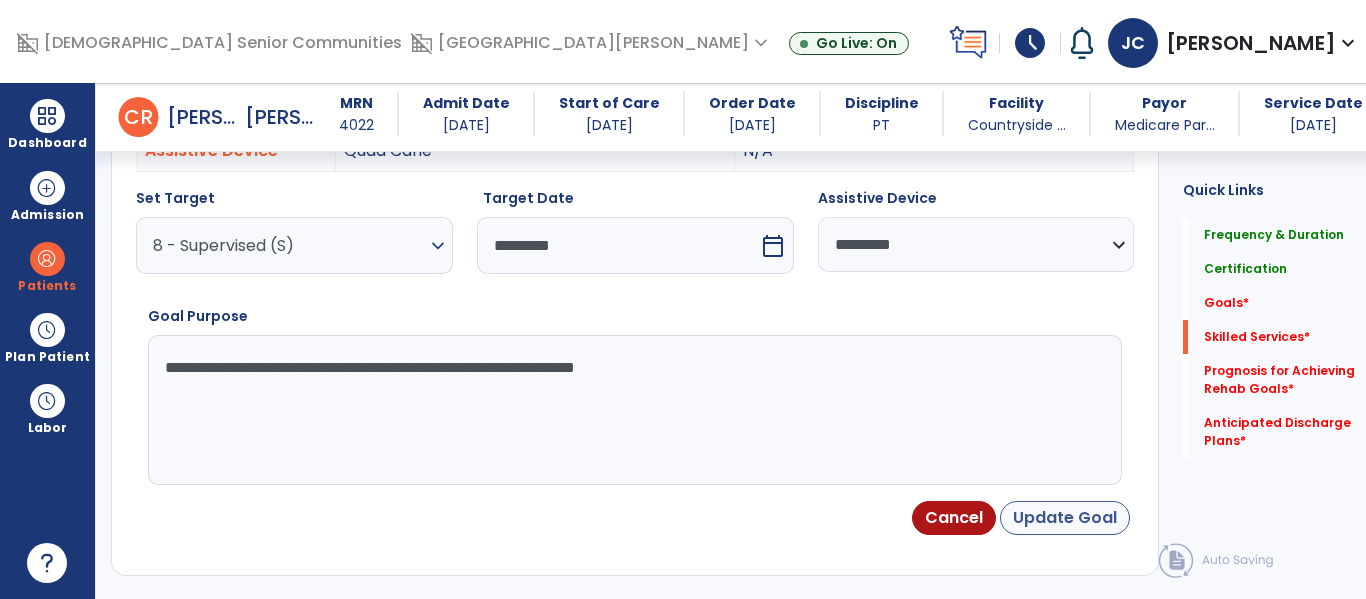 type on "**********" 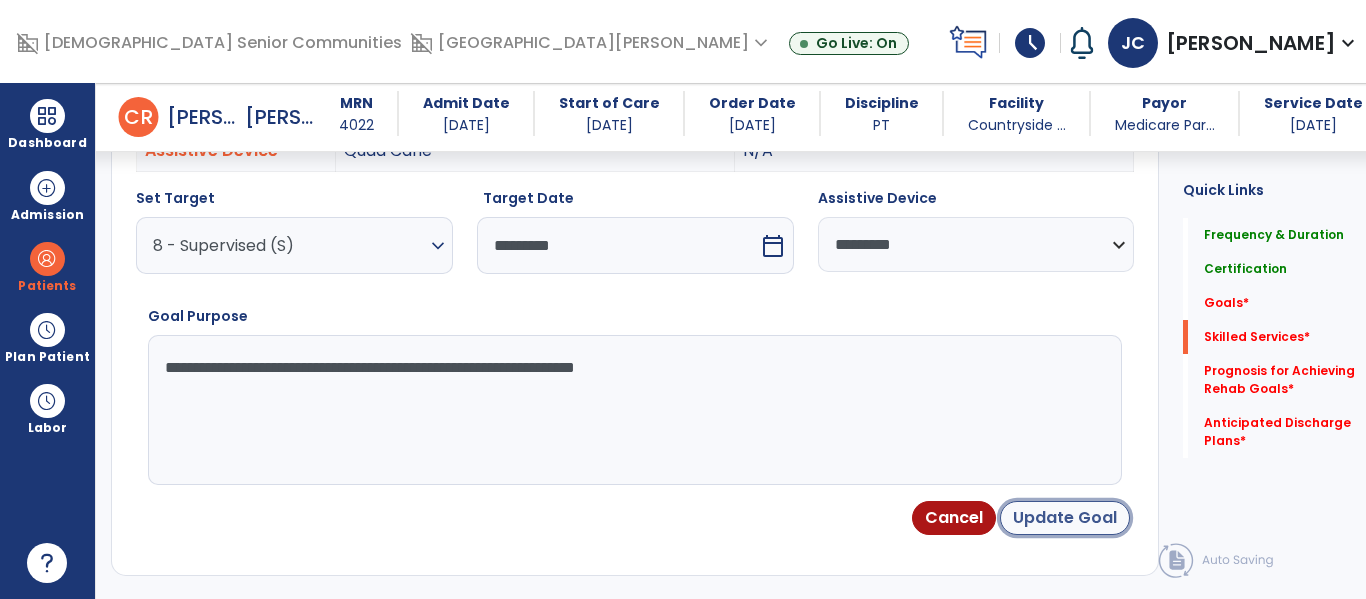 click on "Update Goal" at bounding box center (1065, 518) 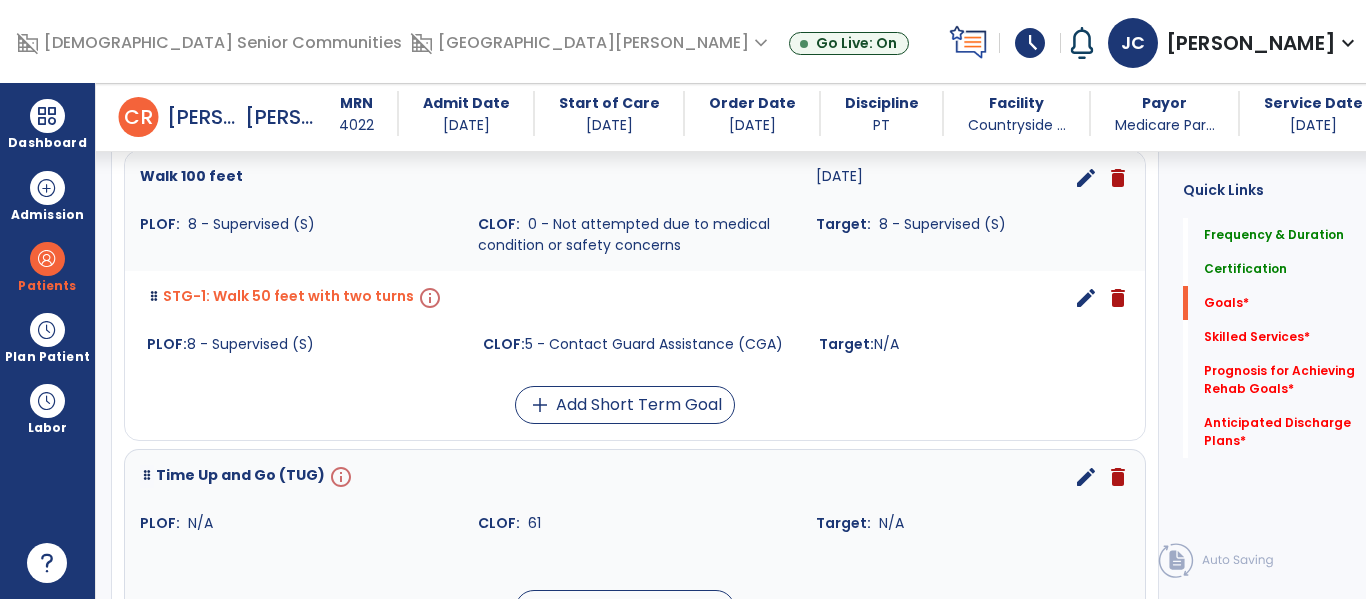 scroll, scrollTop: 1639, scrollLeft: 0, axis: vertical 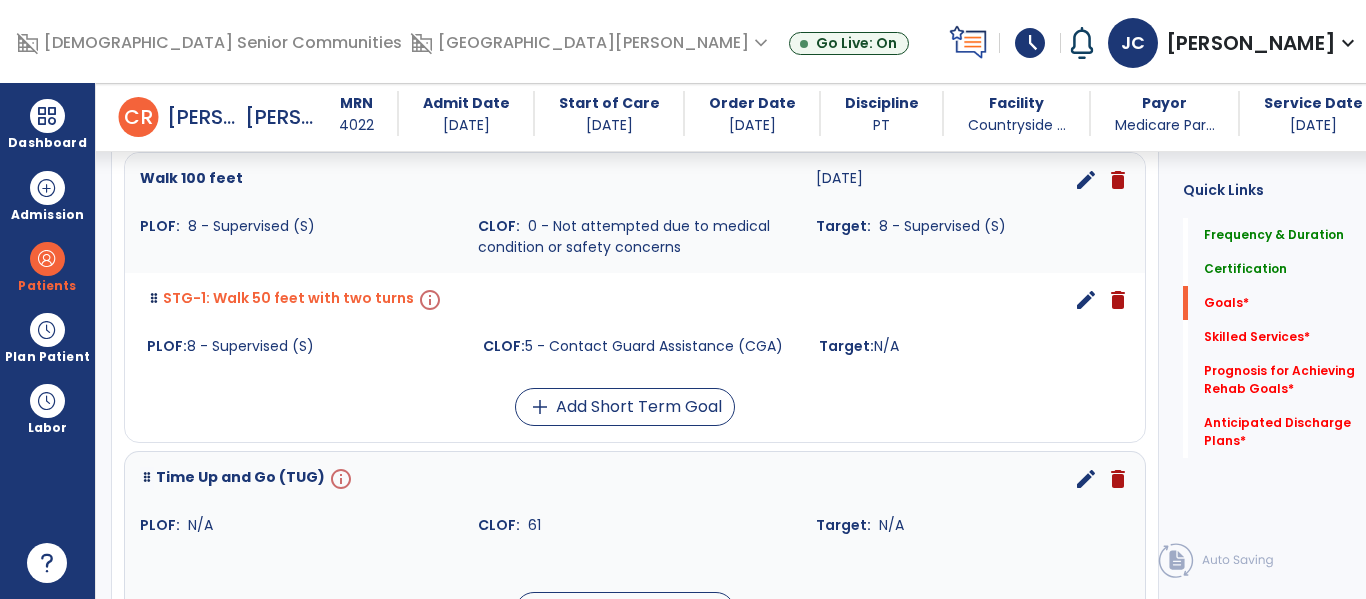 click on "edit" at bounding box center (1086, 300) 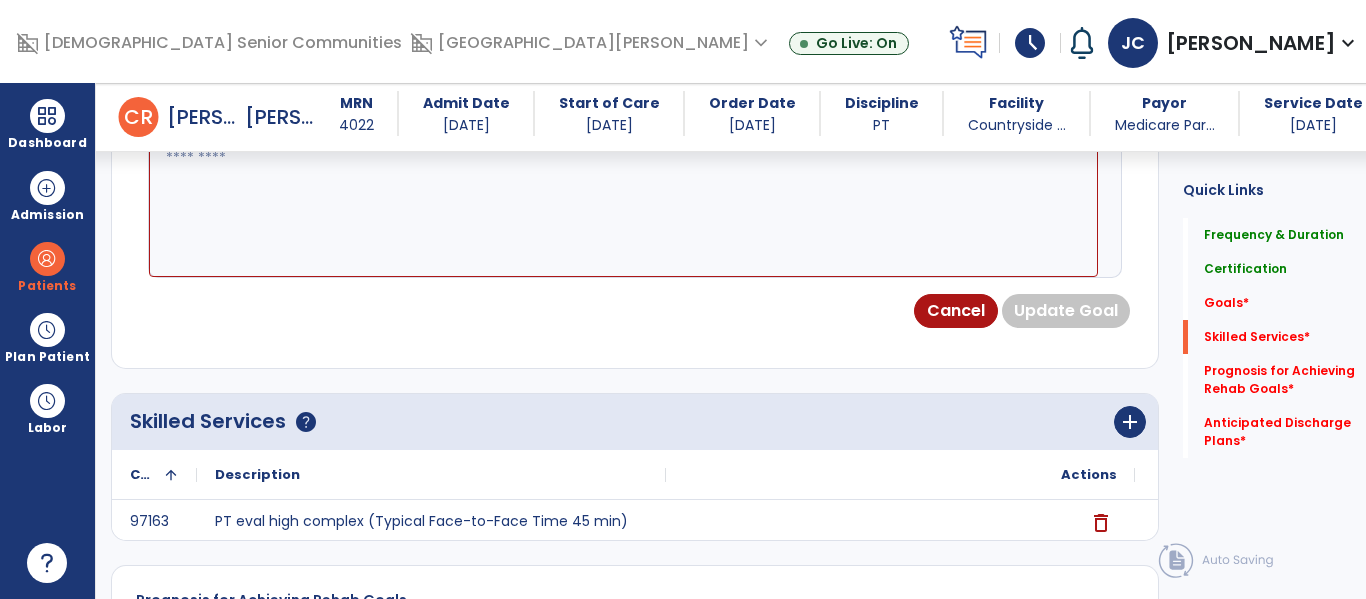 scroll, scrollTop: 534, scrollLeft: 0, axis: vertical 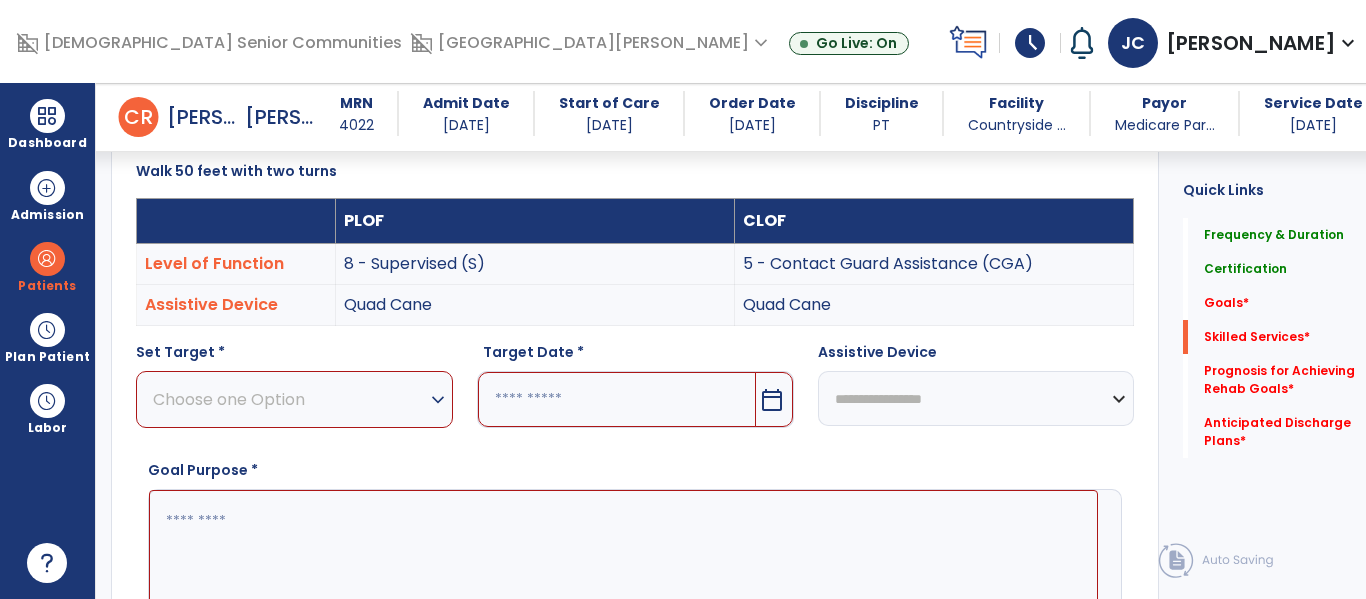 click on "Choose one Option" at bounding box center [289, 399] 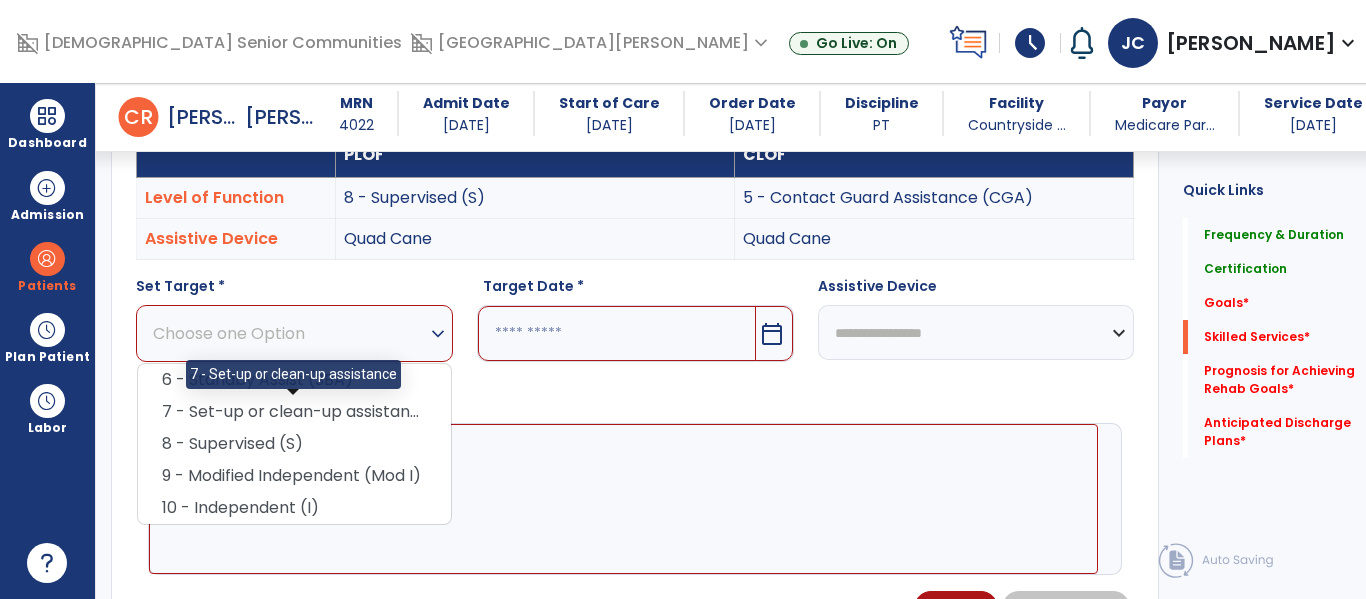 scroll, scrollTop: 592, scrollLeft: 0, axis: vertical 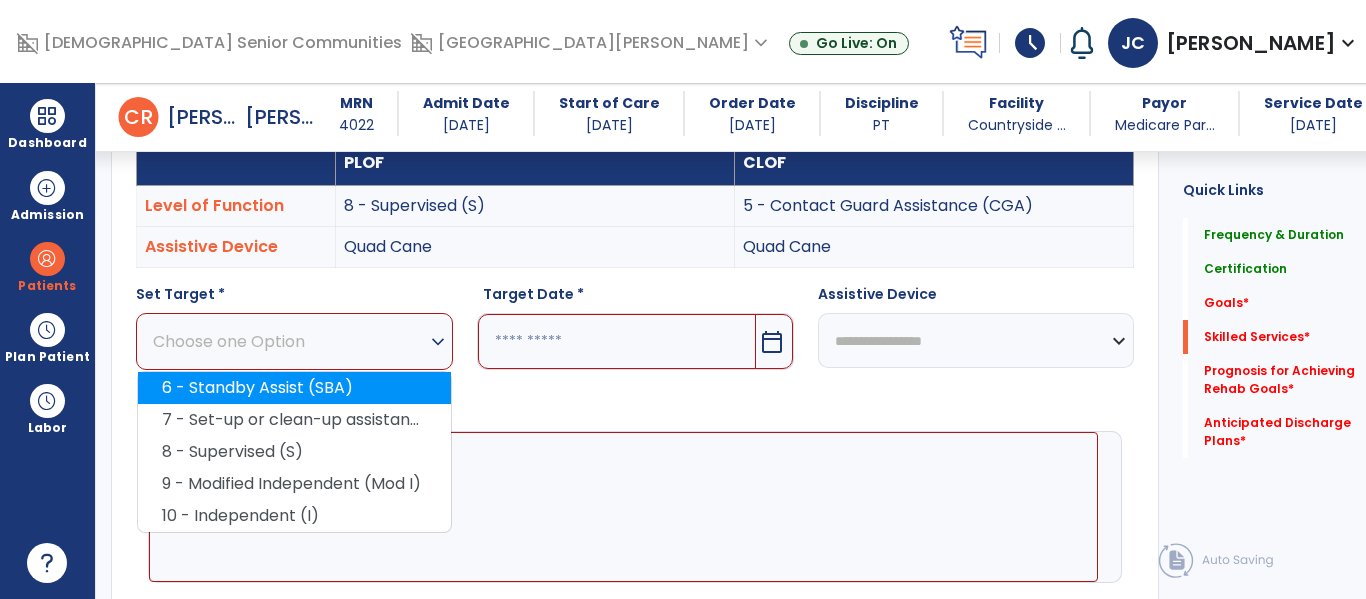 click on "6 - Standby Assist (SBA)" at bounding box center [294, 388] 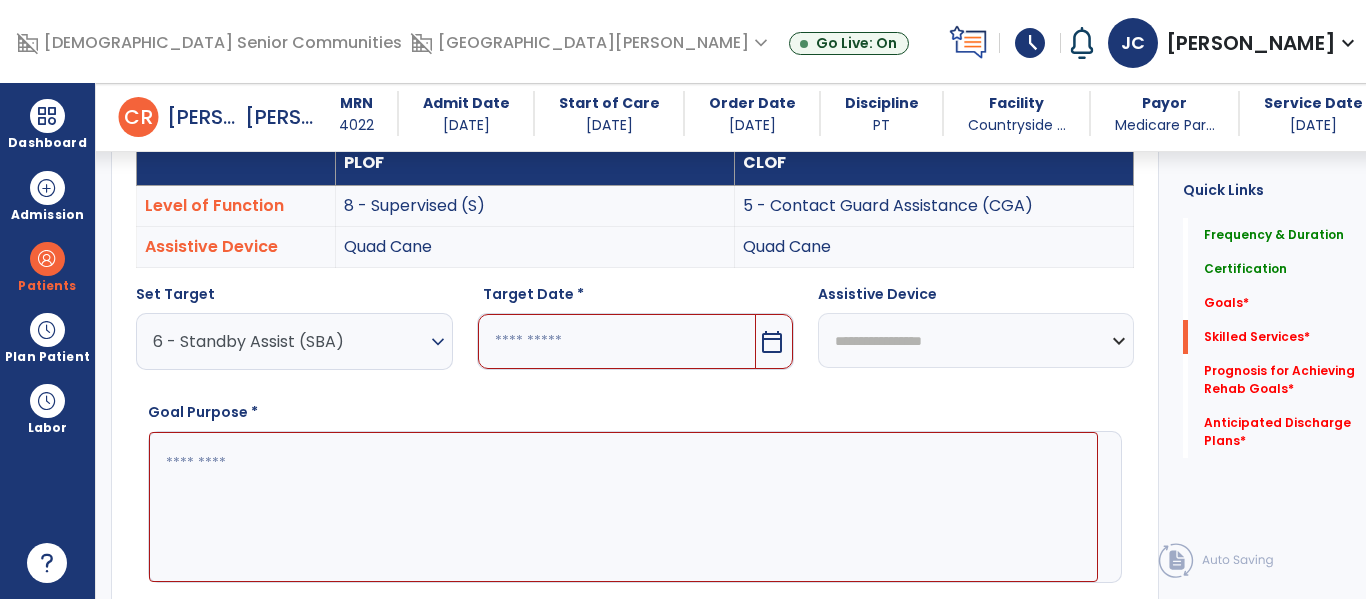click at bounding box center [617, 341] 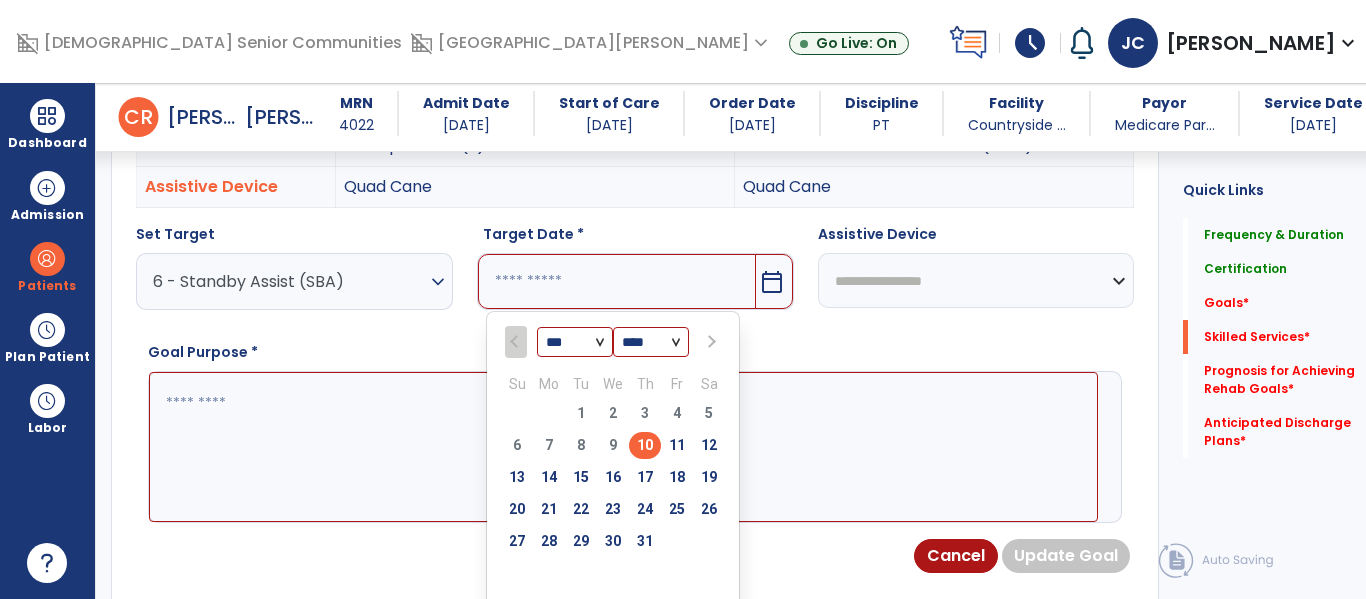scroll, scrollTop: 655, scrollLeft: 0, axis: vertical 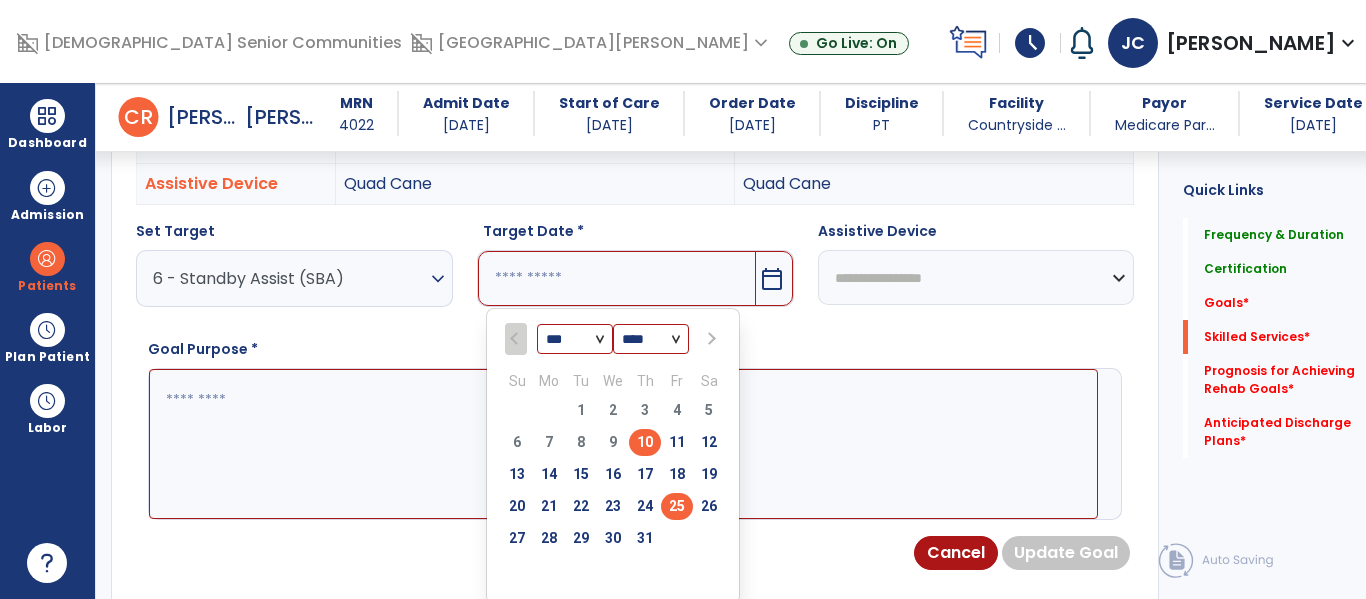 click on "25" at bounding box center [677, 506] 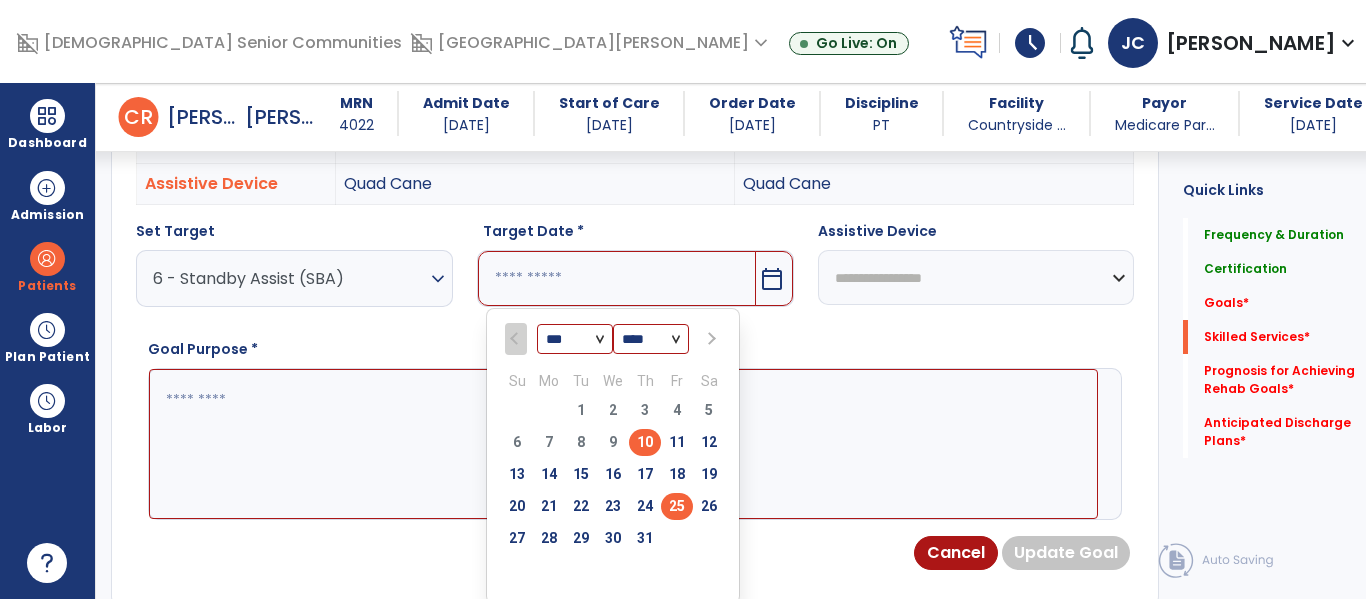 type on "*********" 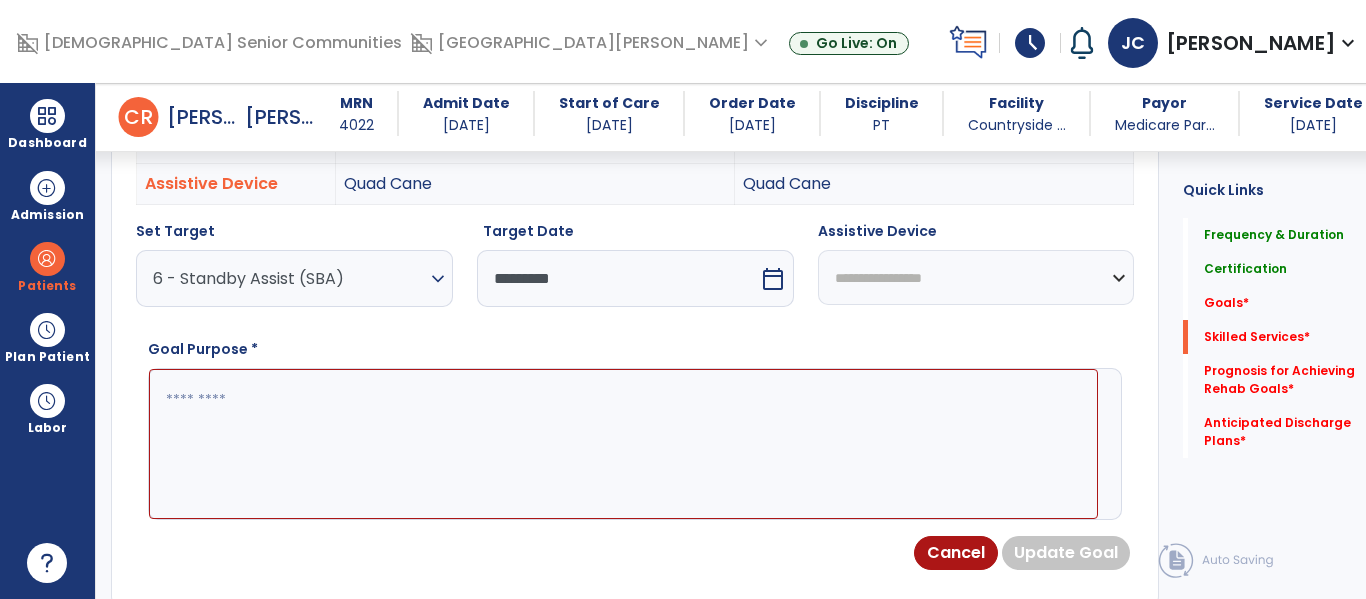 click on "**********" at bounding box center [976, 277] 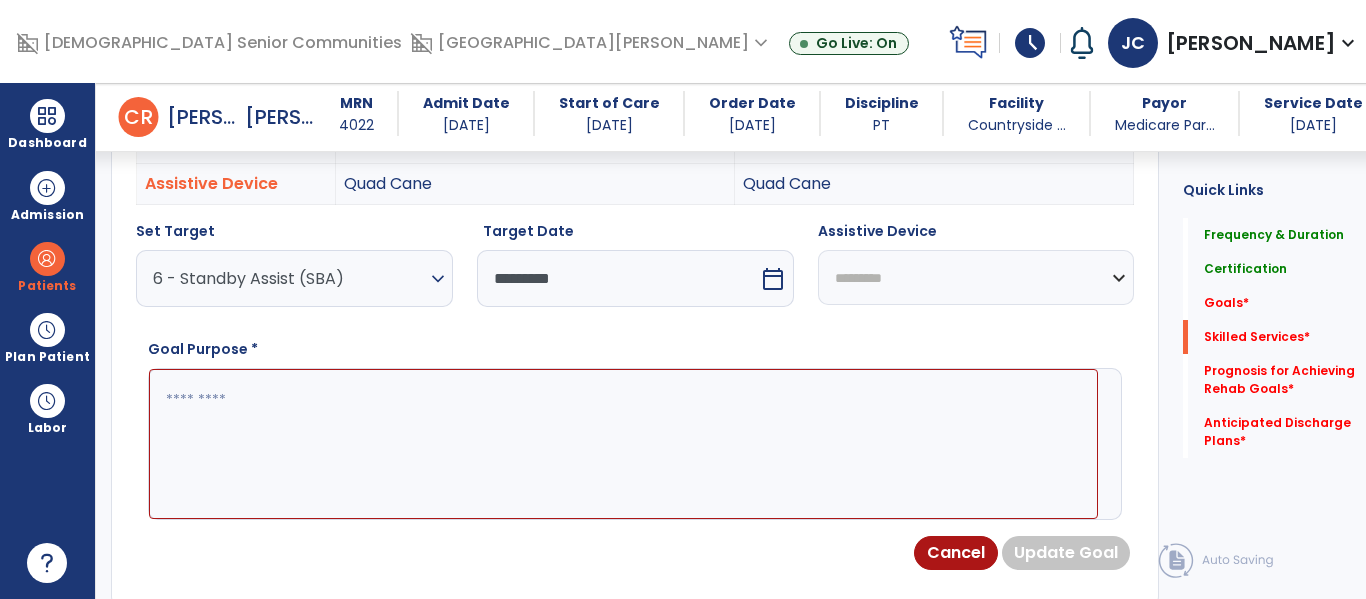 click on "**********" at bounding box center [976, 277] 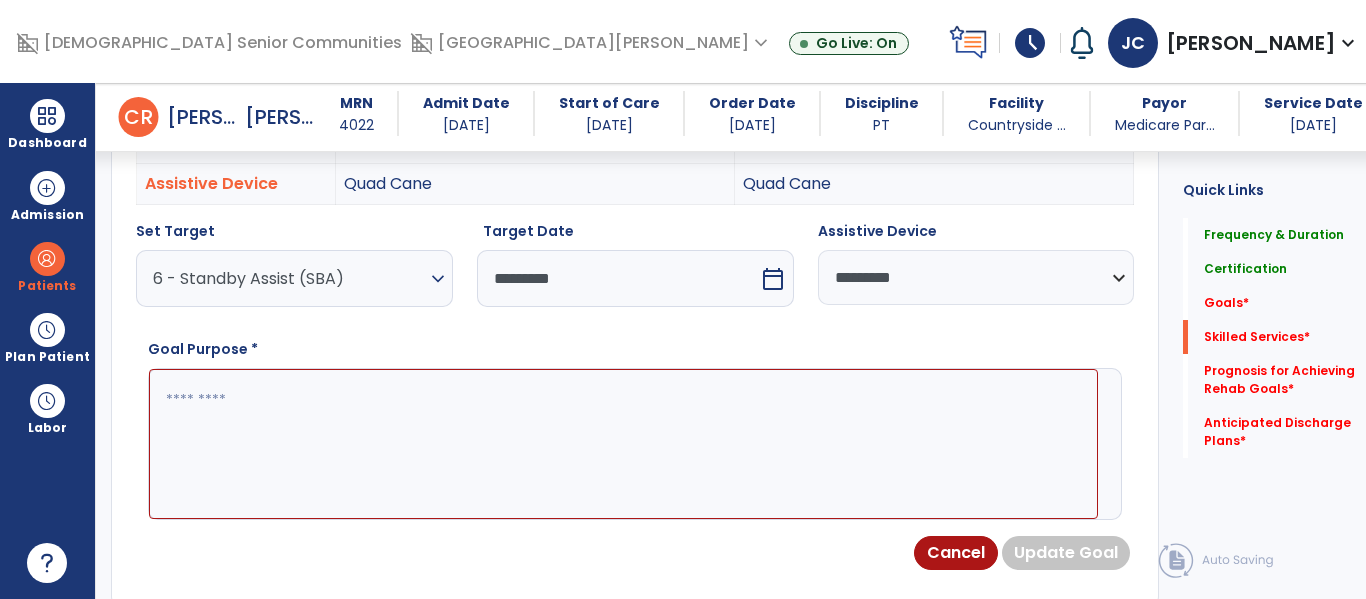 click at bounding box center [623, 444] 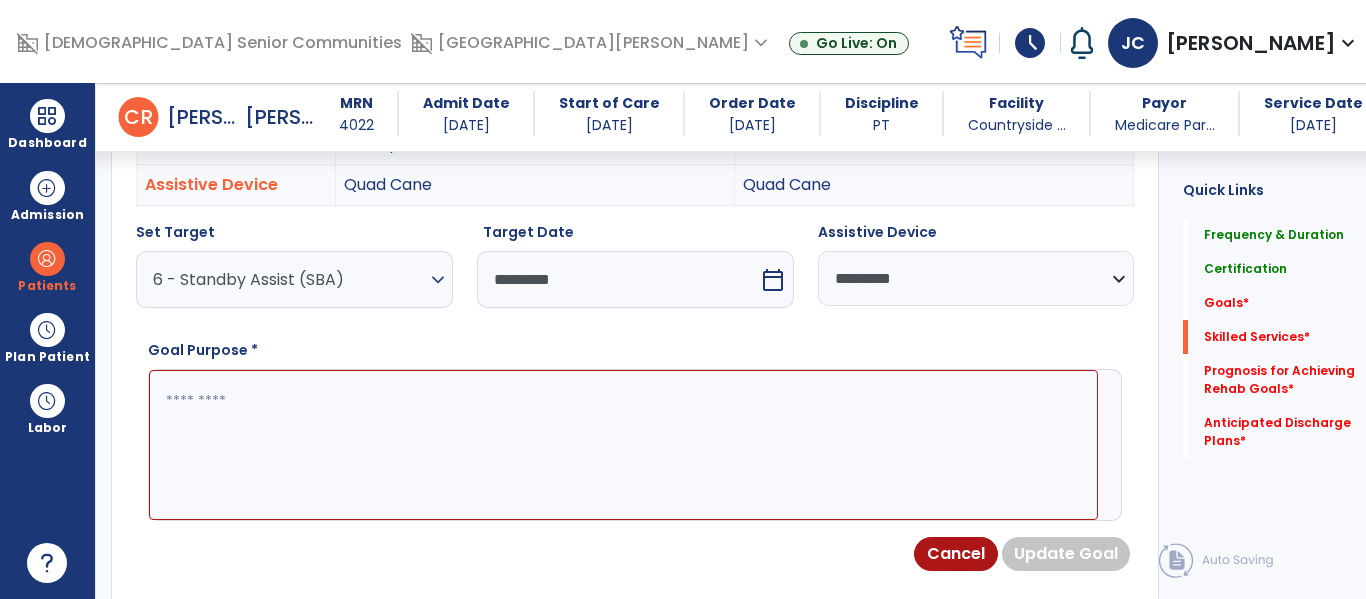 paste on "**********" 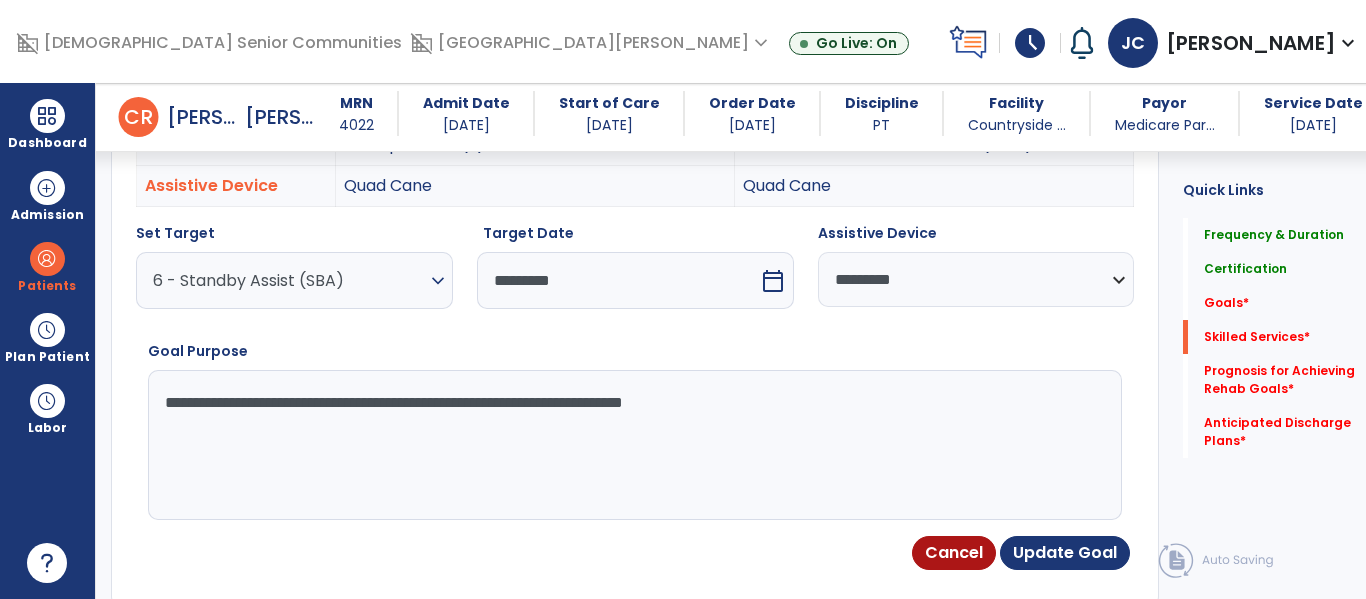 scroll, scrollTop: 652, scrollLeft: 0, axis: vertical 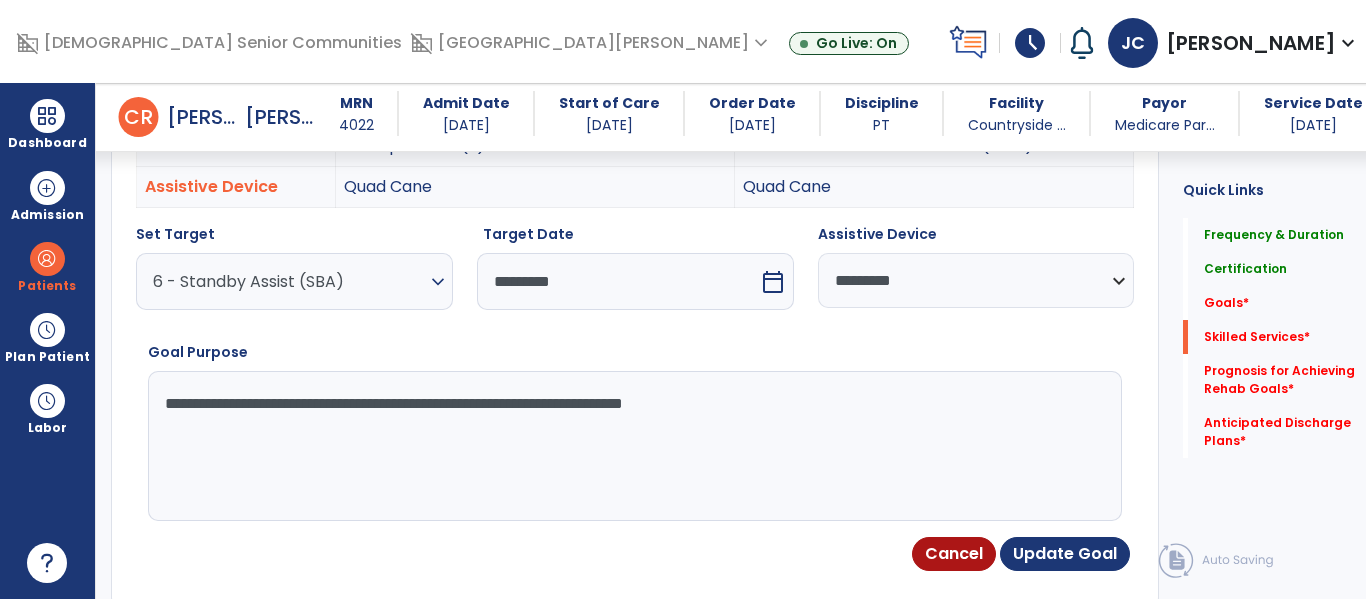 click on "**********" at bounding box center [623, 446] 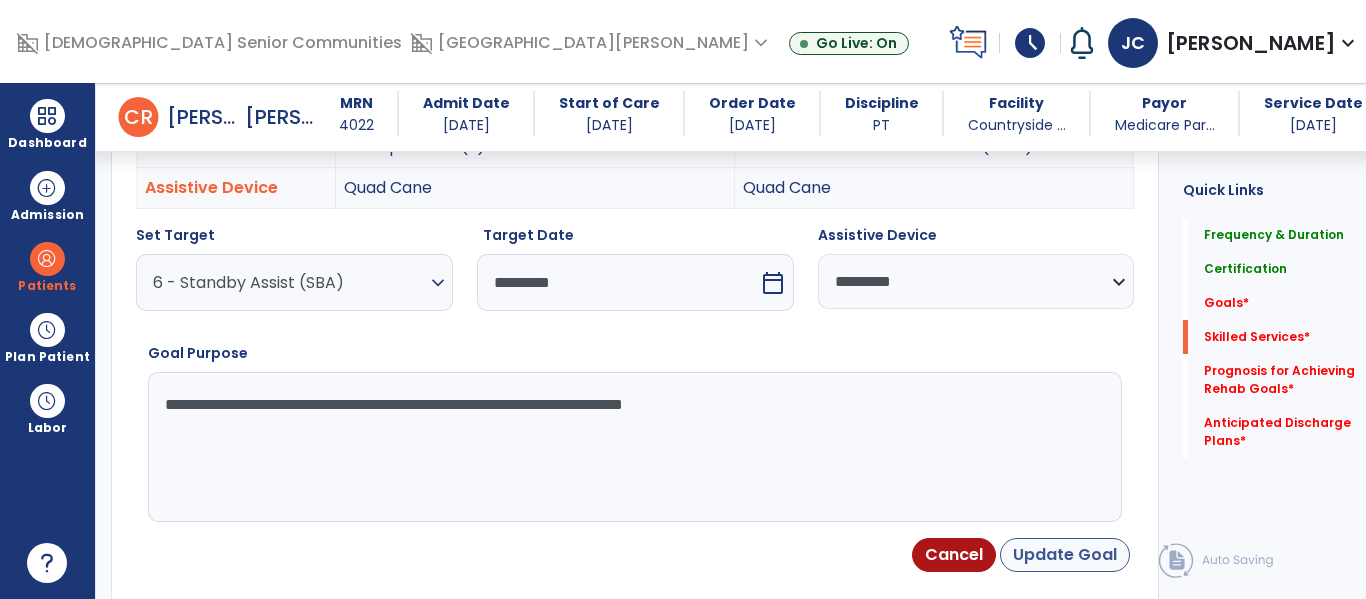 type on "**********" 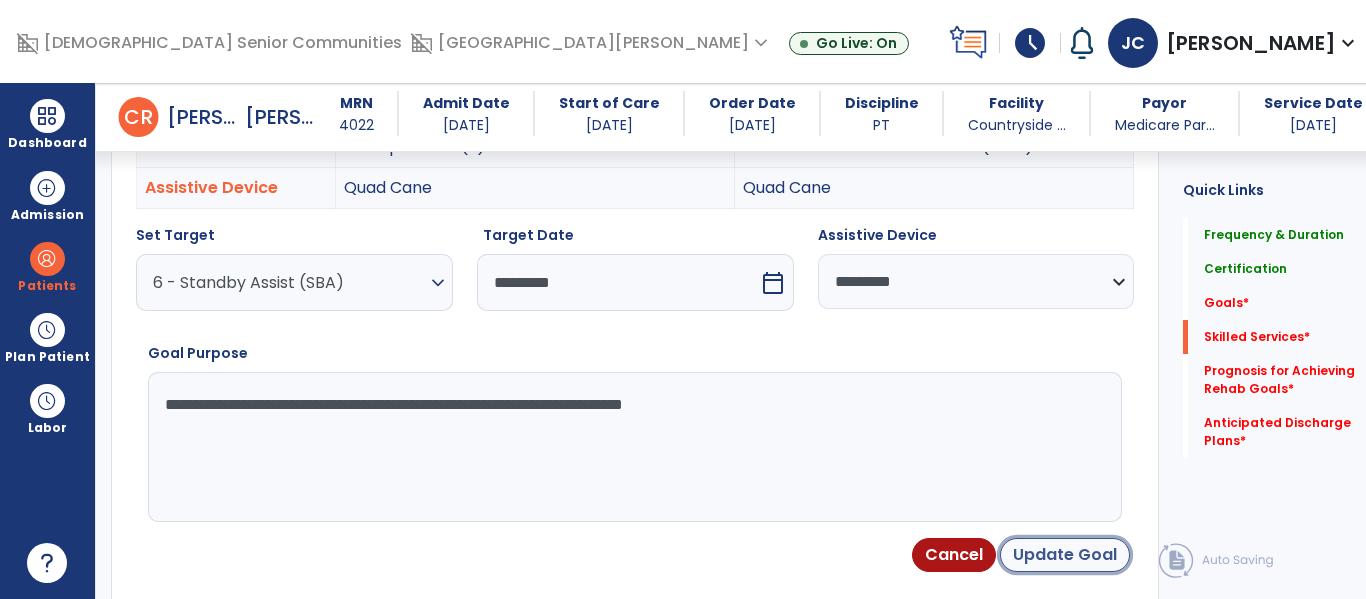 click on "Update Goal" at bounding box center (1065, 555) 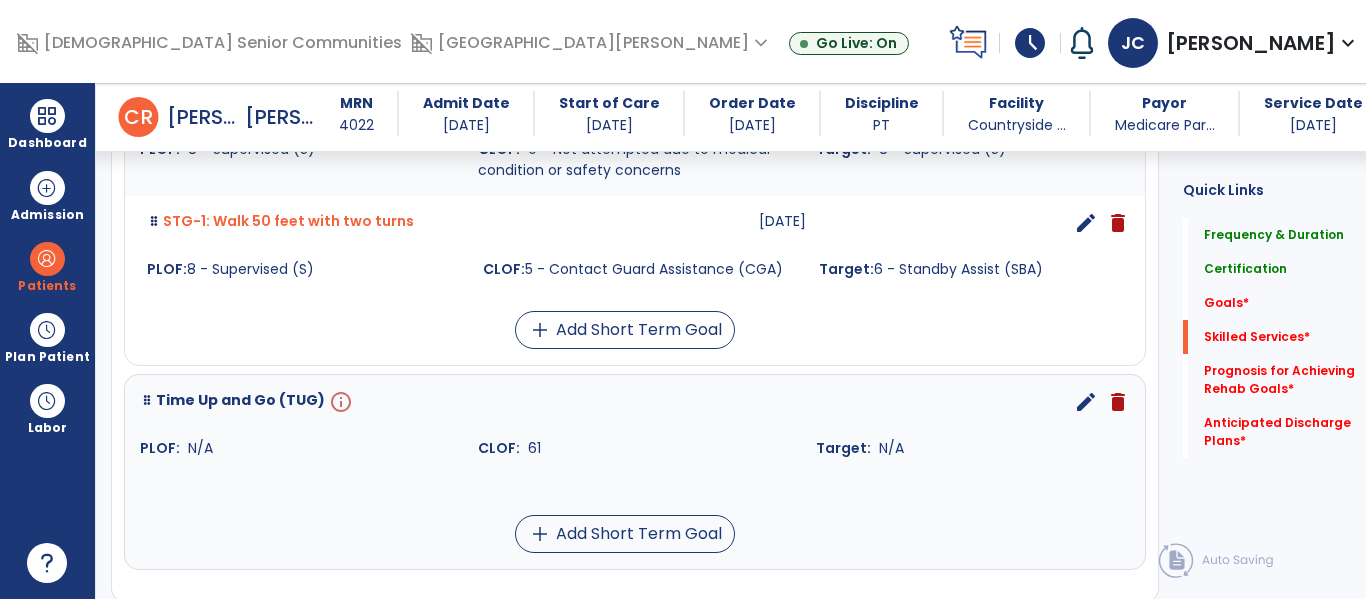 scroll, scrollTop: 1715, scrollLeft: 0, axis: vertical 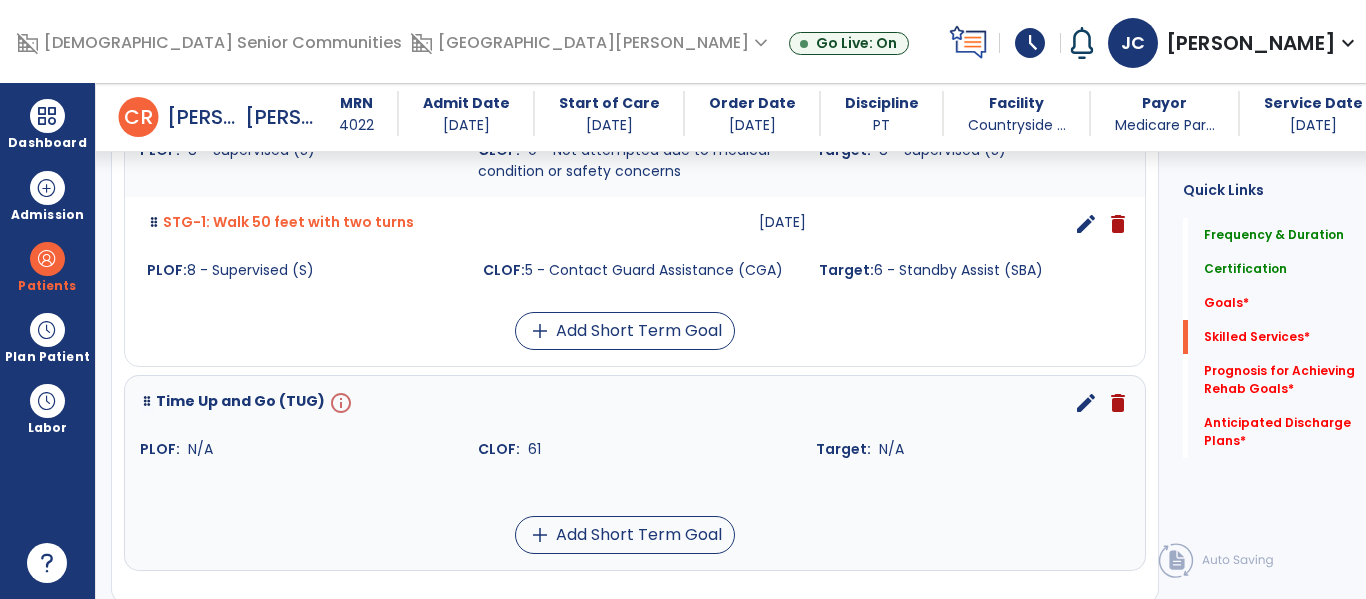 click on "edit" at bounding box center [1086, 403] 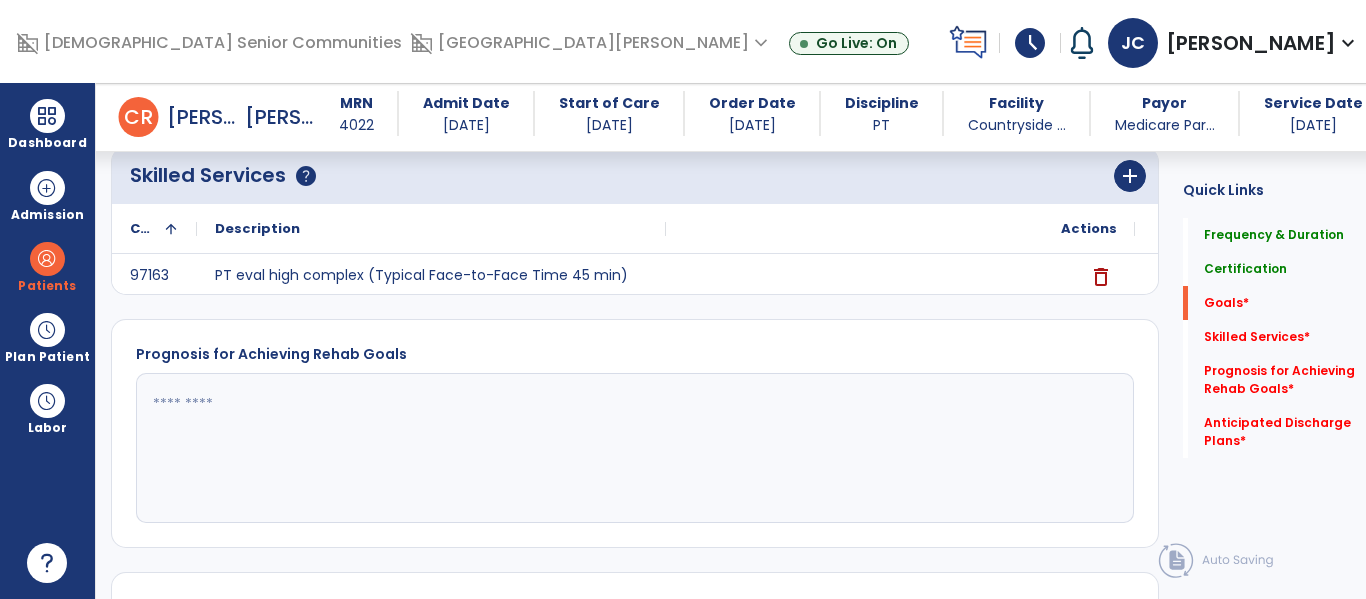 scroll, scrollTop: 534, scrollLeft: 0, axis: vertical 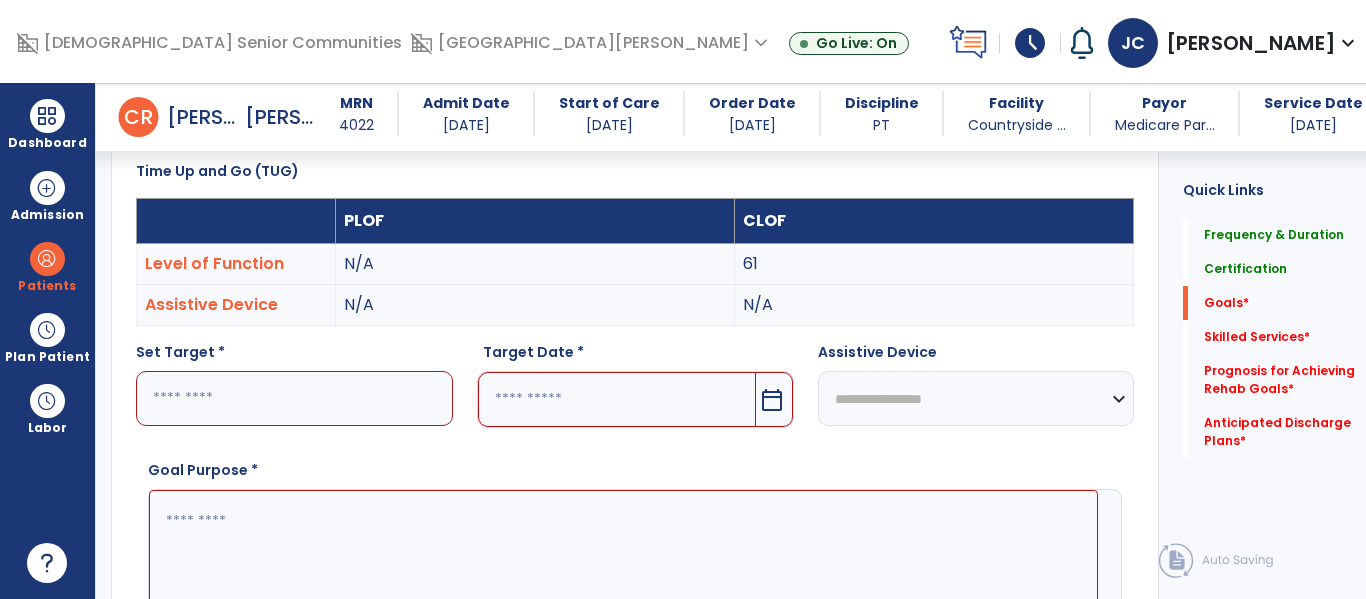 click at bounding box center [294, 398] 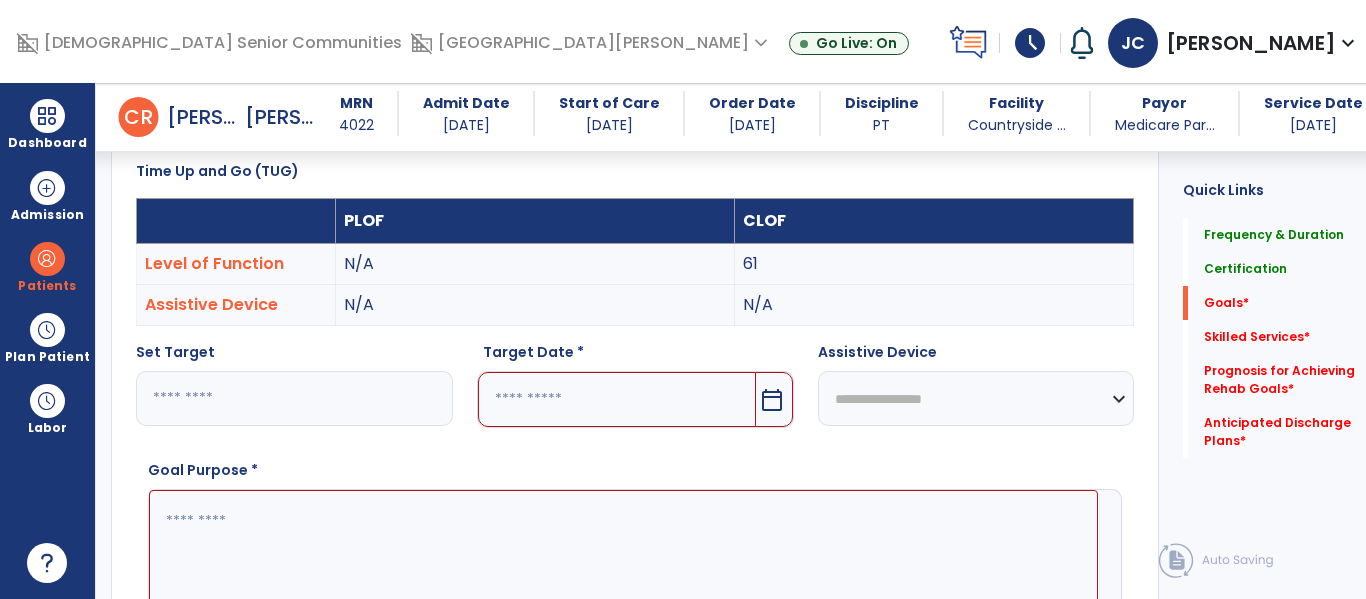 type on "**" 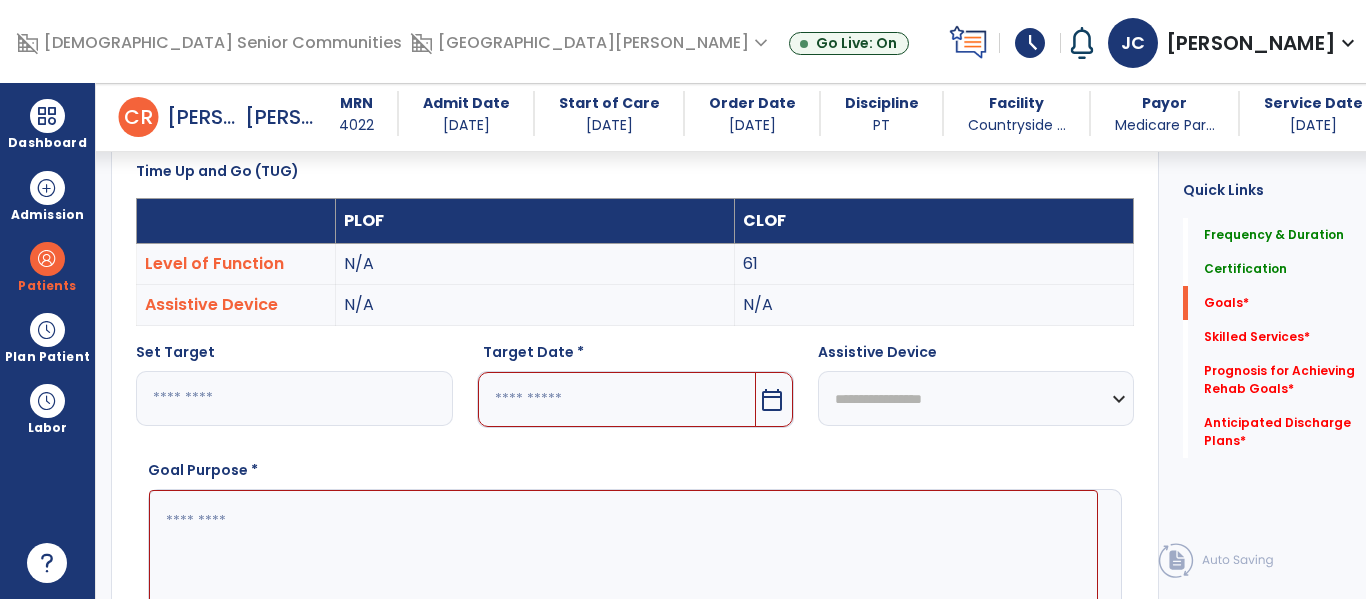 click at bounding box center (617, 399) 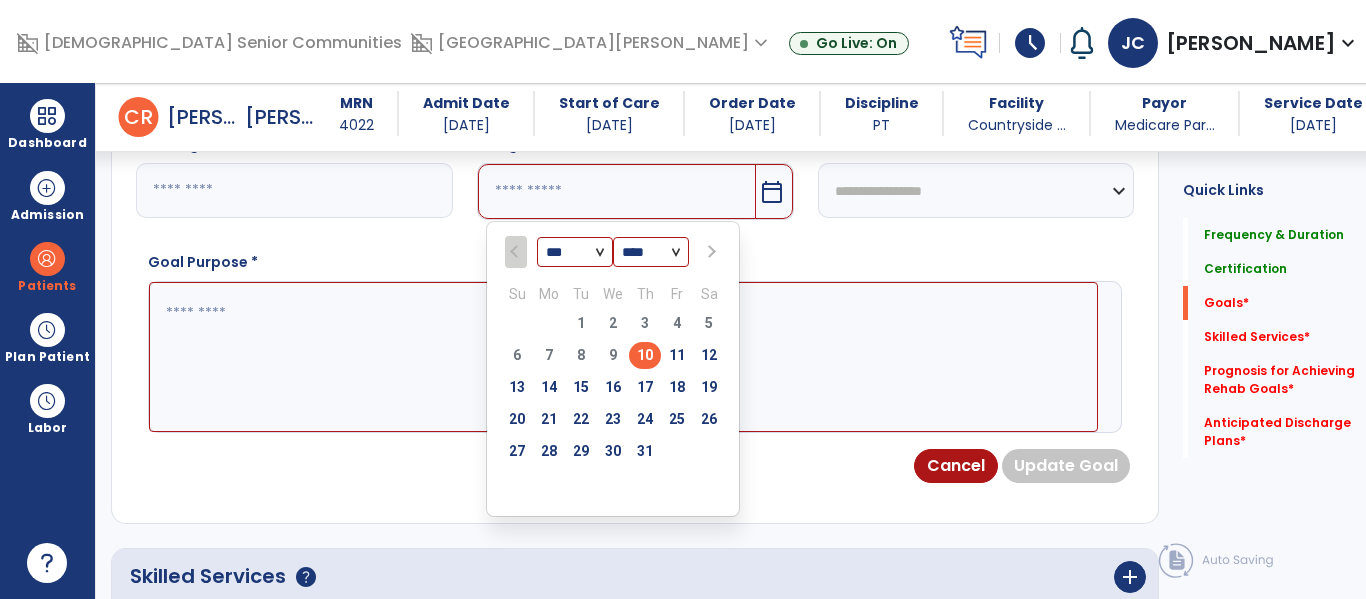 scroll, scrollTop: 730, scrollLeft: 0, axis: vertical 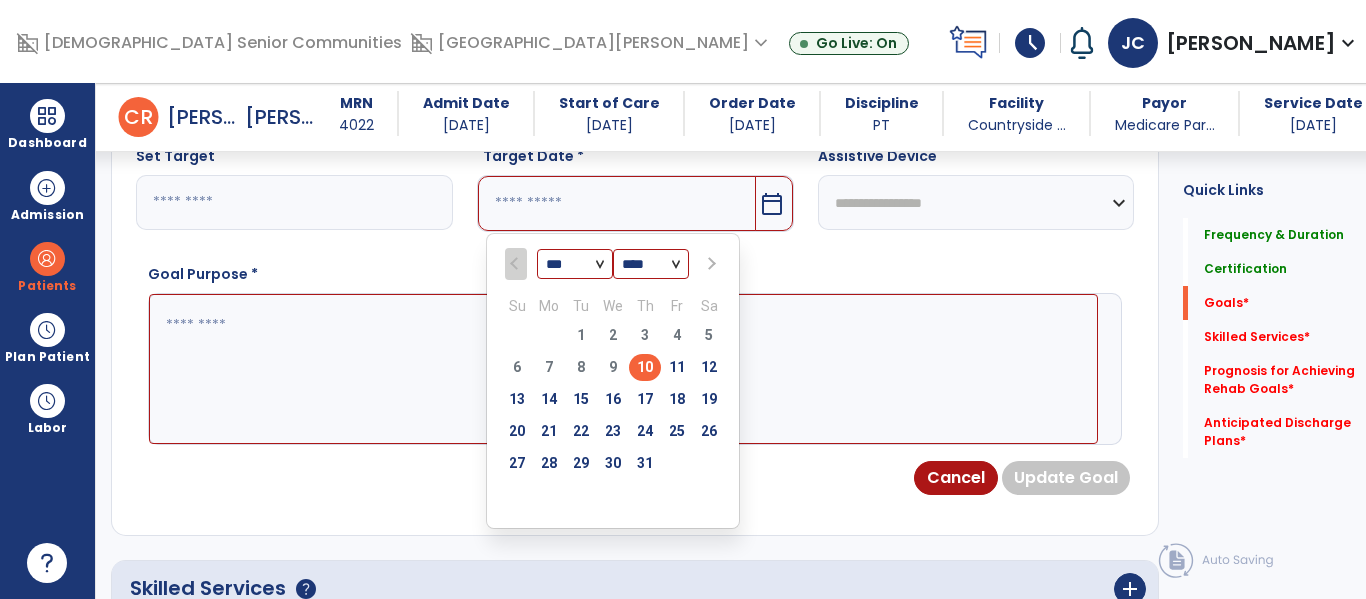 click at bounding box center [709, 264] 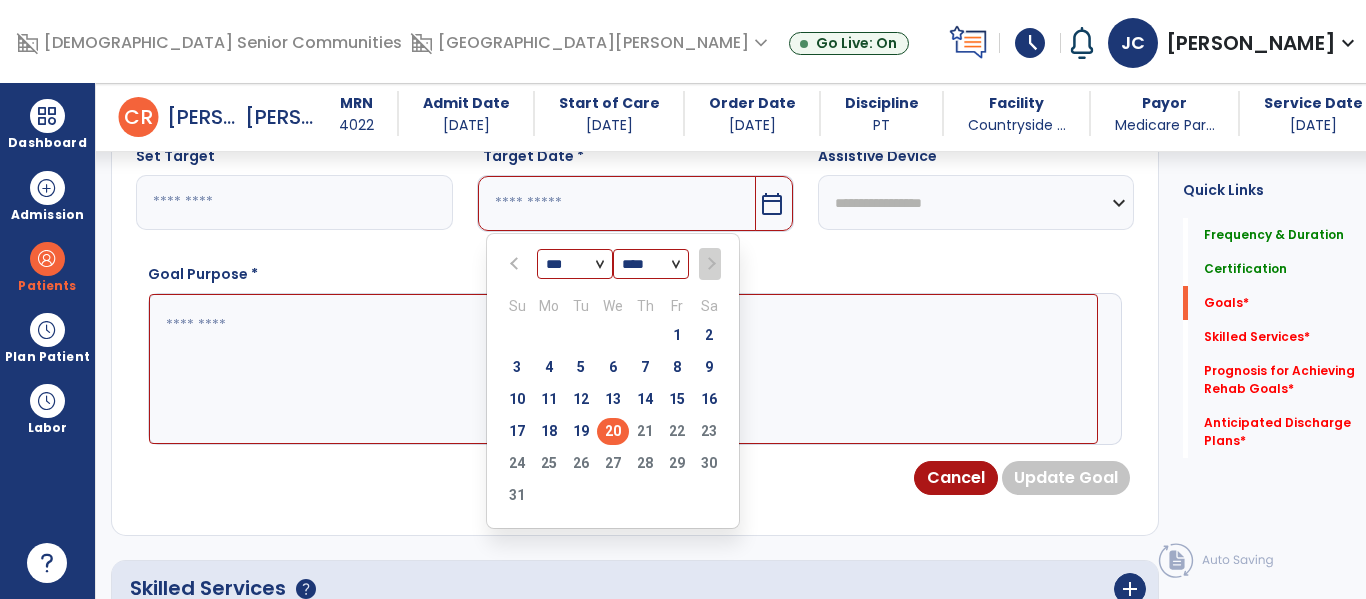 click on "20" at bounding box center [613, 431] 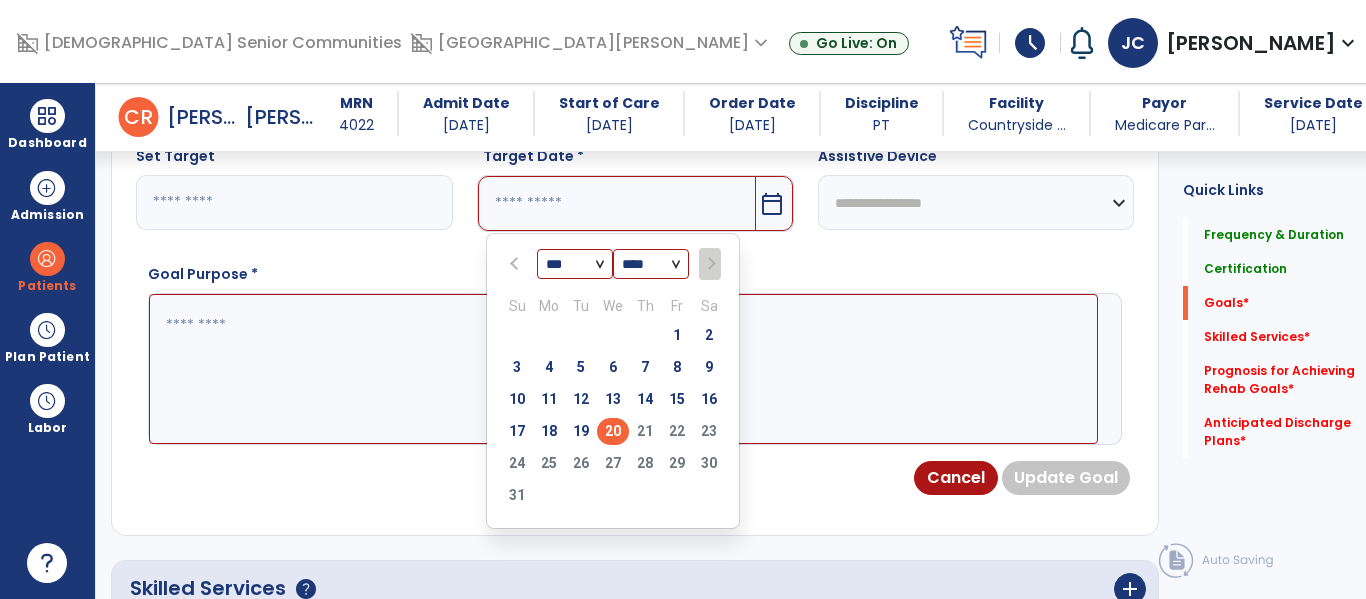 type on "*********" 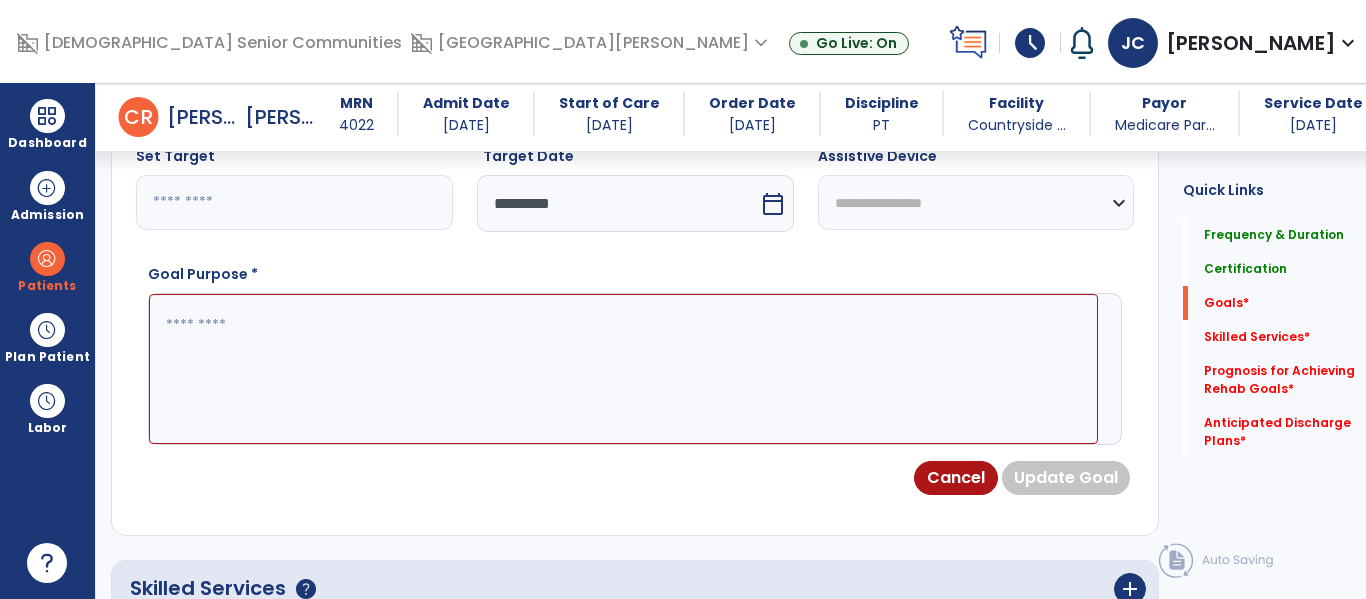 click on "**********" at bounding box center (976, 202) 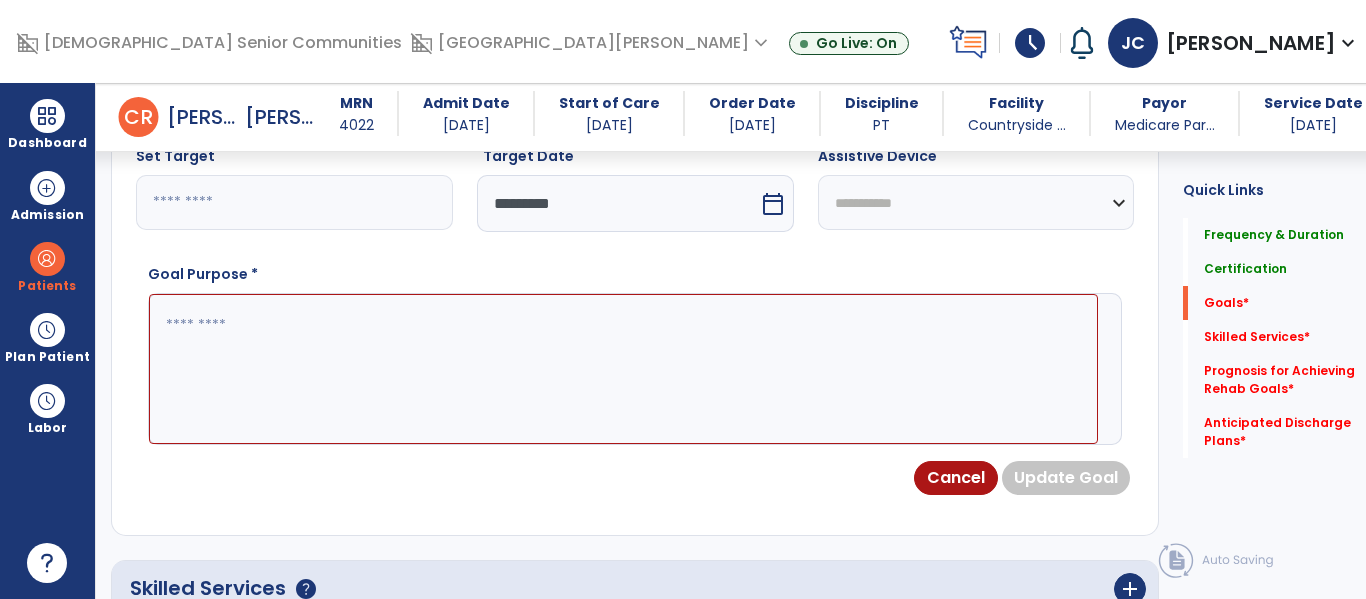 click on "**********" at bounding box center (976, 202) 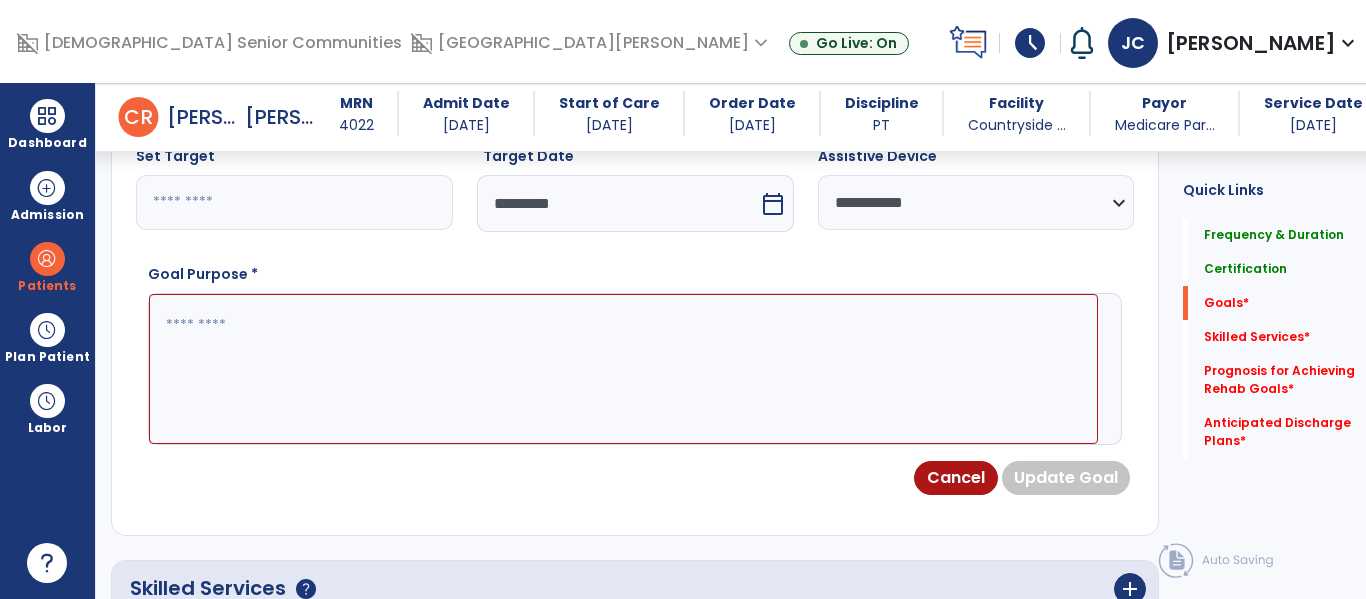 click on "**********" at bounding box center [976, 202] 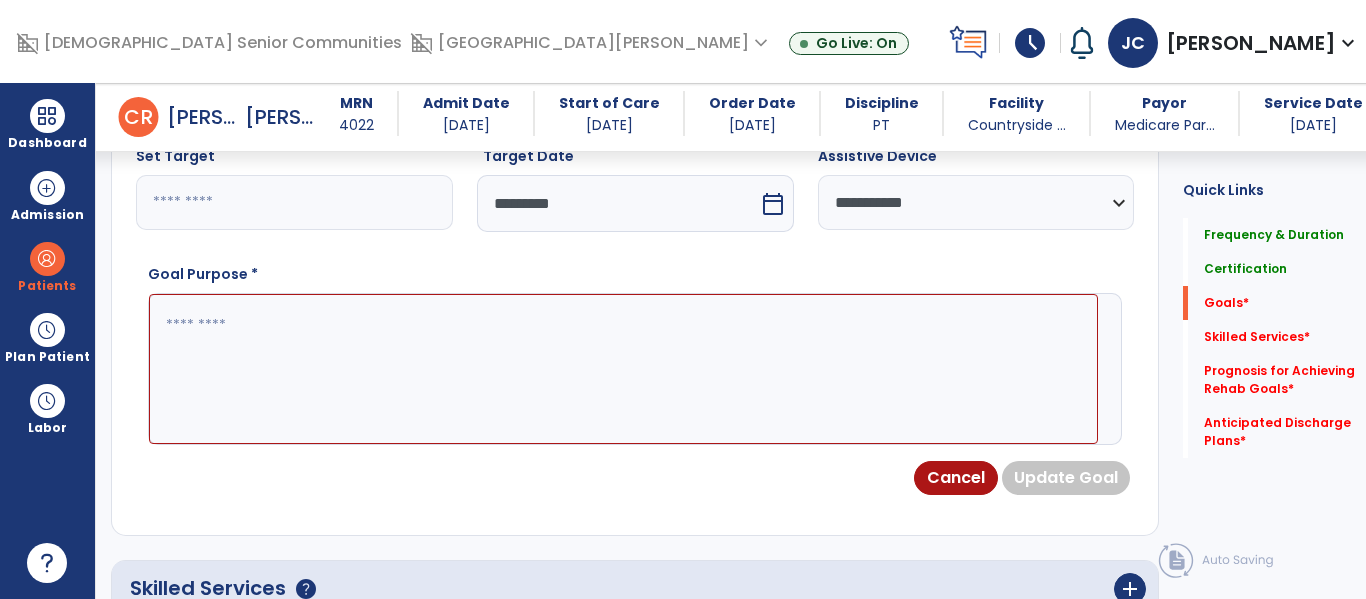 select on "*********" 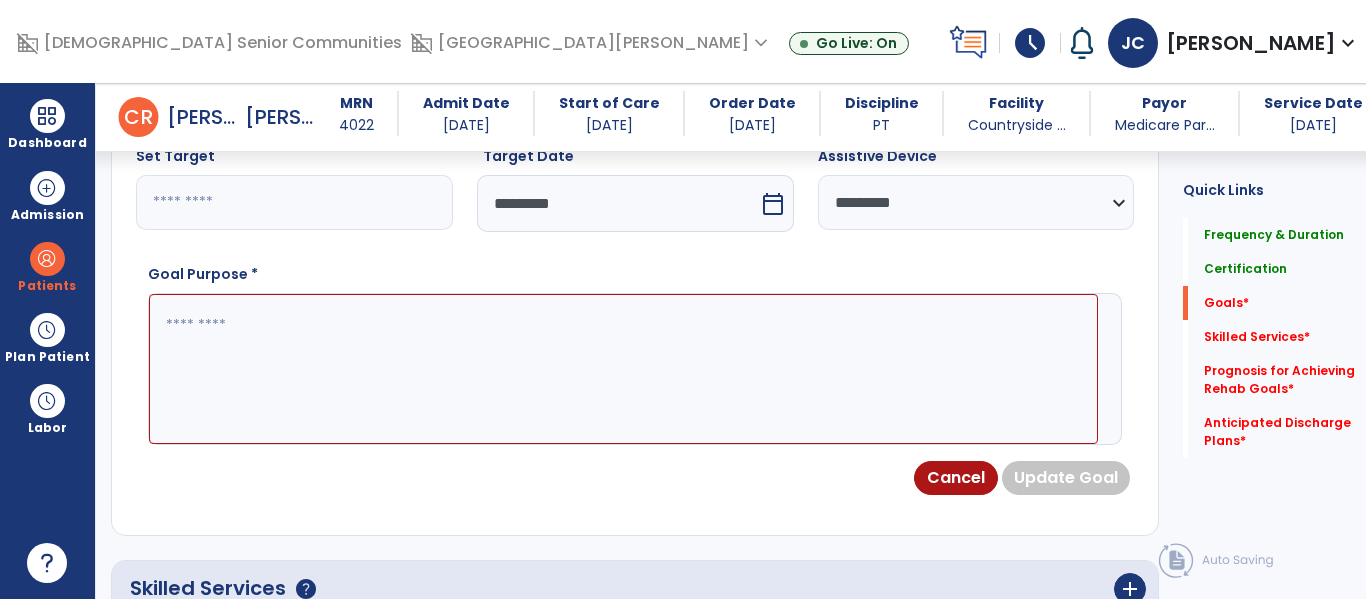 click on "**********" at bounding box center (976, 202) 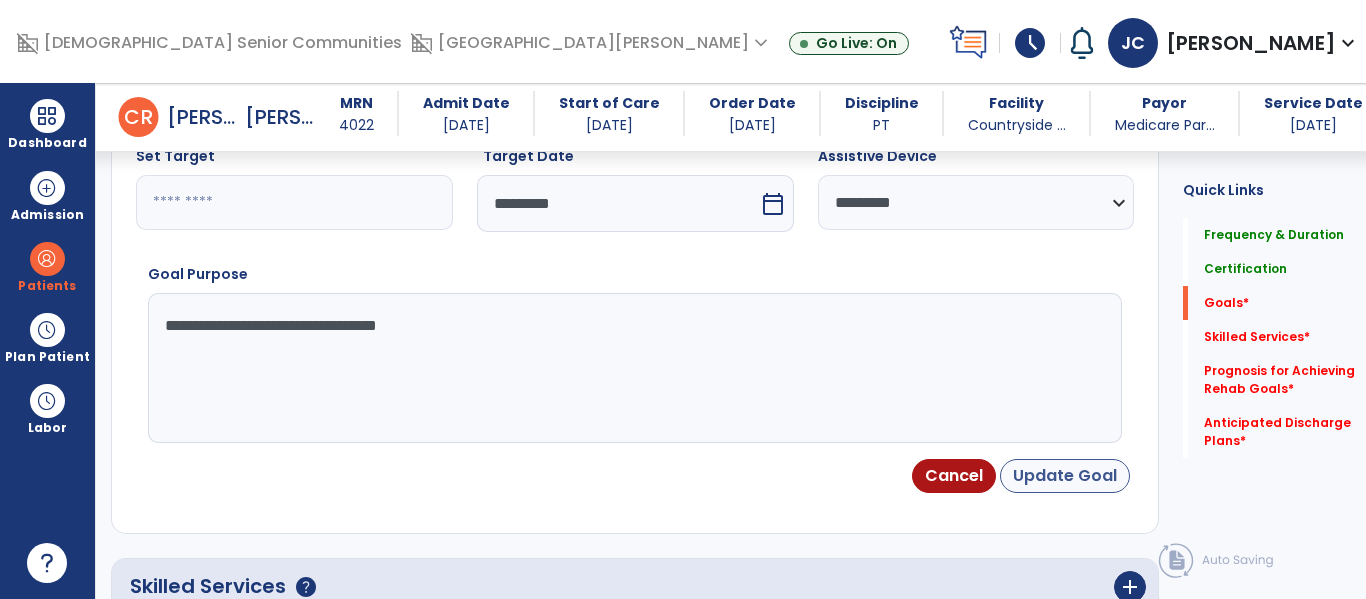 type on "**********" 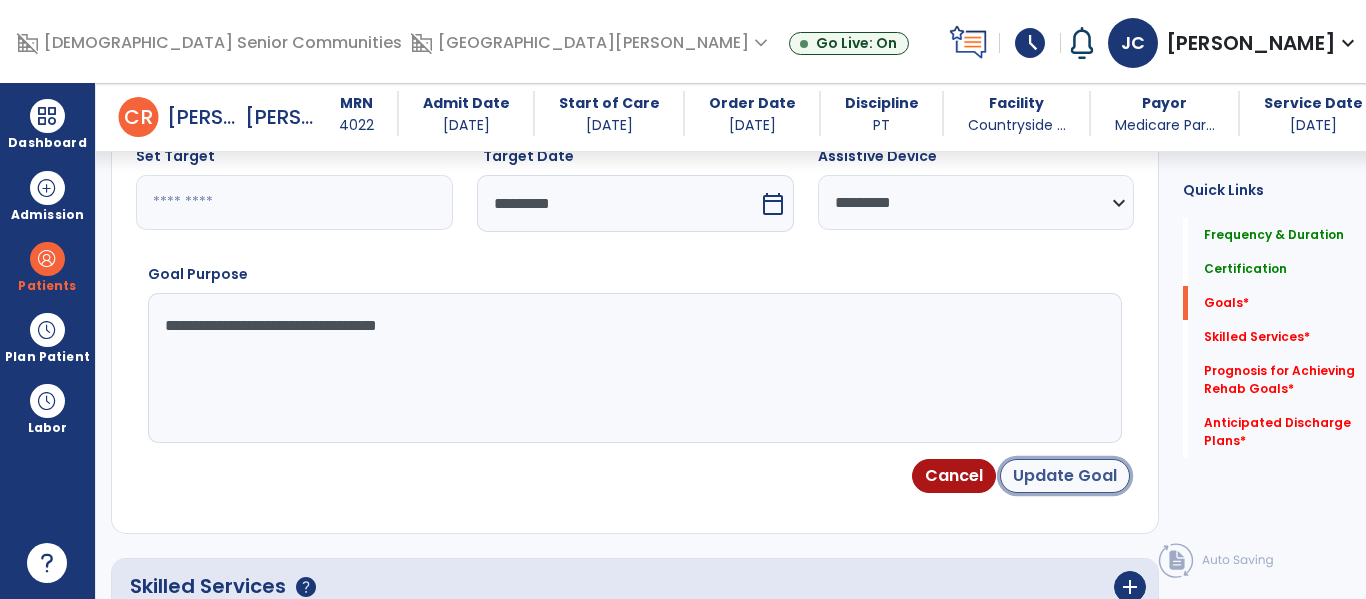click on "Update Goal" at bounding box center [1065, 476] 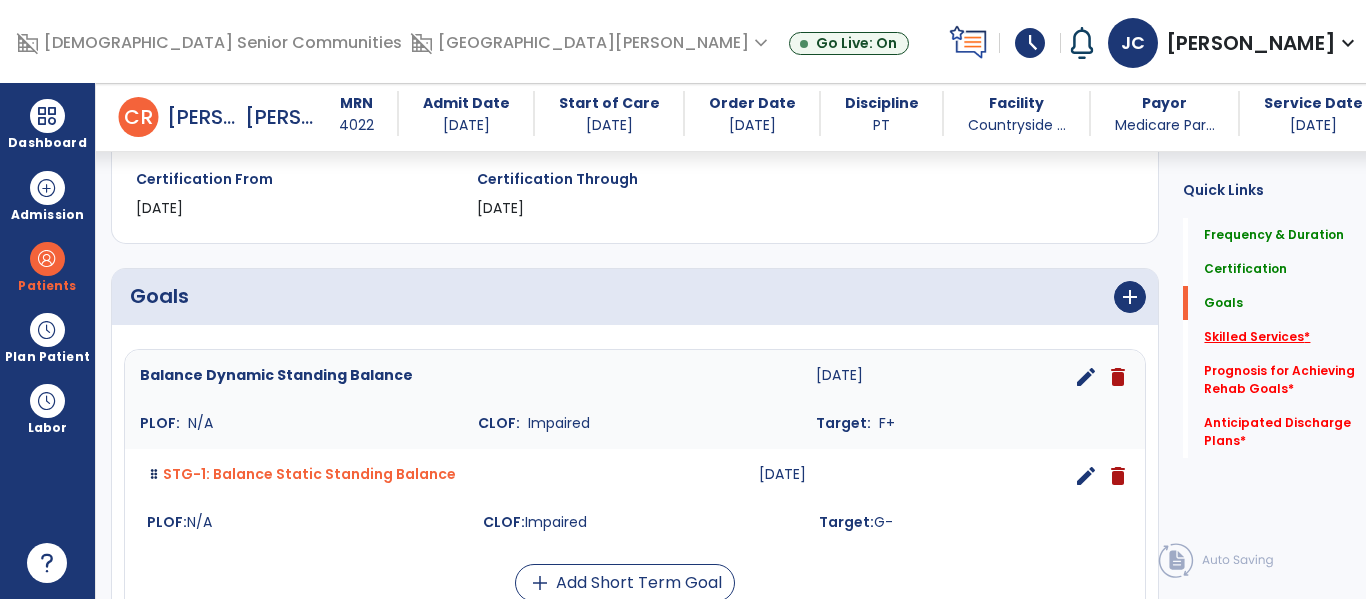 click on "Skilled Services   *" 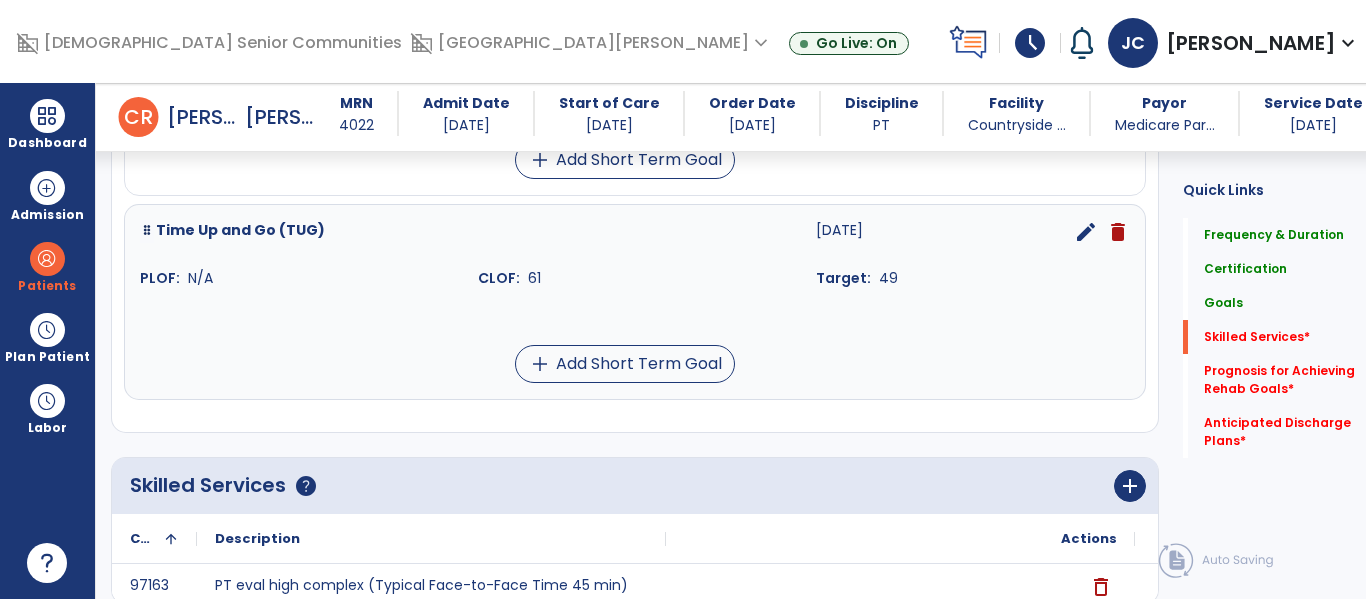 scroll, scrollTop: 2077, scrollLeft: 0, axis: vertical 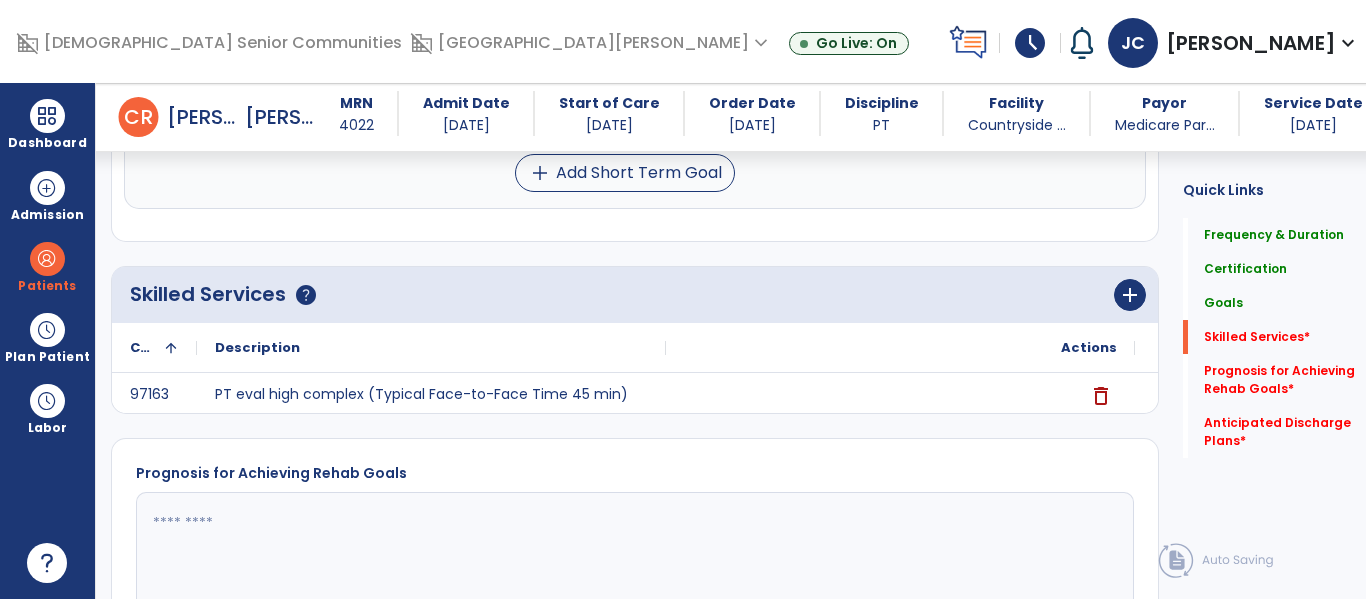 click on "add" 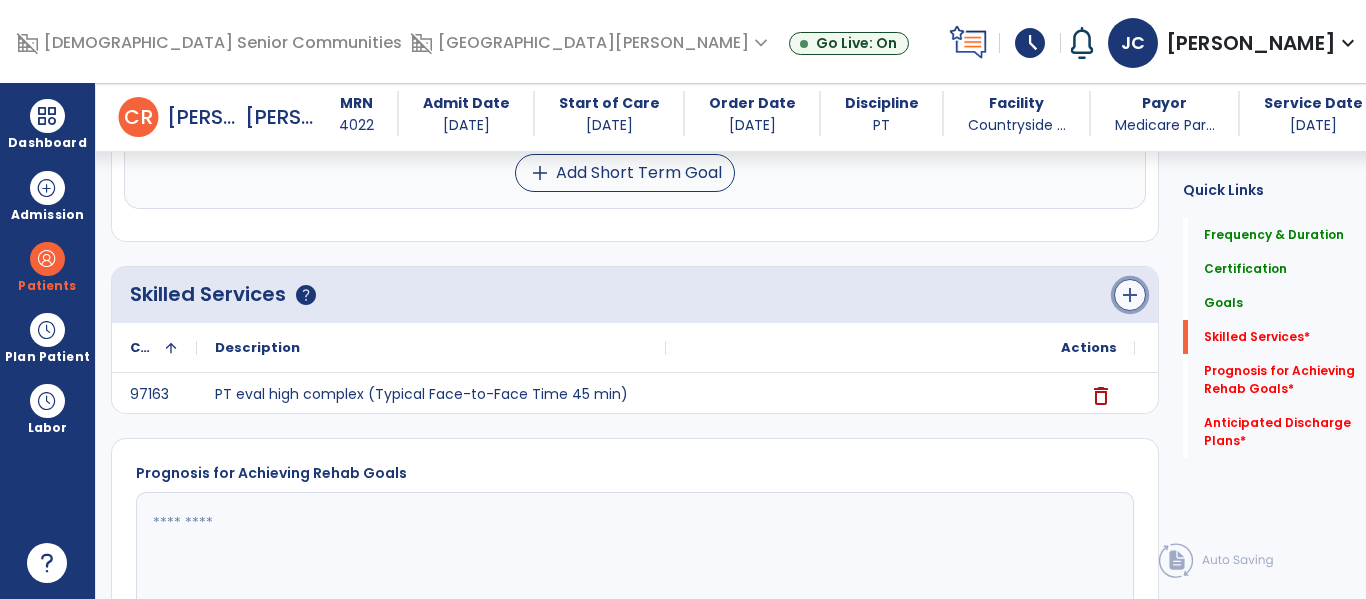 click on "add" 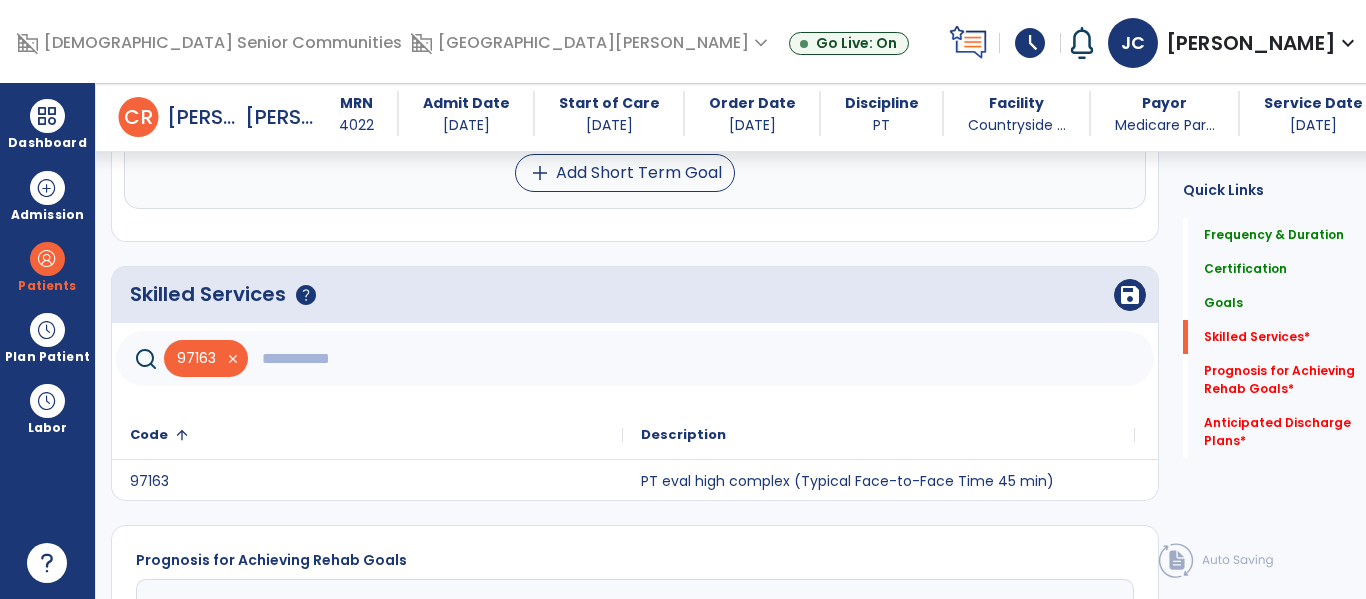 click 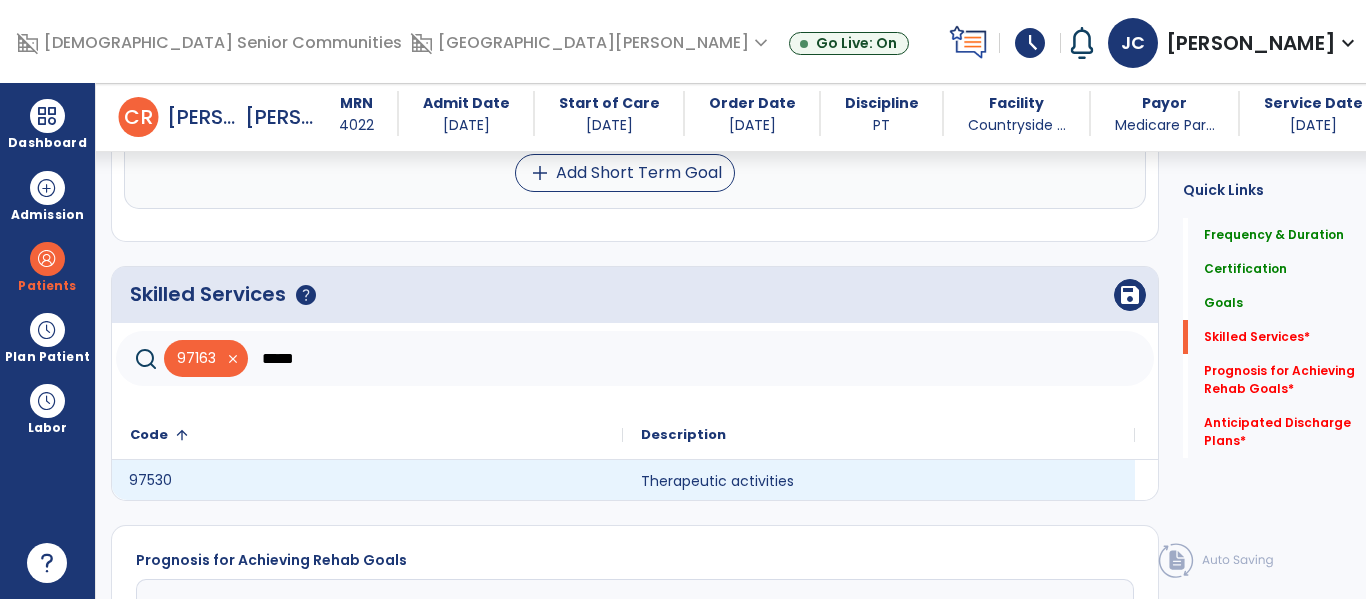 click on "97530" 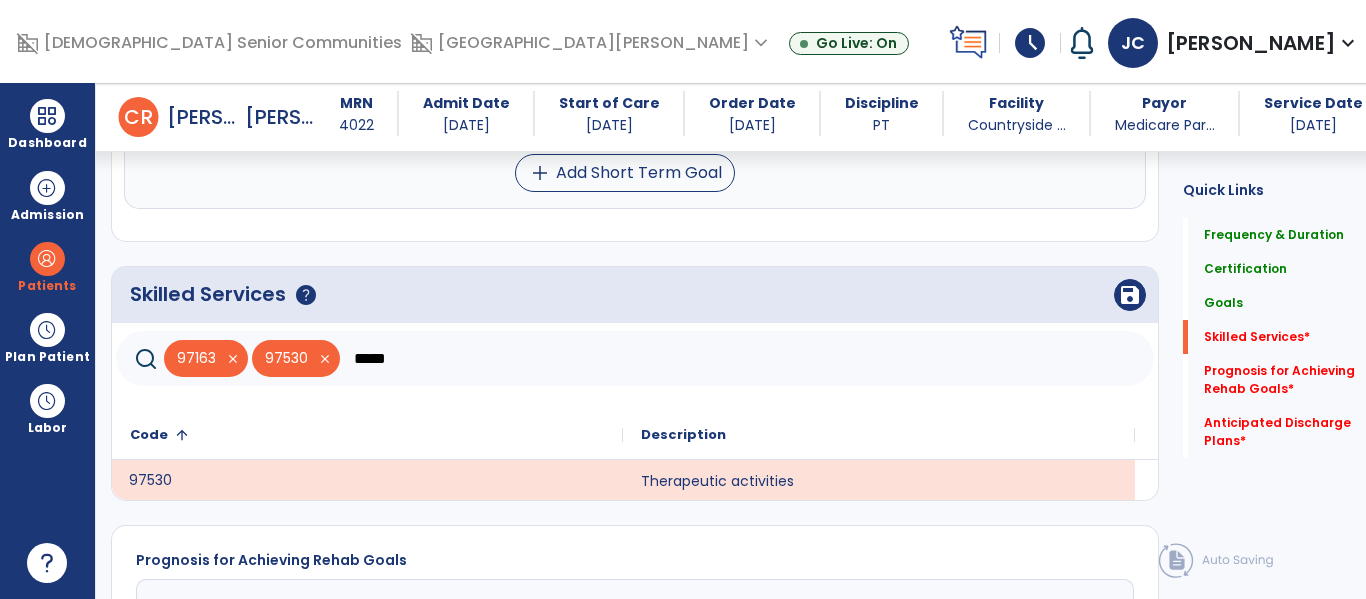 click on "*****" 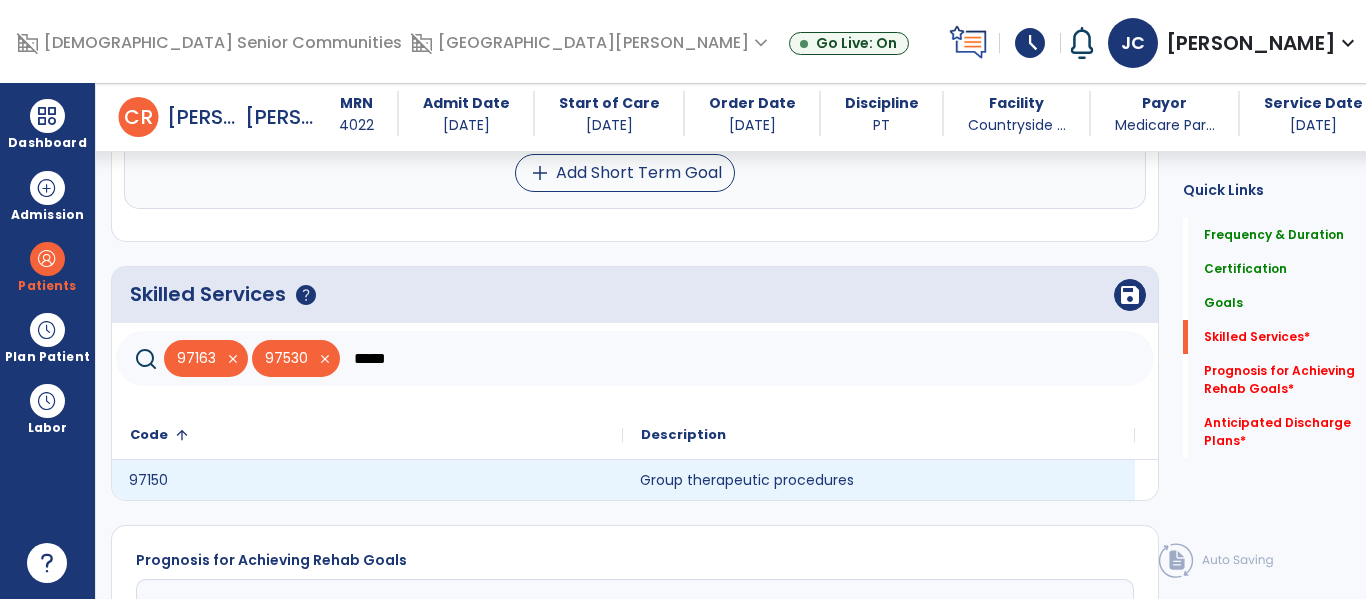 click on "Group therapeutic procedures" 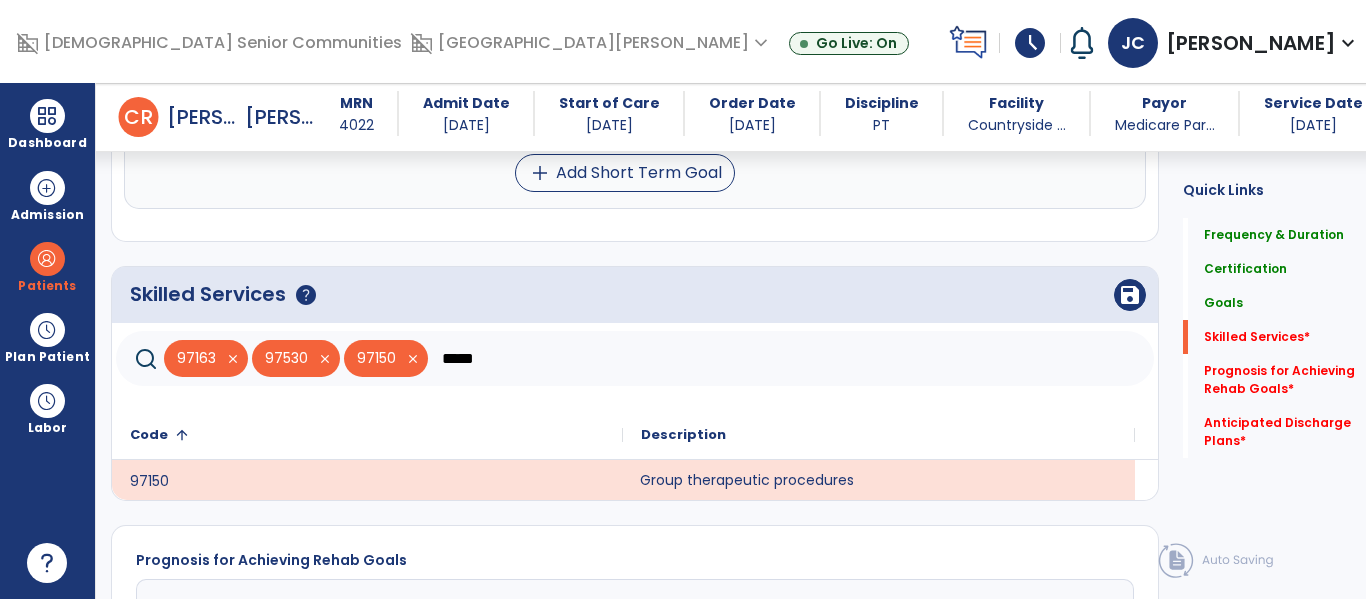 click on "*****" 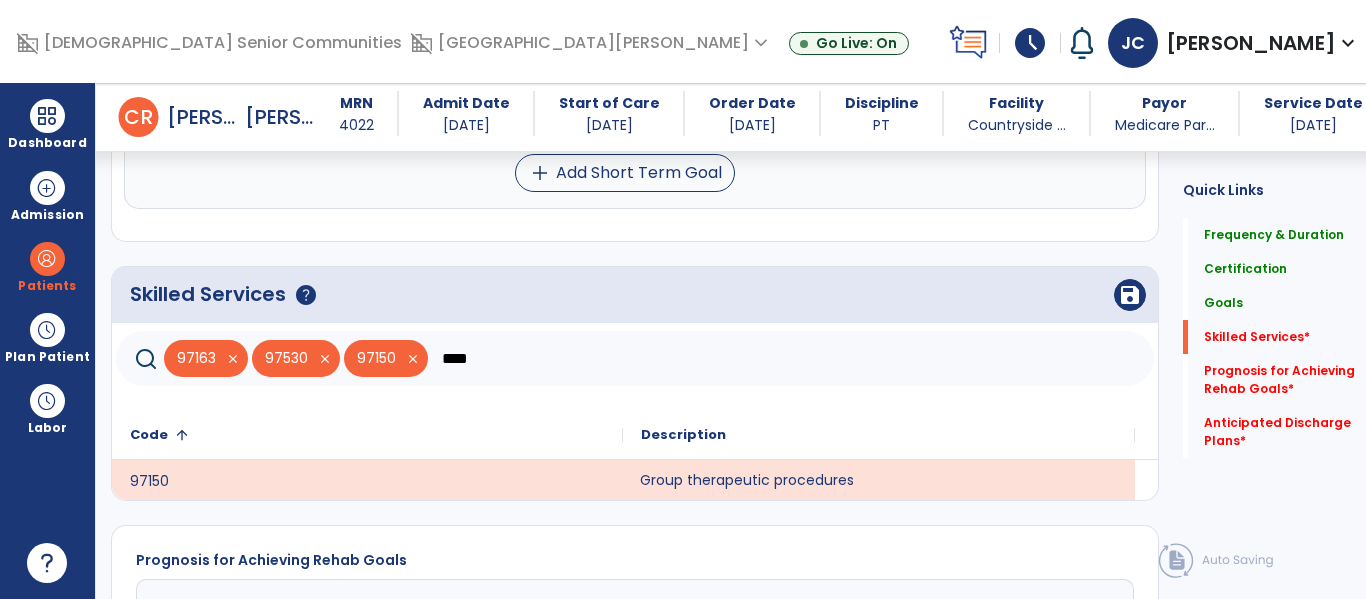 scroll, scrollTop: 2076, scrollLeft: 0, axis: vertical 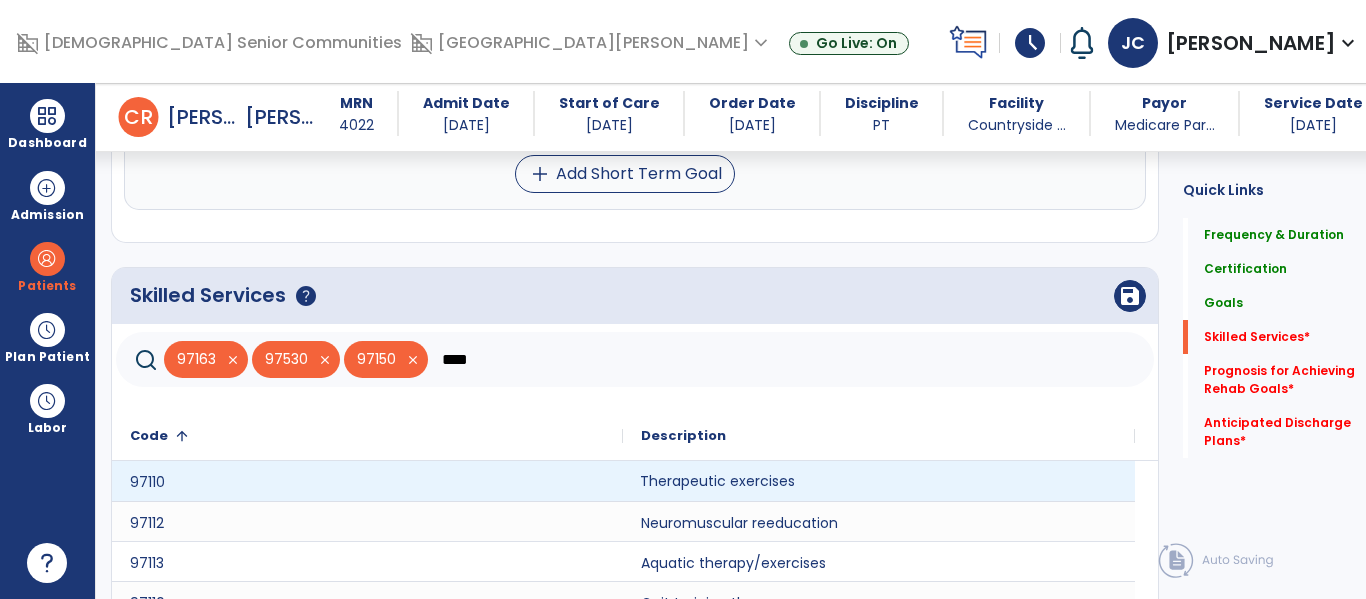 type on "****" 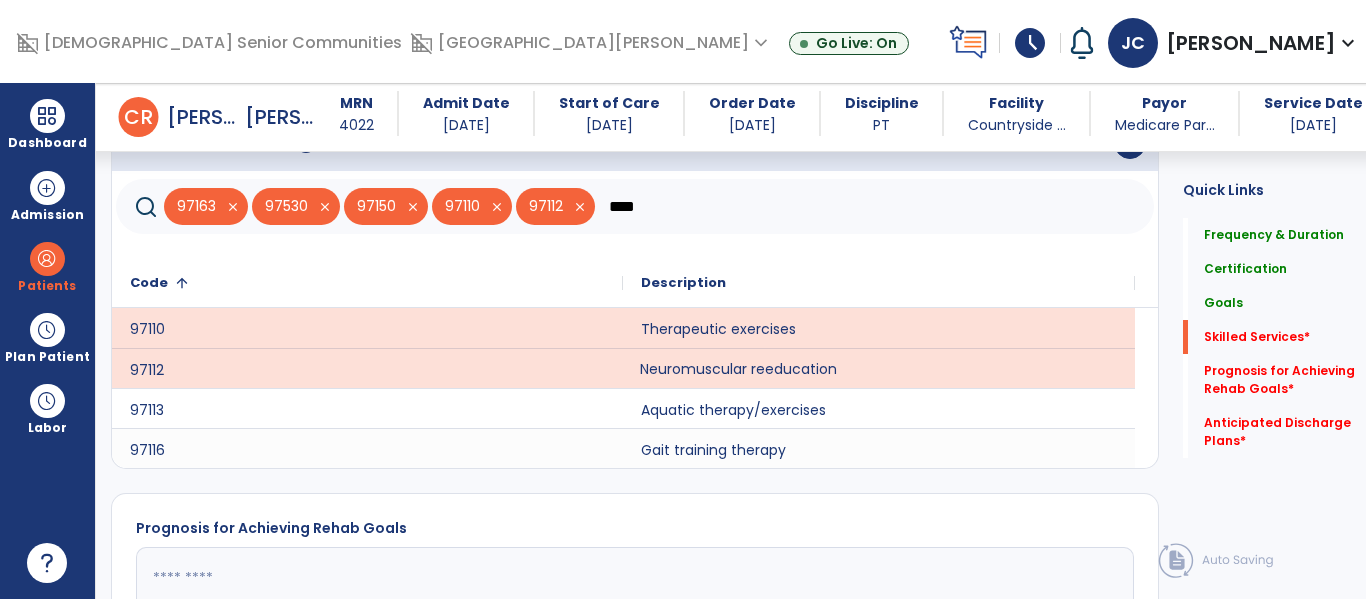 click on "Frequency & Duration  Frequency  ********* ** ** ** ** ** ** **  Duration  * ******** ***** Certification From 07/10/2025 Certification Through 08/20/2025 Goals      add  Balance  Dynamic Standing Balance  08-15-2025  edit delete PLOF:    N/A CLOF:    Impaired Target:    F+ STG-1: Balance  Static Standing Balance  07-31-2025  edit delete PLOF:  N/A  CLOF:  Impaired  Target:  G-  add  Add Short Term Goal  Left Lower Extremity Mmt Strength  08-01-2025  edit delete PLOF:    N/A CLOF:    +3 Target:    +4 add  Add Short Term Goal  Right Lower Extremity Mmt Strength  08-01-2025  edit delete PLOF:    N/A CLOF:    +3 Target:    +4 add  Add Short Term Goal  Chair/bed to chair transfer  07-24-2025  edit delete PLOF:    9 - Modified Independent (Mod I) CLOF:    5 - Contact Guard Assistance (CGA) Target:    9 - Modified Independent (Mod I) add  Add Short Term Goal  Sit to stand  07-25-2025  edit delete PLOF:    9 - Modified Independent (Mod I) CLOF:    5 - Contact Guard Assistance (CGA)" 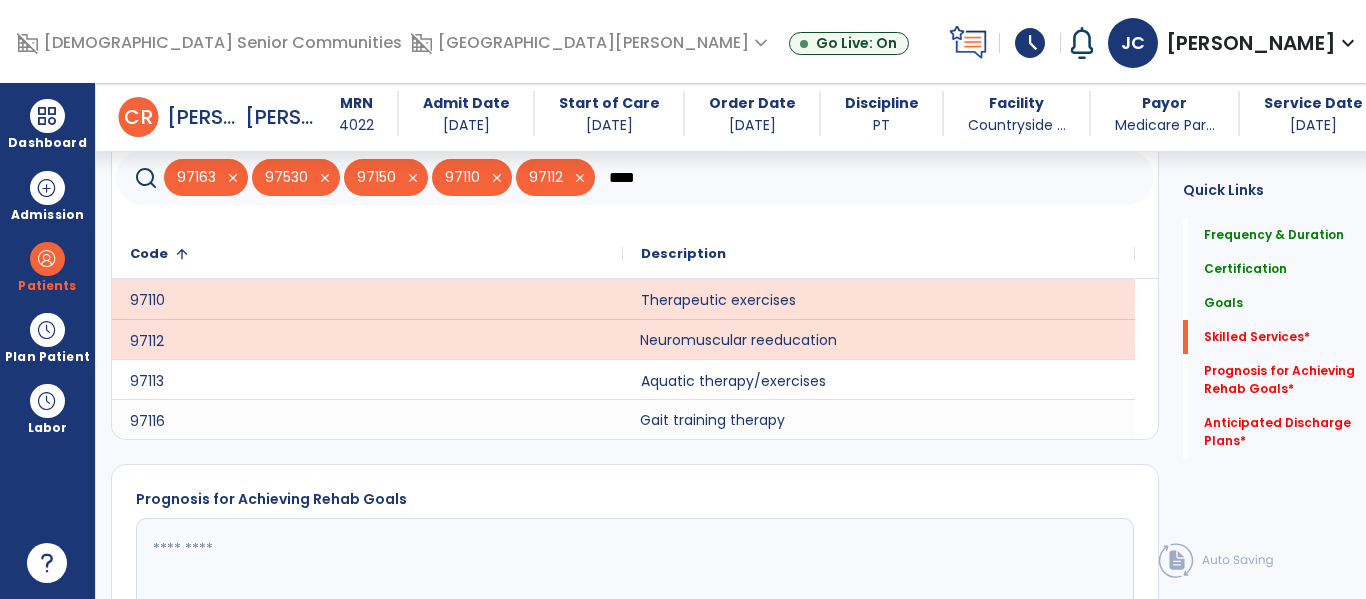click on "Skilled Services      help   save   97163   close   97530   close   97150   close   97110   close   97112   close  ****
Code
1
Description
97110 Therapeutic exercises 97112 97113 97116
to" 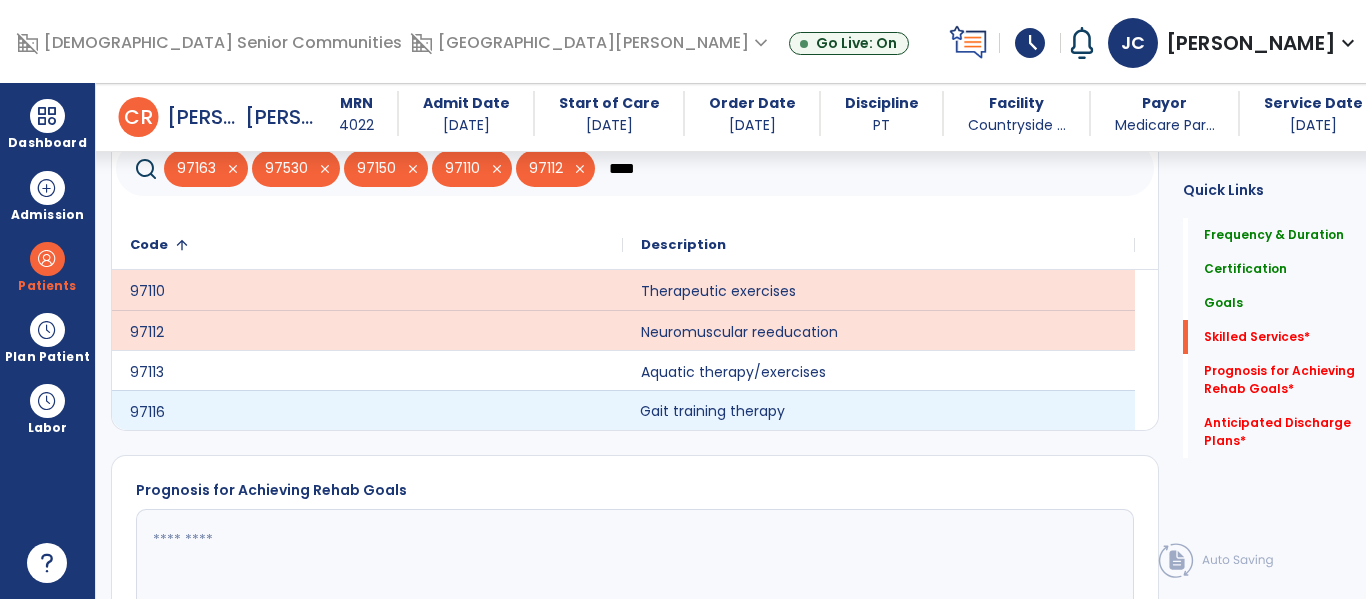 click on "Gait training therapy" 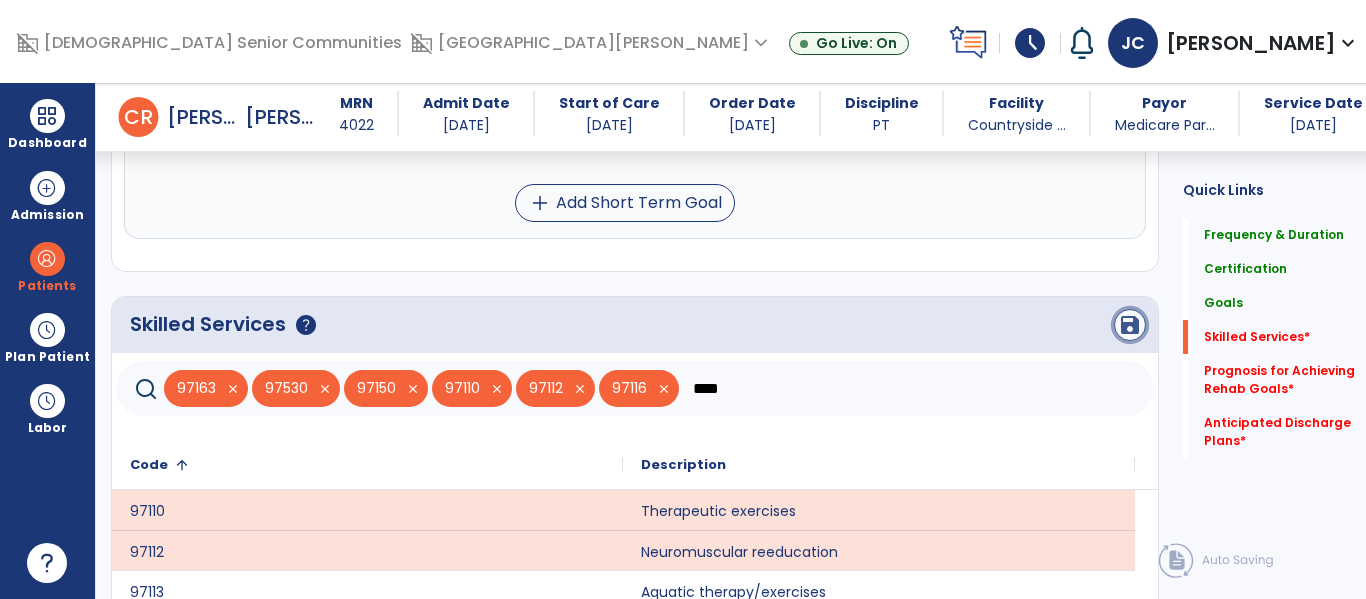 click on "save" 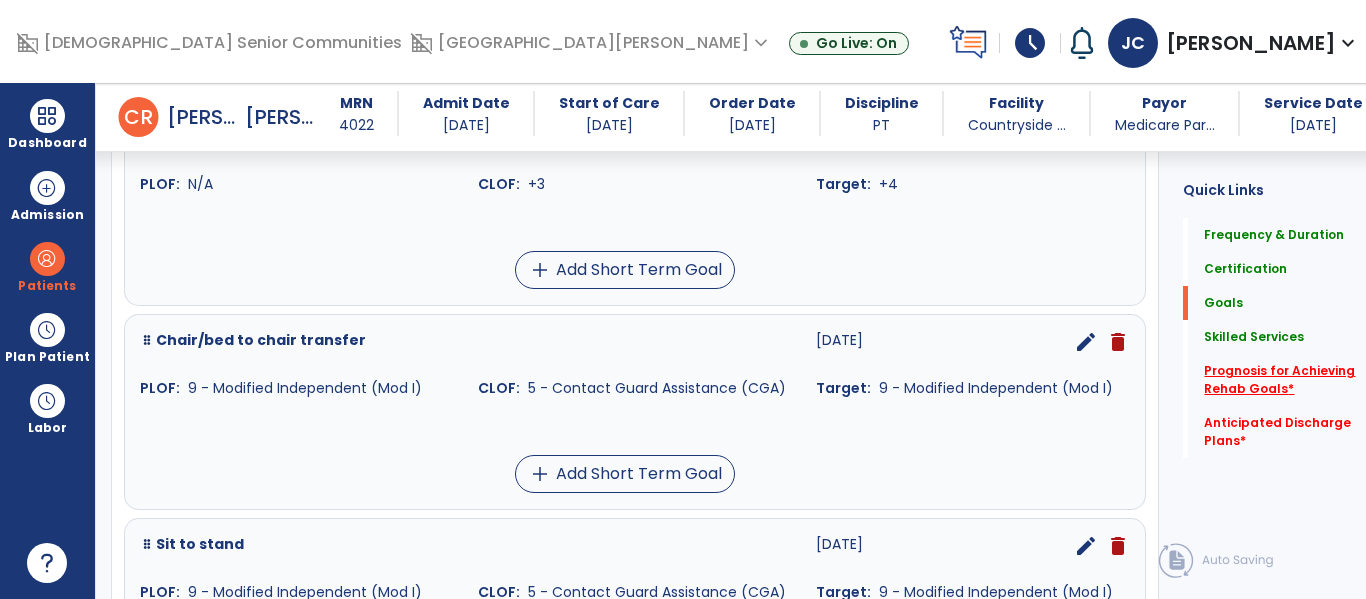 click on "Prognosis for Achieving Rehab Goals   *" 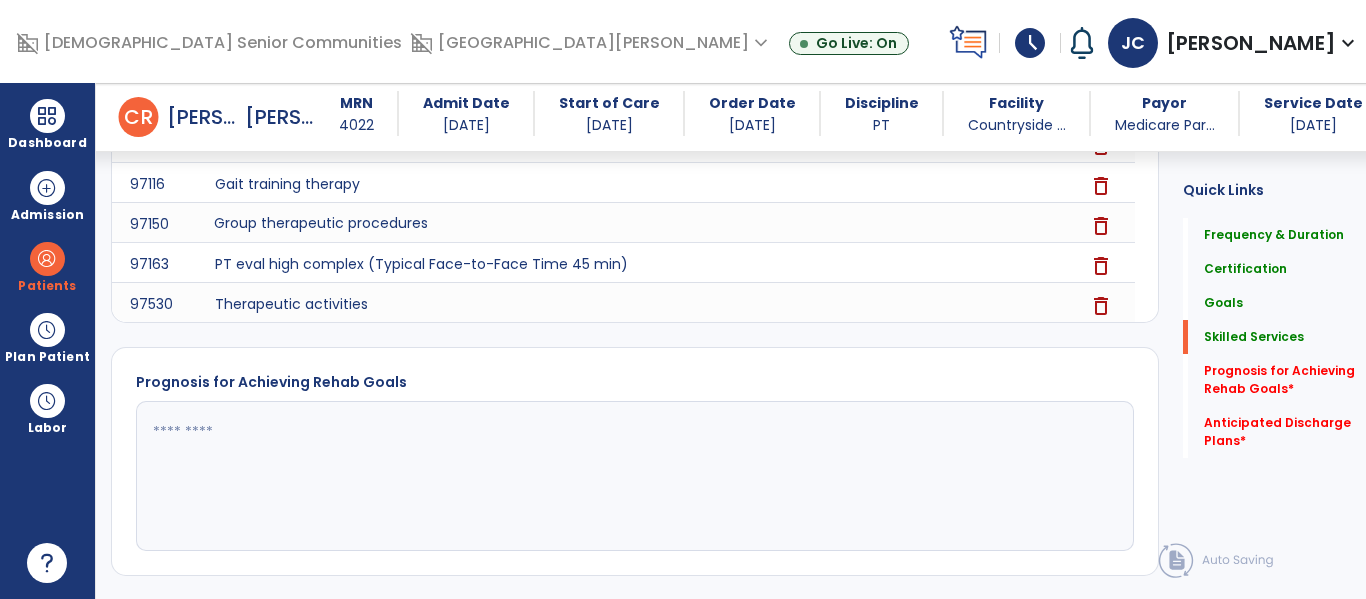 scroll, scrollTop: 2377, scrollLeft: 0, axis: vertical 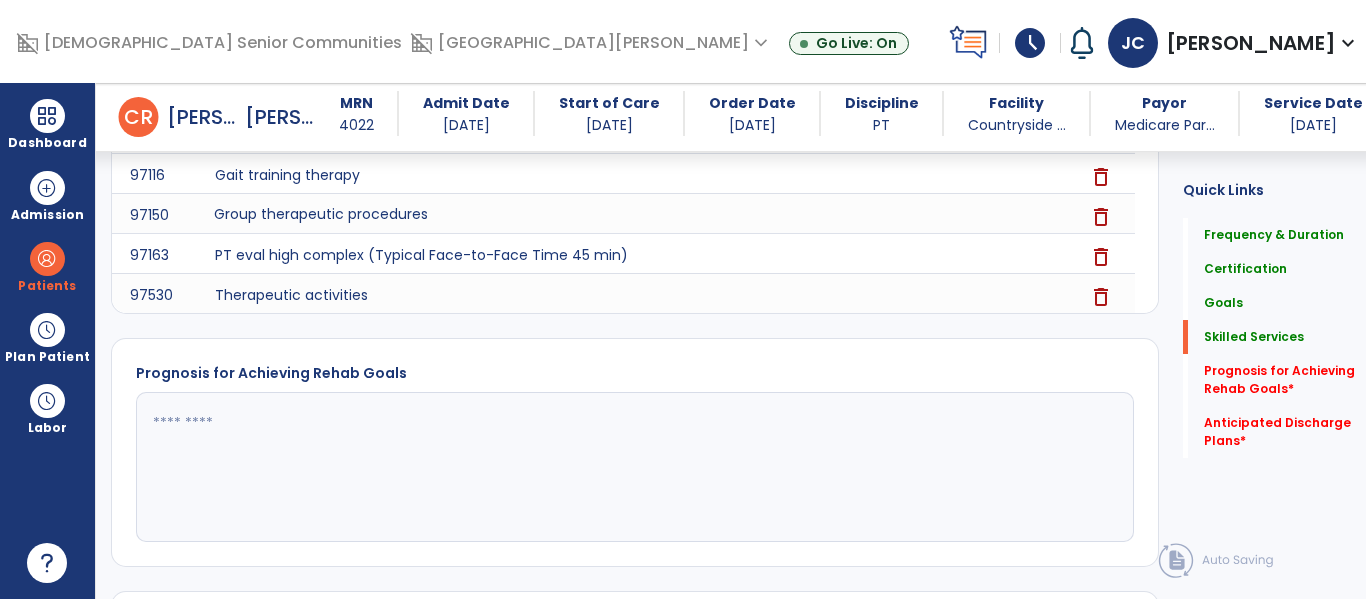click 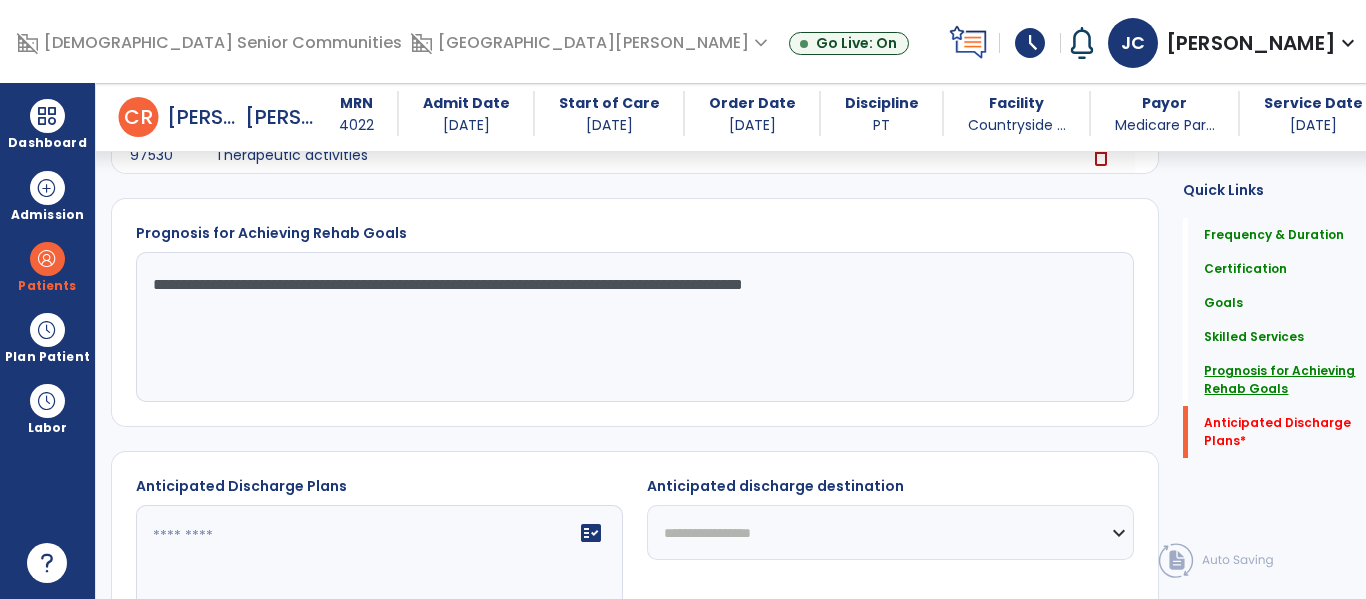 scroll, scrollTop: 2610, scrollLeft: 0, axis: vertical 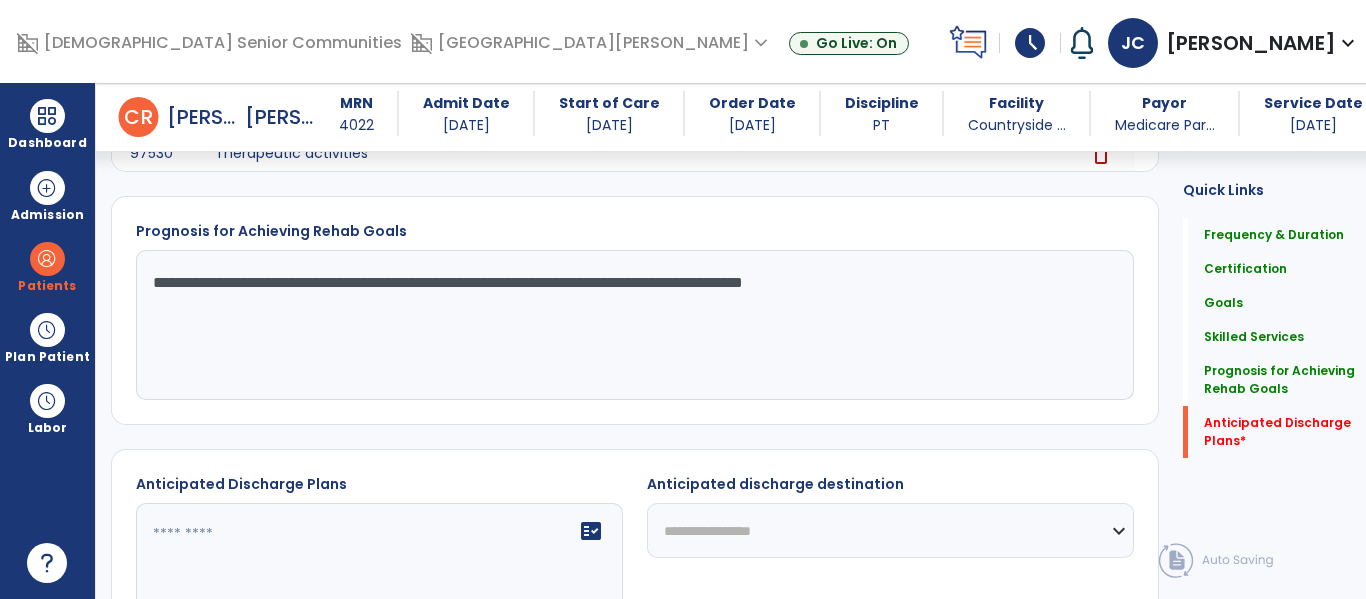 type on "**********" 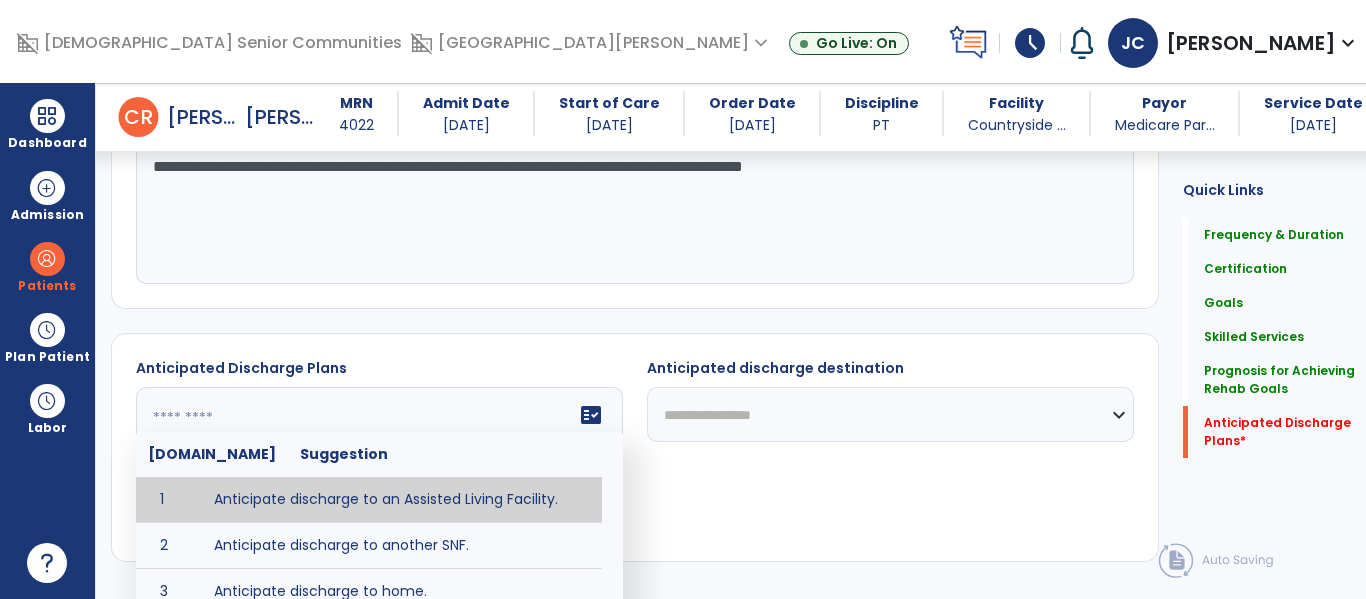 scroll, scrollTop: 2687, scrollLeft: 0, axis: vertical 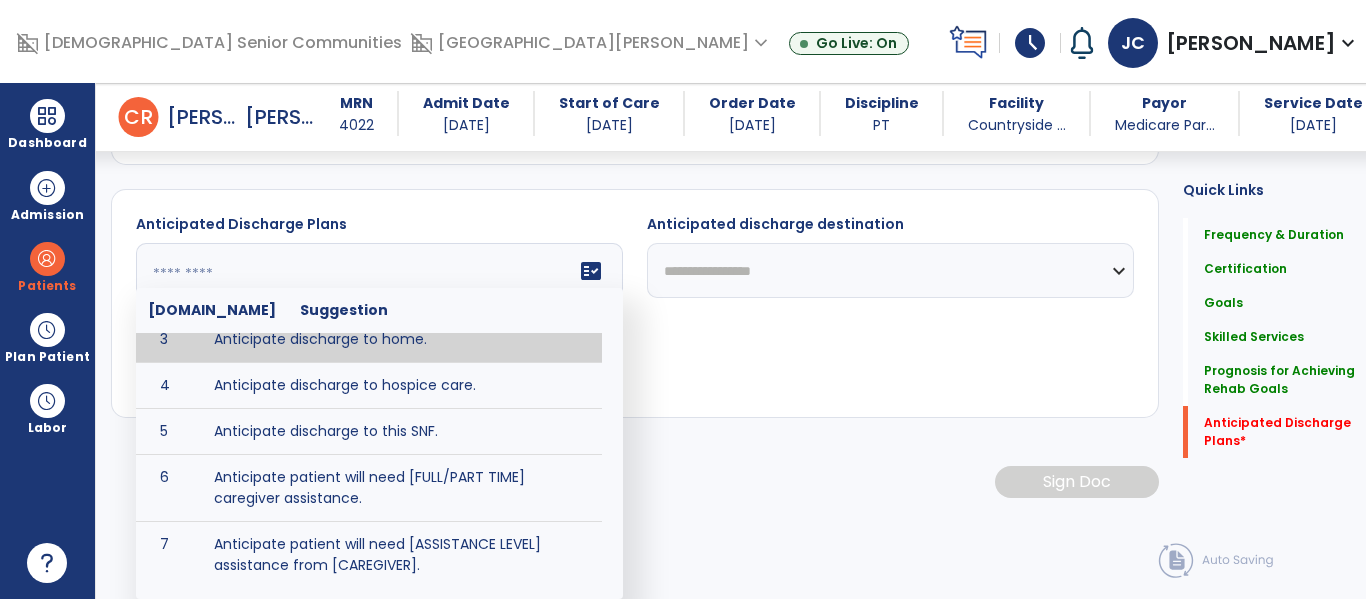 click 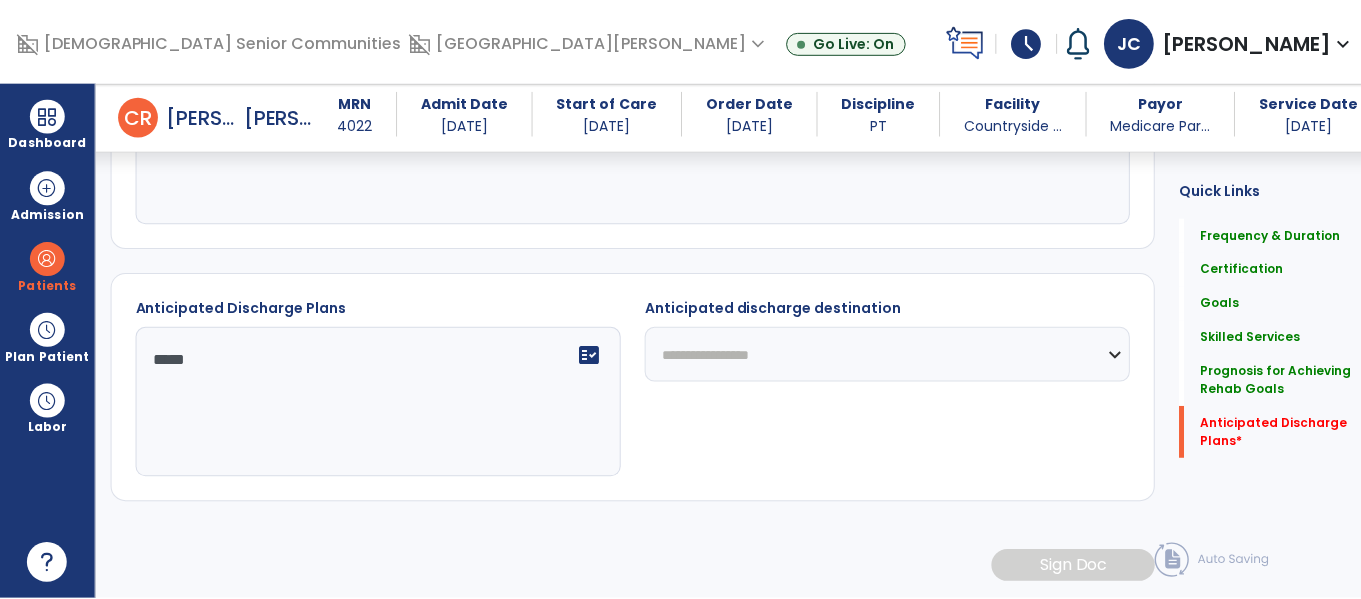 scroll, scrollTop: 2695, scrollLeft: 0, axis: vertical 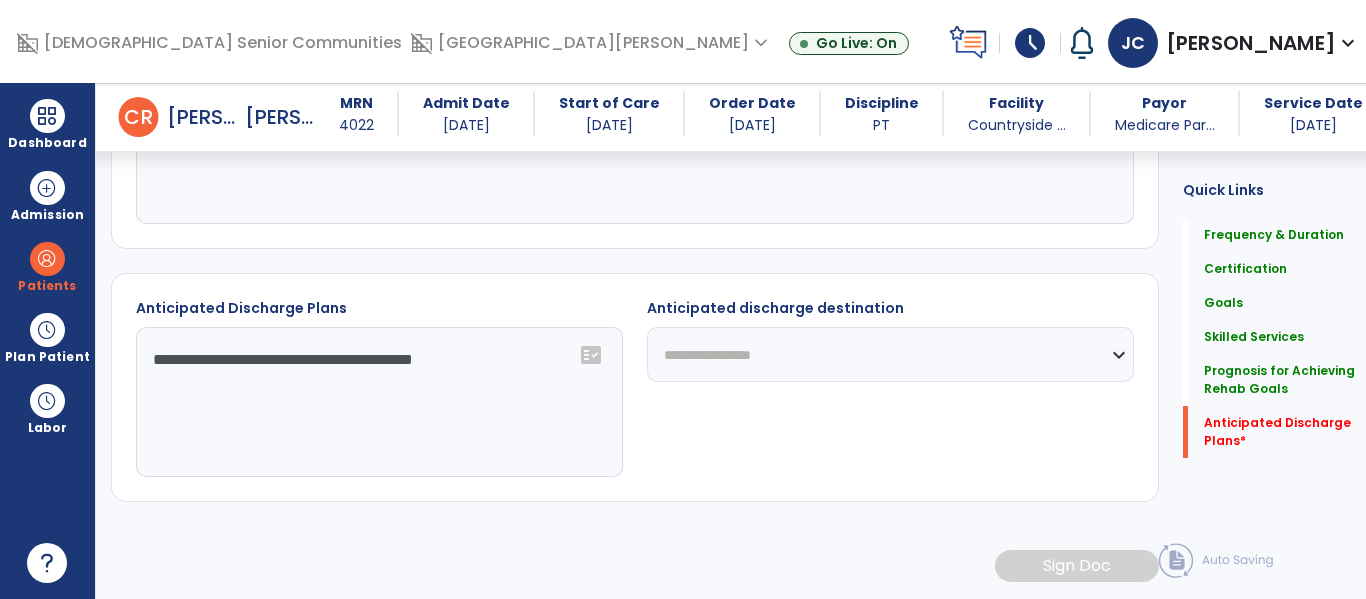 type on "**********" 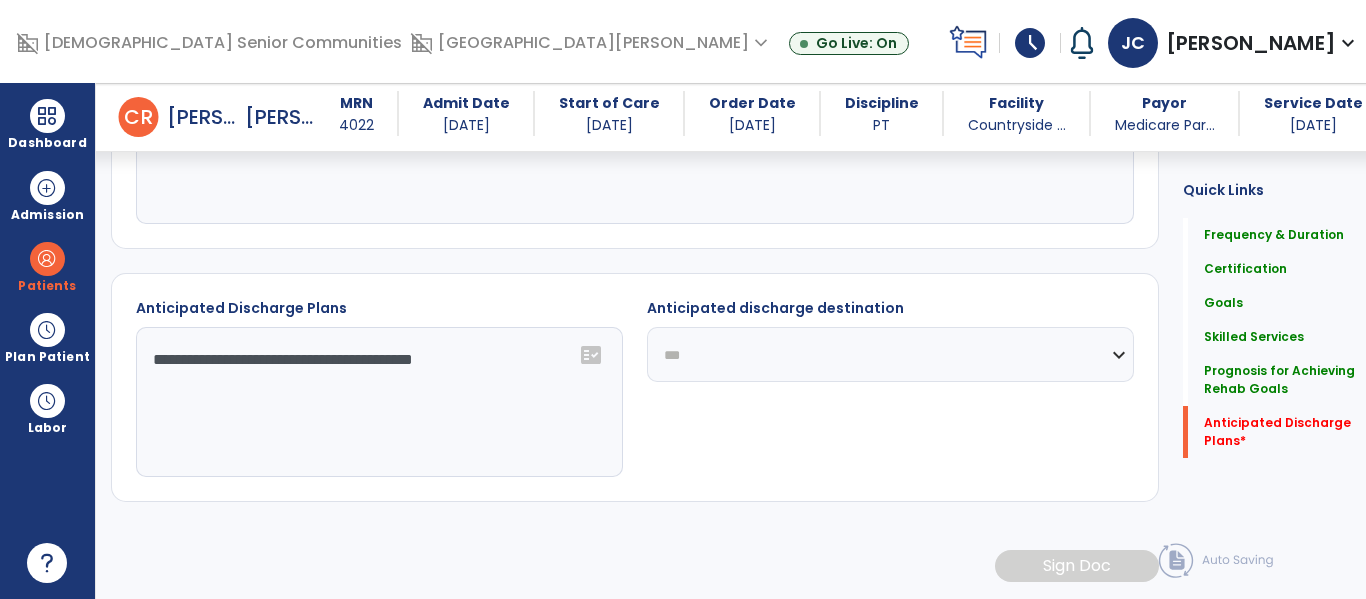 click on "**********" 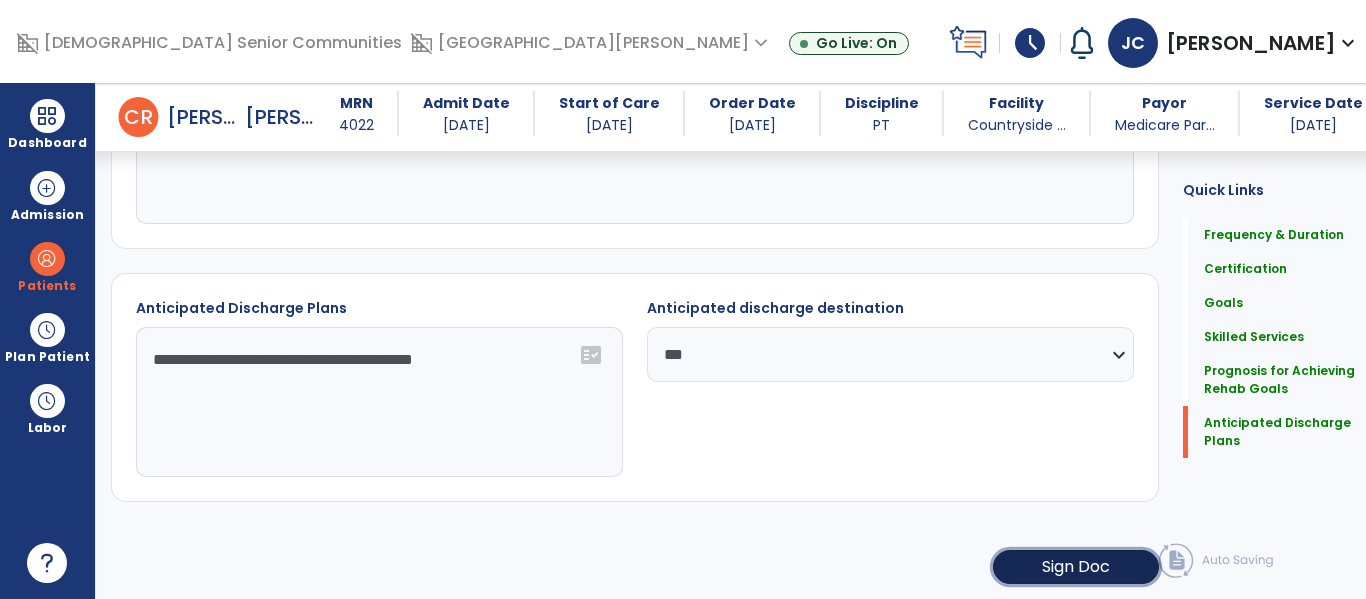 click on "Sign Doc" 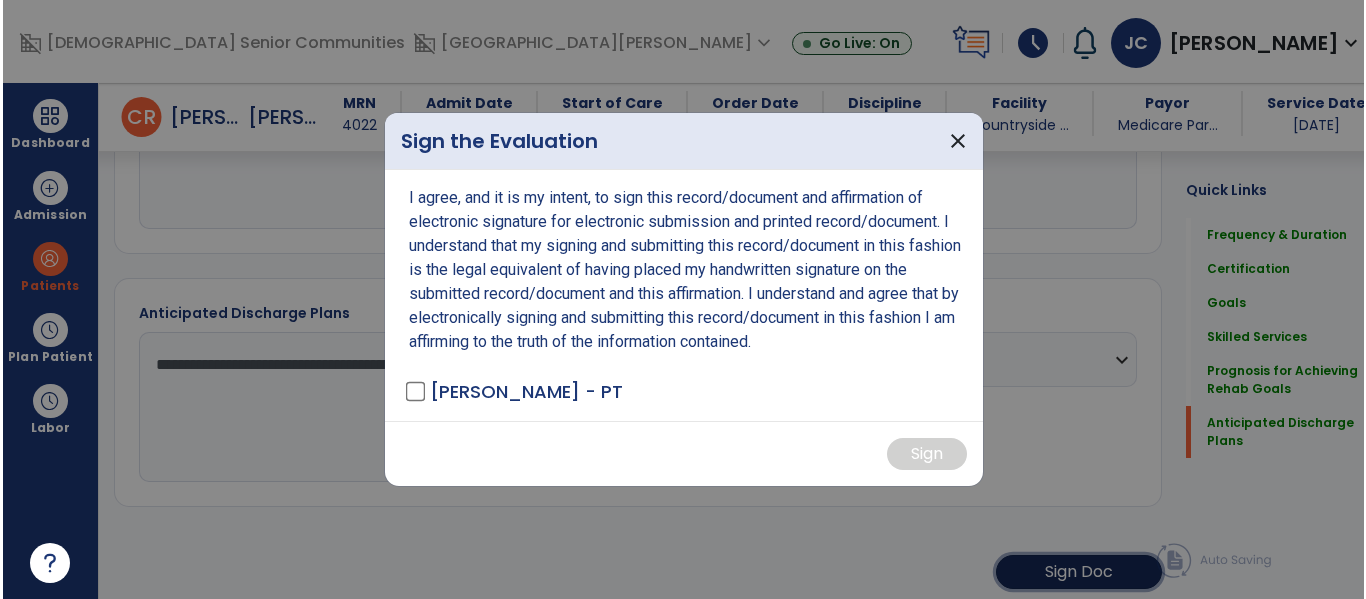 scroll, scrollTop: 2695, scrollLeft: 0, axis: vertical 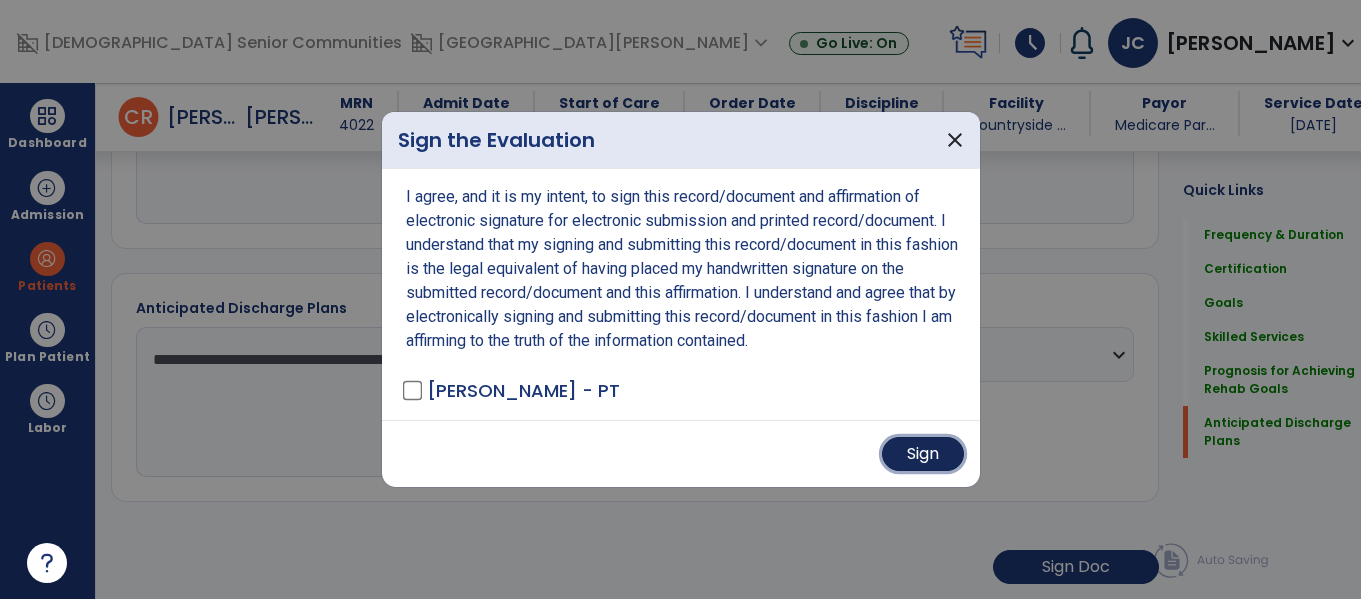 click on "Sign" at bounding box center [923, 454] 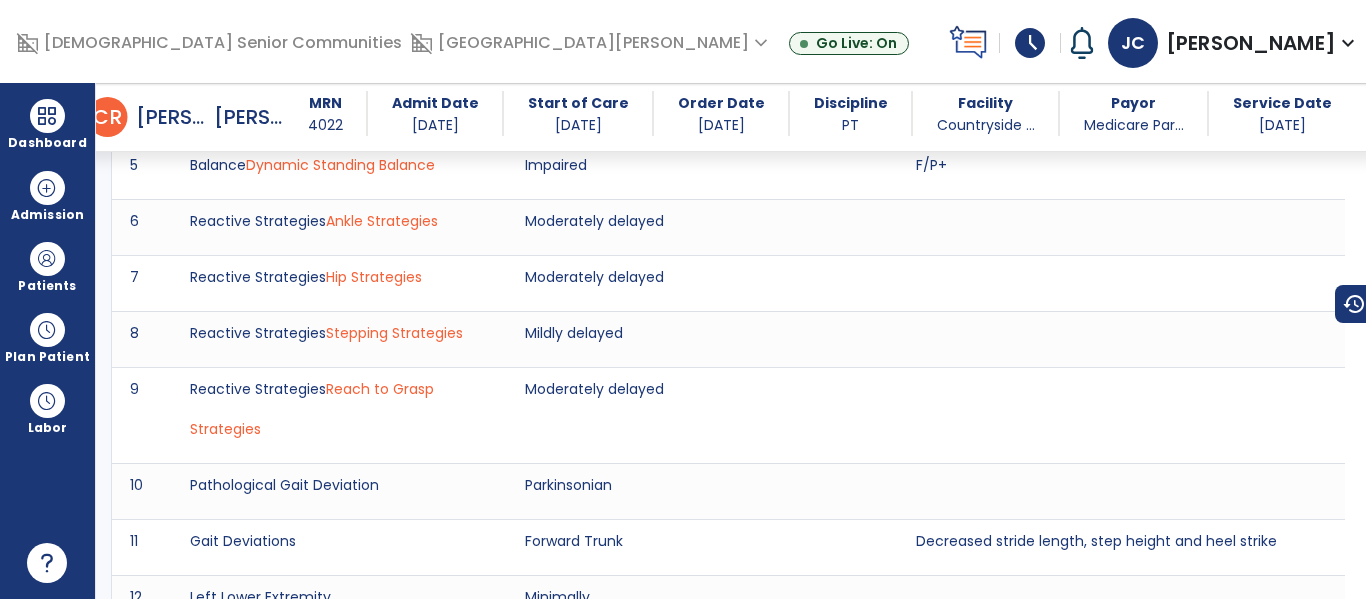 scroll, scrollTop: 2398, scrollLeft: 0, axis: vertical 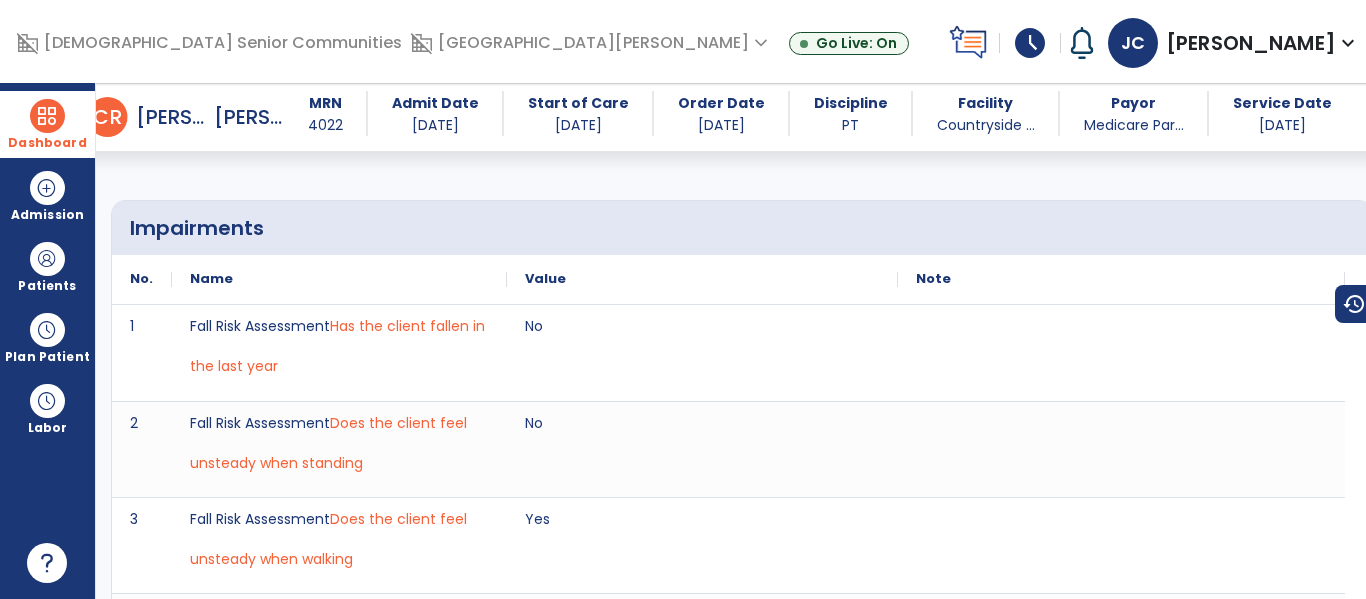click on "Dashboard" at bounding box center [47, 124] 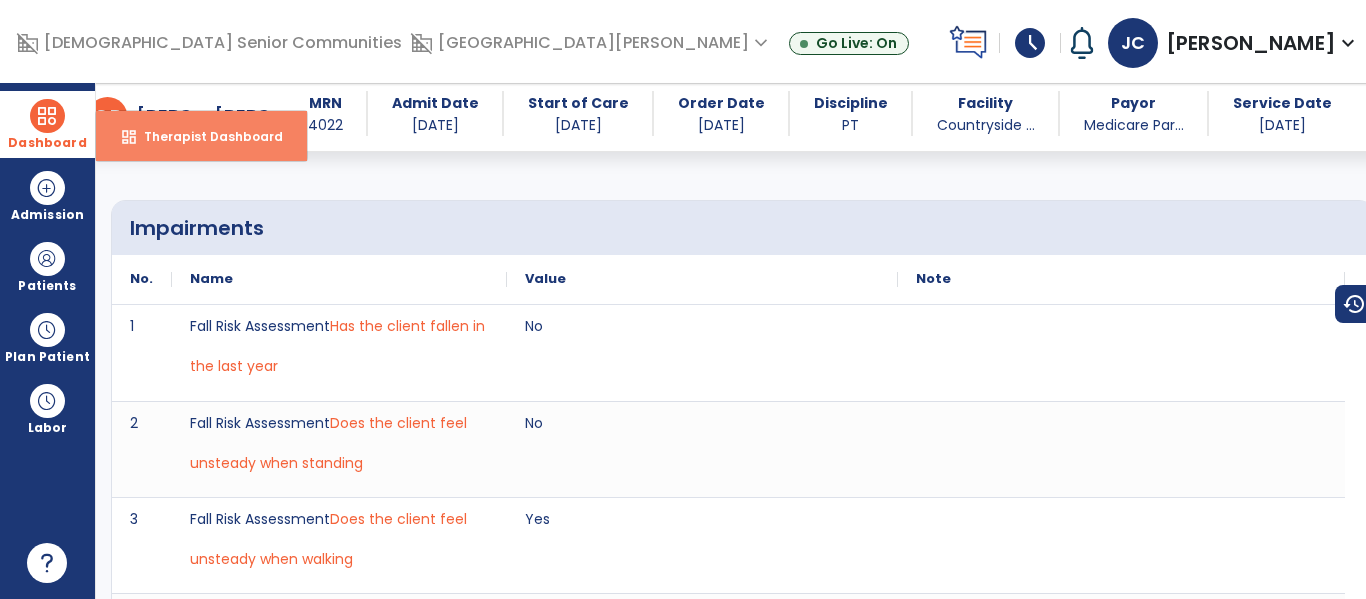 click on "Therapist Dashboard" at bounding box center [205, 136] 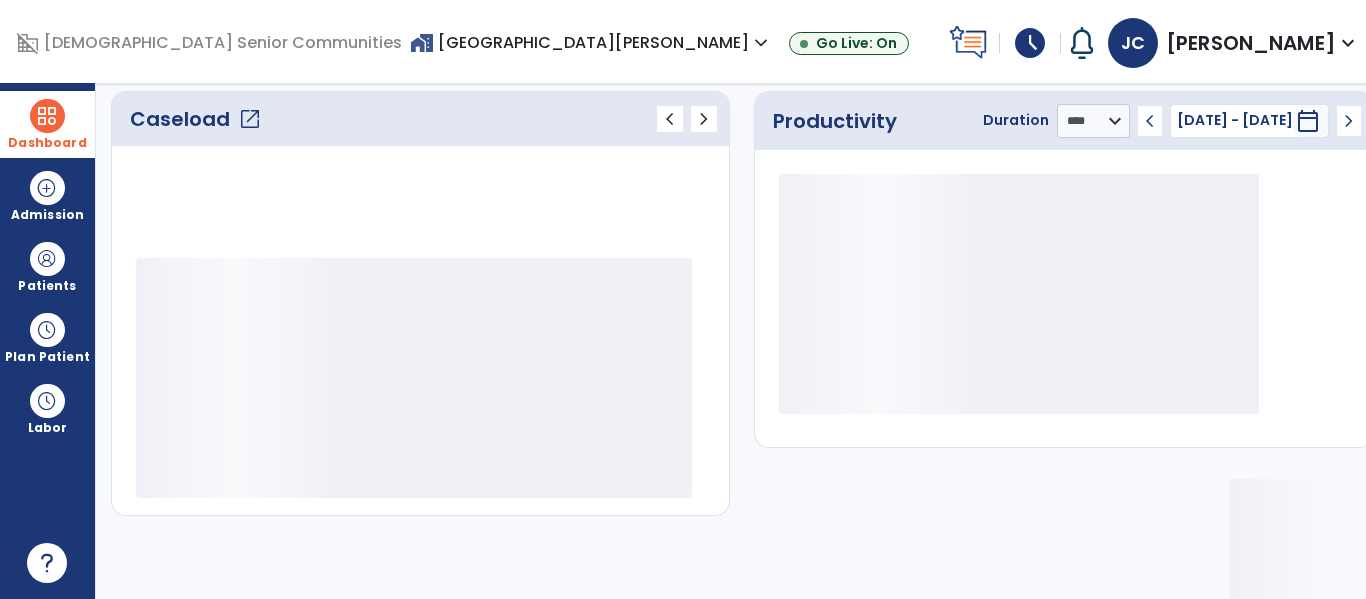 scroll, scrollTop: 278, scrollLeft: 0, axis: vertical 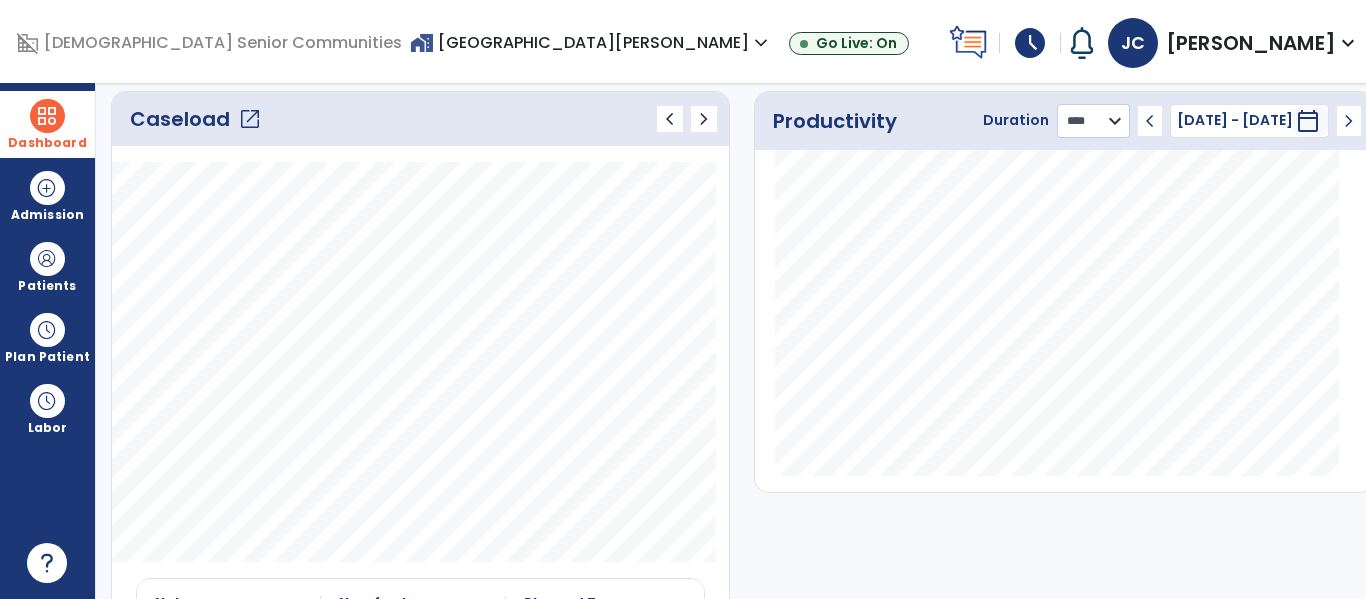 click on "******** **** ***" 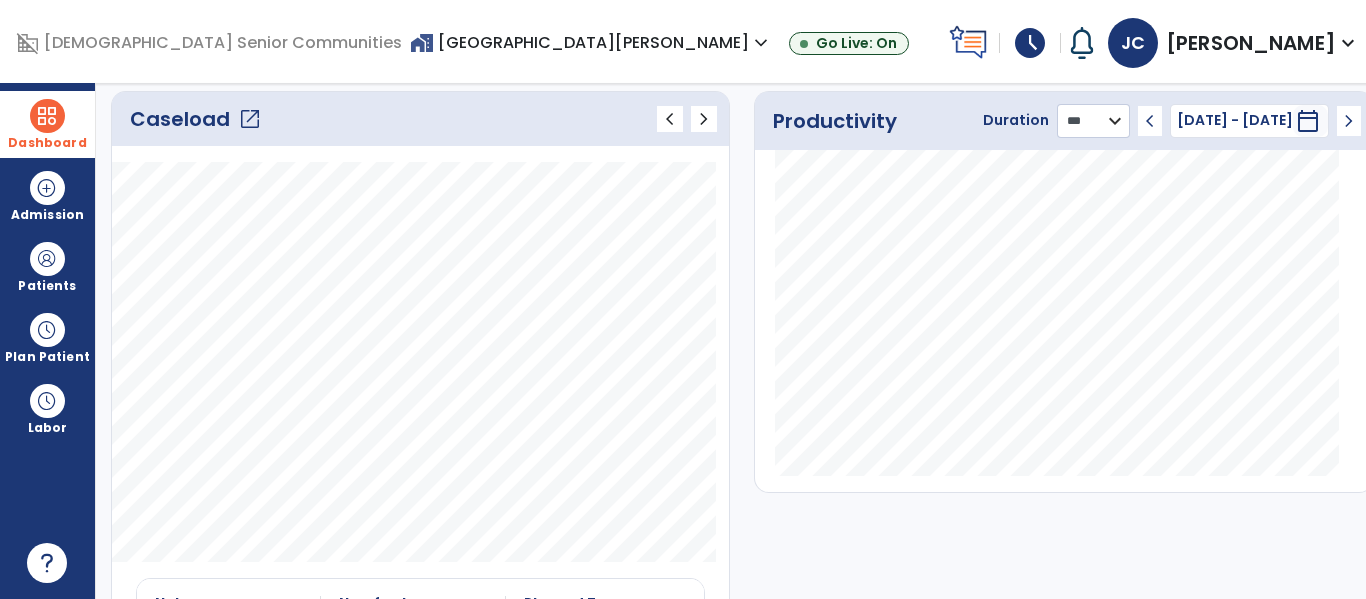 click on "******** **** ***" 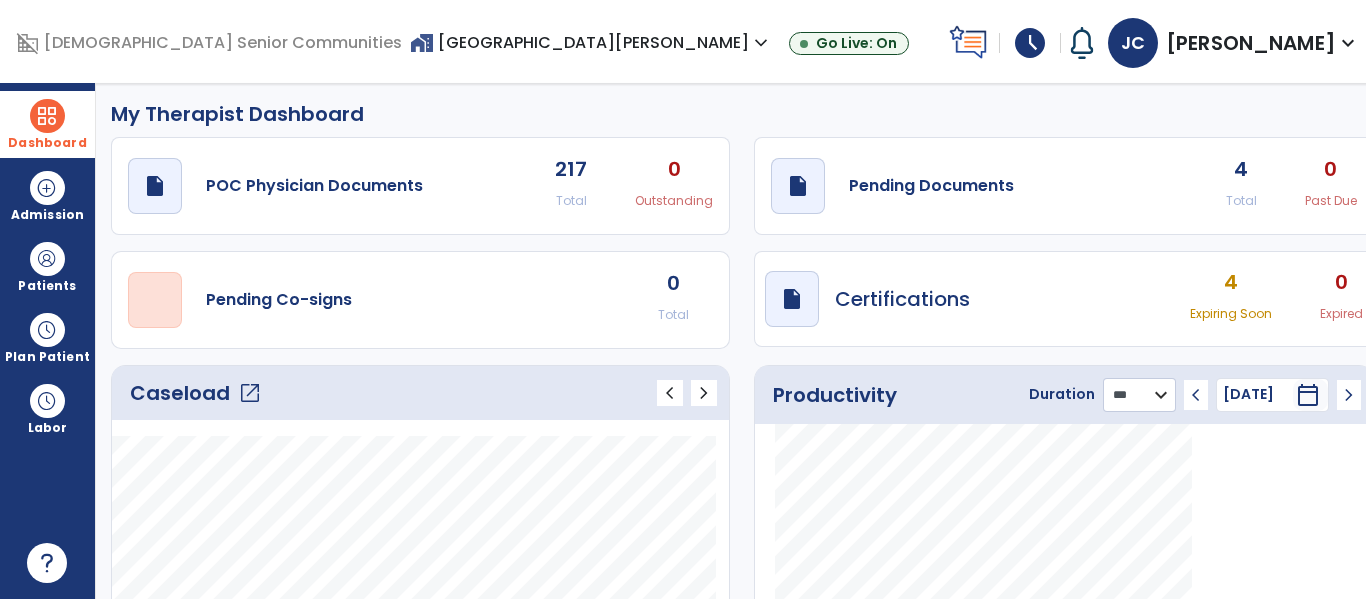 scroll, scrollTop: 0, scrollLeft: 0, axis: both 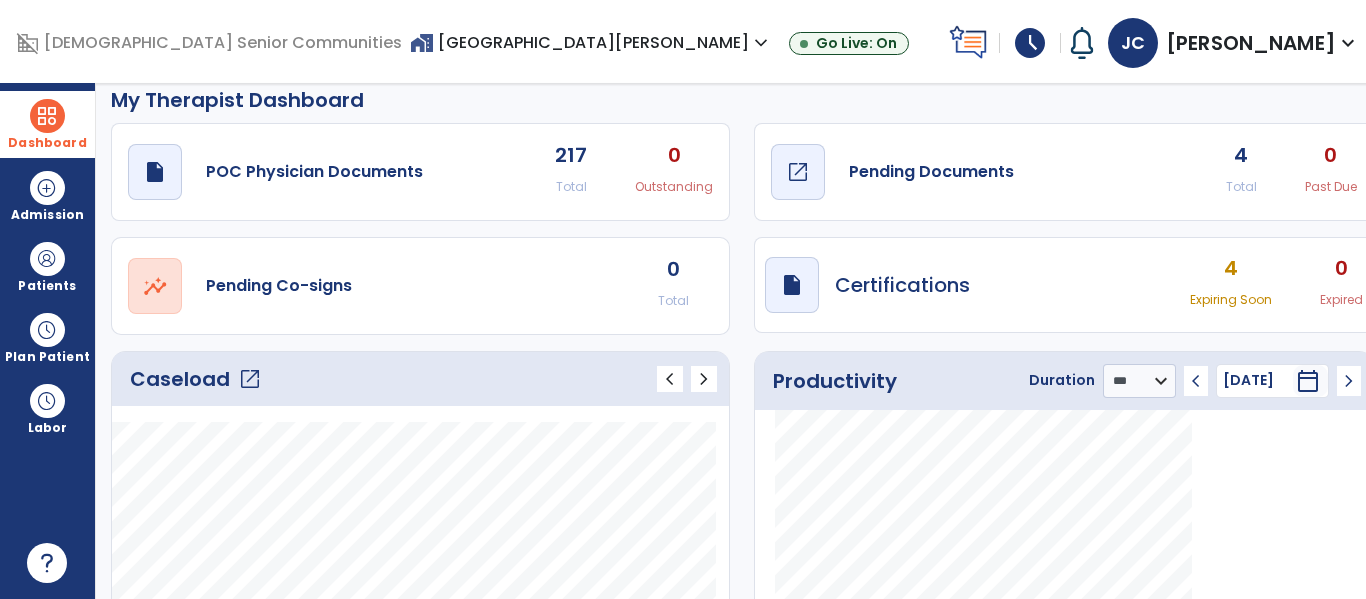 click on "draft   open_in_new  Pending Documents" 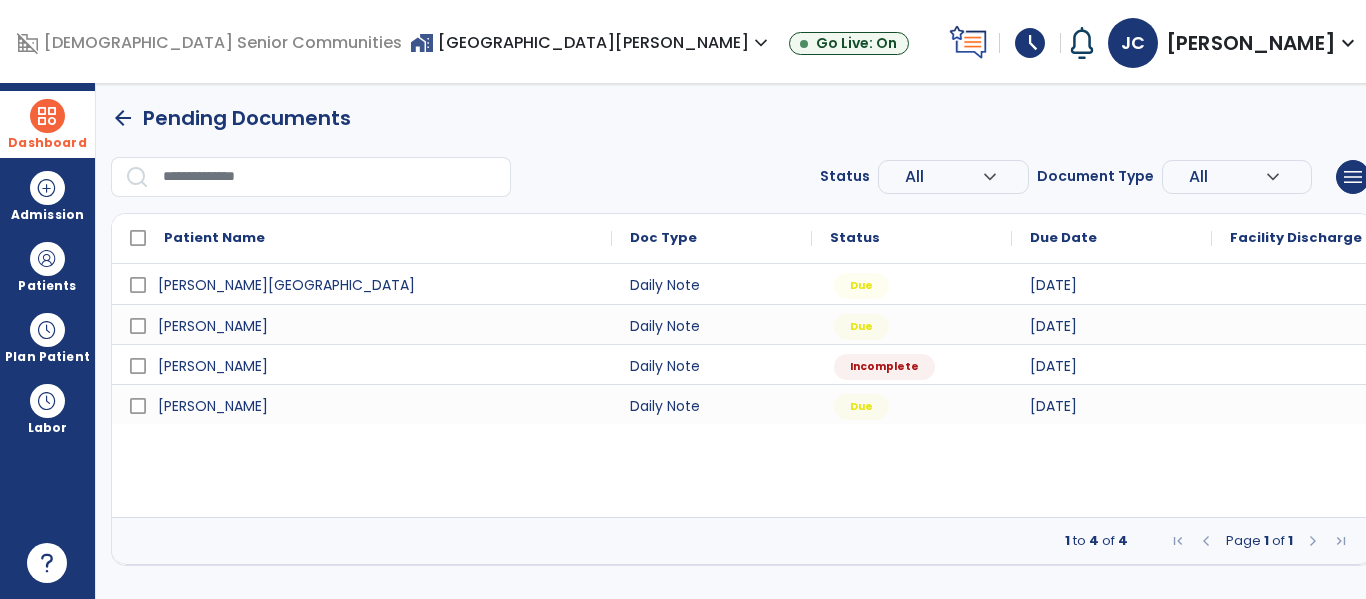 scroll, scrollTop: 0, scrollLeft: 0, axis: both 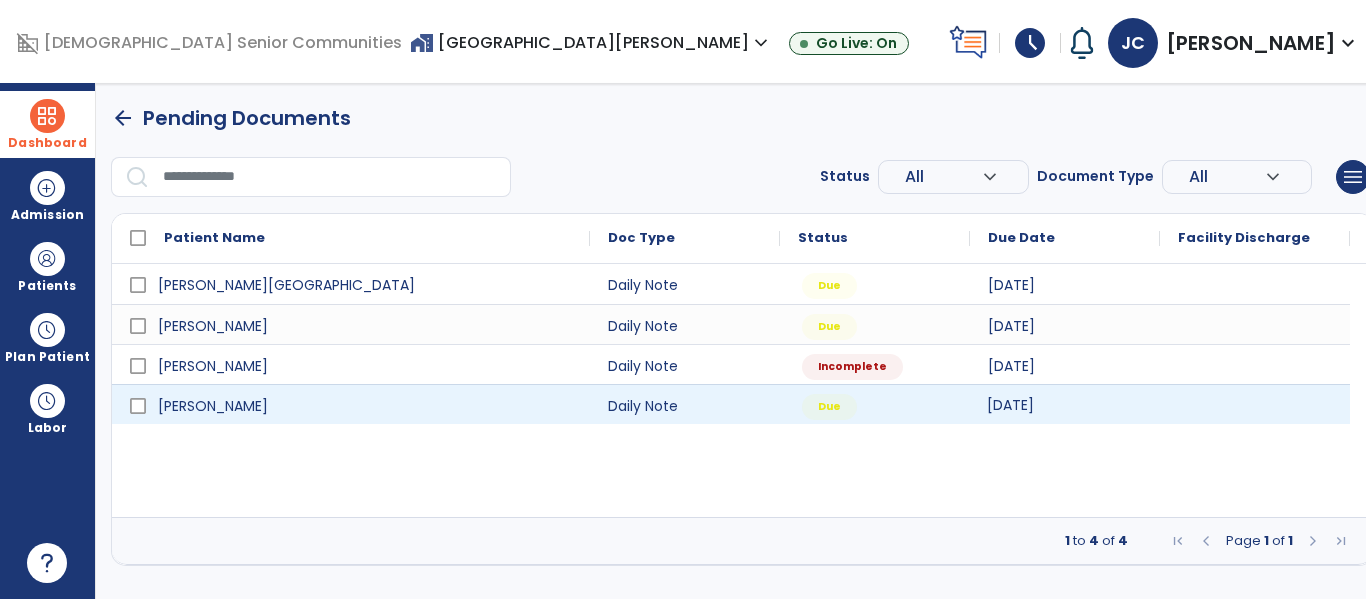 click on "07/10/2025" at bounding box center (1010, 405) 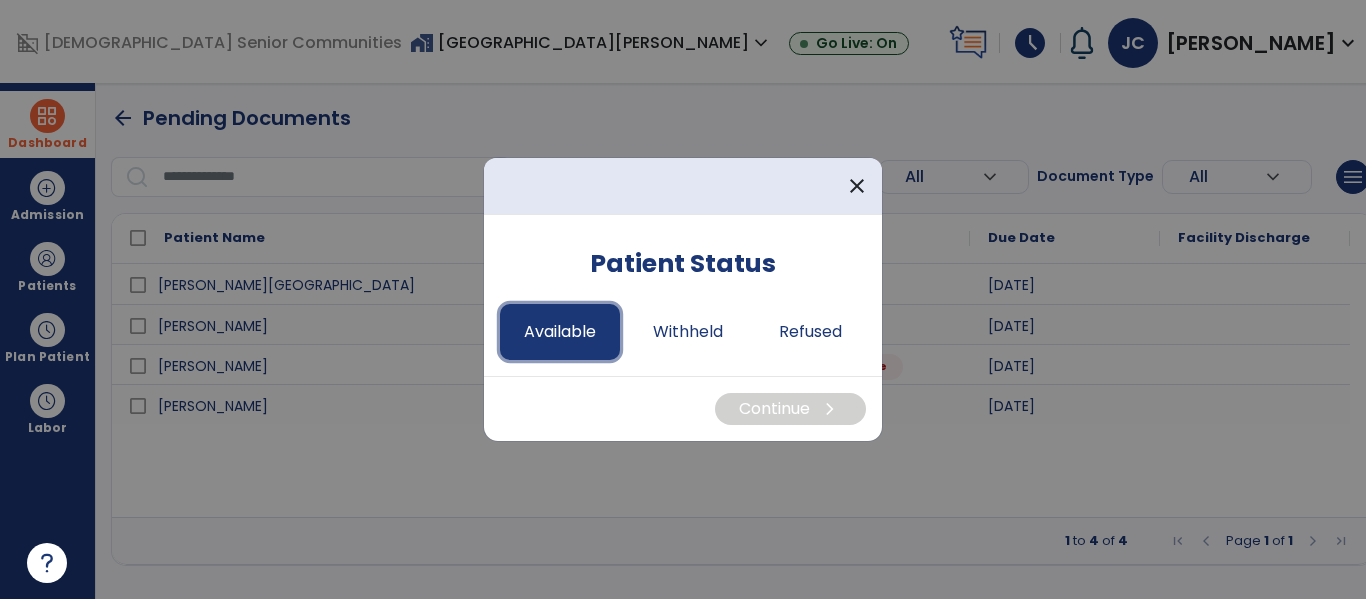 click on "Available" at bounding box center [560, 332] 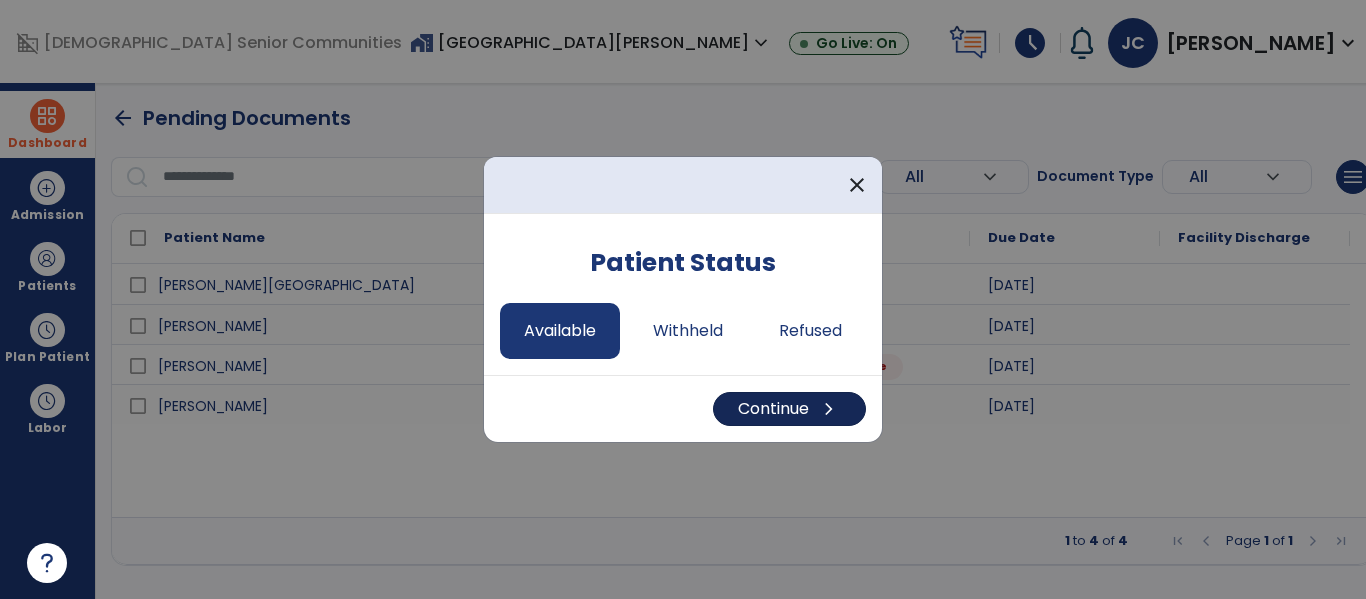 click on "Continue   chevron_right" at bounding box center [683, 408] 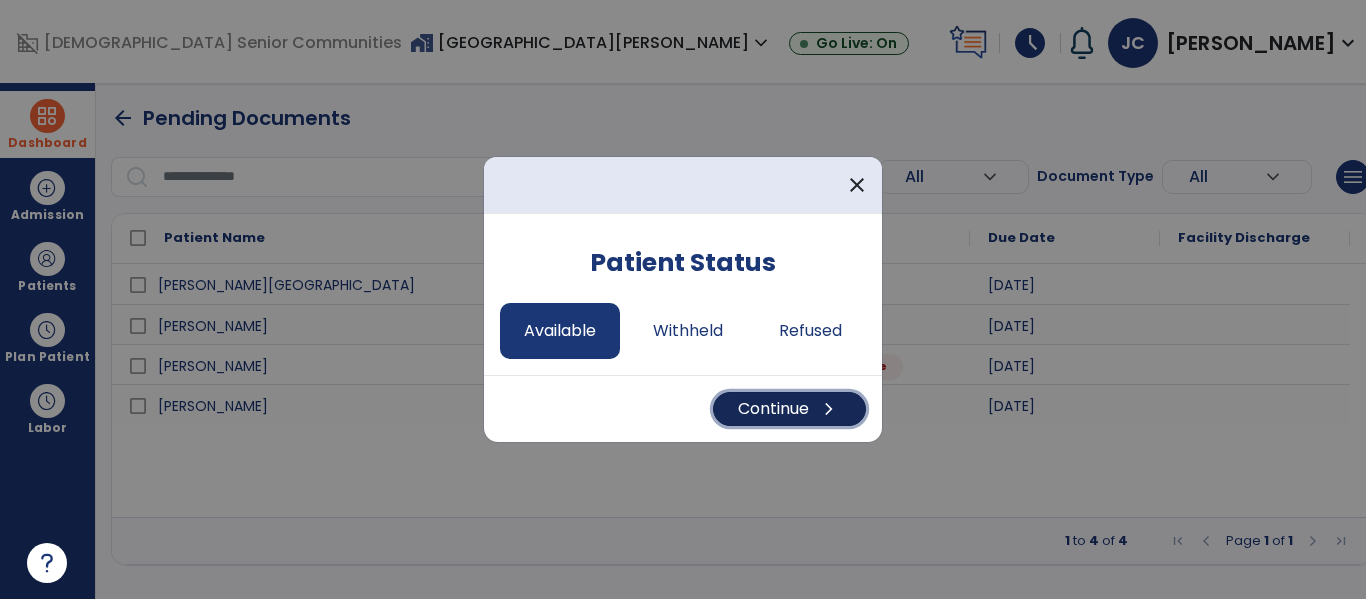 click on "Continue   chevron_right" at bounding box center [789, 409] 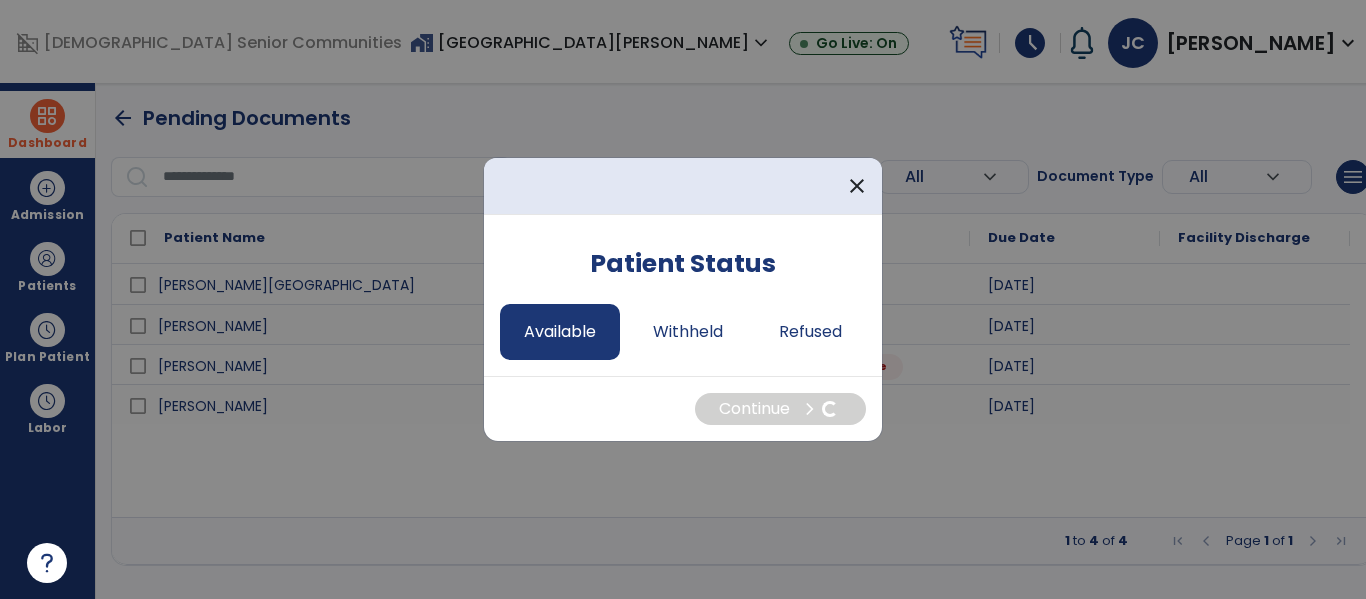 select on "*" 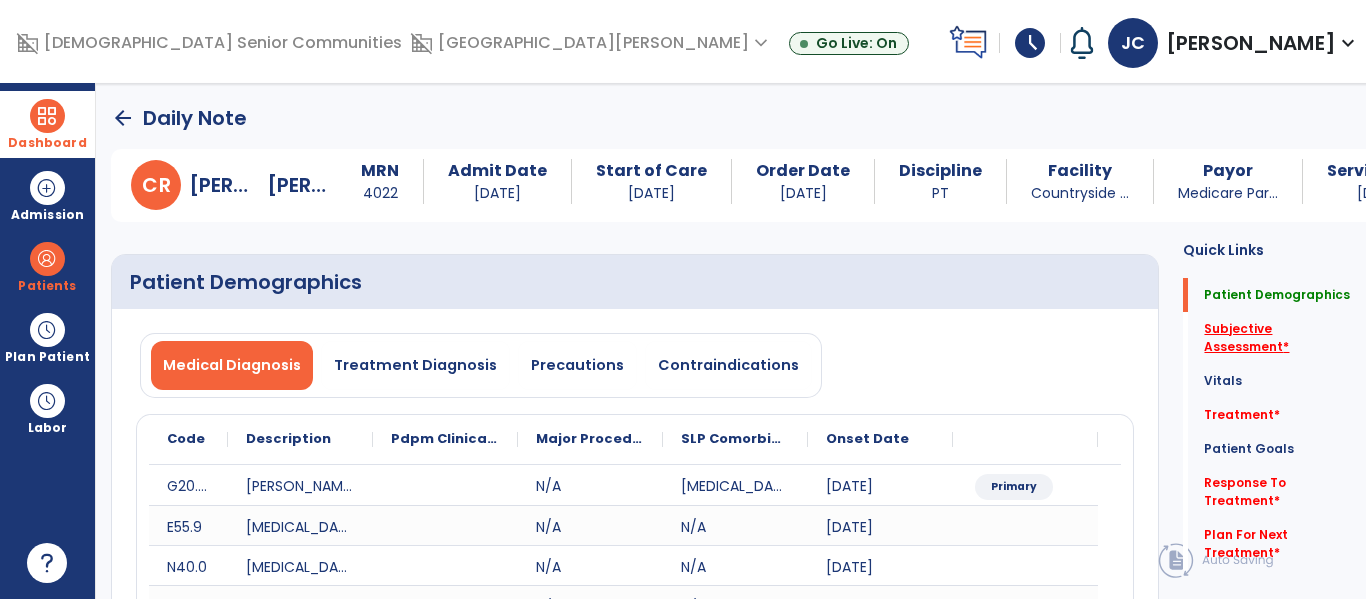 click on "Subjective Assessment   *" 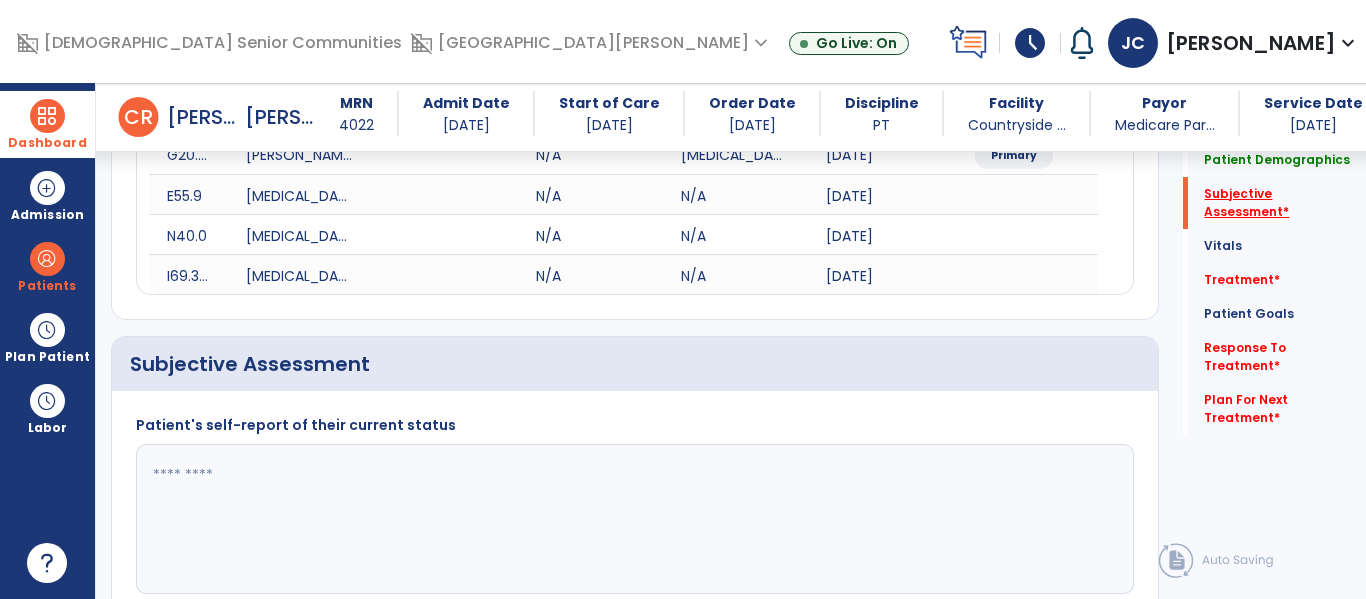 scroll, scrollTop: 467, scrollLeft: 0, axis: vertical 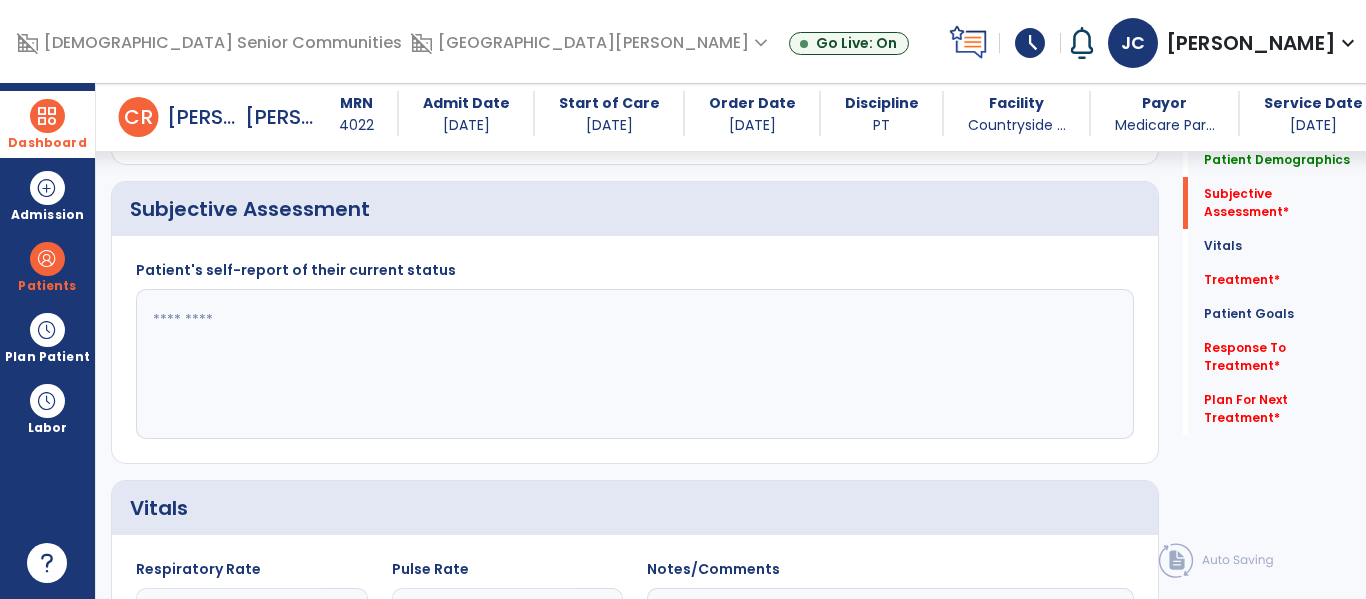 click 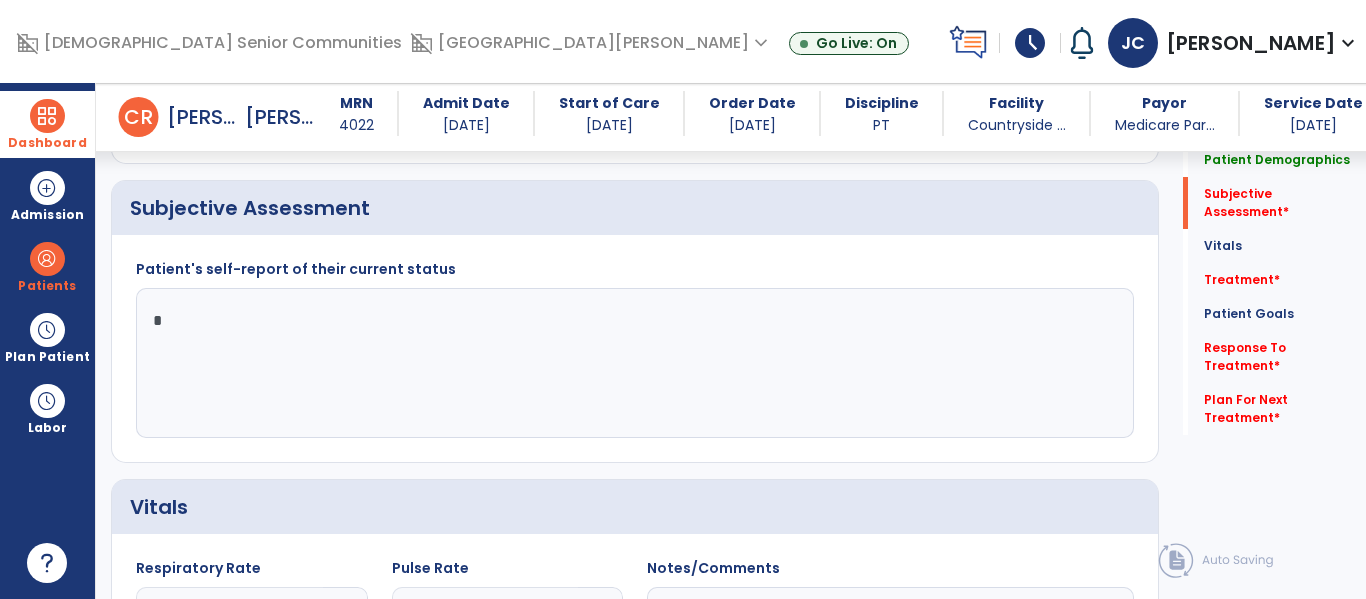 type on "**" 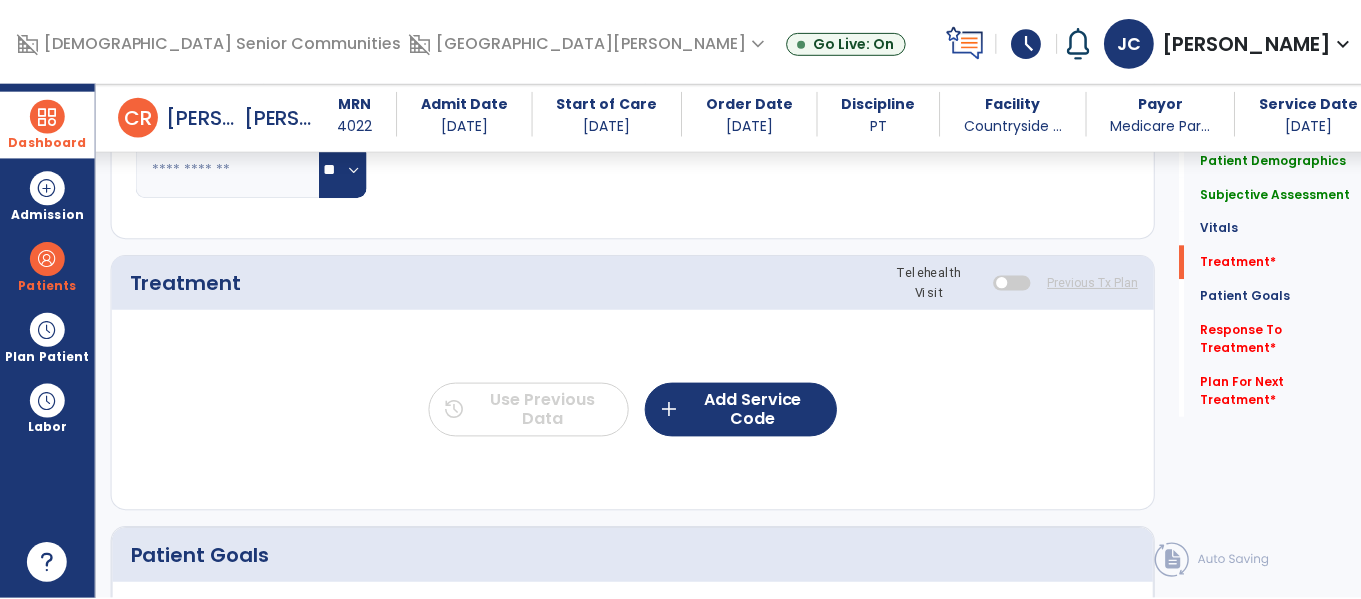 scroll, scrollTop: 1115, scrollLeft: 0, axis: vertical 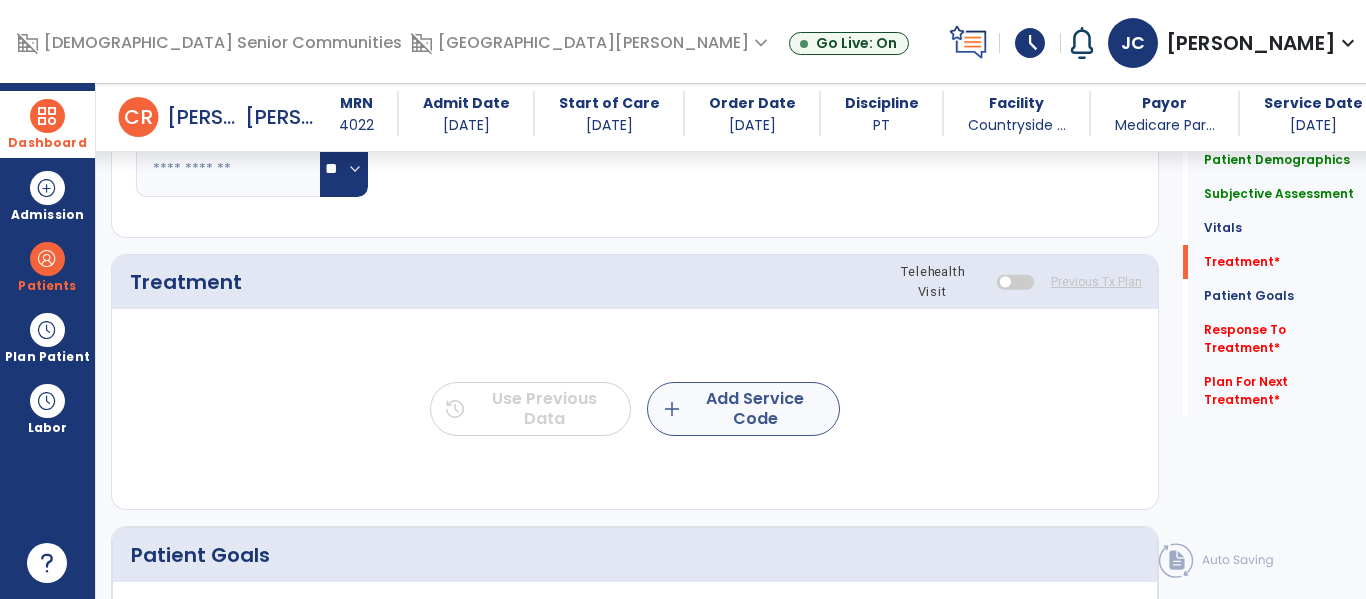 type on "**********" 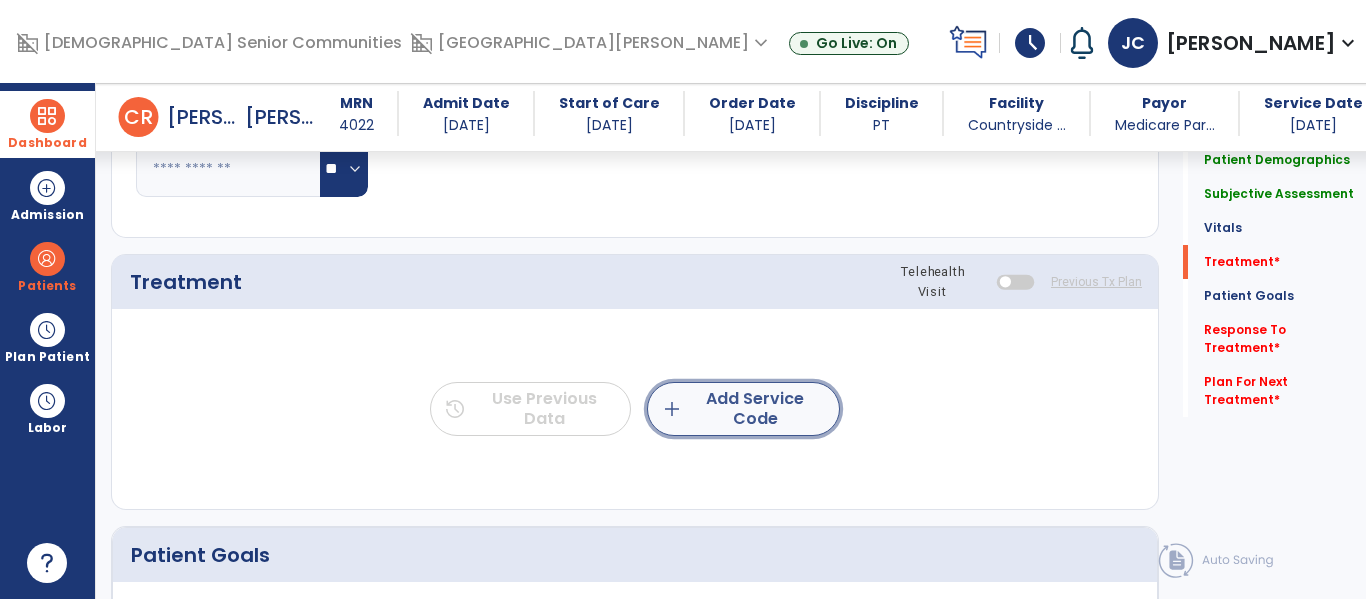 click on "add  Add Service Code" 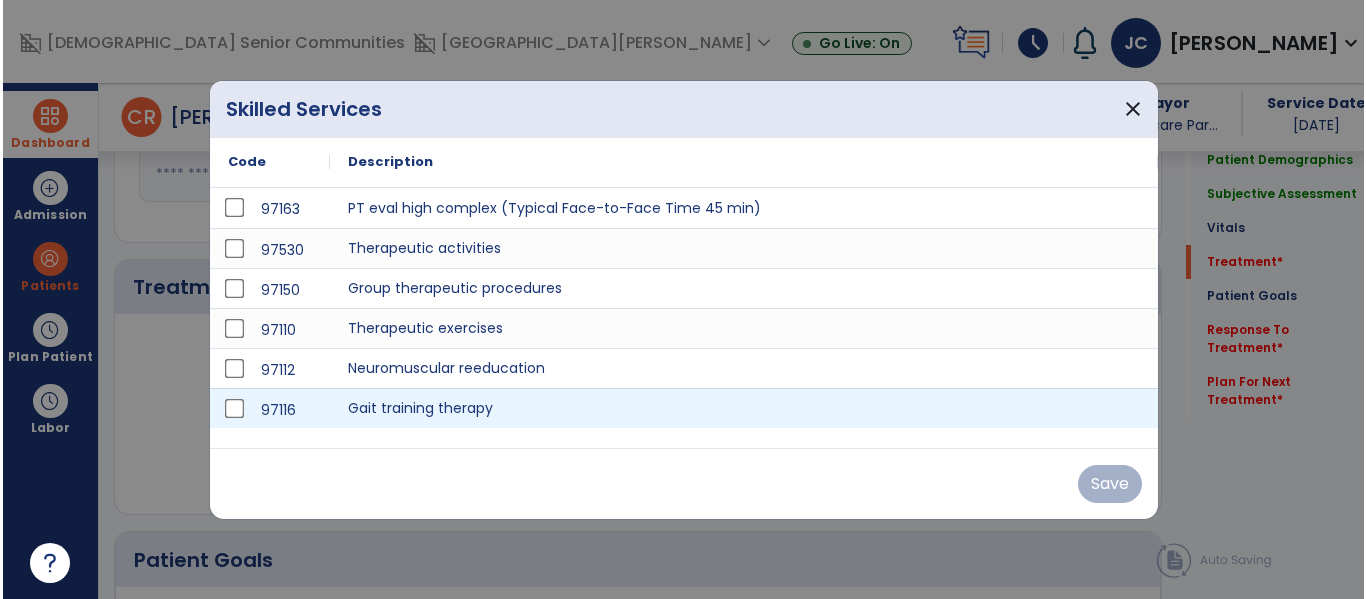 scroll, scrollTop: 1115, scrollLeft: 0, axis: vertical 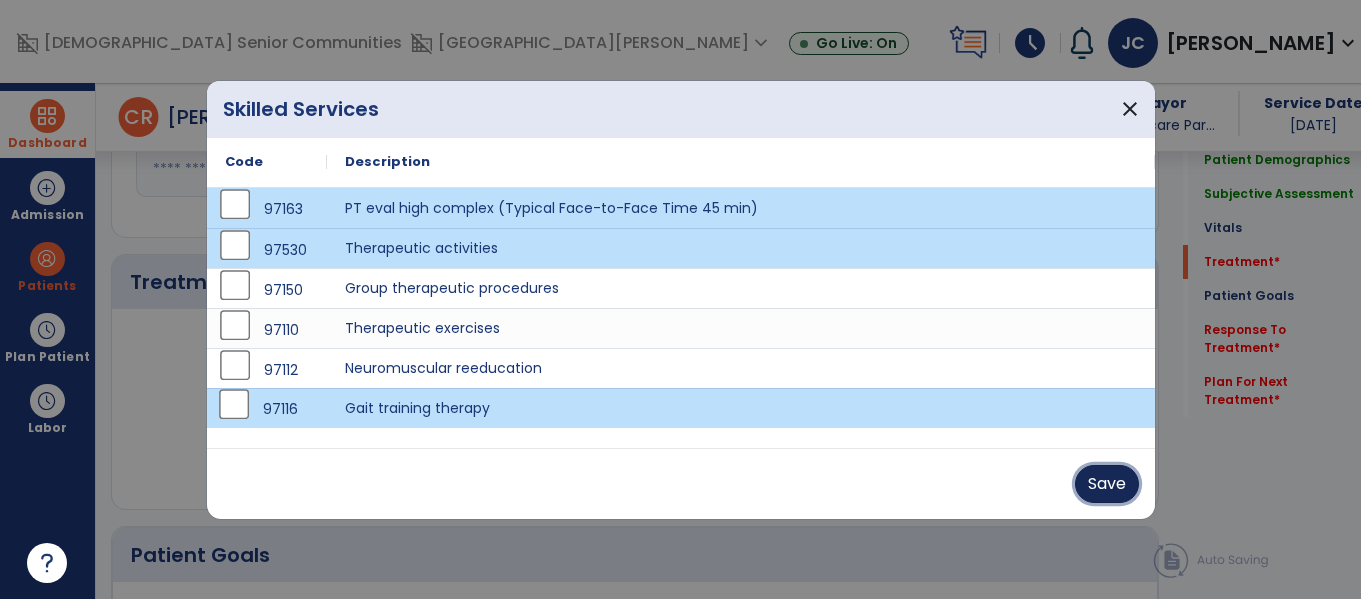 click on "Save" at bounding box center (1107, 484) 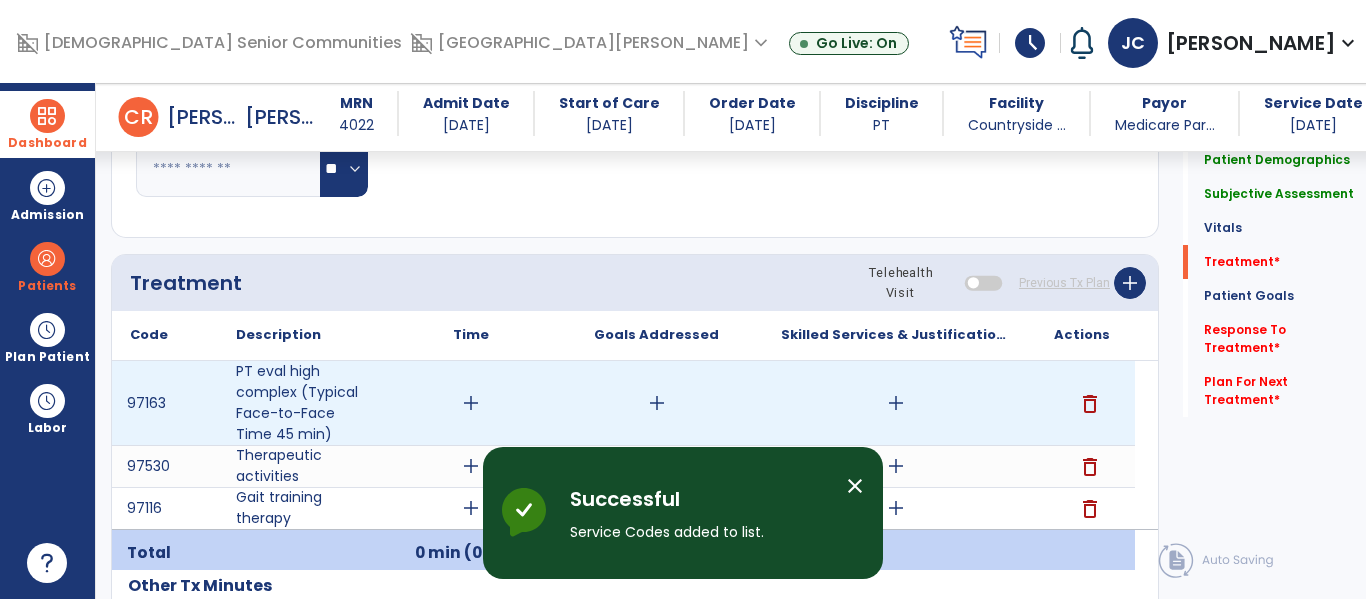 scroll, scrollTop: 1120, scrollLeft: 0, axis: vertical 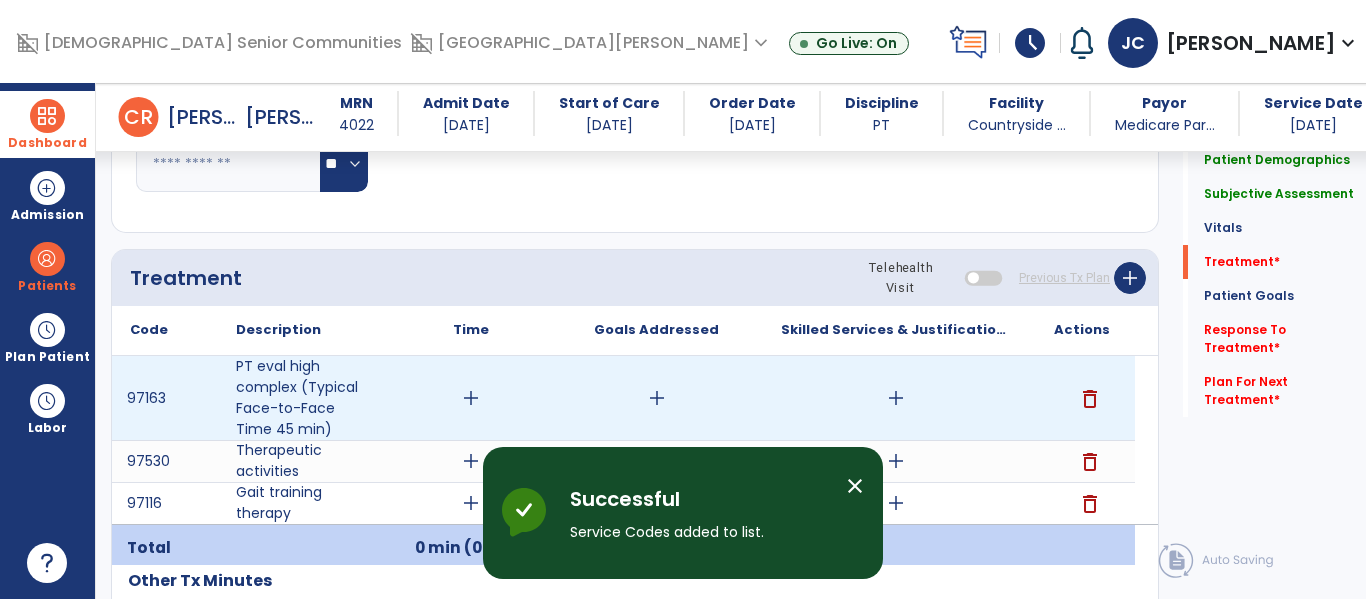 click on "add" at bounding box center (471, 398) 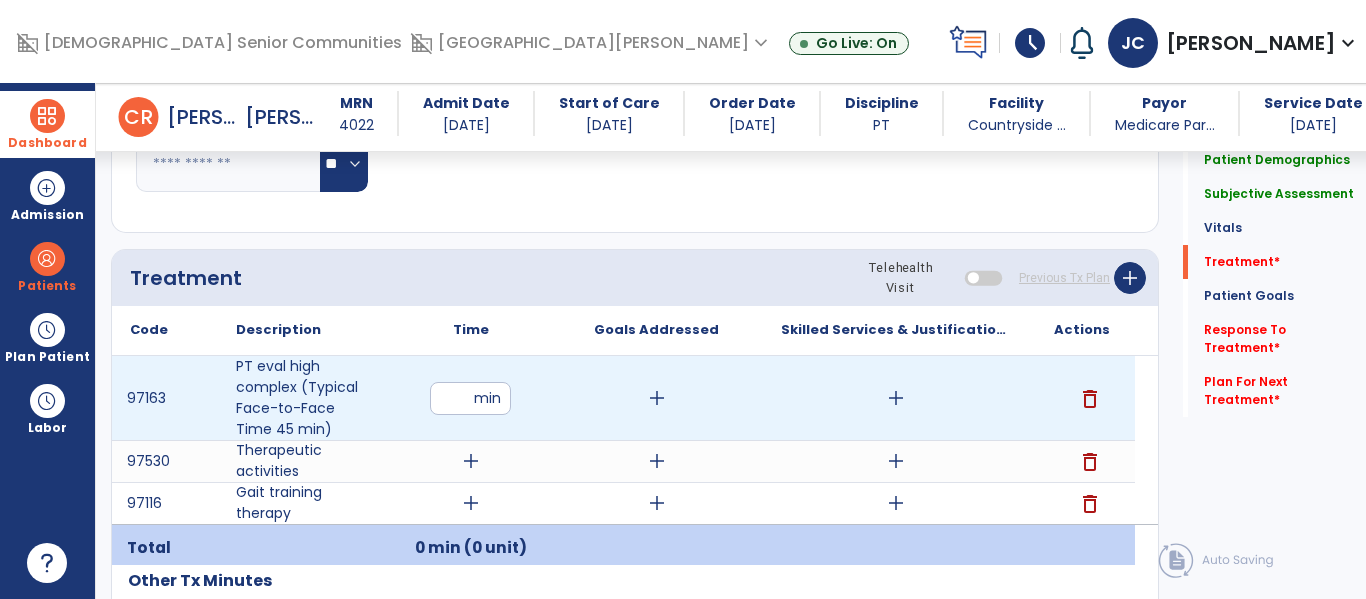 click at bounding box center (470, 398) 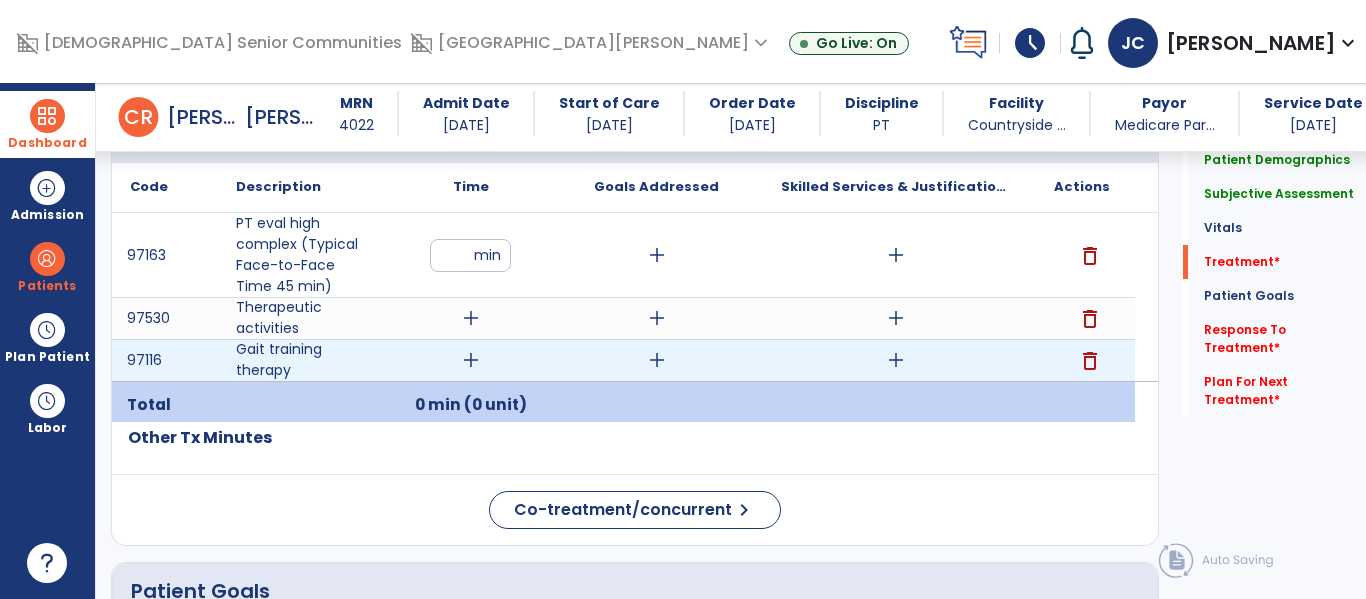 scroll, scrollTop: 1275, scrollLeft: 0, axis: vertical 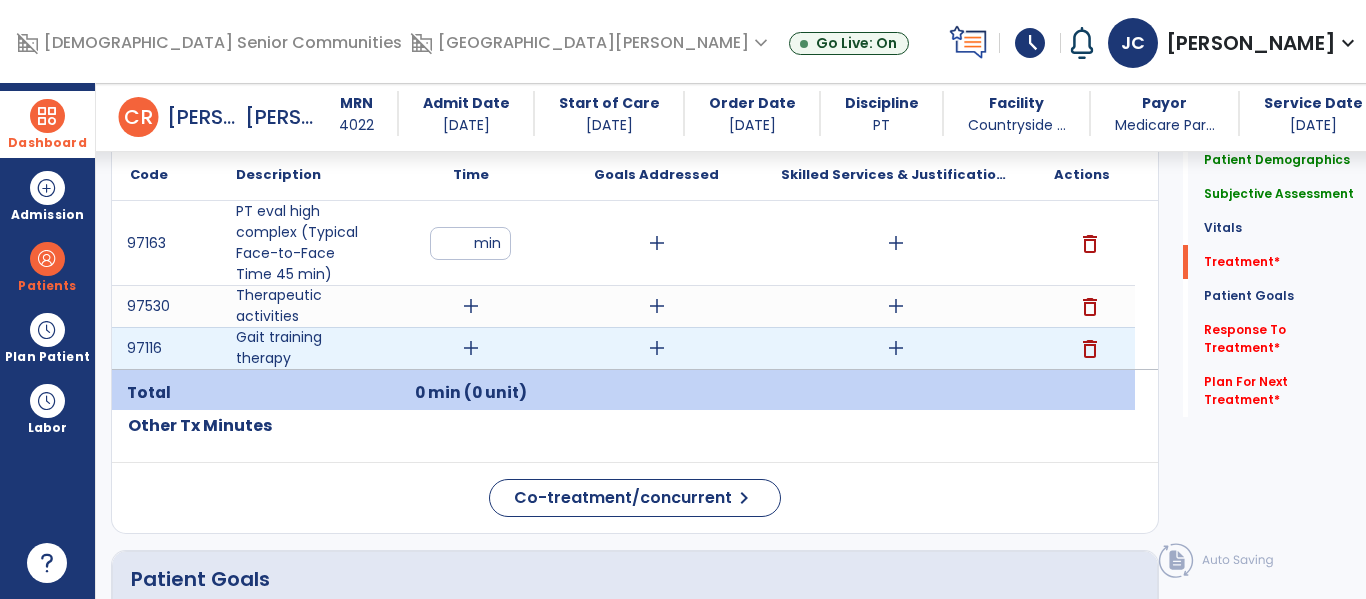 type on "*" 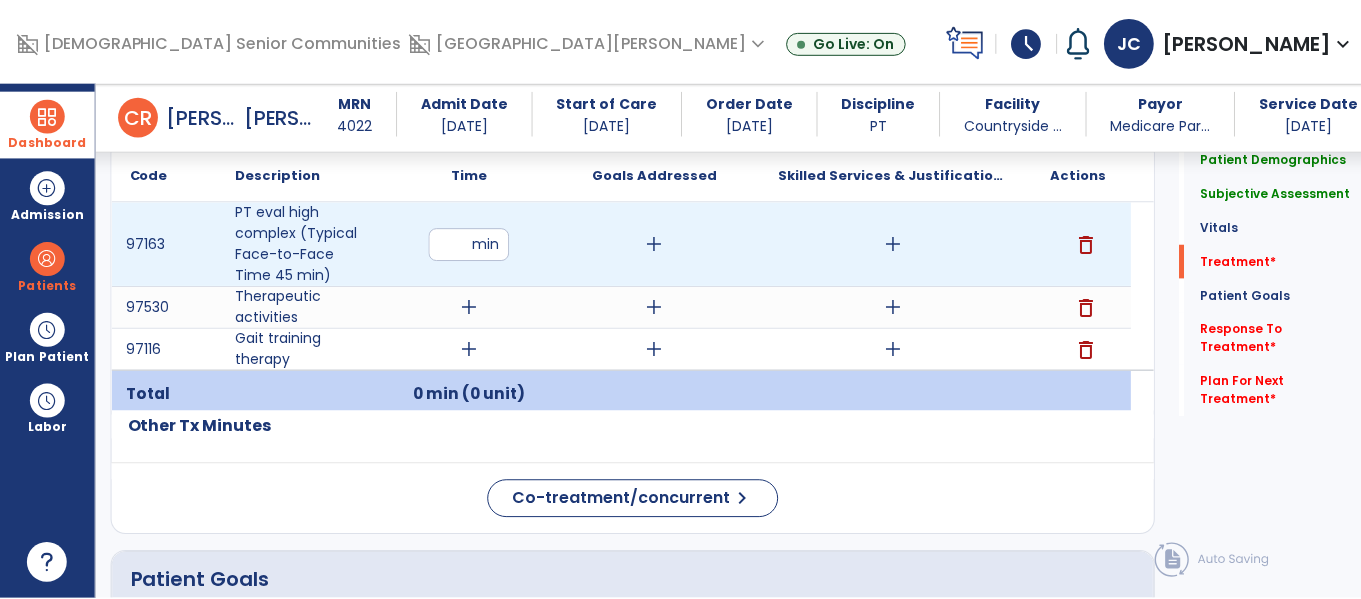 scroll, scrollTop: 1272, scrollLeft: 0, axis: vertical 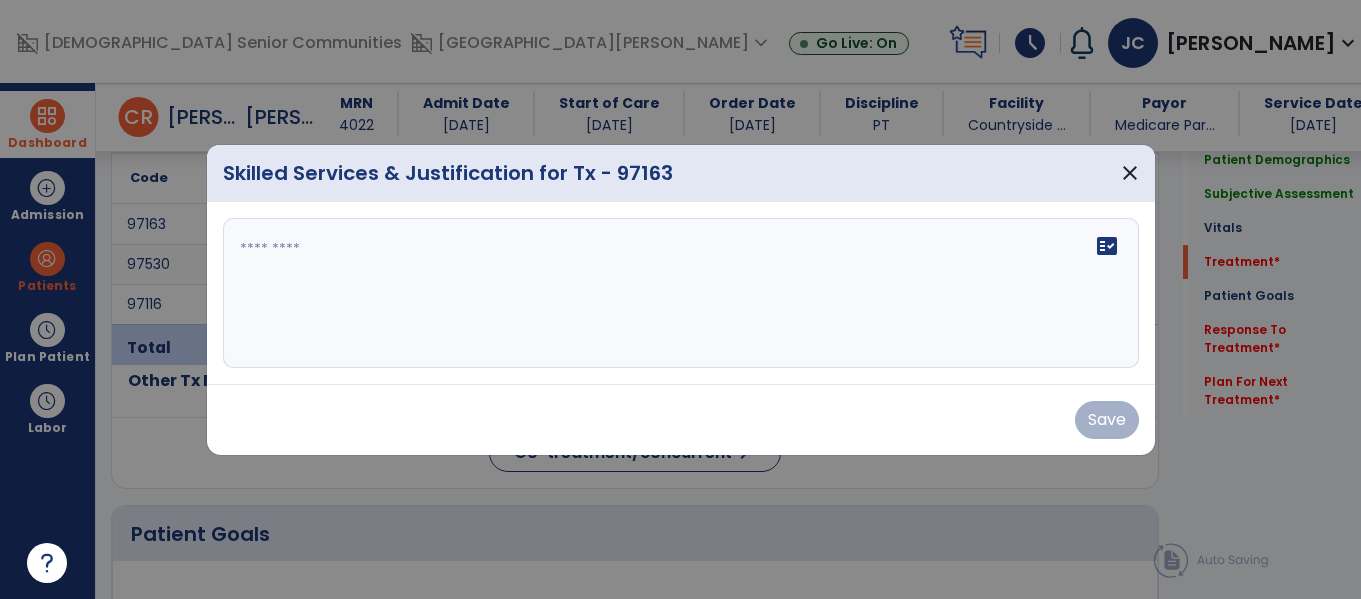 click at bounding box center (681, 293) 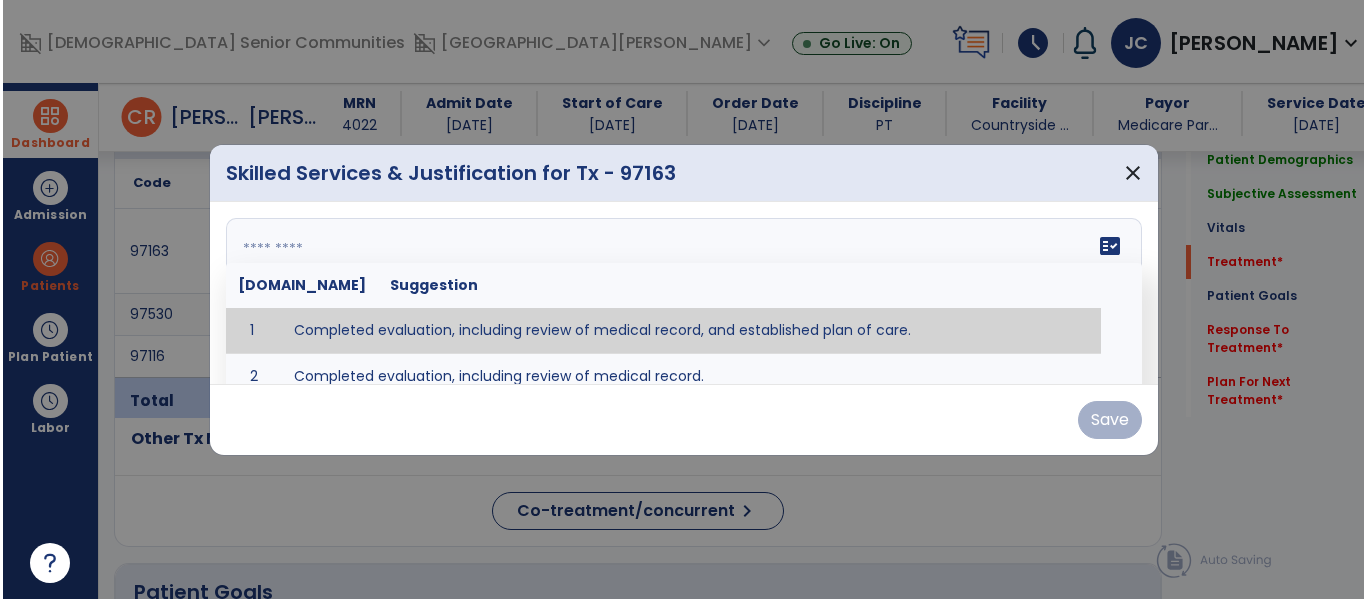 scroll, scrollTop: 1272, scrollLeft: 0, axis: vertical 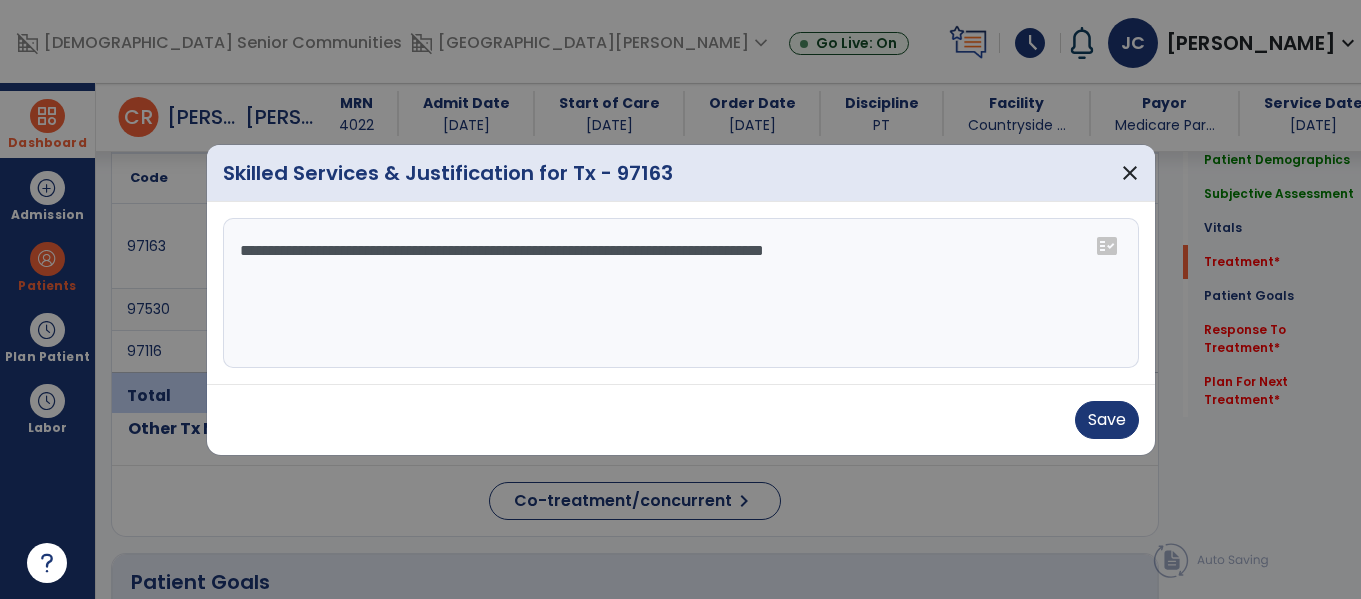 type on "**********" 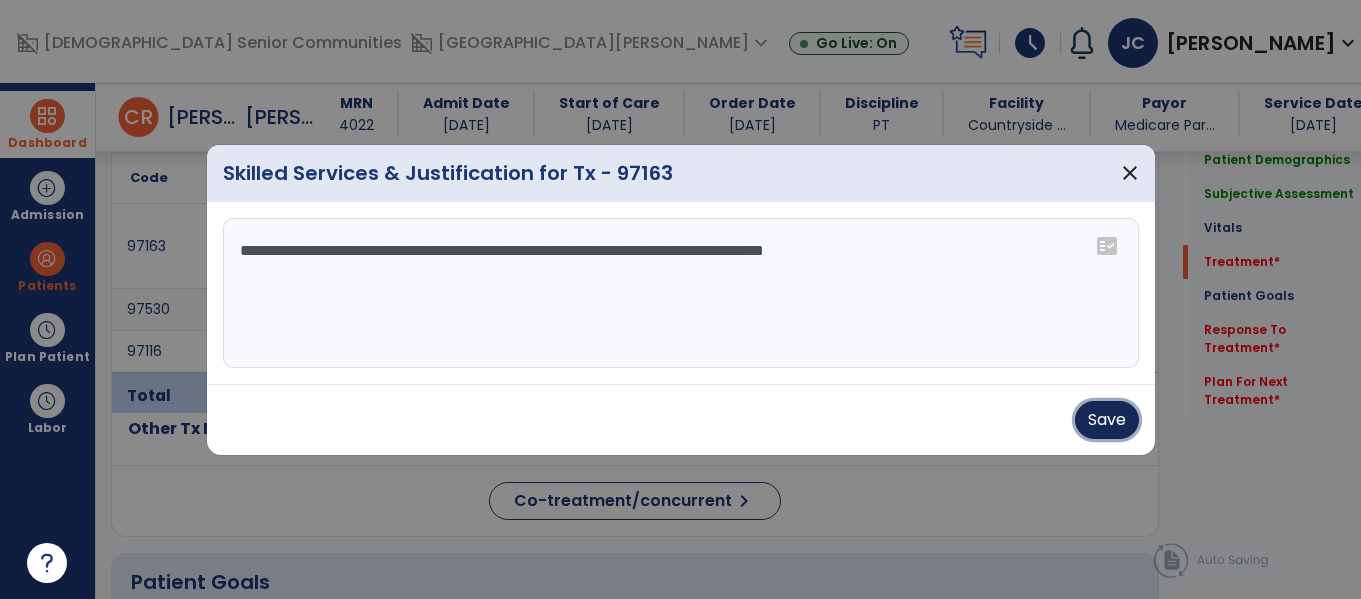 click on "Save" at bounding box center (1107, 420) 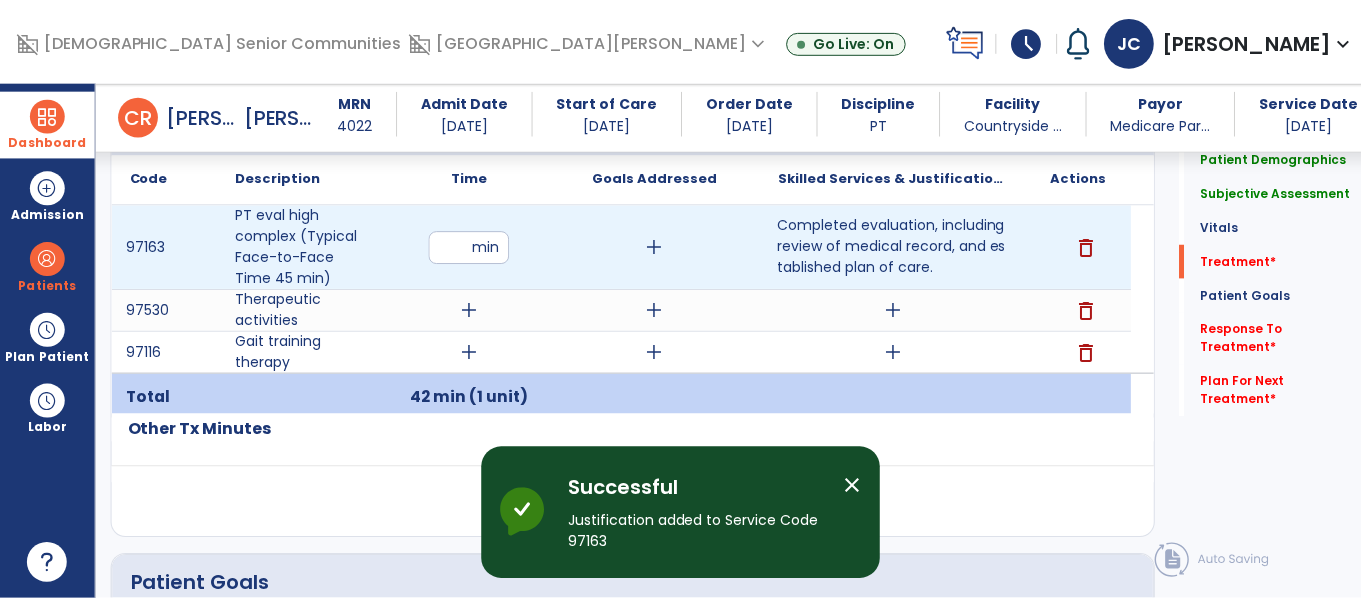 scroll, scrollTop: 1269, scrollLeft: 0, axis: vertical 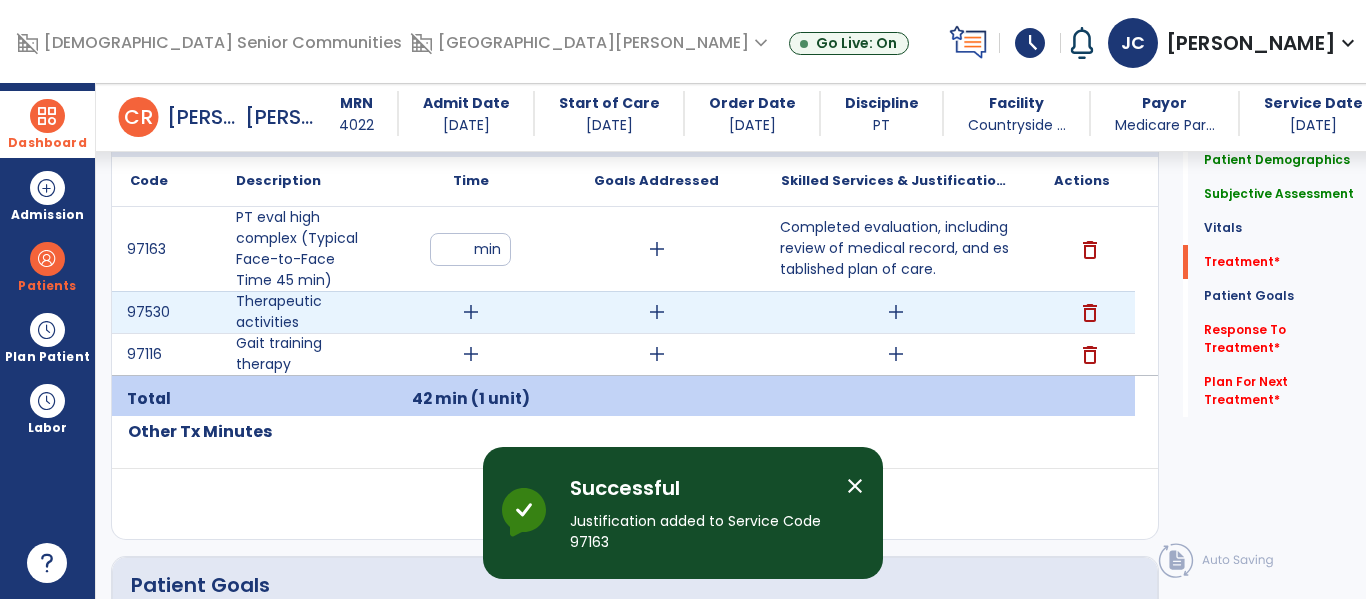 click on "add" at bounding box center [470, 312] 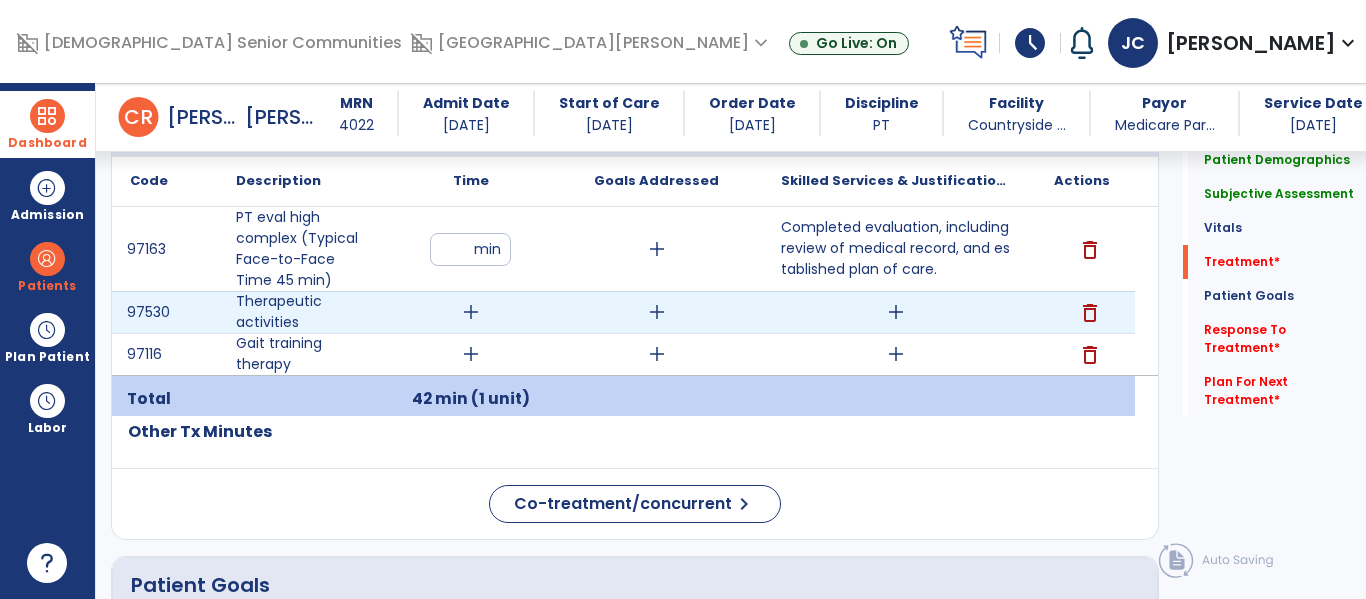 click on "delete" at bounding box center (1090, 313) 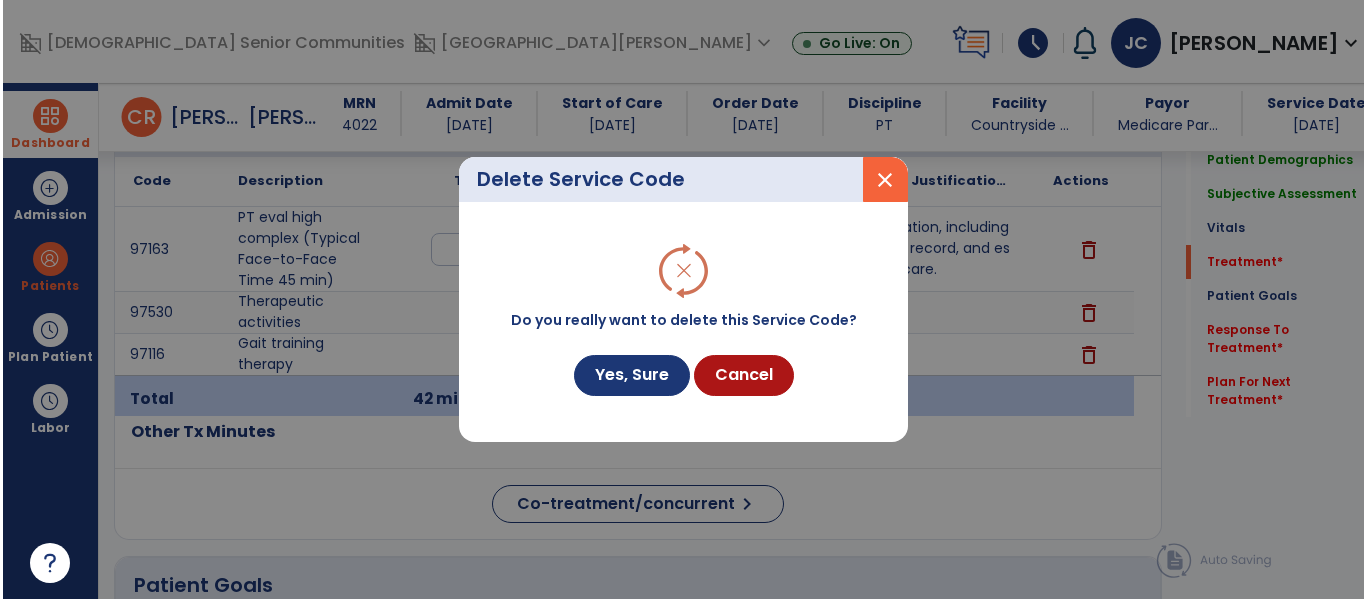 scroll, scrollTop: 1269, scrollLeft: 0, axis: vertical 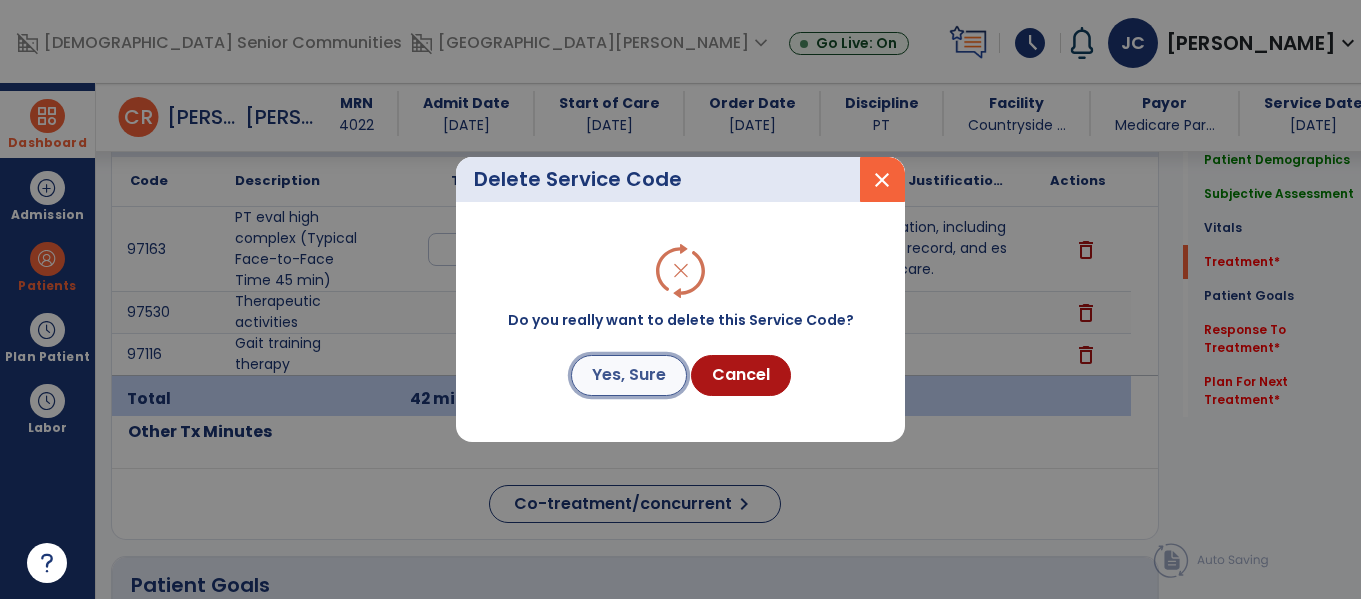 click on "Yes, Sure" at bounding box center [629, 375] 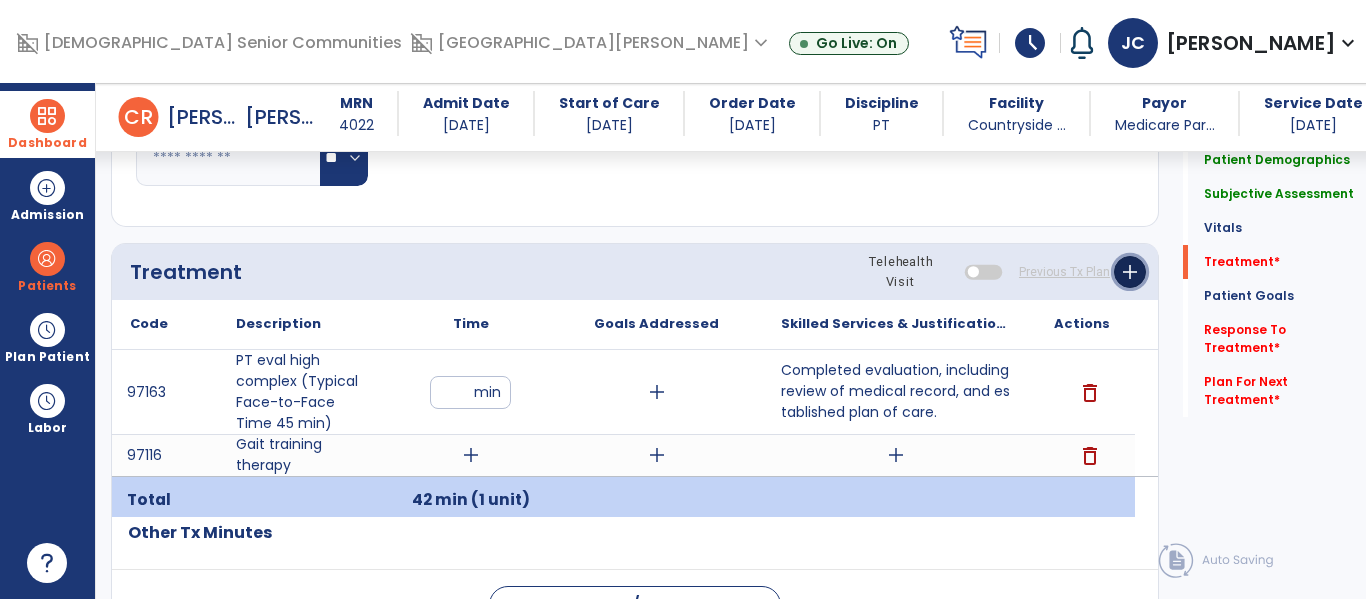 click on "add" 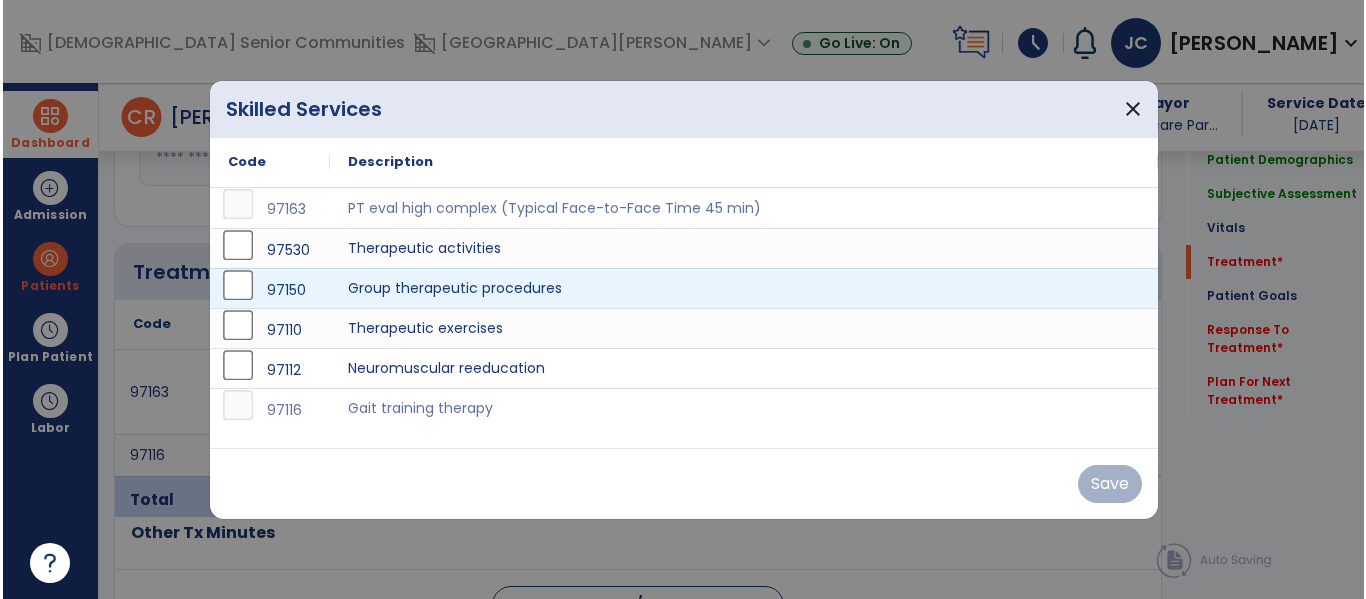 scroll, scrollTop: 1126, scrollLeft: 0, axis: vertical 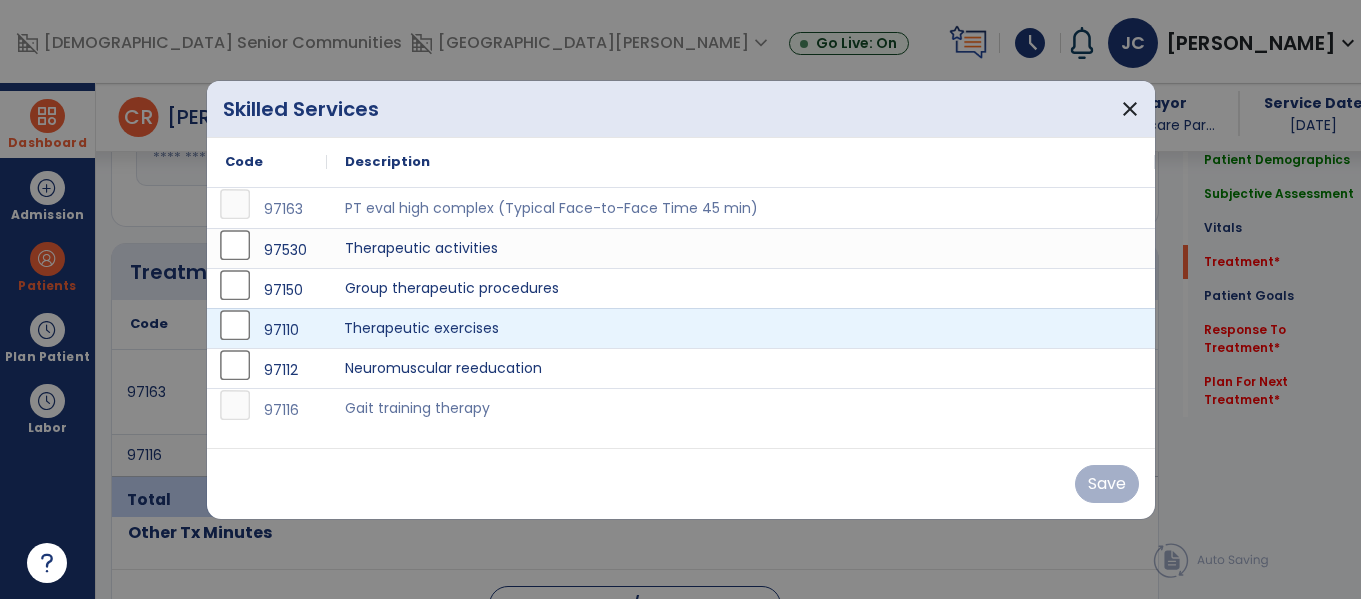 click on "Therapeutic exercises" at bounding box center [741, 328] 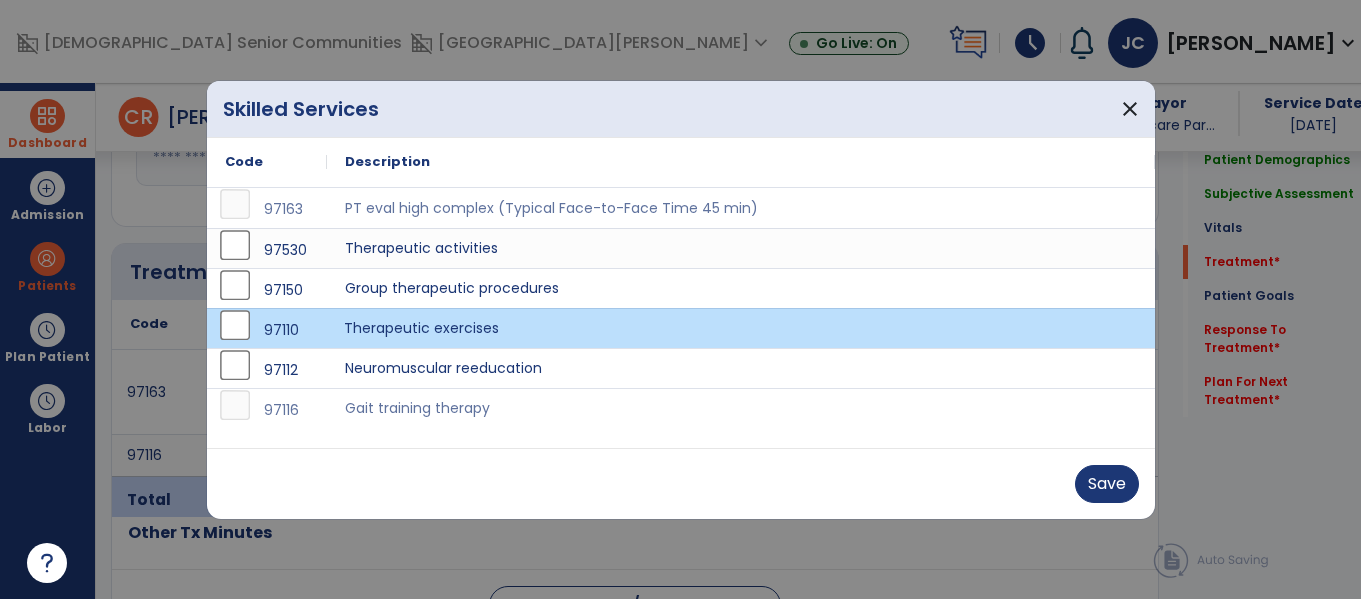 click at bounding box center [680, 299] 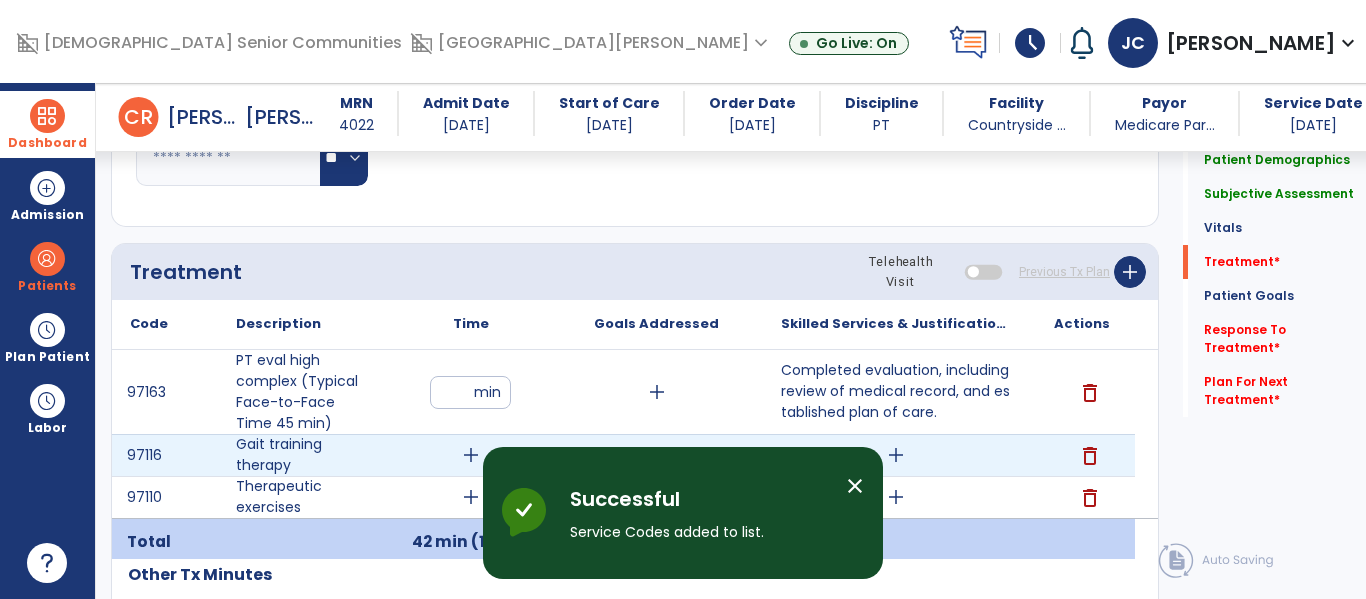 click on "add" at bounding box center (471, 455) 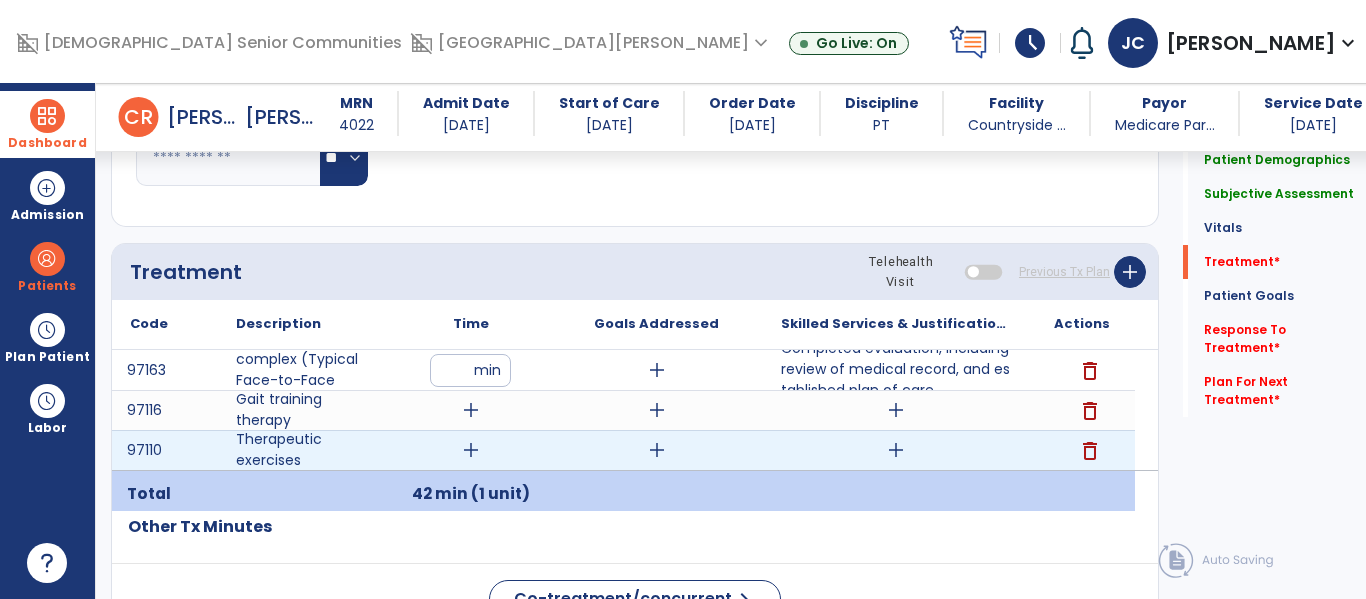 click on "add" at bounding box center (471, 410) 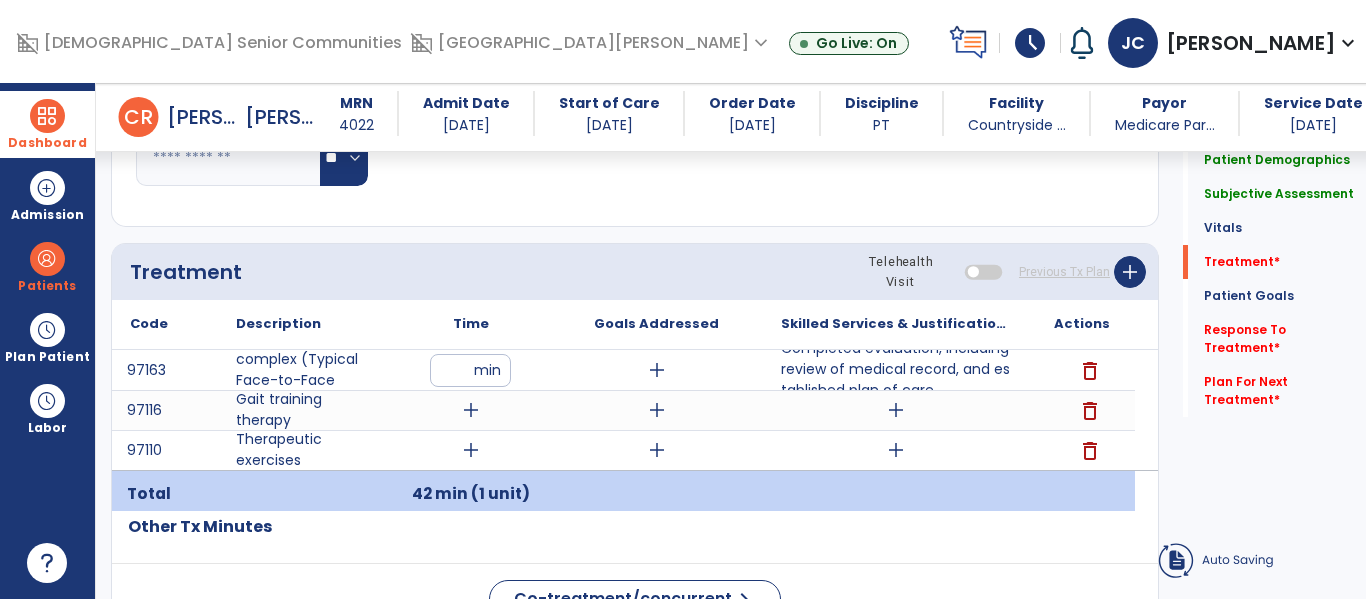 click on "42 min (1 unit)" at bounding box center [471, 493] 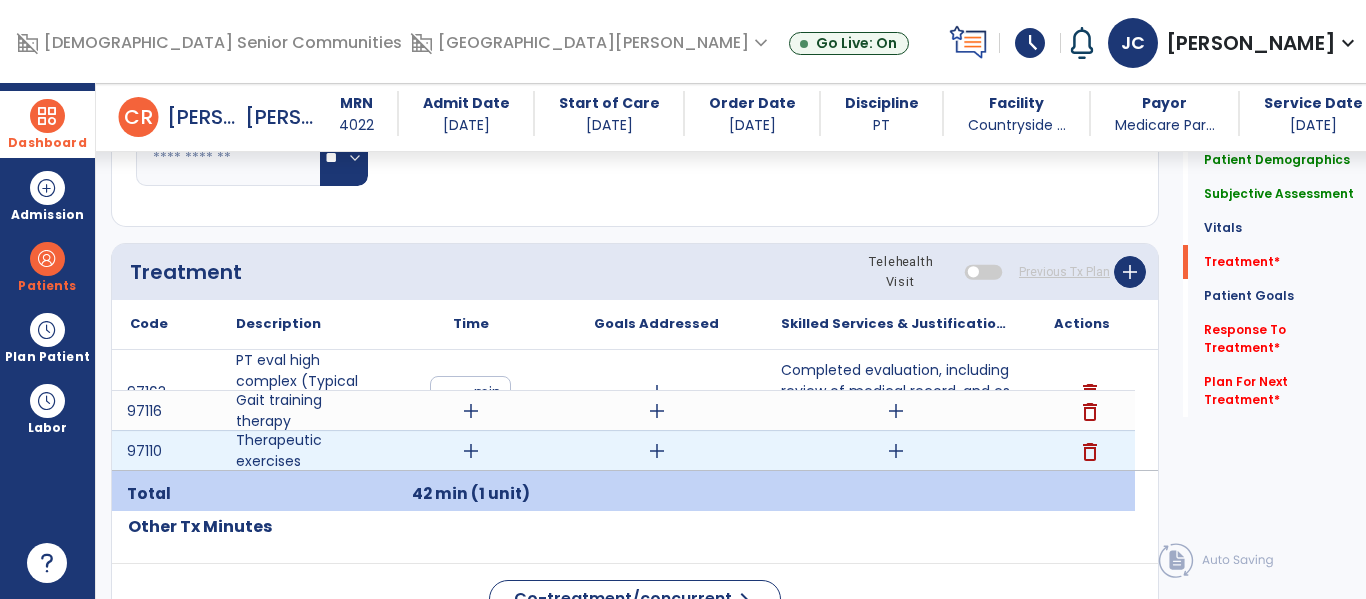 click on "97163  PT eval high complex (Typical Face-to-Face Time 45 min)  ** min add  Completed evaluation, including review of medical record, and established plan of care.  delete 97116  Gait training therapy  add add add delete 97110  Therapeutic exercises  add add add delete" at bounding box center [623, 425] 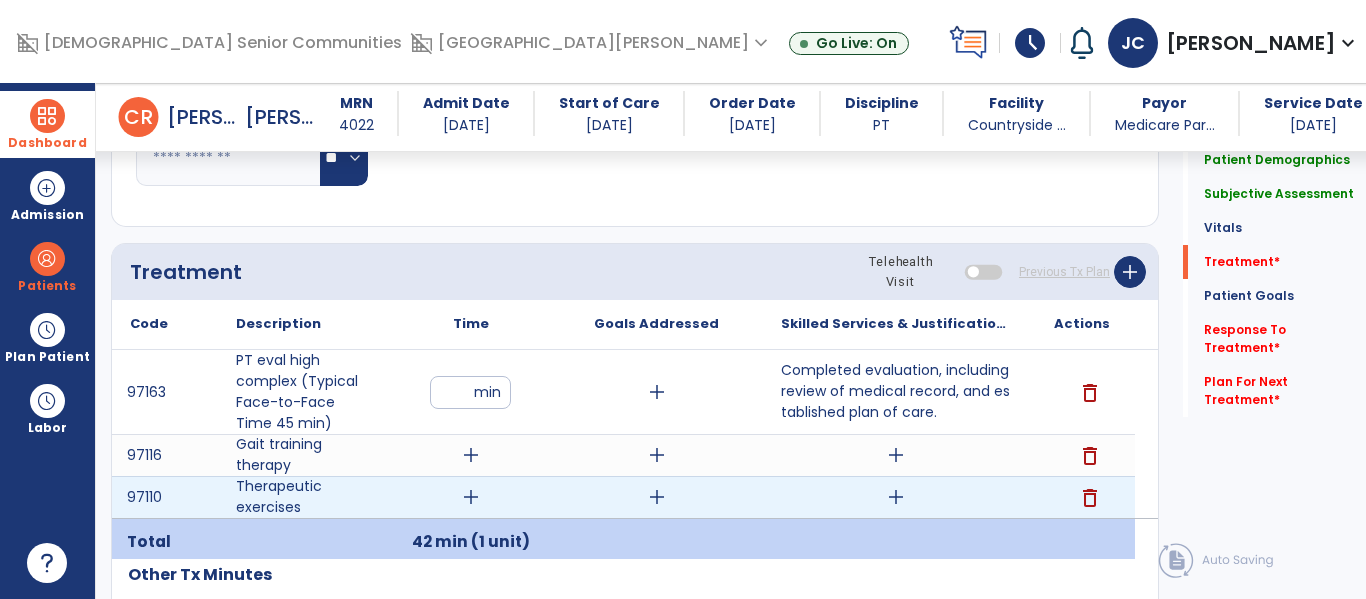 click on "add" at bounding box center (471, 497) 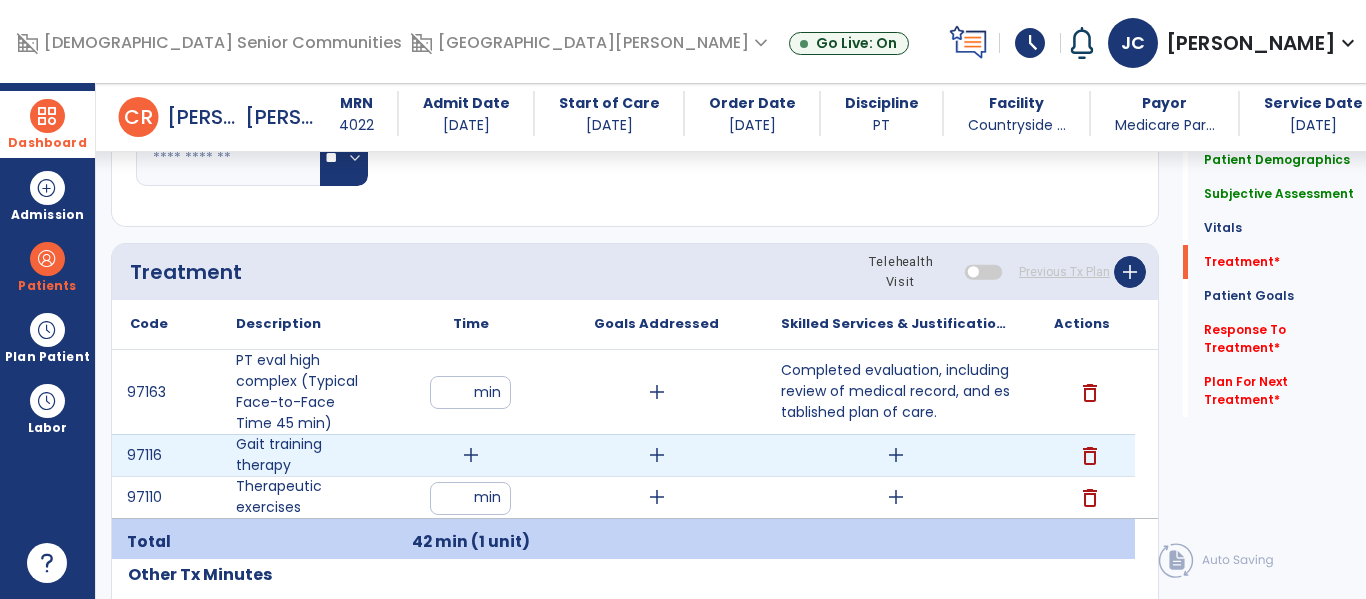 type on "**" 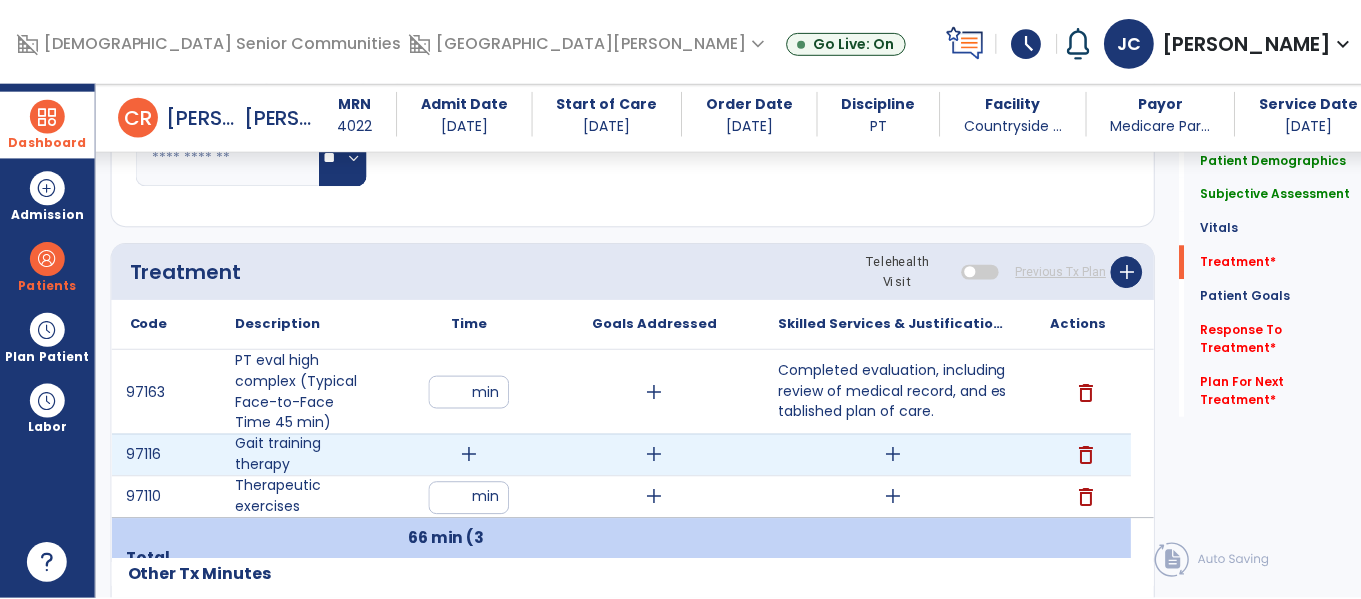 scroll, scrollTop: 1127, scrollLeft: 0, axis: vertical 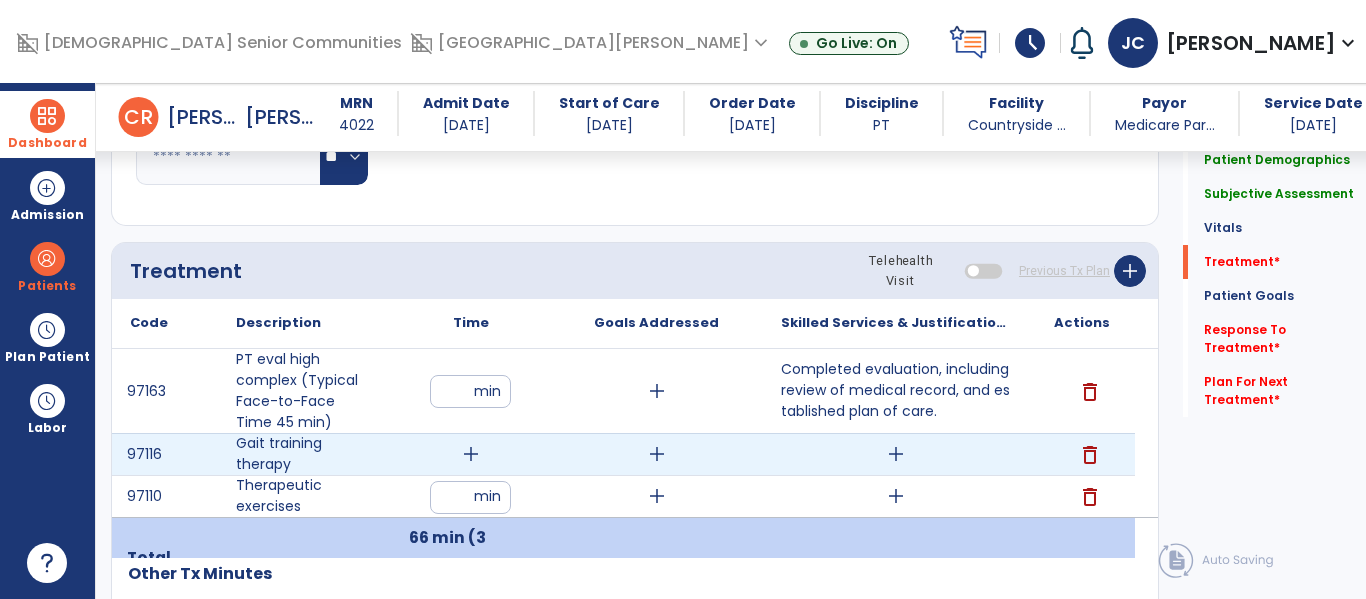 click on "add" at bounding box center [471, 454] 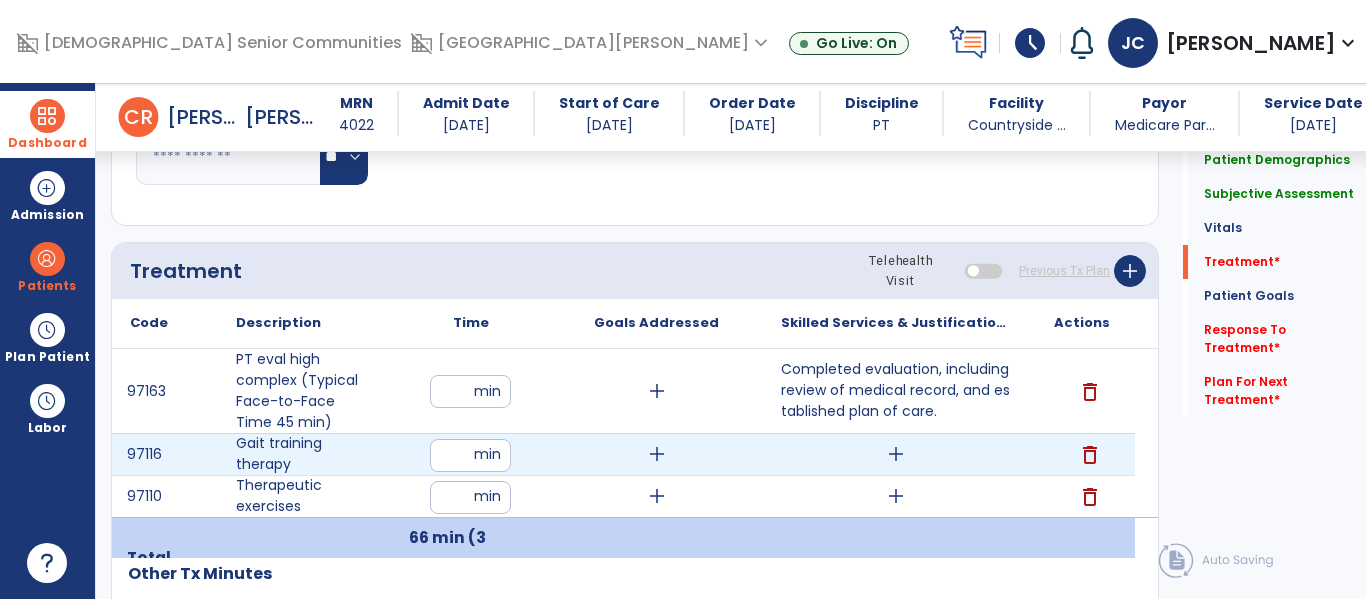 type on "**" 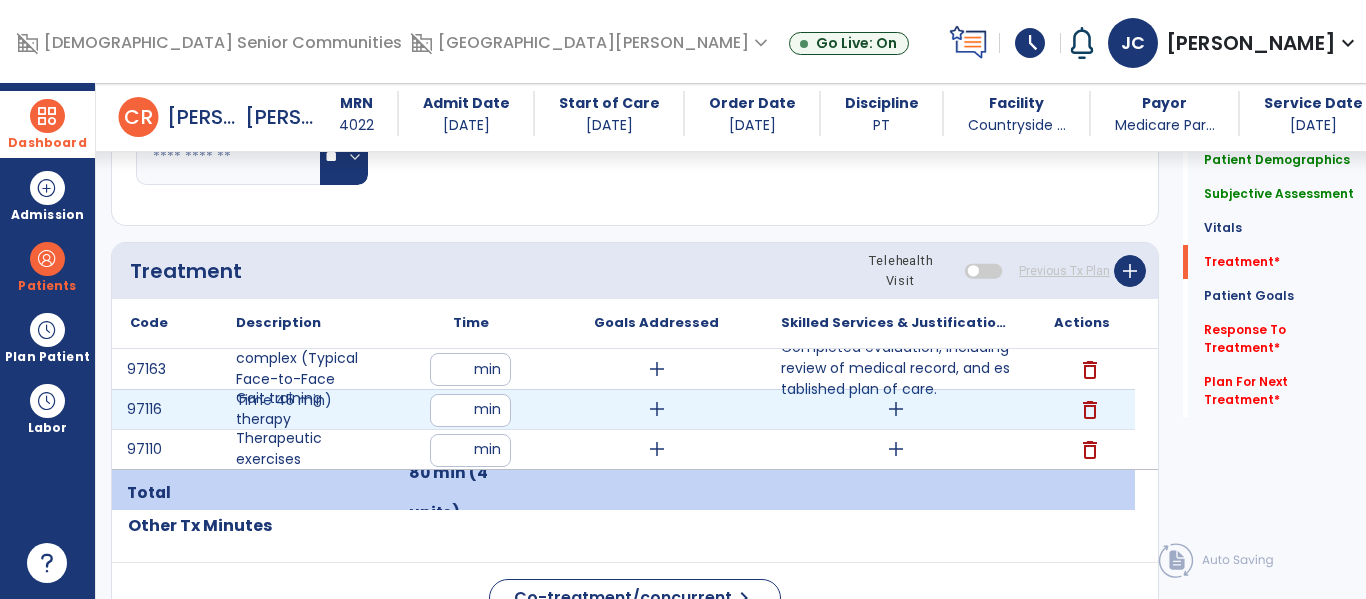 click on "add" at bounding box center [896, 409] 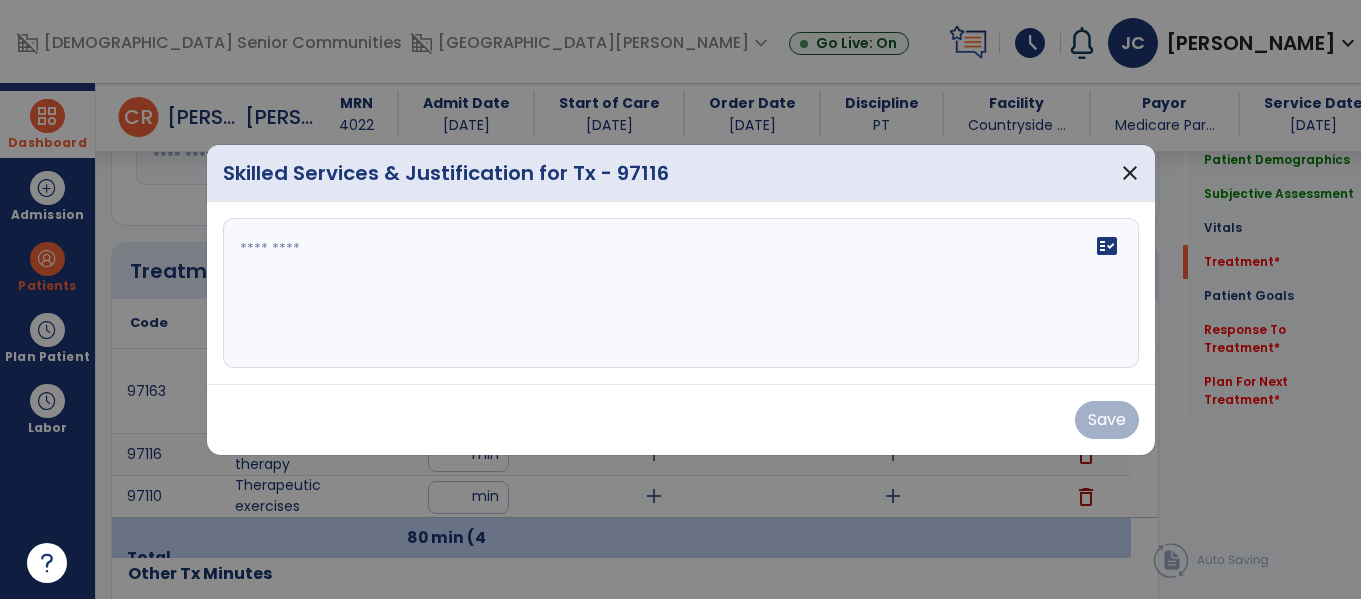 scroll, scrollTop: 1127, scrollLeft: 0, axis: vertical 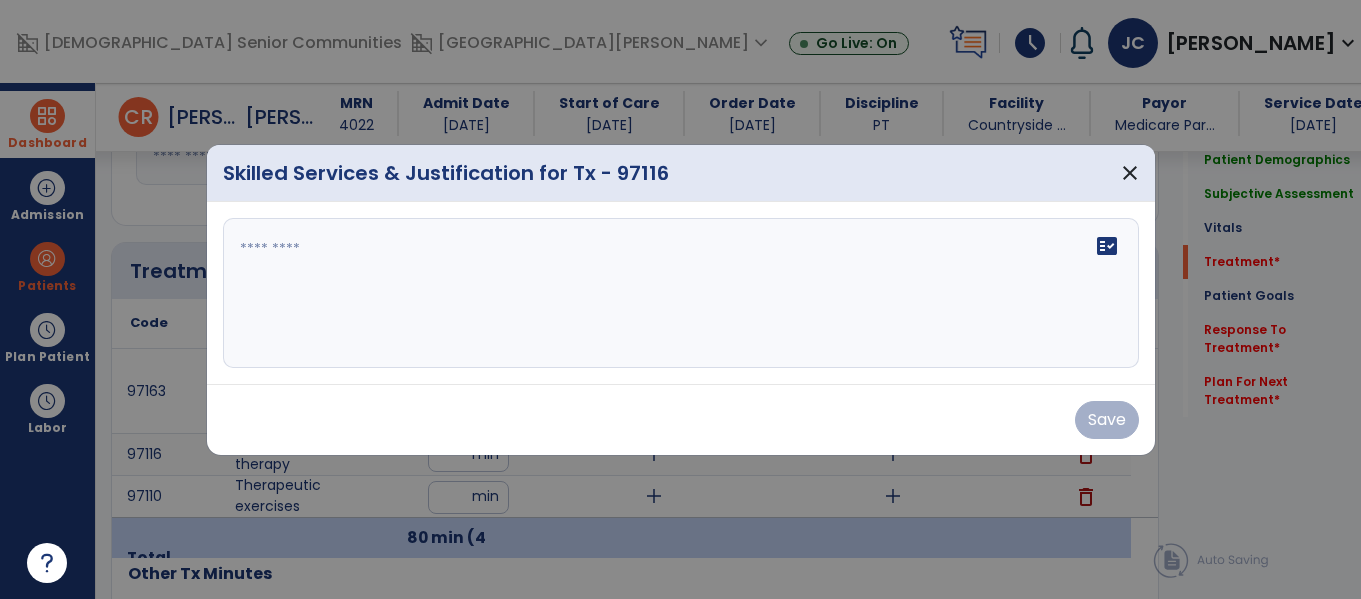 click on "fact_check" at bounding box center [681, 293] 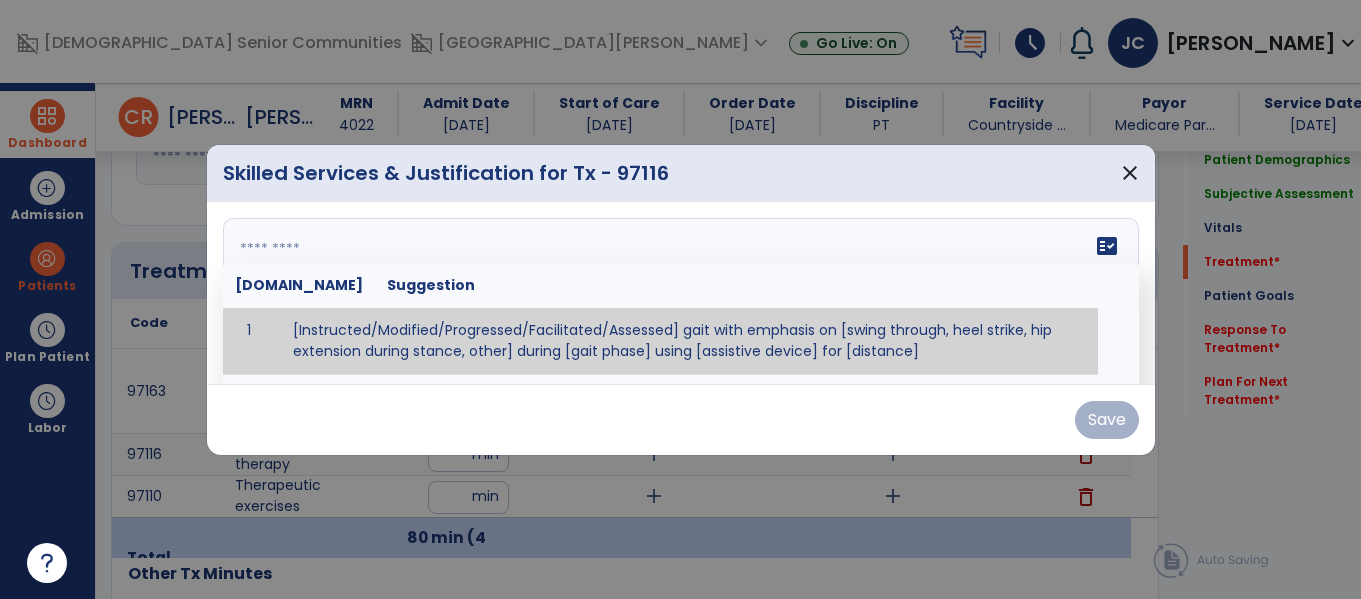scroll, scrollTop: 1, scrollLeft: 0, axis: vertical 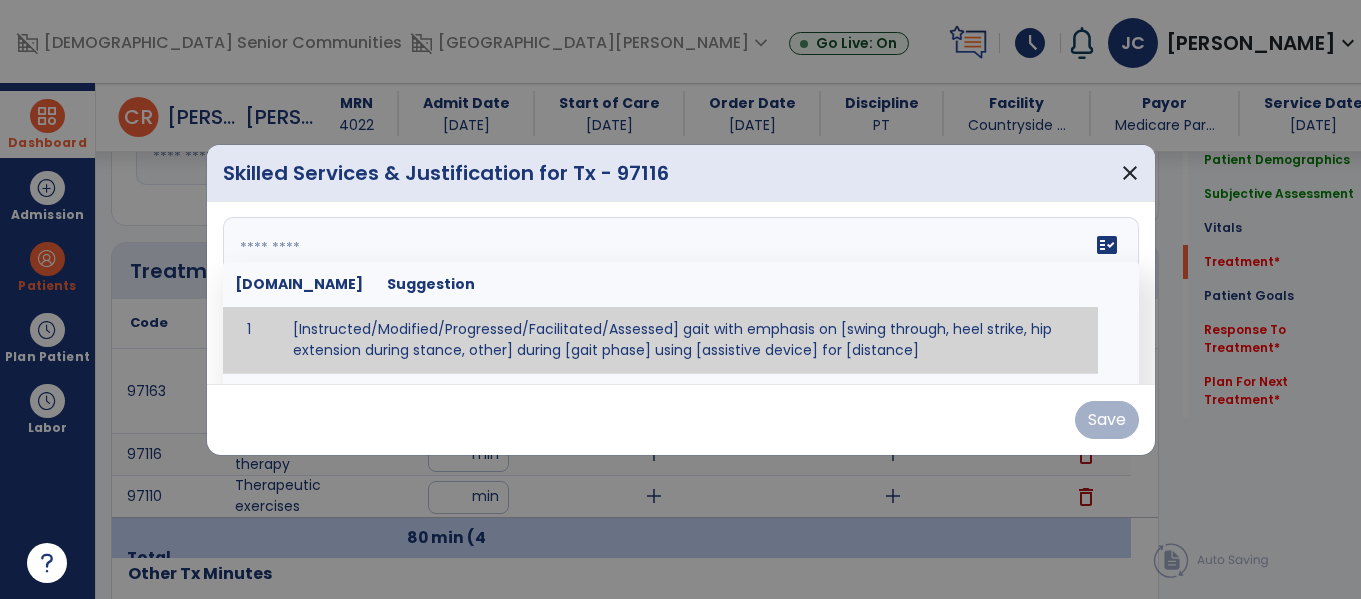 paste on "**********" 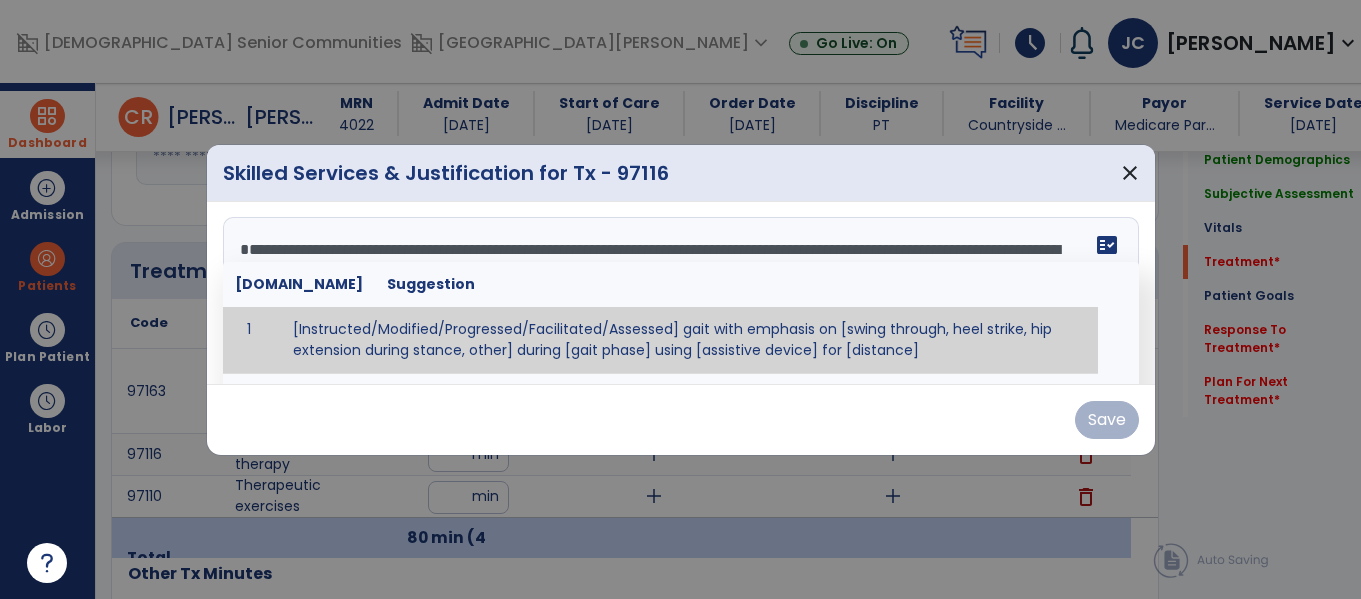 scroll, scrollTop: 40, scrollLeft: 0, axis: vertical 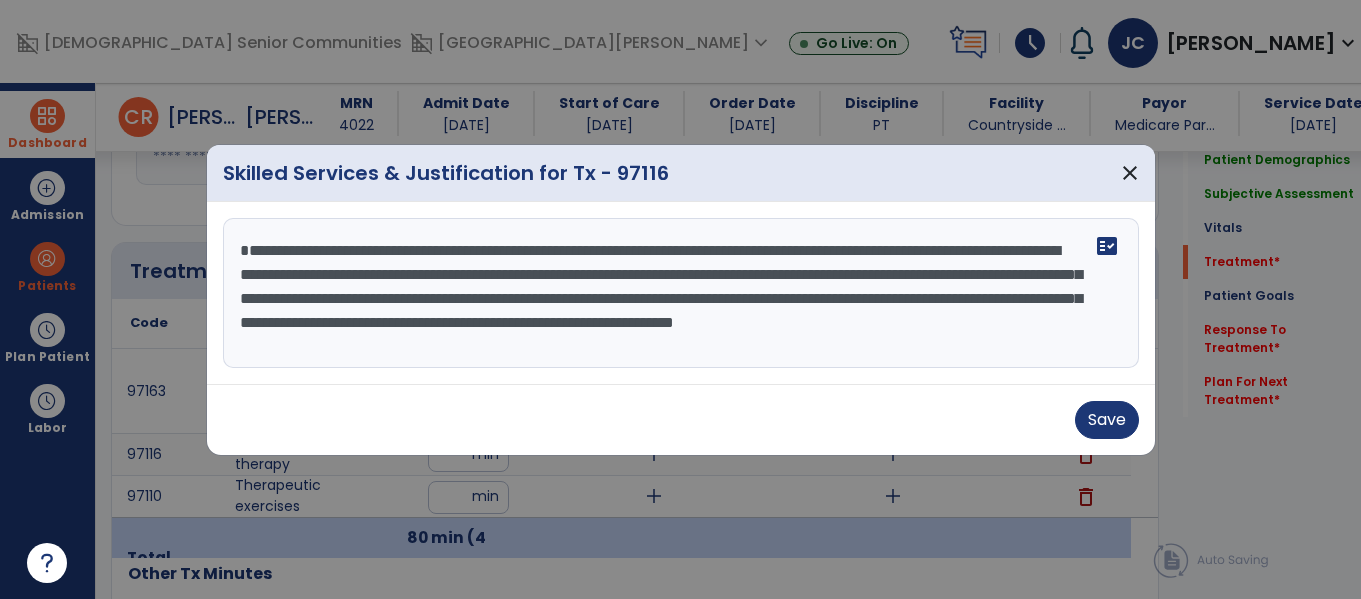 click at bounding box center (680, 299) 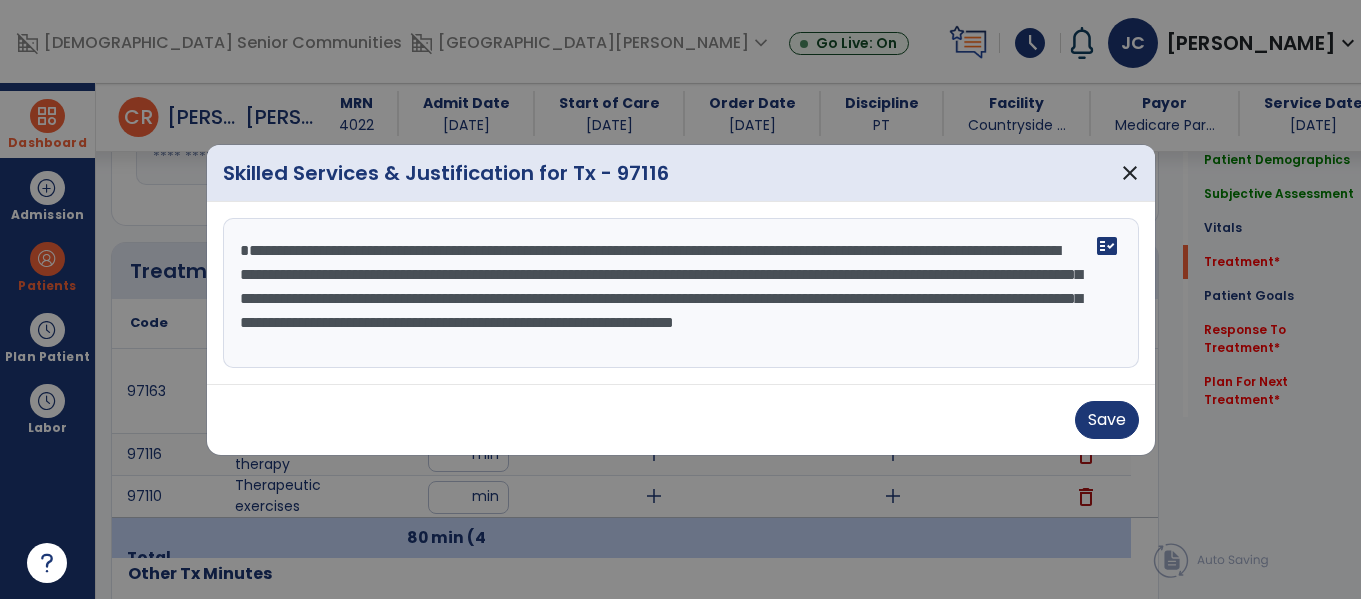 click at bounding box center [680, 299] 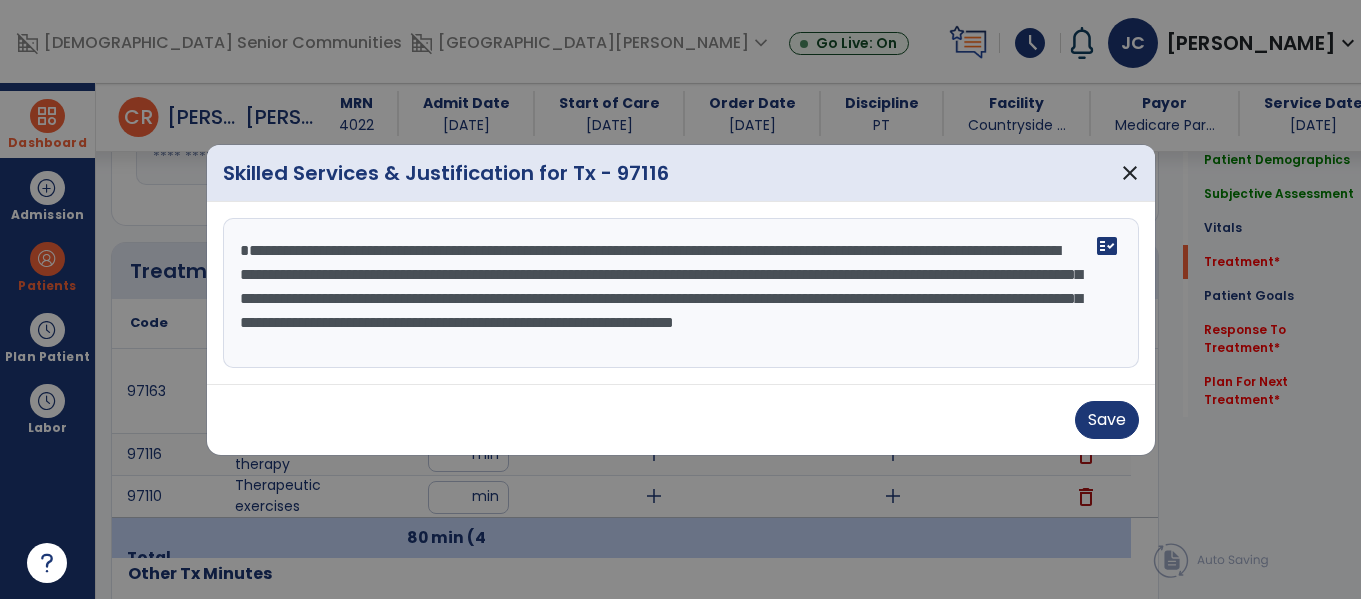 scroll, scrollTop: 41, scrollLeft: 0, axis: vertical 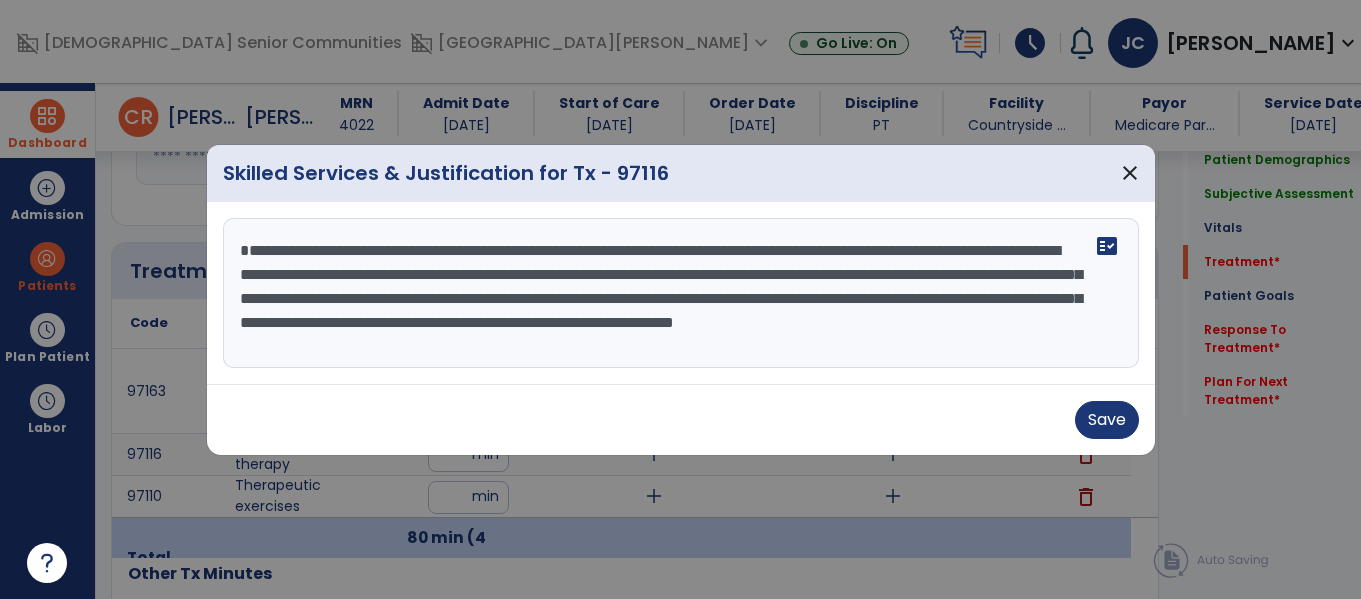 click on "**********" at bounding box center (678, 293) 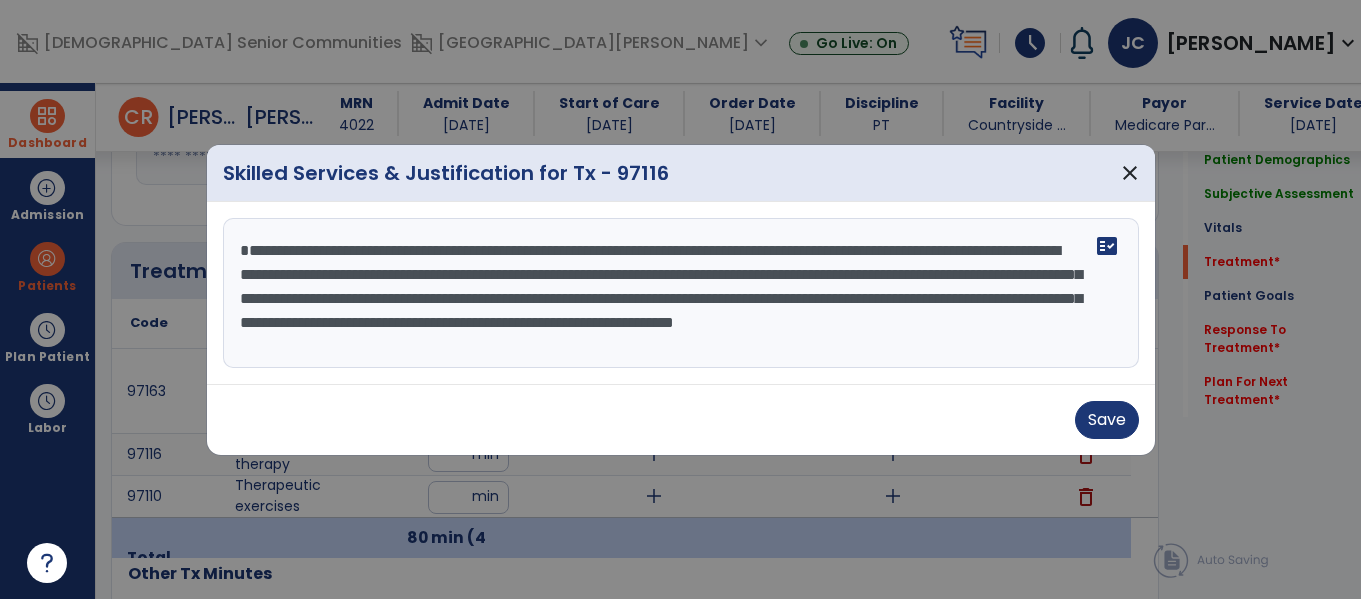 scroll, scrollTop: 4, scrollLeft: 0, axis: vertical 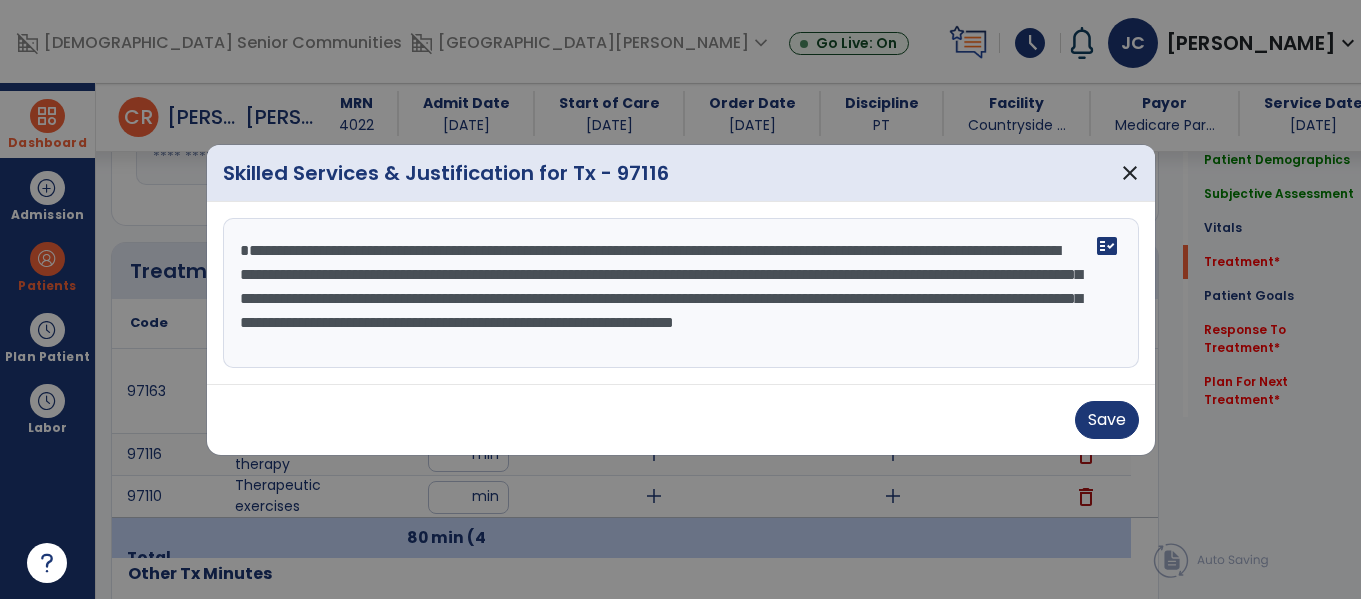 click on "**********" at bounding box center (678, 293) 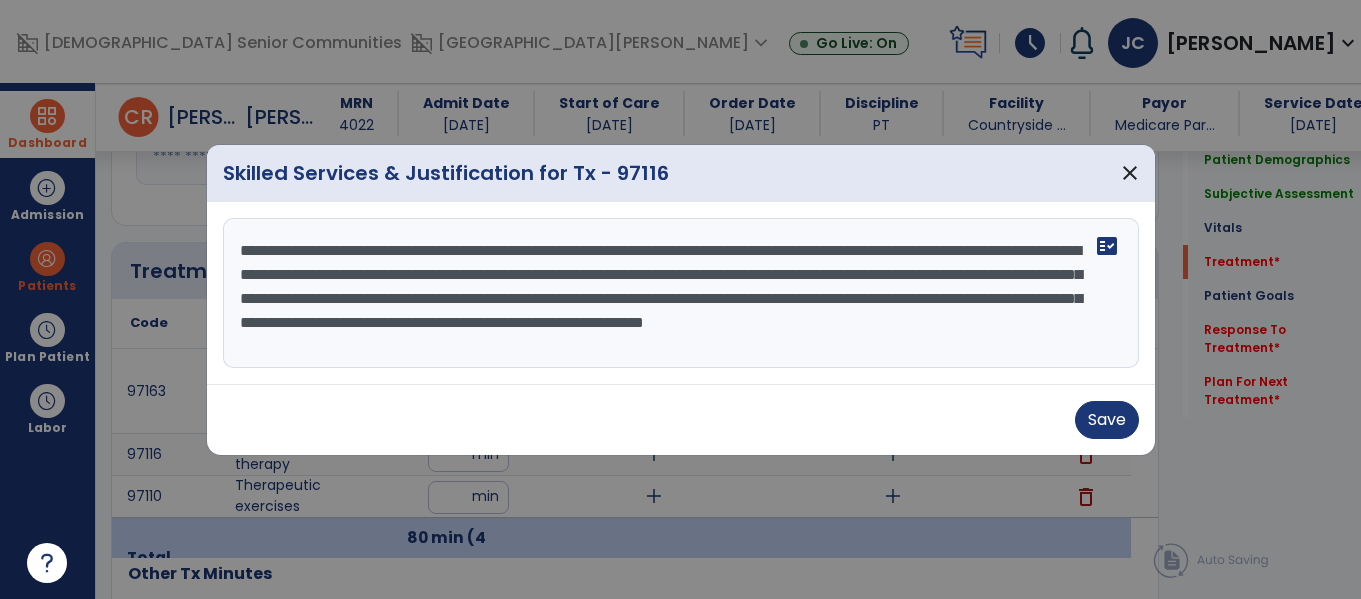 click on "**********" at bounding box center [678, 293] 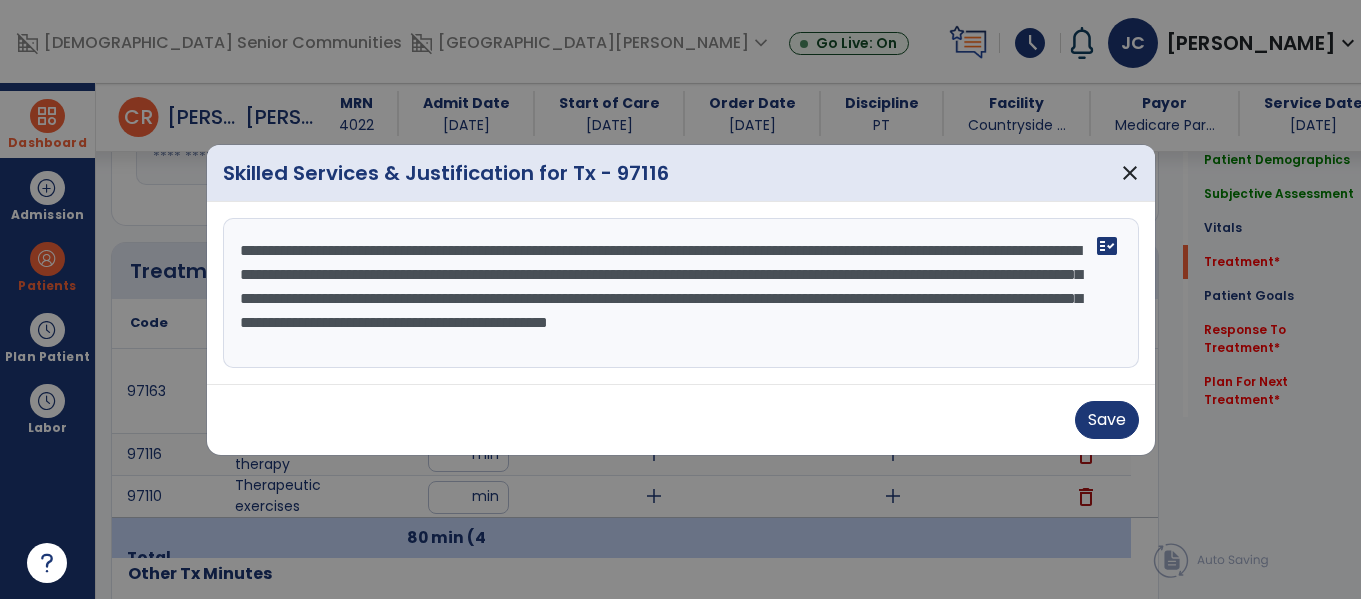 click at bounding box center (680, 299) 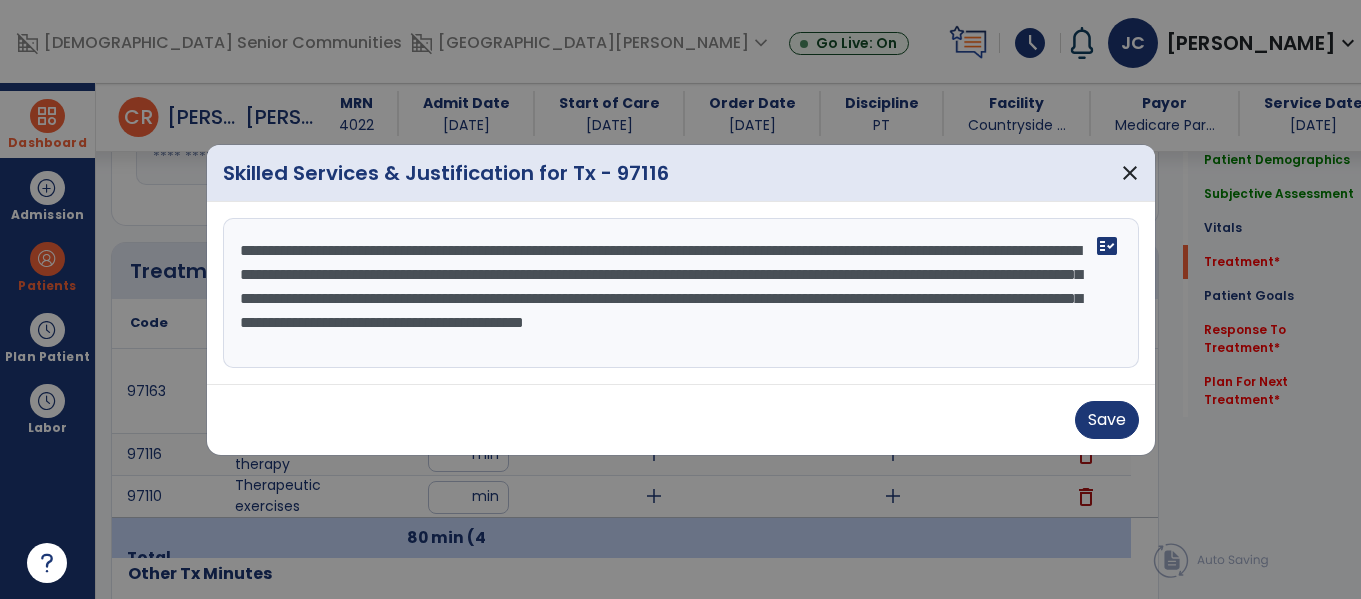 click on "**********" at bounding box center (678, 293) 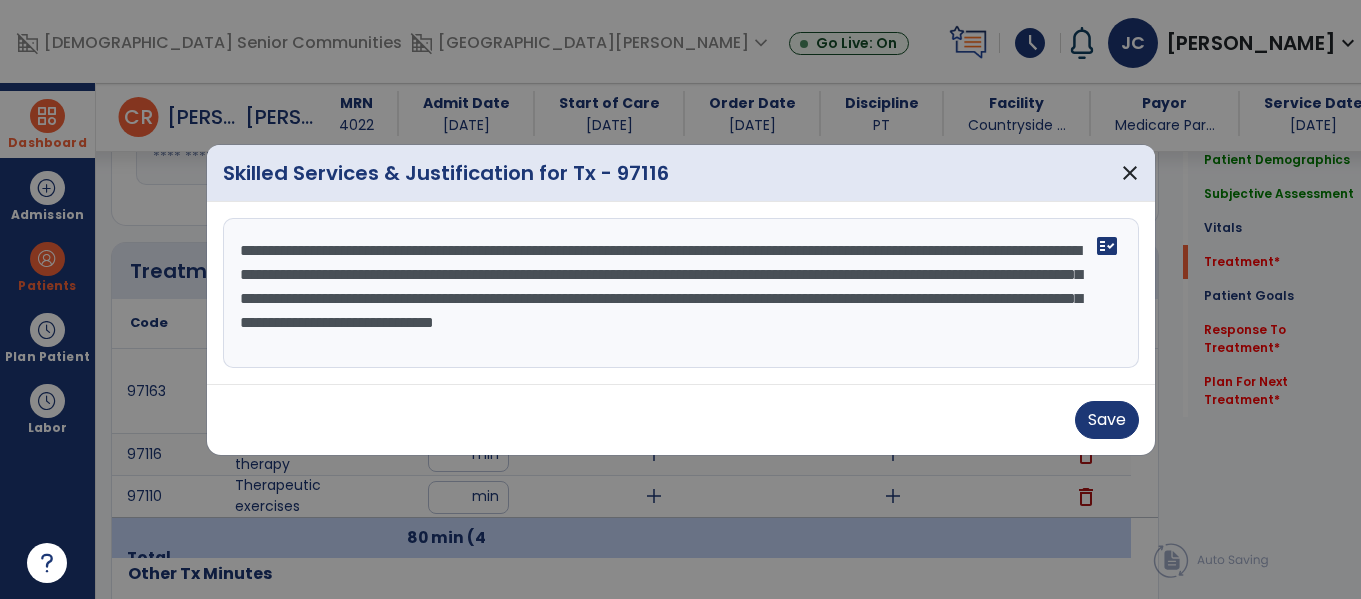 drag, startPoint x: 741, startPoint y: 253, endPoint x: 1068, endPoint y: 263, distance: 327.15286 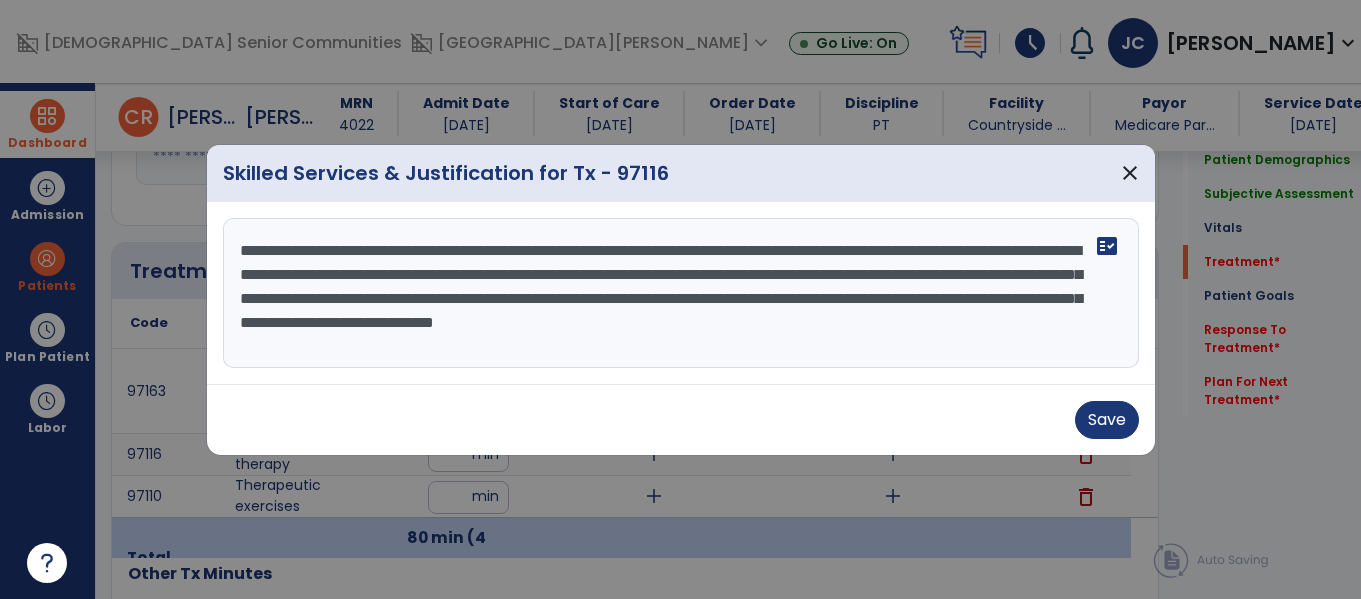 click on "**********" at bounding box center (678, 293) 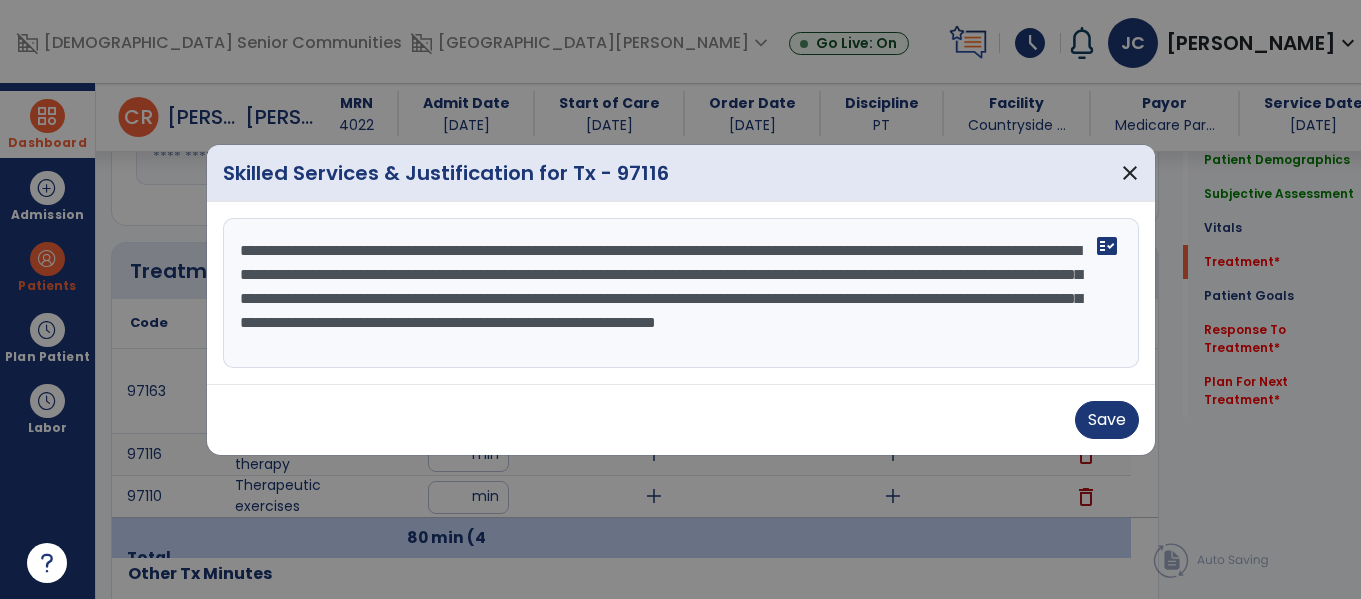 scroll, scrollTop: 1, scrollLeft: 0, axis: vertical 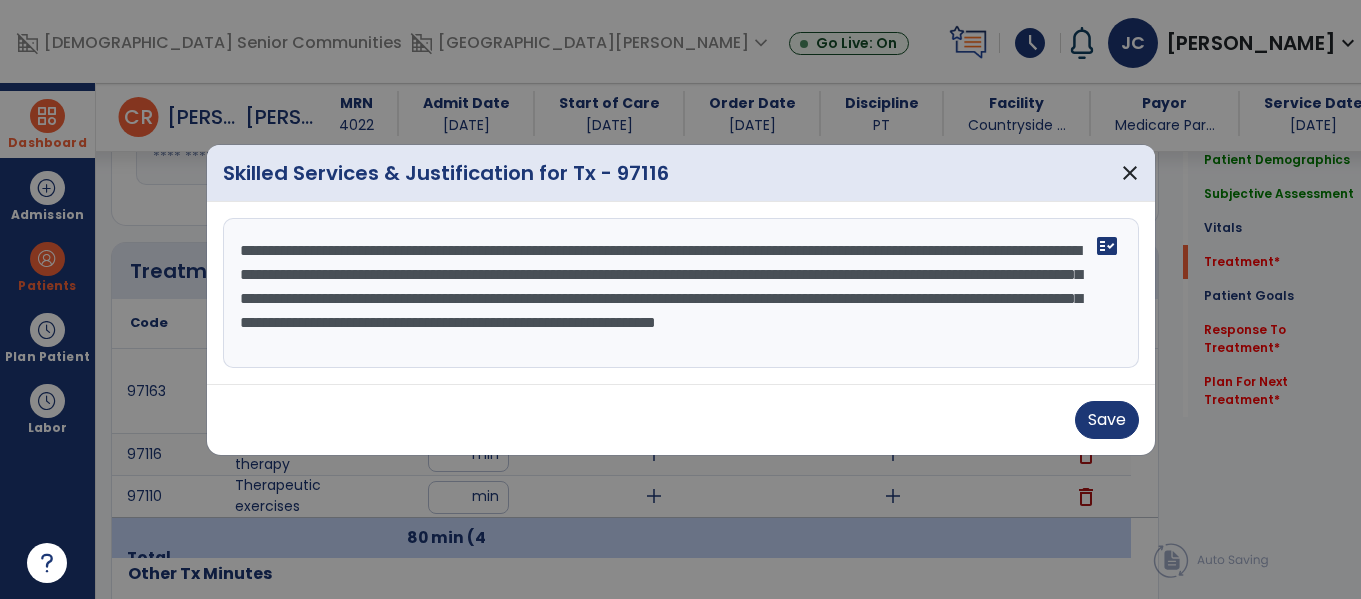 click on "**********" at bounding box center (681, 293) 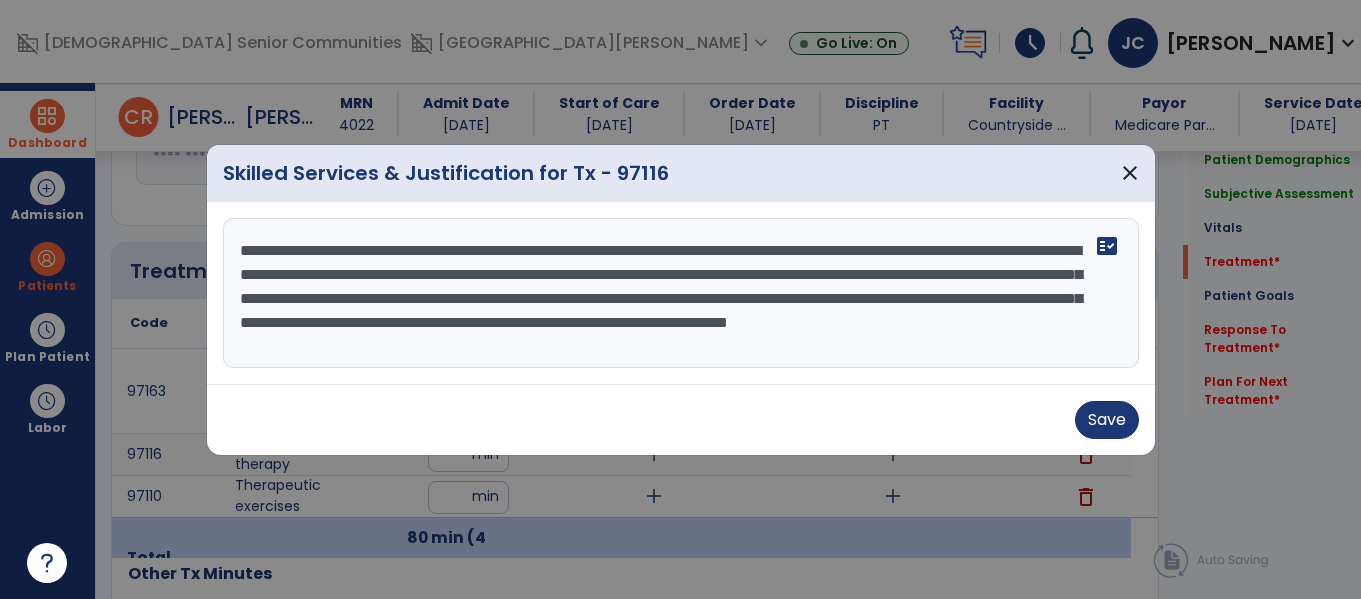click on "**********" at bounding box center [681, 293] 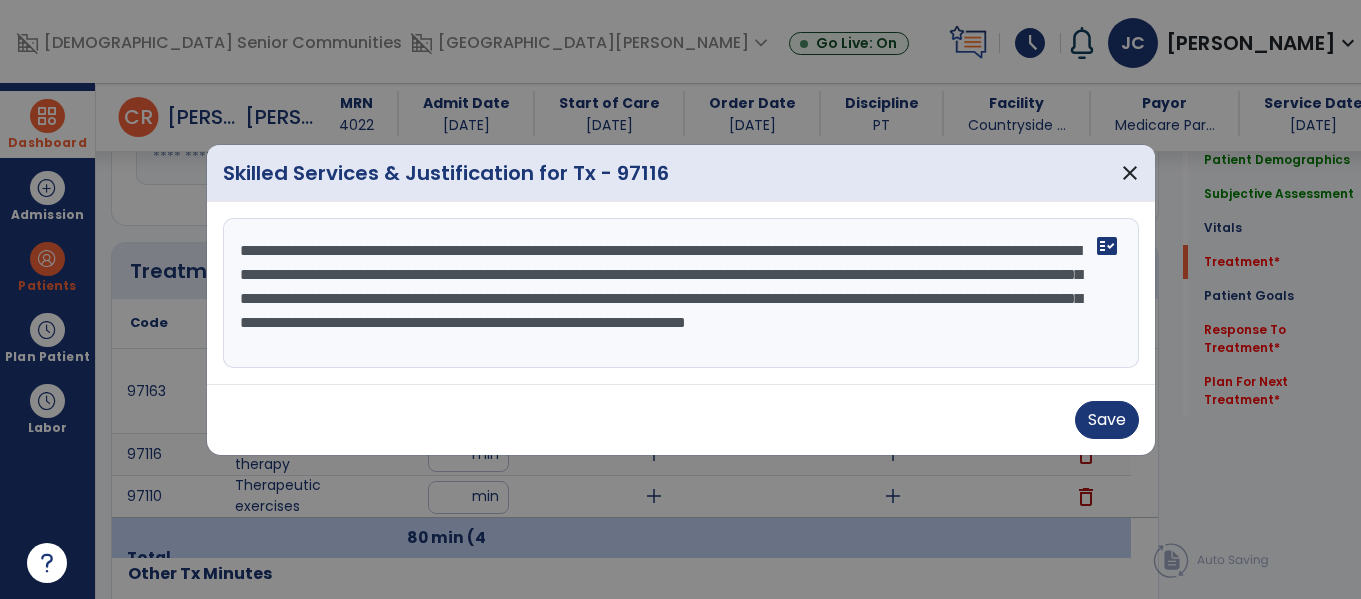 scroll, scrollTop: 24, scrollLeft: 0, axis: vertical 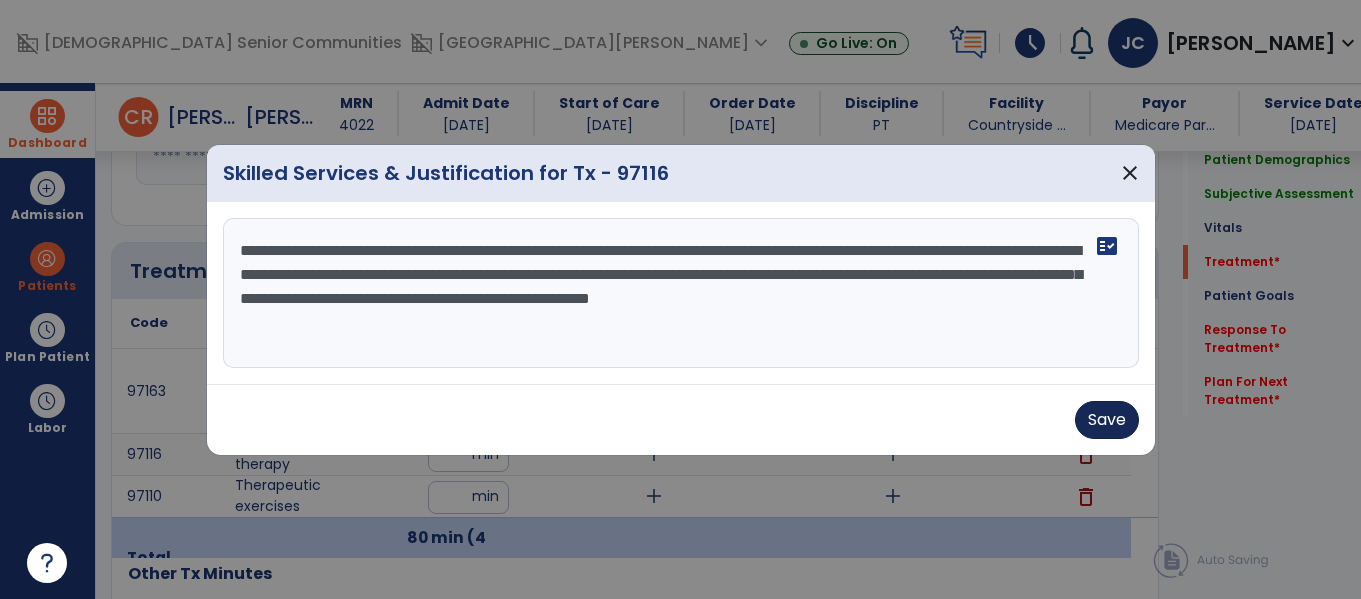 type on "**********" 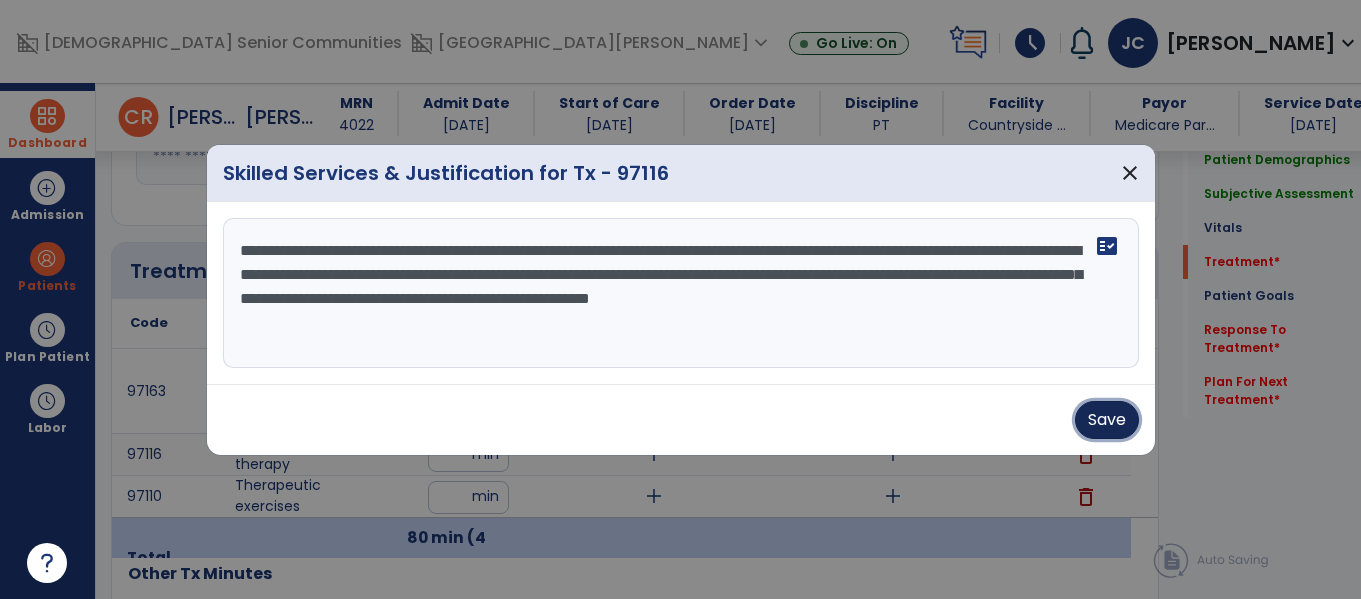 click on "Save" at bounding box center [1107, 420] 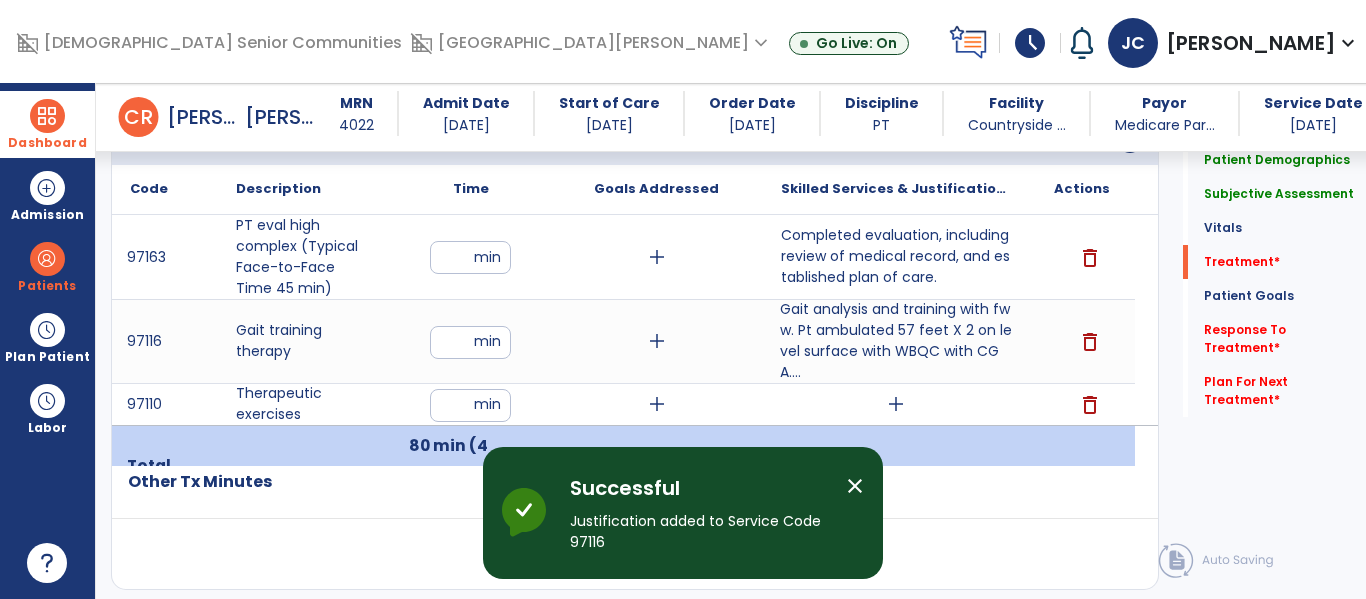 scroll, scrollTop: 1274, scrollLeft: 0, axis: vertical 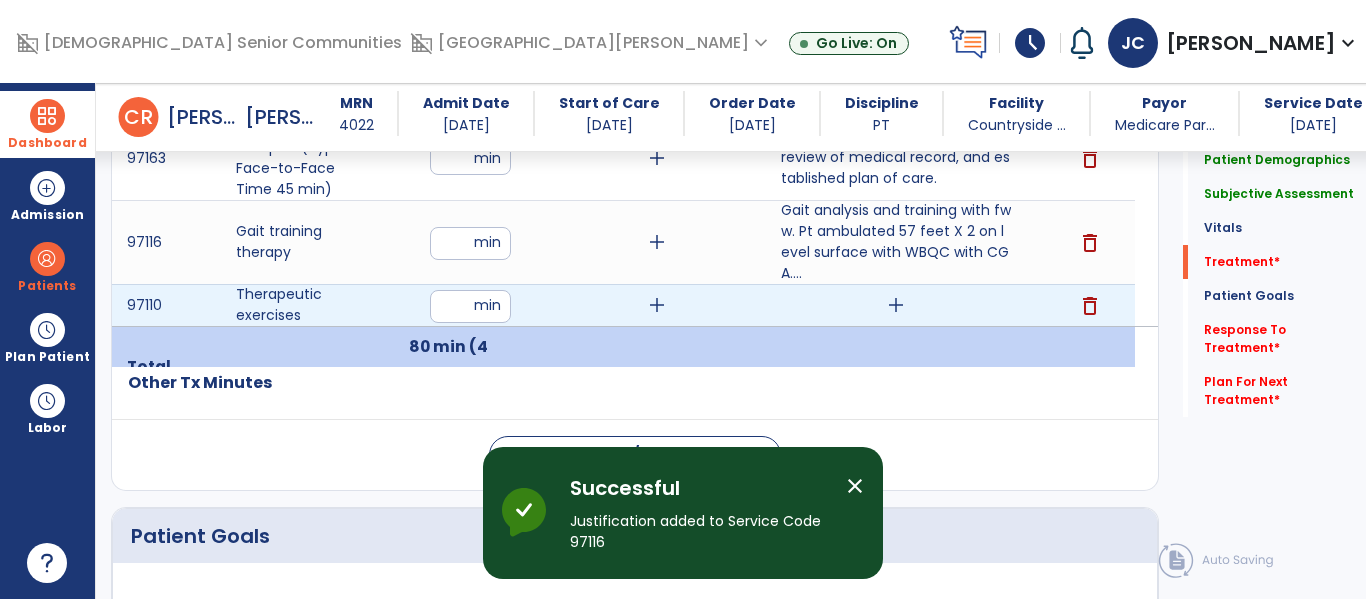 click on "add" at bounding box center (896, 305) 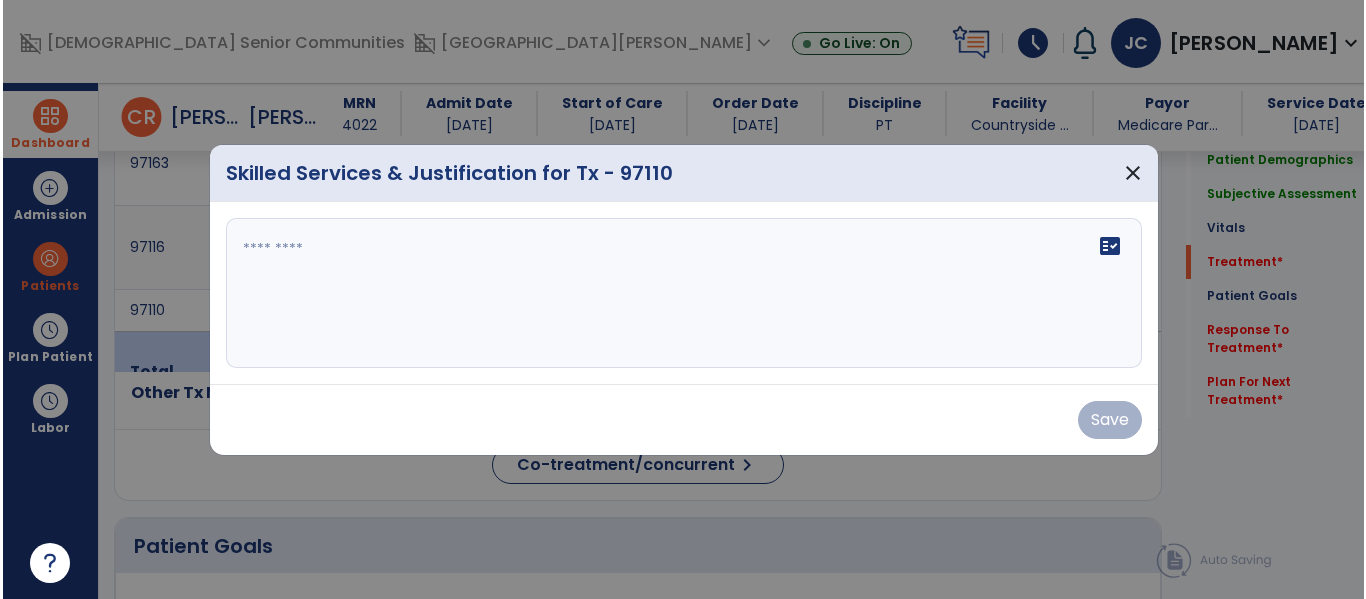 scroll, scrollTop: 1360, scrollLeft: 0, axis: vertical 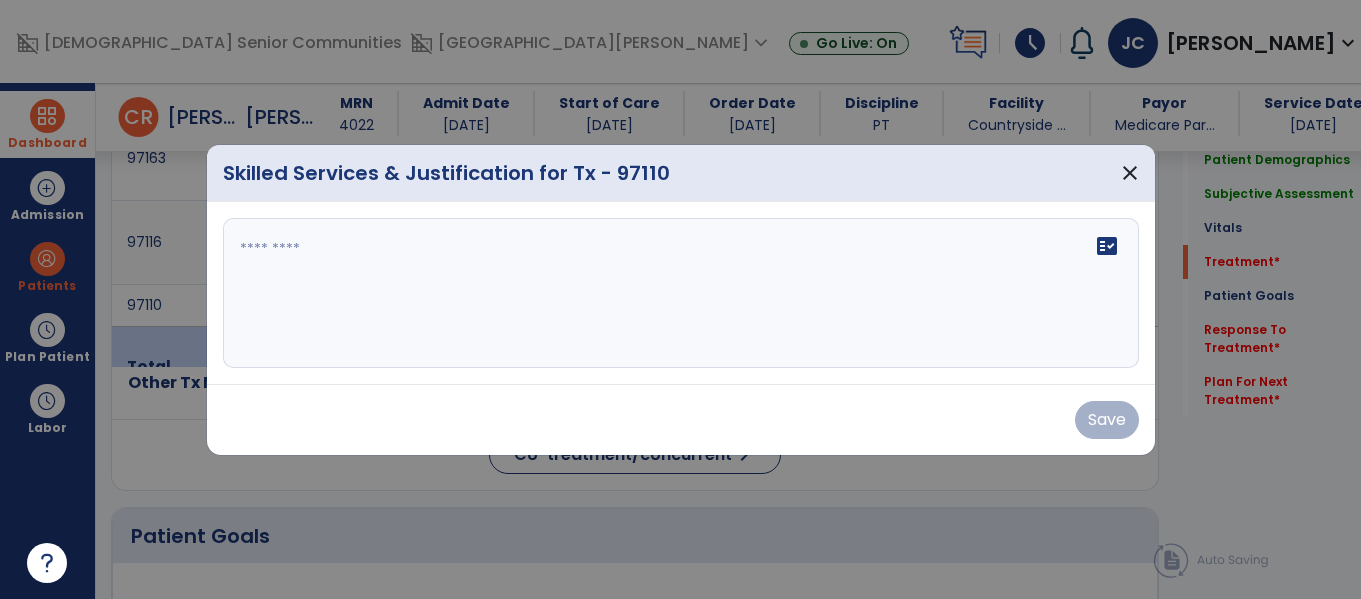 click on "fact_check" at bounding box center (681, 293) 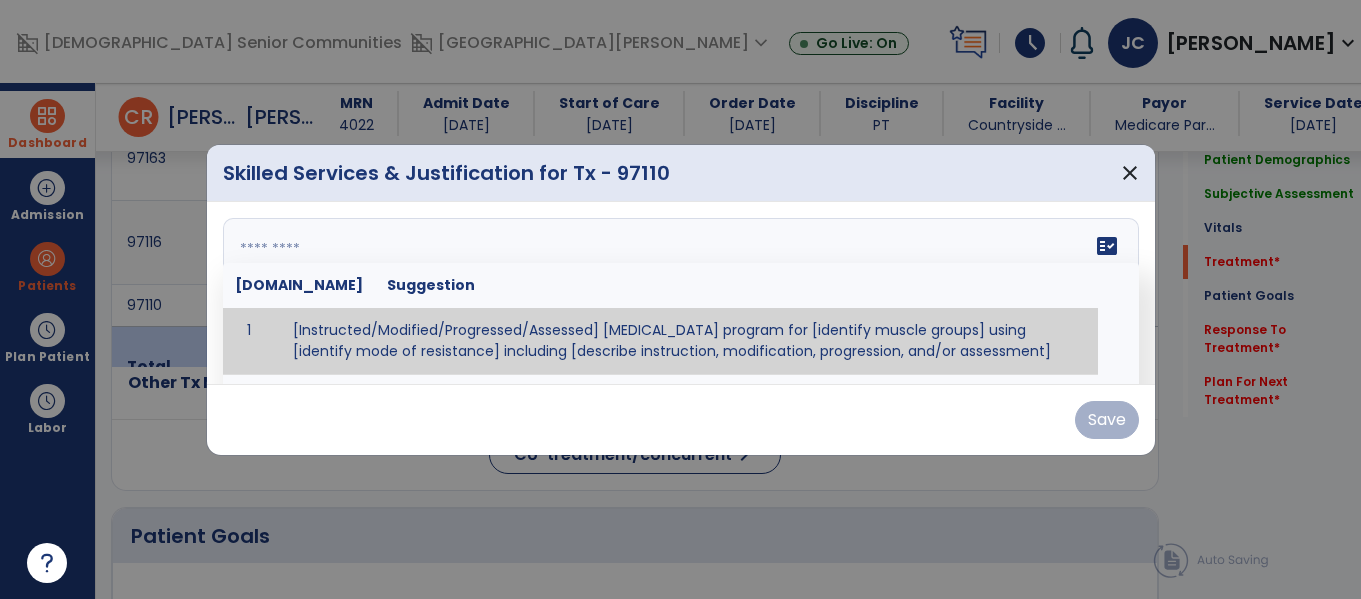click at bounding box center (678, 293) 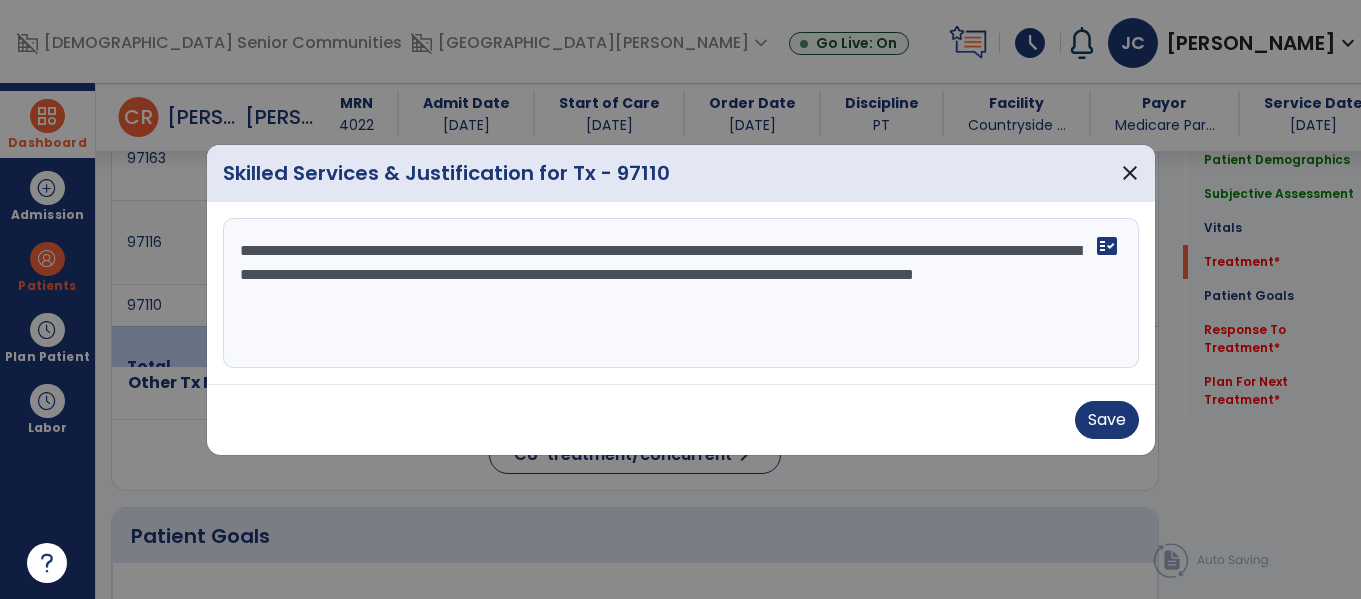click on "**********" at bounding box center [681, 293] 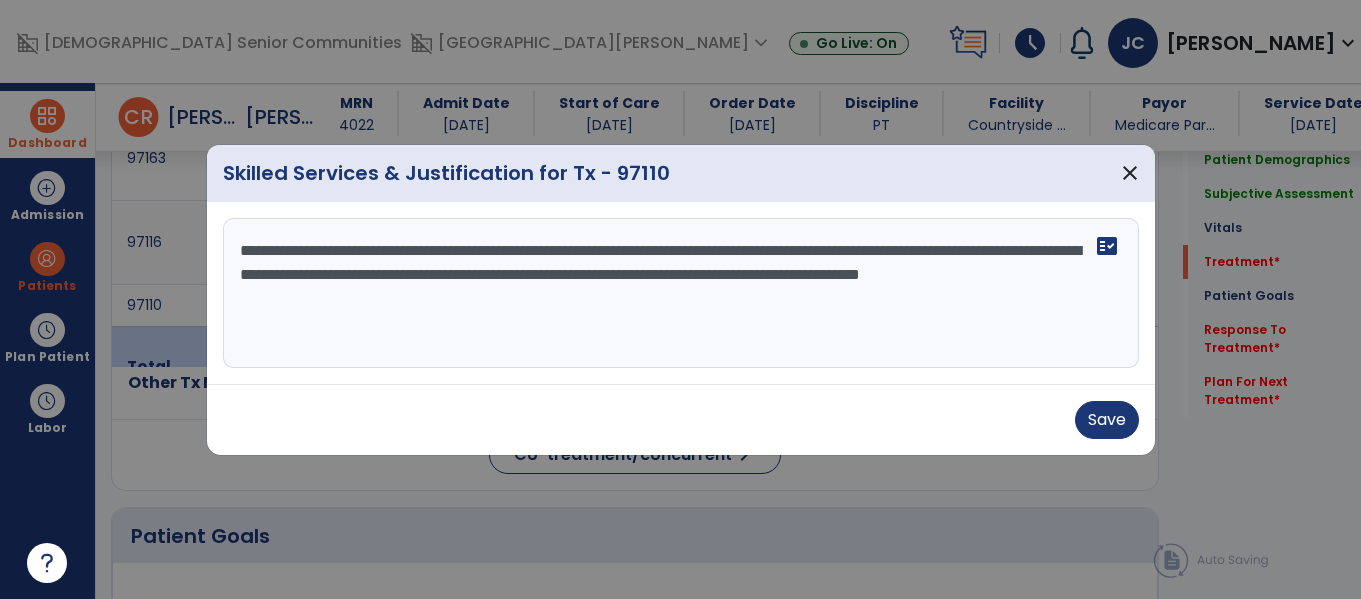 click on "**********" at bounding box center [681, 293] 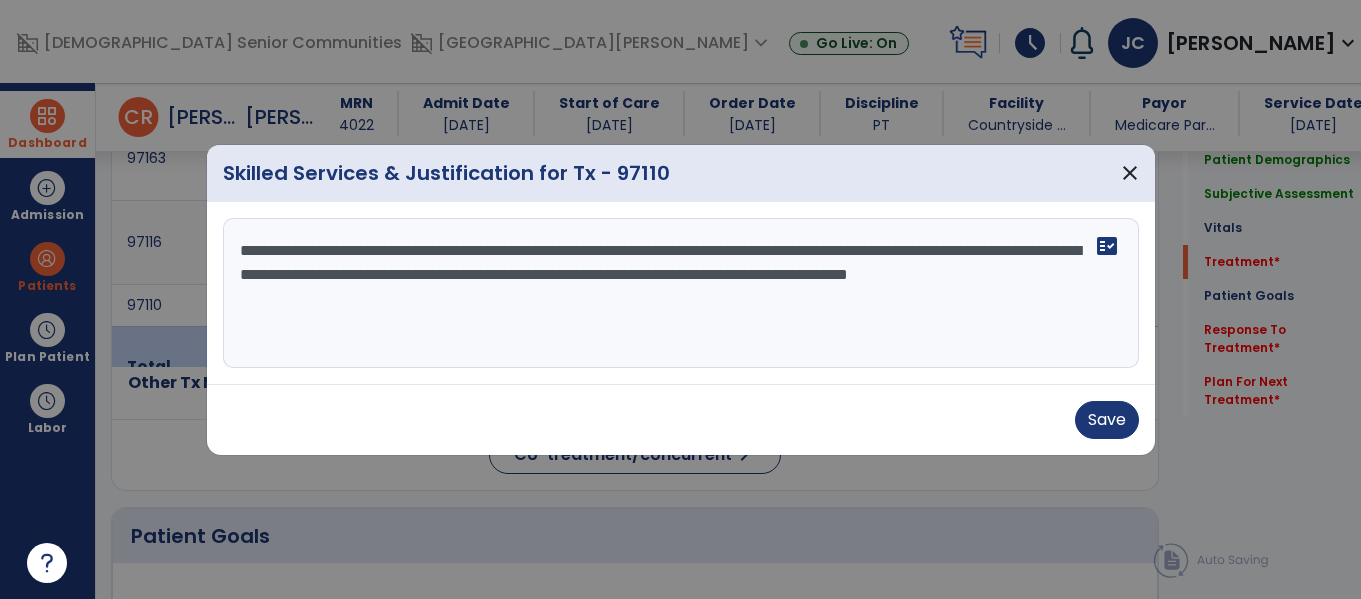 click on "**********" at bounding box center [681, 293] 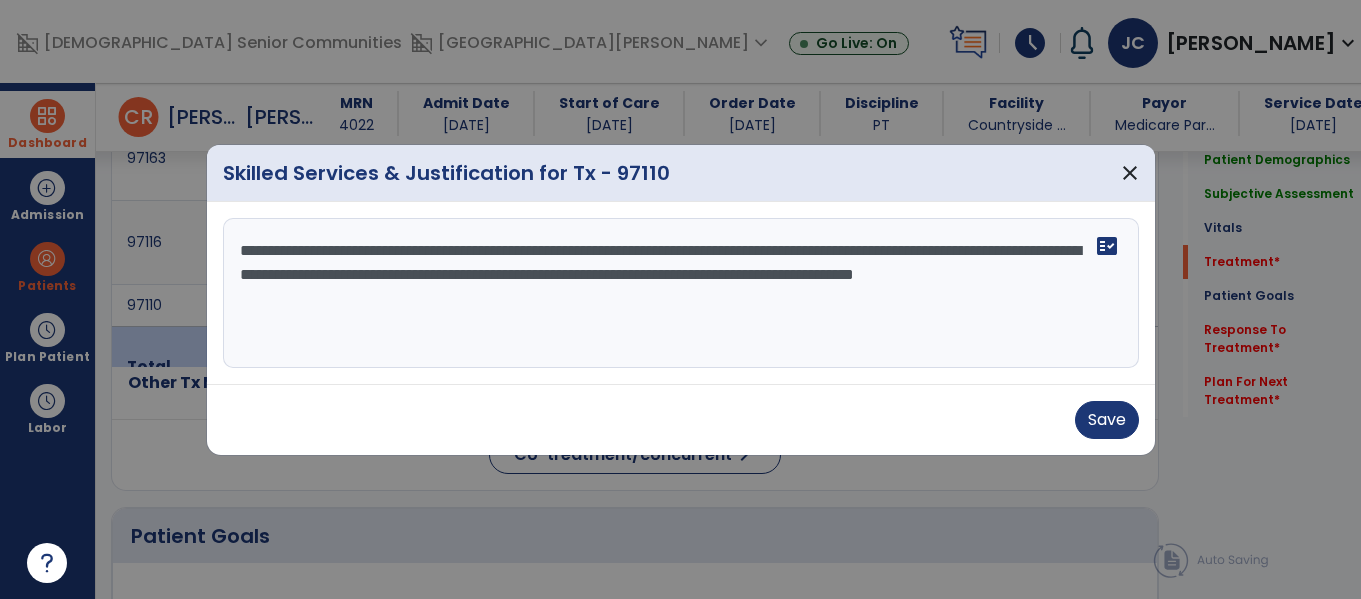 click on "**********" at bounding box center [681, 293] 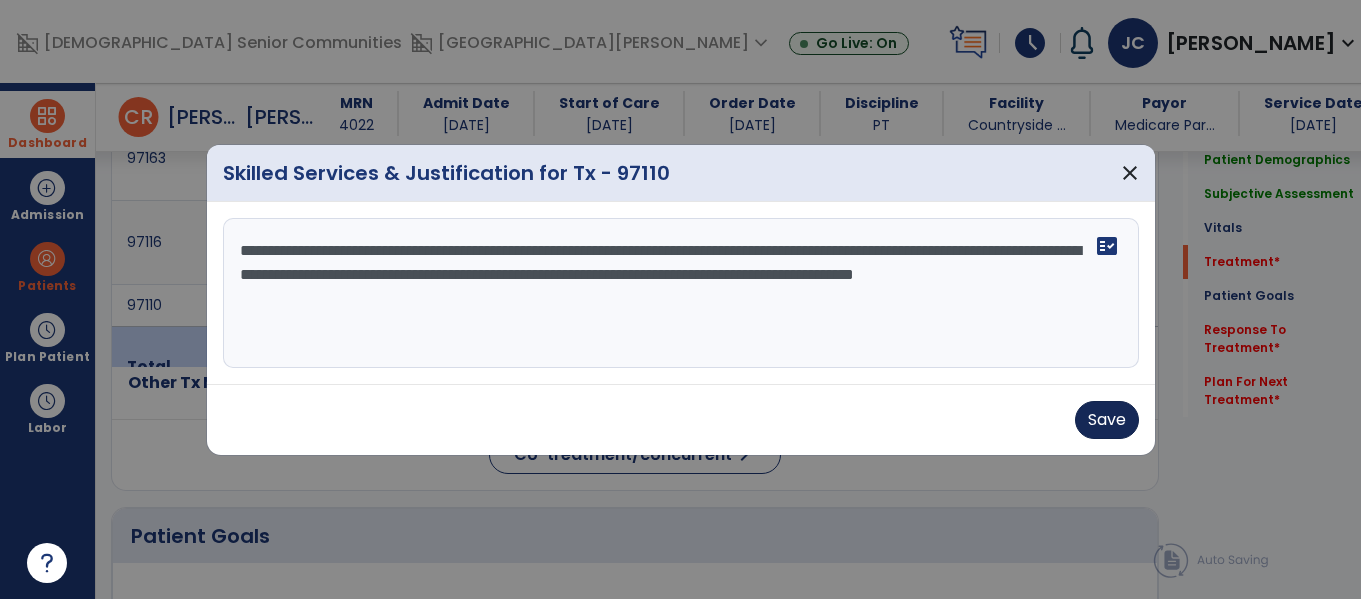 type on "**********" 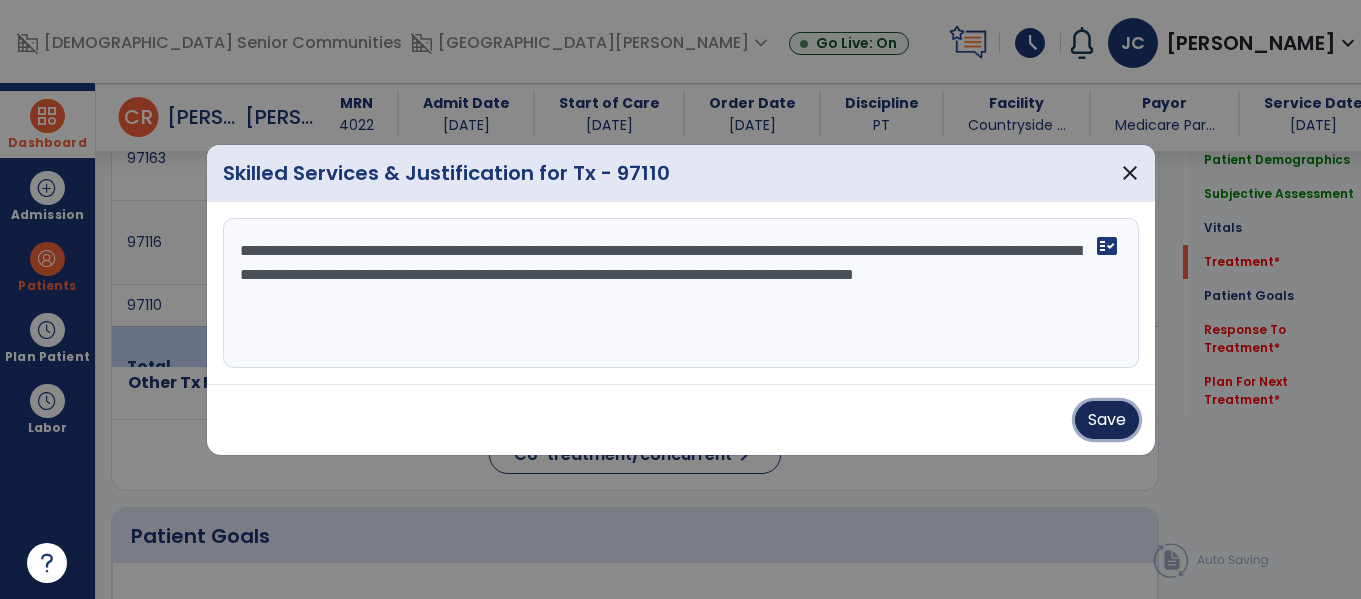 click on "Save" at bounding box center [1107, 420] 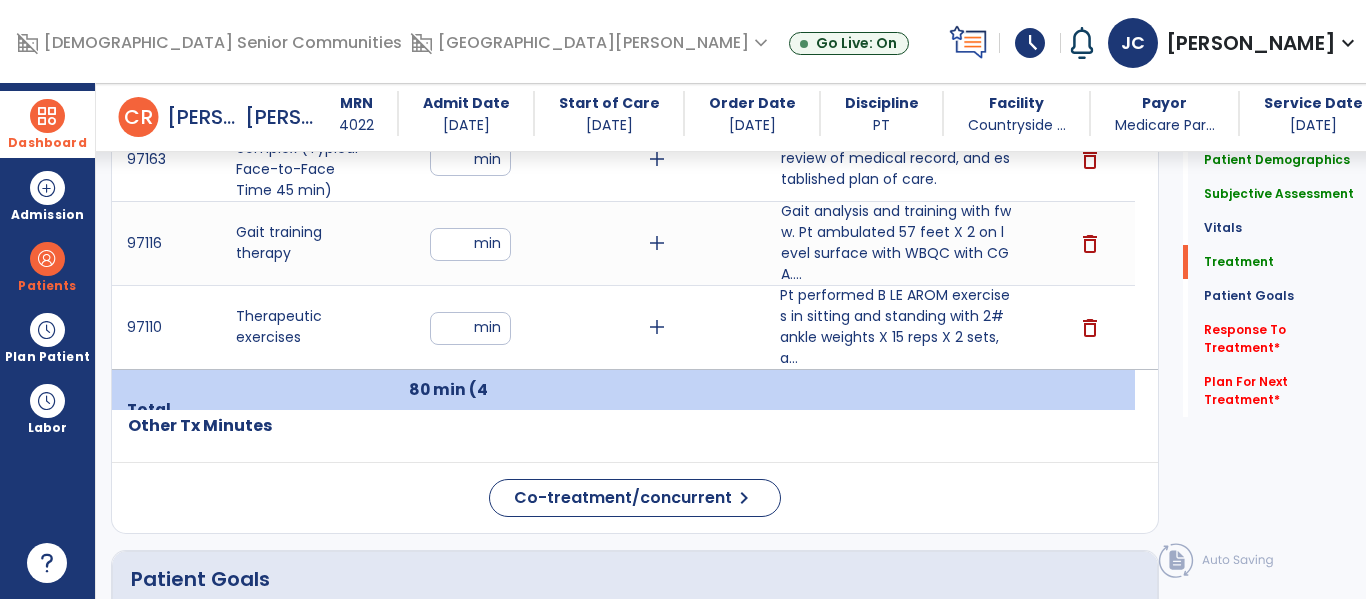scroll, scrollTop: 1360, scrollLeft: 0, axis: vertical 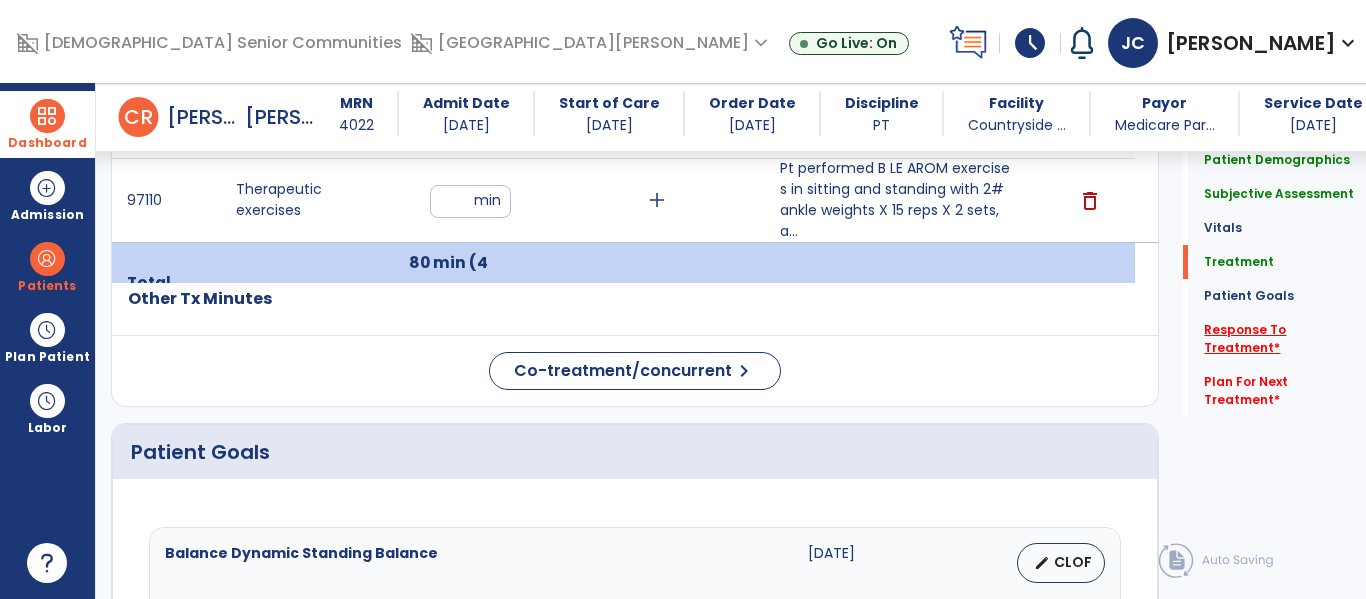 click on "Response To Treatment   *" 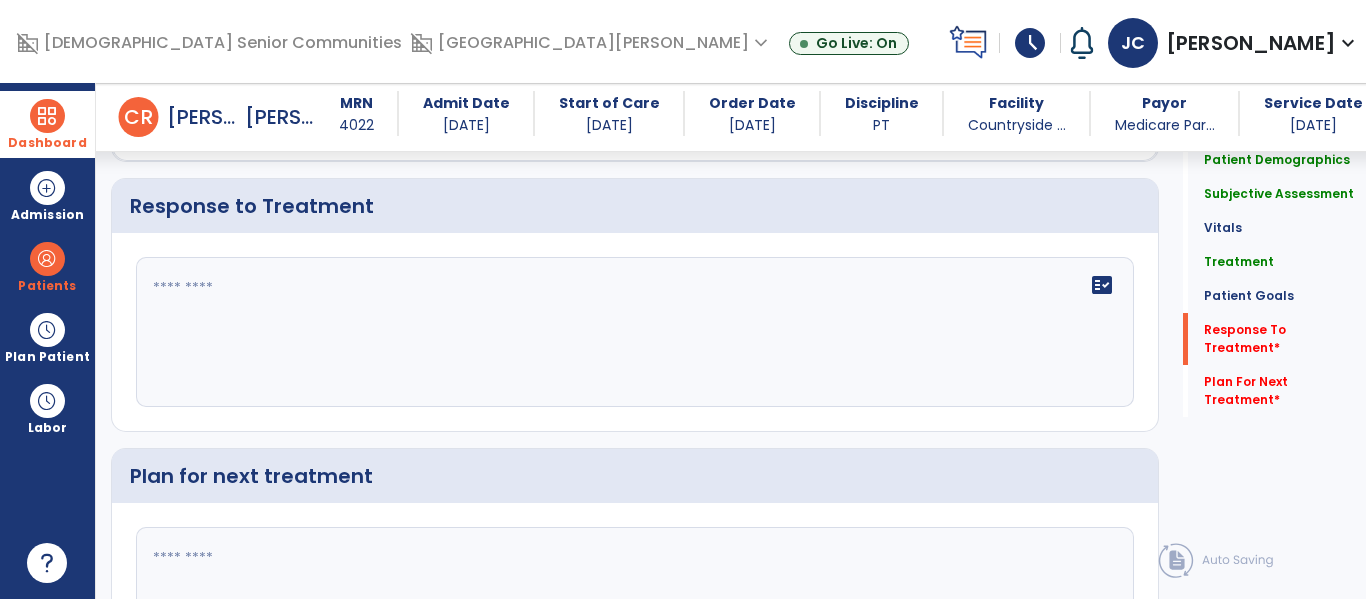 scroll, scrollTop: 3446, scrollLeft: 0, axis: vertical 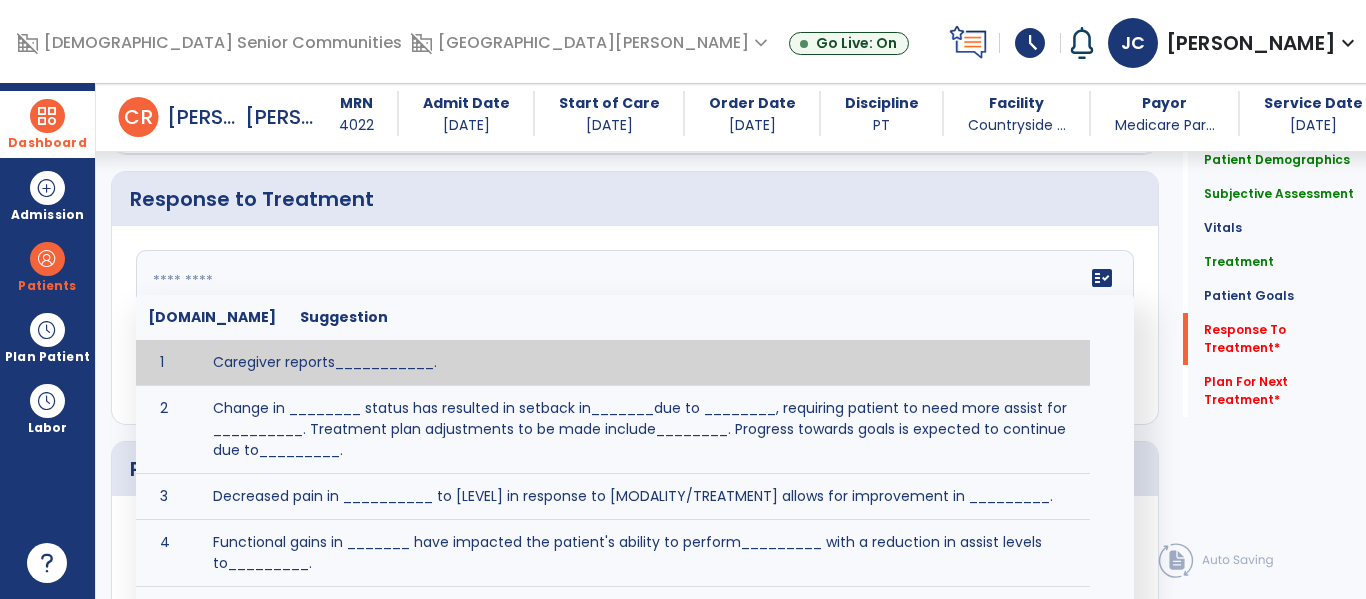 click on "fact_check  Sr.No Suggestion 1 Caregiver reports___________. 2 Change in ________ status has resulted in setback in_______due to ________, requiring patient to need more assist for __________.   Treatment plan adjustments to be made include________.  Progress towards goals is expected to continue due to_________. 3 Decreased pain in __________ to [LEVEL] in response to [MODALITY/TREATMENT] allows for improvement in _________. 4 Functional gains in _______ have impacted the patient's ability to perform_________ with a reduction in assist levels to_________. 5 Functional progress this week has been significant due to__________. 6 Gains in ________ have improved the patient's ability to perform ______with decreased levels of assist to___________. 7 Improvement in ________allows patient to tolerate higher levels of challenges in_________. 8 Pain in [AREA] has decreased to [LEVEL] in response to [TREATMENT/MODALITY], allowing fore ease in completing__________. 9 10 11 12 13 14 15 16 17 18 19 20 21" 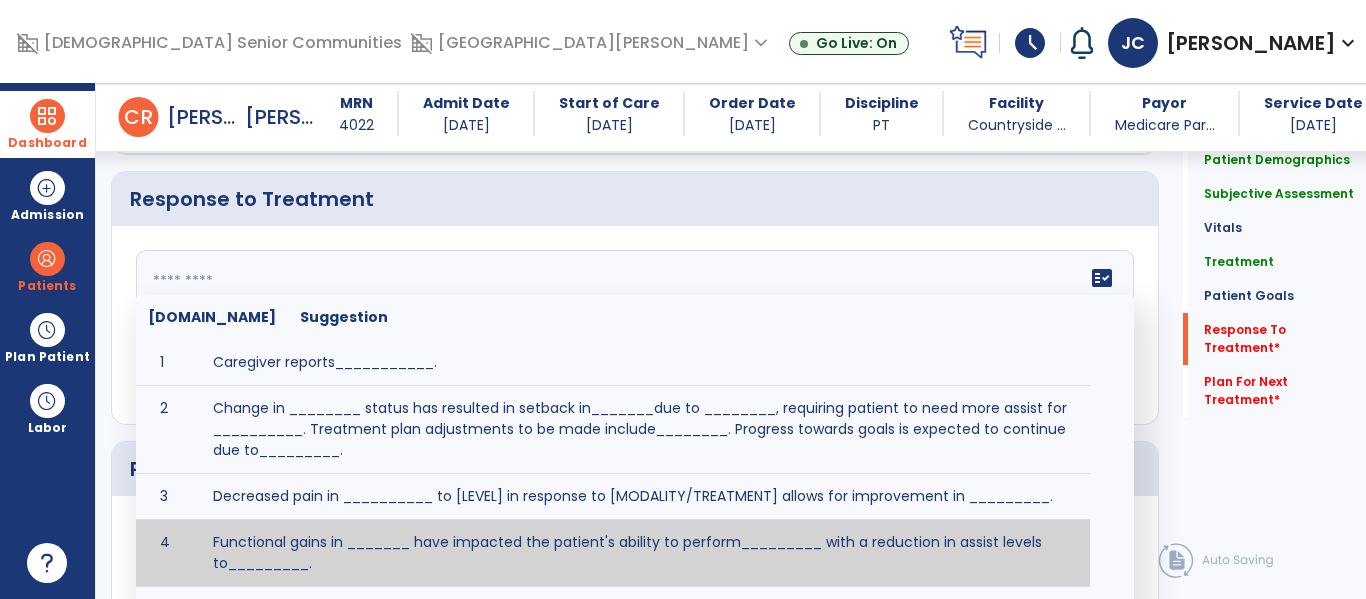 scroll, scrollTop: 3447, scrollLeft: 0, axis: vertical 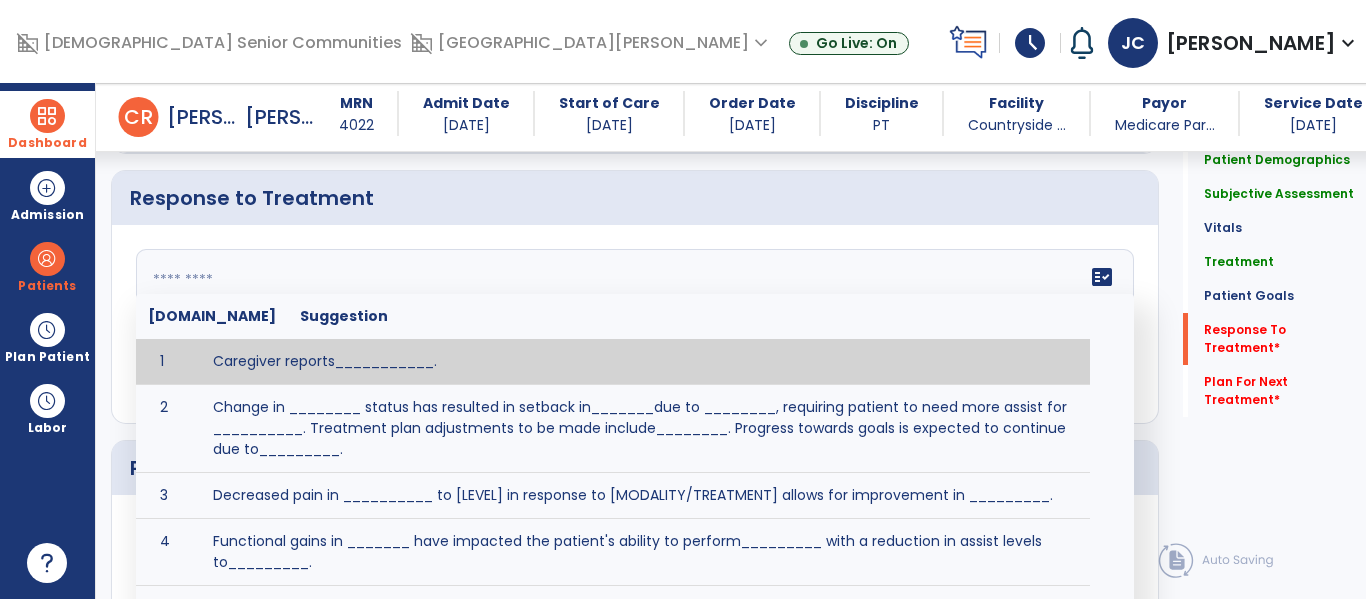 drag, startPoint x: 333, startPoint y: 258, endPoint x: 329, endPoint y: 271, distance: 13.601471 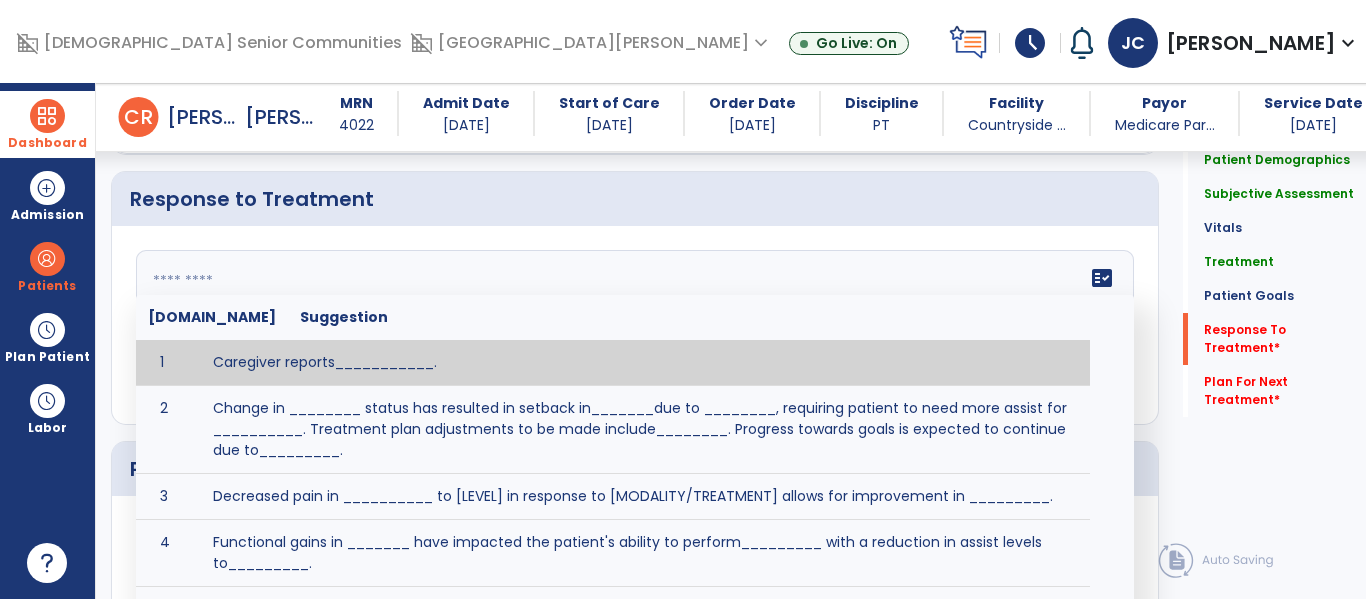 paste on "**********" 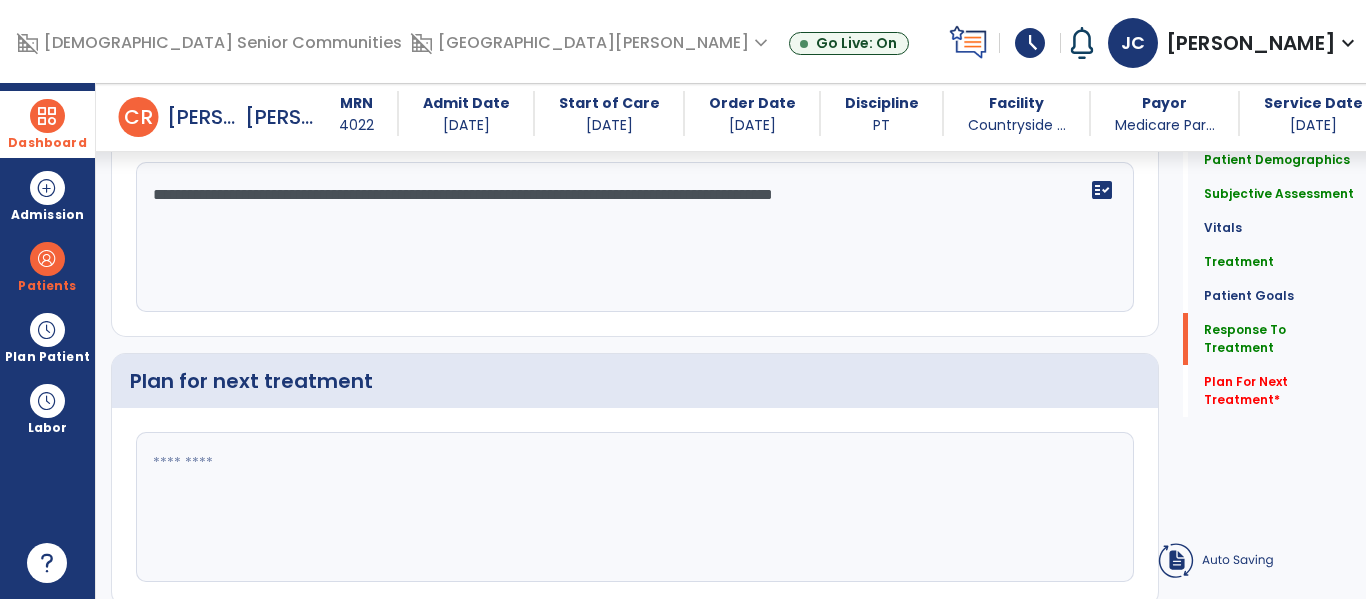scroll, scrollTop: 3358, scrollLeft: 0, axis: vertical 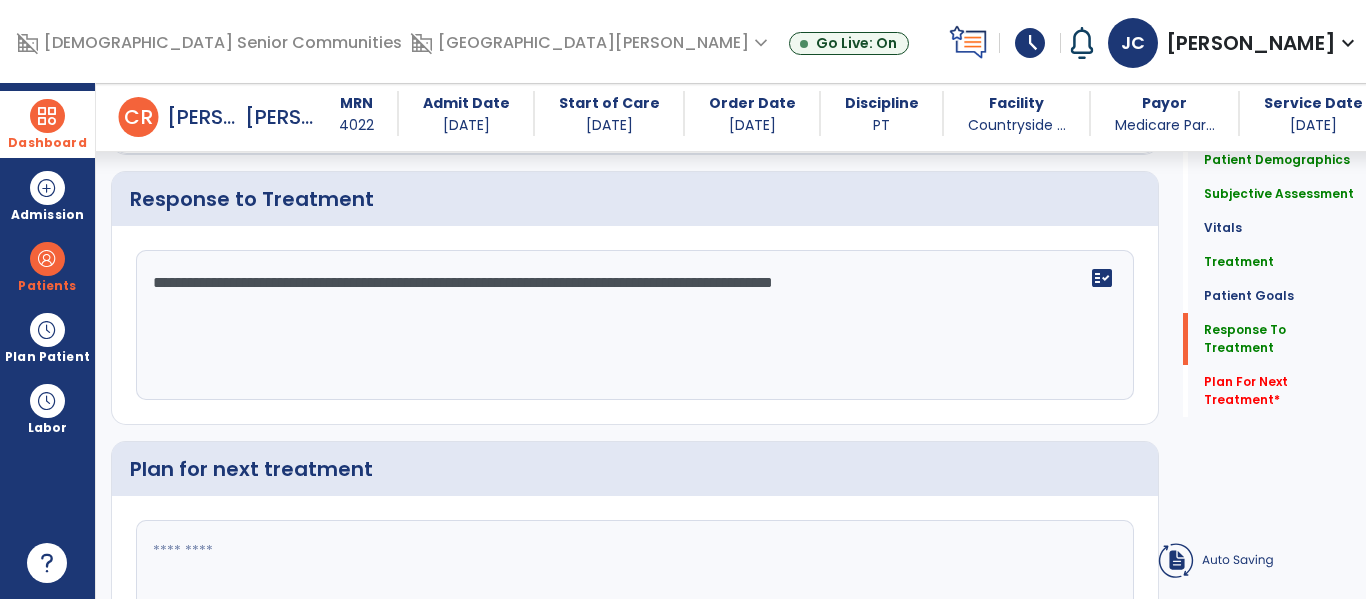 click on "**********" 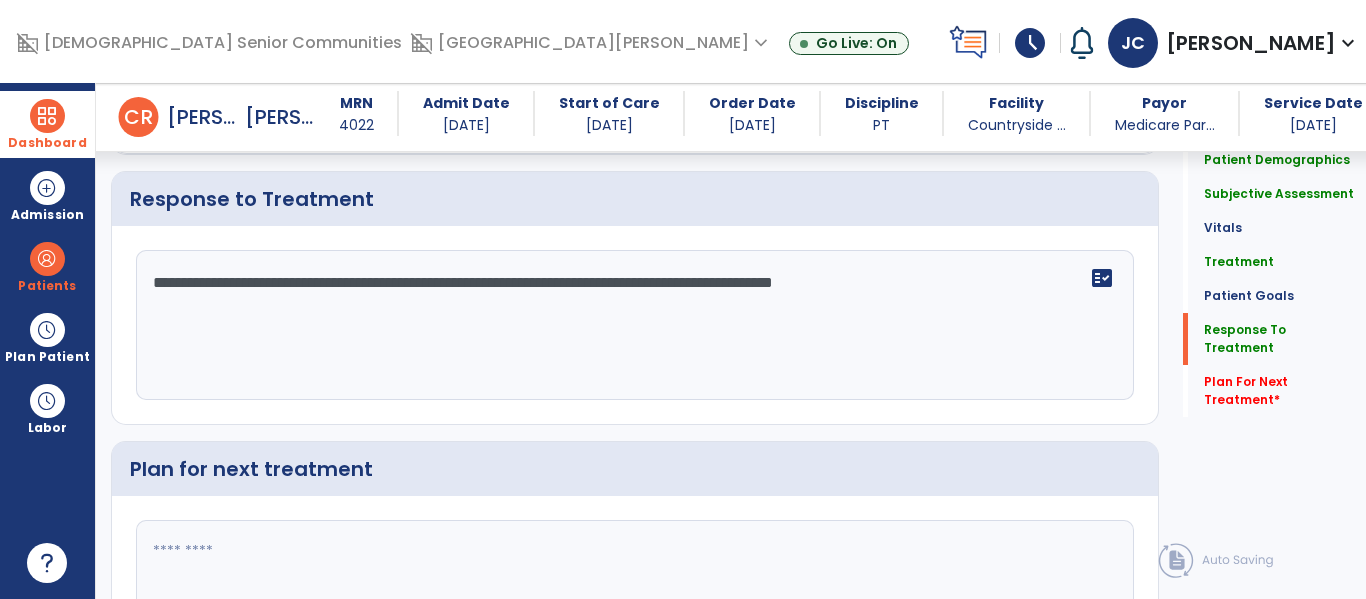 type on "**********" 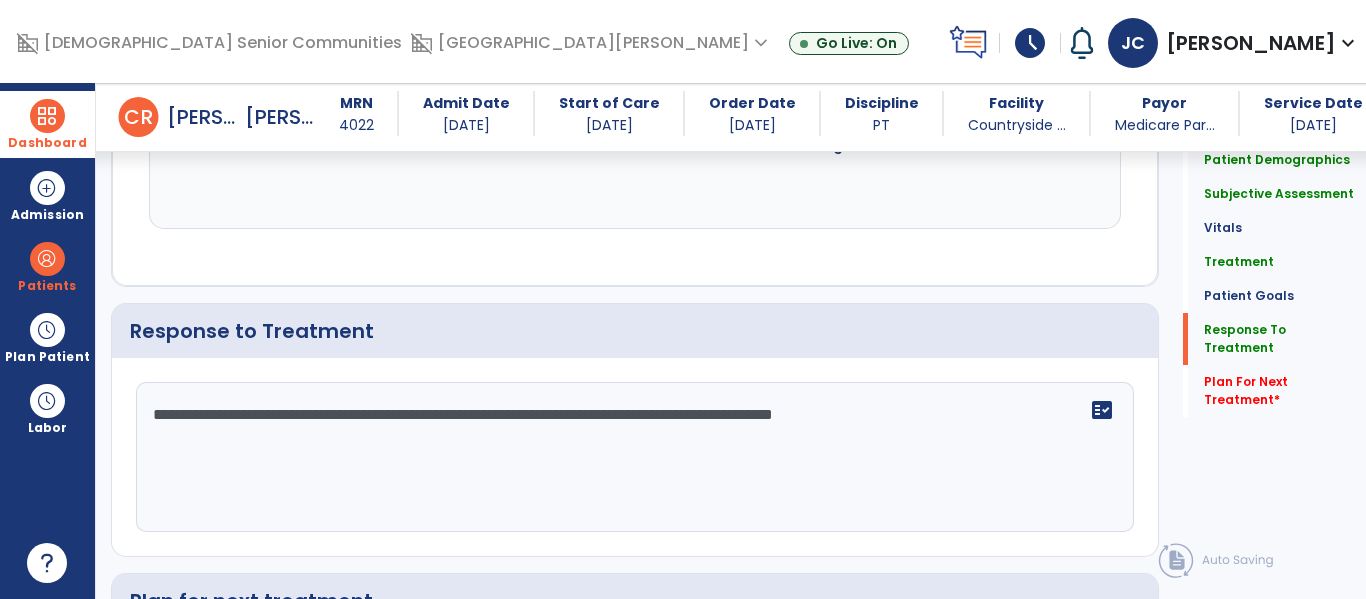 scroll, scrollTop: 3446, scrollLeft: 0, axis: vertical 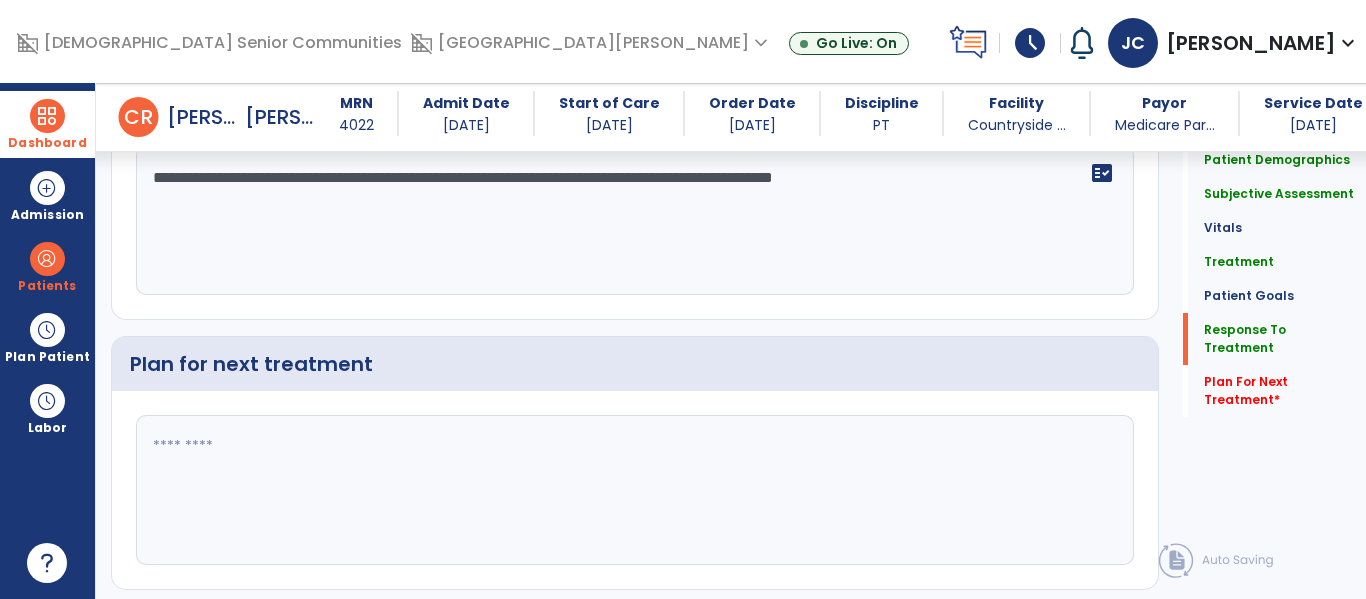 drag, startPoint x: 479, startPoint y: 483, endPoint x: 455, endPoint y: 460, distance: 33.24154 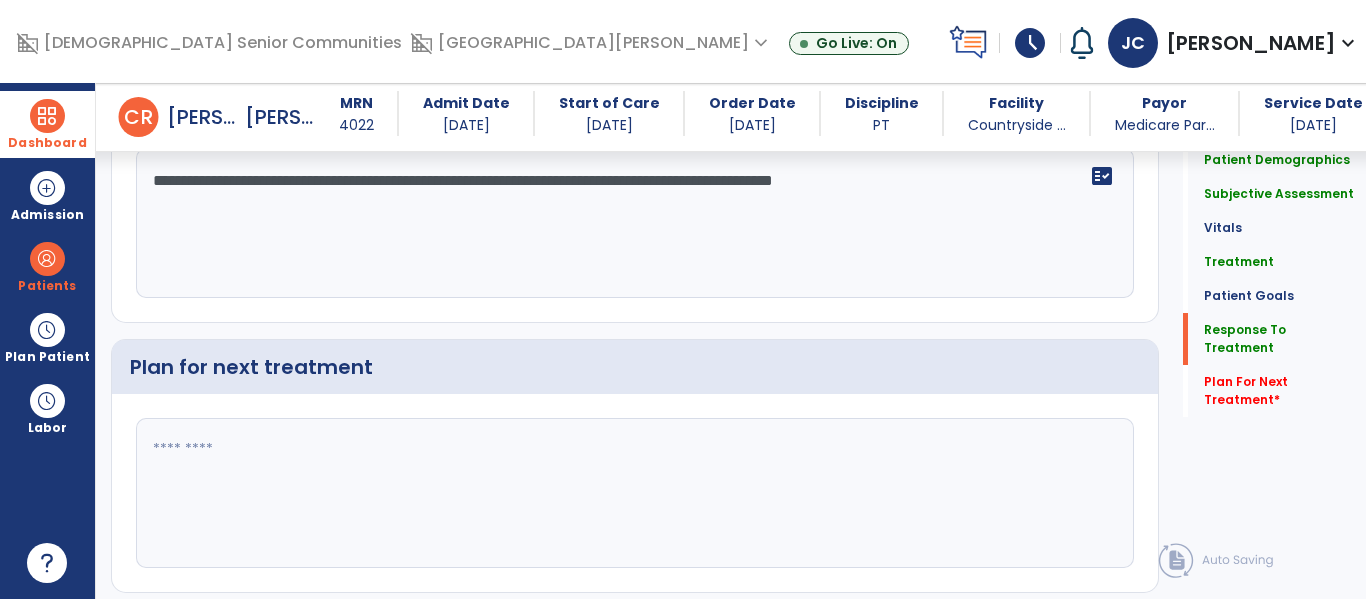 scroll, scrollTop: 3545, scrollLeft: 0, axis: vertical 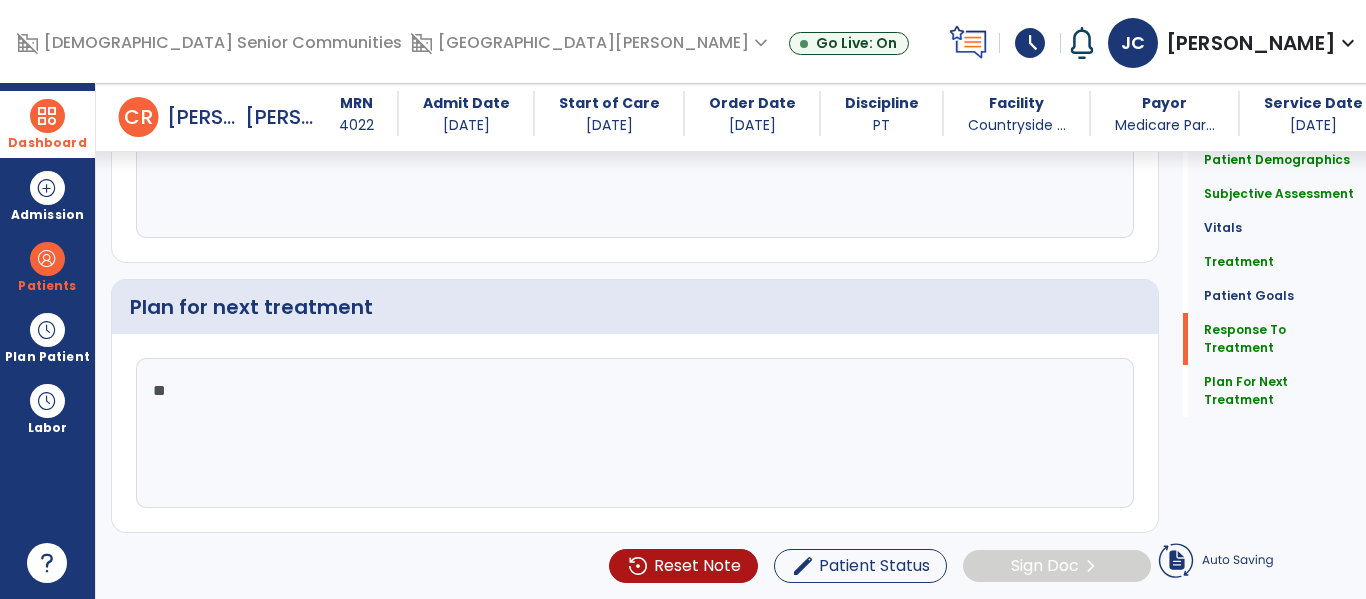 type on "*" 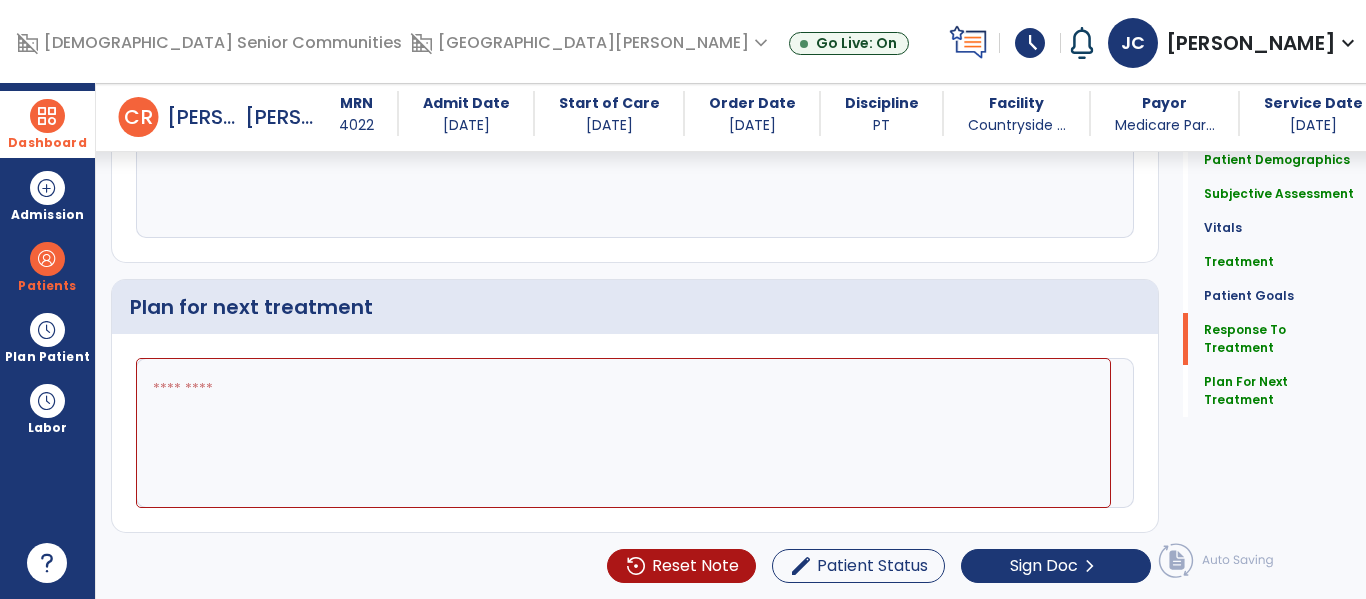 scroll, scrollTop: 3413, scrollLeft: 0, axis: vertical 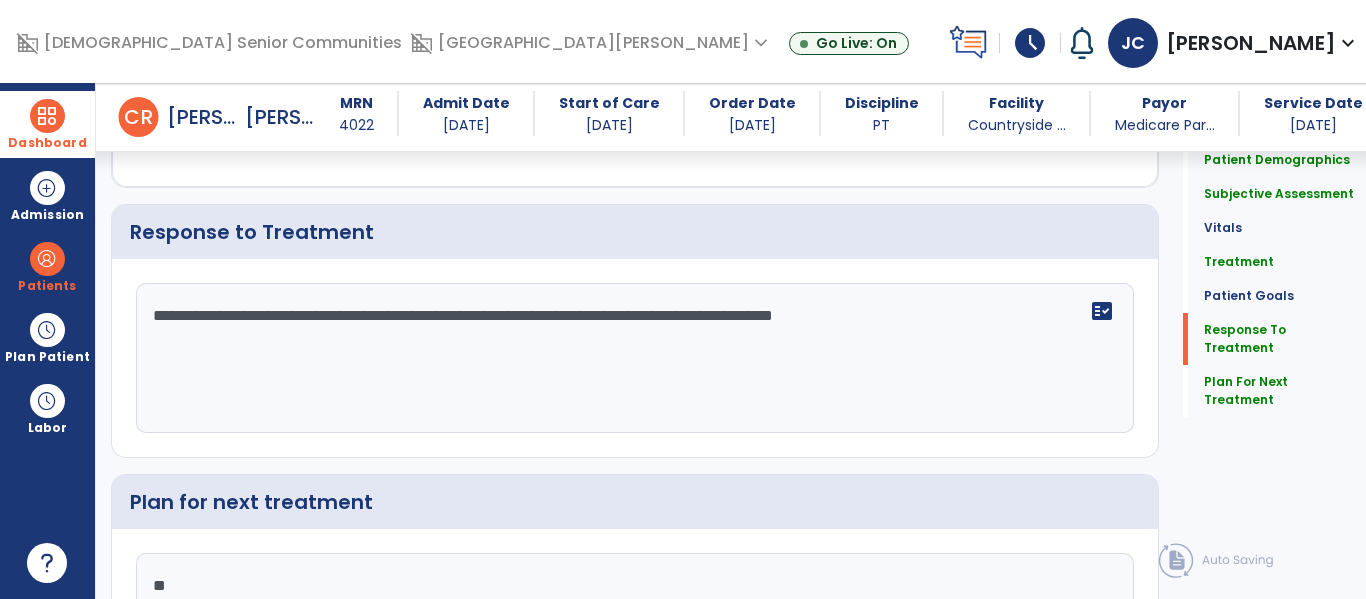 type on "*" 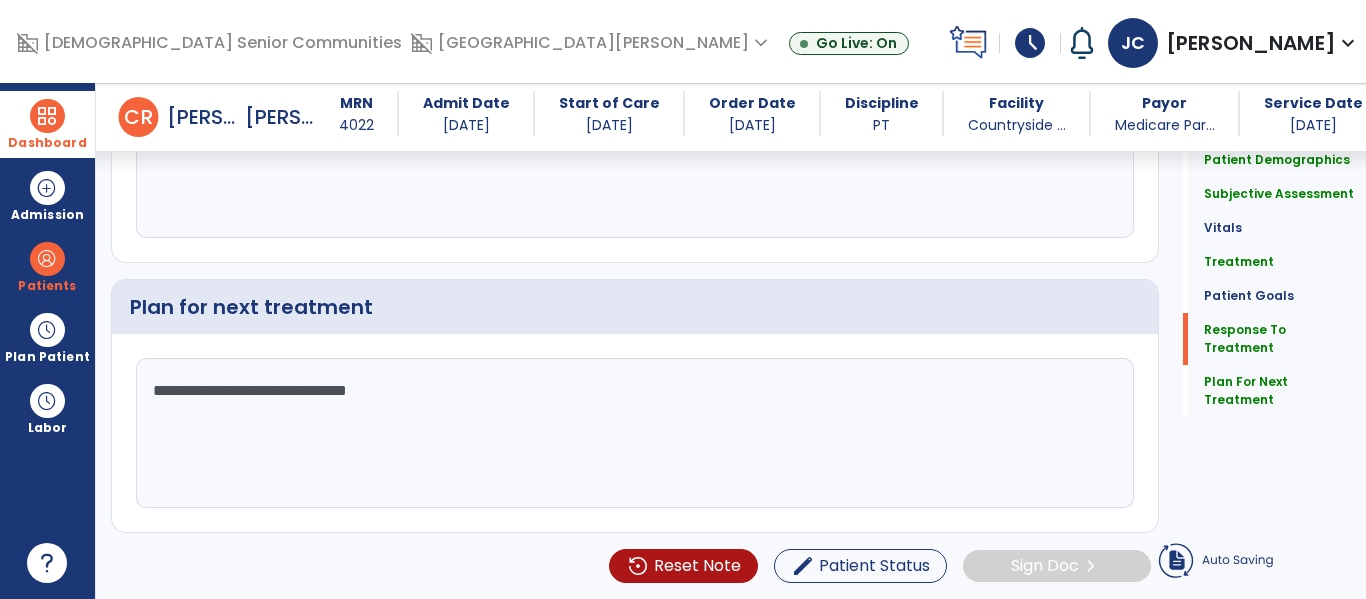 scroll, scrollTop: 3408, scrollLeft: 0, axis: vertical 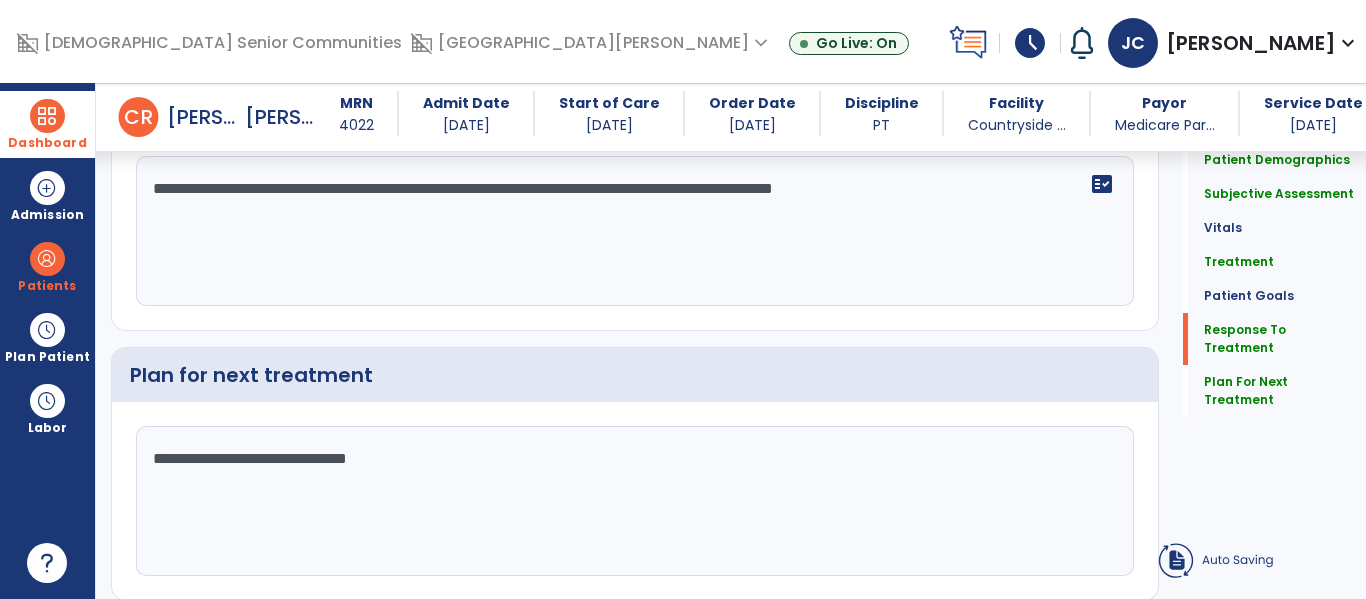 click on "**********" 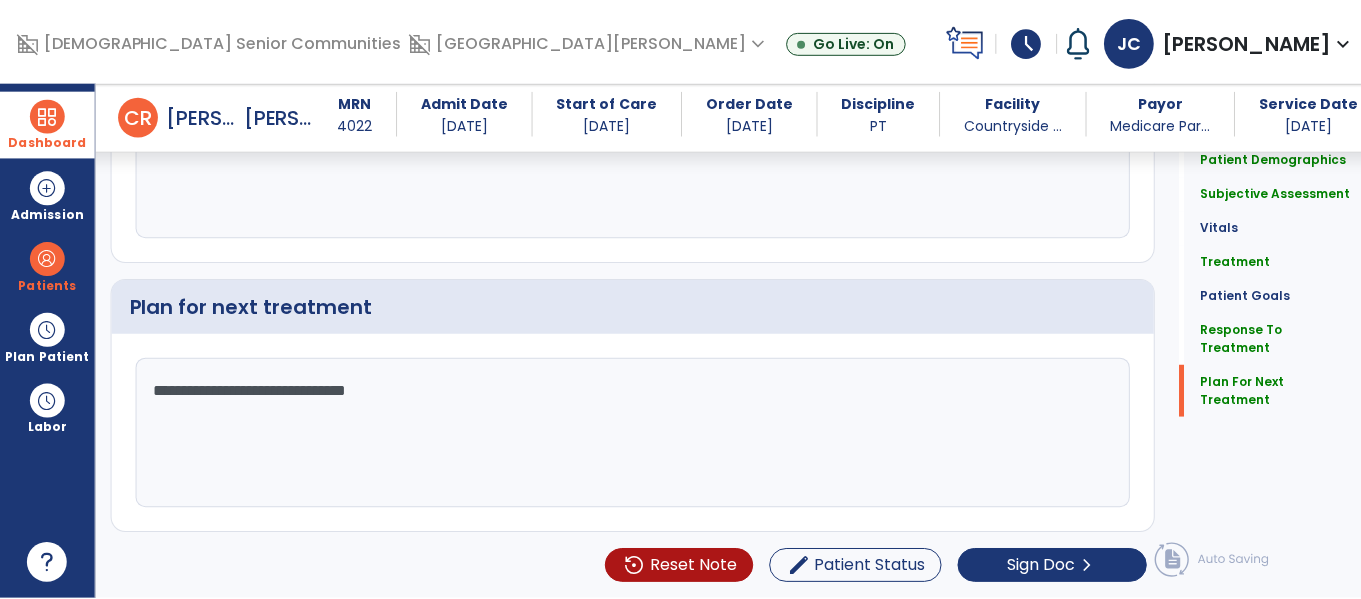 scroll, scrollTop: 3607, scrollLeft: 0, axis: vertical 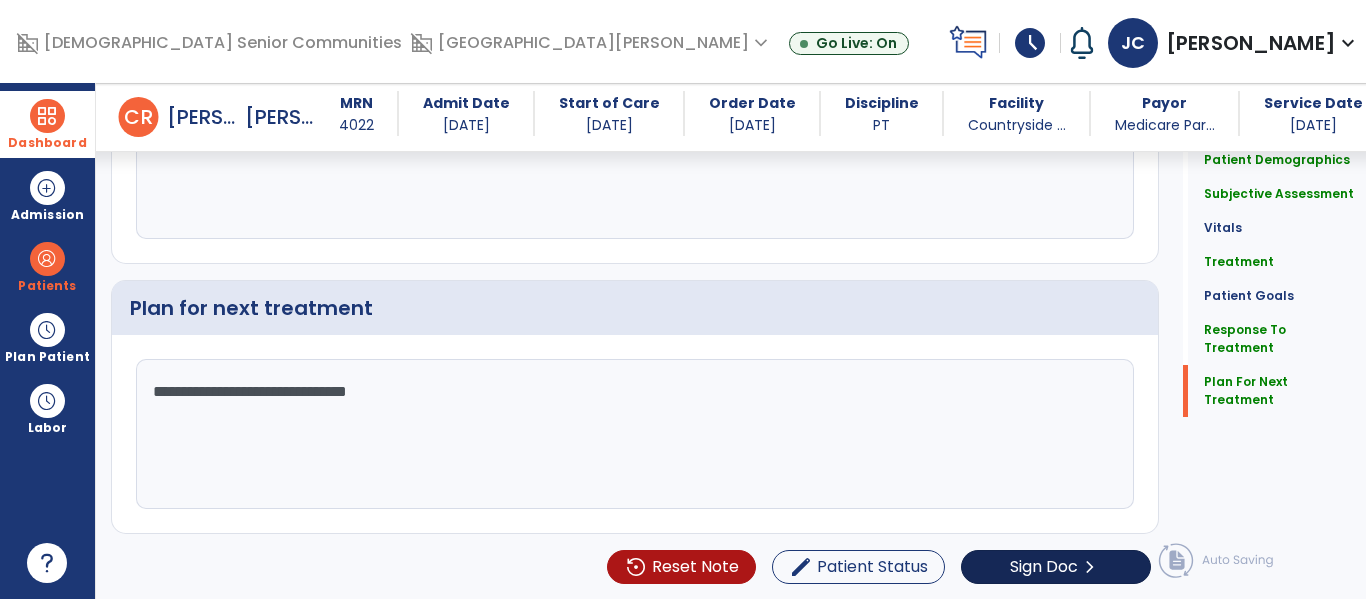 type on "**********" 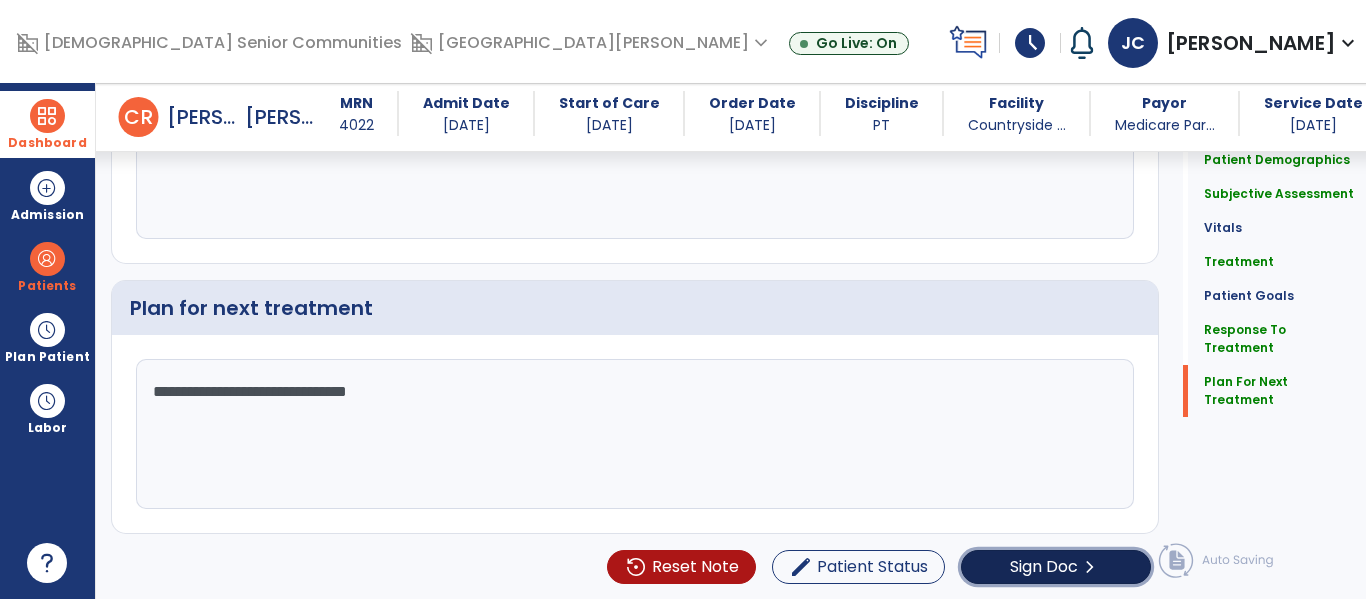 click on "Sign Doc" 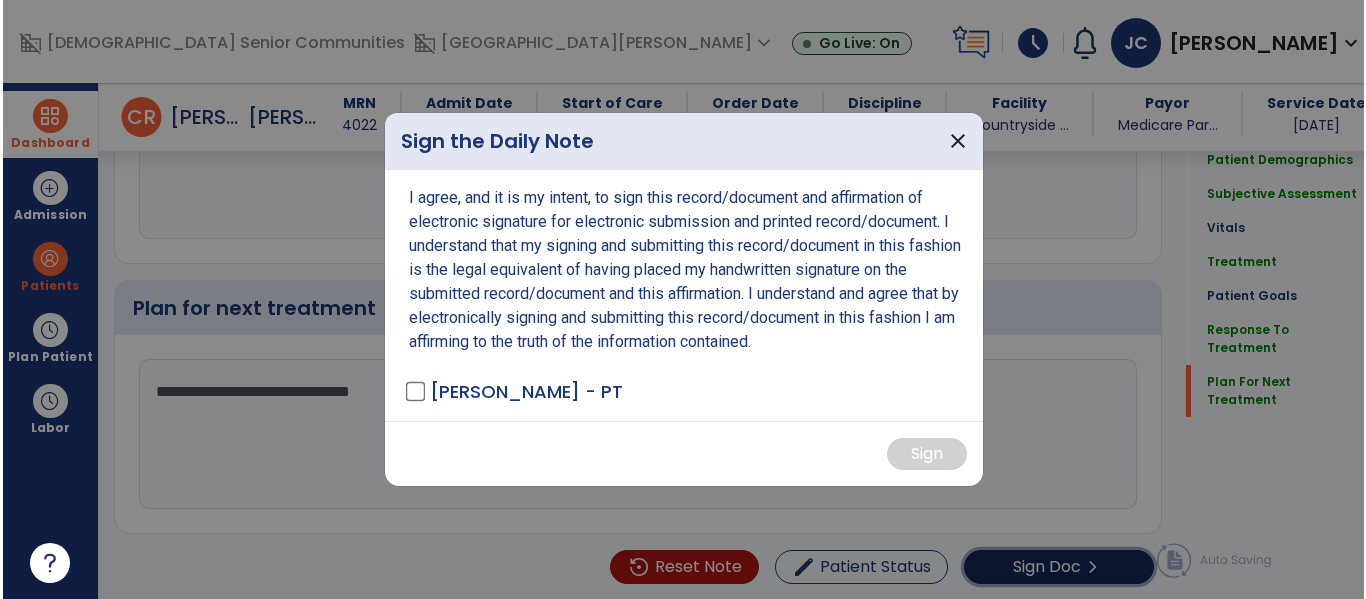 scroll, scrollTop: 3607, scrollLeft: 0, axis: vertical 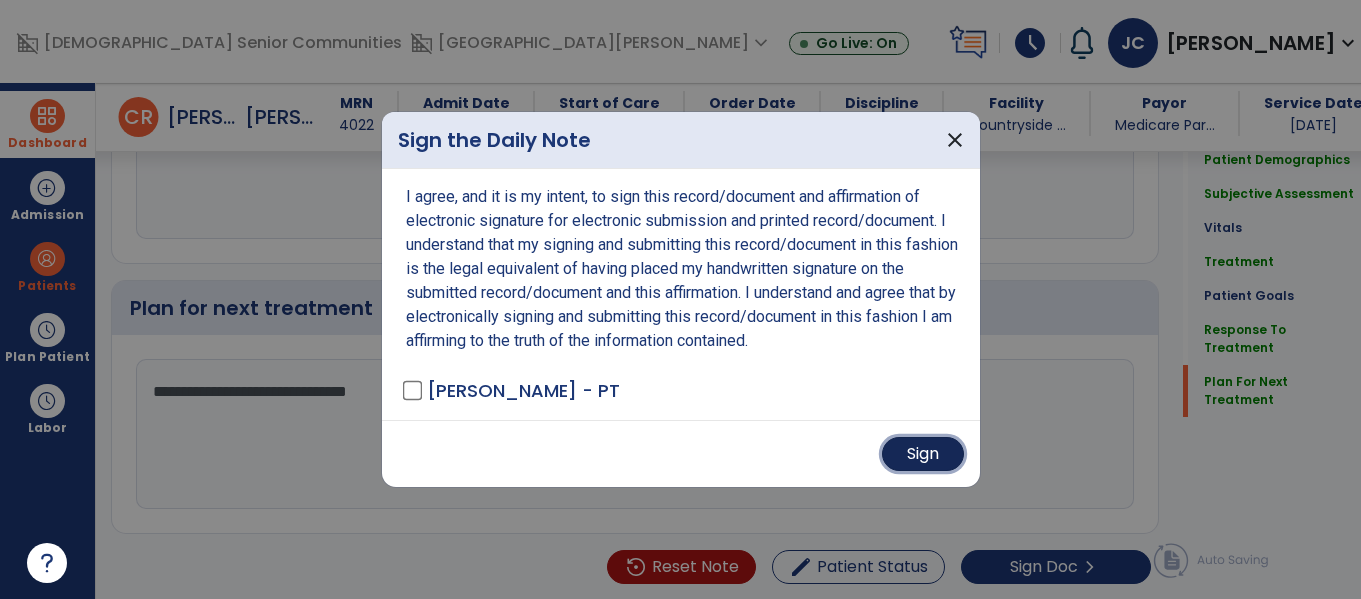 click on "Sign" at bounding box center (923, 454) 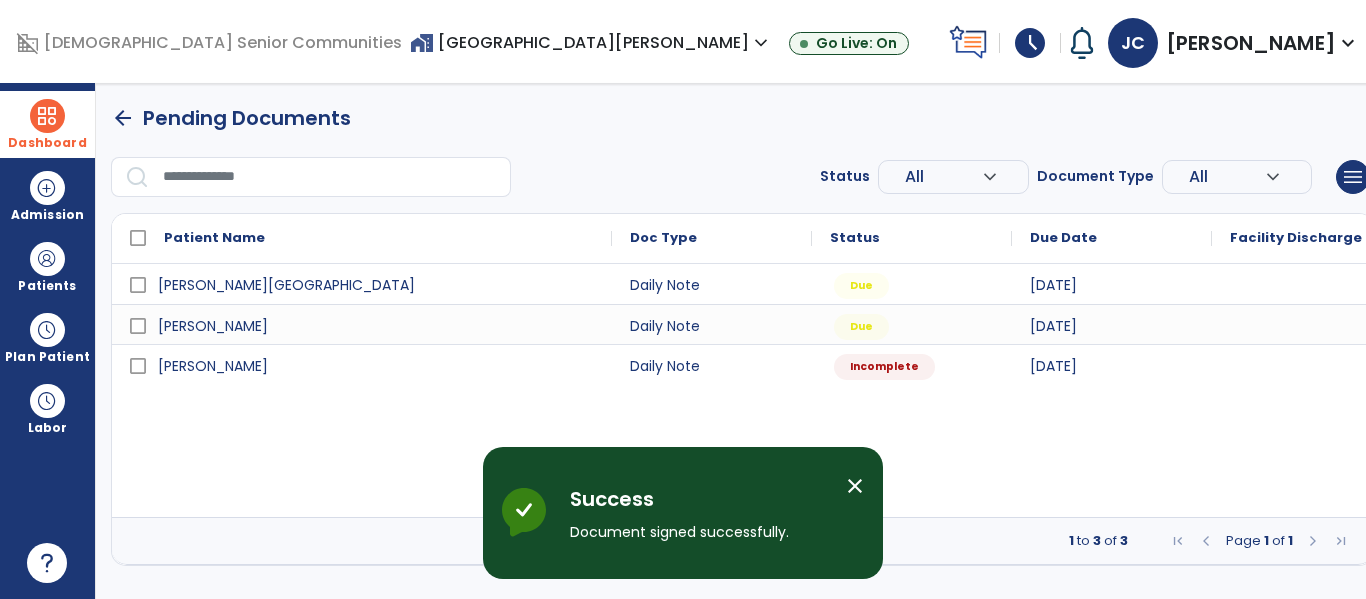 scroll, scrollTop: 0, scrollLeft: 0, axis: both 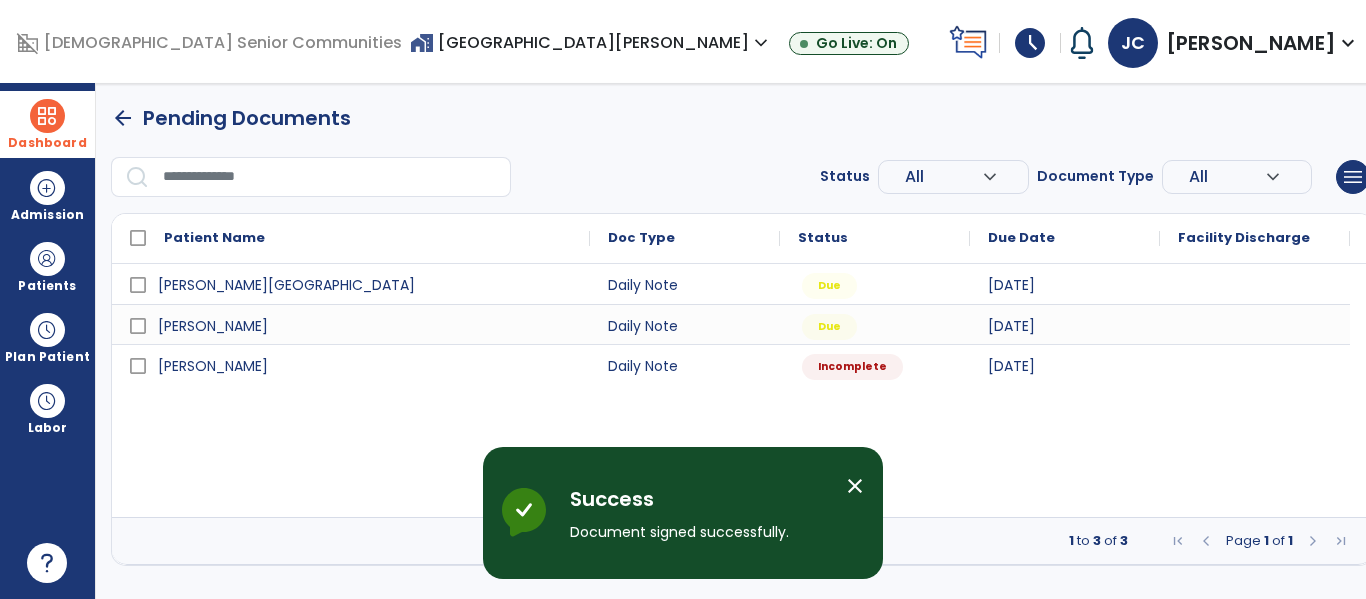 click at bounding box center [47, 116] 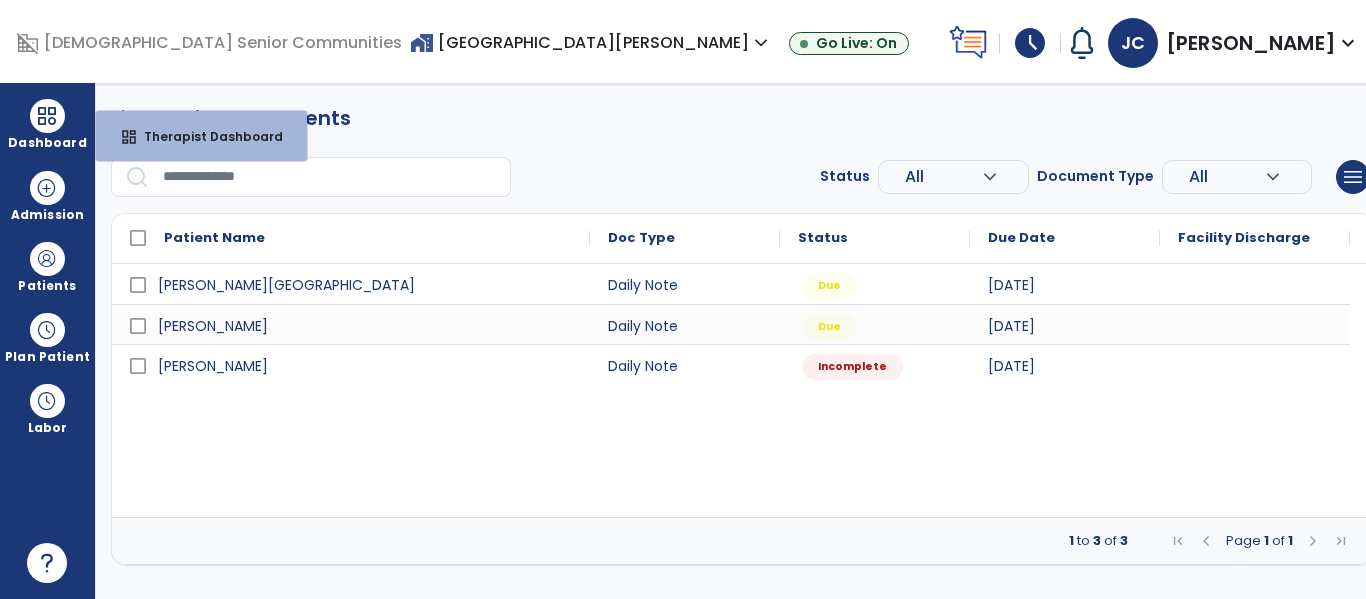 click on "arrow_back   Pending Documents" at bounding box center (742, 118) 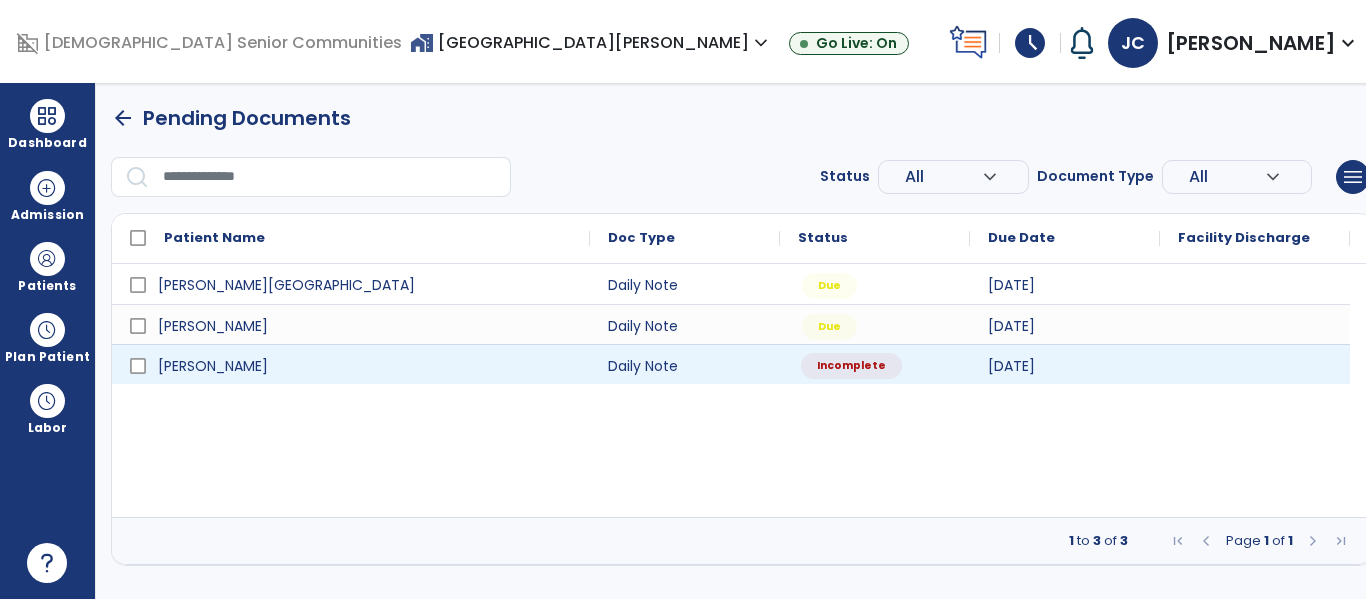 click on "Incomplete" at bounding box center [851, 366] 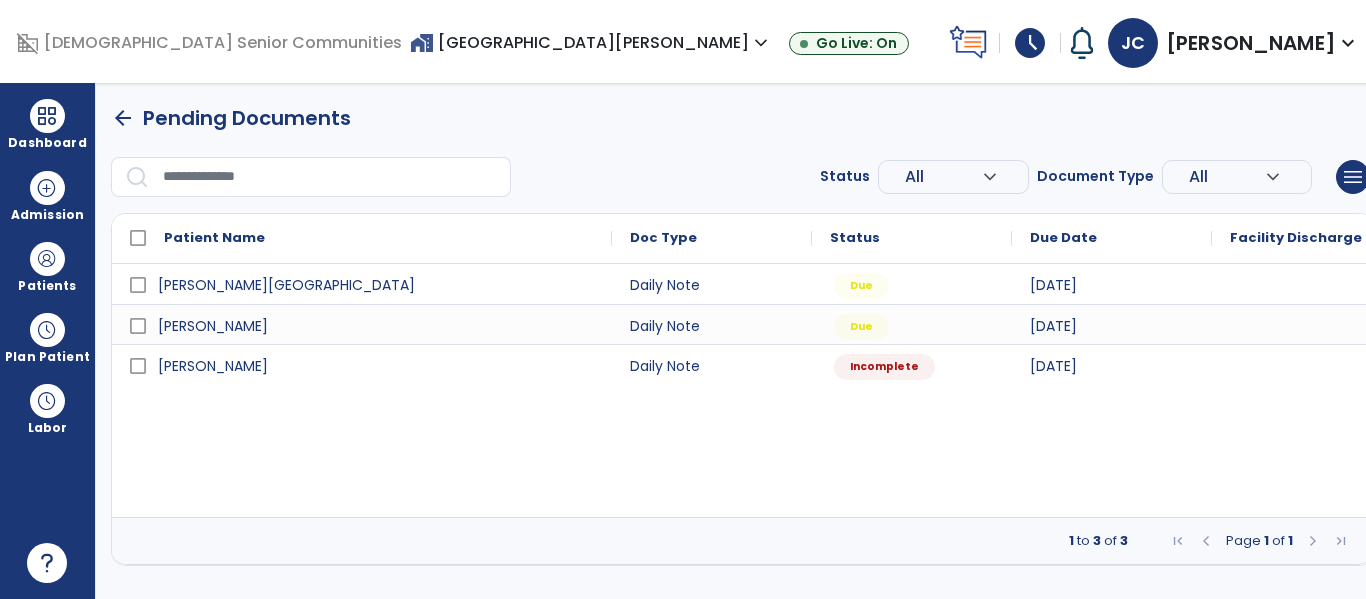 select on "*" 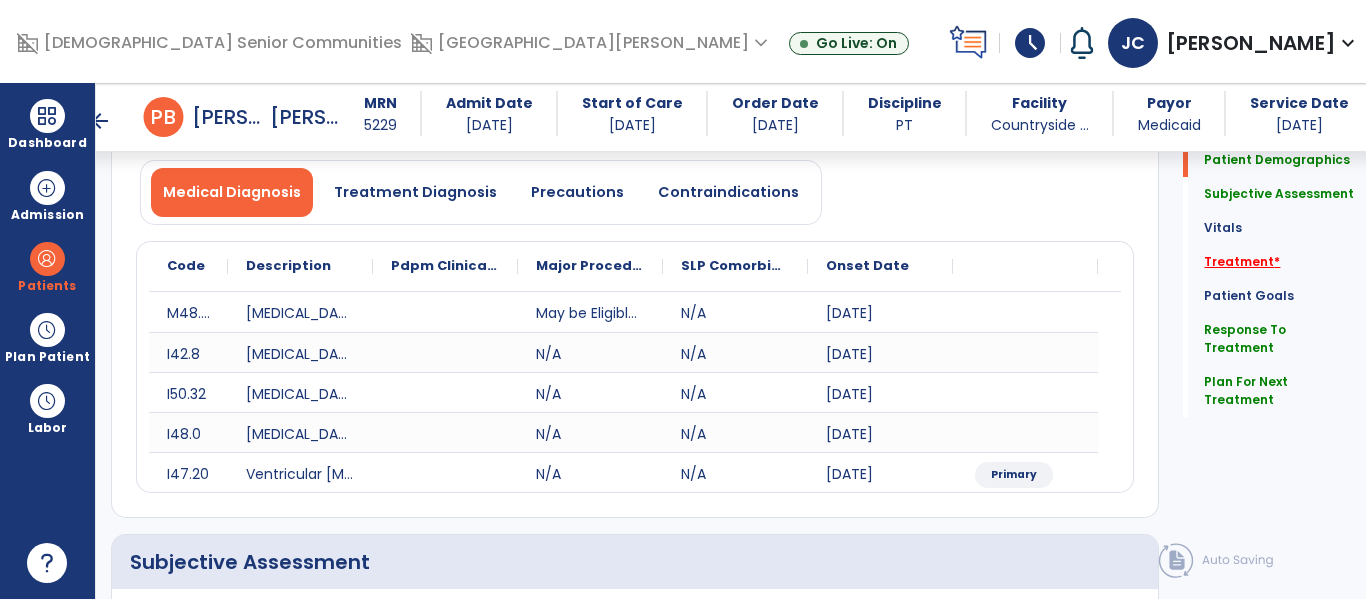click on "Treatment   *" 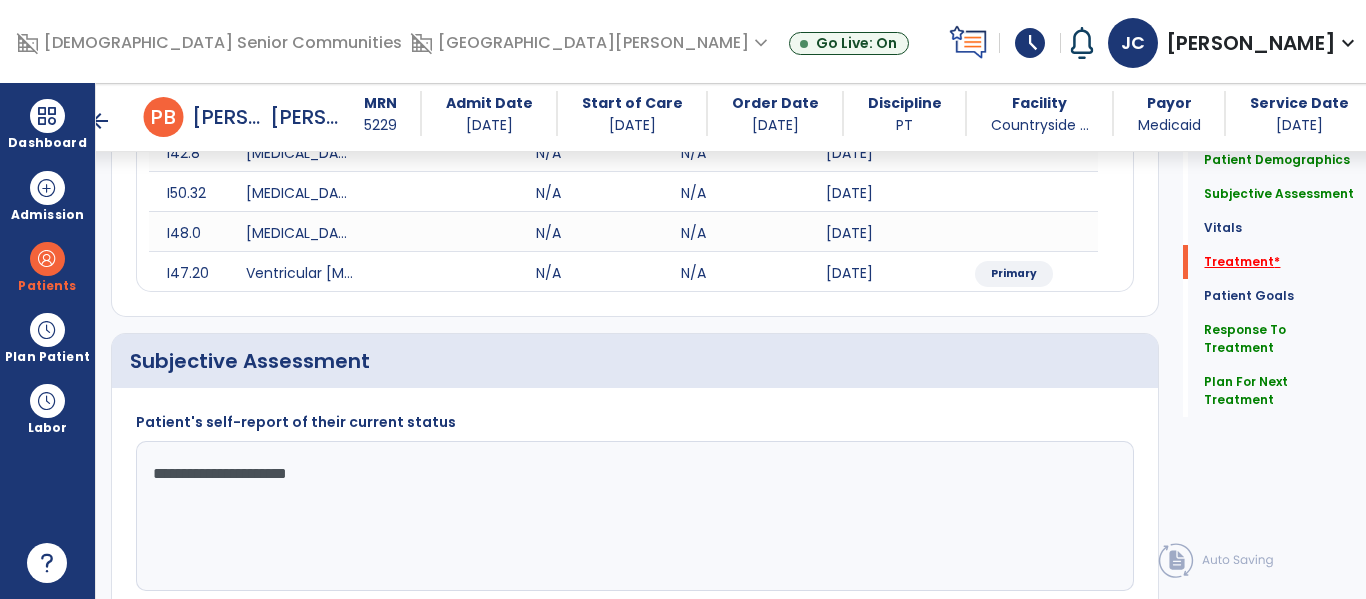 click on "Treatment   *" 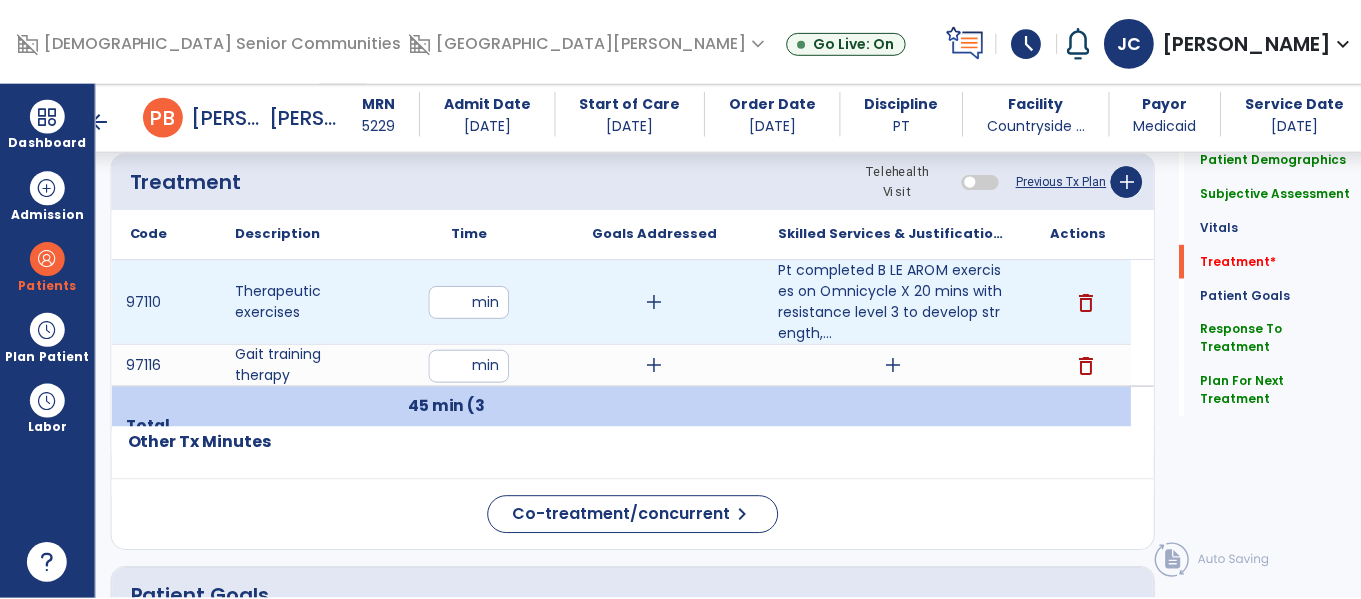 scroll, scrollTop: 1267, scrollLeft: 0, axis: vertical 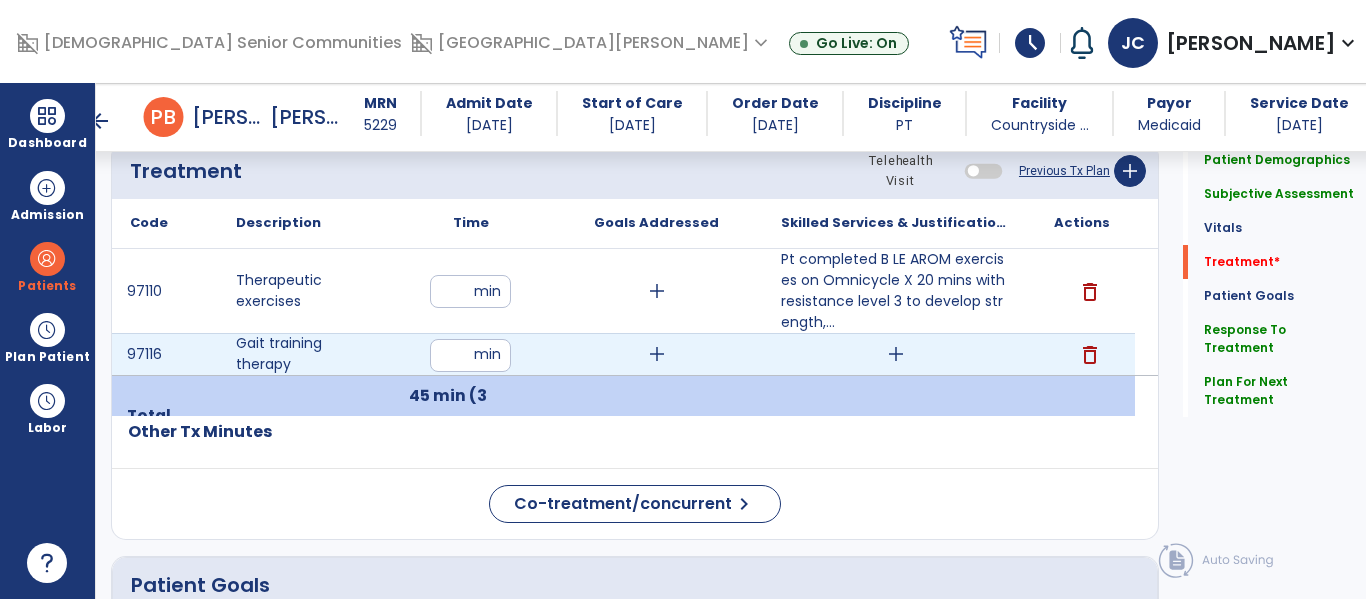 click on "add" at bounding box center (896, 354) 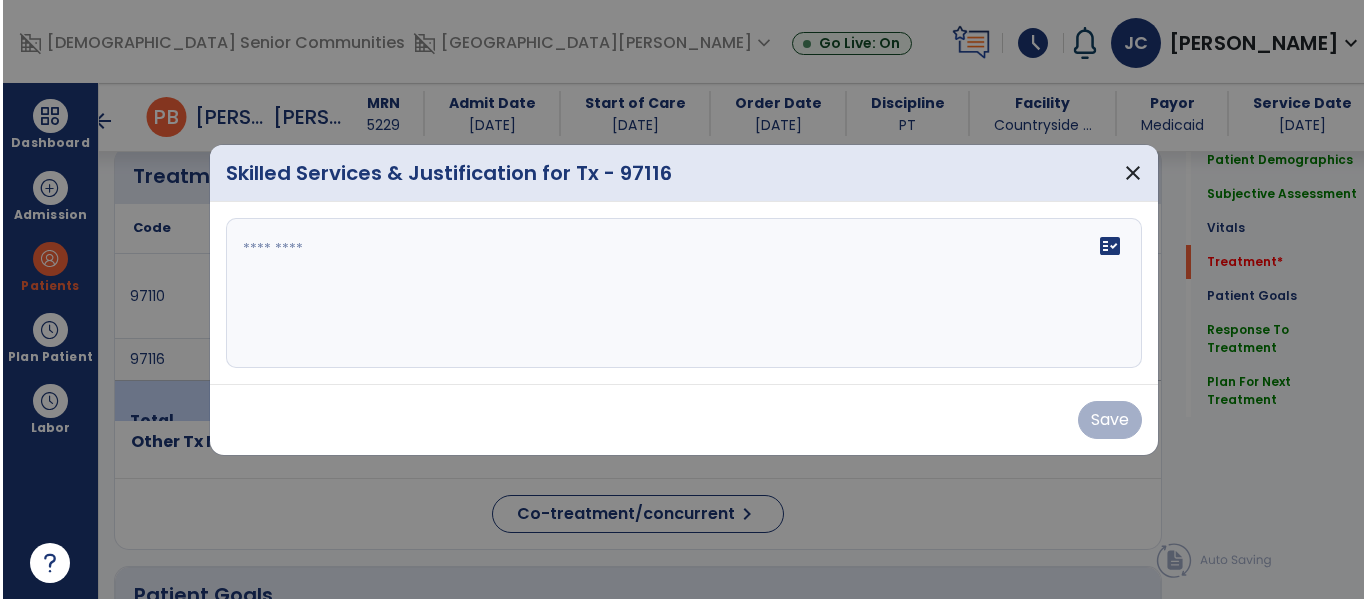 scroll, scrollTop: 1267, scrollLeft: 0, axis: vertical 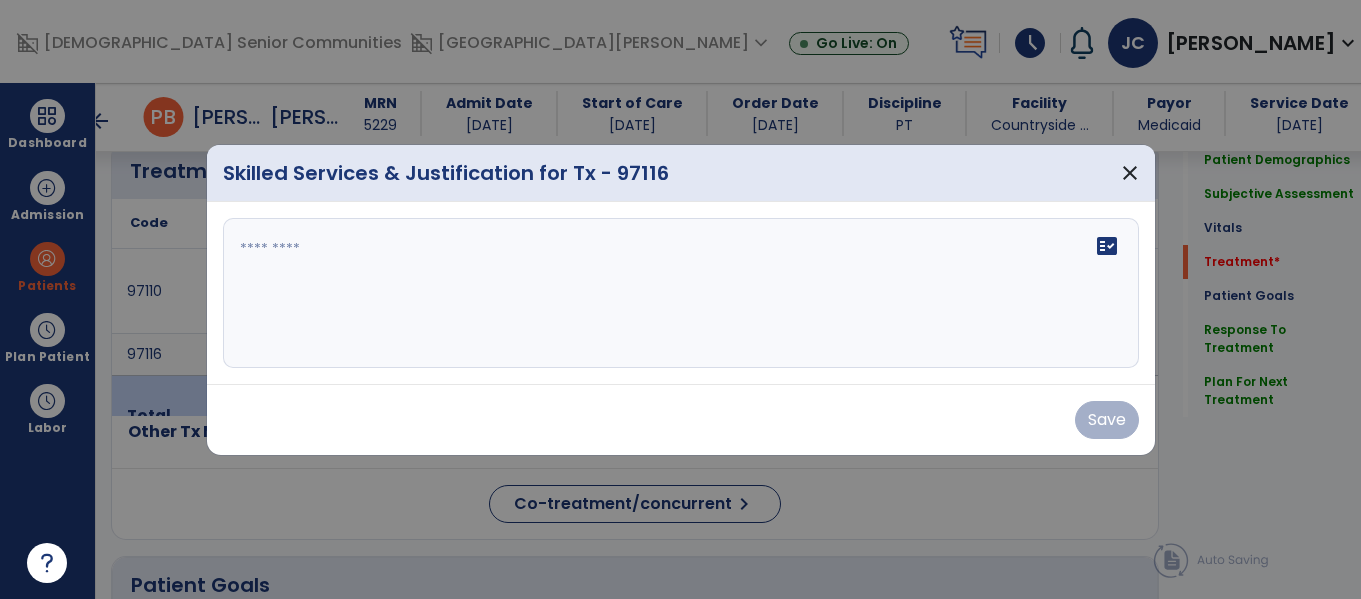 click on "fact_check" at bounding box center (681, 293) 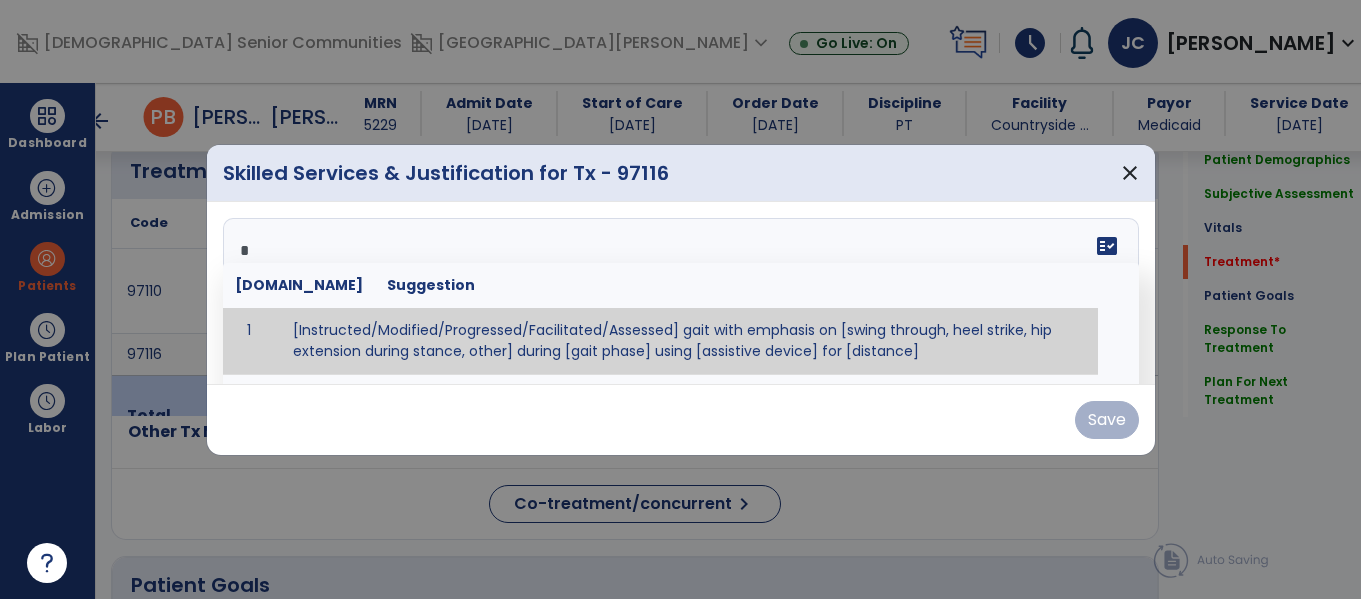 type on "**" 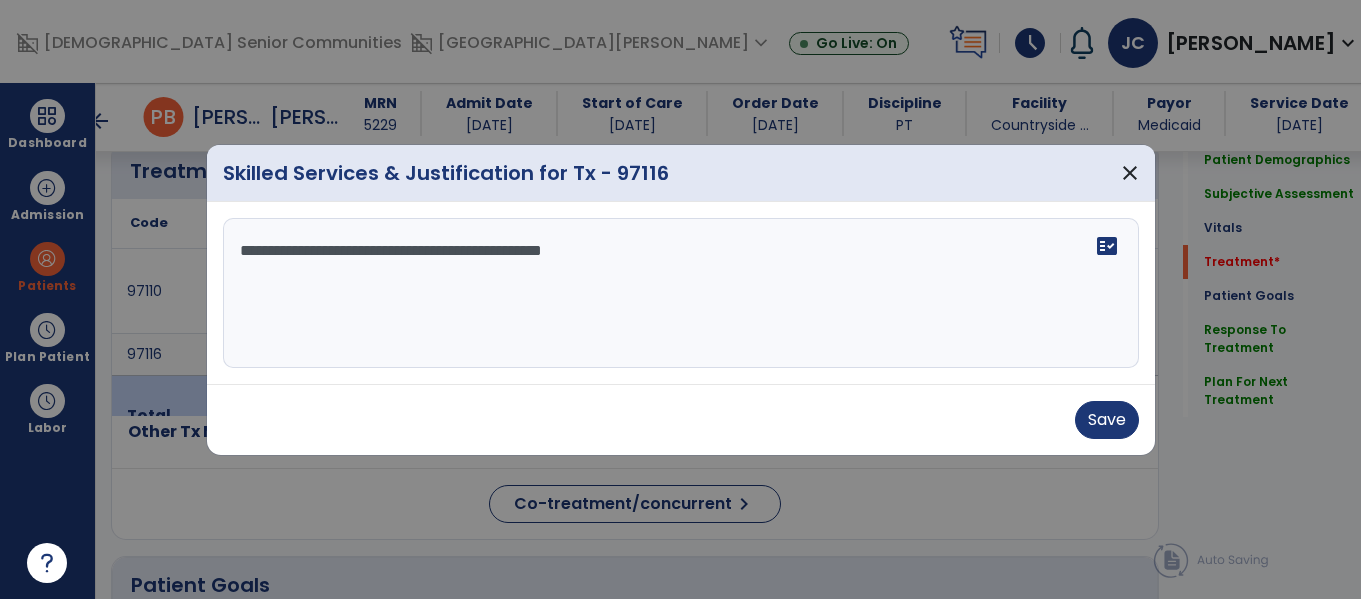 click on "**********" at bounding box center [681, 293] 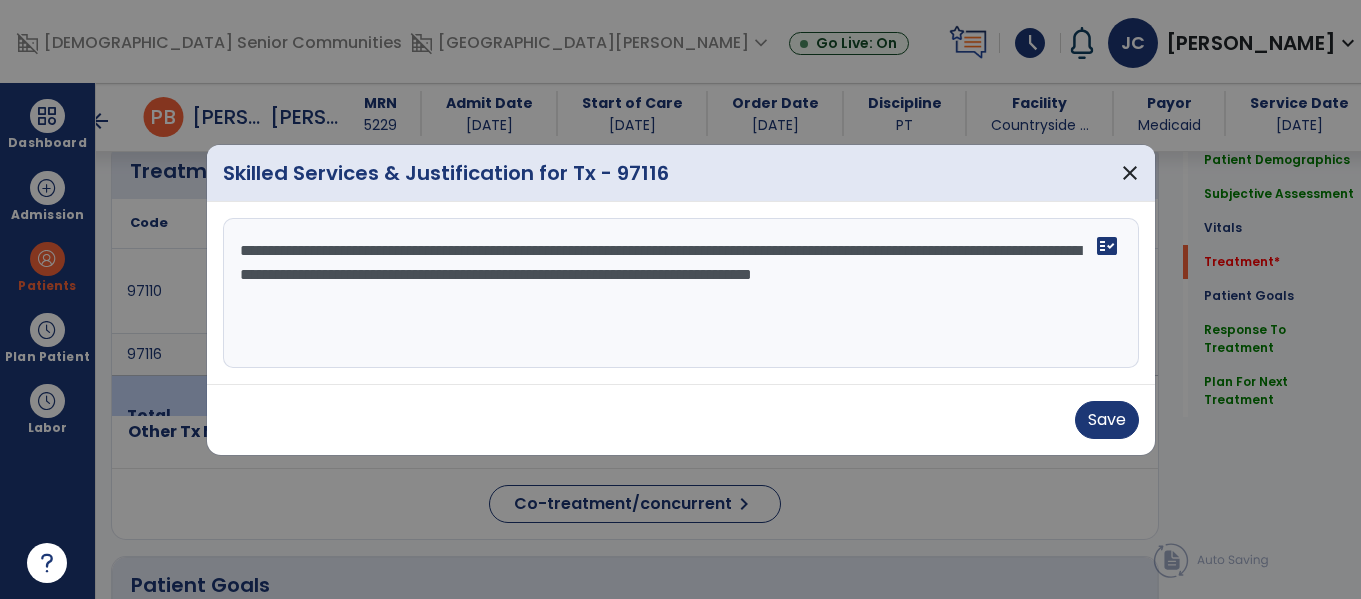 click on "**********" at bounding box center (681, 293) 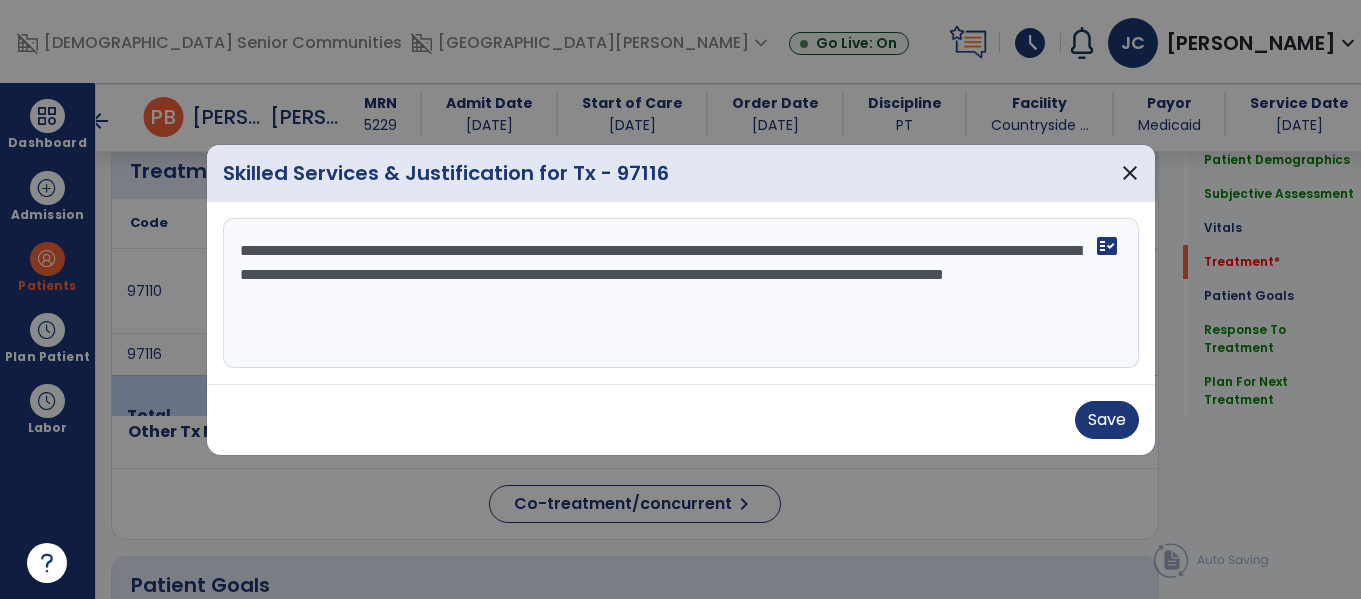 click on "**********" at bounding box center (681, 293) 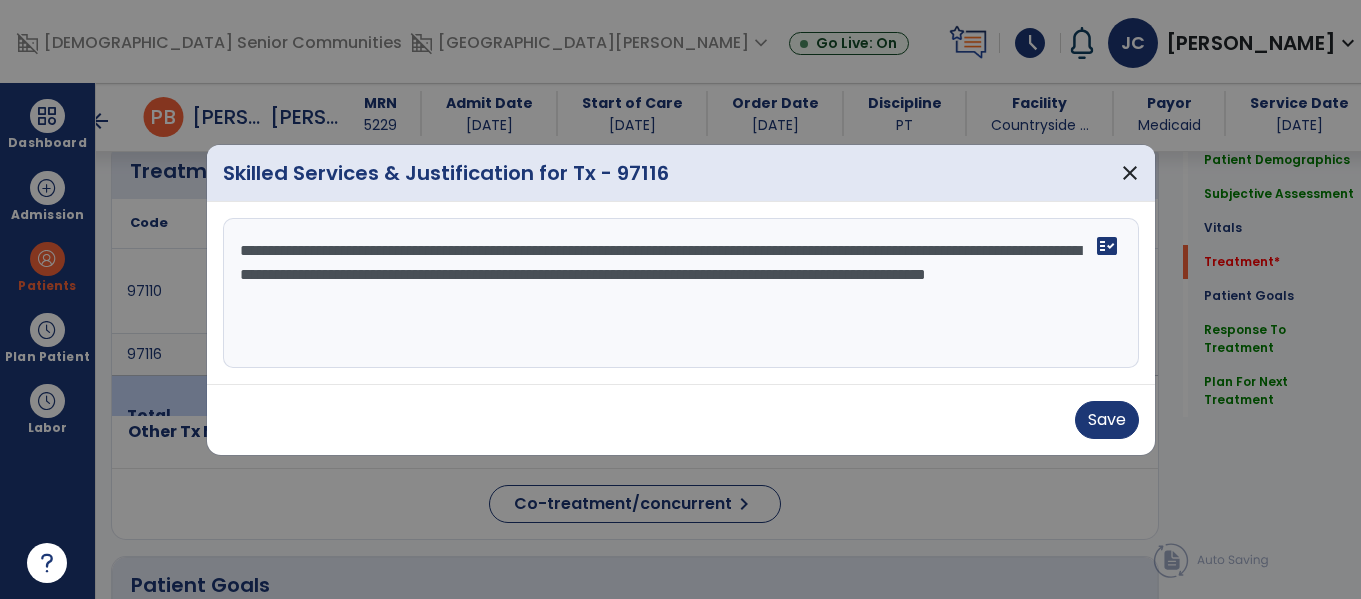 click at bounding box center (680, 299) 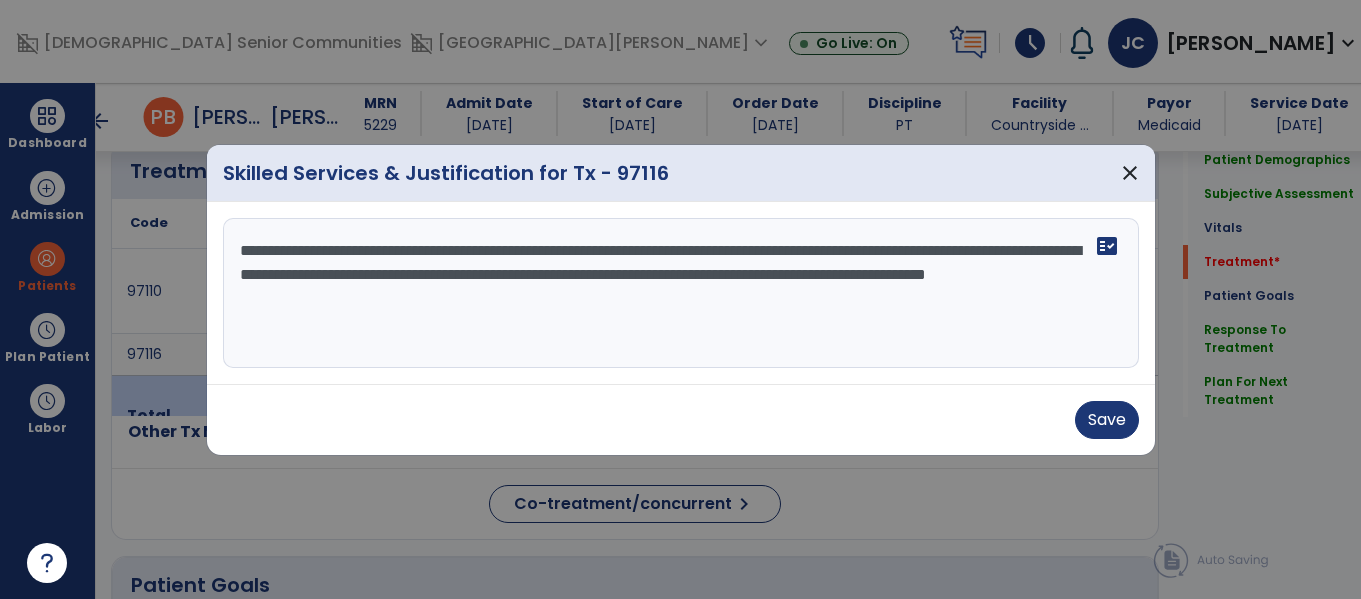 click on "**********" at bounding box center [681, 293] 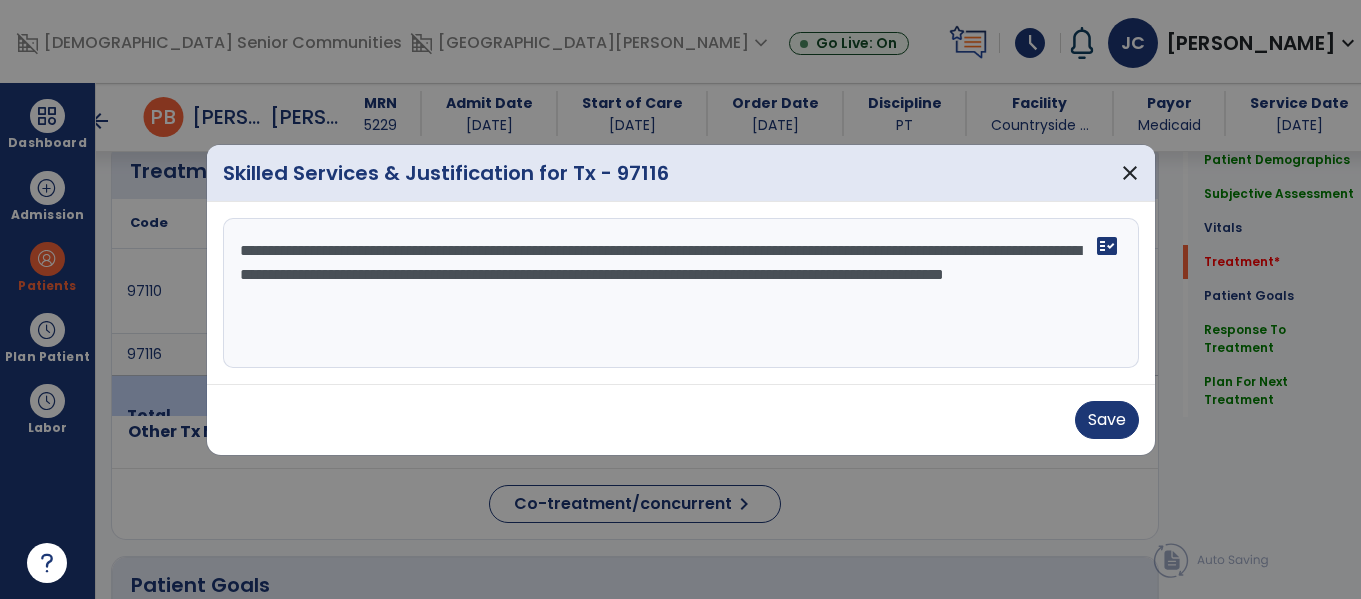 drag, startPoint x: 591, startPoint y: 299, endPoint x: 581, endPoint y: 301, distance: 10.198039 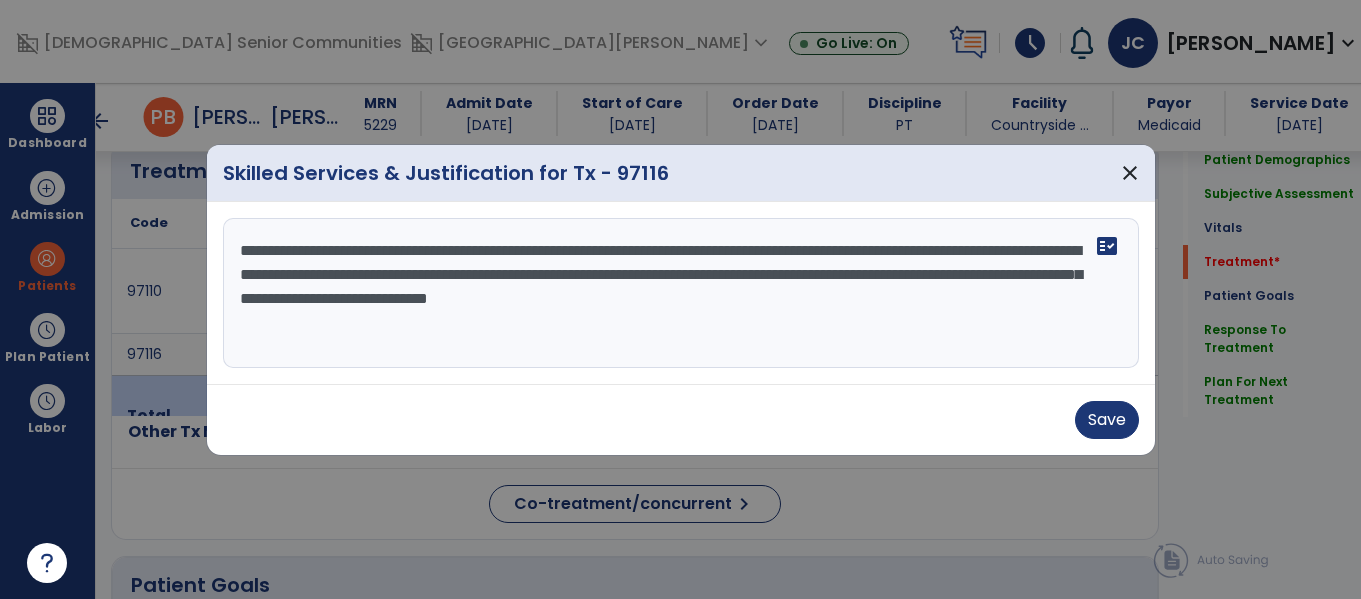 click on "**********" at bounding box center [681, 293] 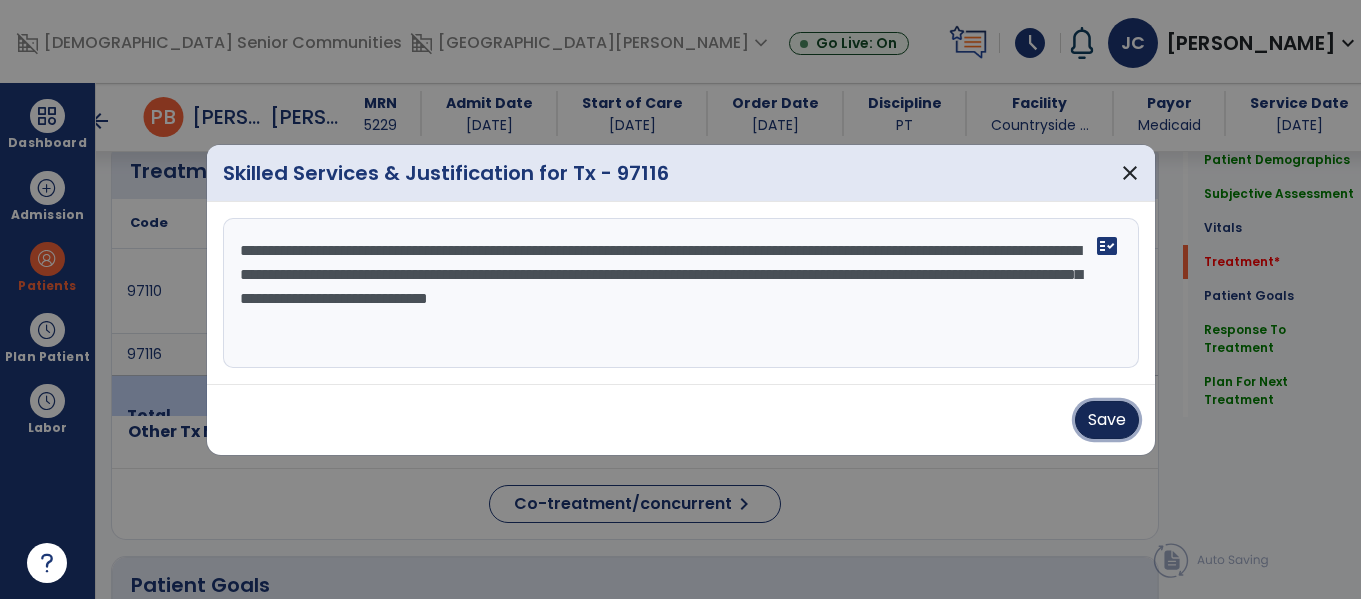 click on "Save" at bounding box center (1107, 420) 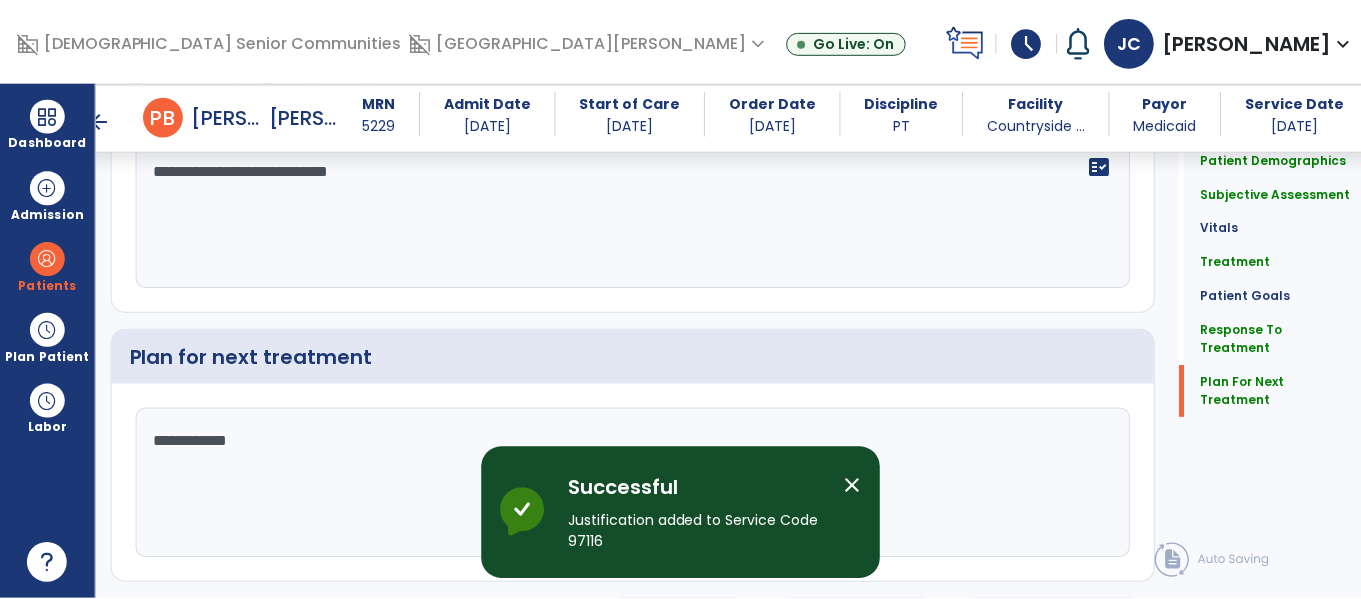 scroll, scrollTop: 3321, scrollLeft: 0, axis: vertical 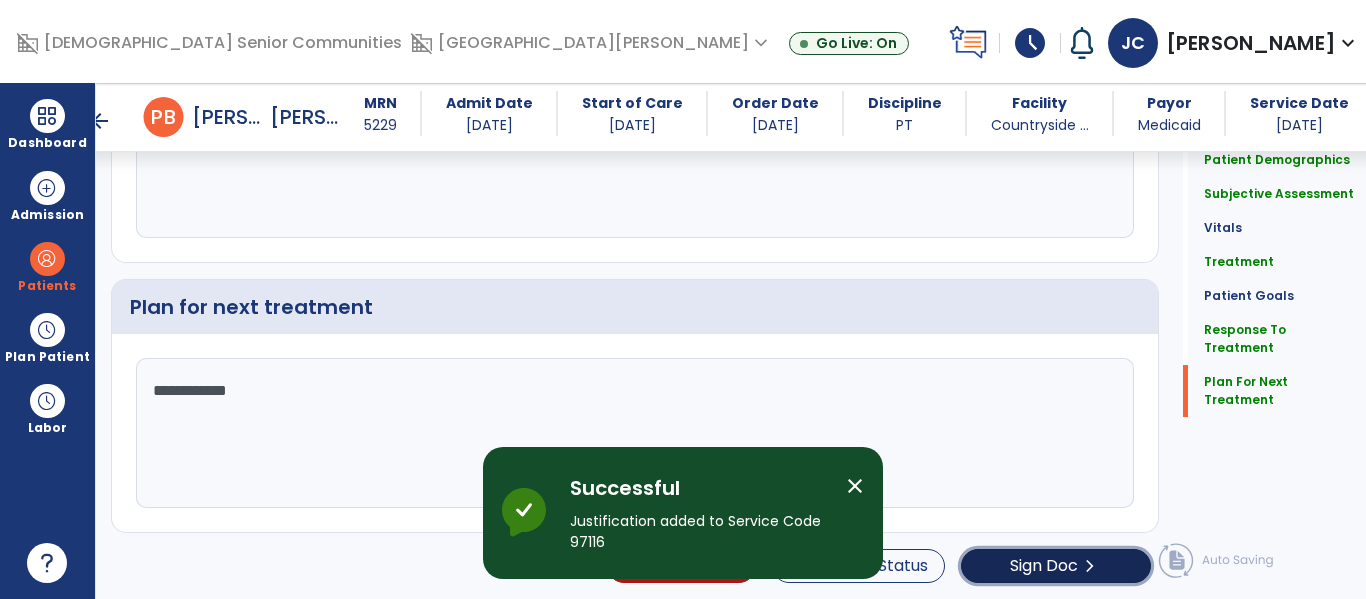 click on "Sign Doc" 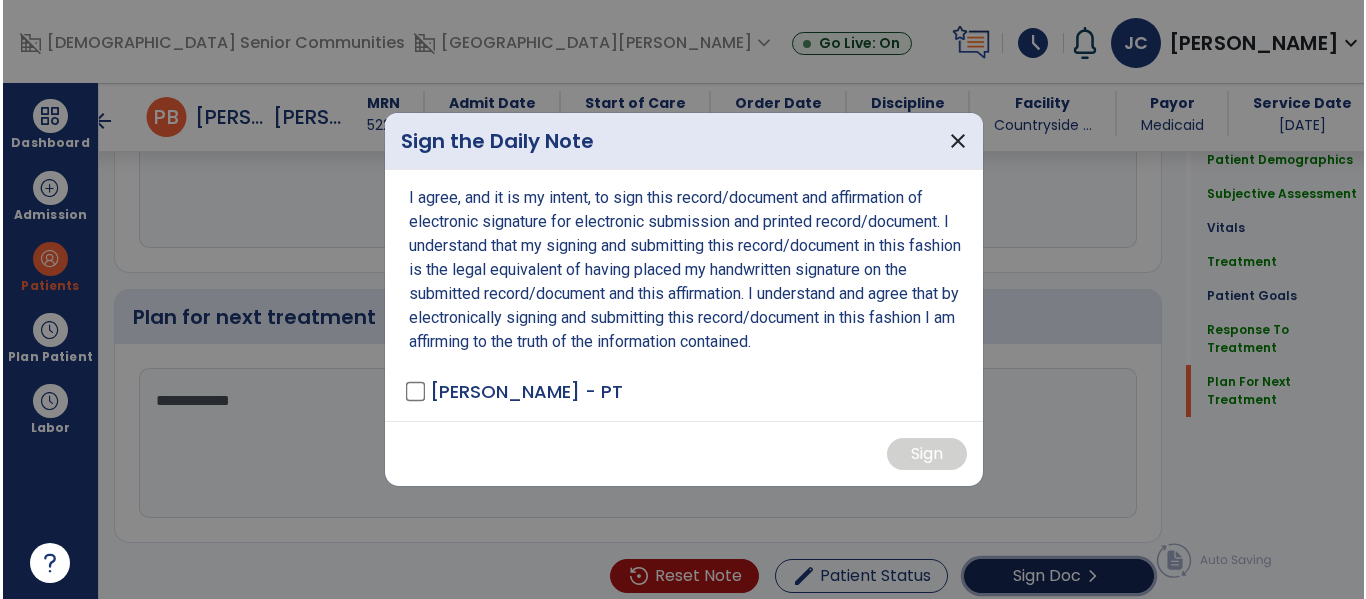 scroll, scrollTop: 3321, scrollLeft: 0, axis: vertical 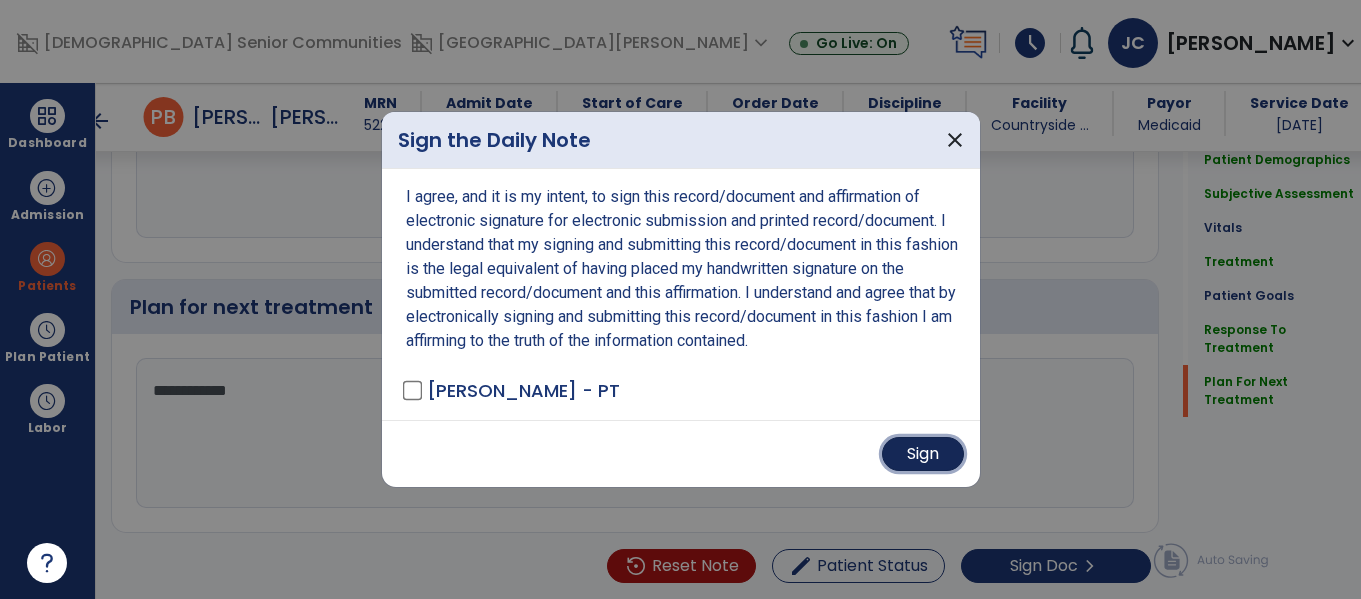 drag, startPoint x: 928, startPoint y: 451, endPoint x: 917, endPoint y: 446, distance: 12.083046 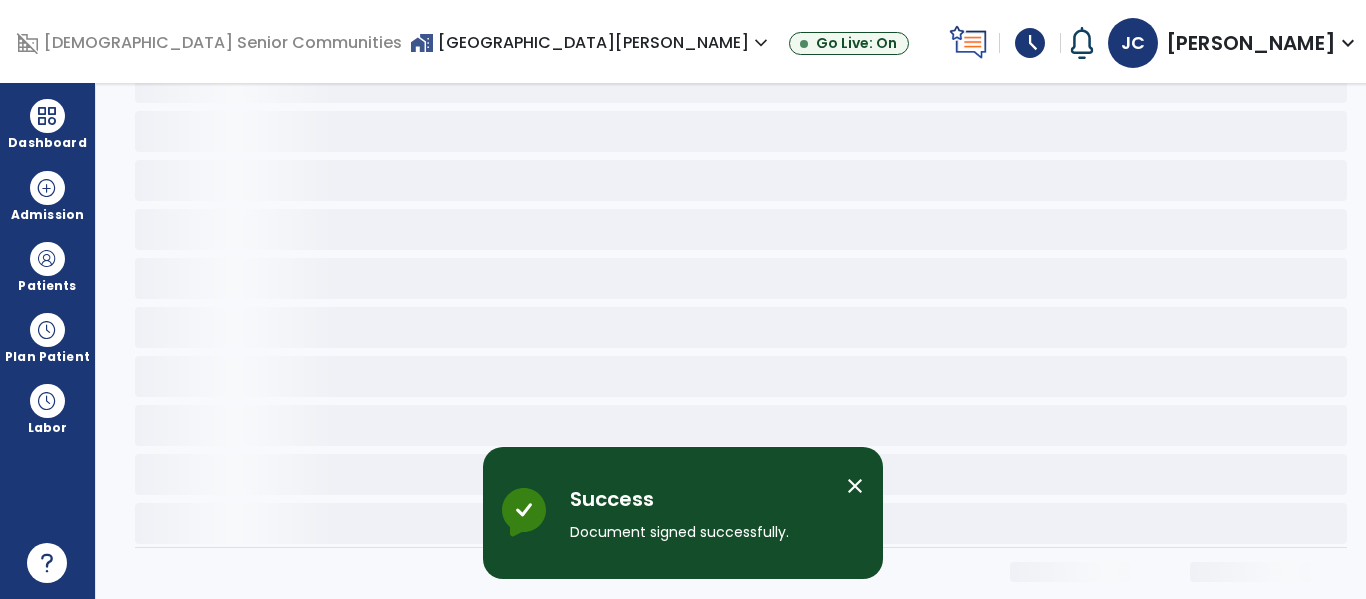scroll, scrollTop: 0, scrollLeft: 0, axis: both 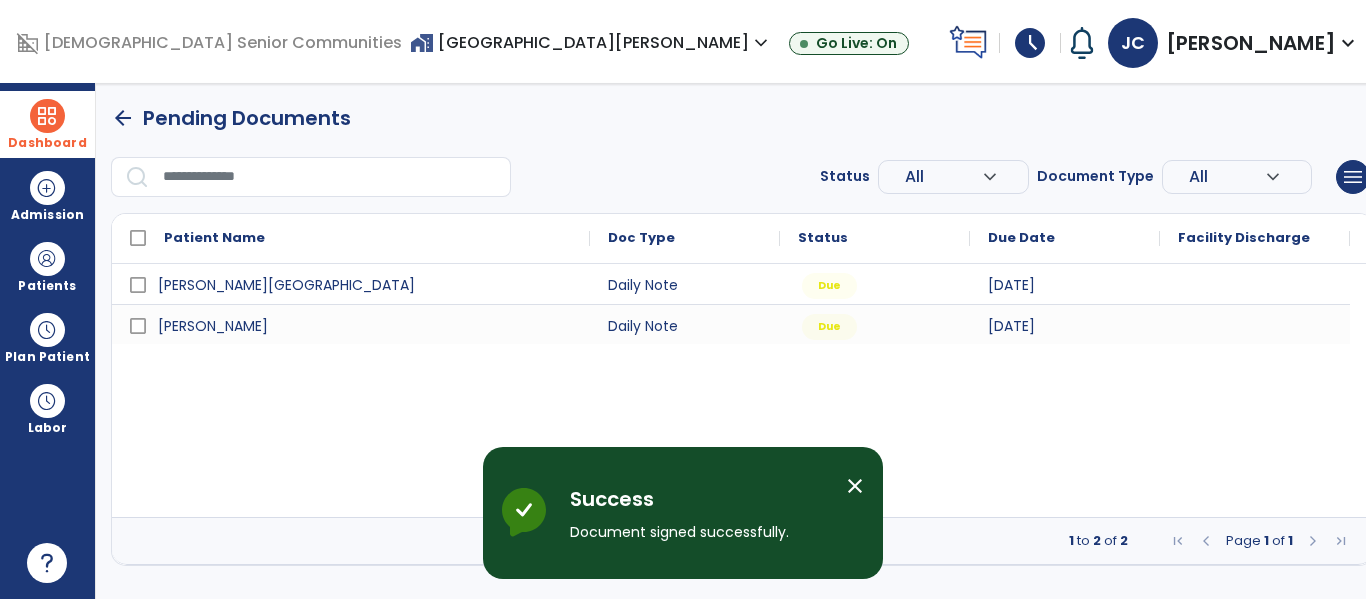 click at bounding box center [47, 116] 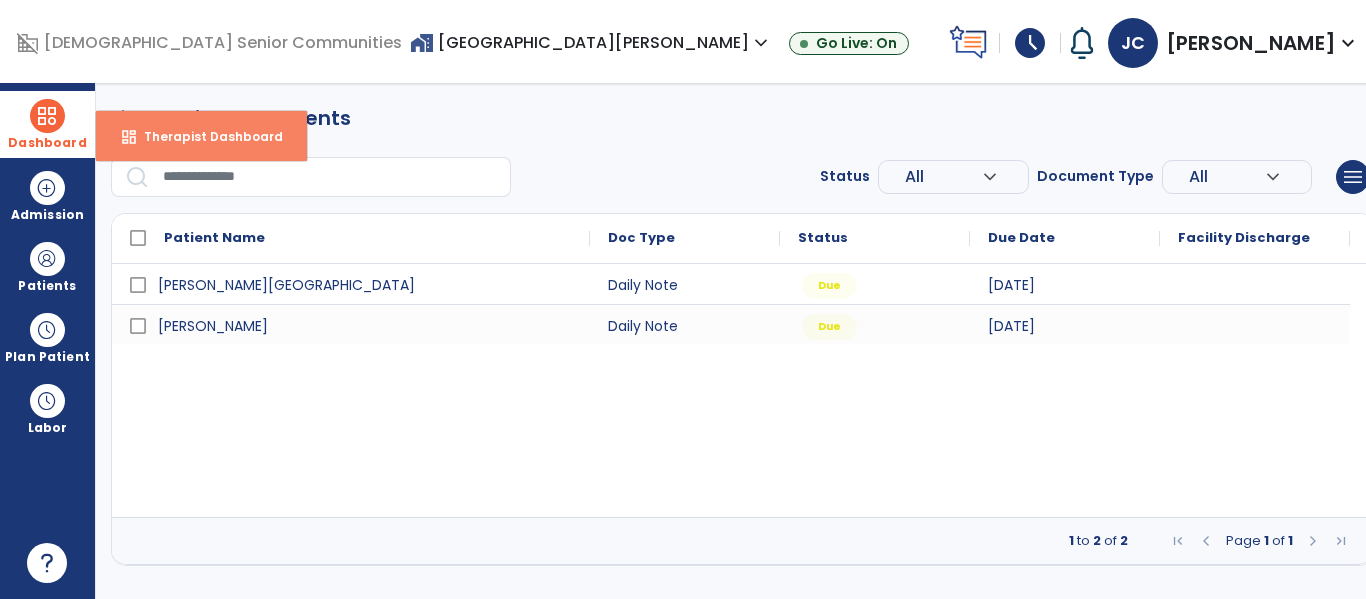click on "Therapist Dashboard" at bounding box center [205, 136] 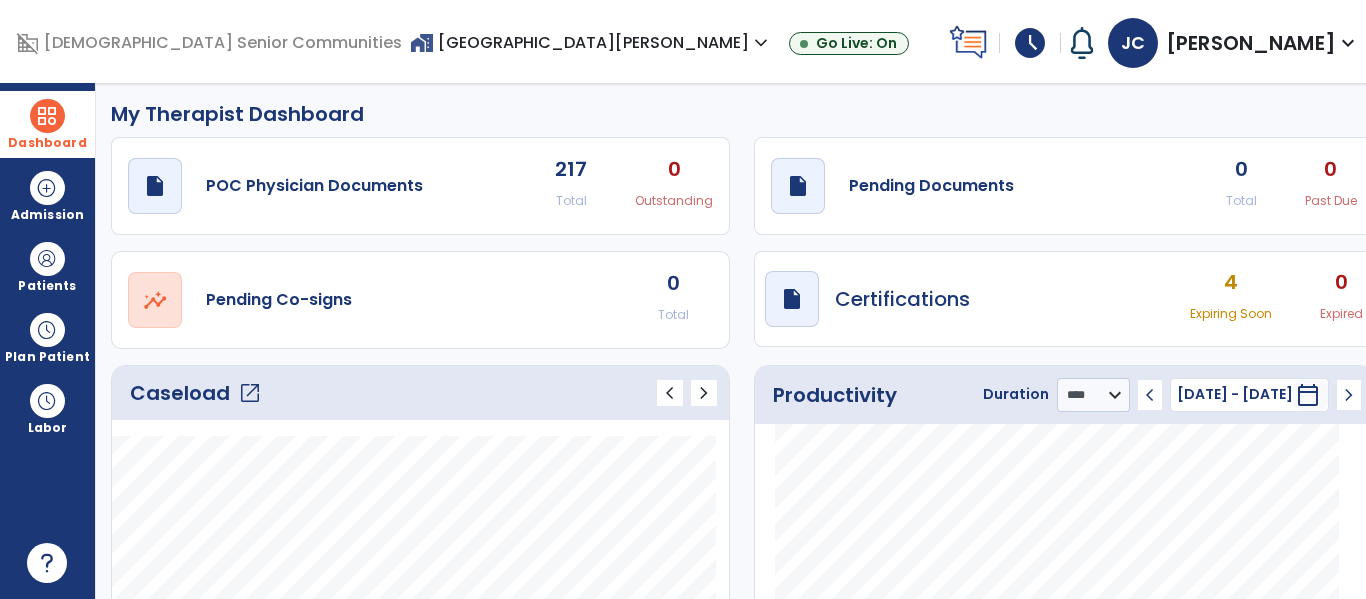 scroll, scrollTop: 5, scrollLeft: 0, axis: vertical 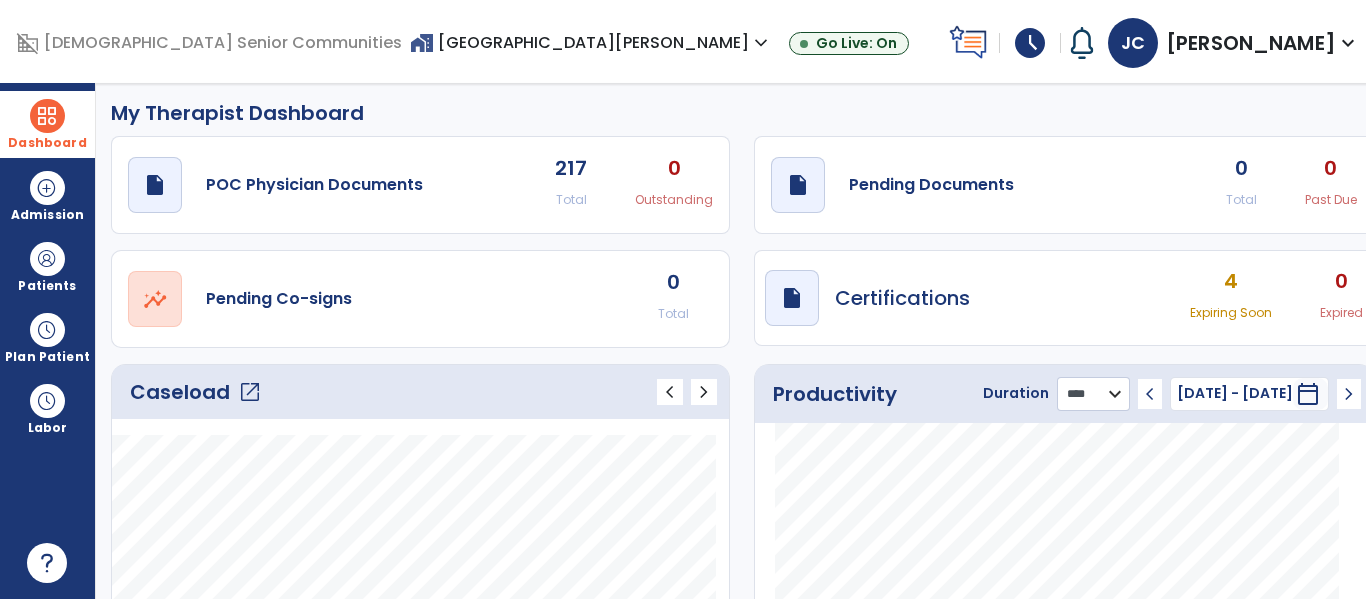 click on "******** **** ***" 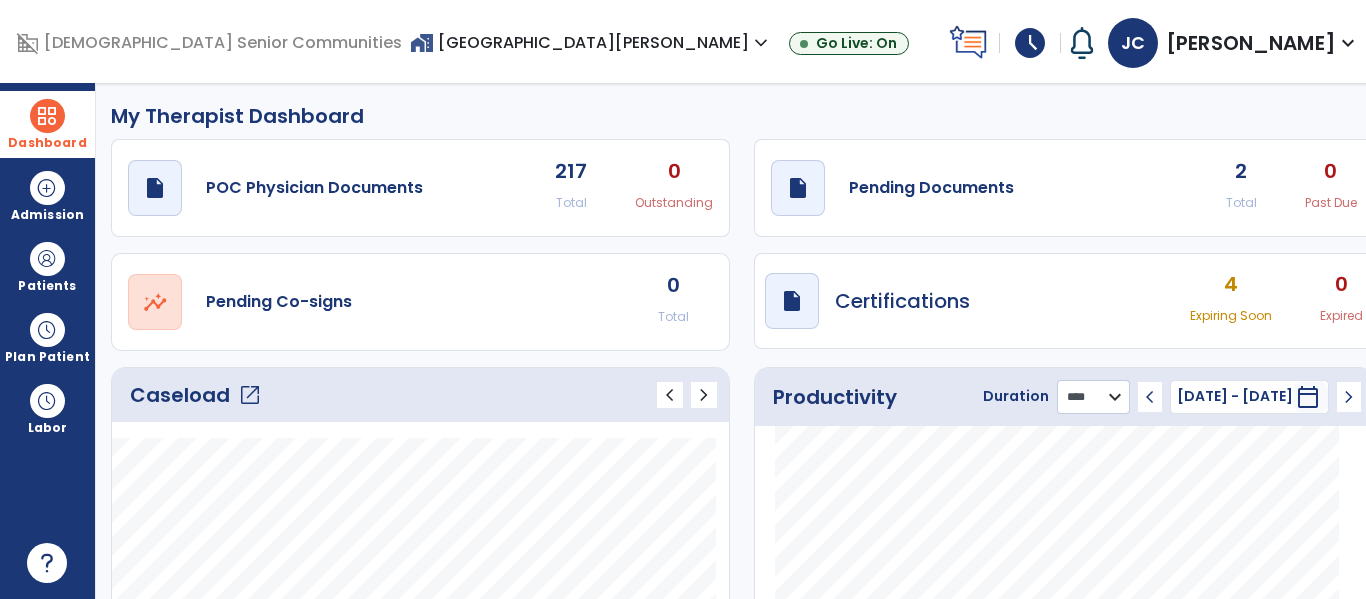 scroll, scrollTop: 1, scrollLeft: 0, axis: vertical 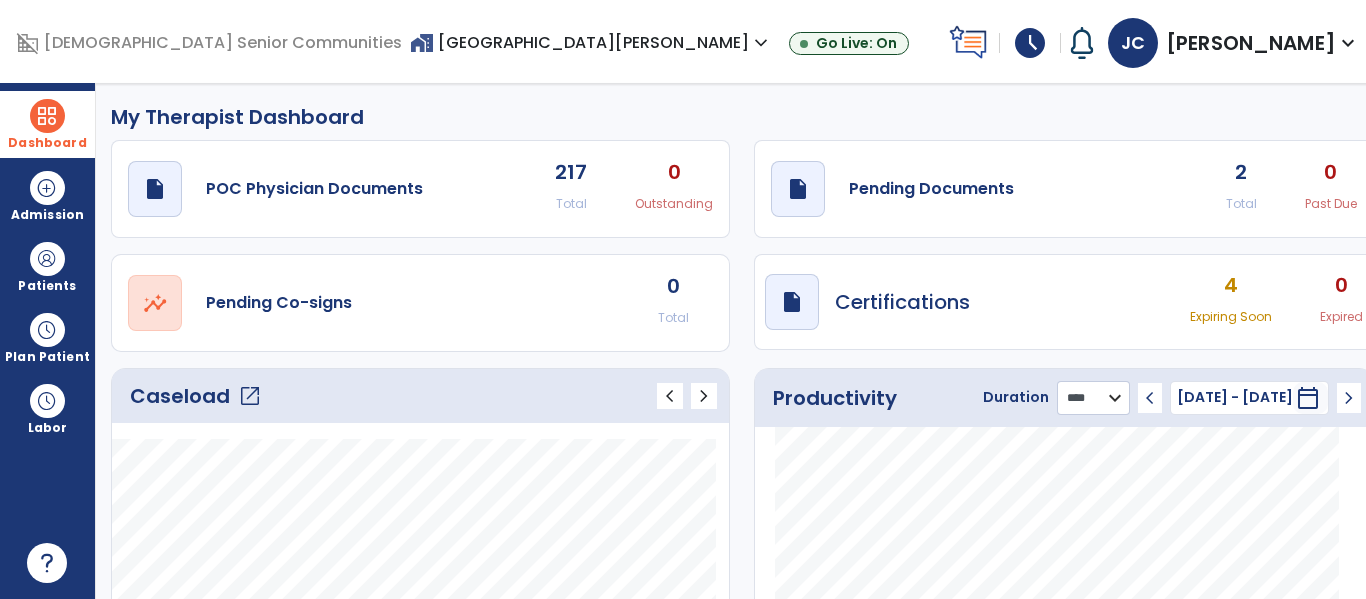 click on "******** **** ***" 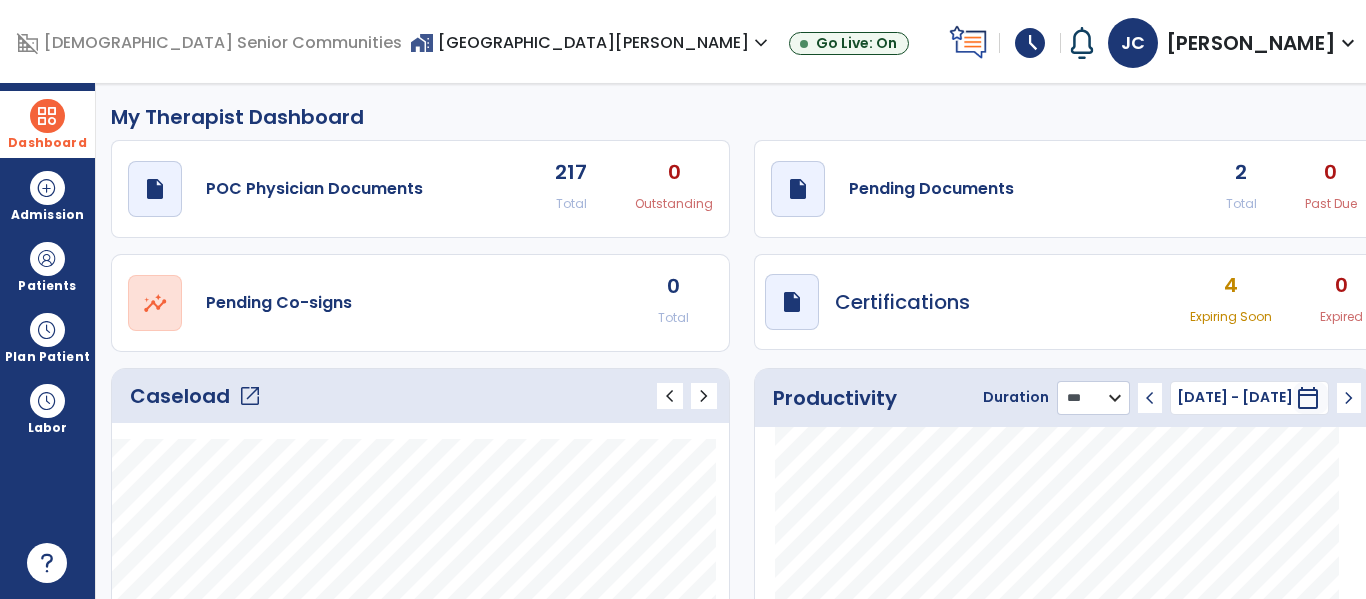 click on "******** **** ***" 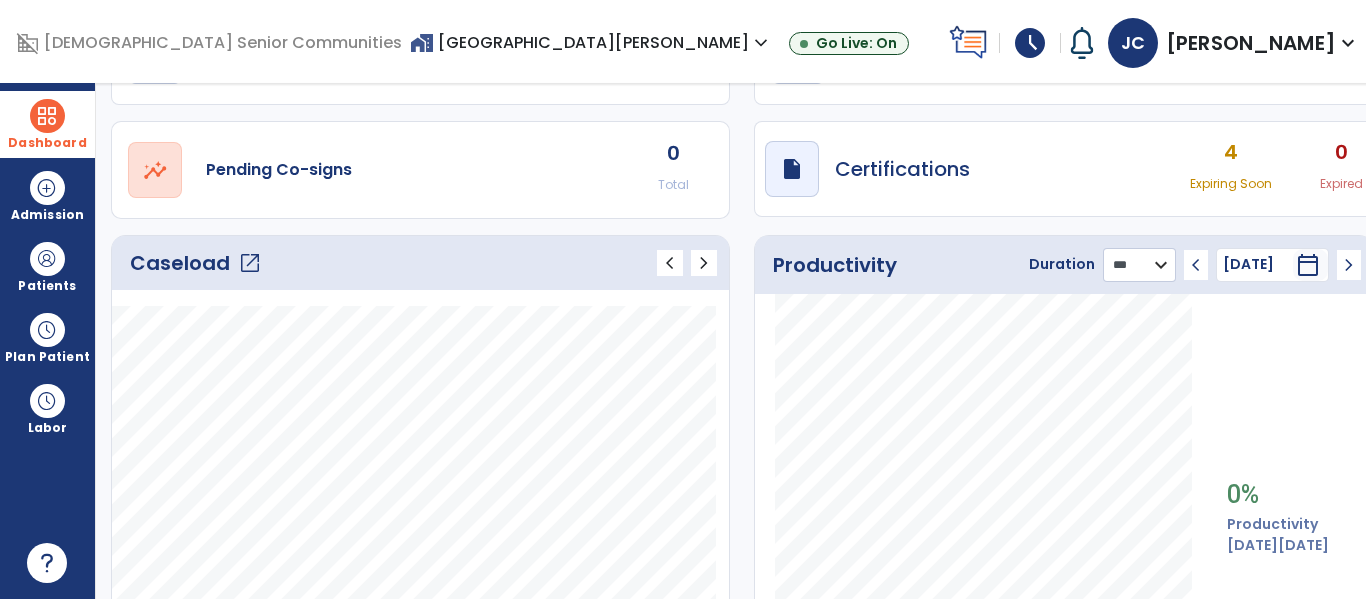scroll, scrollTop: 0, scrollLeft: 0, axis: both 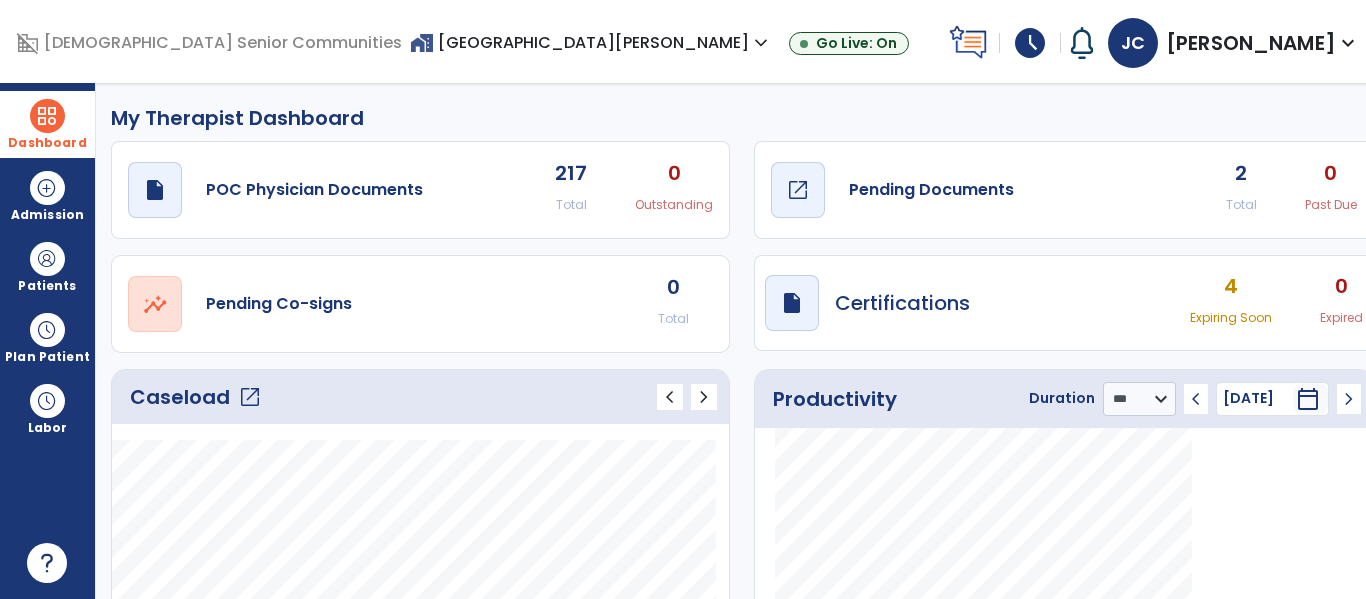 click on "Pending Documents" 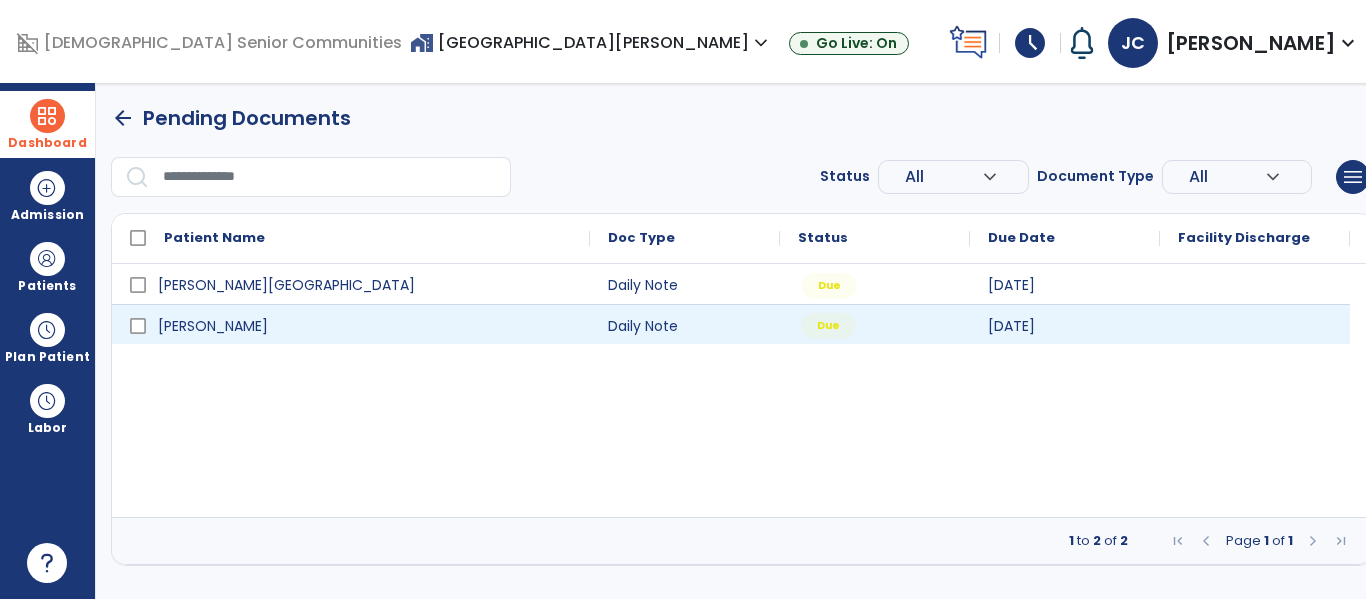 click on "Due" at bounding box center [875, 324] 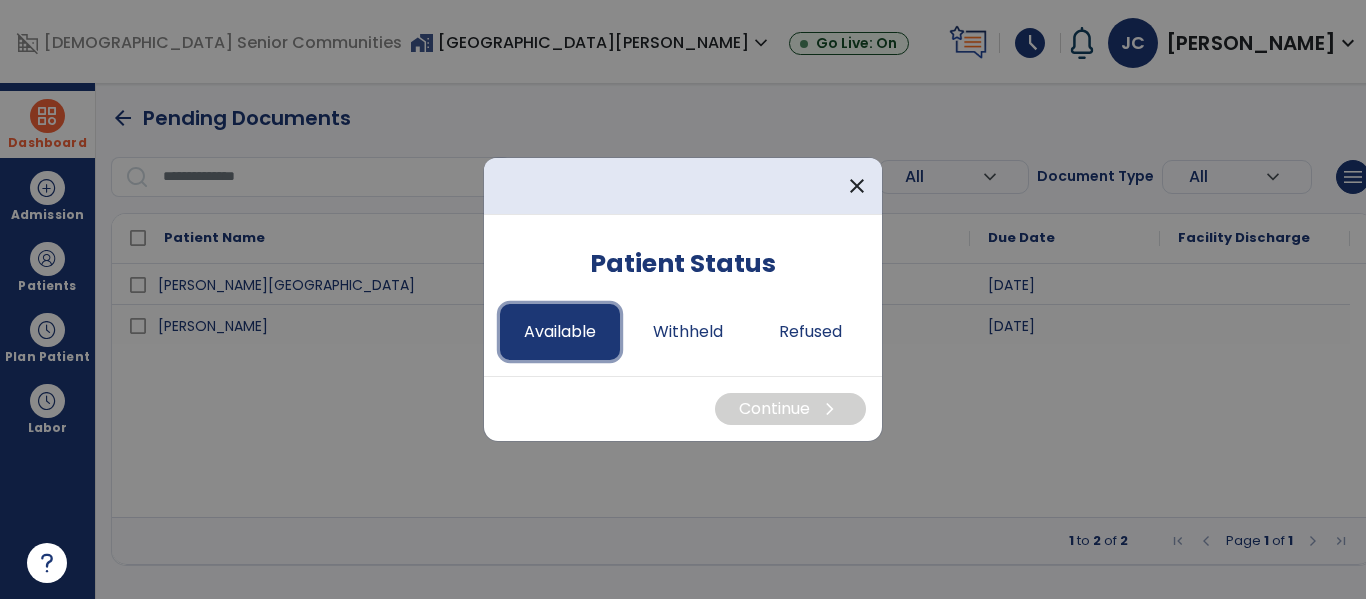 click on "Available" at bounding box center [560, 332] 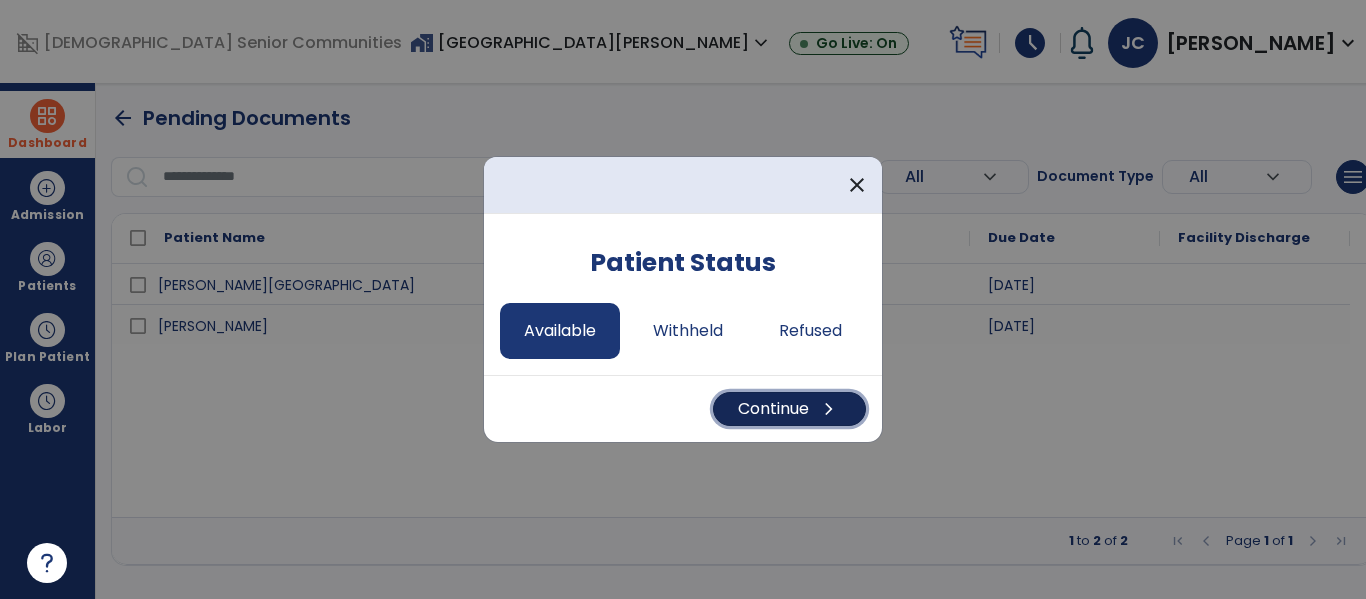 click on "Continue   chevron_right" at bounding box center (789, 409) 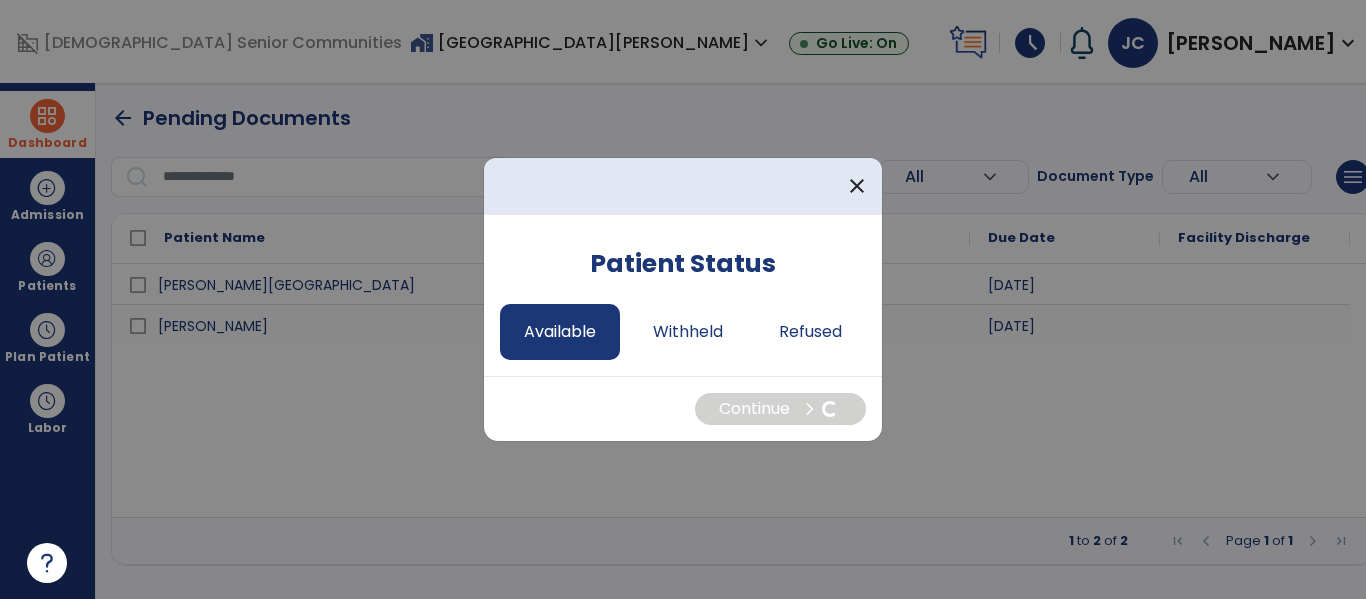 select on "*" 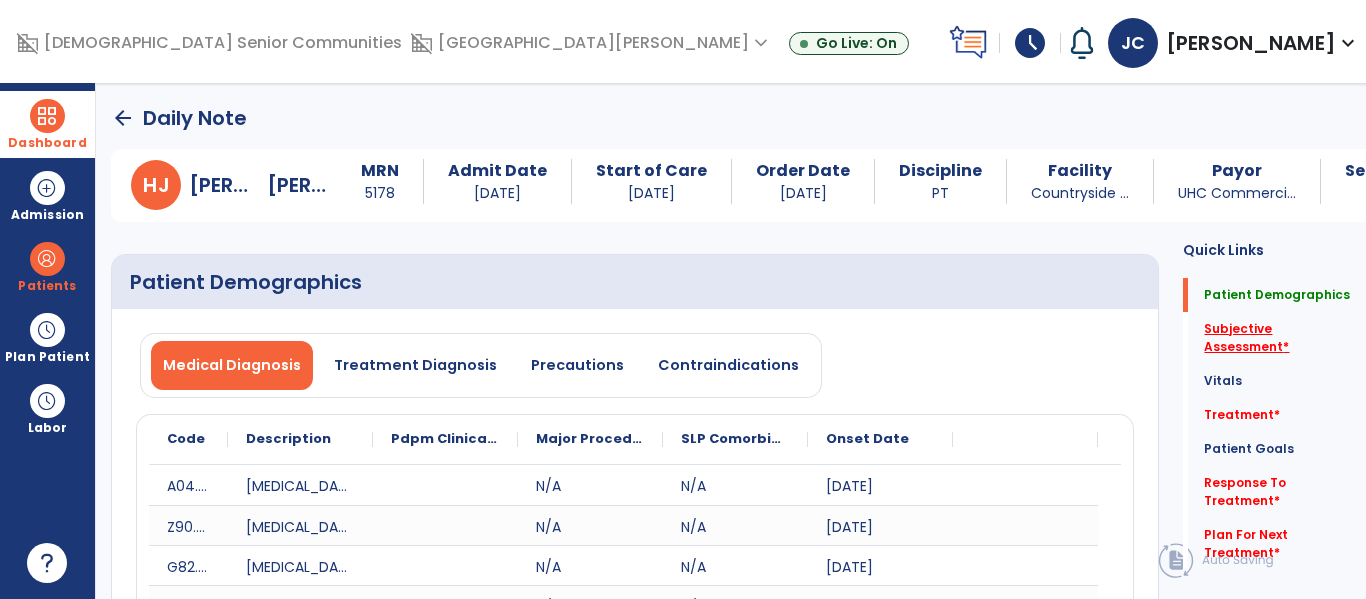 click on "Subjective Assessment   *" 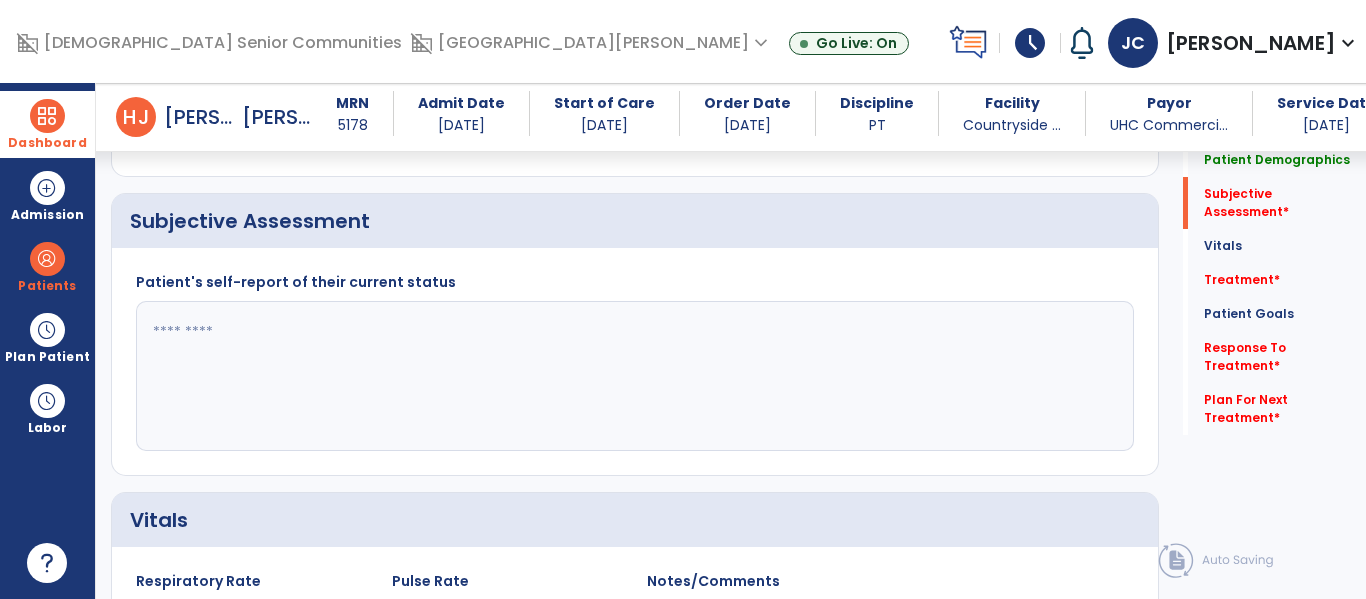 scroll, scrollTop: 547, scrollLeft: 0, axis: vertical 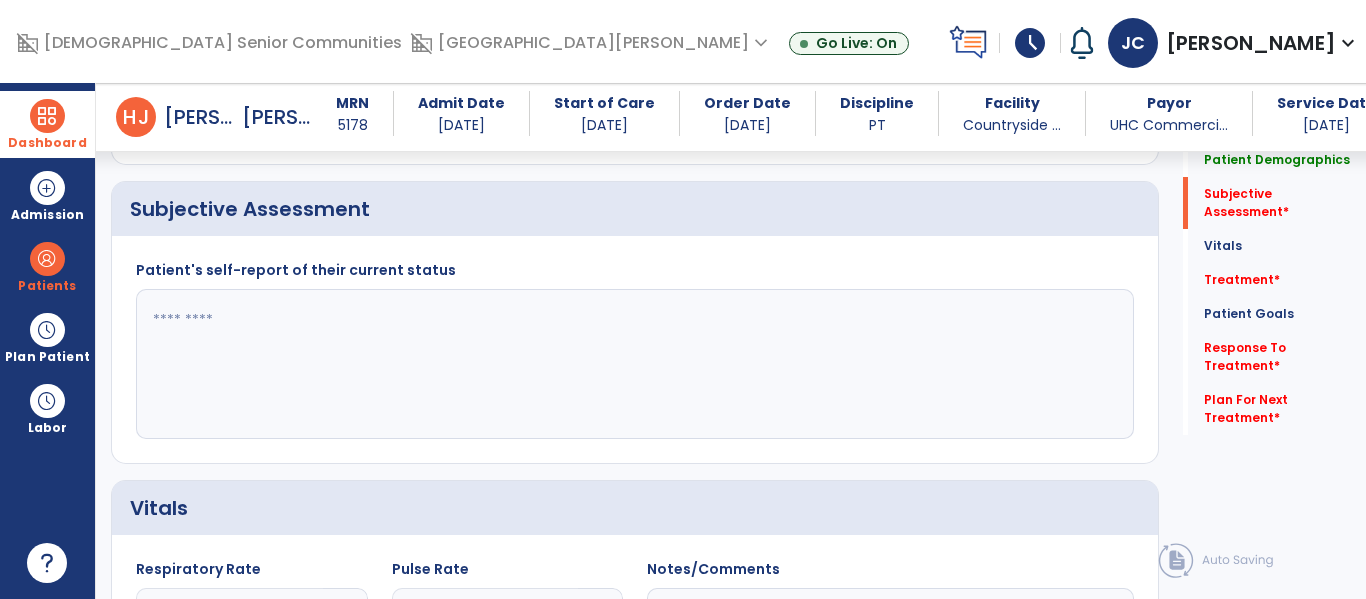 click 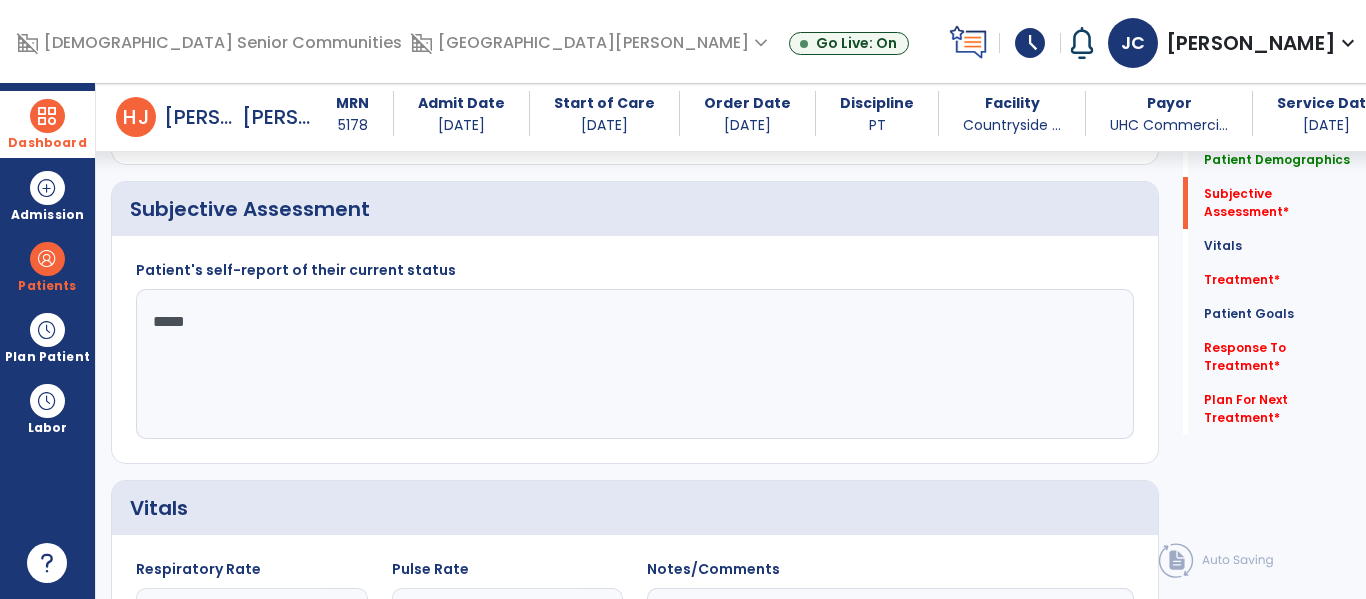 scroll, scrollTop: 548, scrollLeft: 0, axis: vertical 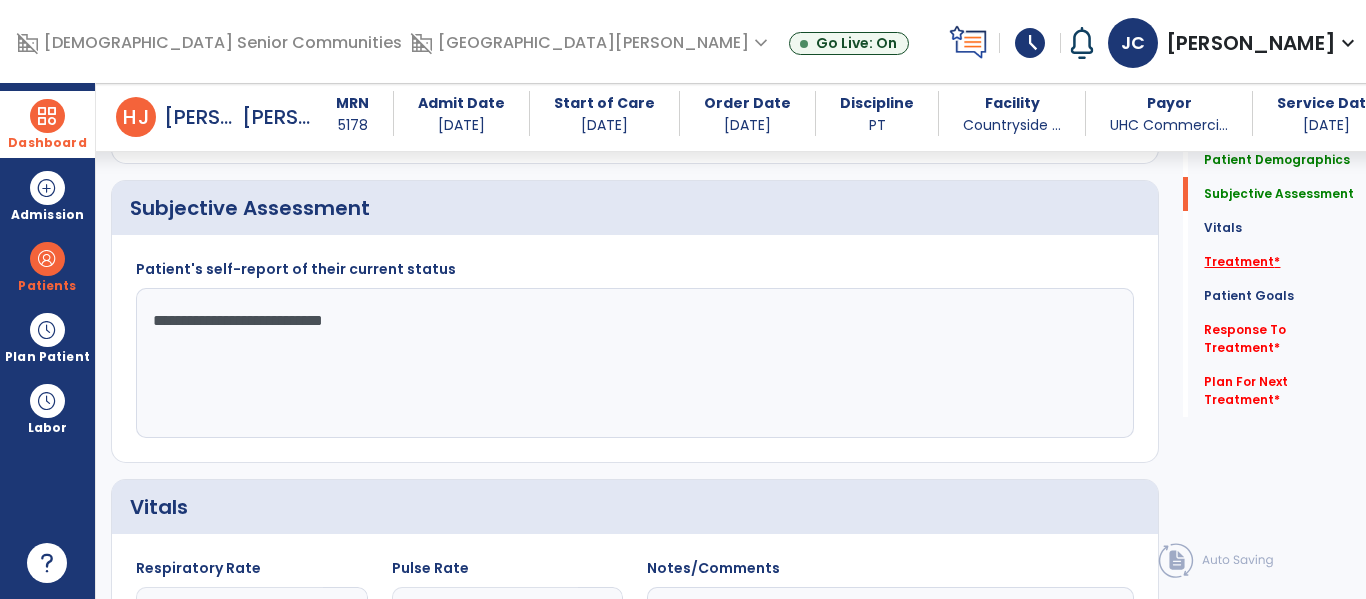 type on "**********" 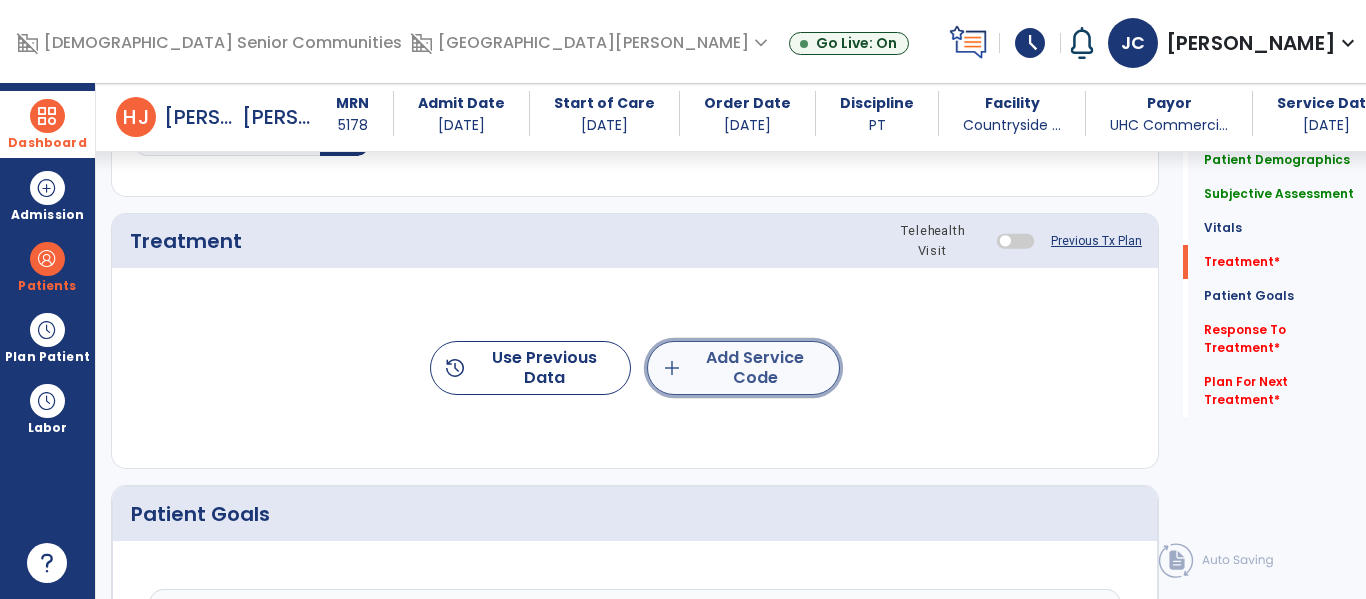 click on "add  Add Service Code" 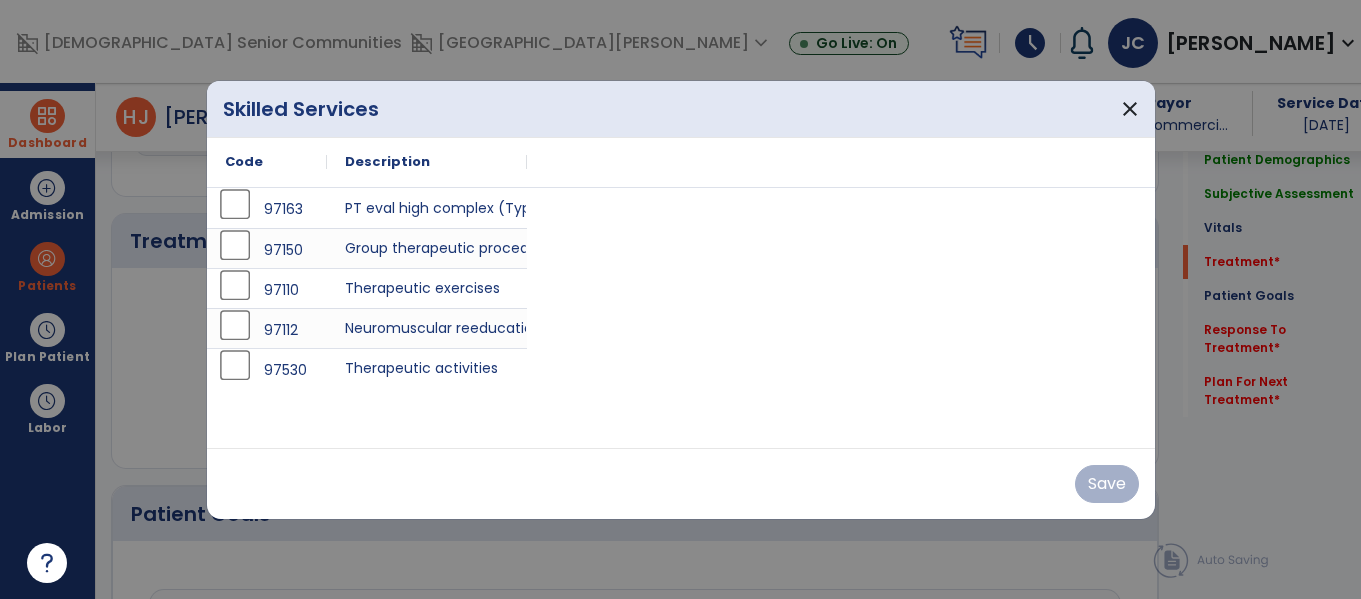 scroll, scrollTop: 1236, scrollLeft: 0, axis: vertical 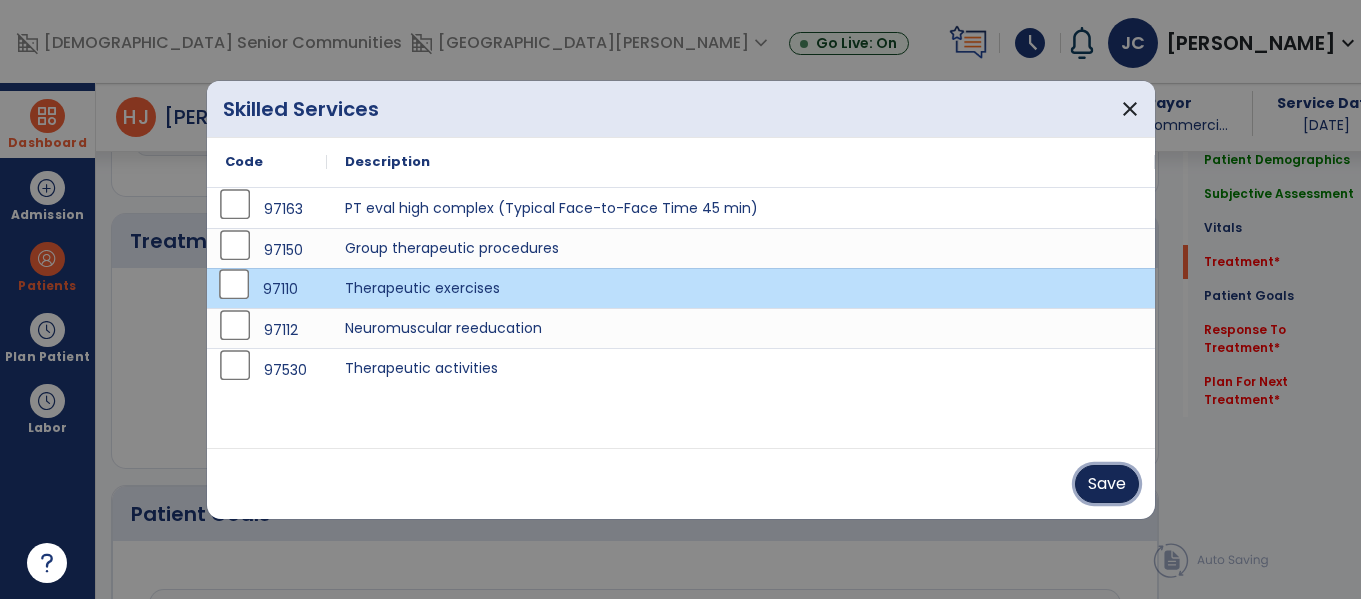 click on "Save" at bounding box center [1107, 484] 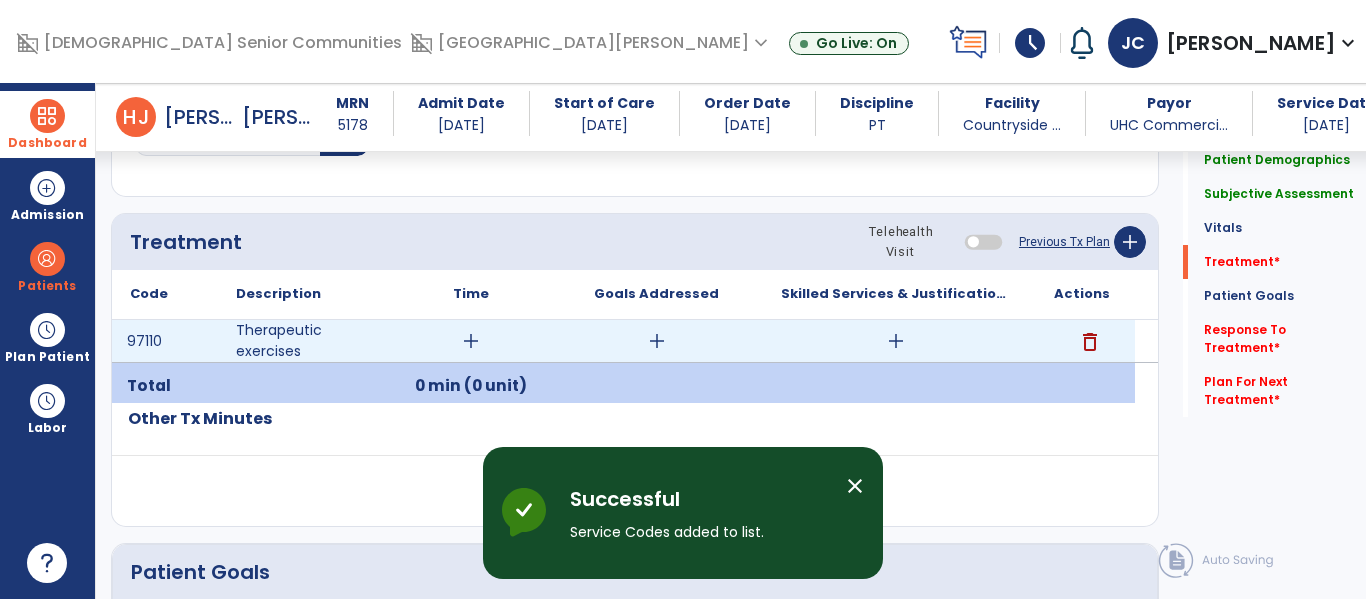 click on "add" at bounding box center (471, 341) 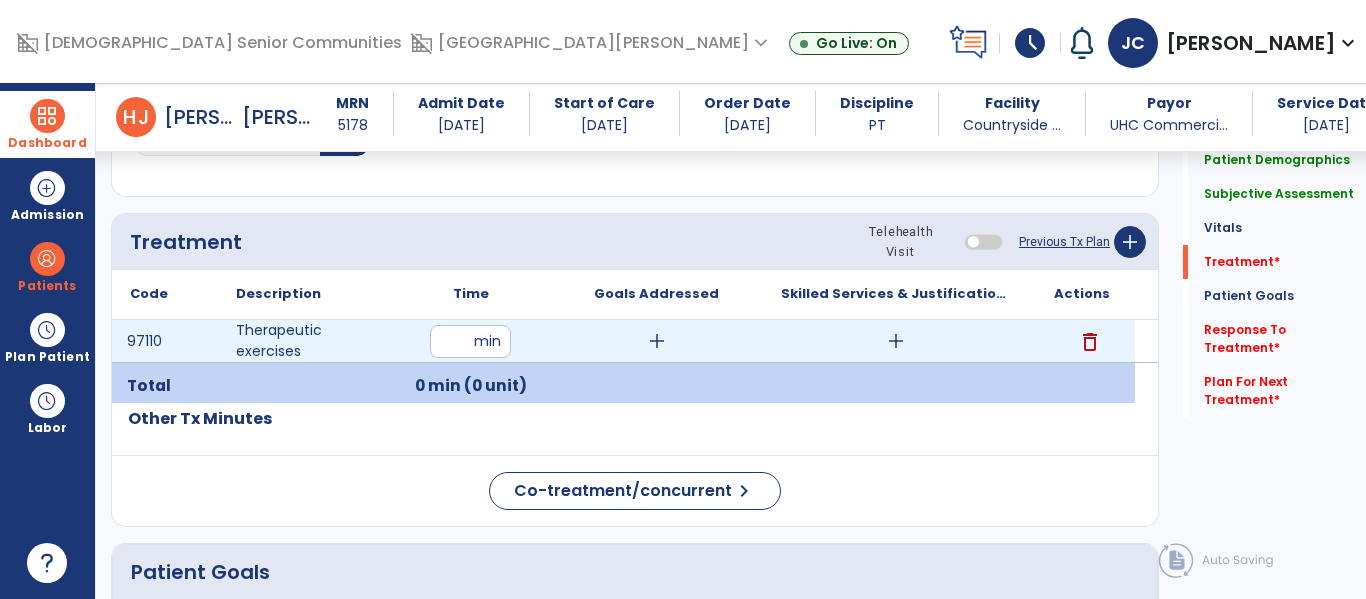 type on "**" 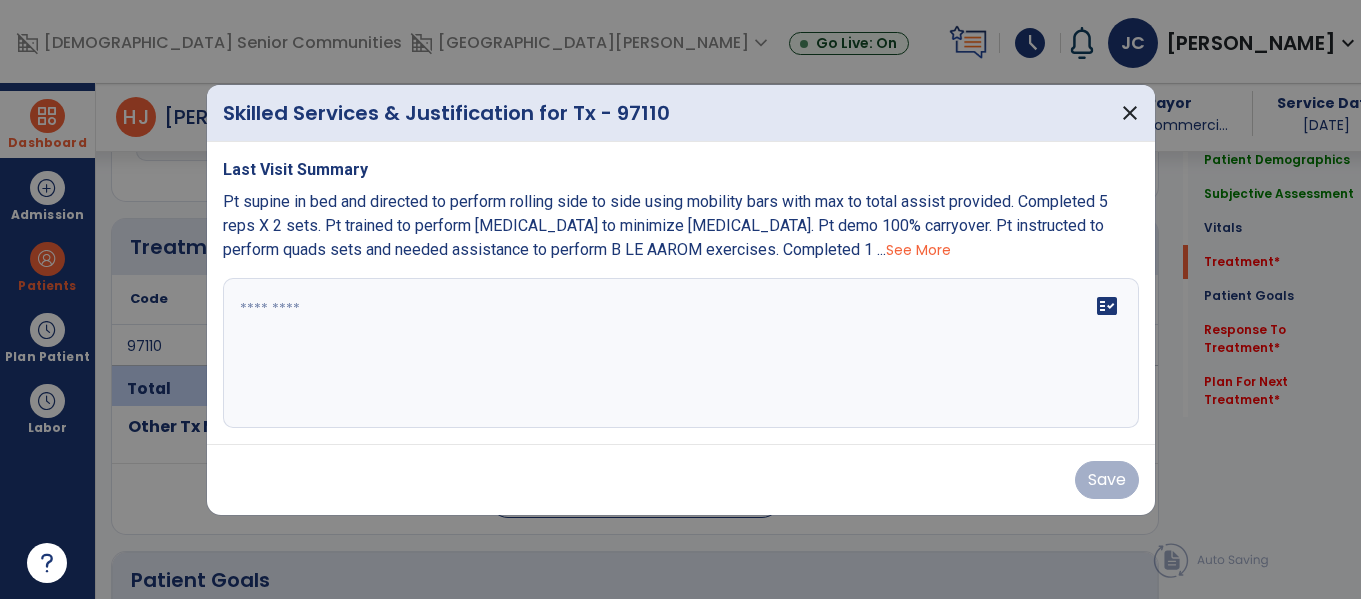 click on "fact_check" at bounding box center [681, 353] 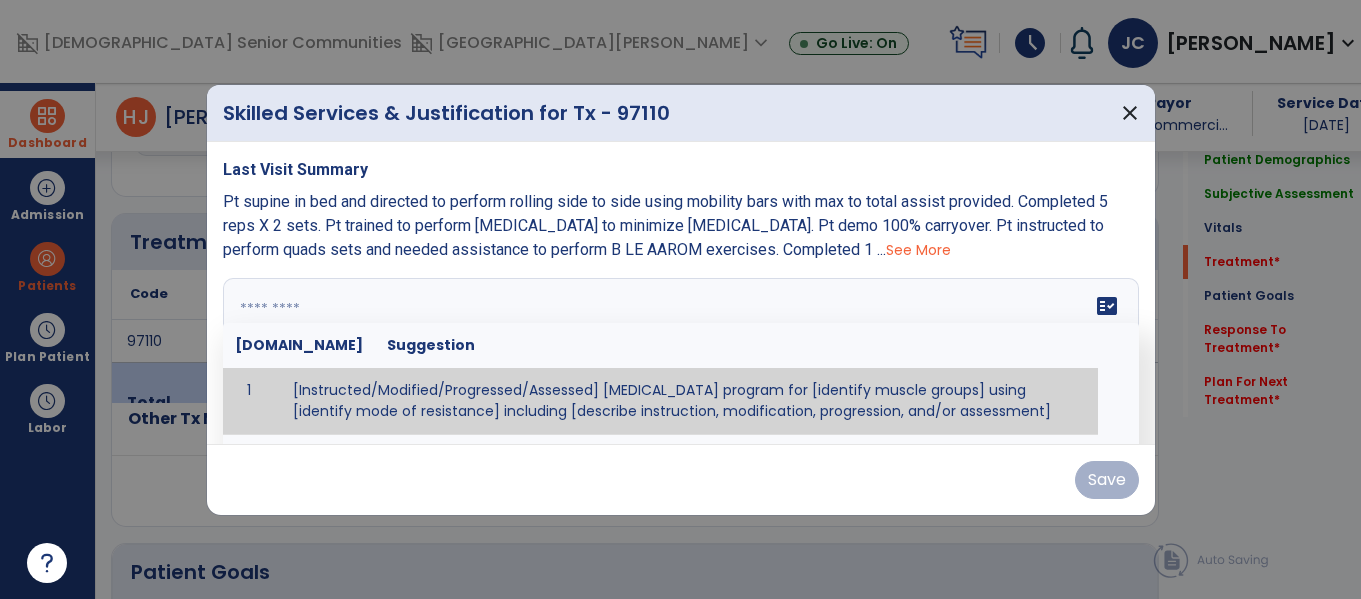 scroll, scrollTop: 1236, scrollLeft: 0, axis: vertical 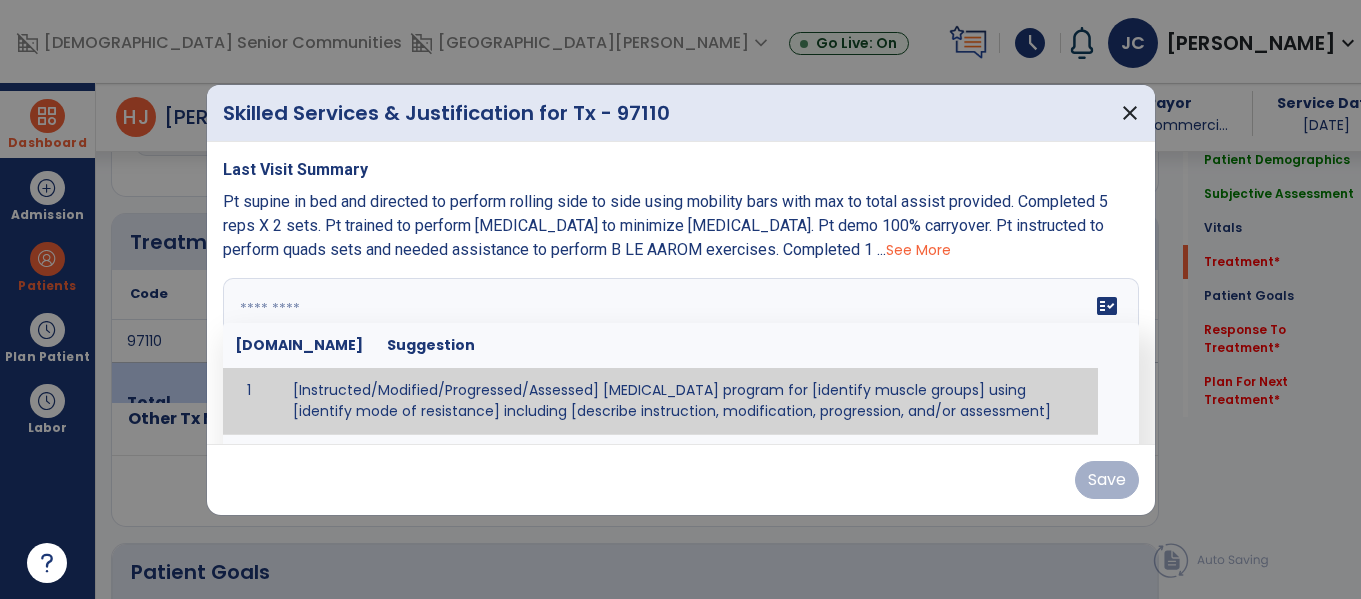 paste on "**********" 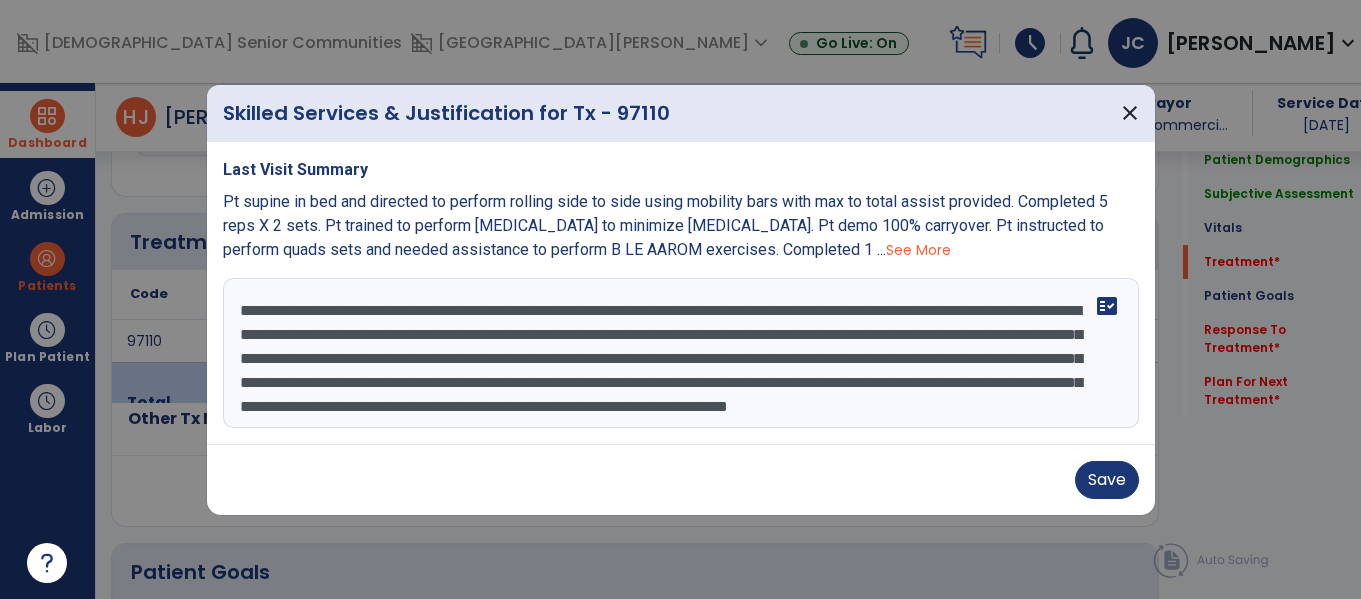 scroll, scrollTop: 40, scrollLeft: 0, axis: vertical 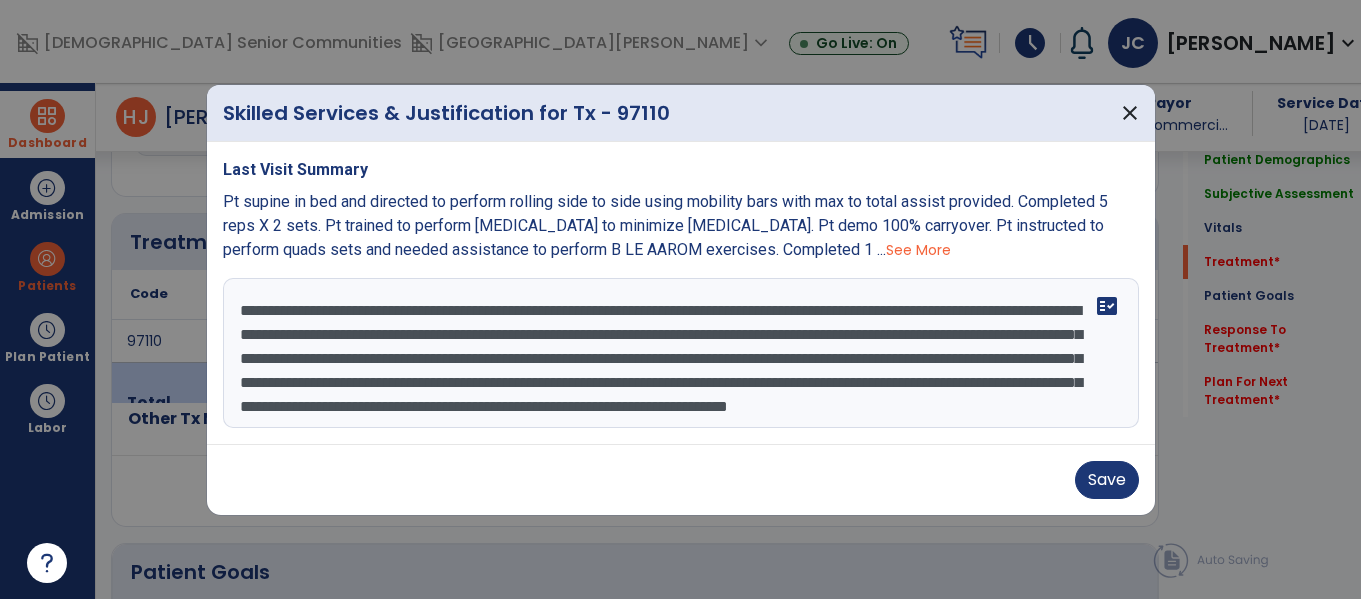 drag, startPoint x: 652, startPoint y: 308, endPoint x: 616, endPoint y: 310, distance: 36.05551 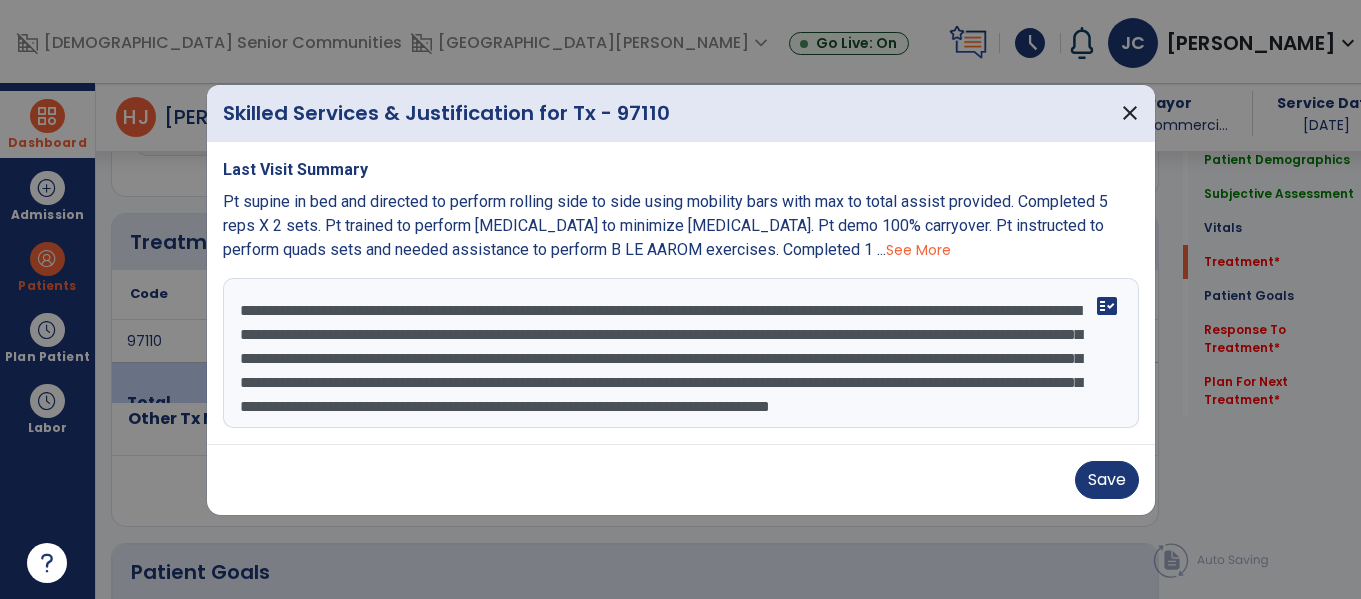 click on "**********" at bounding box center [681, 353] 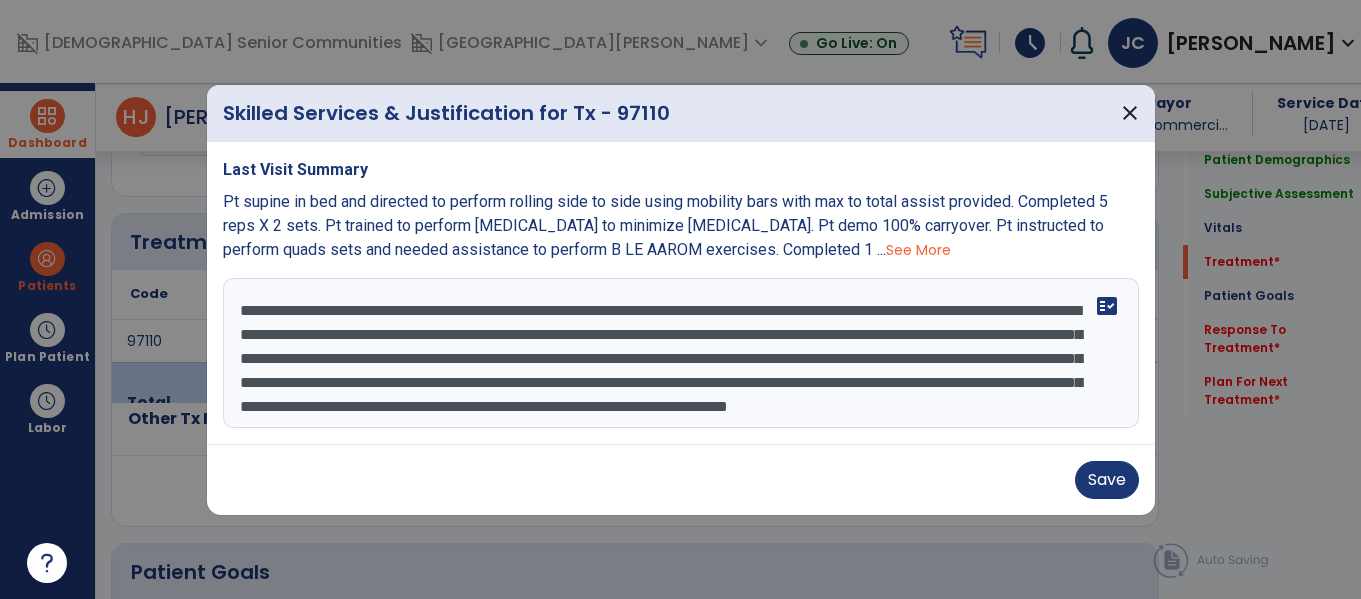 click on "**********" at bounding box center (681, 353) 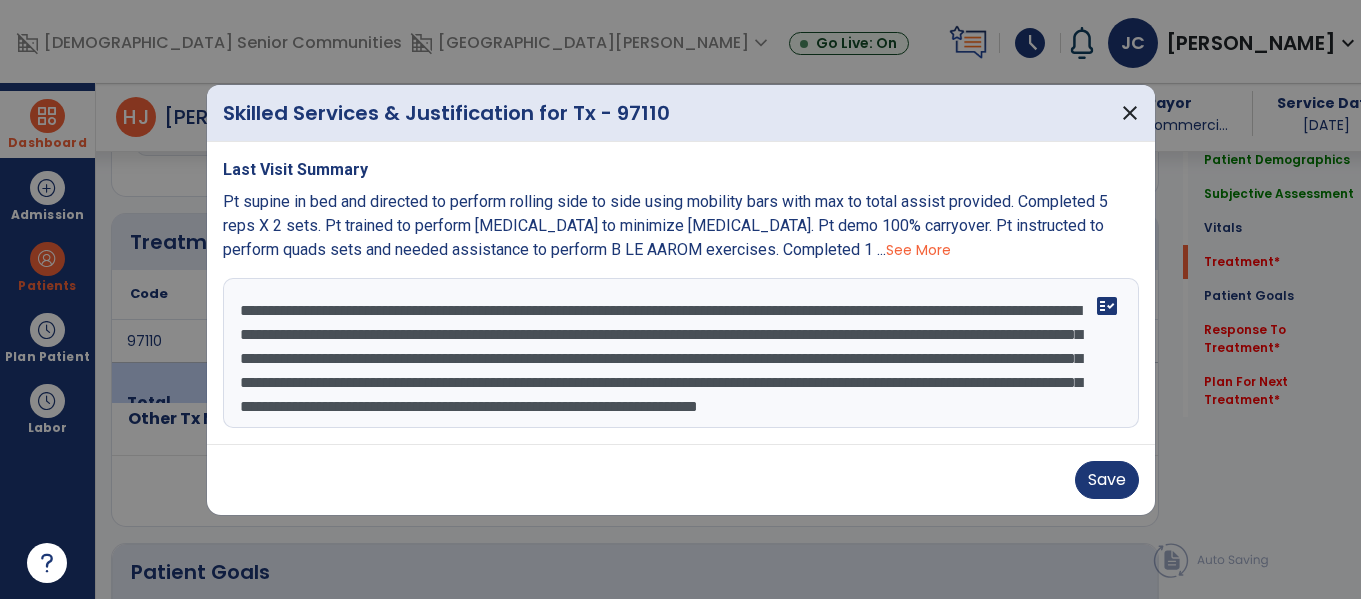 scroll, scrollTop: 2, scrollLeft: 0, axis: vertical 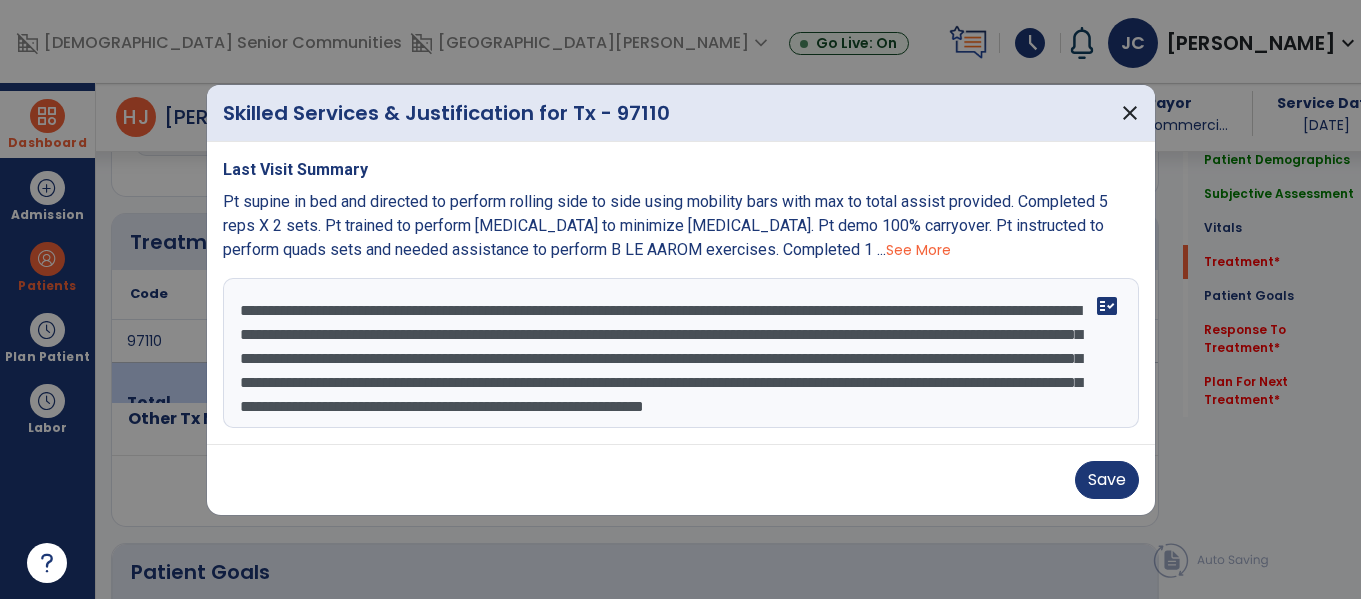click on "**********" at bounding box center [681, 353] 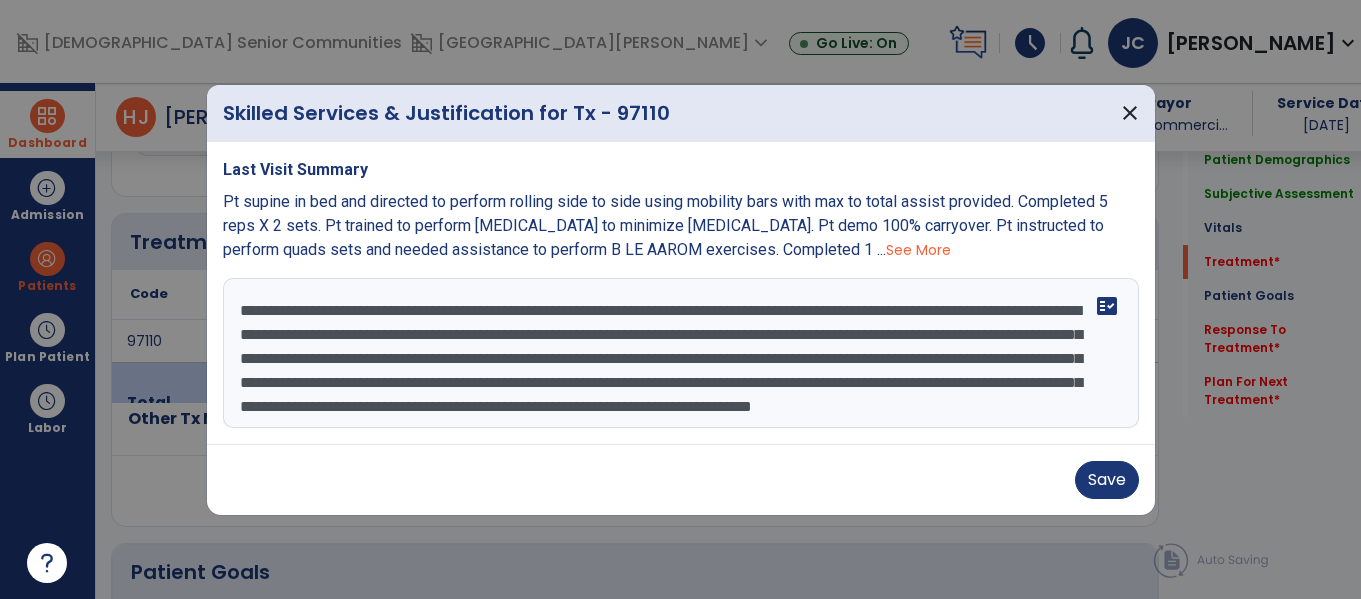 drag, startPoint x: 294, startPoint y: 326, endPoint x: 606, endPoint y: 353, distance: 313.16608 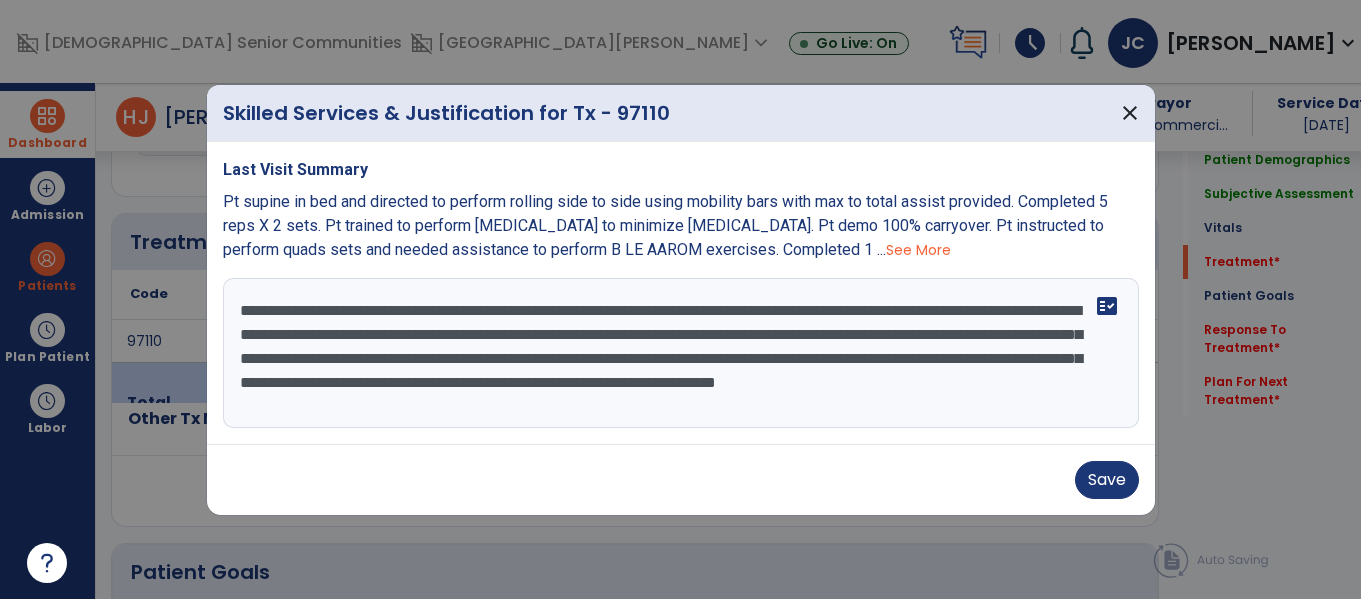 drag, startPoint x: 475, startPoint y: 340, endPoint x: 465, endPoint y: 338, distance: 10.198039 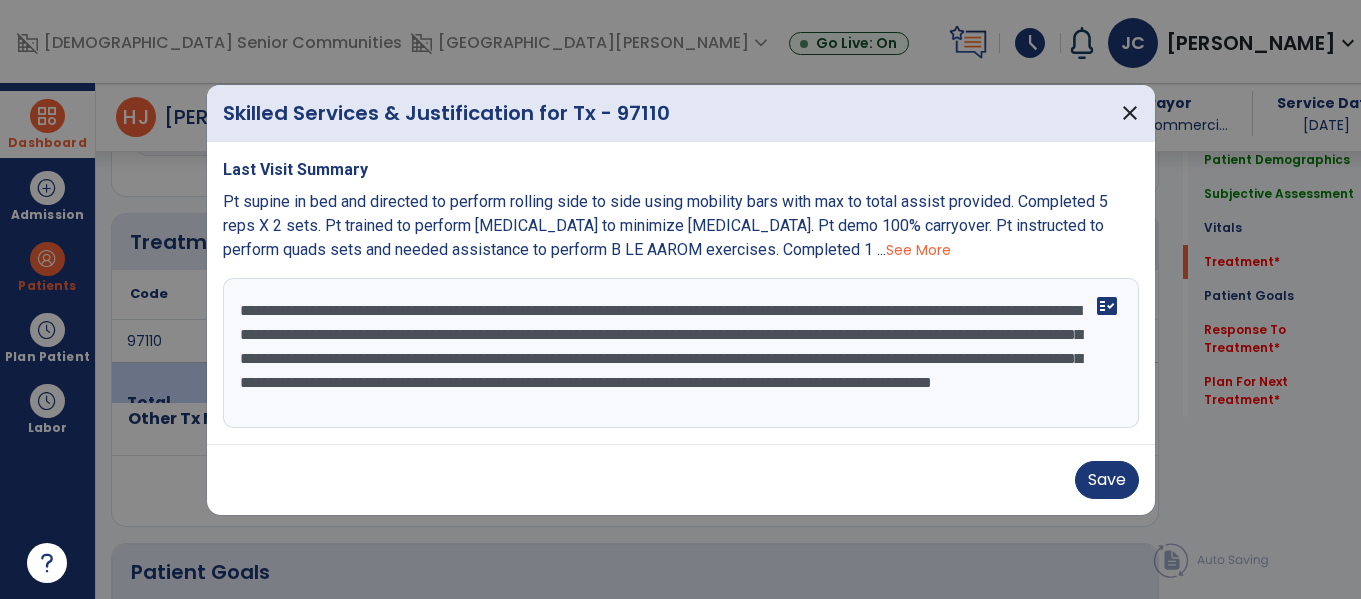 drag, startPoint x: 1060, startPoint y: 336, endPoint x: 1020, endPoint y: 335, distance: 40.012497 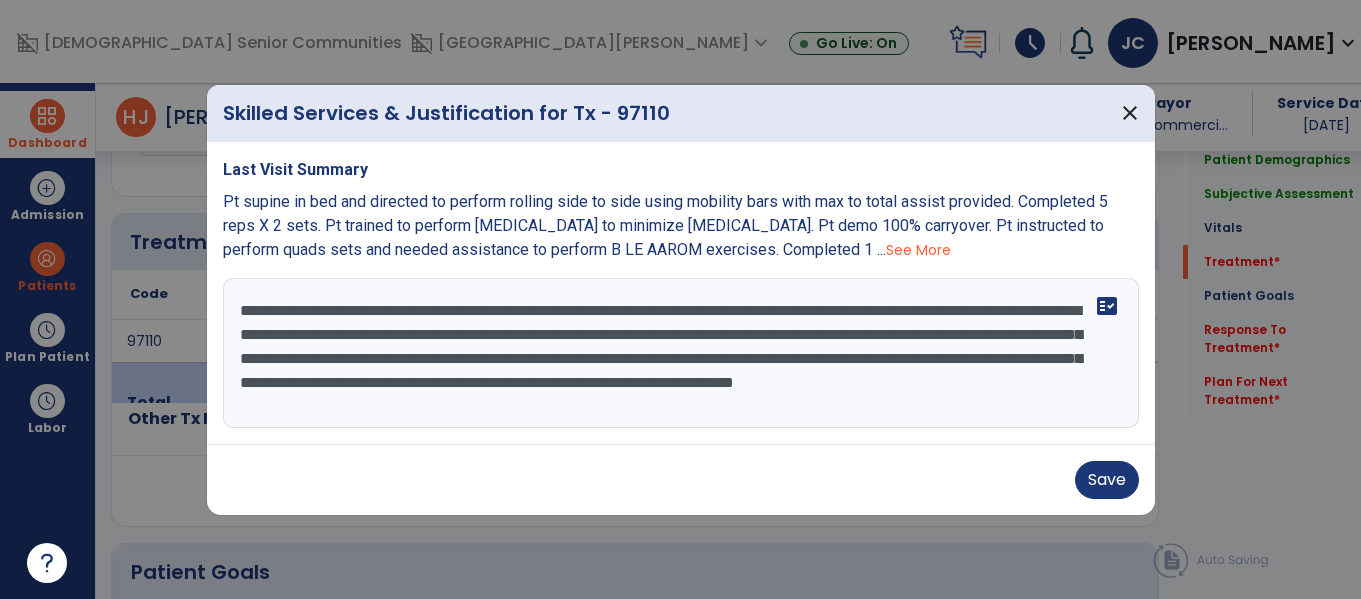 drag, startPoint x: 1036, startPoint y: 339, endPoint x: 968, endPoint y: 334, distance: 68.18358 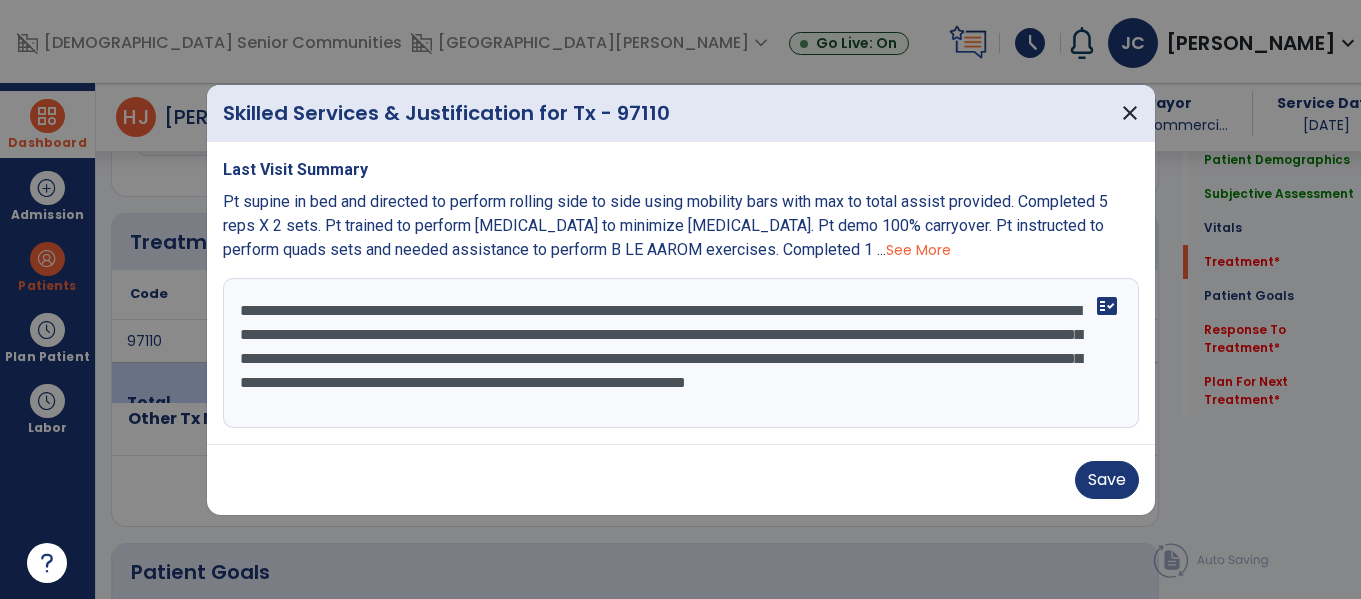 drag, startPoint x: 243, startPoint y: 358, endPoint x: 650, endPoint y: 381, distance: 407.64935 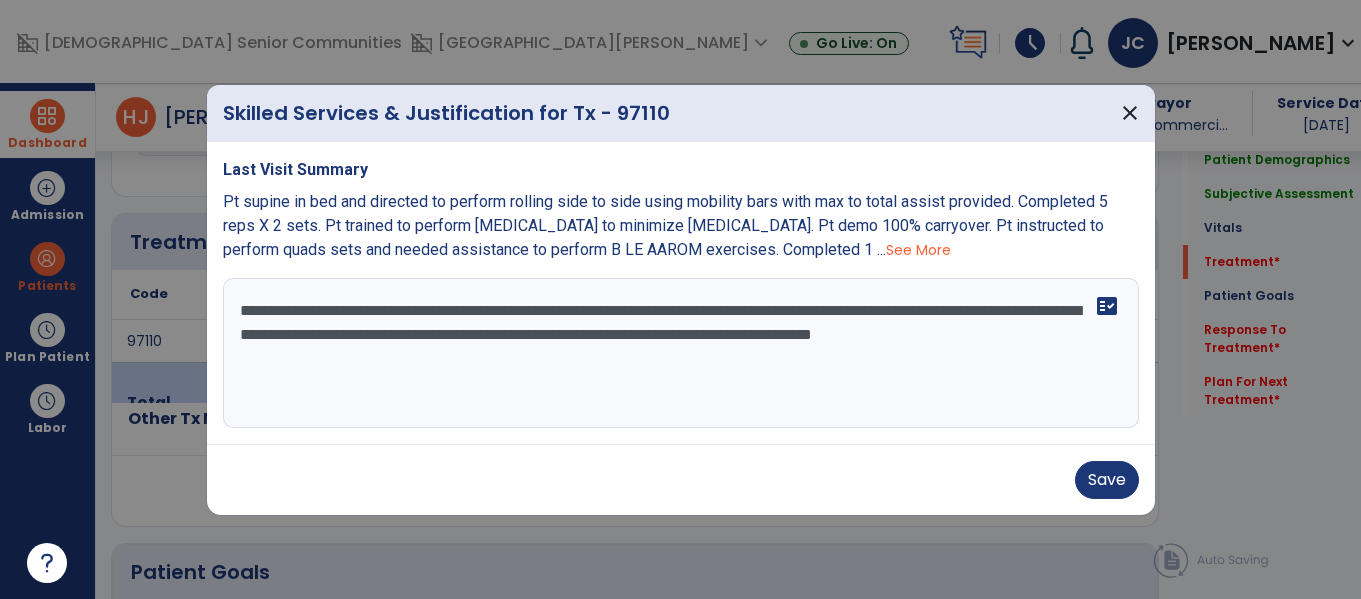 click at bounding box center (680, 299) 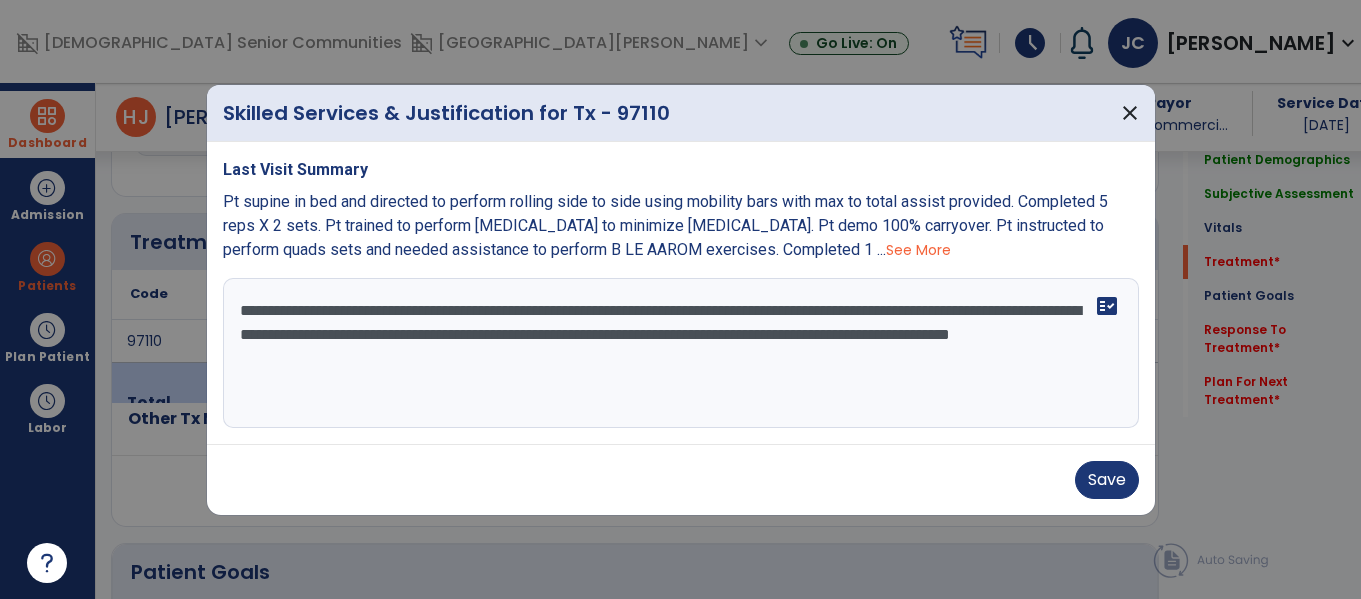 click on "**********" at bounding box center (681, 353) 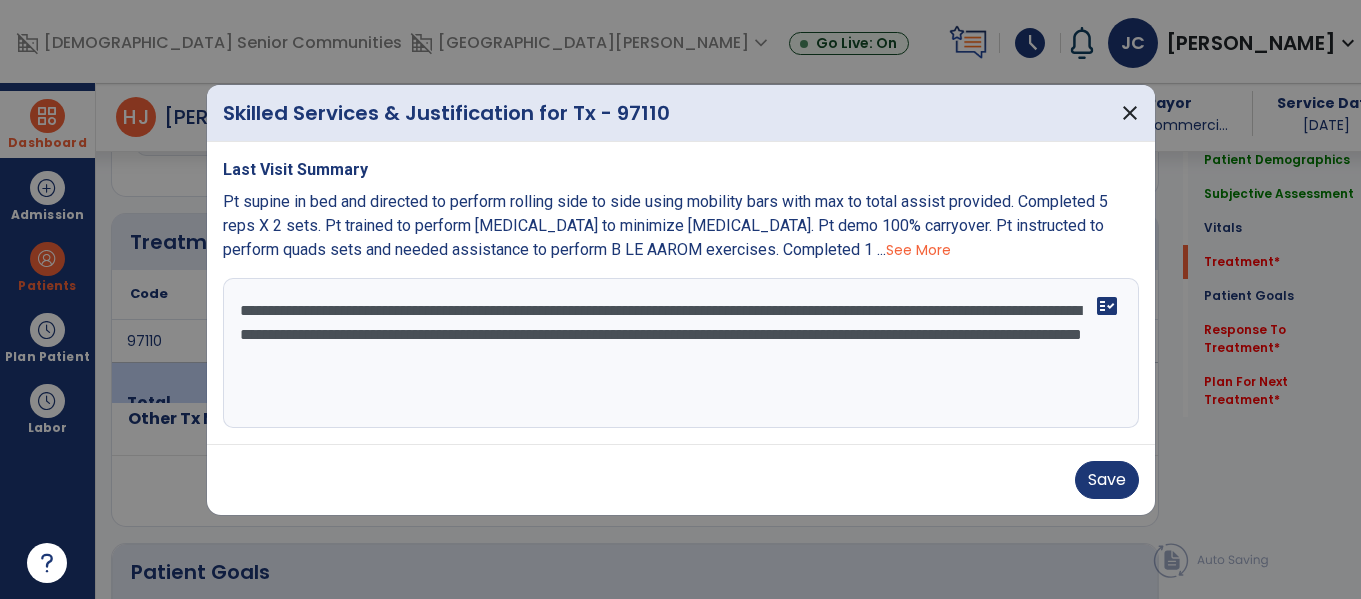 click on "**********" at bounding box center (681, 353) 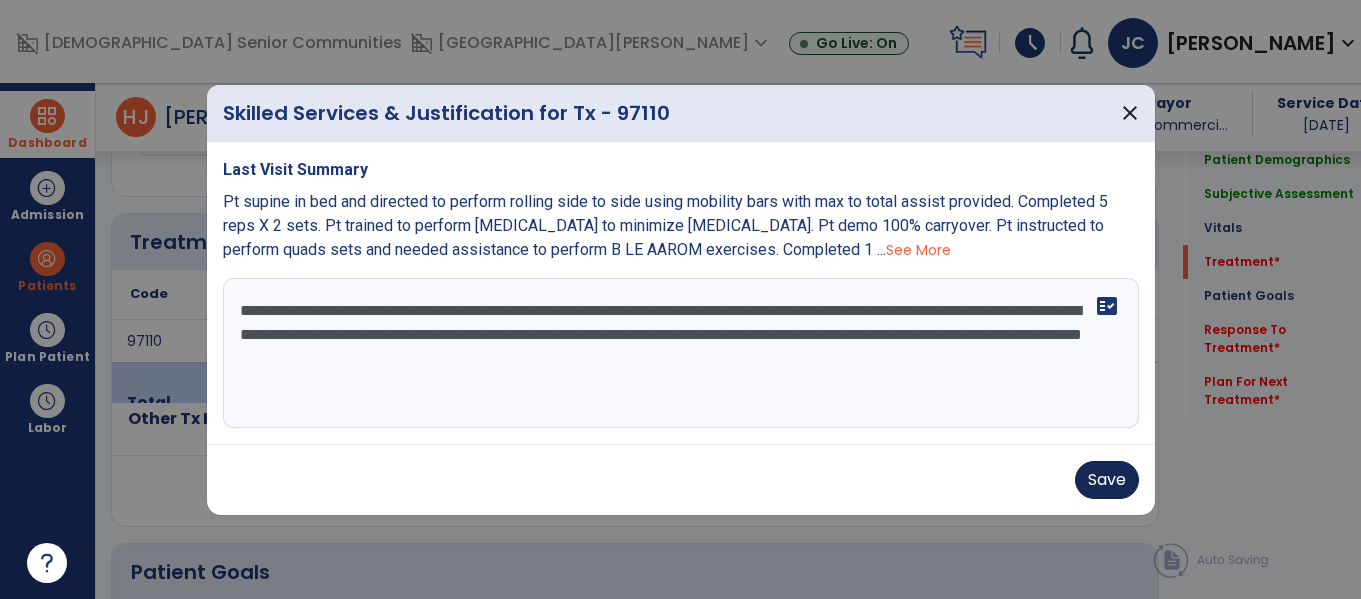 type on "**********" 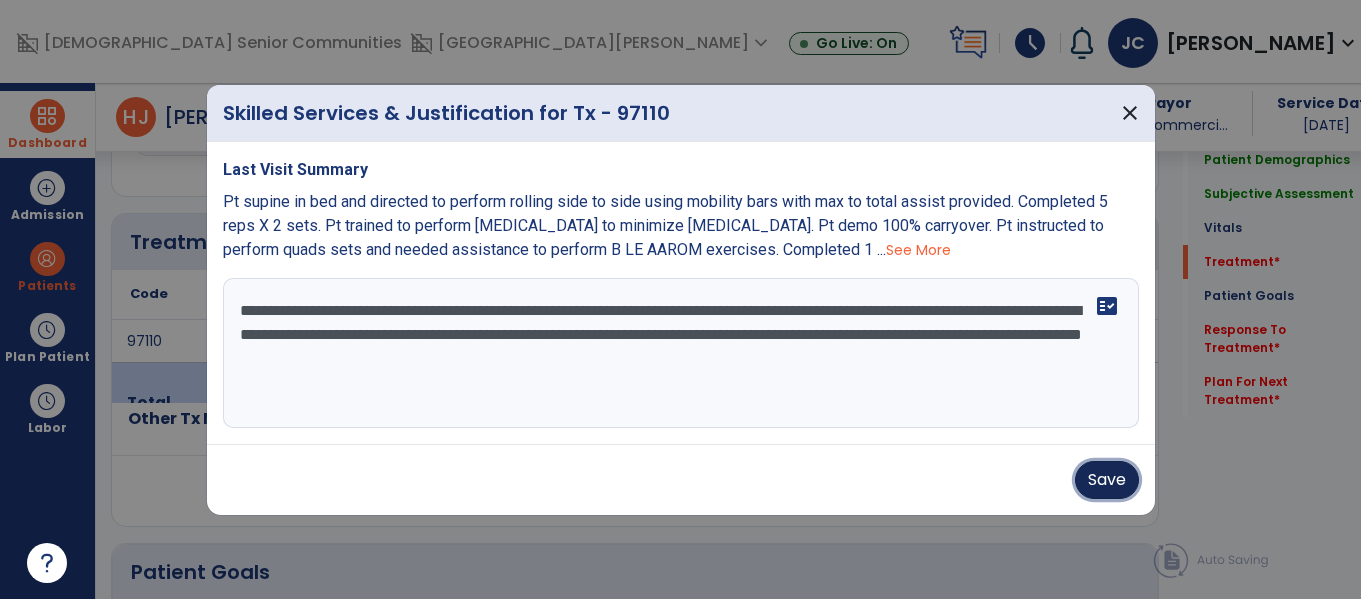 click on "Save" at bounding box center [1107, 480] 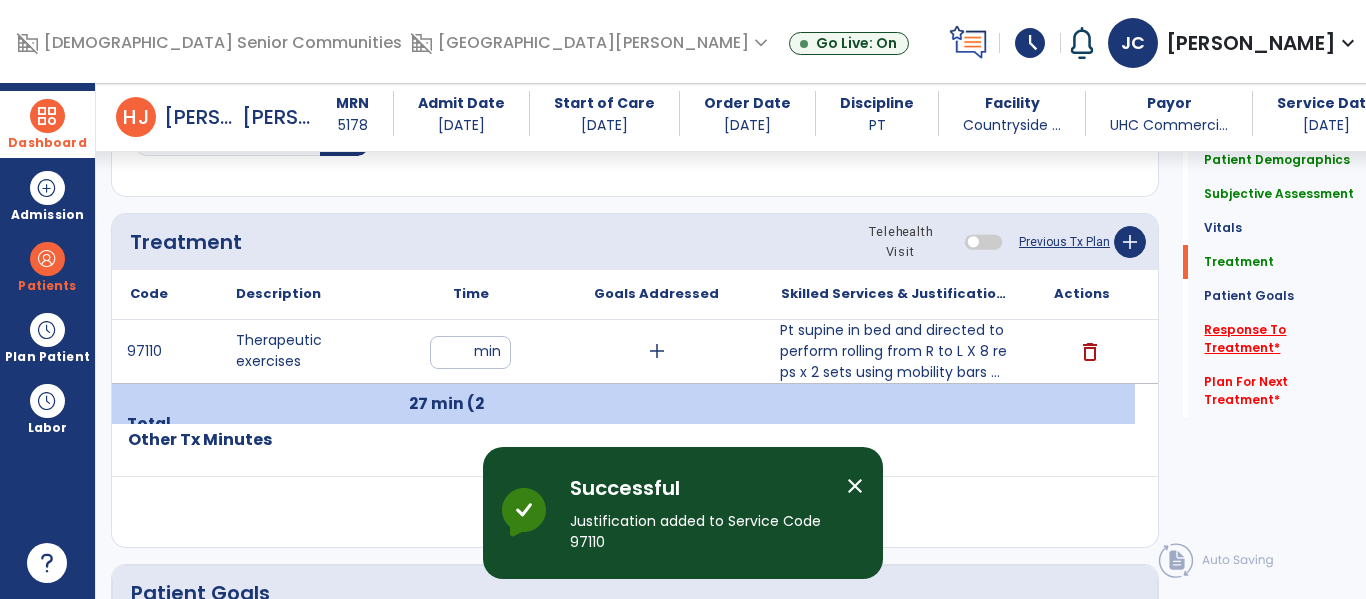 click on "Response To Treatment   *" 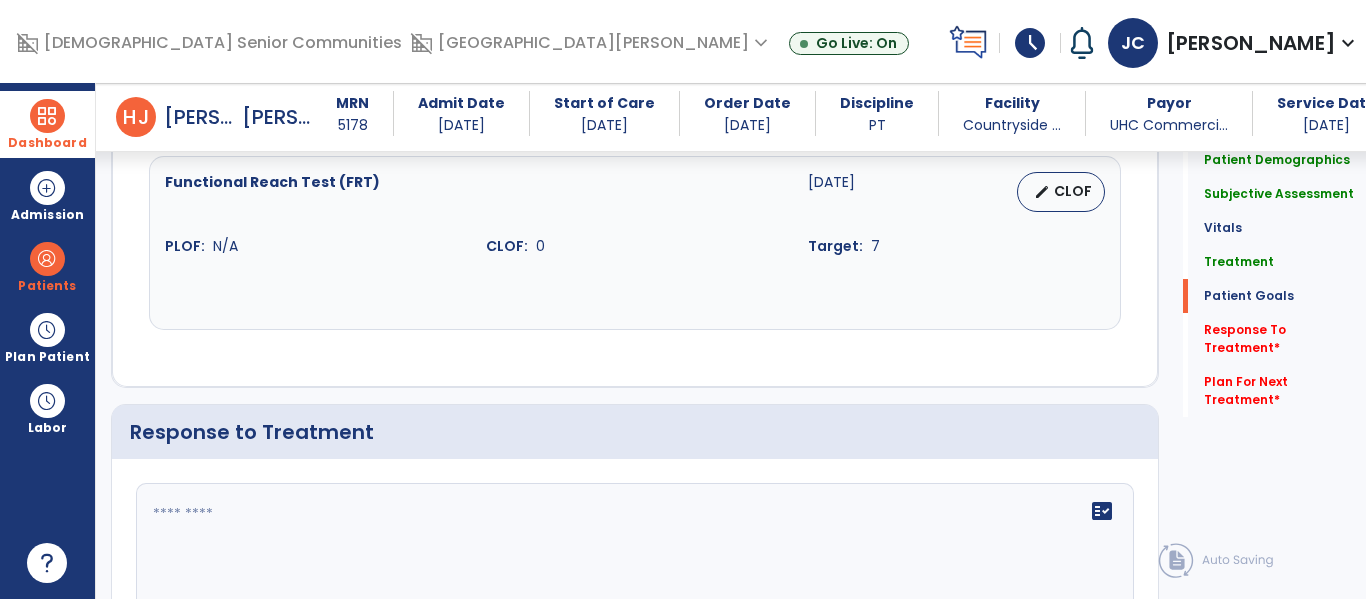 scroll, scrollTop: 2574, scrollLeft: 0, axis: vertical 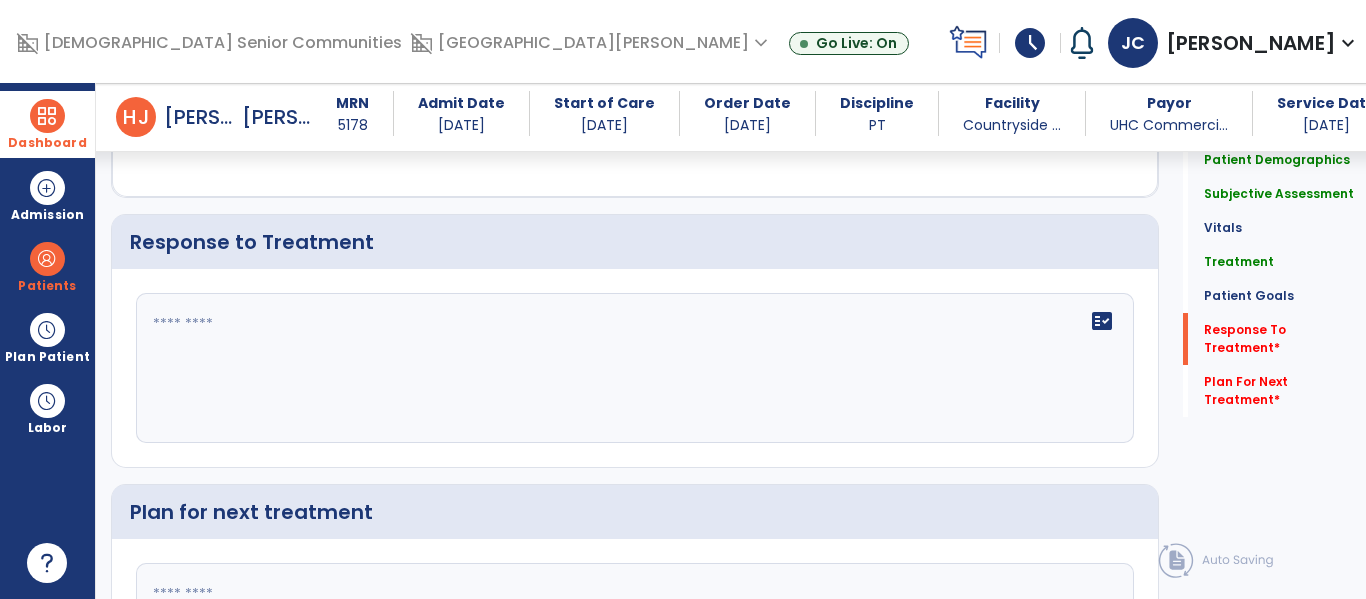 click on "fact_check" 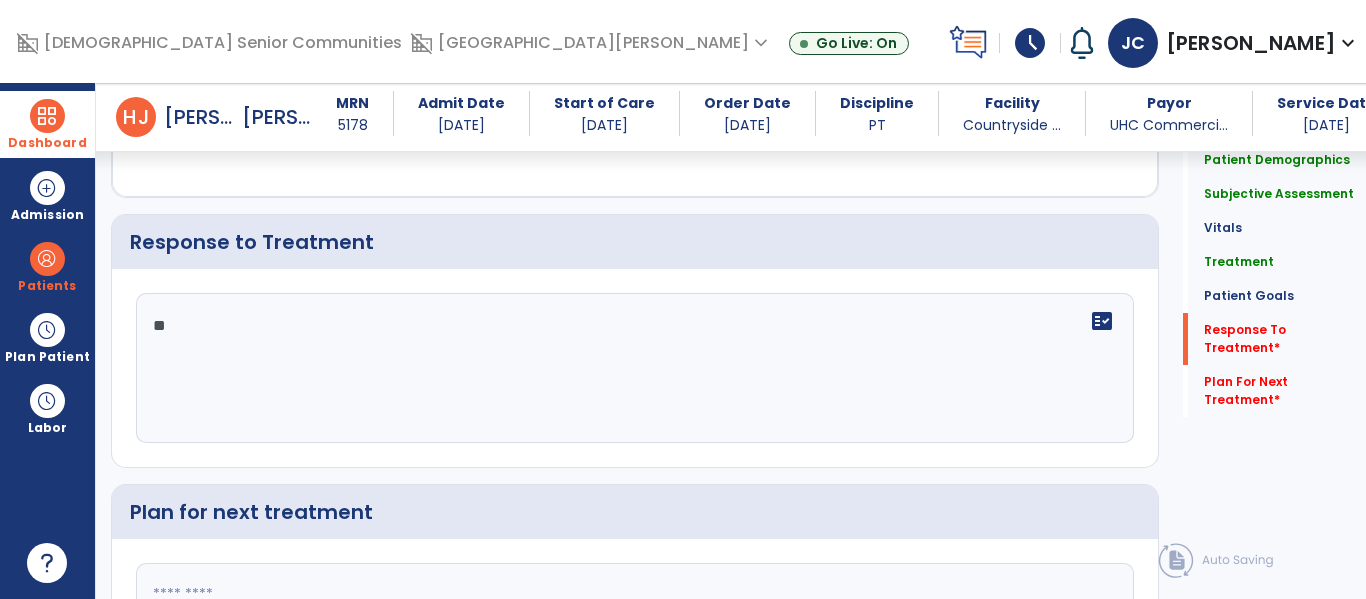 type on "*" 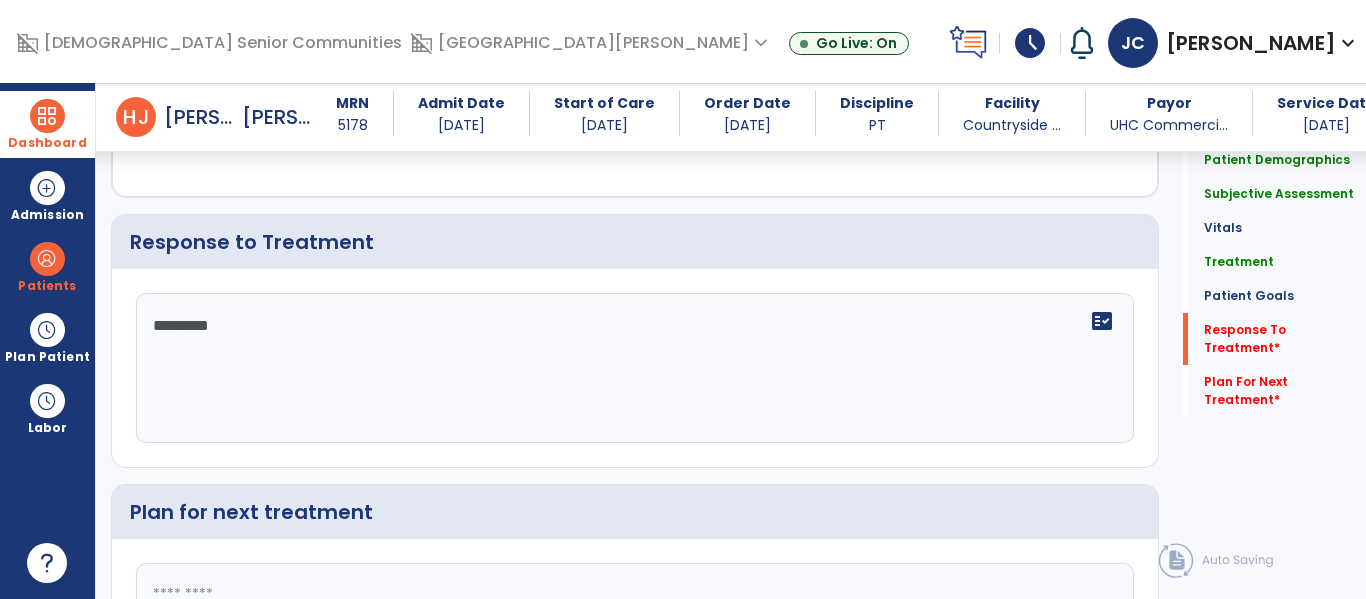 scroll, scrollTop: 2573, scrollLeft: 0, axis: vertical 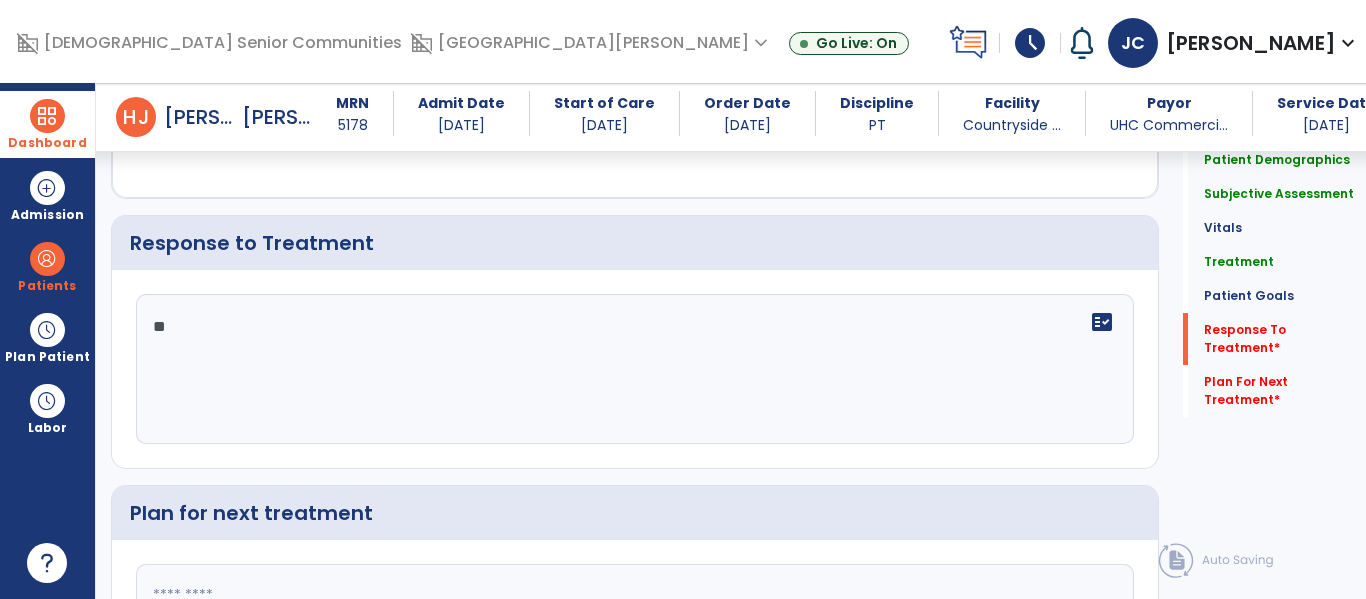 type on "*" 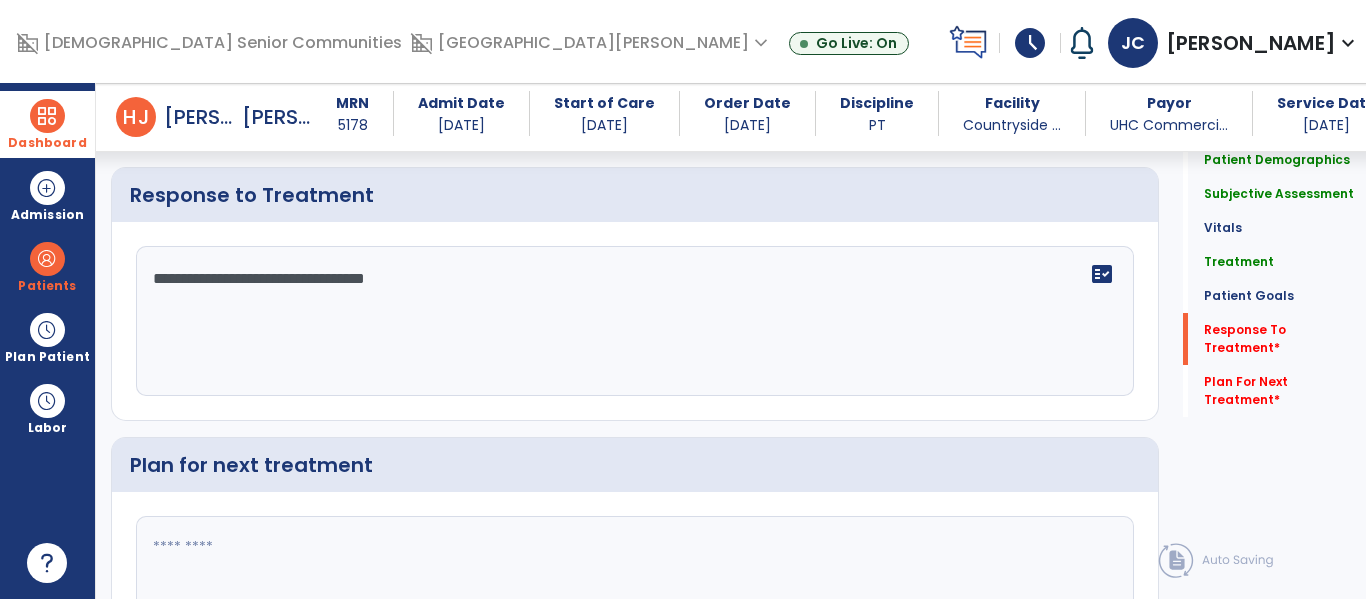 type on "**********" 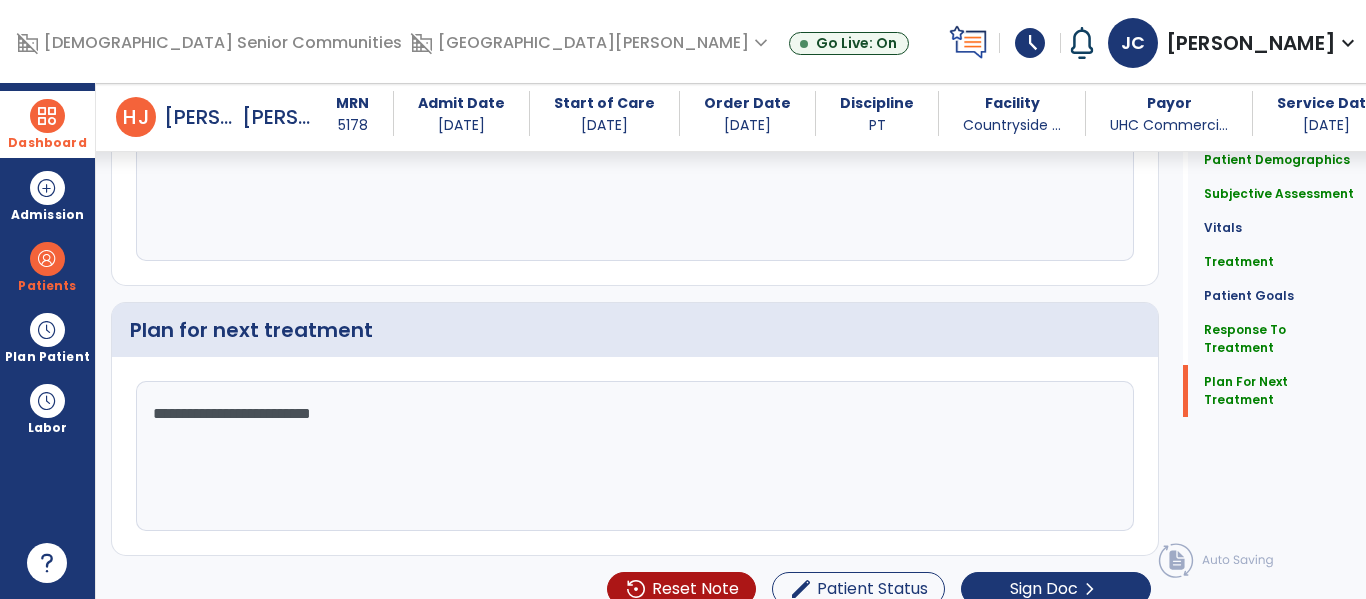 scroll, scrollTop: 2779, scrollLeft: 0, axis: vertical 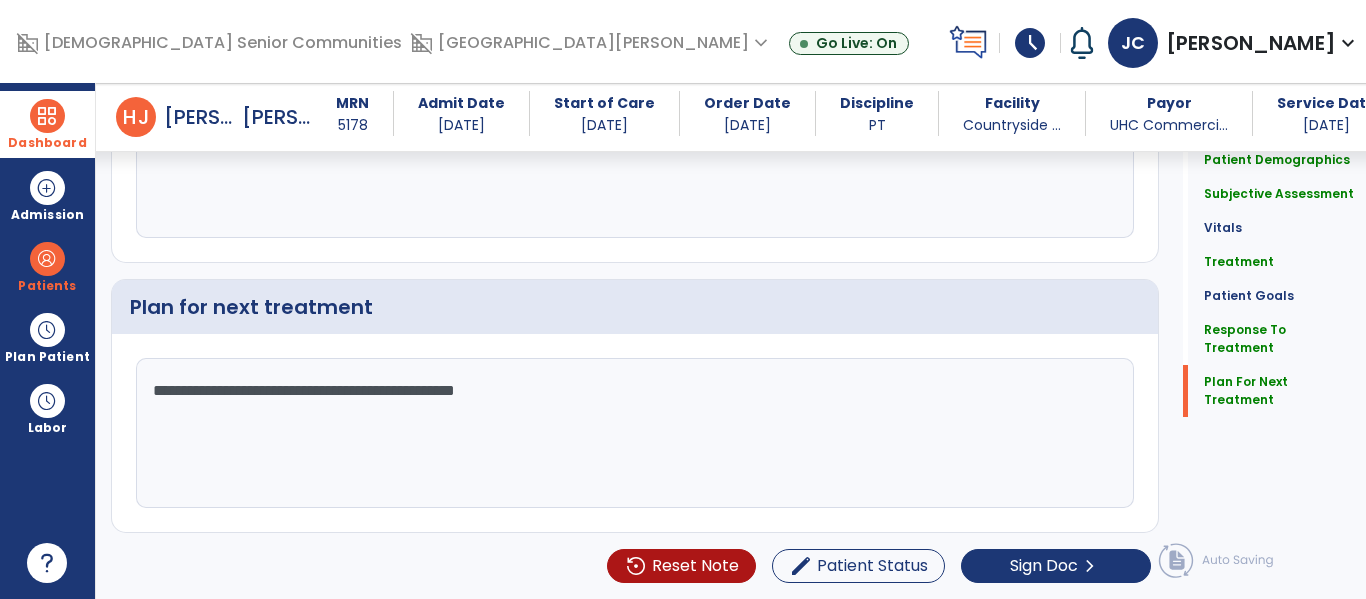 type on "**********" 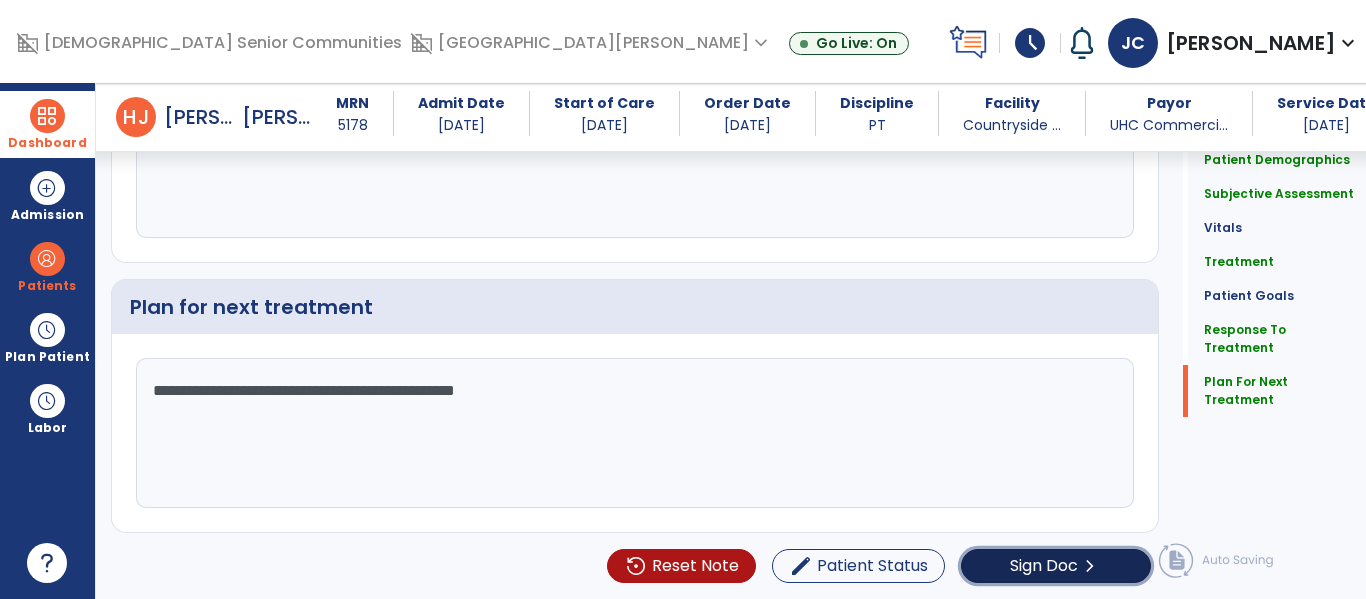 click on "Sign Doc" 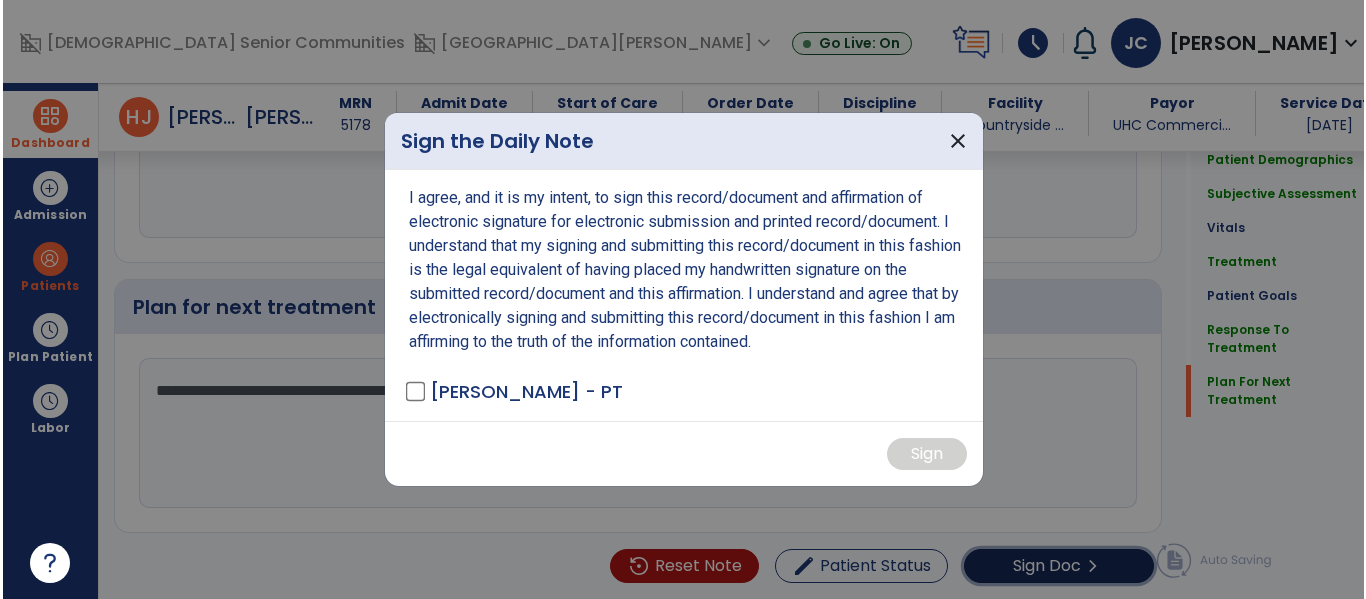 scroll, scrollTop: 2779, scrollLeft: 0, axis: vertical 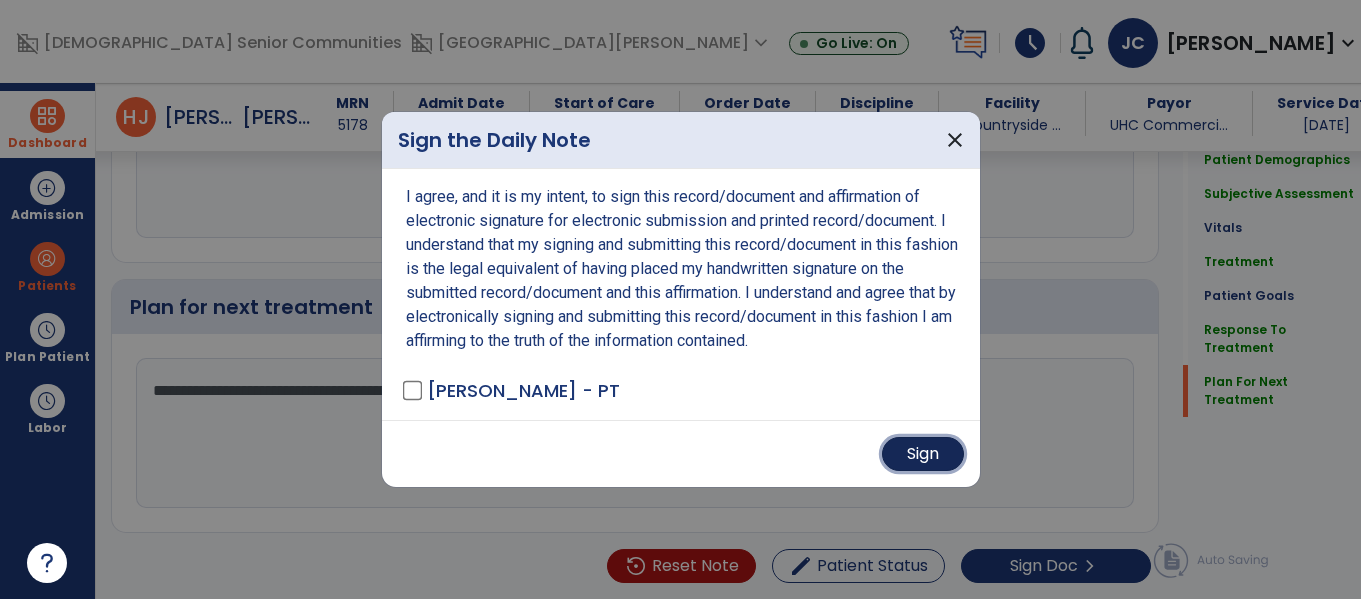 click on "Sign" at bounding box center (923, 454) 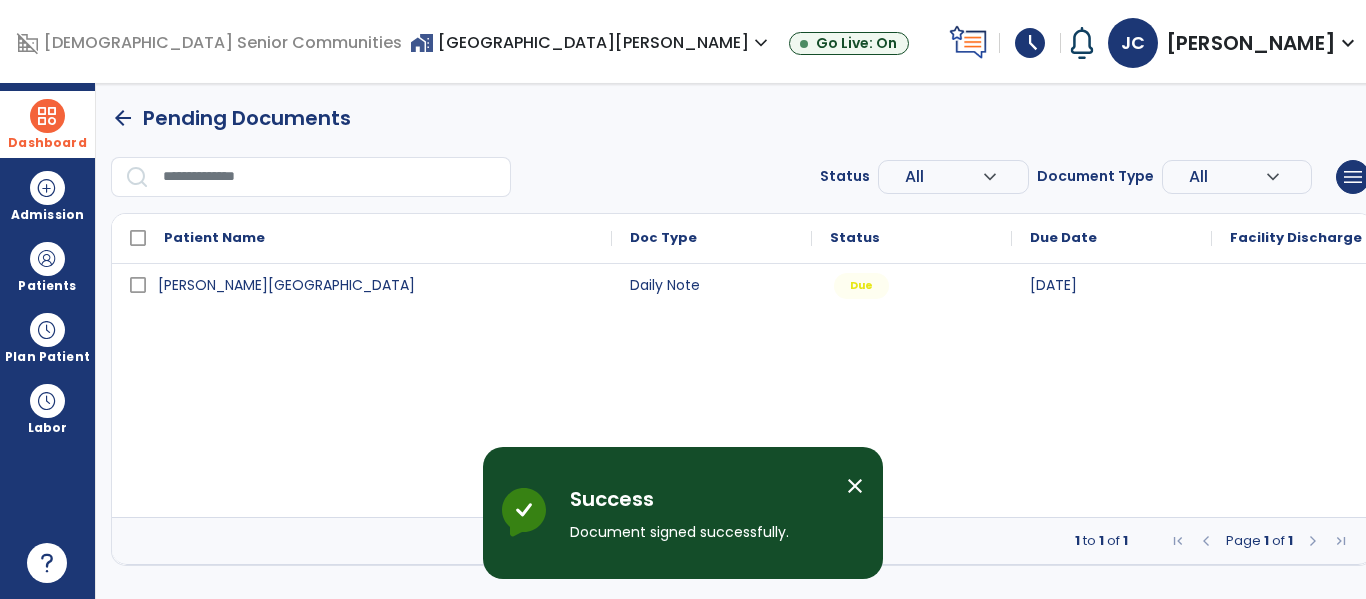 scroll, scrollTop: 0, scrollLeft: 0, axis: both 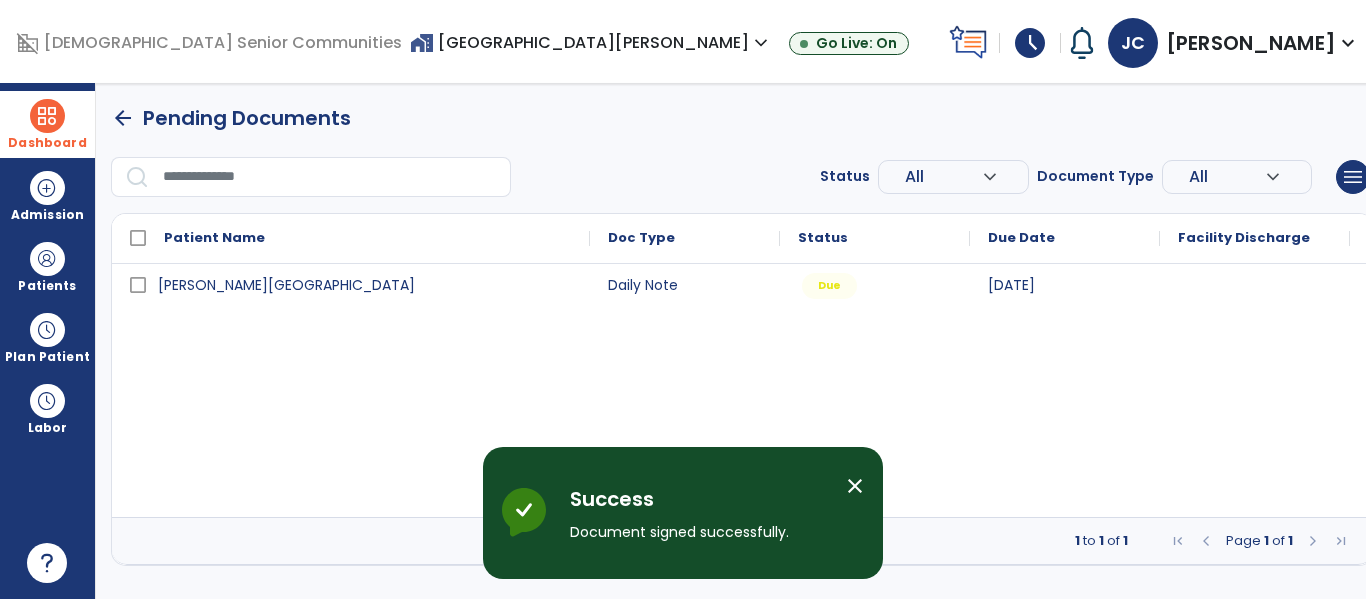 click at bounding box center (47, 116) 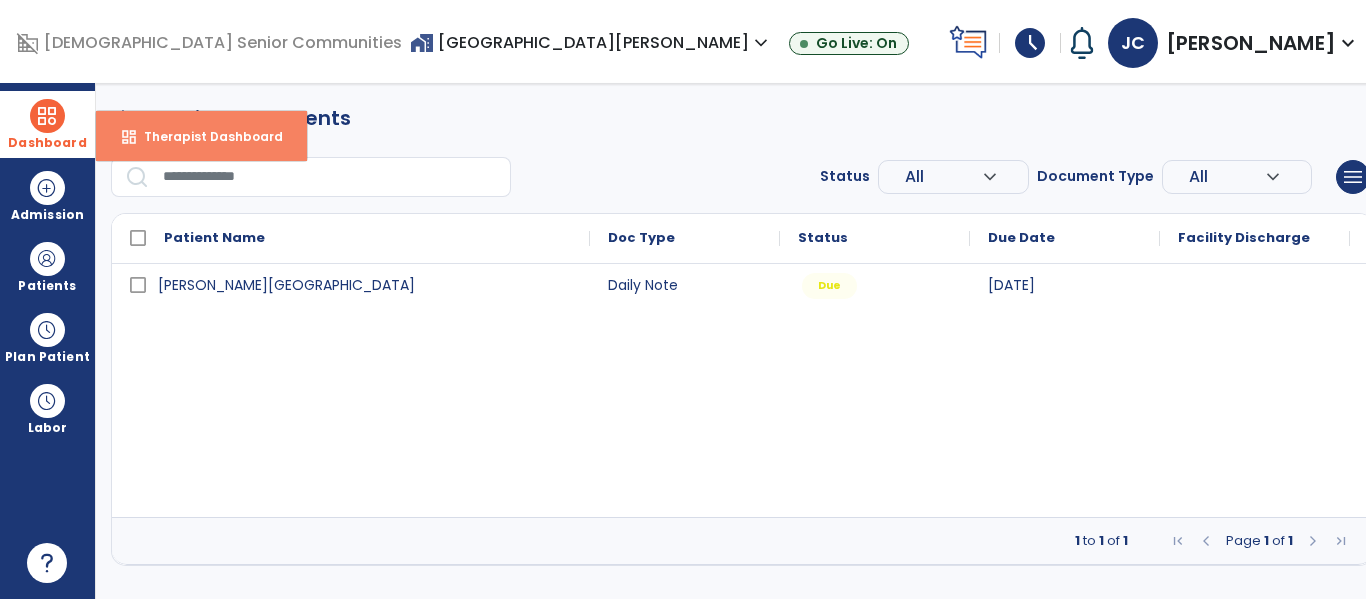 click on "Therapist Dashboard" at bounding box center [205, 136] 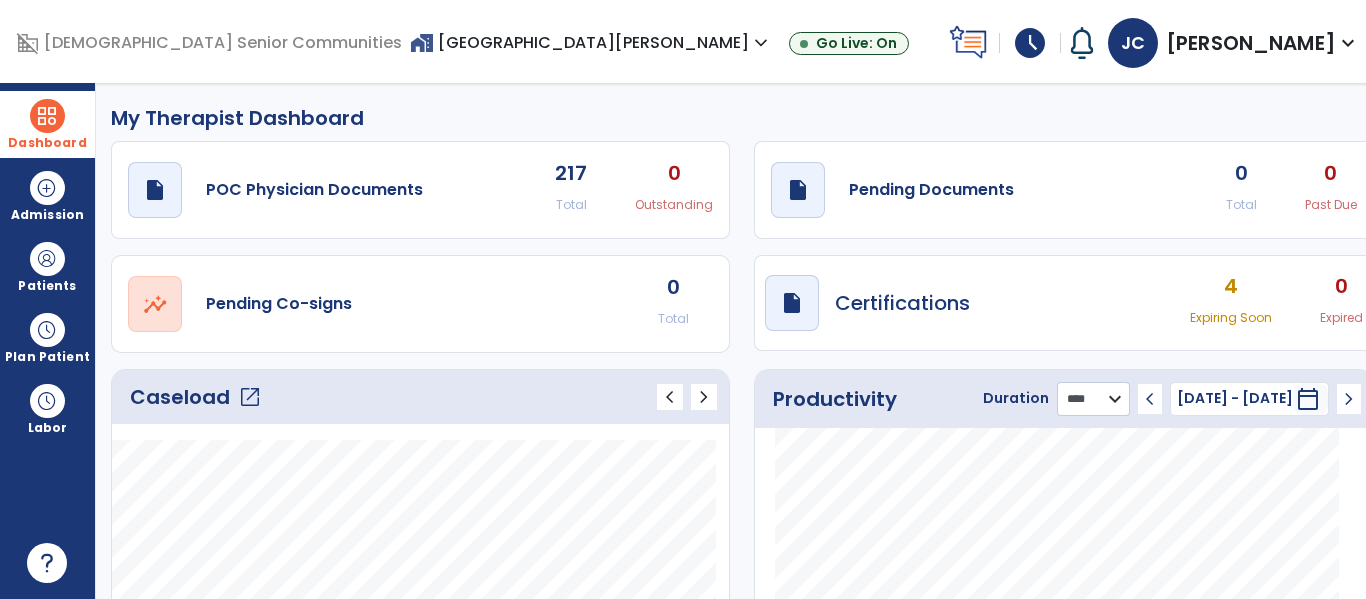click on "******** **** ***" 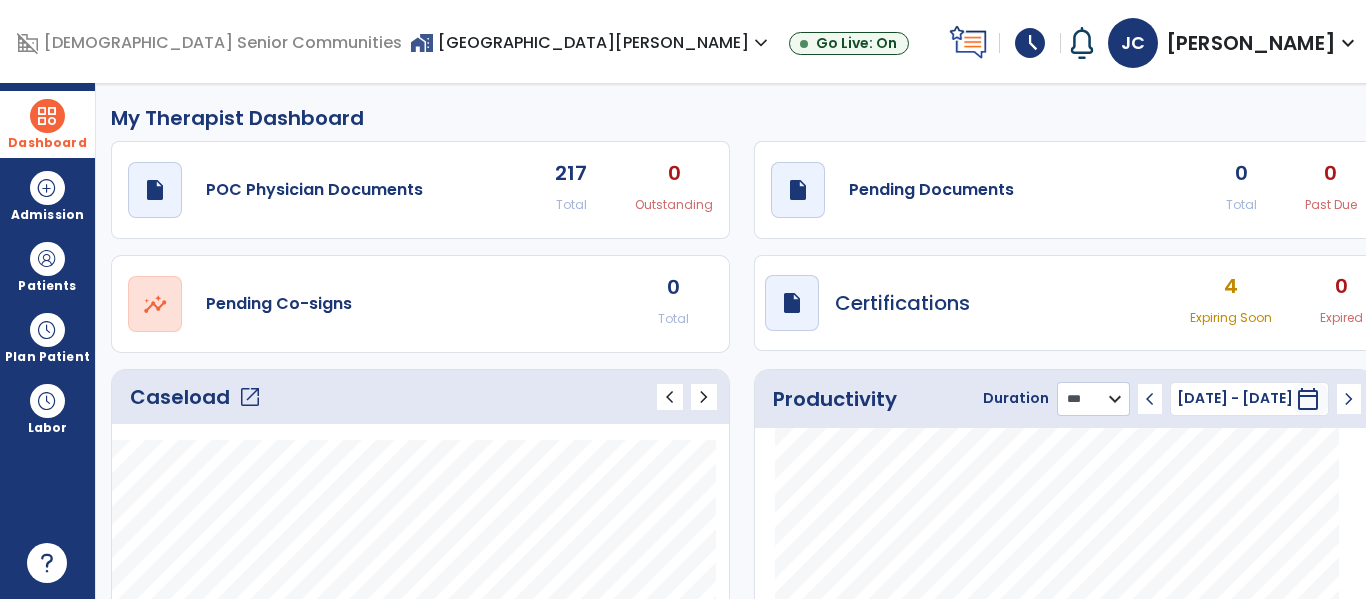 click on "******** **** ***" 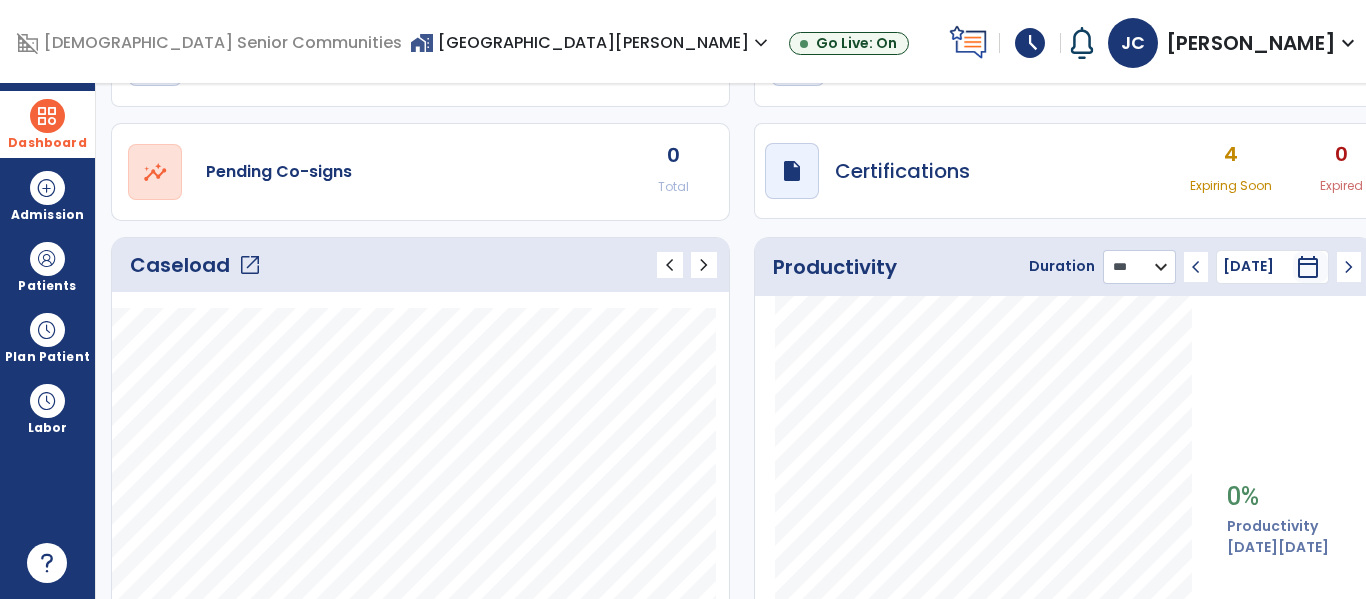 scroll, scrollTop: 0, scrollLeft: 0, axis: both 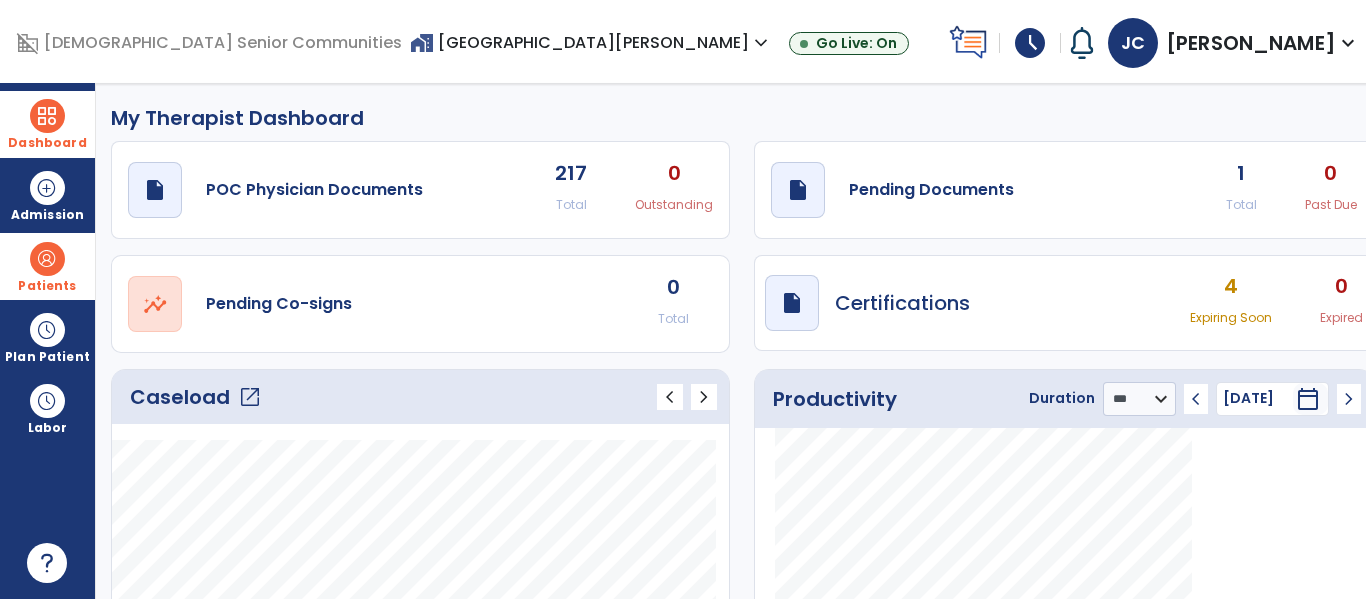 click at bounding box center (47, 259) 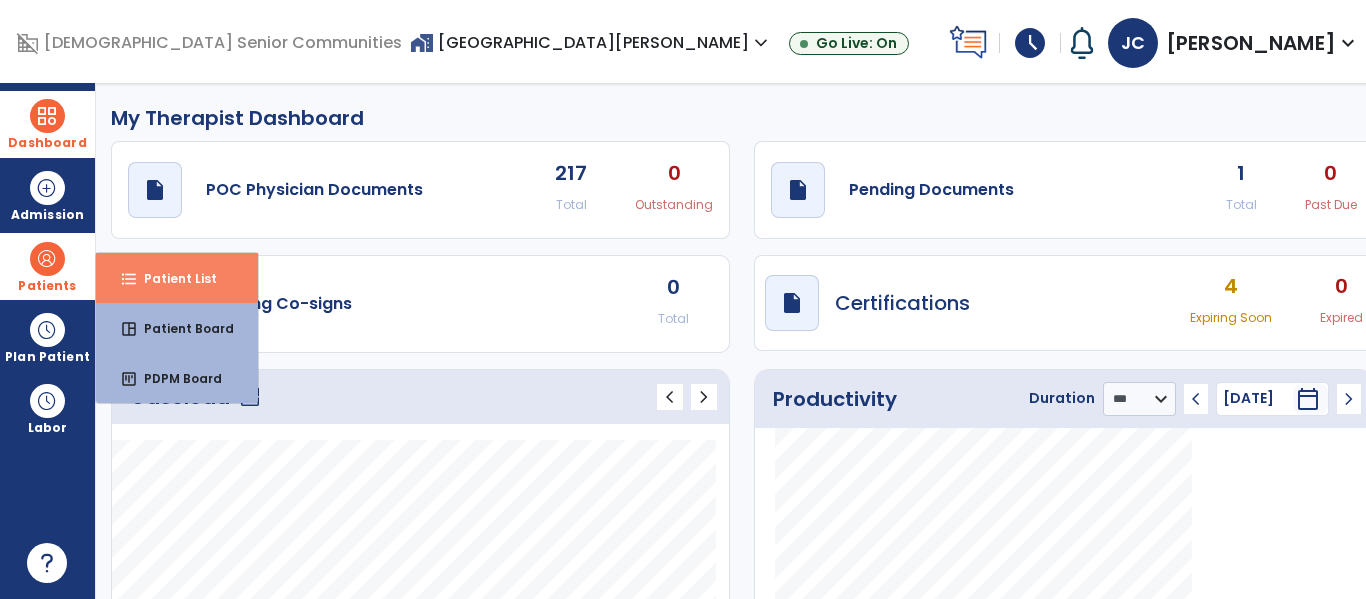 click on "Patient List" at bounding box center (172, 278) 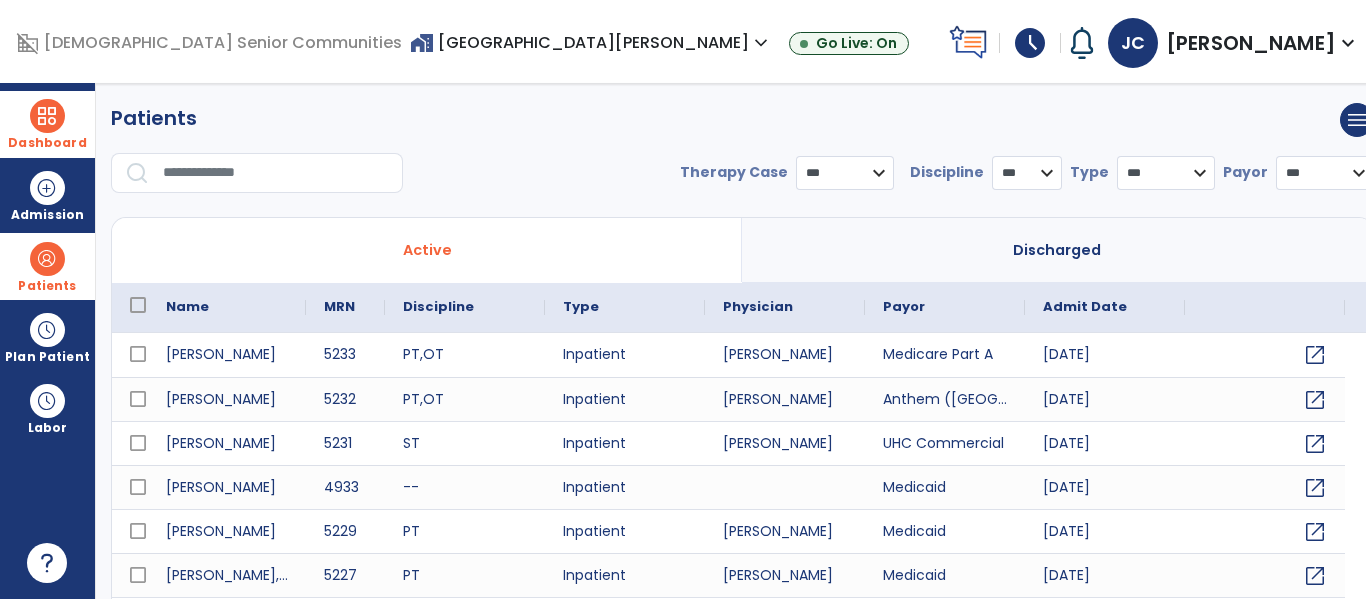 click on "**********" at bounding box center (1166, 173) 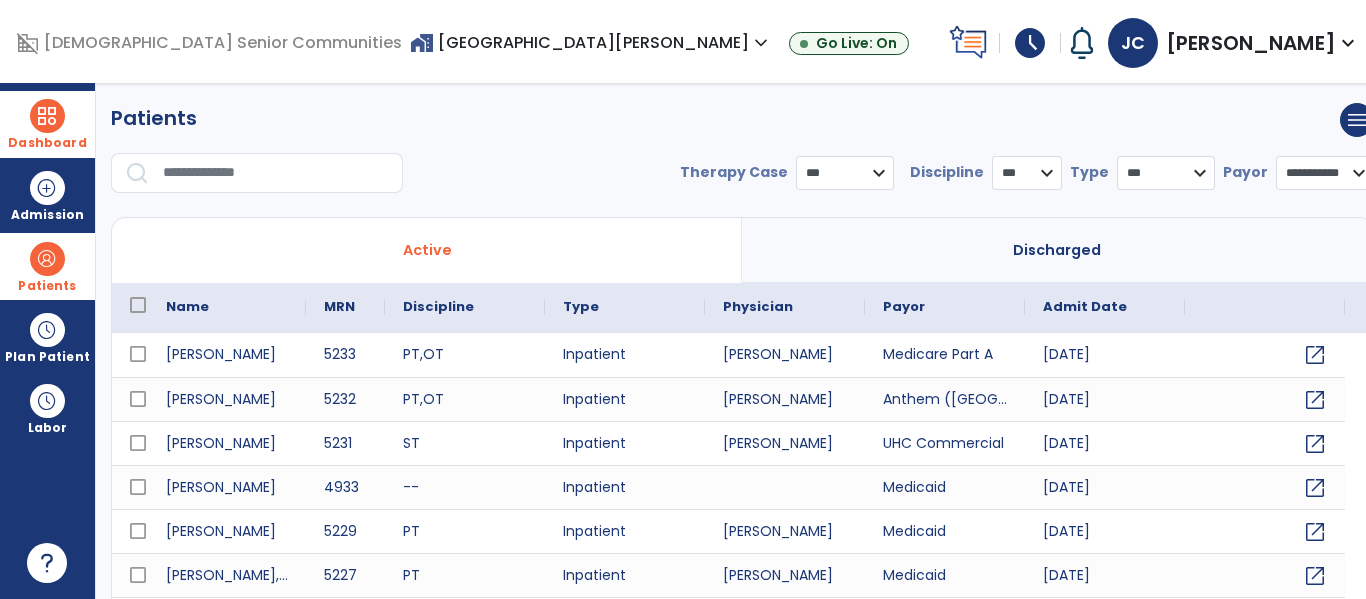 click on "**********" at bounding box center (1325, 173) 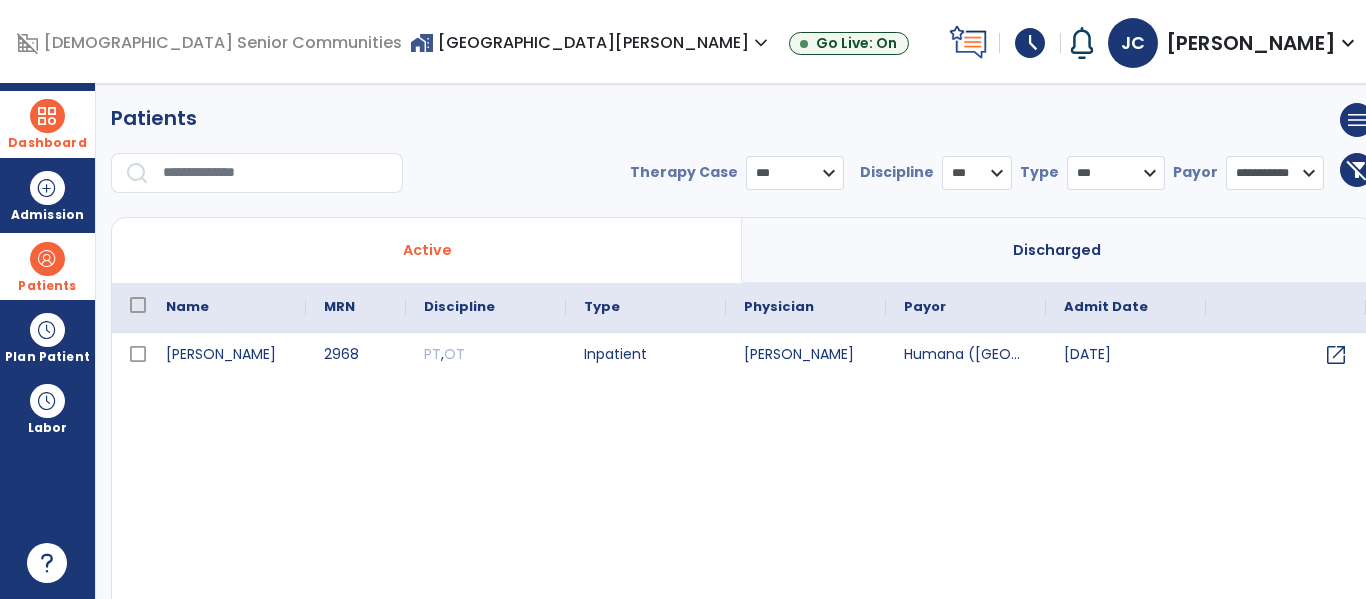 click on "*** **** ******" at bounding box center (795, 173) 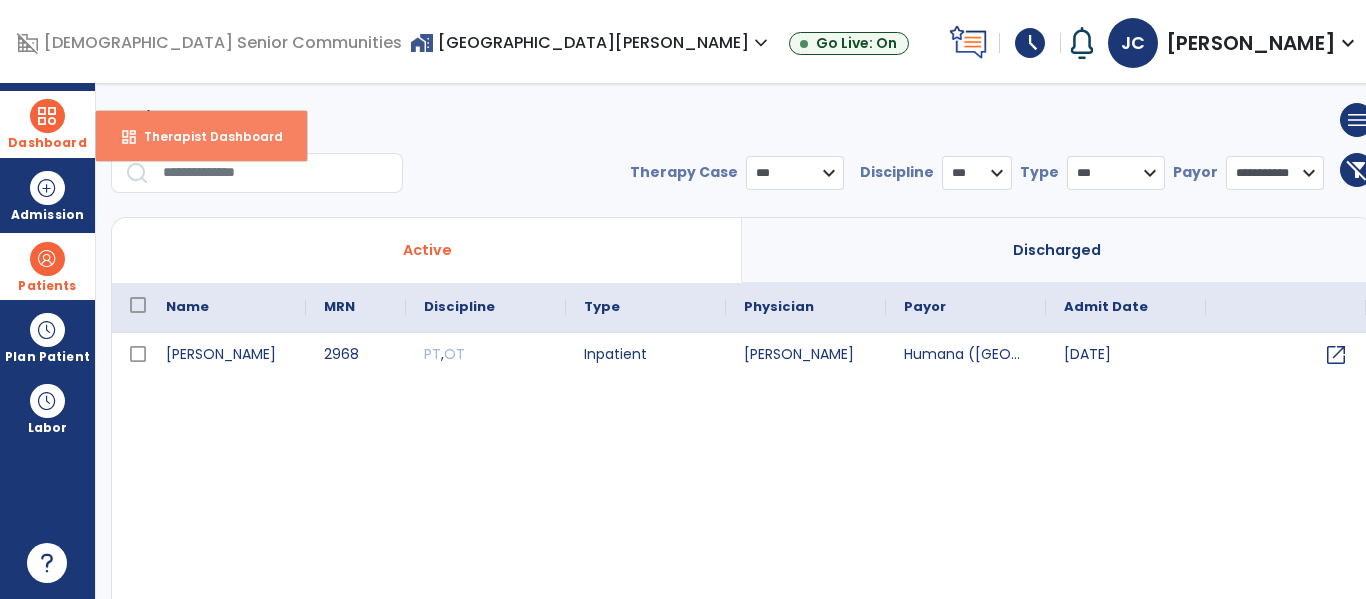 click on "dashboard  Therapist Dashboard" at bounding box center (201, 136) 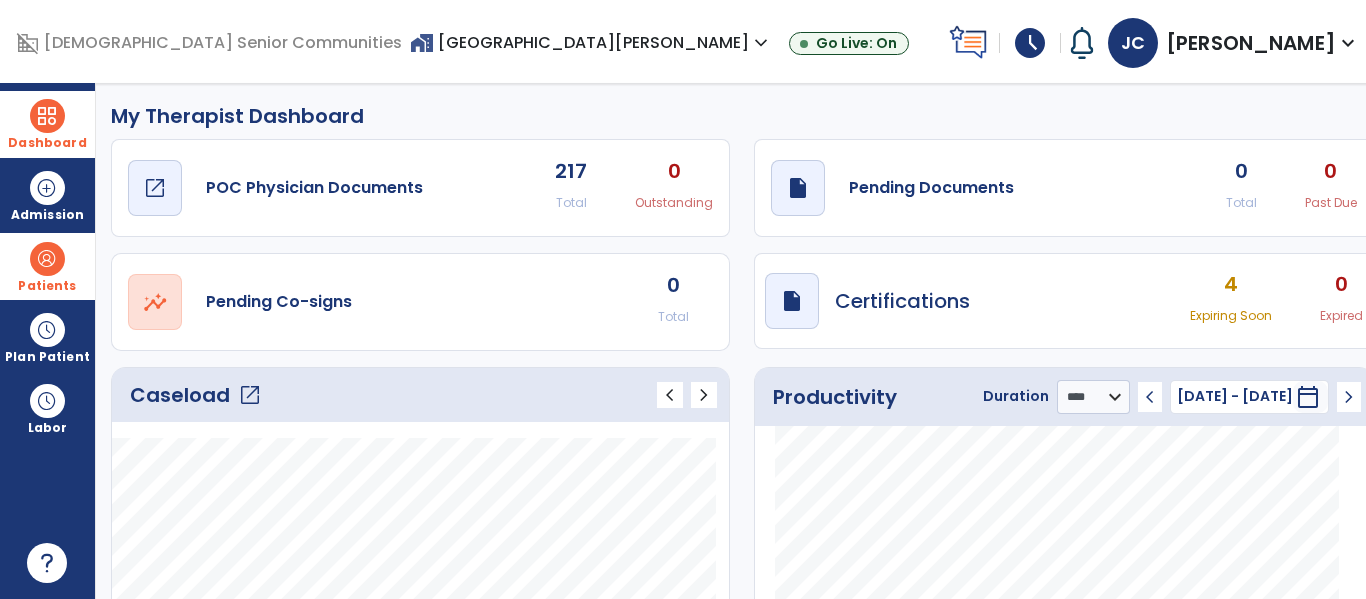 scroll, scrollTop: 6, scrollLeft: 0, axis: vertical 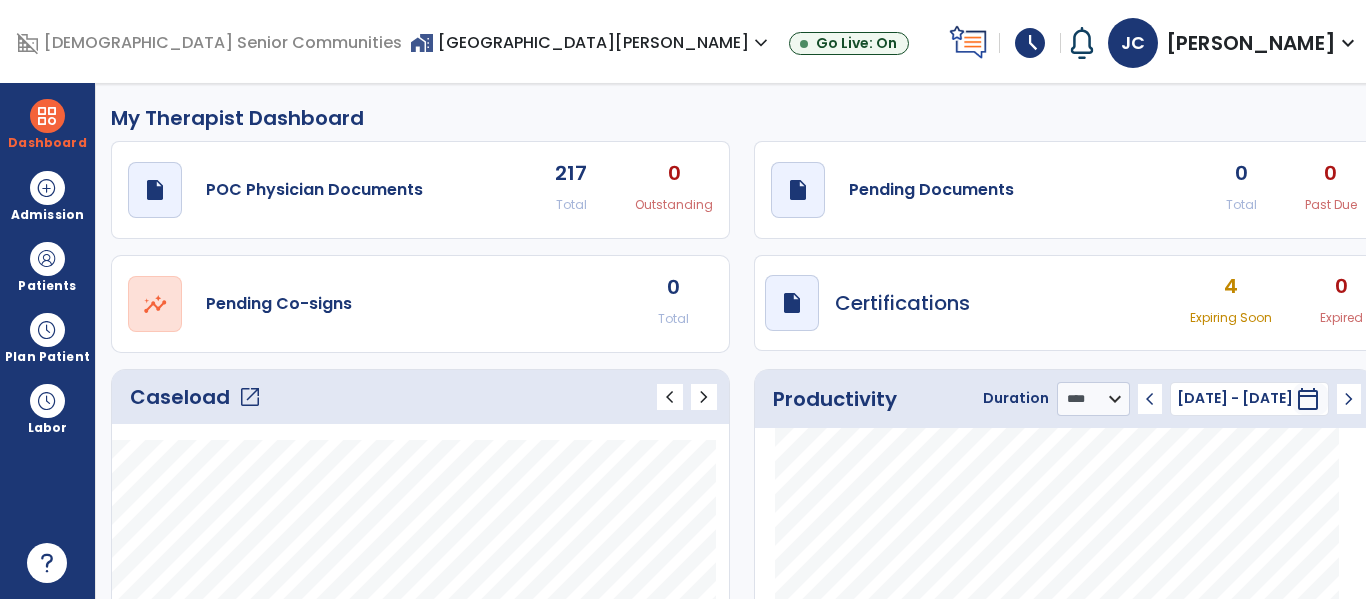 select on "****" 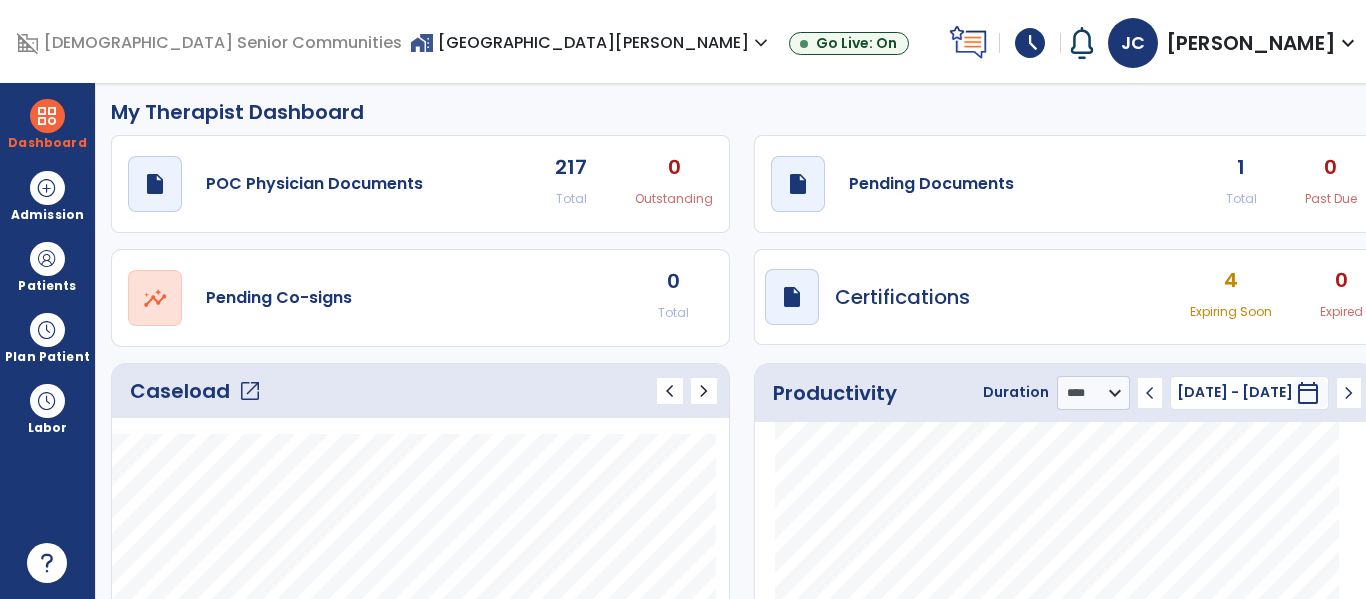 click on "My Therapist Dashboard" 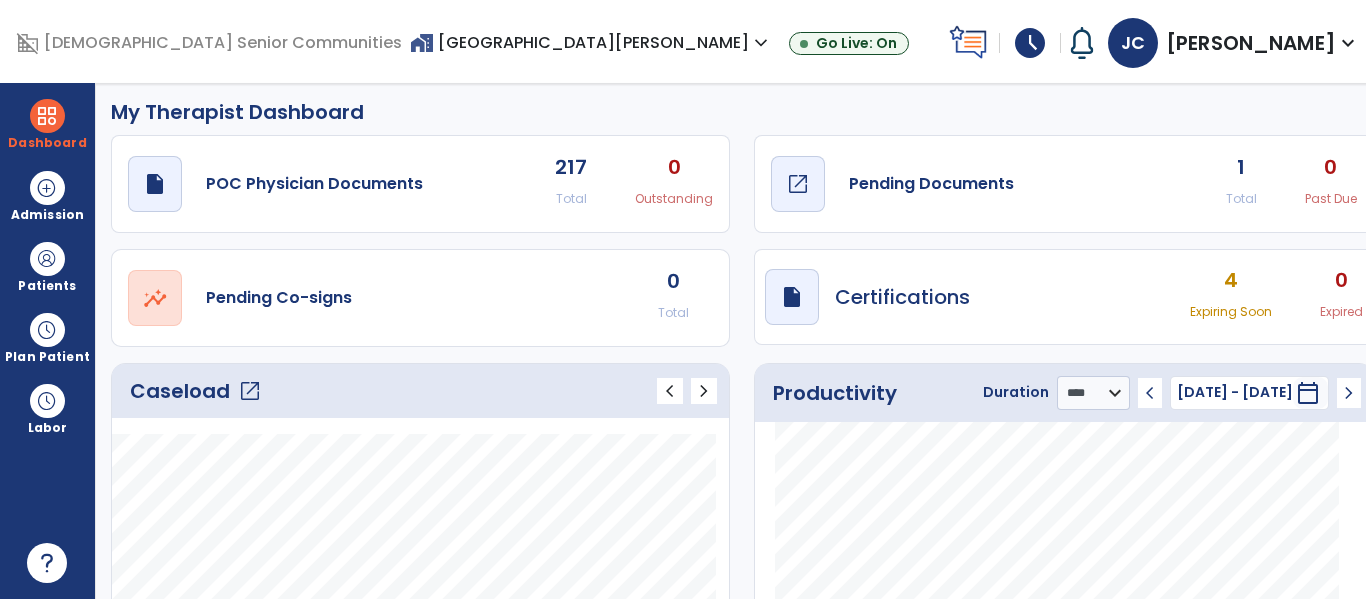 click on "Pending Documents" 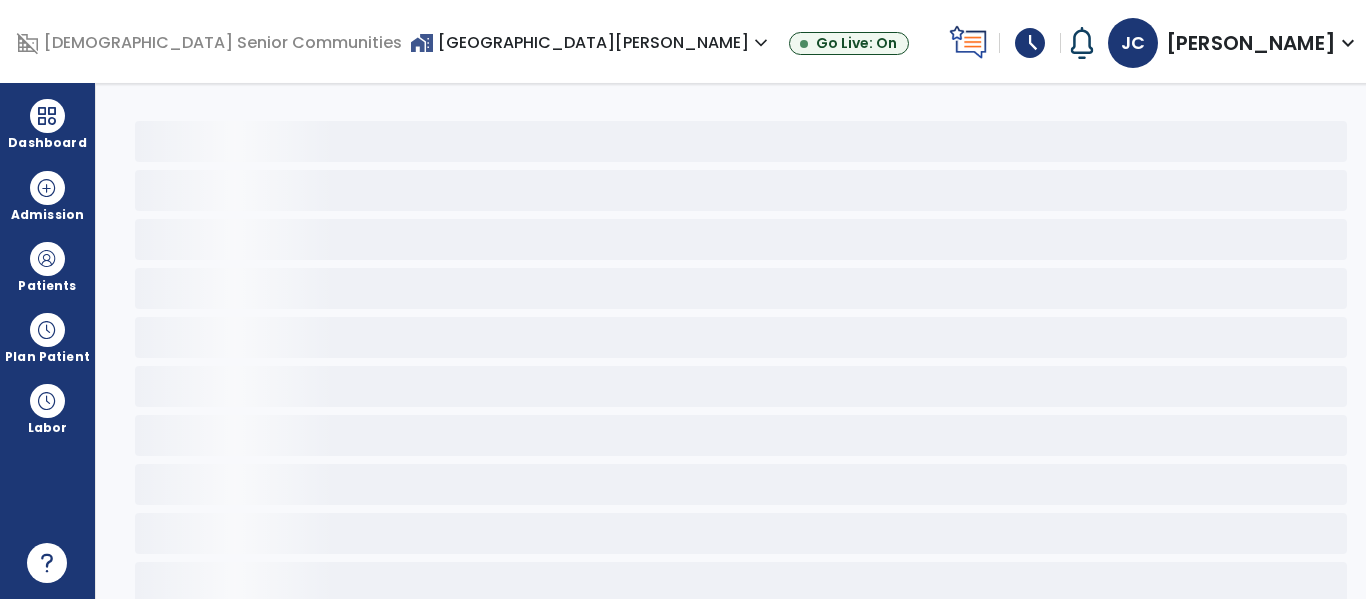 scroll, scrollTop: 0, scrollLeft: 0, axis: both 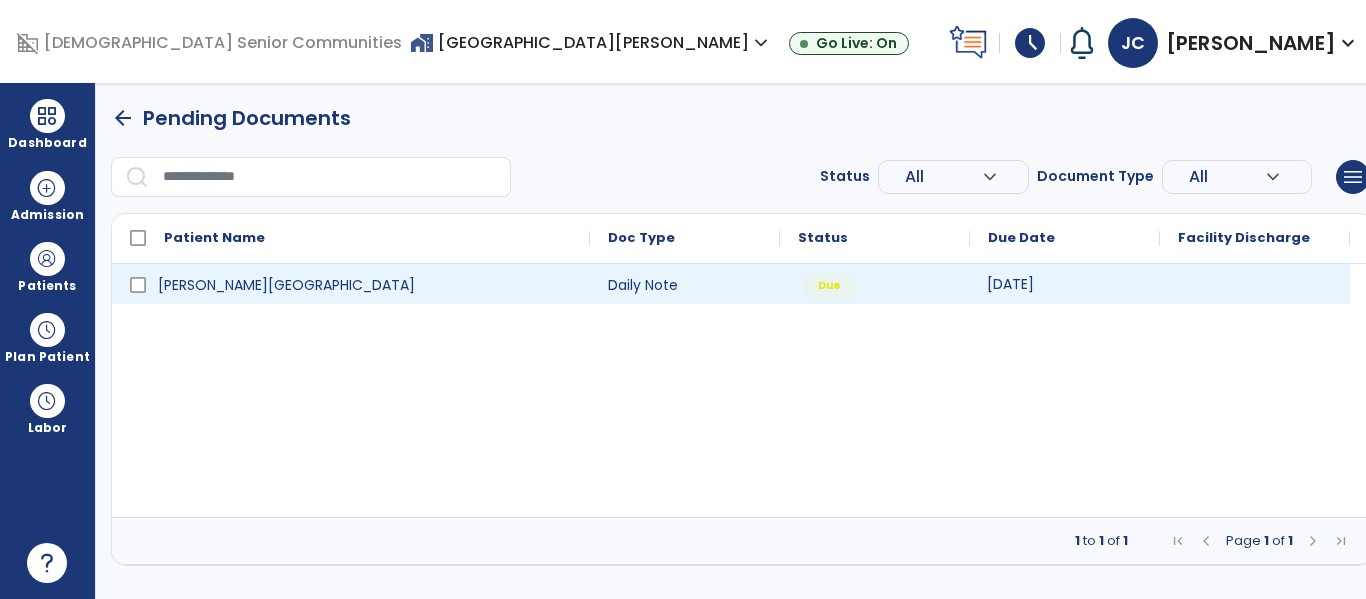click on "[DATE]" at bounding box center [1010, 284] 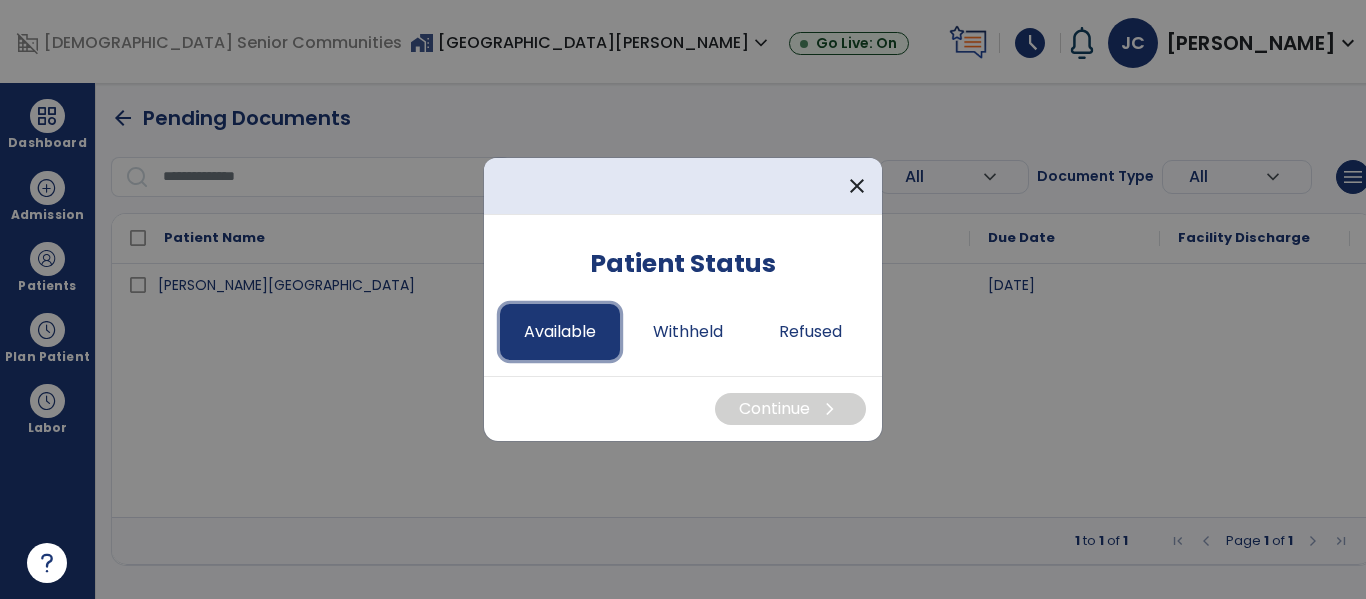 click on "Available" at bounding box center [560, 332] 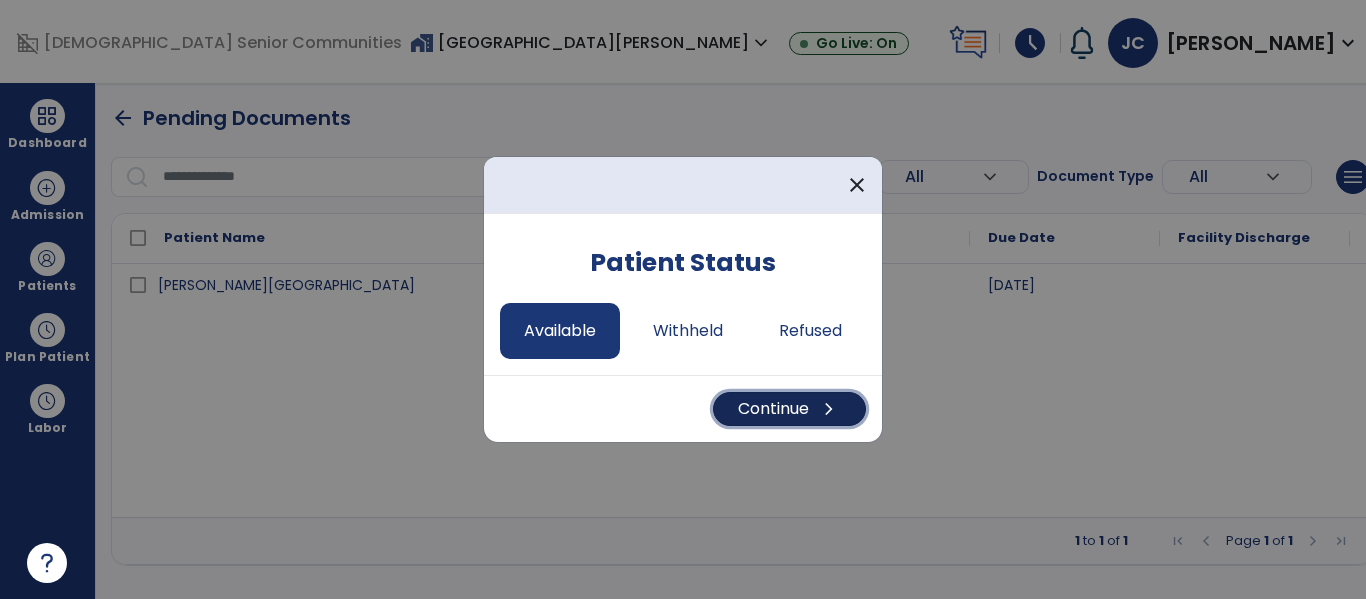 click on "Continue   chevron_right" at bounding box center (789, 409) 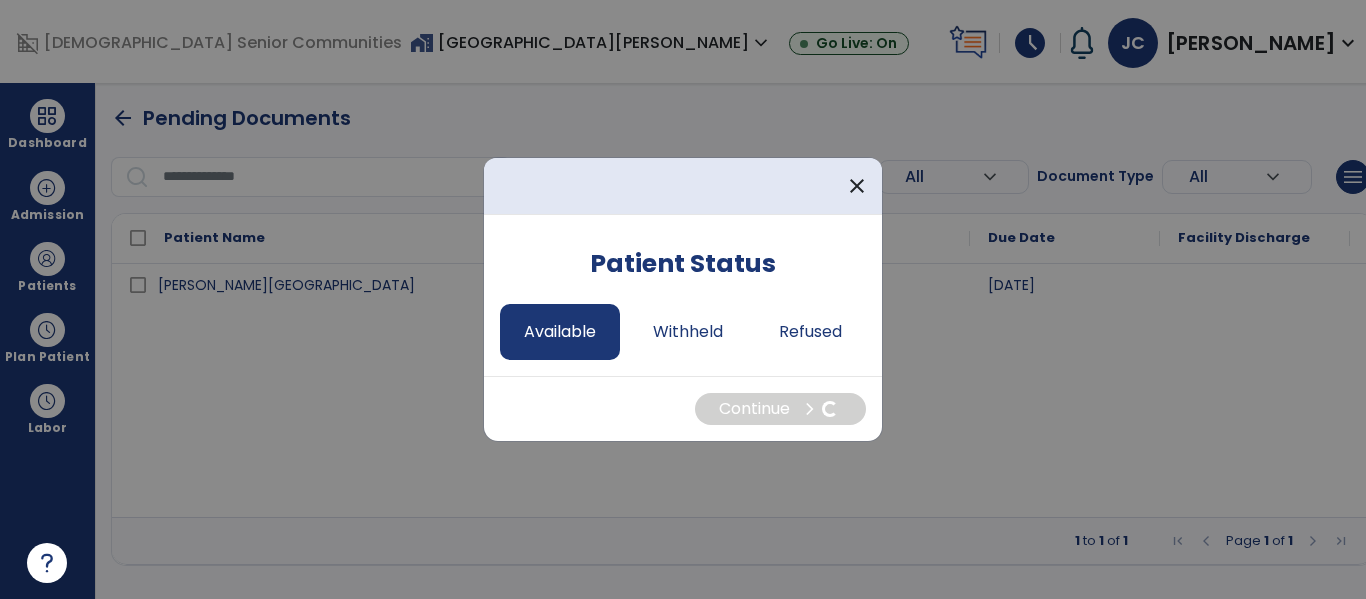 select on "*" 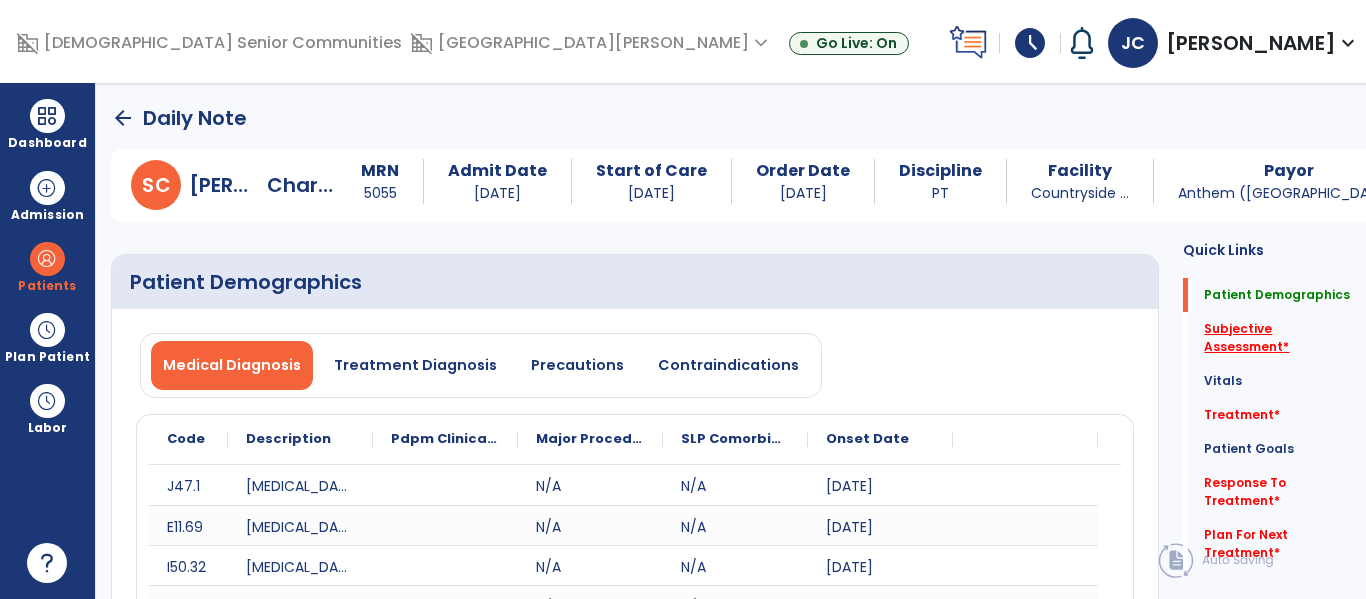 click on "Subjective Assessment   *" 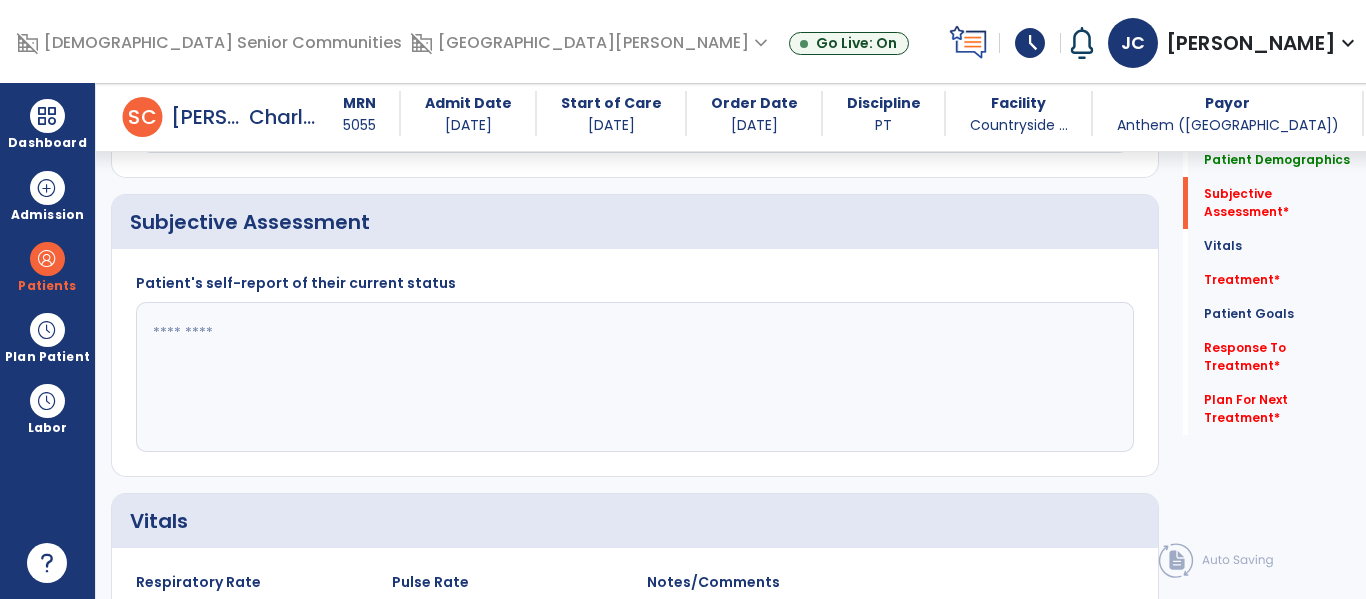 scroll, scrollTop: 507, scrollLeft: 0, axis: vertical 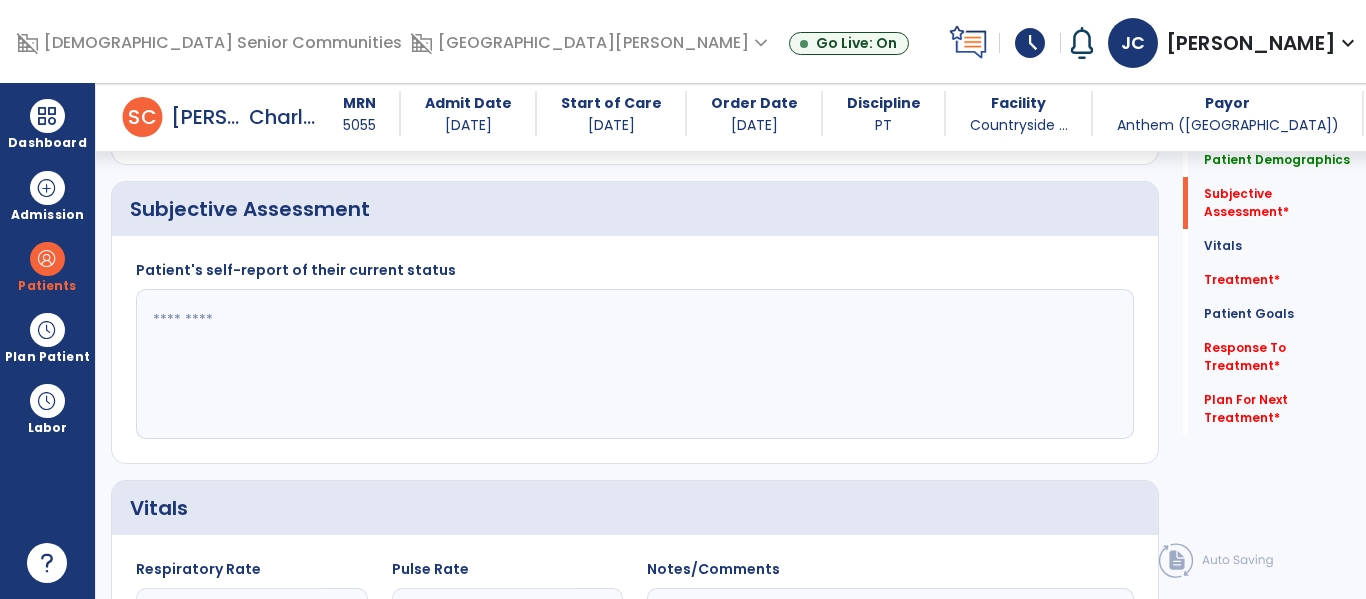 click 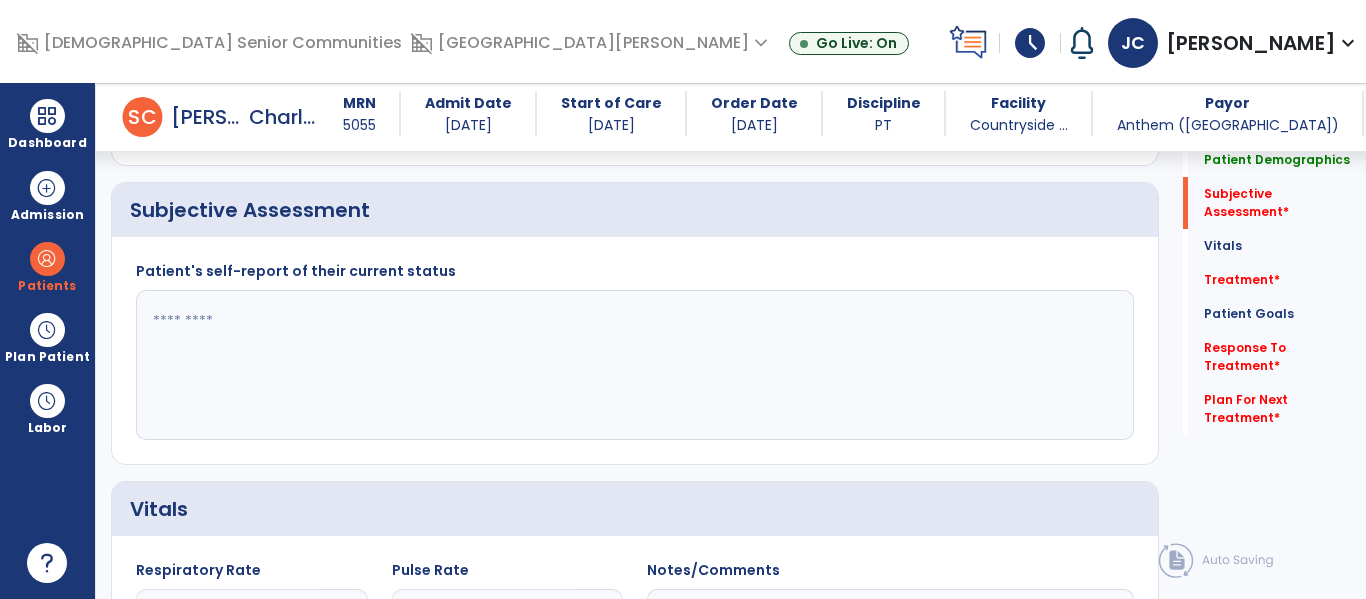 click 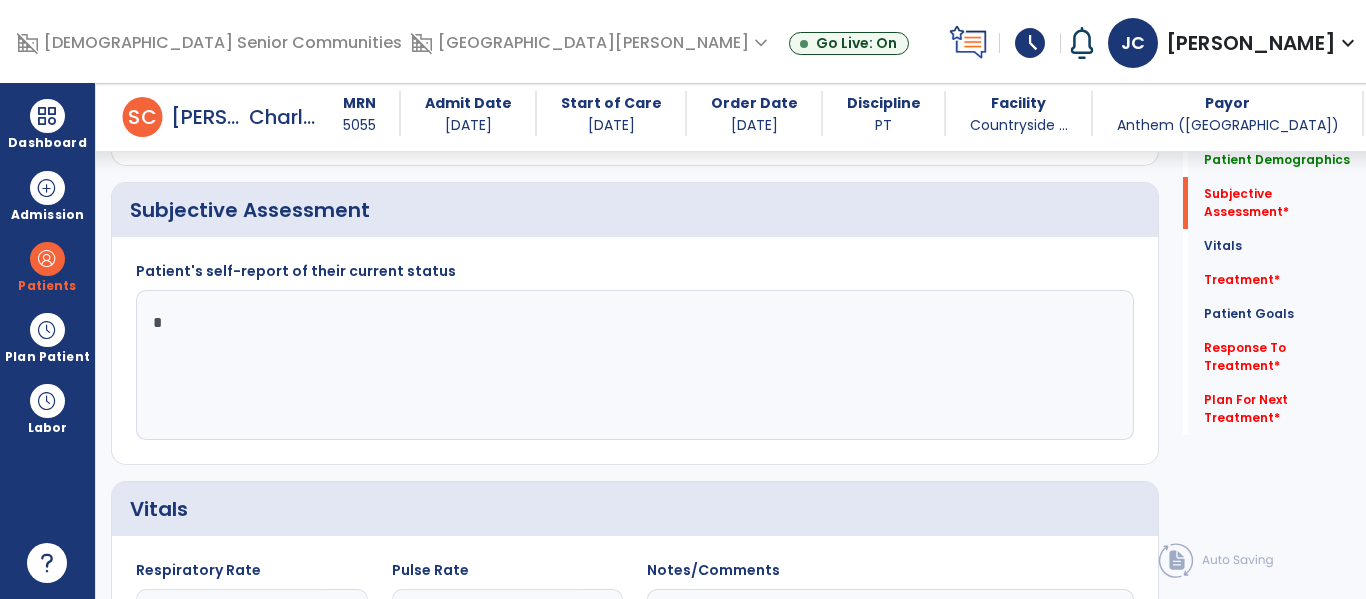 type on "**" 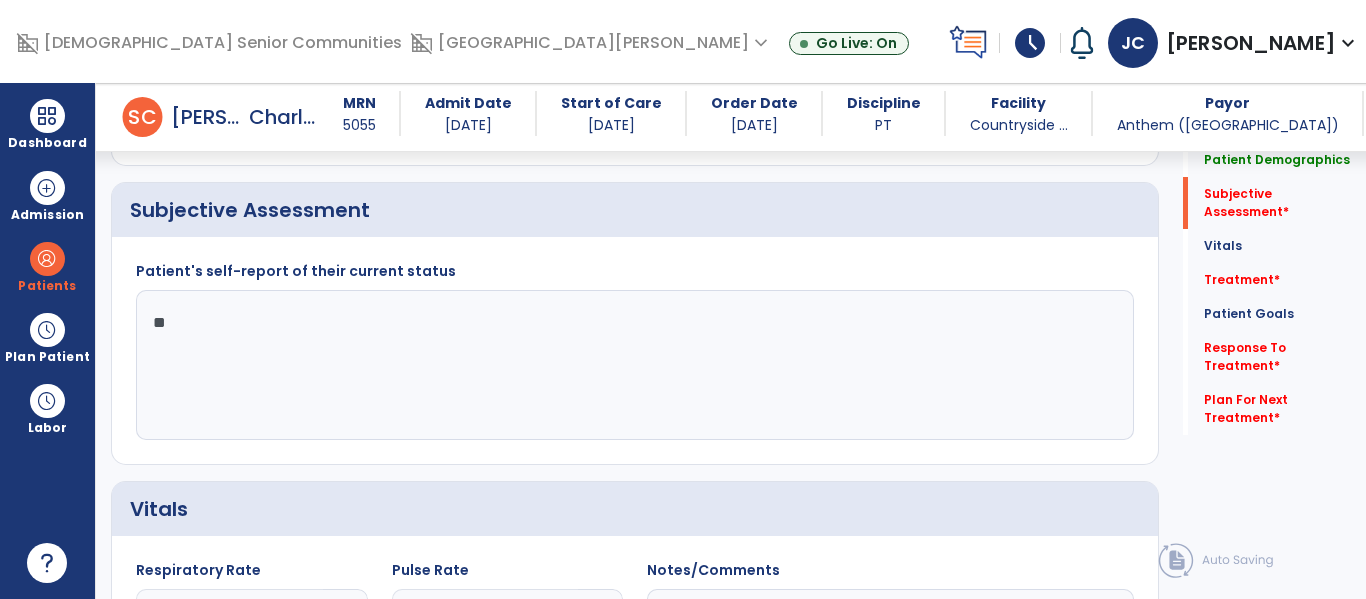 type on "*" 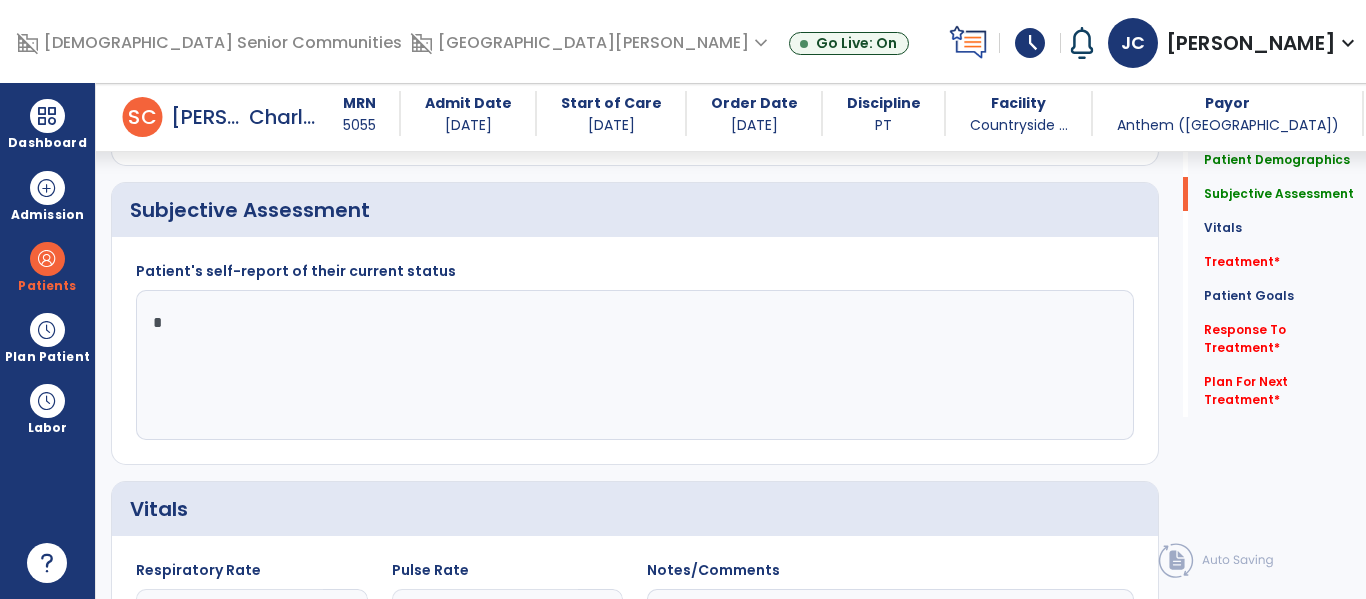 type on "**" 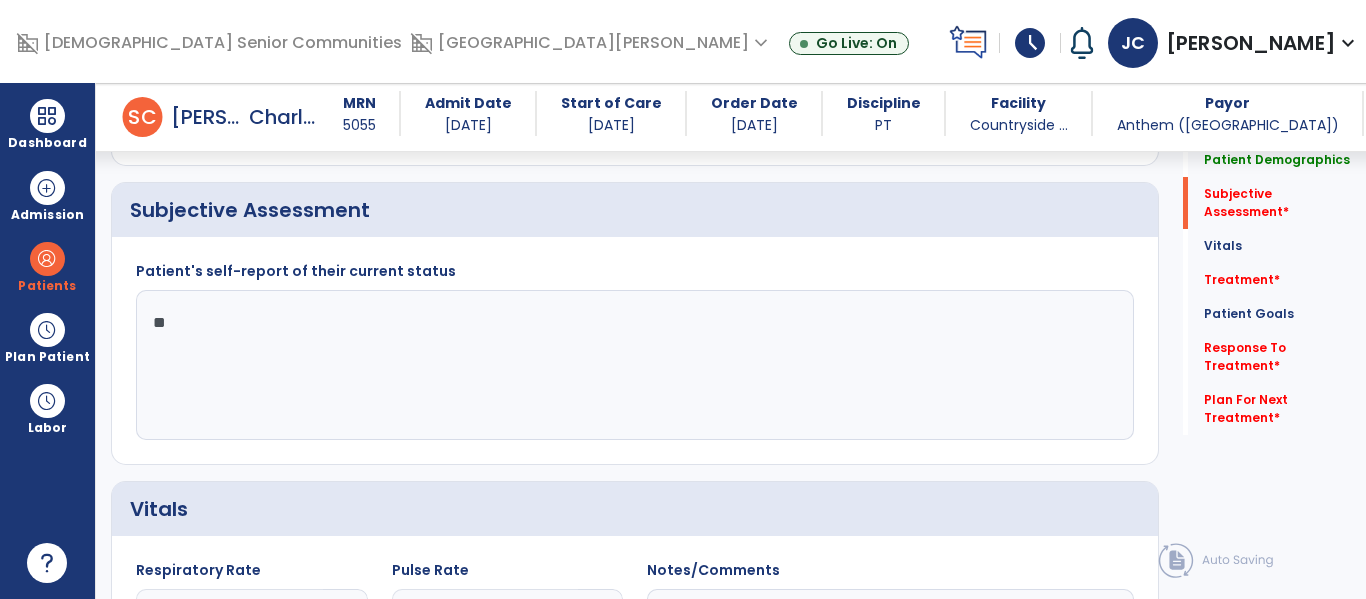 type on "*" 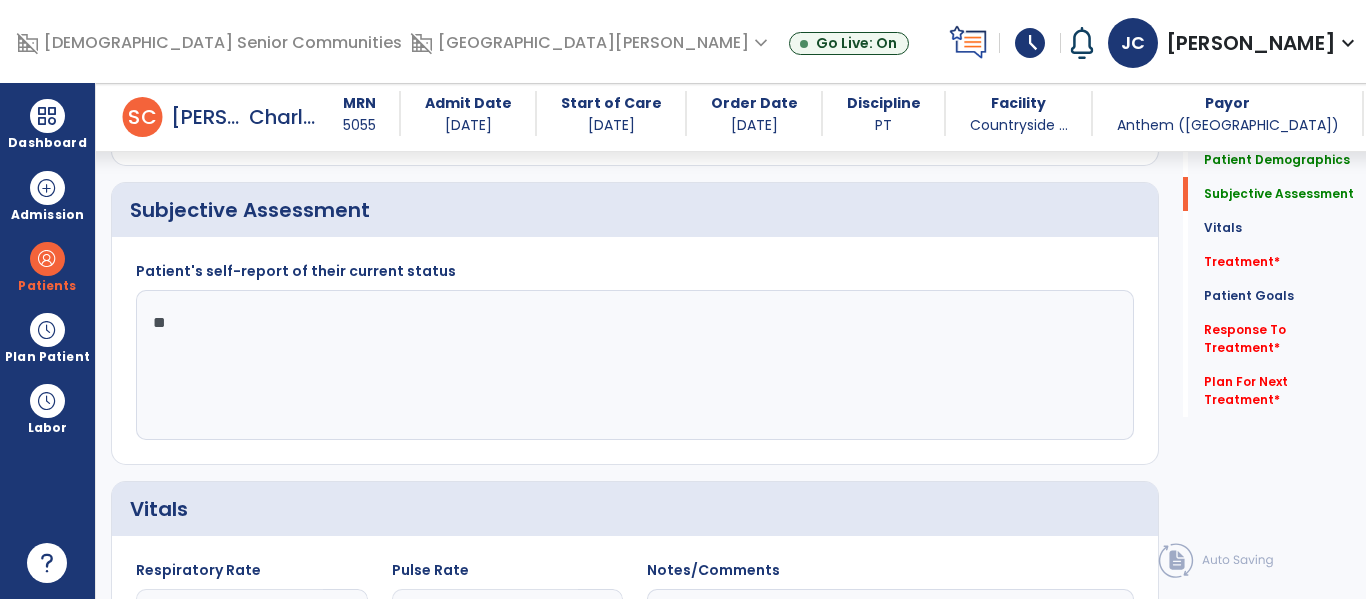 type on "*" 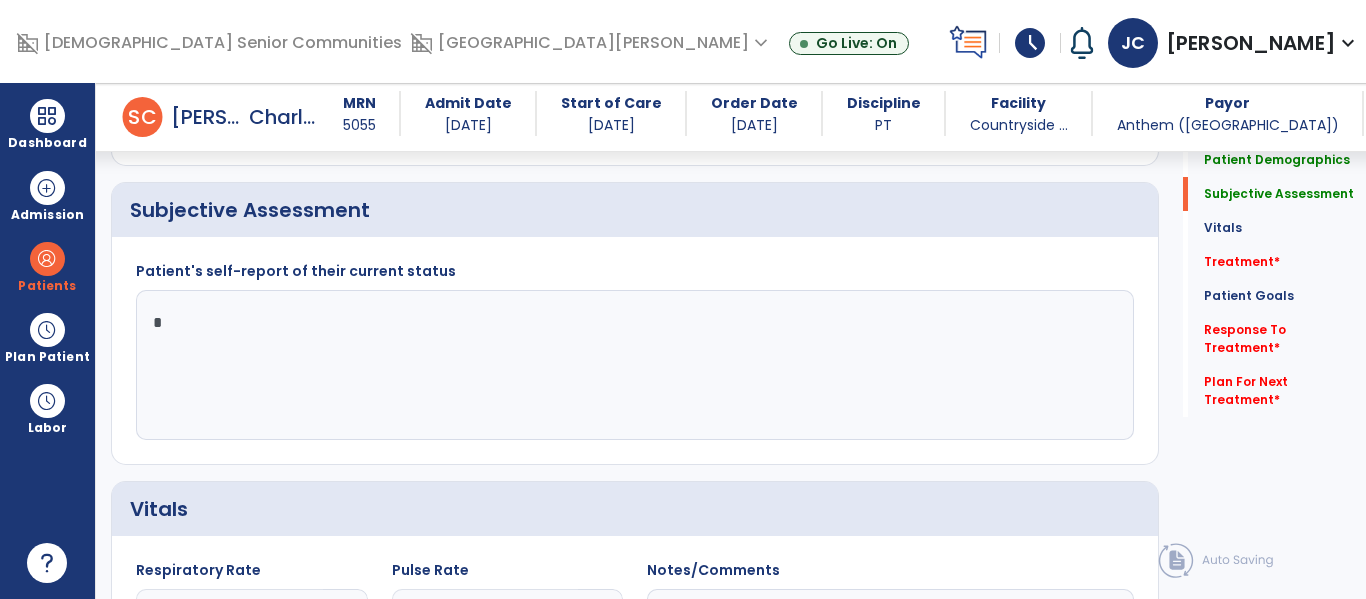 type on "**" 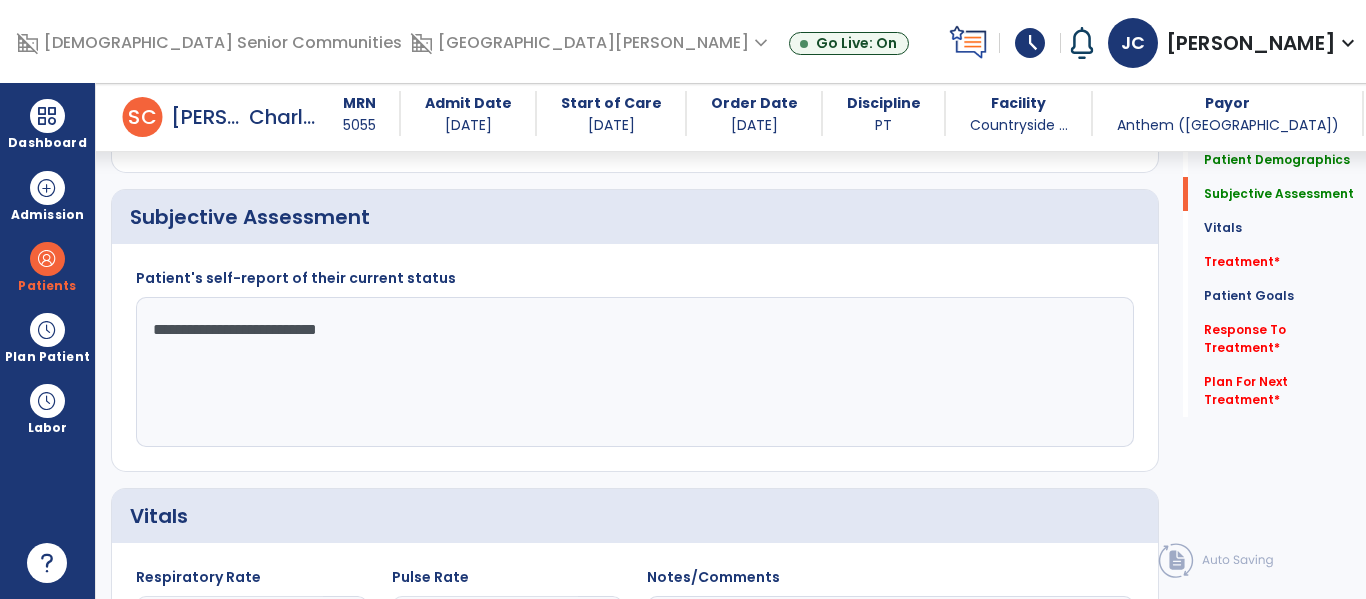 scroll, scrollTop: 501, scrollLeft: 0, axis: vertical 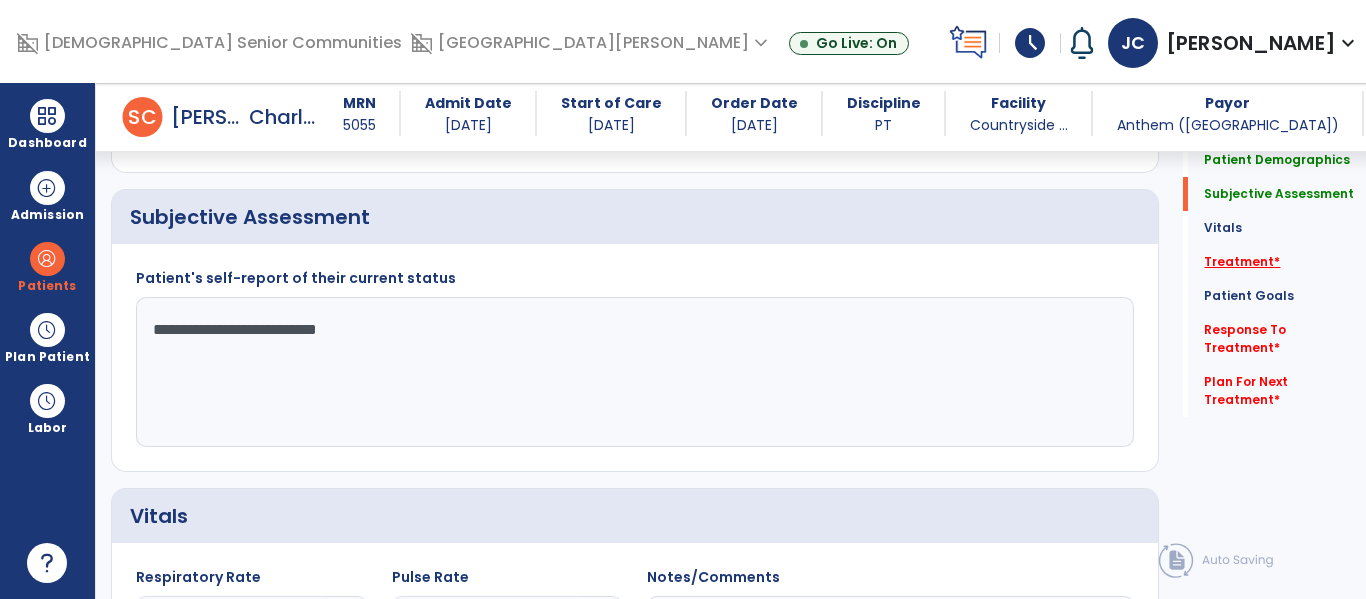 type on "**********" 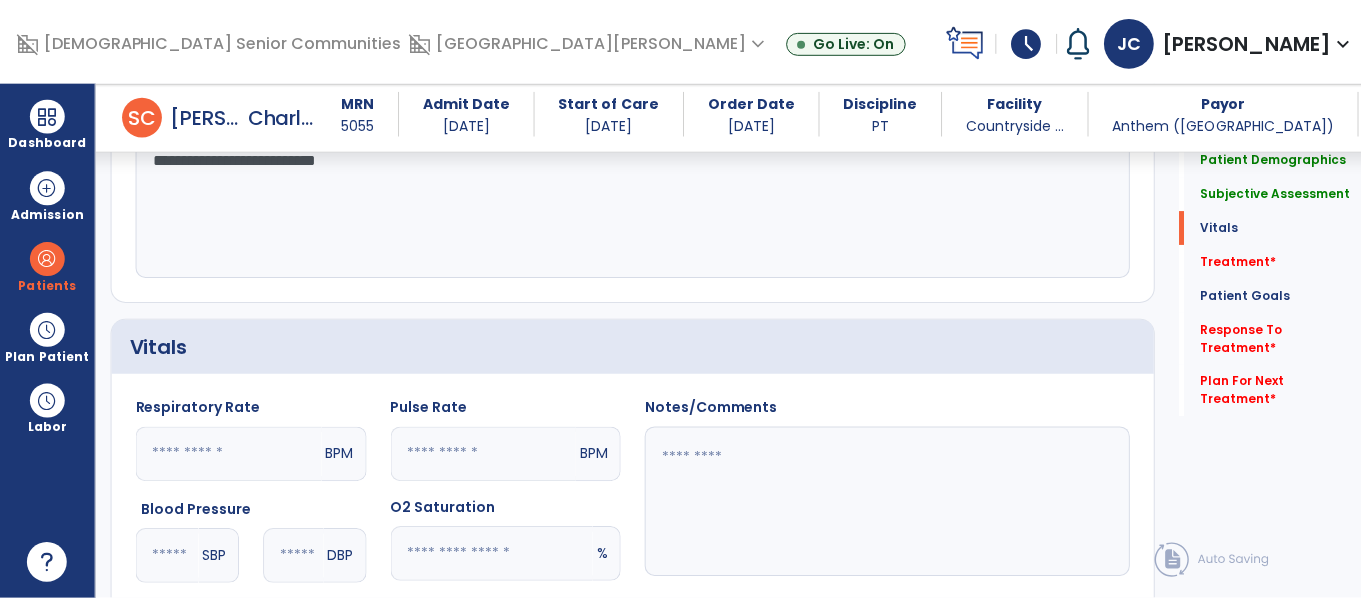scroll, scrollTop: 1196, scrollLeft: 0, axis: vertical 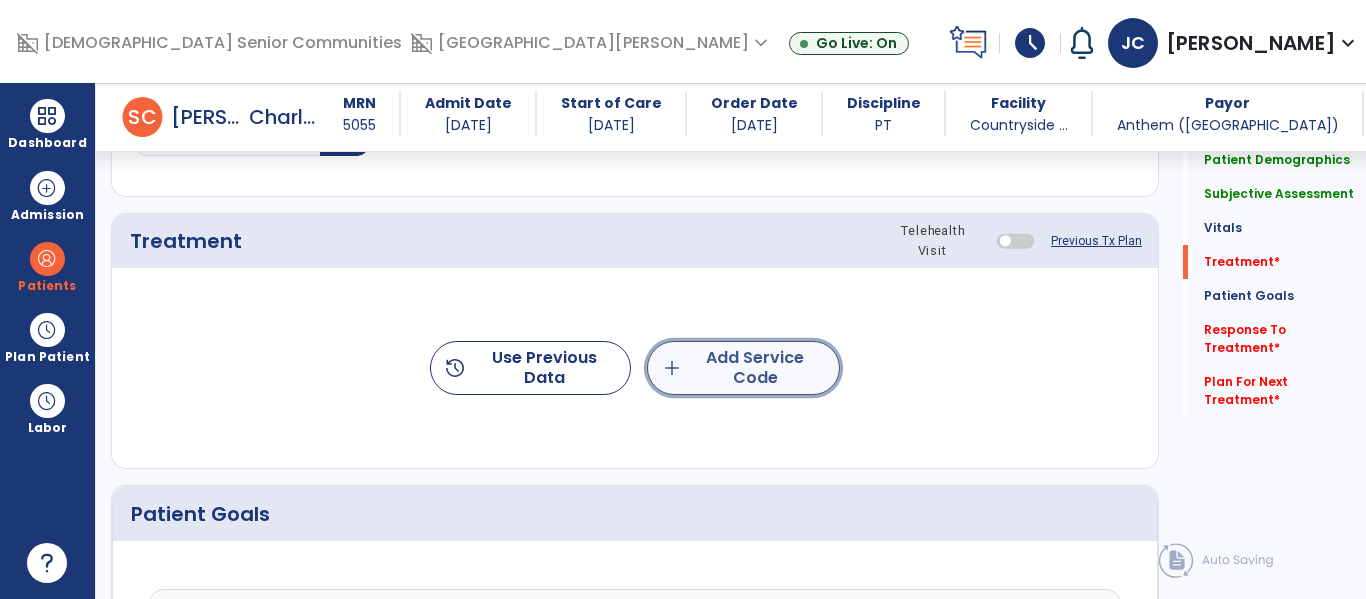 click on "add  Add Service Code" 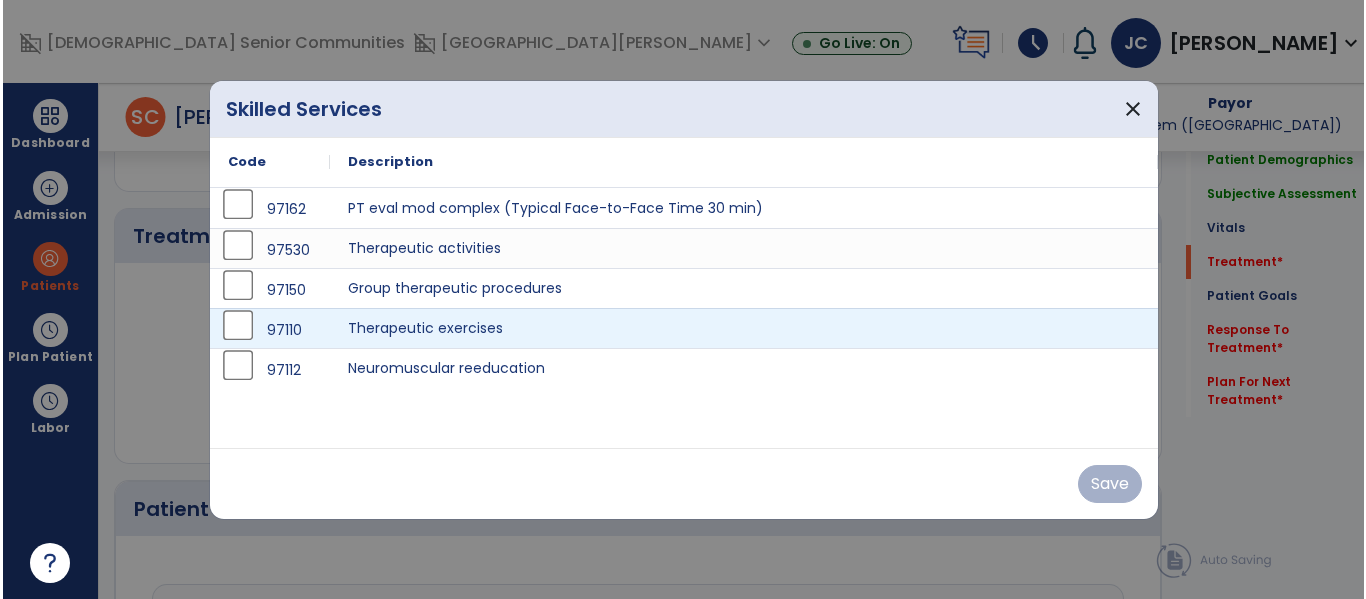 scroll, scrollTop: 1196, scrollLeft: 0, axis: vertical 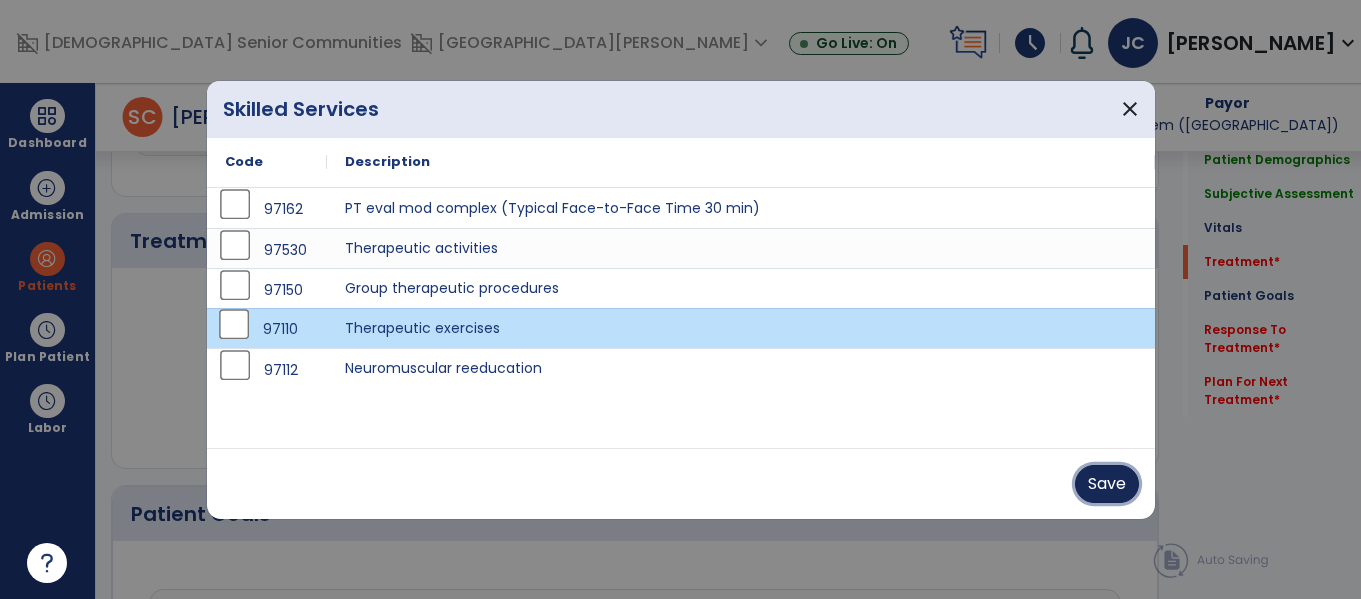 drag, startPoint x: 1116, startPoint y: 479, endPoint x: 1101, endPoint y: 487, distance: 17 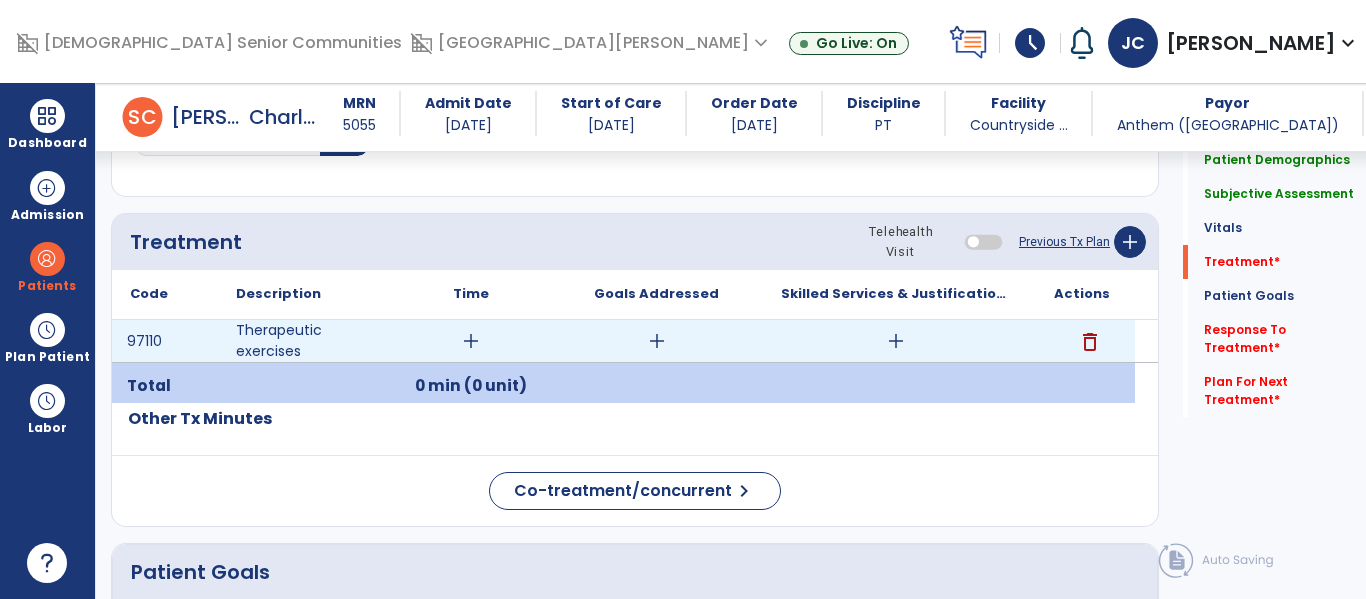 click on "add" at bounding box center [471, 341] 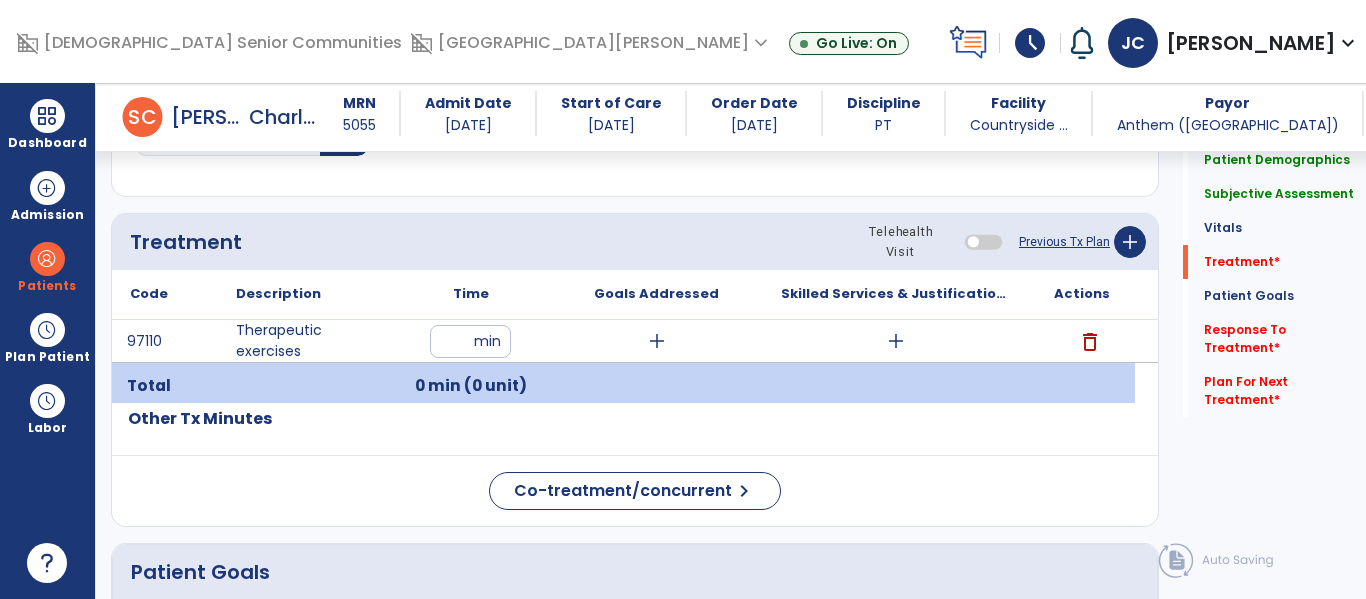 scroll, scrollTop: 1195, scrollLeft: 0, axis: vertical 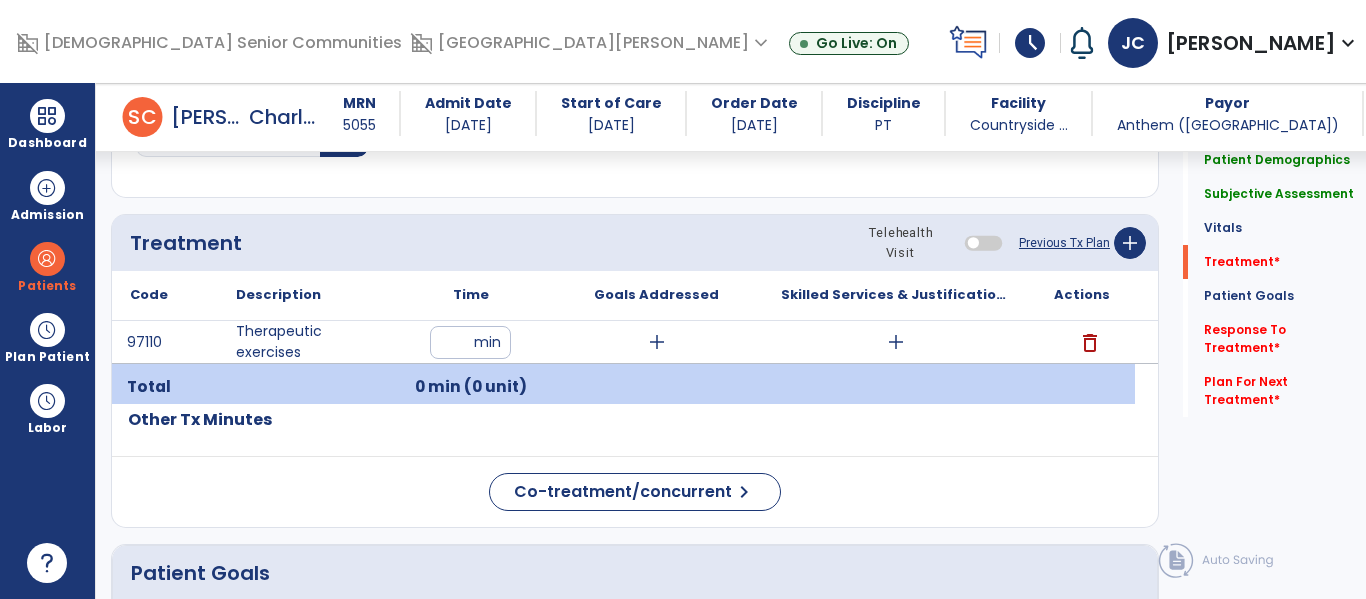 type on "*" 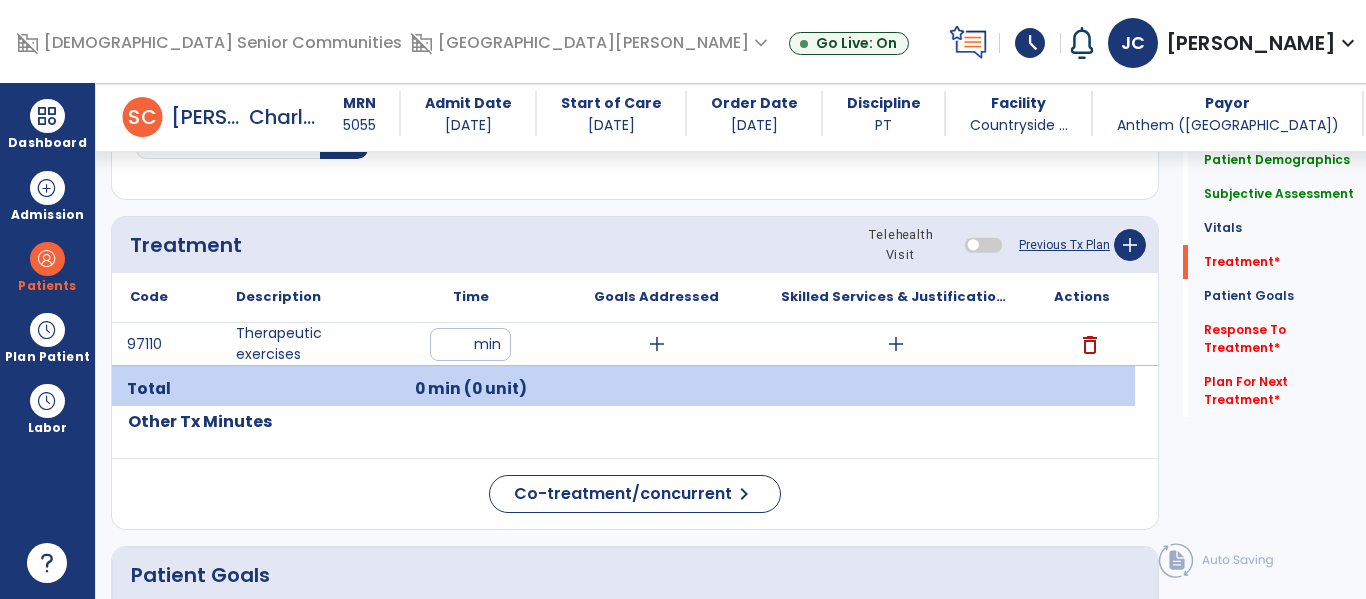 scroll, scrollTop: 1192, scrollLeft: 0, axis: vertical 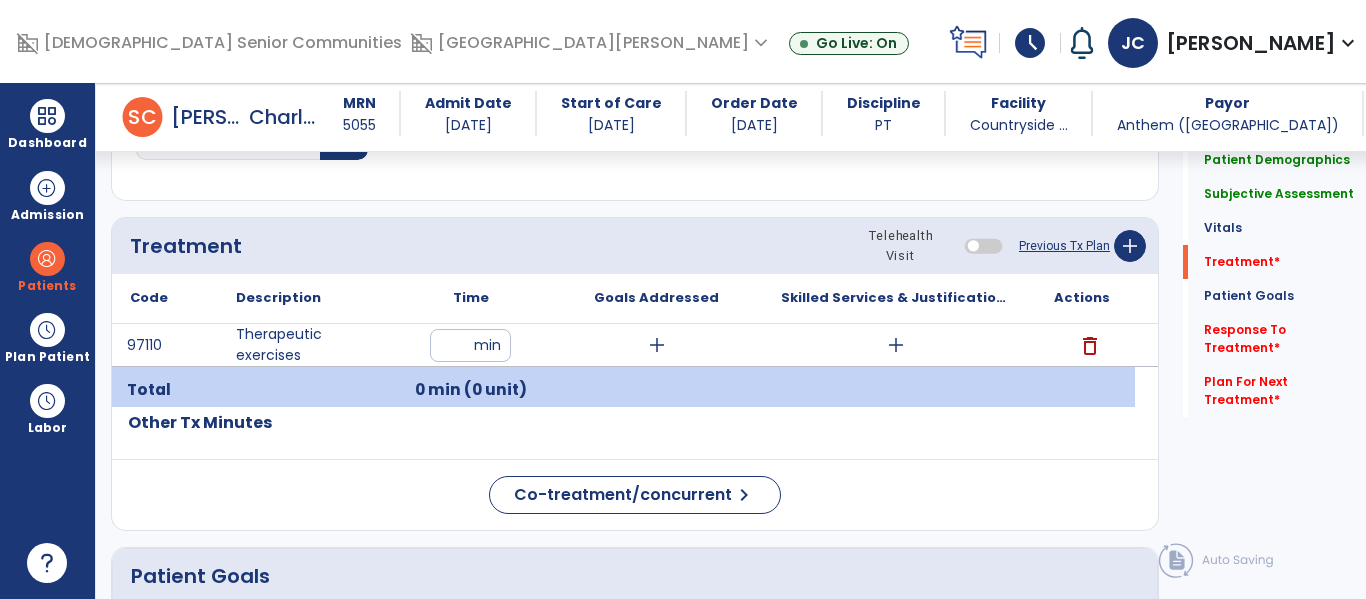 type on "**" 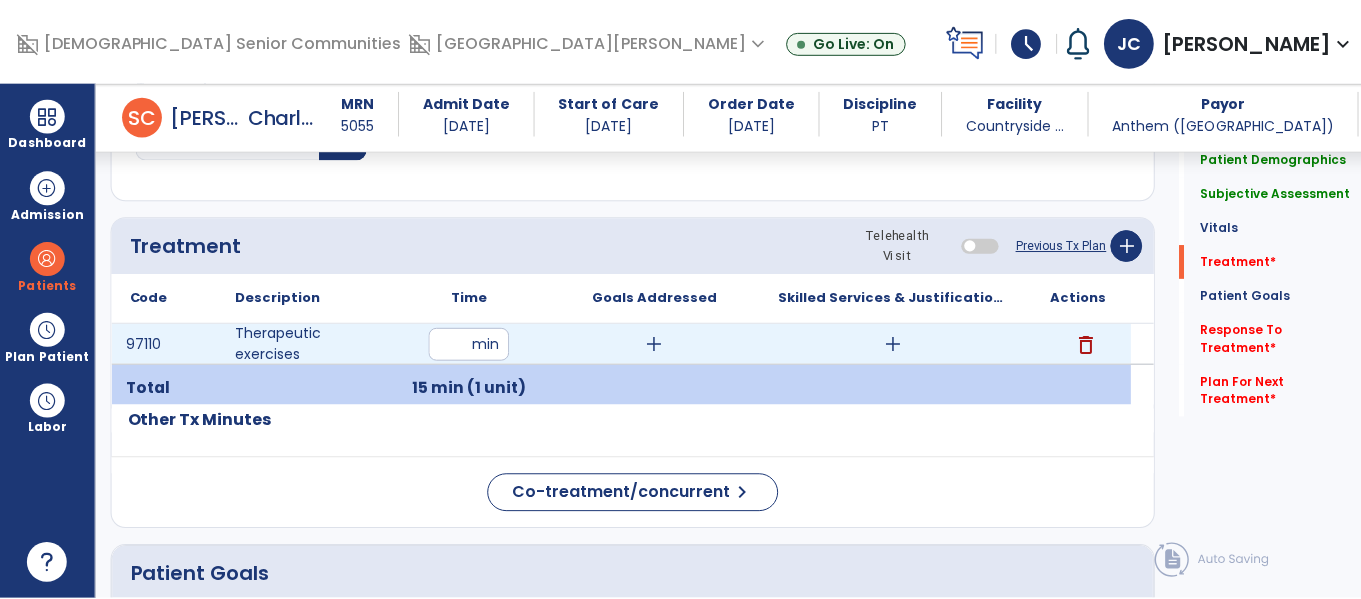 scroll, scrollTop: 1191, scrollLeft: 0, axis: vertical 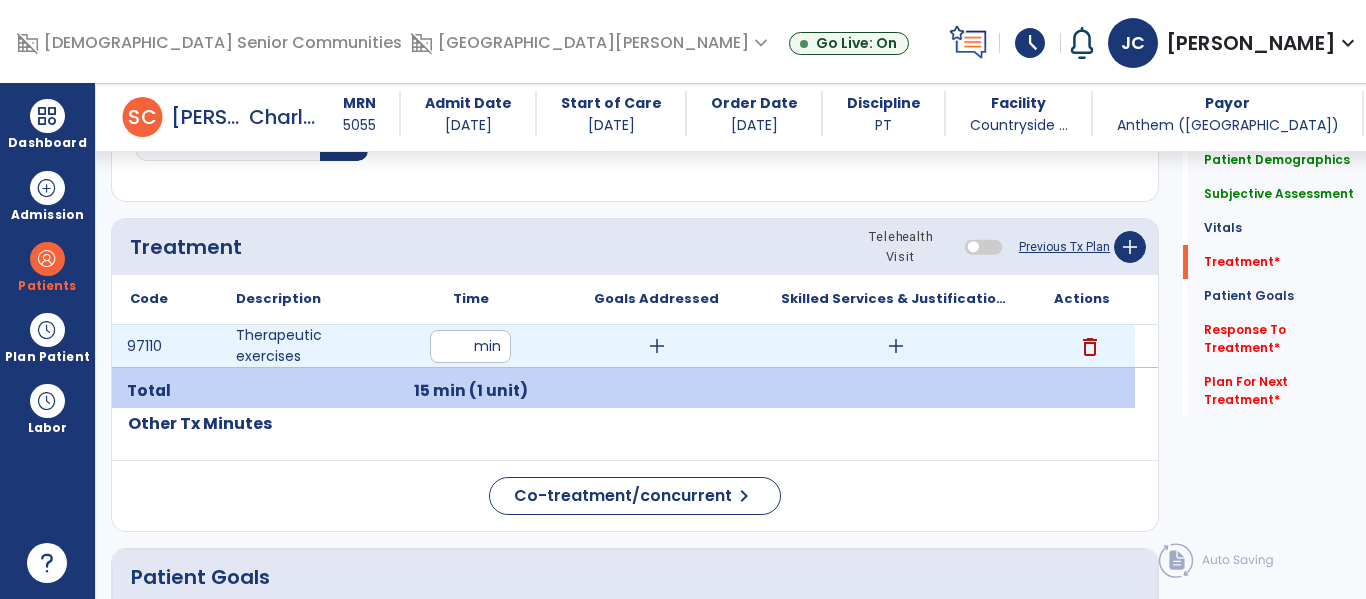 click on "add" at bounding box center (896, 346) 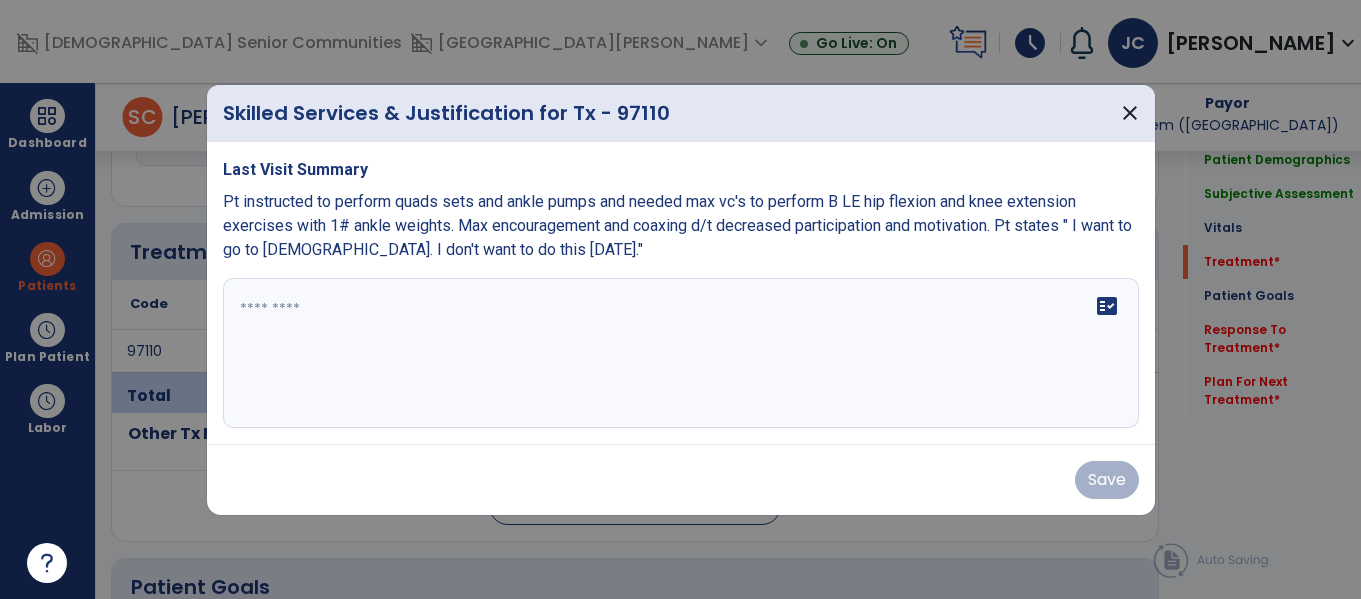 scroll, scrollTop: 1191, scrollLeft: 0, axis: vertical 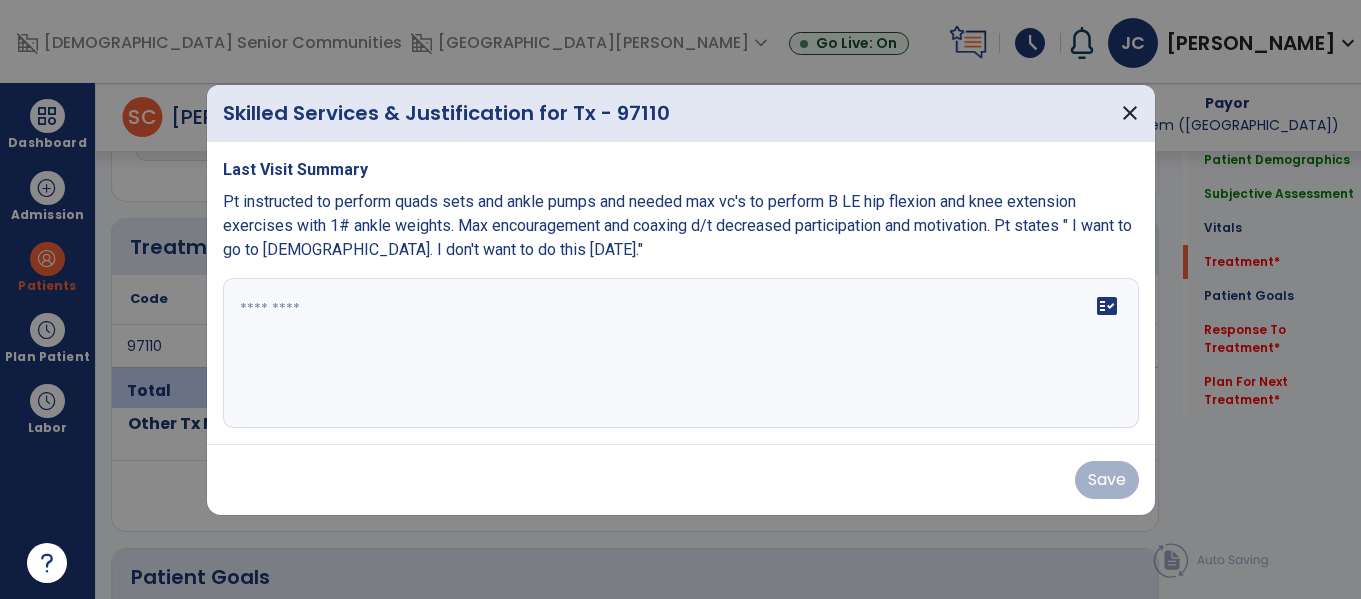 click at bounding box center [681, 353] 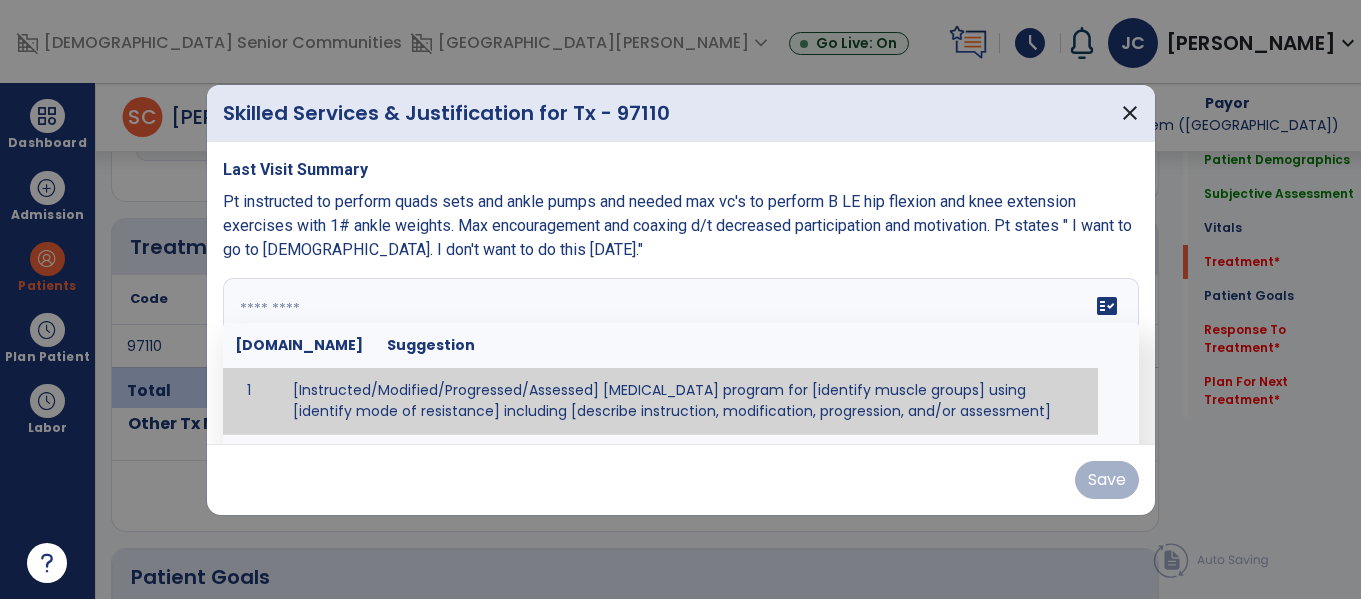 paste on "**********" 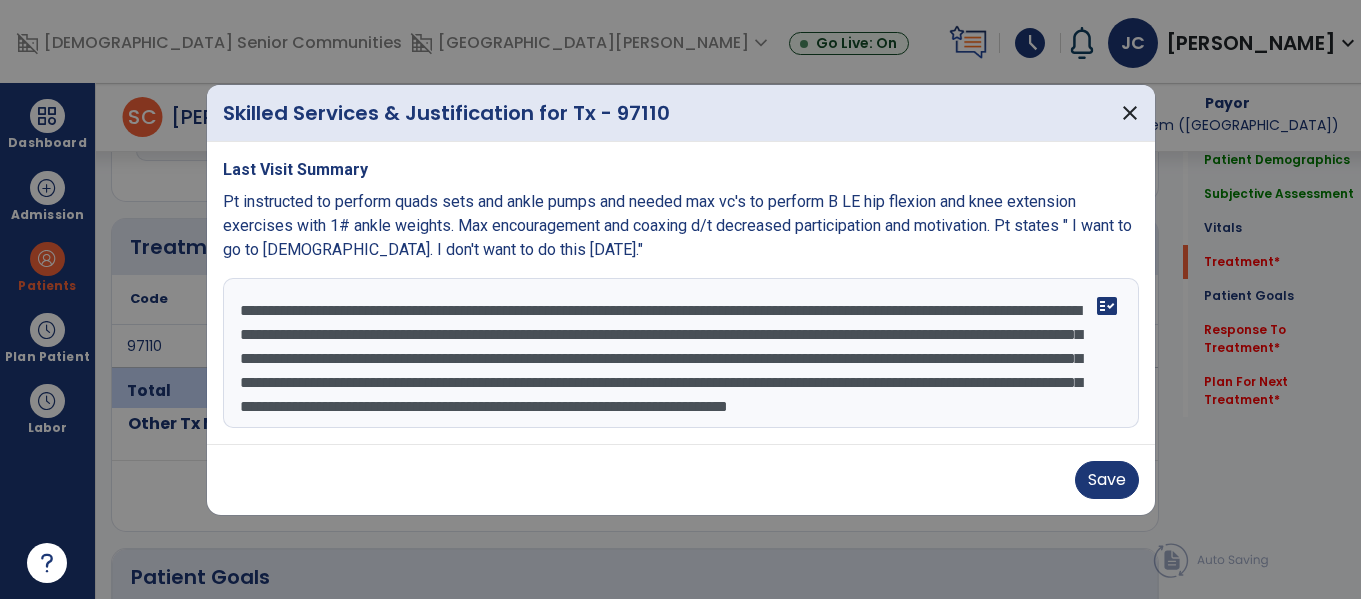 scroll, scrollTop: 40, scrollLeft: 0, axis: vertical 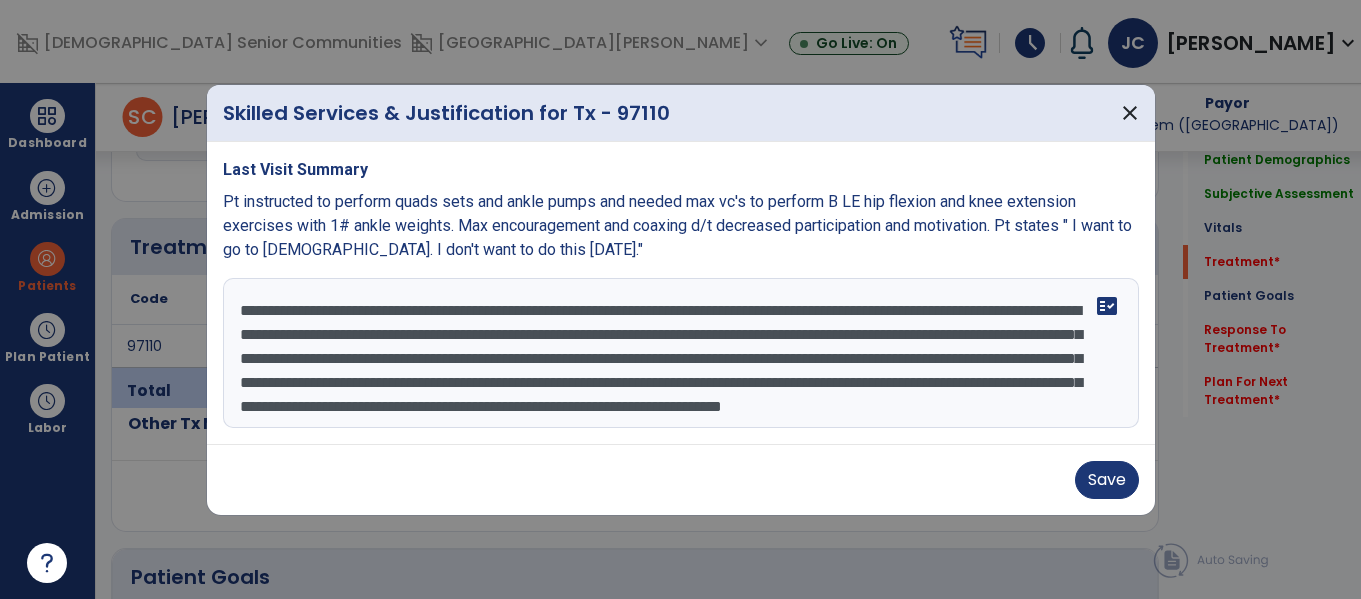 drag, startPoint x: 610, startPoint y: 308, endPoint x: 889, endPoint y: 299, distance: 279.1451 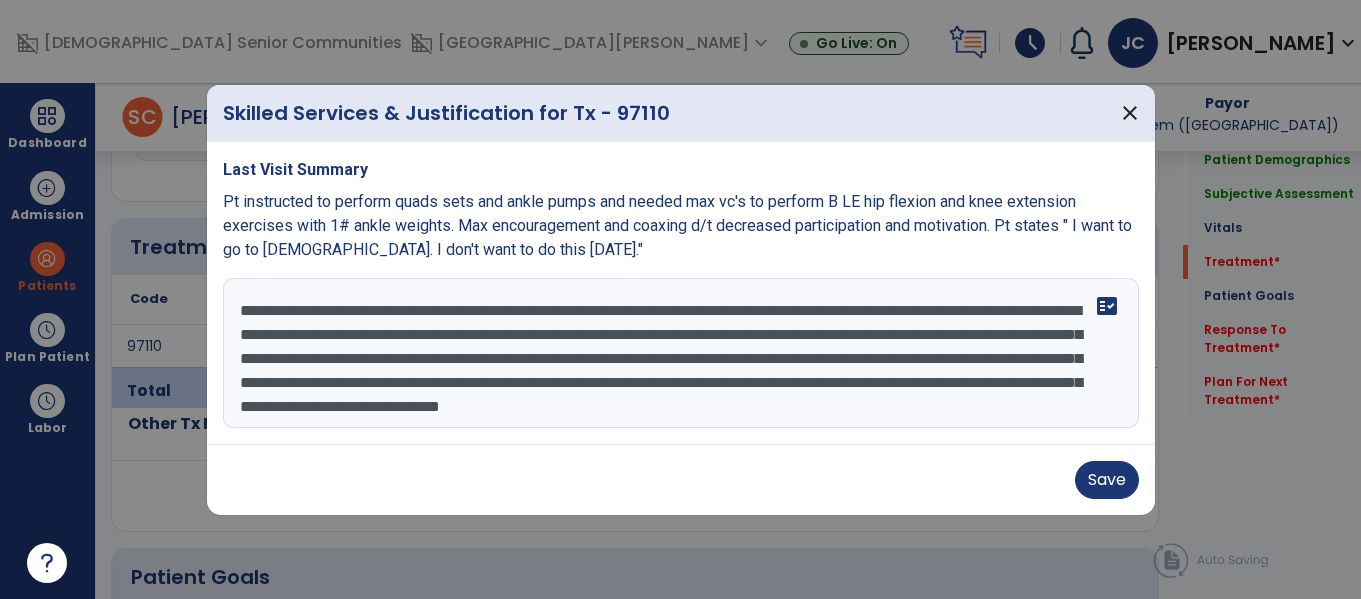 click on "**********" at bounding box center [681, 353] 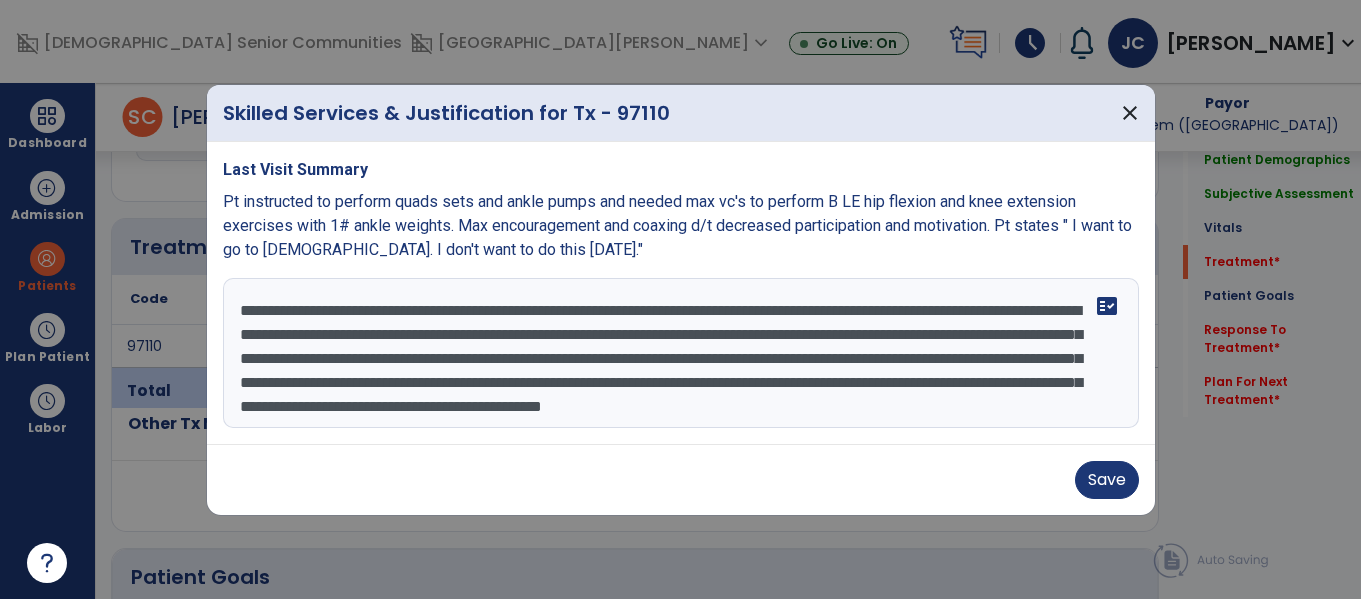 drag, startPoint x: 869, startPoint y: 307, endPoint x: 822, endPoint y: 355, distance: 67.17886 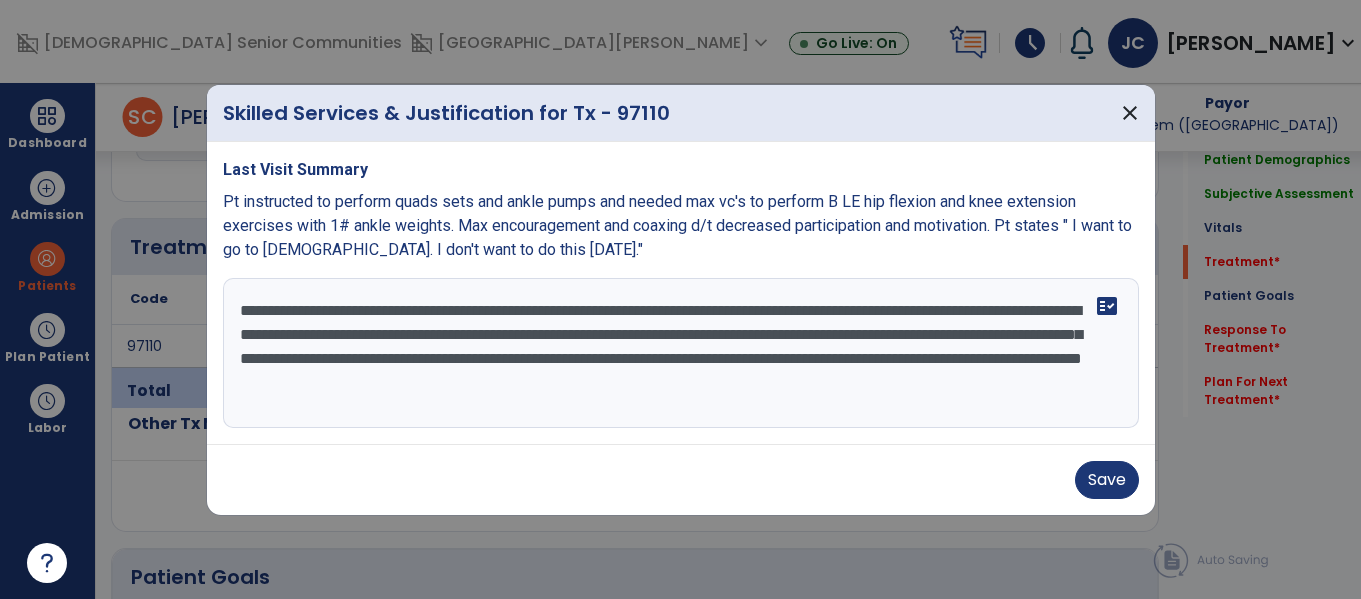click at bounding box center (680, 299) 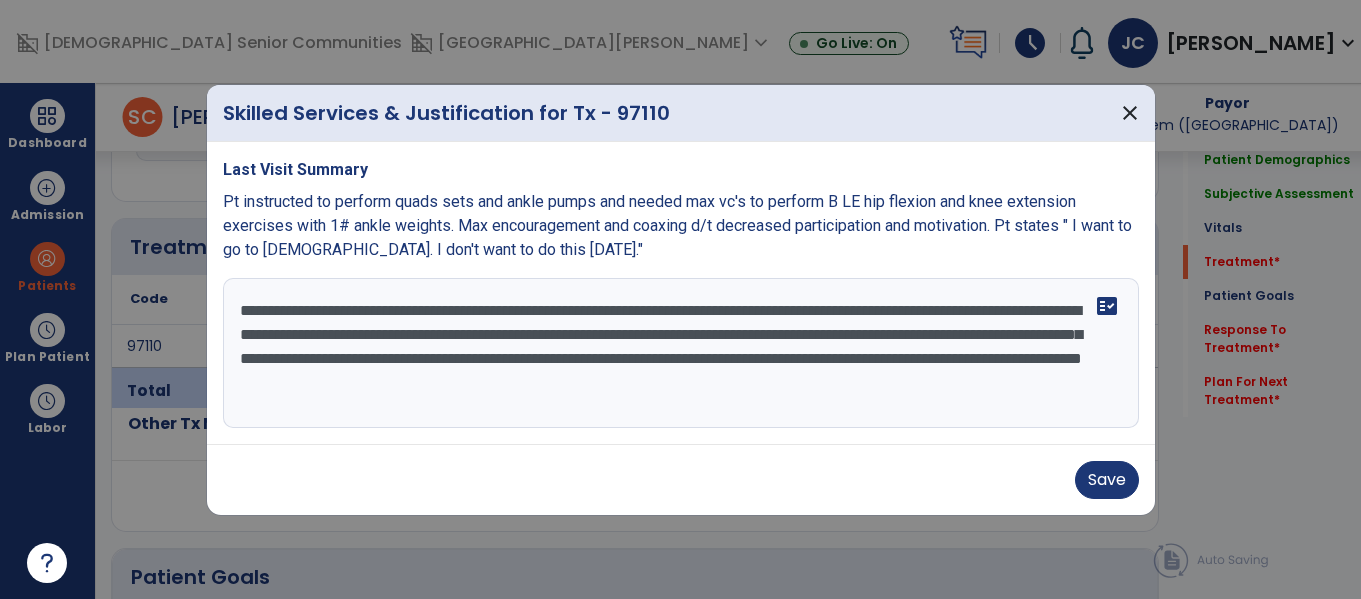 click on "**********" at bounding box center (681, 353) 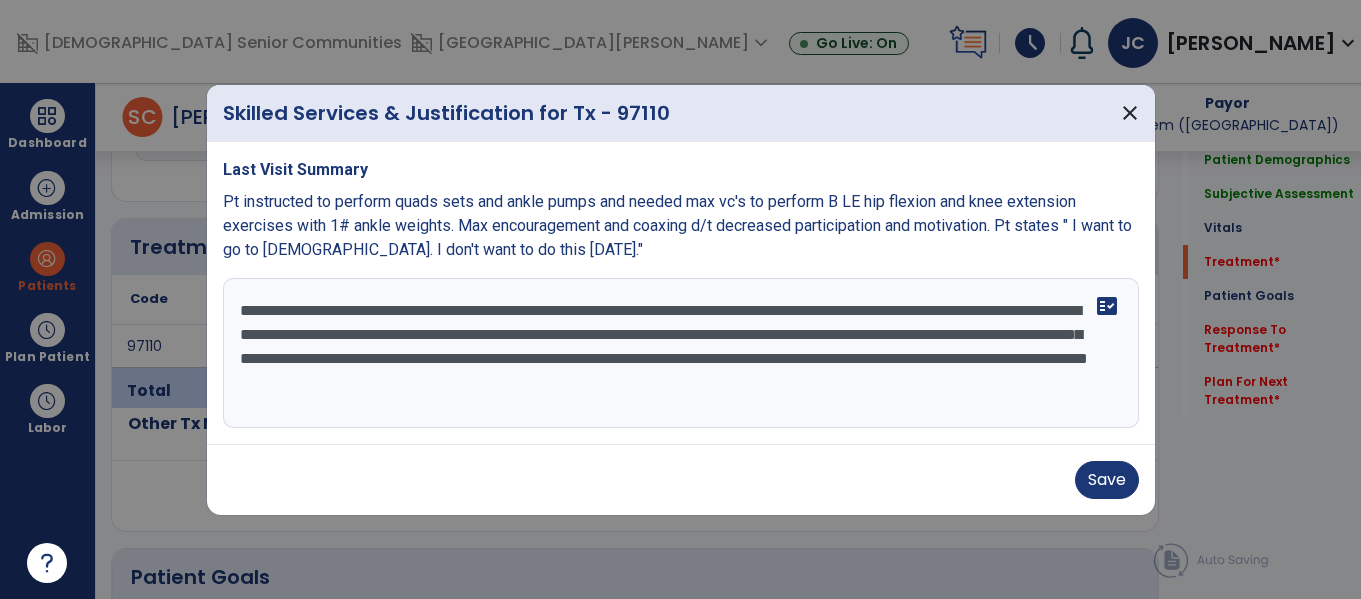 click on "**********" at bounding box center [681, 353] 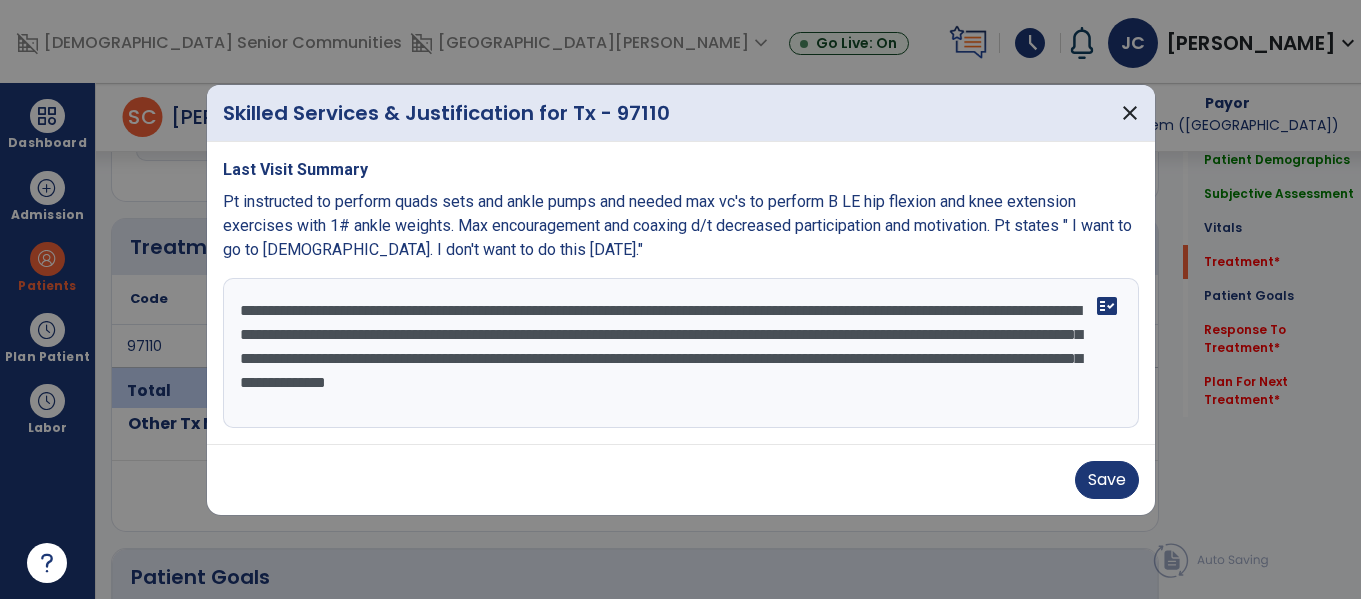 drag, startPoint x: 632, startPoint y: 327, endPoint x: 909, endPoint y: 360, distance: 278.95877 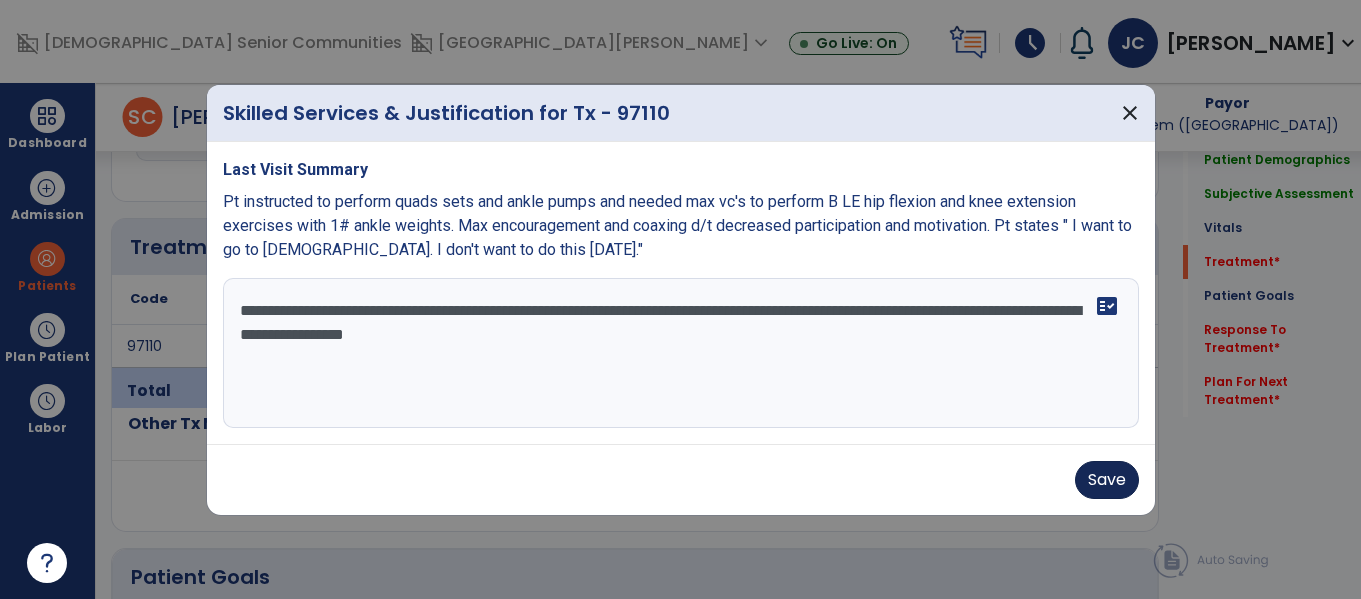 type on "**********" 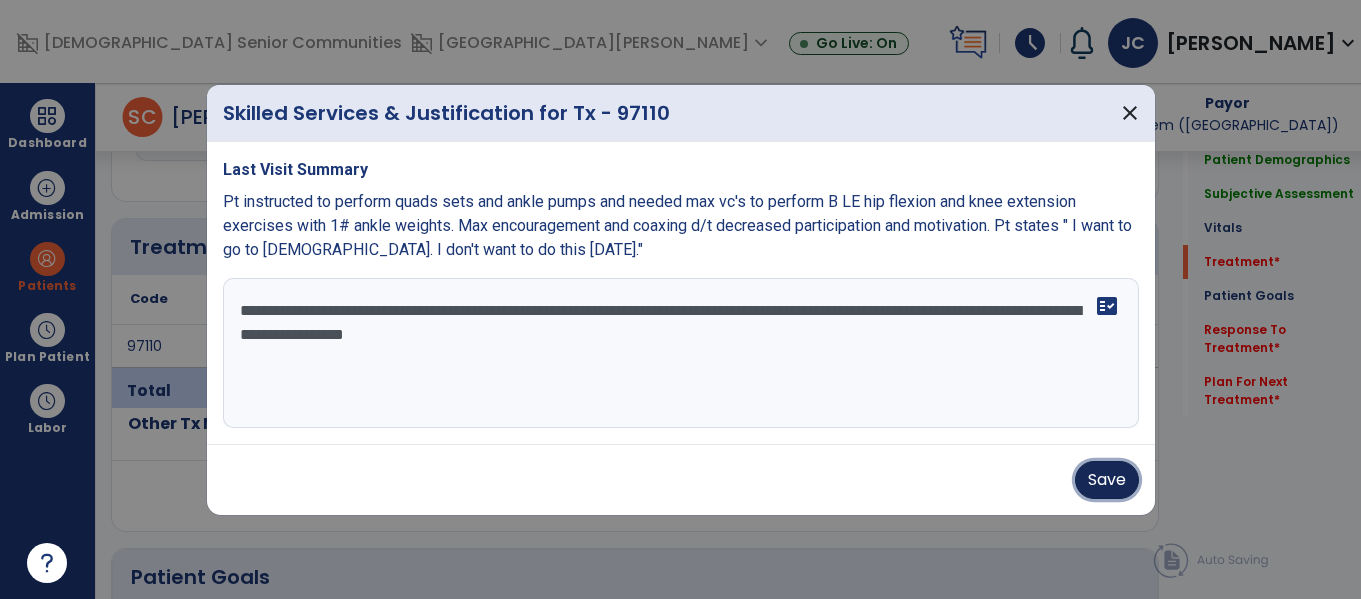 click on "Save" at bounding box center [1107, 480] 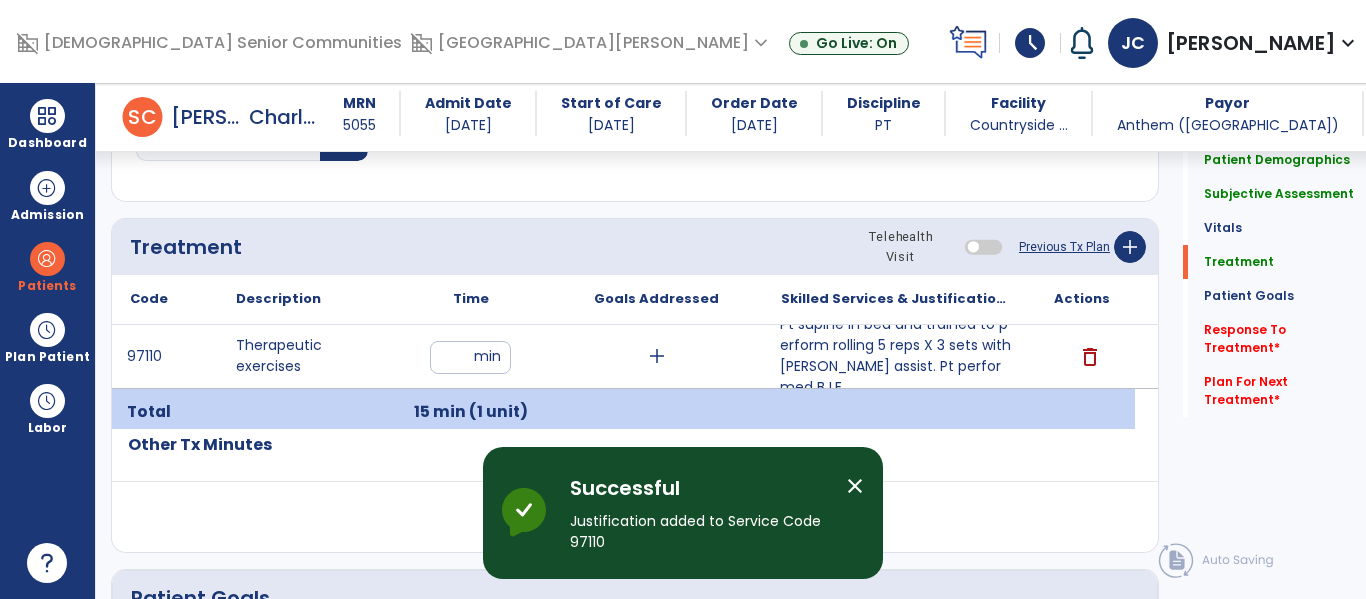 scroll, scrollTop: 1192, scrollLeft: 0, axis: vertical 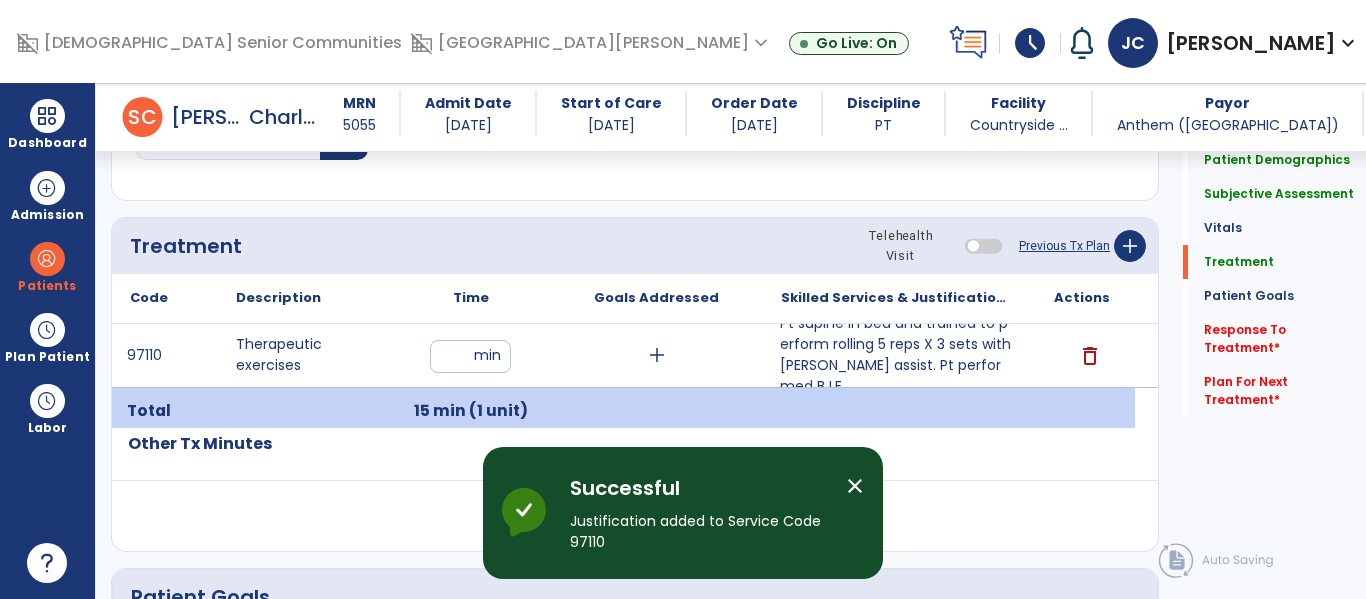 click on "Response To Treatment   *" 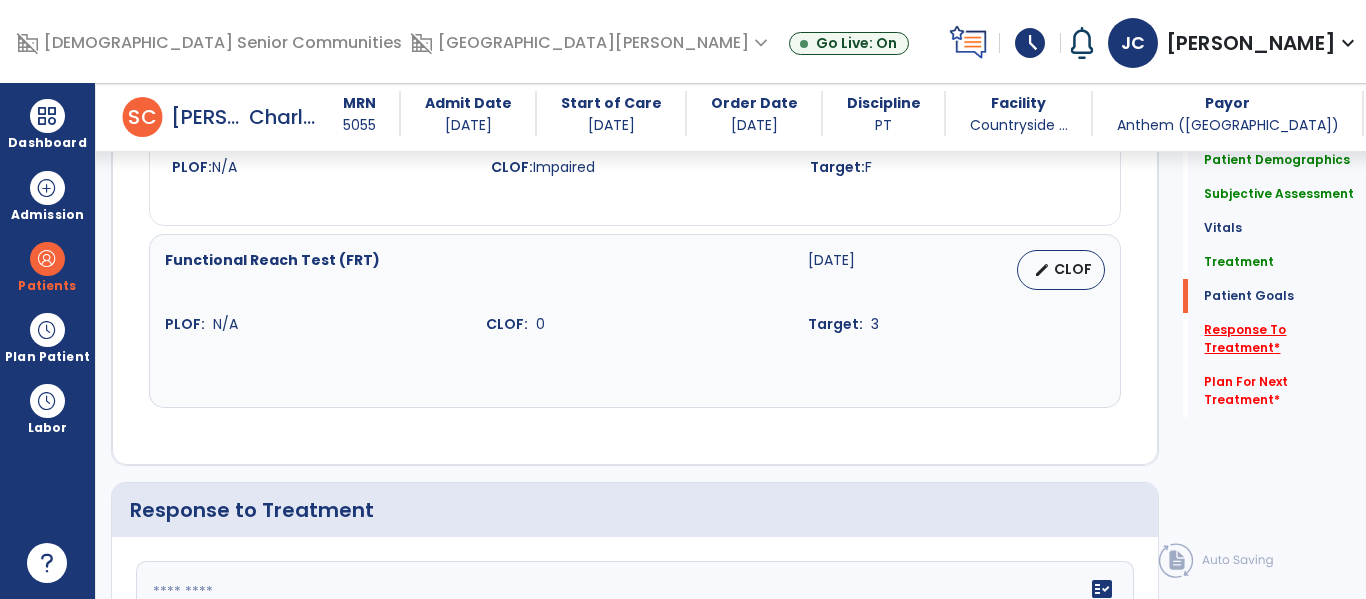 scroll, scrollTop: 2737, scrollLeft: 0, axis: vertical 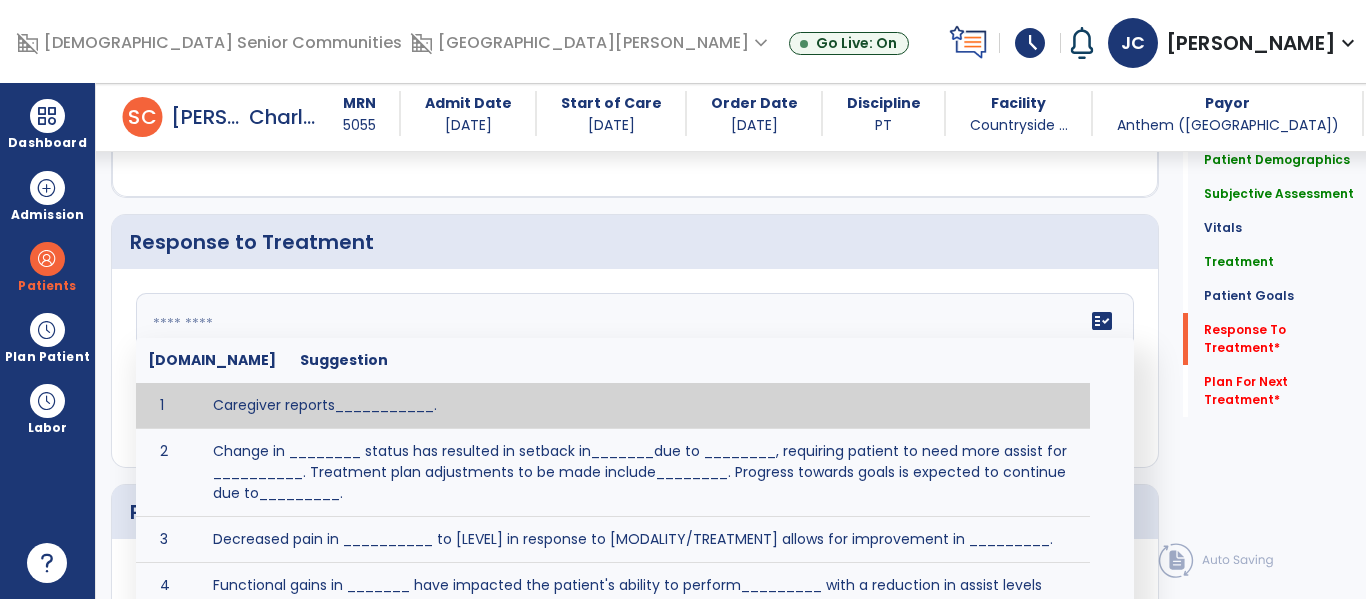 click on "fact_check  [DOMAIN_NAME] Suggestion 1 Caregiver reports___________. 2 Change in ________ status has resulted in setback in_______due to ________, requiring patient to need more assist for __________.   Treatment plan adjustments to be made include________.  Progress towards goals is expected to continue due to_________. 3 Decreased pain in __________ to [LEVEL] in response to [MODALITY/TREATMENT] allows for improvement in _________. 4 Functional gains in _______ have impacted the patient's ability to perform_________ with a reduction in assist levels to_________. 5 Functional progress this week has been significant due to__________. 6 Gains in ________ have improved the patient's ability to perform ______with decreased levels of assist to___________. 7 Improvement in ________allows patient to tolerate higher levels of challenges in_________. 8 Pain in [AREA] has decreased to [LEVEL] in response to [TREATMENT/MODALITY], allowing fore ease in completing__________. 9 10 11 12 13 14 15 16 17 18 19 20 21" 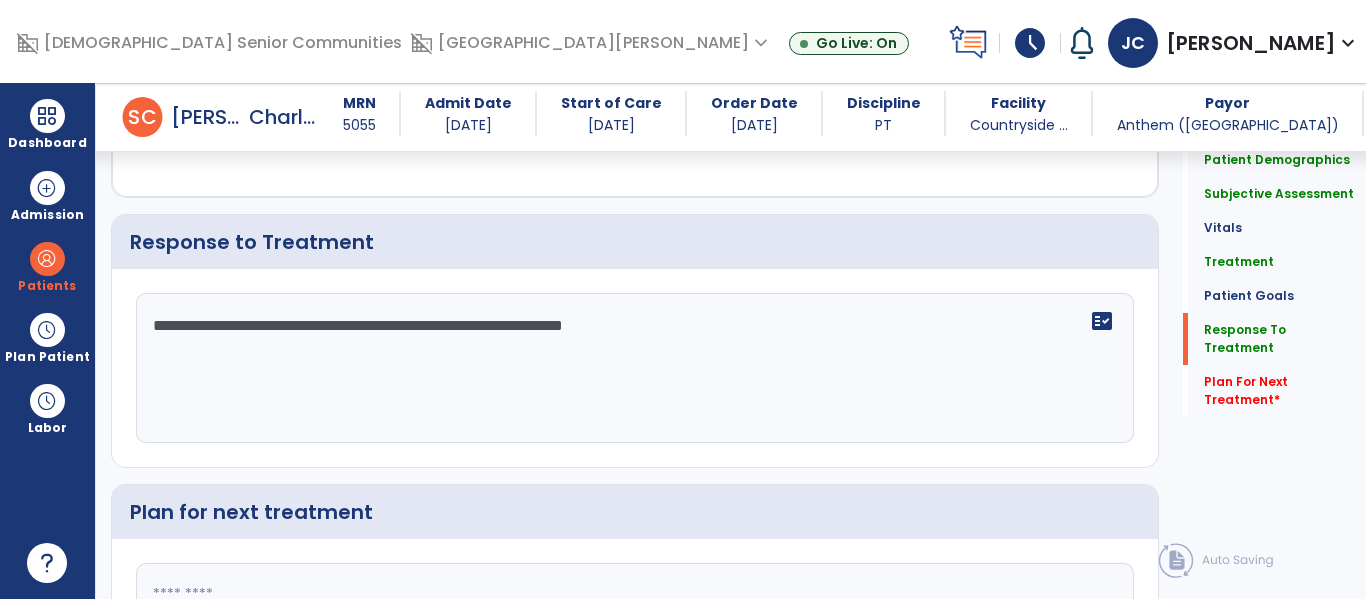 drag, startPoint x: 367, startPoint y: 325, endPoint x: 713, endPoint y: 330, distance: 346.03613 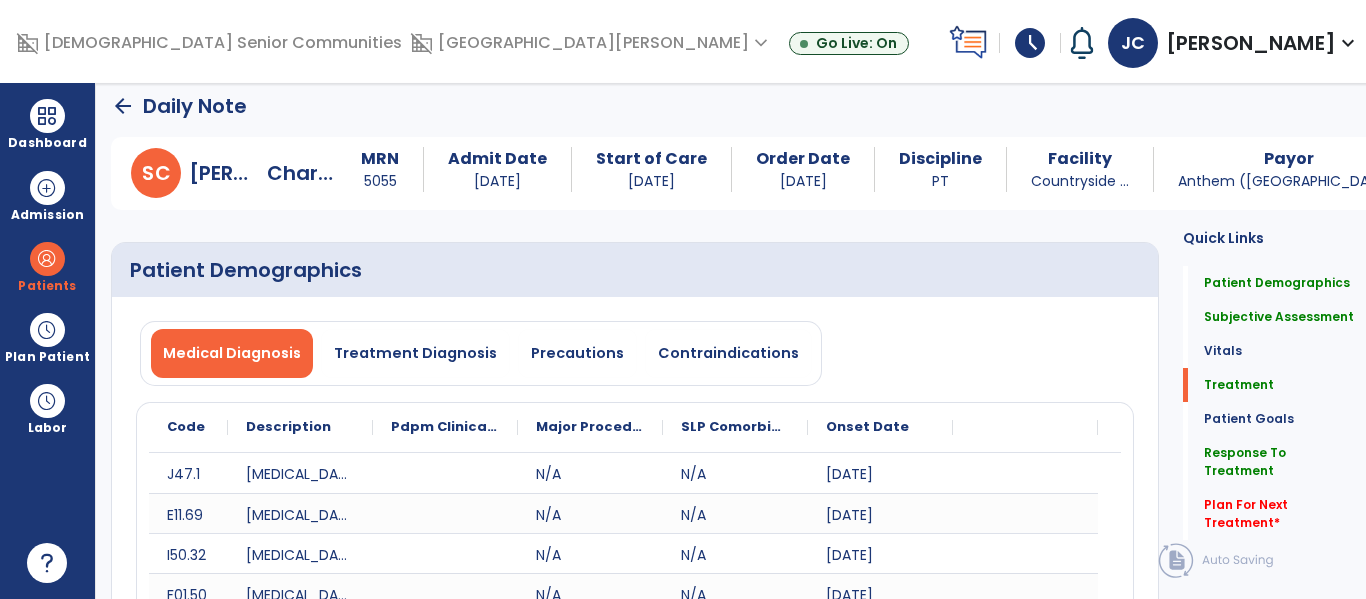 scroll, scrollTop: 0, scrollLeft: 0, axis: both 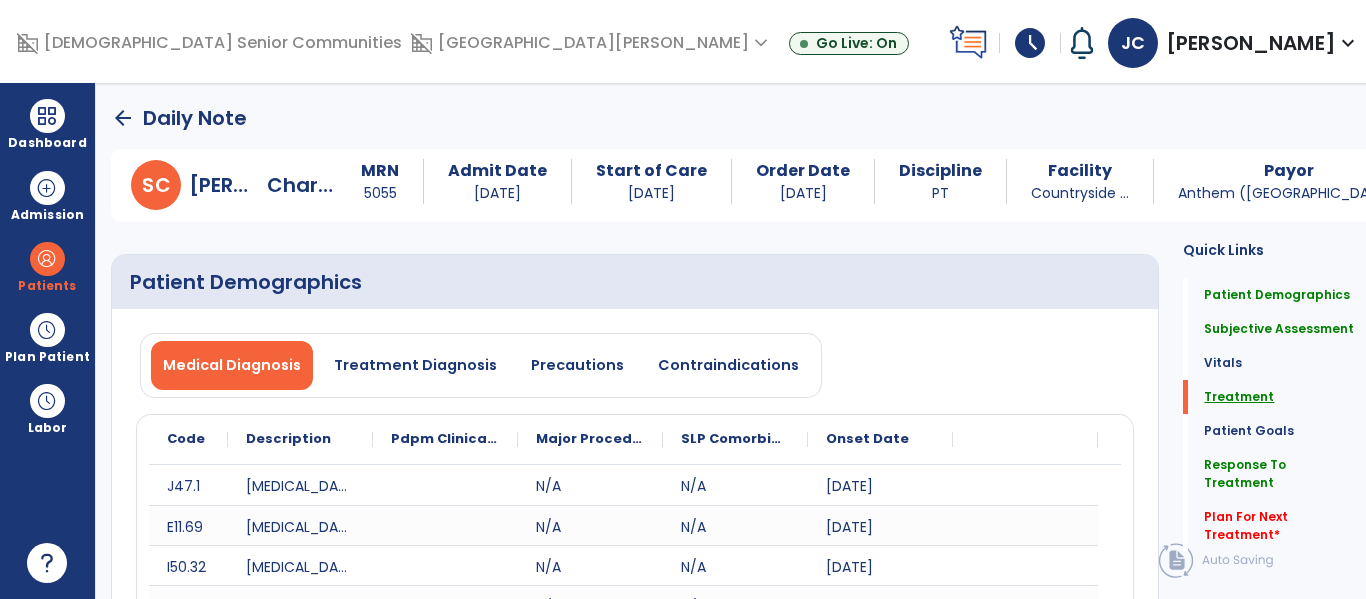 type on "**********" 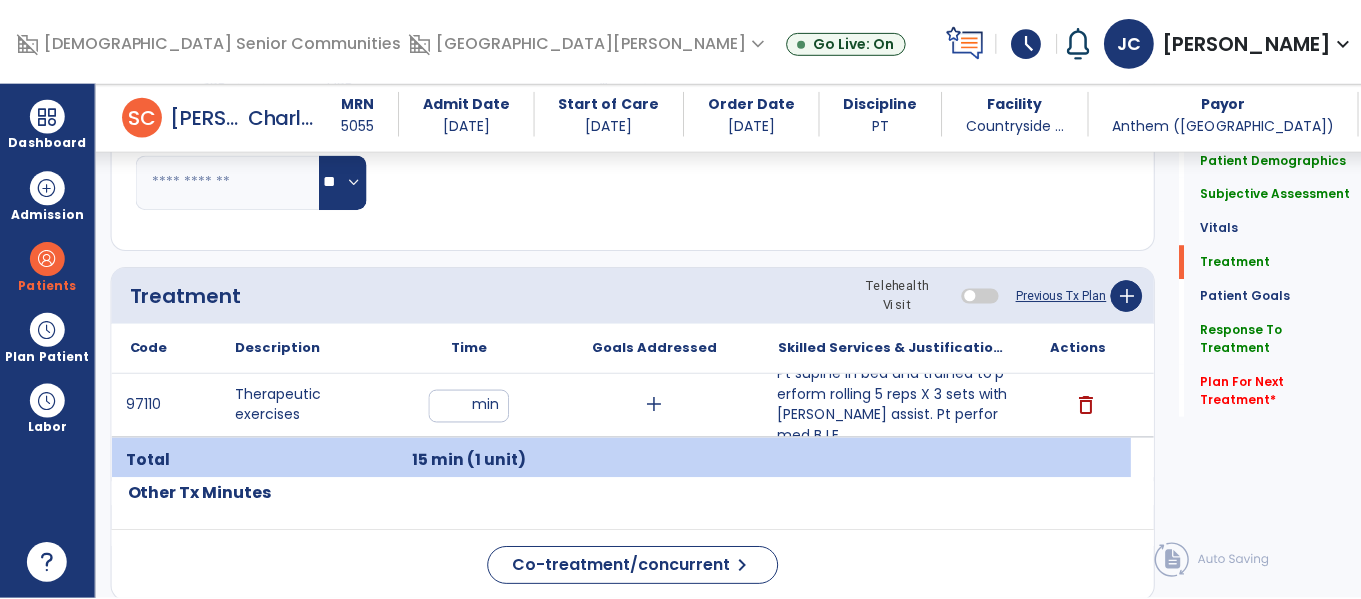 scroll, scrollTop: 1254, scrollLeft: 0, axis: vertical 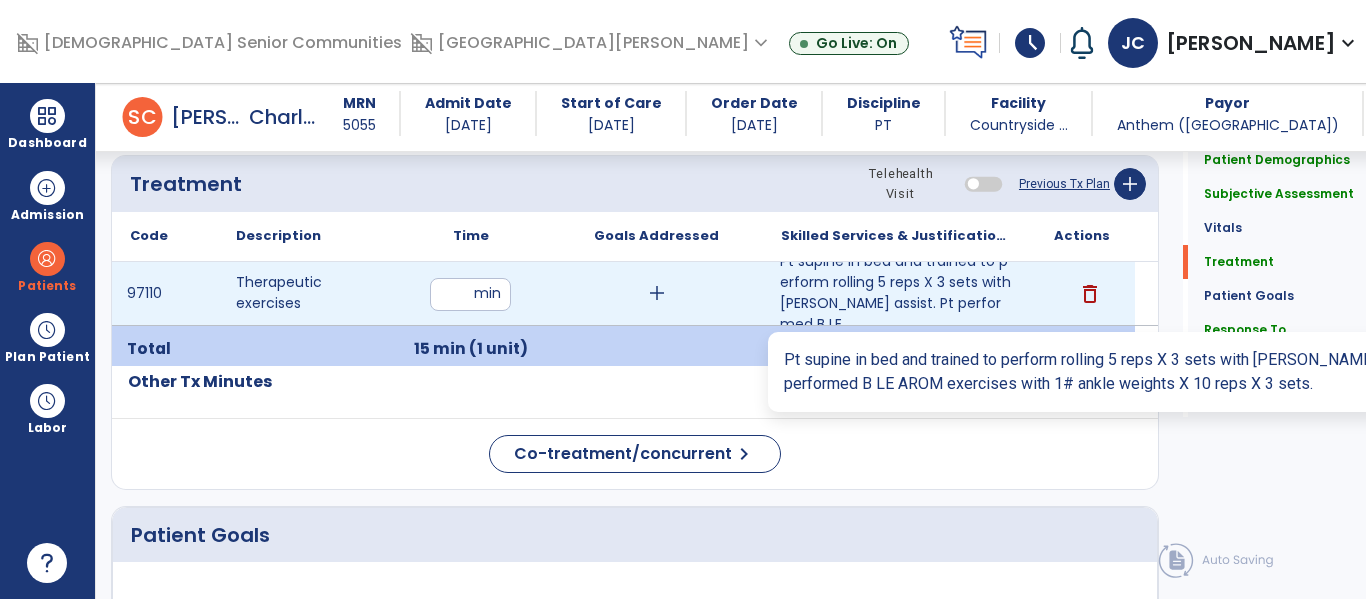 click on "Pt supine in bed and trained to perform rolling 5 reps X 3 sets  with max assist.  Pt performed B LE..." at bounding box center [896, 293] 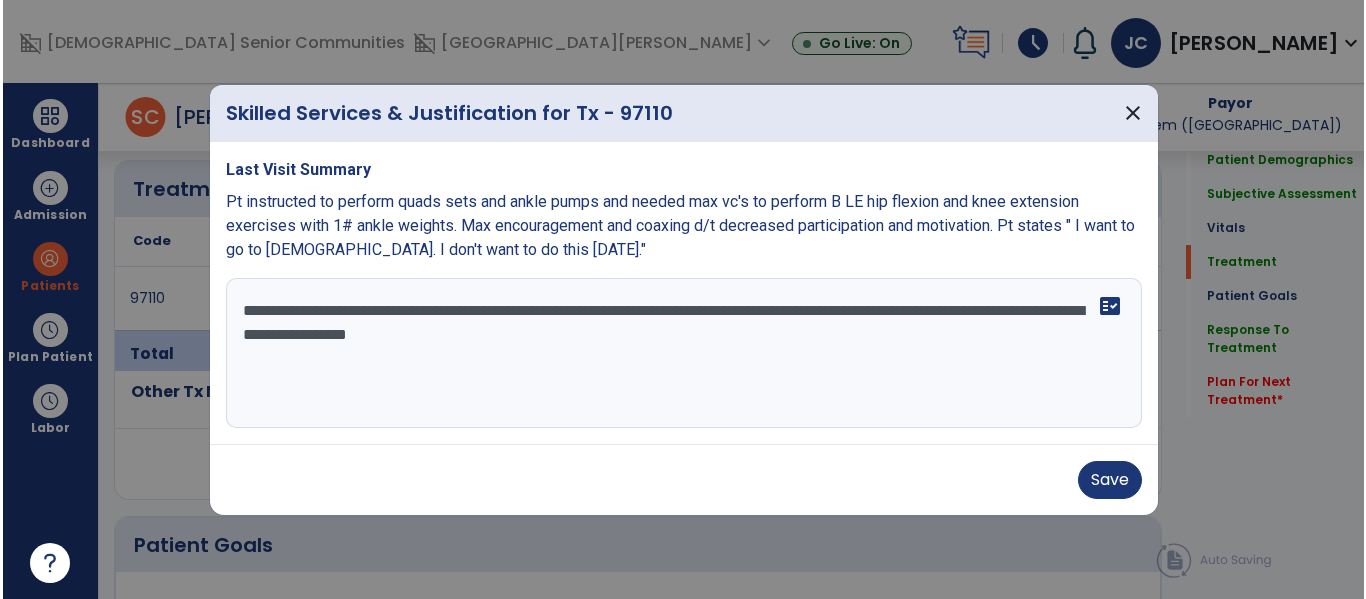 scroll, scrollTop: 1254, scrollLeft: 0, axis: vertical 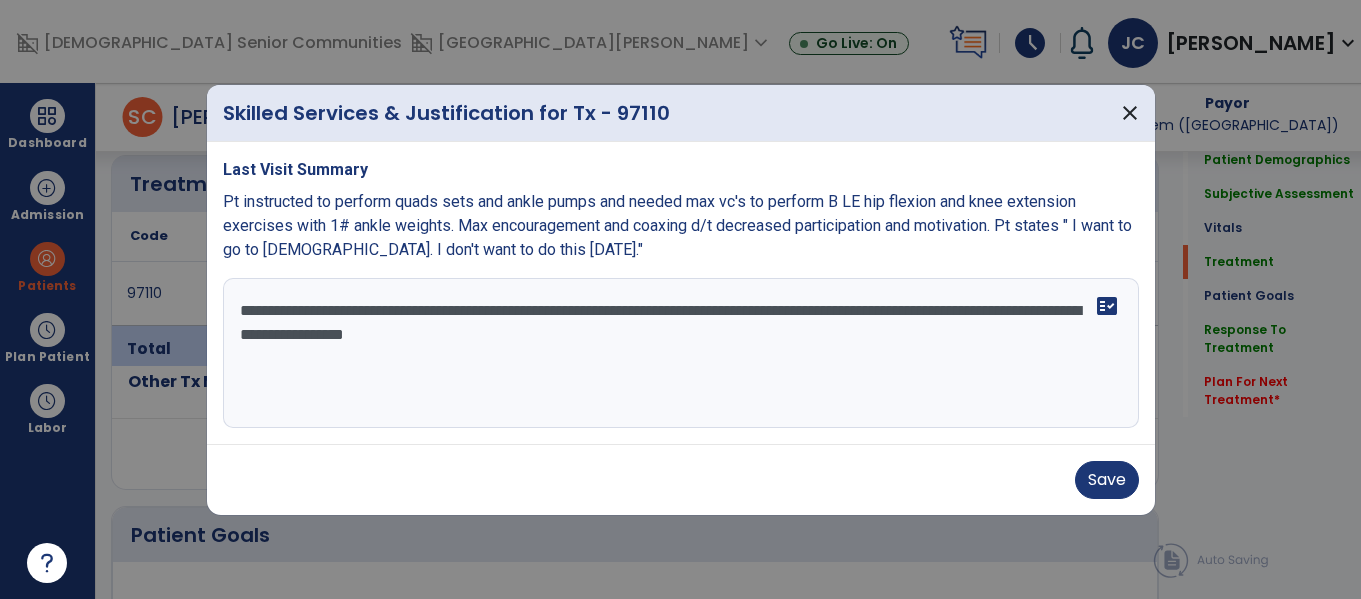 click on "**********" at bounding box center (681, 353) 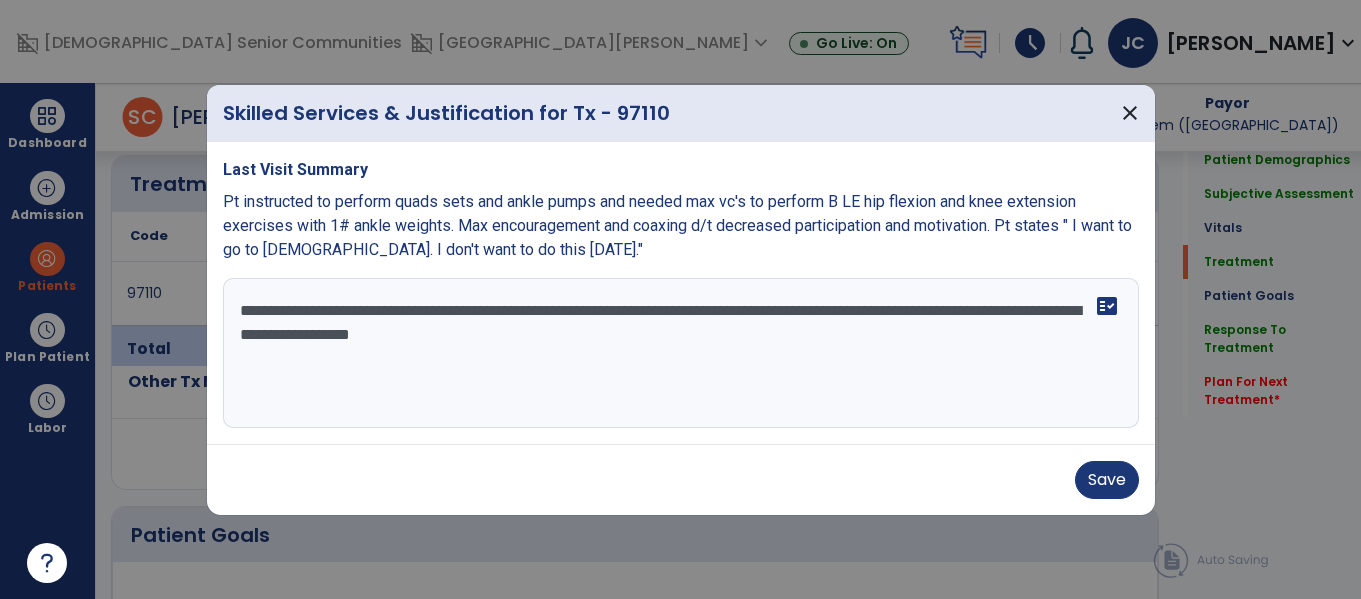 paste on "**********" 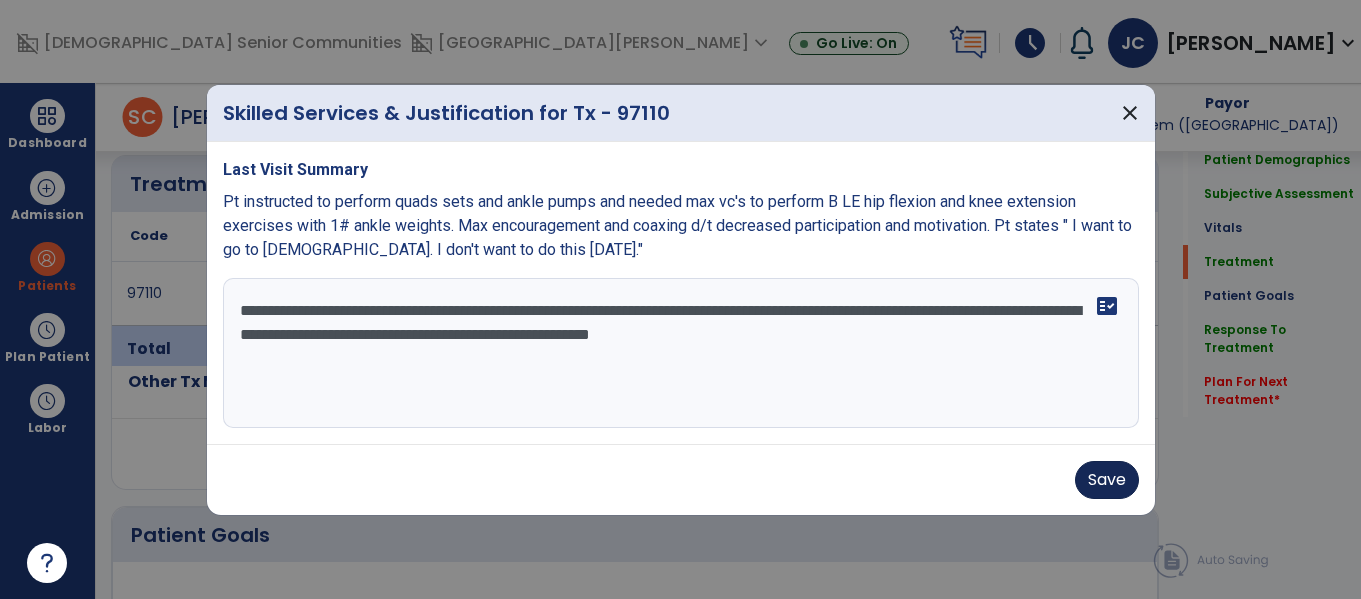 type on "**********" 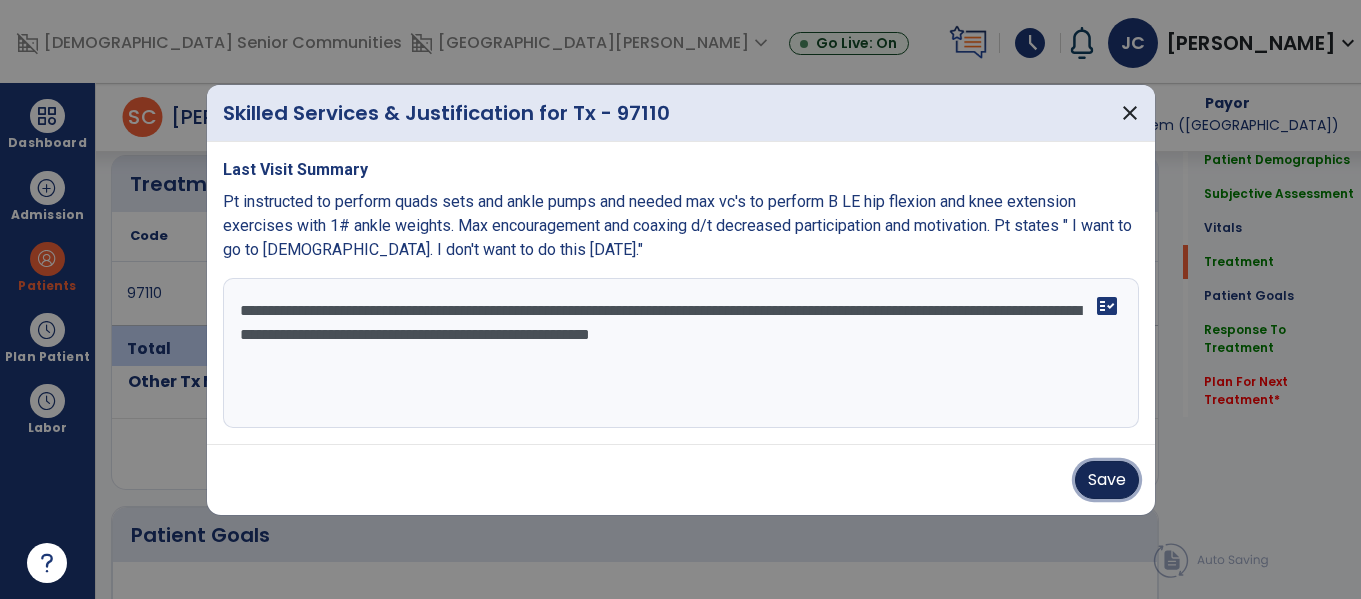 click on "Save" at bounding box center (1107, 480) 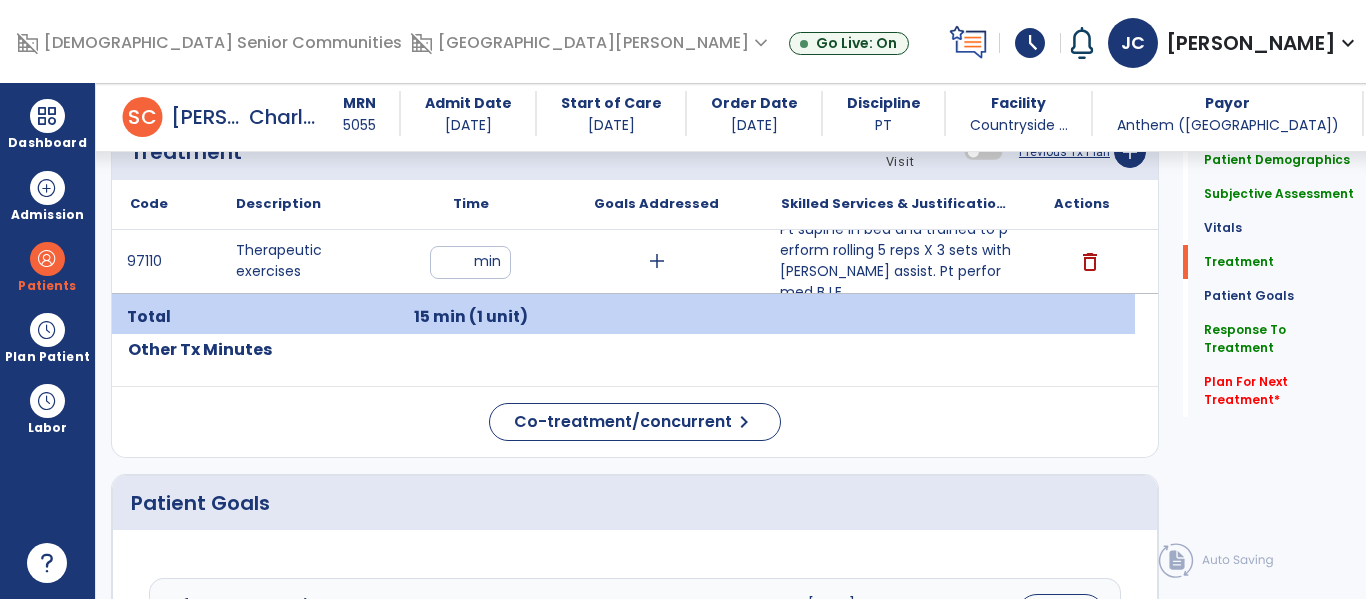 scroll, scrollTop: 1287, scrollLeft: 0, axis: vertical 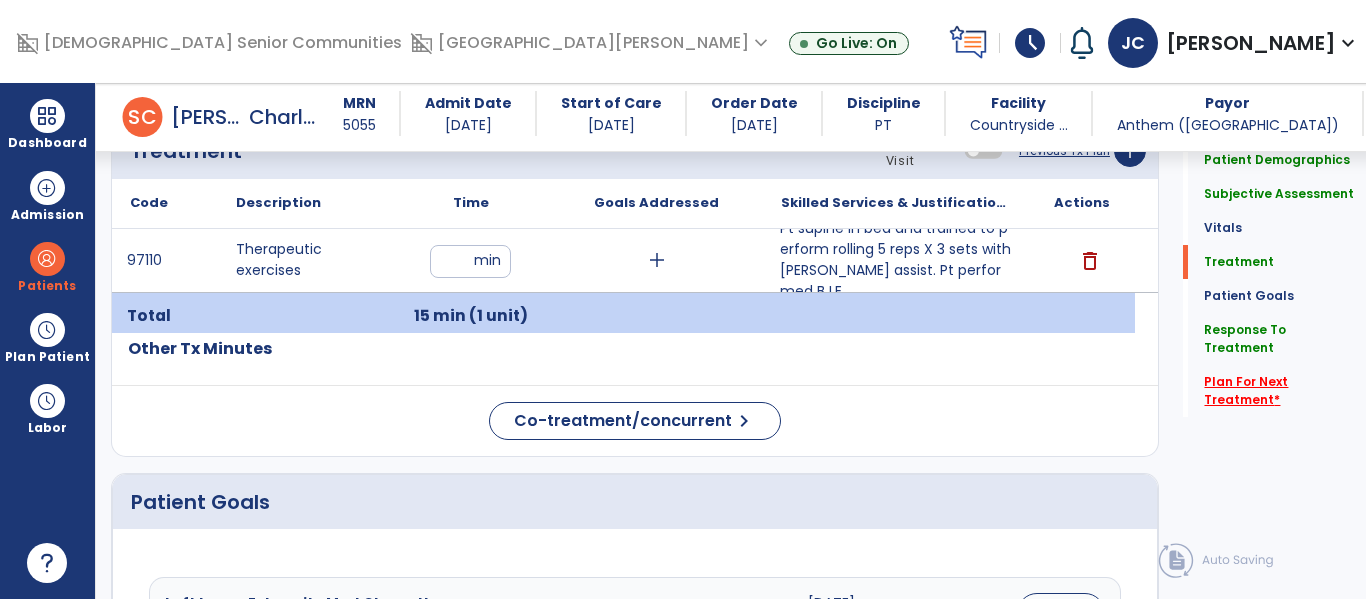 click on "Plan For Next Treatment   *" 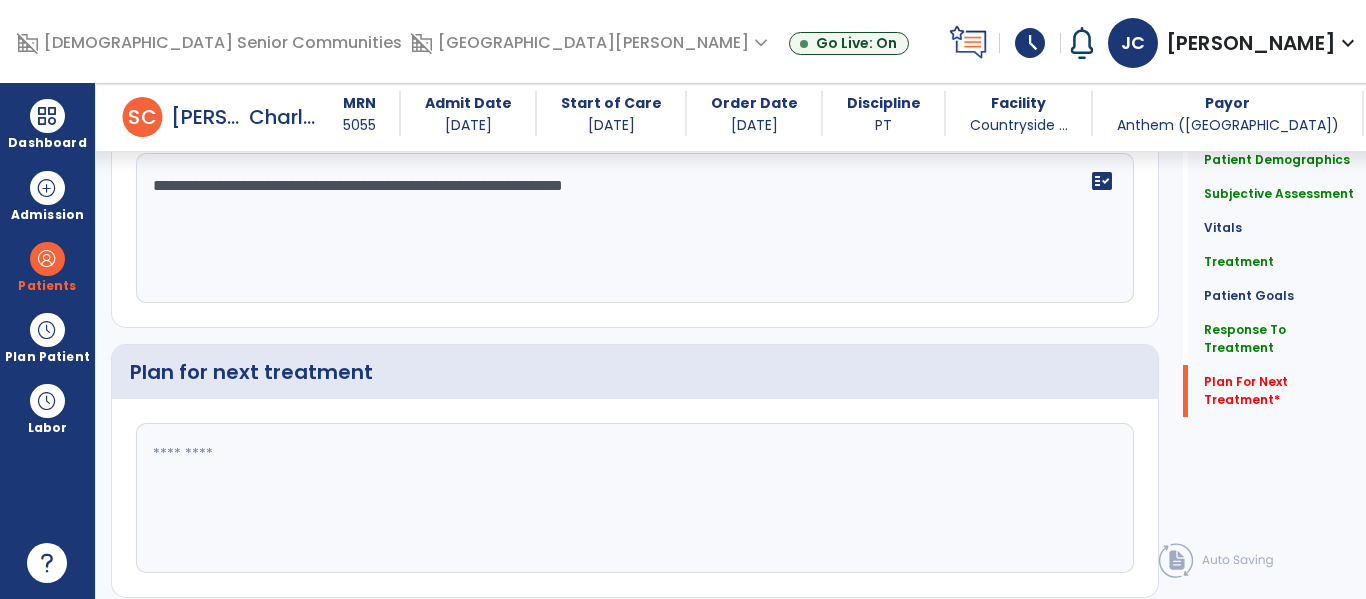 scroll, scrollTop: 2942, scrollLeft: 0, axis: vertical 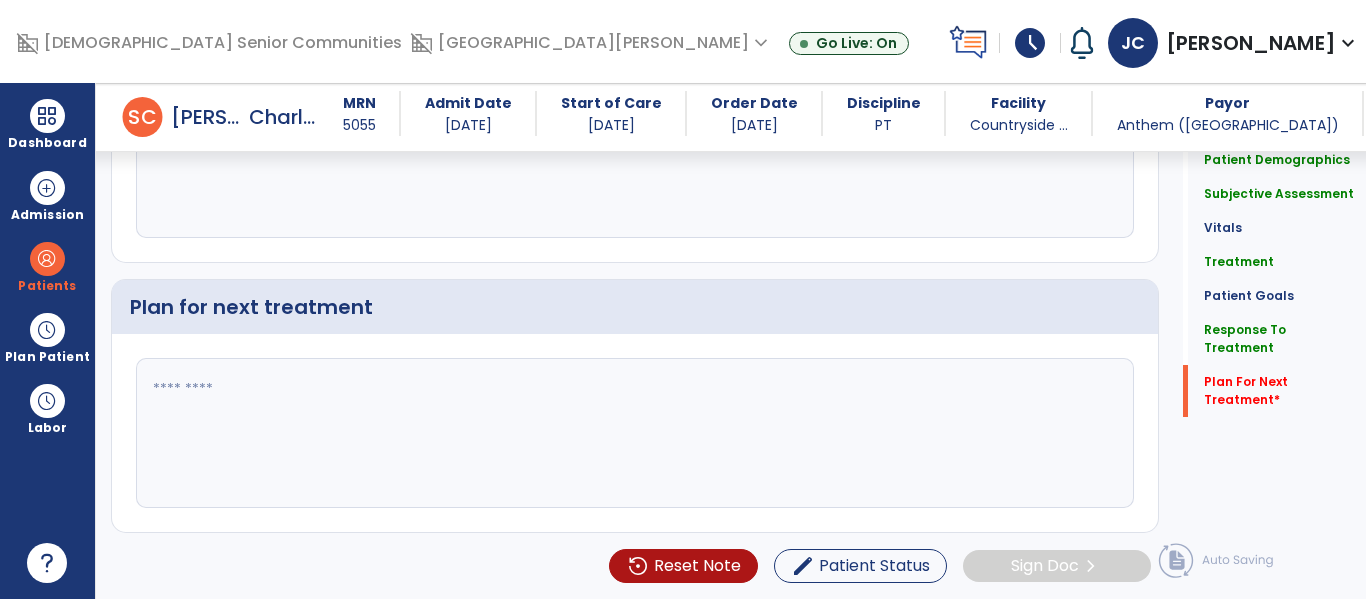 click 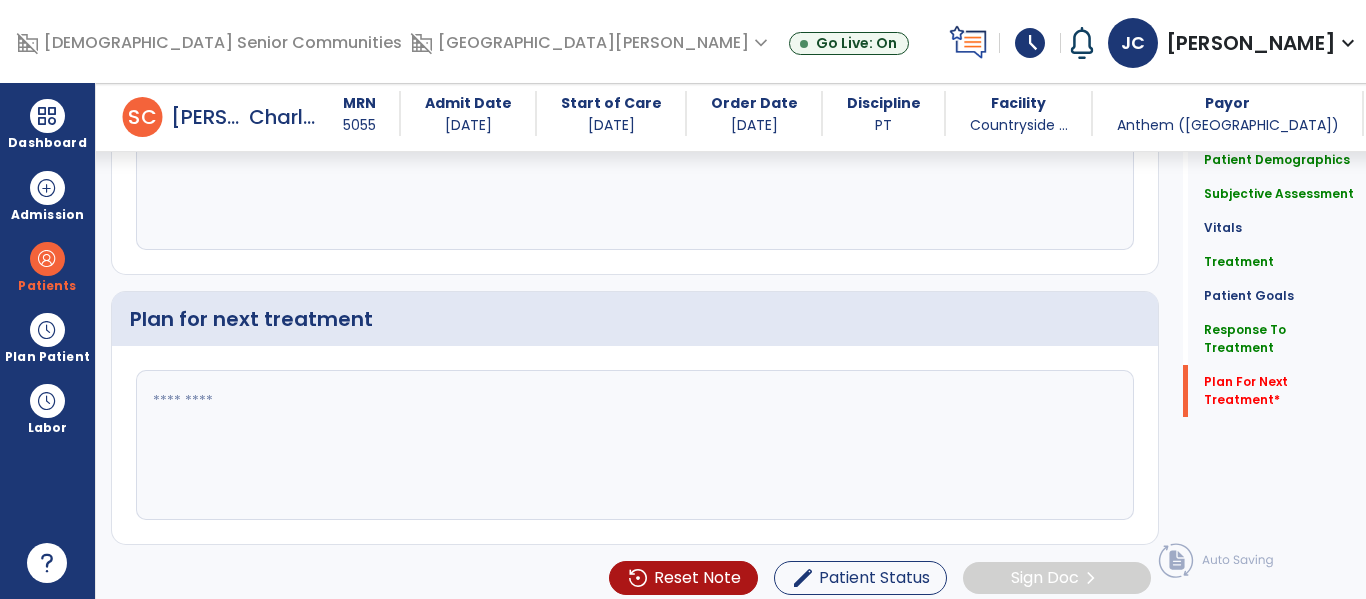 scroll, scrollTop: 2942, scrollLeft: 0, axis: vertical 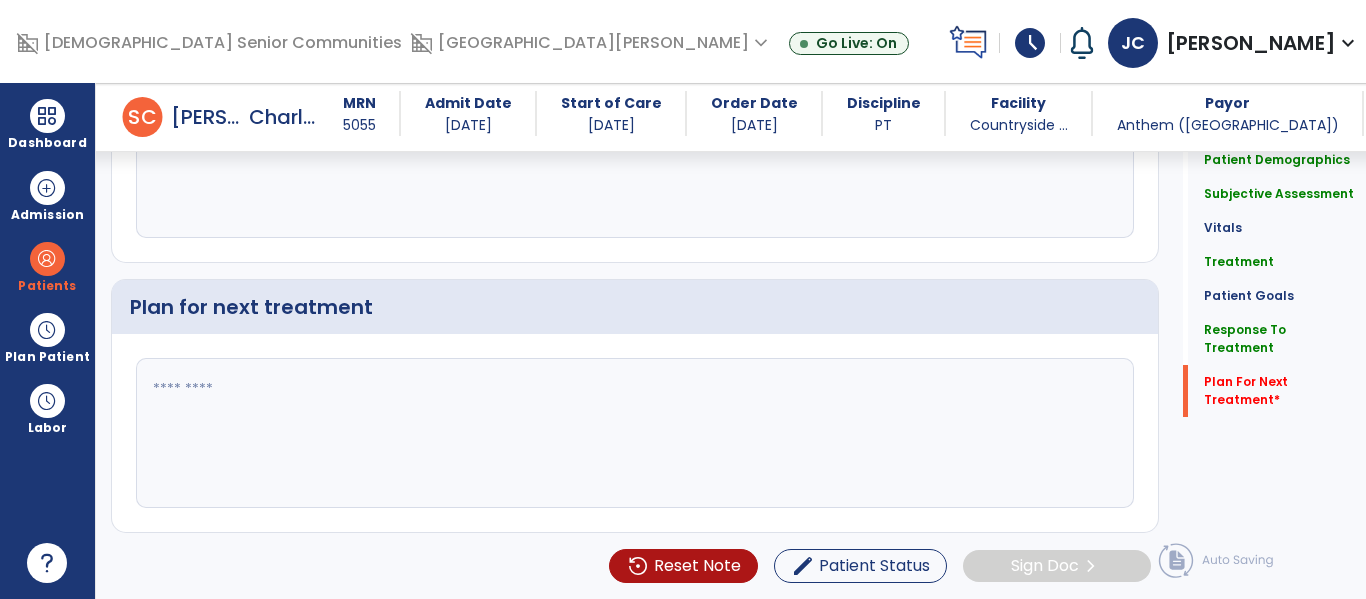 click 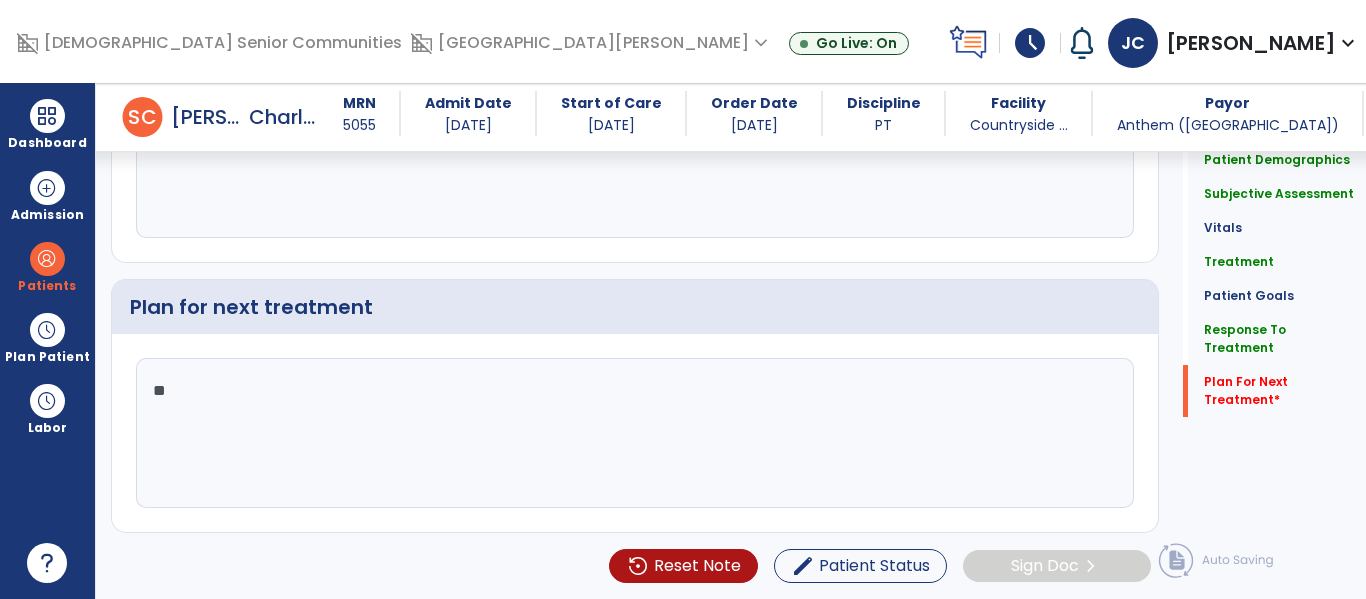 type on "*" 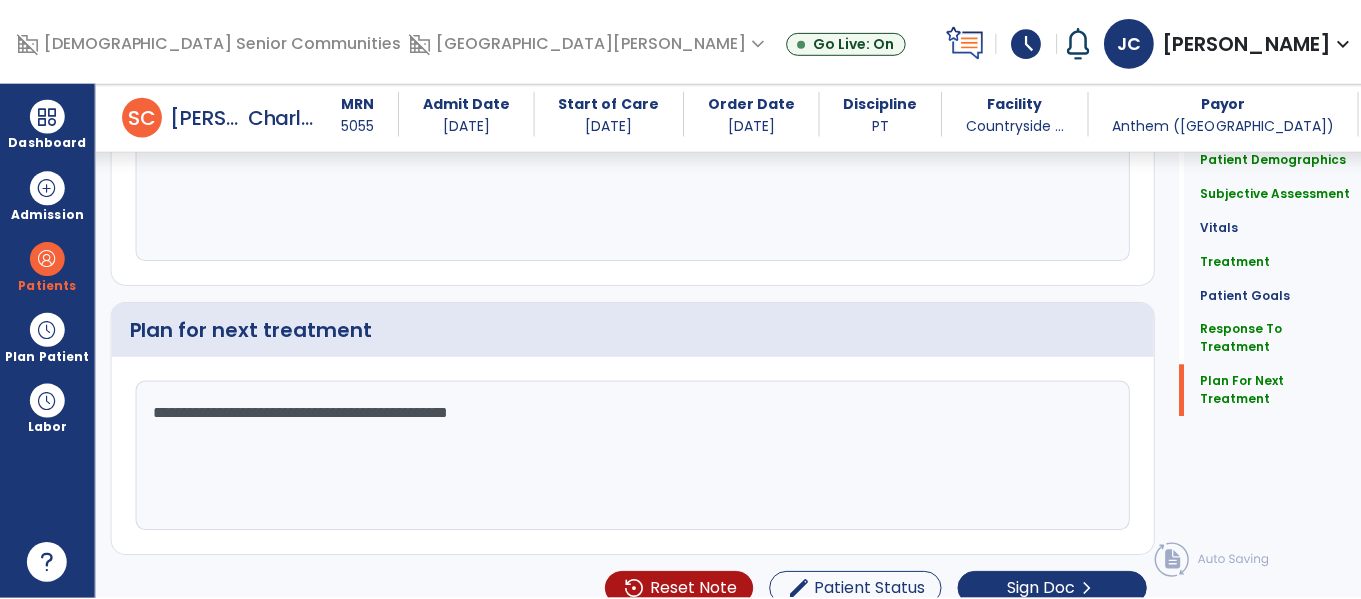 scroll, scrollTop: 2942, scrollLeft: 0, axis: vertical 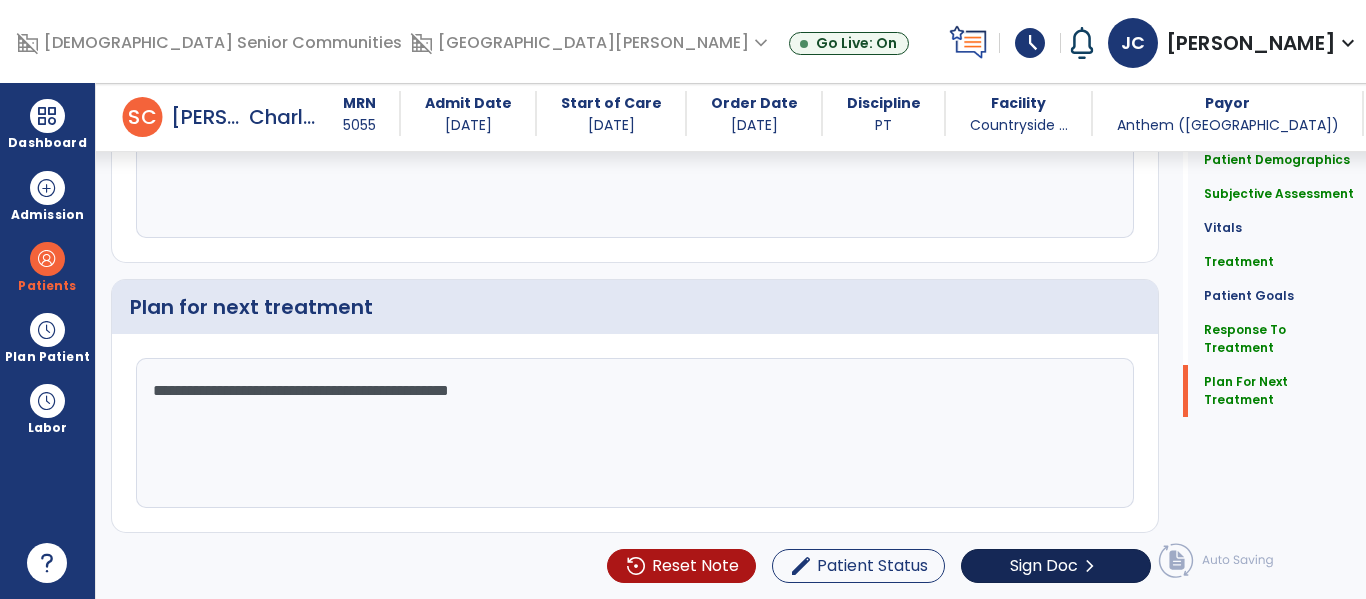 type on "**********" 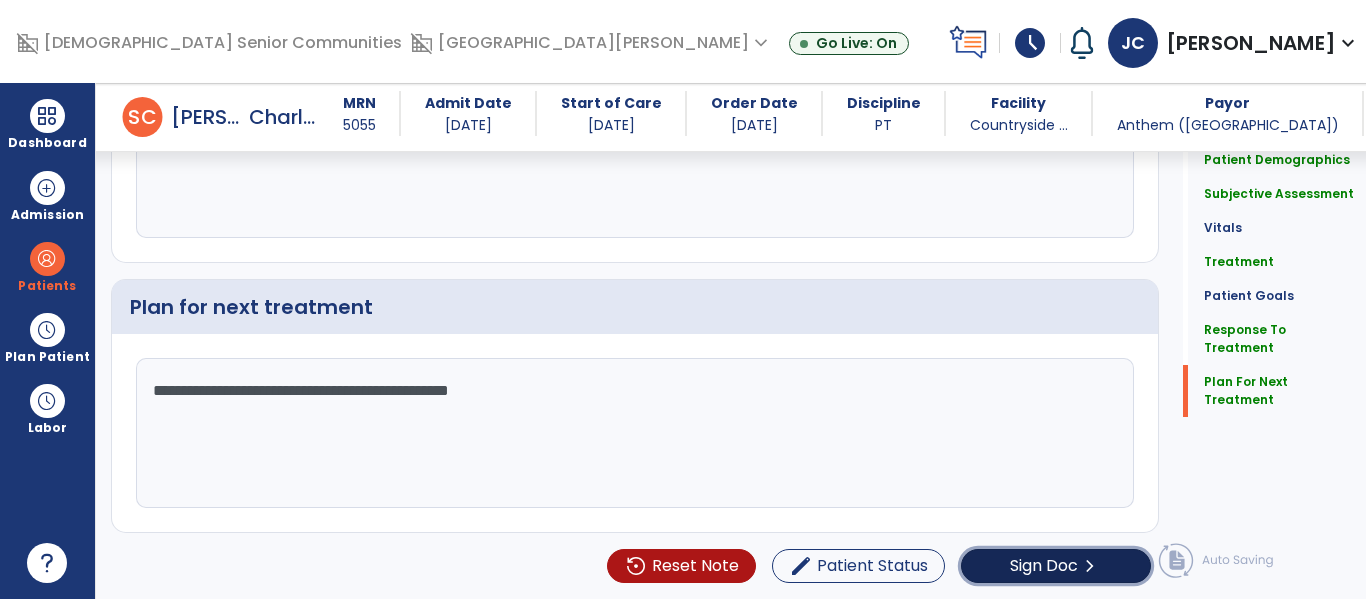 click on "Sign Doc" 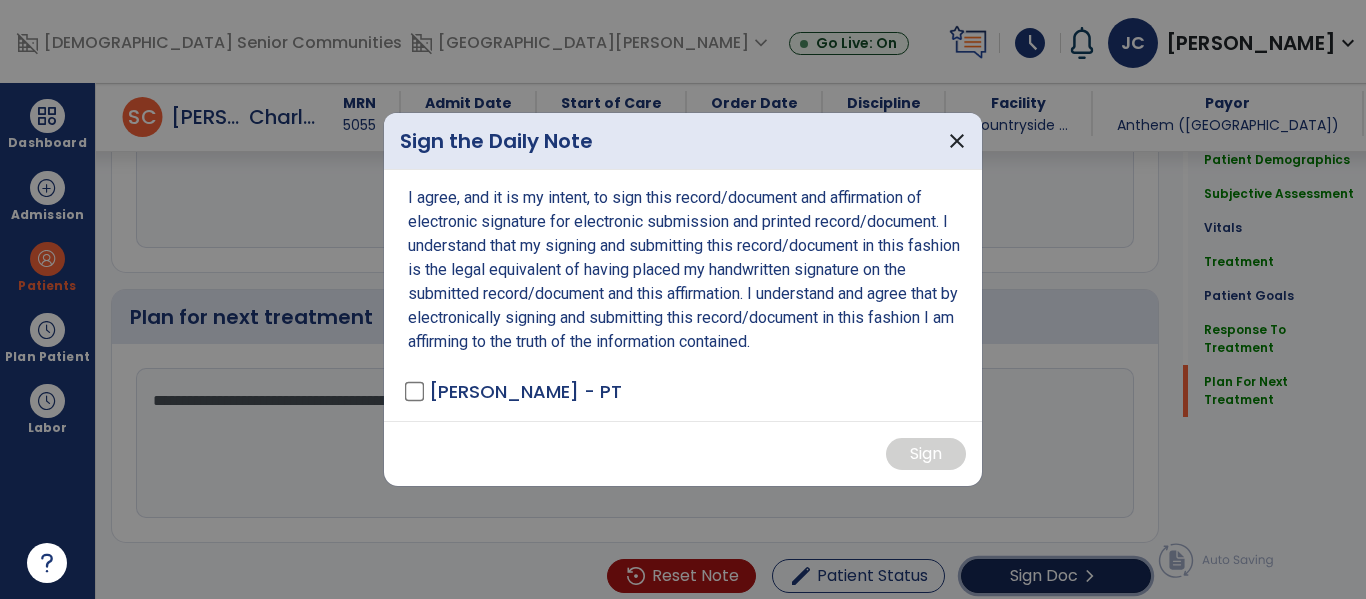 scroll, scrollTop: 2942, scrollLeft: 0, axis: vertical 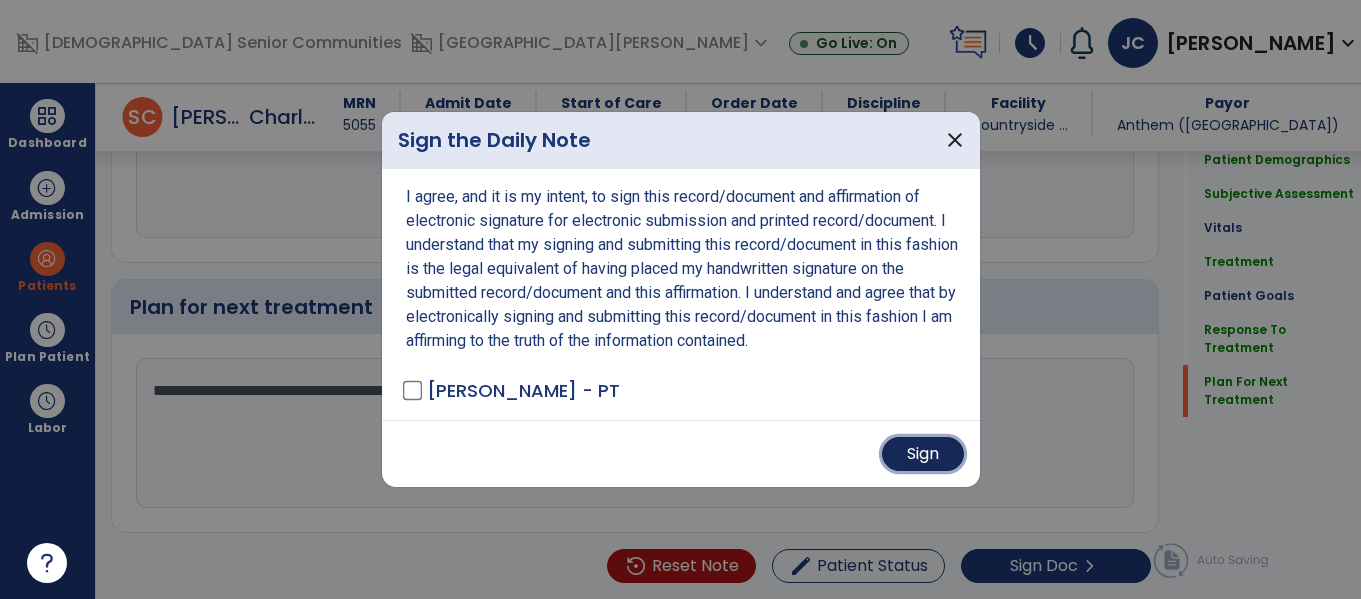 click on "Sign" at bounding box center [923, 454] 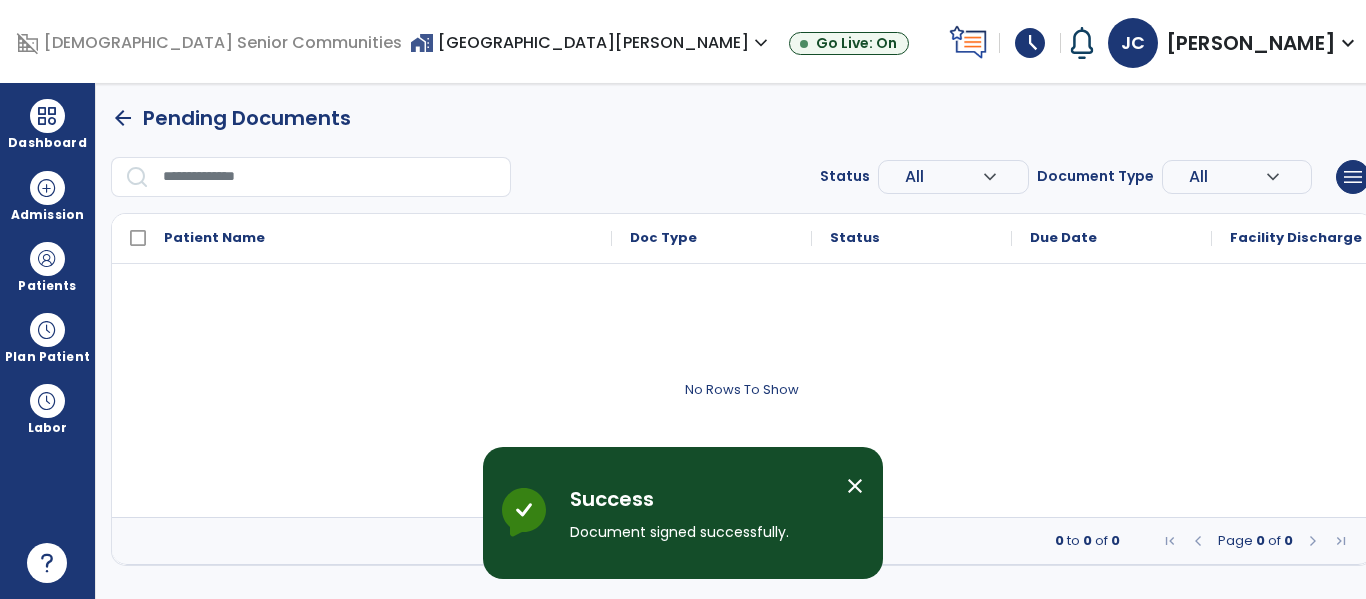 scroll, scrollTop: 0, scrollLeft: 0, axis: both 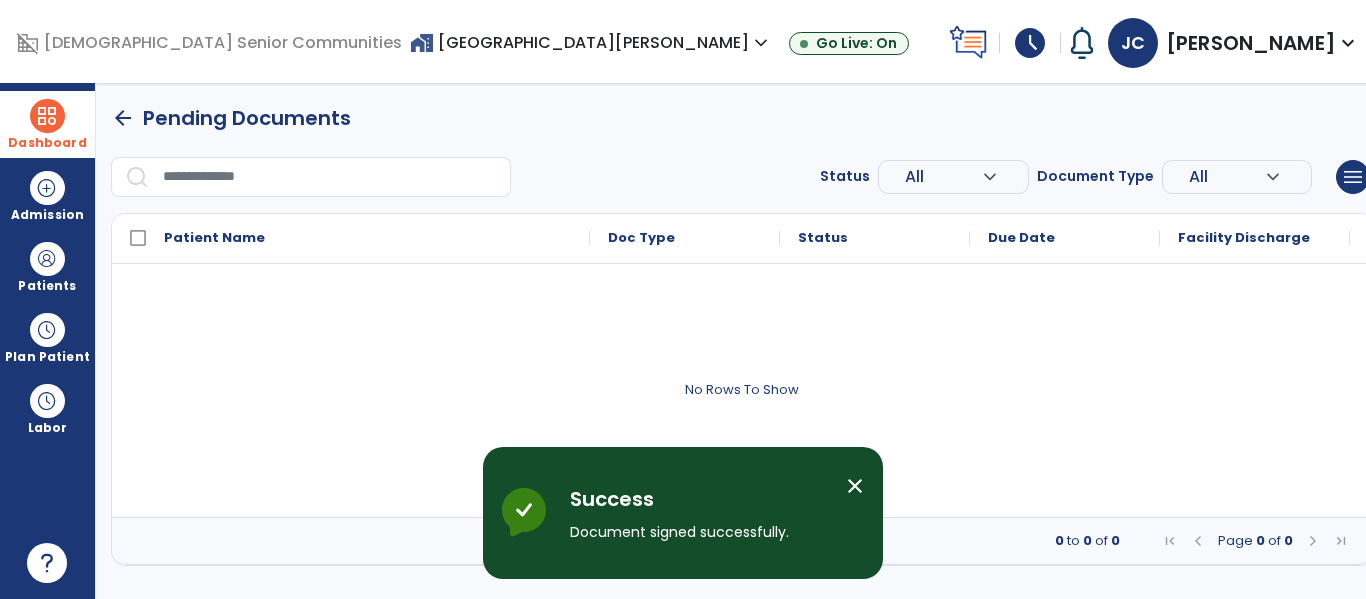 click at bounding box center [47, 116] 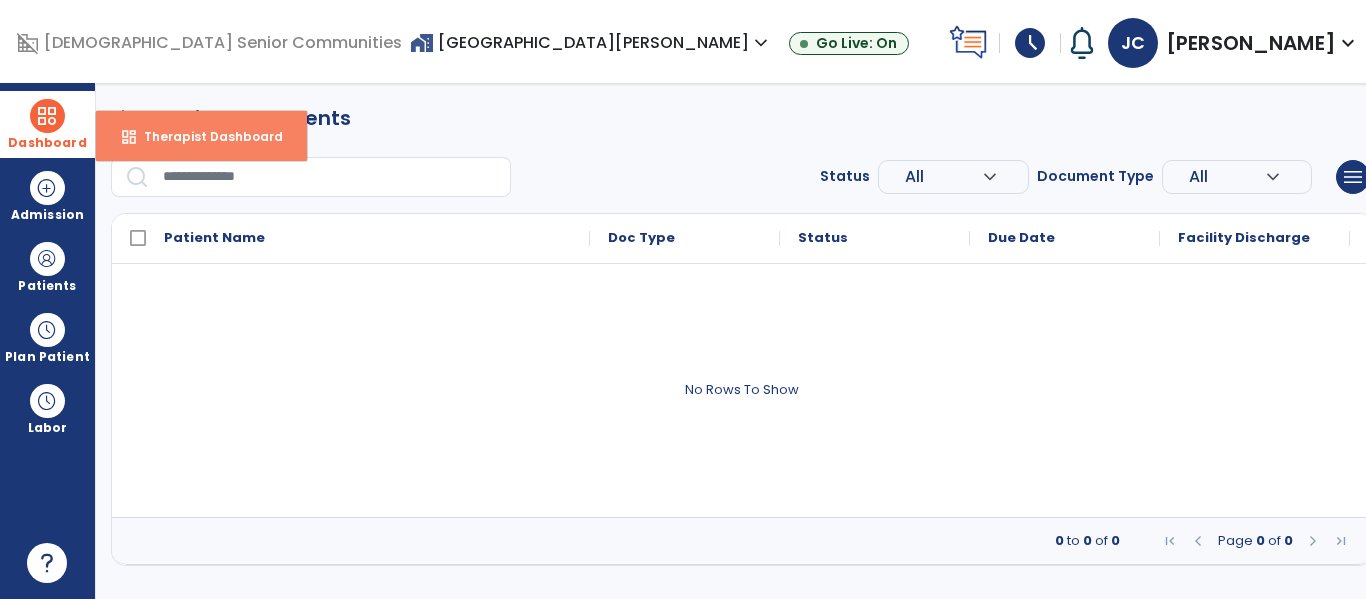 click on "dashboard  Therapist Dashboard" at bounding box center [201, 136] 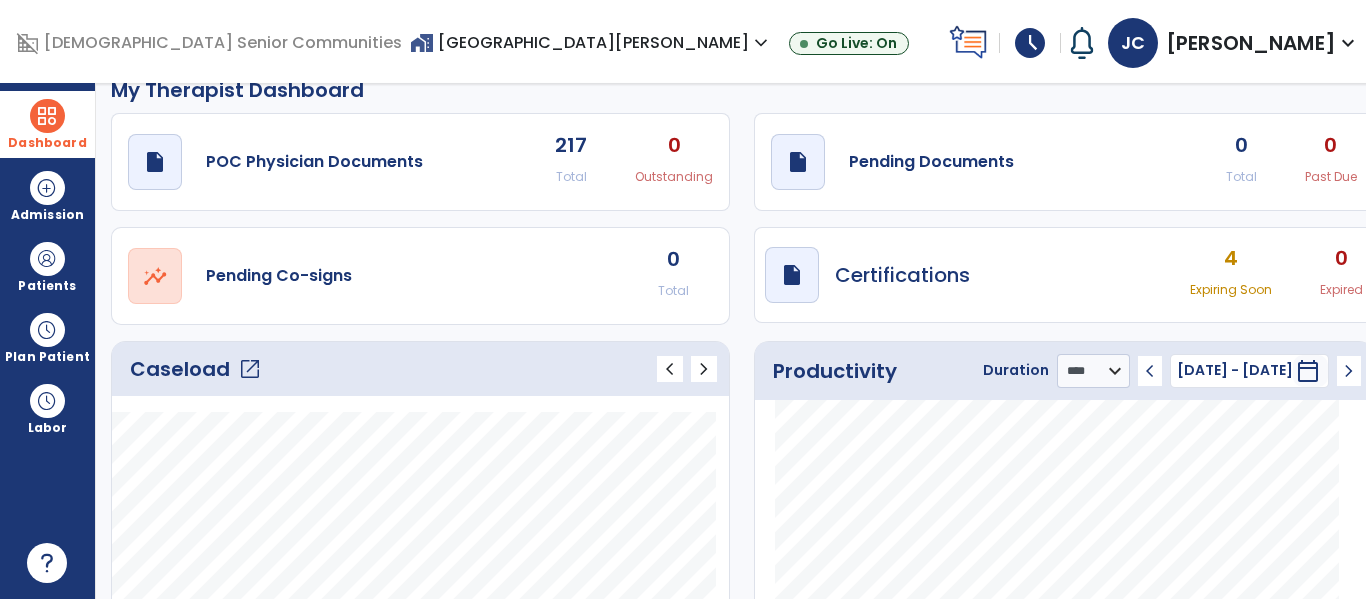 scroll, scrollTop: 0, scrollLeft: 0, axis: both 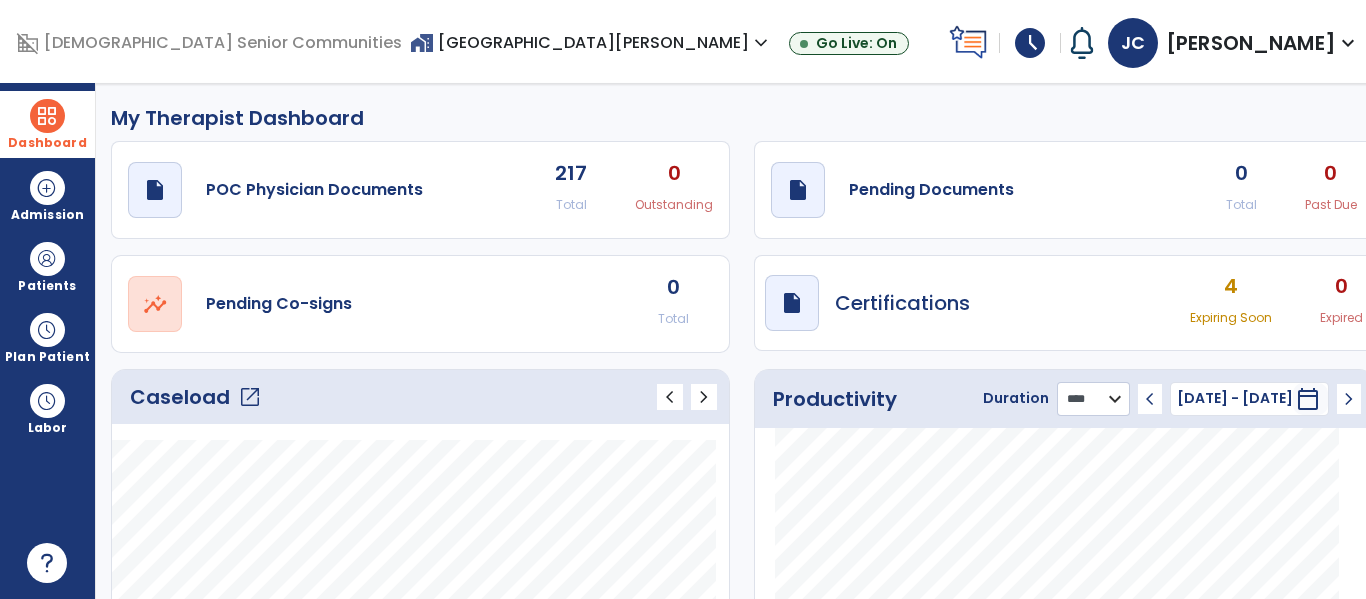 drag, startPoint x: 1055, startPoint y: 403, endPoint x: 1058, endPoint y: 415, distance: 12.369317 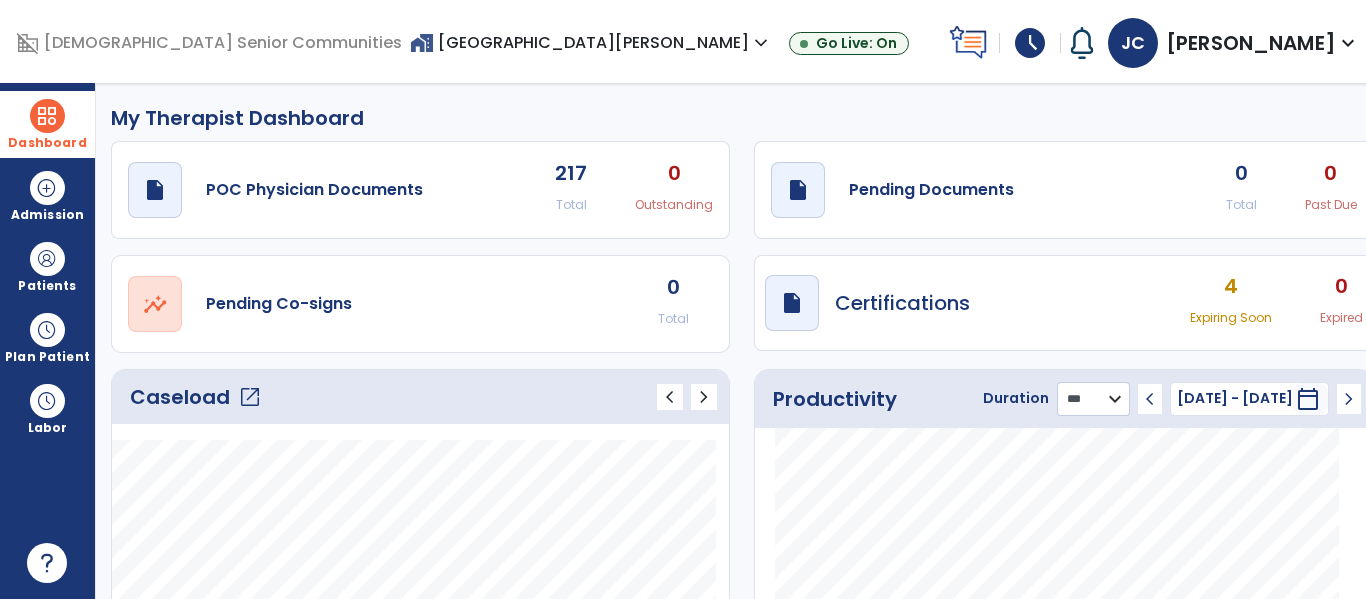 click on "******** **** ***" 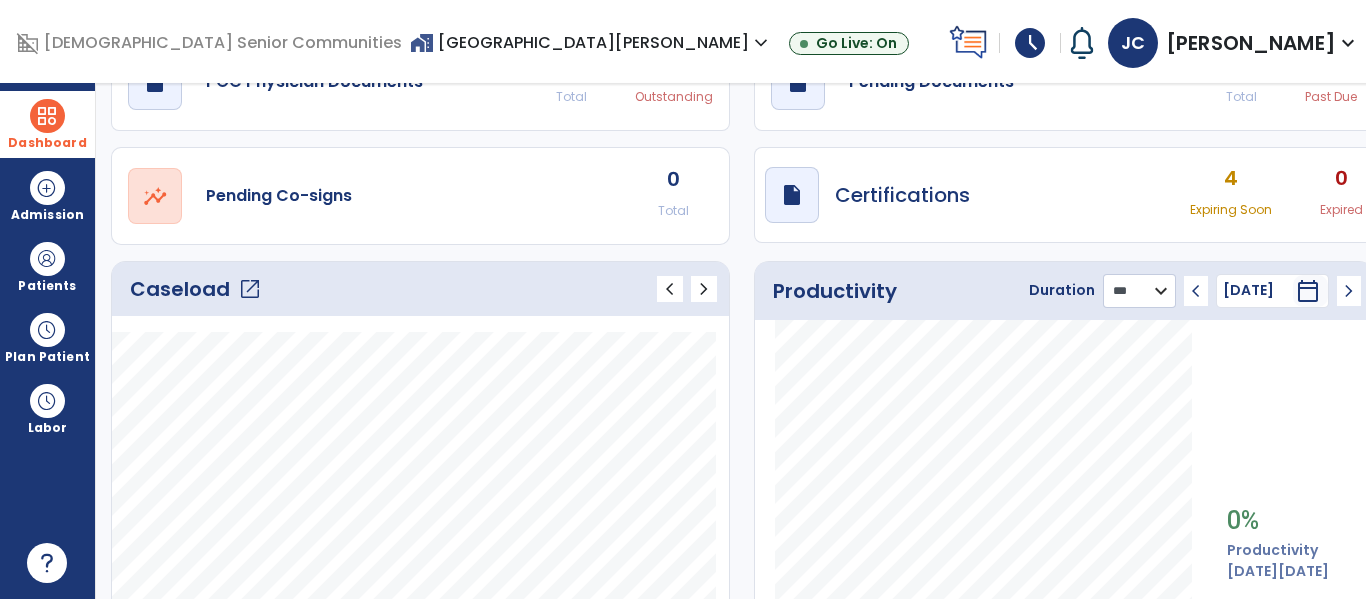 scroll, scrollTop: 0, scrollLeft: 0, axis: both 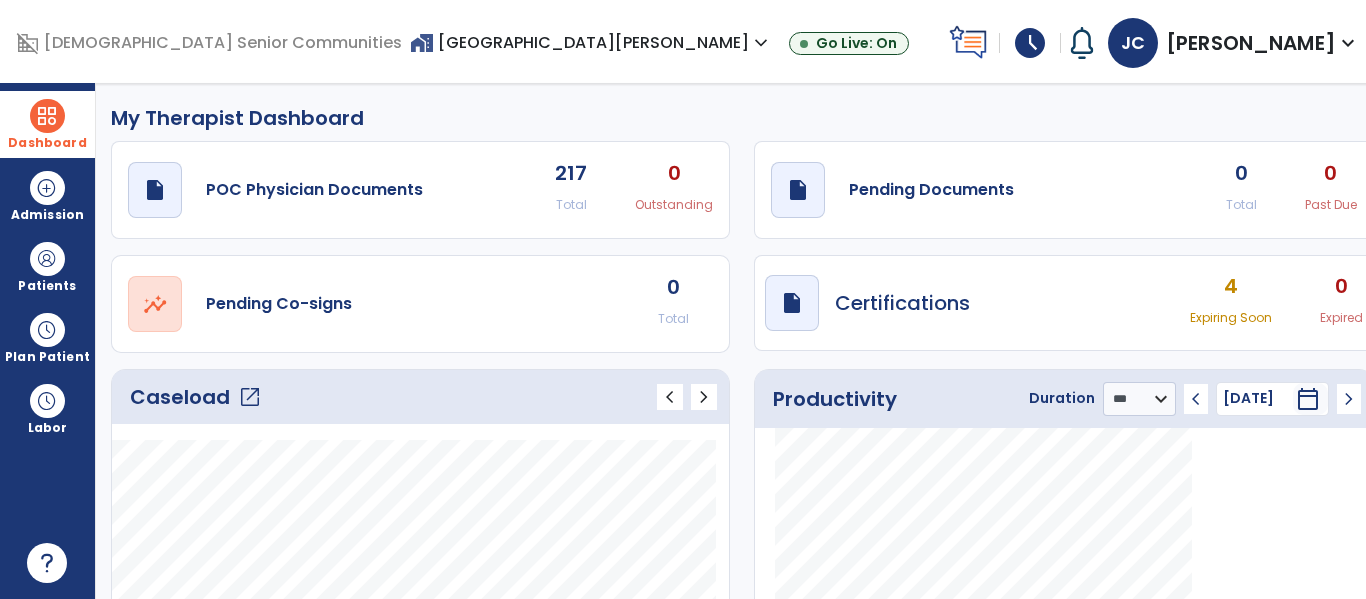 click on "[PERSON_NAME]" at bounding box center [1251, 43] 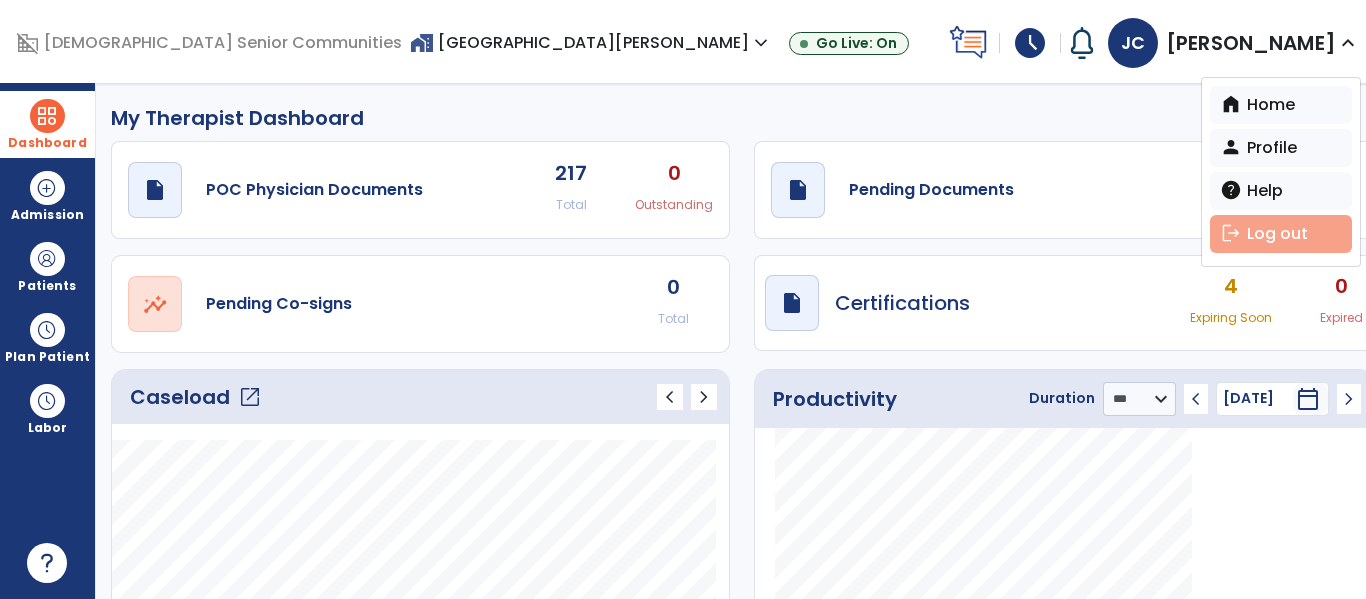 click on "logout   Log out" at bounding box center (1281, 234) 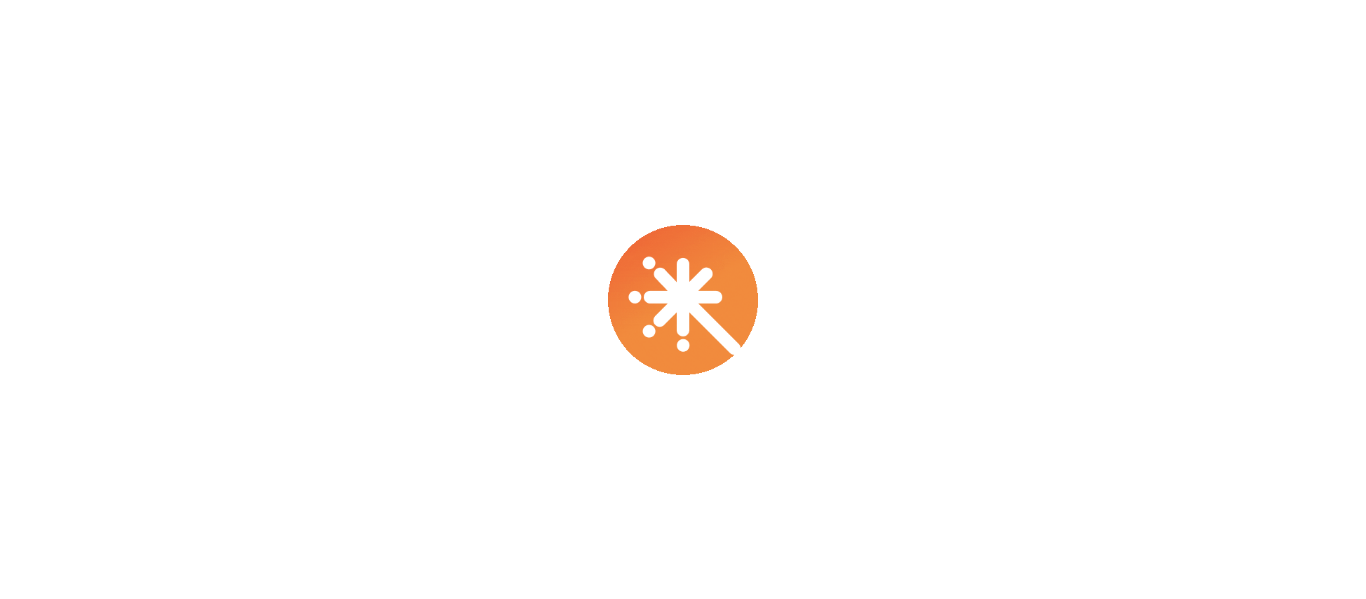 scroll, scrollTop: 0, scrollLeft: 0, axis: both 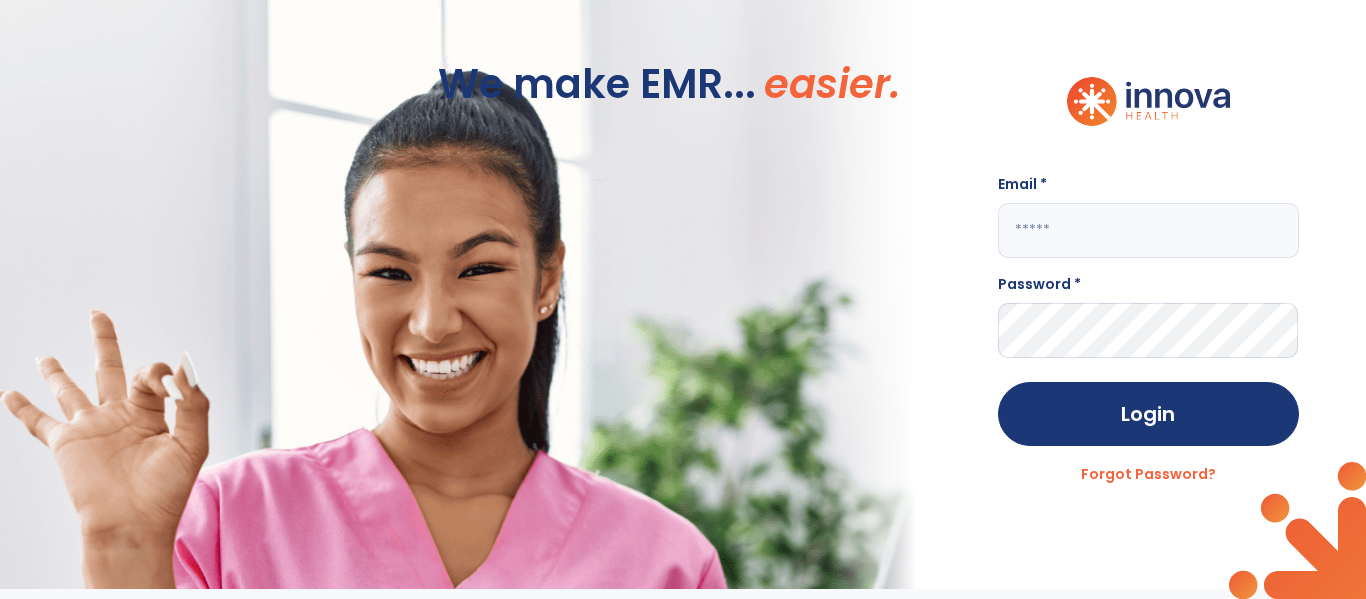 click 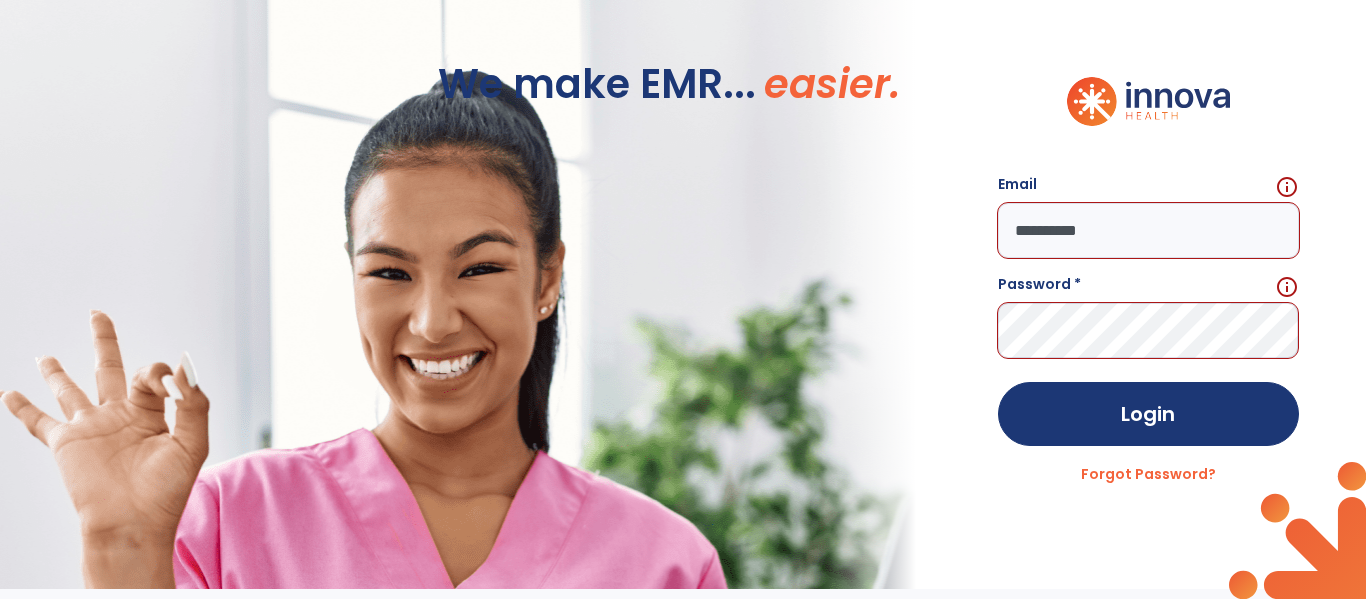scroll, scrollTop: 0, scrollLeft: 0, axis: both 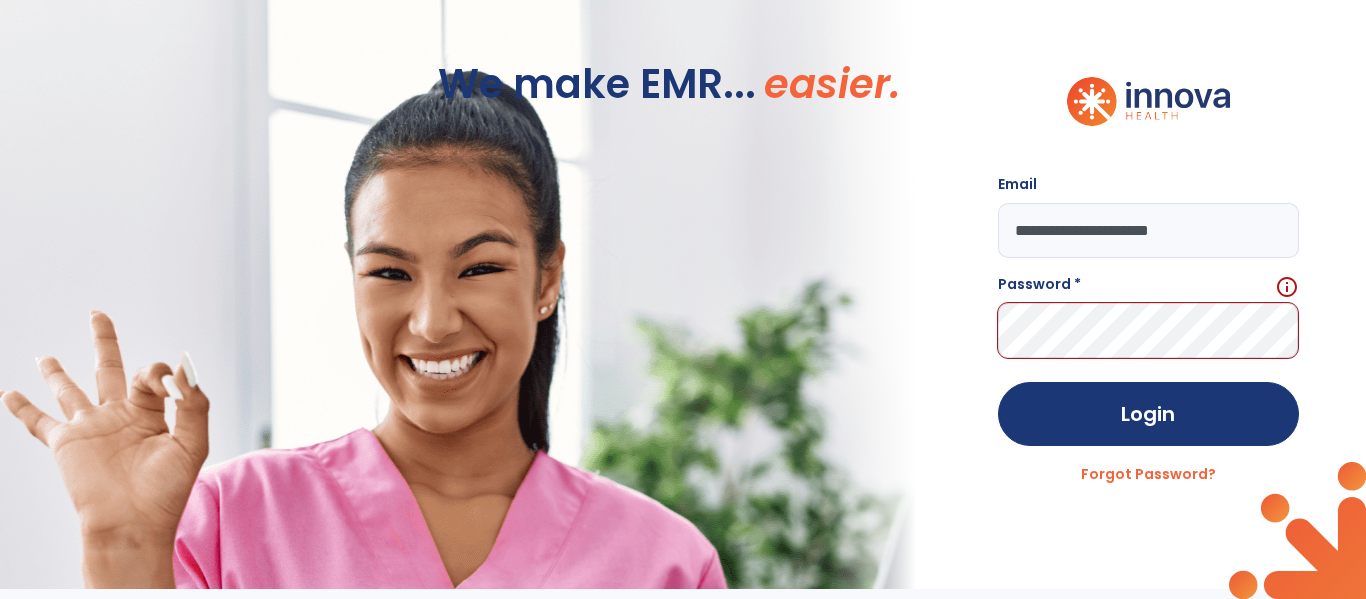 type on "**********" 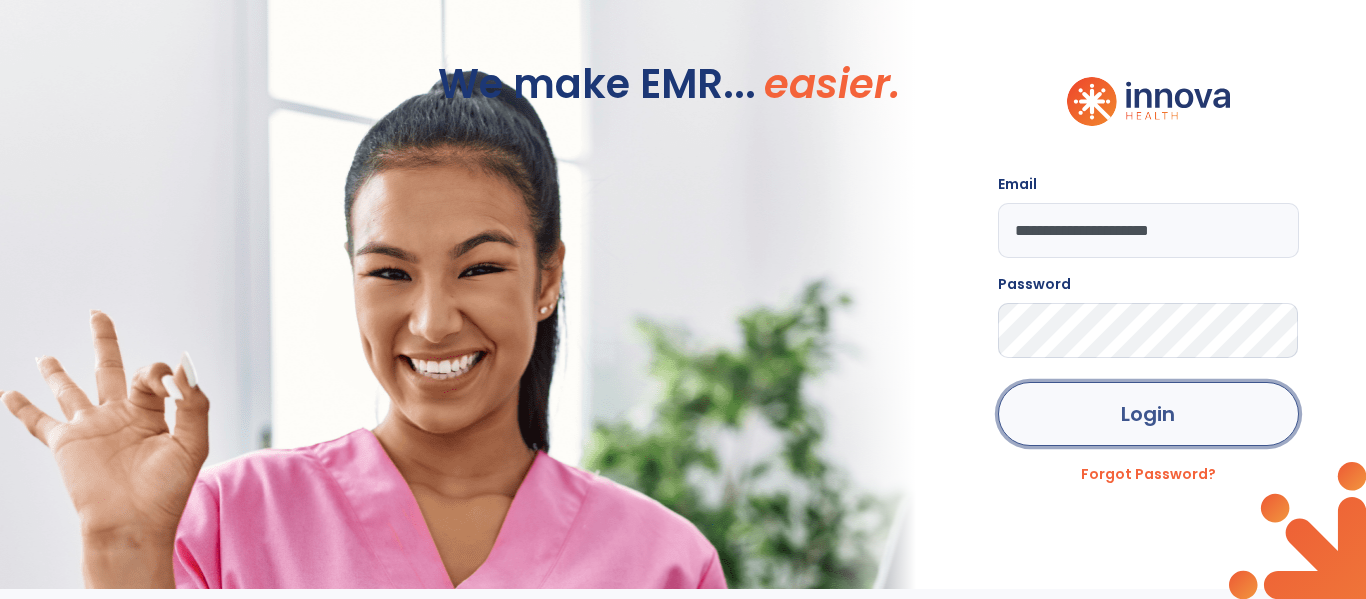 click on "Login" 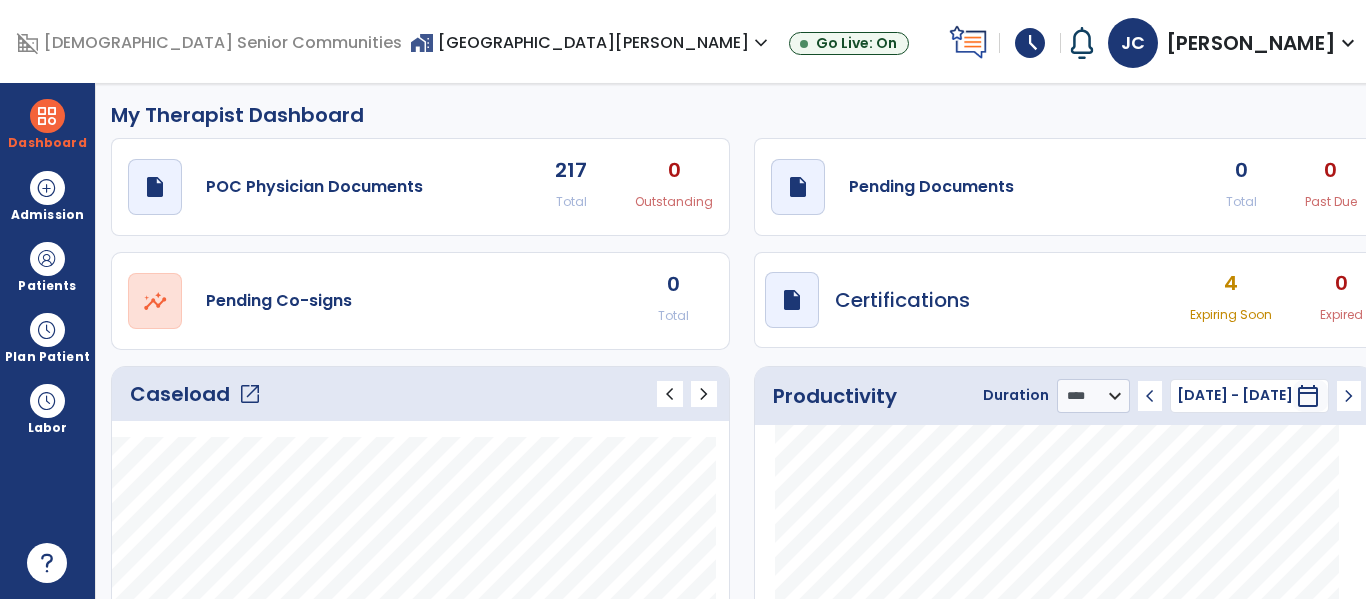 scroll, scrollTop: 6, scrollLeft: 0, axis: vertical 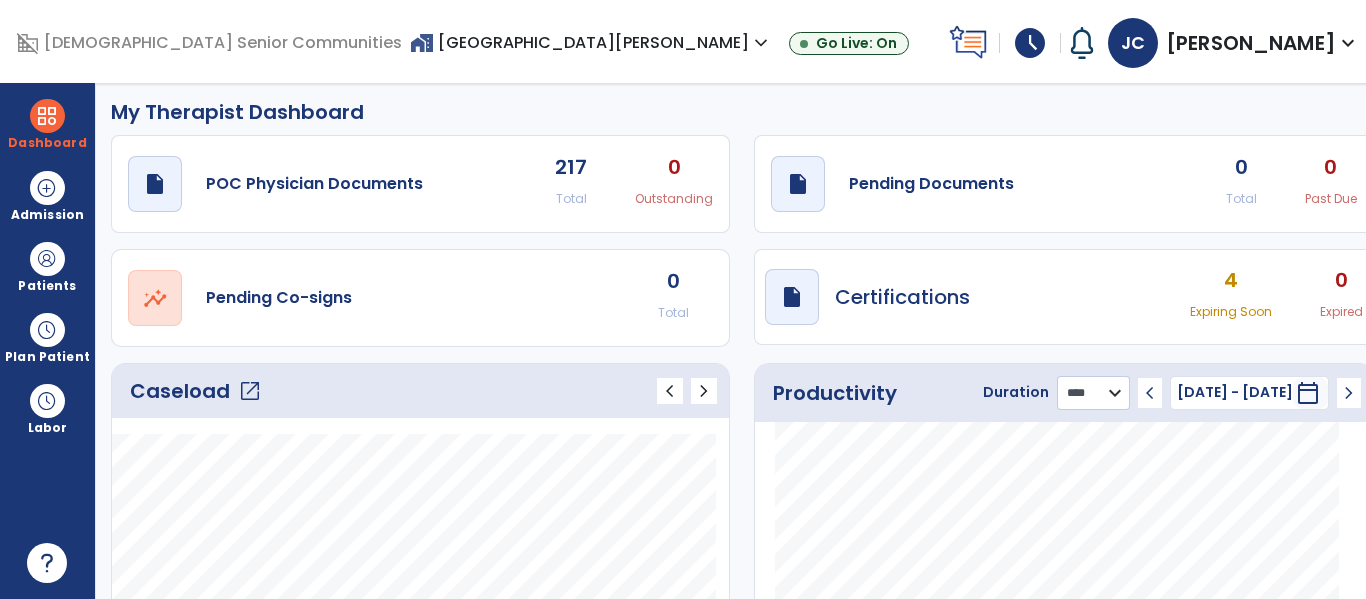 click on "******** **** ***" 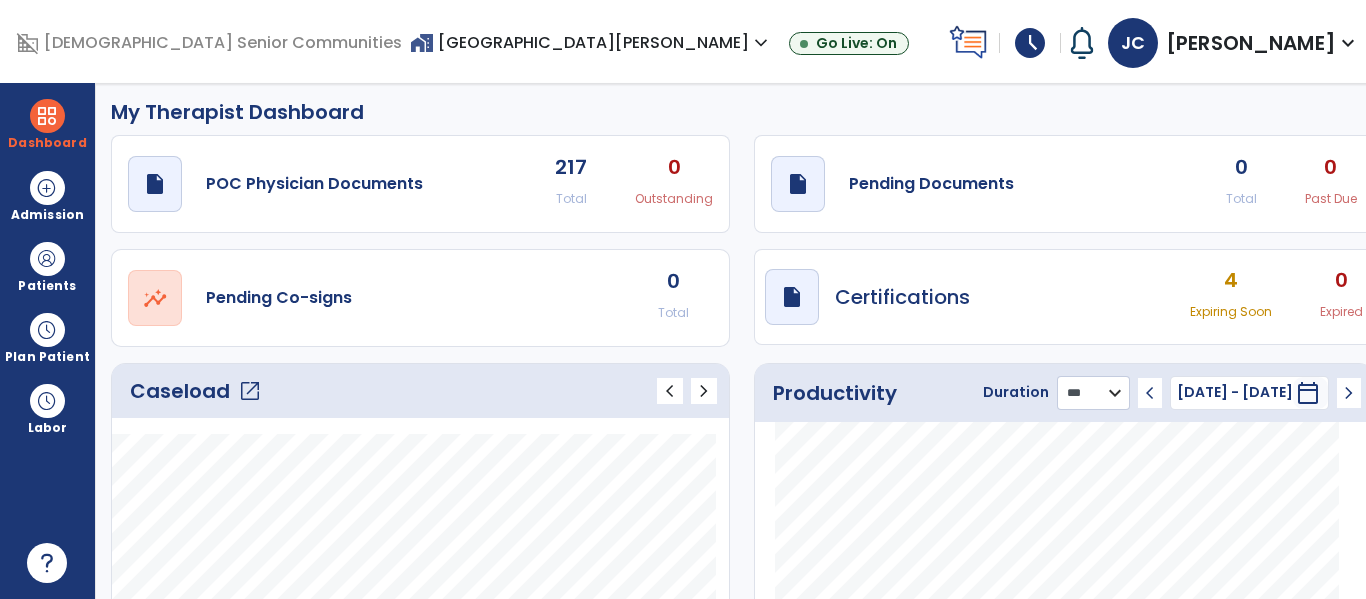 click on "******** **** ***" 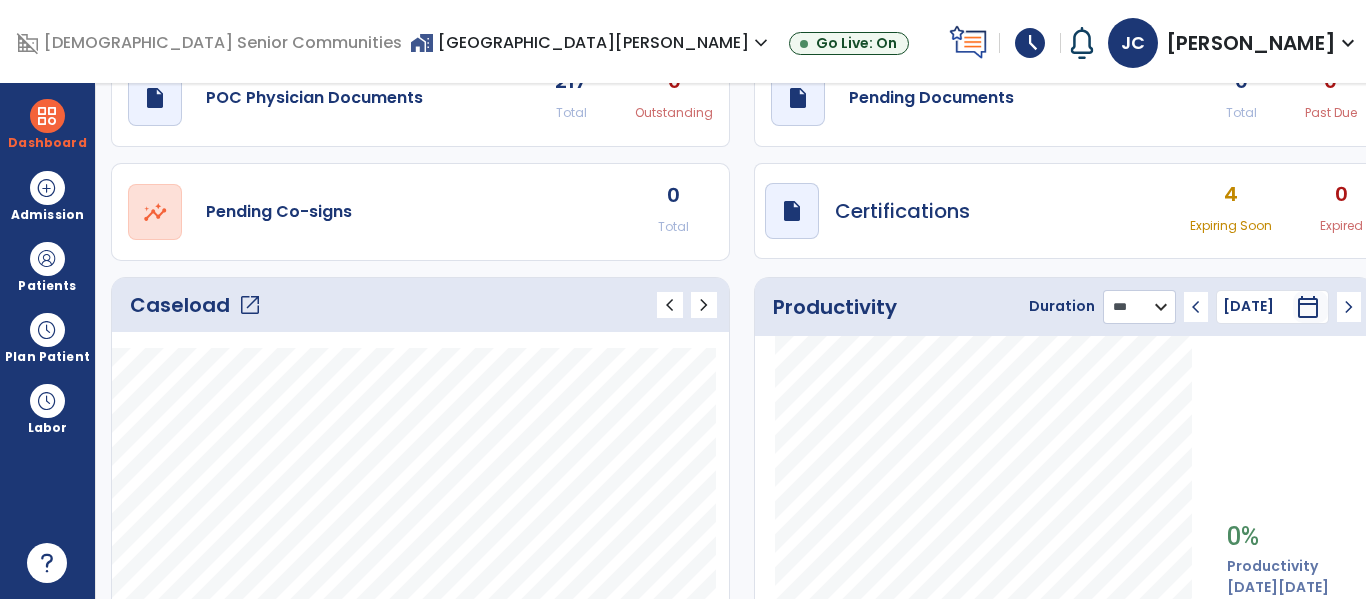scroll, scrollTop: 0, scrollLeft: 0, axis: both 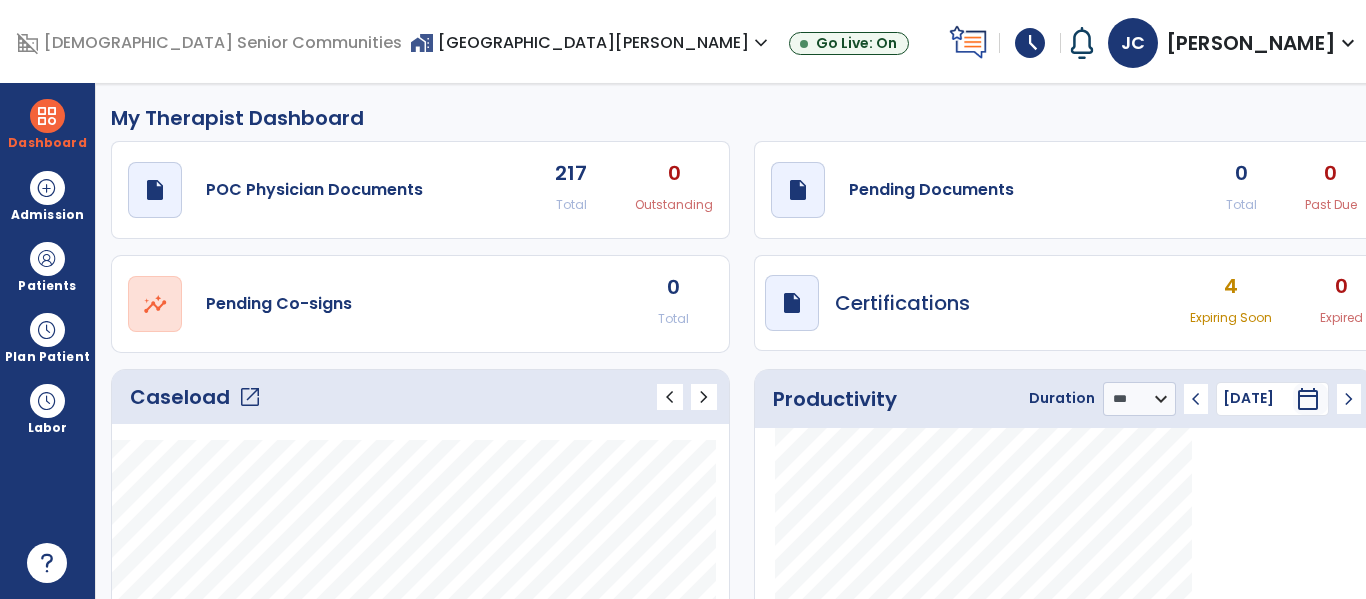 click on "[PERSON_NAME]" at bounding box center (1251, 43) 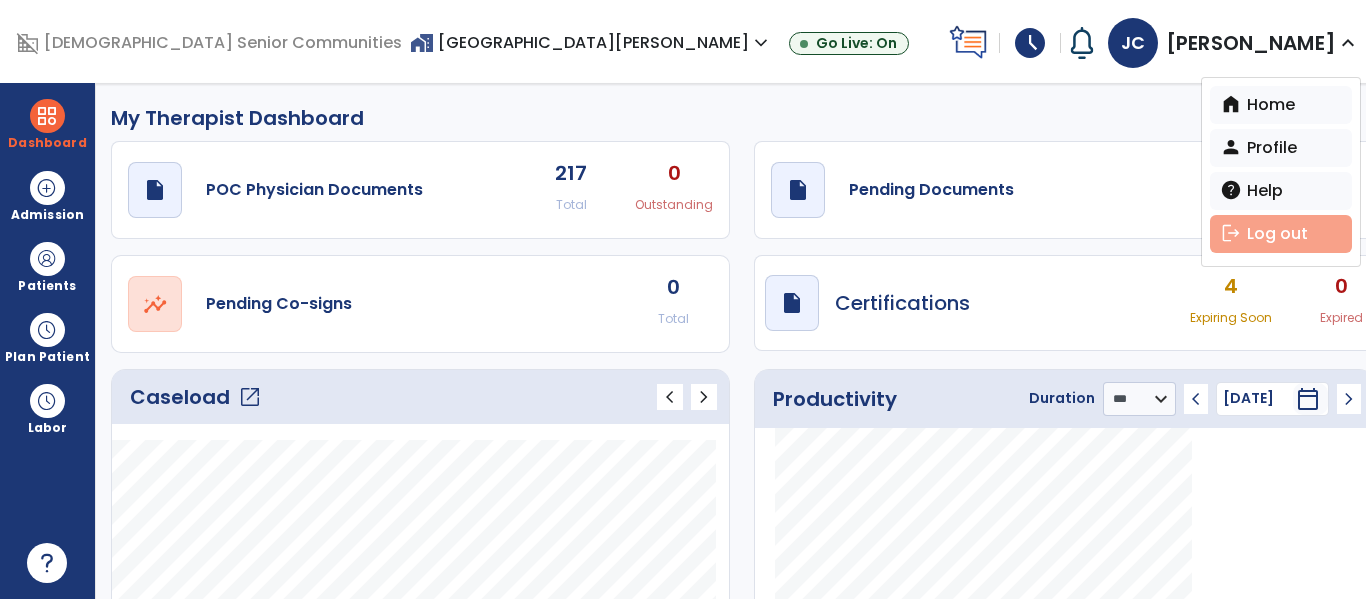 click on "logout   Log out" at bounding box center (1281, 234) 